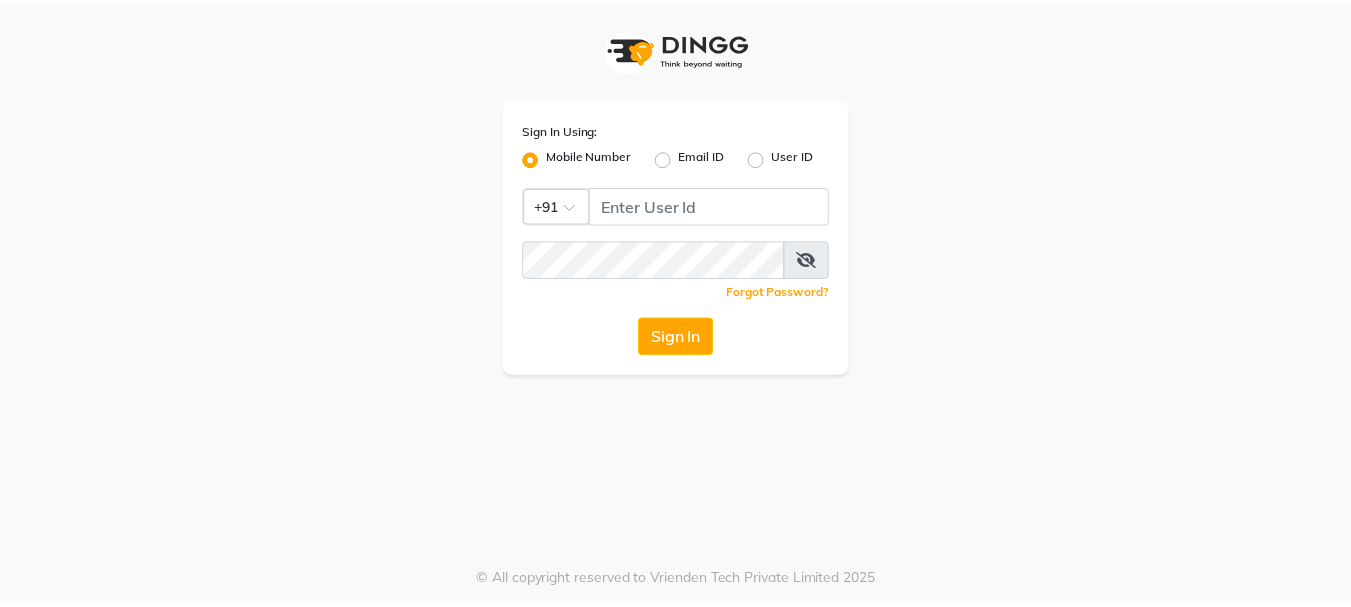 scroll, scrollTop: 0, scrollLeft: 0, axis: both 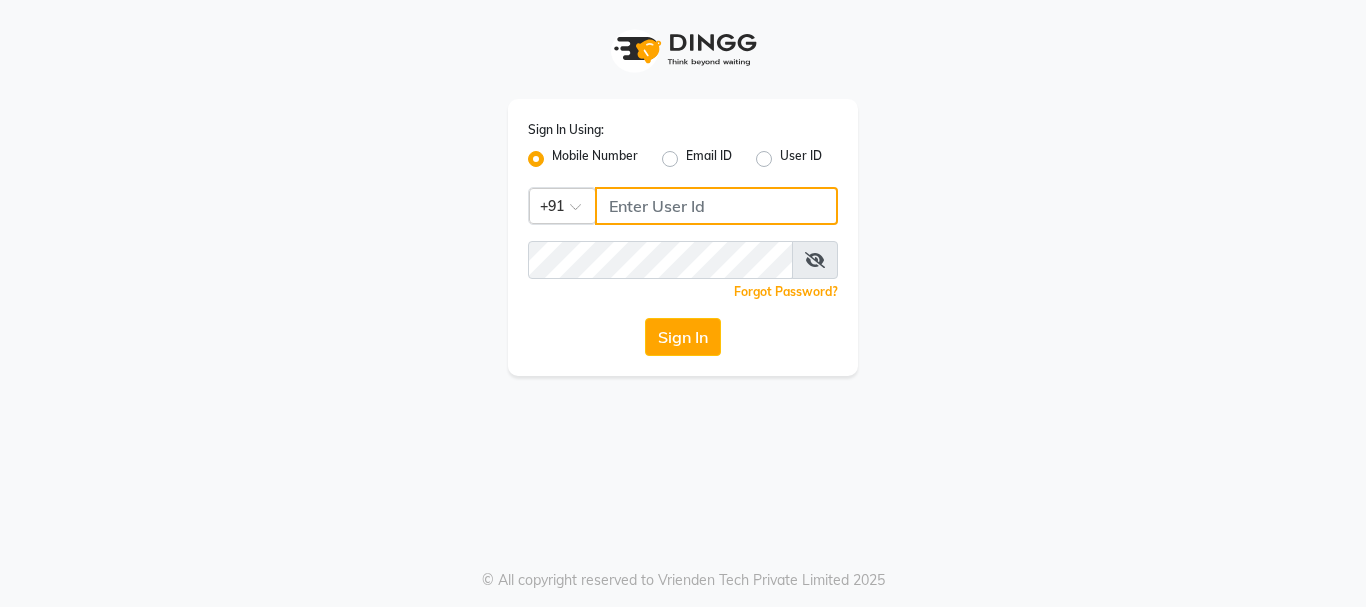 click 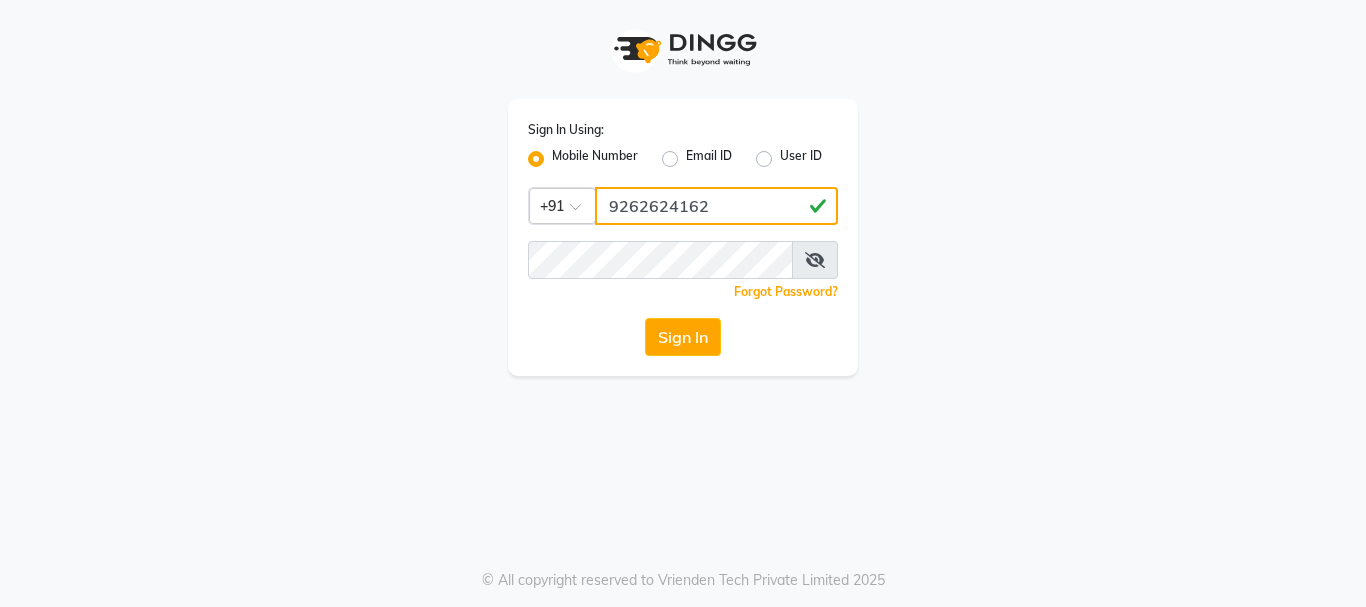 type on "9262624162" 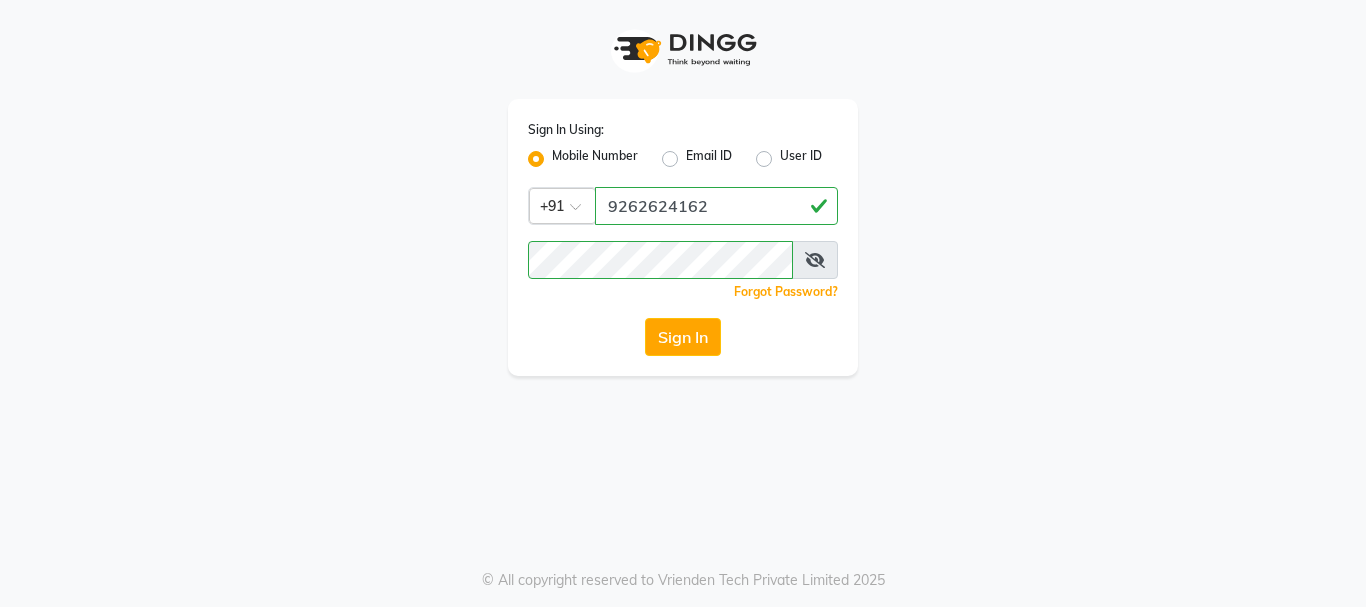 click at bounding box center (815, 260) 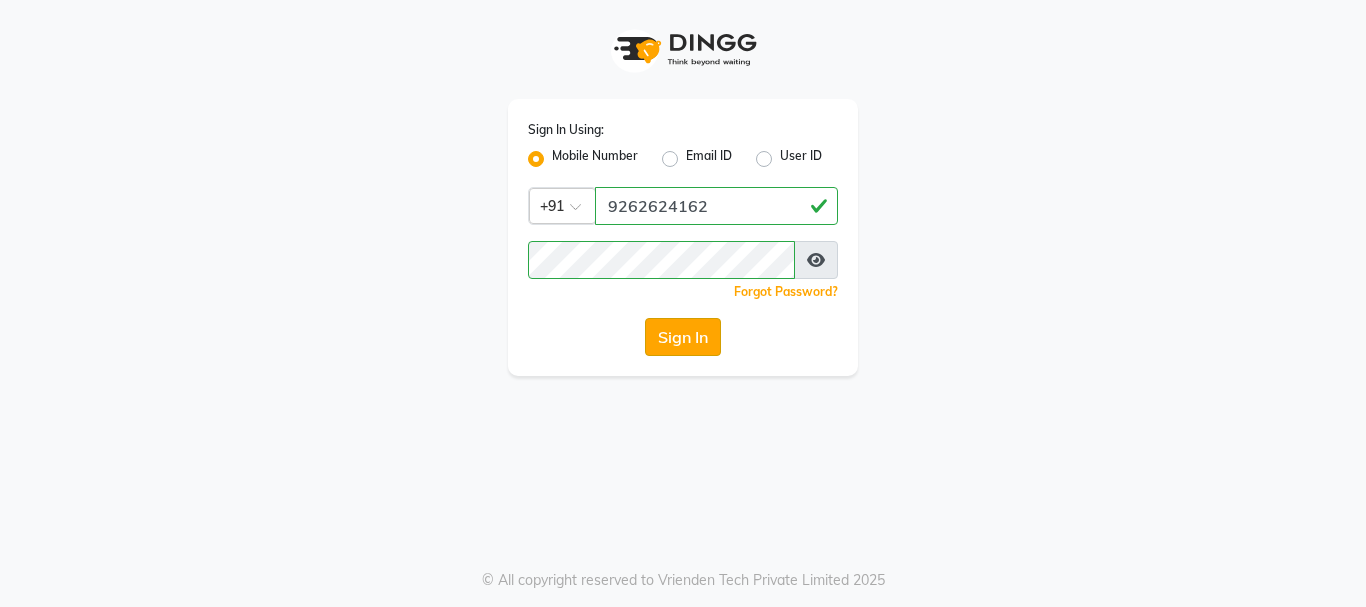 click on "Sign In" 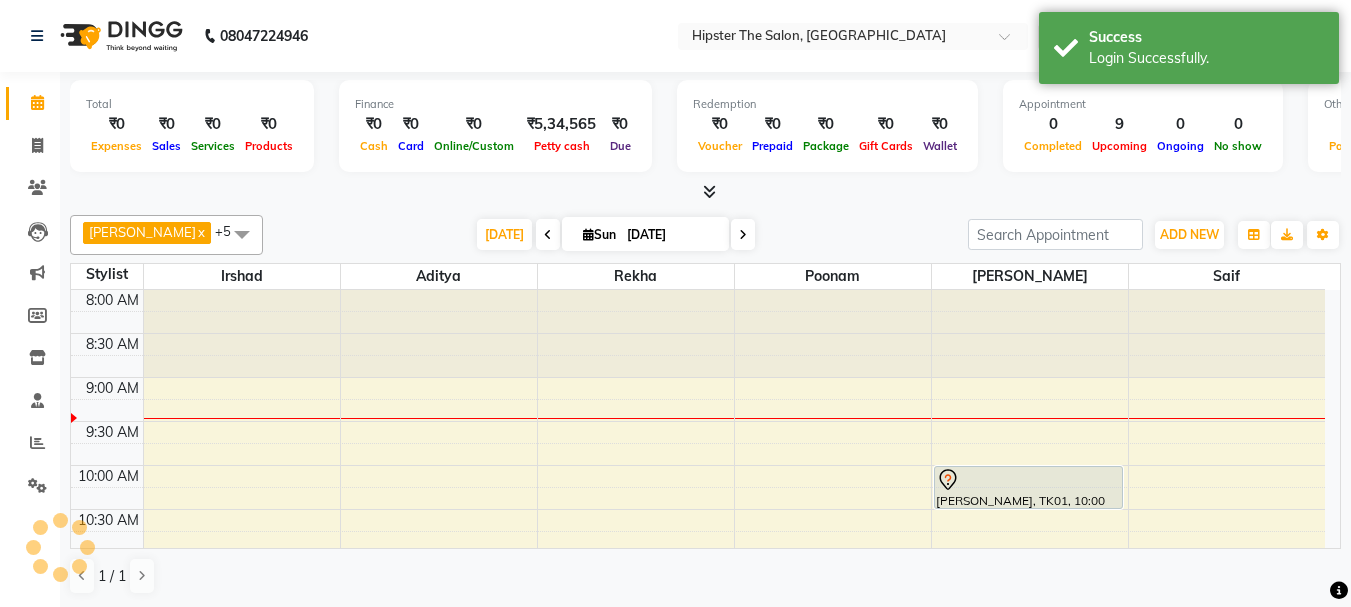 scroll, scrollTop: 0, scrollLeft: 0, axis: both 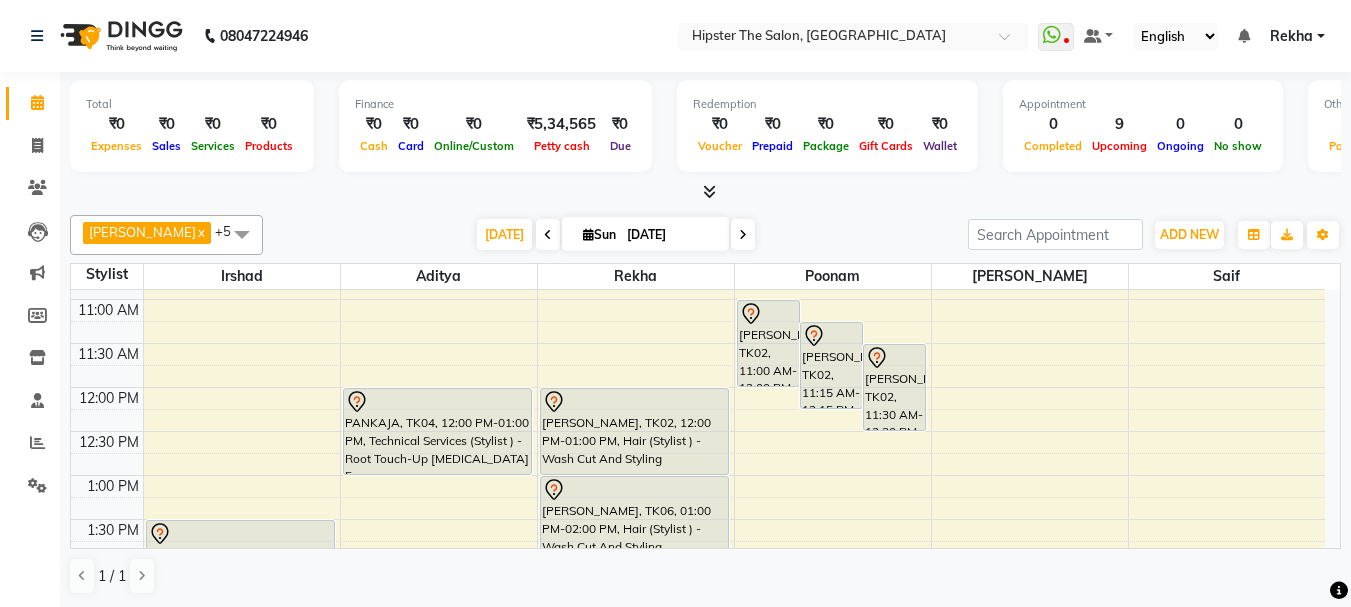 click at bounding box center [548, 235] 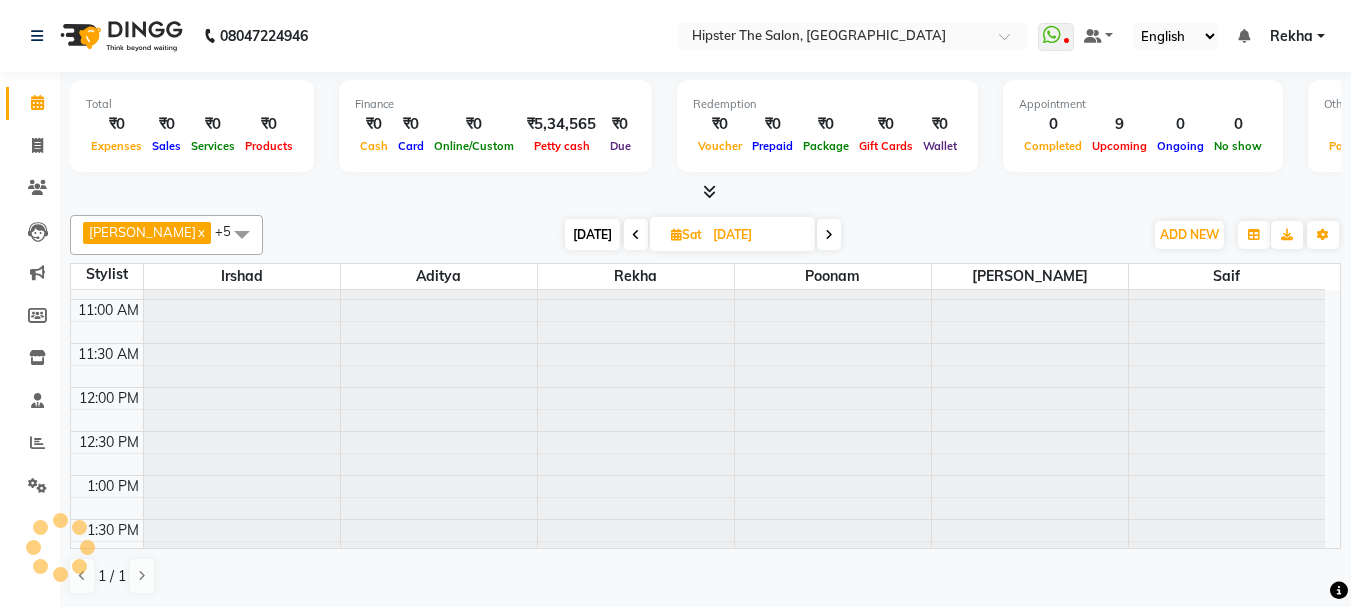 type on "12-07-2025" 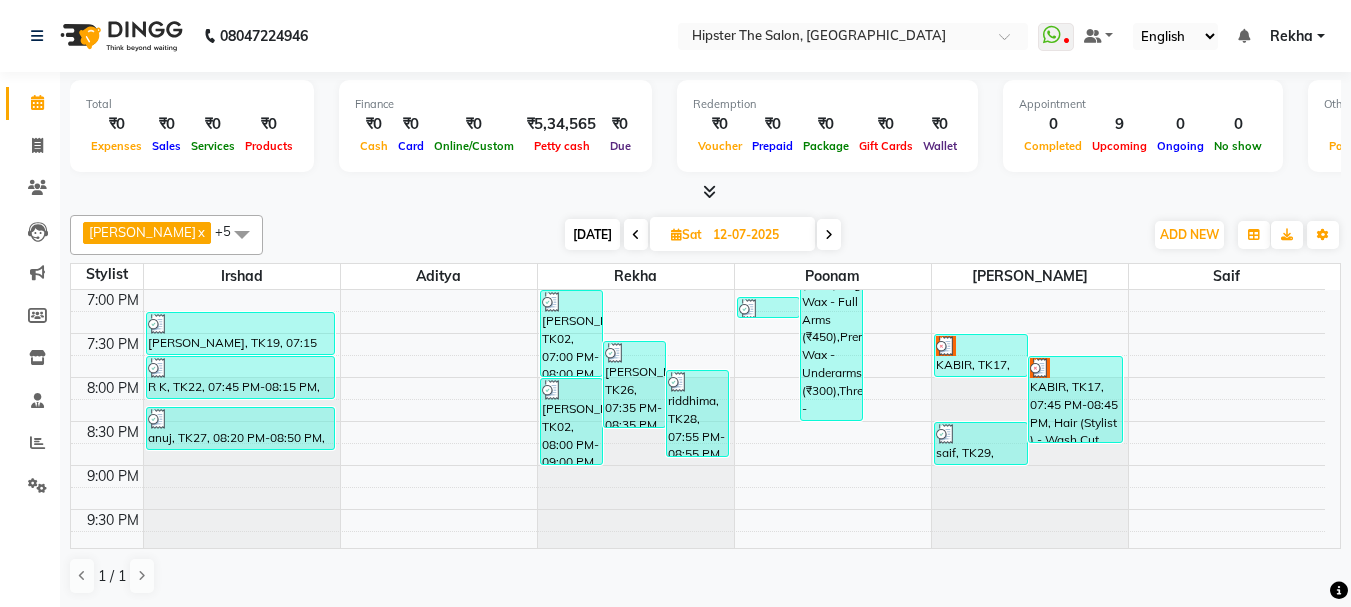 scroll, scrollTop: 928, scrollLeft: 0, axis: vertical 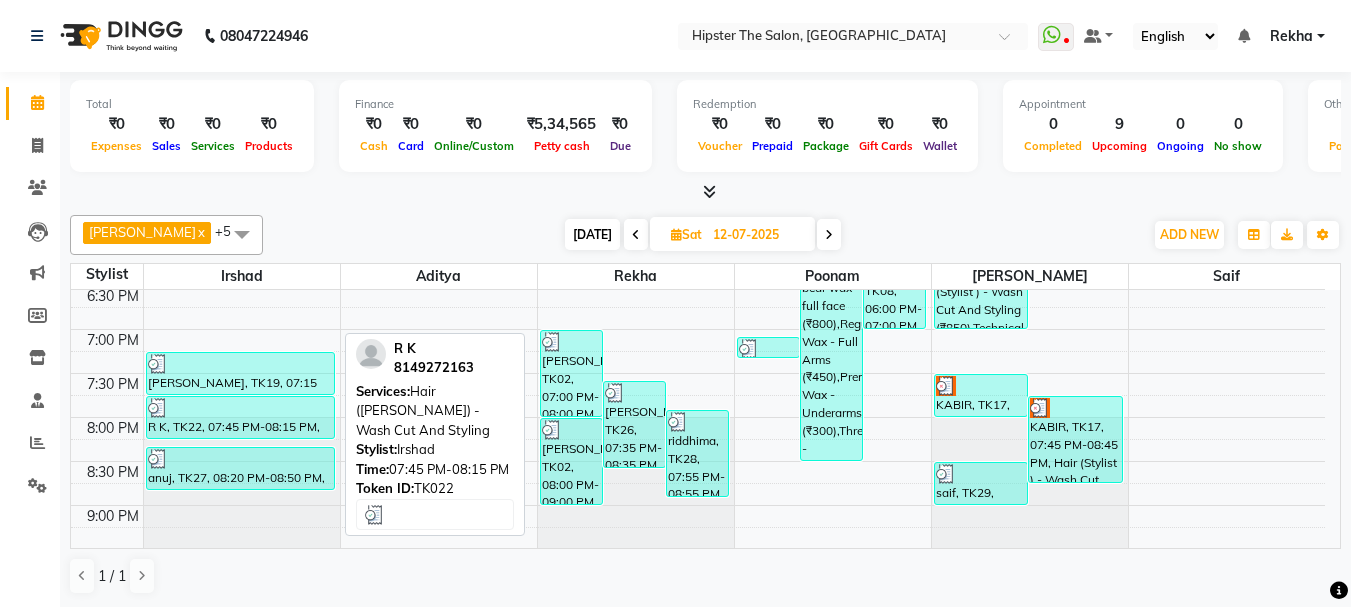 click on "R K, TK22, 07:45 PM-08:15 PM, Hair ([PERSON_NAME]) - Wash Cut And Styling" at bounding box center [240, 417] 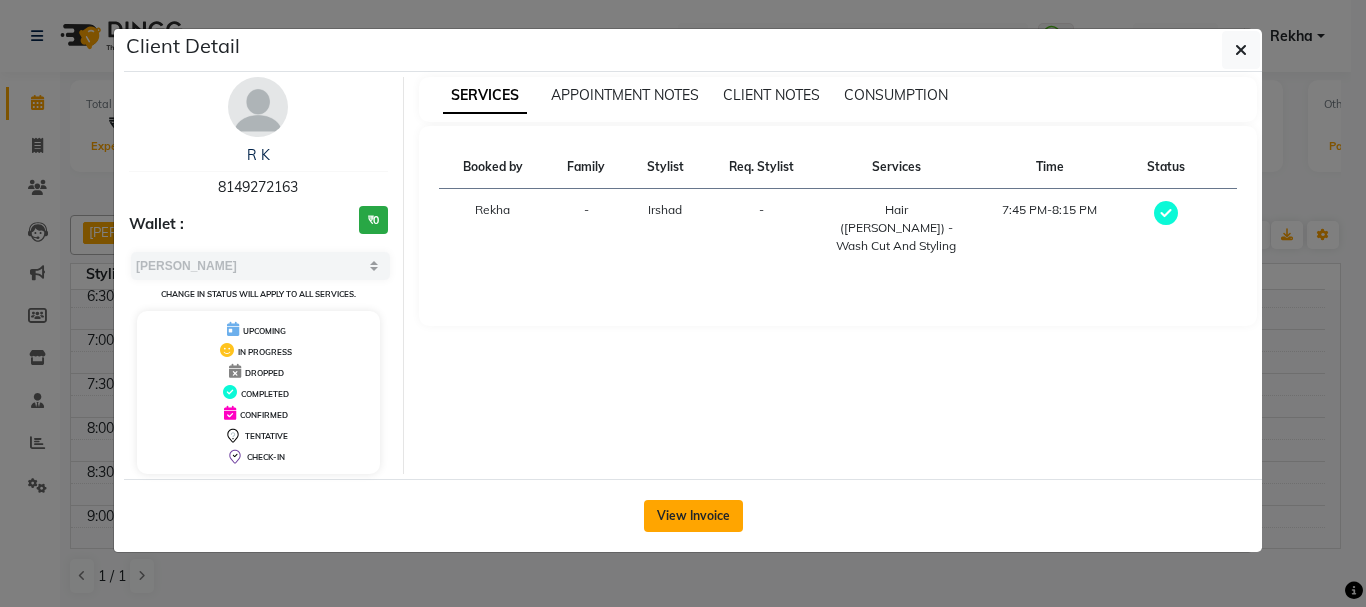click on "View Invoice" 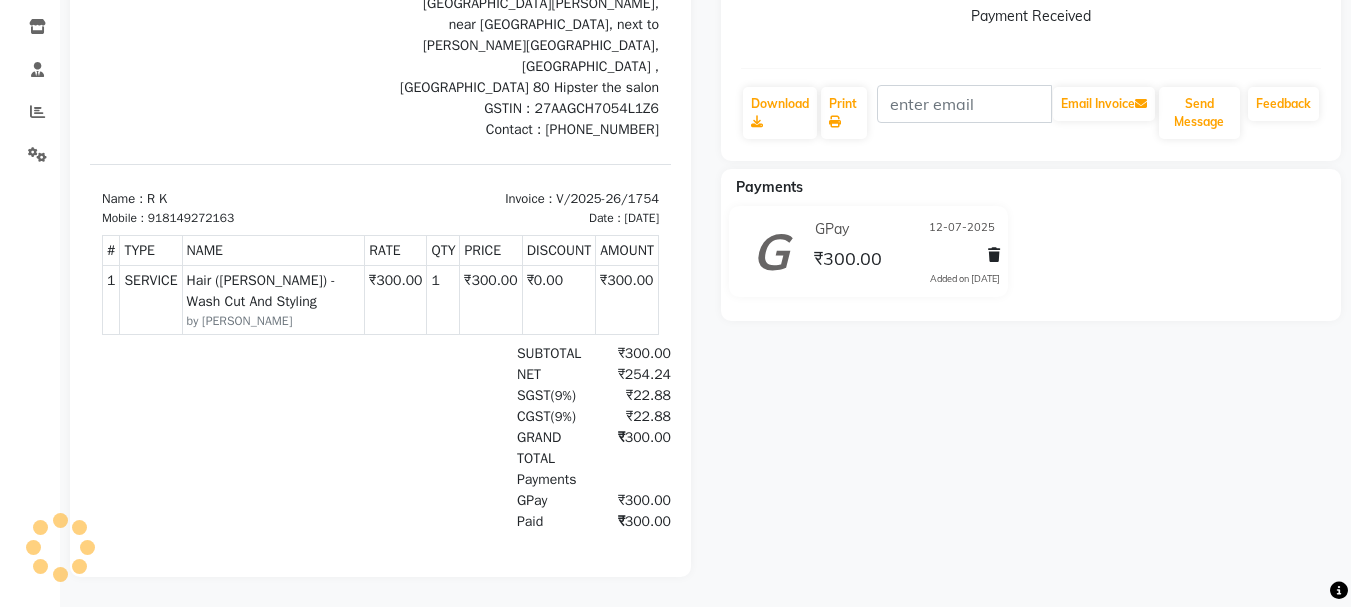 scroll, scrollTop: 0, scrollLeft: 0, axis: both 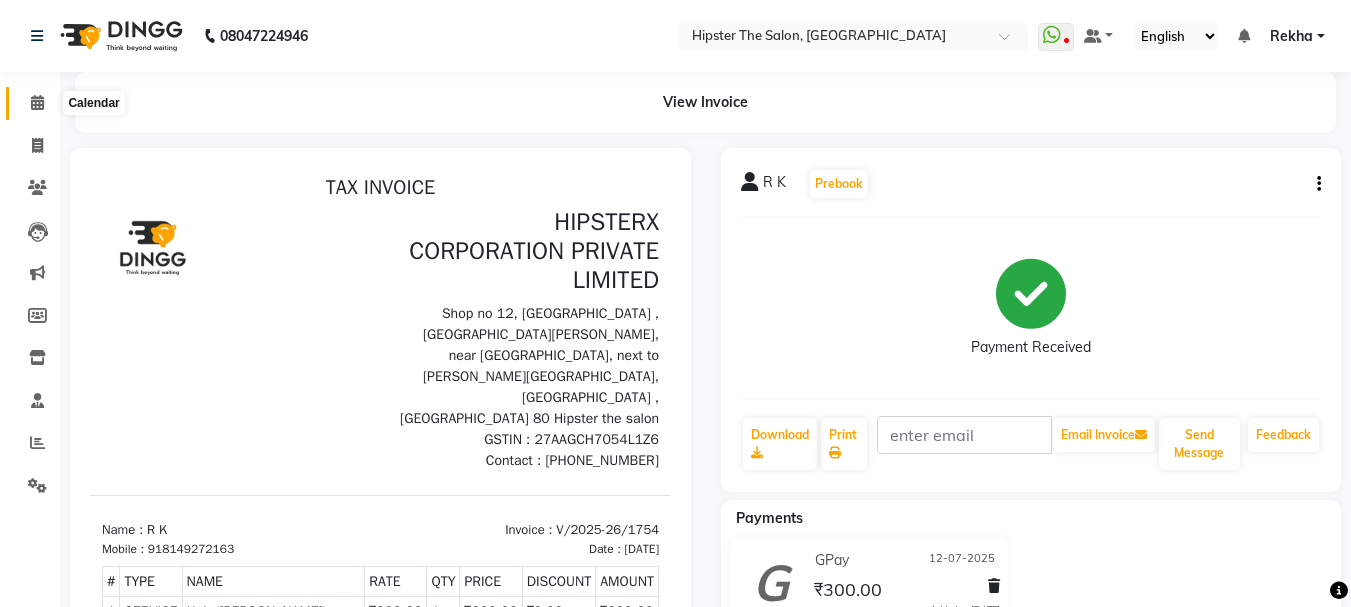 click 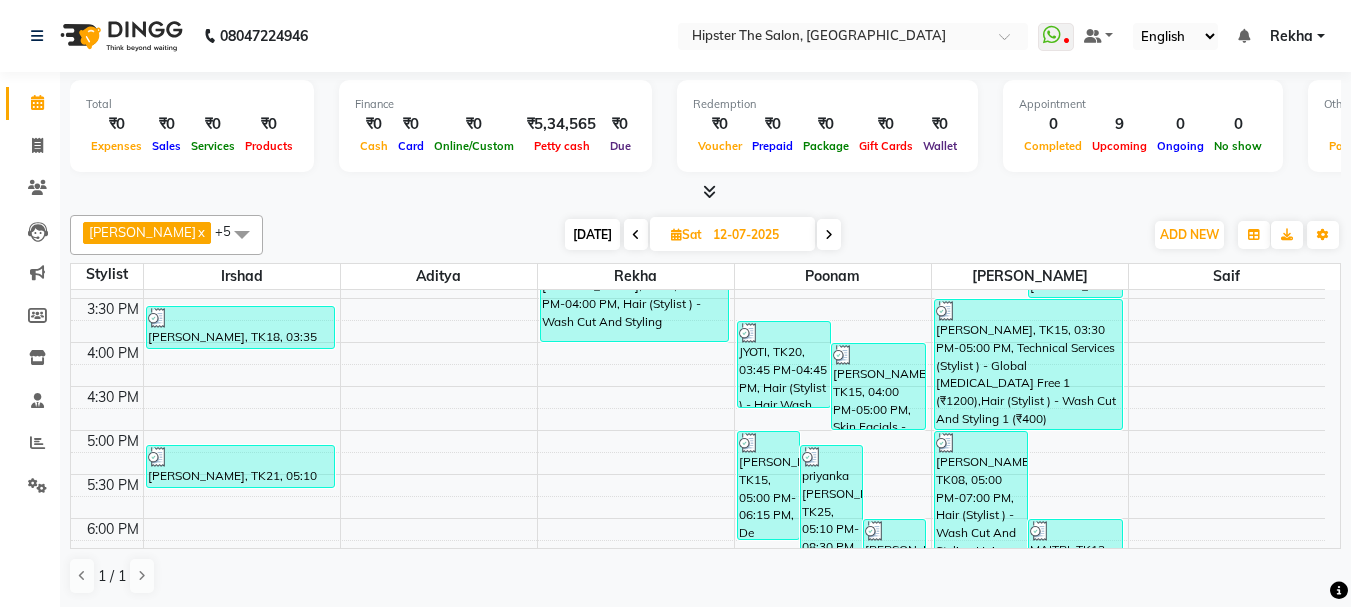 scroll, scrollTop: 681, scrollLeft: 0, axis: vertical 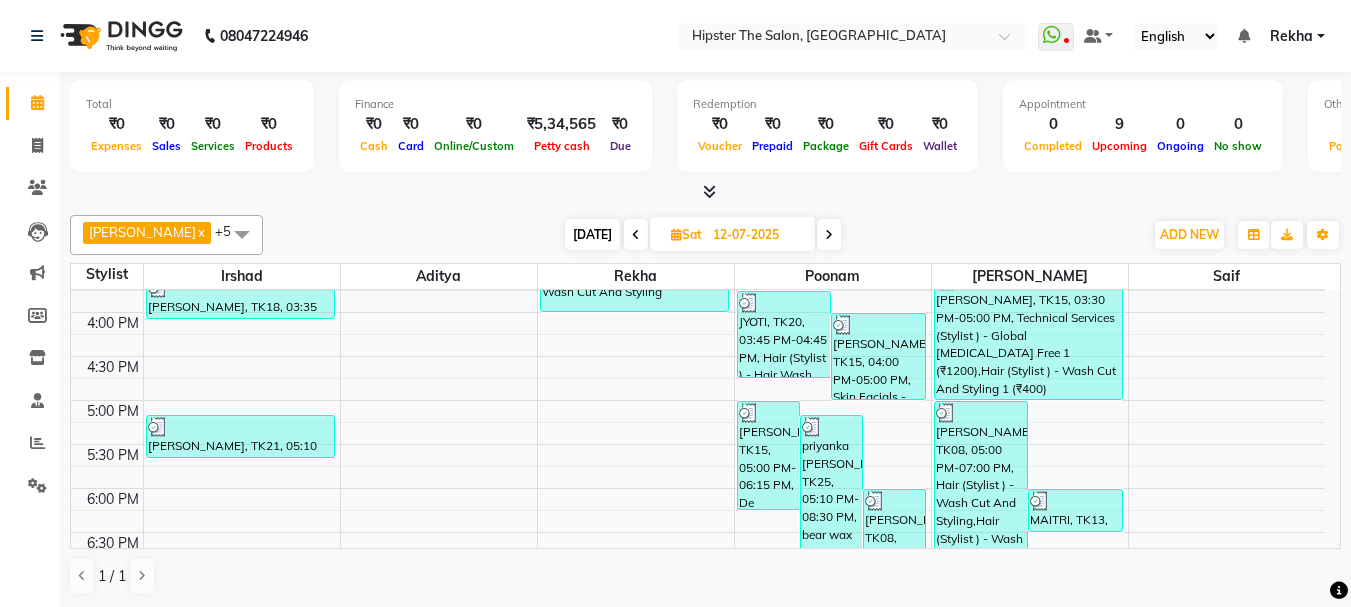 click on "8:00 AM 8:30 AM 9:00 AM 9:30 AM 10:00 AM 10:30 AM 11:00 AM 11:30 AM 12:00 PM 12:30 PM 1:00 PM 1:30 PM 2:00 PM 2:30 PM 3:00 PM 3:30 PM 4:00 PM 4:30 PM 5:00 PM 5:30 PM 6:00 PM 6:30 PM 7:00 PM 7:30 PM 8:00 PM 8:30 PM 9:00 PM 9:30 PM 10:00 PM 10:30 PM     arun, TK09, 09:40 AM-12:40 PM, Hair (Barber) - Wash Cut And Styling (₹300),Hair (Barber) - Shave (₹180),Skin Facials - Brightning Facial (₹3000),De Tanning - Premium Full Face & Neck (₹700)     arun, TK03, 09:45 AM-10:15 AM, Hair (Barber) - Wash Cut And Styling     arun, TK03, 10:15 AM-10:45 AM, Hair (Barber) - Shave     CHINTAN MEHTA, TK10, 12:25 PM-12:55 PM, Hair (Barber) - Shave (₹180)     KARAN, TK11, 12:50 PM-01:50 PM, Hair (Barber) - Wash Cut And Styling (₹300),Hair (Barber) - Shave (₹180)     vimal, TK14, 01:50 PM-02:20 PM, Hair (Barber) - Wash Cut And Styling (₹300)     SELBE, TK18, 03:35 PM-04:05 PM, Hair (Barber) - Wash Cut And Styling (₹300)     aryaveer patil, TK21, 05:10 PM-05:40 PM, Hair (Barber) - Wash Cut And Styling (₹300)" at bounding box center [698, 268] 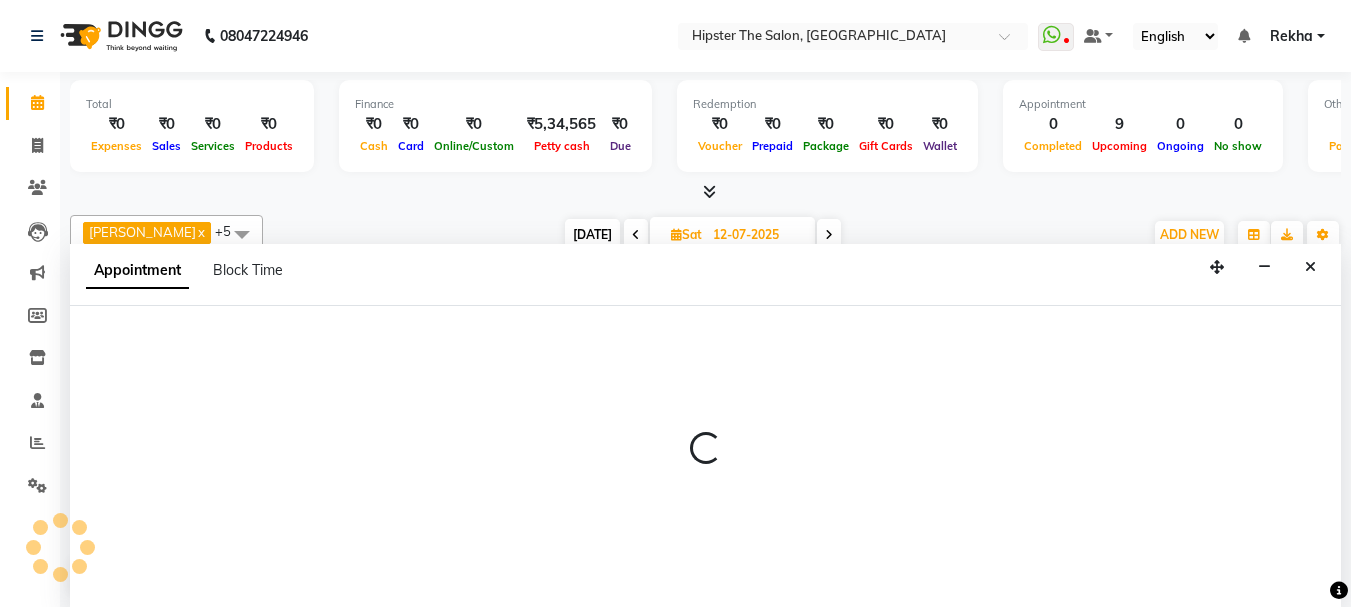 scroll, scrollTop: 1, scrollLeft: 0, axis: vertical 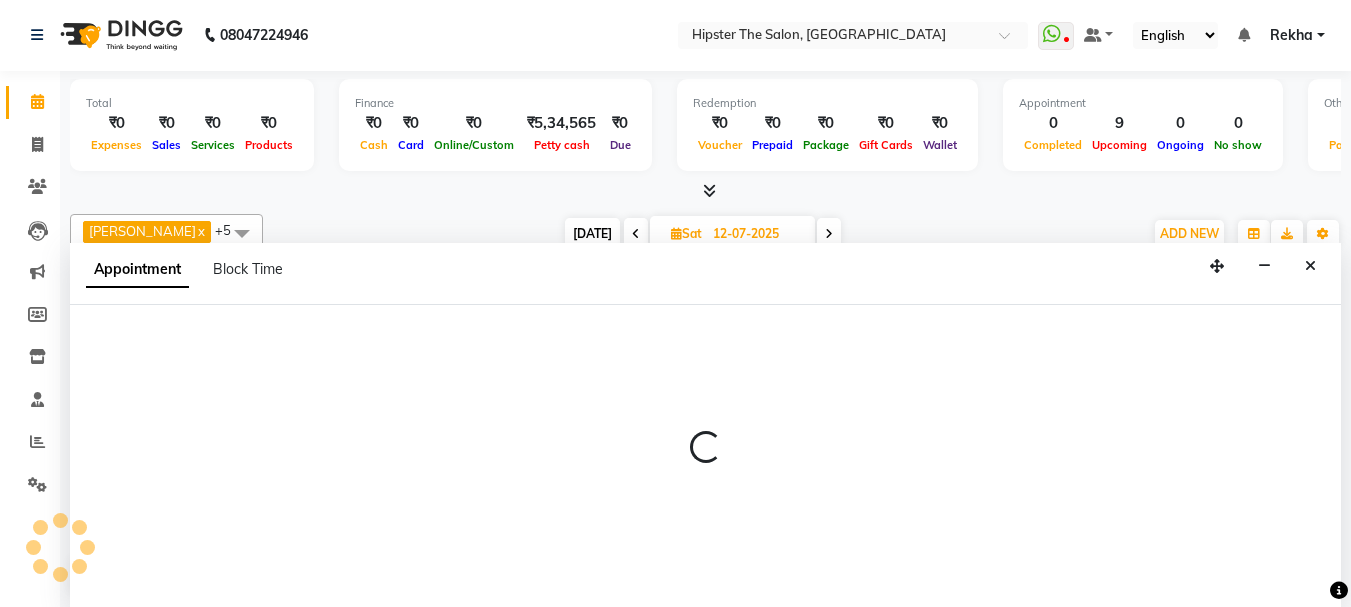 select on "64371" 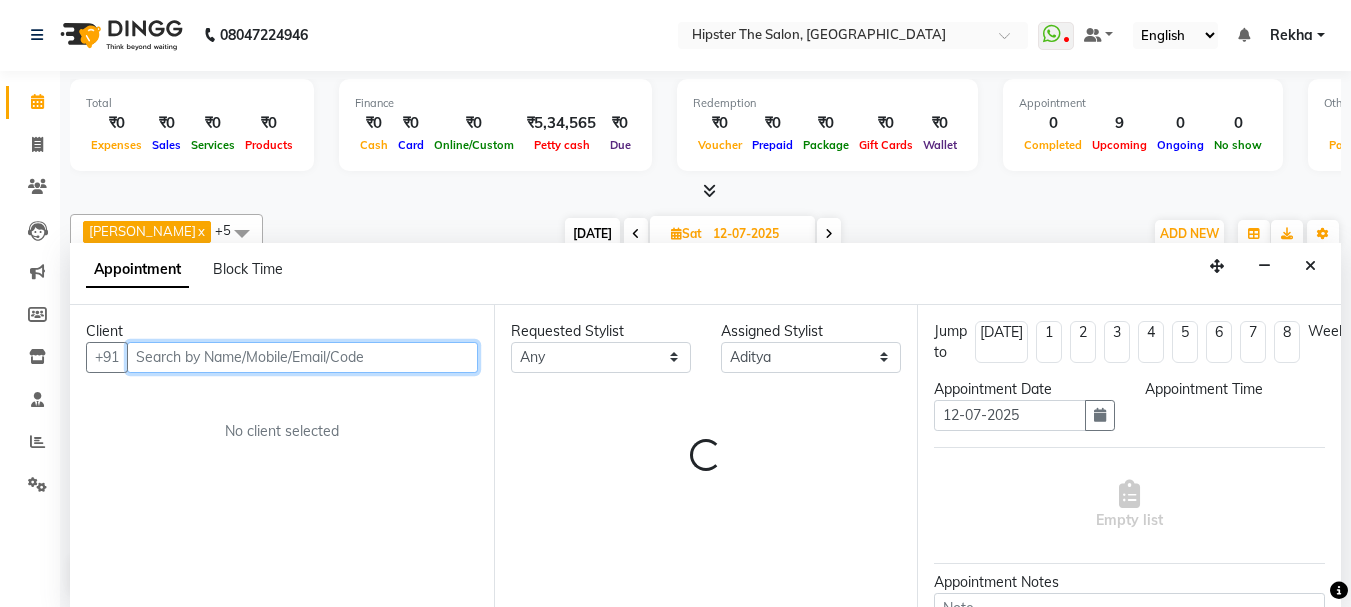 select on "1065" 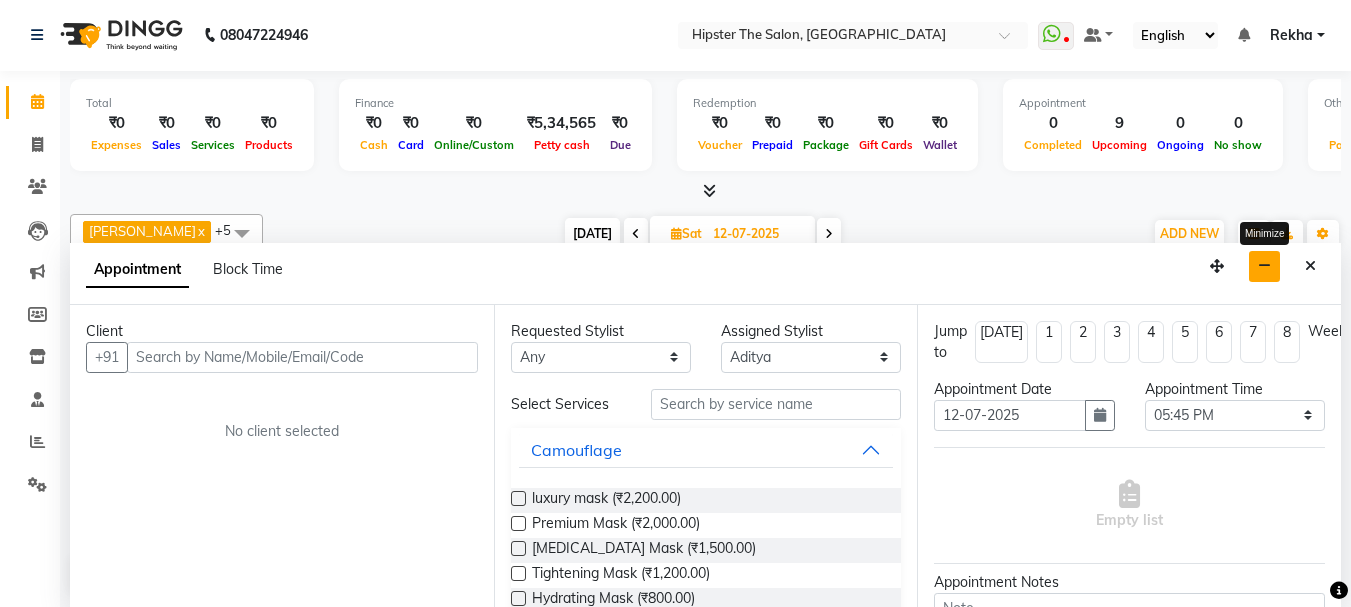 click at bounding box center [1264, 266] 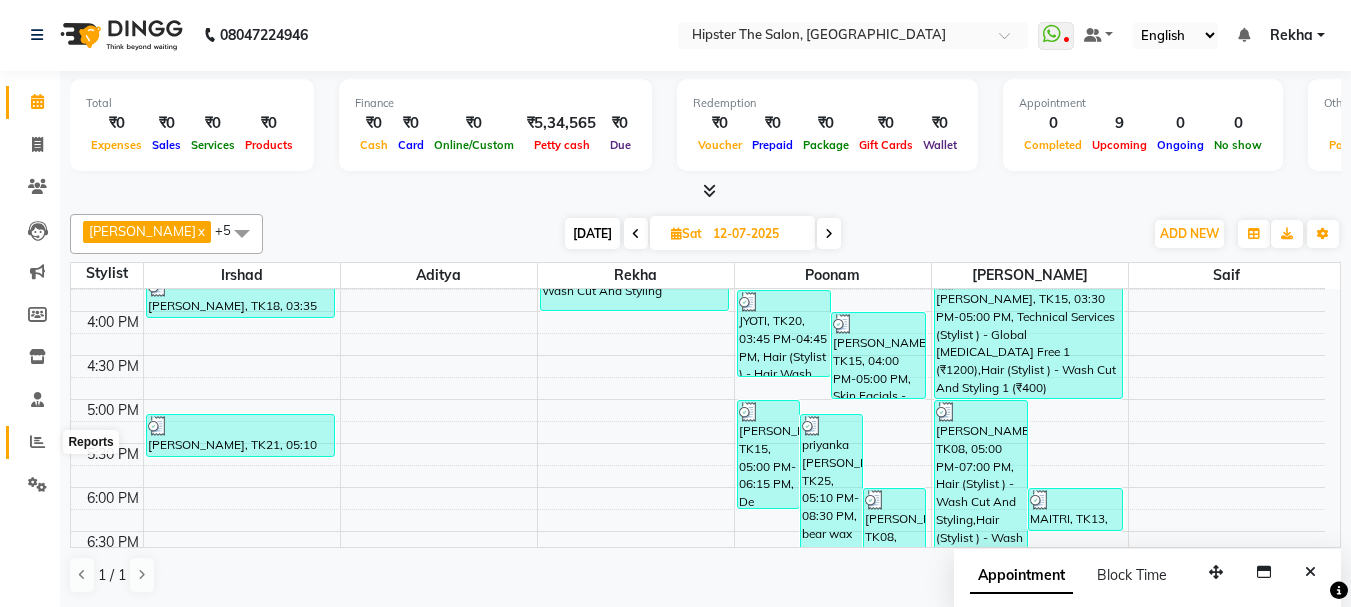 click 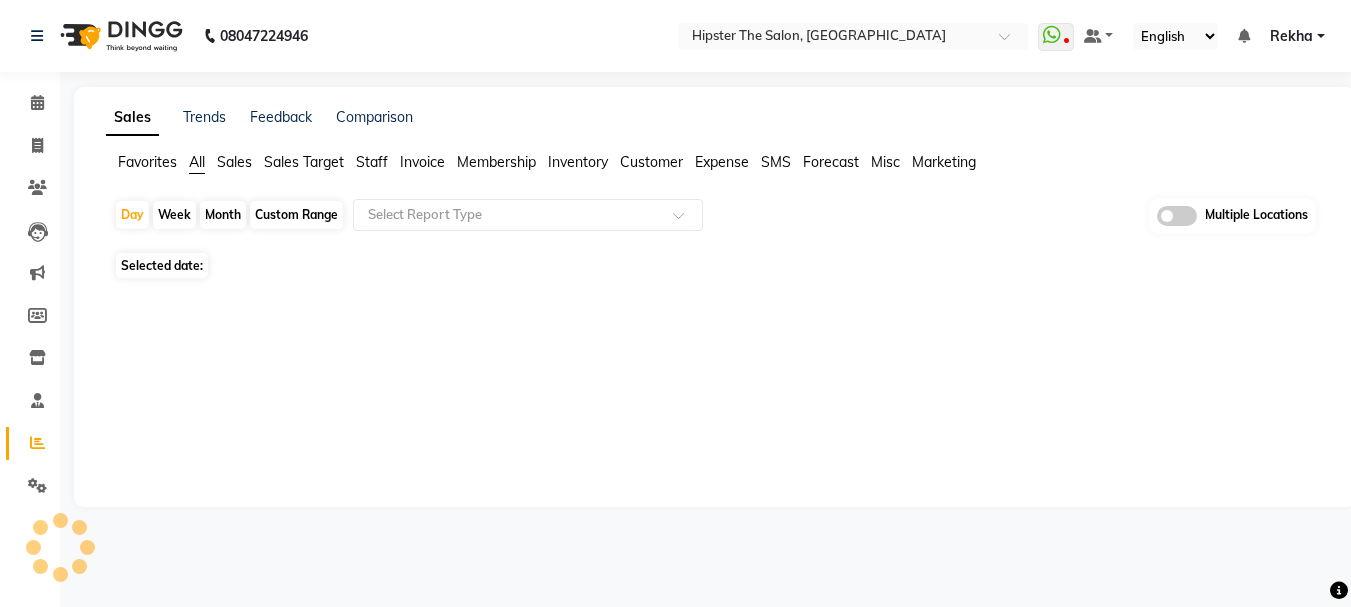 scroll, scrollTop: 0, scrollLeft: 0, axis: both 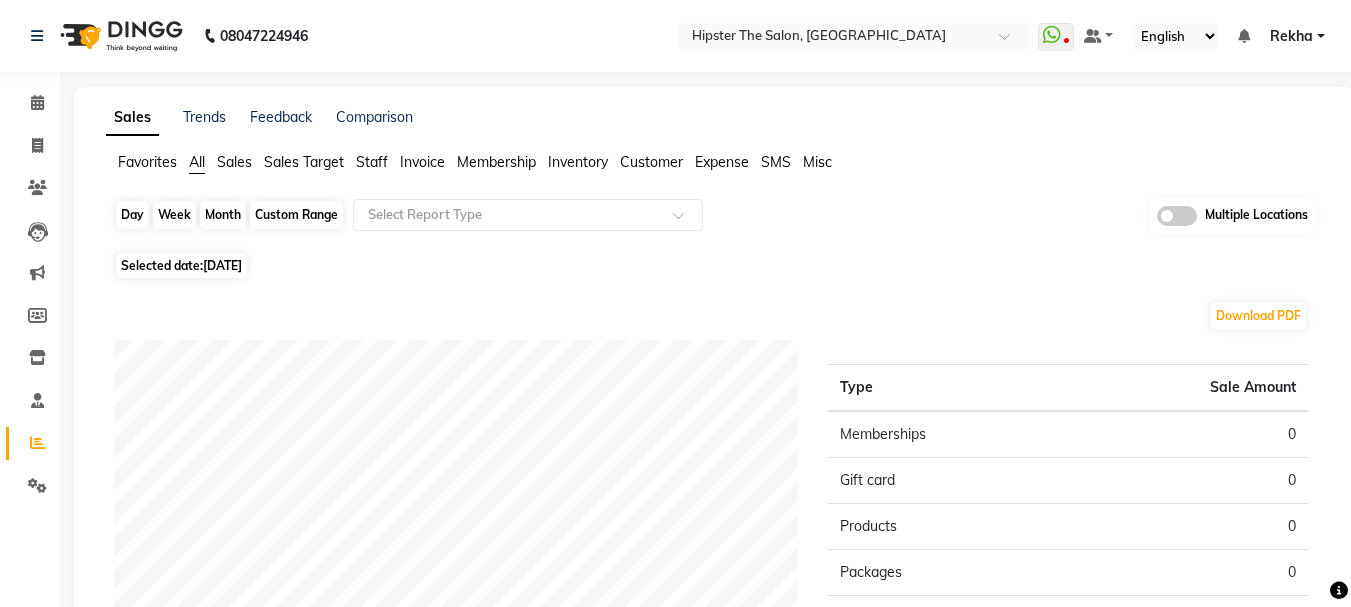 click on "Day" 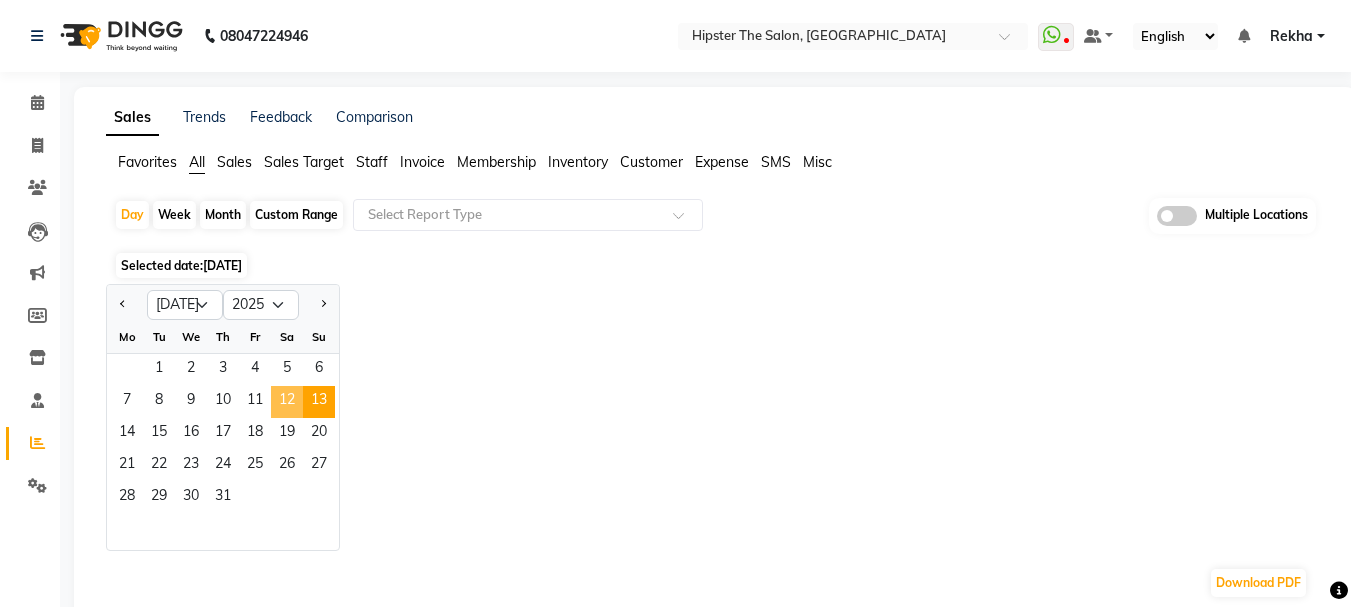 click on "12" 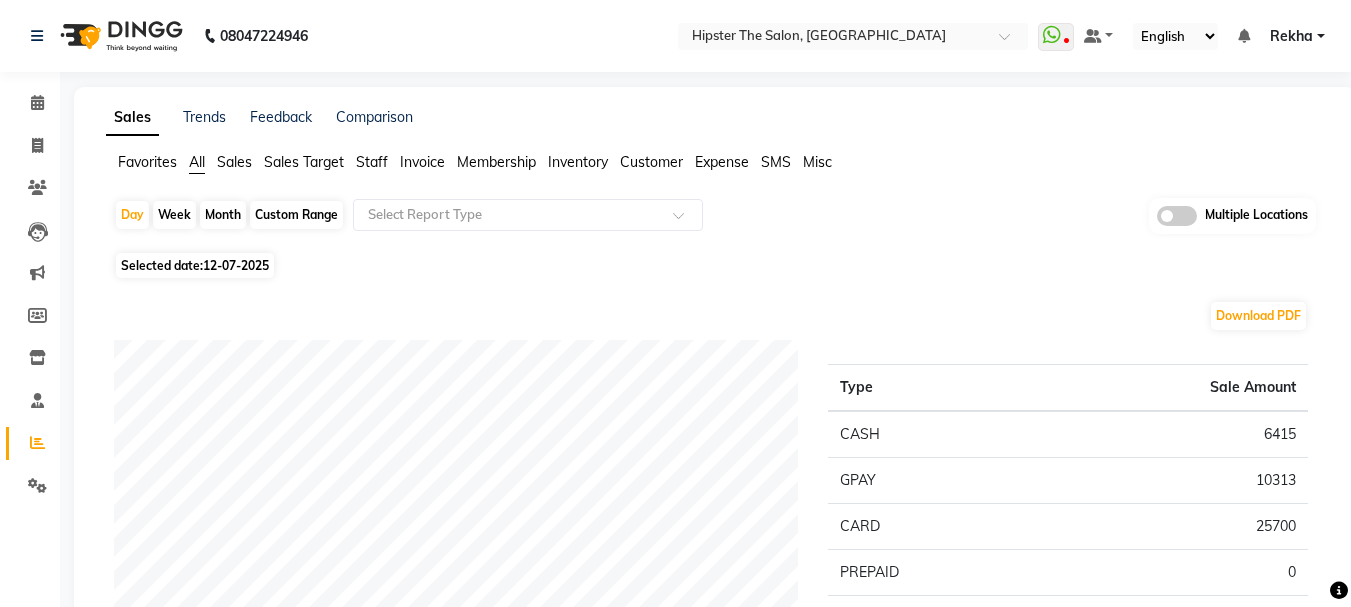 click on "Staff" 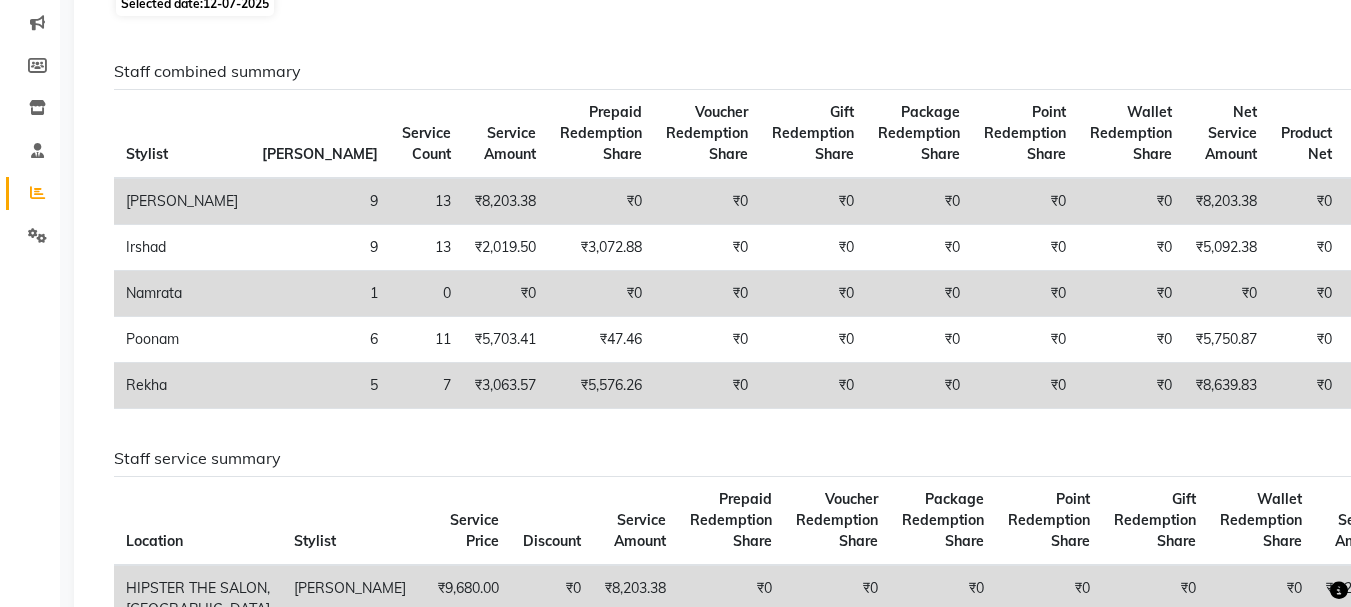 scroll, scrollTop: 0, scrollLeft: 0, axis: both 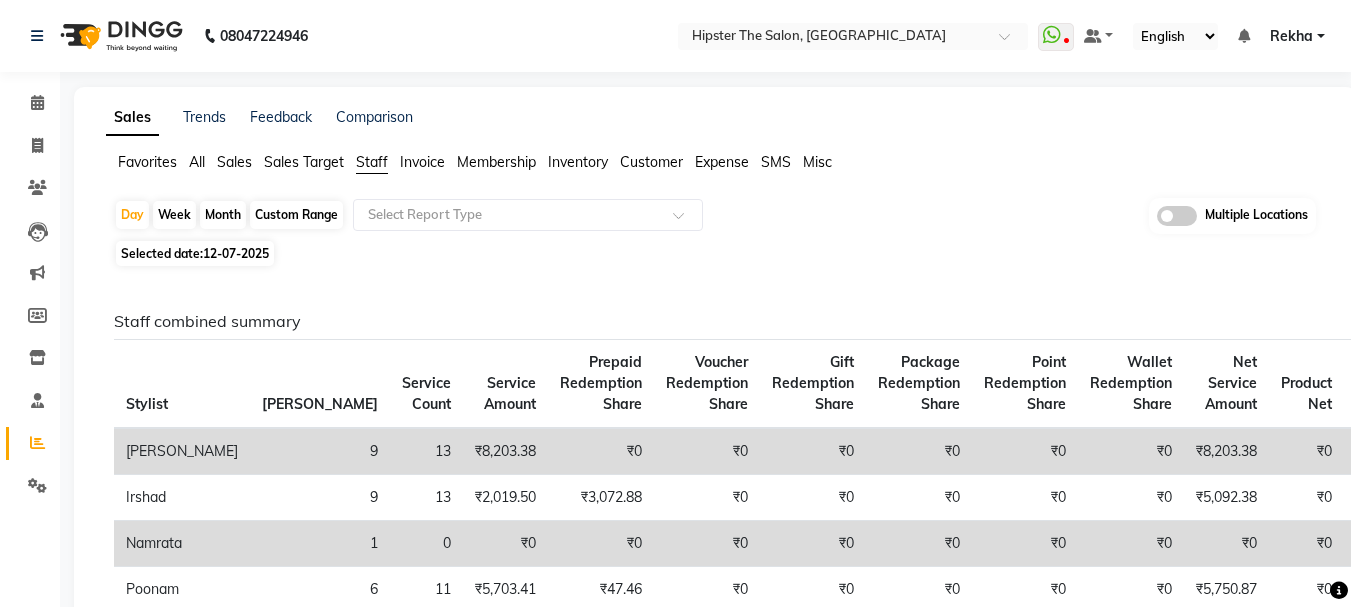 click on "Custom Range" 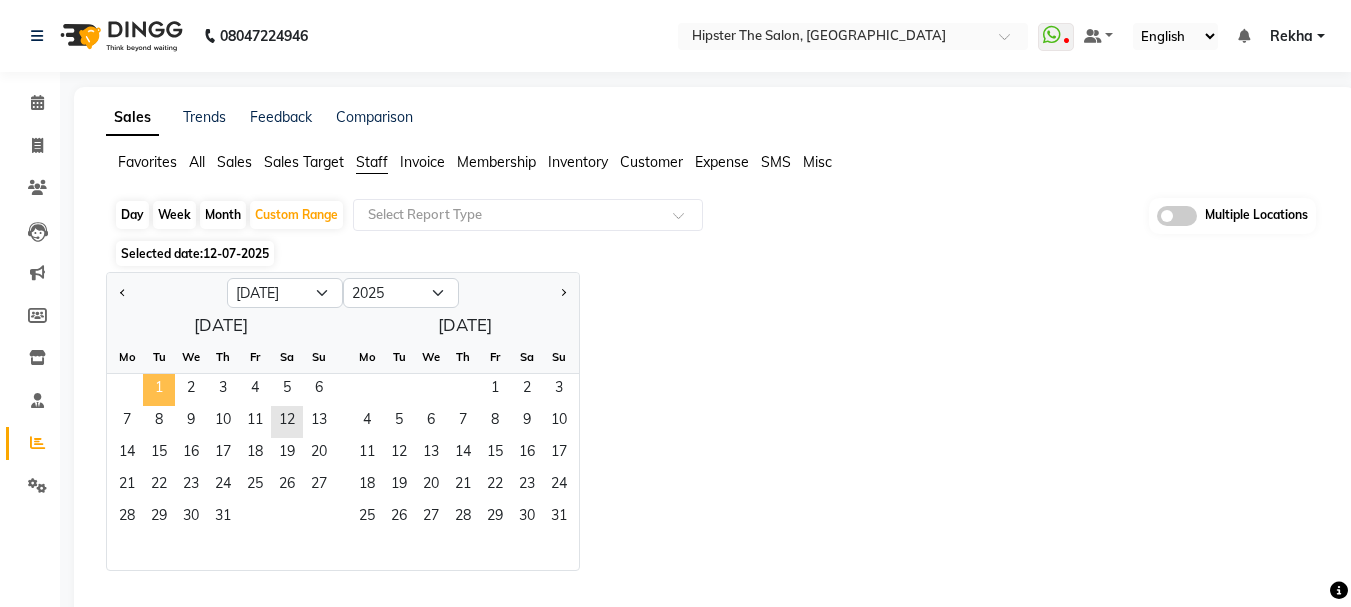click on "1" 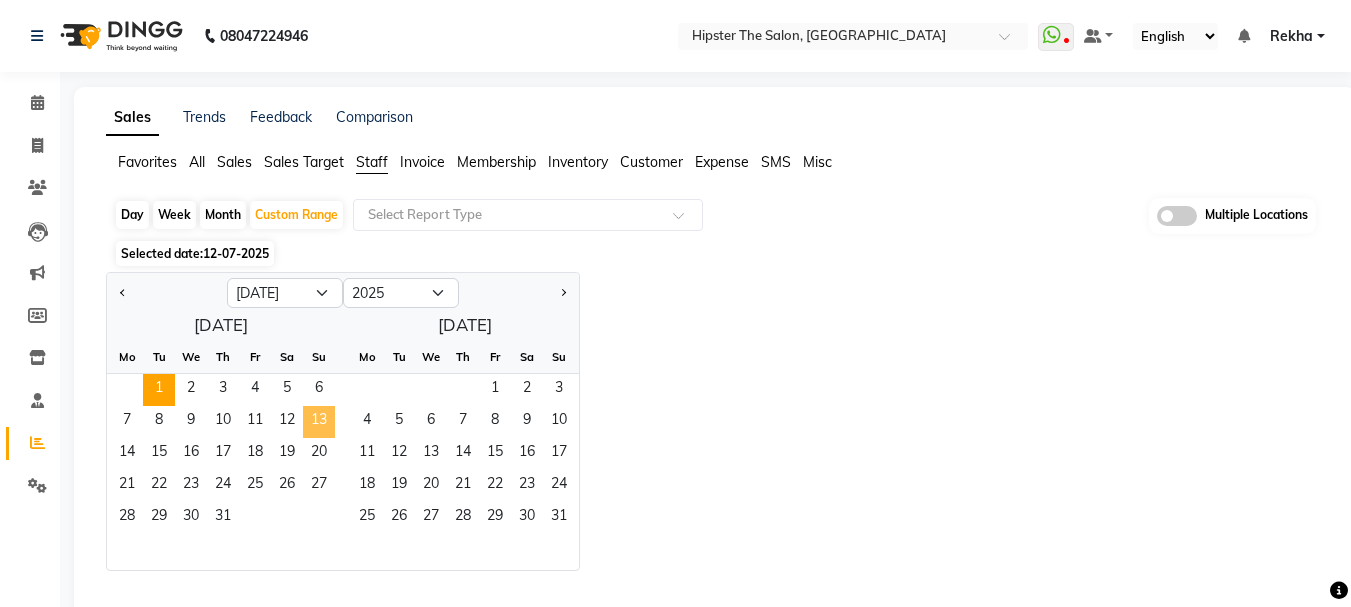 click on "13" 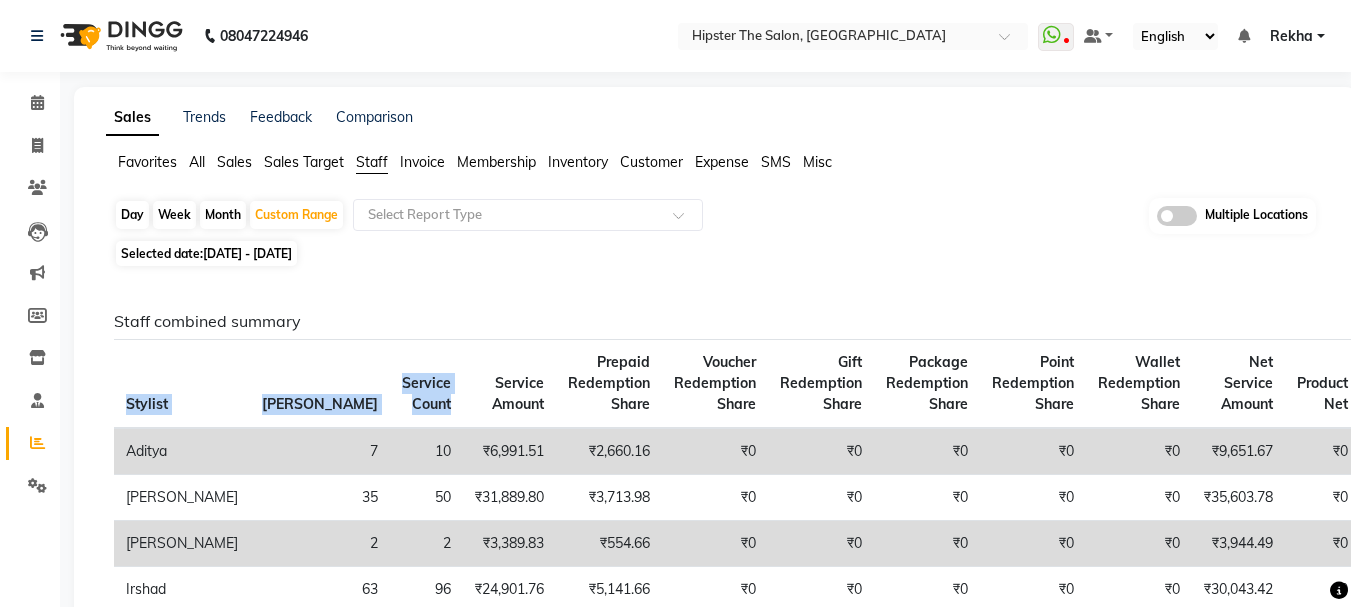 drag, startPoint x: 320, startPoint y: 415, endPoint x: 450, endPoint y: 279, distance: 188.13824 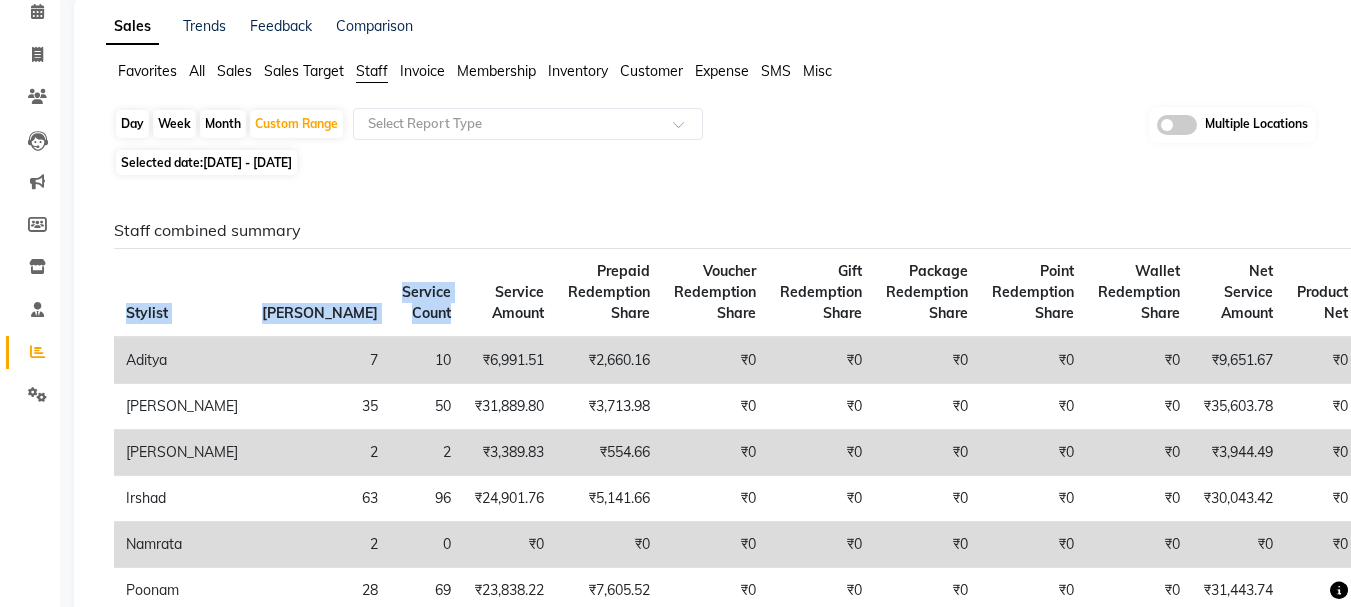 scroll, scrollTop: 0, scrollLeft: 0, axis: both 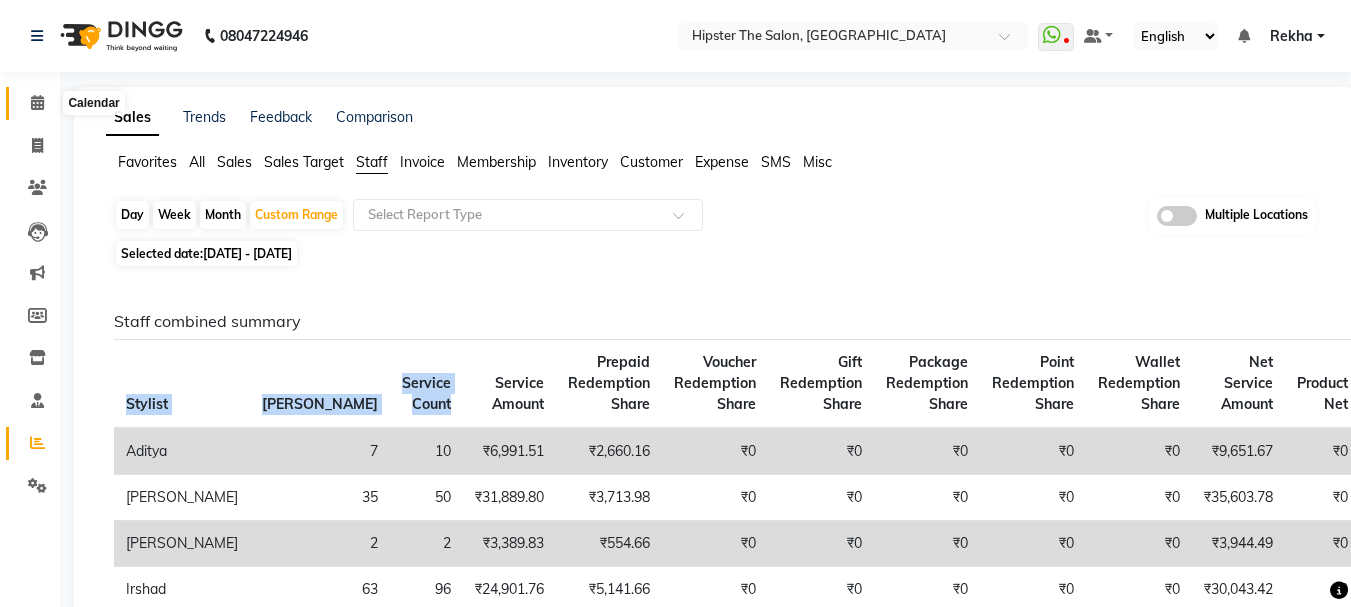 click 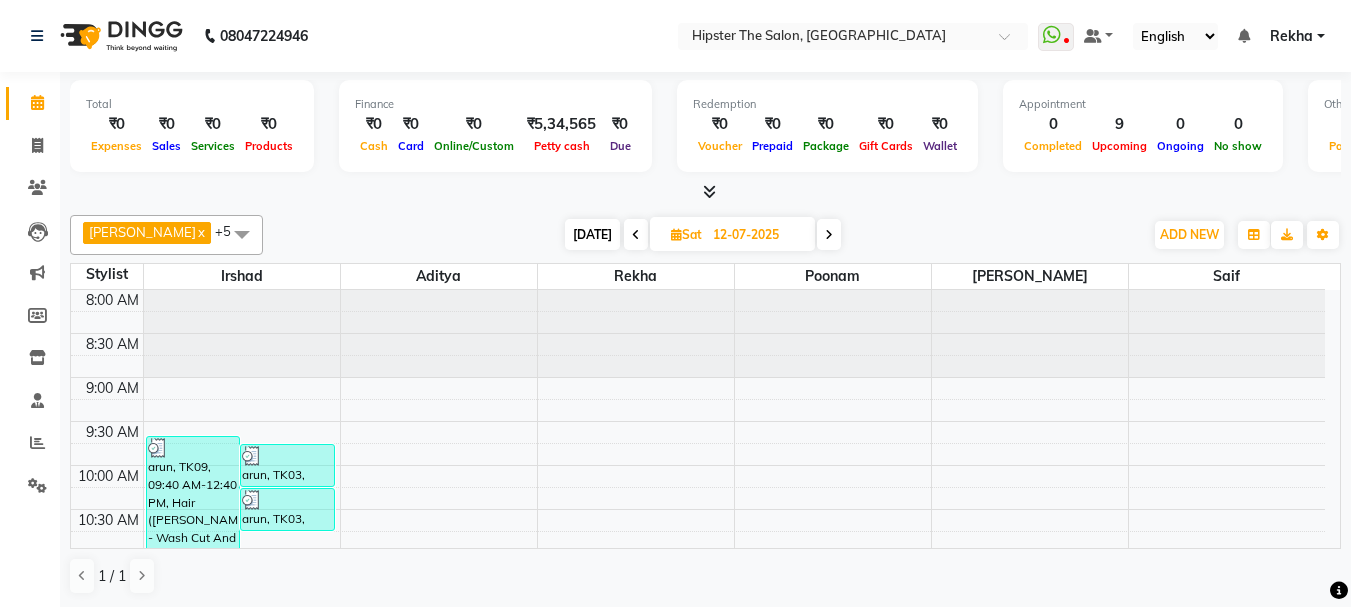 click 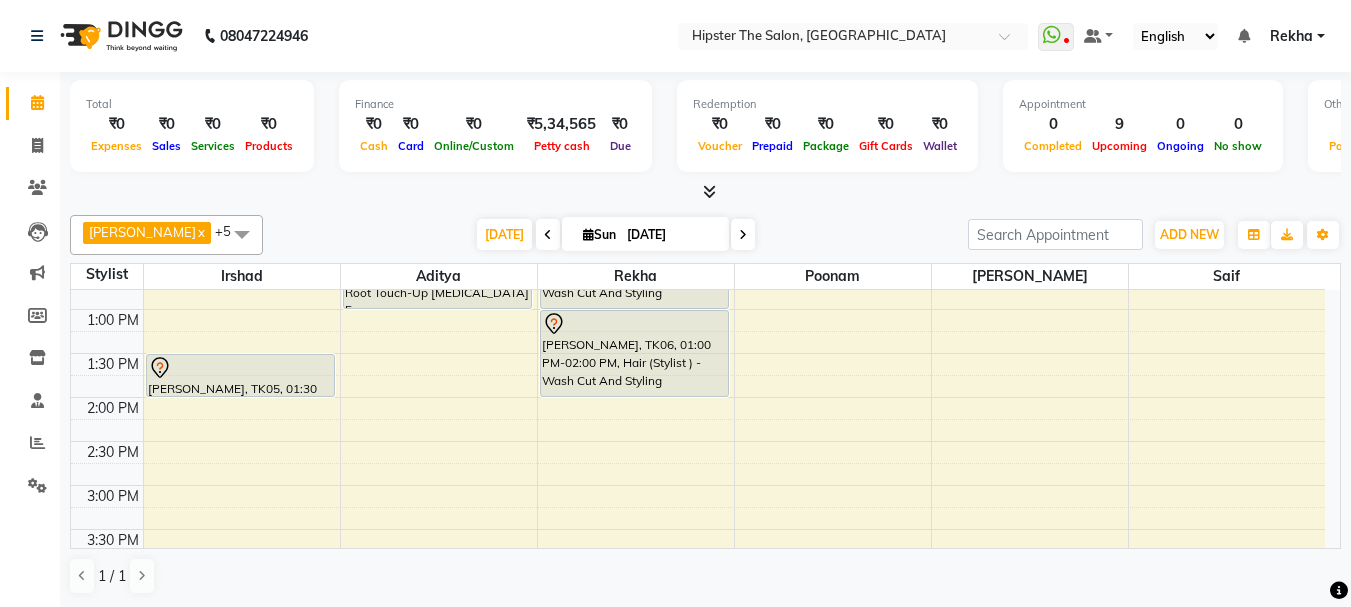 scroll, scrollTop: 453, scrollLeft: 0, axis: vertical 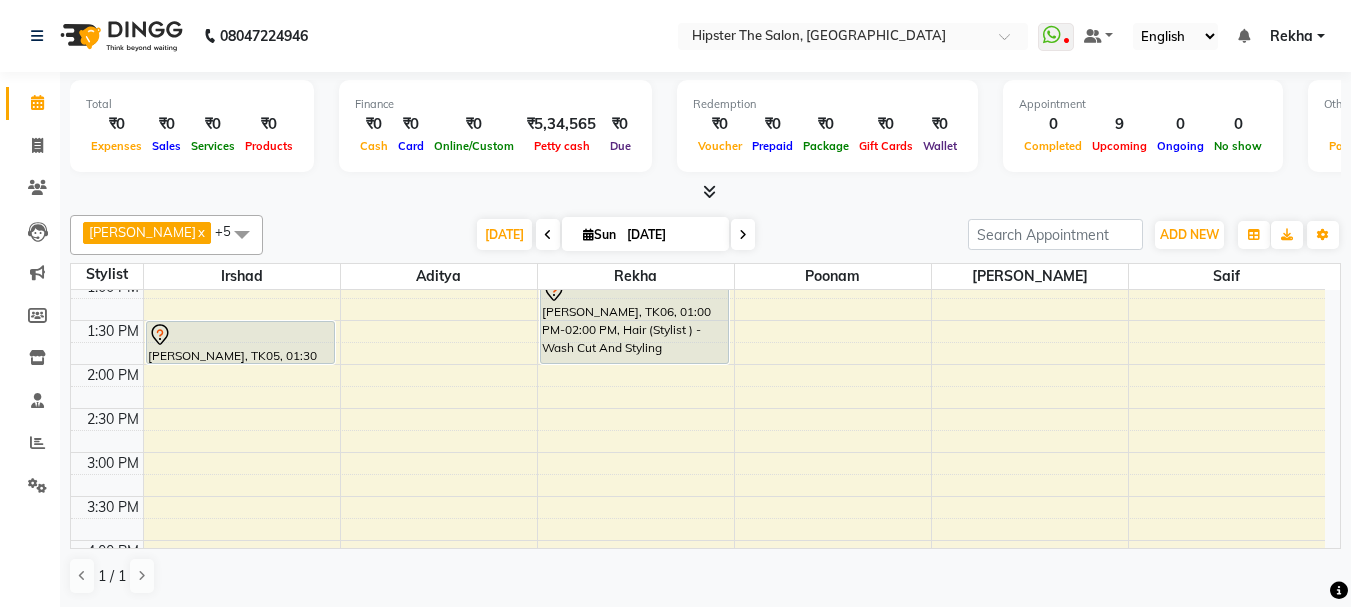 click on "8:00 AM 8:30 AM 9:00 AM 9:30 AM 10:00 AM 10:30 AM 11:00 AM 11:30 AM 12:00 PM 12:30 PM 1:00 PM 1:30 PM 2:00 PM 2:30 PM 3:00 PM 3:30 PM 4:00 PM 4:30 PM 5:00 PM 5:30 PM 6:00 PM 6:30 PM 7:00 PM 7:30 PM 8:00 PM 8:30 PM 9:00 PM 9:30 PM 10:00 PM 10:30 PM             NIDDHI, TK05, 01:30 PM-02:00 PM, Hair (Barber) - Wash Cut And Styling             PANKAJA, TK04, 12:00 PM-01:00 PM, Technical Services (Stylist ) - Root Touch-Up Ammonia Free             SHRADDHA SHAH, TK02, 12:00 PM-01:00 PM, Hair (Stylist ) - Wash Cut And Styling             Anna Reji, TK06, 01:00 PM-02:00 PM, Hair (Stylist ) - Wash Cut And Styling             ramneet, TK03, 07:30 PM-08:30 PM, Hair (Stylist ) - Styling With Wash             SHRADDHA SHAH, TK02, 11:00 AM-12:00 PM, Threading - Eyebrows             SHRADDHA SHAH, TK02, 11:15 AM-12:15 PM, Threading - Upper Lip             SHRADDHA SHAH, TK02, 11:30 AM-12:30 PM, Hair Care (Stylist ) - Hair Spa 1             vipul NANDU, TK01, 10:00 AM-10:30 AM, Hair (Stylist ) - Wash Cut And Styling 1" at bounding box center (706, 419) 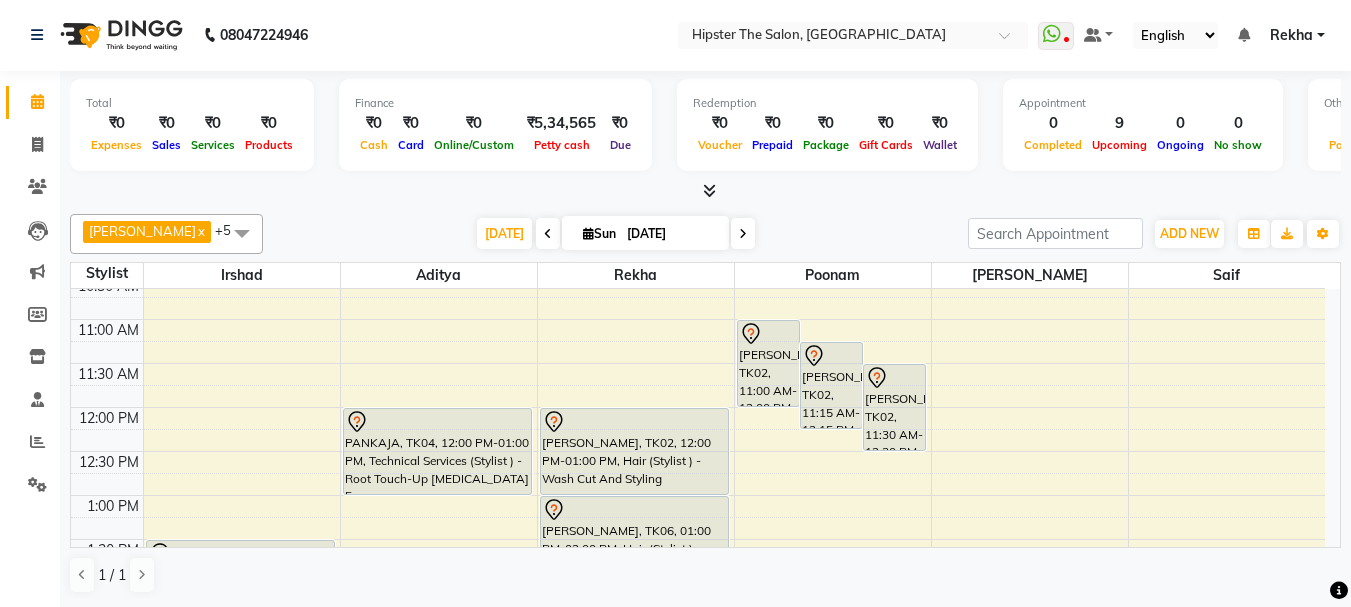 scroll, scrollTop: 253, scrollLeft: 0, axis: vertical 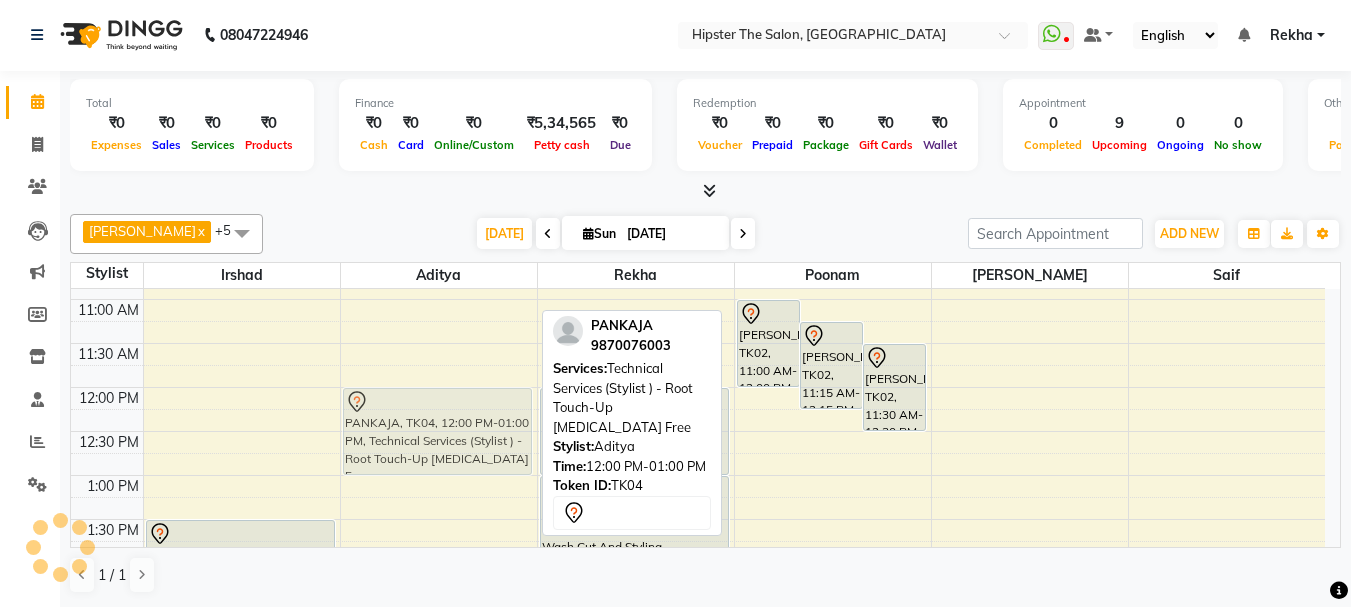 click on "PANKAJA, TK04, 12:00 PM-01:00 PM, Technical Services (Stylist ) - Root Touch-Up Ammonia Free             PANKAJA, TK04, 12:00 PM-01:00 PM, Technical Services (Stylist ) - Root Touch-Up Ammonia Free" at bounding box center [439, 695] 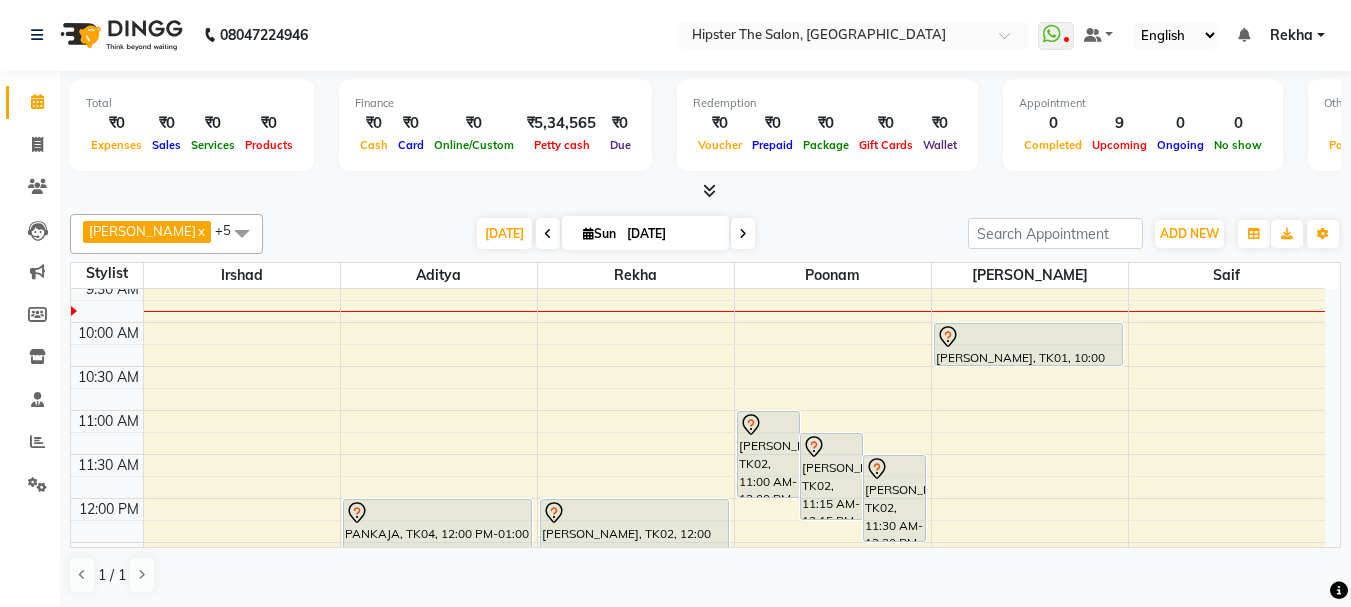 scroll, scrollTop: 133, scrollLeft: 0, axis: vertical 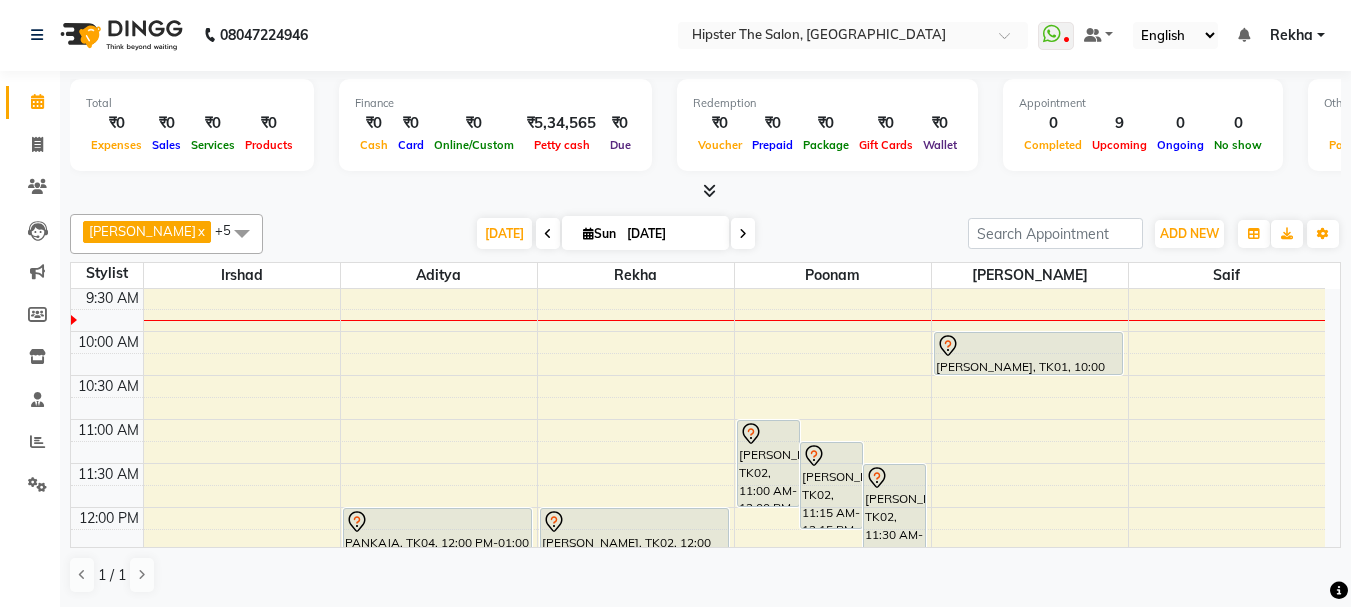 click on "8:00 AM 8:30 AM 9:00 AM 9:30 AM 10:00 AM 10:30 AM 11:00 AM 11:30 AM 12:00 PM 12:30 PM 1:00 PM 1:30 PM 2:00 PM 2:30 PM 3:00 PM 3:30 PM 4:00 PM 4:30 PM 5:00 PM 5:30 PM 6:00 PM 6:30 PM 7:00 PM 7:30 PM 8:00 PM 8:30 PM 9:00 PM 9:30 PM 10:00 PM 10:30 PM             NIDDHI, TK05, 01:30 PM-02:00 PM, Hair (Barber) - Wash Cut And Styling             PANKAJA, TK04, 12:00 PM-01:00 PM, Technical Services (Stylist ) - Root Touch-Up Ammonia Free             SHRADDHA SHAH, TK02, 12:00 PM-01:00 PM, Hair (Stylist ) - Wash Cut And Styling             Anna Reji, TK06, 01:00 PM-02:00 PM, Hair (Stylist ) - Wash Cut And Styling             ramneet, TK03, 07:30 PM-08:30 PM, Hair (Stylist ) - Styling With Wash             SHRADDHA SHAH, TK02, 11:00 AM-12:00 PM, Threading - Eyebrows             SHRADDHA SHAH, TK02, 11:15 AM-12:15 PM, Threading - Upper Lip             SHRADDHA SHAH, TK02, 11:30 AM-12:30 PM, Hair Care (Stylist ) - Hair Spa 1             vipul NANDU, TK01, 10:00 AM-10:30 AM, Hair (Stylist ) - Wash Cut And Styling 1" at bounding box center (698, 815) 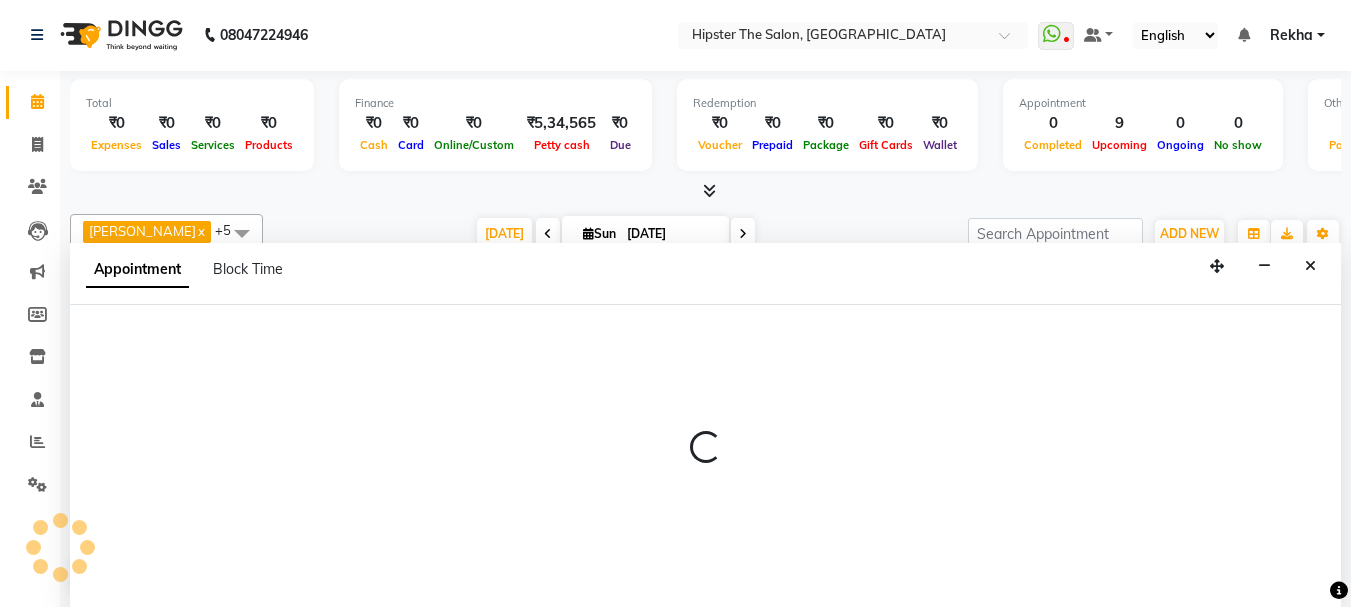 select on "32387" 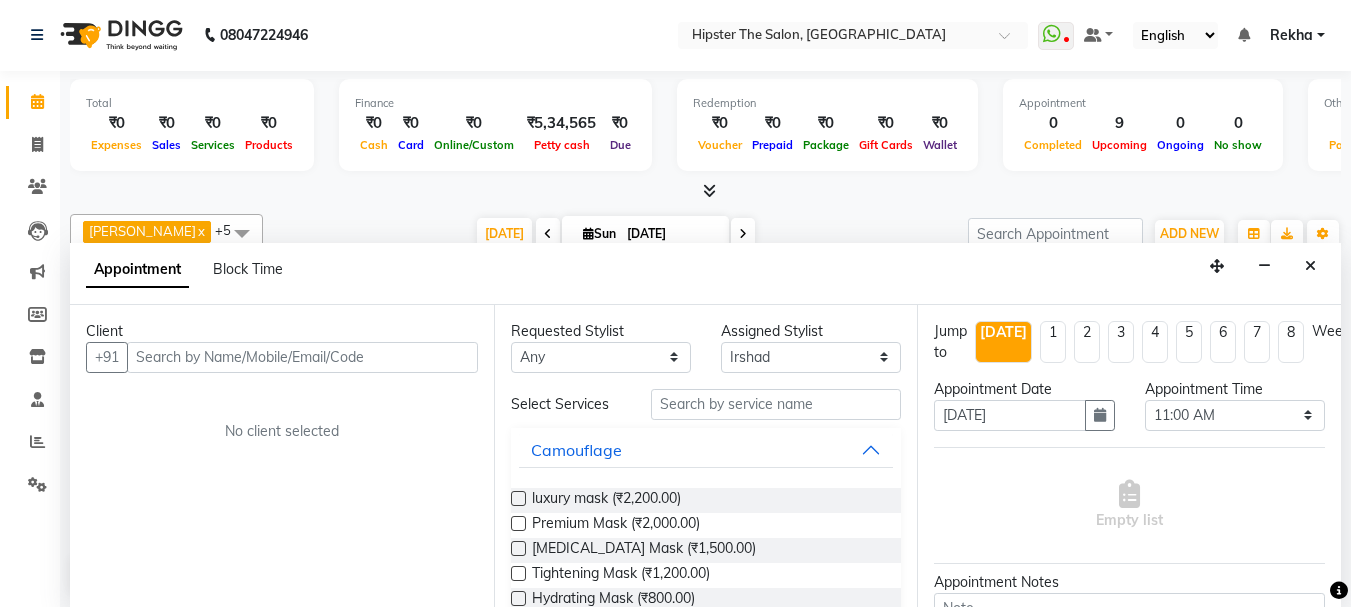 click at bounding box center (302, 357) 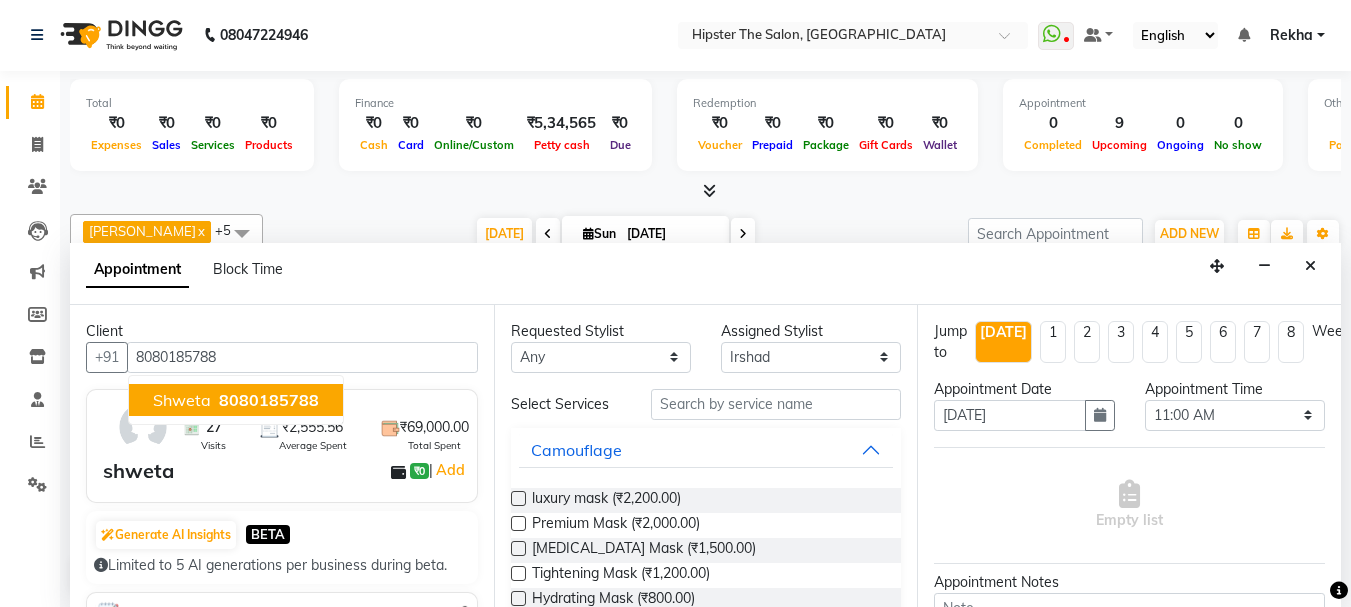 click on "8080185788" at bounding box center (269, 400) 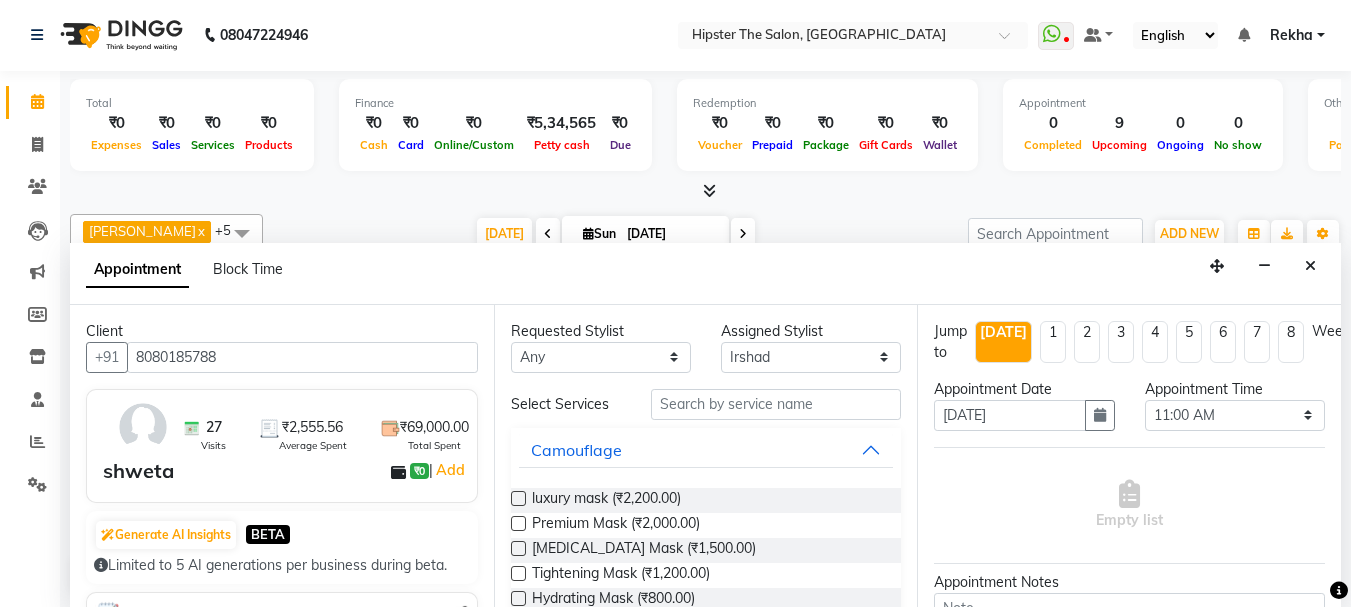 type on "8080185788" 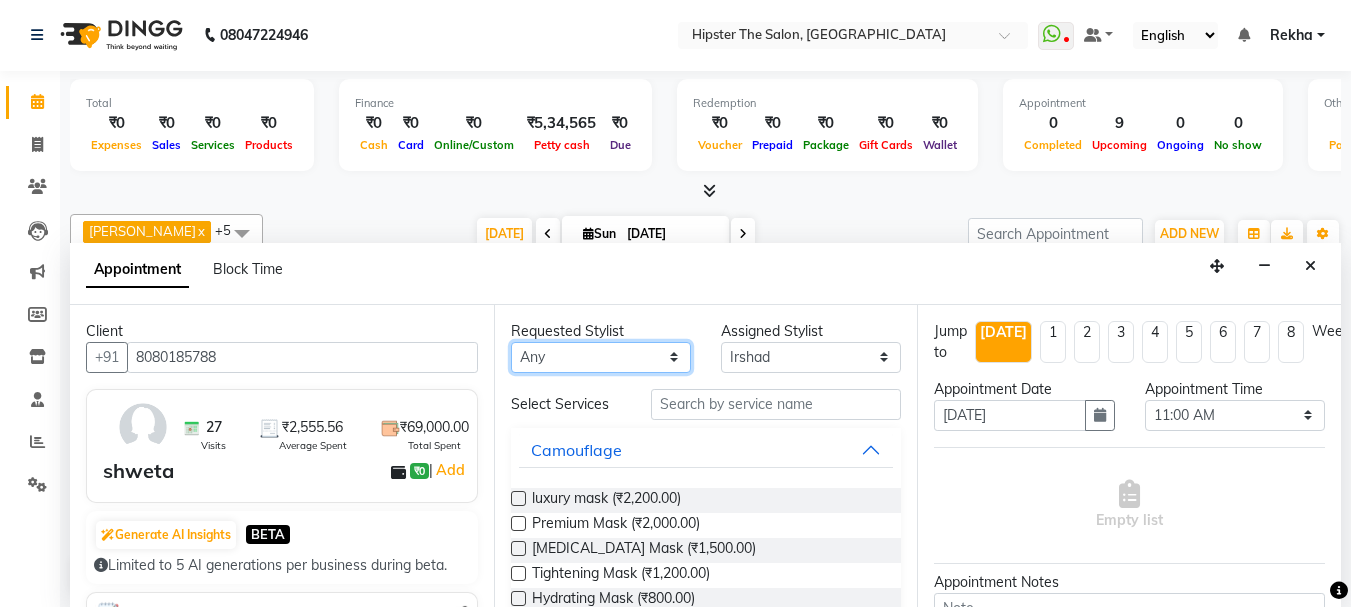 click on "Any Aditya aishu Akansha Anil Anup Ashik Bhavin Irshad Lucky meeth minaz  Namrata Neelam poonam Raju Rekha saif salman Saneef sweta  Vaibhav vicky" at bounding box center [601, 357] 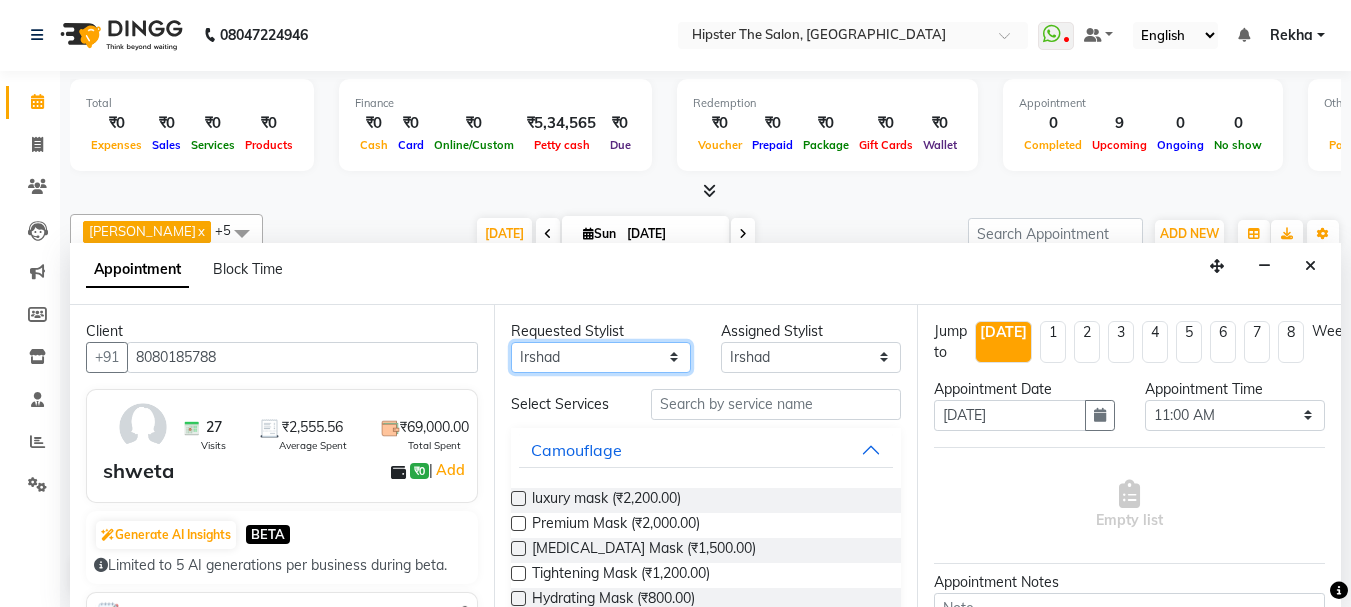 click on "Any Aditya aishu Akansha Anil Anup Ashik Bhavin Irshad Lucky meeth minaz  Namrata Neelam poonam Raju Rekha saif salman Saneef sweta  Vaibhav vicky" at bounding box center (601, 357) 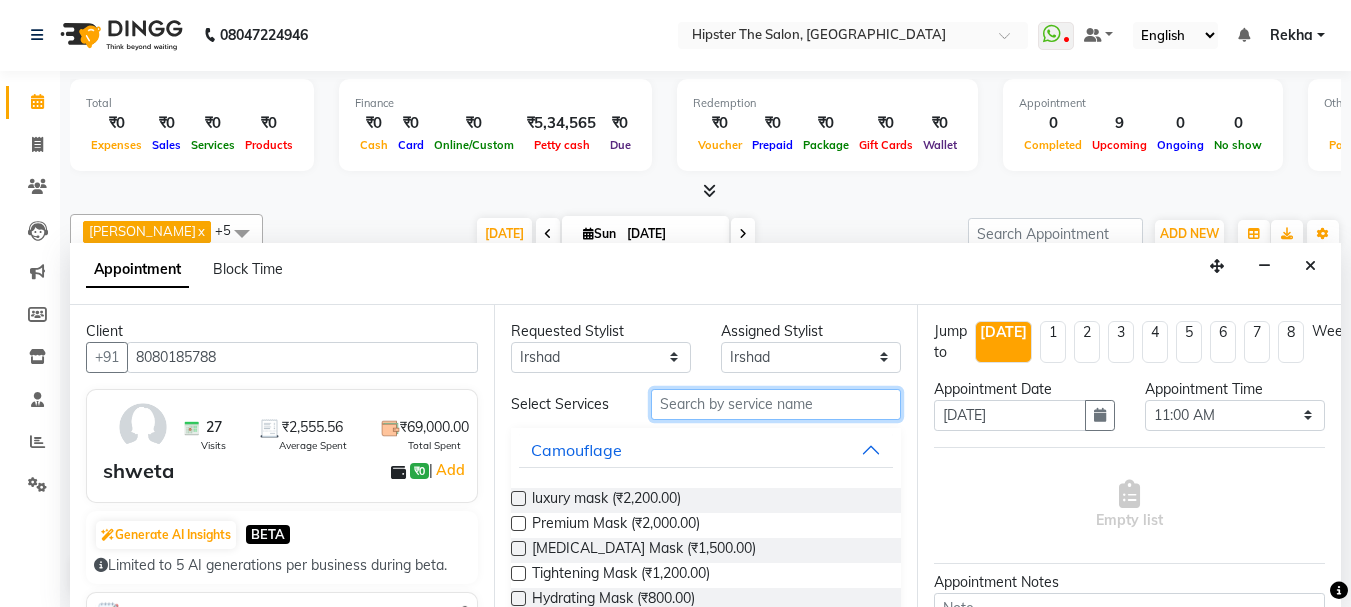 click at bounding box center [776, 404] 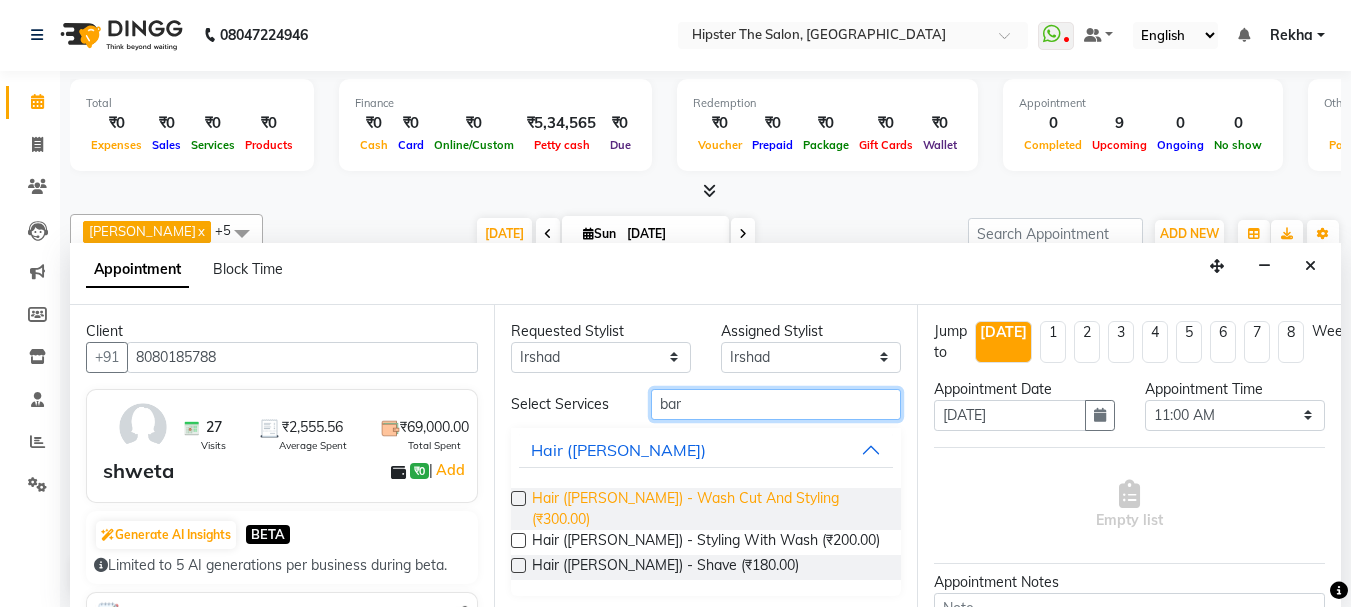 type on "bar" 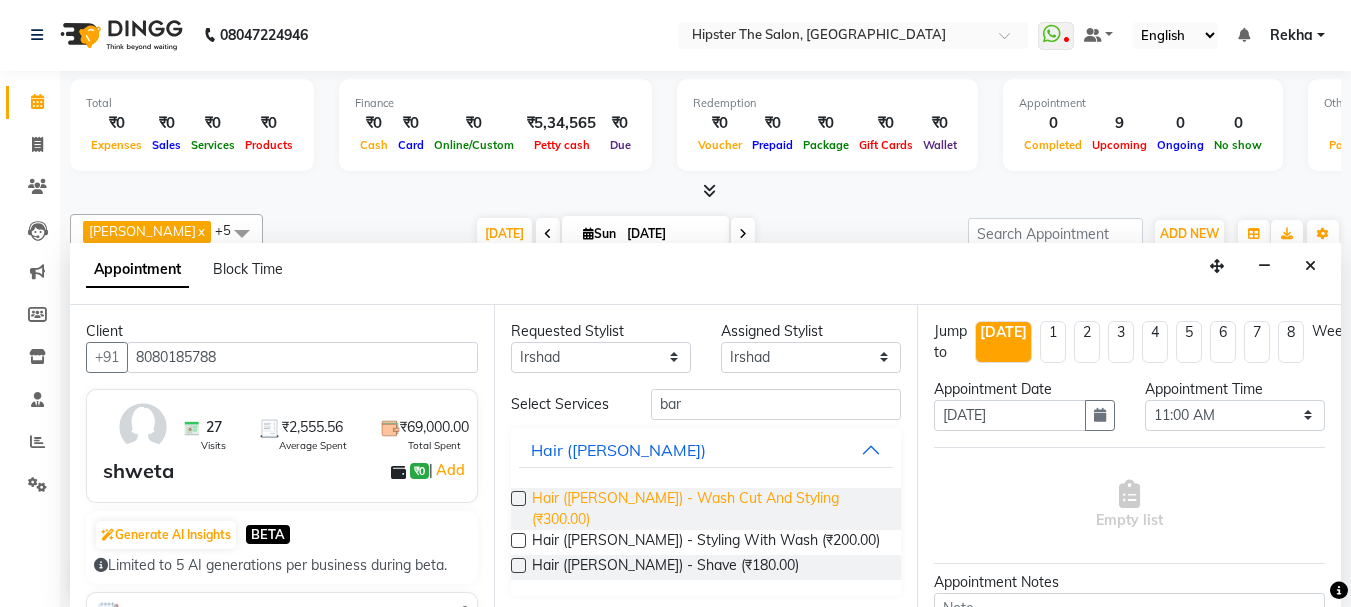 click on "Hair ([PERSON_NAME]) - Wash Cut And Styling (₹300.00)" at bounding box center [709, 509] 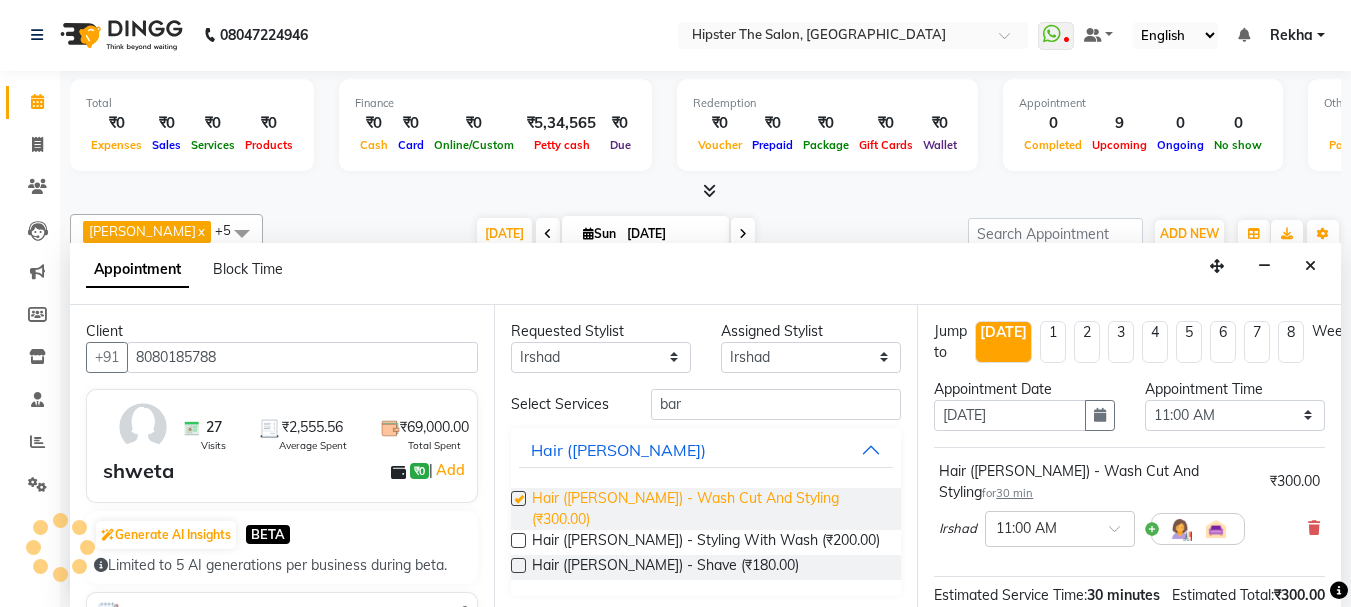 checkbox on "false" 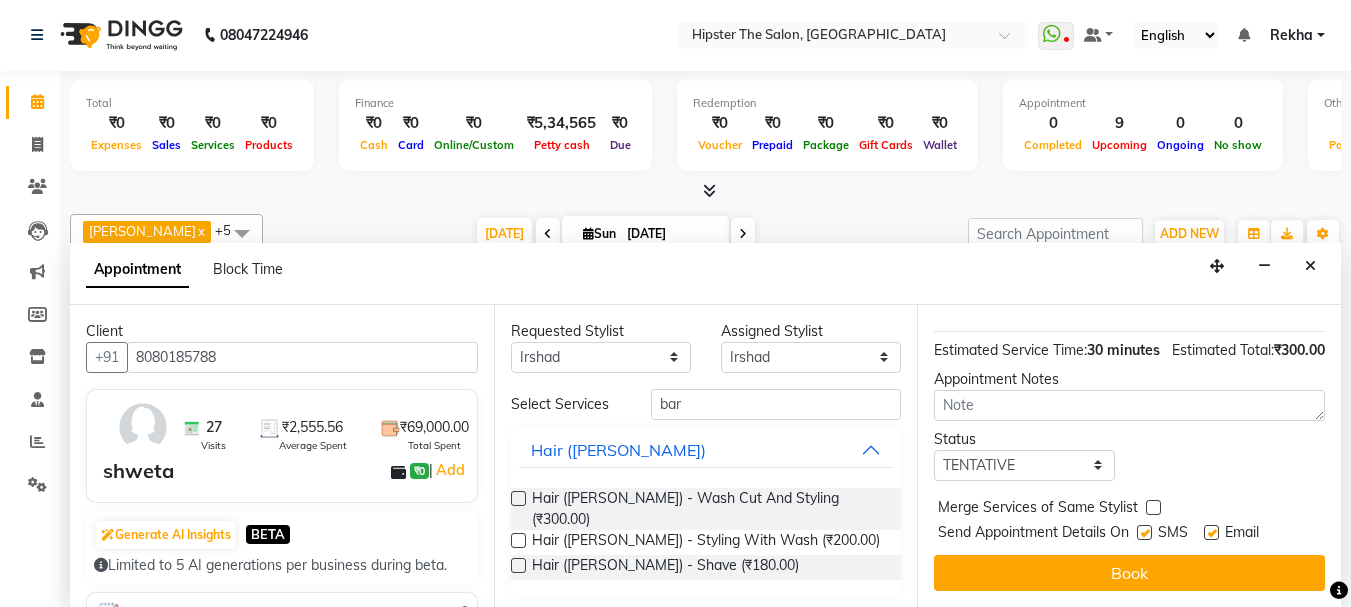 scroll, scrollTop: 260, scrollLeft: 0, axis: vertical 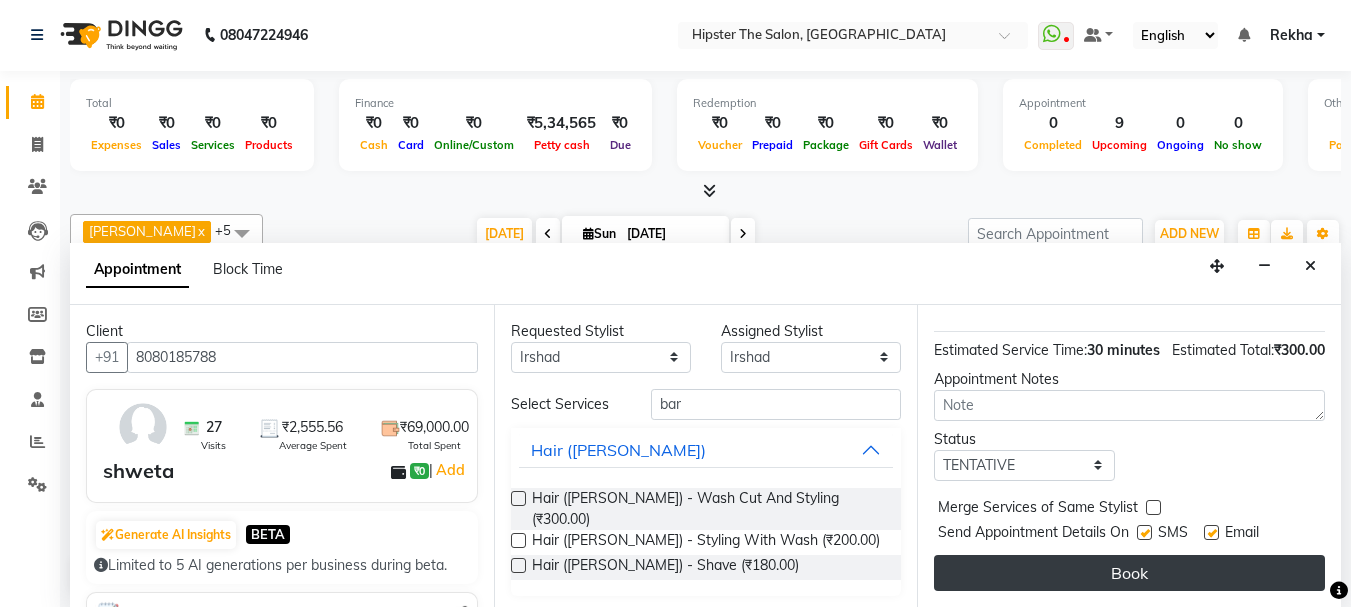 click on "Book" at bounding box center (1129, 573) 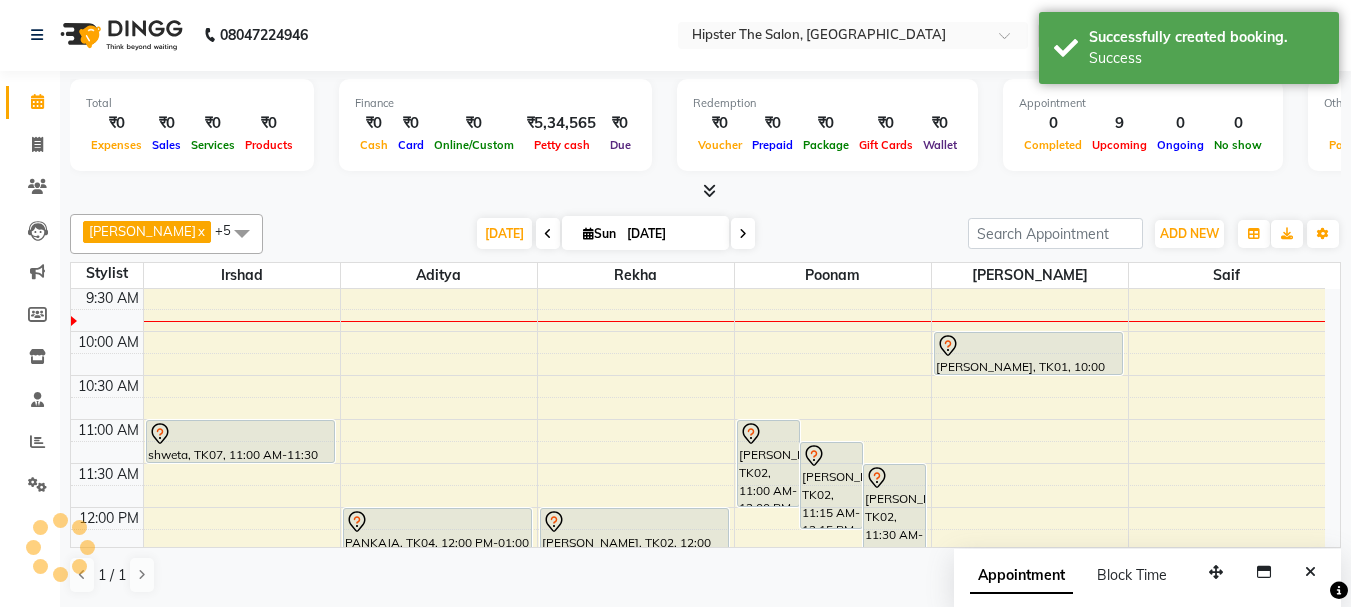 scroll, scrollTop: 0, scrollLeft: 0, axis: both 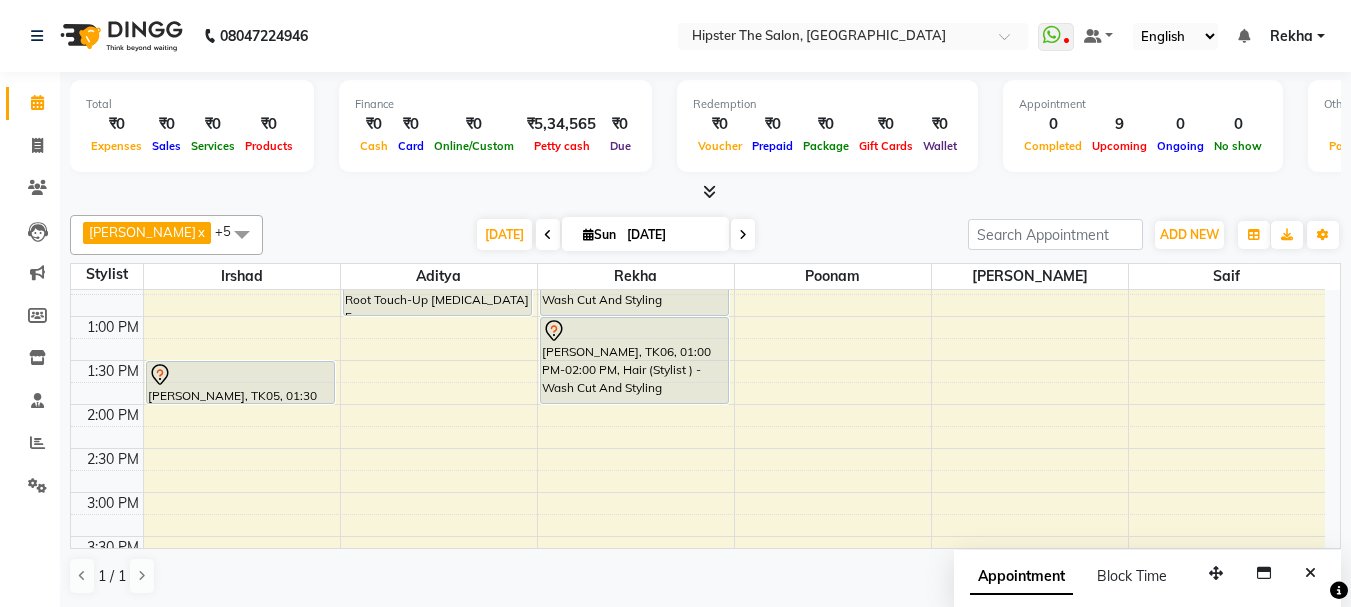 click on "8:00 AM 8:30 AM 9:00 AM 9:30 AM 10:00 AM 10:30 AM 11:00 AM 11:30 AM 12:00 PM 12:30 PM 1:00 PM 1:30 PM 2:00 PM 2:30 PM 3:00 PM 3:30 PM 4:00 PM 4:30 PM 5:00 PM 5:30 PM 6:00 PM 6:30 PM 7:00 PM 7:30 PM 8:00 PM 8:30 PM 9:00 PM 9:30 PM 10:00 PM 10:30 PM             shweta, TK07, 11:00 AM-11:30 AM, Hair (Barber) - Wash Cut And Styling             NIDDHI, TK05, 01:30 PM-02:00 PM, Hair (Barber) - Wash Cut And Styling             PANKAJA, TK04, 12:00 PM-01:00 PM, Technical Services (Stylist ) - Root Touch-Up Ammonia Free             SHRADDHA SHAH, TK02, 12:00 PM-01:00 PM, Hair (Stylist ) - Wash Cut And Styling             Anna Reji, TK06, 01:00 PM-02:00 PM, Hair (Stylist ) - Wash Cut And Styling             ramneet, TK03, 07:30 PM-08:30 PM, Hair (Stylist ) - Styling With Wash             SHRADDHA SHAH, TK02, 11:00 AM-12:00 PM, Threading - Eyebrows             SHRADDHA SHAH, TK02, 11:15 AM-12:15 PM, Threading - Upper Lip             SHRADDHA SHAH, TK02, 11:30 AM-12:30 PM, Hair Care (Stylist ) - Hair Spa 1" at bounding box center [698, 536] 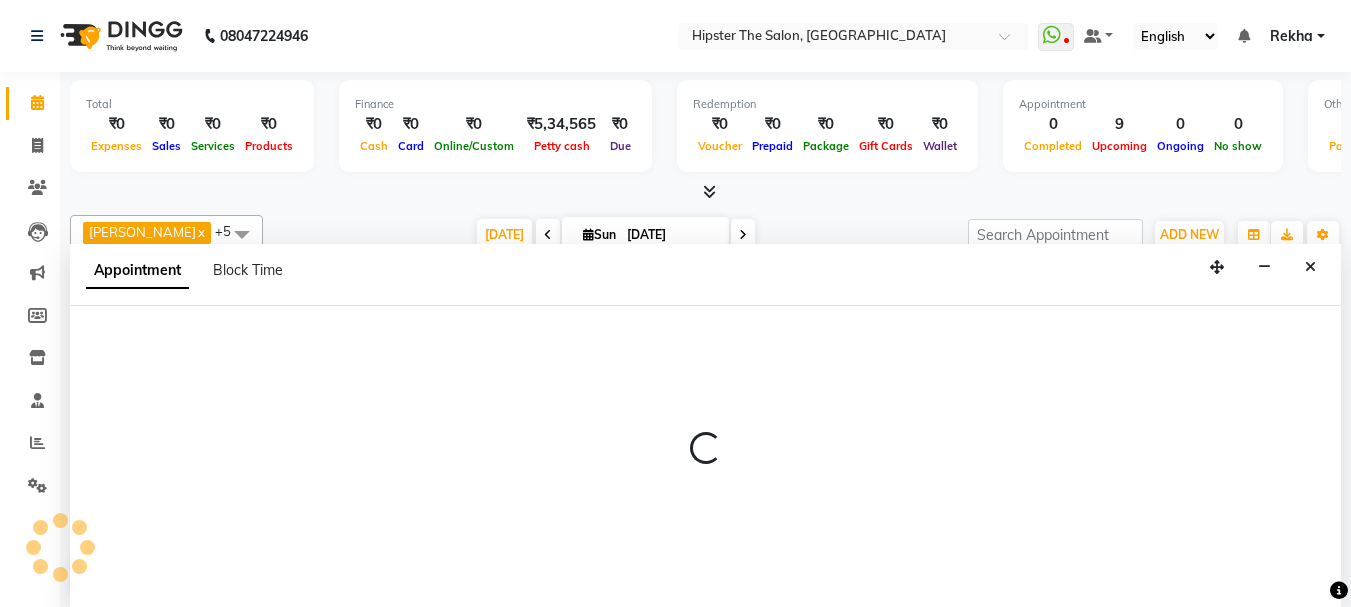 scroll, scrollTop: 1, scrollLeft: 0, axis: vertical 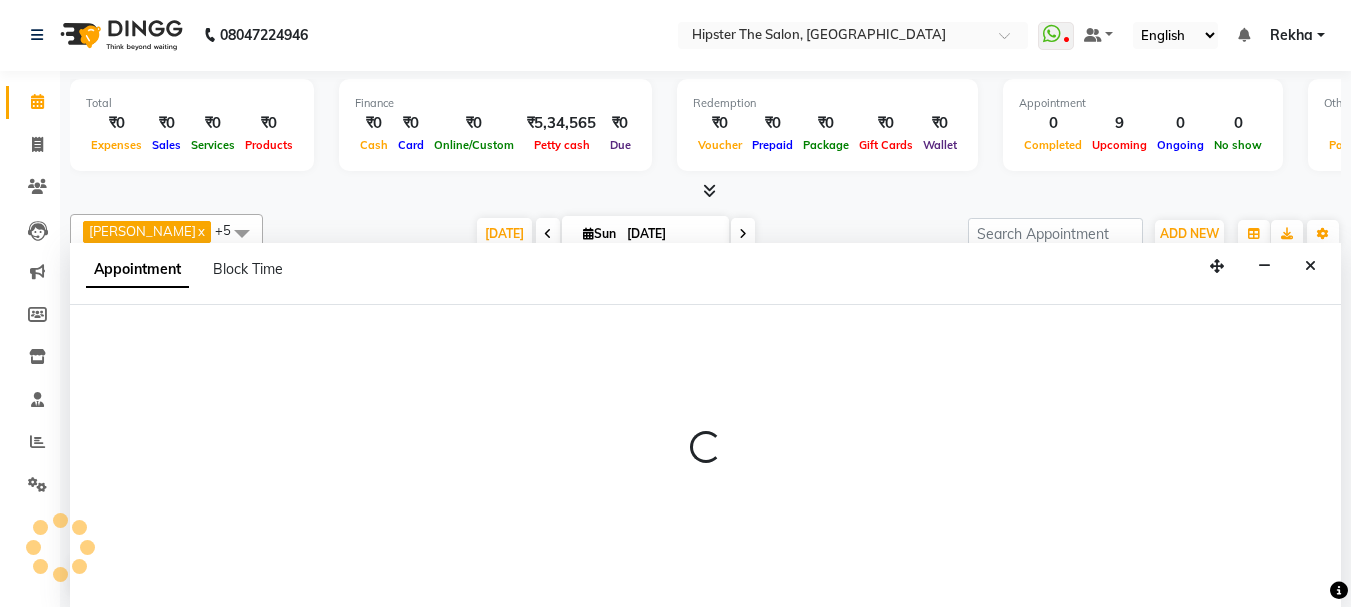 select on "32387" 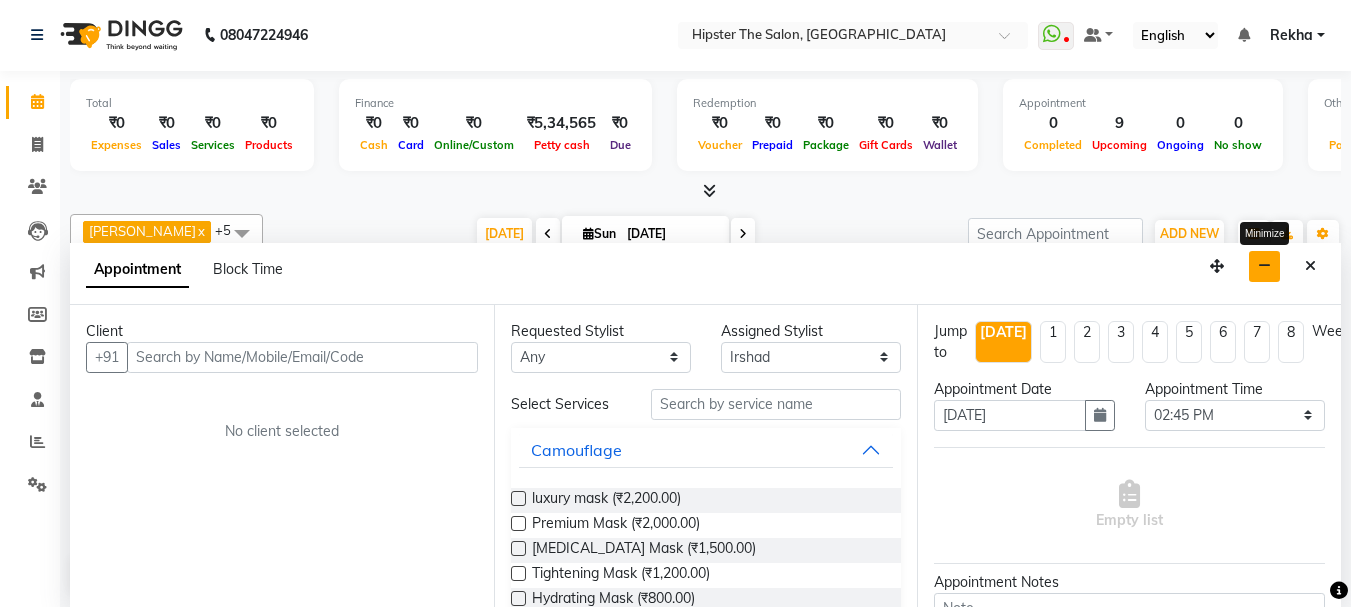 click at bounding box center [1264, 266] 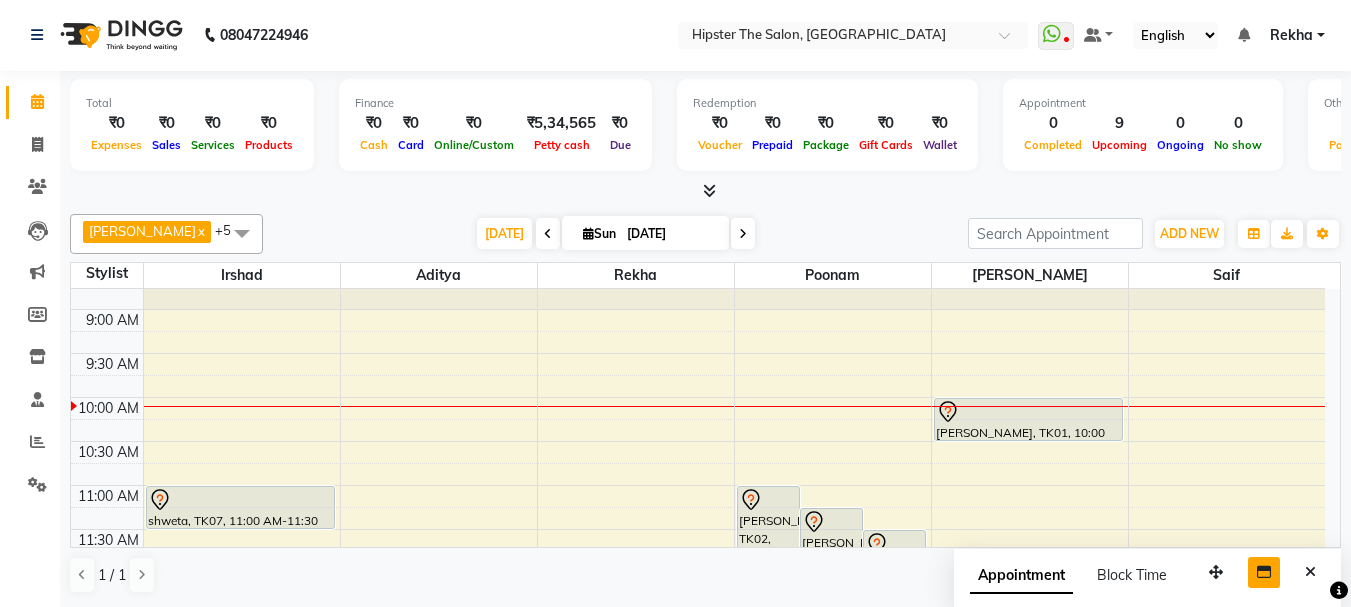 scroll, scrollTop: 47, scrollLeft: 0, axis: vertical 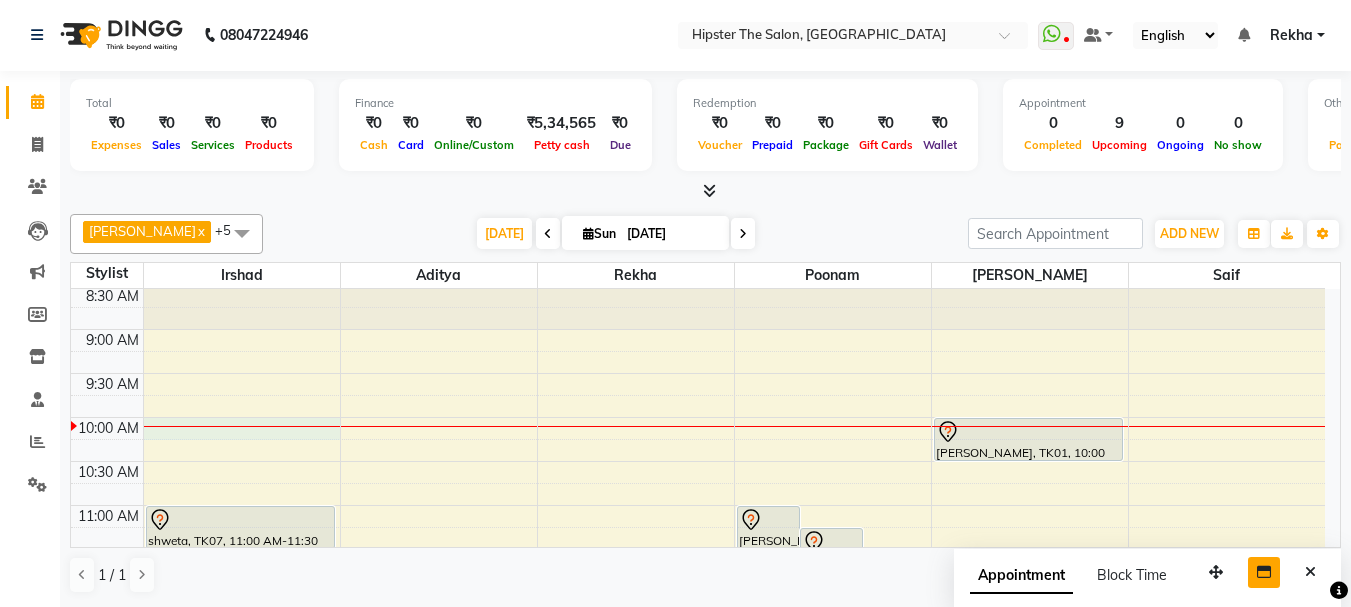 click on "8:00 AM 8:30 AM 9:00 AM 9:30 AM 10:00 AM 10:30 AM 11:00 AM 11:30 AM 12:00 PM 12:30 PM 1:00 PM 1:30 PM 2:00 PM 2:30 PM 3:00 PM 3:30 PM 4:00 PM 4:30 PM 5:00 PM 5:30 PM 6:00 PM 6:30 PM 7:00 PM 7:30 PM 8:00 PM 8:30 PM 9:00 PM 9:30 PM 10:00 PM 10:30 PM             shweta, TK07, 11:00 AM-11:30 AM, Hair (Barber) - Wash Cut And Styling             NIDDHI, TK05, 01:30 PM-02:00 PM, Hair (Barber) - Wash Cut And Styling             PANKAJA, TK04, 12:00 PM-01:00 PM, Technical Services (Stylist ) - Root Touch-Up Ammonia Free             SHRADDHA SHAH, TK02, 12:00 PM-01:00 PM, Hair (Stylist ) - Wash Cut And Styling             Anna Reji, TK06, 01:00 PM-02:00 PM, Hair (Stylist ) - Wash Cut And Styling             ramneet, TK03, 07:30 PM-08:30 PM, Hair (Stylist ) - Styling With Wash             SHRADDHA SHAH, TK02, 11:00 AM-12:00 PM, Threading - Eyebrows             SHRADDHA SHAH, TK02, 11:15 AM-12:15 PM, Threading - Upper Lip             SHRADDHA SHAH, TK02, 11:30 AM-12:30 PM, Hair Care (Stylist ) - Hair Spa 1" at bounding box center (698, 901) 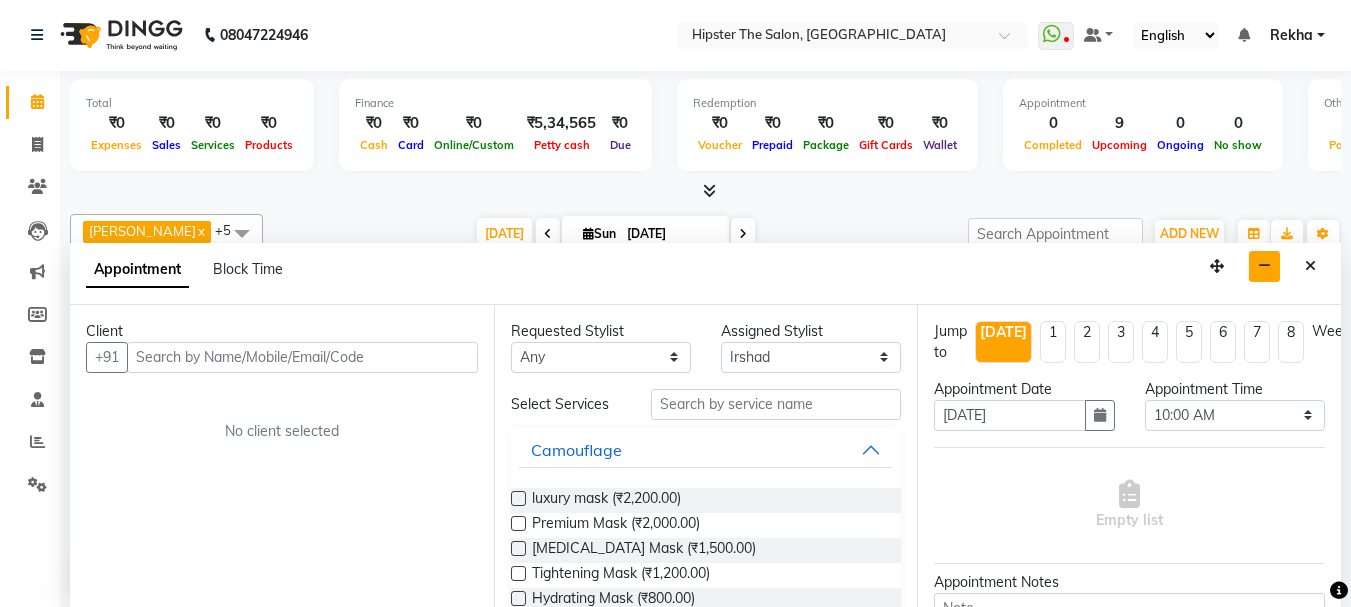 click at bounding box center [302, 357] 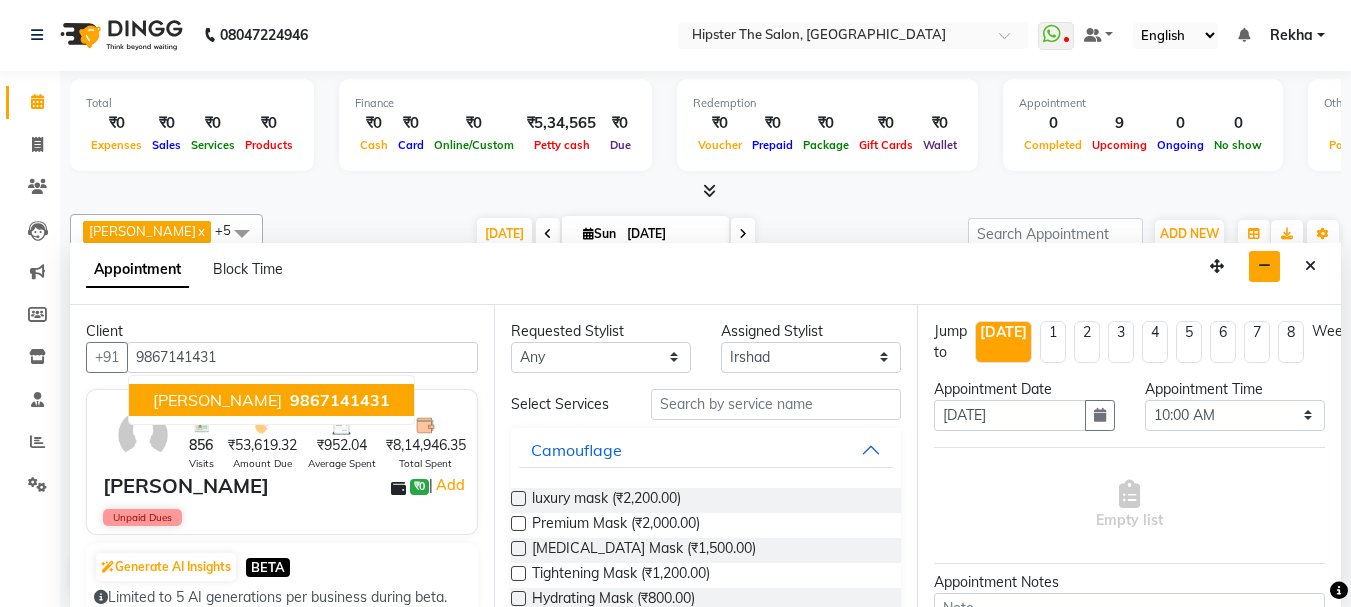 click on "9867141431" at bounding box center [340, 400] 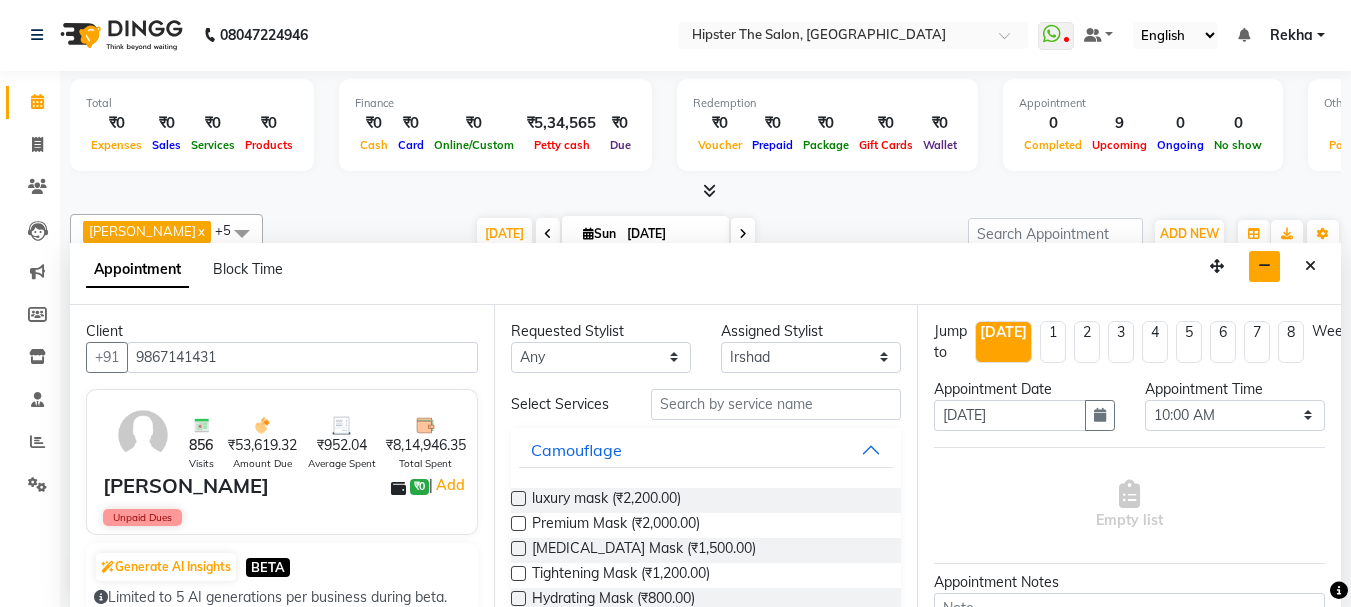 type on "9867141431" 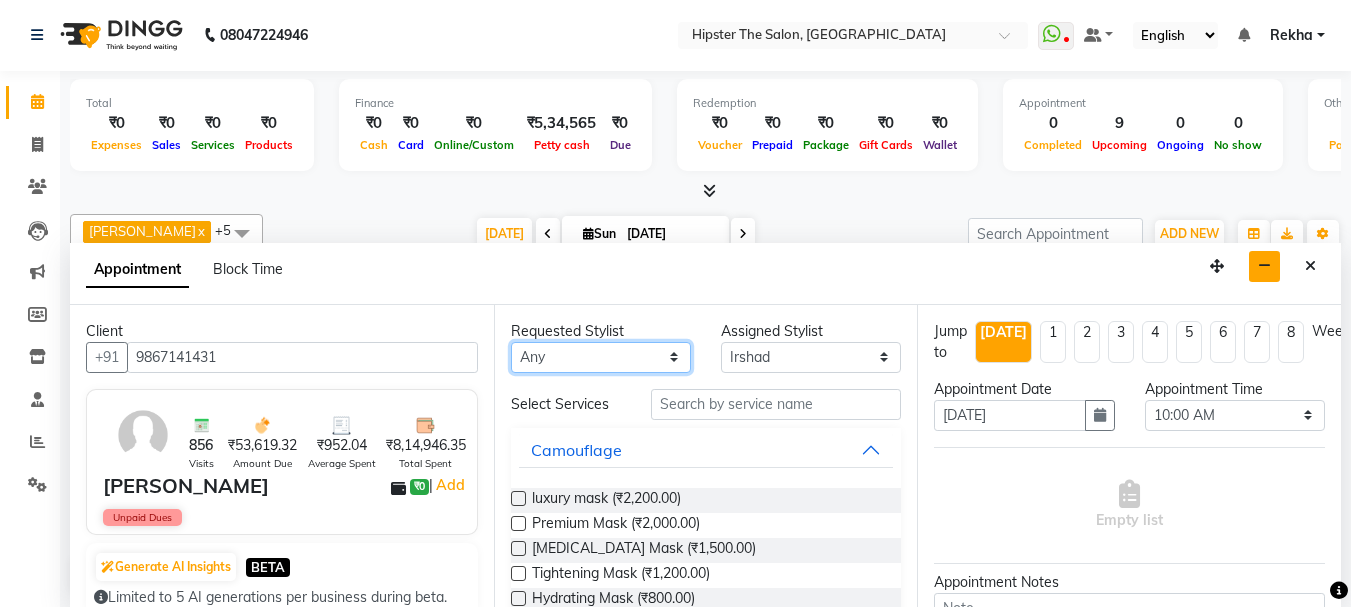 click on "Any Aditya aishu Akansha Anil Anup Ashik Bhavin Irshad Lucky meeth minaz  Namrata Neelam poonam Raju Rekha saif salman Saneef sweta  Vaibhav vicky" at bounding box center (601, 357) 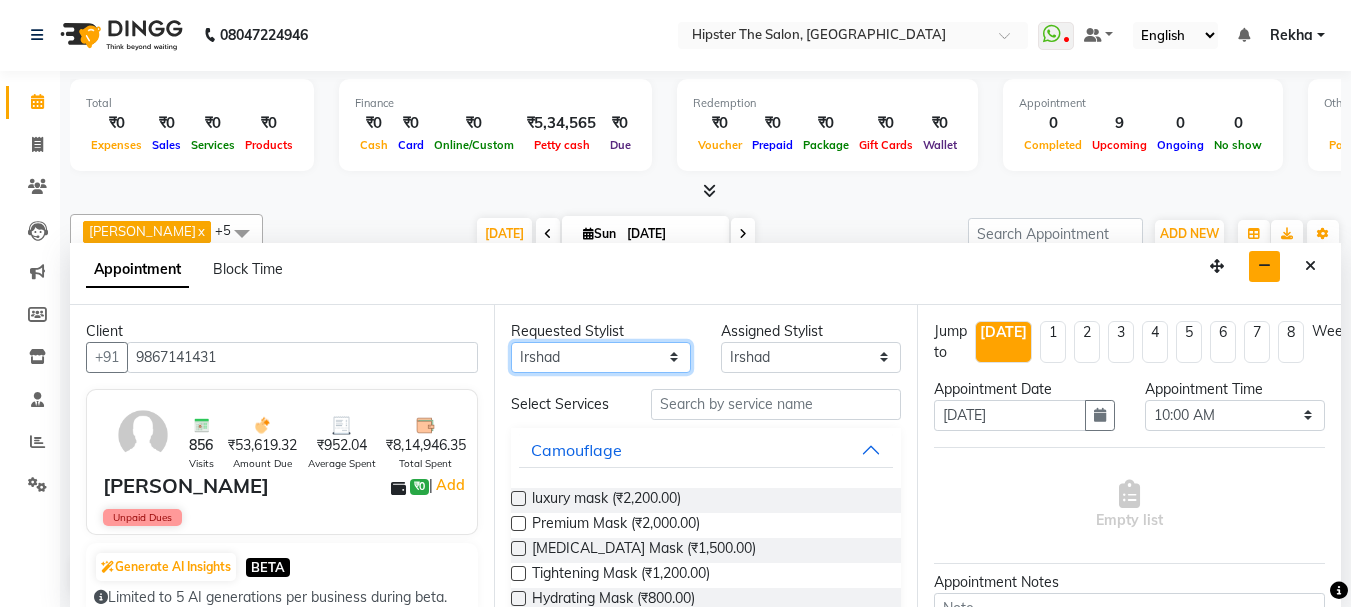 click on "Any Aditya aishu Akansha Anil Anup Ashik Bhavin Irshad Lucky meeth minaz  Namrata Neelam poonam Raju Rekha saif salman Saneef sweta  Vaibhav vicky" at bounding box center (601, 357) 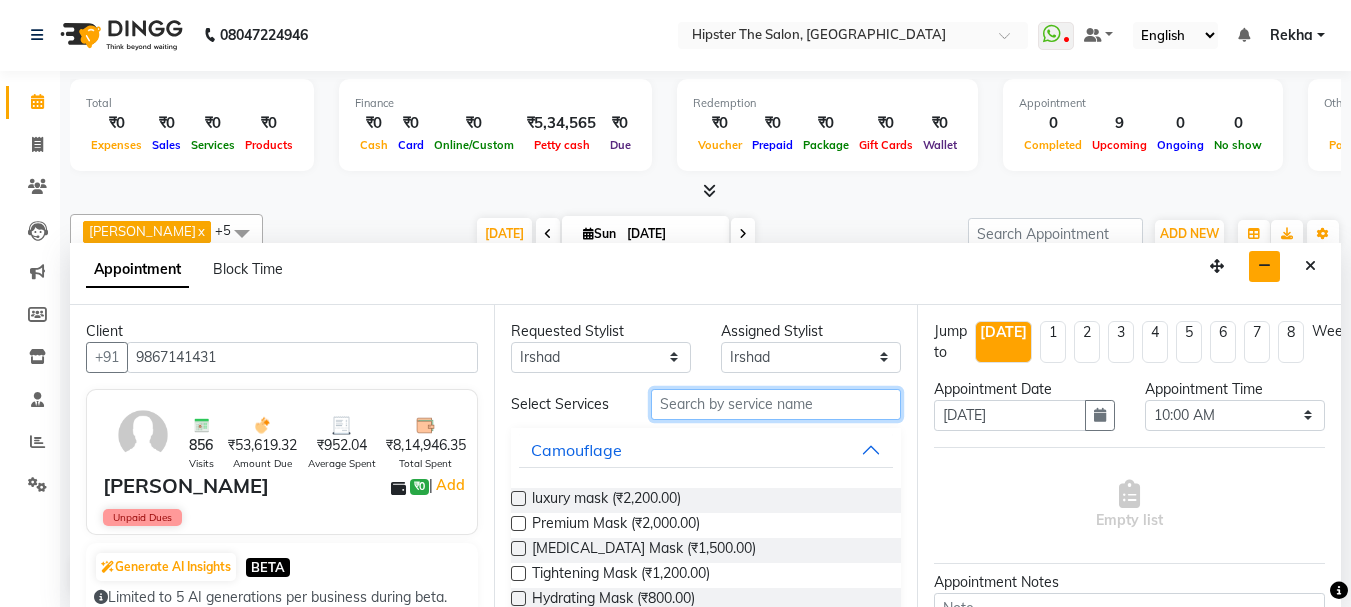 click at bounding box center [776, 404] 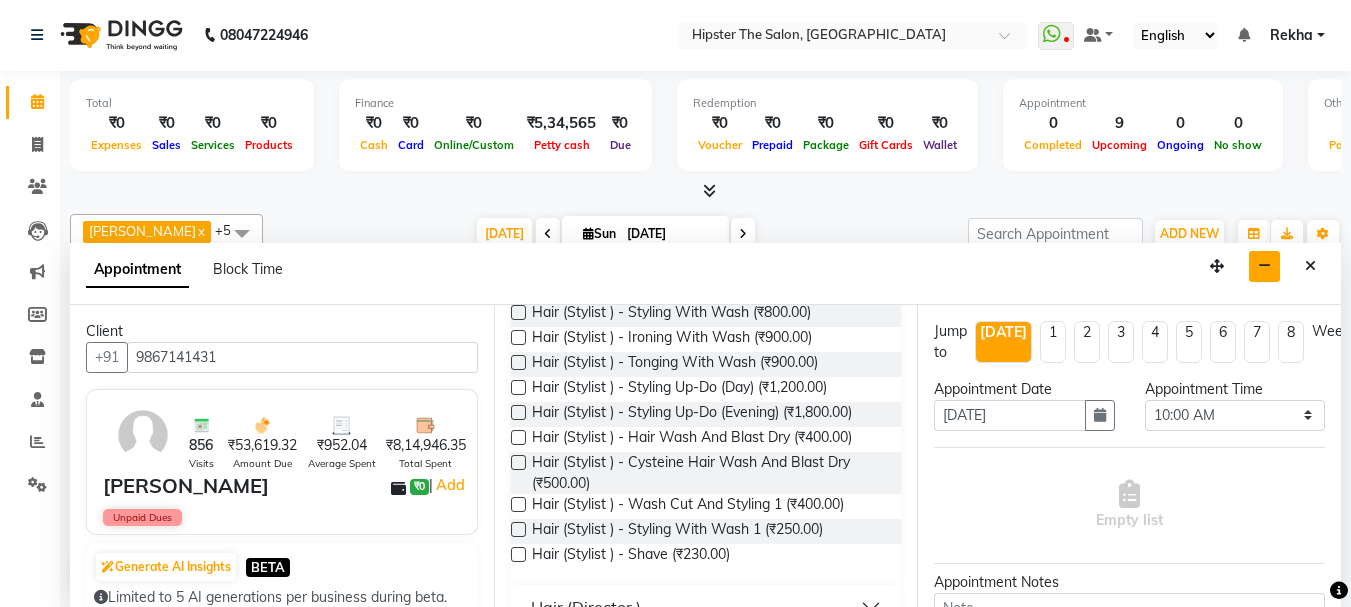 scroll, scrollTop: 247, scrollLeft: 0, axis: vertical 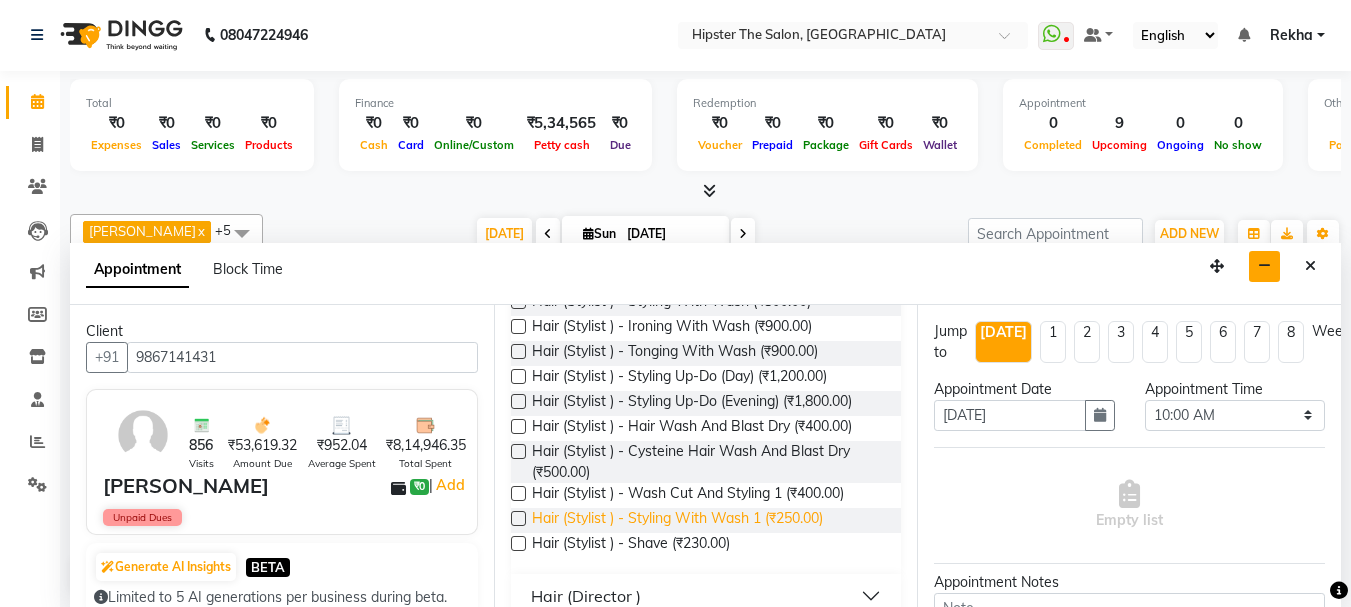 type on "hair" 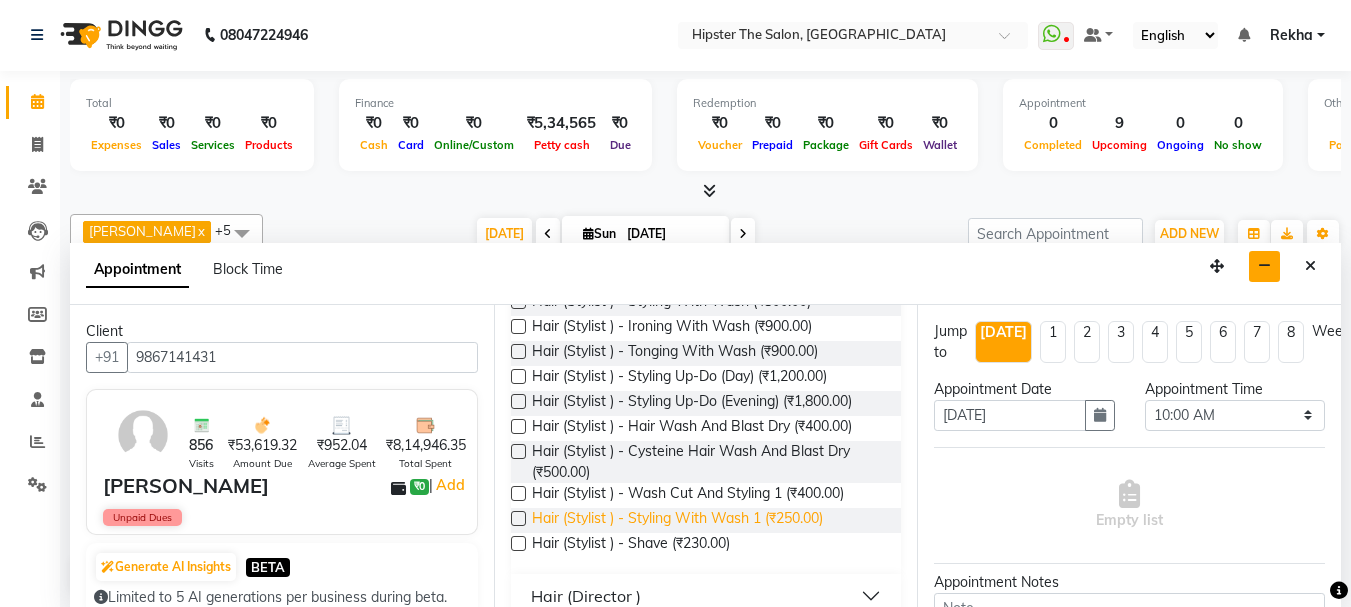 click on "Hair (Stylist ) - Styling With Wash 1 (₹250.00)" at bounding box center [677, 520] 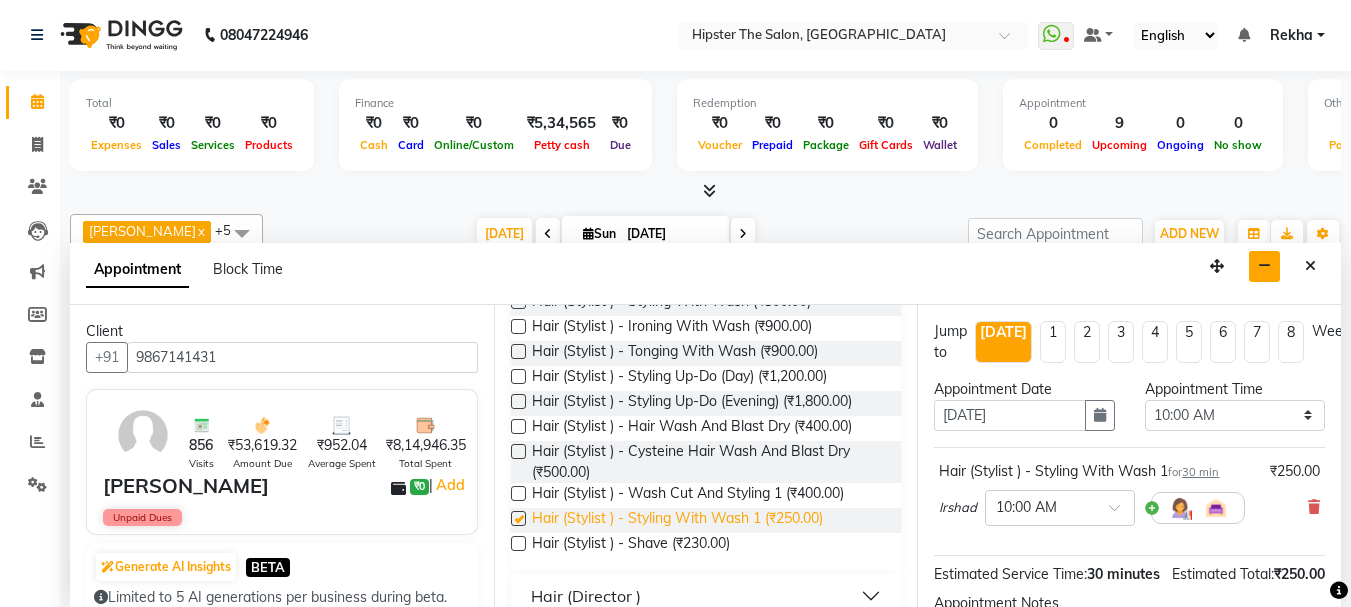 checkbox on "false" 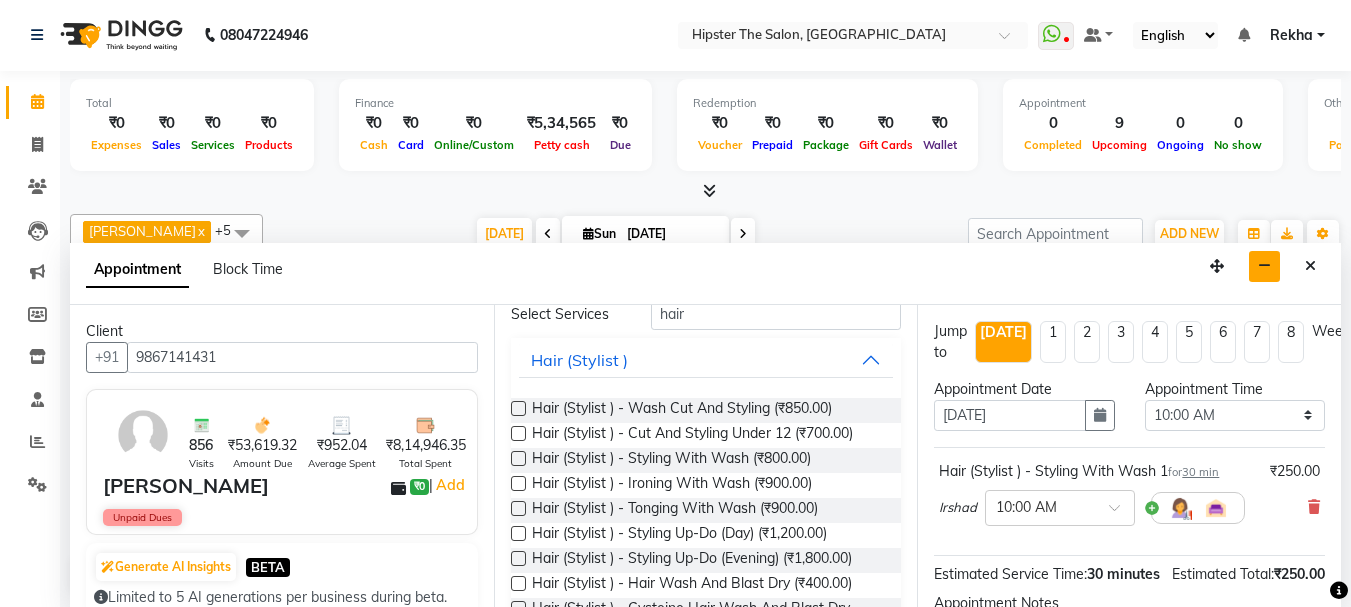 scroll, scrollTop: 0, scrollLeft: 0, axis: both 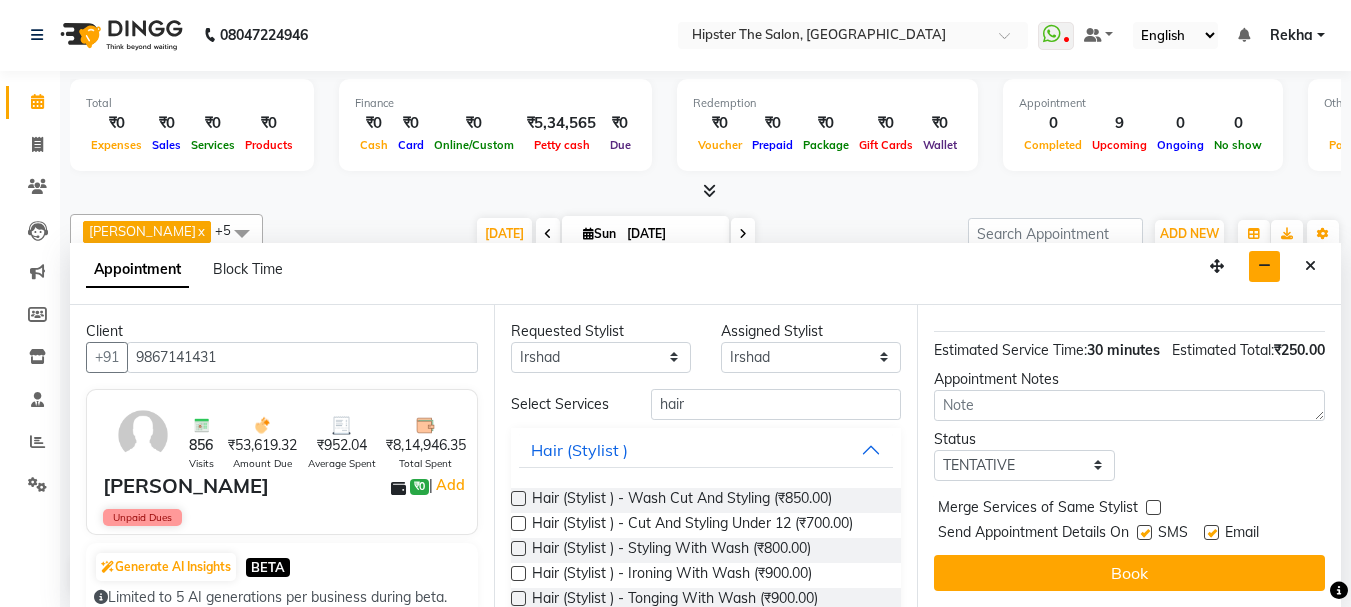 click on "Jump to Today 1 2 3 4 5 6 7 8 Weeks Appointment Date 13-07-2025 Appointment Time Select 09:00 AM 09:15 AM 09:30 AM 09:45 AM 10:00 AM 10:15 AM 10:30 AM 10:45 AM 11:00 AM 11:15 AM 11:30 AM 11:45 AM 12:00 PM 12:15 PM 12:30 PM 12:45 PM 01:00 PM 01:15 PM 01:30 PM 01:45 PM 02:00 PM 02:15 PM 02:30 PM 02:45 PM 03:00 PM 03:15 PM 03:30 PM 03:45 PM 04:00 PM 04:15 PM 04:30 PM 04:45 PM 05:00 PM 05:15 PM 05:30 PM 05:45 PM 06:00 PM 06:15 PM 06:30 PM 06:45 PM 07:00 PM 07:15 PM 07:30 PM 07:45 PM 08:00 PM 08:15 PM 08:30 PM 08:45 PM 09:00 PM 09:15 PM 09:30 PM 09:45 PM 10:00 PM Hair (Stylist ) - Styling With Wash 1   for  30 min ₹250.00 Irshad × 10:00 AM Estimated Service Time:  30 minutes Estimated Total:  ₹250.00 Appointment Notes Status Select TENTATIVE CONFIRM CHECK-IN UPCOMING Merge Services of Same Stylist Send Appointment Details On SMS Email  Book" at bounding box center (1129, 456) 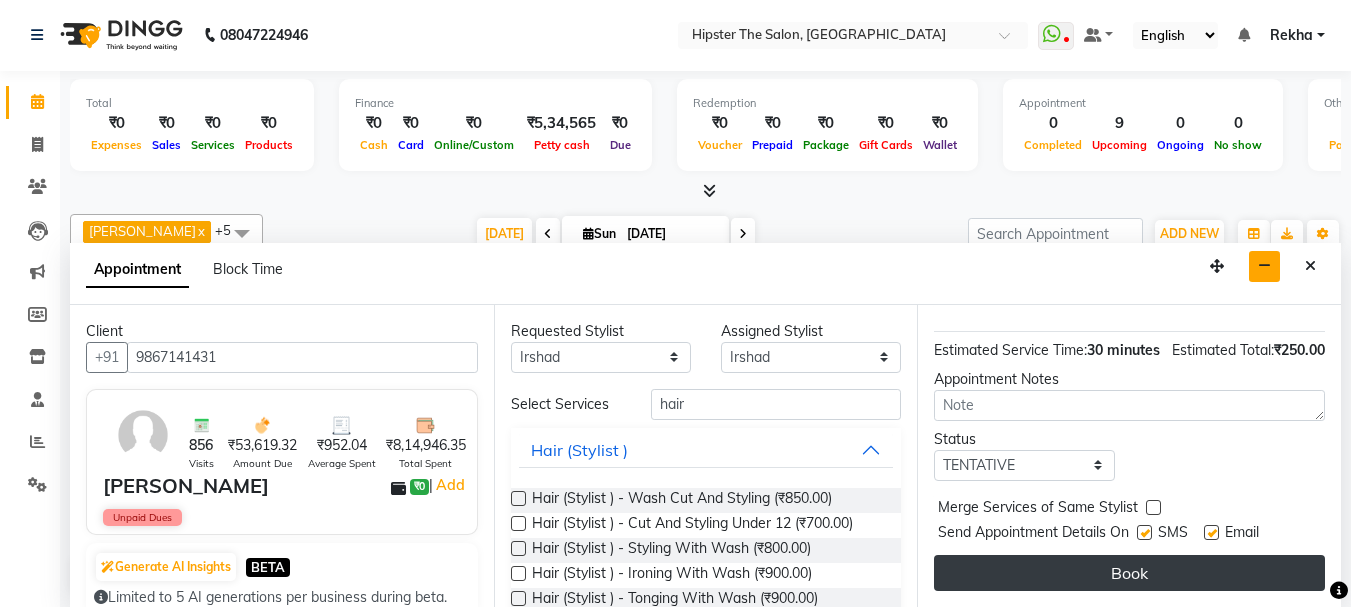 click on "Book" at bounding box center [1129, 573] 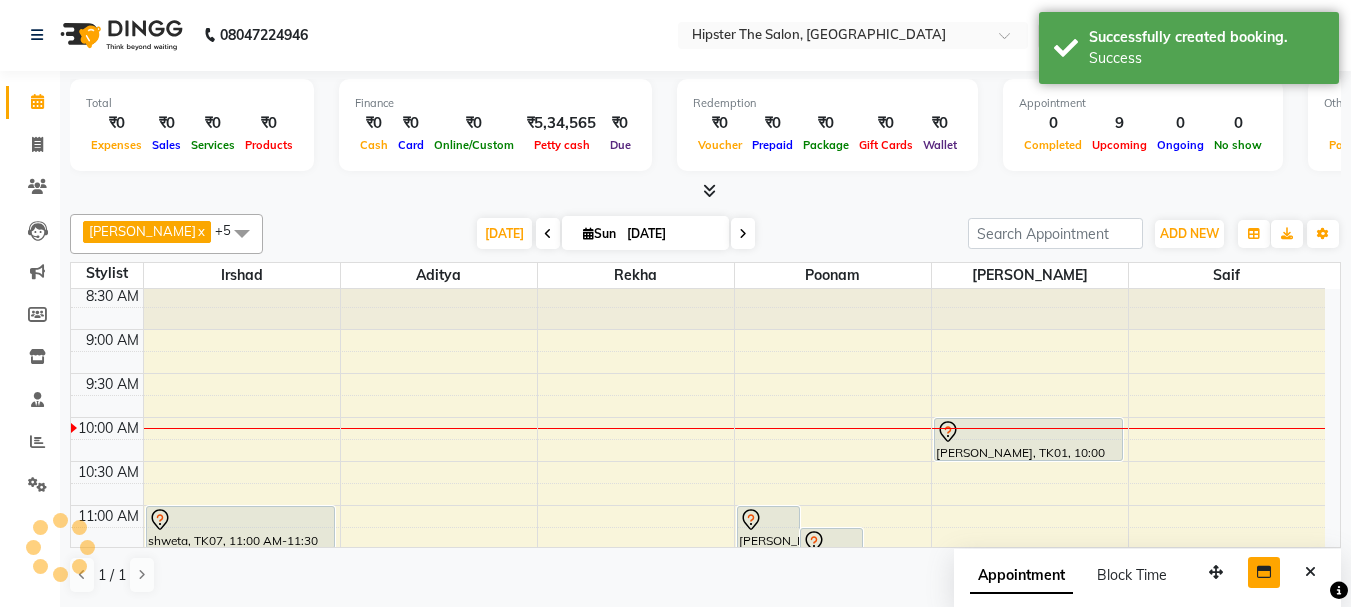 scroll, scrollTop: 0, scrollLeft: 0, axis: both 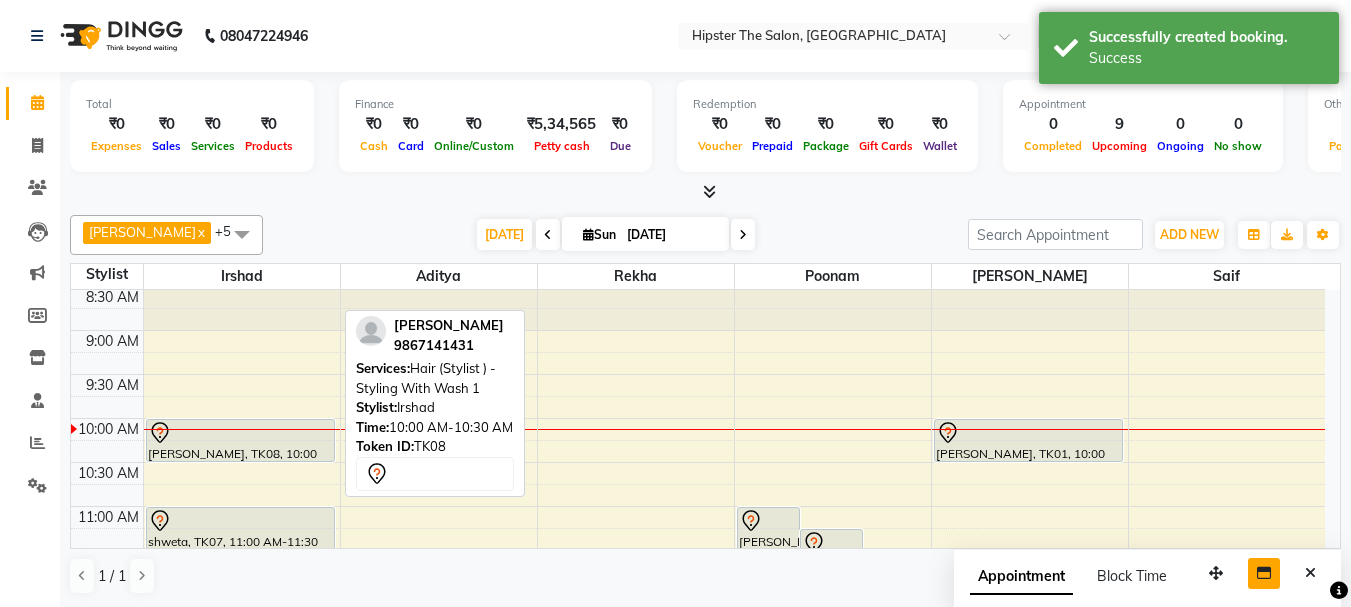 click at bounding box center [240, 433] 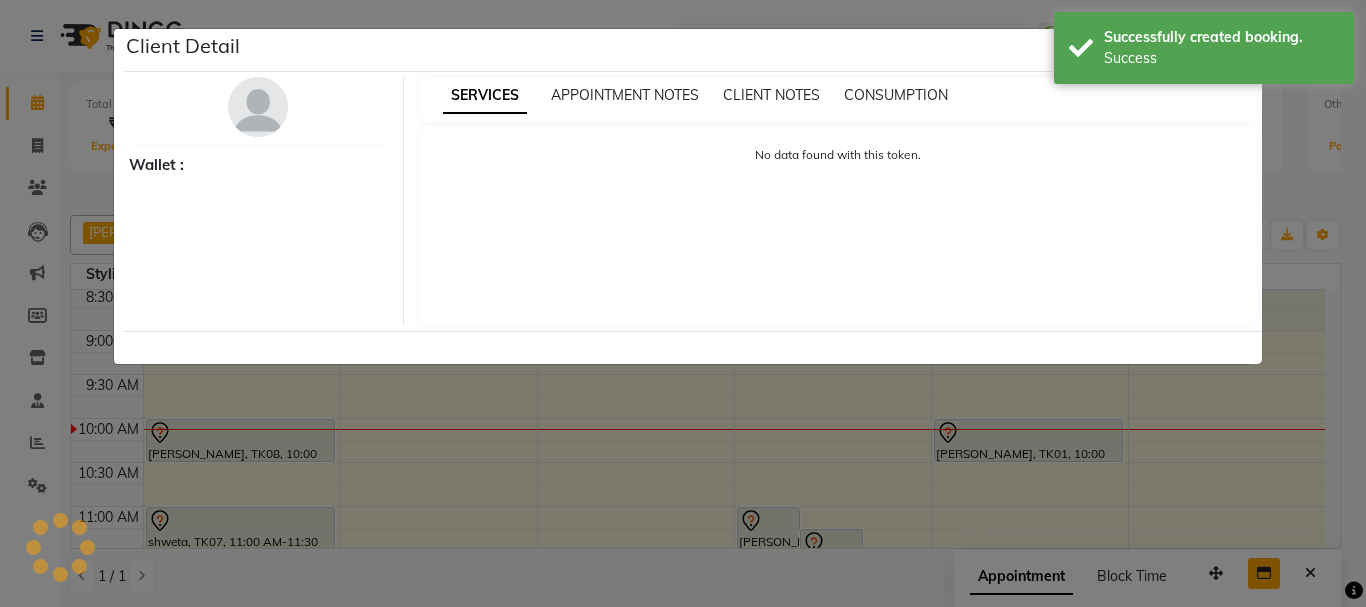 select on "7" 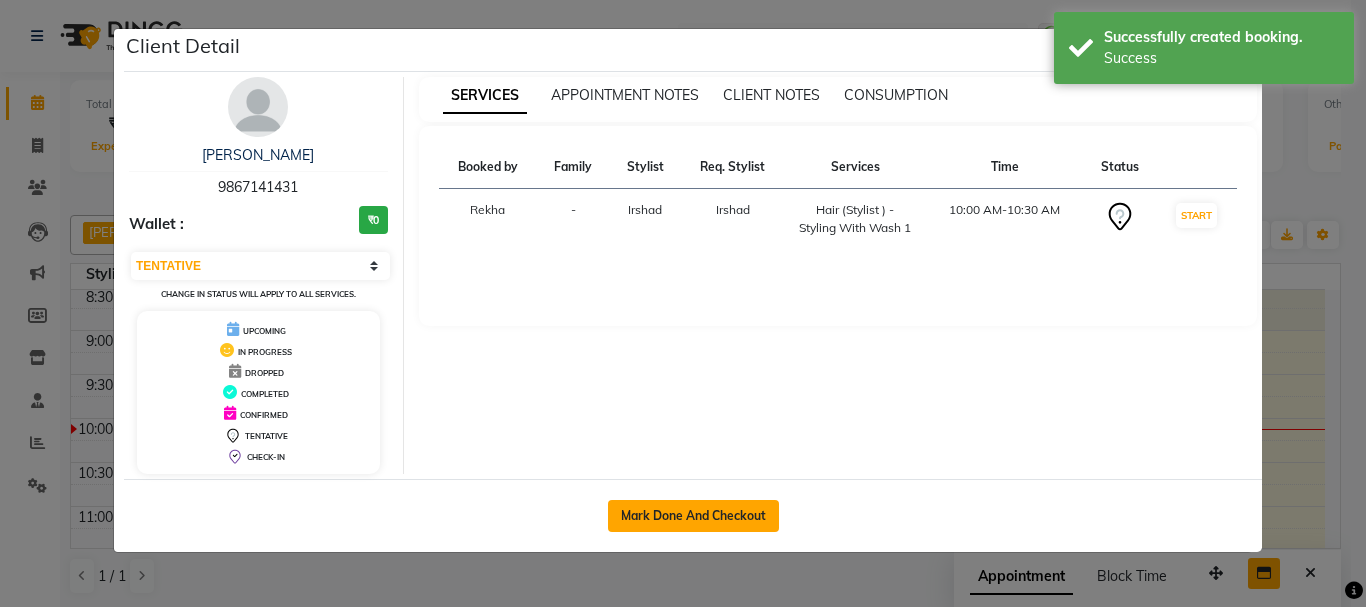 click on "Mark Done And Checkout" 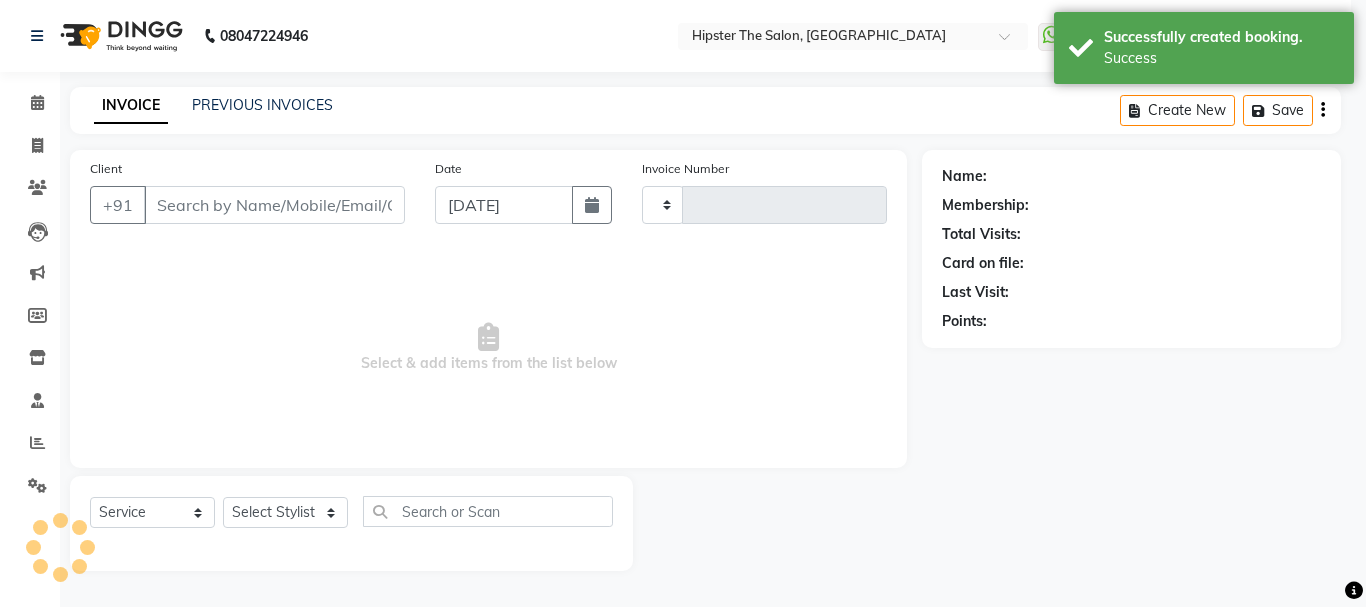 type on "1756" 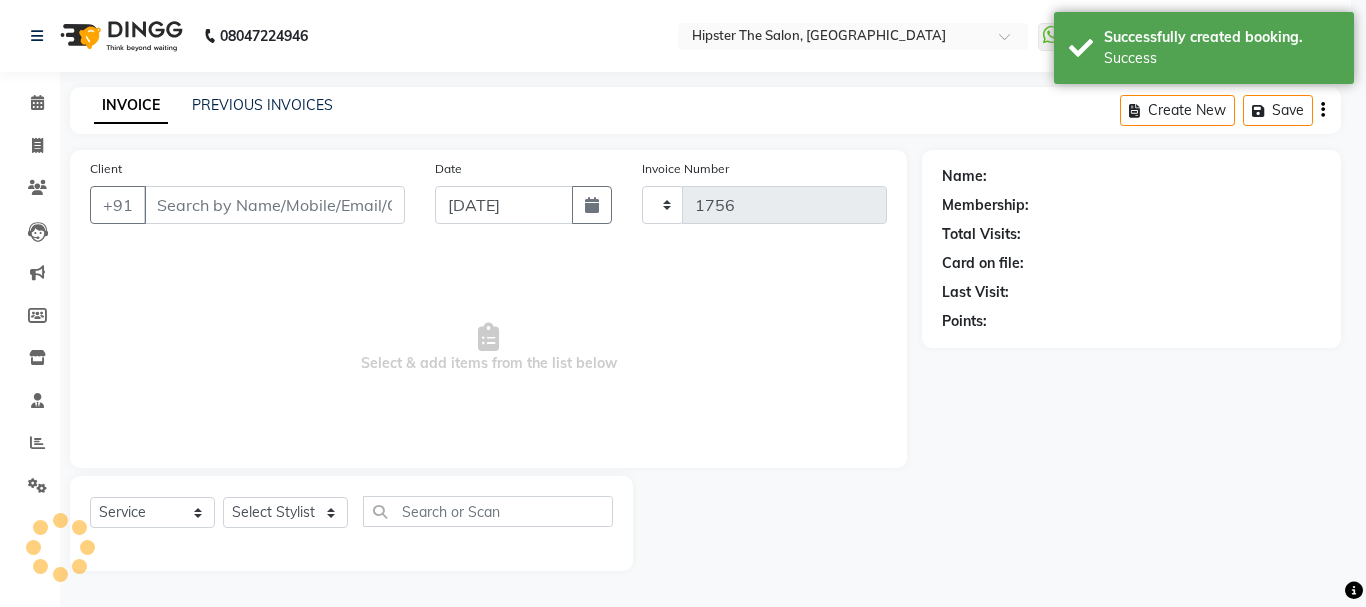 select on "5125" 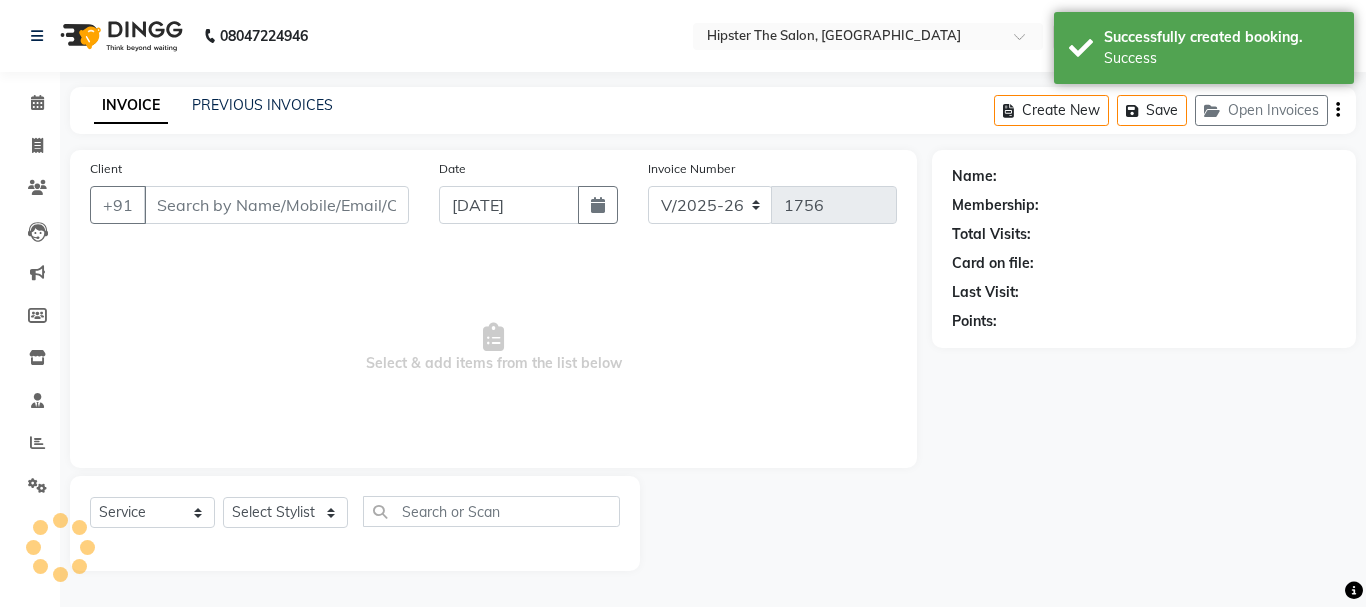 type on "9867141431" 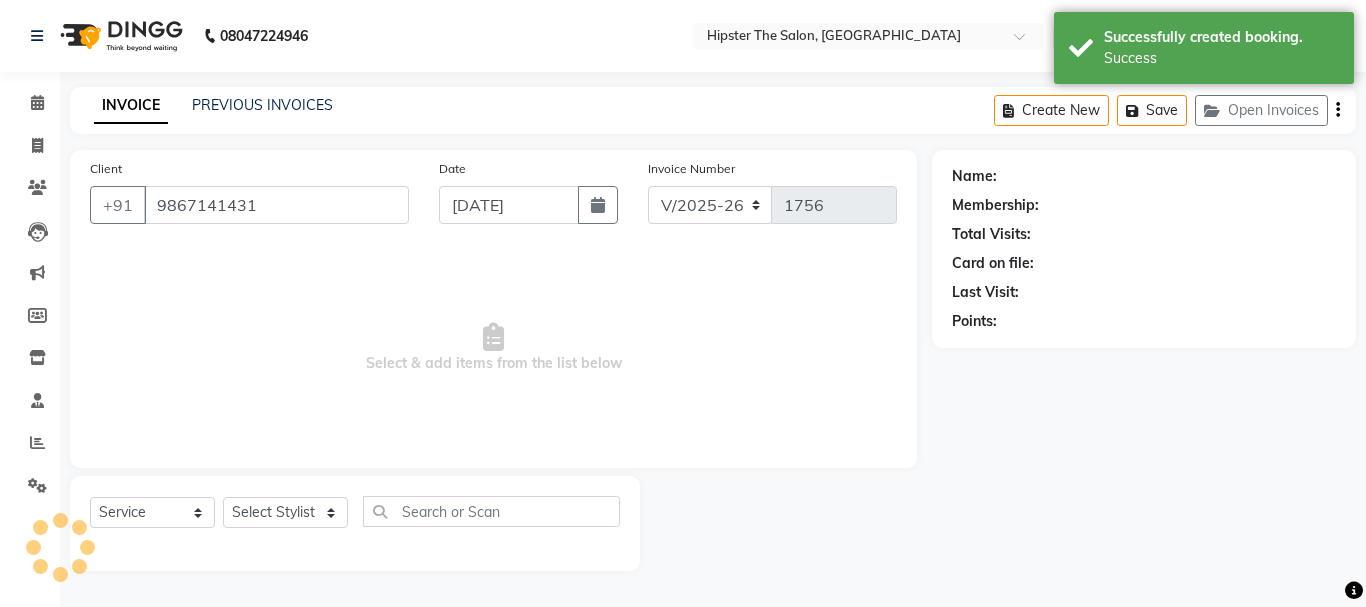 select on "32387" 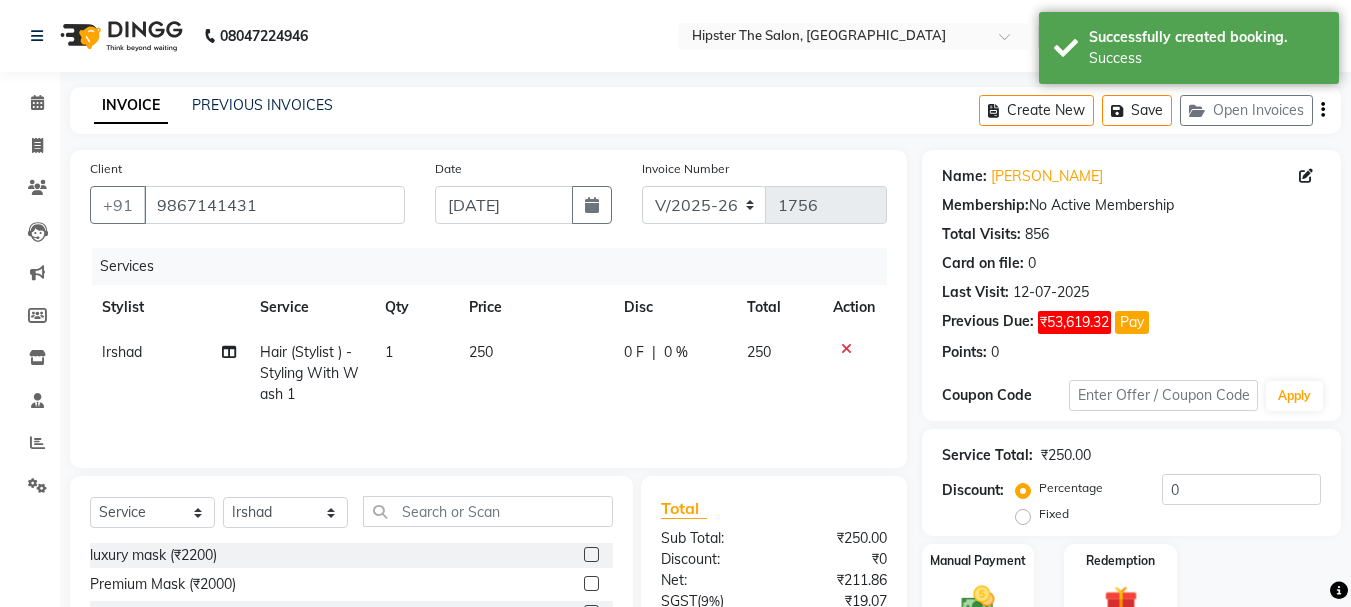 click on "250" 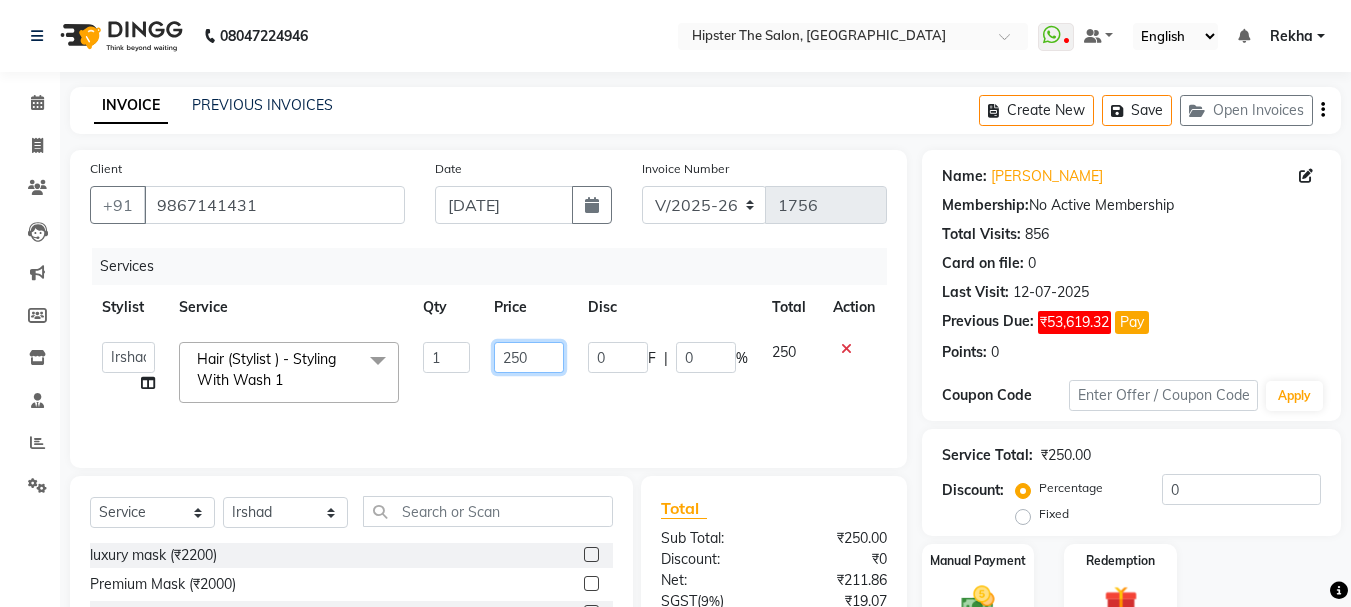 click on "250" 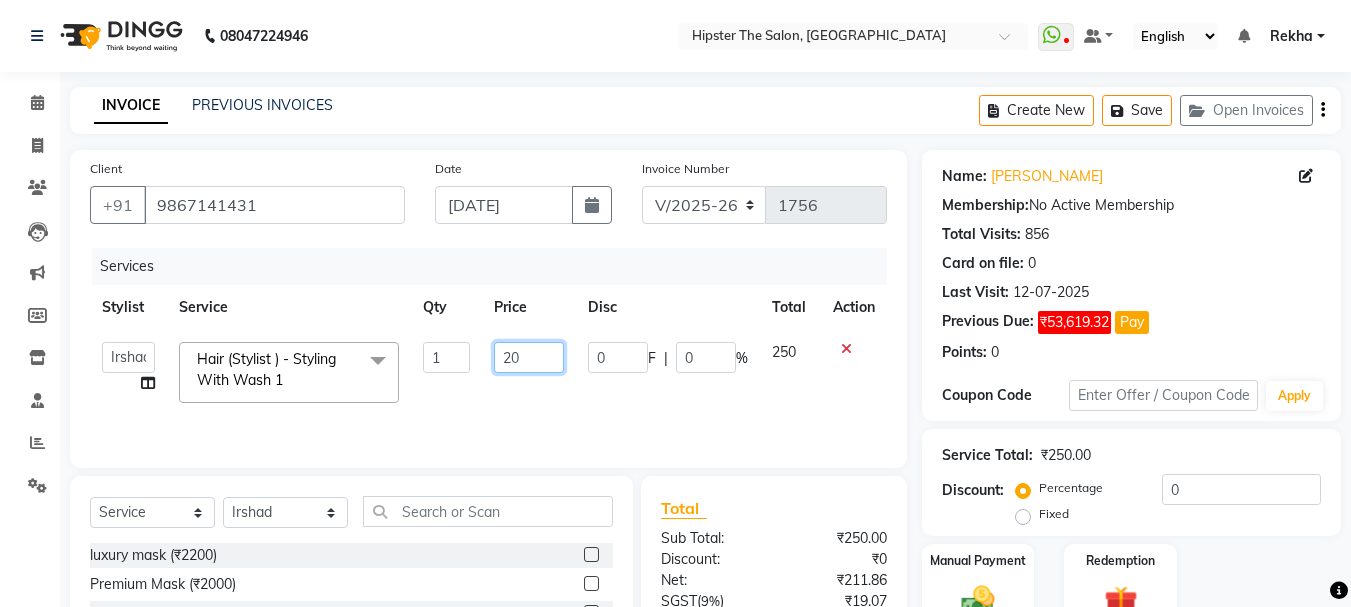 type on "200" 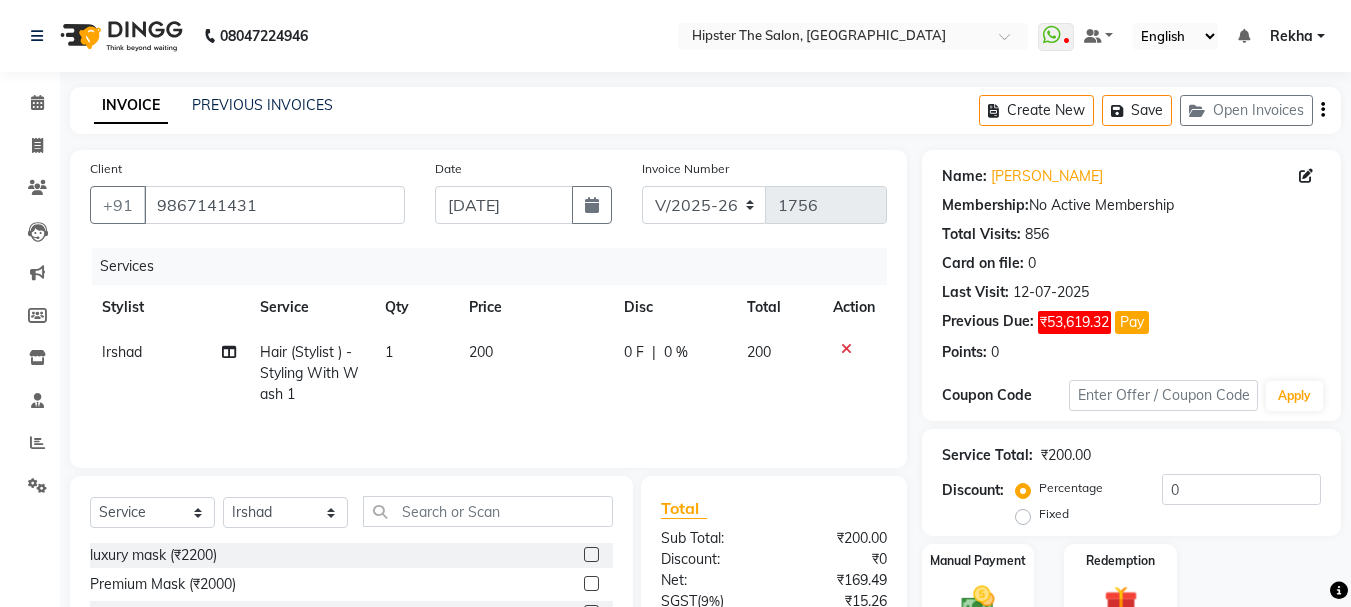 click 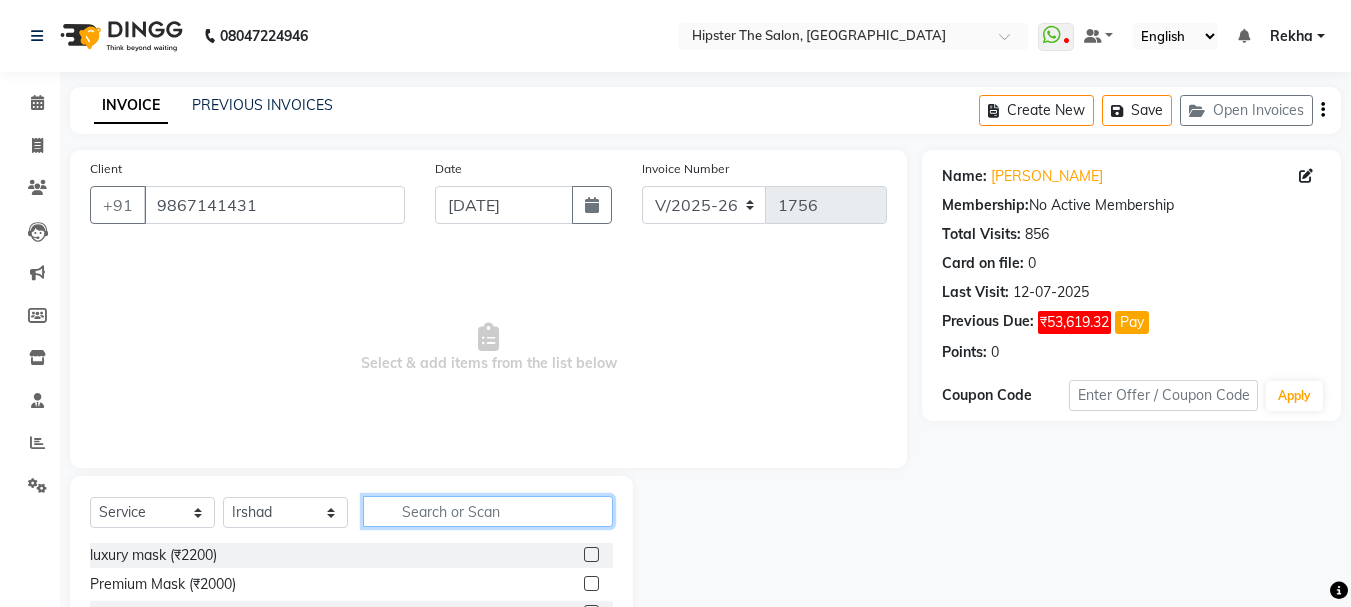 click 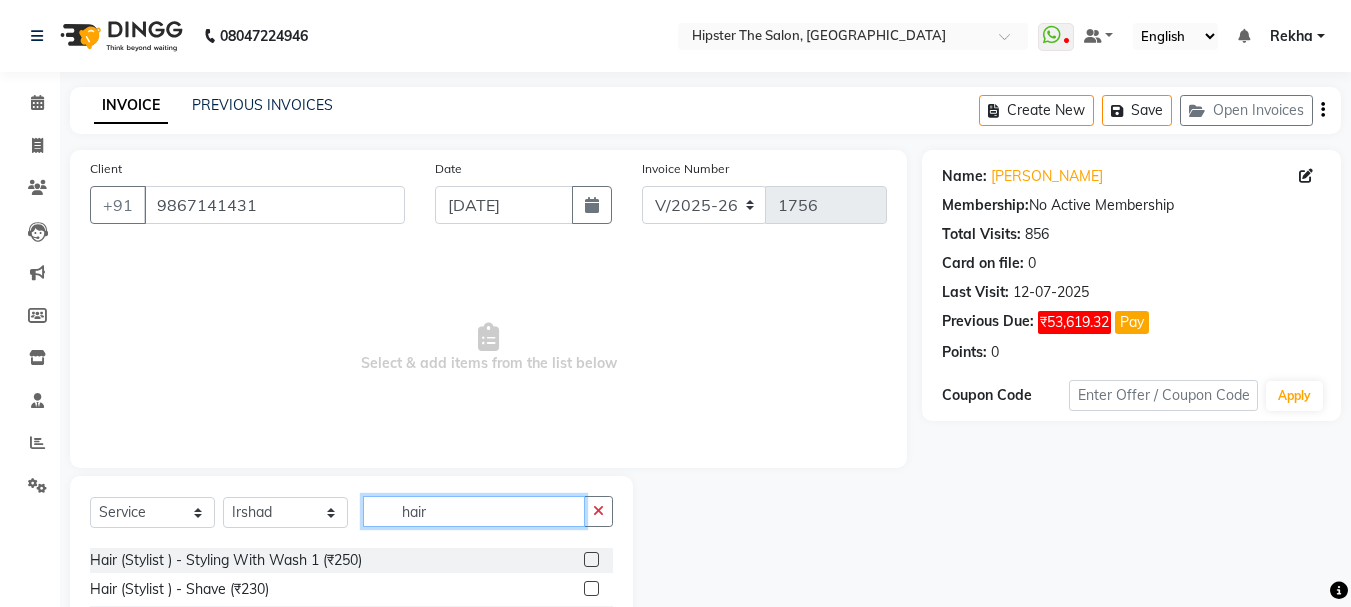 scroll, scrollTop: 273, scrollLeft: 0, axis: vertical 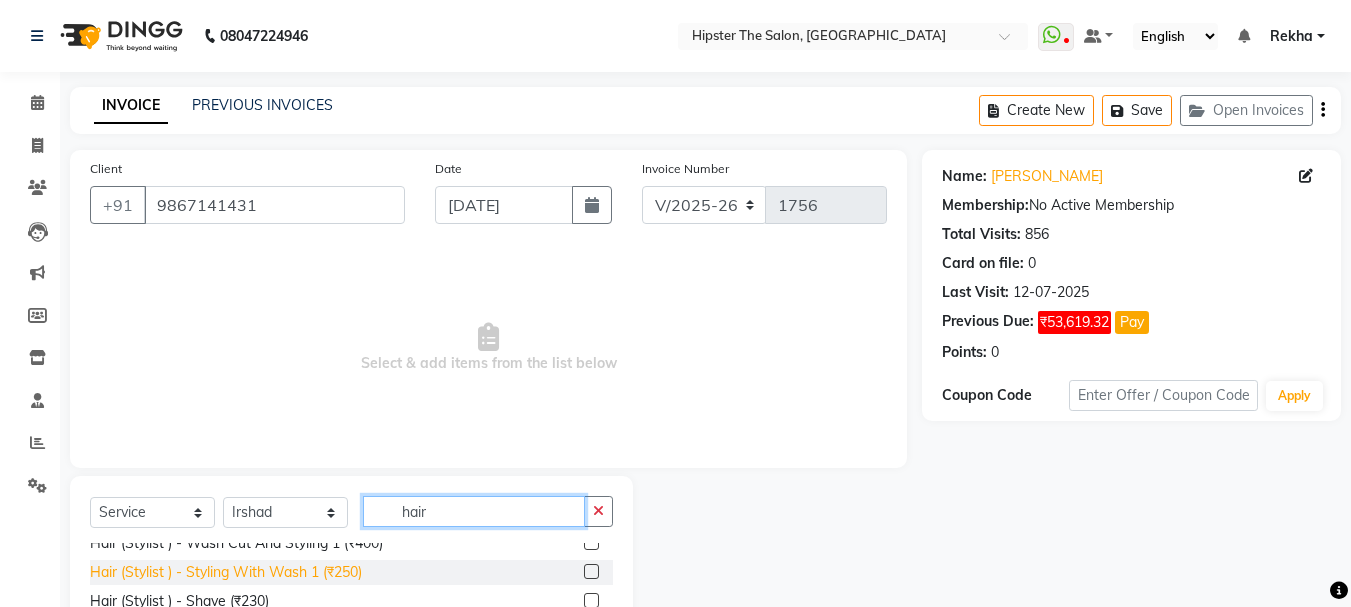 type on "hair" 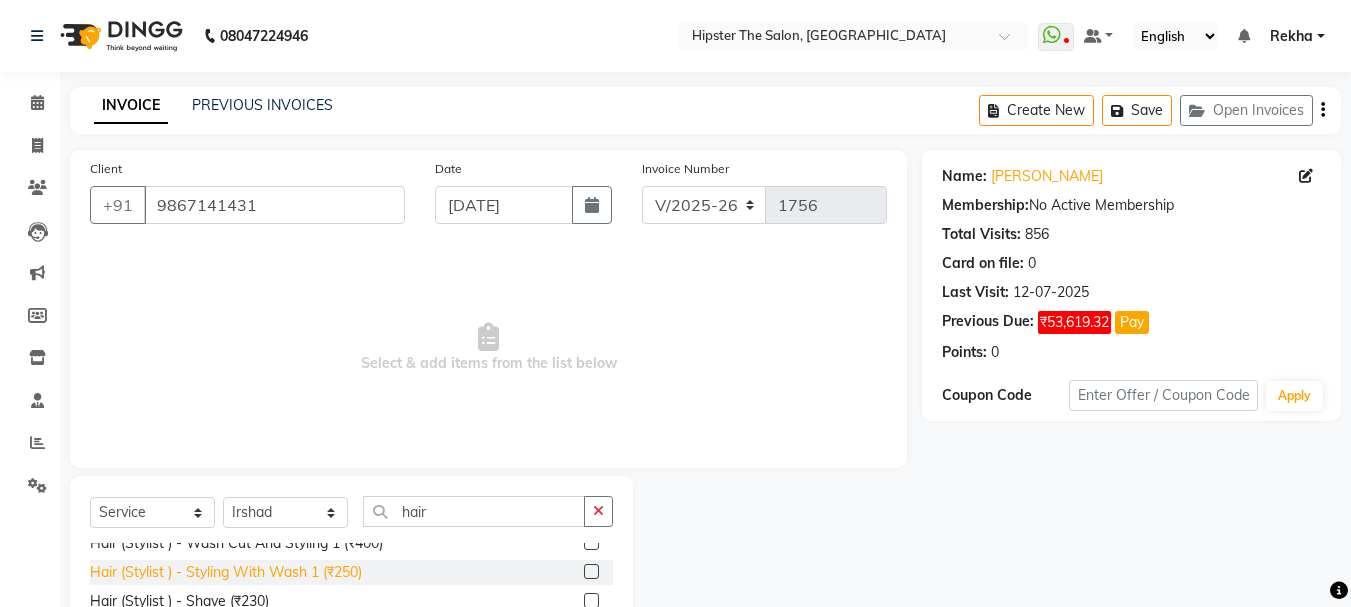 click on "Hair (Stylist ) - Styling With Wash 1 (₹250)" 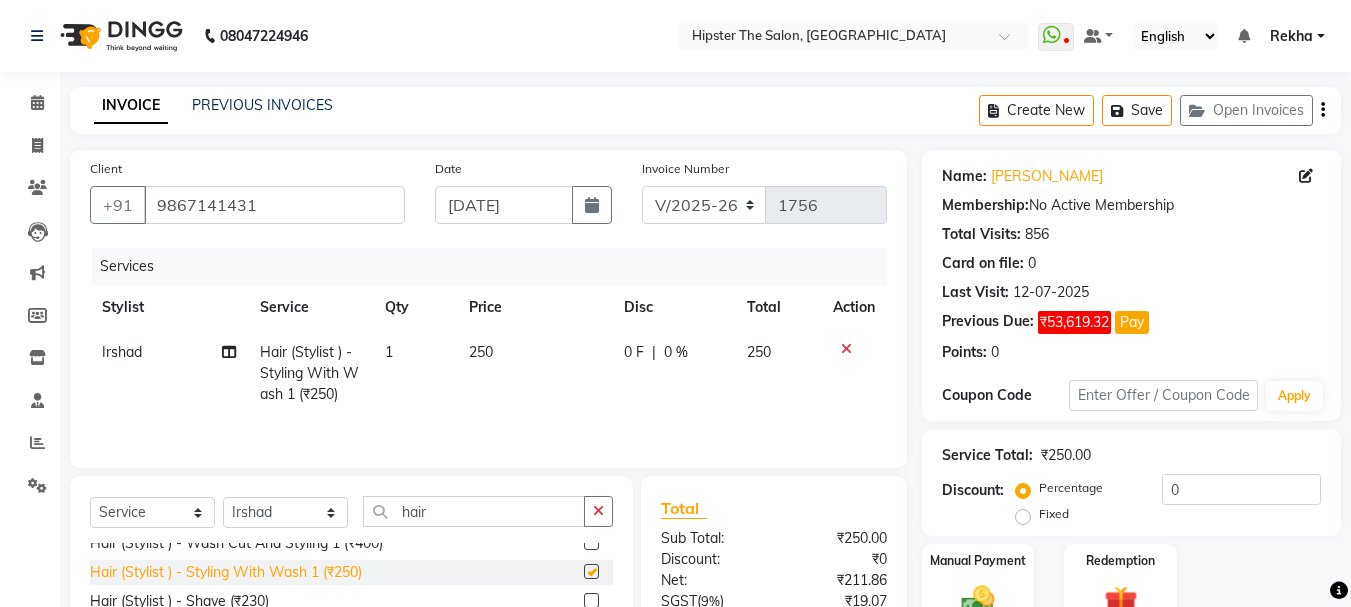 checkbox on "false" 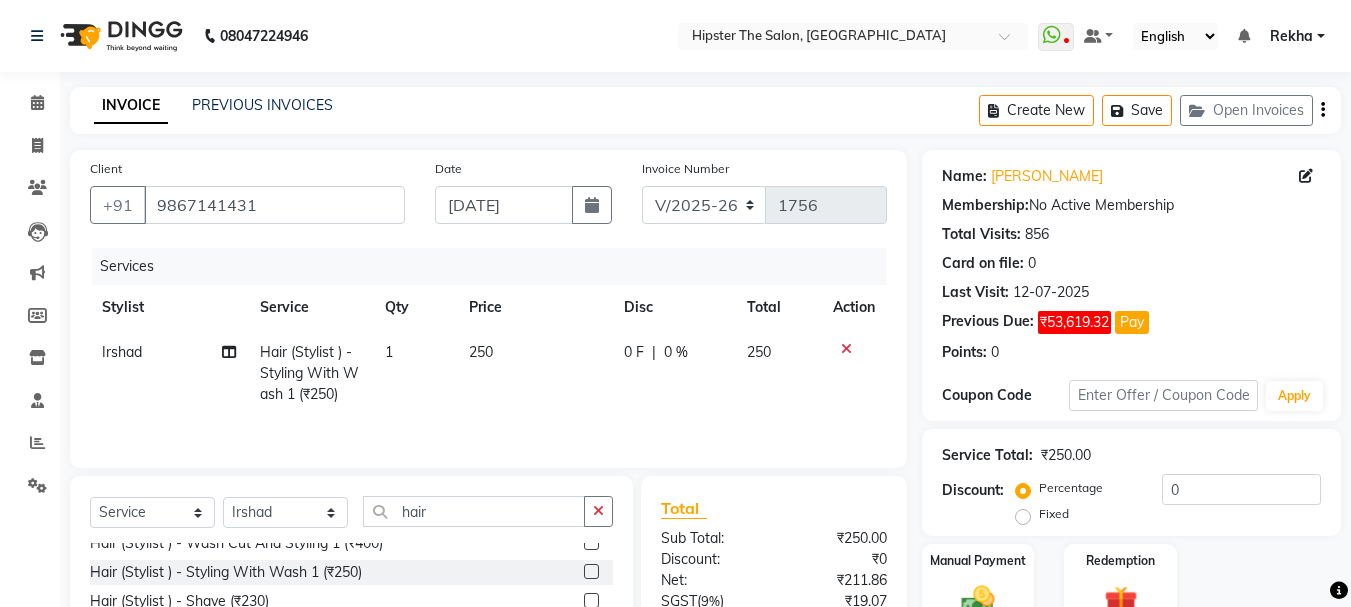click on "250" 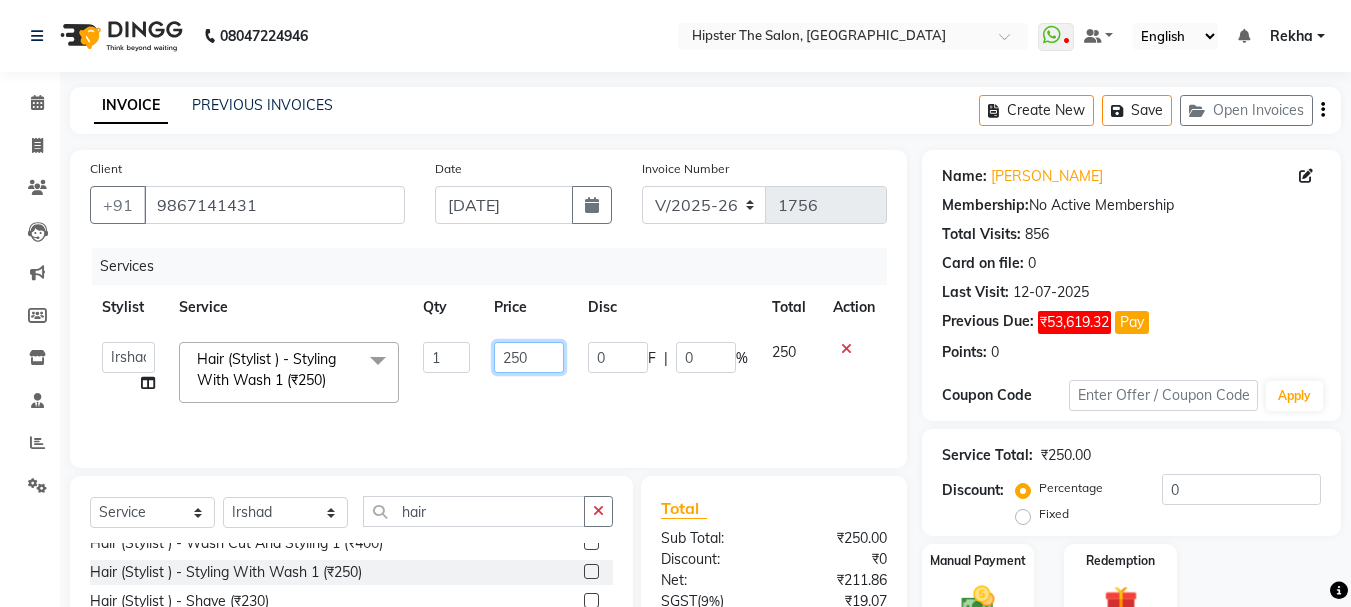 click on "250" 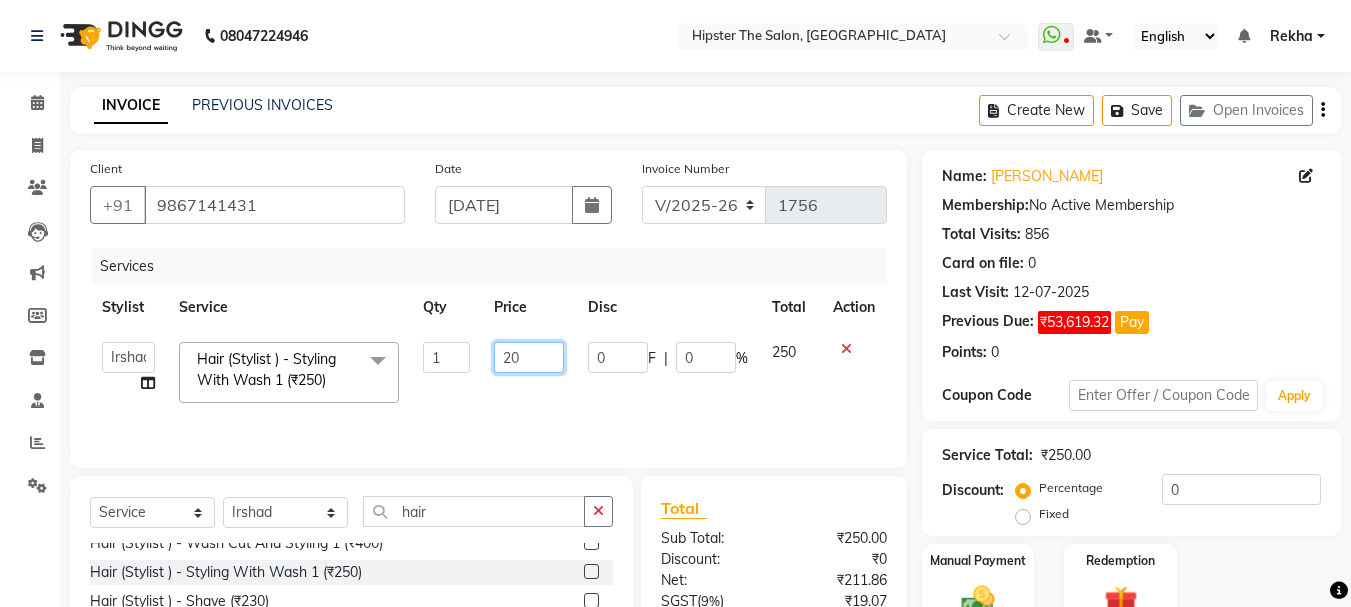 type on "200" 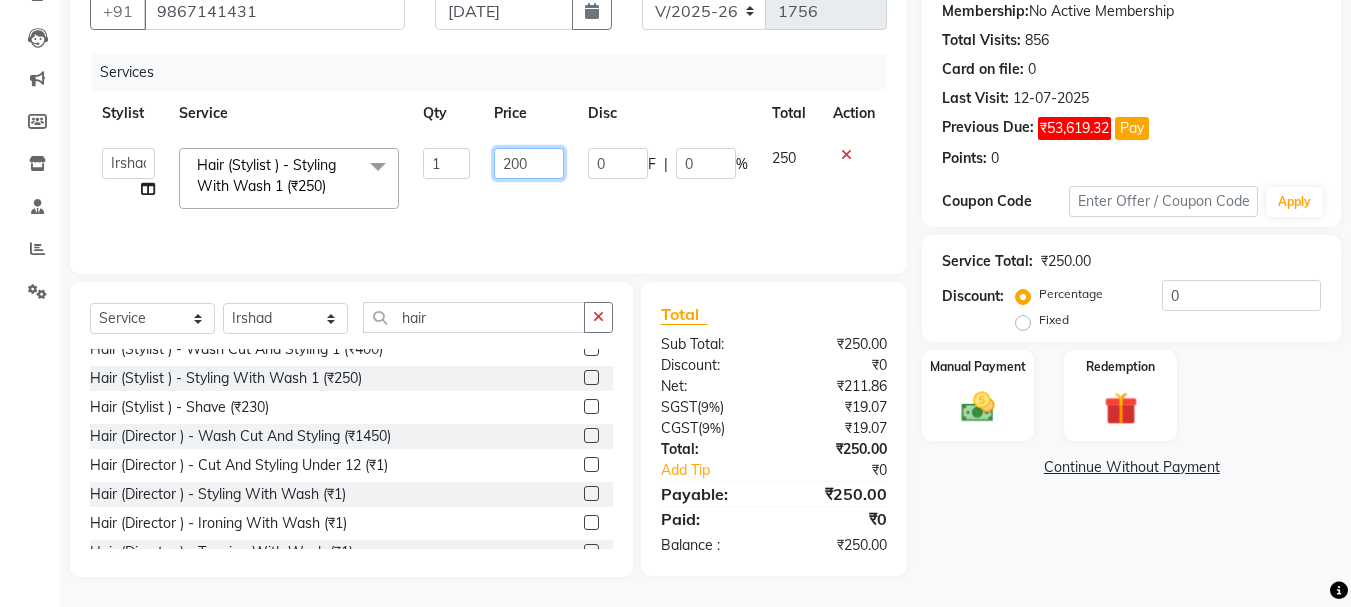 scroll, scrollTop: 0, scrollLeft: 0, axis: both 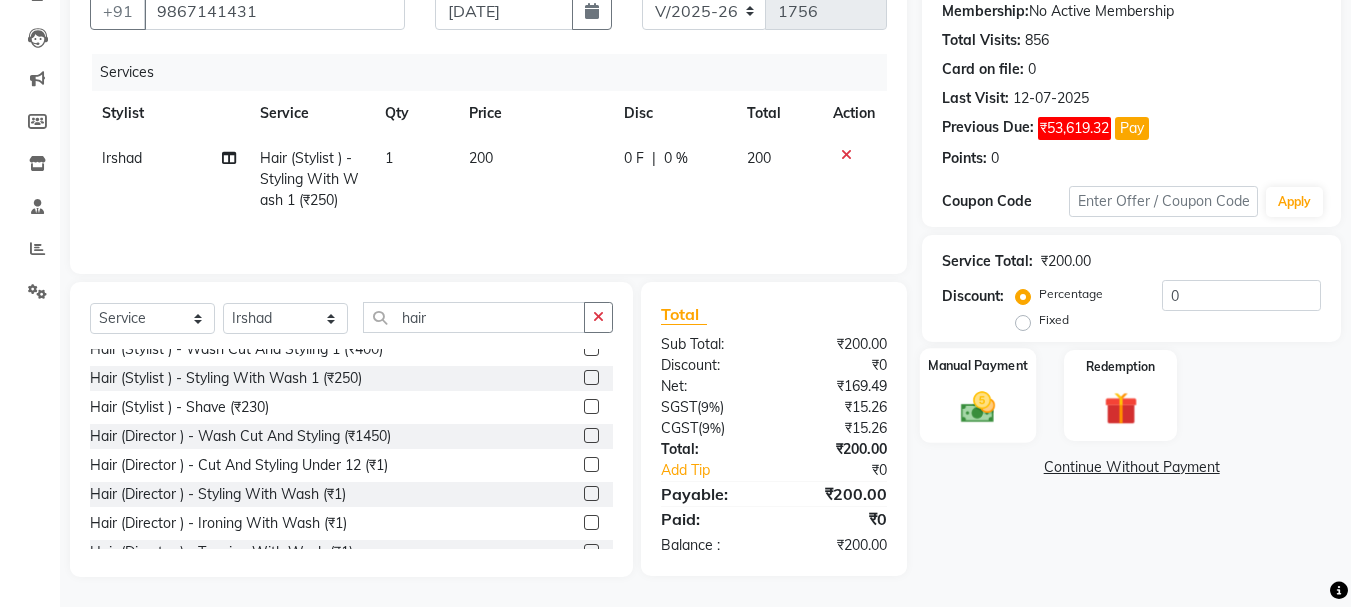 click 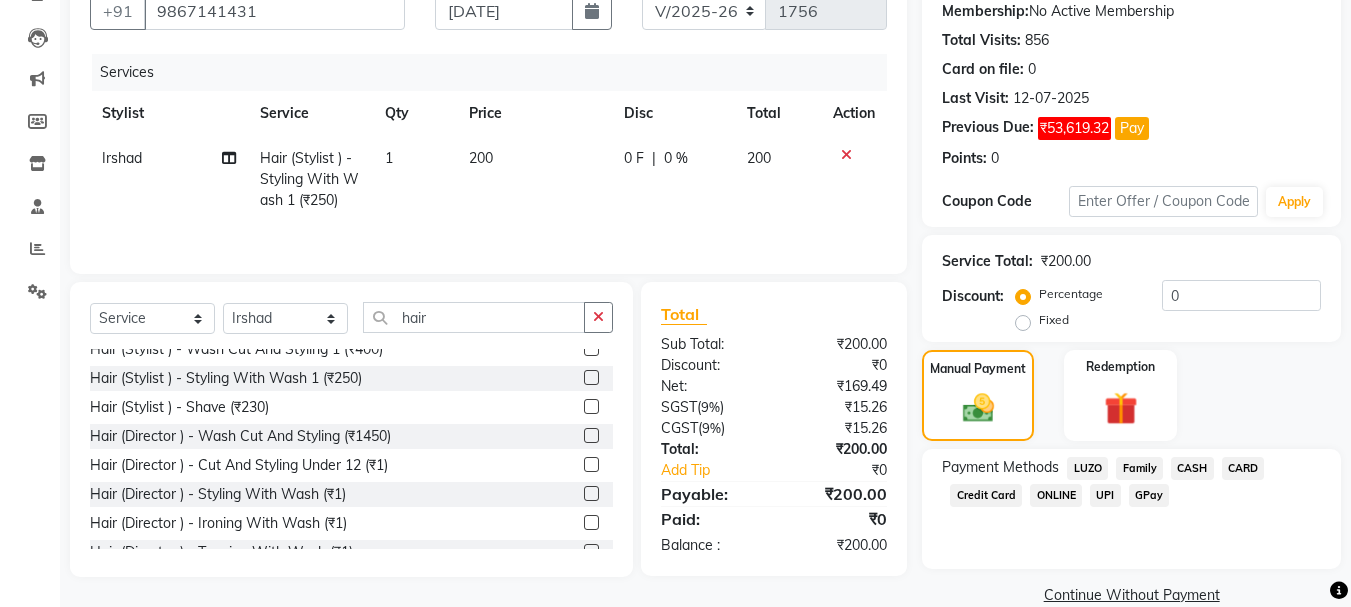 click on "GPay" 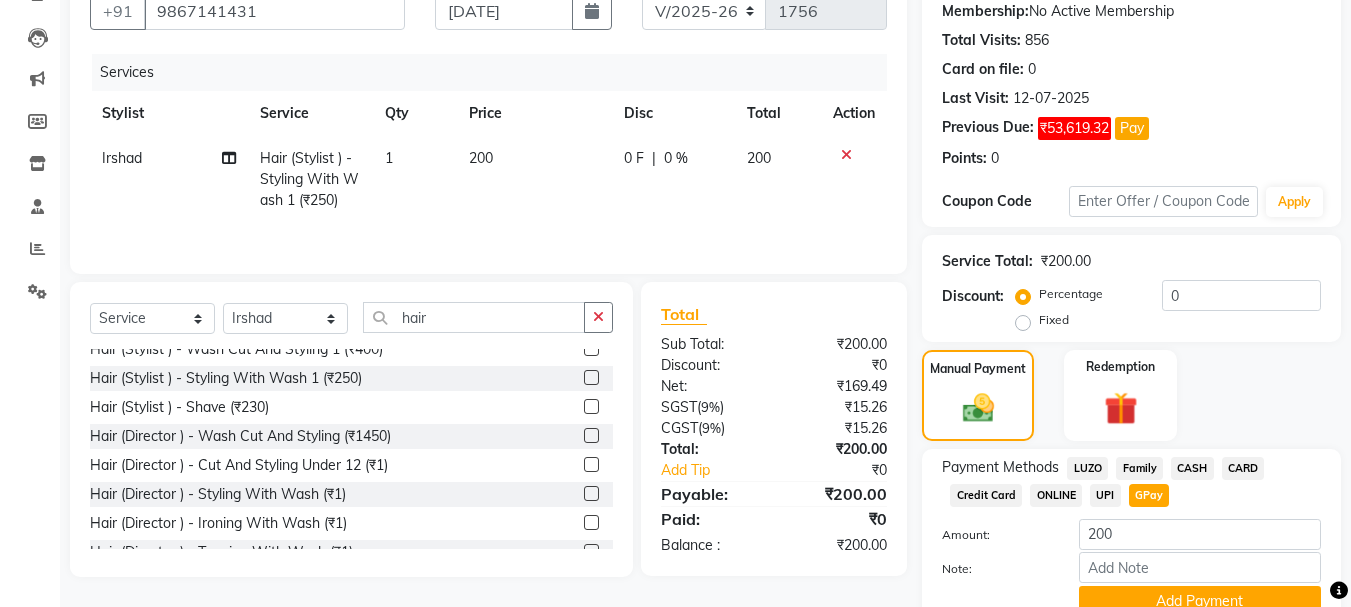 scroll, scrollTop: 283, scrollLeft: 0, axis: vertical 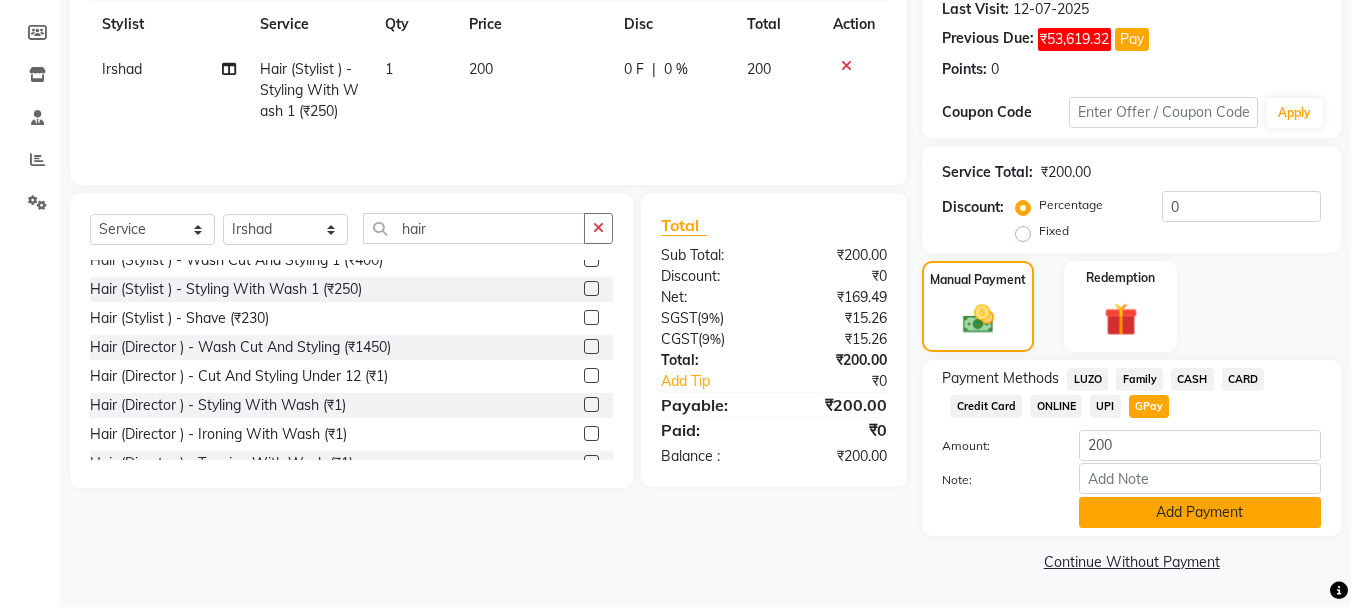 click on "Add Payment" 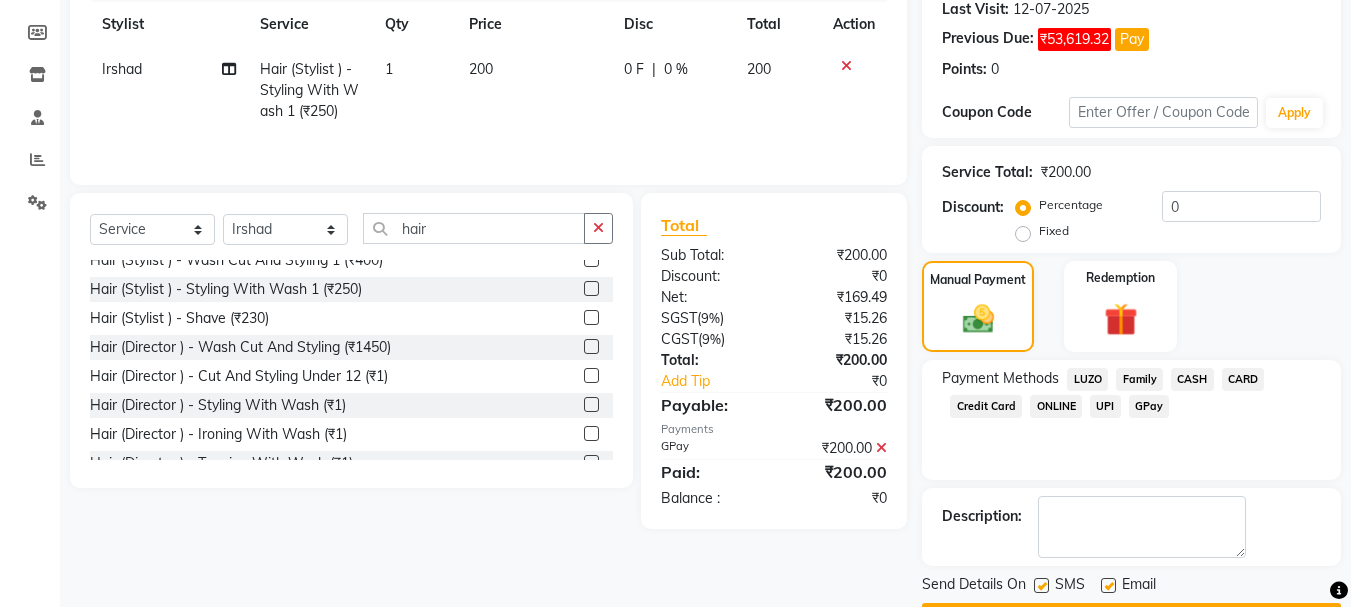 scroll, scrollTop: 340, scrollLeft: 0, axis: vertical 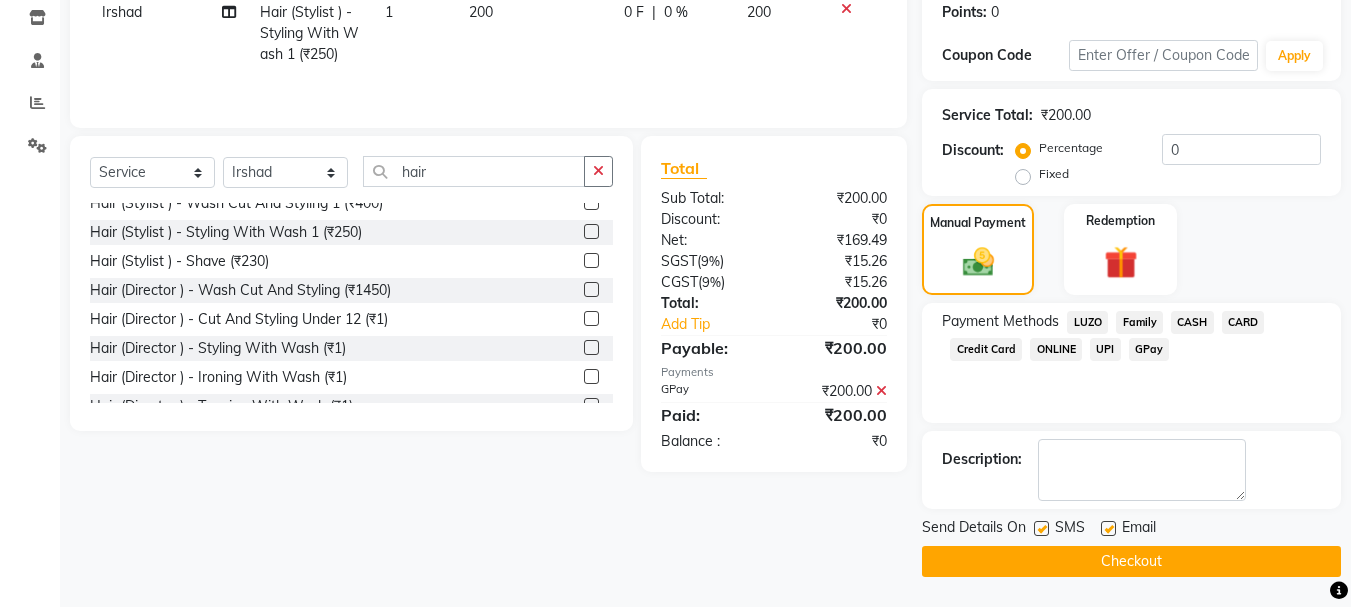 click on "Checkout" 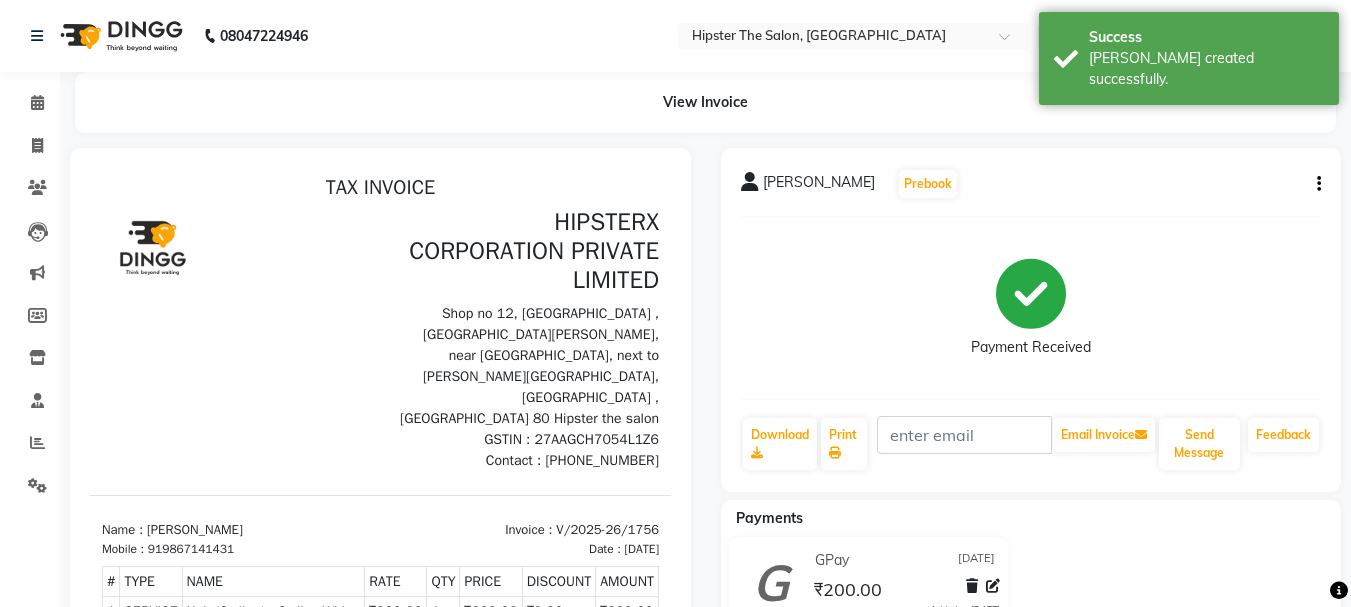 scroll, scrollTop: 0, scrollLeft: 0, axis: both 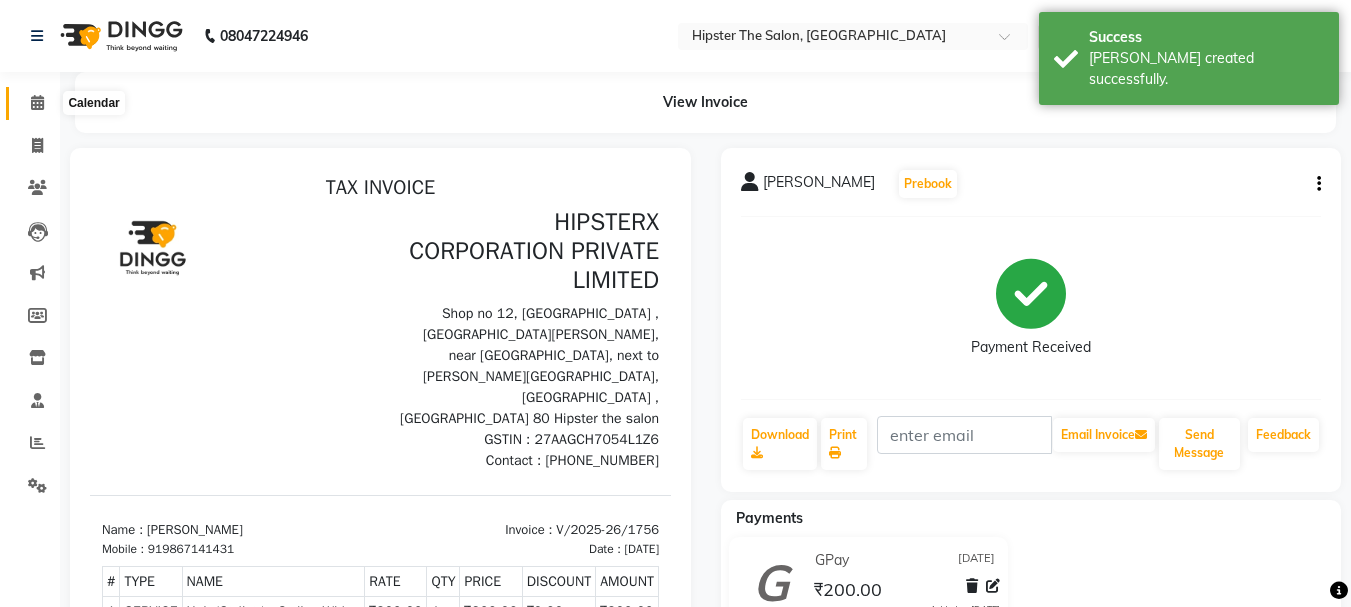 click 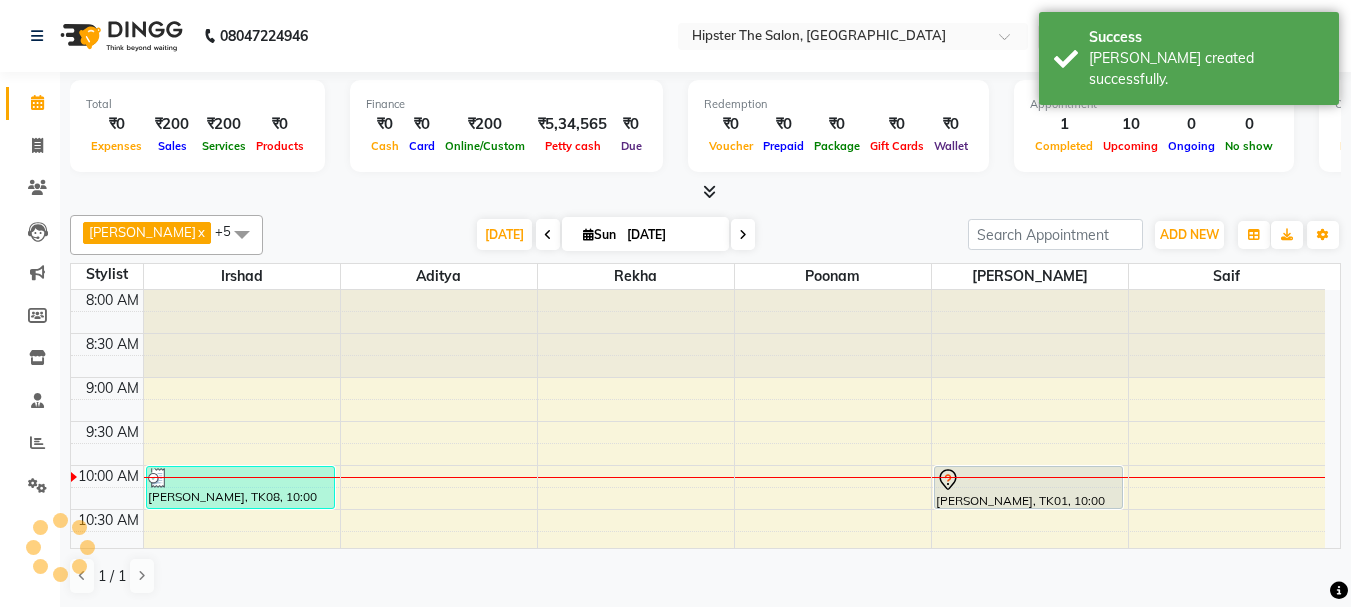 scroll, scrollTop: 0, scrollLeft: 0, axis: both 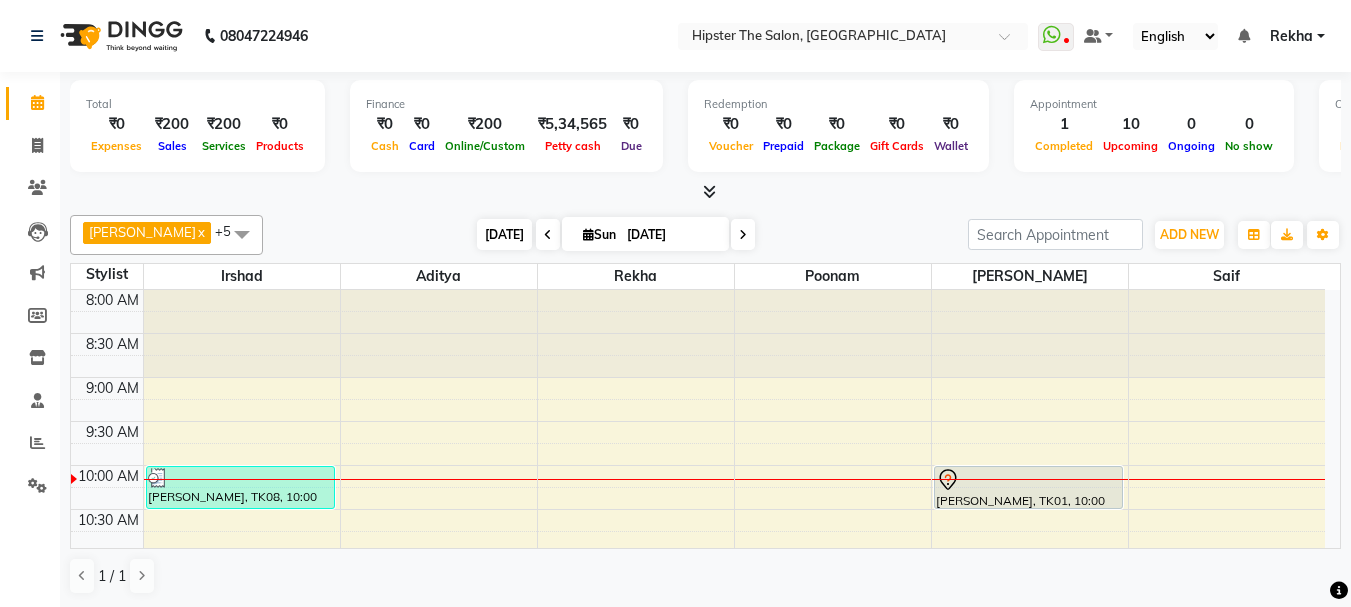 click on "Today" at bounding box center [504, 234] 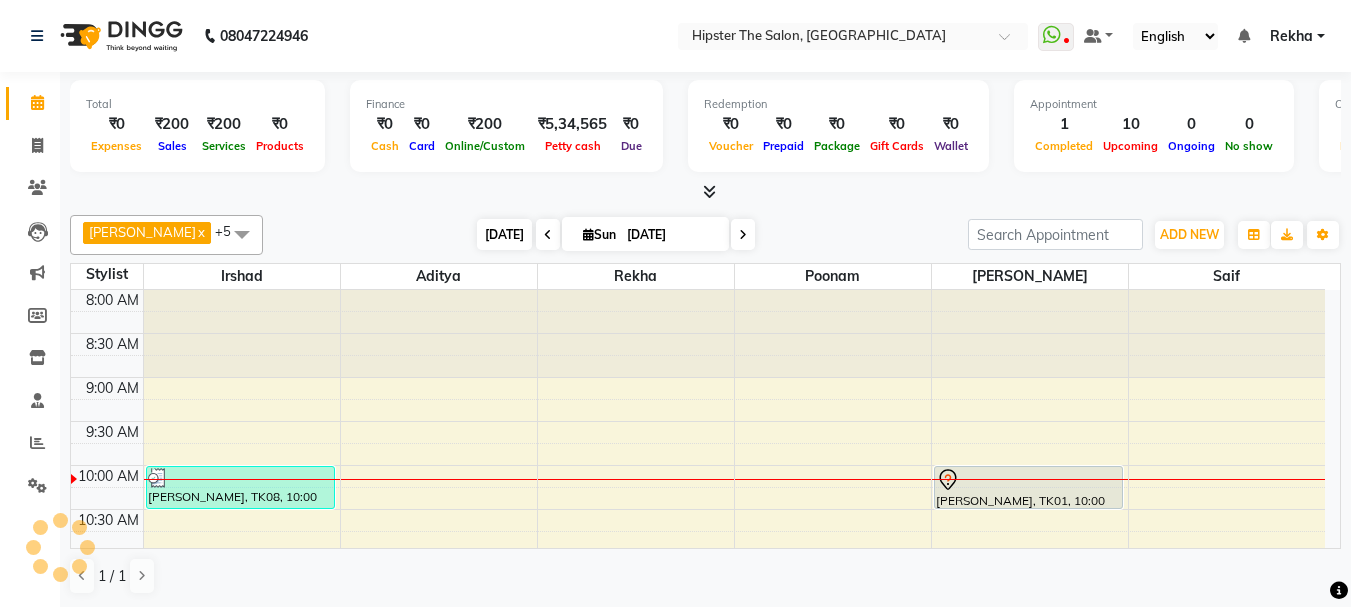 scroll, scrollTop: 177, scrollLeft: 0, axis: vertical 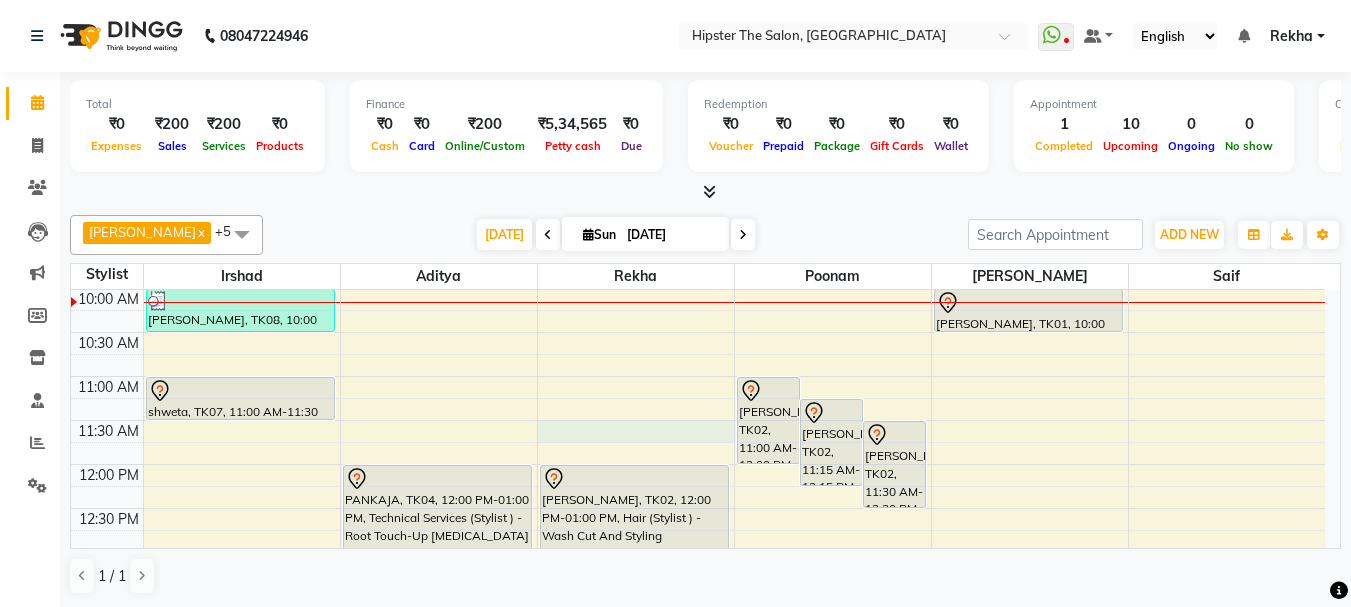 click on "8:00 AM 8:30 AM 9:00 AM 9:30 AM 10:00 AM 10:30 AM 11:00 AM 11:30 AM 12:00 PM 12:30 PM 1:00 PM 1:30 PM 2:00 PM 2:30 PM 3:00 PM 3:30 PM 4:00 PM 4:30 PM 5:00 PM 5:30 PM 6:00 PM 6:30 PM 7:00 PM 7:30 PM 8:00 PM 8:30 PM 9:00 PM 9:30 PM 10:00 PM 10:30 PM     Bhavin Chudasma, TK08, 10:00 AM-10:30 AM, Hair (Stylist ) - Styling With Wash 1             shweta, TK07, 11:00 AM-11:30 AM, Hair (Barber) - Wash Cut And Styling             NIDDHI, TK05, 01:30 PM-02:00 PM, Hair (Barber) - Wash Cut And Styling             PANKAJA, TK04, 12:00 PM-01:00 PM, Technical Services (Stylist ) - Root Touch-Up Ammonia Free             SHRADDHA SHAH, TK02, 12:00 PM-01:00 PM, Hair (Stylist ) - Wash Cut And Styling             Anna Reji, TK06, 01:00 PM-02:00 PM, Hair (Stylist ) - Wash Cut And Styling             ramneet, TK03, 07:30 PM-08:30 PM, Hair (Stylist ) - Styling With Wash             SHRADDHA SHAH, TK02, 11:00 AM-12:00 PM, Threading - Eyebrows             SHRADDHA SHAH, TK02, 11:15 AM-12:15 PM, Threading - Upper Lip" at bounding box center [698, 772] 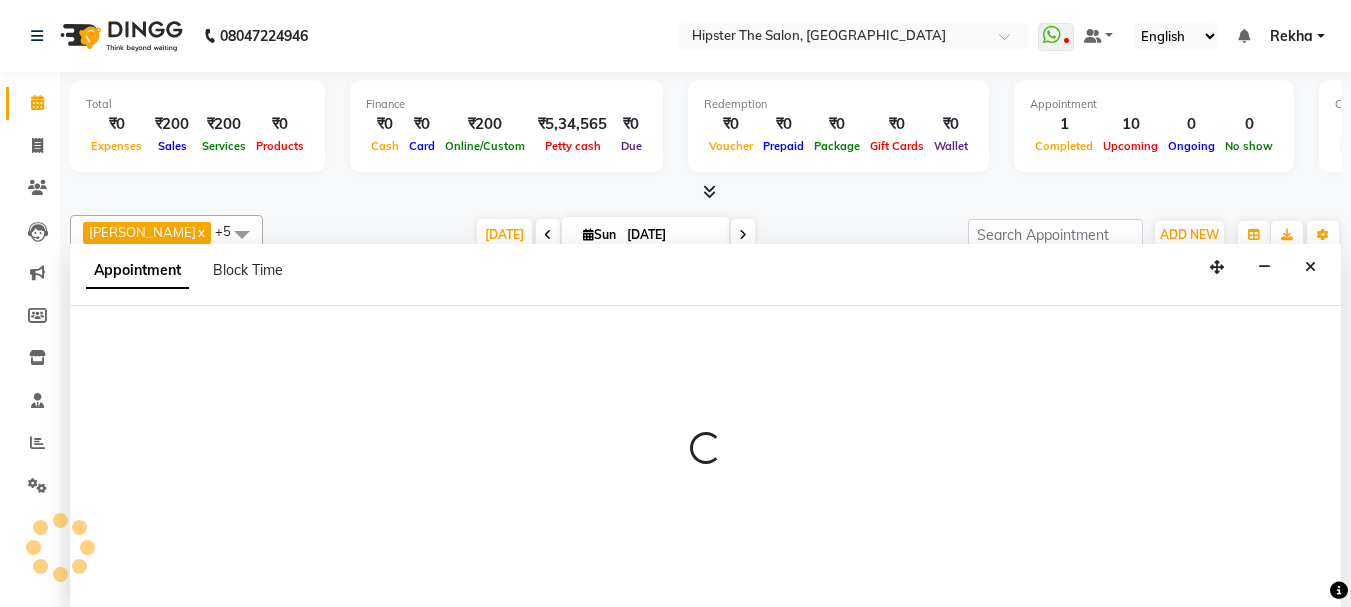 scroll, scrollTop: 1, scrollLeft: 0, axis: vertical 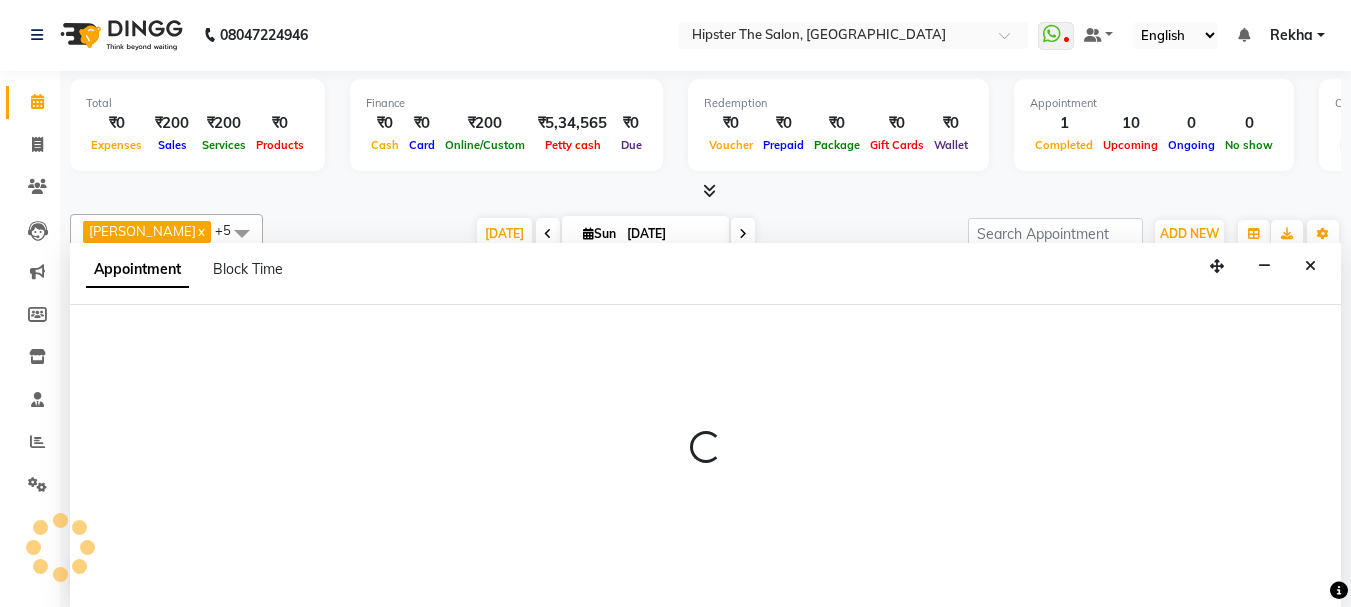 select on "32386" 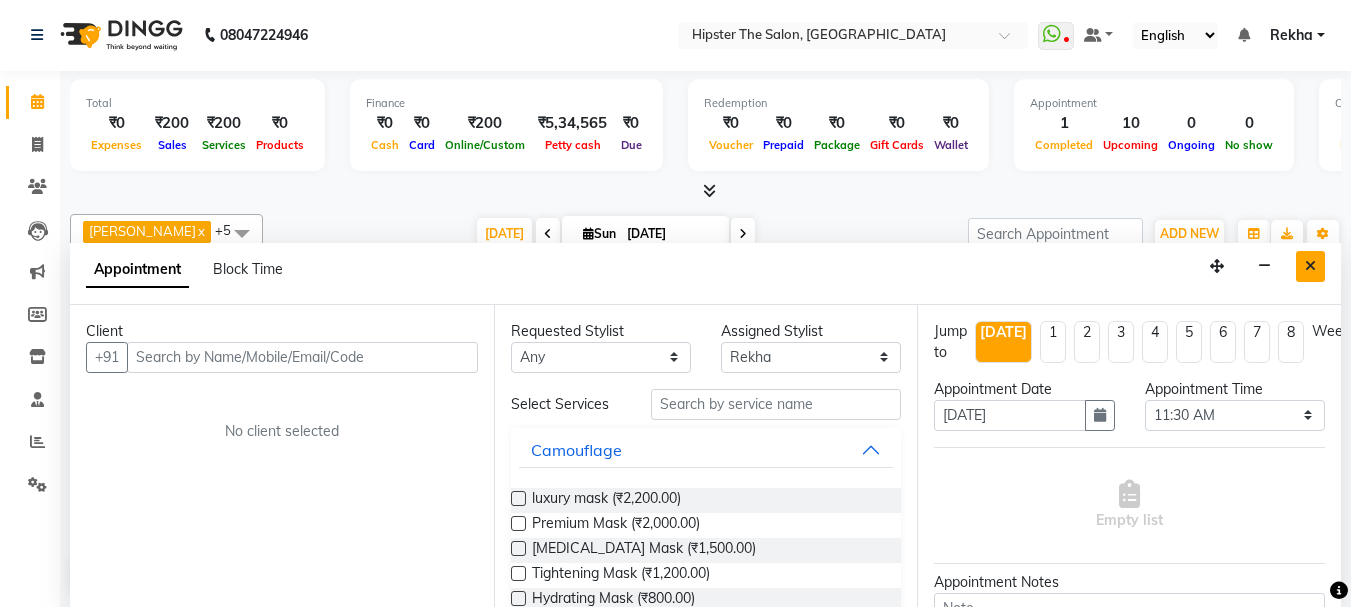 click at bounding box center (1310, 266) 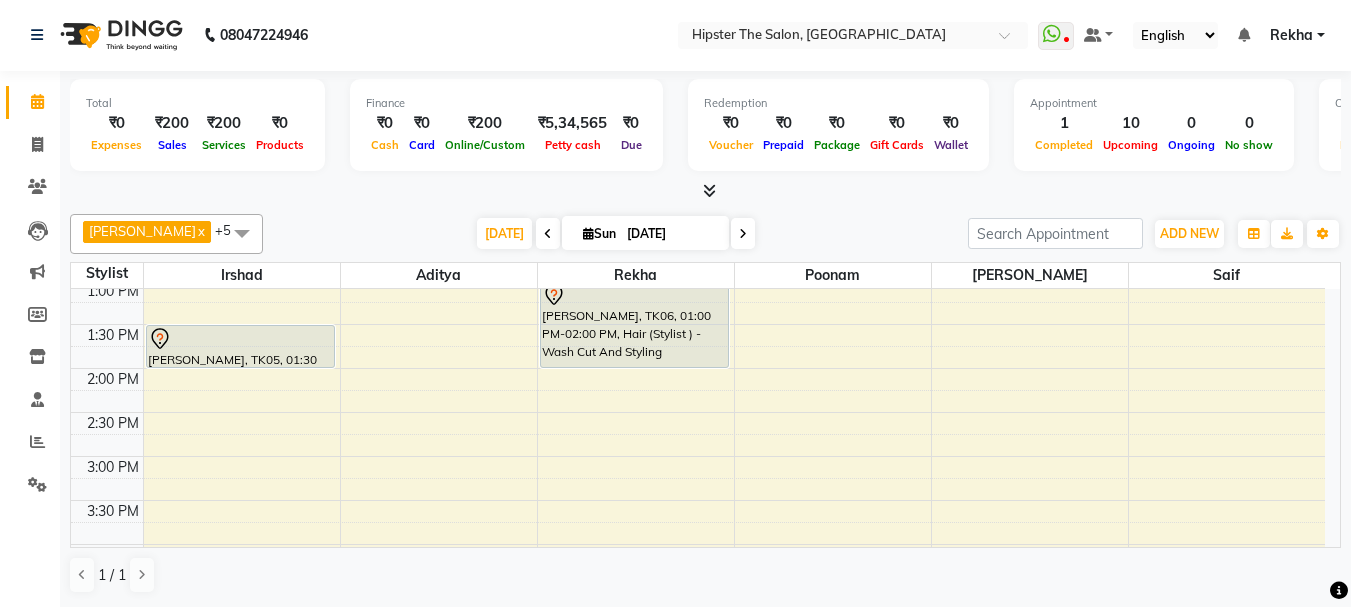 scroll, scrollTop: 417, scrollLeft: 0, axis: vertical 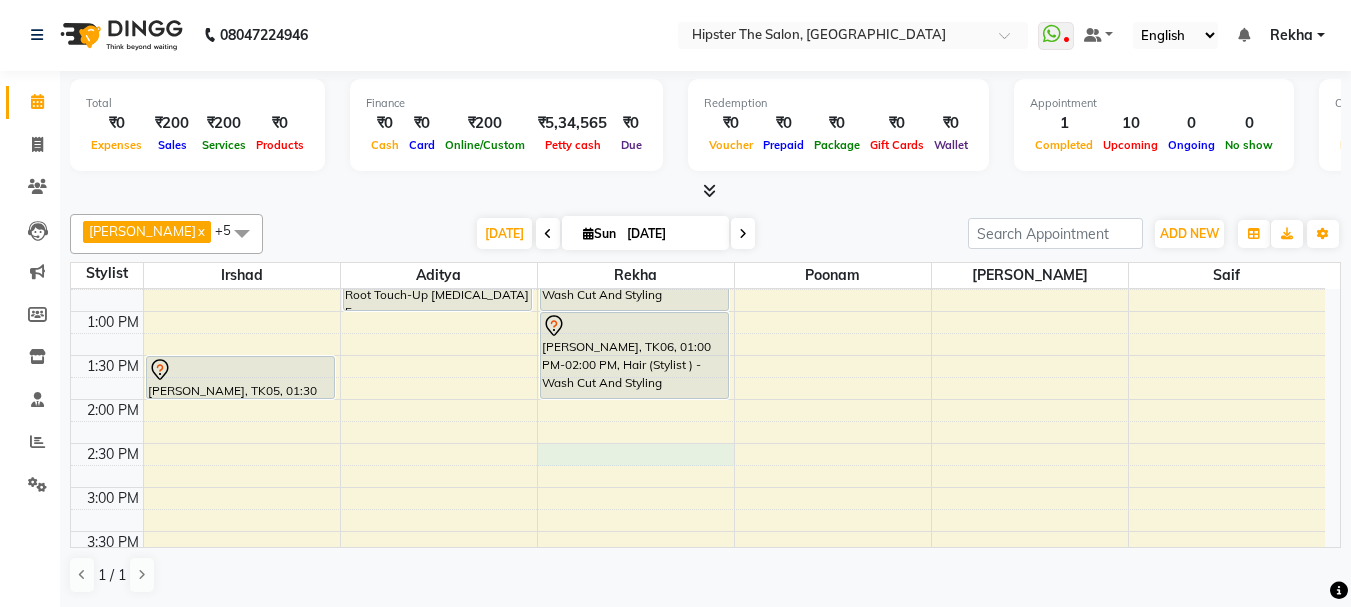 click on "8:00 AM 8:30 AM 9:00 AM 9:30 AM 10:00 AM 10:30 AM 11:00 AM 11:30 AM 12:00 PM 12:30 PM 1:00 PM 1:30 PM 2:00 PM 2:30 PM 3:00 PM 3:30 PM 4:00 PM 4:30 PM 5:00 PM 5:30 PM 6:00 PM 6:30 PM 7:00 PM 7:30 PM 8:00 PM 8:30 PM 9:00 PM 9:30 PM 10:00 PM 10:30 PM     Bhavin Chudasma, TK08, 10:00 AM-10:30 AM, Hair (Stylist ) - Styling With Wash 1             shweta, TK07, 11:00 AM-11:30 AM, Hair (Barber) - Wash Cut And Styling             NIDDHI, TK05, 01:30 PM-02:00 PM, Hair (Barber) - Wash Cut And Styling             PANKAJA, TK04, 12:00 PM-01:00 PM, Technical Services (Stylist ) - Root Touch-Up Ammonia Free             SHRADDHA SHAH, TK02, 12:00 PM-01:00 PM, Hair (Stylist ) - Wash Cut And Styling             Anna Reji, TK06, 01:00 PM-02:00 PM, Hair (Stylist ) - Wash Cut And Styling             ramneet, TK03, 07:30 PM-08:30 PM, Hair (Stylist ) - Styling With Wash             SHRADDHA SHAH, TK02, 11:00 AM-12:00 PM, Threading - Eyebrows             SHRADDHA SHAH, TK02, 11:15 AM-12:15 PM, Threading - Upper Lip" at bounding box center [698, 531] 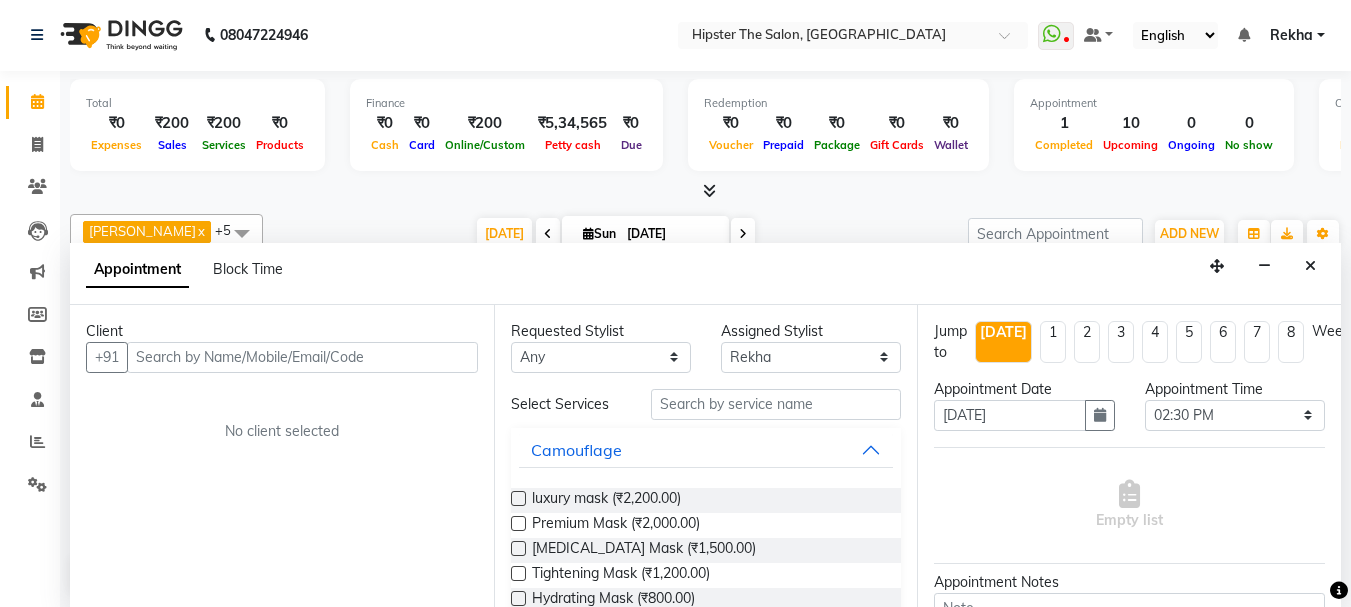 click at bounding box center [302, 357] 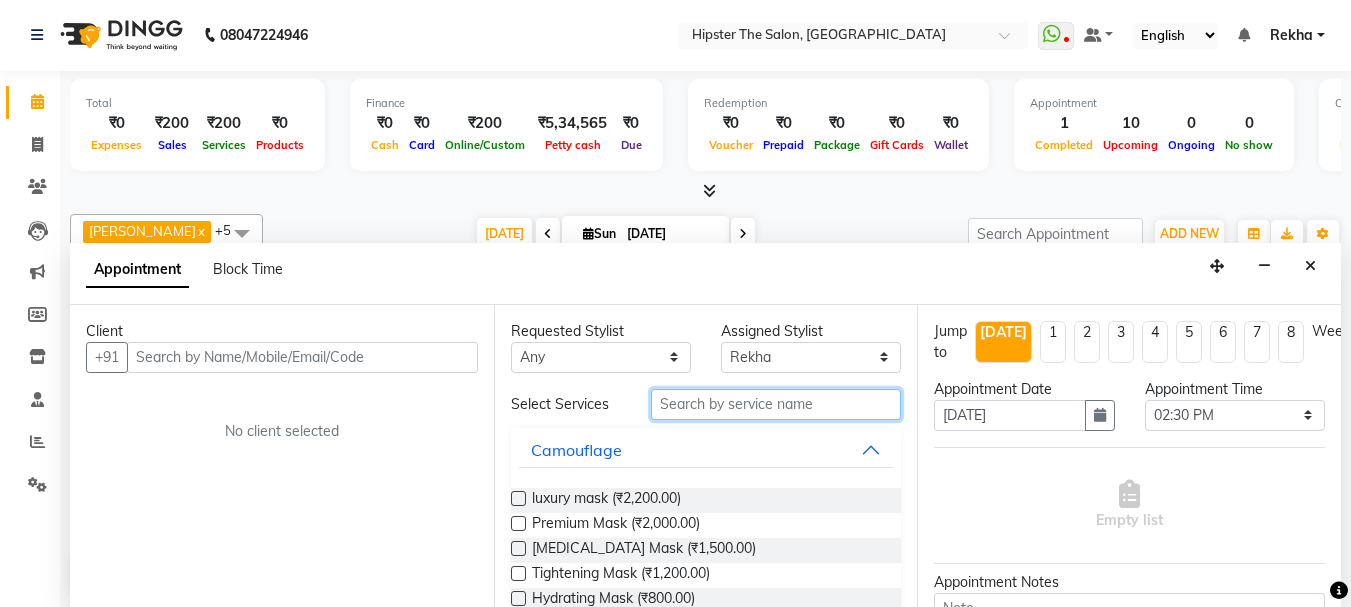 click at bounding box center [776, 404] 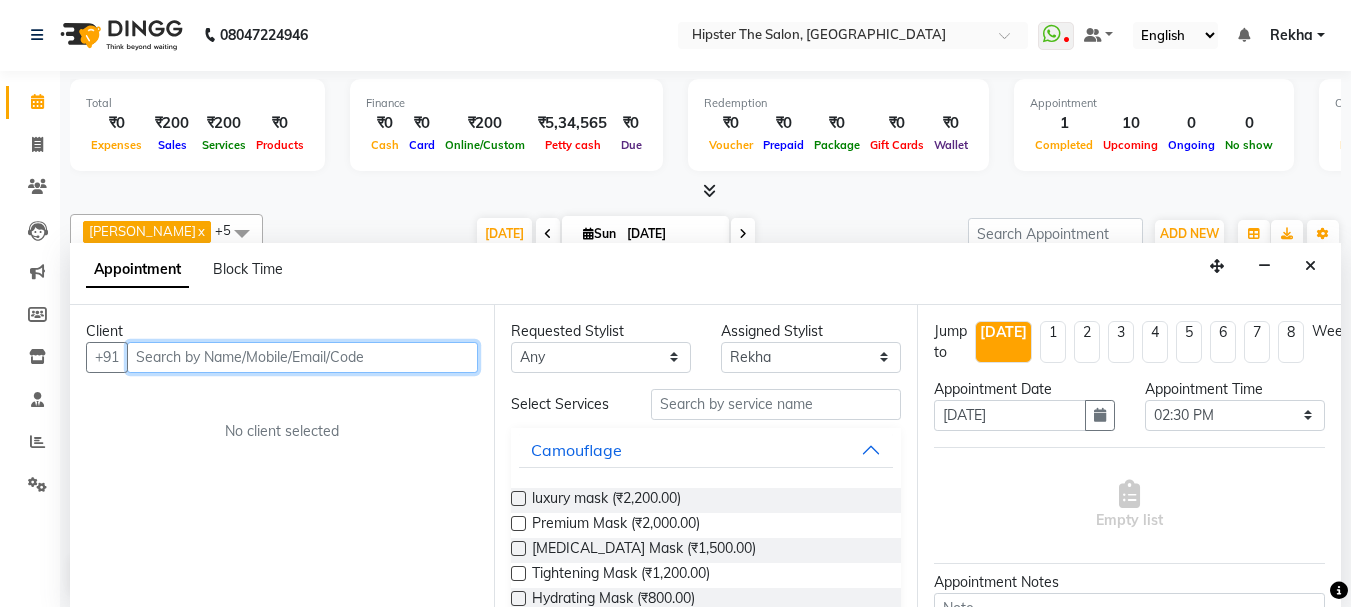 click at bounding box center (302, 357) 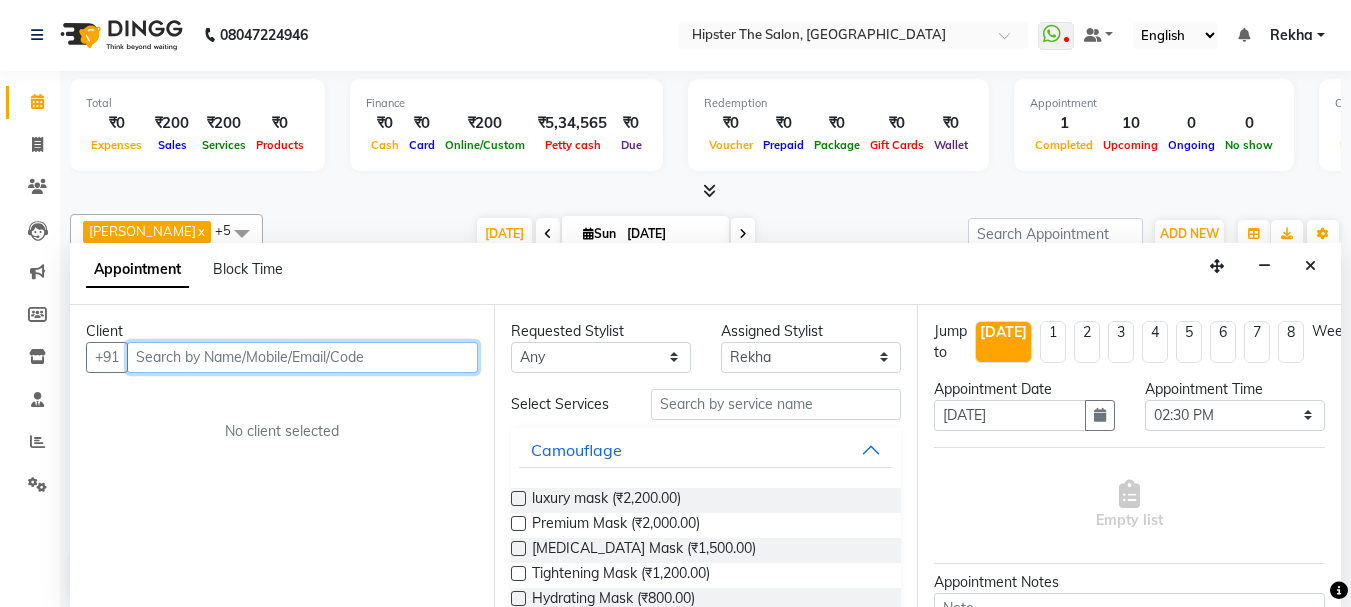 click at bounding box center (302, 357) 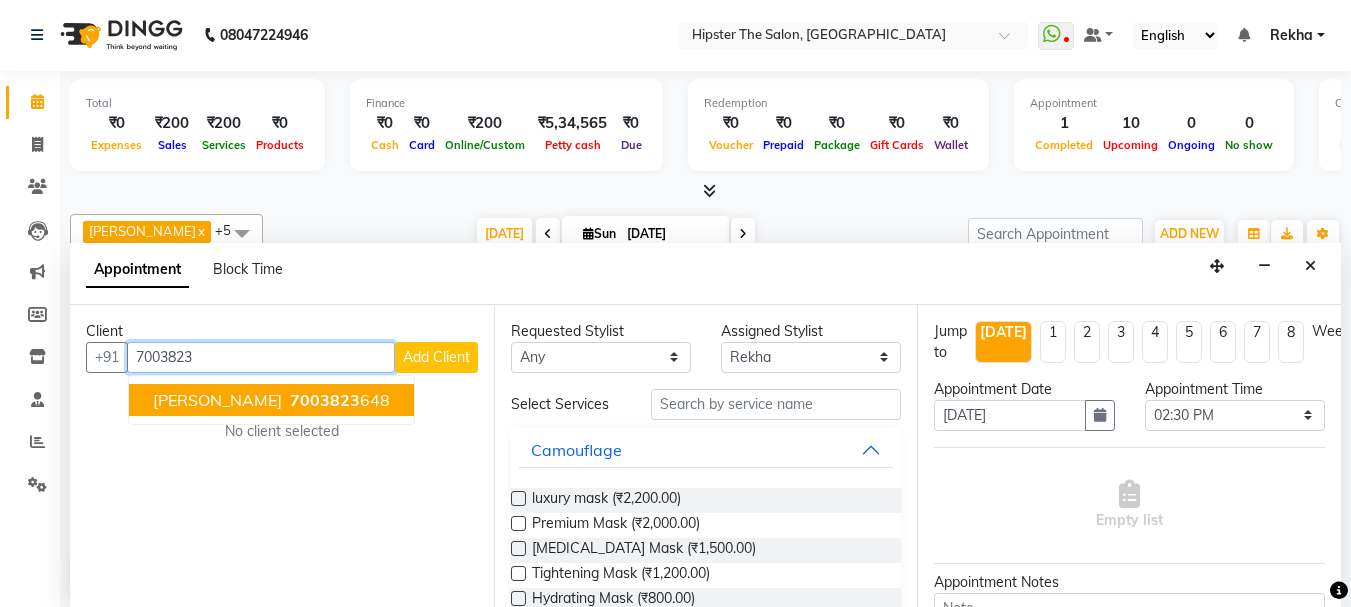 click on "[PERSON_NAME]" at bounding box center (217, 400) 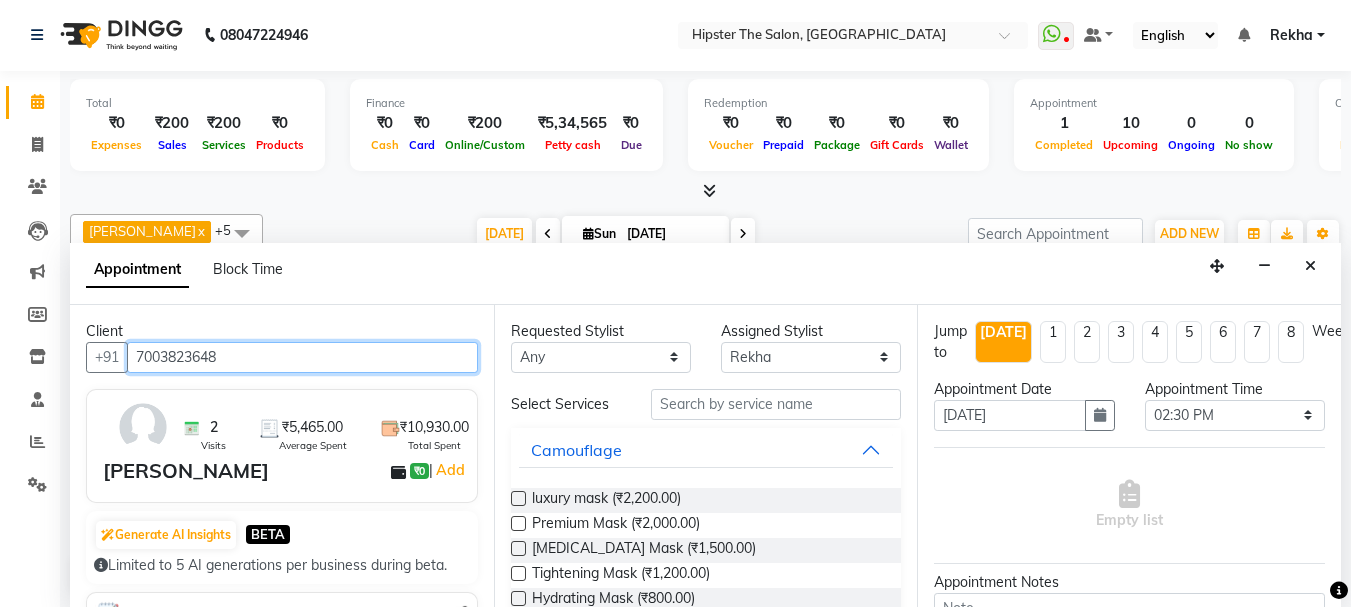 type on "7003823648" 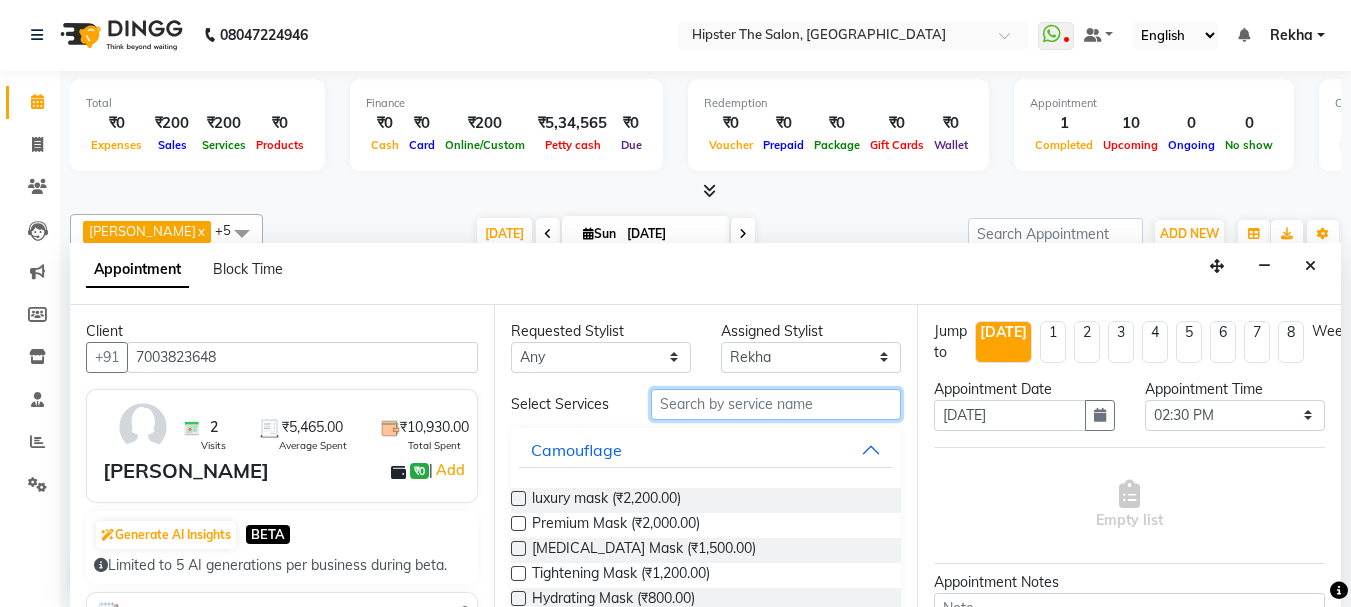 click at bounding box center [776, 404] 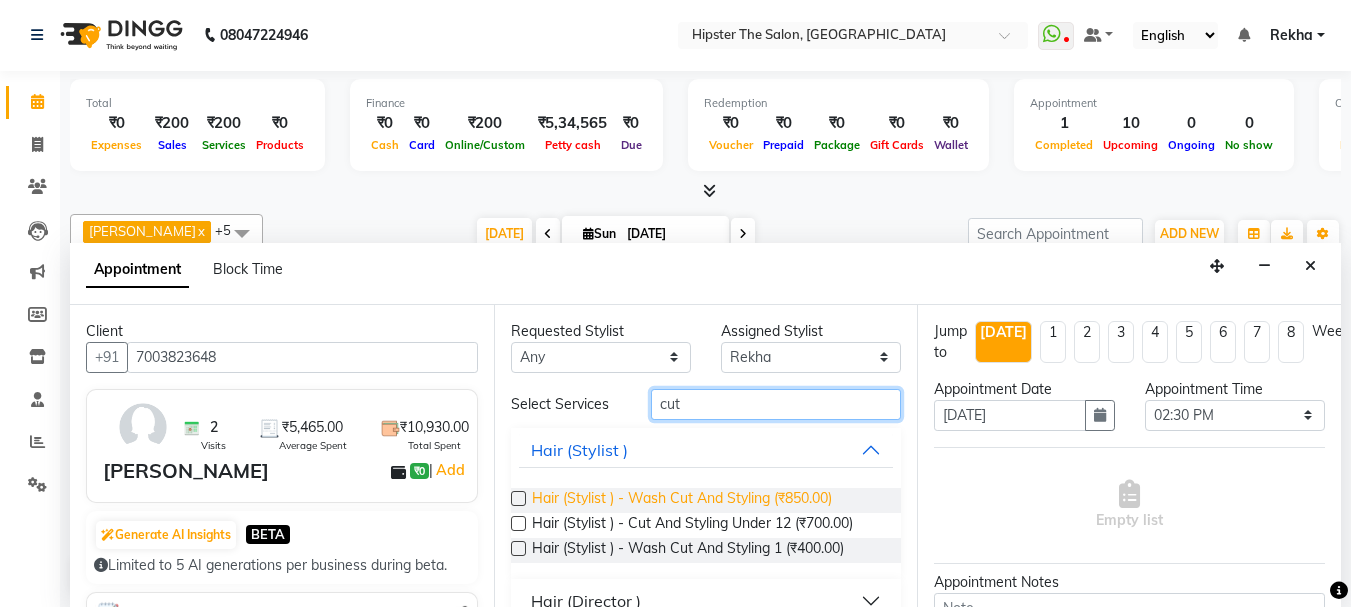 type on "cut" 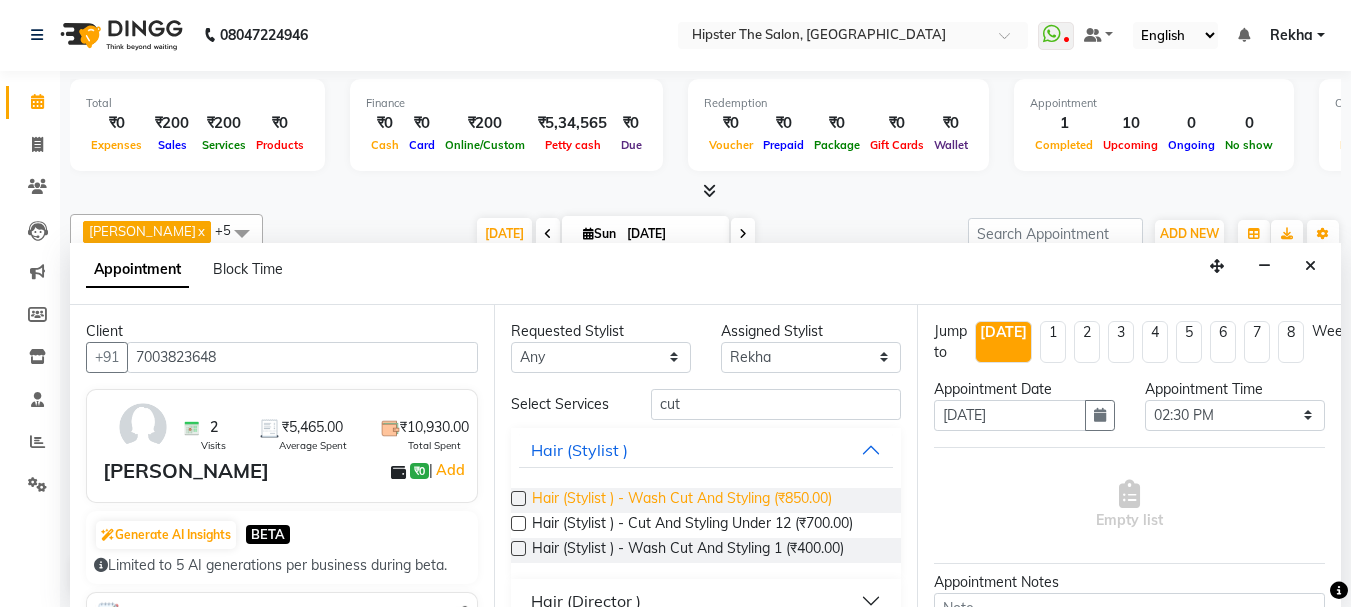 click on "Hair (Stylist ) - Wash Cut And Styling (₹850.00)" at bounding box center [682, 500] 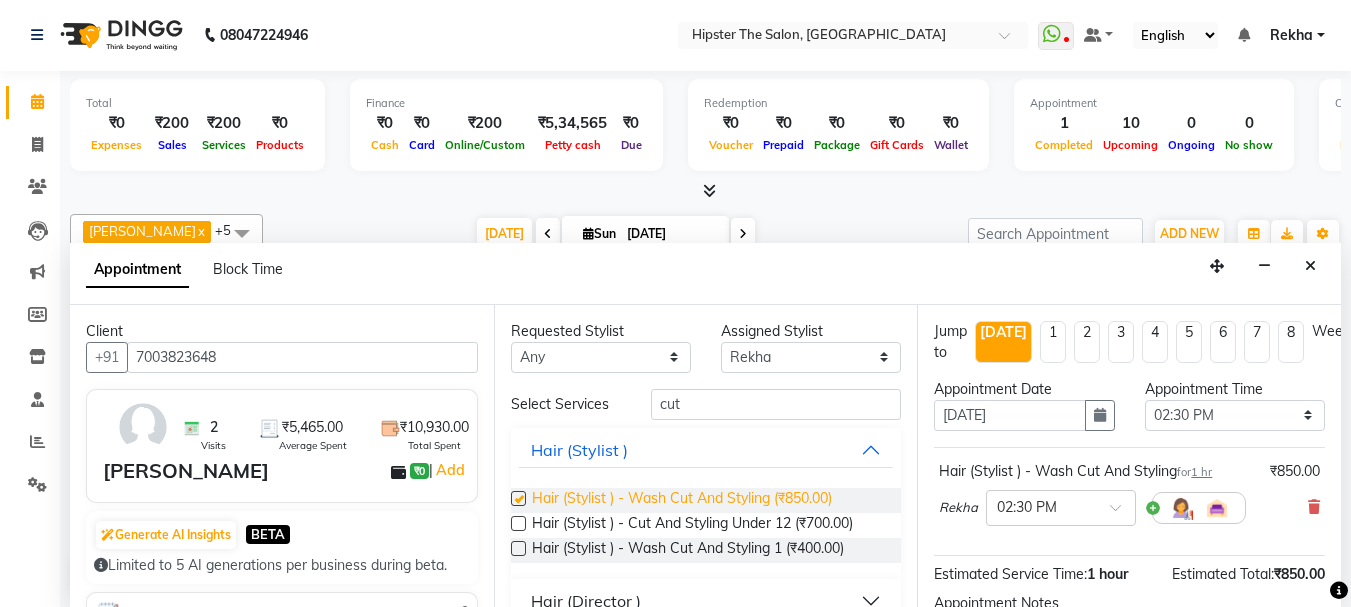 checkbox on "false" 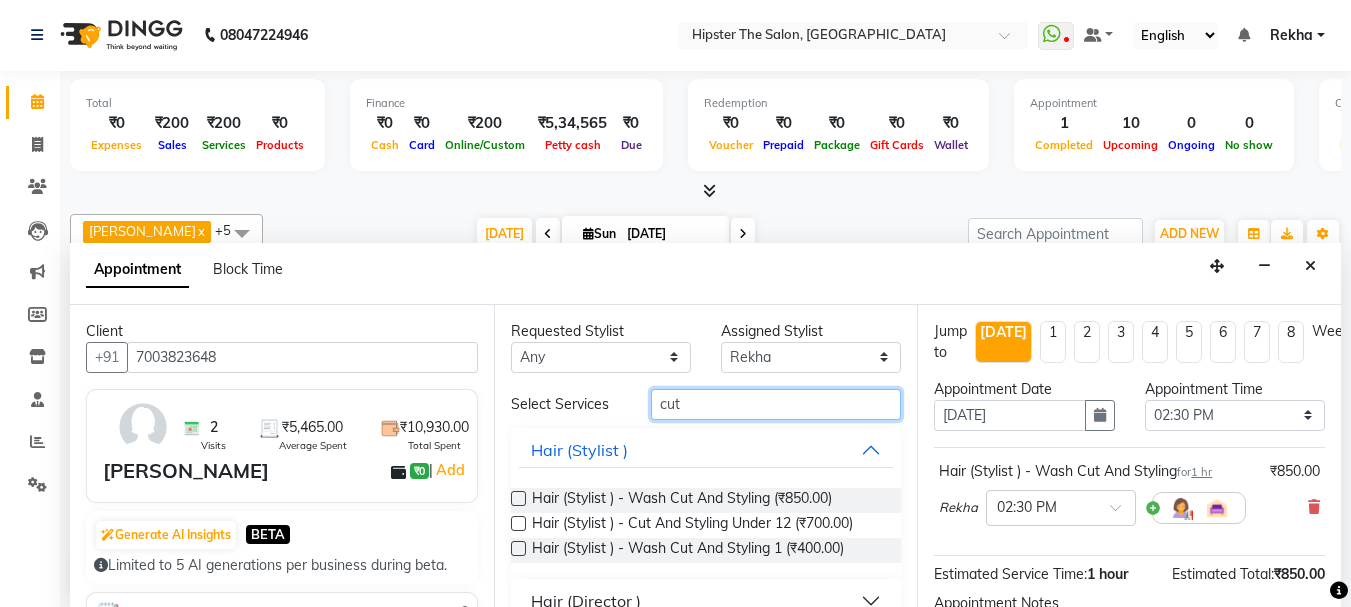 click on "cut" at bounding box center (776, 404) 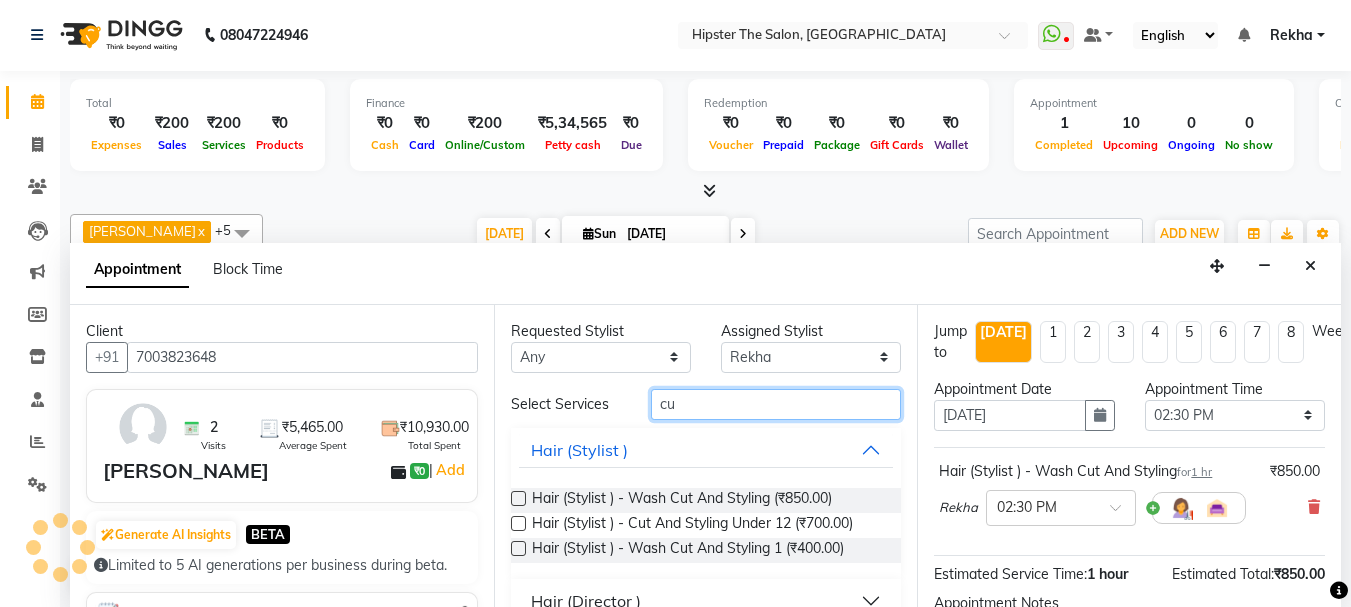 type on "c" 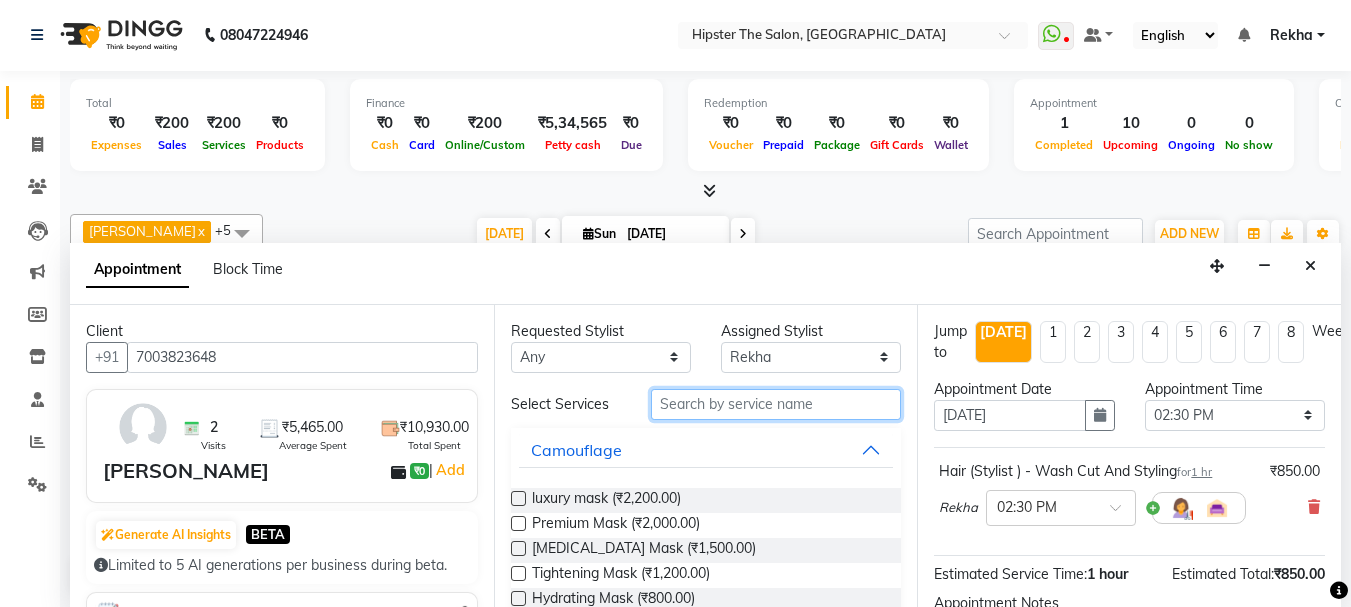 type 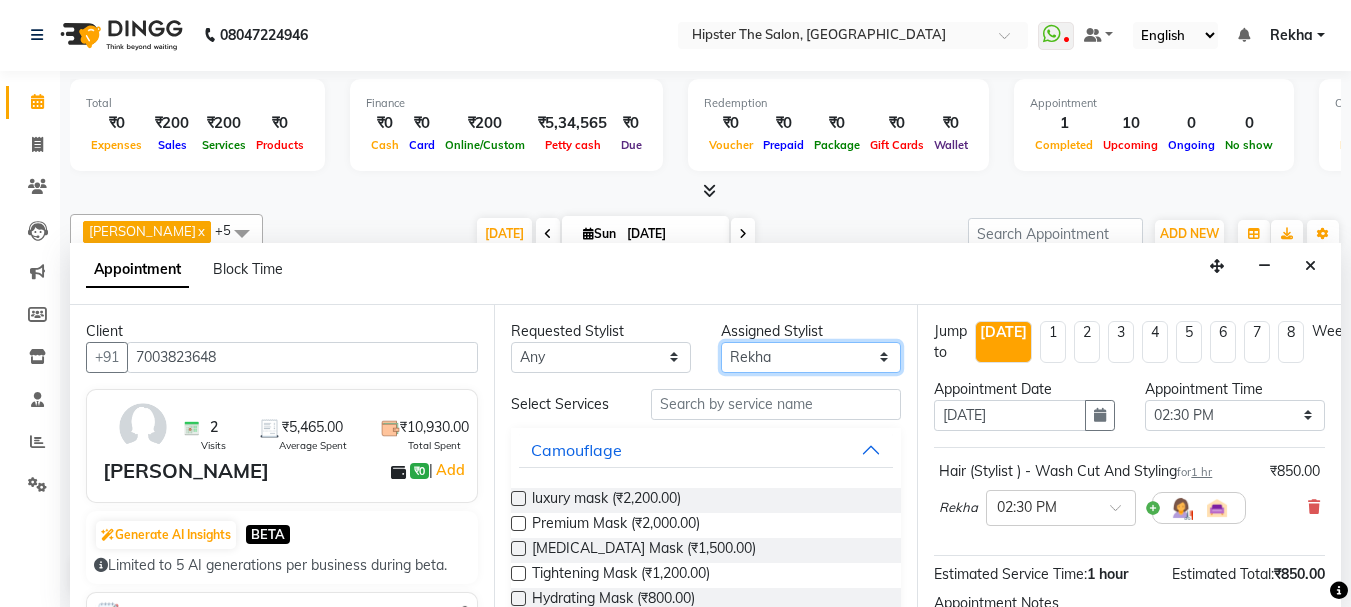click on "Select Aditya aishu Akansha Anil Anup Ashik Bhavin Irshad Lucky meeth minaz  Namrata Neelam poonam Raju Rekha saif salman Saneef sweta  Vaibhav vicky" at bounding box center [811, 357] 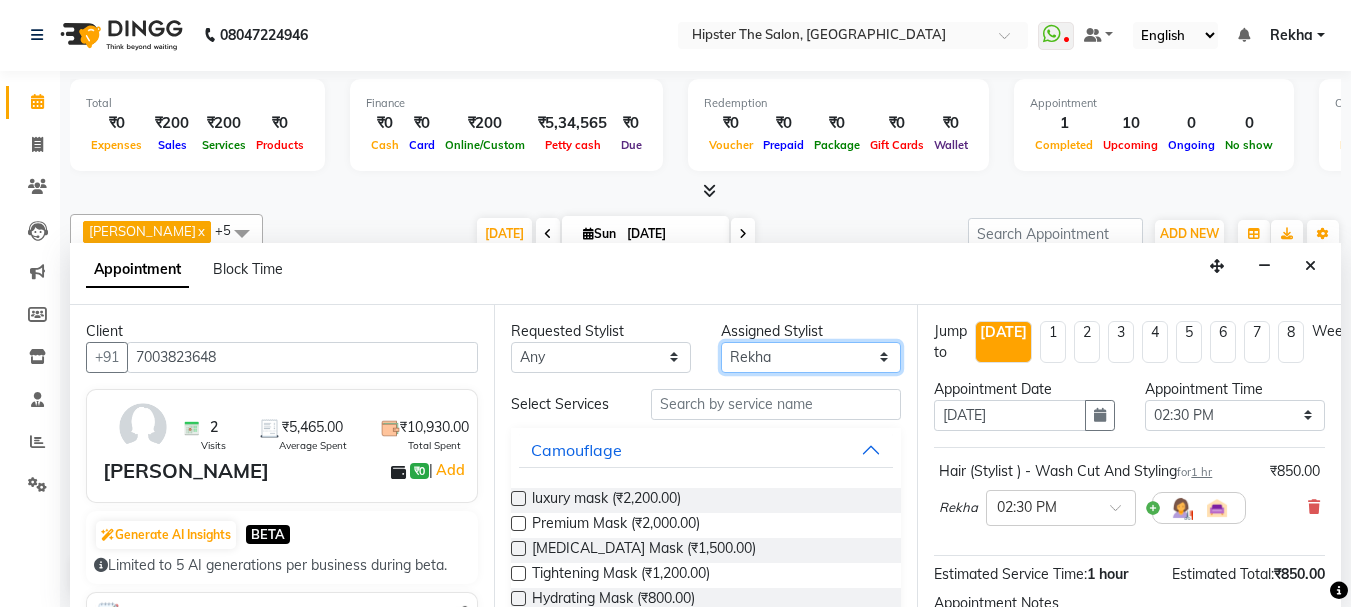 select on "50153" 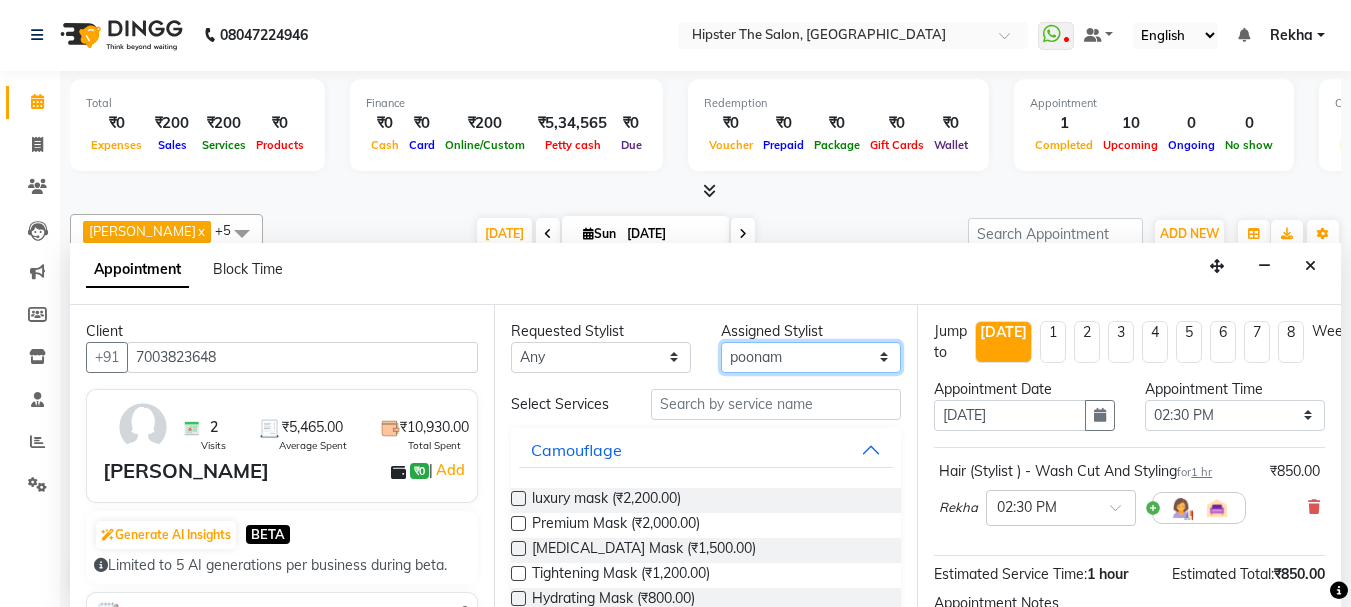 click on "Select Aditya aishu Akansha Anil Anup Ashik Bhavin Irshad Lucky meeth minaz  Namrata Neelam poonam Raju Rekha saif salman Saneef sweta  Vaibhav vicky" at bounding box center [811, 357] 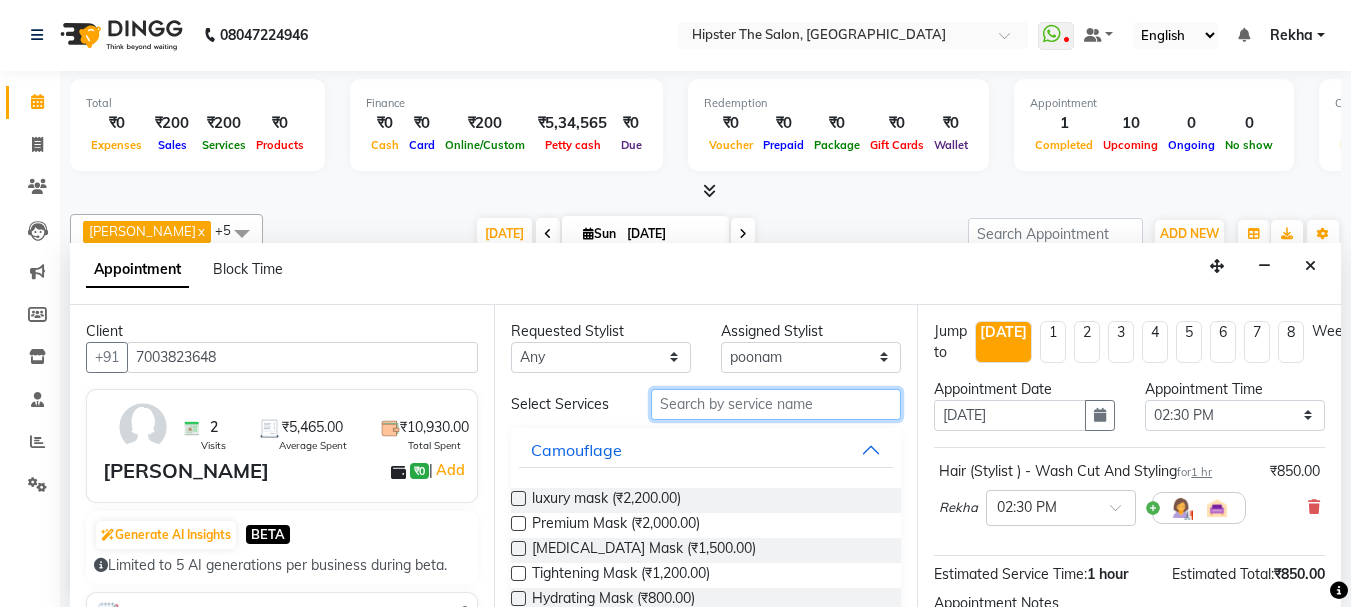 click at bounding box center [776, 404] 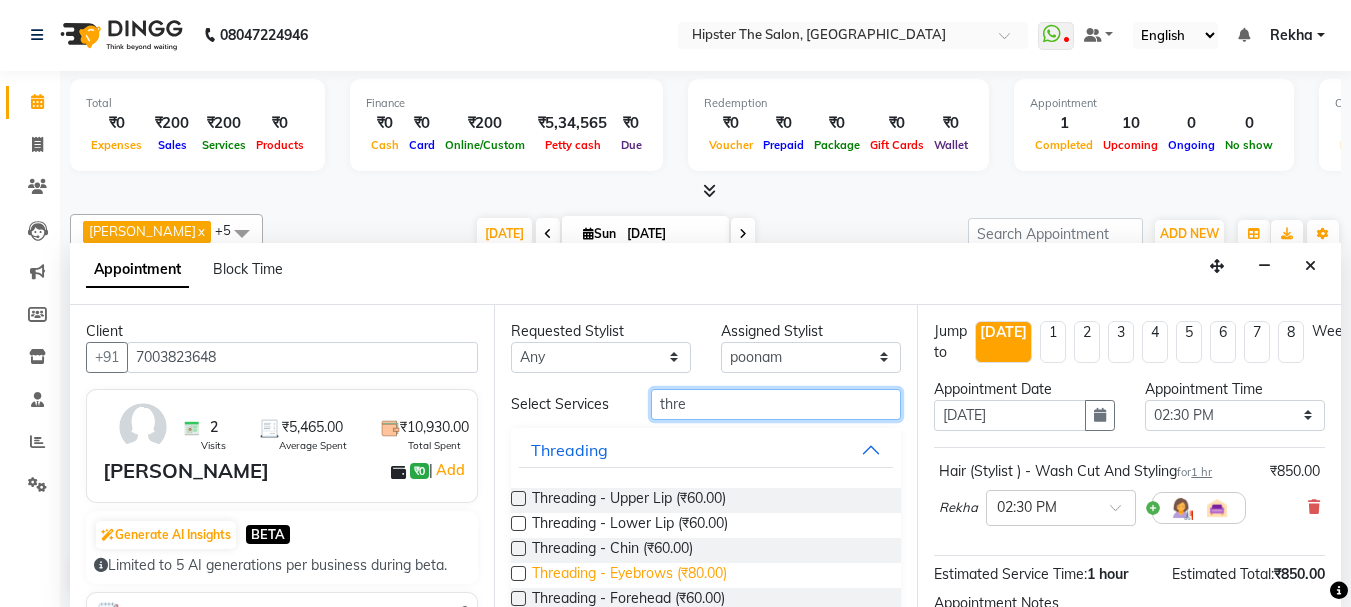 type on "thre" 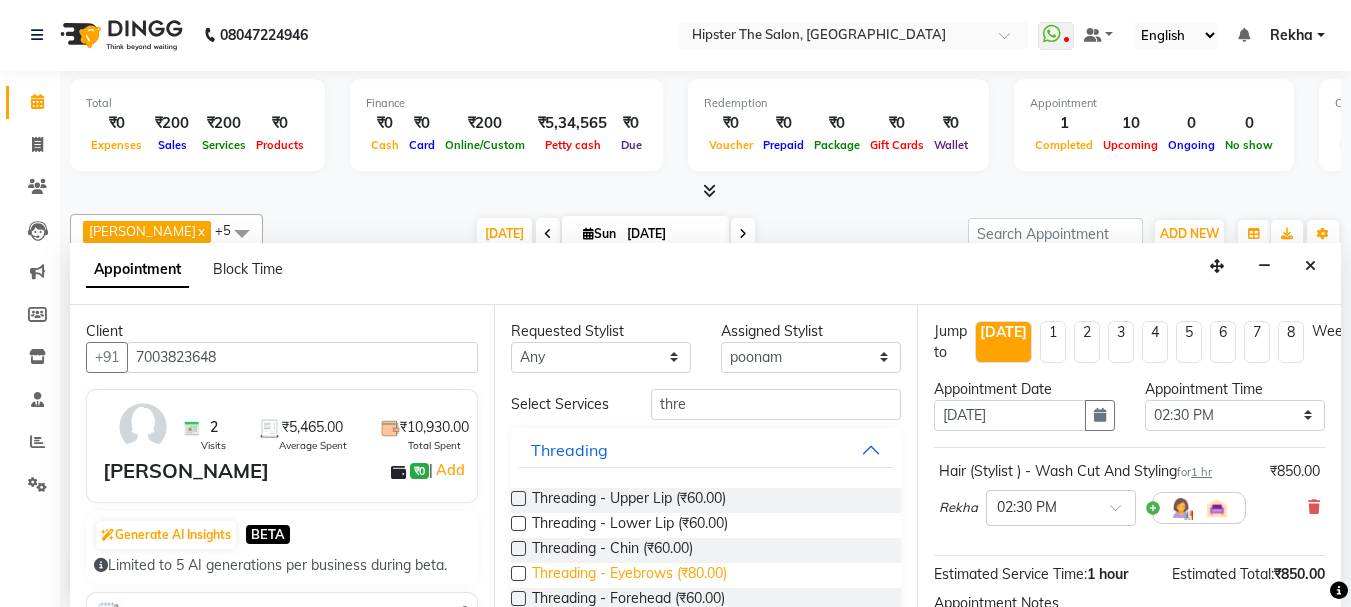 click on "Threading - Eyebrows (₹80.00)" at bounding box center (629, 575) 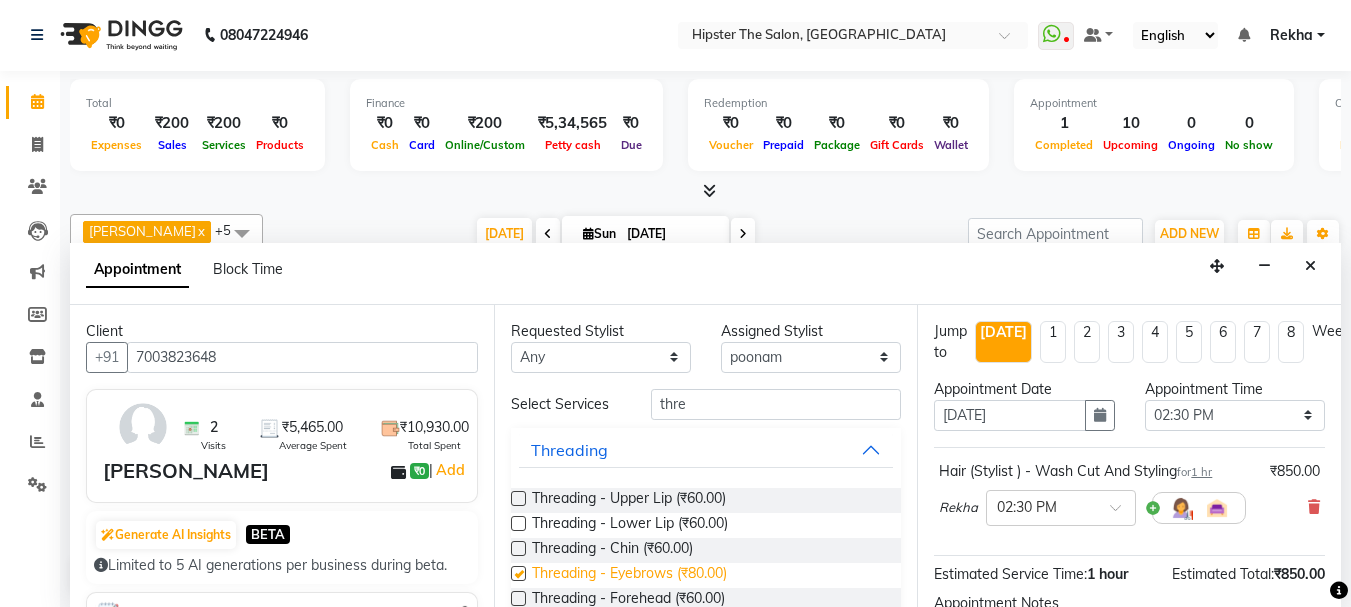 checkbox on "false" 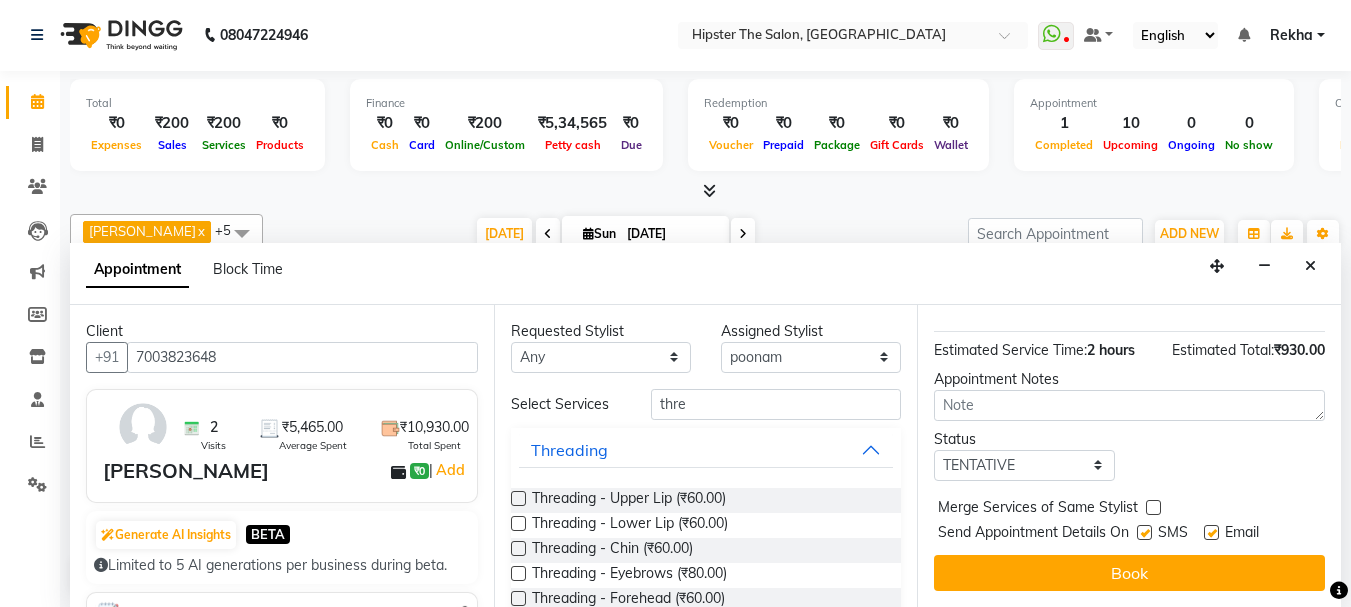 scroll, scrollTop: 330, scrollLeft: 0, axis: vertical 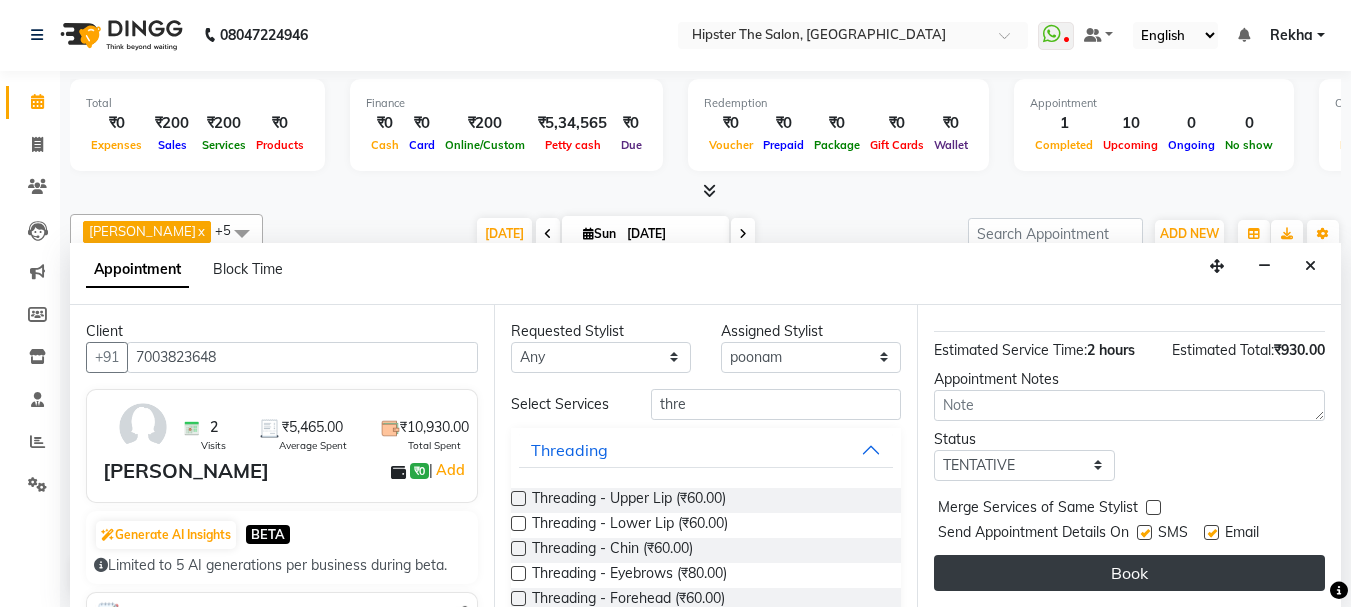 click on "Book" at bounding box center [1129, 573] 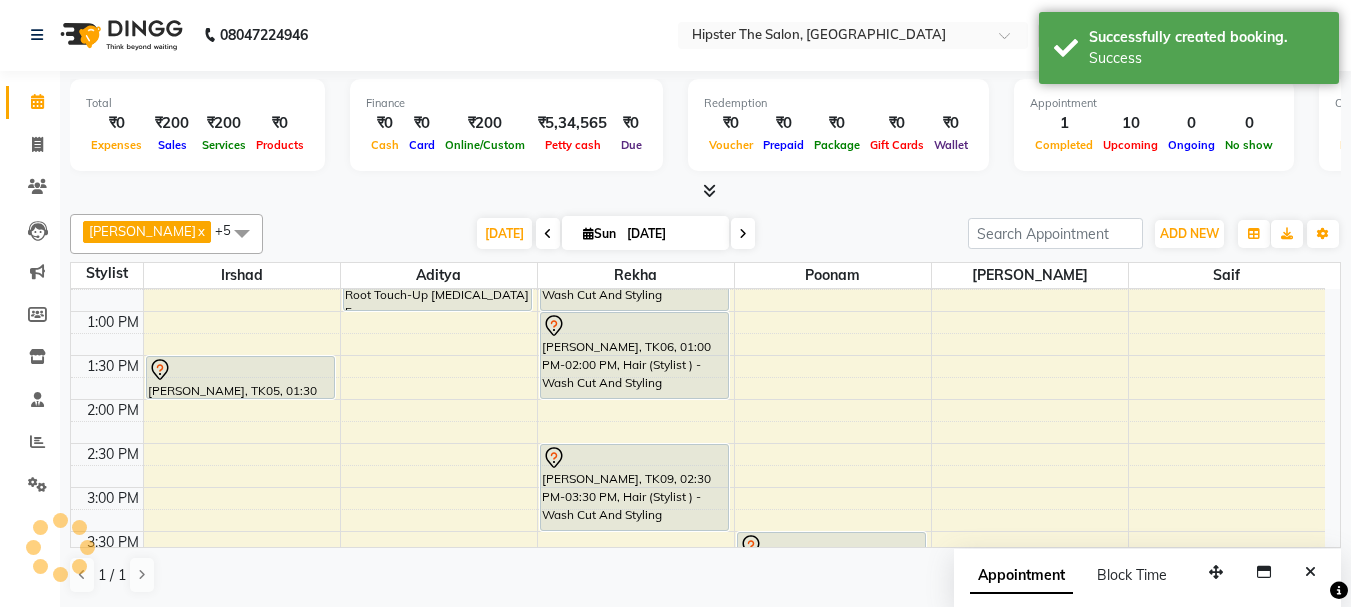scroll, scrollTop: 0, scrollLeft: 0, axis: both 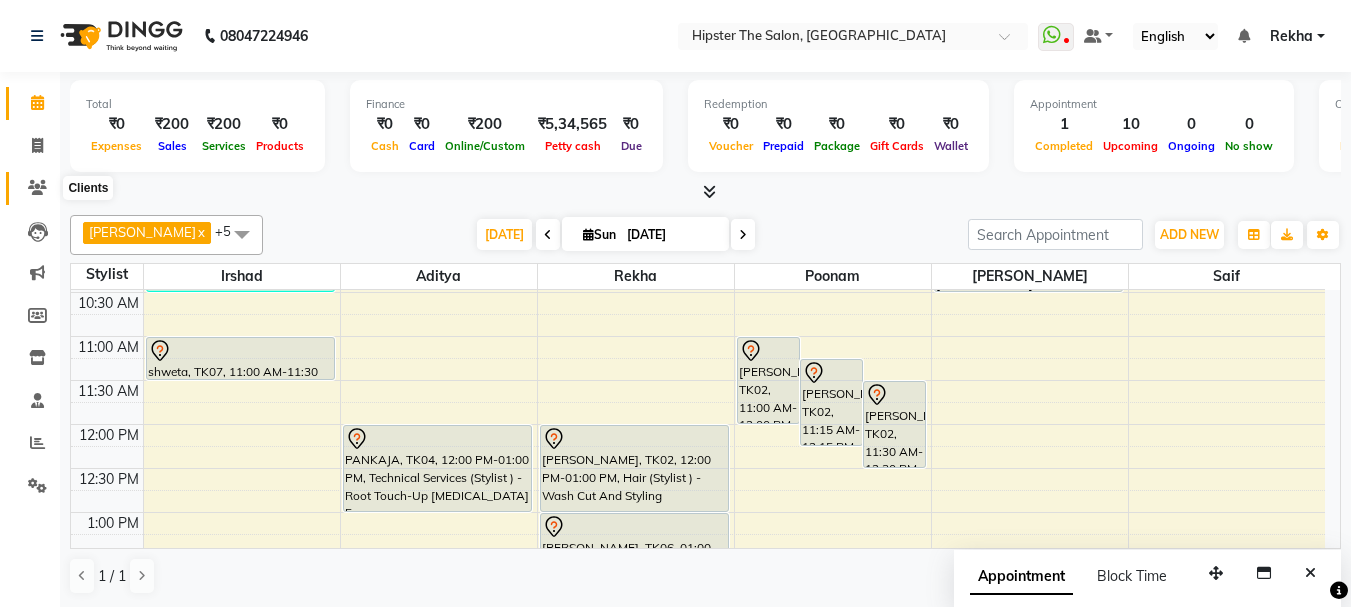 click 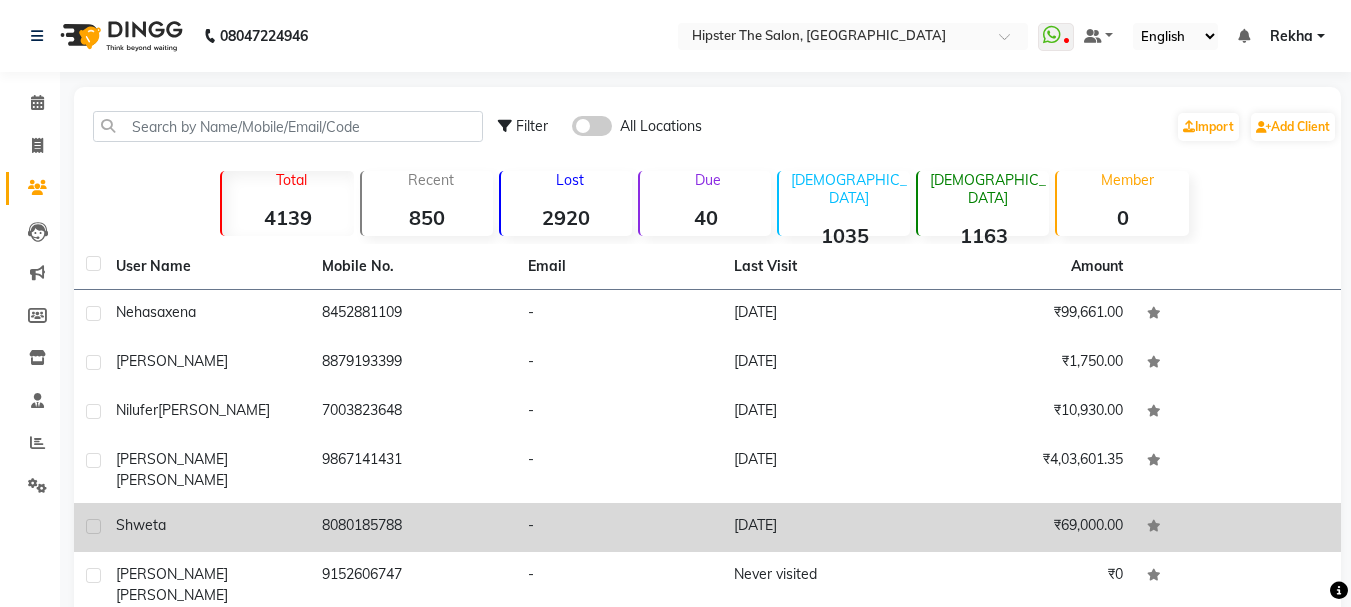 click on "8080185788" 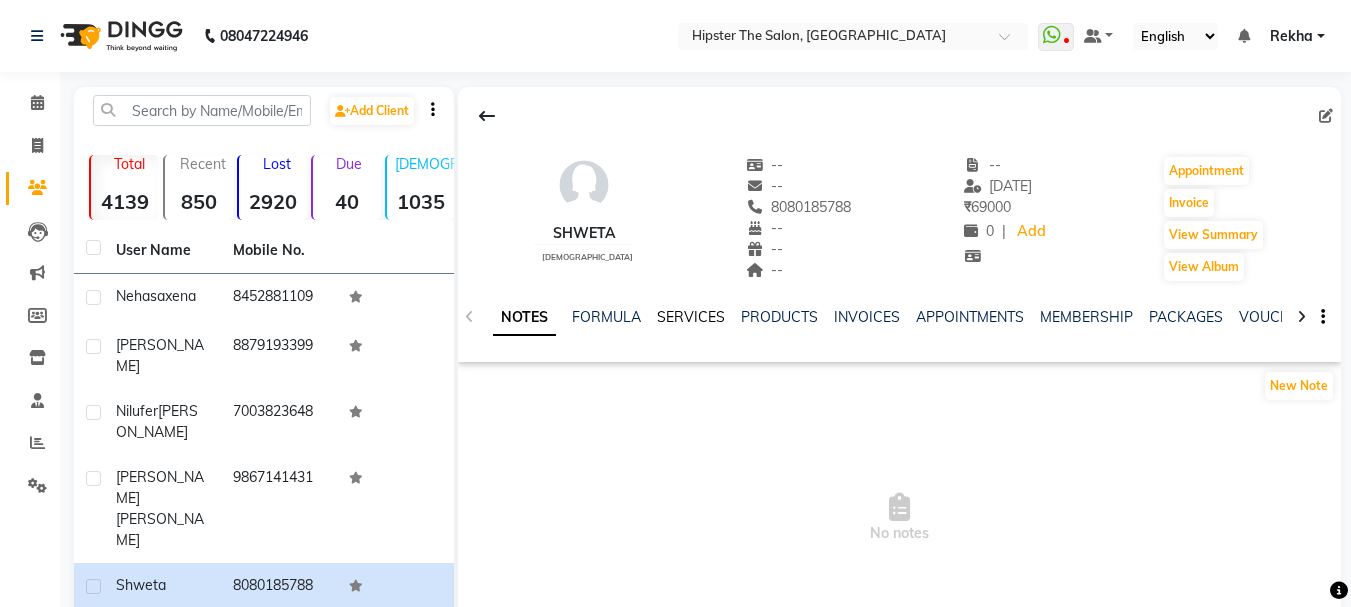 click on "SERVICES" 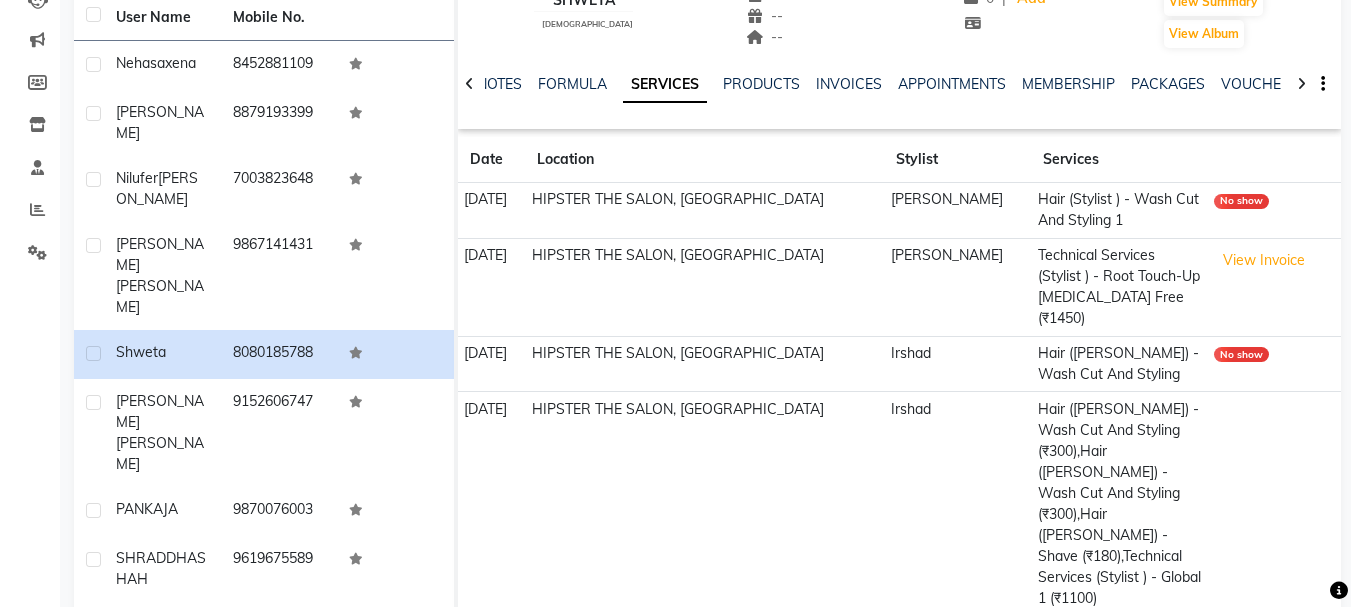 scroll, scrollTop: 342, scrollLeft: 0, axis: vertical 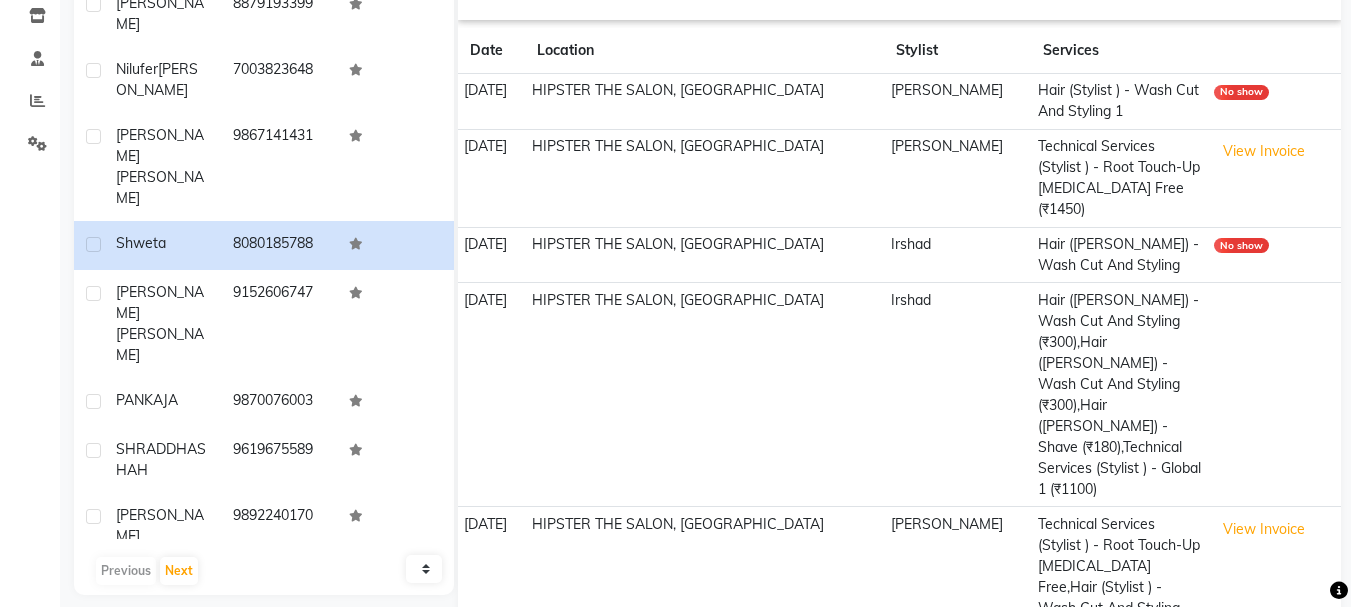 click on "Hair (Barber) - Wash Cut And Styling (₹300),Hair (Barber) - Wash Cut And Styling (₹300),Hair (Barber) - Shave (₹180),Technical Services (Stylist ) - Global 1 (₹1100)" 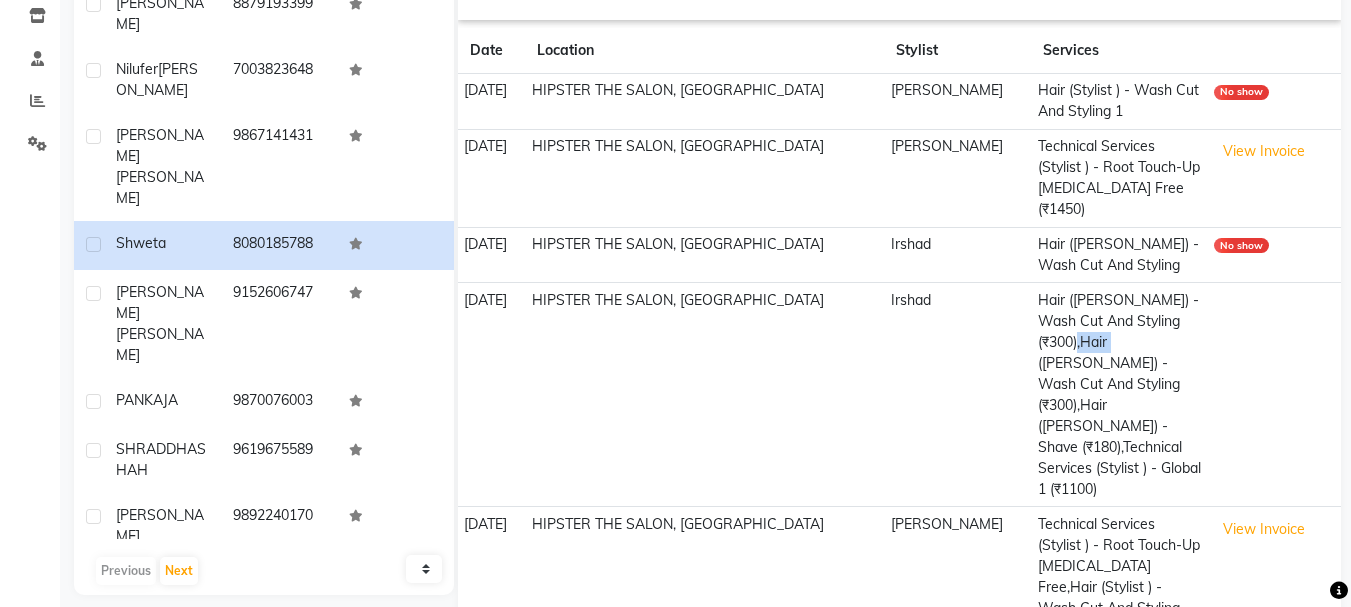 click on "Hair (Barber) - Wash Cut And Styling (₹300),Hair (Barber) - Wash Cut And Styling (₹300),Hair (Barber) - Shave (₹180),Technical Services (Stylist ) - Global 1 (₹1100)" 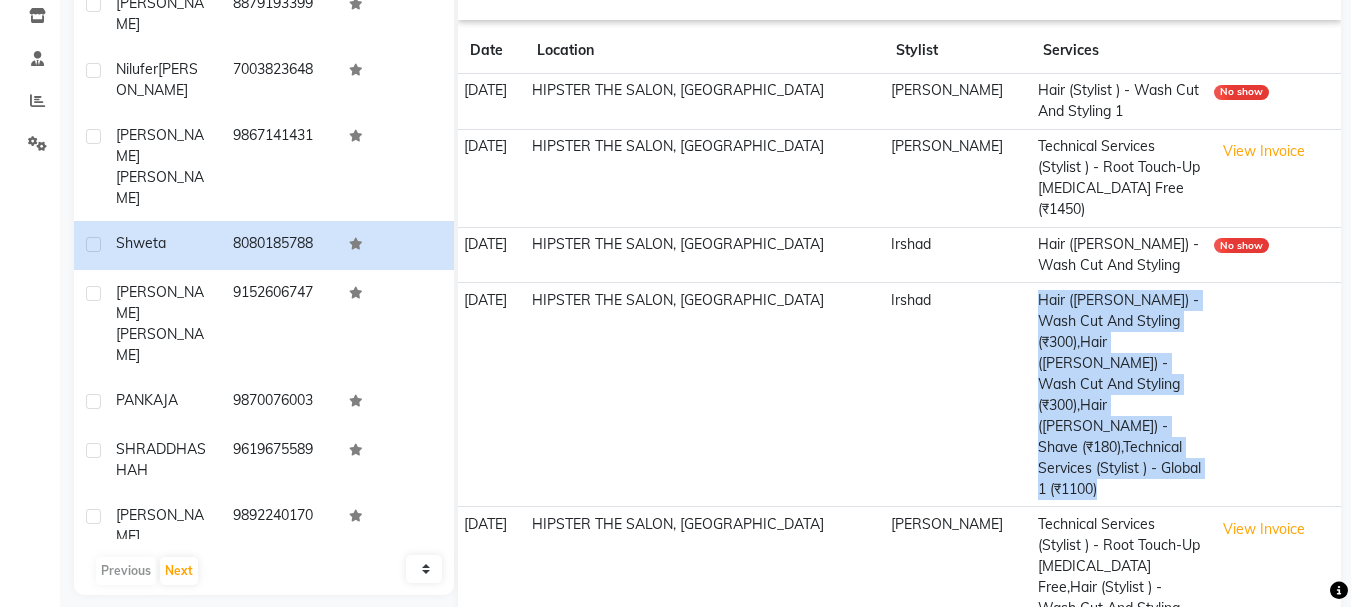 click on "Hair (Barber) - Wash Cut And Styling (₹300),Hair (Barber) - Wash Cut And Styling (₹300),Hair (Barber) - Shave (₹180),Technical Services (Stylist ) - Global 1 (₹1100)" 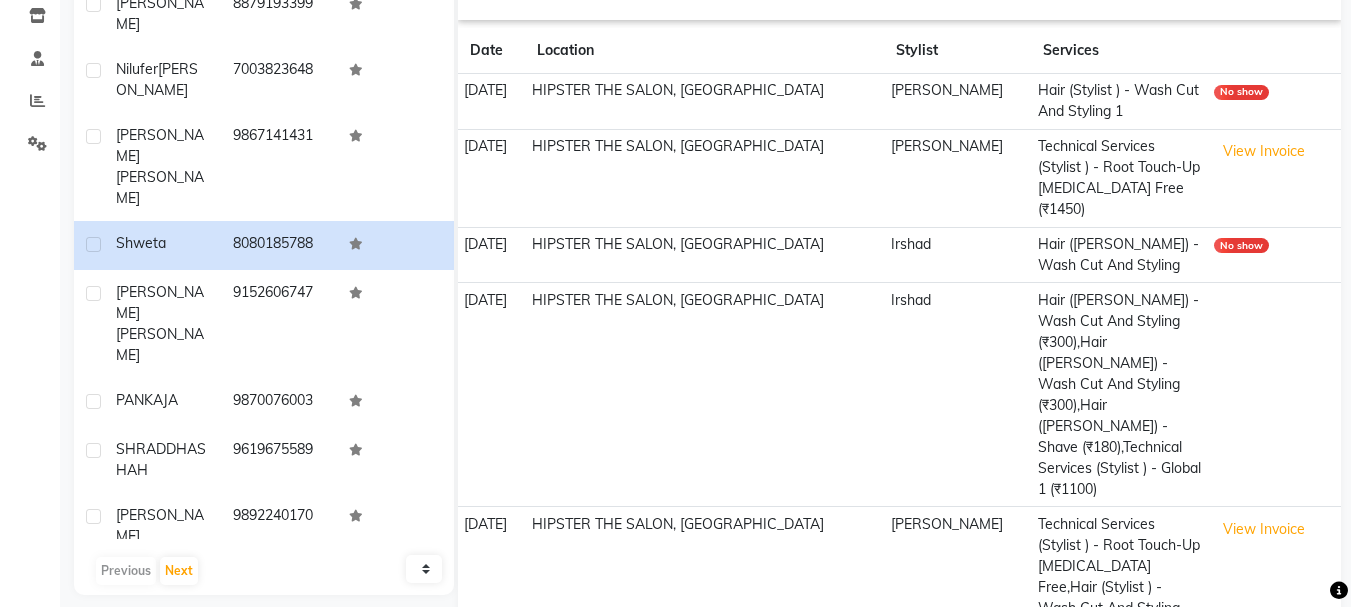 click on "Irshad" 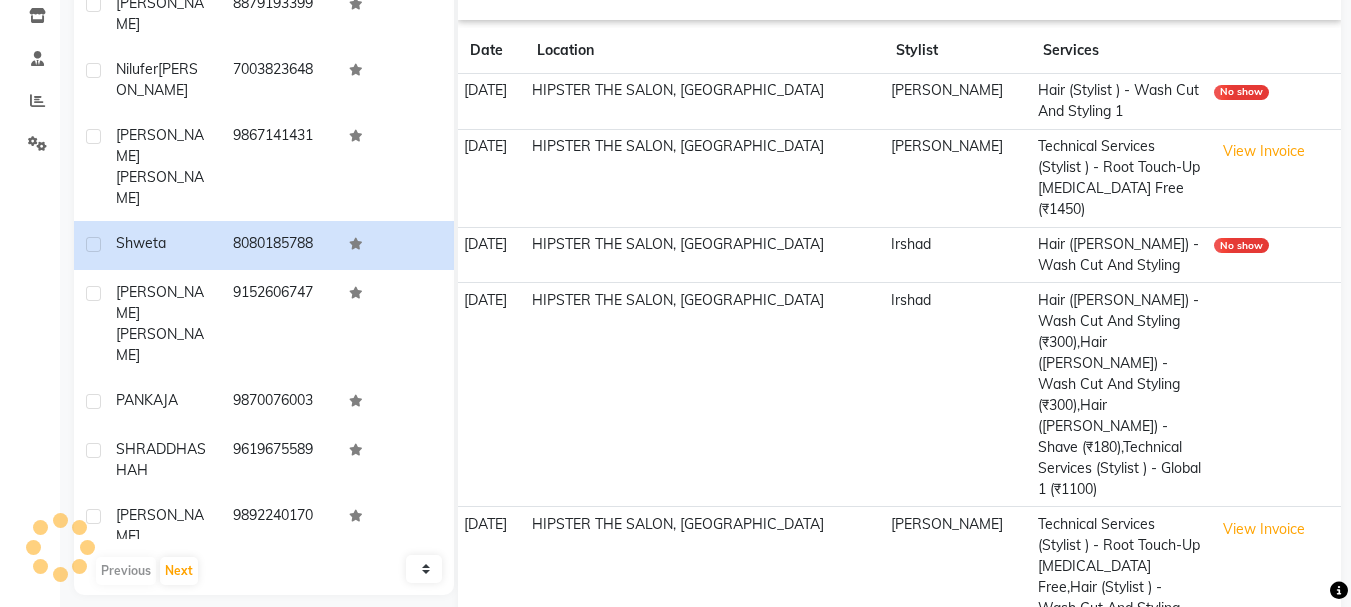 scroll, scrollTop: 277, scrollLeft: 0, axis: vertical 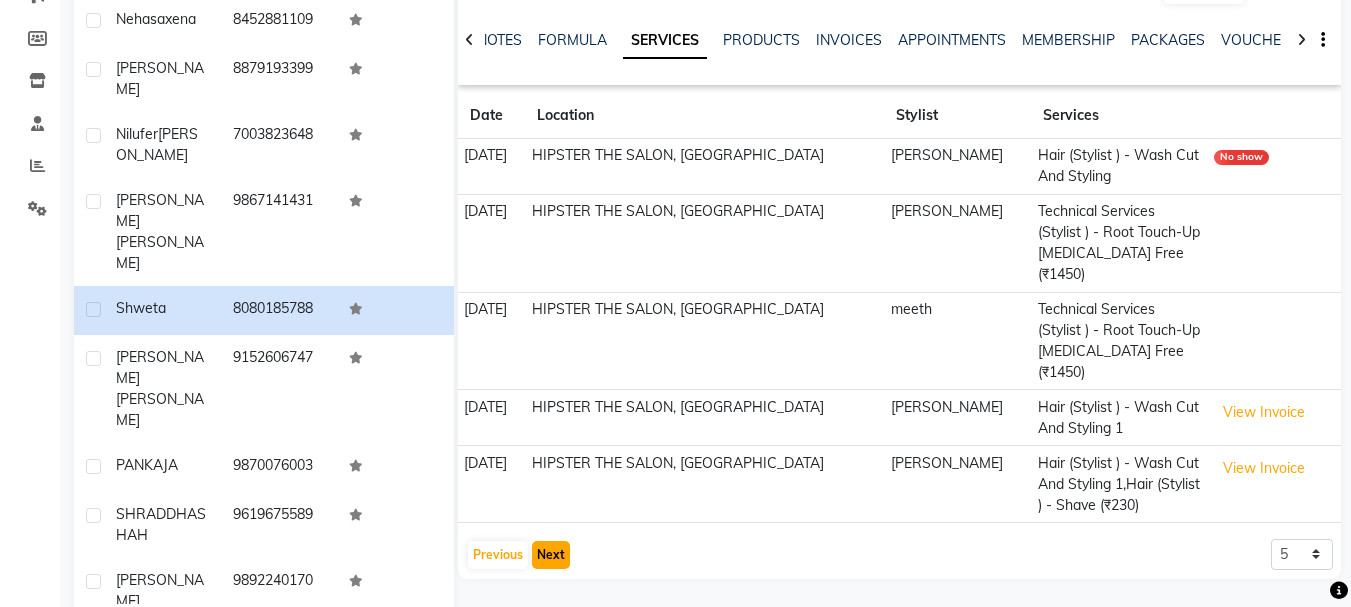 click on "Next" 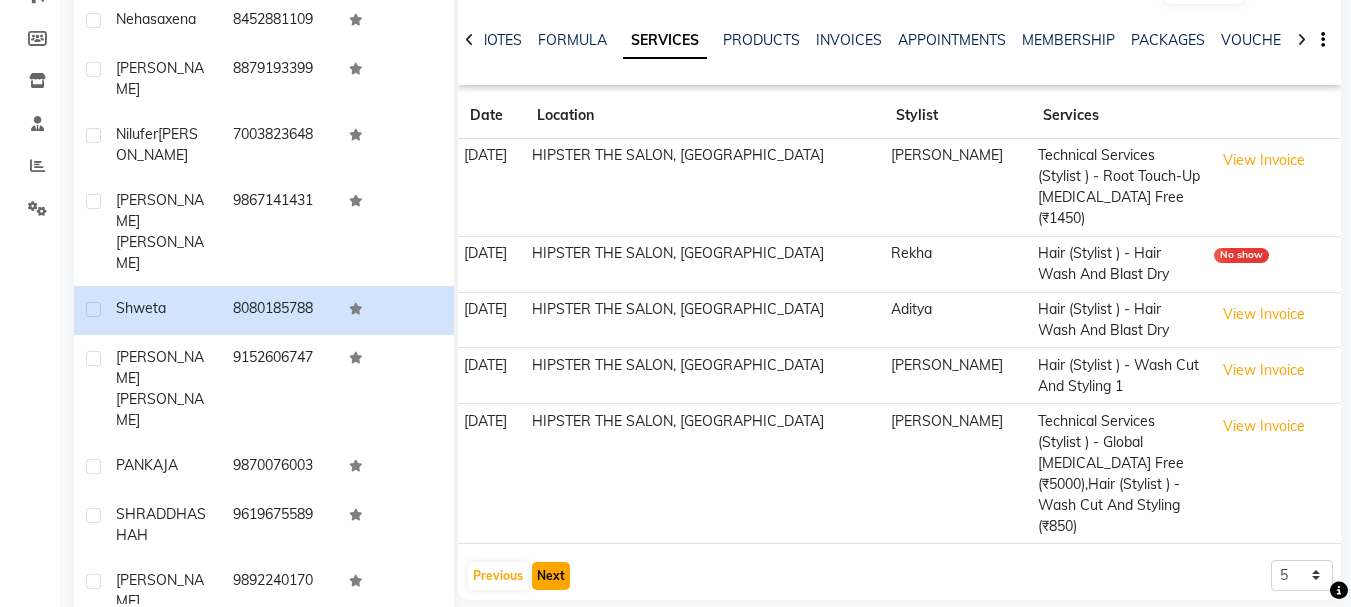 click on "Next" 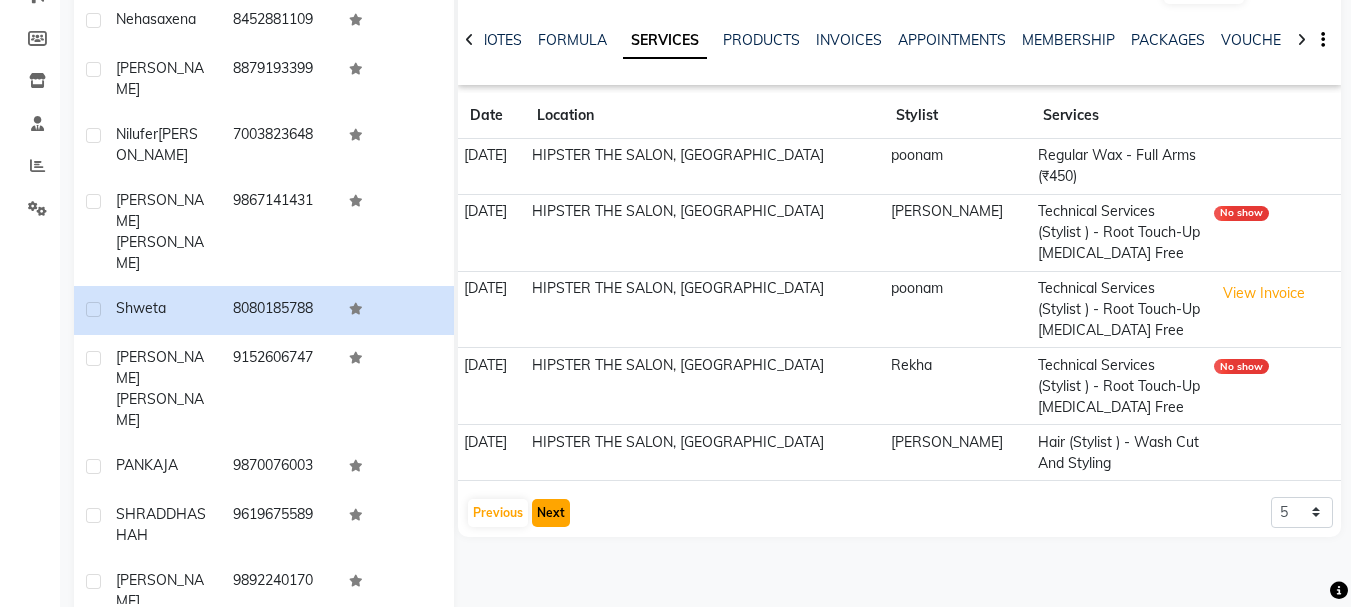 click on "Next" 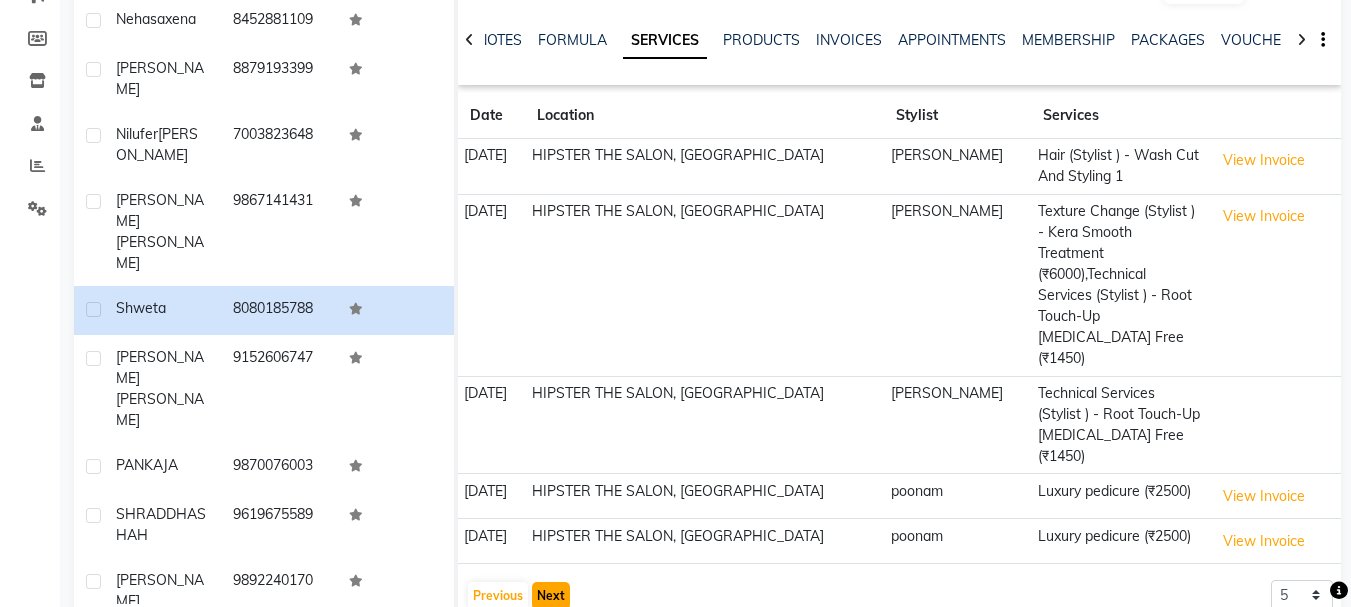 click on "Next" 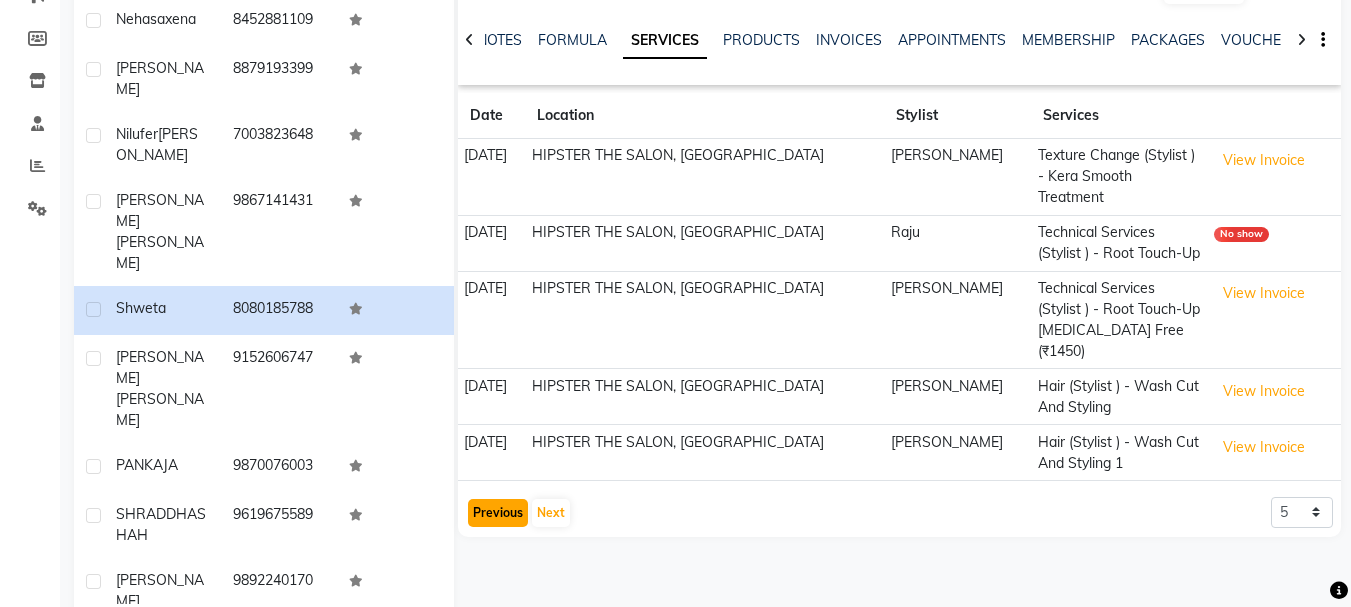 click on "Previous" 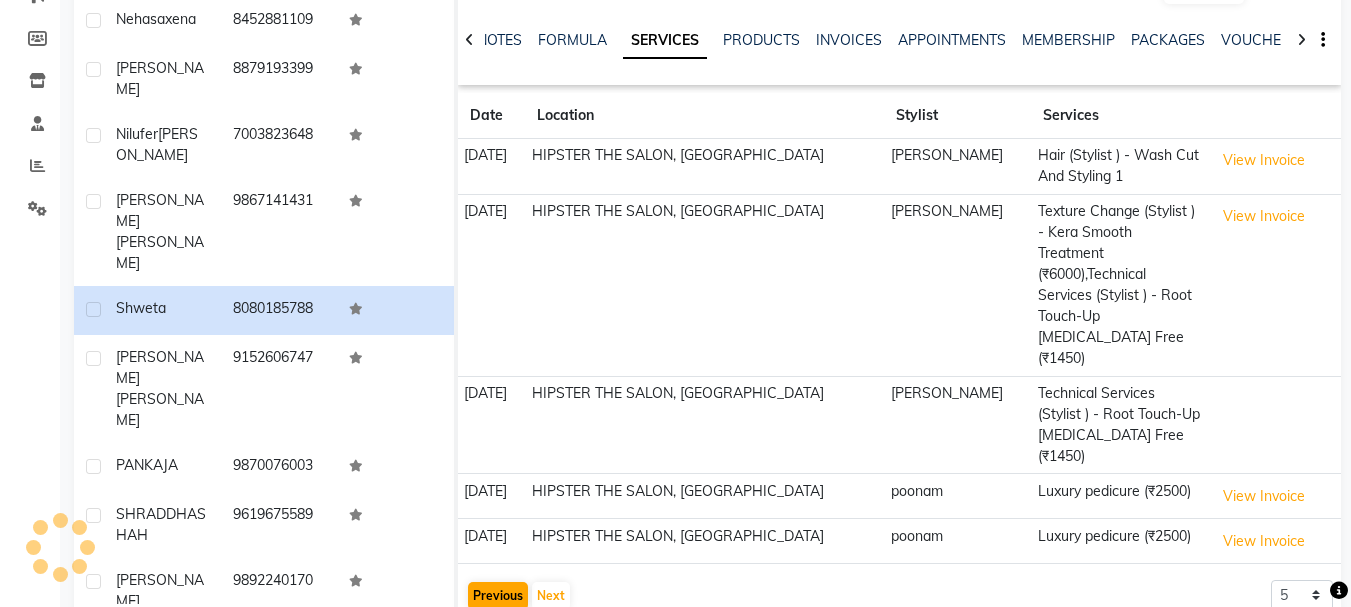 click on "26-10-2024" 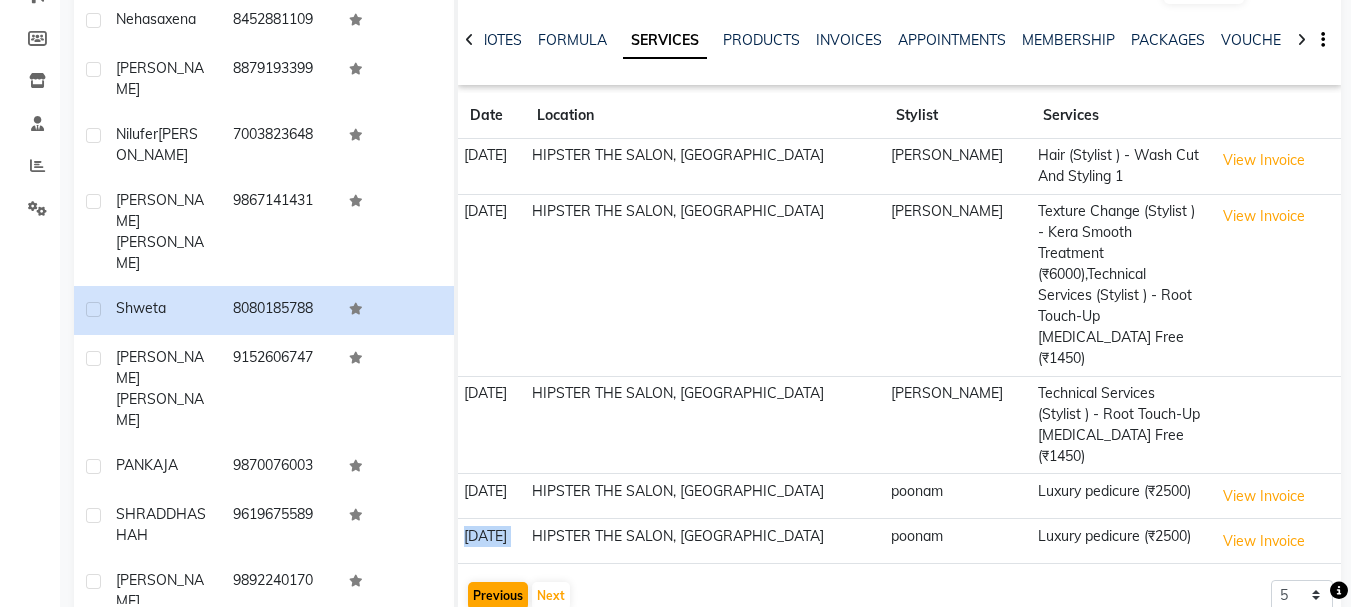 click on "26-10-2024" 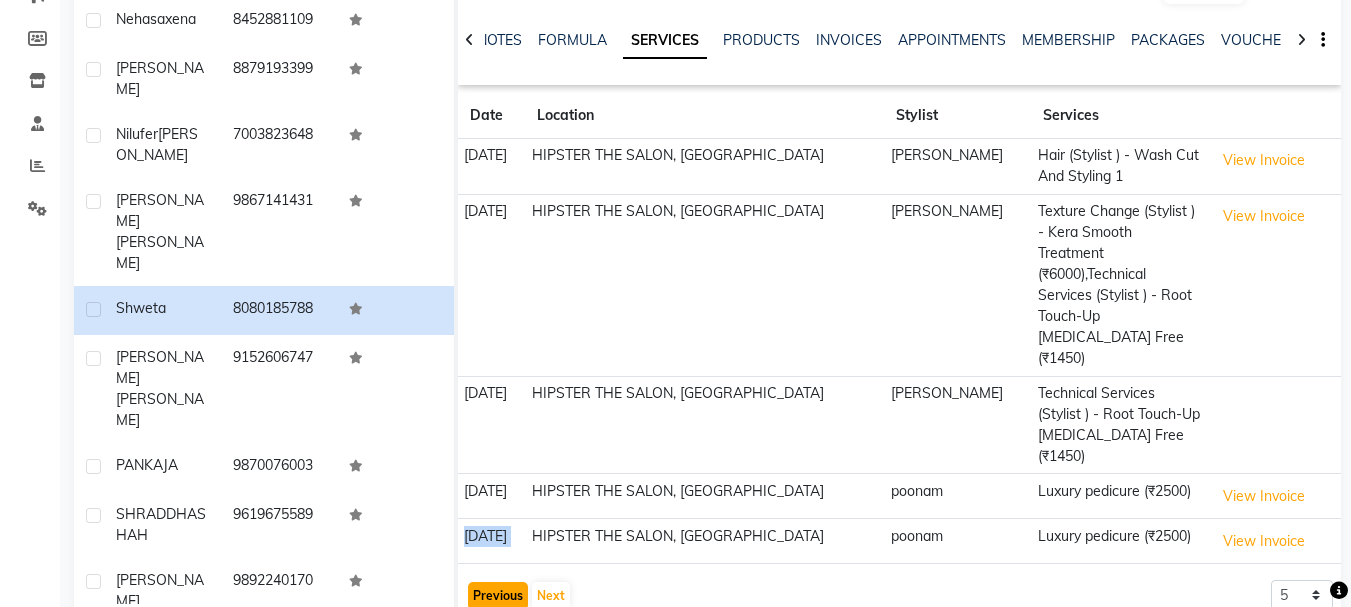 click on "Previous" 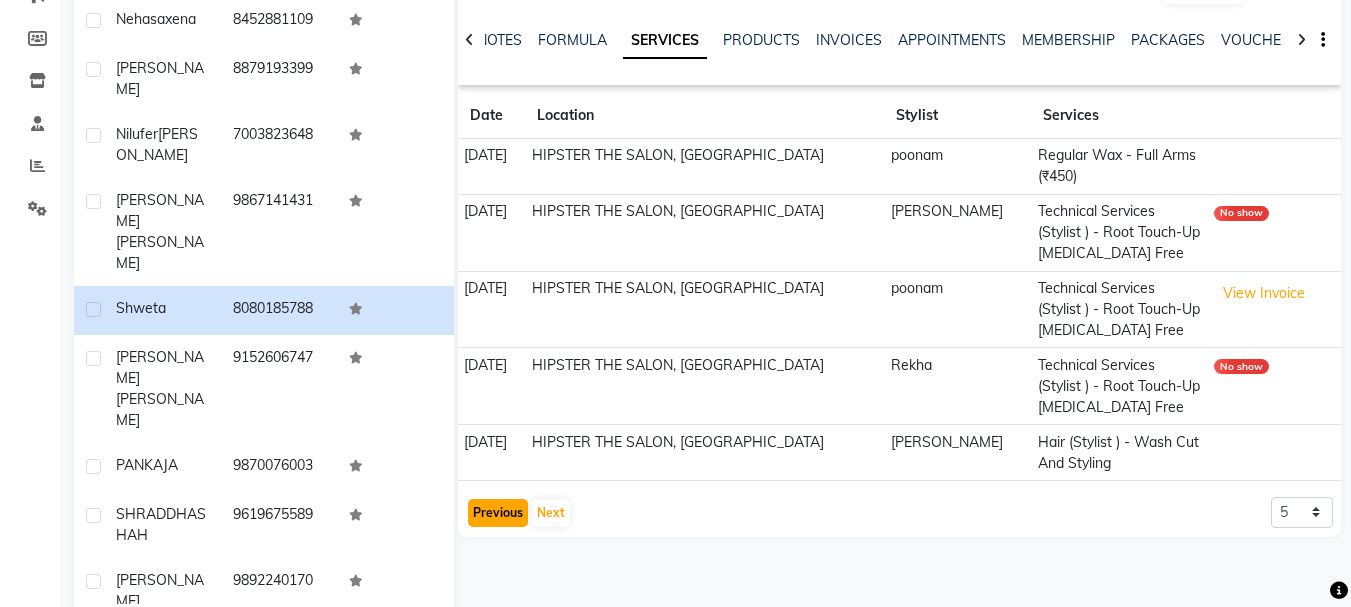 click on "Previous" 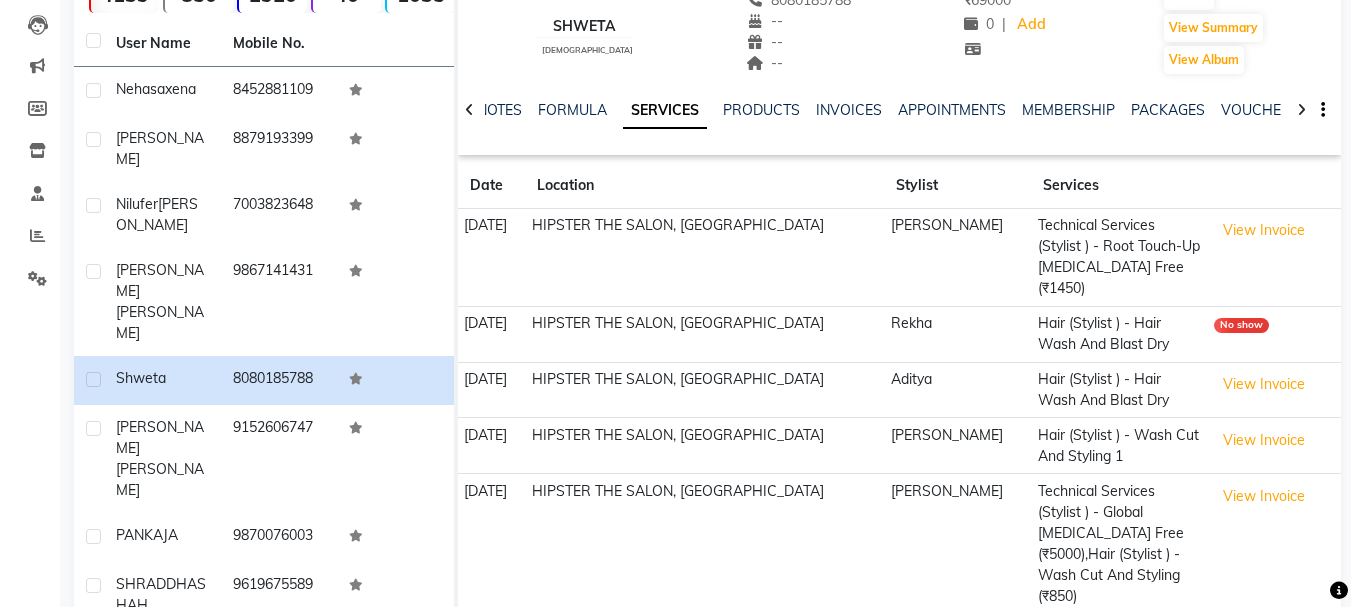 scroll, scrollTop: 277, scrollLeft: 0, axis: vertical 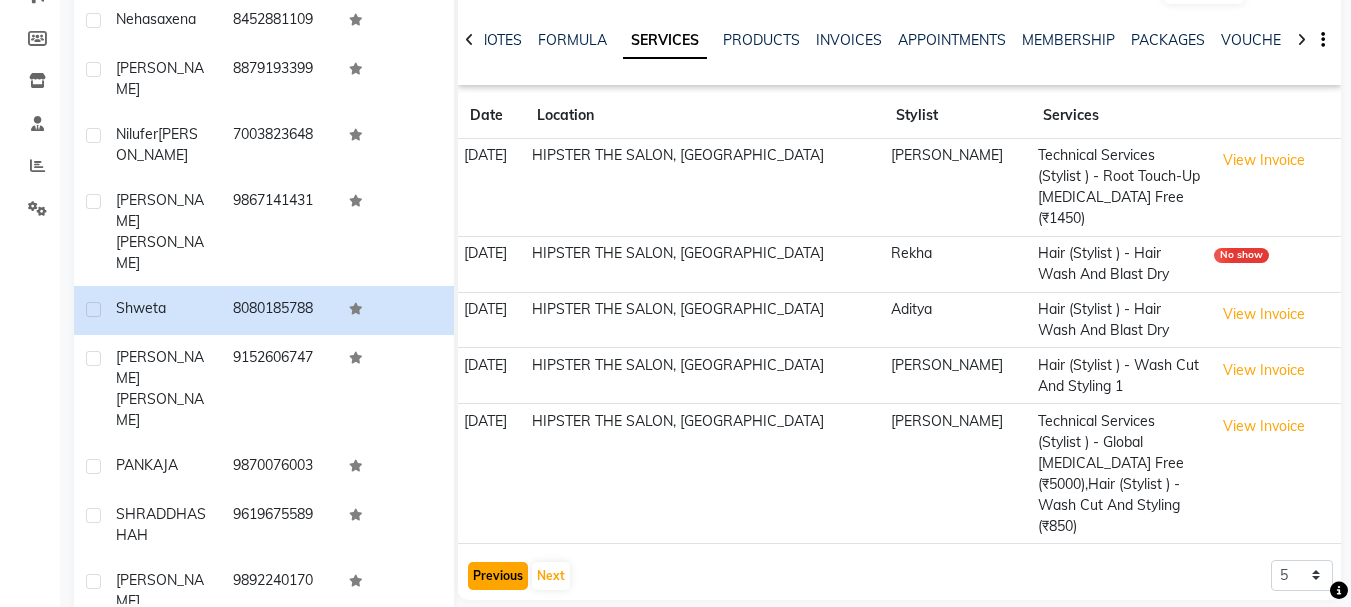 click on "Previous" 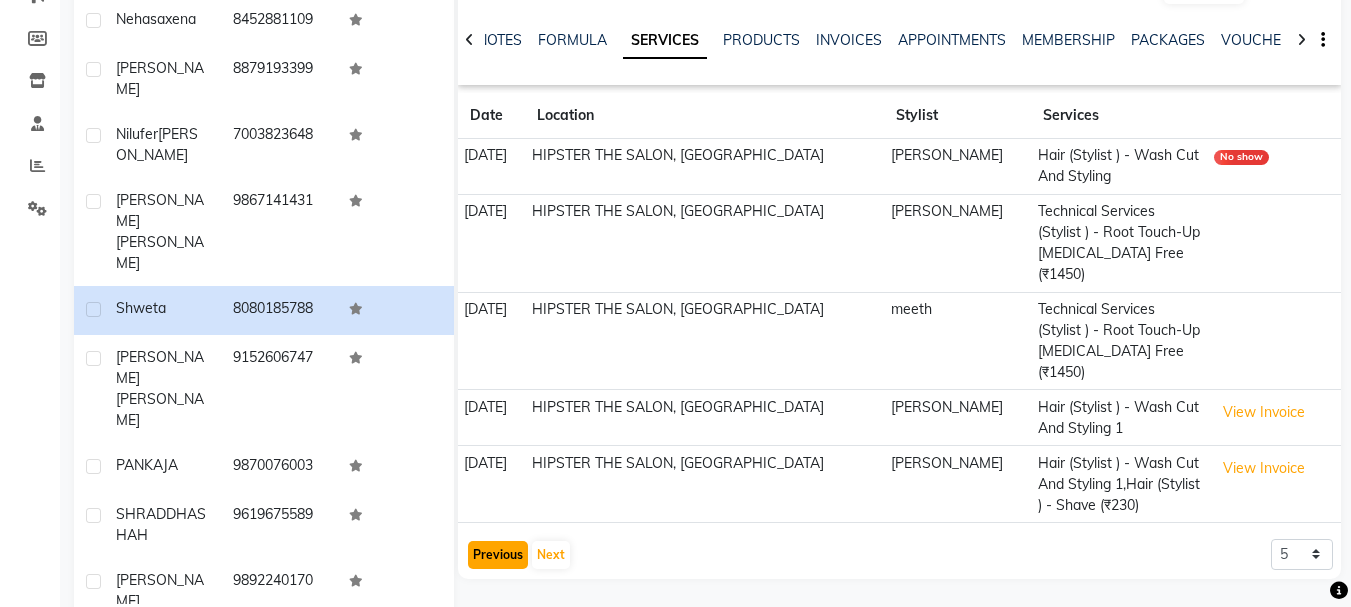 click on "Previous" 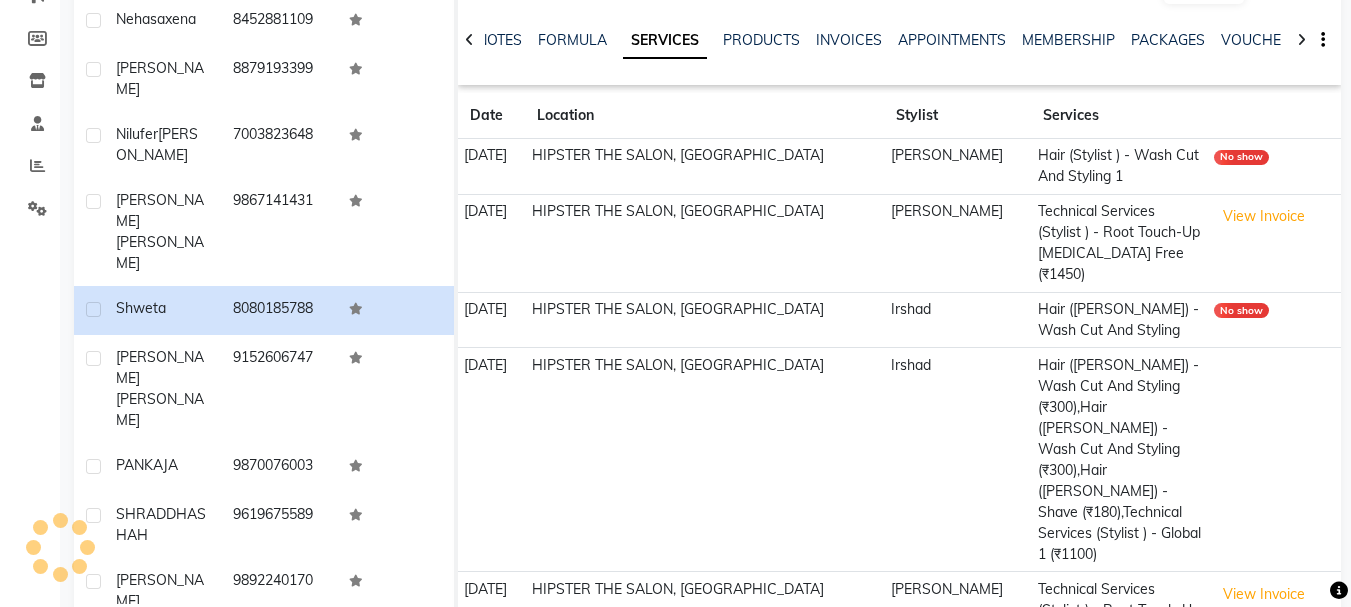 click on "Date Location Stylist Services 09-07-2025  HIPSTER THE SALON, Mulund West  Ashik Hair (Stylist ) - Wash Cut And Styling 1 No show 09-07-2025  HIPSTER THE SALON, Mulund West  Ashik Technical Services (Stylist ) - Root Touch-Up Ammonia Free (₹1450)  View Invoice  18-05-2025  HIPSTER THE SALON, Mulund West  Irshad Hair (Barber) - Wash Cut And Styling No show 18-05-2025  HIPSTER THE SALON, Mulund West  Irshad Hair (Barber) - Wash Cut And Styling (₹300),Hair (Barber) - Wash Cut And Styling (₹300),Hair (Barber) - Shave (₹180),Technical Services (Stylist ) - Global 1 (₹1100) 18-05-2025  HIPSTER THE SALON, Mulund West  Ashik Technical Services (Stylist ) - Root Touch-Up Ammonia Free,Hair (Stylist ) - Wash Cut And Styling (₹850)  View Invoice   Previous   Next  5 10 50 100 500" 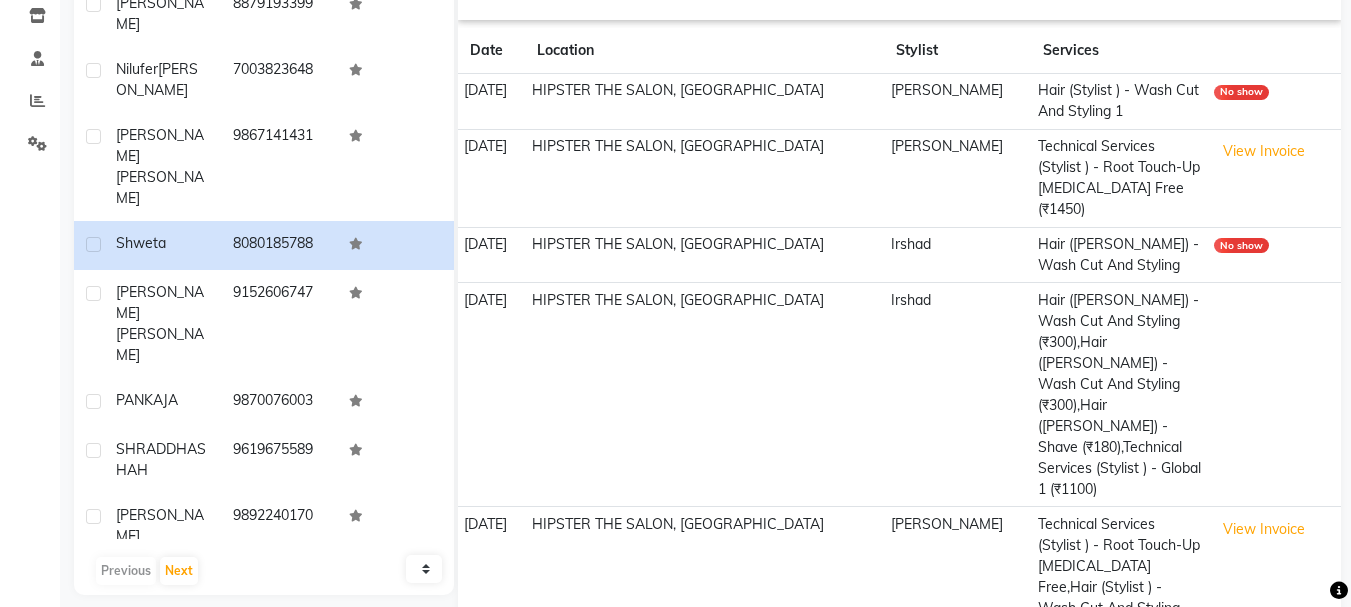 scroll, scrollTop: 0, scrollLeft: 0, axis: both 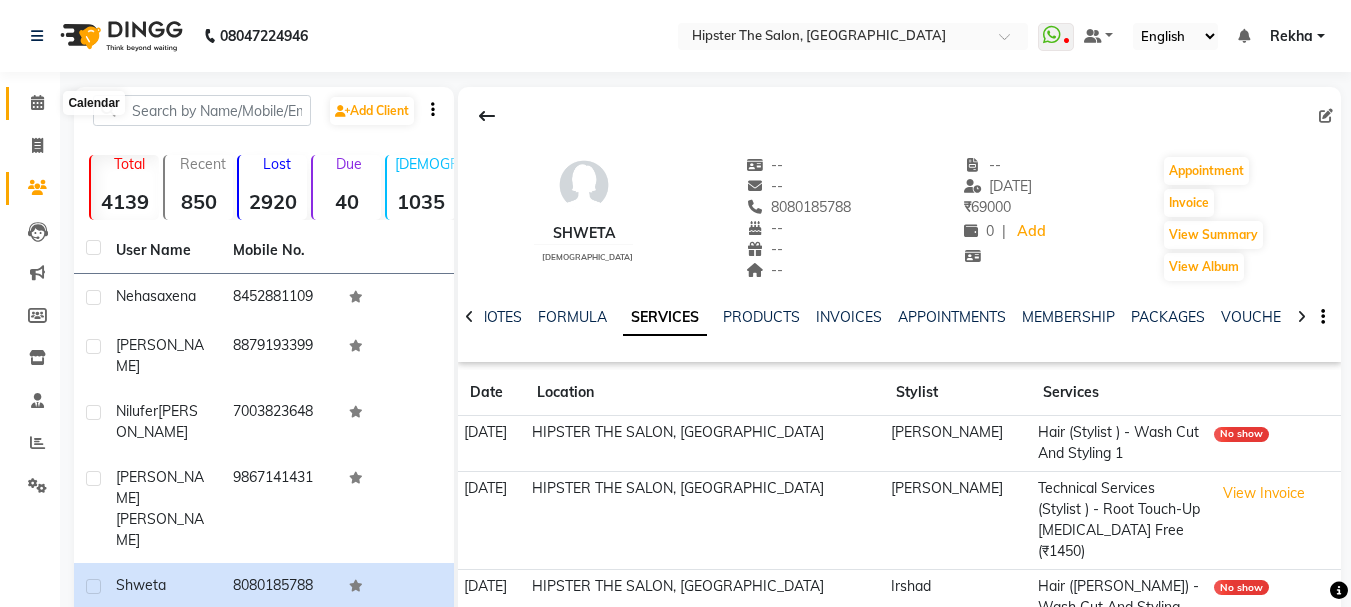 click 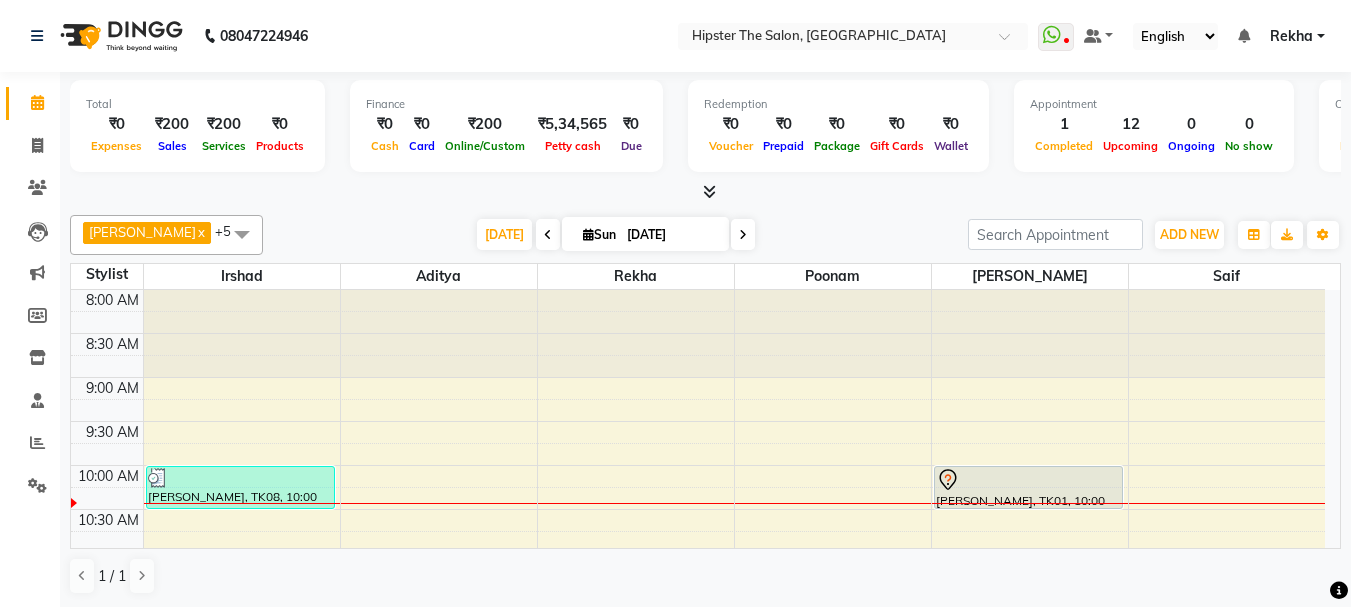 click at bounding box center [833, 334] 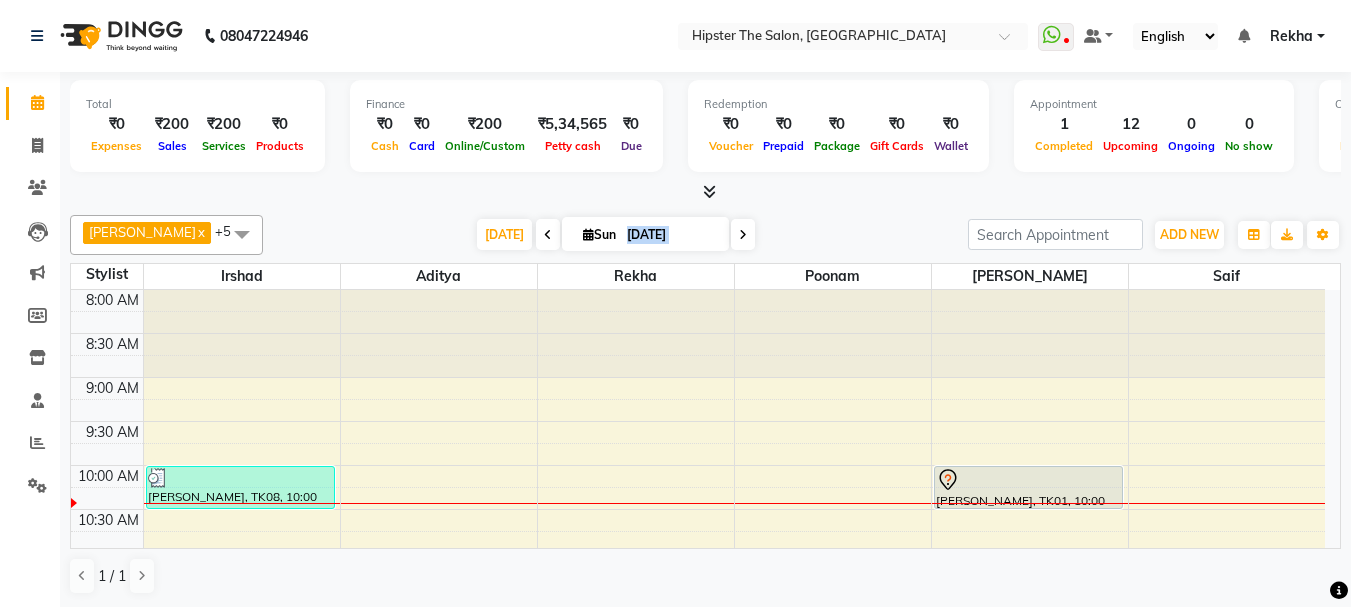 click at bounding box center (833, 334) 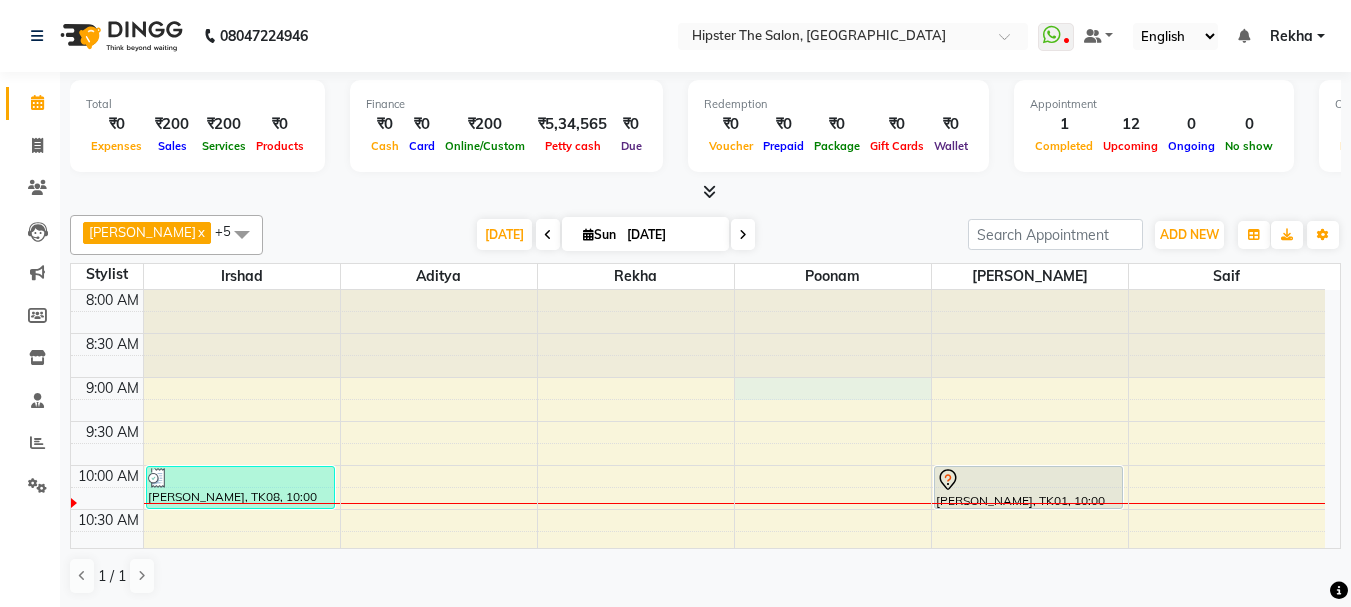 click on "8:00 AM 8:30 AM 9:00 AM 9:30 AM 10:00 AM 10:30 AM 11:00 AM 11:30 AM 12:00 PM 12:30 PM 1:00 PM 1:30 PM 2:00 PM 2:30 PM 3:00 PM 3:30 PM 4:00 PM 4:30 PM 5:00 PM 5:30 PM 6:00 PM 6:30 PM 7:00 PM 7:30 PM 8:00 PM 8:30 PM 9:00 PM 9:30 PM 10:00 PM 10:30 PM     Bhavin Chudasma, TK08, 10:00 AM-10:30 AM, Hair (Stylist ) - Styling With Wash 1             shweta, TK07, 11:00 AM-11:30 AM, Hair (Barber) - Wash Cut And Styling             NIDDHI, TK05, 01:30 PM-02:00 PM, Hair (Barber) - Wash Cut And Styling             PANKAJA, TK04, 12:00 PM-01:00 PM, Technical Services (Stylist ) - Root Touch-Up Ammonia Free             SHRADDHA SHAH, TK02, 12:00 PM-01:00 PM, Hair (Stylist ) - Wash Cut And Styling             Anna Reji, TK06, 01:00 PM-02:00 PM, Hair (Stylist ) - Wash Cut And Styling             nilufer akhter, TK09, 02:30 PM-03:30 PM, Hair (Stylist ) - Wash Cut And Styling             ramneet, TK03, 07:30 PM-08:30 PM, Hair (Stylist ) - Styling With Wash" at bounding box center (698, 949) 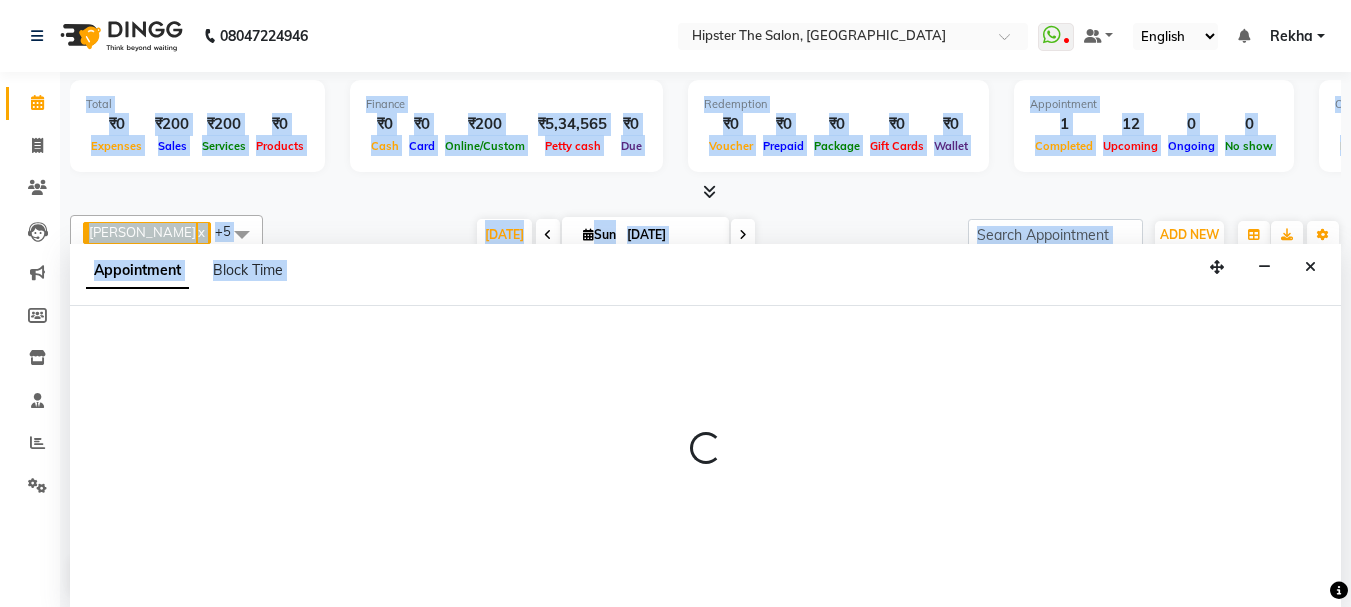 scroll, scrollTop: 1, scrollLeft: 0, axis: vertical 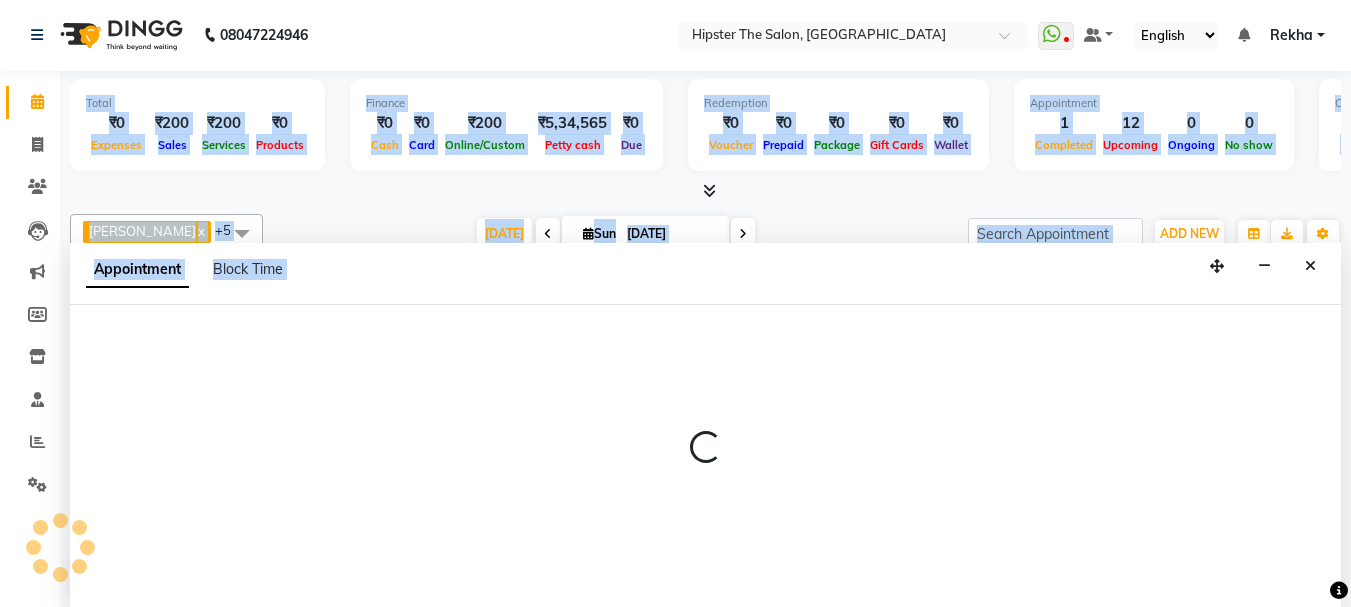 select on "50153" 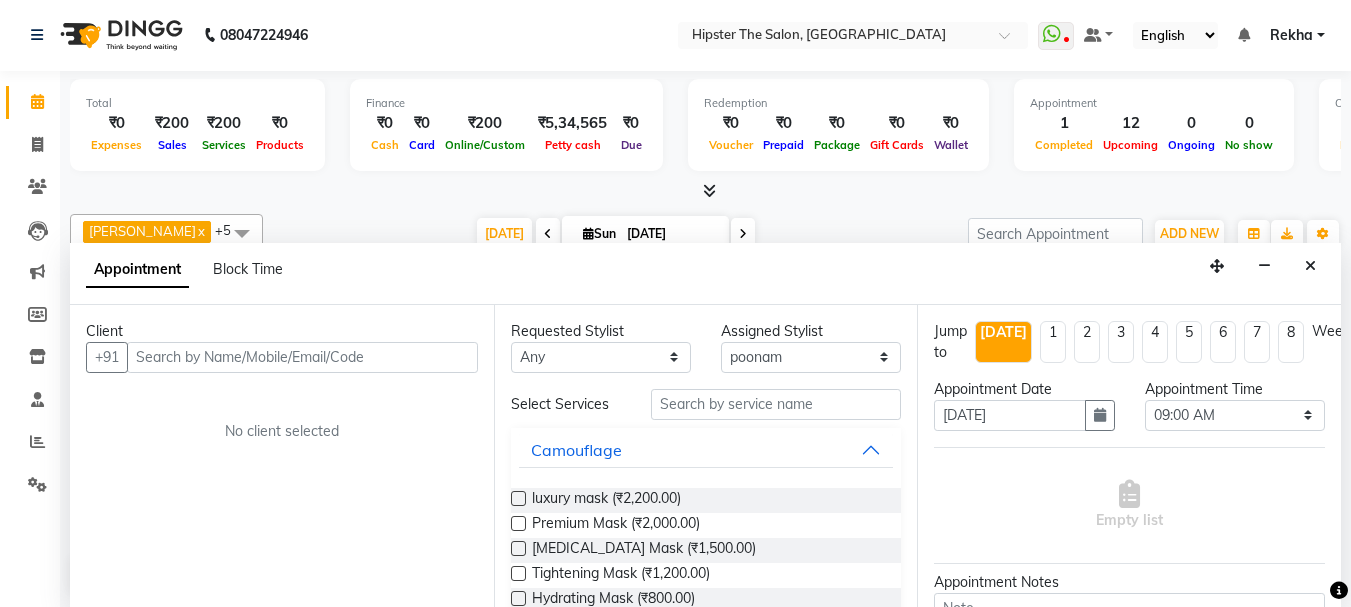 click on "Requested Stylist Any Aditya aishu Akansha Anil Anup Ashik Bhavin Irshad Lucky meeth minaz  Namrata Neelam poonam Raju Rekha saif salman Saneef sweta  Vaibhav vicky  Assigned Stylist Select Aditya aishu Akansha Anil Anup Ashik Bhavin Irshad Lucky meeth minaz  Namrata Neelam poonam Raju Rekha saif salman Saneef sweta  Vaibhav vicky  Select Services    Camouflage luxury mask (₹2,200.00) Premium Mask (₹2,000.00) Whitening Mask (₹1,500.00) Tightening Mask (₹1,200.00) Hydrating Mask (₹800.00) Camouflage - Hydrating Mask (₹800.00) Camouflage - Tightening Mask (₹1,200.00) Camouflage - Whitening Mask (₹1,500.00) Camouflage - Premium Mask (₹2,000.00) Bead wax nose  (₹200.00) bear wax full nose (₹400.00) bear wax upper lip (₹170.00) bear wax chin (₹170.00) bear wax lower lip (₹170.00) bear wax forehead (₹170.00) bear wax side locks (₹400.00) bear wax full face (₹800.00) bear wax underarms (₹500.00) bear wax brazilian line (₹1,000.00) bear wax brazilian  (₹2,000.00)    Threading" at bounding box center [706, 456] 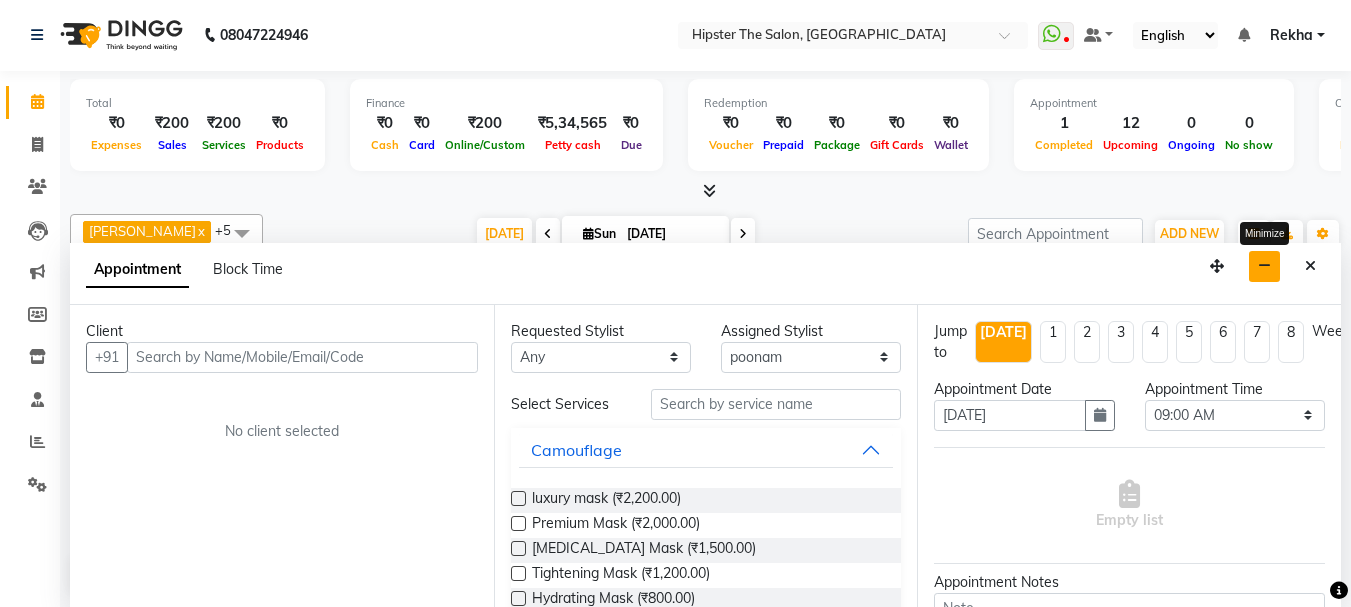 click at bounding box center [1264, 266] 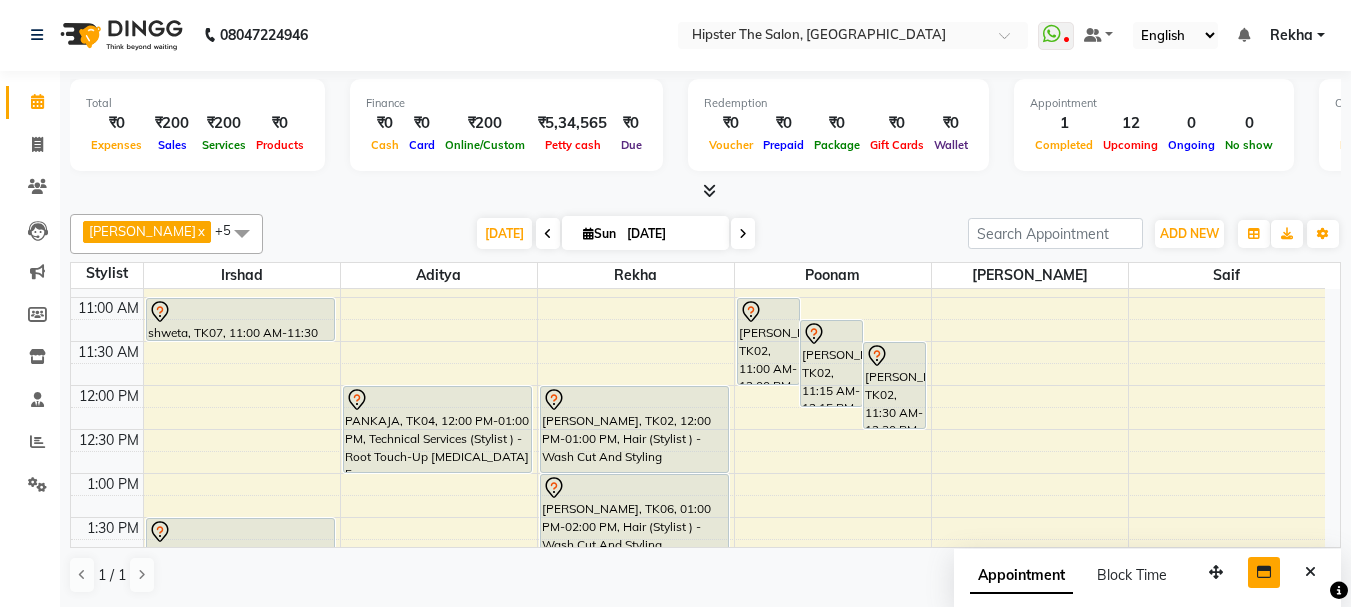 scroll, scrollTop: 267, scrollLeft: 0, axis: vertical 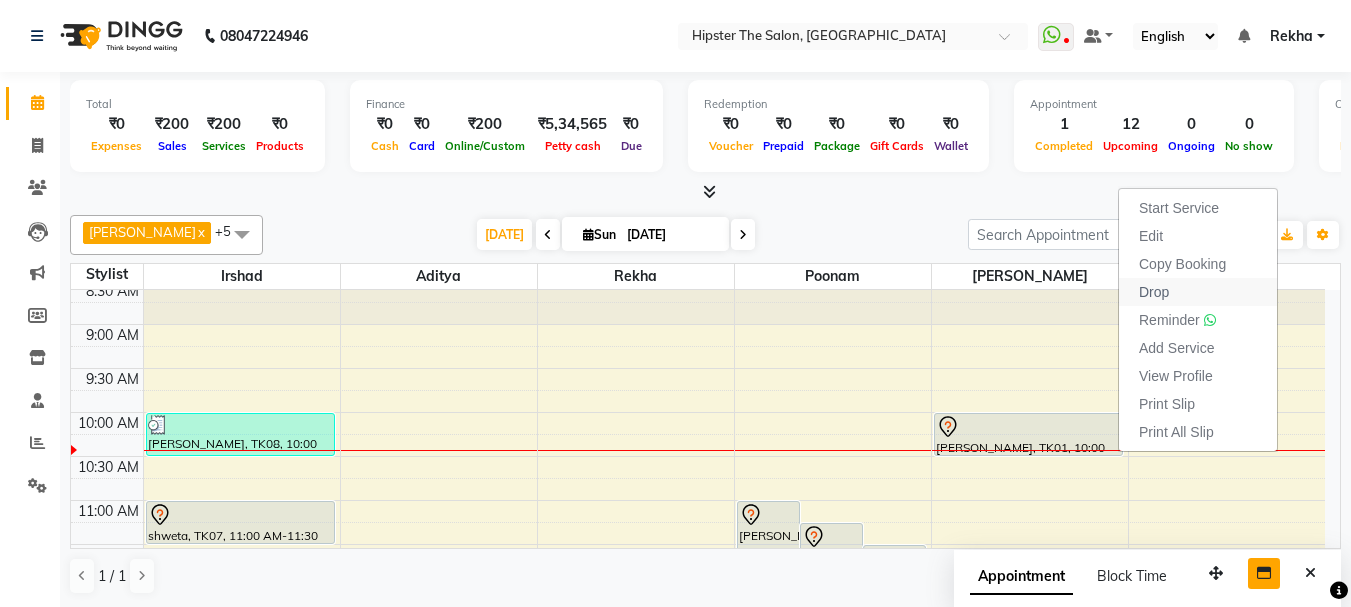 click on "Drop" at bounding box center (1154, 292) 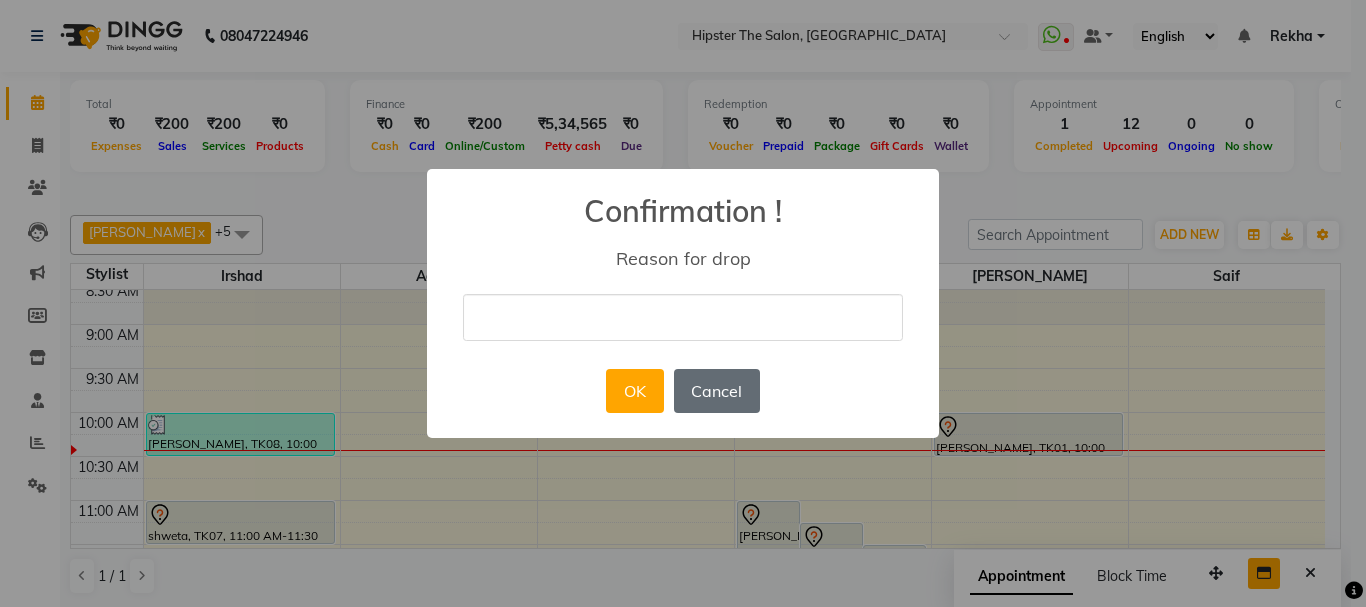 click on "Cancel" at bounding box center (717, 391) 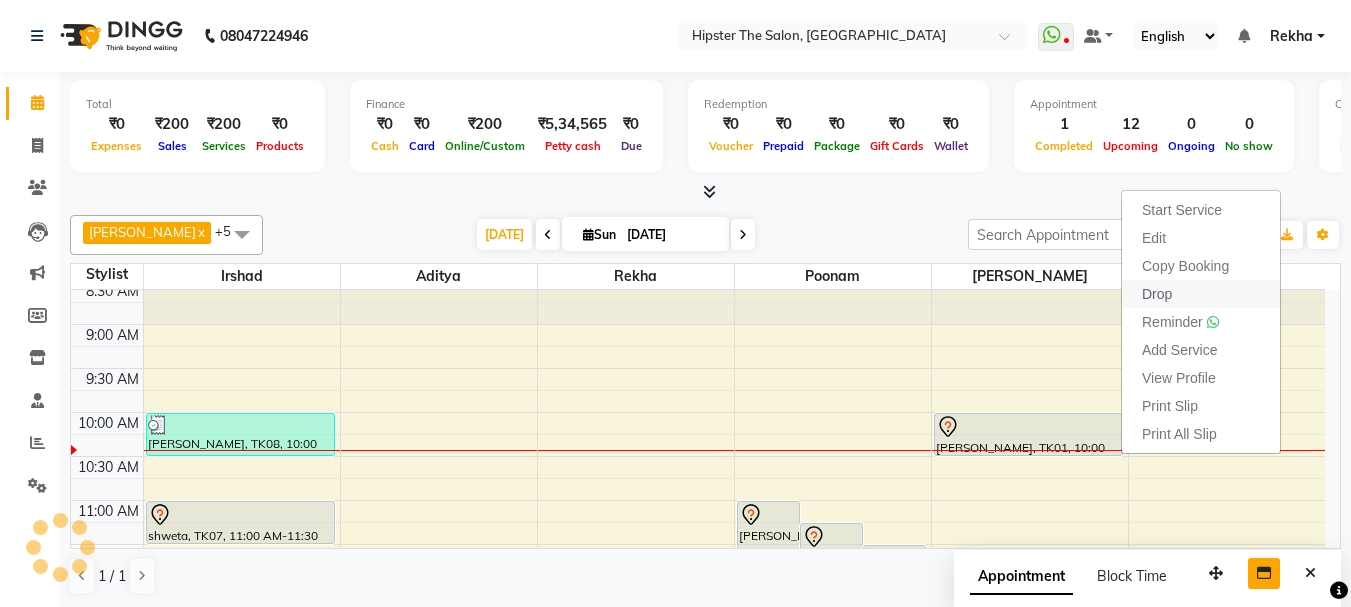 click on "Drop" at bounding box center (1201, 294) 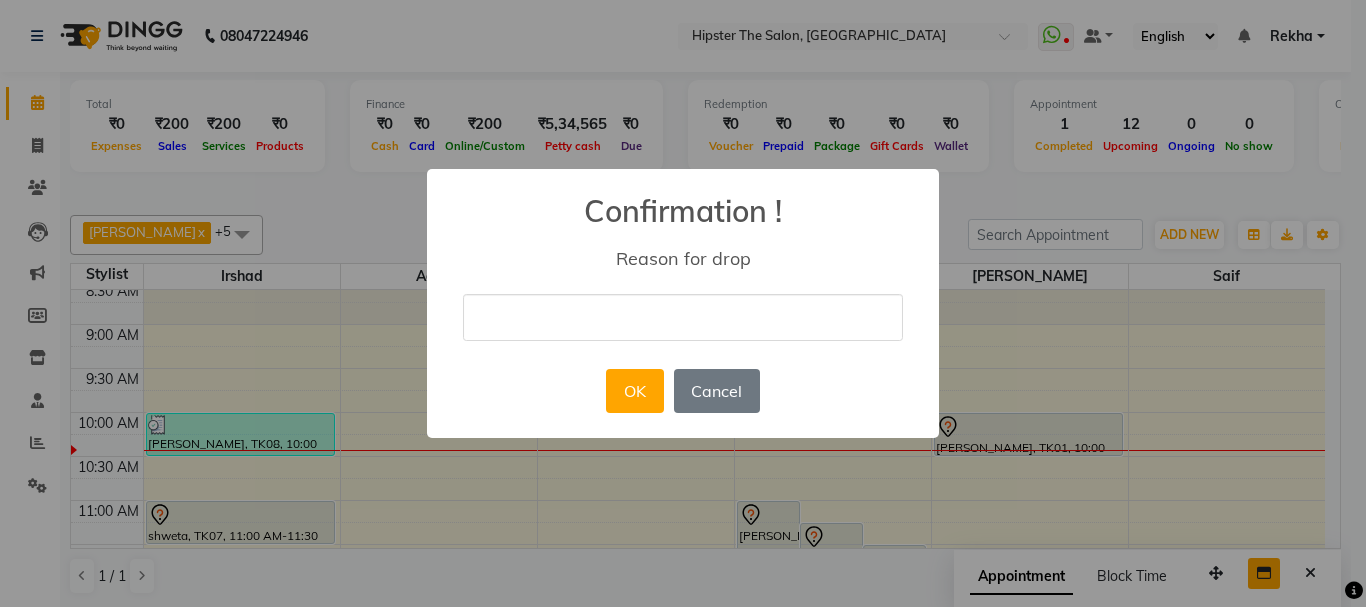 click at bounding box center (683, 317) 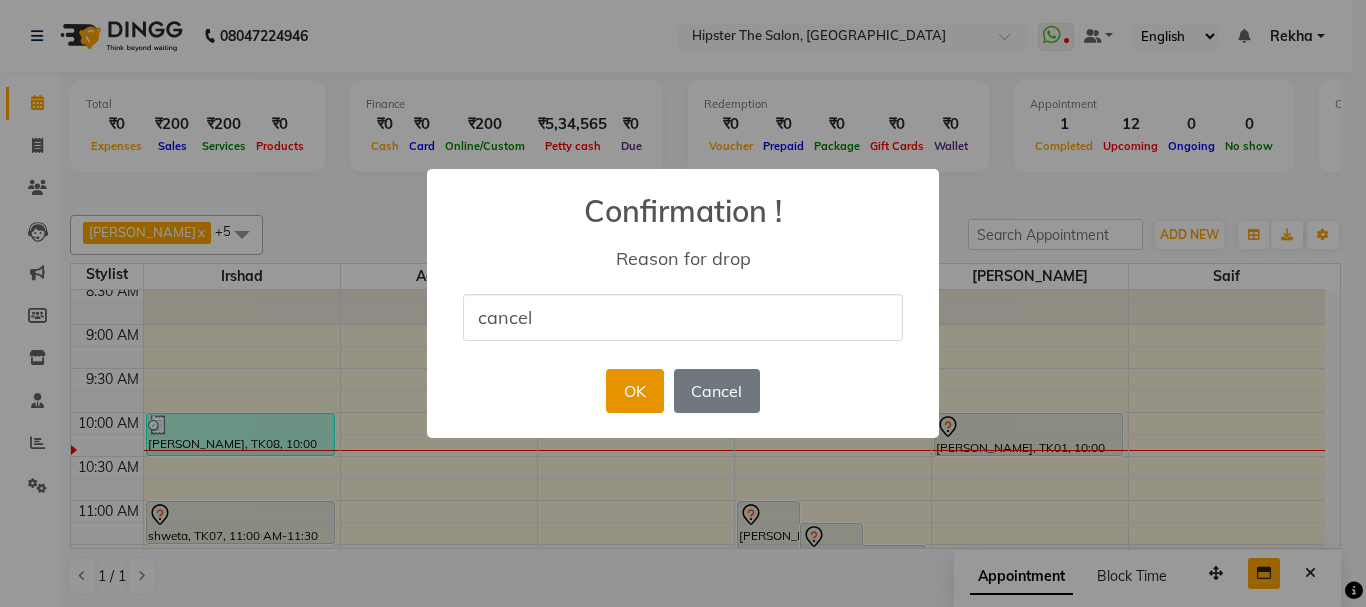 click on "OK" at bounding box center [634, 391] 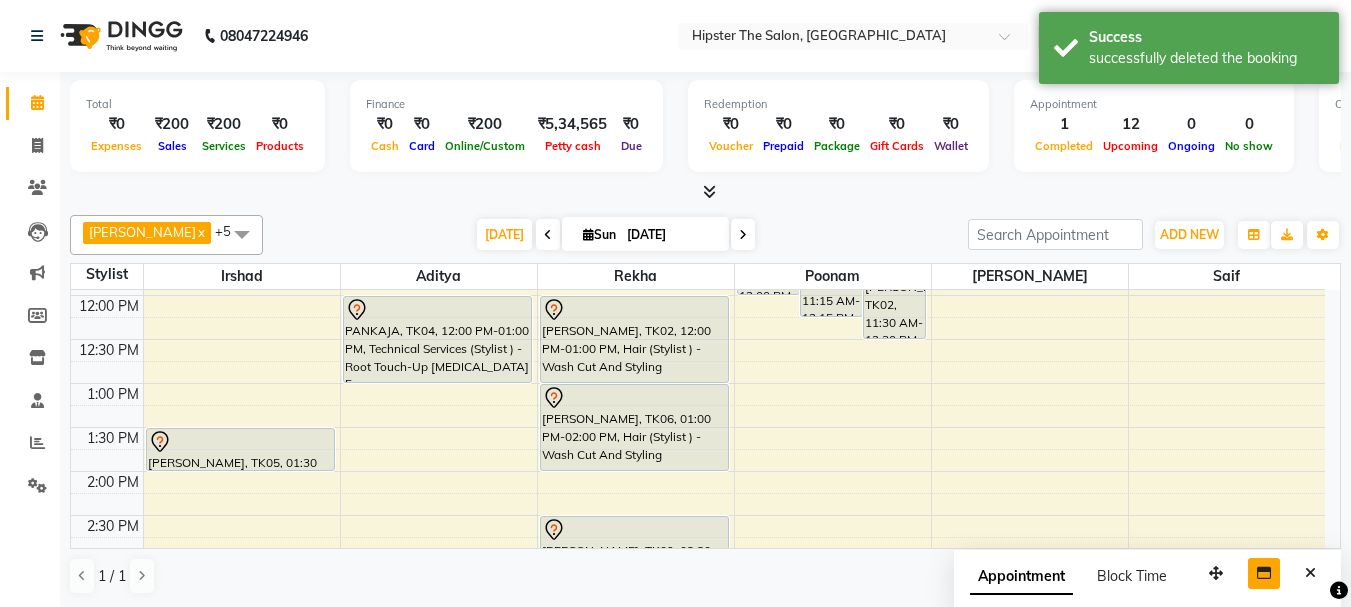 scroll, scrollTop: 347, scrollLeft: 0, axis: vertical 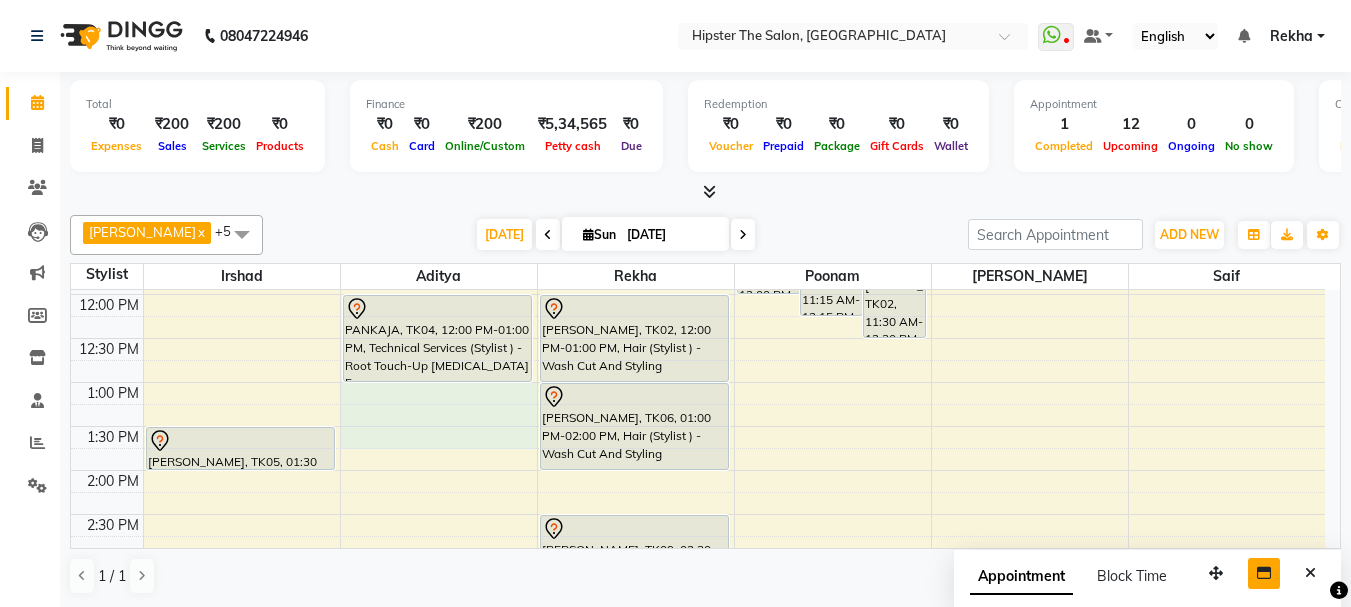 click on "8:00 AM 8:30 AM 9:00 AM 9:30 AM 10:00 AM 10:30 AM 11:00 AM 11:30 AM 12:00 PM 12:30 PM 1:00 PM 1:30 PM 2:00 PM 2:30 PM 3:00 PM 3:30 PM 4:00 PM 4:30 PM 5:00 PM 5:30 PM 6:00 PM 6:30 PM 7:00 PM 7:30 PM 8:00 PM 8:30 PM 9:00 PM 9:30 PM 10:00 PM 10:30 PM     Bhavin Chudasma, TK08, 10:00 AM-10:30 AM, Hair (Stylist ) - Styling With Wash 1             shweta, TK07, 11:00 AM-11:30 AM, Hair (Barber) - Wash Cut And Styling             NIDDHI, TK05, 01:30 PM-02:00 PM, Hair (Barber) - Wash Cut And Styling             PANKAJA, TK04, 12:00 PM-01:00 PM, Technical Services (Stylist ) - Root Touch-Up Ammonia Free             SHRADDHA SHAH, TK02, 12:00 PM-01:00 PM, Hair (Stylist ) - Wash Cut And Styling             Anna Reji, TK06, 01:00 PM-02:00 PM, Hair (Stylist ) - Wash Cut And Styling             nilufer akhter, TK09, 02:30 PM-03:30 PM, Hair (Stylist ) - Wash Cut And Styling             ramneet, TK03, 07:30 PM-08:30 PM, Hair (Stylist ) - Styling With Wash" at bounding box center [698, 602] 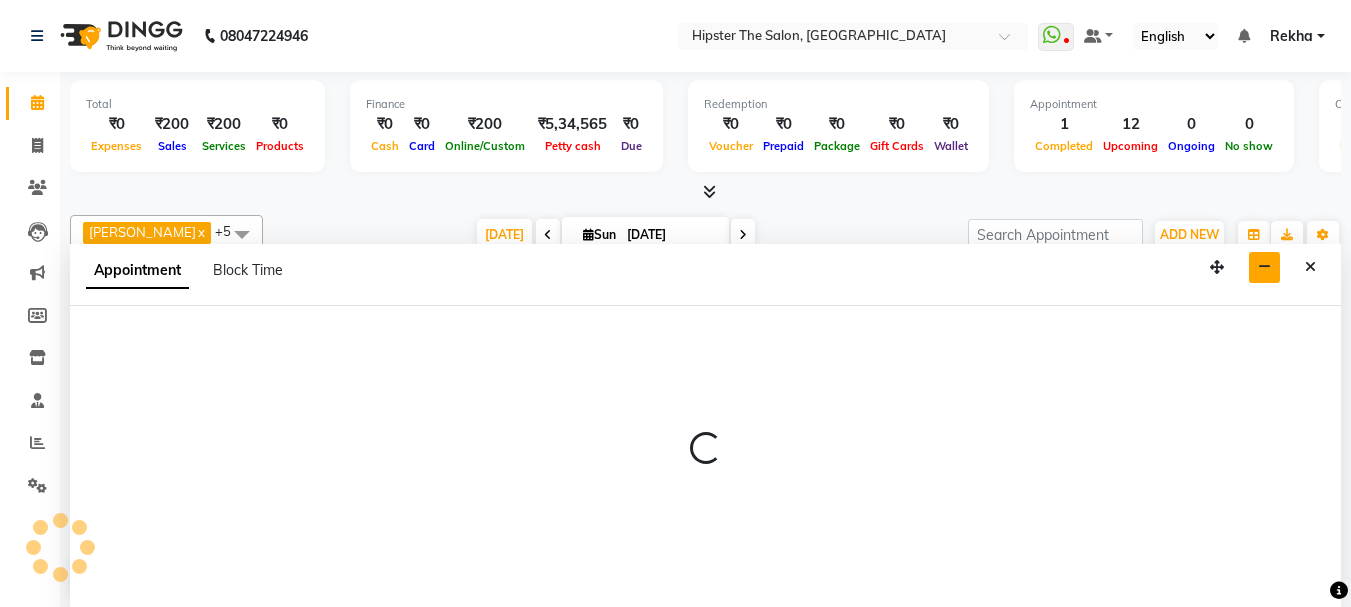 scroll, scrollTop: 1, scrollLeft: 0, axis: vertical 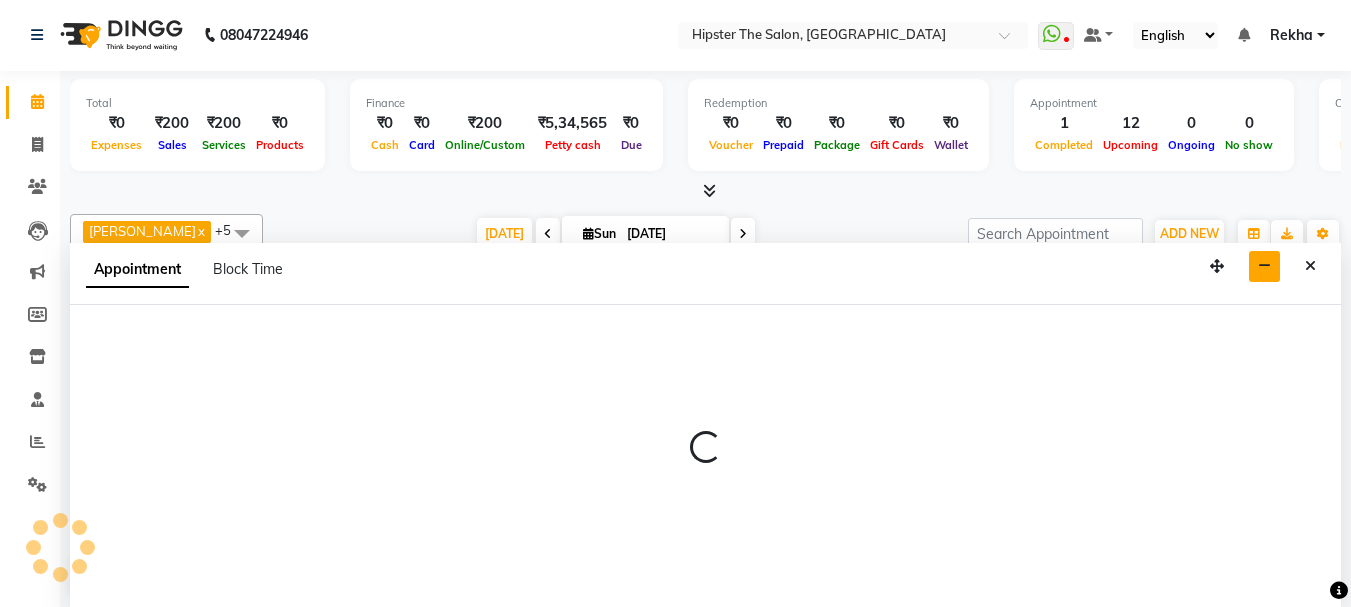 select on "64371" 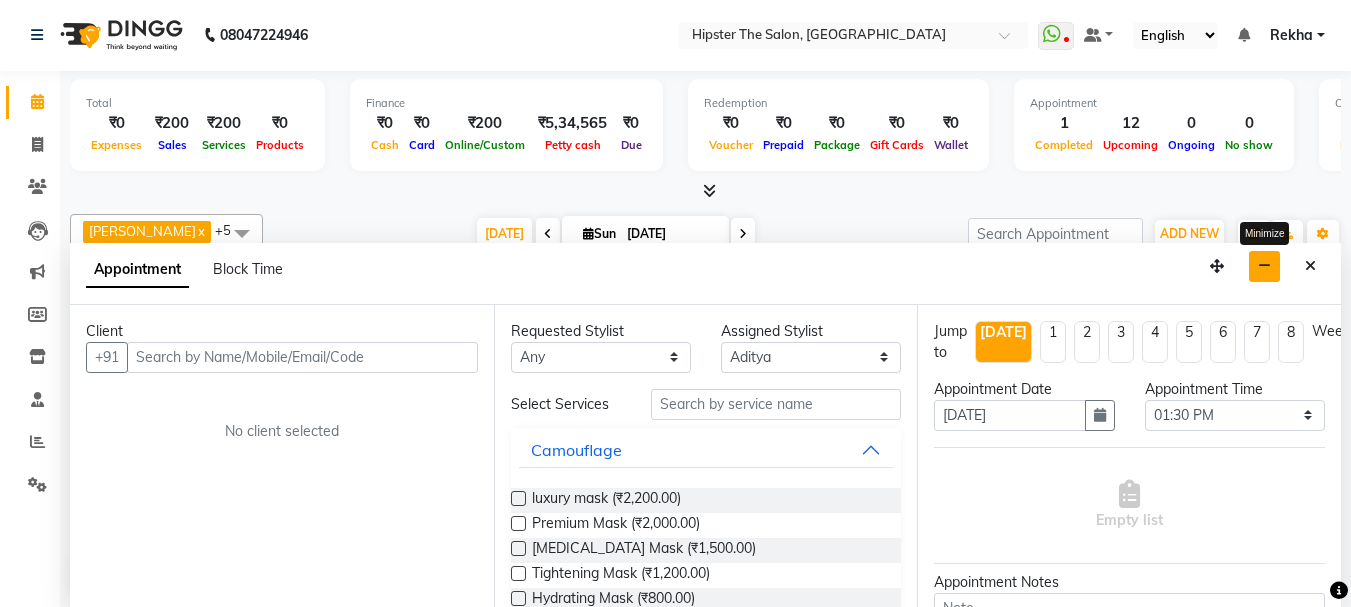 click at bounding box center [1264, 266] 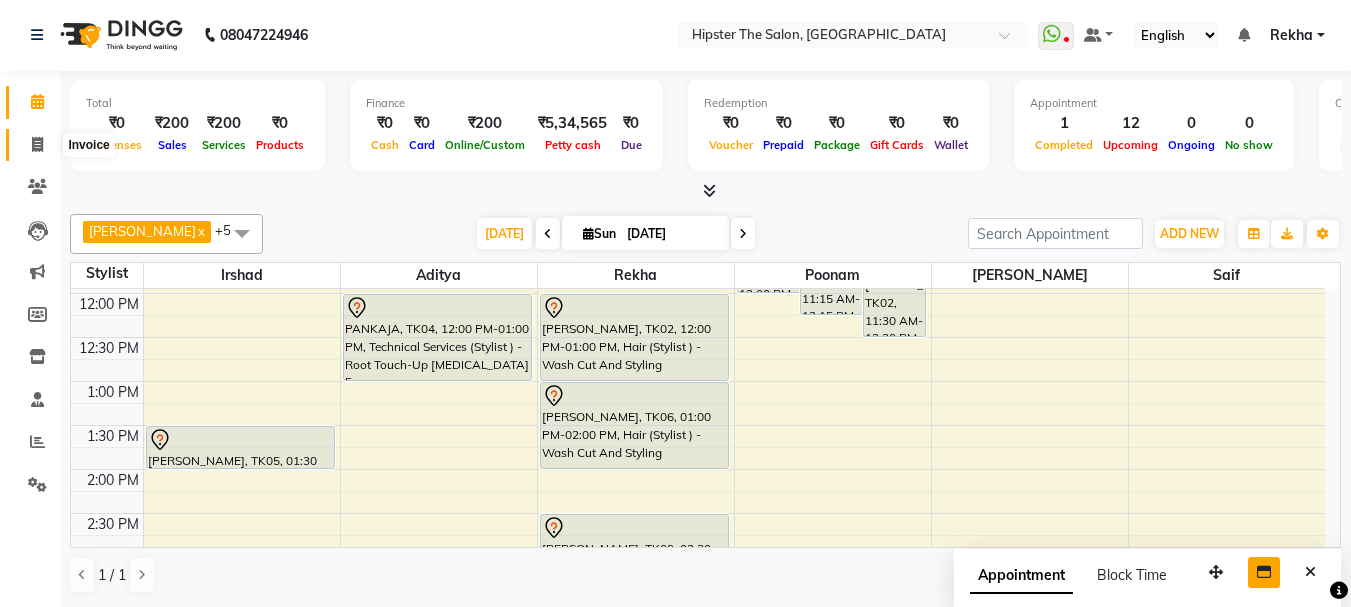 click 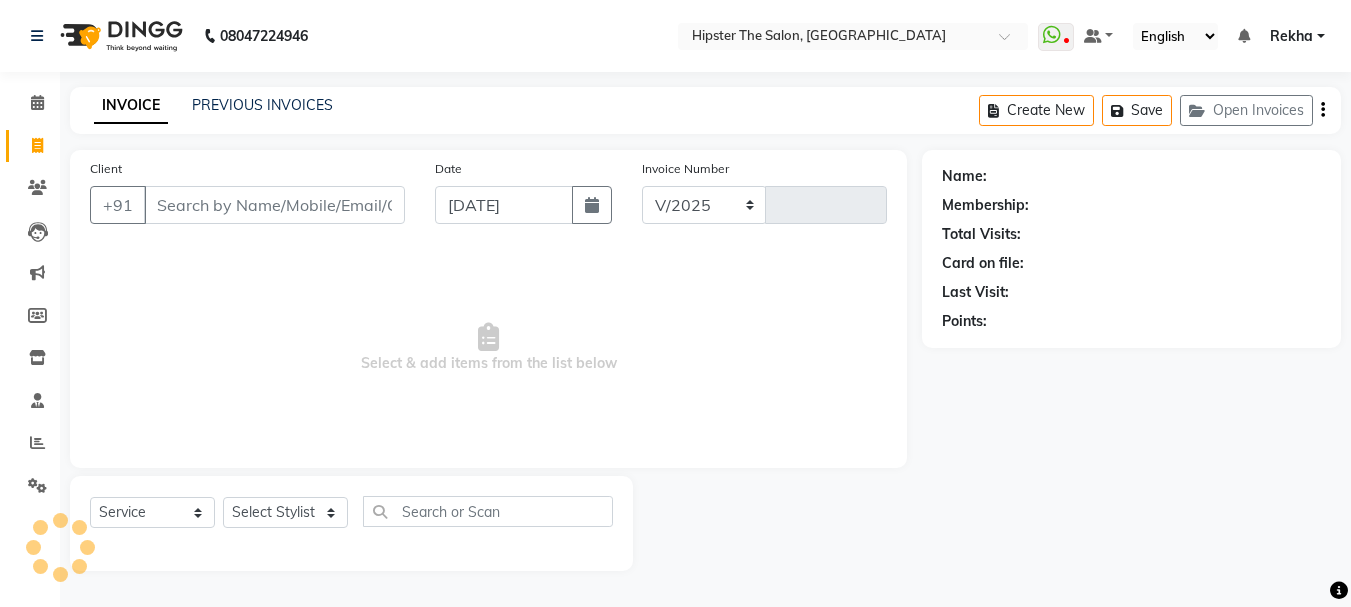 select on "5125" 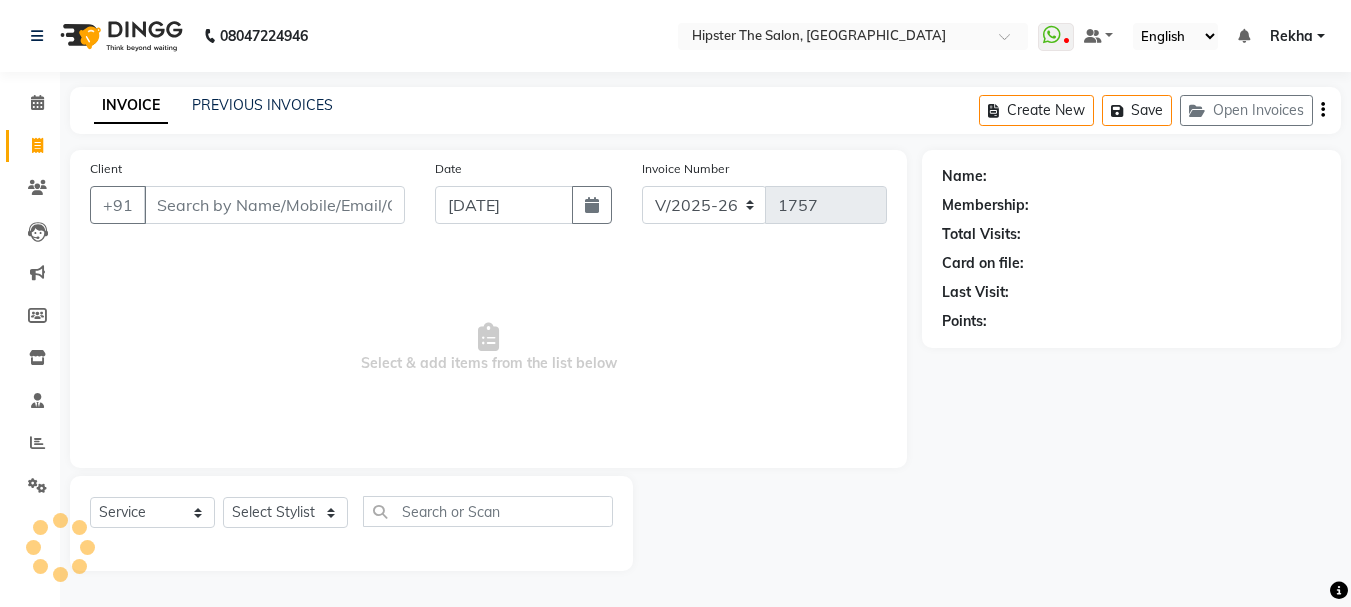 scroll, scrollTop: 0, scrollLeft: 0, axis: both 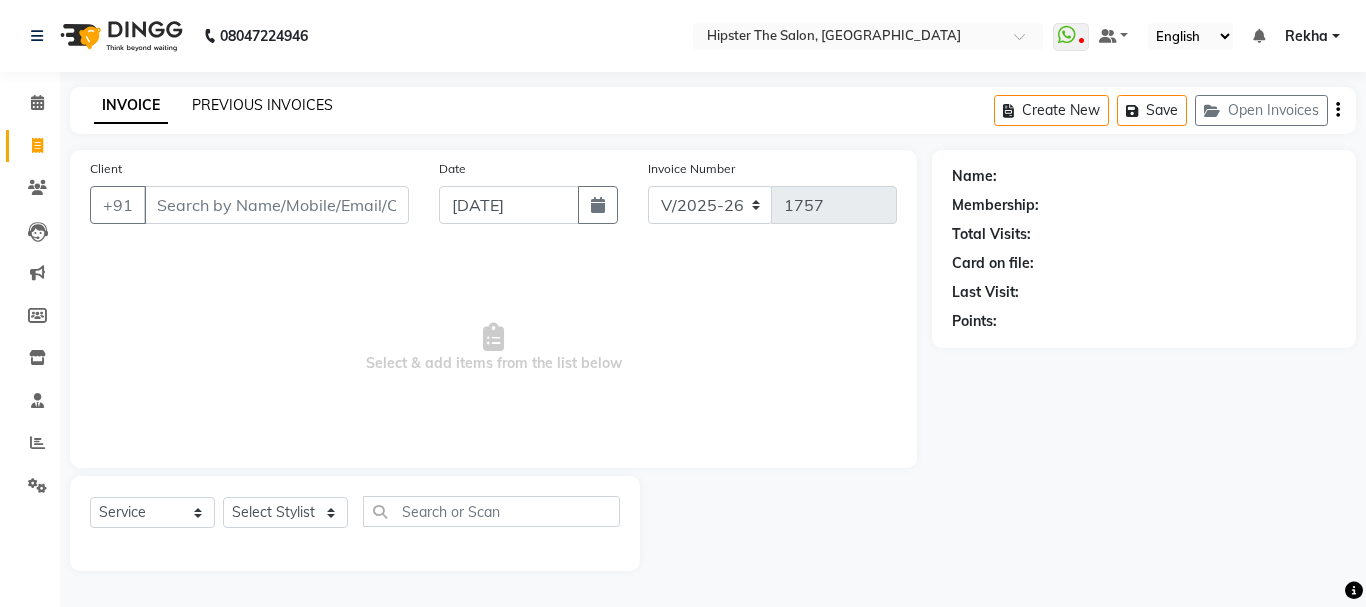 click on "PREVIOUS INVOICES" 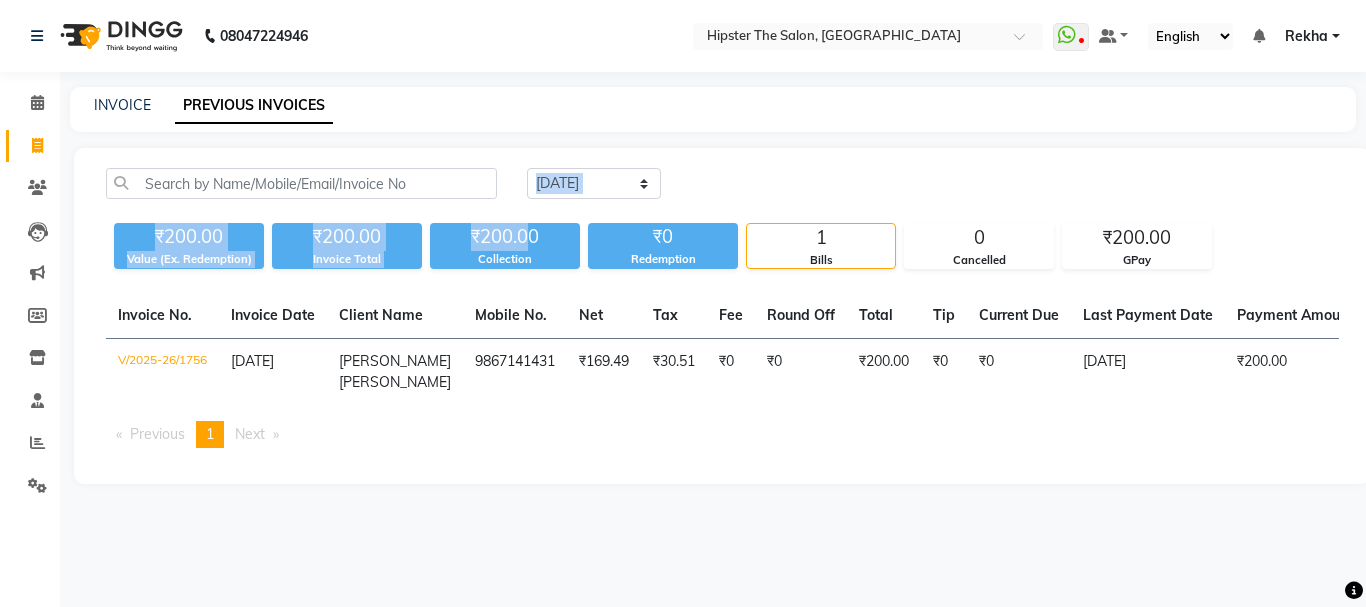 drag, startPoint x: 525, startPoint y: 227, endPoint x: 586, endPoint y: 173, distance: 81.46779 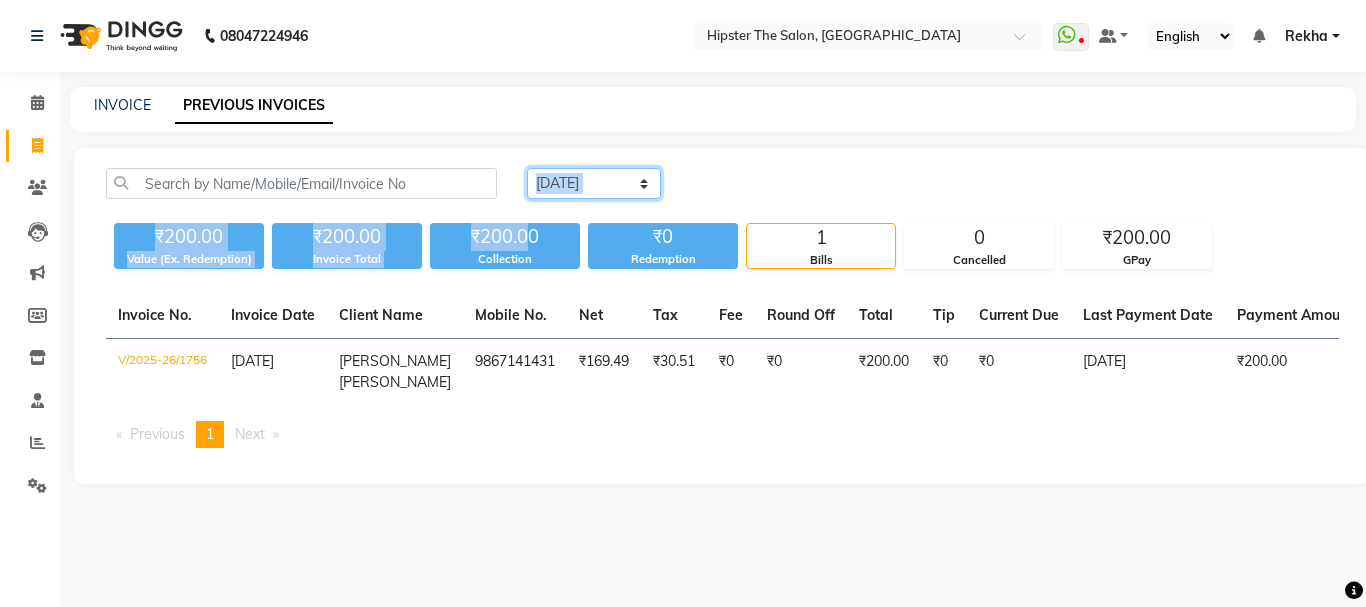 click on "Today Yesterday Custom Range" 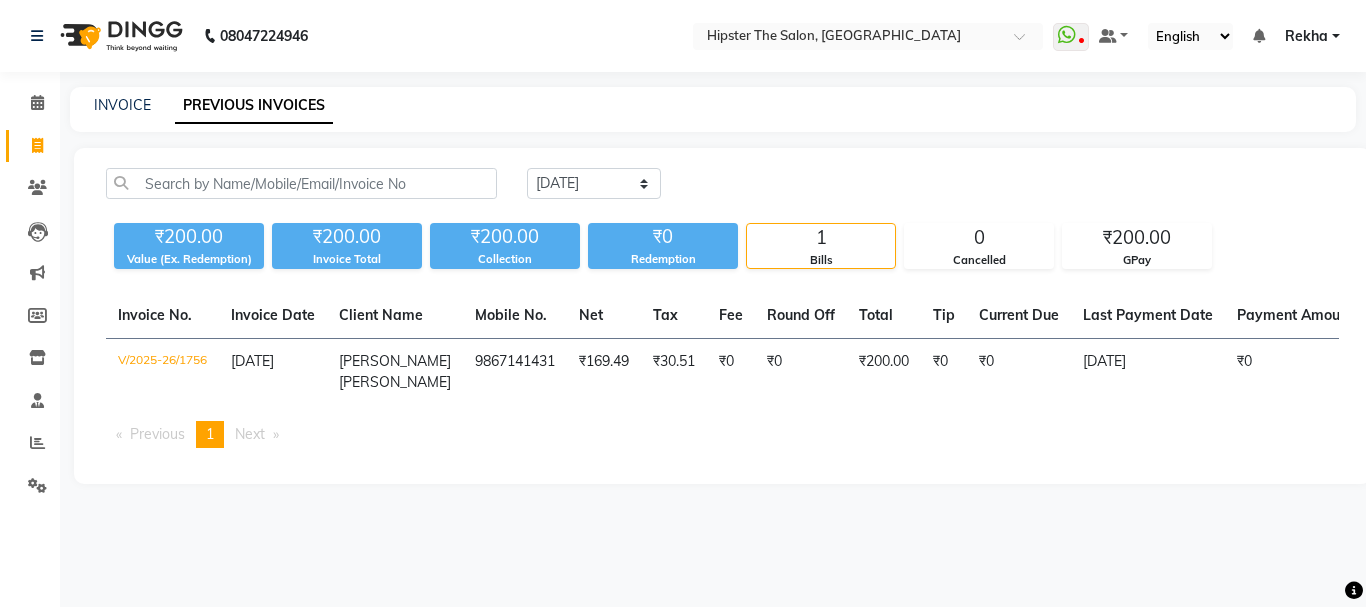 click on "₹200.00 Value (Ex. Redemption) ₹200.00 Invoice Total  ₹200.00 Collection ₹0 Redemption 1 Bills 0 Cancelled ₹200.00 GPay" 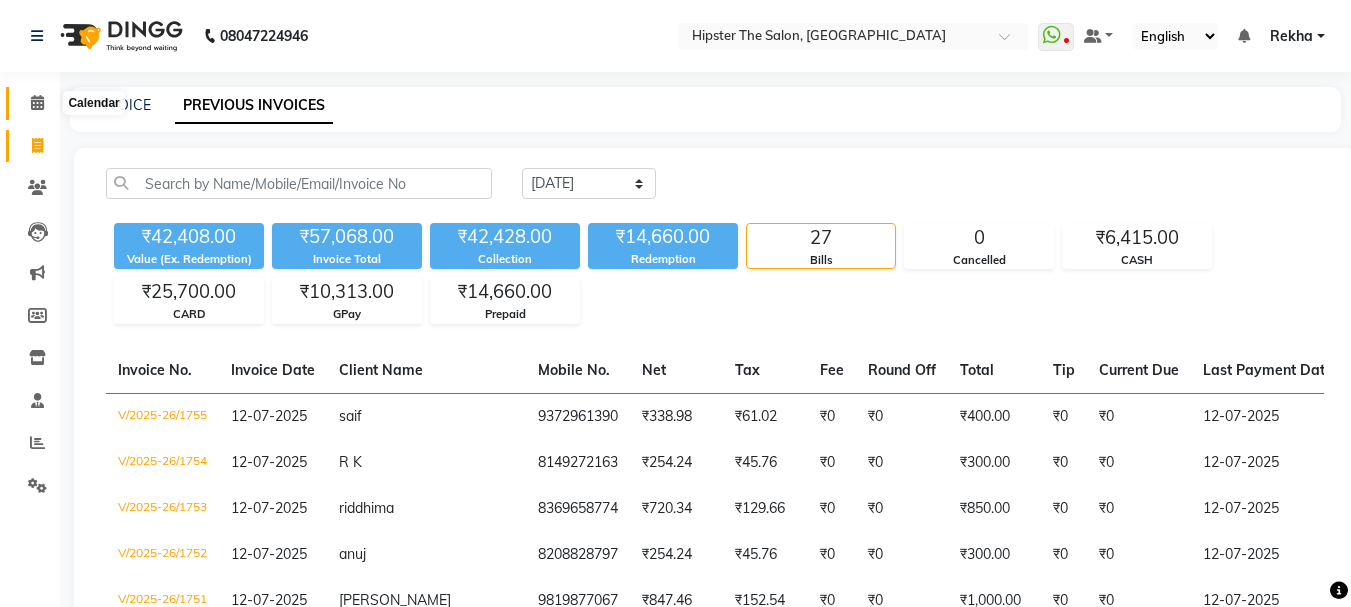 click 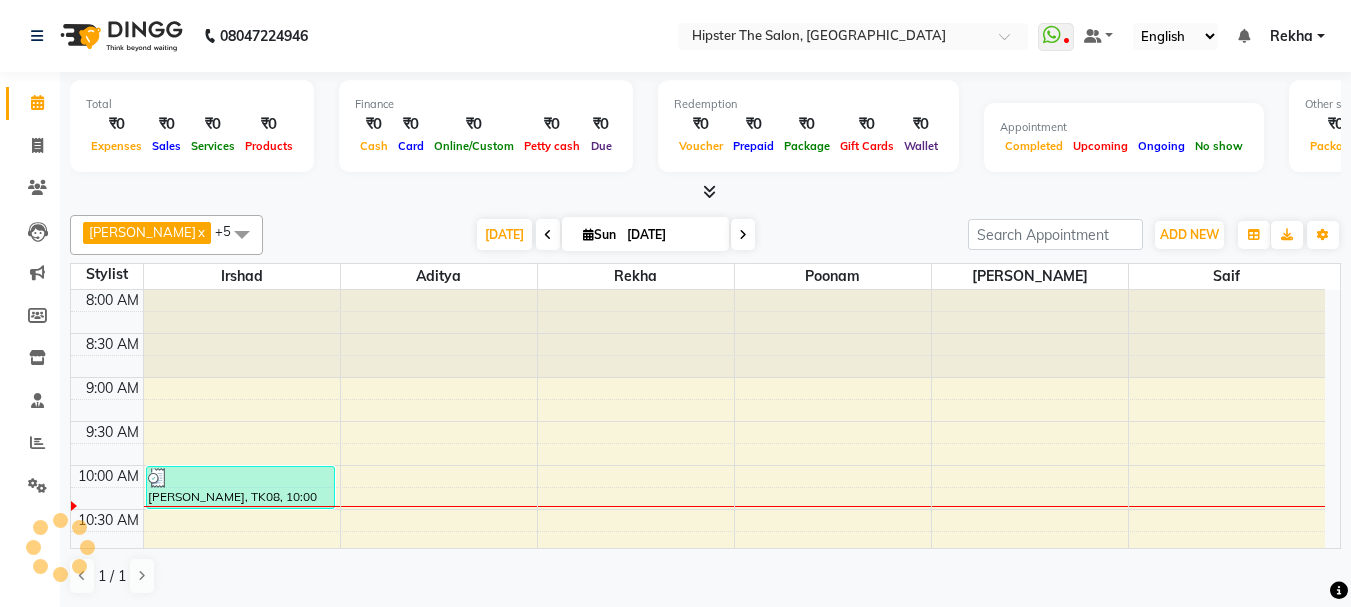 scroll, scrollTop: 0, scrollLeft: 0, axis: both 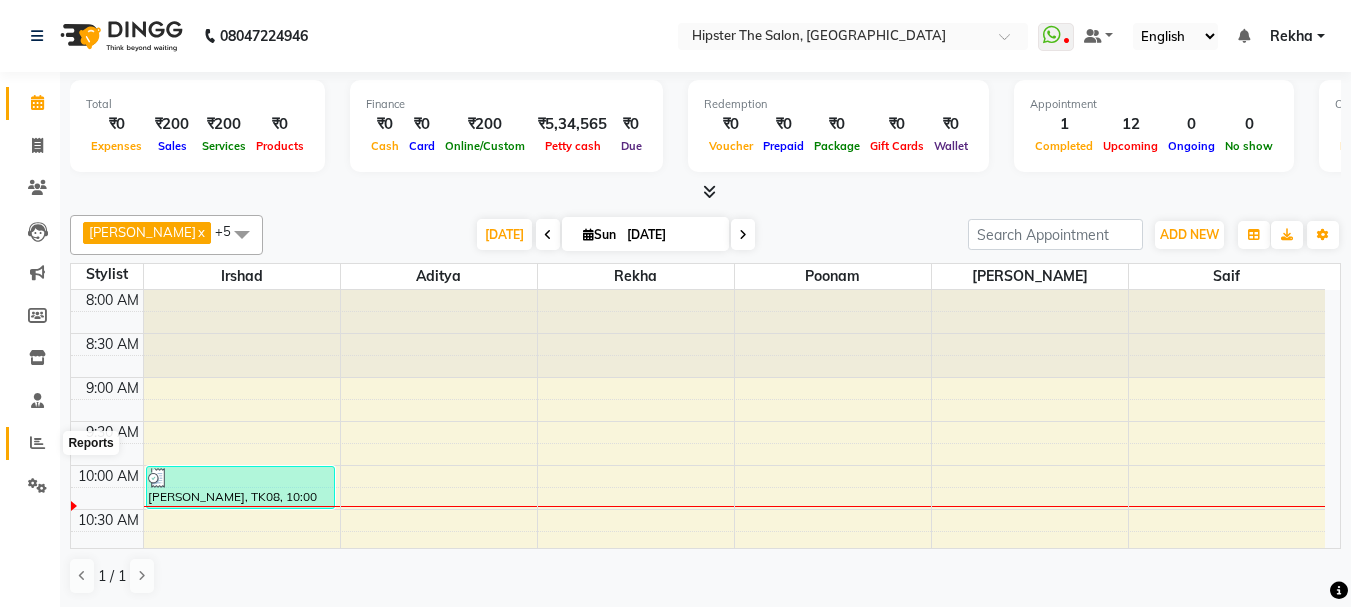 click 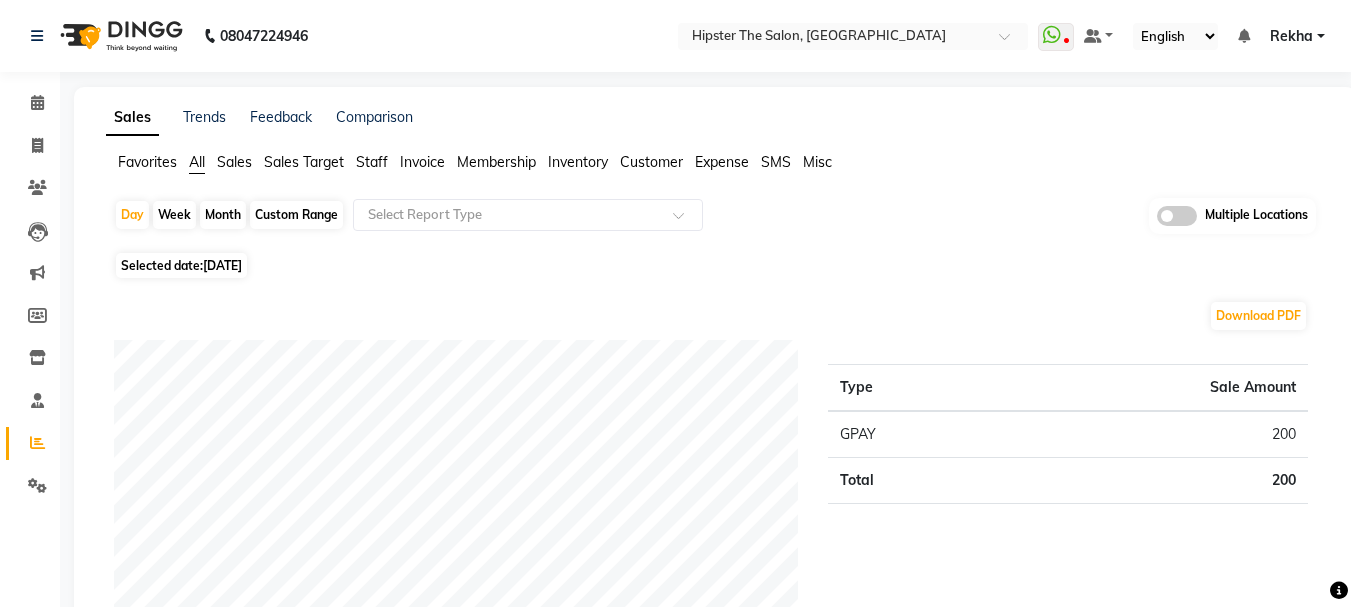 click on "Custom Range" 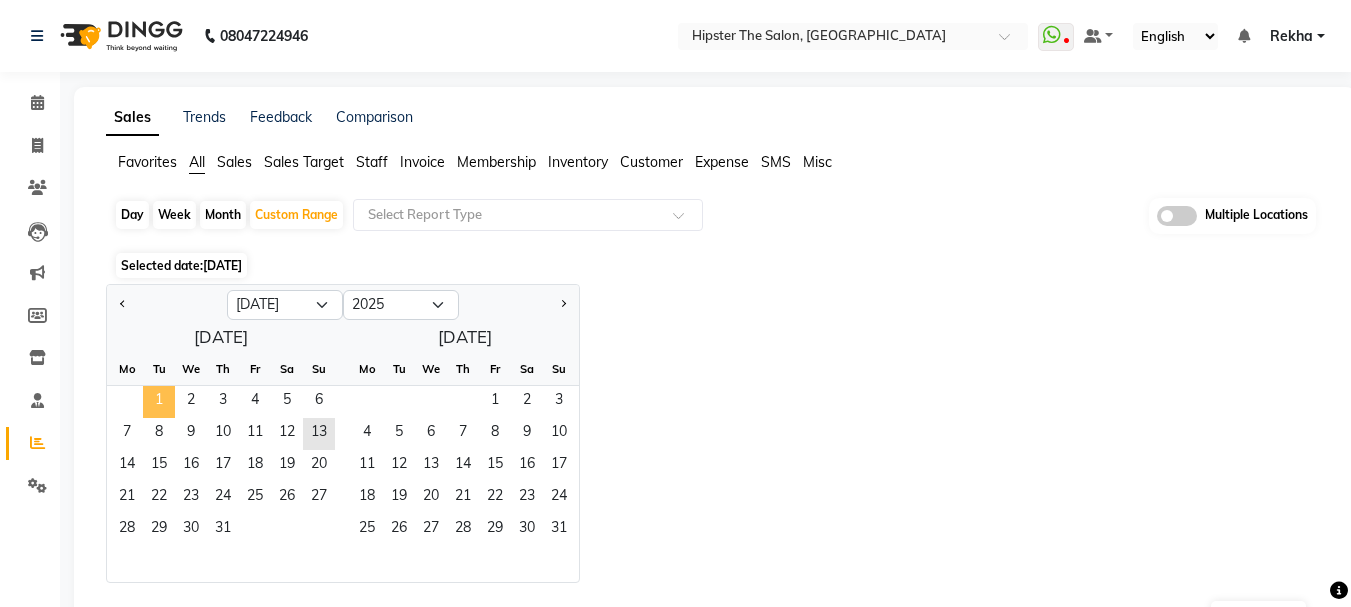 click on "1" 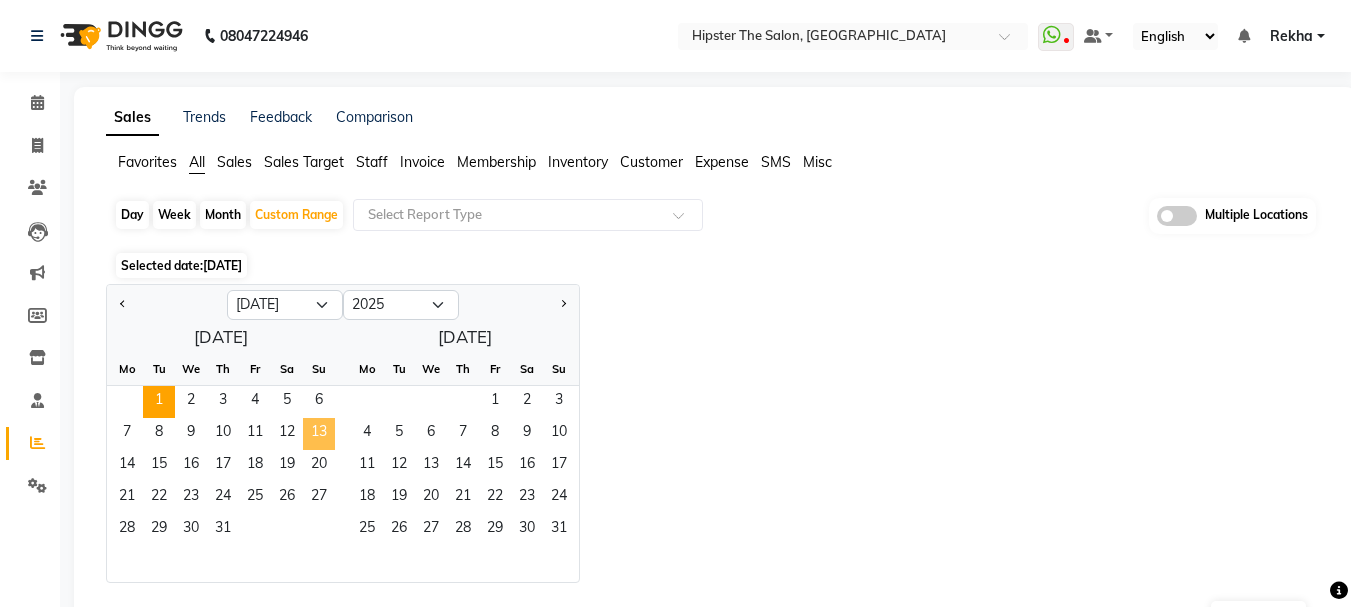 click on "13" 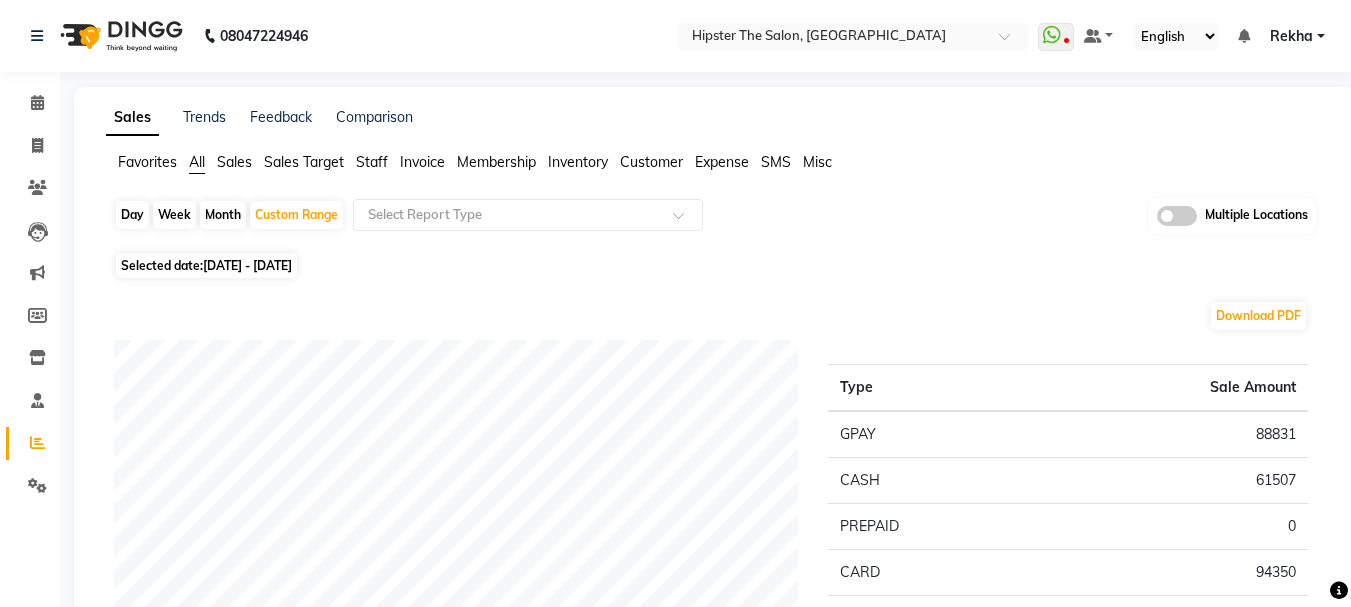 click on "Staff" 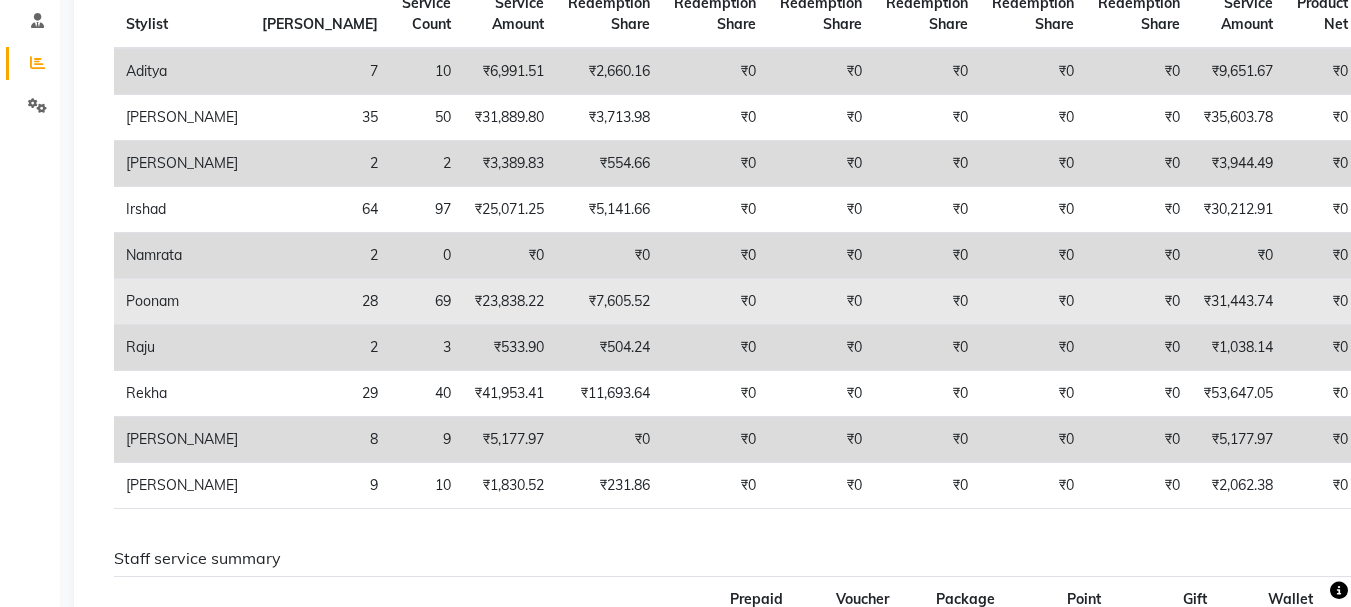 scroll, scrollTop: 0, scrollLeft: 0, axis: both 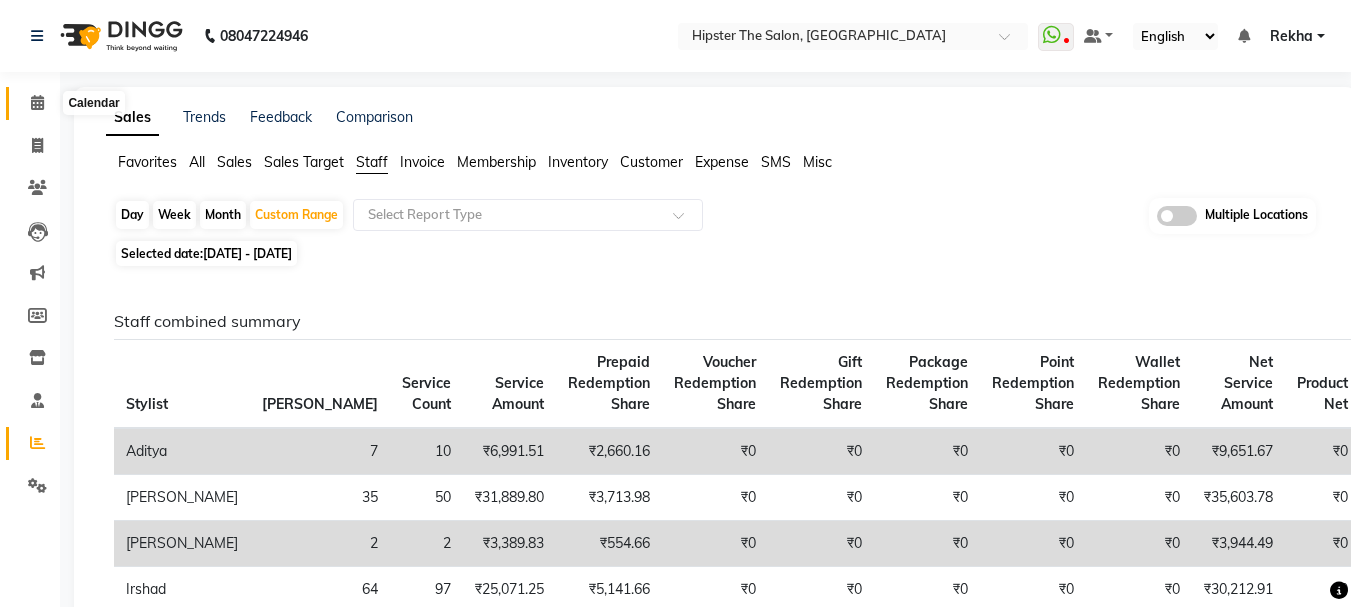 click 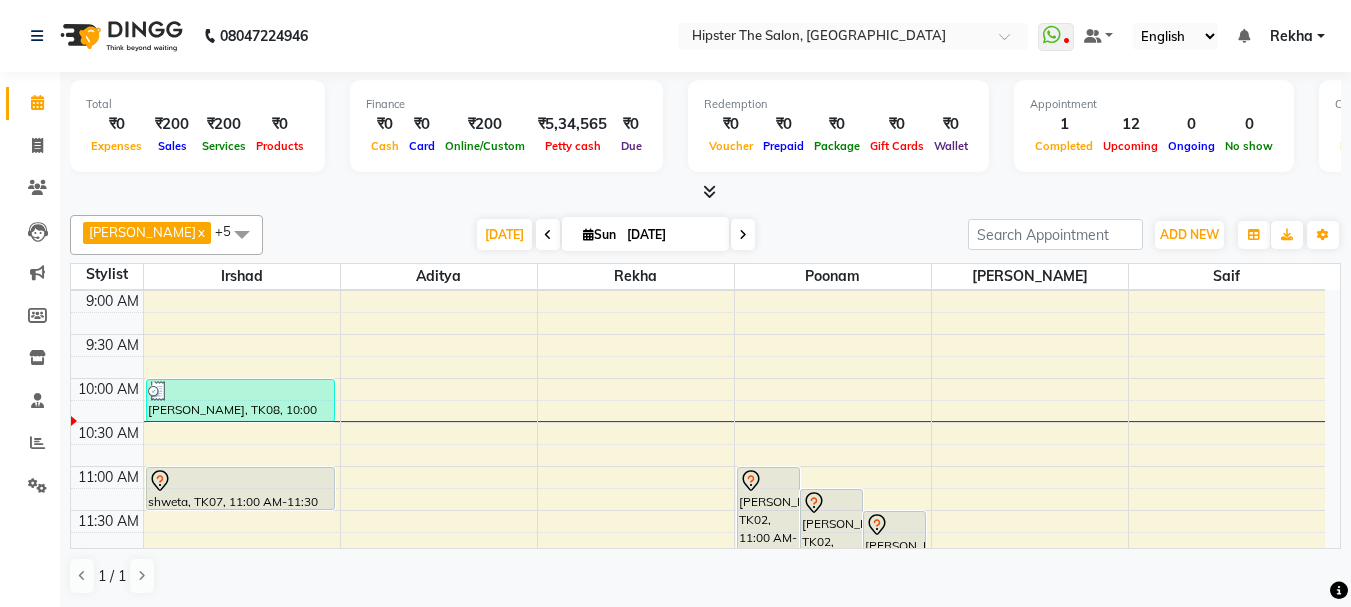 scroll, scrollTop: 27, scrollLeft: 0, axis: vertical 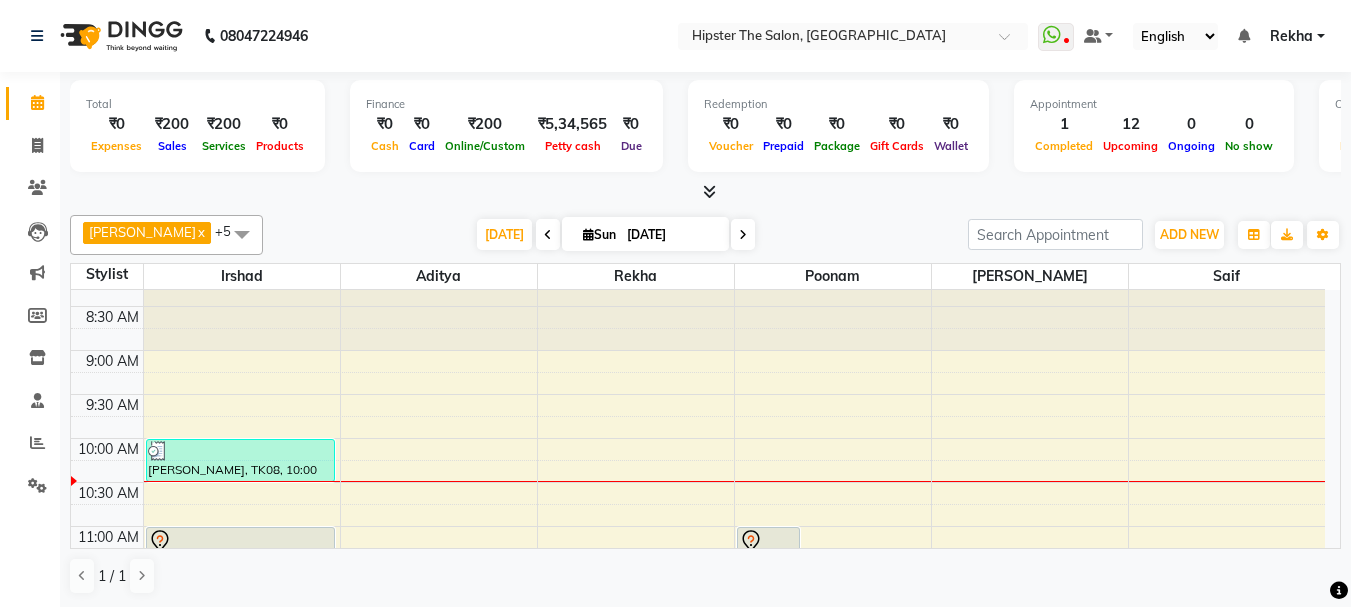 click at bounding box center [743, 235] 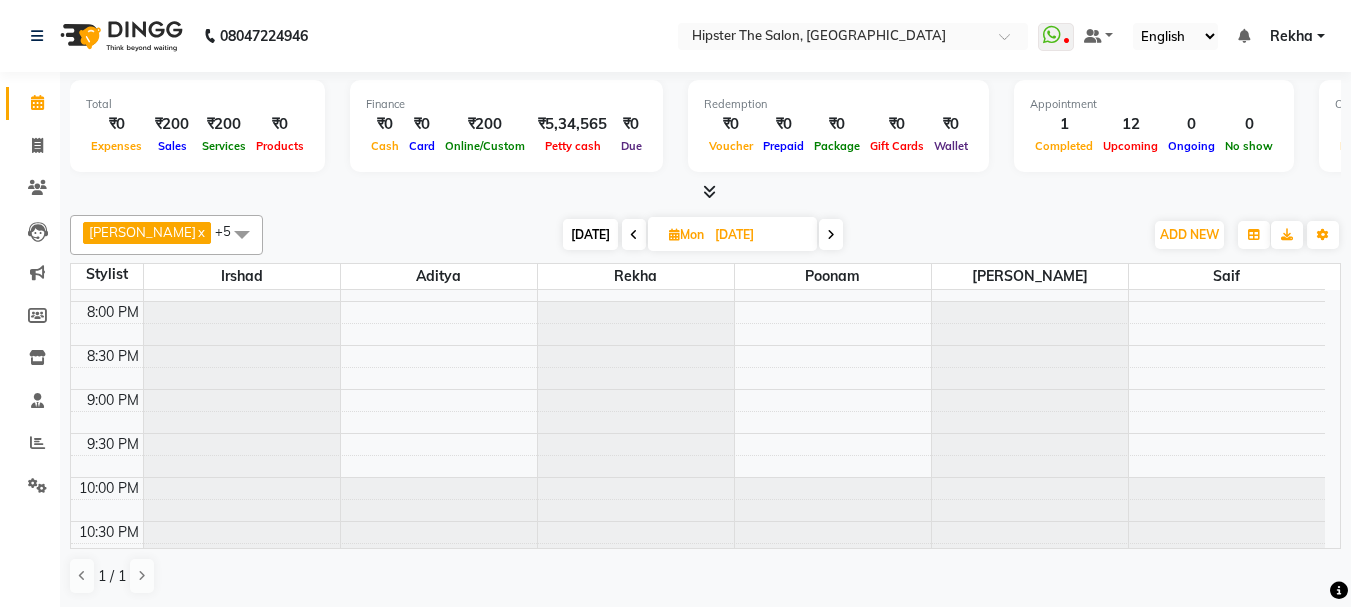scroll, scrollTop: 1061, scrollLeft: 0, axis: vertical 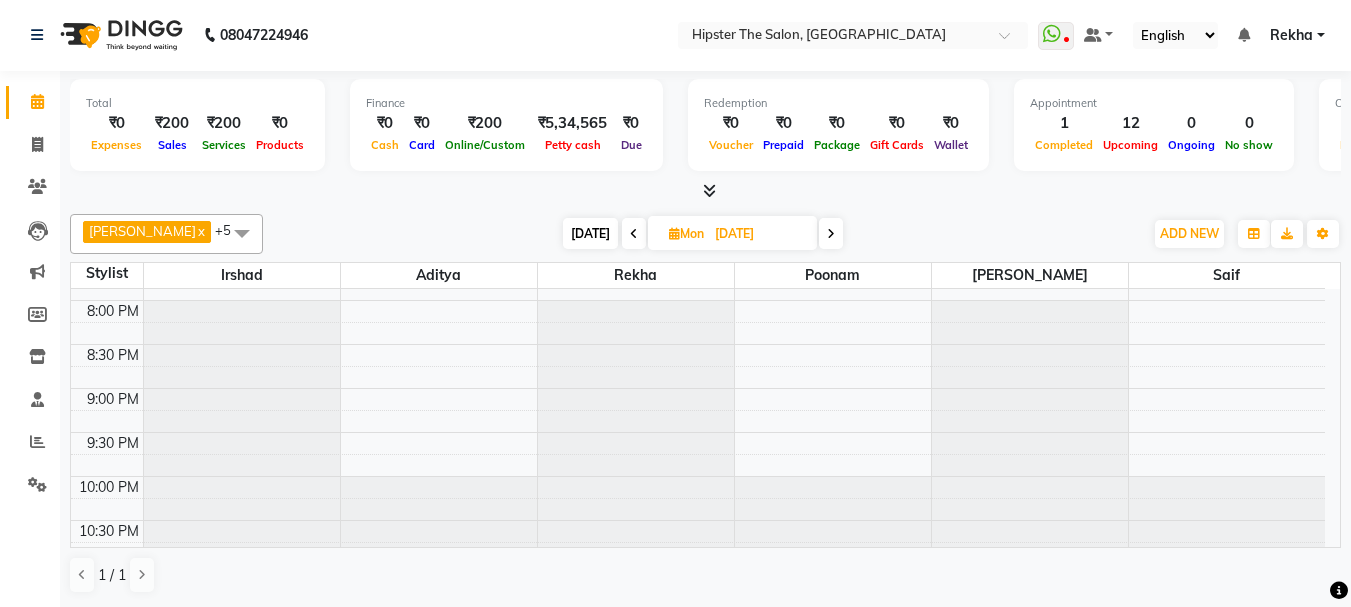 drag, startPoint x: 598, startPoint y: 417, endPoint x: 808, endPoint y: 230, distance: 281.1921 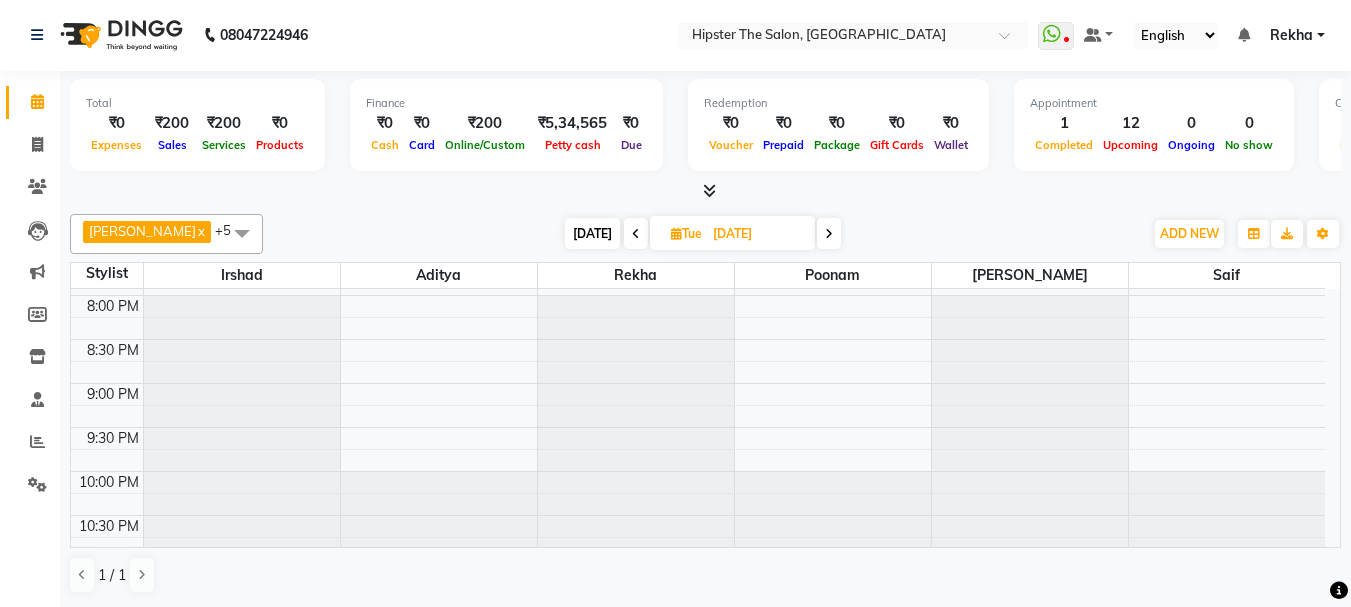 scroll, scrollTop: 1061, scrollLeft: 0, axis: vertical 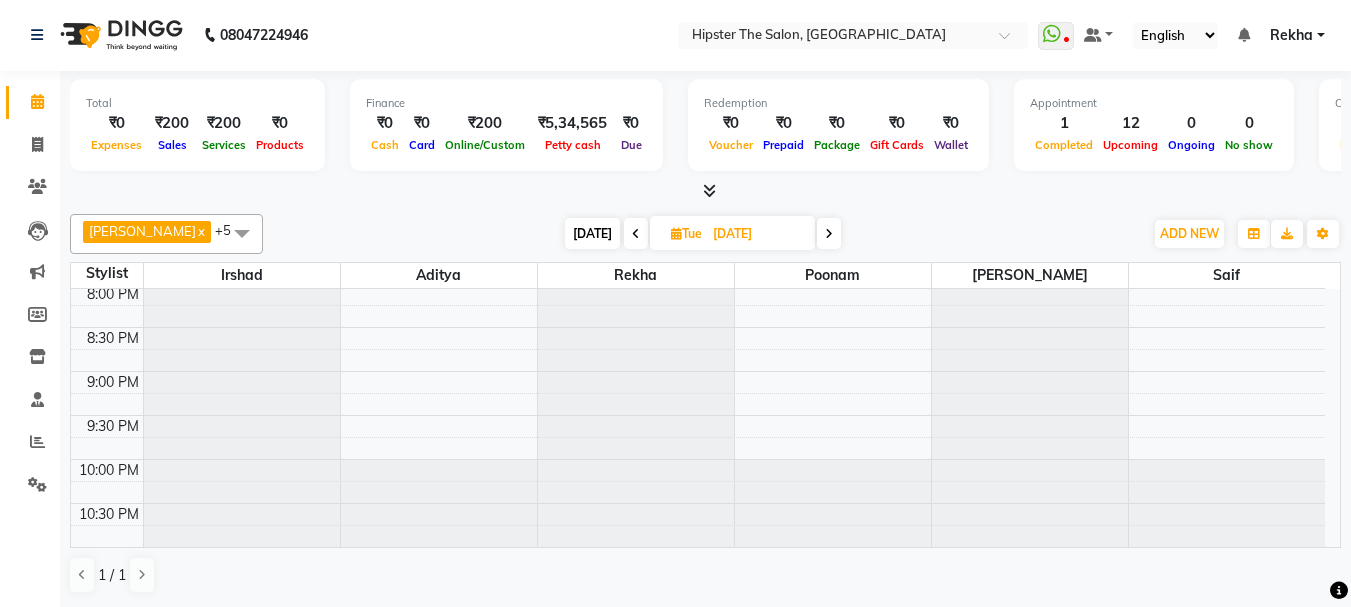 click on "Today" at bounding box center (592, 233) 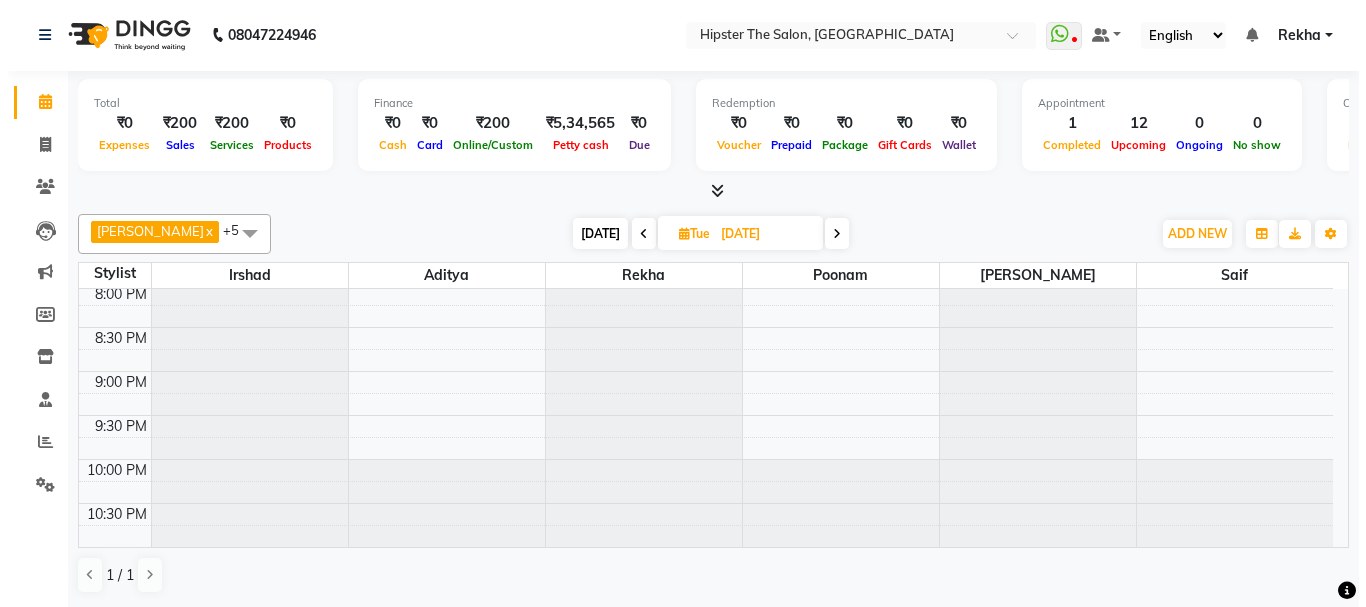 scroll, scrollTop: 177, scrollLeft: 0, axis: vertical 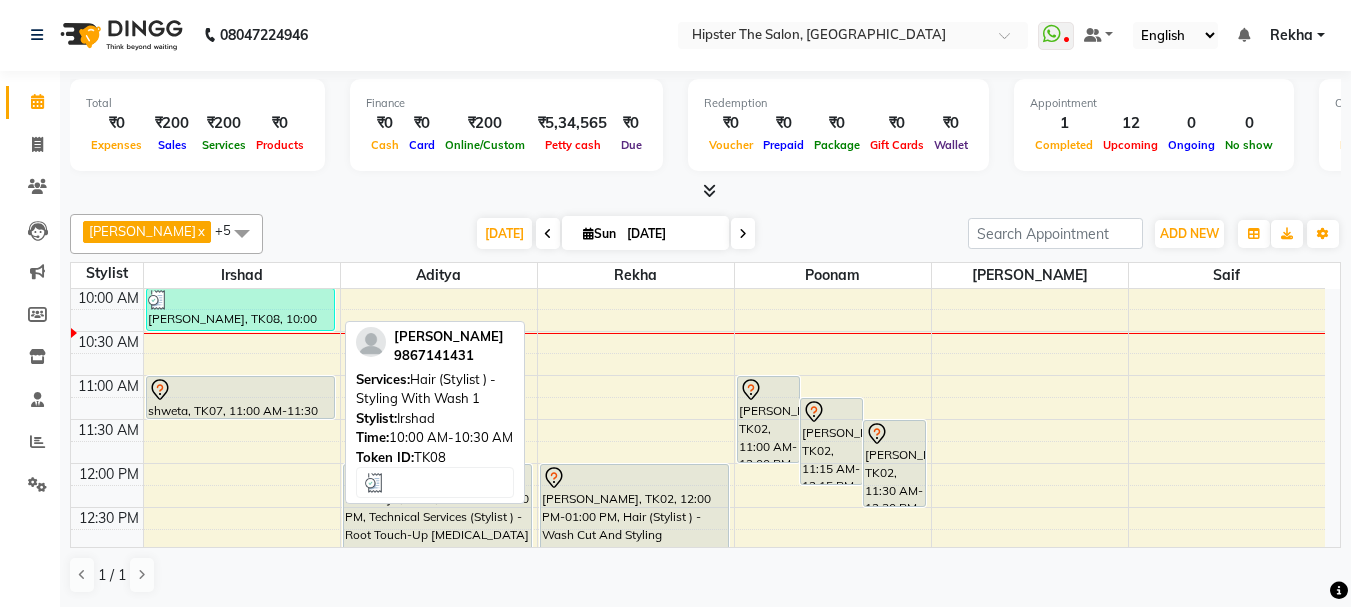 click on "[PERSON_NAME], TK08, 10:00 AM-10:30 AM, Hair (Stylist ) - Styling With Wash 1" at bounding box center [240, 309] 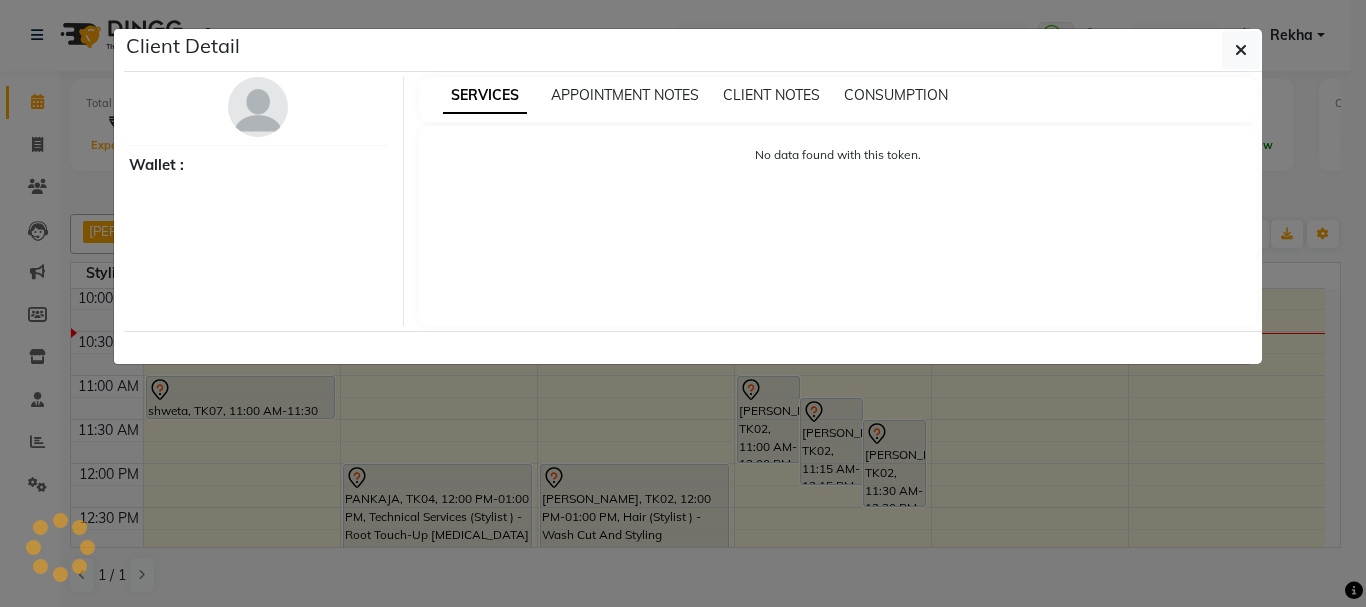 select on "3" 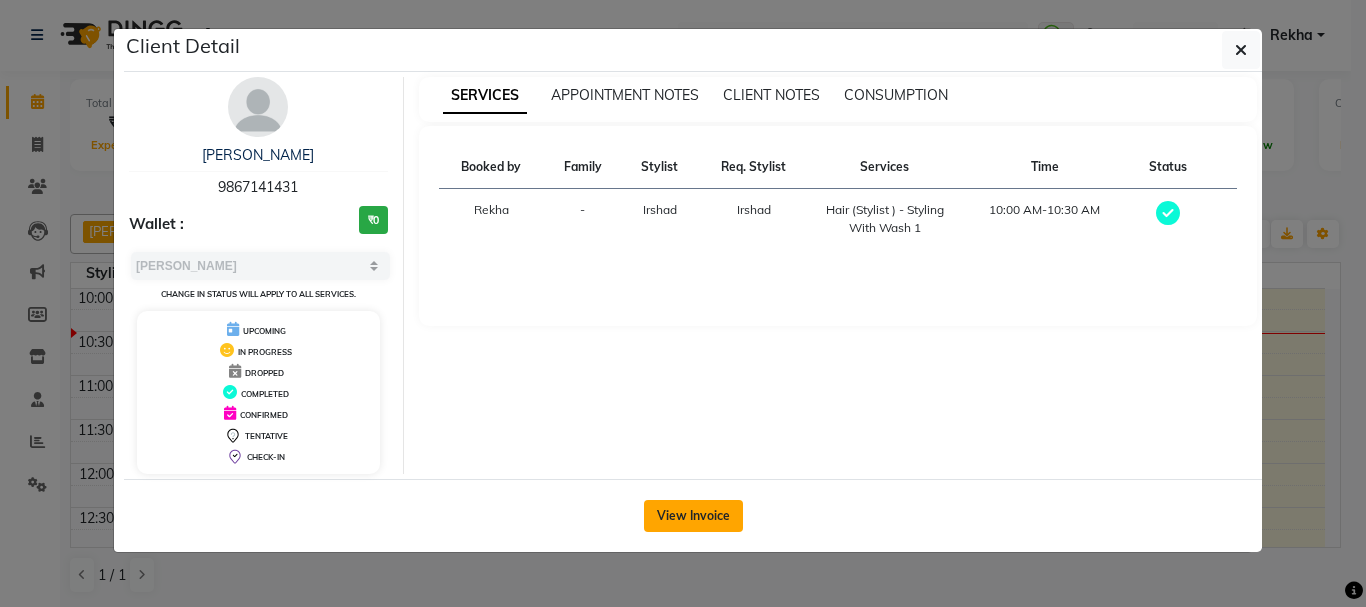 click on "View Invoice" 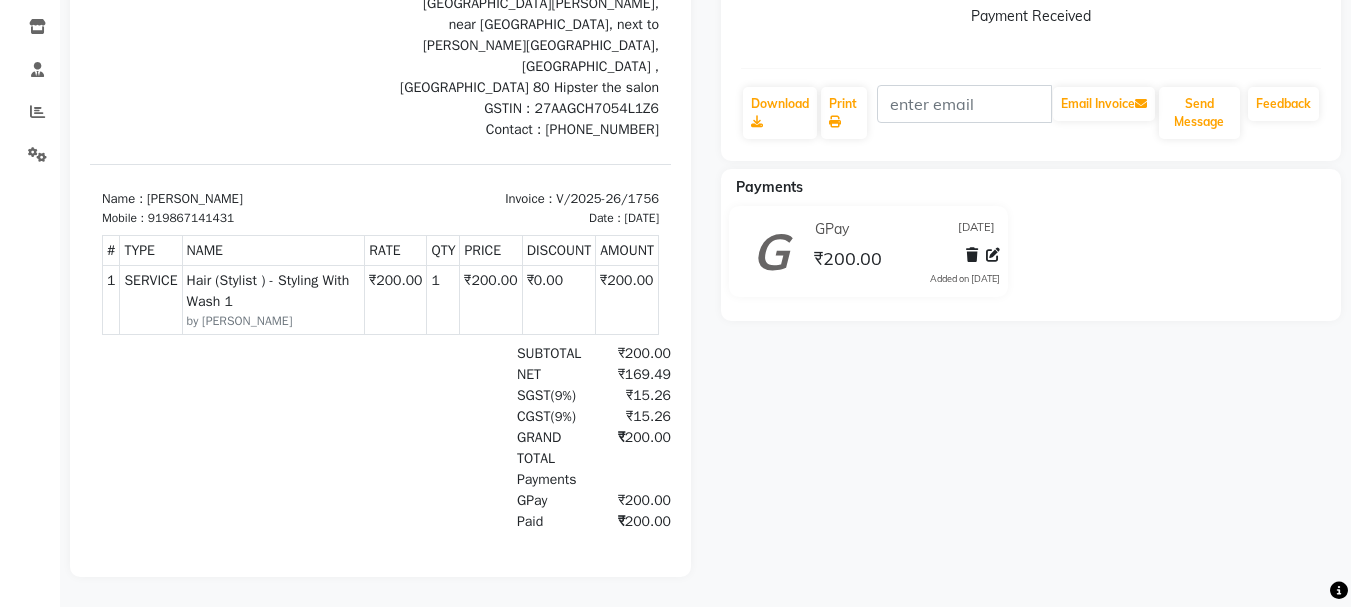 scroll, scrollTop: 0, scrollLeft: 0, axis: both 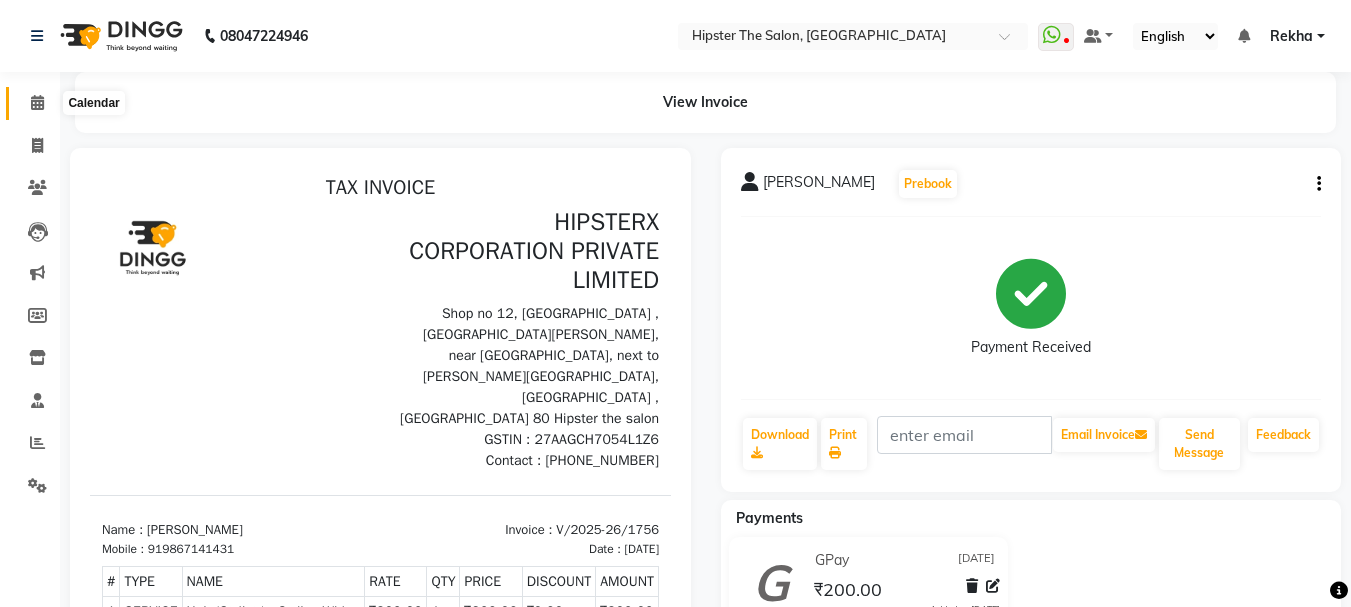 click 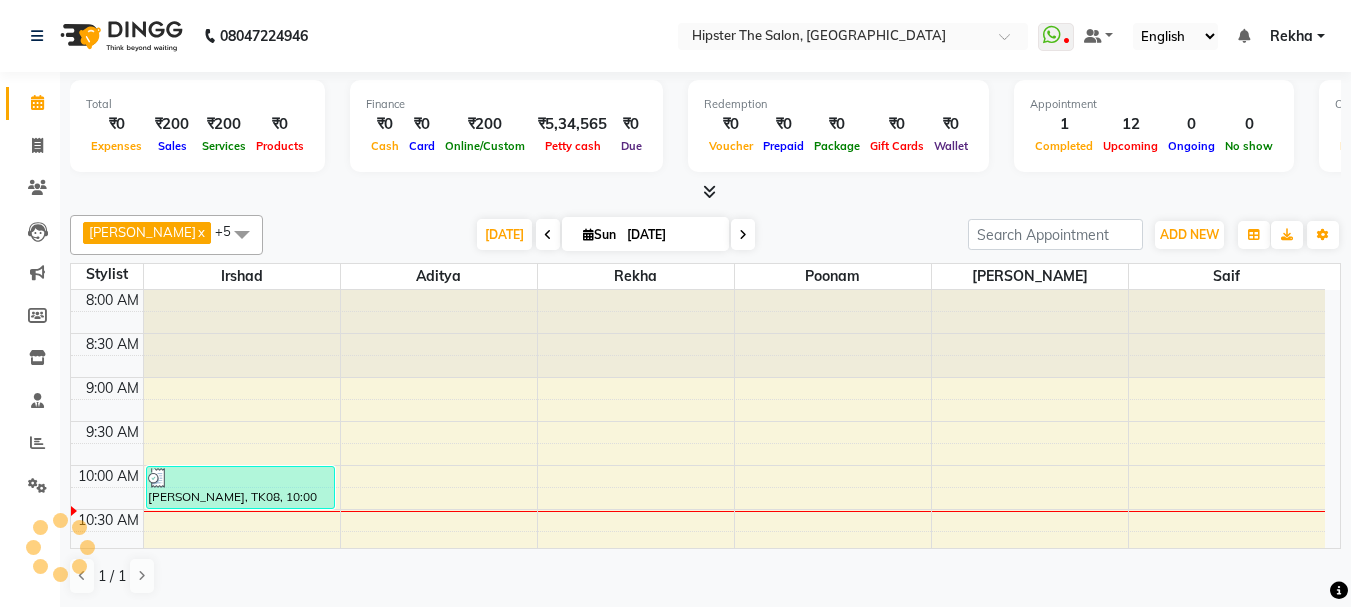 scroll, scrollTop: 0, scrollLeft: 0, axis: both 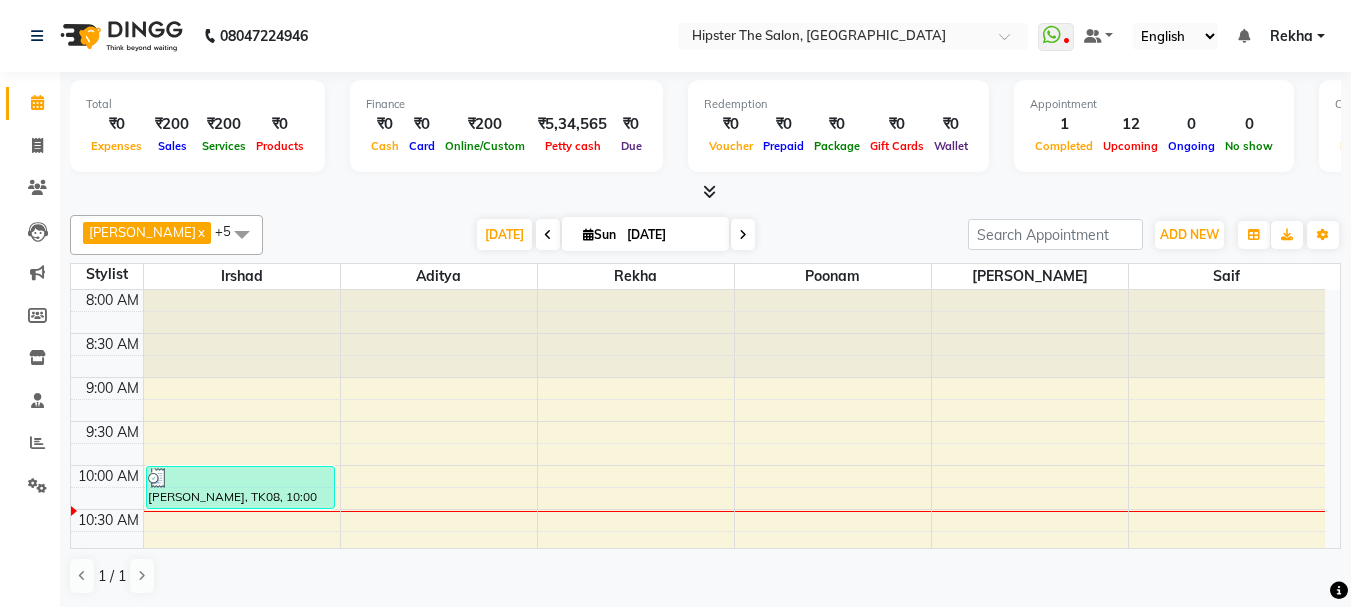 click at bounding box center [548, 235] 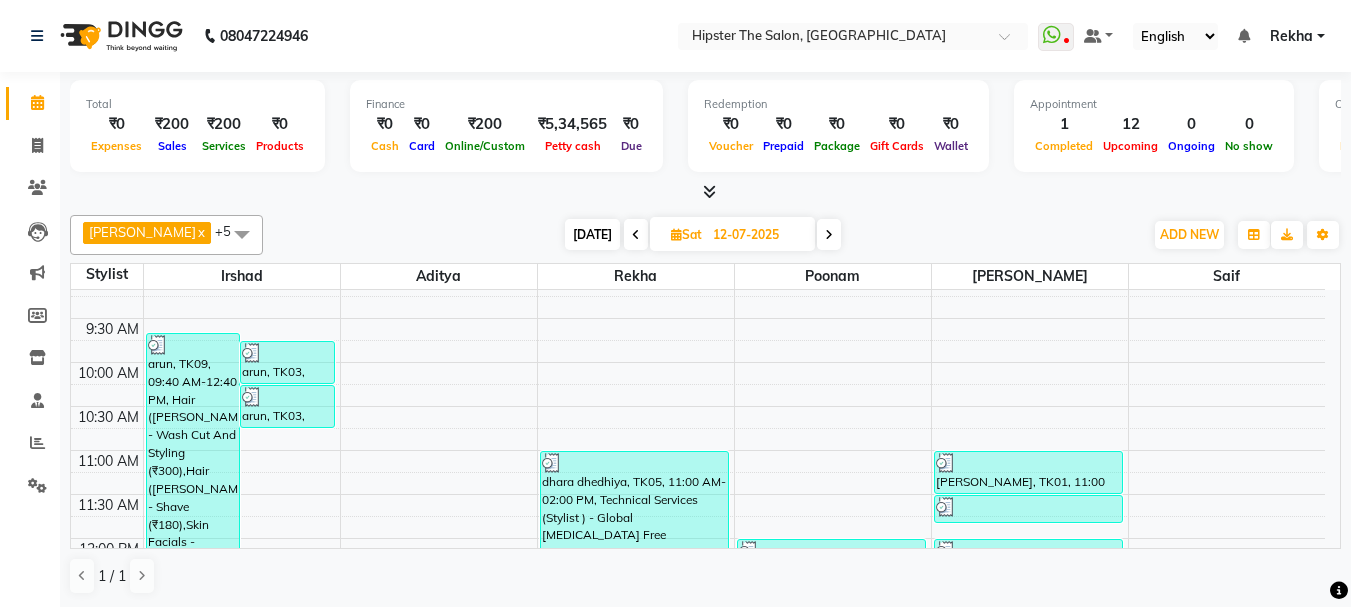 scroll, scrollTop: 100, scrollLeft: 0, axis: vertical 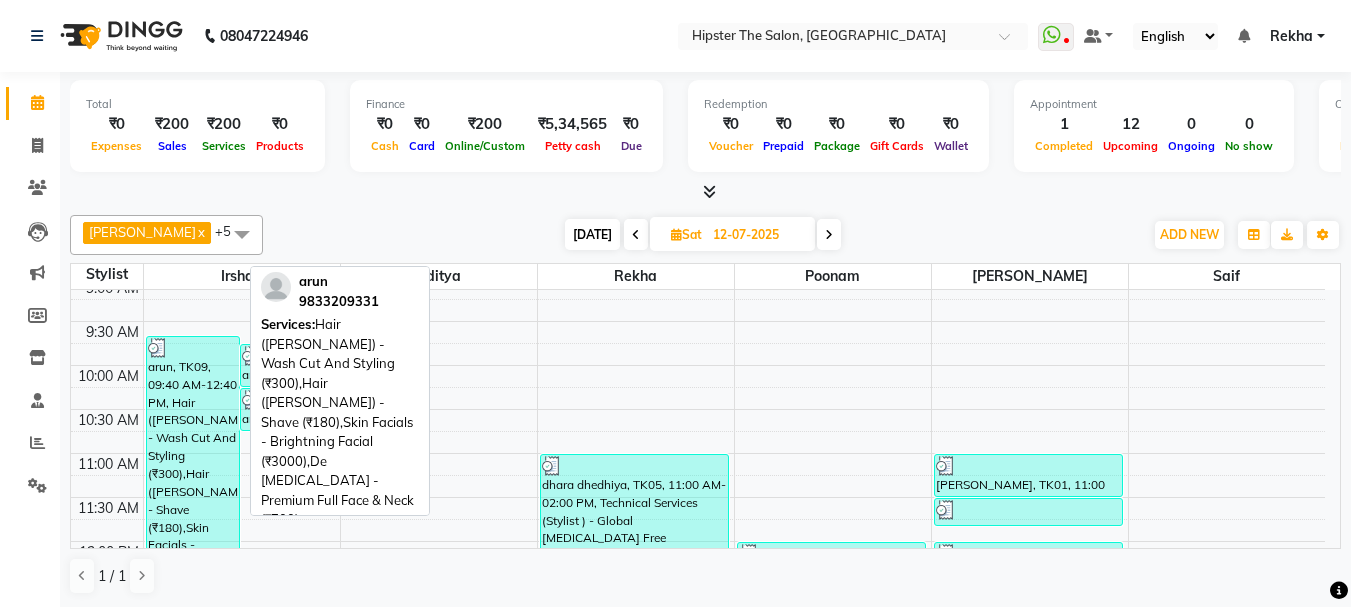 click on "arun, TK09, 09:40 AM-12:40 PM, Hair (Barber) - Wash Cut And Styling (₹300),Hair (Barber) - Shave (₹180),Skin Facials - Brightning Facial (₹3000),De Tanning - Premium Full Face & Neck (₹700)" at bounding box center [193, 467] 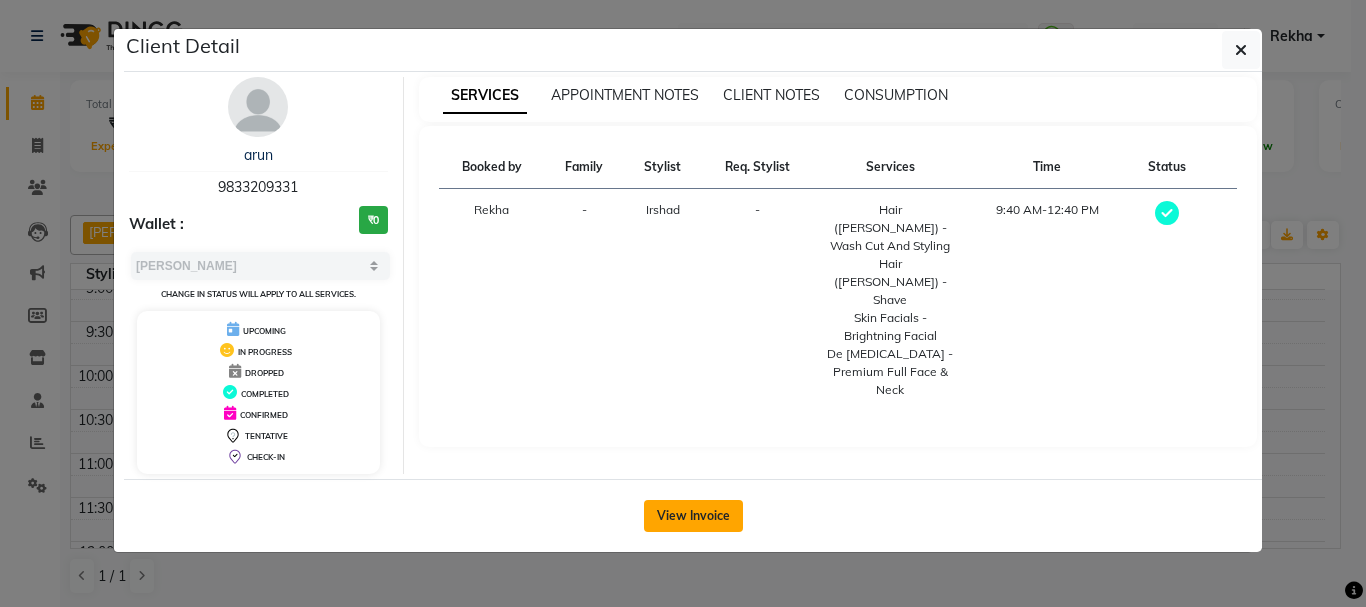 click on "View Invoice" 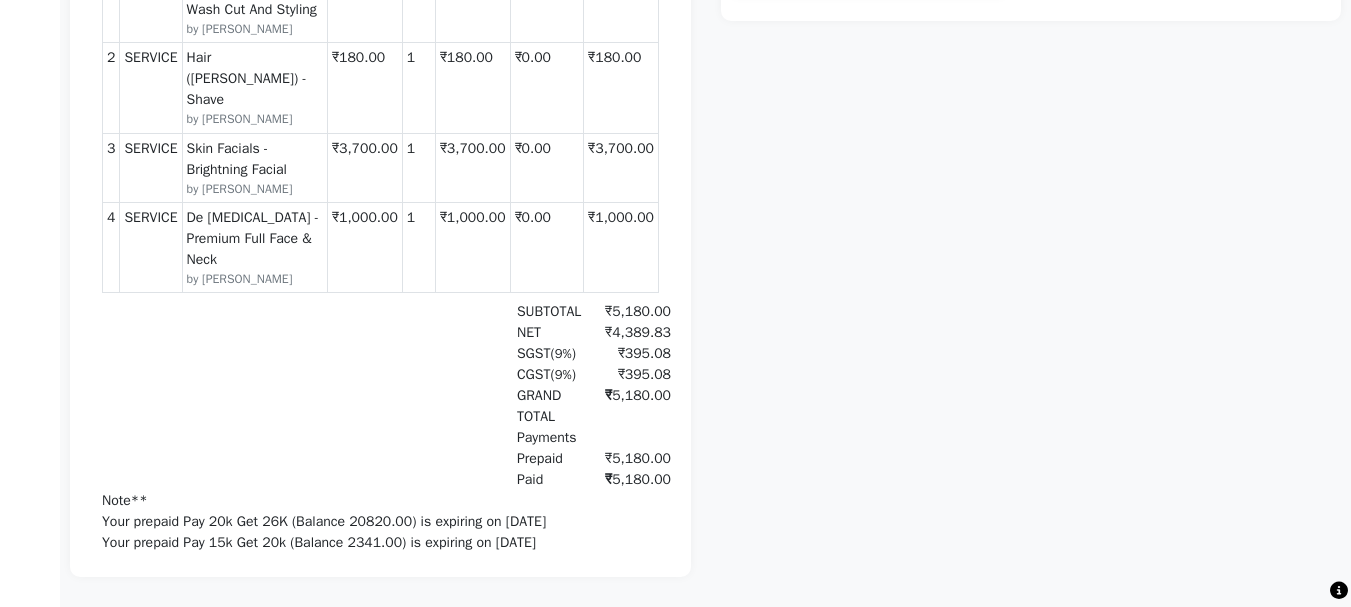 scroll, scrollTop: 0, scrollLeft: 0, axis: both 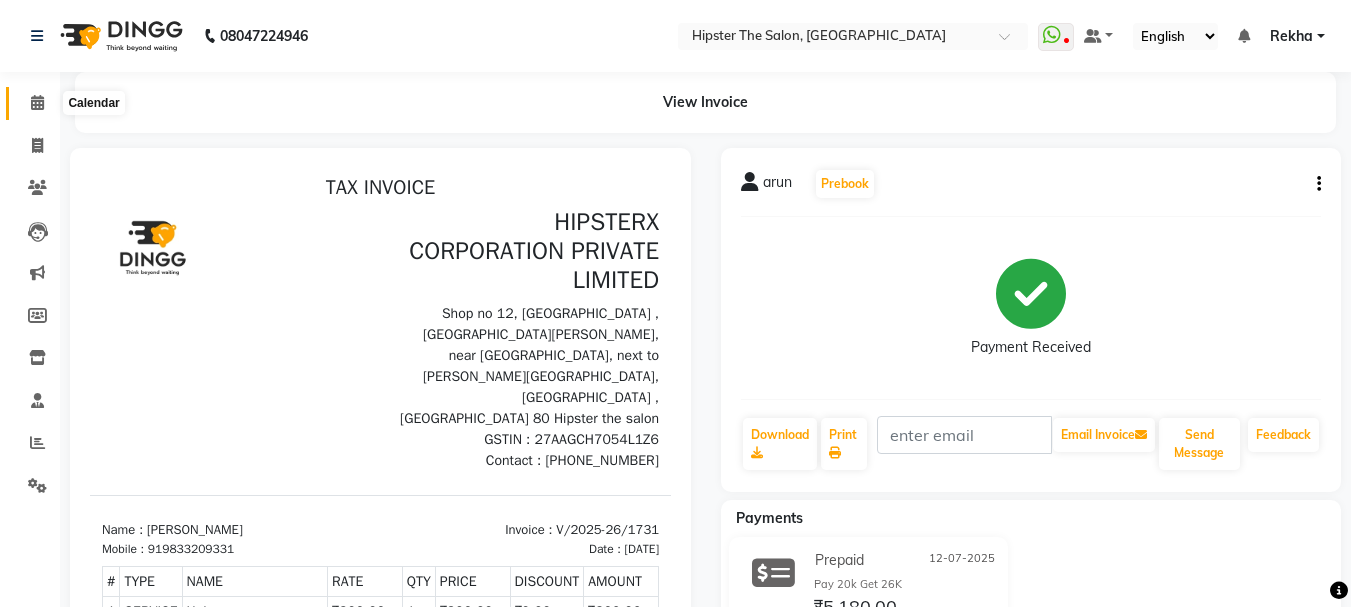 click 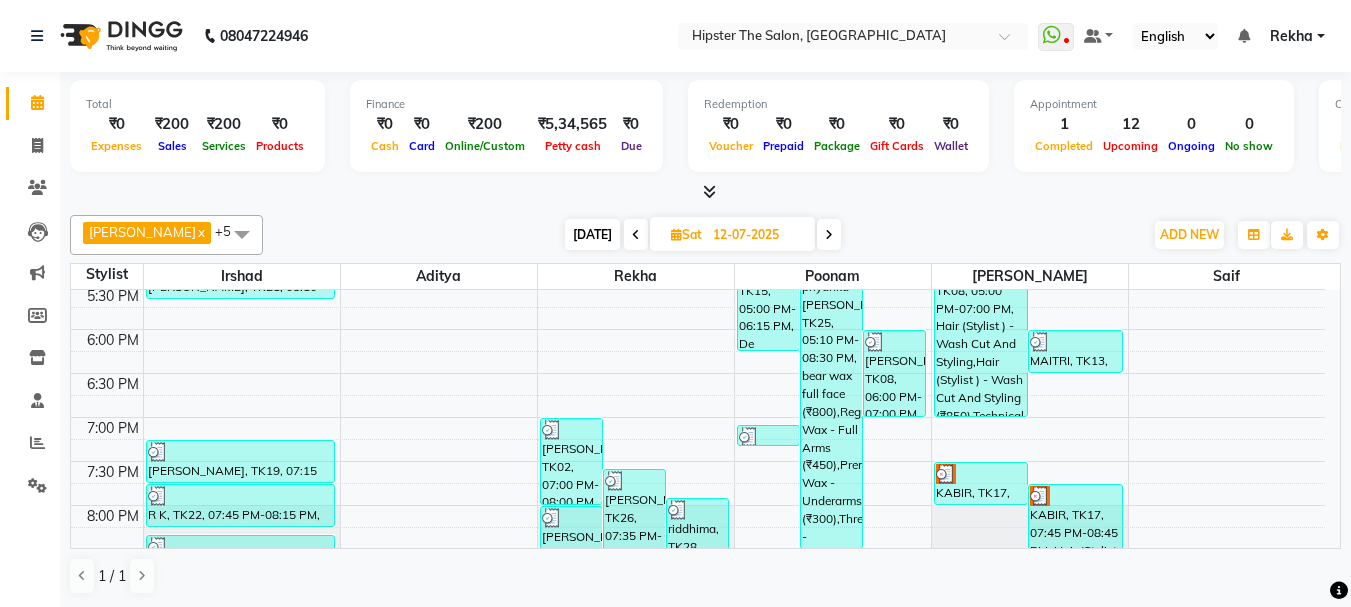 scroll, scrollTop: 0, scrollLeft: 0, axis: both 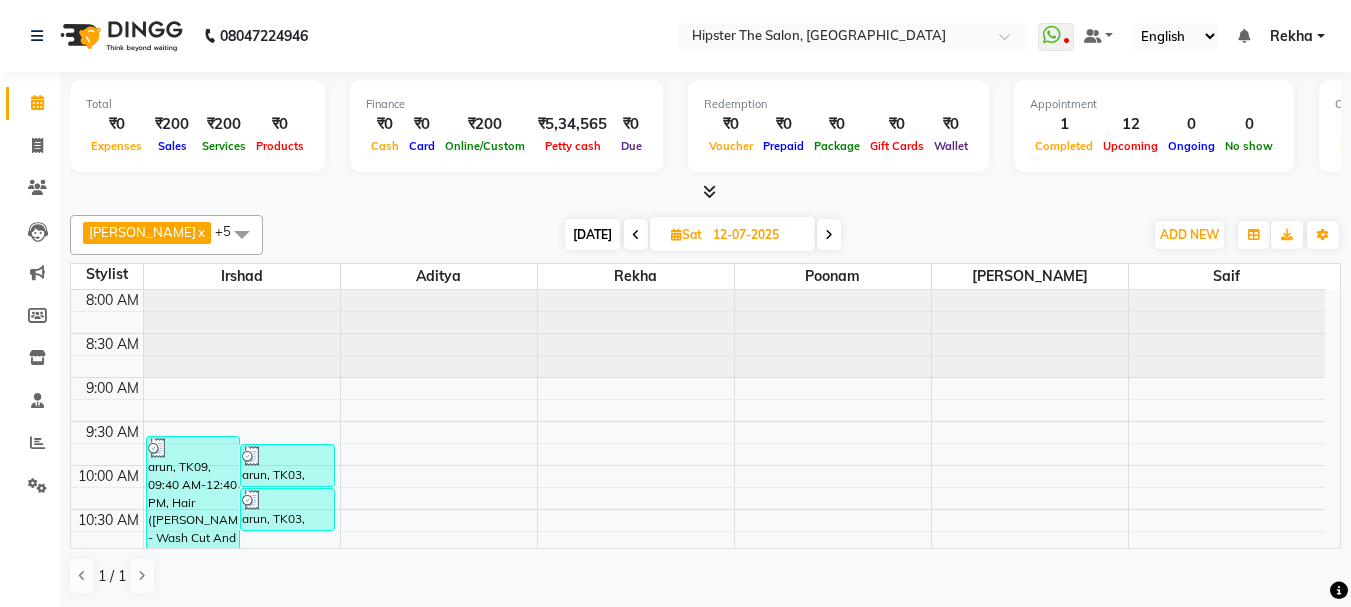 drag, startPoint x: 463, startPoint y: 417, endPoint x: 567, endPoint y: 223, distance: 220.11815 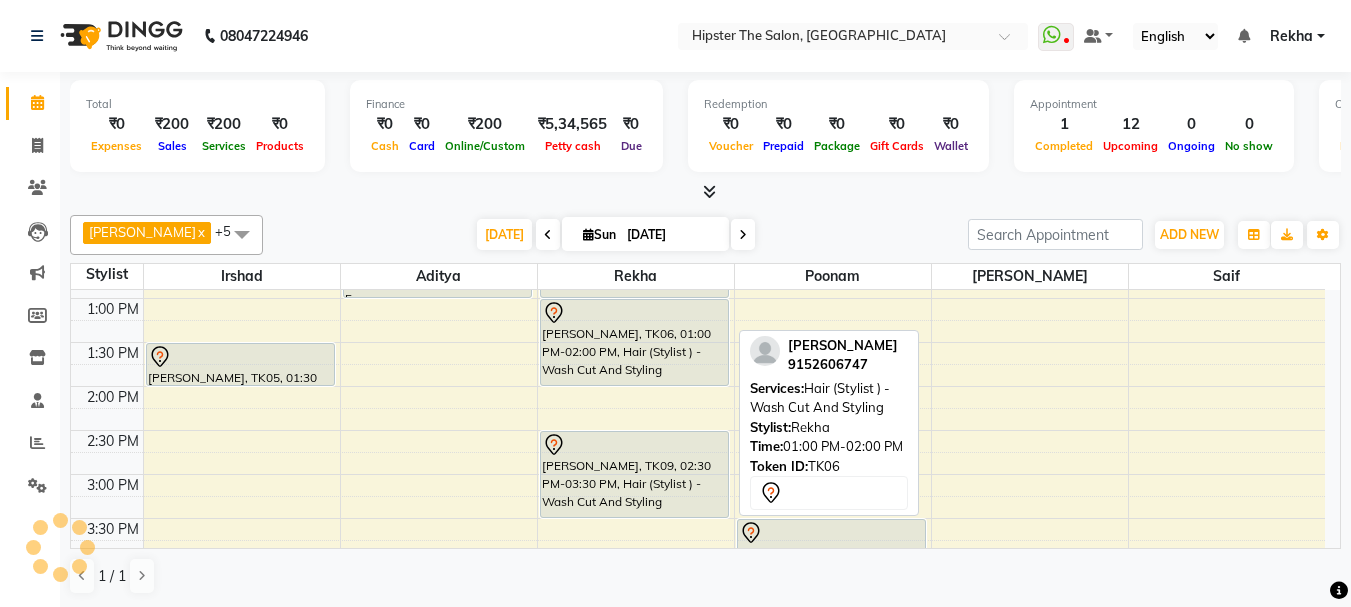 scroll, scrollTop: 444, scrollLeft: 0, axis: vertical 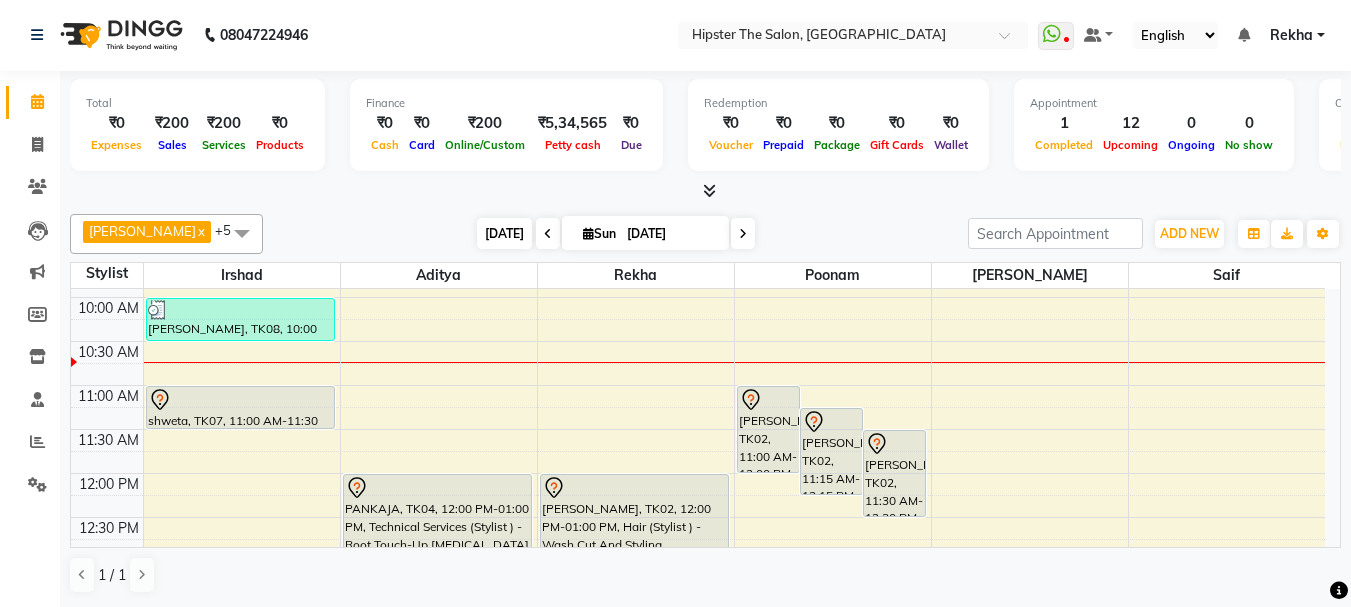 click on "Today" at bounding box center (504, 233) 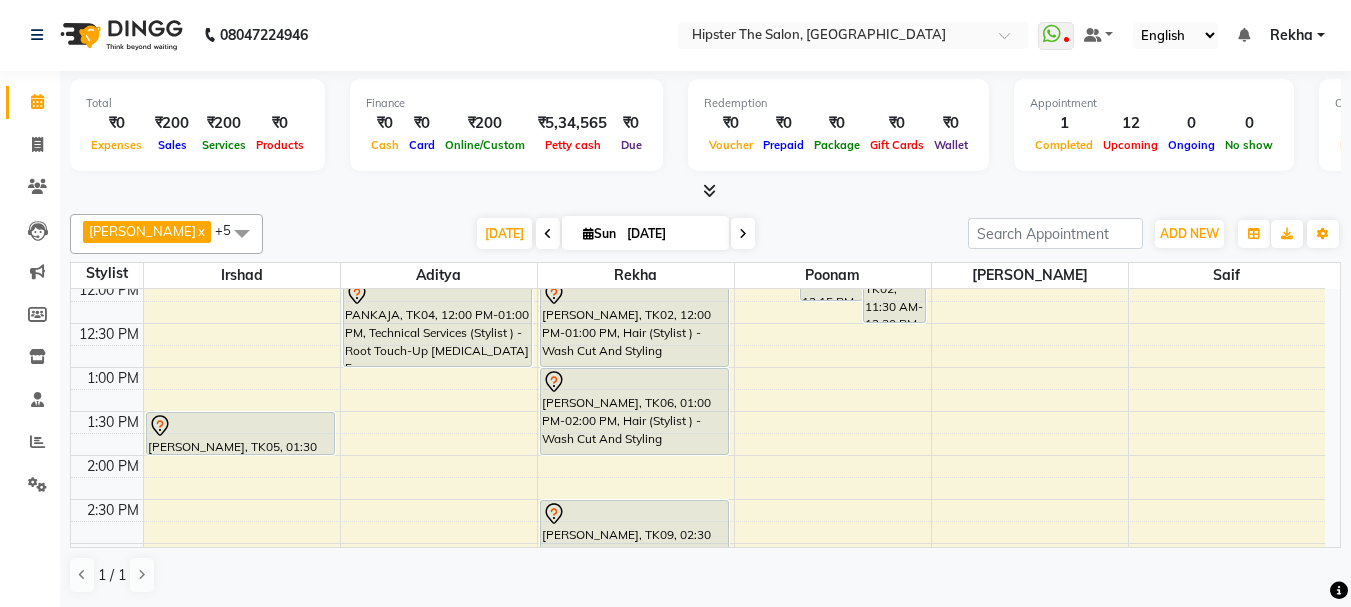 scroll, scrollTop: 263, scrollLeft: 0, axis: vertical 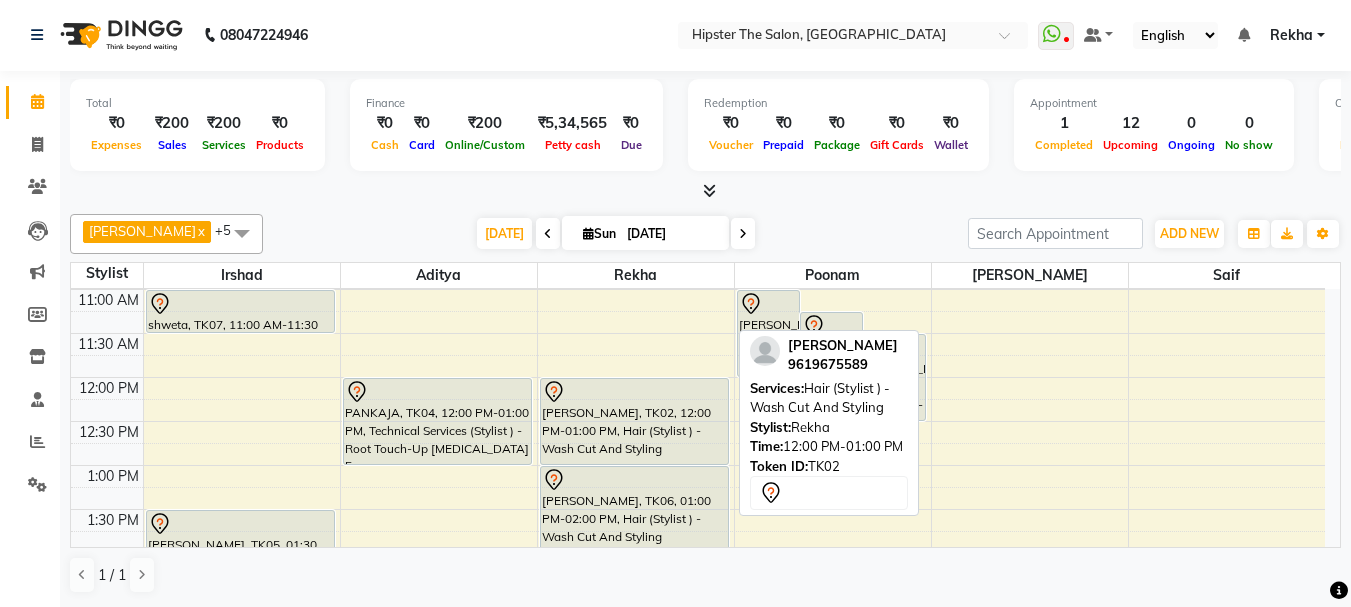 click on "[PERSON_NAME], TK02, 12:00 PM-01:00 PM, Hair (Stylist ) - Wash Cut And Styling" at bounding box center (634, 421) 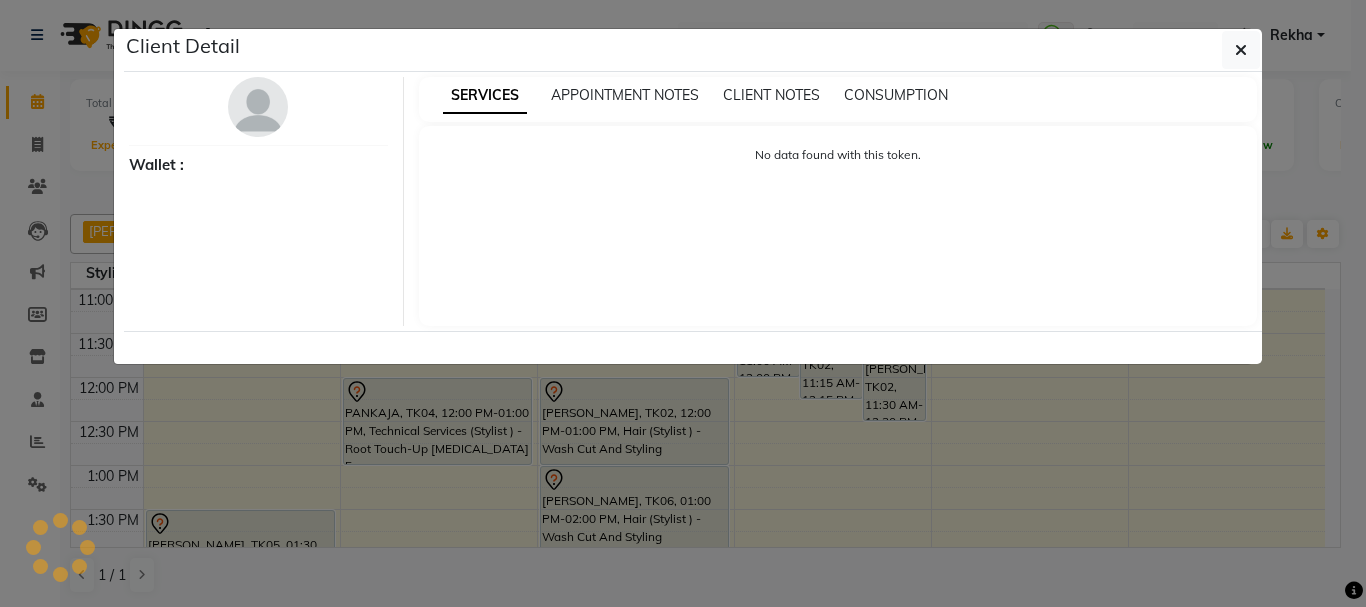 select on "7" 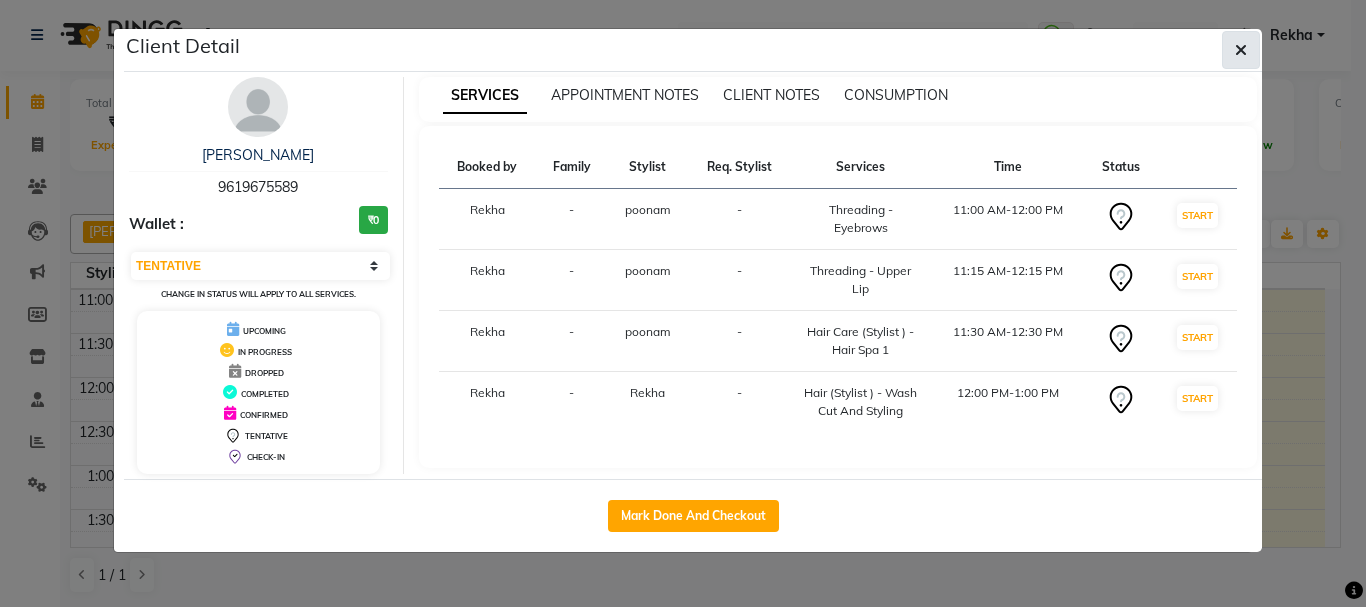 click 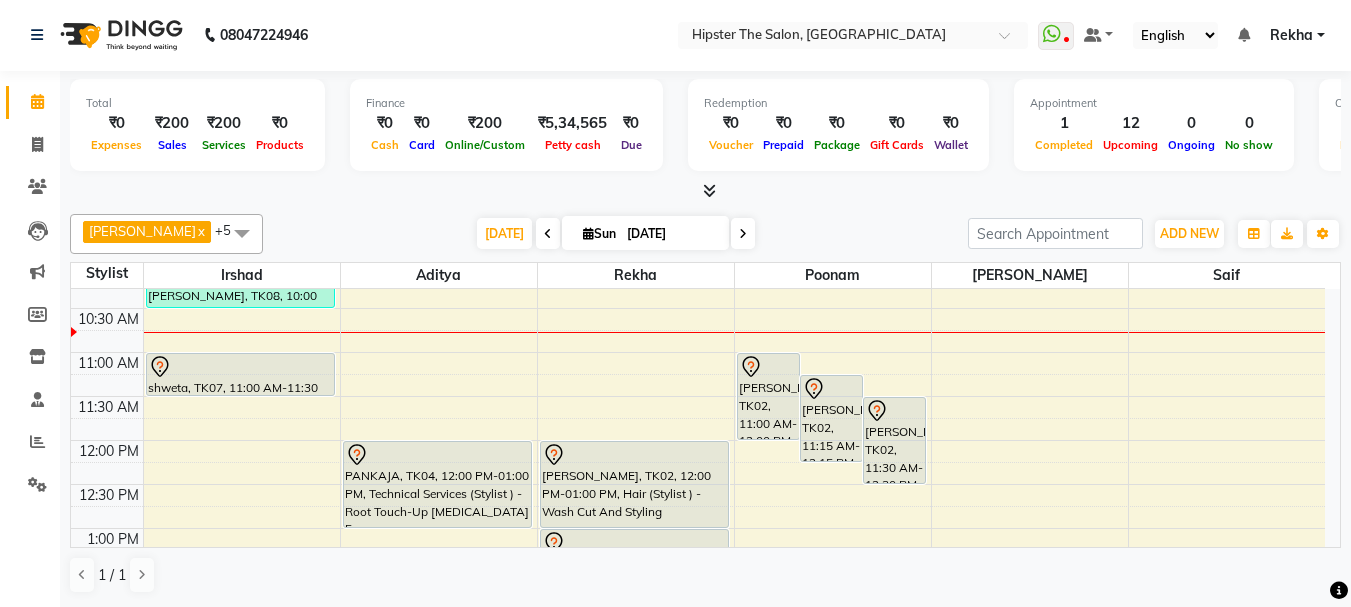 scroll, scrollTop: 147, scrollLeft: 0, axis: vertical 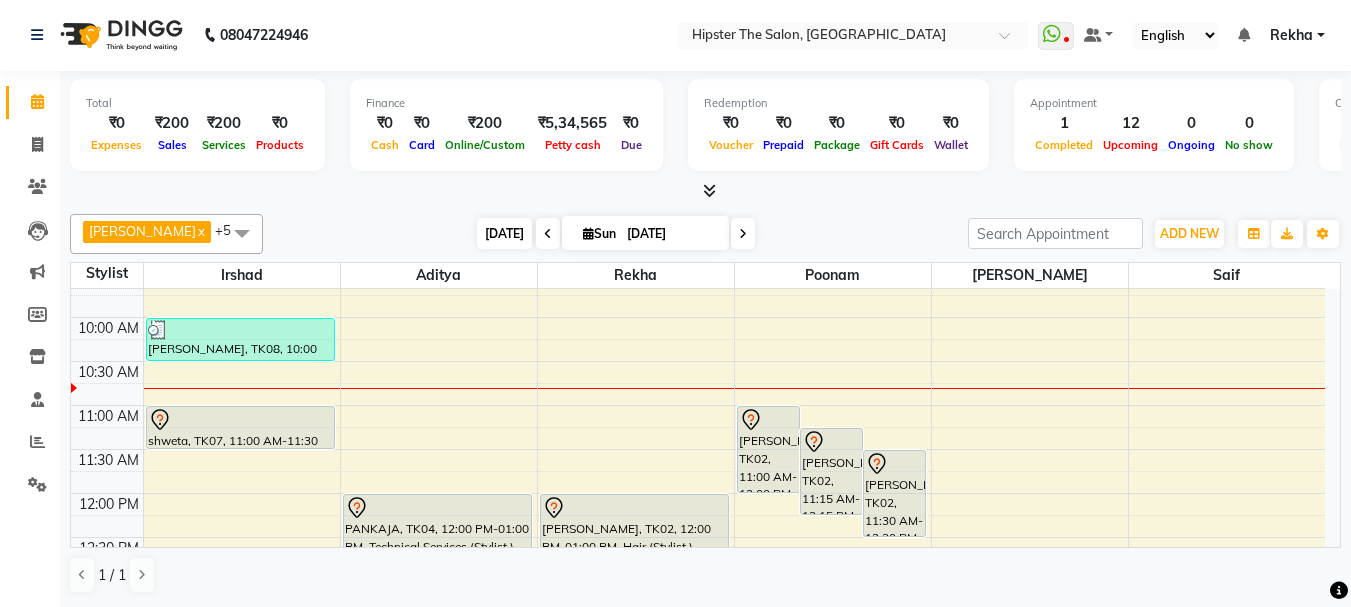 click on "Today" at bounding box center (504, 233) 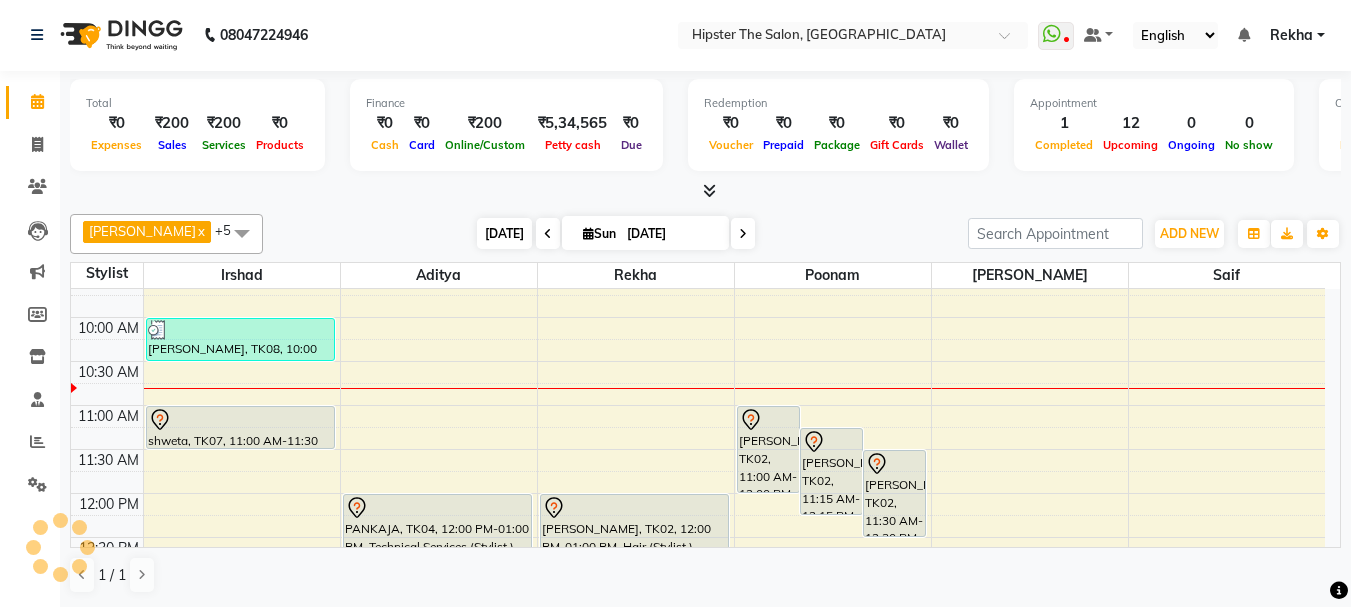 scroll, scrollTop: 177, scrollLeft: 0, axis: vertical 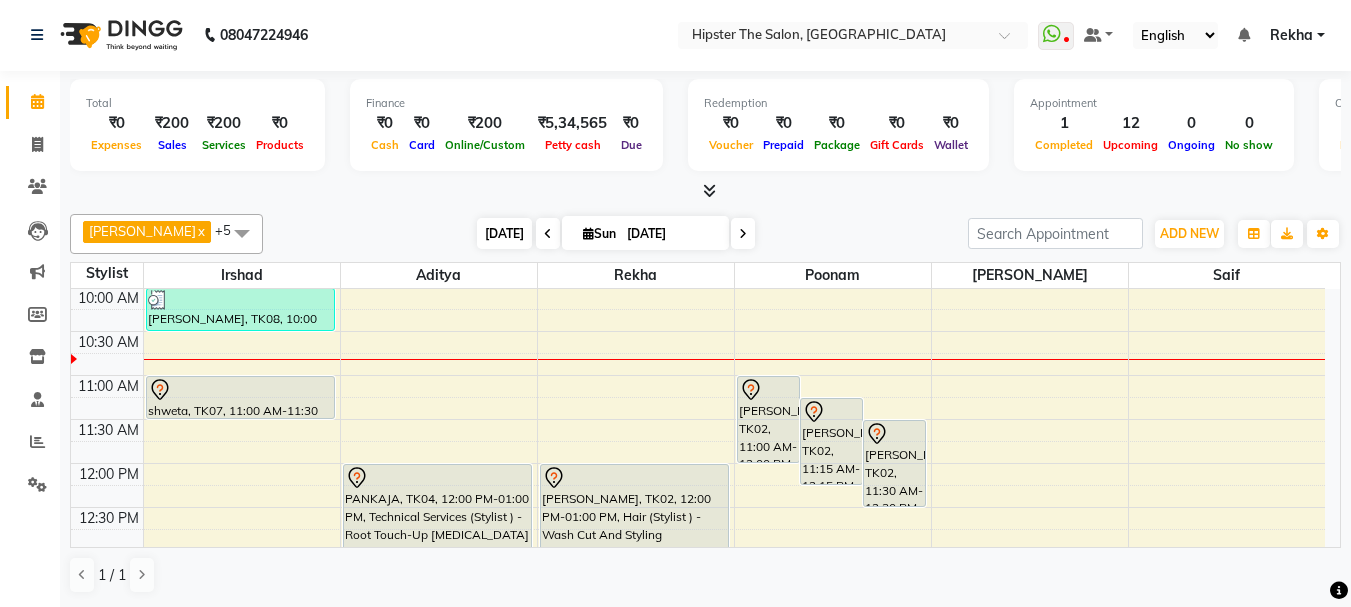 click on "Today" at bounding box center (504, 233) 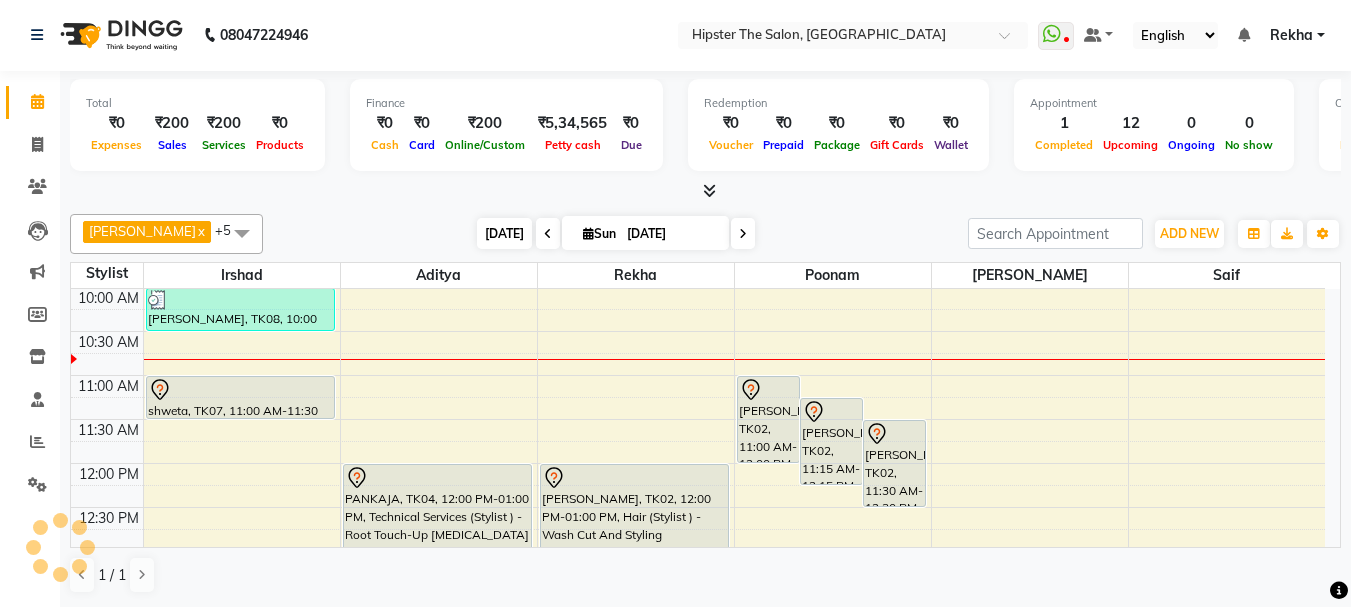 scroll, scrollTop: 177, scrollLeft: 0, axis: vertical 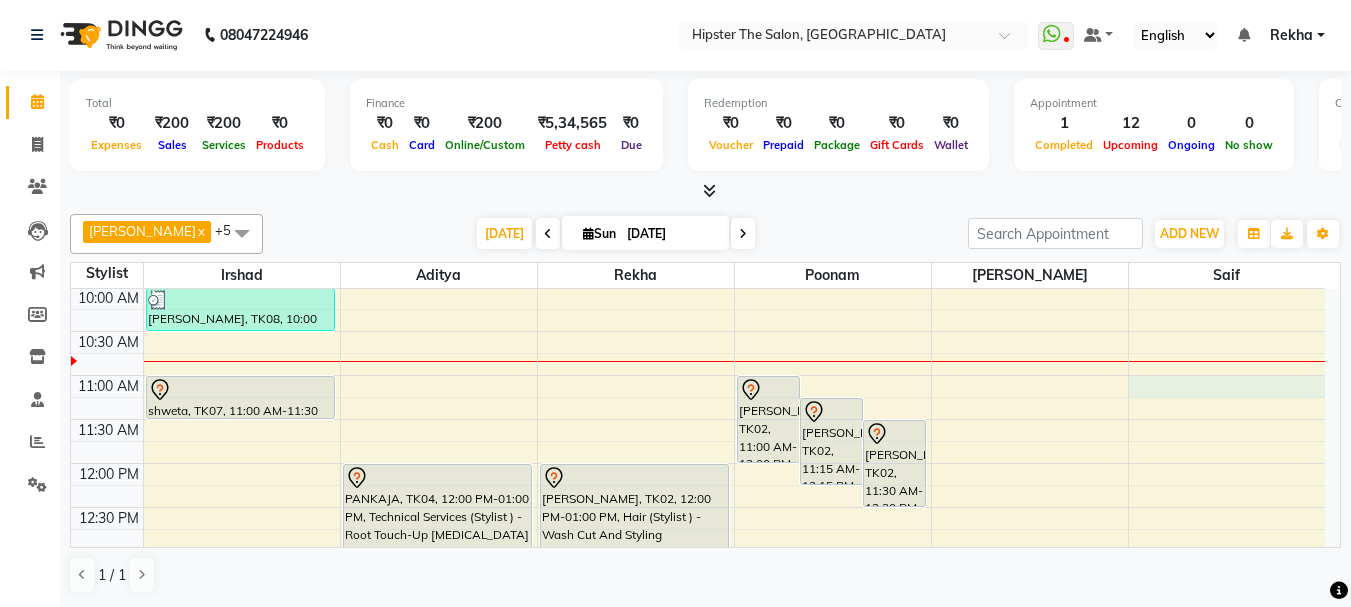 click on "8:00 AM 8:30 AM 9:00 AM 9:30 AM 10:00 AM 10:30 AM 11:00 AM 11:30 AM 12:00 PM 12:30 PM 1:00 PM 1:30 PM 2:00 PM 2:30 PM 3:00 PM 3:30 PM 4:00 PM 4:30 PM 5:00 PM 5:30 PM 6:00 PM 6:30 PM 7:00 PM 7:30 PM 8:00 PM 8:30 PM 9:00 PM 9:30 PM 10:00 PM 10:30 PM     Bhavin Chudasma, TK08, 10:00 AM-10:30 AM, Hair (Stylist ) - Styling With Wash 1             shweta, TK07, 11:00 AM-11:30 AM, Hair (Barber) - Wash Cut And Styling             NIDDHI, TK05, 01:30 PM-02:00 PM, Hair (Barber) - Wash Cut And Styling             PANKAJA, TK04, 12:00 PM-01:00 PM, Technical Services (Stylist ) - Root Touch-Up Ammonia Free             SHRADDHA SHAH, TK02, 12:00 PM-01:00 PM, Hair (Stylist ) - Wash Cut And Styling             Anna Reji, TK06, 01:00 PM-02:00 PM, Hair (Stylist ) - Wash Cut And Styling             nilufer akhter, TK09, 02:30 PM-03:30 PM, Hair (Stylist ) - Wash Cut And Styling             ramneet, TK03, 07:30 PM-08:30 PM, Hair (Stylist ) - Styling With Wash" at bounding box center [698, 771] 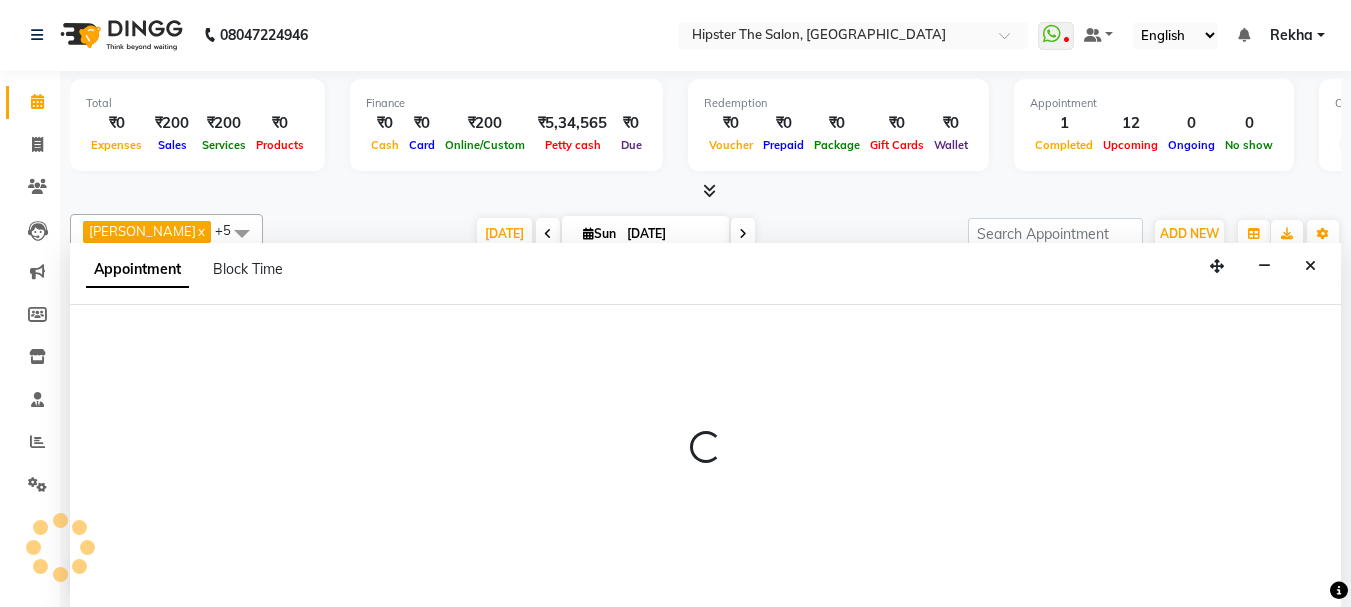 select on "85771" 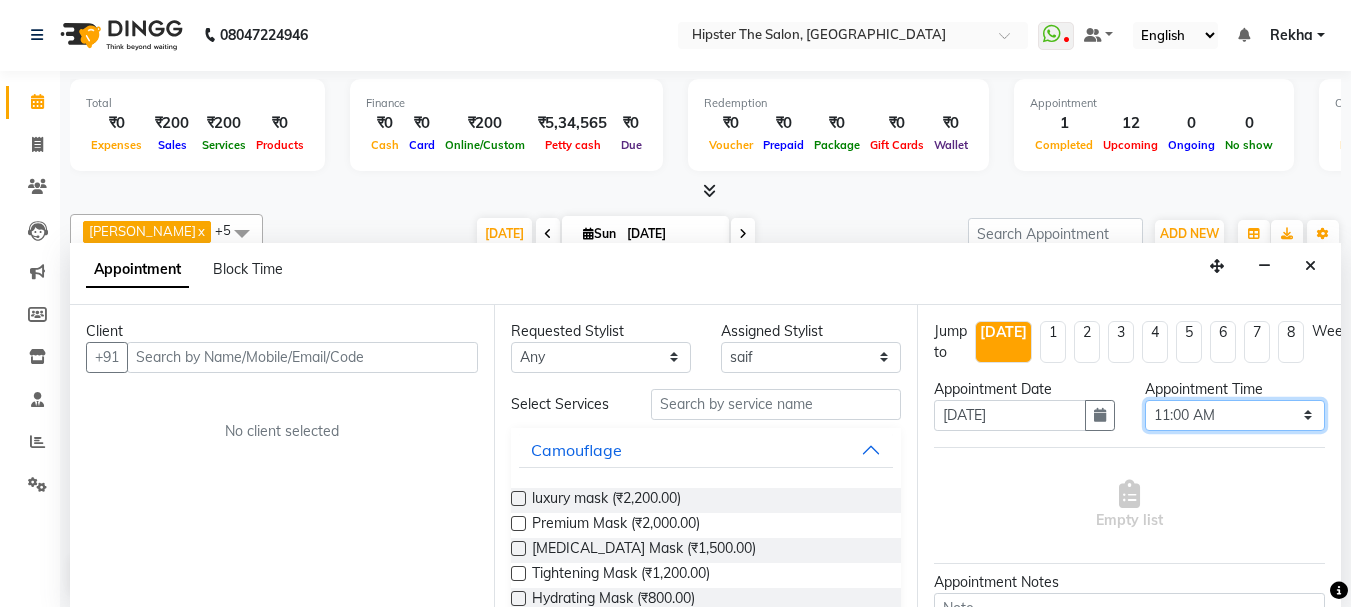 click on "Select 09:00 AM 09:15 AM 09:30 AM 09:45 AM 10:00 AM 10:15 AM 10:30 AM 10:45 AM 11:00 AM 11:15 AM 11:30 AM 11:45 AM 12:00 PM 12:15 PM 12:30 PM 12:45 PM 01:00 PM 01:15 PM 01:30 PM 01:45 PM 02:00 PM 02:15 PM 02:30 PM 02:45 PM 03:00 PM 03:15 PM 03:30 PM 03:45 PM 04:00 PM 04:15 PM 04:30 PM 04:45 PM 05:00 PM 05:15 PM 05:30 PM 05:45 PM 06:00 PM 06:15 PM 06:30 PM 06:45 PM 07:00 PM 07:15 PM 07:30 PM 07:45 PM 08:00 PM 08:15 PM 08:30 PM 08:45 PM 09:00 PM 09:15 PM 09:30 PM 09:45 PM 10:00 PM" at bounding box center (1235, 415) 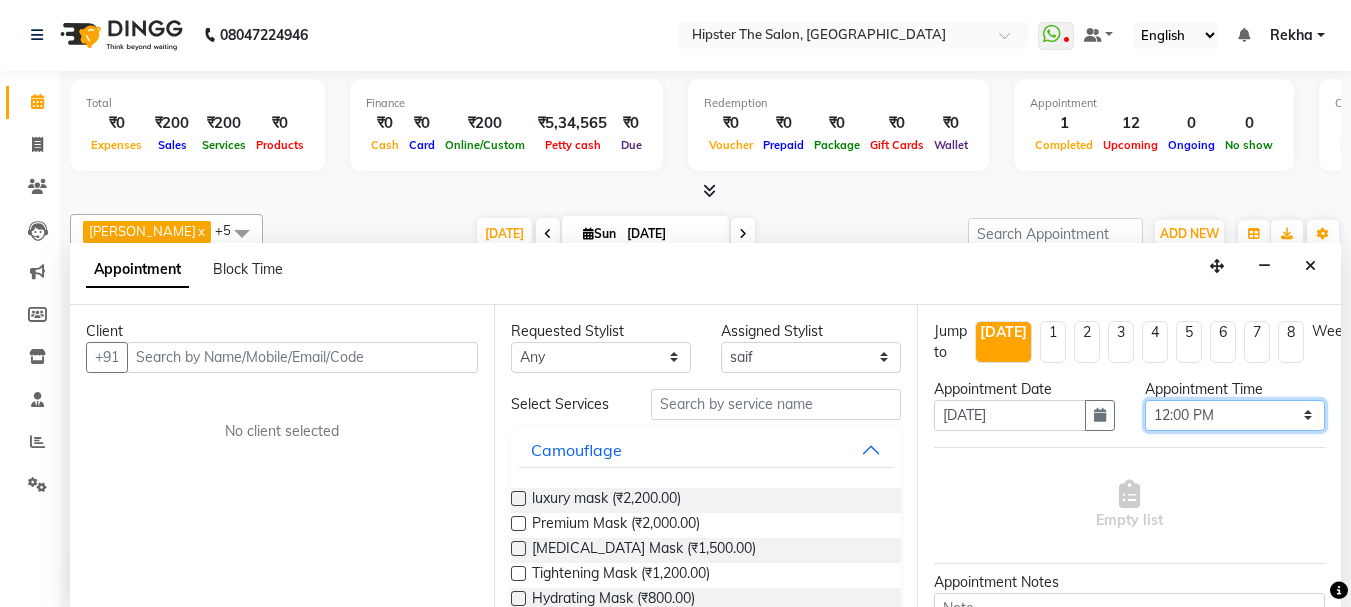 click on "Select 09:00 AM 09:15 AM 09:30 AM 09:45 AM 10:00 AM 10:15 AM 10:30 AM 10:45 AM 11:00 AM 11:15 AM 11:30 AM 11:45 AM 12:00 PM 12:15 PM 12:30 PM 12:45 PM 01:00 PM 01:15 PM 01:30 PM 01:45 PM 02:00 PM 02:15 PM 02:30 PM 02:45 PM 03:00 PM 03:15 PM 03:30 PM 03:45 PM 04:00 PM 04:15 PM 04:30 PM 04:45 PM 05:00 PM 05:15 PM 05:30 PM 05:45 PM 06:00 PM 06:15 PM 06:30 PM 06:45 PM 07:00 PM 07:15 PM 07:30 PM 07:45 PM 08:00 PM 08:15 PM 08:30 PM 08:45 PM 09:00 PM 09:15 PM 09:30 PM 09:45 PM 10:00 PM" at bounding box center [1235, 415] 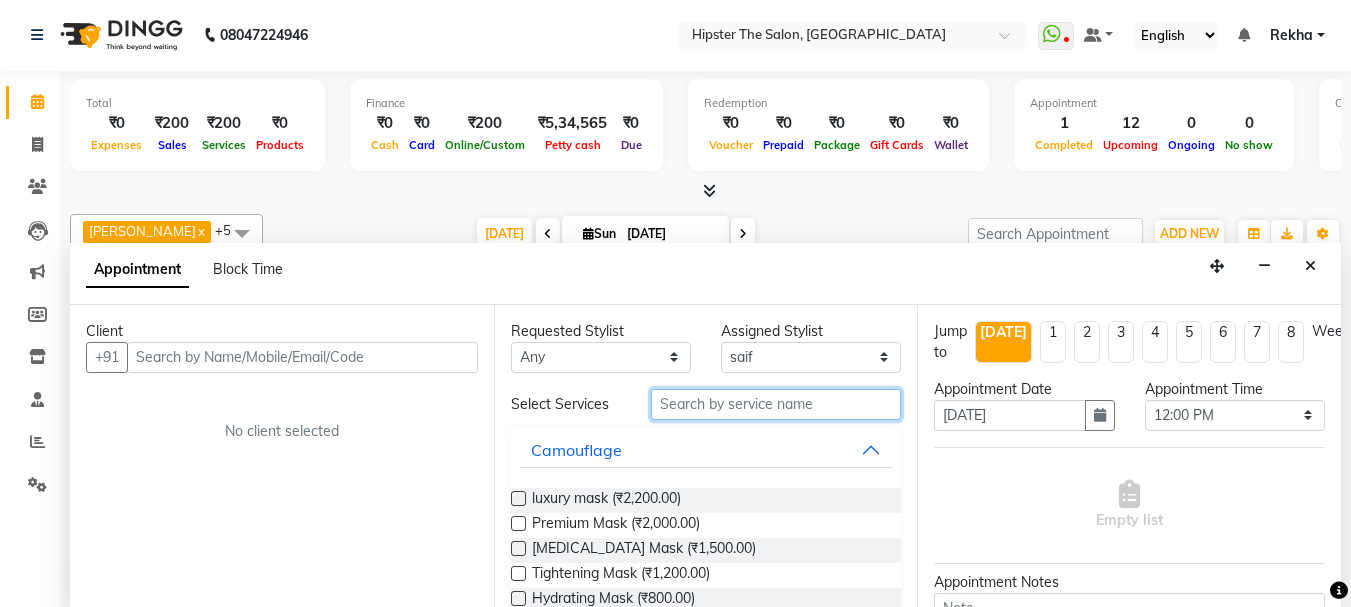 click at bounding box center (776, 404) 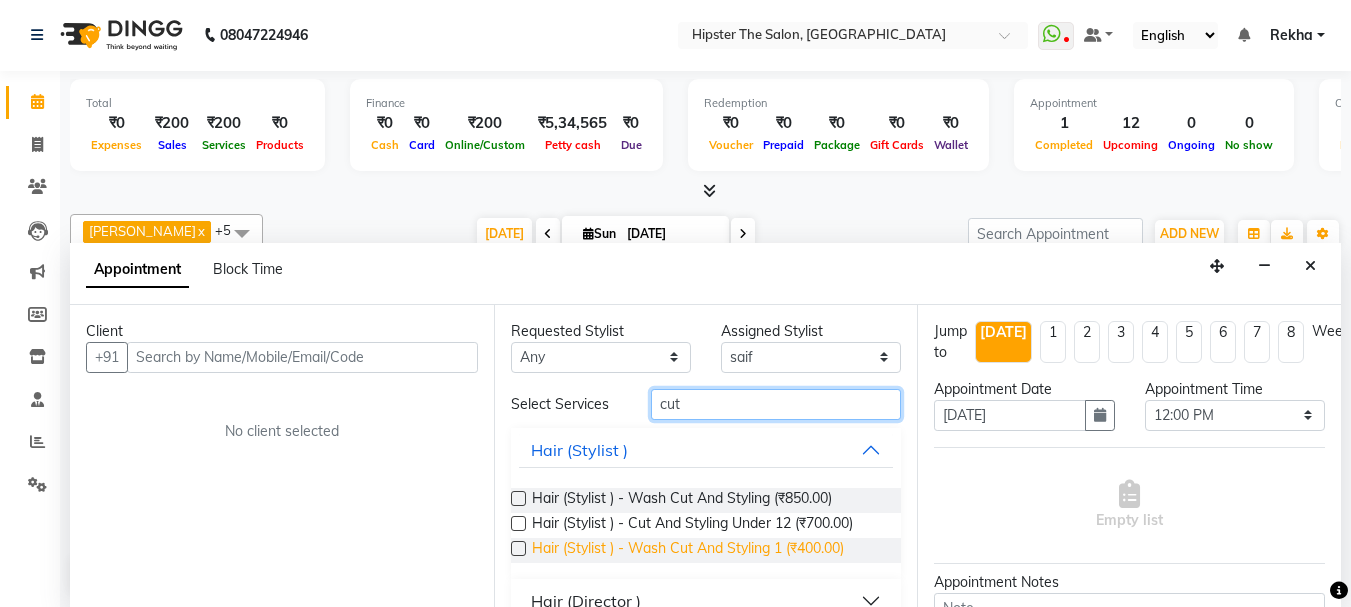 type on "cut" 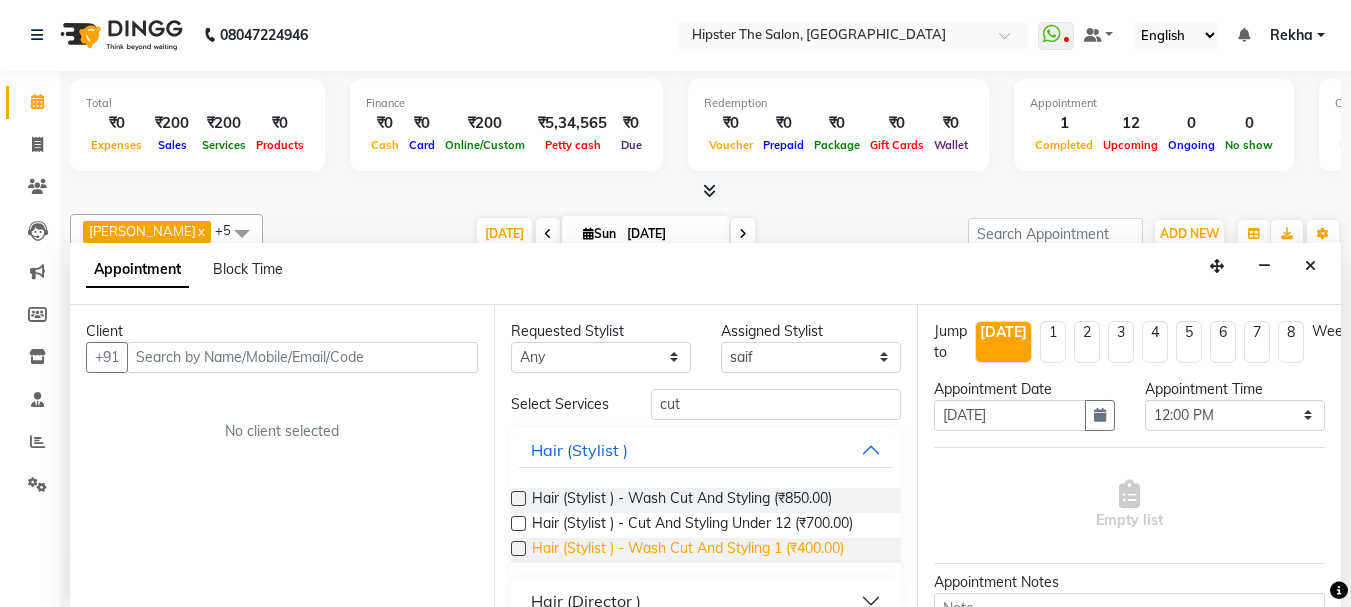 click on "Hair (Stylist ) - Wash Cut And Styling 1 (₹400.00)" at bounding box center (688, 550) 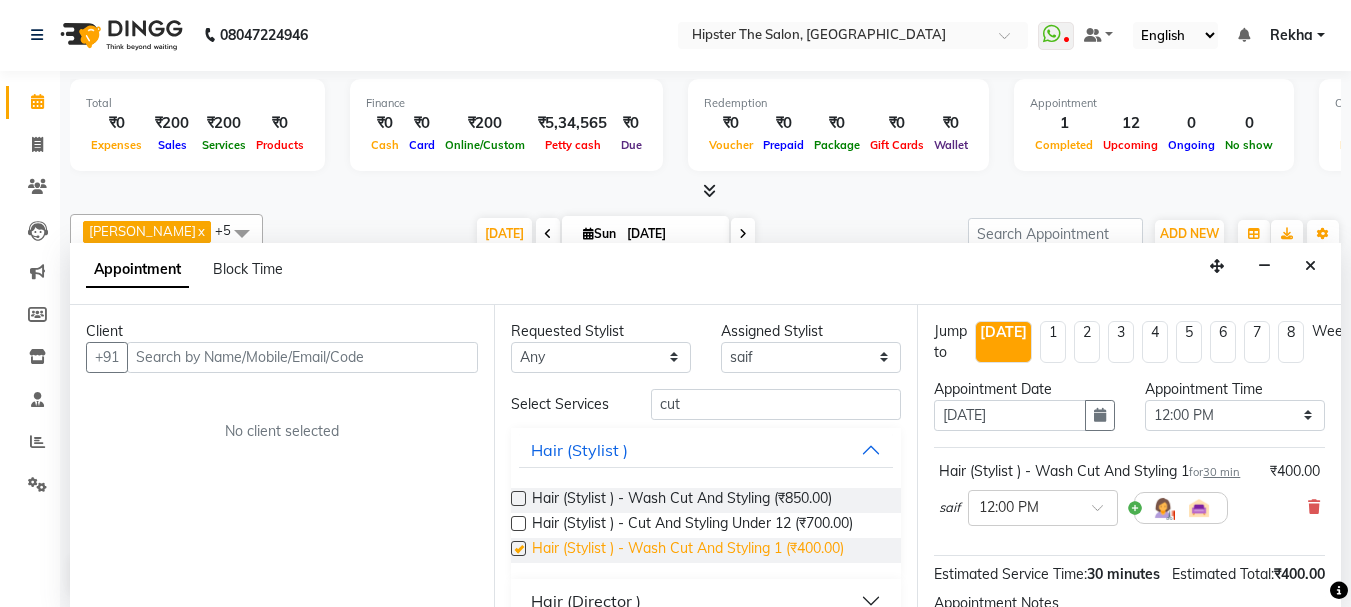 checkbox on "false" 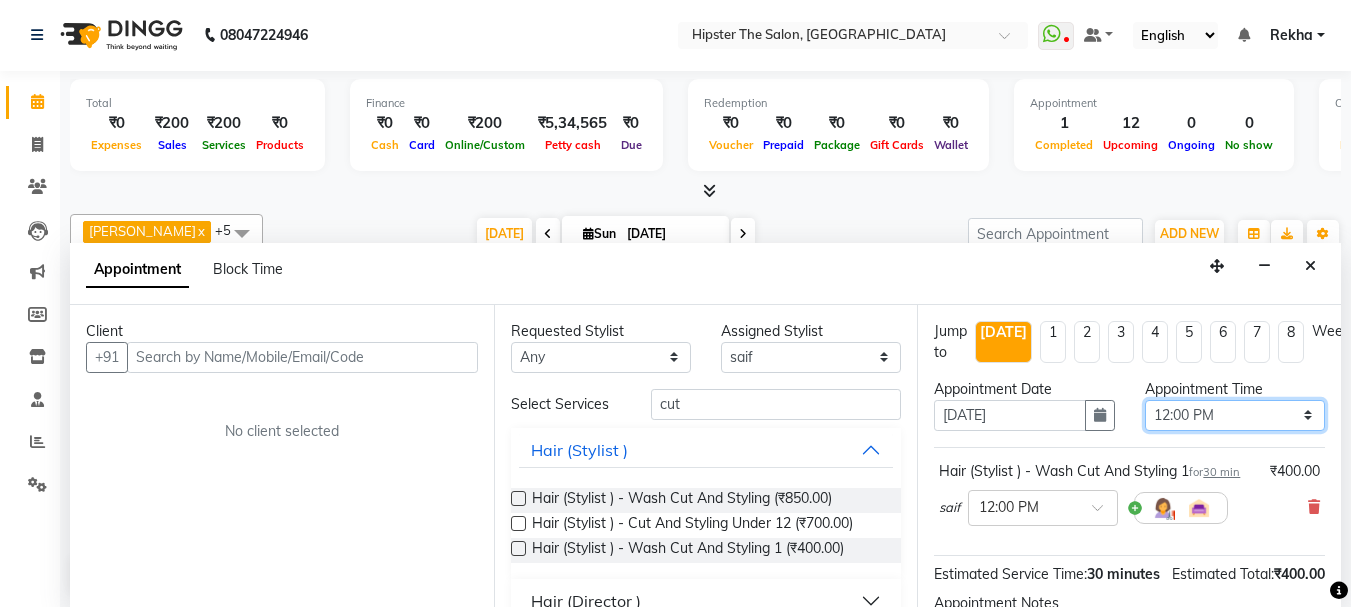 click on "Select 09:00 AM 09:15 AM 09:30 AM 09:45 AM 10:00 AM 10:15 AM 10:30 AM 10:45 AM 11:00 AM 11:15 AM 11:30 AM 11:45 AM 12:00 PM 12:15 PM 12:30 PM 12:45 PM 01:00 PM 01:15 PM 01:30 PM 01:45 PM 02:00 PM 02:15 PM 02:30 PM 02:45 PM 03:00 PM 03:15 PM 03:30 PM 03:45 PM 04:00 PM 04:15 PM 04:30 PM 04:45 PM 05:00 PM 05:15 PM 05:30 PM 05:45 PM 06:00 PM 06:15 PM 06:30 PM 06:45 PM 07:00 PM 07:15 PM 07:30 PM 07:45 PM 08:00 PM 08:15 PM 08:30 PM 08:45 PM 09:00 PM 09:15 PM 09:30 PM 09:45 PM 10:00 PM" at bounding box center [1235, 415] 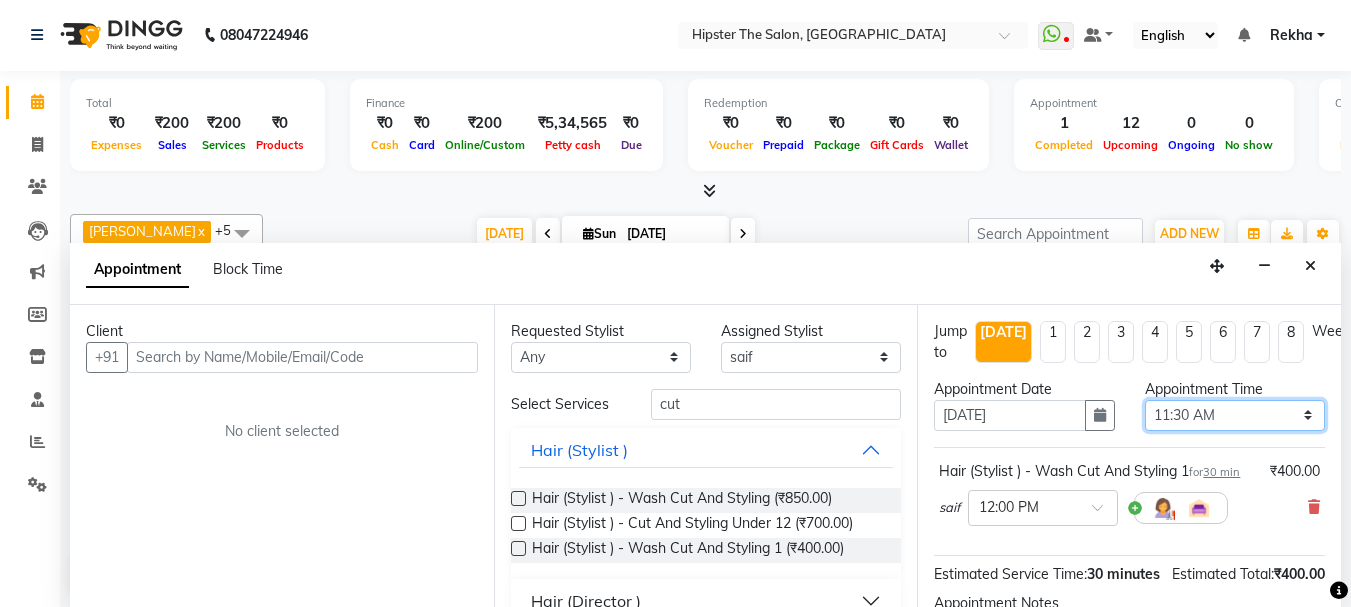 click on "Select 09:00 AM 09:15 AM 09:30 AM 09:45 AM 10:00 AM 10:15 AM 10:30 AM 10:45 AM 11:00 AM 11:15 AM 11:30 AM 11:45 AM 12:00 PM 12:15 PM 12:30 PM 12:45 PM 01:00 PM 01:15 PM 01:30 PM 01:45 PM 02:00 PM 02:15 PM 02:30 PM 02:45 PM 03:00 PM 03:15 PM 03:30 PM 03:45 PM 04:00 PM 04:15 PM 04:30 PM 04:45 PM 05:00 PM 05:15 PM 05:30 PM 05:45 PM 06:00 PM 06:15 PM 06:30 PM 06:45 PM 07:00 PM 07:15 PM 07:30 PM 07:45 PM 08:00 PM 08:15 PM 08:30 PM 08:45 PM 09:00 PM 09:15 PM 09:30 PM 09:45 PM 10:00 PM" at bounding box center (1235, 415) 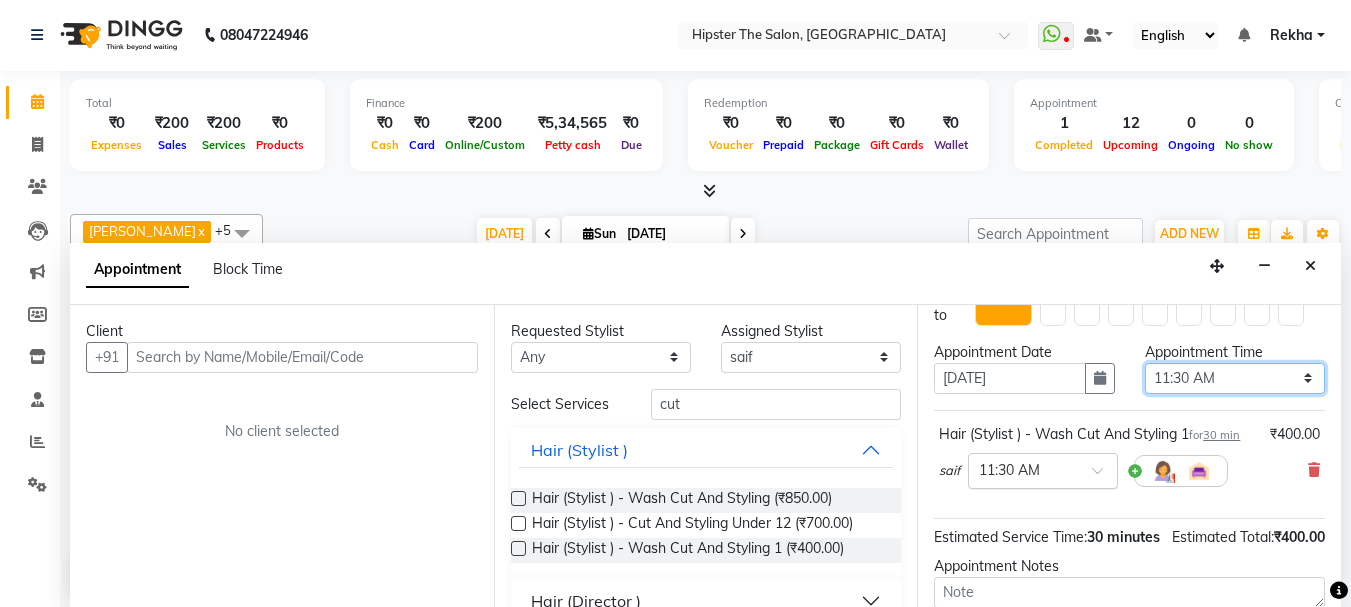 scroll, scrollTop: 0, scrollLeft: 0, axis: both 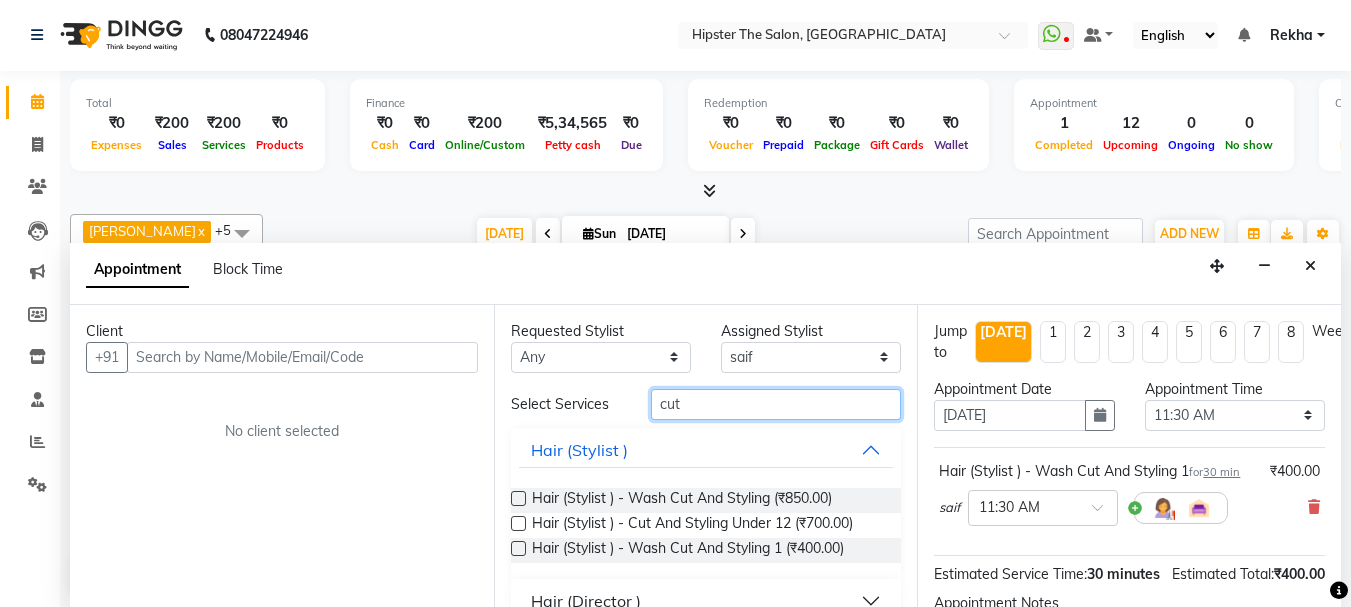 click on "cut" at bounding box center [776, 404] 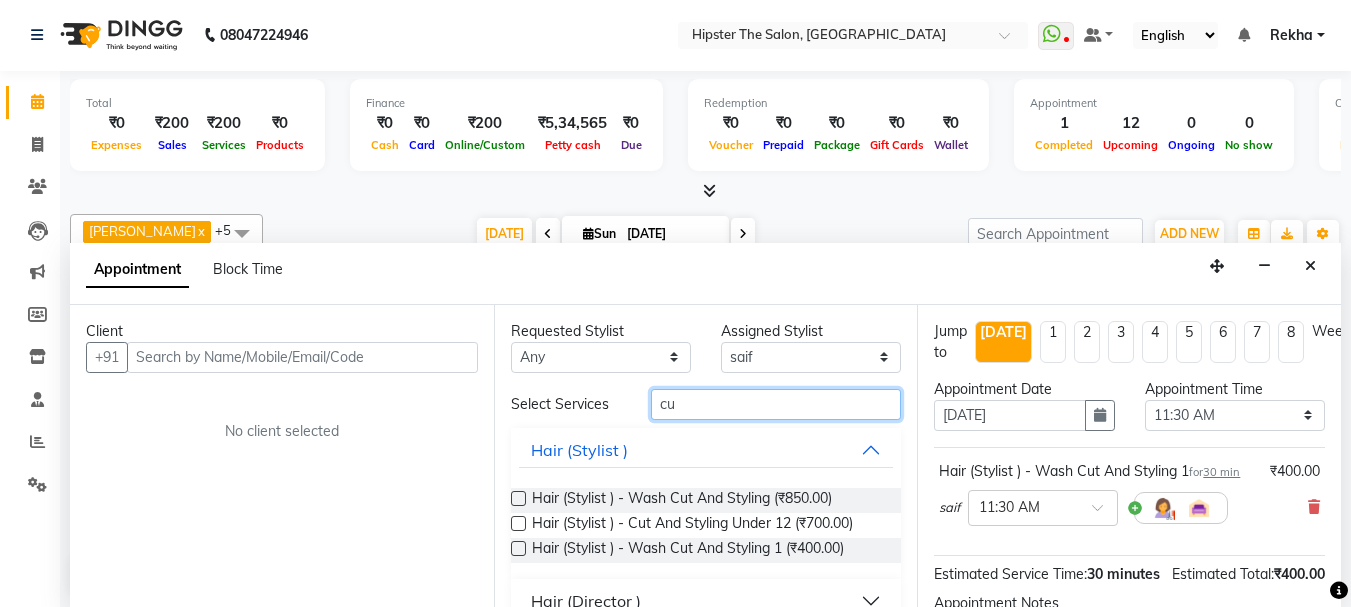 type on "c" 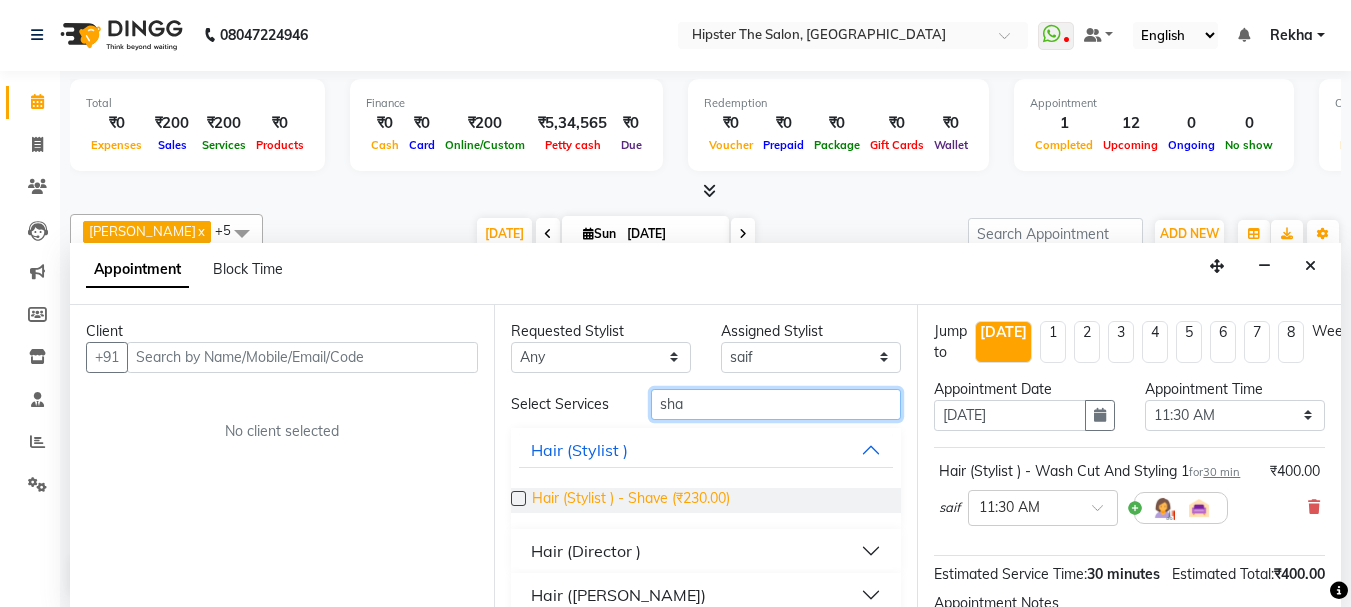 type on "sha" 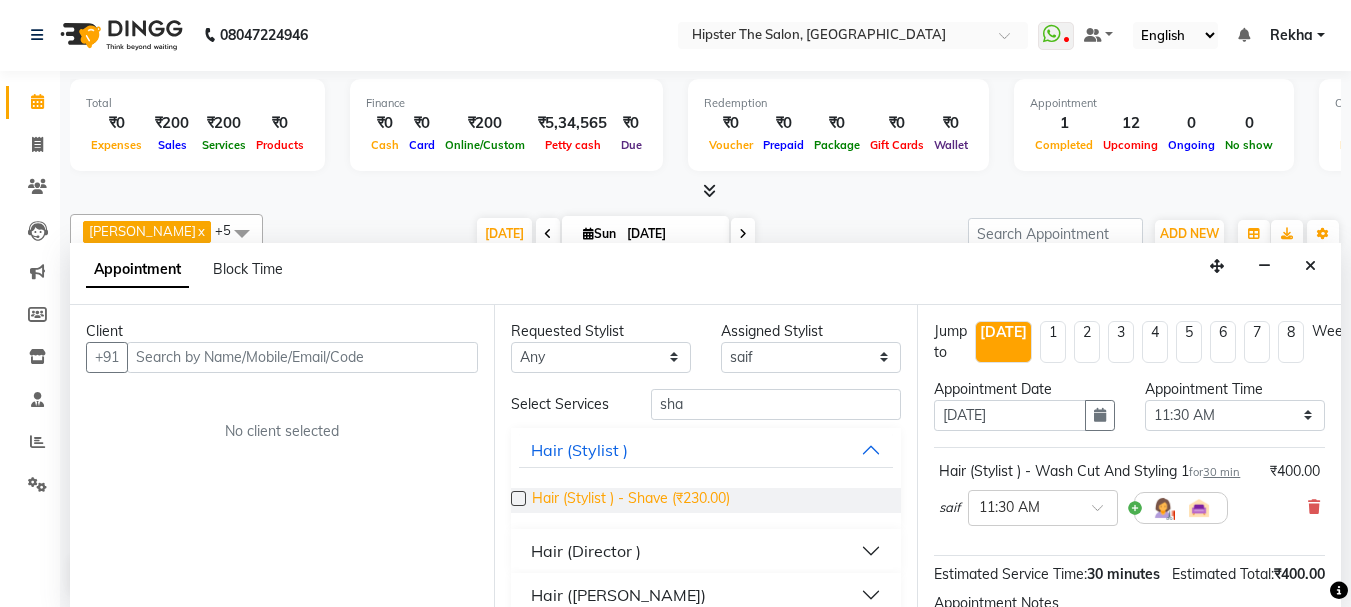 click on "Hair (Stylist ) - Shave (₹230.00)" at bounding box center [631, 500] 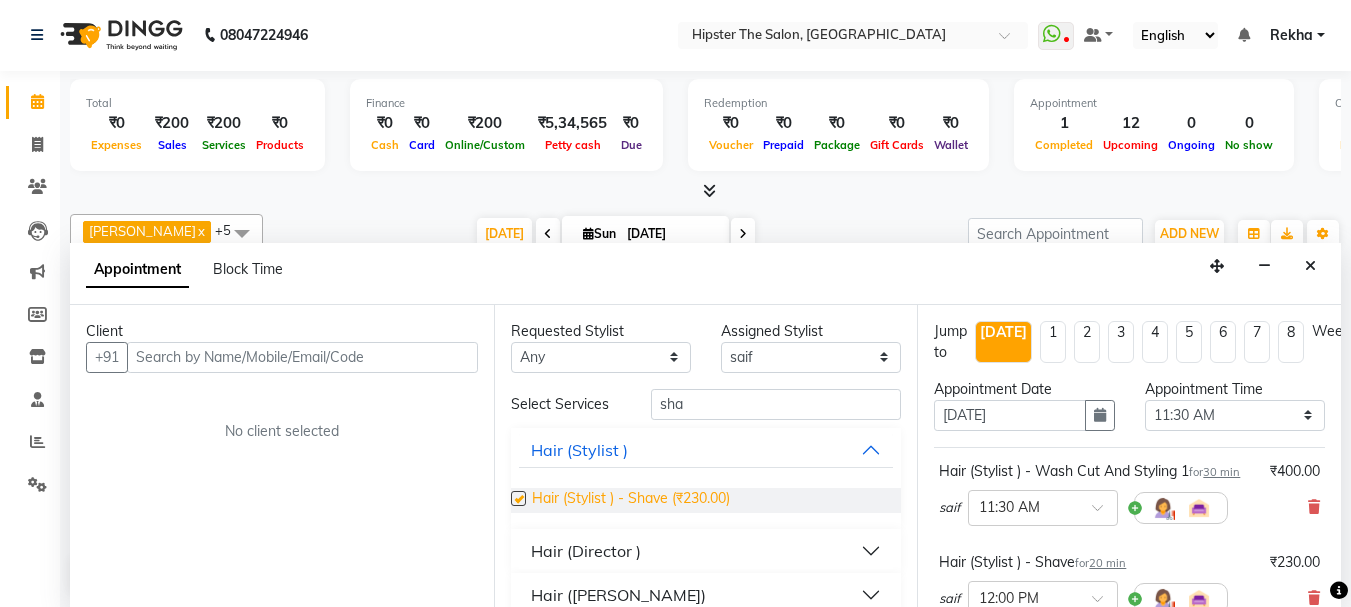checkbox on "false" 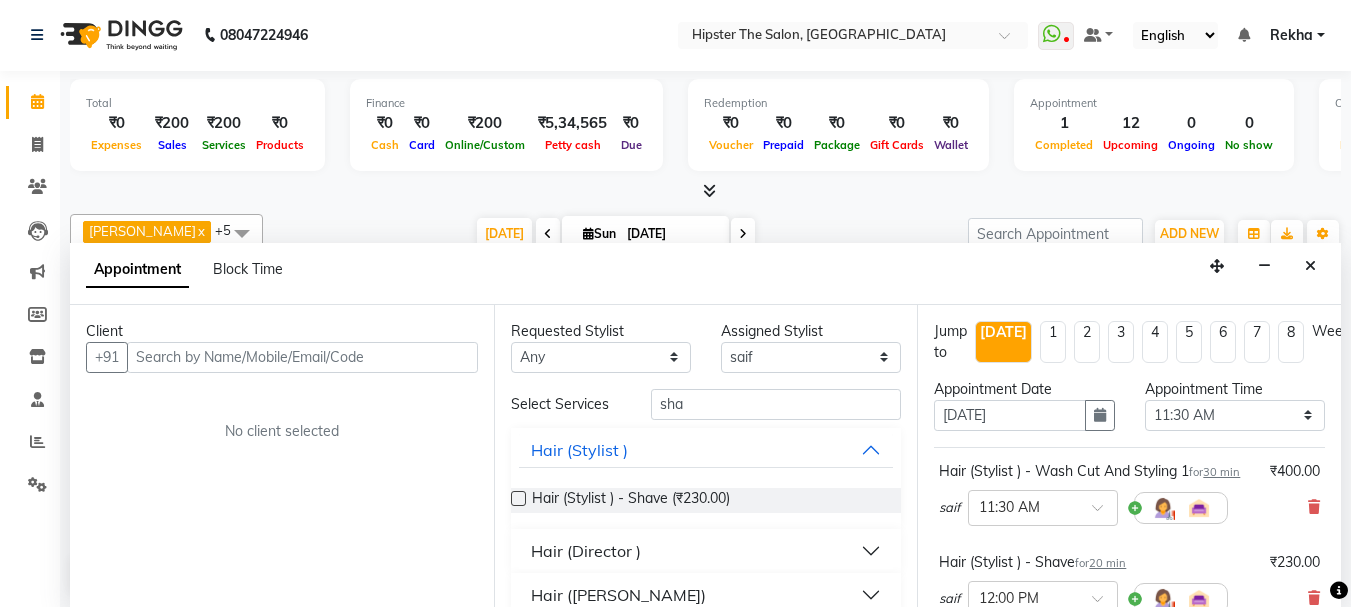 scroll, scrollTop: 374, scrollLeft: 0, axis: vertical 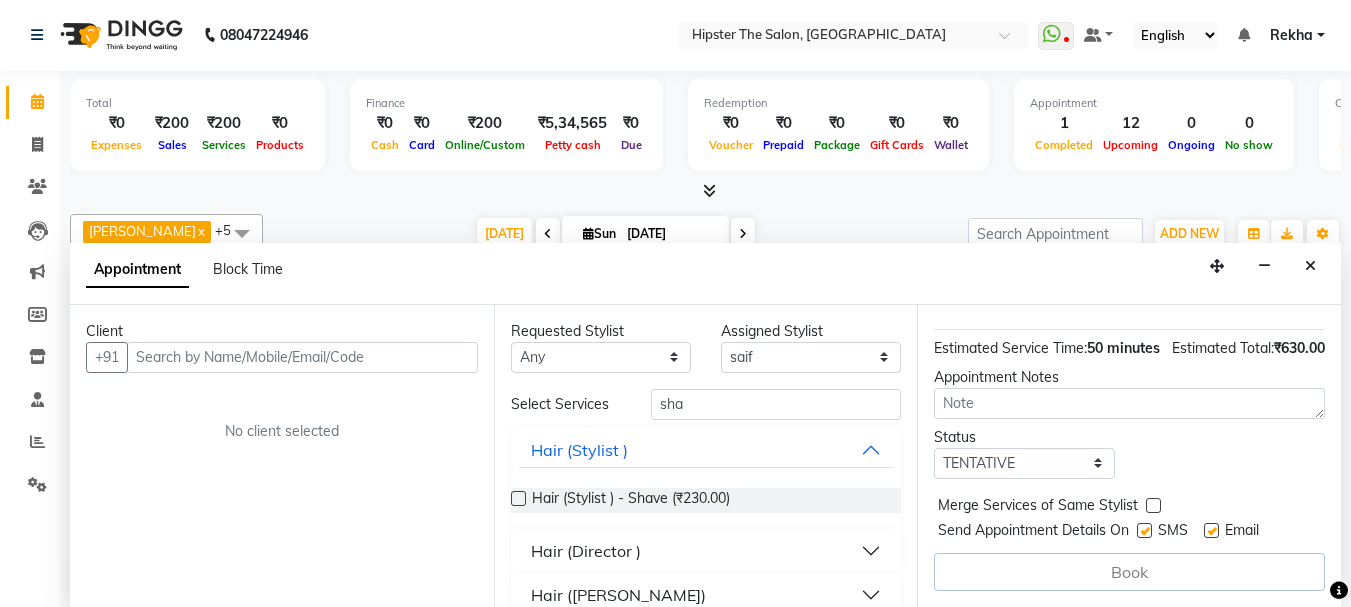 drag, startPoint x: 1178, startPoint y: 530, endPoint x: 1145, endPoint y: 558, distance: 43.27817 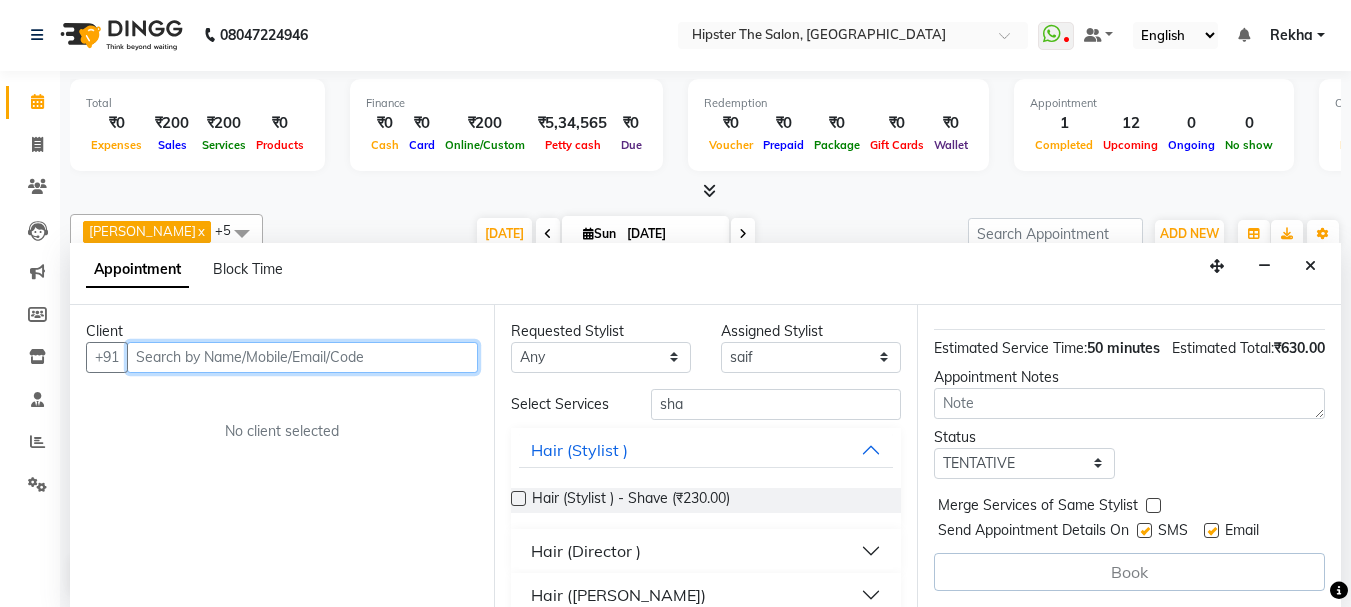 click at bounding box center [302, 357] 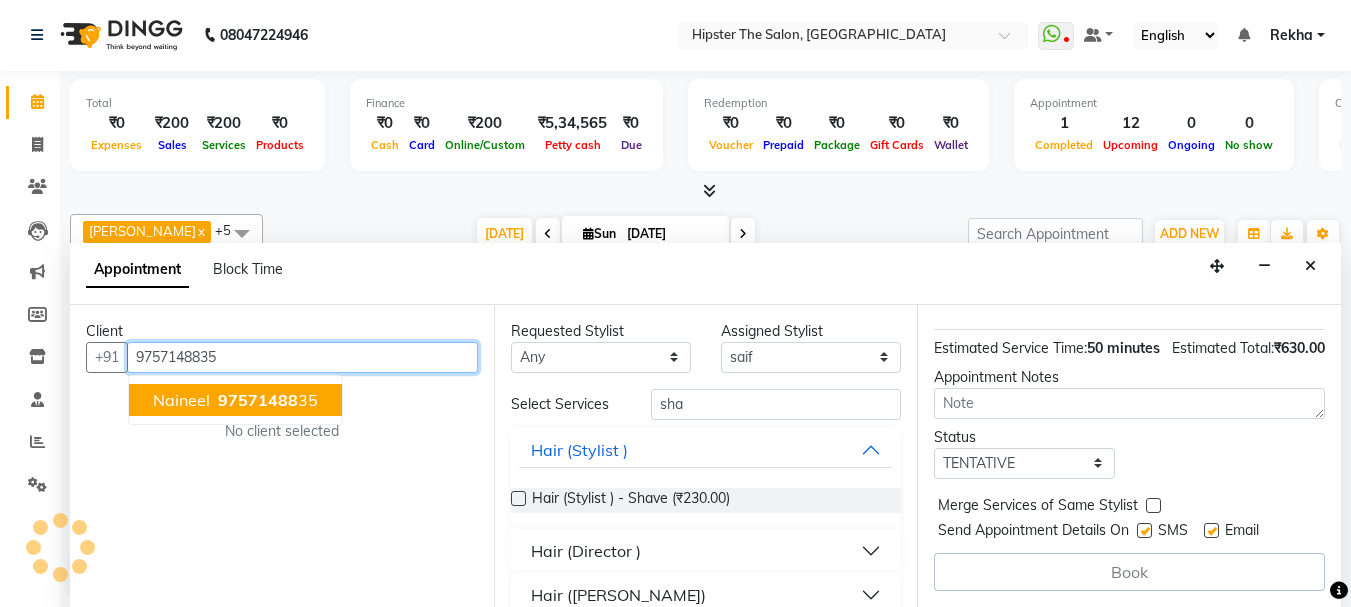 scroll, scrollTop: 372, scrollLeft: 0, axis: vertical 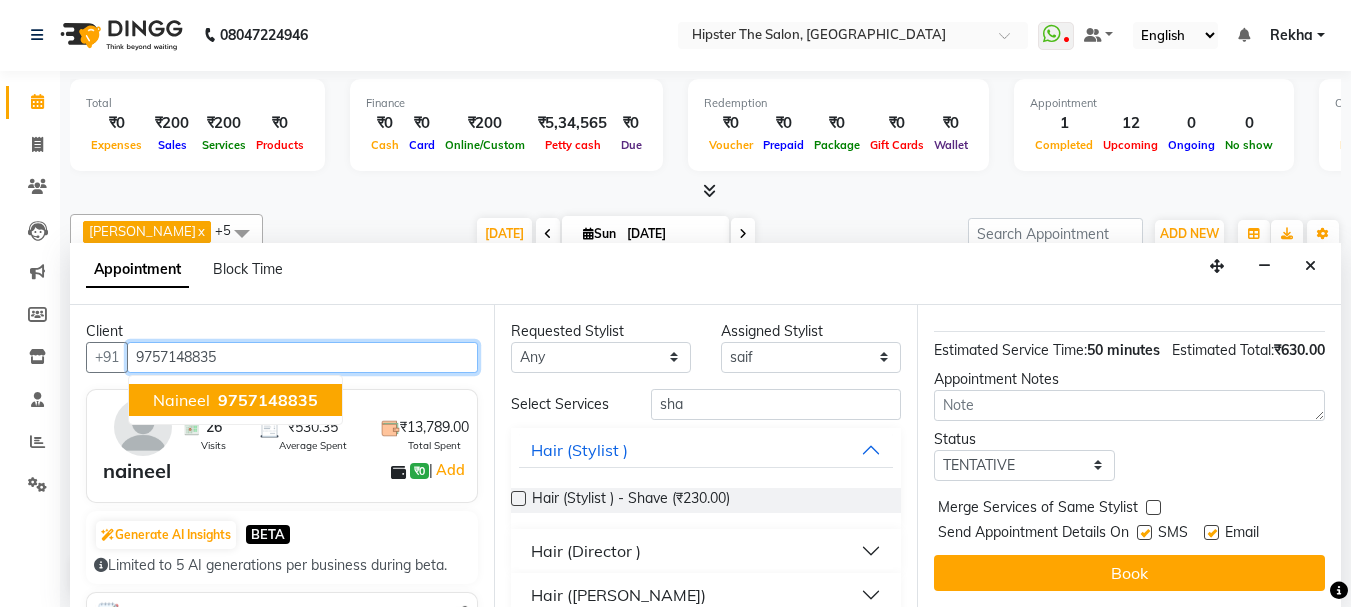 click on "9757148835" at bounding box center (268, 400) 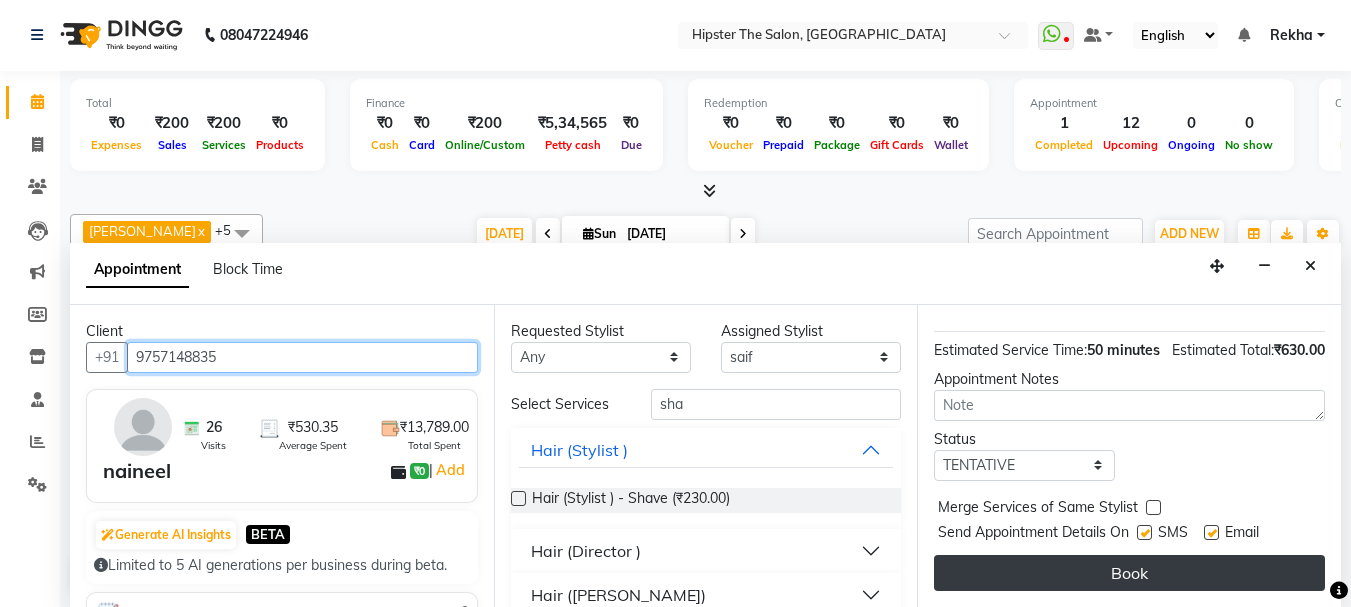 type on "9757148835" 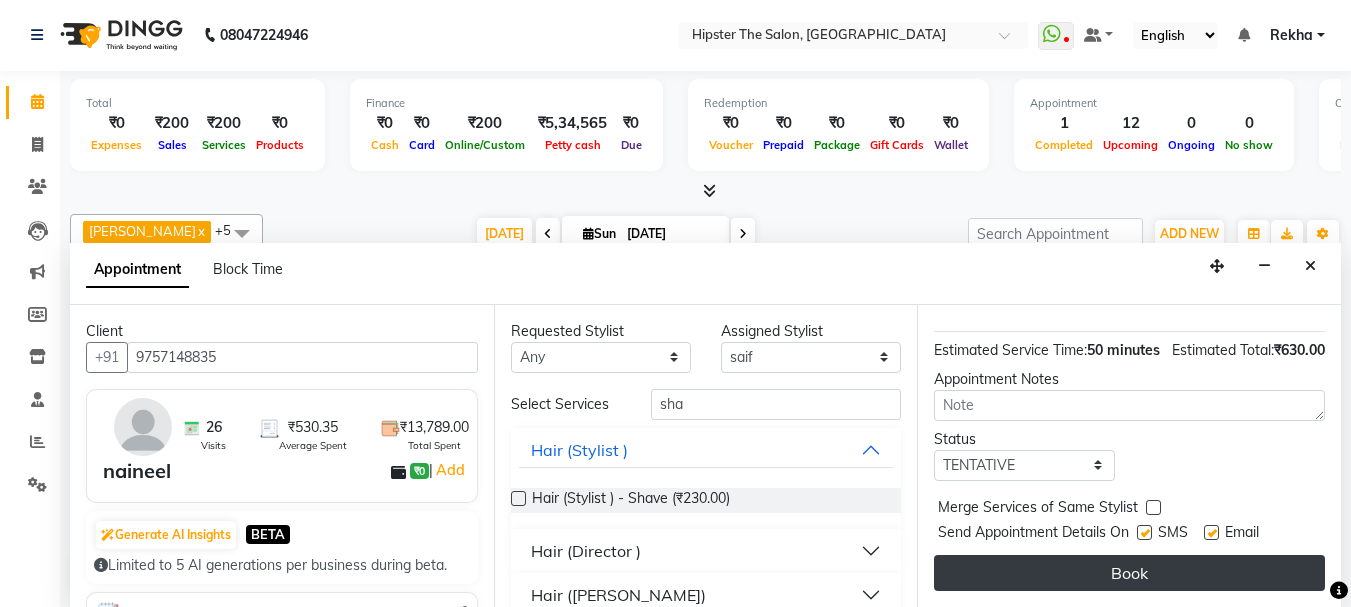 click on "Book" at bounding box center (1129, 573) 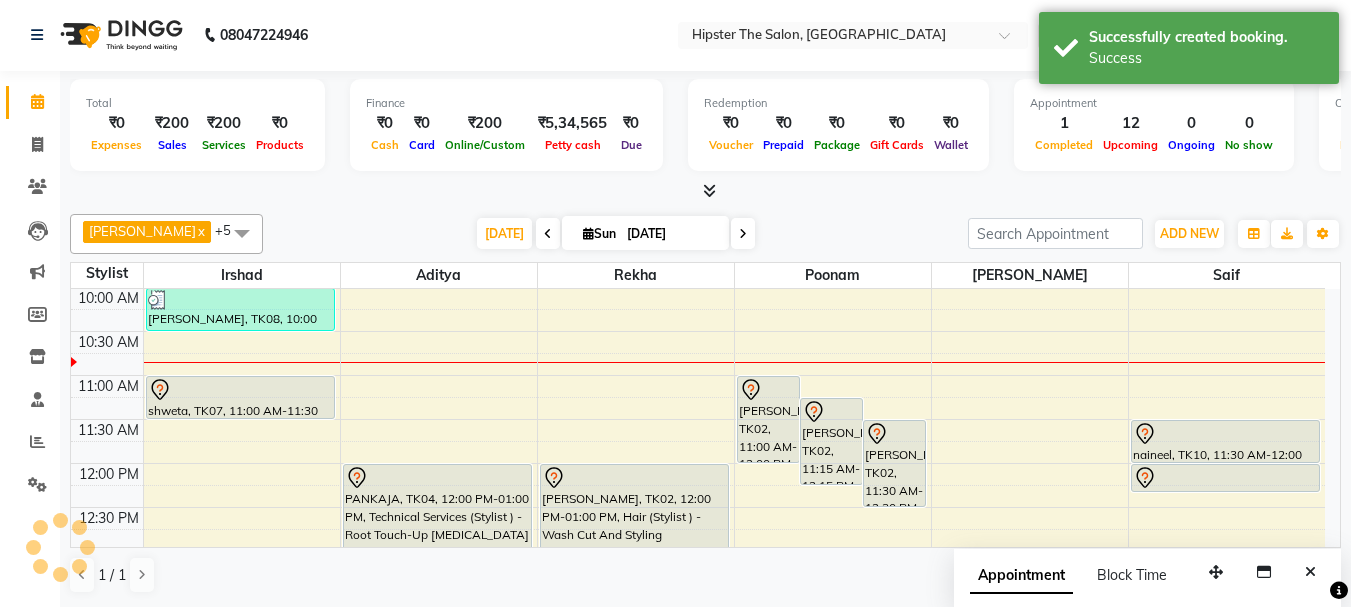scroll, scrollTop: 0, scrollLeft: 0, axis: both 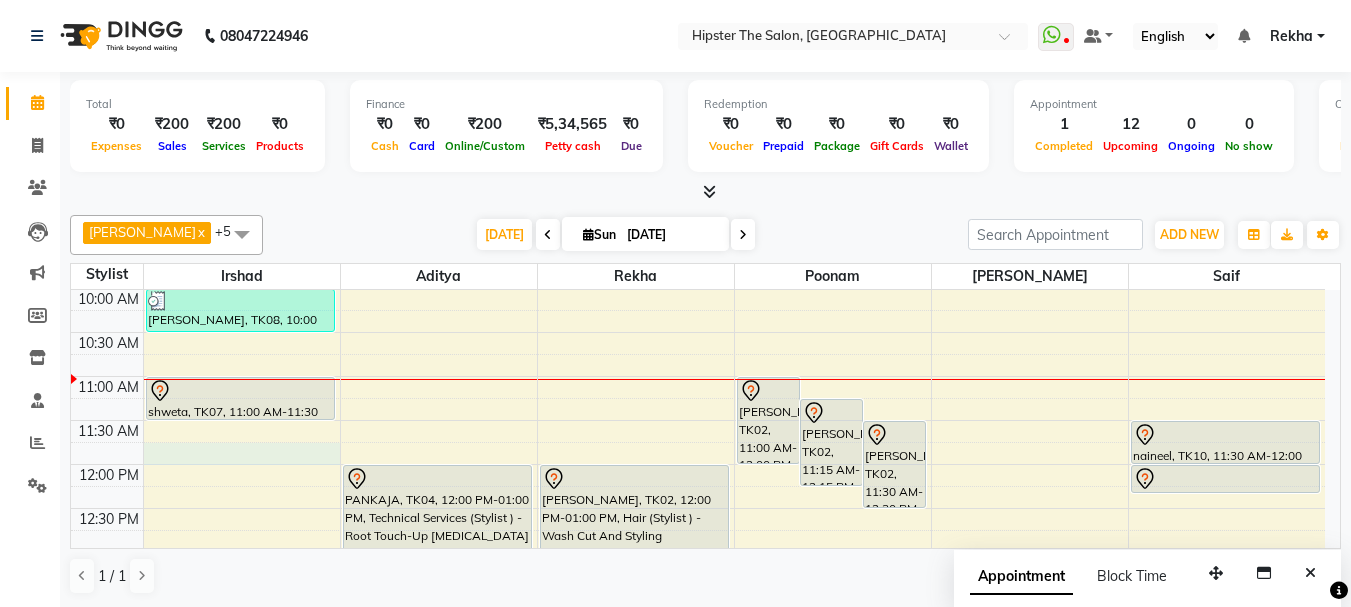 click on "8:00 AM 8:30 AM 9:00 AM 9:30 AM 10:00 AM 10:30 AM 11:00 AM 11:30 AM 12:00 PM 12:30 PM 1:00 PM 1:30 PM 2:00 PM 2:30 PM 3:00 PM 3:30 PM 4:00 PM 4:30 PM 5:00 PM 5:30 PM 6:00 PM 6:30 PM 7:00 PM 7:30 PM 8:00 PM 8:30 PM 9:00 PM 9:30 PM 10:00 PM 10:30 PM     Bhavin Chudasma, TK08, 10:00 AM-10:30 AM, Hair (Stylist ) - Styling With Wash 1             shweta, TK07, 11:00 AM-11:30 AM, Hair (Barber) - Wash Cut And Styling             NIDDHI, TK05, 01:30 PM-02:00 PM, Hair (Barber) - Wash Cut And Styling             PANKAJA, TK04, 12:00 PM-01:00 PM, Technical Services (Stylist ) - Root Touch-Up Ammonia Free             SHRADDHA SHAH, TK02, 12:00 PM-01:00 PM, Hair (Stylist ) - Wash Cut And Styling             Anna Reji, TK06, 01:00 PM-02:00 PM, Hair (Stylist ) - Wash Cut And Styling             nilufer akhter, TK09, 02:30 PM-03:30 PM, Hair (Stylist ) - Wash Cut And Styling             ramneet, TK03, 07:30 PM-08:30 PM, Hair (Stylist ) - Styling With Wash" at bounding box center (698, 772) 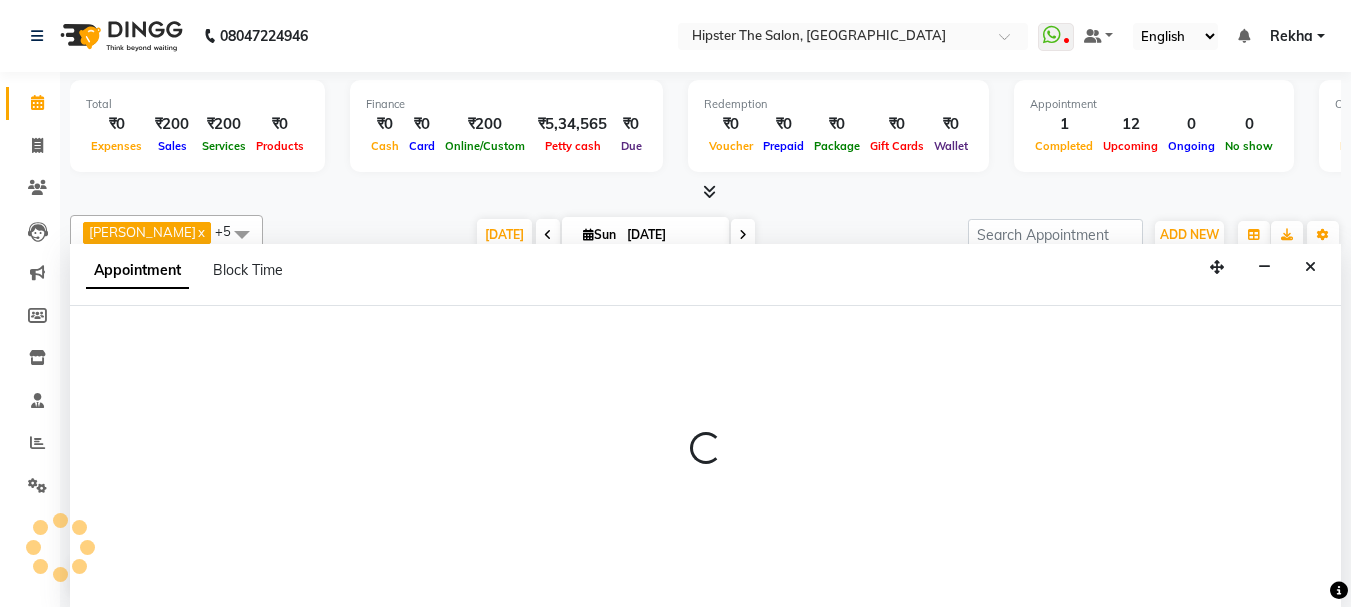 scroll, scrollTop: 1, scrollLeft: 0, axis: vertical 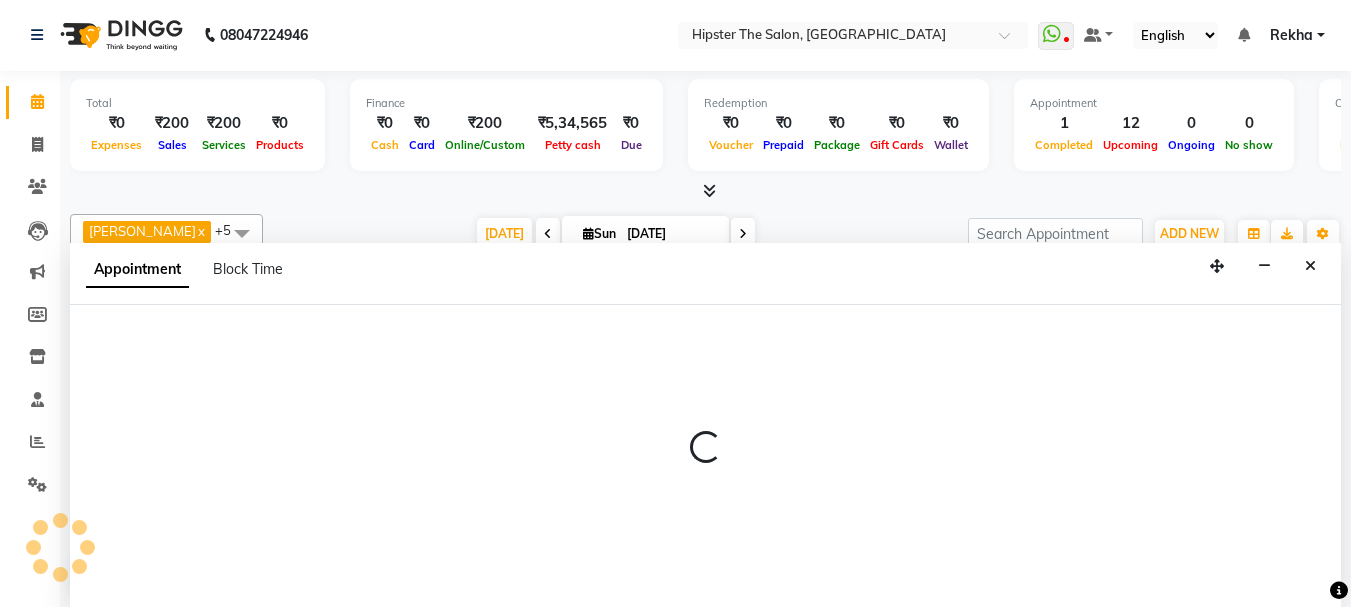 select on "32387" 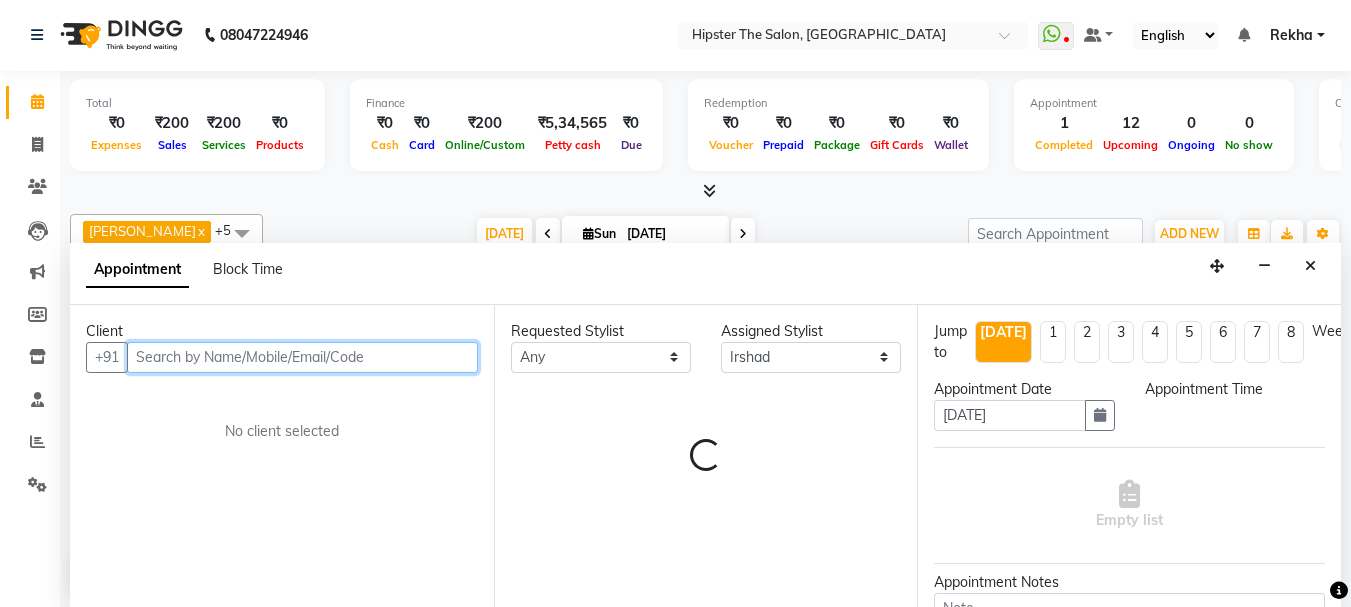 select on "705" 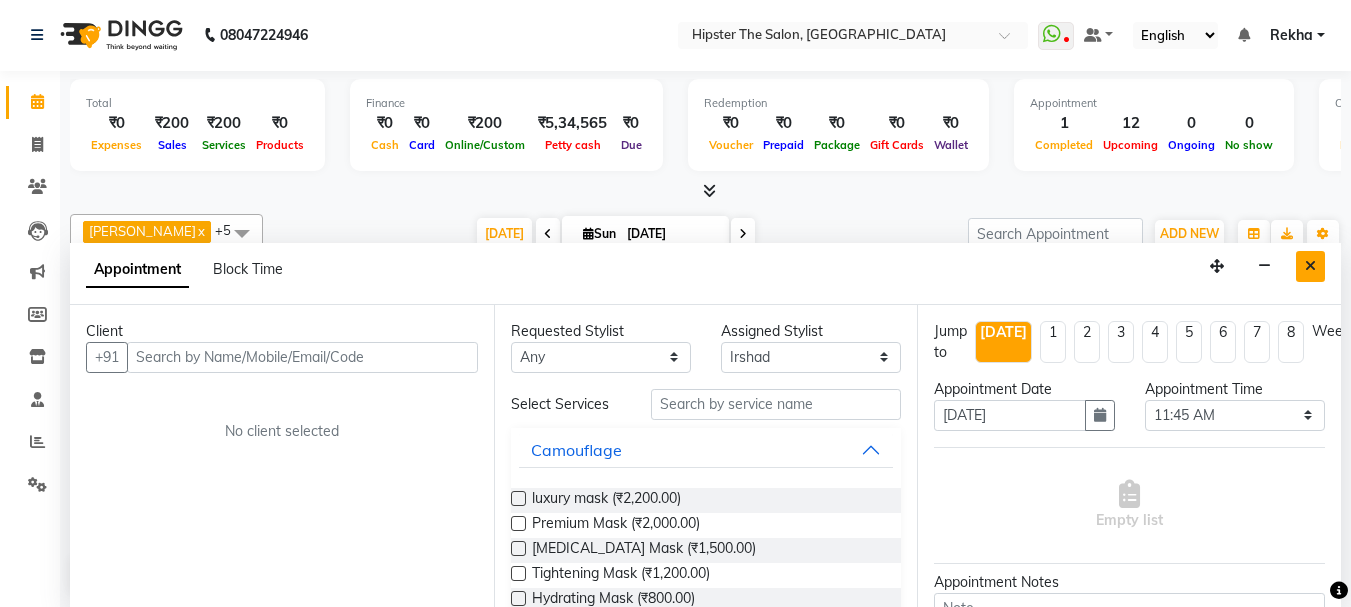click at bounding box center (1310, 266) 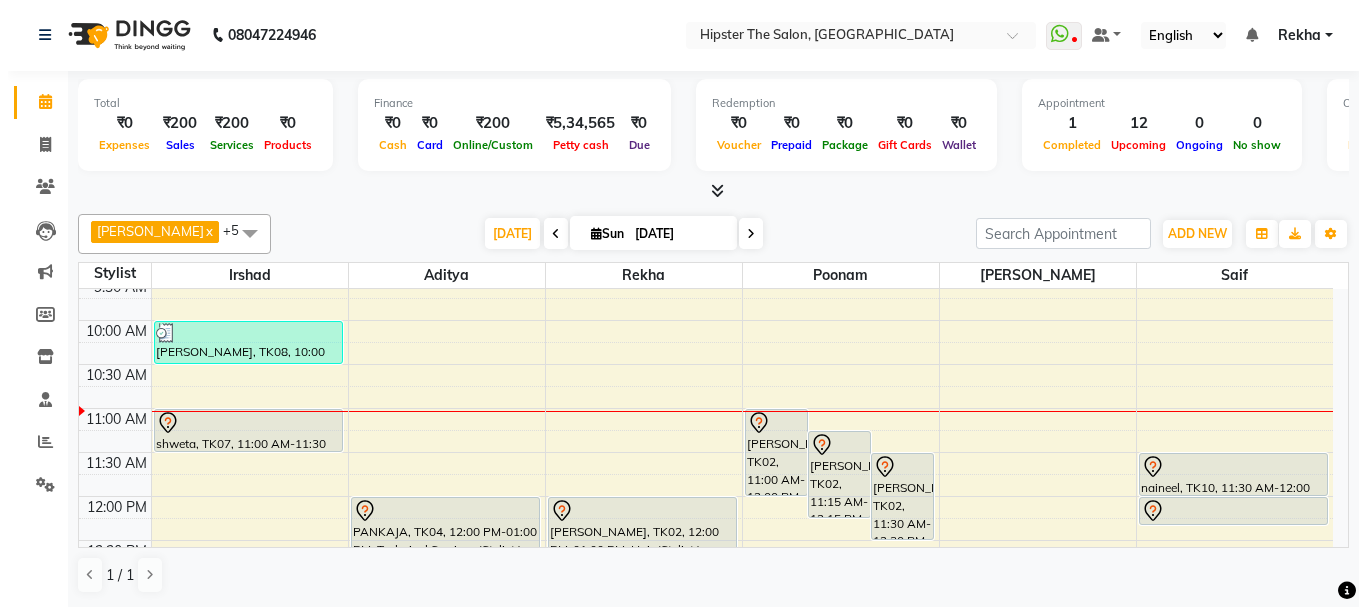 scroll, scrollTop: 143, scrollLeft: 0, axis: vertical 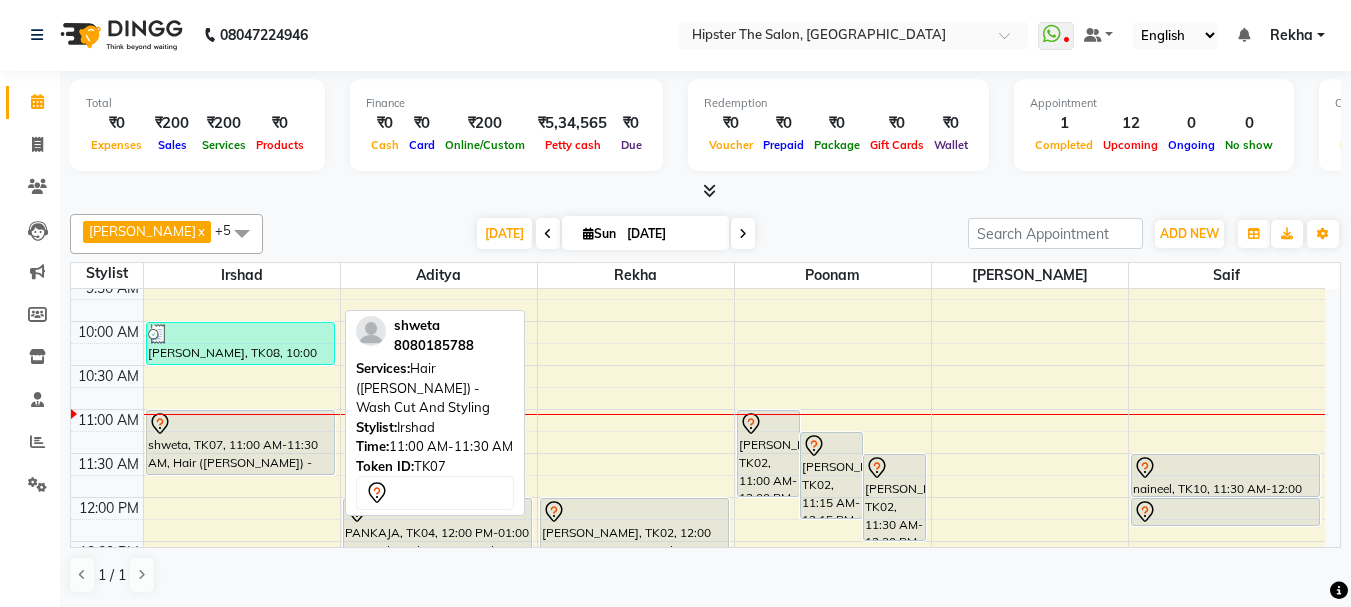 drag, startPoint x: 235, startPoint y: 447, endPoint x: 251, endPoint y: 455, distance: 17.888544 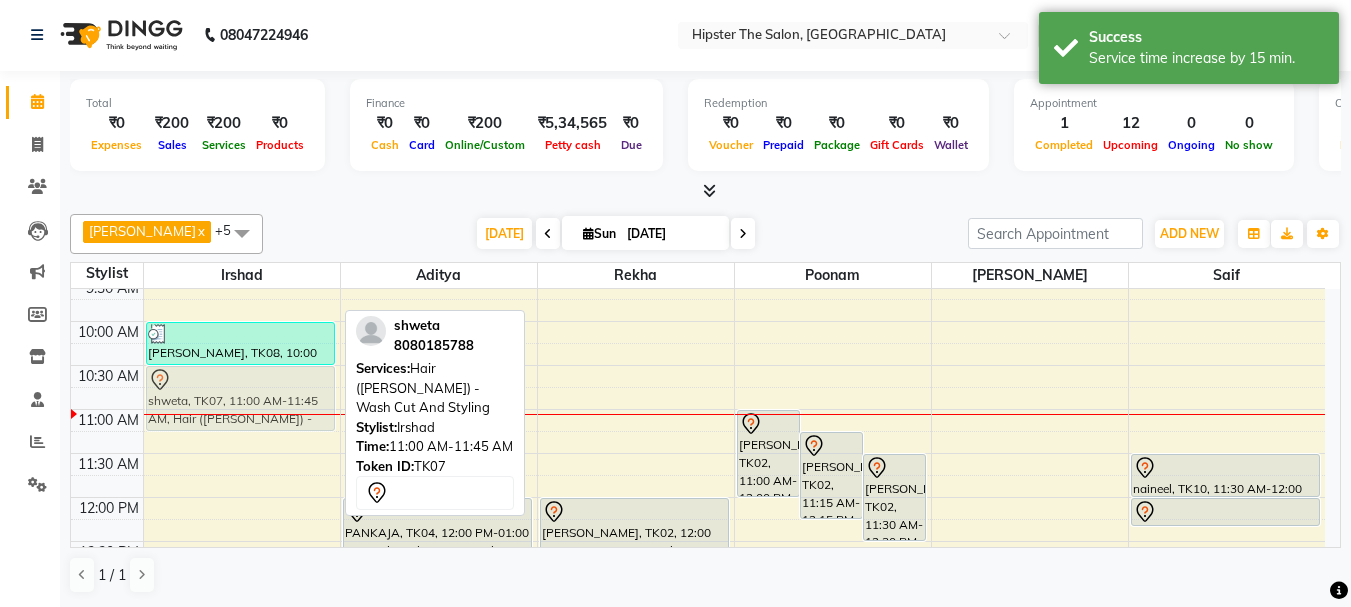 drag, startPoint x: 213, startPoint y: 459, endPoint x: 269, endPoint y: 418, distance: 69.40461 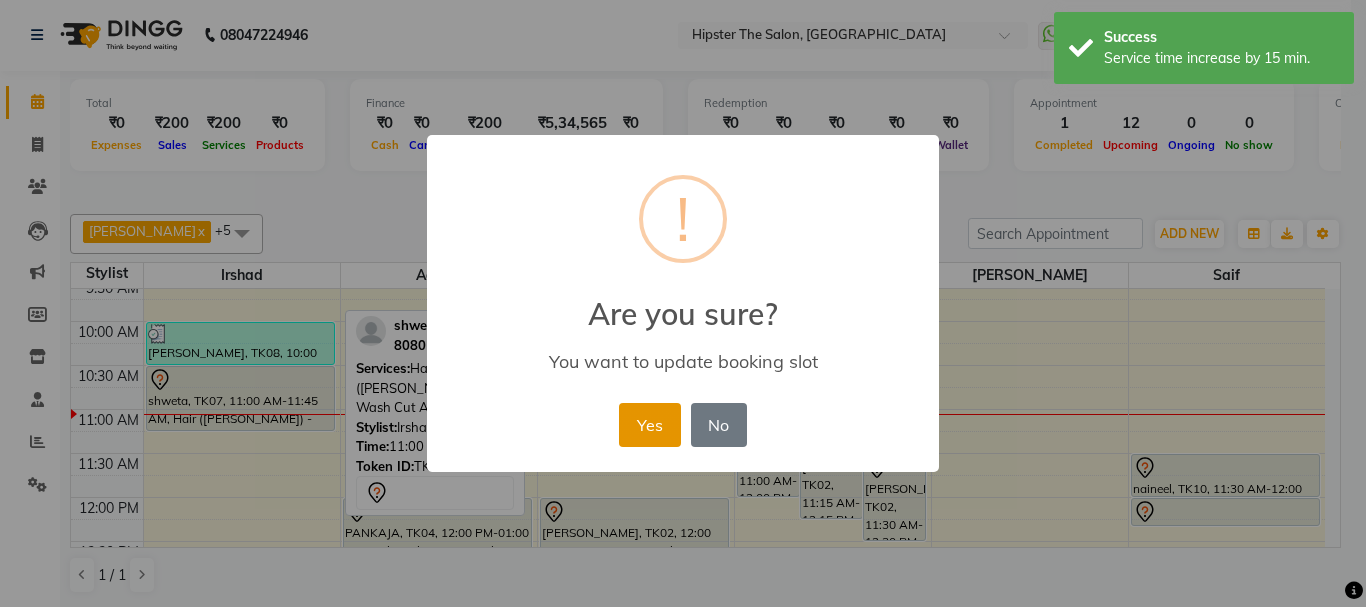 click on "Yes" at bounding box center [649, 425] 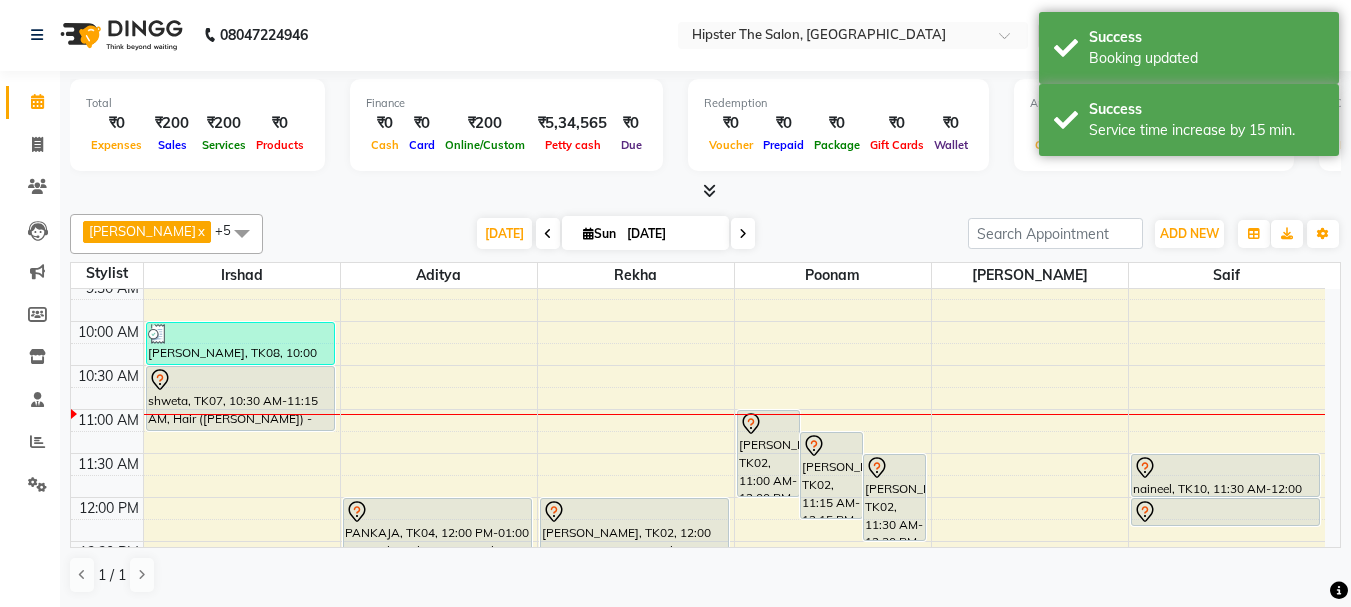 click on "8:00 AM 8:30 AM 9:00 AM 9:30 AM 10:00 AM 10:30 AM 11:00 AM 11:30 AM 12:00 PM 12:30 PM 1:00 PM 1:30 PM 2:00 PM 2:30 PM 3:00 PM 3:30 PM 4:00 PM 4:30 PM 5:00 PM 5:30 PM 6:00 PM 6:30 PM 7:00 PM 7:30 PM 8:00 PM 8:30 PM 9:00 PM 9:30 PM 10:00 PM 10:30 PM     Bhavin Chudasma, TK08, 10:00 AM-10:30 AM, Hair (Stylist ) - Styling With Wash 1             shweta, TK07, 10:30 AM-11:15 AM, Hair (Barber) - Wash Cut And Styling             NIDDHI, TK05, 01:30 PM-02:00 PM, Hair (Barber) - Wash Cut And Styling             PANKAJA, TK04, 12:00 PM-01:00 PM, Technical Services (Stylist ) - Root Touch-Up Ammonia Free             SHRADDHA SHAH, TK02, 12:00 PM-01:00 PM, Hair (Stylist ) - Wash Cut And Styling             Anna Reji, TK06, 01:00 PM-02:00 PM, Hair (Stylist ) - Wash Cut And Styling             nilufer akhter, TK09, 02:30 PM-03:30 PM, Hair (Stylist ) - Wash Cut And Styling             ramneet, TK03, 07:30 PM-08:30 PM, Hair (Stylist ) - Styling With Wash" at bounding box center (698, 805) 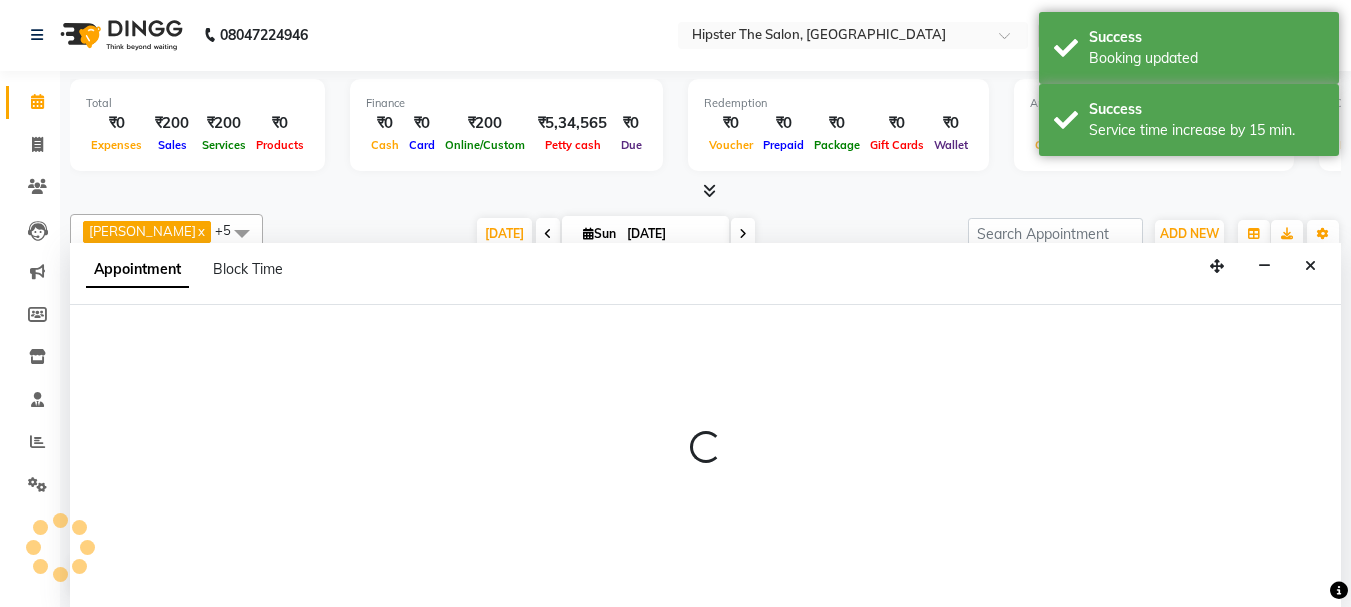 select on "32387" 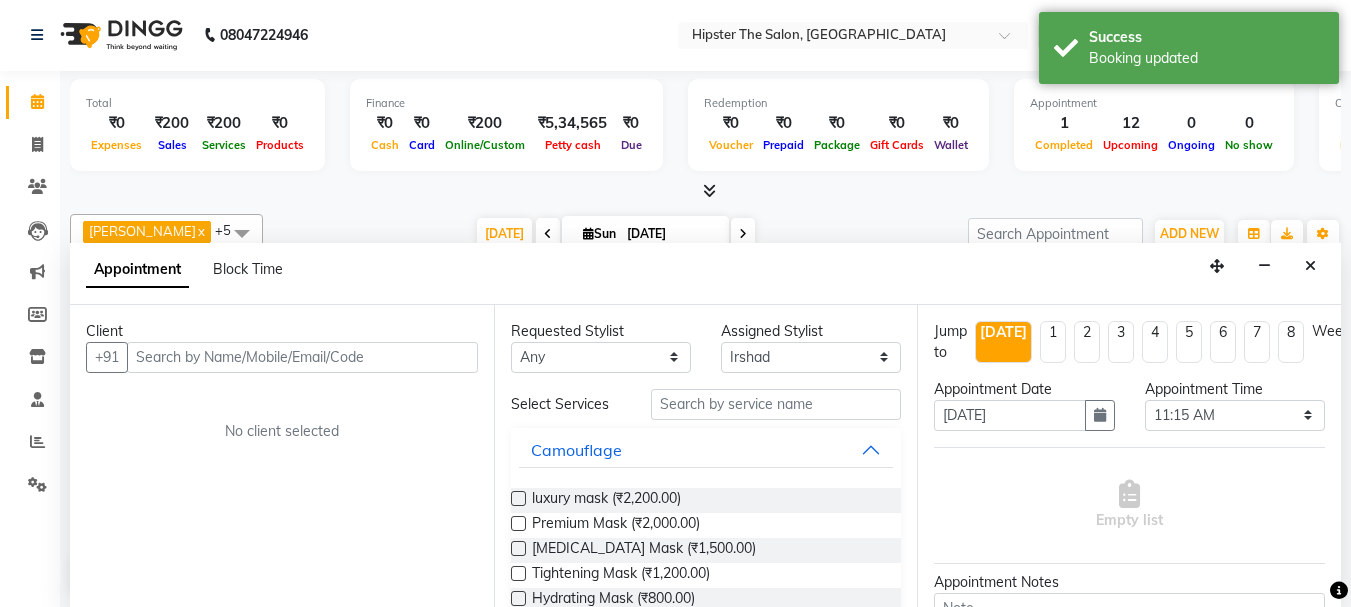 click at bounding box center (302, 357) 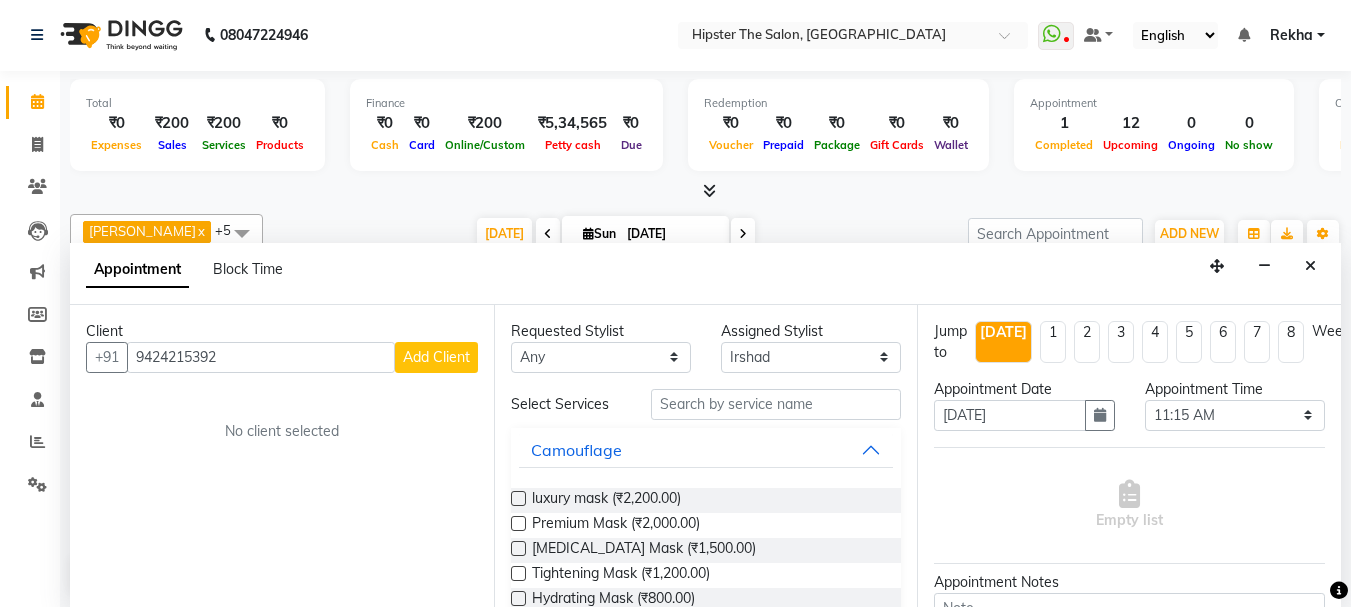 type on "9424215392" 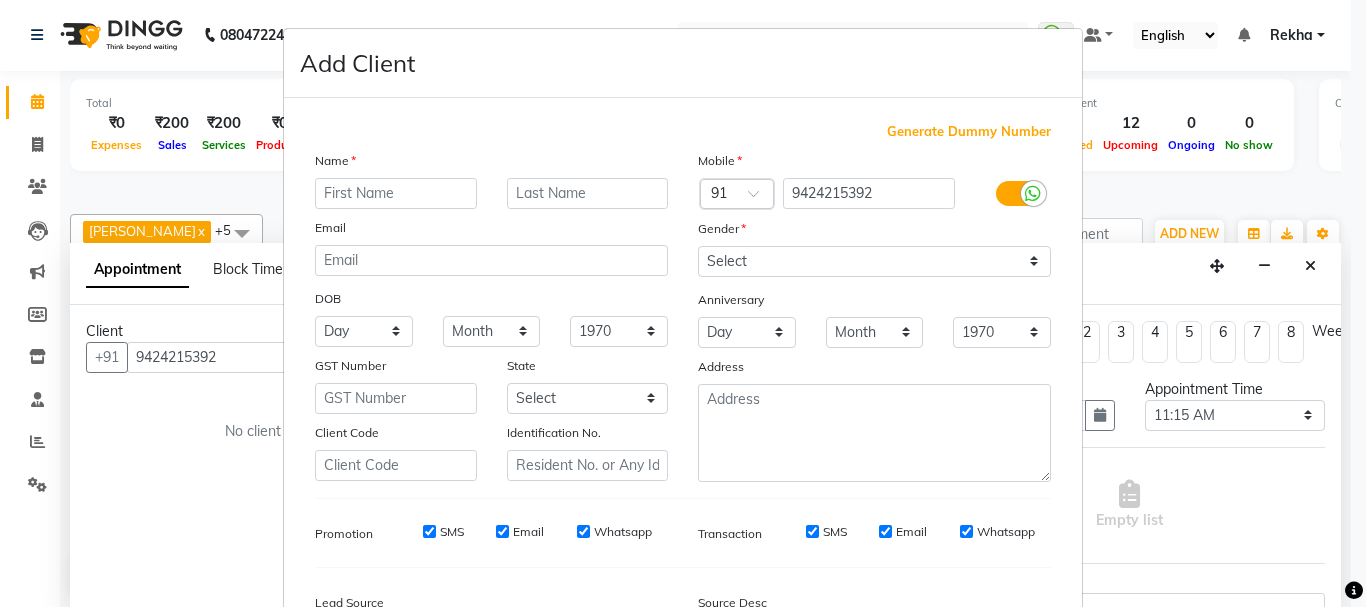 click at bounding box center (396, 193) 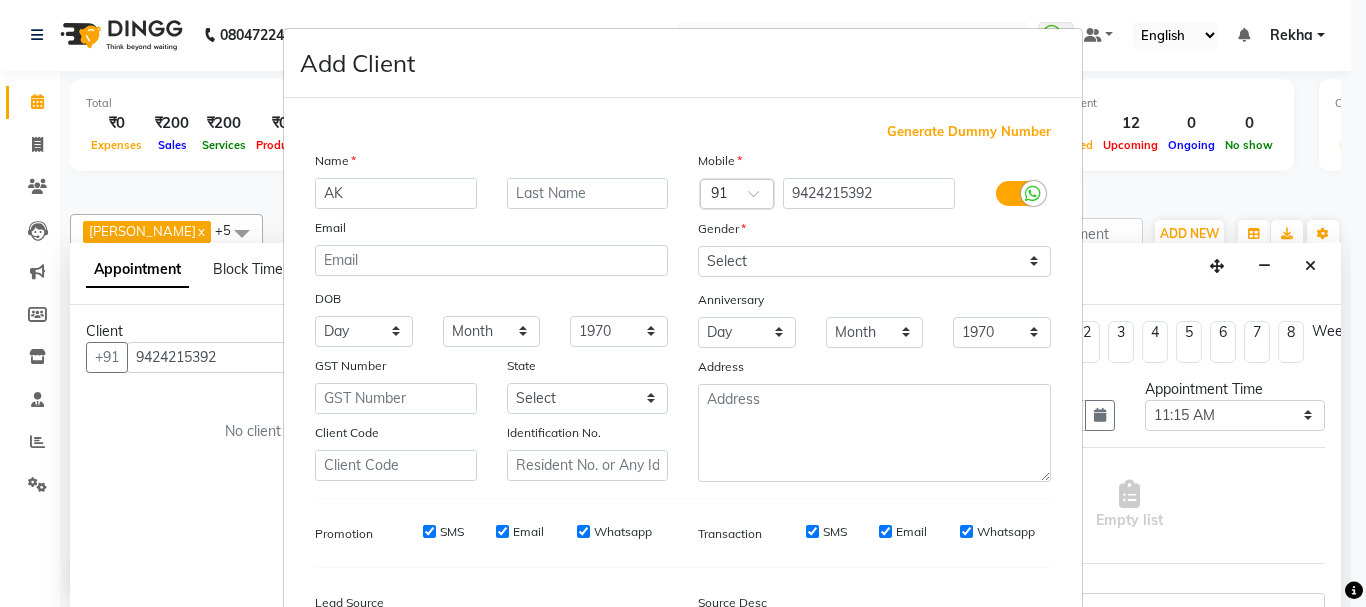 type on "AK" 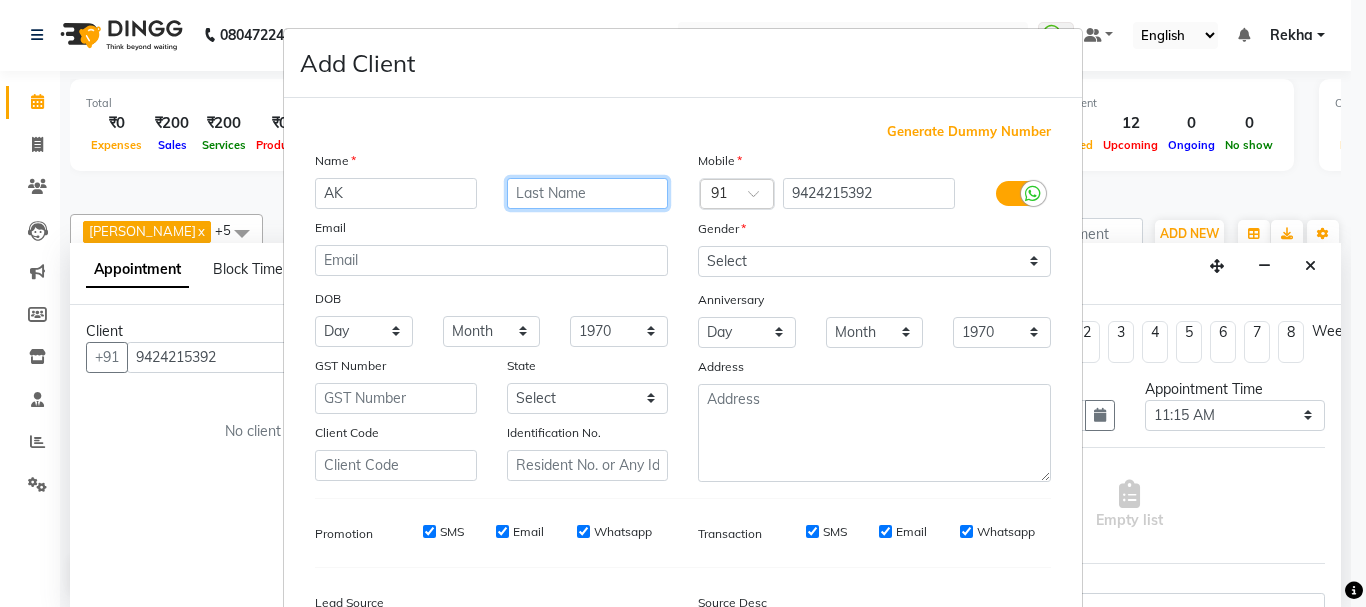 click at bounding box center (588, 193) 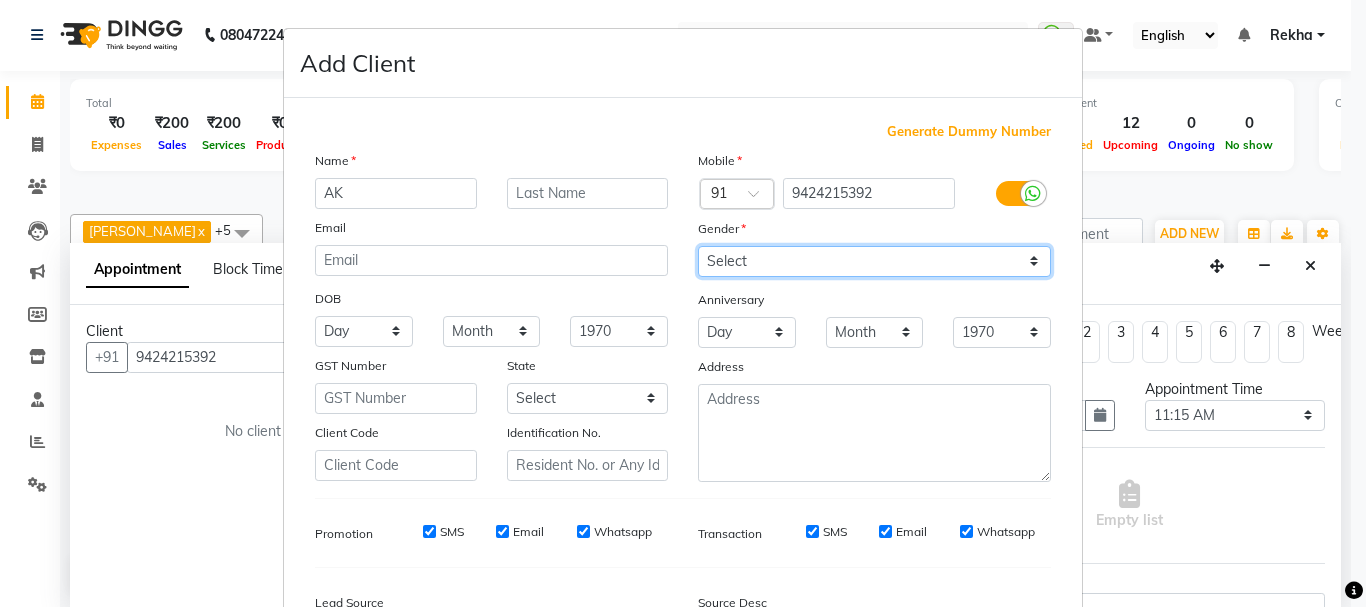 click on "Select Male Female Other Prefer Not To Say" at bounding box center (874, 261) 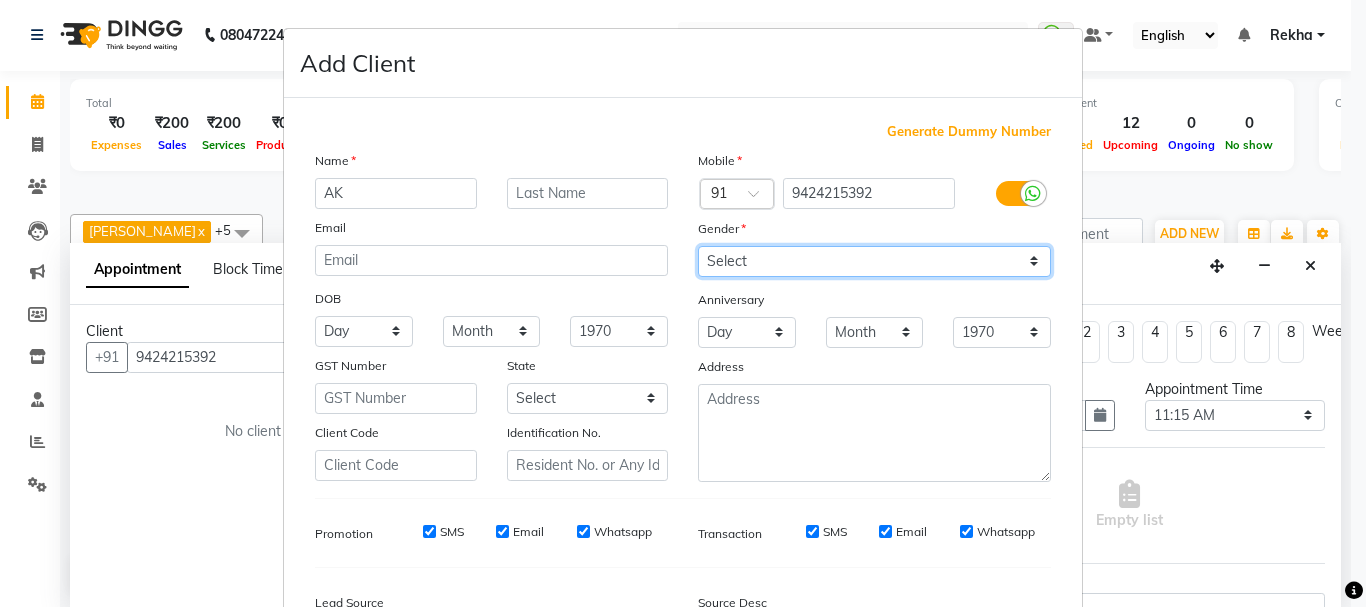 select on "female" 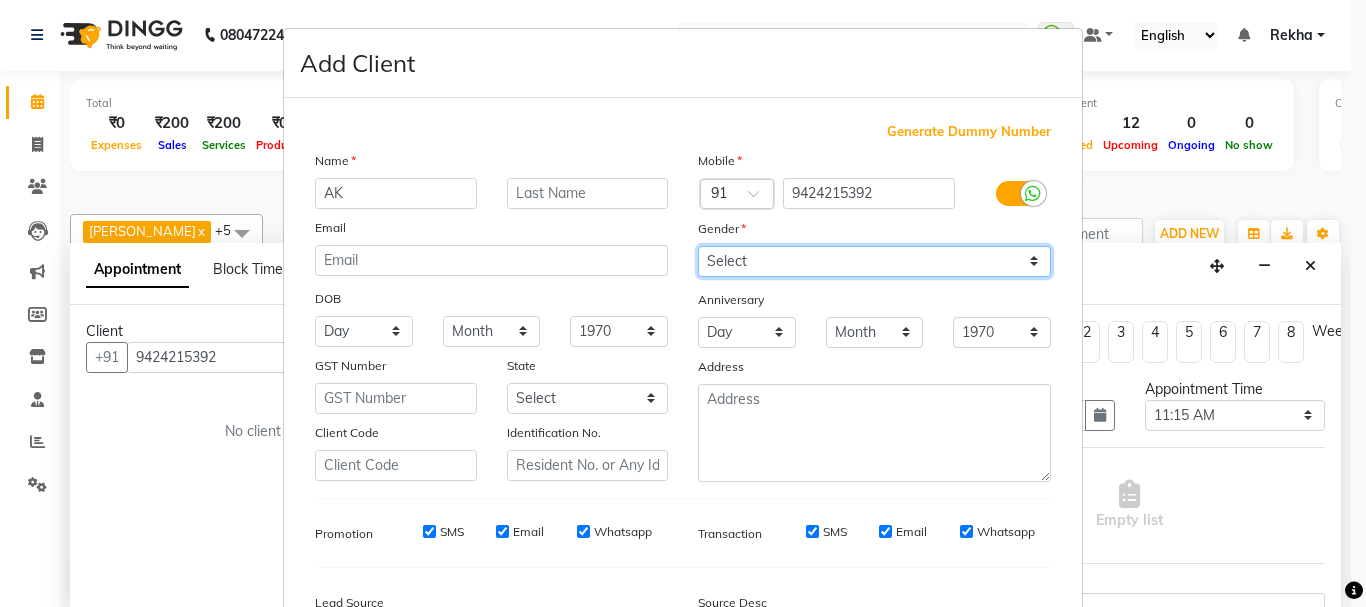 click on "Select Male Female Other Prefer Not To Say" at bounding box center [874, 261] 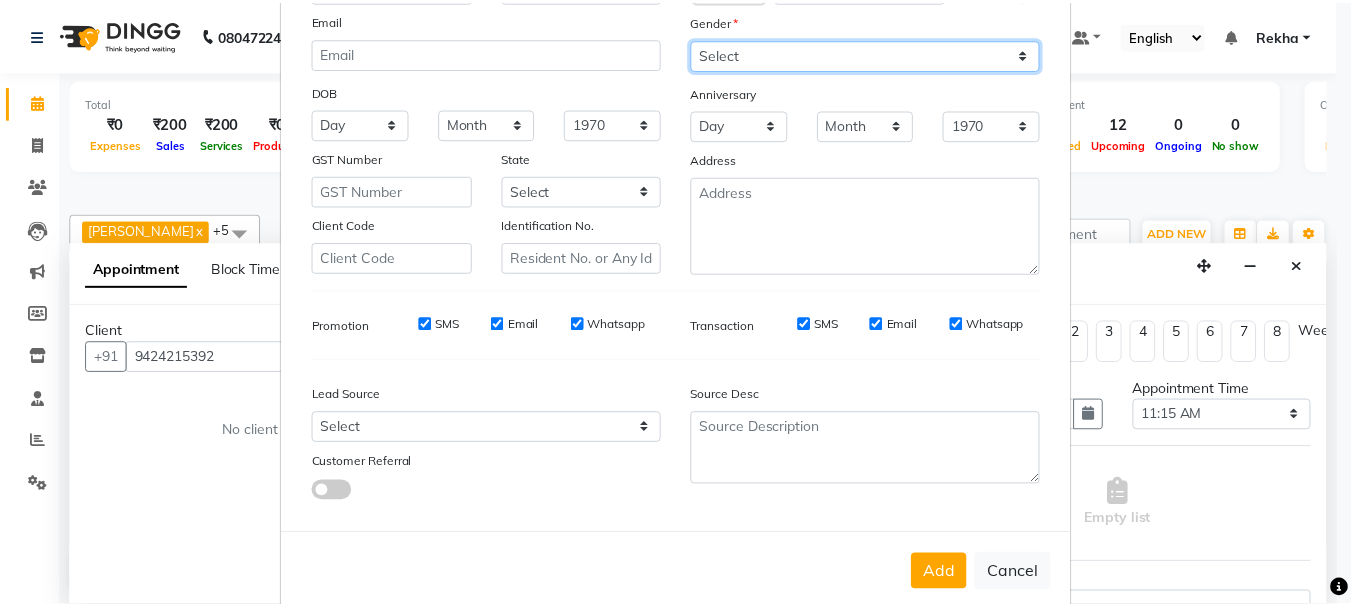 scroll, scrollTop: 242, scrollLeft: 0, axis: vertical 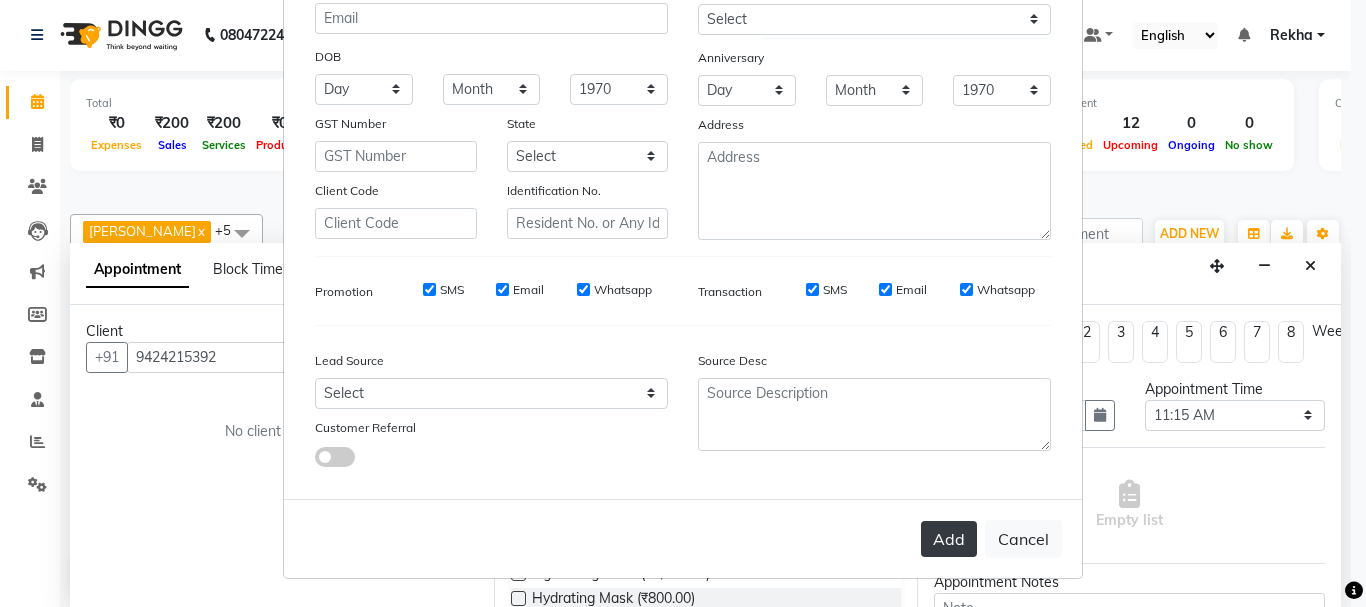 click on "Add" at bounding box center (949, 539) 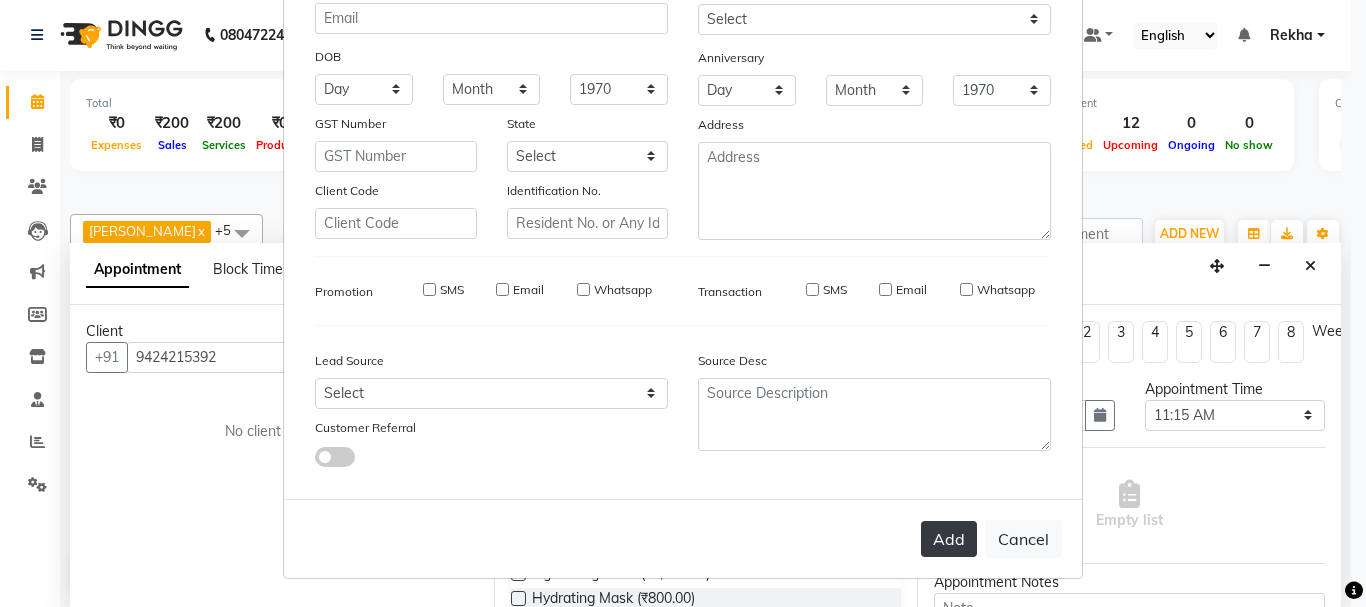 type 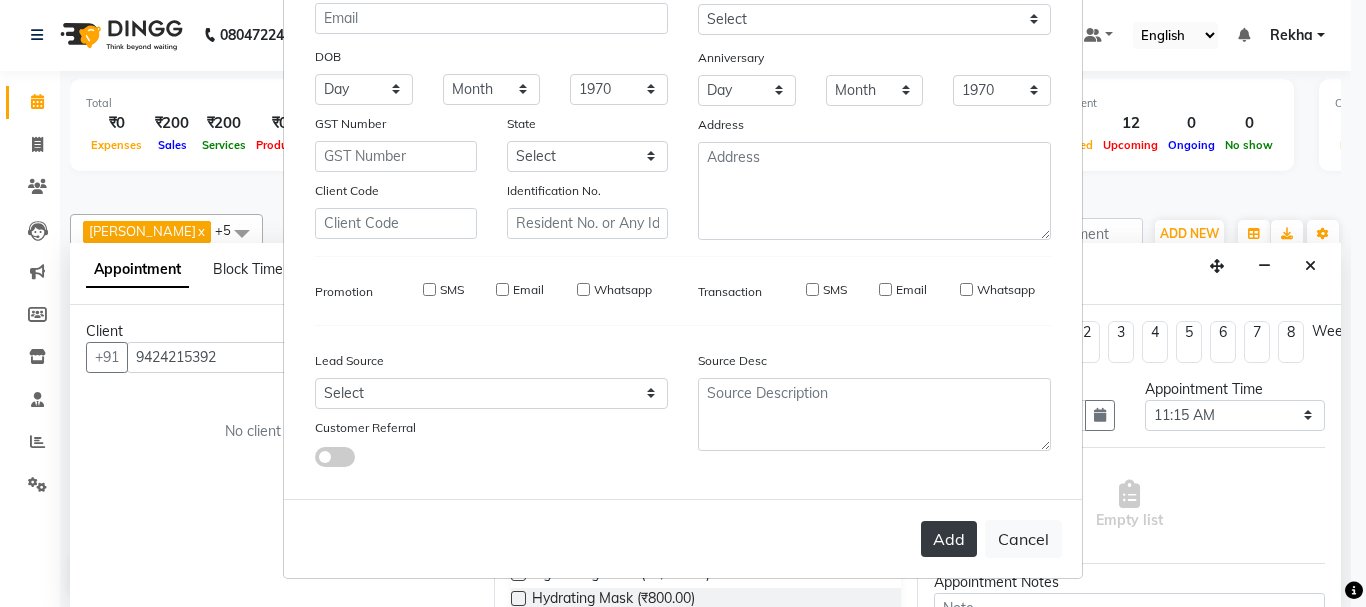 select 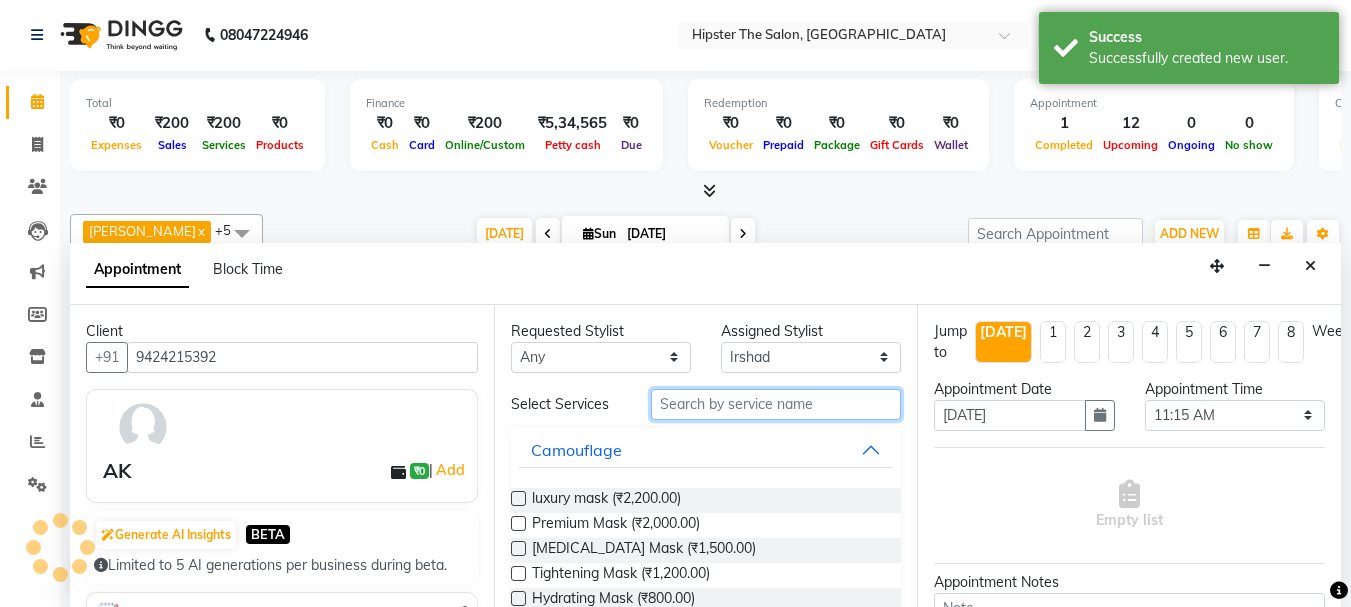 click at bounding box center (776, 404) 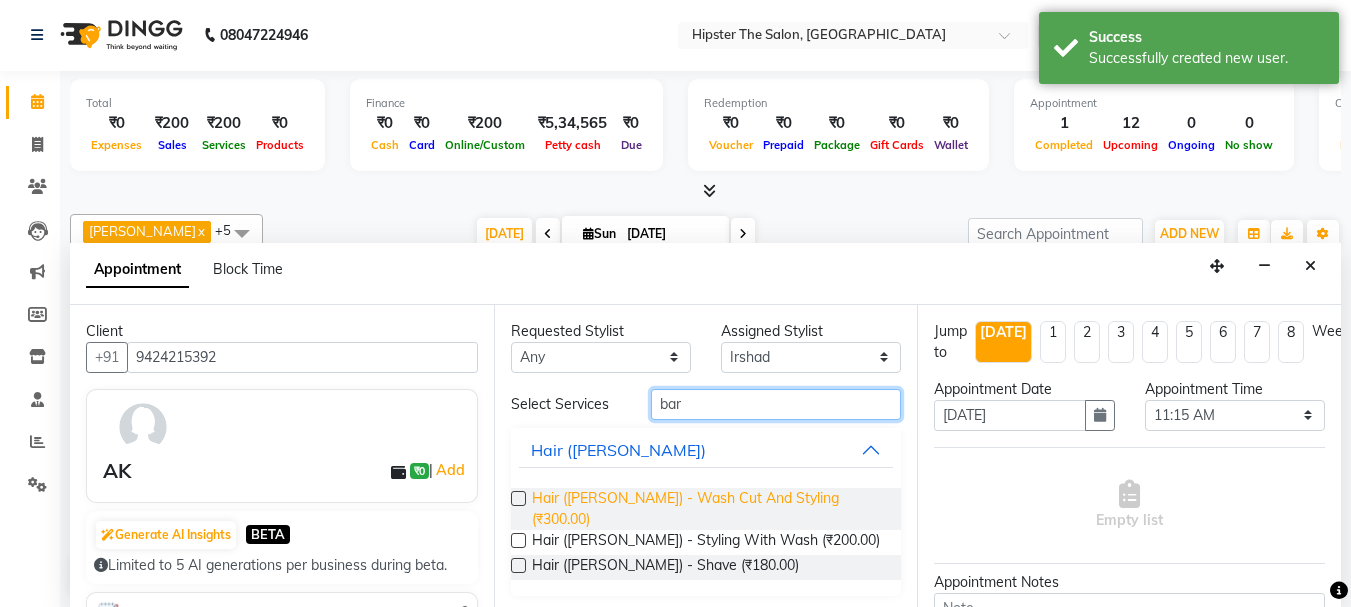 type on "bar" 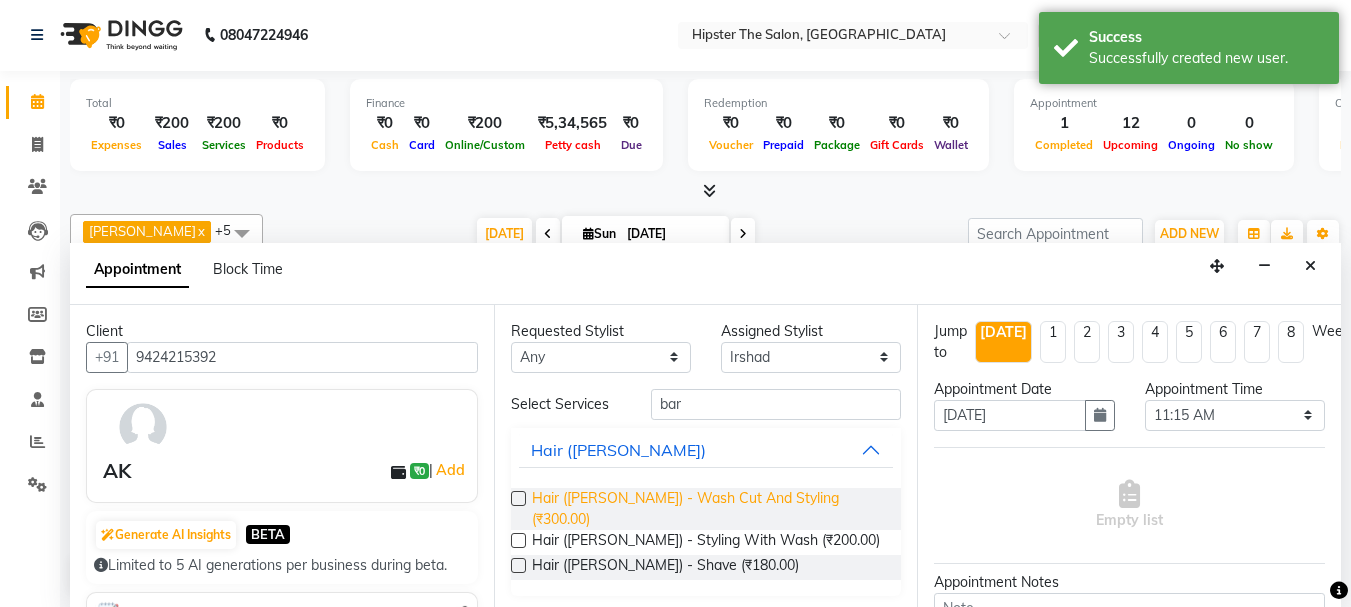 click on "Hair (Barber) - Wash Cut And Styling (₹300.00)" at bounding box center [709, 509] 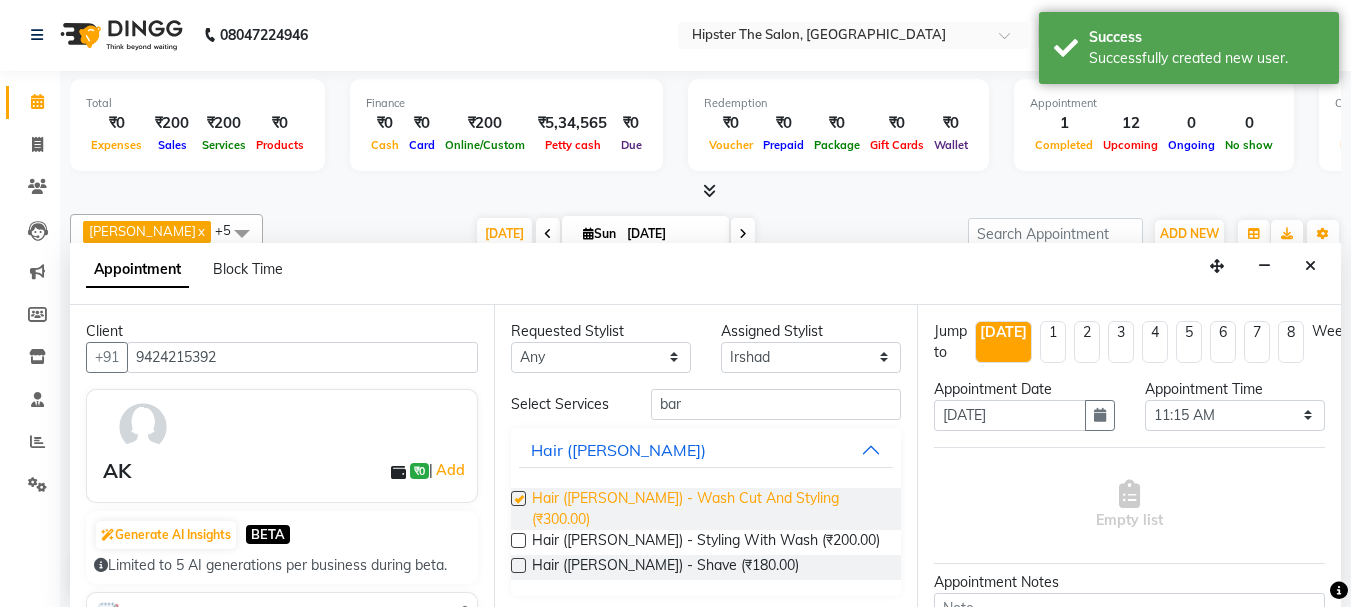 checkbox on "false" 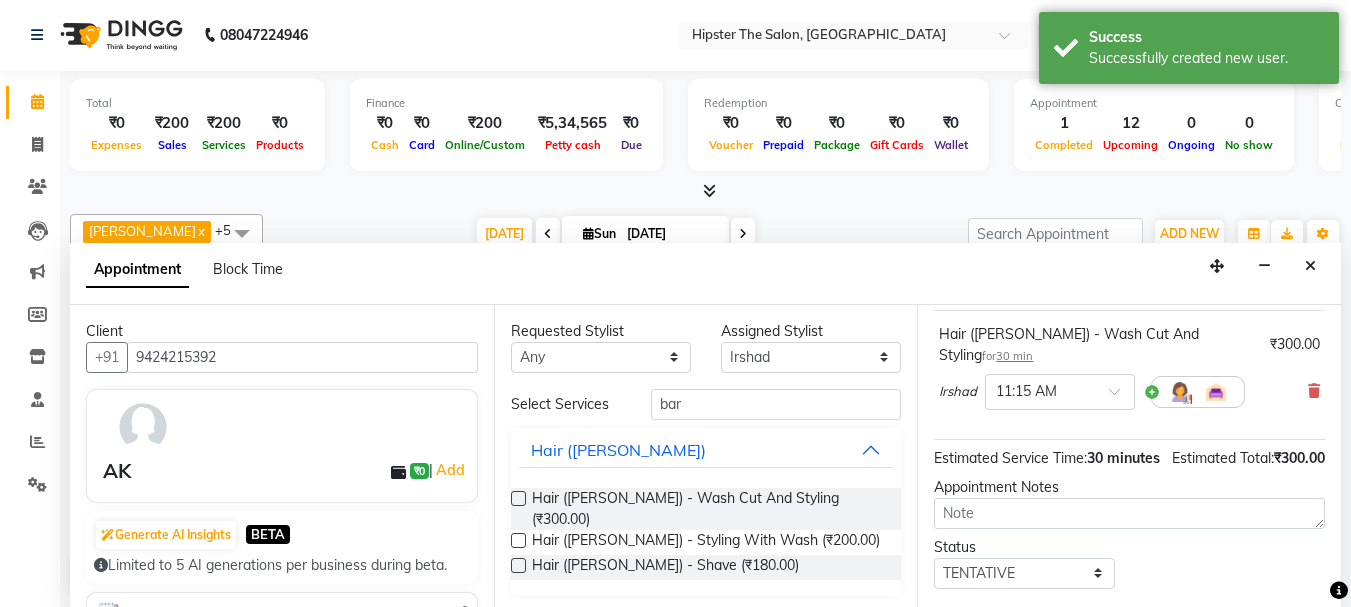 scroll, scrollTop: 260, scrollLeft: 0, axis: vertical 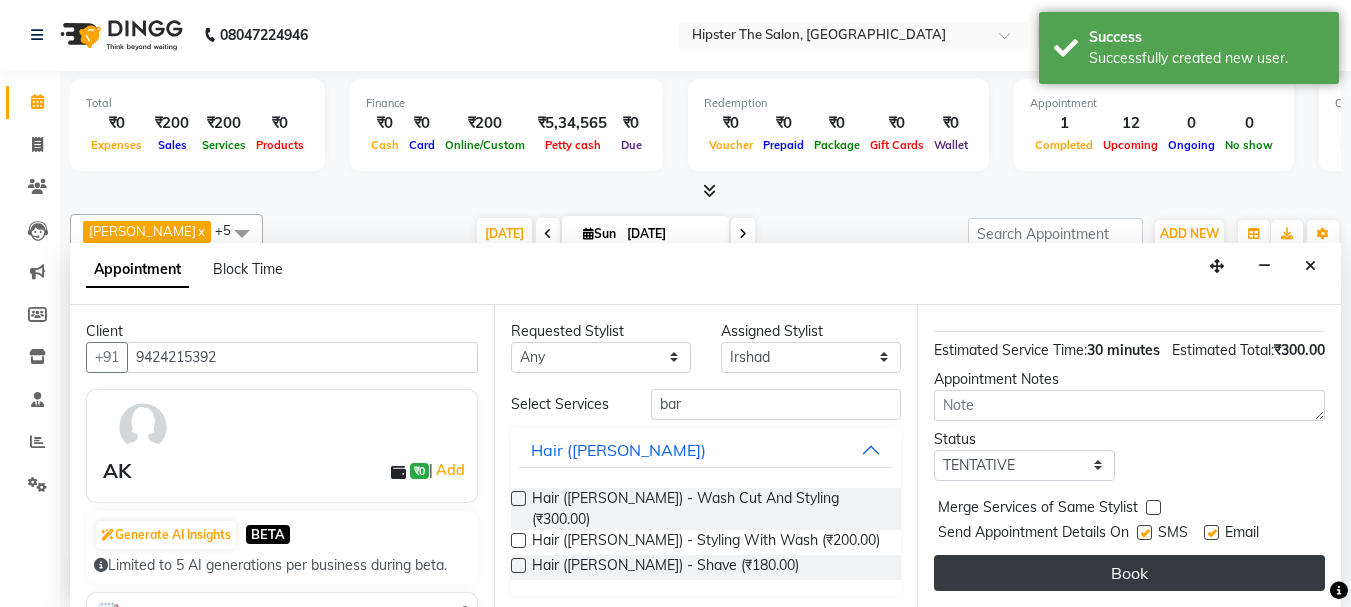 click on "Book" at bounding box center [1129, 573] 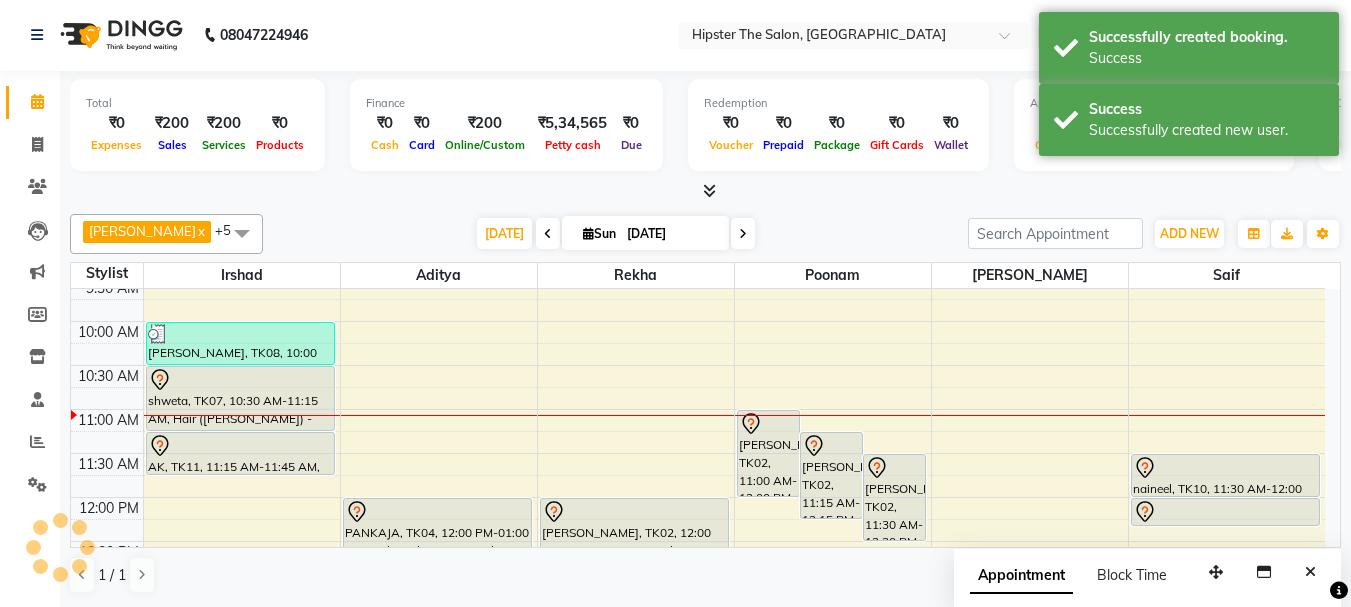 scroll, scrollTop: 0, scrollLeft: 0, axis: both 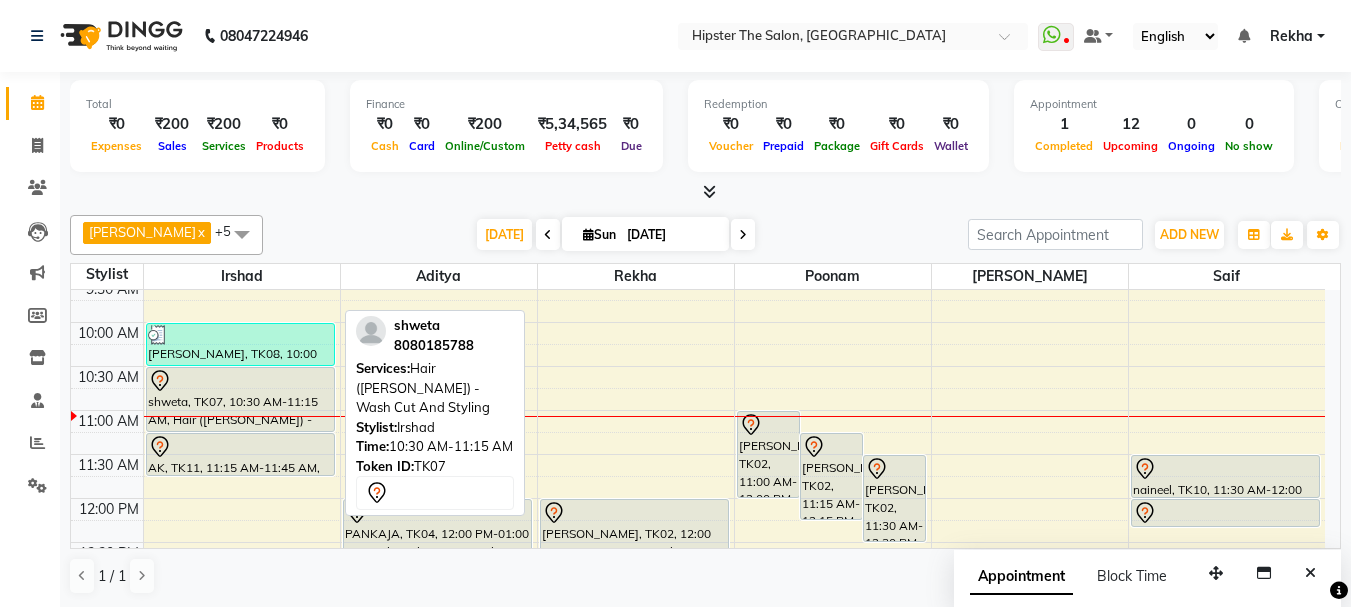 click at bounding box center [240, 381] 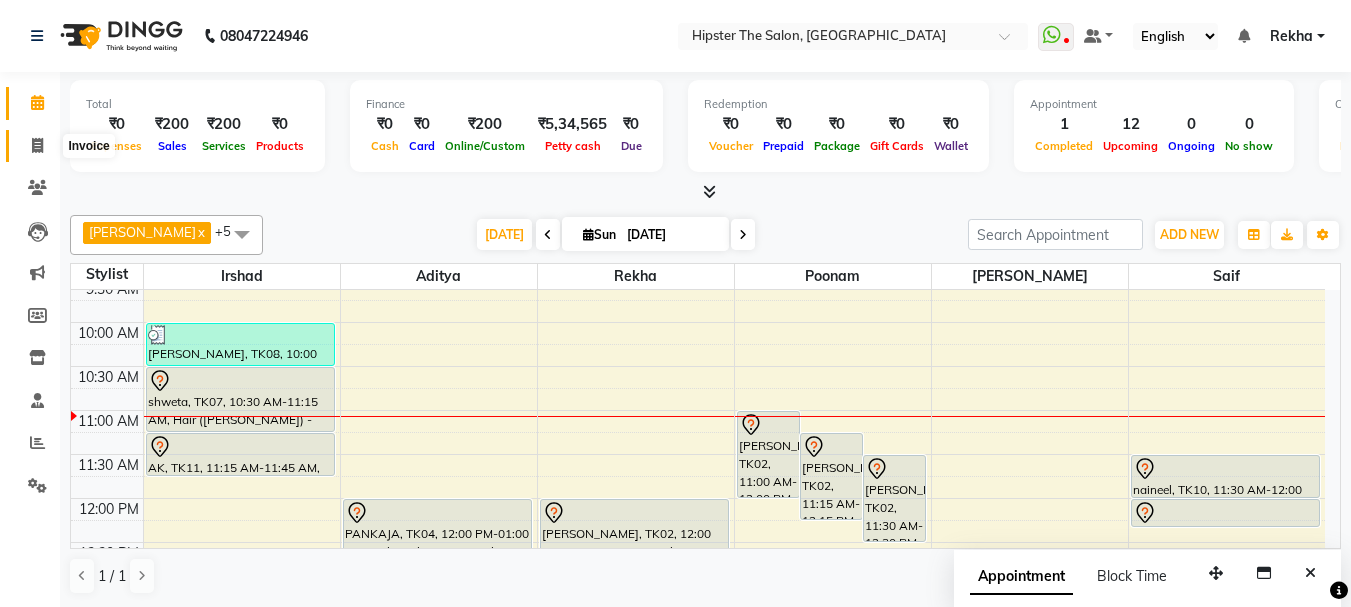 click 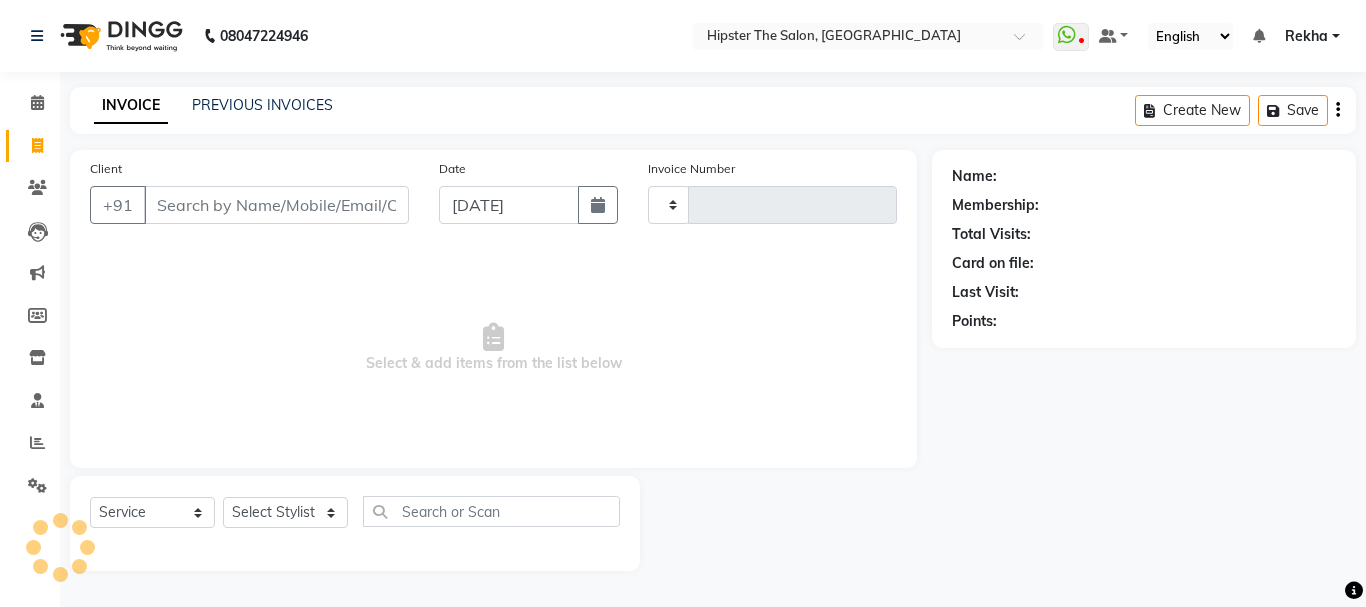 type on "1757" 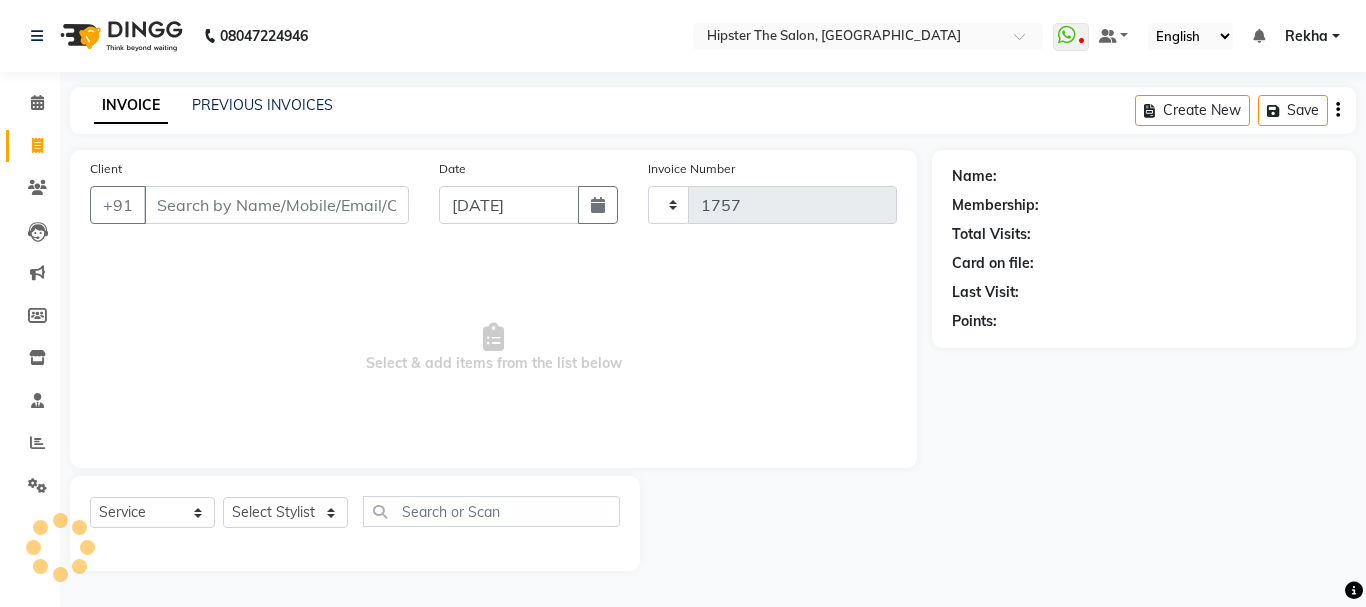 select on "5125" 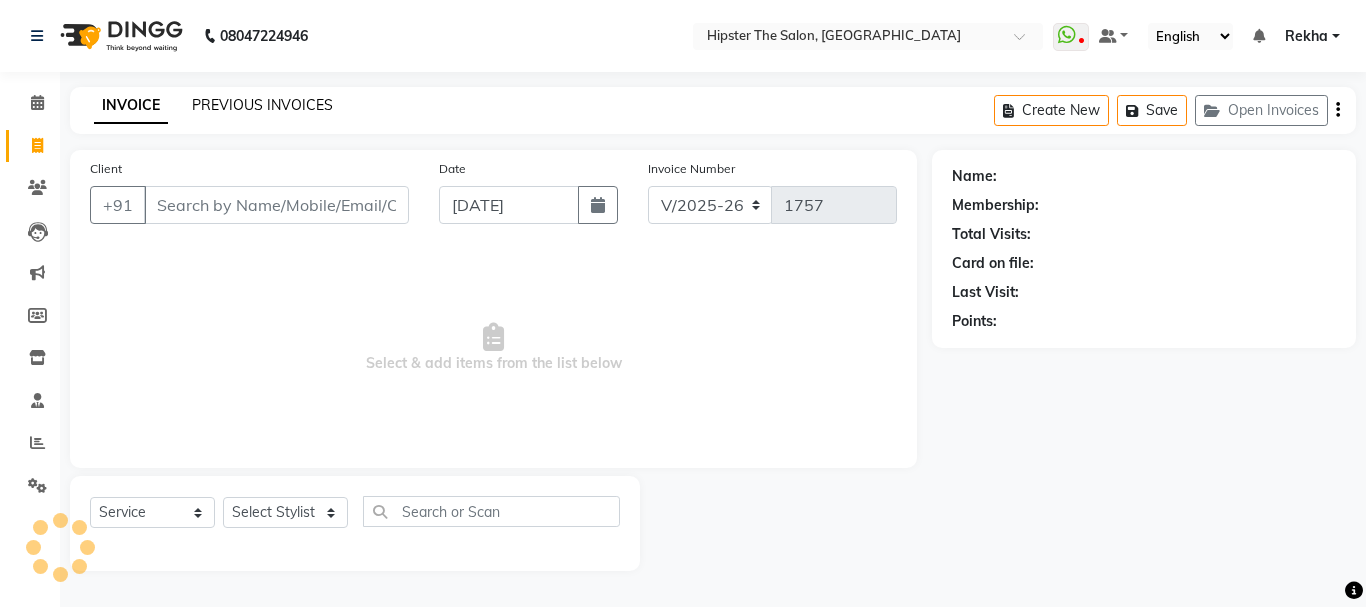 click on "PREVIOUS INVOICES" 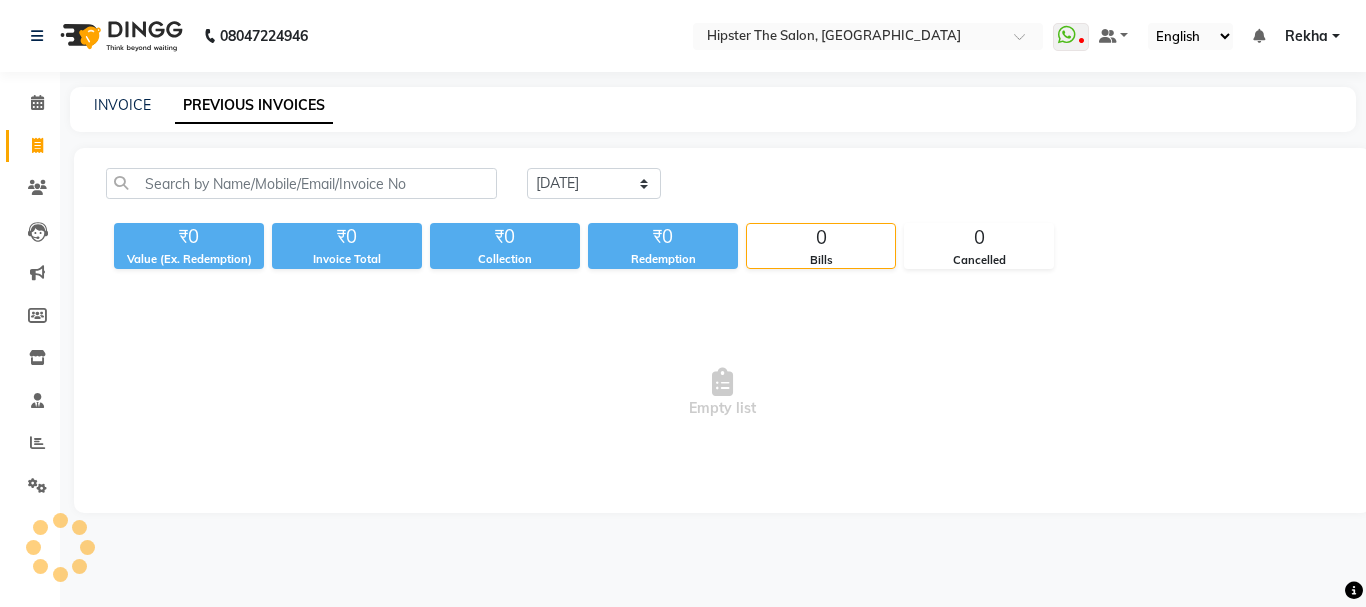 click on "PREVIOUS INVOICES" 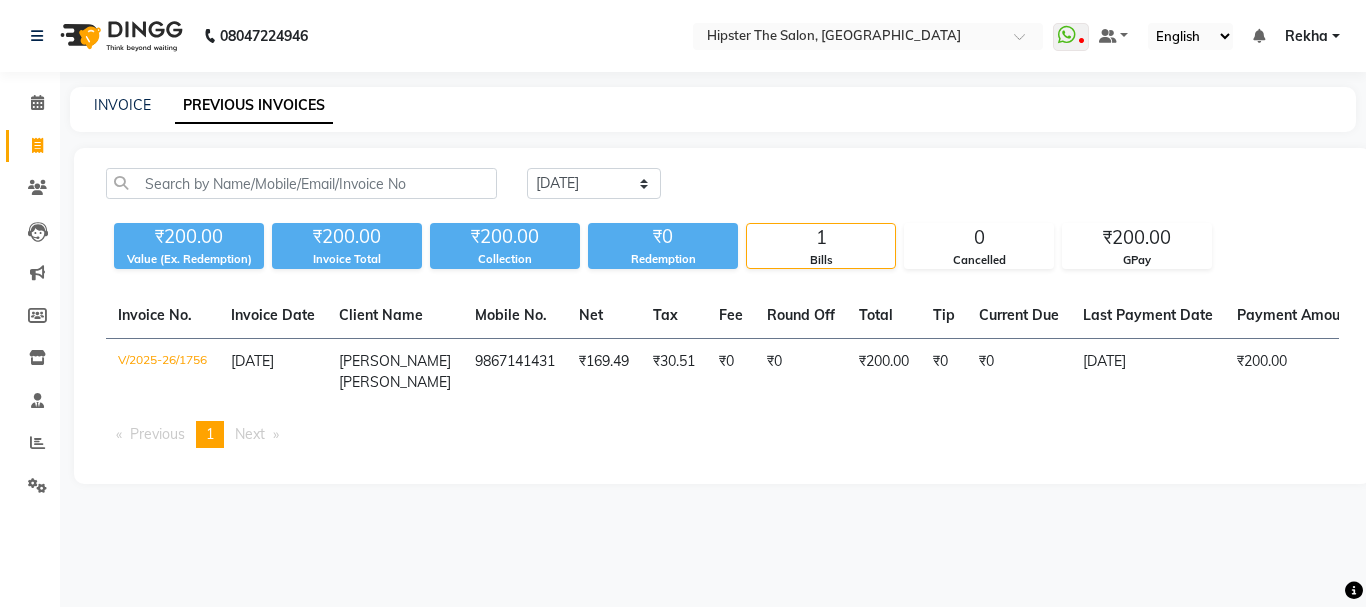 click on "INVOICE PREVIOUS INVOICES Today Yesterday Custom Range ₹200.00 Value (Ex. Redemption) ₹200.00 Invoice Total  ₹200.00 Collection ₹0 Redemption 1 Bills 0 Cancelled ₹200.00 GPay  Invoice No.   Invoice Date   Client Name   Mobile No.   Net   Tax   Fee   Round Off   Total   Tip   Current Due   Last Payment Date   Payment Amount   Payment Methods   Cancel Reason   Status   V/2025-26/1756  13-07-2025 Bhavin  Chudasma 9867141431 ₹169.49 ₹30.51  ₹0  ₹0 ₹200.00 ₹0 ₹0 13-07-2025 ₹200.00  GPay - PAID  Previous  page  1 / 1  You're on page  1  Next  page" 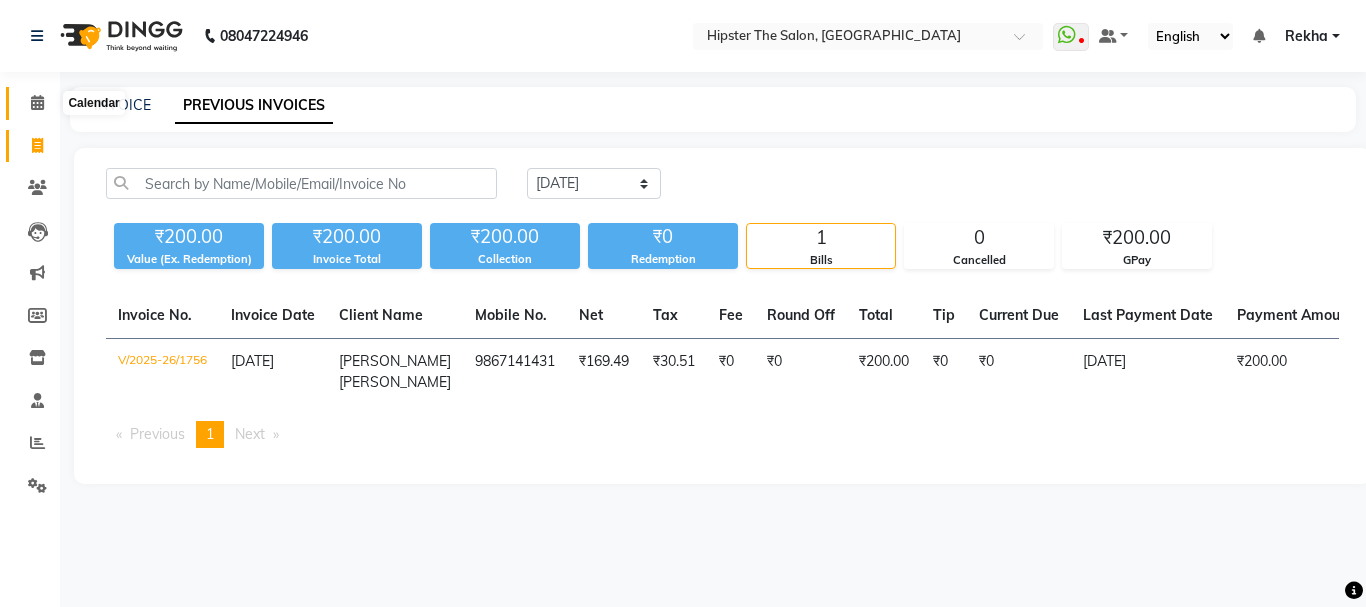 click 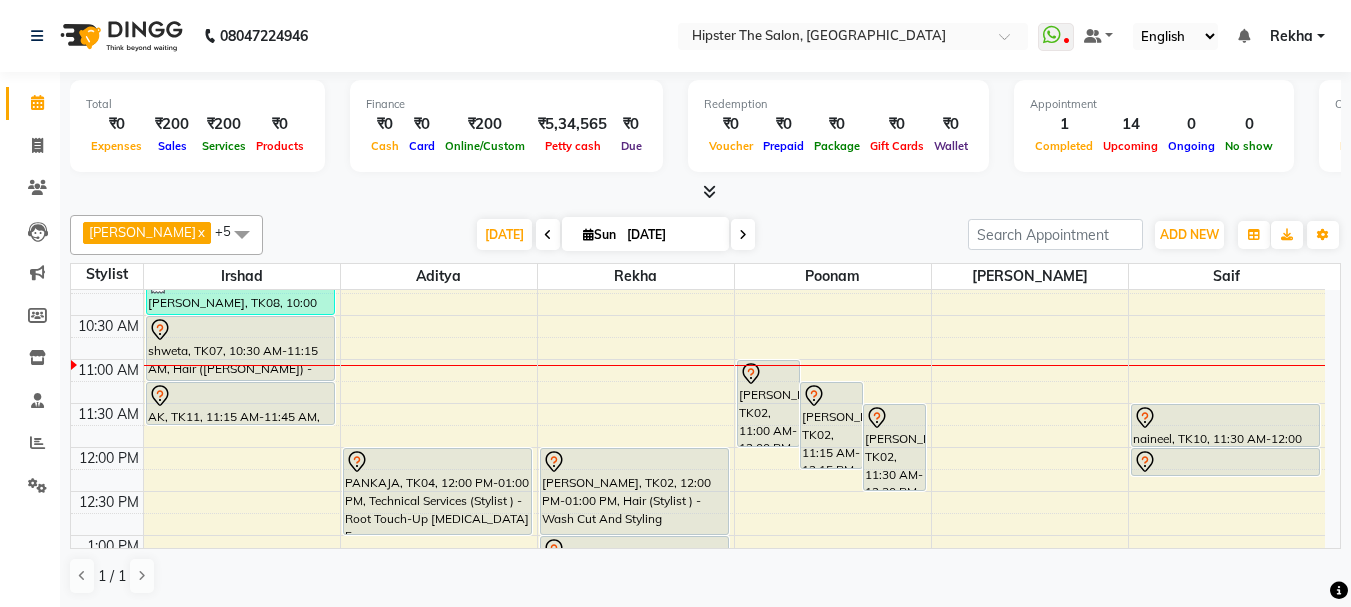 scroll, scrollTop: 247, scrollLeft: 0, axis: vertical 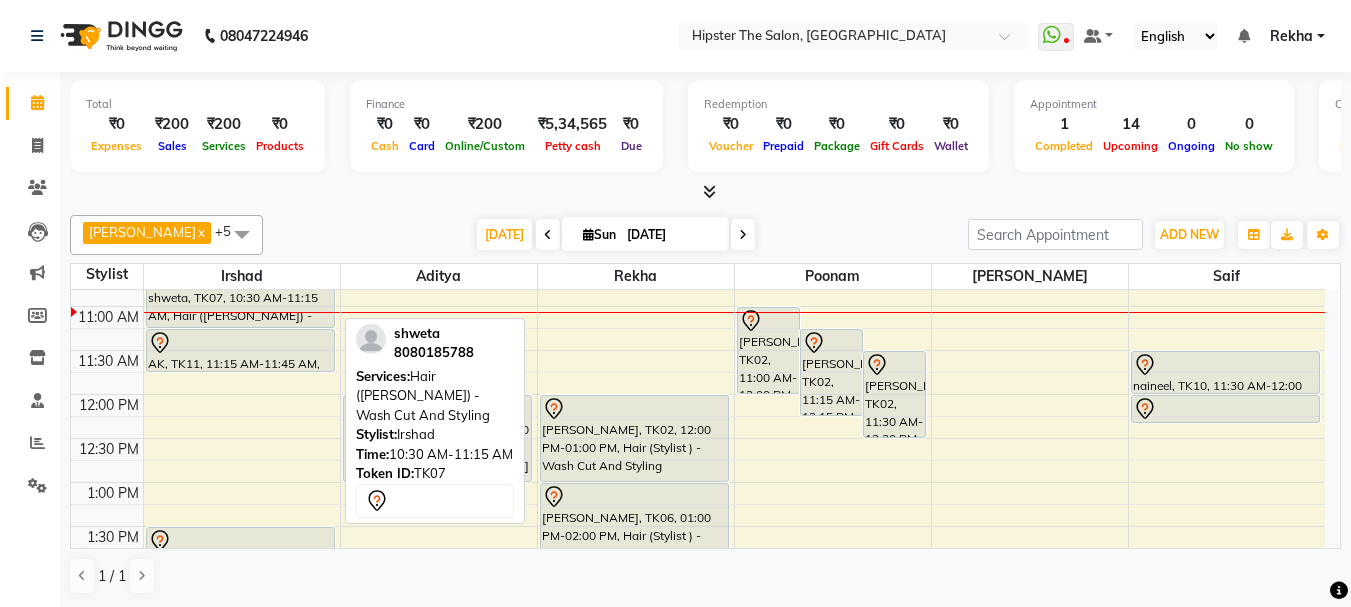 click on "shweta, TK07, 10:30 AM-11:15 AM, Hair ([PERSON_NAME]) - Wash Cut And Styling" at bounding box center (240, 295) 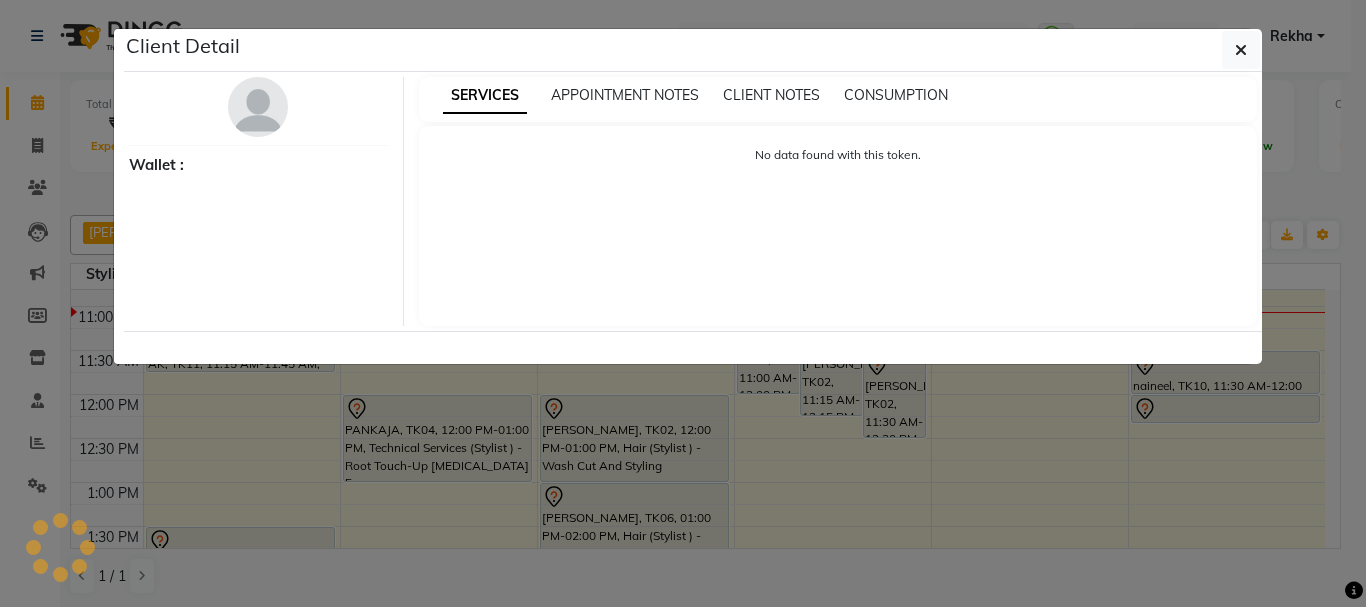 select on "7" 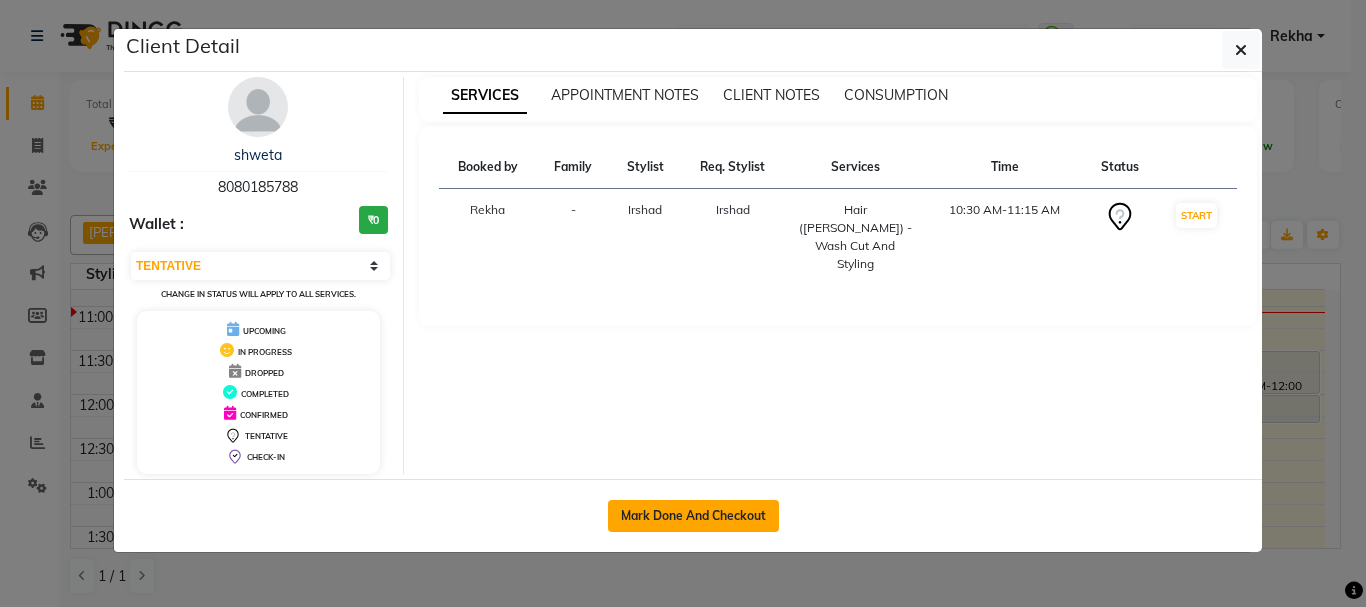 click on "Mark Done And Checkout" 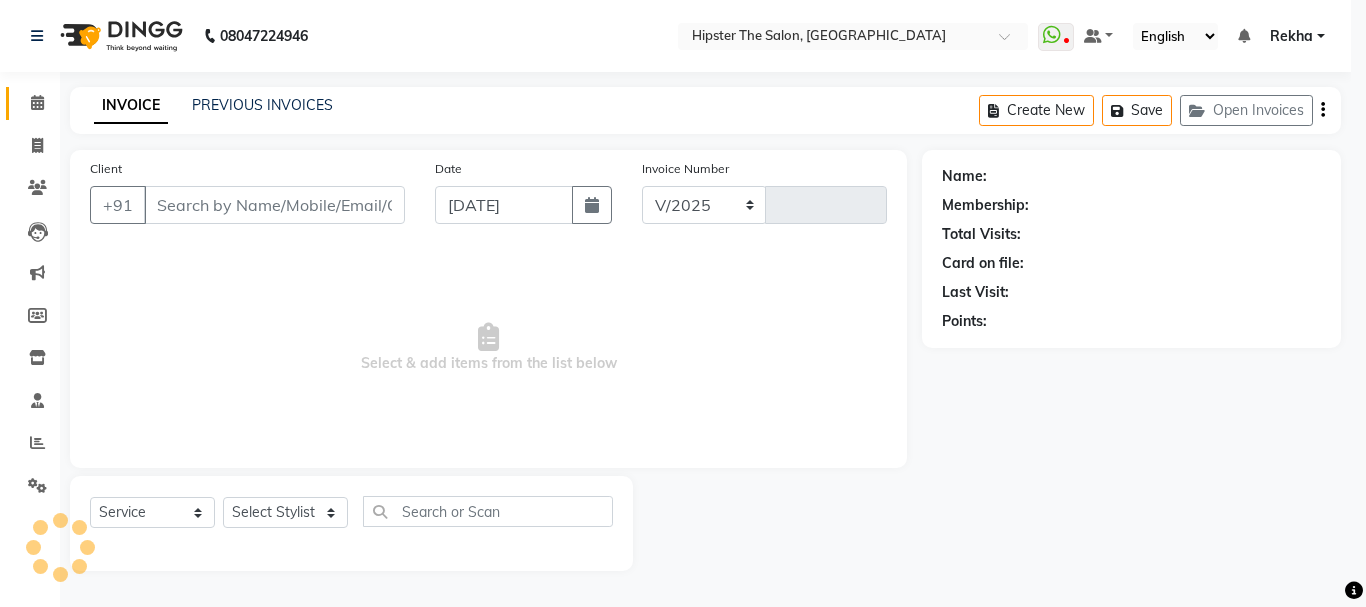 select on "5125" 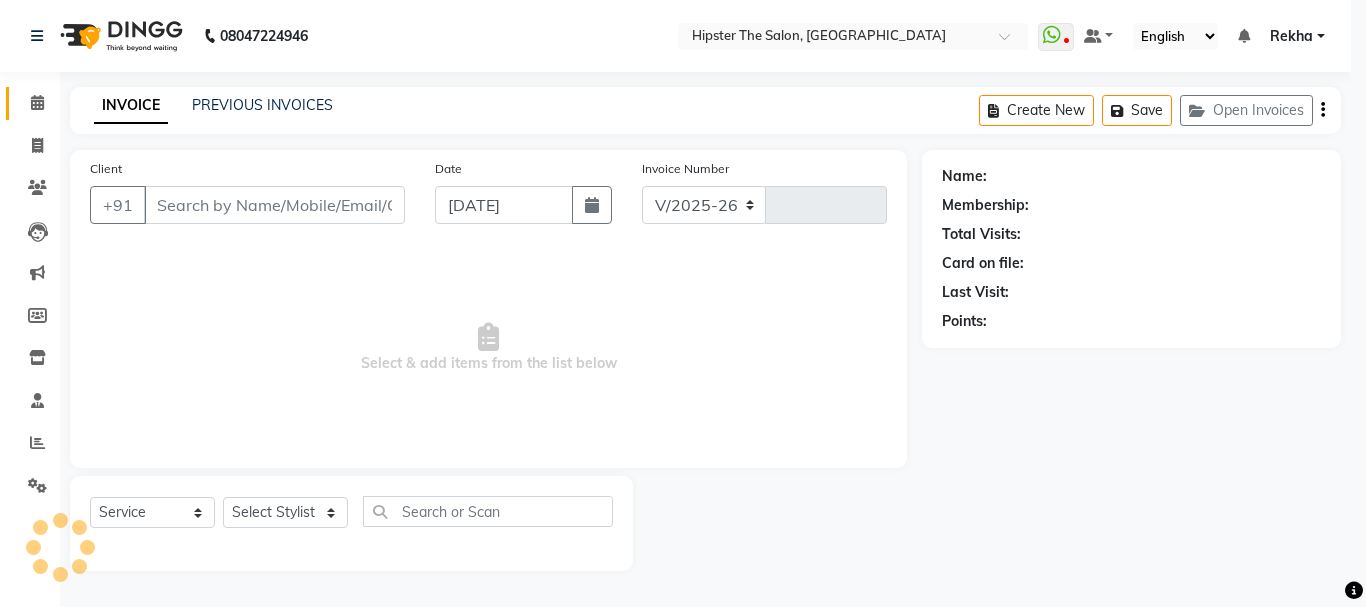 type on "1757" 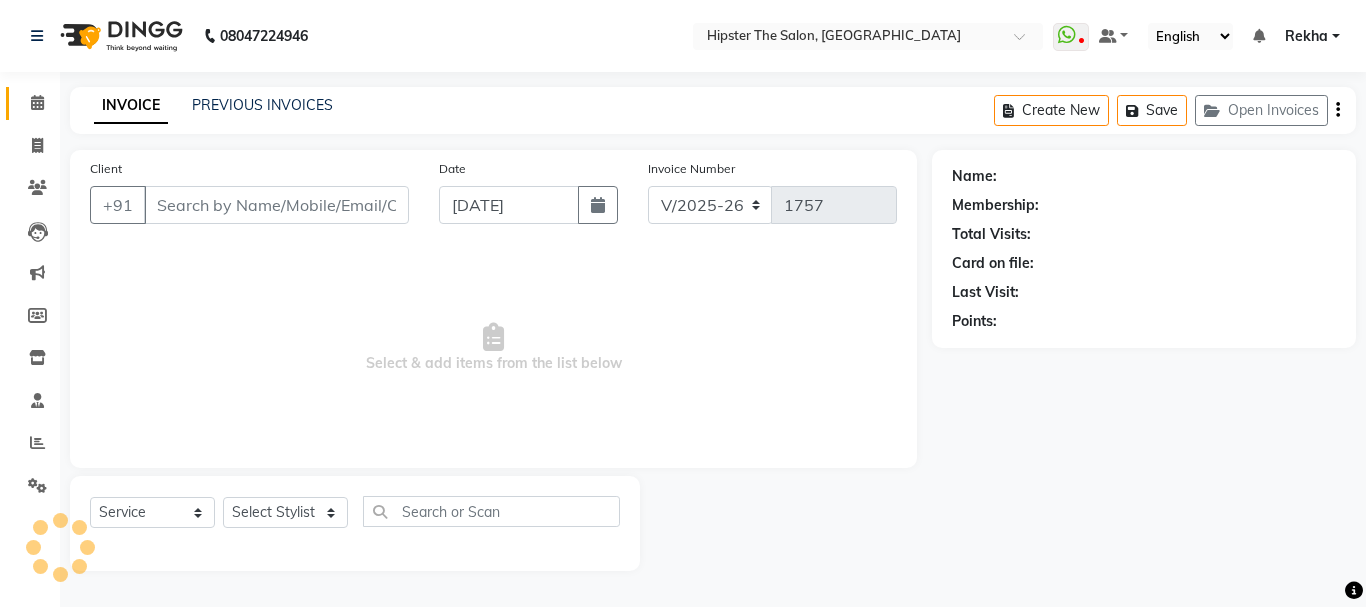 type on "8080185788" 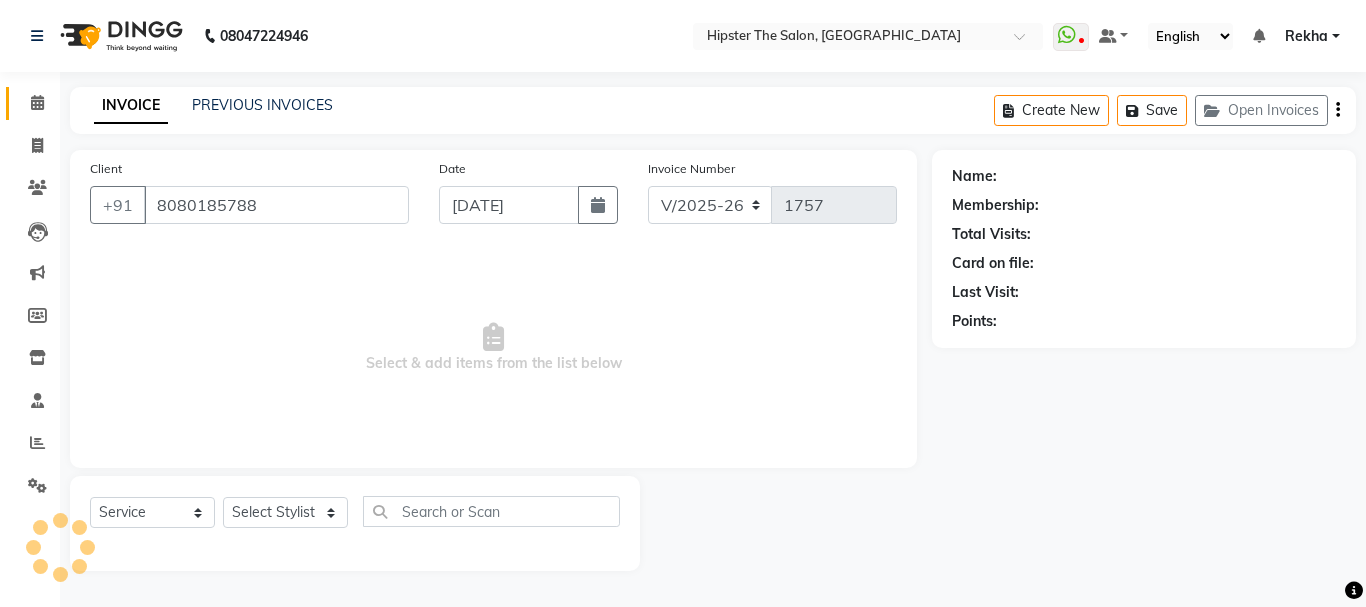 select on "32387" 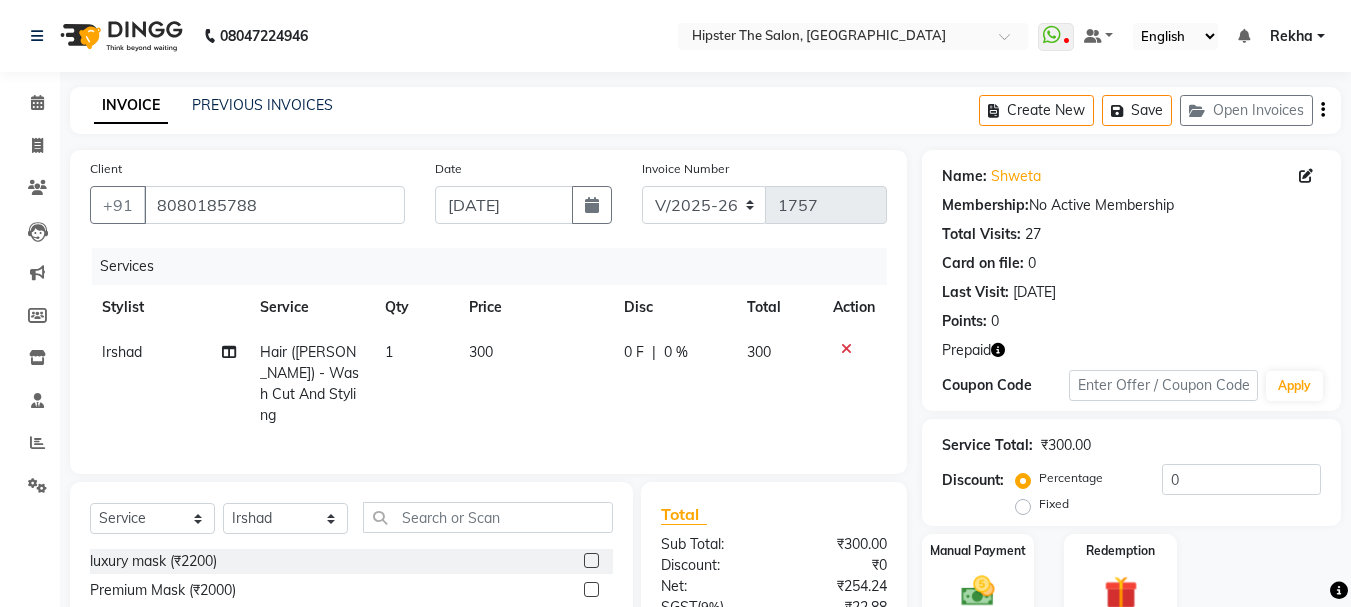 click 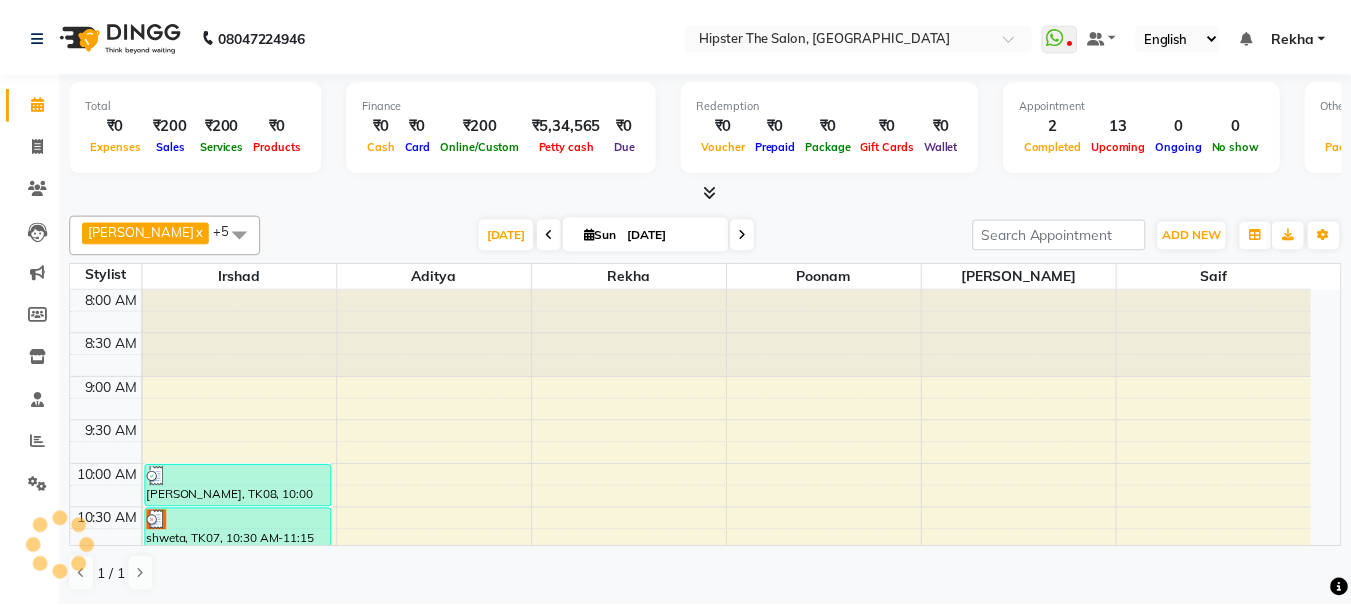 scroll, scrollTop: 0, scrollLeft: 0, axis: both 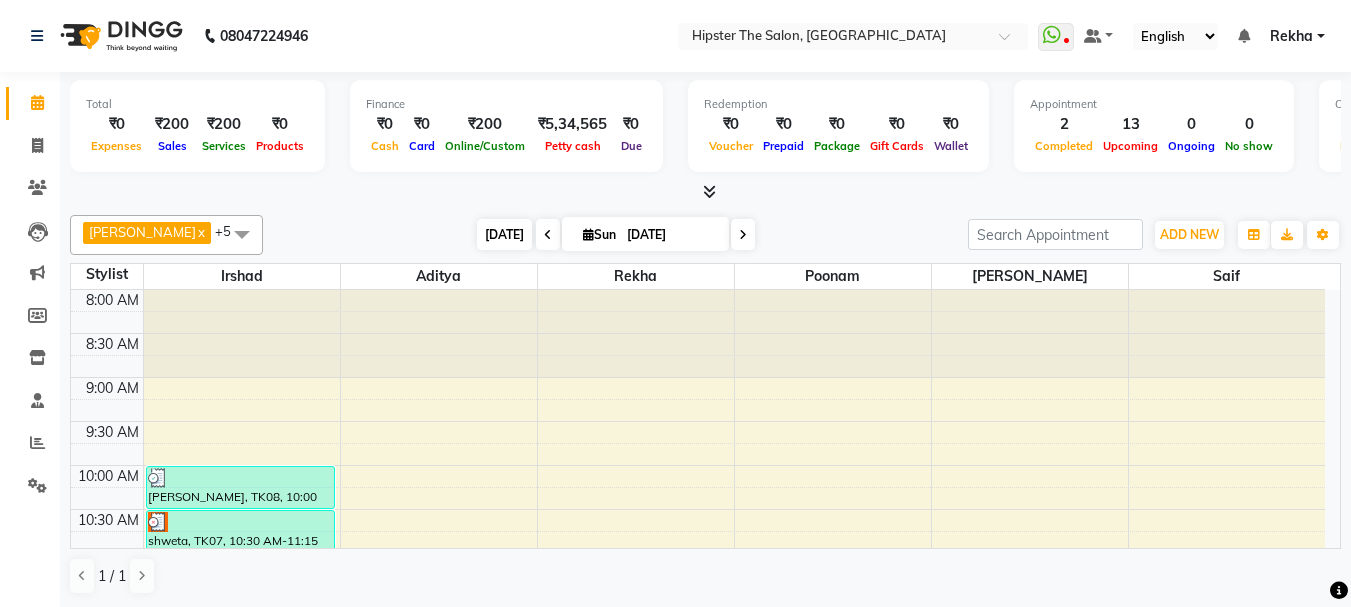 click on "[DATE]" at bounding box center [504, 234] 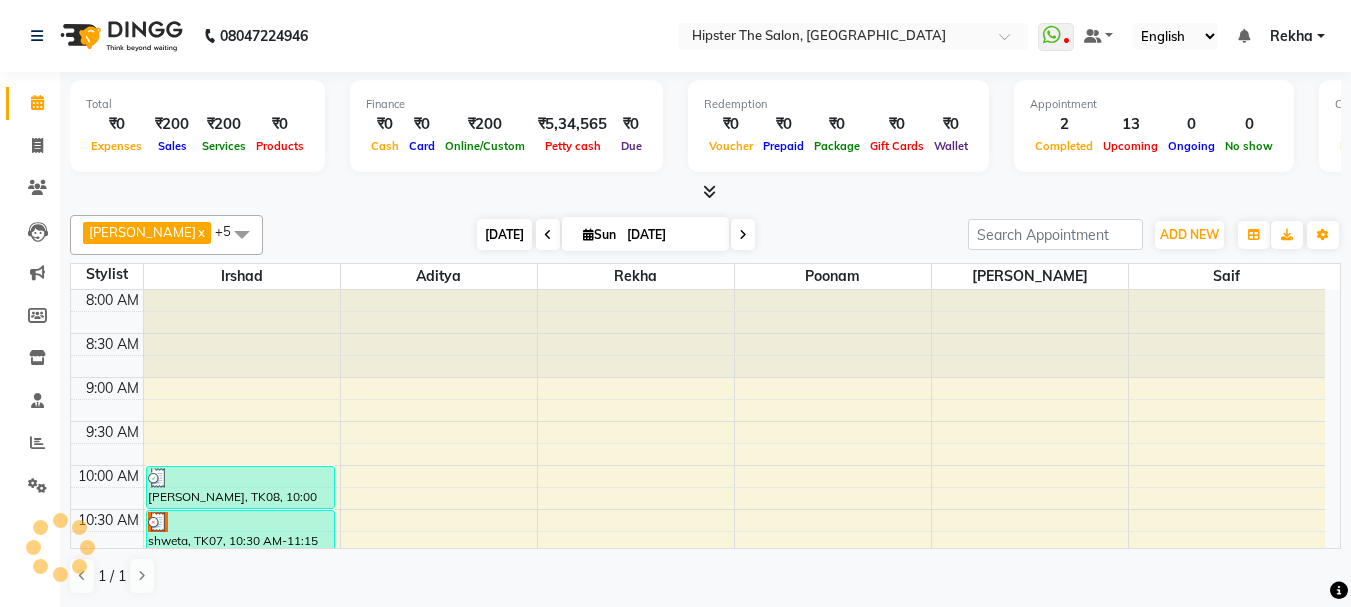scroll, scrollTop: 265, scrollLeft: 0, axis: vertical 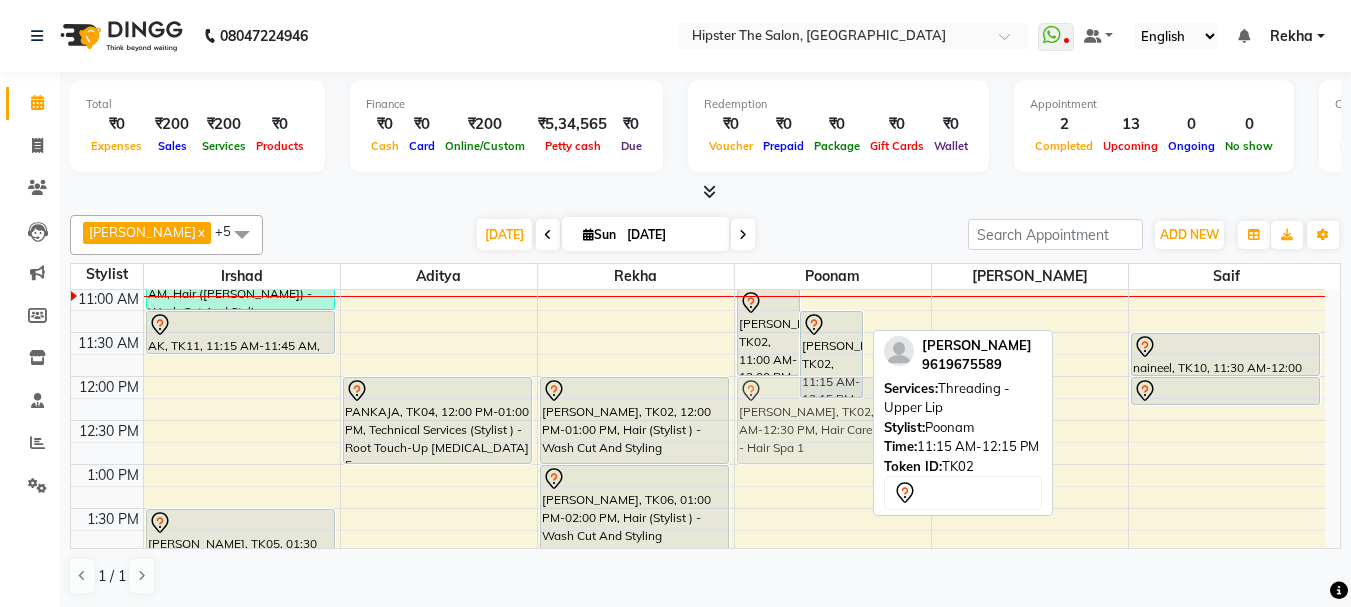 drag, startPoint x: 910, startPoint y: 366, endPoint x: 780, endPoint y: 403, distance: 135.16287 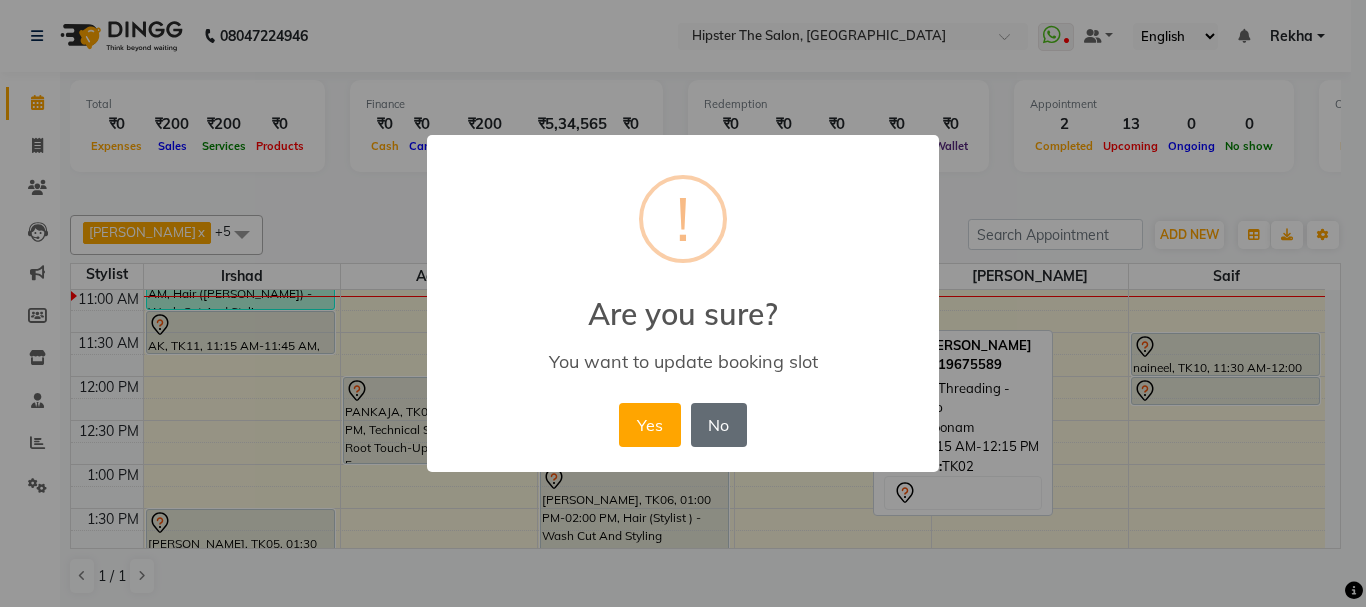 click on "No" at bounding box center [719, 425] 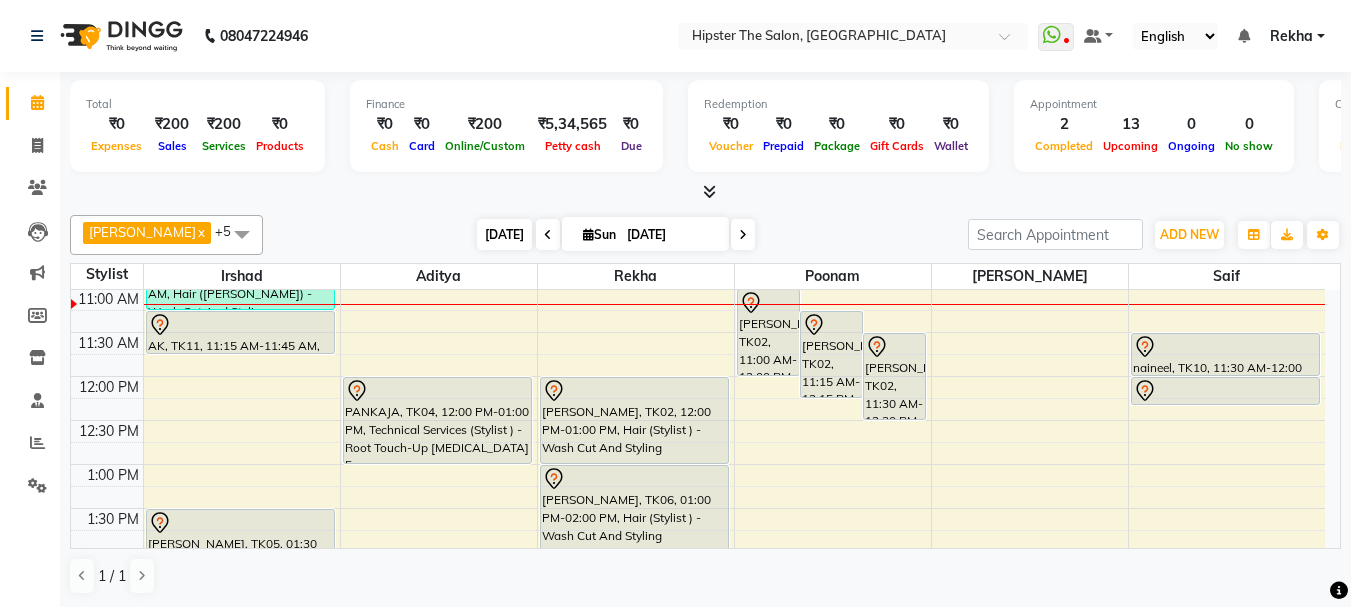 click on "[DATE]" at bounding box center (504, 234) 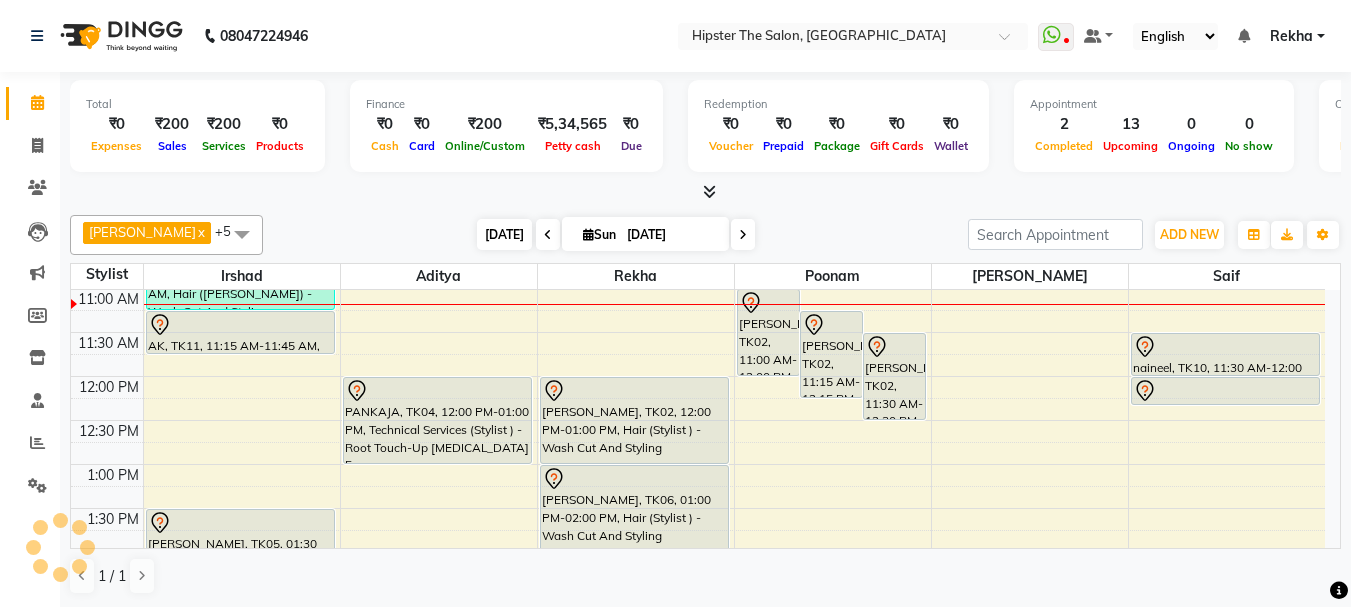 scroll, scrollTop: 265, scrollLeft: 0, axis: vertical 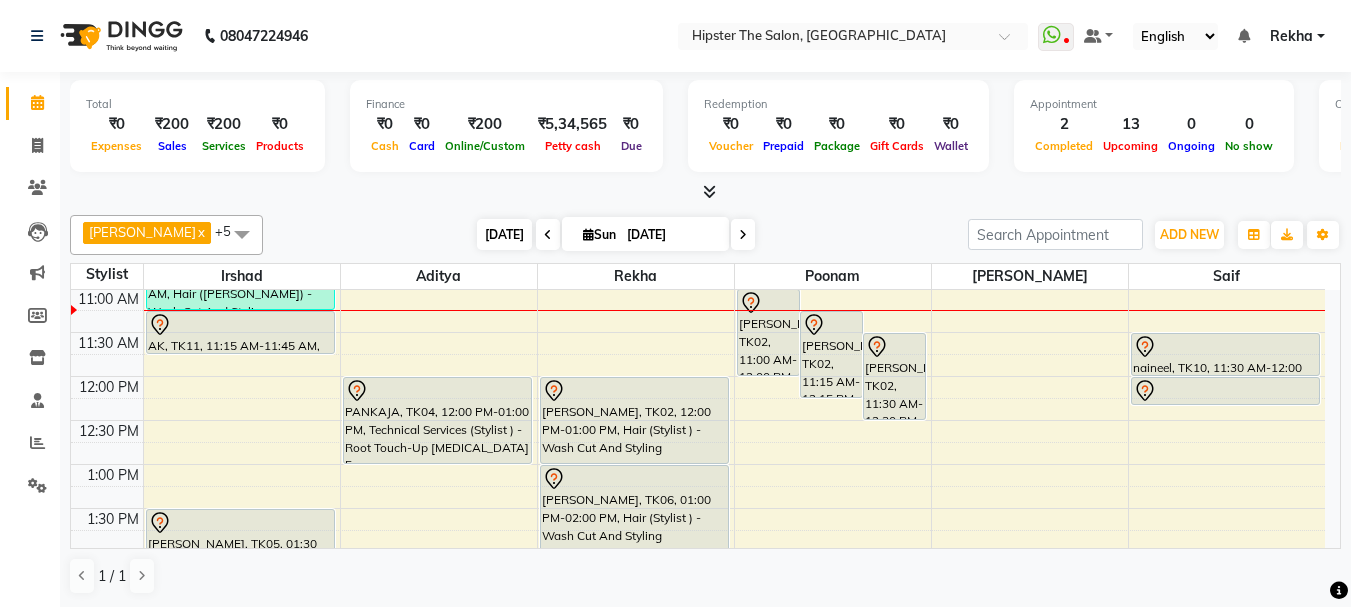 click on "[DATE]" at bounding box center (504, 234) 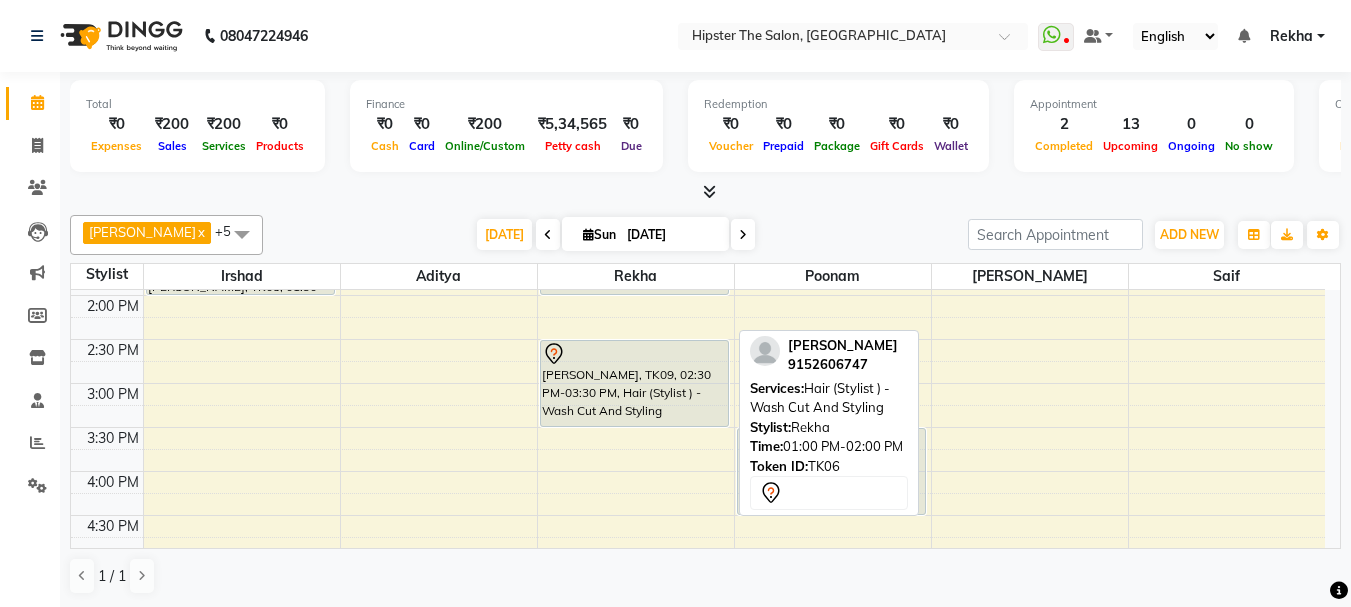 scroll, scrollTop: 525, scrollLeft: 0, axis: vertical 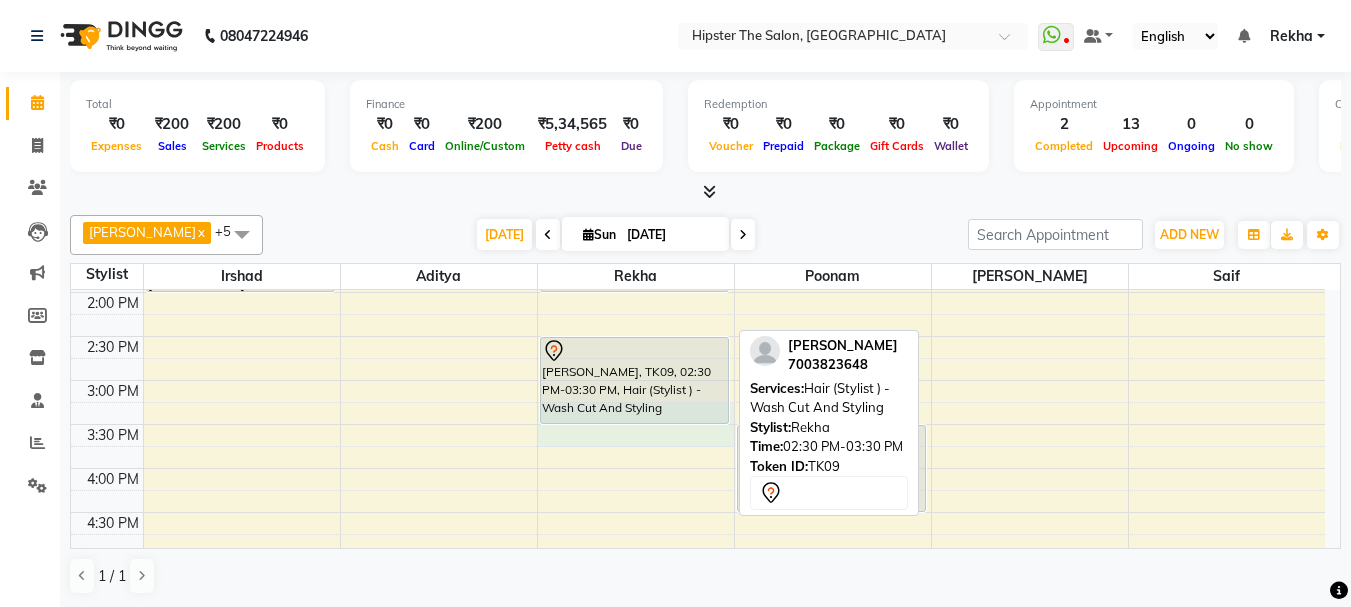 click on "8:00 AM 8:30 AM 9:00 AM 9:30 AM 10:00 AM 10:30 AM 11:00 AM 11:30 AM 12:00 PM 12:30 PM 1:00 PM 1:30 PM 2:00 PM 2:30 PM 3:00 PM 3:30 PM 4:00 PM 4:30 PM 5:00 PM 5:30 PM 6:00 PM 6:30 PM 7:00 PM 7:30 PM 8:00 PM 8:30 PM 9:00 PM 9:30 PM 10:00 PM 10:30 PM     Bhavin Chudasma, TK08, 10:00 AM-10:30 AM, Hair (Stylist ) - Styling With Wash 1     shweta, TK07, 10:30 AM-11:15 AM, Hair (Barber) - Wash Cut And Styling             AK, TK11, 11:15 AM-11:45 AM, Hair (Barber) - Wash Cut And Styling             NIDDHI, TK05, 01:30 PM-02:00 PM, Hair (Barber) - Wash Cut And Styling             PANKAJA, TK04, 12:00 PM-01:00 PM, Technical Services (Stylist ) - Root Touch-Up Ammonia Free             SHRADDHA SHAH, TK02, 12:00 PM-01:00 PM, Hair (Stylist ) - Wash Cut And Styling             Anna Reji, TK06, 01:00 PM-02:00 PM, Hair (Stylist ) - Wash Cut And Styling             nilufer akhter, TK09, 02:30 PM-03:30 PM, Hair (Stylist ) - Wash Cut And Styling             ramneet, TK03, 07:30 PM-08:30 PM, Hair (Stylist ) - Styling With Wash" at bounding box center [698, 424] 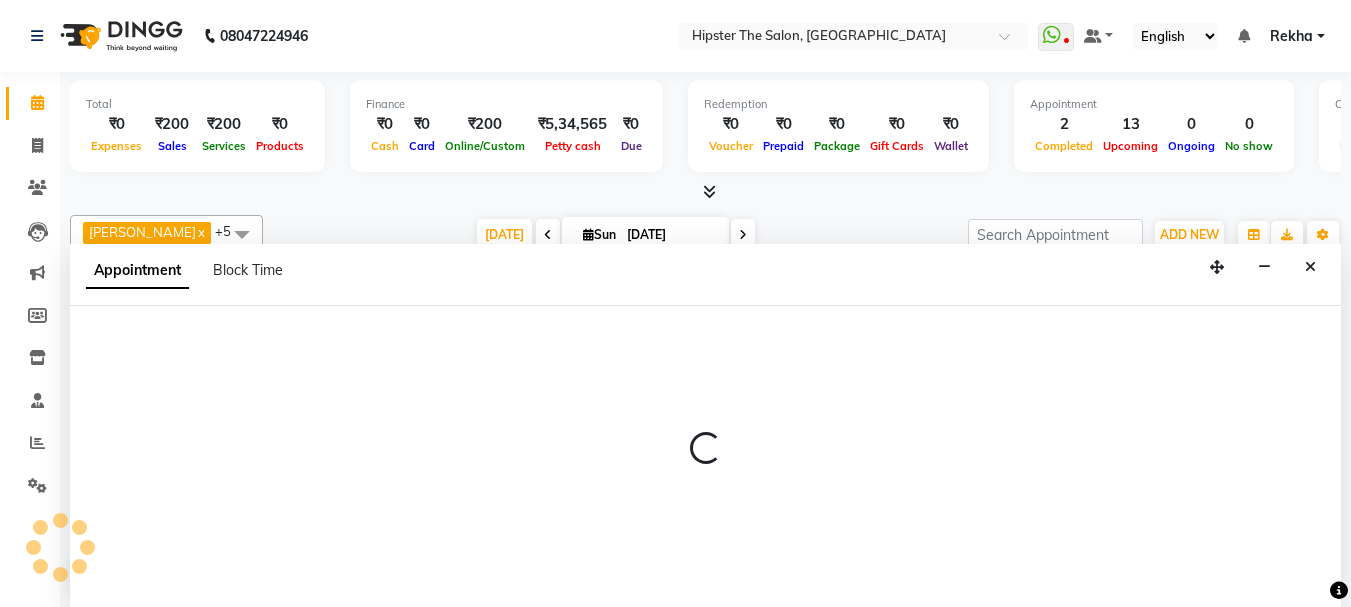 scroll, scrollTop: 1, scrollLeft: 0, axis: vertical 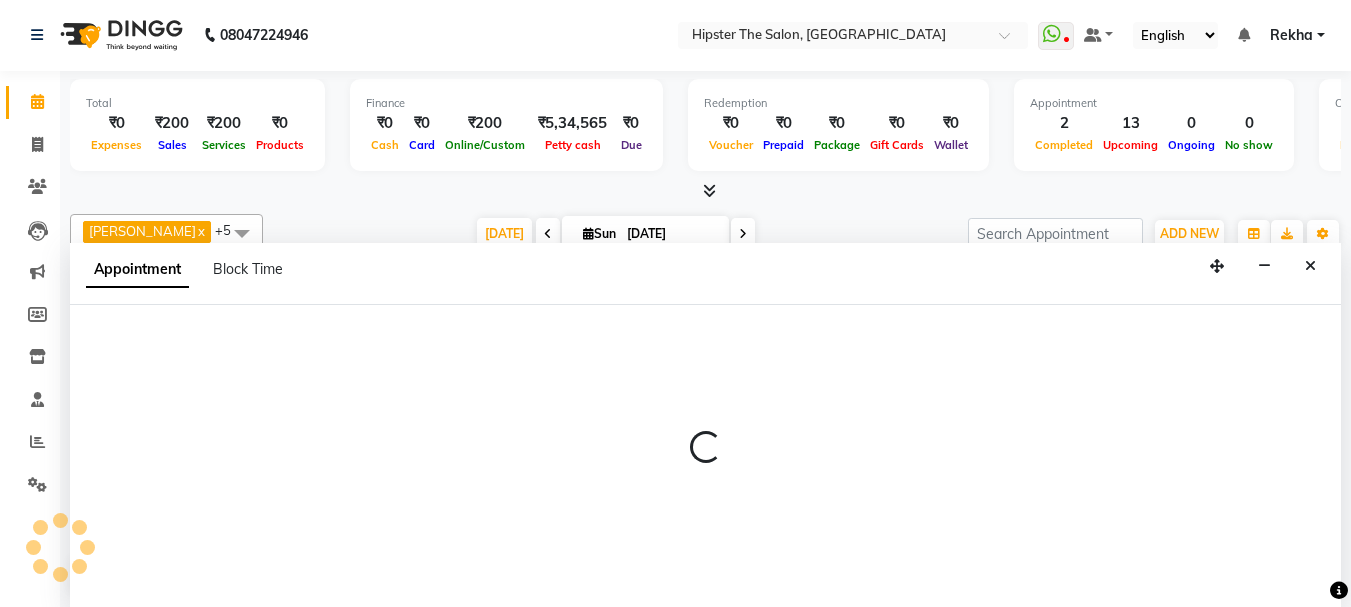 select on "32386" 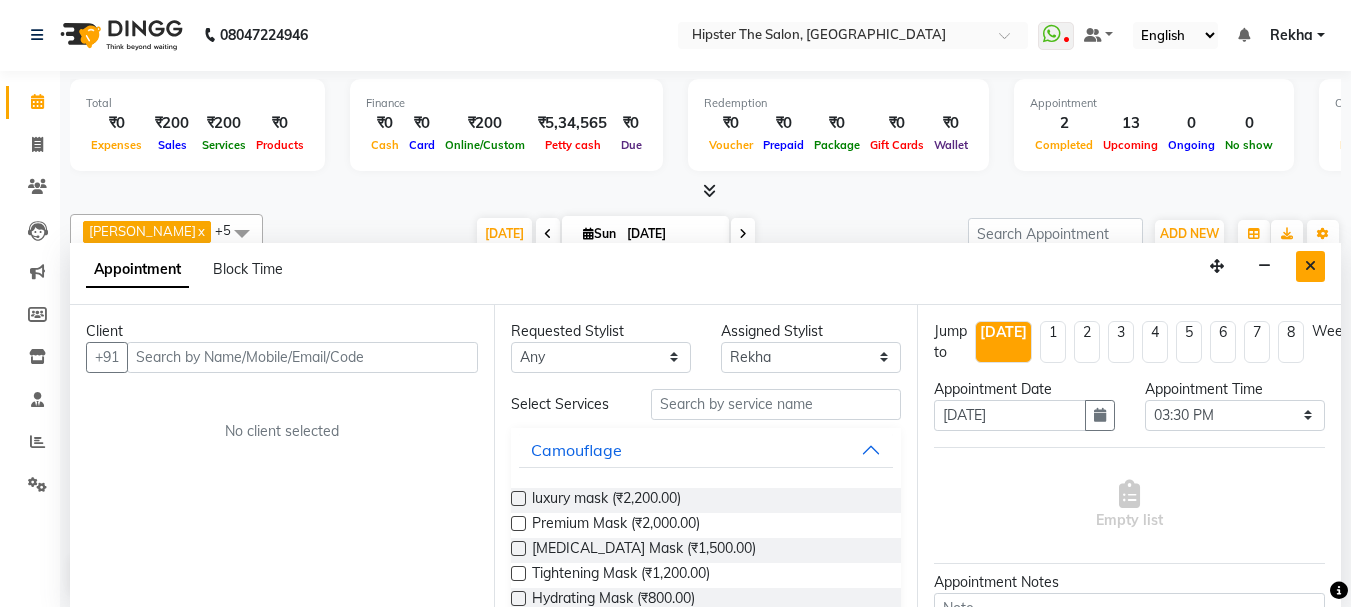 click at bounding box center [1310, 266] 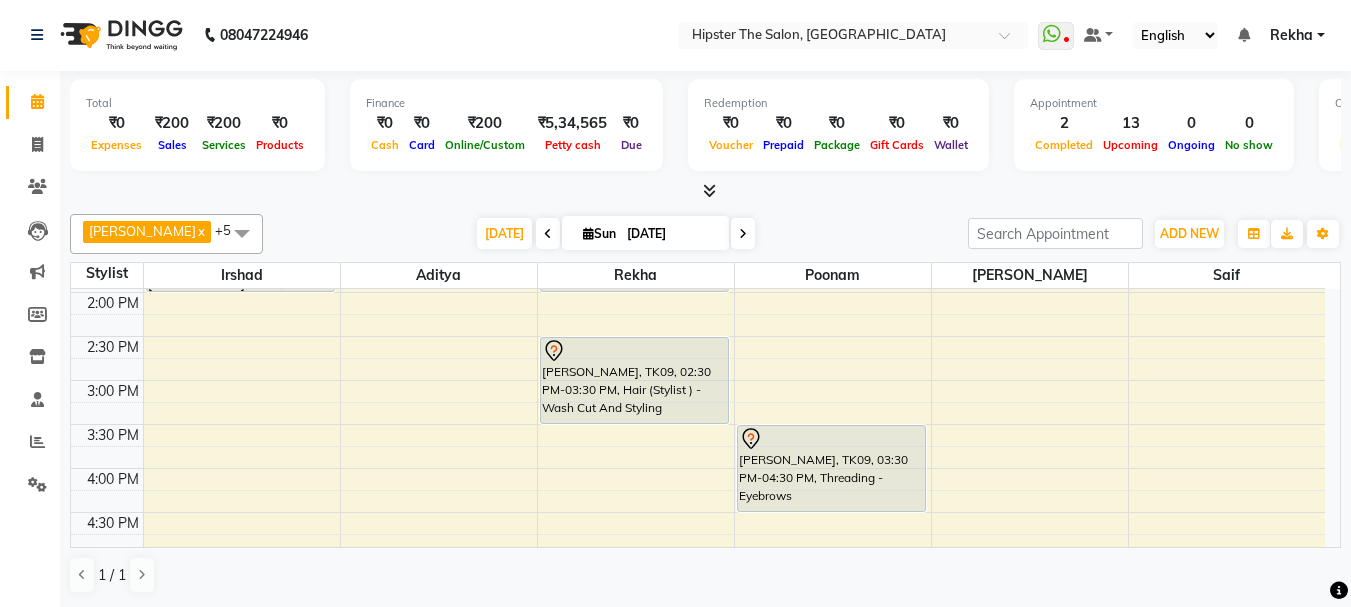 scroll, scrollTop: 525, scrollLeft: 0, axis: vertical 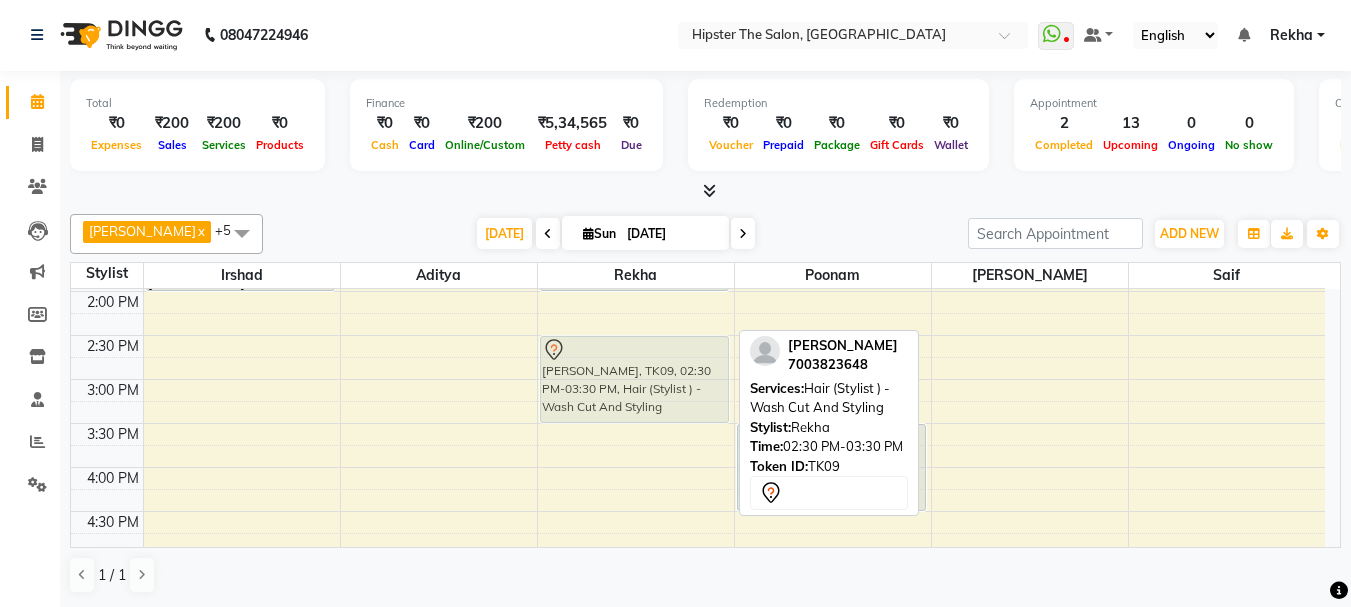 click on "SHRADDHA SHAH, TK02, 12:00 PM-01:00 PM, Hair (Stylist ) - Wash Cut And Styling             Anna Reji, TK06, 01:00 PM-02:00 PM, Hair (Stylist ) - Wash Cut And Styling             nilufer akhter, TK09, 02:30 PM-03:30 PM, Hair (Stylist ) - Wash Cut And Styling             ramneet, TK03, 07:30 PM-08:30 PM, Hair (Stylist ) - Styling With Wash             nilufer akhter, TK09, 02:30 PM-03:30 PM, Hair (Stylist ) - Wash Cut And Styling" at bounding box center [636, 423] 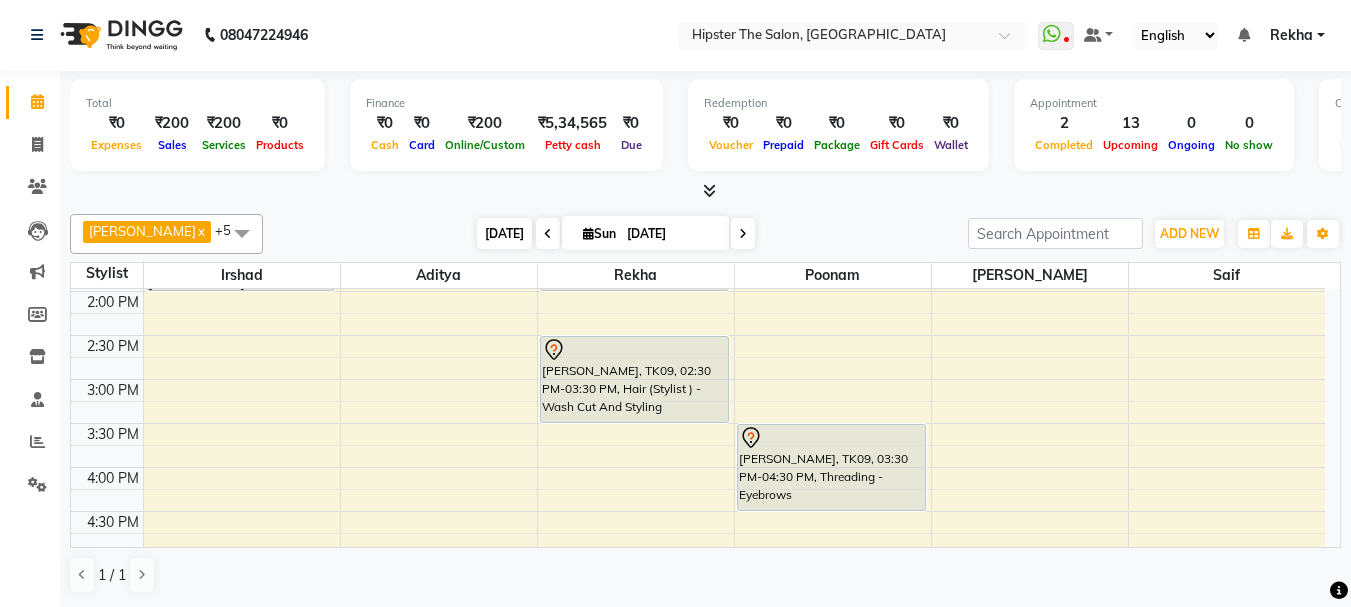 click on "[DATE]" at bounding box center (504, 233) 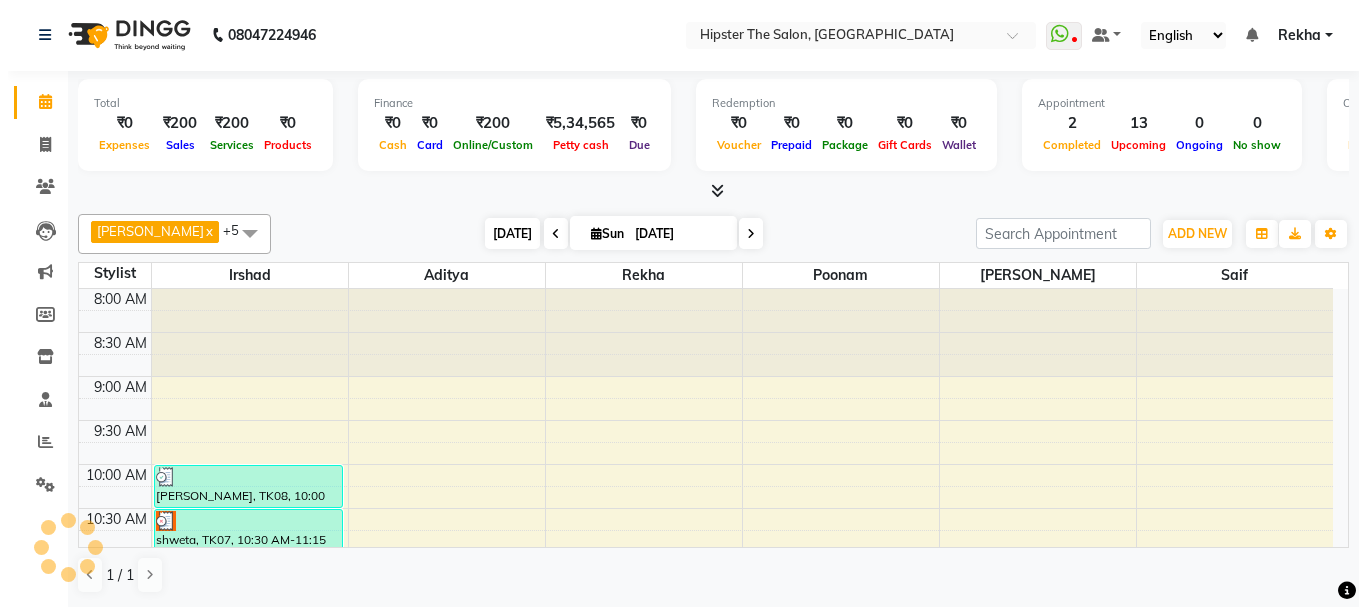 scroll, scrollTop: 265, scrollLeft: 0, axis: vertical 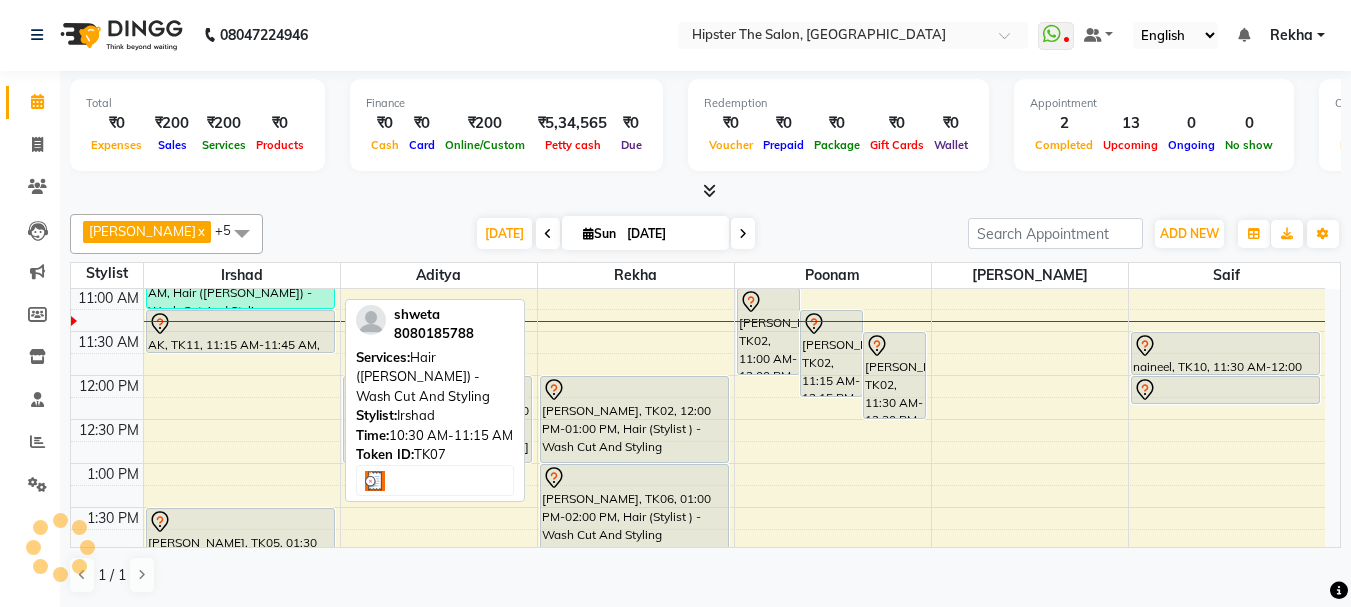 click on "shweta, TK07, 10:30 AM-11:15 AM, Hair ([PERSON_NAME]) - Wash Cut And Styling" at bounding box center (240, 276) 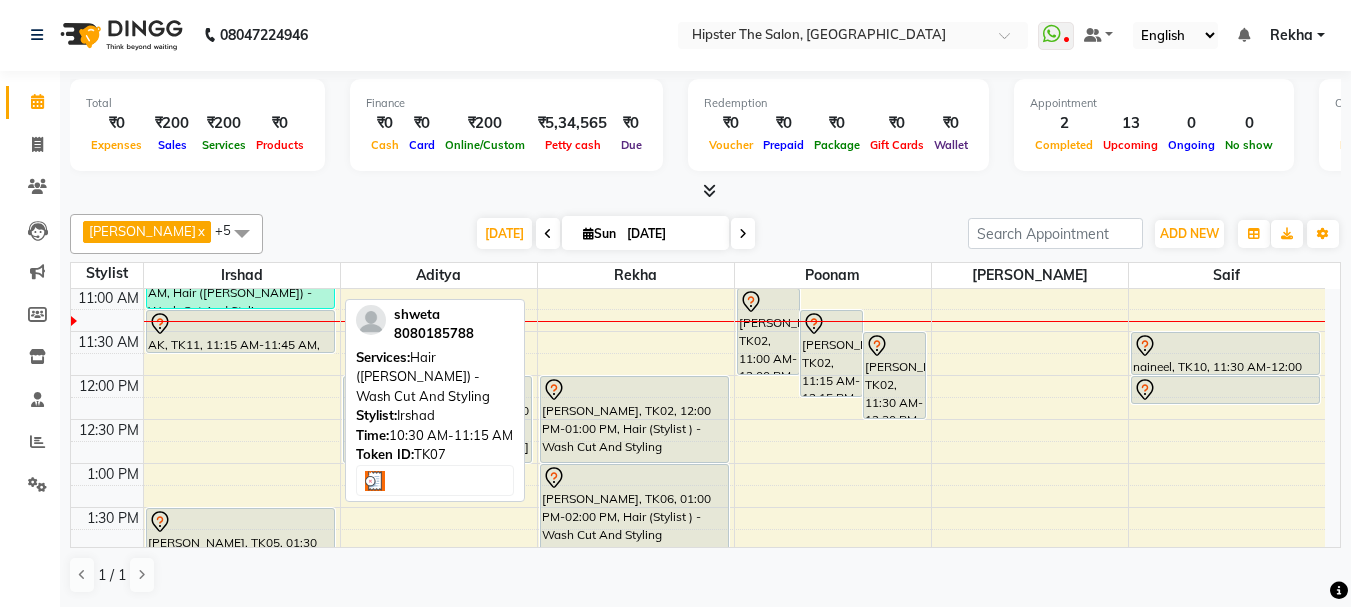 click on "shweta, TK07, 10:30 AM-11:15 AM, Hair ([PERSON_NAME]) - Wash Cut And Styling" at bounding box center [240, 276] 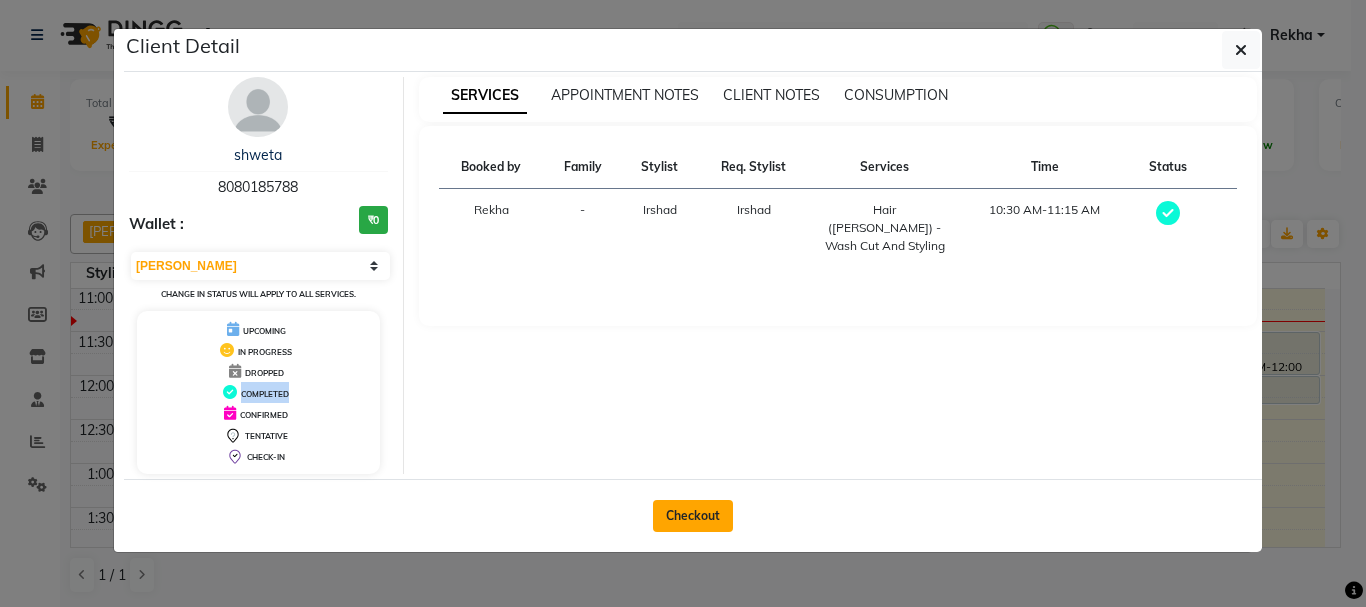click on "Checkout" 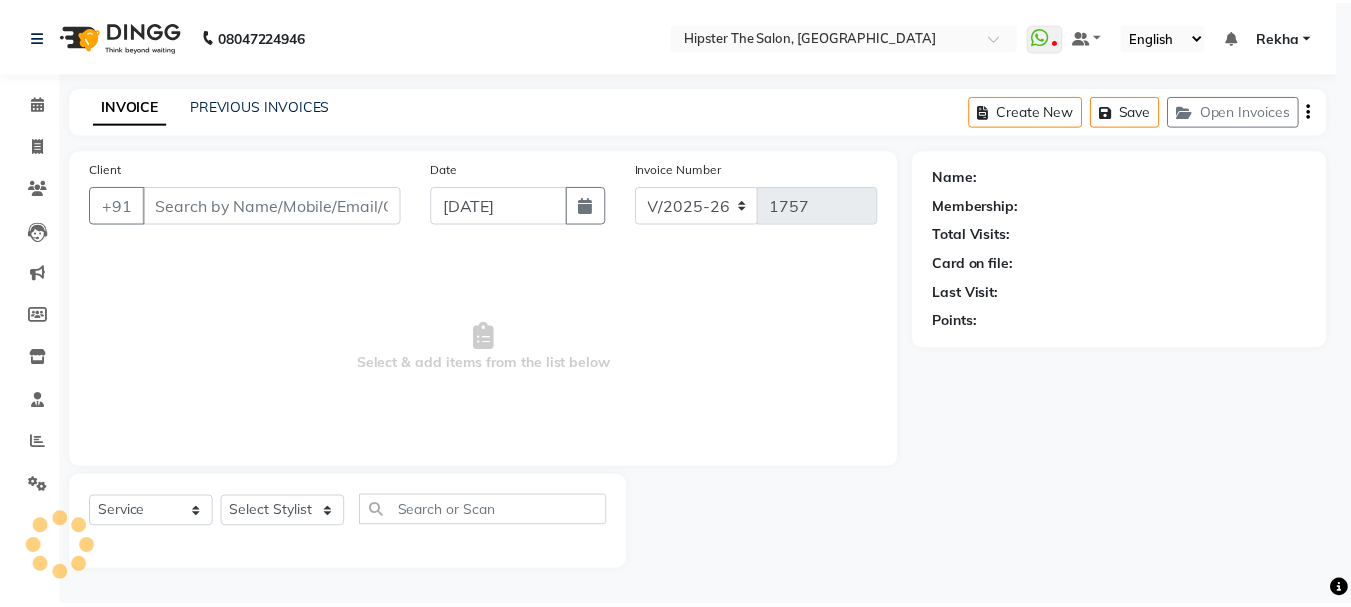scroll, scrollTop: 0, scrollLeft: 0, axis: both 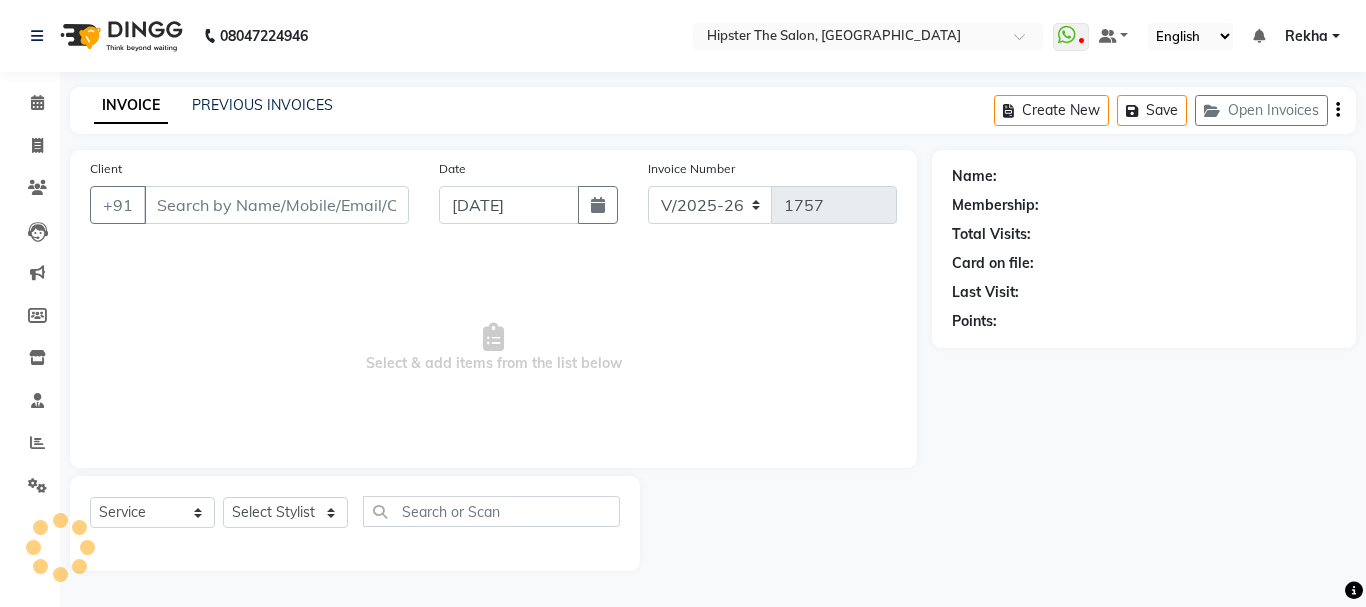 type on "8080185788" 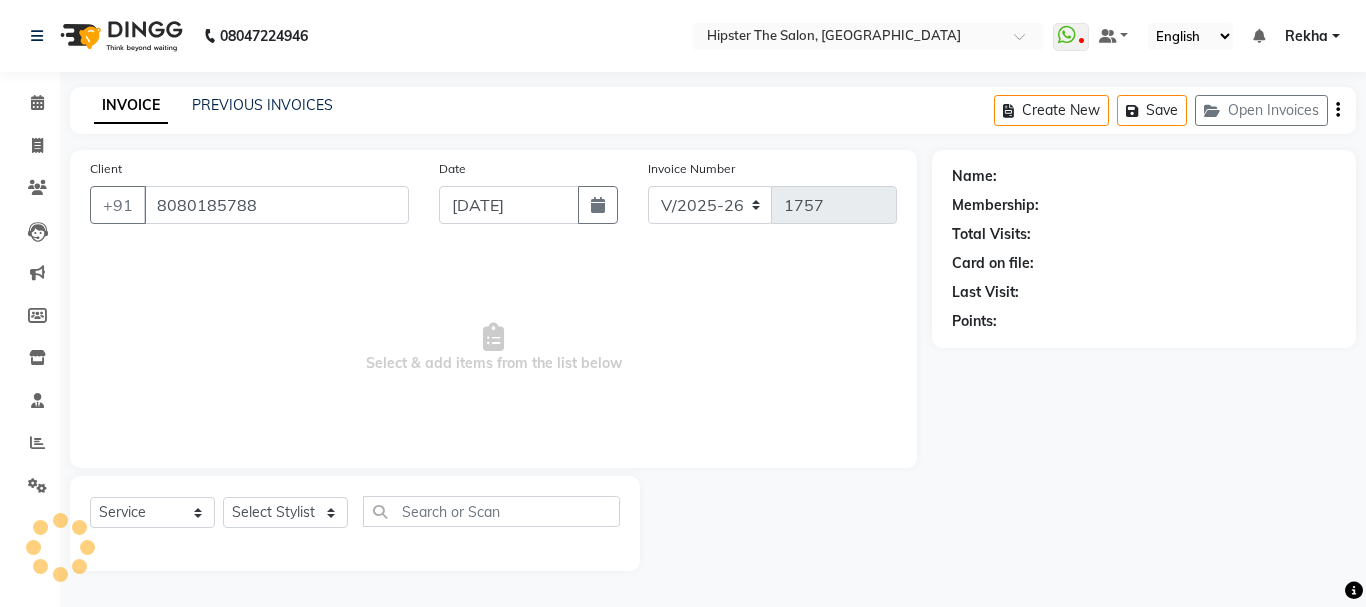 select on "32387" 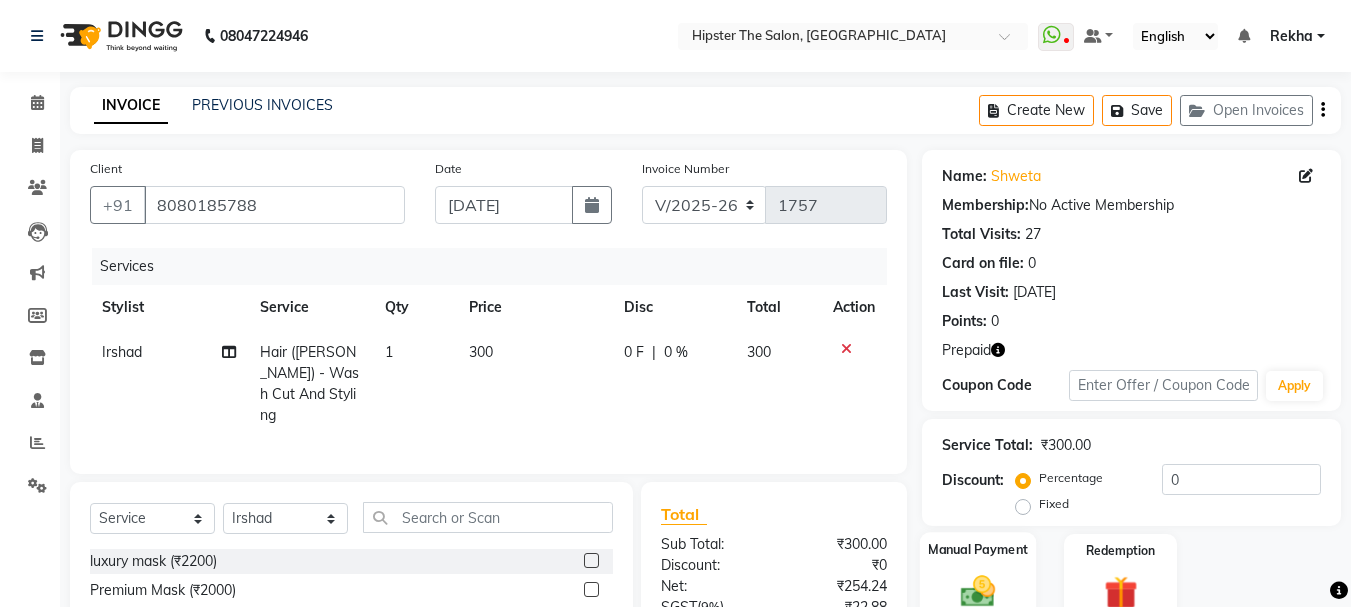 click on "Manual Payment" 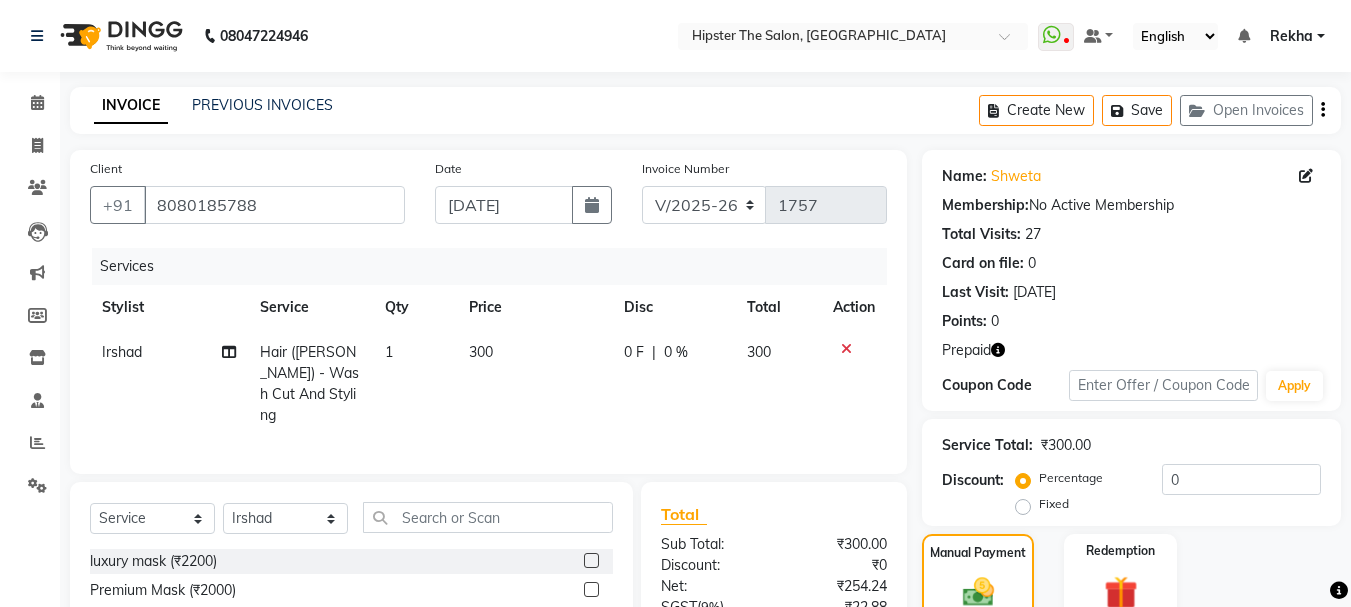 scroll, scrollTop: 217, scrollLeft: 0, axis: vertical 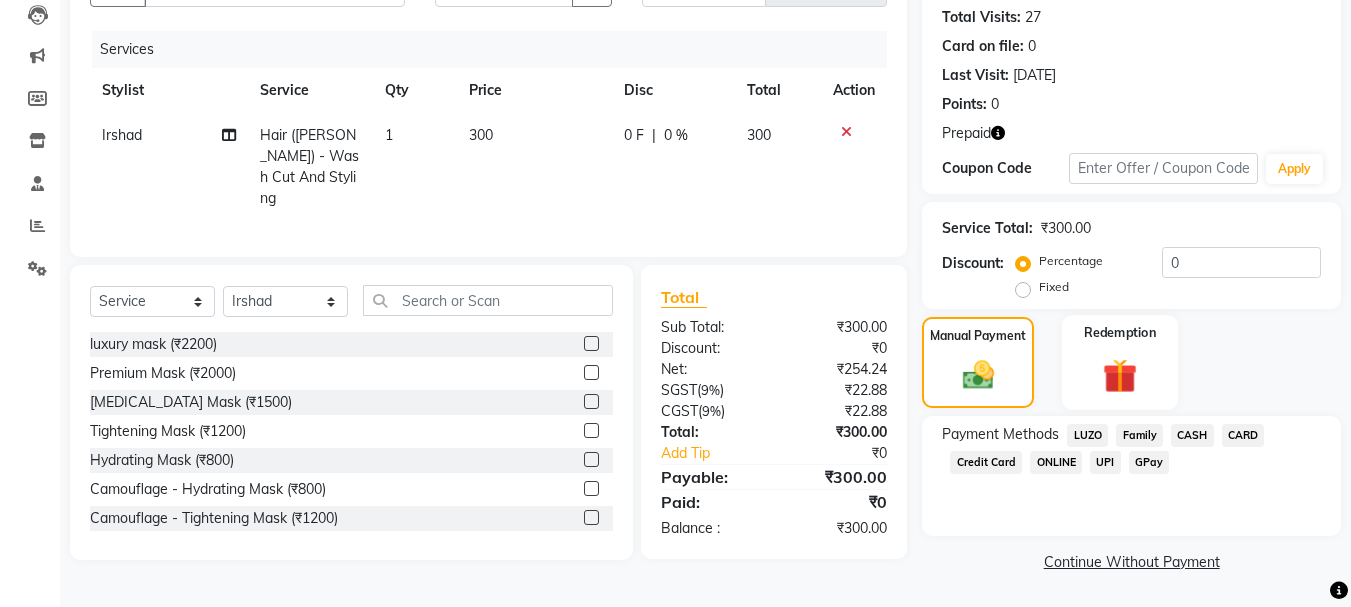 click 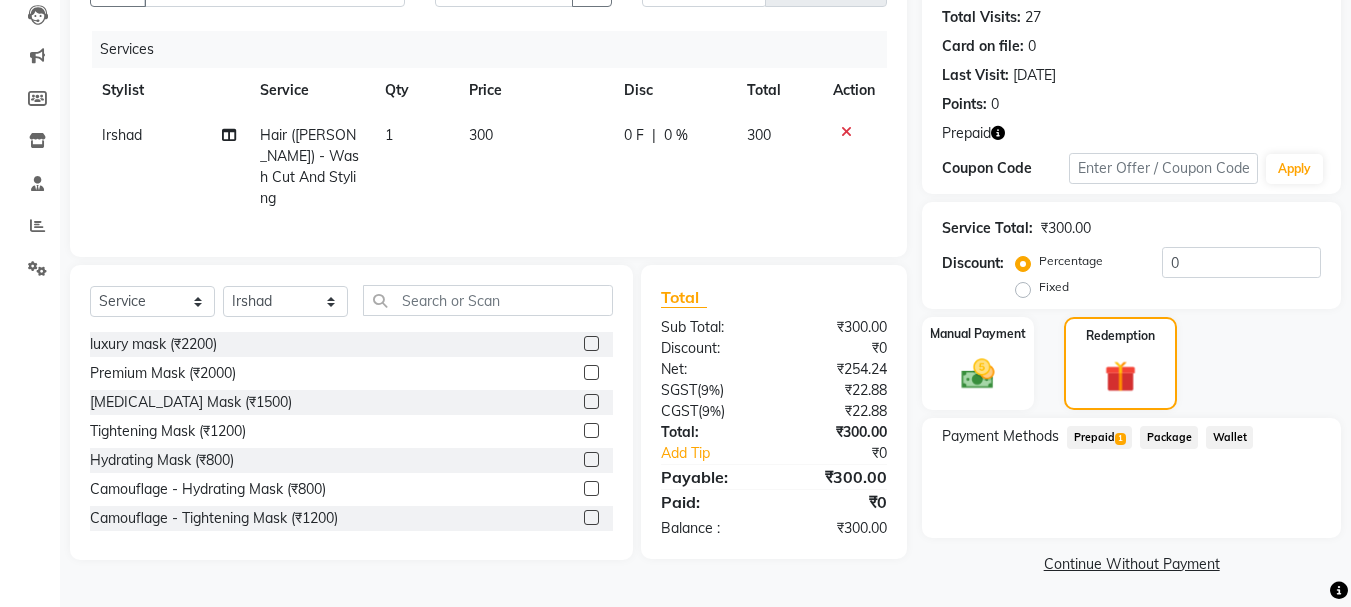click on "Prepaid  1" 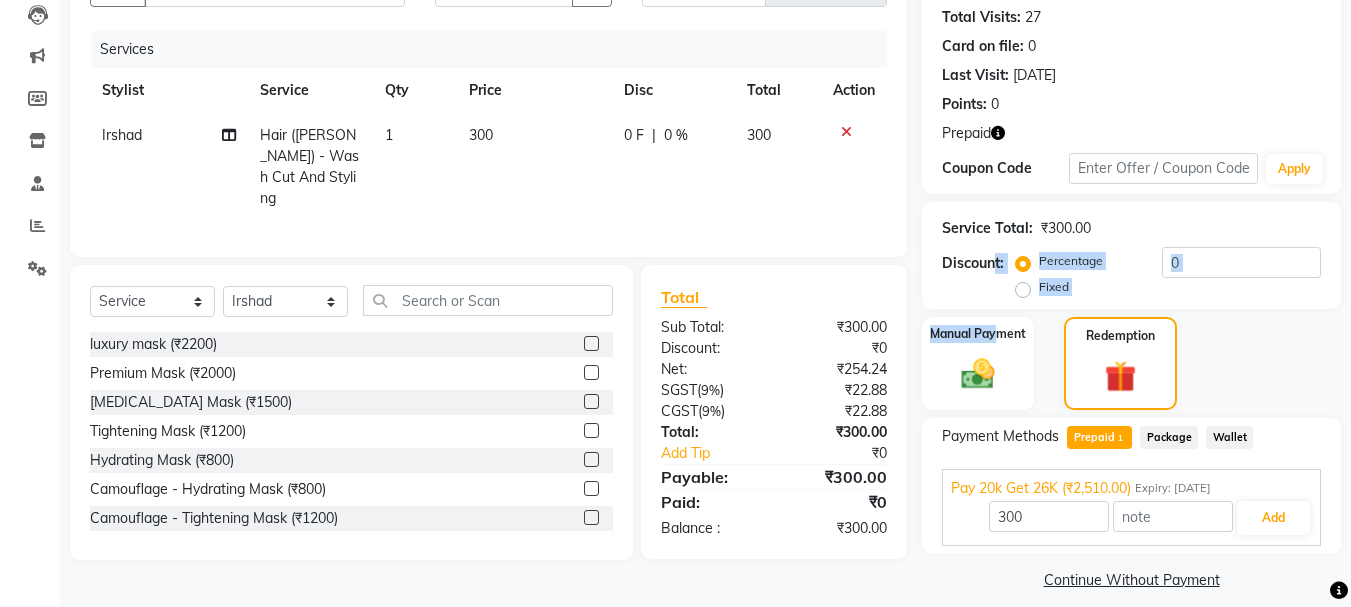 drag, startPoint x: 995, startPoint y: 315, endPoint x: 991, endPoint y: 260, distance: 55.145264 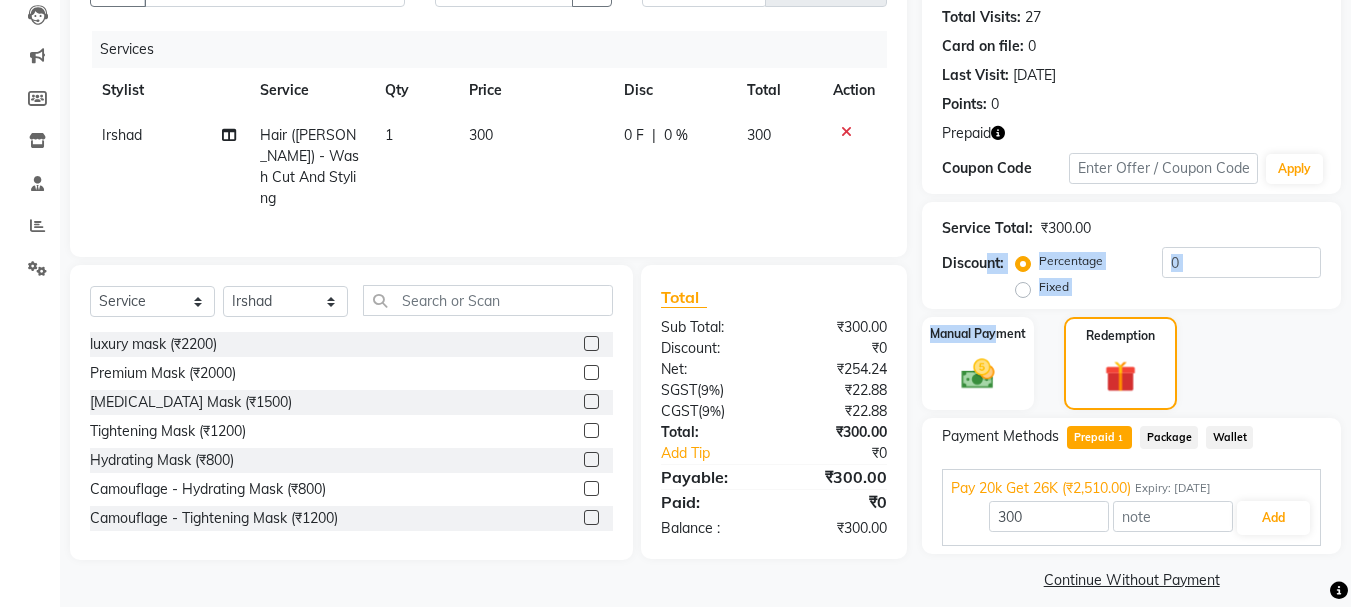 click 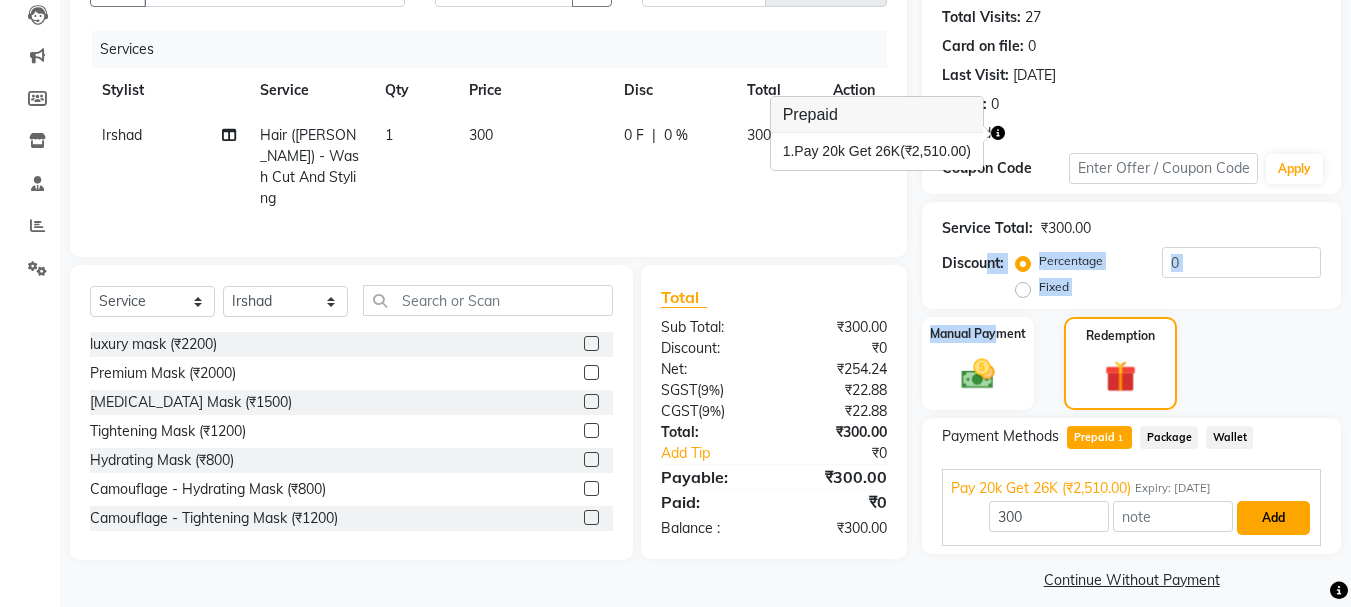 click on "Add" at bounding box center [1273, 518] 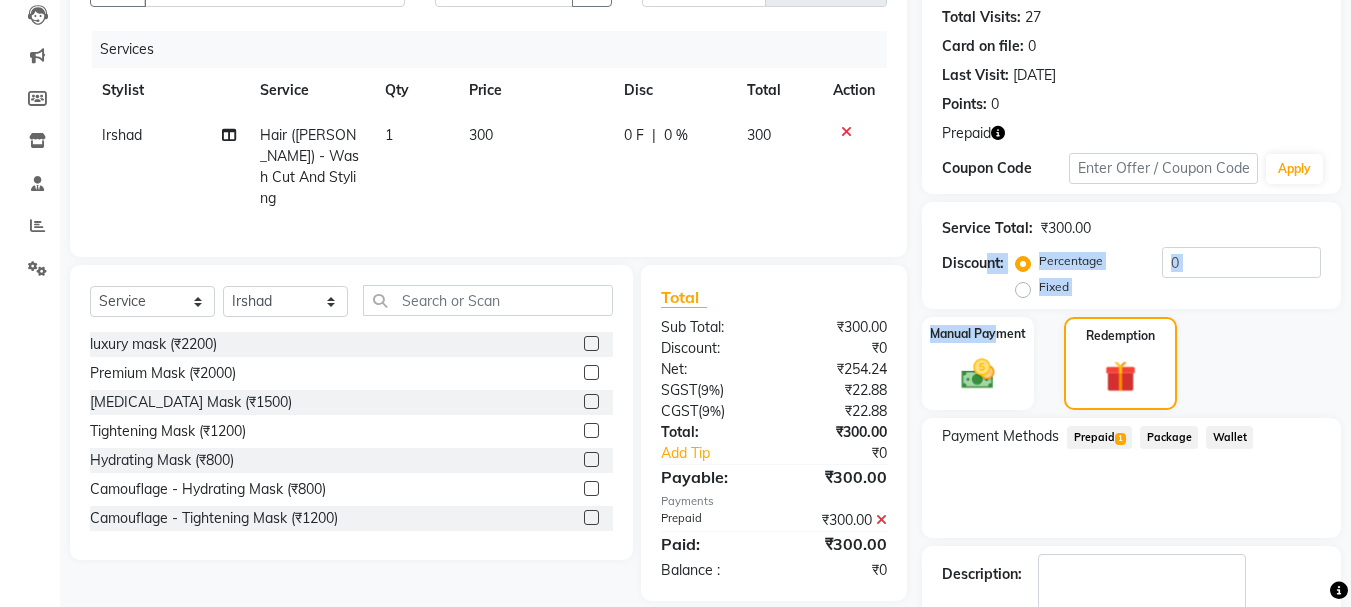 scroll, scrollTop: 332, scrollLeft: 0, axis: vertical 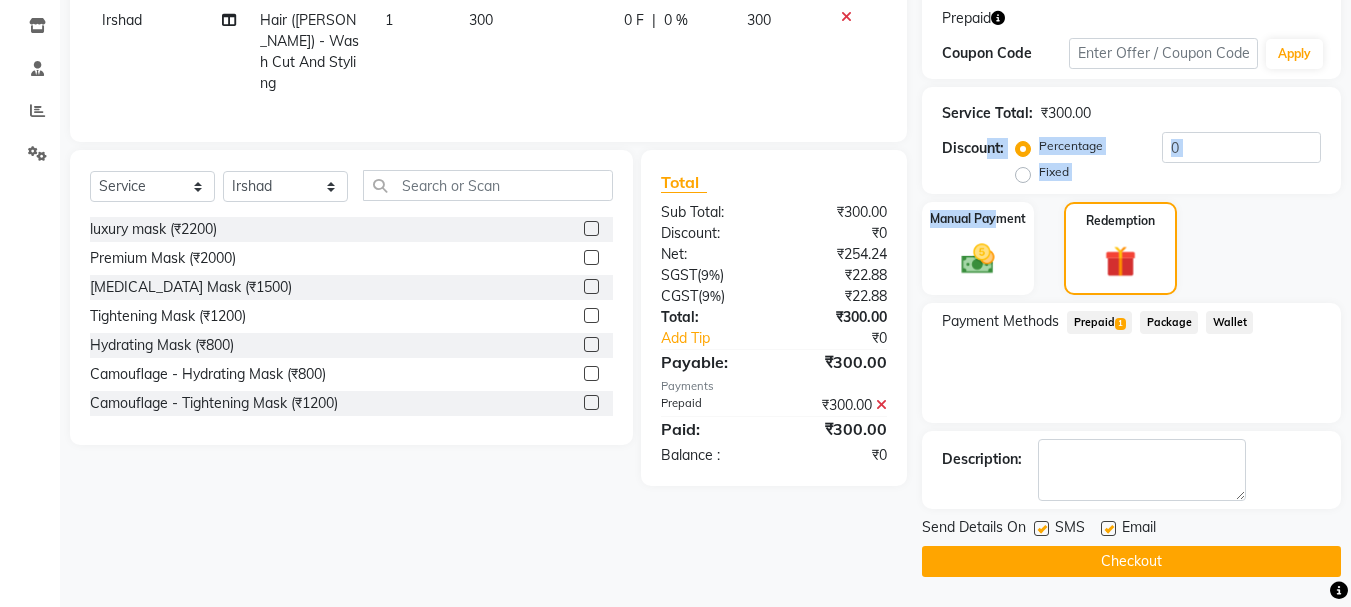 click on "Checkout" 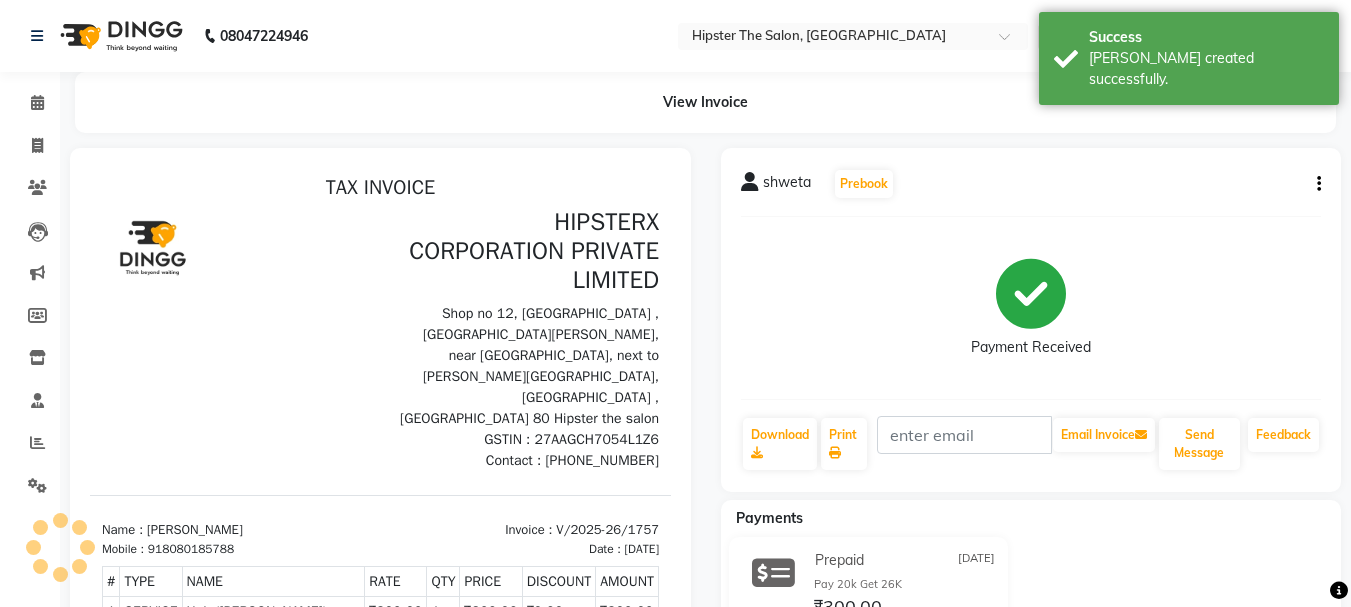 scroll, scrollTop: 0, scrollLeft: 0, axis: both 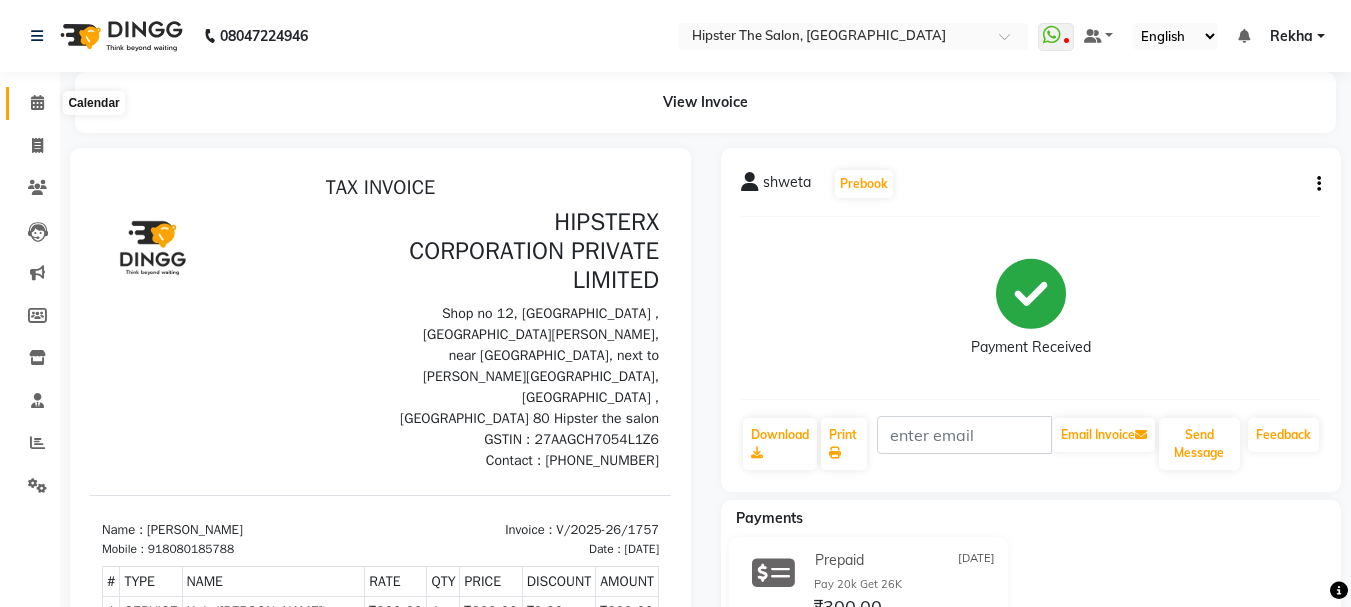 click 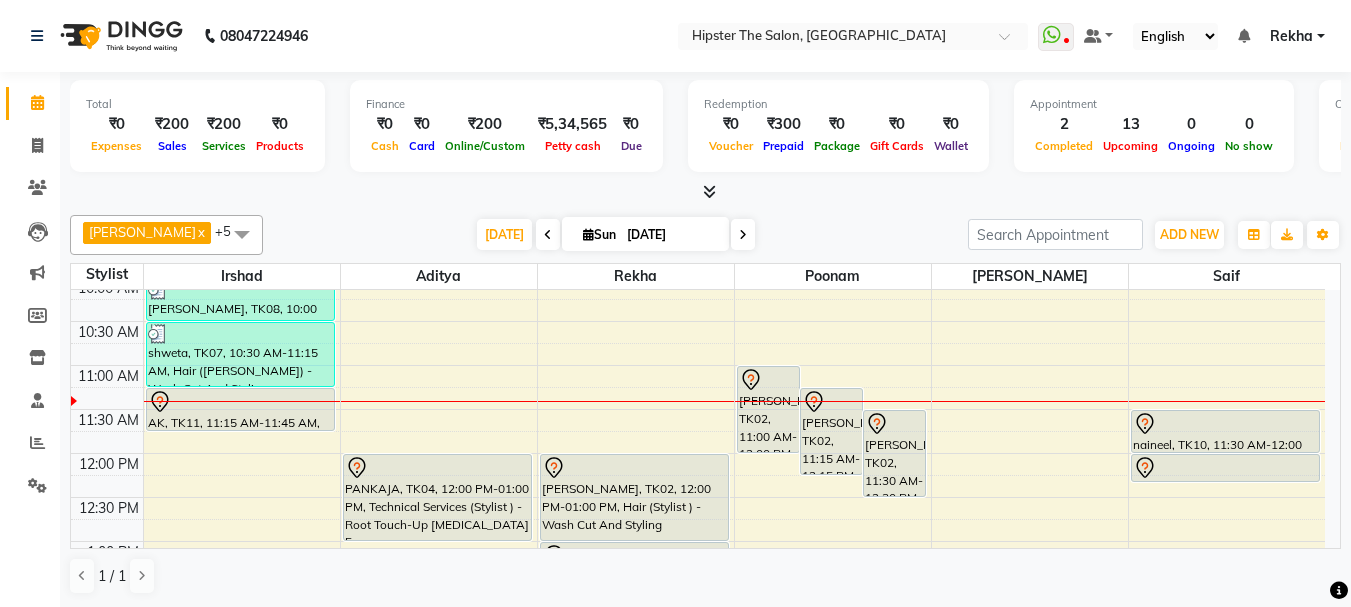 scroll, scrollTop: 225, scrollLeft: 0, axis: vertical 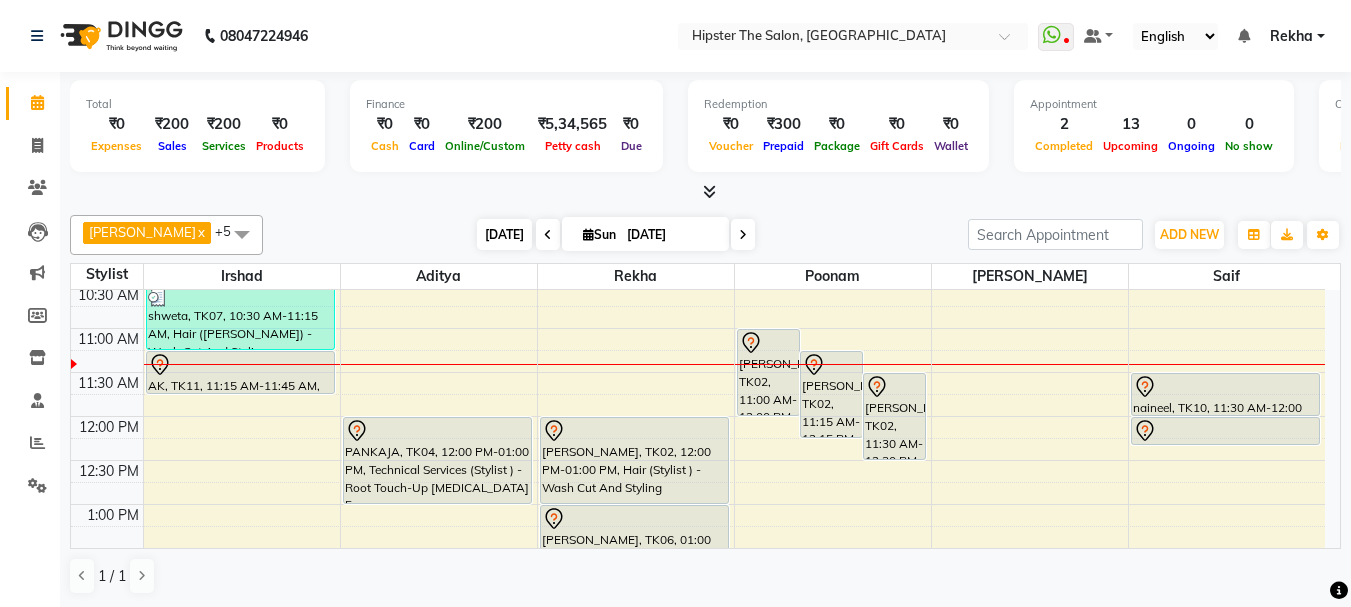 click on "Today" at bounding box center [504, 234] 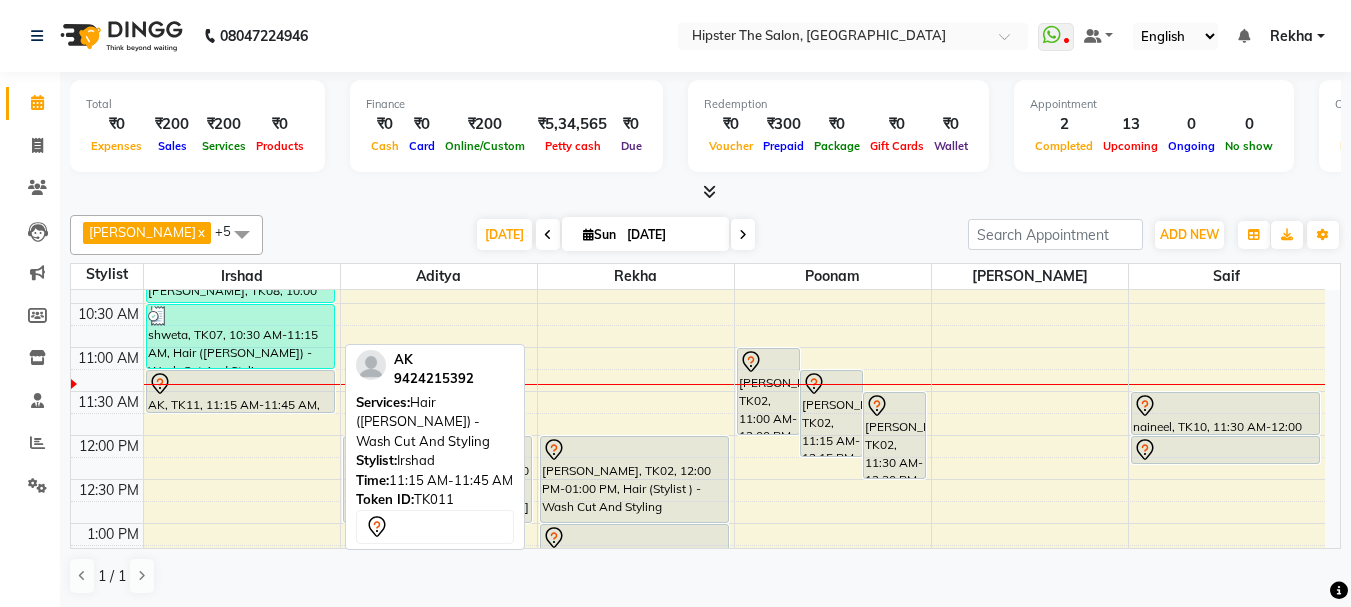 scroll, scrollTop: 225, scrollLeft: 0, axis: vertical 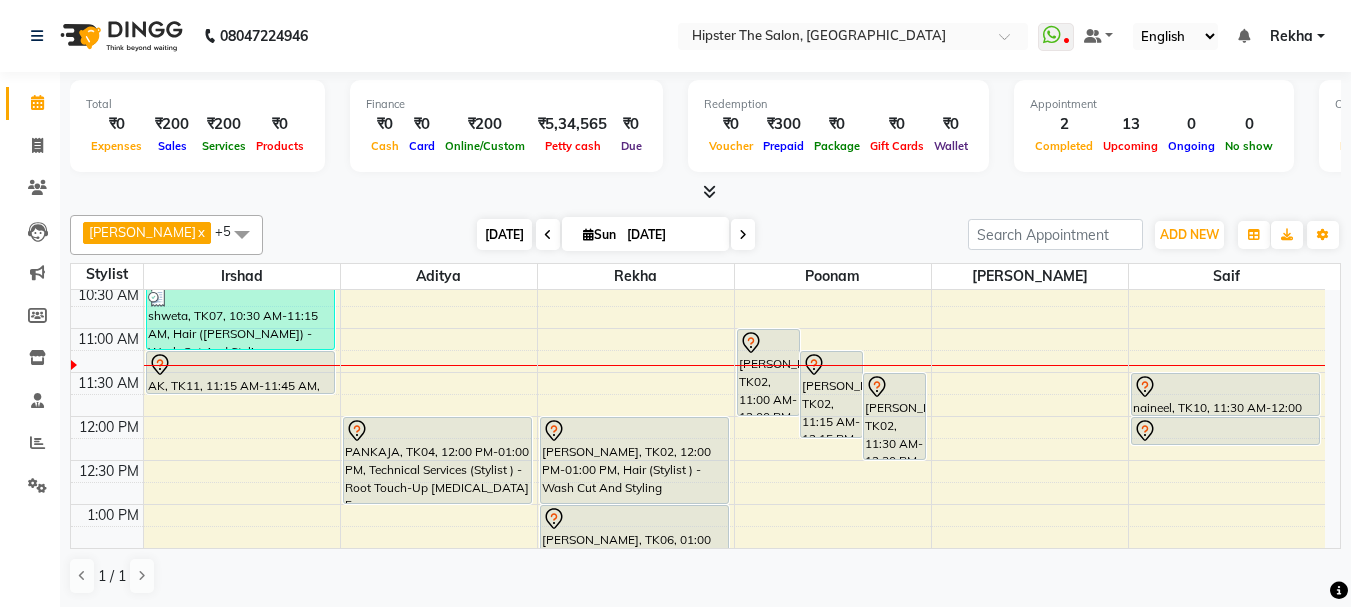 click on "Today" at bounding box center [504, 234] 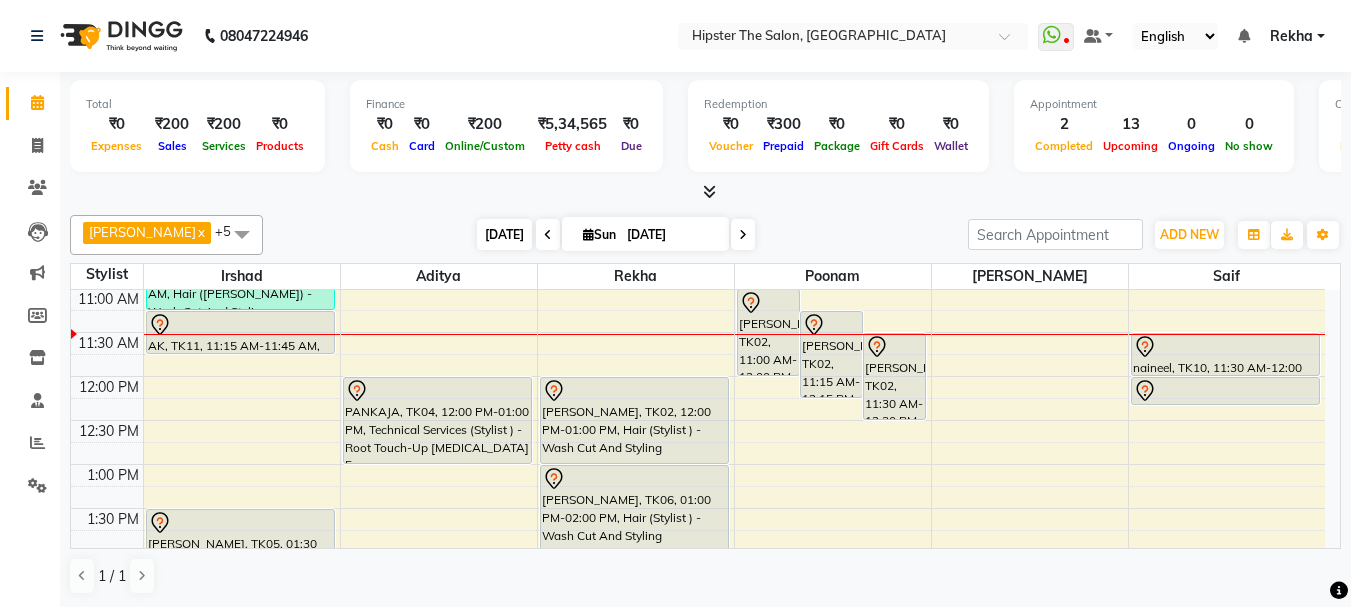 click on "Today" at bounding box center (504, 234) 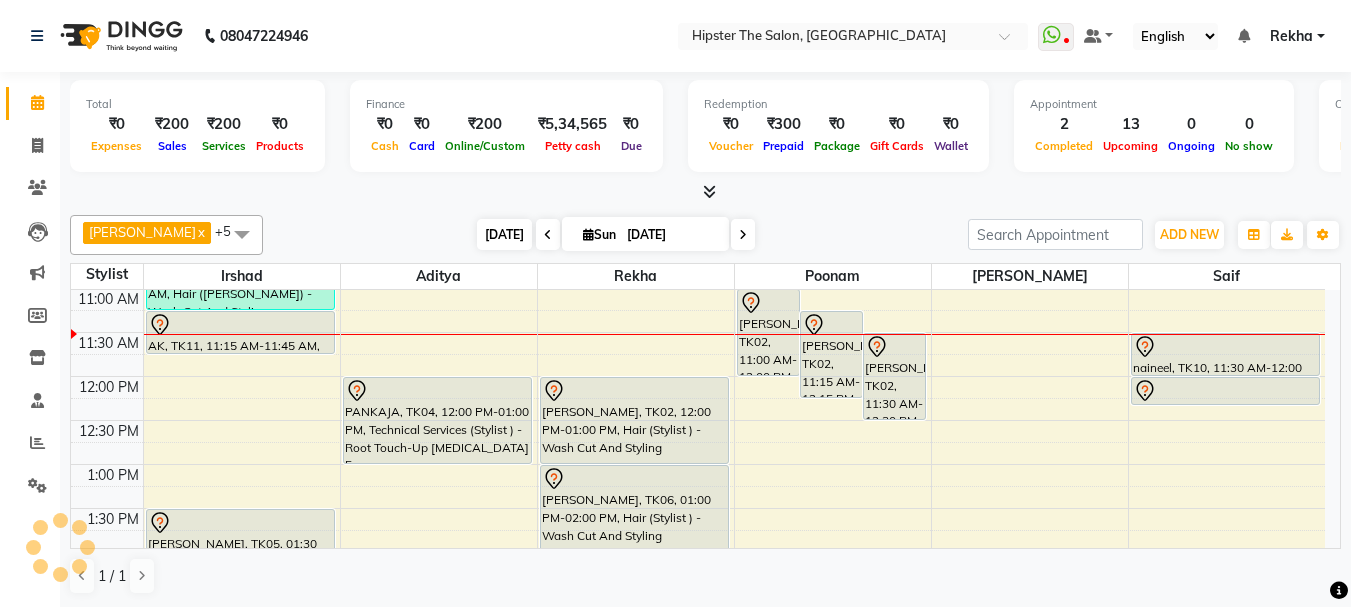 scroll, scrollTop: 265, scrollLeft: 0, axis: vertical 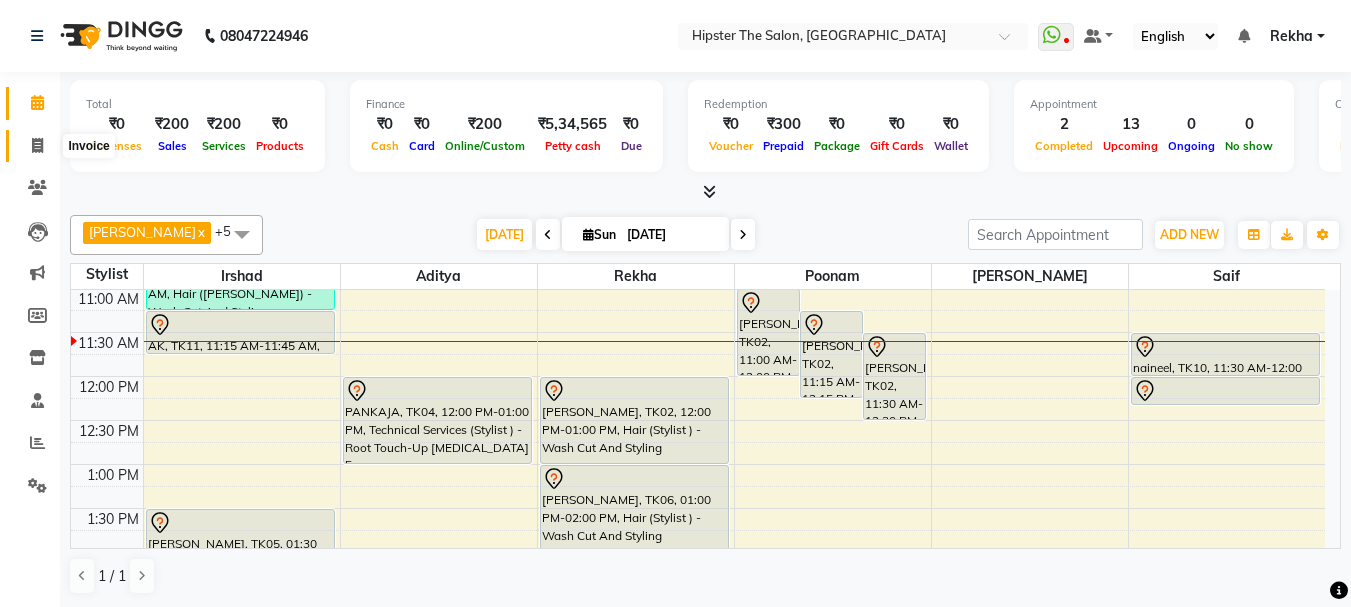 click 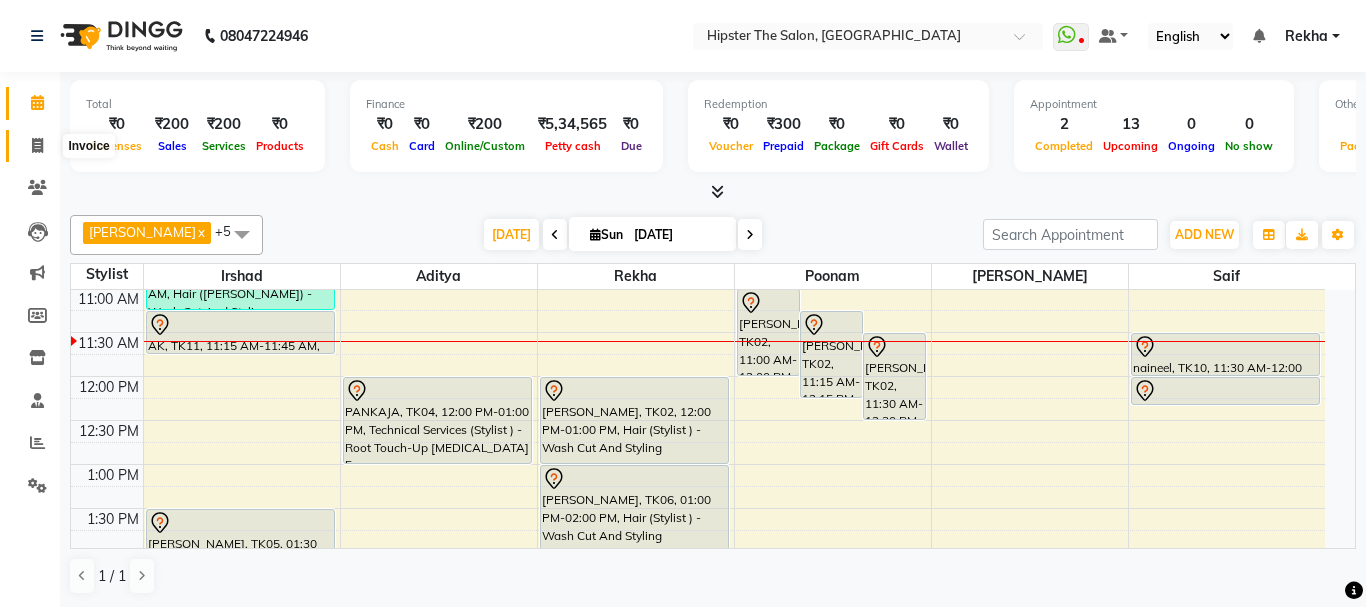select on "5125" 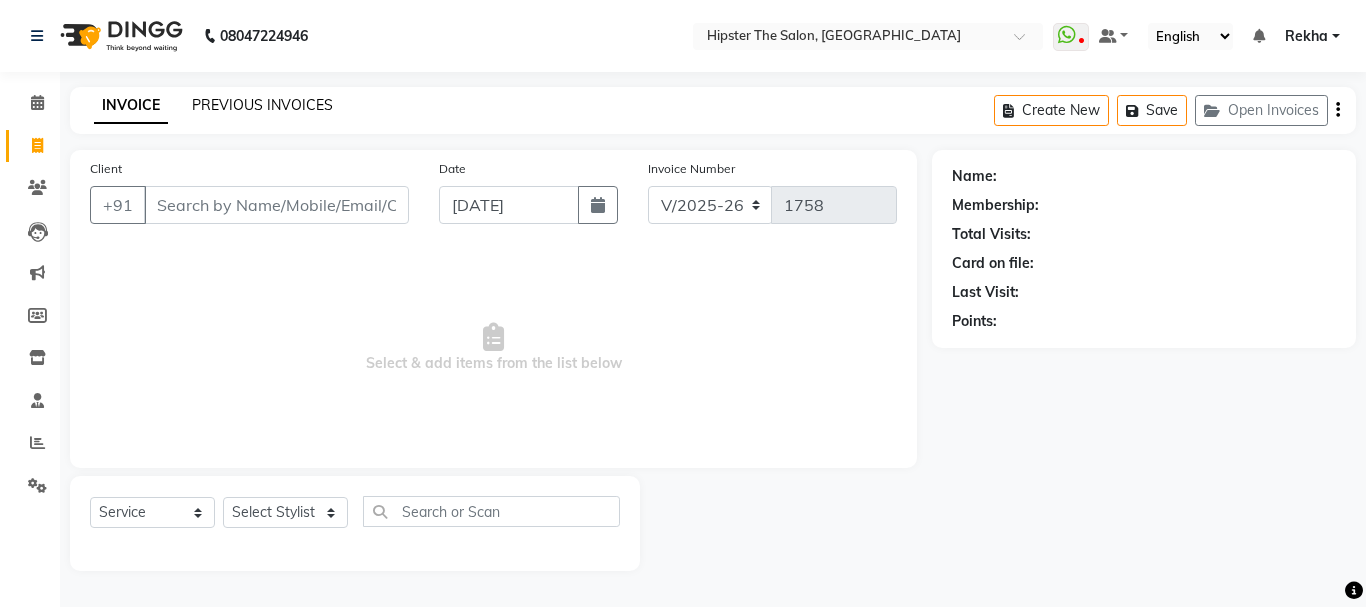 click on "PREVIOUS INVOICES" 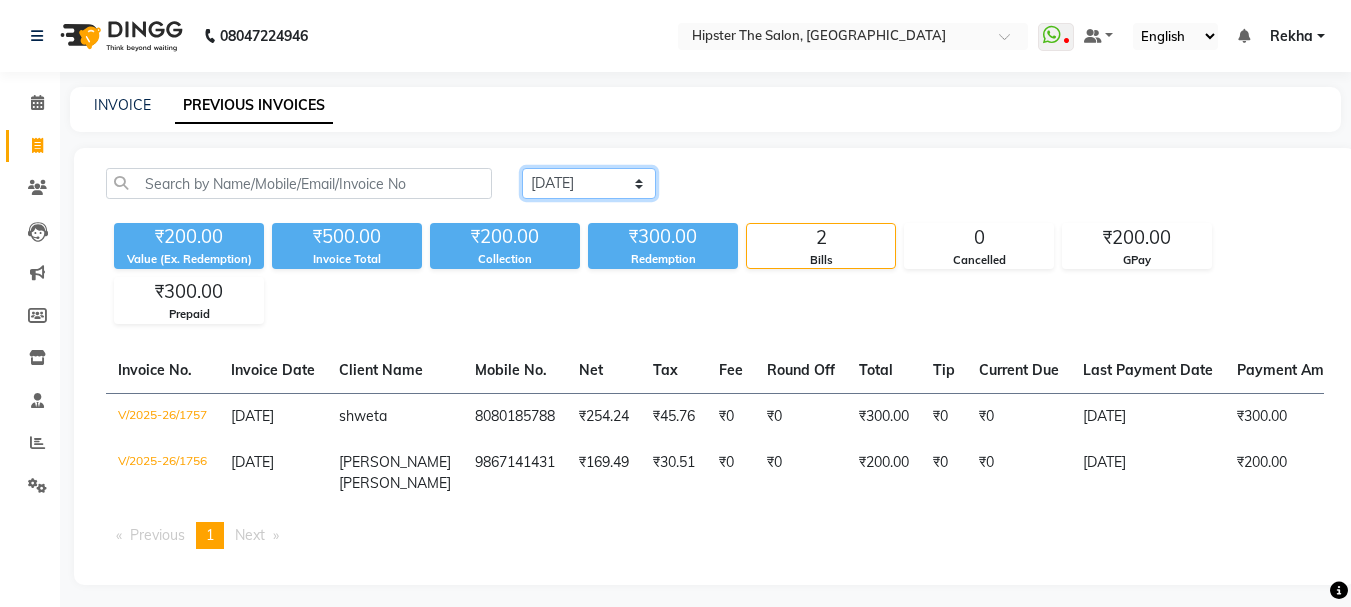 click on "[DATE] [DATE] Custom Range" 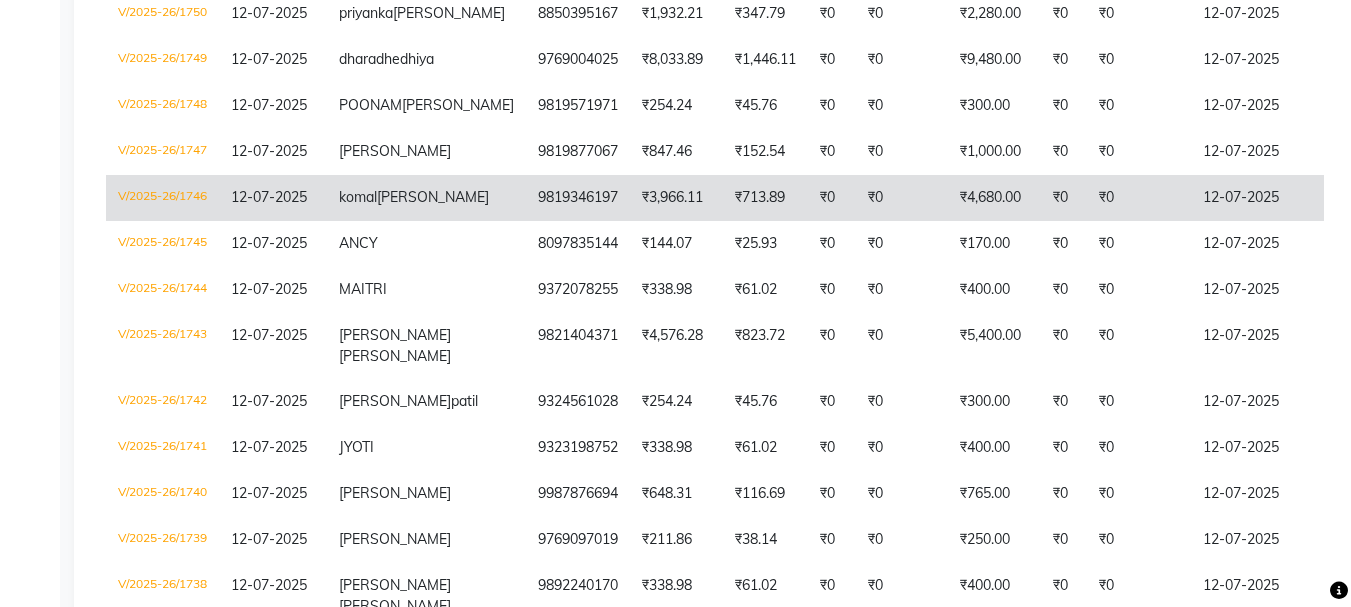 scroll, scrollTop: 780, scrollLeft: 0, axis: vertical 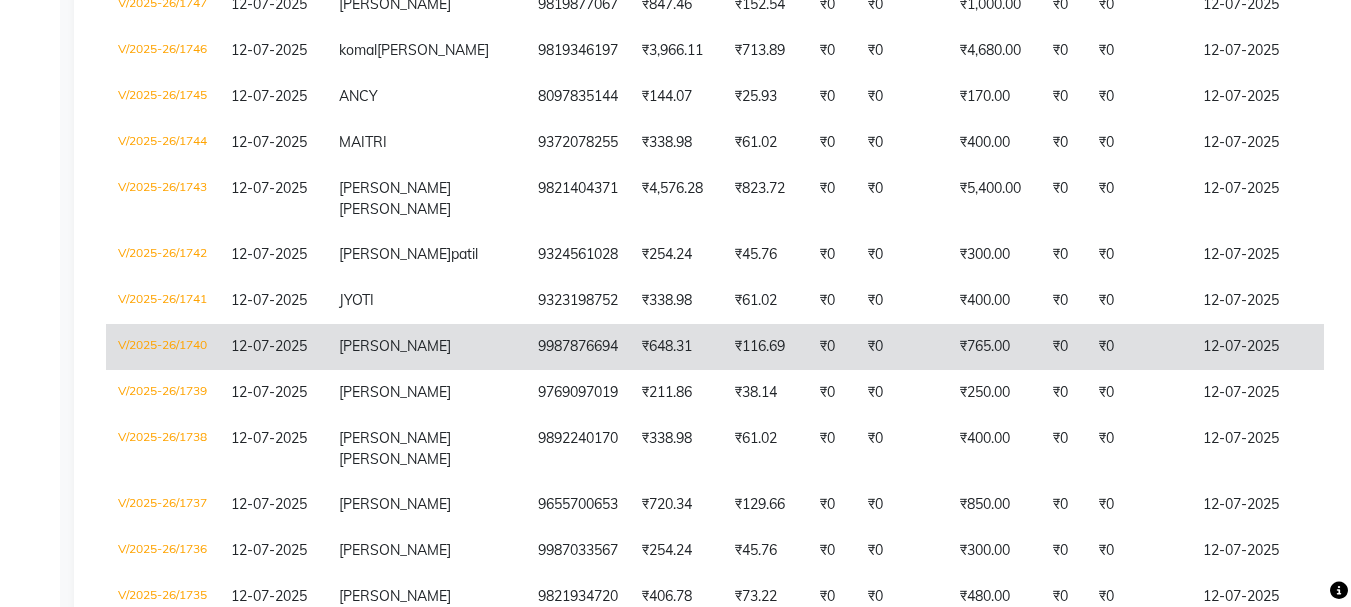 click on "[PERSON_NAME]" 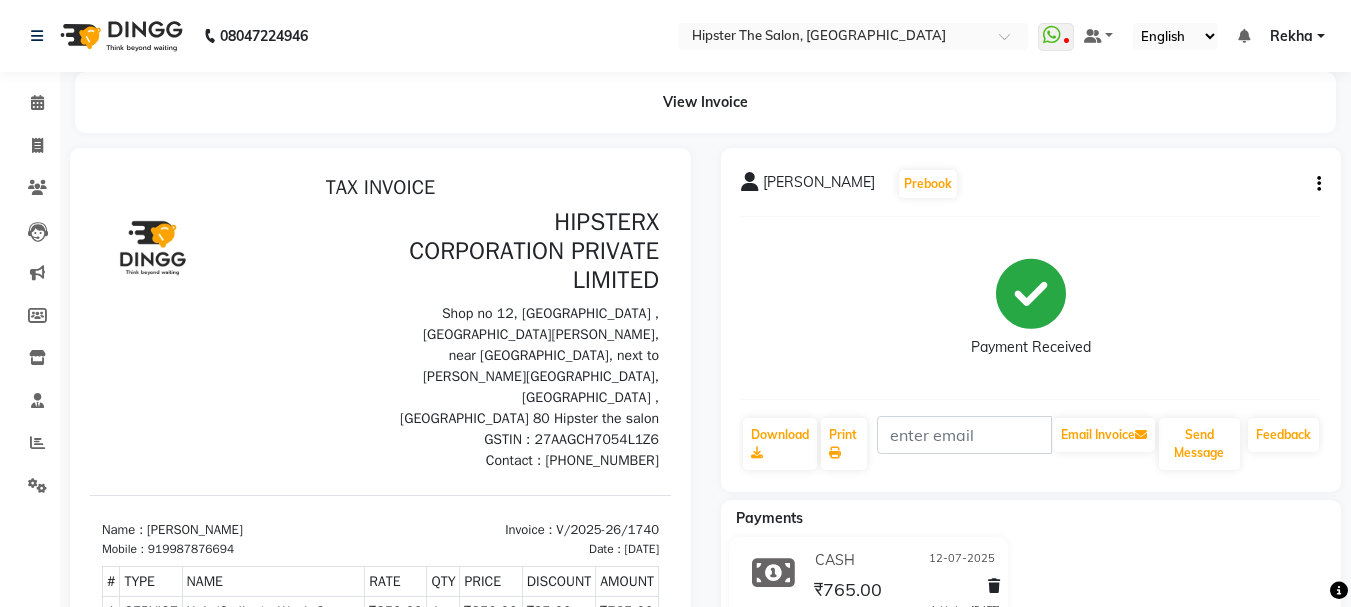 scroll, scrollTop: 0, scrollLeft: 0, axis: both 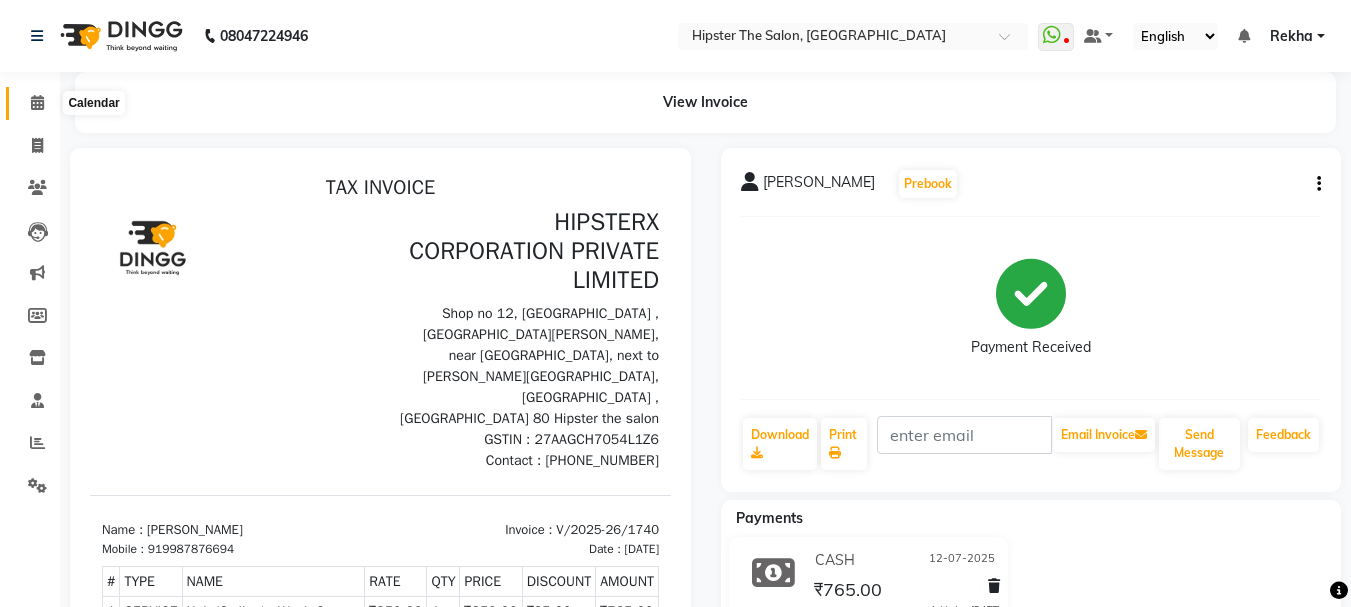 click 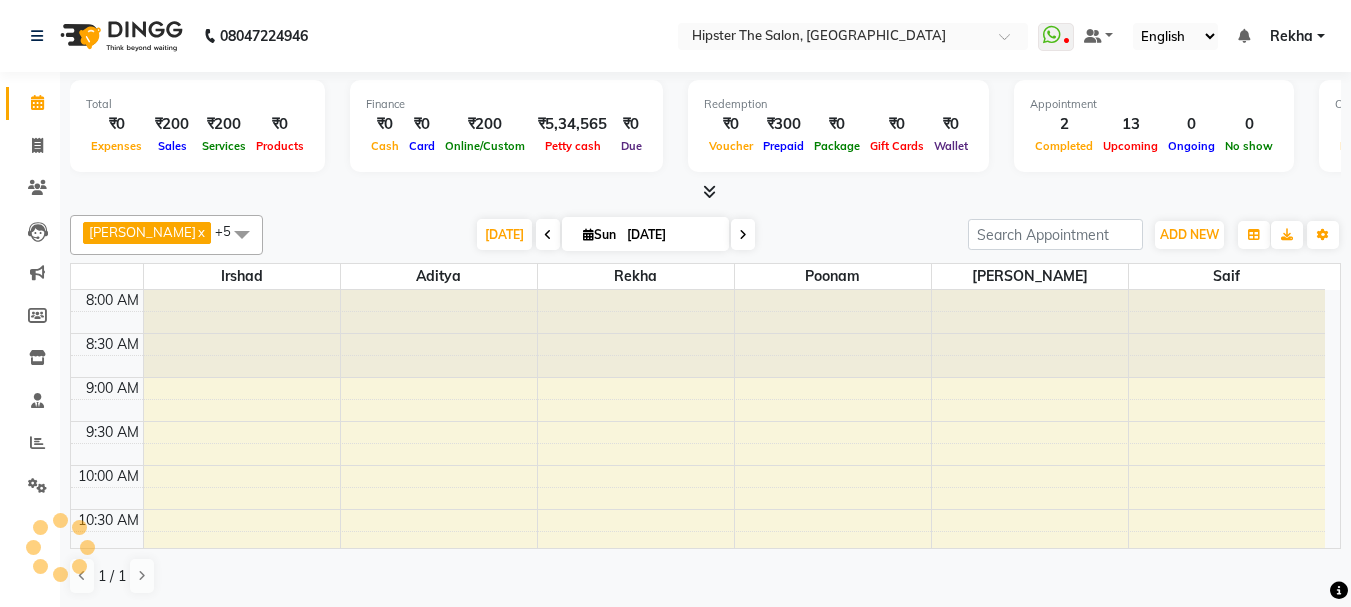scroll, scrollTop: 265, scrollLeft: 0, axis: vertical 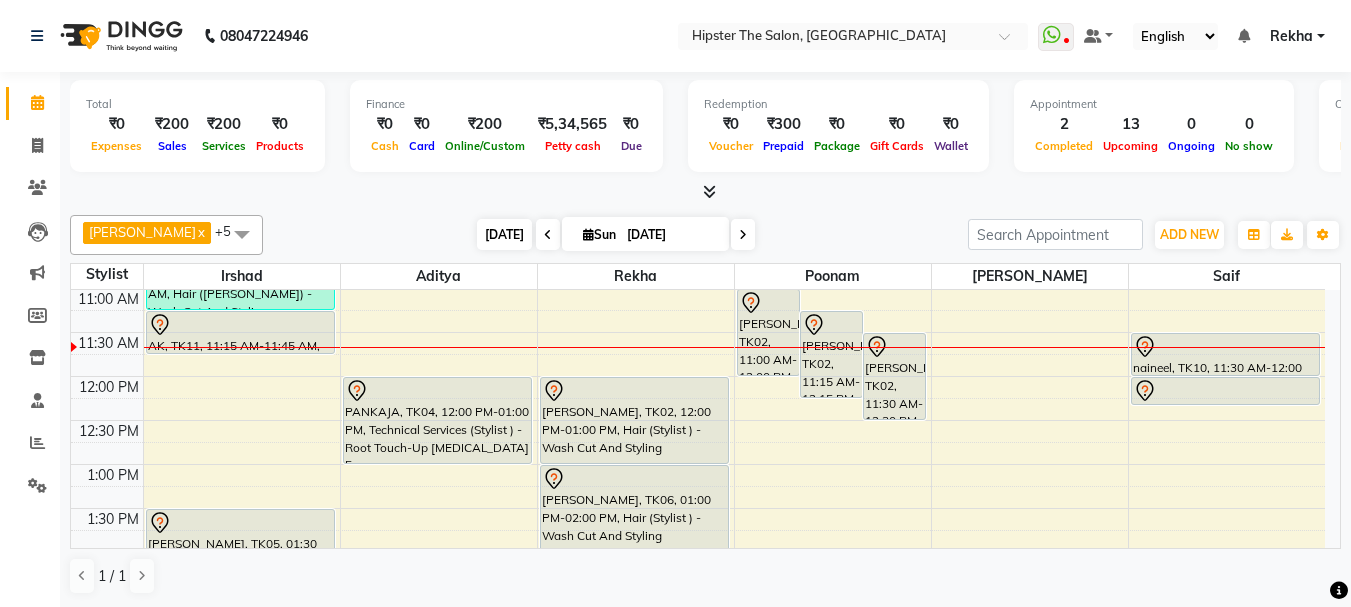 click on "[DATE]" at bounding box center [504, 234] 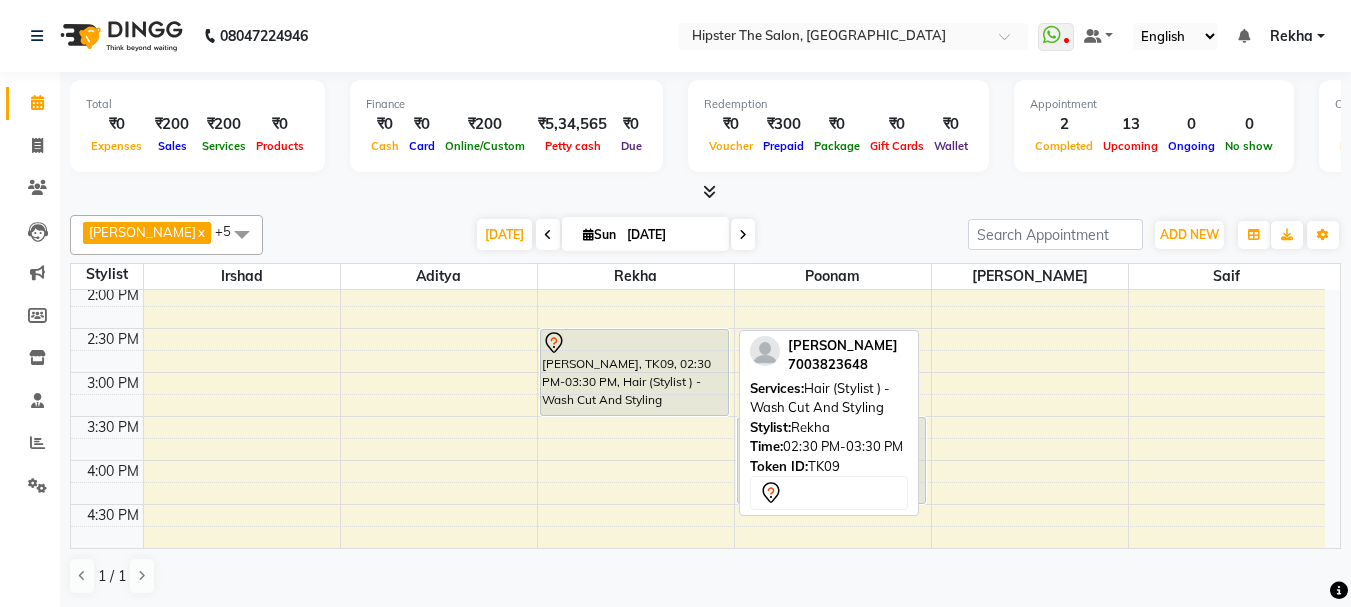 scroll, scrollTop: 545, scrollLeft: 0, axis: vertical 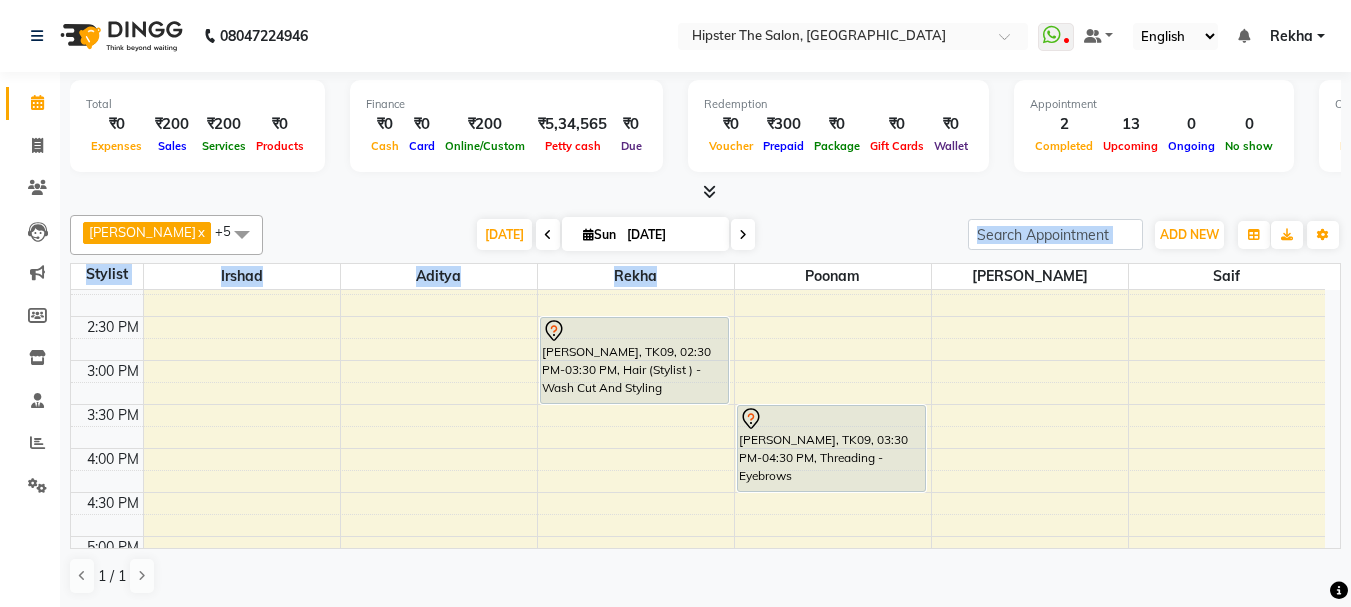 drag, startPoint x: 761, startPoint y: 252, endPoint x: 688, endPoint y: 288, distance: 81.394104 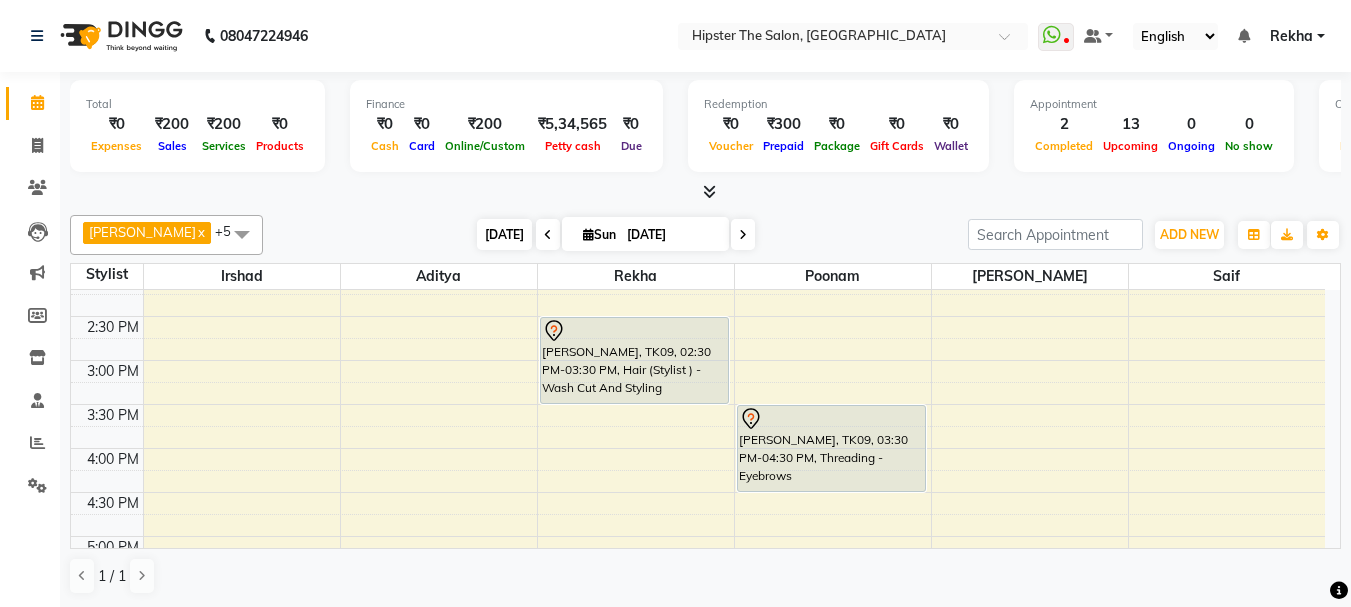 click on "[DATE]" at bounding box center [504, 234] 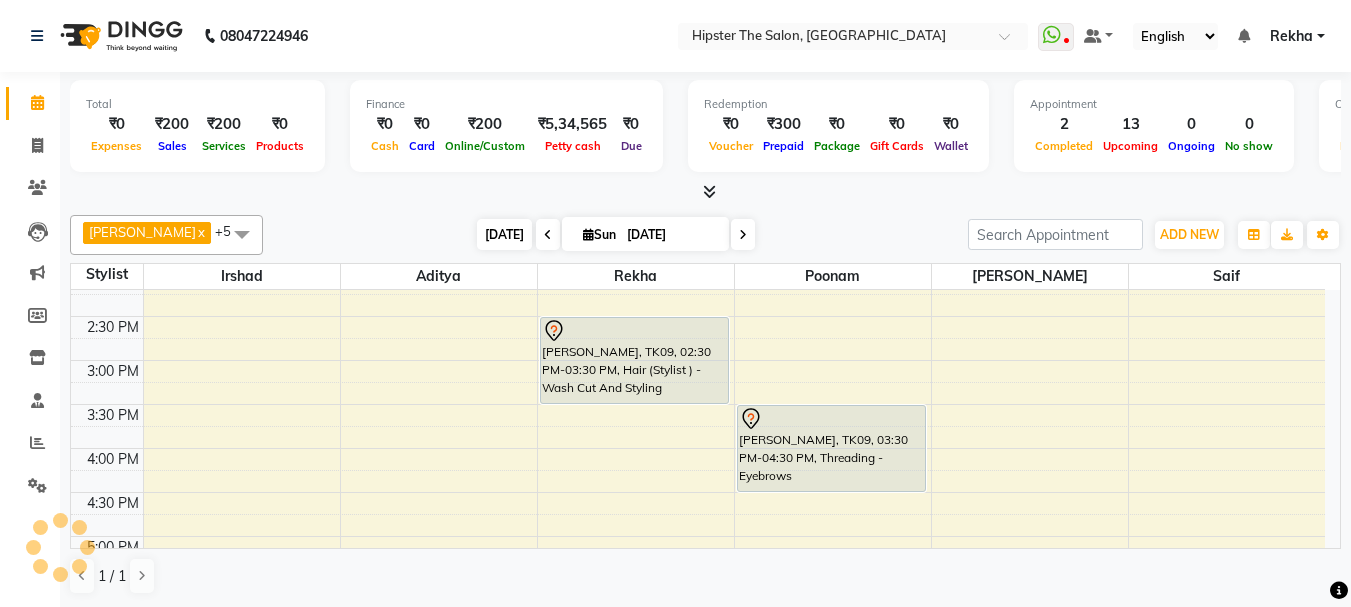 scroll, scrollTop: 265, scrollLeft: 0, axis: vertical 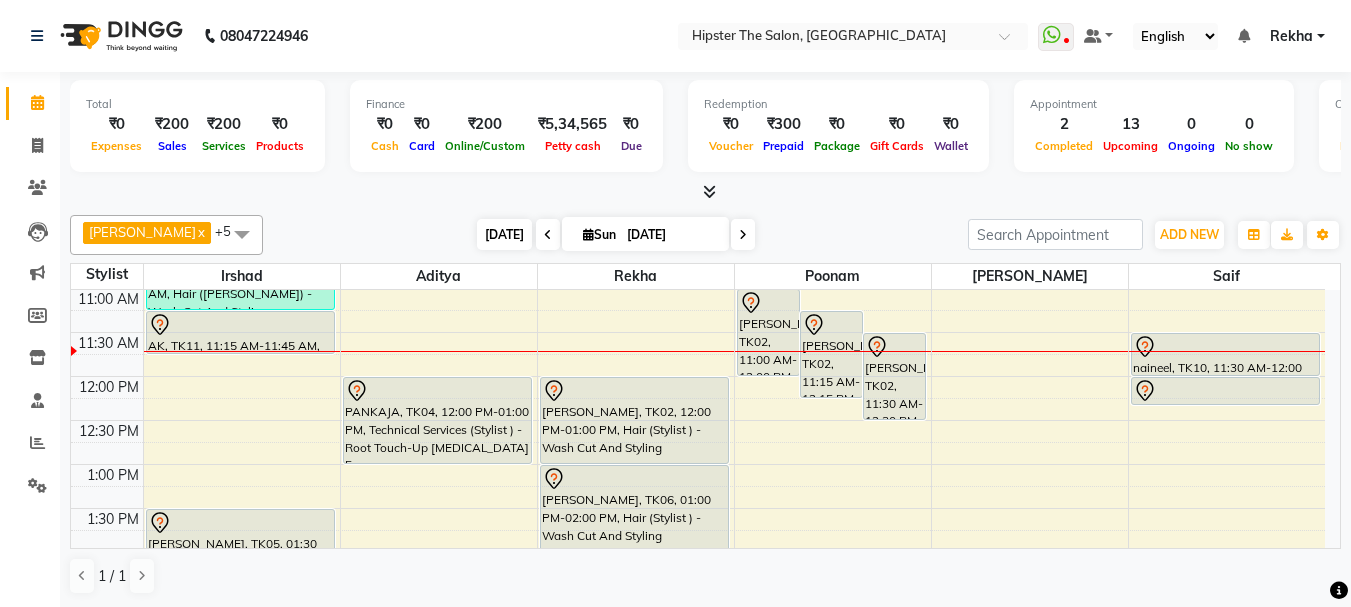 click on "[DATE]" at bounding box center (504, 234) 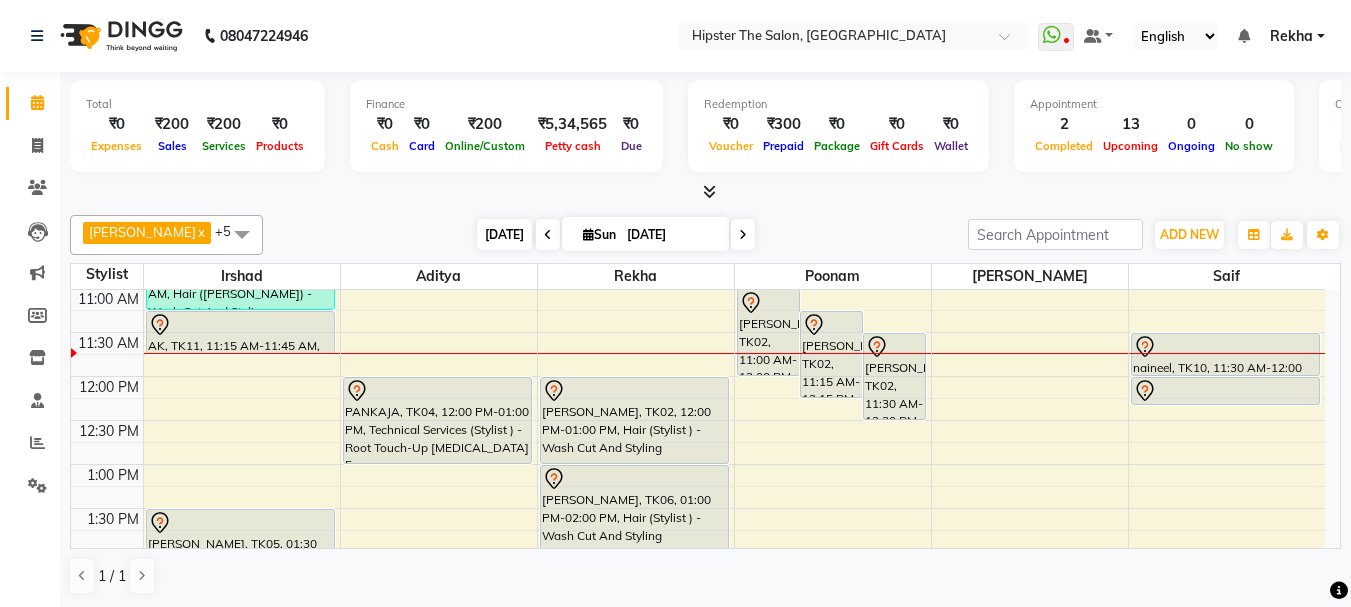 click on "[DATE]" at bounding box center [504, 234] 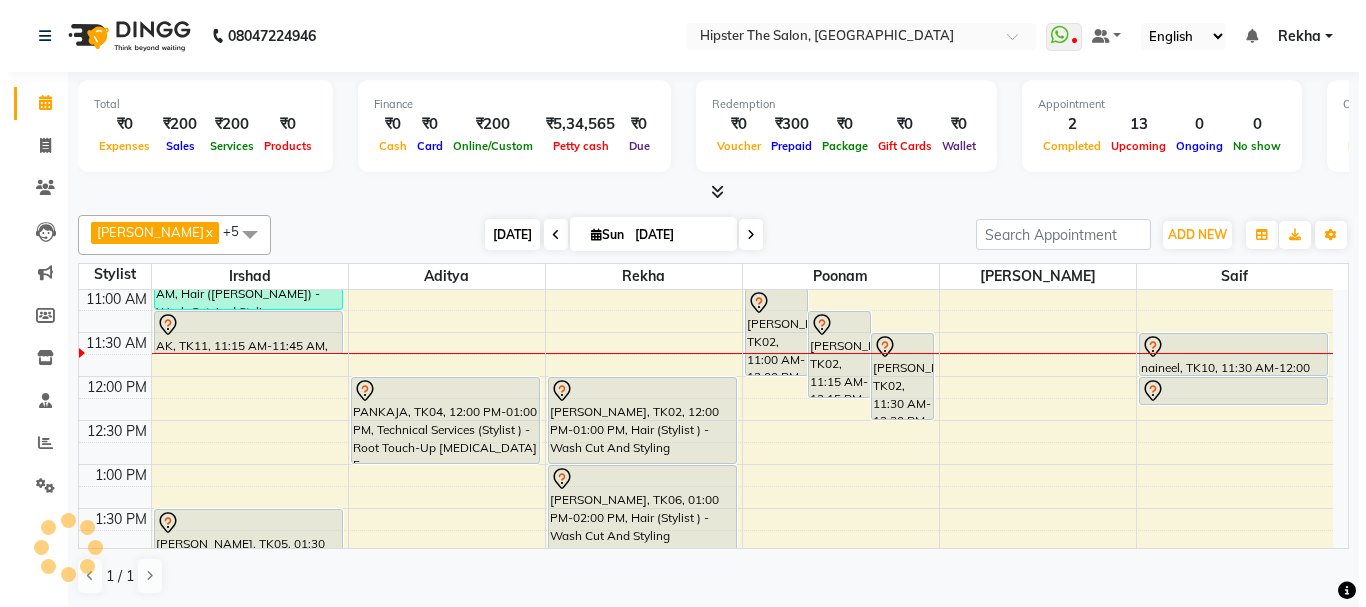 scroll, scrollTop: 265, scrollLeft: 0, axis: vertical 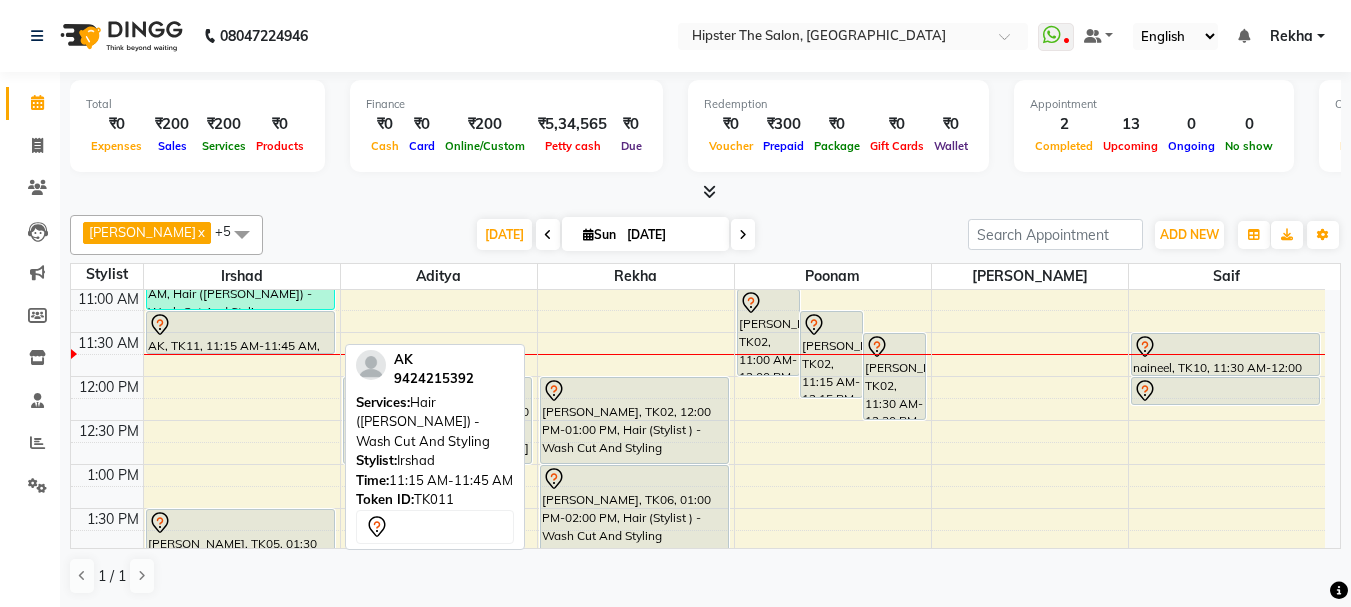 click at bounding box center [240, 325] 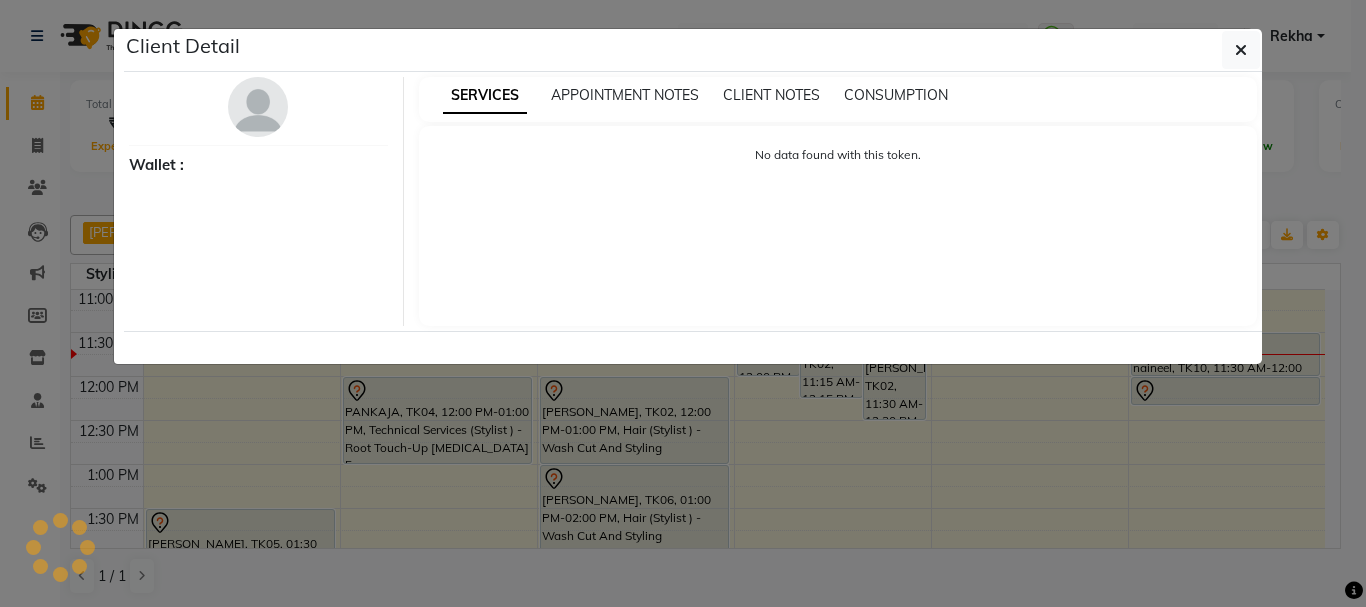 select on "7" 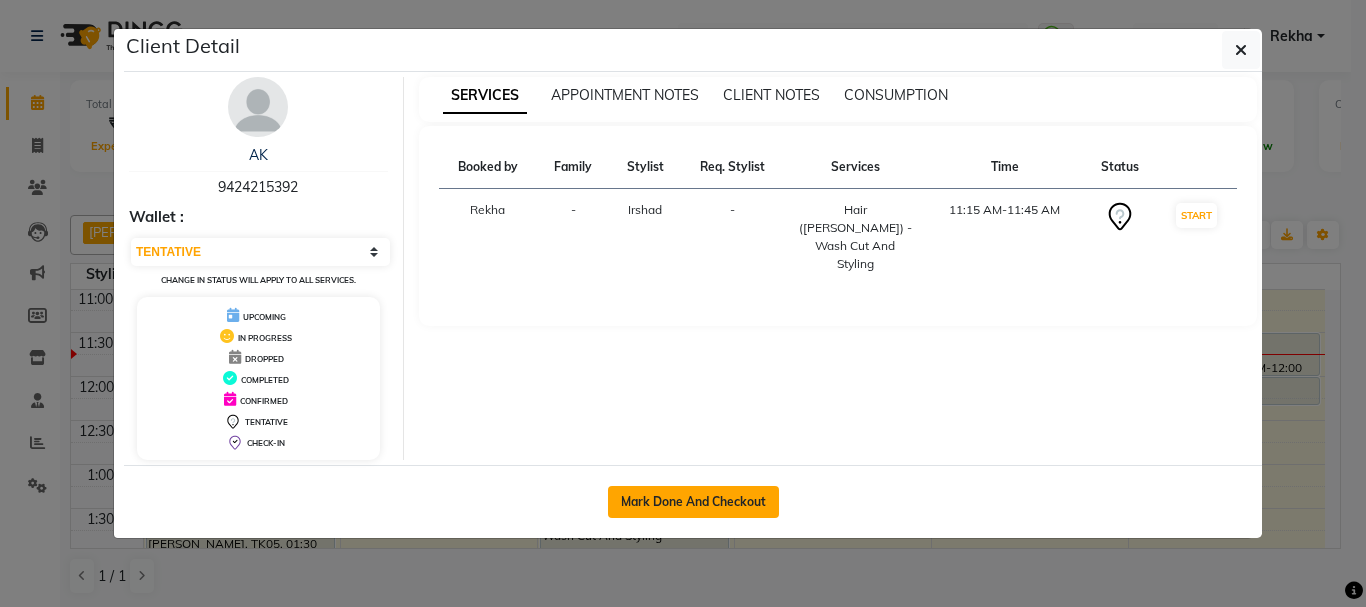 click on "Mark Done And Checkout" 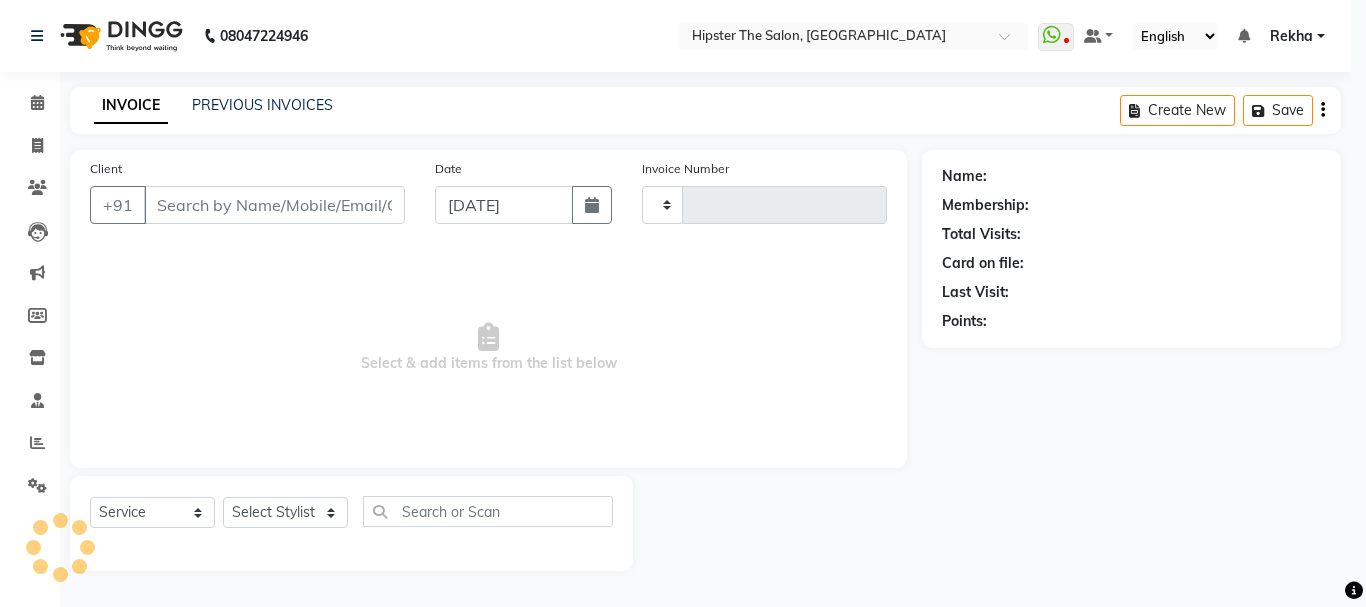 type on "1758" 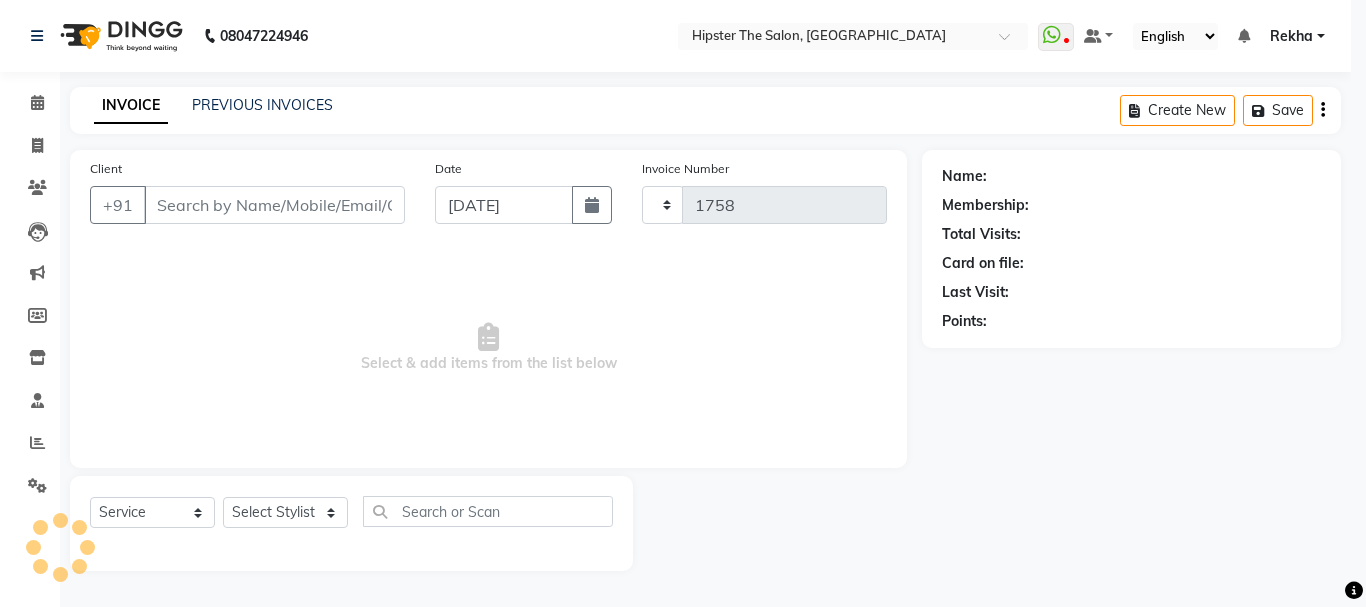 select on "5125" 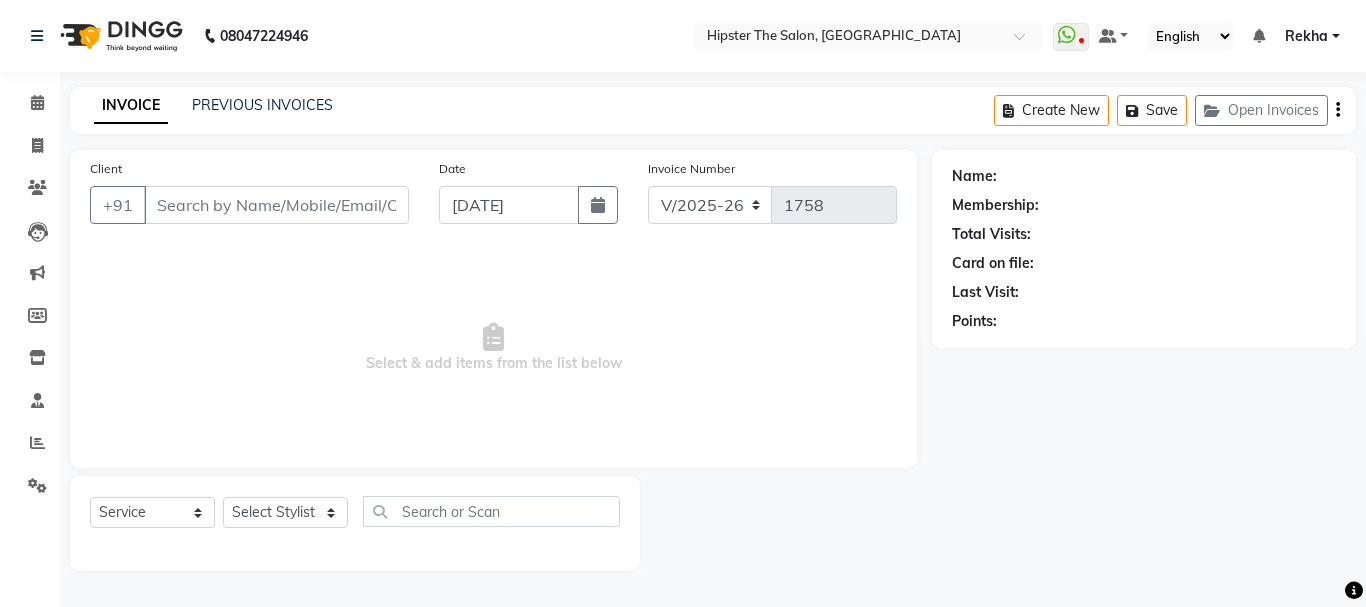 type on "9424215392" 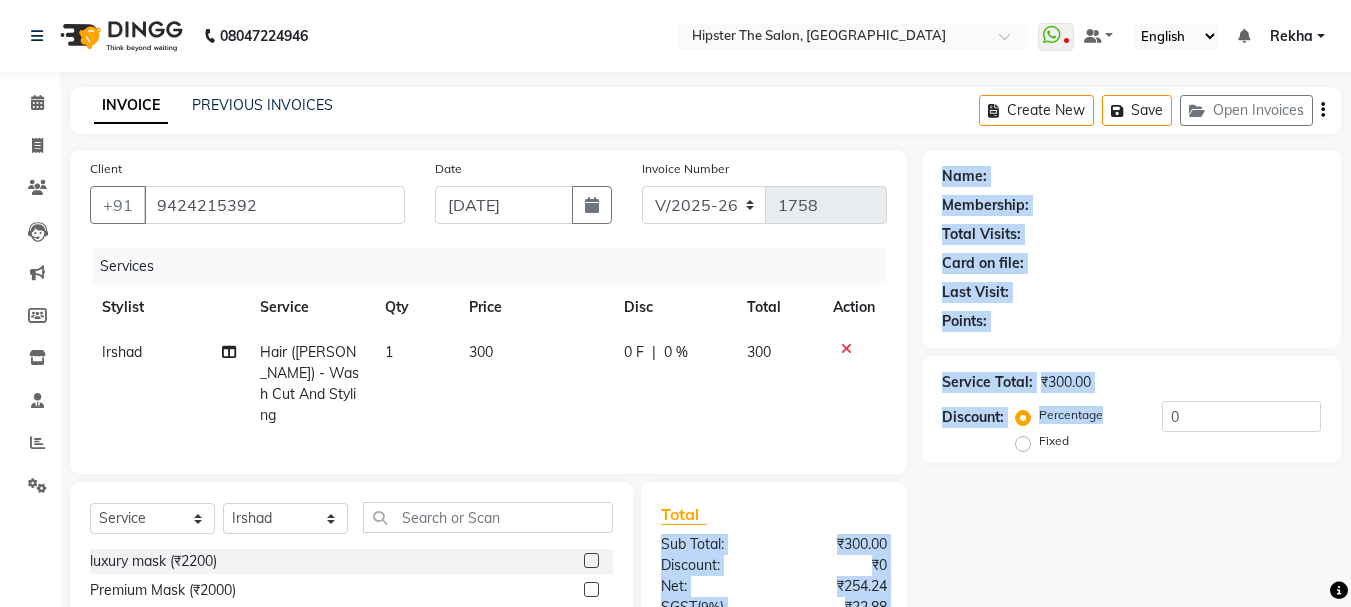 drag, startPoint x: 1028, startPoint y: 430, endPoint x: 790, endPoint y: 548, distance: 265.6464 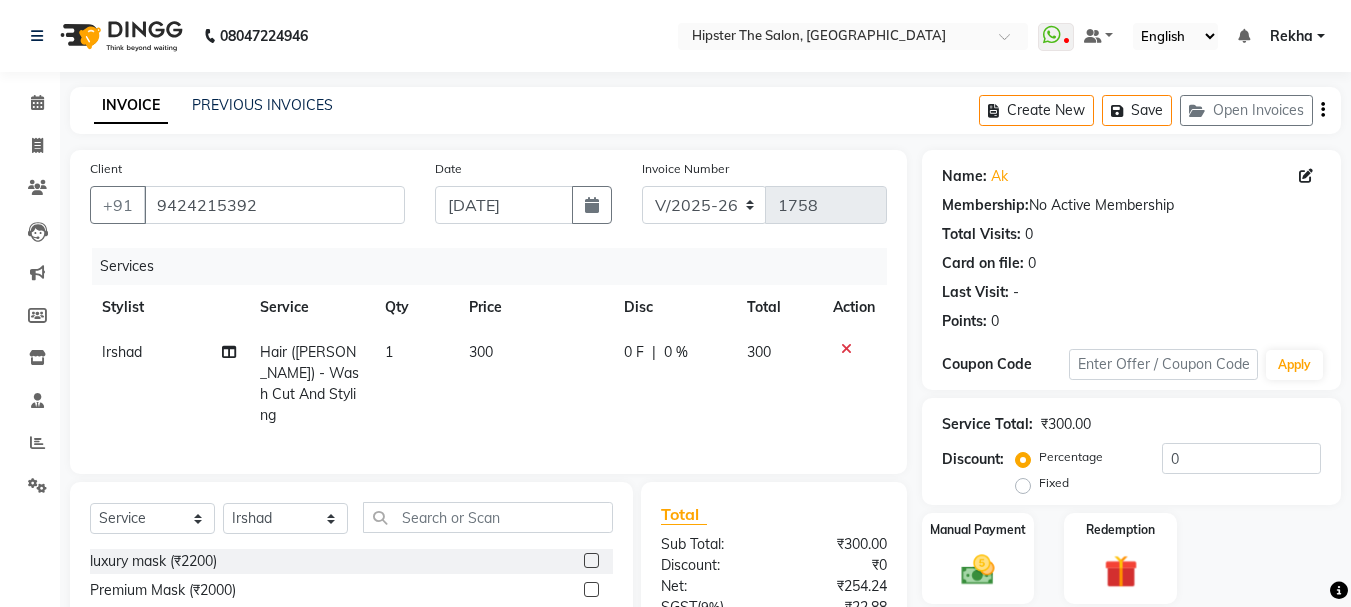 click on "Services" 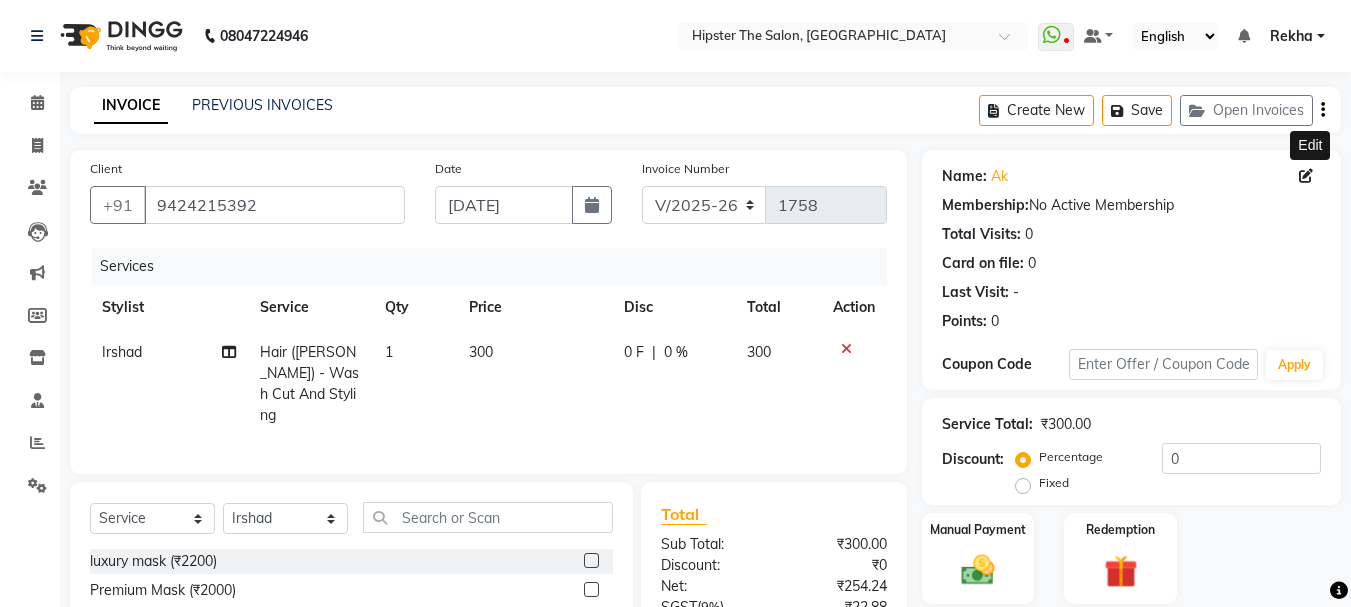 click 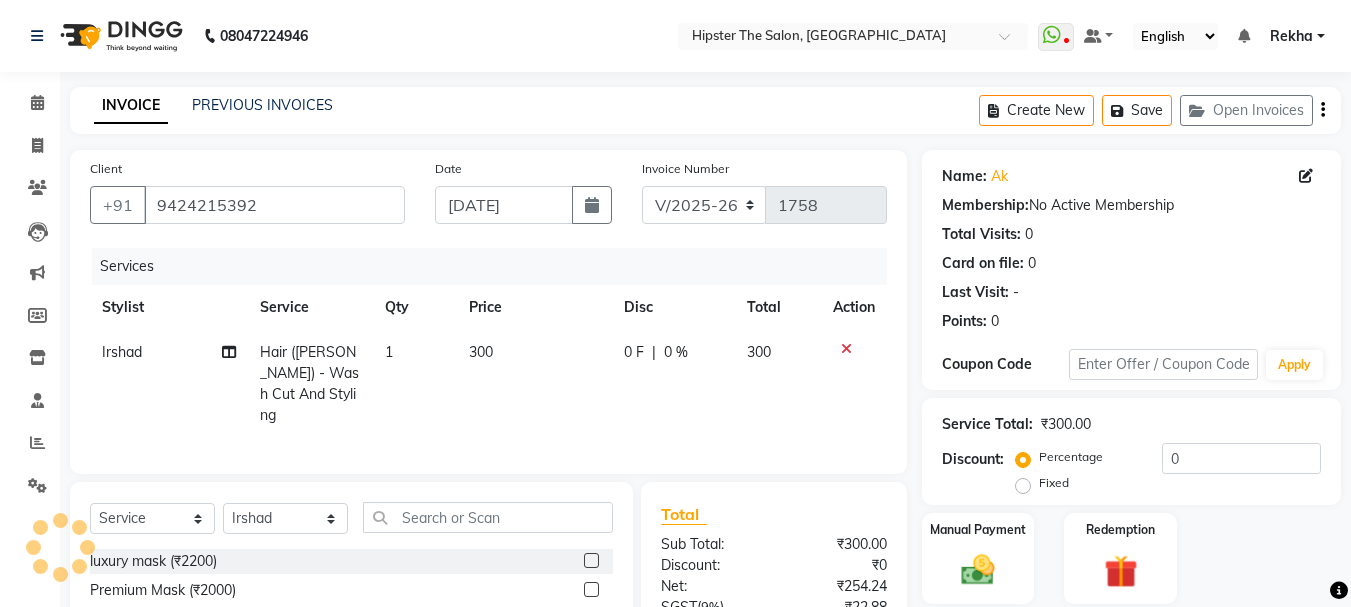 select on "female" 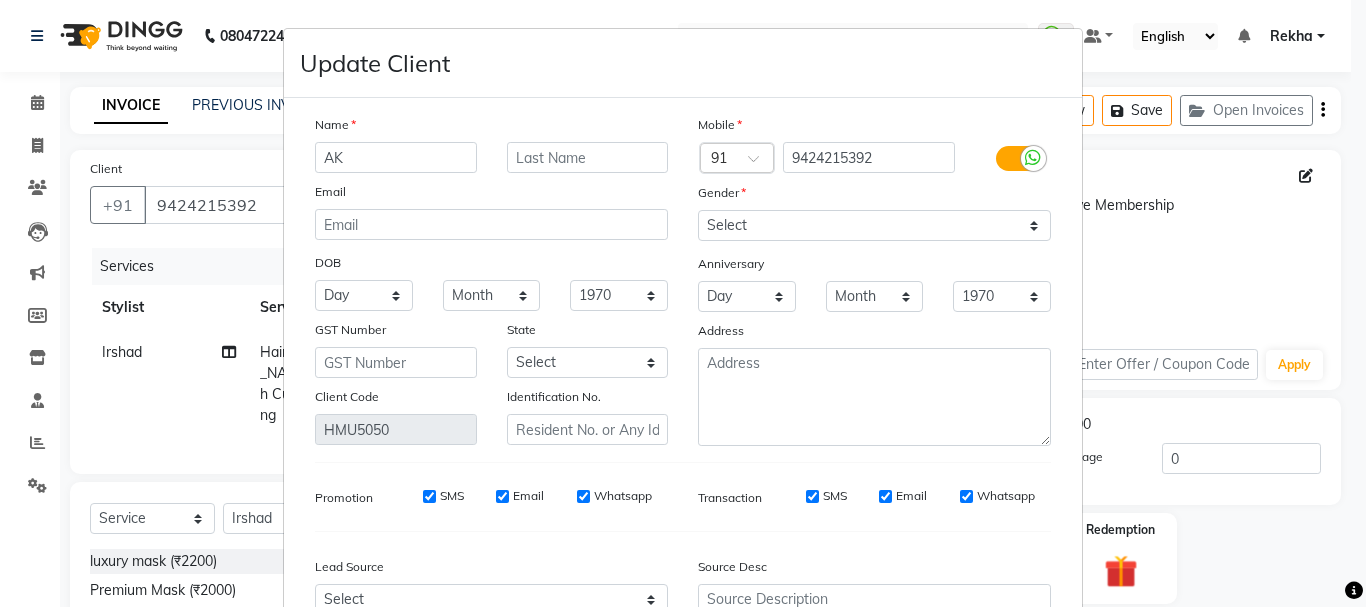 click on "AK" at bounding box center (396, 157) 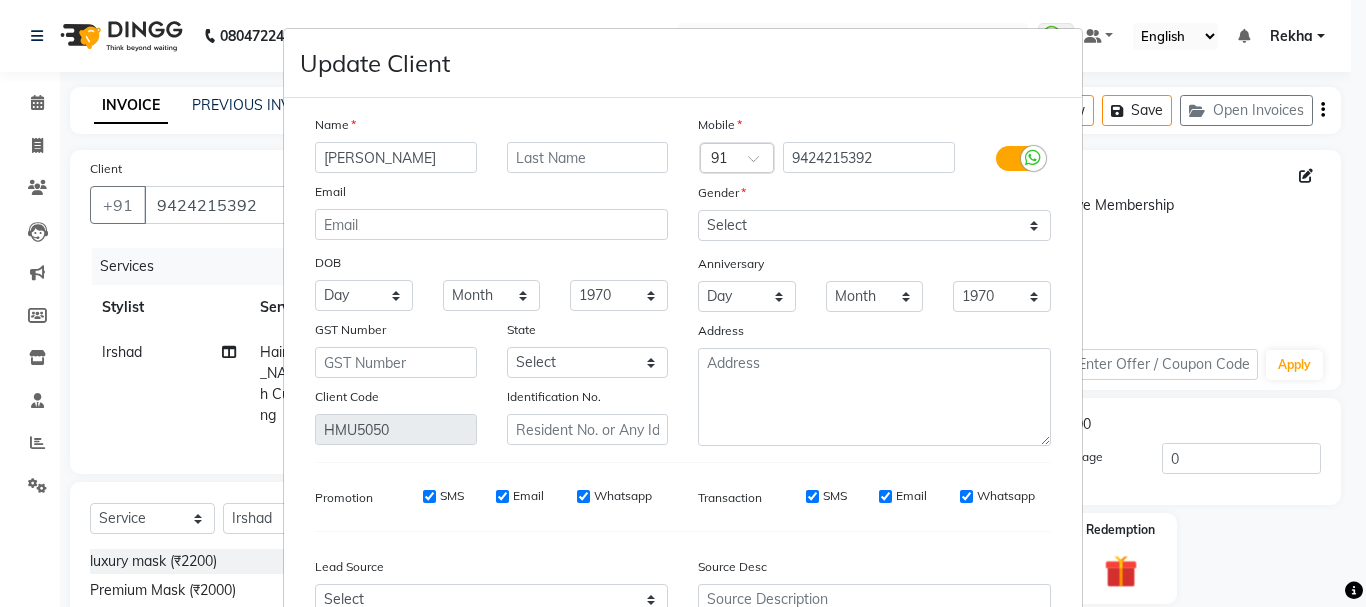 type on "Amol" 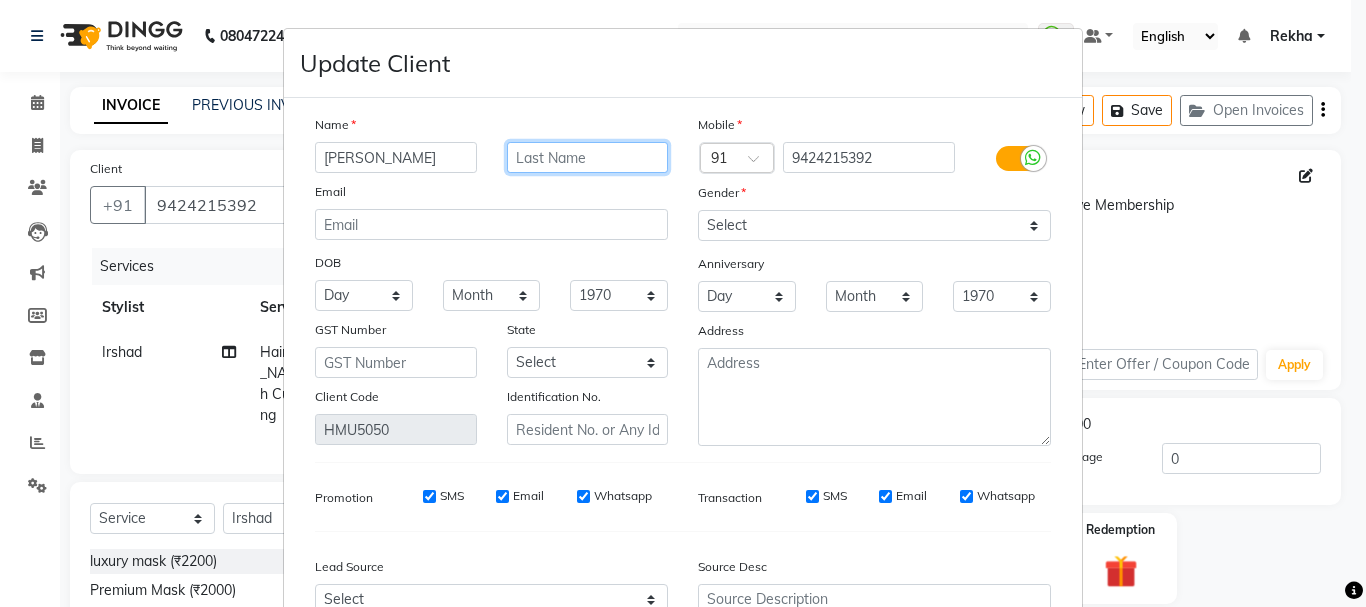 click at bounding box center [588, 157] 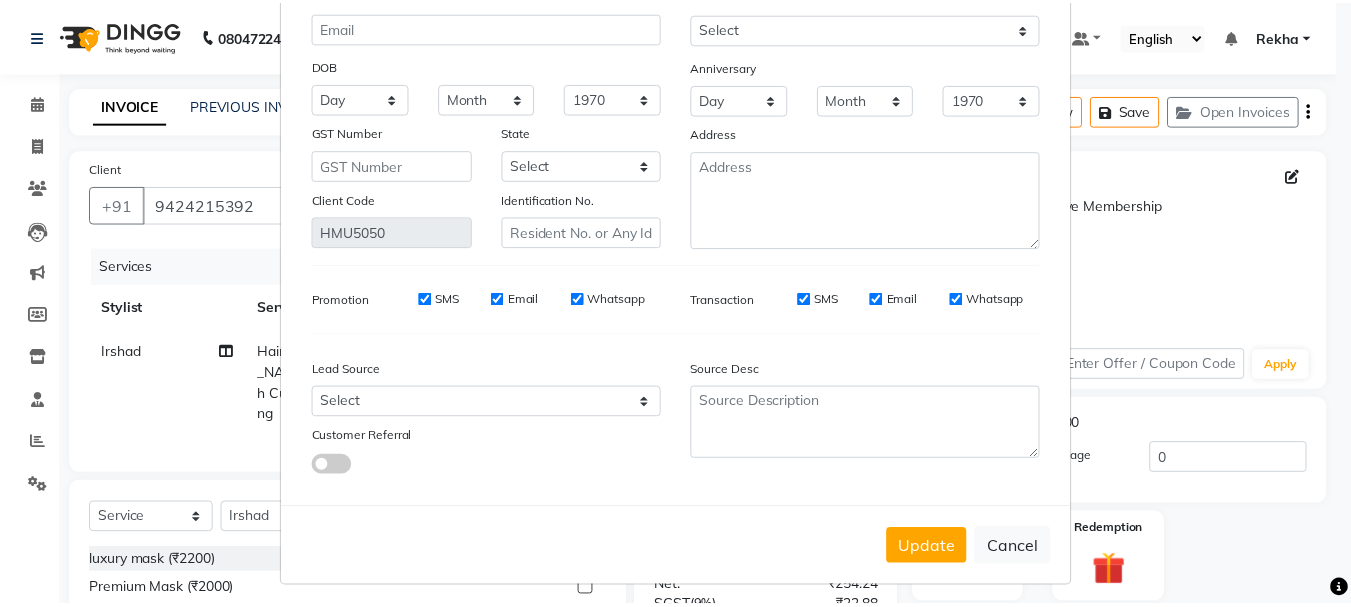 scroll, scrollTop: 206, scrollLeft: 0, axis: vertical 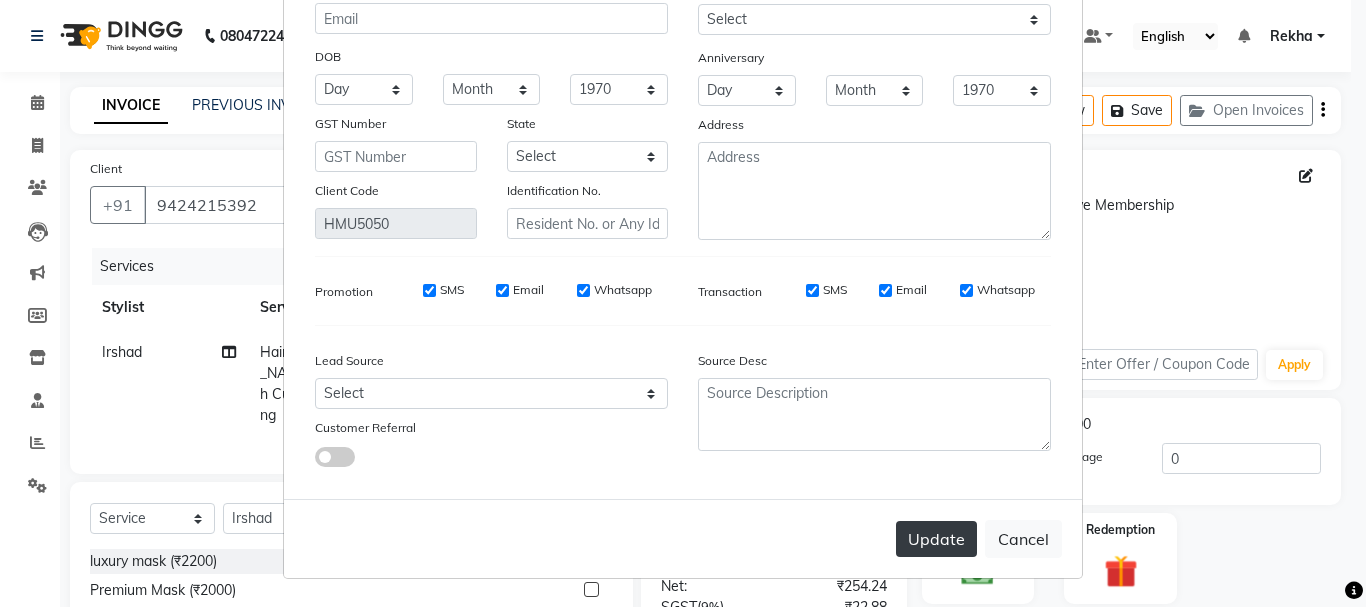 type on "k" 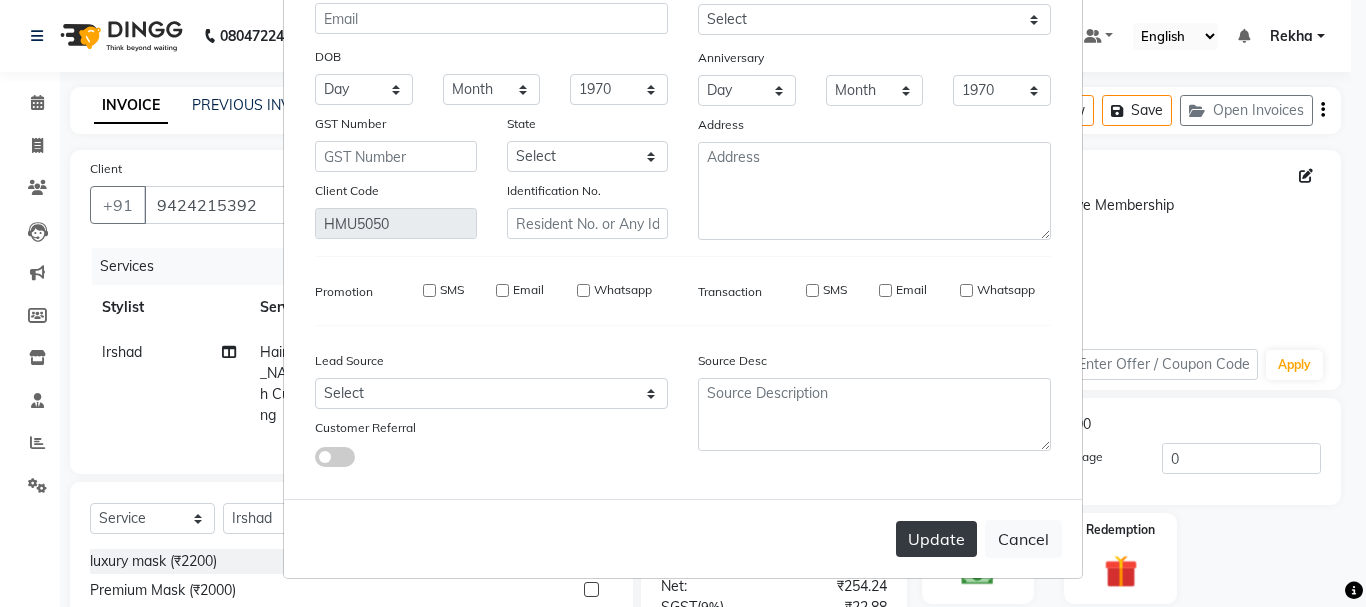 type 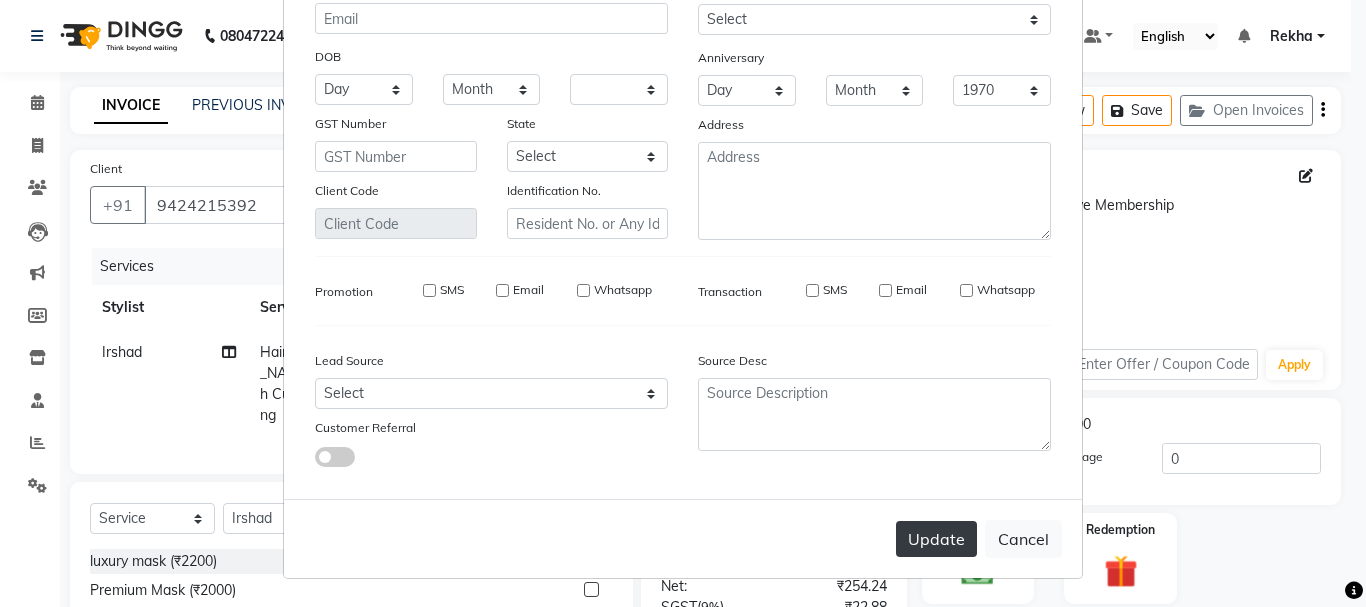 select 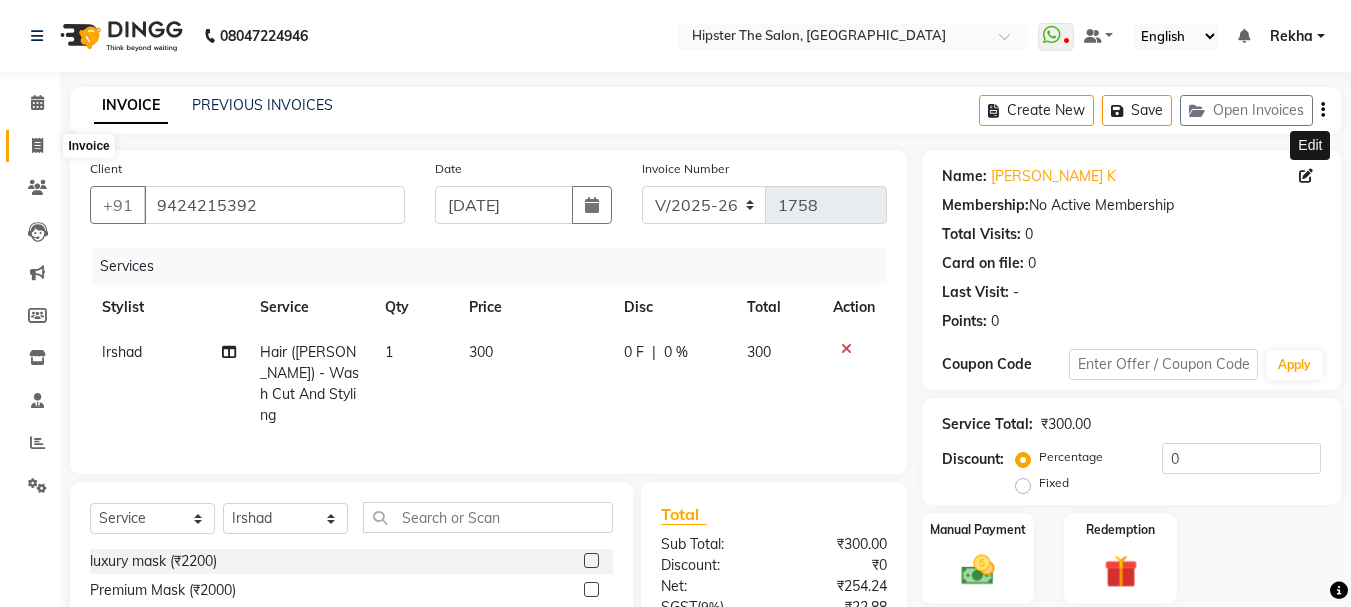 click 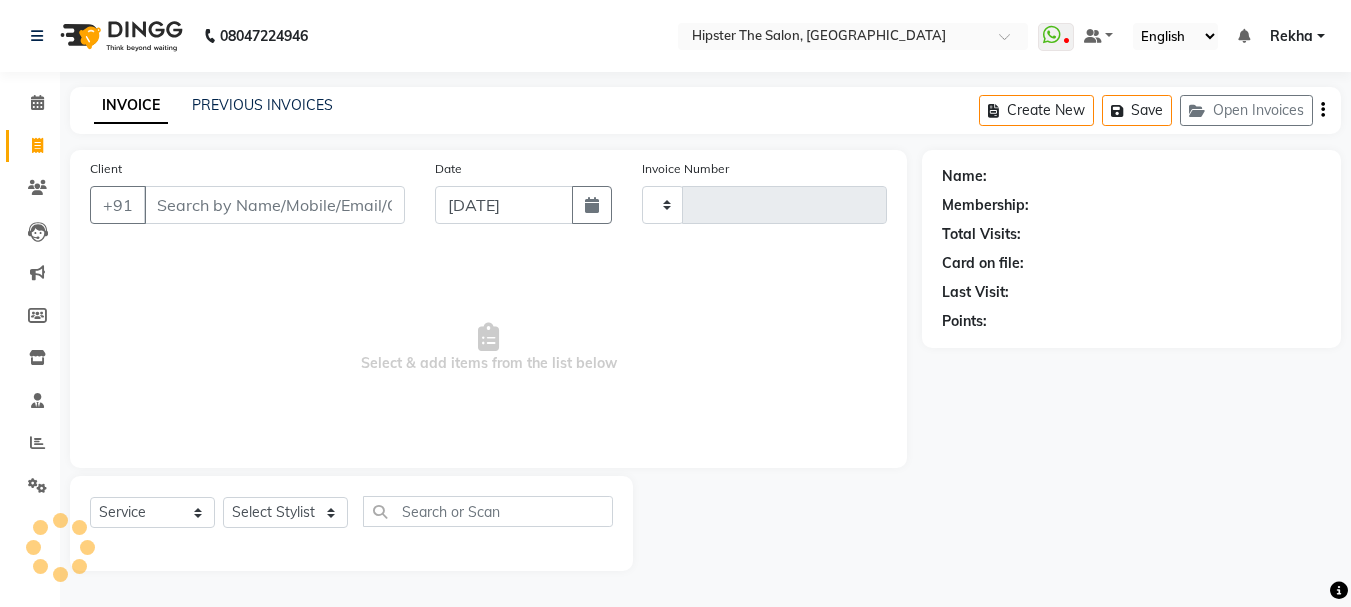 type on "1758" 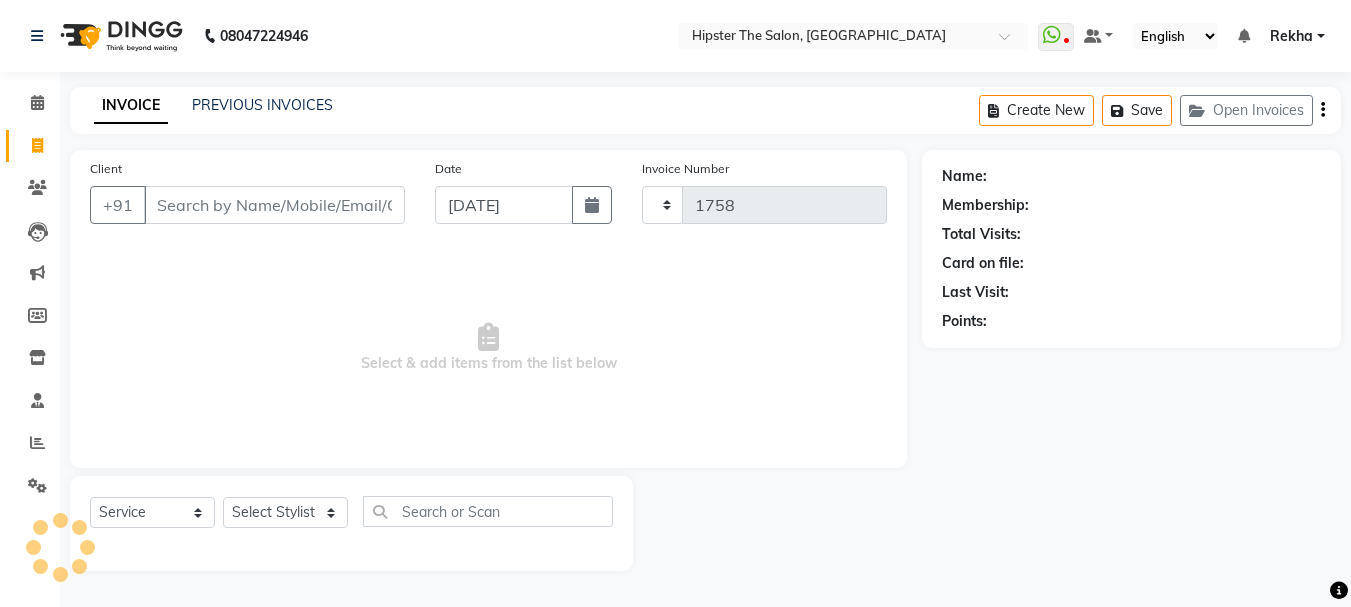 select on "5125" 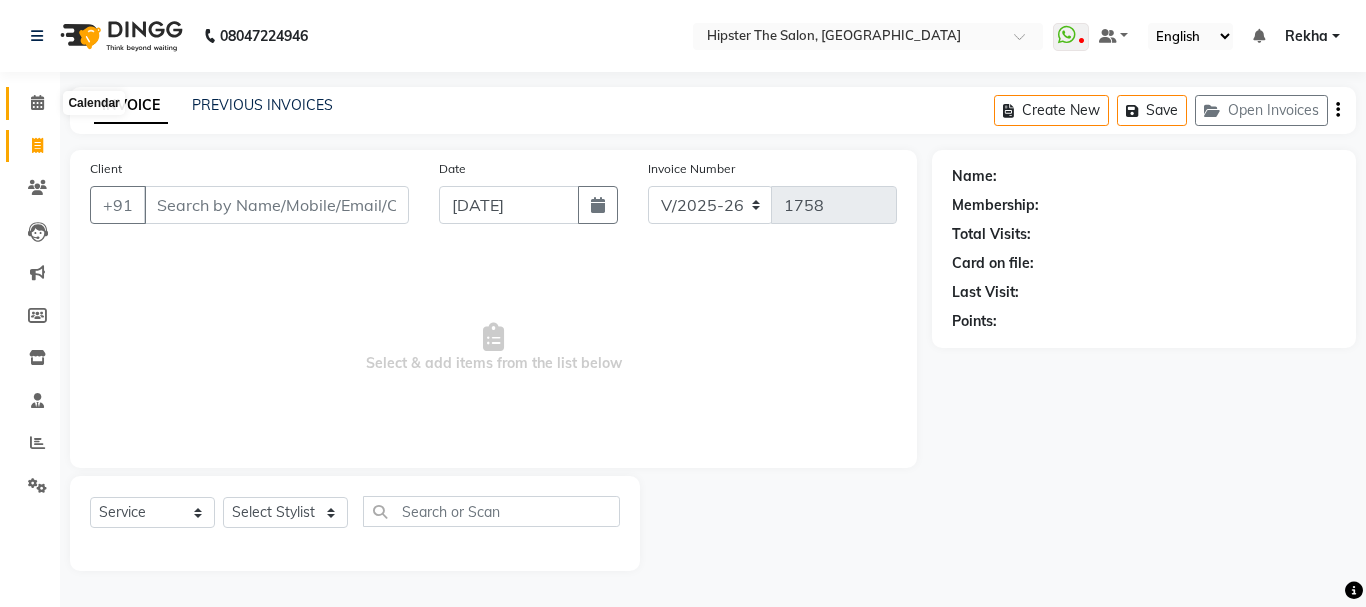 click 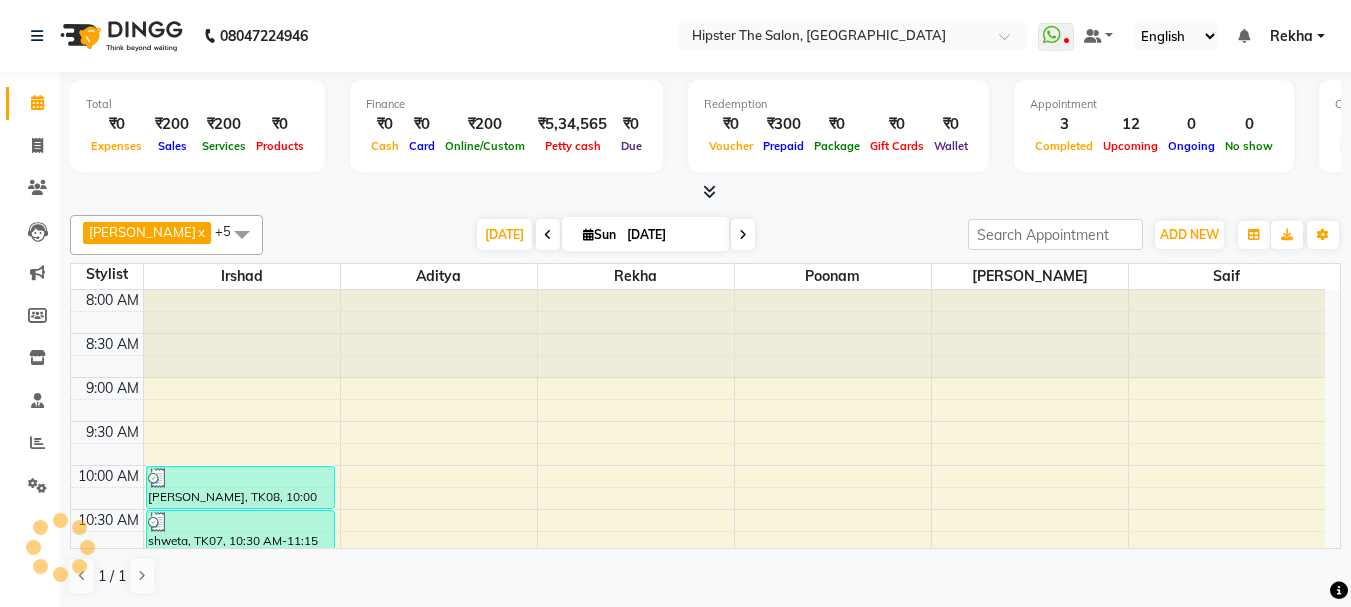 scroll, scrollTop: 0, scrollLeft: 0, axis: both 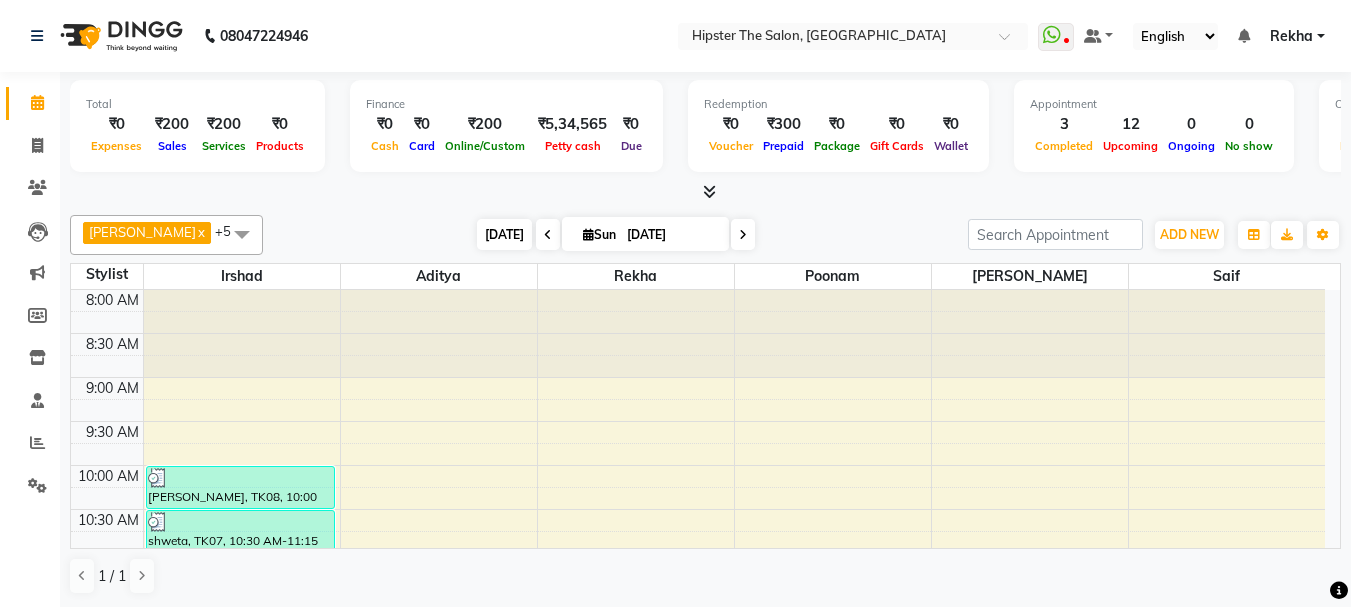 click on "[DATE]" at bounding box center [504, 234] 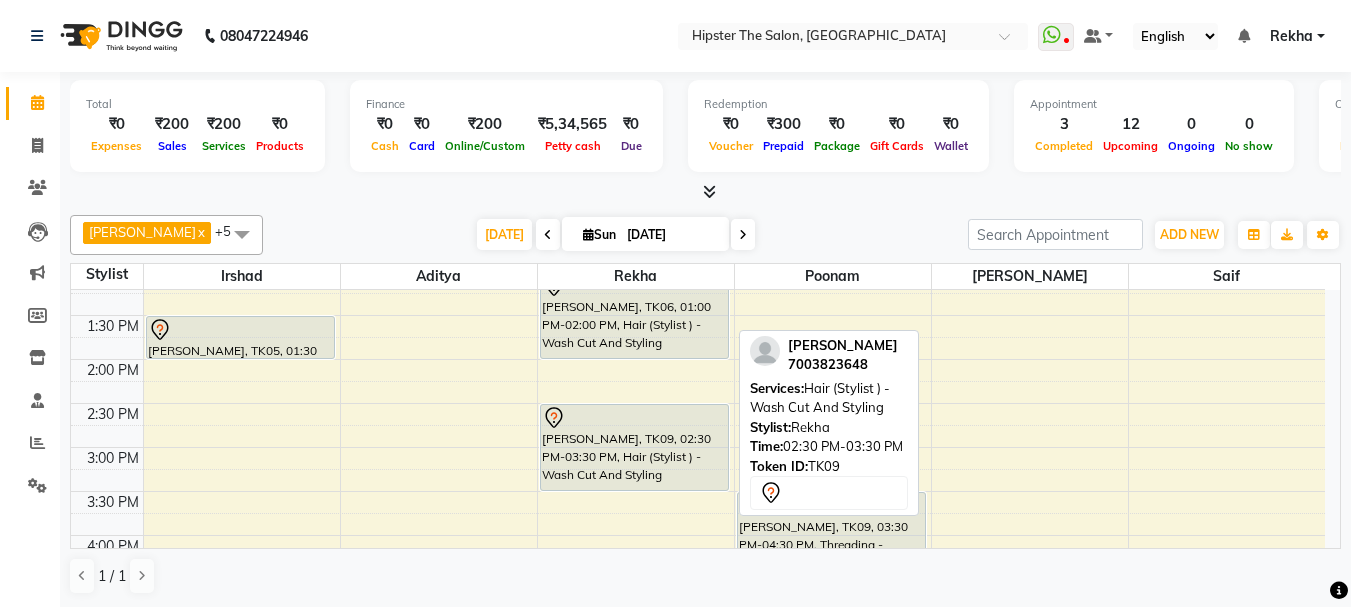 scroll, scrollTop: 425, scrollLeft: 0, axis: vertical 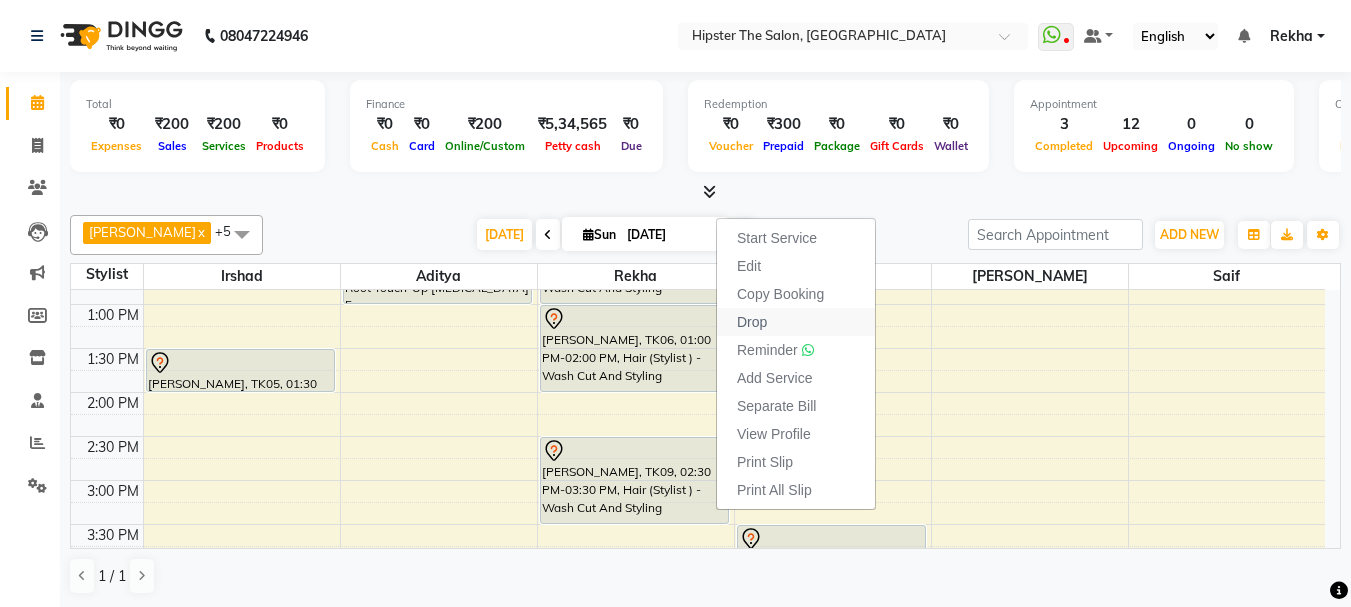 click on "Drop" at bounding box center (752, 322) 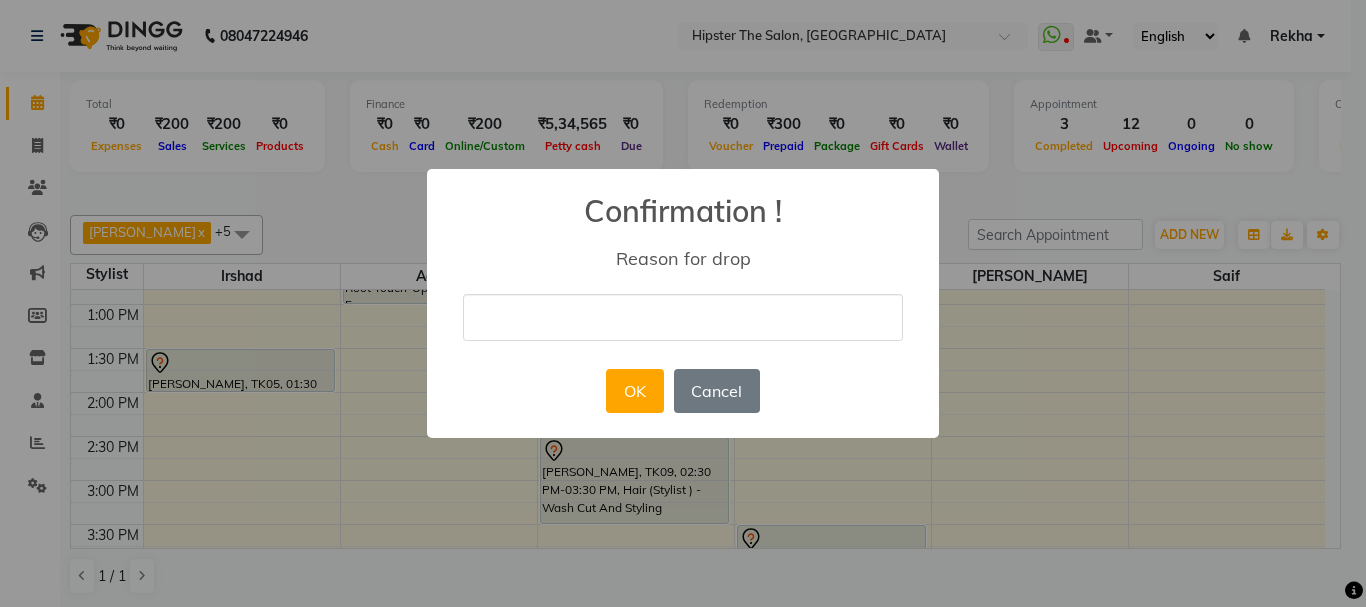 click at bounding box center (683, 317) 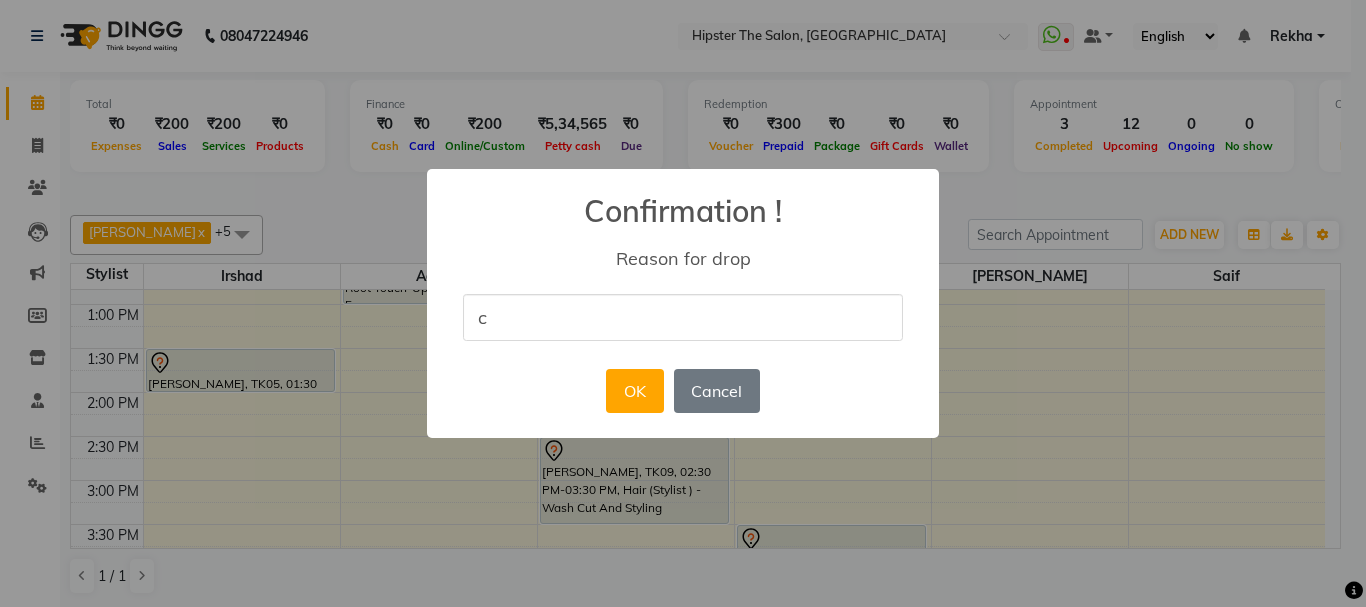 type on "cancel appoinment" 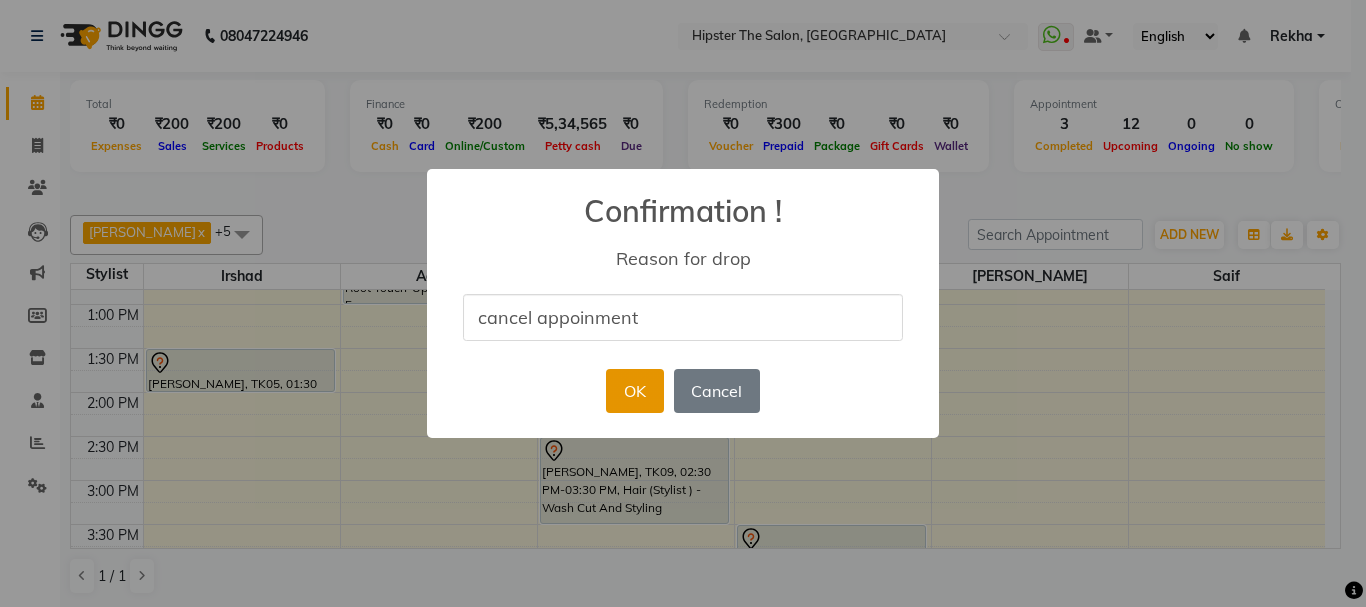 click on "OK" at bounding box center (634, 391) 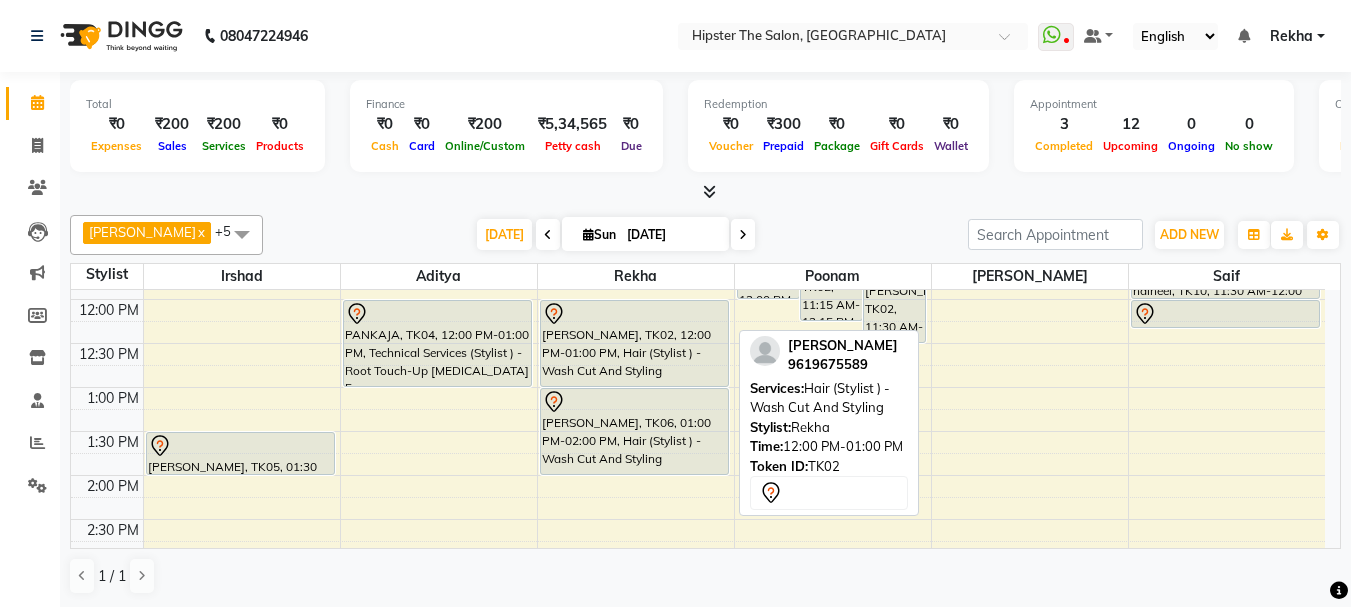 scroll, scrollTop: 332, scrollLeft: 0, axis: vertical 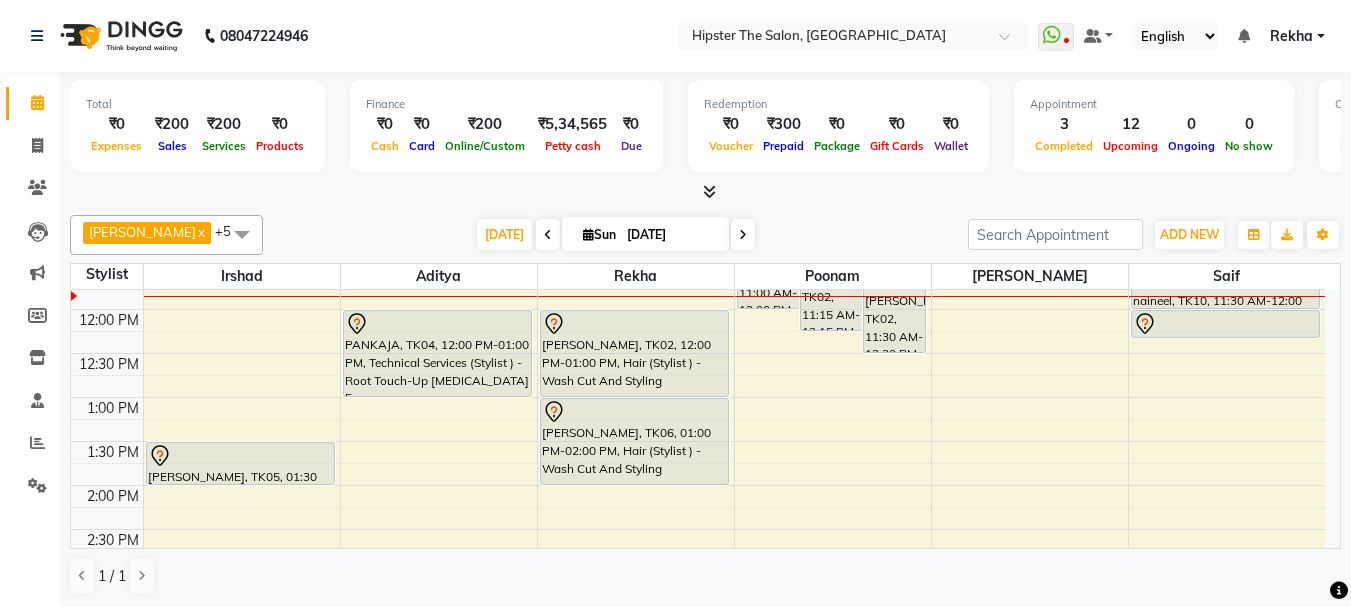 click at bounding box center (548, 235) 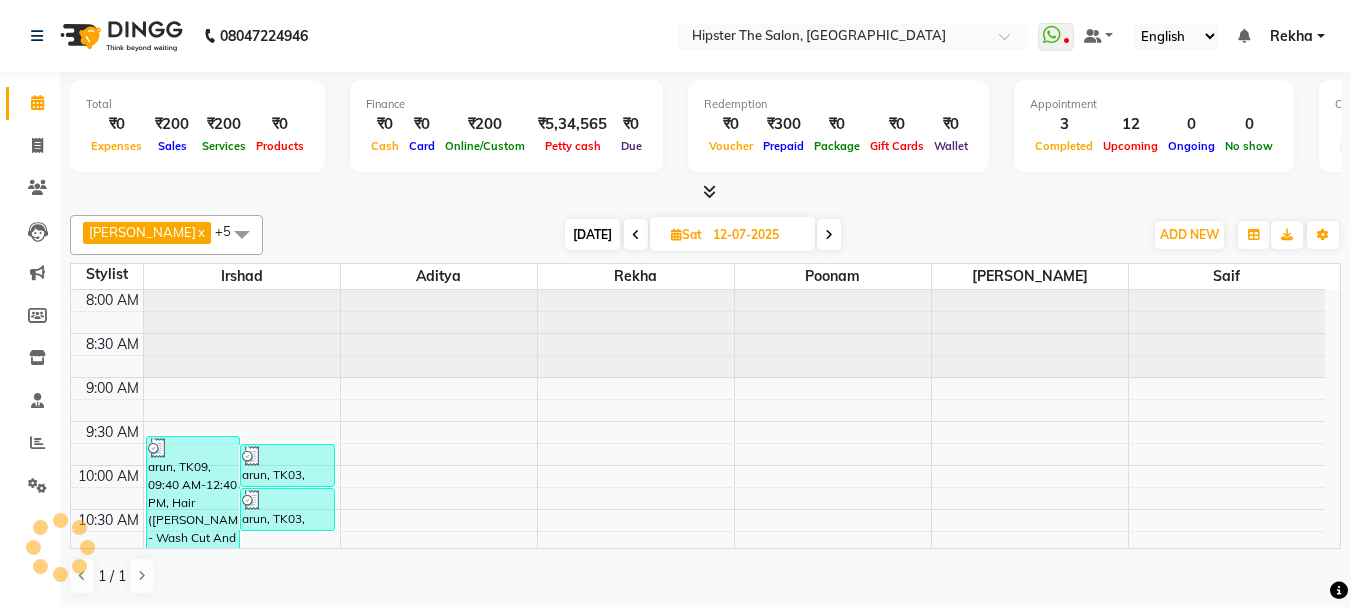 scroll, scrollTop: 265, scrollLeft: 0, axis: vertical 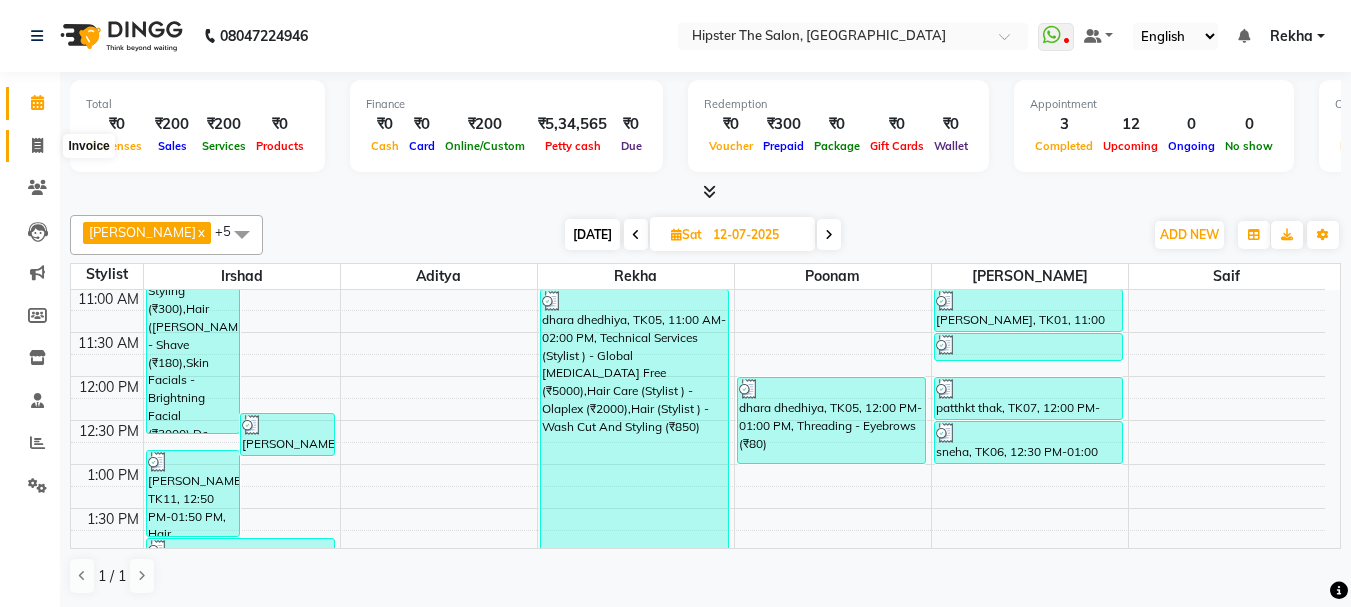 click 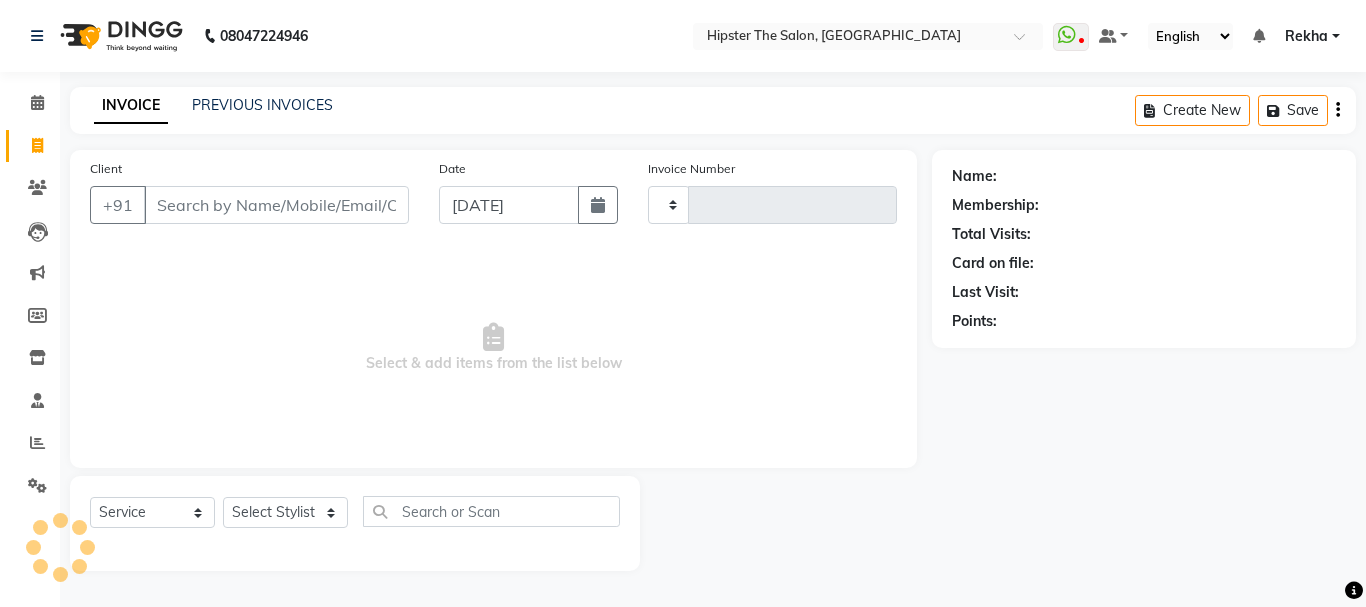 type on "1758" 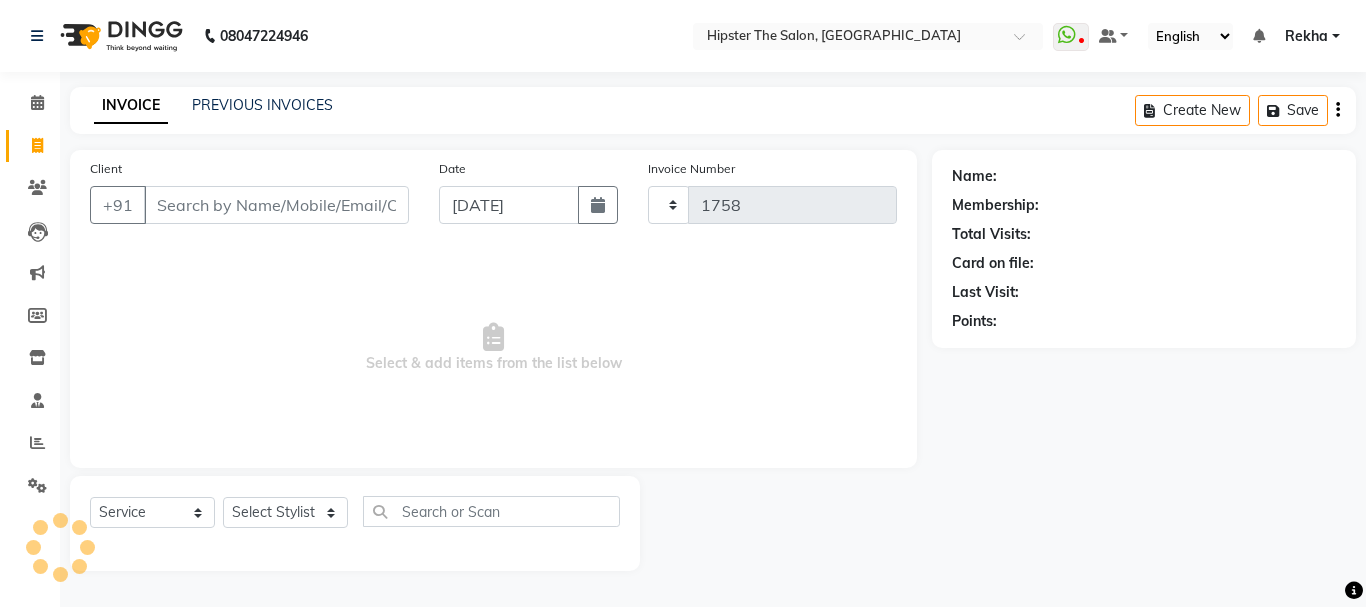 select on "5125" 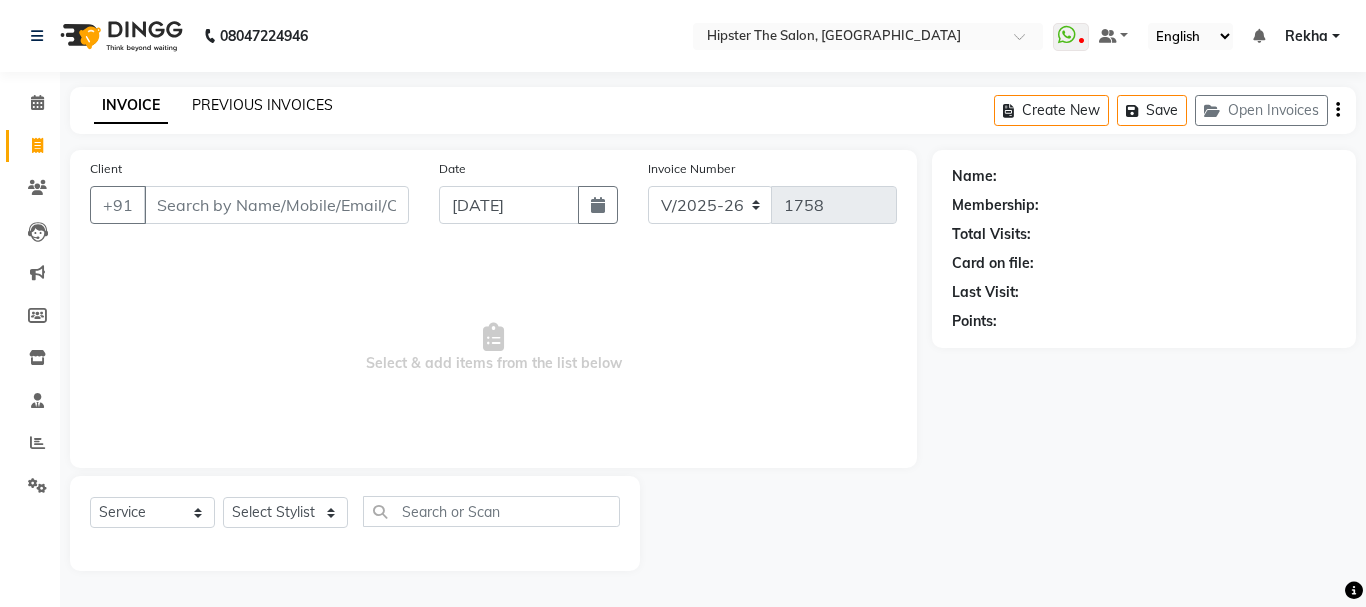click on "PREVIOUS INVOICES" 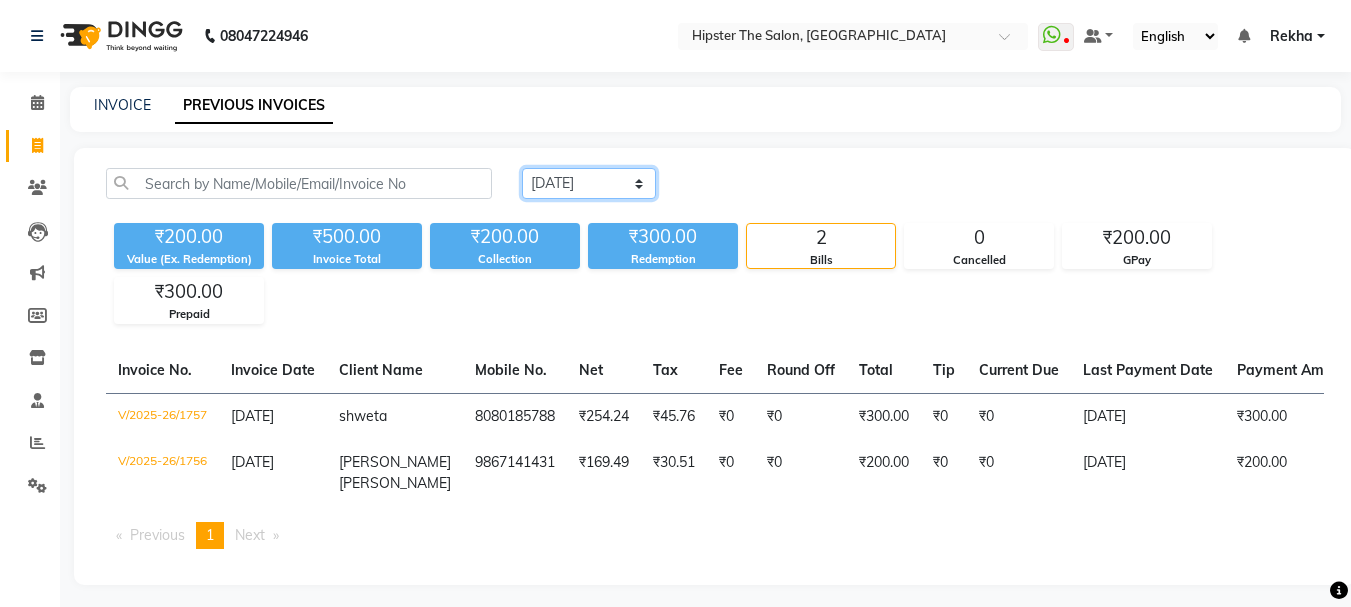 click on "[DATE] [DATE] Custom Range" 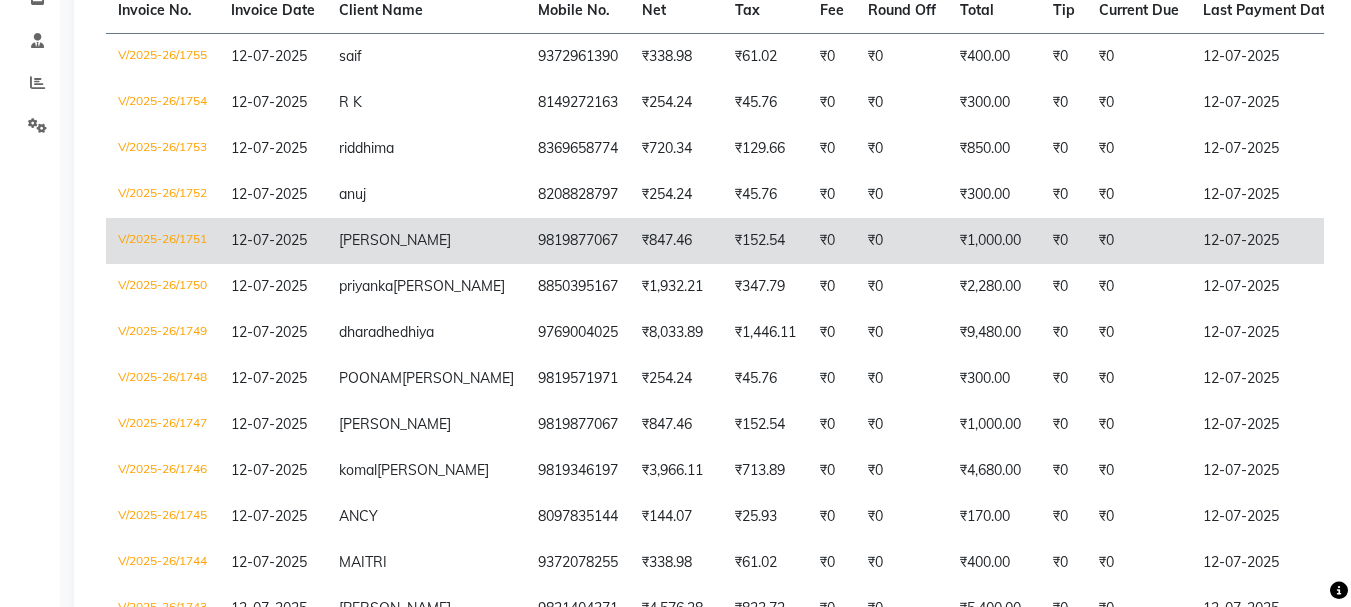 scroll, scrollTop: 347, scrollLeft: 0, axis: vertical 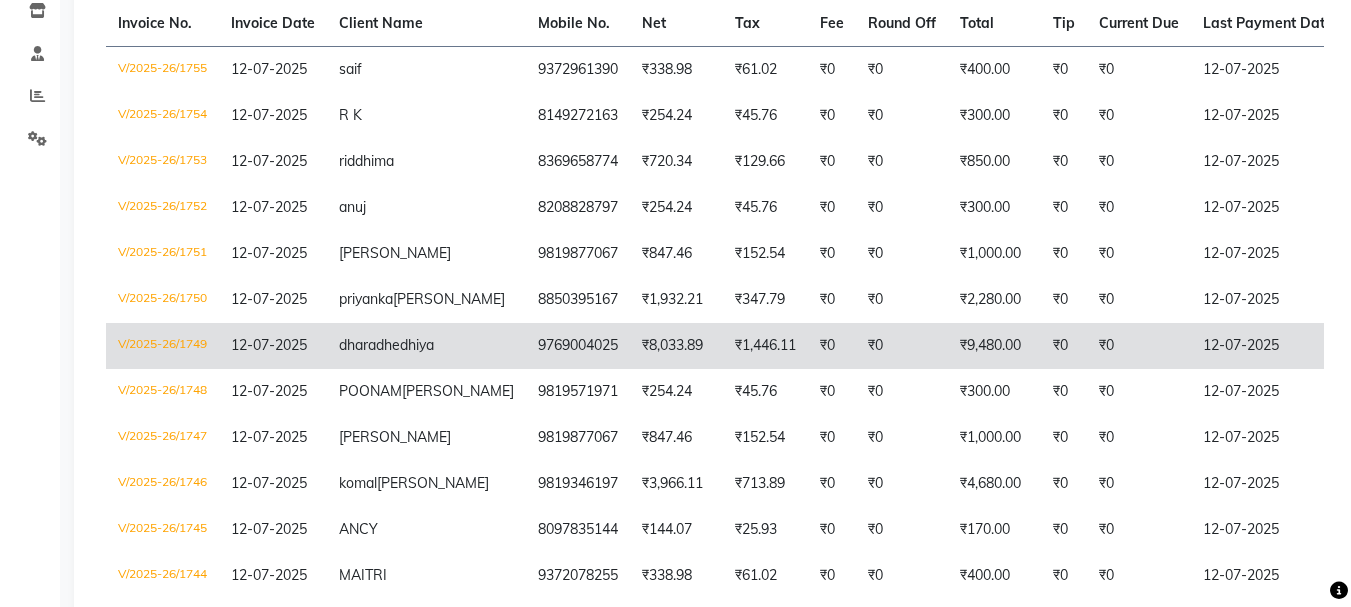 click on "dhedhiya" 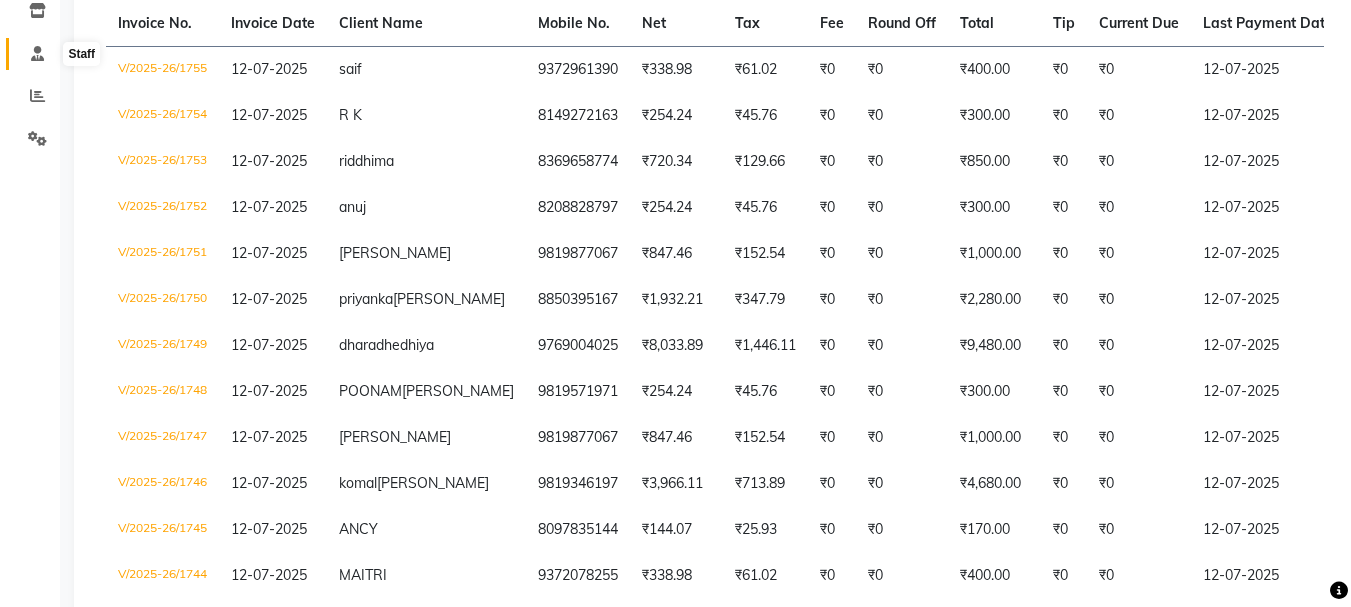 scroll, scrollTop: 0, scrollLeft: 0, axis: both 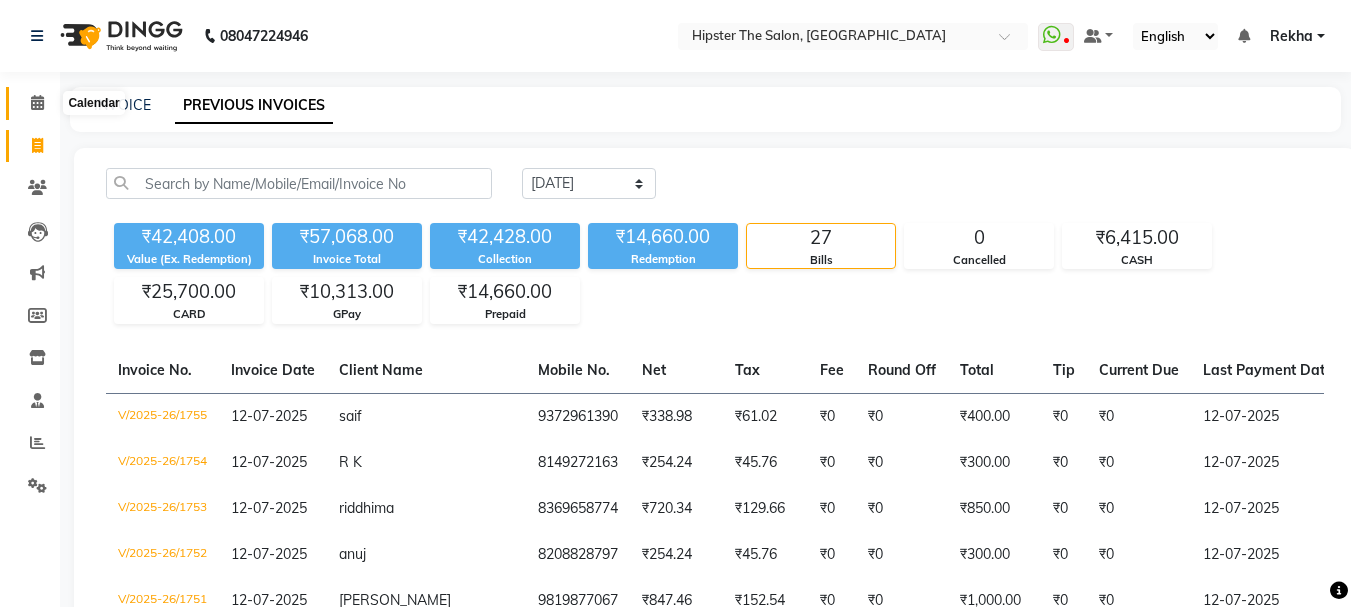 click 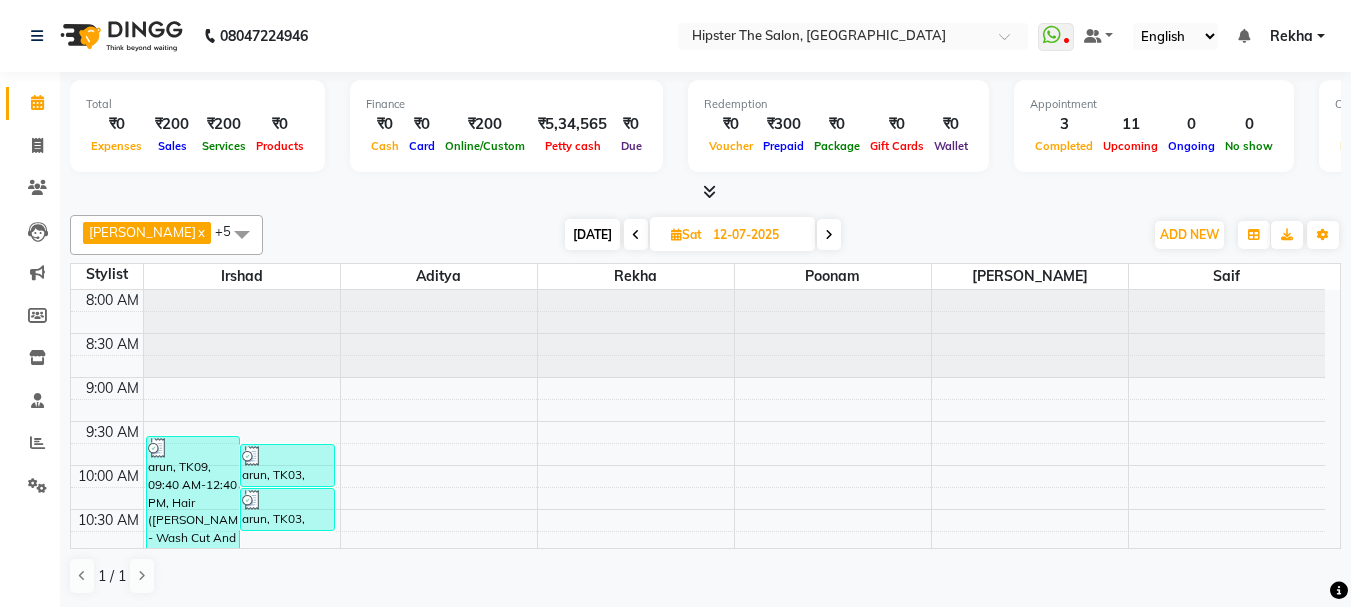 click at bounding box center [829, 234] 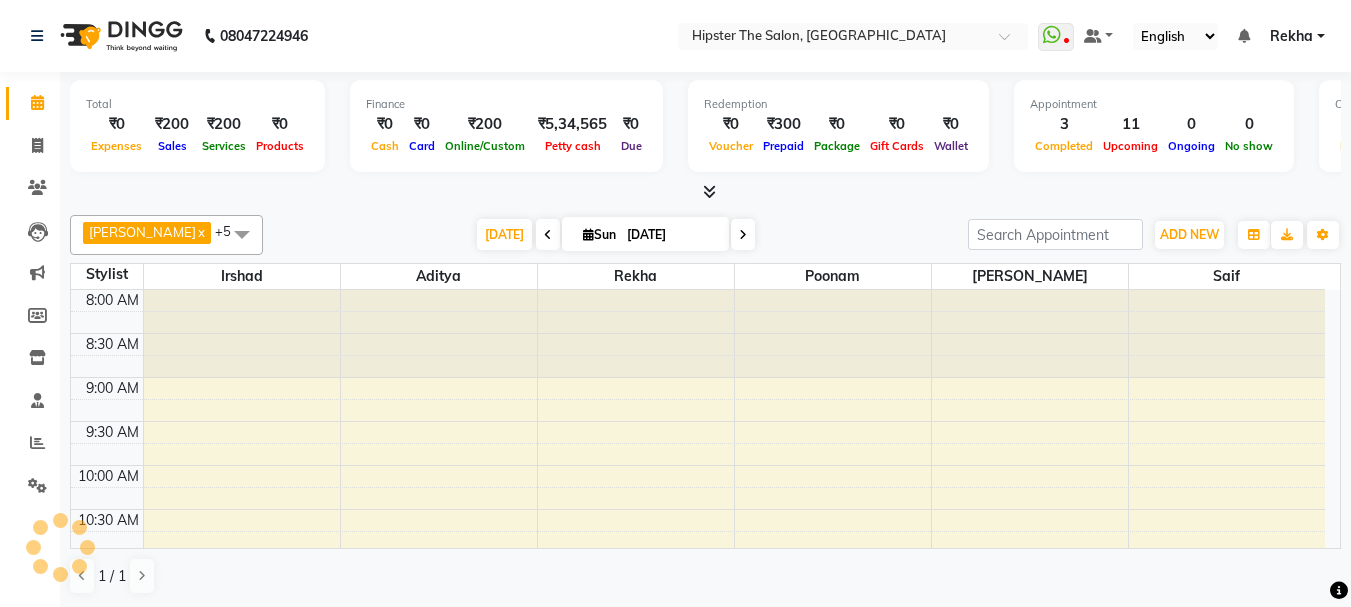 scroll, scrollTop: 353, scrollLeft: 0, axis: vertical 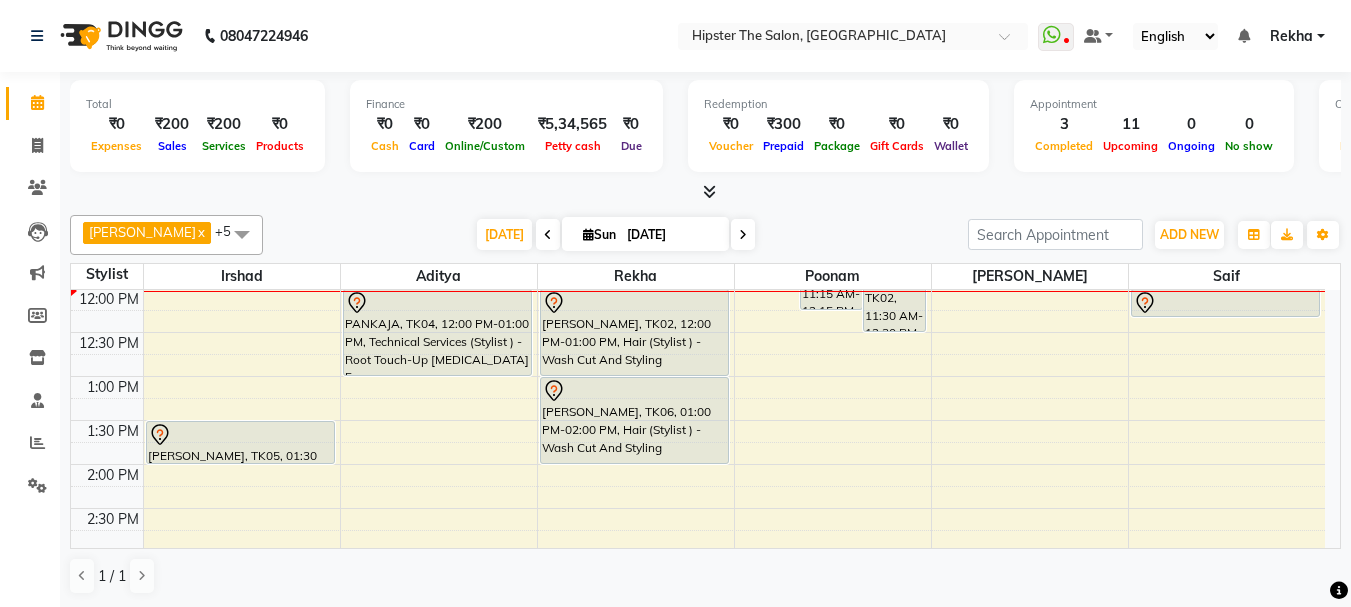 click at bounding box center [743, 235] 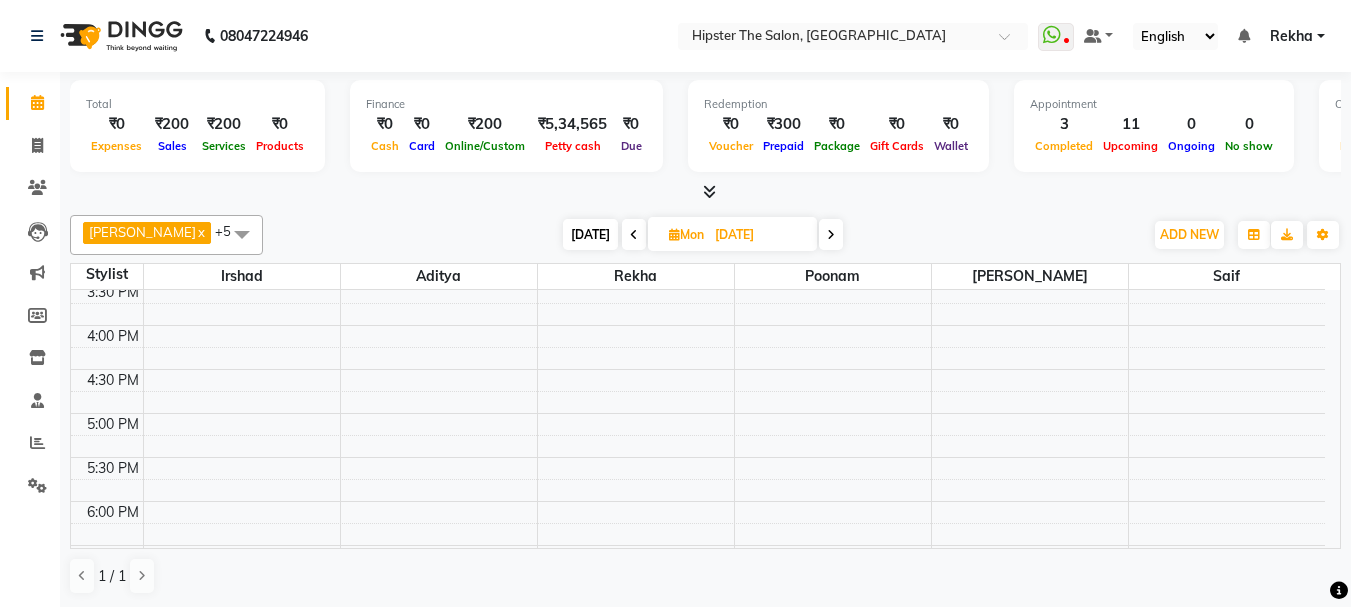 scroll, scrollTop: 680, scrollLeft: 0, axis: vertical 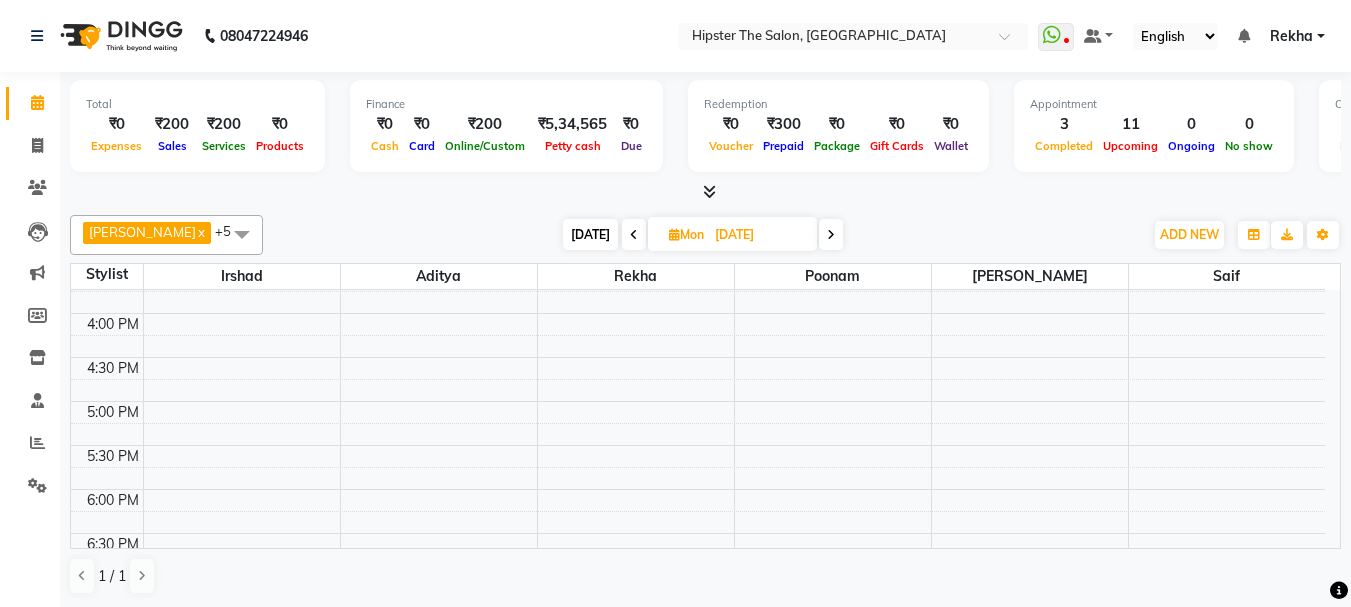 click on "8:00 AM 8:30 AM 9:00 AM 9:30 AM 10:00 AM 10:30 AM 11:00 AM 11:30 AM 12:00 PM 12:30 PM 1:00 PM 1:30 PM 2:00 PM 2:30 PM 3:00 PM 3:30 PM 4:00 PM 4:30 PM 5:00 PM 5:30 PM 6:00 PM 6:30 PM 7:00 PM 7:30 PM 8:00 PM 8:30 PM 9:00 PM 9:30 PM 10:00 PM 10:30 PM" at bounding box center (698, 269) 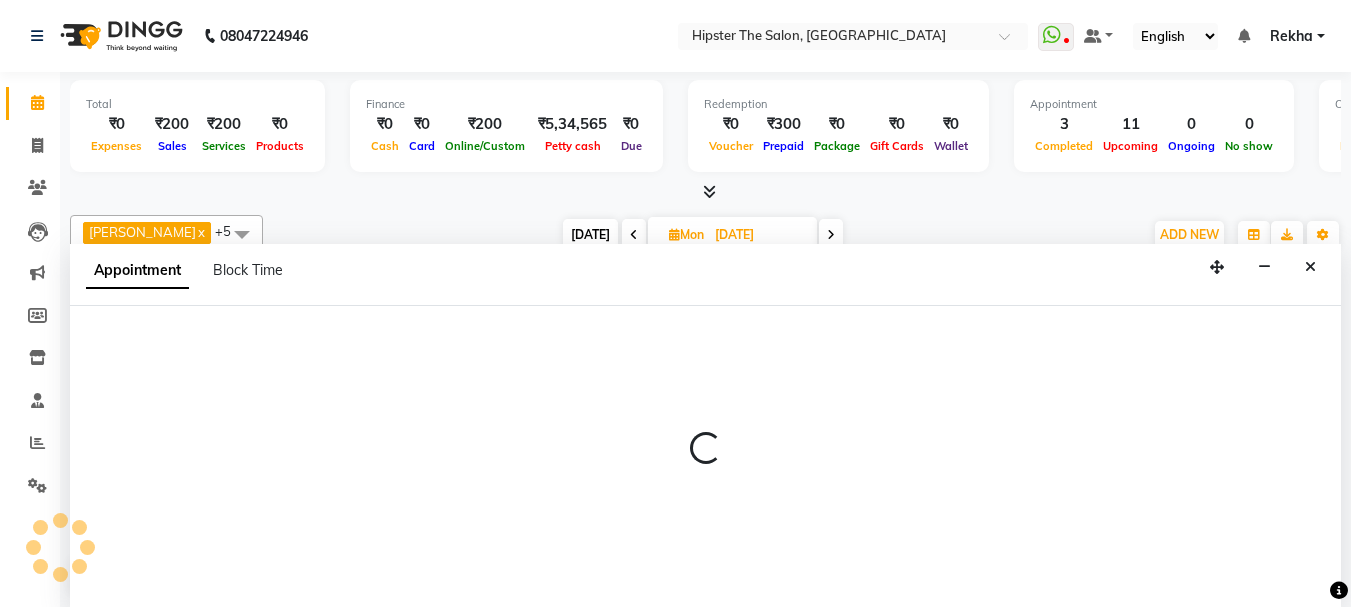 scroll, scrollTop: 1, scrollLeft: 0, axis: vertical 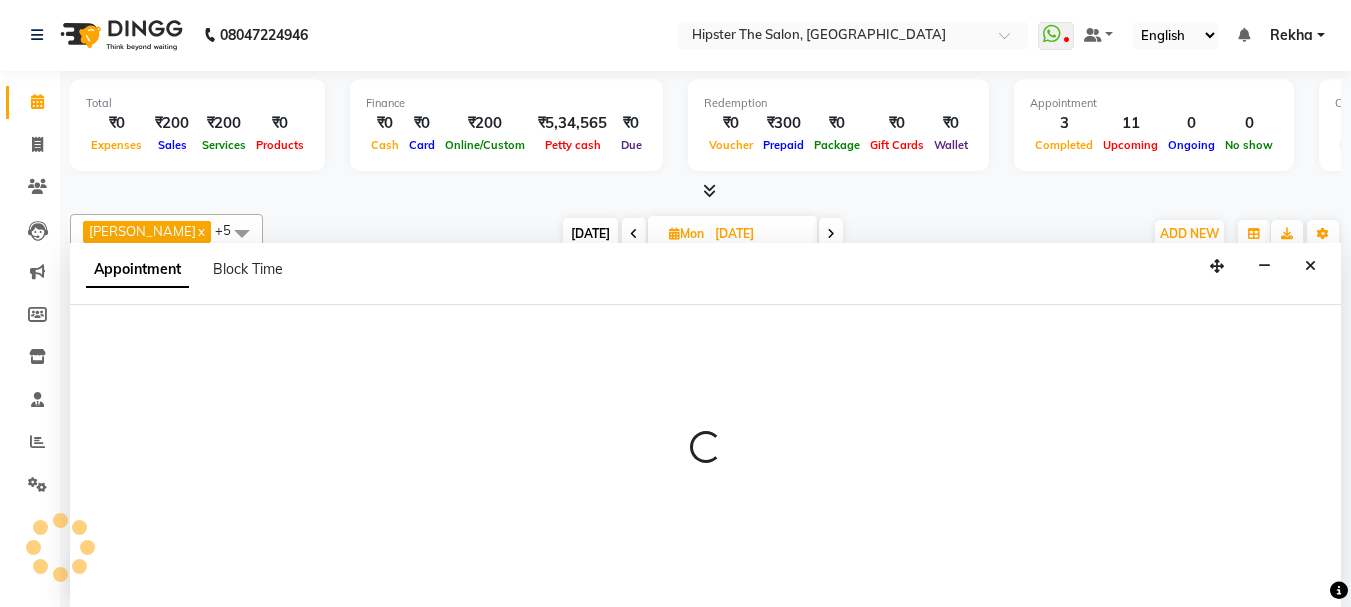 select on "32387" 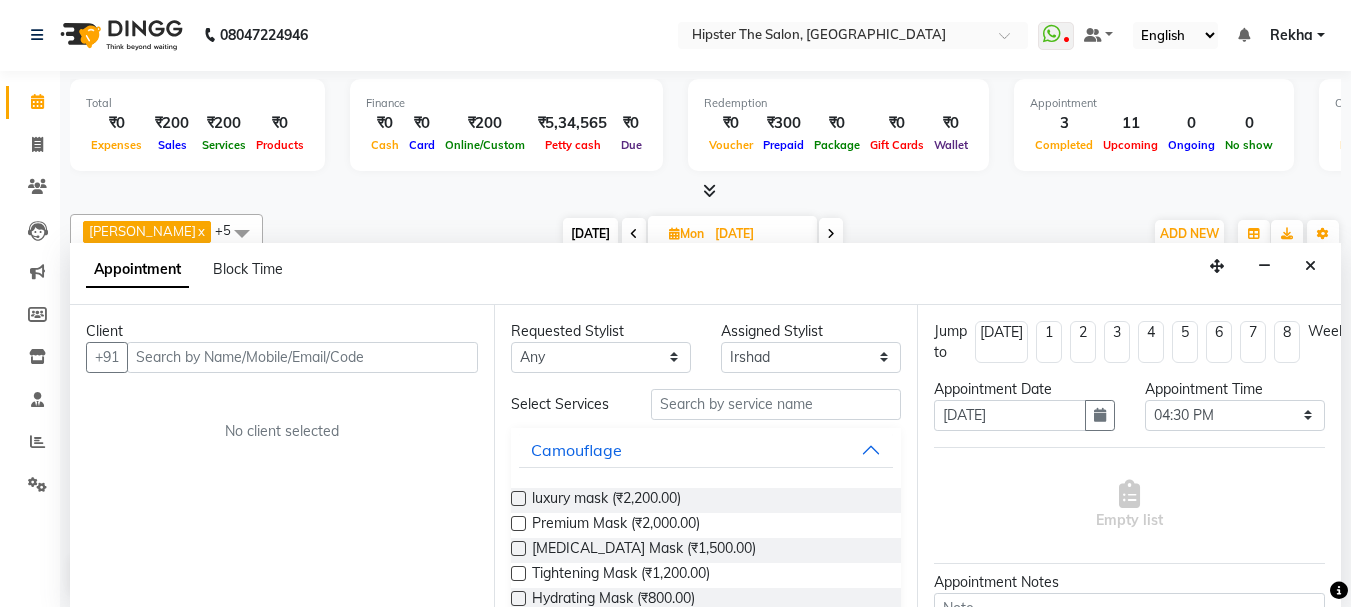 click at bounding box center [302, 357] 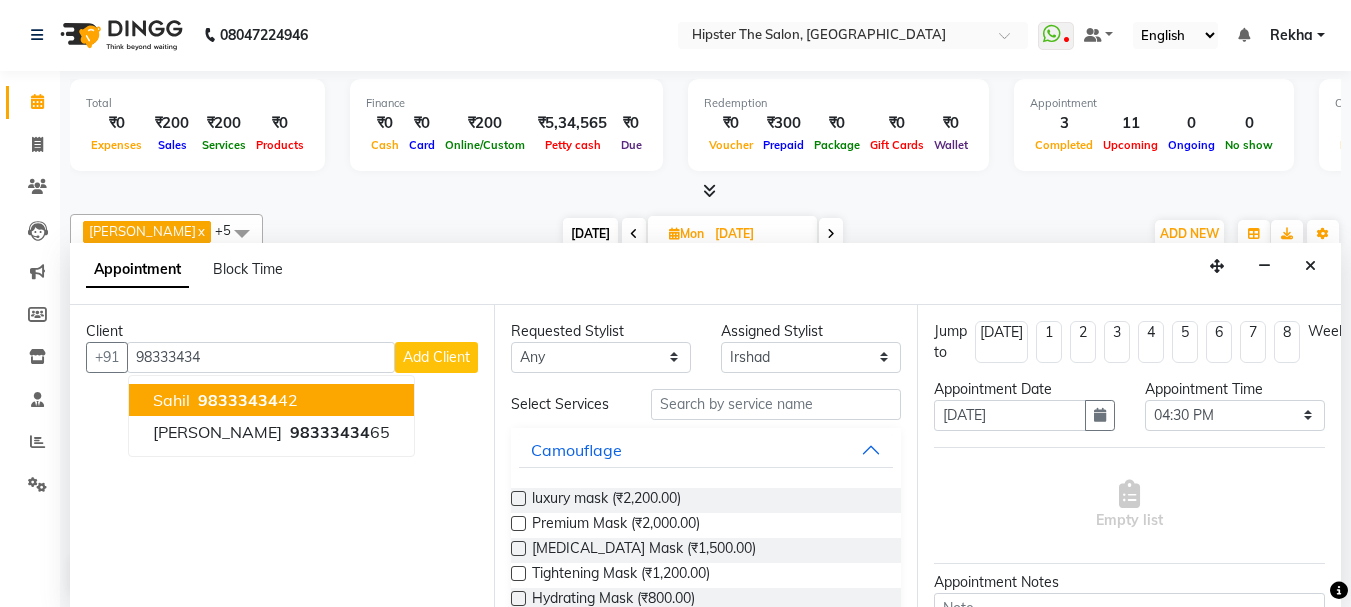 click on "98333434" at bounding box center (238, 400) 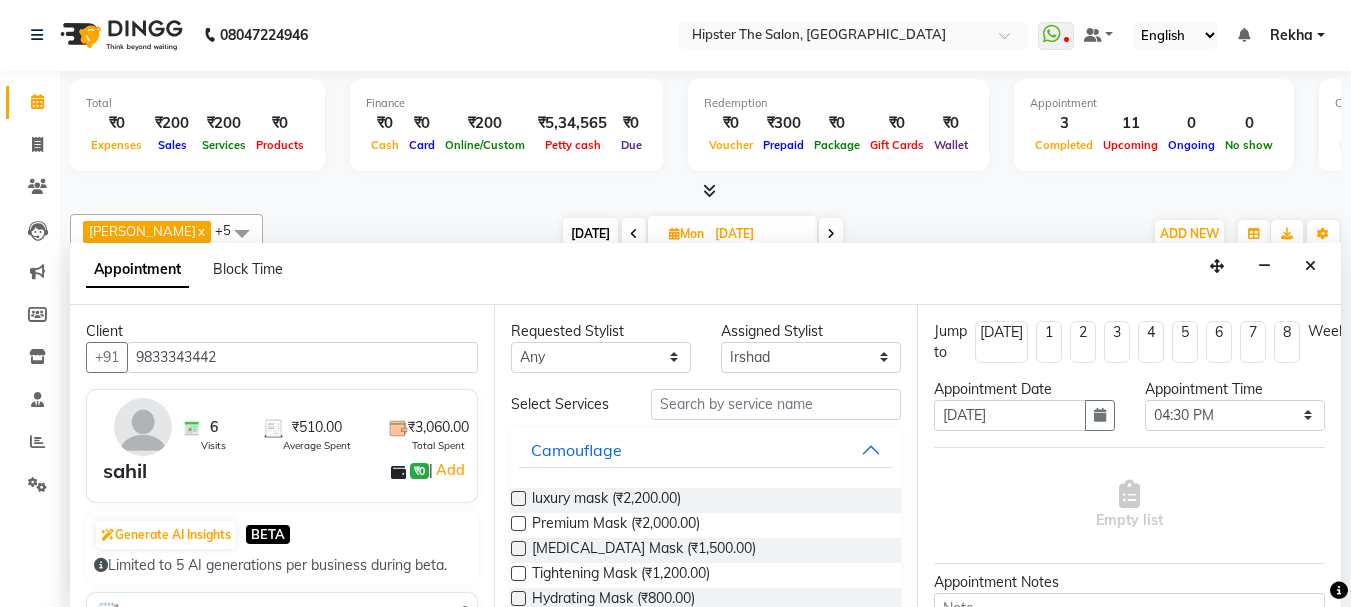 type on "9833343442" 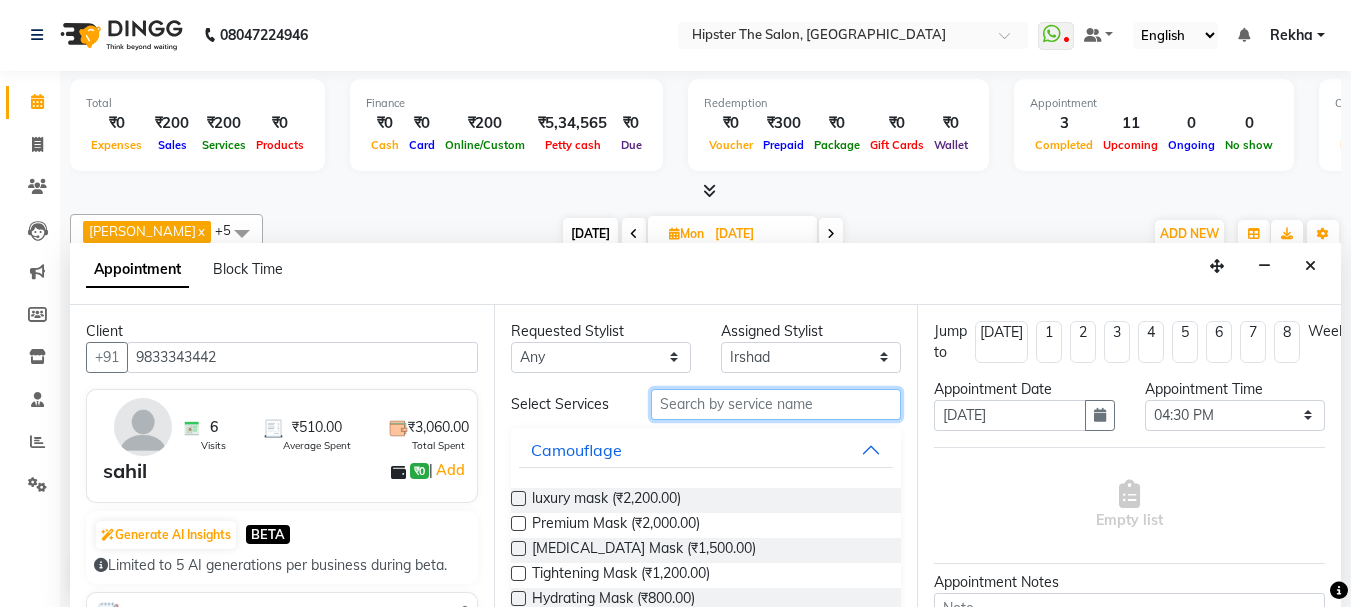 click at bounding box center (776, 404) 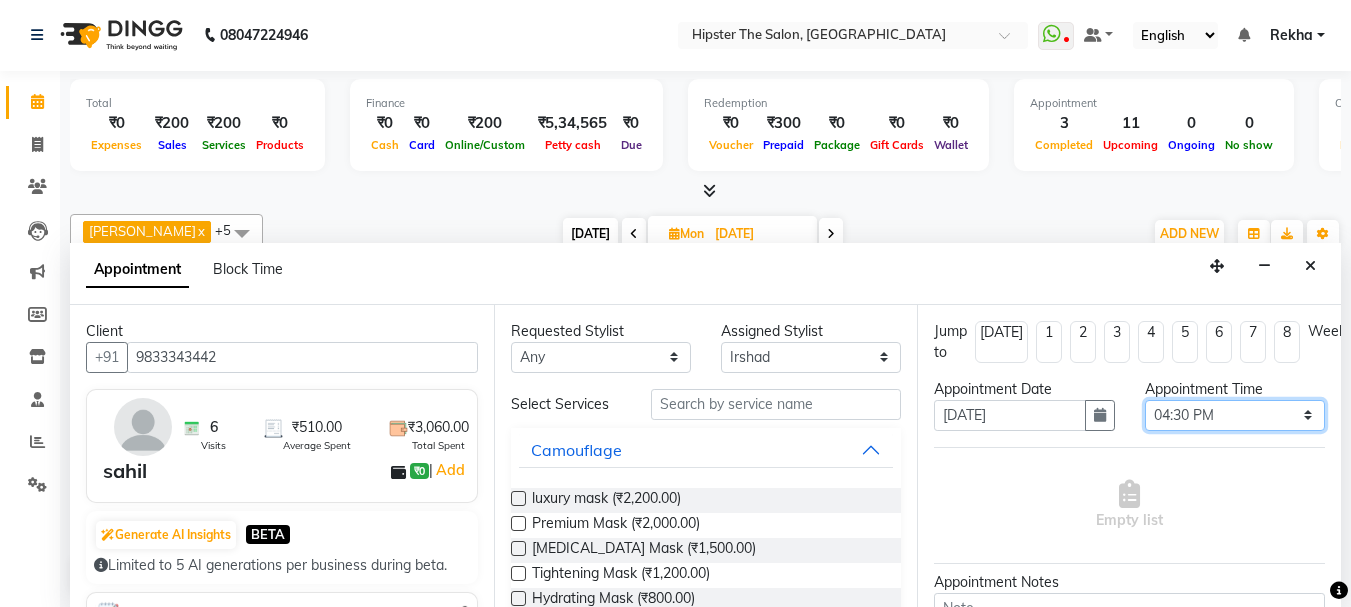 click on "Select 09:00 AM 09:15 AM 09:30 AM 09:45 AM 10:00 AM 10:15 AM 10:30 AM 10:45 AM 11:00 AM 11:15 AM 11:30 AM 11:45 AM 12:00 PM 12:15 PM 12:30 PM 12:45 PM 01:00 PM 01:15 PM 01:30 PM 01:45 PM 02:00 PM 02:15 PM 02:30 PM 02:45 PM 03:00 PM 03:15 PM 03:30 PM 03:45 PM 04:00 PM 04:15 PM 04:30 PM 04:45 PM 05:00 PM 05:15 PM 05:30 PM 05:45 PM 06:00 PM 06:15 PM 06:30 PM 06:45 PM 07:00 PM 07:15 PM 07:30 PM 07:45 PM 08:00 PM 08:15 PM 08:30 PM 08:45 PM 09:00 PM 09:15 PM 09:30 PM 09:45 PM 10:00 PM" at bounding box center (1235, 415) 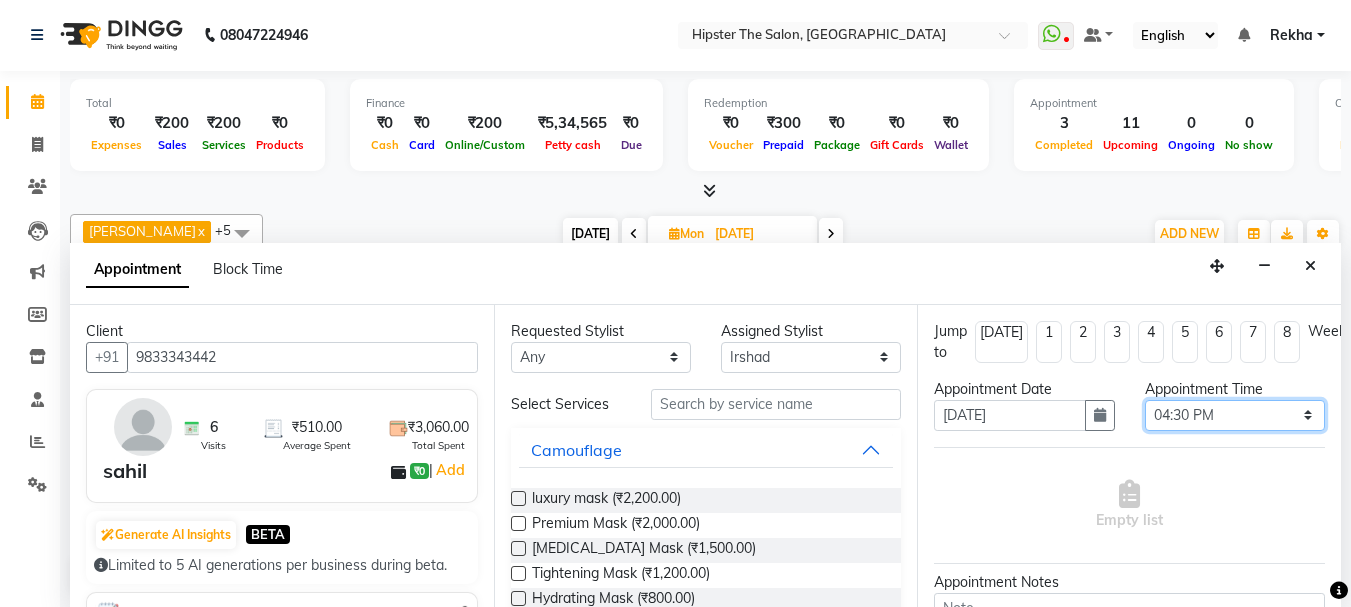 select on "960" 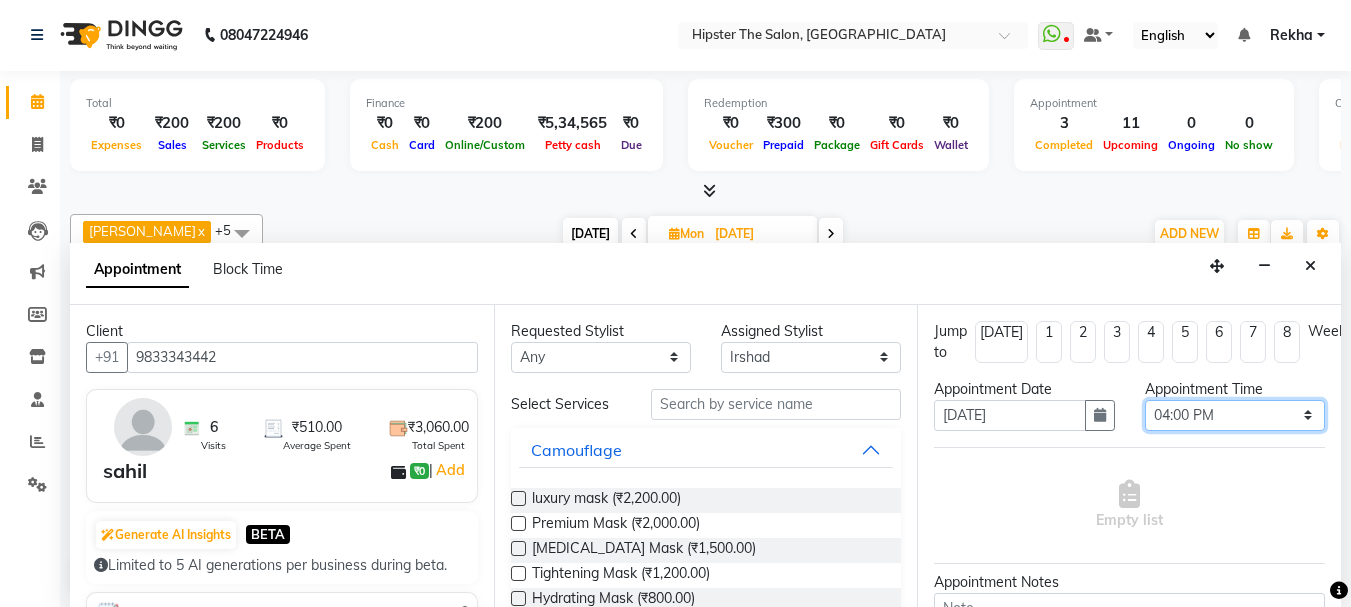 click on "Select 09:00 AM 09:15 AM 09:30 AM 09:45 AM 10:00 AM 10:15 AM 10:30 AM 10:45 AM 11:00 AM 11:15 AM 11:30 AM 11:45 AM 12:00 PM 12:15 PM 12:30 PM 12:45 PM 01:00 PM 01:15 PM 01:30 PM 01:45 PM 02:00 PM 02:15 PM 02:30 PM 02:45 PM 03:00 PM 03:15 PM 03:30 PM 03:45 PM 04:00 PM 04:15 PM 04:30 PM 04:45 PM 05:00 PM 05:15 PM 05:30 PM 05:45 PM 06:00 PM 06:15 PM 06:30 PM 06:45 PM 07:00 PM 07:15 PM 07:30 PM 07:45 PM 08:00 PM 08:15 PM 08:30 PM 08:45 PM 09:00 PM 09:15 PM 09:30 PM 09:45 PM 10:00 PM" at bounding box center (1235, 415) 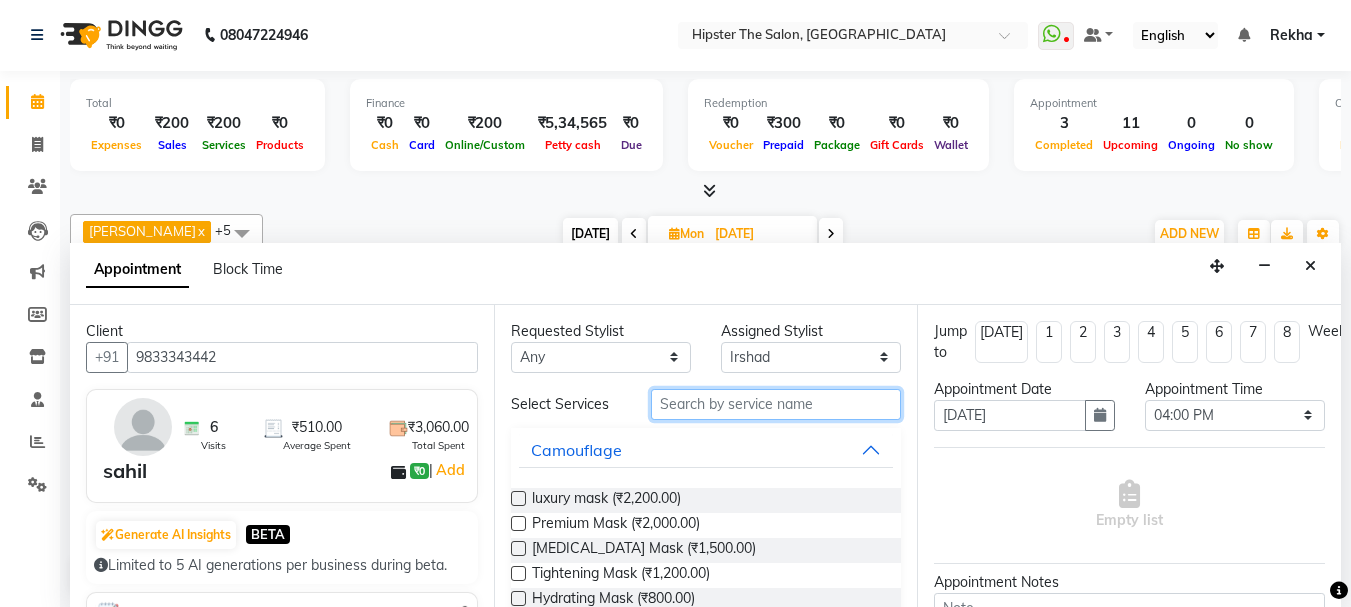 click at bounding box center (776, 404) 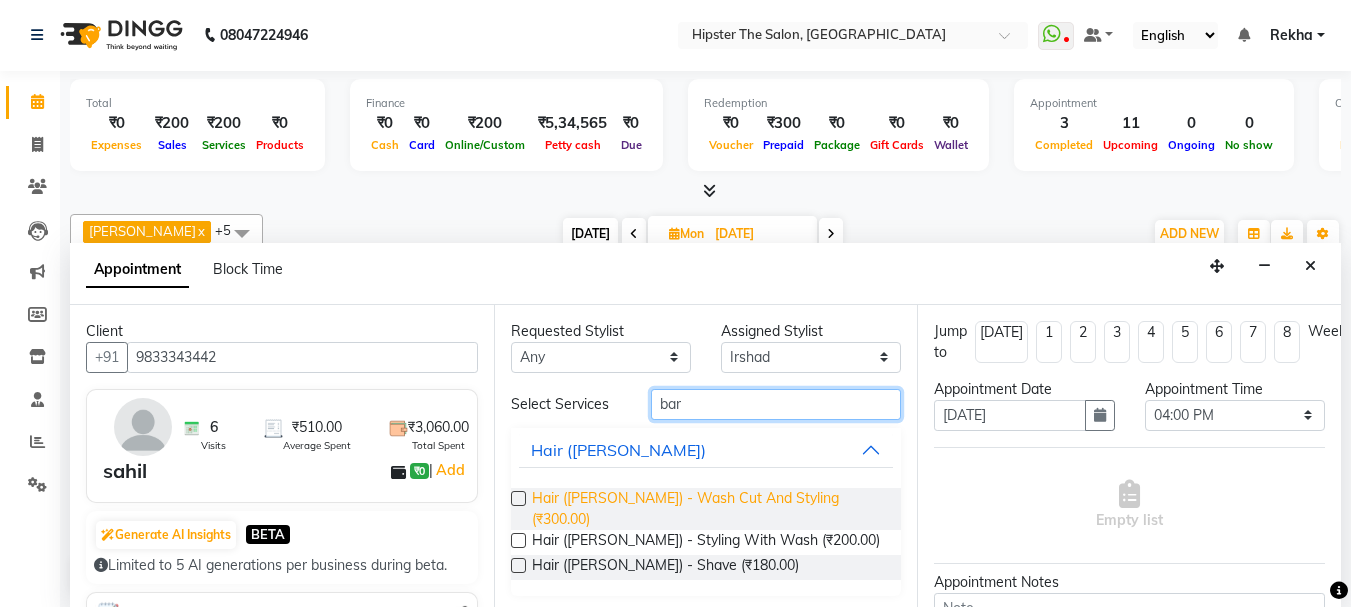 type on "bar" 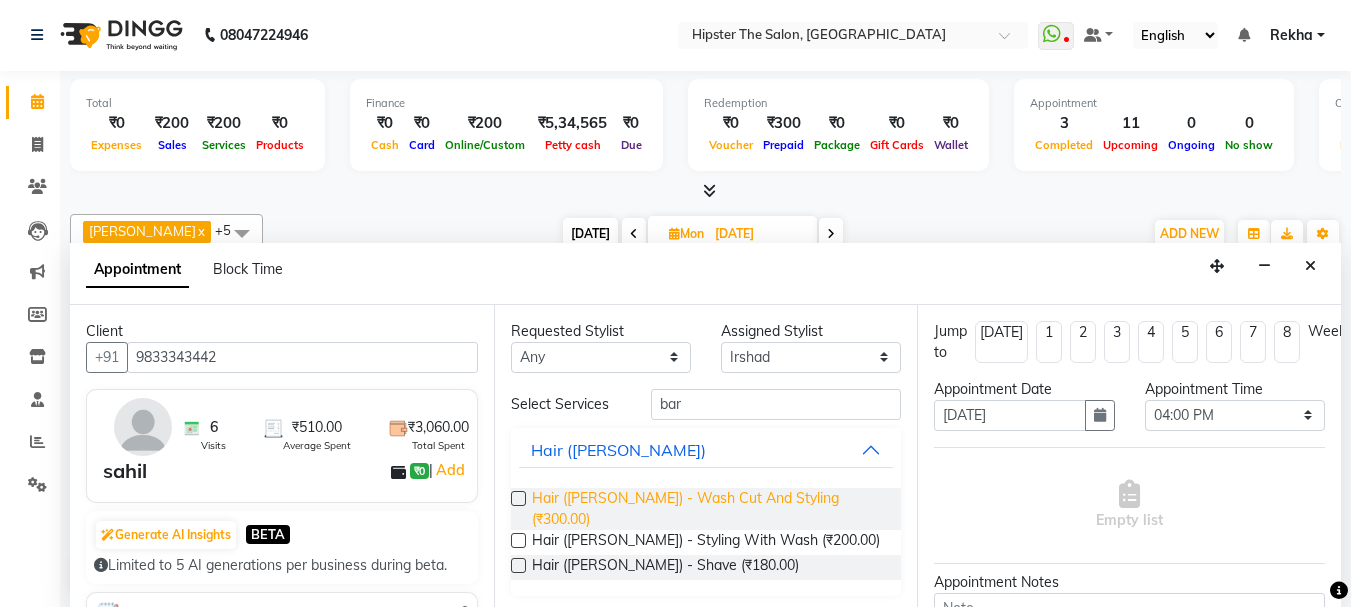 click on "Hair (Barber) - Wash Cut And Styling (₹300.00)" at bounding box center [709, 509] 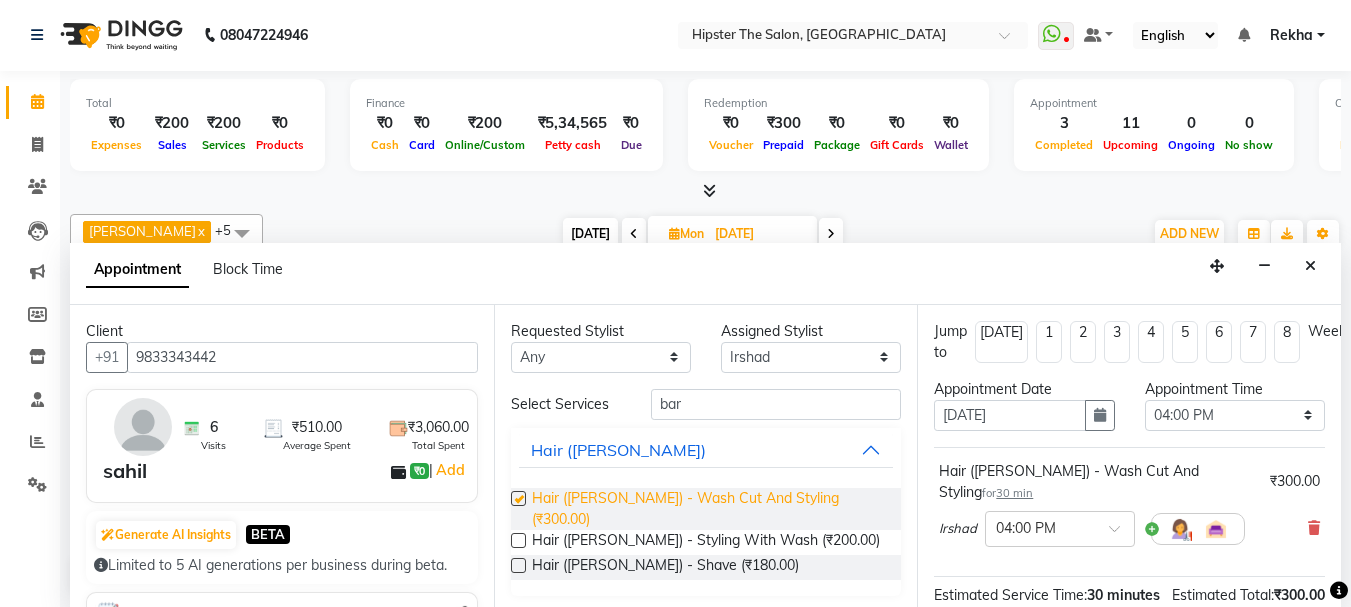 checkbox on "false" 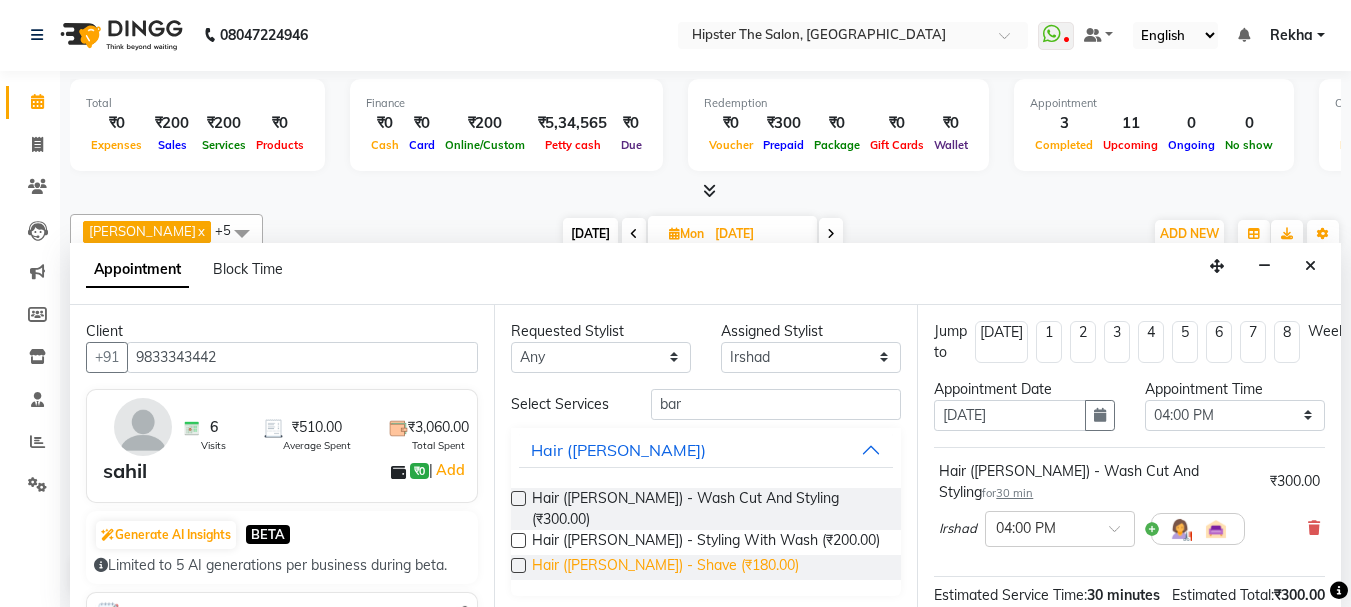 click on "Hair (Barber) - Shave (₹180.00)" at bounding box center (665, 567) 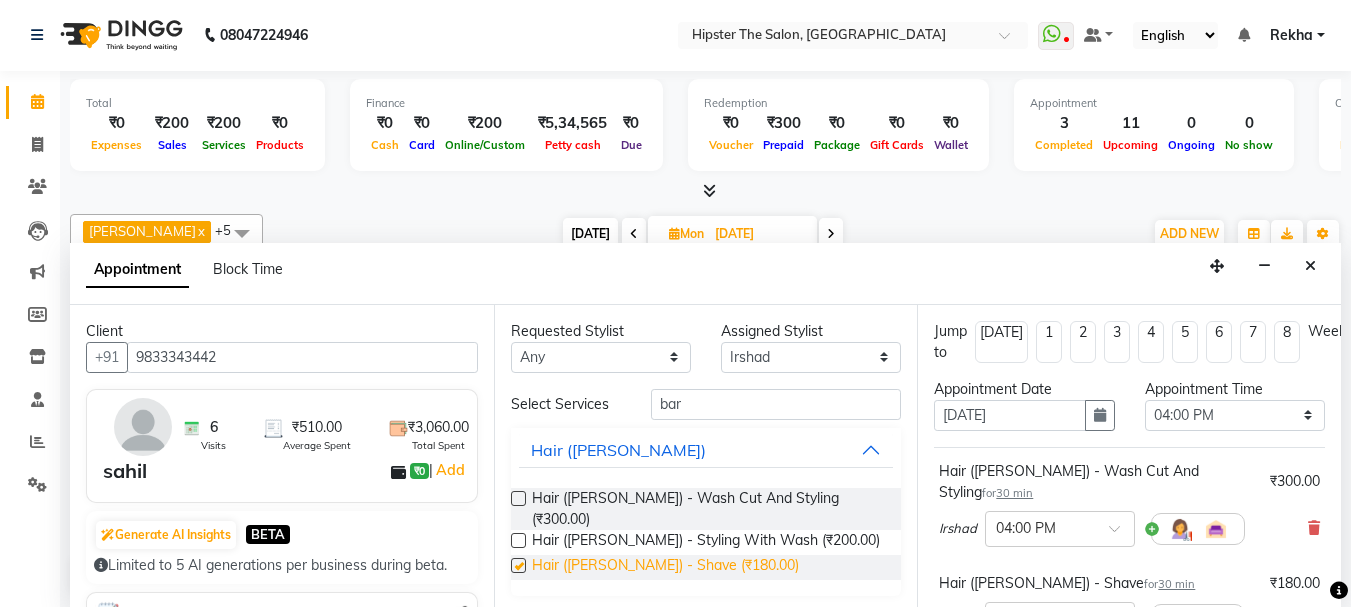 checkbox on "false" 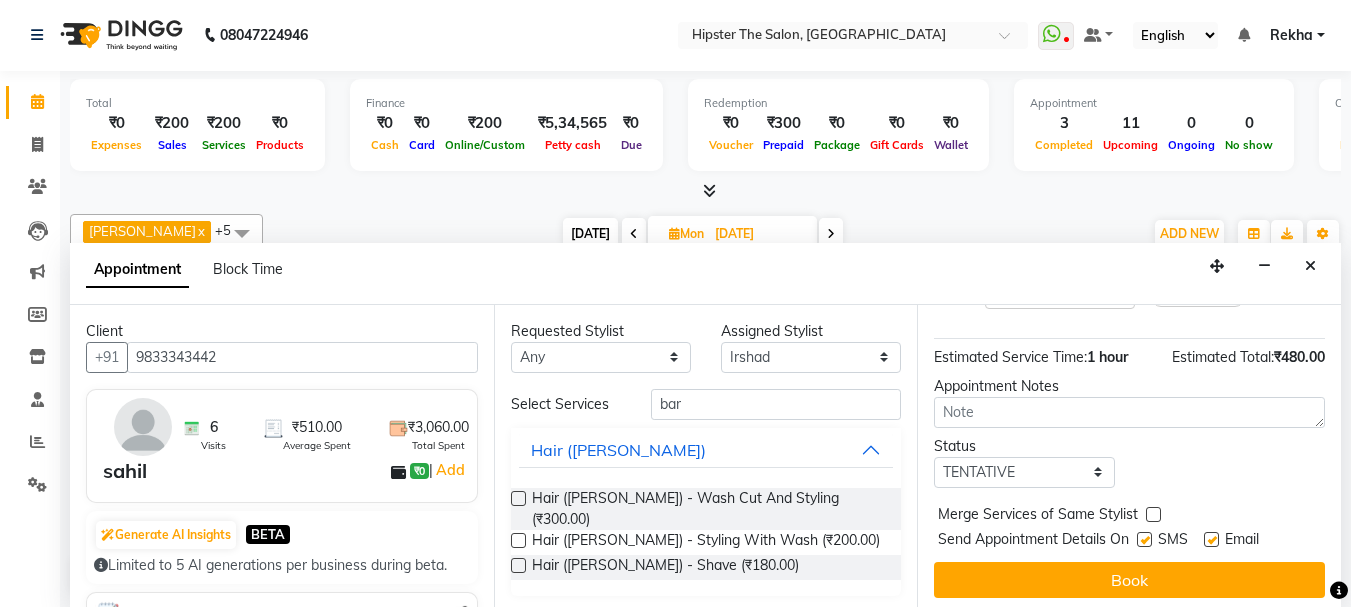 scroll, scrollTop: 330, scrollLeft: 0, axis: vertical 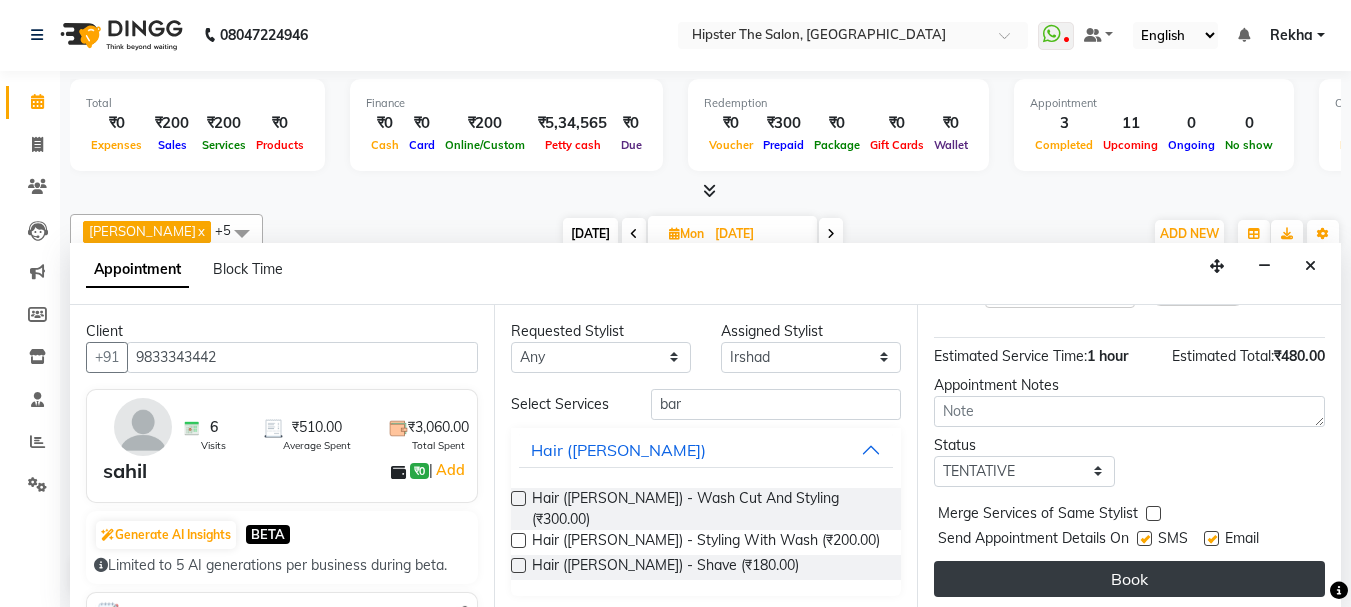 click on "Book" at bounding box center (1129, 579) 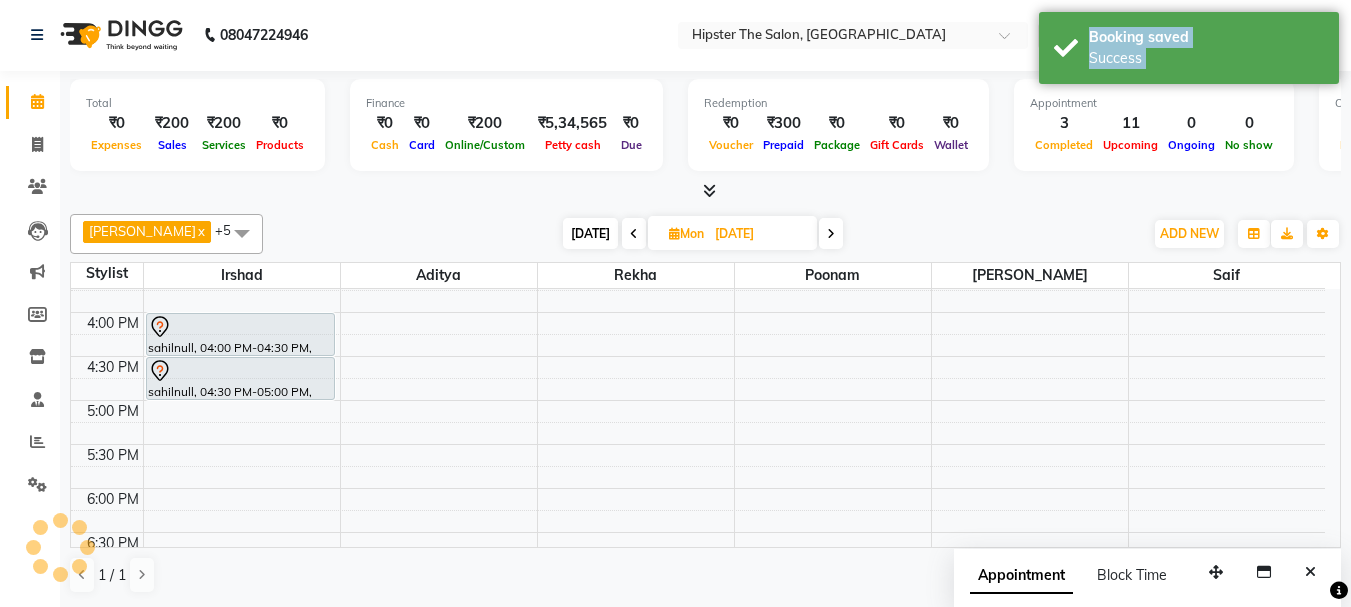 scroll, scrollTop: 0, scrollLeft: 0, axis: both 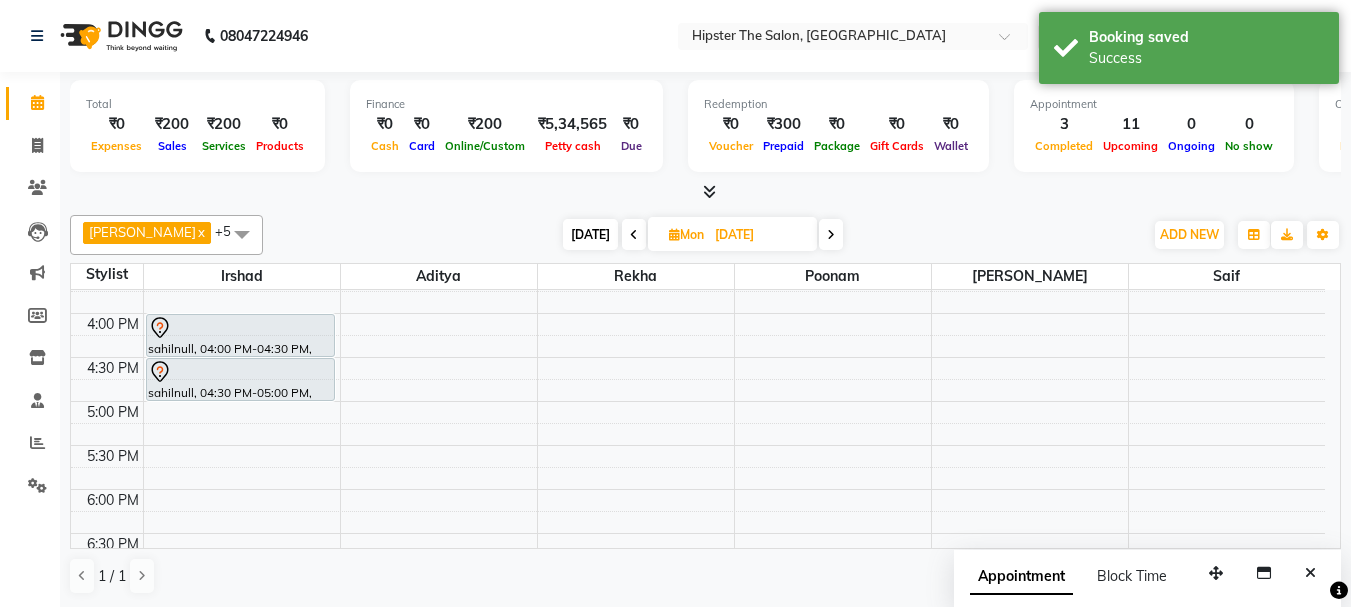 click on "Today" at bounding box center [590, 234] 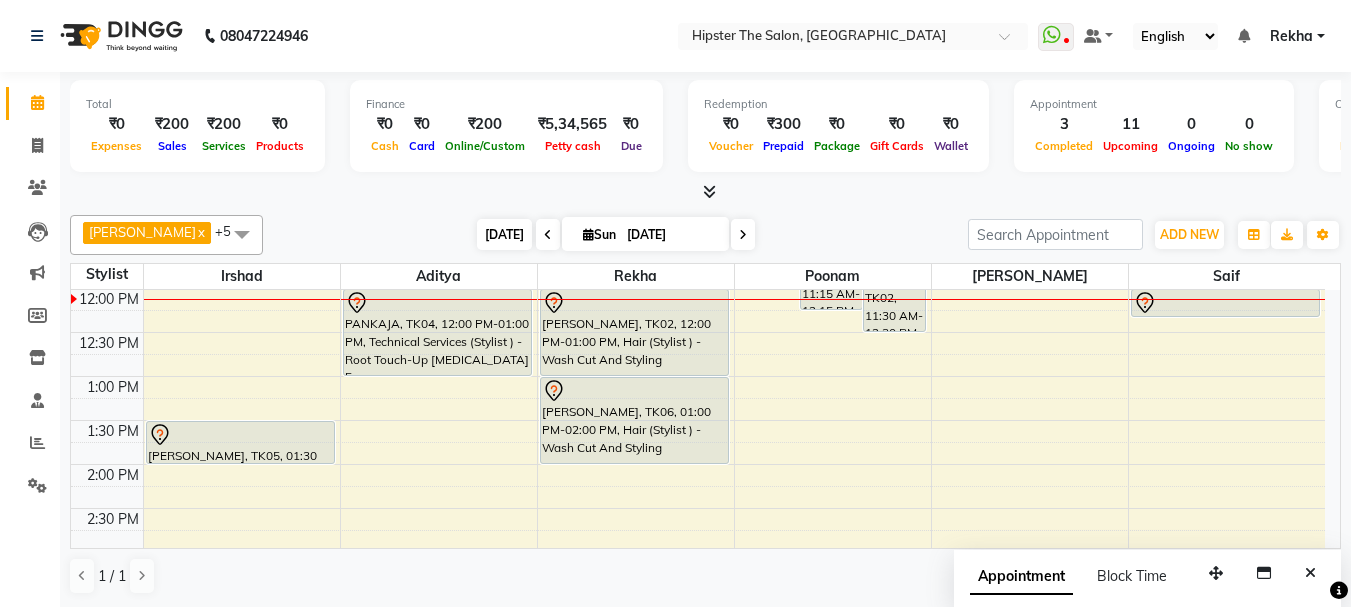 click on "Today" at bounding box center [504, 234] 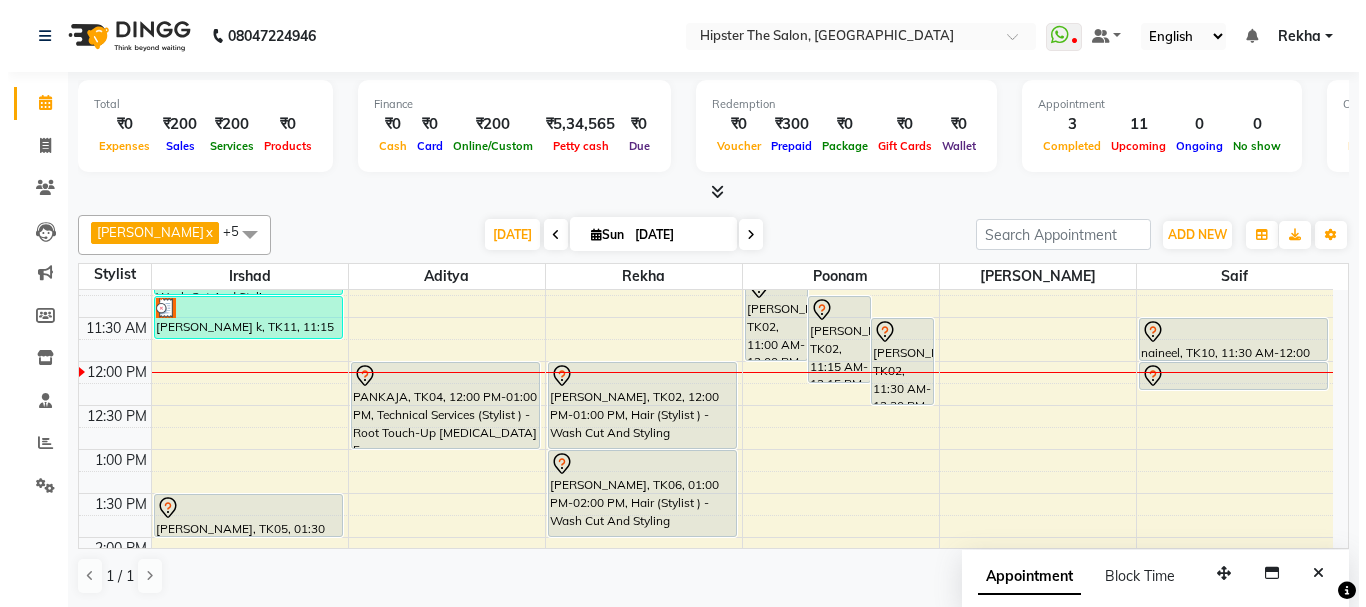 scroll, scrollTop: 233, scrollLeft: 0, axis: vertical 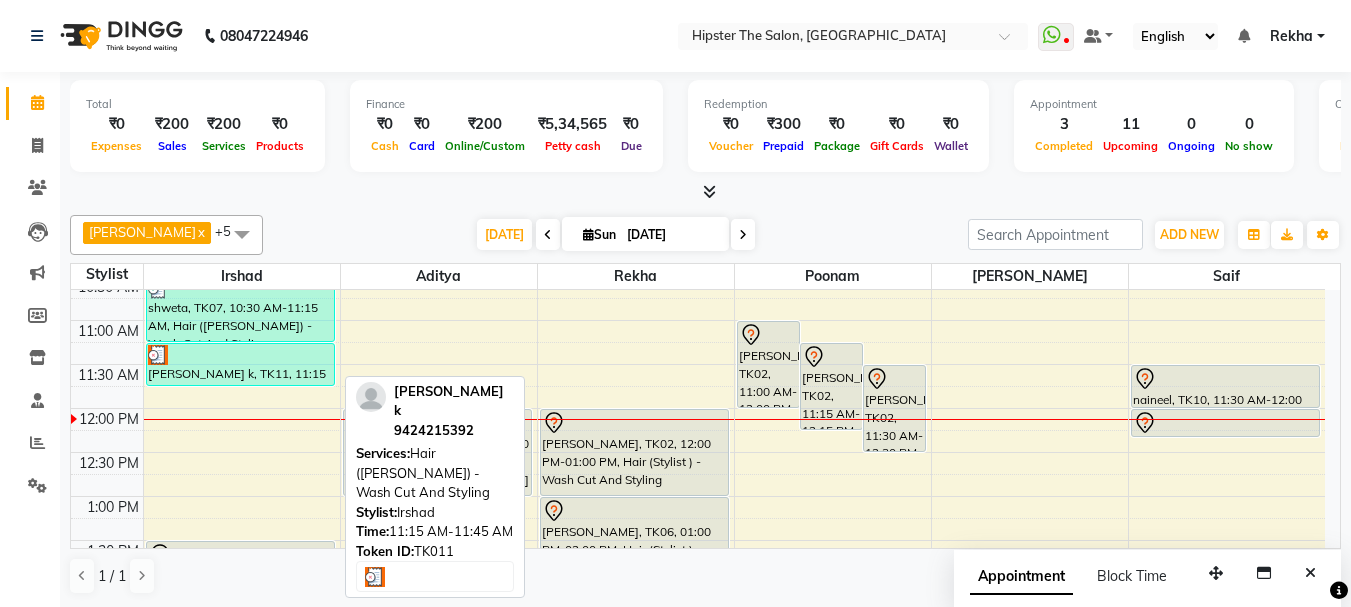 click on "Amol k, TK11, 11:15 AM-11:45 AM, Hair (Barber) - Wash Cut And Styling" at bounding box center [240, 364] 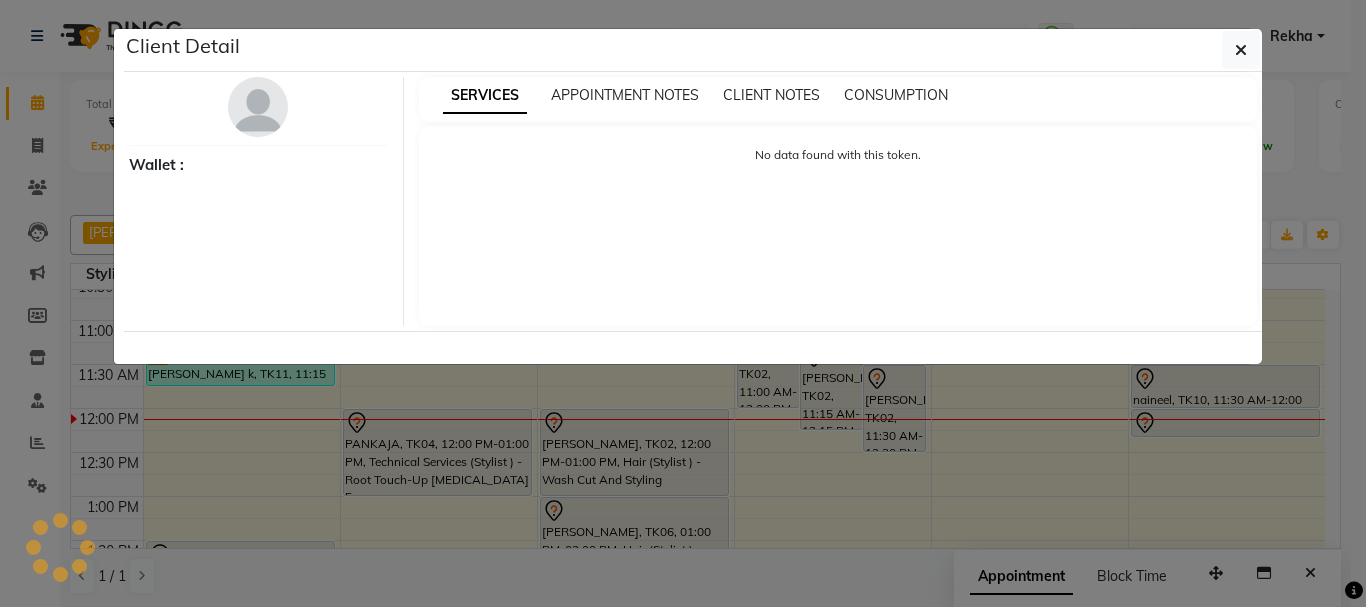 select on "3" 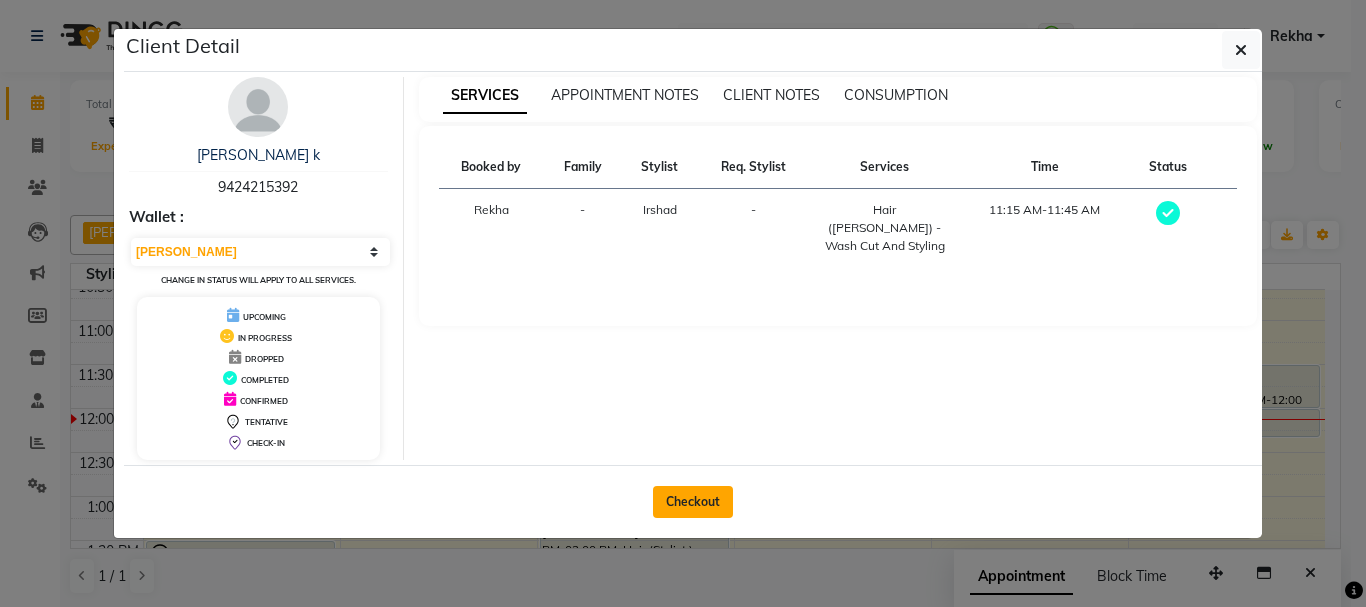 click on "Checkout" 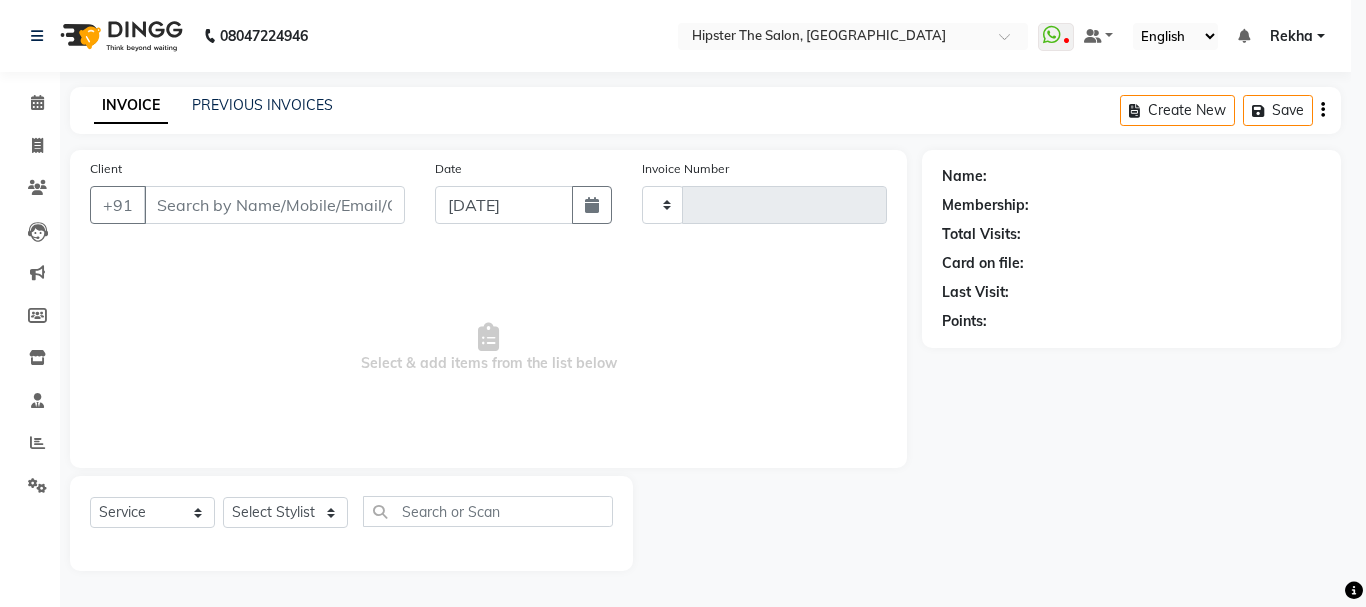 type on "1758" 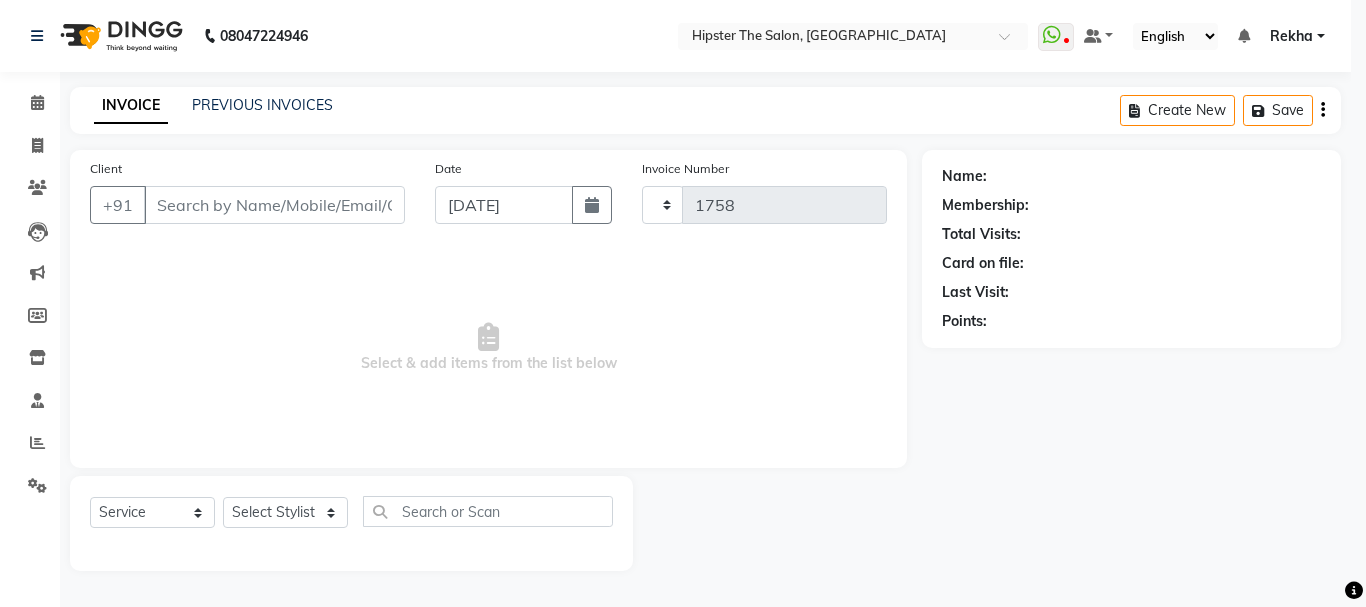 select on "5125" 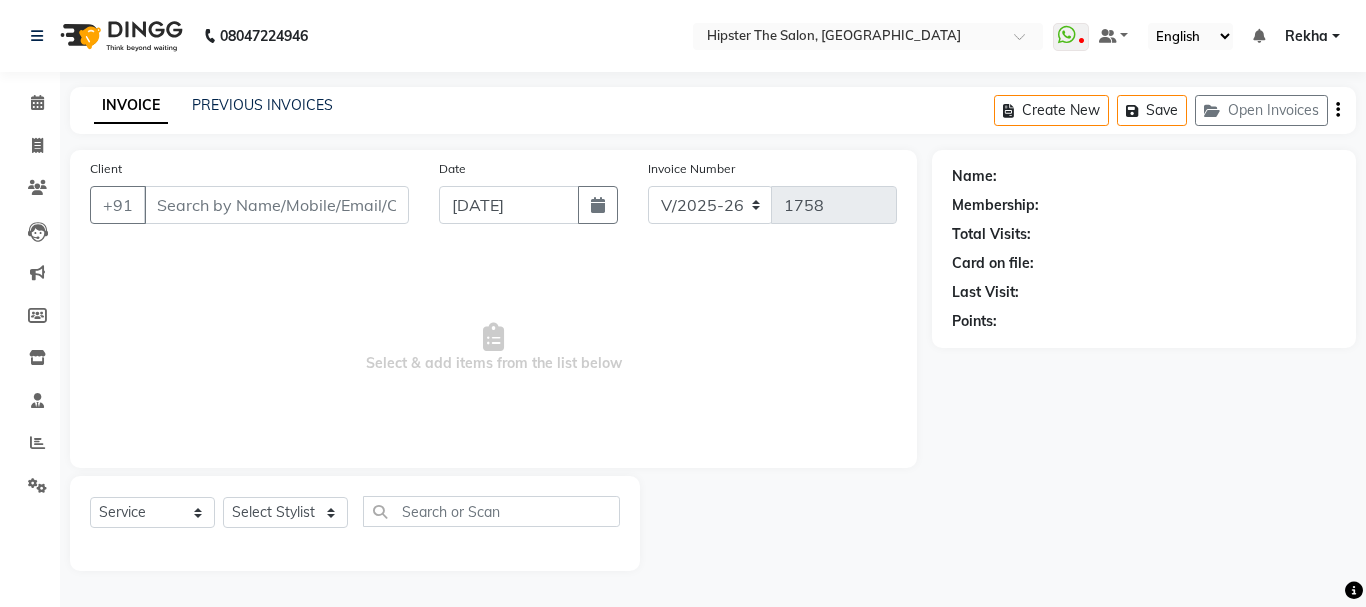 type on "9424215392" 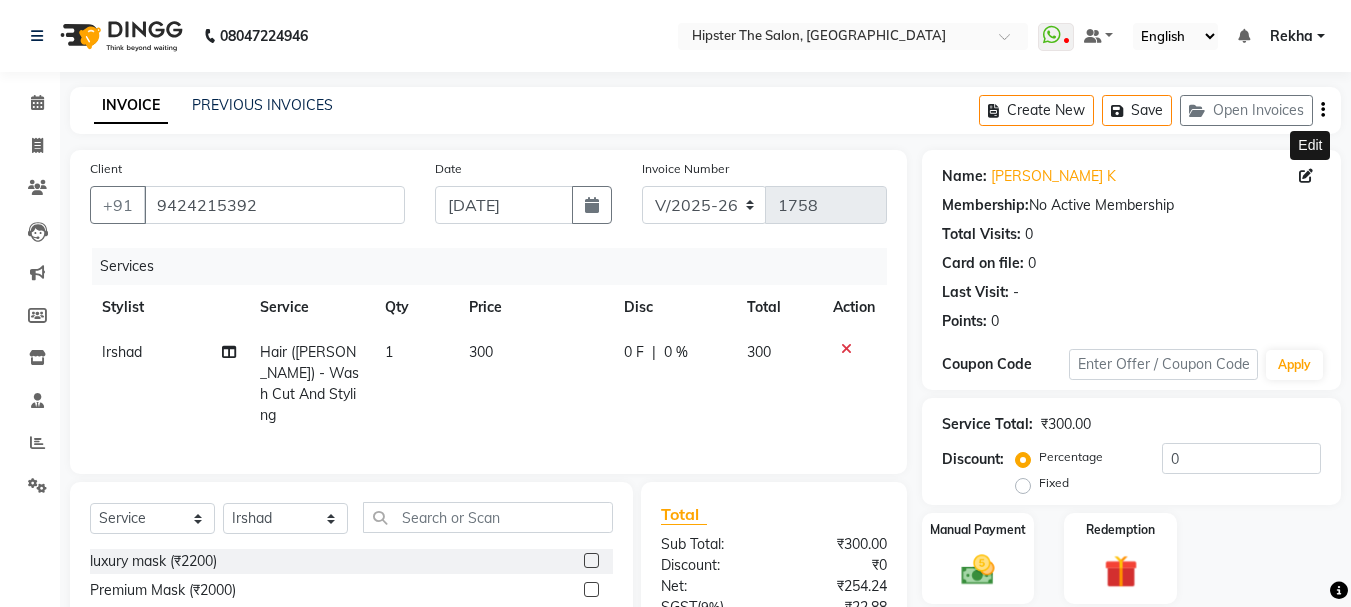click 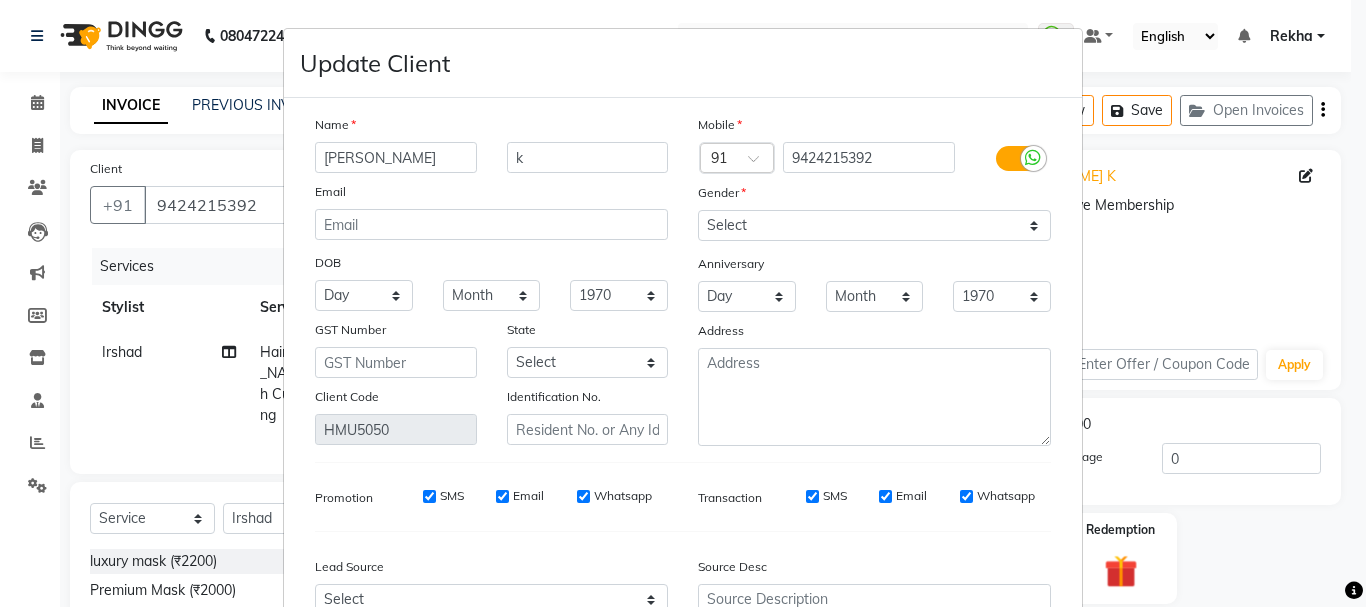 click on "Amol" at bounding box center [396, 157] 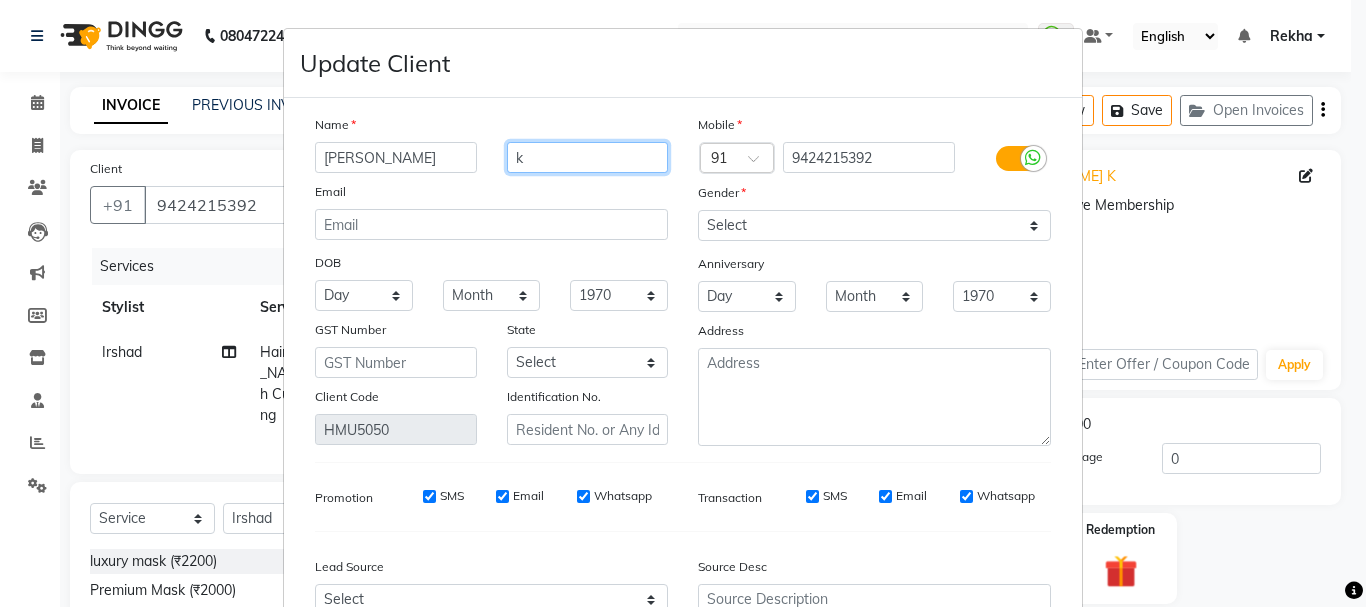 click on "k" at bounding box center (588, 157) 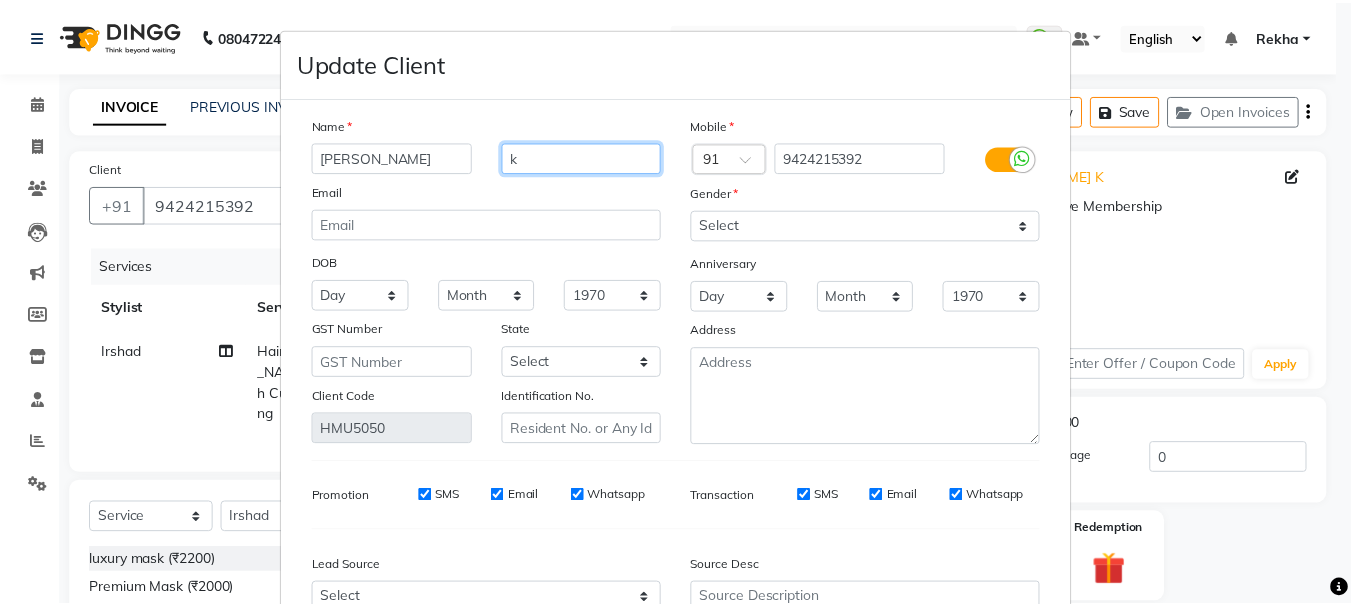 scroll, scrollTop: 206, scrollLeft: 0, axis: vertical 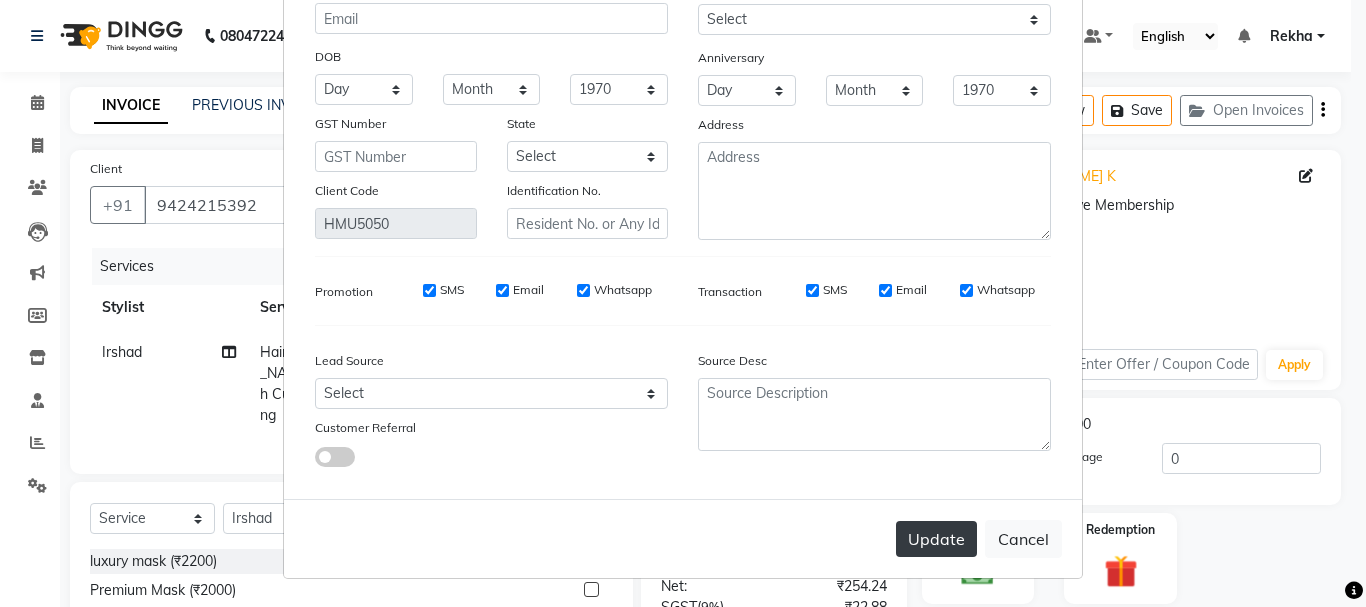 click on "Update" at bounding box center [936, 539] 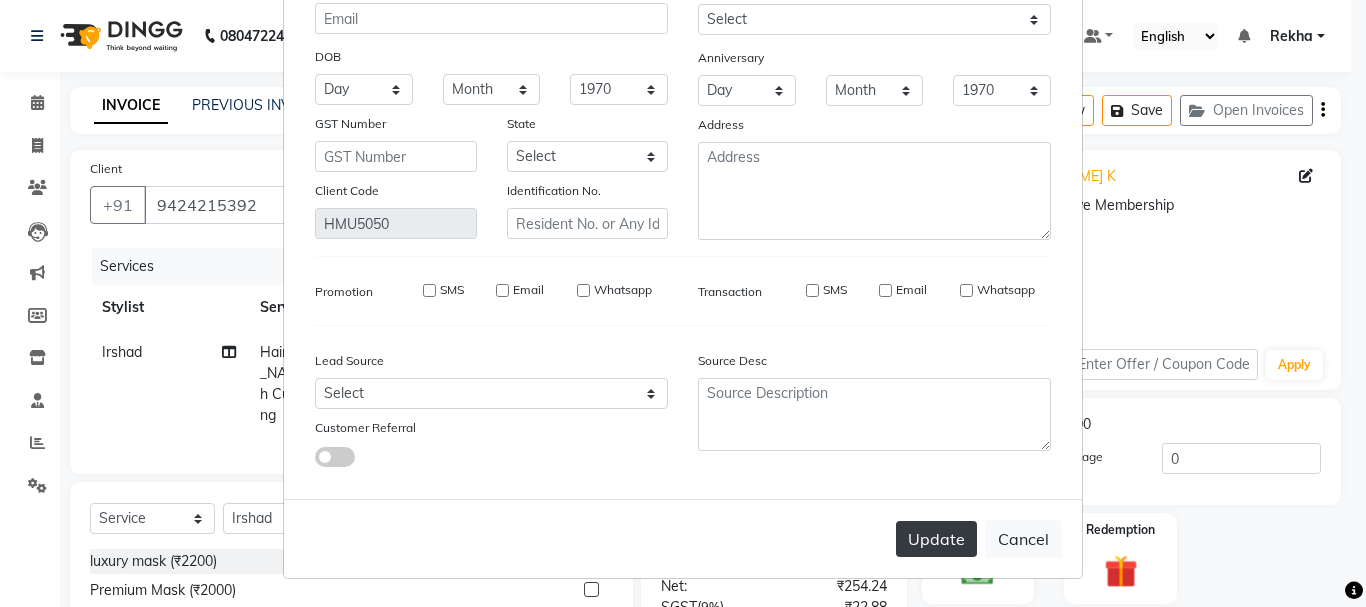 type 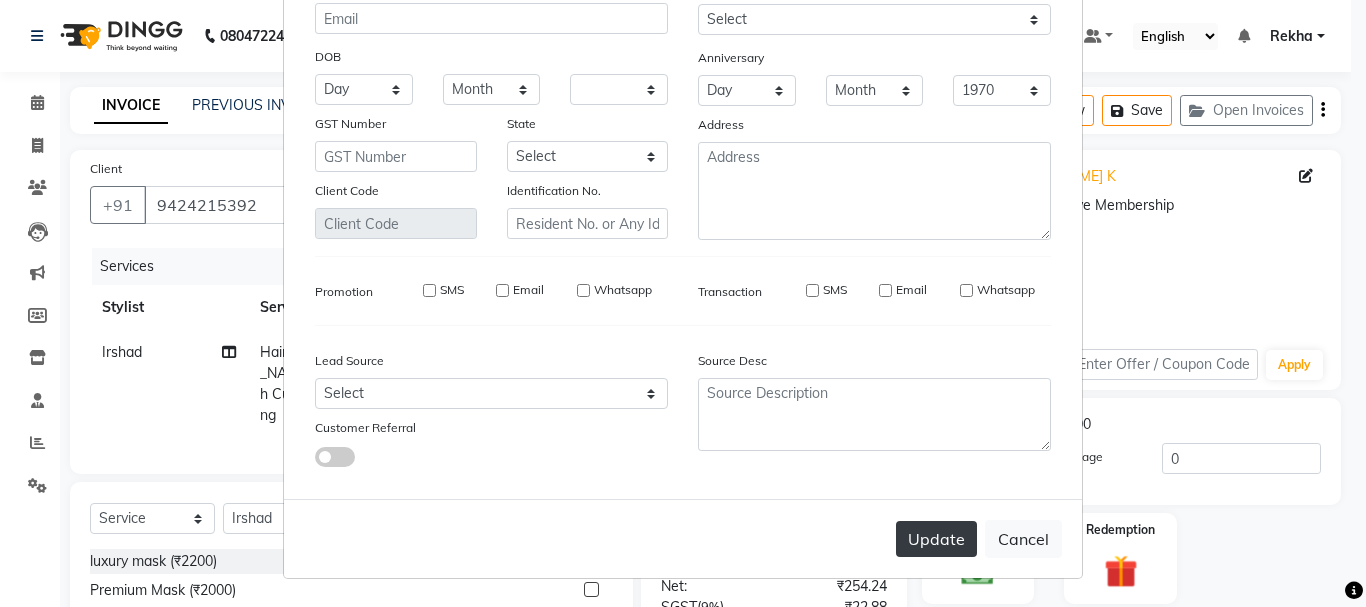 select 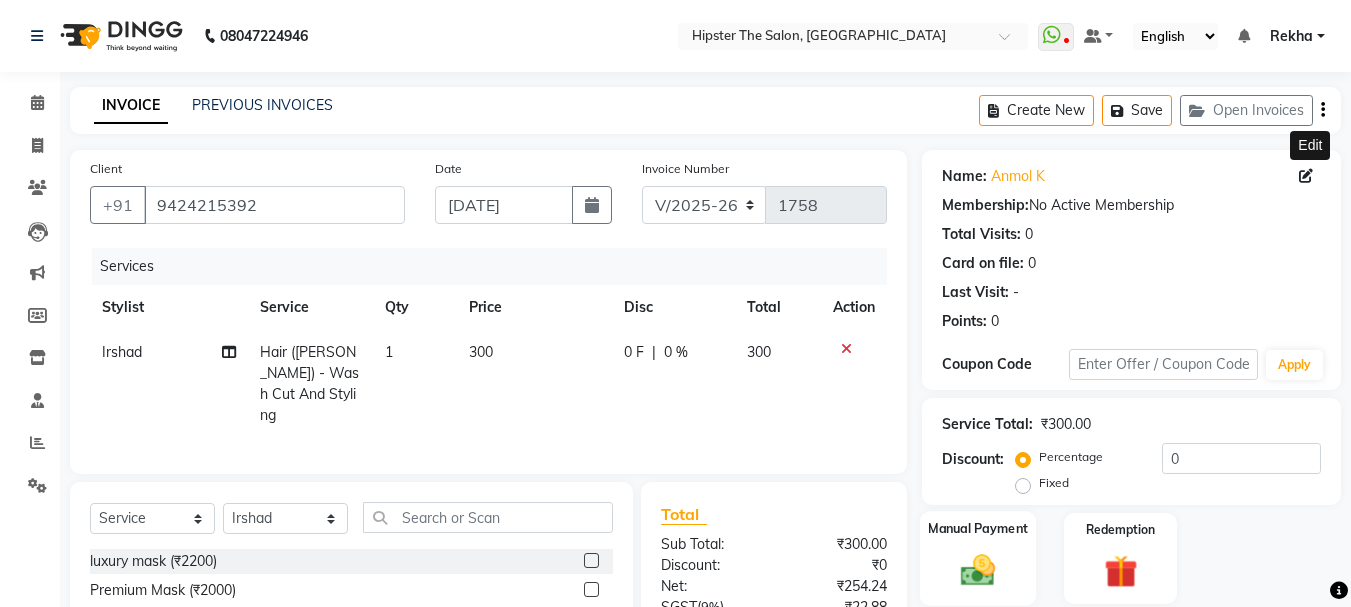 click on "Manual Payment" 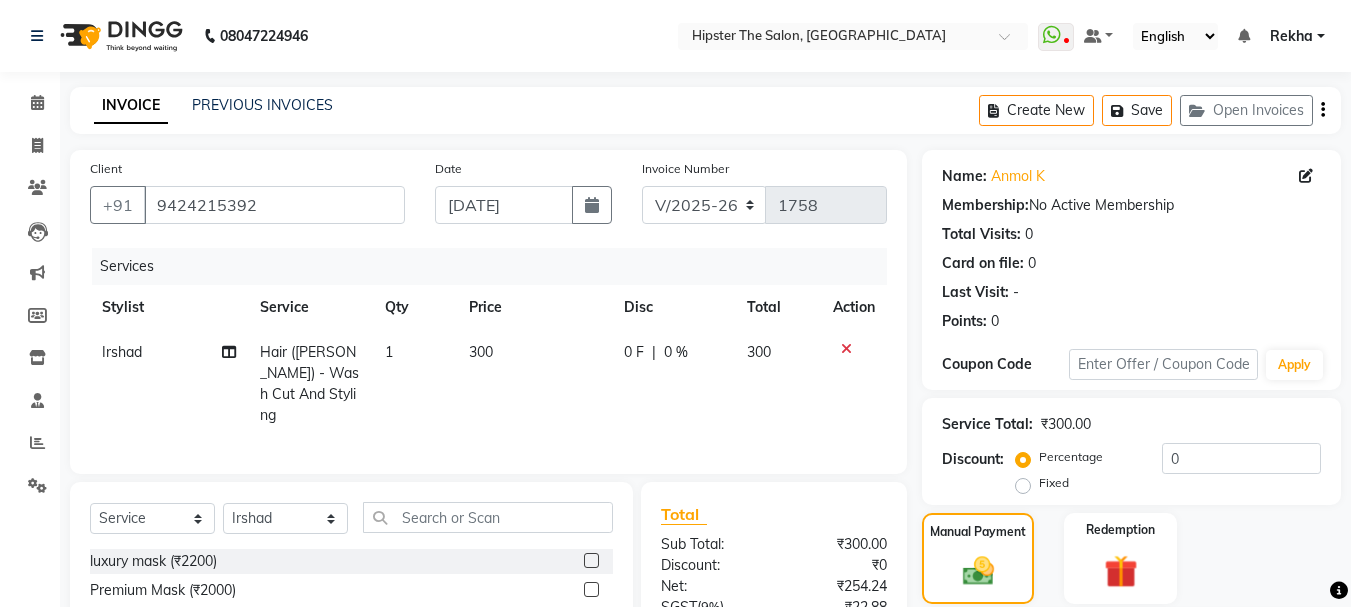 scroll, scrollTop: 196, scrollLeft: 0, axis: vertical 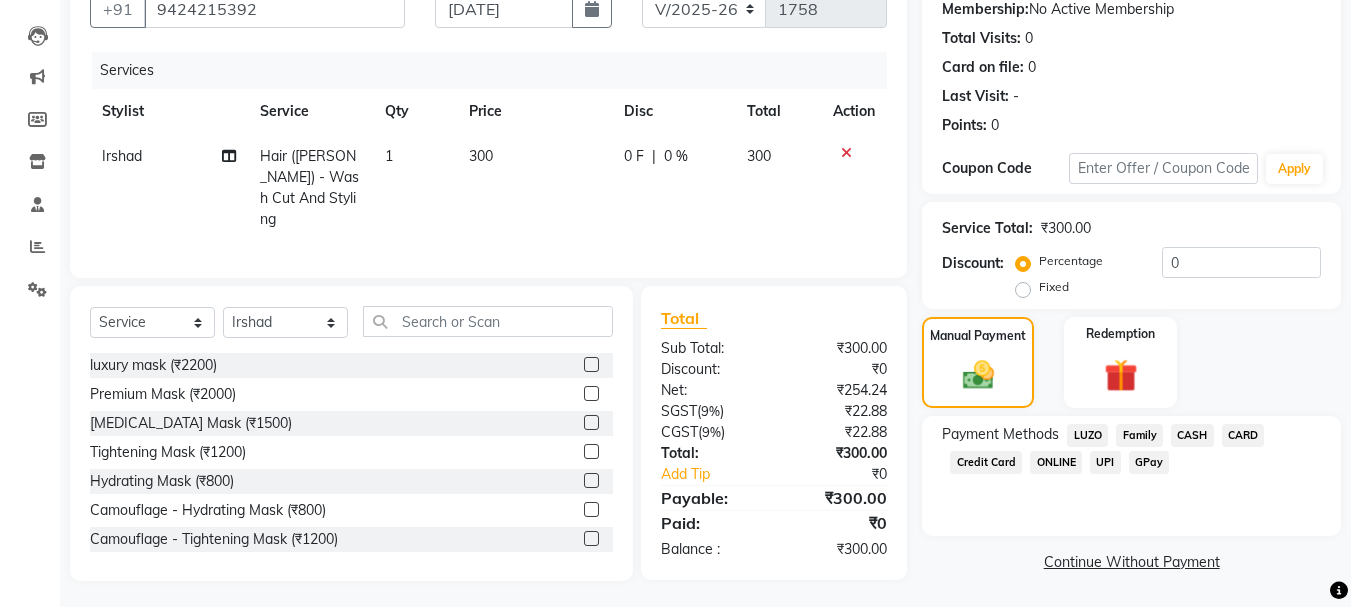 click on "GPay" 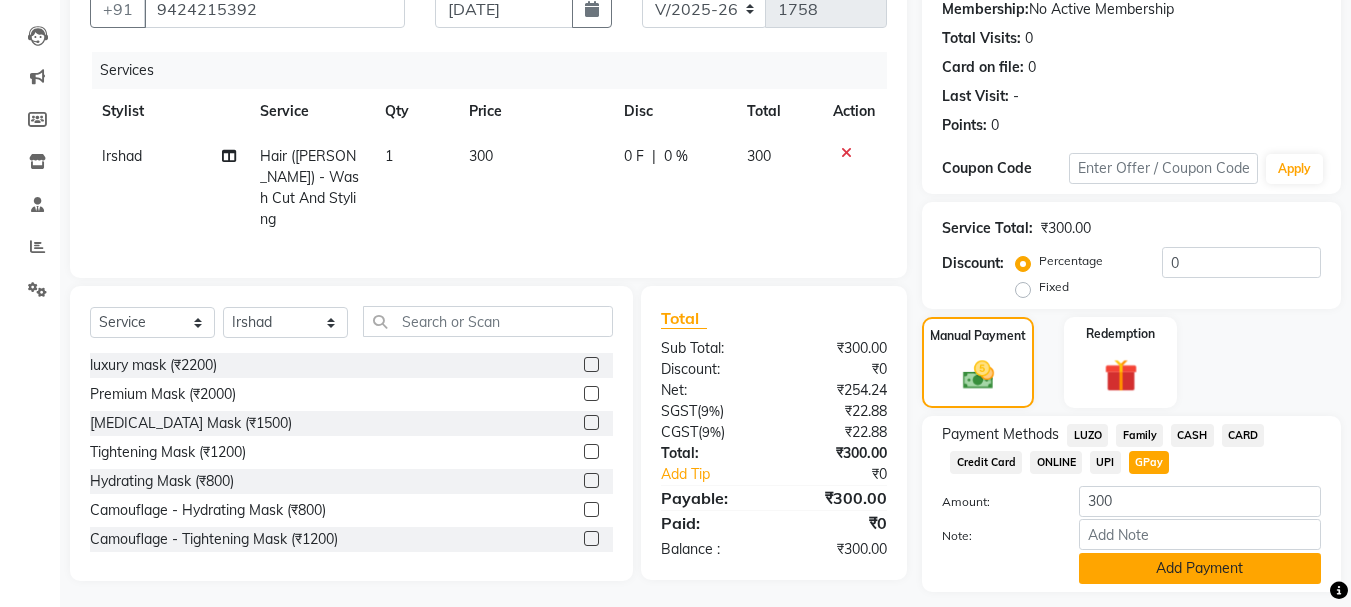click on "Add Payment" 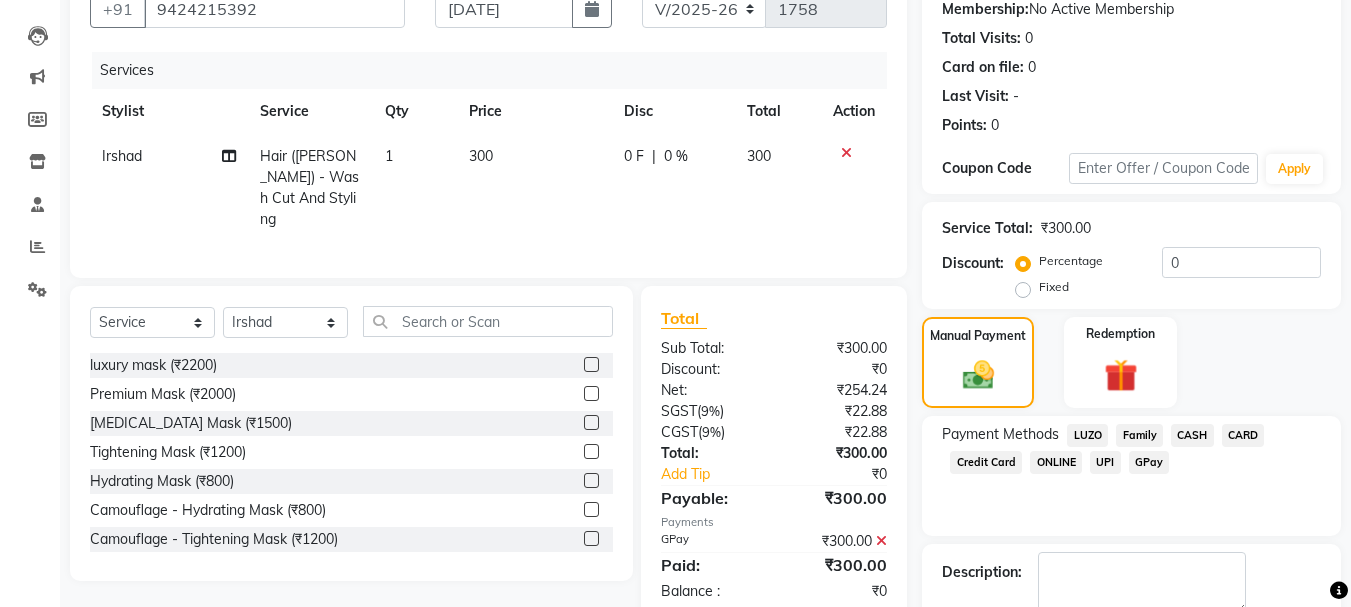 scroll, scrollTop: 309, scrollLeft: 0, axis: vertical 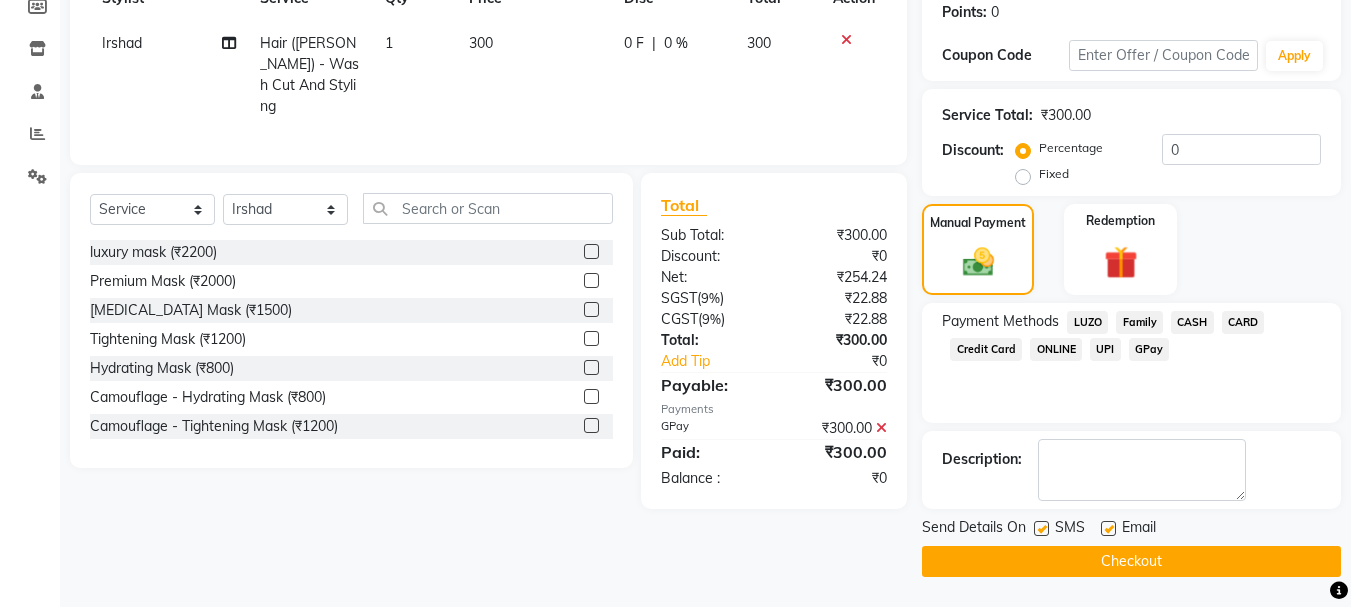 click on "Send Details On SMS Email  Checkout" 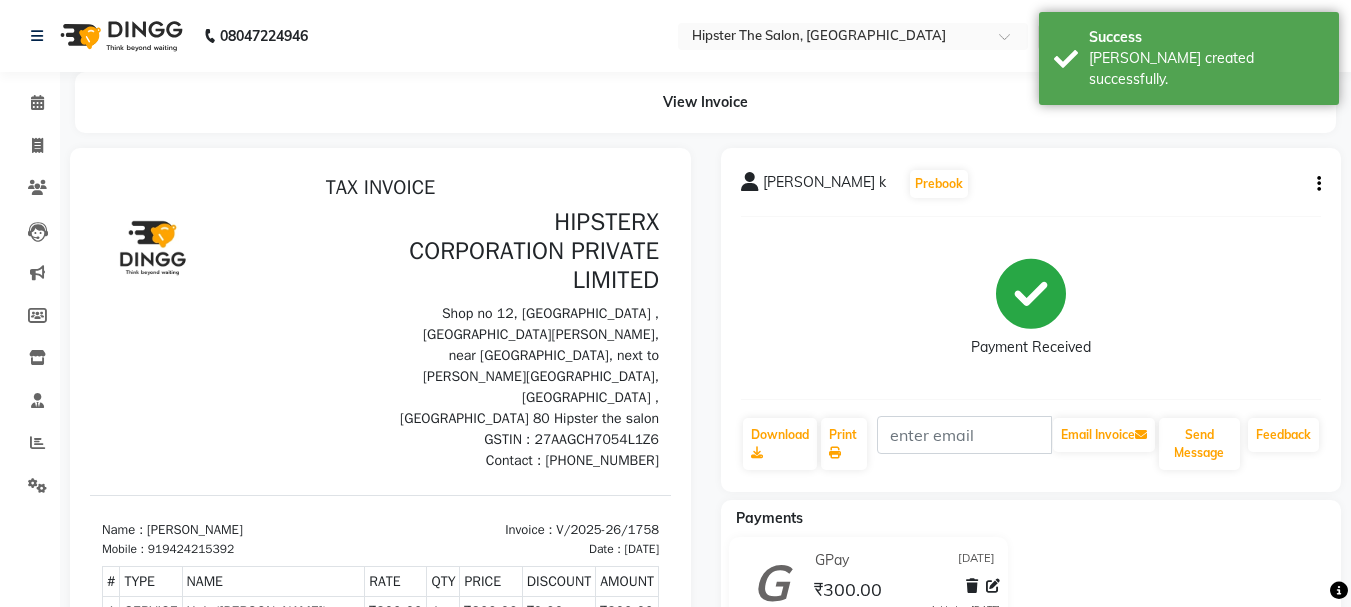 scroll, scrollTop: 0, scrollLeft: 0, axis: both 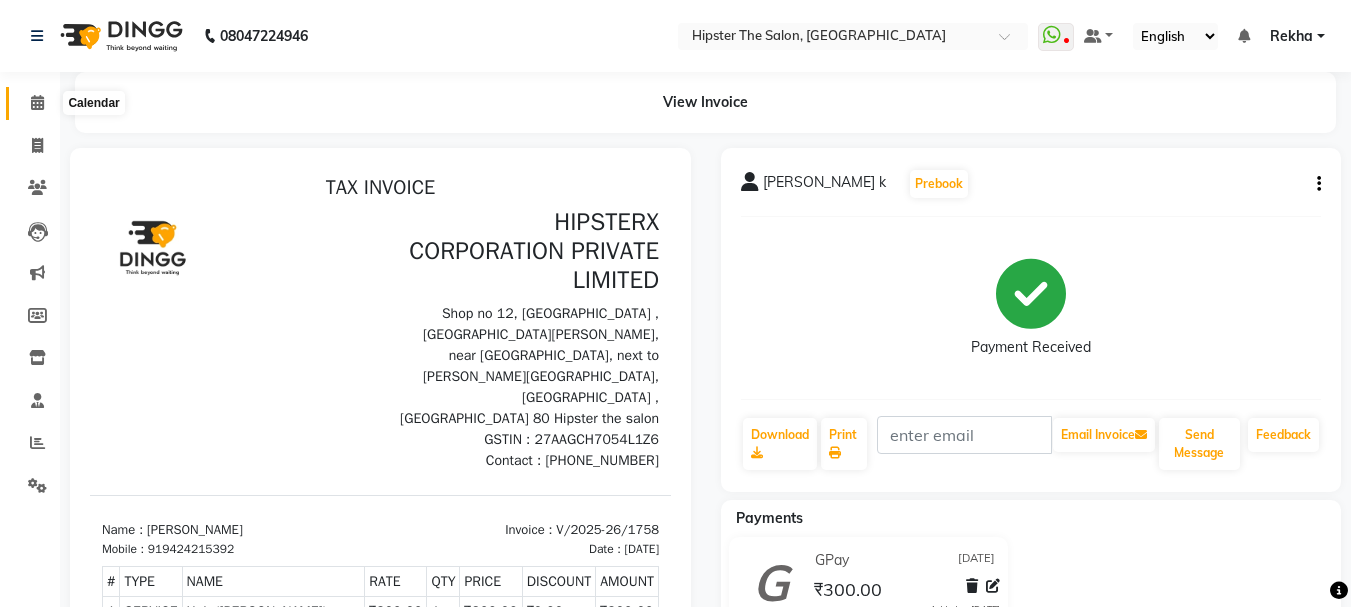 click 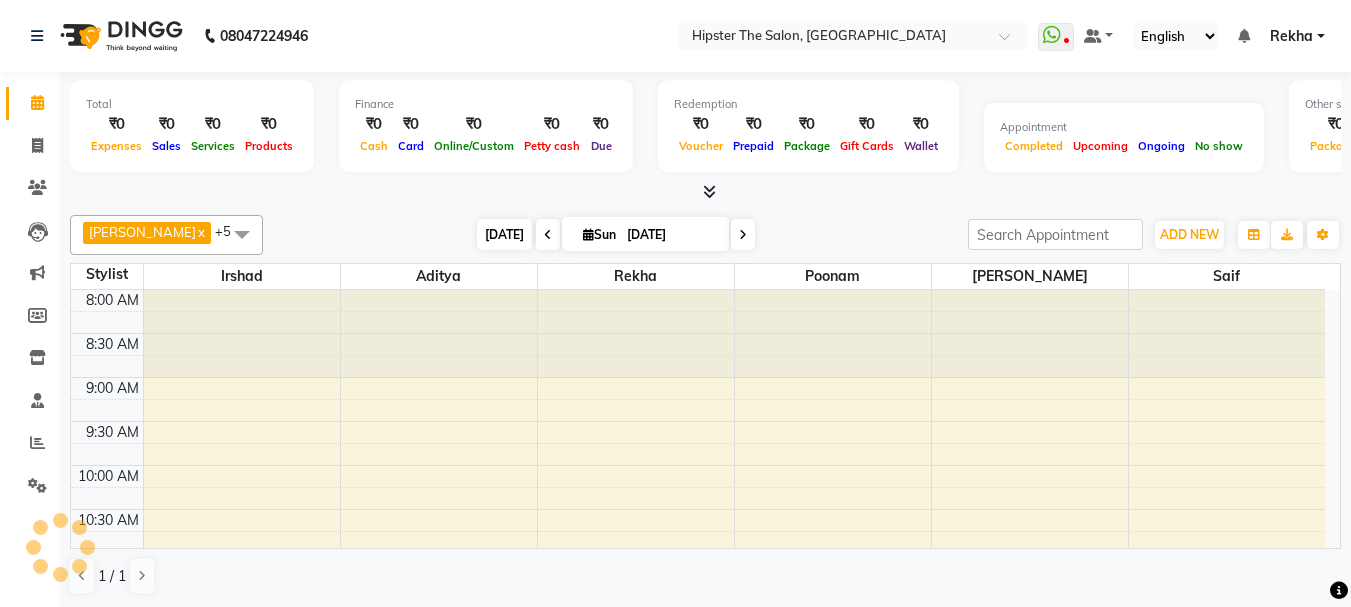 click on "Today" at bounding box center [504, 234] 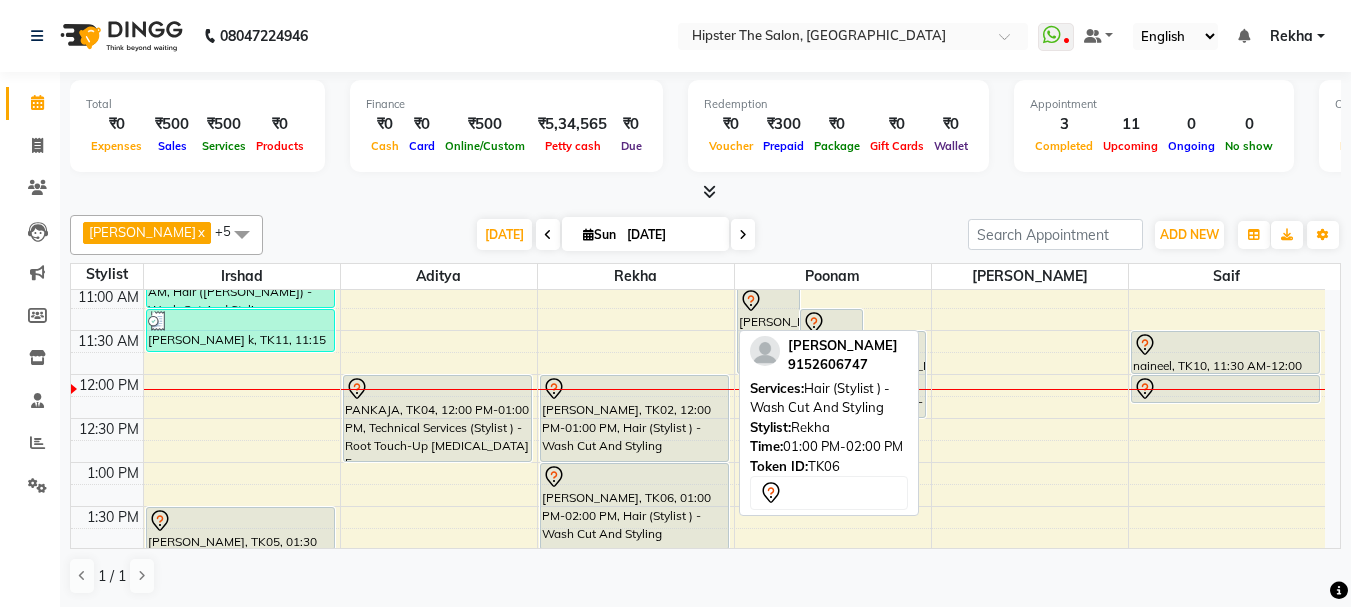 scroll, scrollTop: 253, scrollLeft: 0, axis: vertical 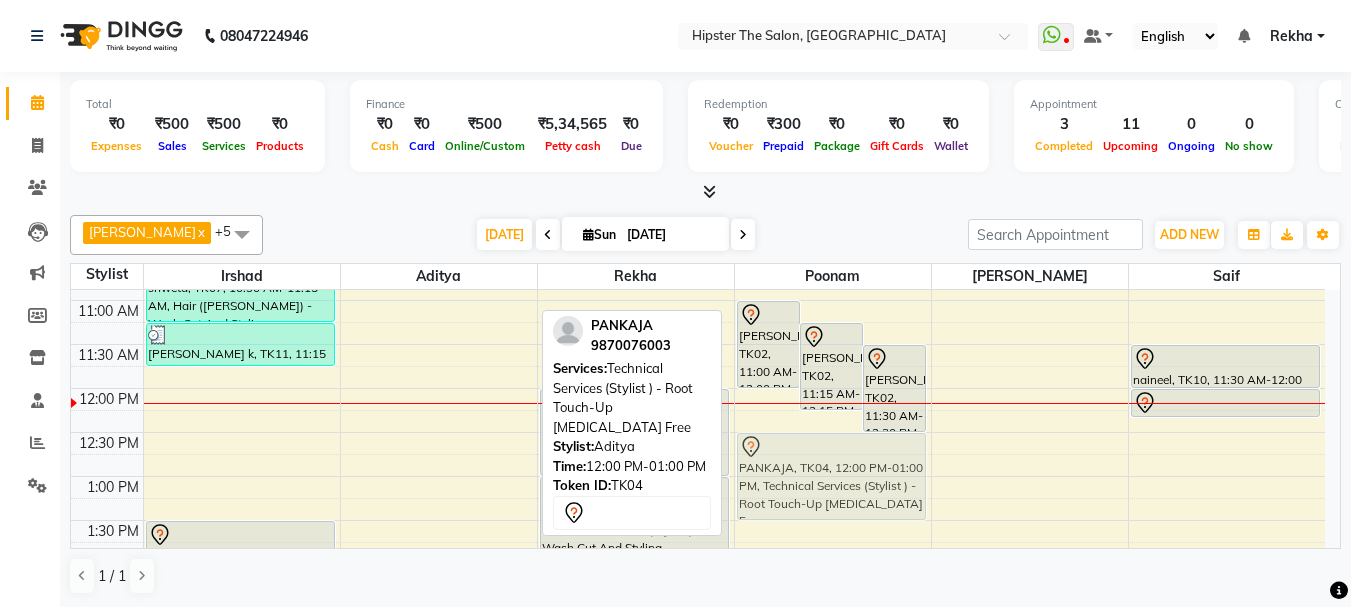 drag, startPoint x: 401, startPoint y: 429, endPoint x: 749, endPoint y: 474, distance: 350.89743 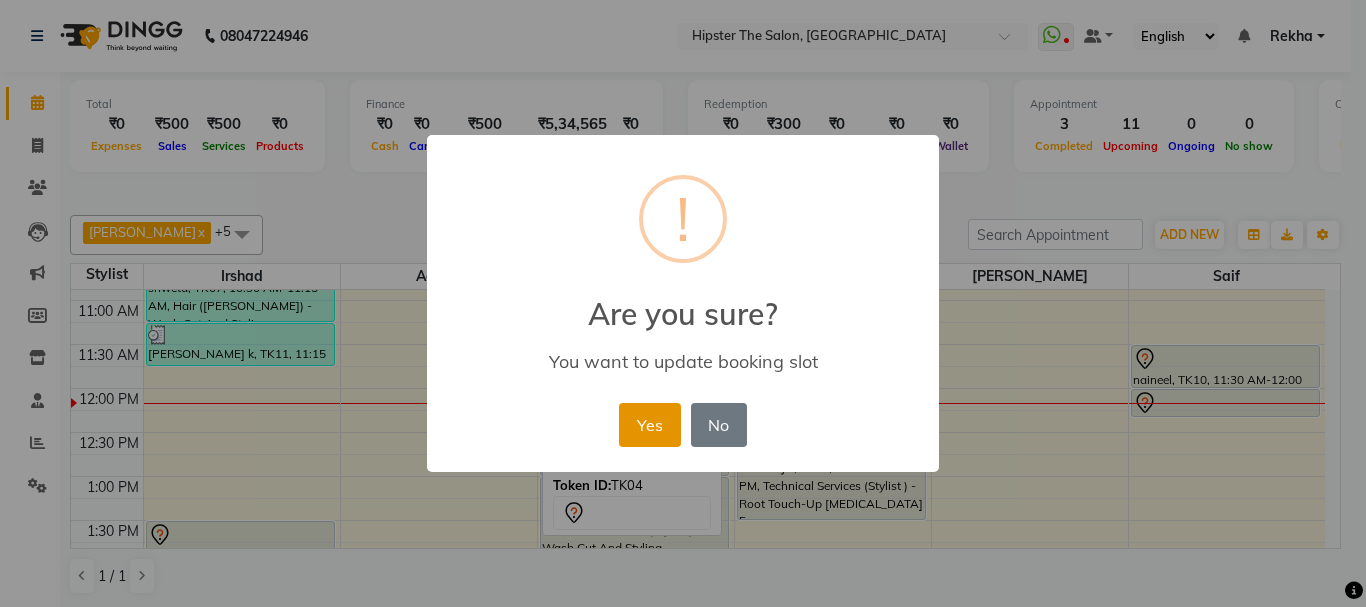 click on "Yes" at bounding box center (649, 425) 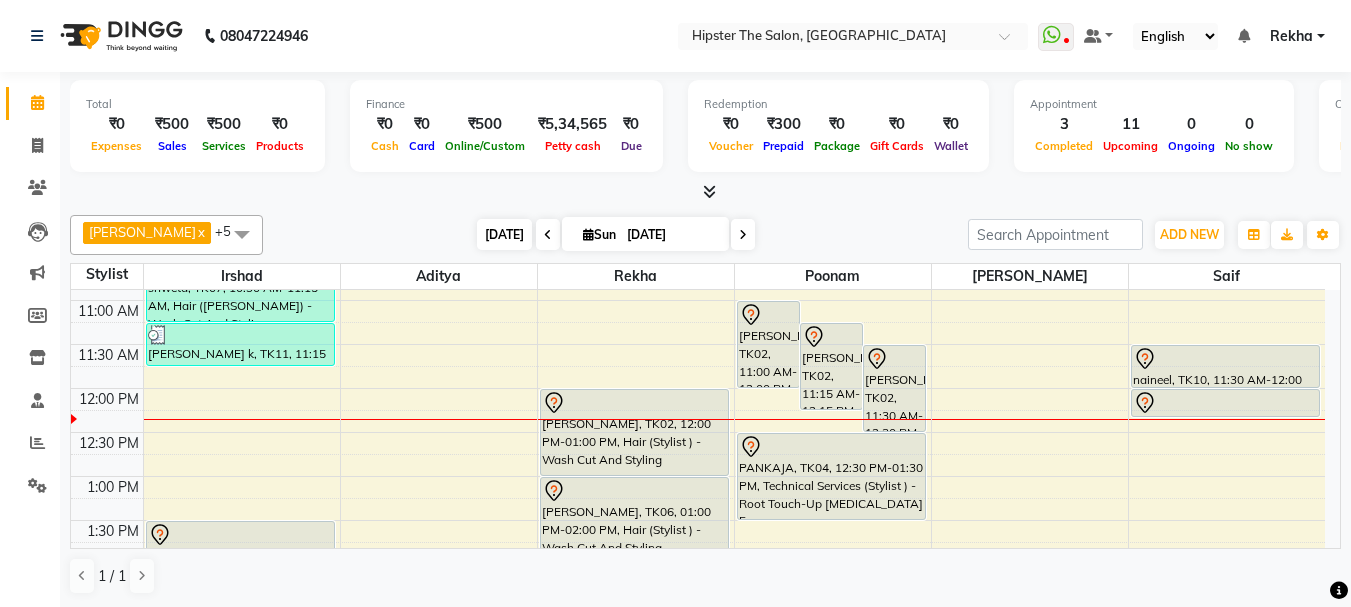 click on "Today" at bounding box center [504, 234] 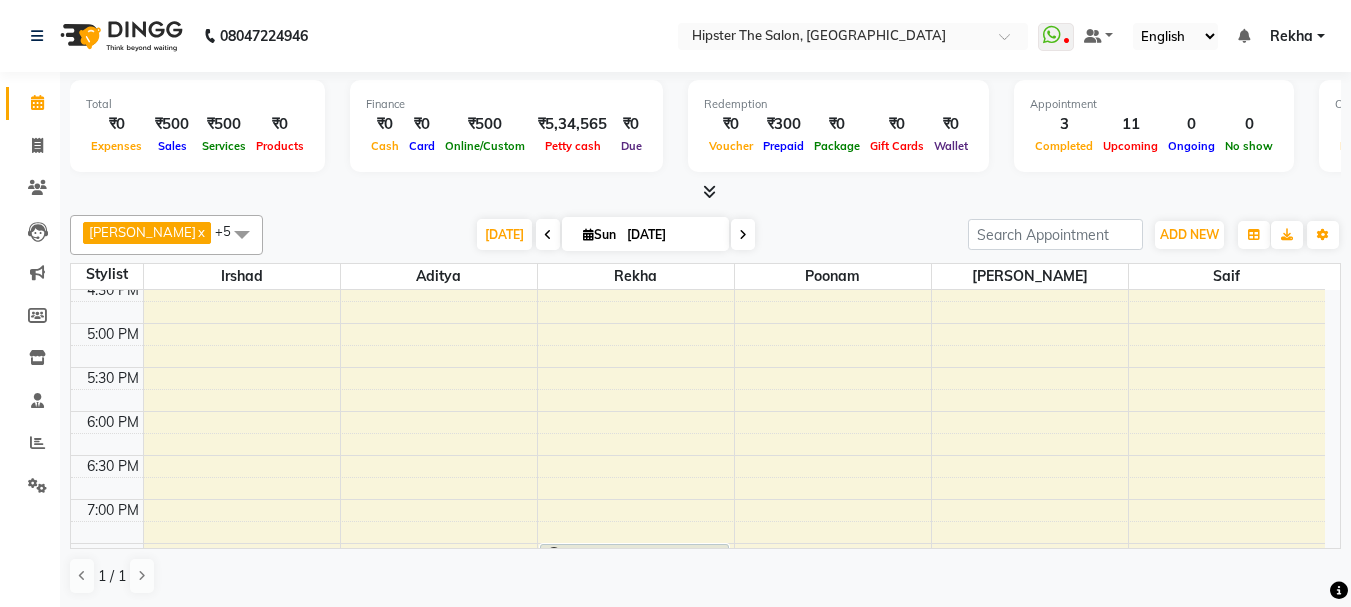 scroll, scrollTop: 760, scrollLeft: 0, axis: vertical 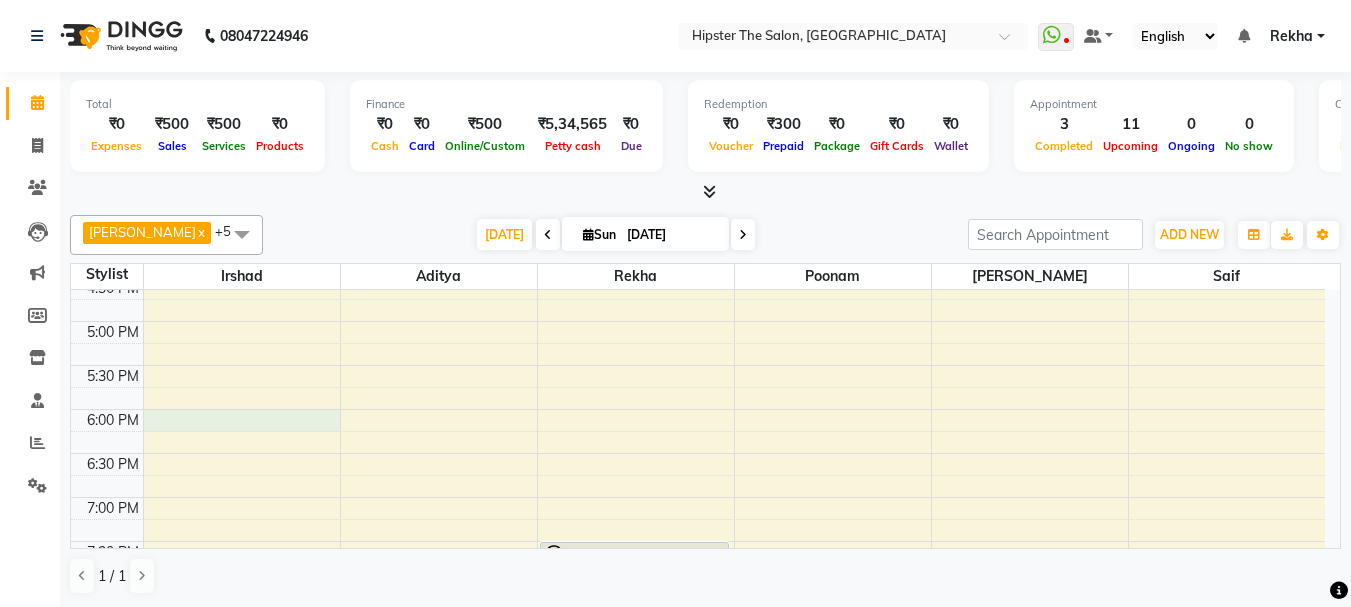 click on "8:00 AM 8:30 AM 9:00 AM 9:30 AM 10:00 AM 10:30 AM 11:00 AM 11:30 AM 12:00 PM 12:30 PM 1:00 PM 1:30 PM 2:00 PM 2:30 PM 3:00 PM 3:30 PM 4:00 PM 4:30 PM 5:00 PM 5:30 PM 6:00 PM 6:30 PM 7:00 PM 7:30 PM 8:00 PM 8:30 PM 9:00 PM 9:30 PM 10:00 PM 10:30 PM     Bhavin Chudasma, TK08, 10:00 AM-10:30 AM, Hair (Stylist ) - Styling With Wash 1     shweta, TK07, 10:30 AM-11:15 AM, Hair (Barber) - Wash Cut And Styling     Anmol k, TK11, 11:15 AM-11:45 AM, Hair (Barber) - Wash Cut And Styling             NIDDHI, TK05, 01:30 PM-02:00 PM, Hair (Barber) - Wash Cut And Styling             SHRADDHA SHAH, TK02, 12:00 PM-01:00 PM, Hair (Stylist ) - Wash Cut And Styling             Anna Reji, TK06, 01:00 PM-02:00 PM, Hair (Stylist ) - Wash Cut And Styling             ramneet, TK03, 07:30 PM-08:30 PM, Hair (Stylist ) - Styling With Wash             SHRADDHA SHAH, TK02, 11:00 AM-12:00 PM, Threading - Eyebrows             SHRADDHA SHAH, TK02, 11:15 AM-12:15 PM, Threading - Upper Lip" at bounding box center (698, 189) 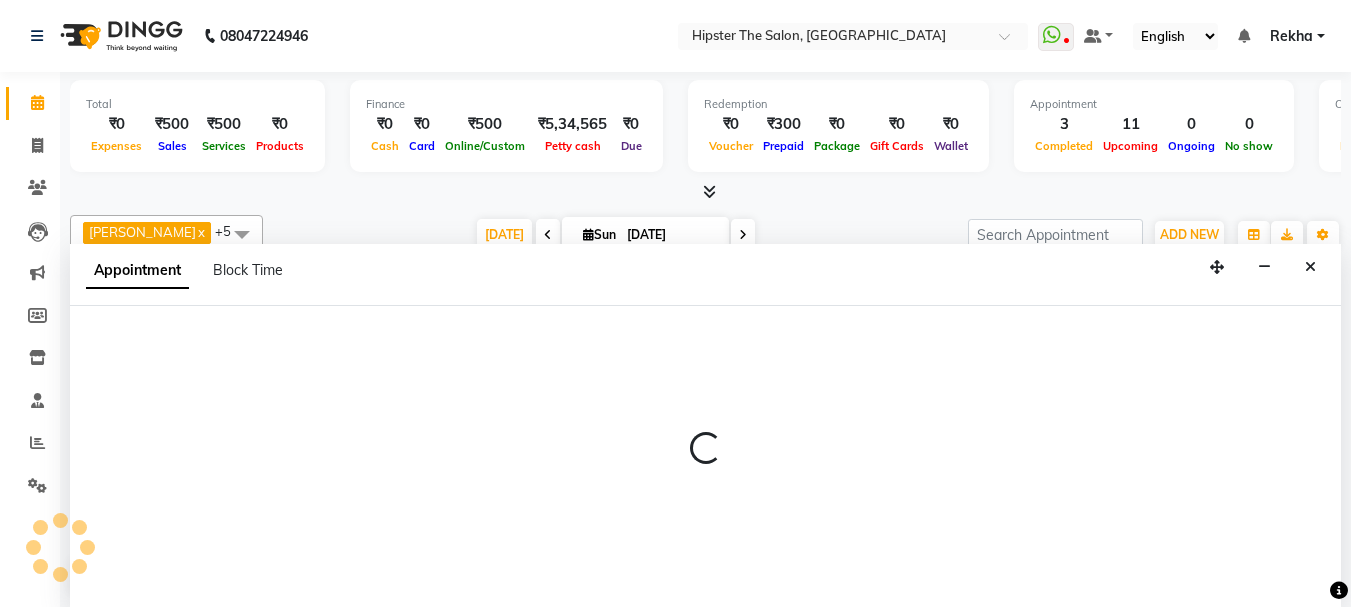scroll, scrollTop: 1, scrollLeft: 0, axis: vertical 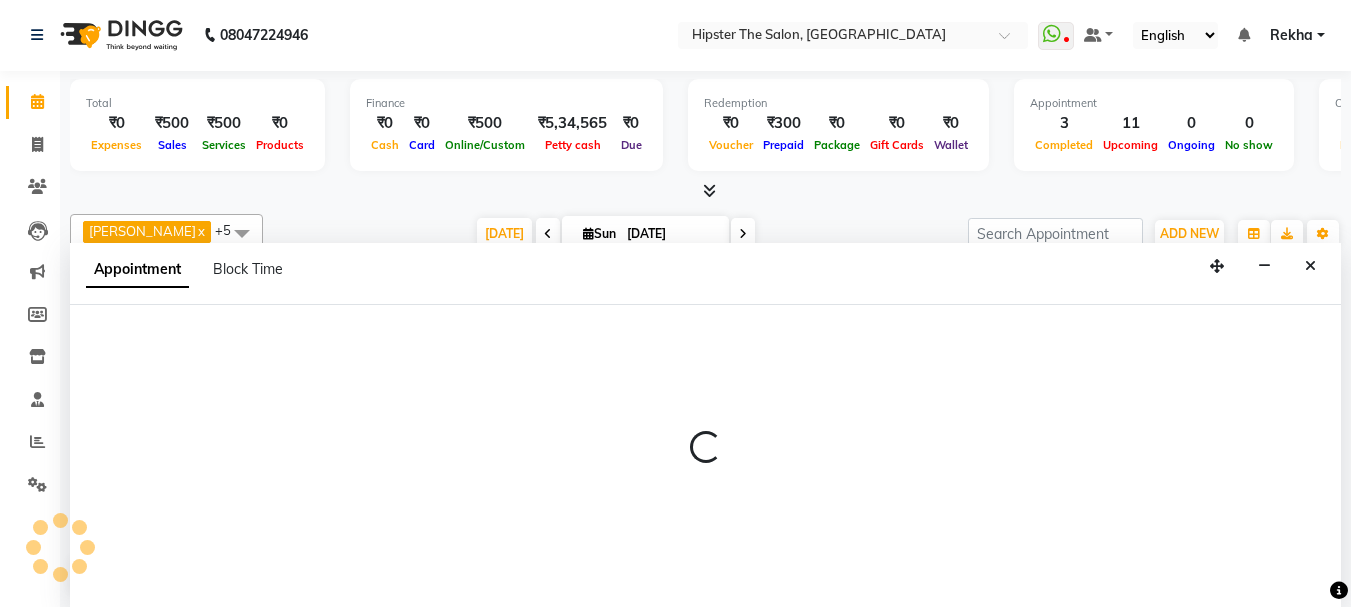 select on "32387" 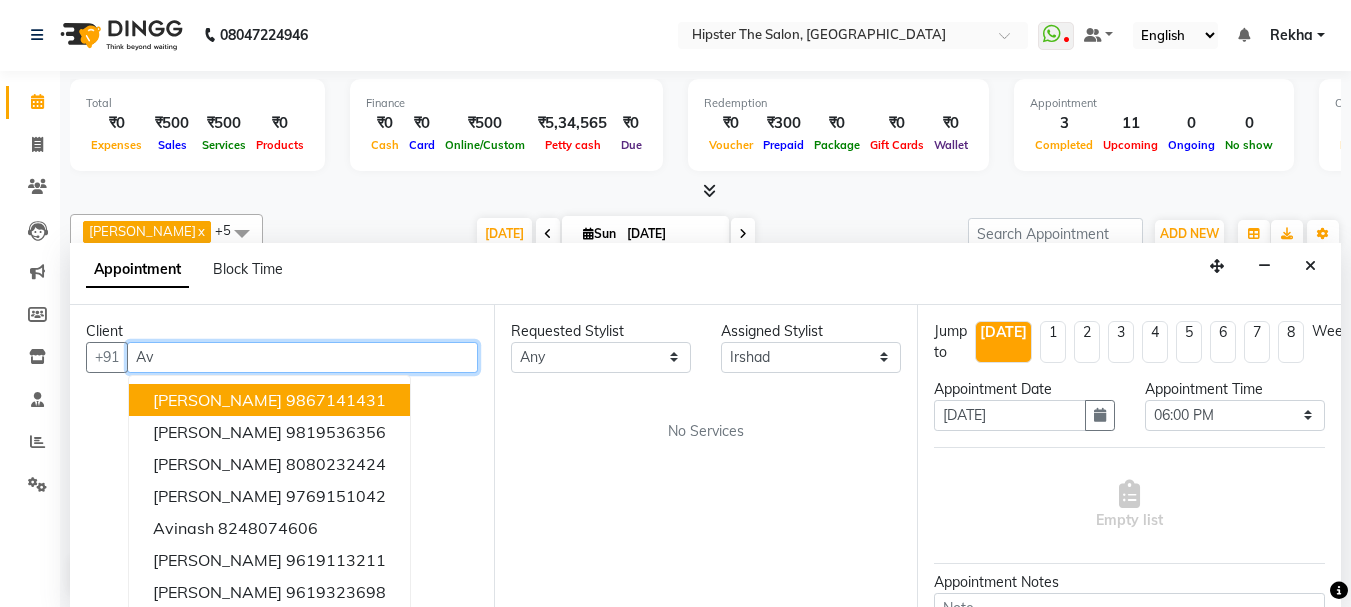 type on "A" 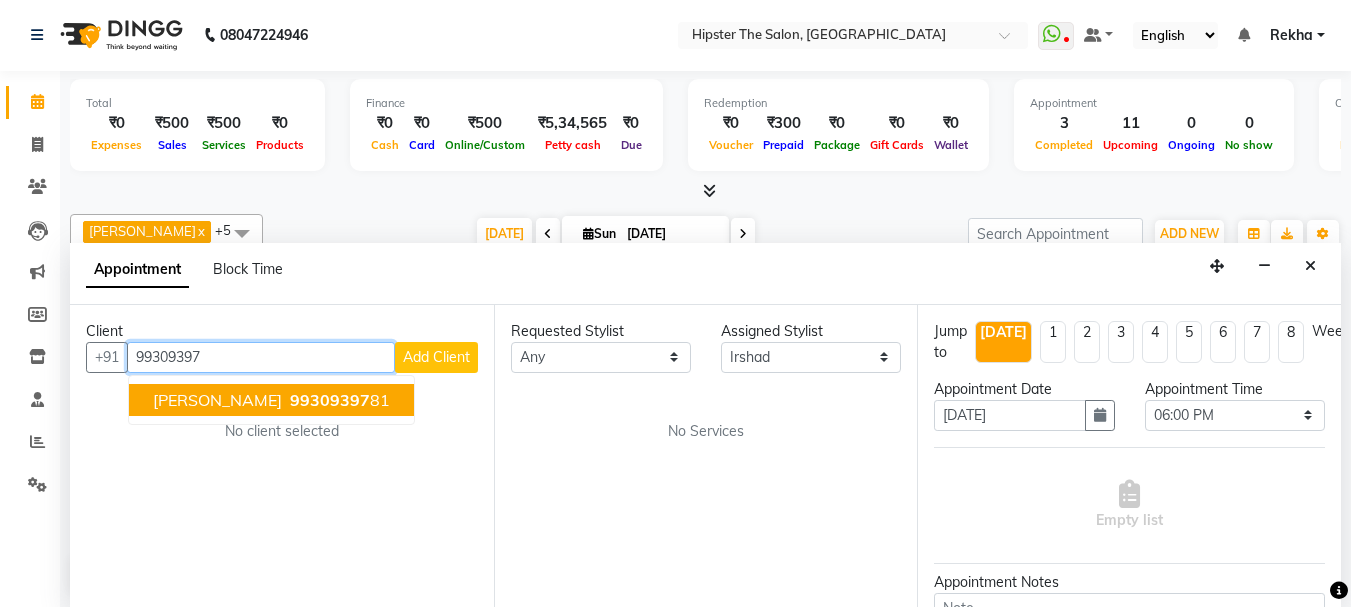 click on "avinash gharge" at bounding box center [217, 400] 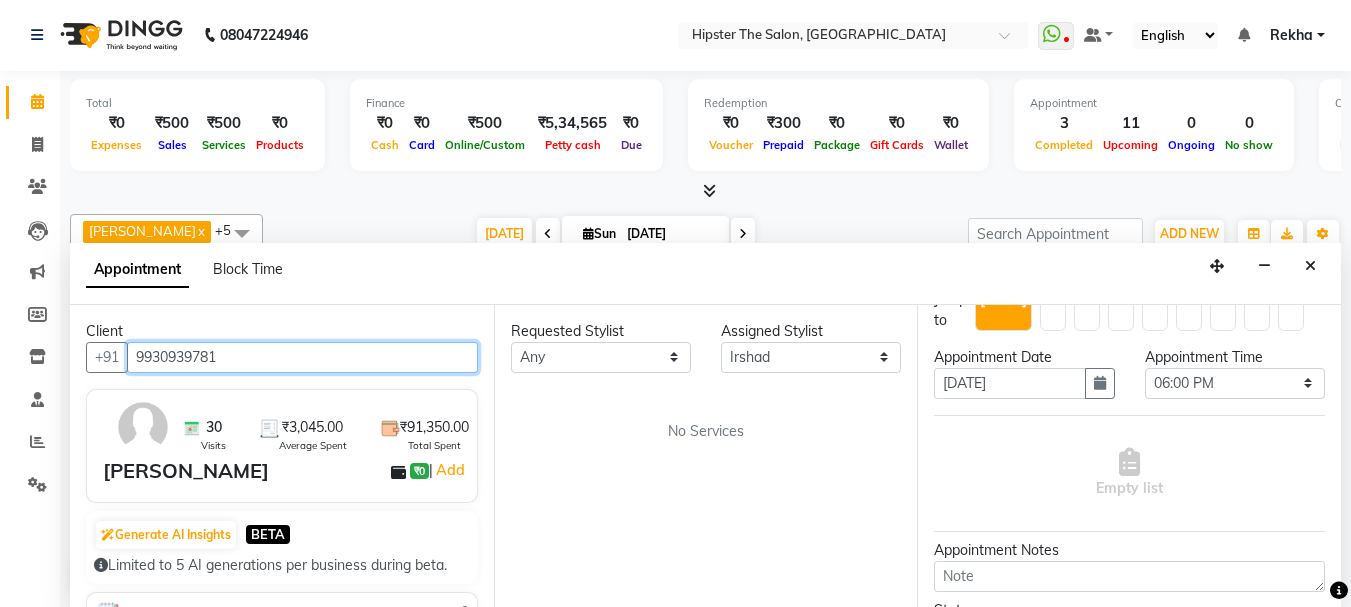 scroll, scrollTop: 0, scrollLeft: 0, axis: both 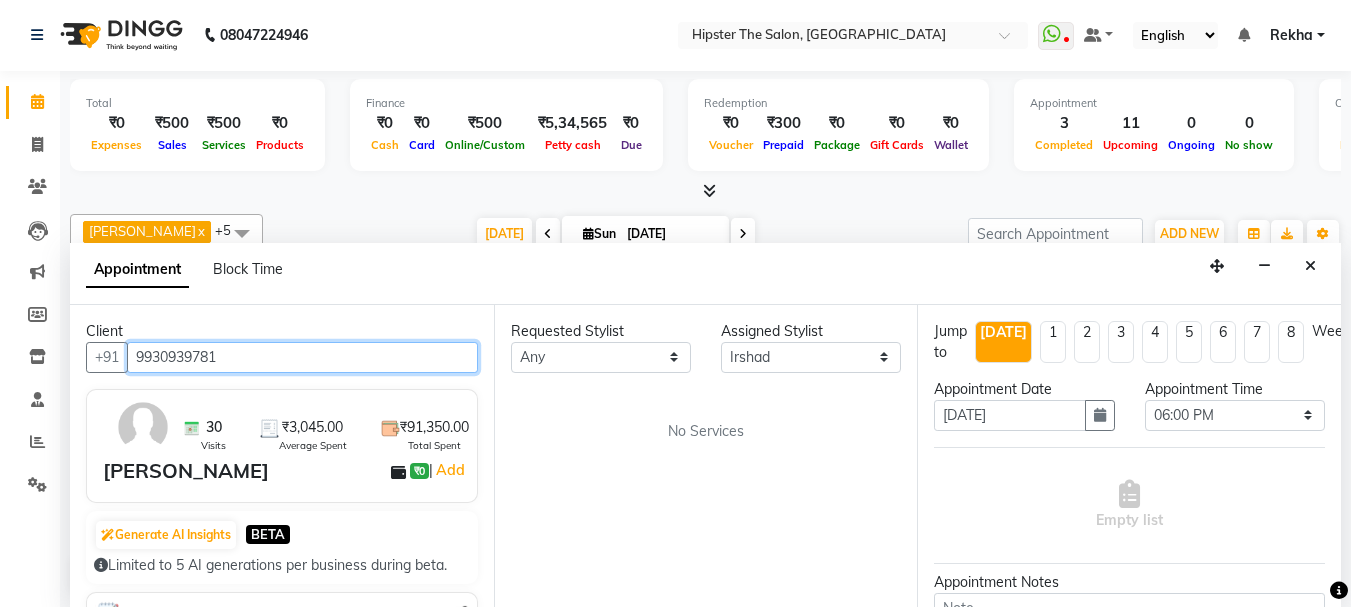 type on "9930939781" 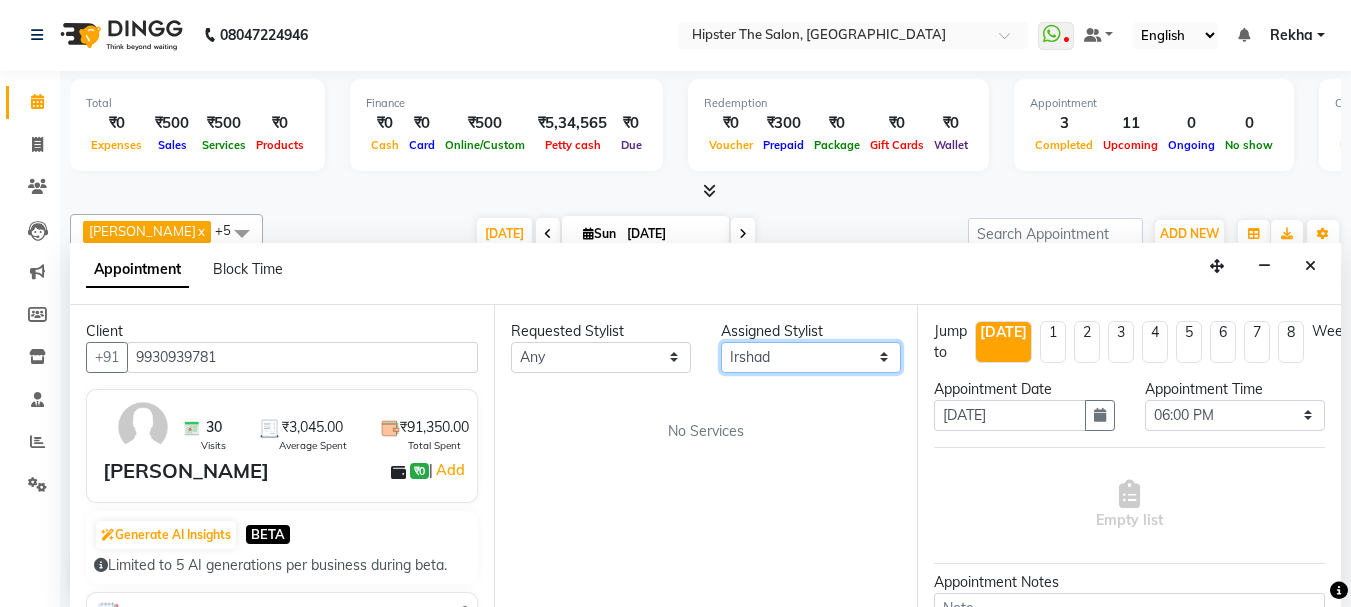 click on "Select Aditya aishu Akansha Anil Anup Ashik Bhavin Irshad Lucky meeth minaz  Namrata Neelam poonam Raju Rekha saif salman Saneef sweta  Vaibhav vicky" at bounding box center [811, 357] 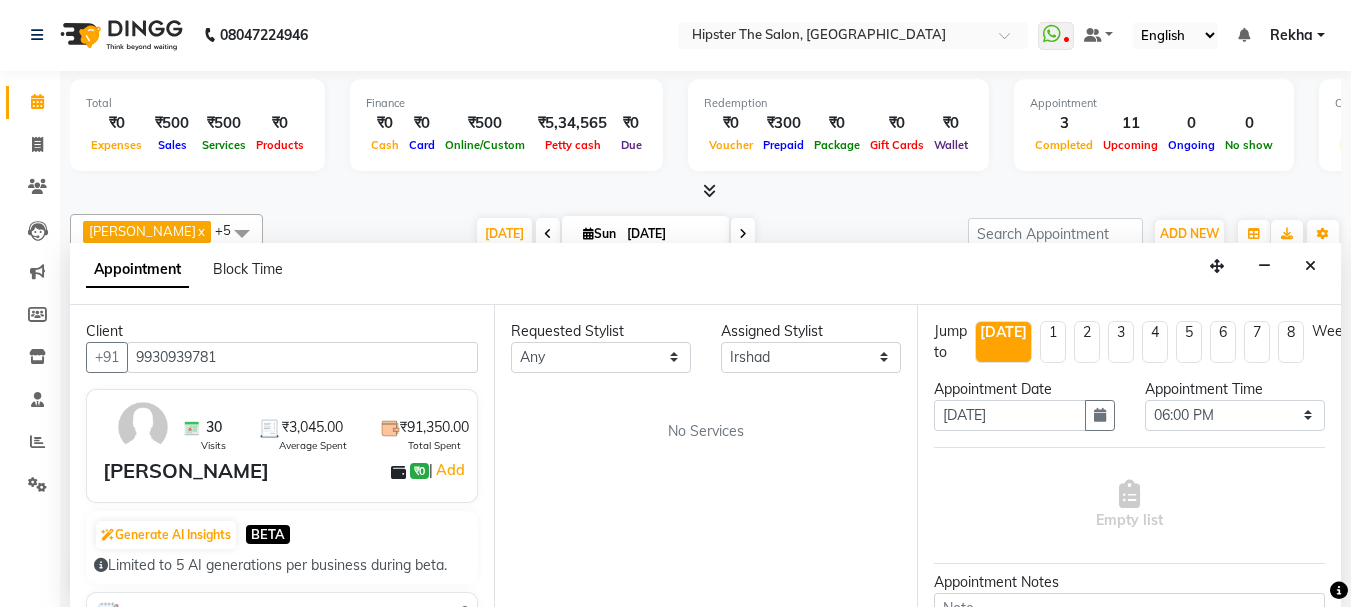 click on "avinash gharge" at bounding box center [186, 471] 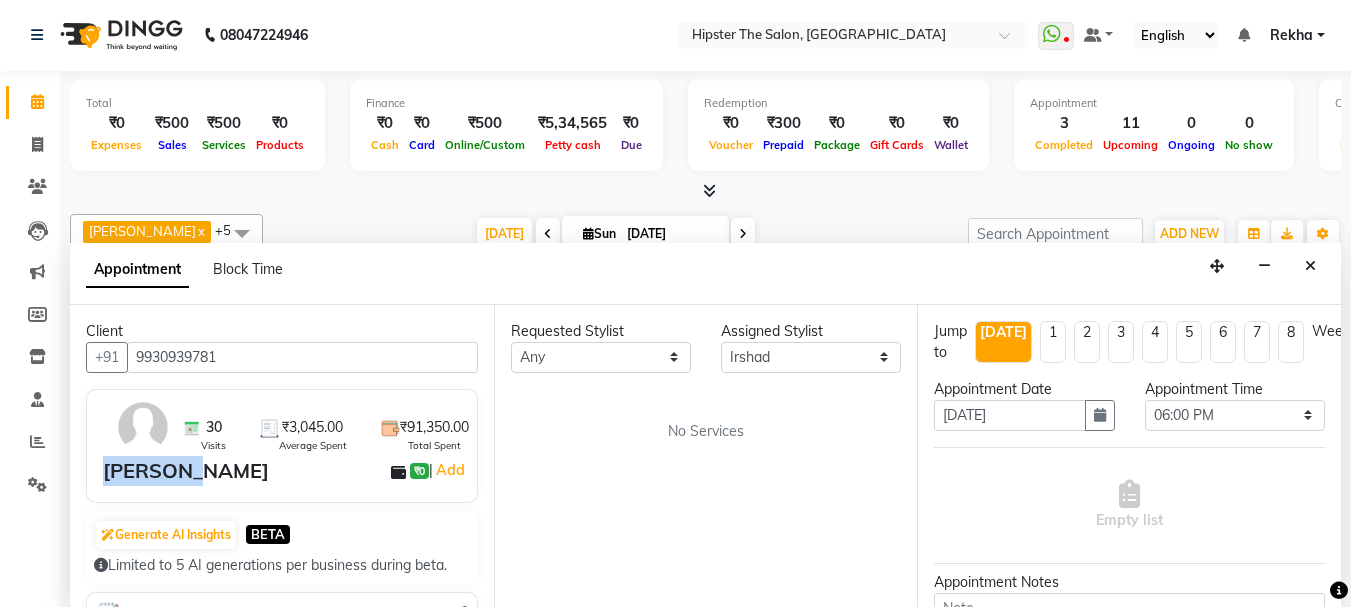 click on "avinash gharge" at bounding box center (186, 471) 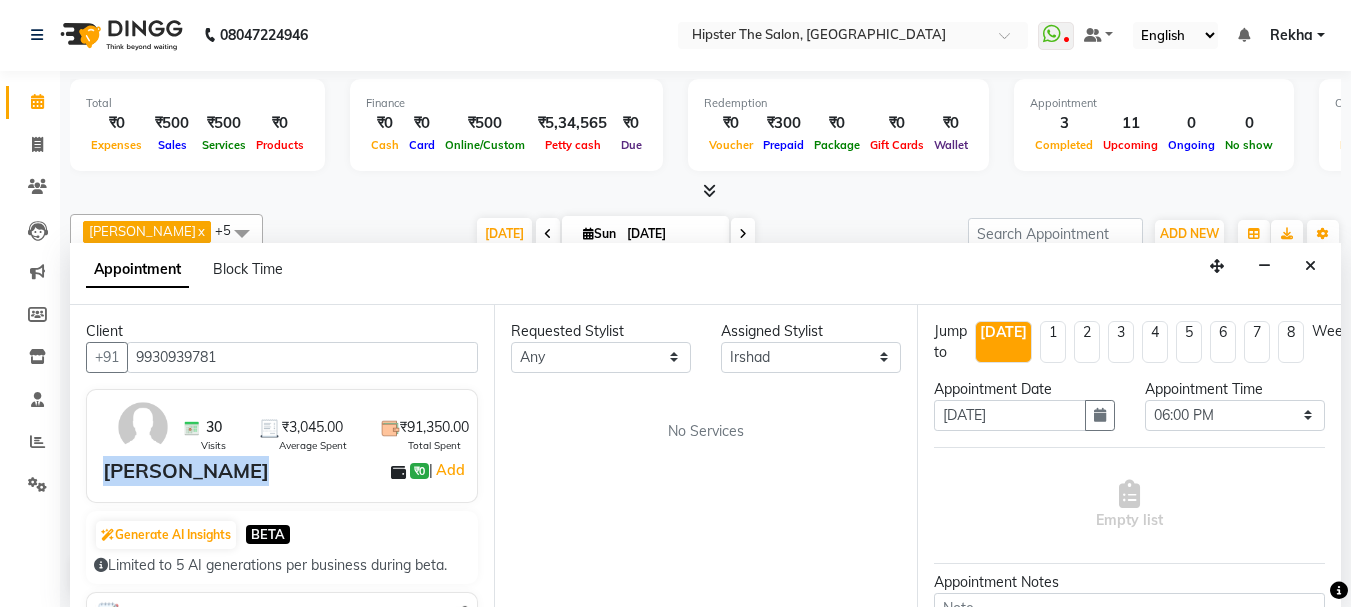 click on "avinash gharge" at bounding box center (186, 471) 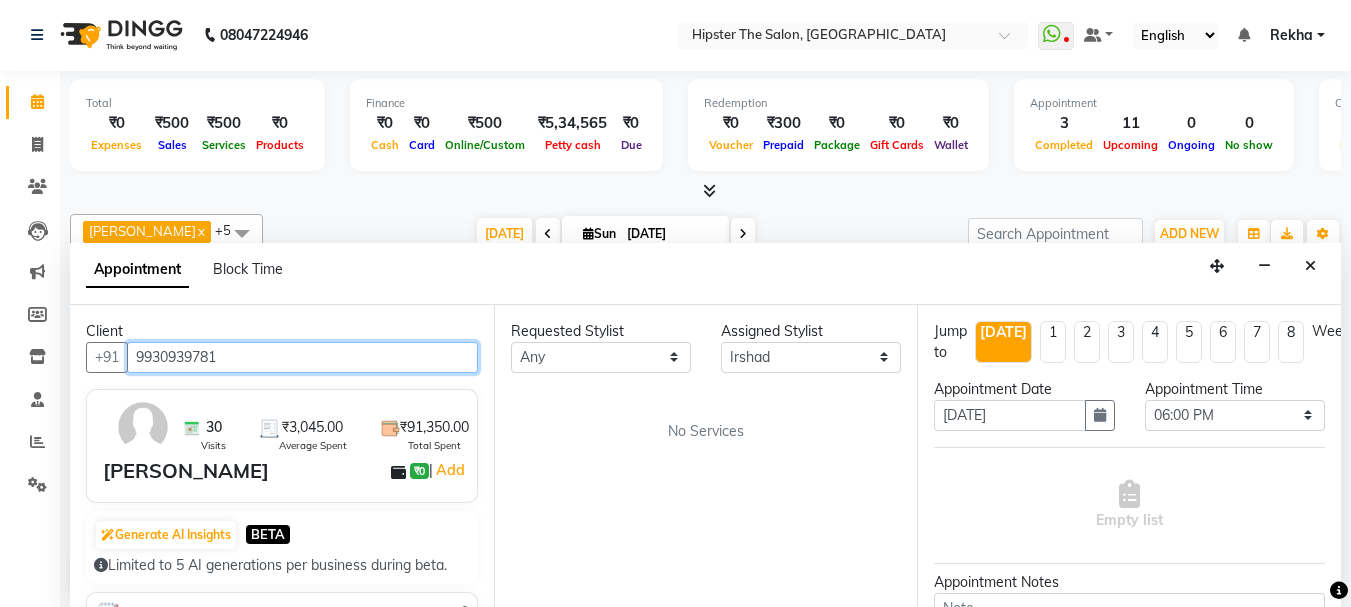 click on "9930939781" at bounding box center (302, 357) 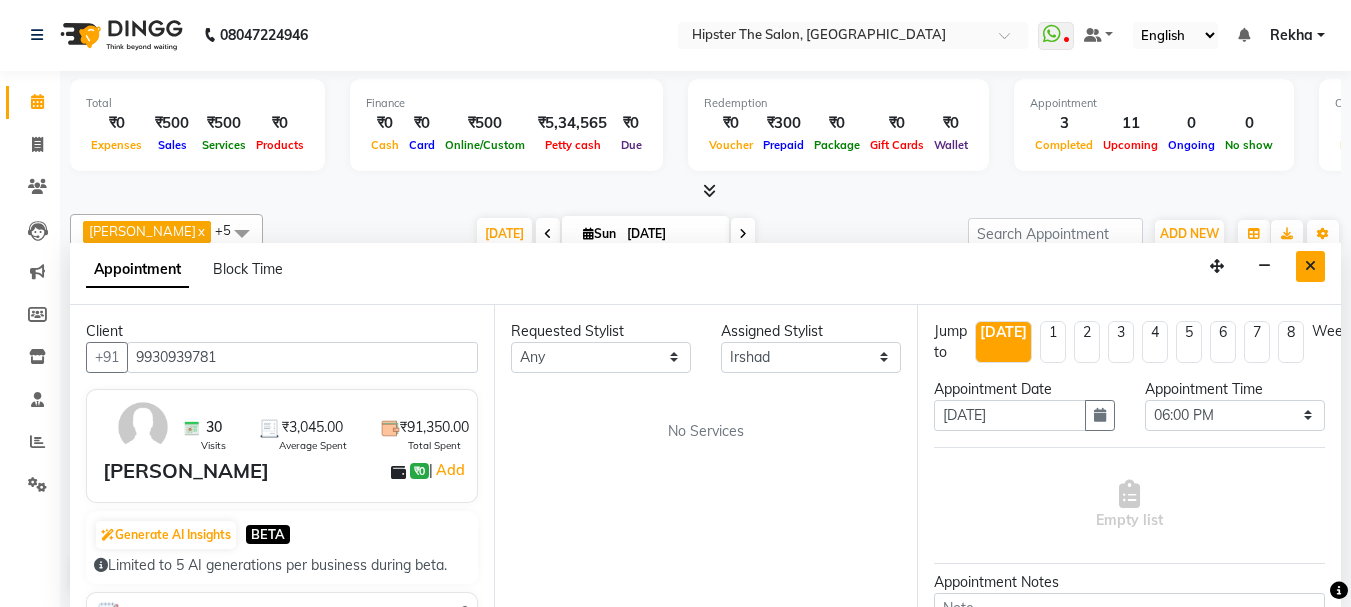 click at bounding box center [1310, 266] 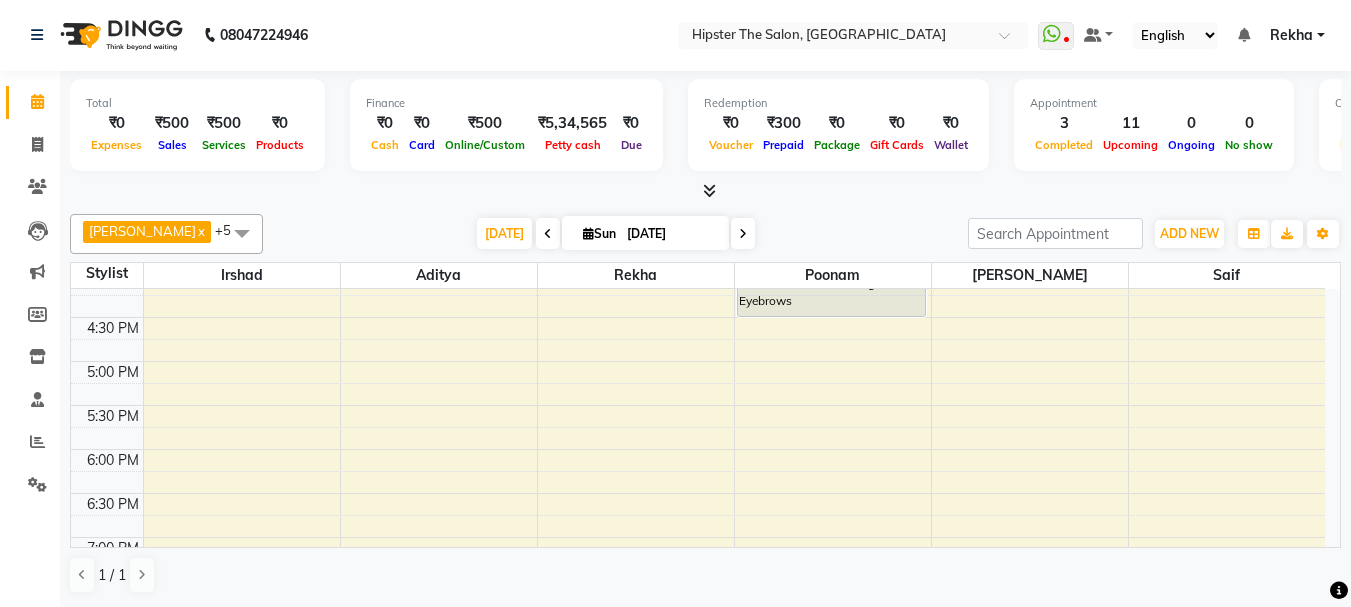 scroll, scrollTop: 726, scrollLeft: 0, axis: vertical 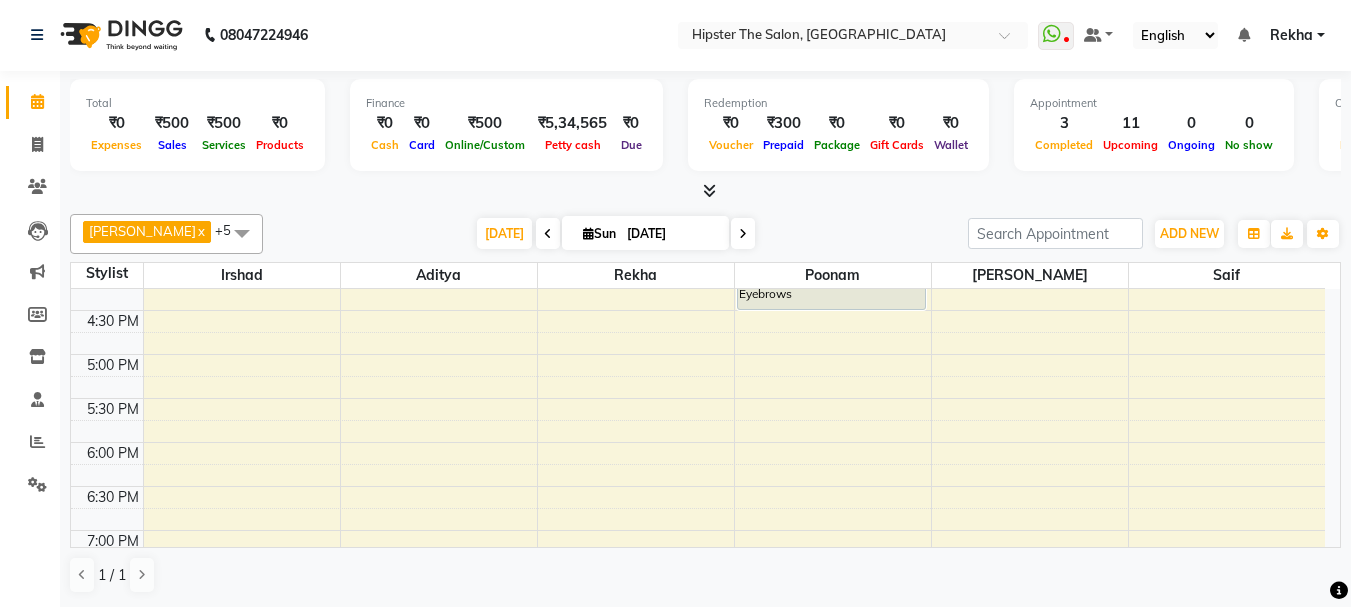 click on "8:00 AM 8:30 AM 9:00 AM 9:30 AM 10:00 AM 10:30 AM 11:00 AM 11:30 AM 12:00 PM 12:30 PM 1:00 PM 1:30 PM 2:00 PM 2:30 PM 3:00 PM 3:30 PM 4:00 PM 4:30 PM 5:00 PM 5:30 PM 6:00 PM 6:30 PM 7:00 PM 7:30 PM 8:00 PM 8:30 PM 9:00 PM 9:30 PM 10:00 PM 10:30 PM     Bhavin Chudasma, TK08, 10:00 AM-10:30 AM, Hair (Stylist ) - Styling With Wash 1     shweta, TK07, 10:30 AM-11:15 AM, Hair (Barber) - Wash Cut And Styling     Anmol k, TK11, 11:15 AM-11:45 AM, Hair (Barber) - Wash Cut And Styling             NIDDHI, TK05, 01:30 PM-02:00 PM, Hair (Barber) - Wash Cut And Styling             SHRADDHA SHAH, TK02, 12:00 PM-01:00 PM, Hair (Stylist ) - Wash Cut And Styling             Anna Reji, TK06, 01:00 PM-02:00 PM, Hair (Stylist ) - Wash Cut And Styling             ramneet, TK03, 07:30 PM-08:30 PM, Hair (Stylist ) - Styling With Wash             SHRADDHA SHAH, TK02, 11:00 AM-12:00 PM, Threading - Eyebrows             SHRADDHA SHAH, TK02, 11:15 AM-12:15 PM, Threading - Upper Lip" at bounding box center (698, 222) 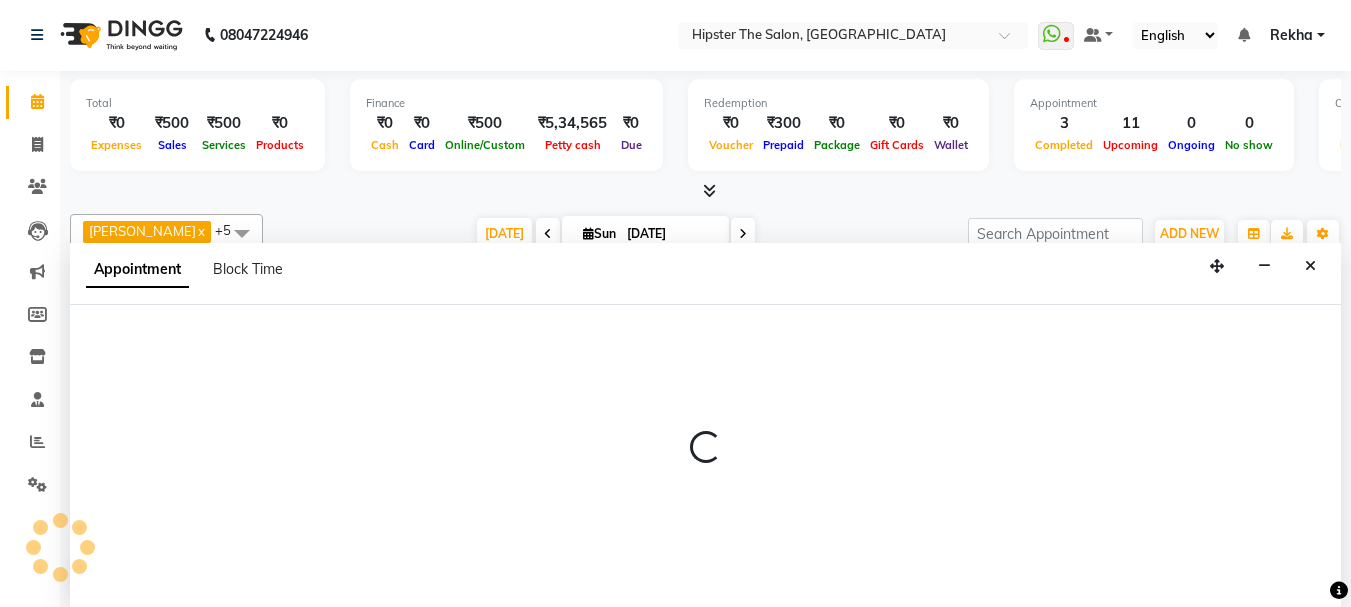 select on "32387" 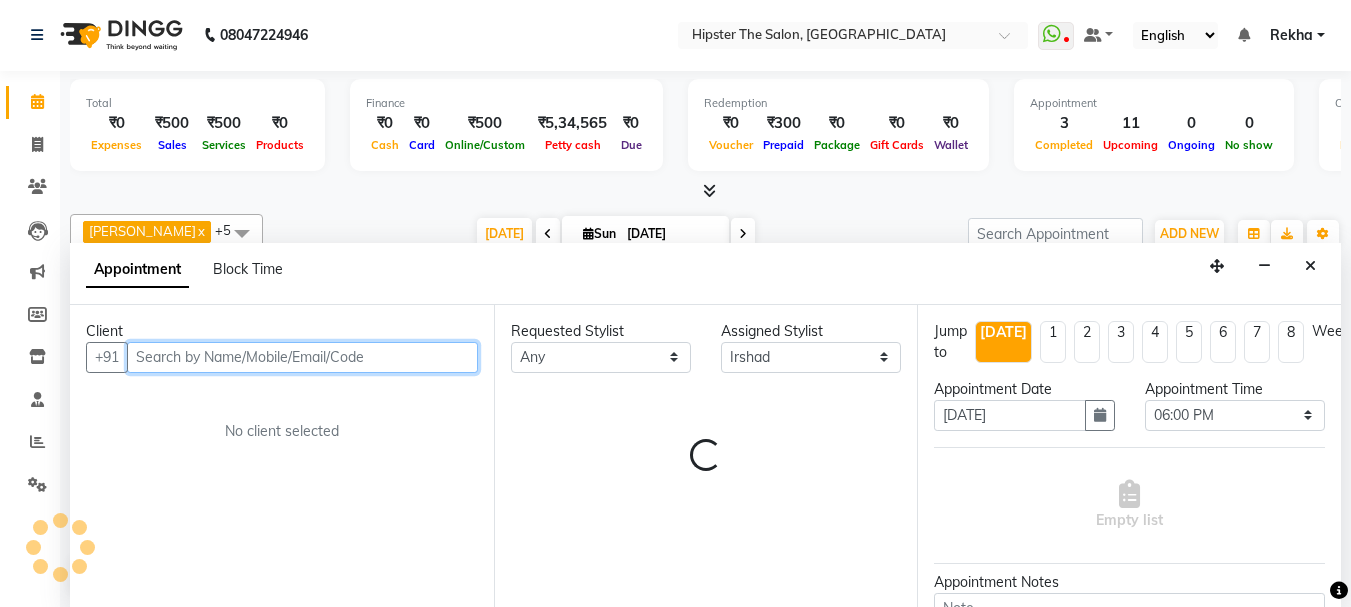 click at bounding box center [302, 357] 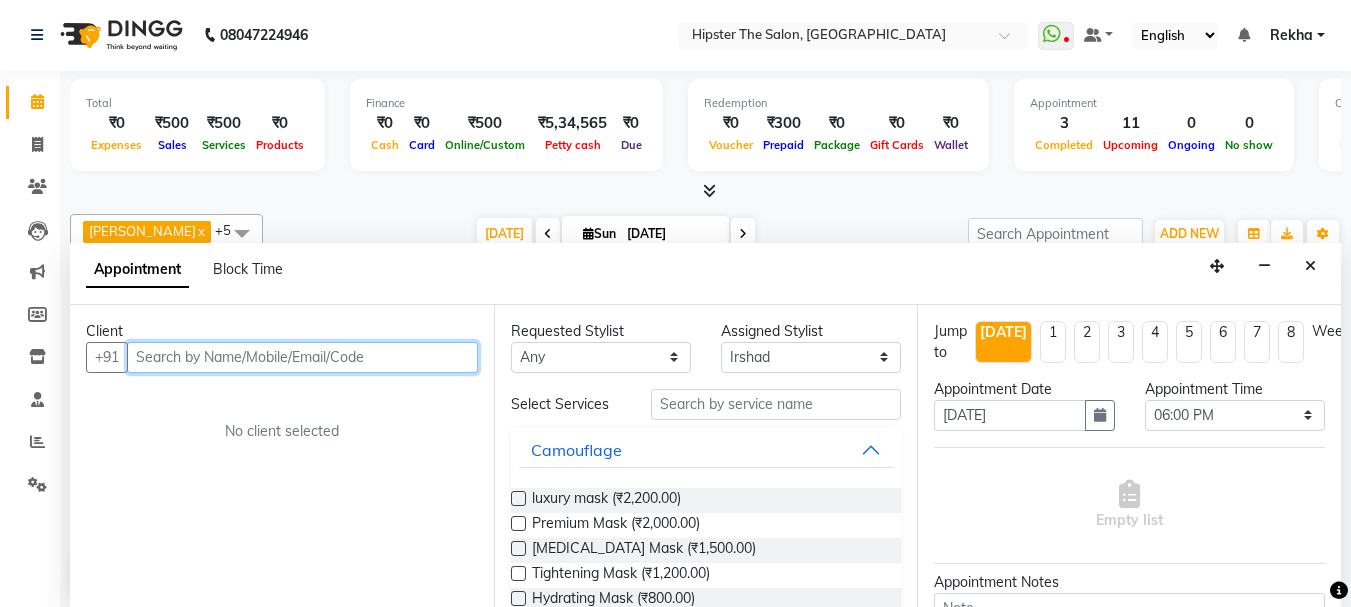 click at bounding box center (302, 357) 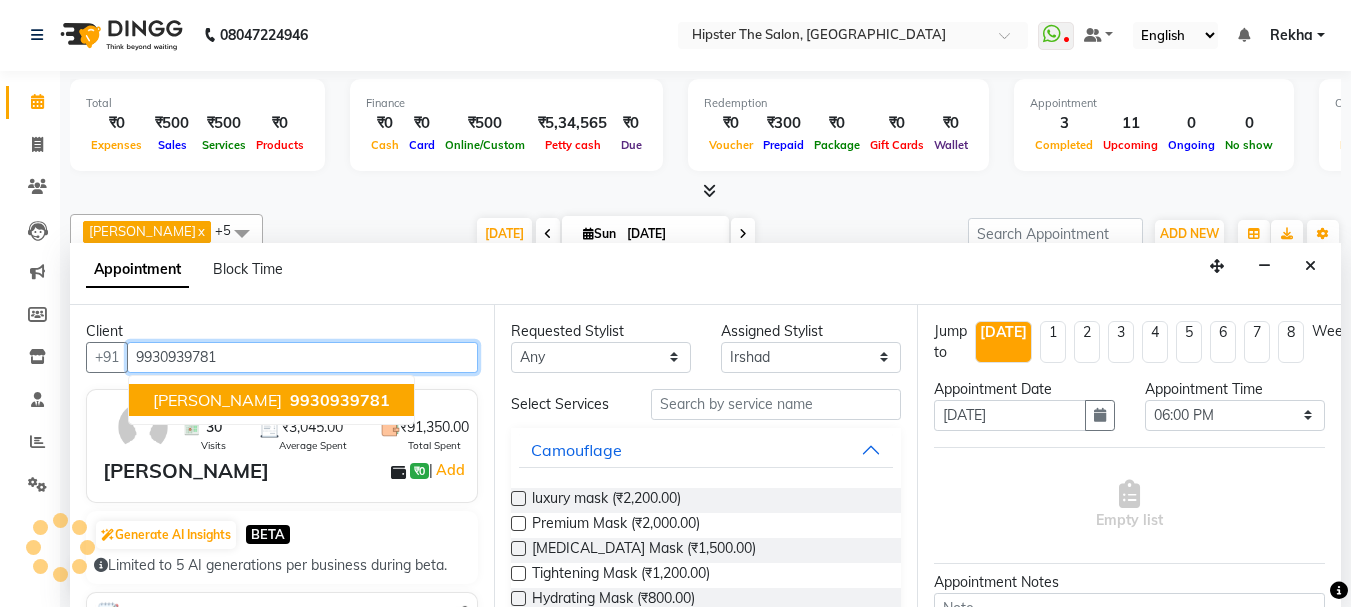click on "9930939781" at bounding box center [340, 400] 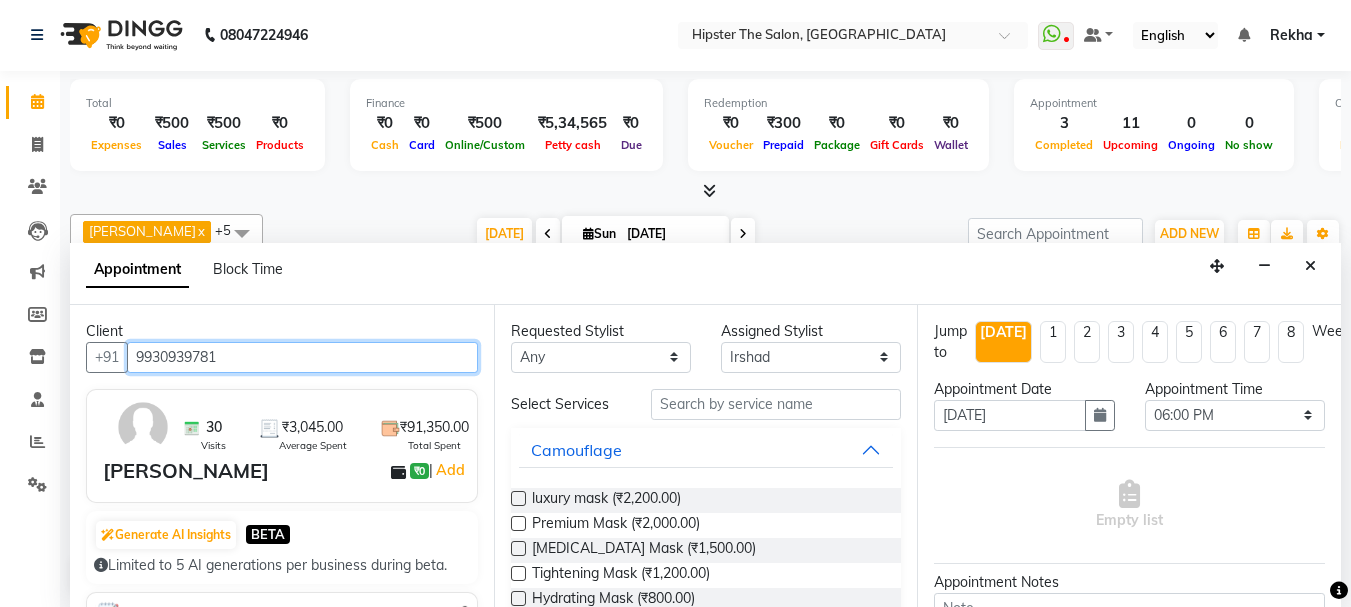 type on "9930939781" 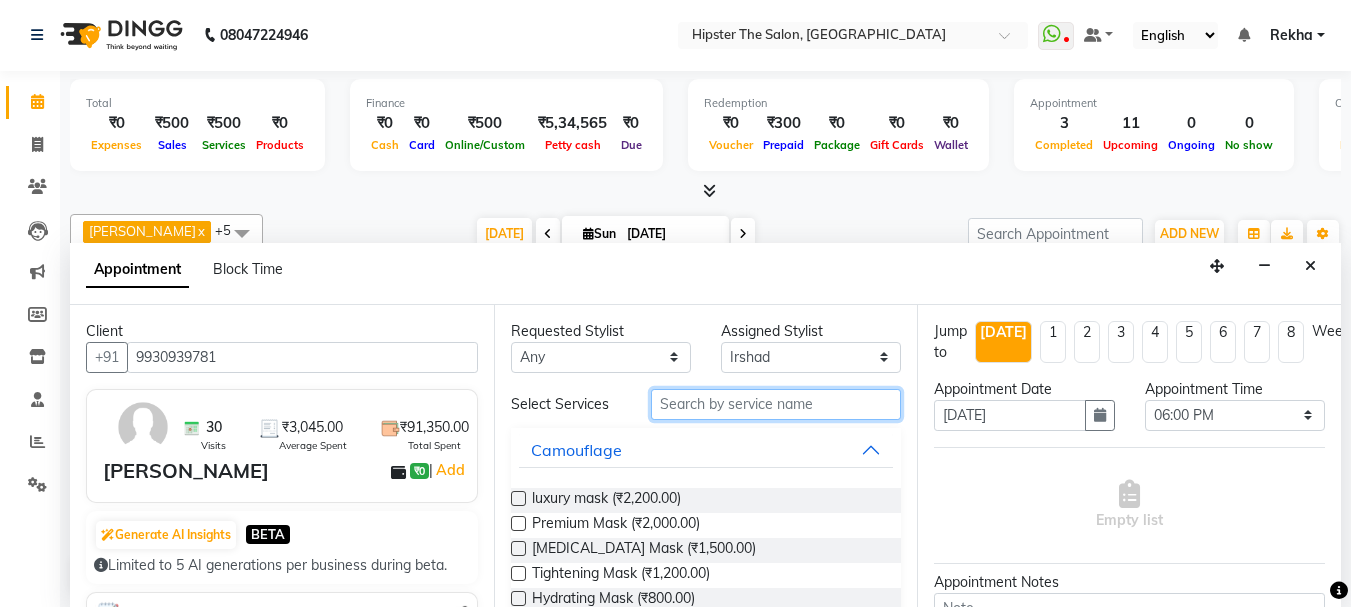 click at bounding box center (776, 404) 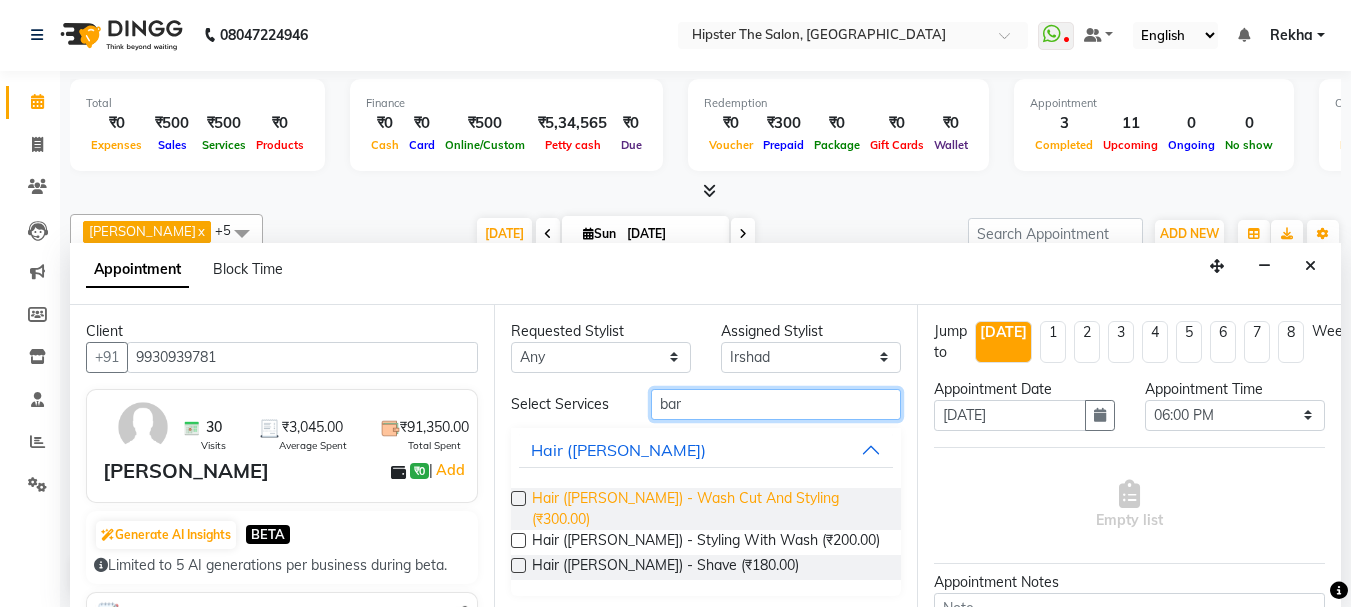 type on "bar" 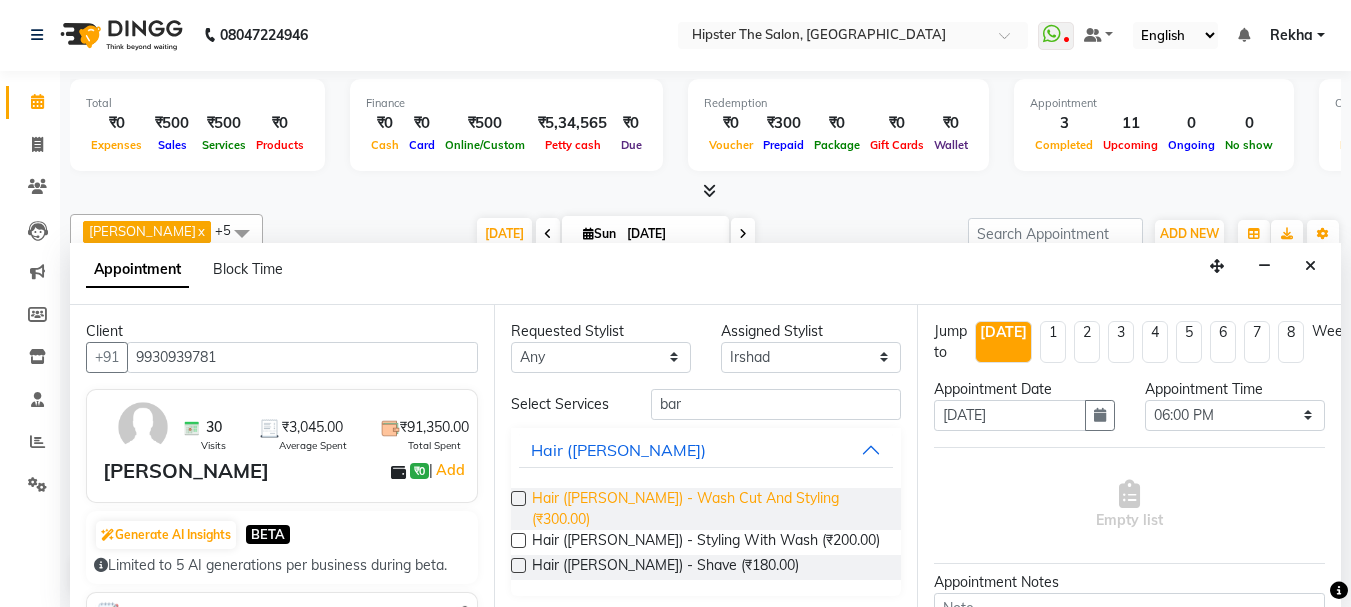 click on "Hair ([PERSON_NAME]) - Wash Cut And Styling (₹300.00)" at bounding box center (709, 509) 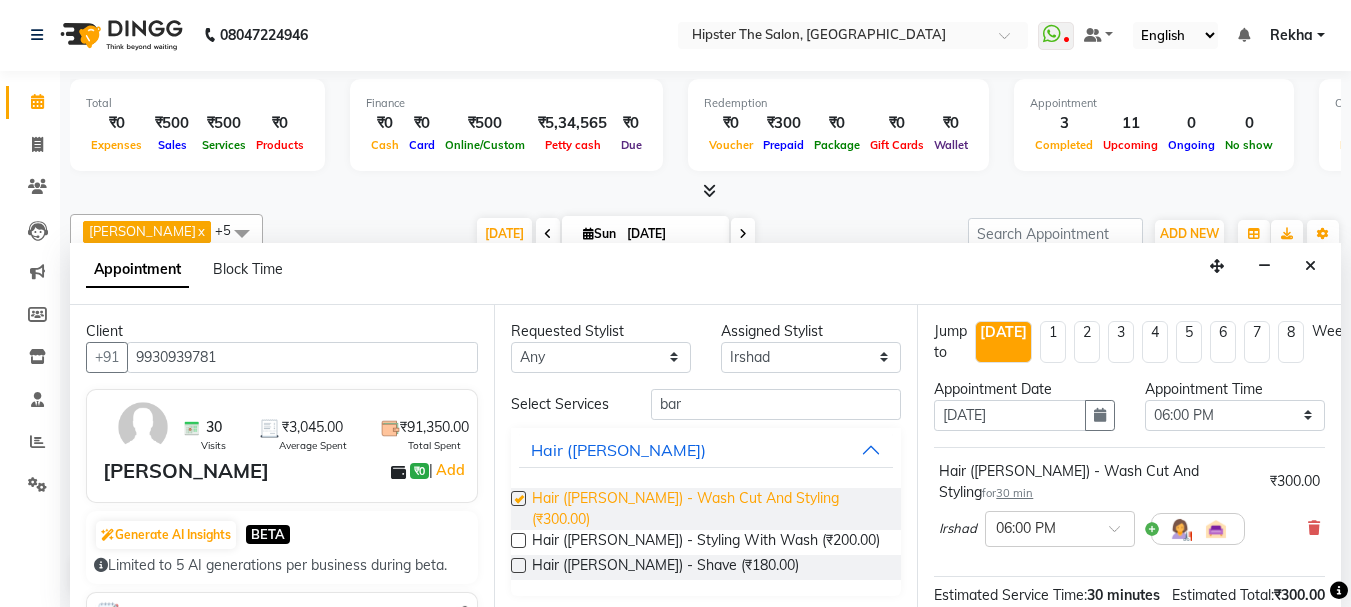 checkbox on "false" 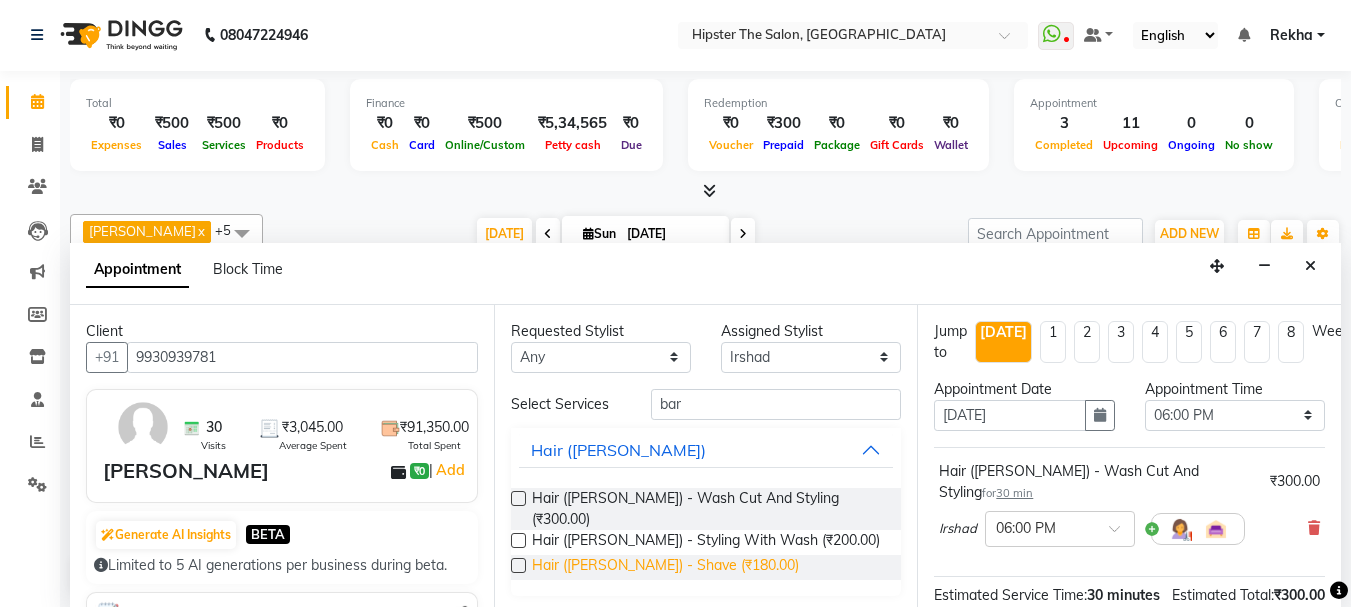 click on "Hair ([PERSON_NAME]) - Shave (₹180.00)" at bounding box center [665, 567] 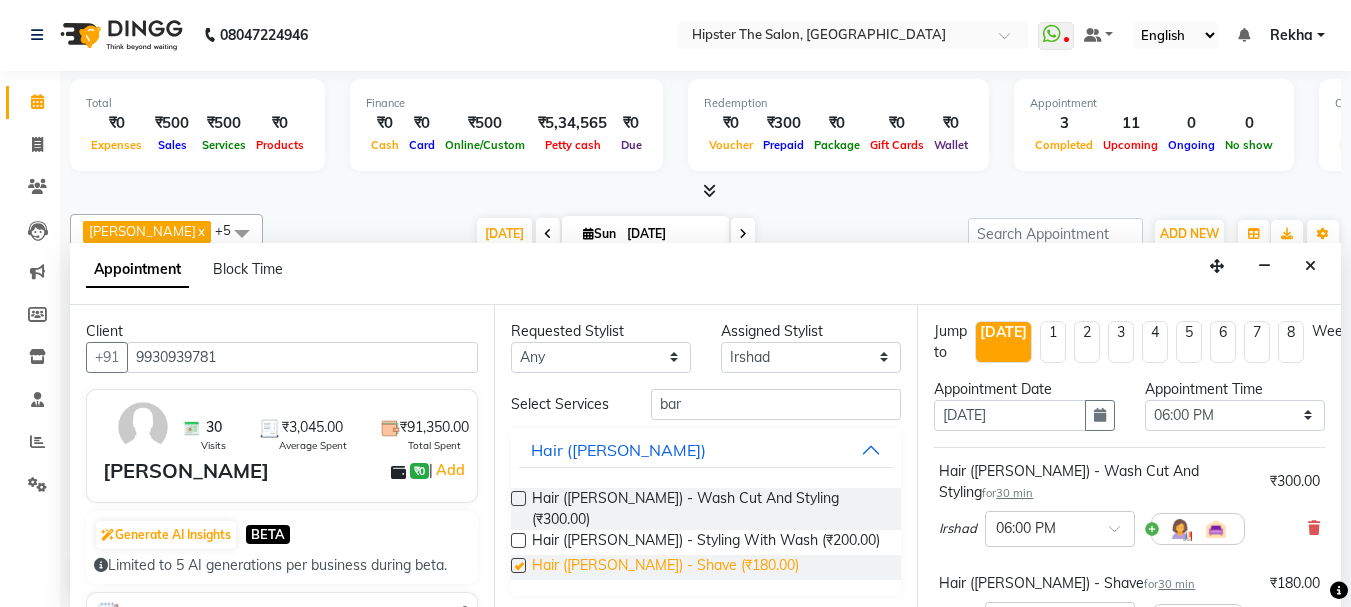 checkbox on "false" 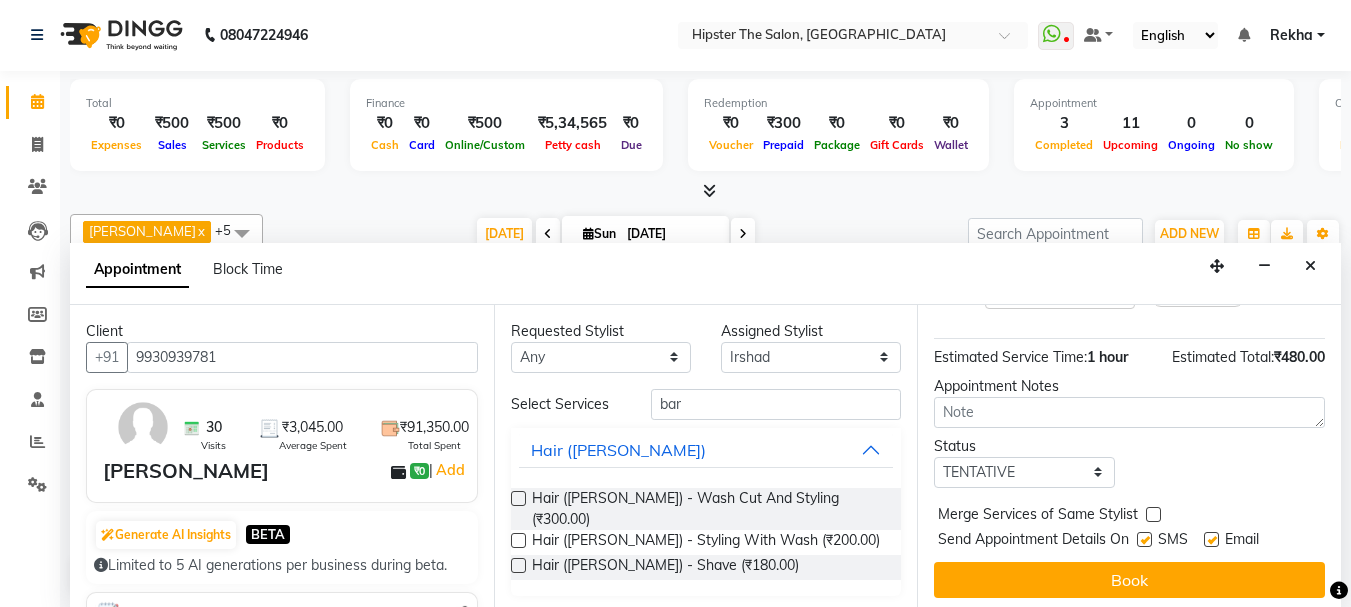 scroll, scrollTop: 330, scrollLeft: 0, axis: vertical 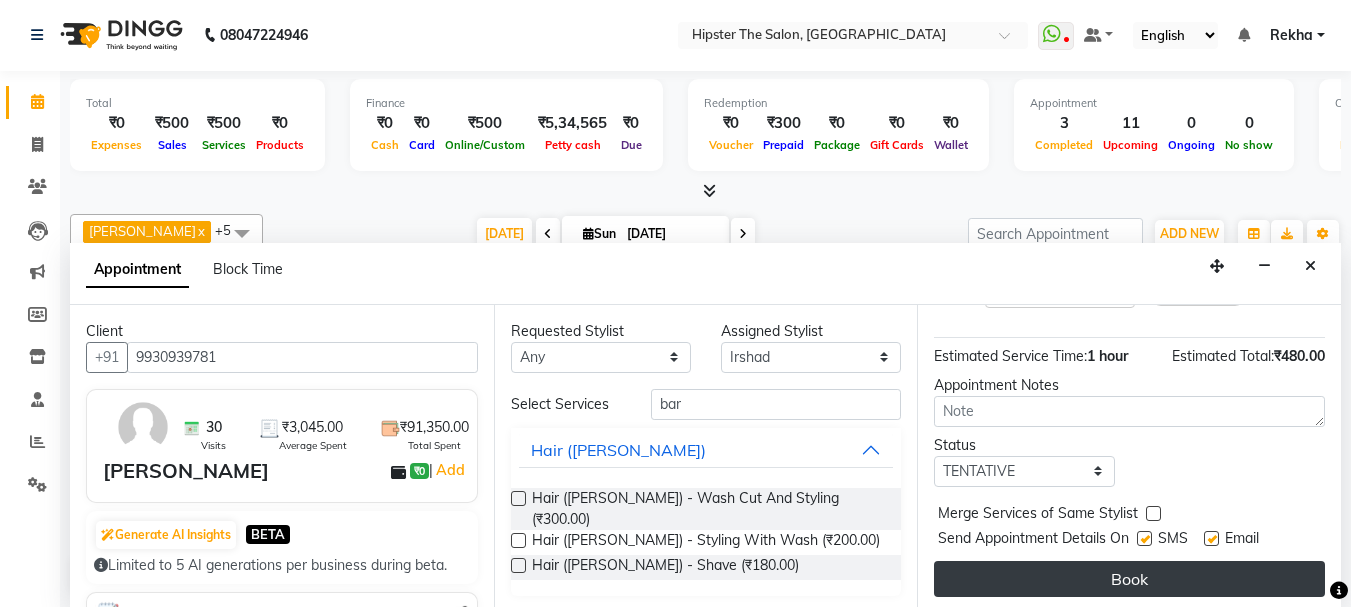 click on "Book" at bounding box center (1129, 579) 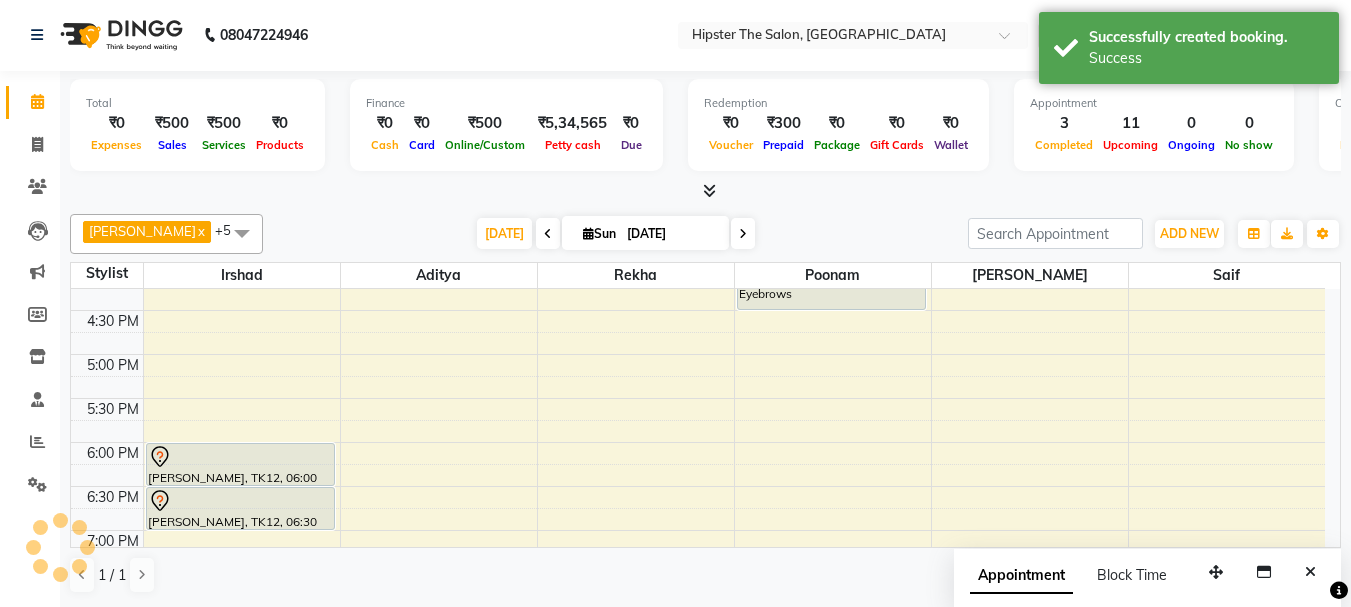 scroll, scrollTop: 0, scrollLeft: 0, axis: both 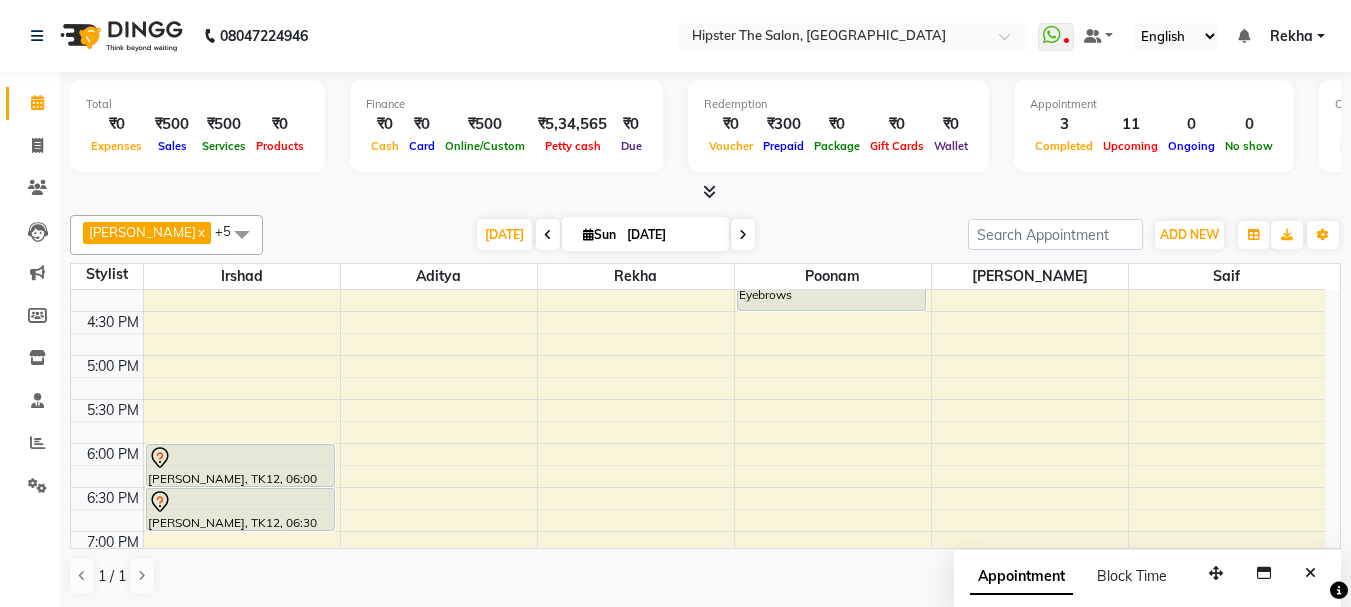 click at bounding box center [588, 234] 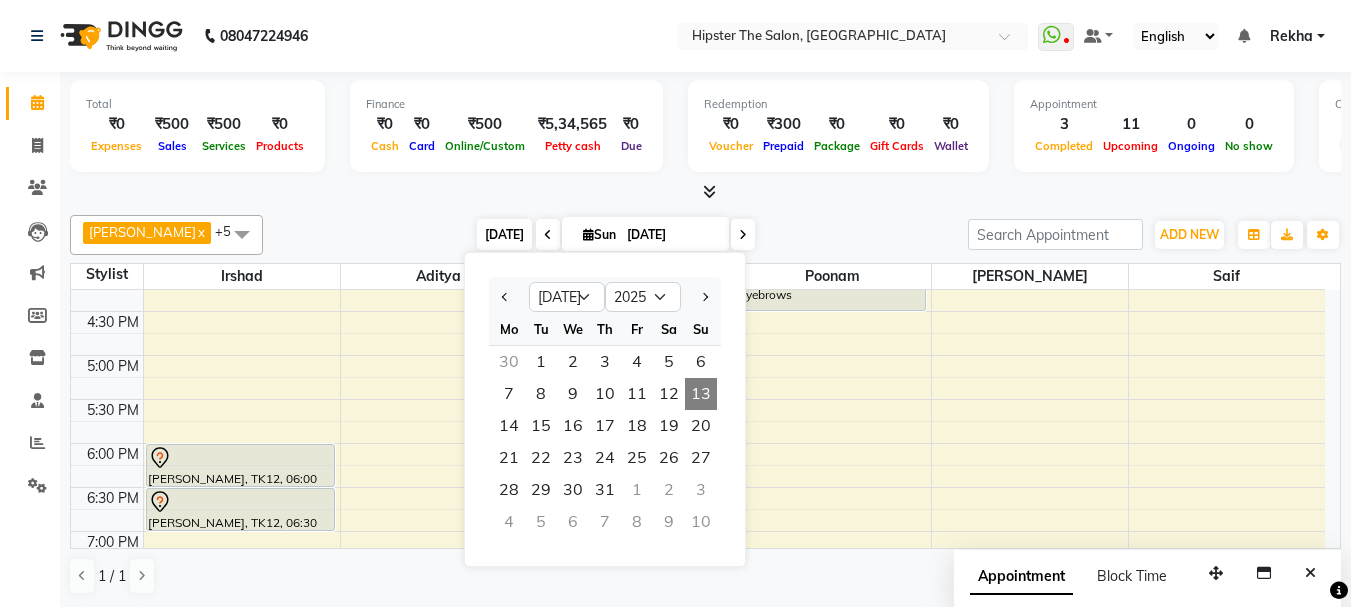 click on "Today" at bounding box center (504, 234) 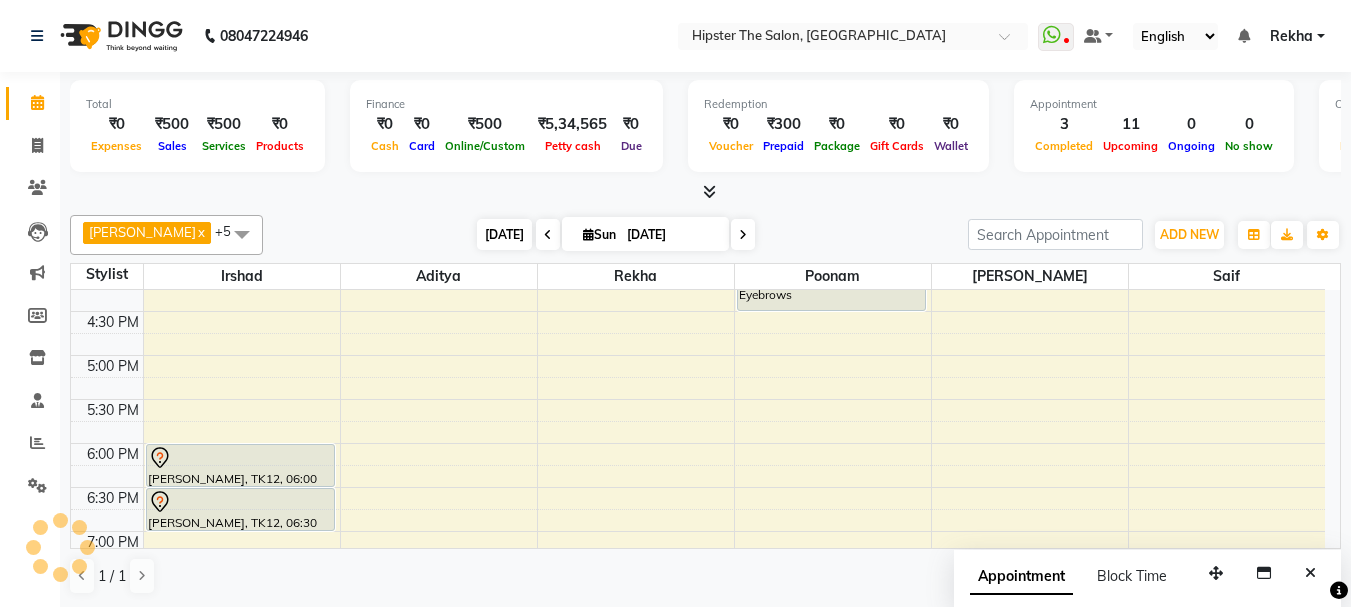 scroll, scrollTop: 0, scrollLeft: 0, axis: both 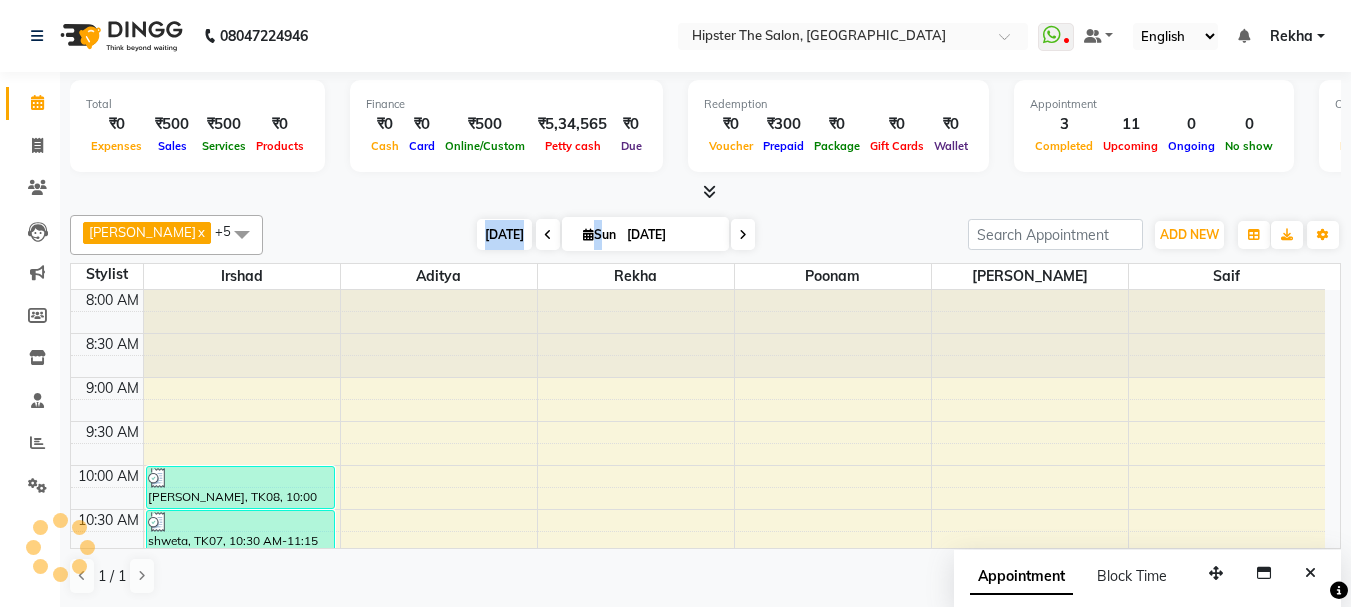 click on "Today" at bounding box center (504, 234) 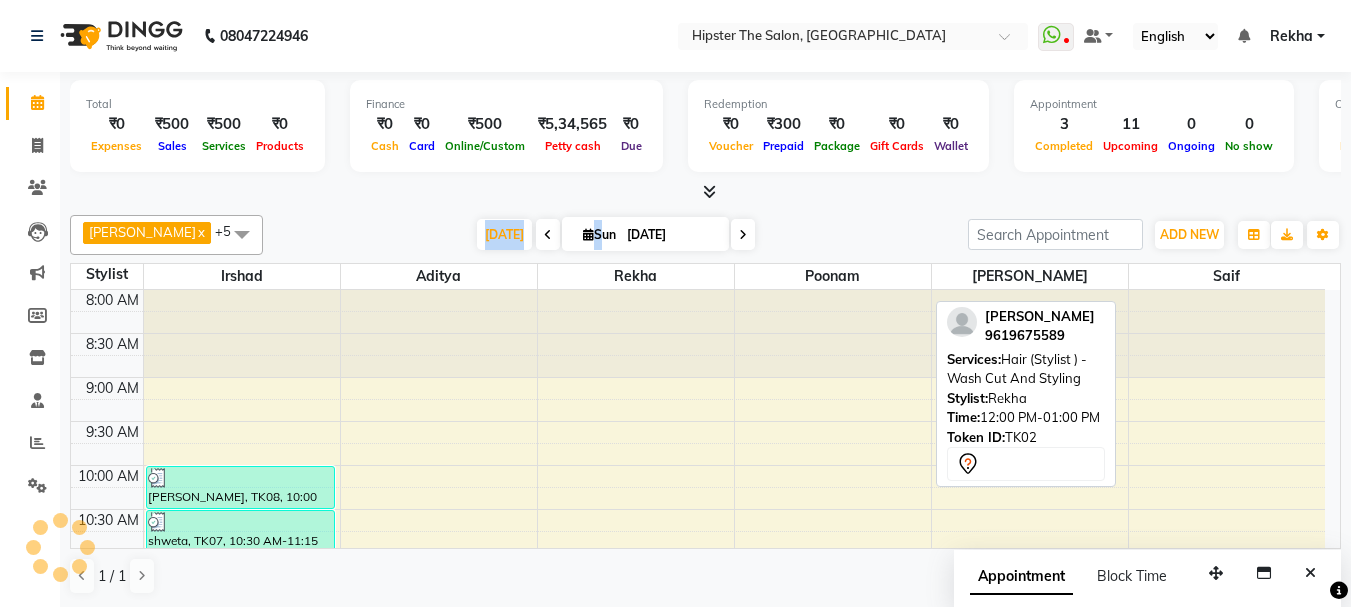 scroll, scrollTop: 353, scrollLeft: 0, axis: vertical 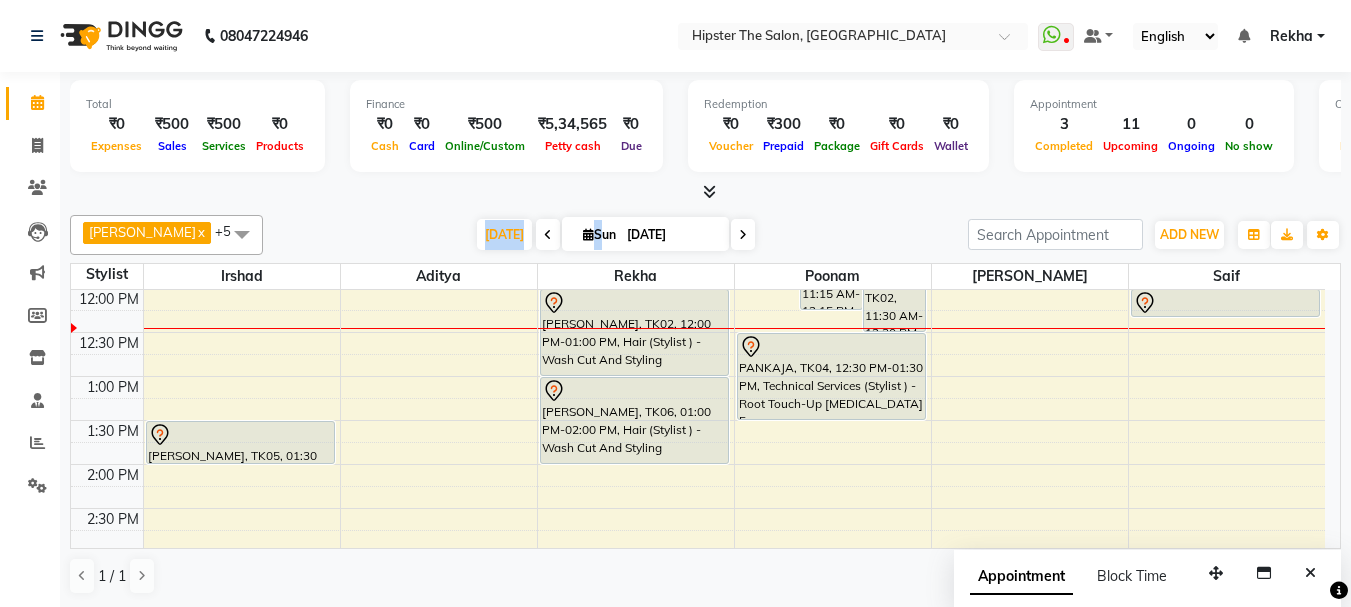 click on "8:00 AM 8:30 AM 9:00 AM 9:30 AM 10:00 AM 10:30 AM 11:00 AM 11:30 AM 12:00 PM 12:30 PM 1:00 PM 1:30 PM 2:00 PM 2:30 PM 3:00 PM 3:30 PM 4:00 PM 4:30 PM 5:00 PM 5:30 PM 6:00 PM 6:30 PM 7:00 PM 7:30 PM 8:00 PM 8:30 PM 9:00 PM 9:30 PM 10:00 PM 10:30 PM     Bhavin Chudasma, TK08, 10:00 AM-10:30 AM, Hair (Stylist ) - Styling With Wash 1     shweta, TK07, 10:30 AM-11:15 AM, Hair (Barber) - Wash Cut And Styling     Anmol k, TK11, 11:15 AM-11:45 AM, Hair (Barber) - Wash Cut And Styling             NIDDHI, TK05, 01:30 PM-02:00 PM, Hair (Barber) - Wash Cut And Styling             avinash gharge, TK12, 06:00 PM-06:30 PM, Hair (Barber) - Wash Cut And Styling             avinash gharge, TK12, 06:30 PM-07:00 PM, Hair (Barber) - Shave             SHRADDHA SHAH, TK02, 12:00 PM-01:00 PM, Hair (Stylist ) - Wash Cut And Styling             Anna Reji, TK06, 01:00 PM-02:00 PM, Hair (Stylist ) - Wash Cut And Styling             ramneet, TK03, 07:30 PM-08:30 PM, Hair (Stylist ) - Styling With Wash" at bounding box center (698, 596) 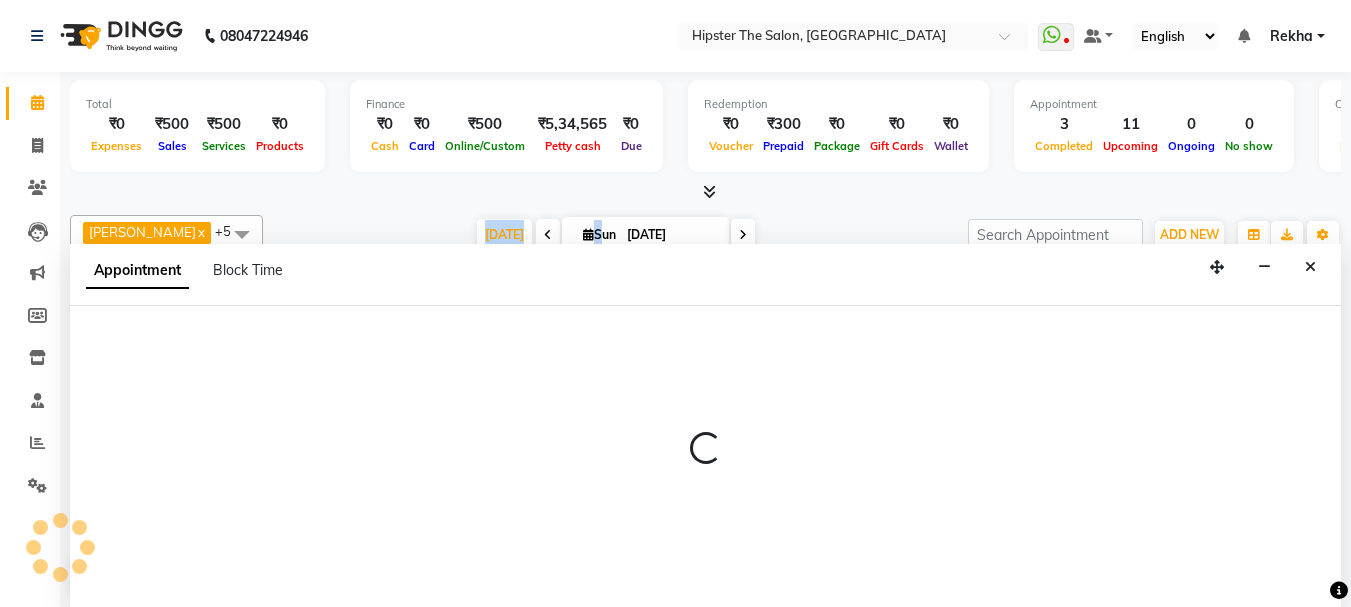 scroll, scrollTop: 1, scrollLeft: 0, axis: vertical 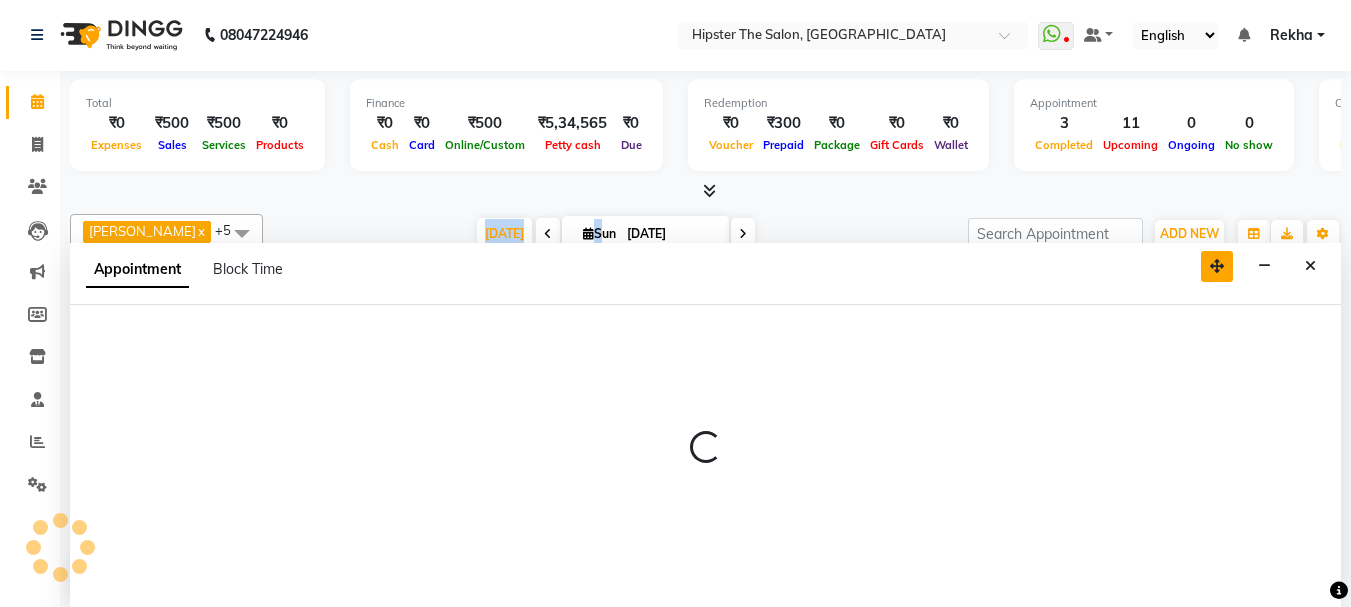 select on "32386" 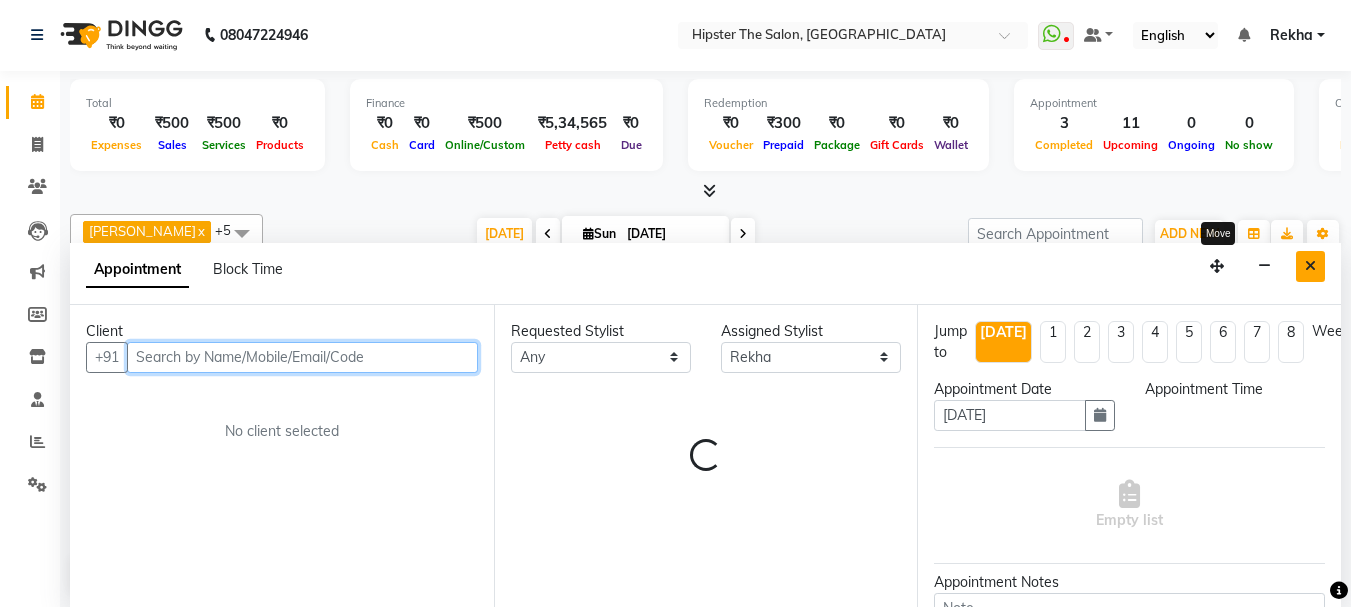 select on "840" 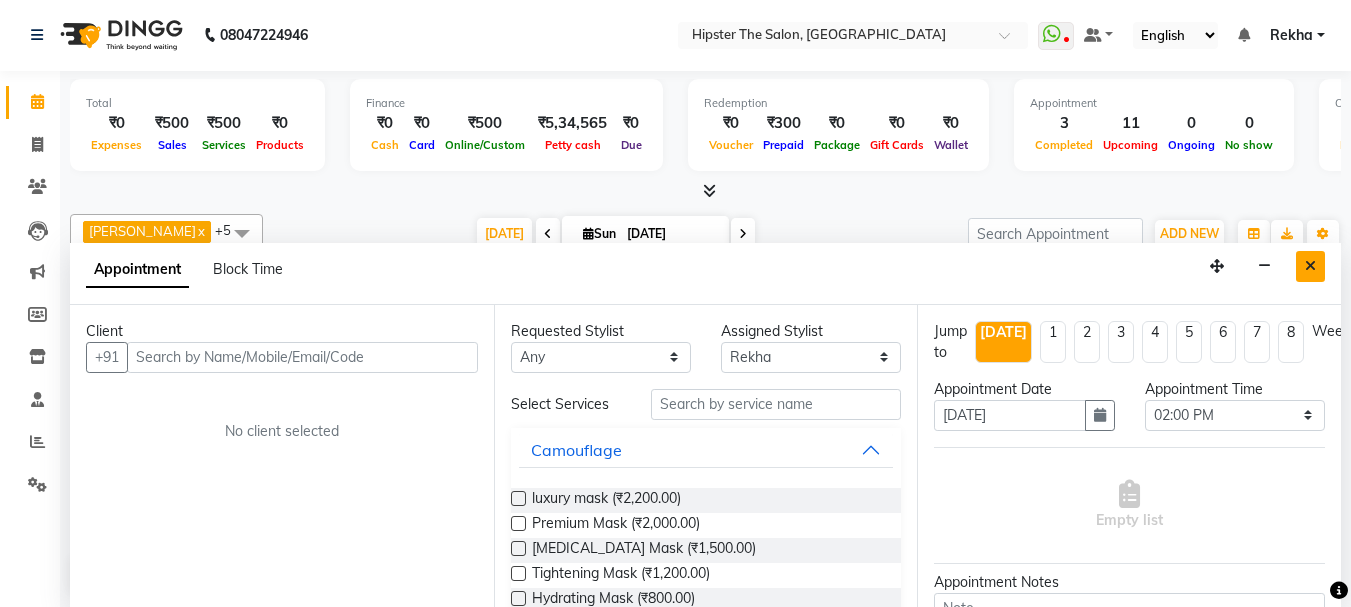 click at bounding box center (1310, 266) 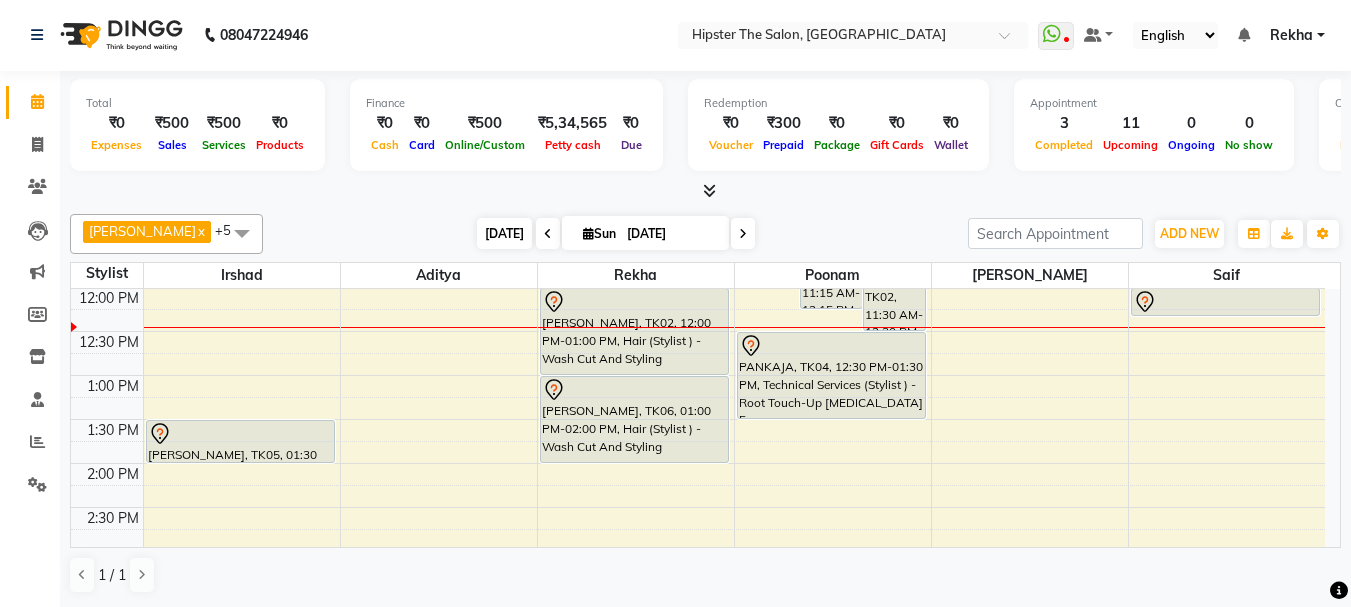 click on "Today" at bounding box center [504, 233] 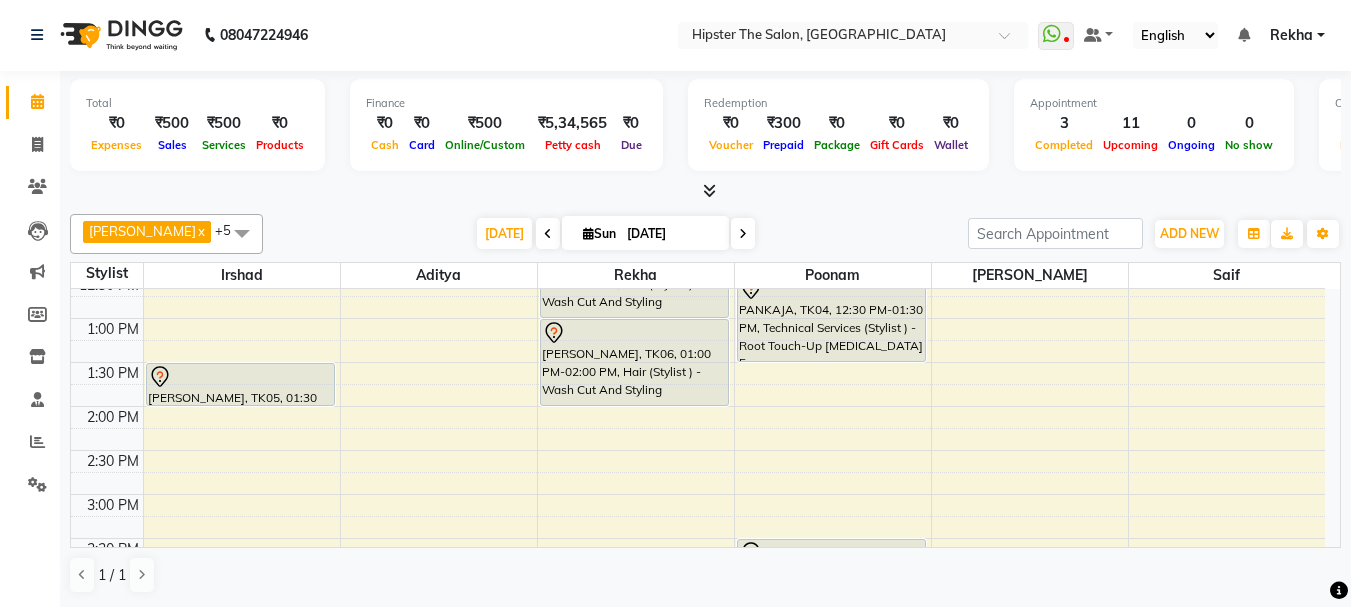 scroll, scrollTop: 440, scrollLeft: 0, axis: vertical 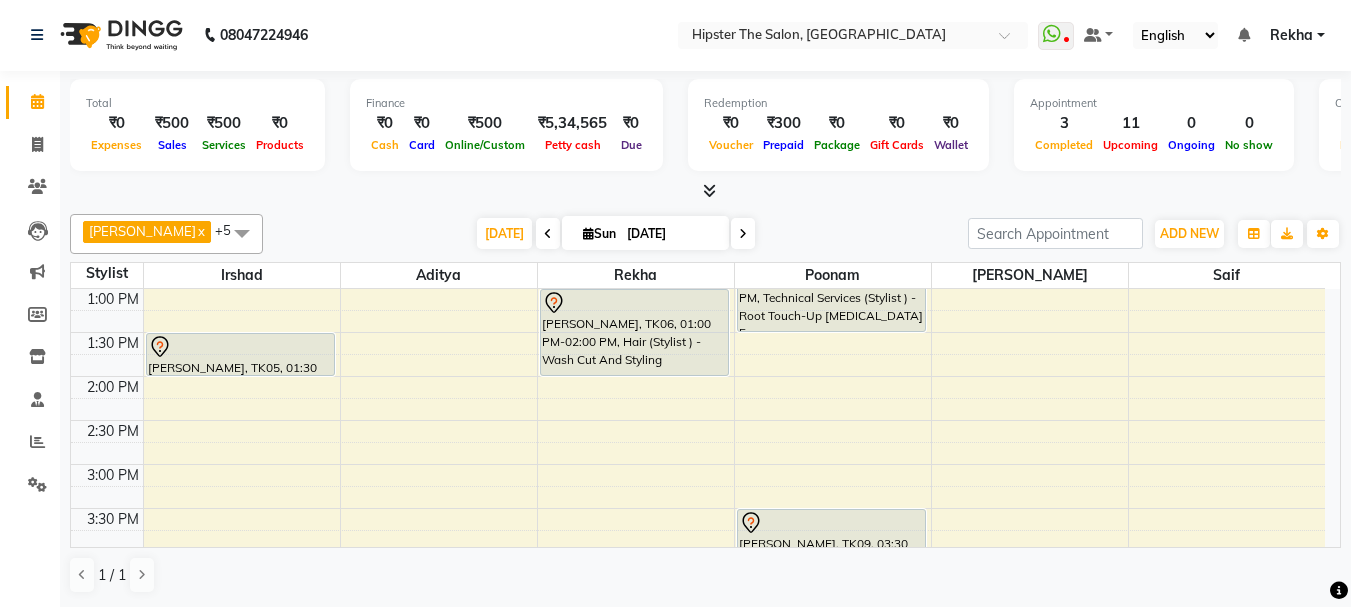 click on "8:00 AM 8:30 AM 9:00 AM 9:30 AM 10:00 AM 10:30 AM 11:00 AM 11:30 AM 12:00 PM 12:30 PM 1:00 PM 1:30 PM 2:00 PM 2:30 PM 3:00 PM 3:30 PM 4:00 PM 4:30 PM 5:00 PM 5:30 PM 6:00 PM 6:30 PM 7:00 PM 7:30 PM 8:00 PM 8:30 PM 9:00 PM 9:30 PM 10:00 PM 10:30 PM     Bhavin Chudasma, TK08, 10:00 AM-10:30 AM, Hair (Stylist ) - Styling With Wash 1     shweta, TK07, 10:30 AM-11:15 AM, Hair (Barber) - Wash Cut And Styling     Anmol k, TK11, 11:15 AM-11:45 AM, Hair (Barber) - Wash Cut And Styling             NIDDHI, TK05, 01:30 PM-02:00 PM, Hair (Barber) - Wash Cut And Styling             avinash gharge, TK12, 06:00 PM-06:30 PM, Hair (Barber) - Wash Cut And Styling             avinash gharge, TK12, 06:30 PM-07:00 PM, Hair (Barber) - Shave             SHRADDHA SHAH, TK02, 12:00 PM-01:00 PM, Hair (Stylist ) - Wash Cut And Styling             Anna Reji, TK06, 01:00 PM-02:00 PM, Hair (Stylist ) - Wash Cut And Styling             ramneet, TK03, 07:30 PM-08:30 PM, Hair (Stylist ) - Styling With Wash" at bounding box center [698, 508] 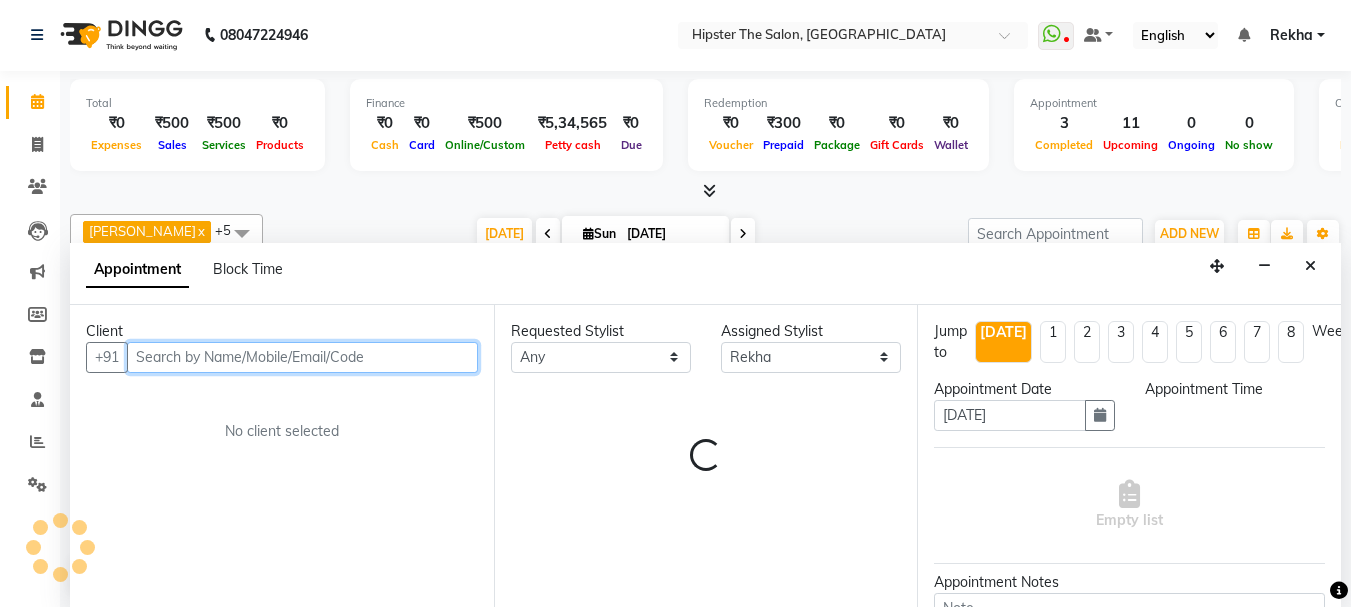 select on "840" 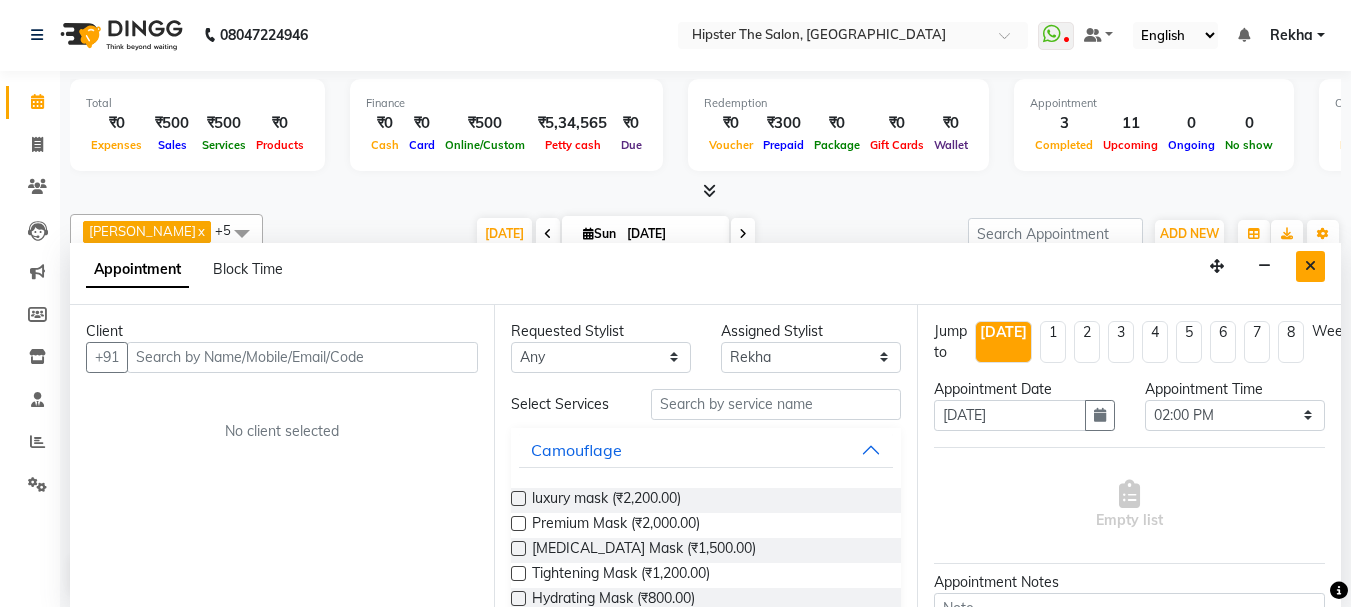 click at bounding box center (1310, 266) 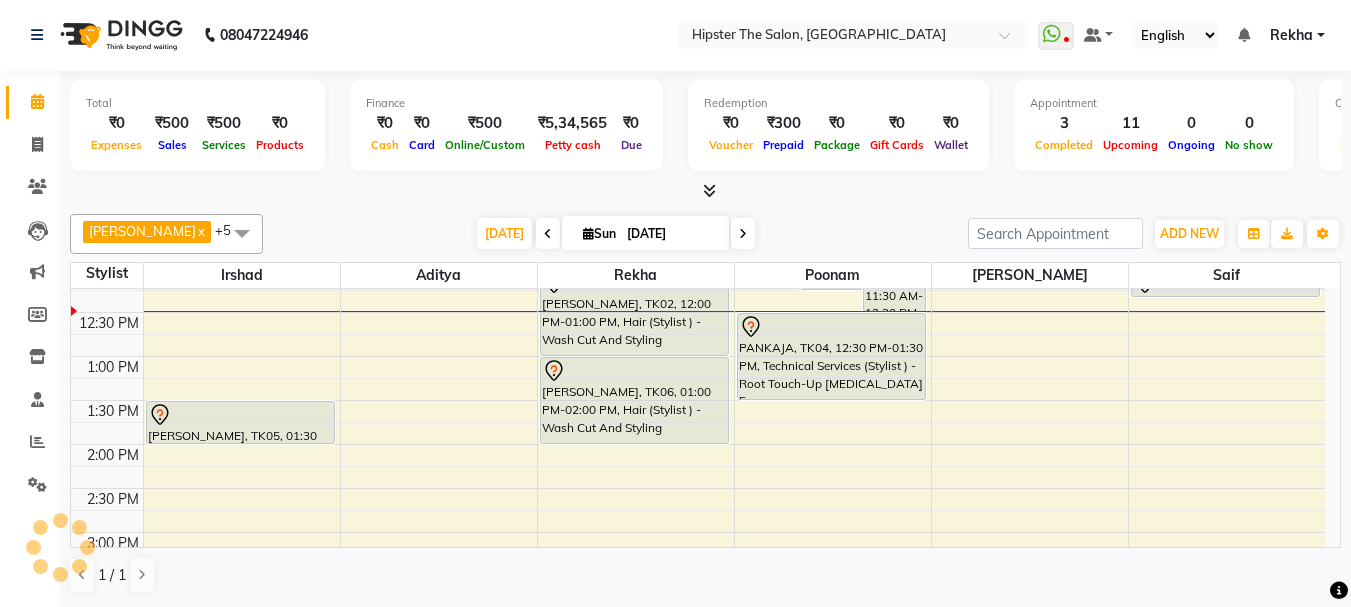 scroll, scrollTop: 367, scrollLeft: 0, axis: vertical 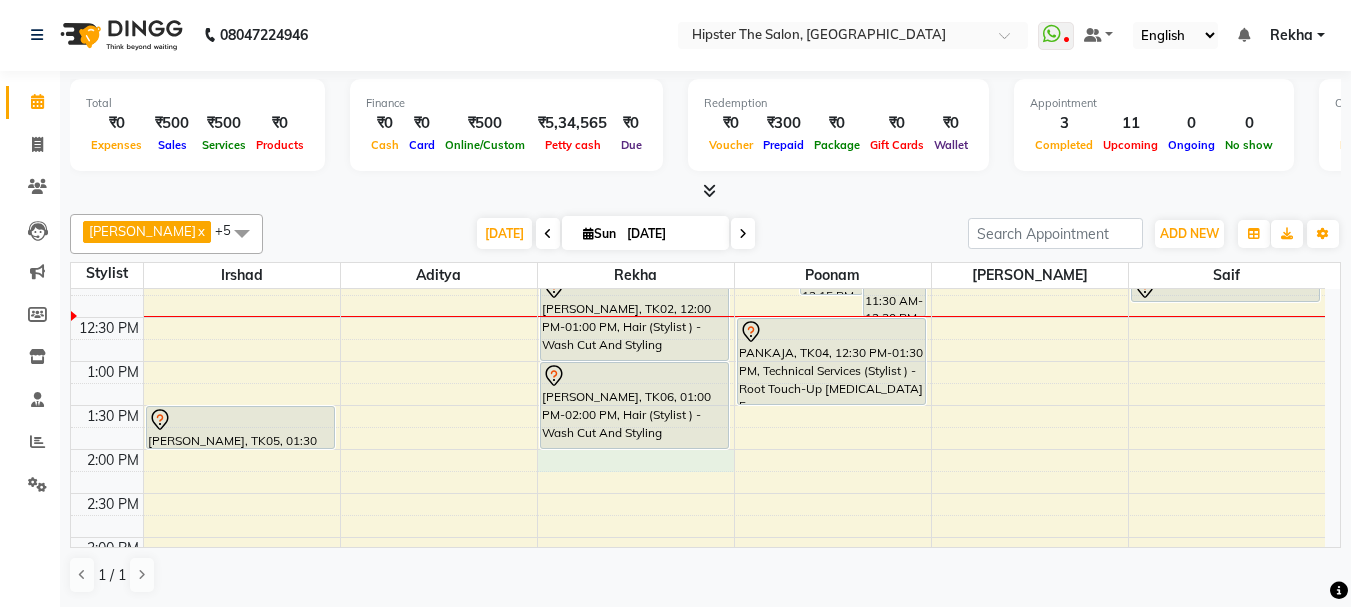 click on "8:00 AM 8:30 AM 9:00 AM 9:30 AM 10:00 AM 10:30 AM 11:00 AM 11:30 AM 12:00 PM 12:30 PM 1:00 PM 1:30 PM 2:00 PM 2:30 PM 3:00 PM 3:30 PM 4:00 PM 4:30 PM 5:00 PM 5:30 PM 6:00 PM 6:30 PM 7:00 PM 7:30 PM 8:00 PM 8:30 PM 9:00 PM 9:30 PM 10:00 PM 10:30 PM     Bhavin Chudasma, TK08, 10:00 AM-10:30 AM, Hair (Stylist ) - Styling With Wash 1     shweta, TK07, 10:30 AM-11:15 AM, Hair (Barber) - Wash Cut And Styling     Anmol k, TK11, 11:15 AM-11:45 AM, Hair (Barber) - Wash Cut And Styling             NIDDHI, TK05, 01:30 PM-02:00 PM, Hair (Barber) - Wash Cut And Styling             avinash gharge, TK12, 06:00 PM-06:30 PM, Hair (Barber) - Wash Cut And Styling             avinash gharge, TK12, 06:30 PM-07:00 PM, Hair (Barber) - Shave             SHRADDHA SHAH, TK02, 12:00 PM-01:00 PM, Hair (Stylist ) - Wash Cut And Styling             Anna Reji, TK06, 01:00 PM-02:00 PM, Hair (Stylist ) - Wash Cut And Styling             ramneet, TK03, 07:30 PM-08:30 PM, Hair (Stylist ) - Styling With Wash" at bounding box center (698, 581) 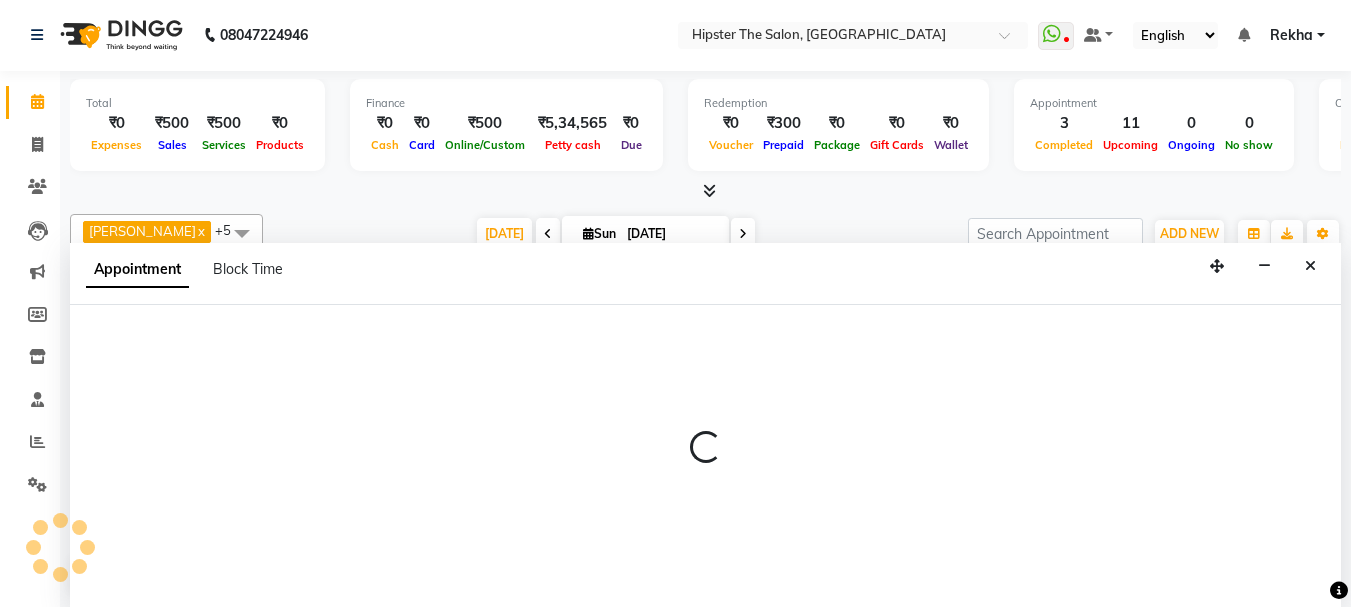 select on "32386" 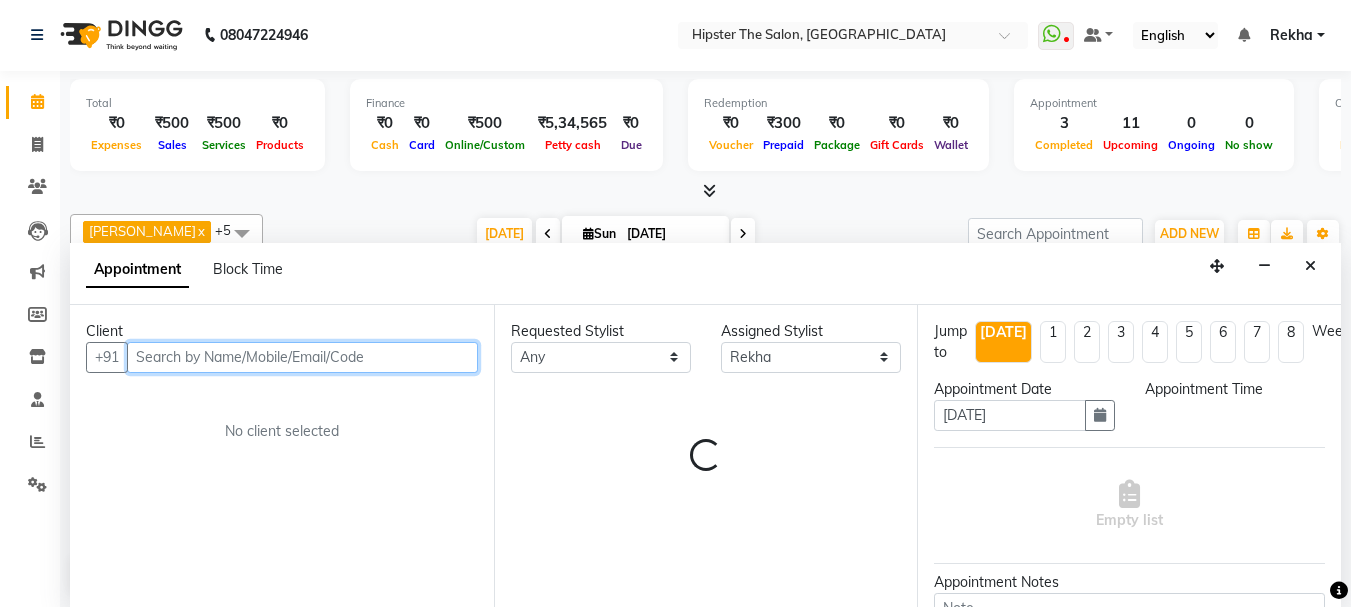 select on "840" 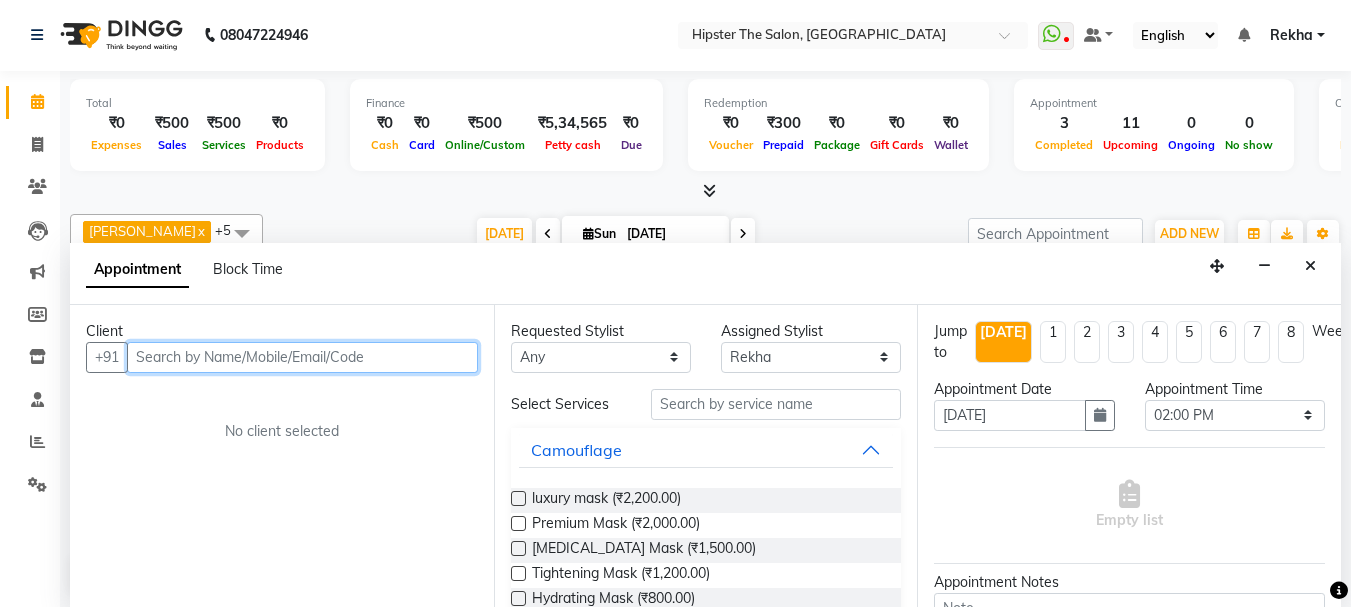 click at bounding box center [302, 357] 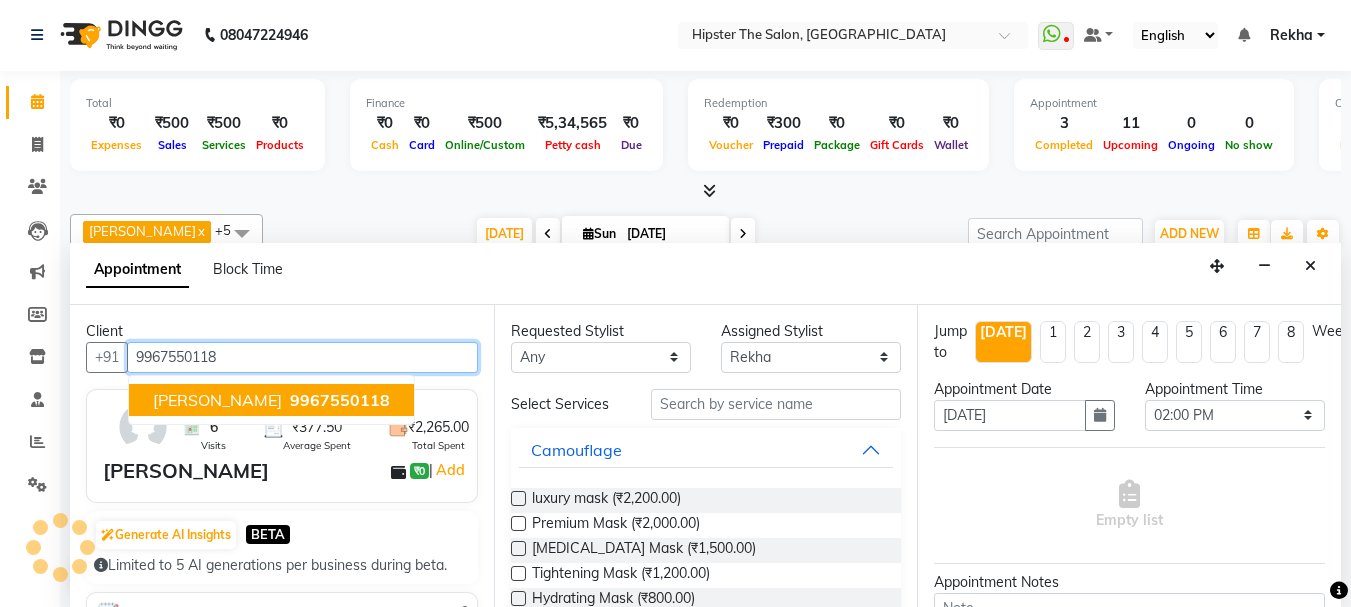 click on "[PERSON_NAME]" at bounding box center [217, 400] 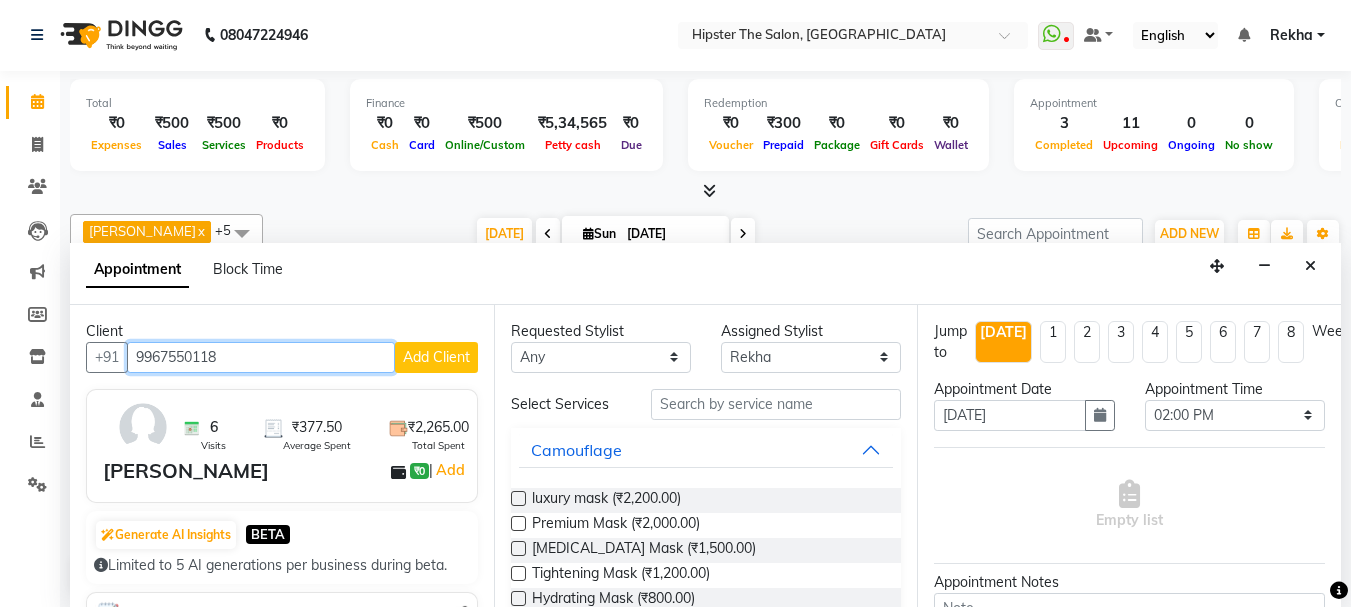 type on "9967550118" 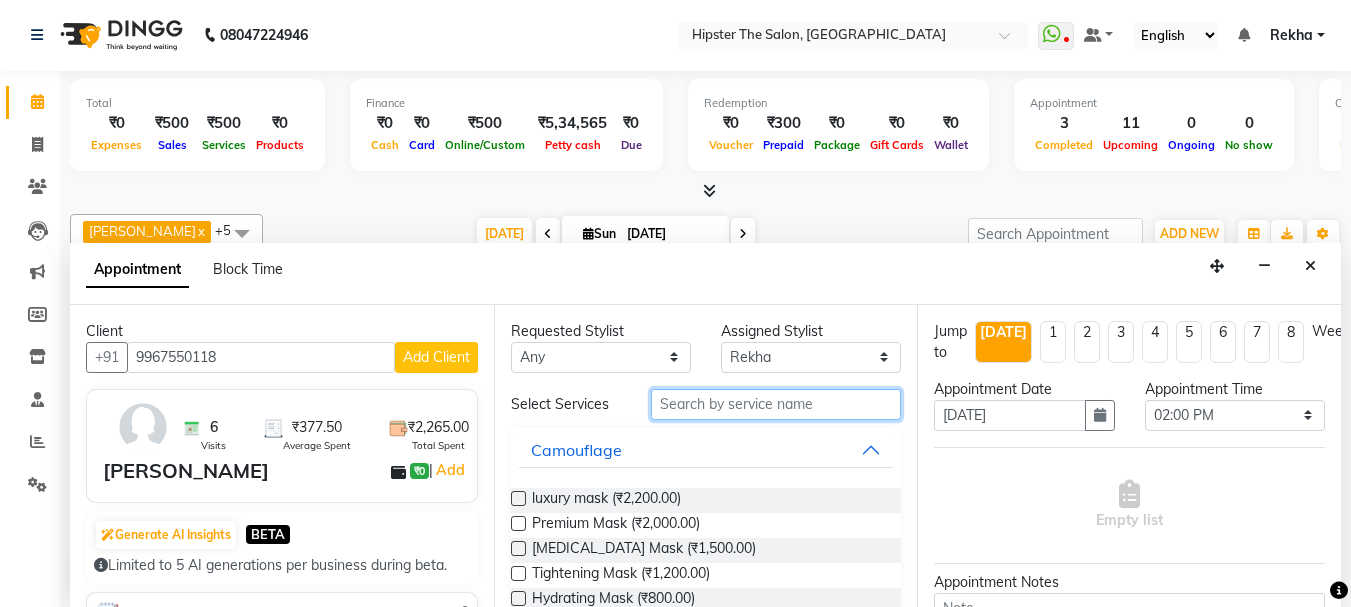 click at bounding box center [776, 404] 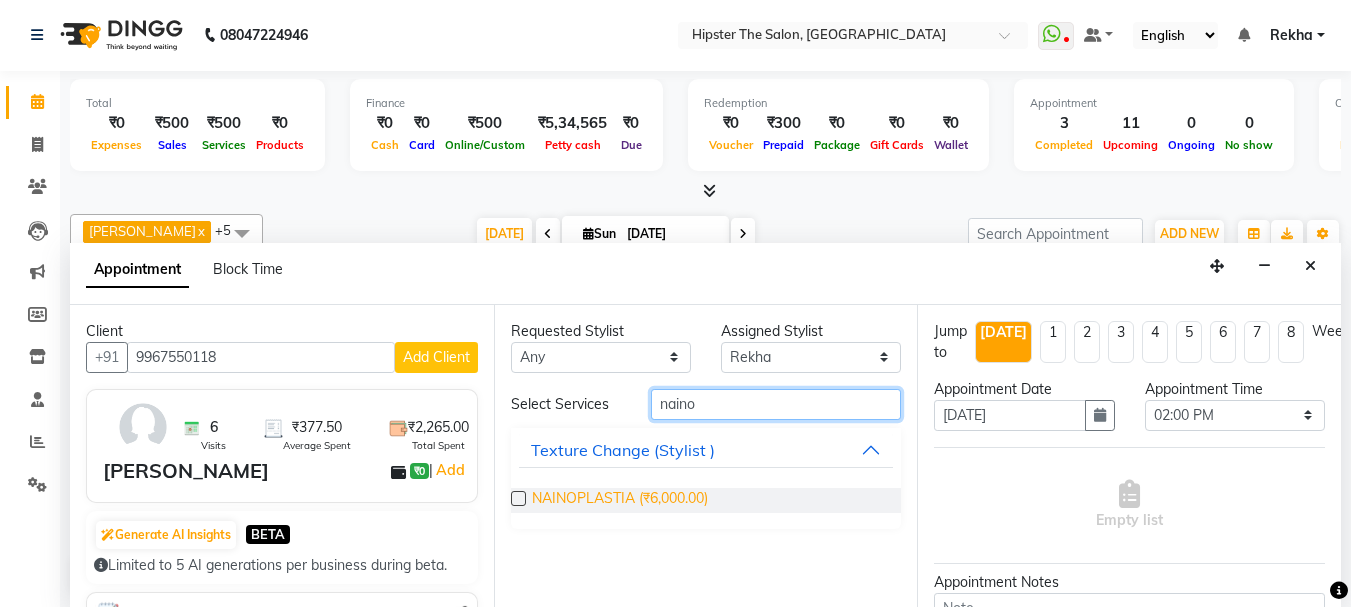 type on "naino" 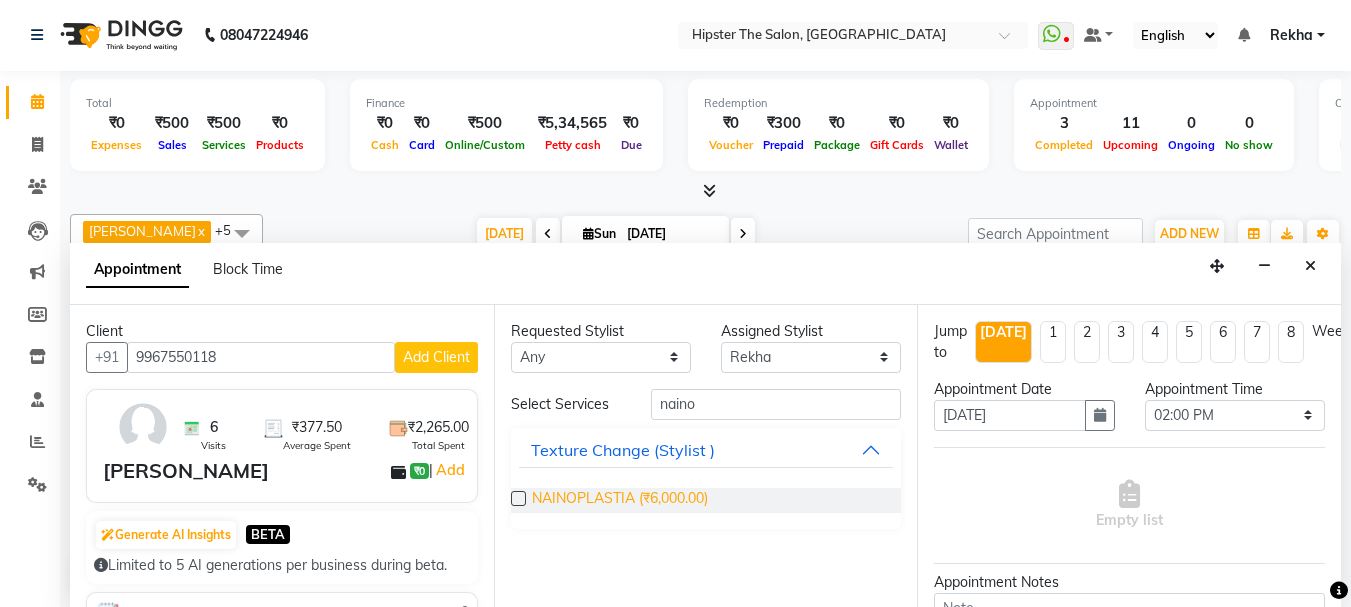 click on "NAINOPLASTIA (₹6,000.00)" at bounding box center [620, 500] 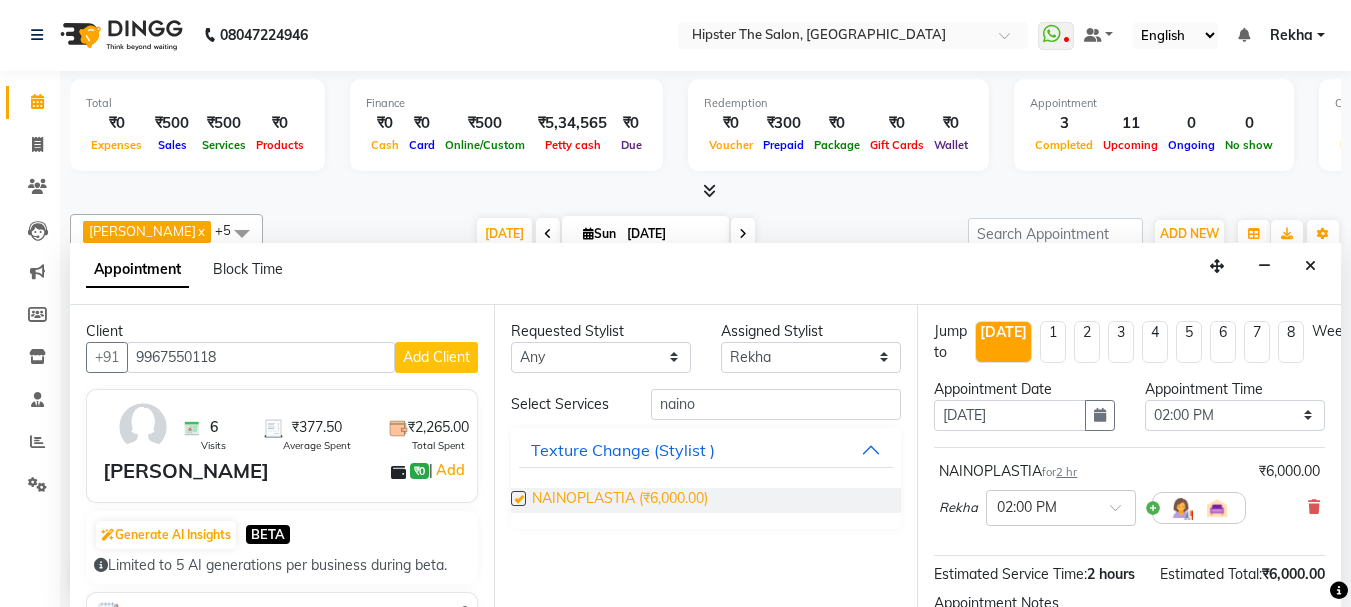 checkbox on "false" 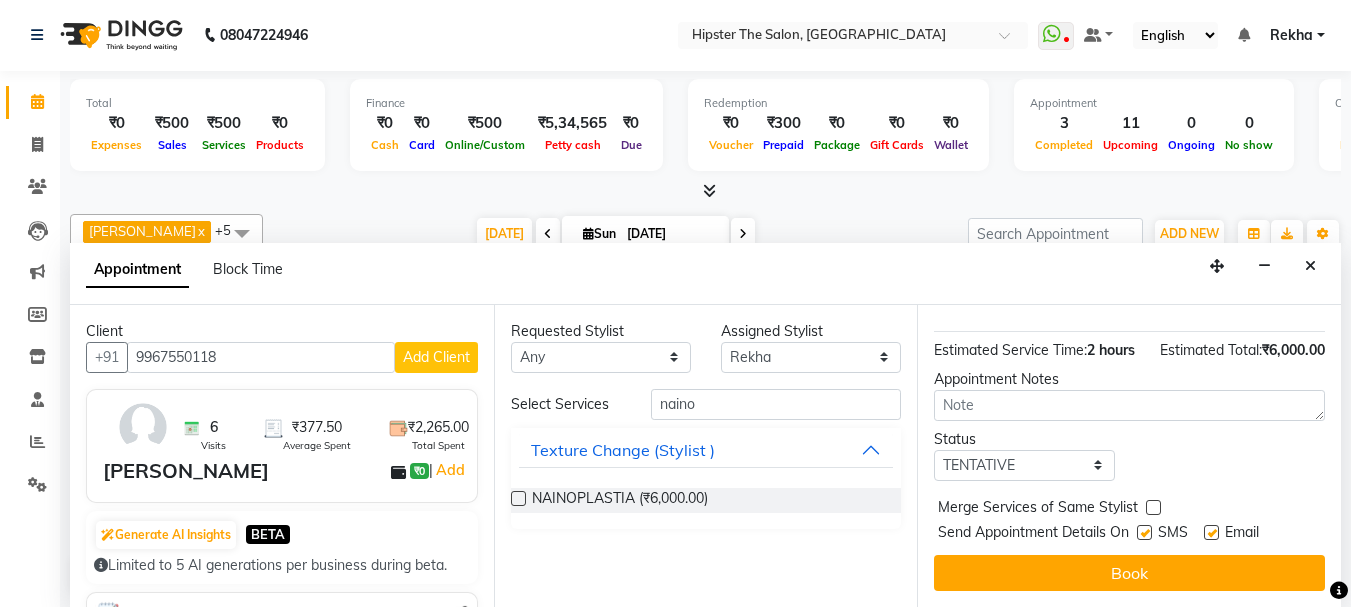 scroll, scrollTop: 260, scrollLeft: 0, axis: vertical 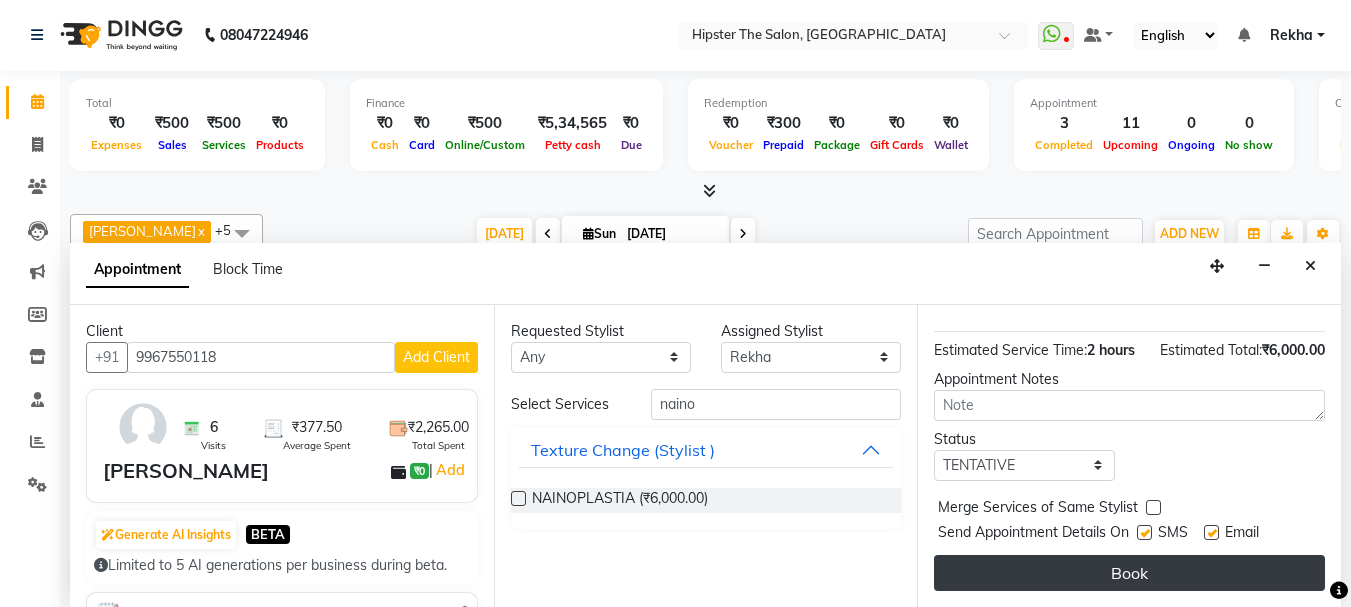 click on "Book" at bounding box center [1129, 573] 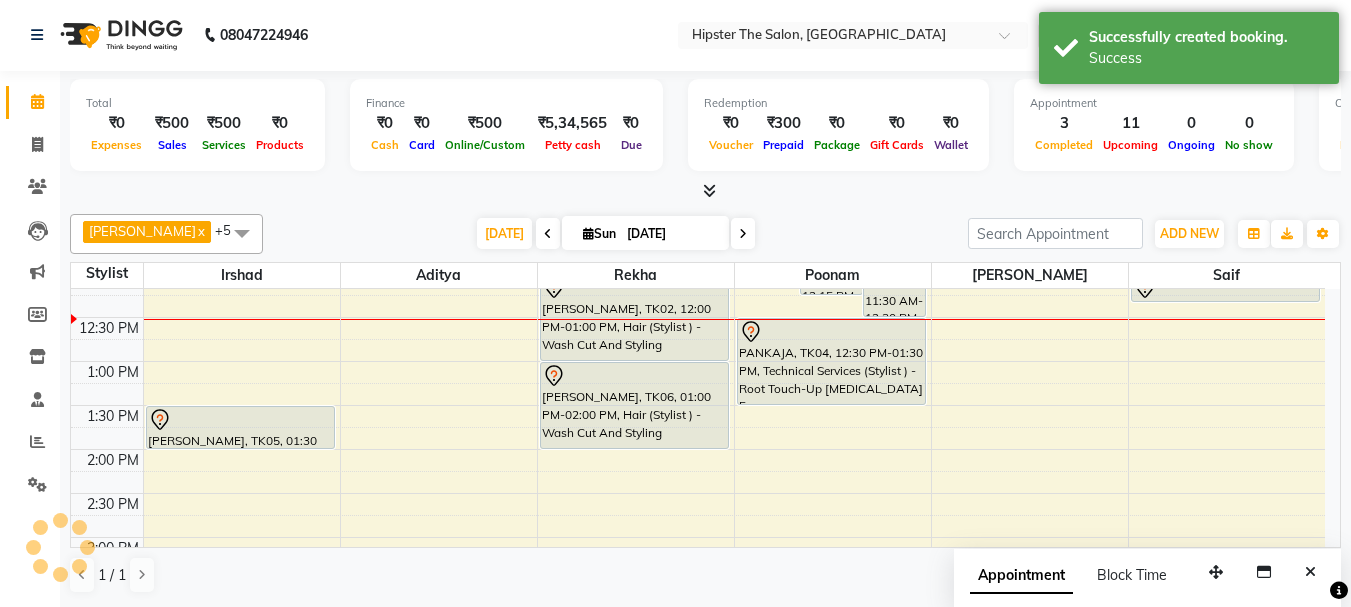 scroll, scrollTop: 0, scrollLeft: 0, axis: both 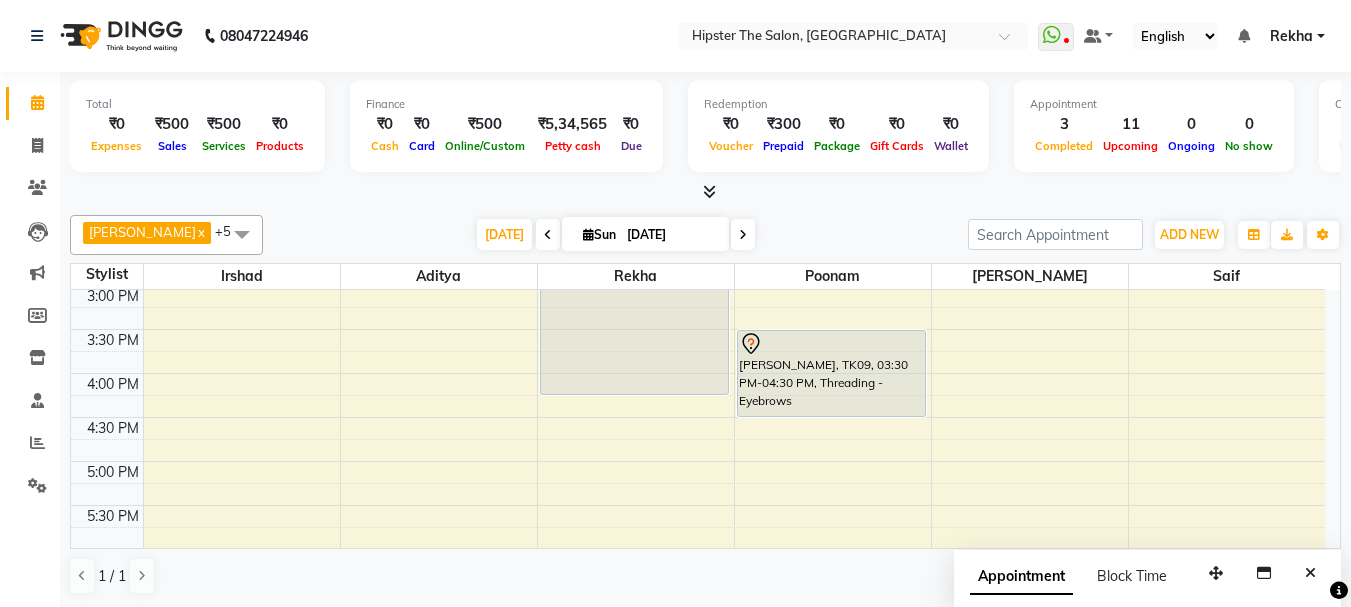 drag, startPoint x: 719, startPoint y: 372, endPoint x: 719, endPoint y: 385, distance: 13 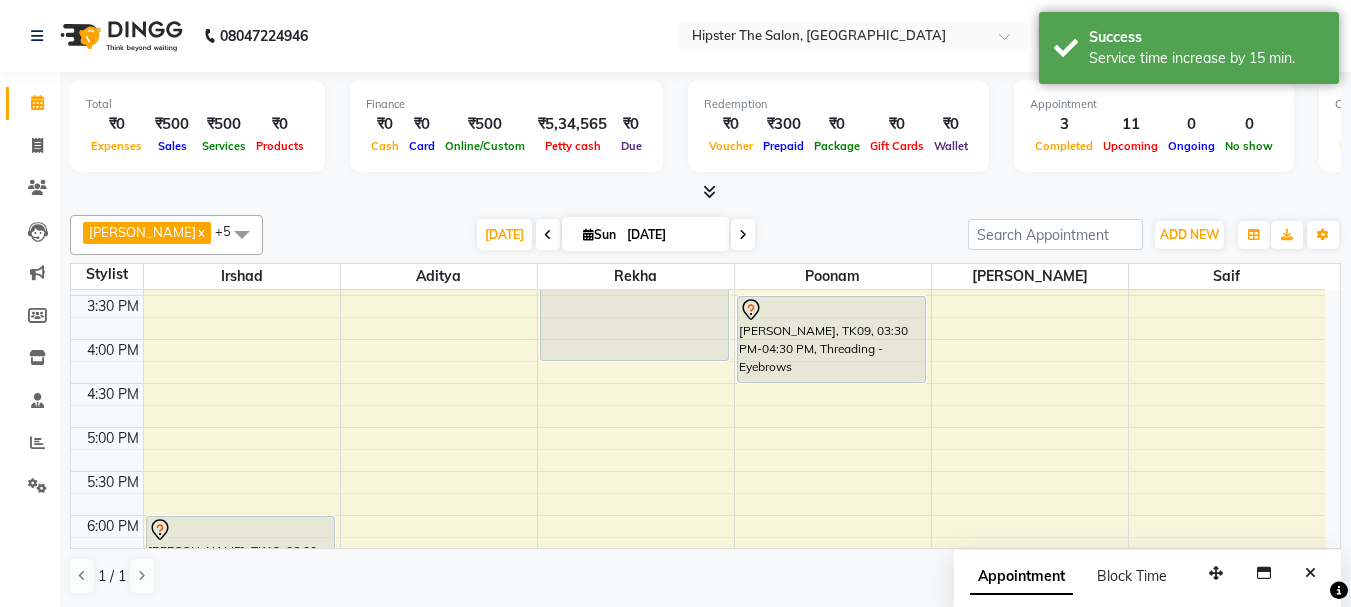 scroll, scrollTop: 653, scrollLeft: 0, axis: vertical 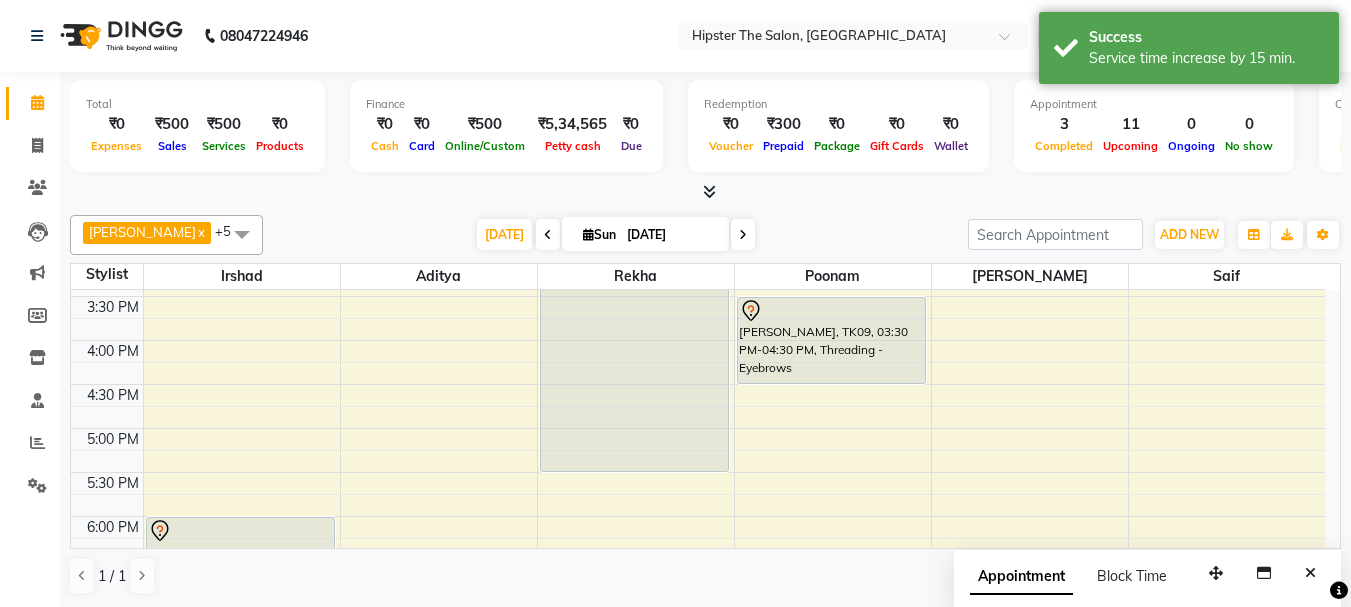 drag, startPoint x: 716, startPoint y: 362, endPoint x: 721, endPoint y: 462, distance: 100.12492 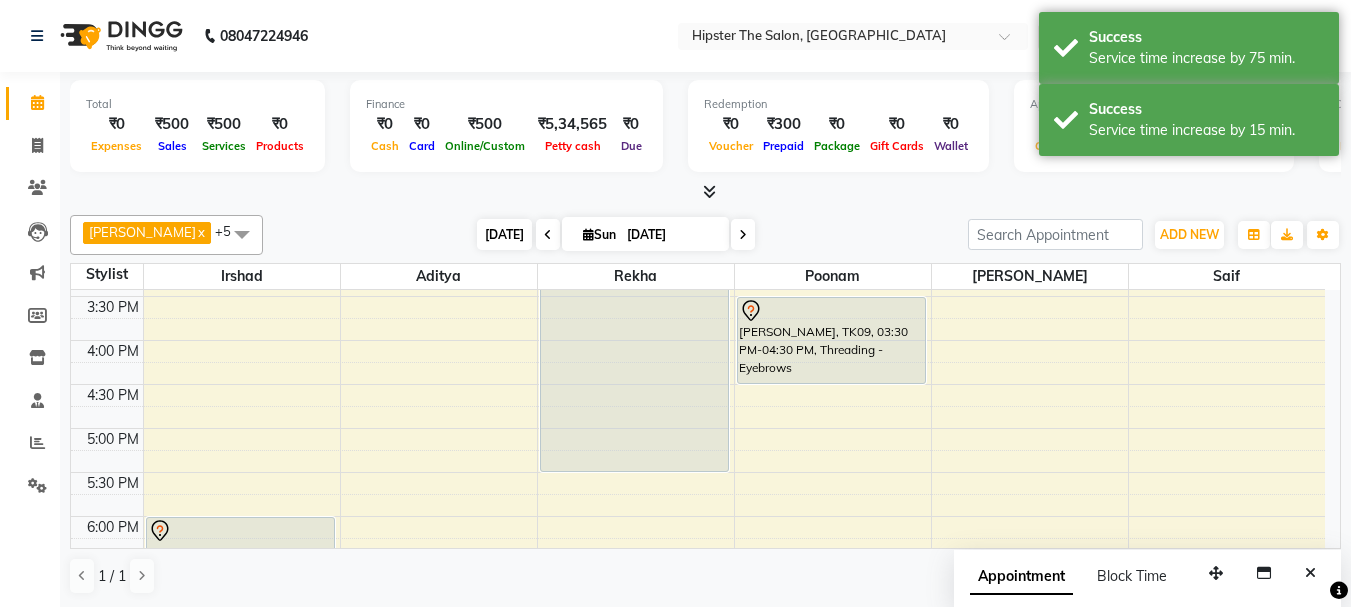 click on "Today" at bounding box center (504, 234) 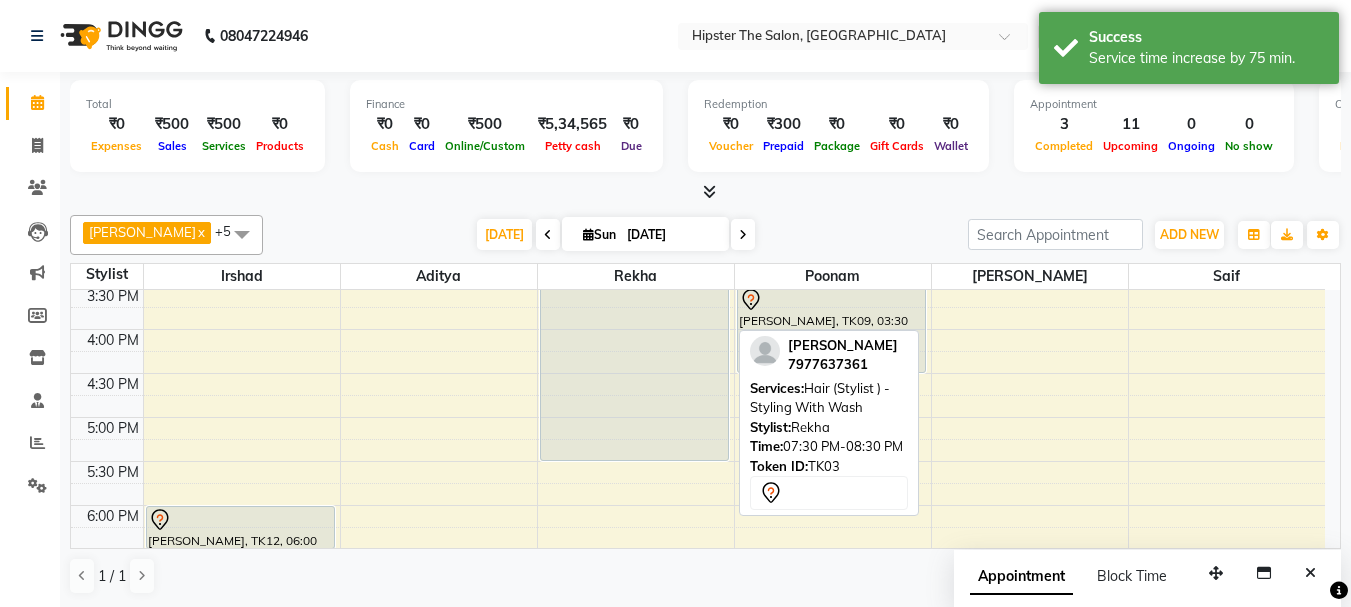 scroll, scrollTop: 694, scrollLeft: 0, axis: vertical 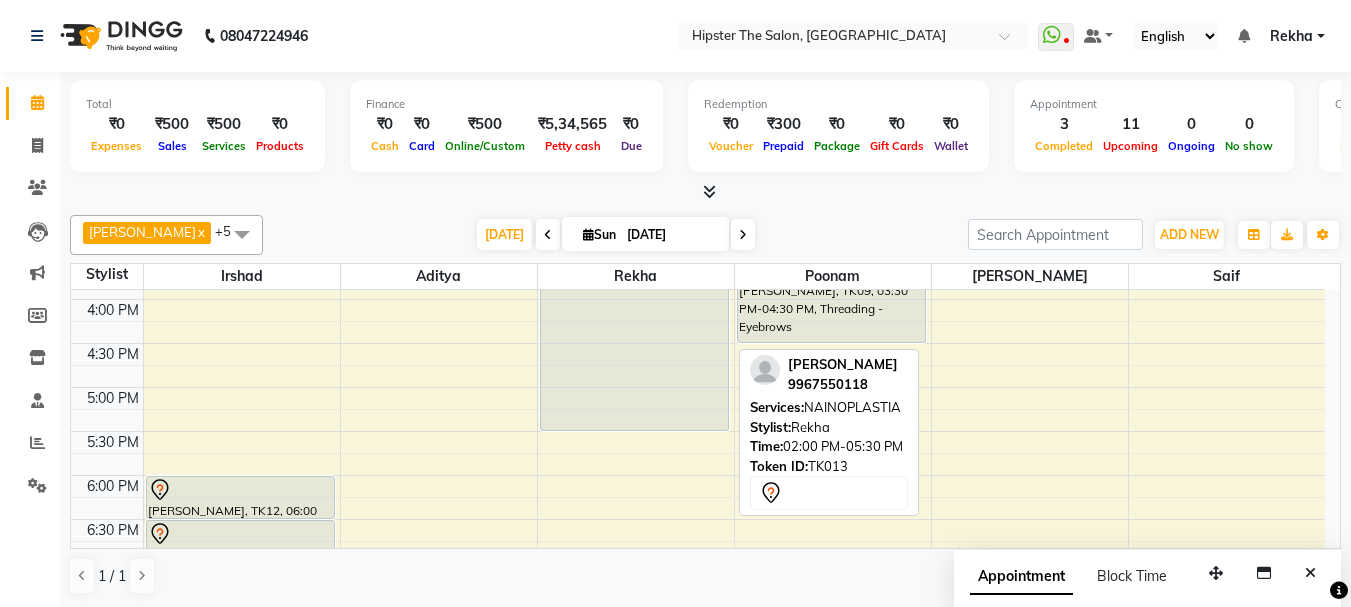 click at bounding box center [634, 430] 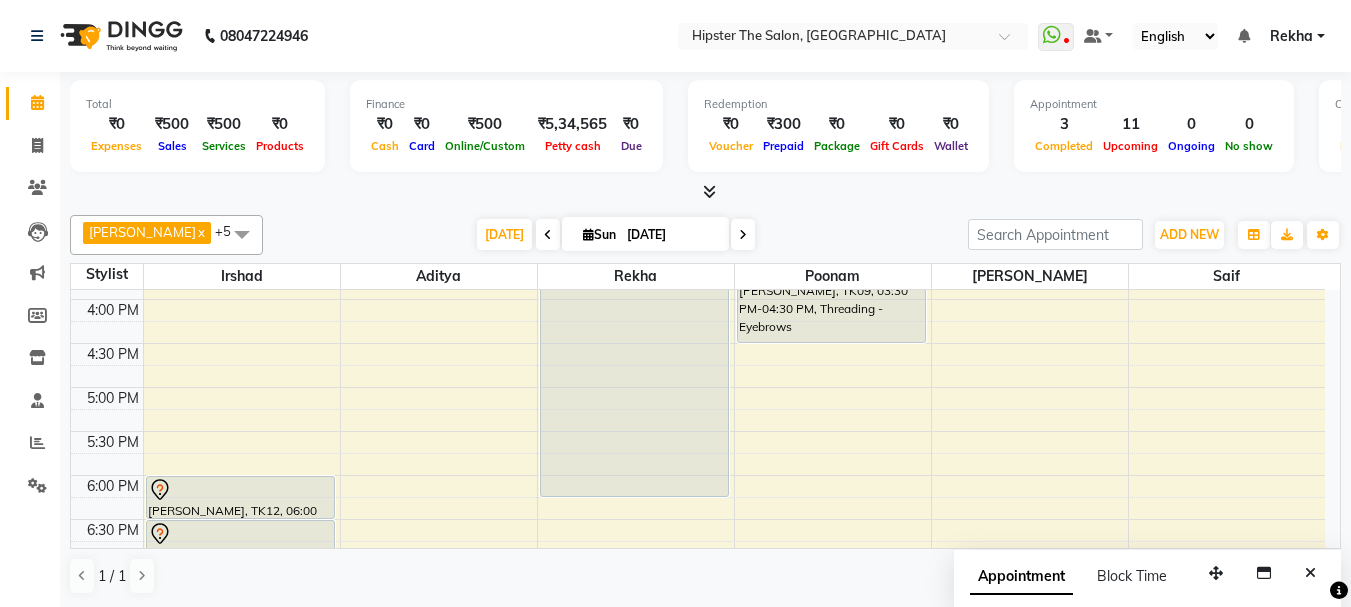 drag, startPoint x: 712, startPoint y: 429, endPoint x: 708, endPoint y: 493, distance: 64.12488 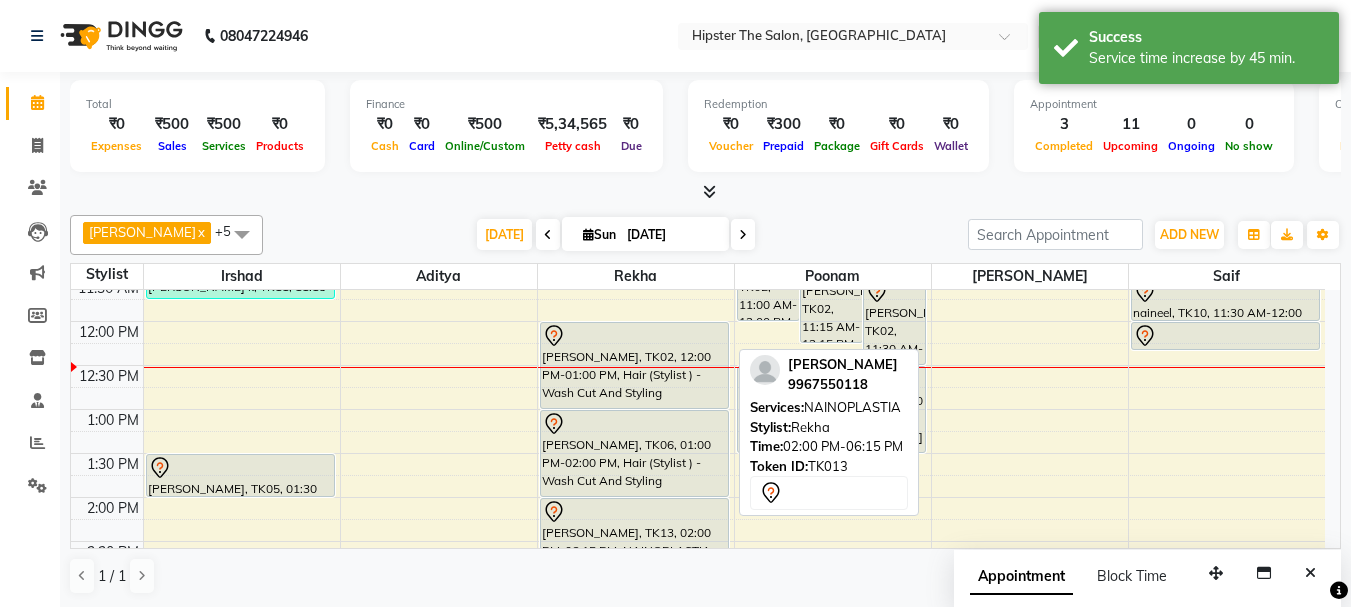 scroll, scrollTop: 468, scrollLeft: 0, axis: vertical 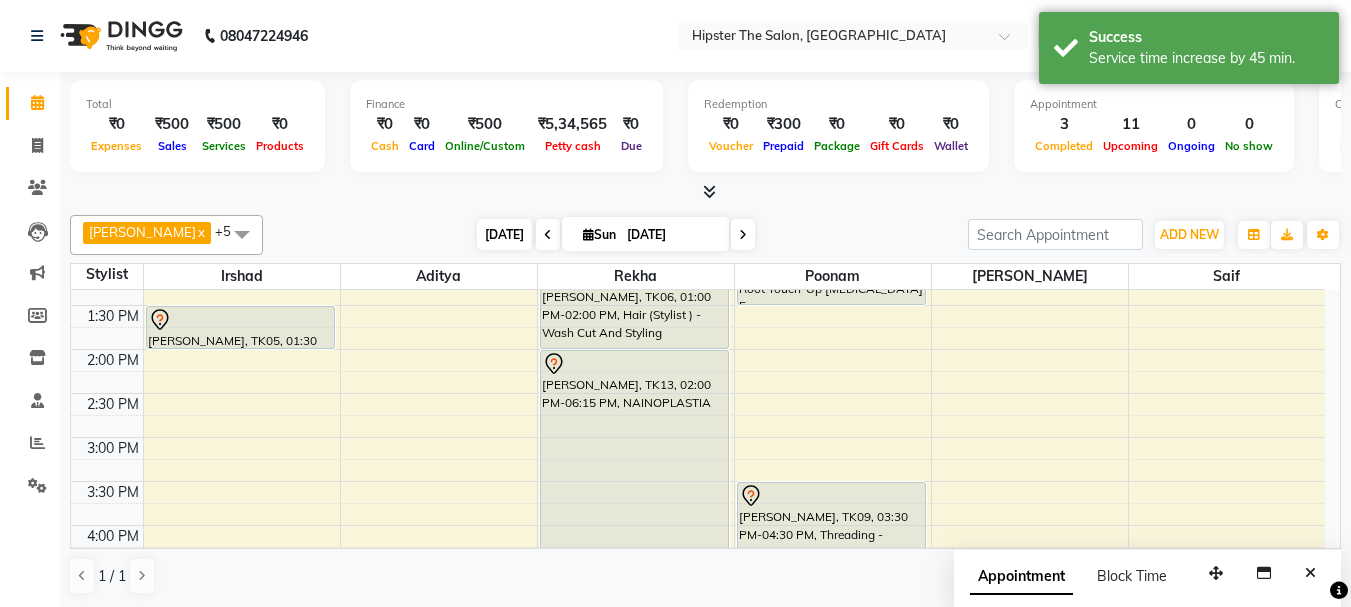 click on "Today" at bounding box center [504, 234] 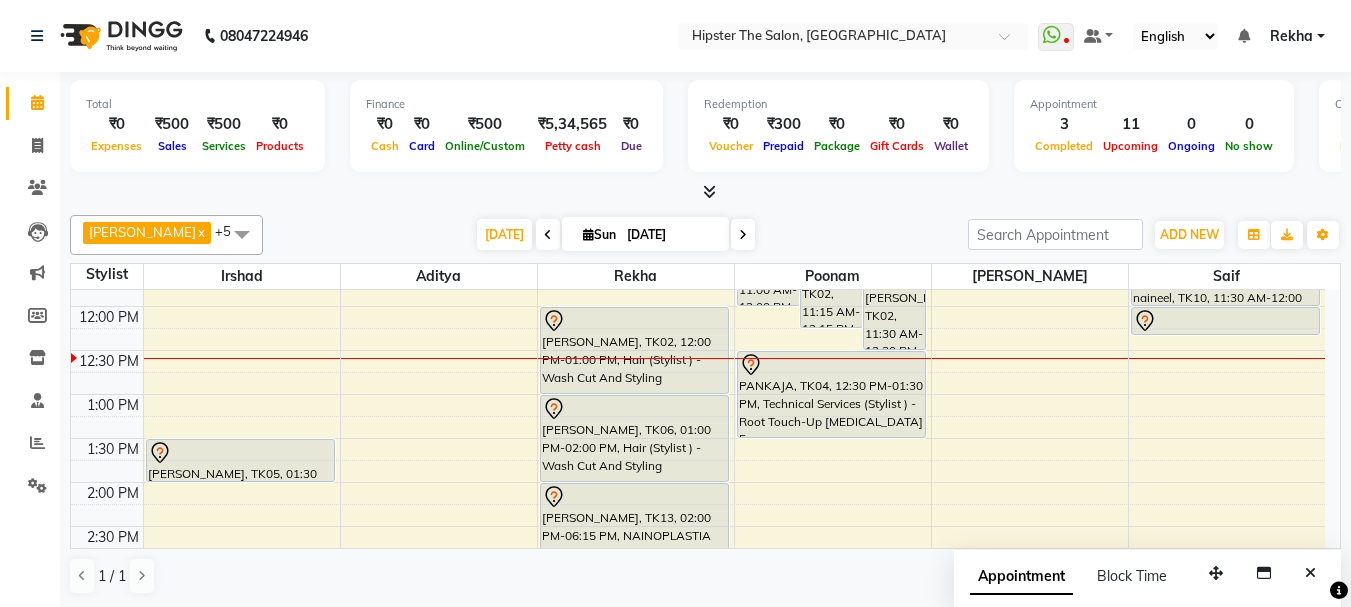 scroll, scrollTop: 266, scrollLeft: 0, axis: vertical 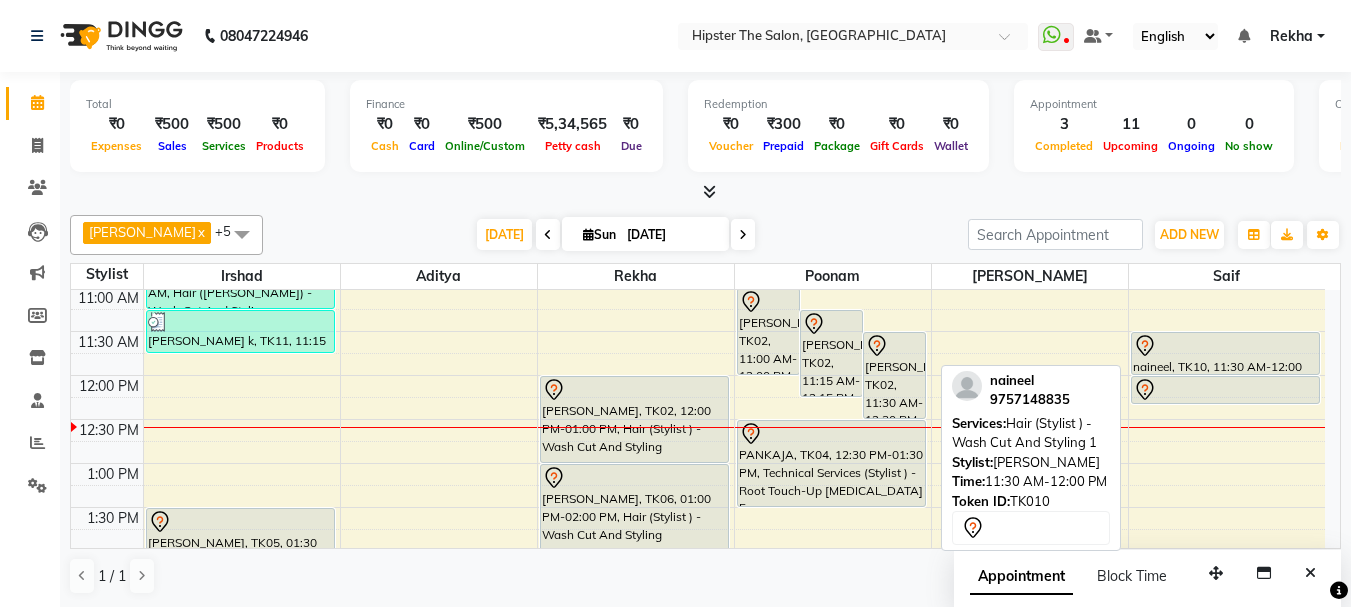click on "naineel, TK10, 11:30 AM-12:00 PM, Hair (Stylist ) - Wash Cut And Styling 1" at bounding box center [1226, 353] 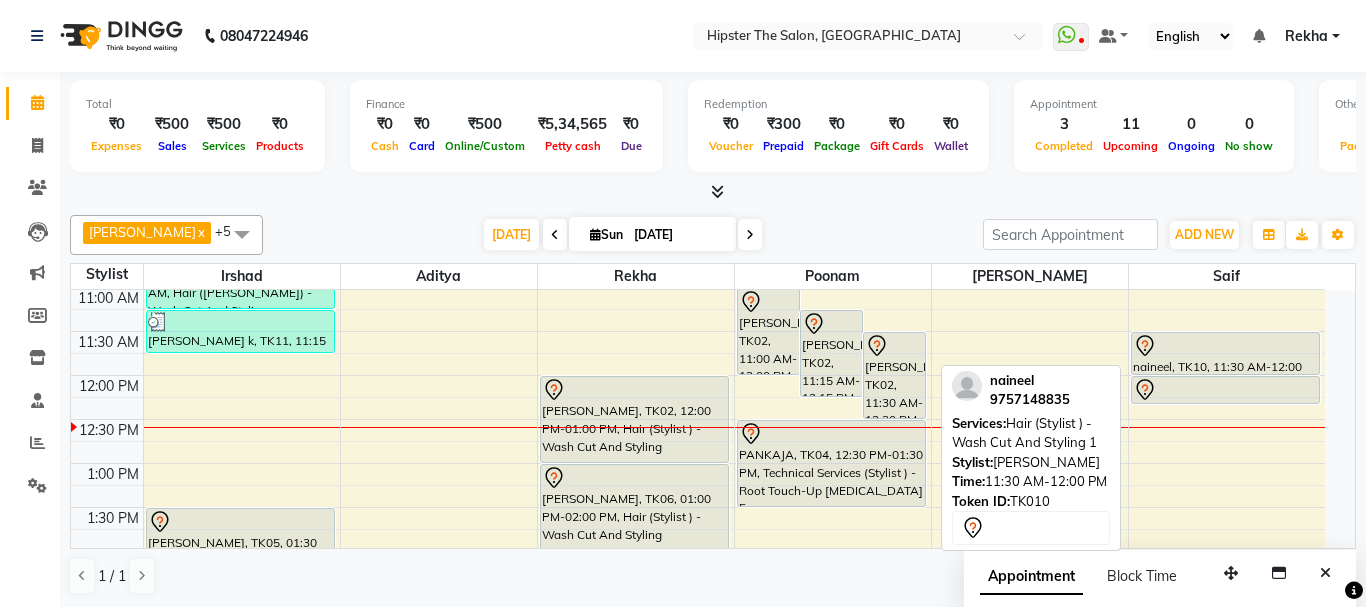 select on "7" 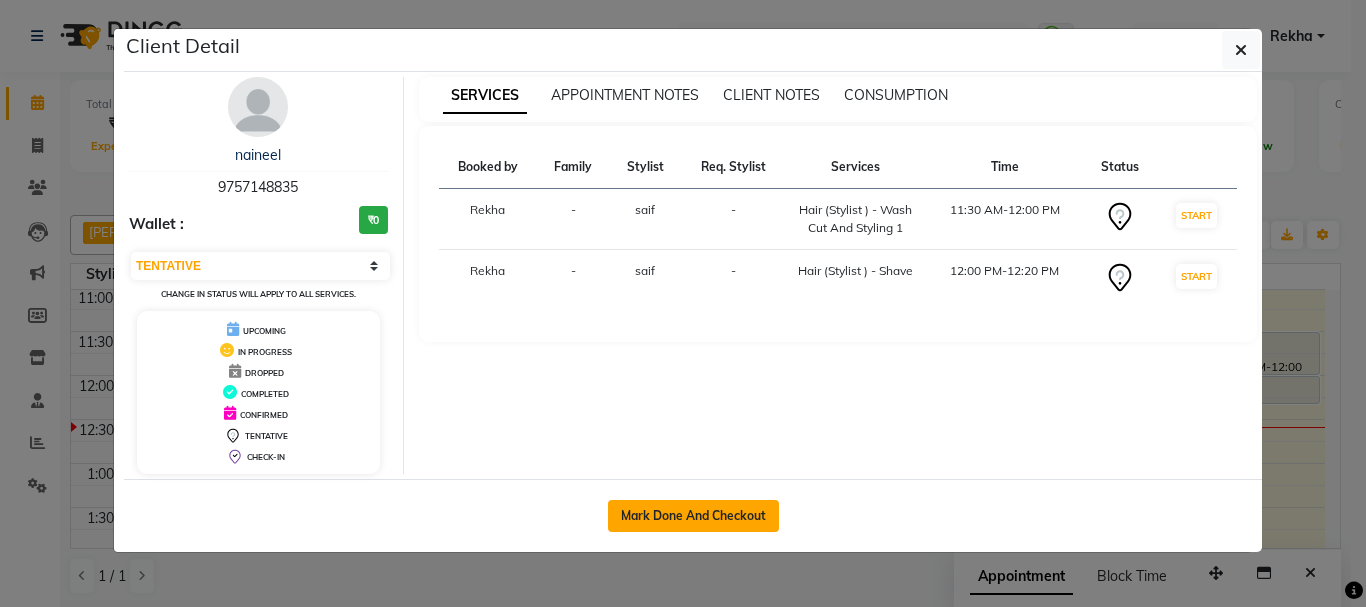 click on "Mark Done And Checkout" 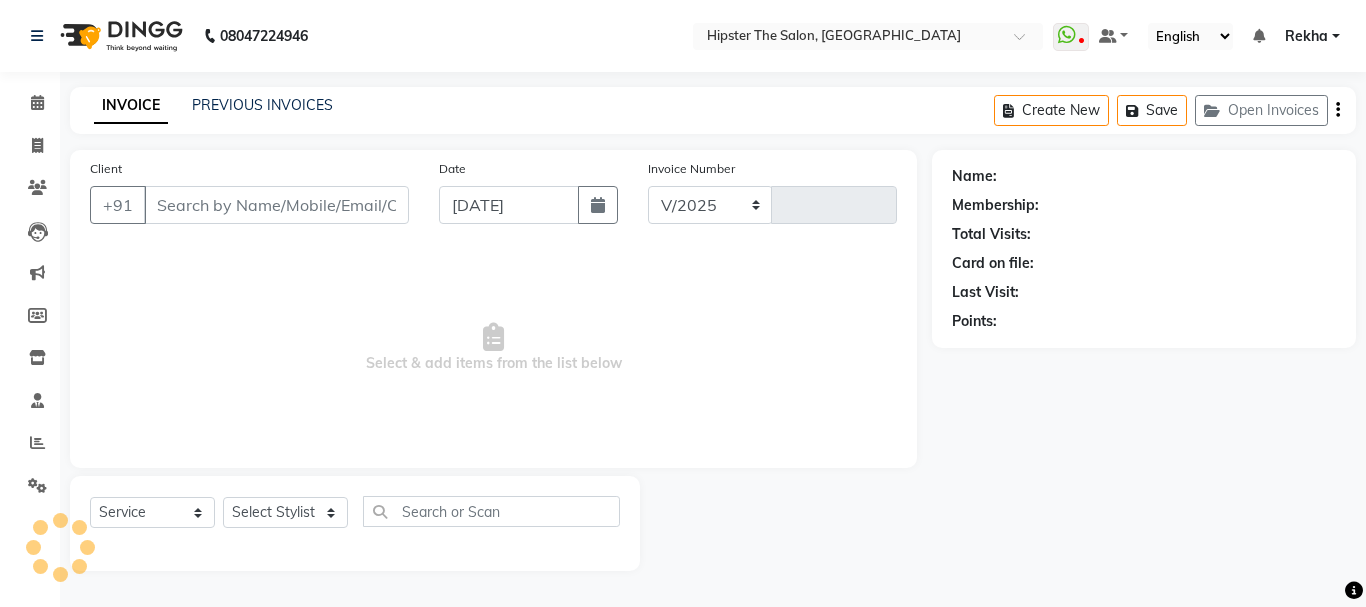 select on "5125" 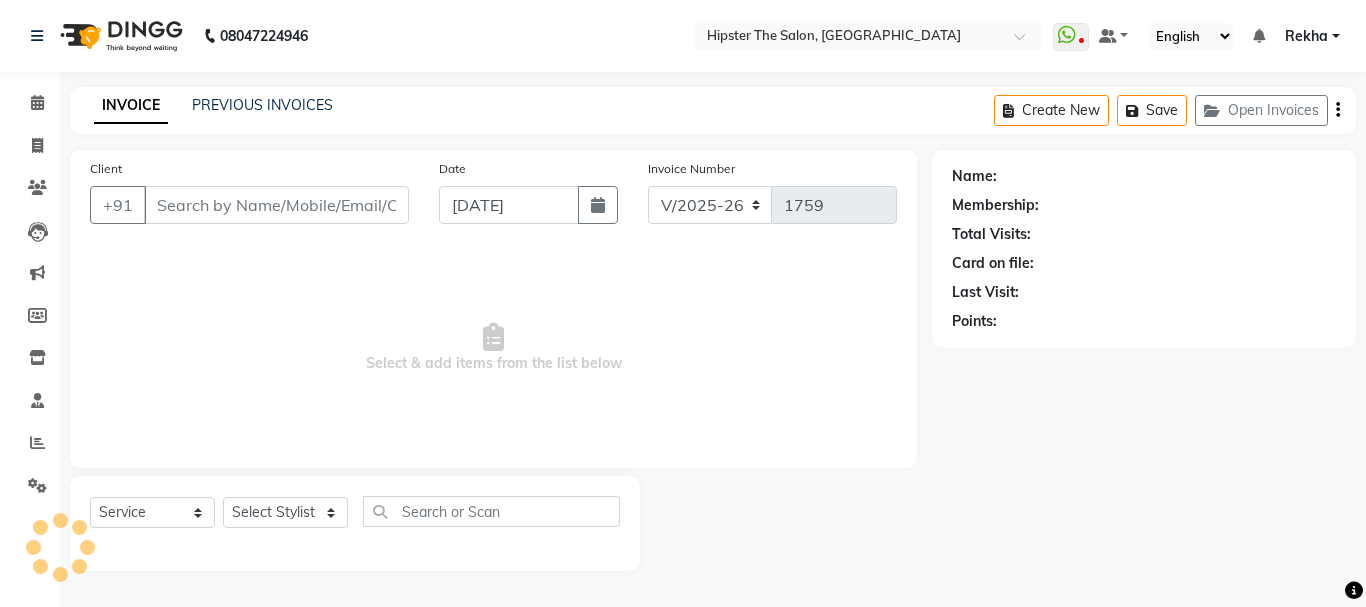 type on "9757148835" 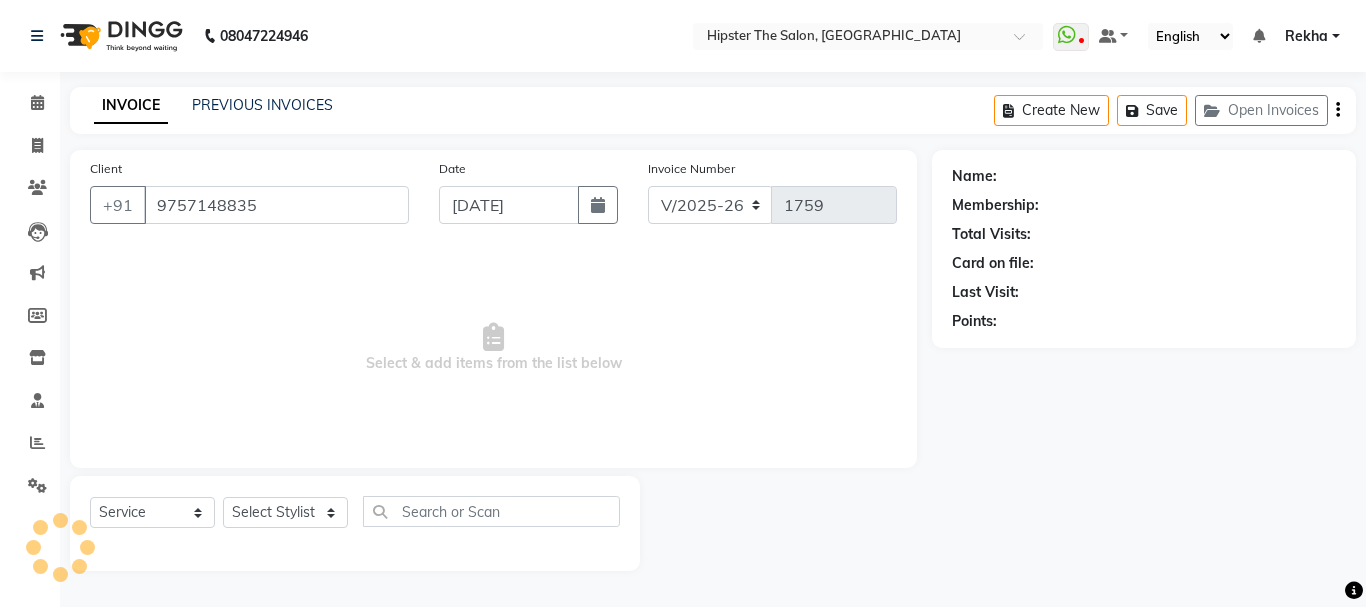 select on "85771" 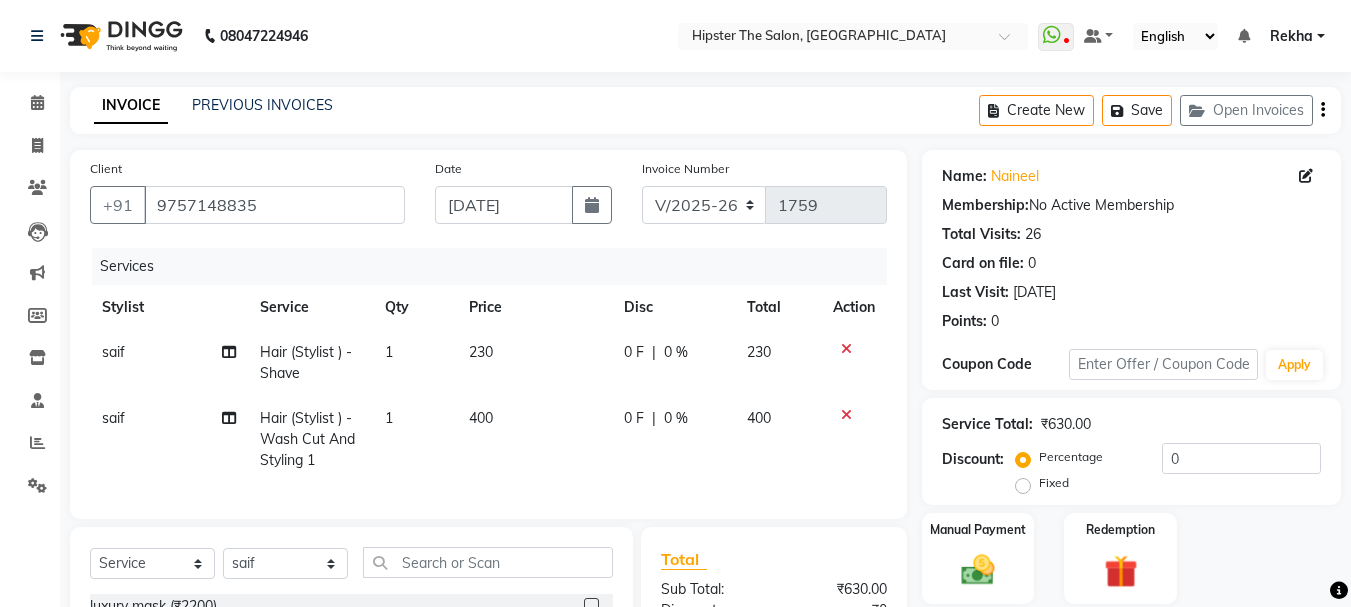 click on "Client +91 9757148835 Date 13-07-2025 Invoice Number V/2025 V/2025-26 1759 Services Stylist Service Qty Price Disc Total Action saif Hair (Stylist ) - Shave 1 230 0 F | 0 % 230 saif Hair (Stylist ) - Wash Cut And Styling 1 1 400 0 F | 0 % 400" 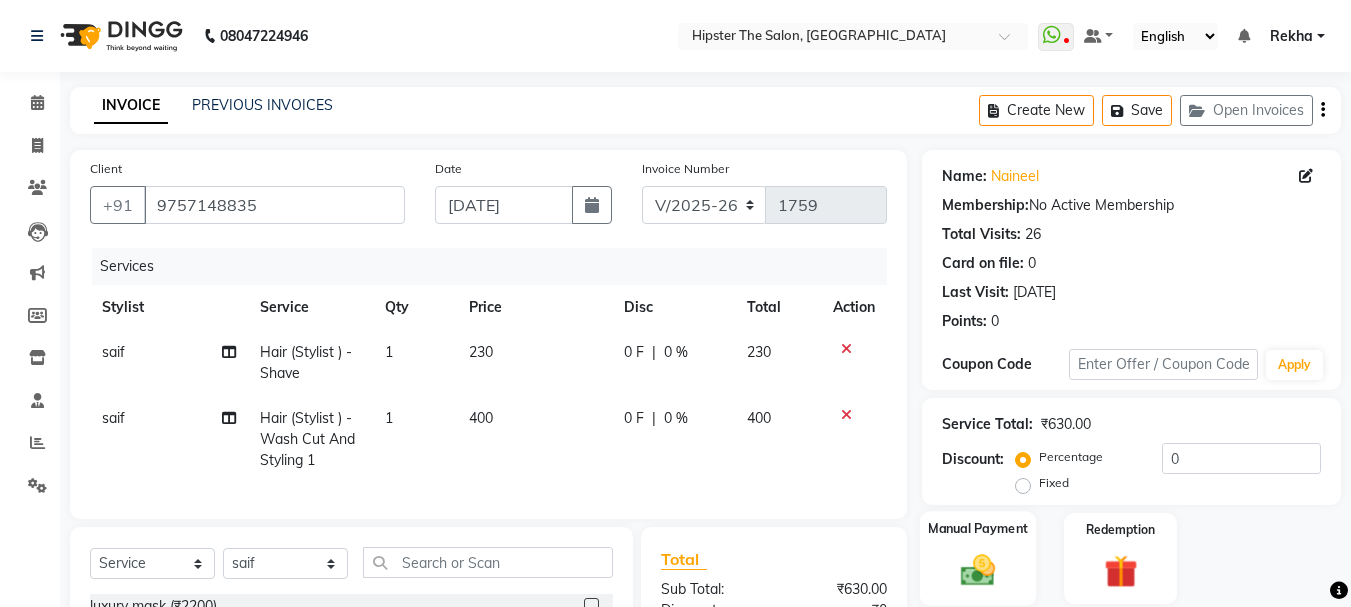 click 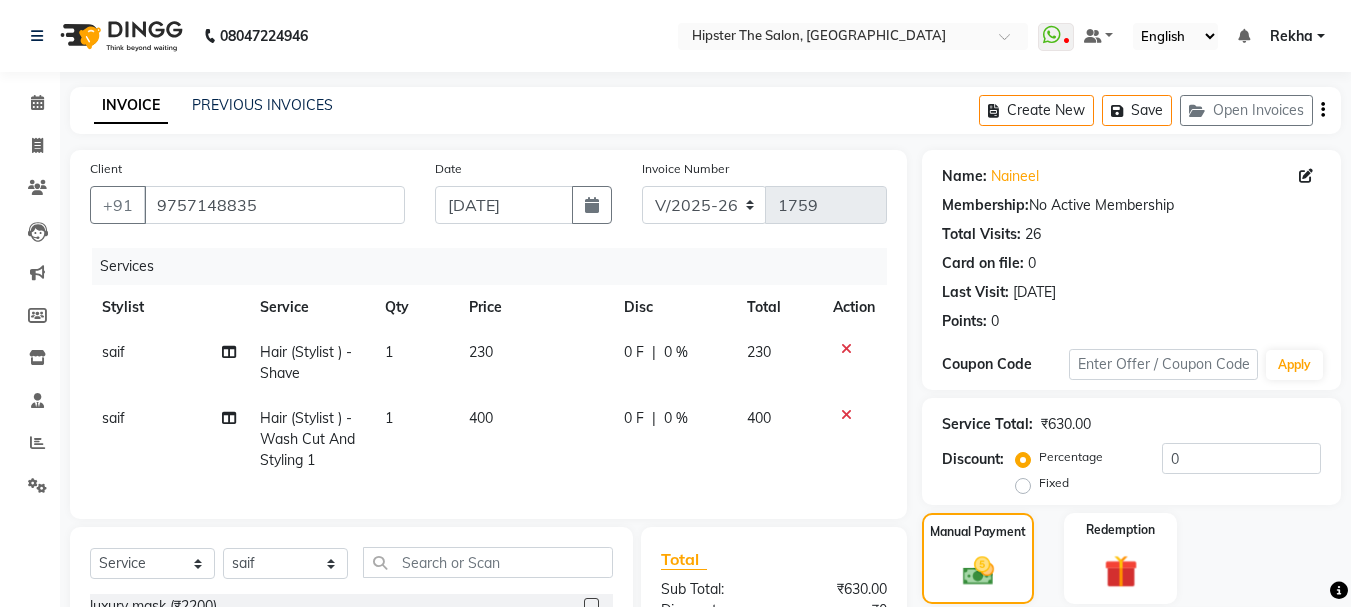 scroll, scrollTop: 260, scrollLeft: 0, axis: vertical 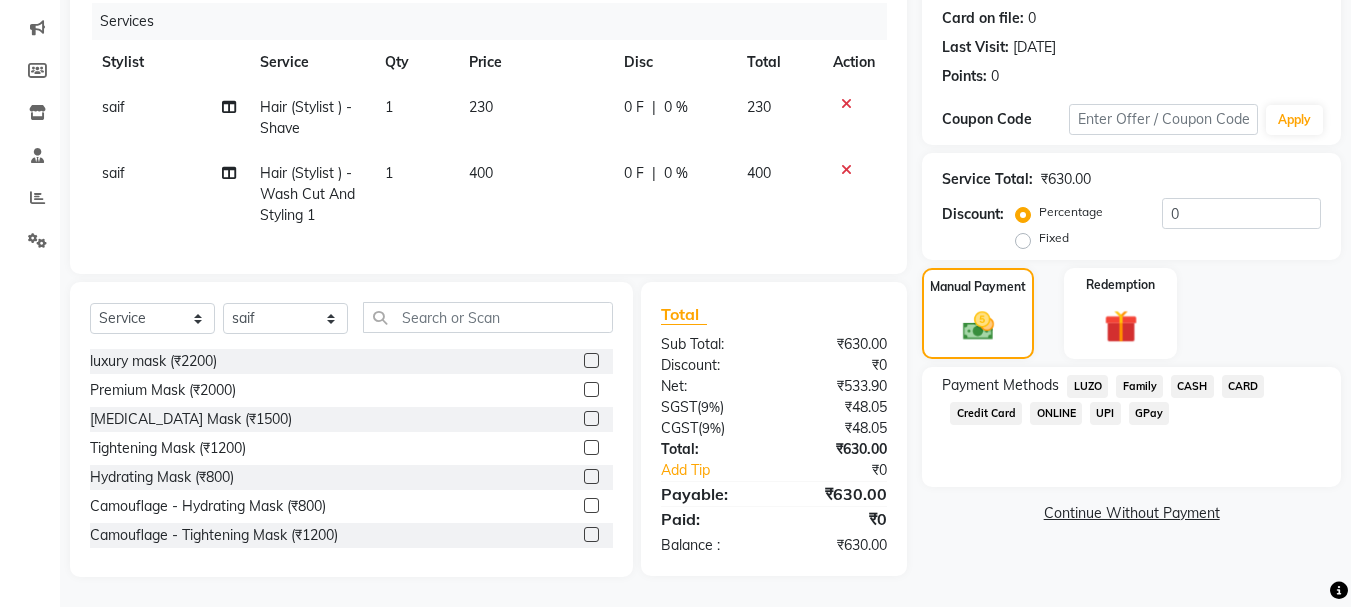 click on "Family" 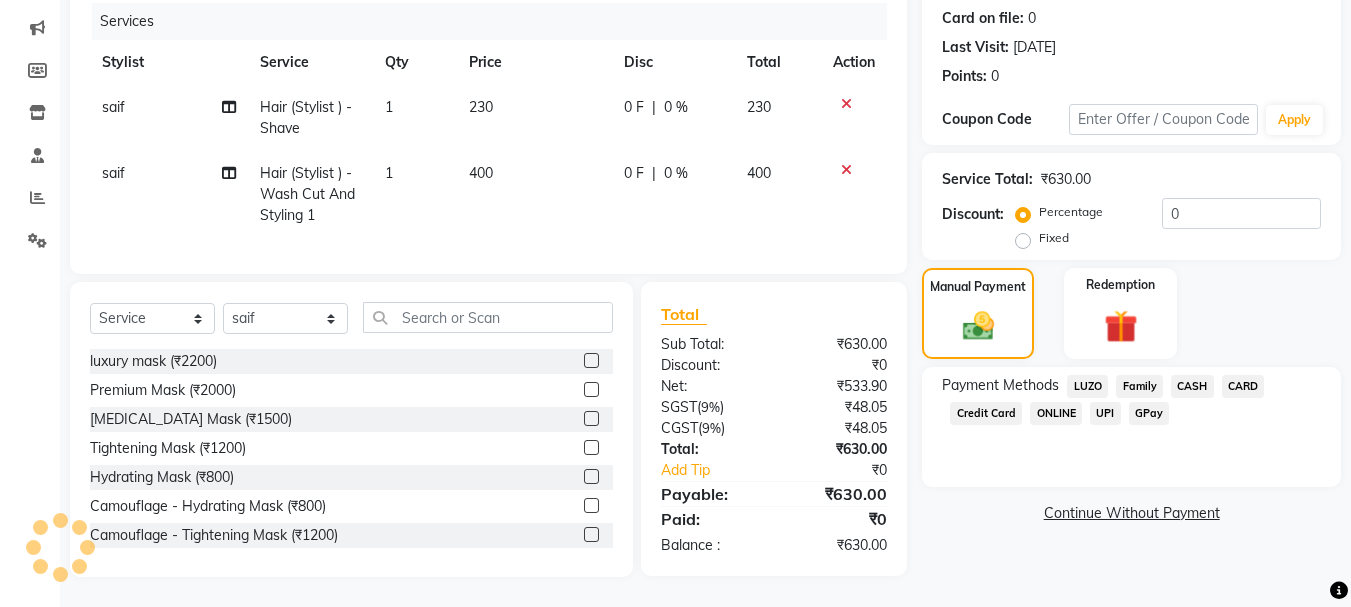 click on "GPay" 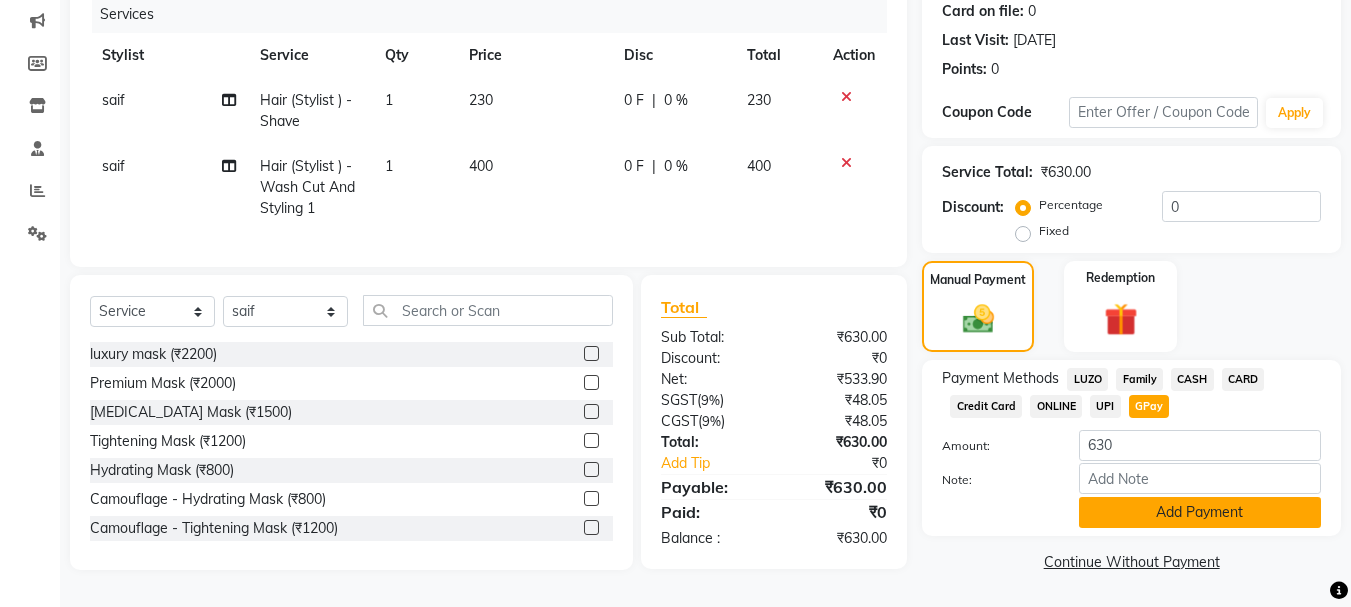 click on "Add Payment" 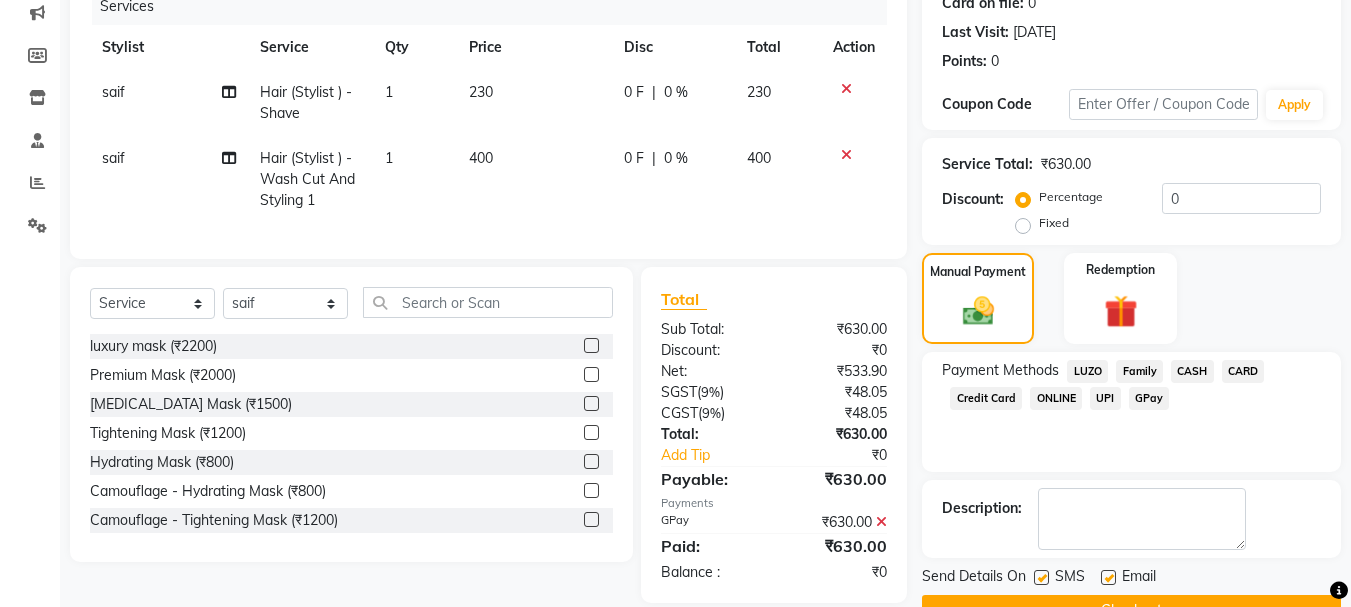 scroll, scrollTop: 309, scrollLeft: 0, axis: vertical 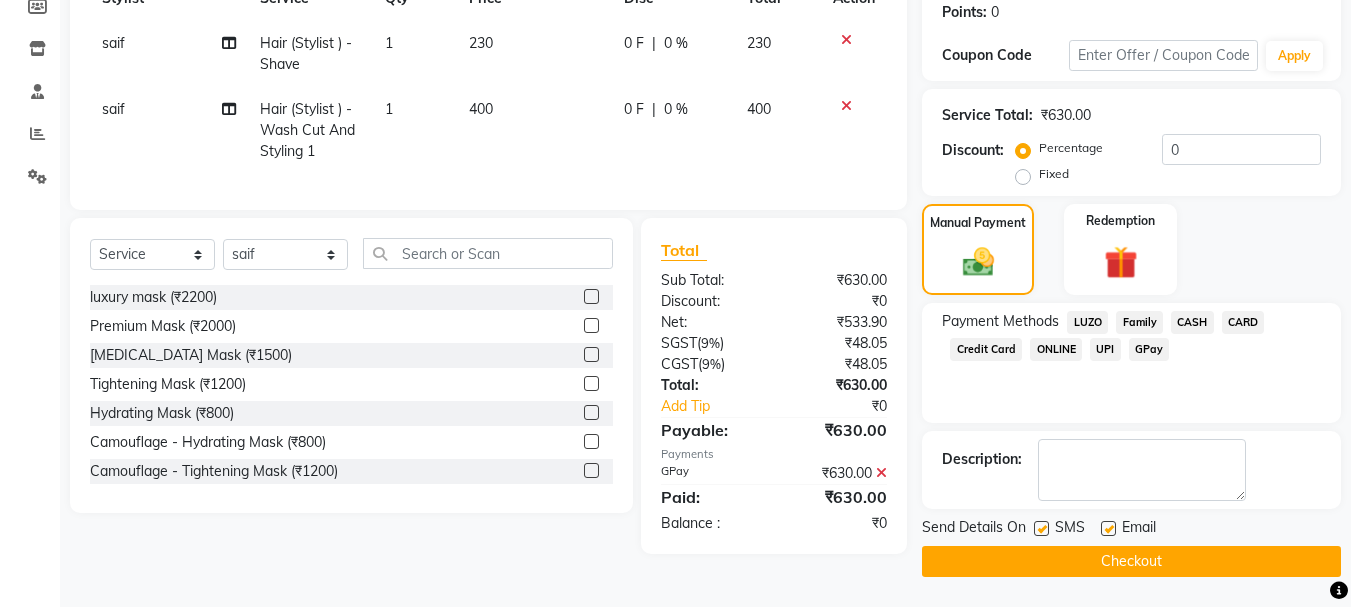 click on "Checkout" 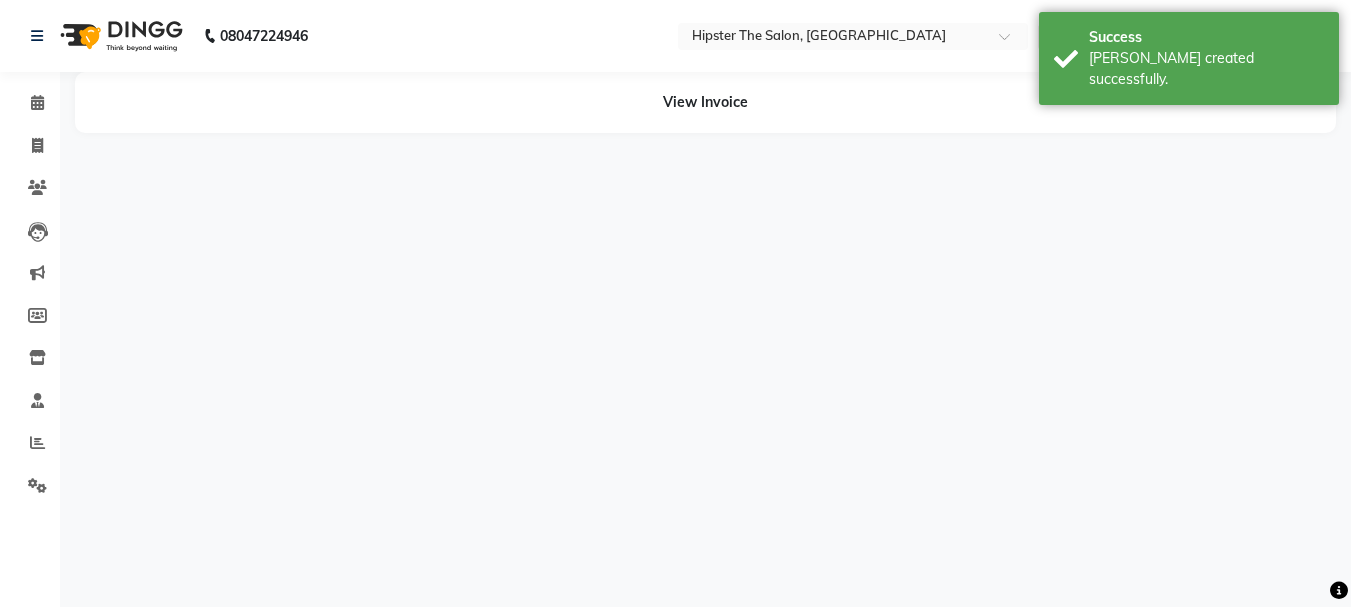 scroll, scrollTop: 0, scrollLeft: 0, axis: both 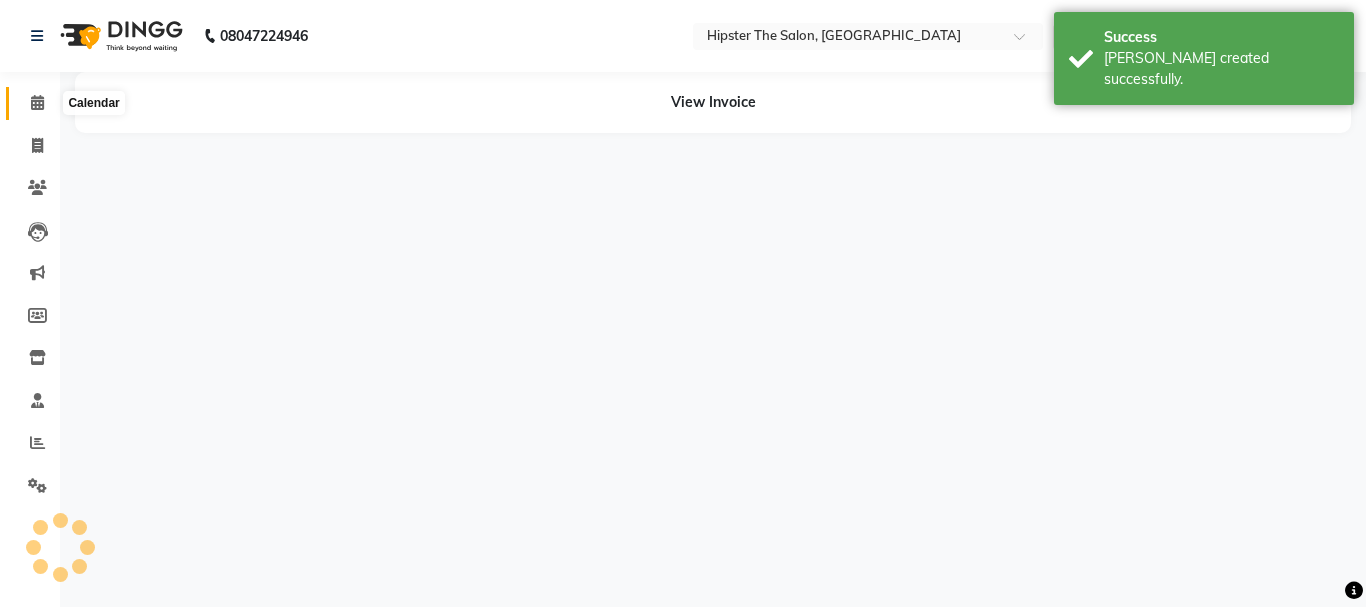 click 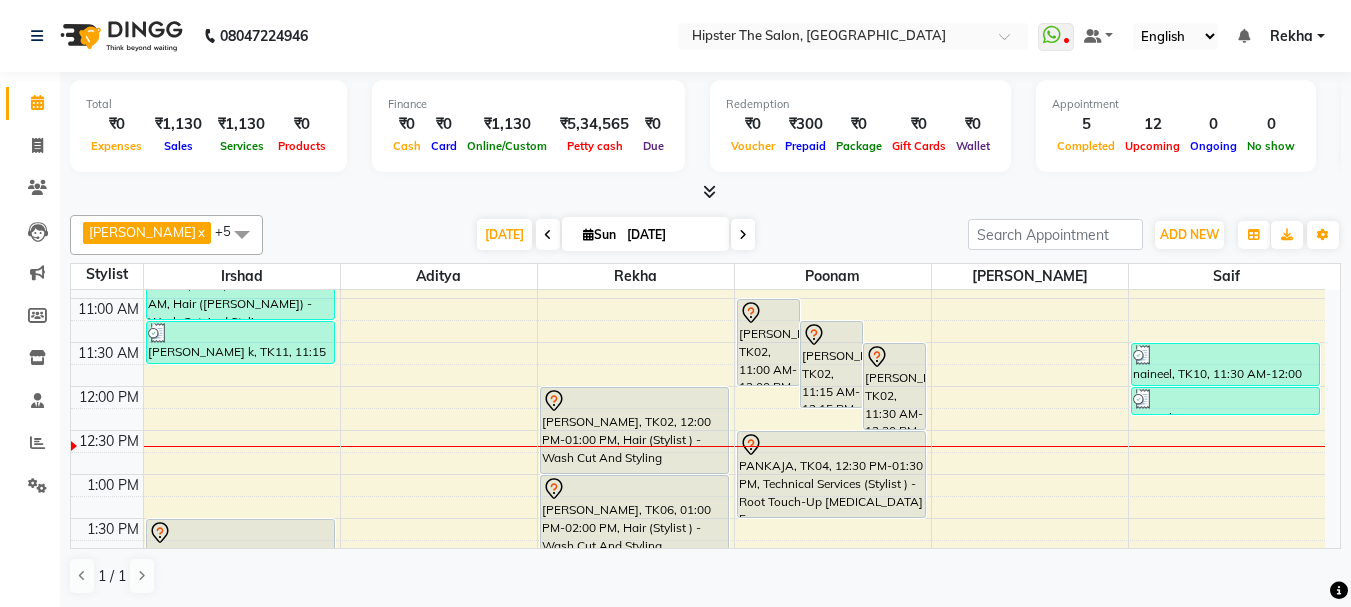 scroll, scrollTop: 233, scrollLeft: 0, axis: vertical 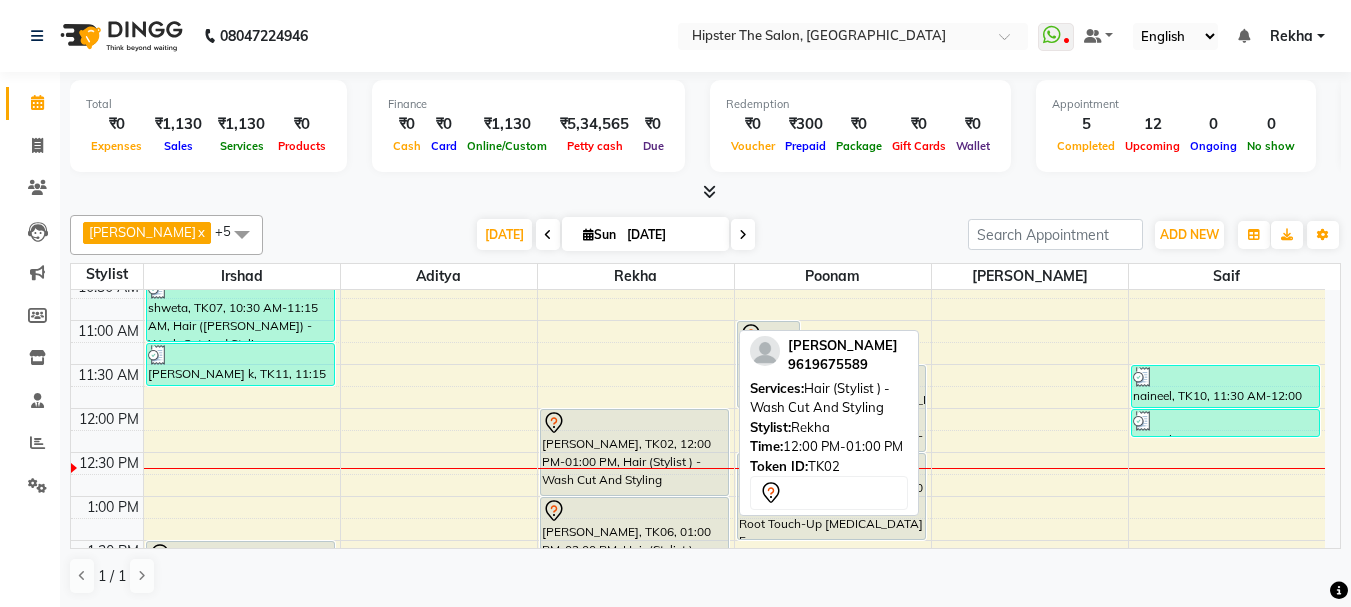 click on "[PERSON_NAME], TK02, 12:00 PM-01:00 PM, Hair (Stylist ) - Wash Cut And Styling" at bounding box center [634, 452] 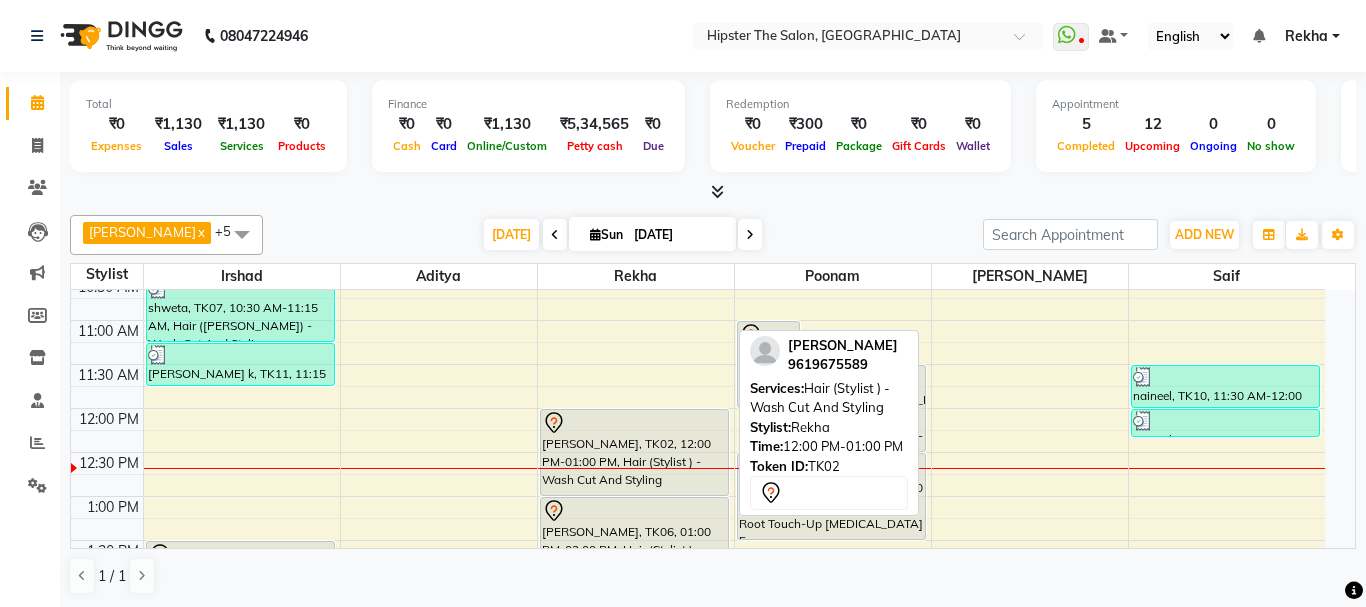 select on "7" 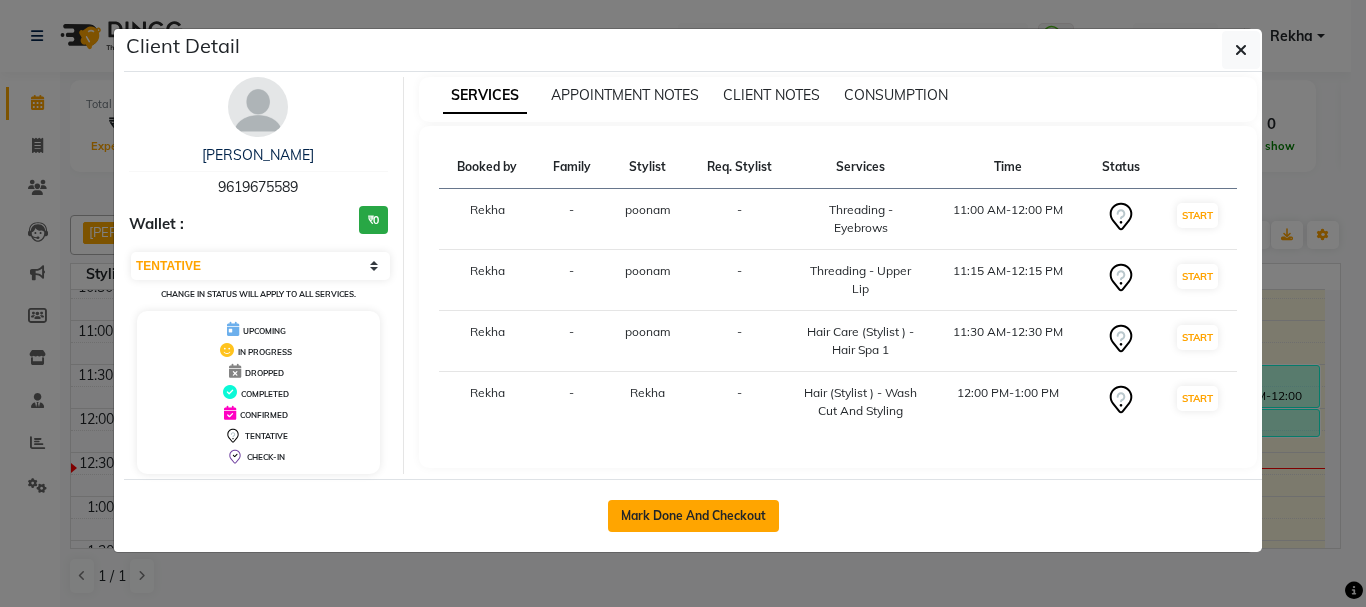 click on "Mark Done And Checkout" 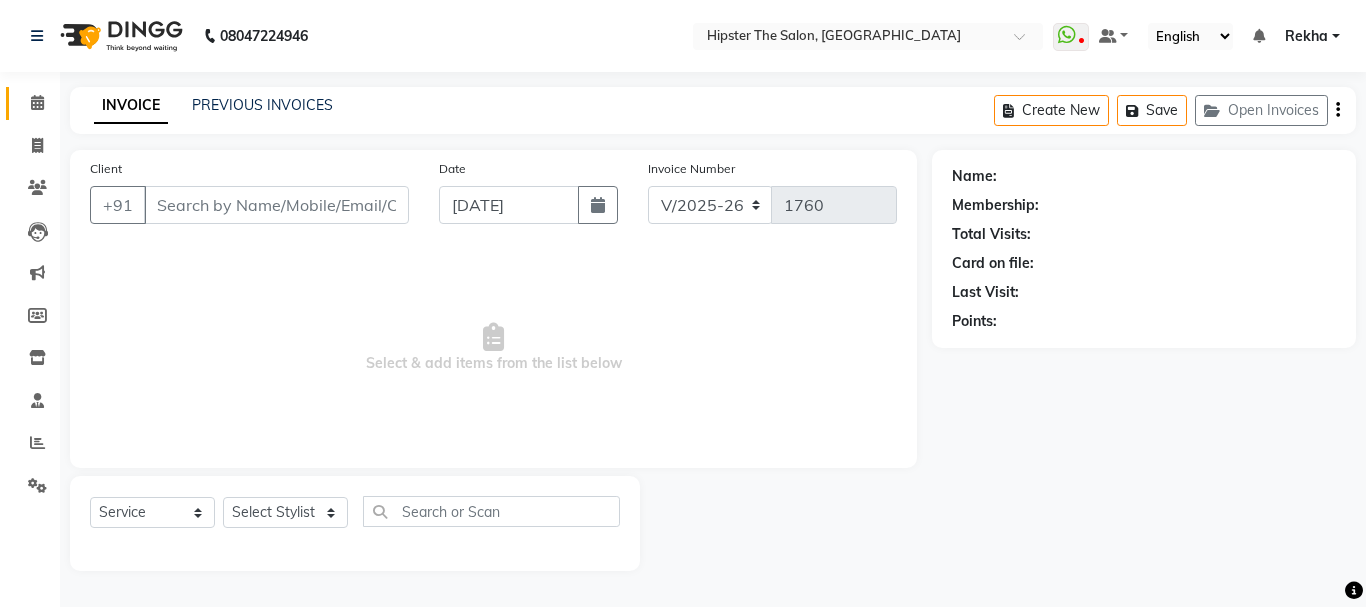 type on "9619675589" 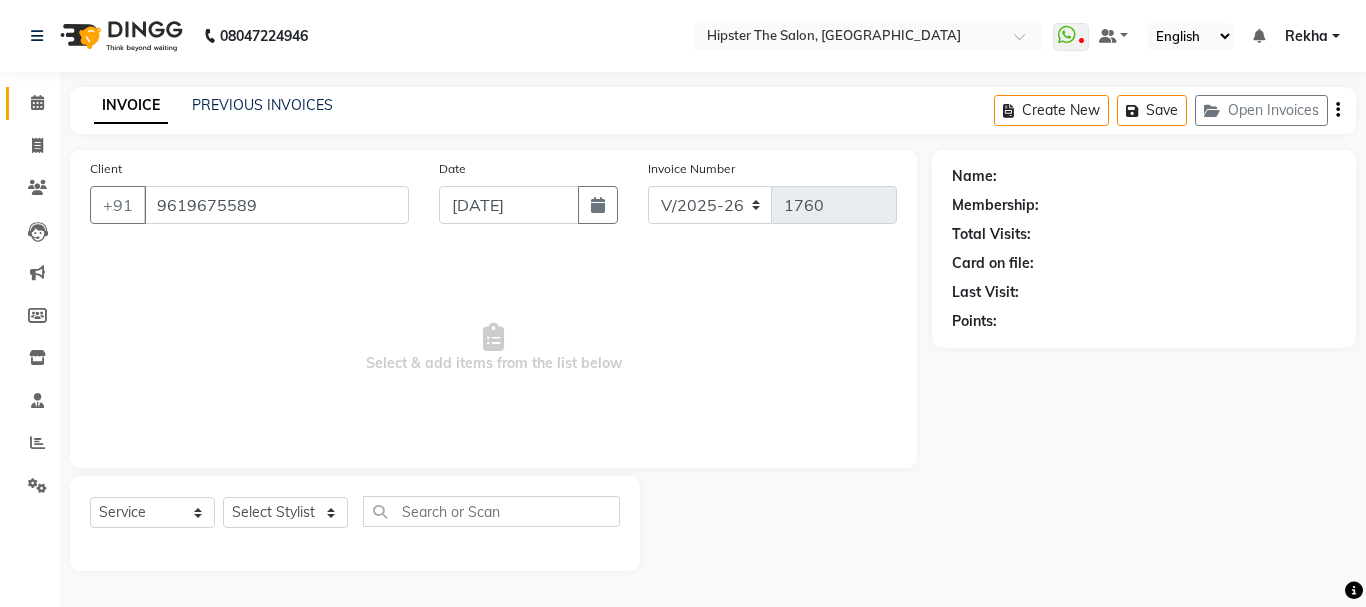 select on "50153" 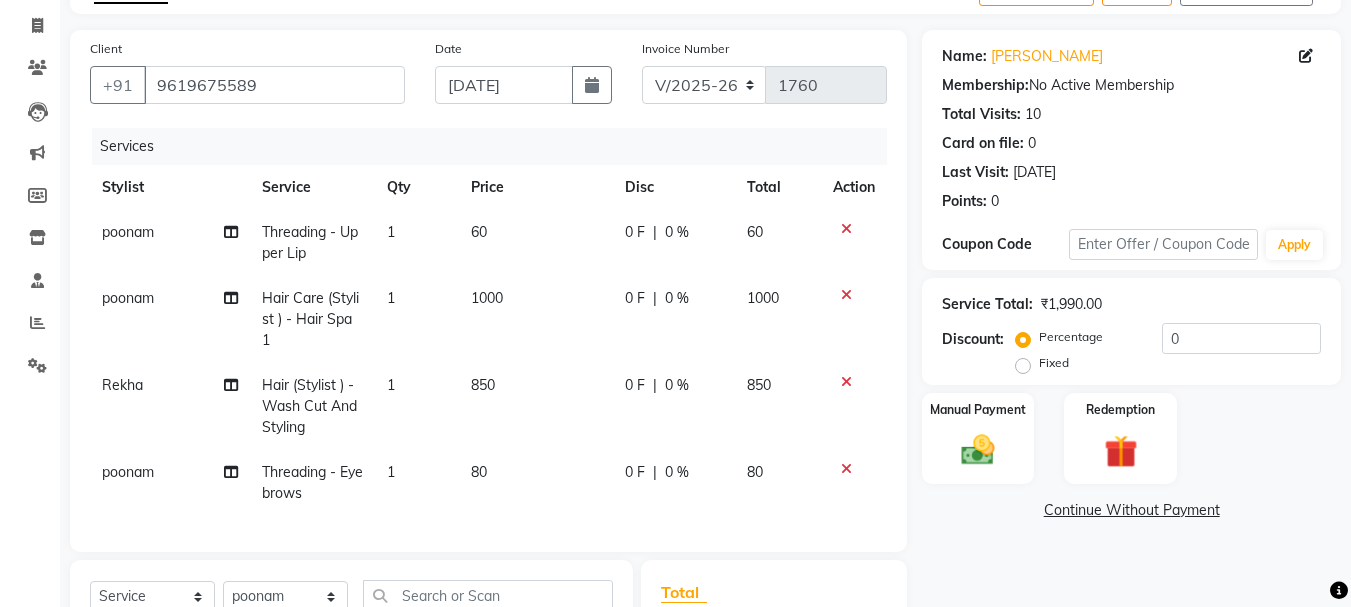 scroll, scrollTop: 87, scrollLeft: 0, axis: vertical 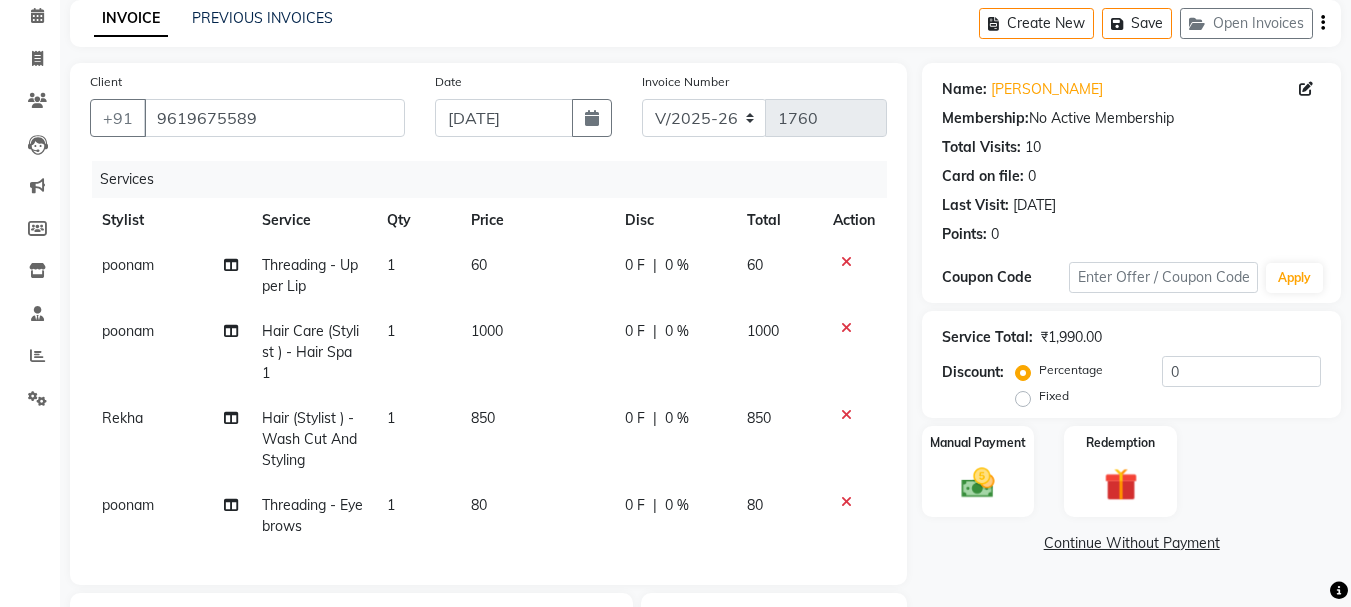 click on "1000" 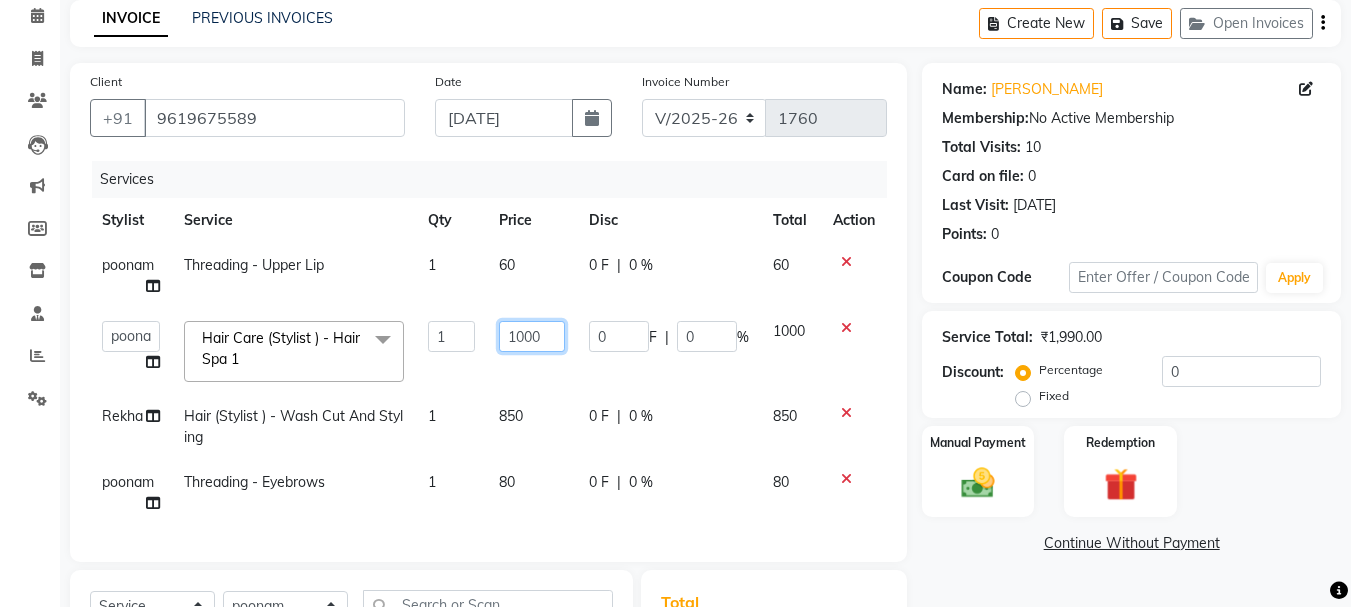 click on "1000" 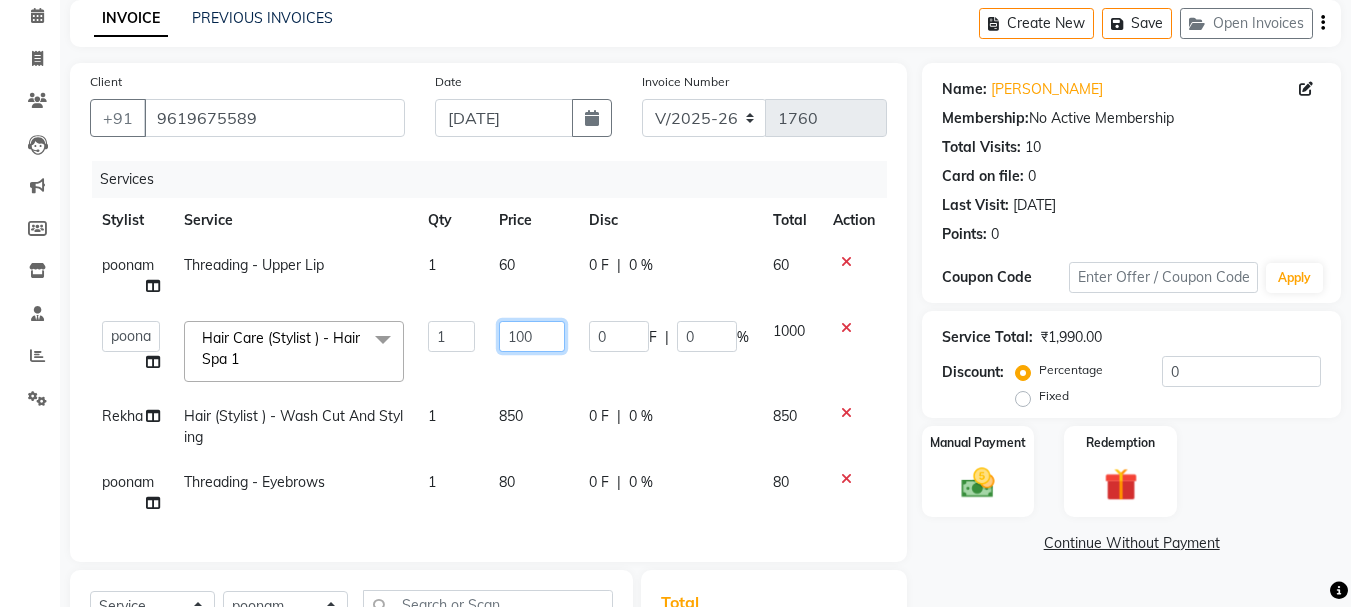 type on "1300" 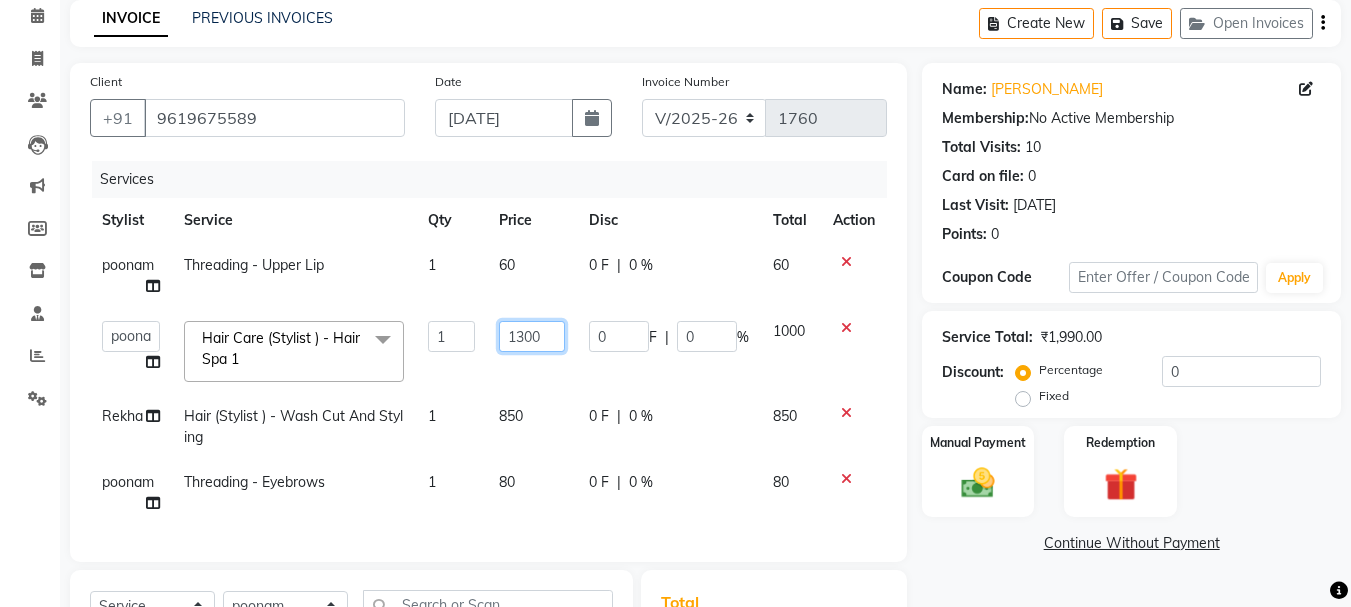 scroll, scrollTop: 360, scrollLeft: 0, axis: vertical 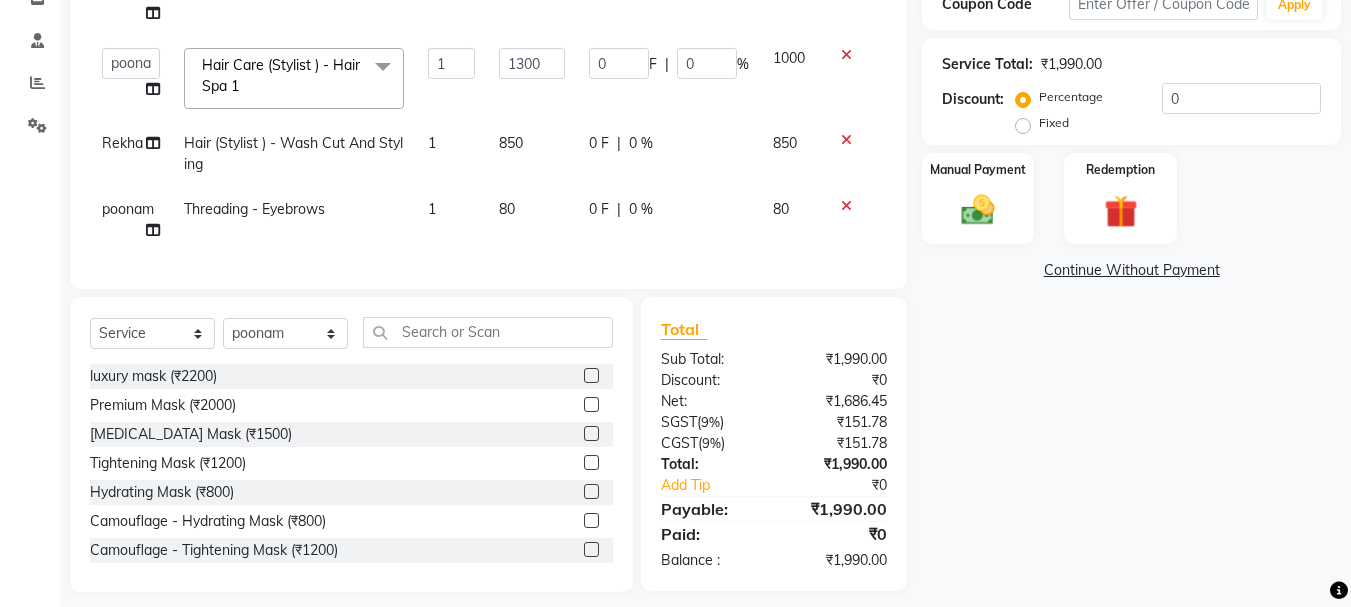 click on "Services Stylist Service Qty Price Disc Total Action poonam Threading - Upper Lip 1 60 0 F | 0 % 60  Aditya   aishu   Akansha   Anil   Anup   Ashik   Bhavin   Irshad   Lucky   meeth   minaz    Namrata   Neelam   poonam   Raju   Rekha   saif   salman   Saneef   sweta    Vaibhav   vicky   Hair Care (Stylist ) - Hair Spa 1  x luxury mask (₹2200) Premium Mask (₹2000) Whitening Mask (₹1500) Tightening Mask (₹1200) Hydrating Mask (₹800) Camouflage - Hydrating Mask (₹800) Camouflage - Tightening Mask (₹1200) Camouflage - Whitening Mask (₹1500) Camouflage - Premium Mask (₹2000) Bead wax nose  (₹200) bear wax full nose (₹400) bear wax upper lip (₹170) bear wax chin (₹170) bear wax lower lip (₹170) bear wax forehead (₹170) bear wax side locks (₹400) bear wax full face (₹800) bear wax underarms (₹500) bear wax brazilian line (₹1000) bear wax brazilian  (₹2000) bear wax ear (₹300) bear wax neck (₹300) bear wax eyebrow (₹200) bear wax buttocks (₹1000) buttock wax (₹500) 1" 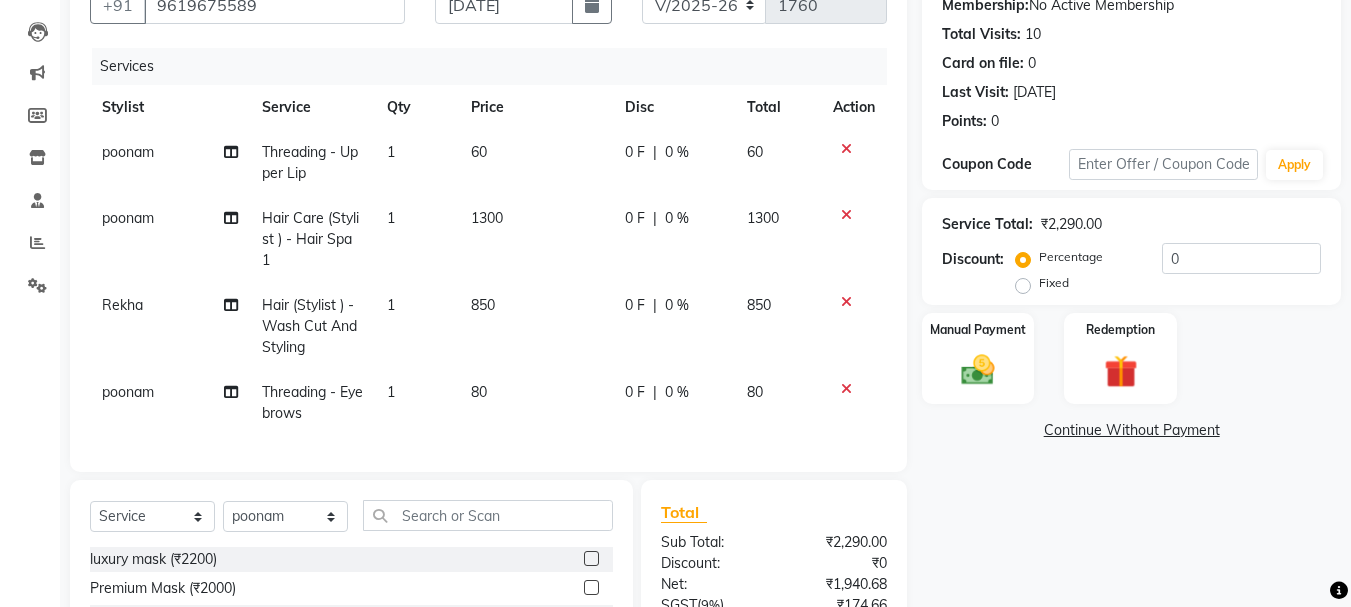 scroll, scrollTop: 193, scrollLeft: 0, axis: vertical 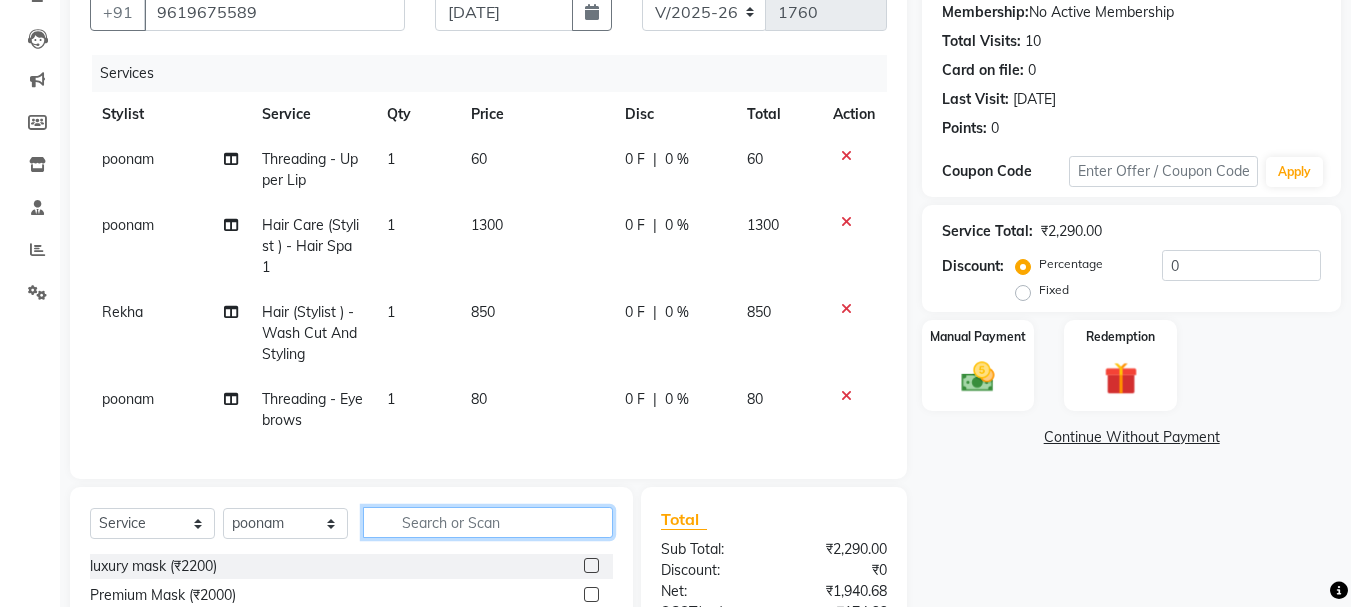 click 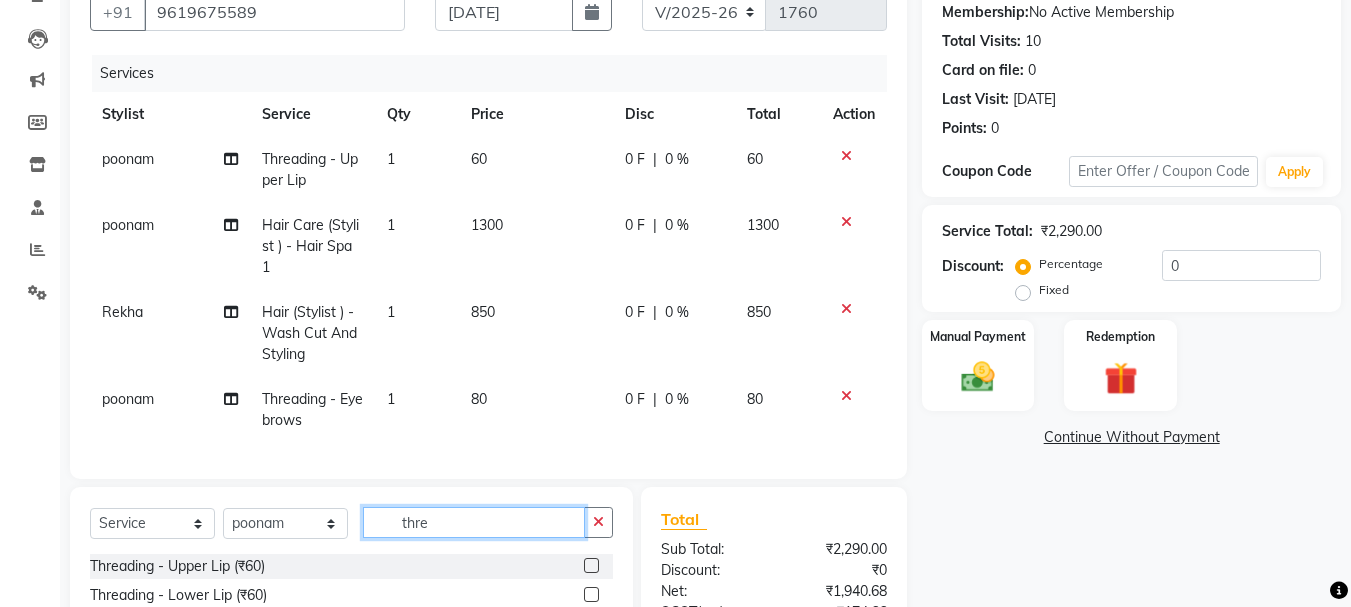 scroll, scrollTop: 3, scrollLeft: 0, axis: vertical 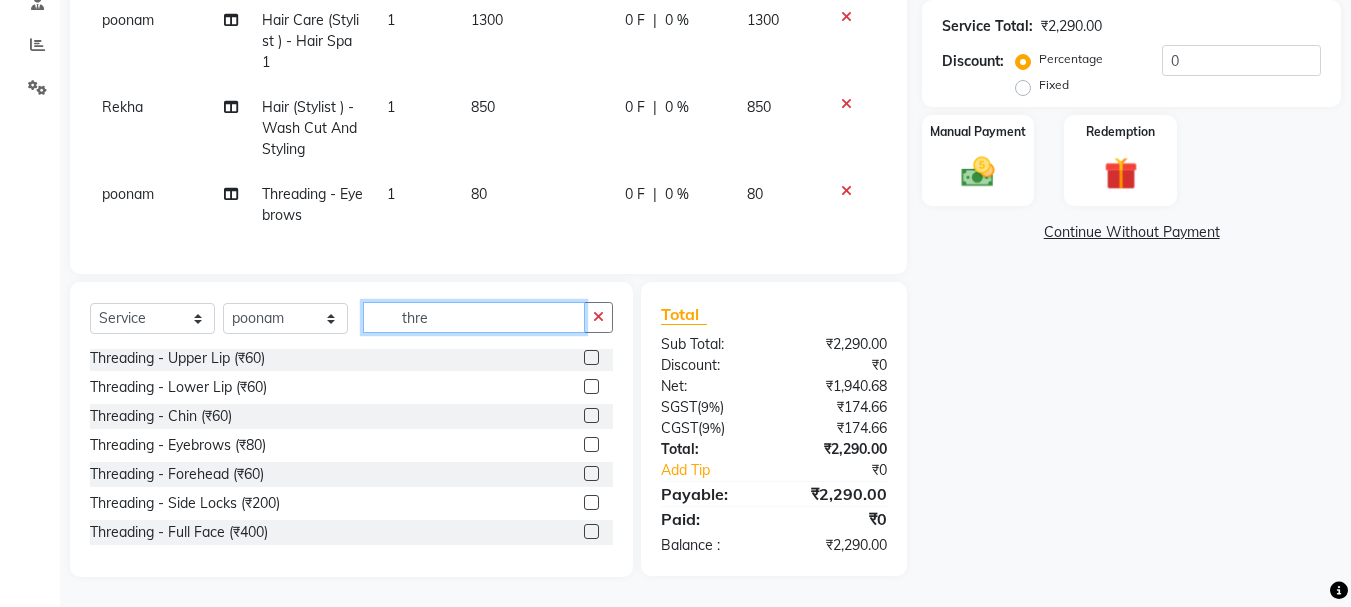 type on "thre" 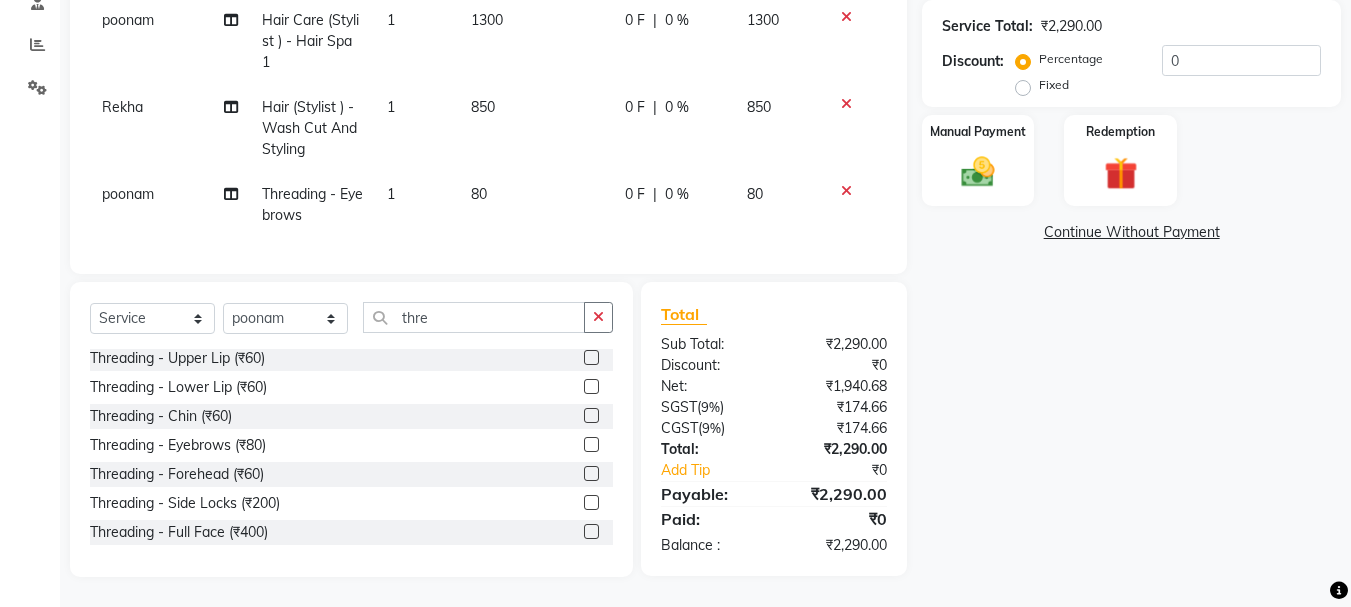 click on "Threading - Upper Lip (₹60)  Threading - Lower Lip (₹60)  Threading - Chin (₹60)  Threading - Eyebrows (₹80)  Threading - Forehead (₹60)  Threading - Side Locks (₹200)  Threading - Full Face (₹400)" 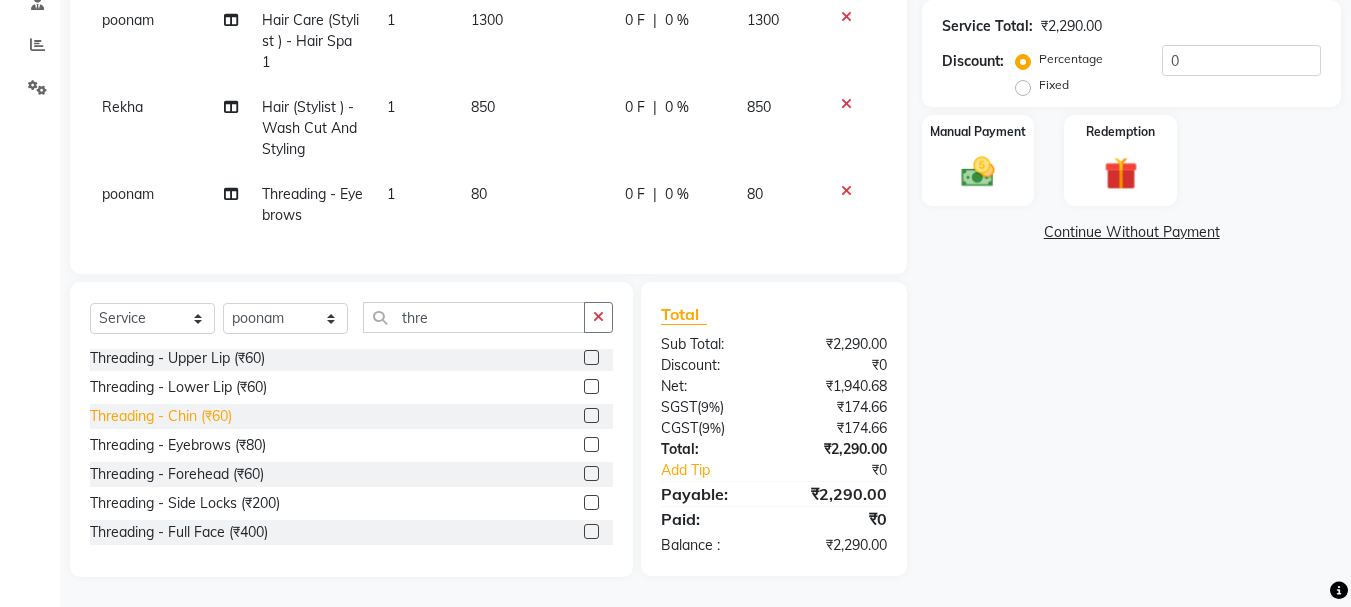 click on "Threading - Chin (₹60)" 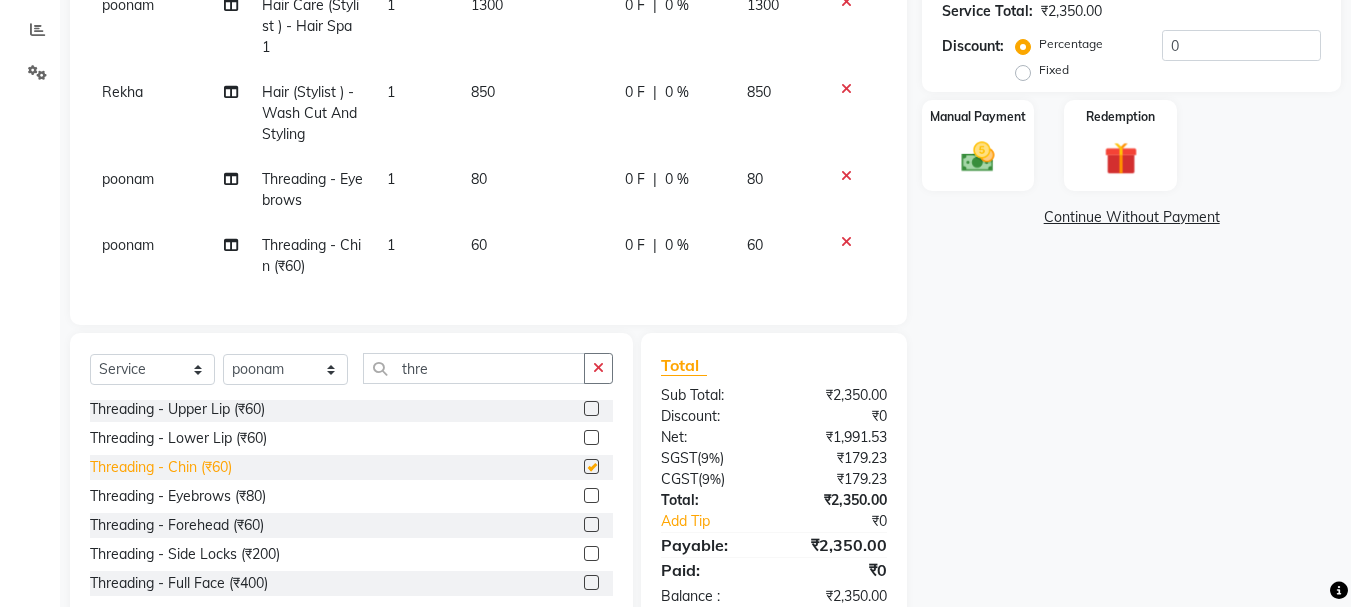 checkbox on "false" 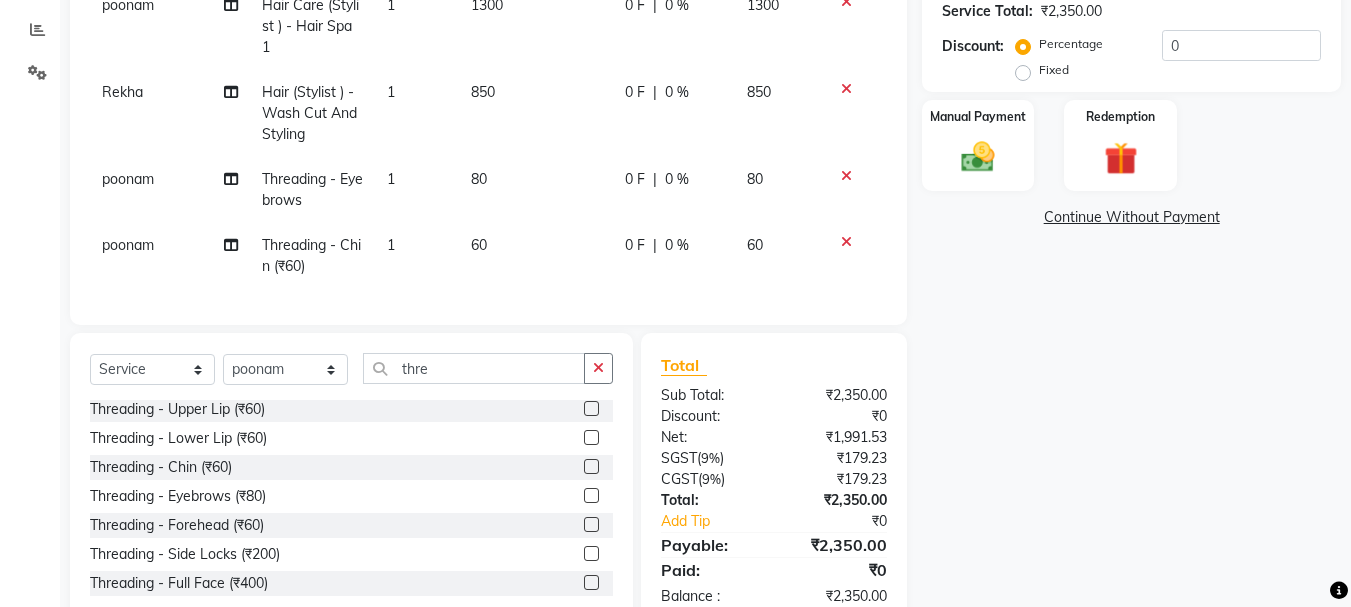 scroll, scrollTop: 479, scrollLeft: 0, axis: vertical 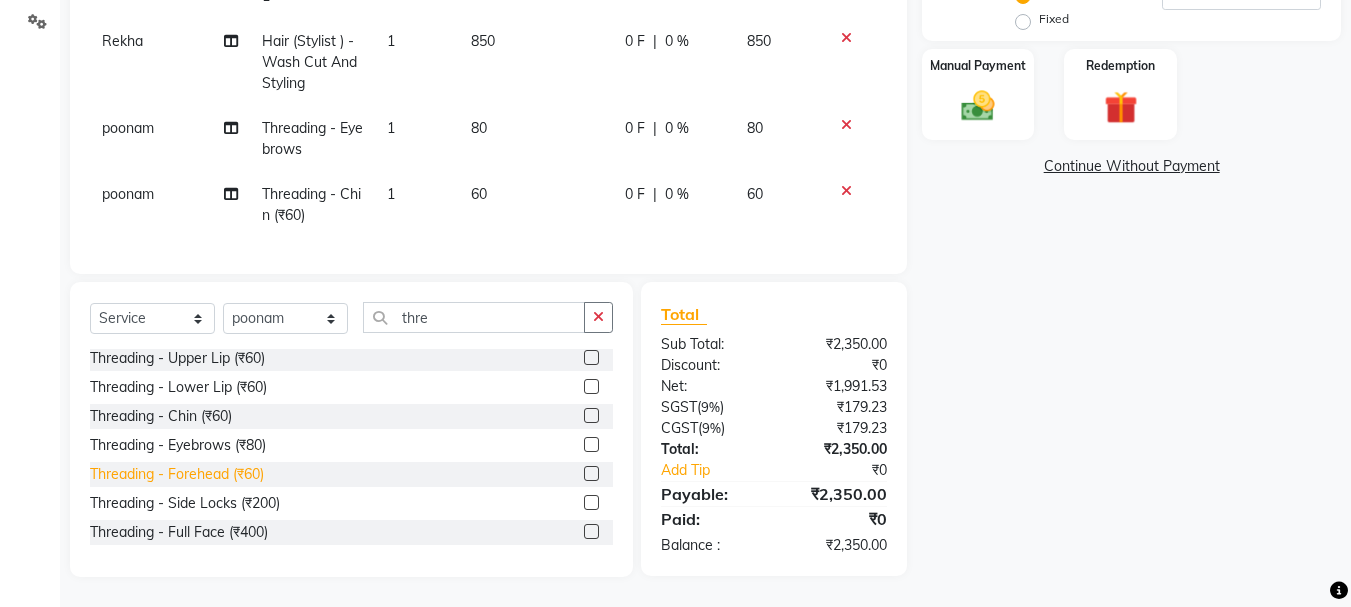 click on "Threading - Forehead (₹60)" 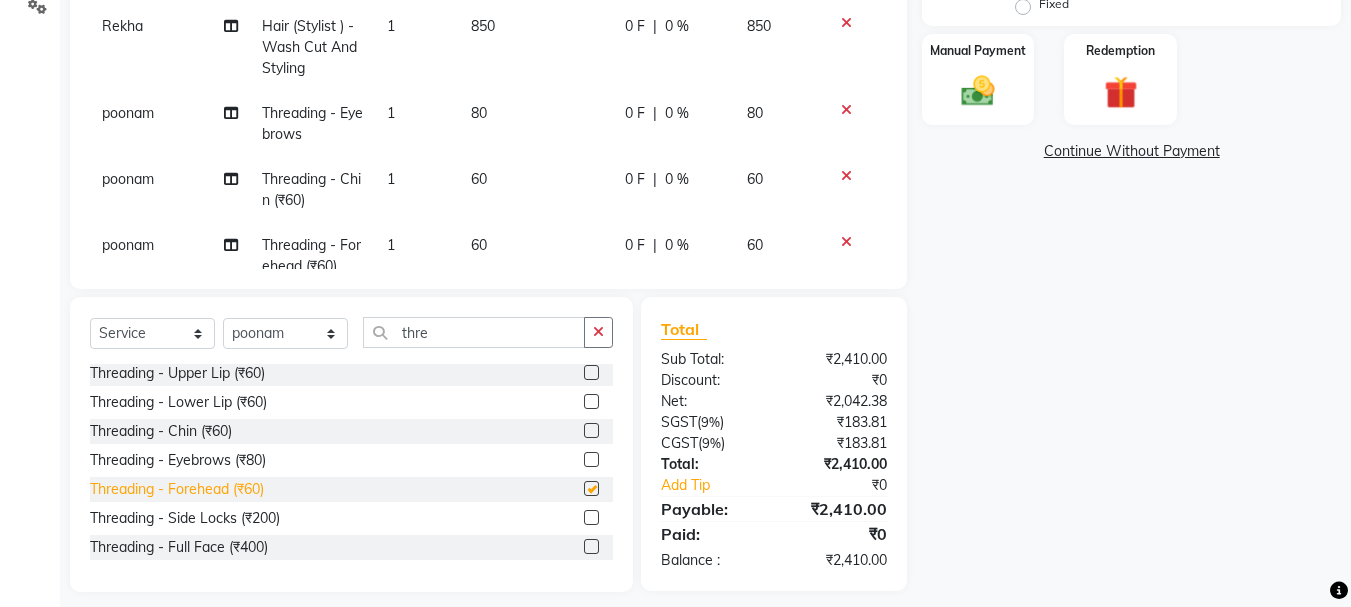 checkbox on "false" 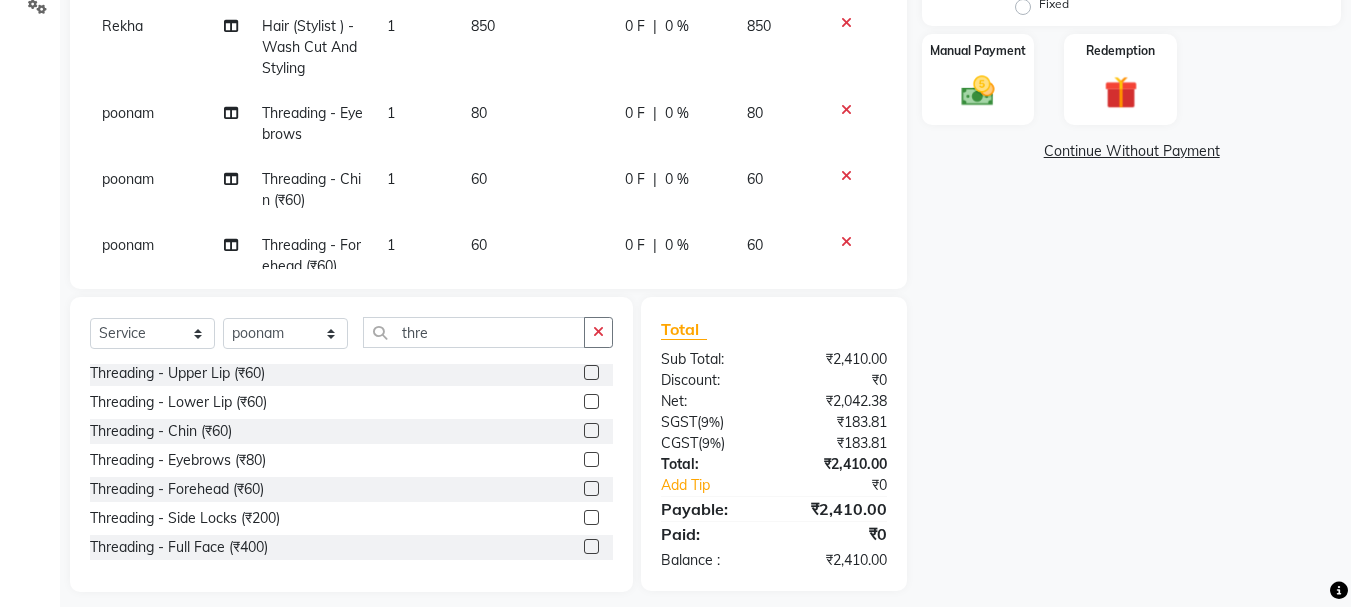 scroll, scrollTop: 172, scrollLeft: 0, axis: vertical 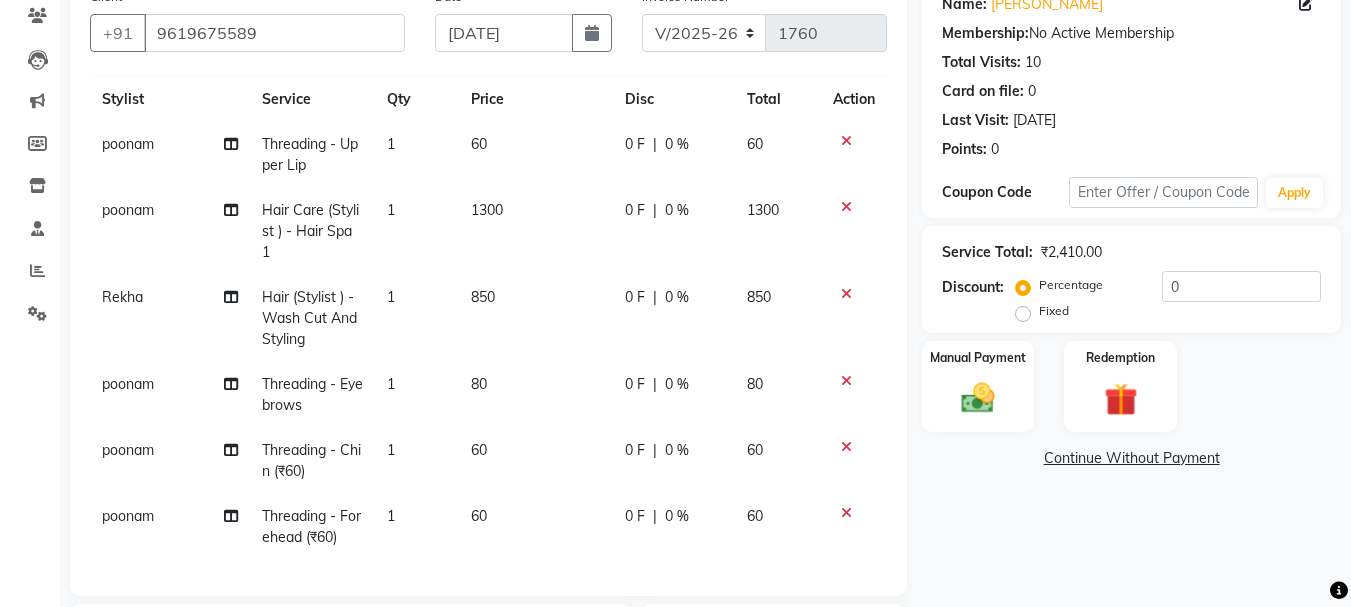 click on "1300" 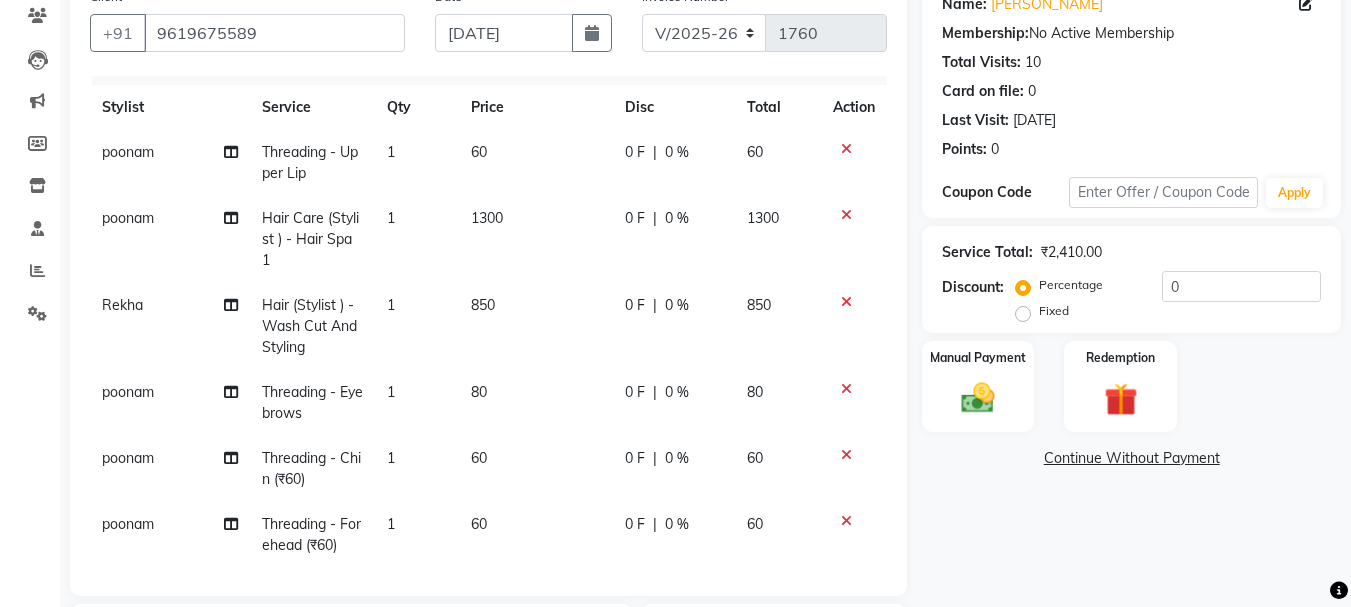 select on "50153" 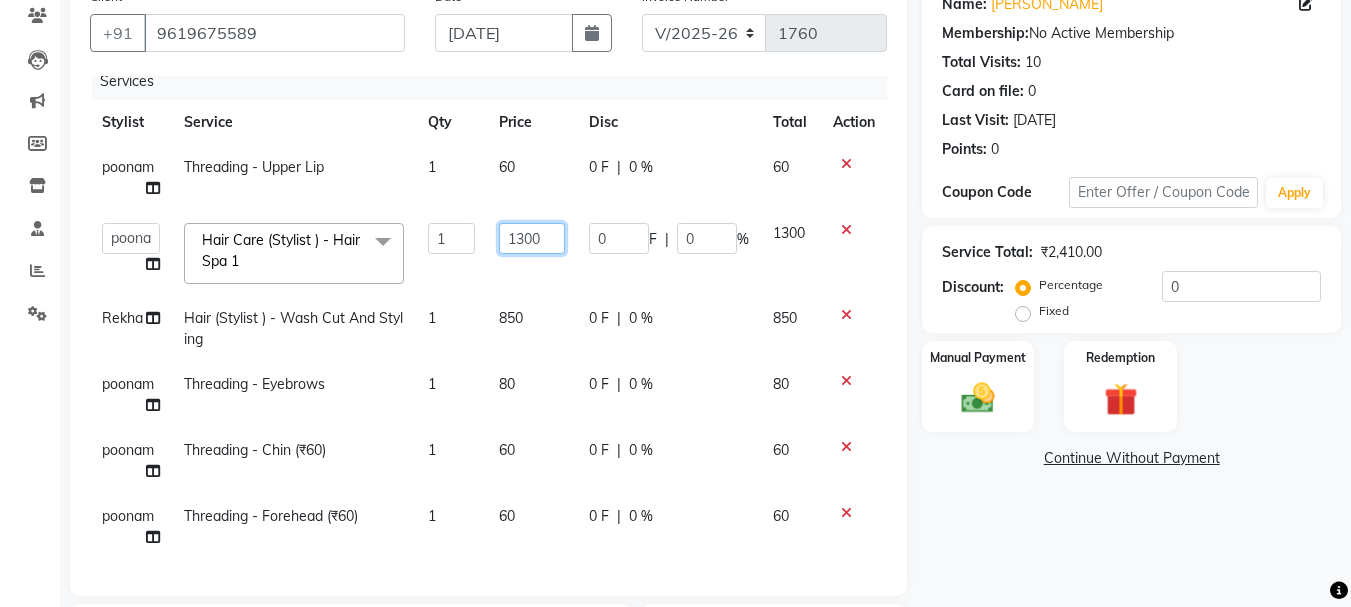 click on "1300" 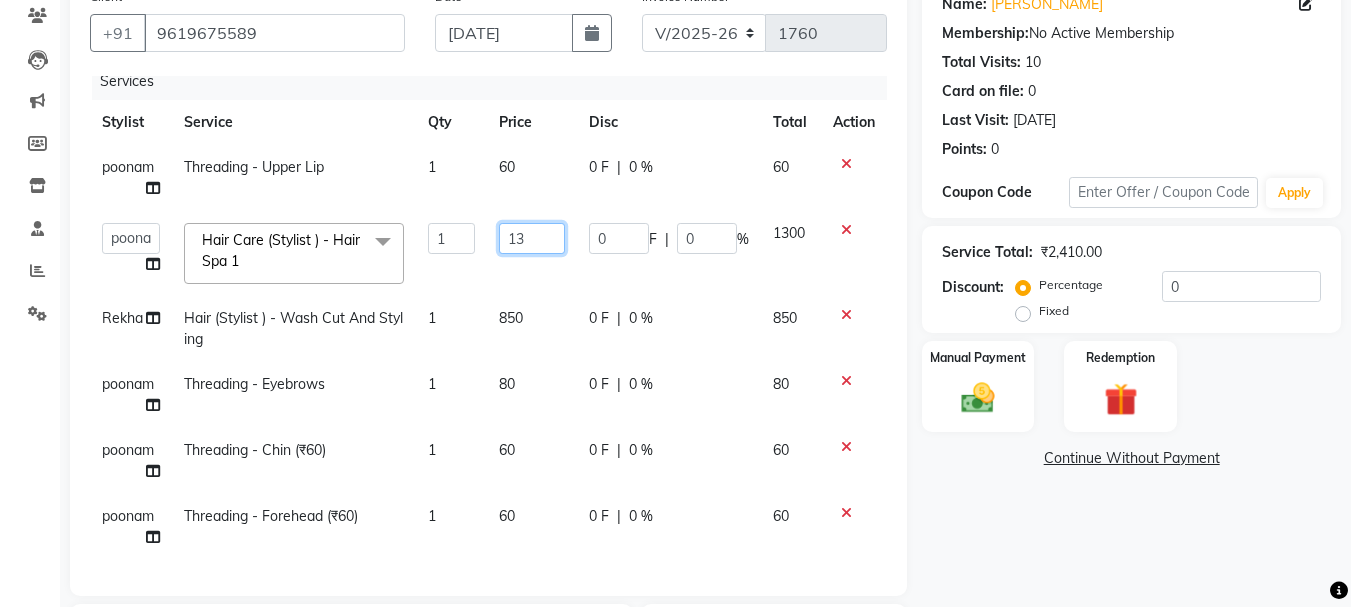 type on "1" 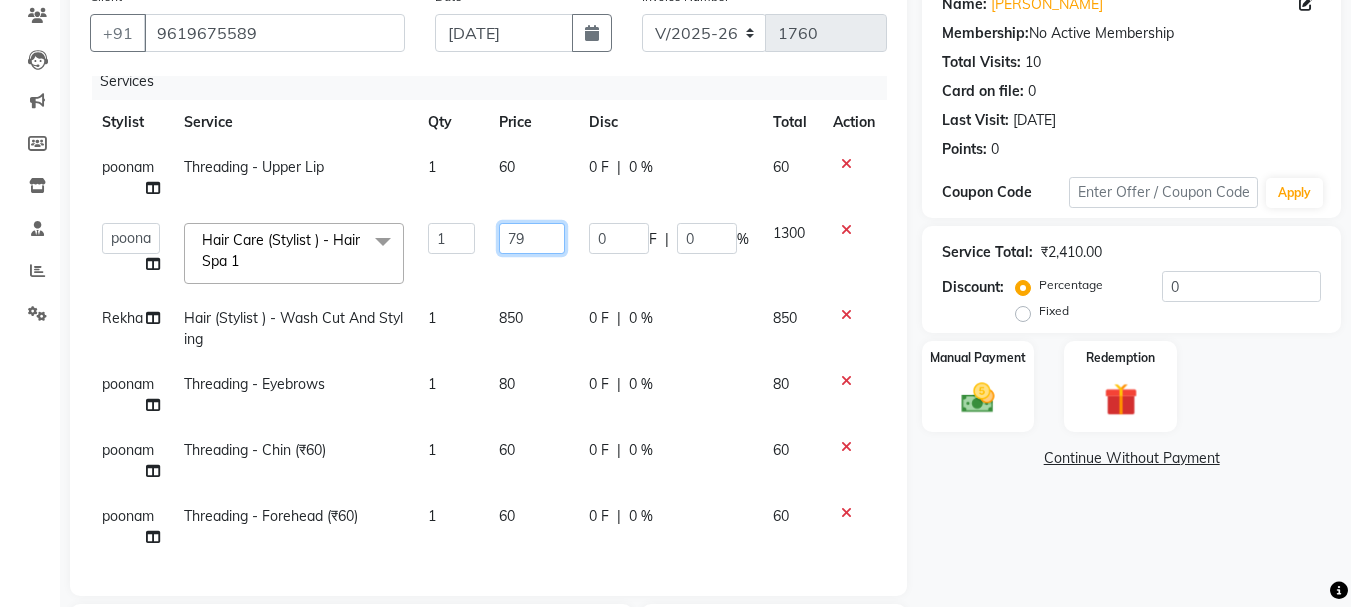 type on "799" 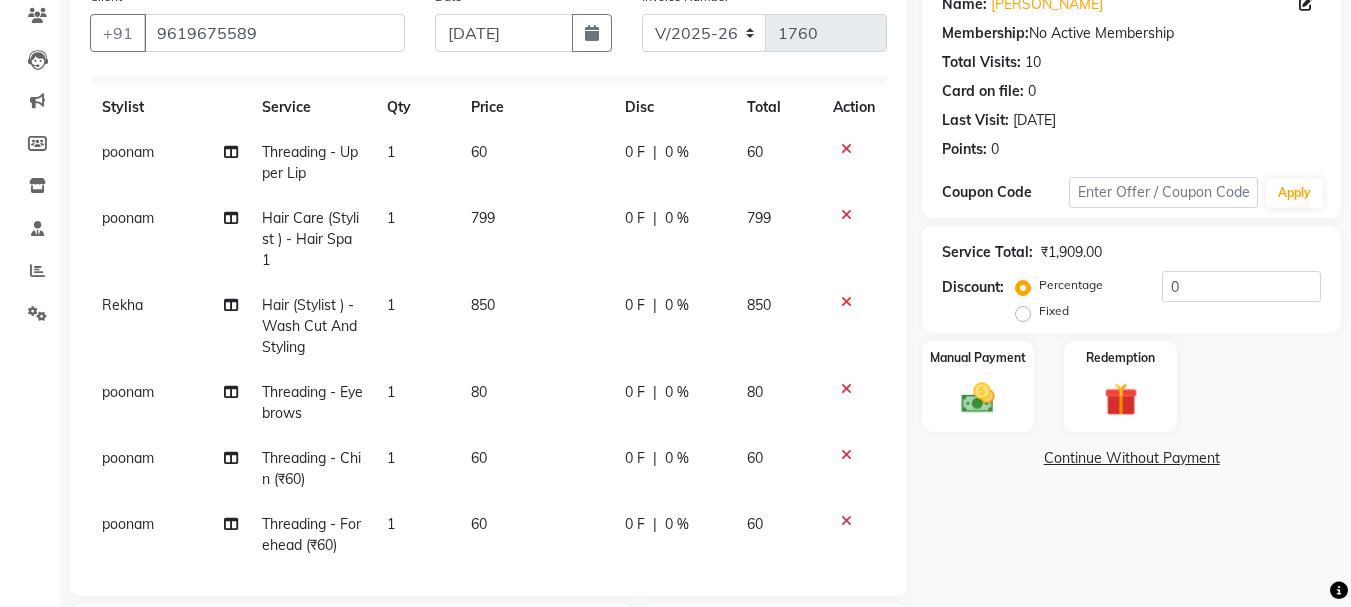scroll, scrollTop: 51, scrollLeft: 0, axis: vertical 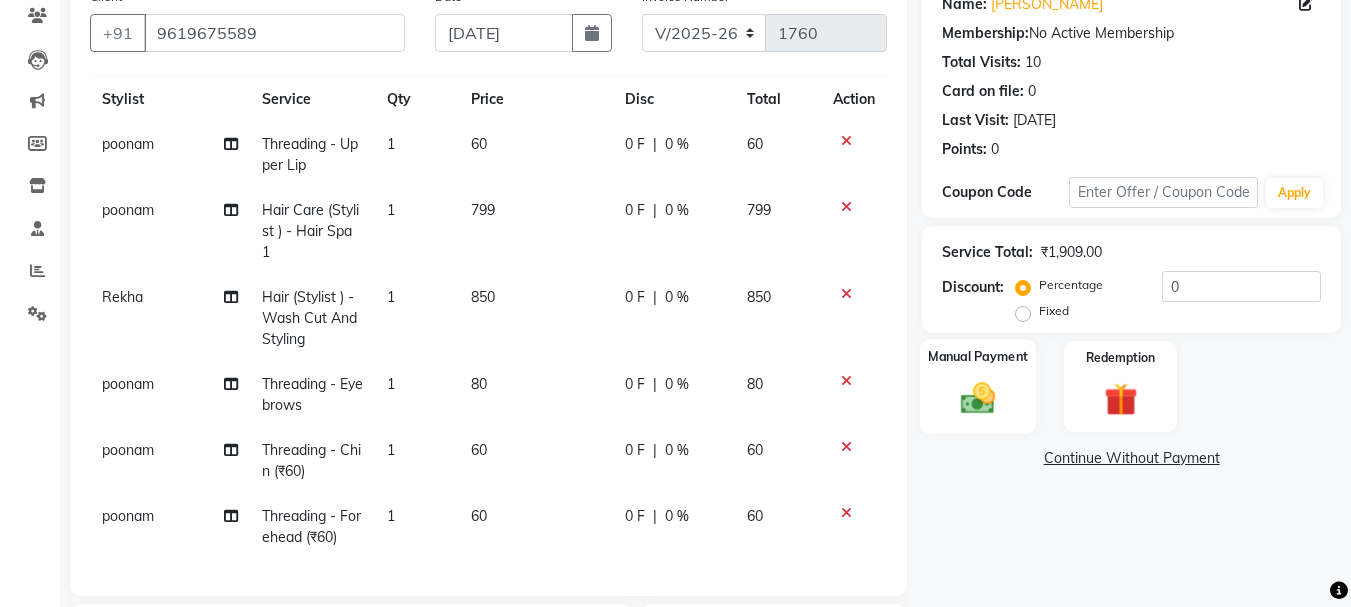 click 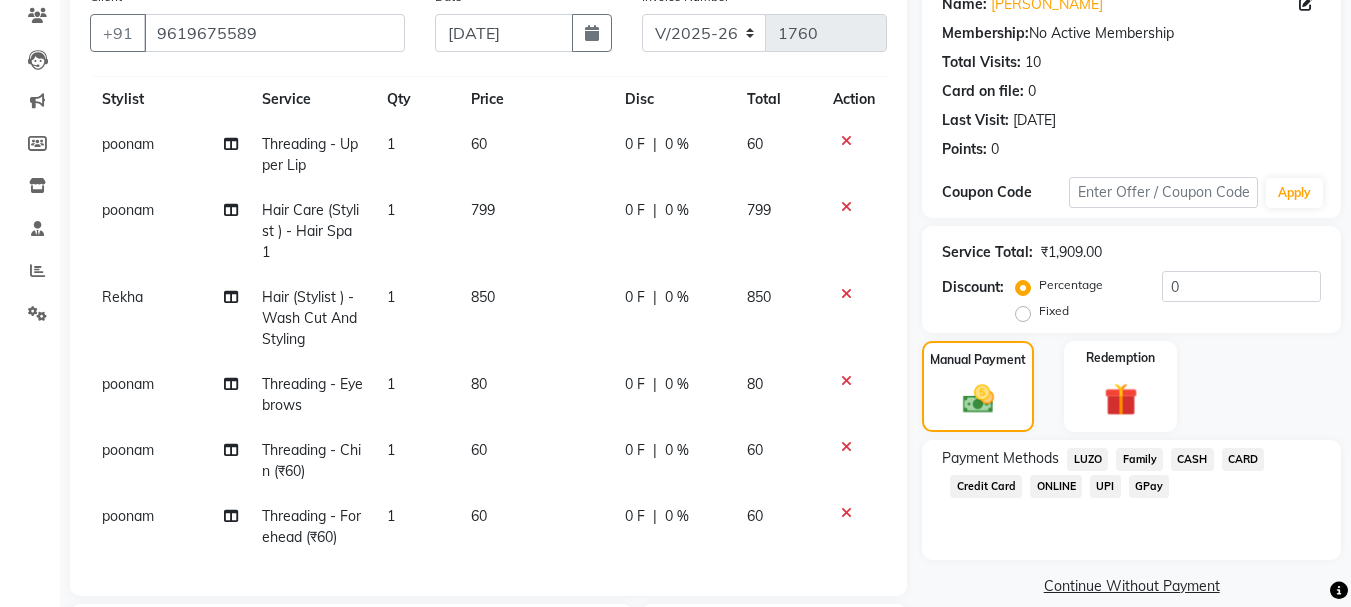 click on "GPay" 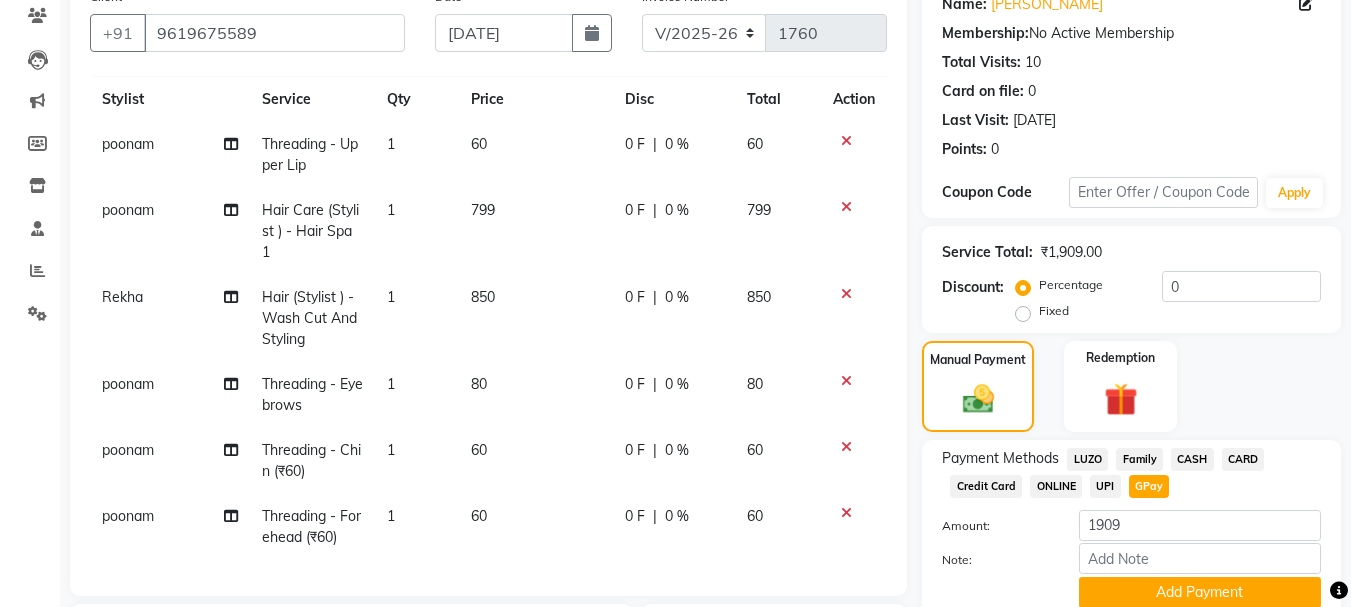 scroll, scrollTop: 494, scrollLeft: 0, axis: vertical 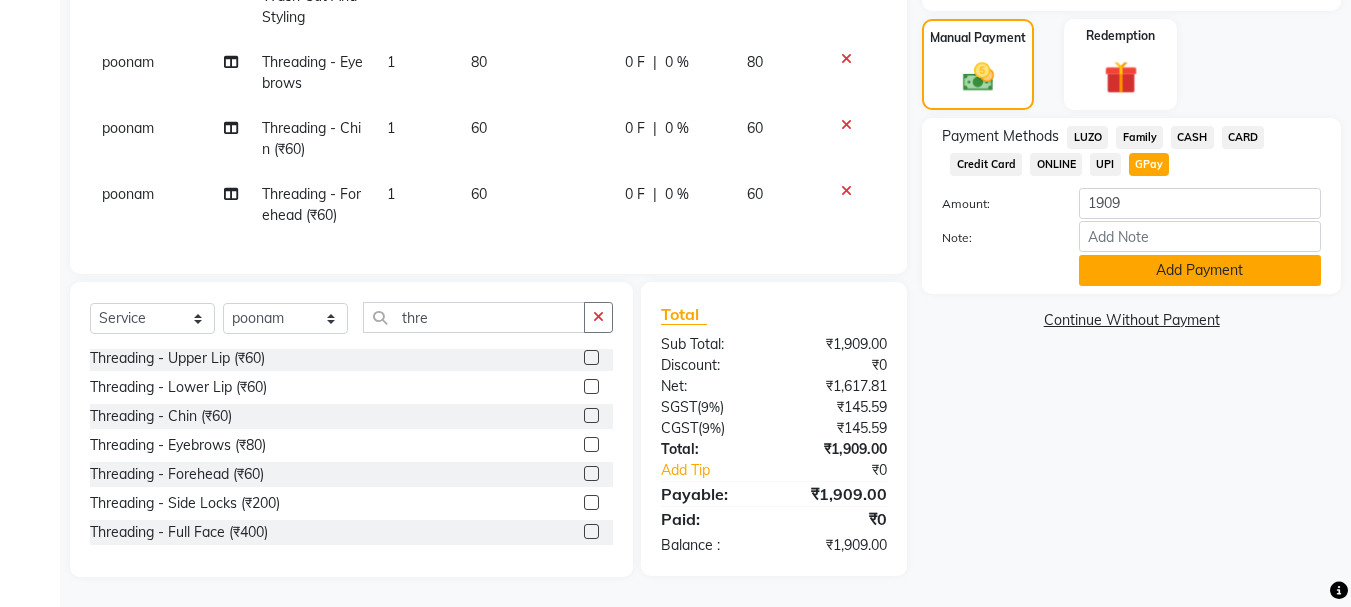 click on "Add Payment" 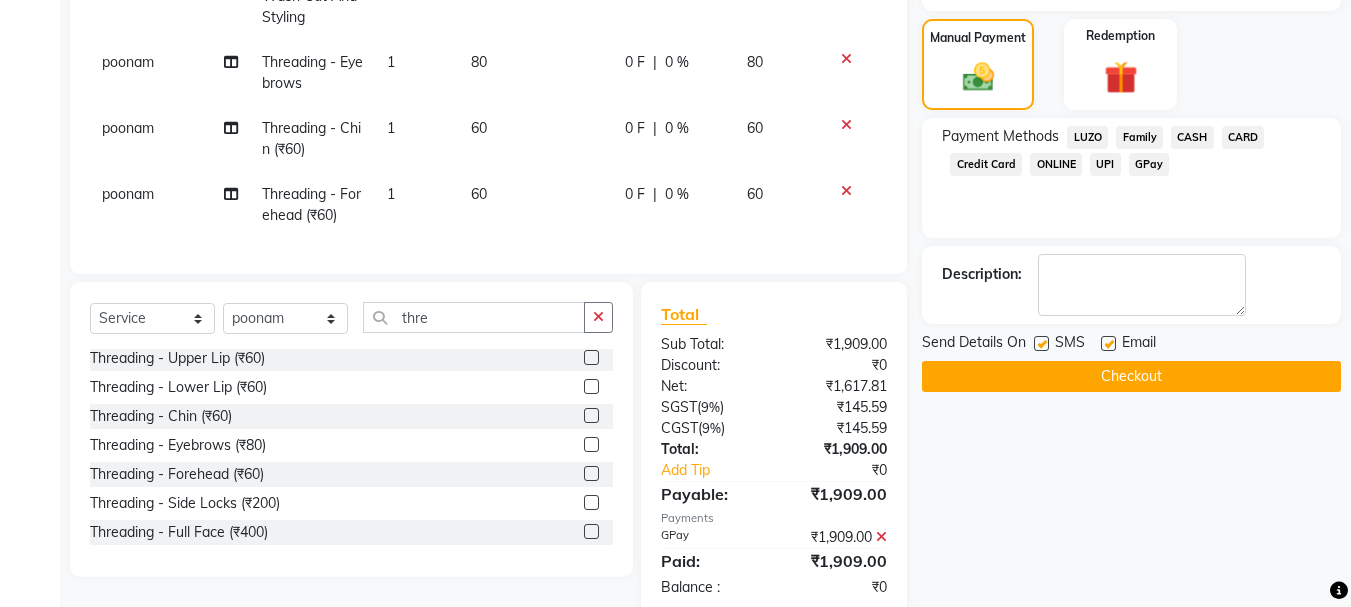 click on "Checkout" 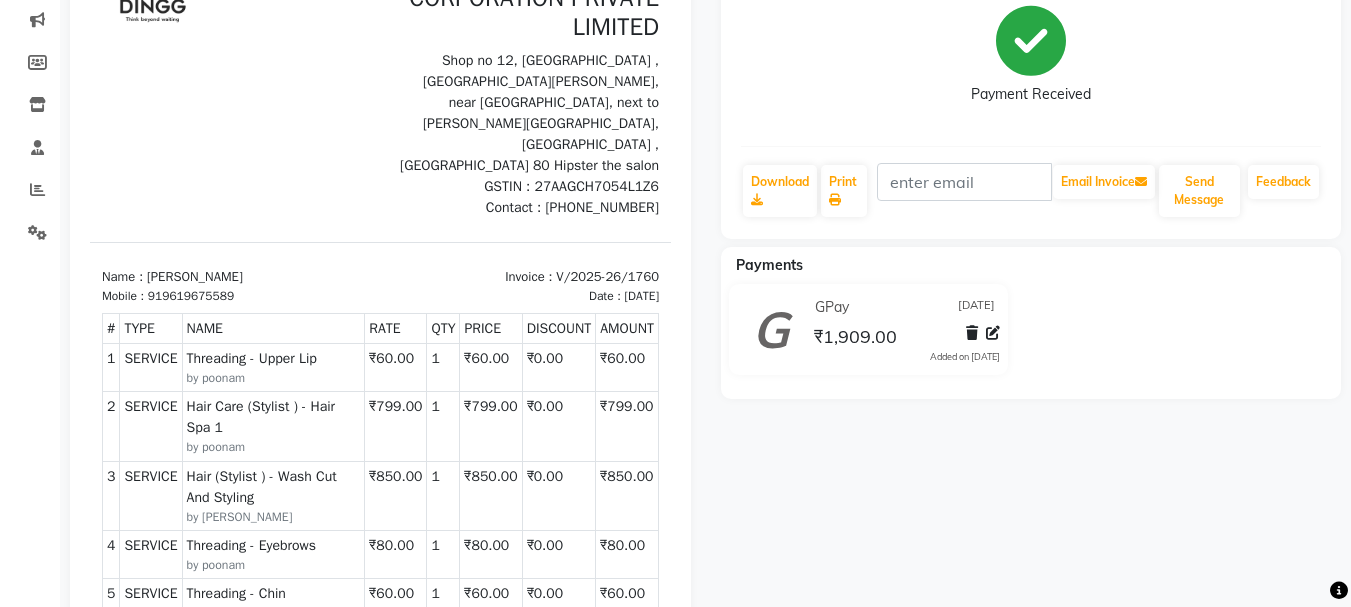 scroll, scrollTop: 0, scrollLeft: 0, axis: both 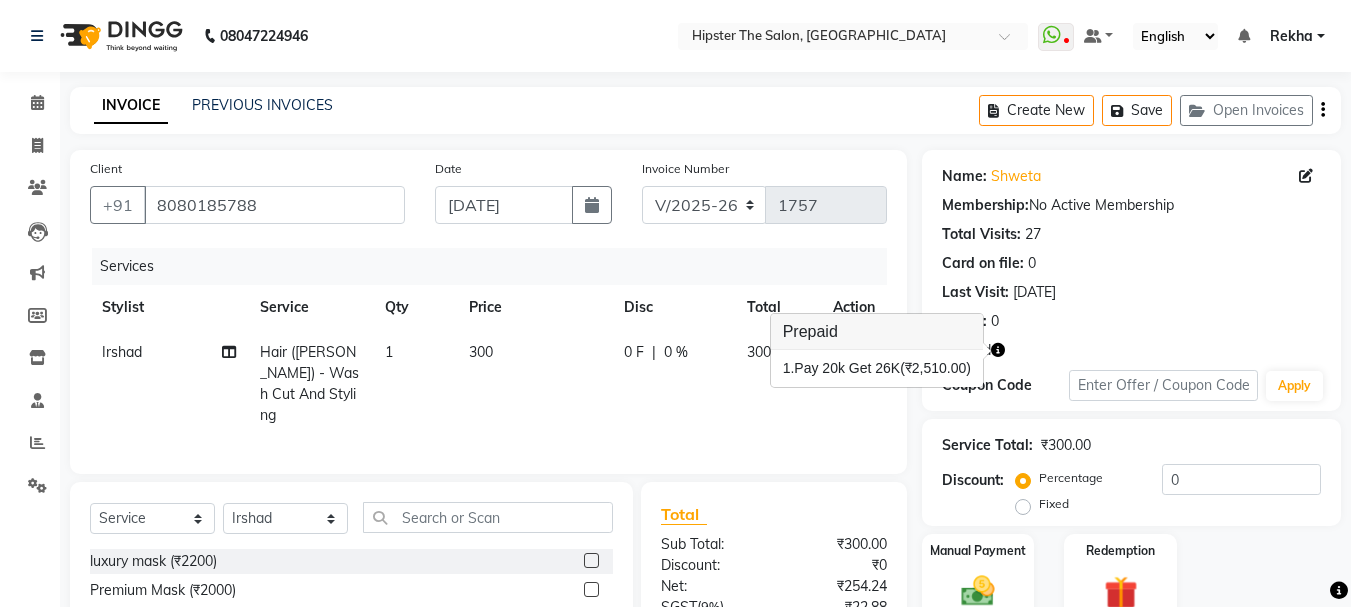 select on "5125" 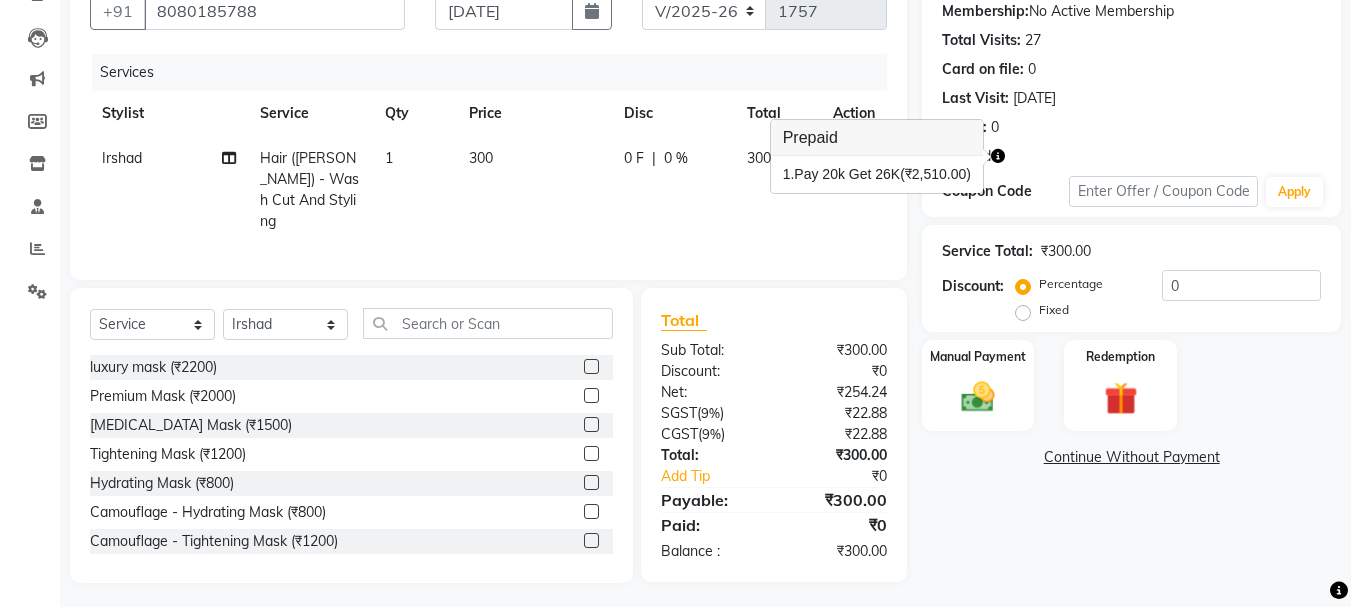 scroll, scrollTop: 0, scrollLeft: 0, axis: both 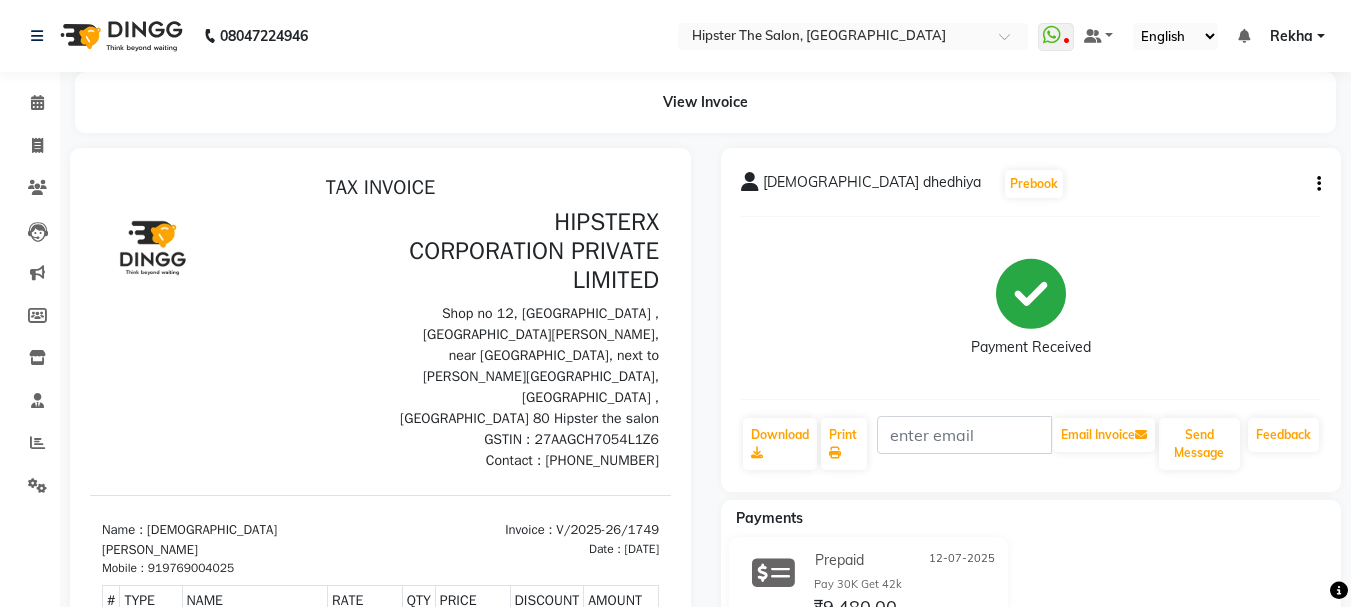 click 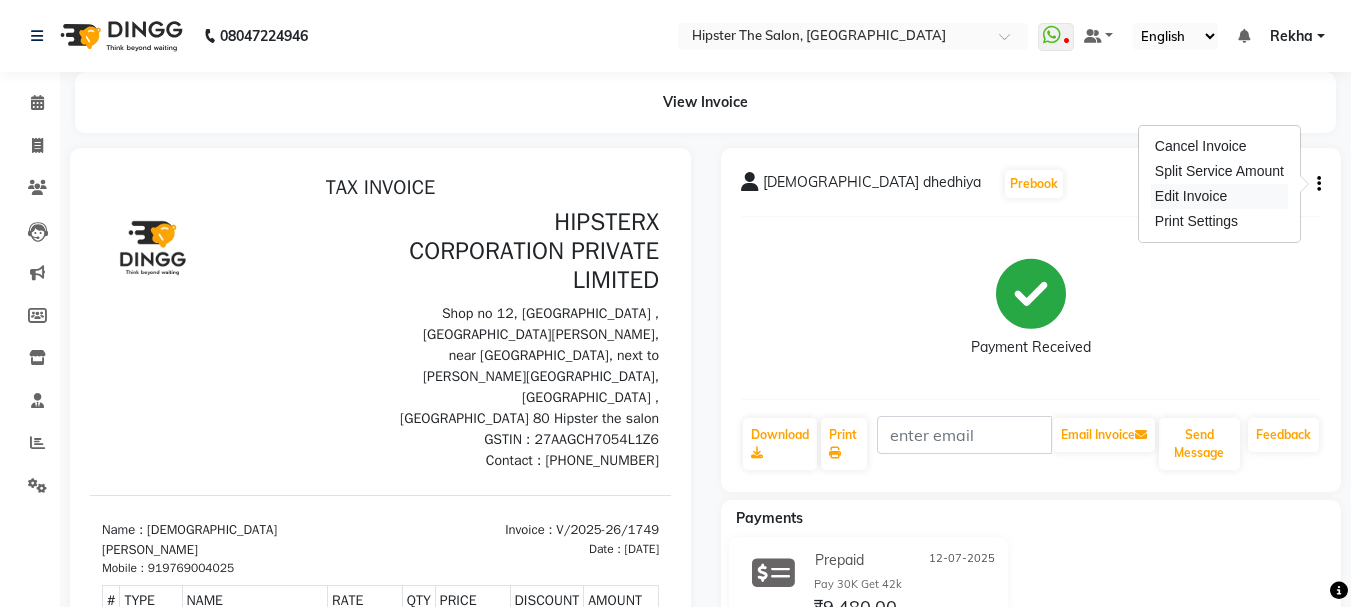 click on "Edit Invoice" at bounding box center [1219, 196] 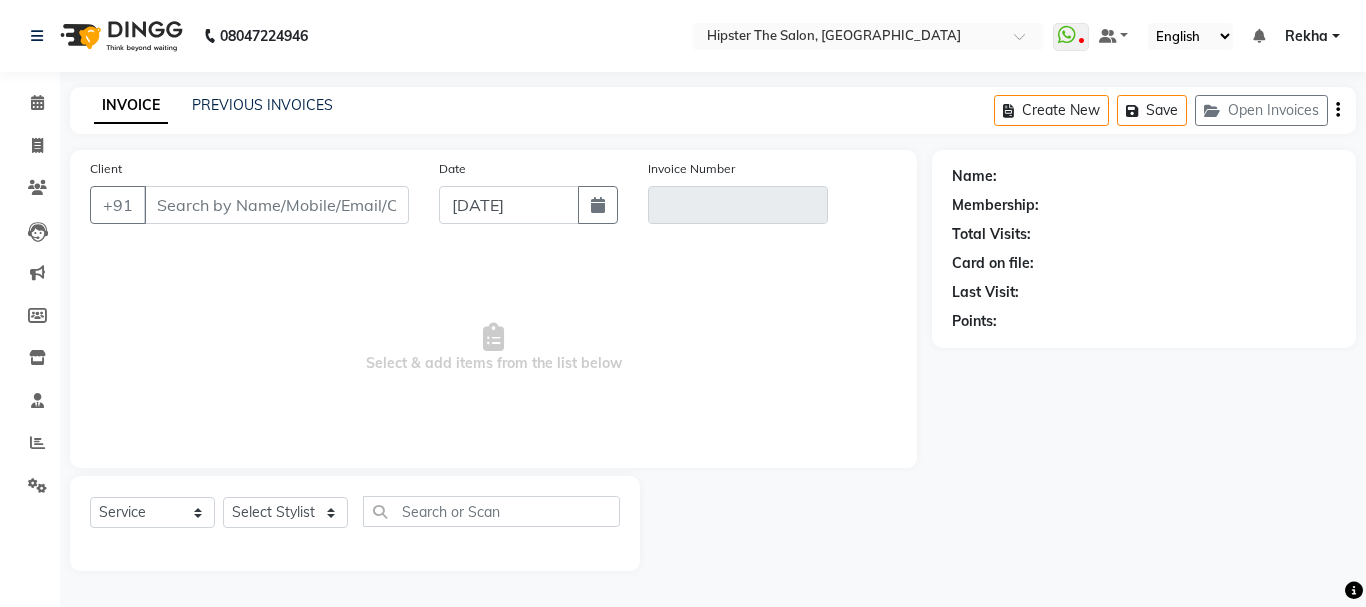 type on "9769004025" 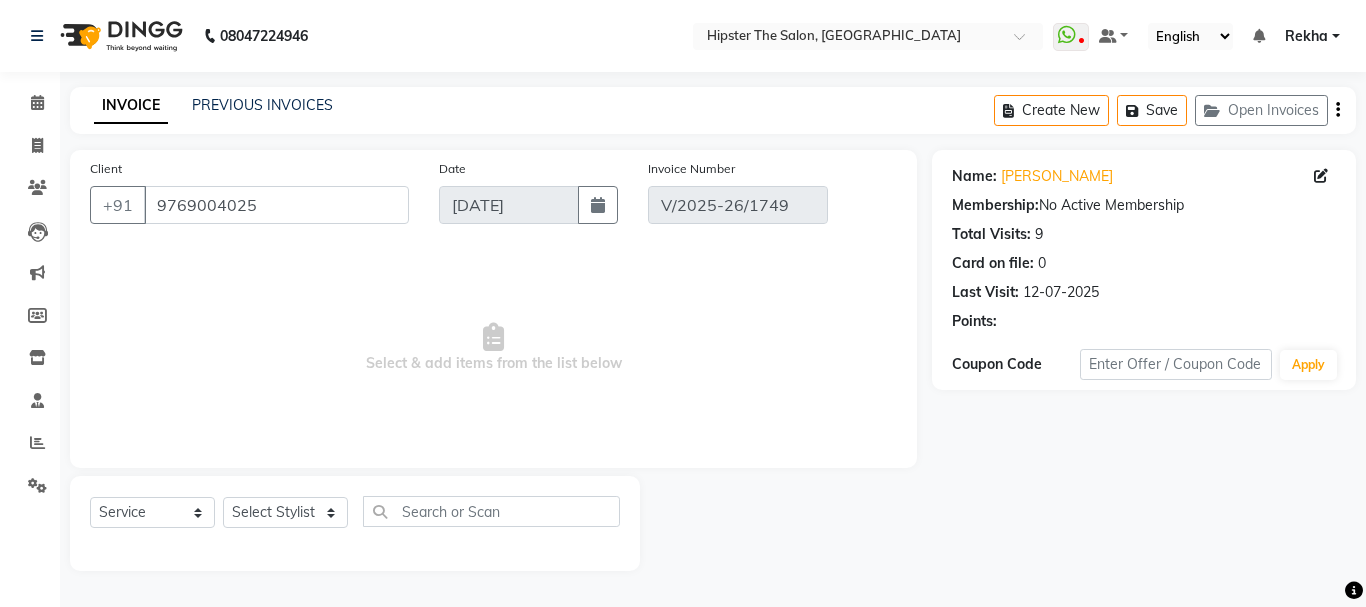 type on "12-07-2025" 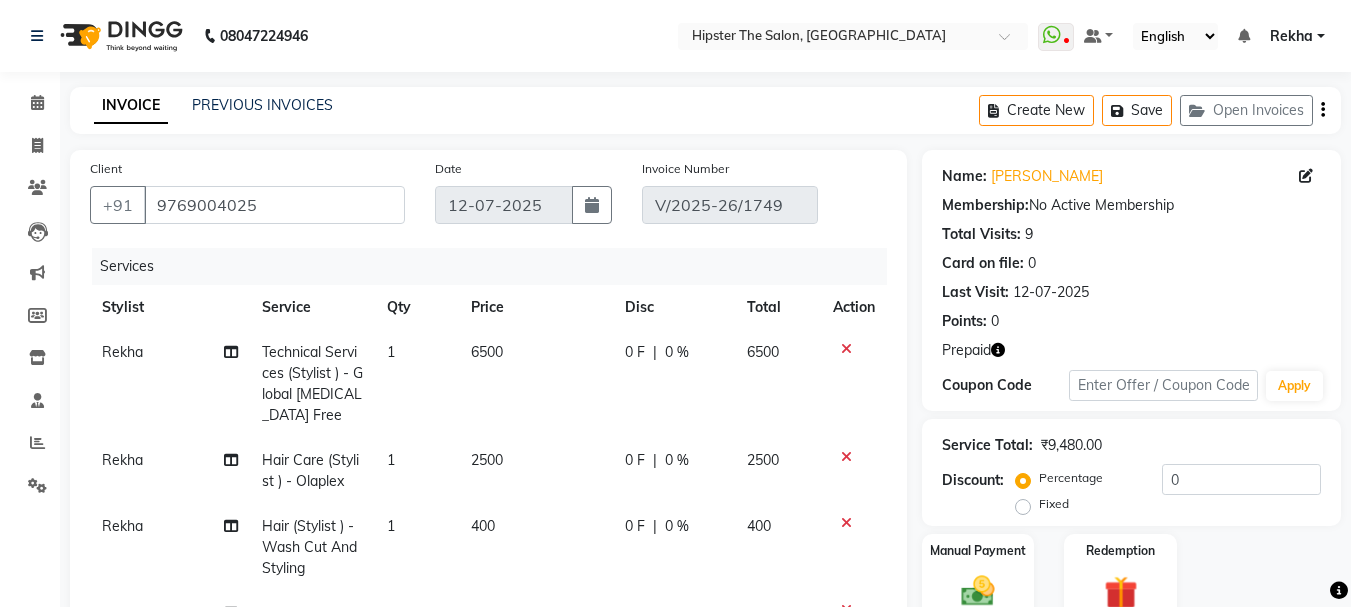click on "6500" 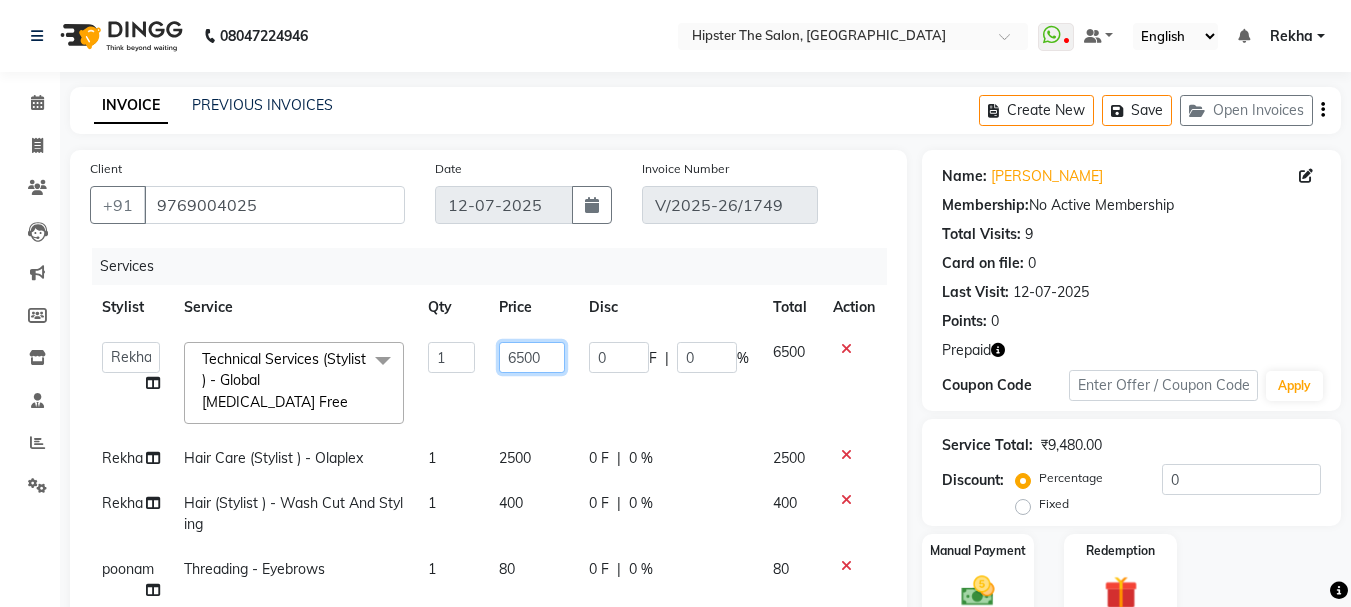 click on "6500" 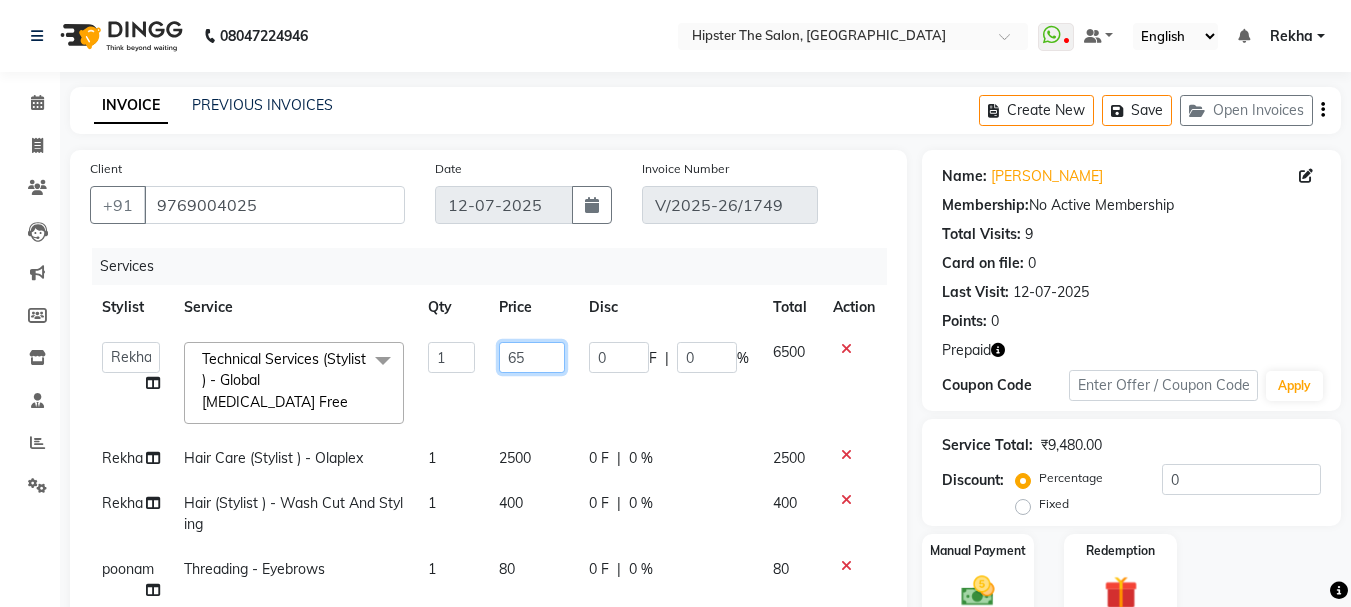 type on "6" 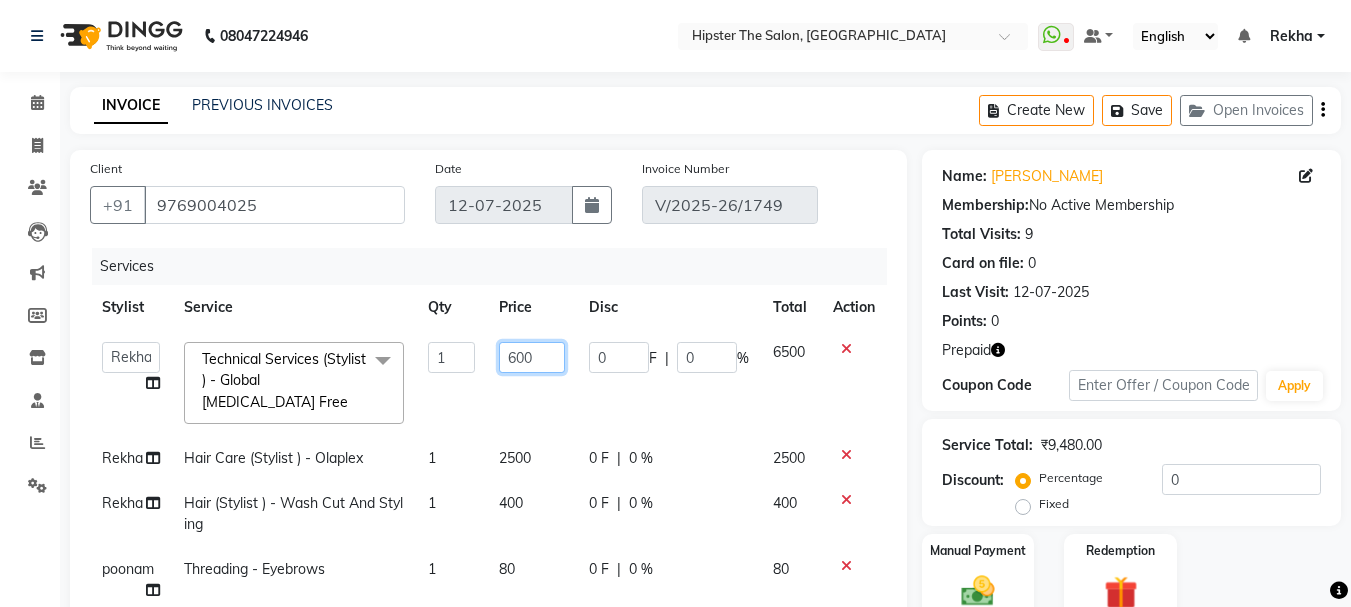 type on "6000" 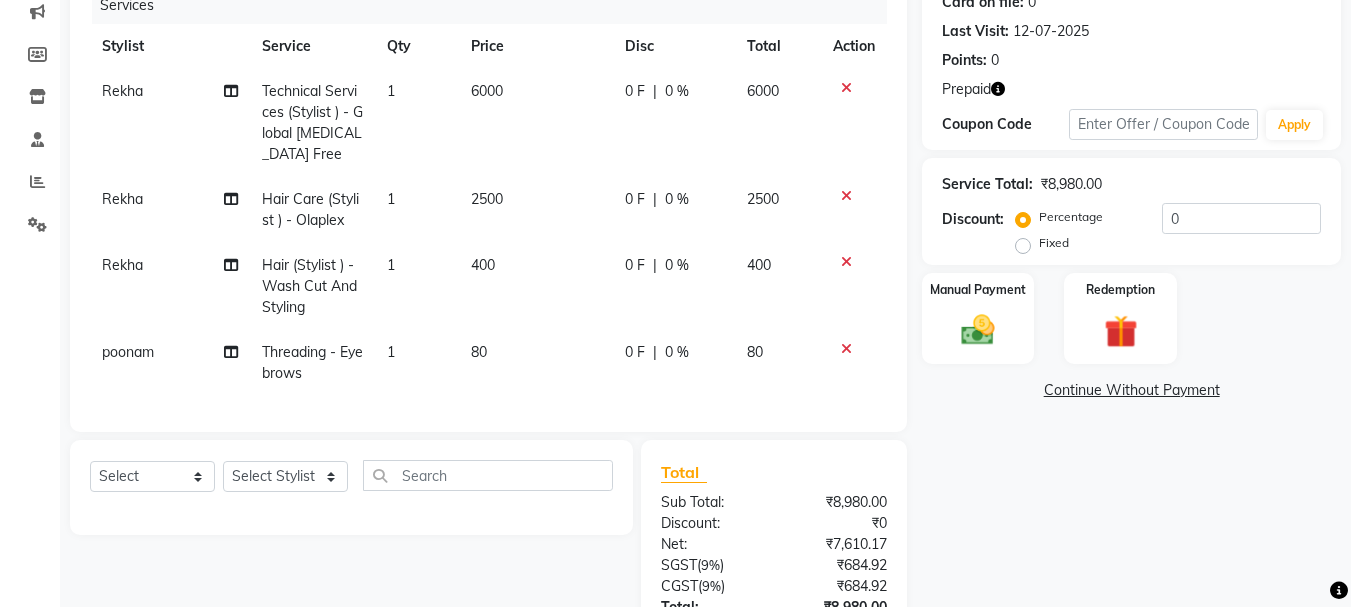 scroll, scrollTop: 193, scrollLeft: 0, axis: vertical 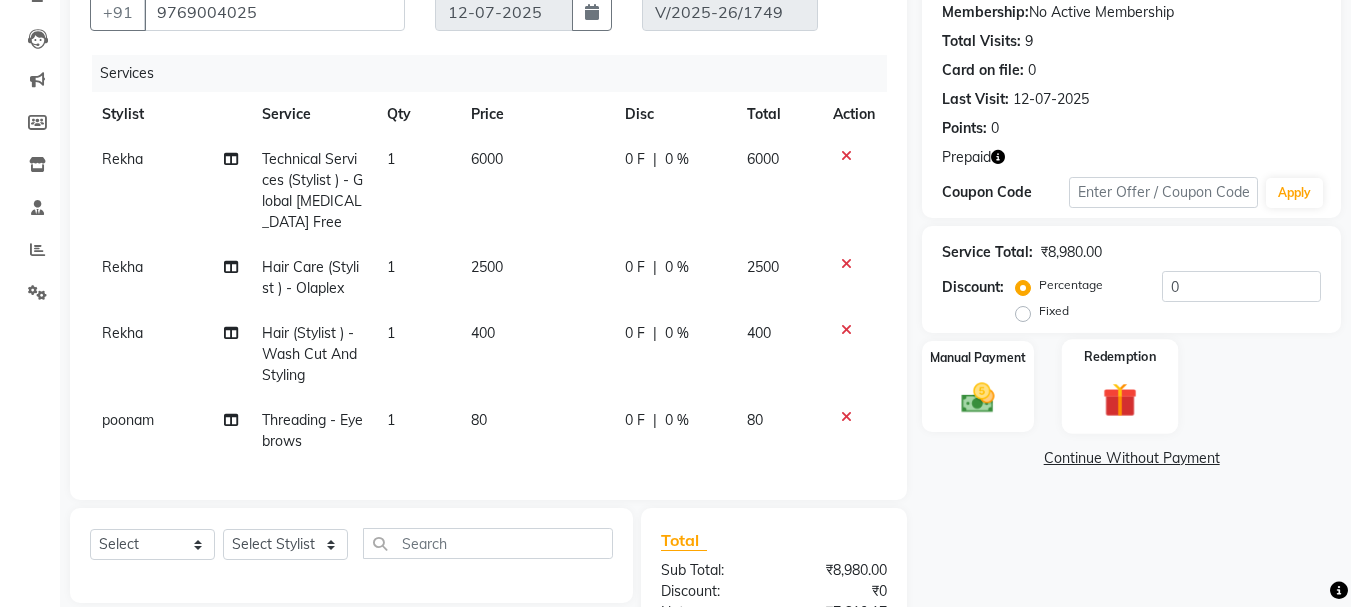 click on "Redemption" 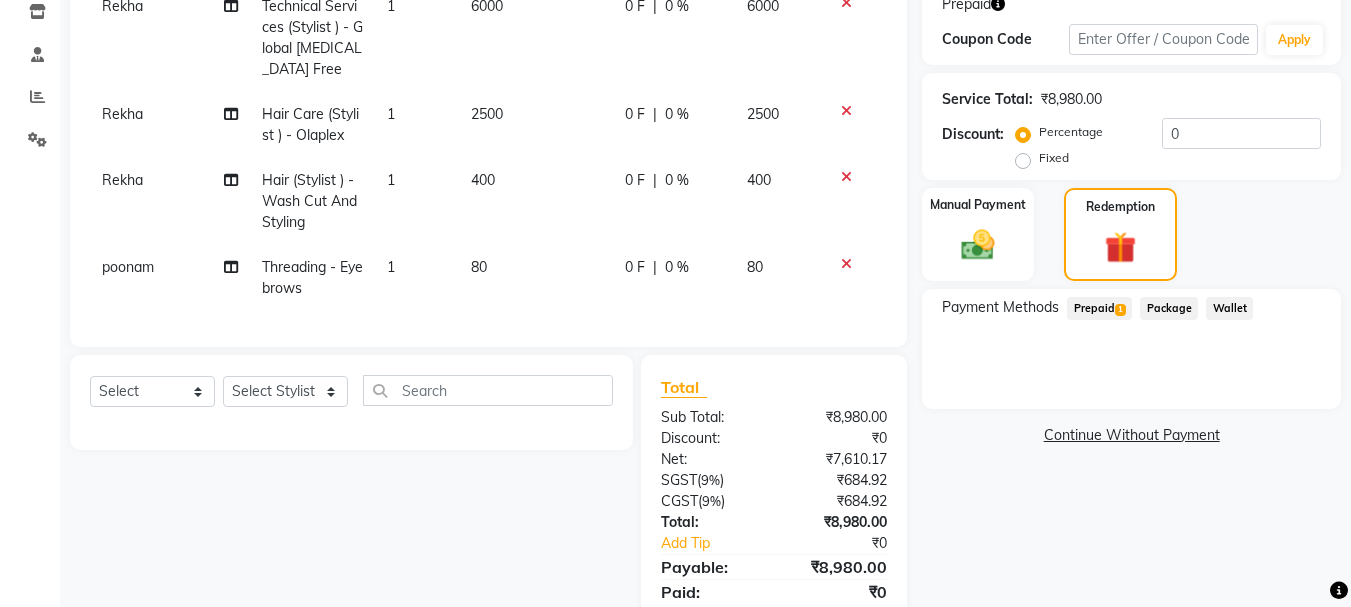 scroll, scrollTop: 420, scrollLeft: 0, axis: vertical 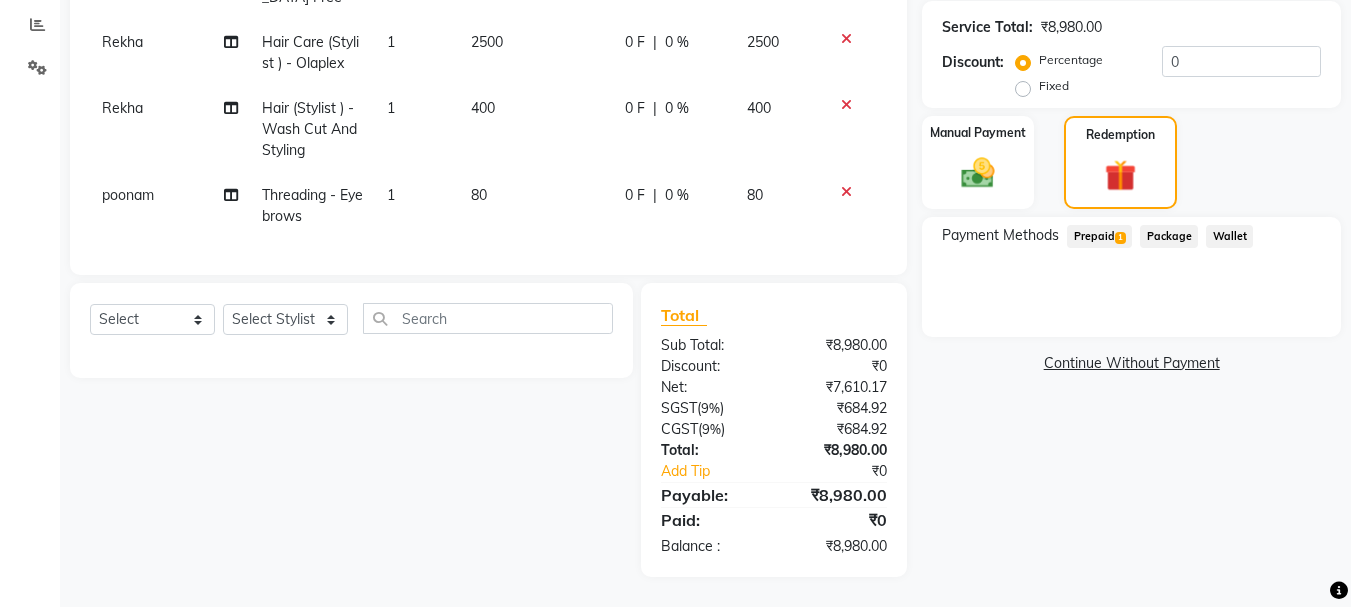 click on "Prepaid  1" 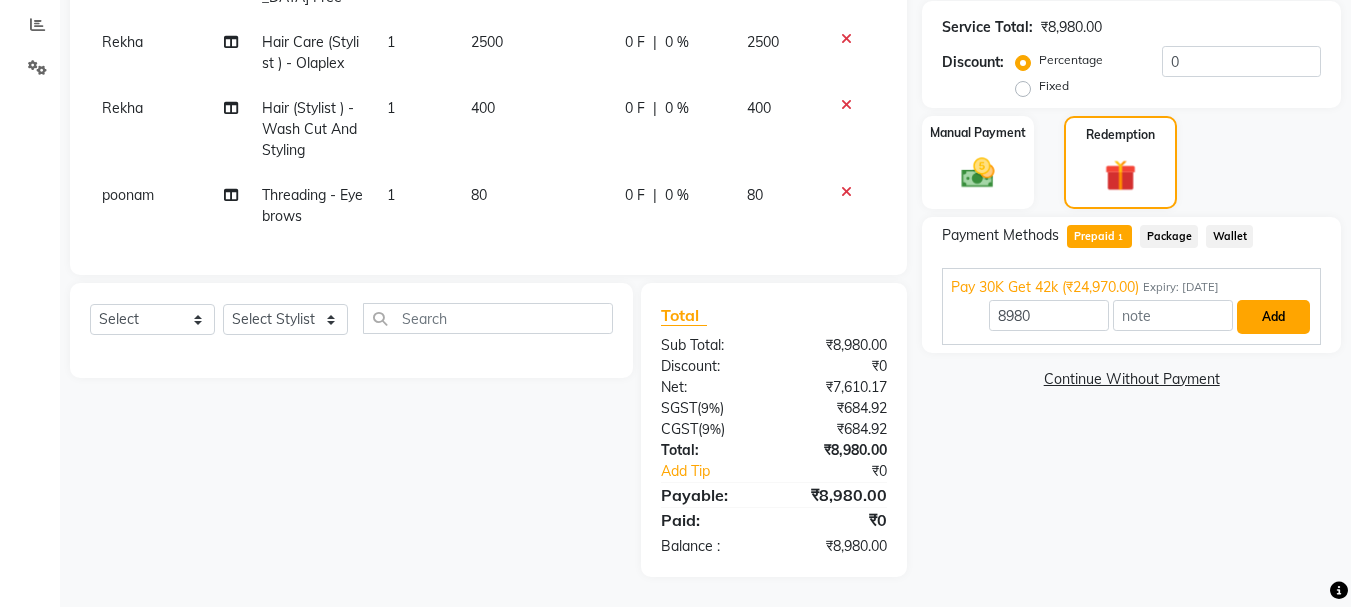 click on "Add" at bounding box center [1273, 317] 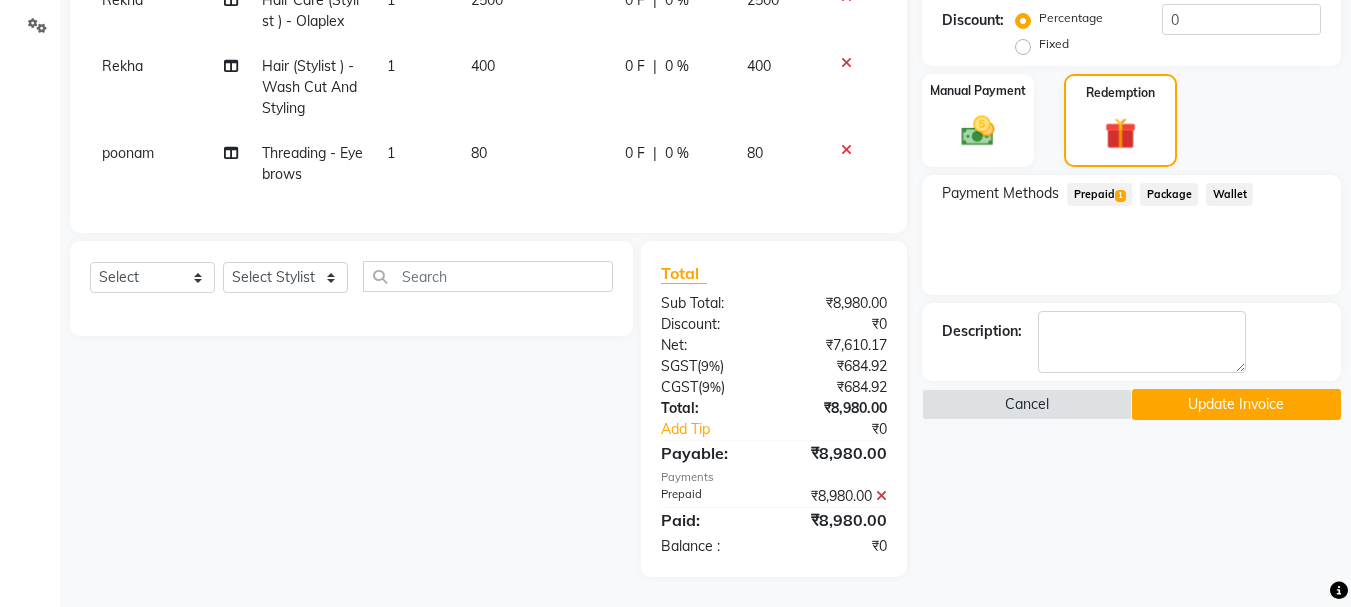 scroll, scrollTop: 475, scrollLeft: 0, axis: vertical 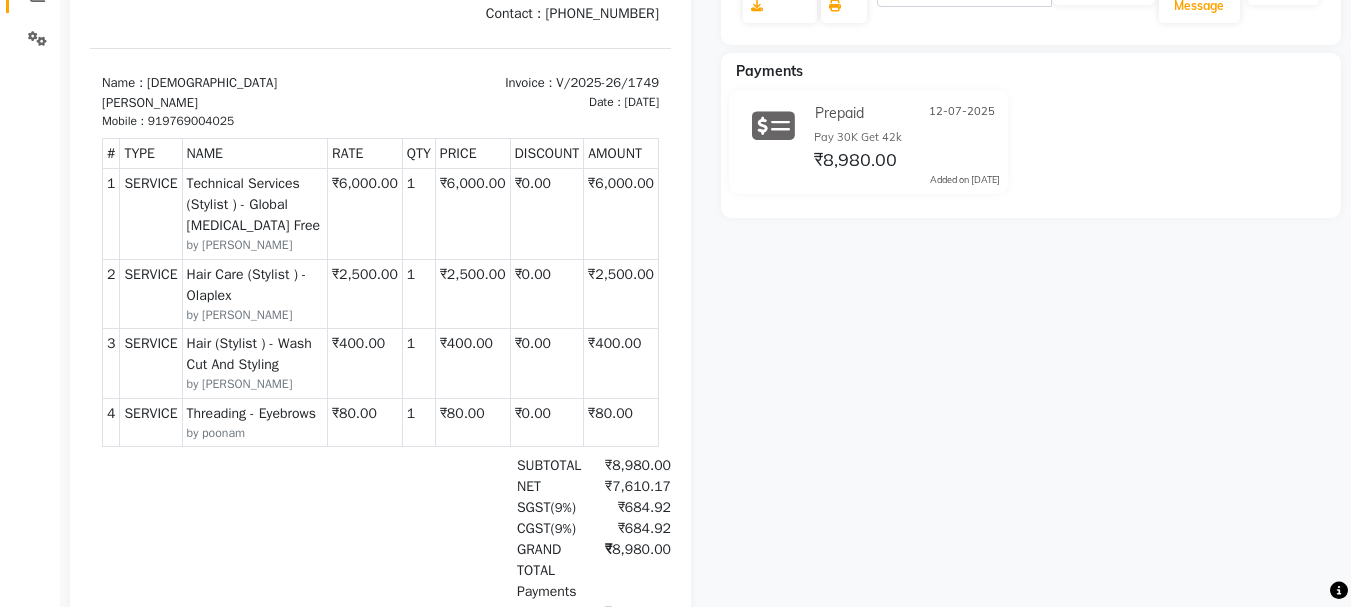 select on "service" 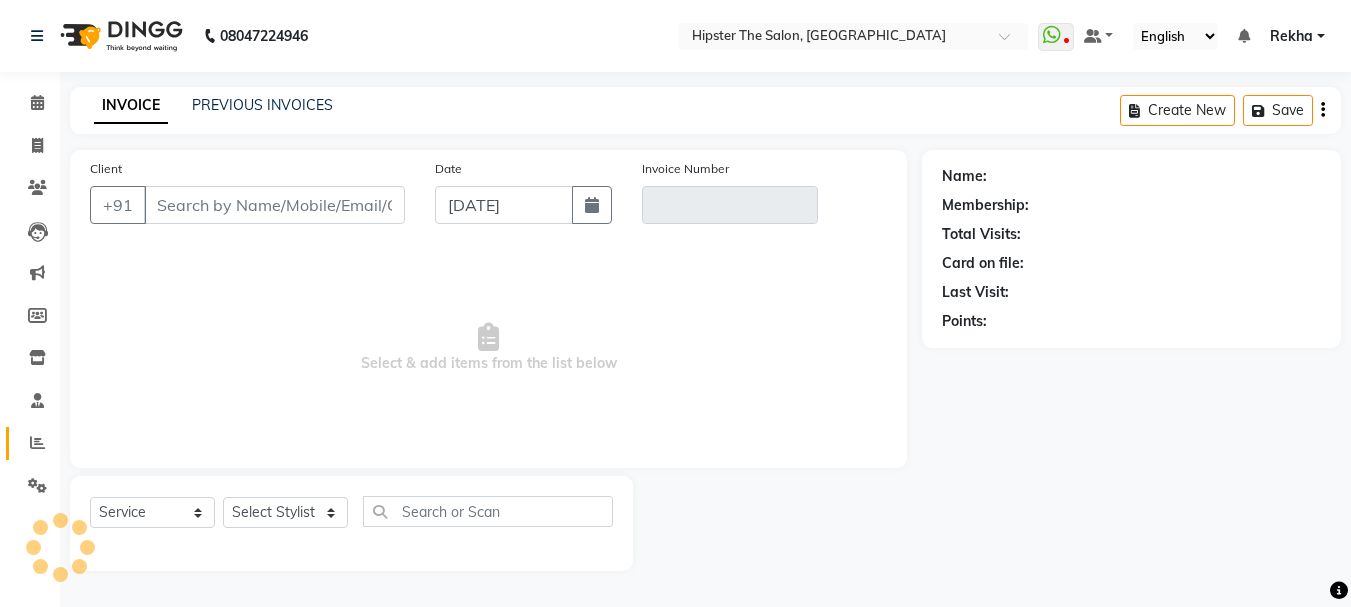 scroll, scrollTop: 0, scrollLeft: 0, axis: both 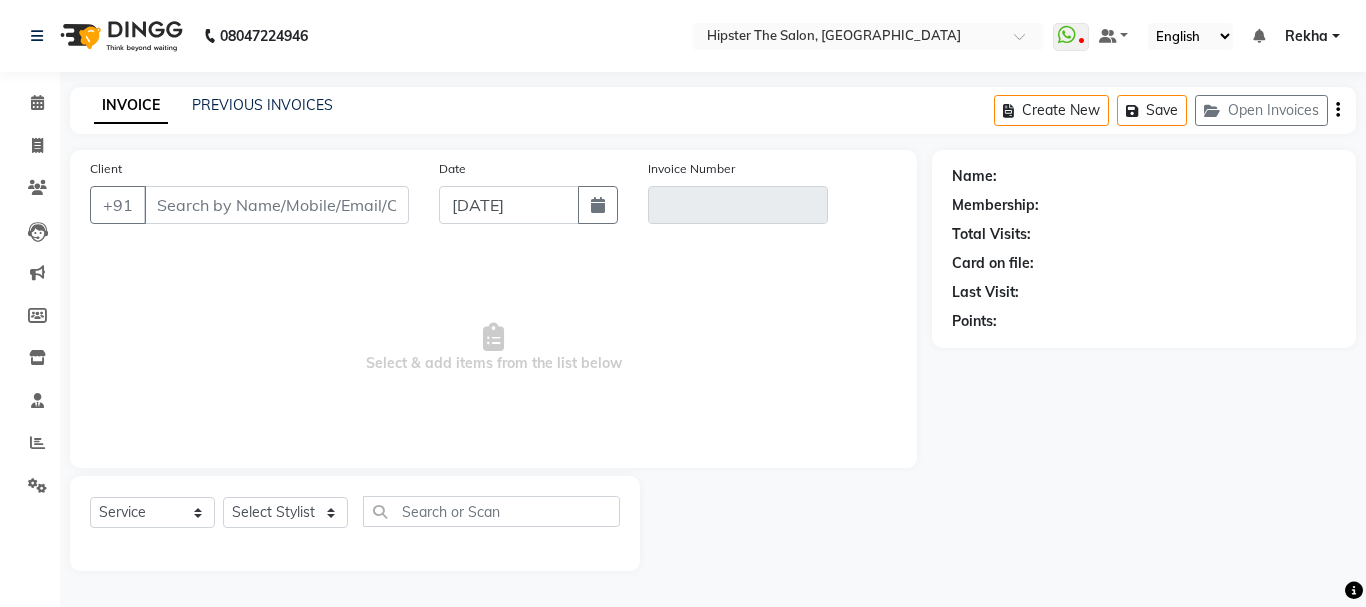 type on "9769004025" 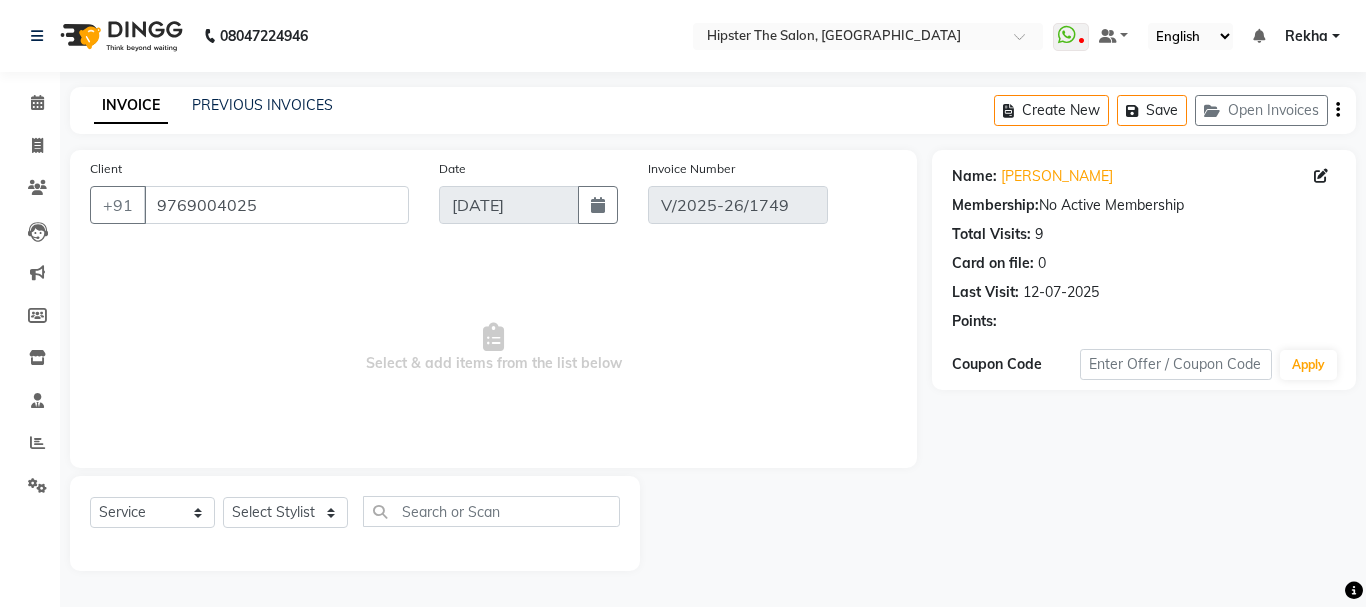 type on "12-07-2025" 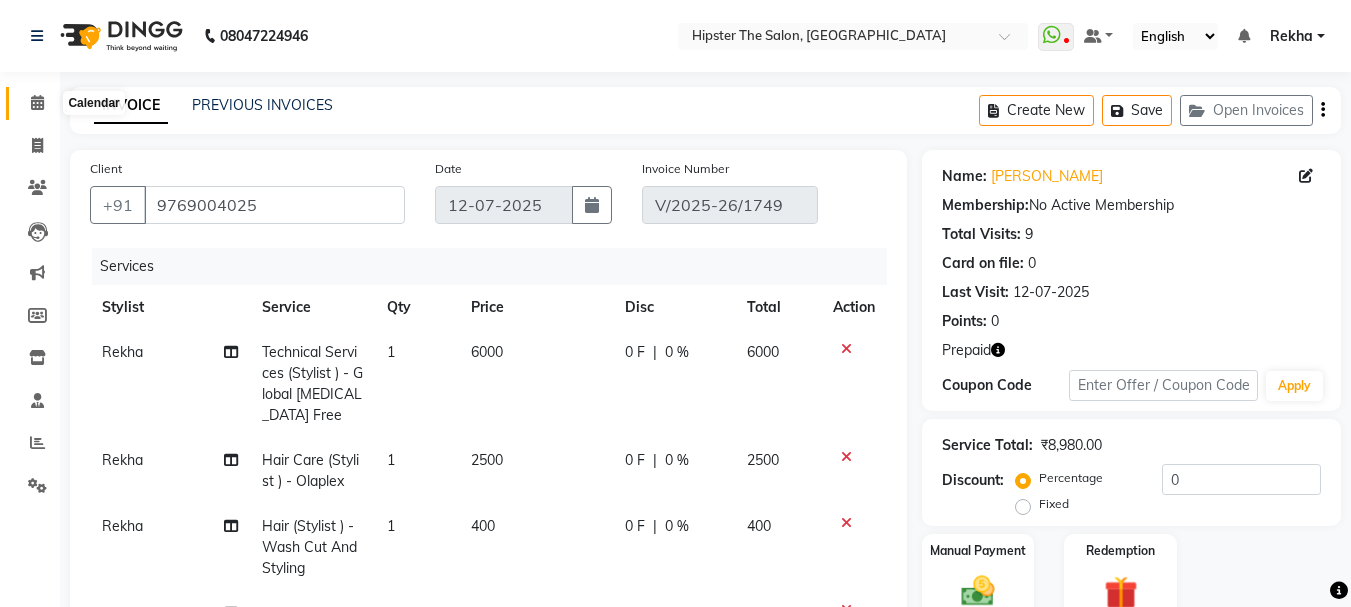 click 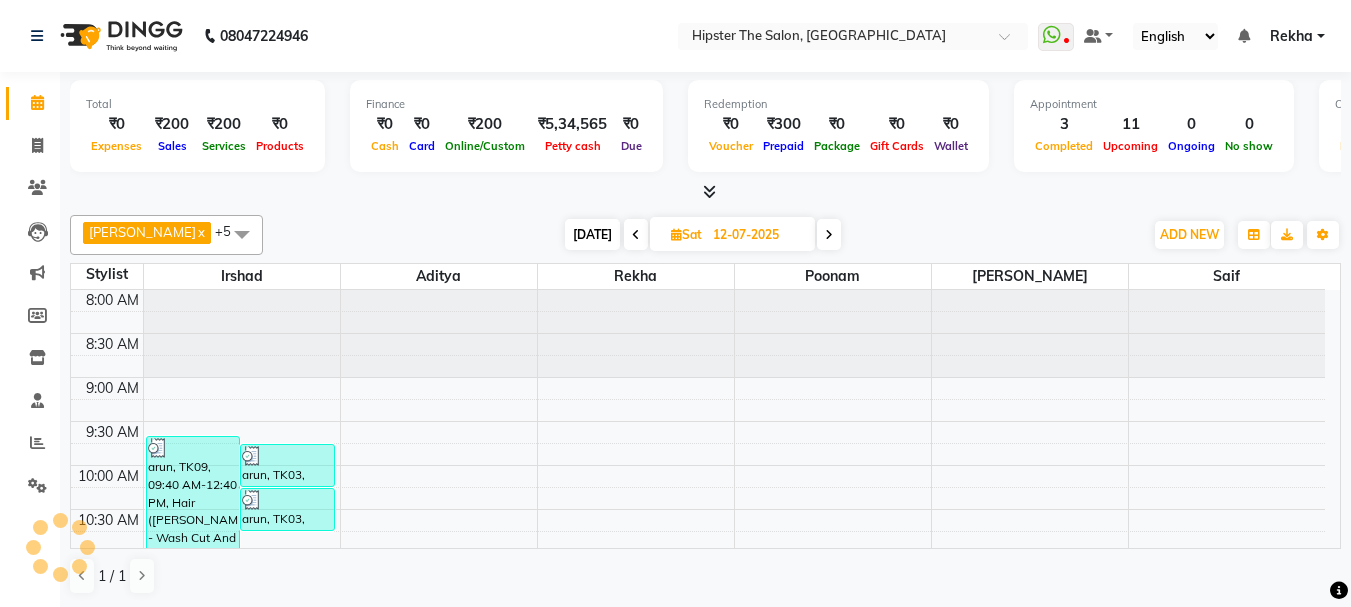 scroll, scrollTop: 0, scrollLeft: 0, axis: both 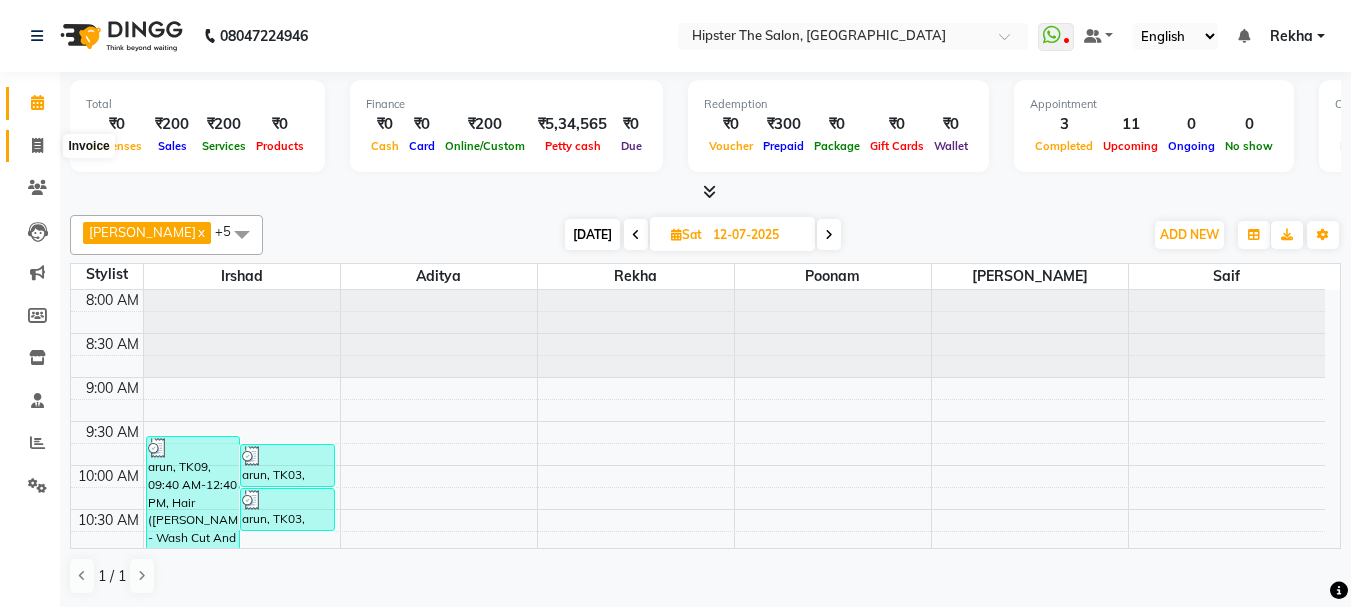 click 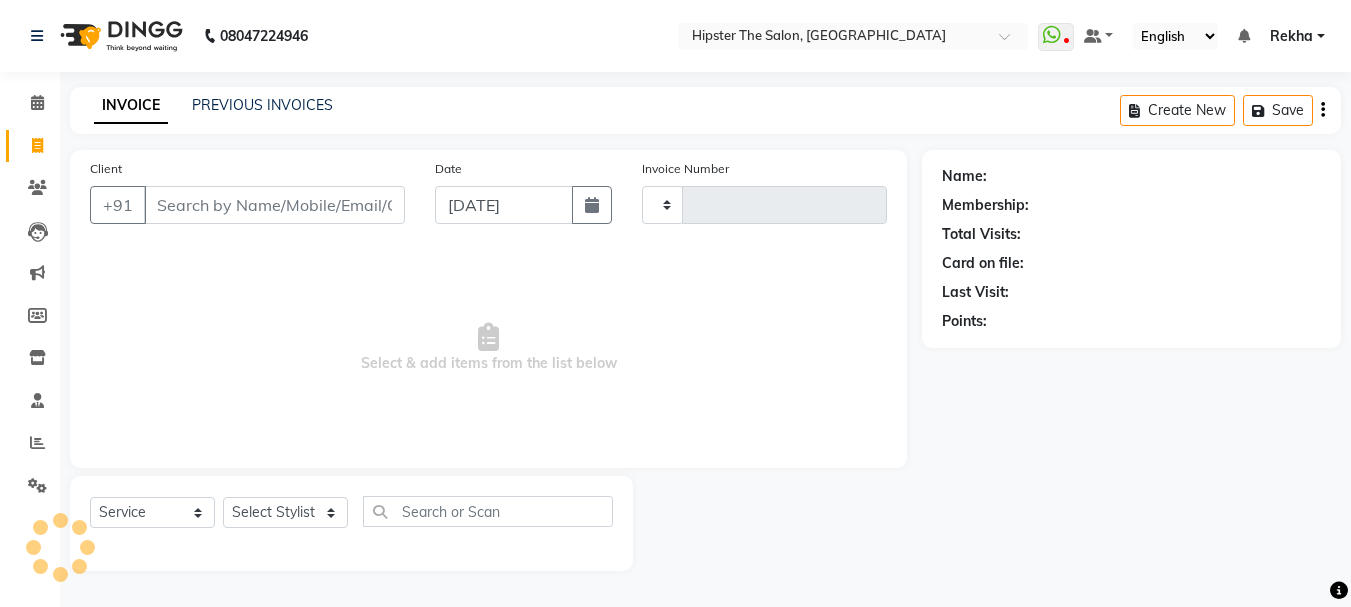 type on "1758" 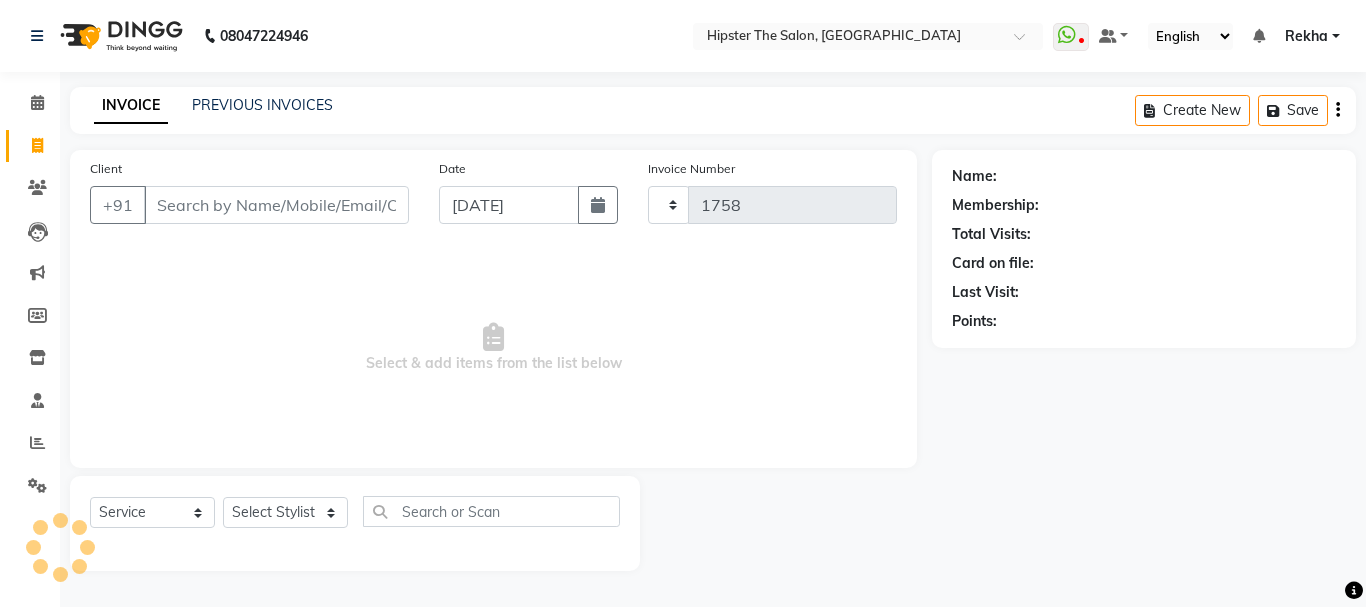 select on "5125" 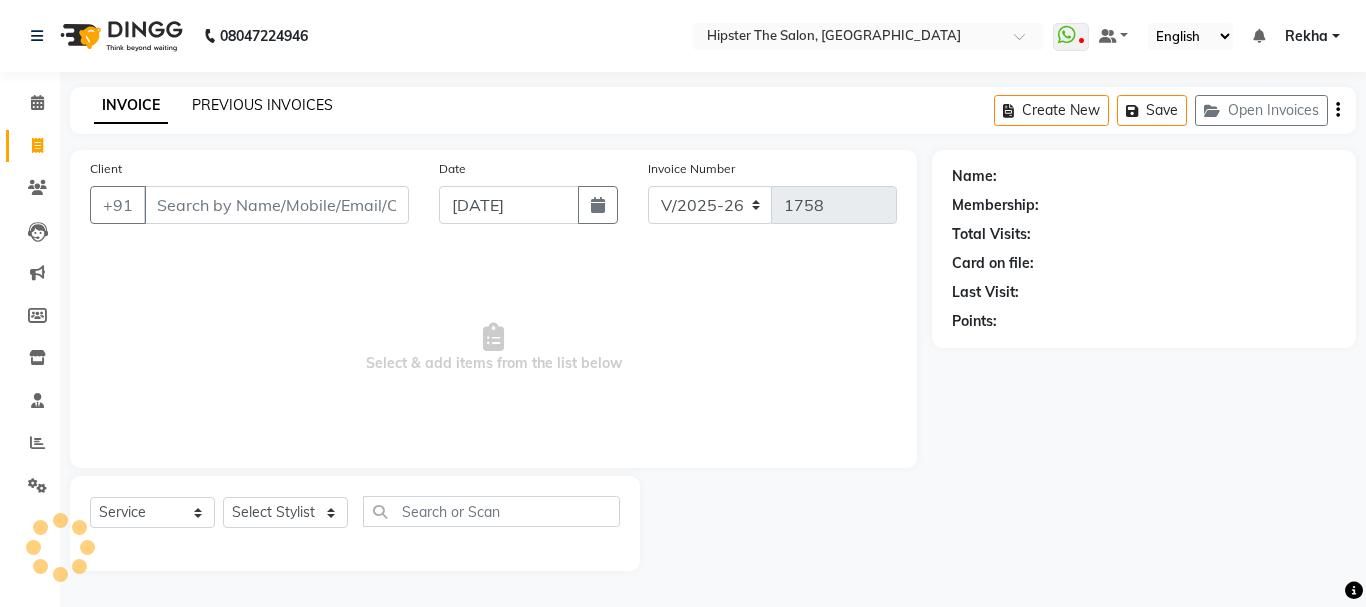 click on "PREVIOUS INVOICES" 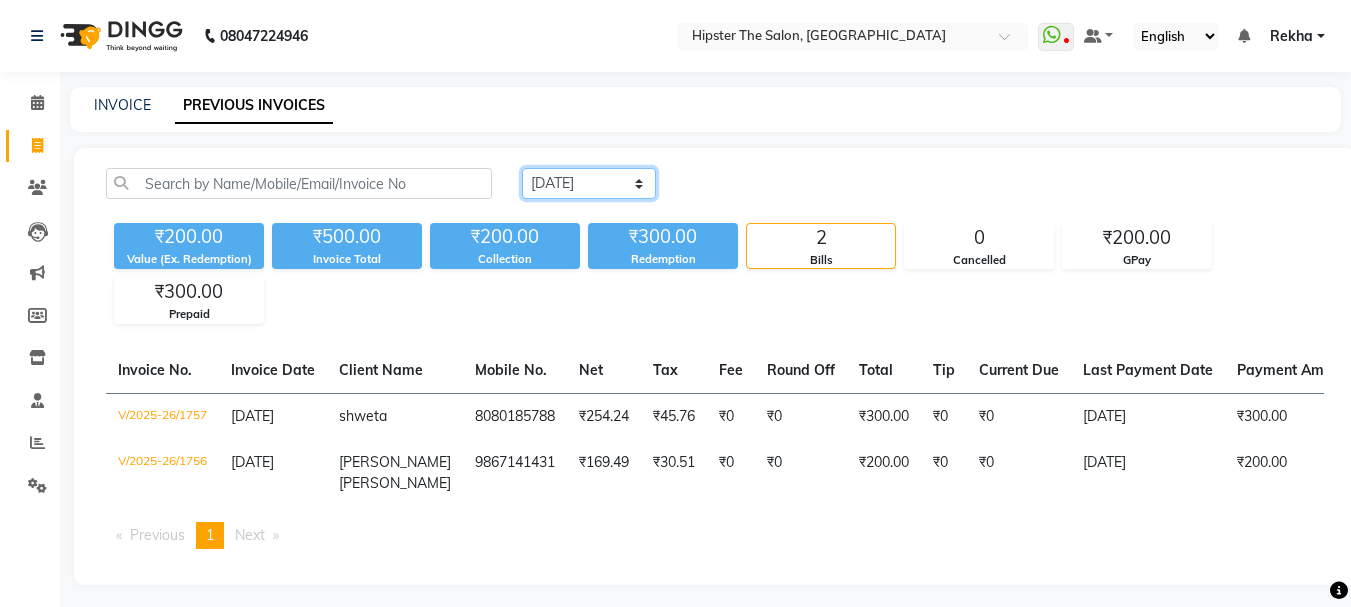 click on "[DATE] [DATE] Custom Range" 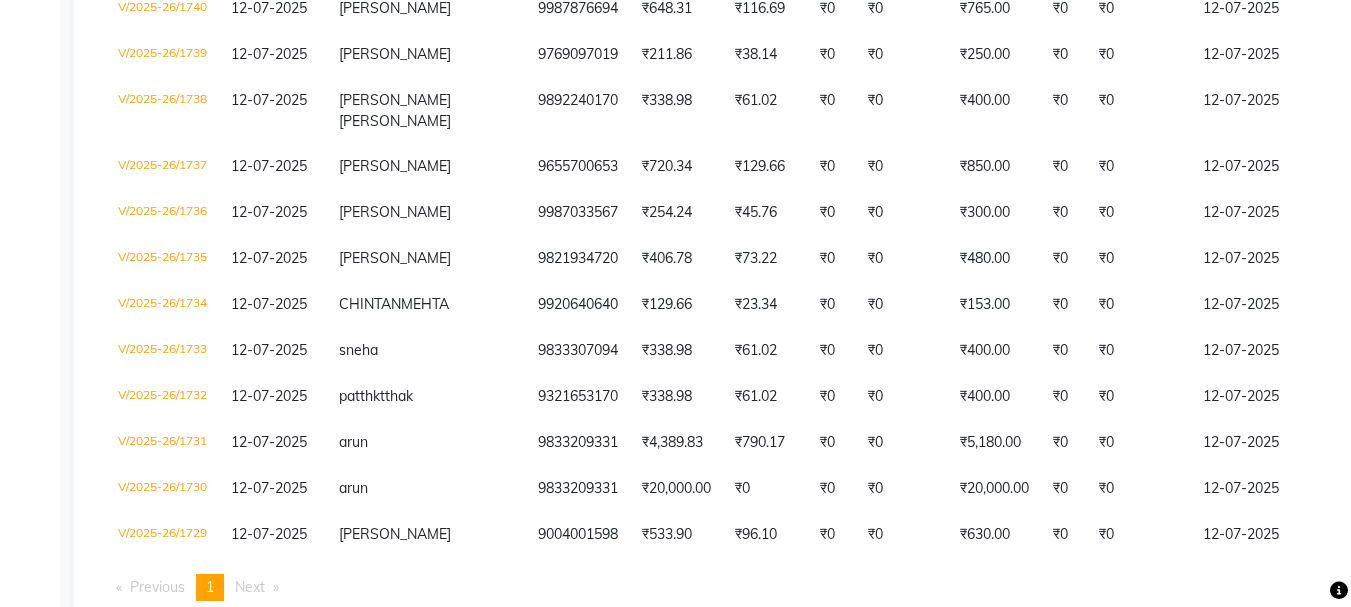 scroll, scrollTop: 1120, scrollLeft: 0, axis: vertical 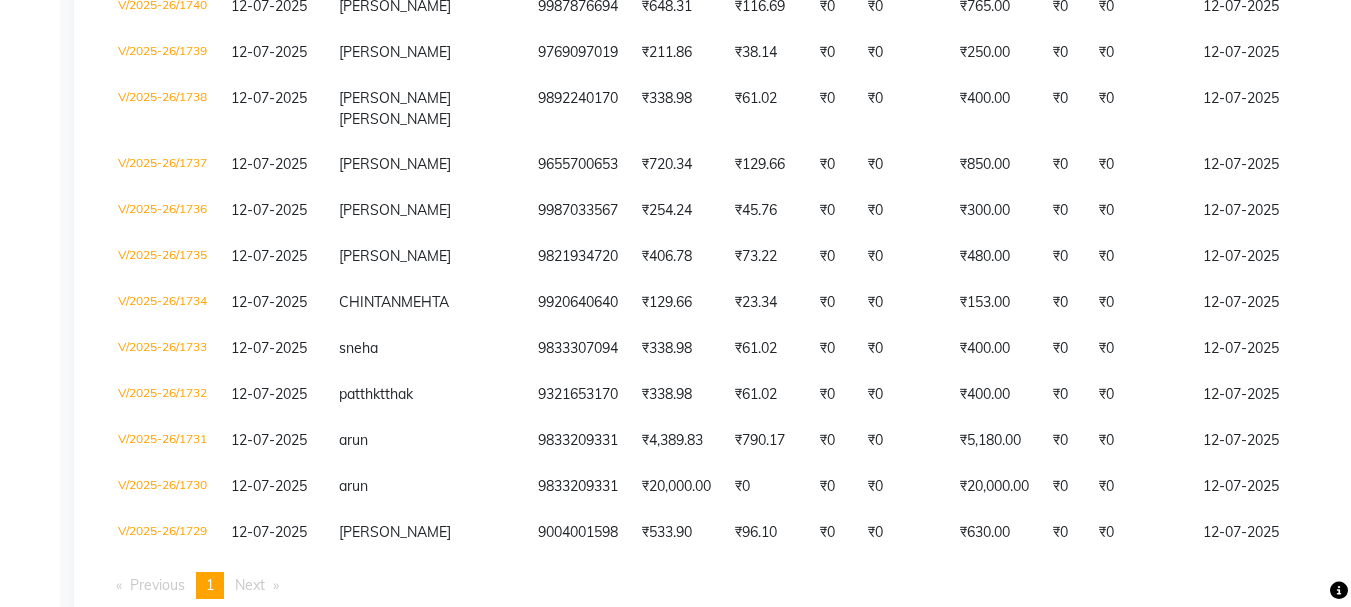 click on "₹0" 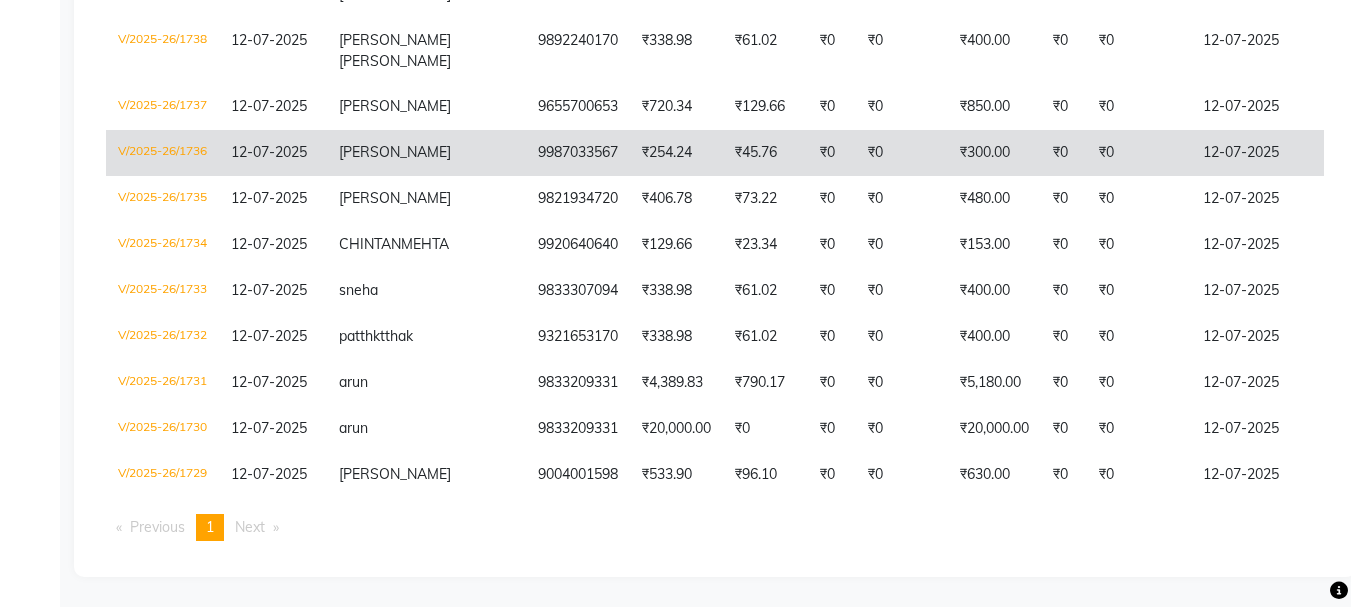 scroll, scrollTop: 1293, scrollLeft: 0, axis: vertical 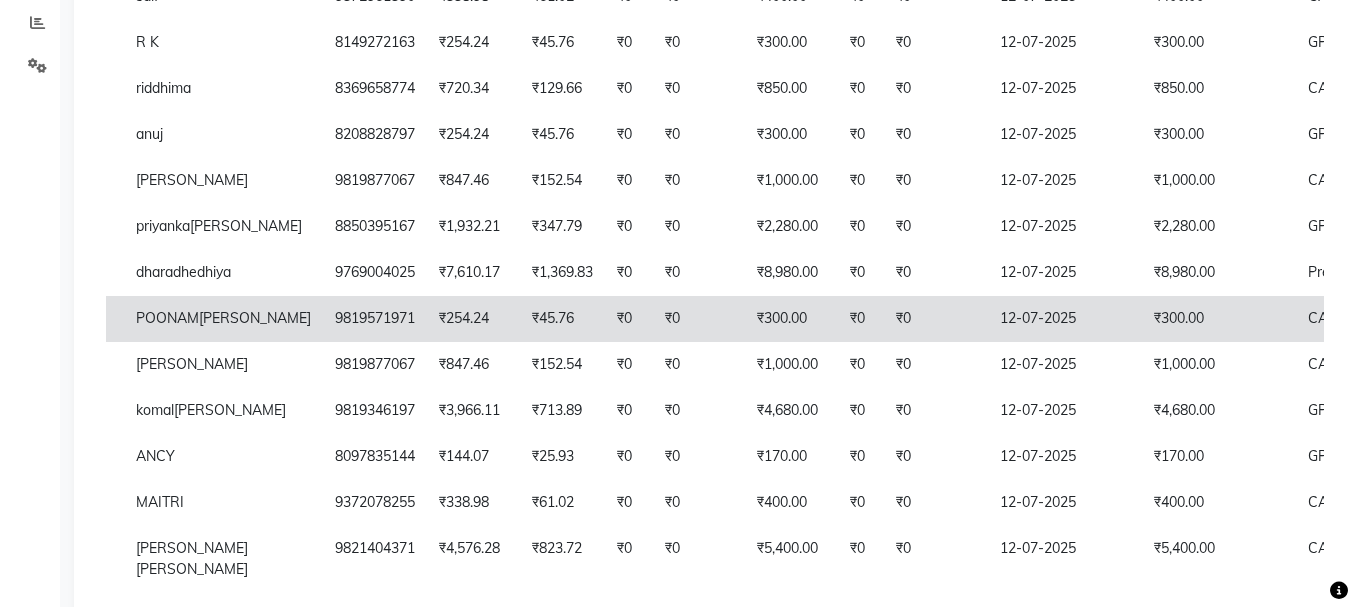 click on "₹1,000.00" 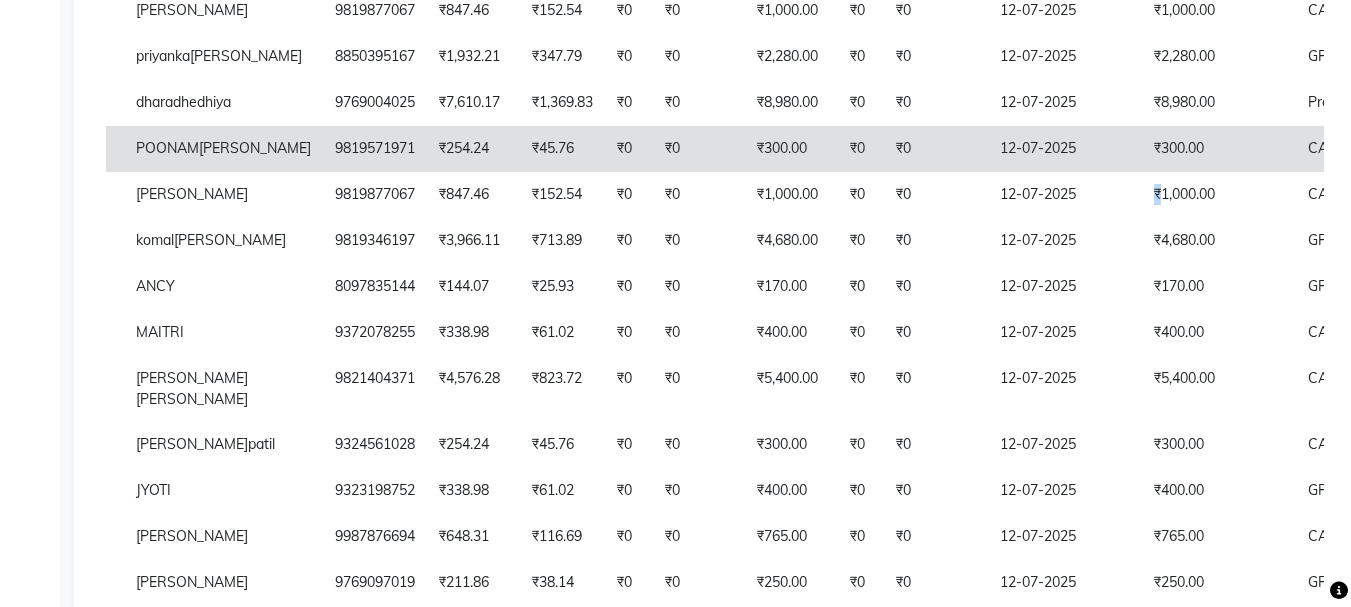 scroll, scrollTop: 593, scrollLeft: 0, axis: vertical 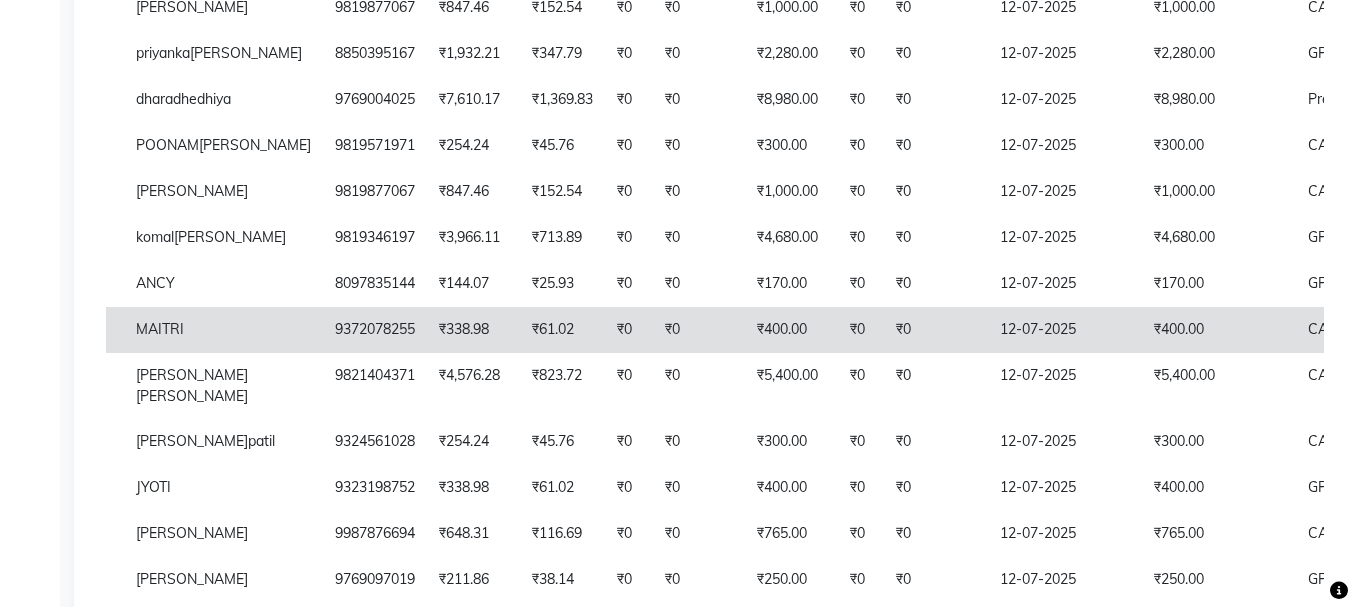 click on "₹400.00" 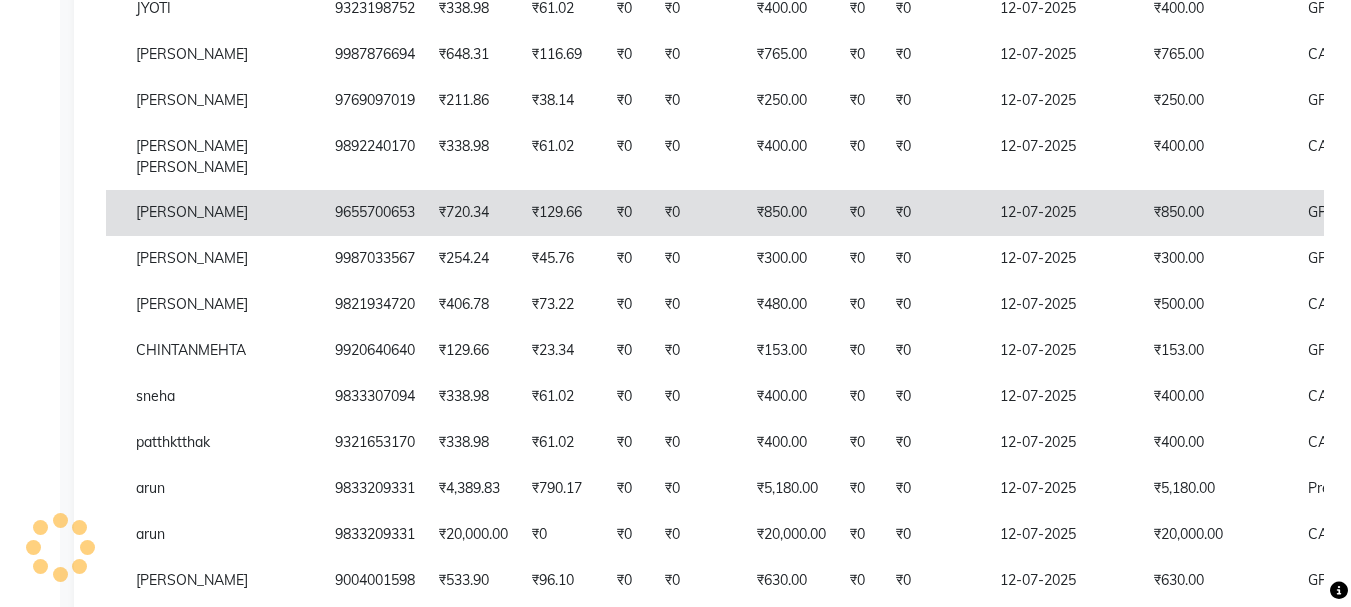 scroll, scrollTop: 1053, scrollLeft: 0, axis: vertical 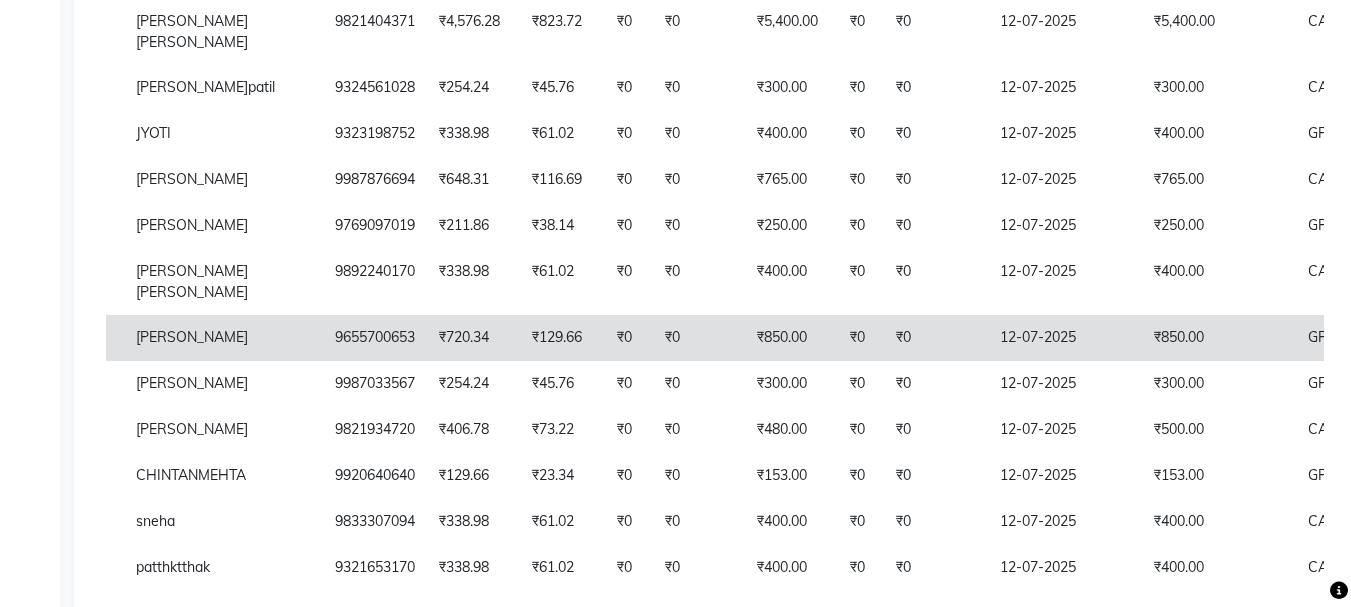 click on "₹300.00" 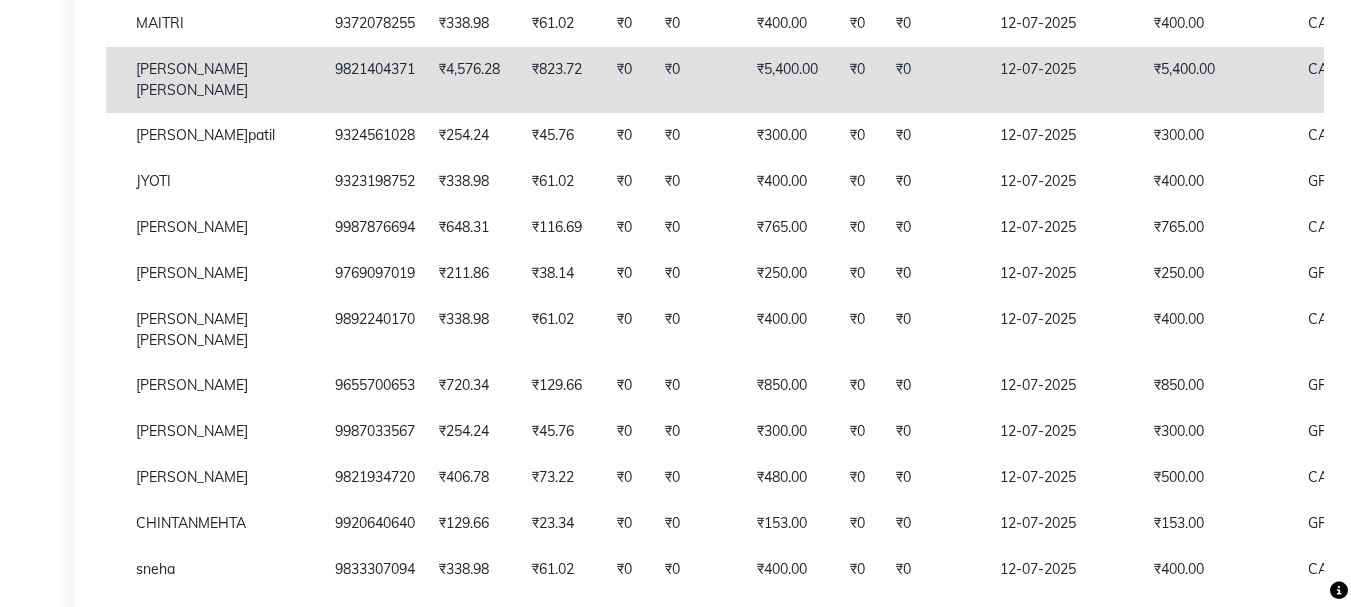 scroll, scrollTop: 900, scrollLeft: 0, axis: vertical 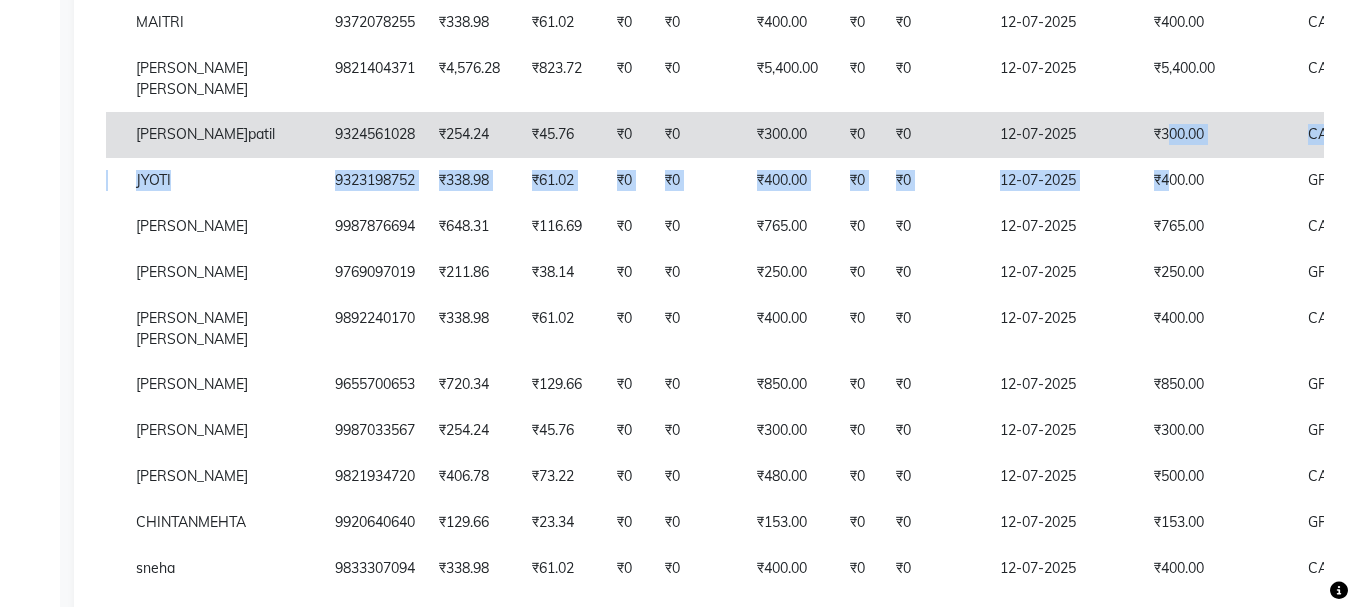 drag, startPoint x: 1093, startPoint y: 263, endPoint x: 1096, endPoint y: 233, distance: 30.149628 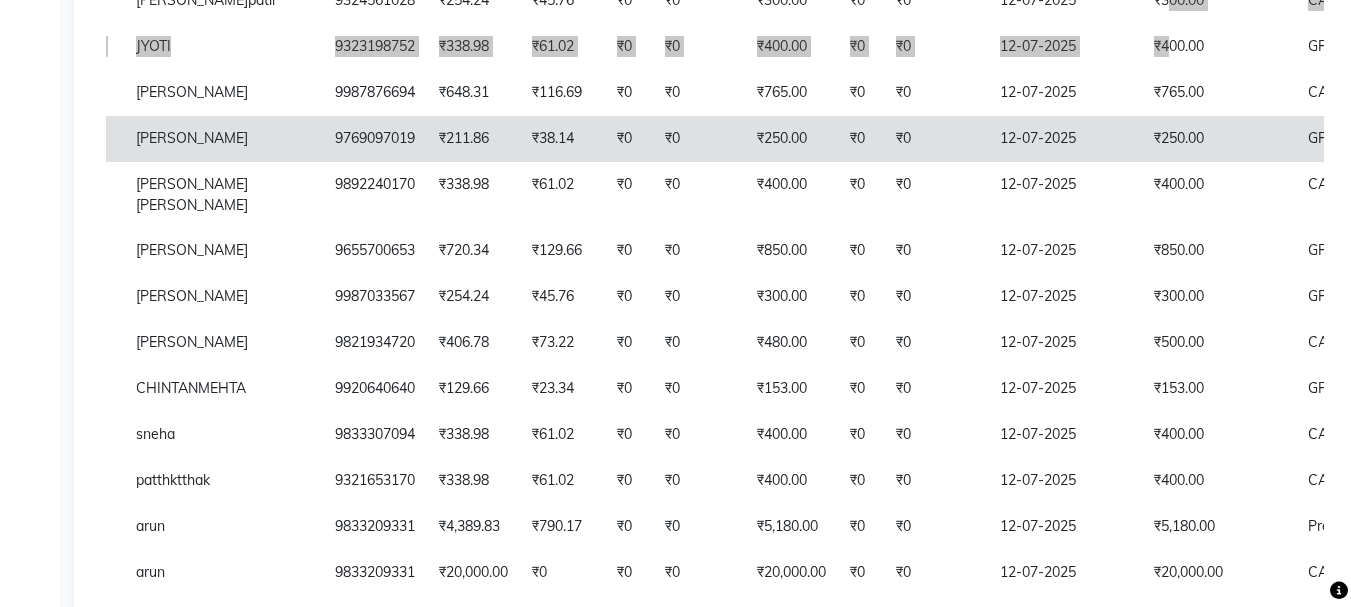 scroll, scrollTop: 1067, scrollLeft: 0, axis: vertical 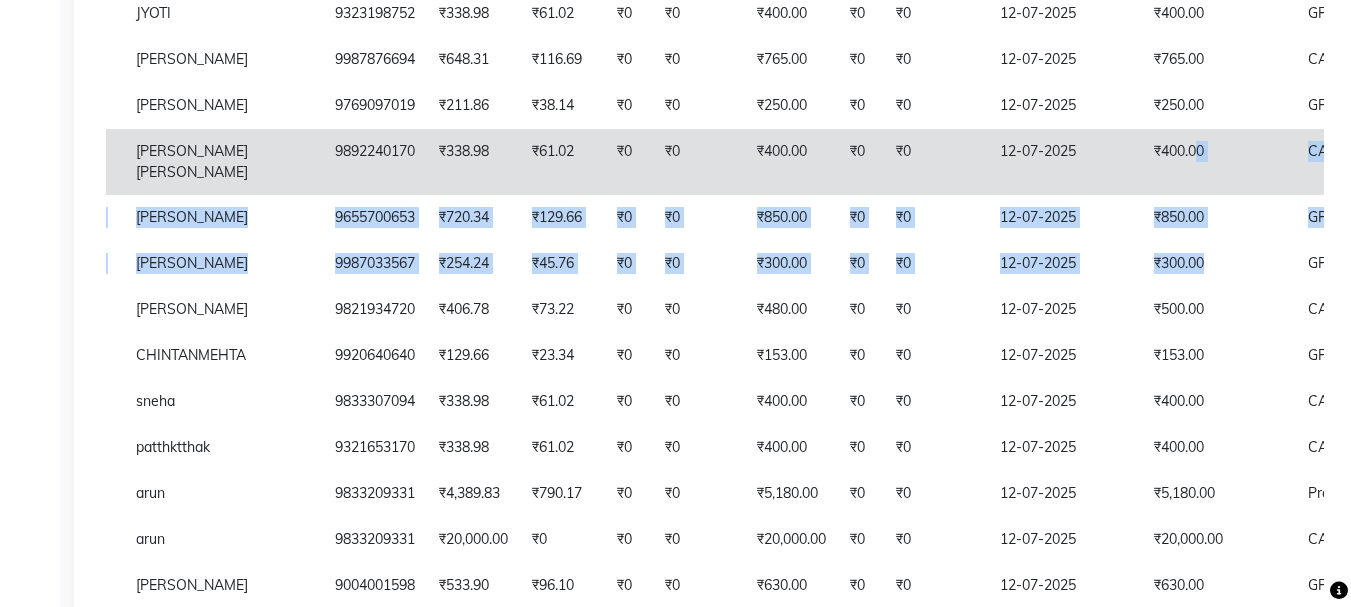 drag, startPoint x: 1148, startPoint y: 332, endPoint x: 1125, endPoint y: 271, distance: 65.192024 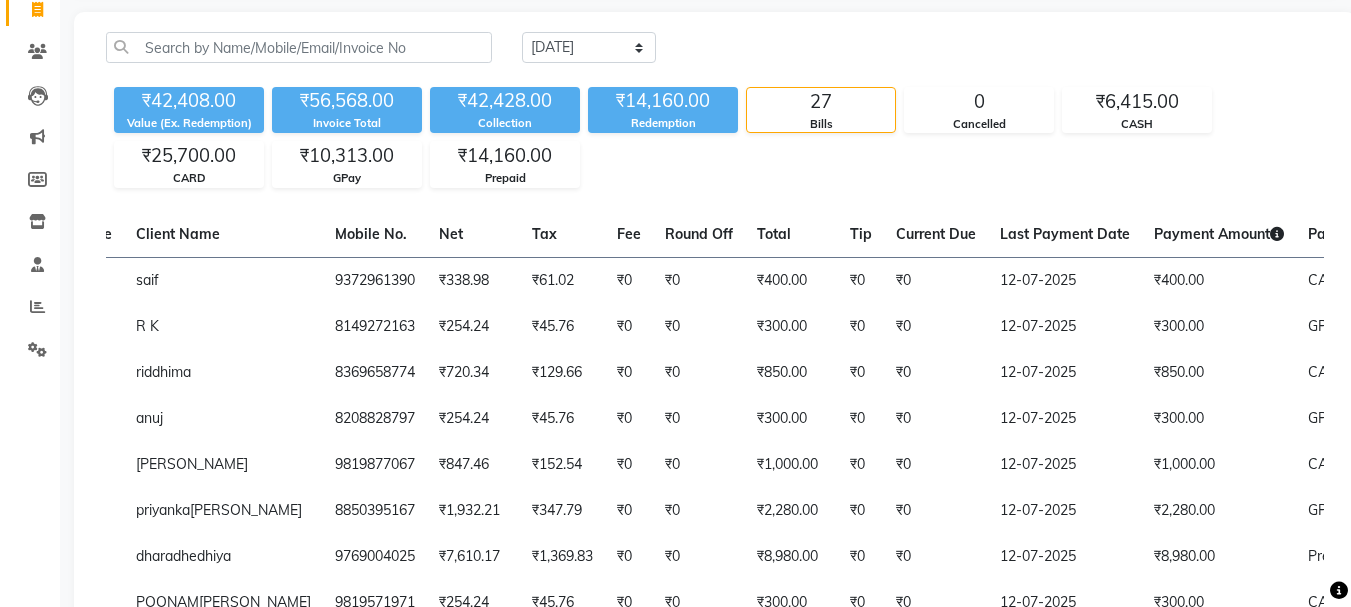 scroll, scrollTop: 126, scrollLeft: 0, axis: vertical 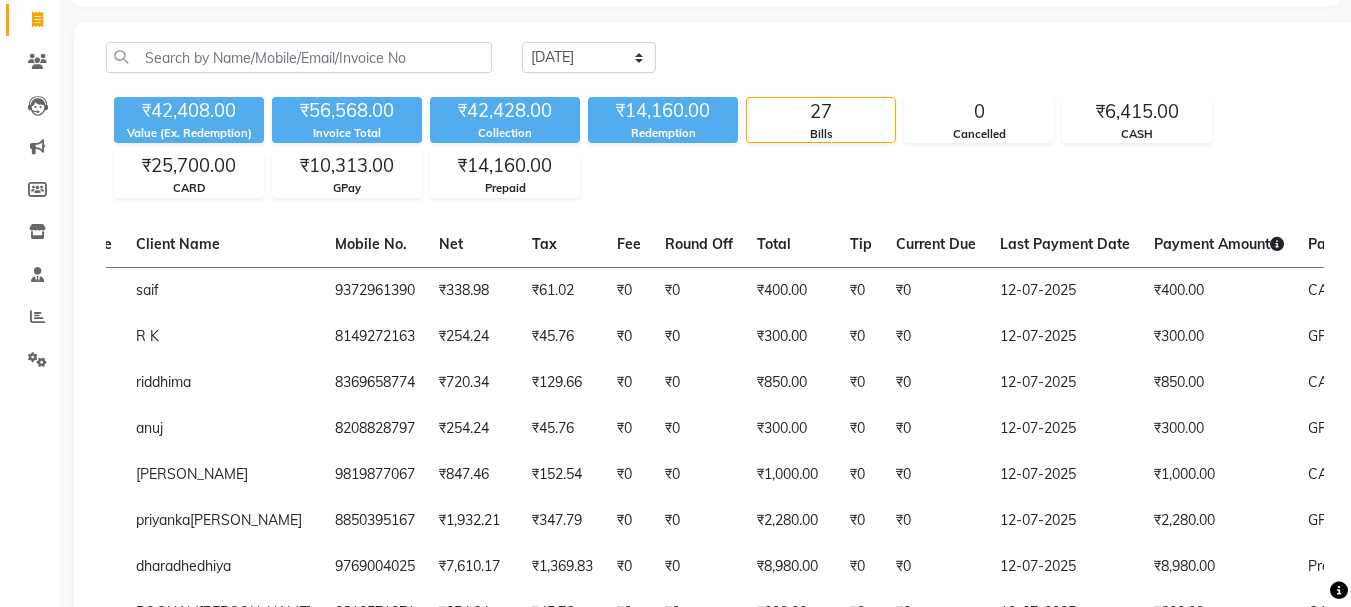 select on "service" 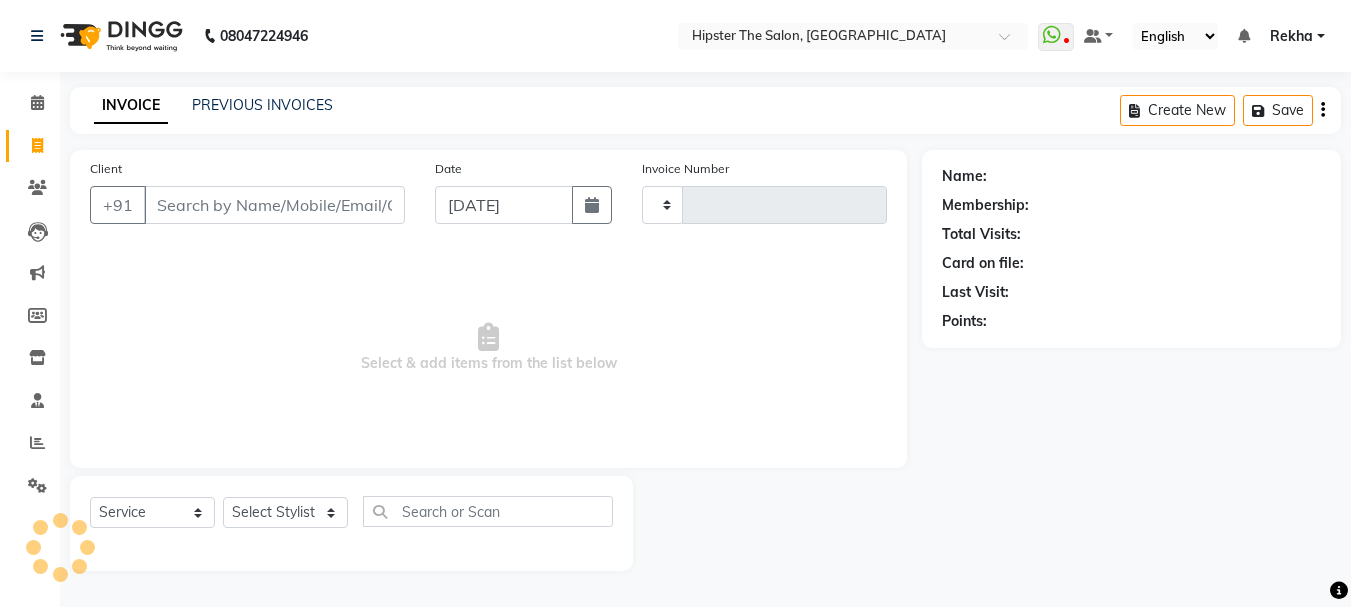 type on "1760" 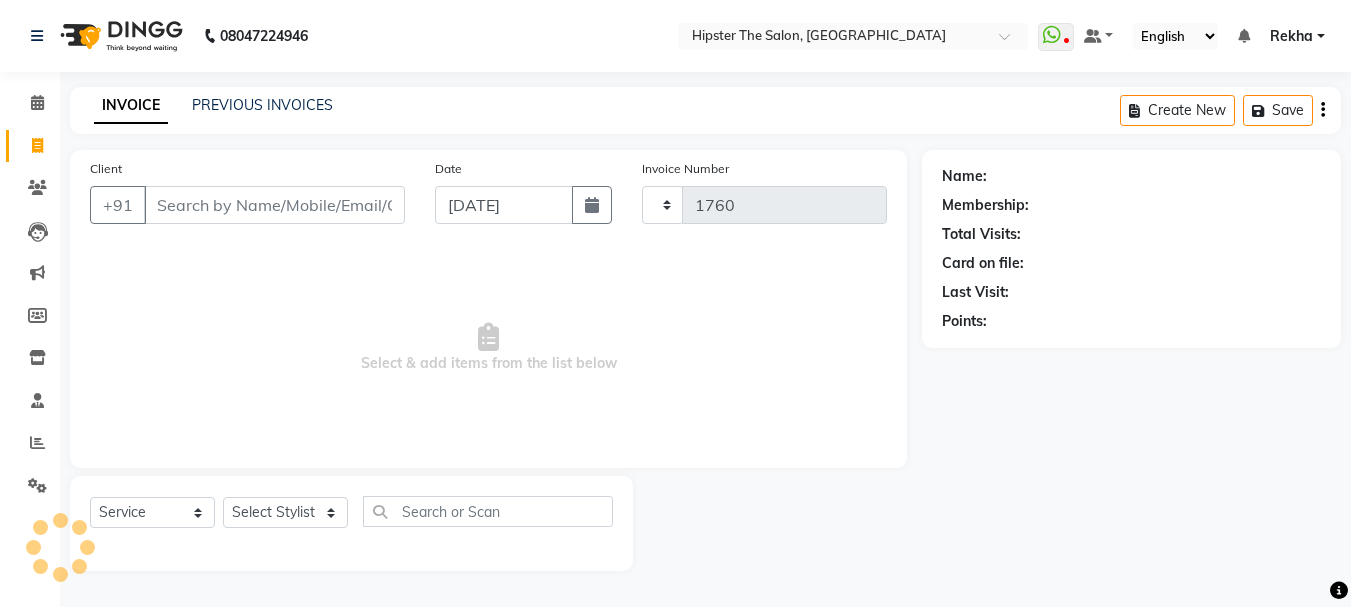 select on "5125" 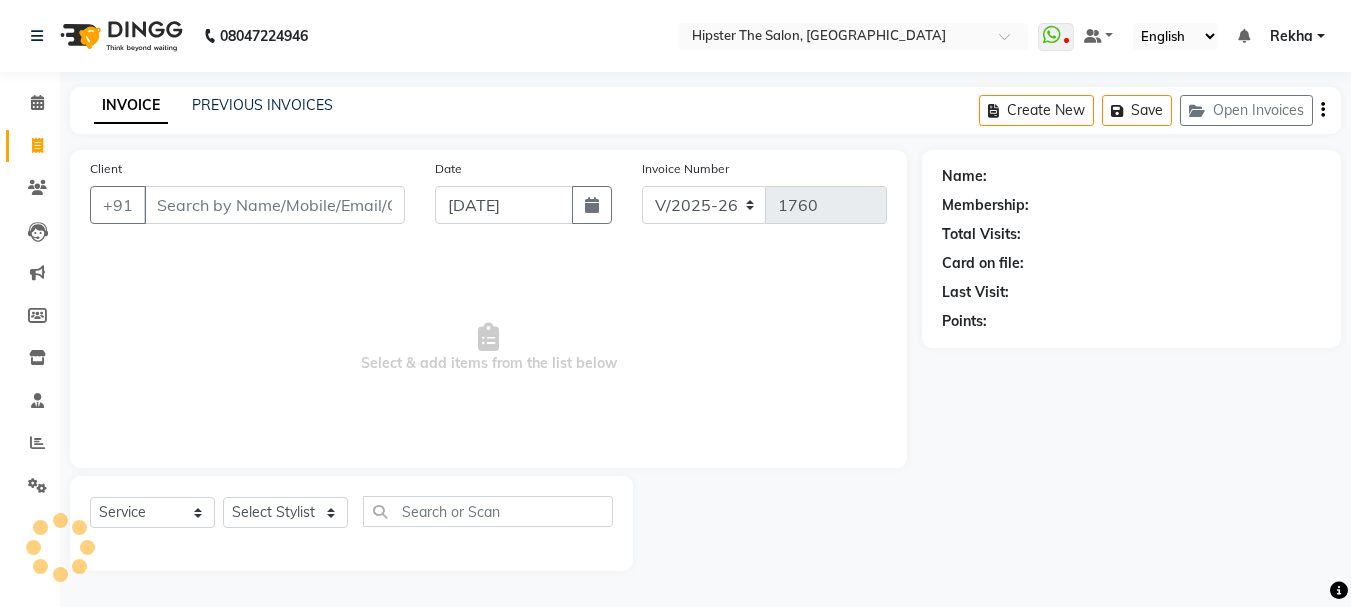 scroll, scrollTop: 0, scrollLeft: 0, axis: both 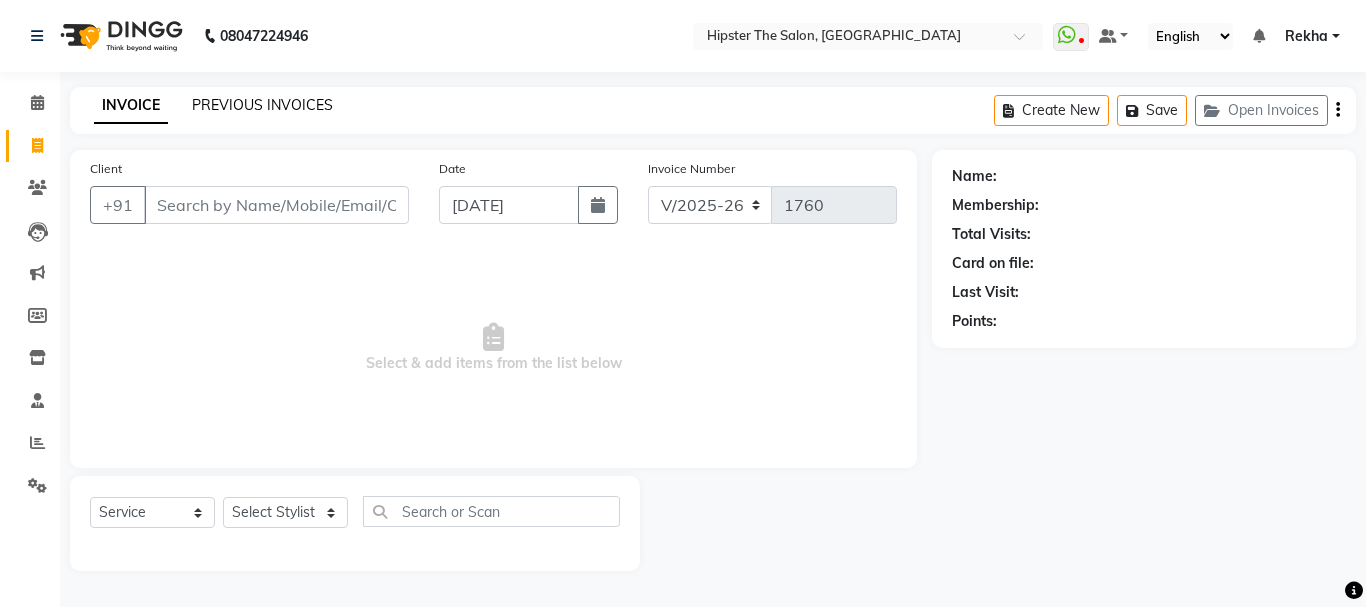 click on "PREVIOUS INVOICES" 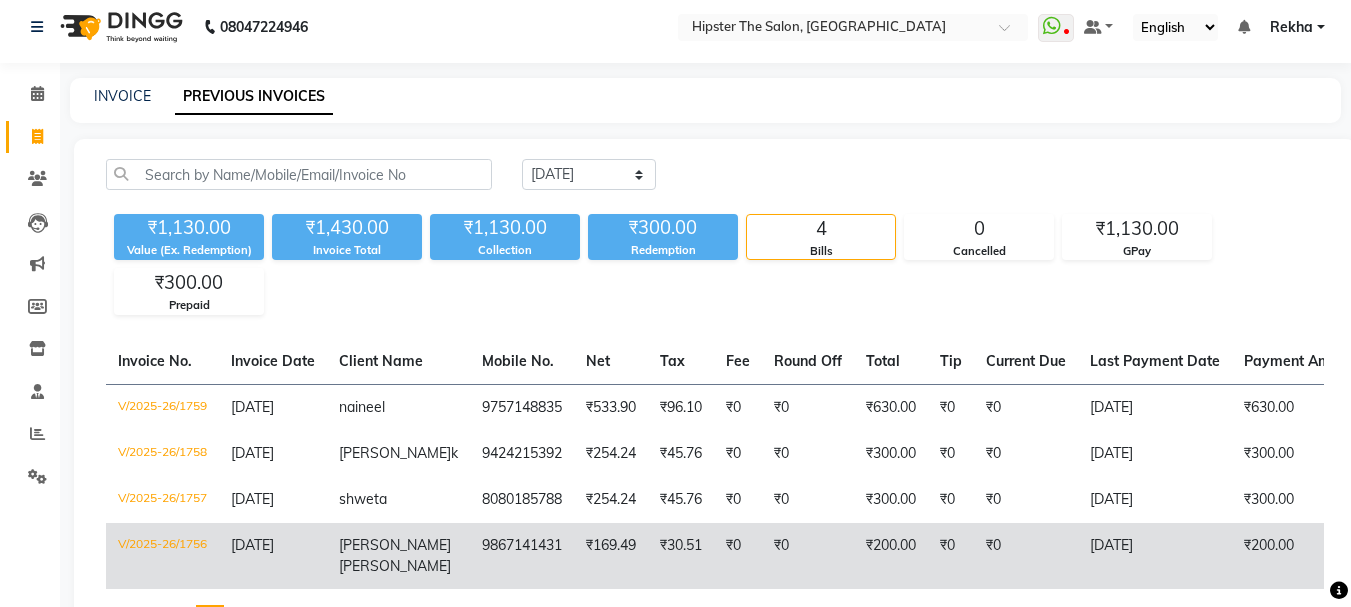 scroll, scrollTop: 0, scrollLeft: 0, axis: both 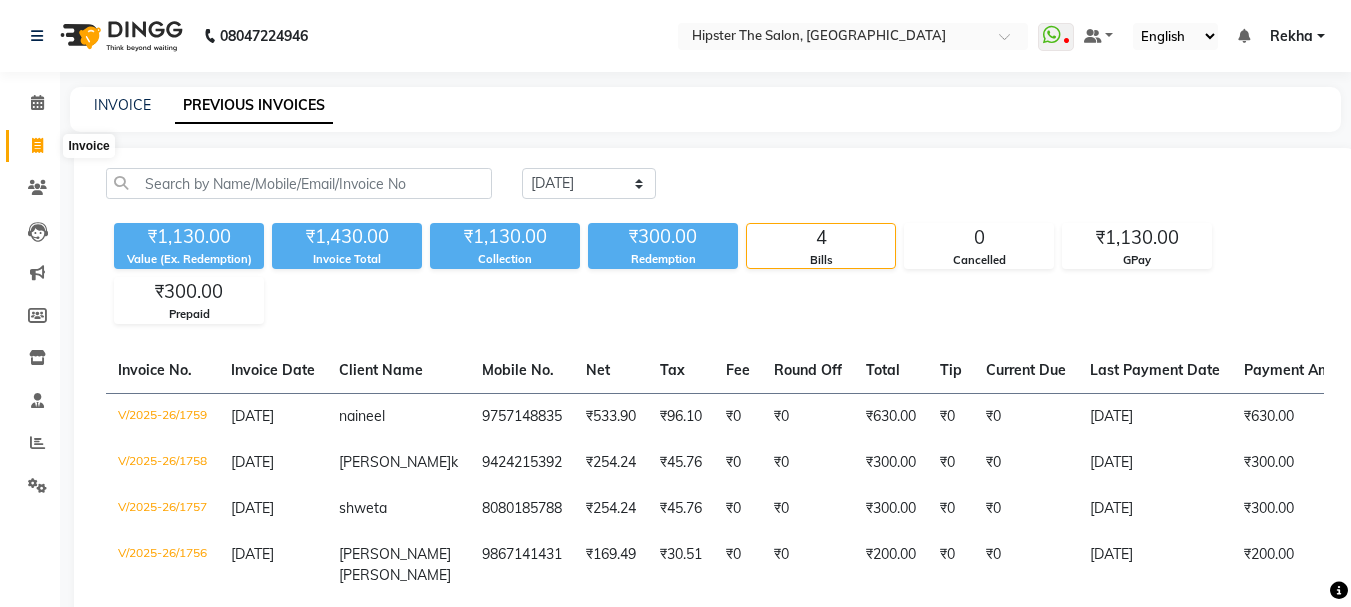 click 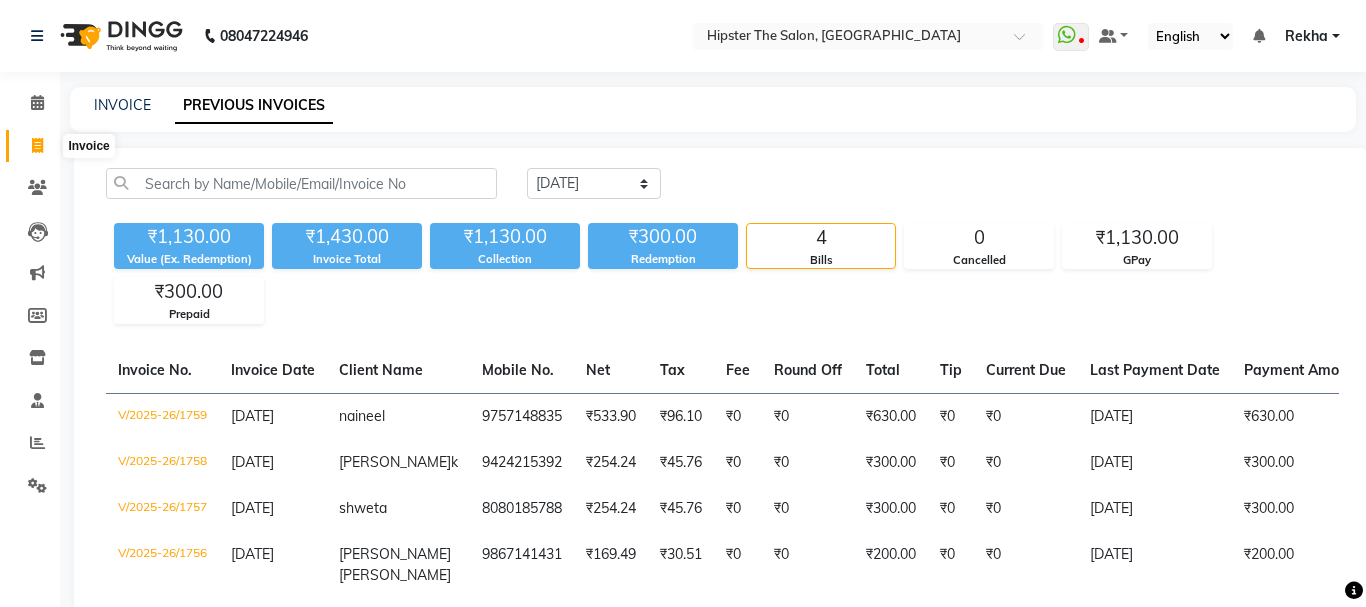 select on "5125" 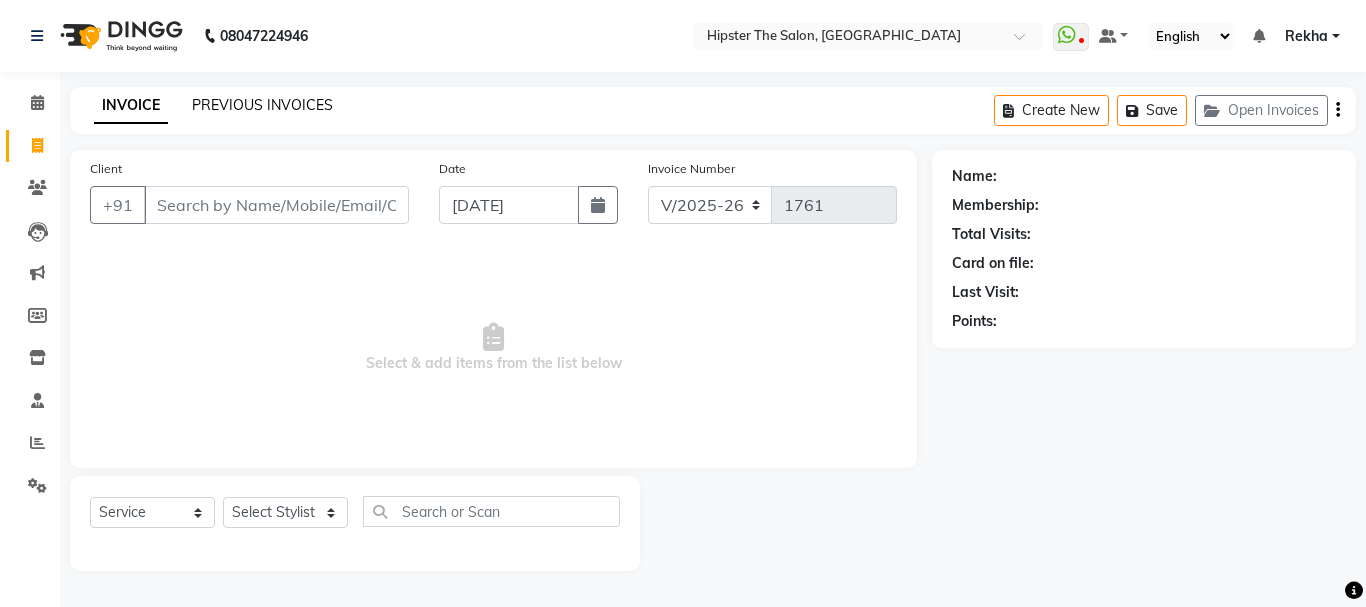 click on "PREVIOUS INVOICES" 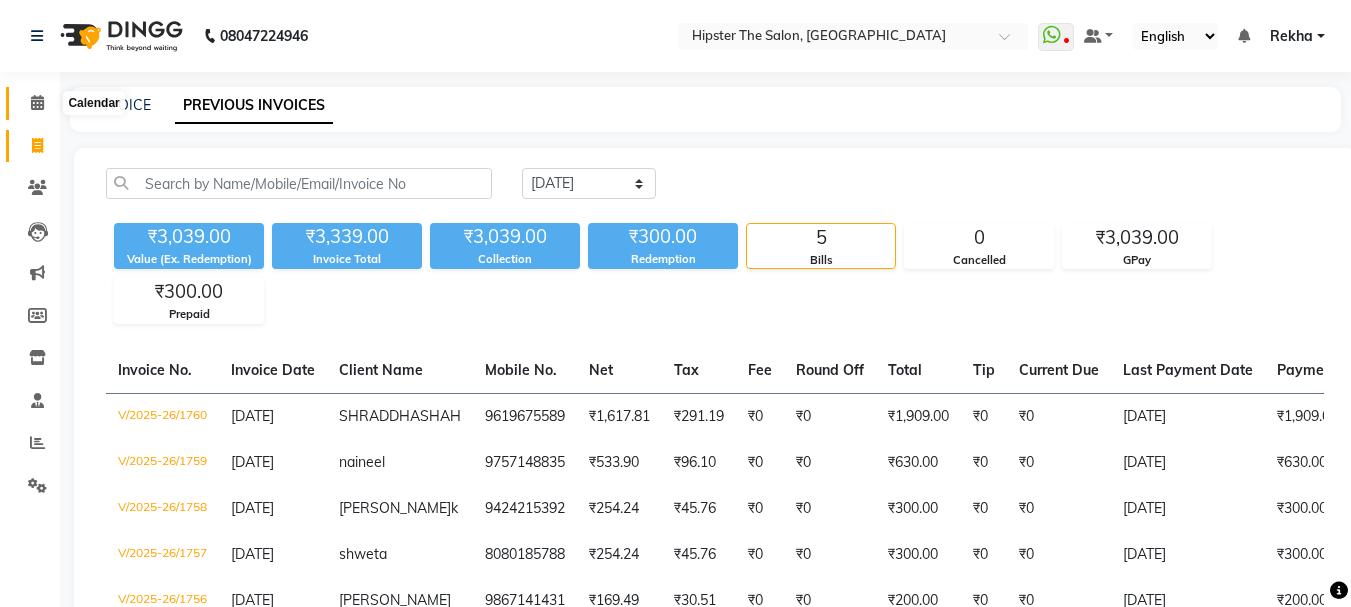 click 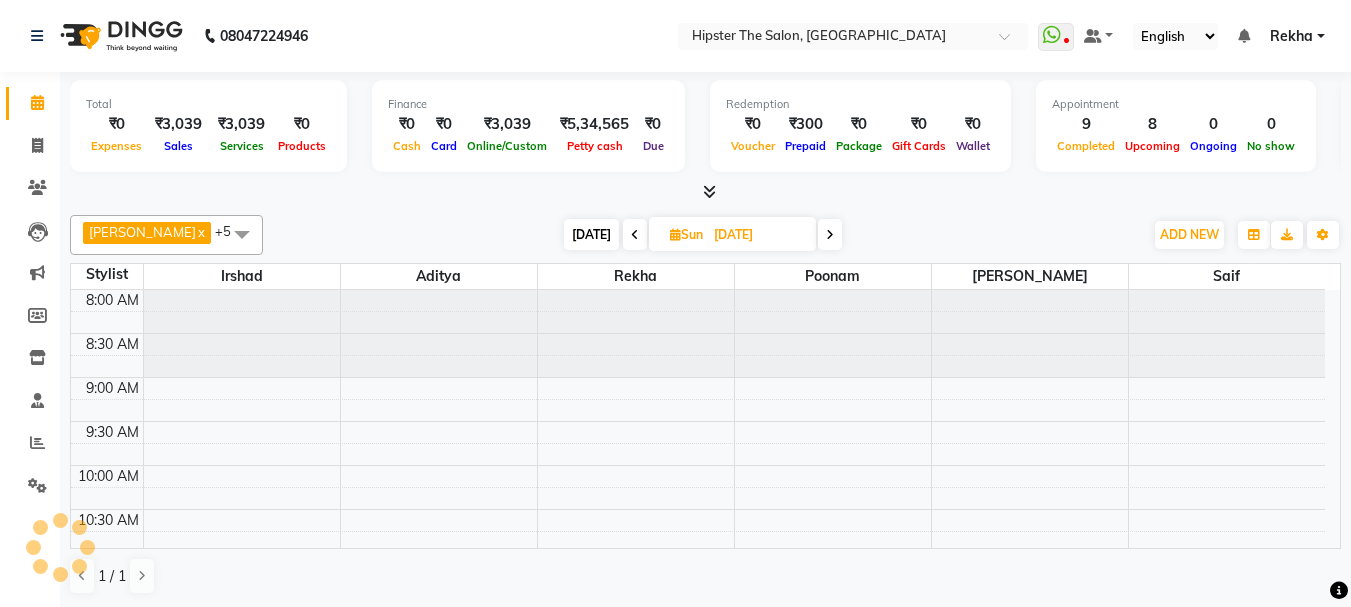 scroll, scrollTop: 0, scrollLeft: 0, axis: both 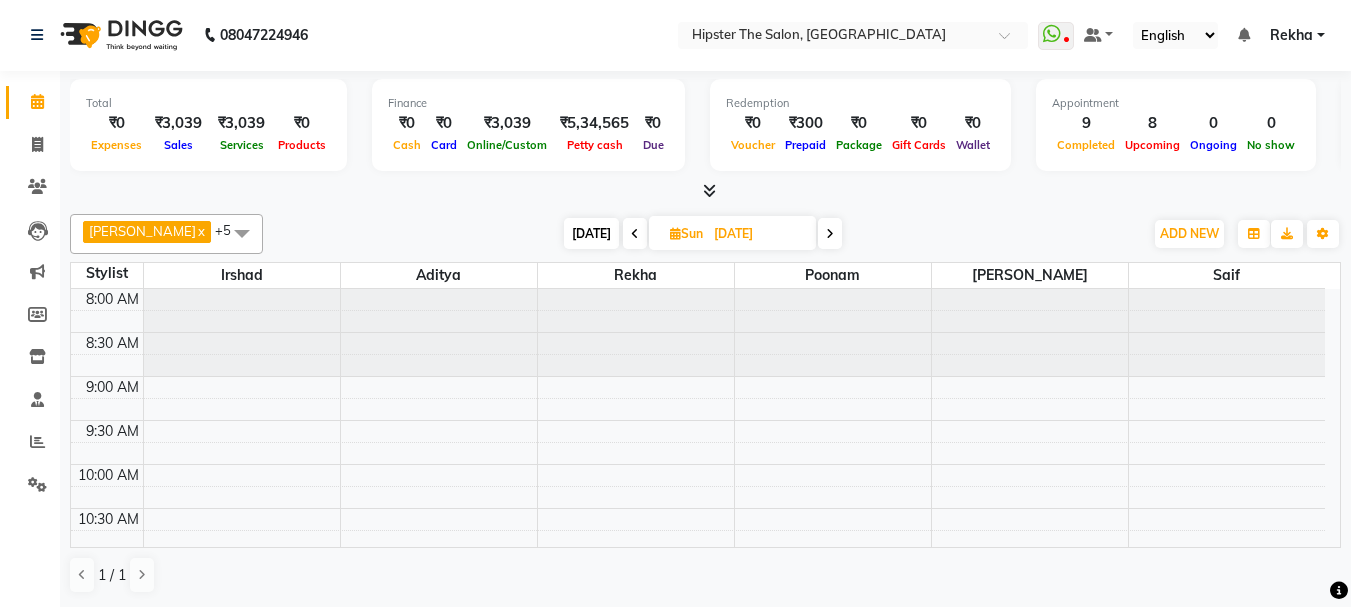 click on "[DATE]" at bounding box center (591, 233) 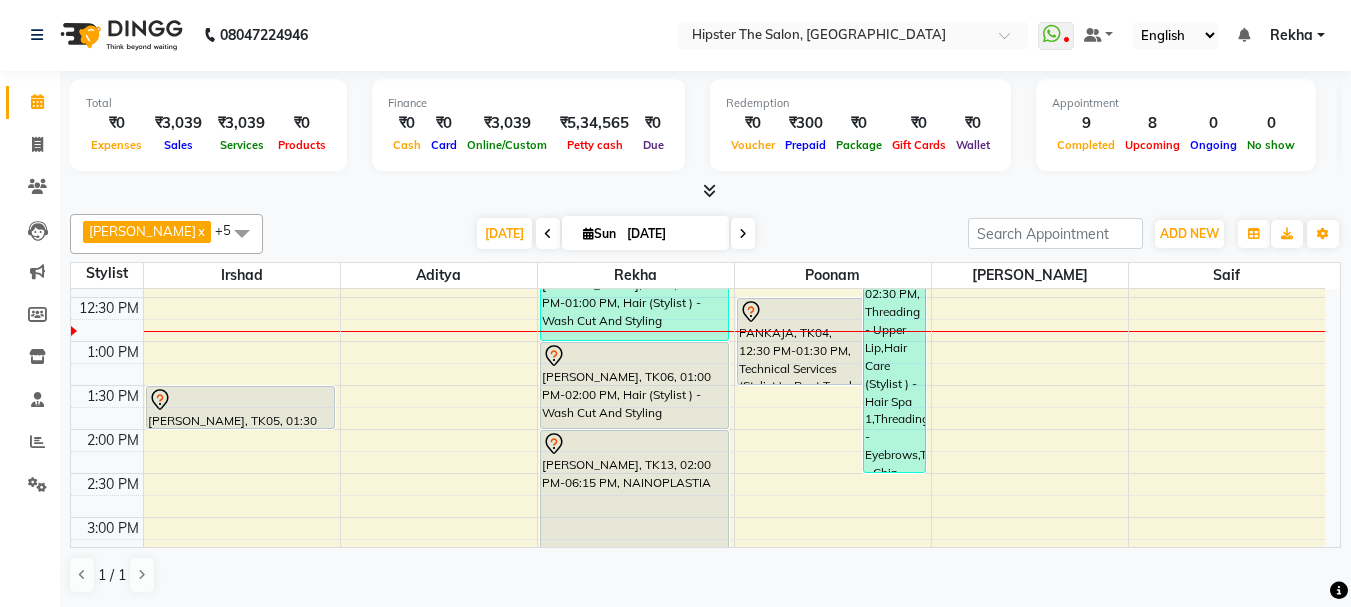 scroll, scrollTop: 346, scrollLeft: 0, axis: vertical 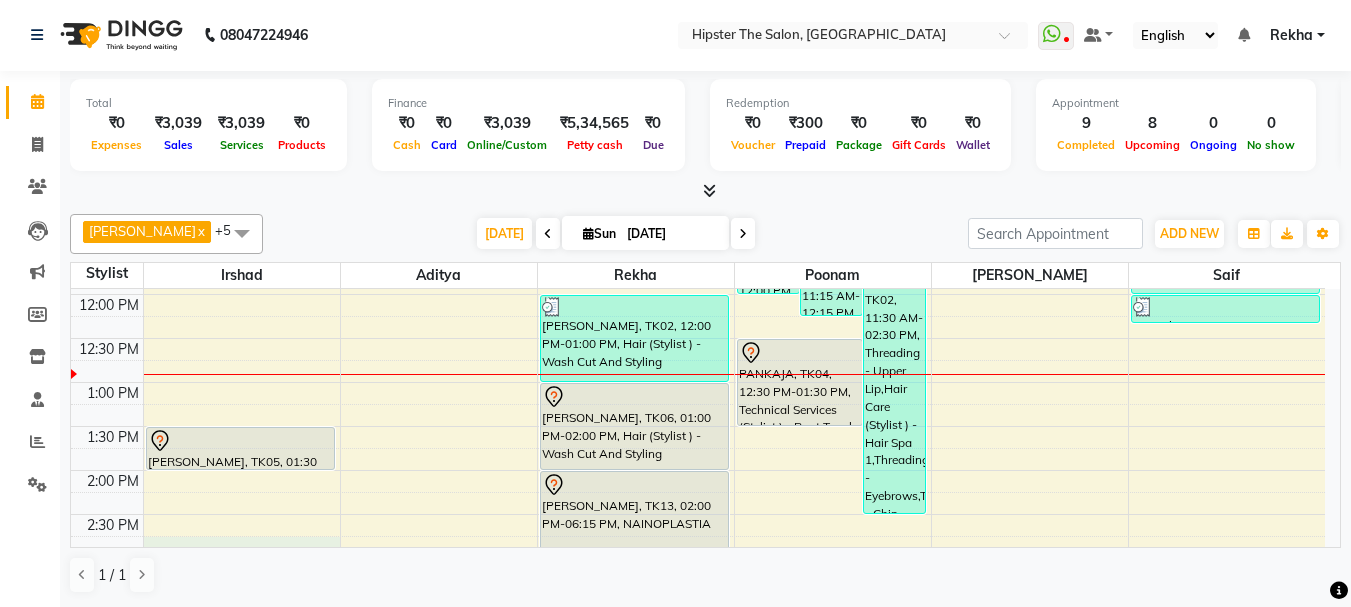 click on "8:00 AM 8:30 AM 9:00 AM 9:30 AM 10:00 AM 10:30 AM 11:00 AM 11:30 AM 12:00 PM 12:30 PM 1:00 PM 1:30 PM 2:00 PM 2:30 PM 3:00 PM 3:30 PM 4:00 PM 4:30 PM 5:00 PM 5:30 PM 6:00 PM 6:30 PM 7:00 PM 7:30 PM 8:00 PM 8:30 PM 9:00 PM 9:30 PM 10:00 PM 10:30 PM     [PERSON_NAME], TK08, 10:00 AM-10:30 AM, Hair (Stylist ) - Styling With Wash 1     shweta, TK07, 10:30 AM-11:15 AM, Hair ([PERSON_NAME]) - Wash Cut And Styling     [PERSON_NAME] k, TK11, 11:15 AM-11:45 AM, Hair ([PERSON_NAME]) - Wash Cut And Styling             [PERSON_NAME], TK05, 01:30 PM-02:00 PM, Hair ([PERSON_NAME]) - Wash Cut And Styling             [PERSON_NAME], TK12, 06:00 PM-06:30 PM, Hair ([PERSON_NAME]) - Wash Cut And Styling             [PERSON_NAME], TK12, 06:30 PM-07:00 PM, Hair ([PERSON_NAME]) - Shave     [PERSON_NAME], TK02, 12:00 PM-01:00 PM, Hair (Stylist ) - Wash Cut And Styling             [PERSON_NAME], TK06, 01:00 PM-02:00 PM, Hair (Stylist ) - Wash Cut And Styling             [PERSON_NAME], TK13, 02:00 PM-06:15 PM, NAINOPLASTIA" at bounding box center [698, 602] 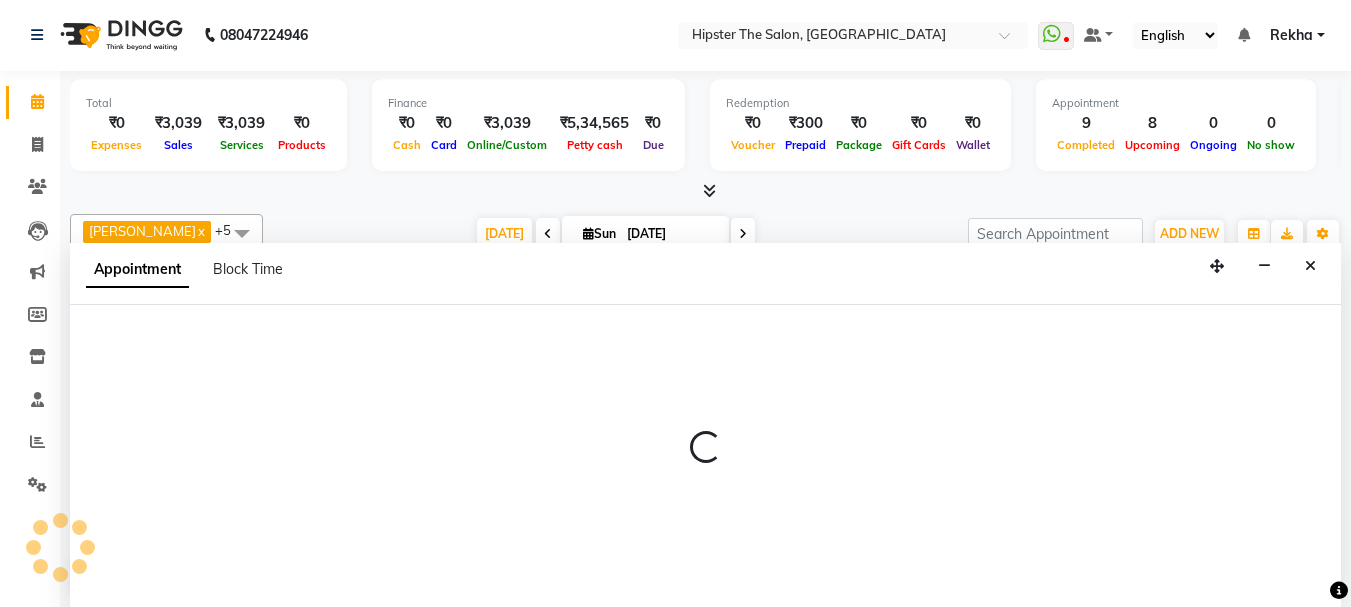 select on "32387" 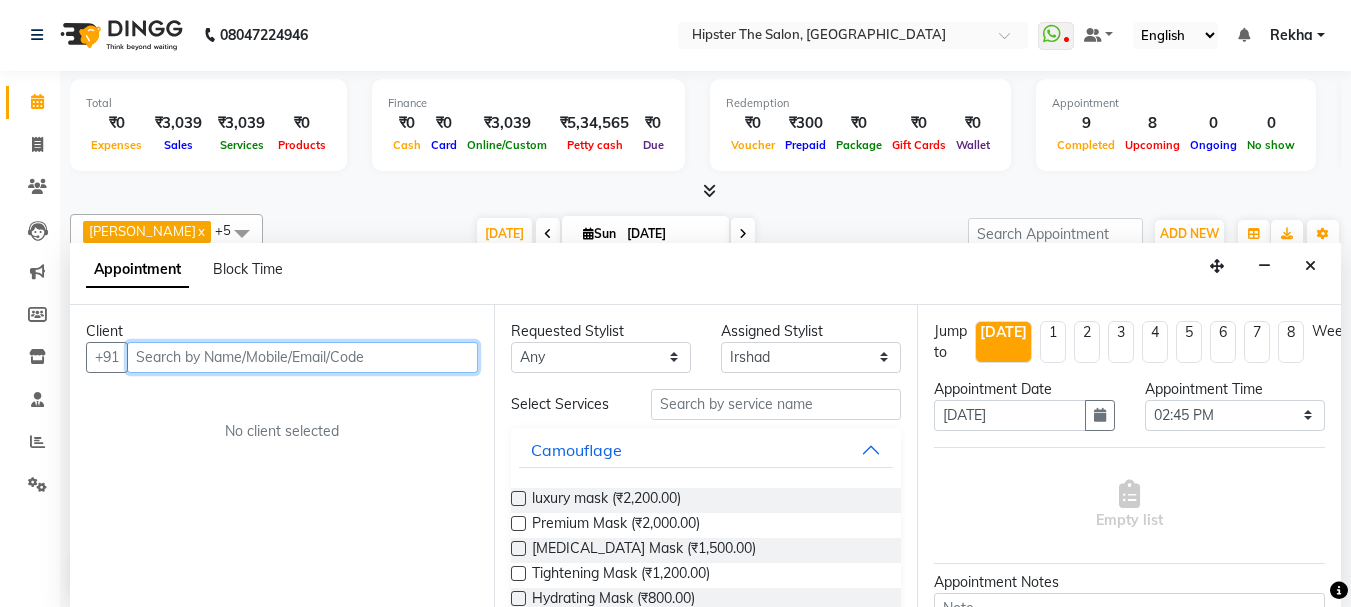 click at bounding box center [302, 357] 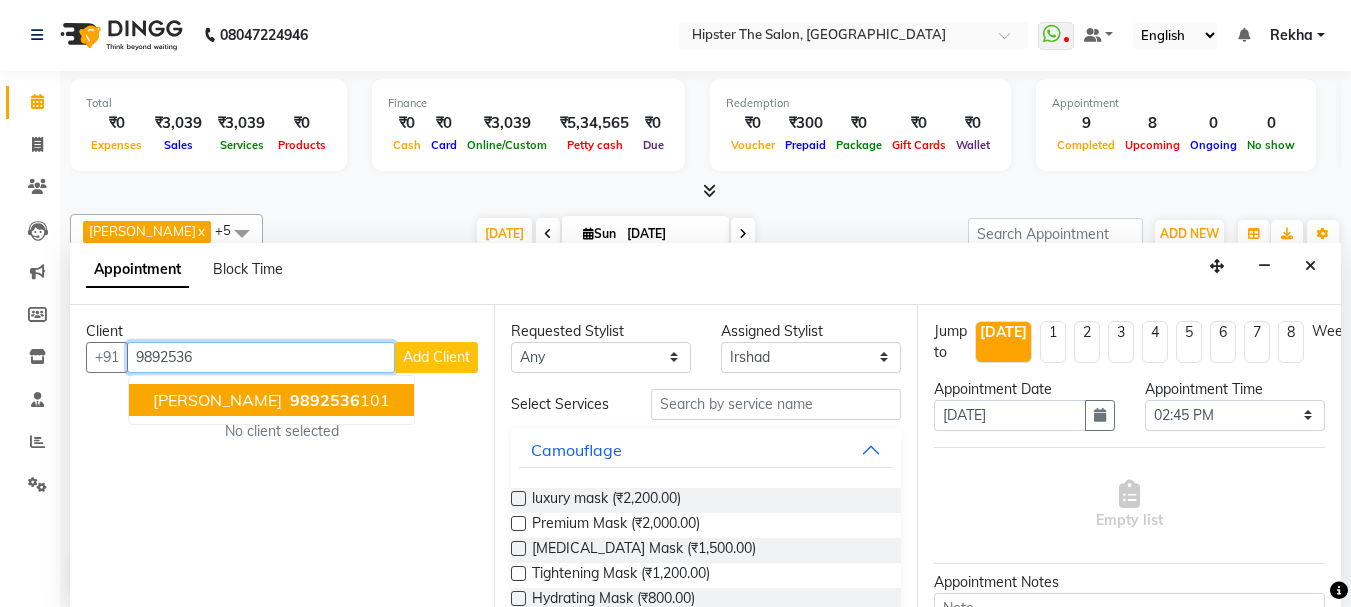 click on "9892536 101" at bounding box center [338, 400] 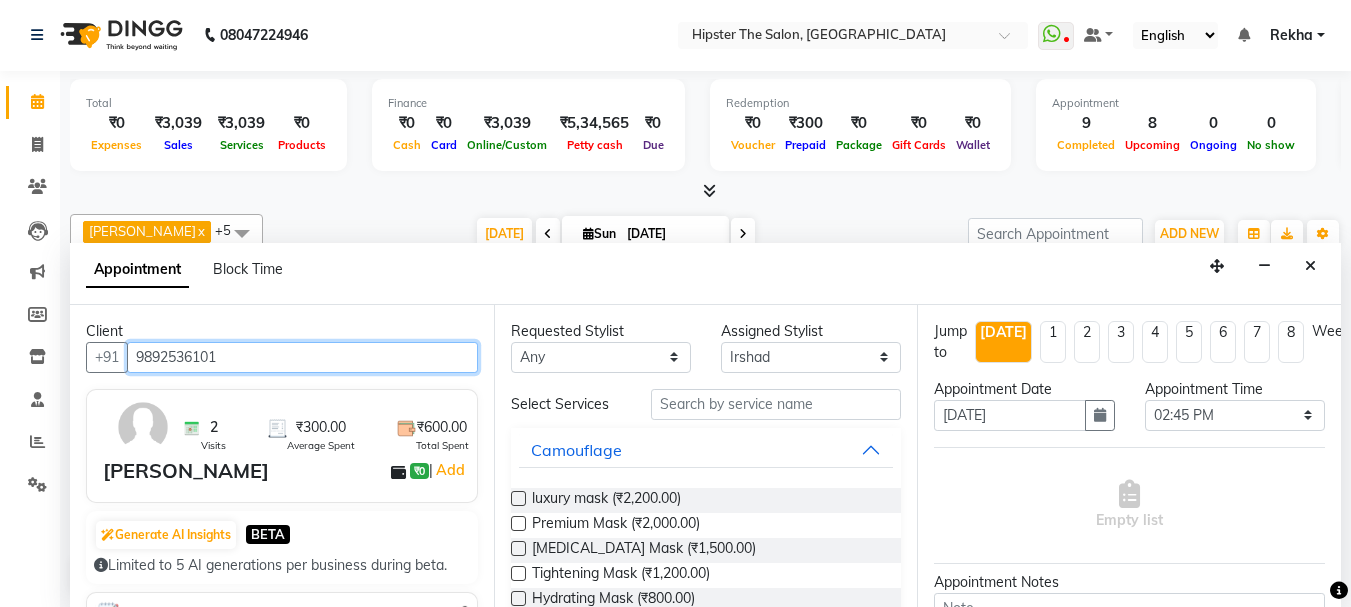 type on "9892536101" 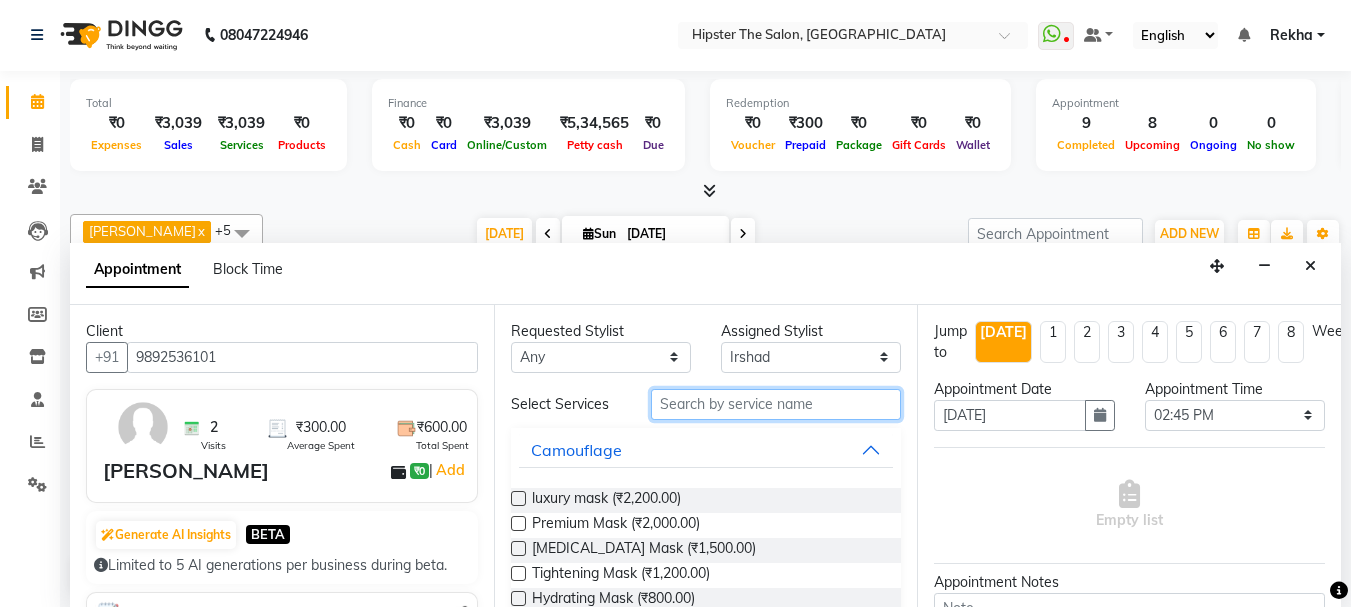 click at bounding box center [776, 404] 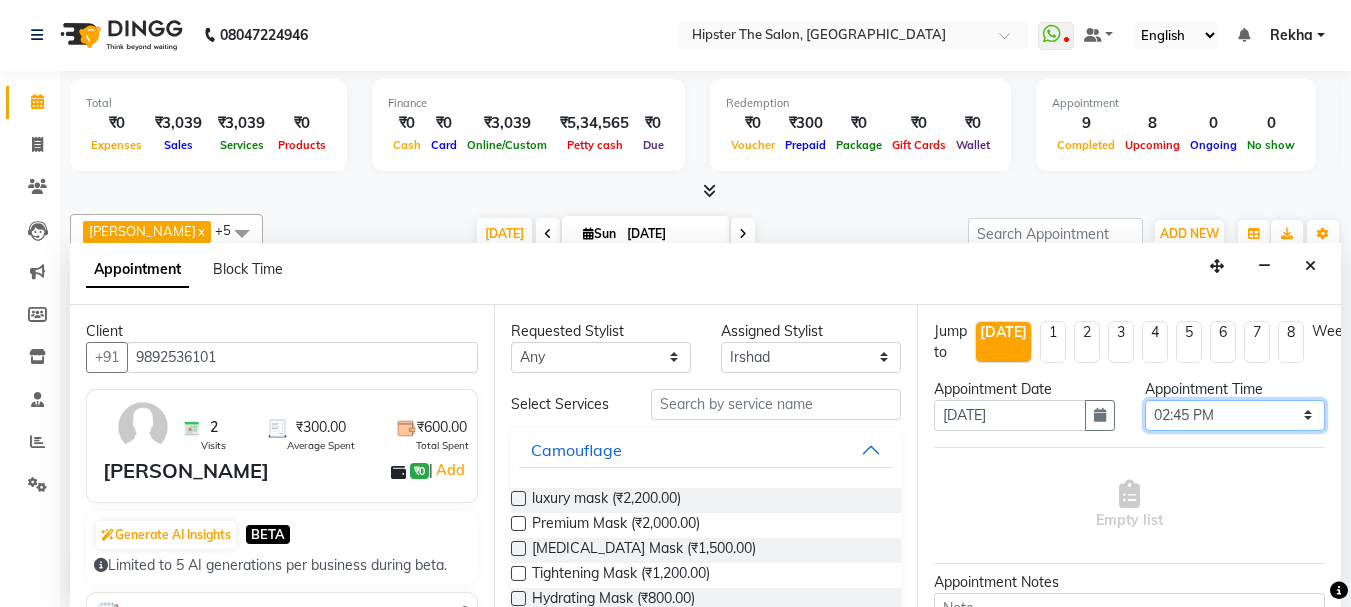 click on "Select 09:00 AM 09:15 AM 09:30 AM 09:45 AM 10:00 AM 10:15 AM 10:30 AM 10:45 AM 11:00 AM 11:15 AM 11:30 AM 11:45 AM 12:00 PM 12:15 PM 12:30 PM 12:45 PM 01:00 PM 01:15 PM 01:30 PM 01:45 PM 02:00 PM 02:15 PM 02:30 PM 02:45 PM 03:00 PM 03:15 PM 03:30 PM 03:45 PM 04:00 PM 04:15 PM 04:30 PM 04:45 PM 05:00 PM 05:15 PM 05:30 PM 05:45 PM 06:00 PM 06:15 PM 06:30 PM 06:45 PM 07:00 PM 07:15 PM 07:30 PM 07:45 PM 08:00 PM 08:15 PM 08:30 PM 08:45 PM 09:00 PM 09:15 PM 09:30 PM 09:45 PM 10:00 PM" at bounding box center [1235, 415] 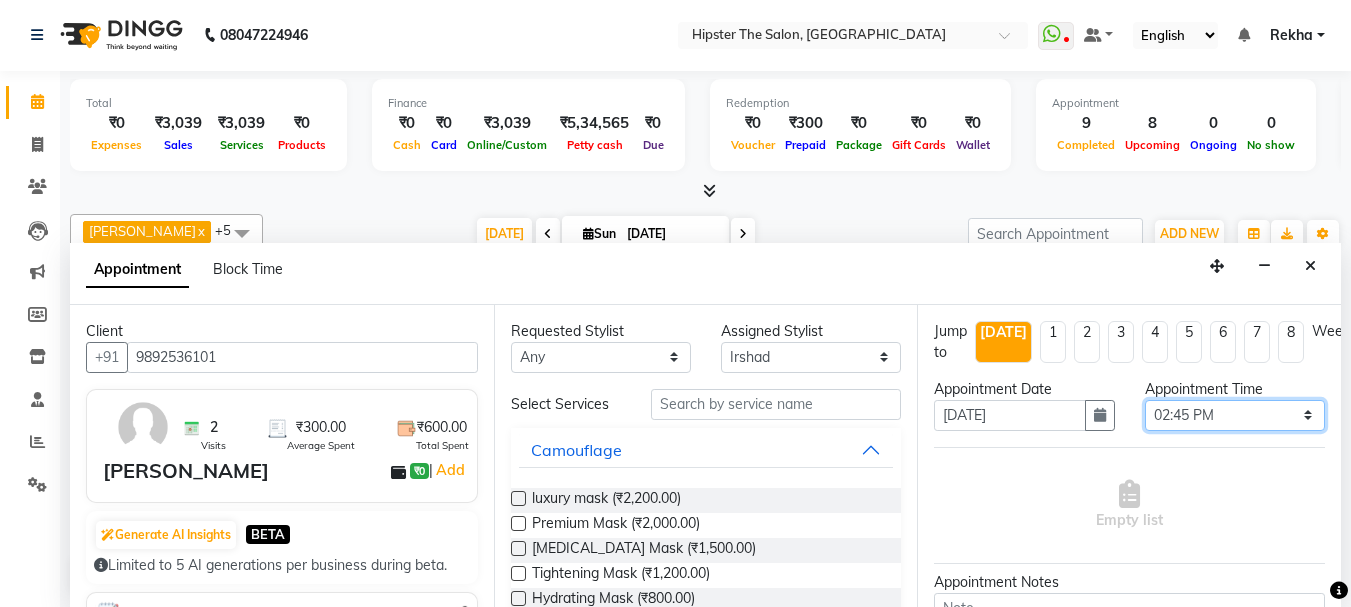select on "960" 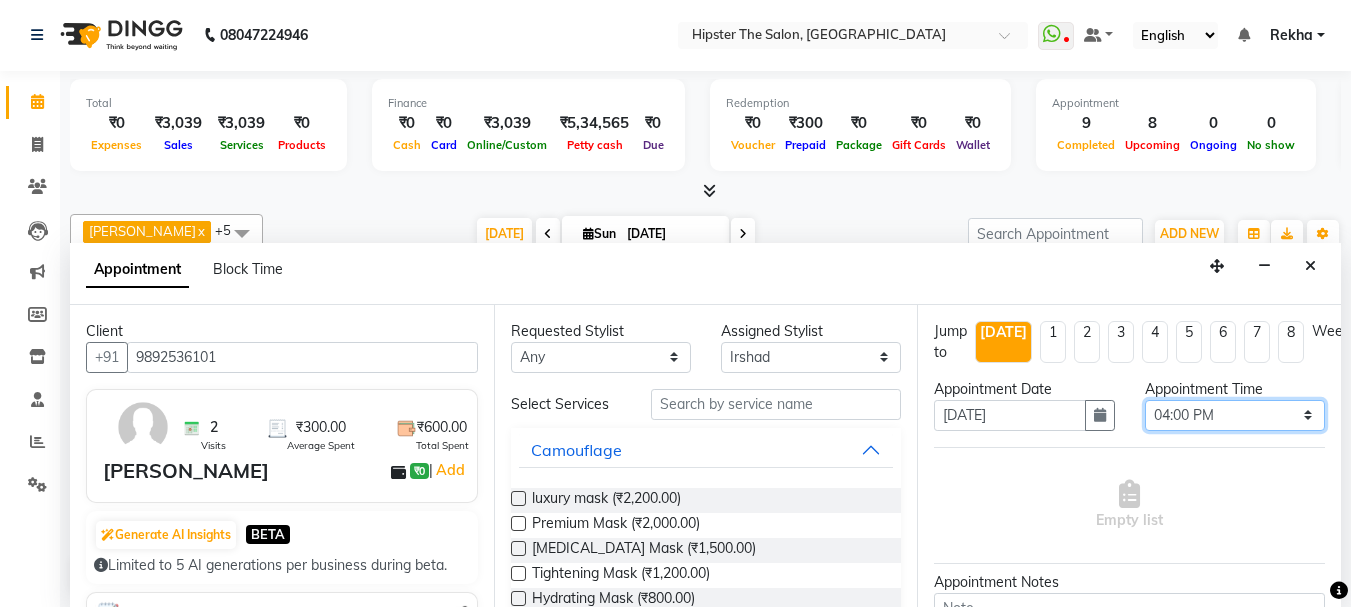click on "Select 09:00 AM 09:15 AM 09:30 AM 09:45 AM 10:00 AM 10:15 AM 10:30 AM 10:45 AM 11:00 AM 11:15 AM 11:30 AM 11:45 AM 12:00 PM 12:15 PM 12:30 PM 12:45 PM 01:00 PM 01:15 PM 01:30 PM 01:45 PM 02:00 PM 02:15 PM 02:30 PM 02:45 PM 03:00 PM 03:15 PM 03:30 PM 03:45 PM 04:00 PM 04:15 PM 04:30 PM 04:45 PM 05:00 PM 05:15 PM 05:30 PM 05:45 PM 06:00 PM 06:15 PM 06:30 PM 06:45 PM 07:00 PM 07:15 PM 07:30 PM 07:45 PM 08:00 PM 08:15 PM 08:30 PM 08:45 PM 09:00 PM 09:15 PM 09:30 PM 09:45 PM 10:00 PM" at bounding box center [1235, 415] 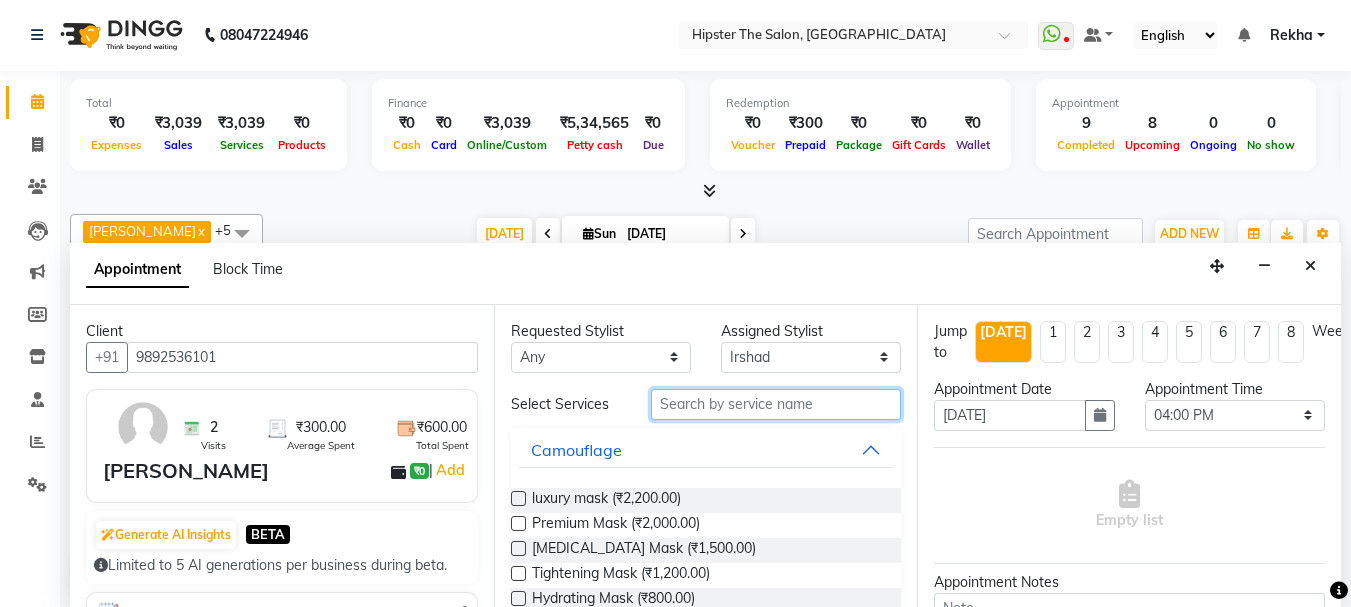 click at bounding box center [776, 404] 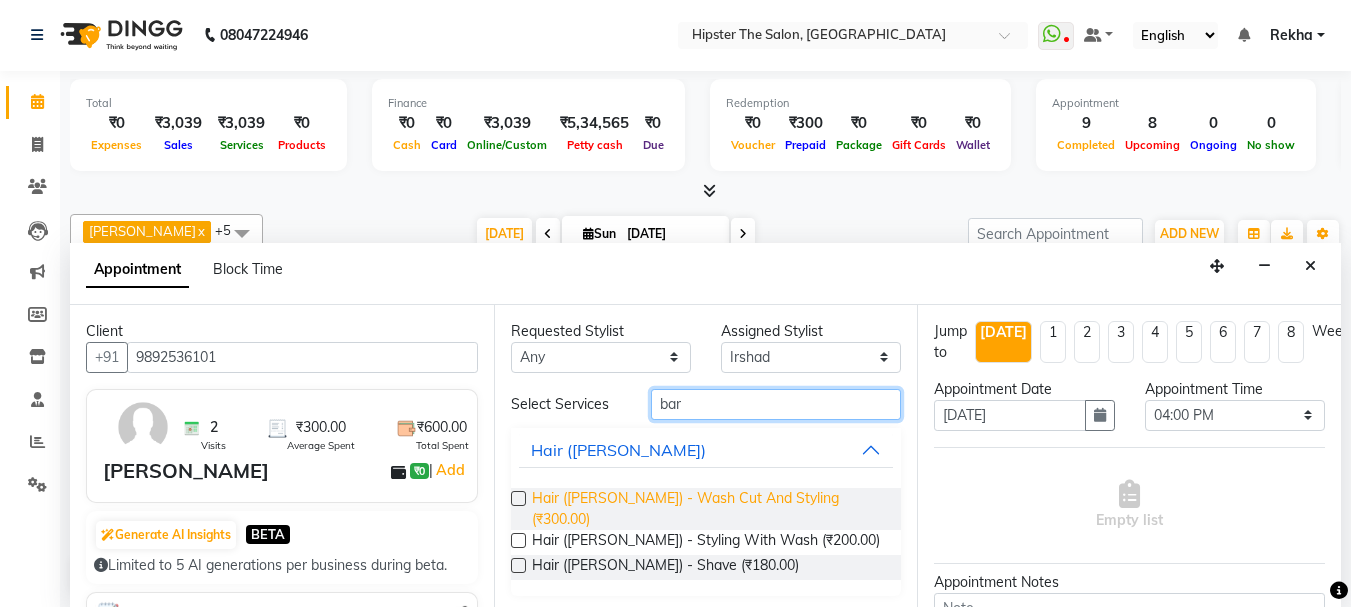 type on "bar" 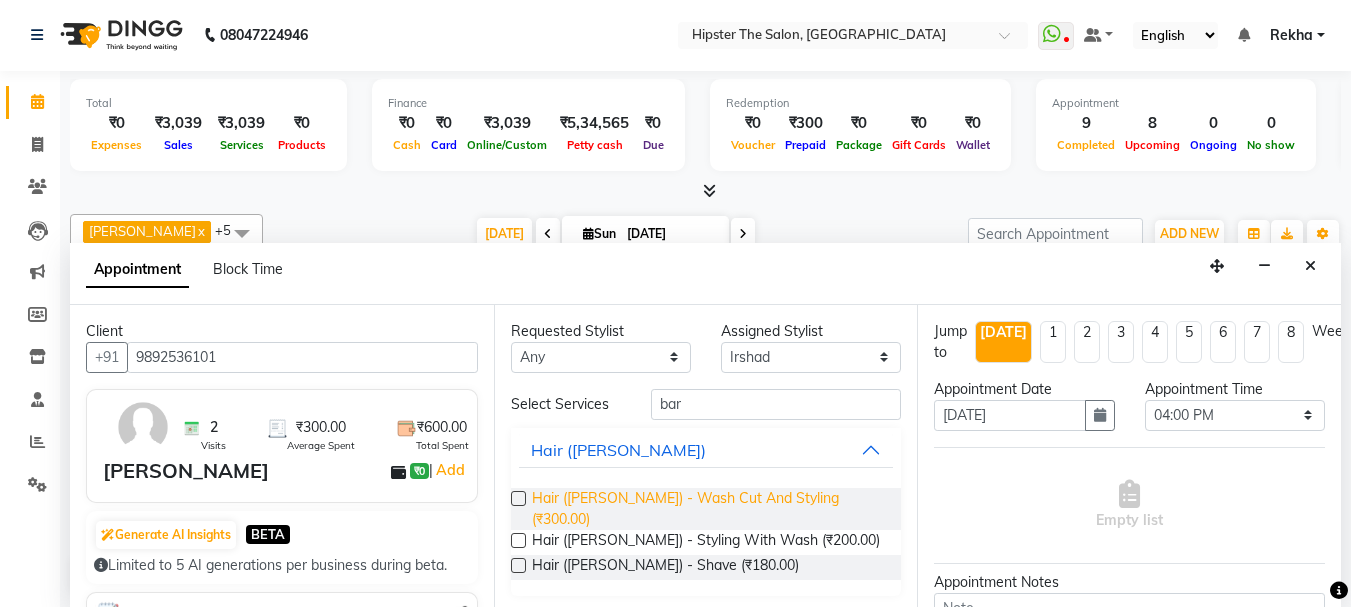 click on "Hair ([PERSON_NAME]) - Wash Cut And Styling (₹300.00)" at bounding box center [709, 509] 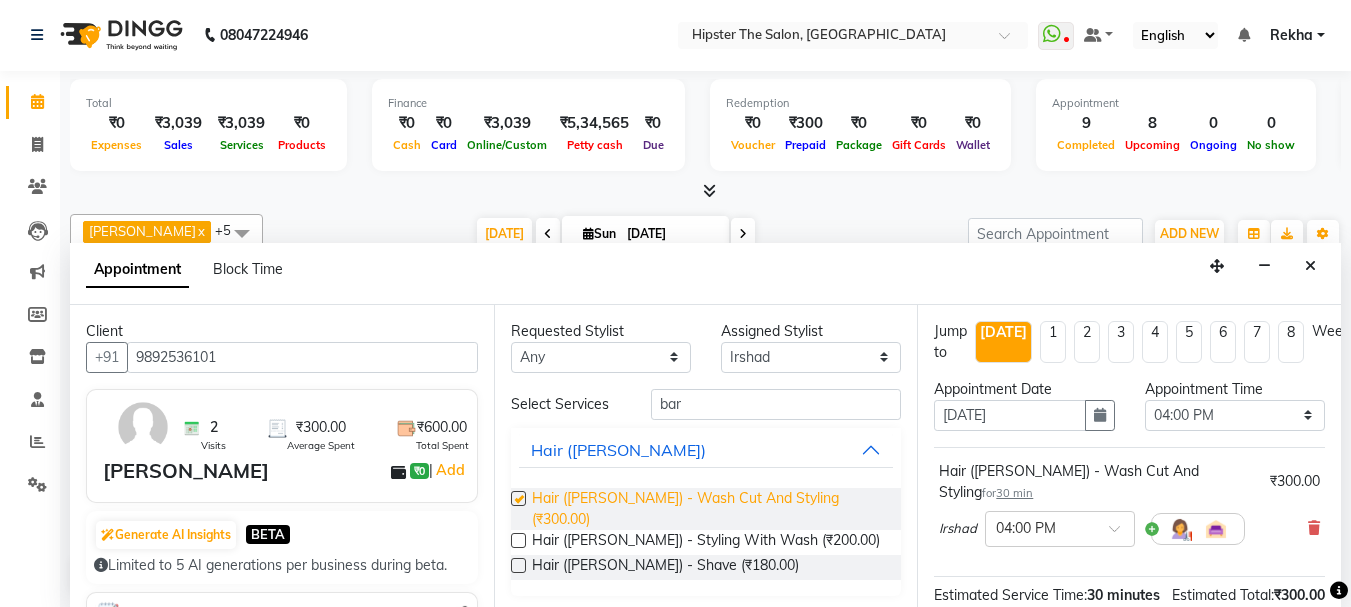 checkbox on "false" 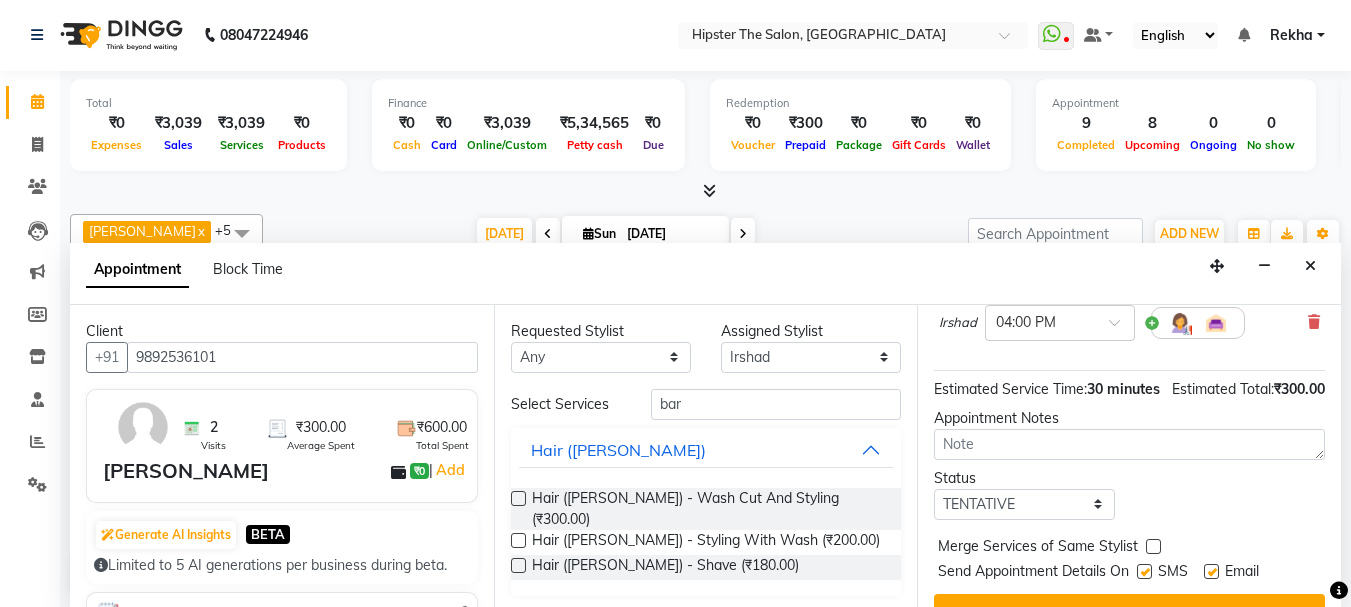 scroll, scrollTop: 260, scrollLeft: 0, axis: vertical 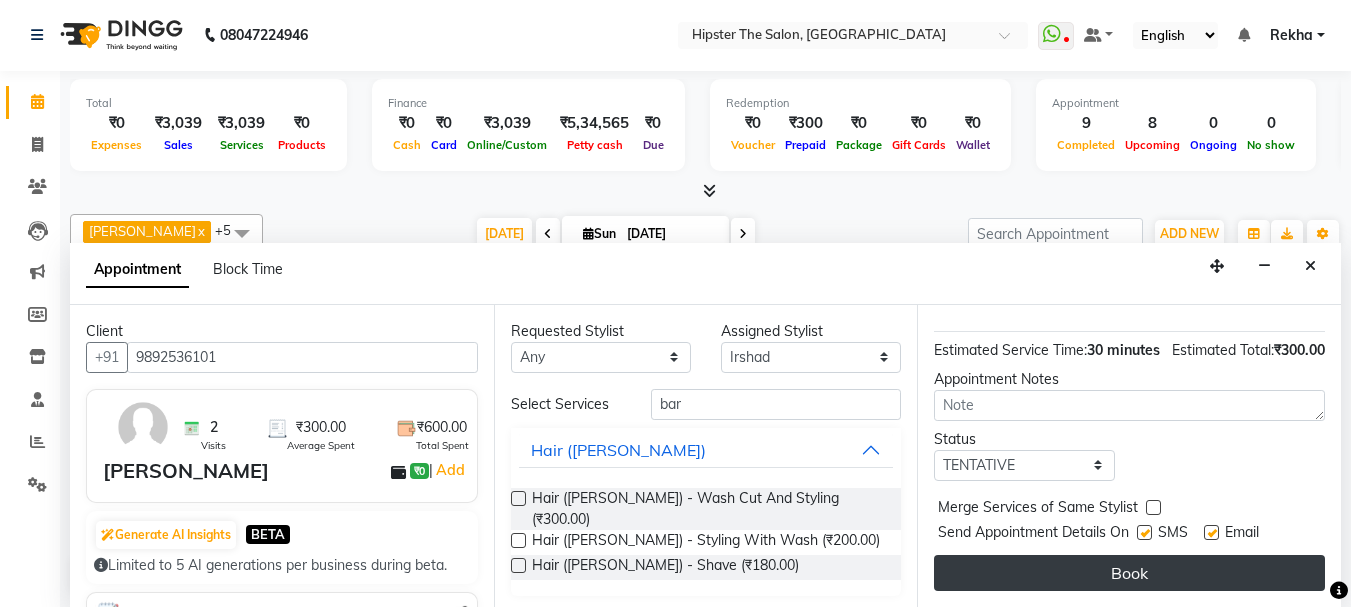 click on "Book" at bounding box center (1129, 573) 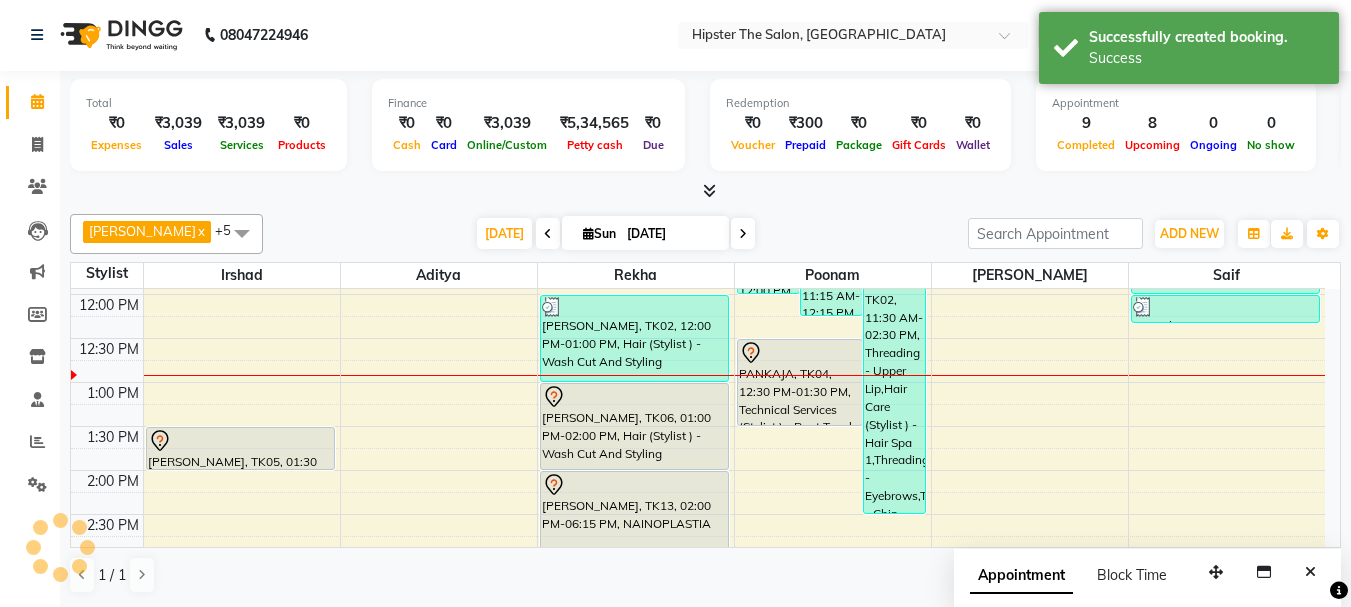 scroll, scrollTop: 0, scrollLeft: 0, axis: both 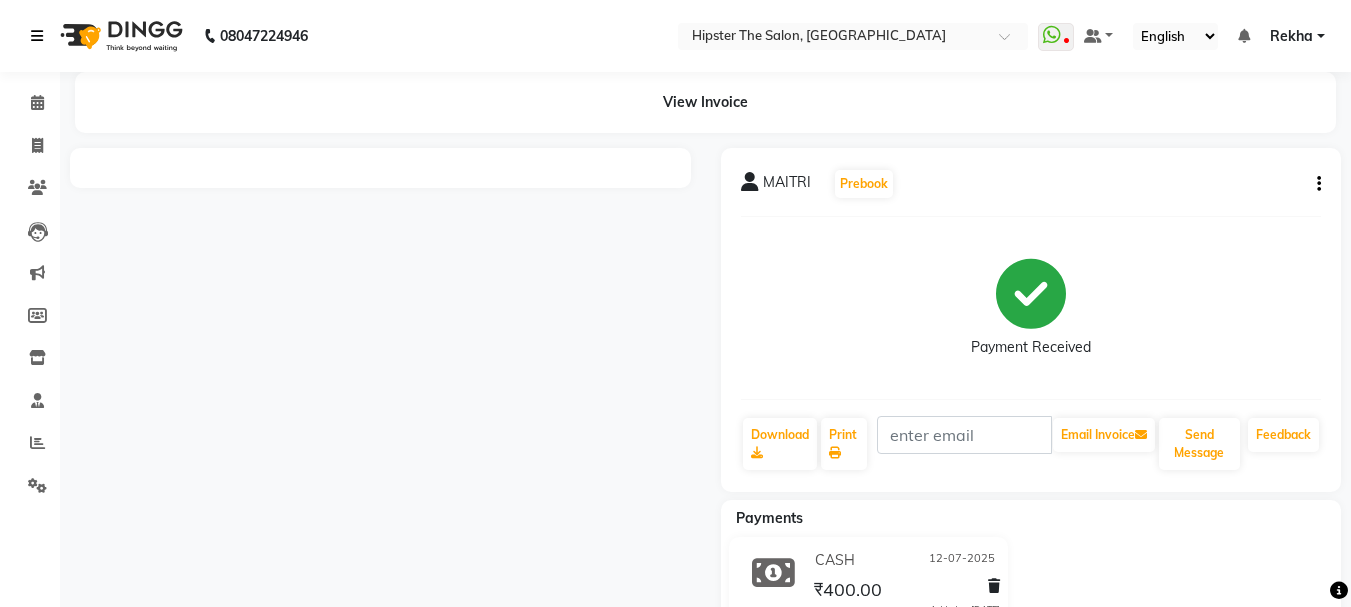 click at bounding box center (37, 36) 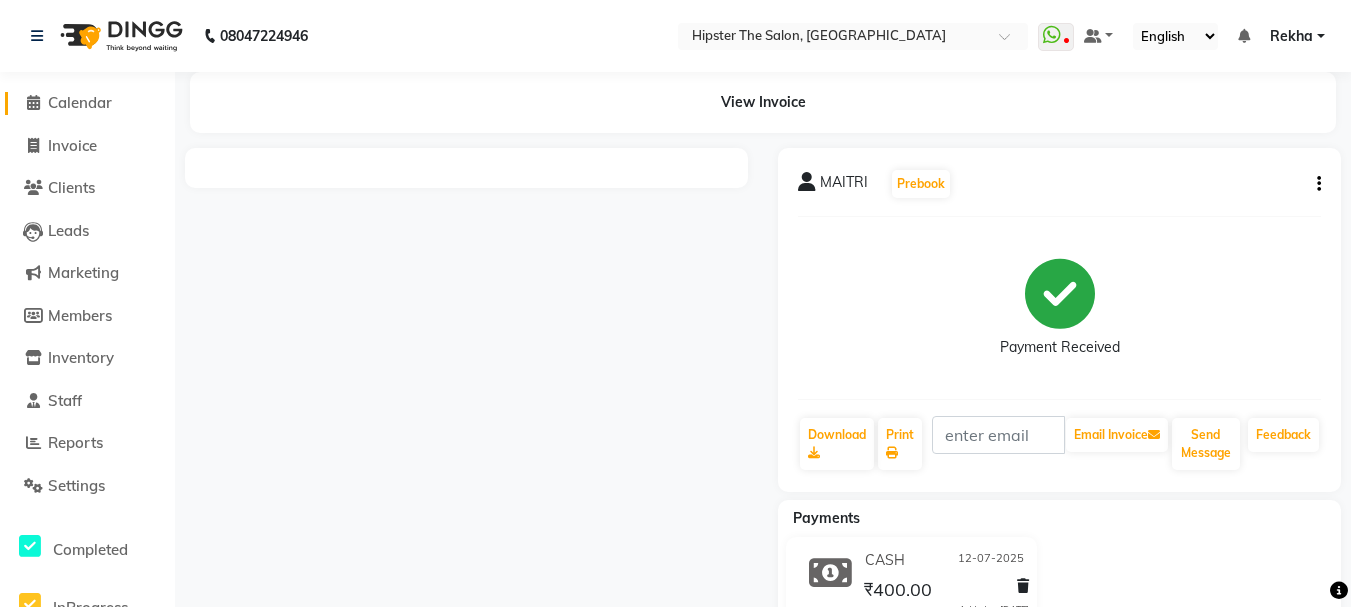 click 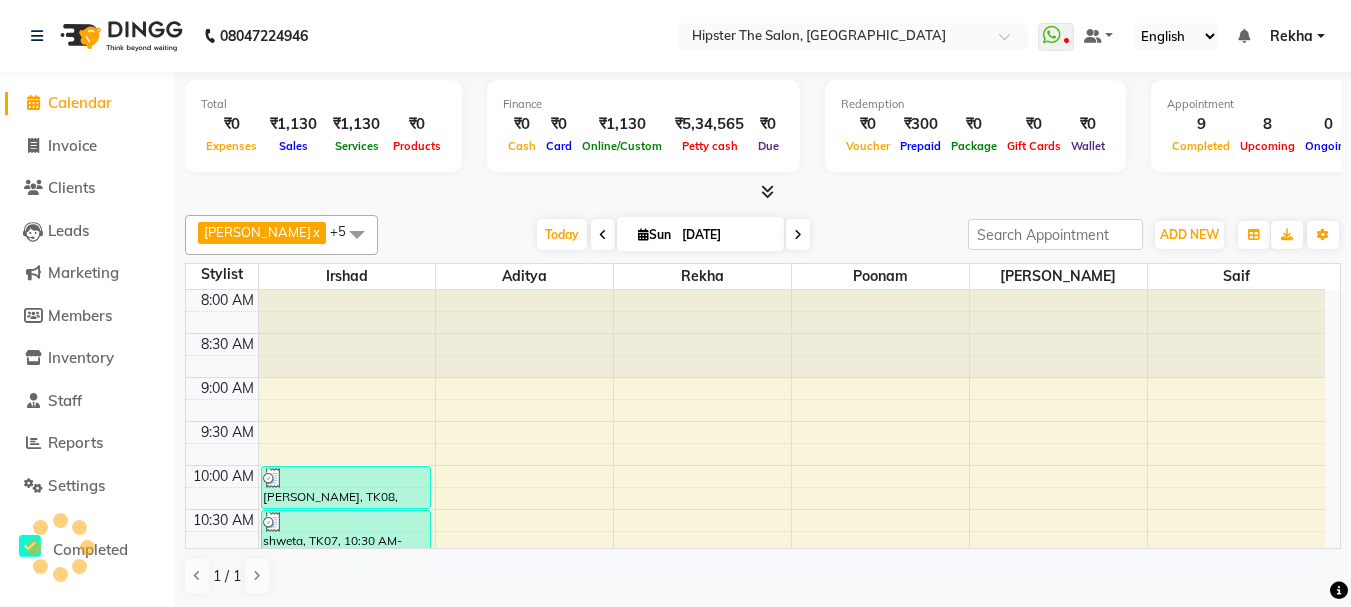 scroll, scrollTop: 0, scrollLeft: 0, axis: both 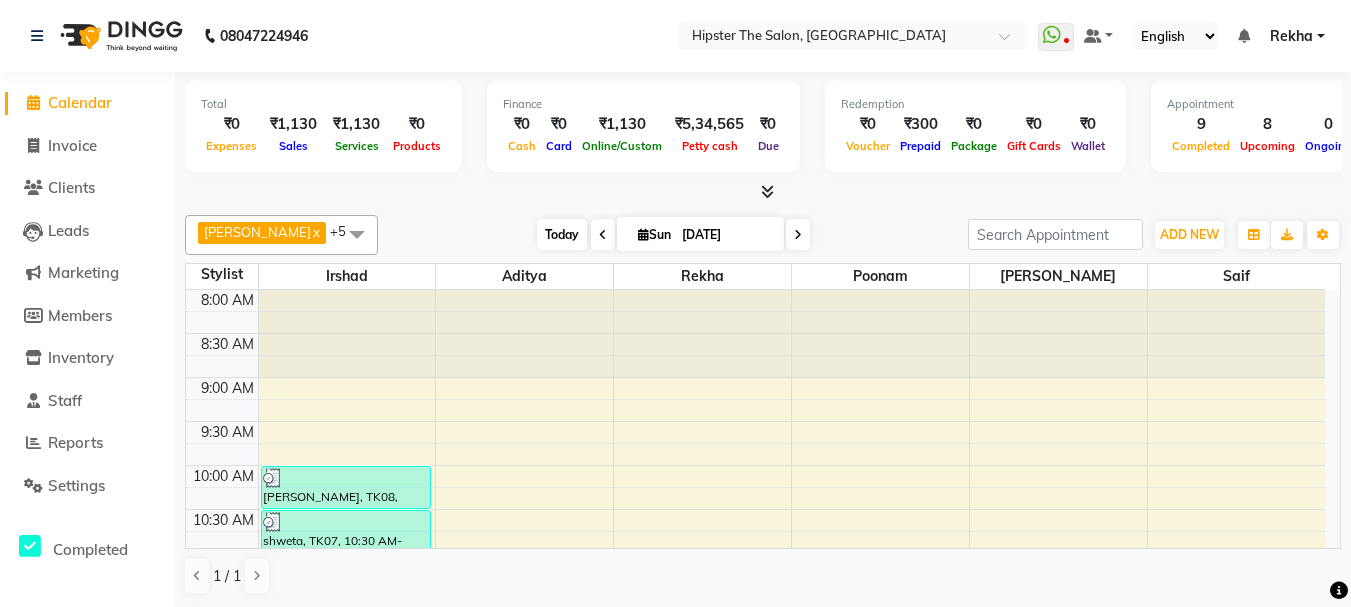 click on "Today" at bounding box center [562, 234] 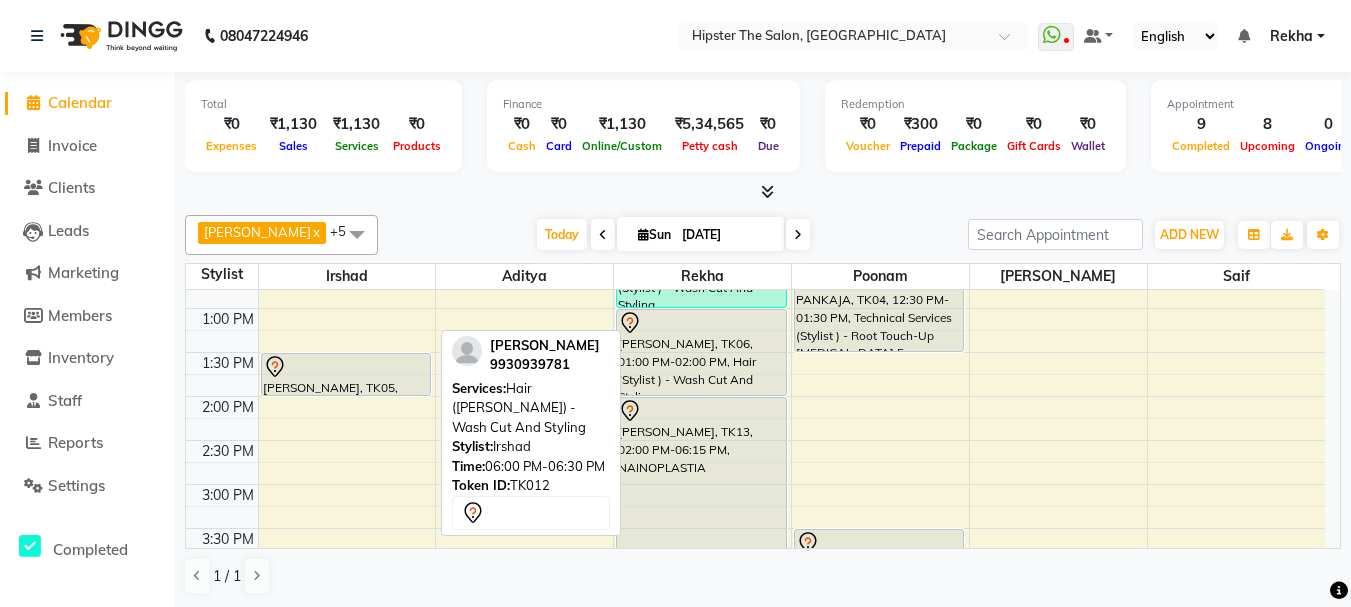 scroll, scrollTop: 386, scrollLeft: 0, axis: vertical 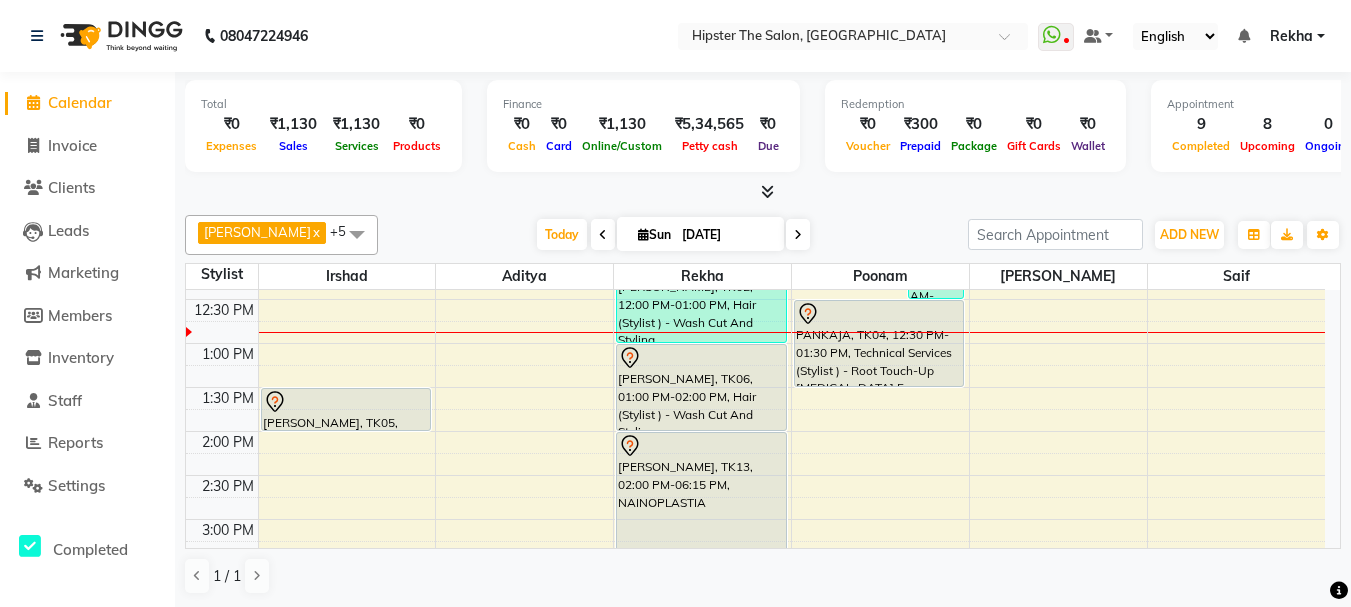 click on "[DATE]" at bounding box center (726, 235) 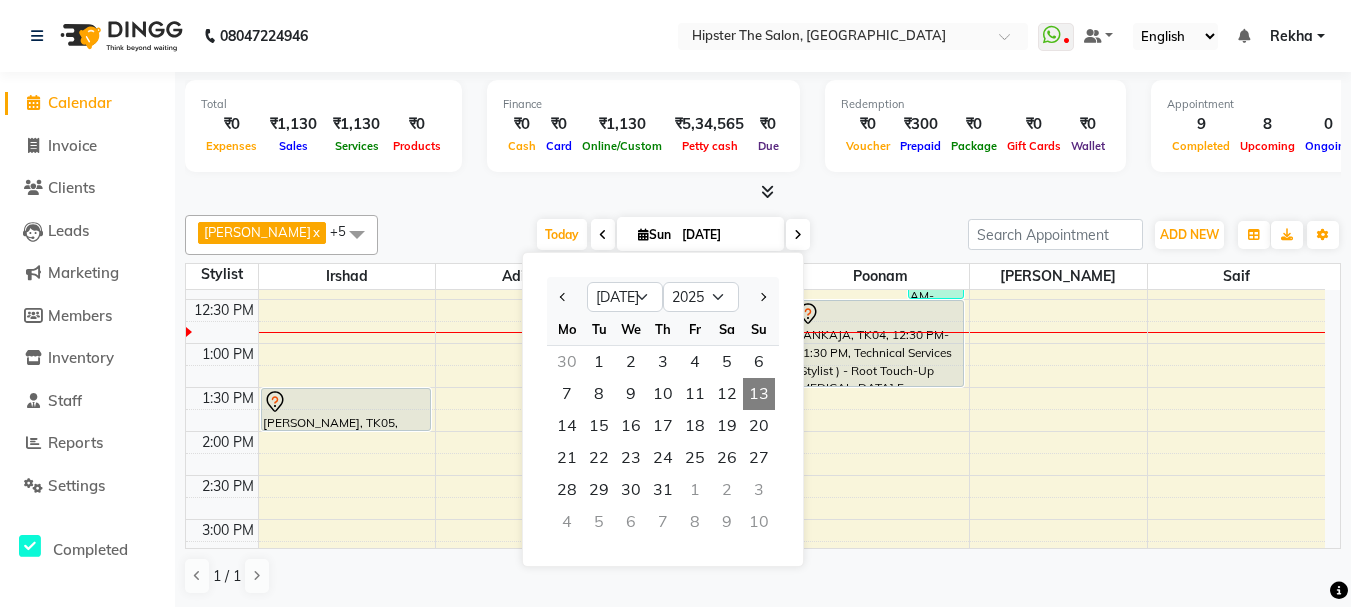 click on "[DATE]" at bounding box center (726, 235) 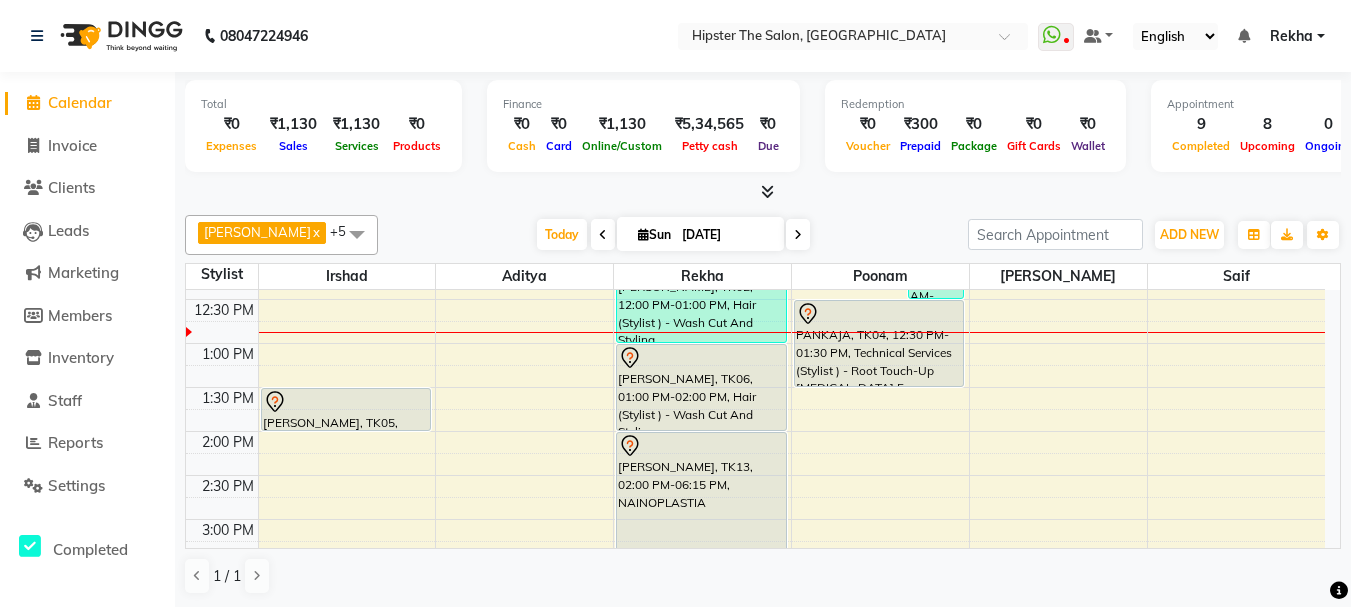 click at bounding box center [643, 234] 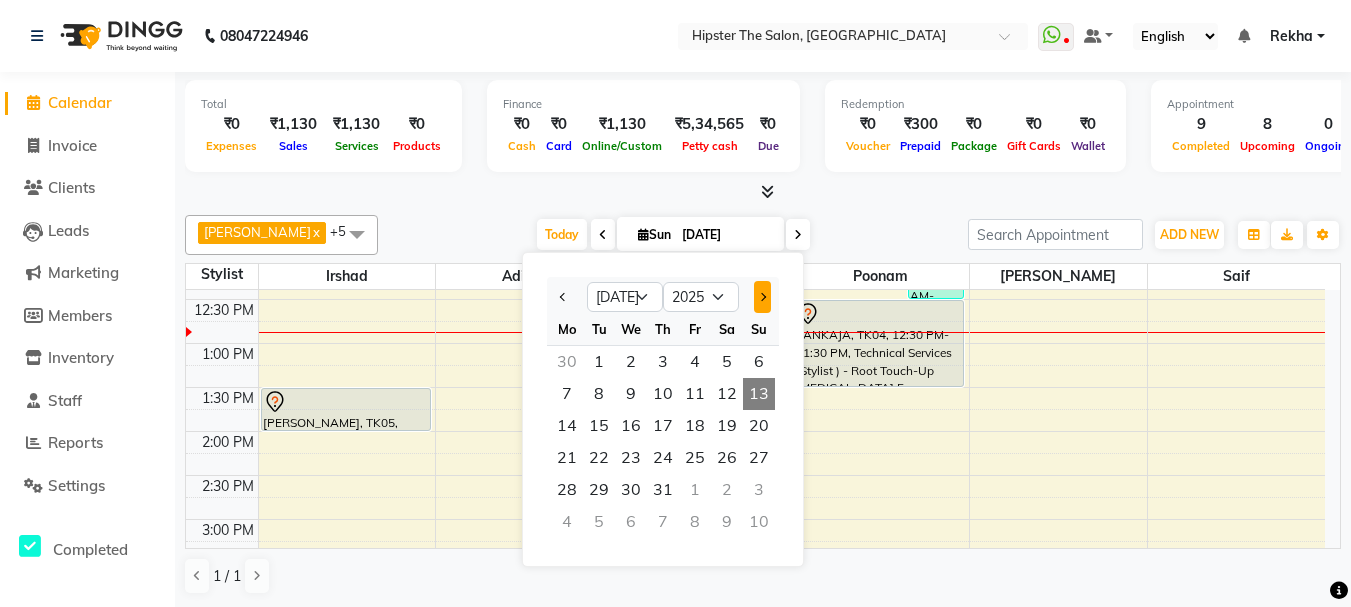 click at bounding box center (762, 297) 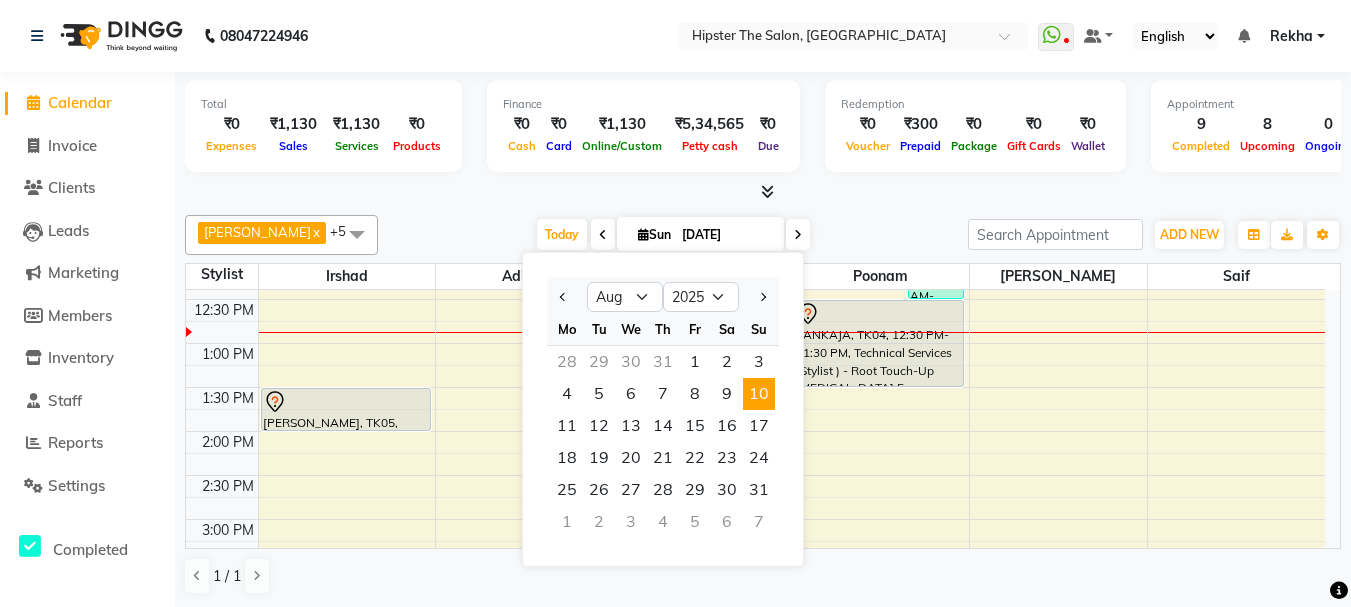 click on "10" at bounding box center [759, 394] 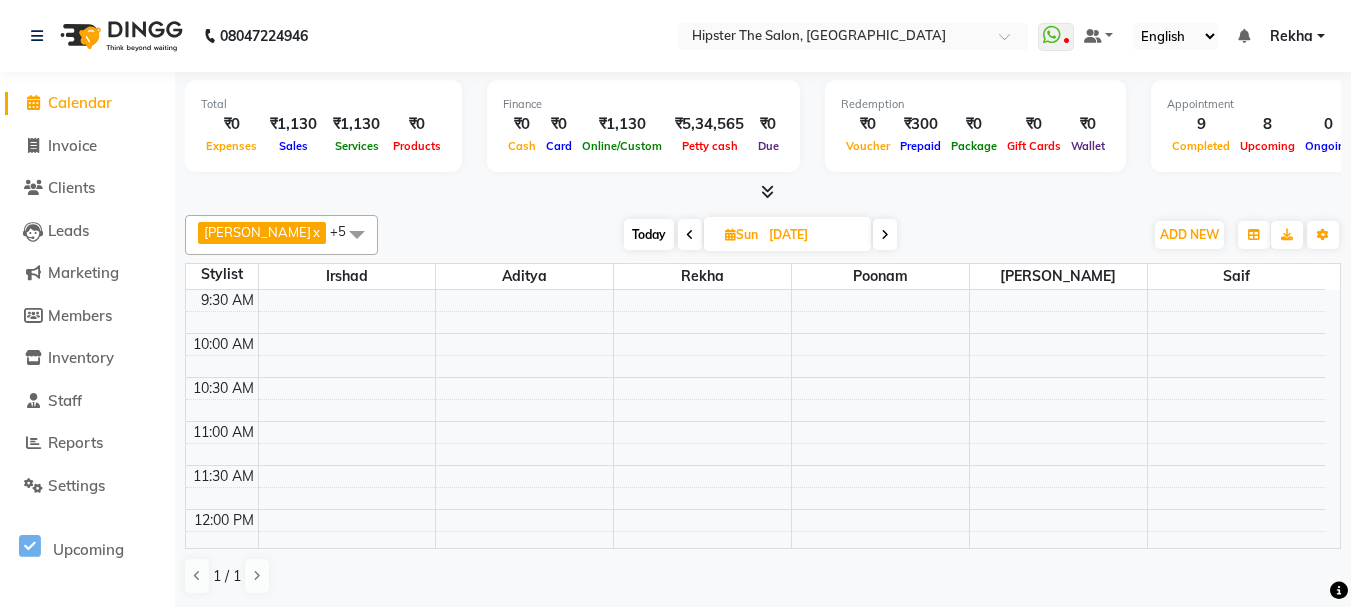 scroll, scrollTop: 133, scrollLeft: 0, axis: vertical 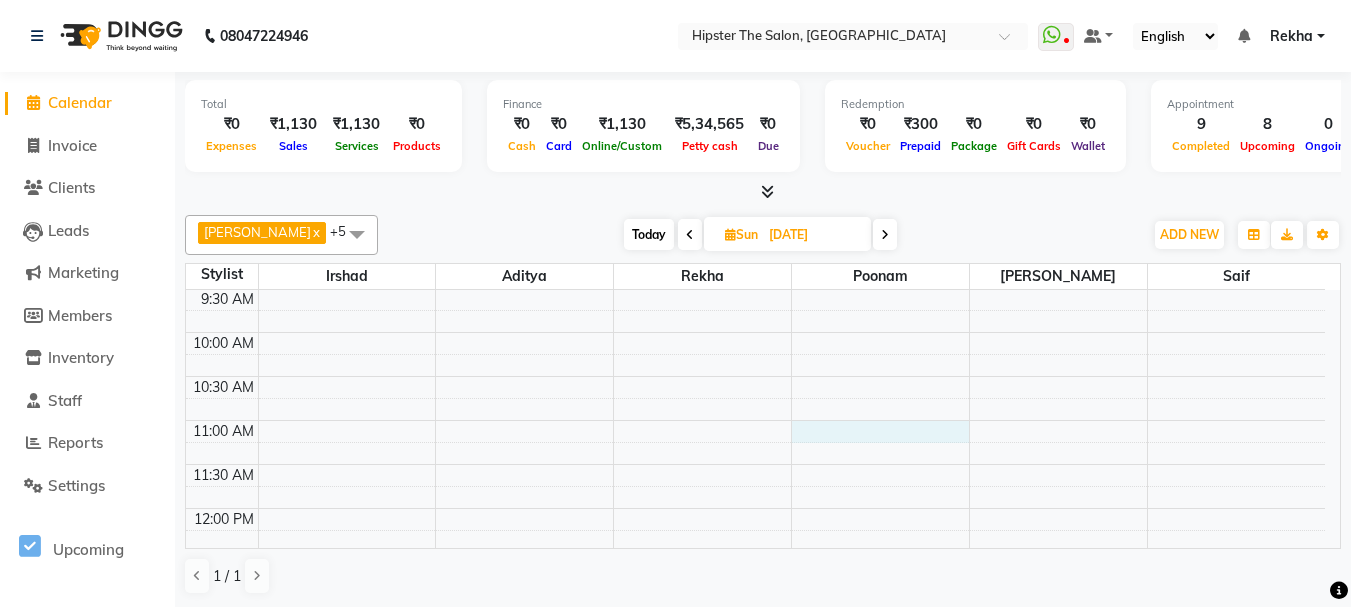click on "8:00 AM 8:30 AM 9:00 AM 9:30 AM 10:00 AM 10:30 AM 11:00 AM 11:30 AM 12:00 PM 12:30 PM 1:00 PM 1:30 PM 2:00 PM 2:30 PM 3:00 PM 3:30 PM 4:00 PM 4:30 PM 5:00 PM 5:30 PM 6:00 PM 6:30 PM 7:00 PM 7:30 PM 8:00 PM 8:30 PM 9:00 PM 9:30 PM 10:00 PM 10:30 PM" at bounding box center (755, 816) 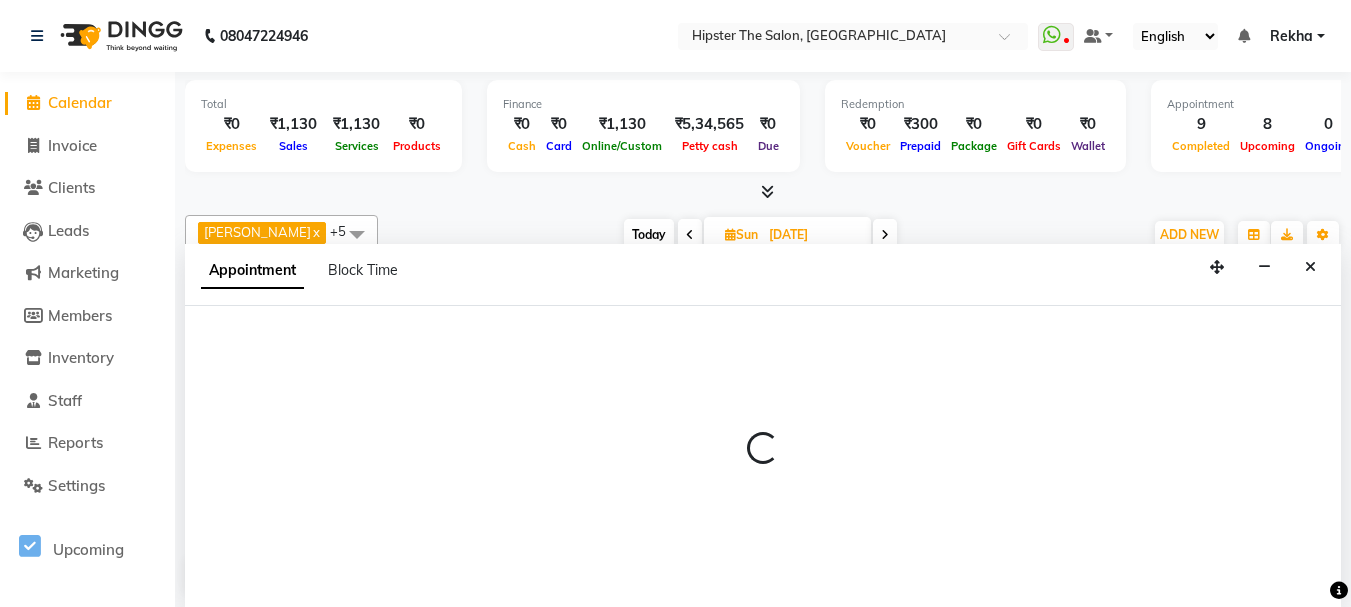scroll, scrollTop: 1, scrollLeft: 0, axis: vertical 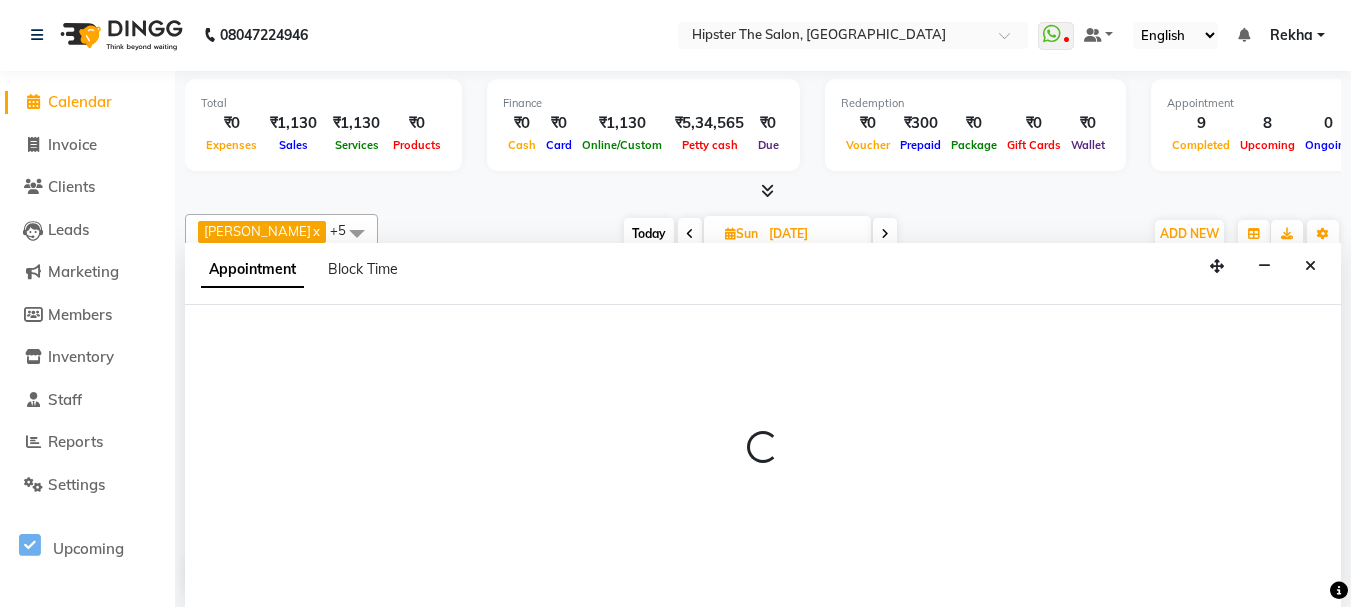 select on "50153" 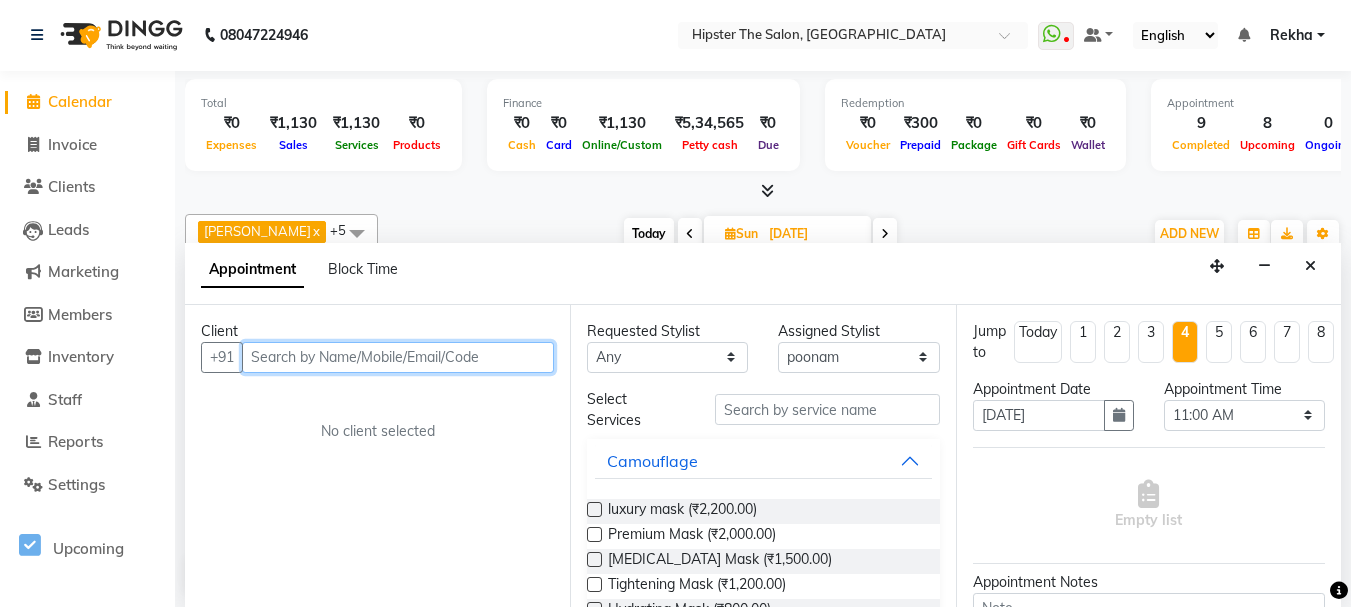 click at bounding box center (398, 357) 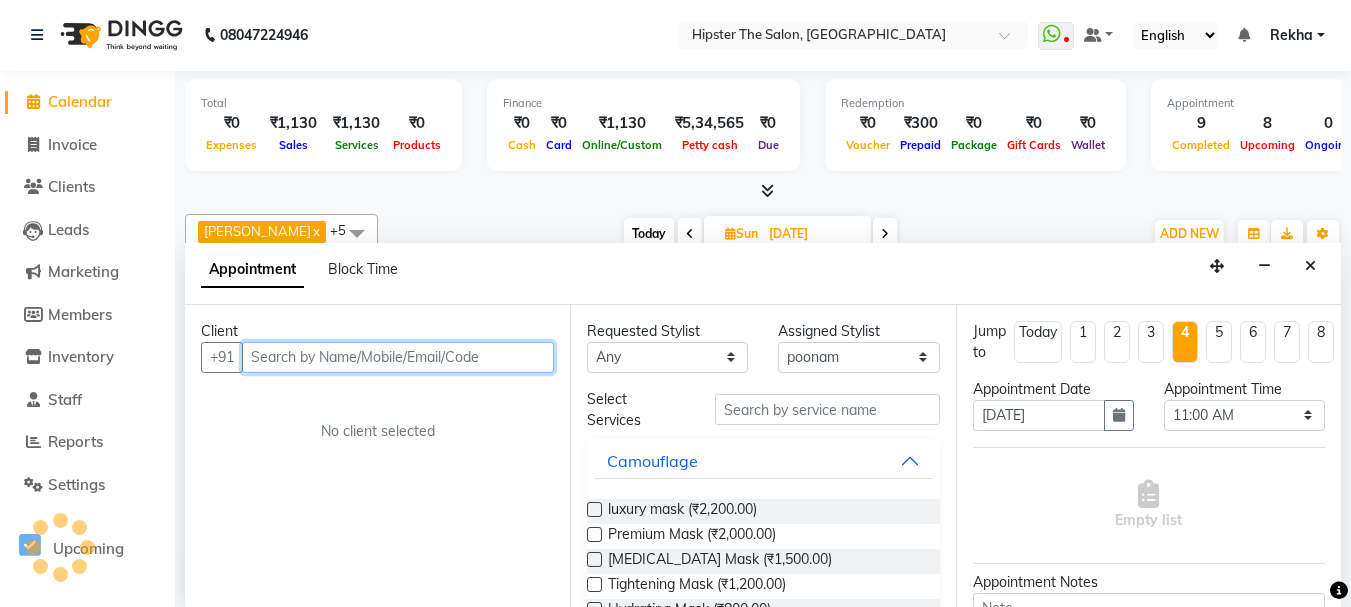 click at bounding box center [398, 357] 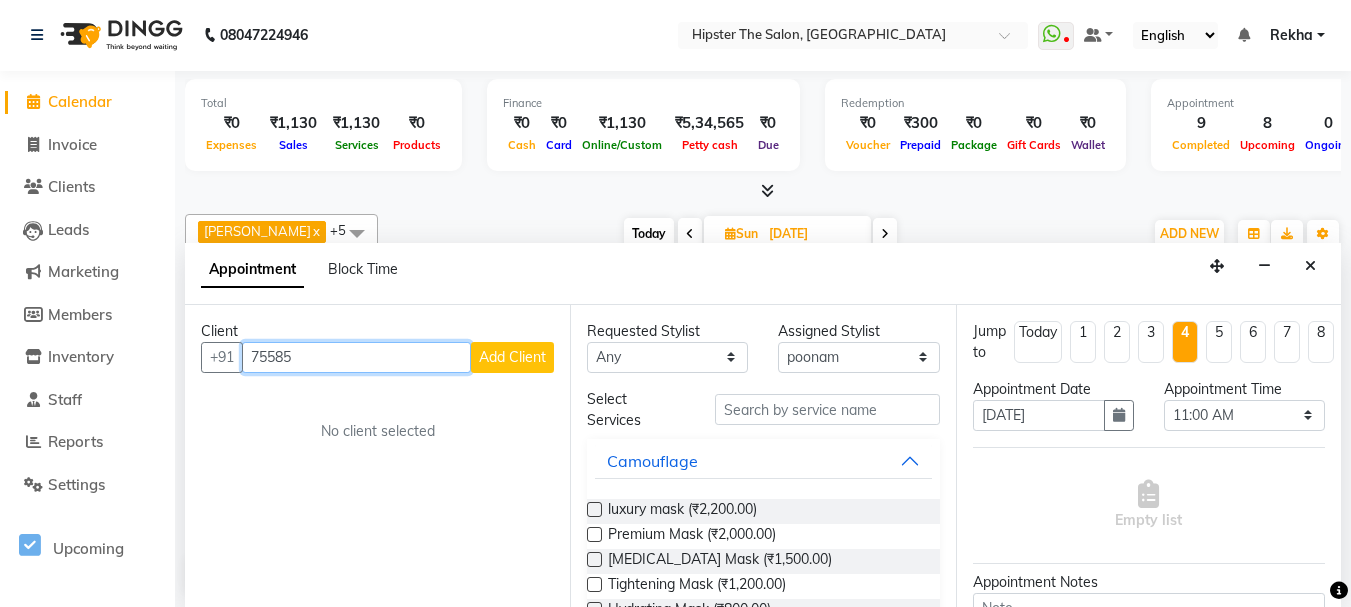 click on "75585" at bounding box center (356, 357) 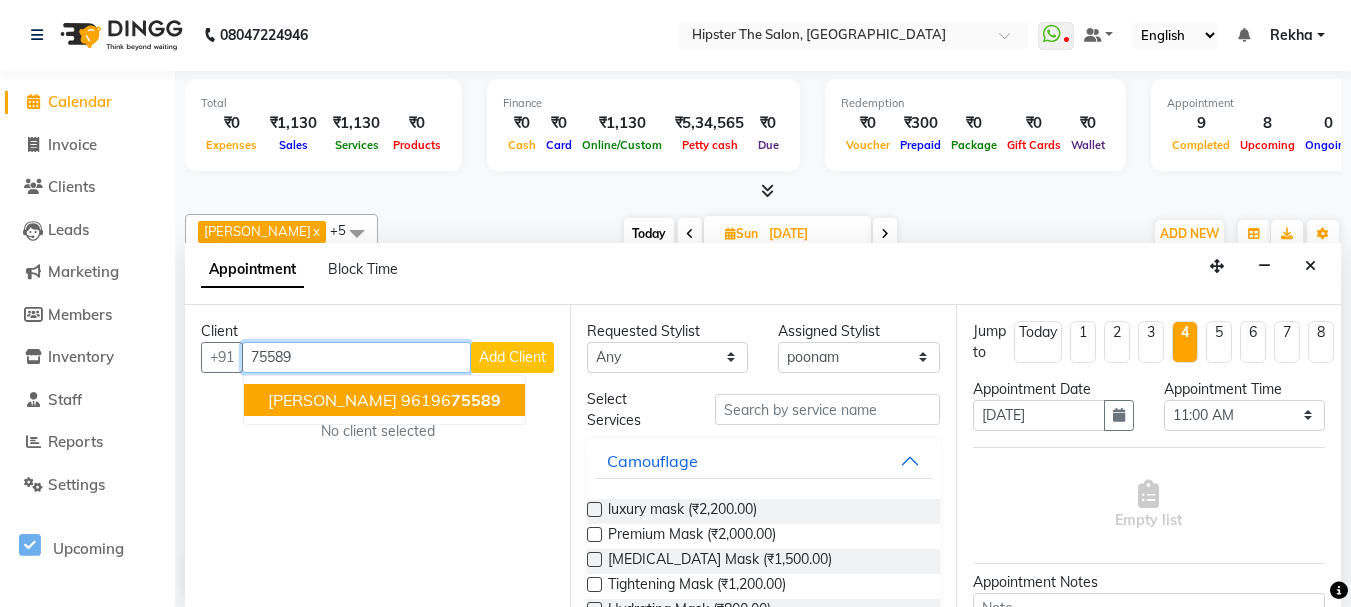 click on "[PERSON_NAME]" at bounding box center [332, 400] 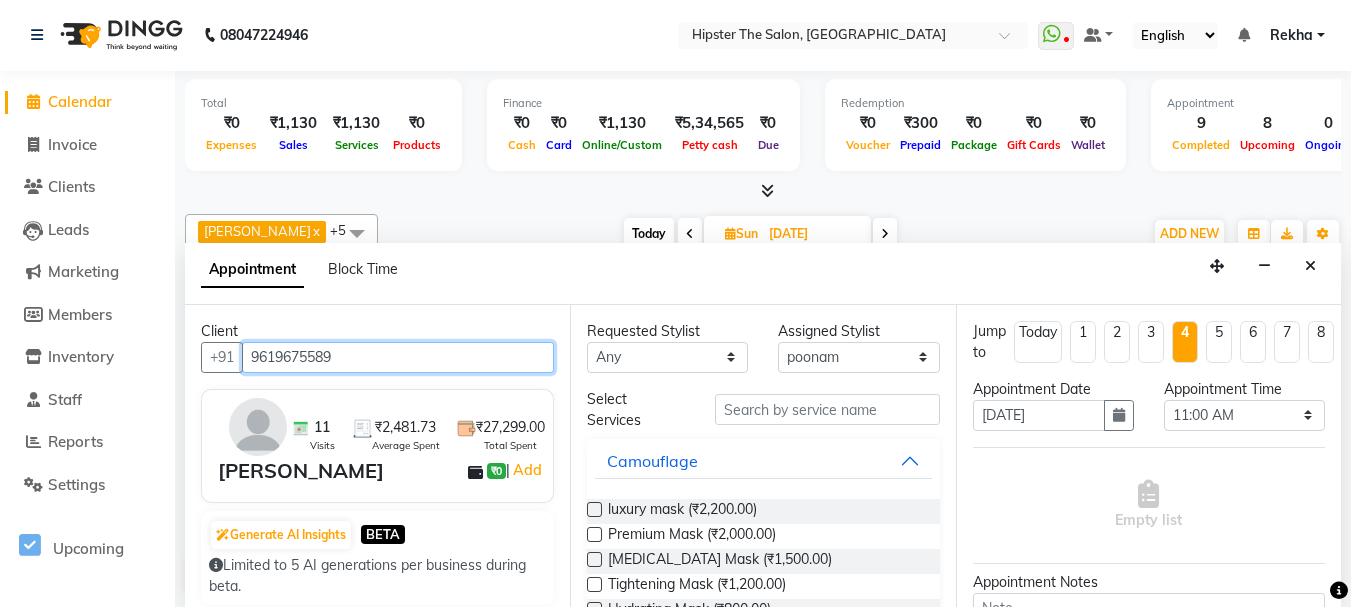 type on "9619675589" 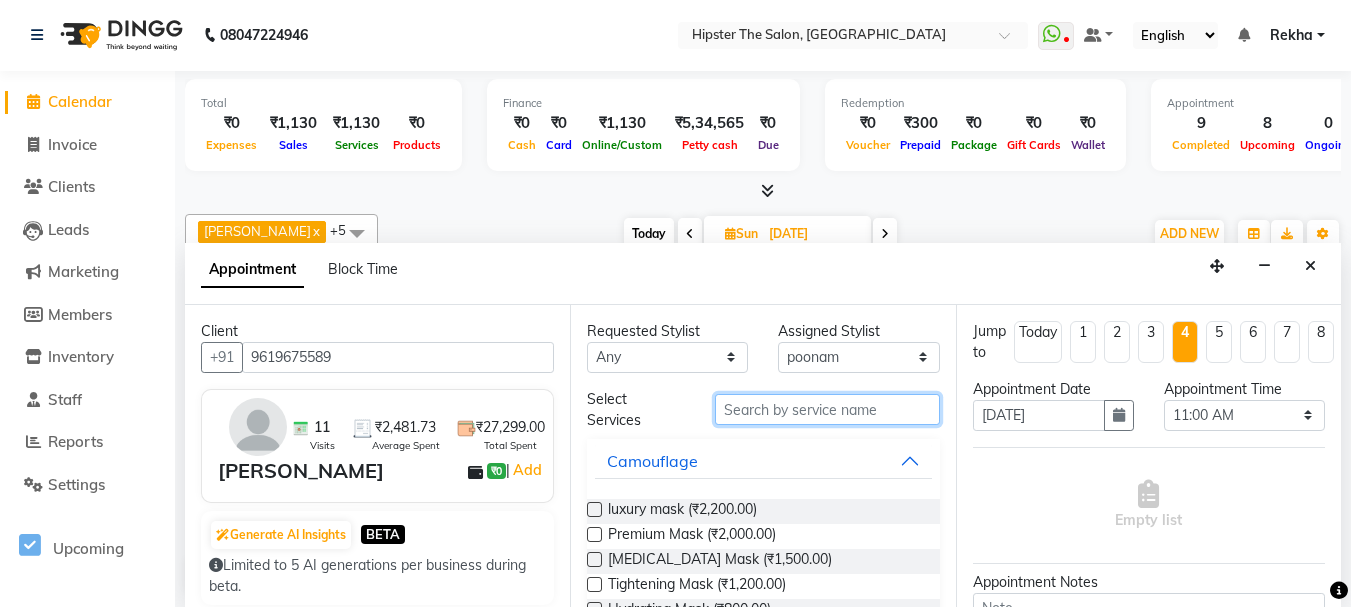 click at bounding box center (827, 409) 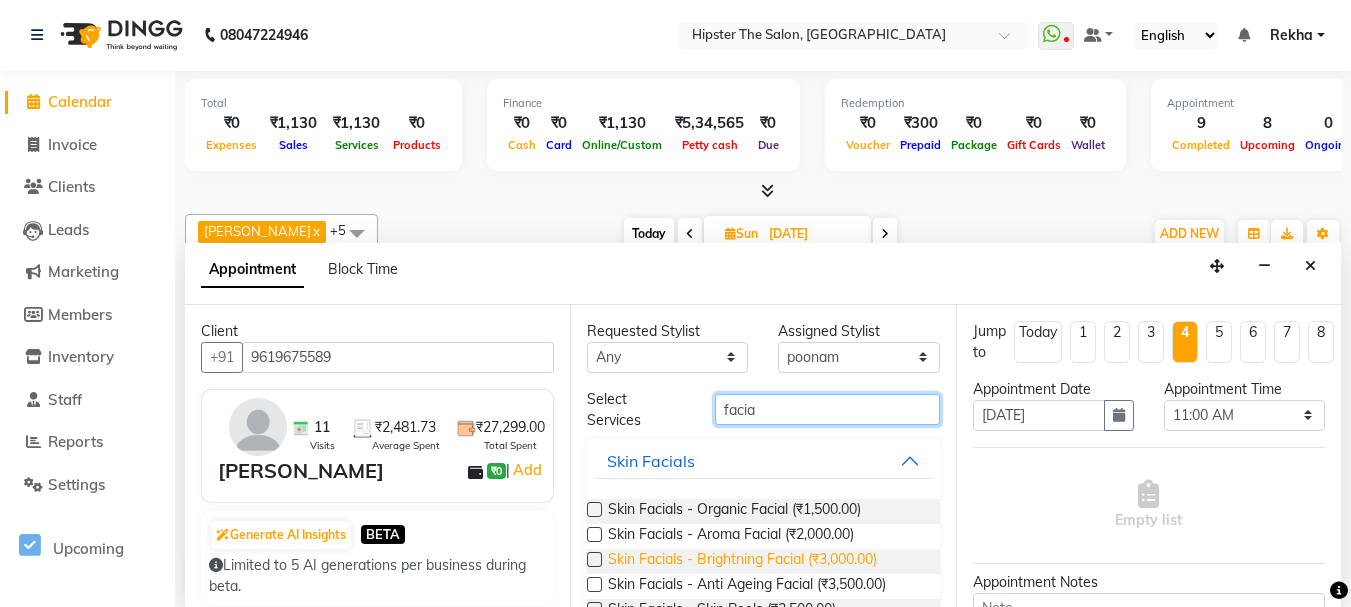 type on "facia" 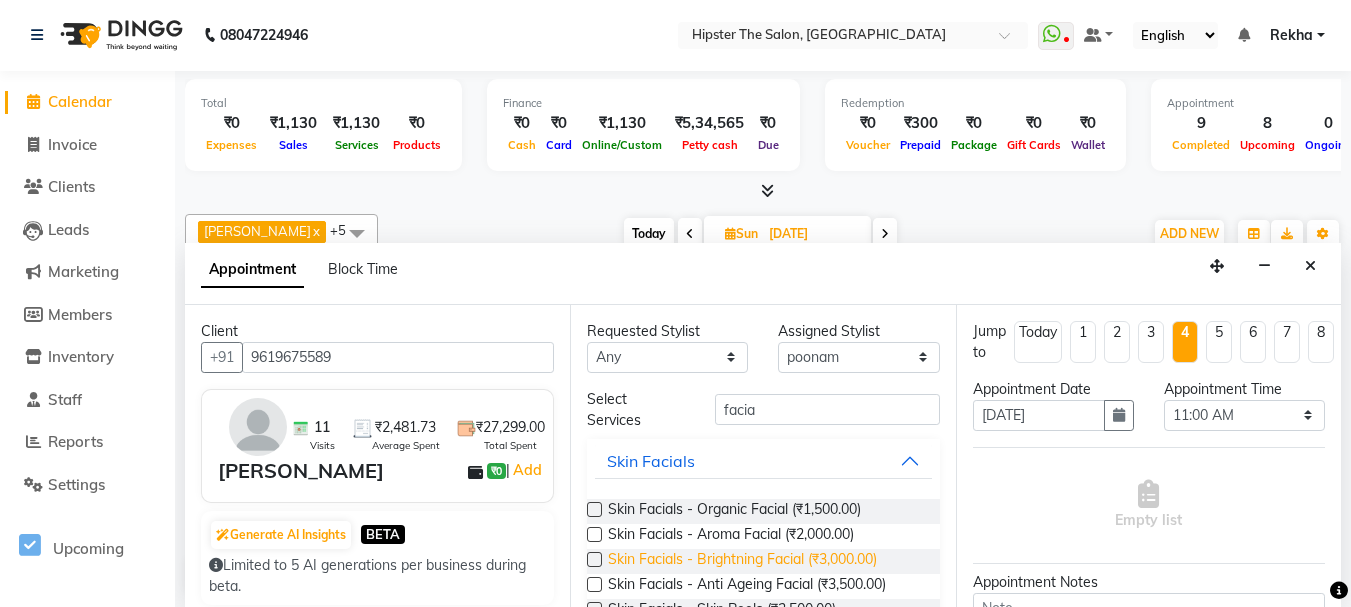 click on "Skin Facials - Brightning Facial (₹3,000.00)" at bounding box center (742, 561) 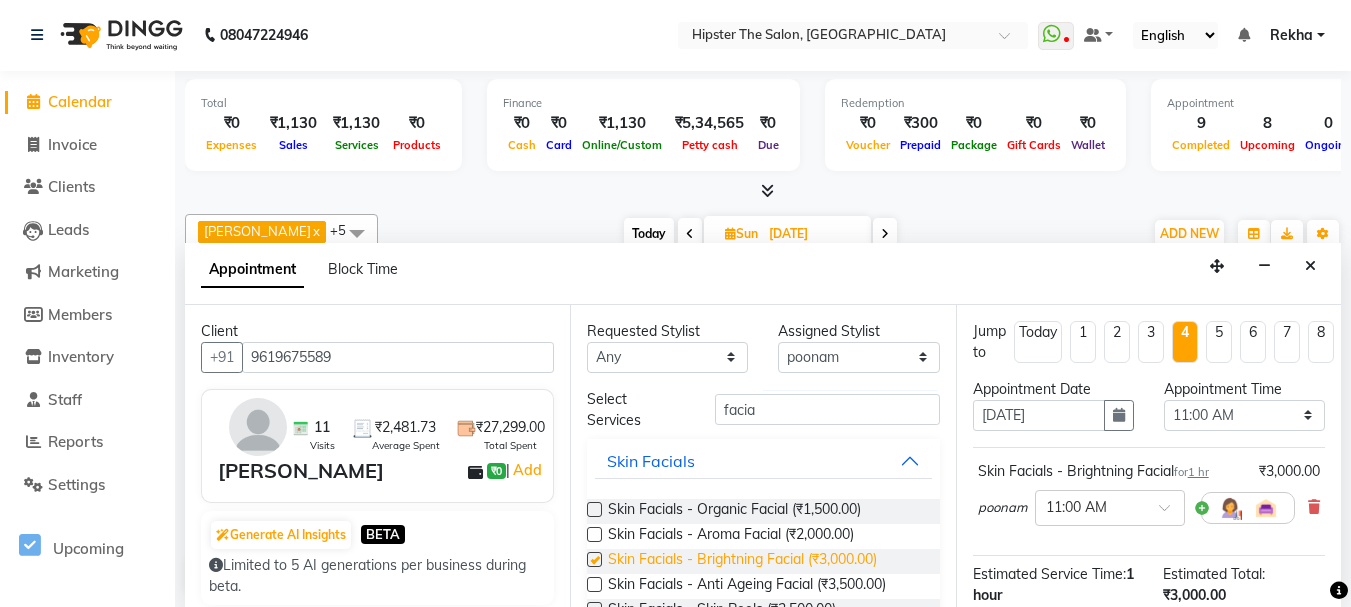 checkbox on "false" 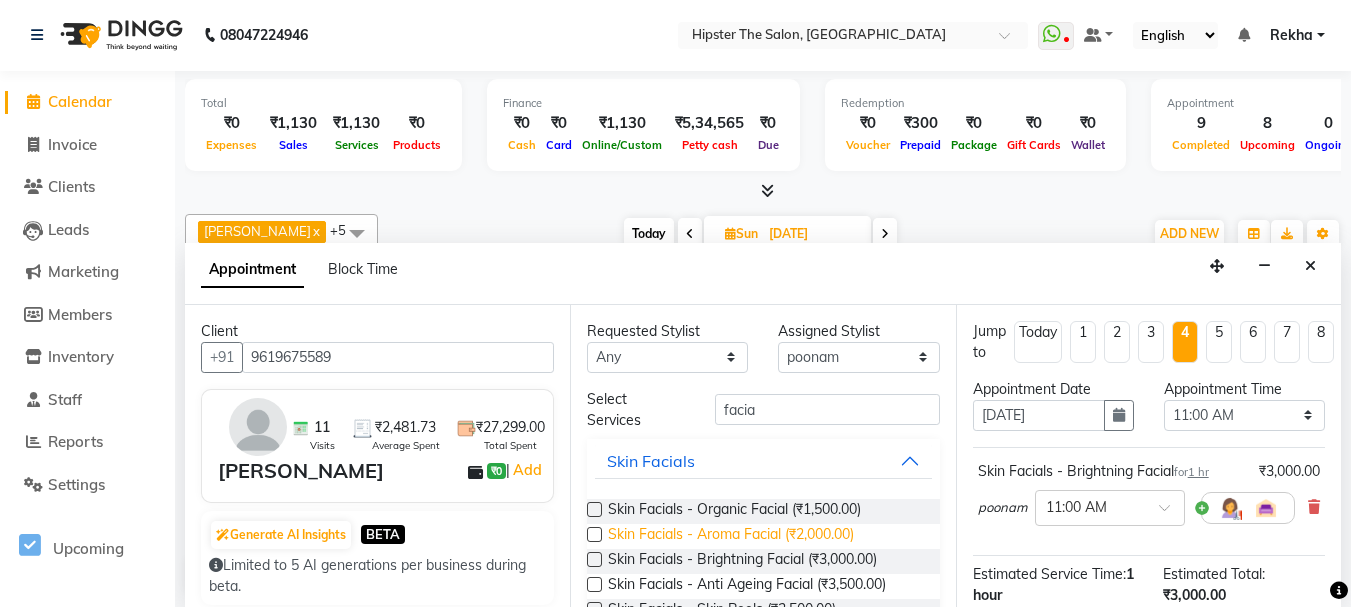 click on "Skin Facials - Aroma Facial (₹2,000.00)" at bounding box center [731, 536] 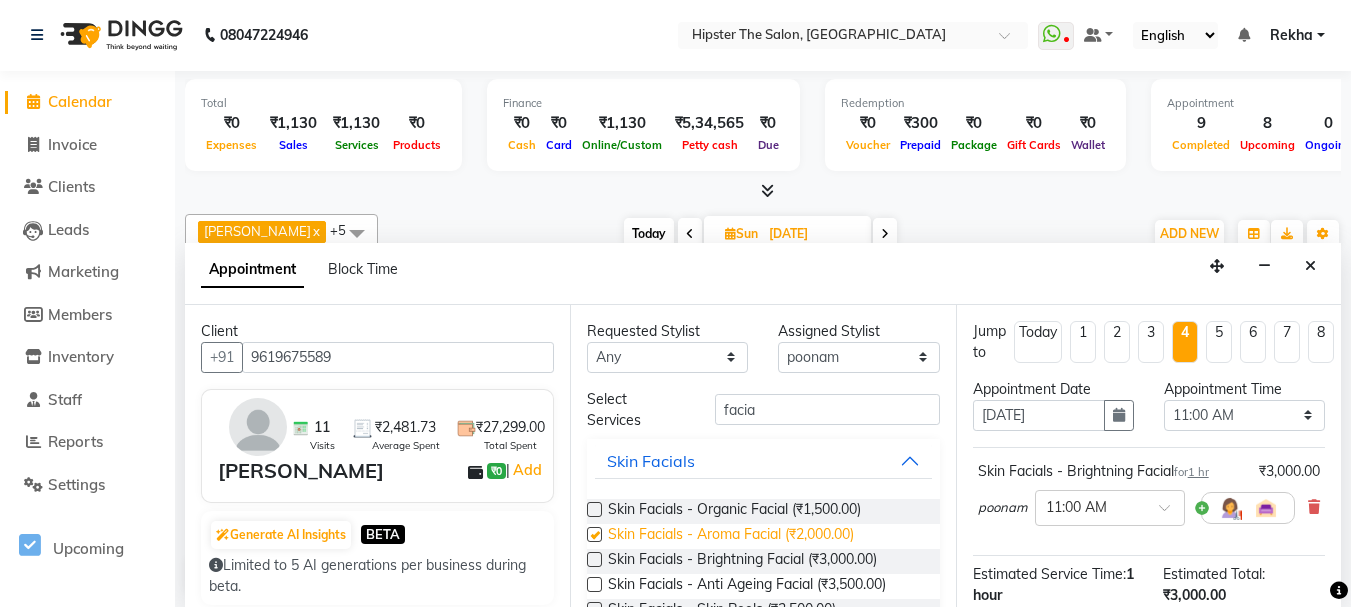 checkbox on "false" 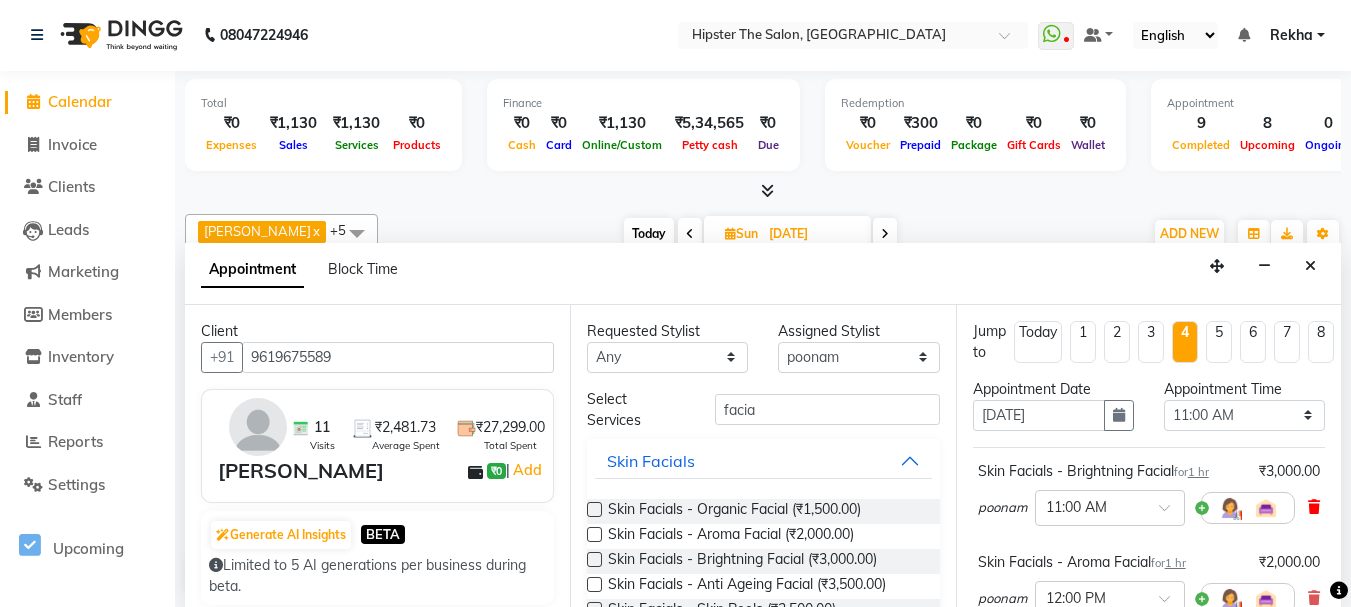 click at bounding box center [1314, 507] 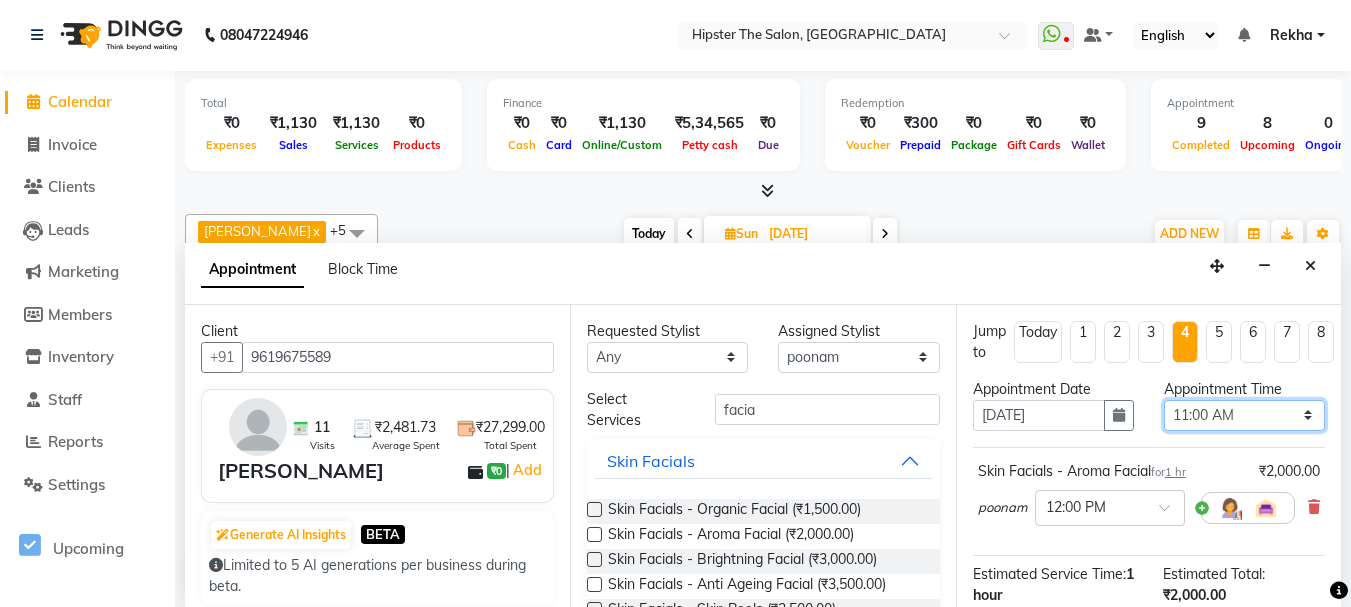 click on "Select 09:00 AM 09:15 AM 09:30 AM 09:45 AM 10:00 AM 10:15 AM 10:30 AM 10:45 AM 11:00 AM 11:15 AM 11:30 AM 11:45 AM 12:00 PM 12:15 PM 12:30 PM 12:45 PM 01:00 PM 01:15 PM 01:30 PM 01:45 PM 02:00 PM 02:15 PM 02:30 PM 02:45 PM 03:00 PM 03:15 PM 03:30 PM 03:45 PM 04:00 PM 04:15 PM 04:30 PM 04:45 PM 05:00 PM 05:15 PM 05:30 PM 05:45 PM 06:00 PM 06:15 PM 06:30 PM 06:45 PM 07:00 PM 07:15 PM 07:30 PM 07:45 PM 08:00 PM 08:15 PM 08:30 PM 08:45 PM 09:00 PM 09:15 PM 09:30 PM 09:45 PM 10:00 PM" at bounding box center [1244, 415] 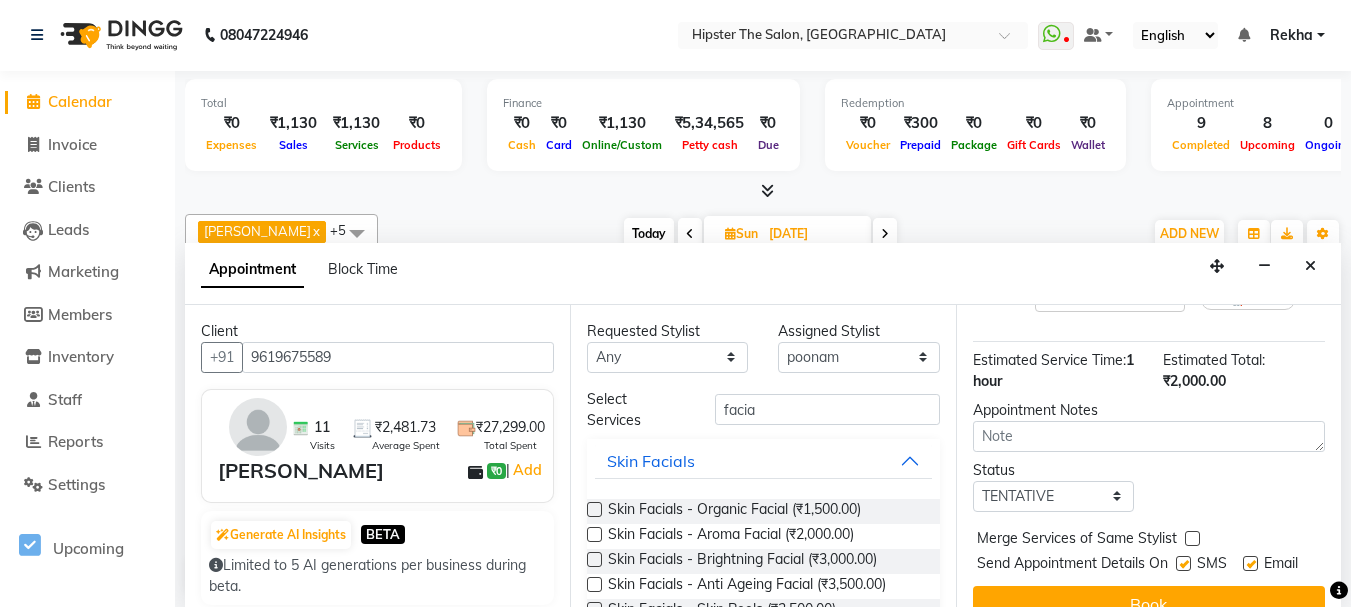 scroll, scrollTop: 277, scrollLeft: 0, axis: vertical 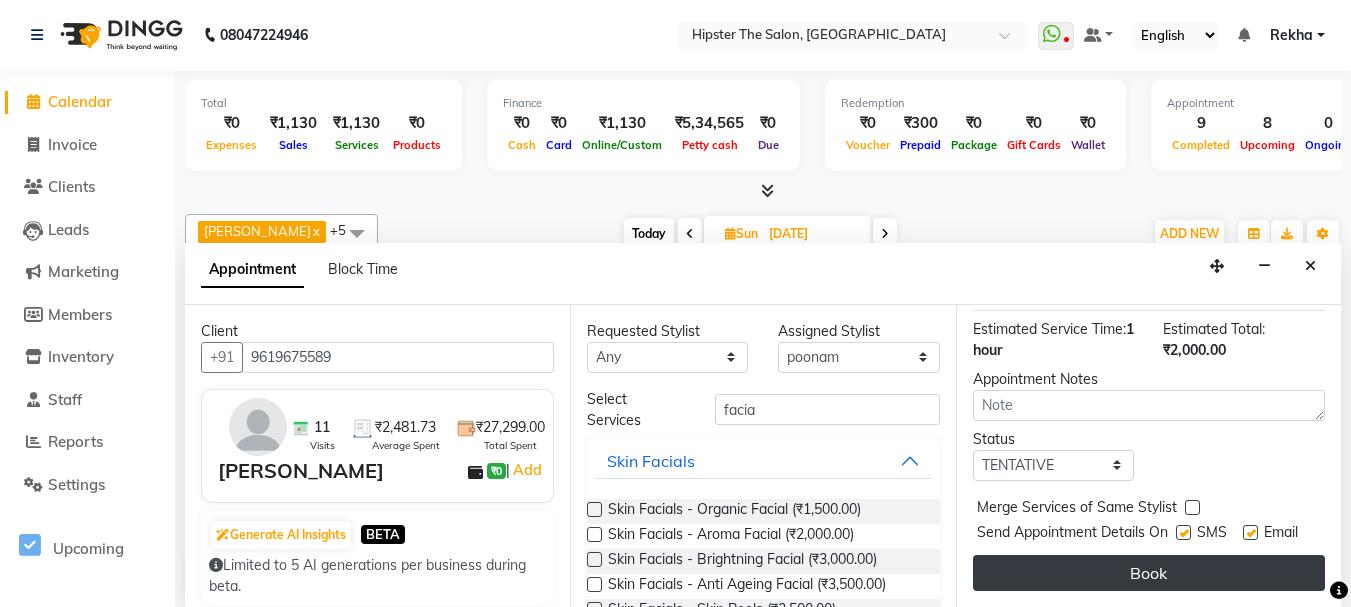 click on "Book" at bounding box center [1149, 573] 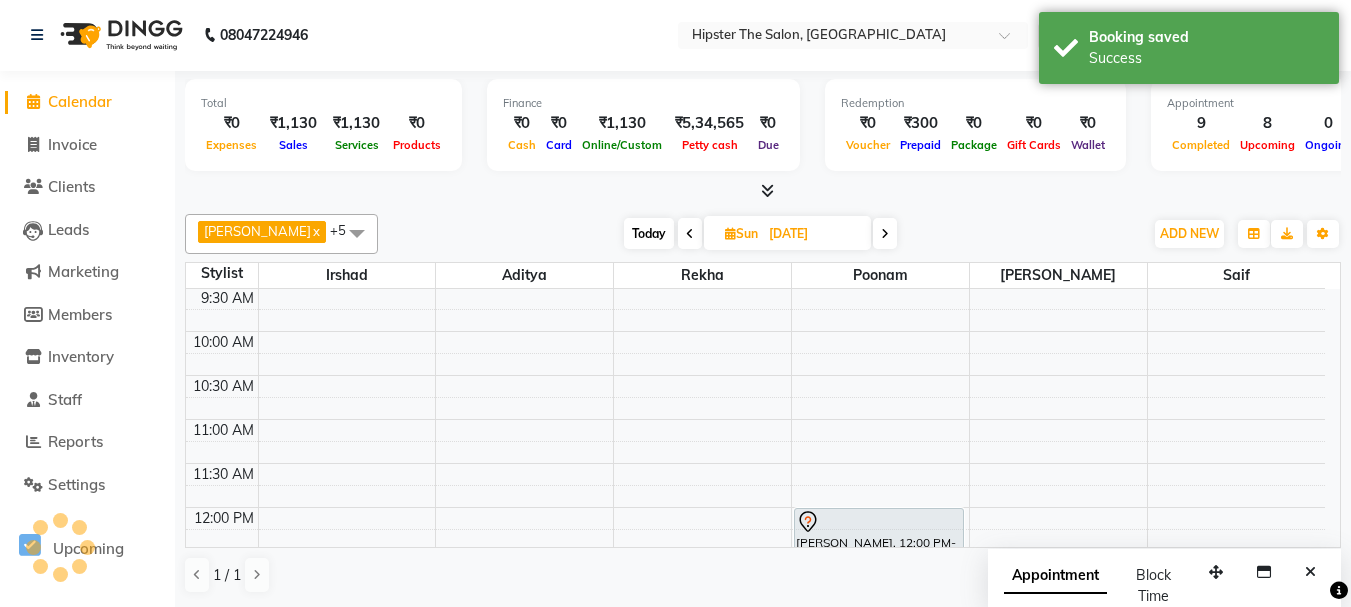 scroll, scrollTop: 0, scrollLeft: 0, axis: both 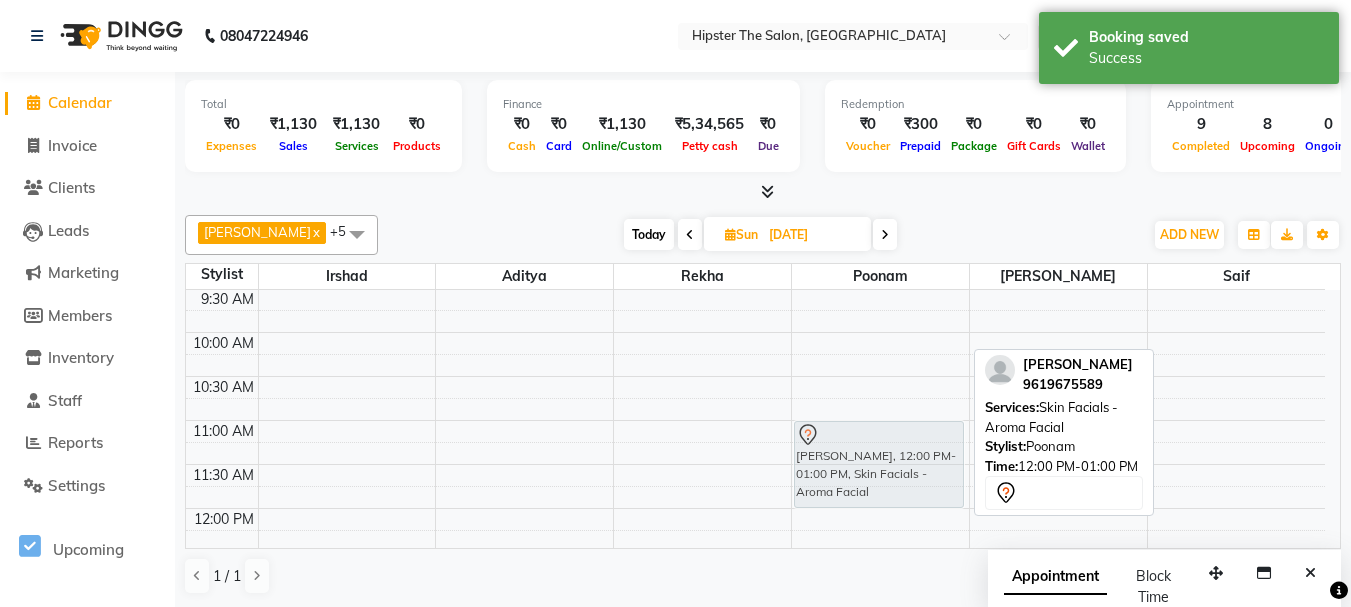 drag, startPoint x: 905, startPoint y: 526, endPoint x: 892, endPoint y: 444, distance: 83.02409 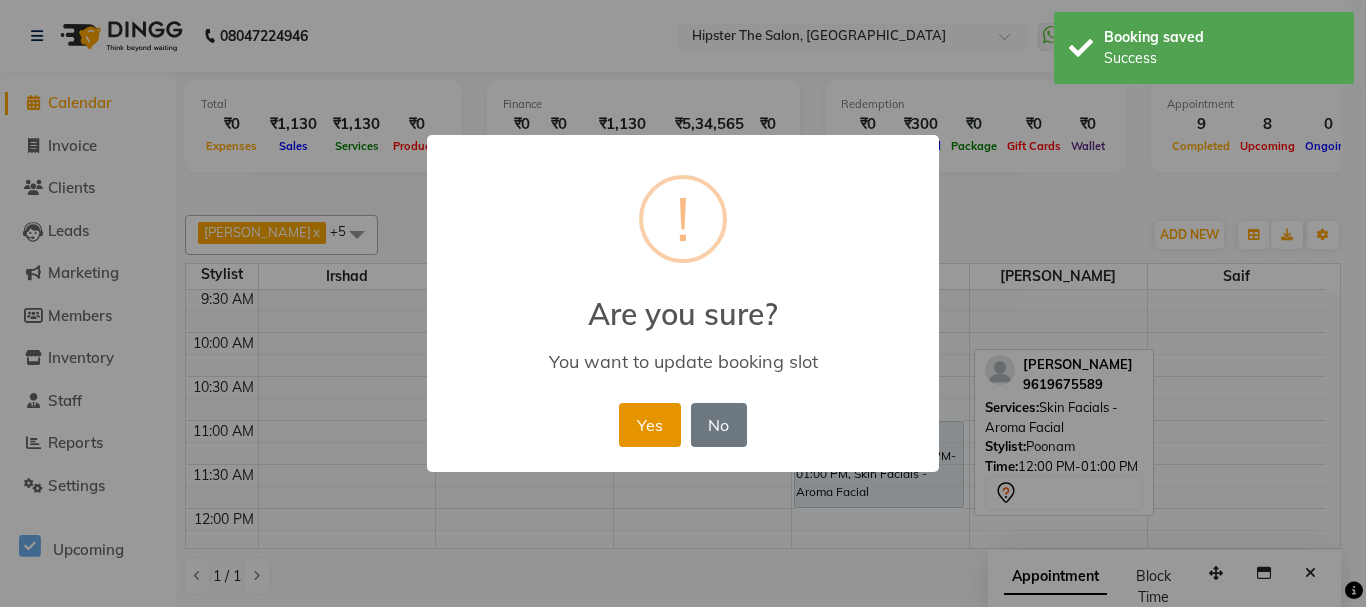 click on "Yes" at bounding box center (649, 425) 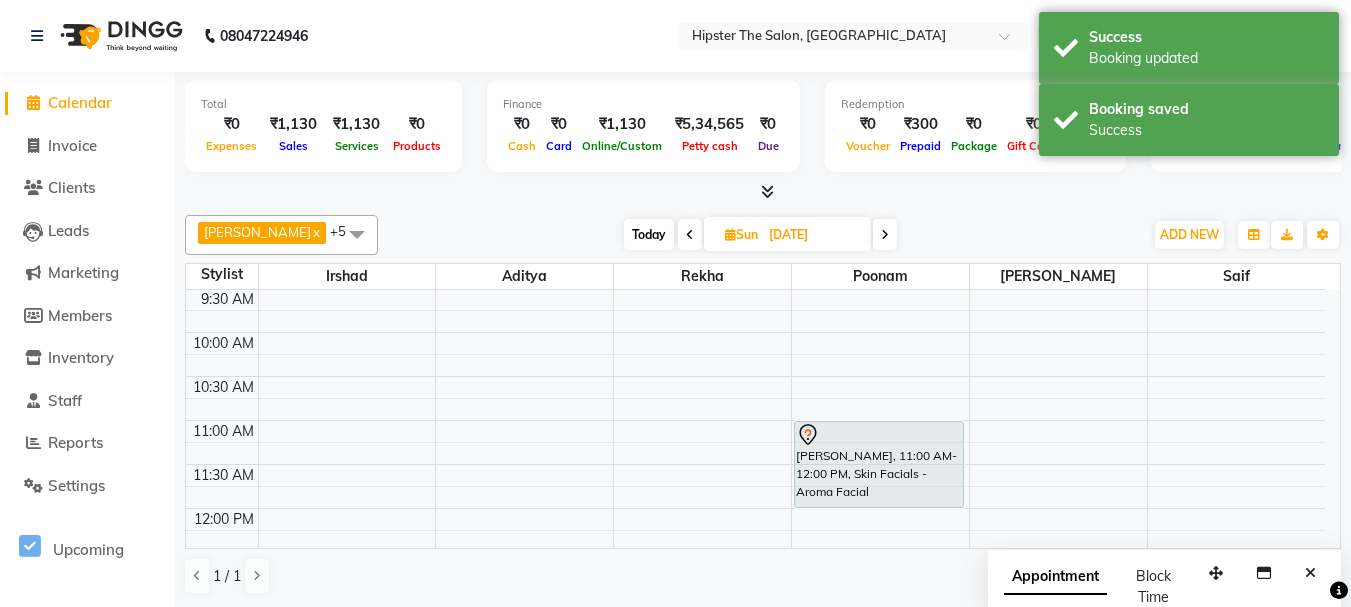 click on "Today" at bounding box center (649, 234) 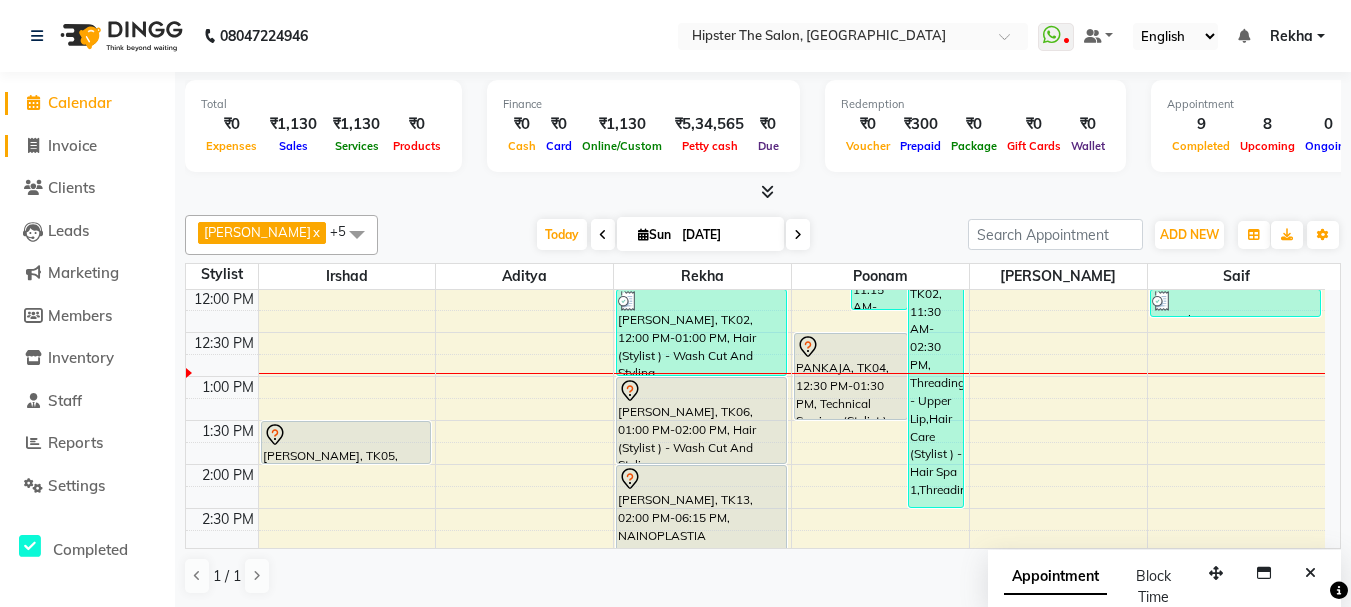 click on "Invoice" 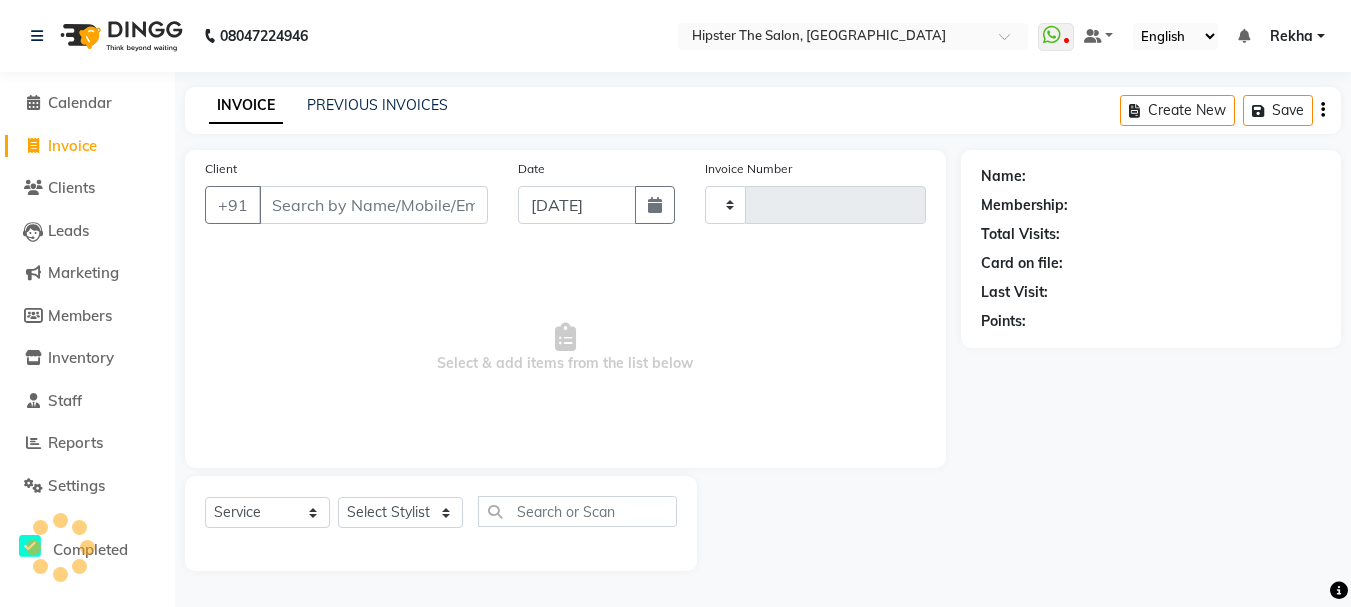 type on "1761" 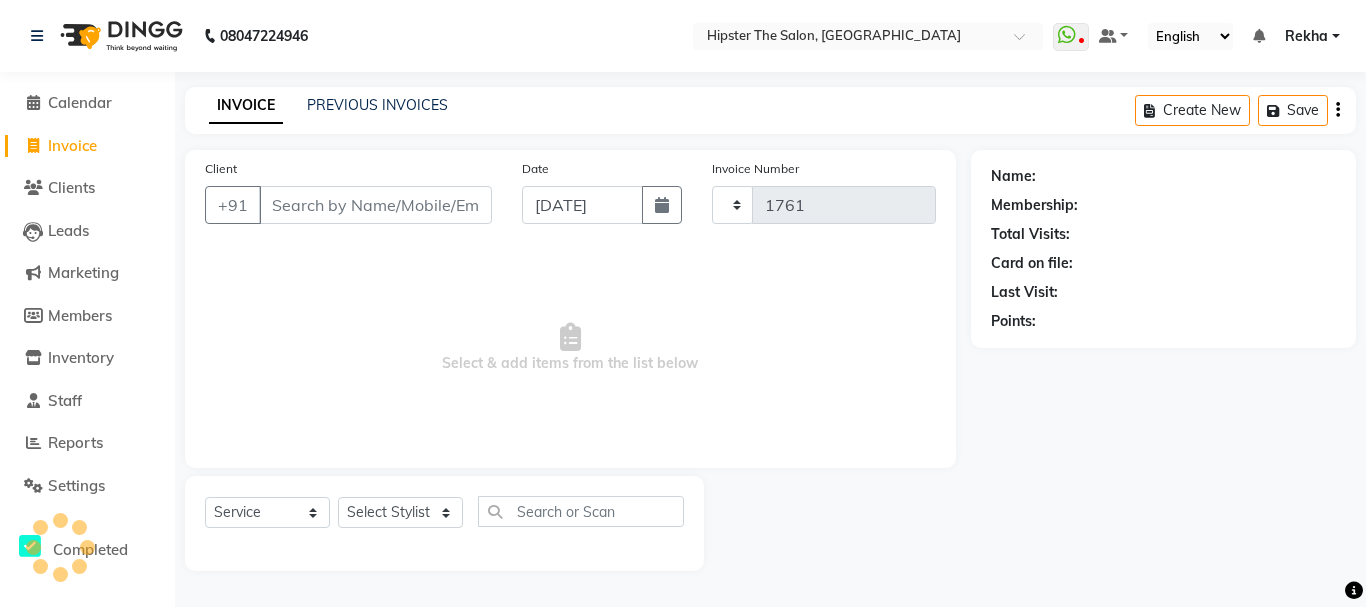 select on "5125" 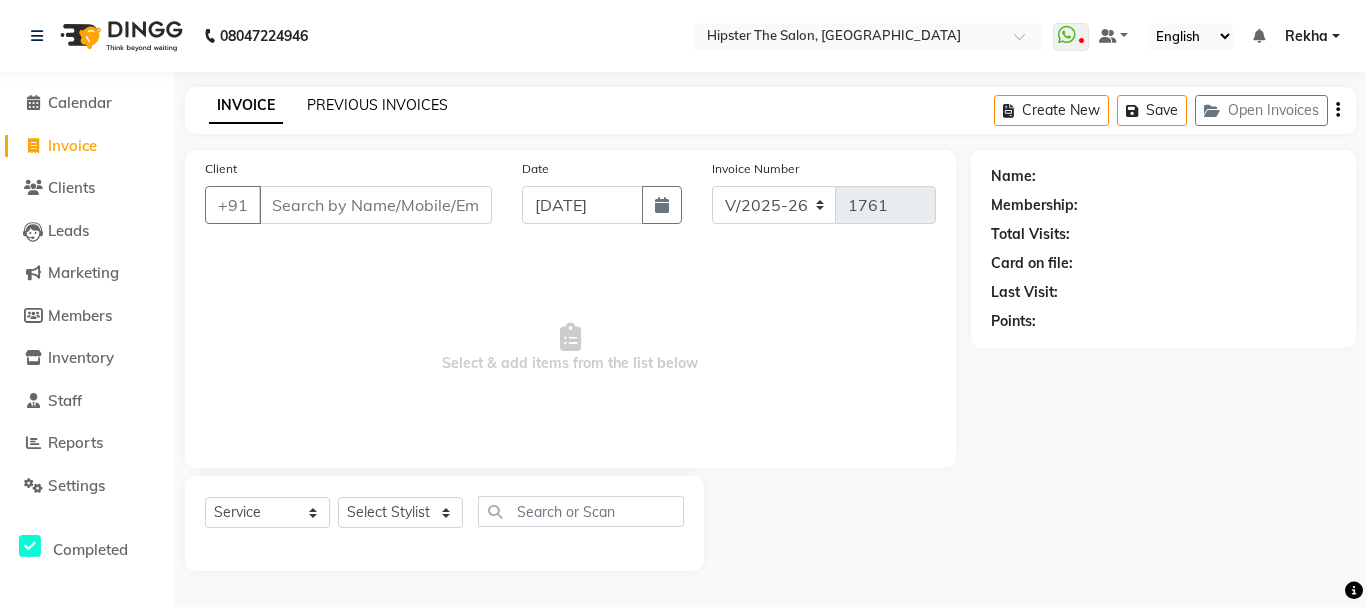 click on "PREVIOUS INVOICES" 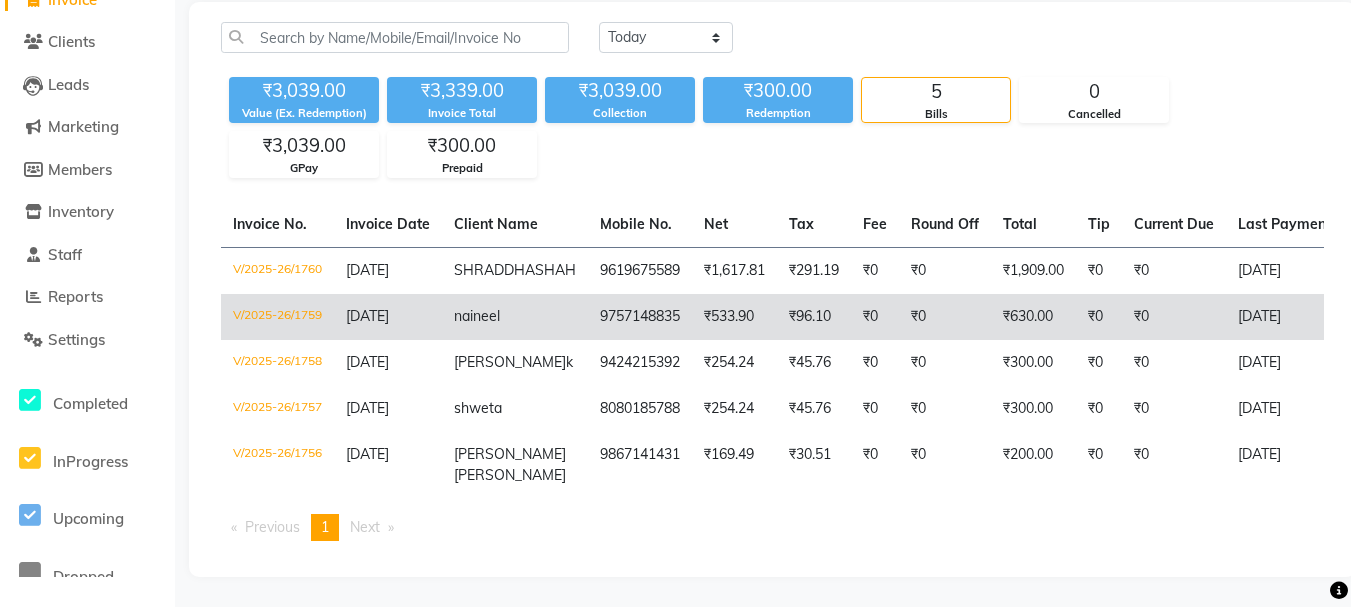 scroll, scrollTop: 0, scrollLeft: 0, axis: both 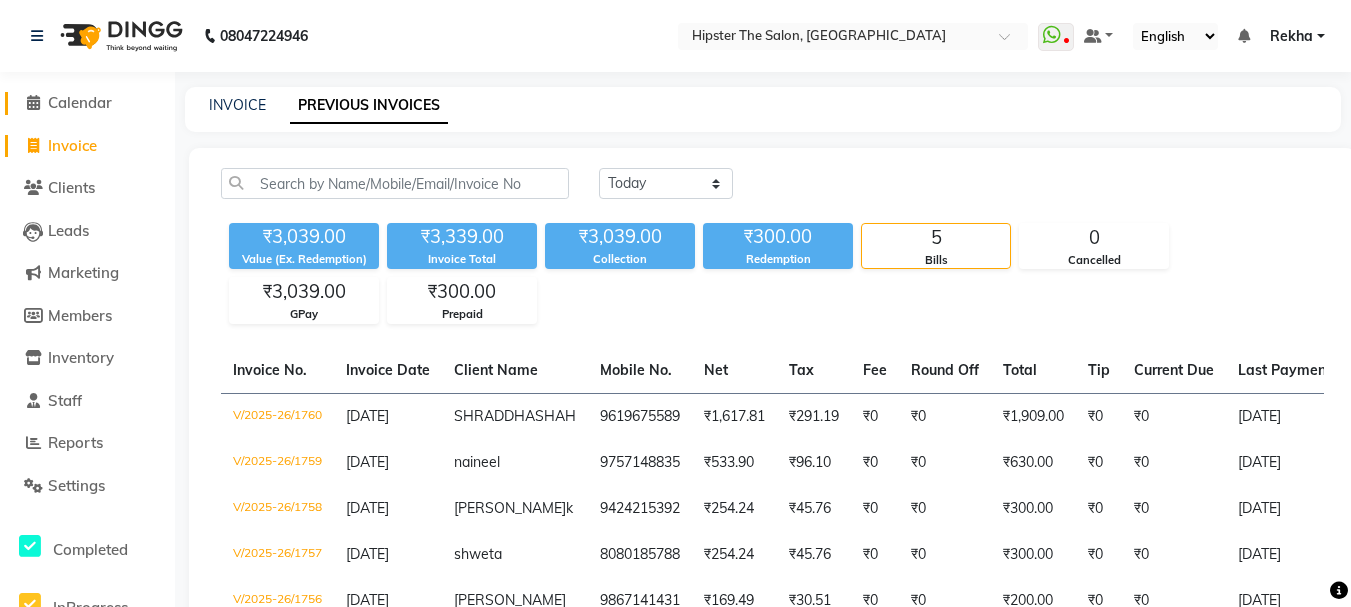 click 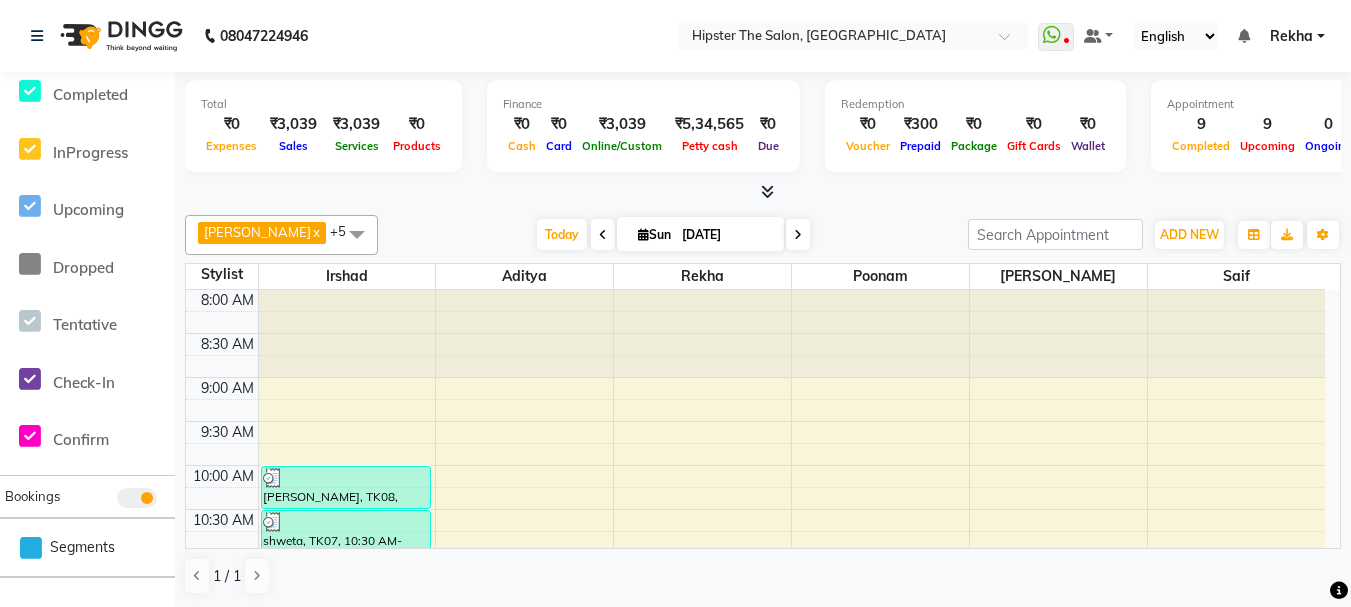 scroll, scrollTop: 517, scrollLeft: 0, axis: vertical 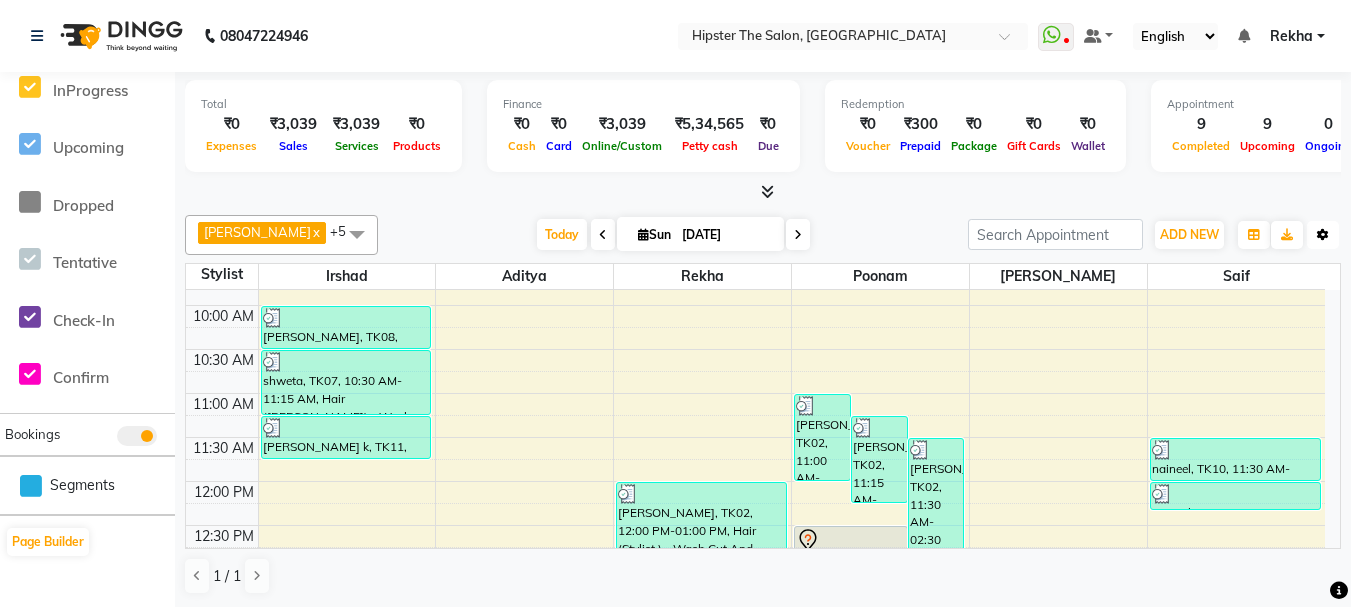 click at bounding box center (1323, 235) 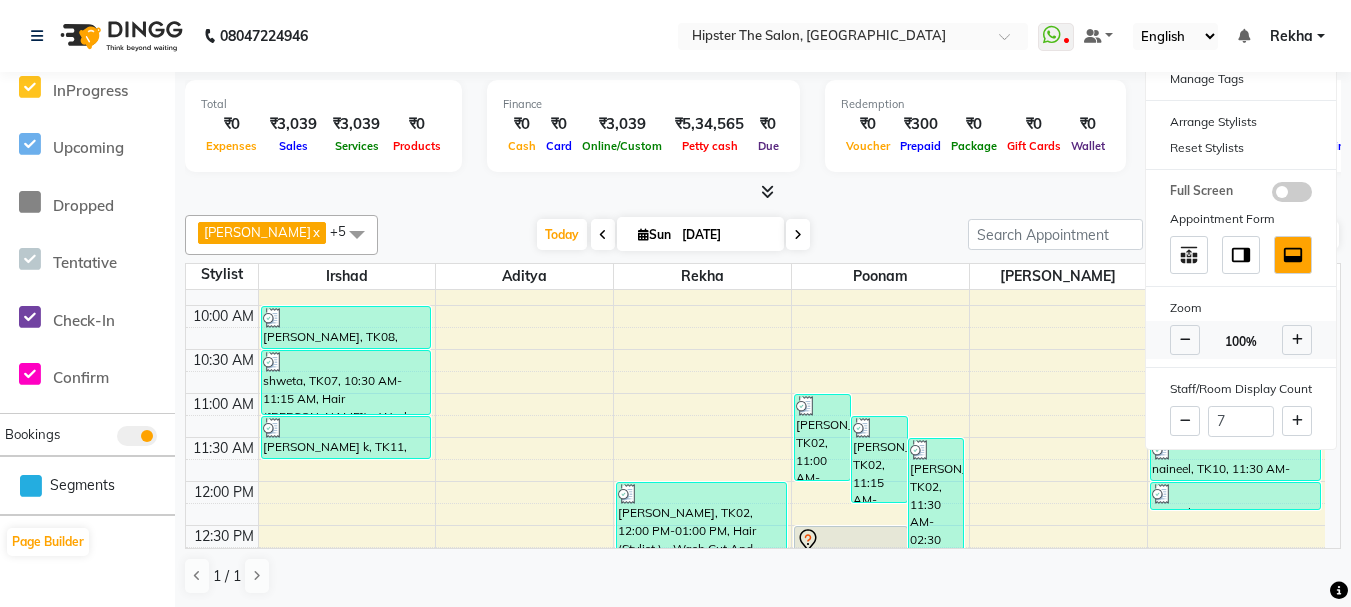 click at bounding box center (1185, 340) 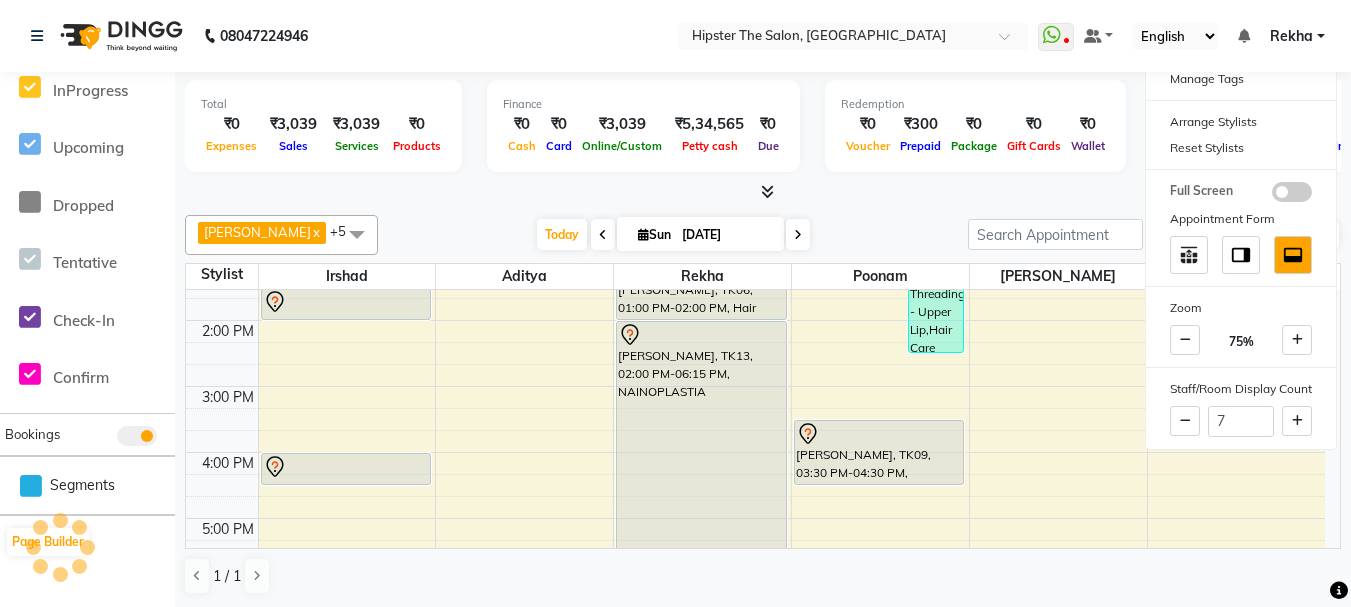 scroll, scrollTop: 480, scrollLeft: 0, axis: vertical 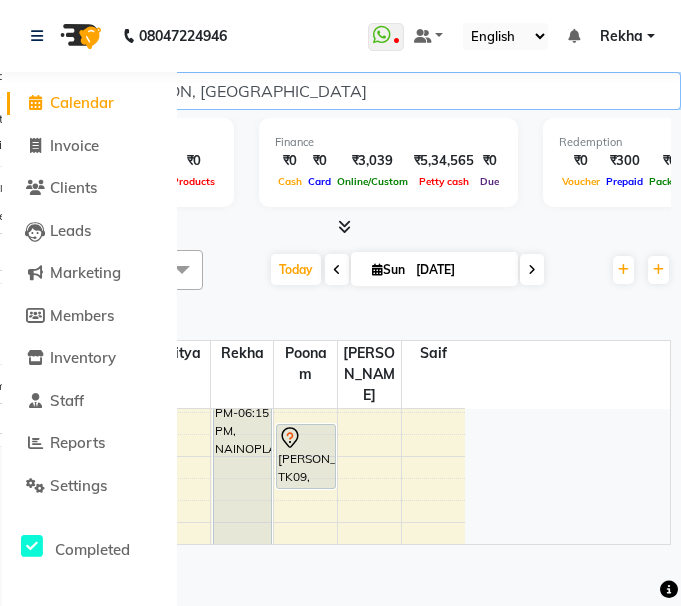 click on "☀ HIPSTER THE SALON, Mulund West ☀ HIPSTER THE SALON, Pedder Road ☀ Hipster salon, Bandup West" 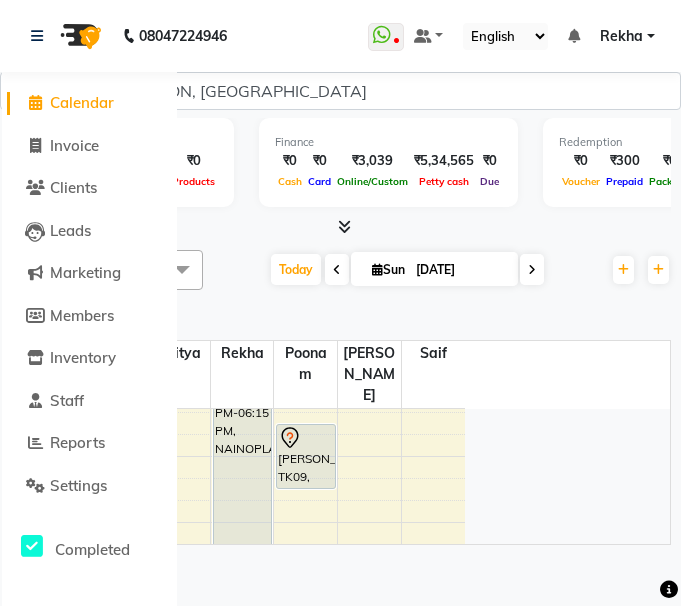 click on "08047224946 Select Location × Hipster The Salon, Mulund West  WhatsApp Status  ✕ Status:  Disconnected Recent Service Activity: 01-01-1970     05:30 AM  08047224946 Whatsapp Settings Default Panel My Panel English ENGLISH Español العربية मराठी हिंदी ગુજરાતી தமிழ் 中文 Notifications nothing to show Rekha Manage Profile Change Password Sign out  Version:3.15.4" 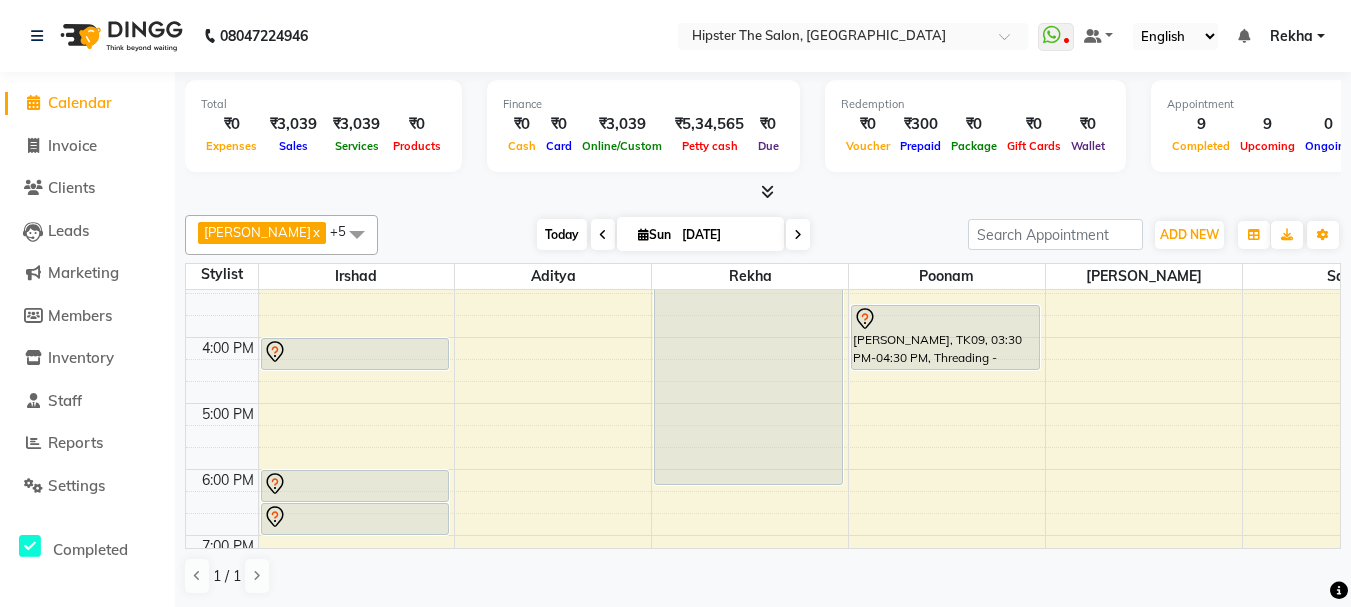 click on "Today" at bounding box center (562, 234) 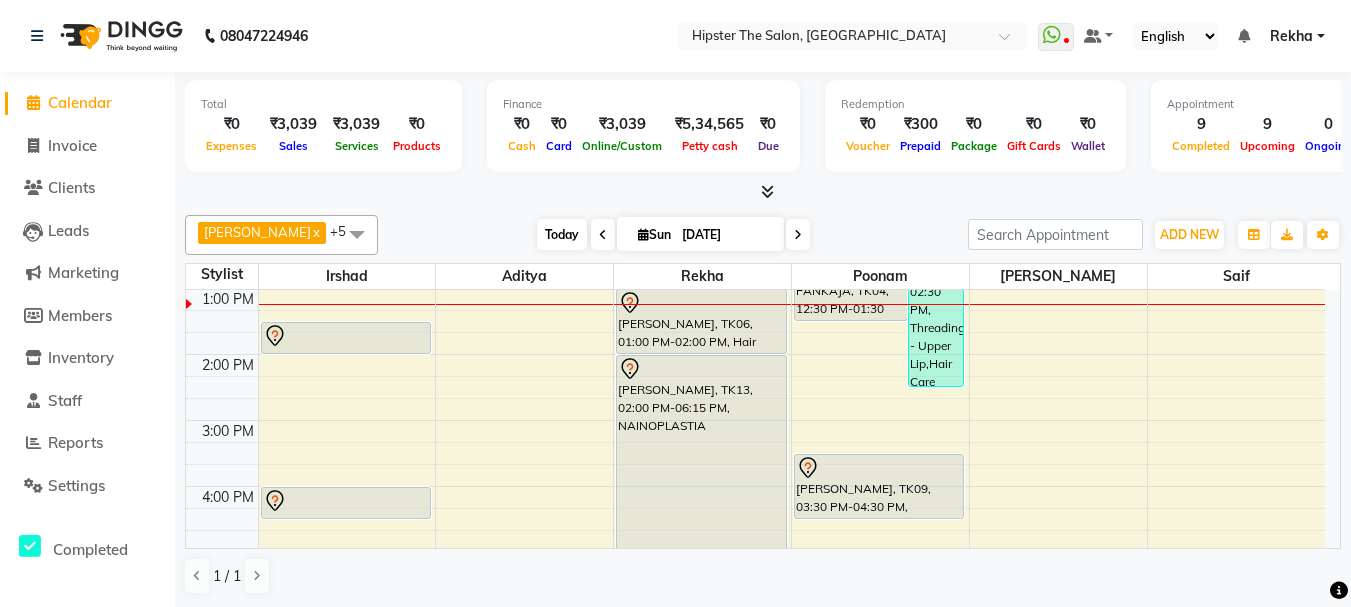 click on "Today" at bounding box center (562, 234) 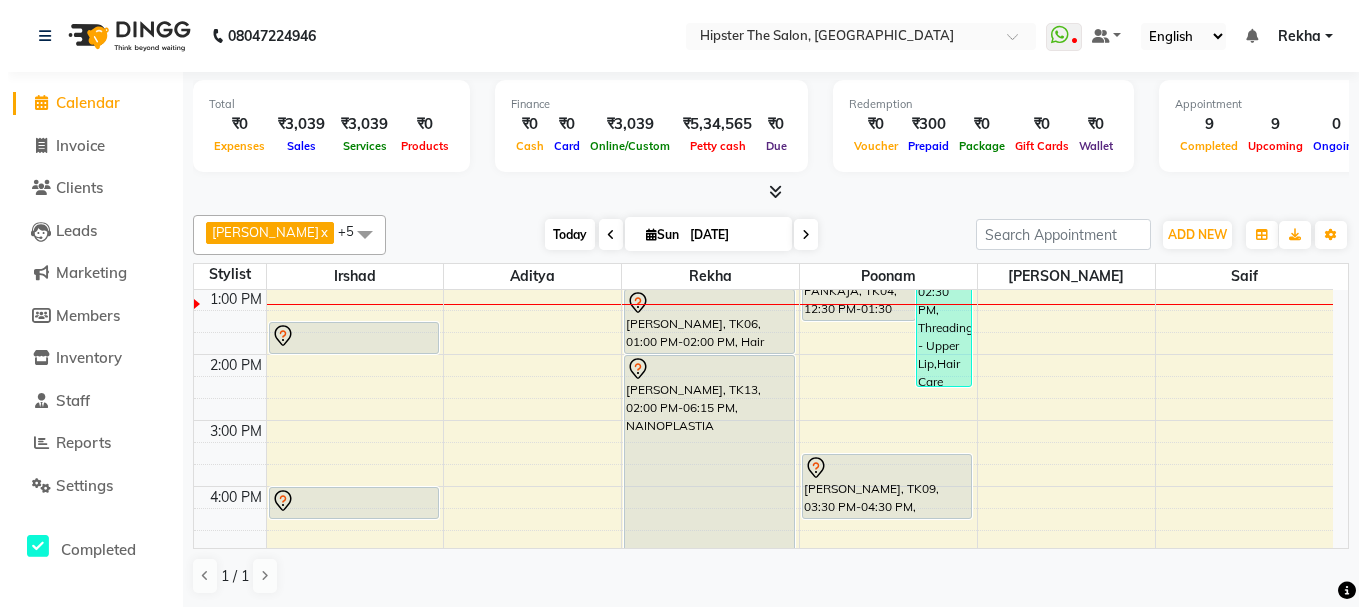 scroll, scrollTop: 331, scrollLeft: 0, axis: vertical 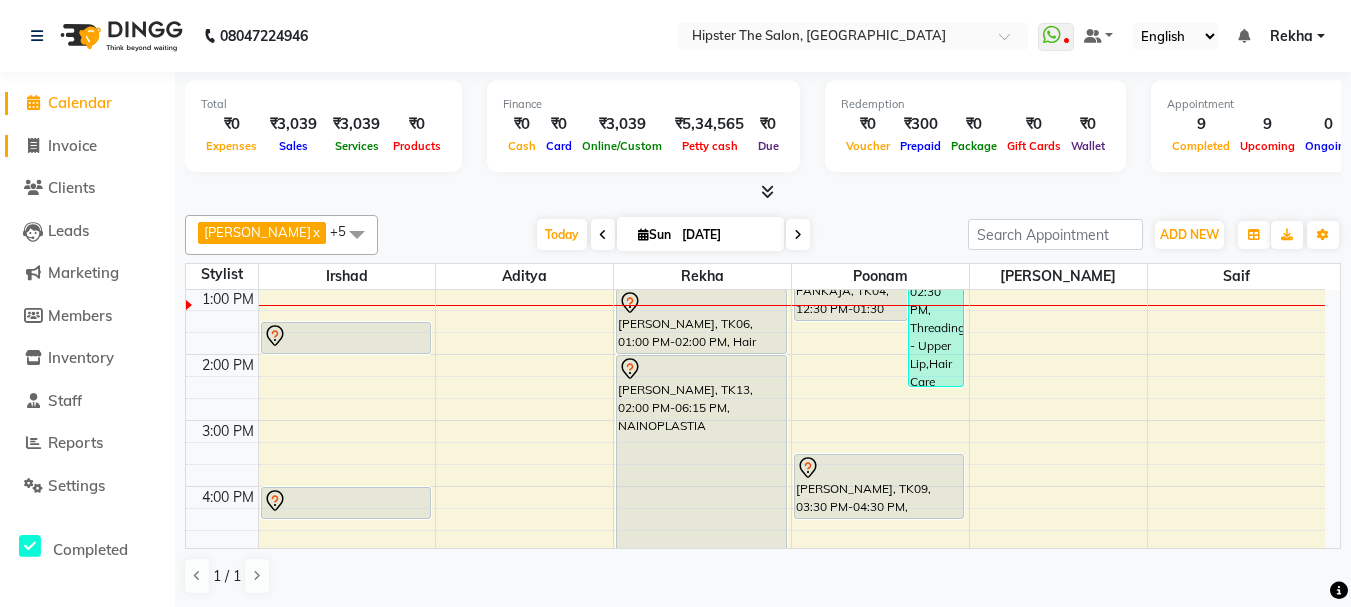 click on "Invoice" 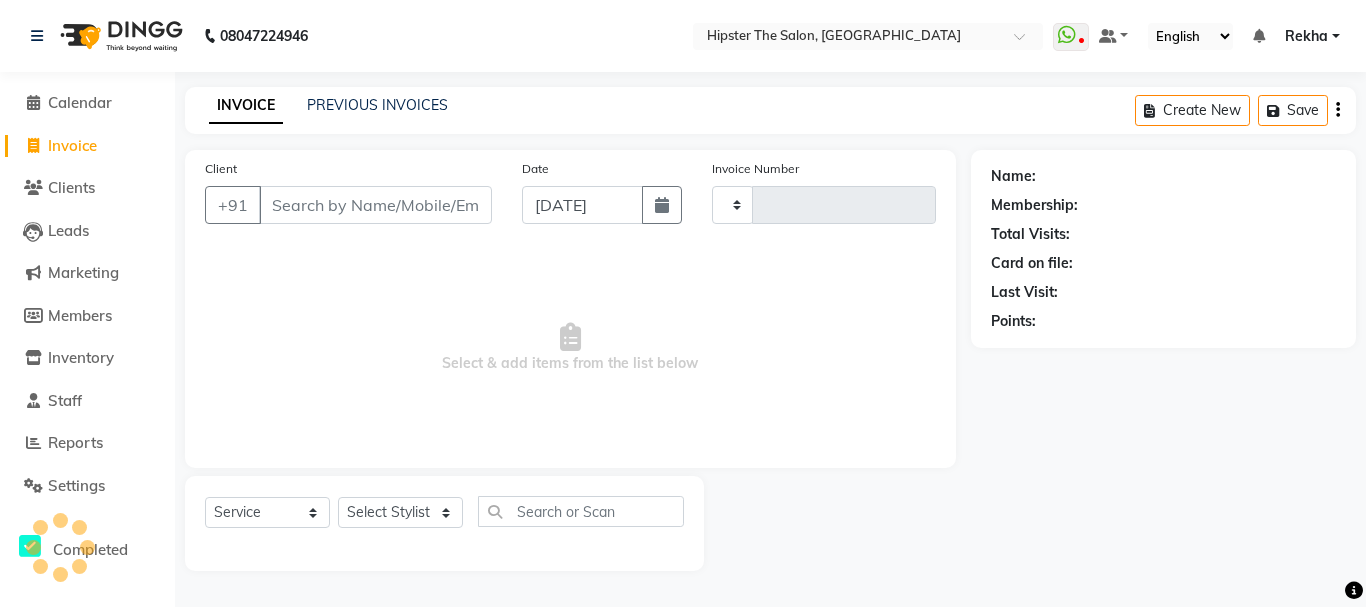 type on "1761" 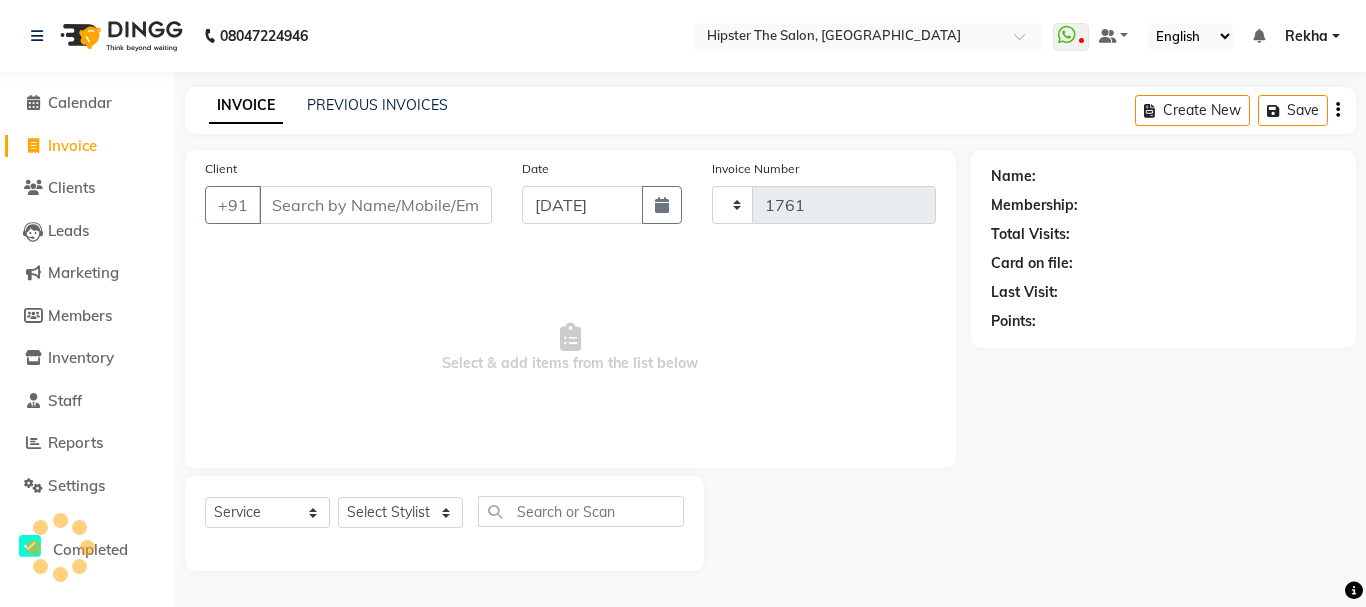 select on "5125" 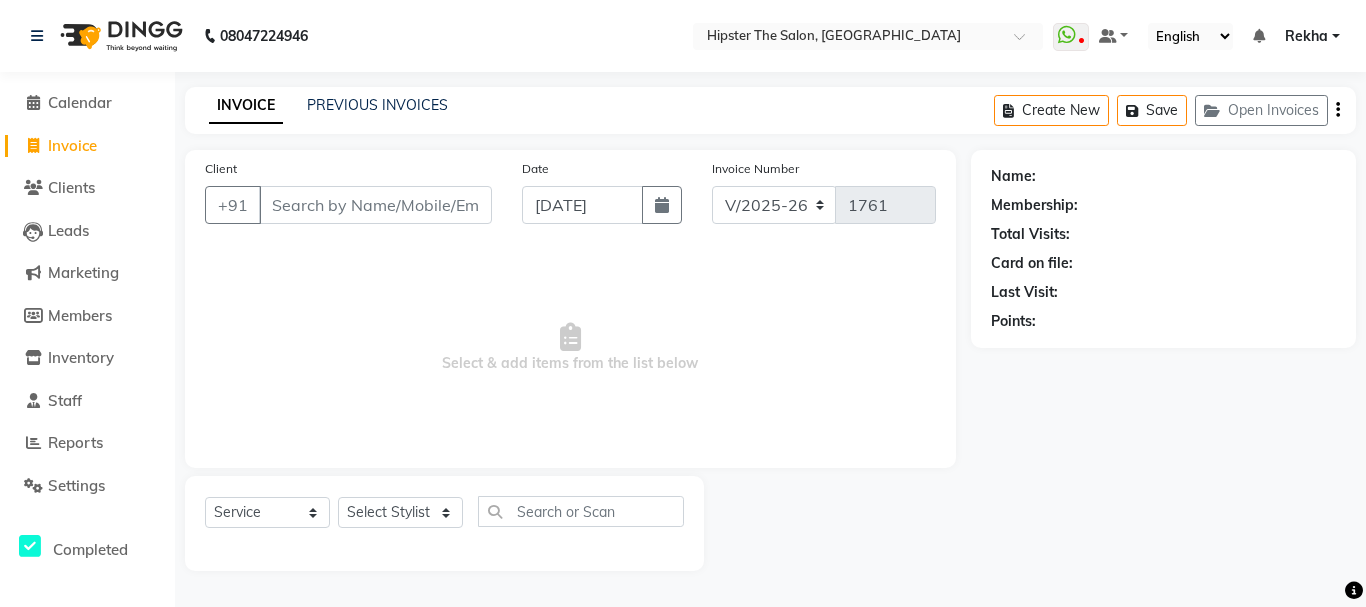 click on "Client" at bounding box center (375, 205) 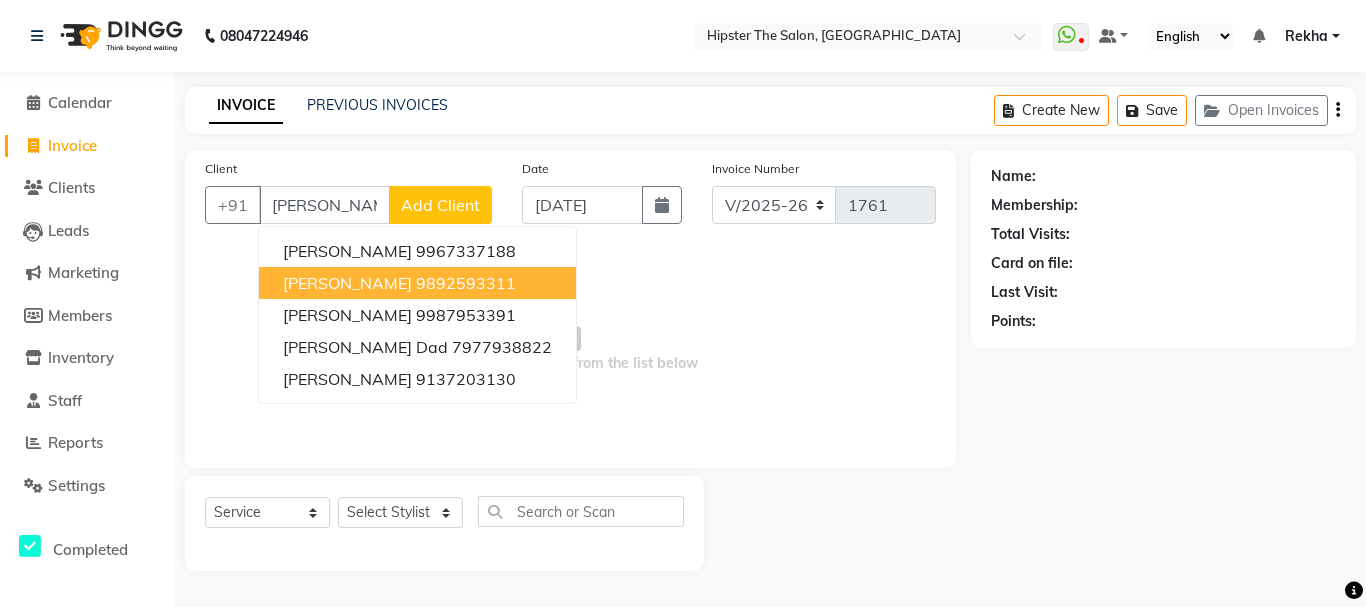 click on "JANAK kotecha" at bounding box center [347, 283] 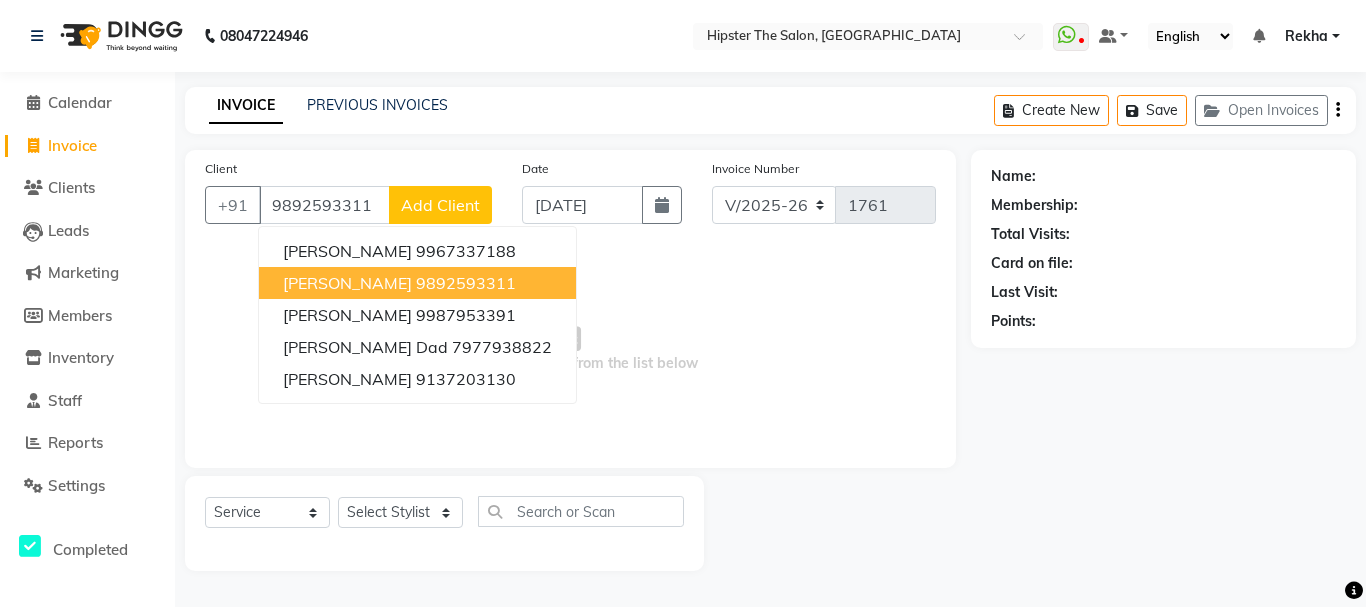 type on "9892593311" 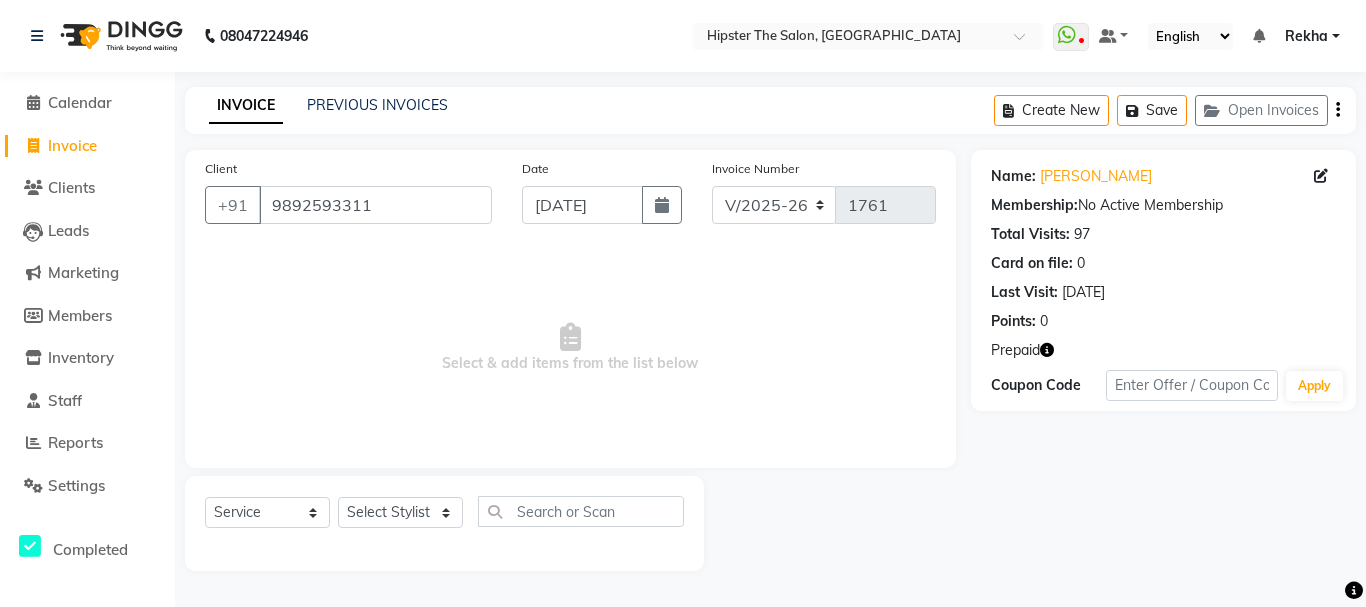 click 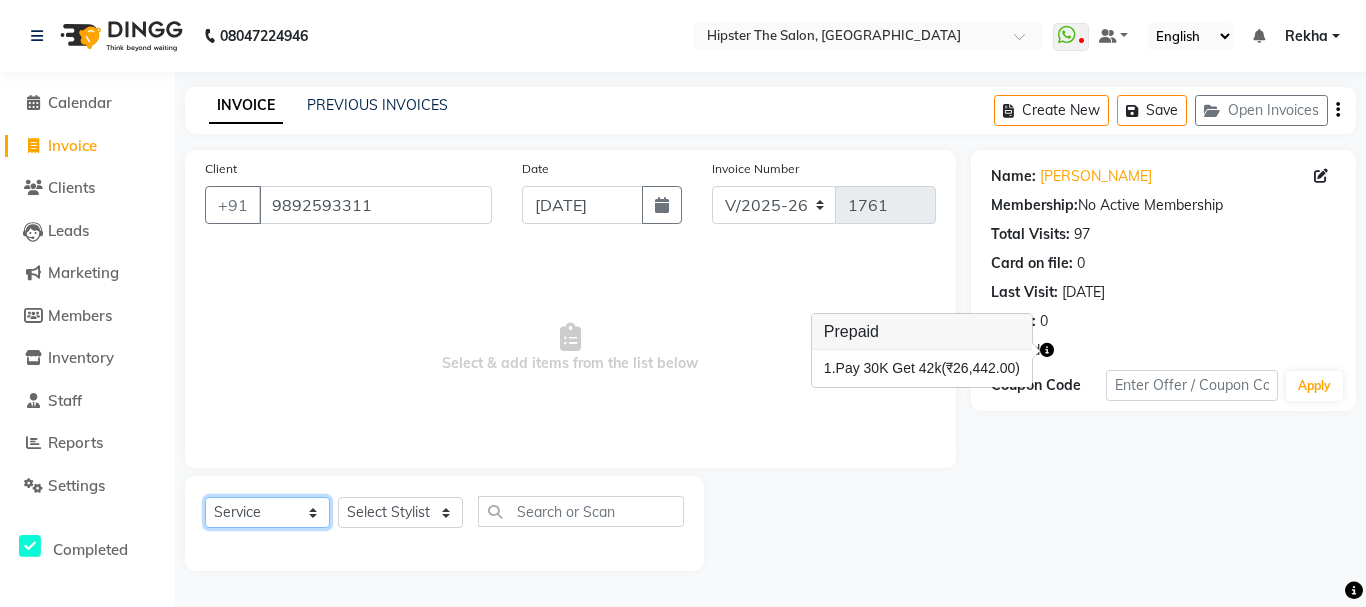 click on "Select  Service  Product  Membership  Package Voucher Prepaid Gift Card" 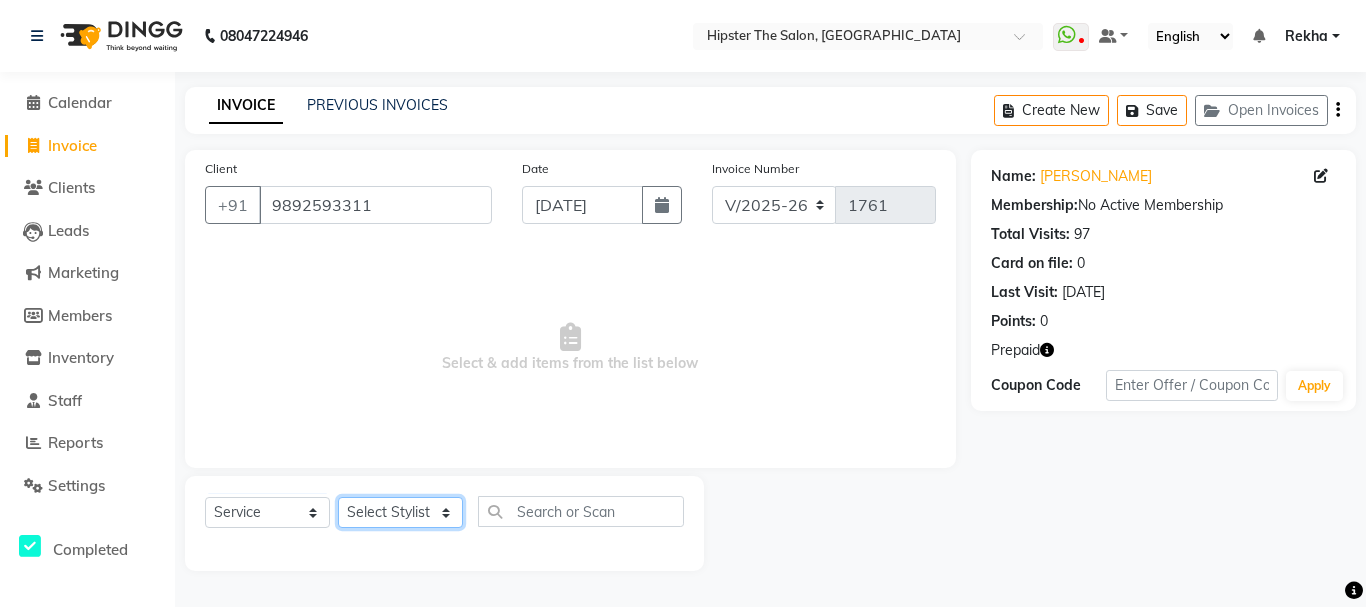 click on "Select Stylist Aditya aishu Akansha Anil Anup Ashik Bhavin Irshad Lucky meeth minaz  Namrata Neelam poonam Raju Rekha saif salman Saneef sweta  Vaibhav vicky" 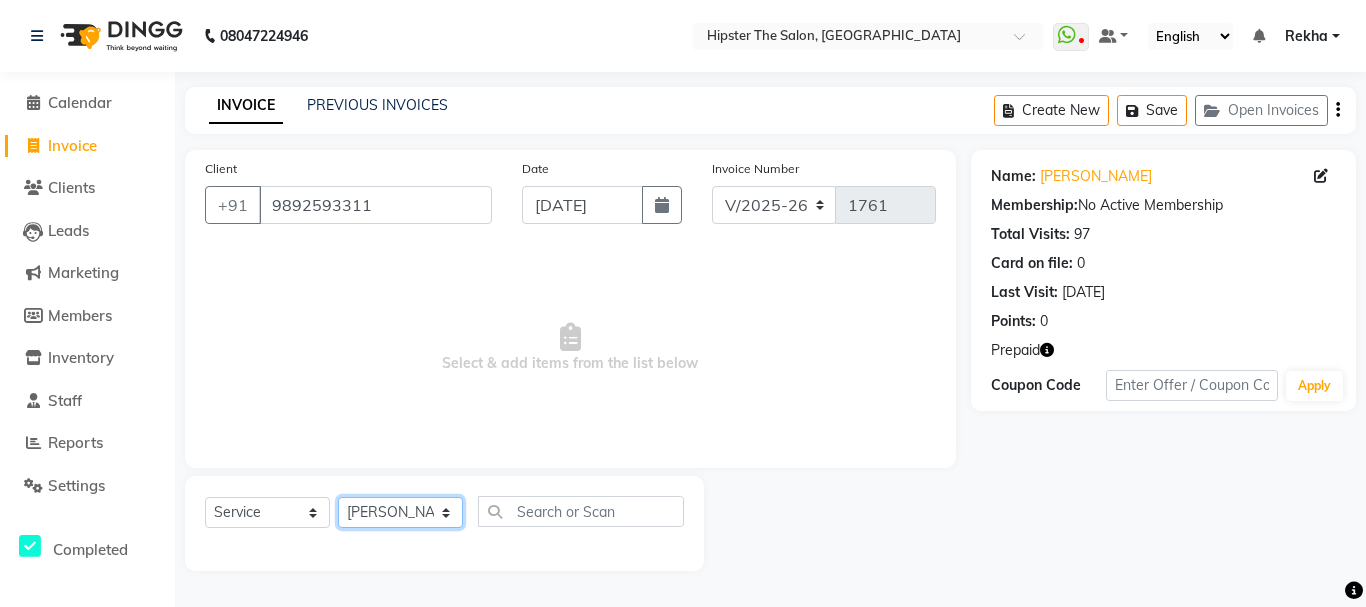 click on "Select Stylist Aditya aishu Akansha Anil Anup Ashik Bhavin Irshad Lucky meeth minaz  Namrata Neelam poonam Raju Rekha saif salman Saneef sweta  Vaibhav vicky" 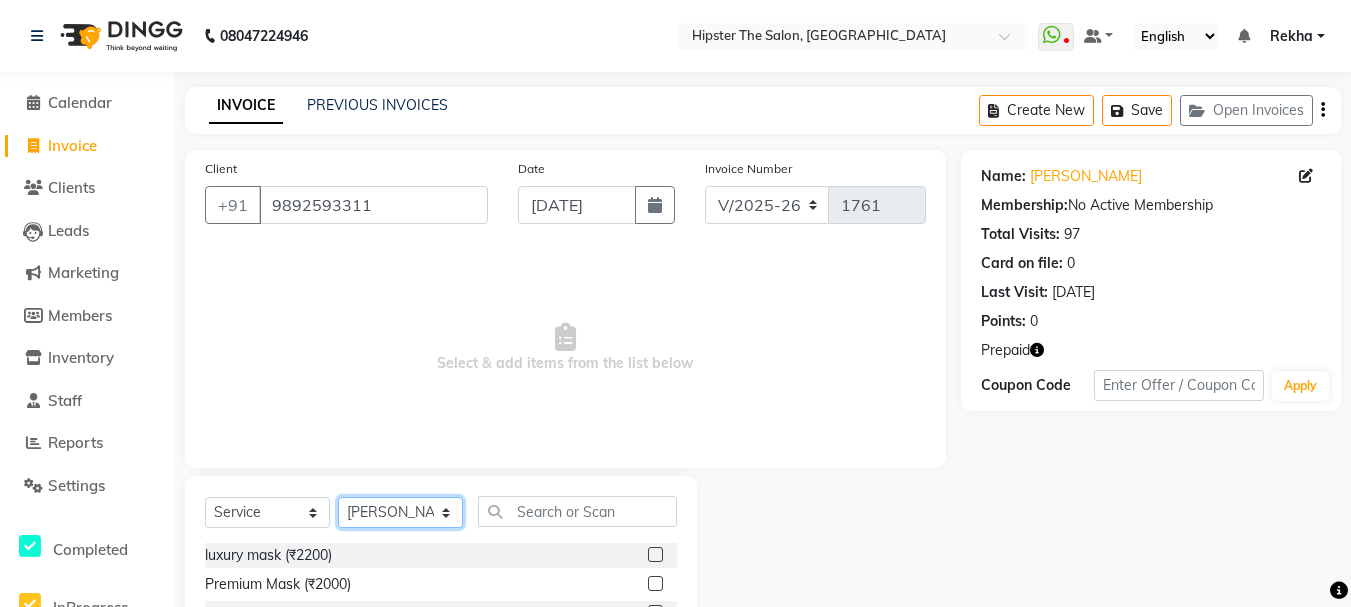 click on "Select Stylist Aditya aishu Akansha Anil Anup Ashik Bhavin Irshad Lucky meeth minaz  Namrata Neelam poonam Raju Rekha saif salman Saneef sweta  Vaibhav vicky" 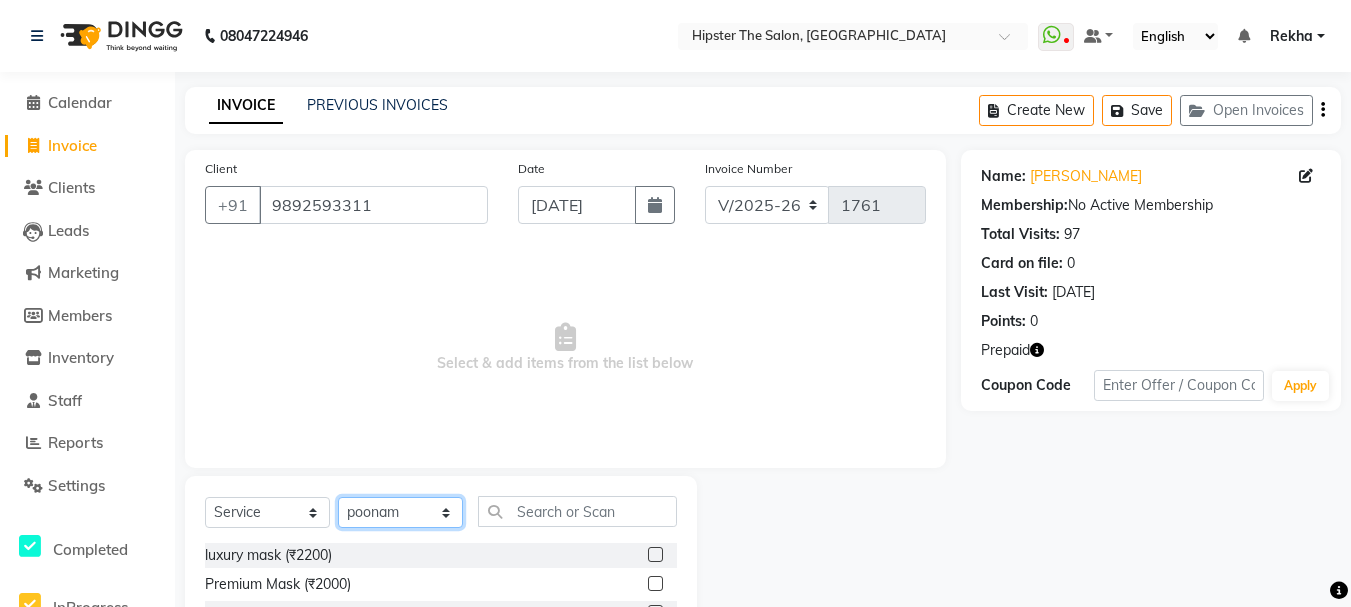 click on "Select Stylist Aditya aishu Akansha Anil Anup Ashik Bhavin Irshad Lucky meeth minaz  Namrata Neelam poonam Raju Rekha saif salman Saneef sweta  Vaibhav vicky" 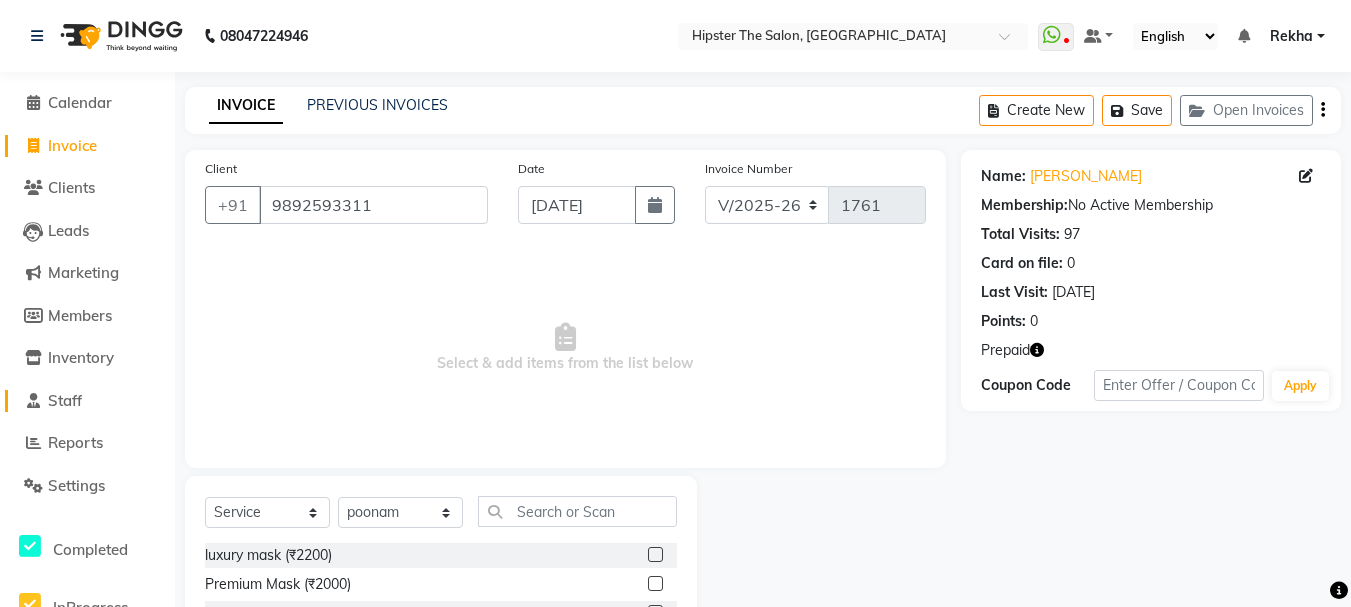 click on "Staff" 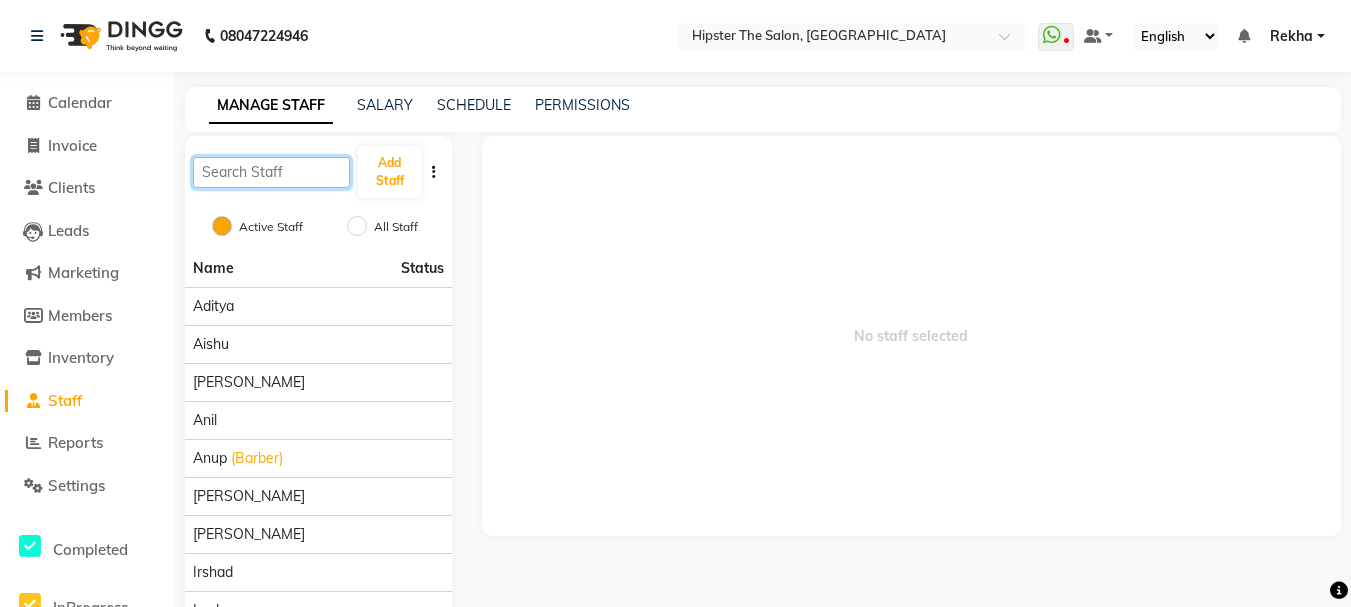 click 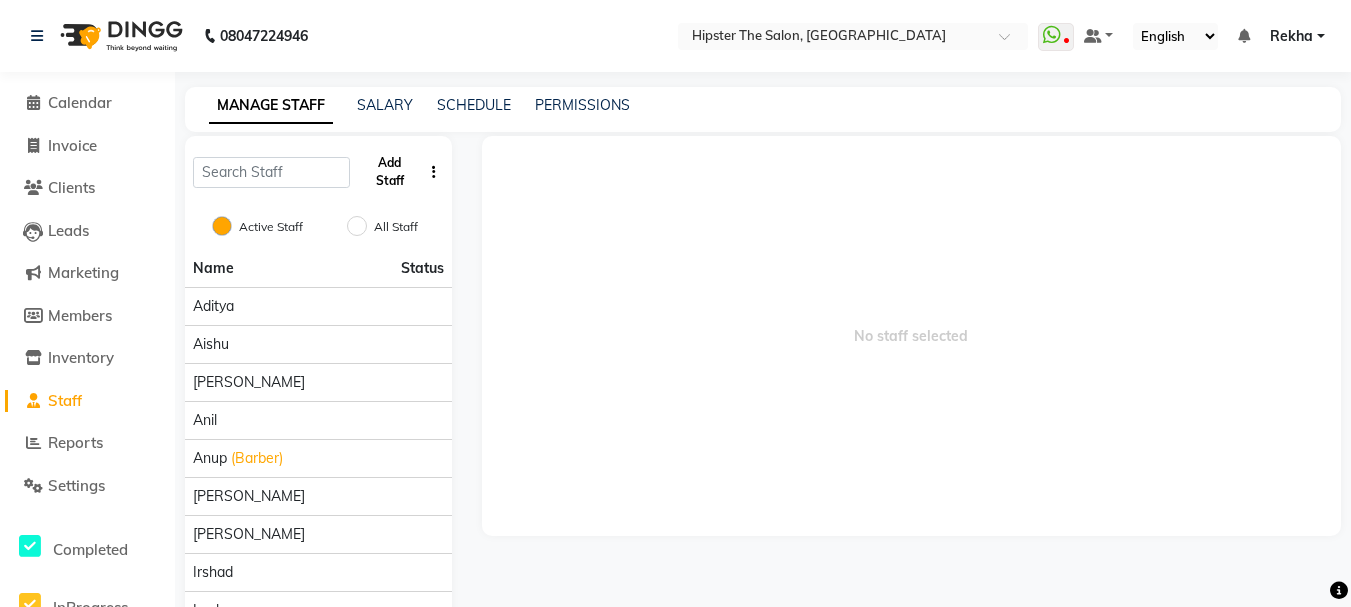 click on "Add Staff" 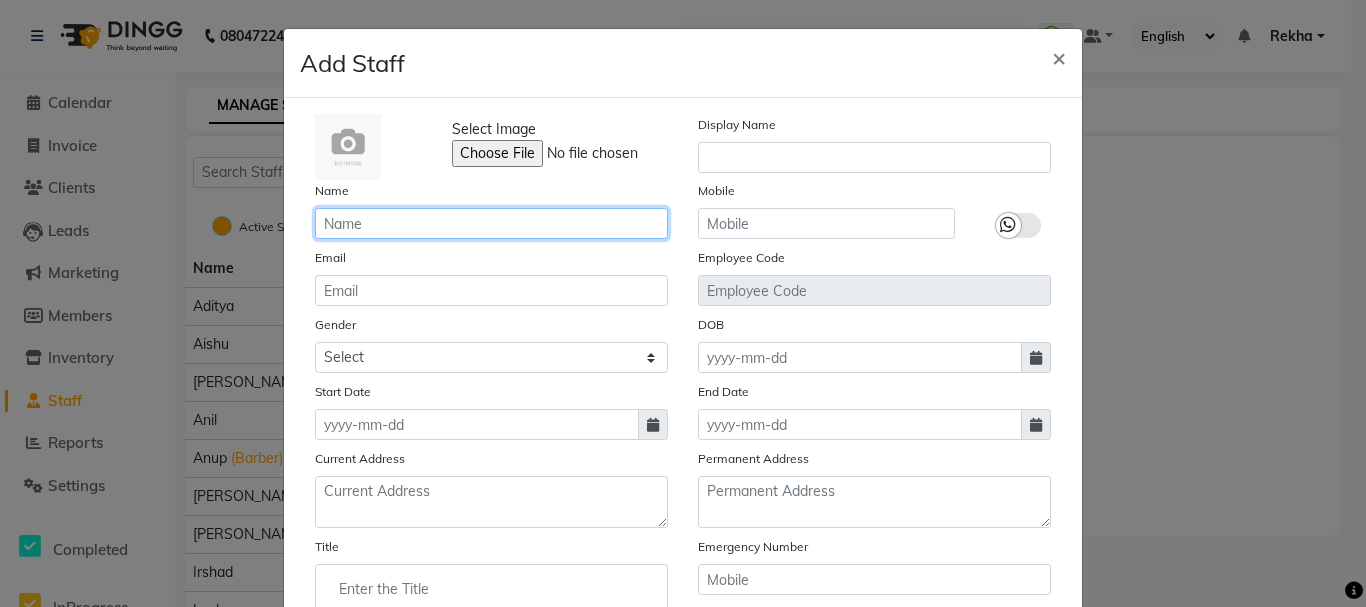 click 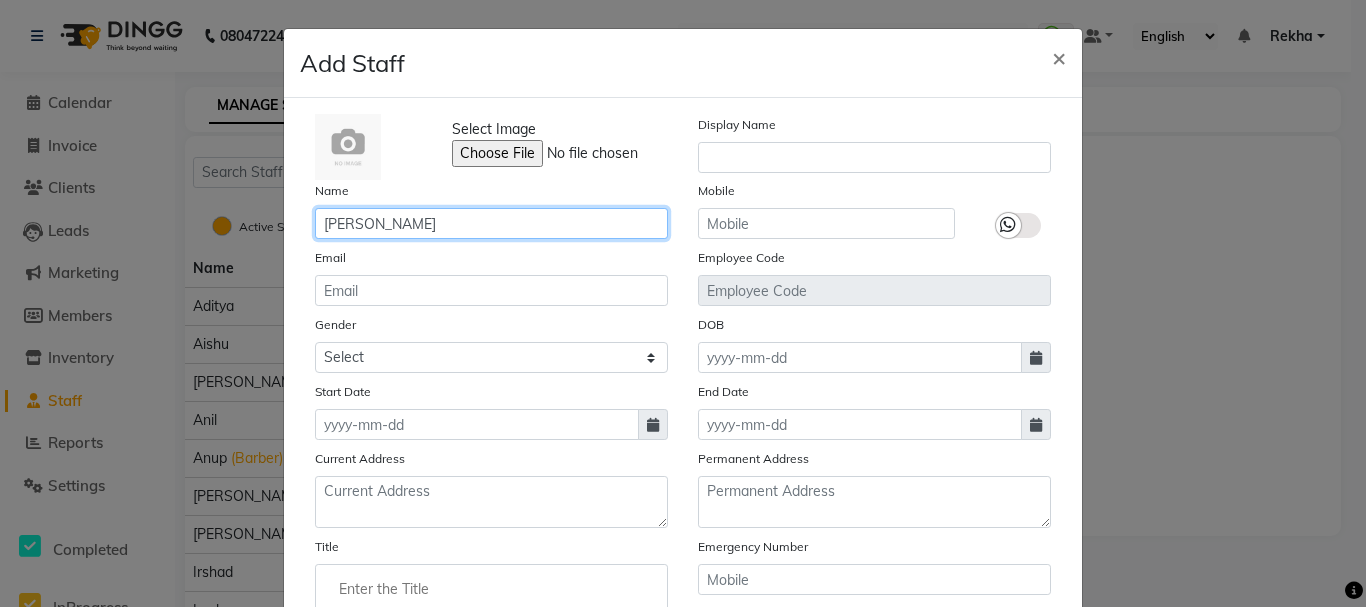 type on "[PERSON_NAME]" 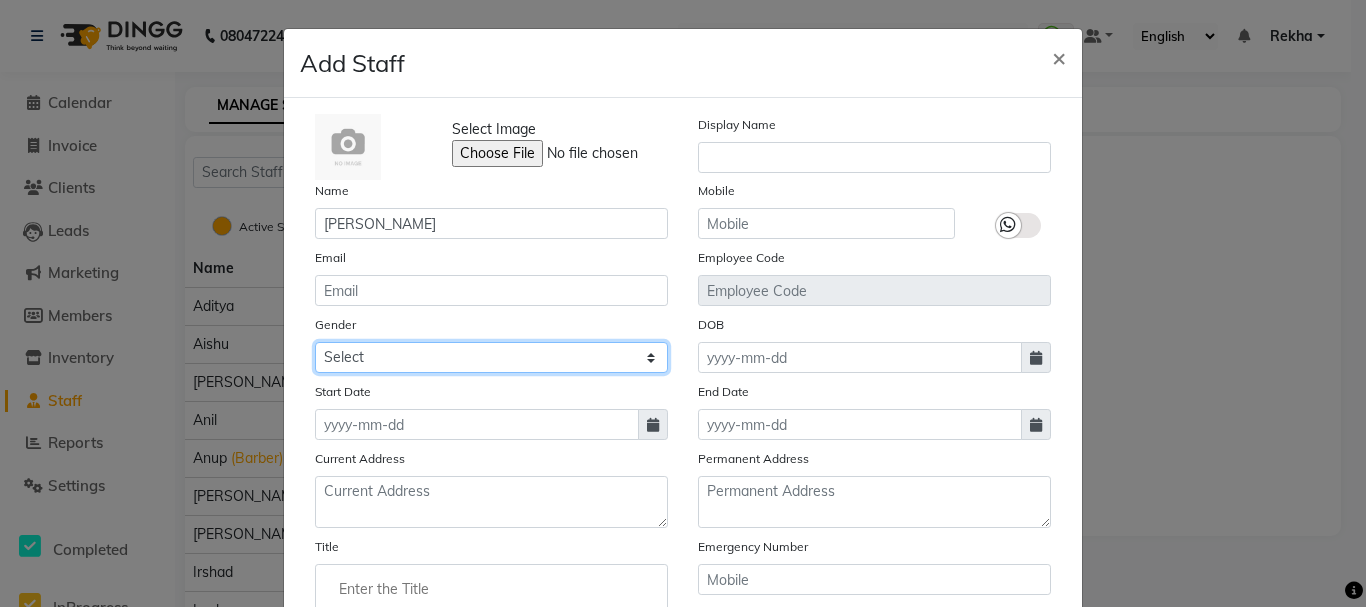 click on "Select [DEMOGRAPHIC_DATA] [DEMOGRAPHIC_DATA] Other Prefer Not To Say" 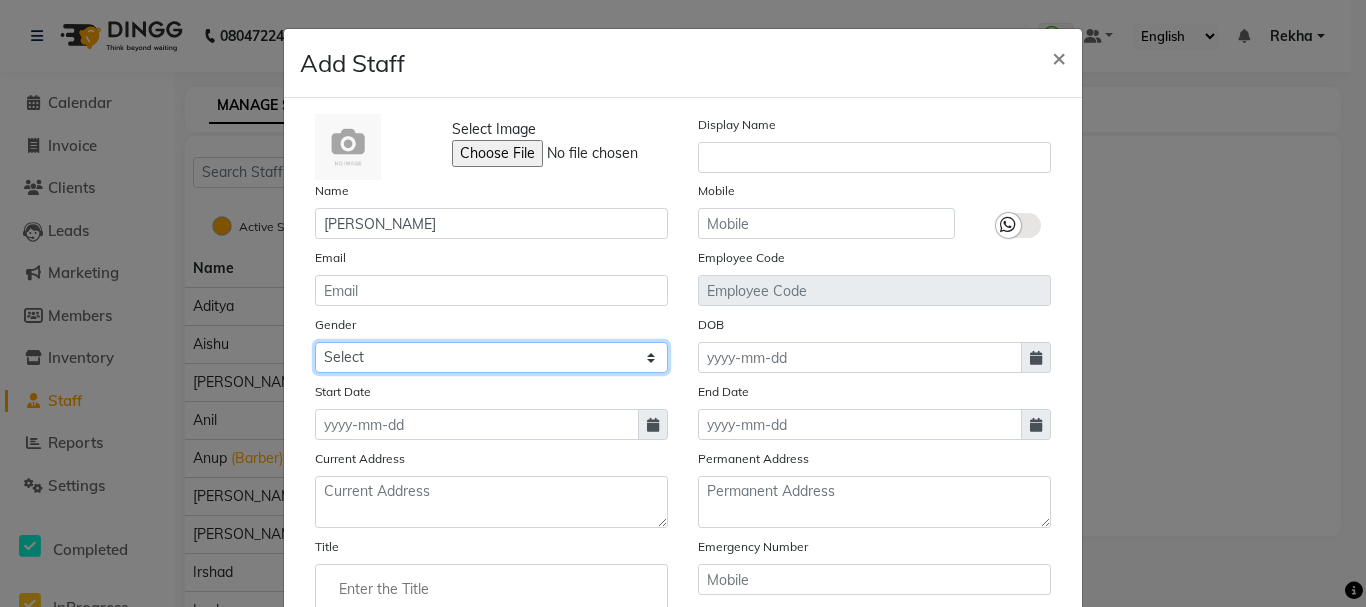 select on "[DEMOGRAPHIC_DATA]" 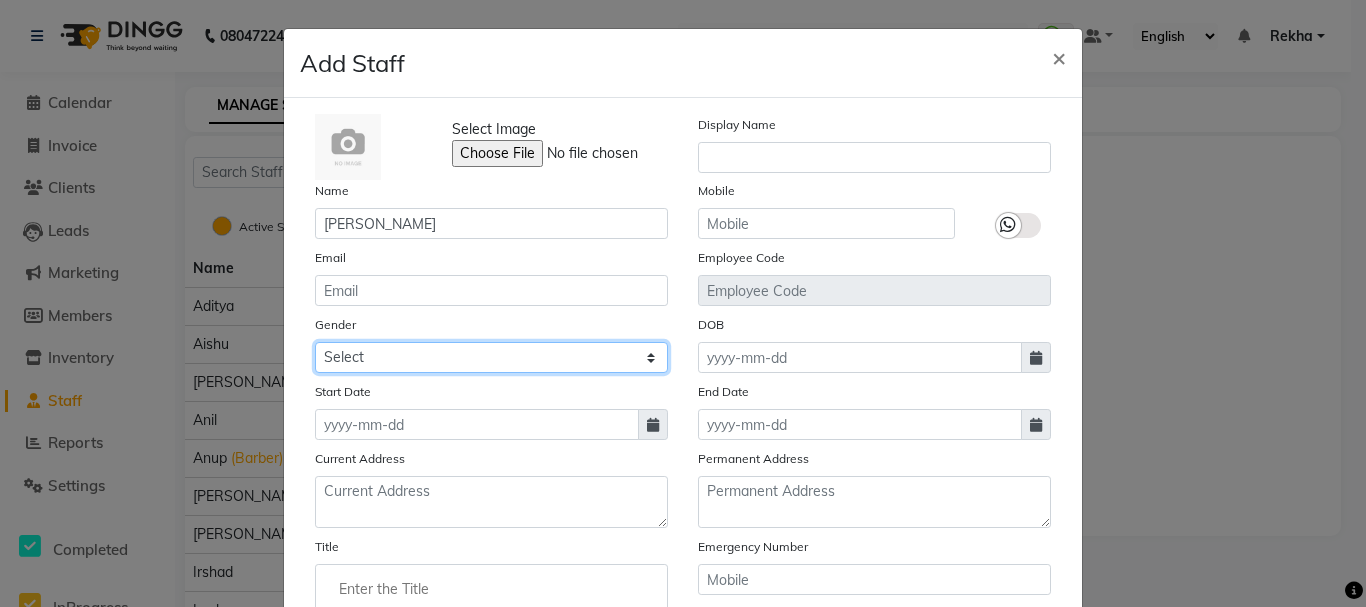 click on "Select [DEMOGRAPHIC_DATA] [DEMOGRAPHIC_DATA] Other Prefer Not To Say" 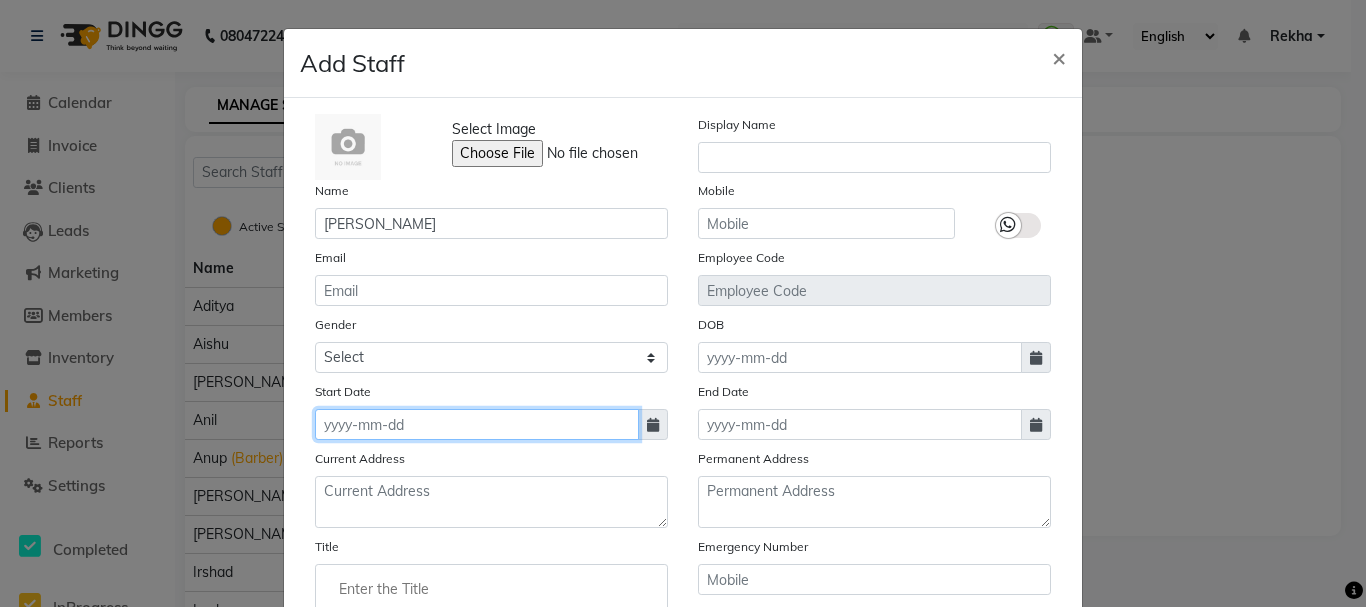 click 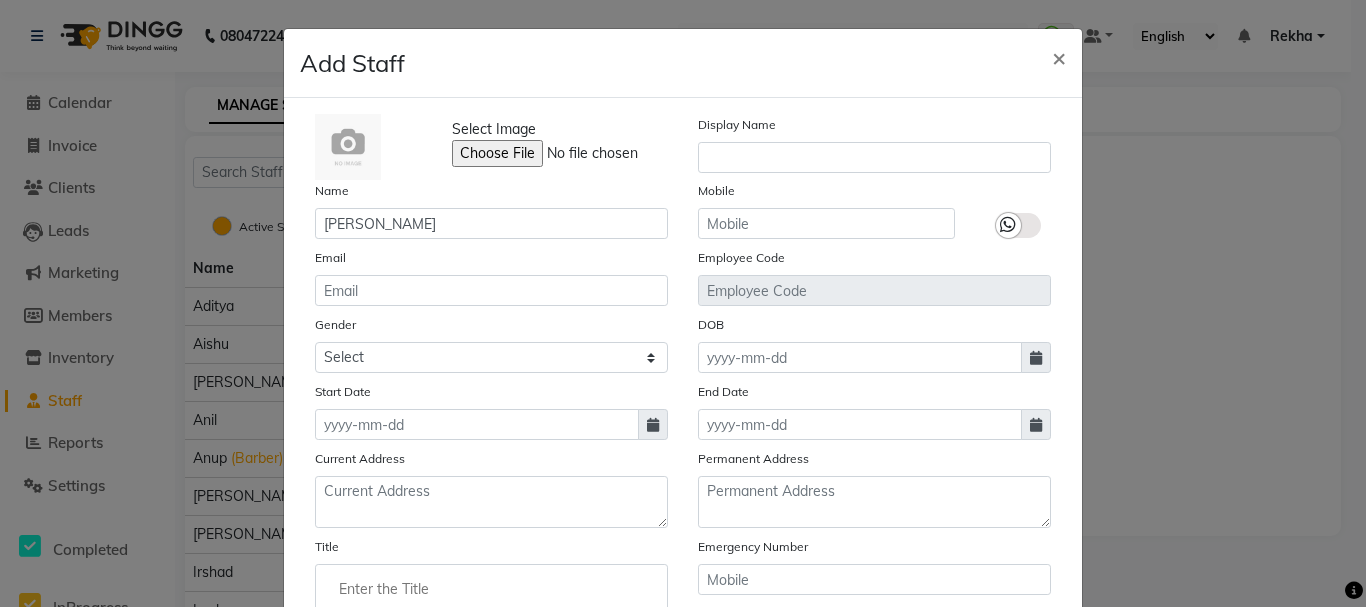 select on "7" 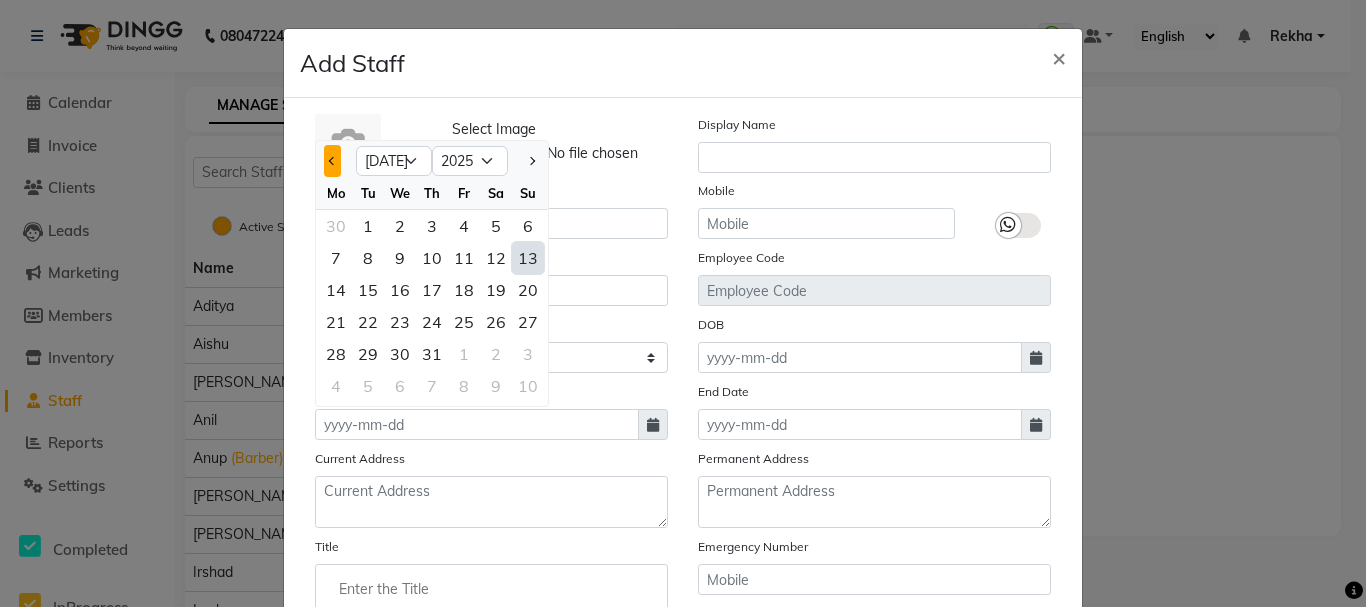 click 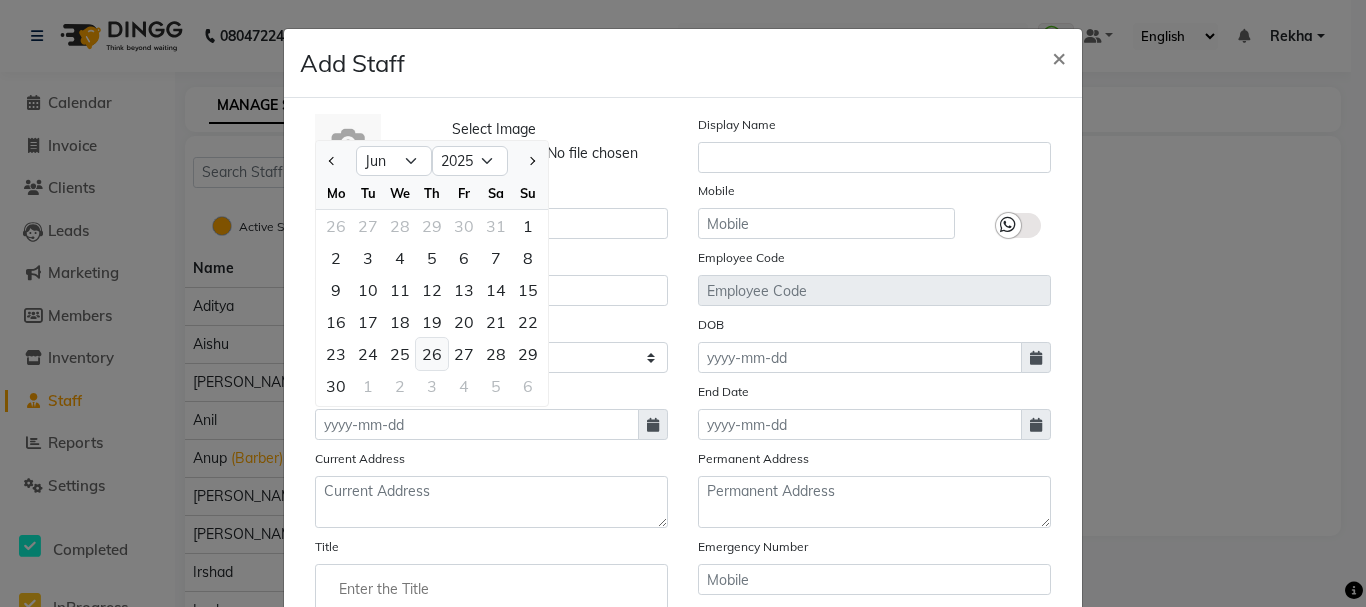 click on "26" 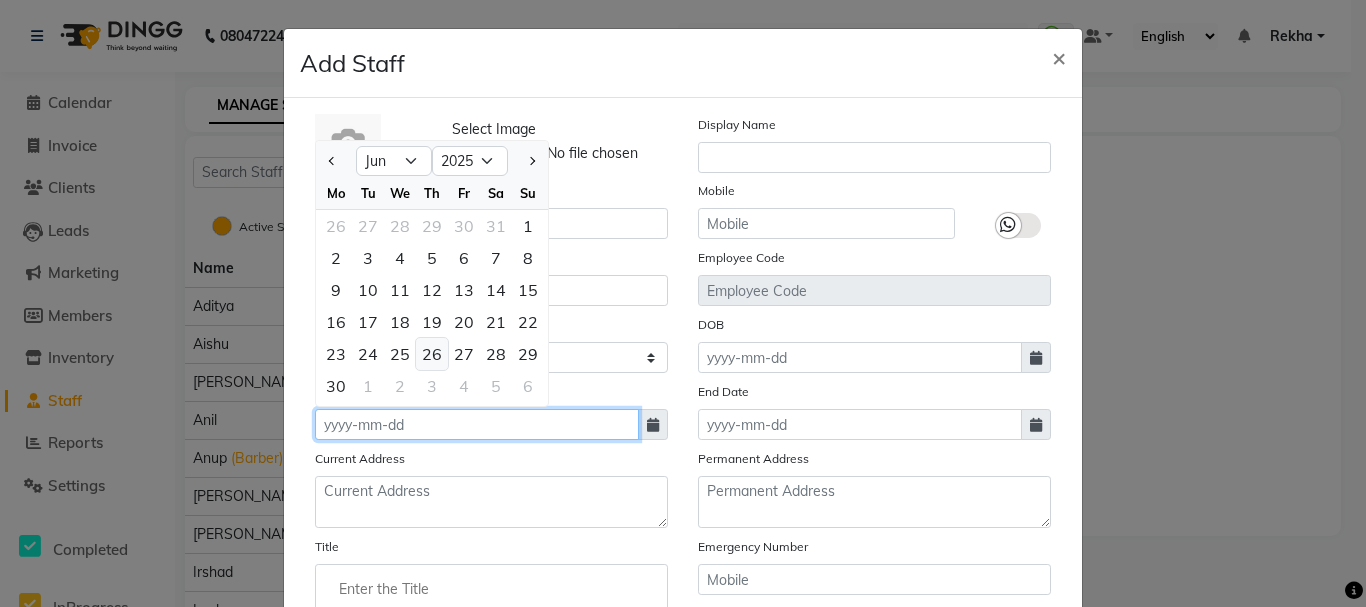 type on "26-06-2025" 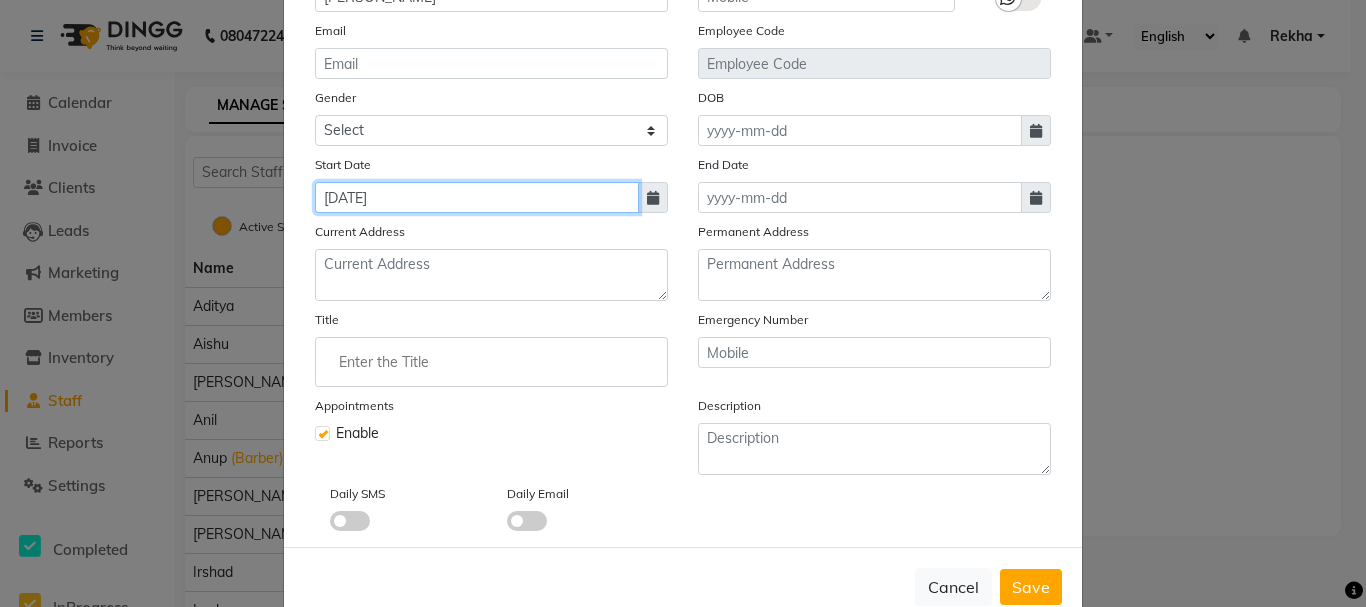 scroll, scrollTop: 275, scrollLeft: 0, axis: vertical 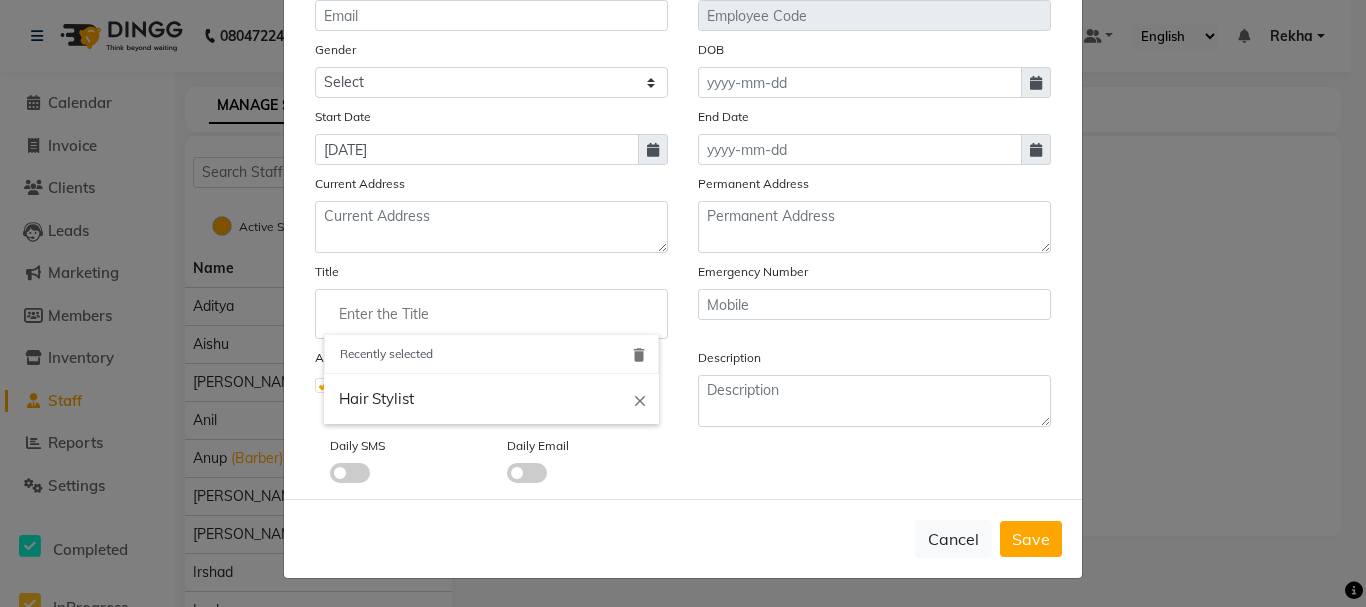 click 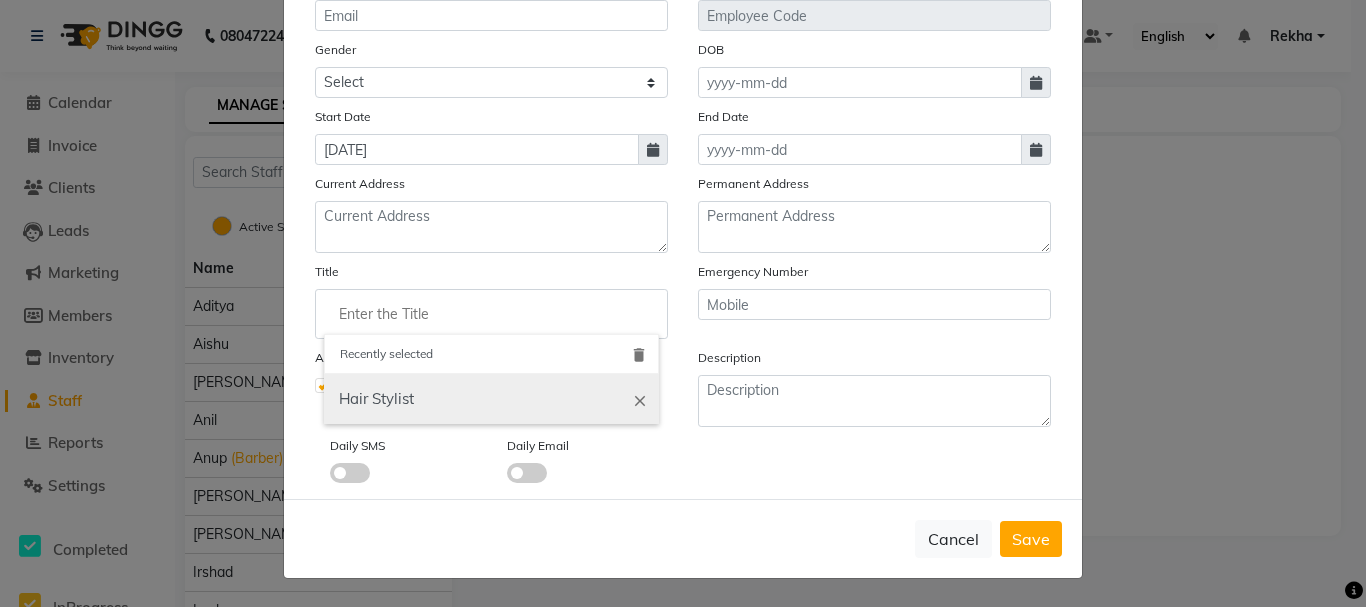 click on "Hair Stylist" at bounding box center [491, 399] 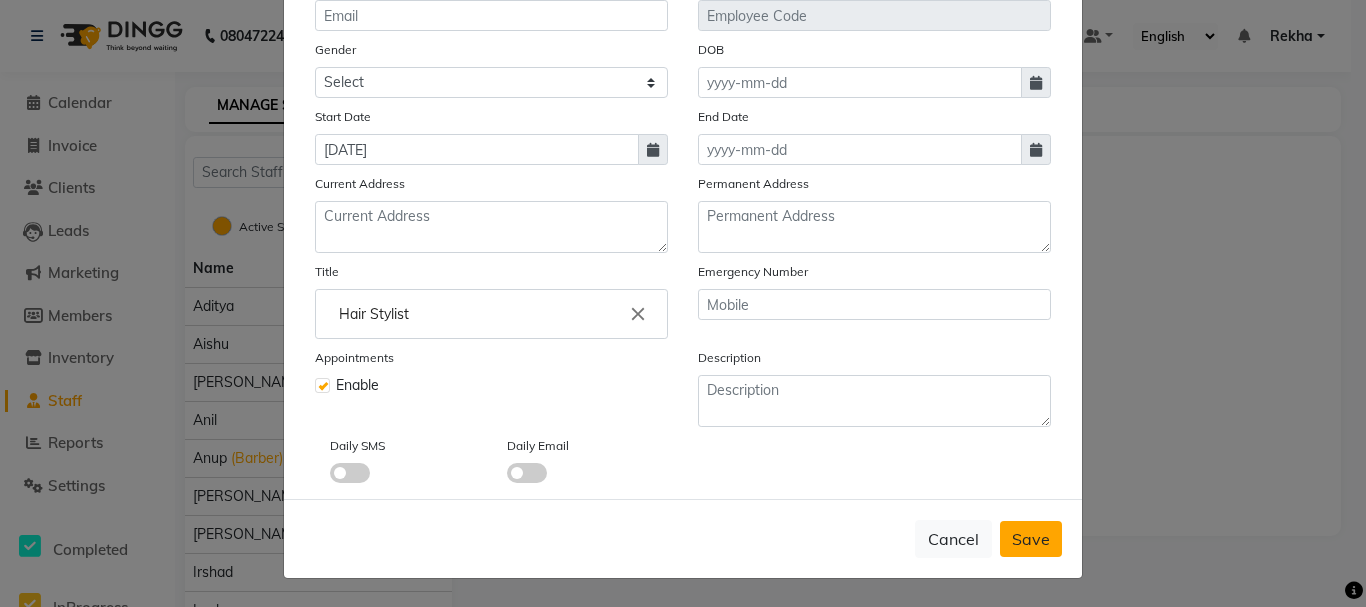 click on "Save" at bounding box center [1031, 539] 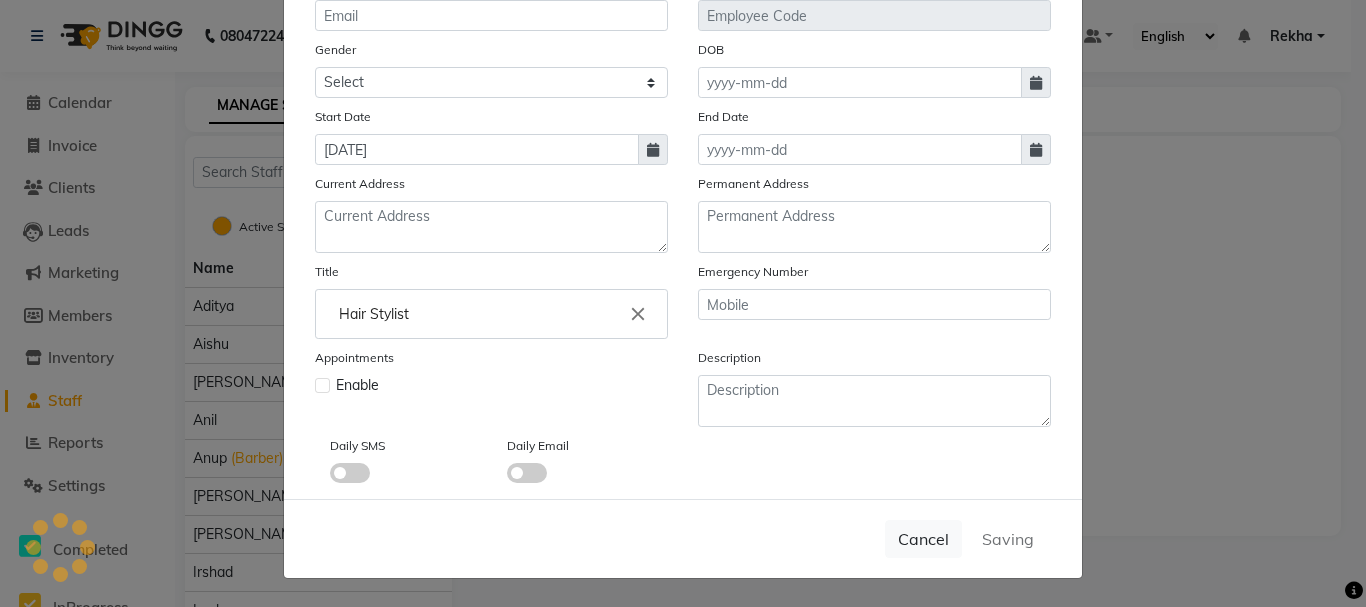 type 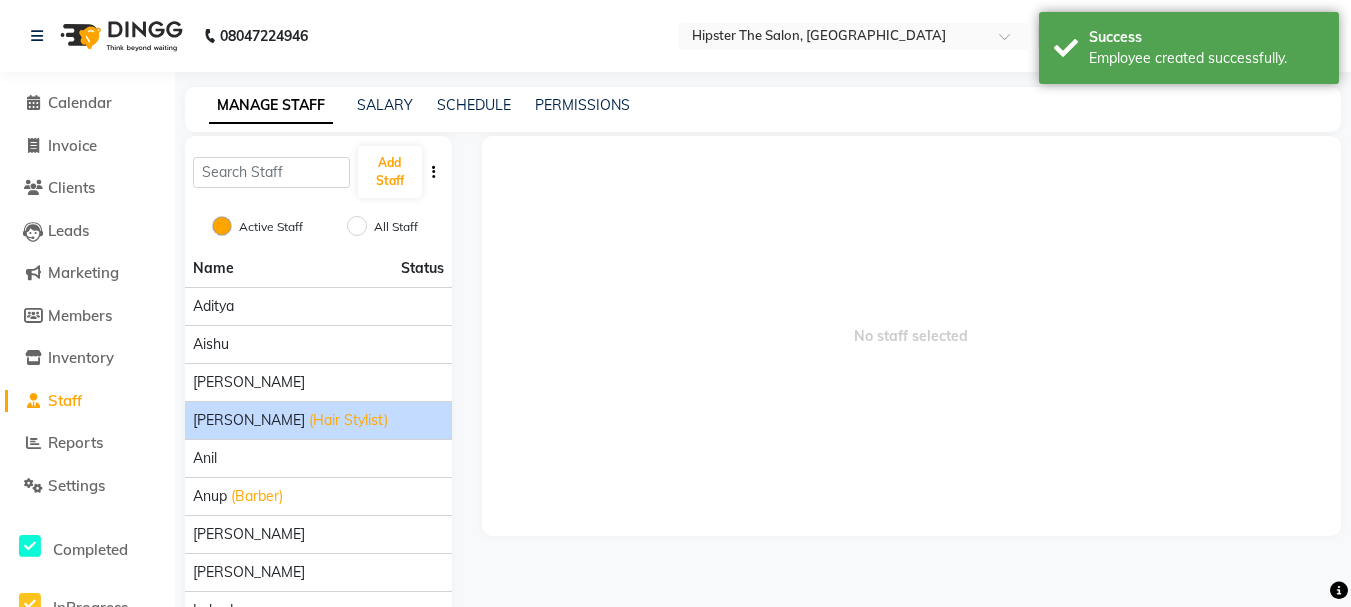 click on "[PERSON_NAME]" 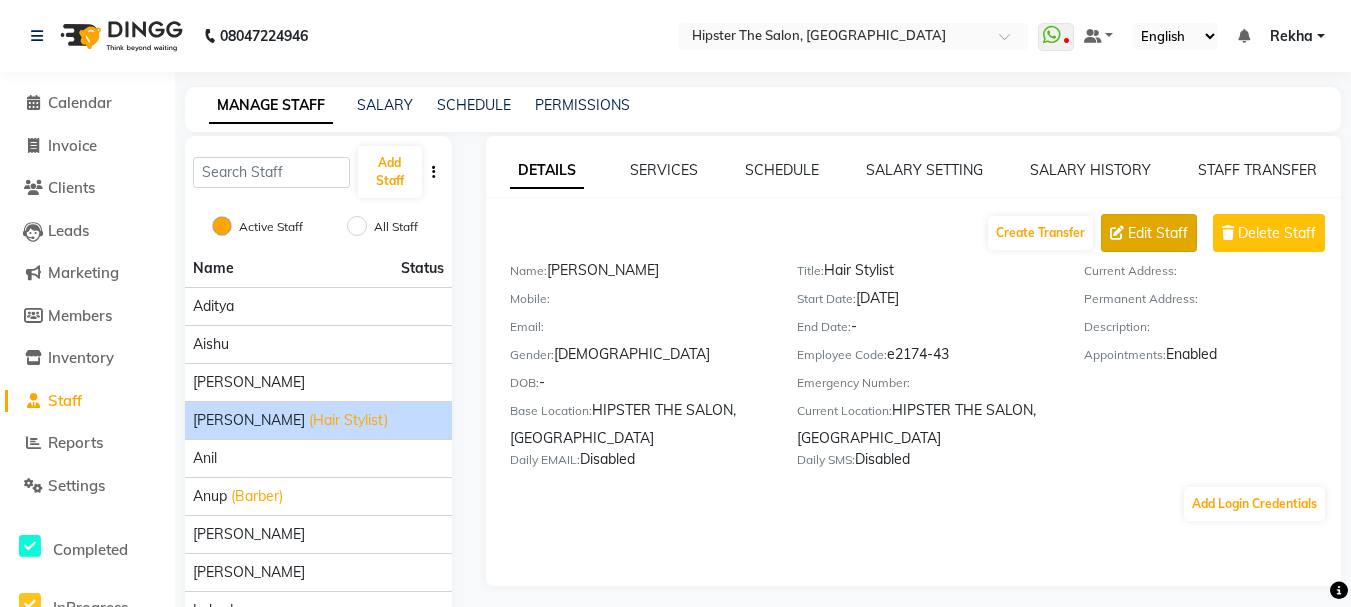 click on "Edit Staff" 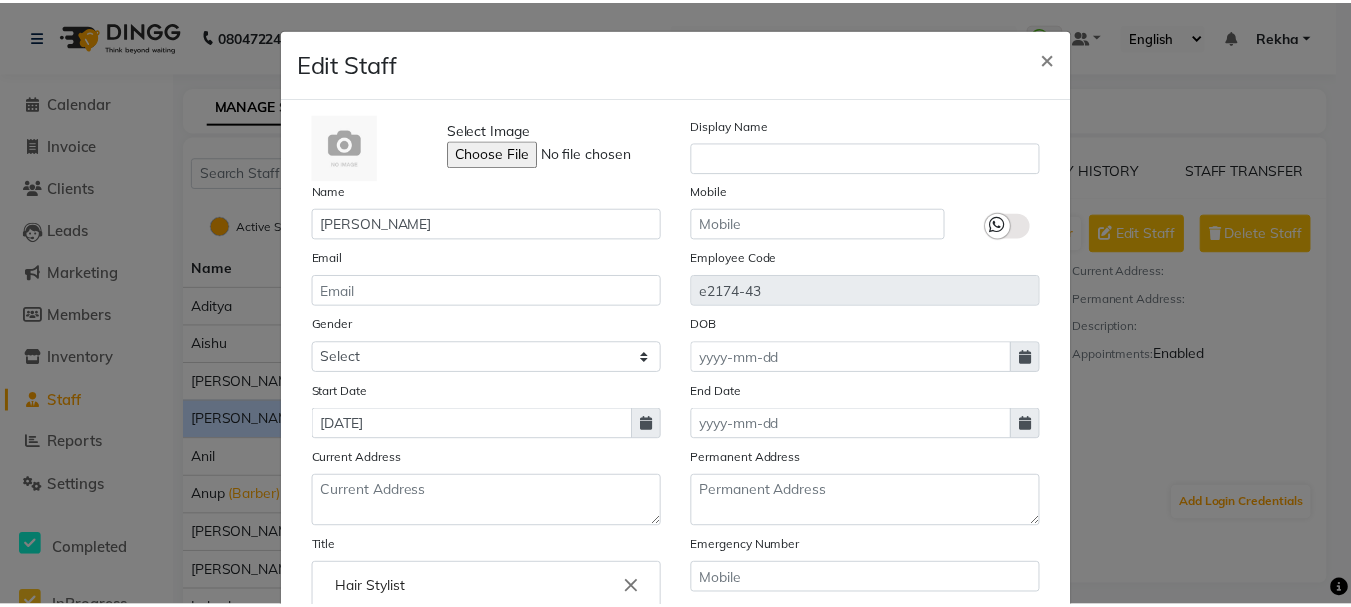scroll, scrollTop: 275, scrollLeft: 0, axis: vertical 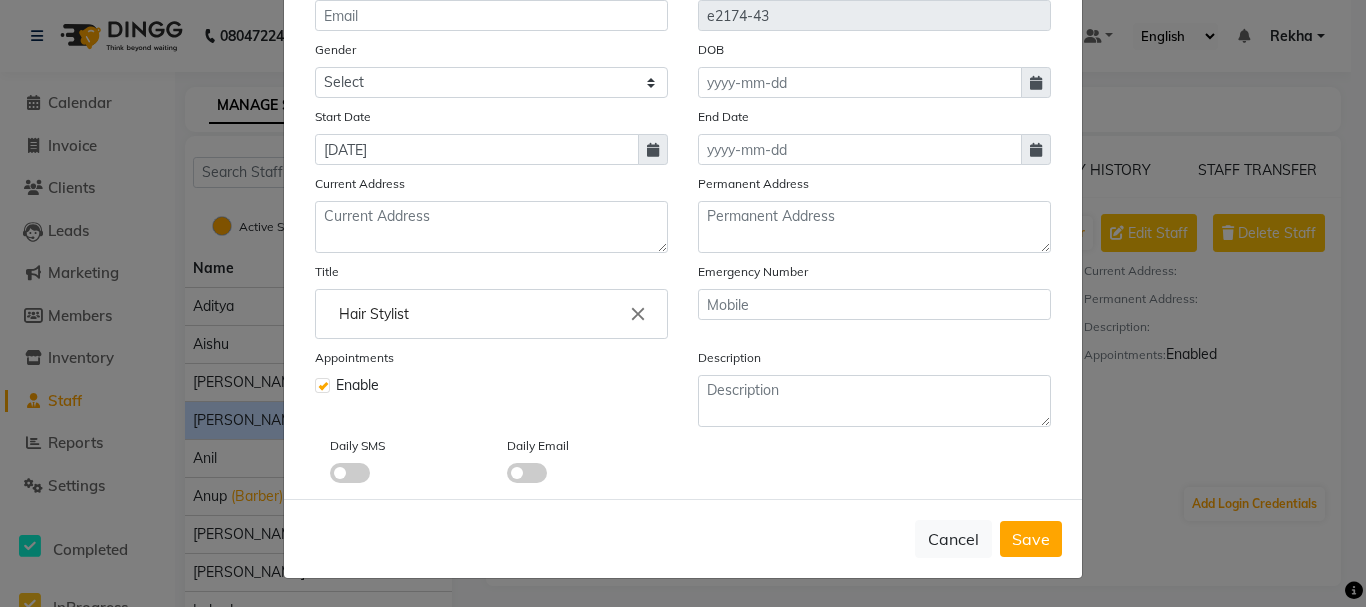 click 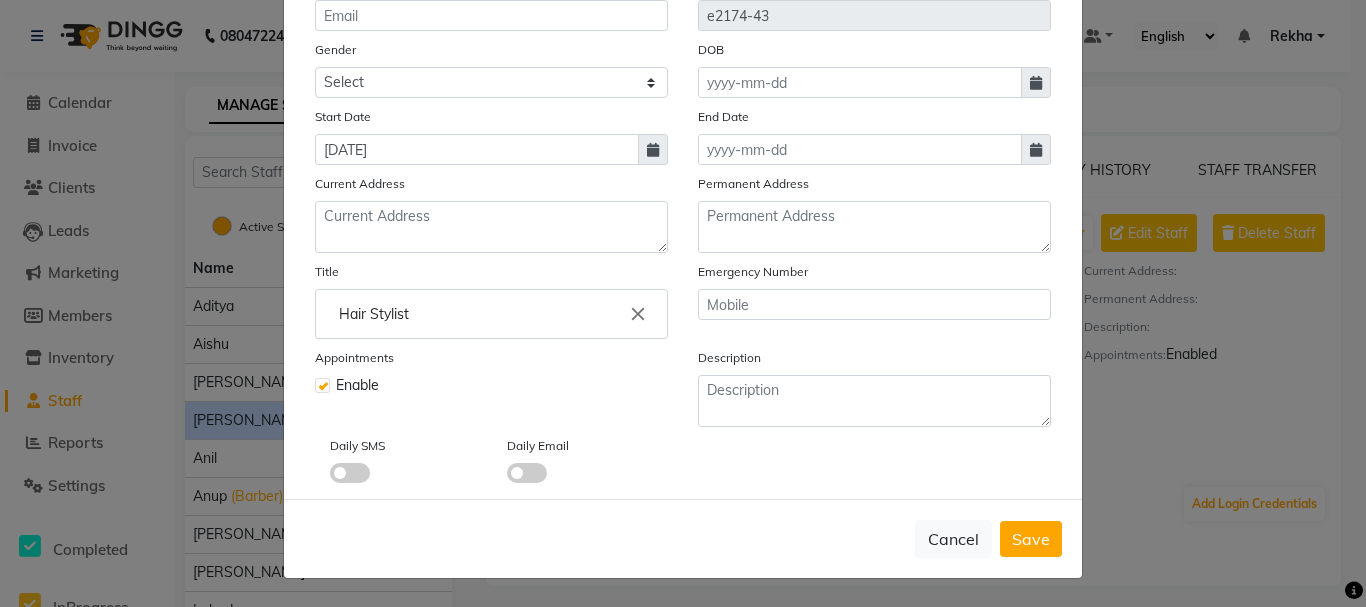 click 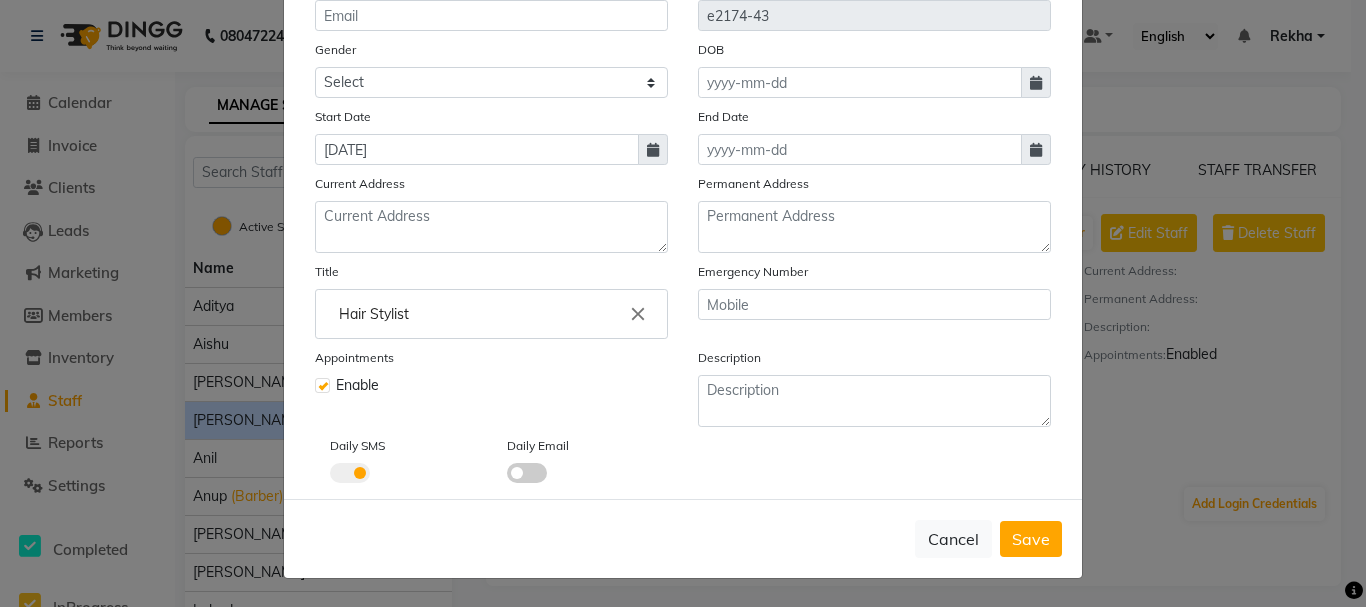 click 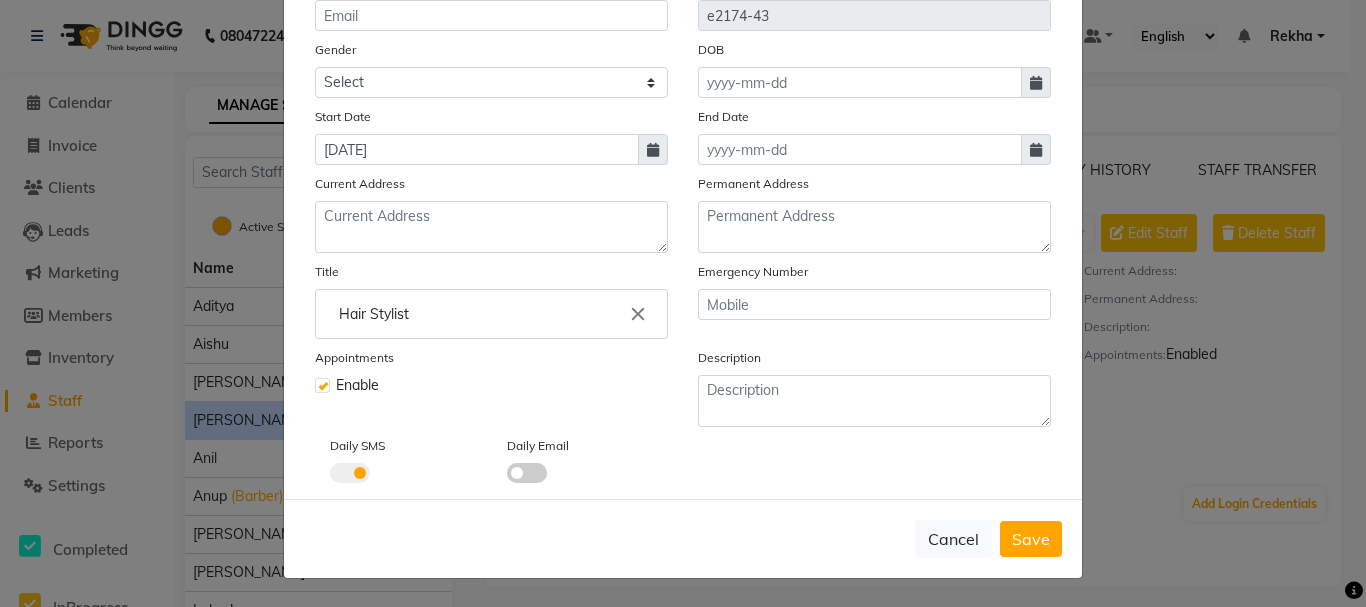 click 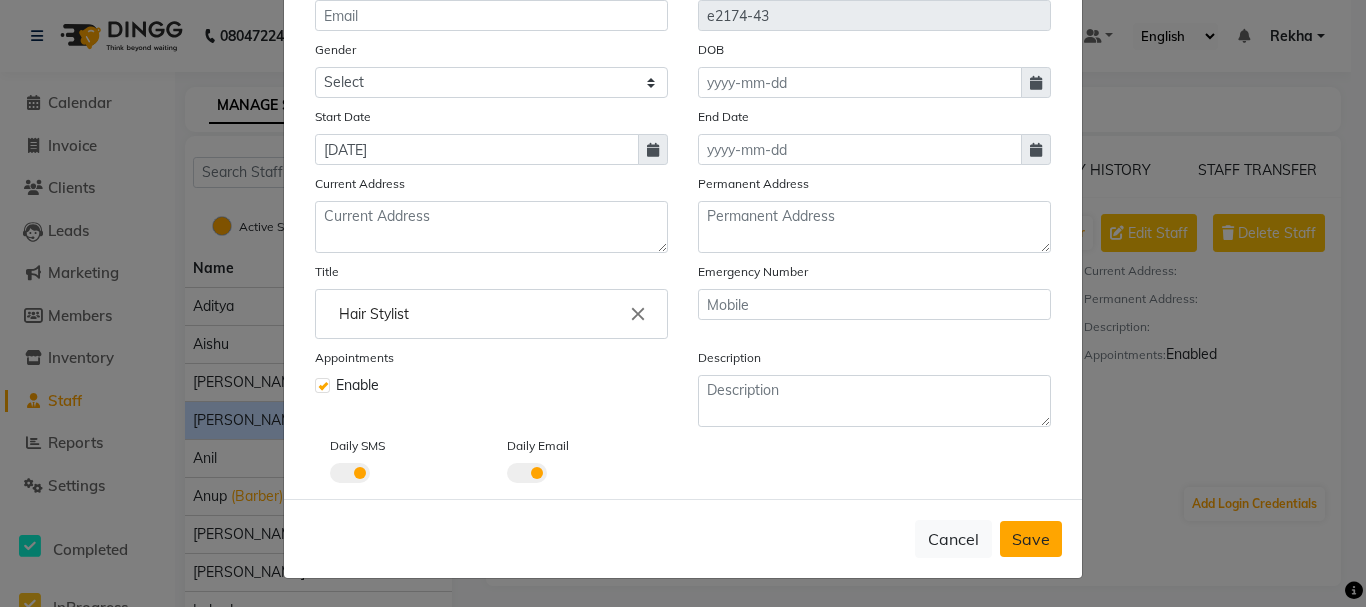 click on "Save" at bounding box center [1031, 539] 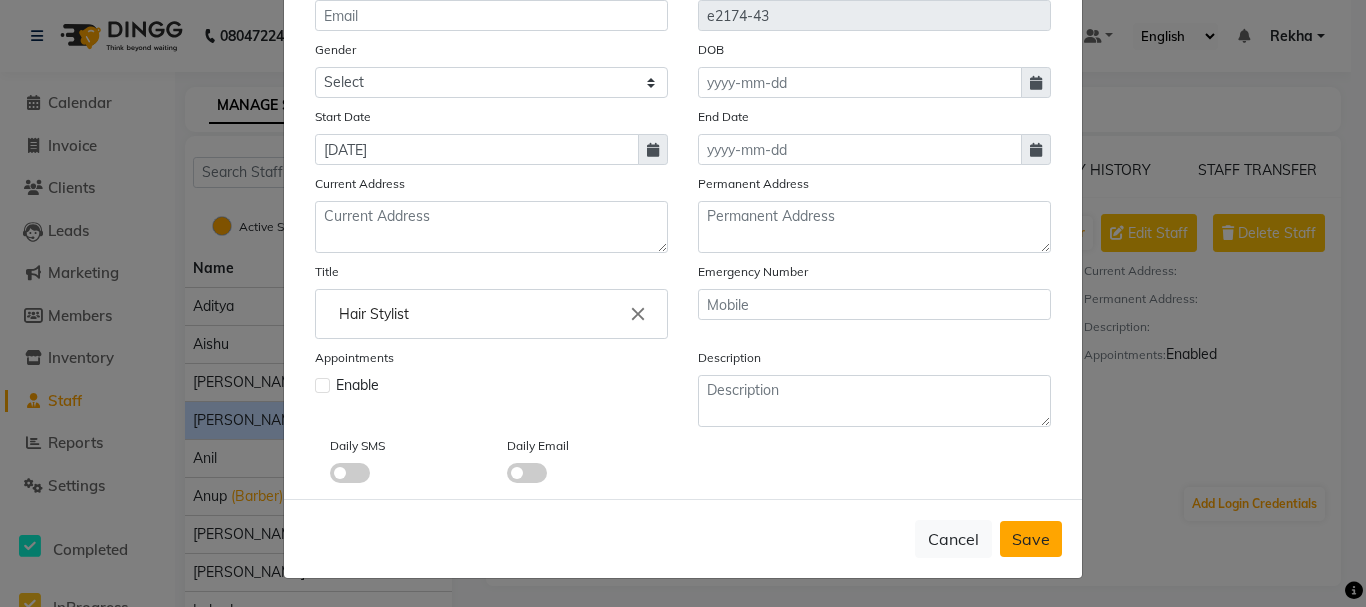 type 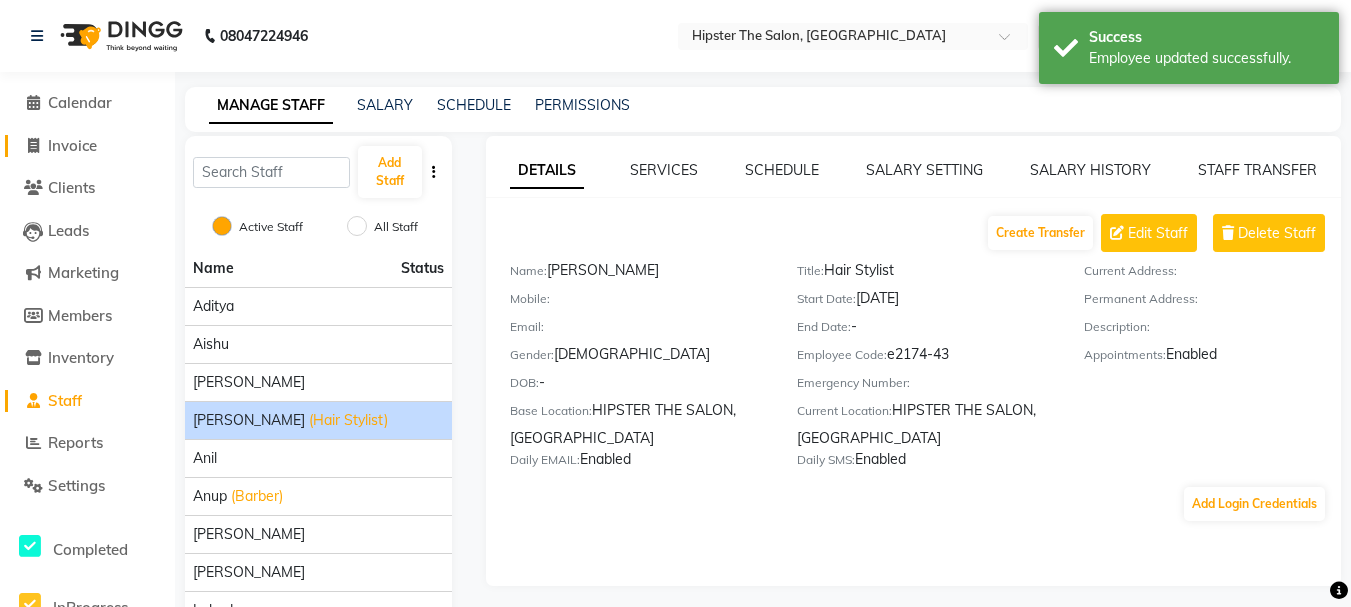 click on "Invoice" 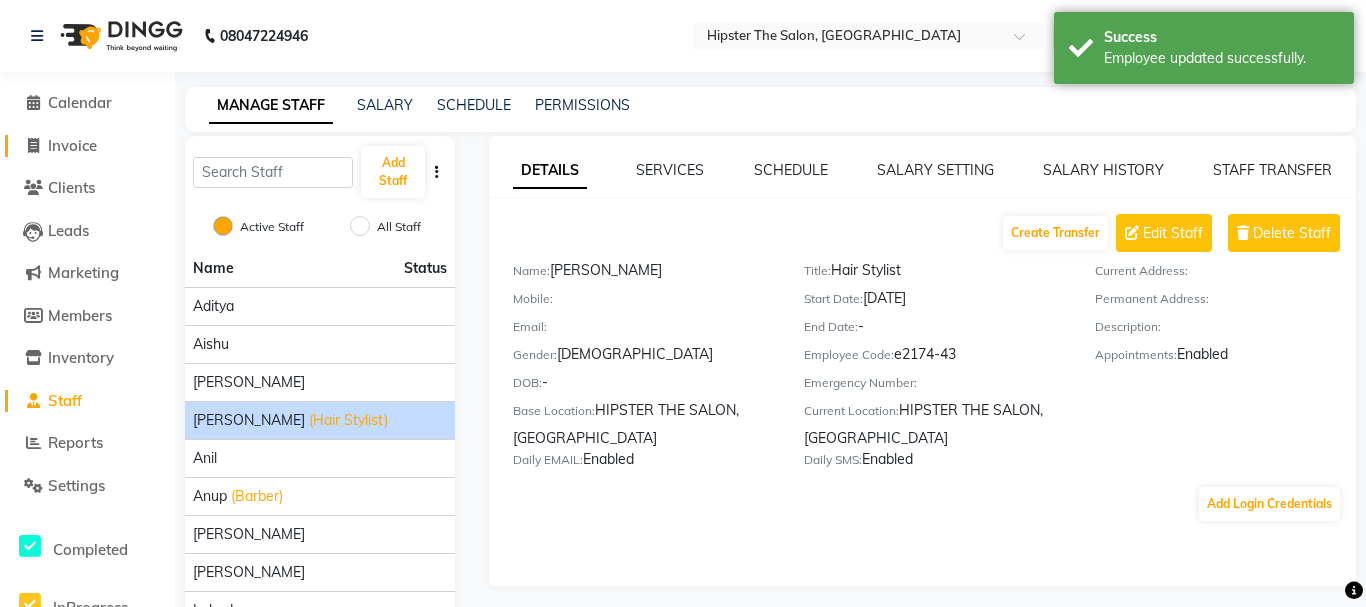 select on "5125" 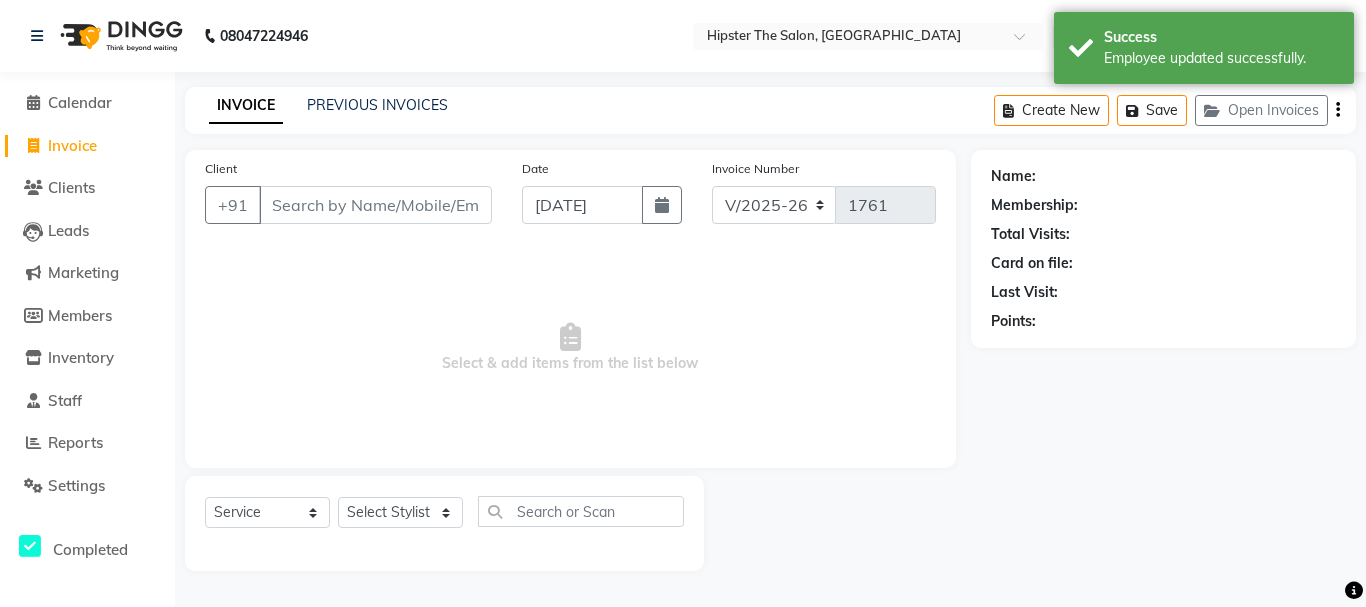 click on "Client" at bounding box center [375, 205] 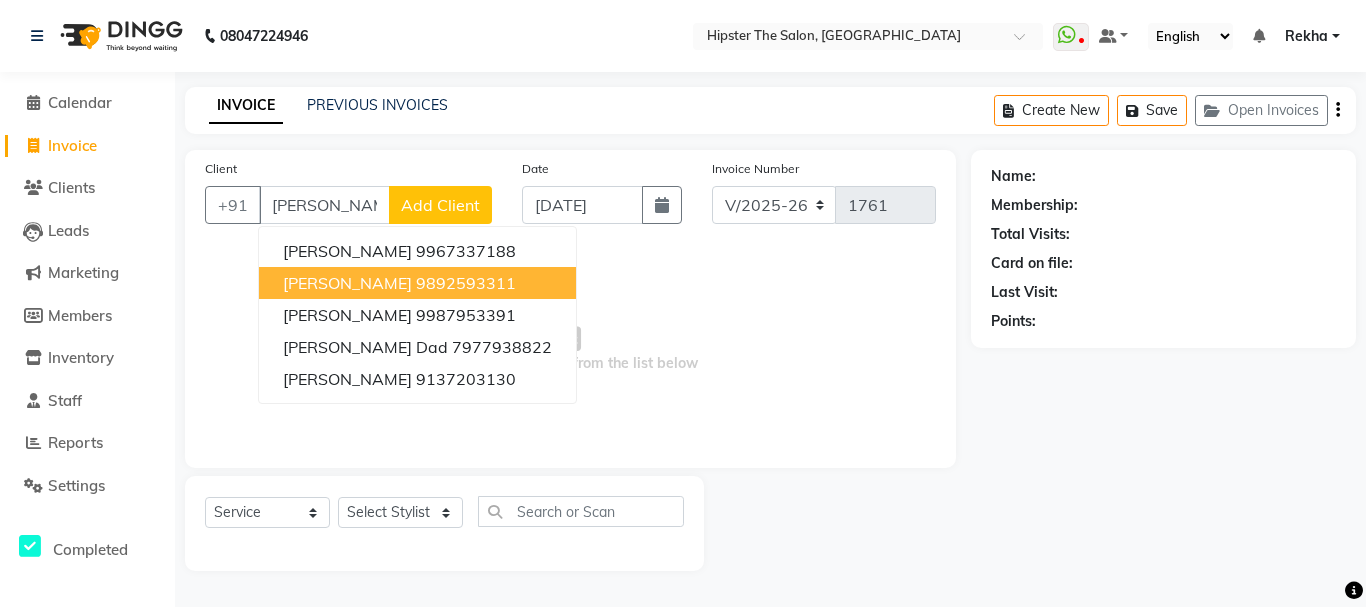 click on "JANAK kotecha" at bounding box center (347, 283) 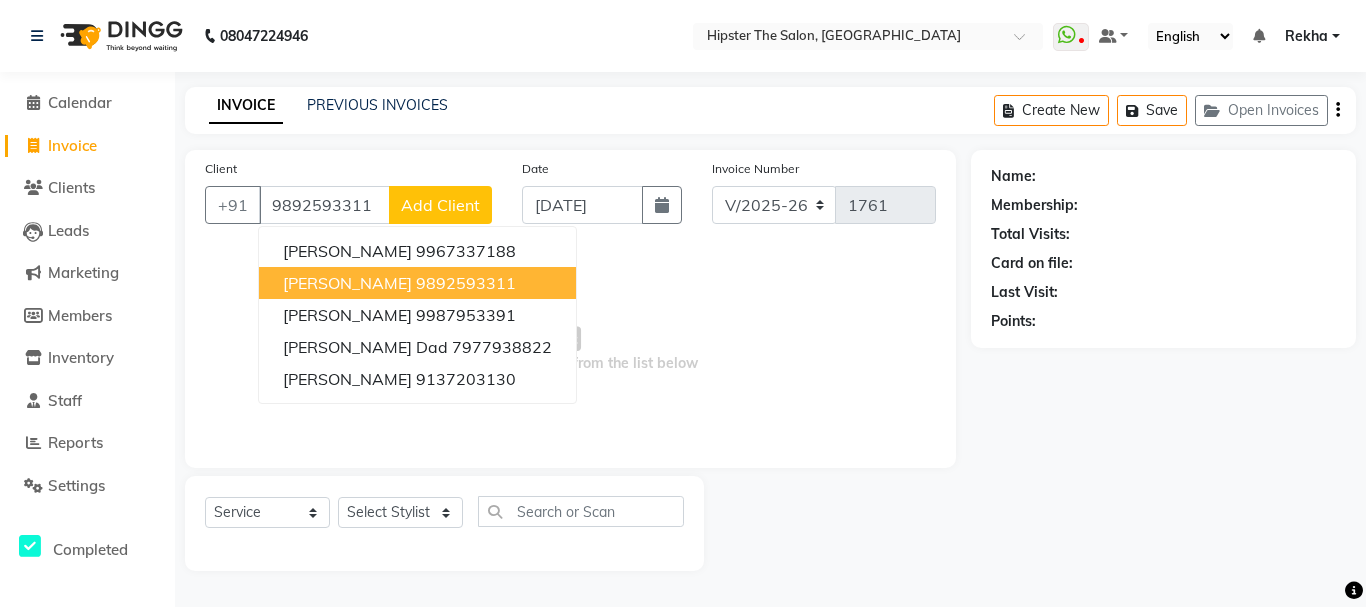 type on "9892593311" 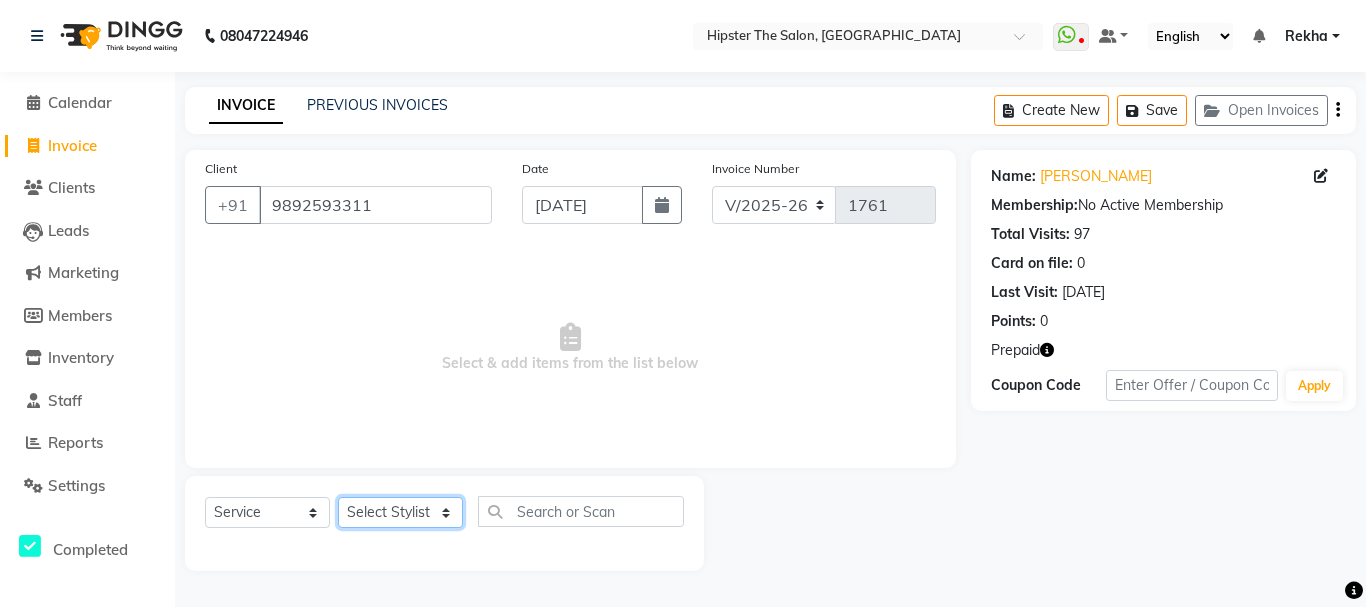 click on "Select Stylist [PERSON_NAME] [PERSON_NAME] [PERSON_NAME] [PERSON_NAME] Lucky [PERSON_NAME]  [PERSON_NAME] [PERSON_NAME] [PERSON_NAME] Rekha saif [PERSON_NAME] [PERSON_NAME]  [PERSON_NAME] [PERSON_NAME]" 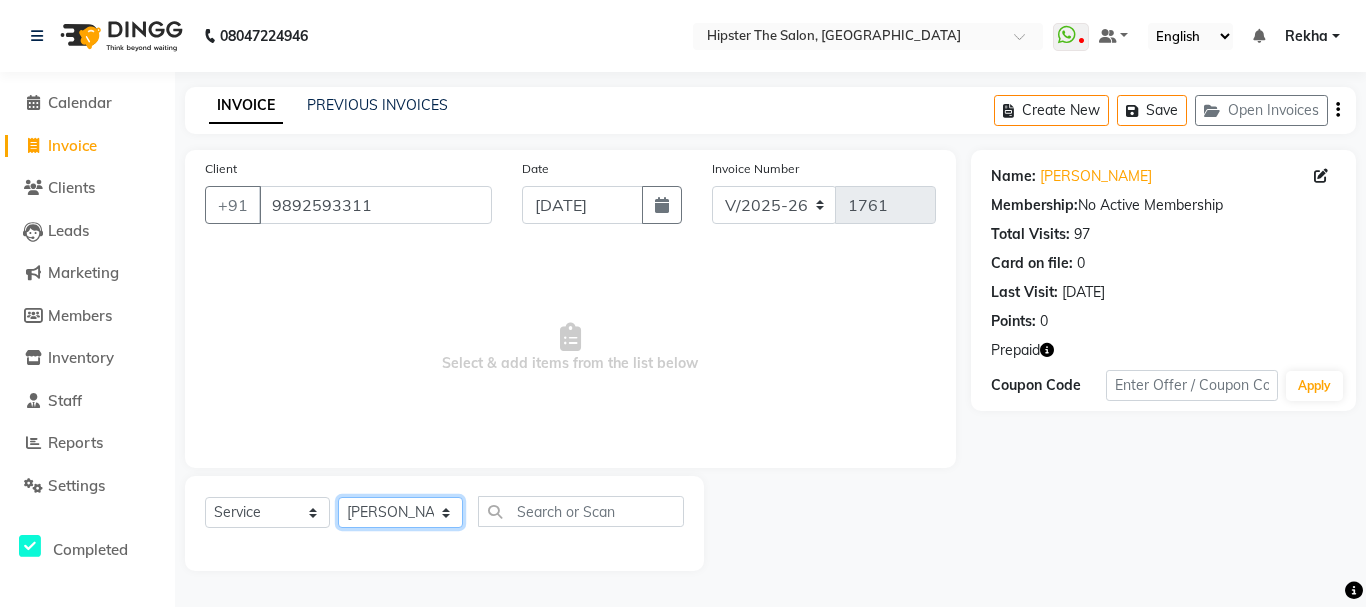 click on "Select Stylist [PERSON_NAME] [PERSON_NAME] [PERSON_NAME] [PERSON_NAME] Lucky [PERSON_NAME]  [PERSON_NAME] [PERSON_NAME] [PERSON_NAME] Rekha saif [PERSON_NAME] [PERSON_NAME]  [PERSON_NAME] [PERSON_NAME]" 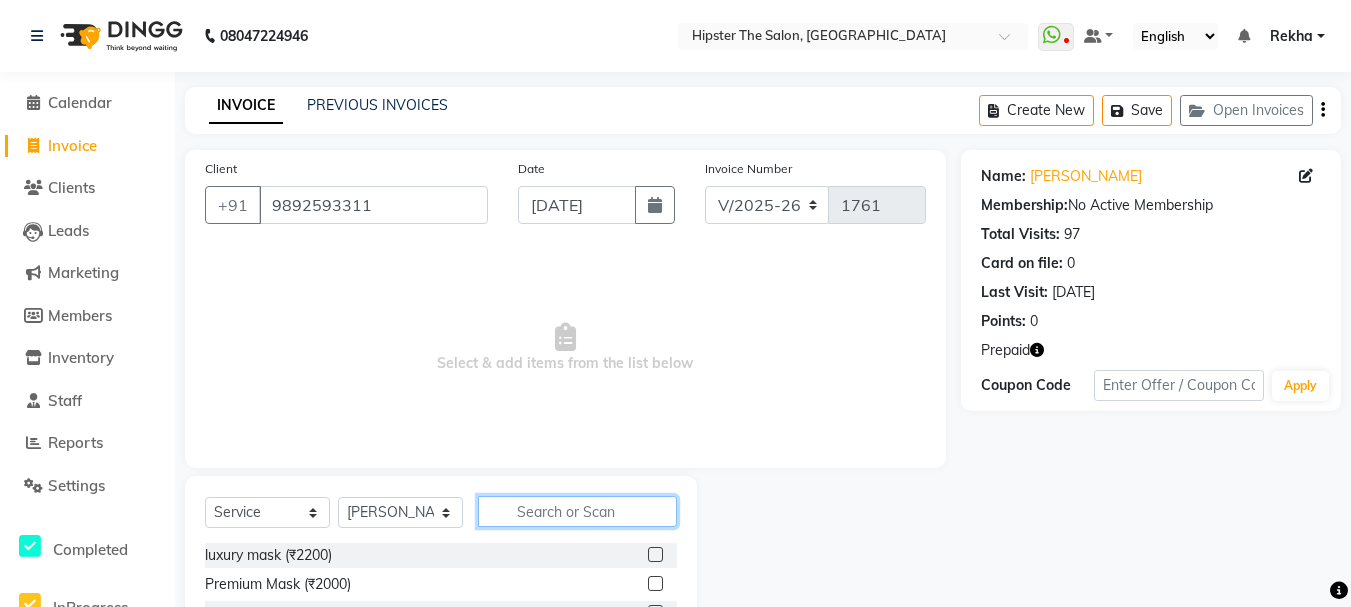 click 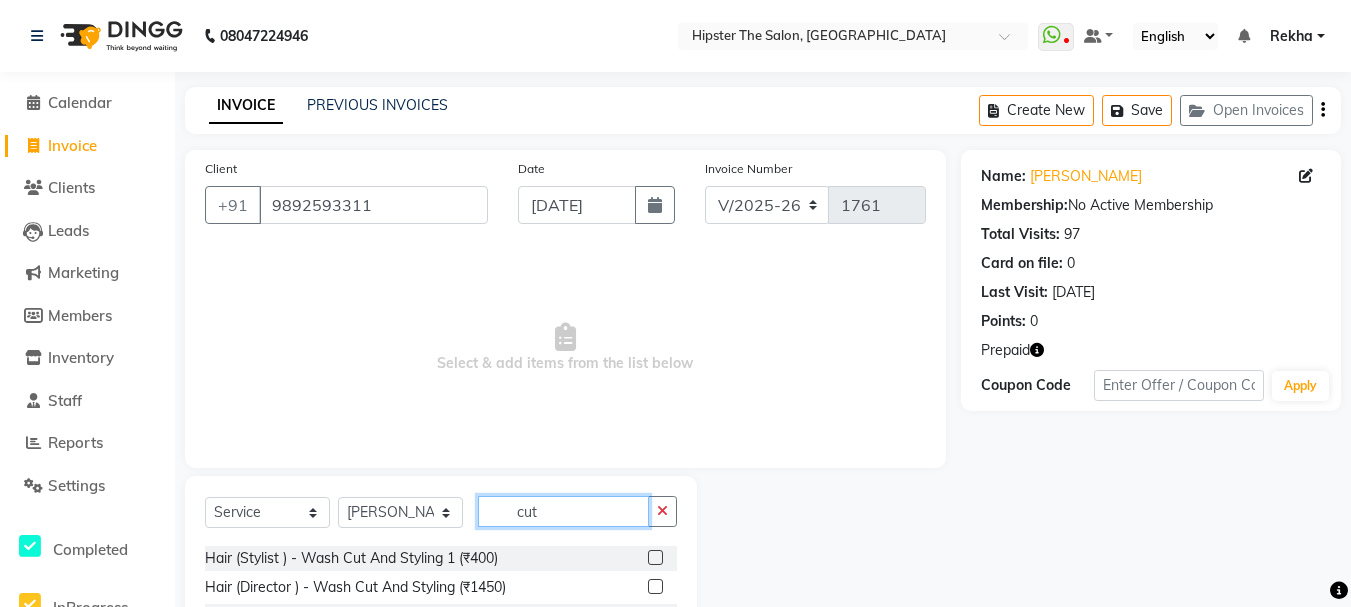 scroll, scrollTop: 53, scrollLeft: 0, axis: vertical 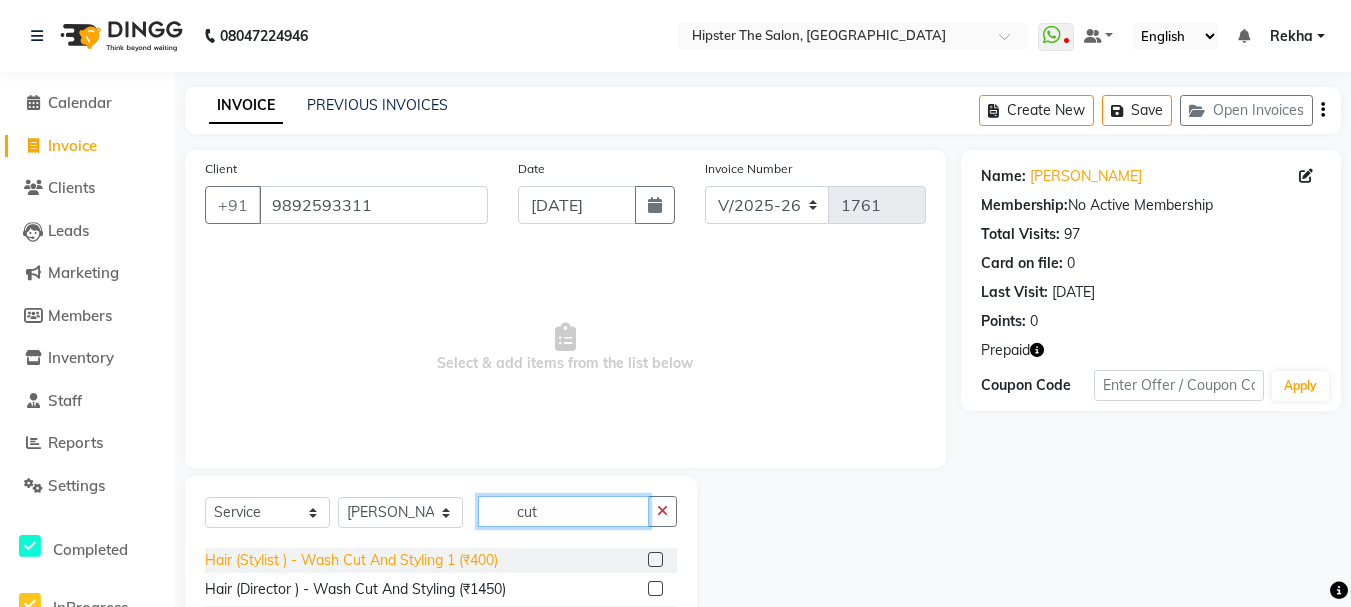 type on "cut" 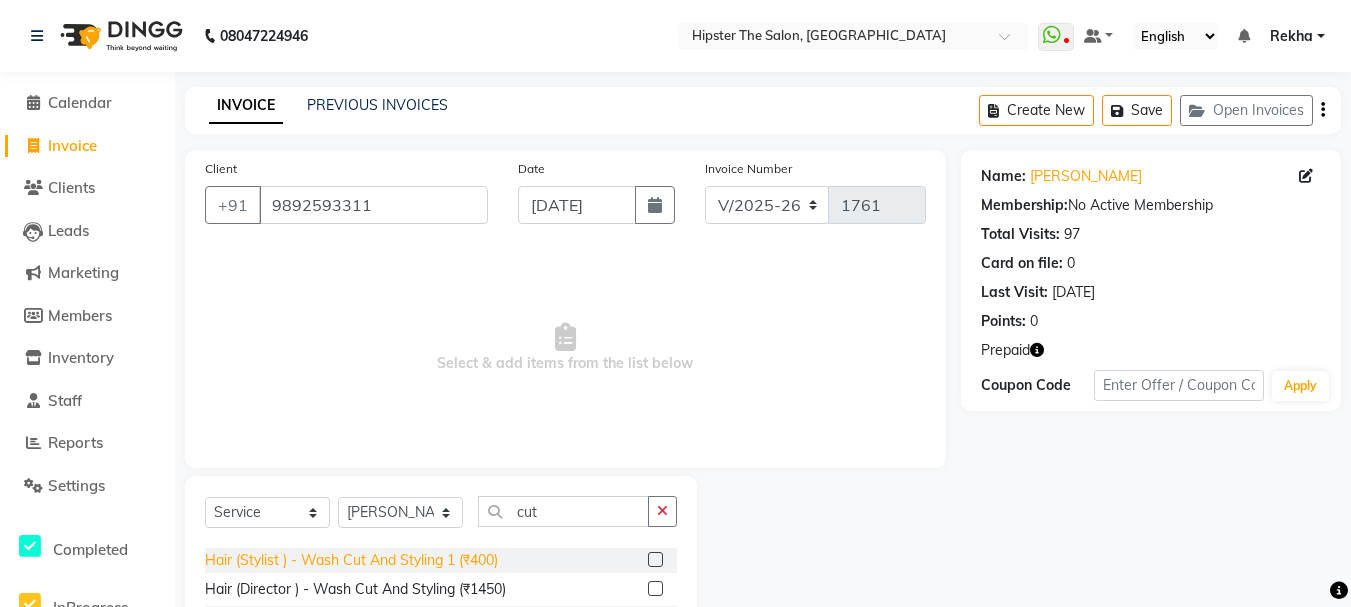 click on "Hair (Stylist ) - Wash Cut And Styling 1 (₹400)" 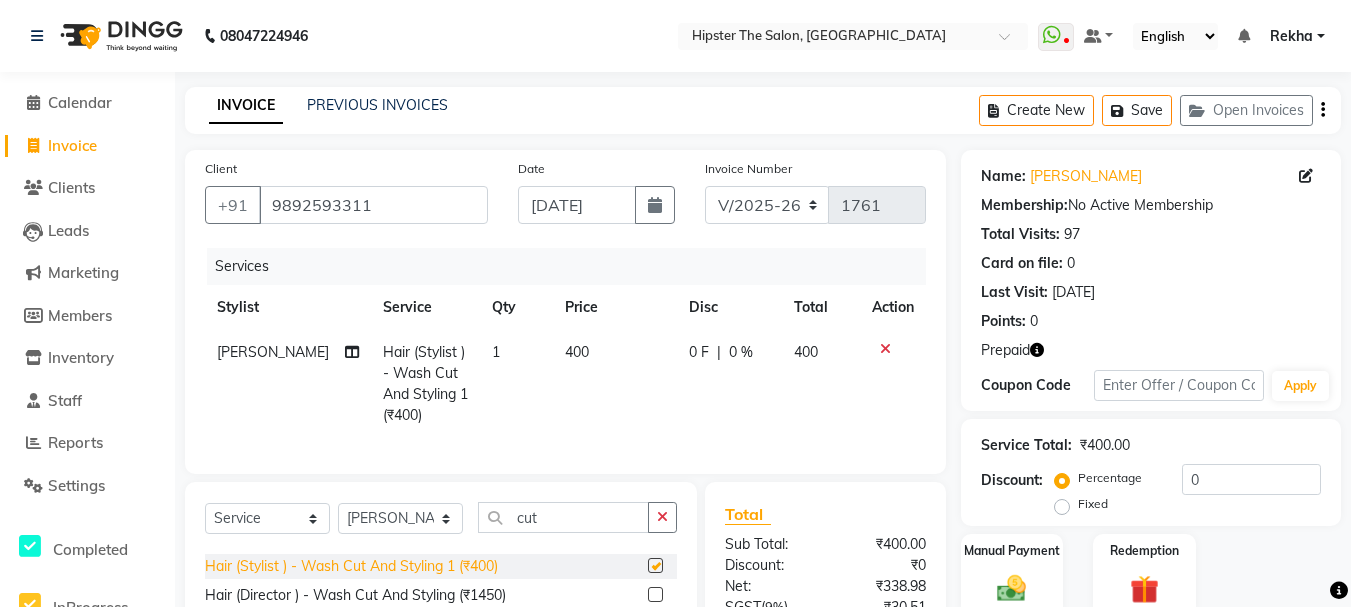 checkbox on "false" 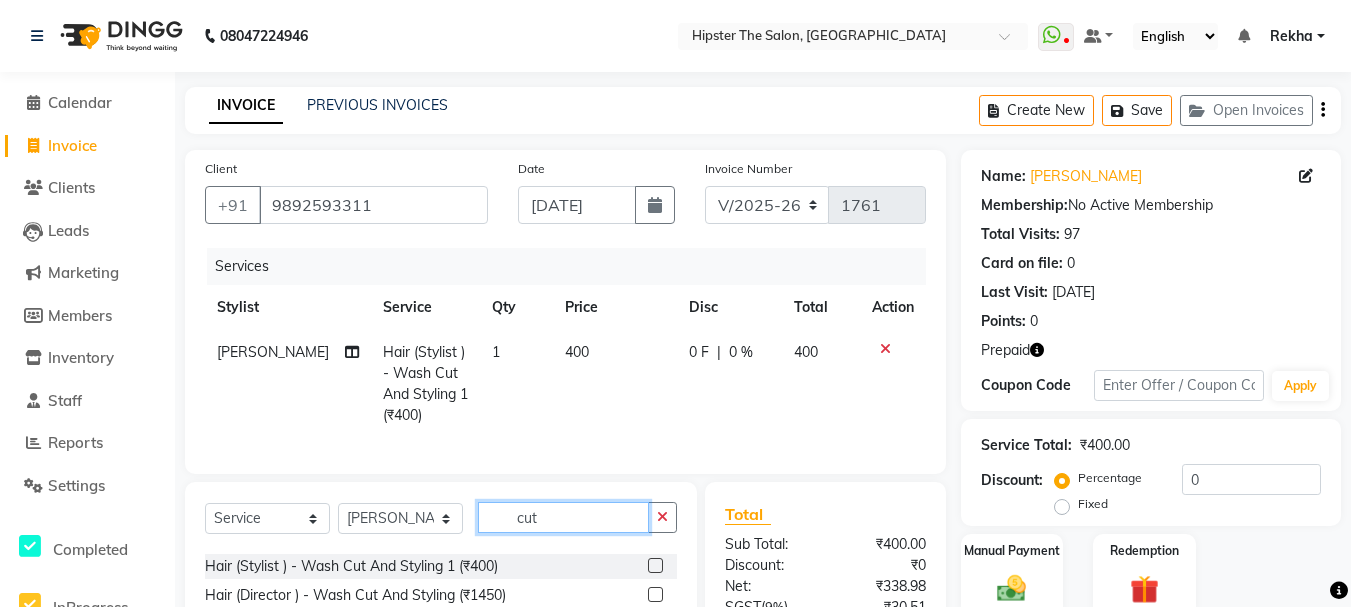 click on "cut" 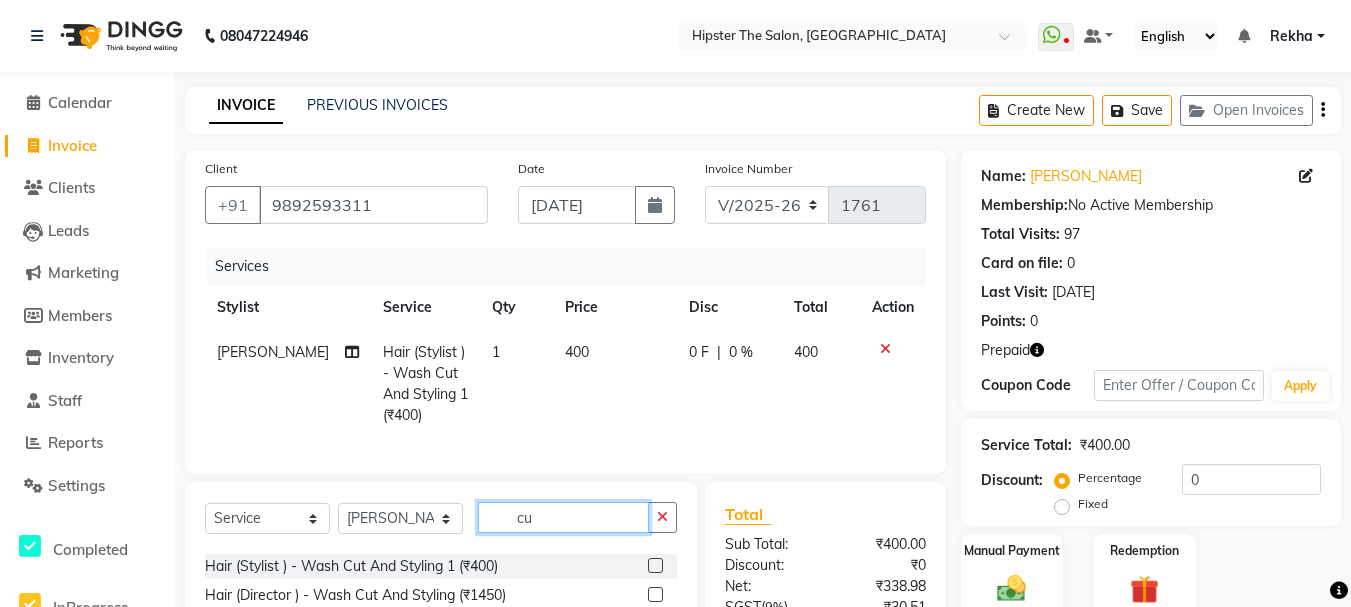 type on "c" 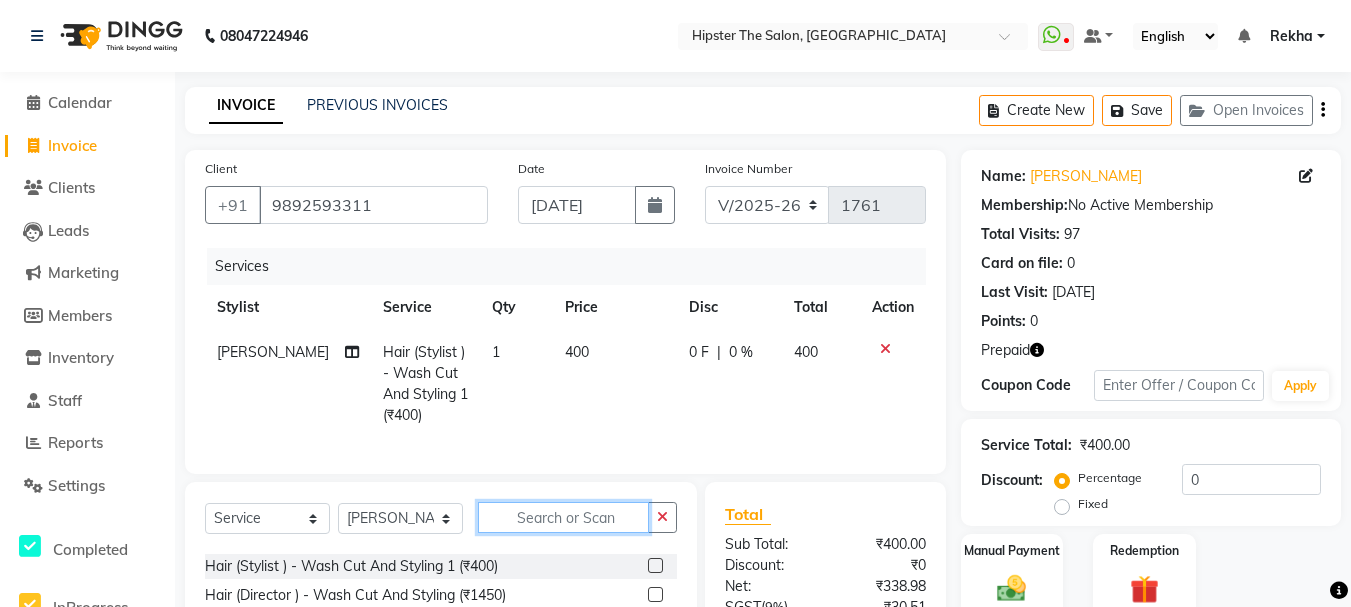 scroll, scrollTop: 1250, scrollLeft: 0, axis: vertical 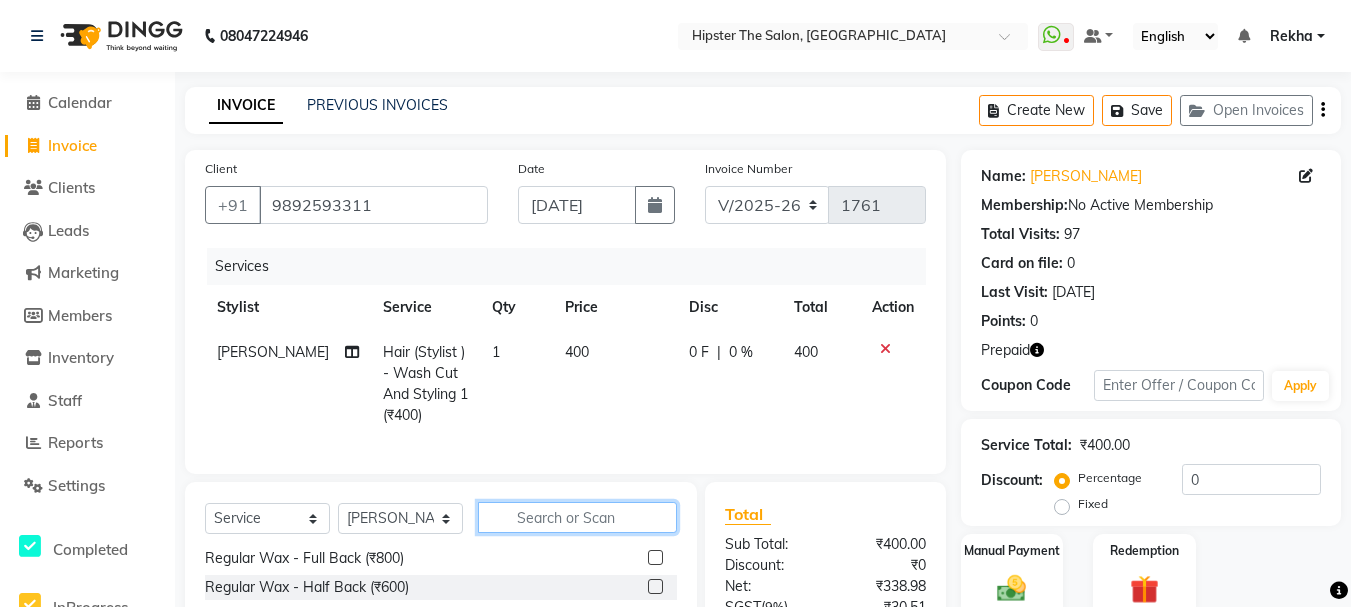 click 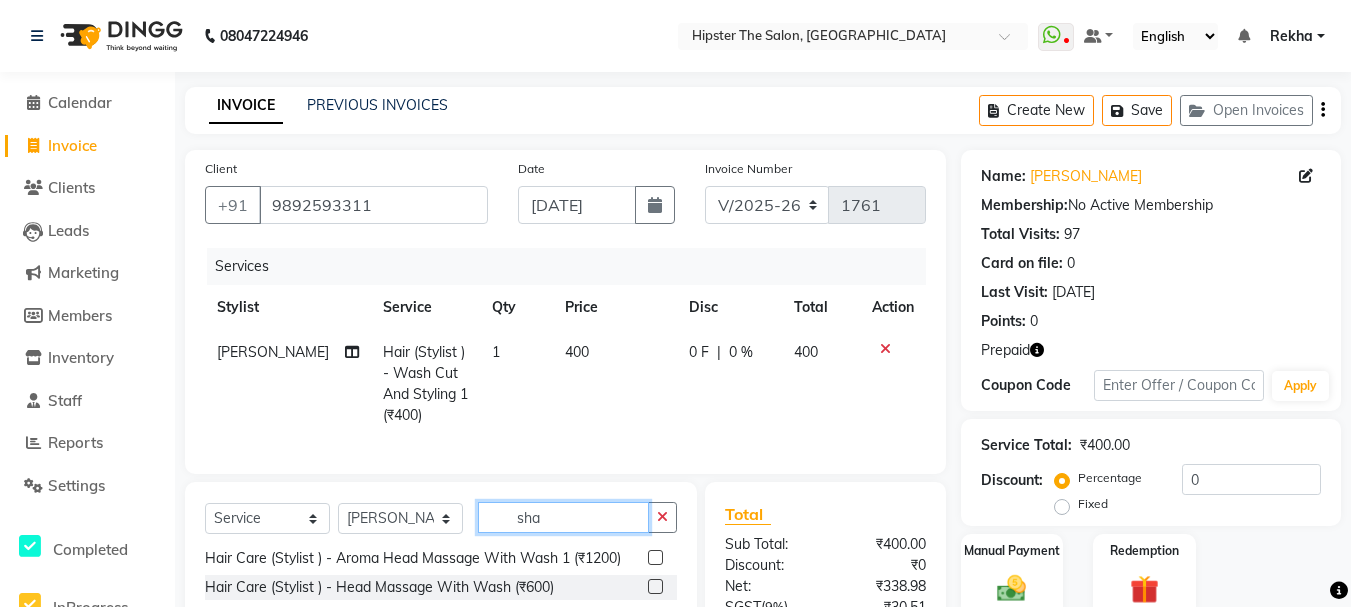 scroll, scrollTop: 0, scrollLeft: 0, axis: both 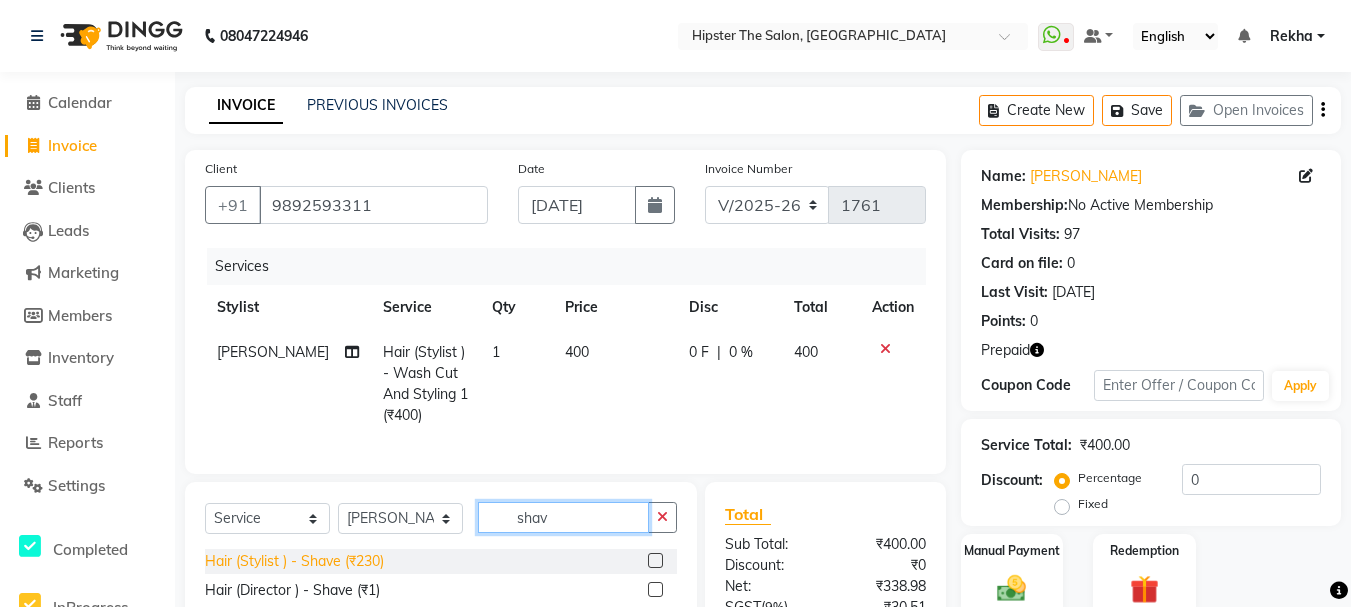 type on "shav" 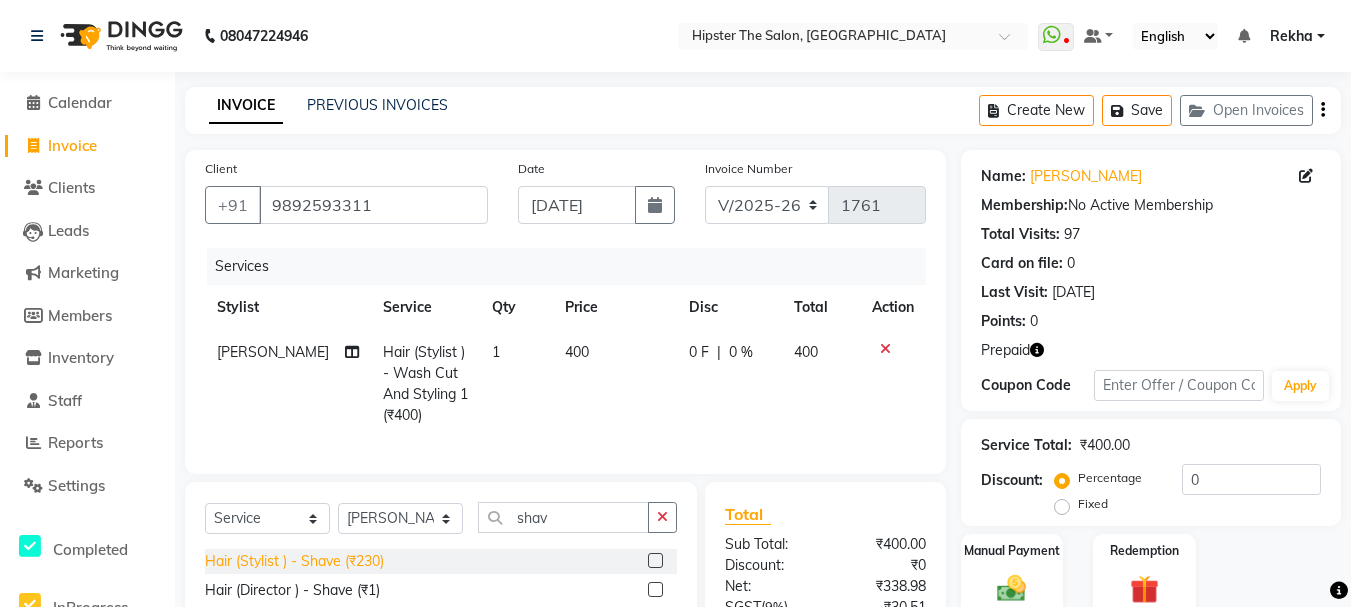 click on "Hair (Stylist ) - Shave (₹230)" 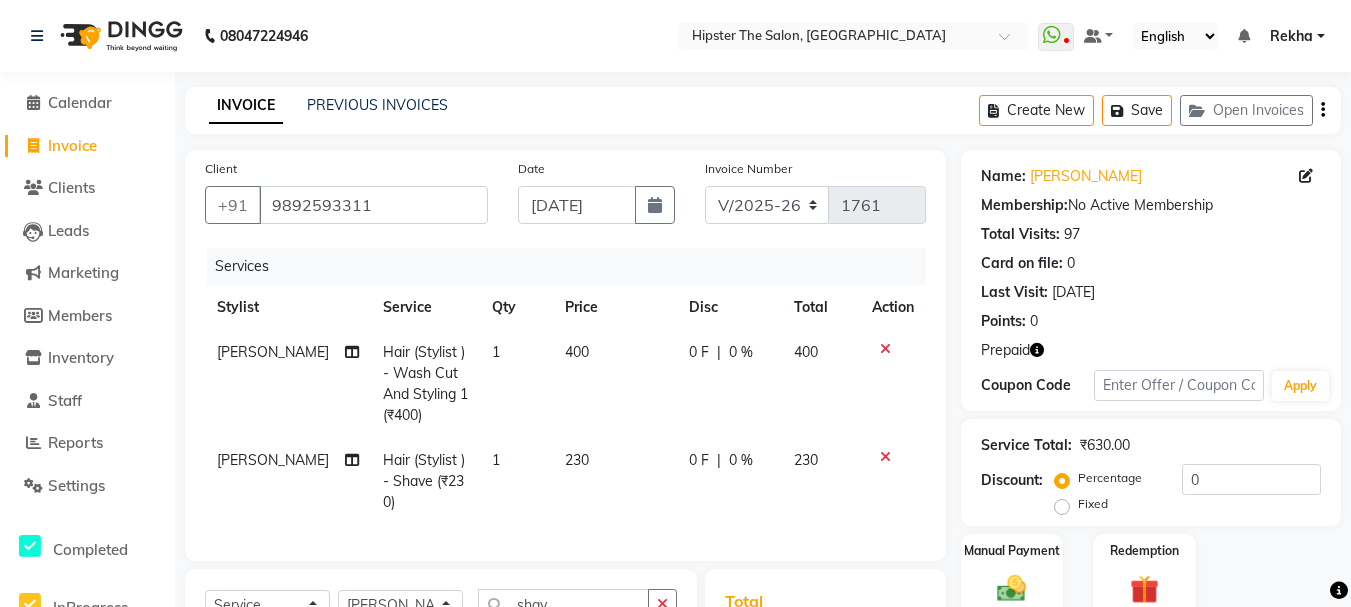 checkbox on "false" 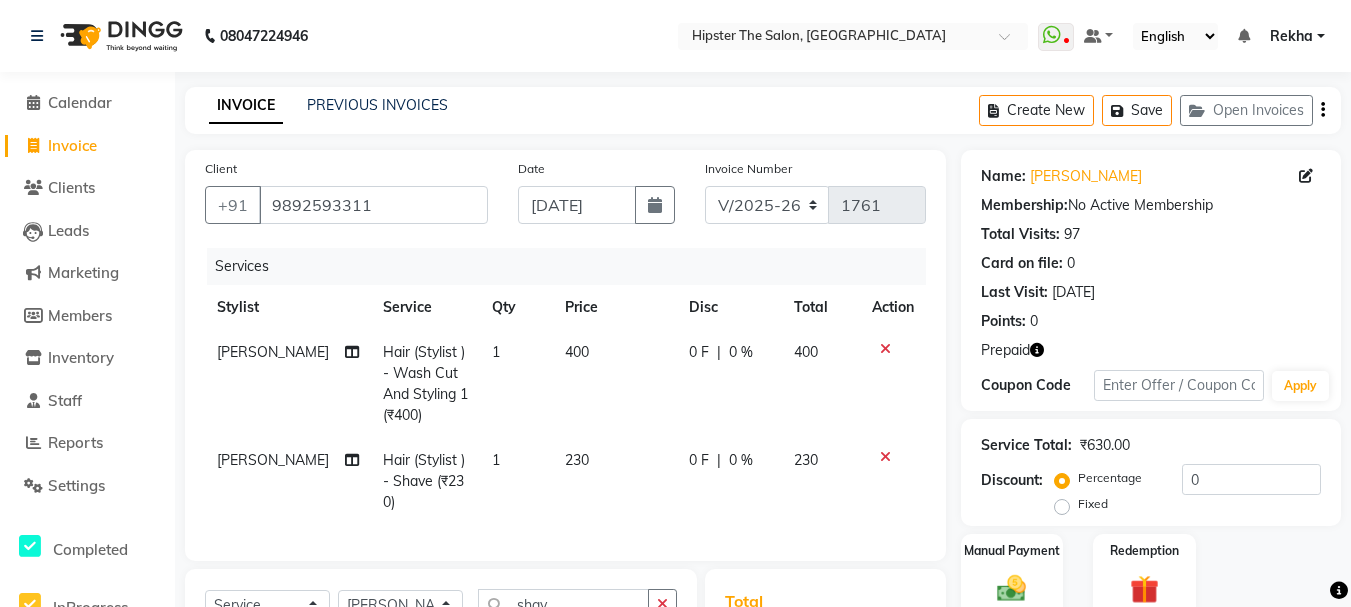 scroll, scrollTop: 247, scrollLeft: 0, axis: vertical 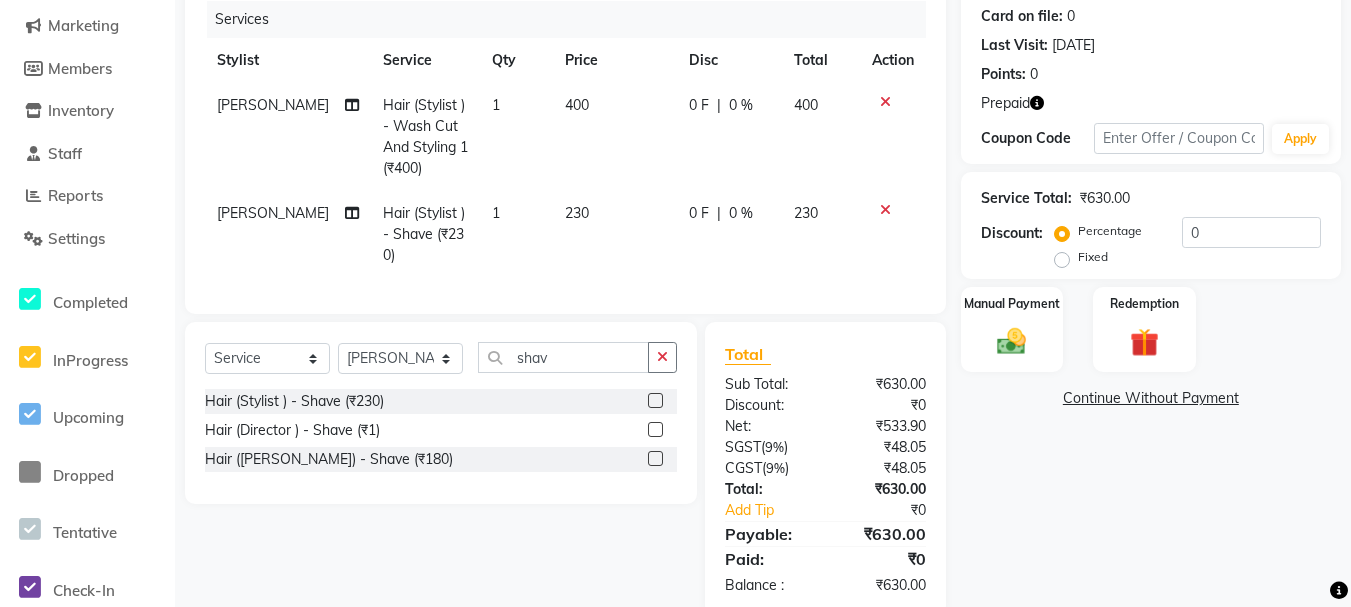 click on "0 F | 0 %" 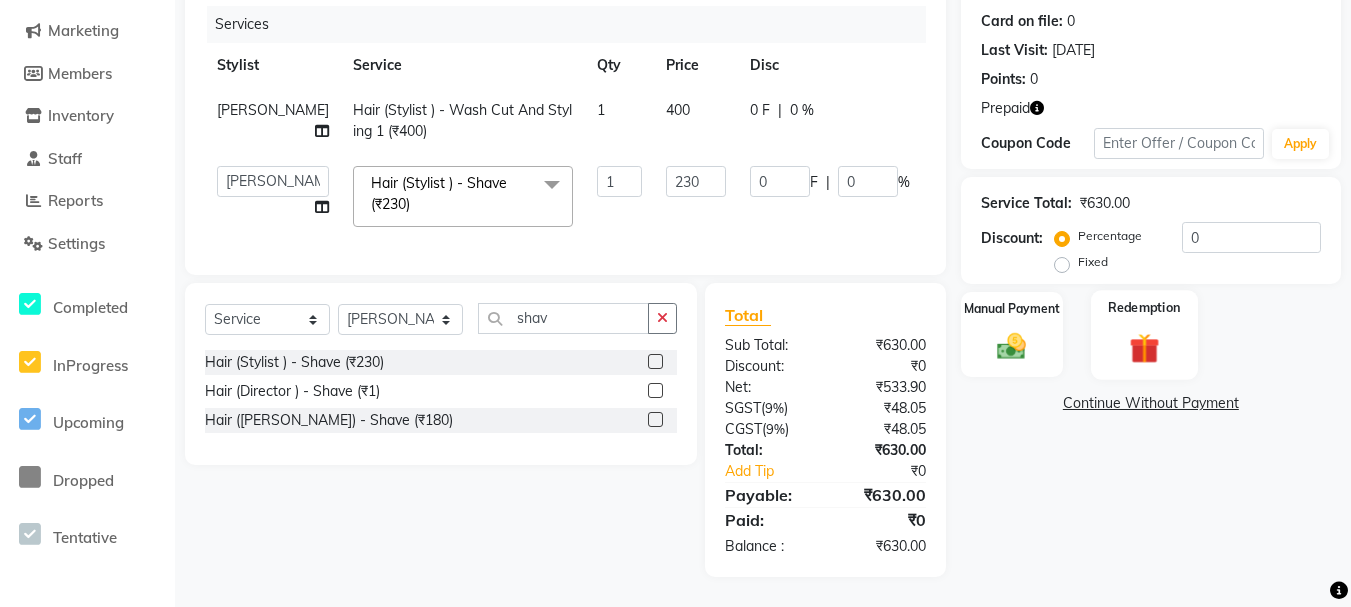 click 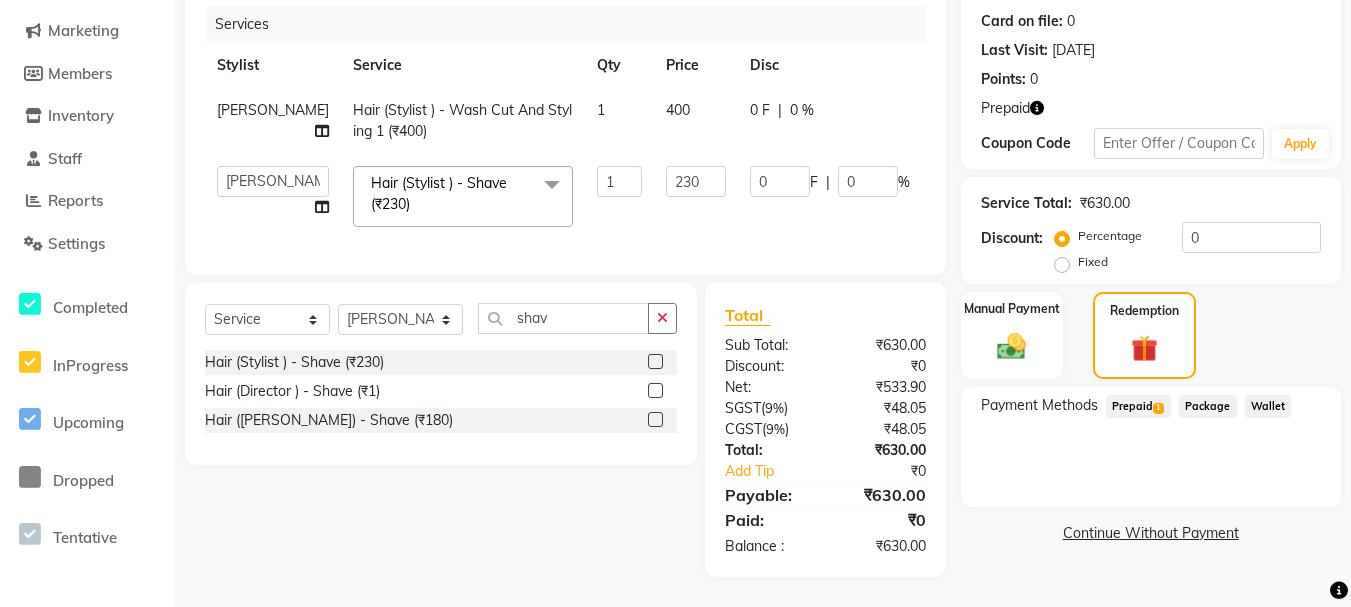 click on "Prepaid  1" 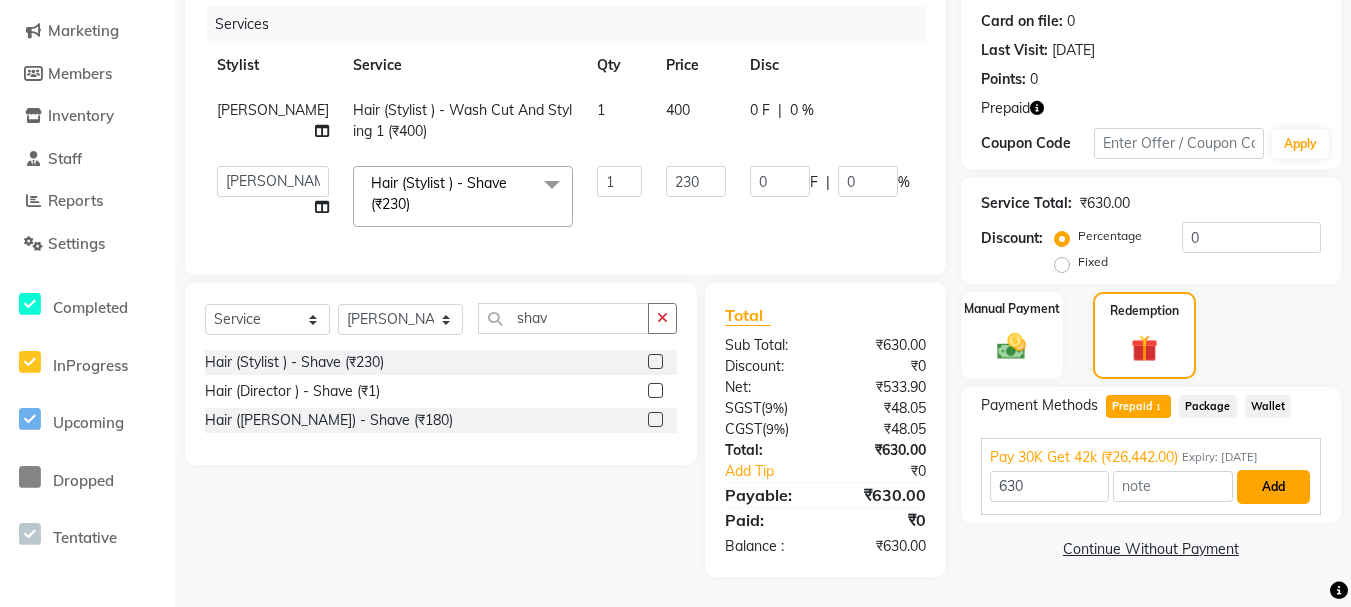click on "Add" at bounding box center [1273, 487] 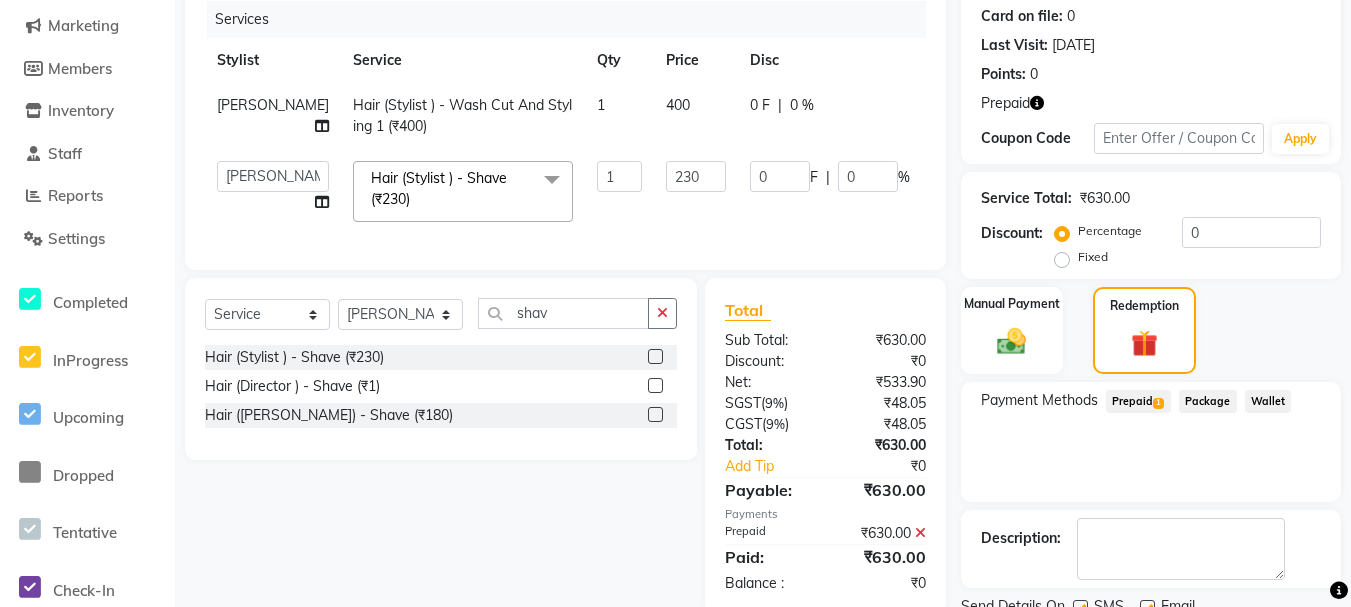 scroll, scrollTop: 326, scrollLeft: 0, axis: vertical 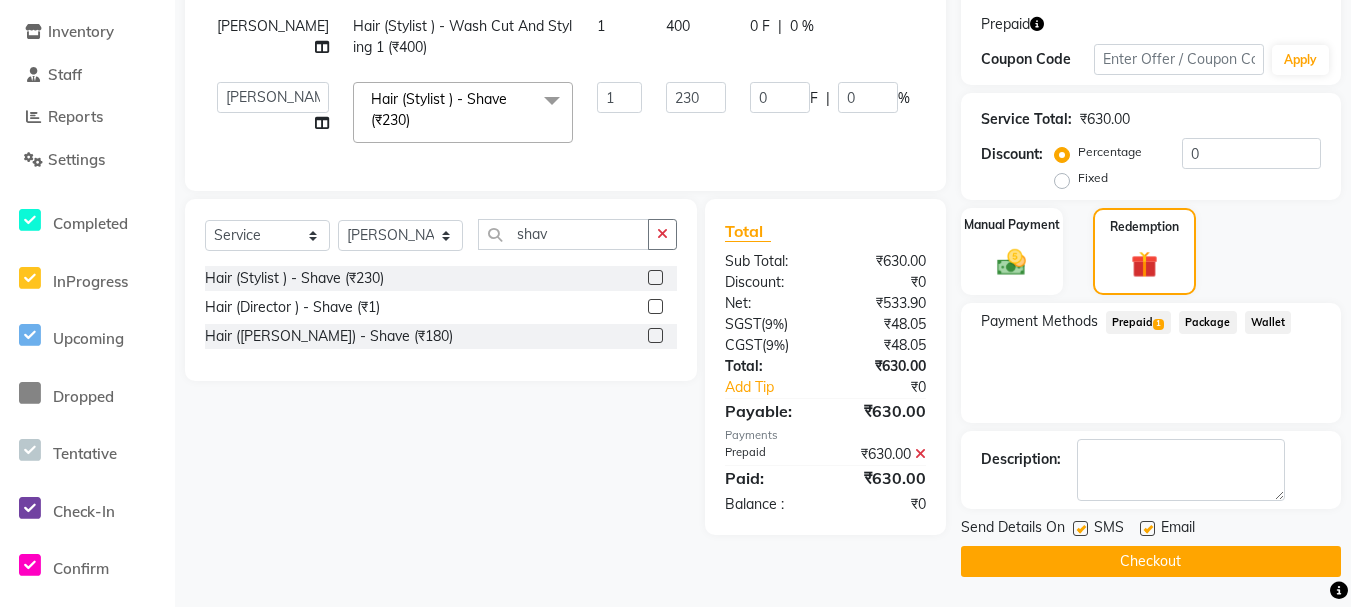 click on "Checkout" 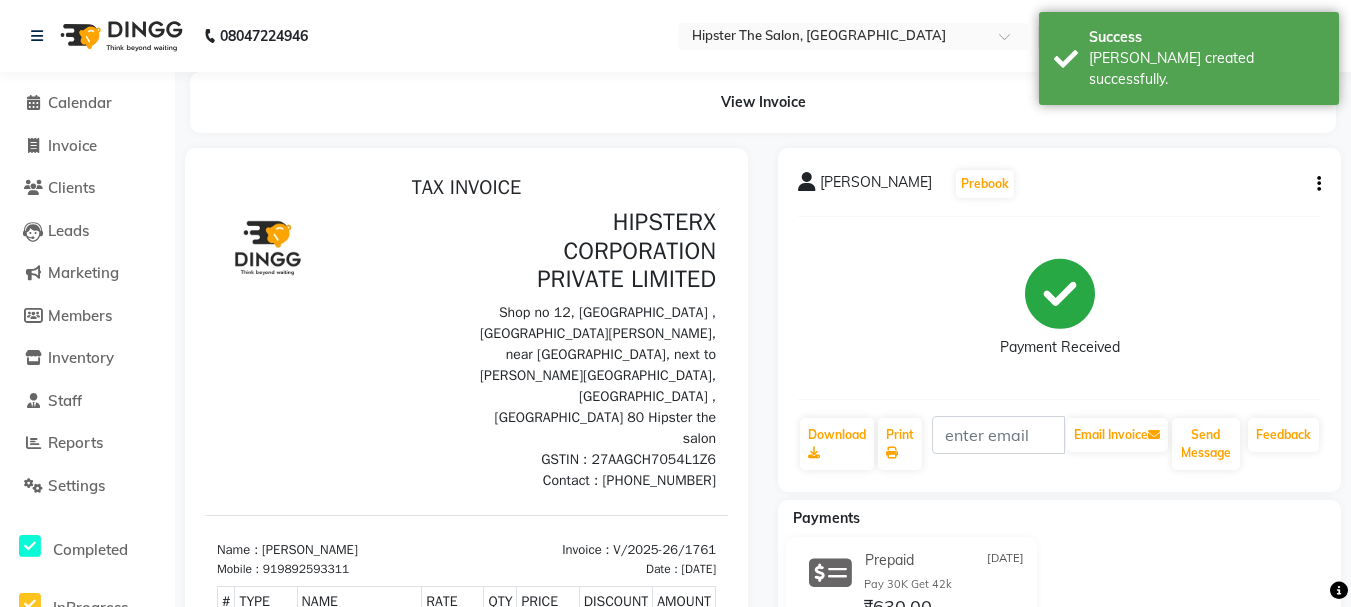 scroll, scrollTop: 0, scrollLeft: 0, axis: both 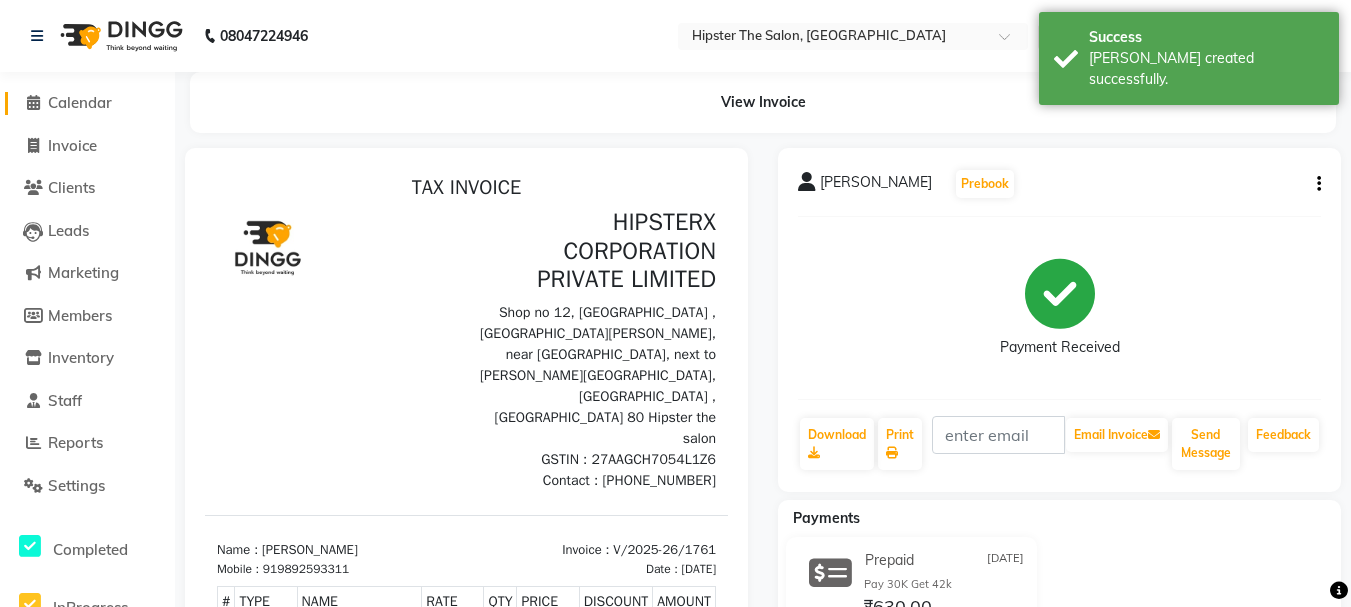 click on "Calendar" 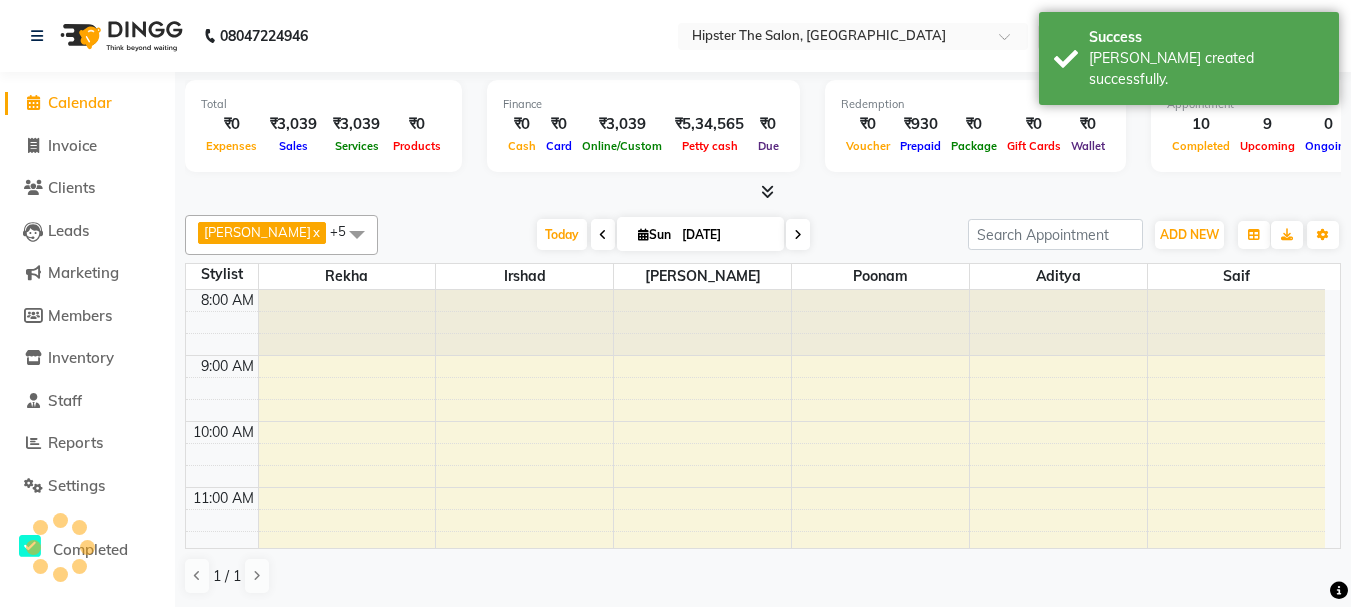 scroll, scrollTop: 0, scrollLeft: 0, axis: both 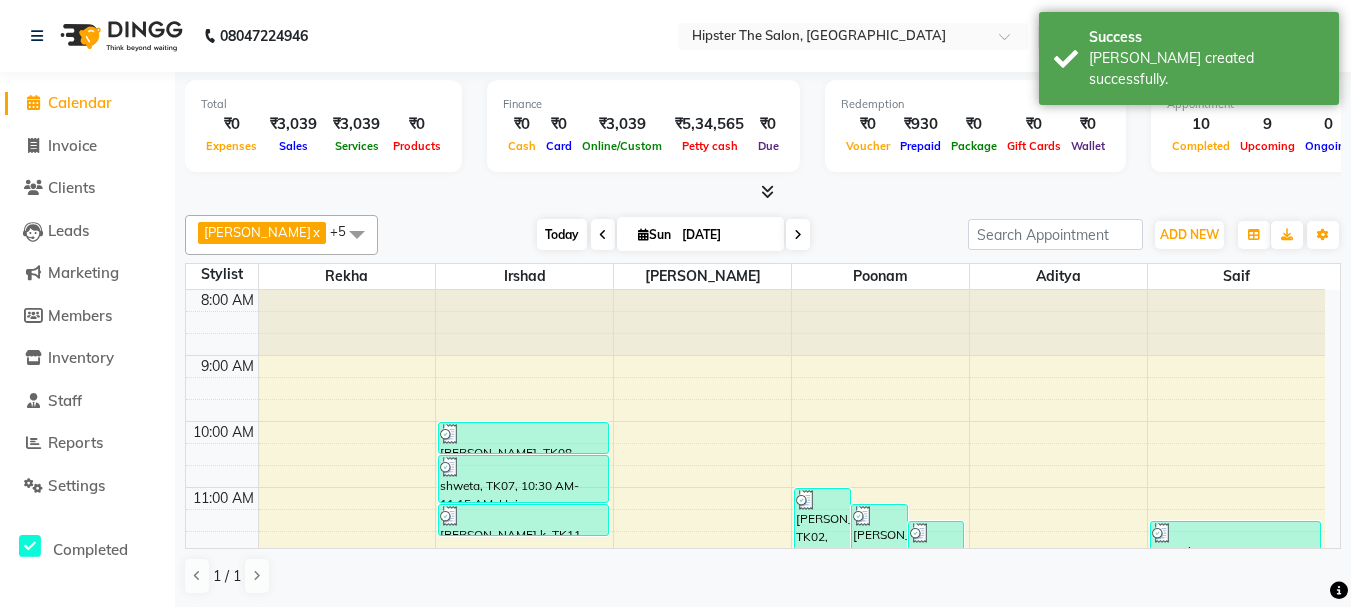 click on "Today" at bounding box center [562, 234] 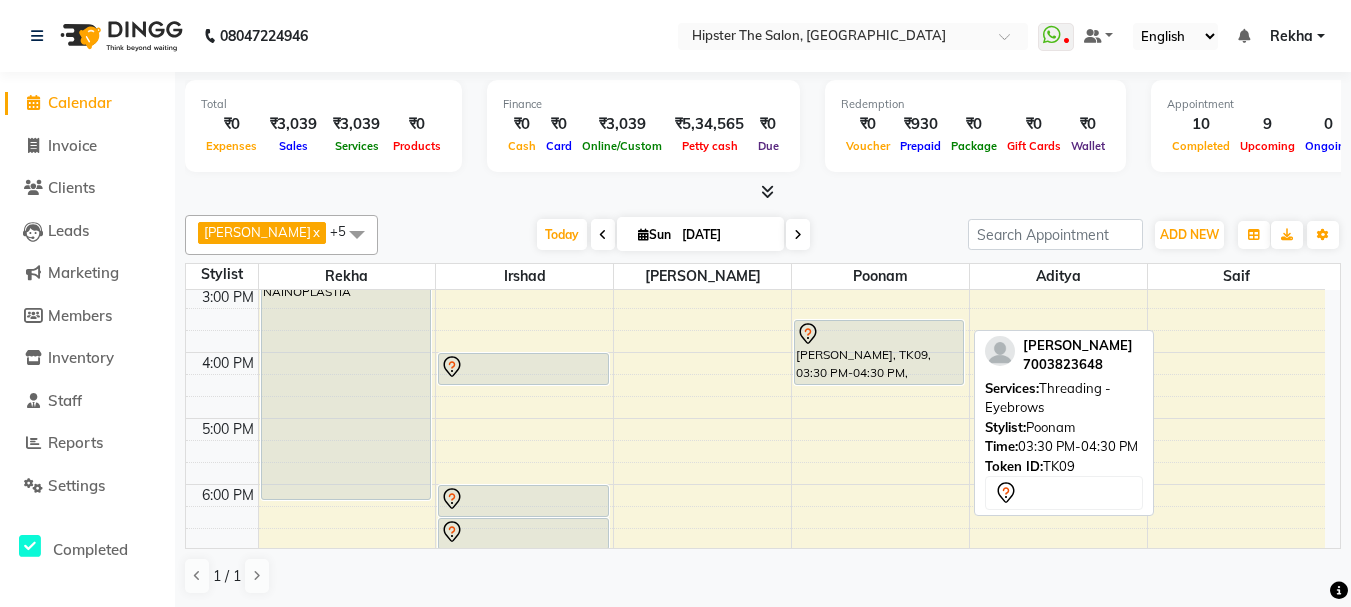 scroll, scrollTop: 531, scrollLeft: 0, axis: vertical 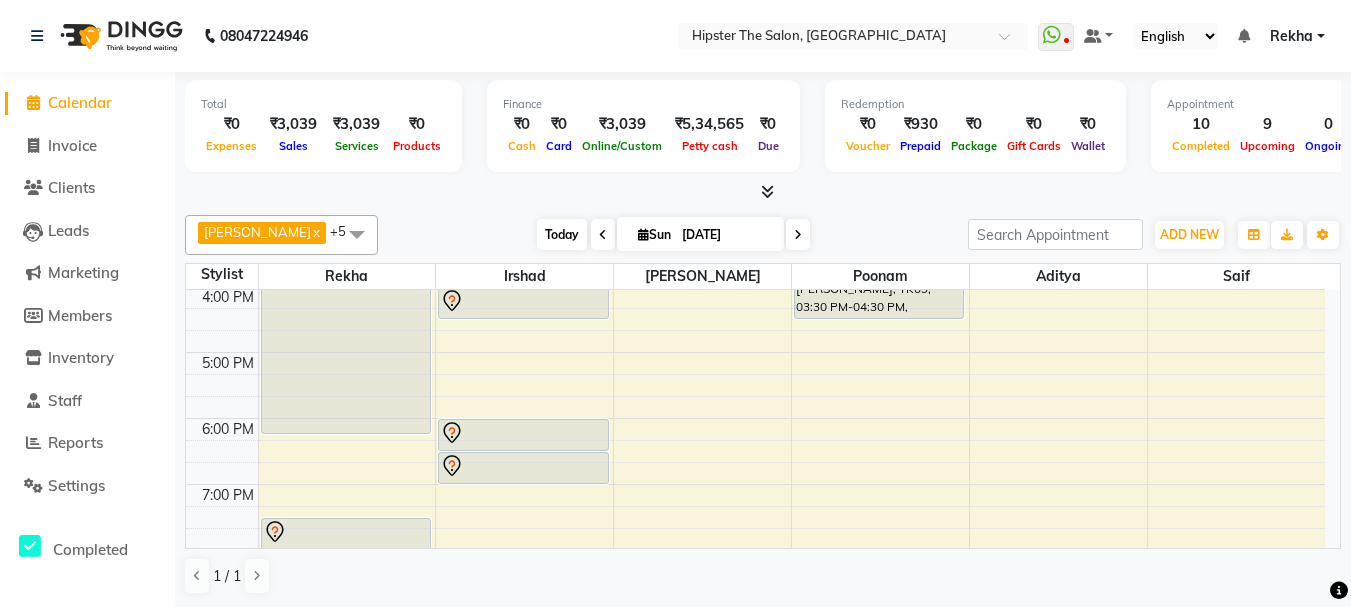 click on "Today" at bounding box center [562, 234] 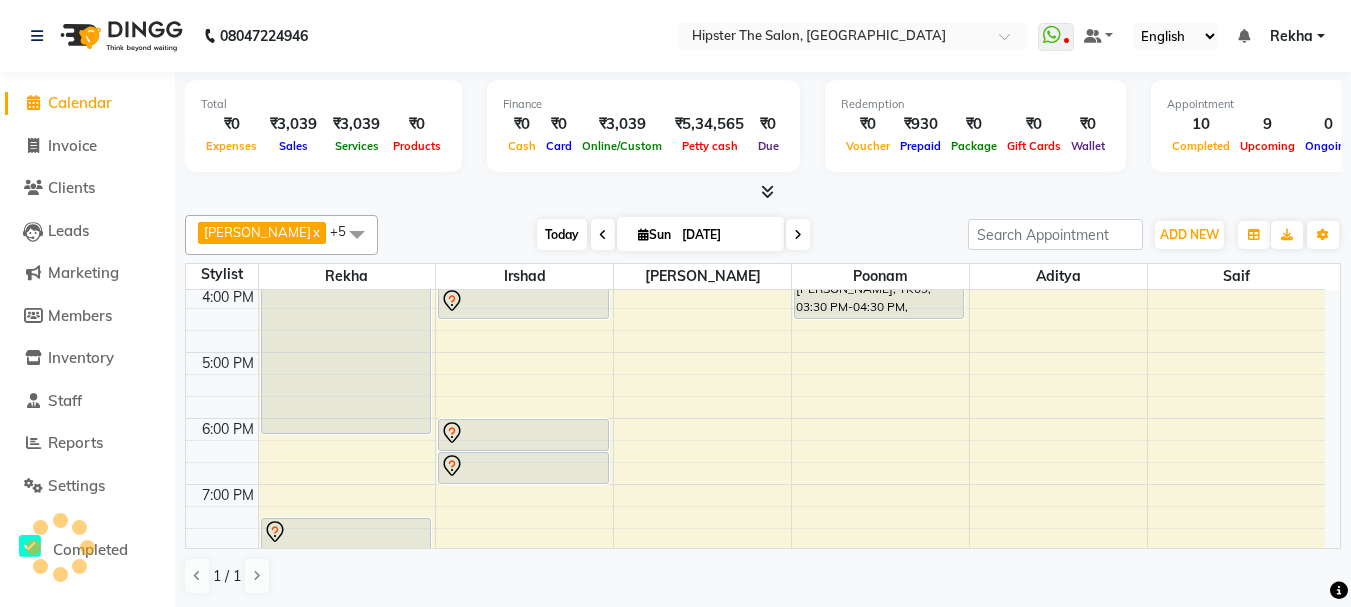 scroll, scrollTop: 331, scrollLeft: 0, axis: vertical 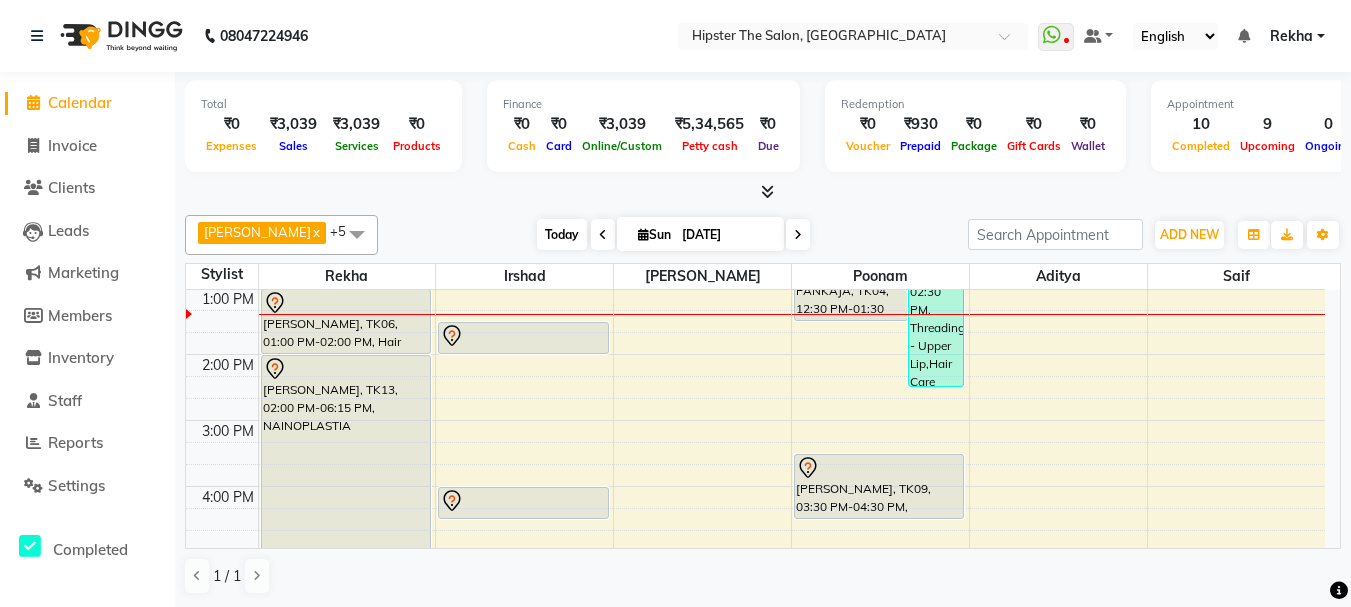 click on "Today" at bounding box center [562, 234] 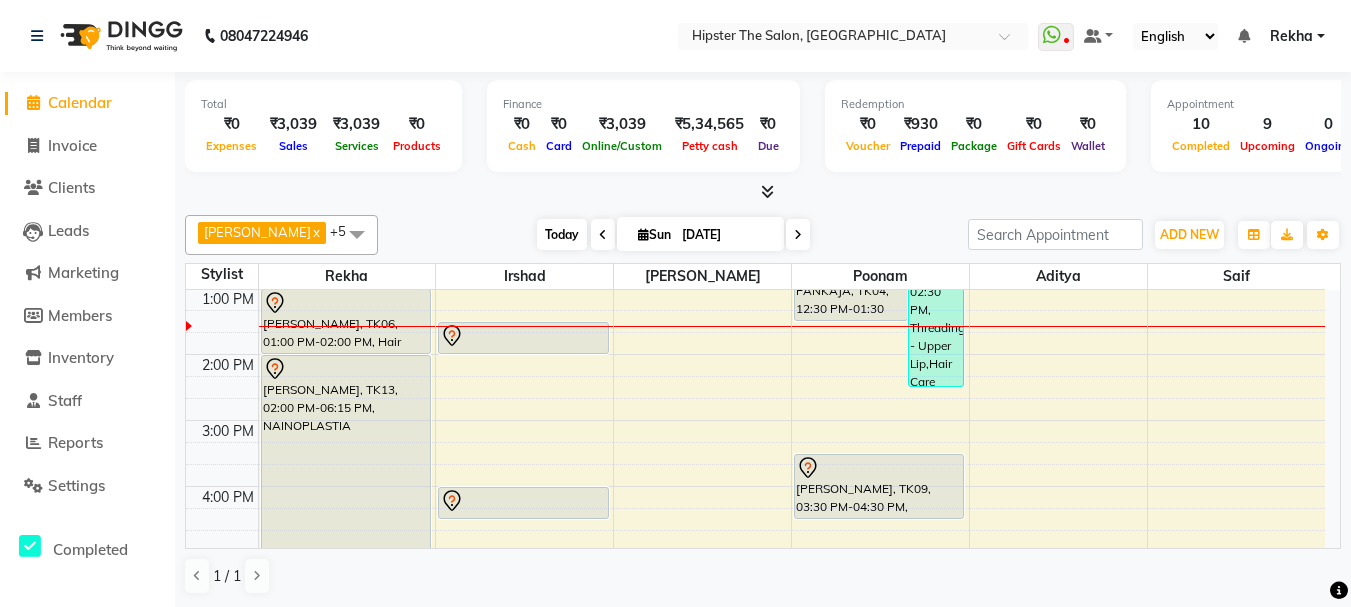 click on "Today" at bounding box center [562, 234] 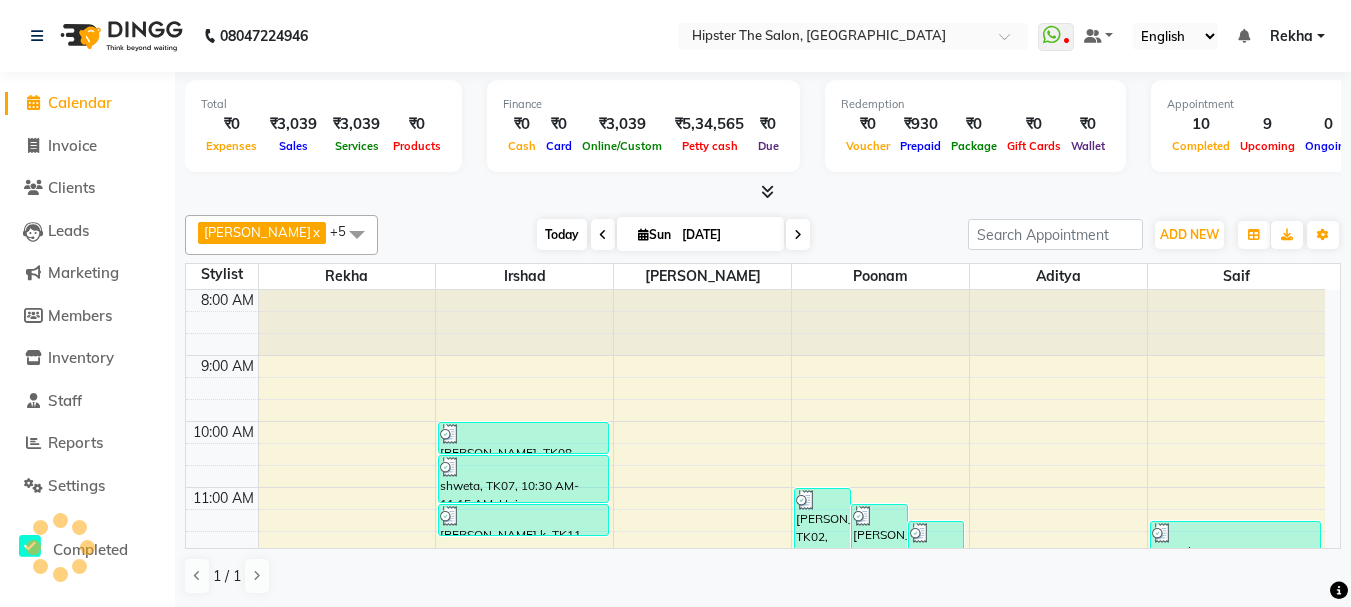 scroll, scrollTop: 331, scrollLeft: 0, axis: vertical 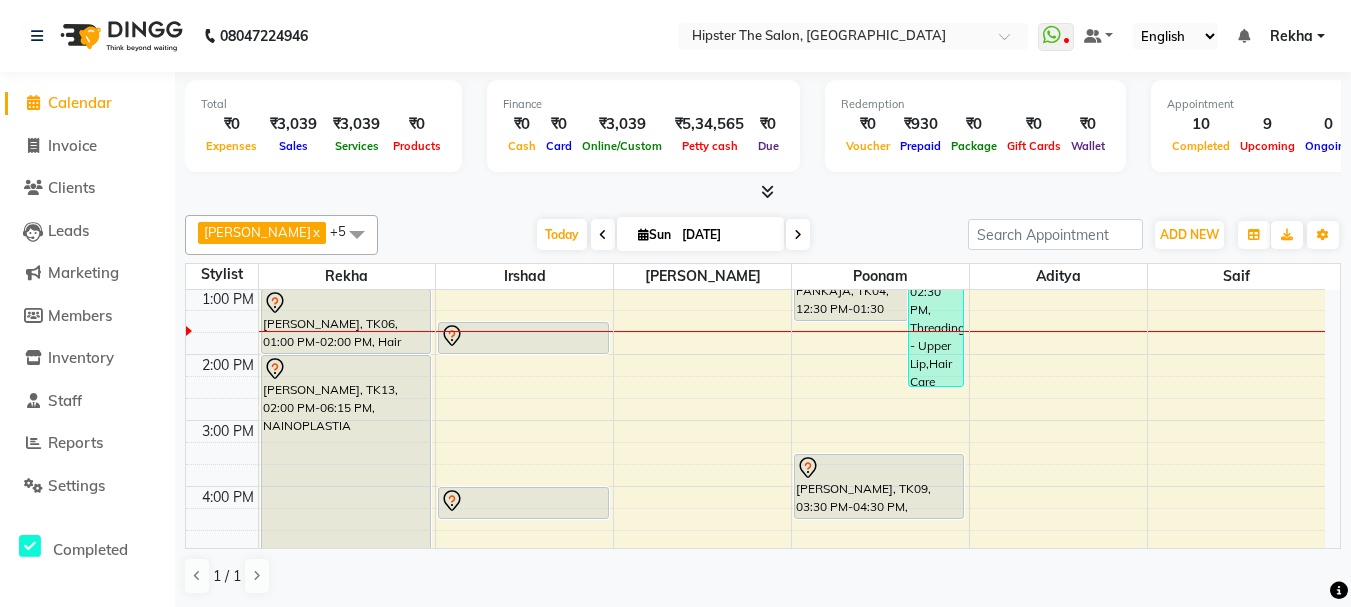 click at bounding box center (798, 235) 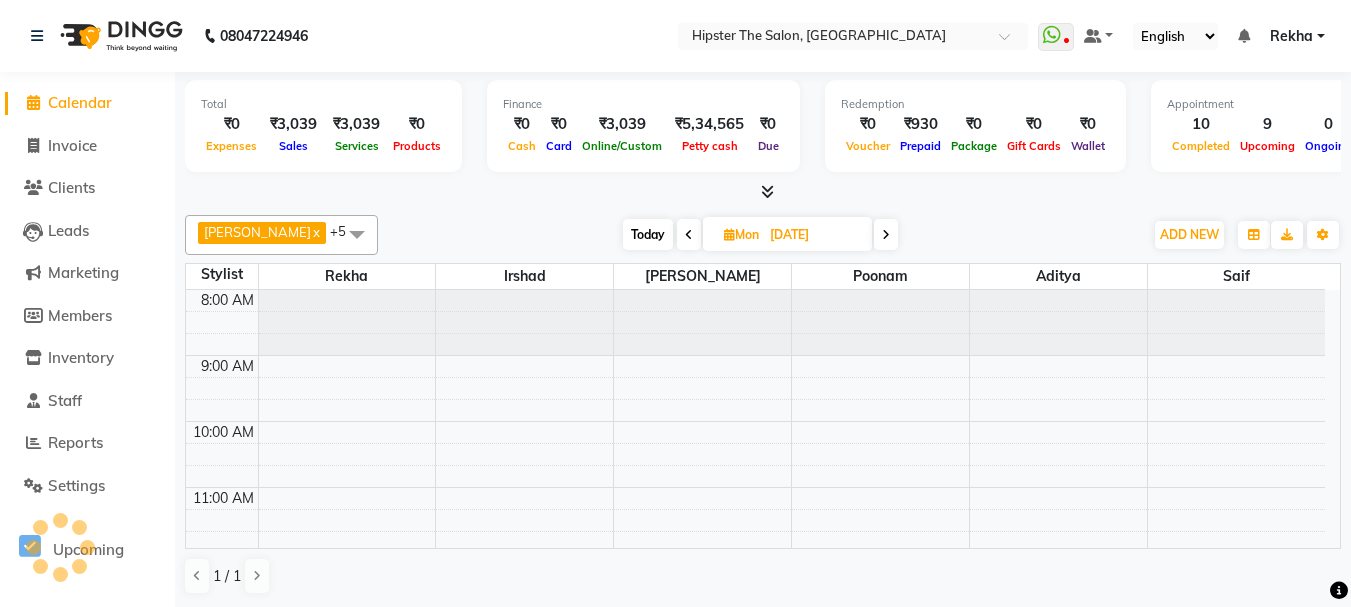 scroll, scrollTop: 331, scrollLeft: 0, axis: vertical 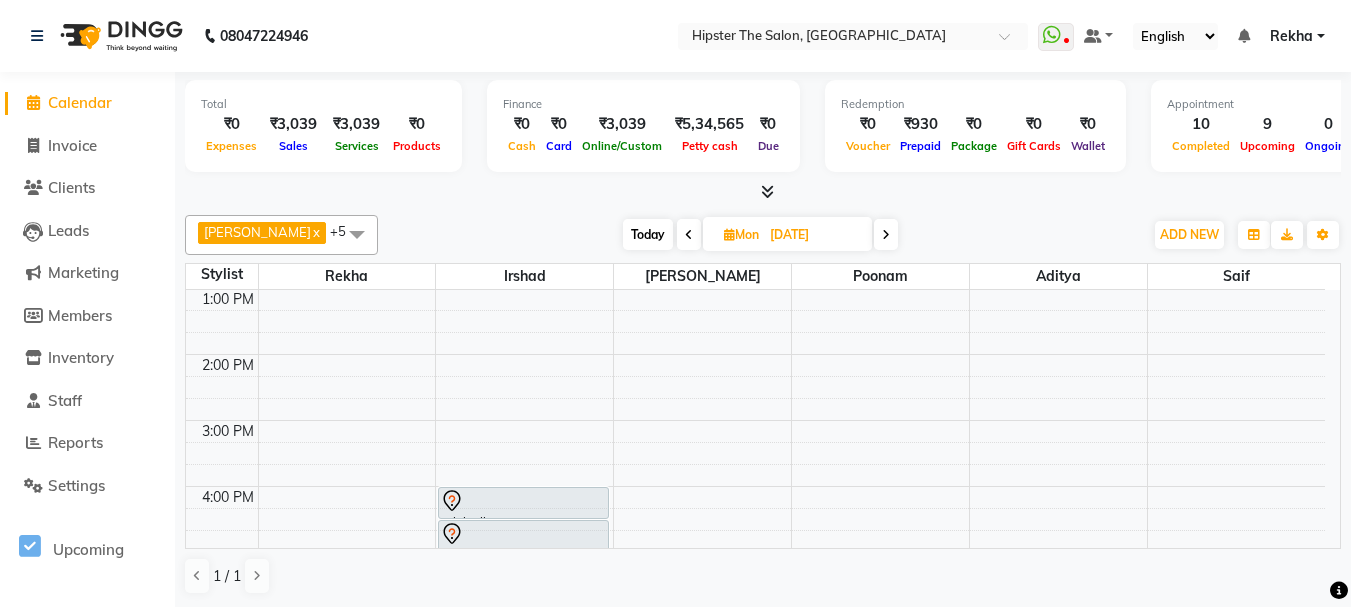 click at bounding box center (886, 234) 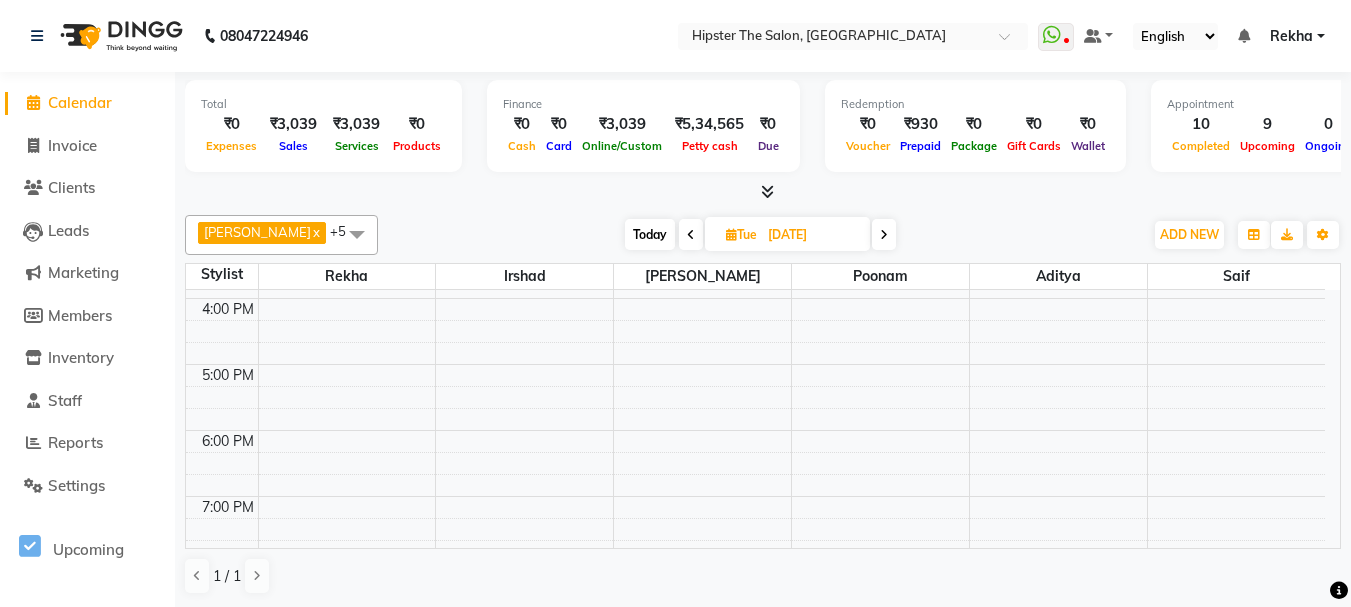 scroll, scrollTop: 513, scrollLeft: 0, axis: vertical 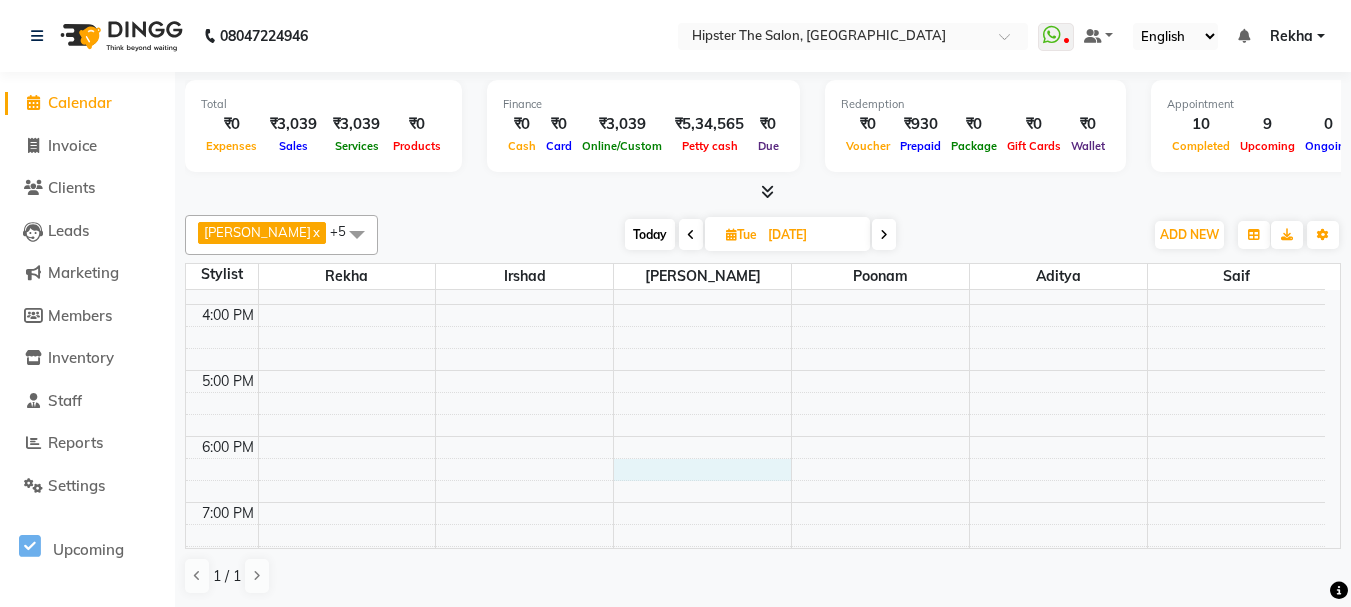 click on "8:00 AM 9:00 AM 10:00 AM 11:00 AM 12:00 PM 1:00 PM 2:00 PM 3:00 PM 4:00 PM 5:00 PM 6:00 PM 7:00 PM 8:00 PM 9:00 PM 10:00 PM" at bounding box center (755, 271) 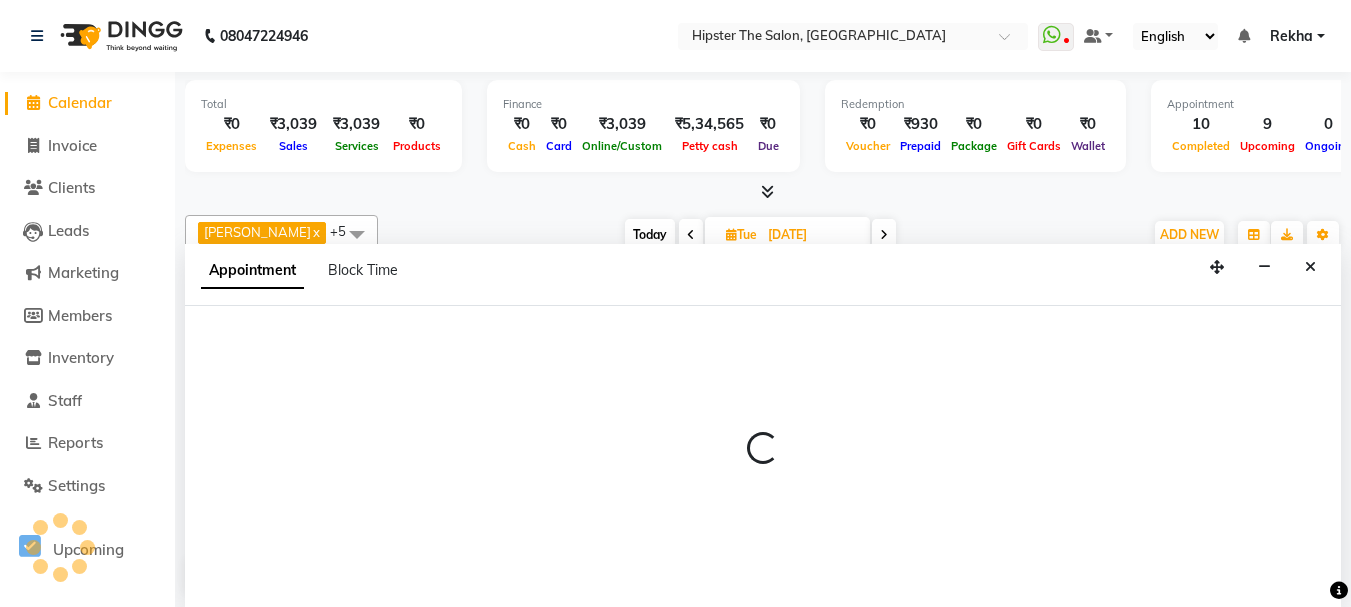 scroll, scrollTop: 1, scrollLeft: 0, axis: vertical 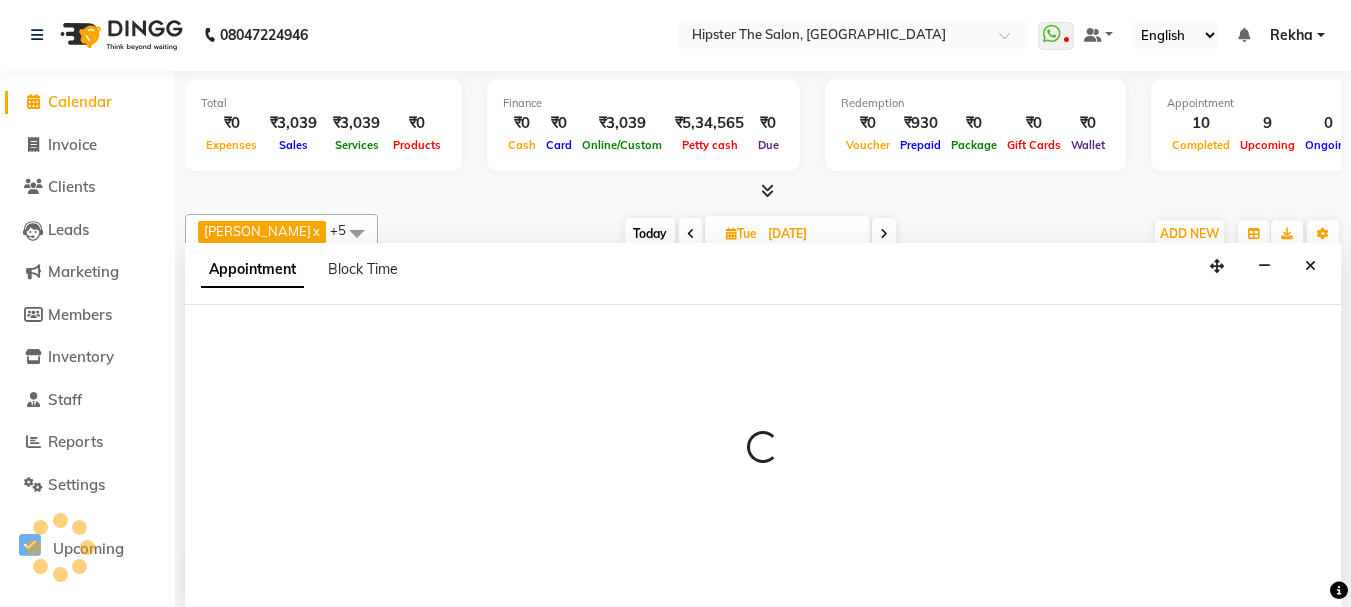 select on "32401" 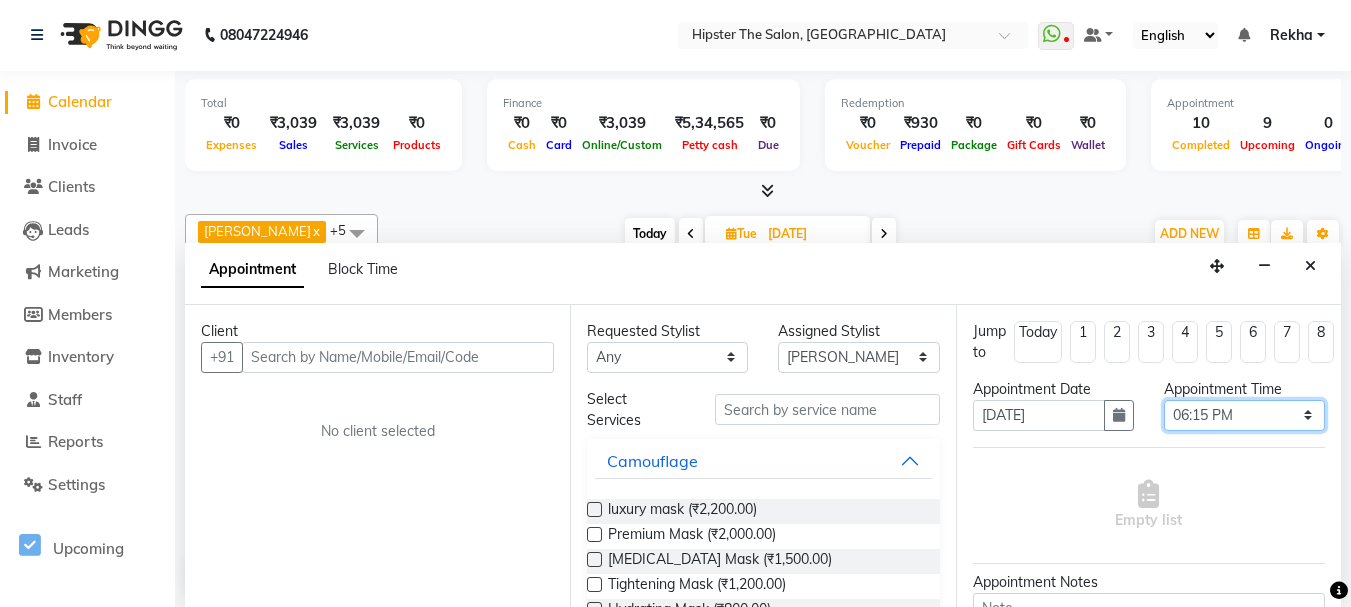 click on "Select 09:00 AM 09:15 AM 09:30 AM 09:45 AM 10:00 AM 10:15 AM 10:30 AM 10:45 AM 11:00 AM 11:15 AM 11:30 AM 11:45 AM 12:00 PM 12:15 PM 12:30 PM 12:45 PM 01:00 PM 01:15 PM 01:30 PM 01:45 PM 02:00 PM 02:15 PM 02:30 PM 02:45 PM 03:00 PM 03:15 PM 03:30 PM 03:45 PM 04:00 PM 04:15 PM 04:30 PM 04:45 PM 05:00 PM 05:15 PM 05:30 PM 05:45 PM 06:00 PM 06:15 PM 06:30 PM 06:45 PM 07:00 PM 07:15 PM 07:30 PM 07:45 PM 08:00 PM 08:15 PM 08:30 PM 08:45 PM 09:00 PM 09:15 PM 09:30 PM 09:45 PM 10:00 PM" at bounding box center [1244, 415] 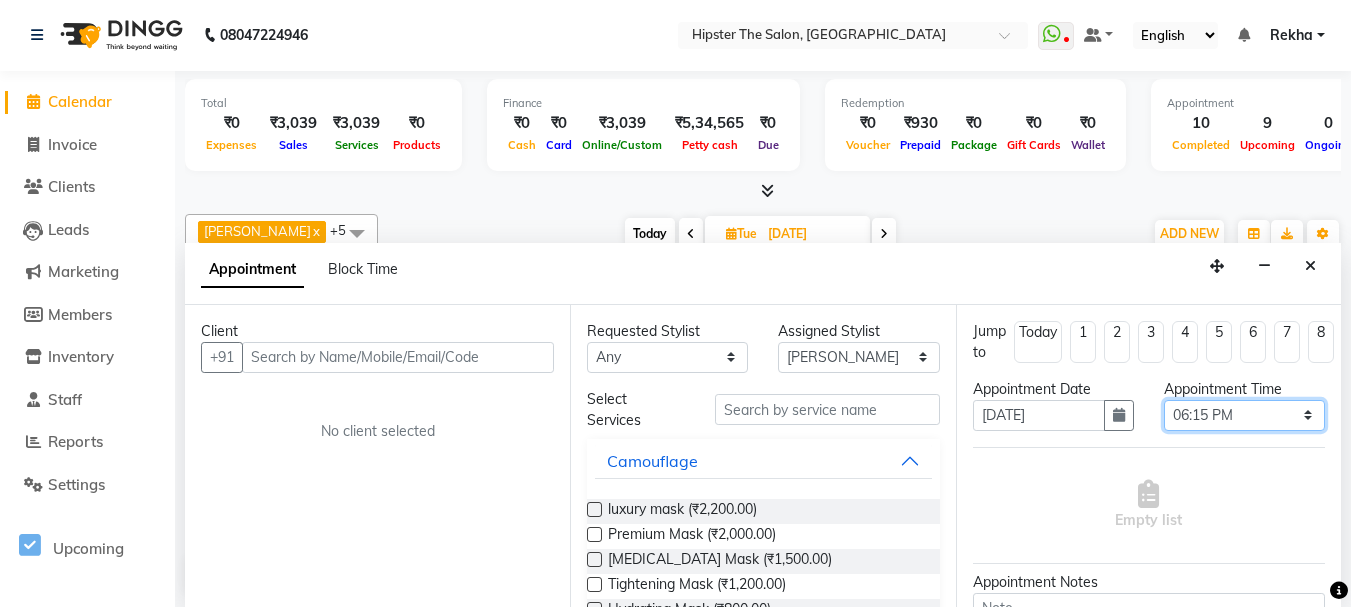 select on "1110" 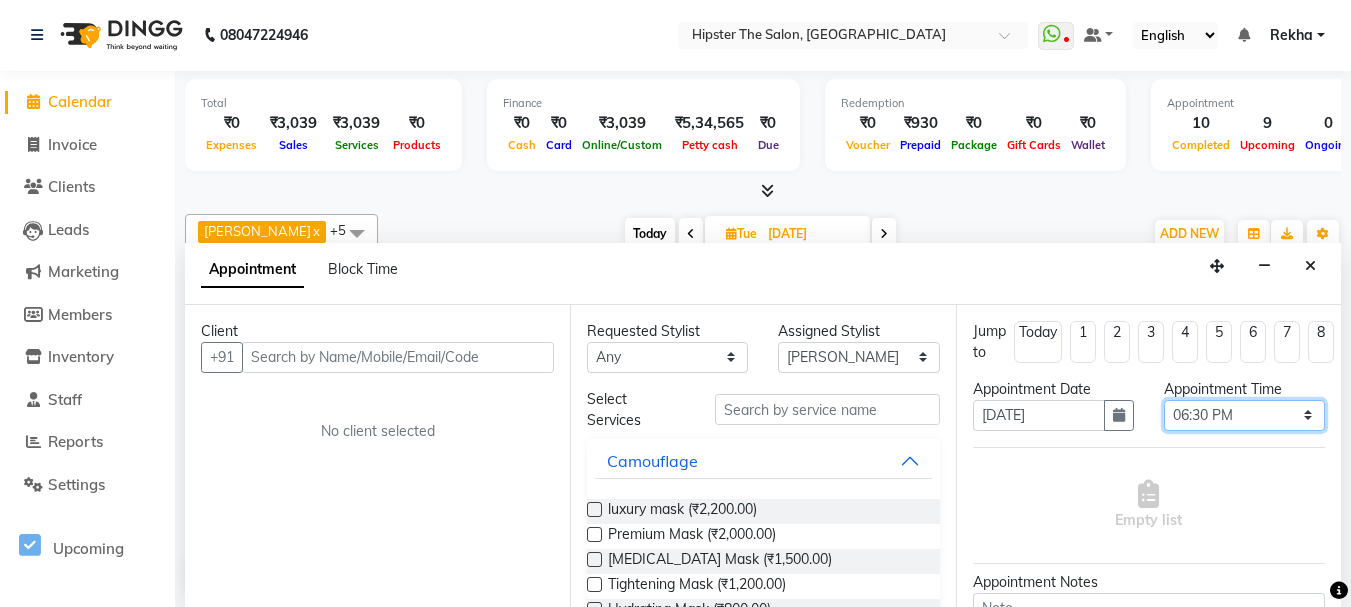 click on "Select 09:00 AM 09:15 AM 09:30 AM 09:45 AM 10:00 AM 10:15 AM 10:30 AM 10:45 AM 11:00 AM 11:15 AM 11:30 AM 11:45 AM 12:00 PM 12:15 PM 12:30 PM 12:45 PM 01:00 PM 01:15 PM 01:30 PM 01:45 PM 02:00 PM 02:15 PM 02:30 PM 02:45 PM 03:00 PM 03:15 PM 03:30 PM 03:45 PM 04:00 PM 04:15 PM 04:30 PM 04:45 PM 05:00 PM 05:15 PM 05:30 PM 05:45 PM 06:00 PM 06:15 PM 06:30 PM 06:45 PM 07:00 PM 07:15 PM 07:30 PM 07:45 PM 08:00 PM 08:15 PM 08:30 PM 08:45 PM 09:00 PM 09:15 PM 09:30 PM 09:45 PM 10:00 PM" at bounding box center [1244, 415] 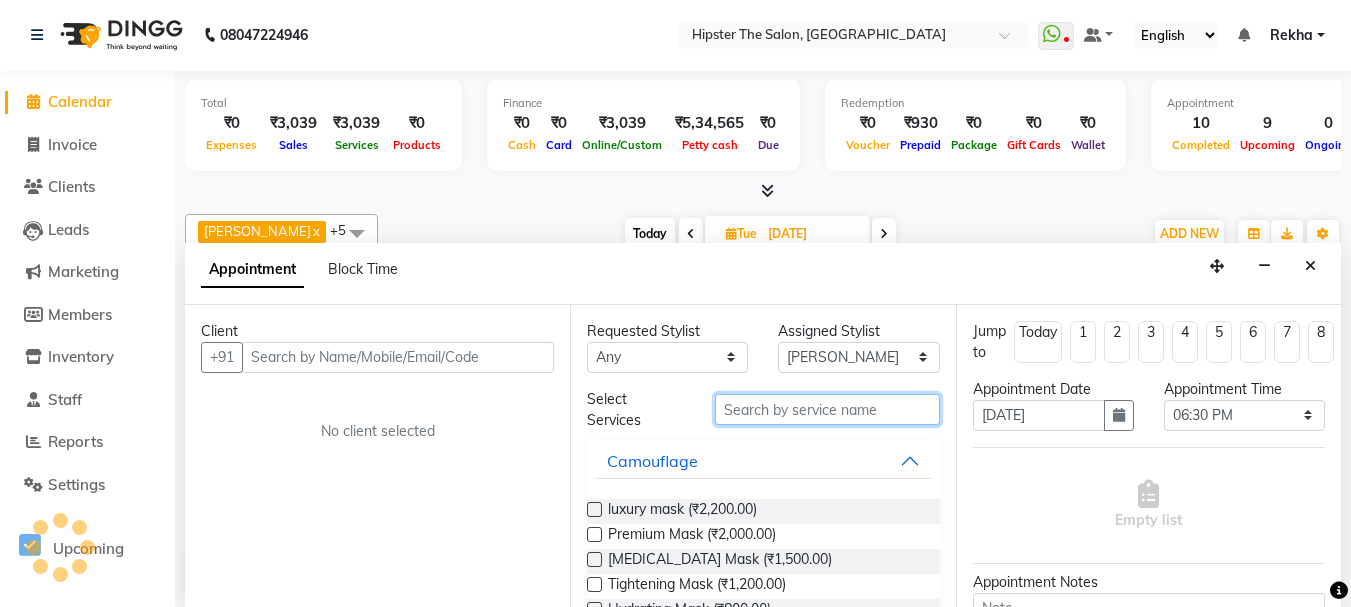 click at bounding box center [827, 409] 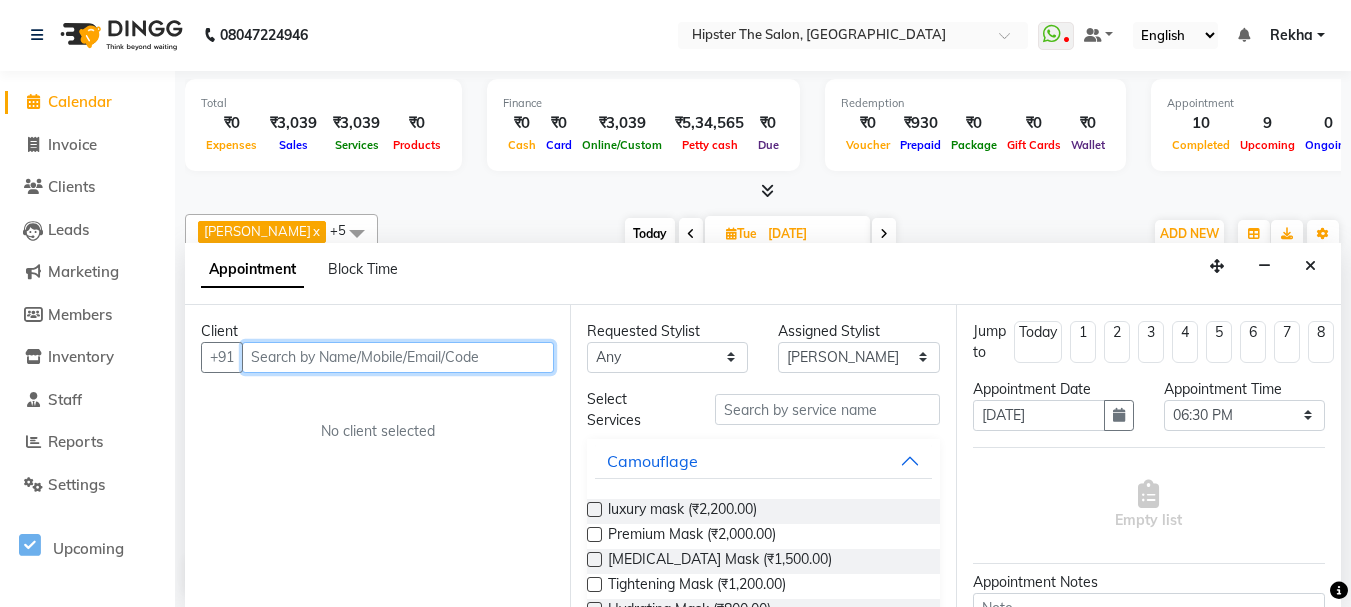 click at bounding box center [398, 357] 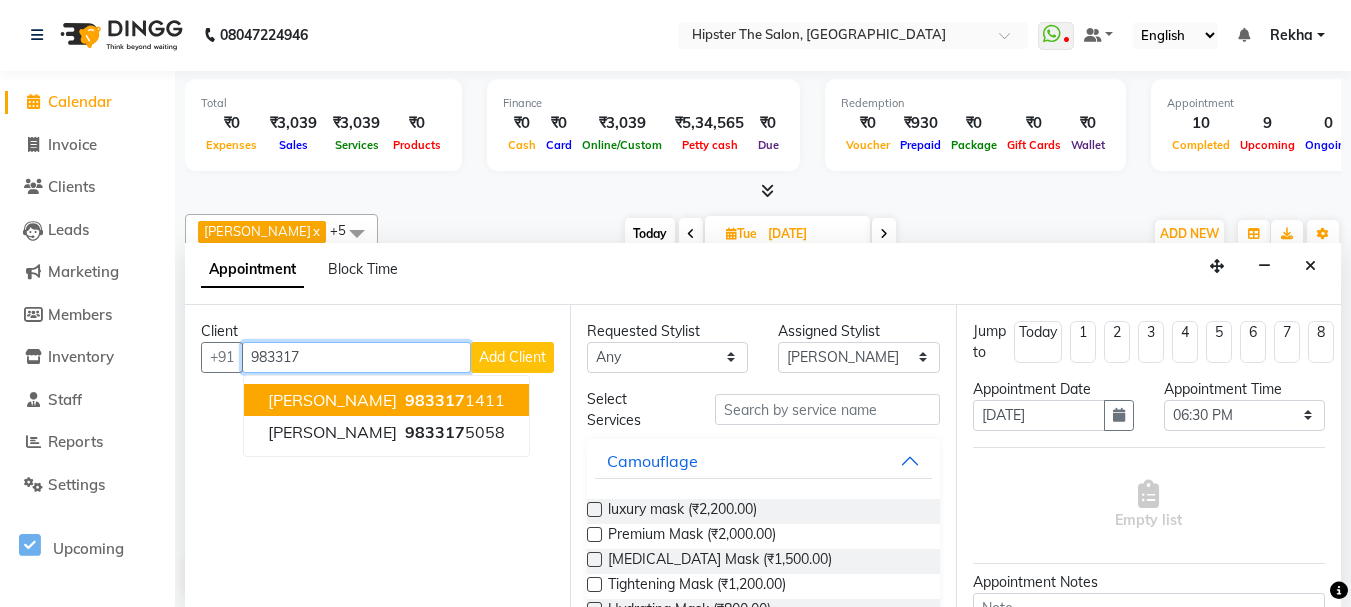 click on "983317 1411" at bounding box center [453, 400] 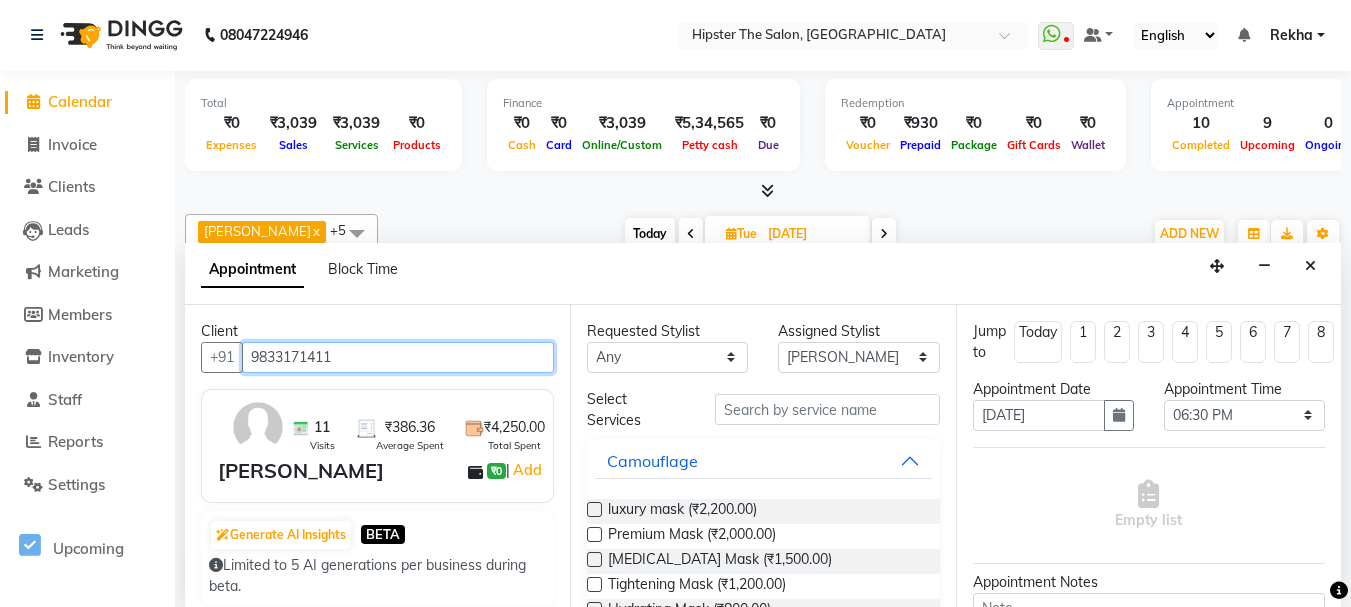 type on "9833171411" 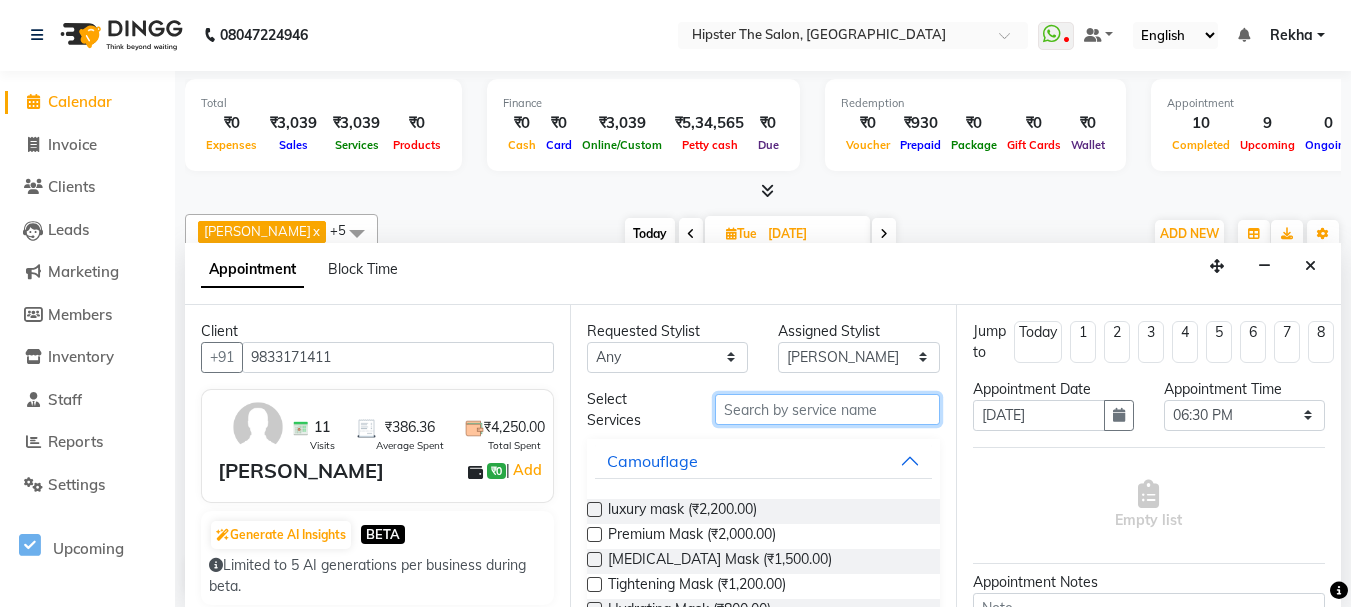 click at bounding box center [827, 409] 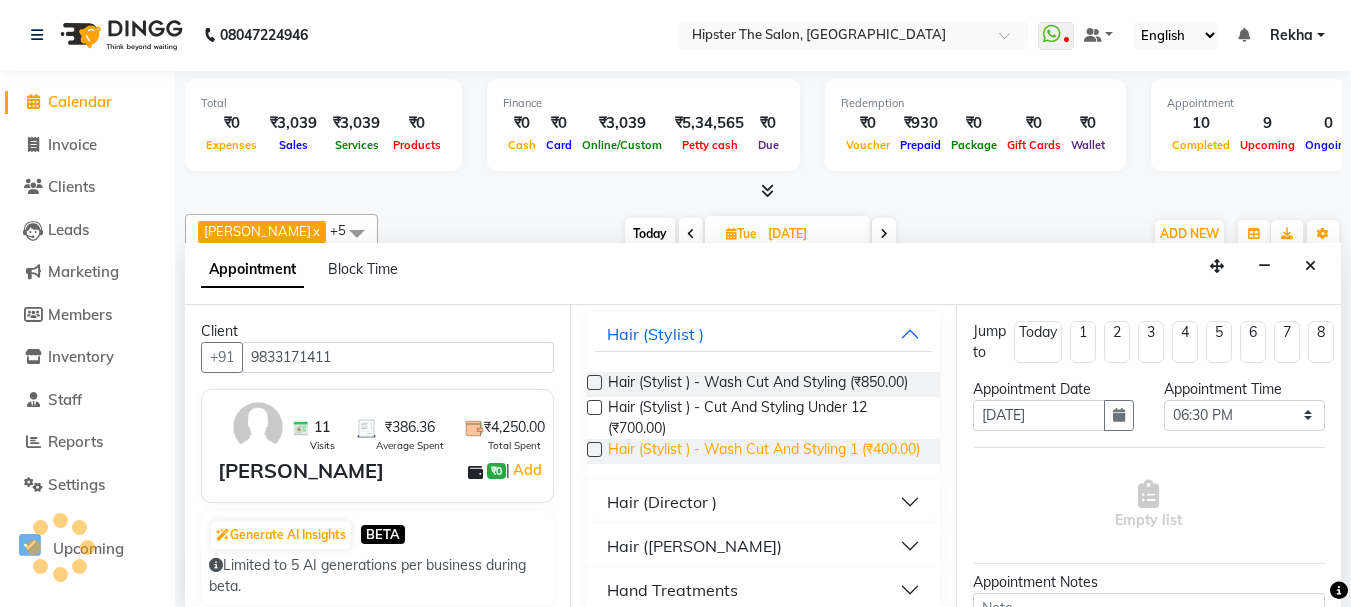 scroll, scrollTop: 167, scrollLeft: 0, axis: vertical 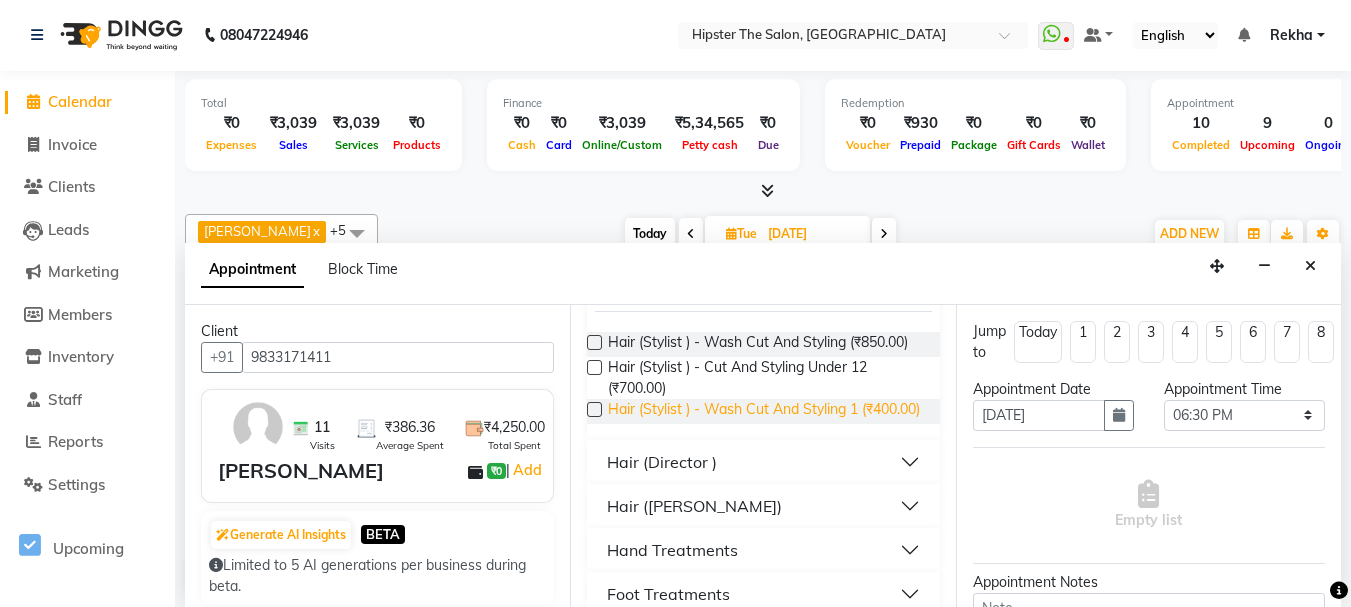 type on "cut" 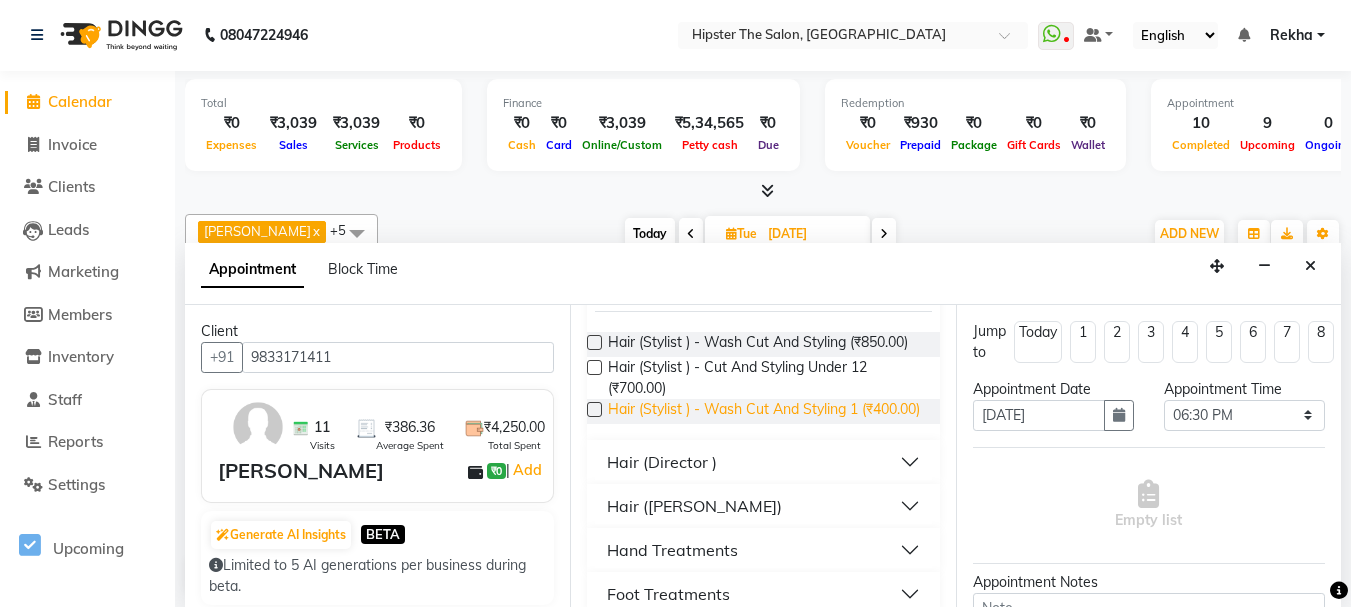 click on "Hair (Stylist ) - Wash Cut And Styling 1 (₹400.00)" at bounding box center [764, 411] 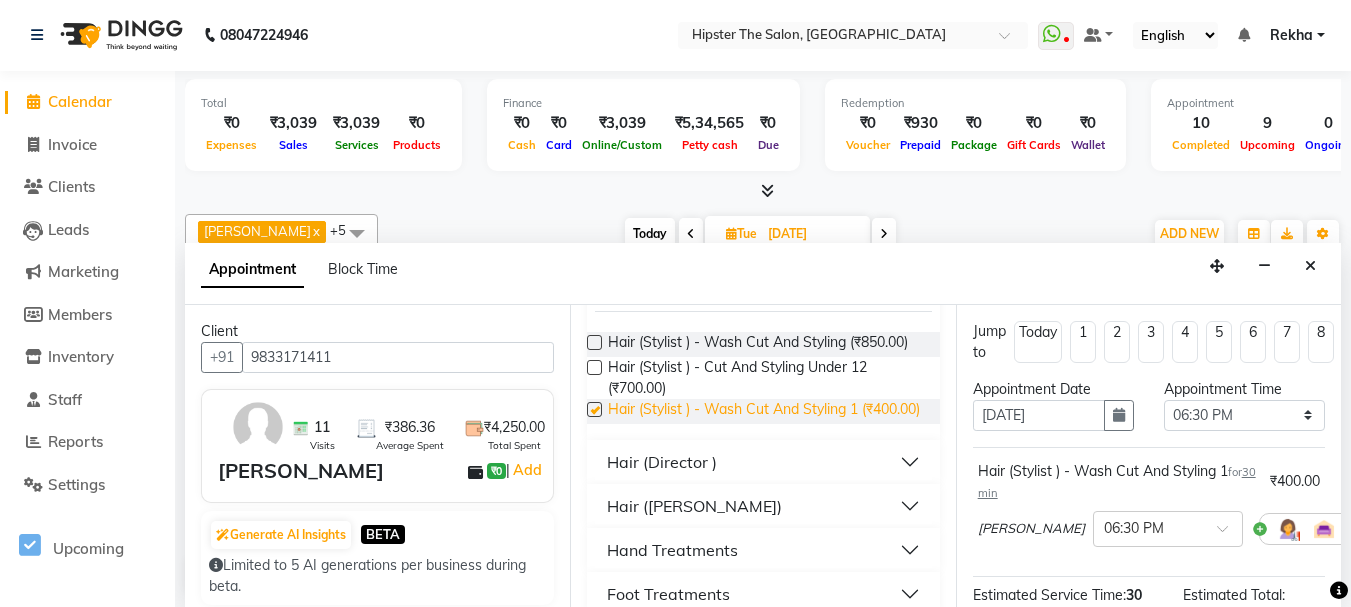 checkbox on "false" 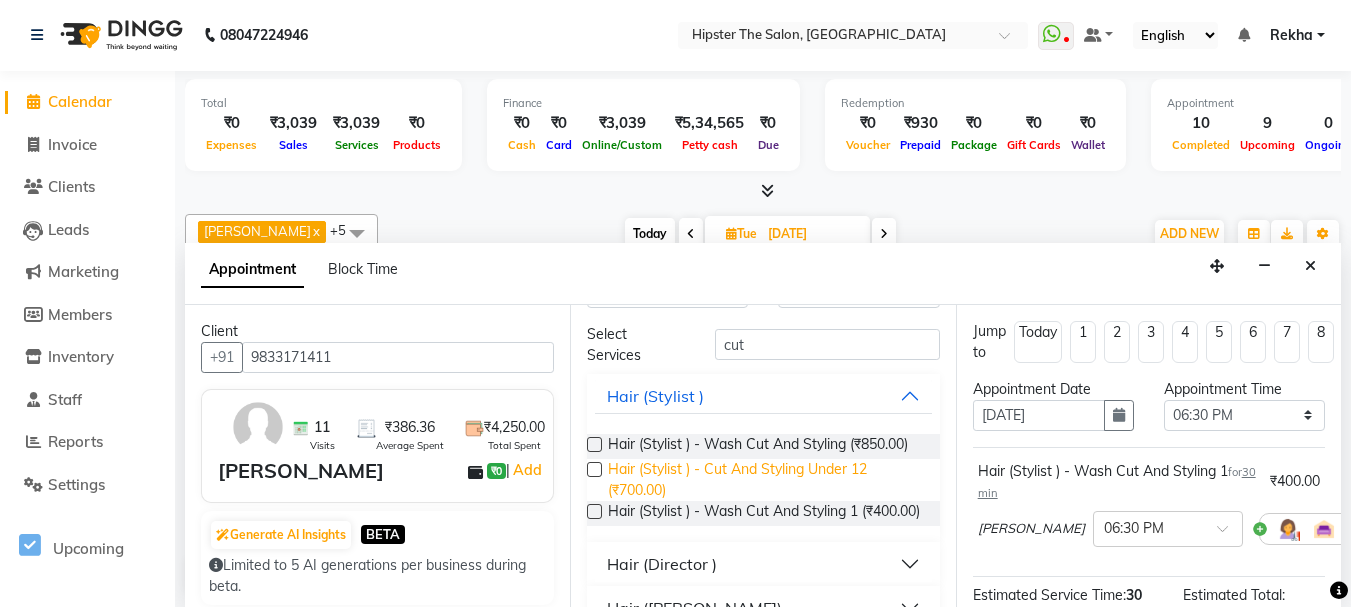 scroll, scrollTop: 33, scrollLeft: 0, axis: vertical 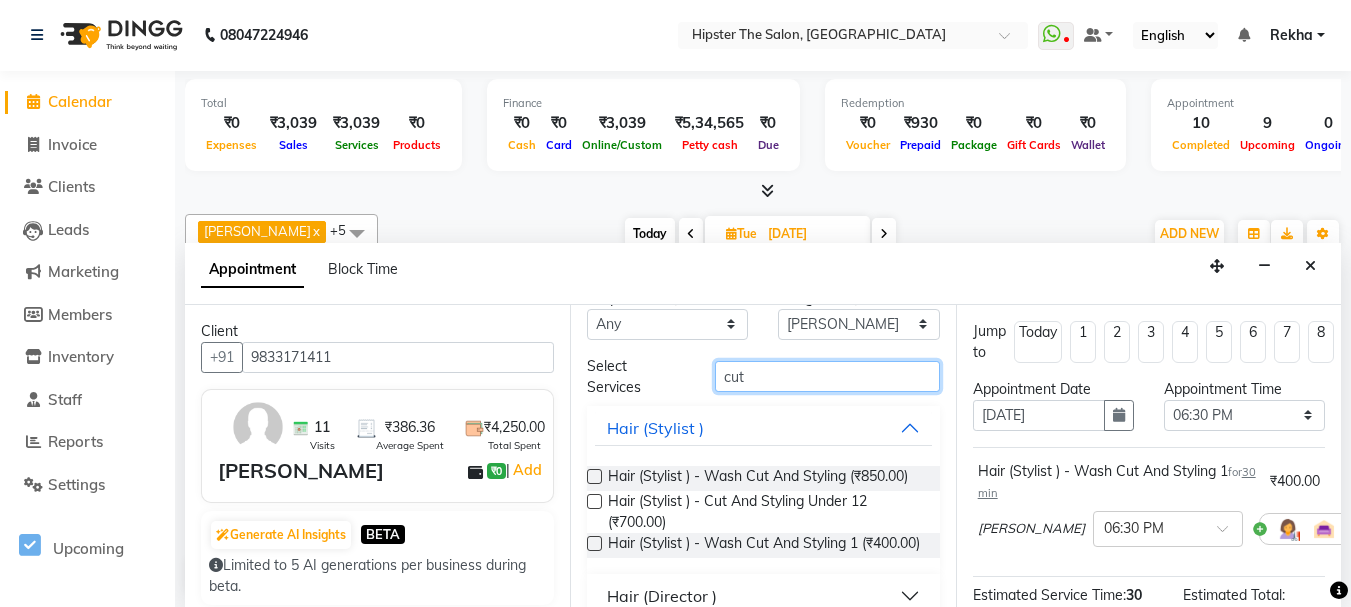 click on "cut" at bounding box center [827, 376] 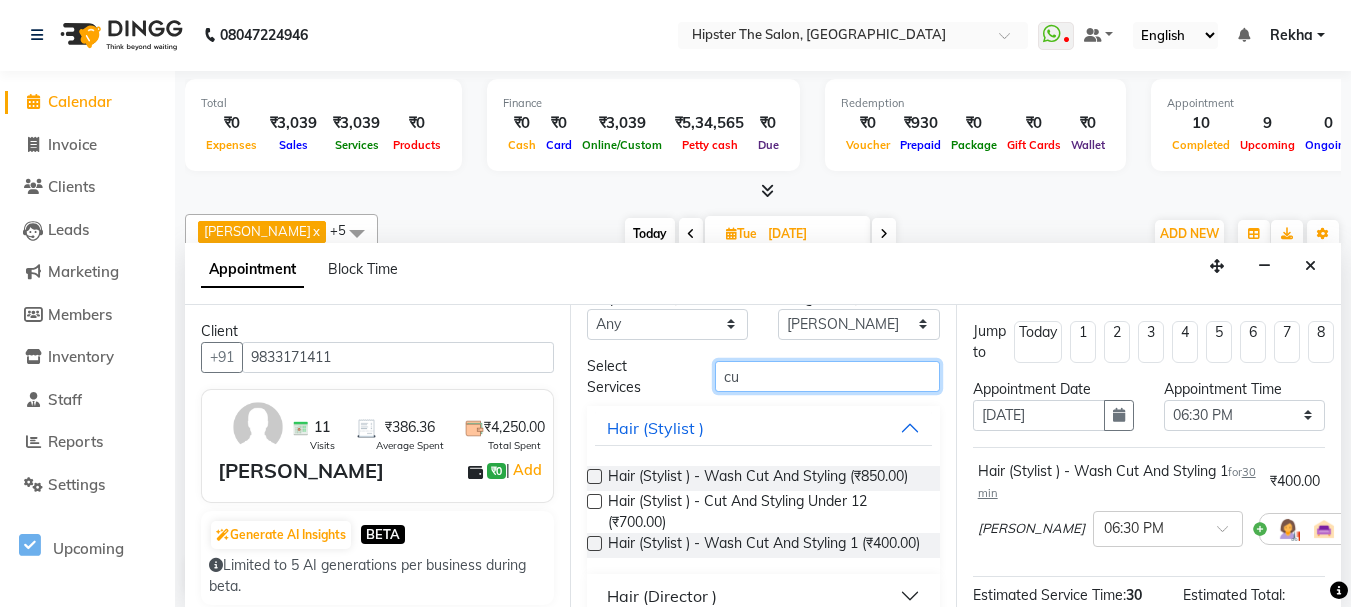 type on "c" 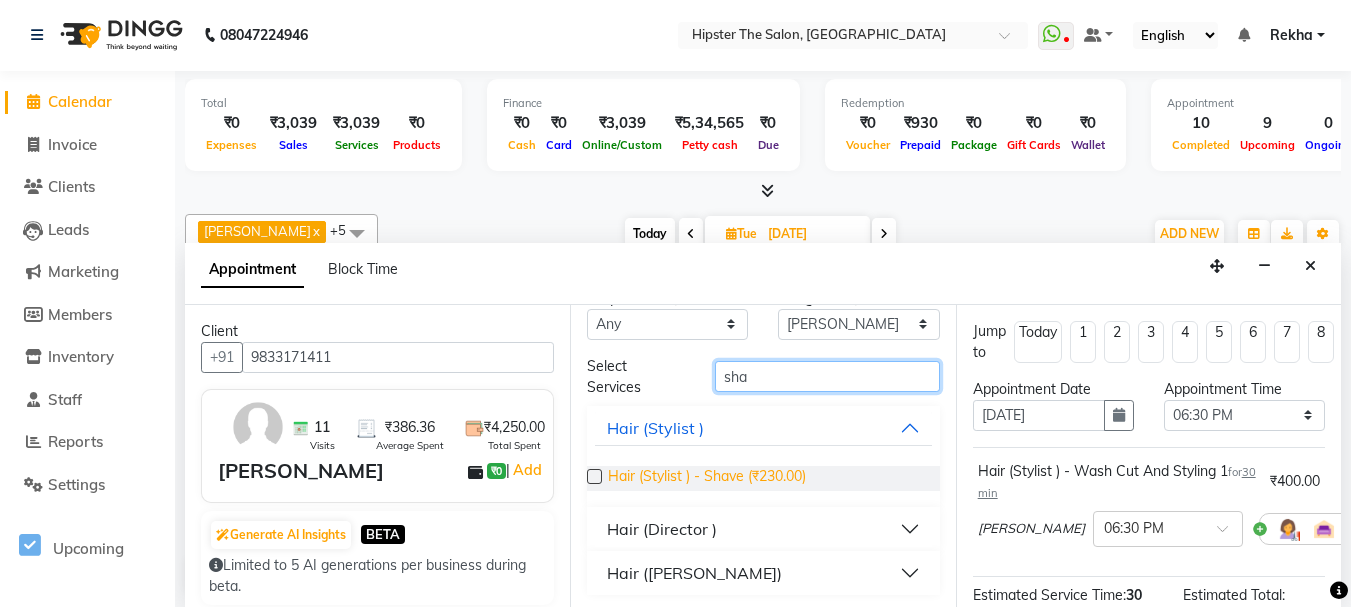 type on "sha" 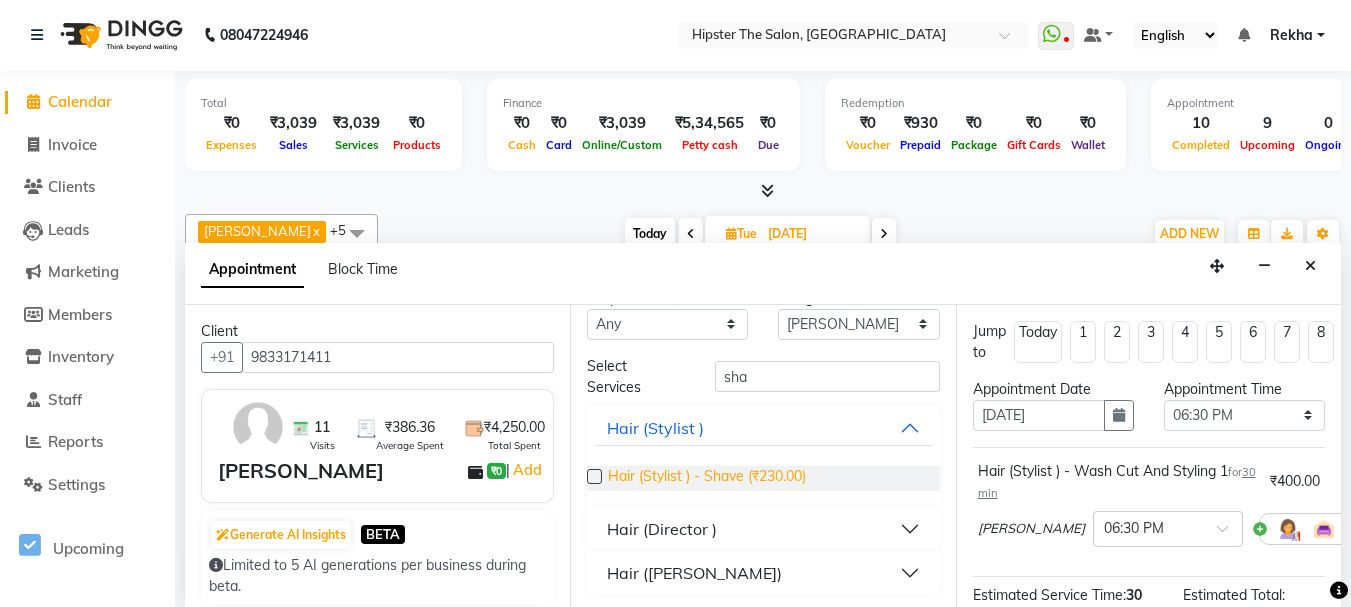 click on "Hair (Stylist ) - Shave (₹230.00)" at bounding box center (707, 478) 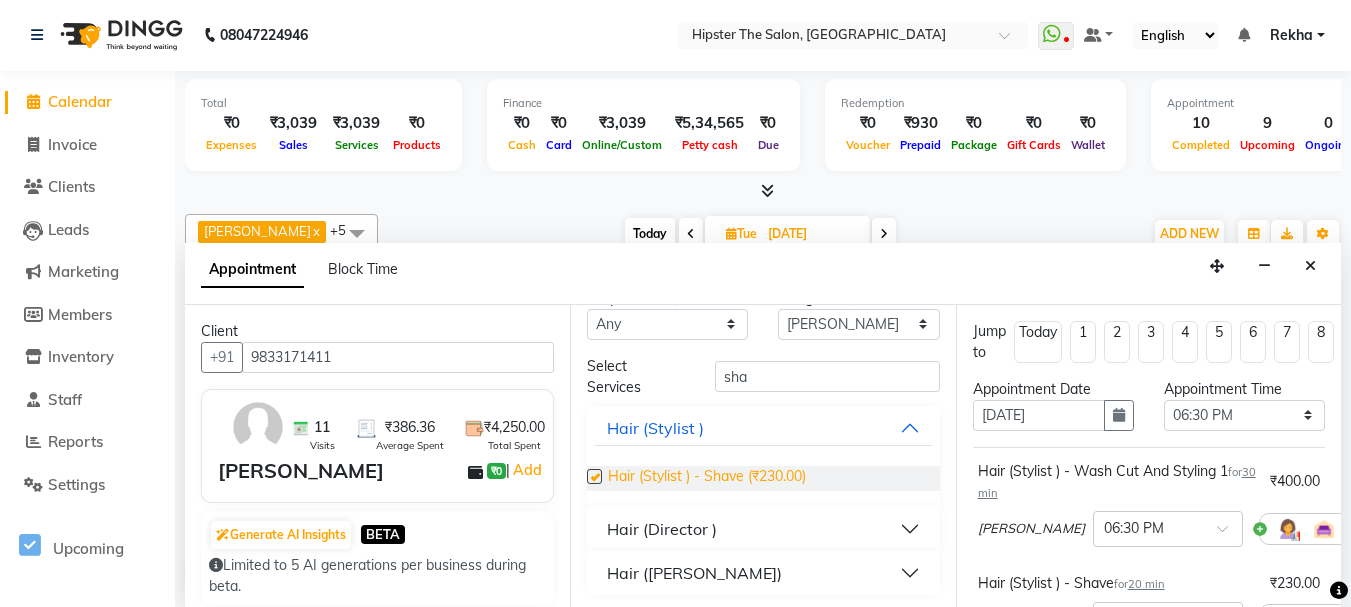 checkbox on "false" 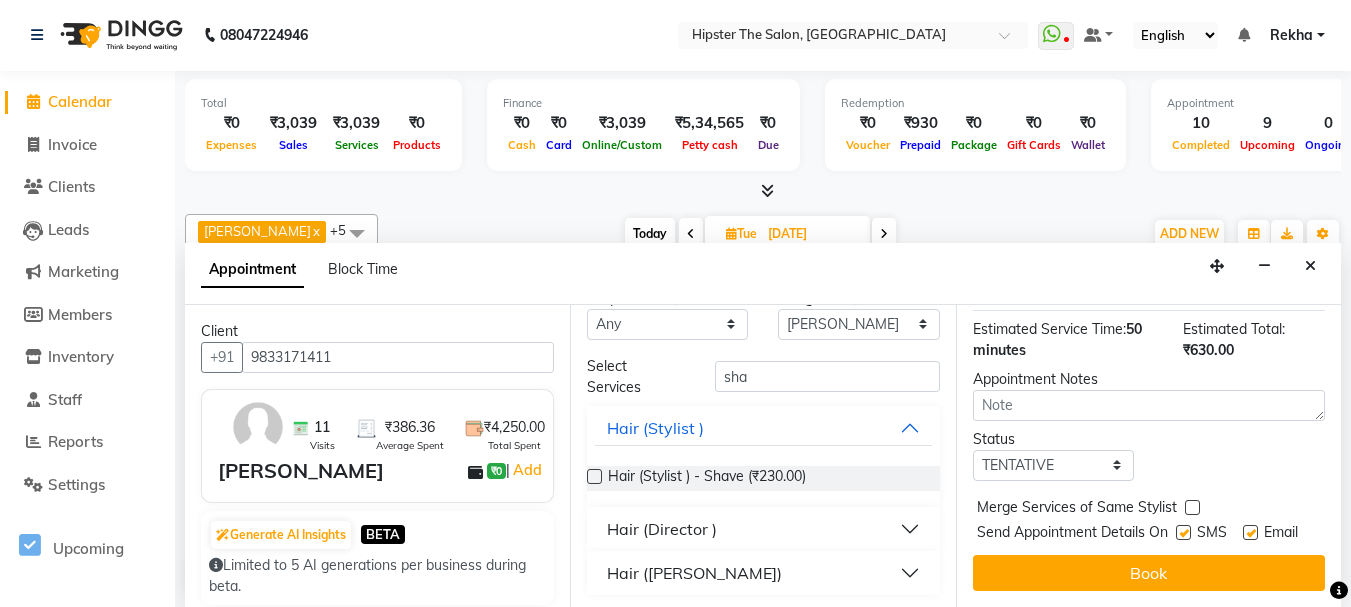 scroll, scrollTop: 389, scrollLeft: 0, axis: vertical 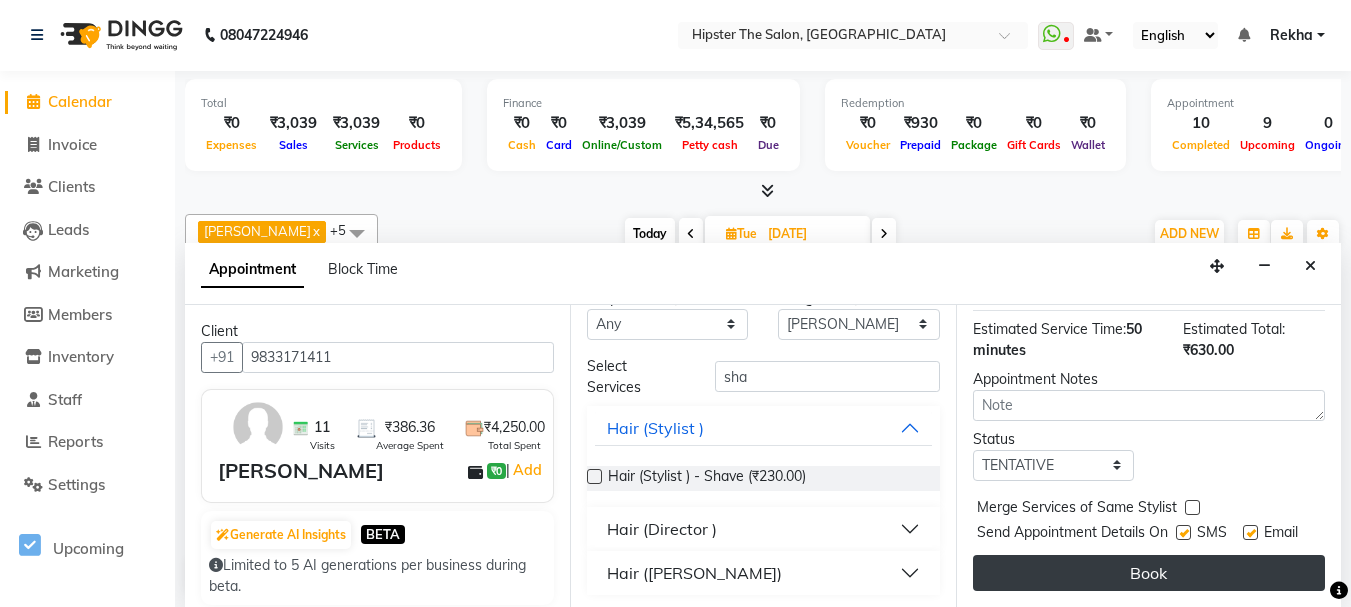click on "Book" at bounding box center (1149, 573) 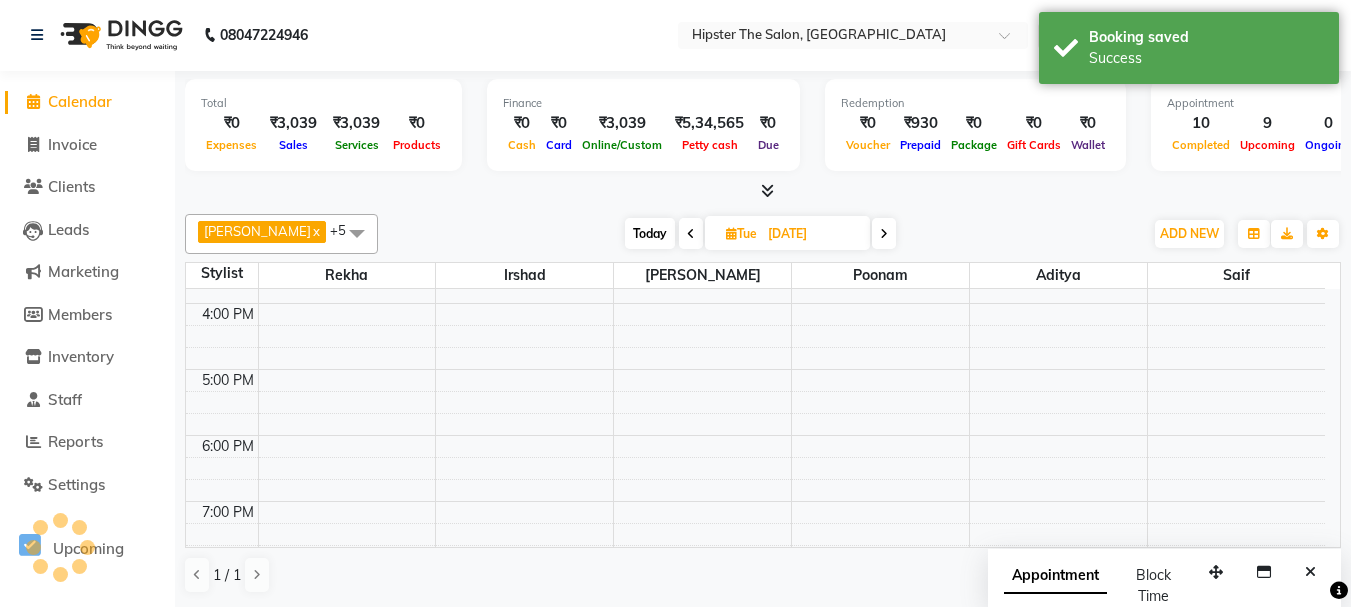 scroll, scrollTop: 0, scrollLeft: 0, axis: both 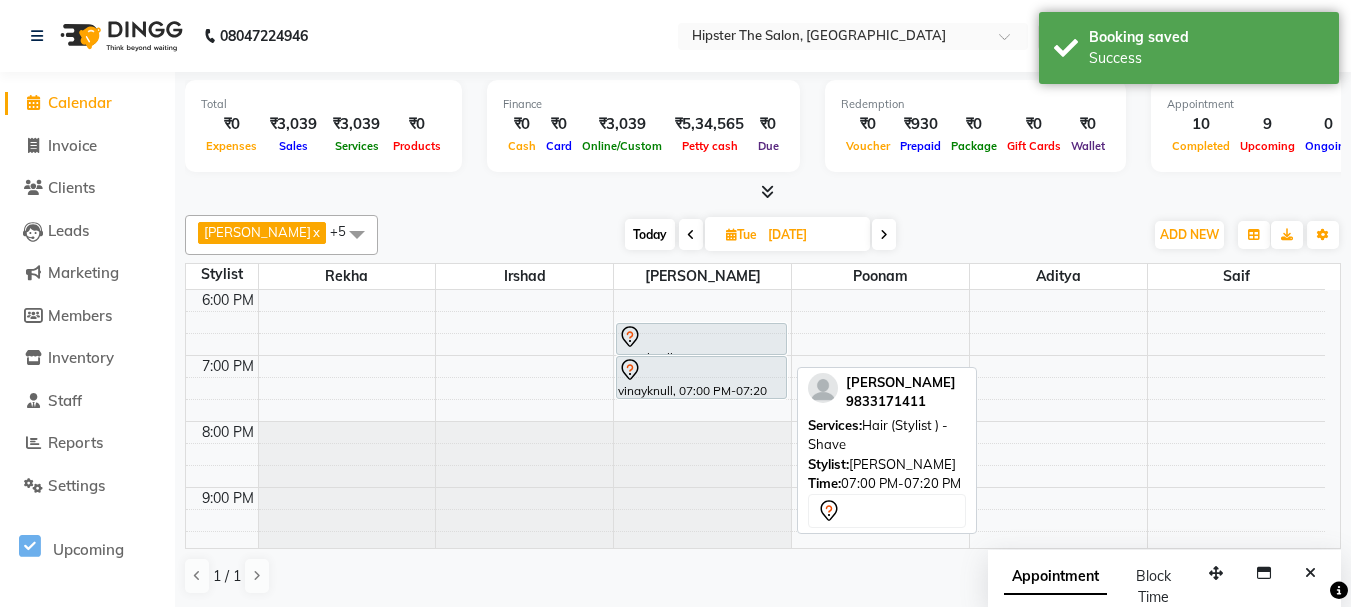 drag, startPoint x: 717, startPoint y: 372, endPoint x: 718, endPoint y: 393, distance: 21.023796 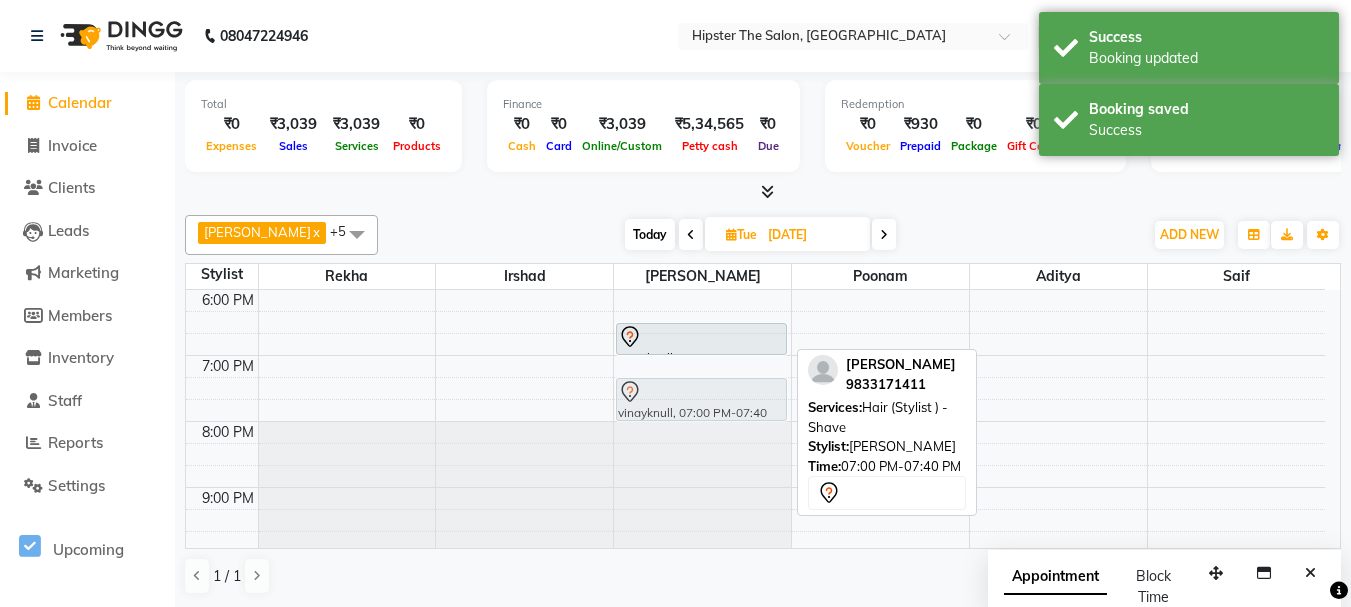 drag, startPoint x: 729, startPoint y: 364, endPoint x: 729, endPoint y: 379, distance: 15 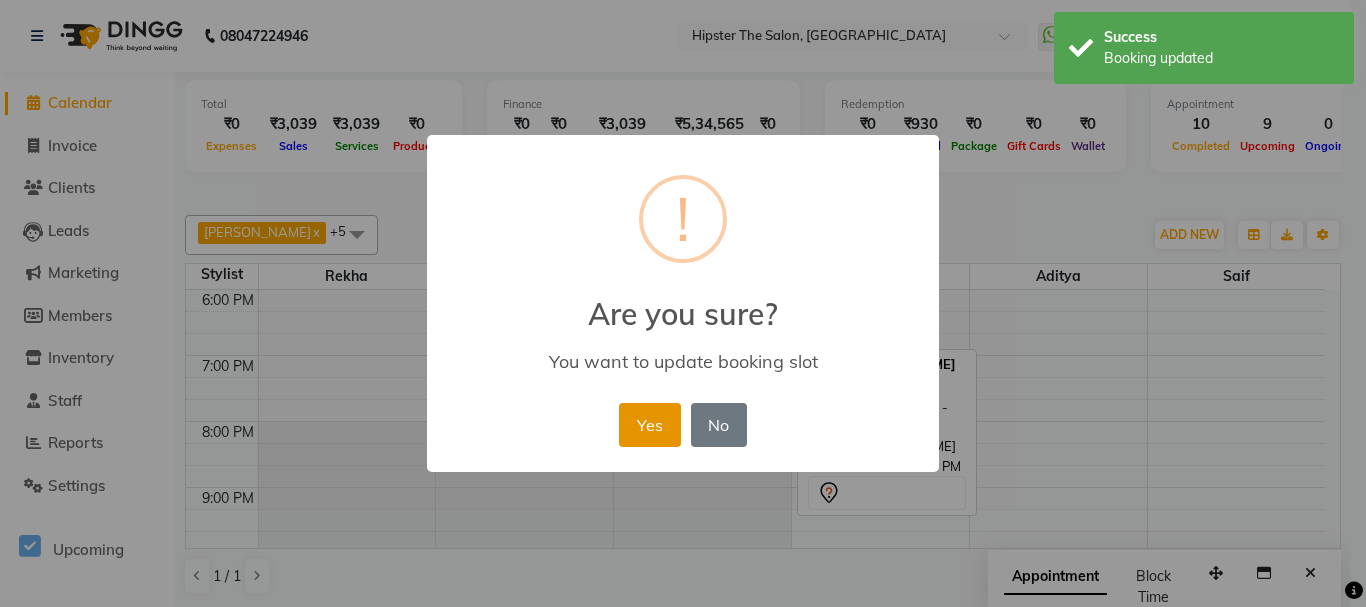 click on "Yes" at bounding box center (649, 425) 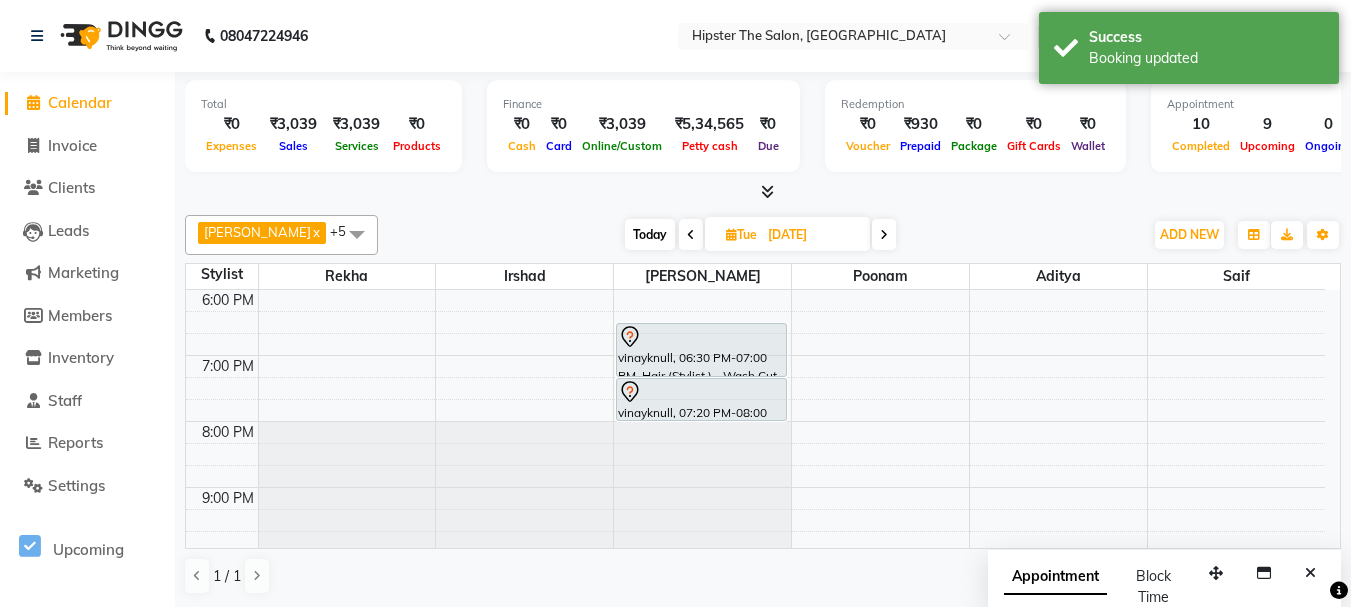 drag, startPoint x: 733, startPoint y: 352, endPoint x: 733, endPoint y: 367, distance: 15 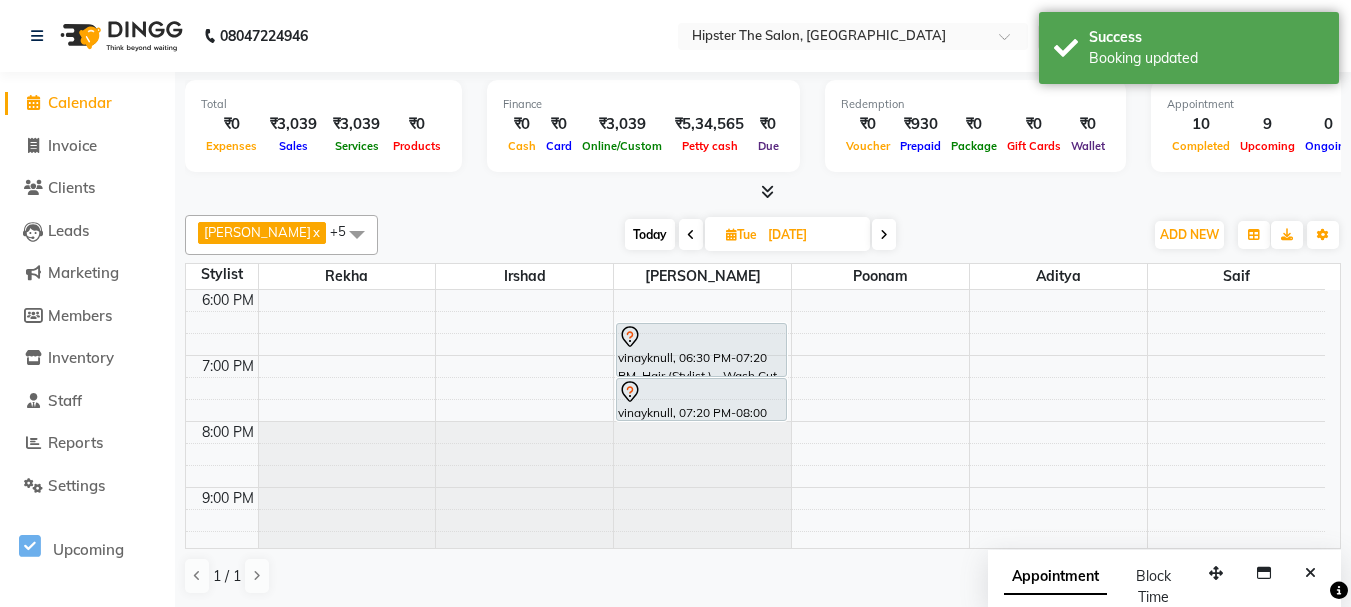 click on "Today" at bounding box center [650, 234] 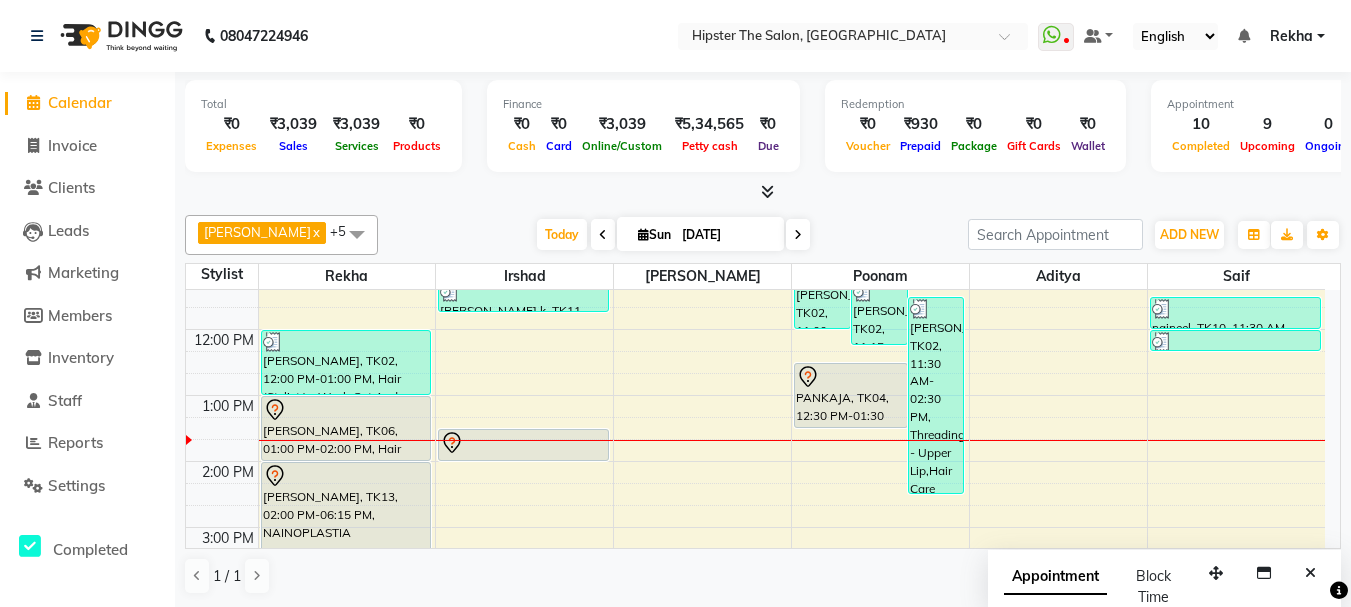 scroll, scrollTop: 298, scrollLeft: 0, axis: vertical 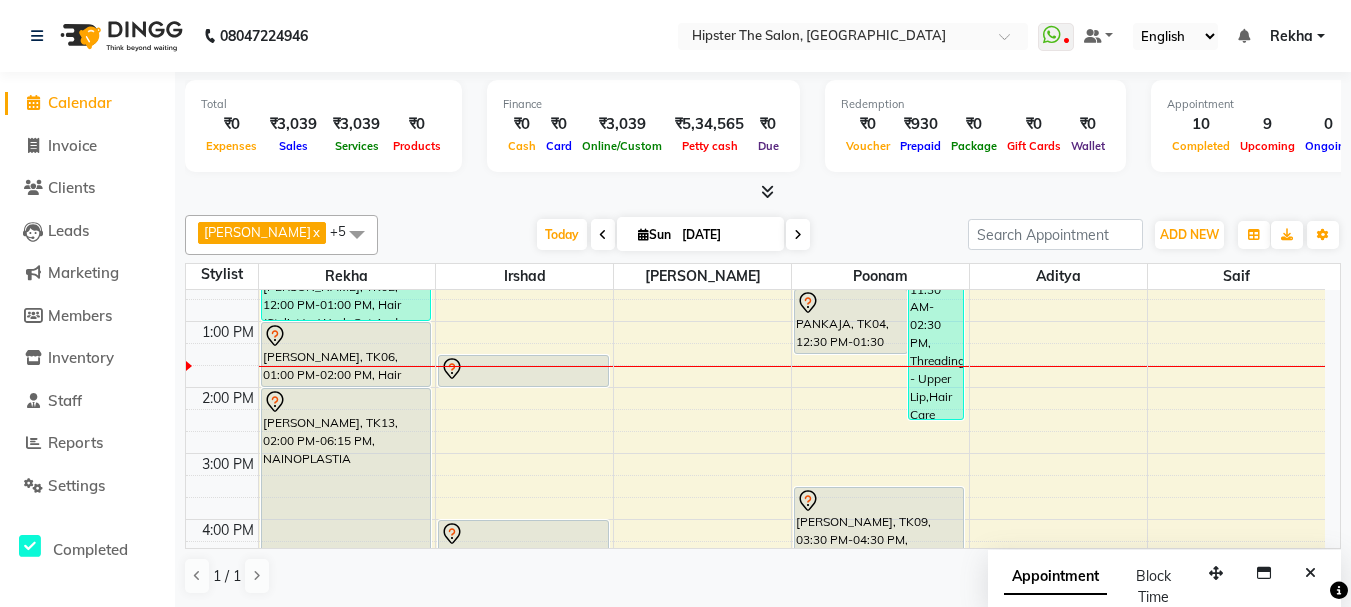 click at bounding box center [798, 235] 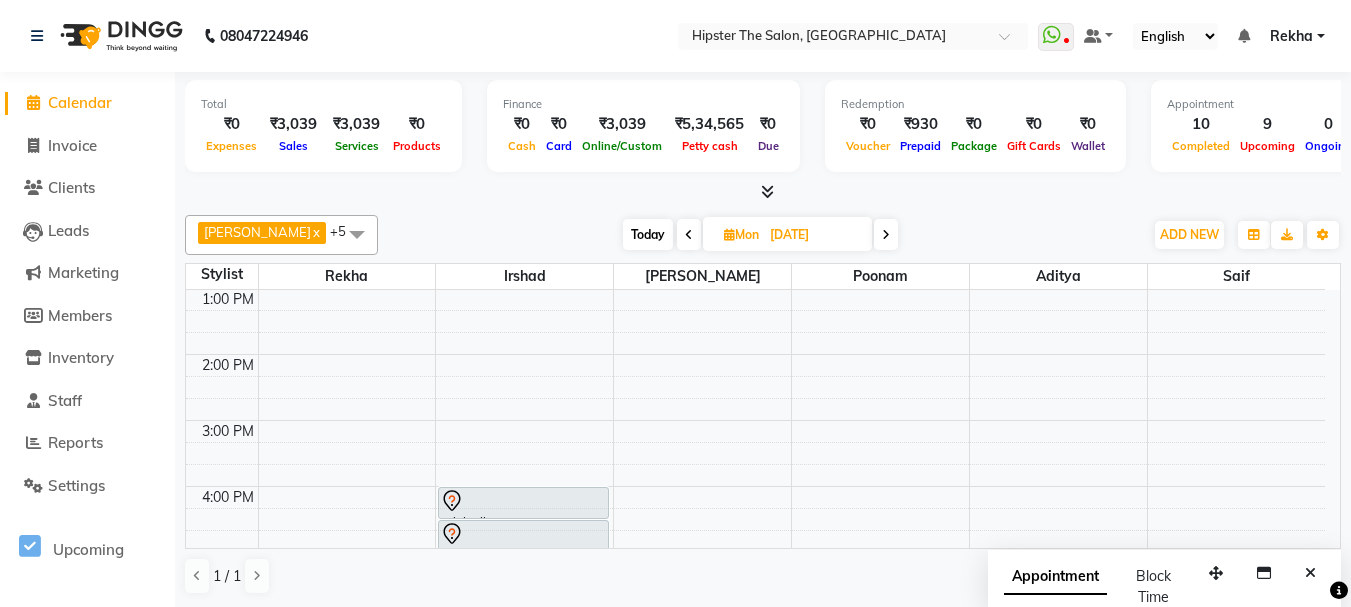 click at bounding box center [886, 235] 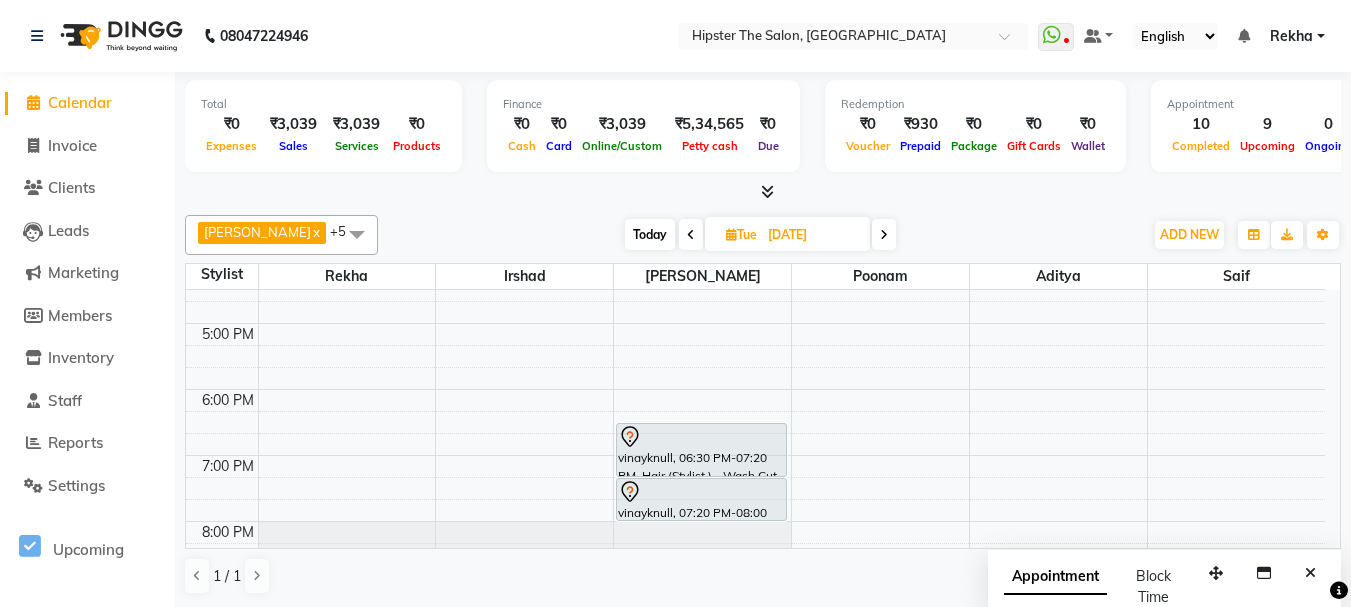scroll, scrollTop: 558, scrollLeft: 0, axis: vertical 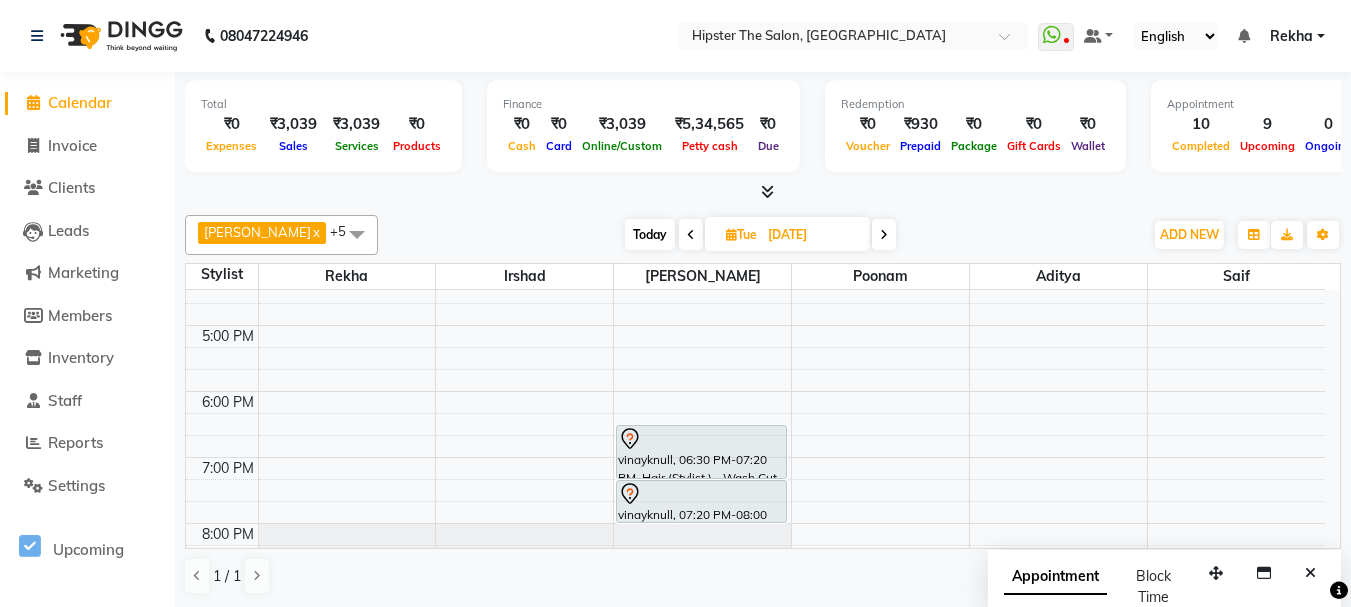 click on "Today" at bounding box center (650, 234) 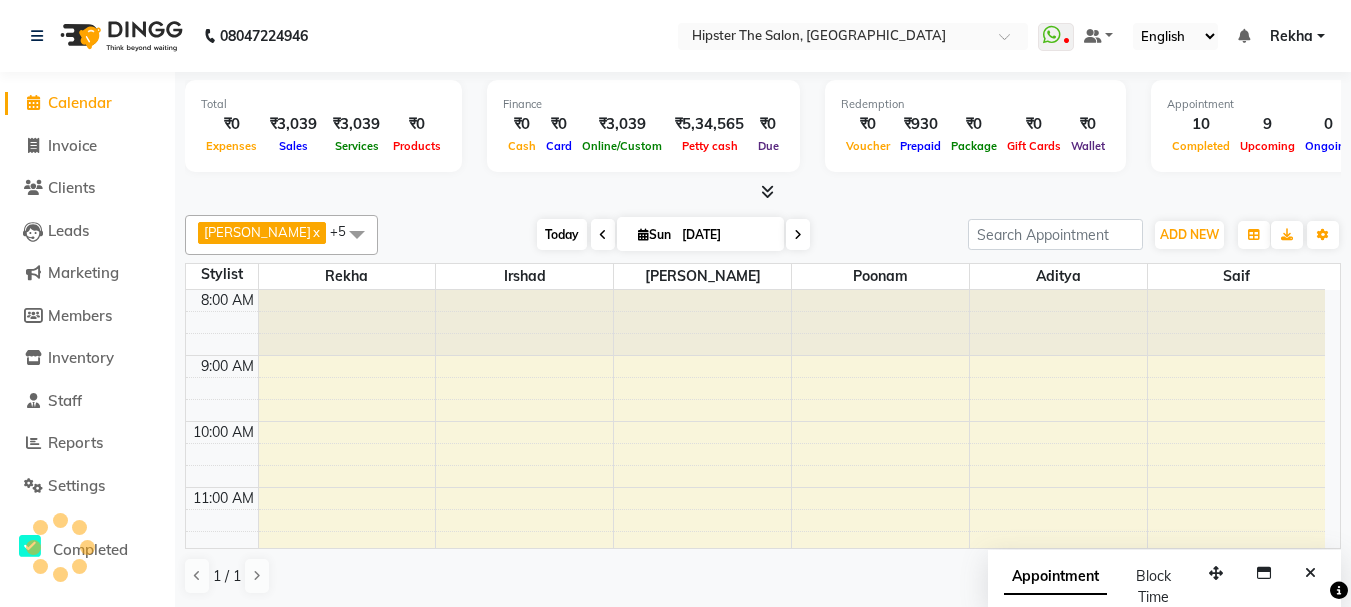 scroll, scrollTop: 331, scrollLeft: 0, axis: vertical 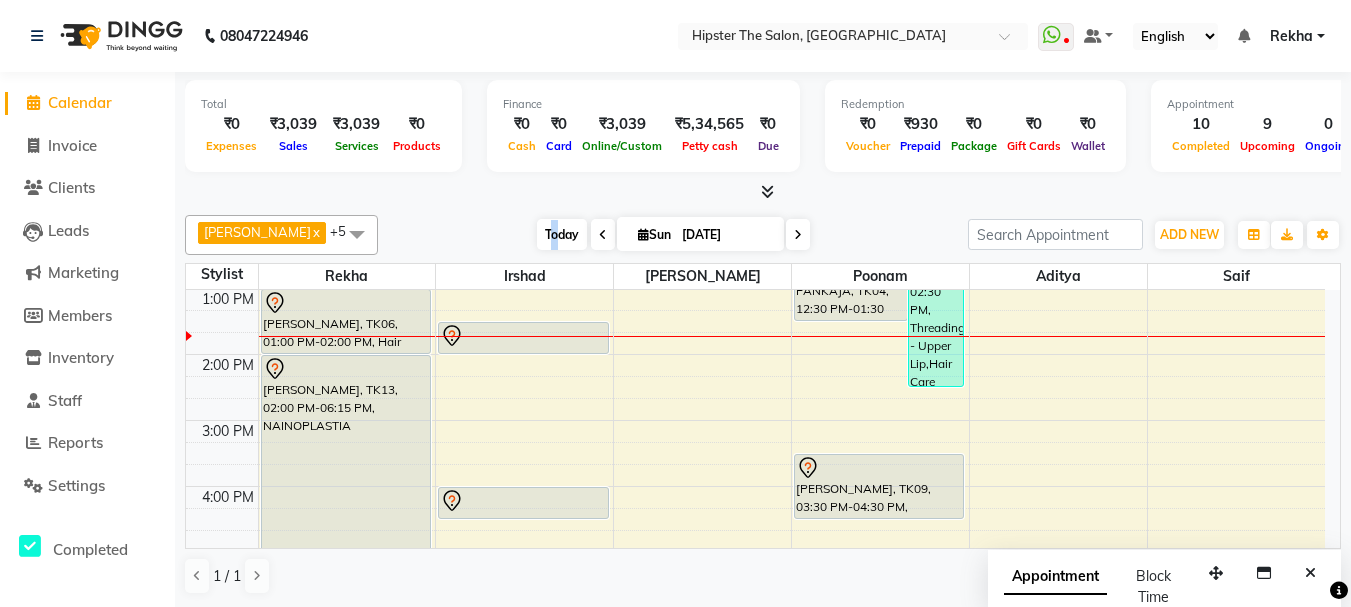 drag, startPoint x: 526, startPoint y: 251, endPoint x: 530, endPoint y: 232, distance: 19.416489 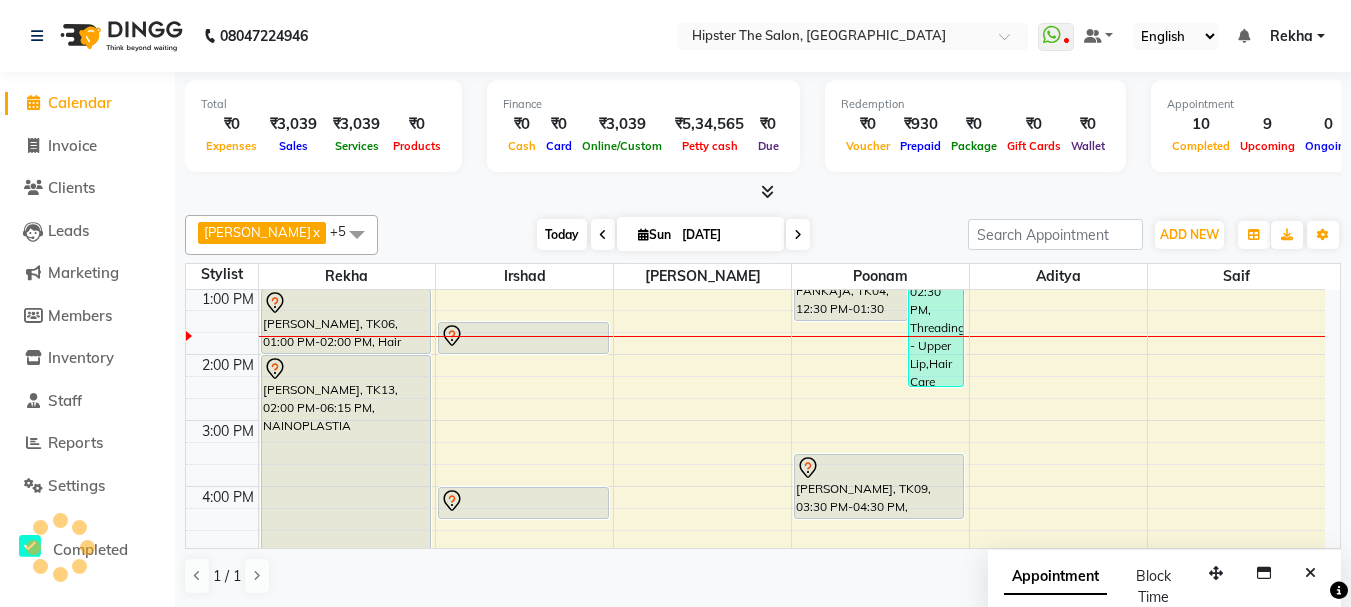 scroll, scrollTop: 331, scrollLeft: 0, axis: vertical 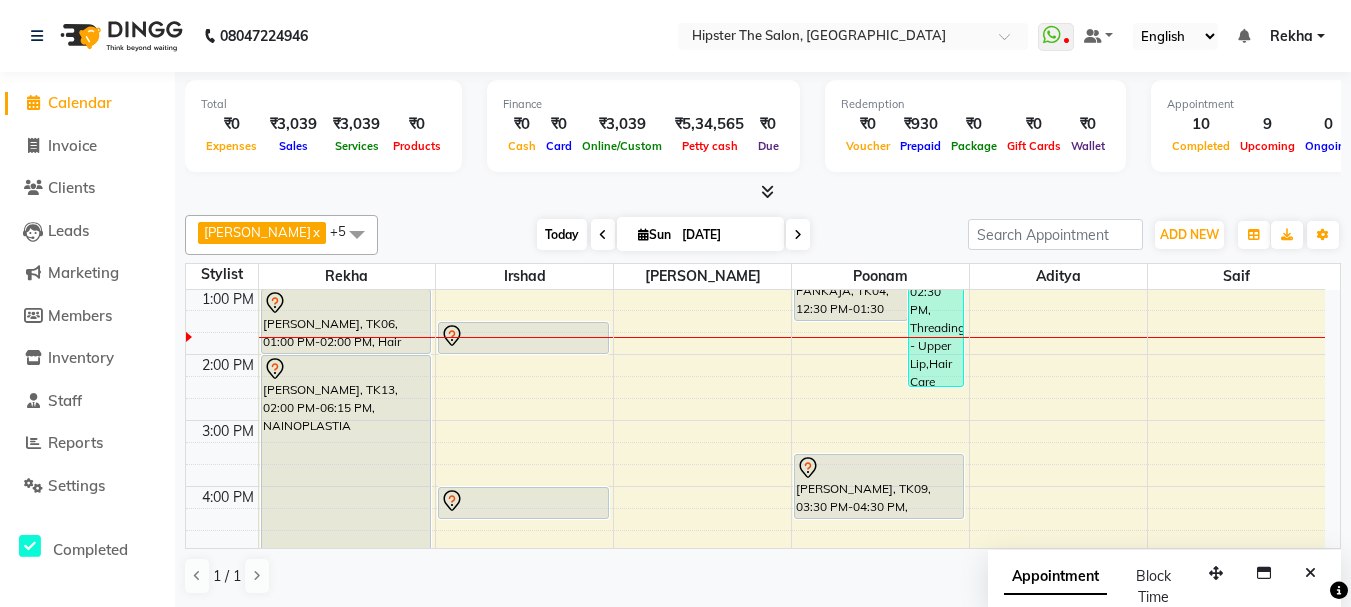 click on "Today" at bounding box center [562, 234] 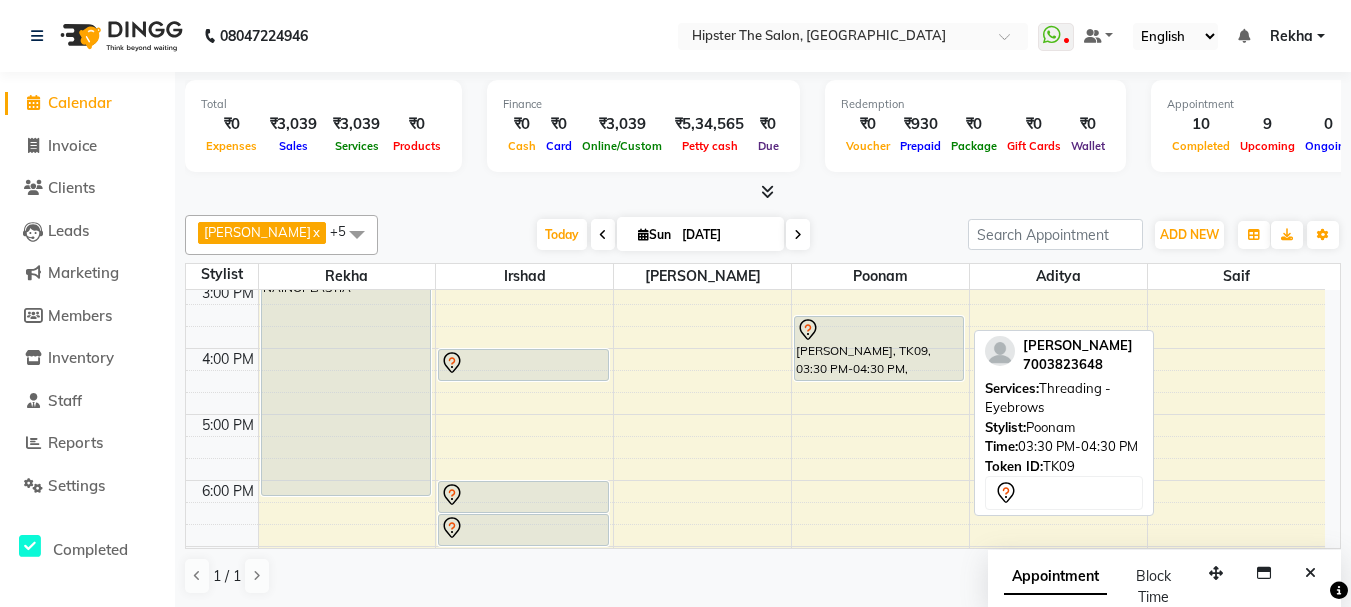 scroll, scrollTop: 477, scrollLeft: 0, axis: vertical 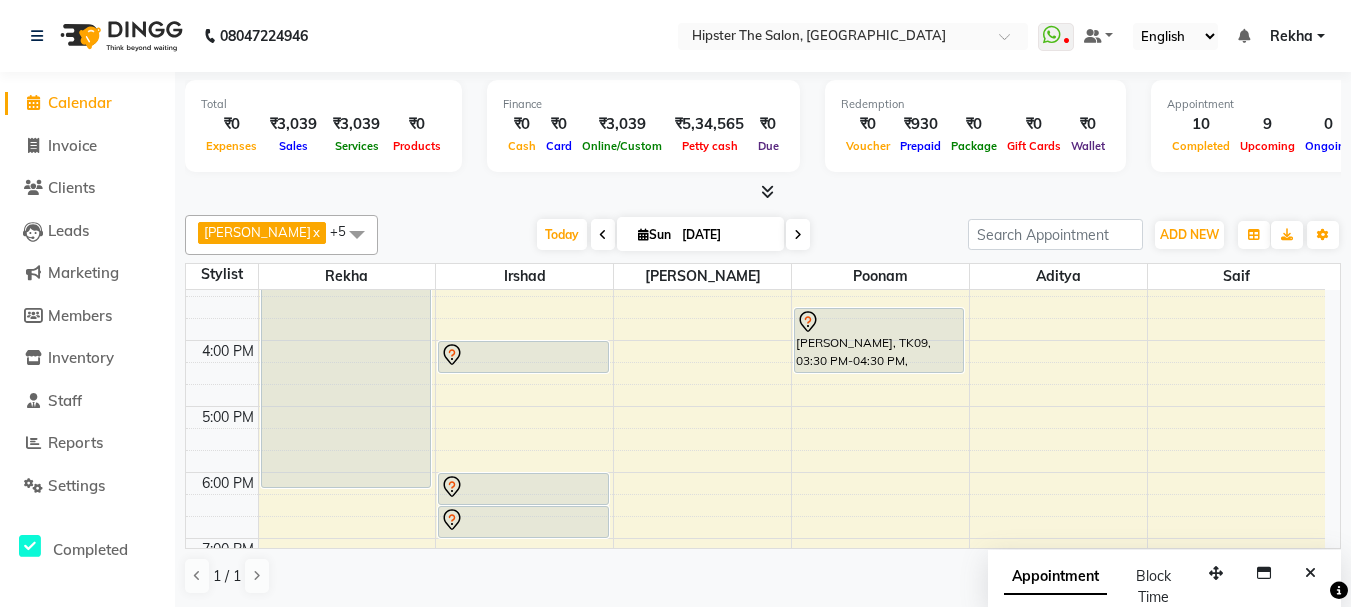 click 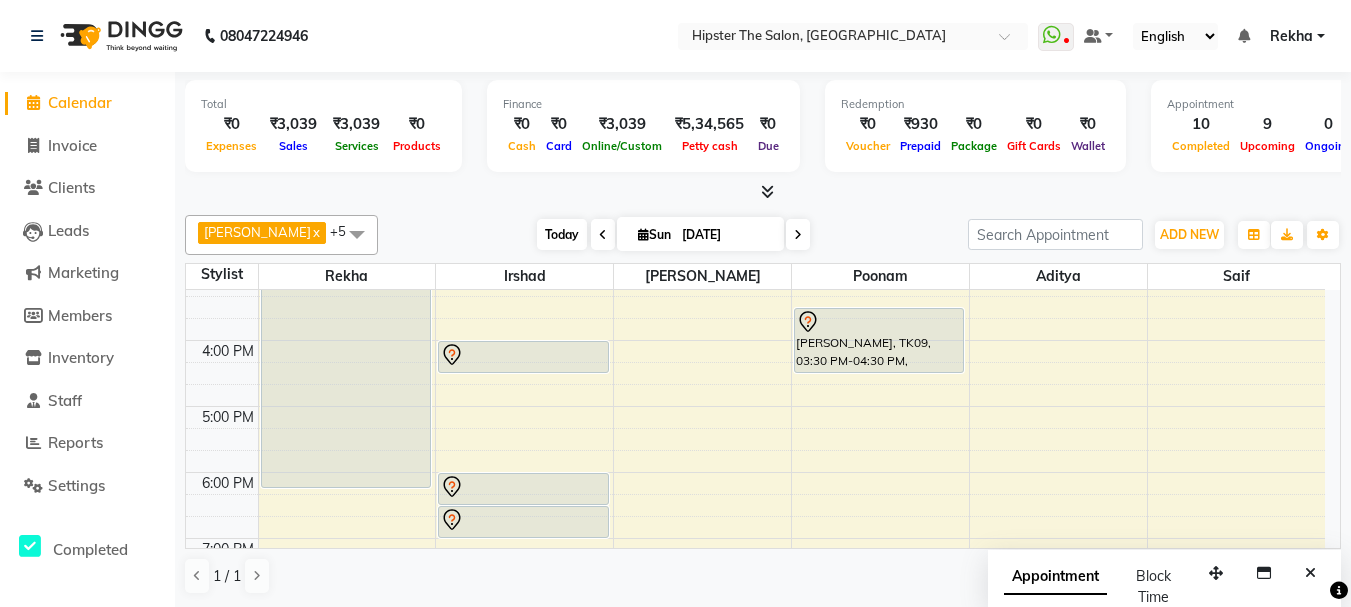 click on "Today" at bounding box center [562, 234] 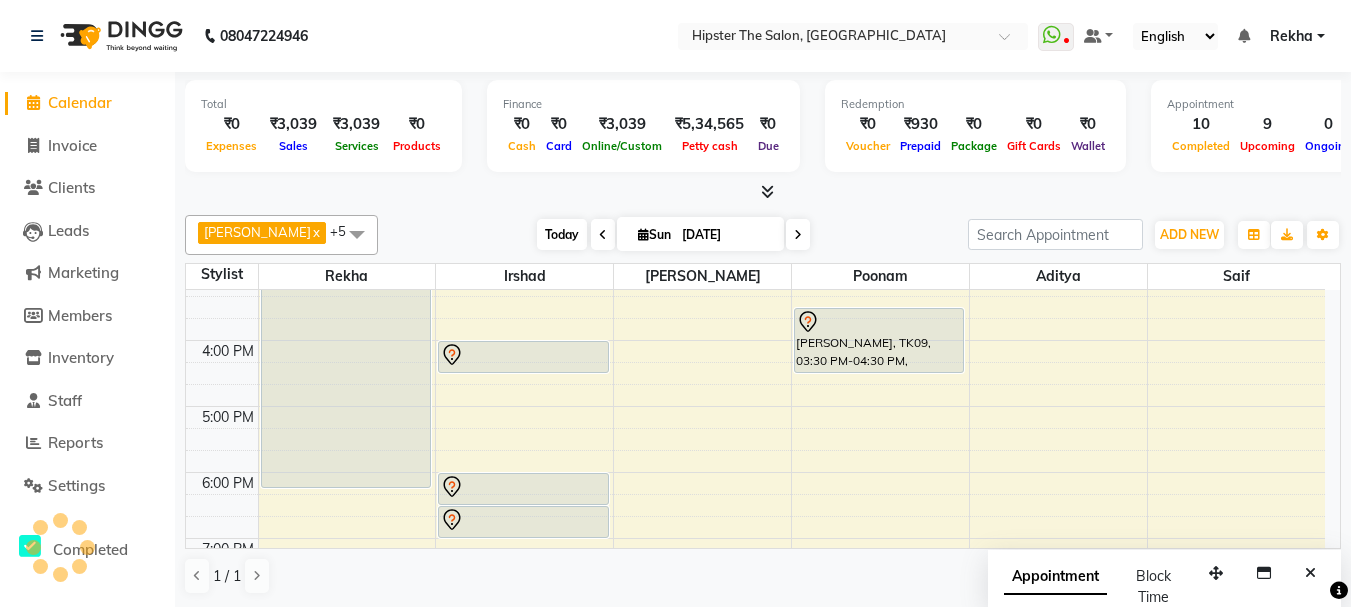 scroll, scrollTop: 331, scrollLeft: 0, axis: vertical 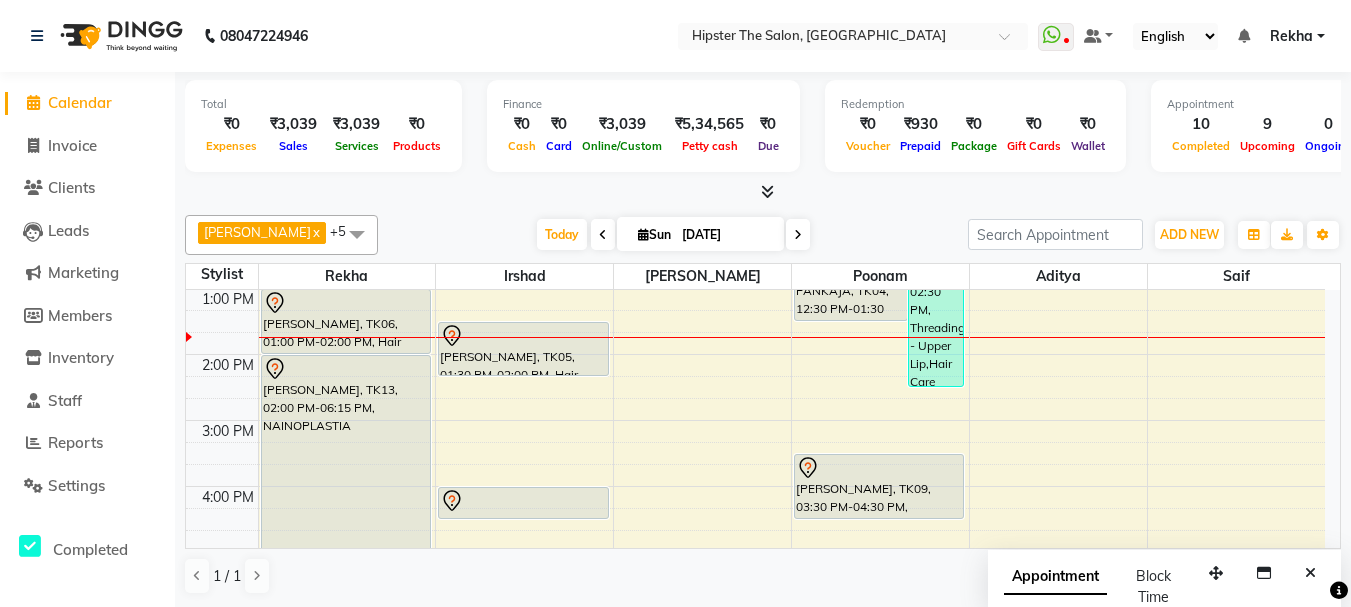 drag, startPoint x: 579, startPoint y: 352, endPoint x: 582, endPoint y: 374, distance: 22.203604 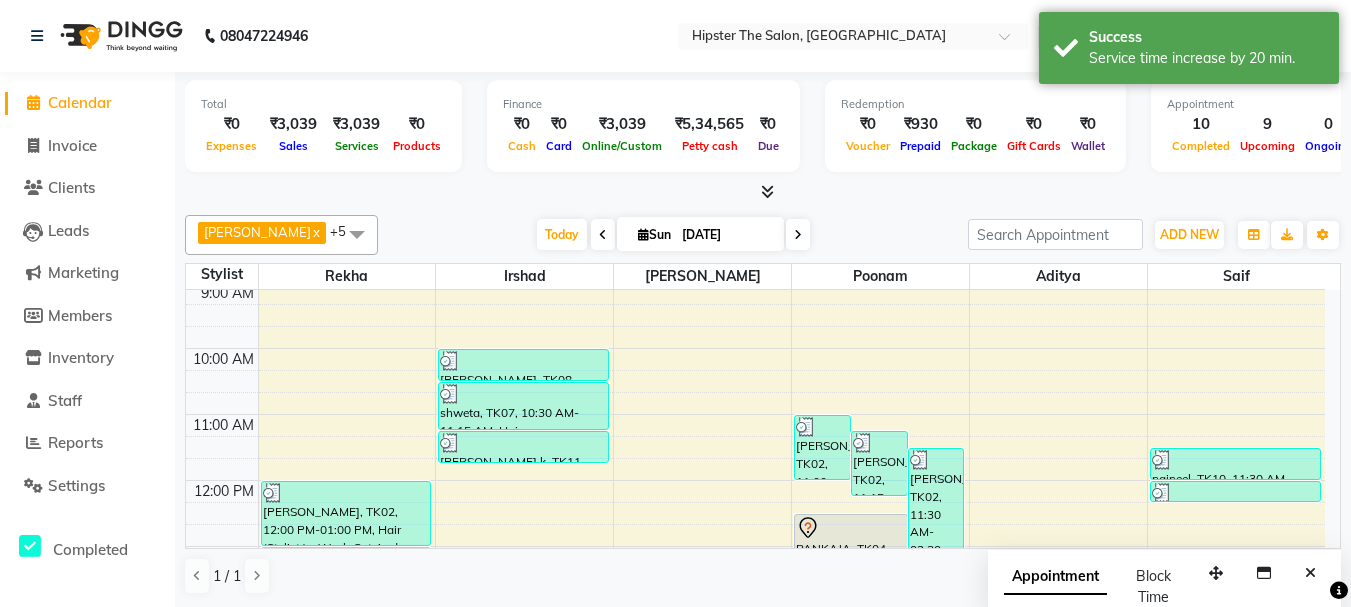 scroll, scrollTop: 65, scrollLeft: 0, axis: vertical 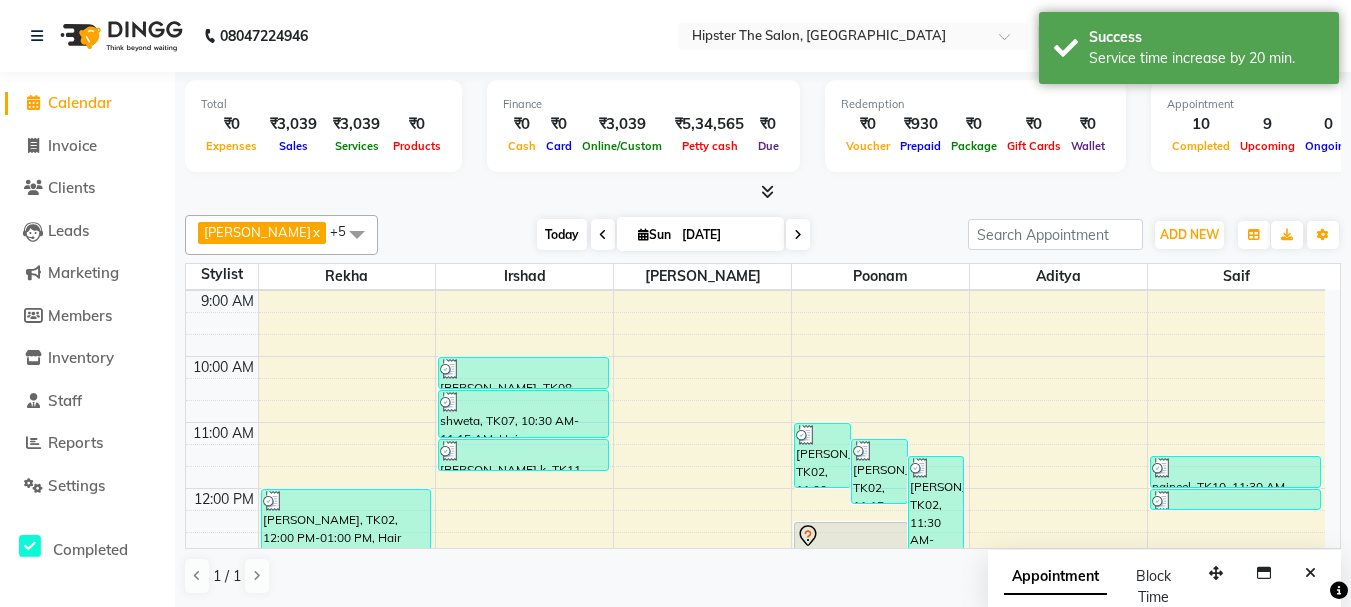 click on "Today" at bounding box center (562, 234) 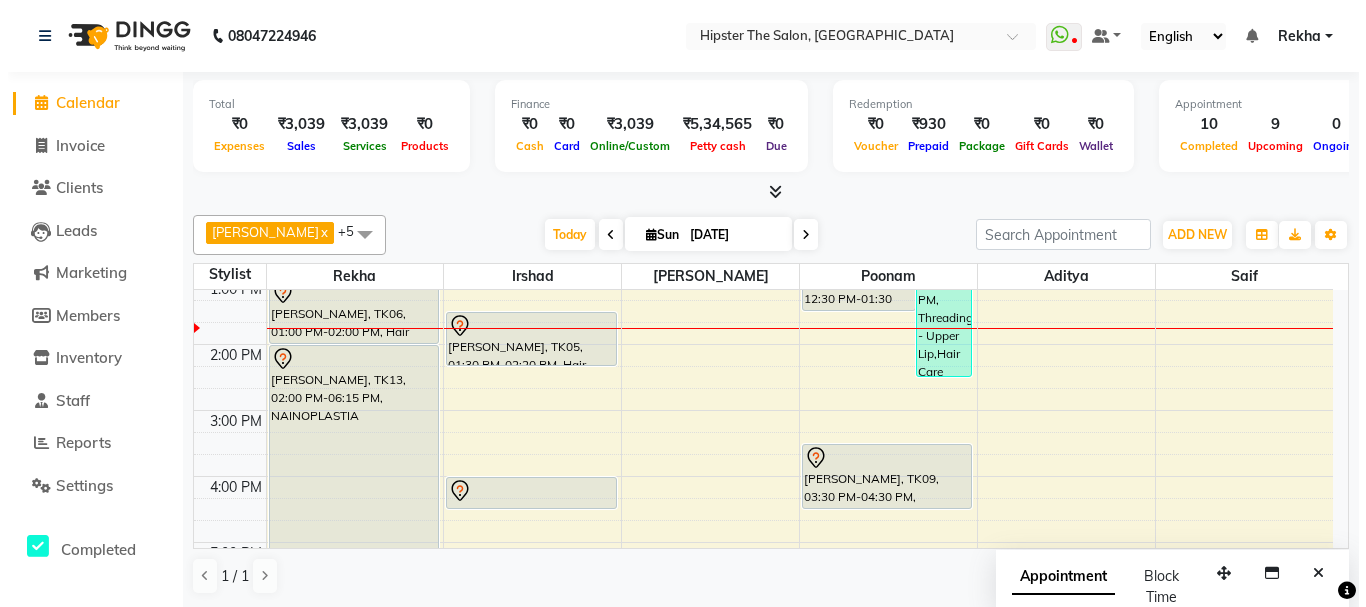 scroll, scrollTop: 297, scrollLeft: 0, axis: vertical 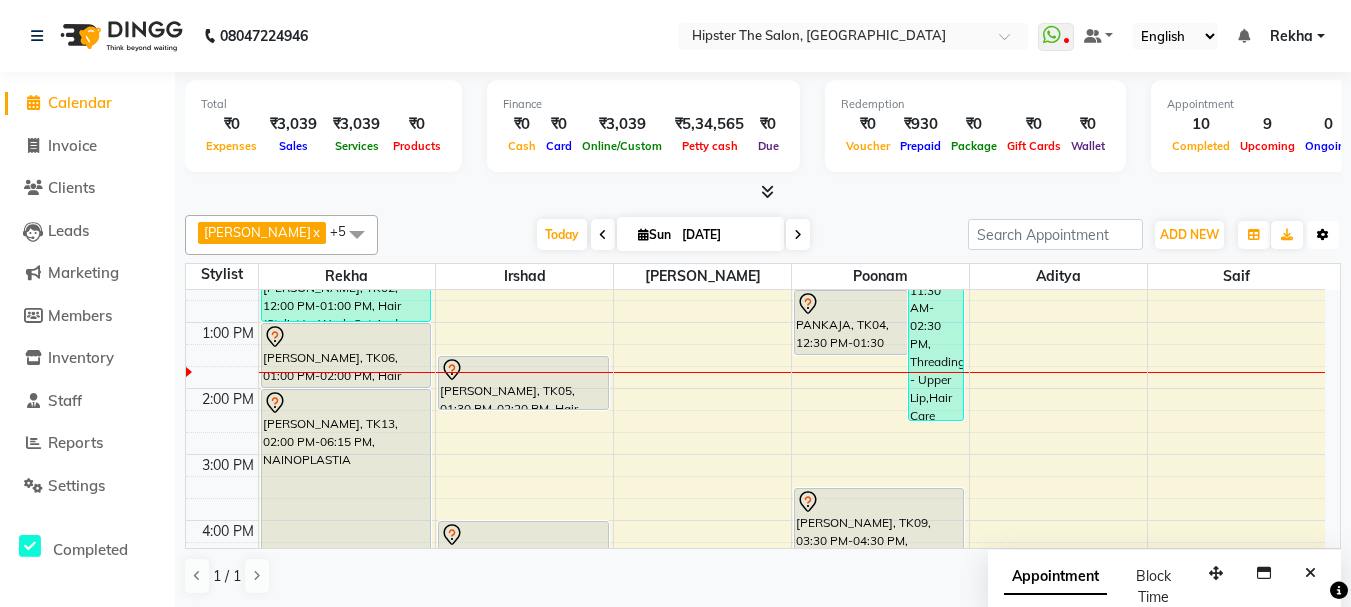 click at bounding box center [1323, 235] 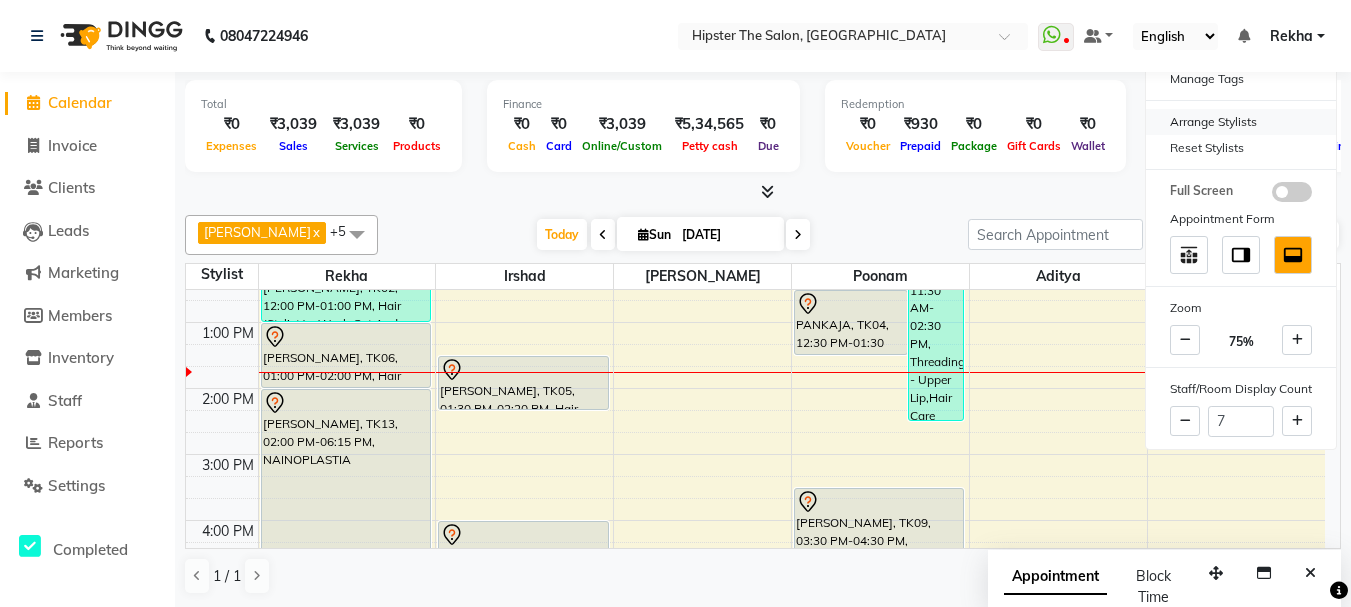 click on "Arrange Stylists" at bounding box center [1241, 122] 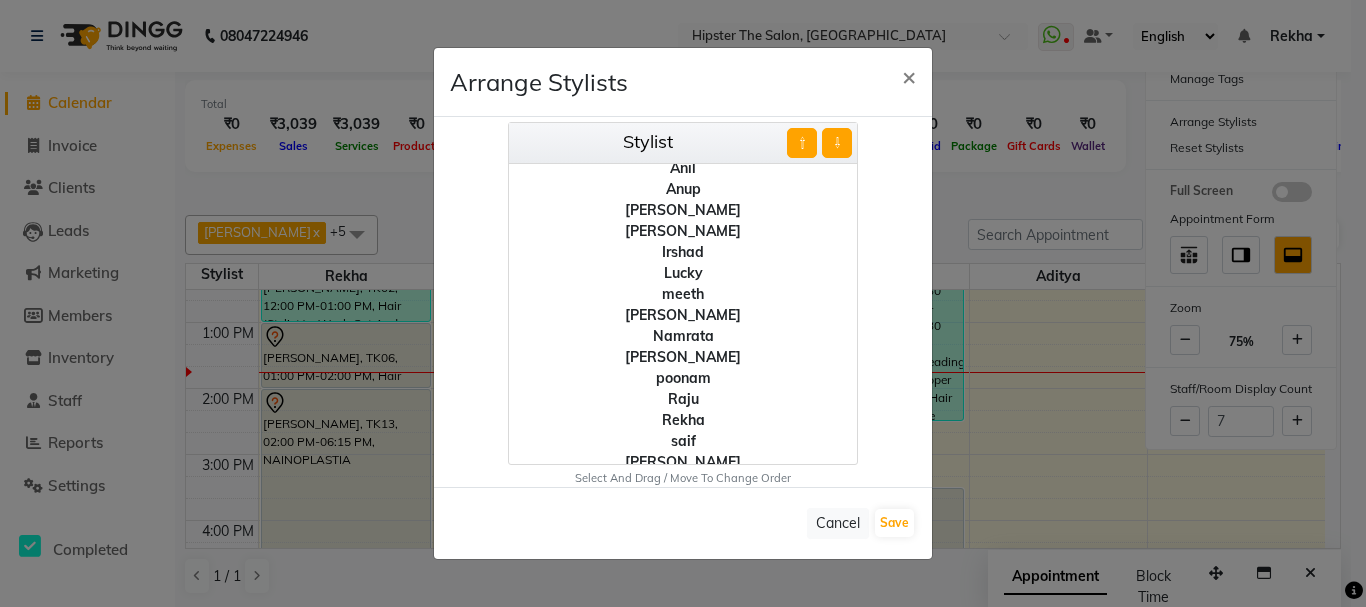 scroll, scrollTop: 100, scrollLeft: 0, axis: vertical 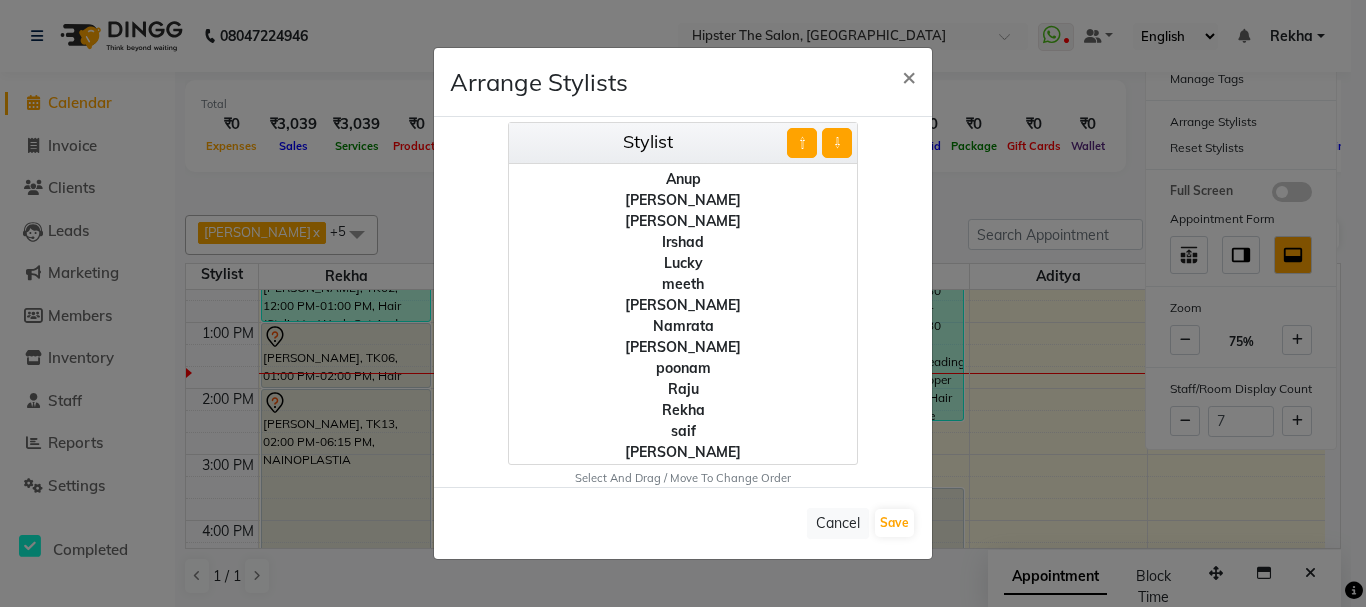 click on "Irshad" 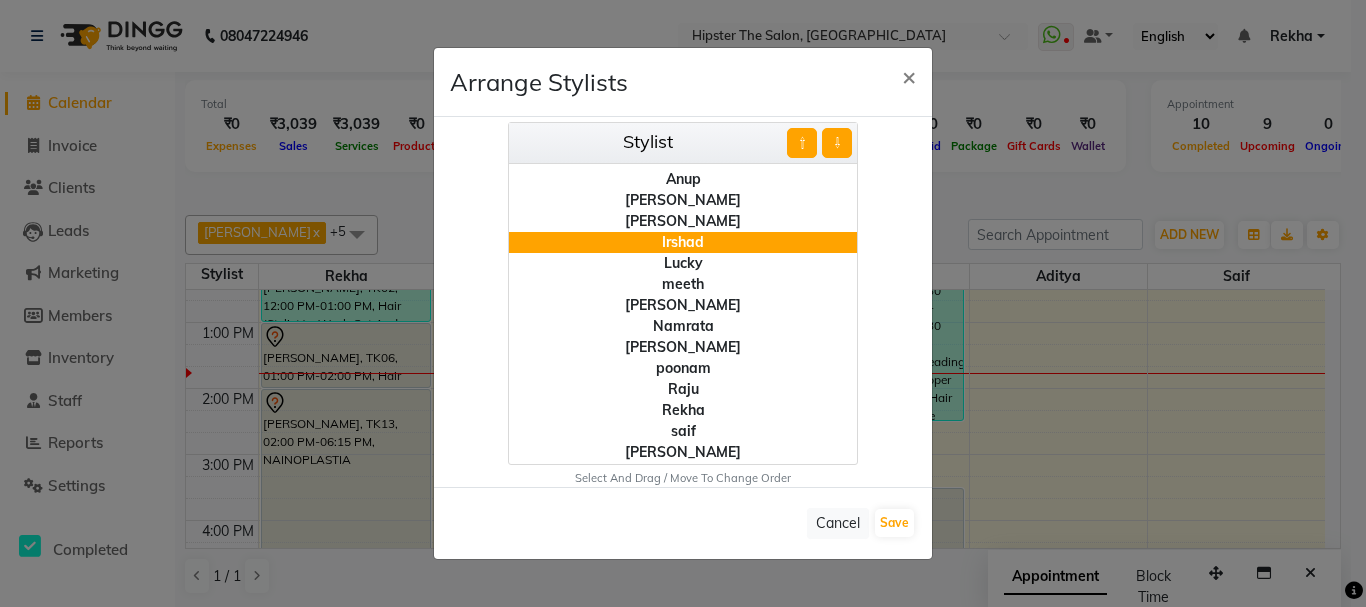 click on "⇧" 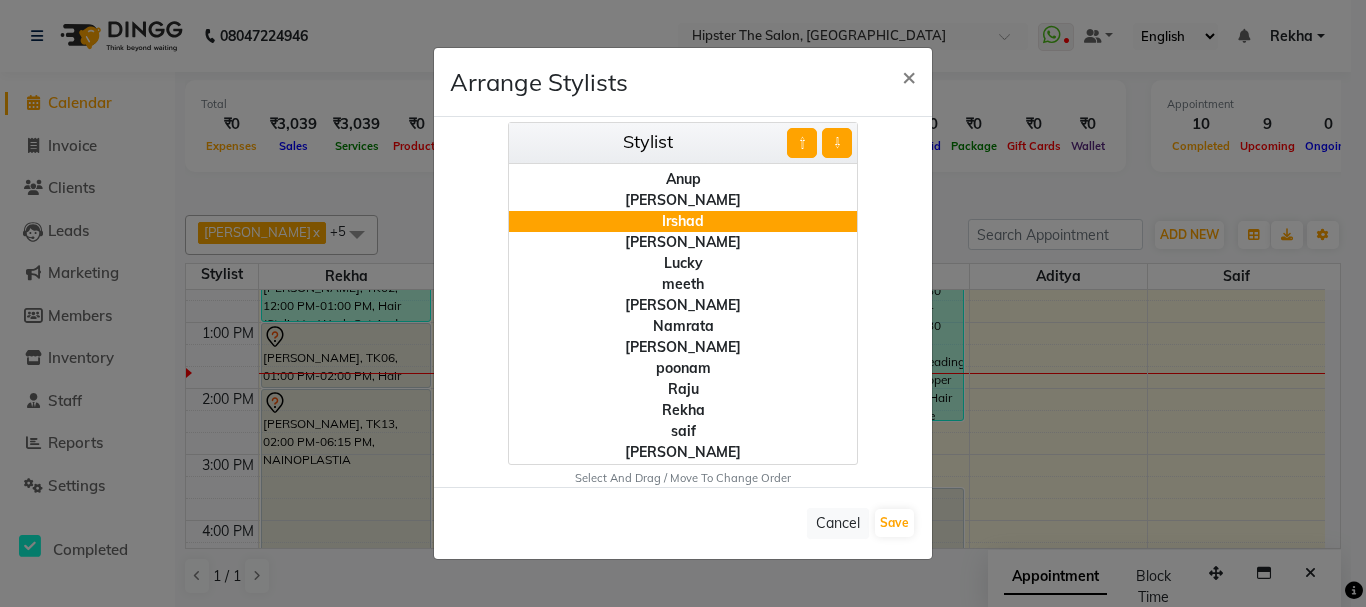 click on "⇧" 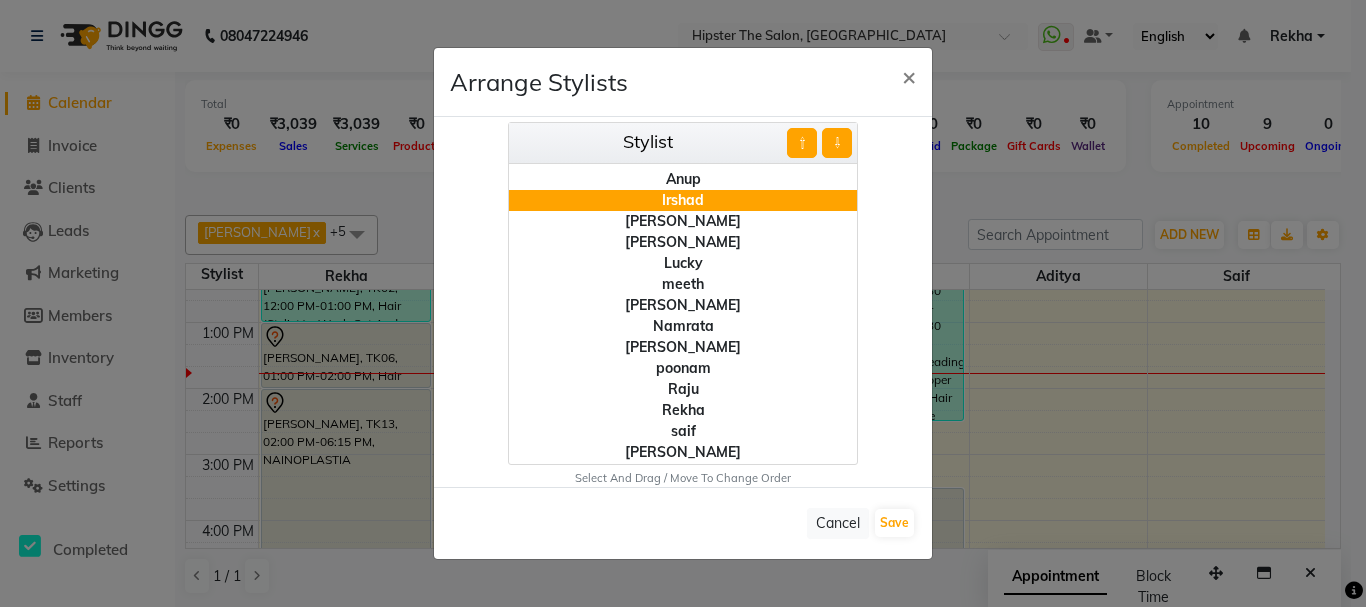 click on "⇧" 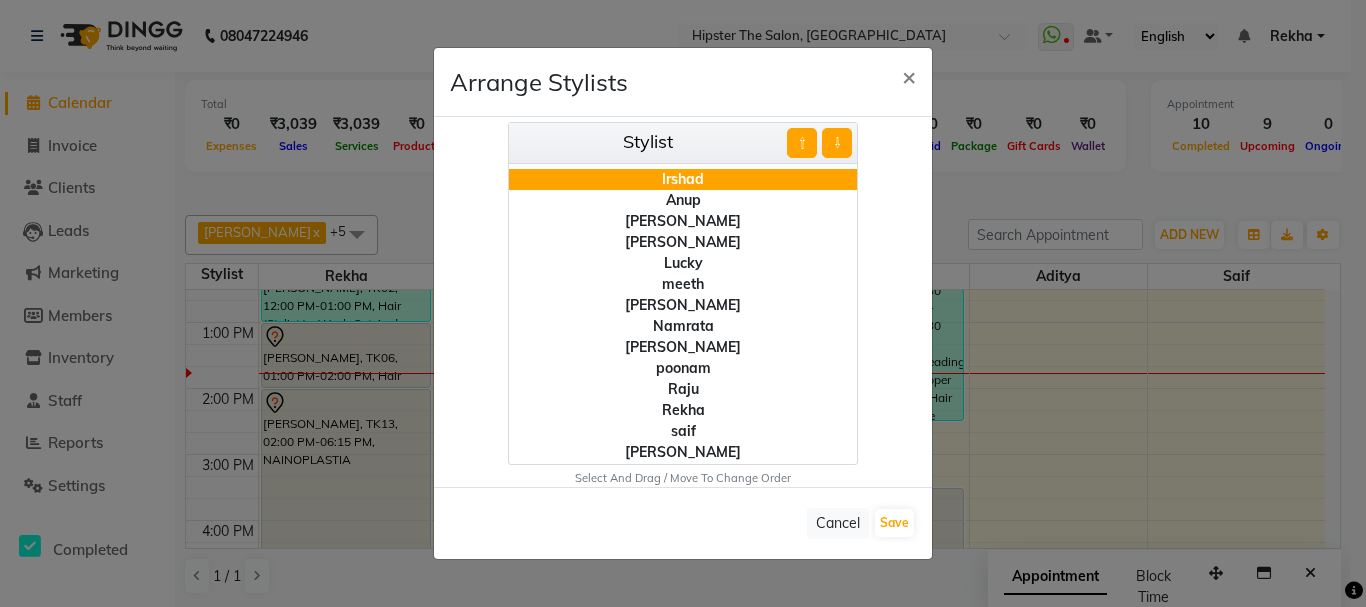 click on "⇧" 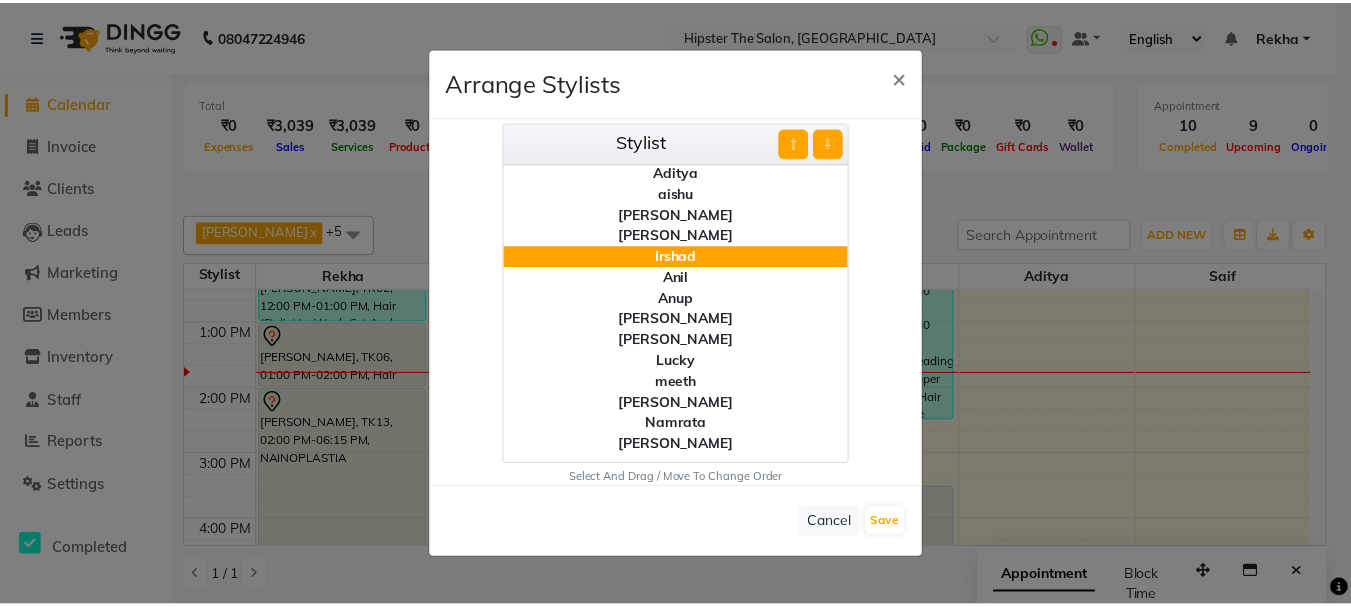 scroll, scrollTop: 0, scrollLeft: 0, axis: both 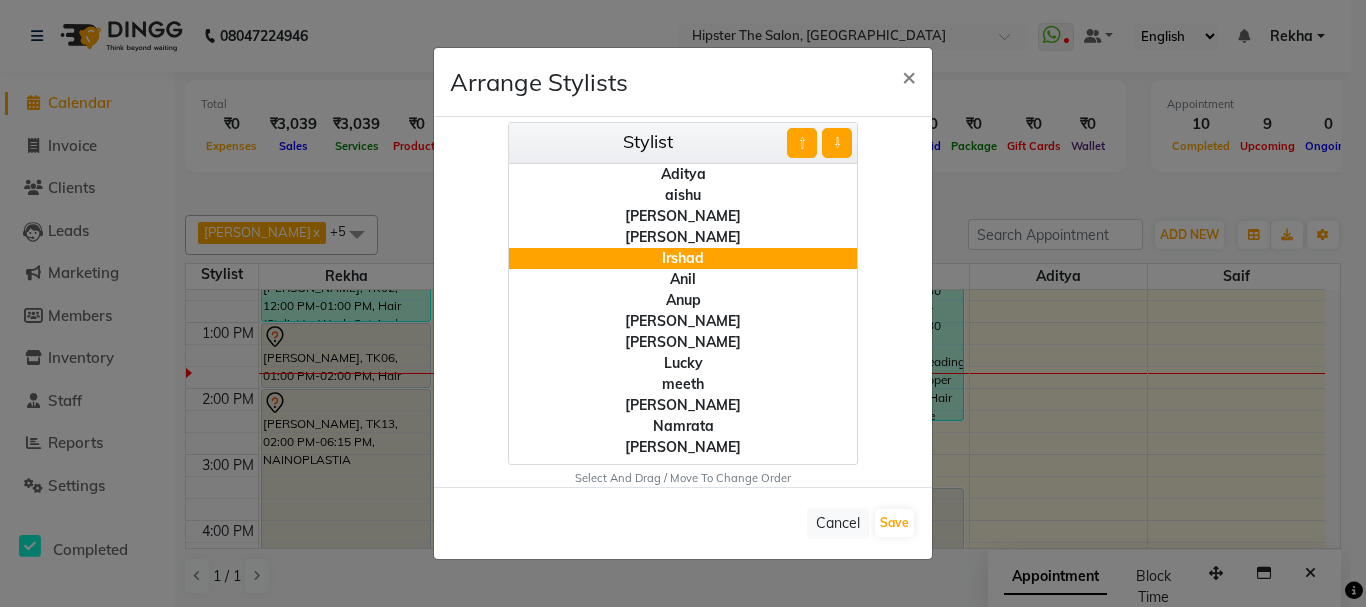 click on "⇧" 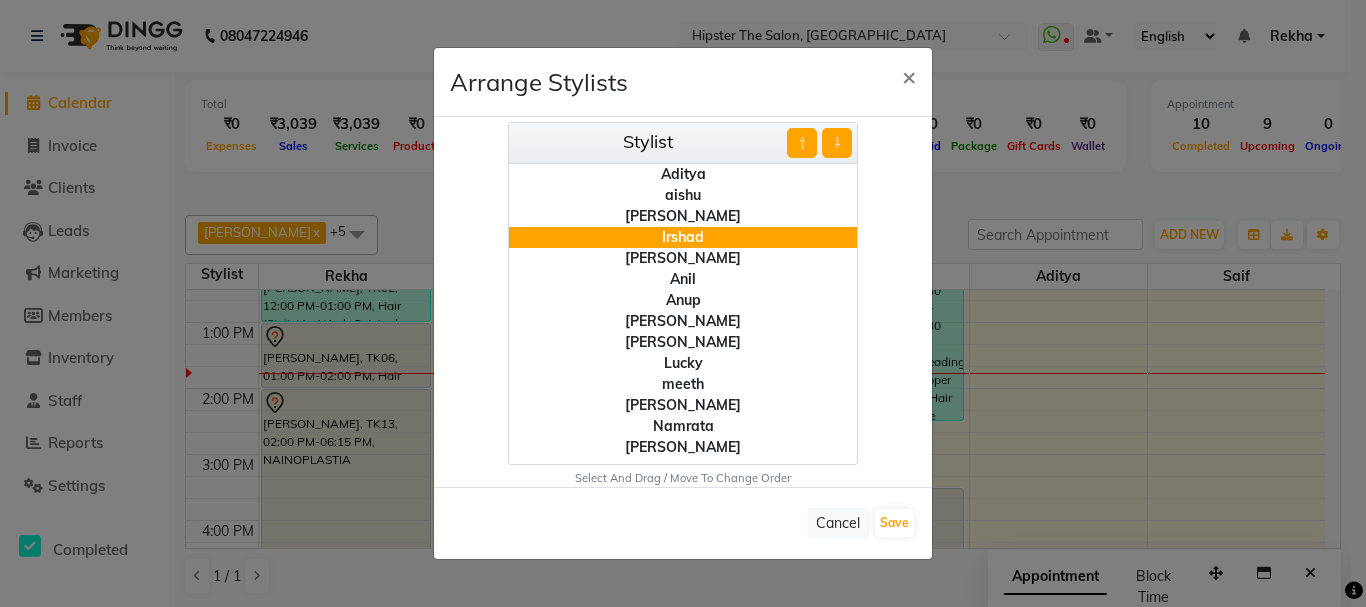 click on "⇧" 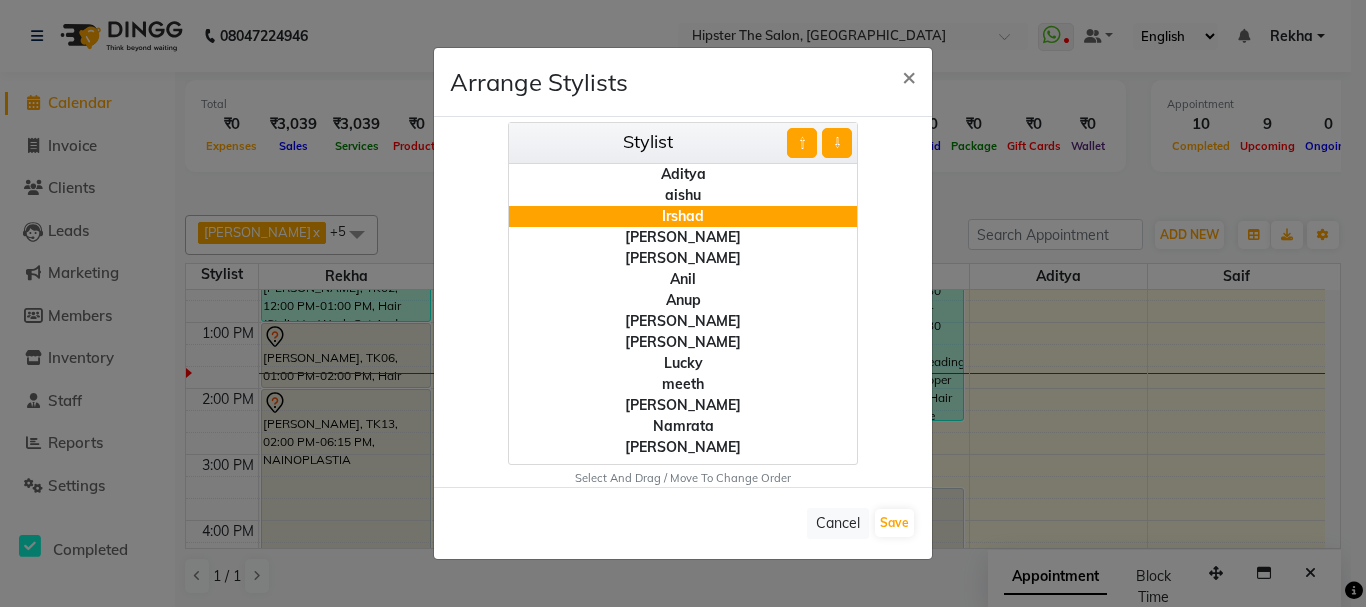 click on "⇧" 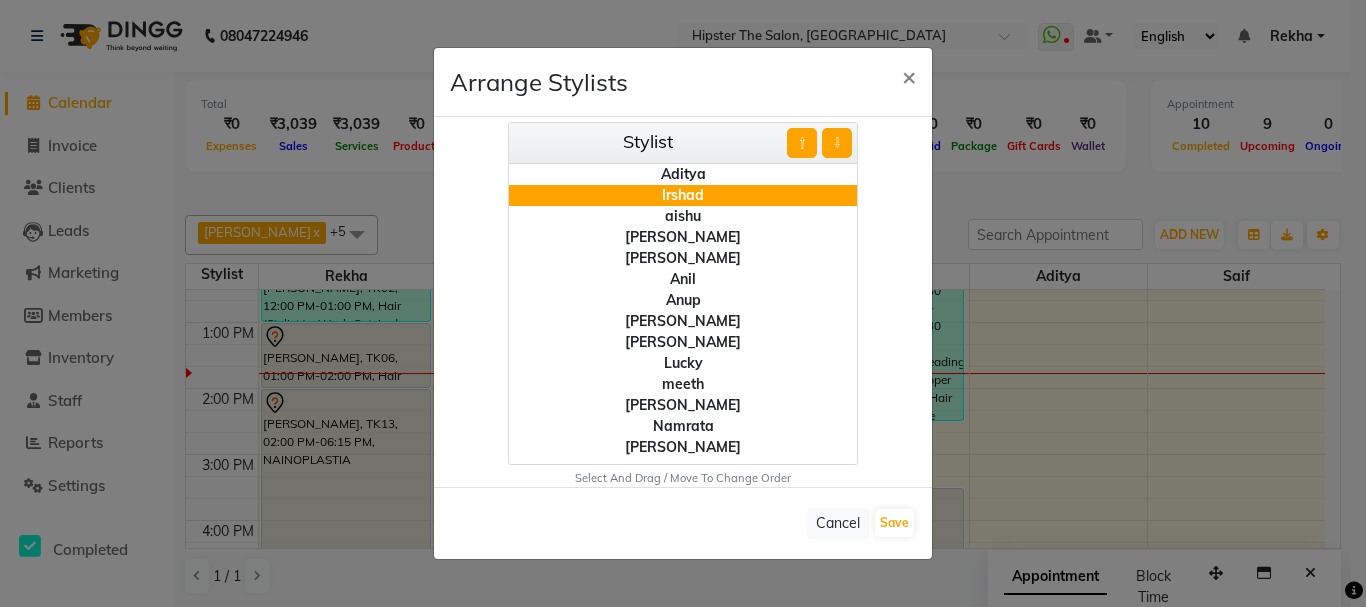 click on "⇧" 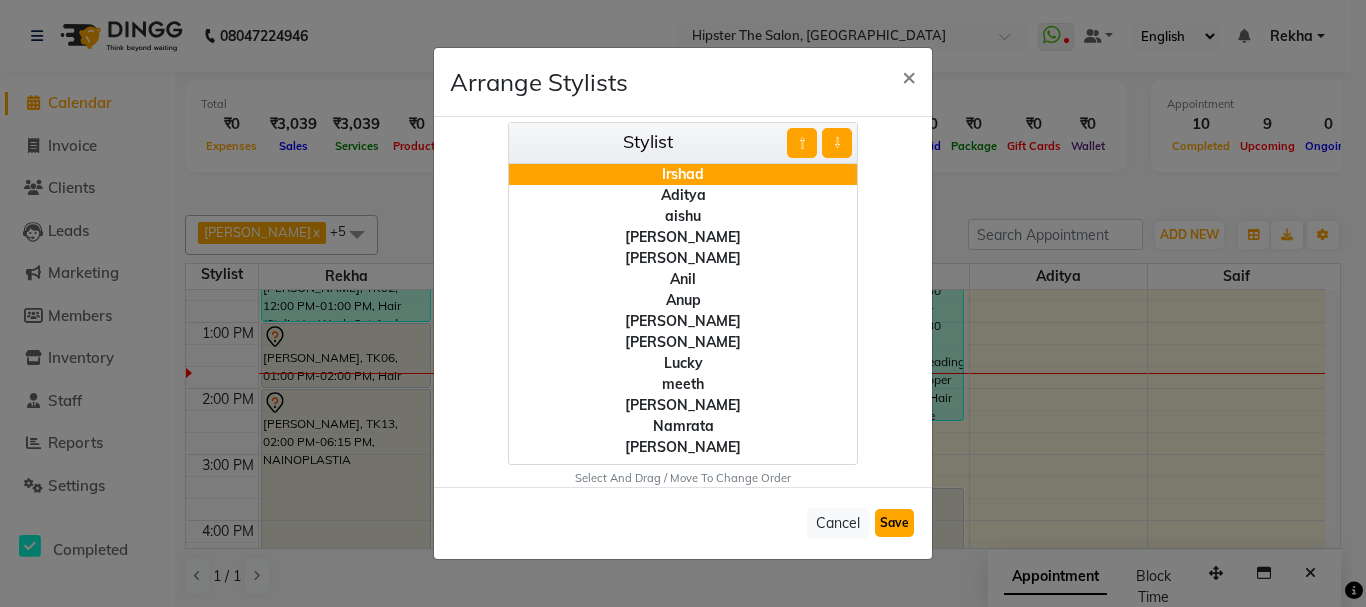 click on "Save" 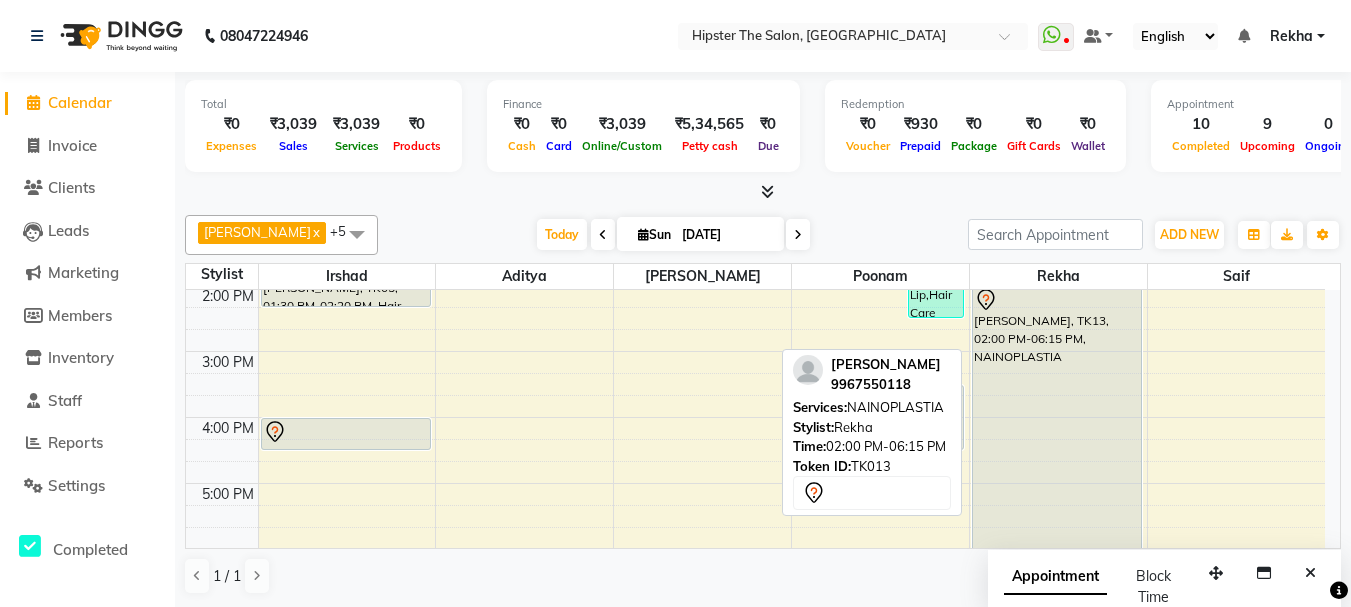 scroll, scrollTop: 337, scrollLeft: 0, axis: vertical 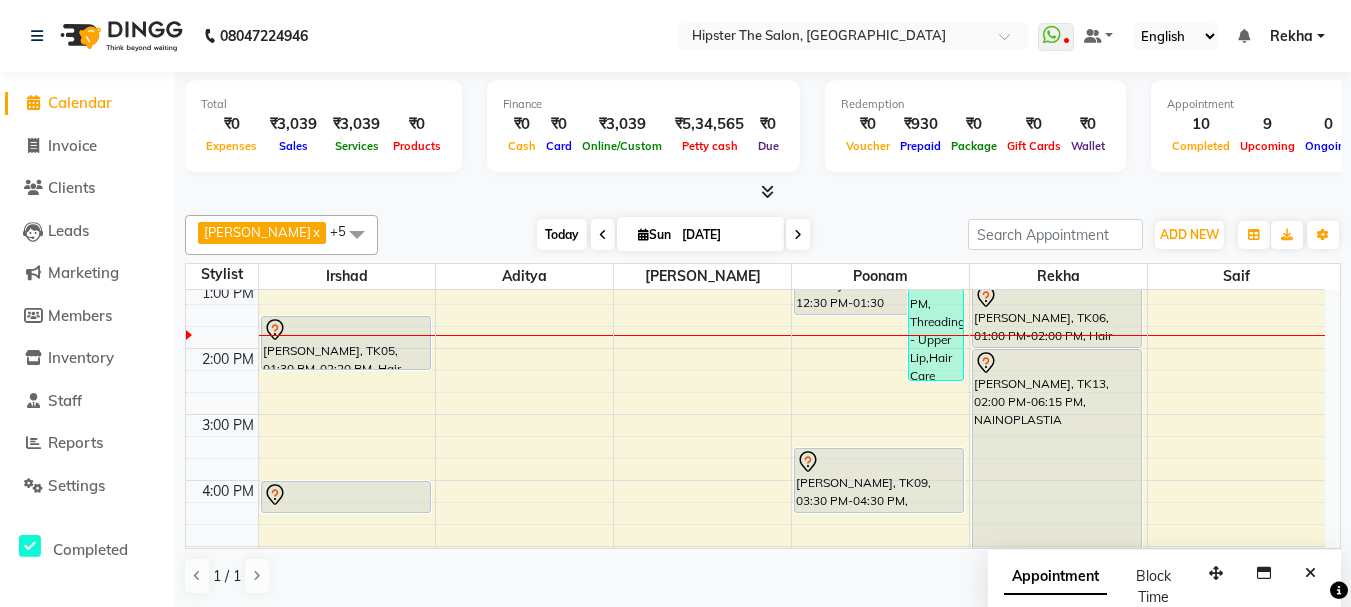 click on "Today" at bounding box center [562, 234] 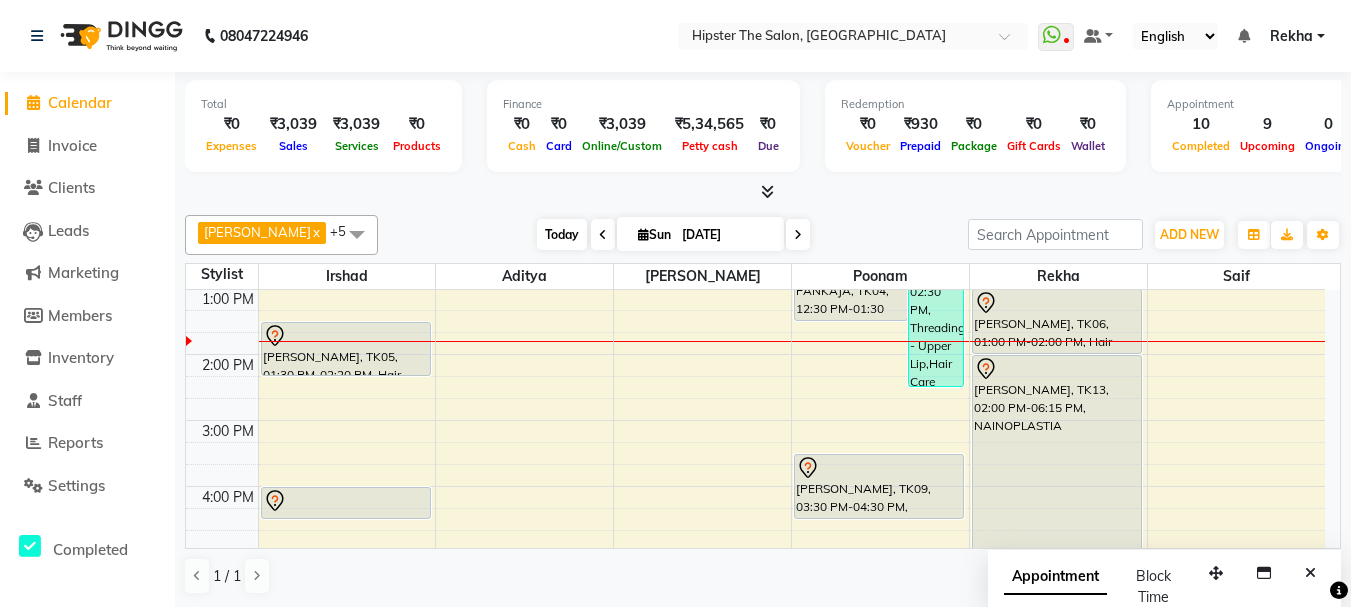 click on "Today" at bounding box center (562, 234) 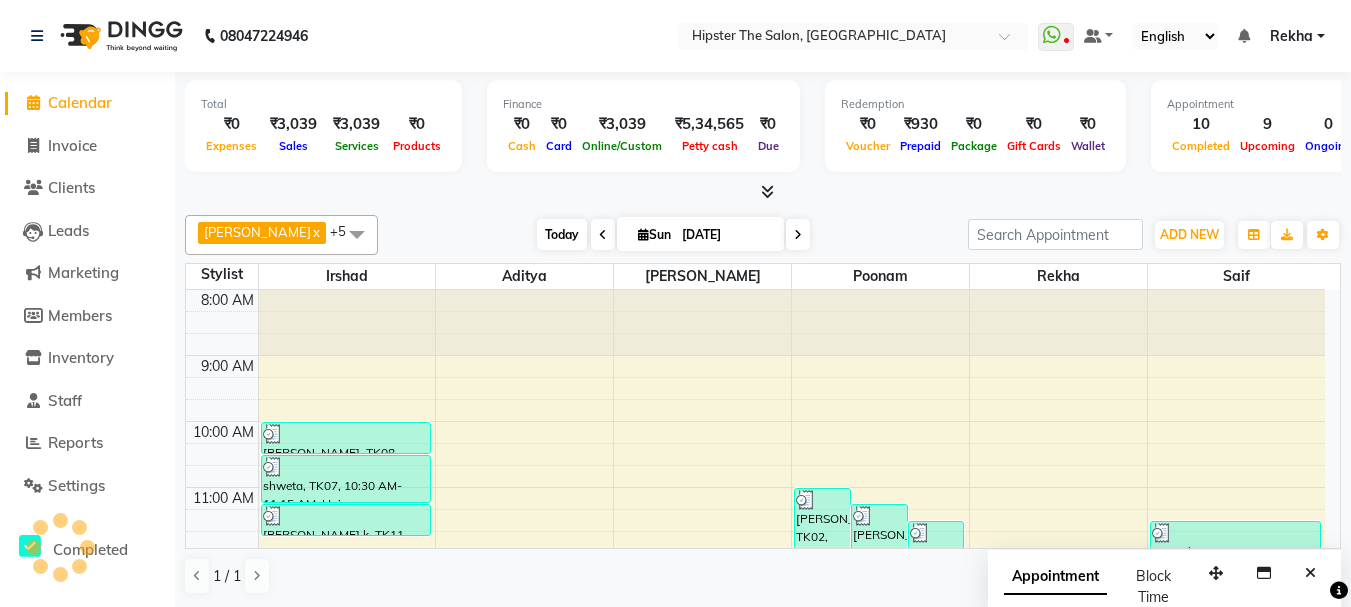 scroll, scrollTop: 331, scrollLeft: 0, axis: vertical 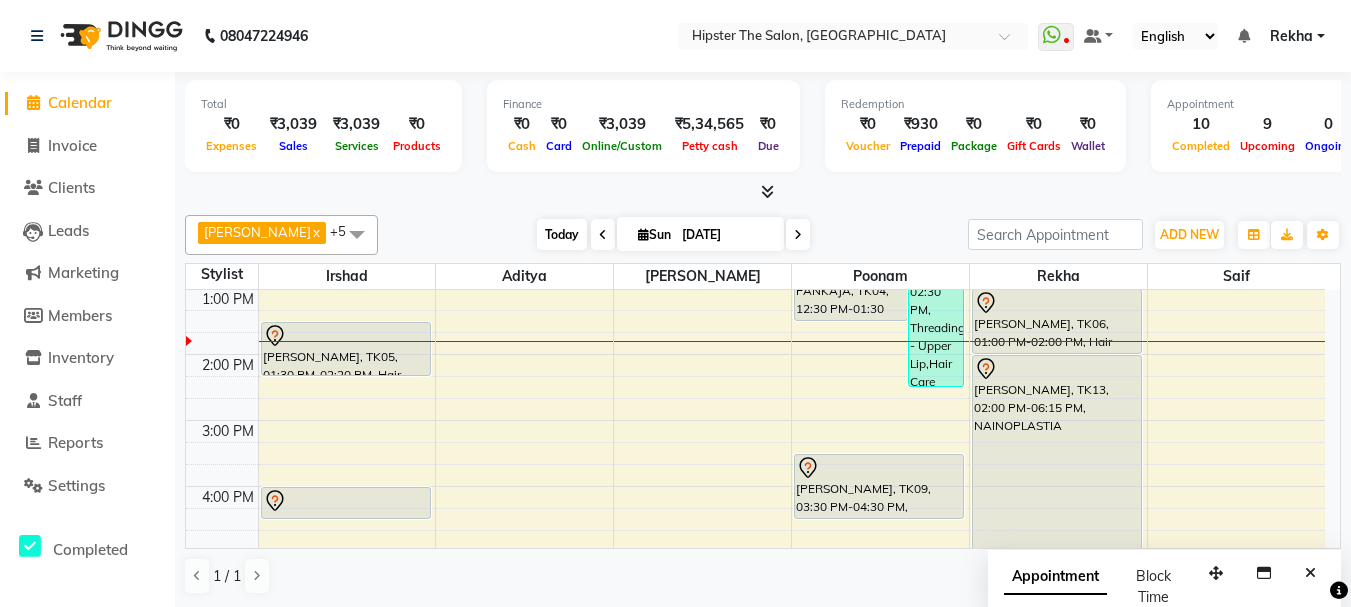 click on "Today" at bounding box center [562, 234] 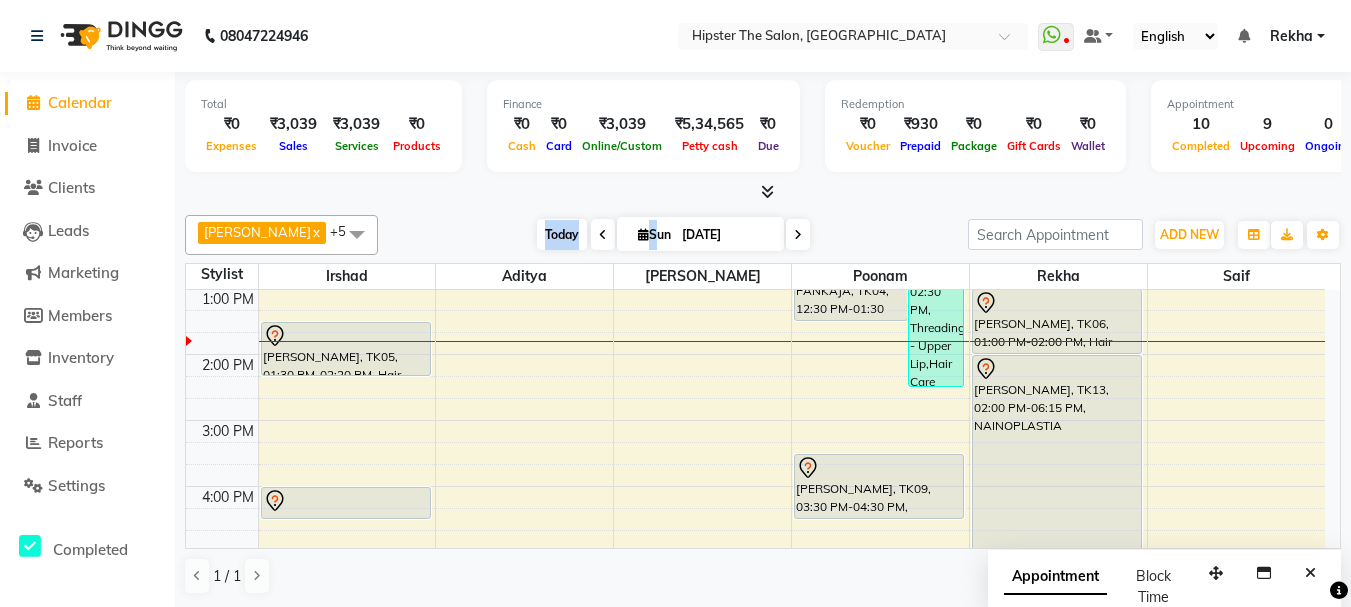 click on "Today" at bounding box center (562, 234) 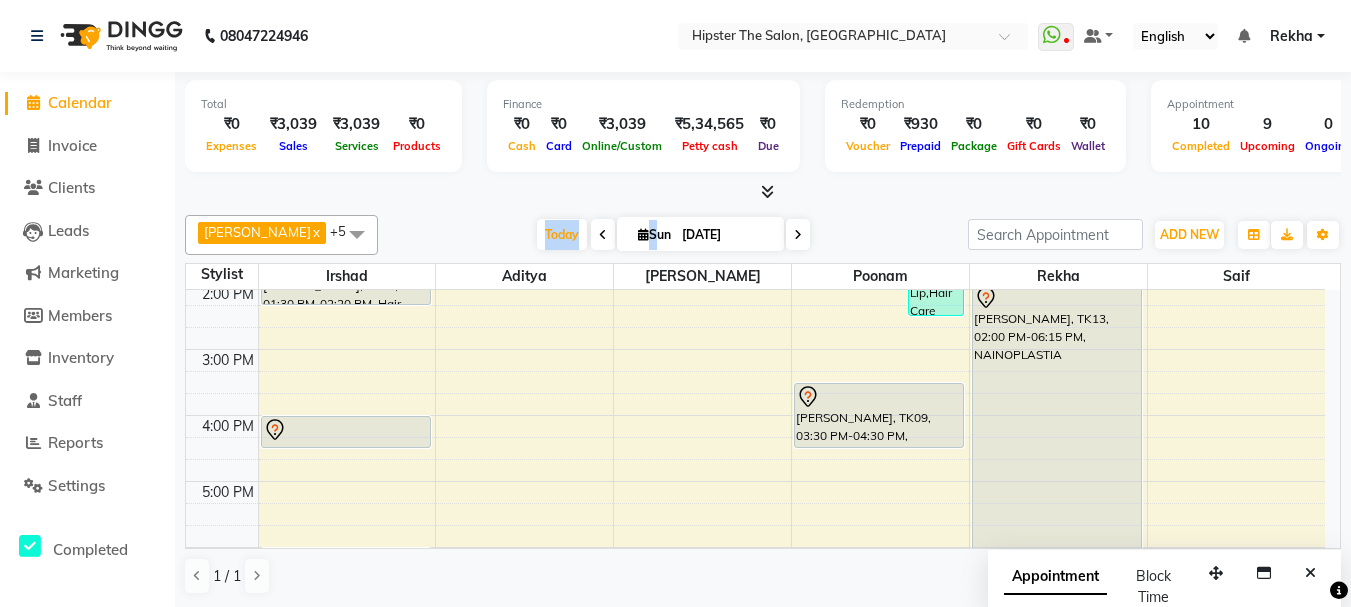 scroll, scrollTop: 318, scrollLeft: 0, axis: vertical 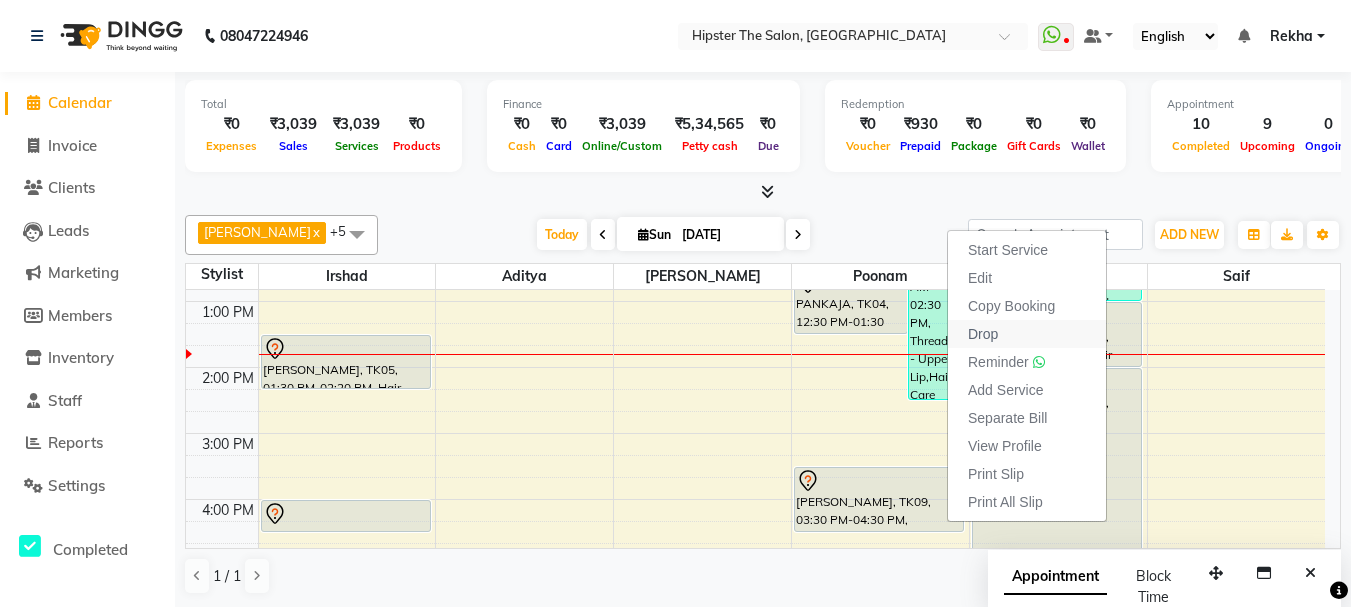 click on "Drop" at bounding box center [983, 334] 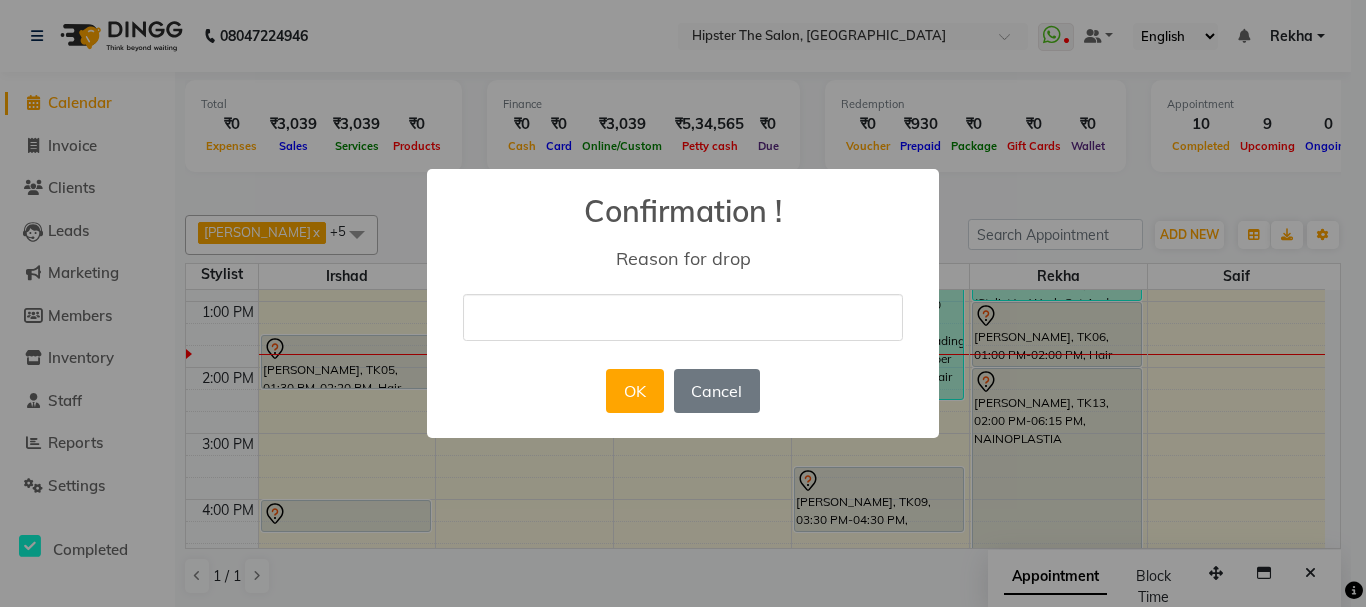 click at bounding box center [683, 317] 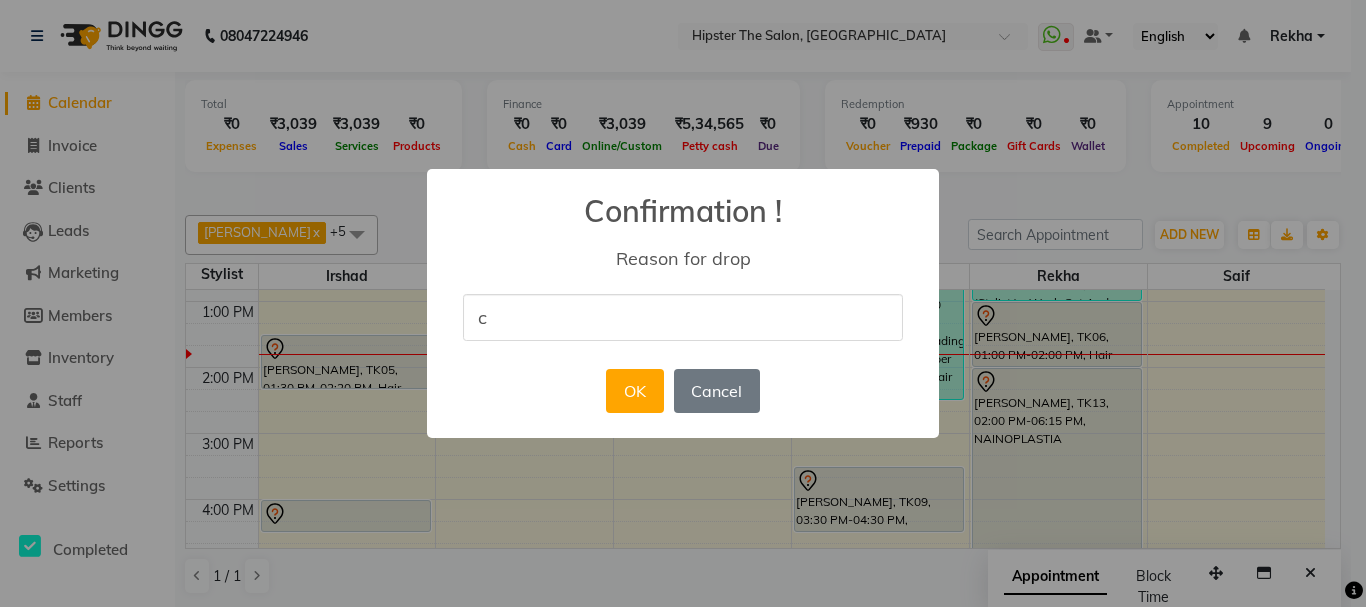 type on "cancel appoinment" 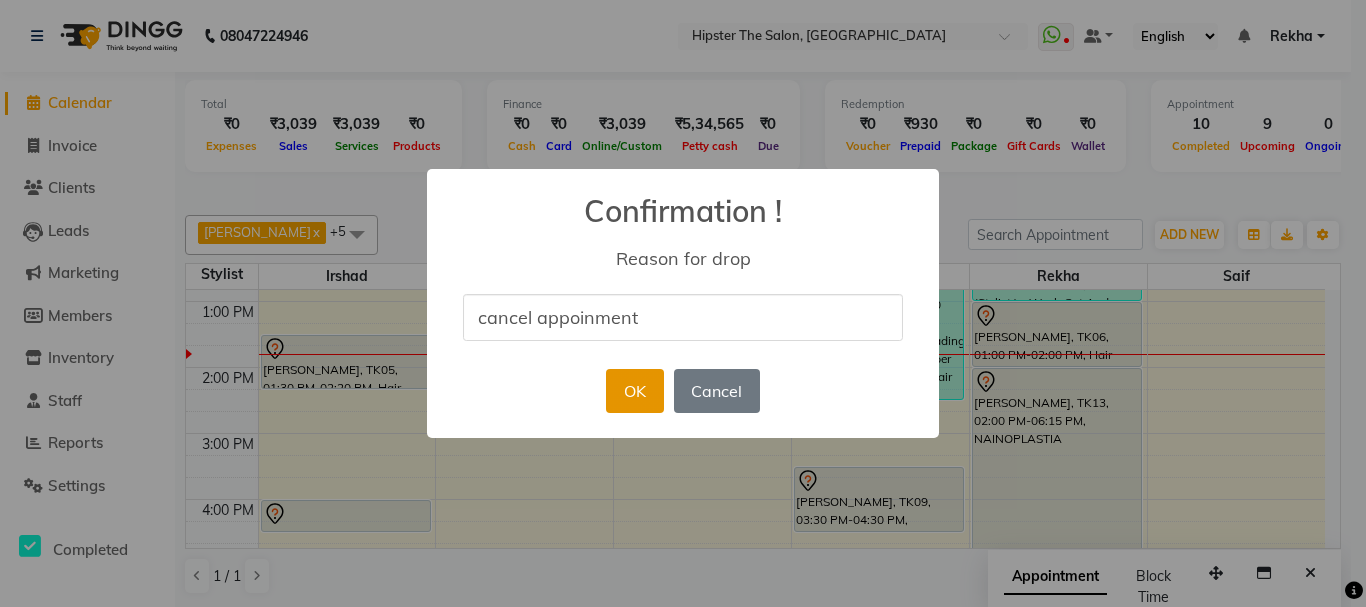 click on "OK" at bounding box center (634, 391) 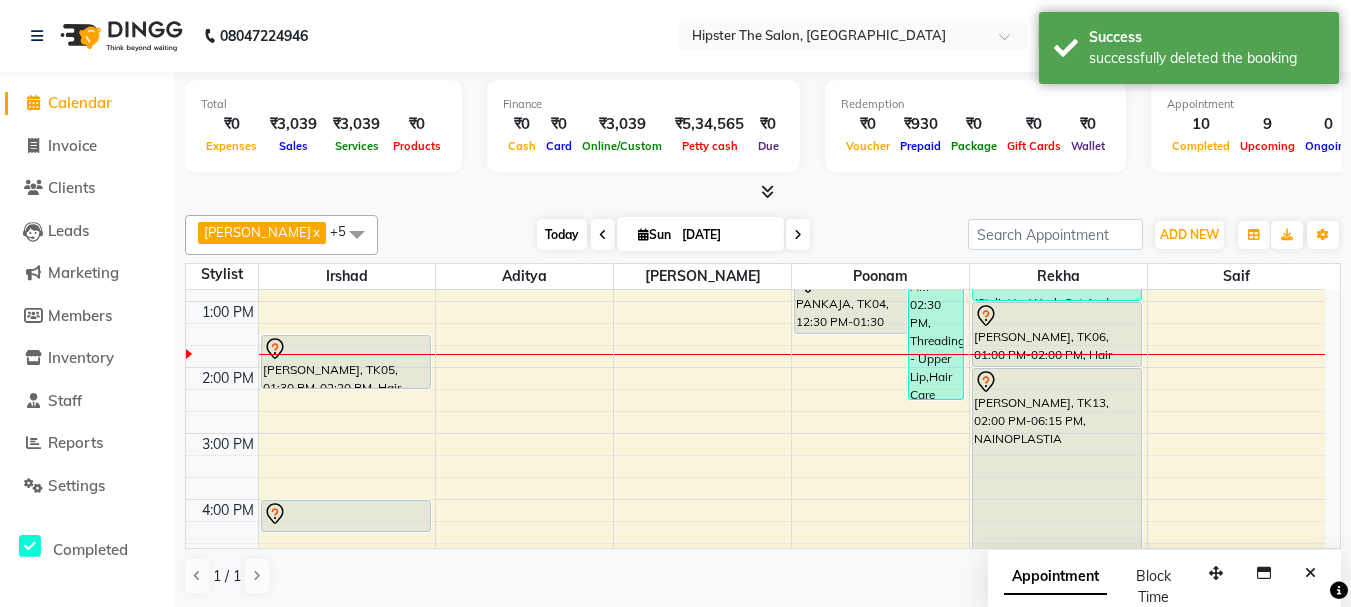 click on "Today" at bounding box center [562, 234] 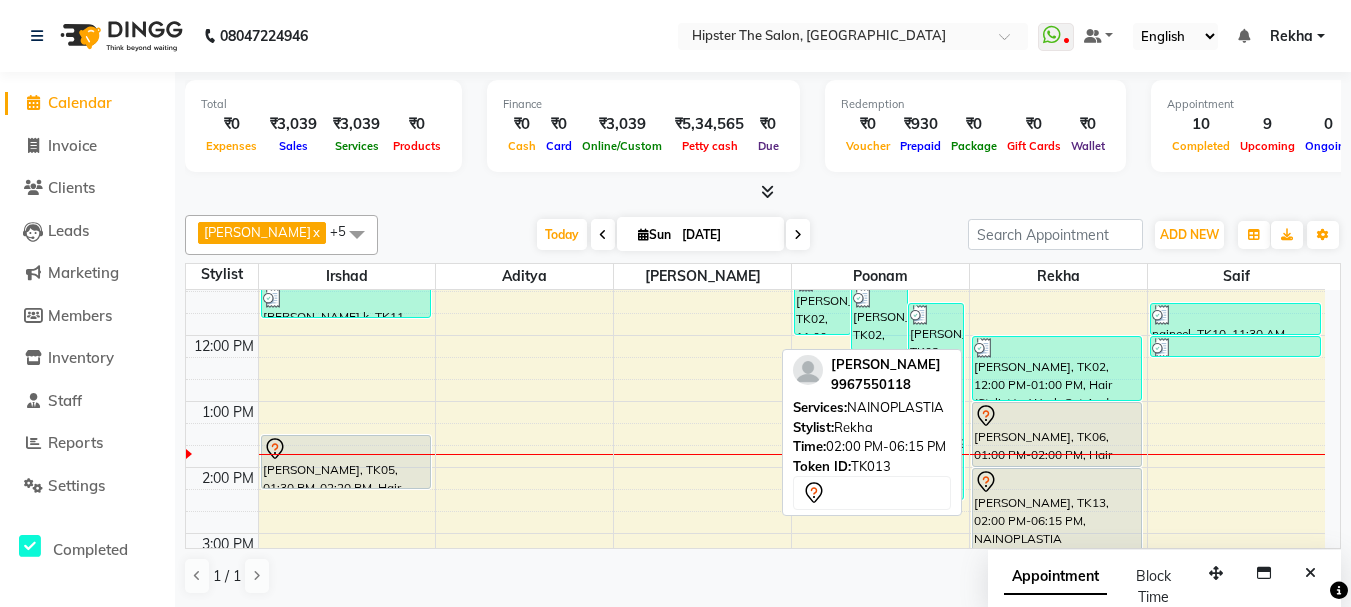 scroll, scrollTop: 178, scrollLeft: 0, axis: vertical 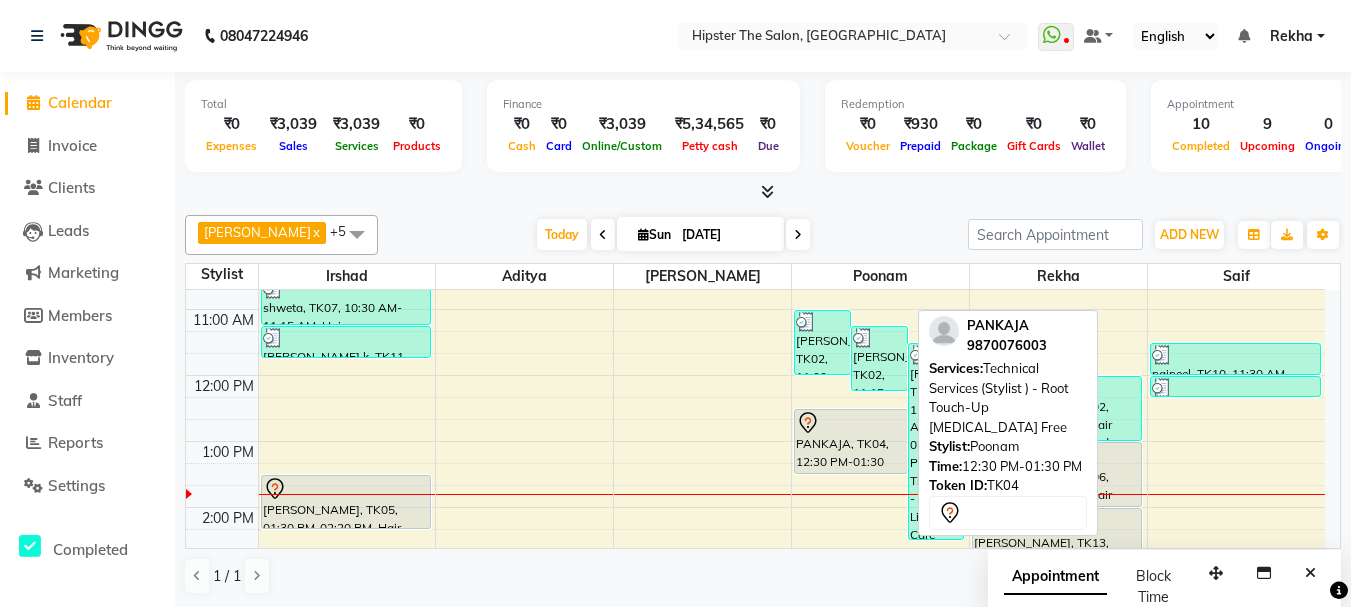 click on "PANKAJA, TK04, 12:30 PM-01:30 PM, Technical Services (Stylist ) - Root Touch-Up Ammonia Free" at bounding box center [851, 441] 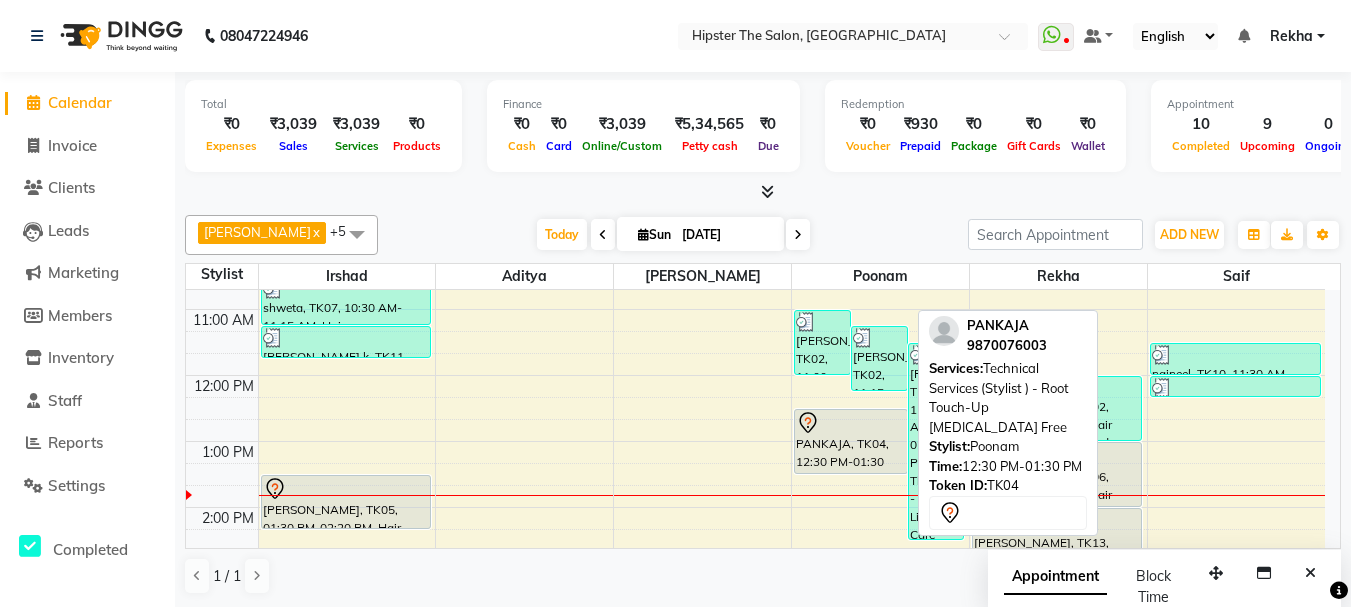 click on "PANKAJA, TK04, 12:30 PM-01:30 PM, Technical Services (Stylist ) - Root Touch-Up Ammonia Free" at bounding box center (851, 441) 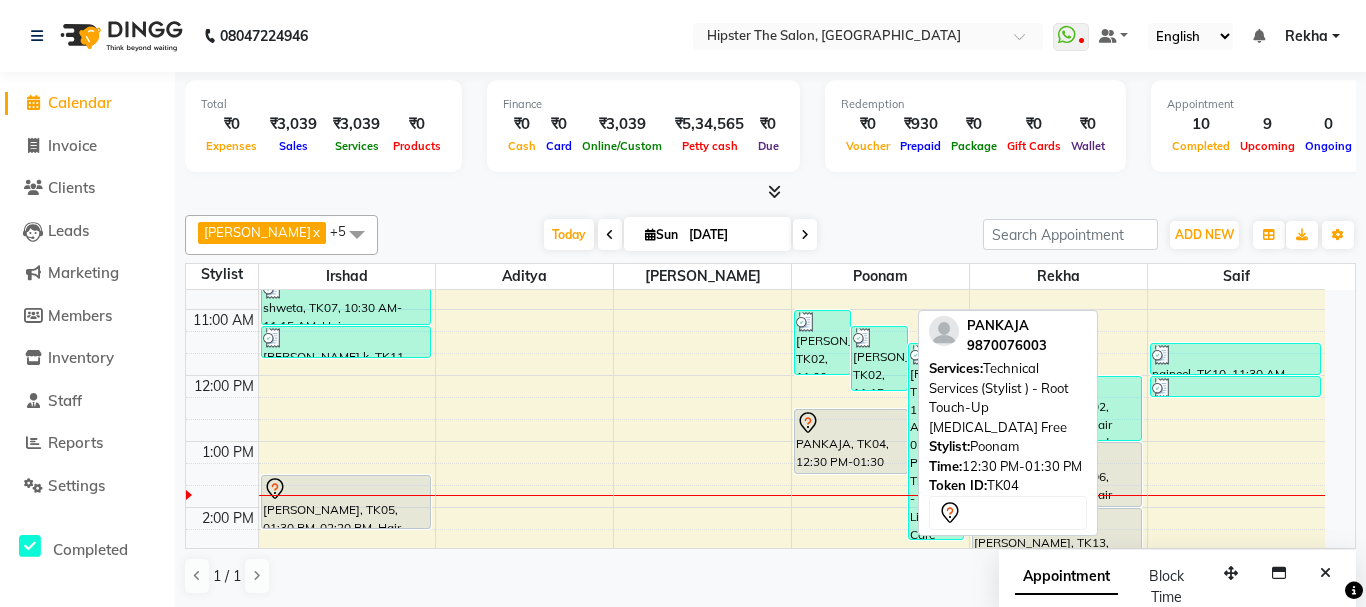 select on "7" 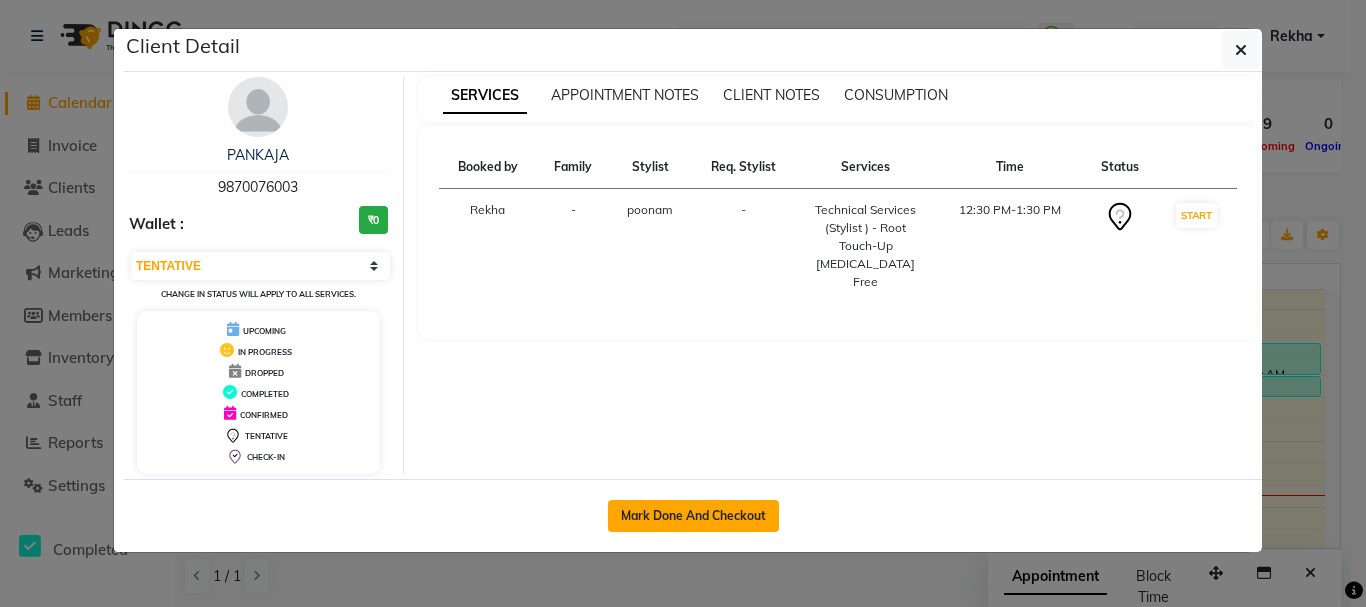 click on "Mark Done And Checkout" 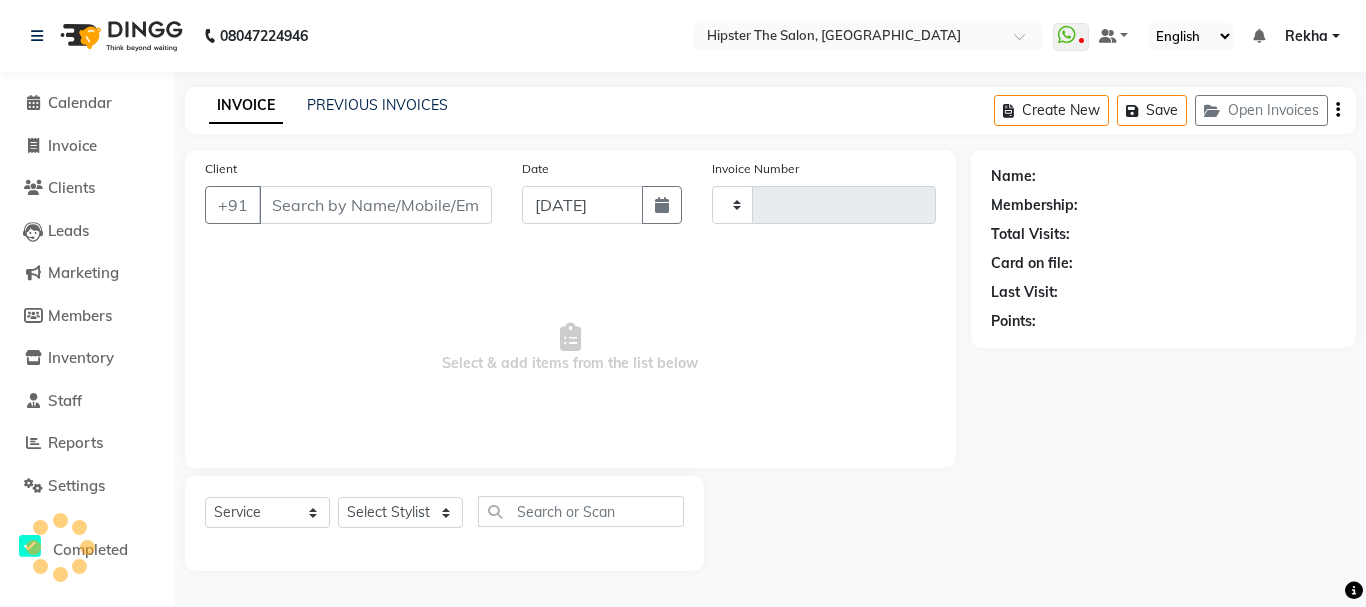 type on "1762" 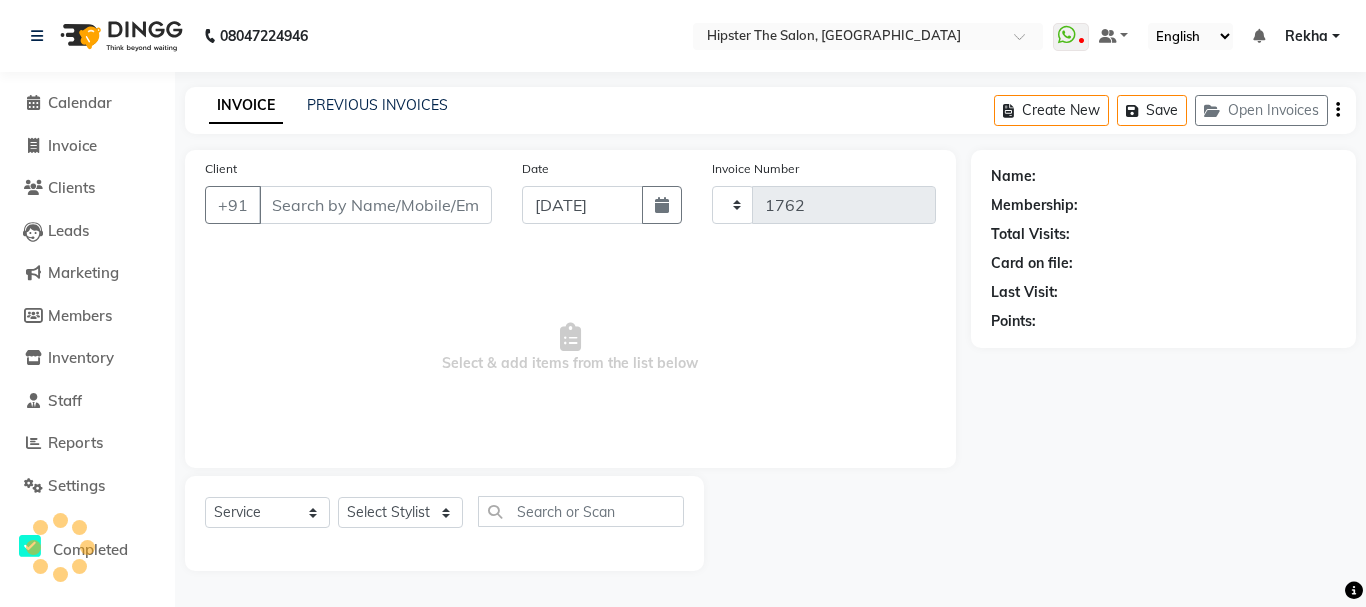 type on "9870076003" 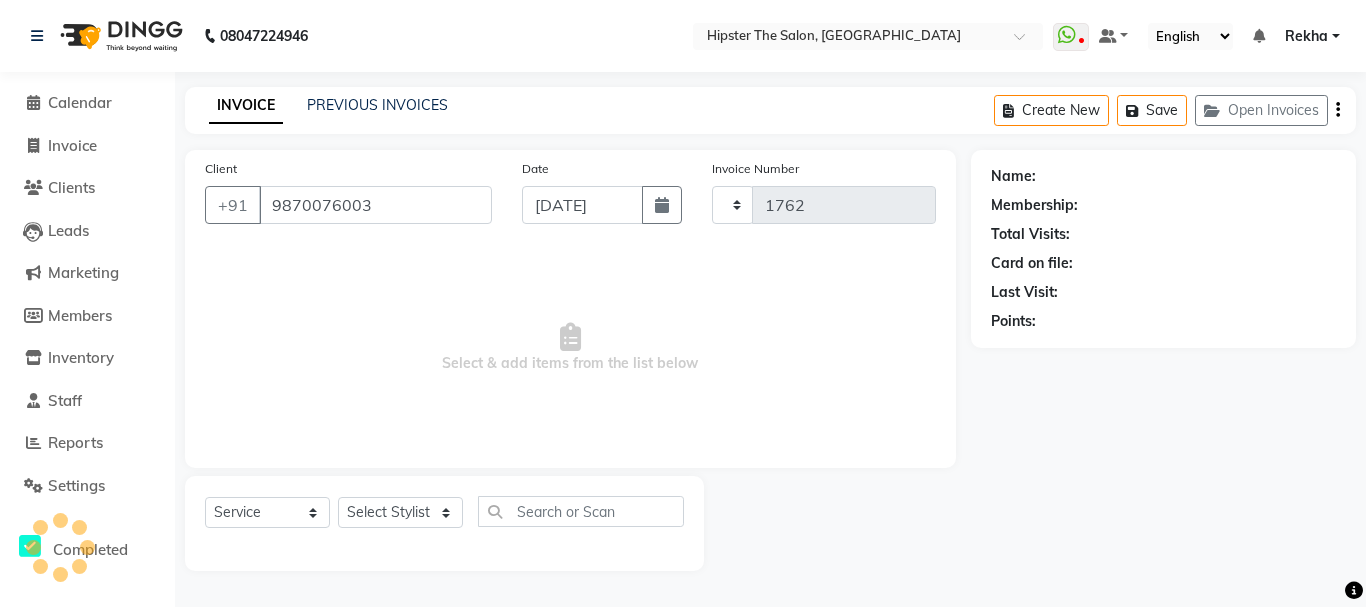 select on "5125" 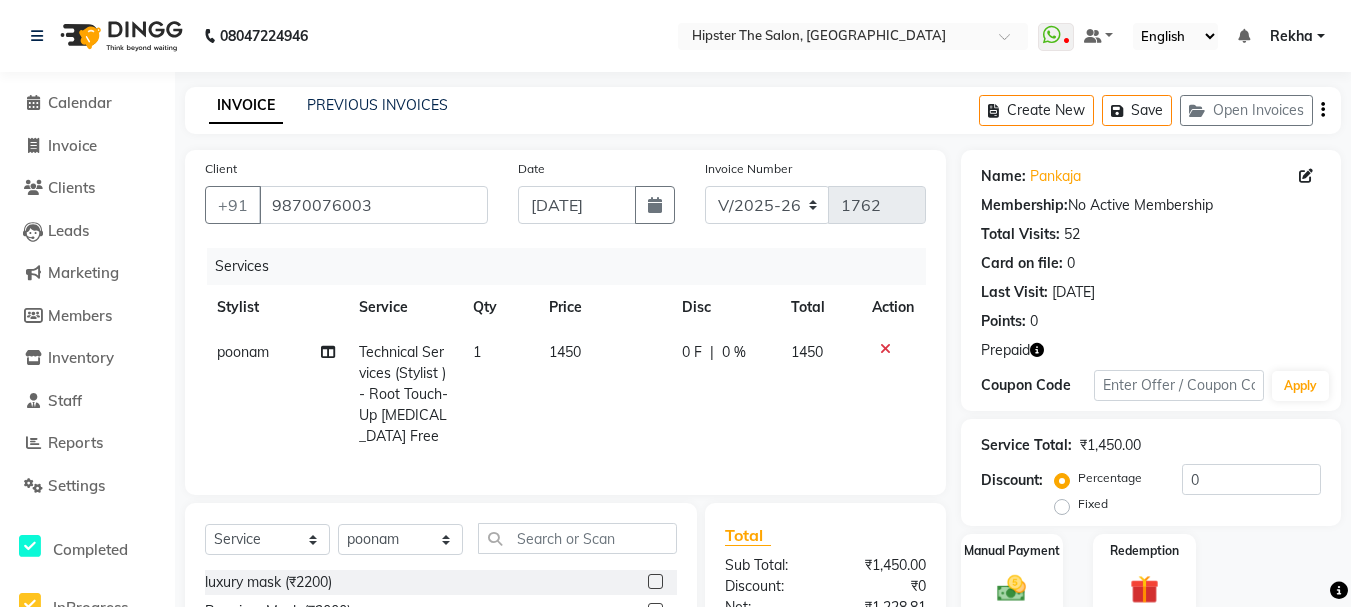 scroll, scrollTop: 100, scrollLeft: 0, axis: vertical 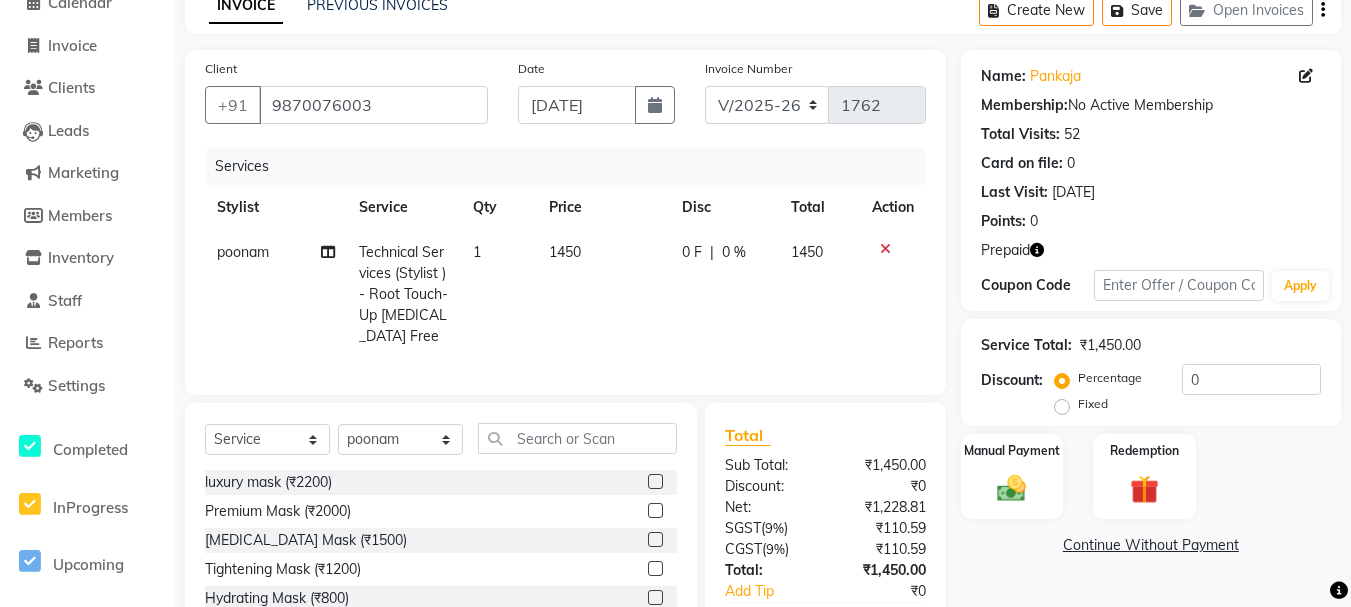 click 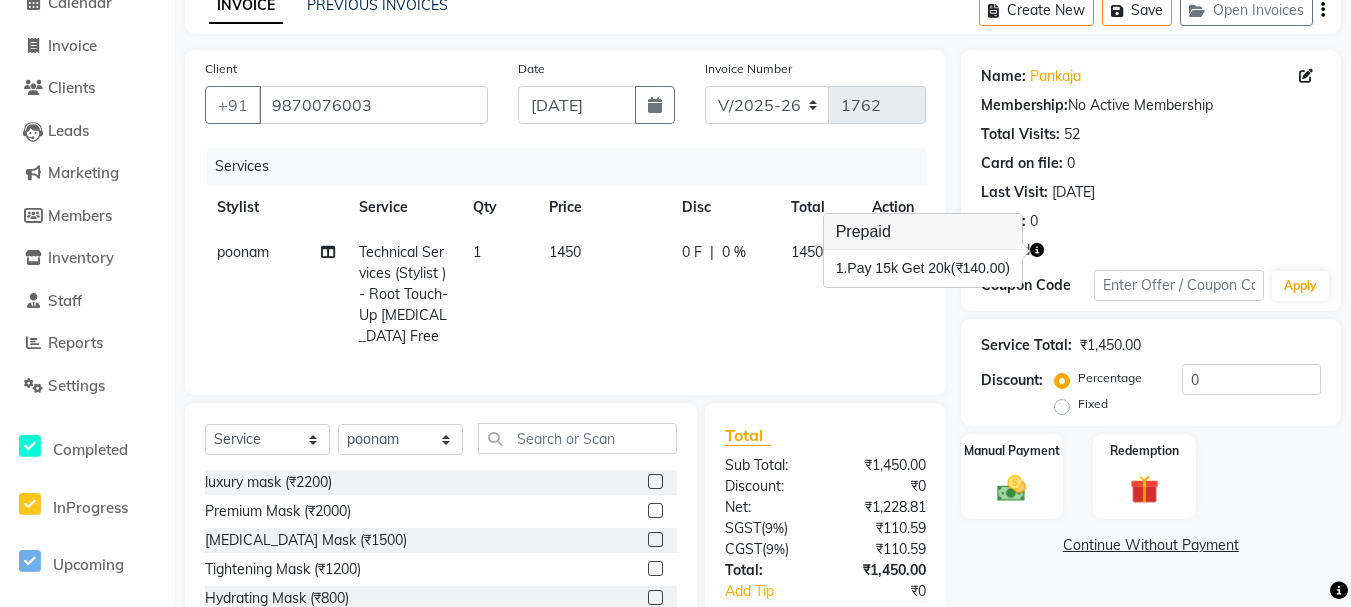 click on "1450" 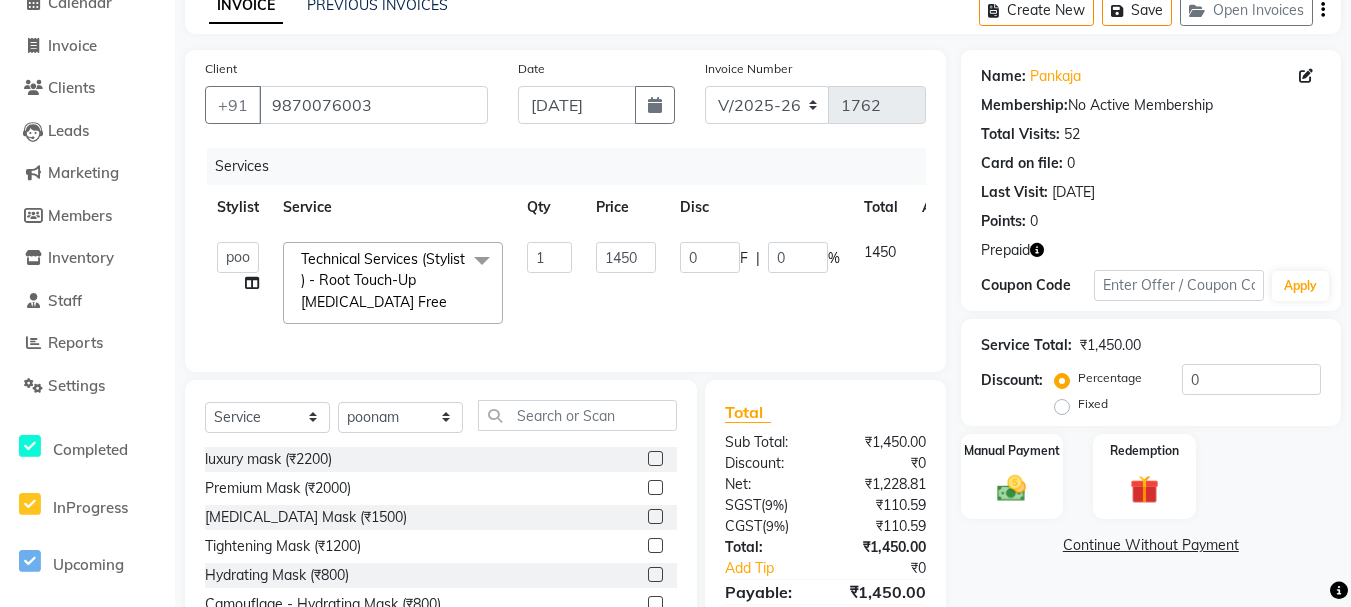 click 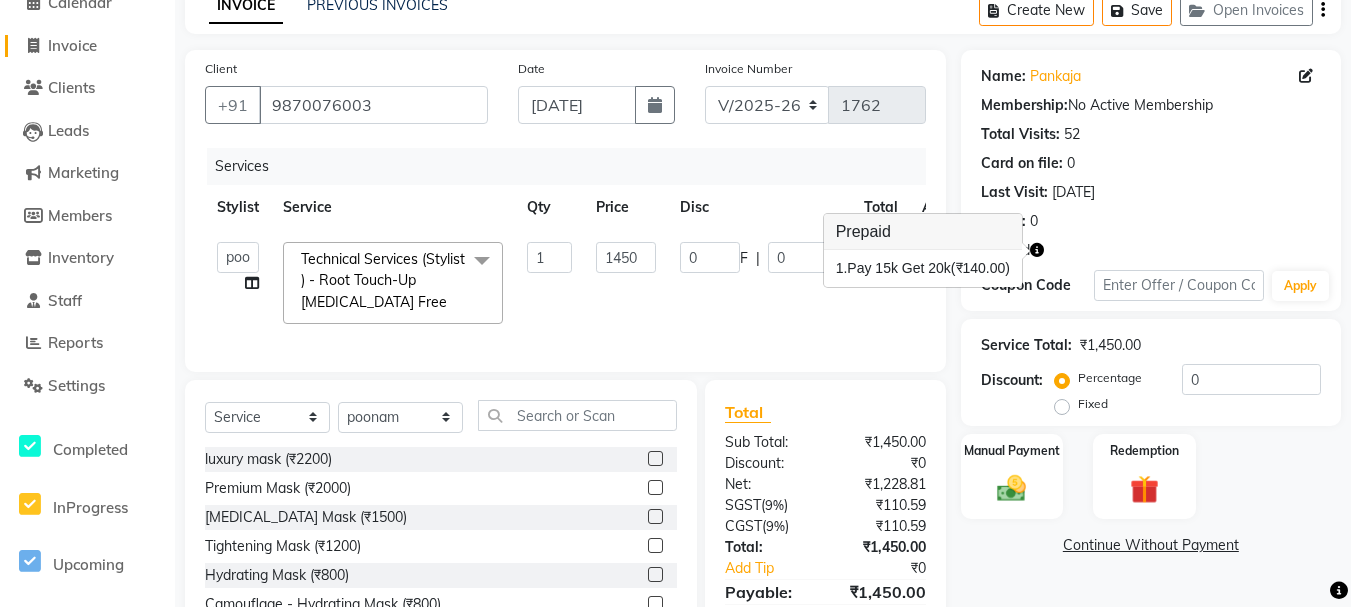 scroll, scrollTop: 0, scrollLeft: 0, axis: both 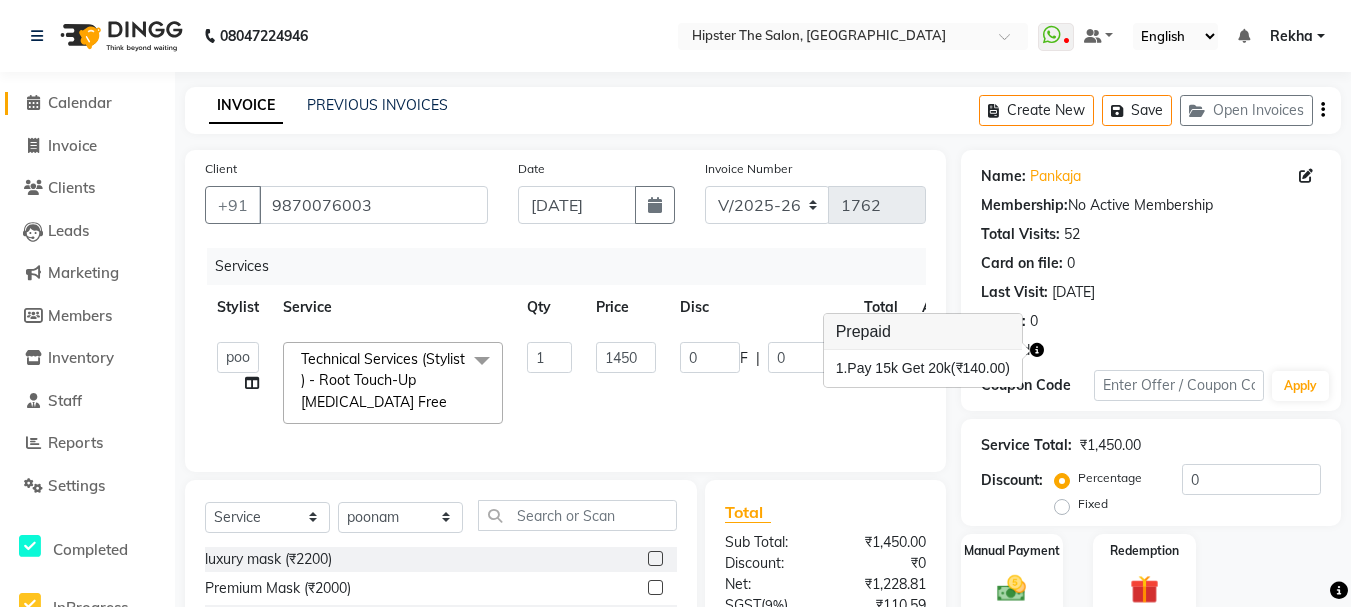 click 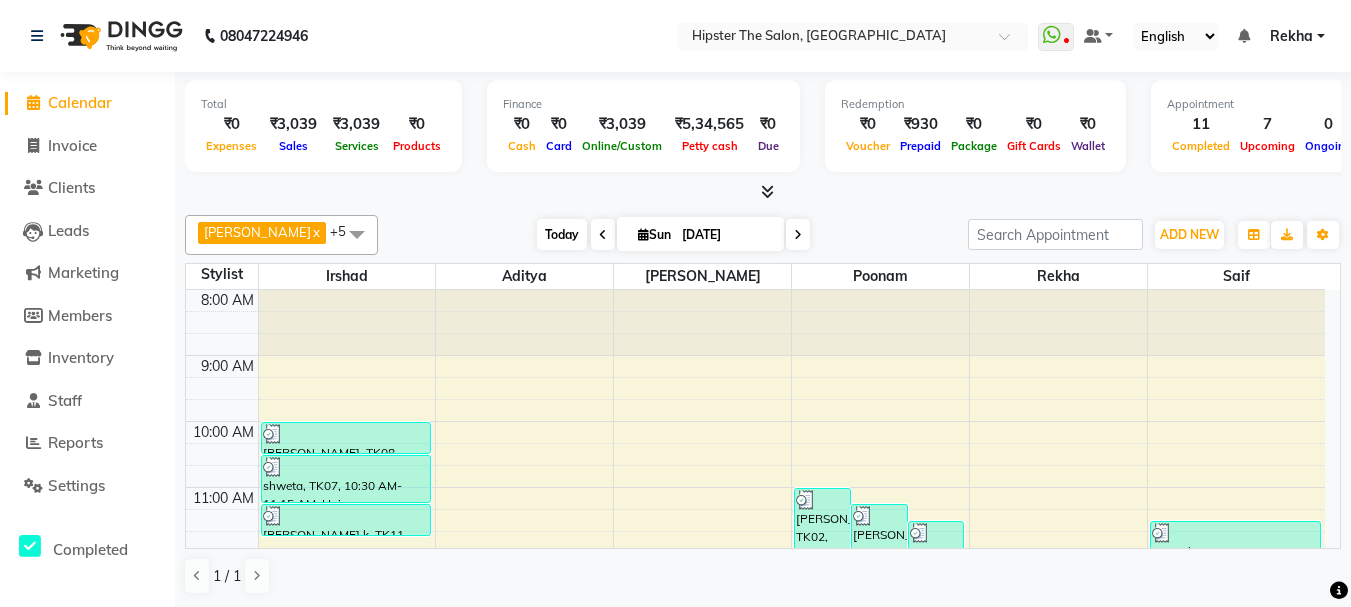 click on "Today" at bounding box center (562, 234) 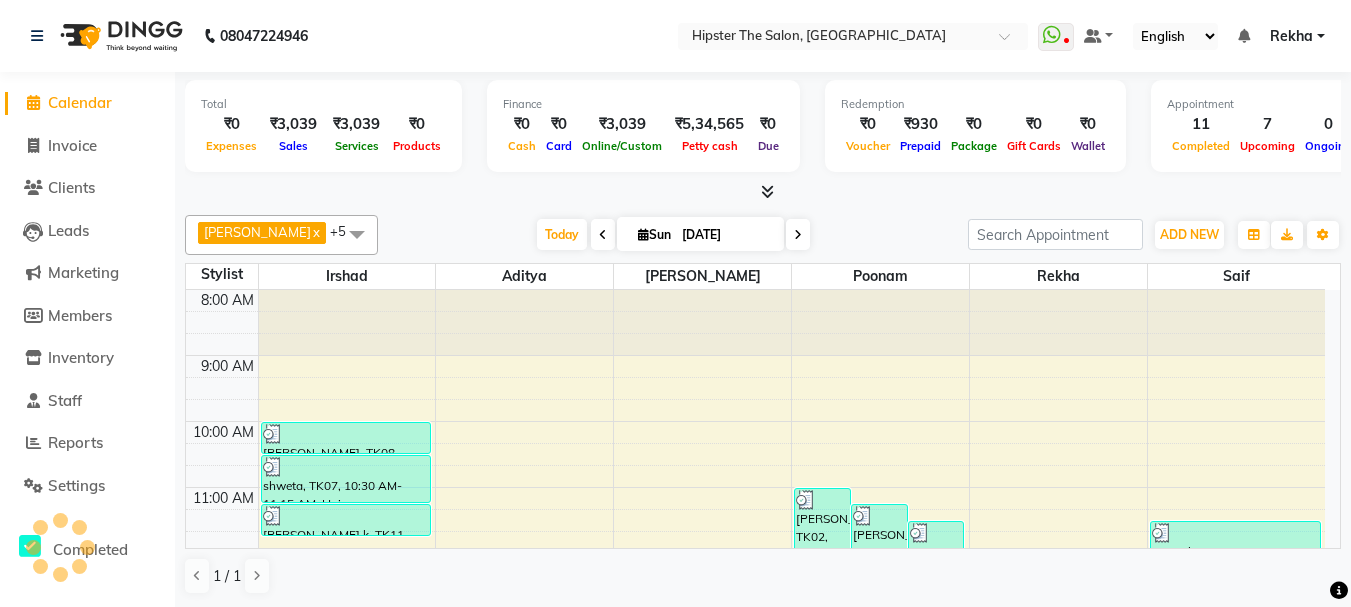 scroll, scrollTop: 331, scrollLeft: 0, axis: vertical 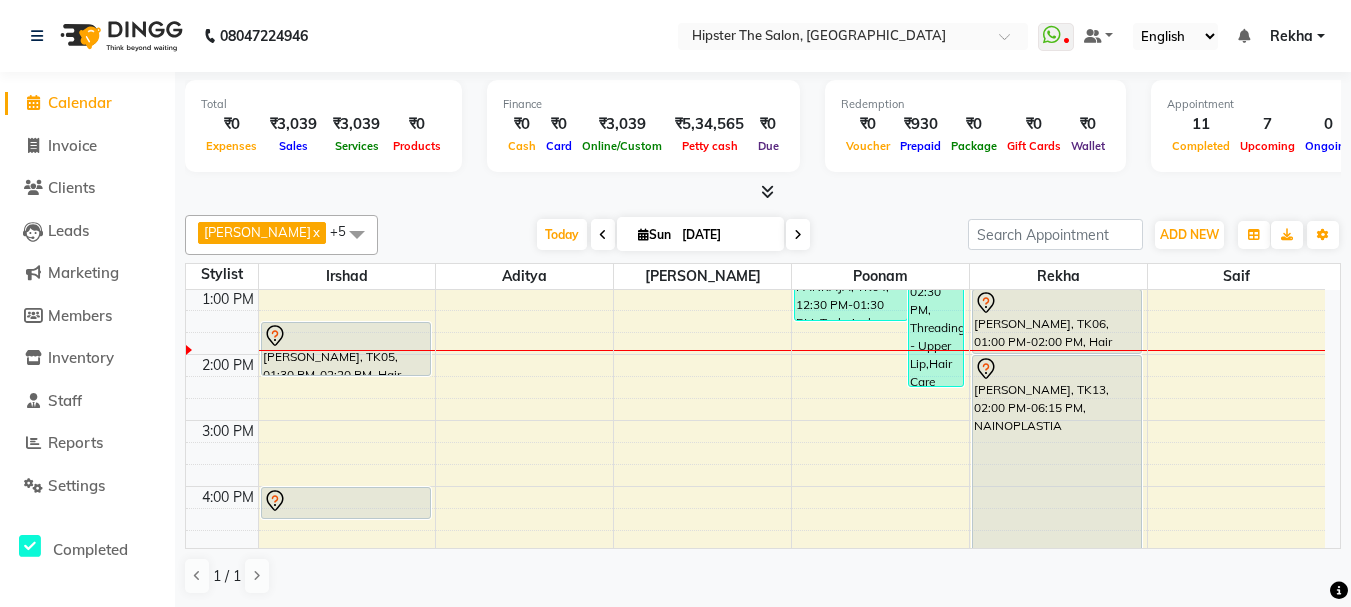 click at bounding box center [603, 234] 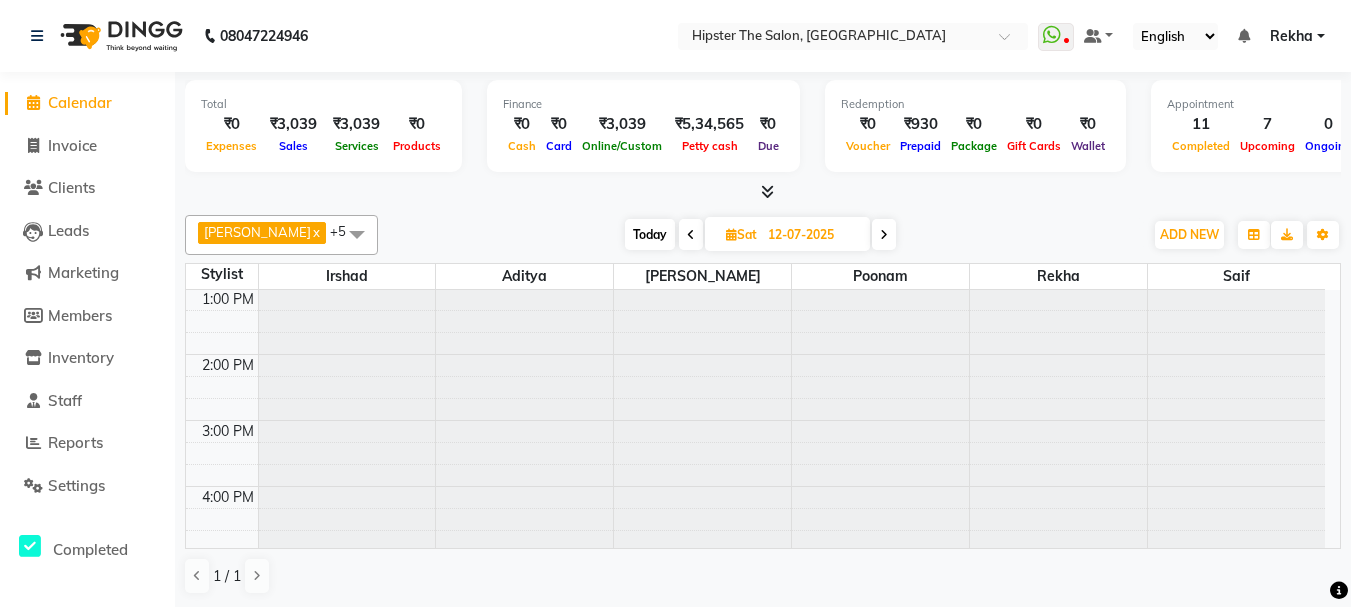 scroll, scrollTop: 0, scrollLeft: 0, axis: both 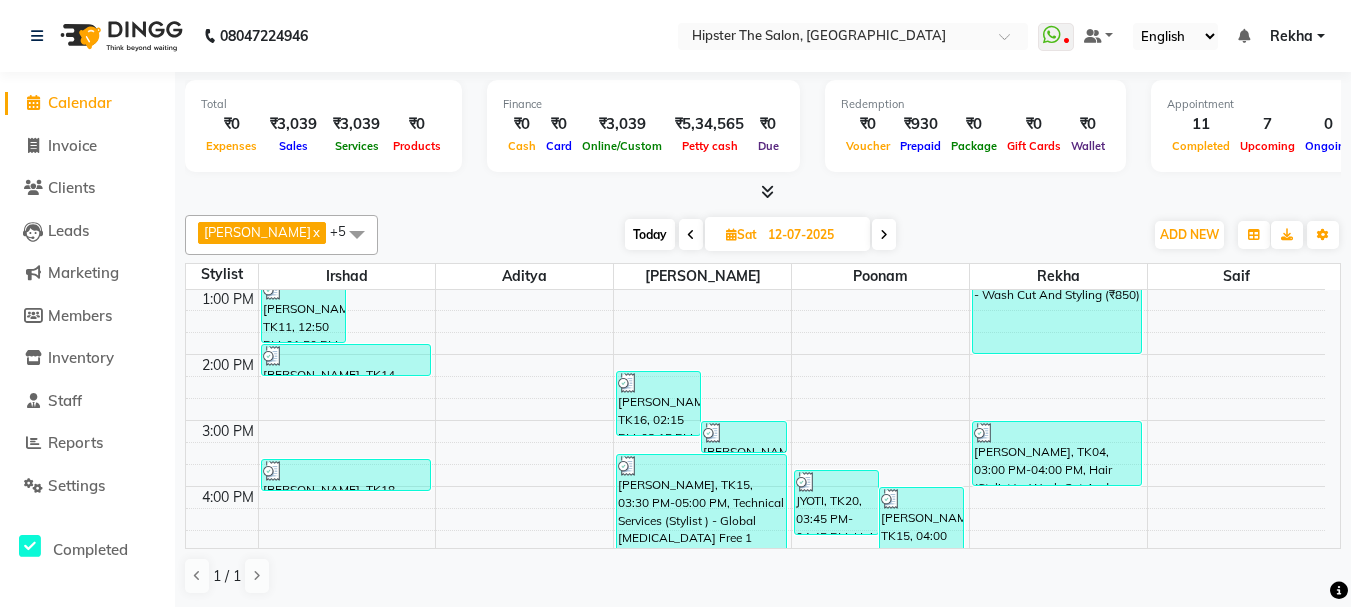 click on "Today" at bounding box center [650, 234] 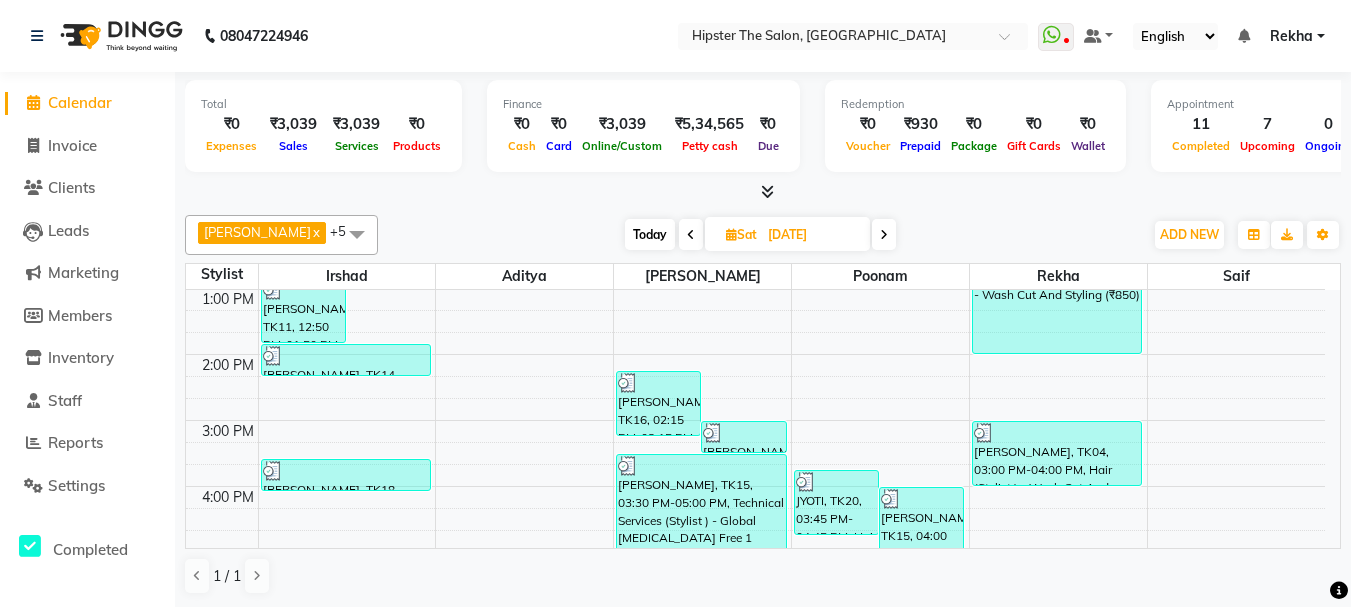 scroll, scrollTop: 331, scrollLeft: 0, axis: vertical 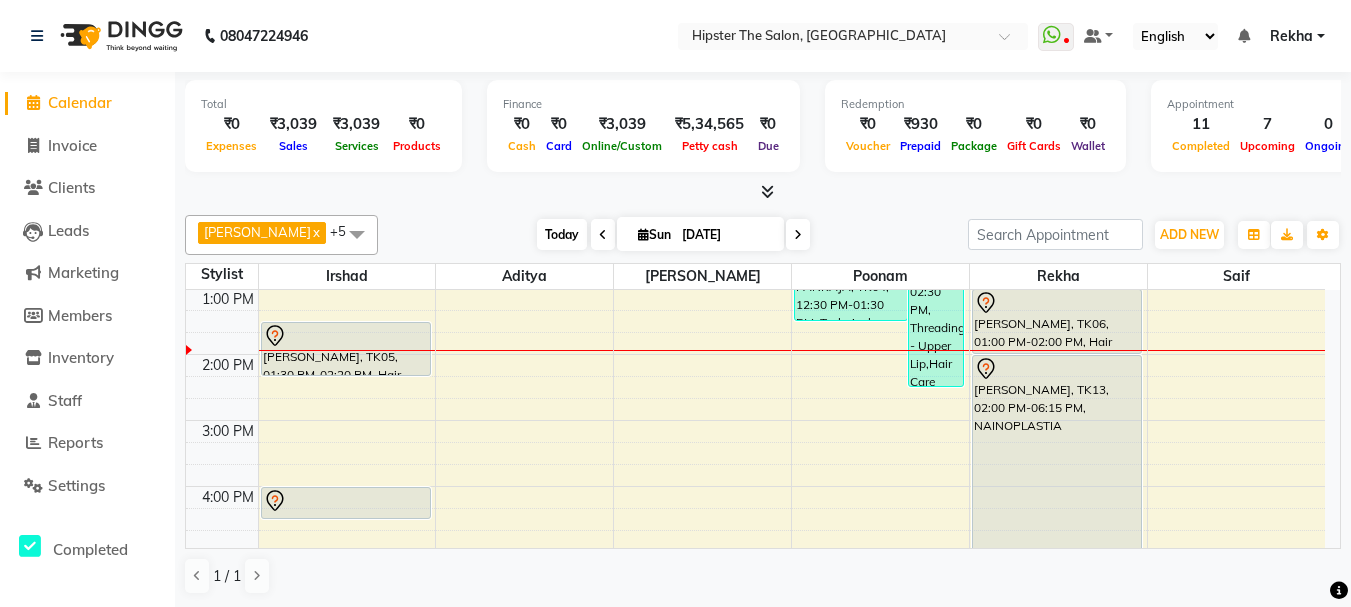 click on "Sun" at bounding box center [654, 234] 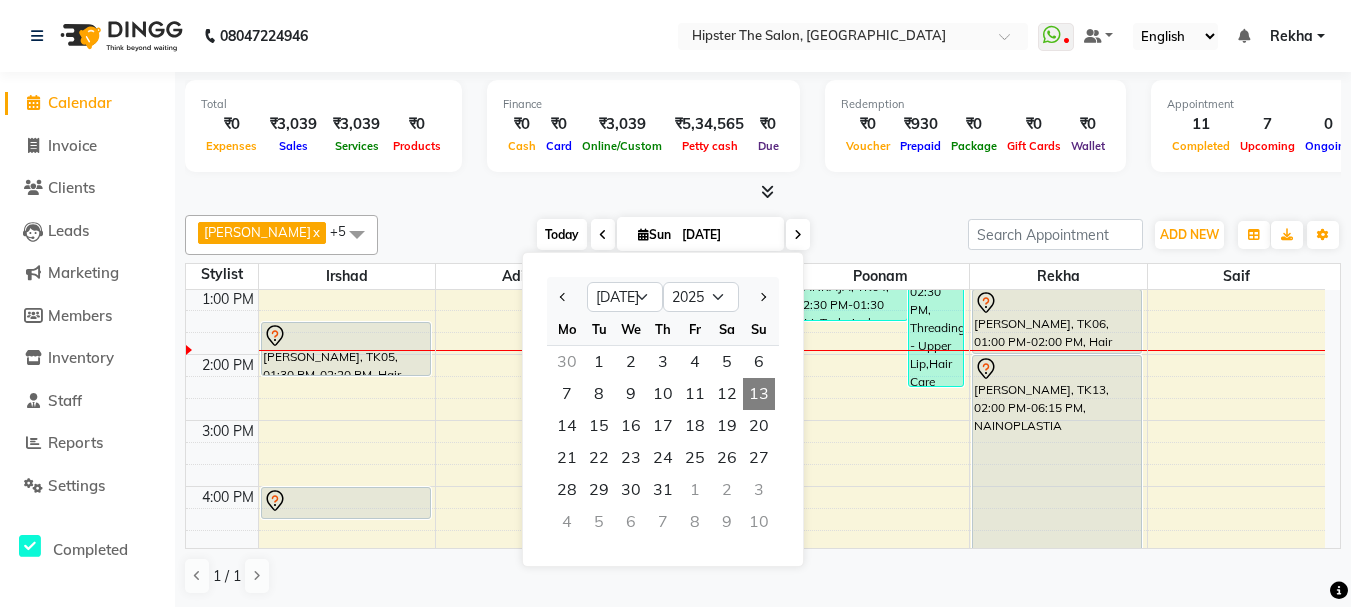click on "Today" at bounding box center [562, 234] 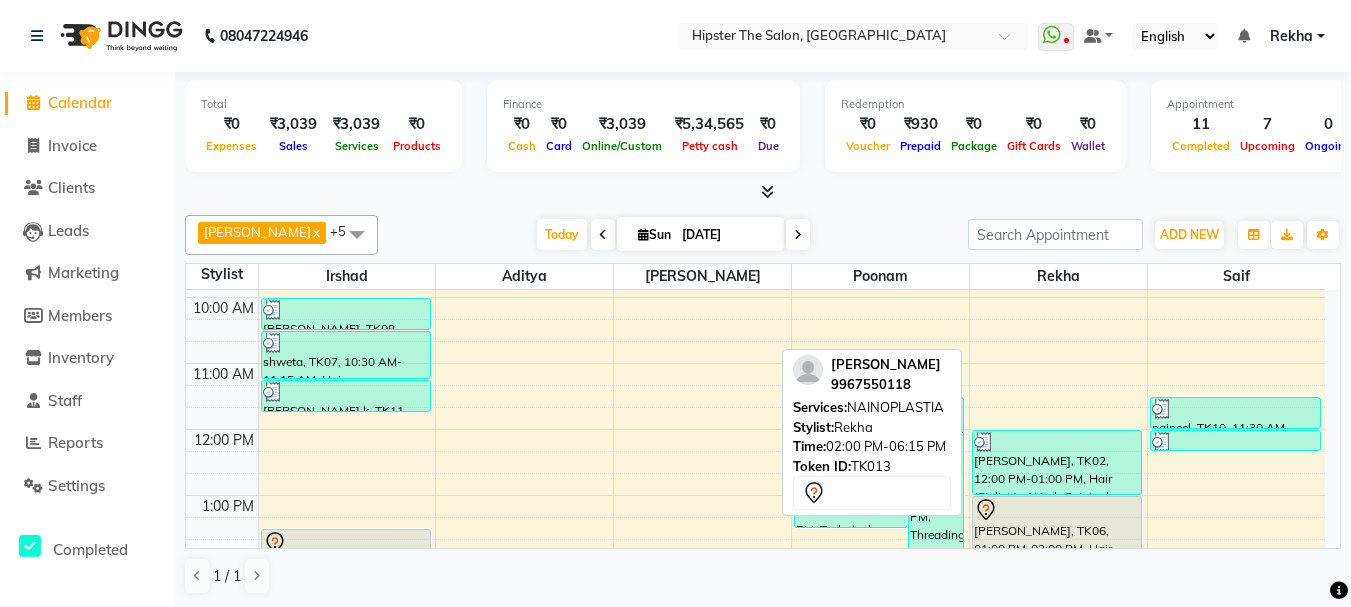 scroll, scrollTop: 111, scrollLeft: 0, axis: vertical 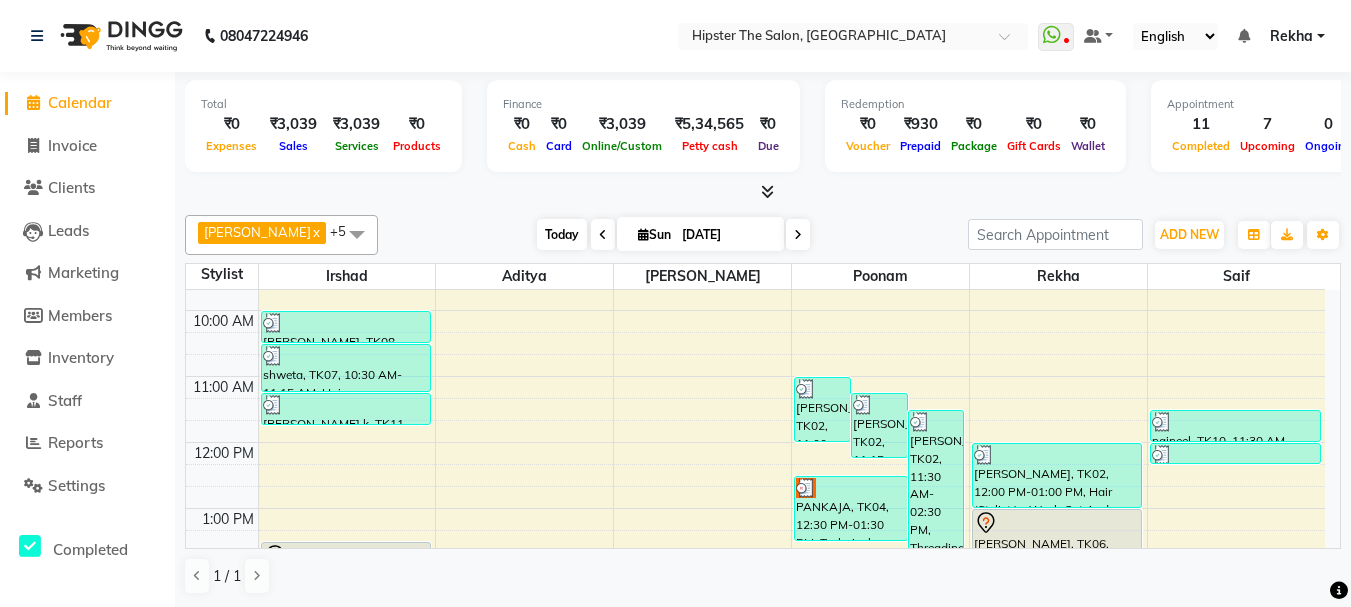 click on "Today" at bounding box center (562, 234) 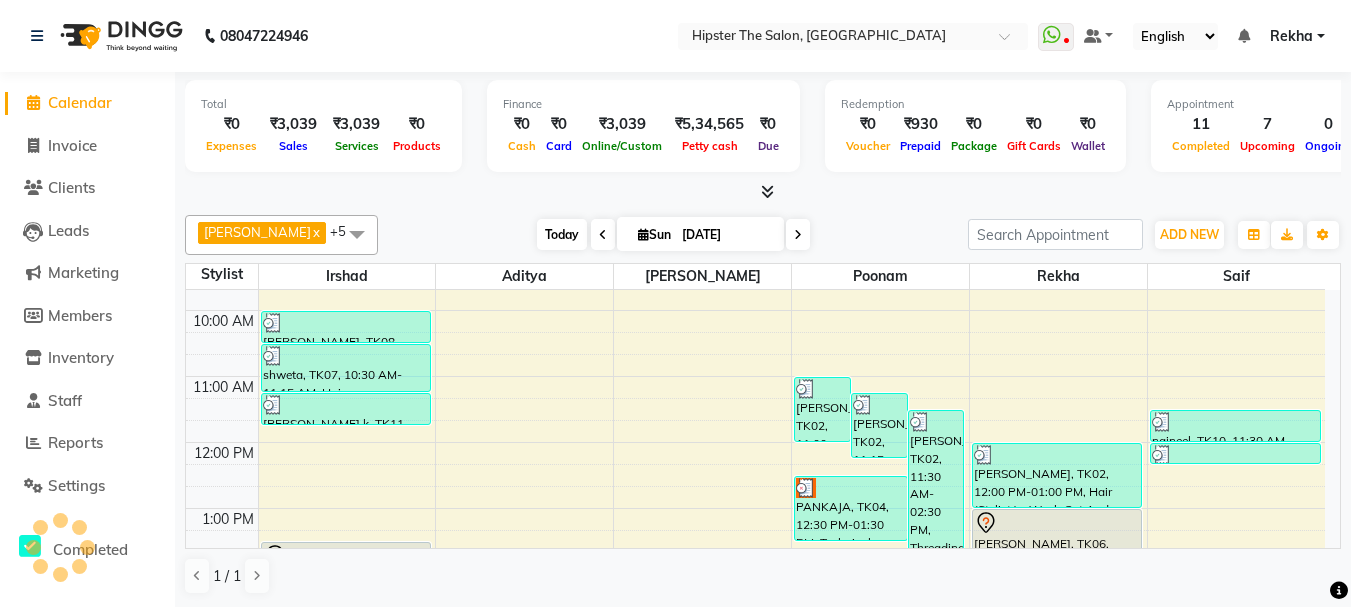 scroll, scrollTop: 331, scrollLeft: 0, axis: vertical 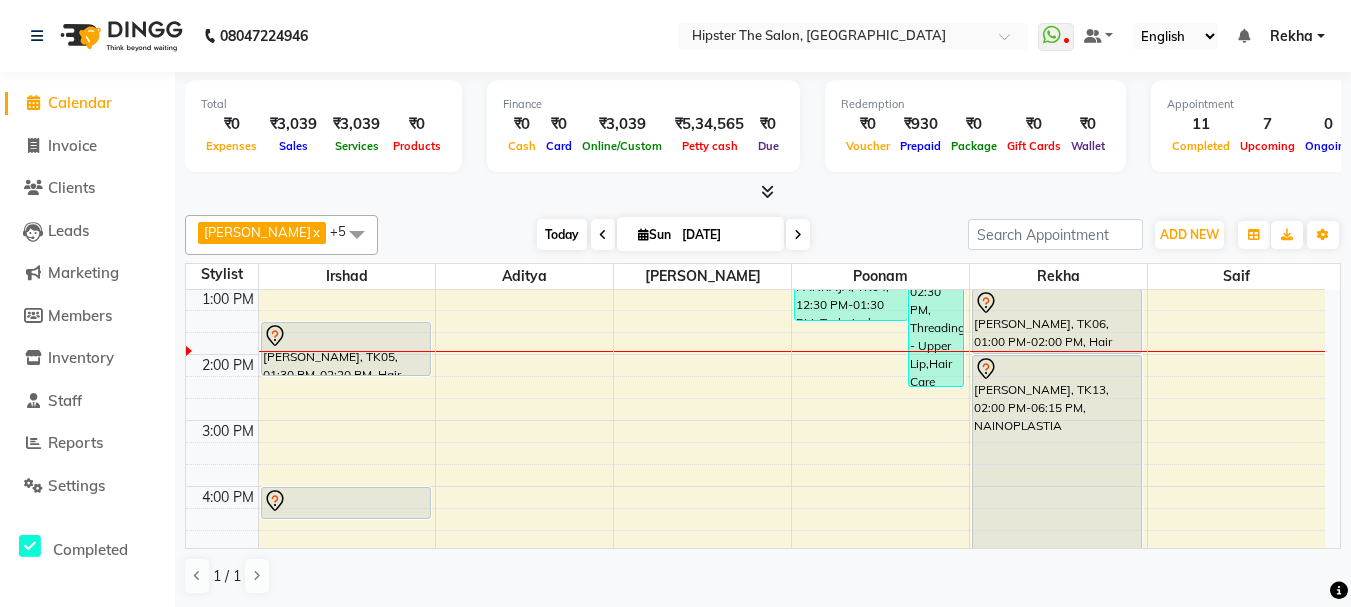 click on "Today" at bounding box center (562, 234) 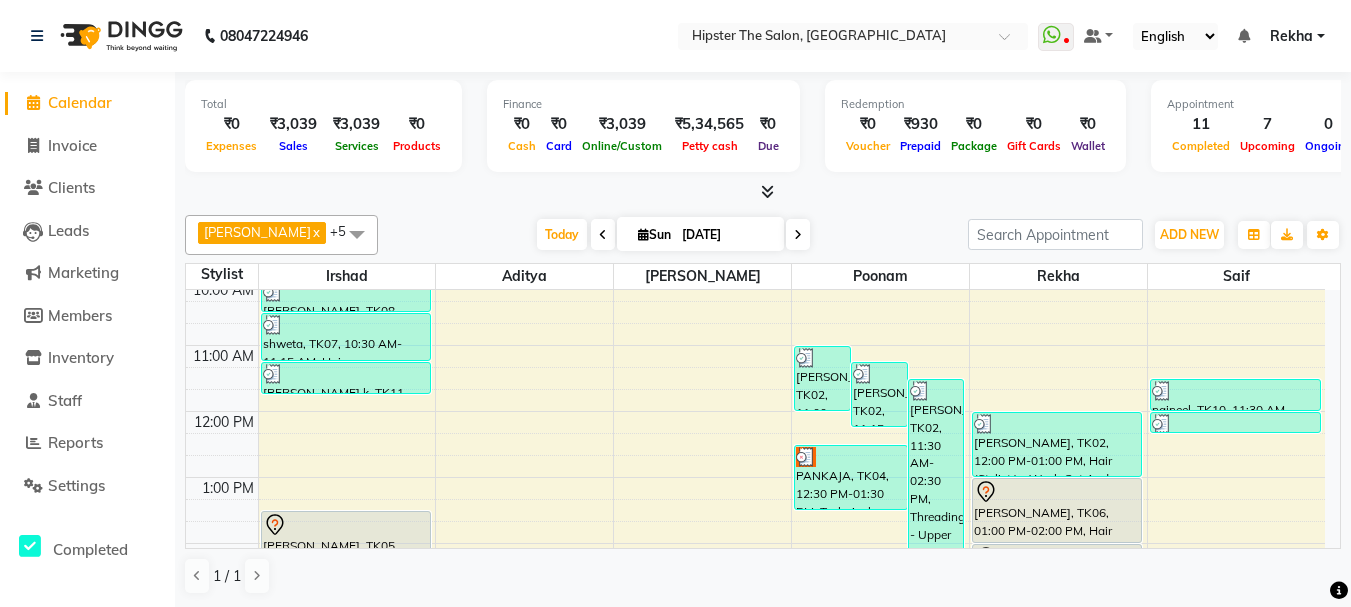 scroll, scrollTop: 124, scrollLeft: 0, axis: vertical 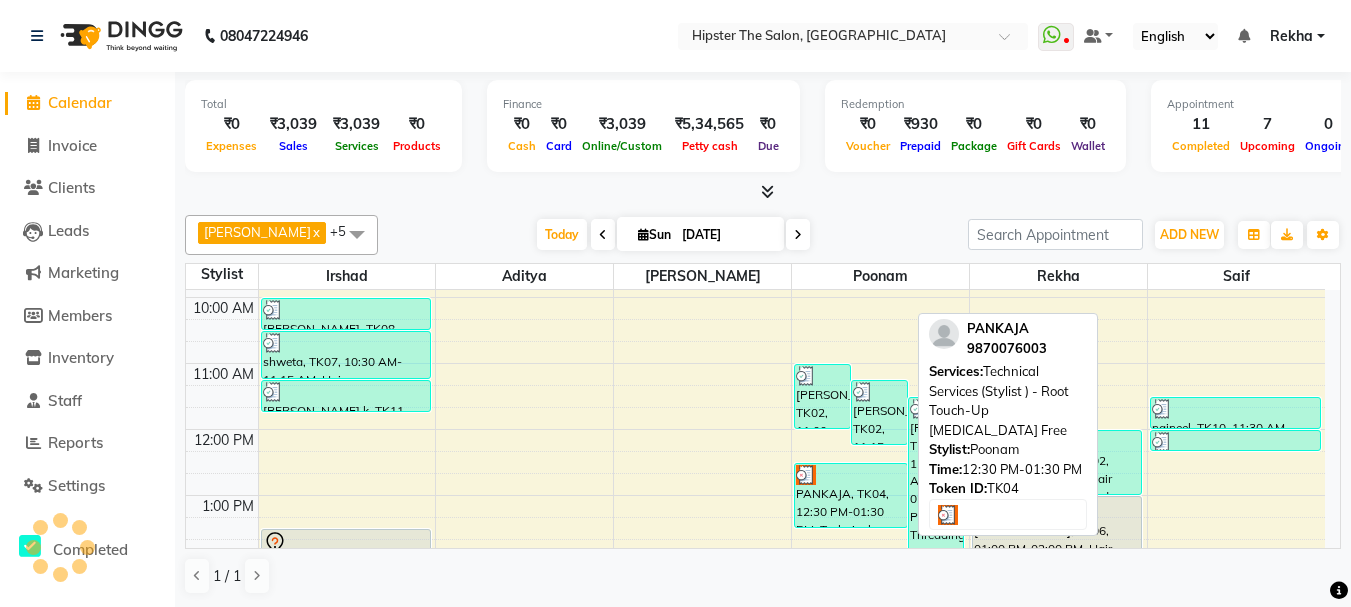 click on "PANKAJA, TK04, 12:30 PM-01:30 PM, Technical Services (Stylist ) - Root Touch-Up Ammonia Free" at bounding box center [851, 495] 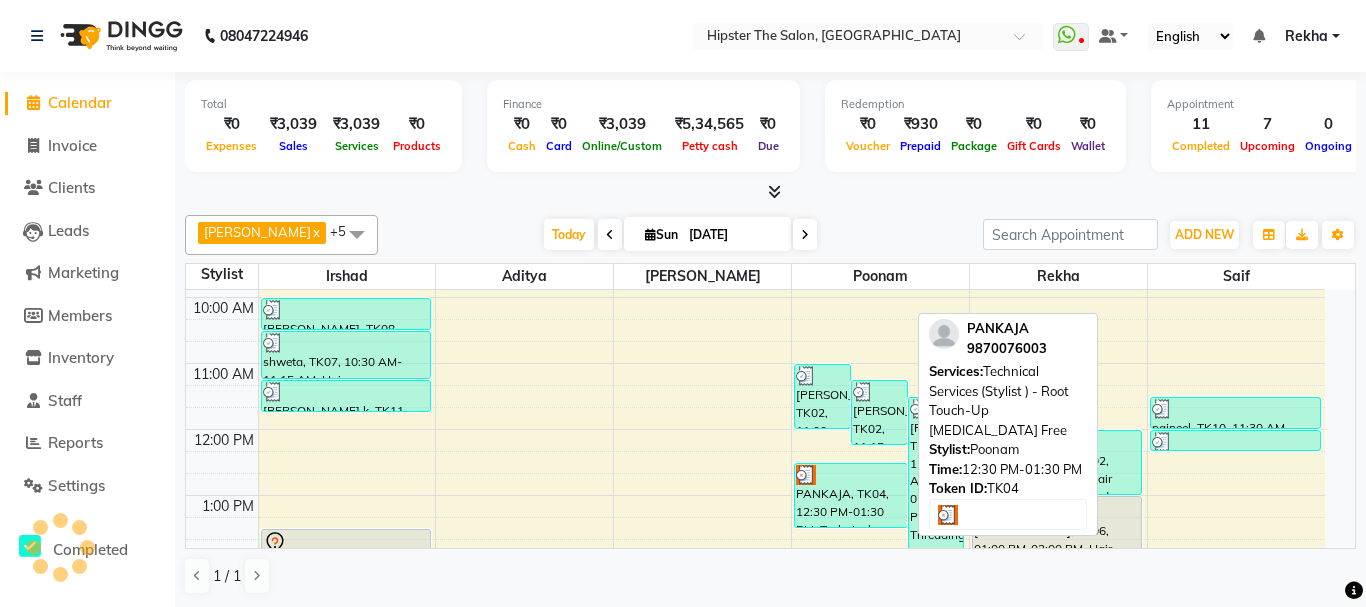 select on "3" 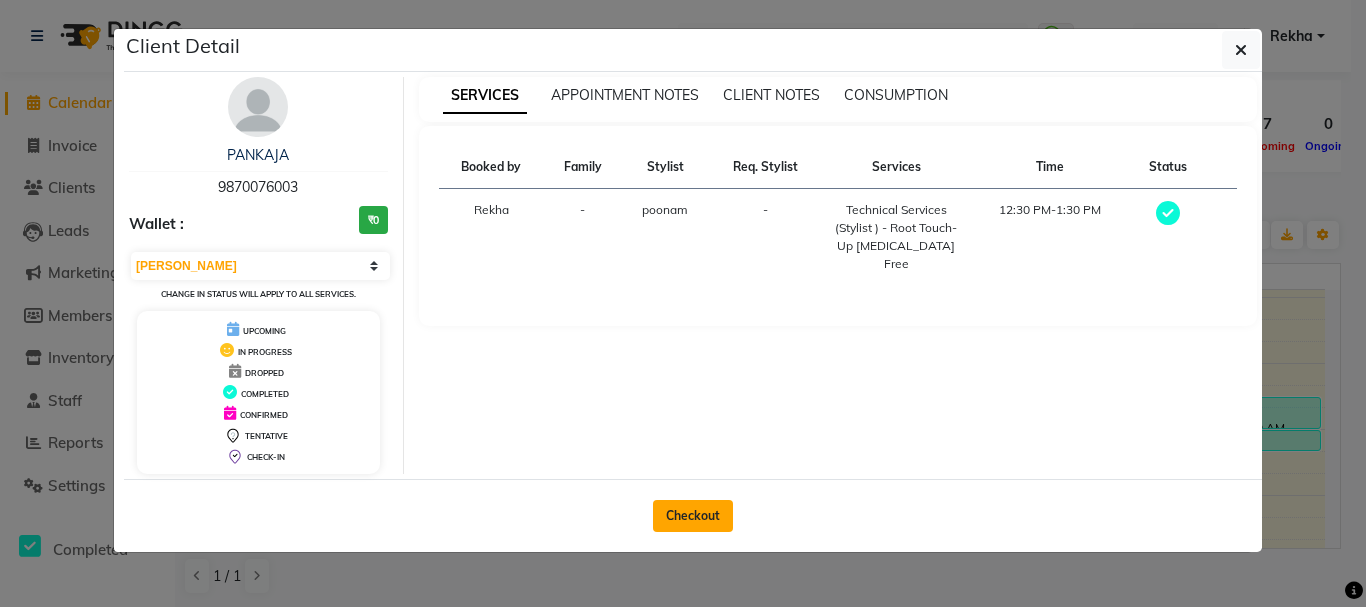 click on "Checkout" 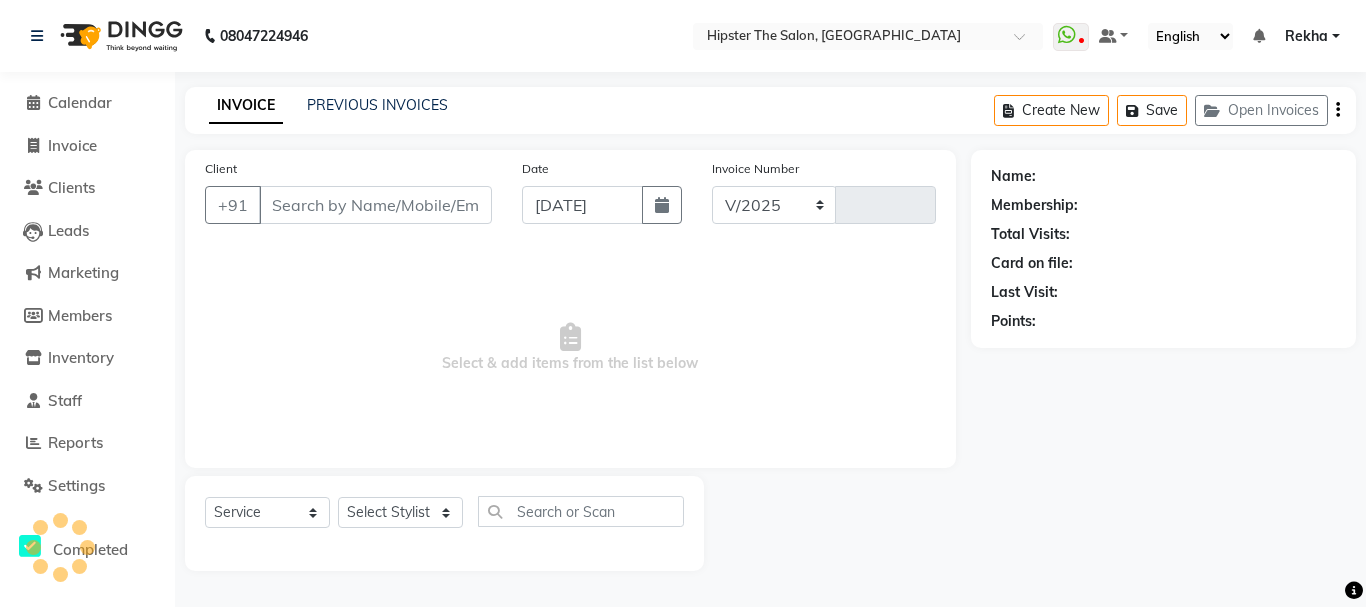 select on "5125" 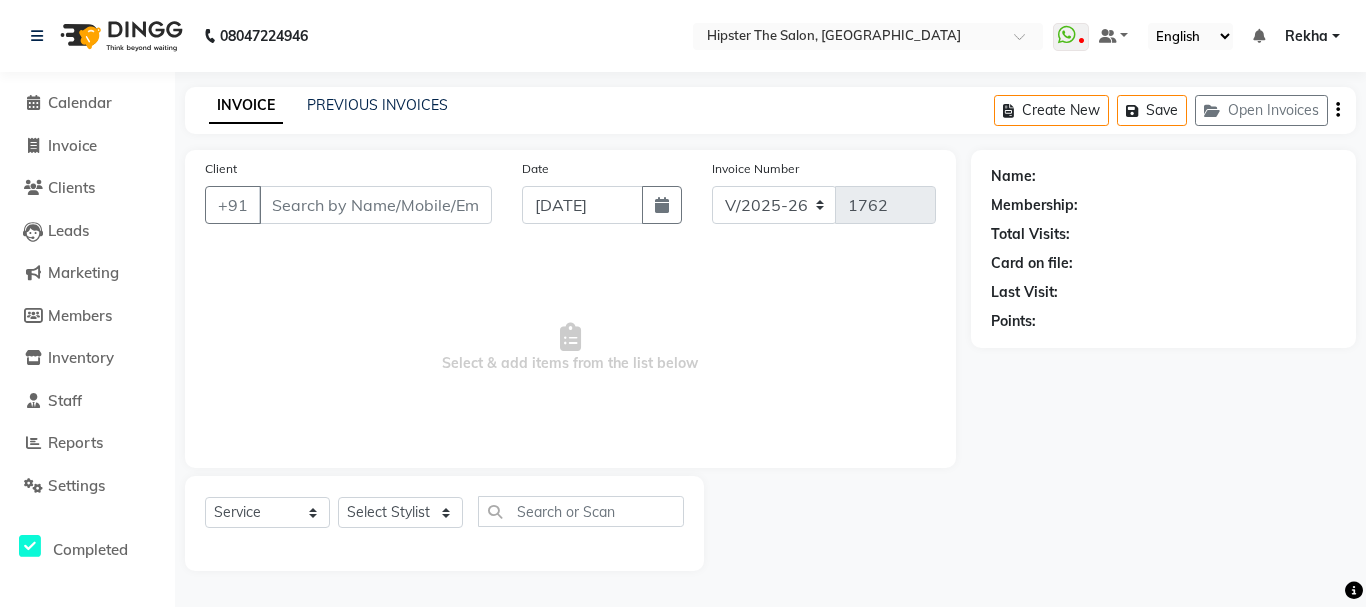 type on "9870076003" 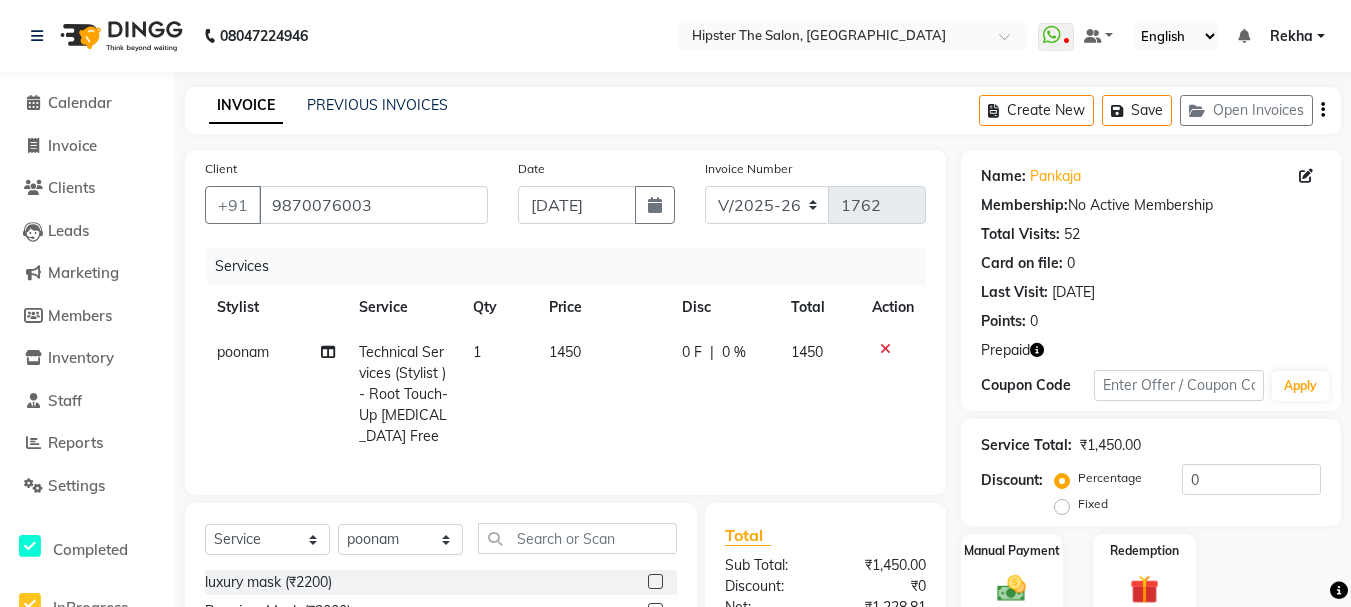 click on "poonam" 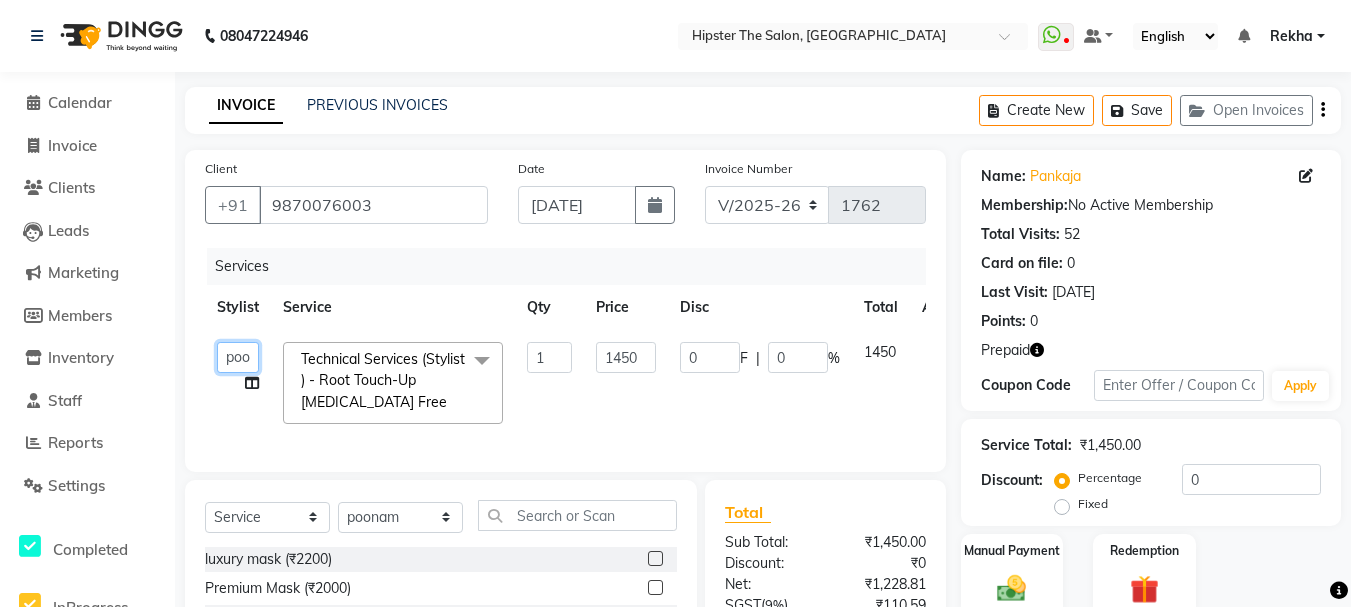 click on "Aditya   aishu   Akansha   Altaf   Anil   Anup   Ashik   Bhavin   Irshad   Lucky   meeth   minaz    Namrata   Neelam   poonam   Raju   Rekha   saif   salman   Saneef   sweta    Vaibhav   vicky" 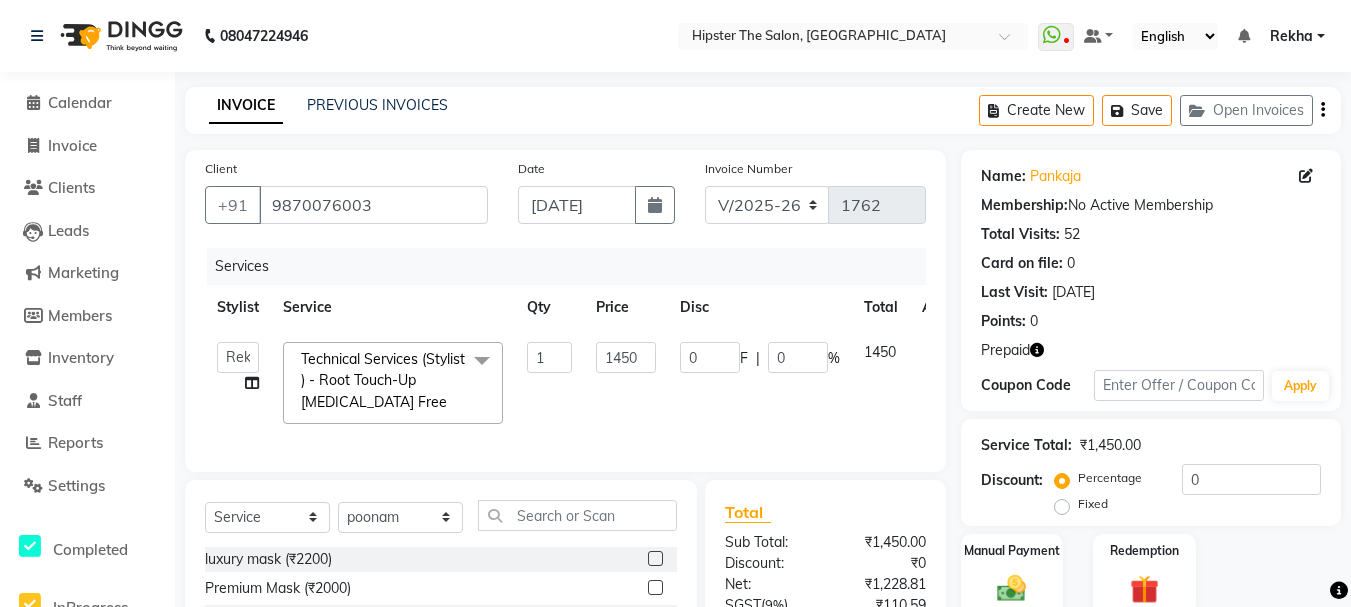 select on "32386" 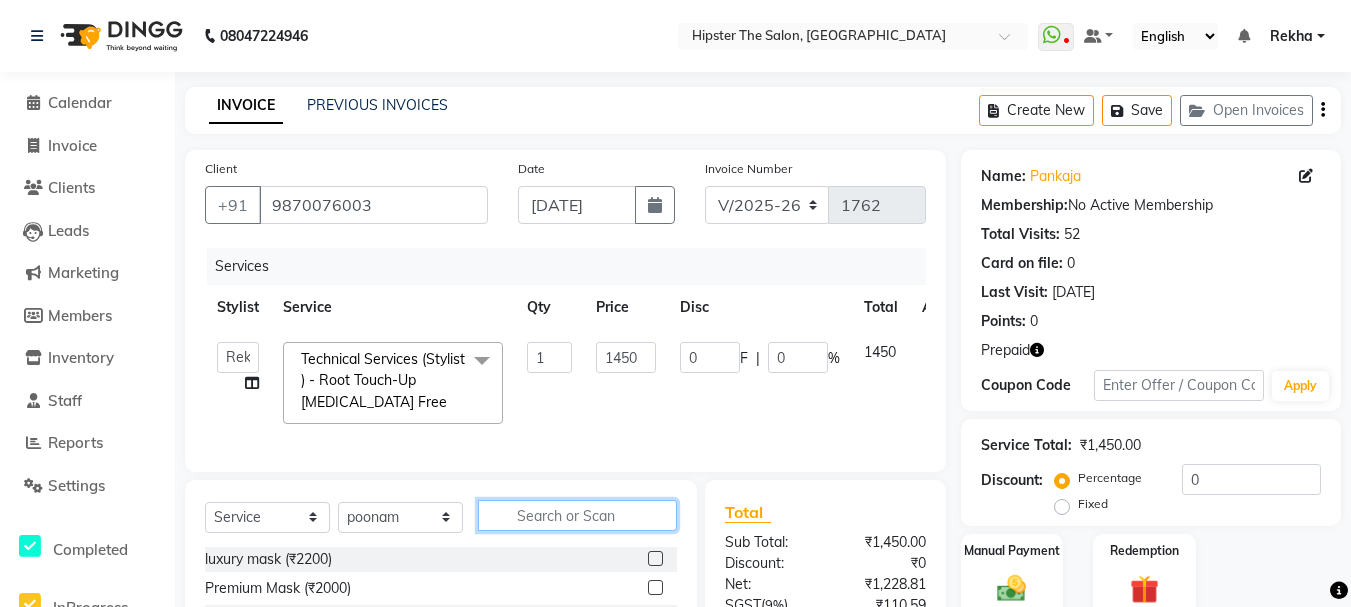 click 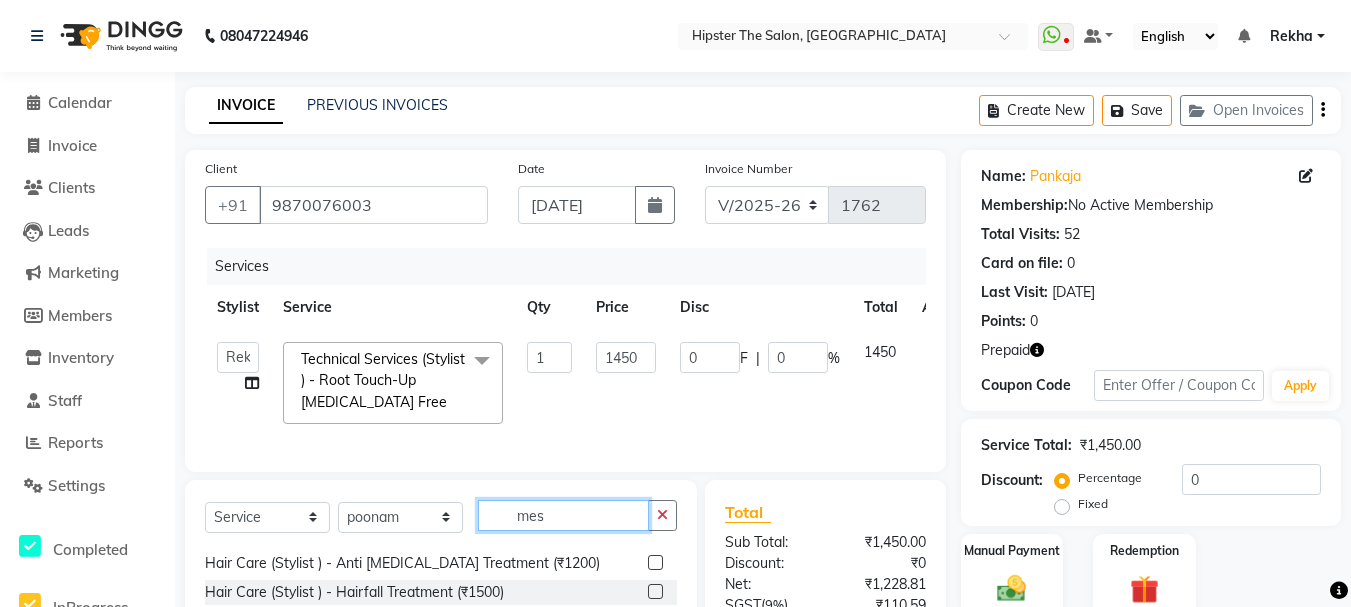 scroll, scrollTop: 0, scrollLeft: 0, axis: both 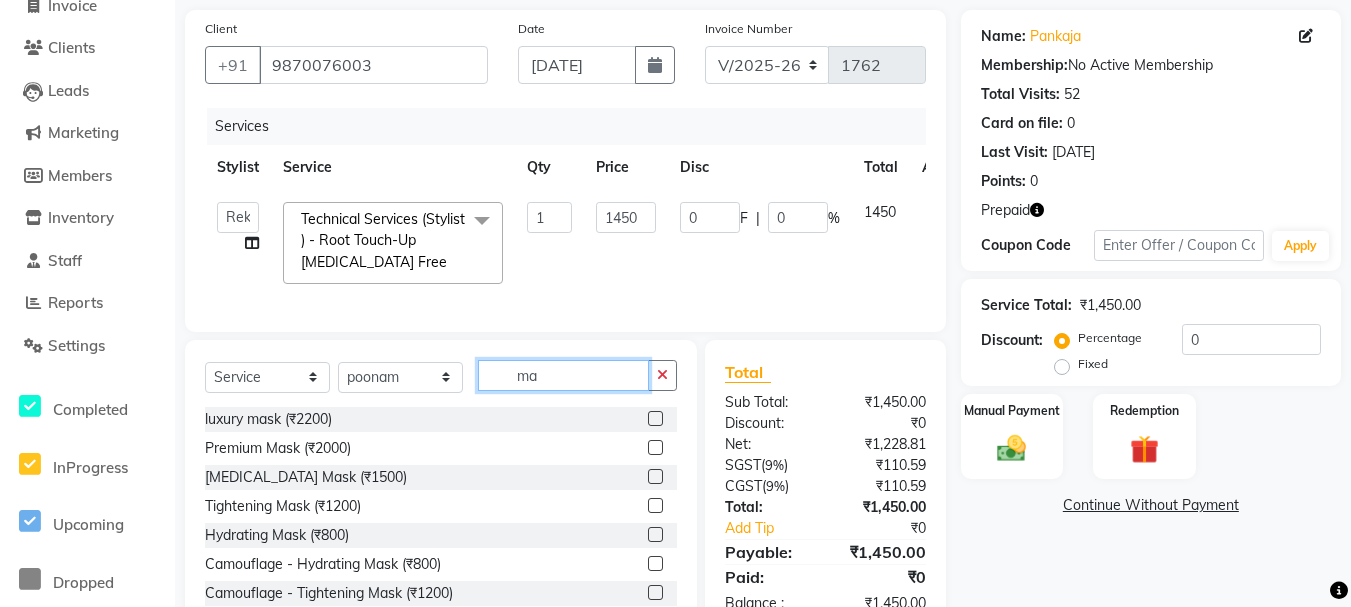type on "m" 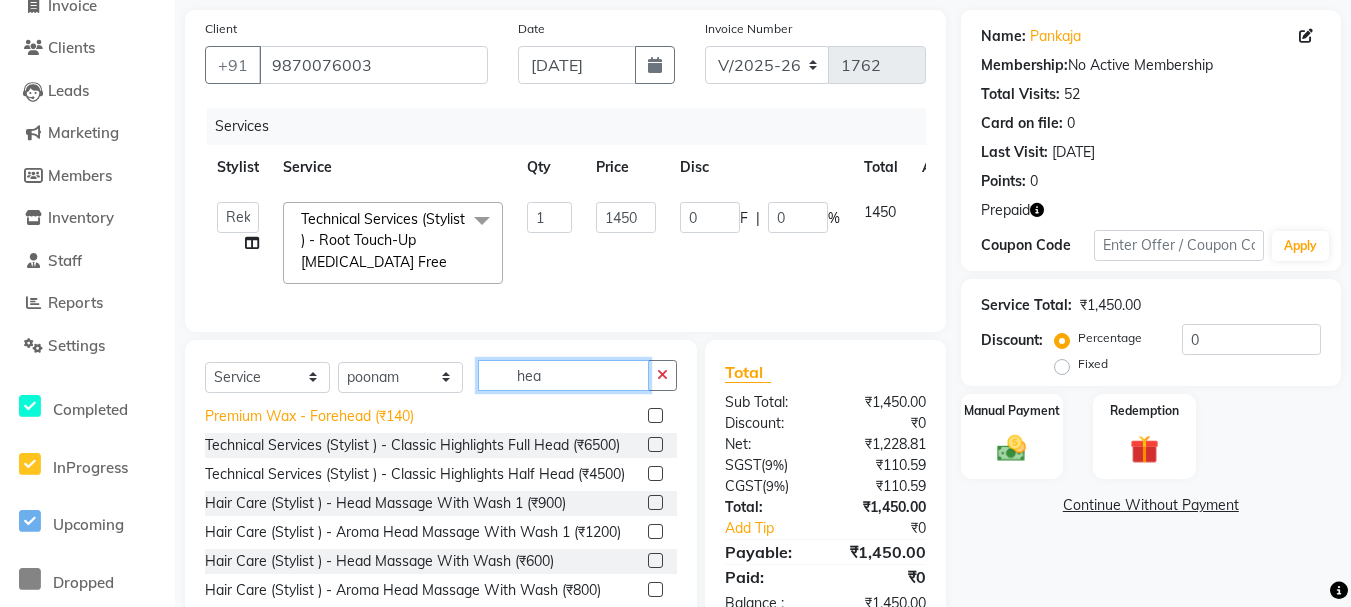scroll, scrollTop: 124, scrollLeft: 0, axis: vertical 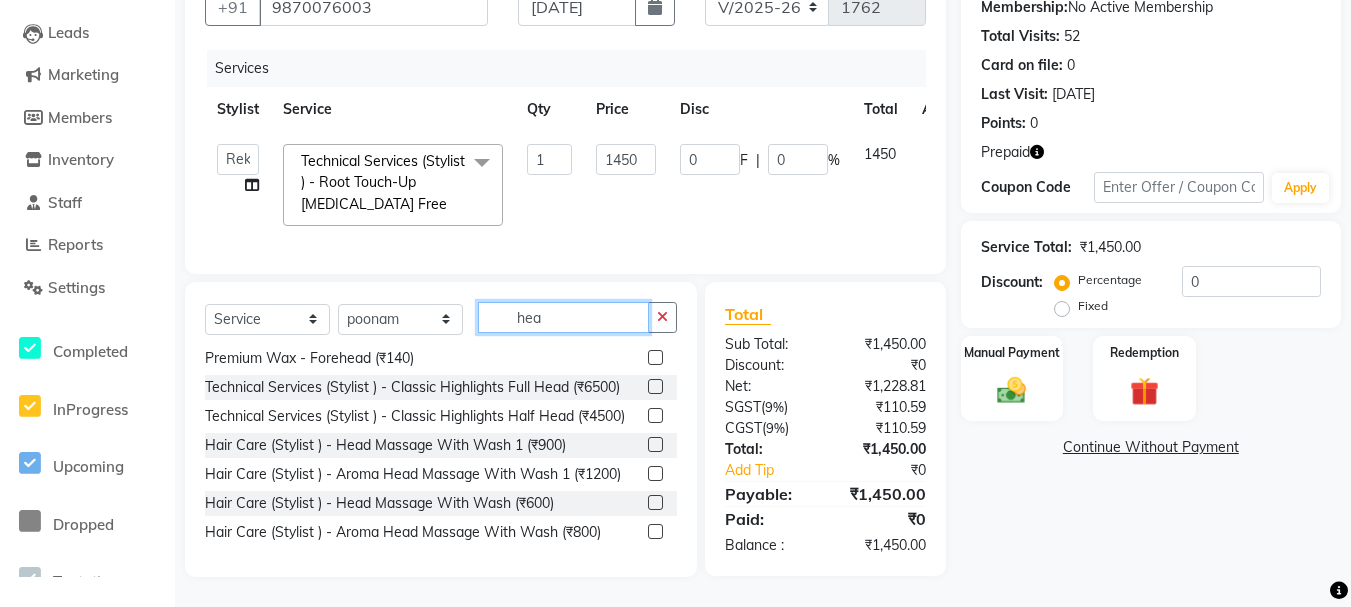 click on "hea" 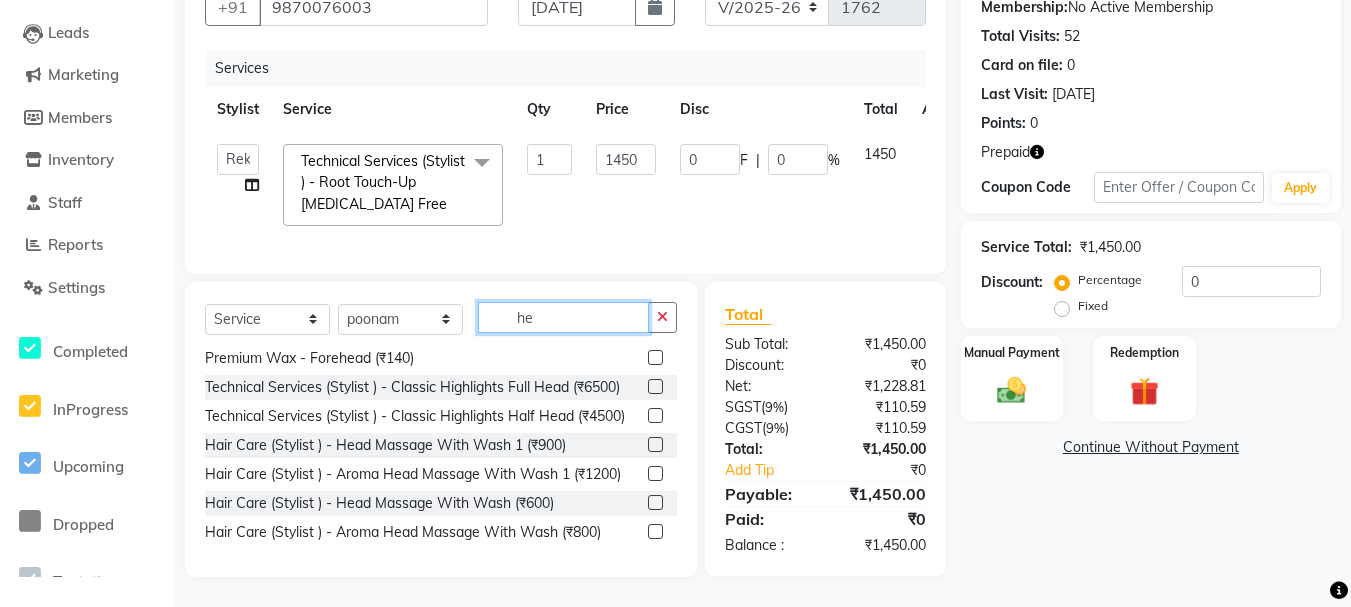 type on "h" 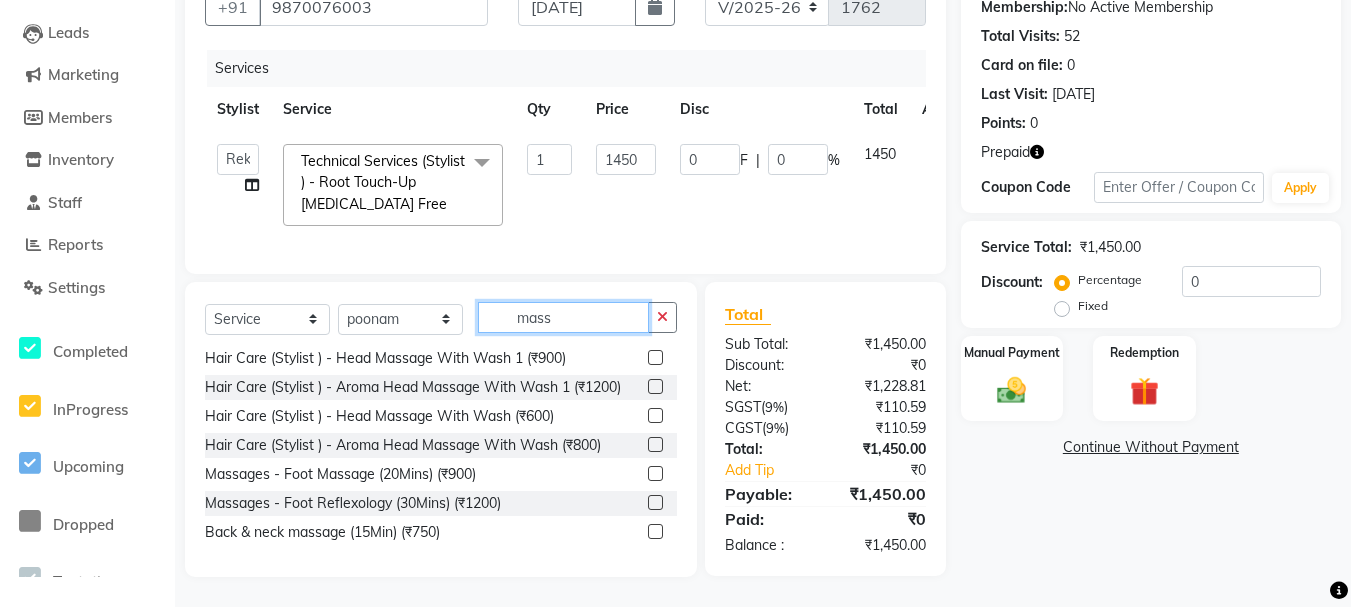 scroll, scrollTop: 0, scrollLeft: 0, axis: both 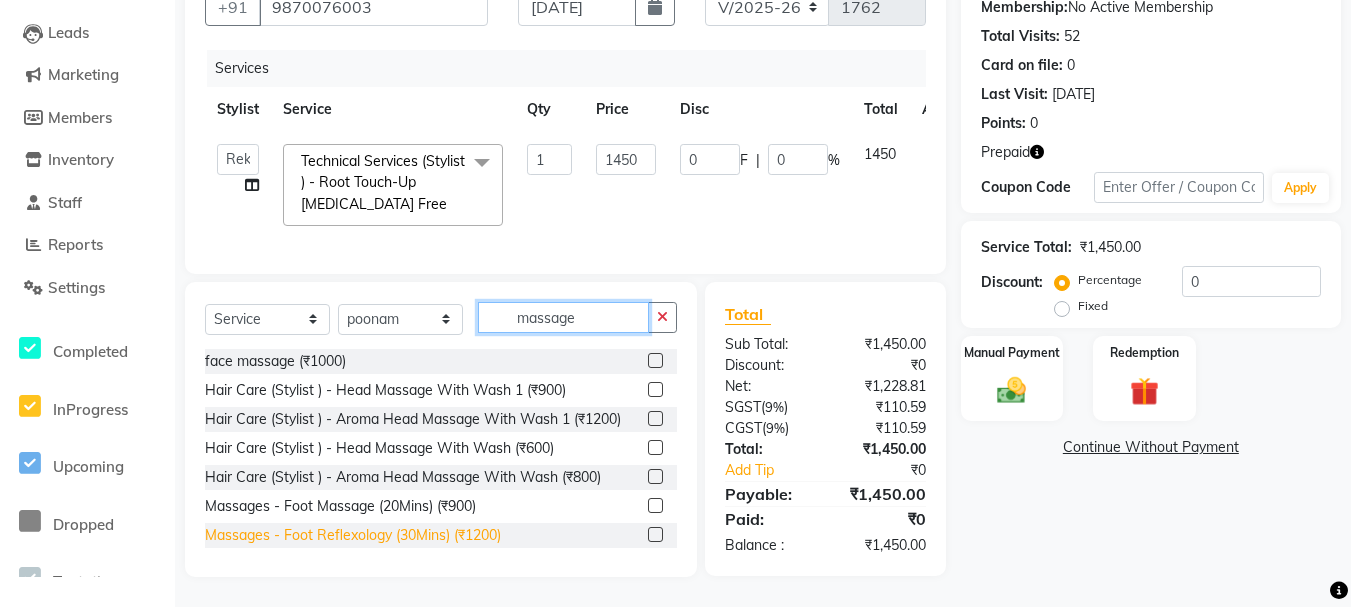 type on "massage" 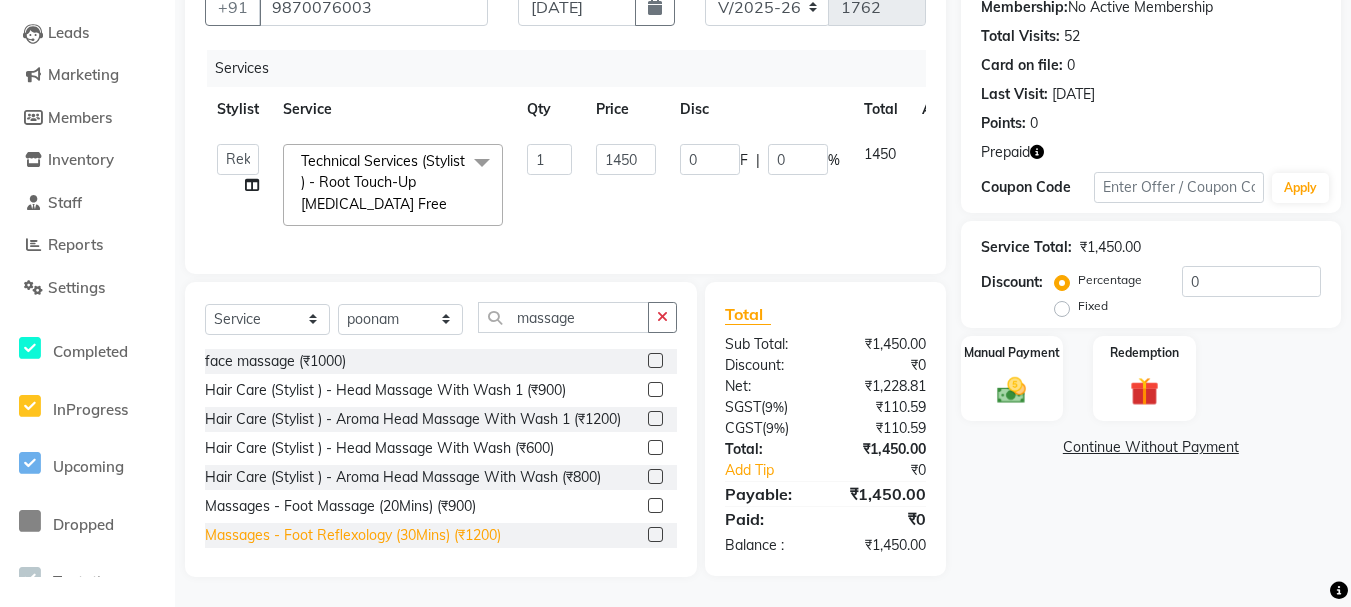 click on "Massages - Foot Reflexology (30Mins) (₹1200)" 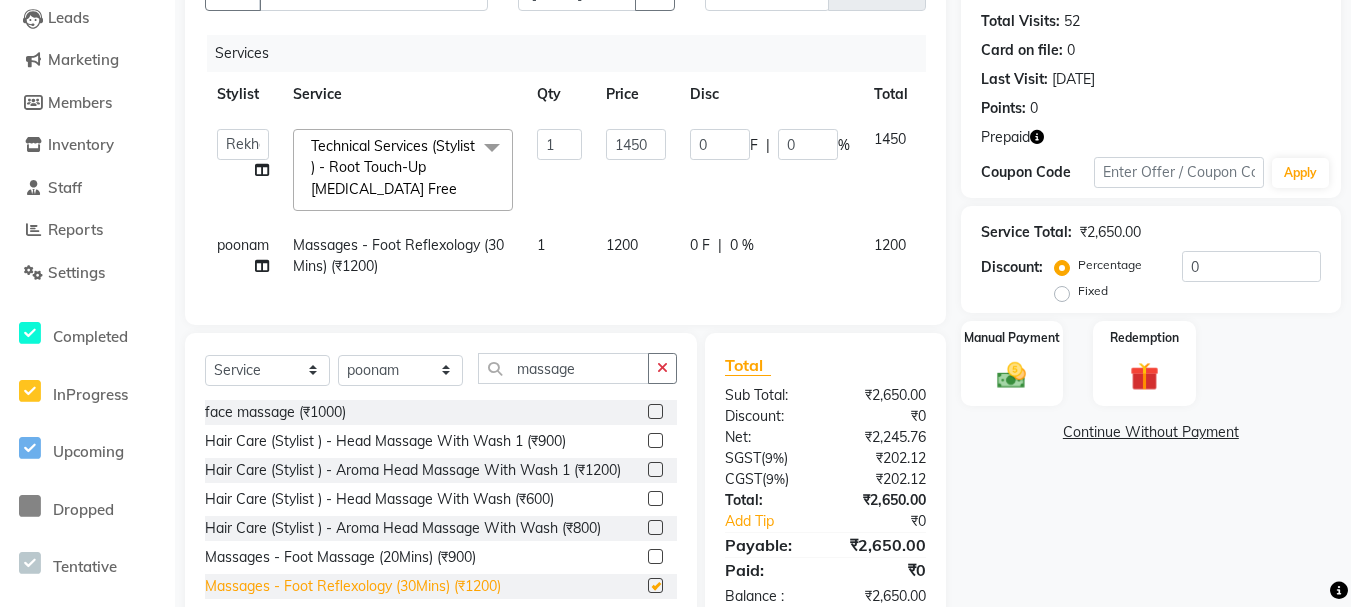 checkbox on "false" 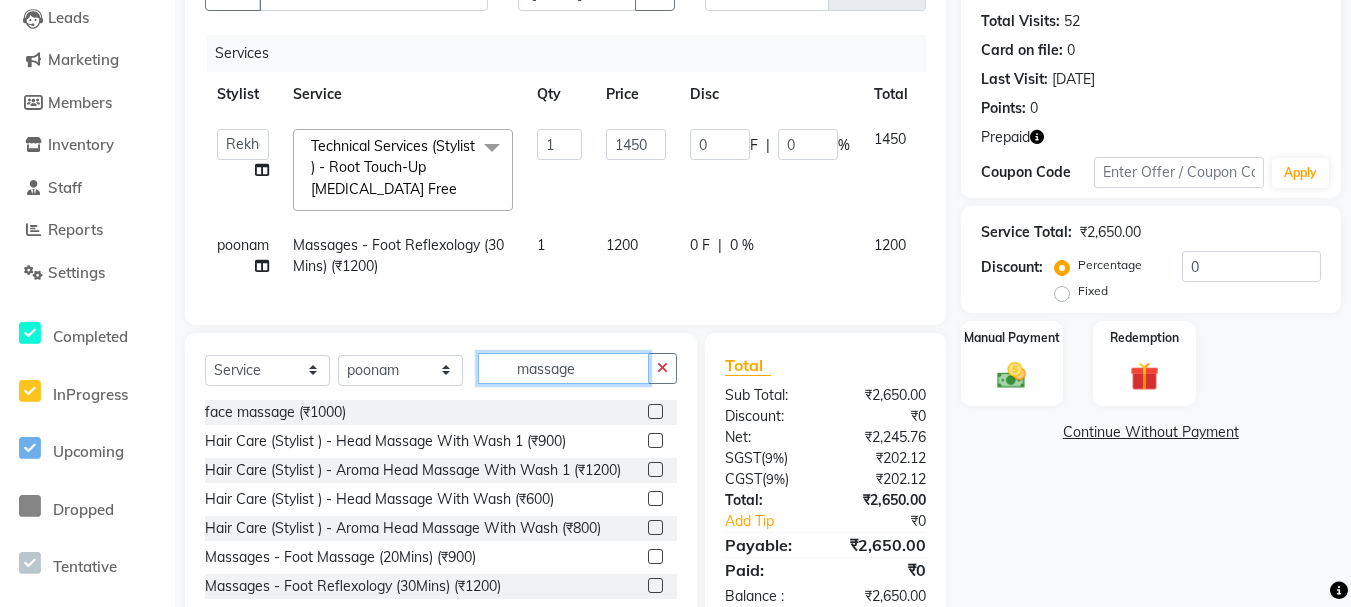click on "massage" 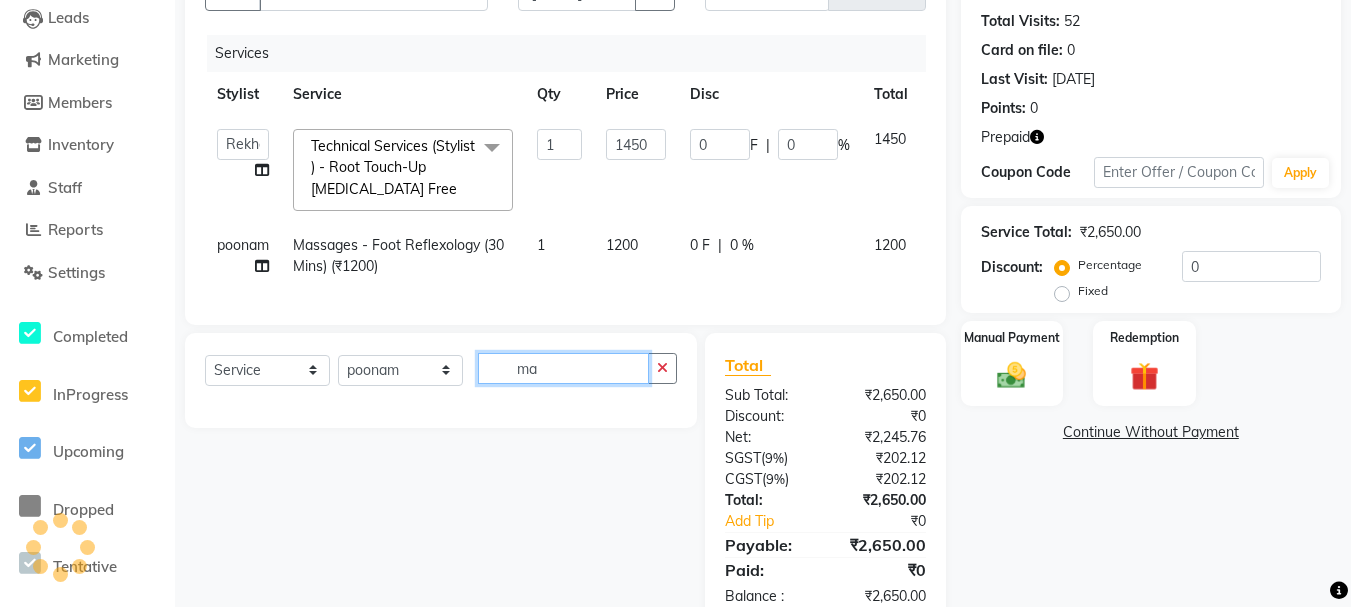 type on "m" 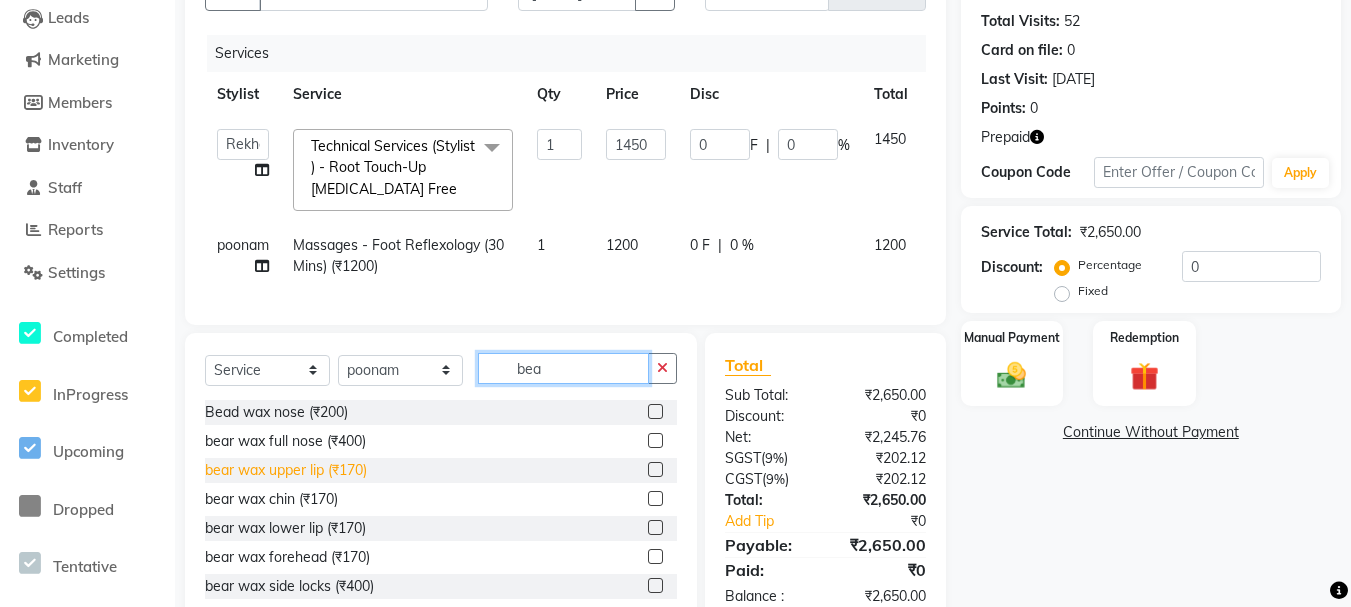 type on "bea" 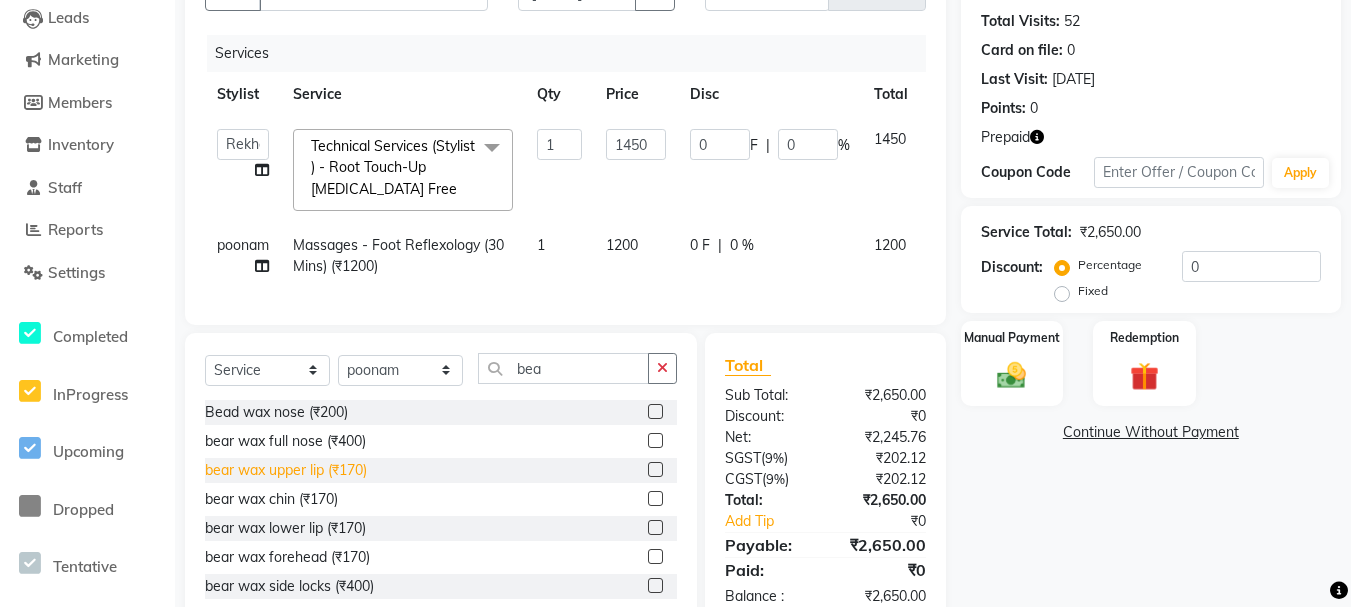 click on "bear wax upper lip (₹170)" 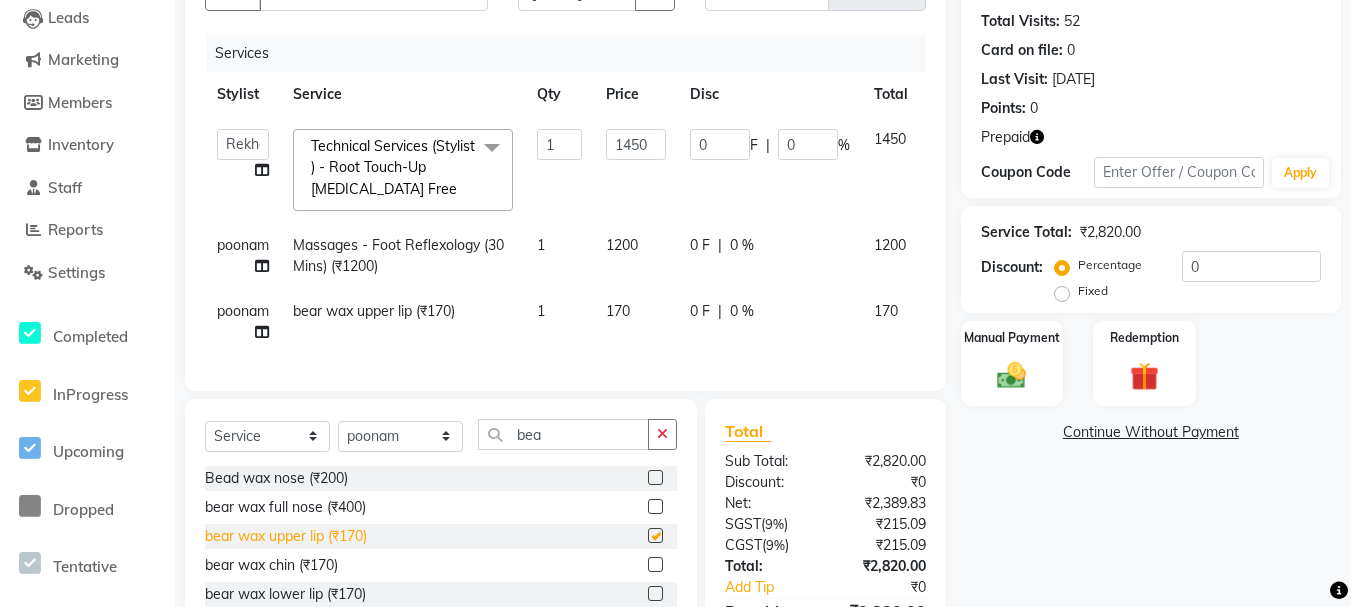 checkbox on "false" 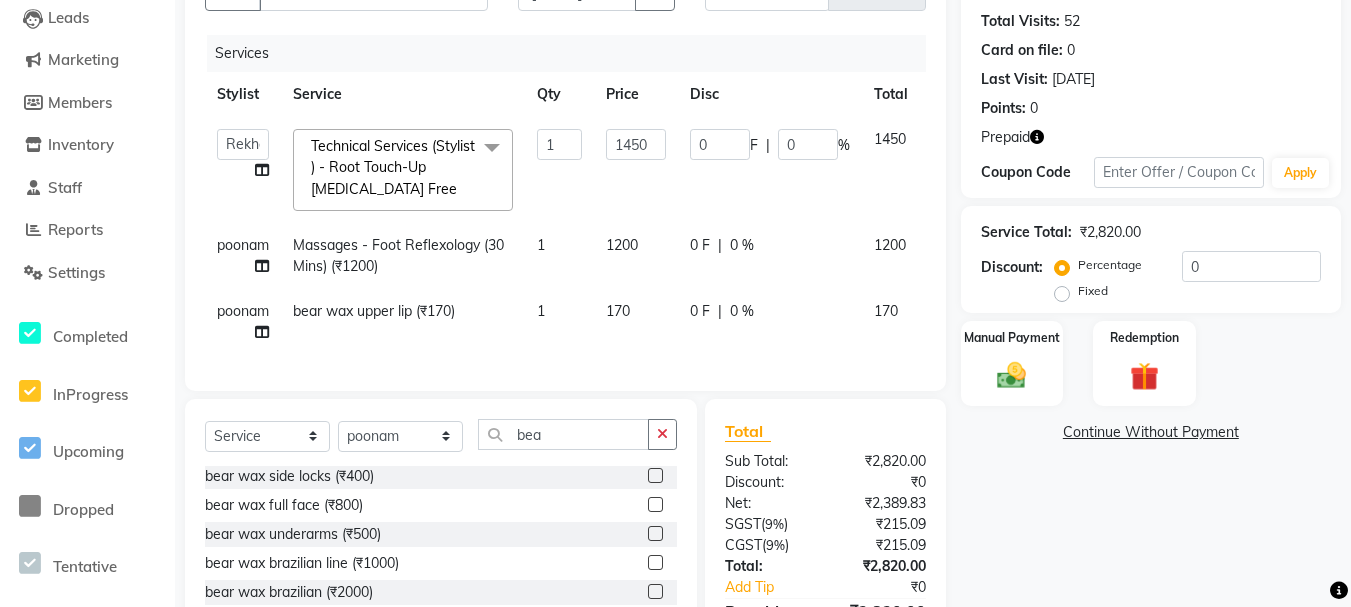 scroll, scrollTop: 180, scrollLeft: 0, axis: vertical 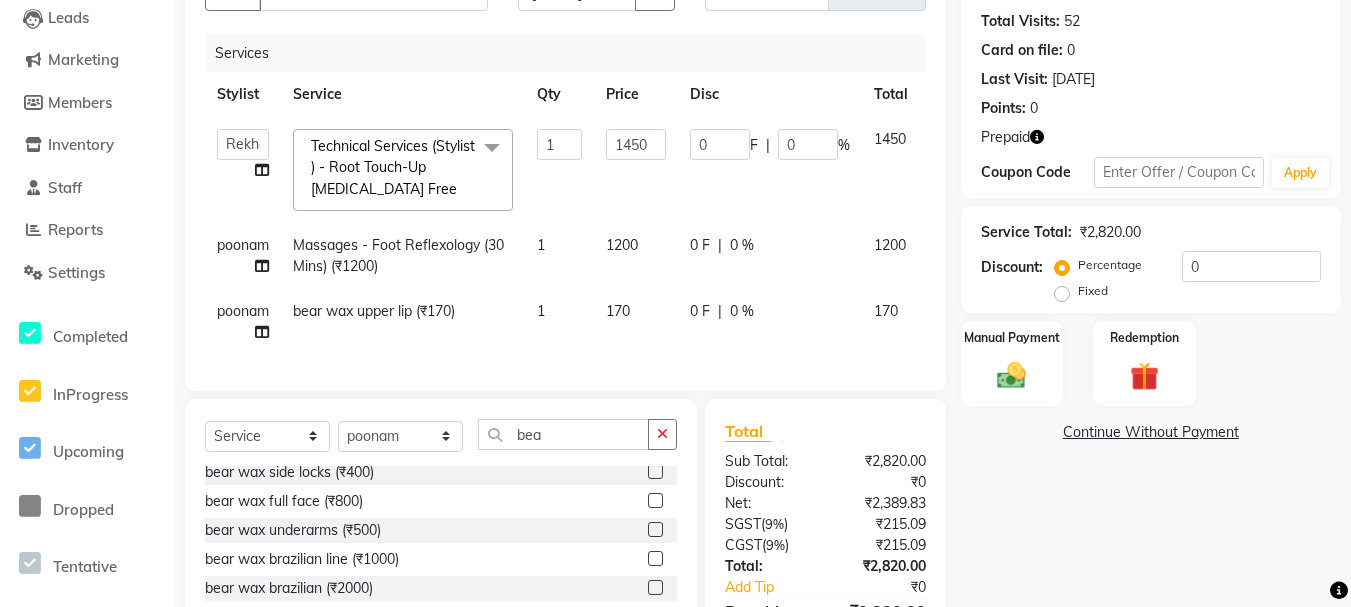 click on "bear wax underarms (₹500)" 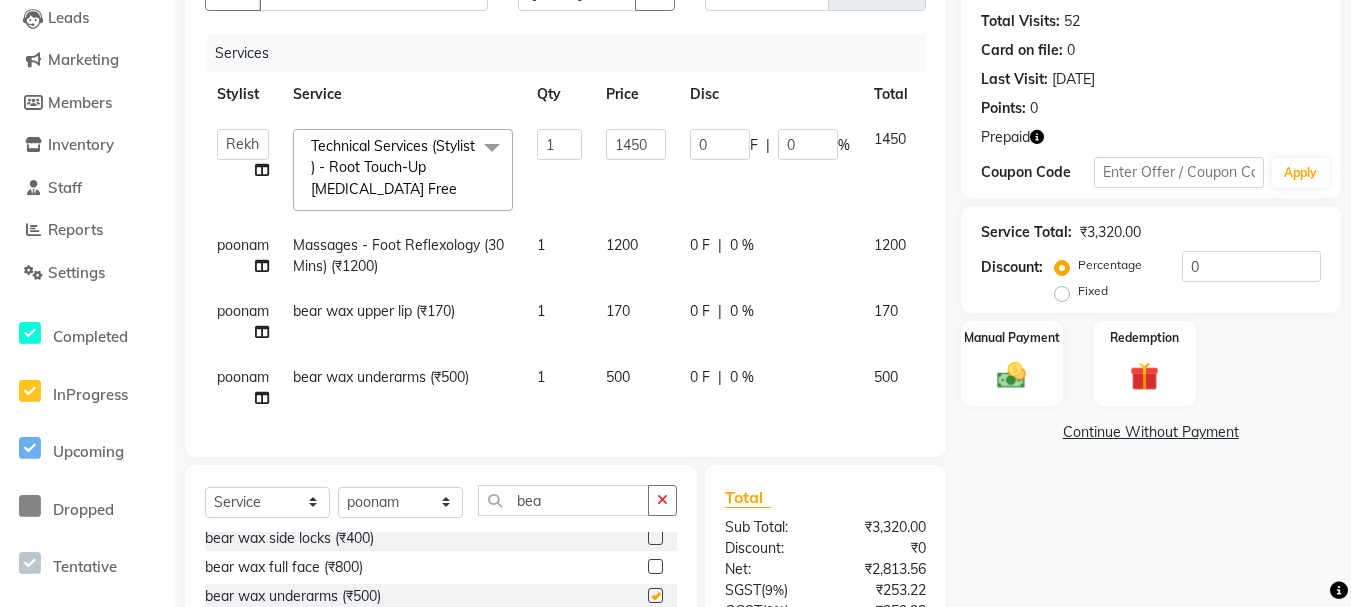 checkbox on "false" 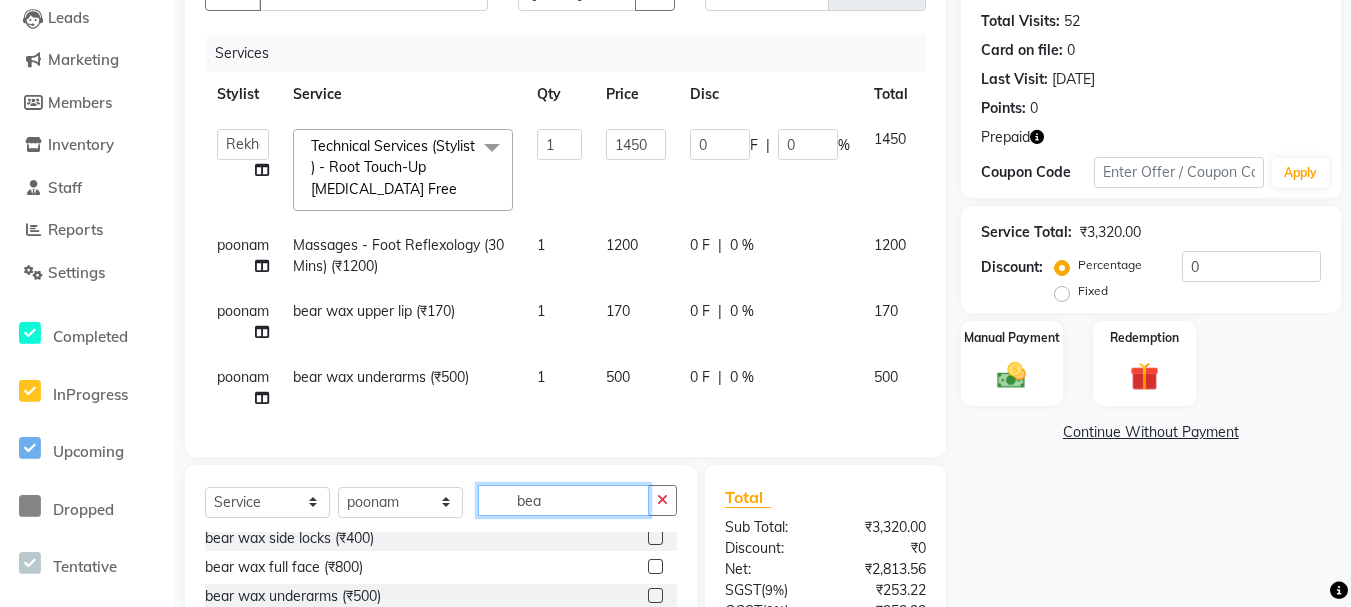 click on "bea" 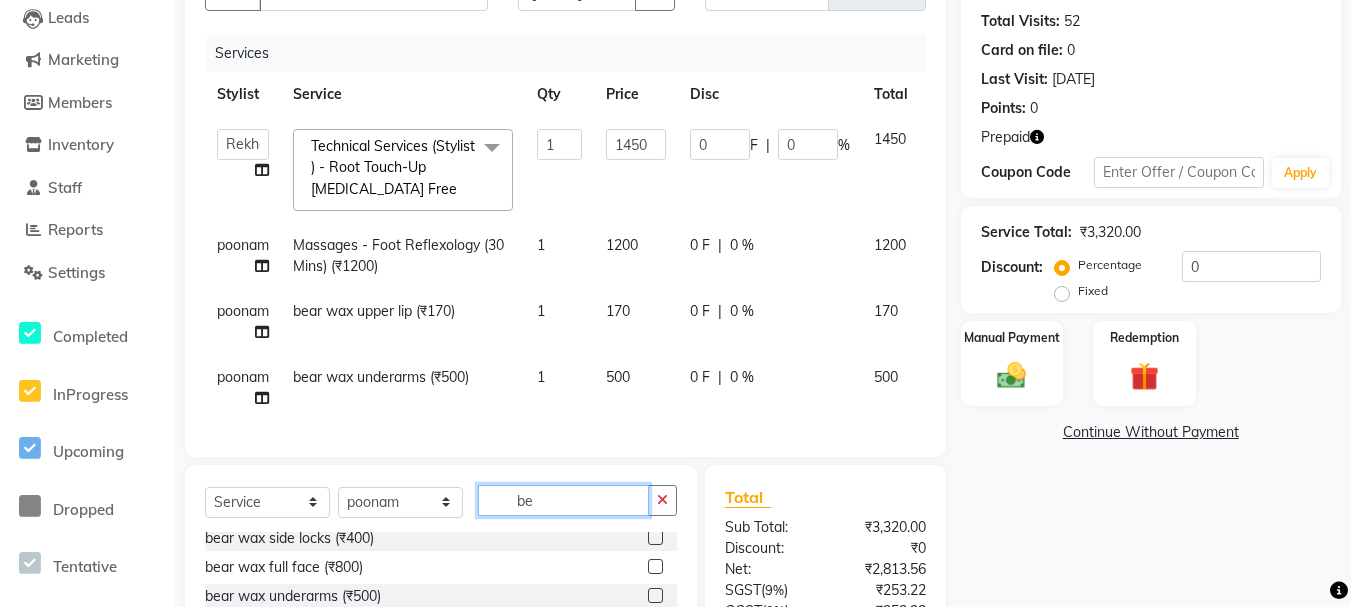 type on "b" 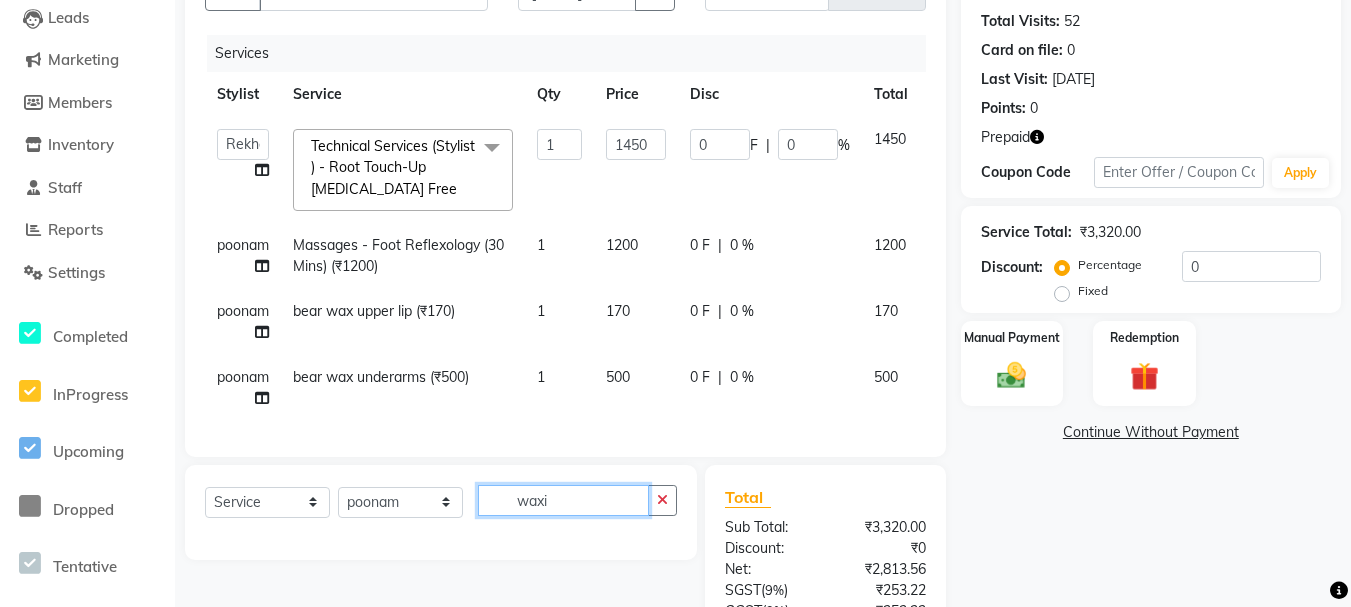 scroll, scrollTop: 0, scrollLeft: 0, axis: both 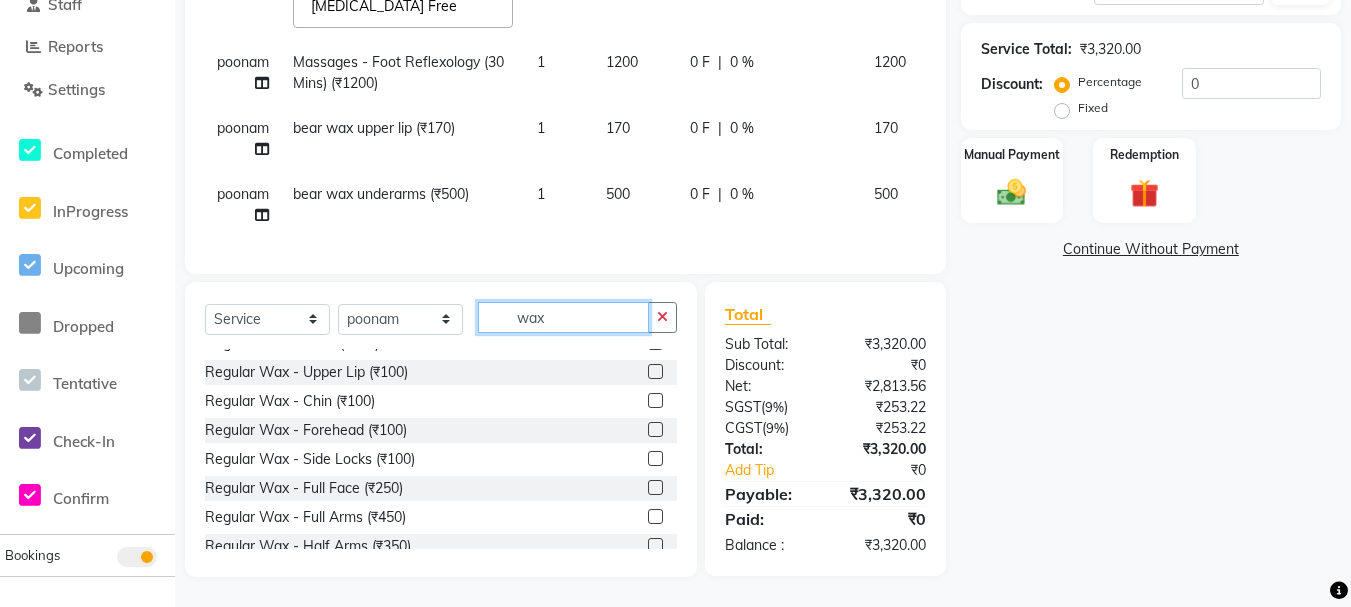 type on "wax" 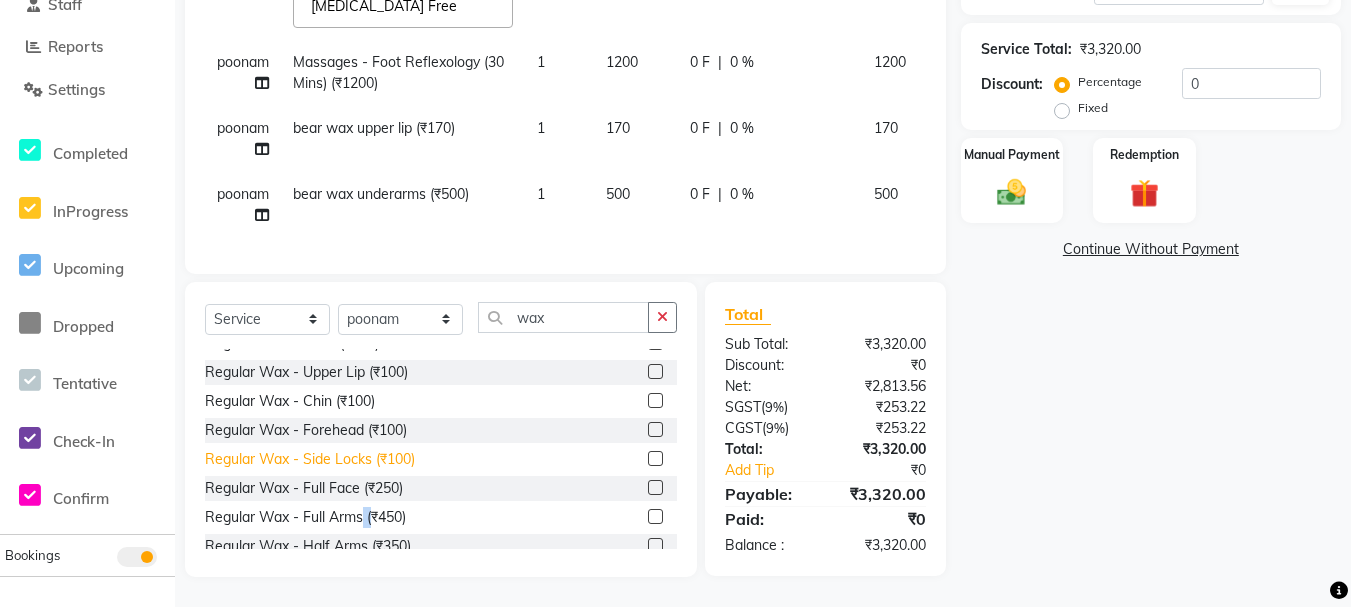 click on "Regular Wax - Full Arms (₹450)" 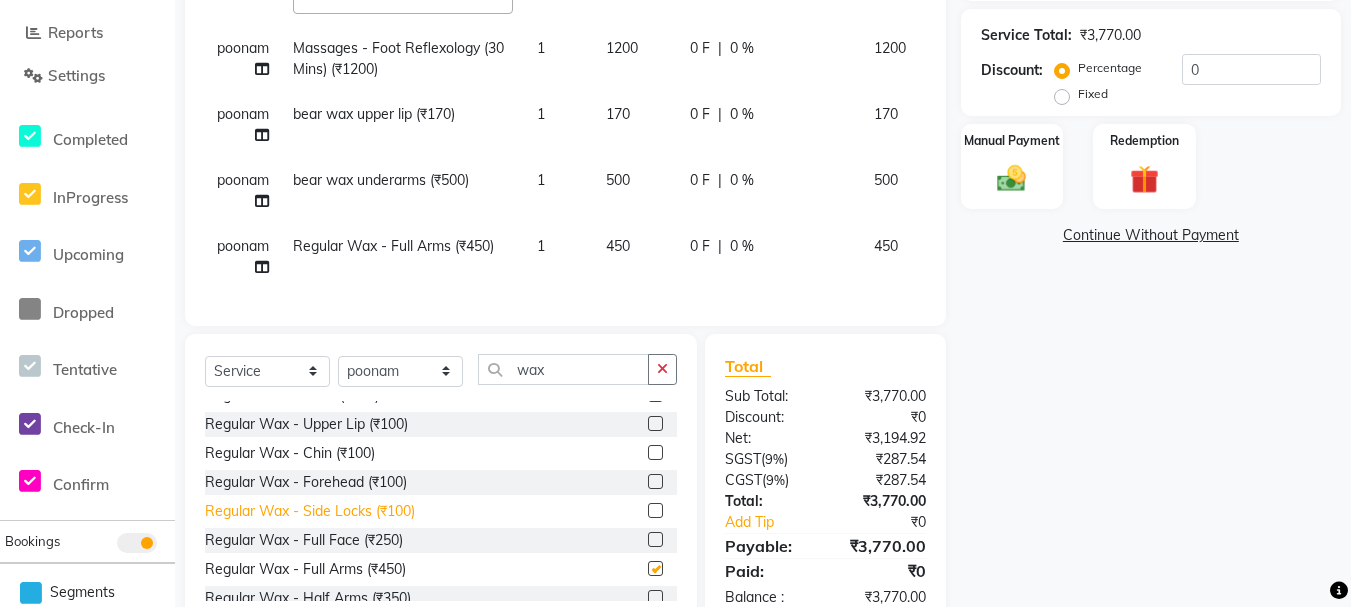 checkbox on "false" 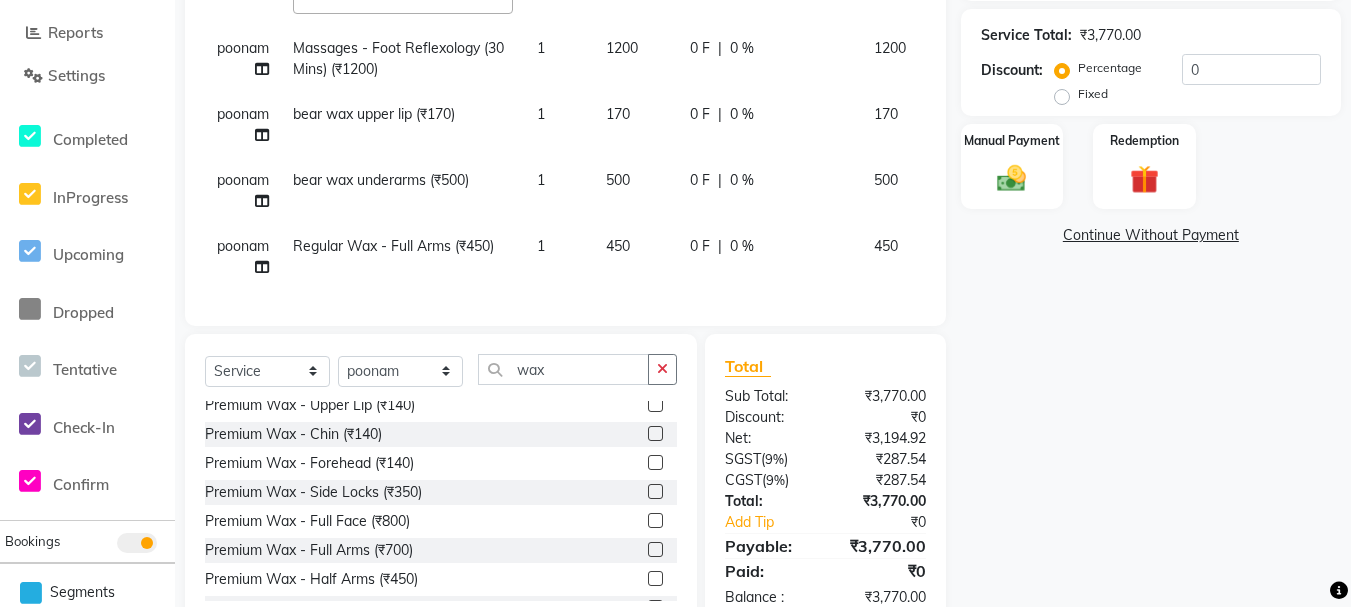scroll, scrollTop: 940, scrollLeft: 0, axis: vertical 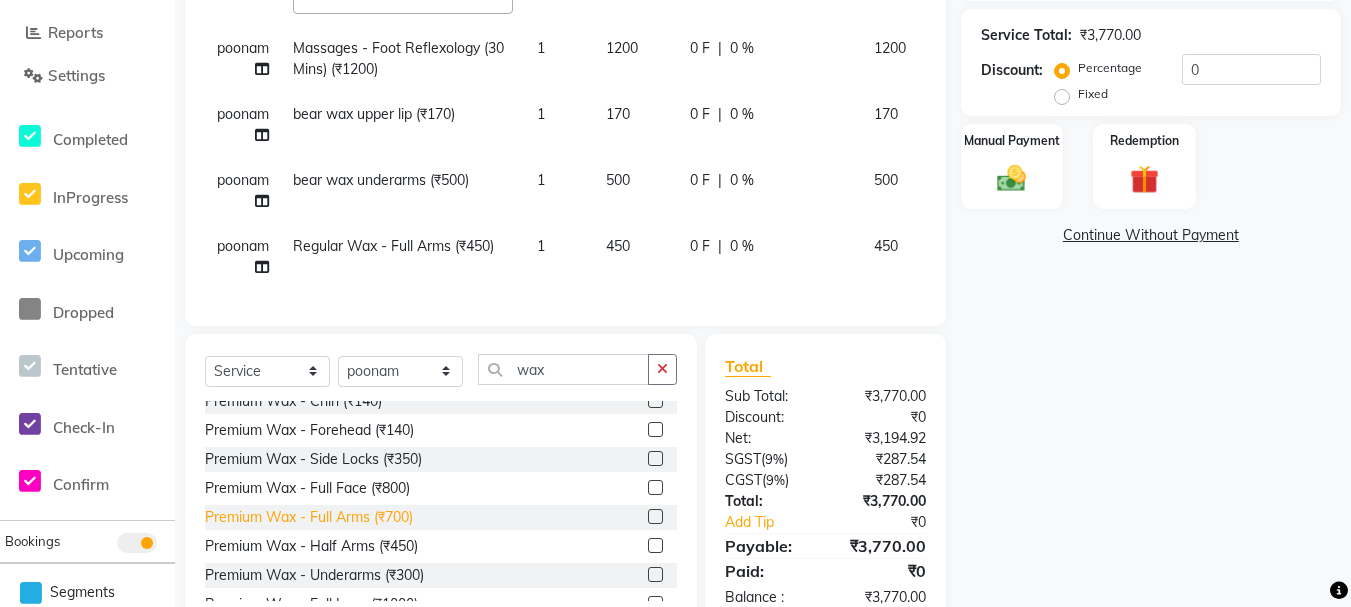 click on "Premium Wax - Full Arms (₹700)" 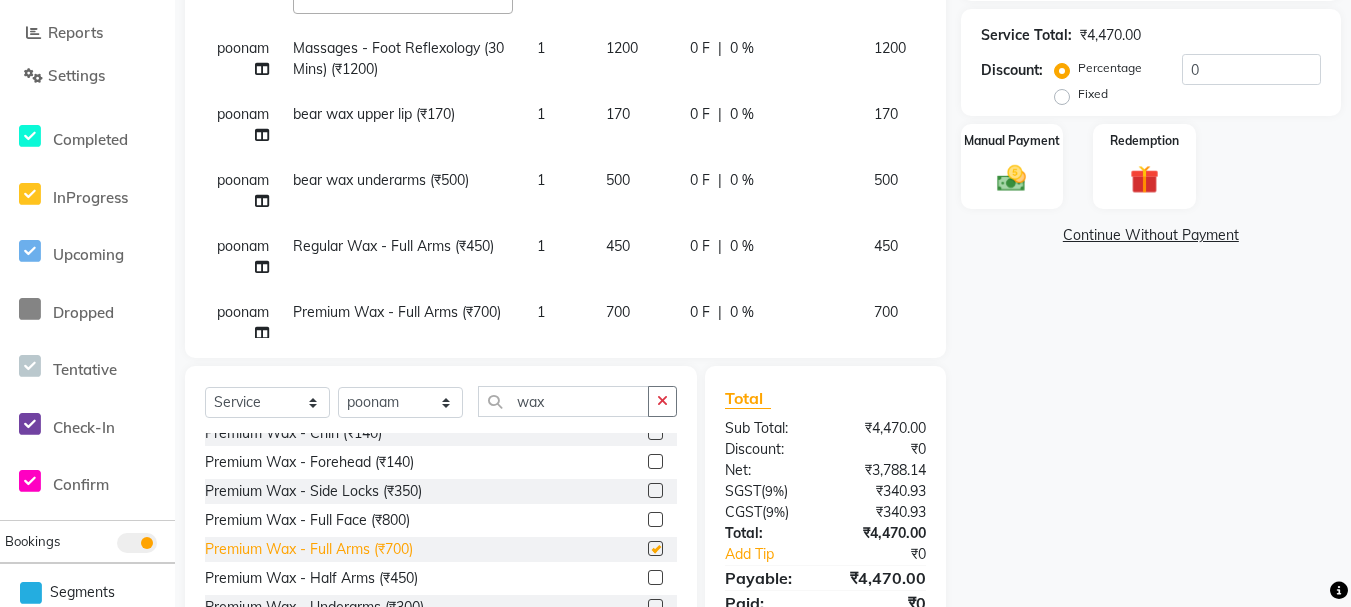 checkbox on "false" 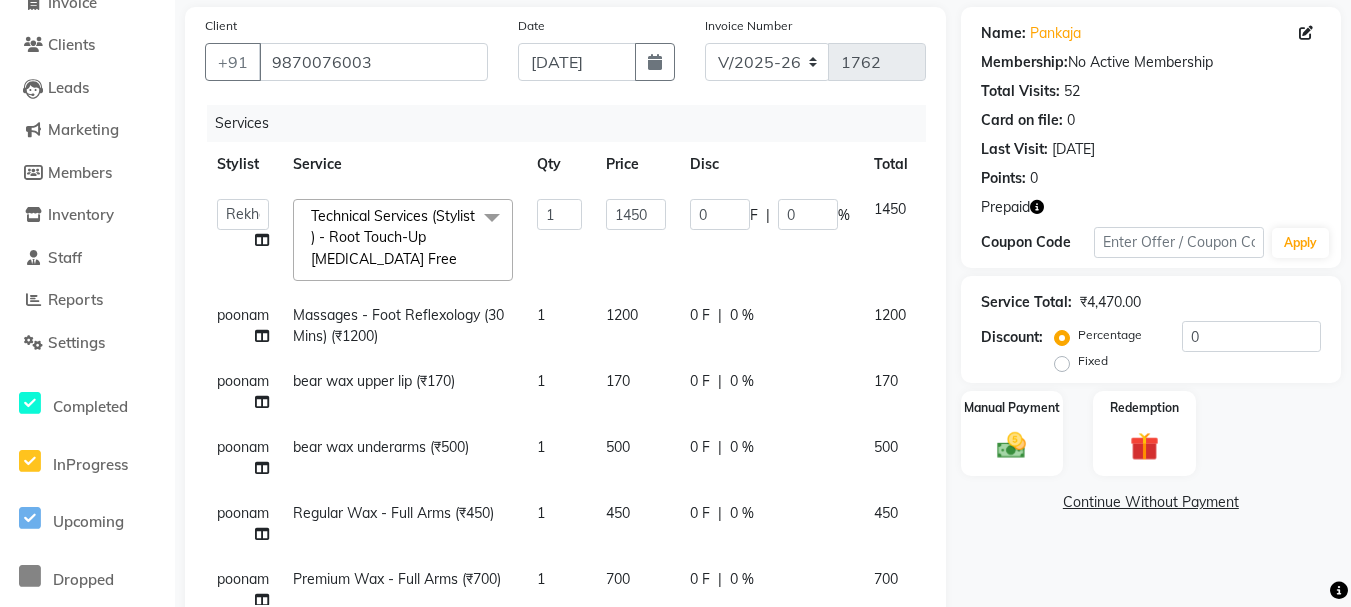 scroll, scrollTop: 110, scrollLeft: 0, axis: vertical 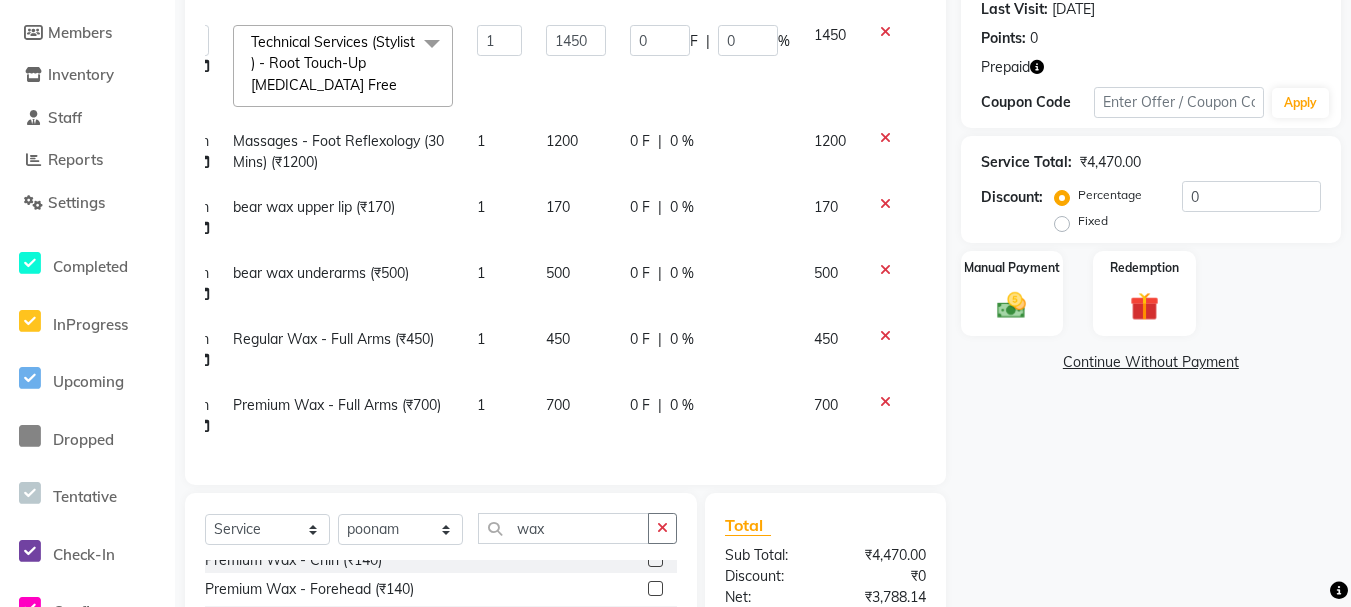click 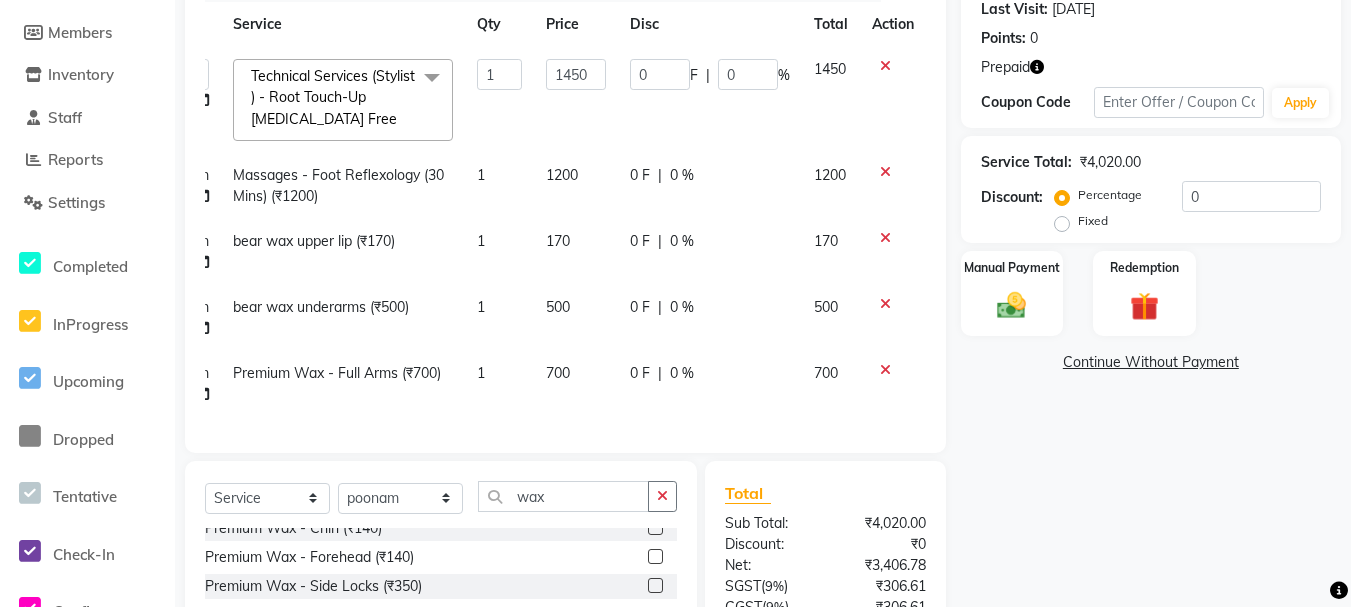 scroll, scrollTop: 0, scrollLeft: 62, axis: horizontal 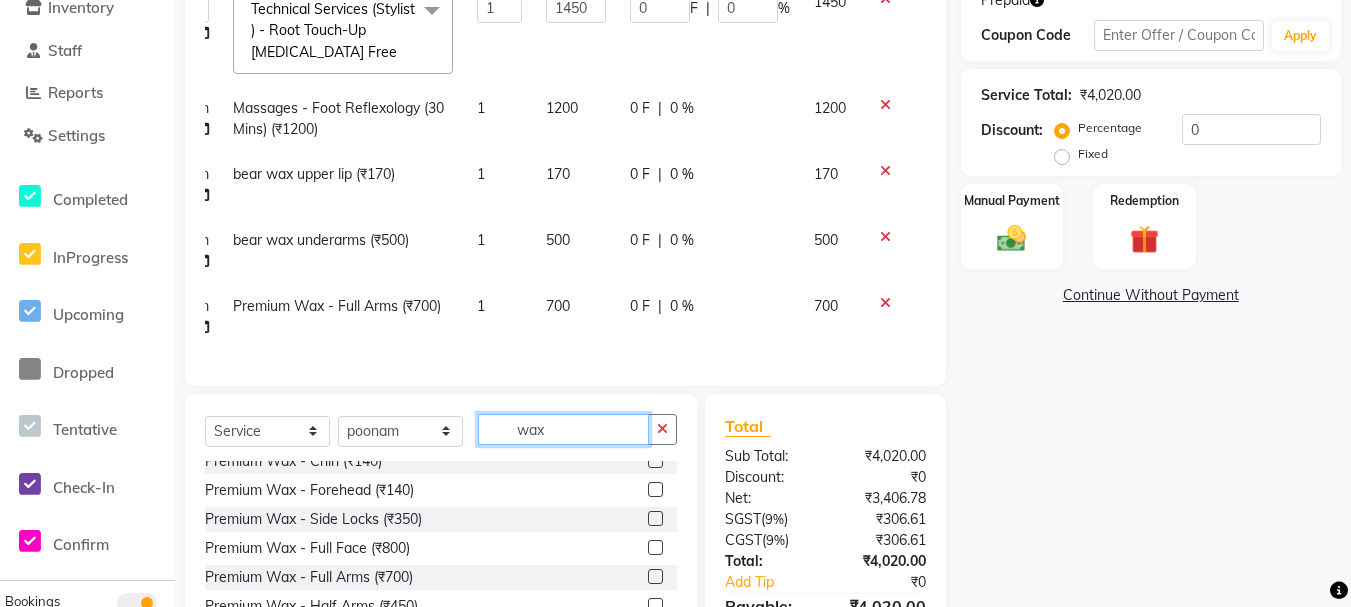 click on "wax" 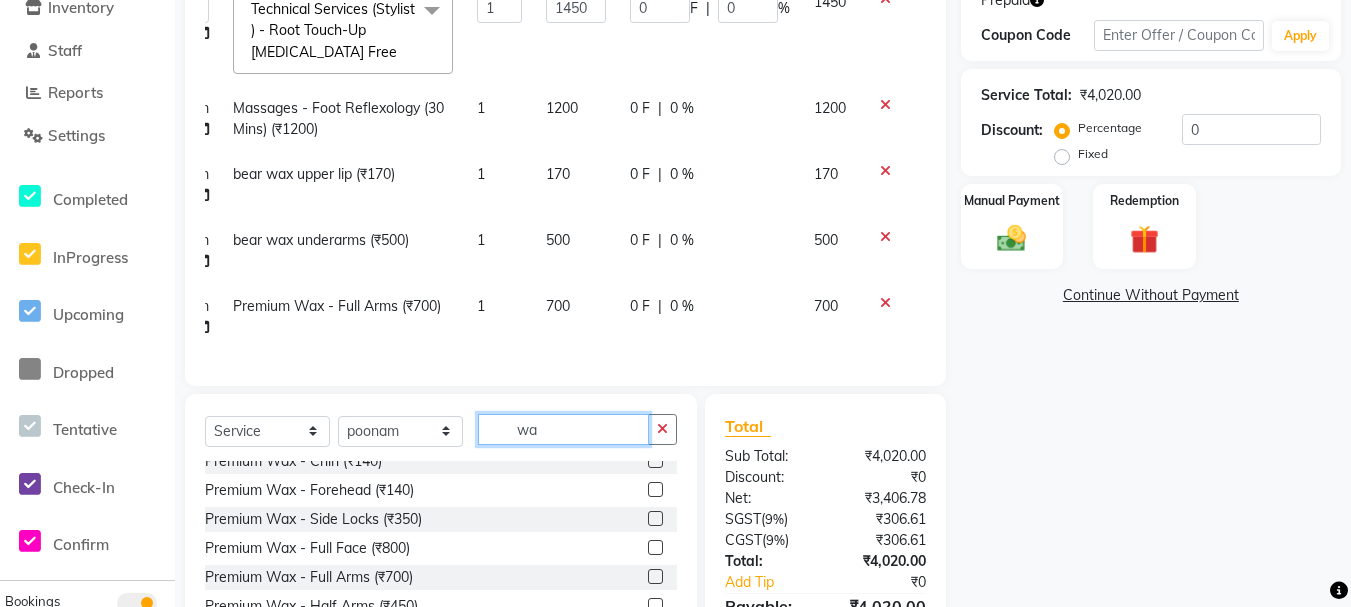 type on "w" 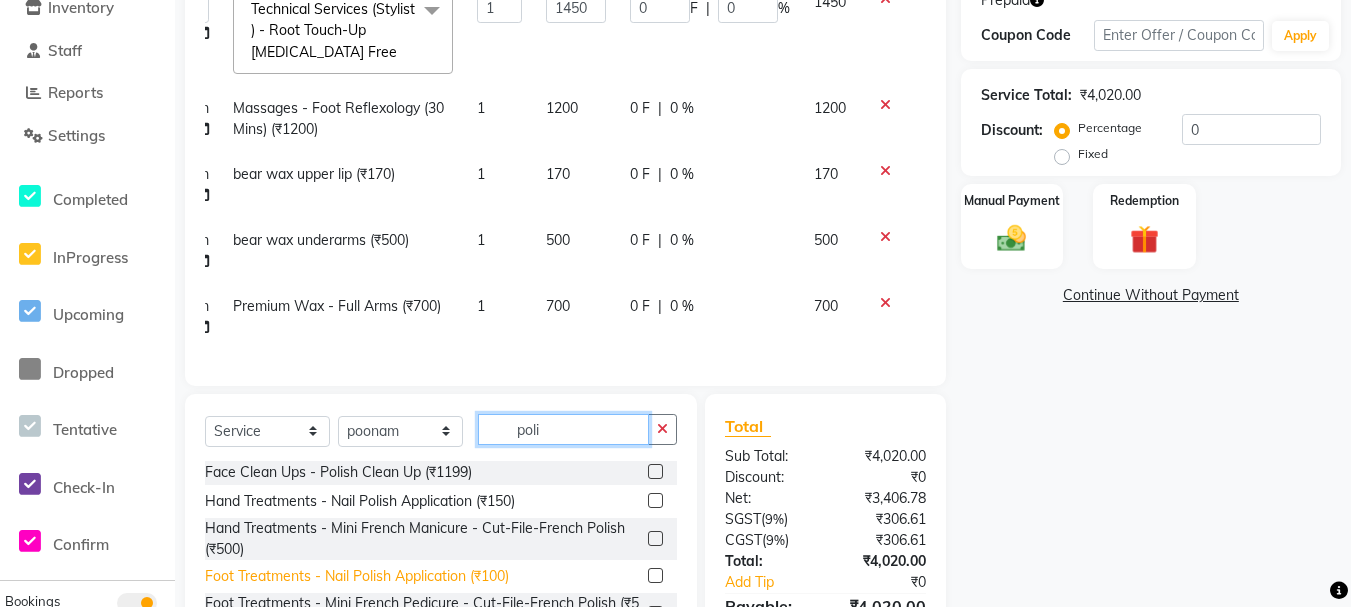 scroll, scrollTop: 0, scrollLeft: 0, axis: both 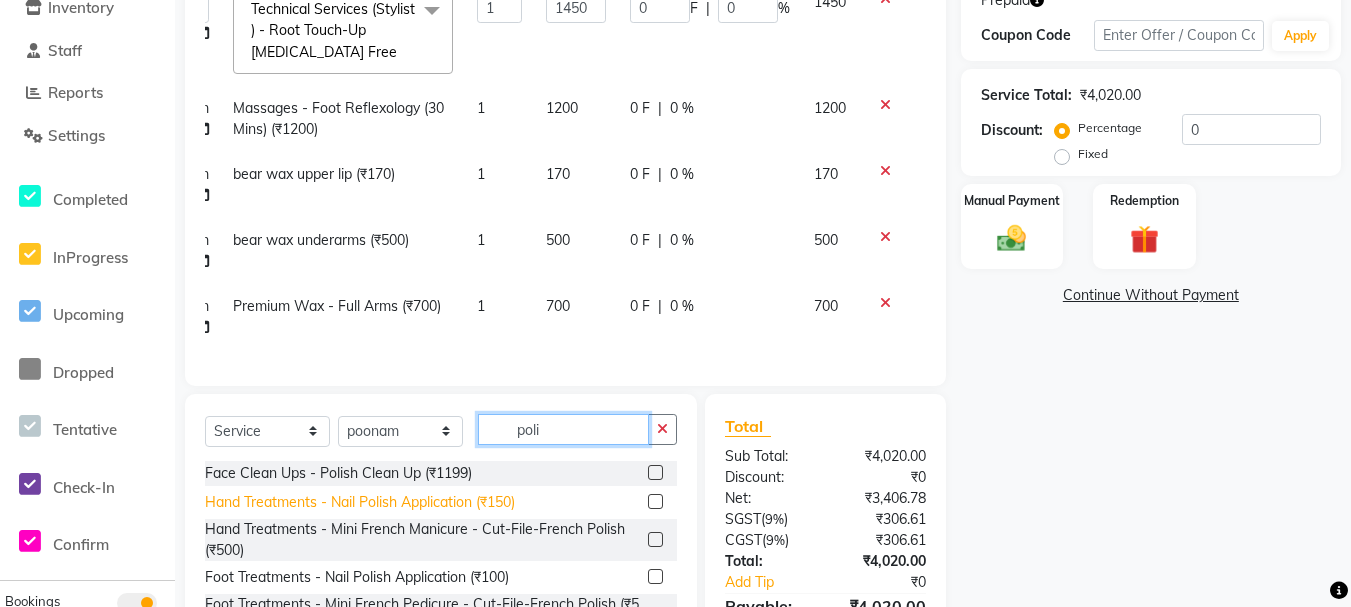 type on "poli" 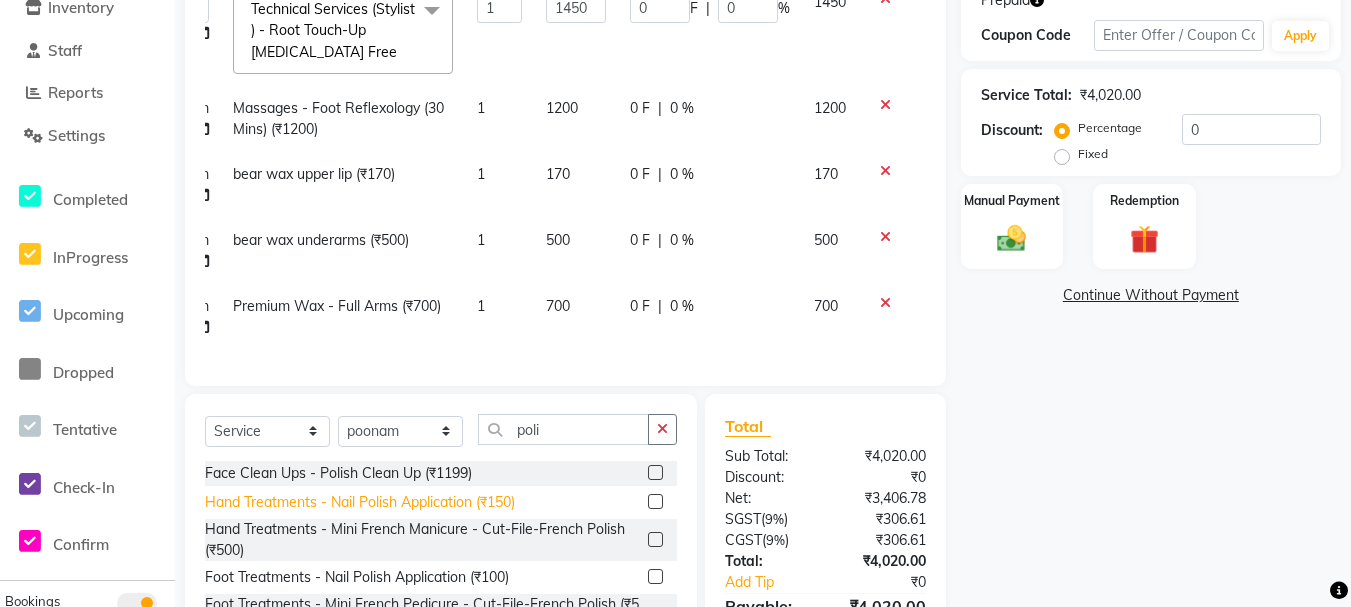 click on "Hand Treatments - Nail Polish Application (₹150)" 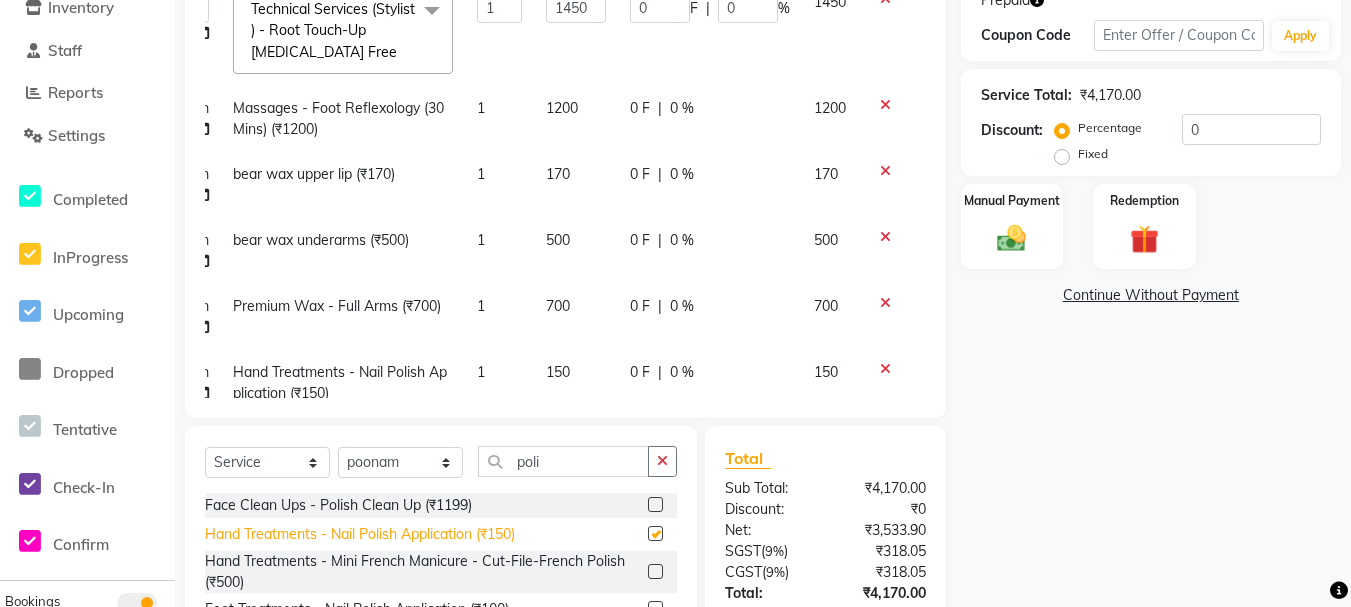 checkbox on "false" 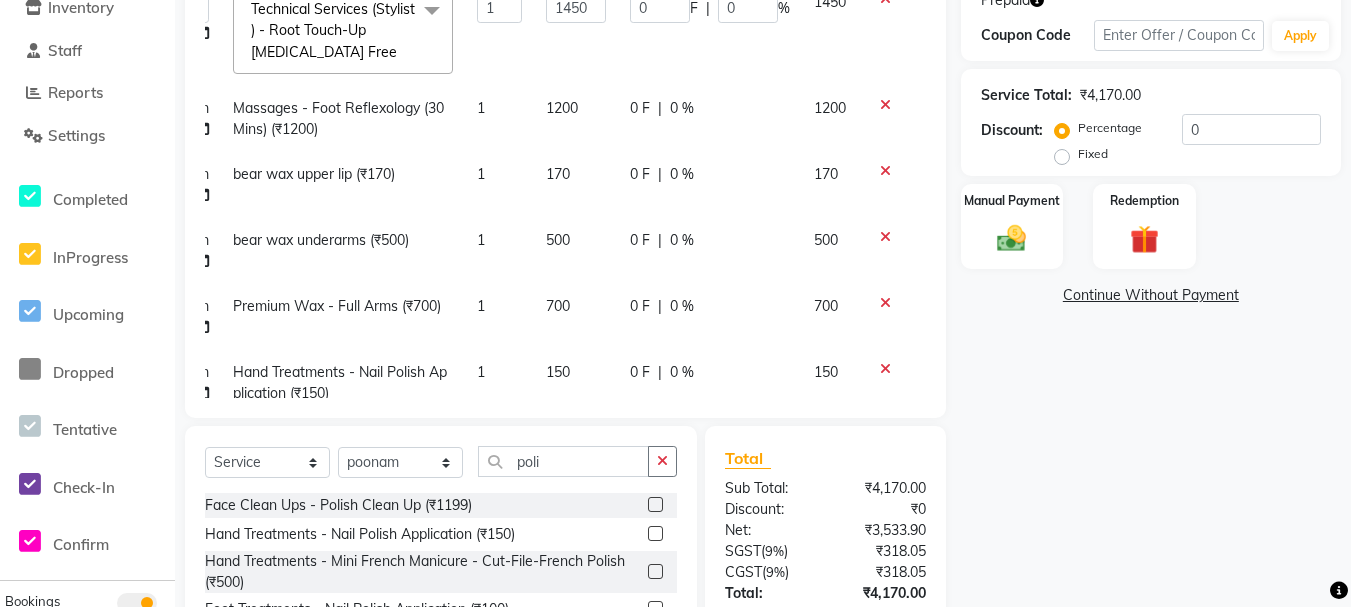 click on "150" 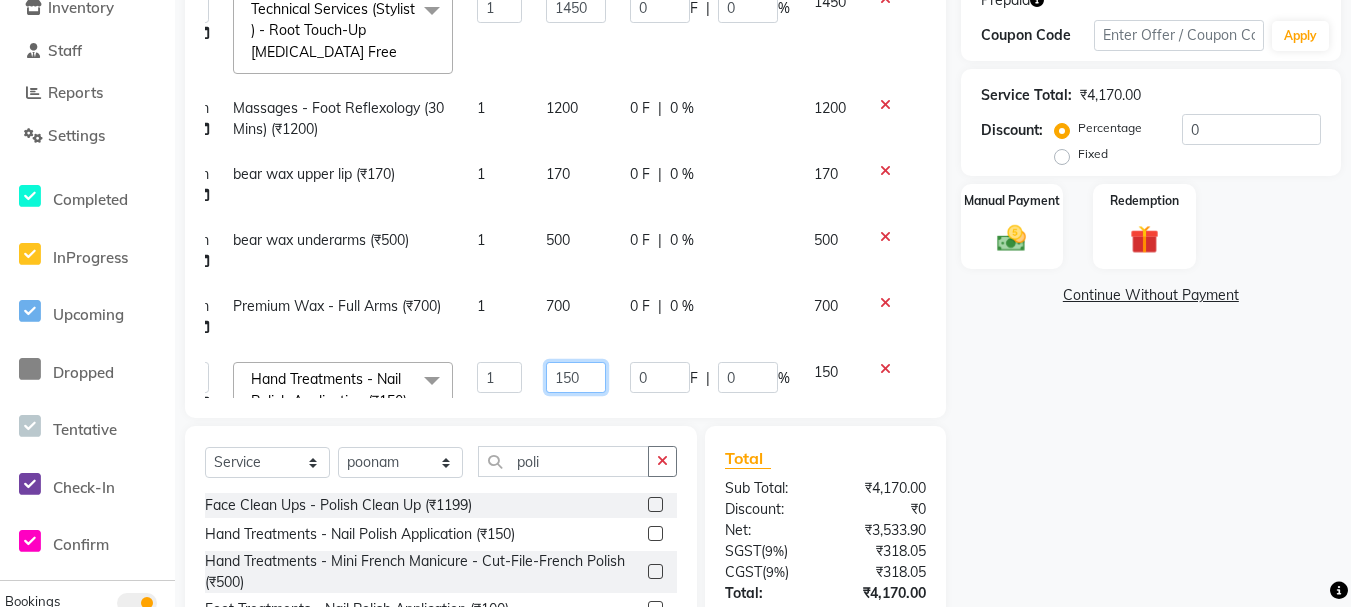 click on "150" 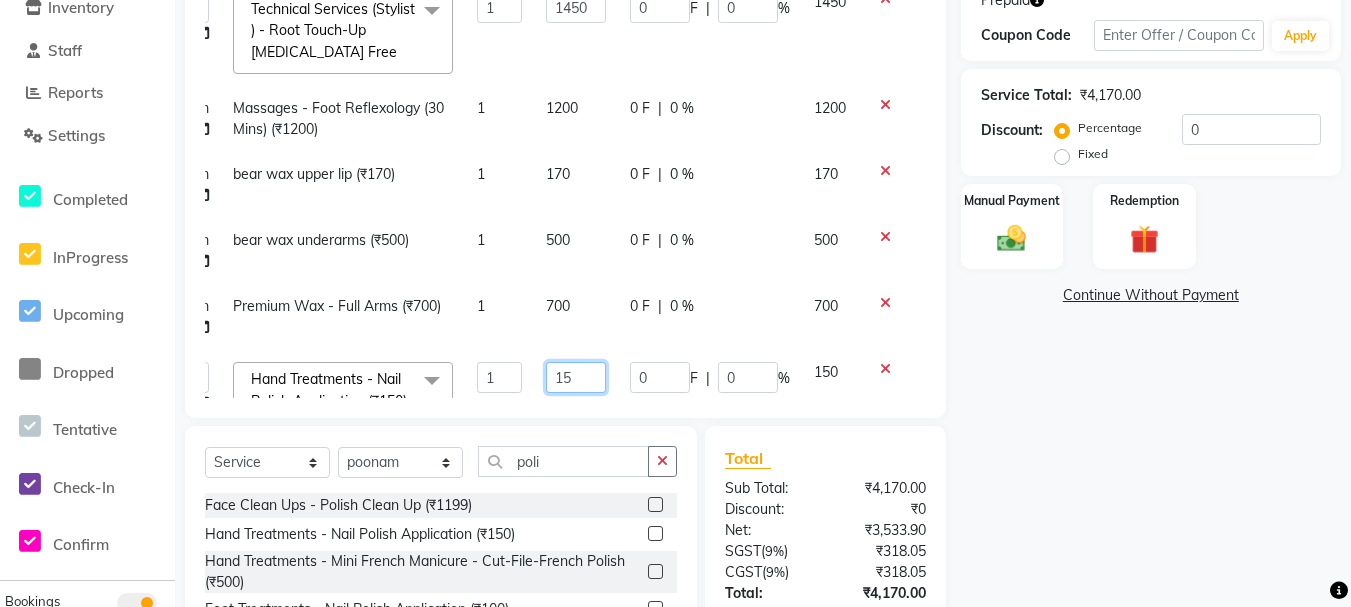 scroll, scrollTop: 4, scrollLeft: 62, axis: both 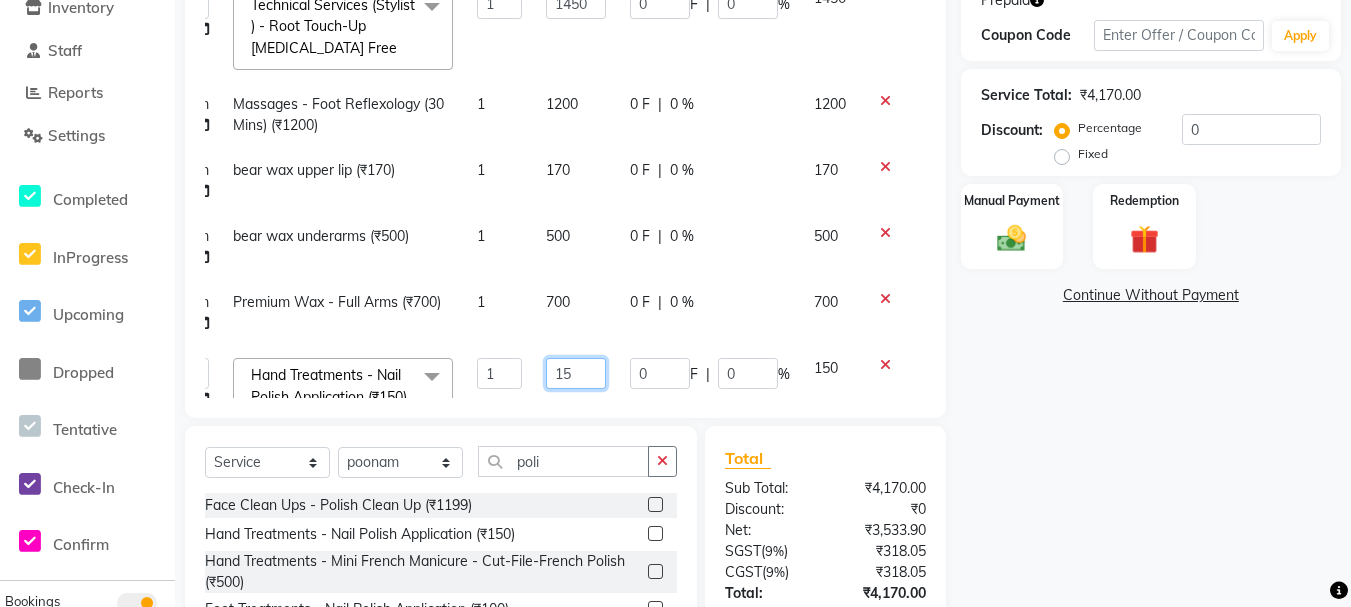 type on "1" 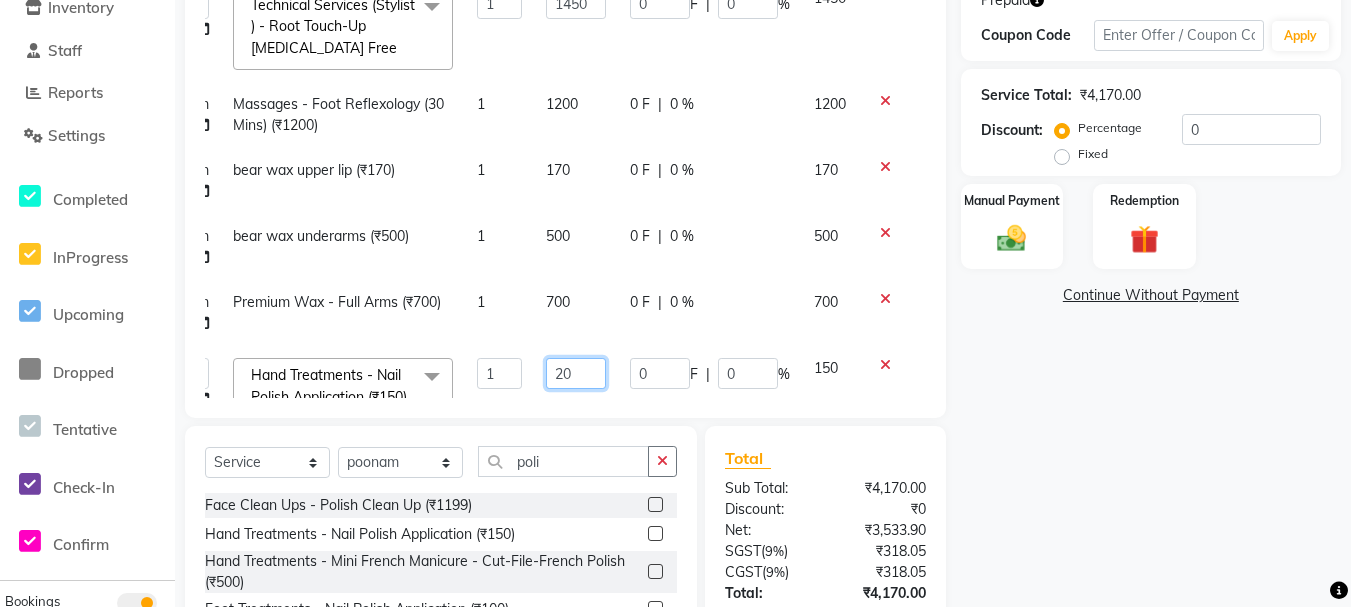 type on "200" 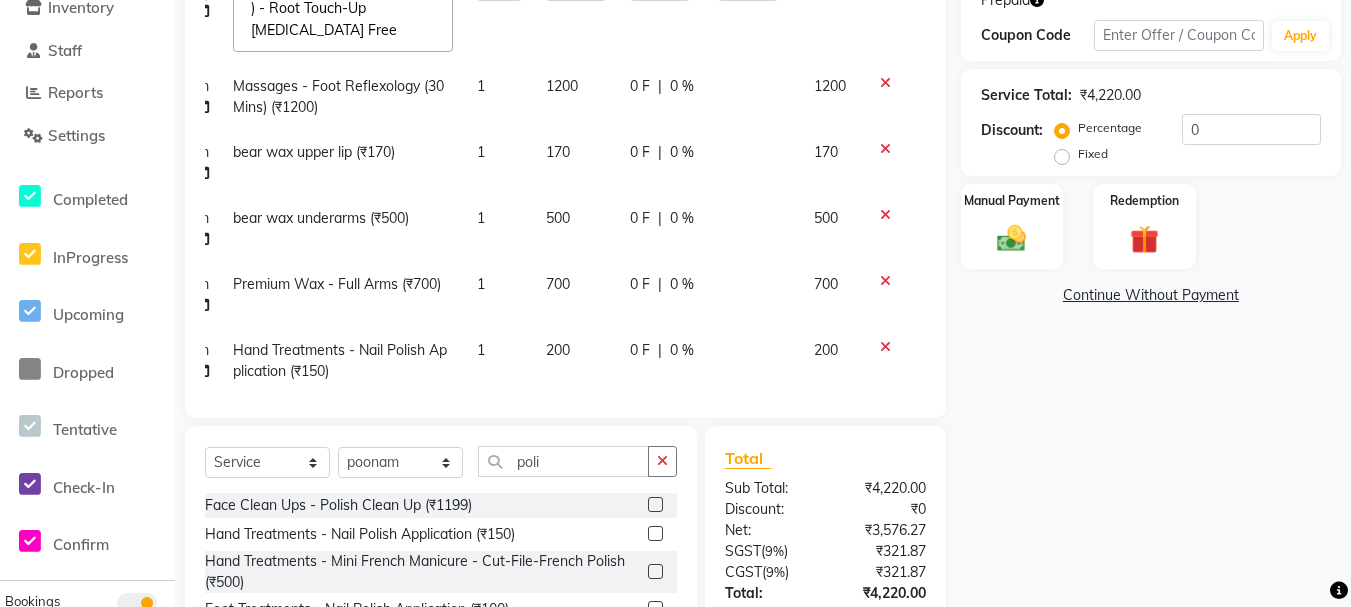 scroll, scrollTop: 0, scrollLeft: 62, axis: horizontal 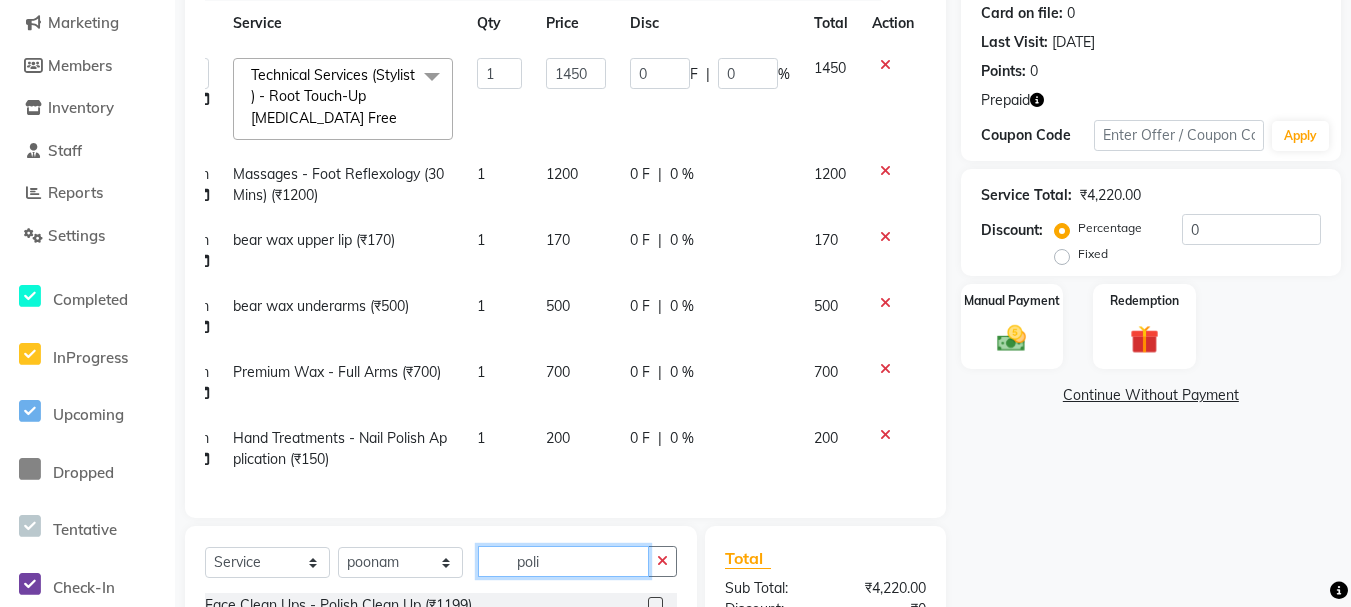 click on "poli" 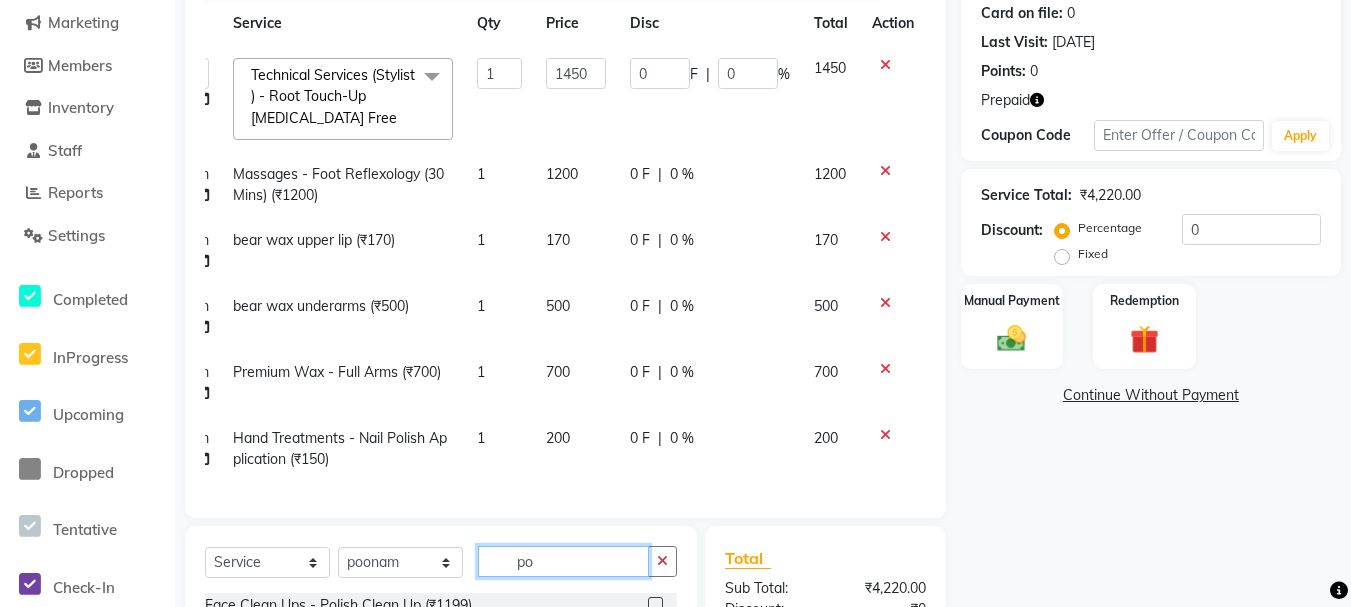 type on "p" 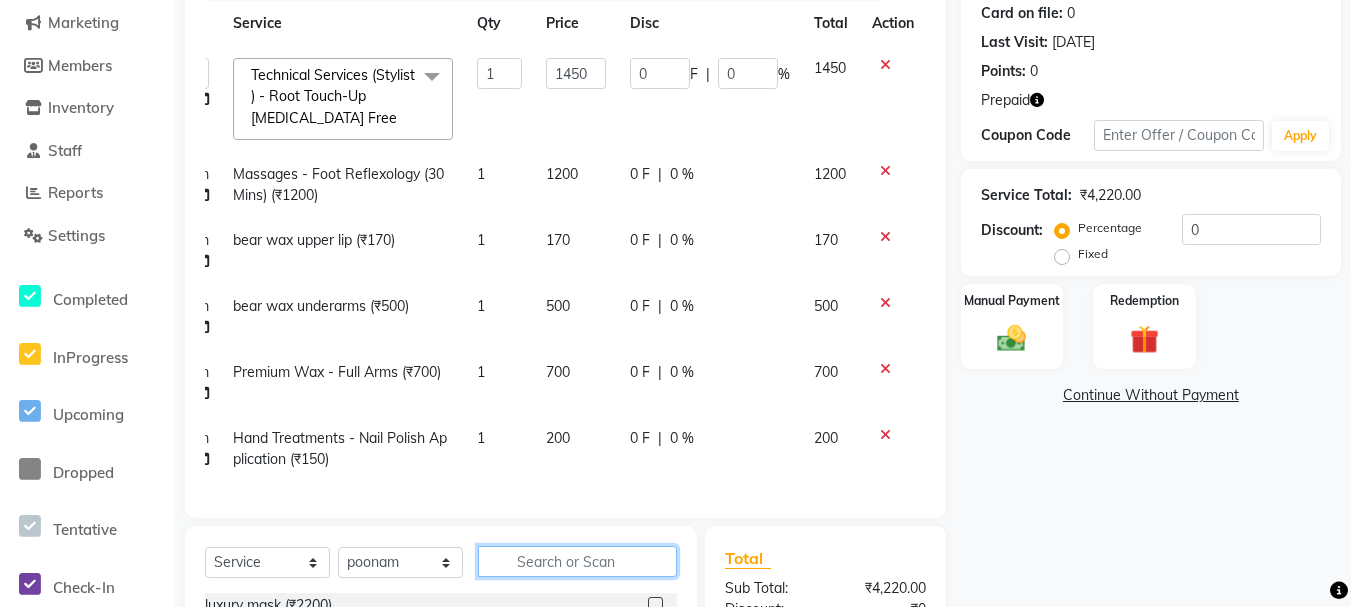 type 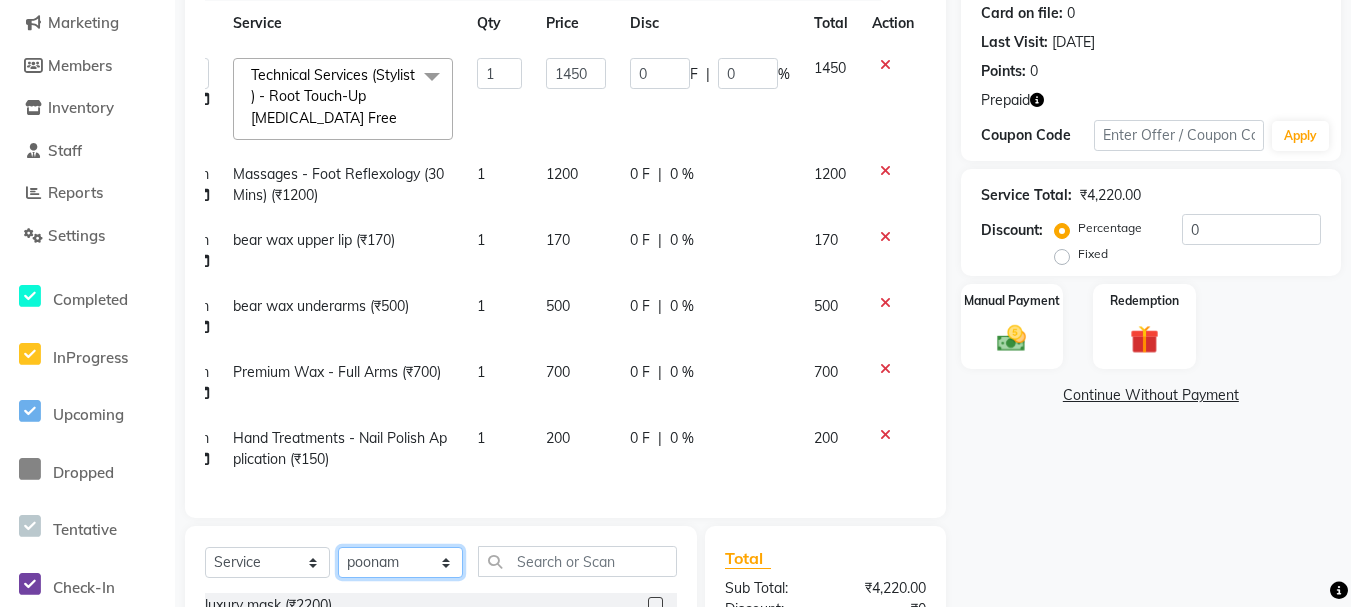 click on "Select Stylist Aditya aishu Akansha Altaf Anil Anup Ashik Bhavin Irshad Lucky meeth minaz  Namrata Neelam poonam Raju Rekha saif salman Saneef sweta  Vaibhav vicky" 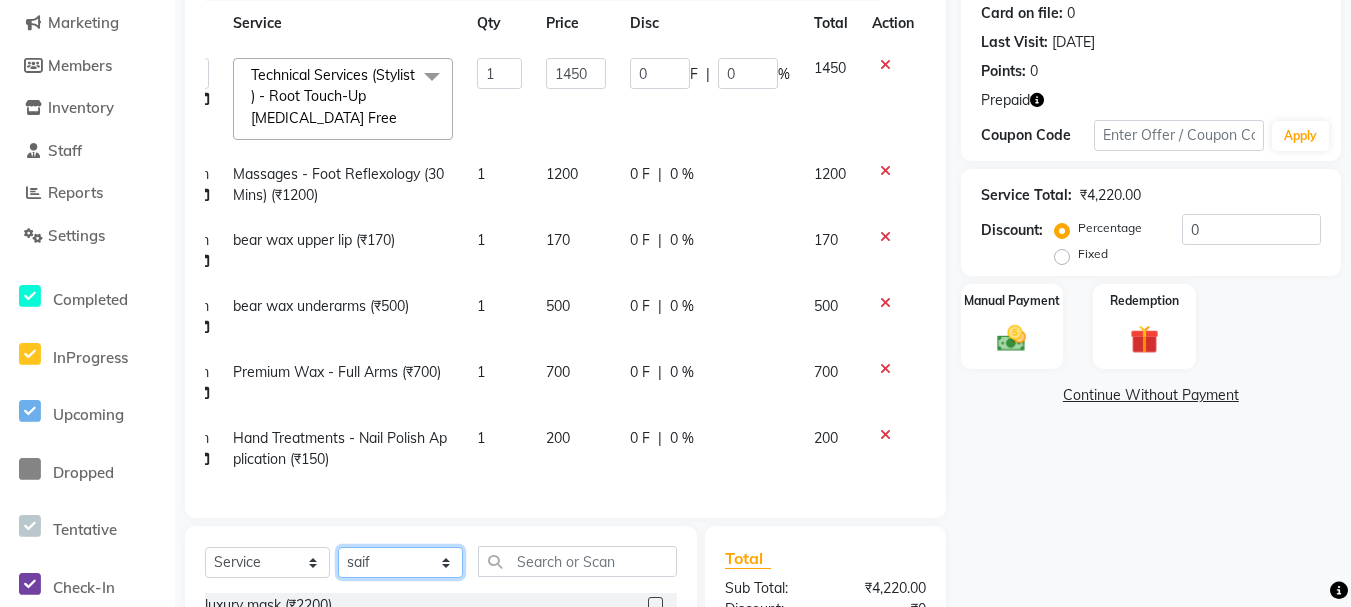 click on "Select Stylist Aditya aishu Akansha Altaf Anil Anup Ashik Bhavin Irshad Lucky meeth minaz  Namrata Neelam poonam Raju Rekha saif salman Saneef sweta  Vaibhav vicky" 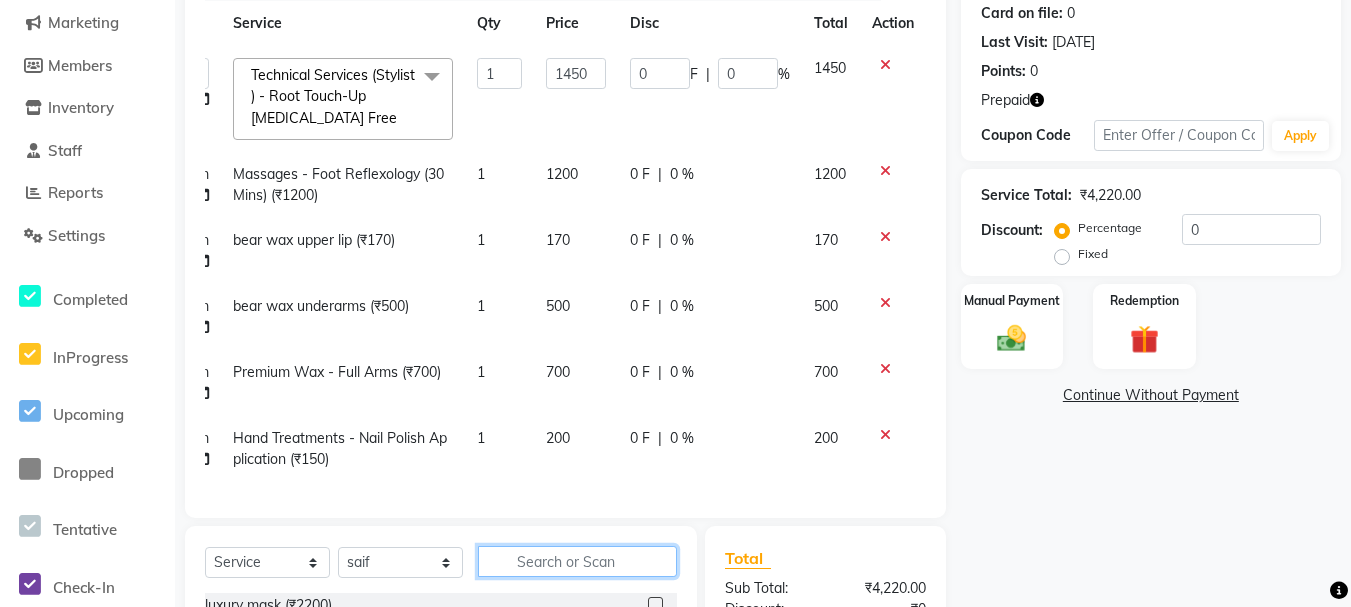 click 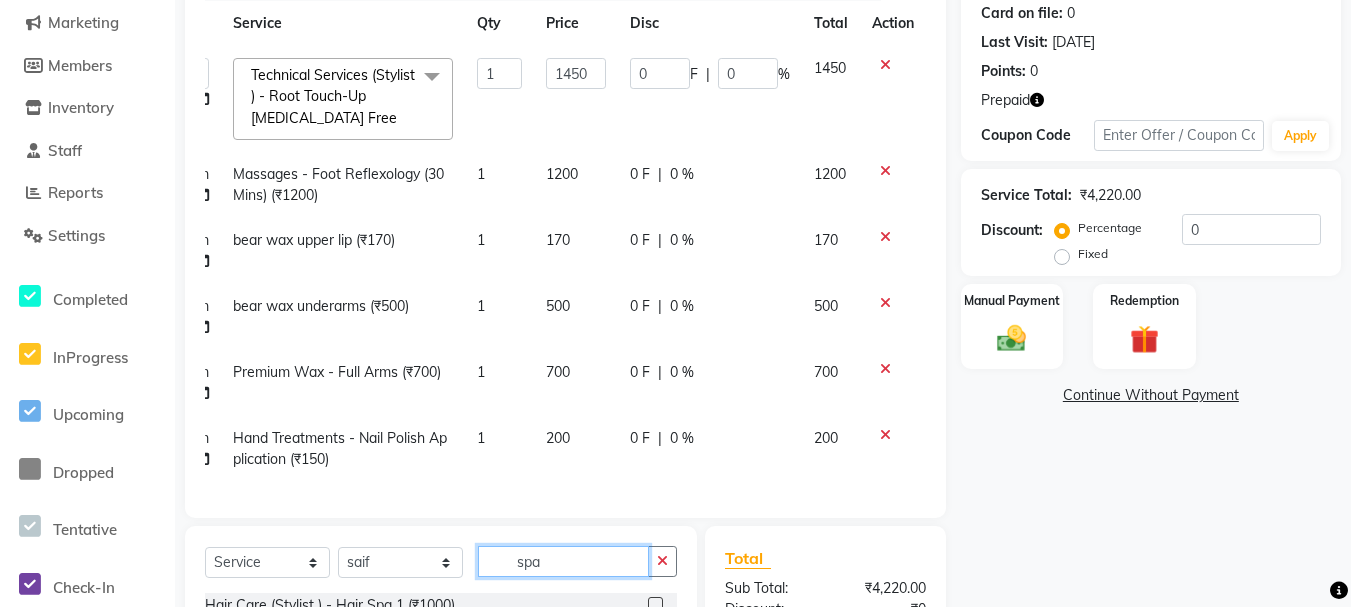 scroll, scrollTop: 493, scrollLeft: 0, axis: vertical 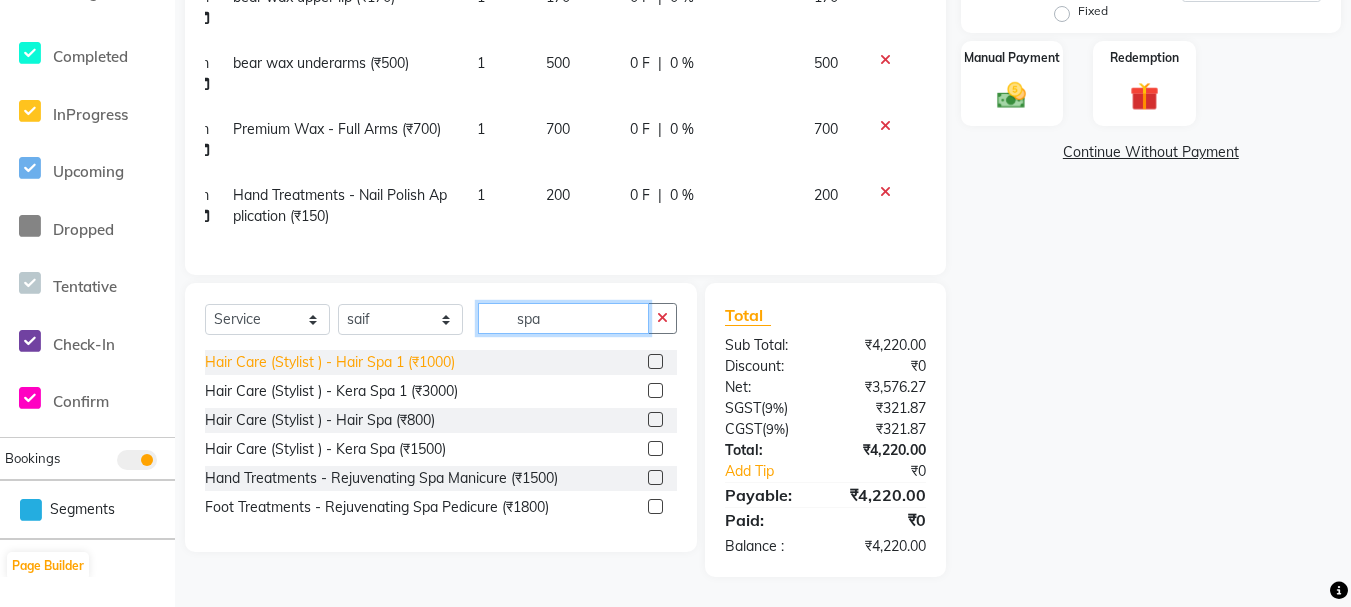 type on "spa" 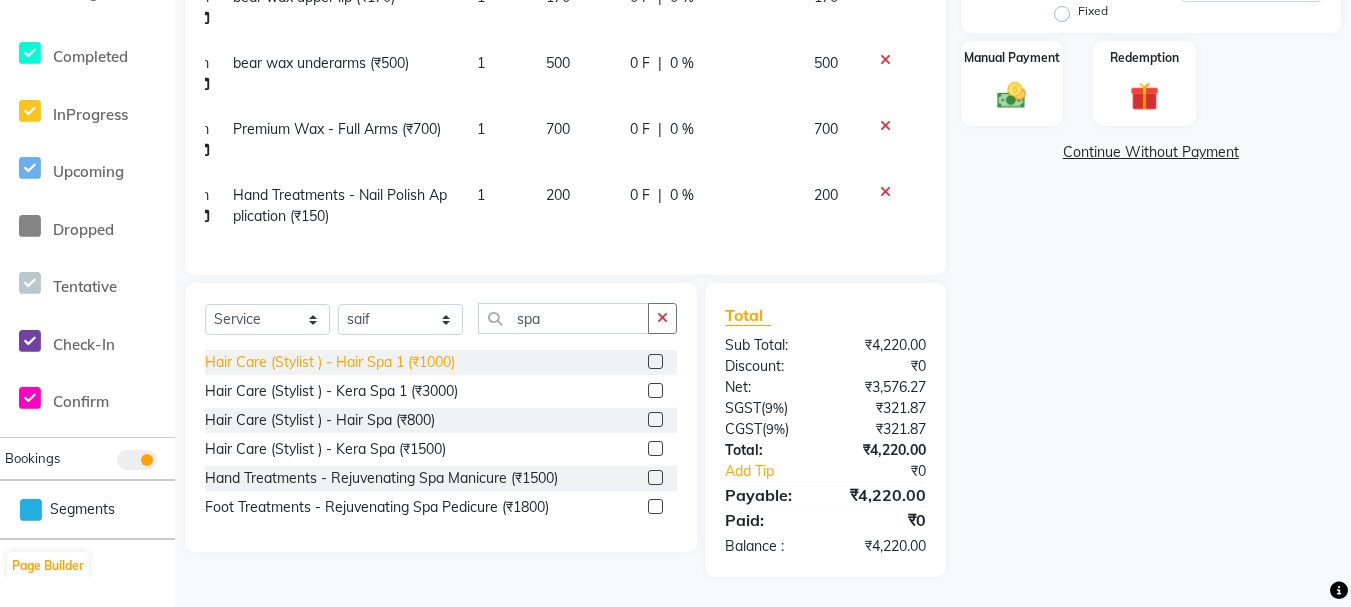 click on "Hair Care (Stylist ) - Hair Spa 1 (₹1000)" 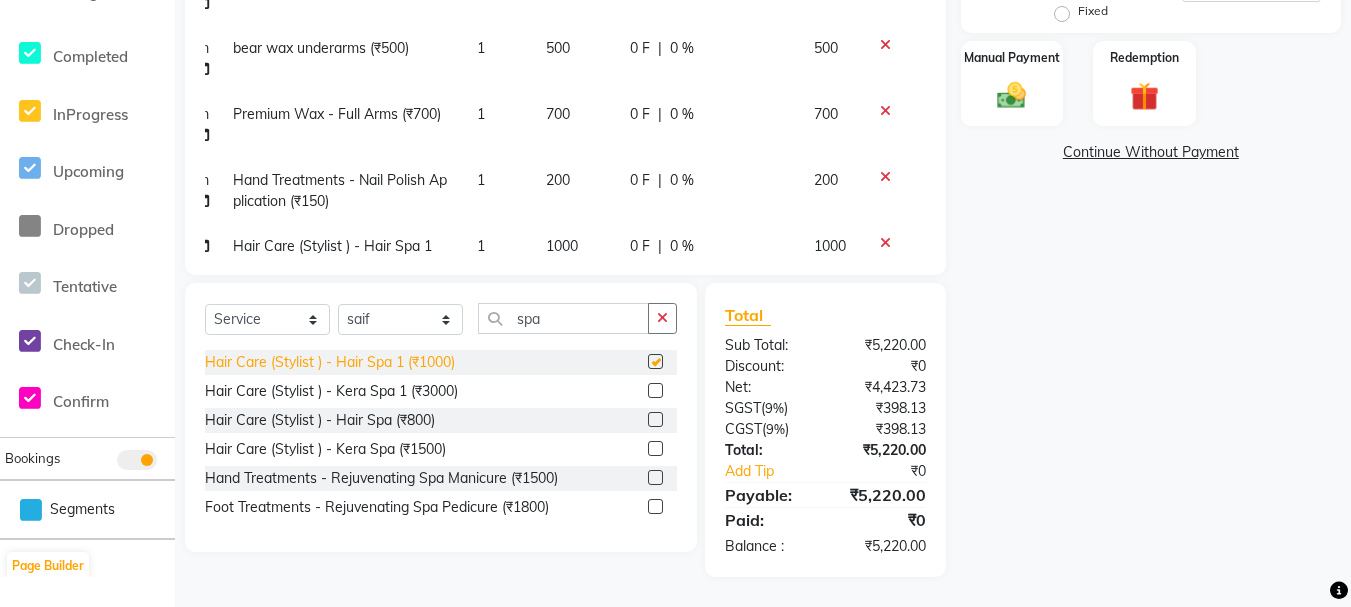 checkbox on "false" 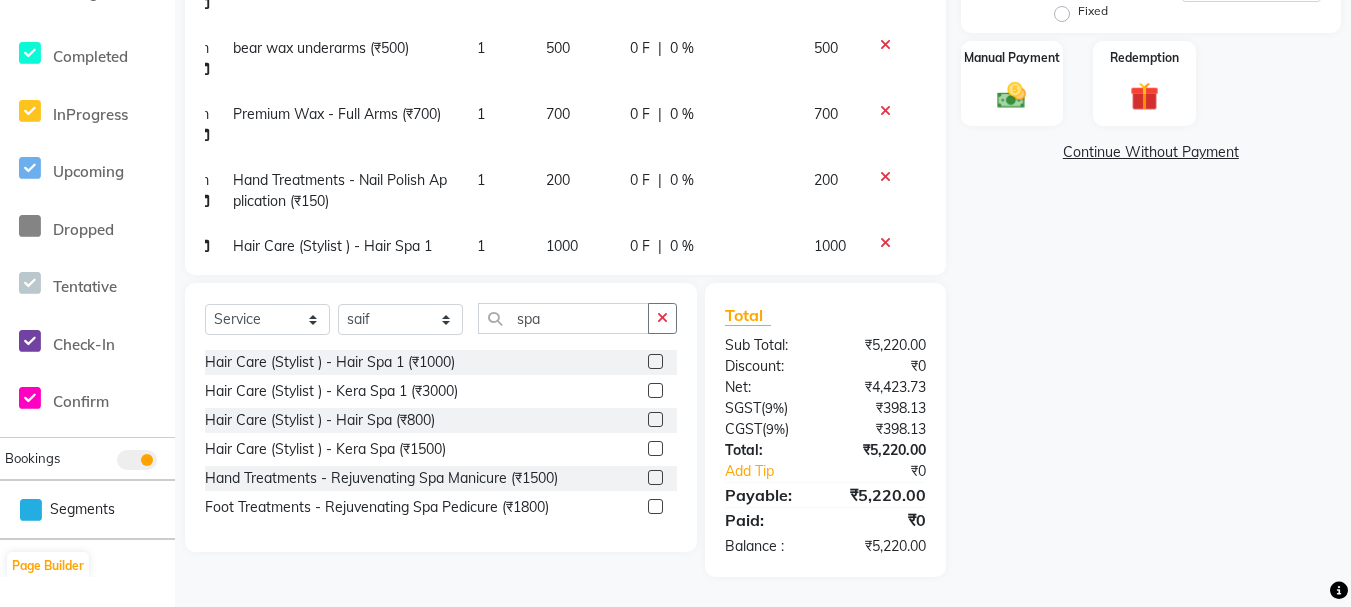 scroll, scrollTop: 115, scrollLeft: 62, axis: both 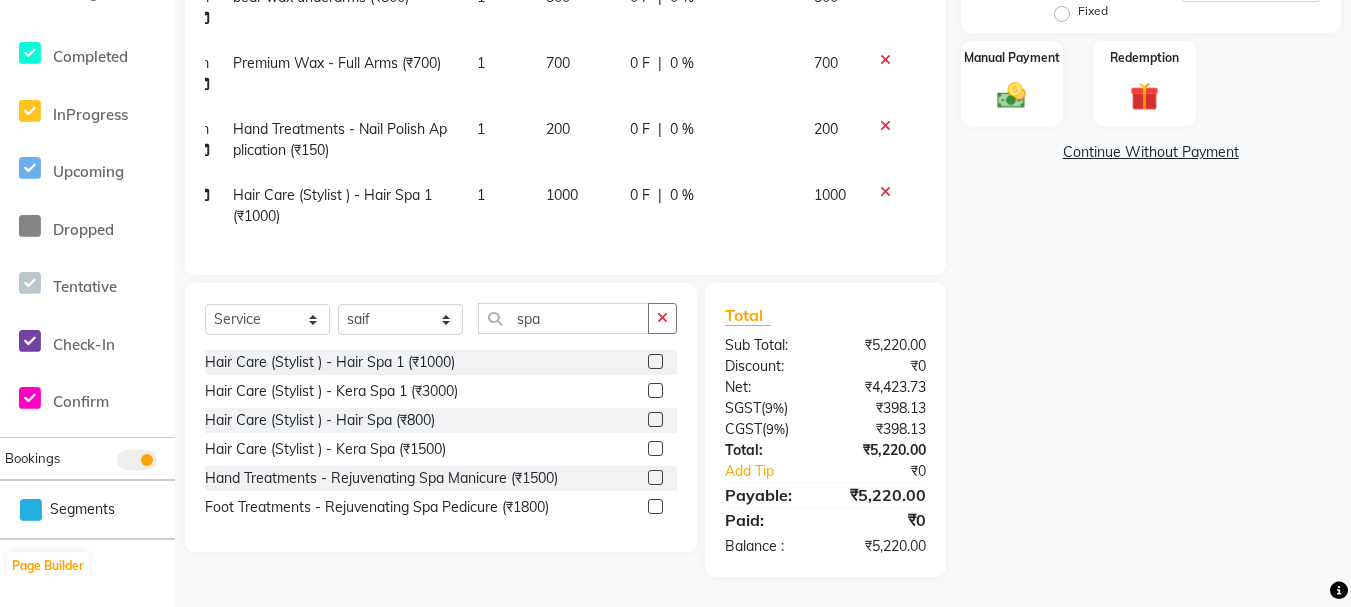 click on "1000" 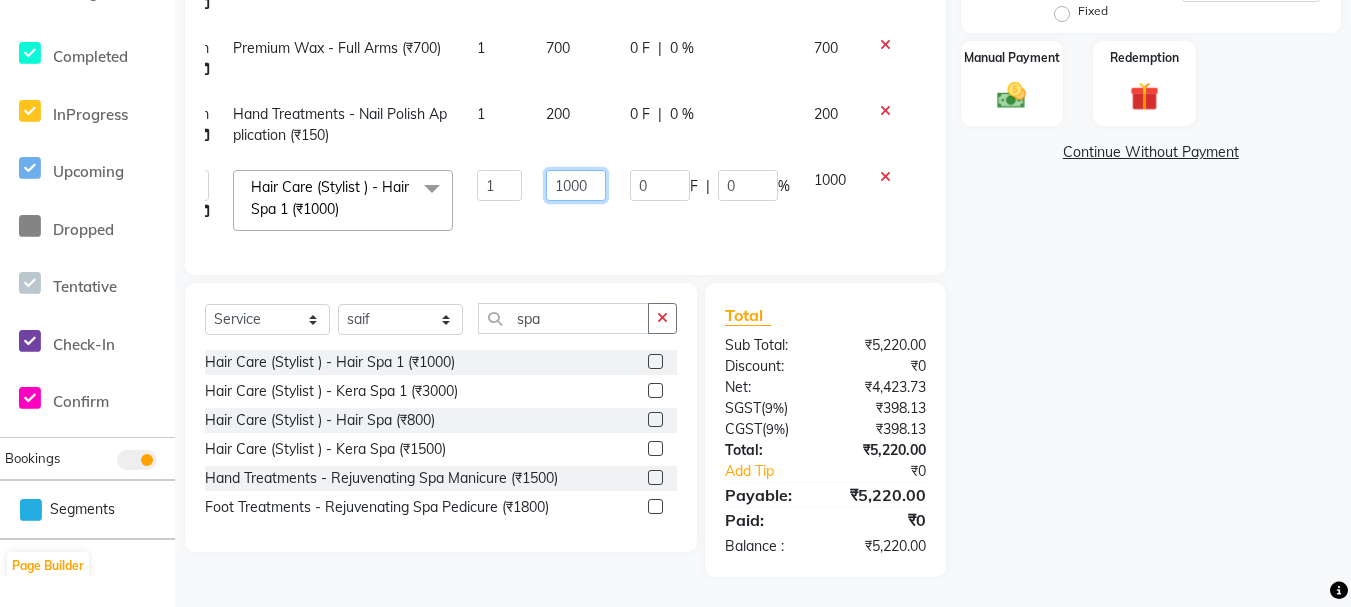 click on "1000" 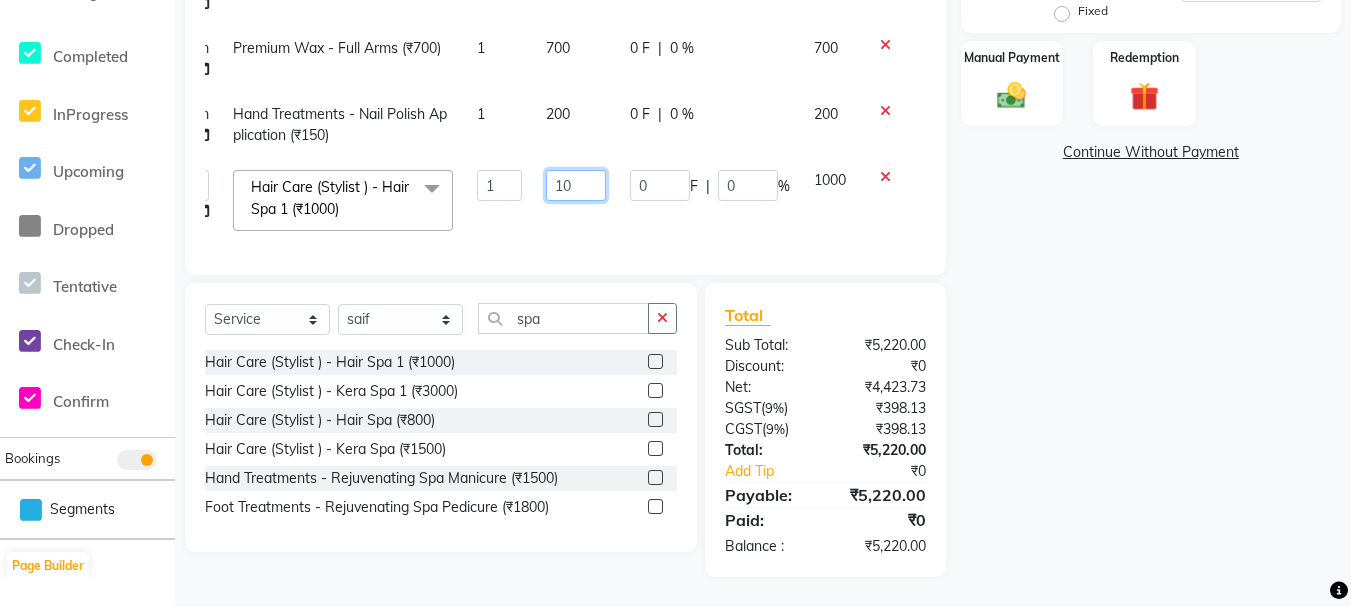 type on "1" 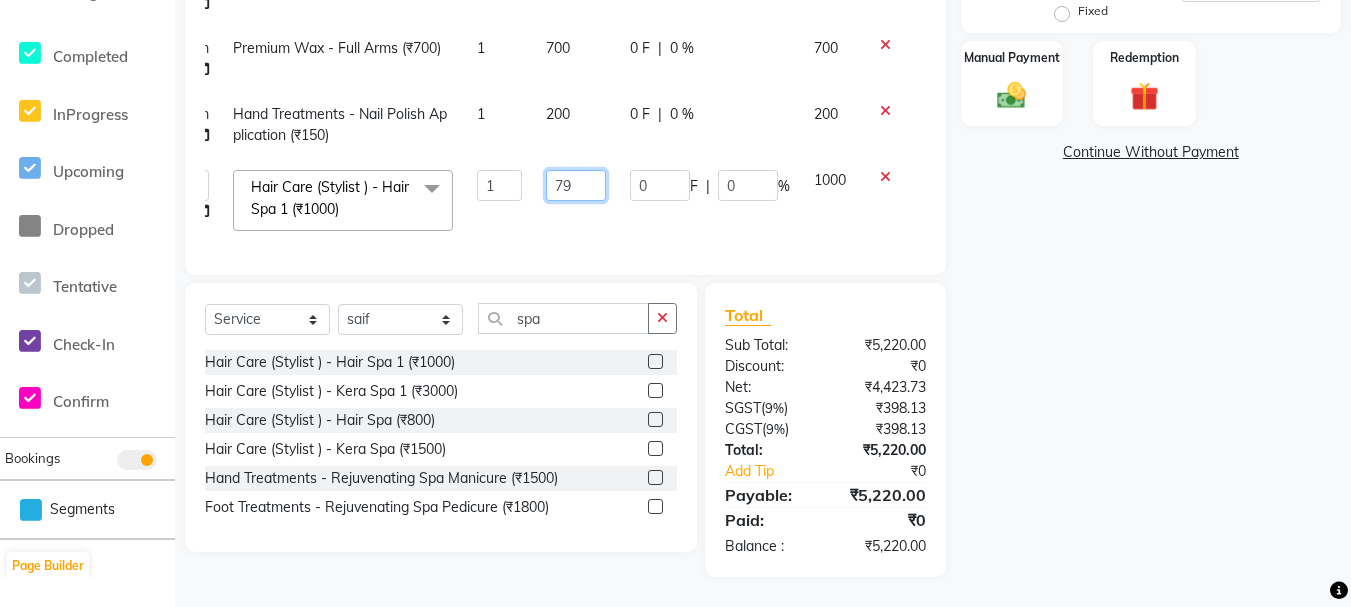 type on "799" 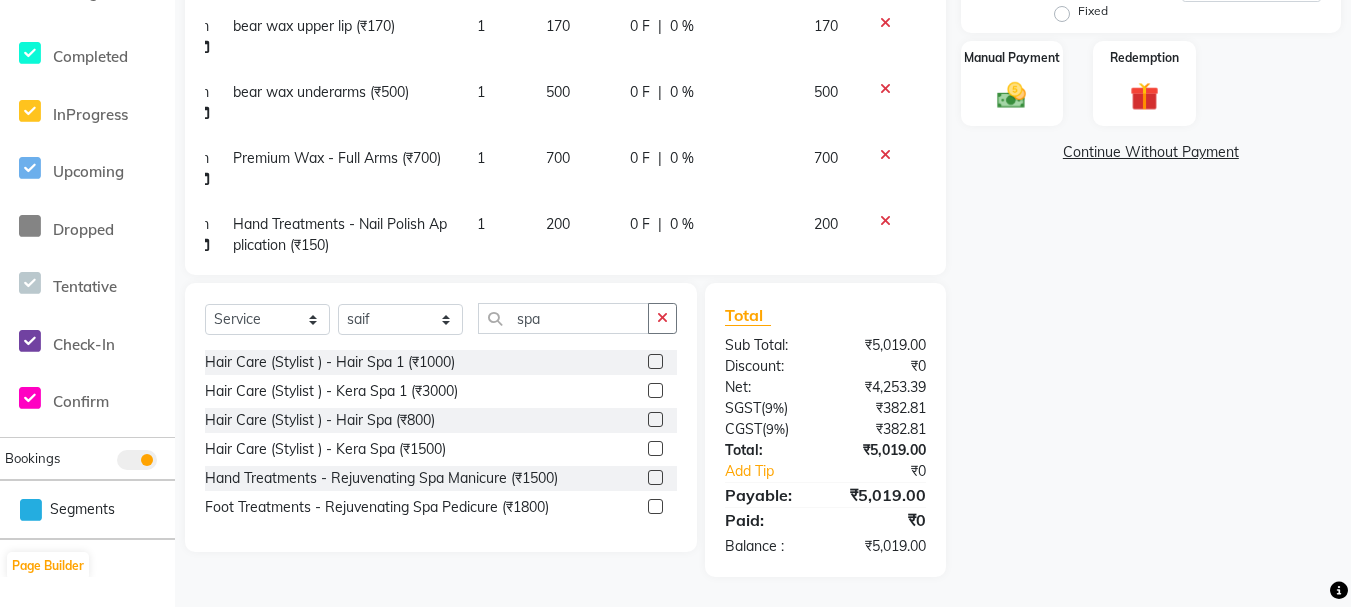 scroll, scrollTop: 0, scrollLeft: 62, axis: horizontal 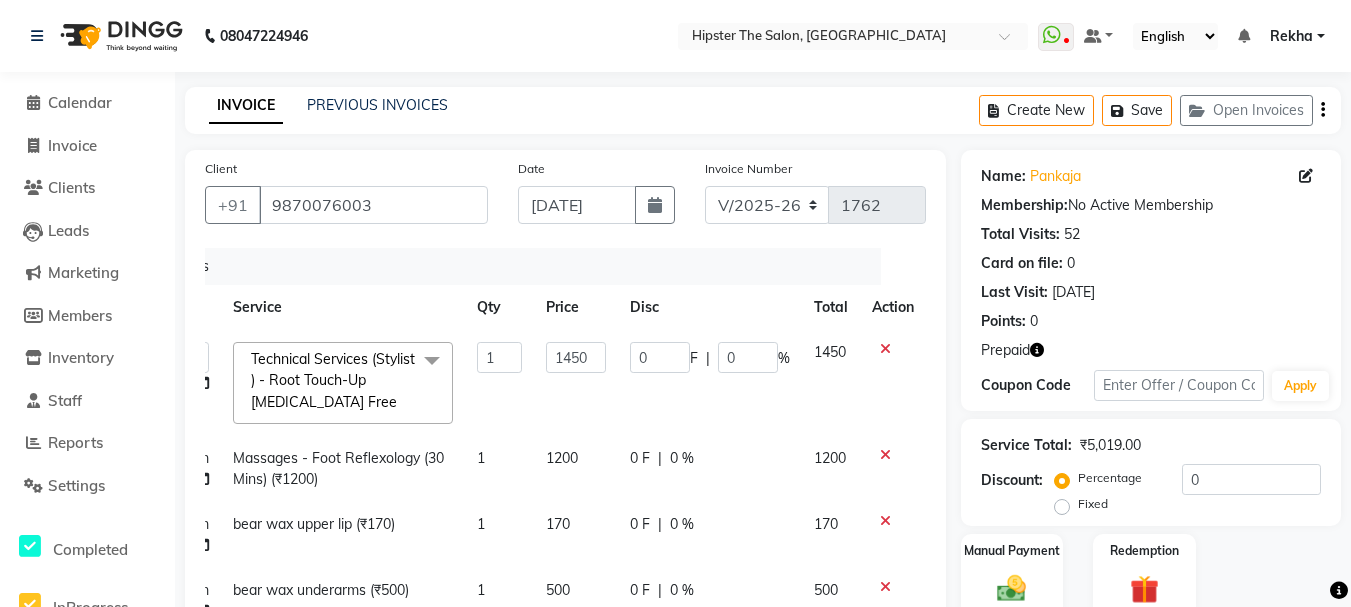 click 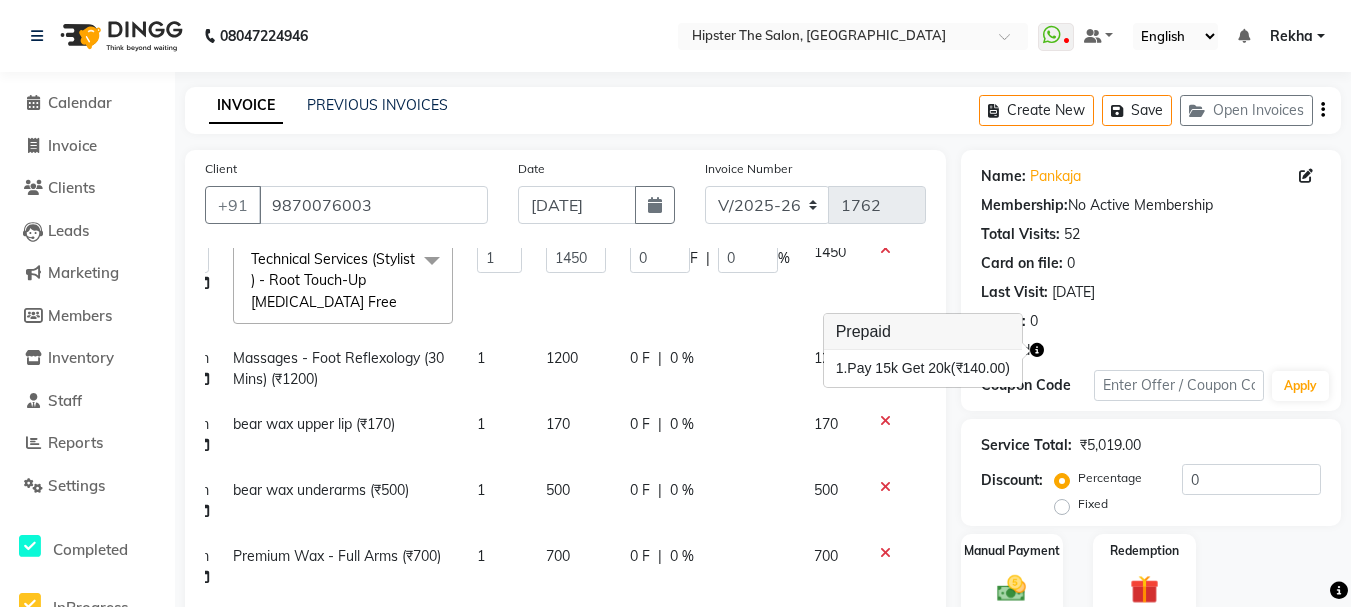 scroll, scrollTop: 115, scrollLeft: 62, axis: both 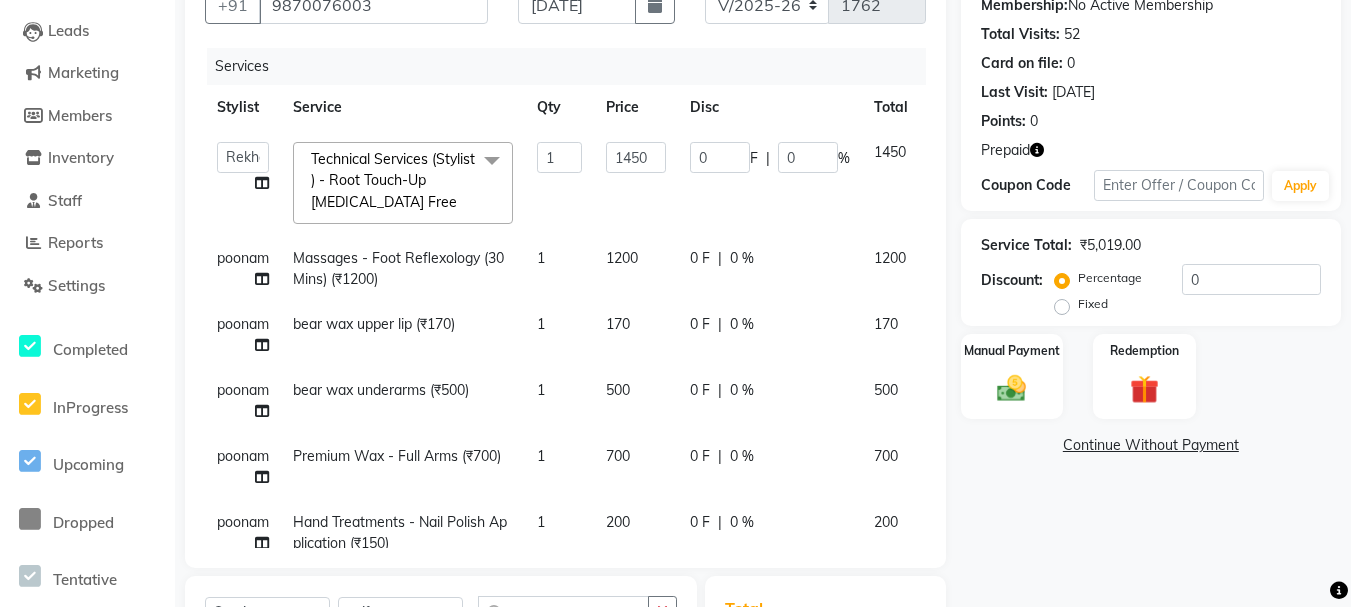 click on "0 F | 0 %" 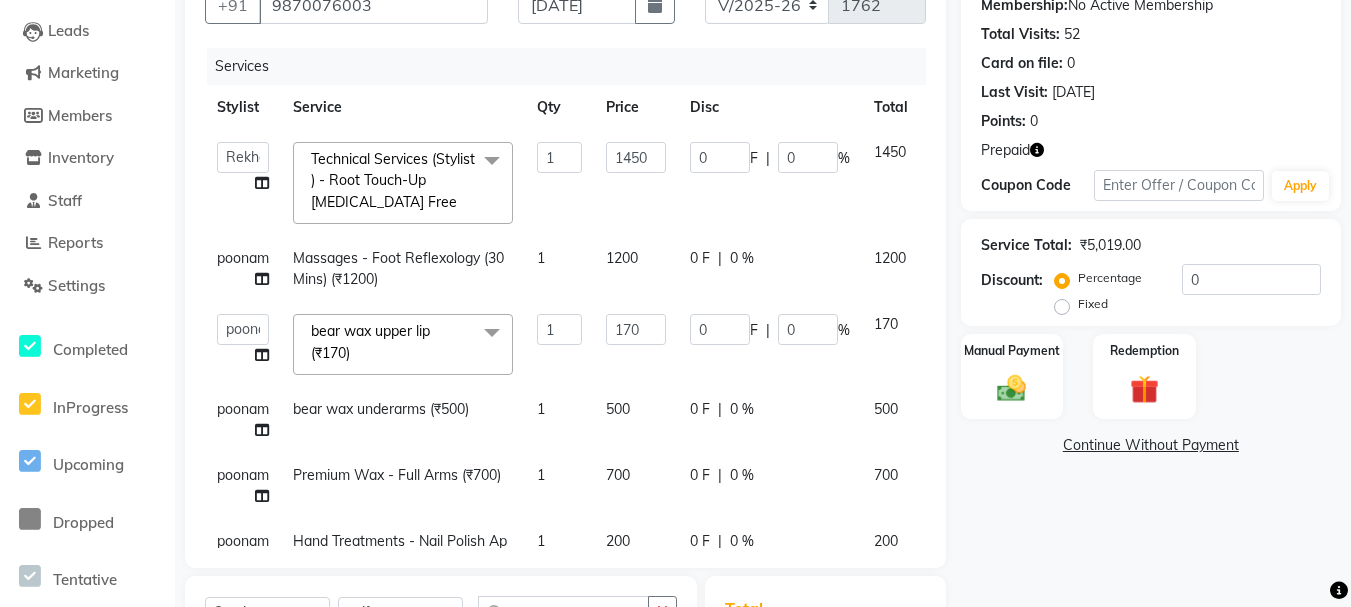 click on "0 F | 0 %" 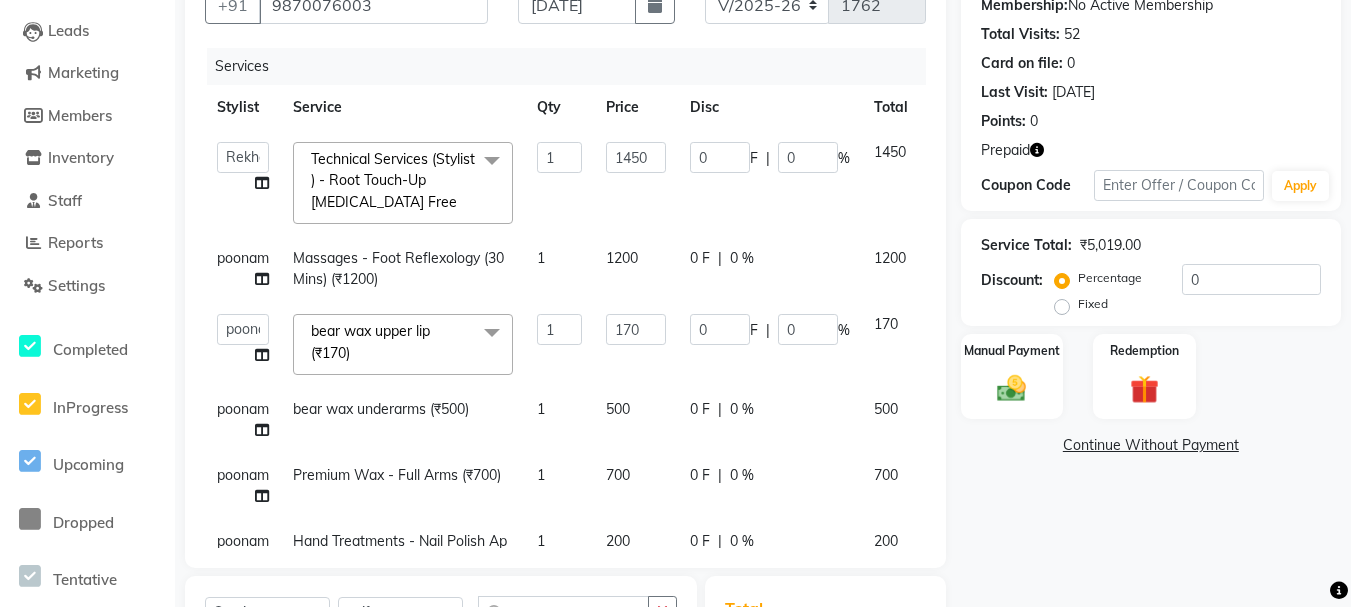 click on "0 F | 0 %" 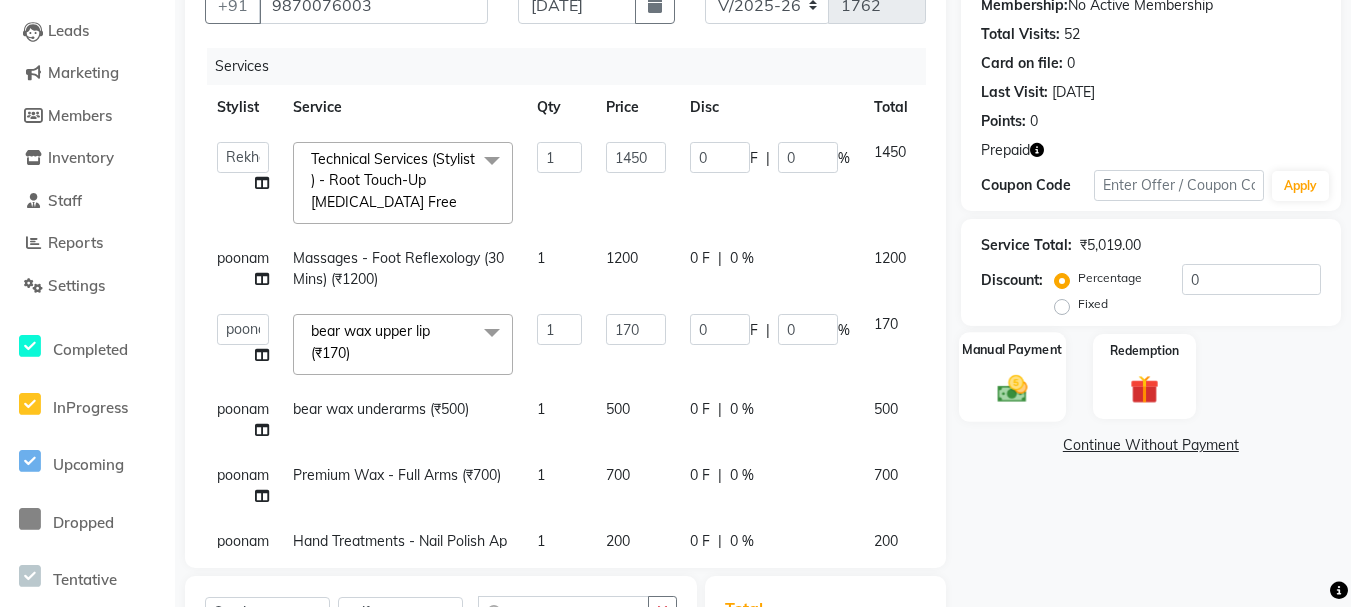 click on "Manual Payment" 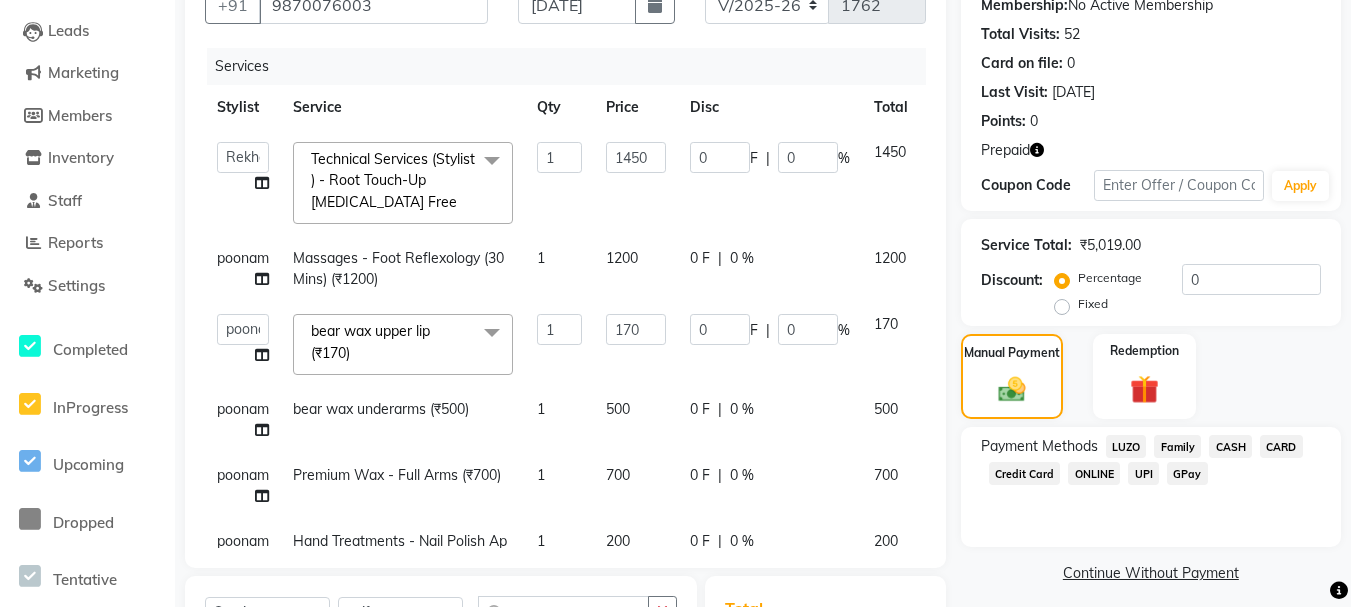 click on "CASH" 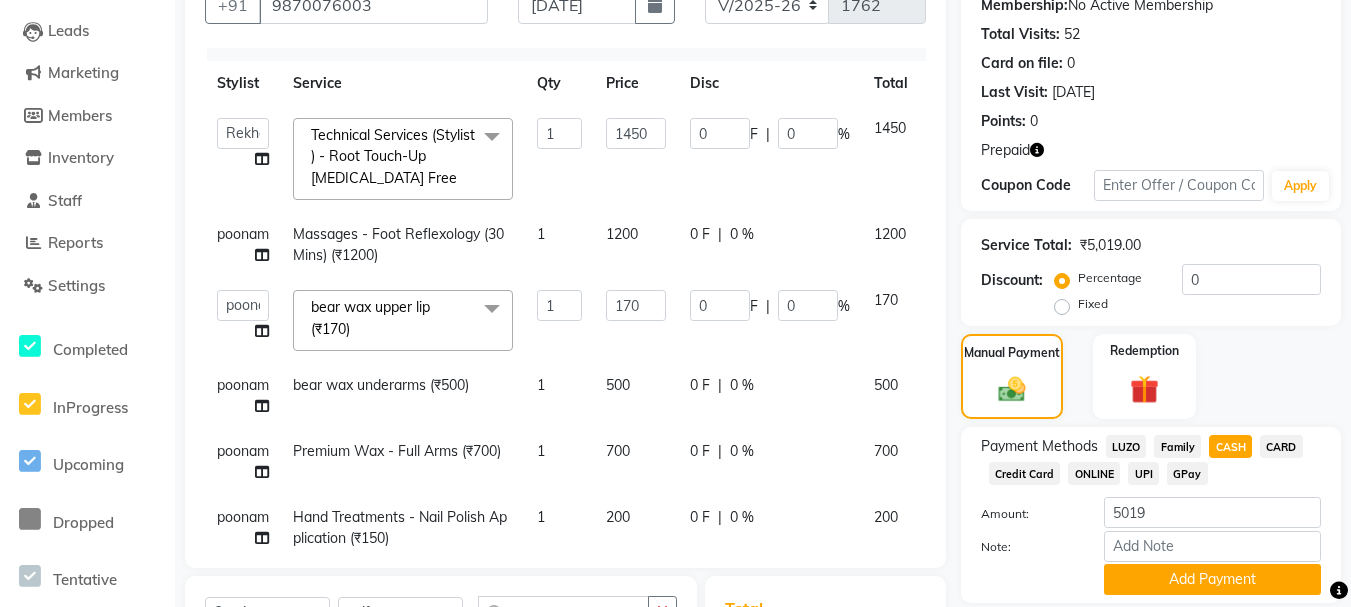 scroll, scrollTop: 0, scrollLeft: 0, axis: both 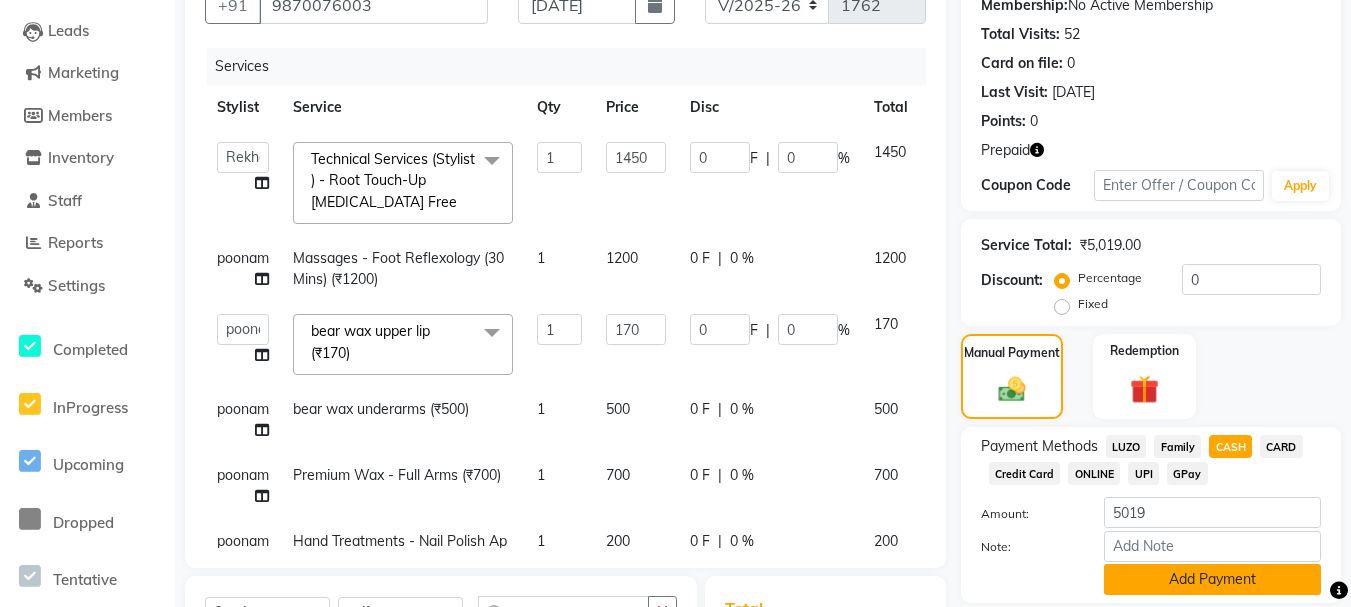 click on "Add Payment" 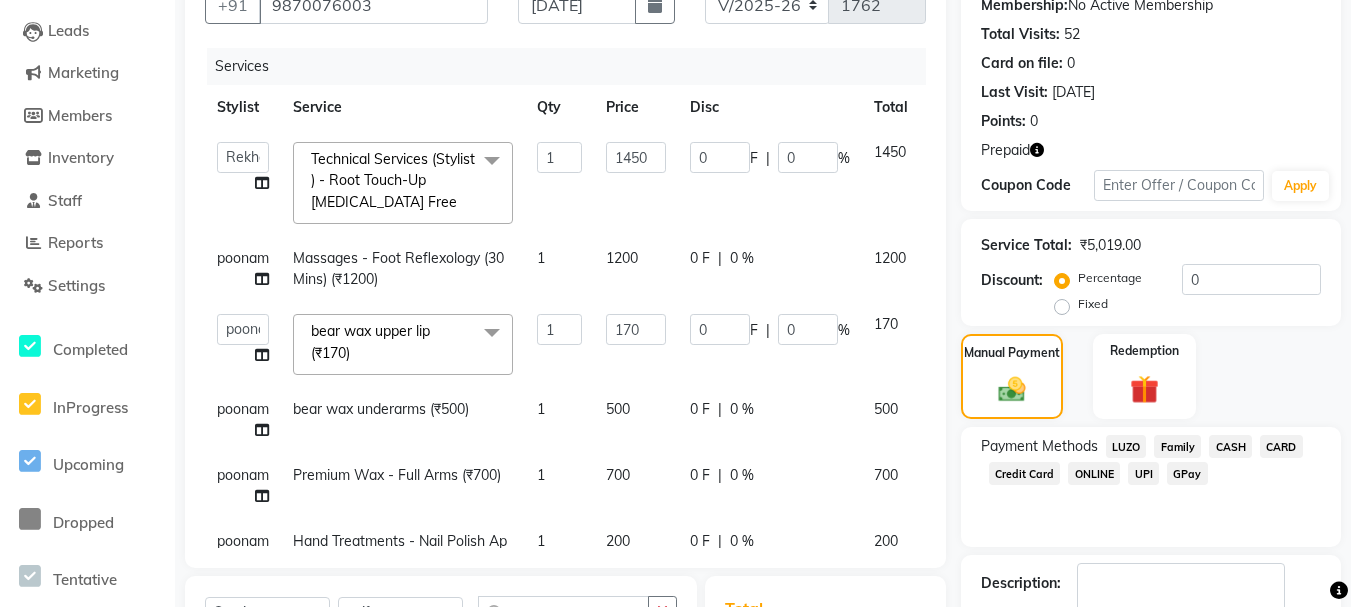 scroll, scrollTop: 564, scrollLeft: 0, axis: vertical 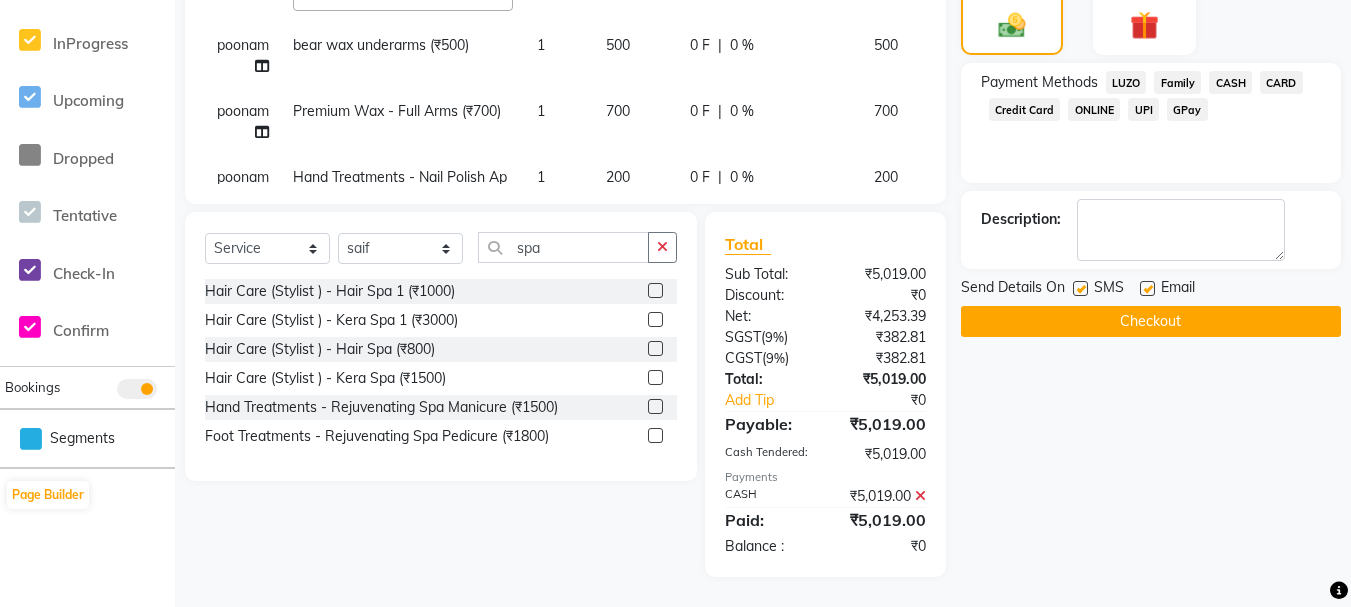 click on "Checkout" 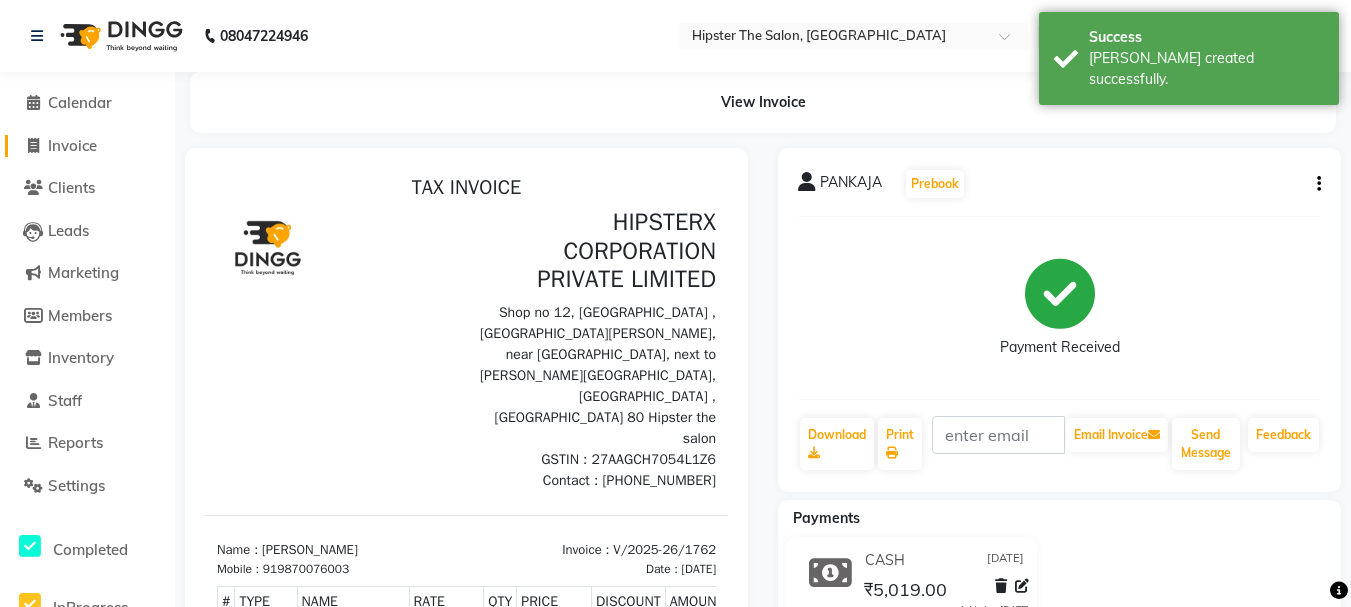scroll, scrollTop: 0, scrollLeft: 0, axis: both 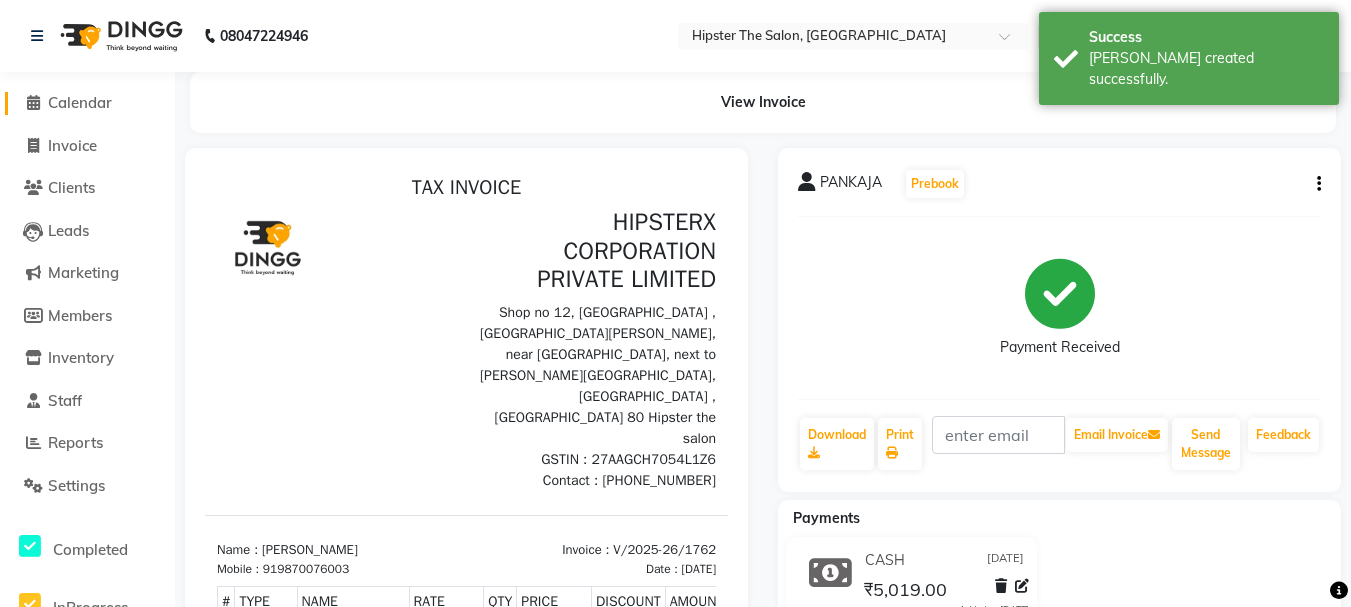 click 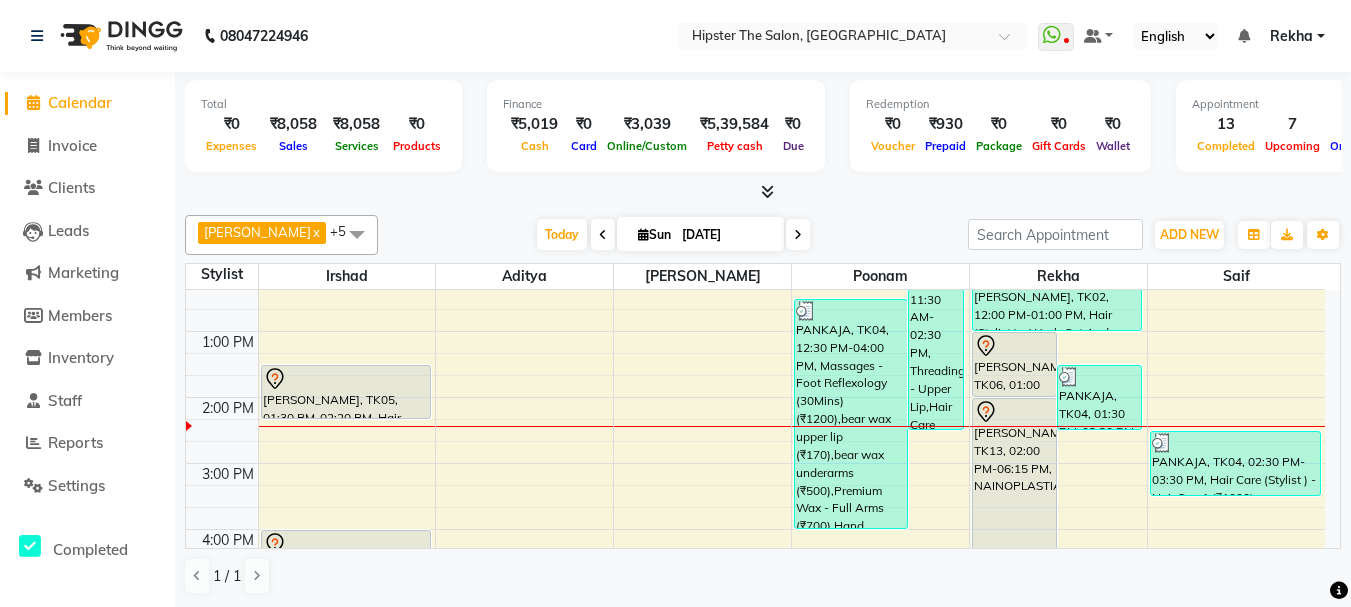 scroll, scrollTop: 291, scrollLeft: 0, axis: vertical 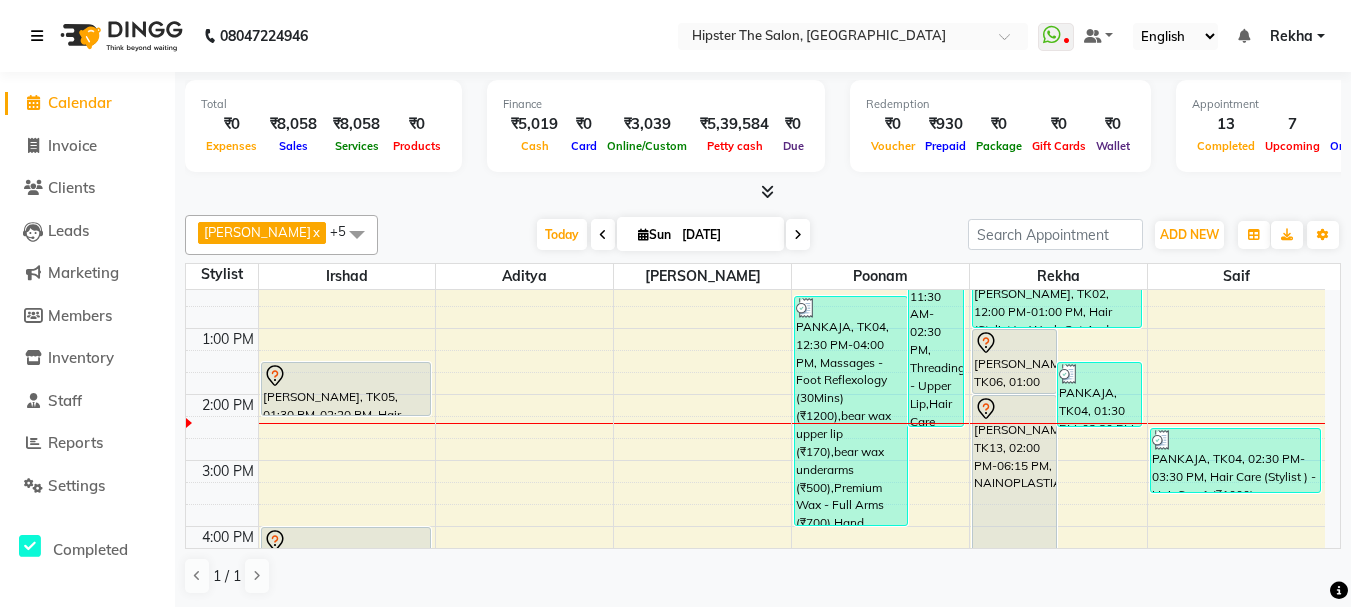click at bounding box center [37, 36] 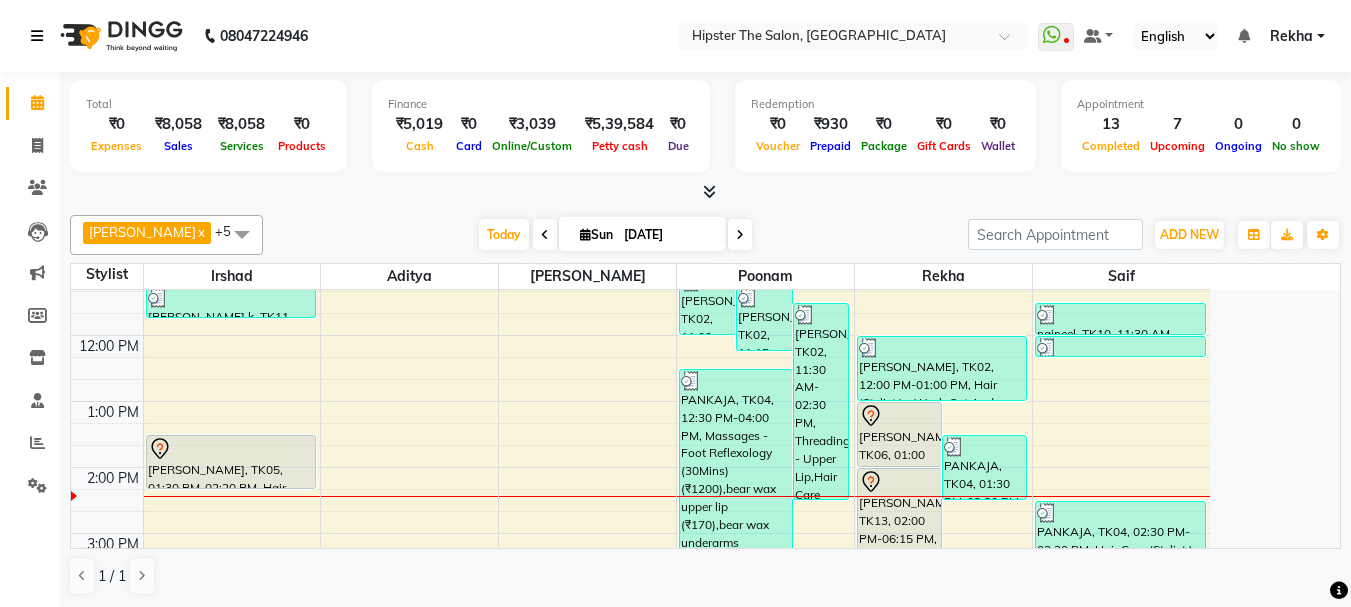 scroll, scrollTop: 191, scrollLeft: 0, axis: vertical 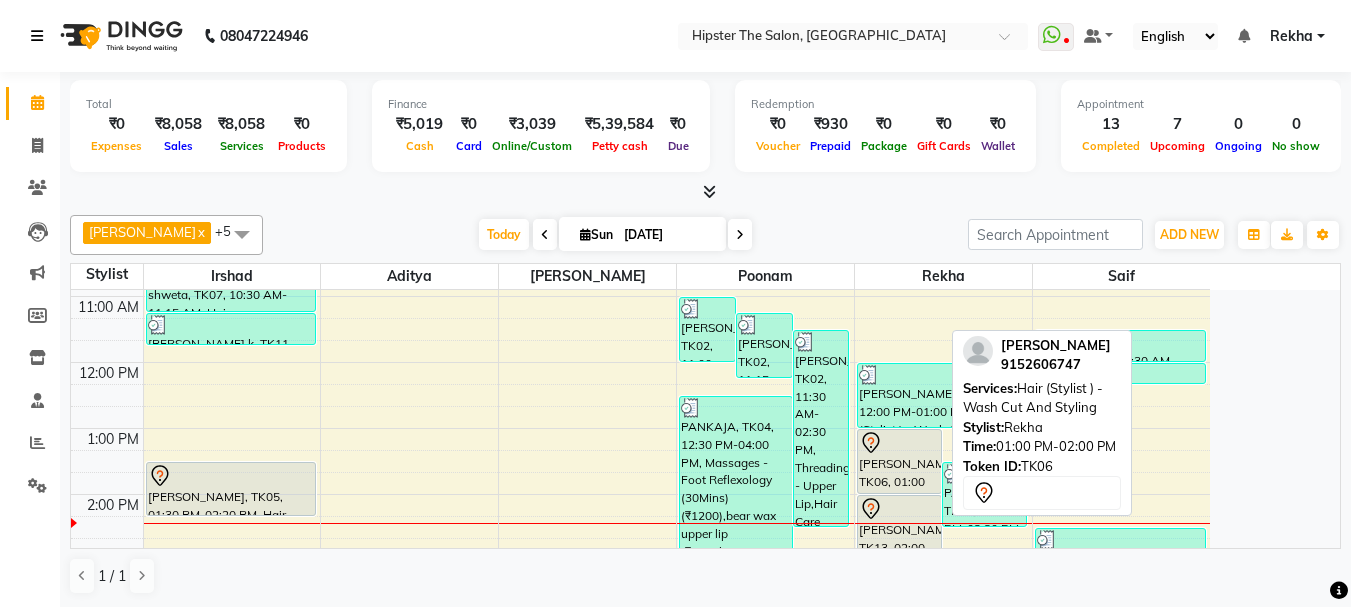 click on "[PERSON_NAME], TK06, 01:00 PM-02:00 PM, Hair (Stylist ) - Wash Cut And Styling" at bounding box center (899, 461) 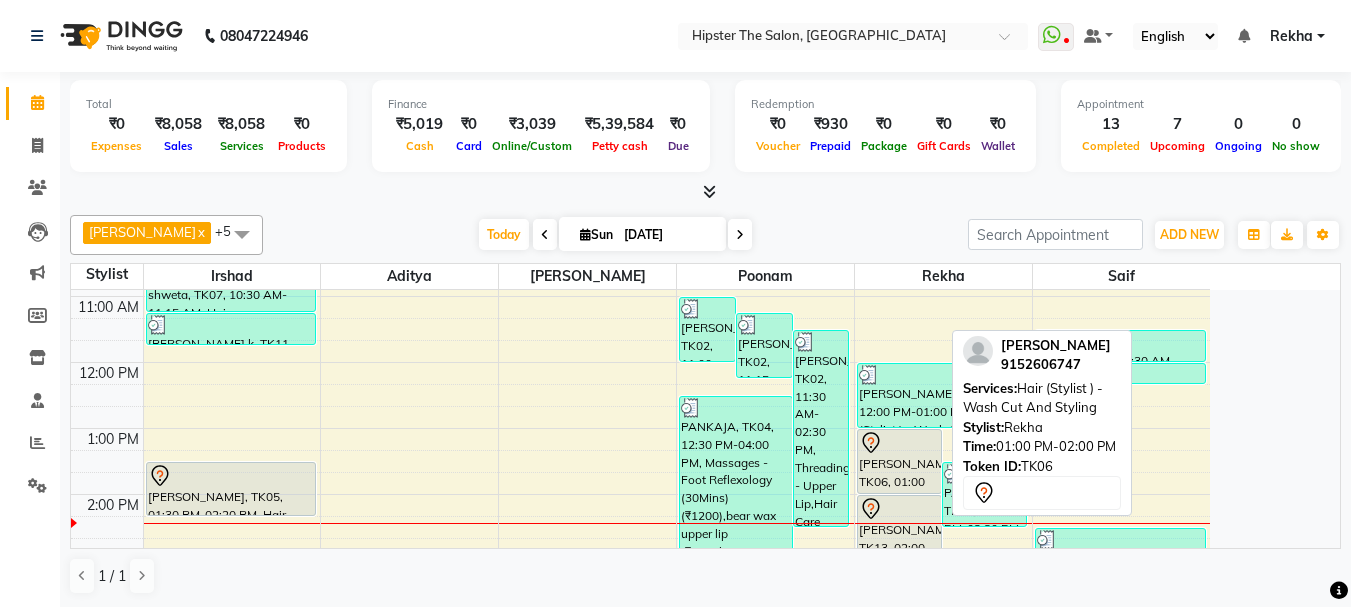 select on "7" 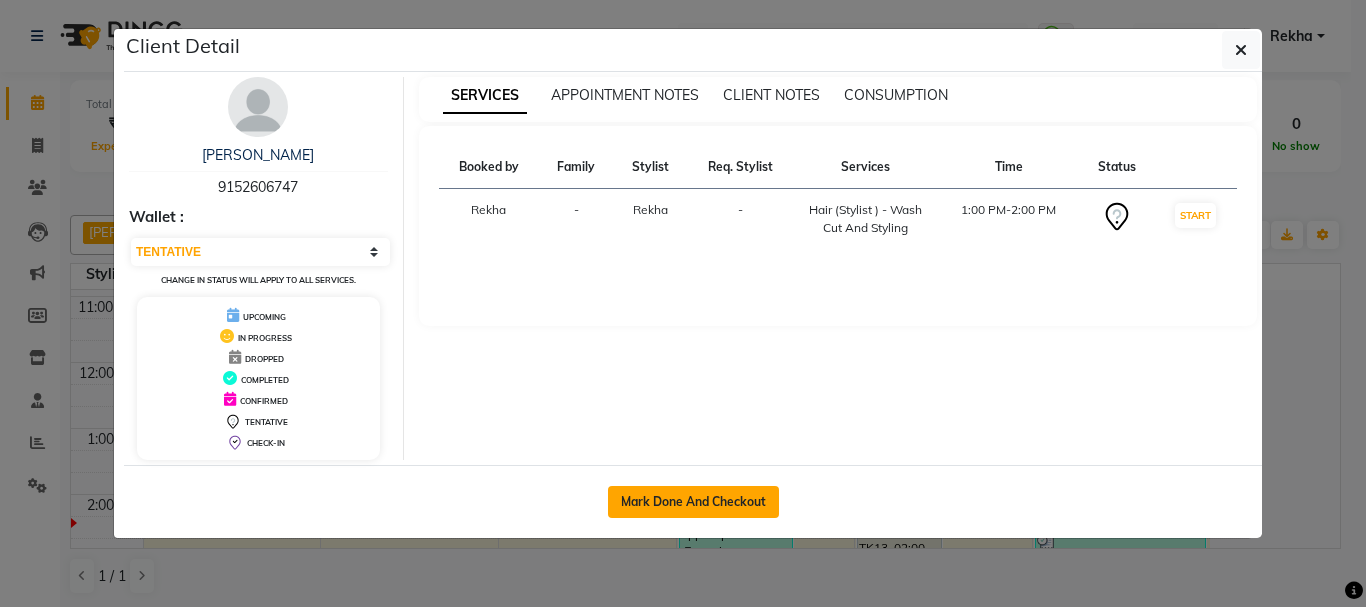 click on "Mark Done And Checkout" 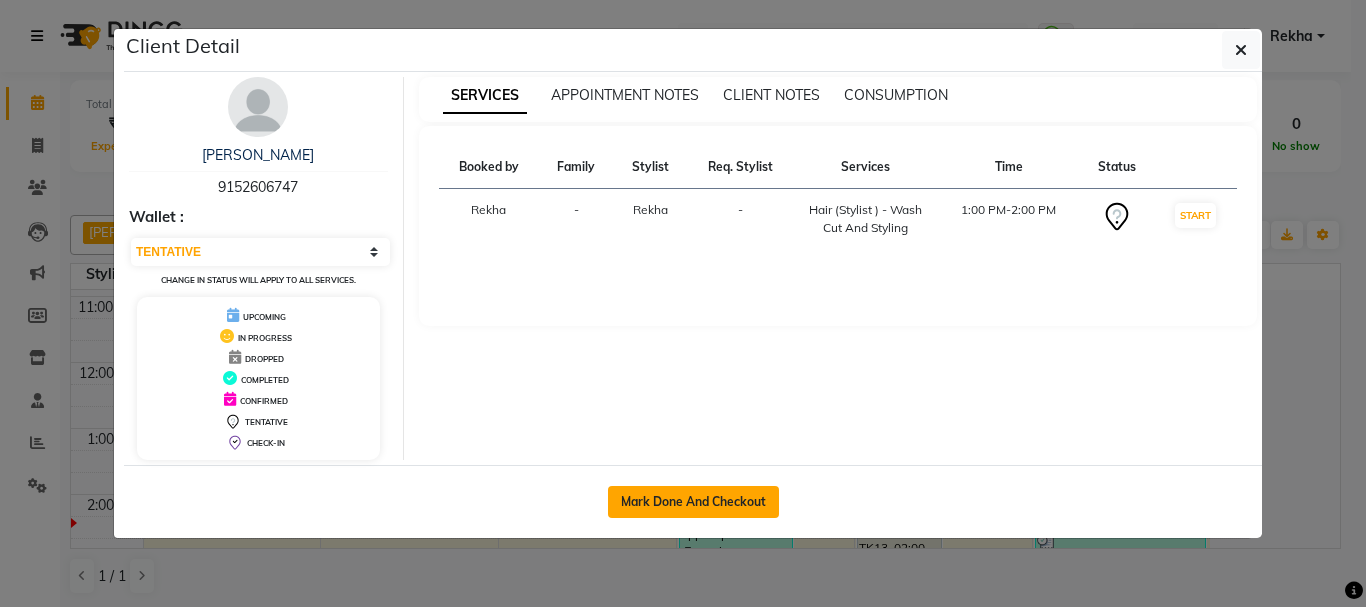 select on "service" 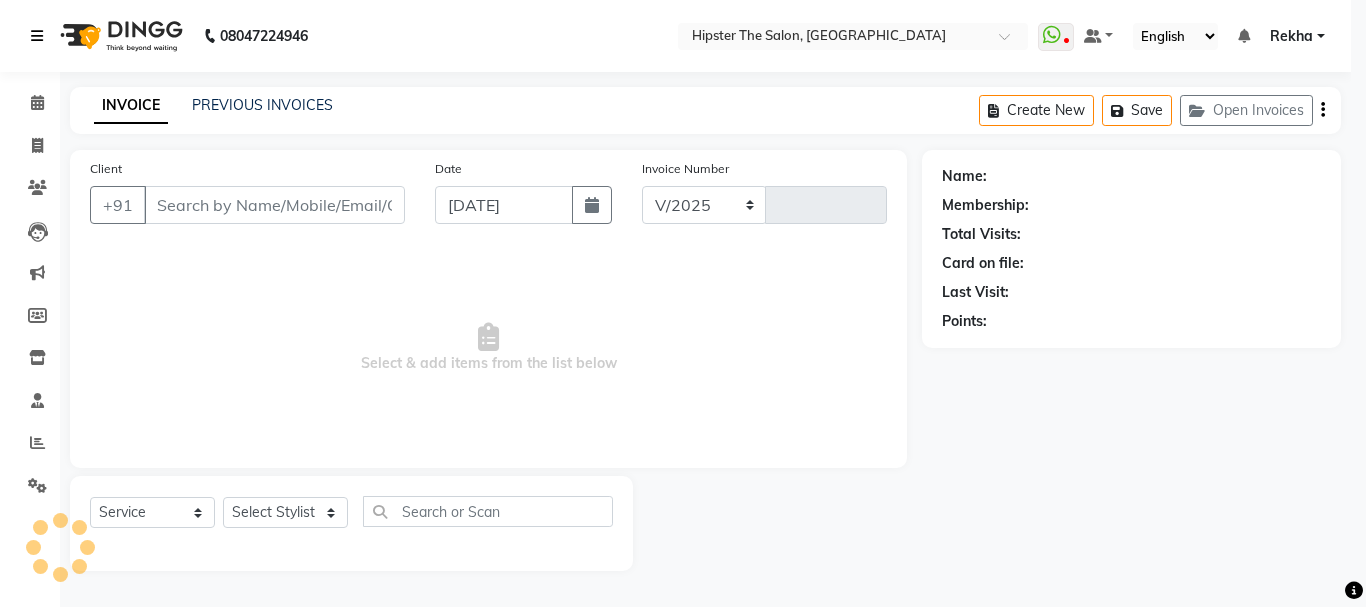 select on "5125" 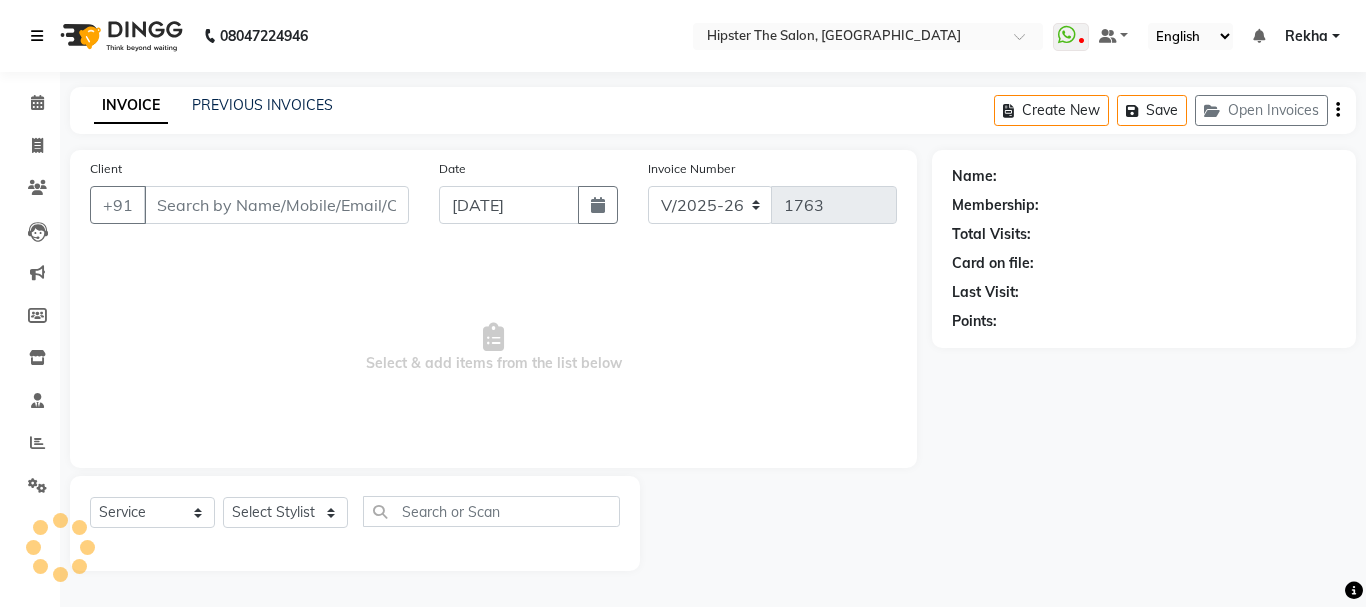 type on "9152606747" 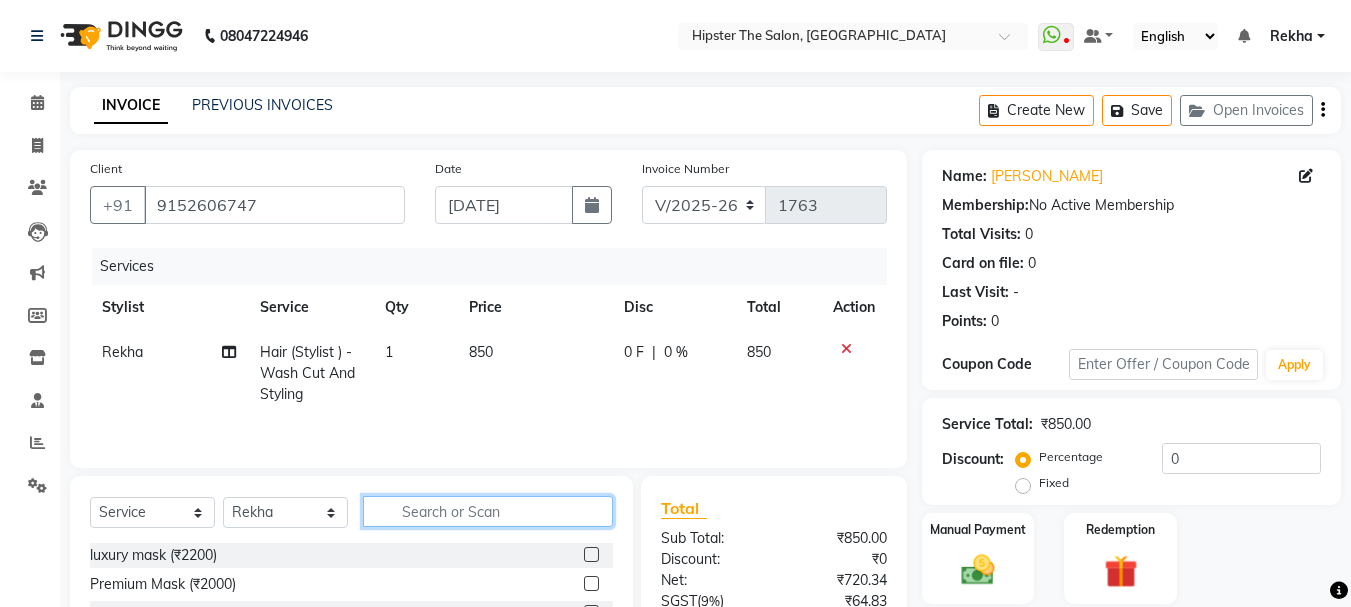 click 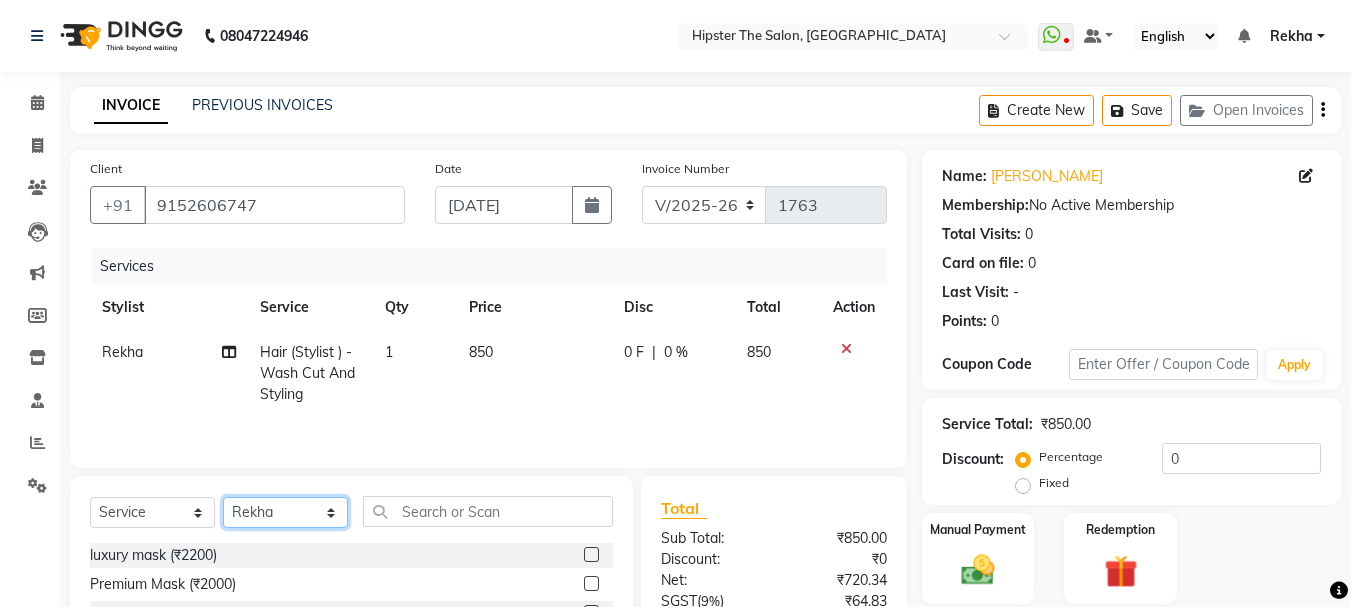 click on "Select Stylist Aditya aishu Akansha Altaf Anil Anup Ashik Bhavin Irshad Lucky meeth minaz  Namrata Neelam poonam Raju Rekha saif salman Saneef sweta  Vaibhav vicky" 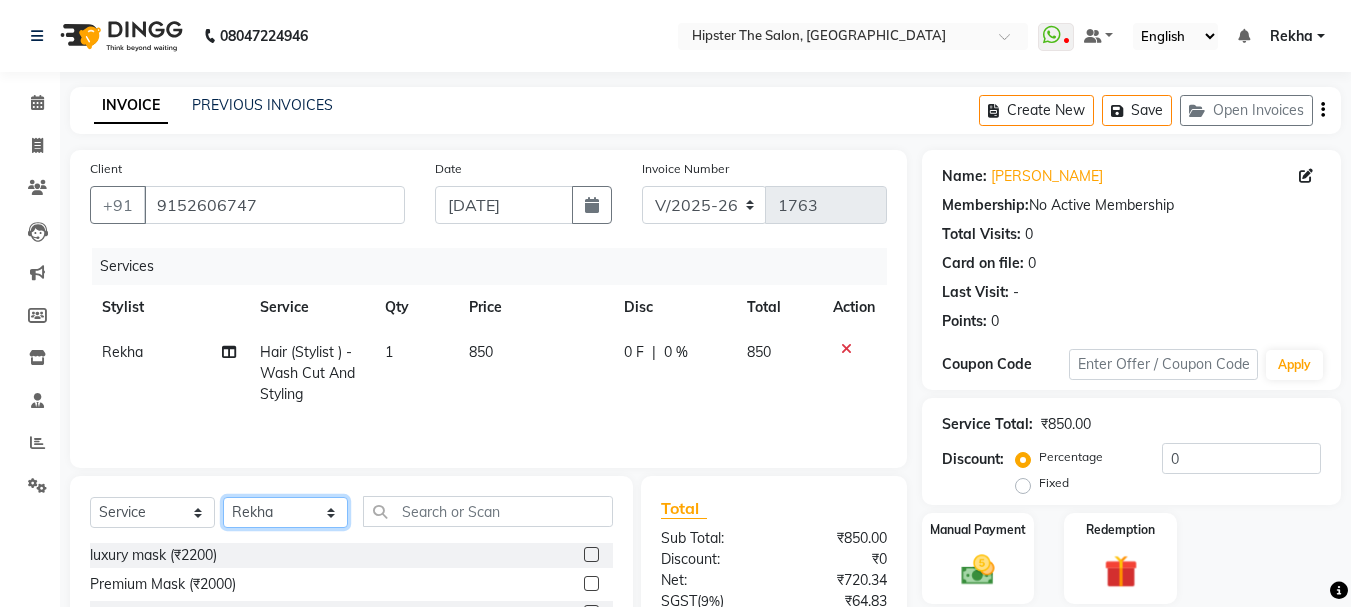 select on "32387" 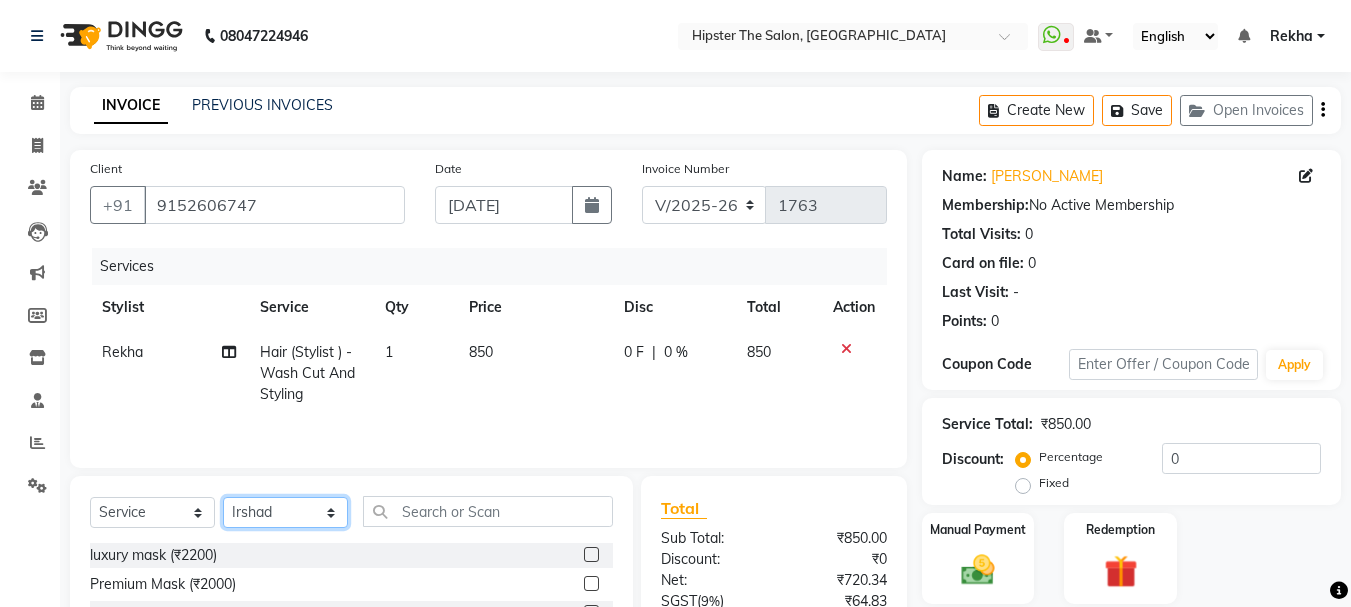 click on "Select Stylist Aditya aishu Akansha Altaf Anil Anup Ashik Bhavin Irshad Lucky meeth minaz  Namrata Neelam poonam Raju Rekha saif salman Saneef sweta  Vaibhav vicky" 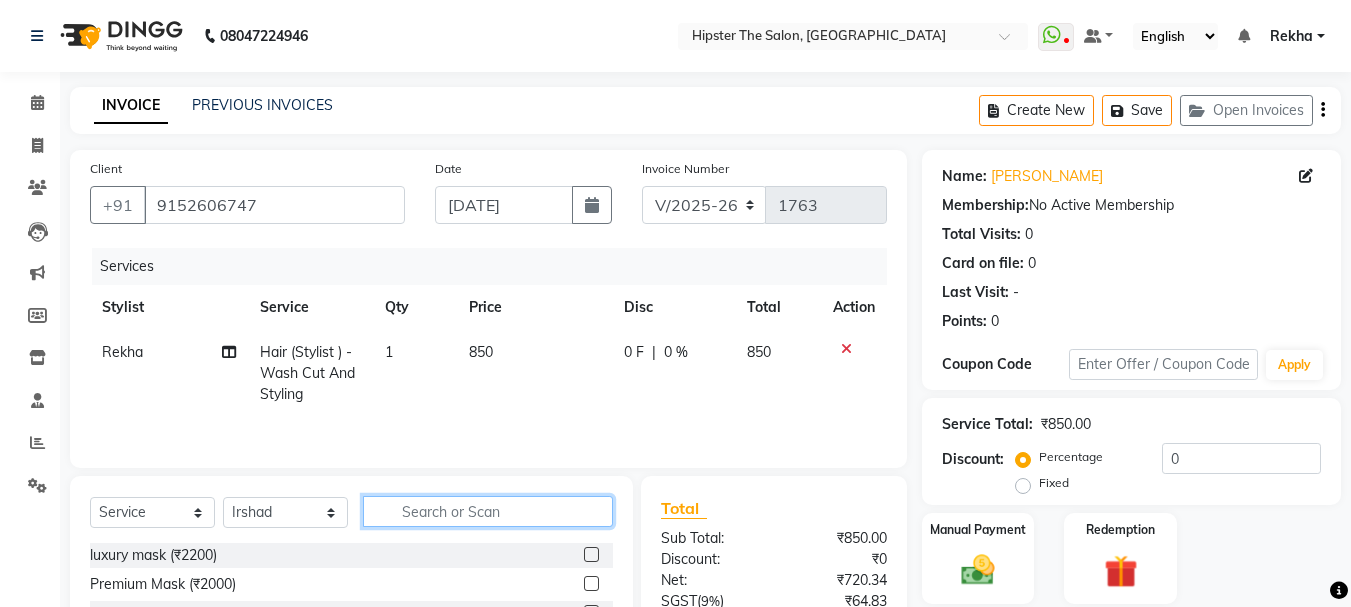 click 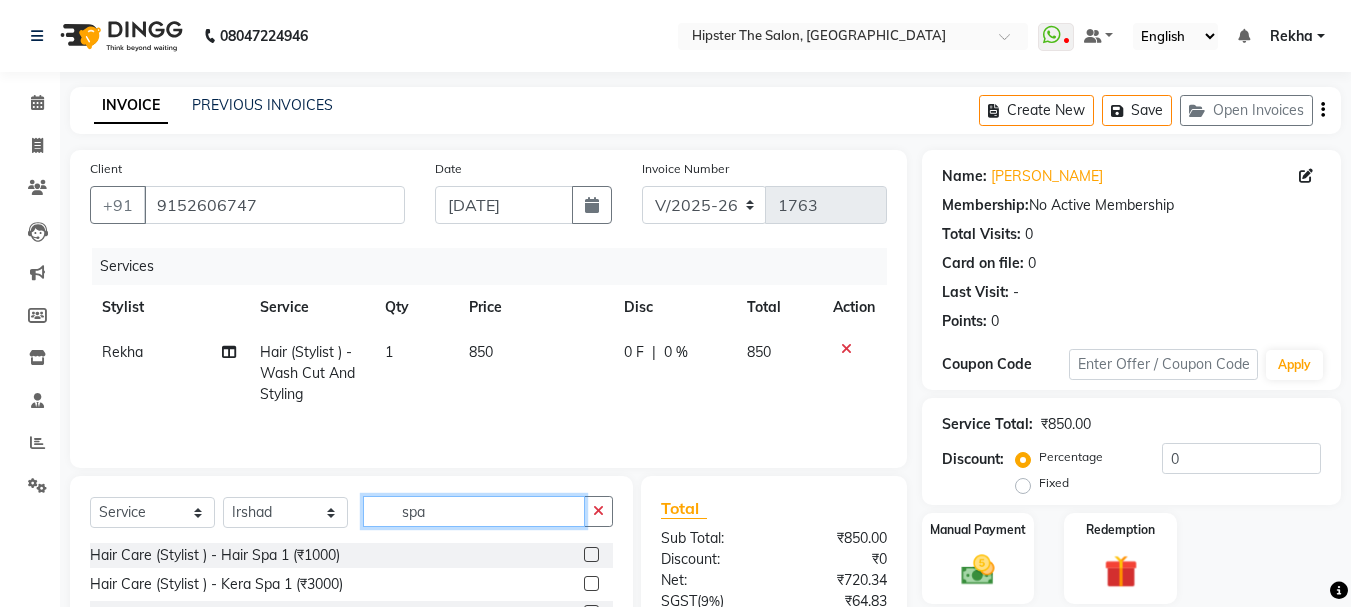 scroll, scrollTop: 167, scrollLeft: 0, axis: vertical 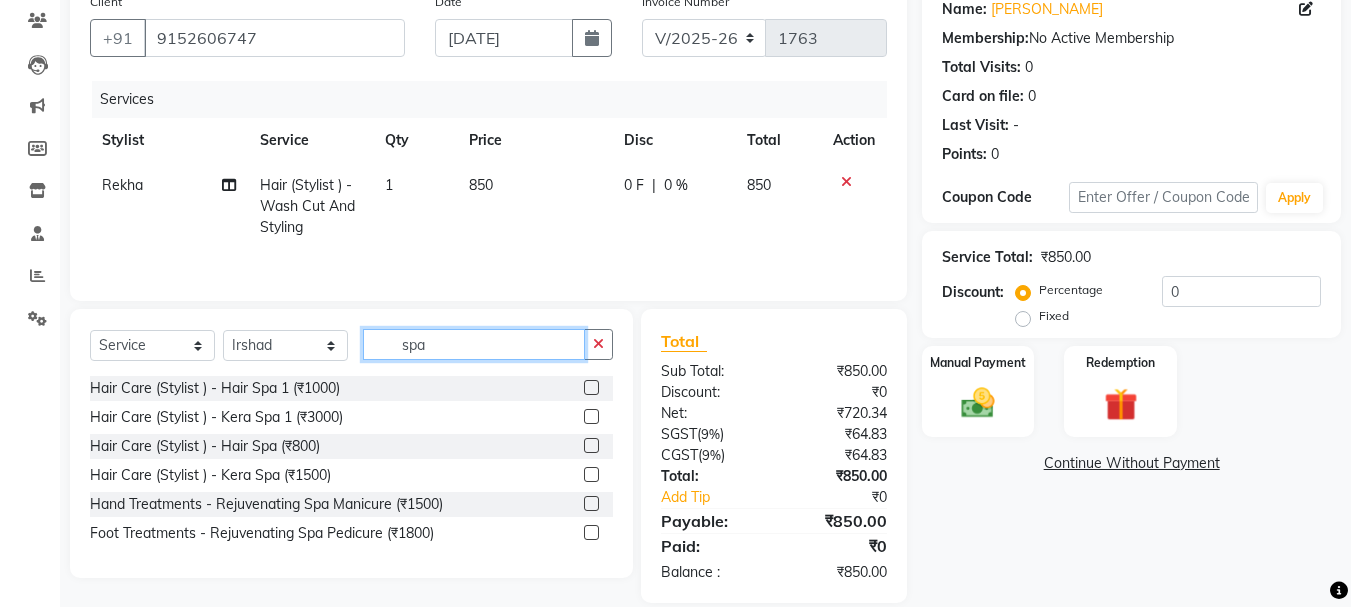 type on "spa" 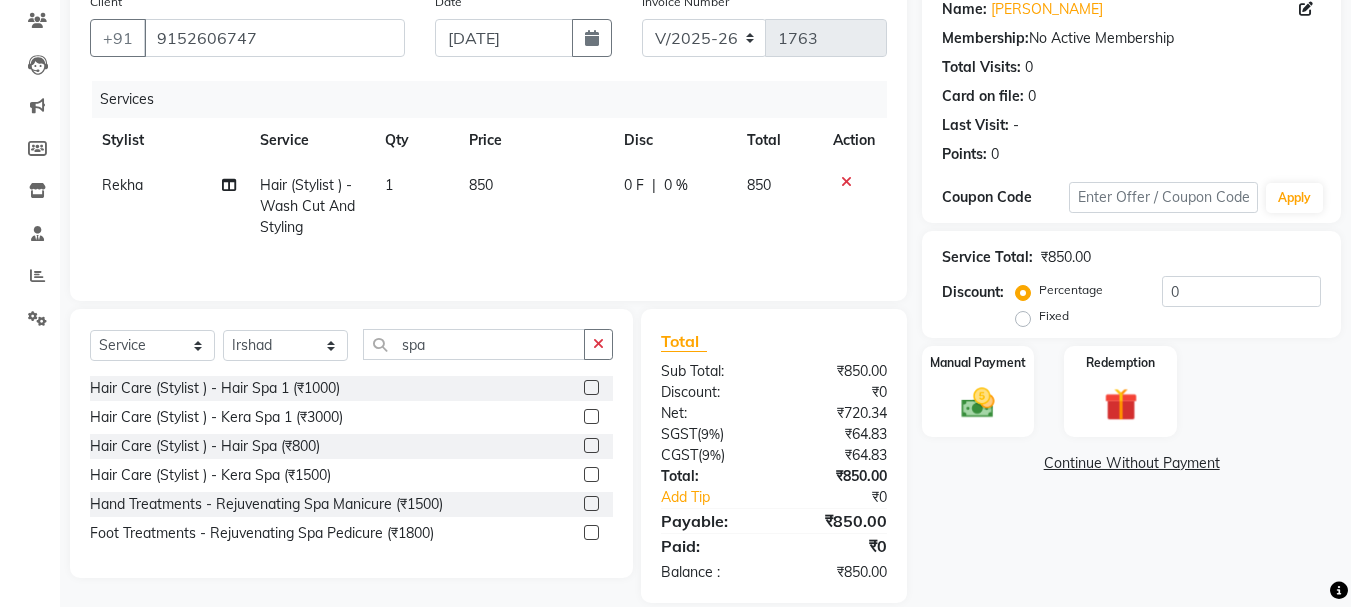 click 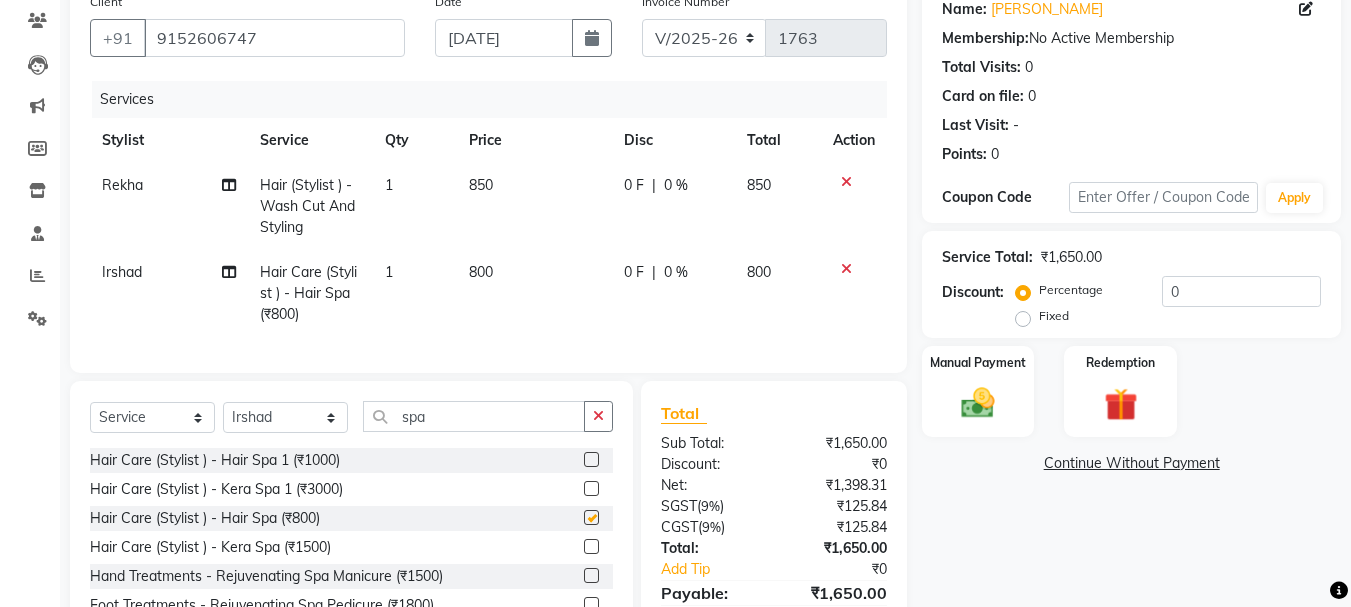 checkbox on "false" 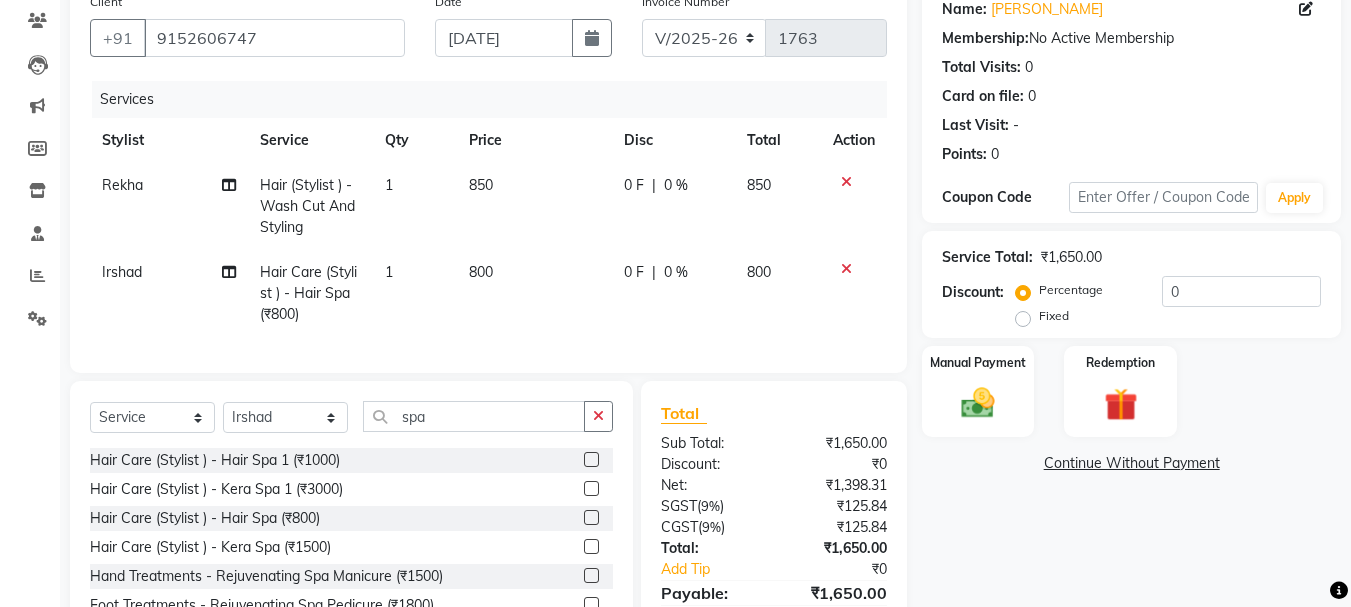 click on "800" 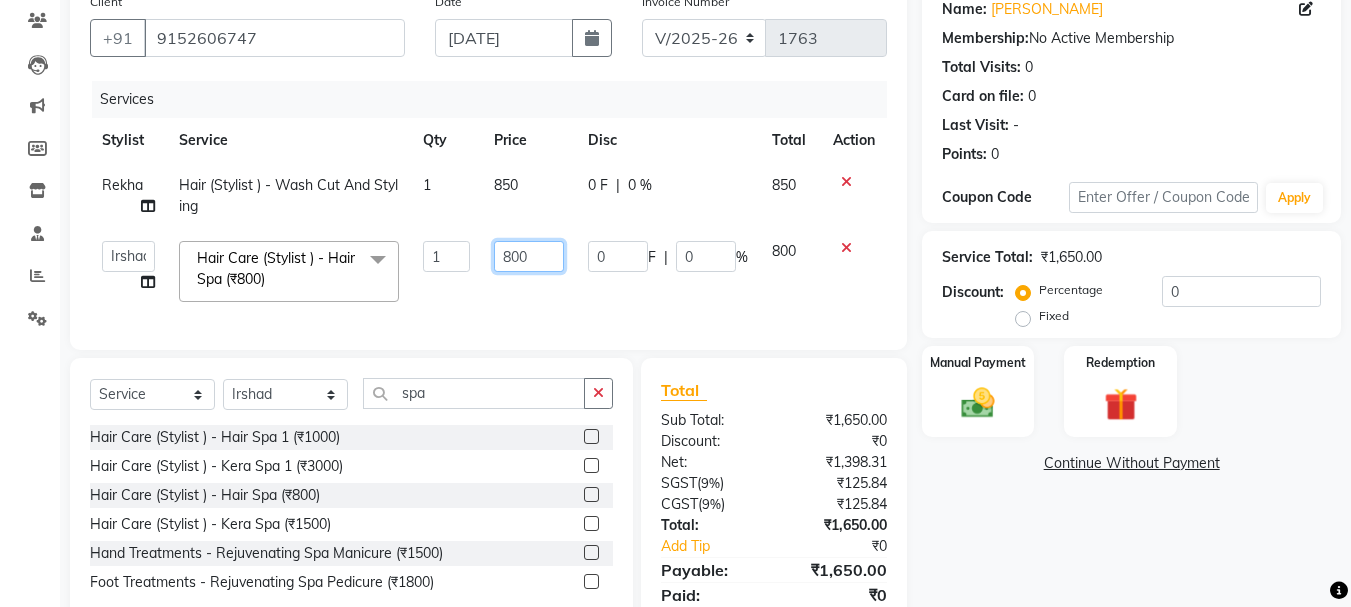click on "800" 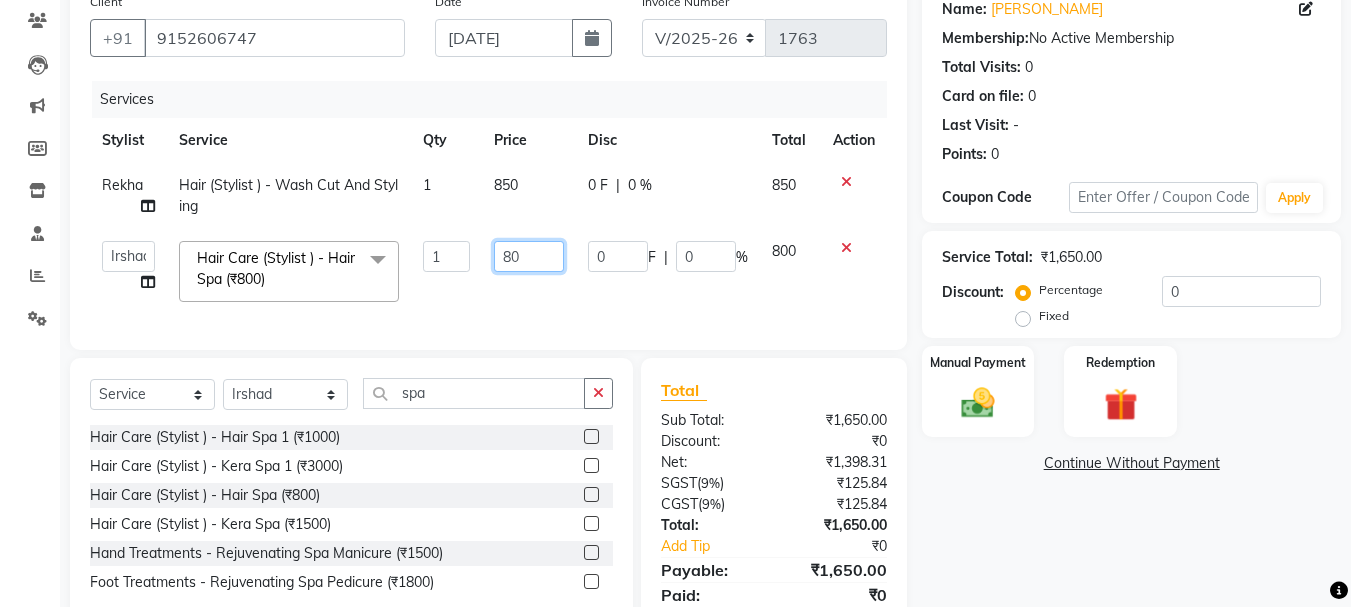 type on "8" 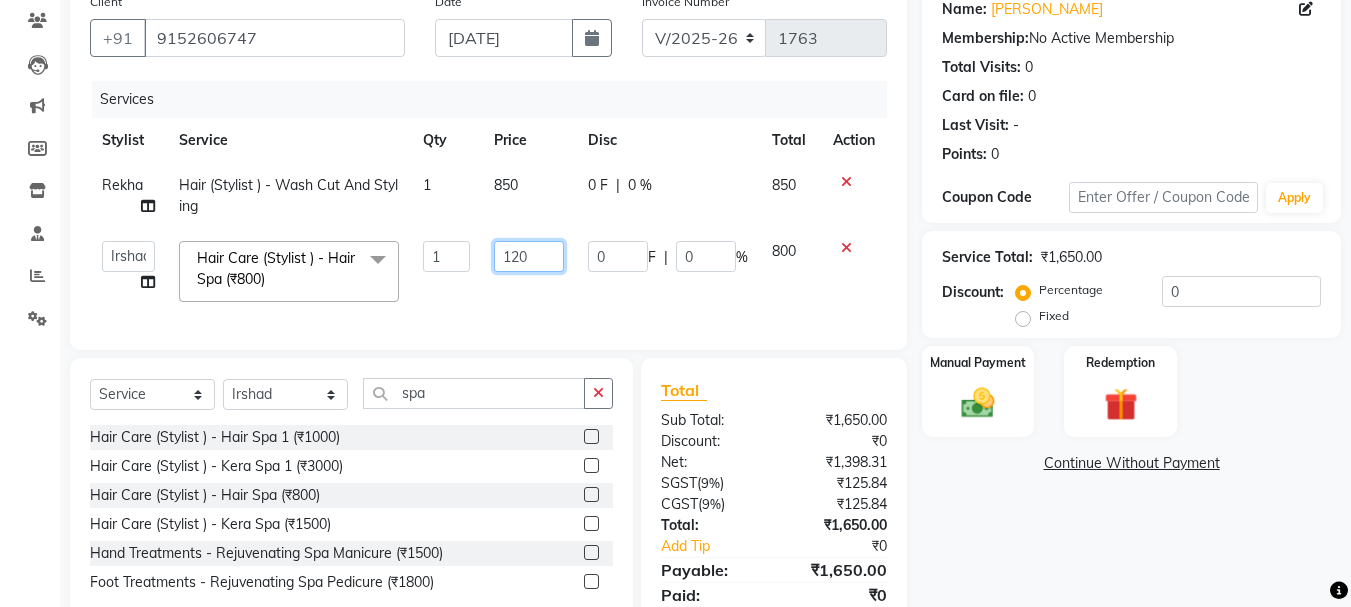 type on "1200" 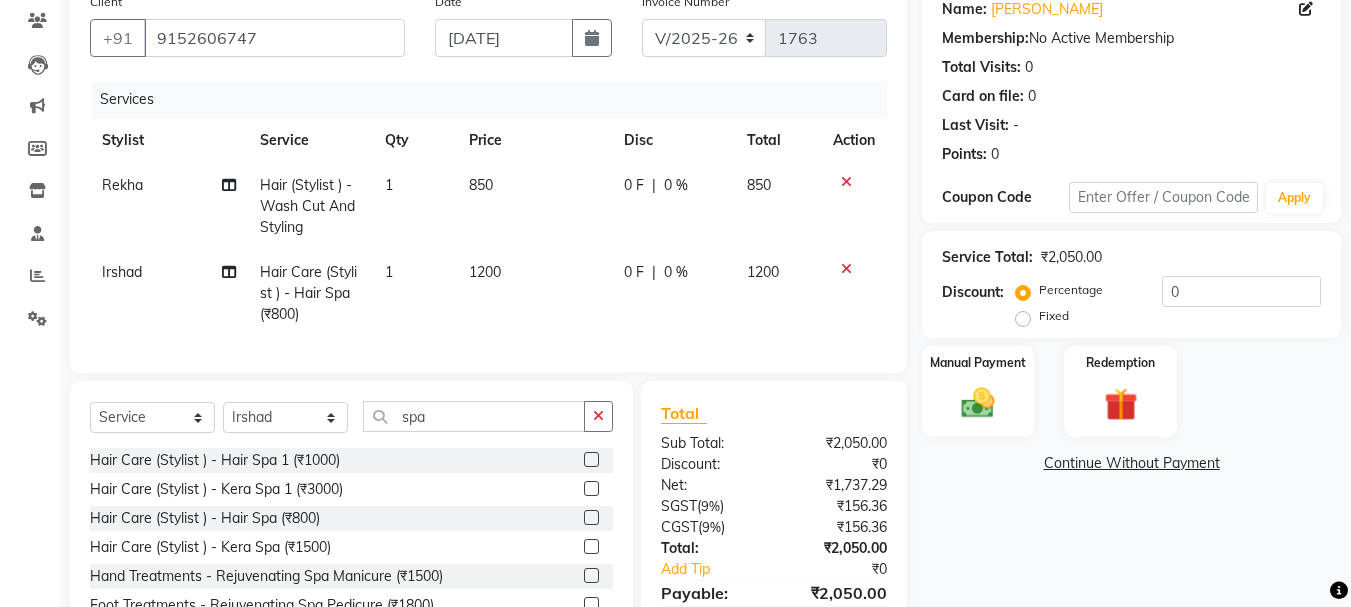 click on "0 %" 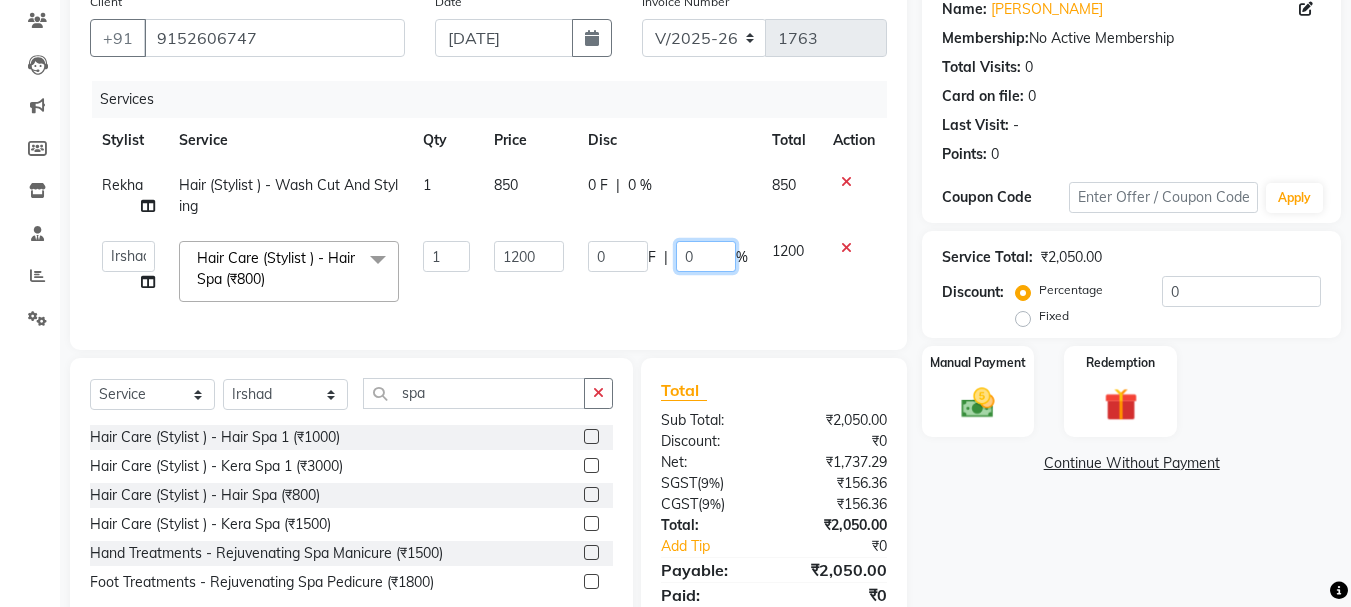 click on "0" 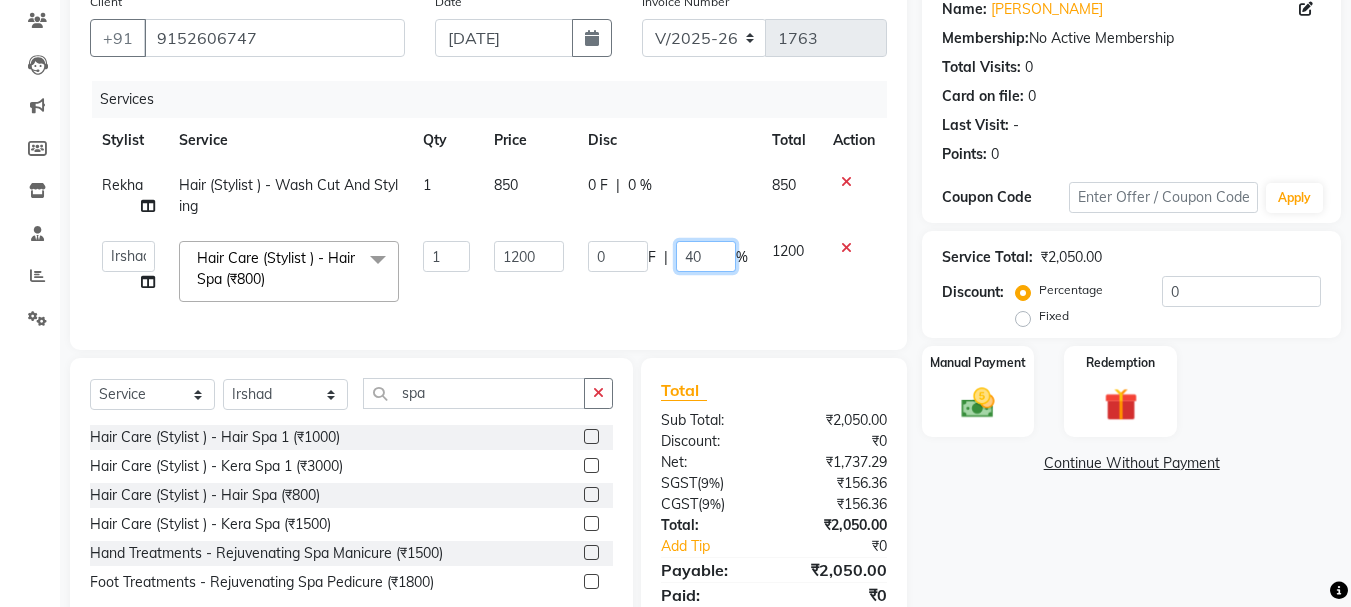 type on "400" 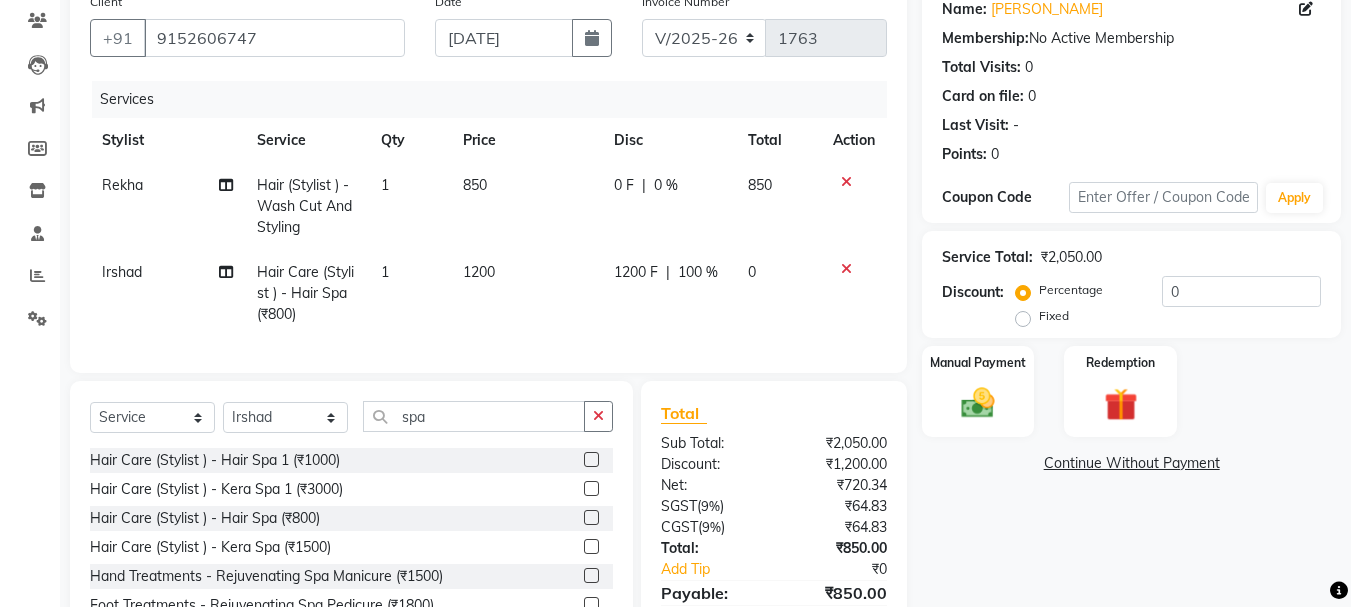 scroll, scrollTop: 257, scrollLeft: 0, axis: vertical 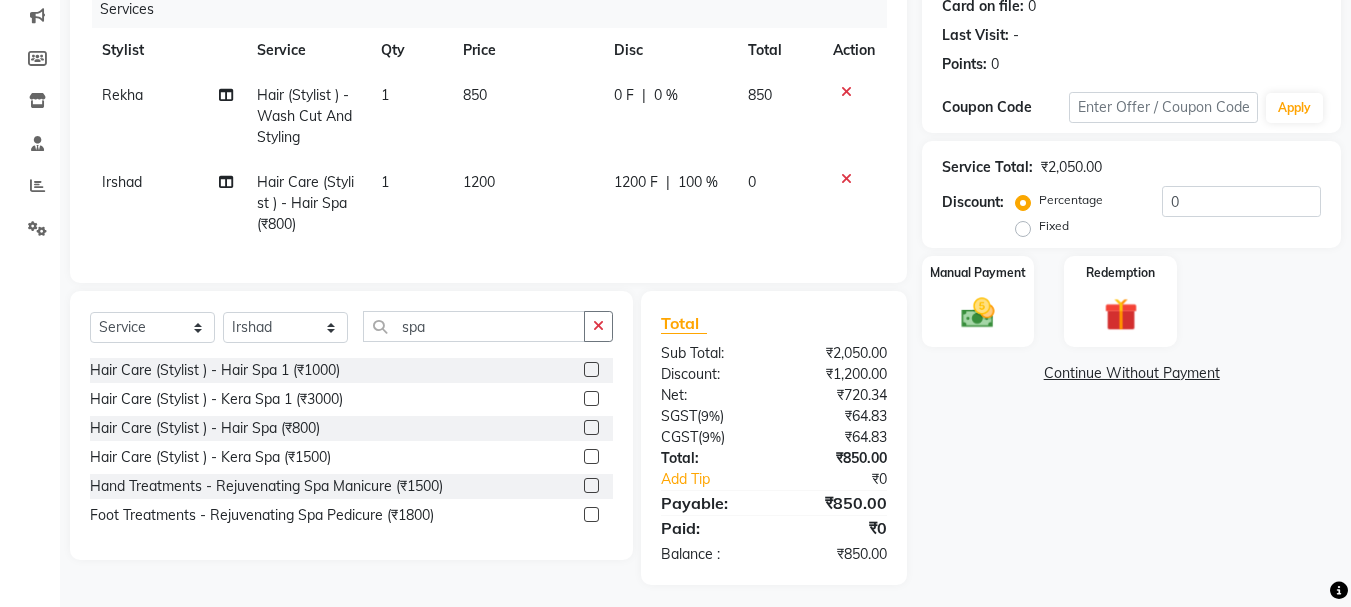 drag, startPoint x: 1210, startPoint y: 424, endPoint x: 1105, endPoint y: 493, distance: 125.64235 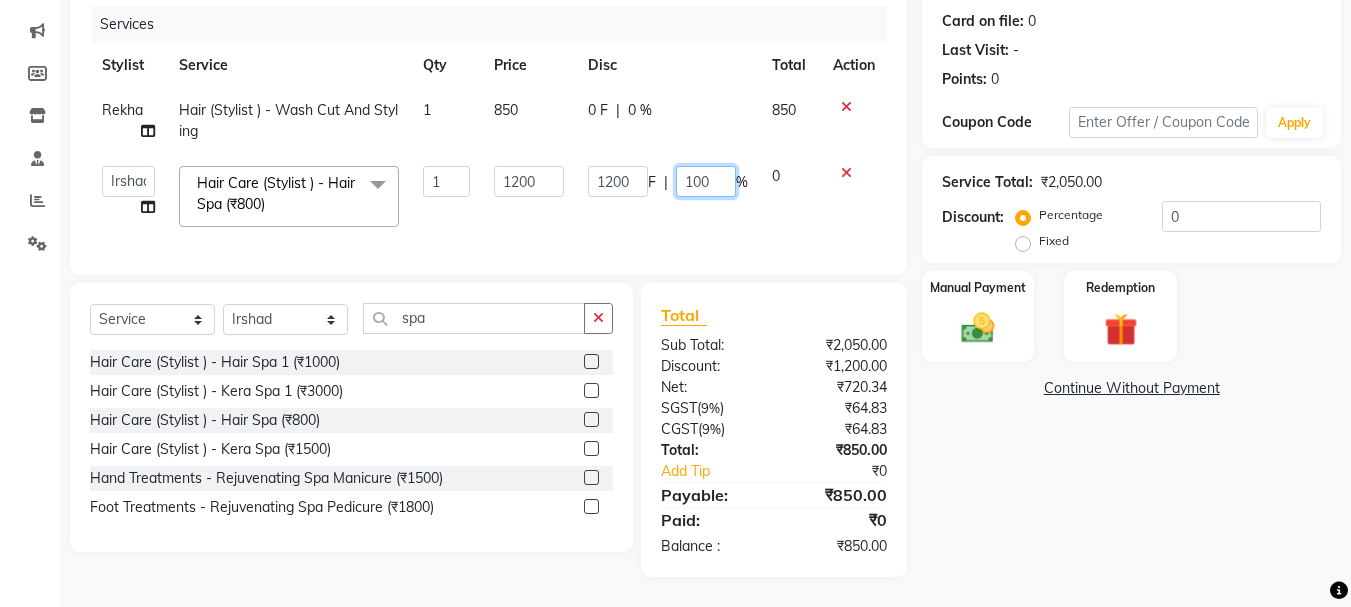 click on "100" 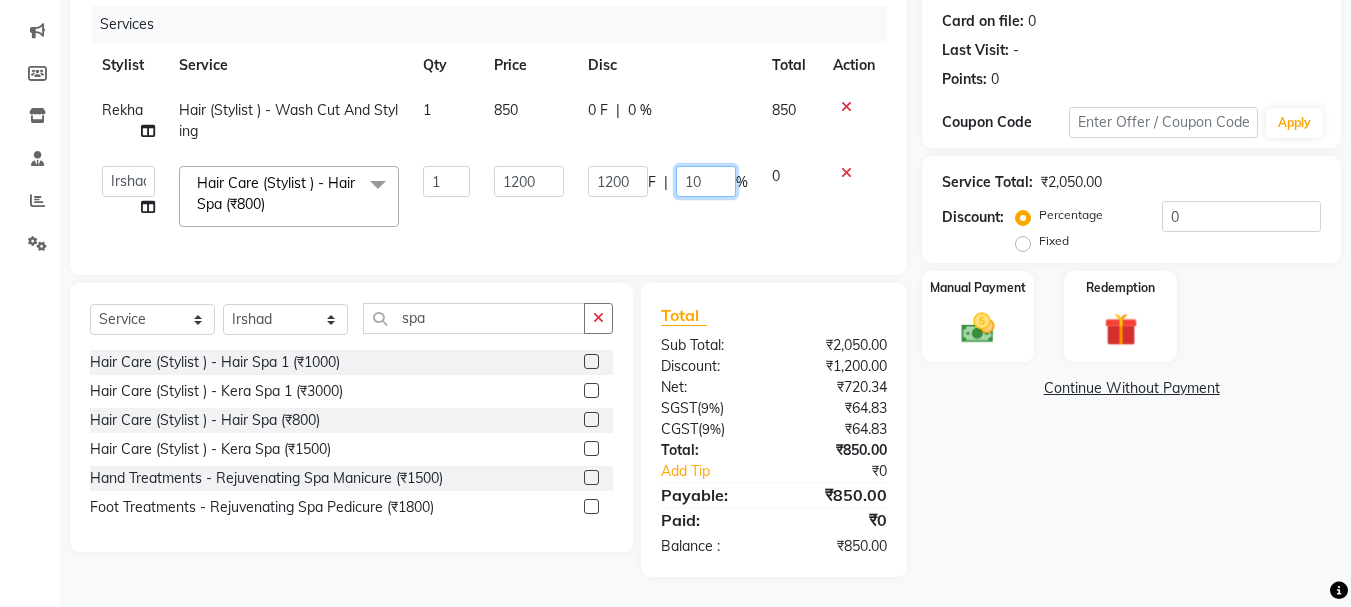 type on "1" 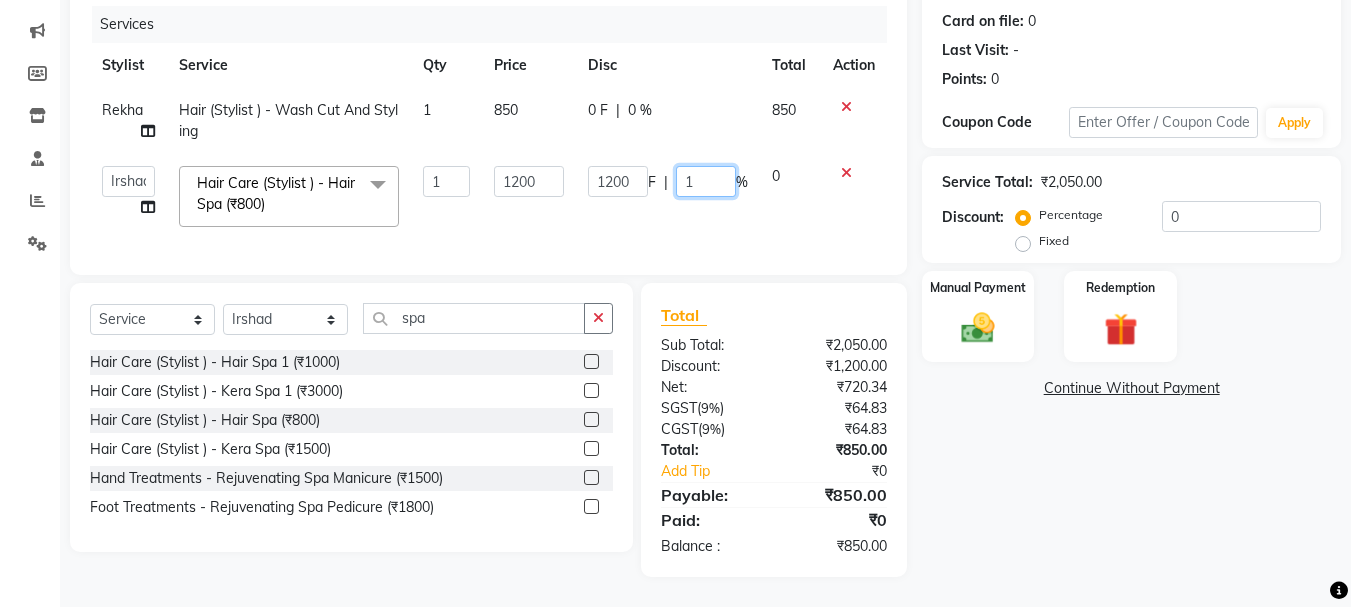 type 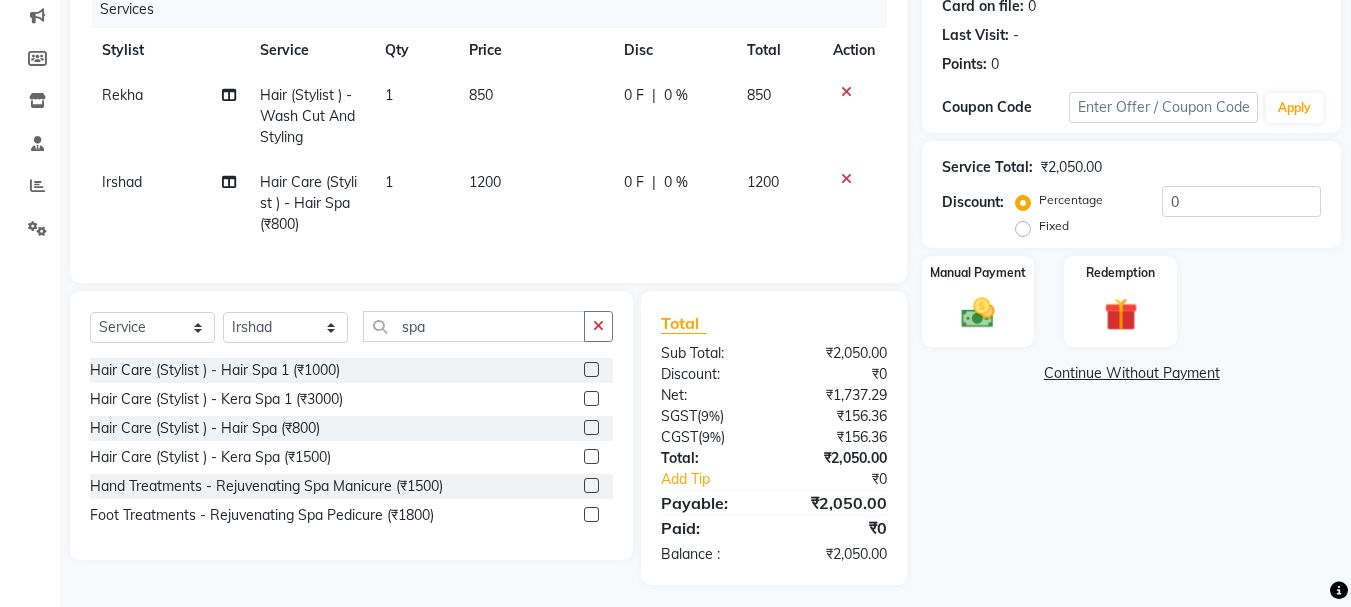 click on "0 F" 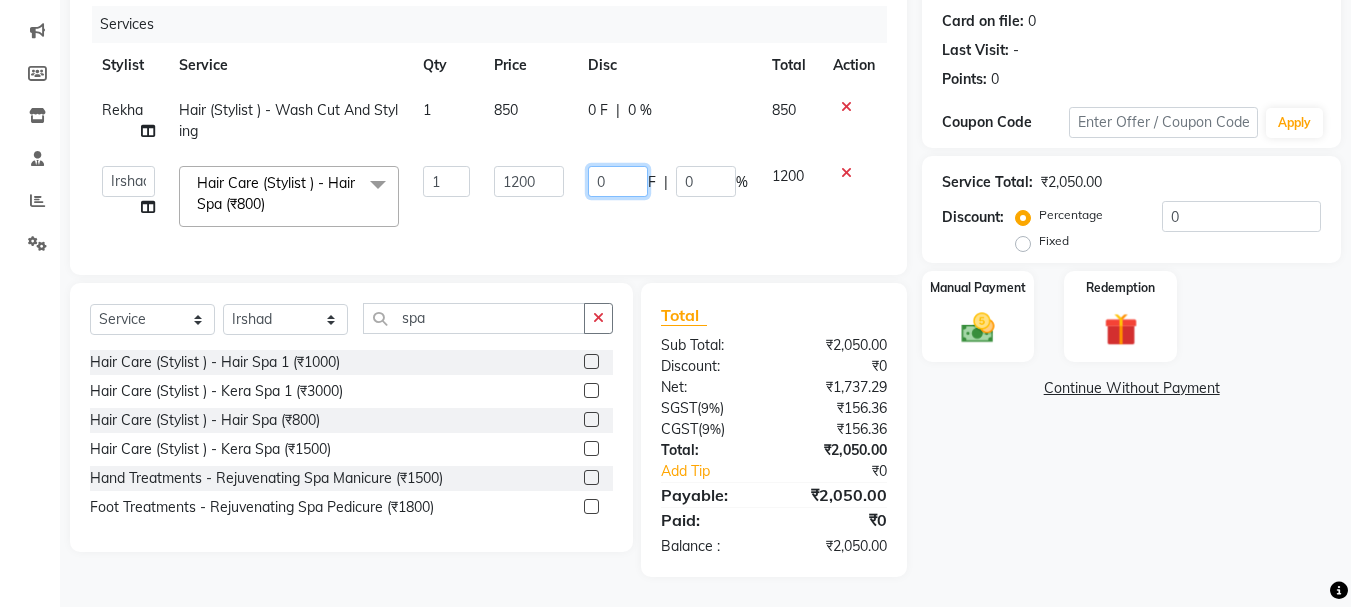click on "0" 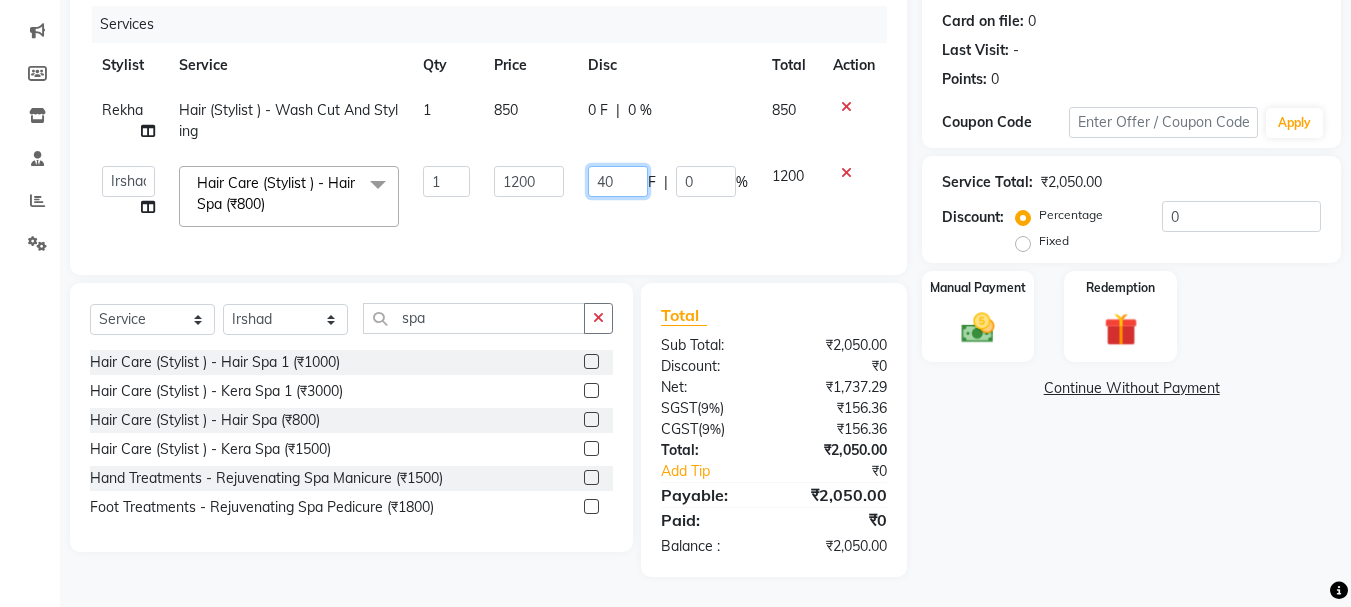 type on "400" 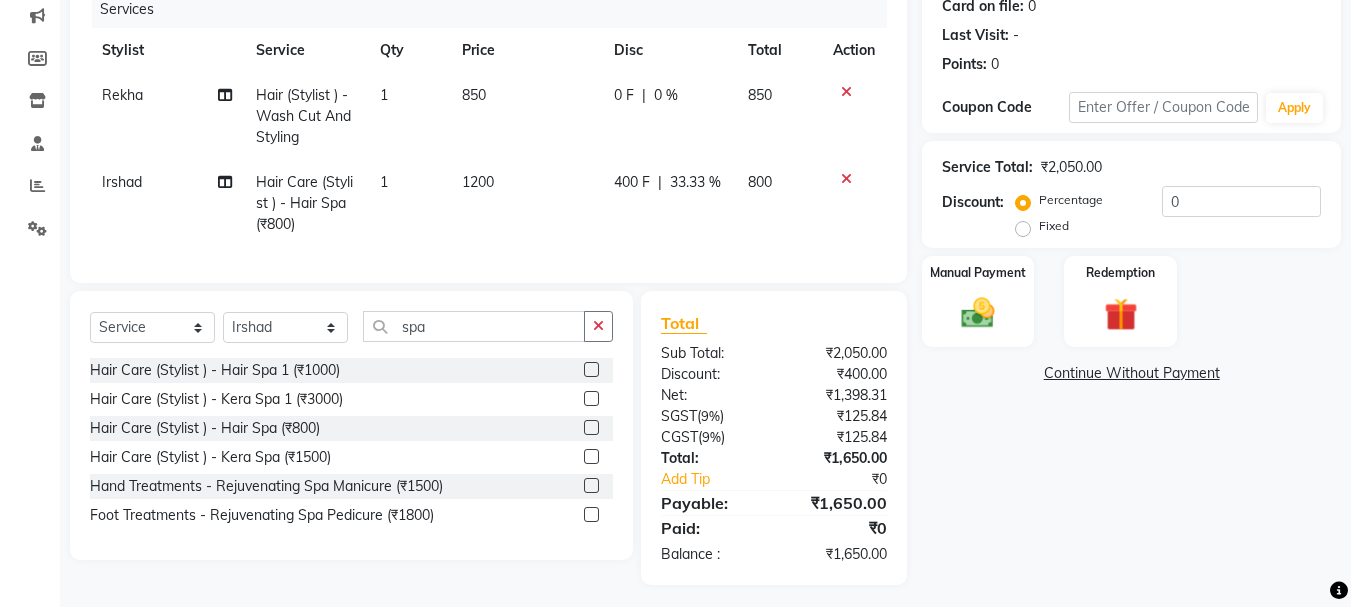 click on "Name: Anna Reji Membership:  No Active Membership  Total Visits:  0 Card on file:  0 Last Visit:   - Points:   0  Coupon Code Apply Service Total:  ₹2,050.00  Discount:  Percentage   Fixed  0 Manual Payment Redemption  Continue Without Payment" 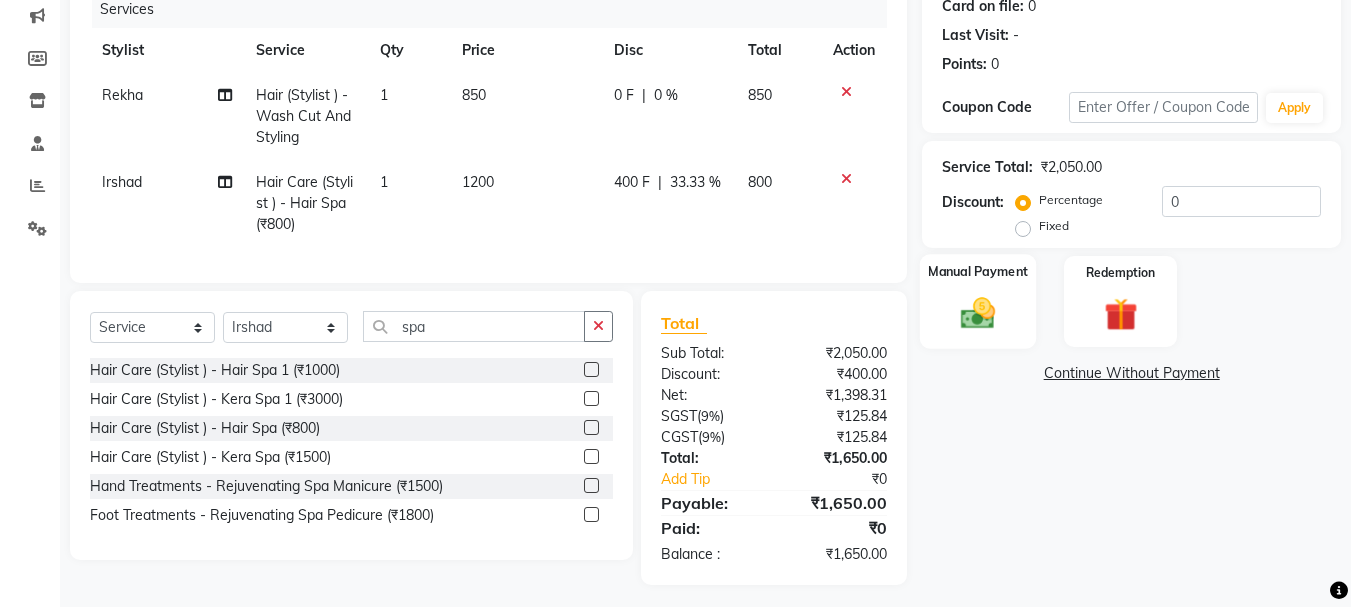 click 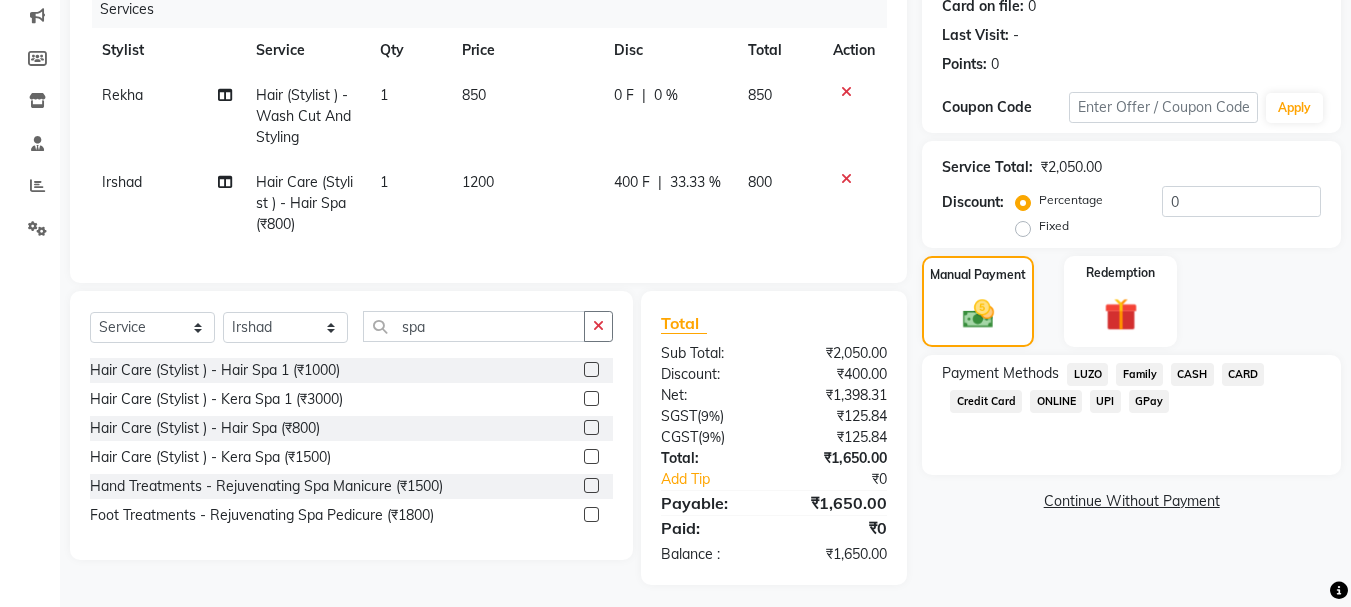 click on "CASH" 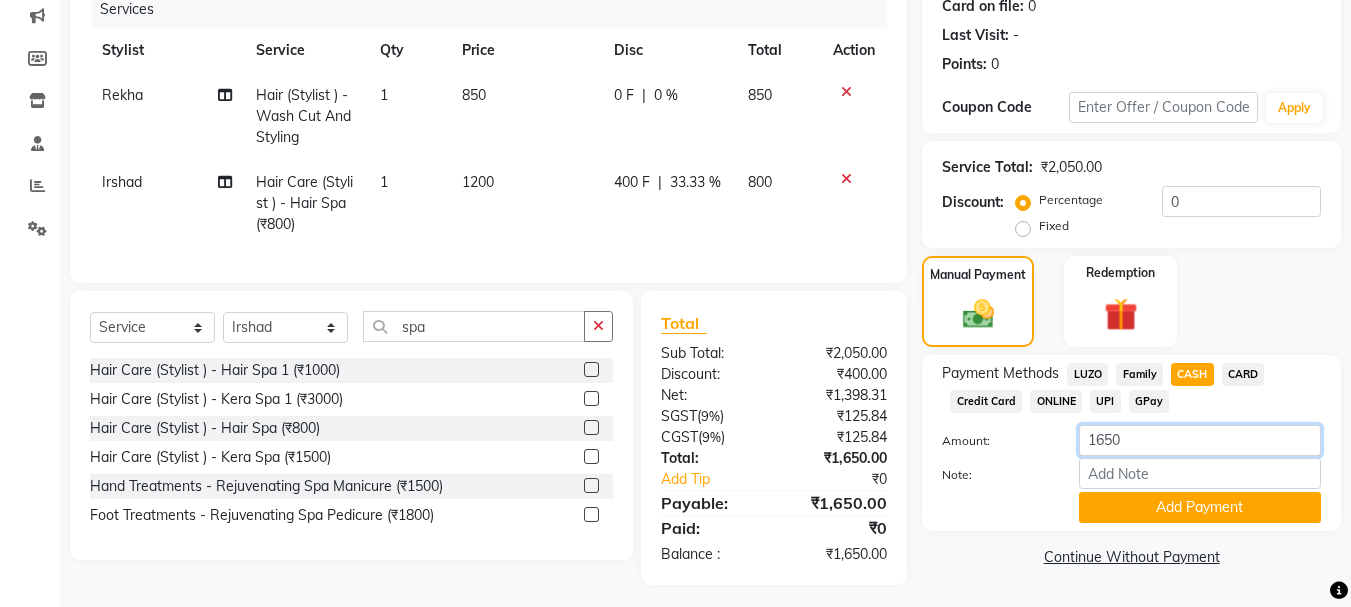 click on "1650" 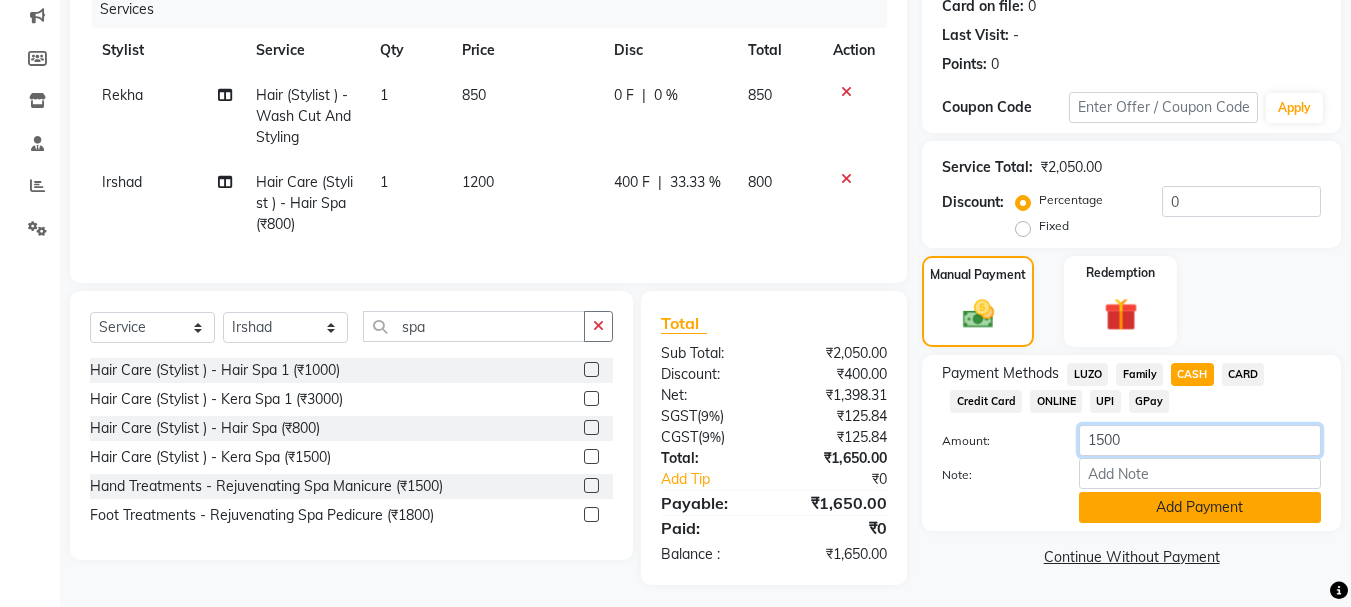 type on "1500" 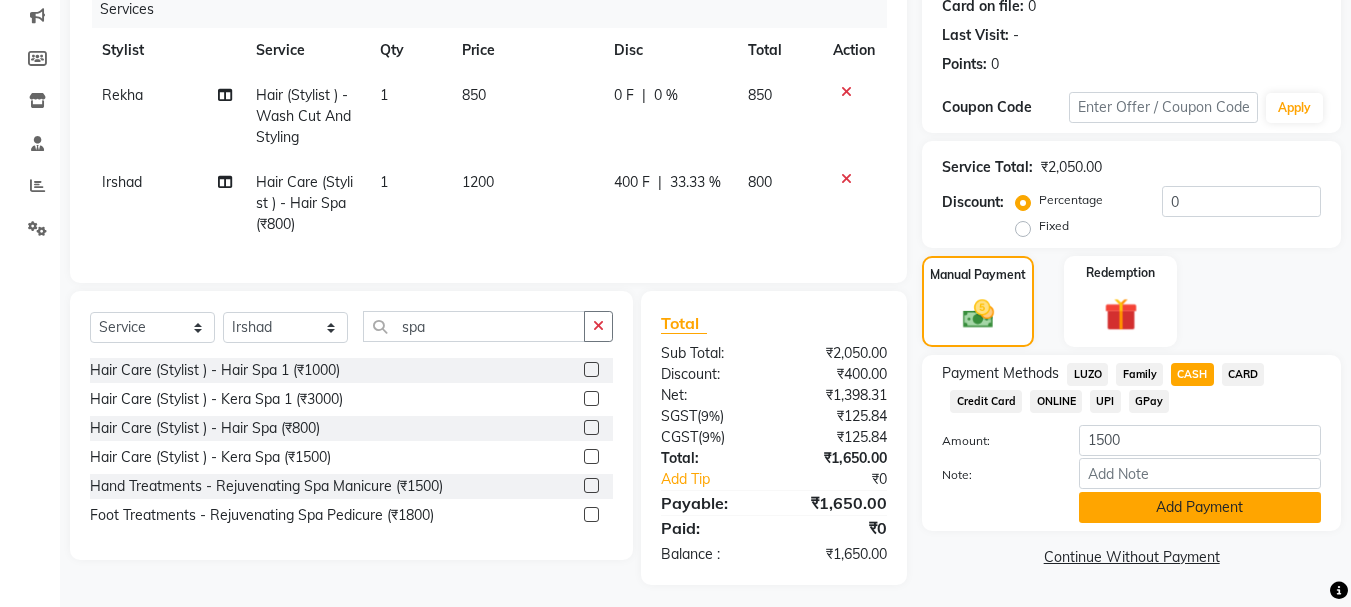 click on "Add Payment" 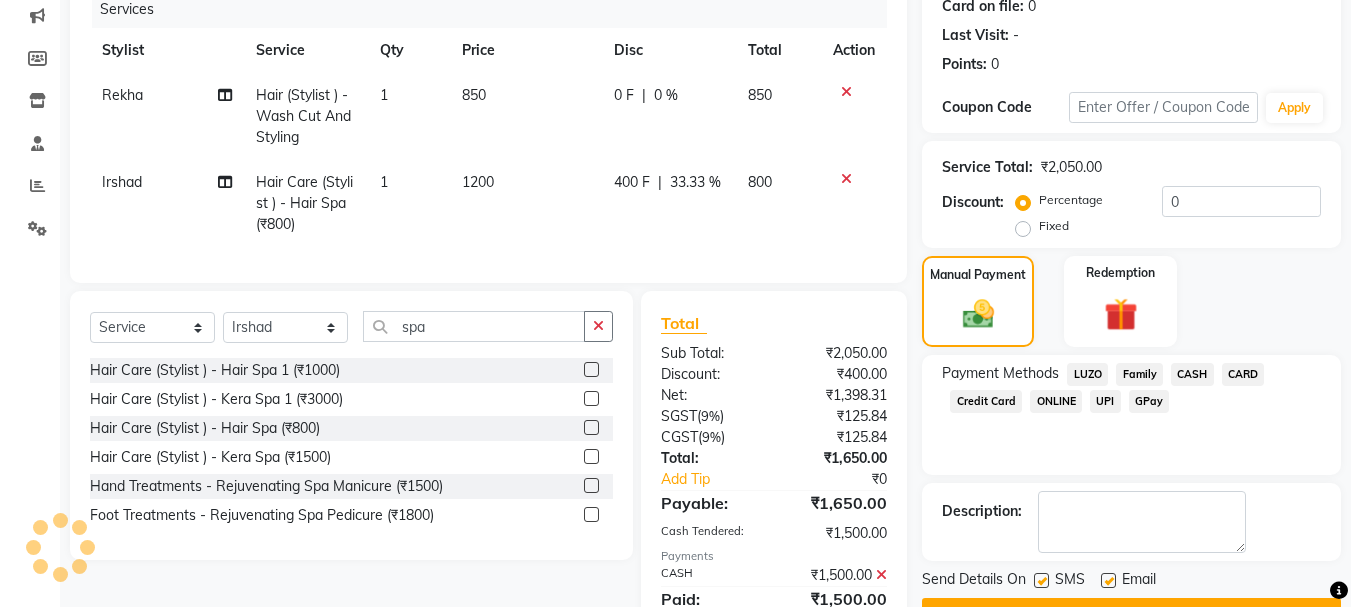 click on "GPay" 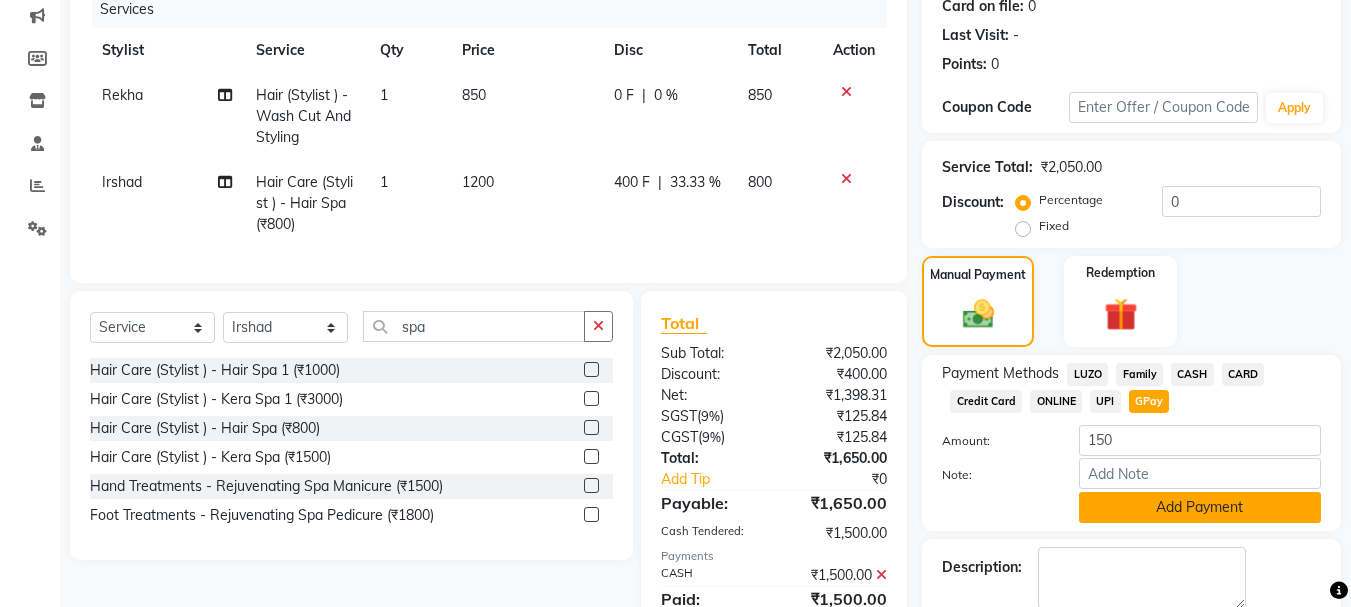 click on "Add Payment" 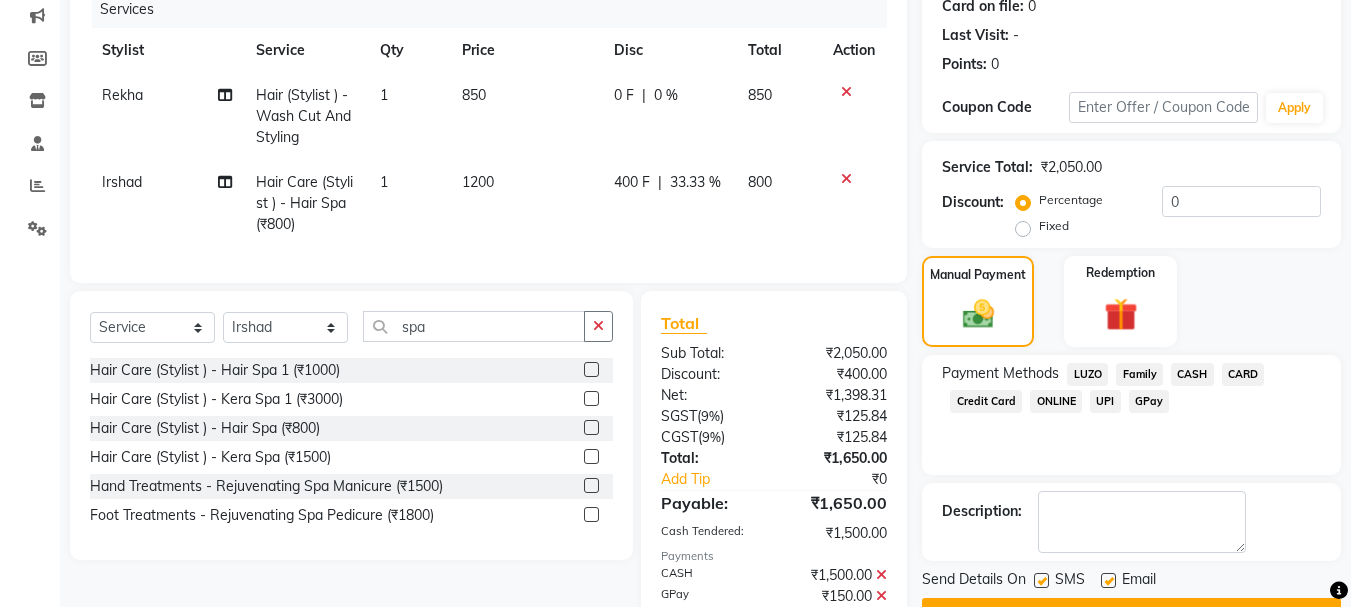 scroll, scrollTop: 372, scrollLeft: 0, axis: vertical 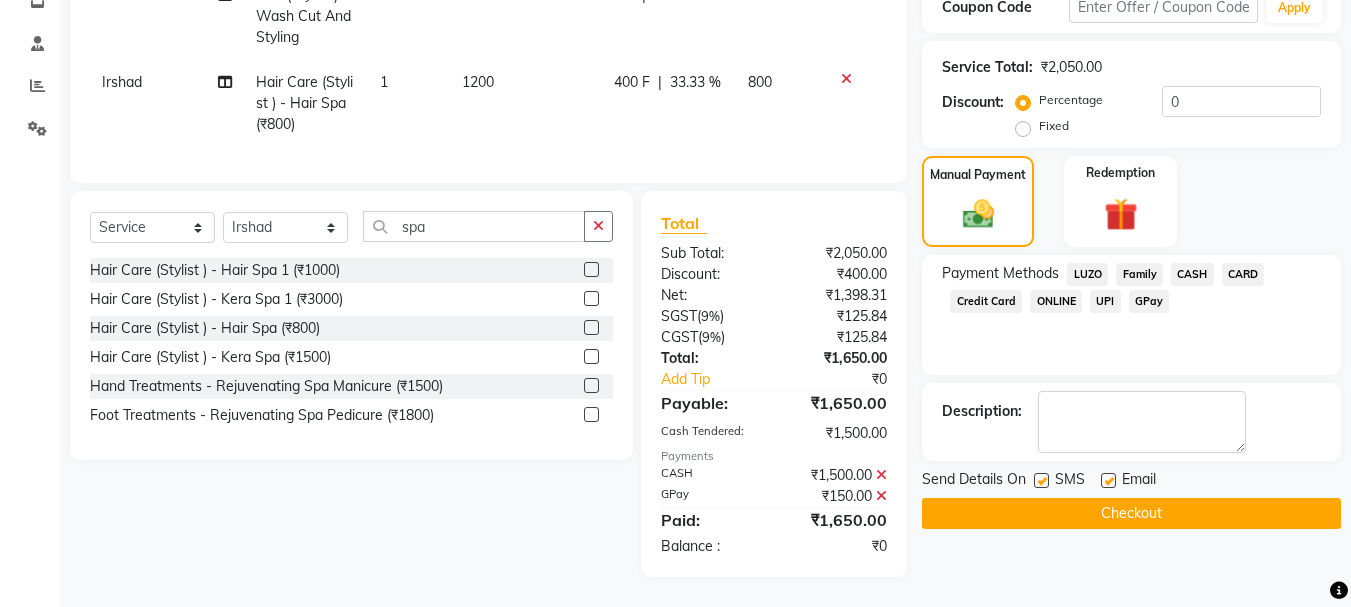 click on "Checkout" 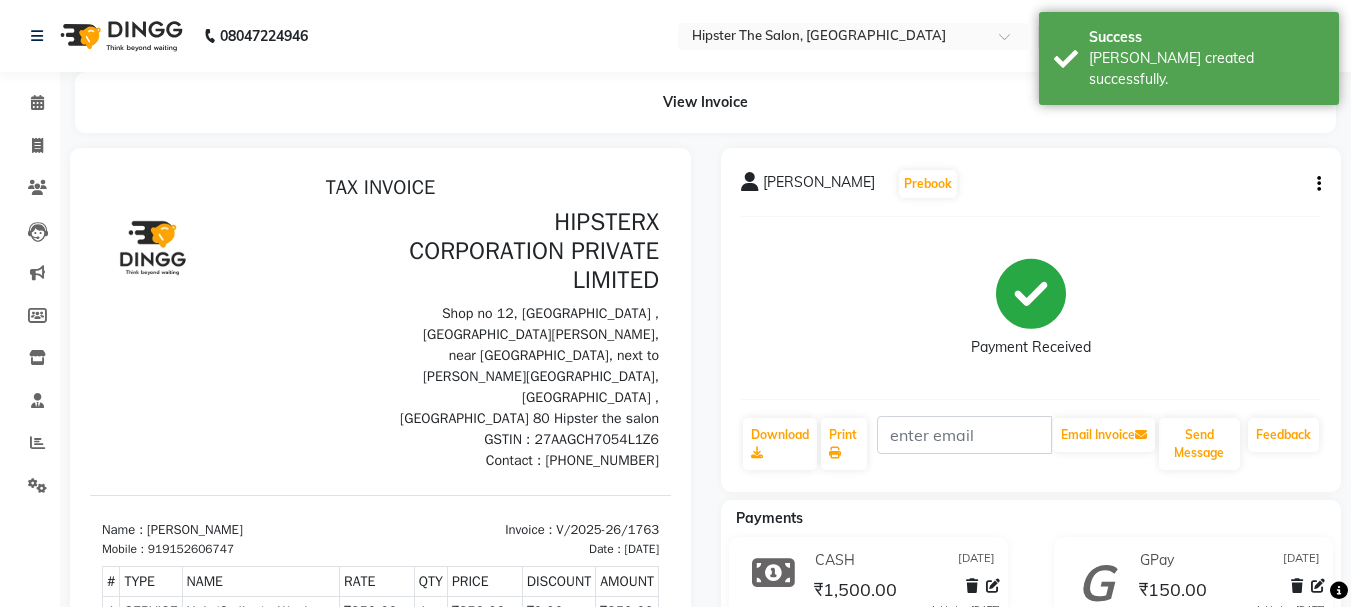 scroll, scrollTop: 0, scrollLeft: 0, axis: both 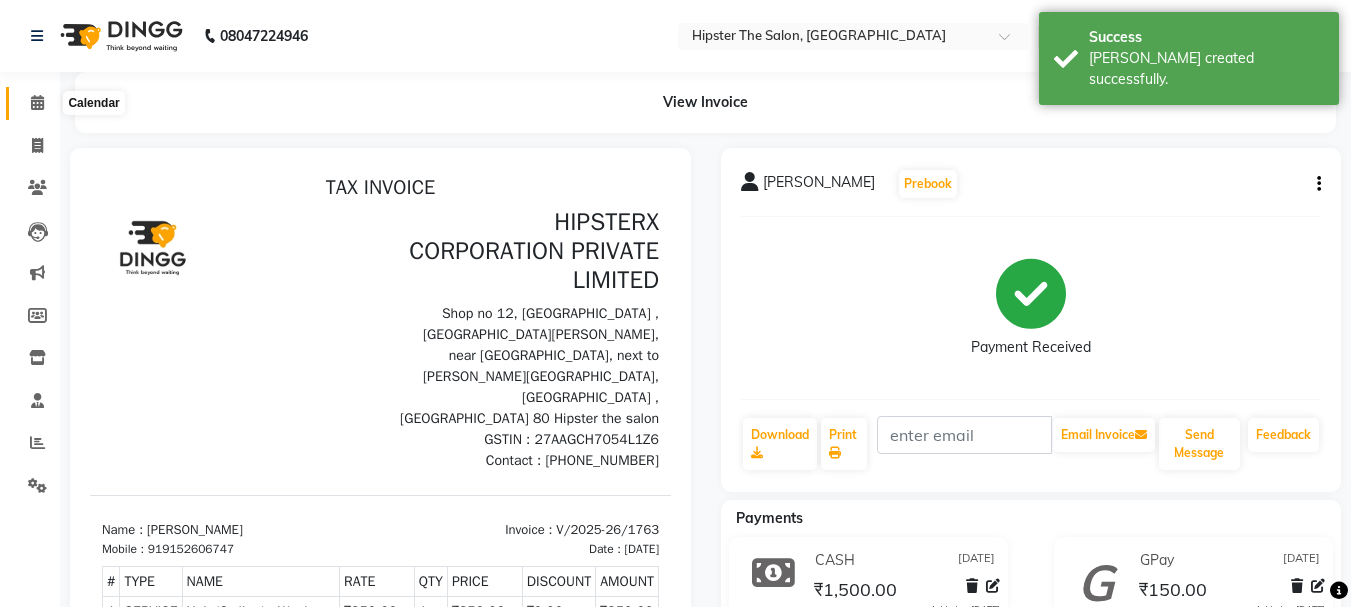 click 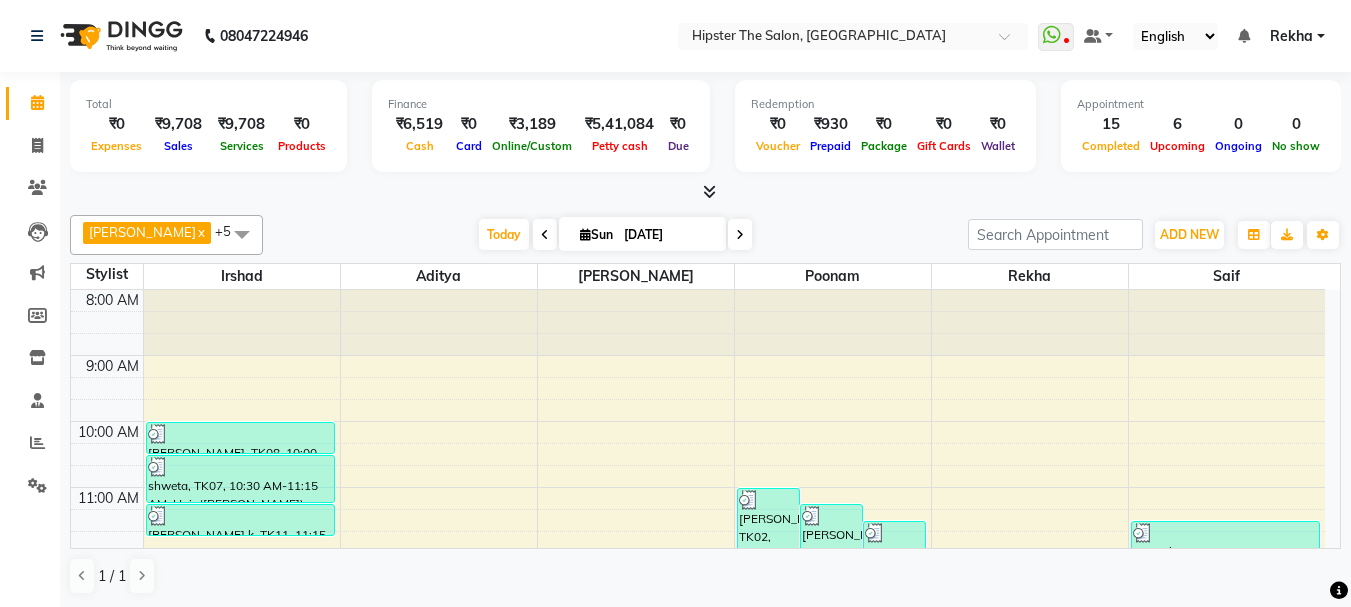 click on "Total  ₹0  Expenses ₹9,708  Sales ₹9,708  Services ₹0  Products Finance  ₹6,519  Cash ₹0  Card ₹3,189  Online/Custom ₹5,41,084 Petty cash ₹0 Due  Redemption  ₹0 Voucher ₹930 Prepaid ₹0 Package ₹0  Gift Cards ₹0  Wallet  Appointment  15 Completed 6 Upcoming 0 Ongoing 0 No show  Other sales  ₹0  Packages ₹0  Memberships ₹0  Vouchers ₹0  Prepaids ₹0  Gift Cards Ashik  x Rekha  x poonam  x Irshad  x Aditya  x saif  x +5 Select All Aditya aishu Akansha Altaf Anil Anup Ashik Bhavin Irshad Lucky meeth minaz  Namrata Neelam poonam Raju Rekha saif salman Saneef sweta  Vaibhav vicky  Today  Sun 13-07-2025 Toggle Dropdown Add Appointment Add Invoice Add Expense Add Attendance Add Client Add Transaction Toggle Dropdown Add Appointment Add Invoice Add Expense Add Attendance Add Client ADD NEW Toggle Dropdown Add Appointment Add Invoice Add Expense Add Attendance Add Client Add Transaction Ashik  x Rekha  x poonam  x Irshad  x Aditya  x saif  x +5 Select All Aditya aishu 7" 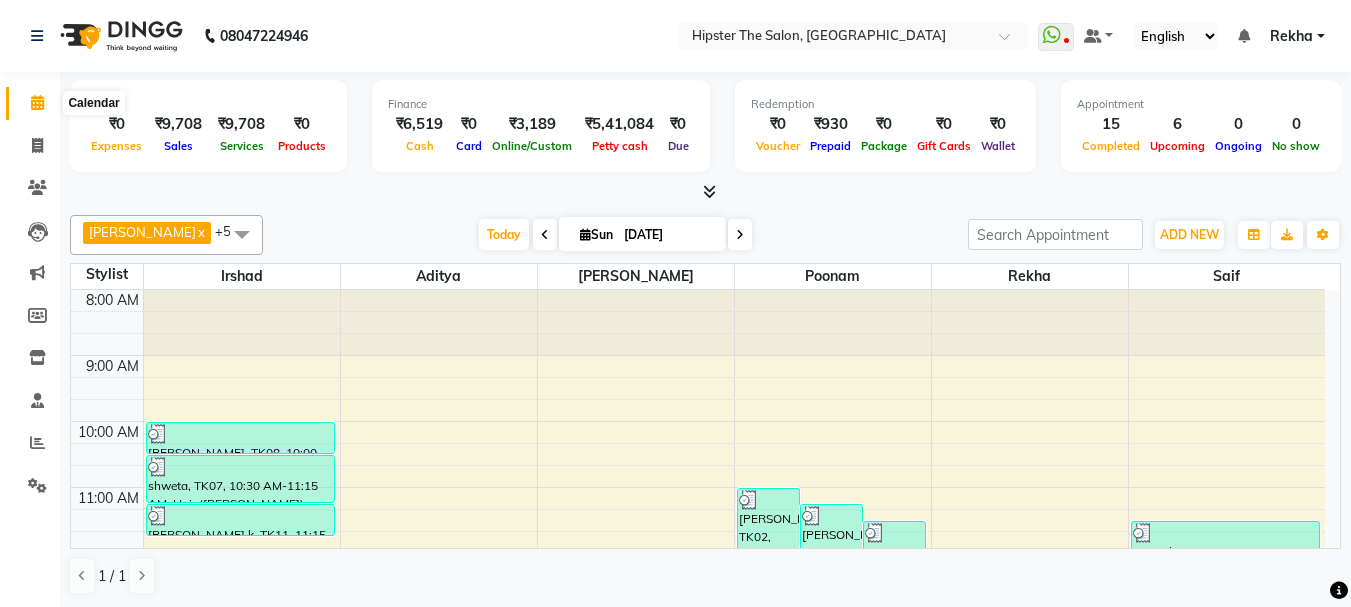 click 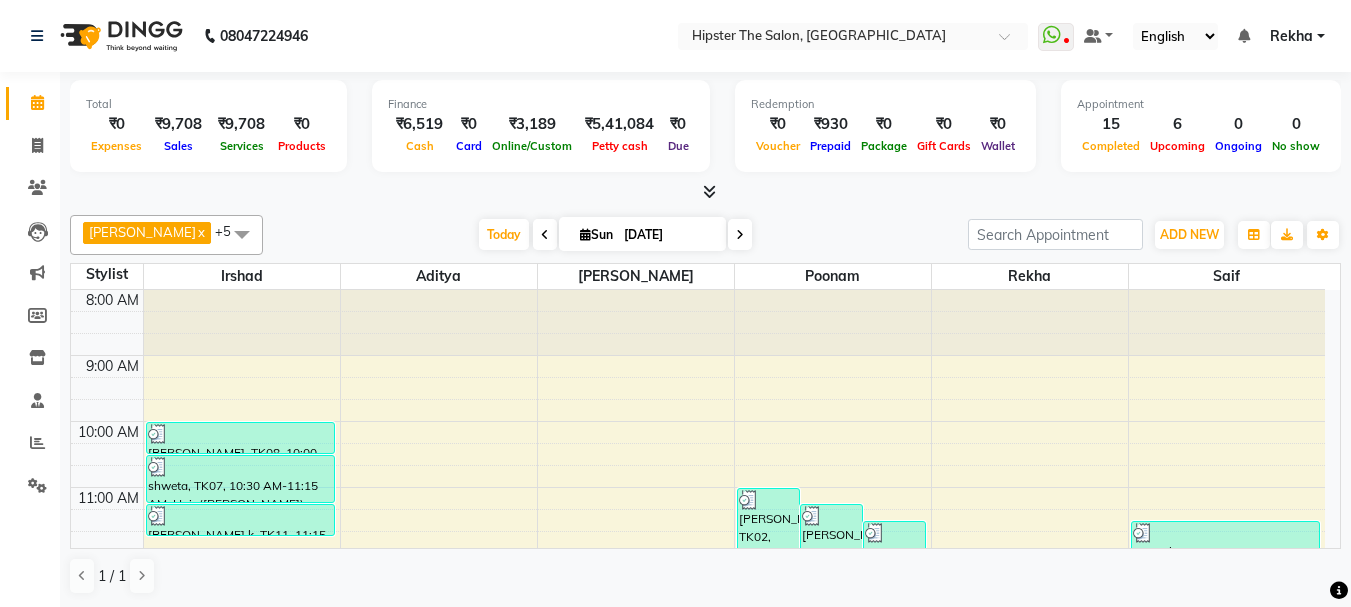 click on "Calendar" 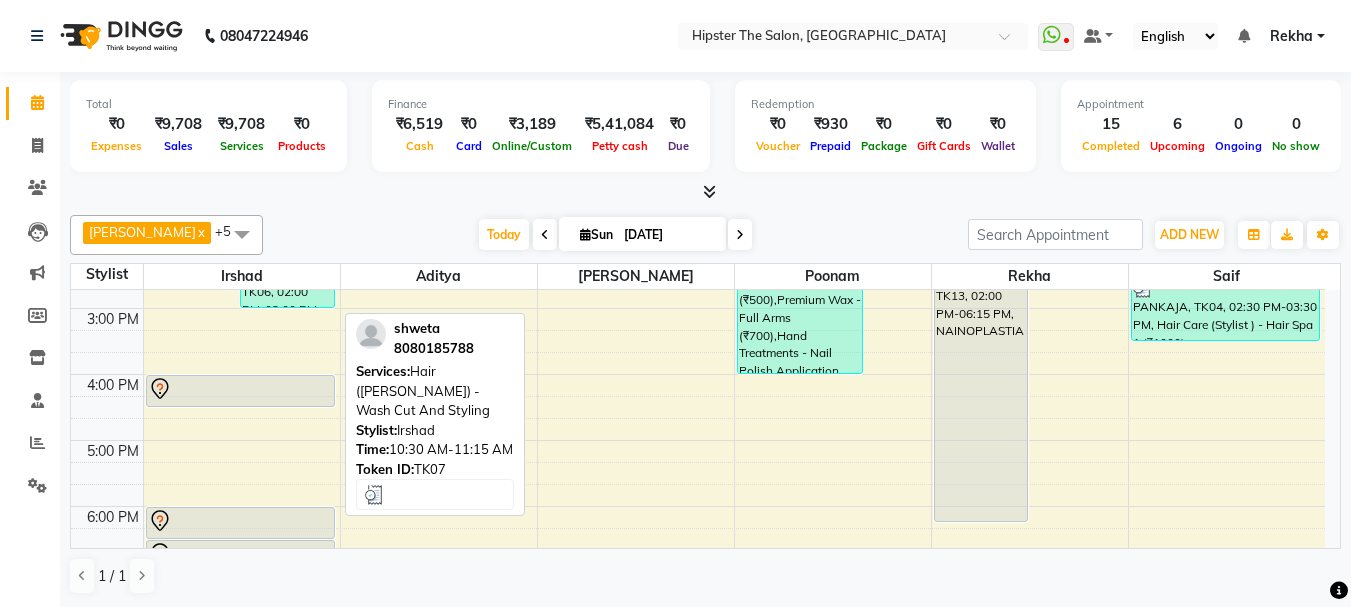 scroll, scrollTop: 413, scrollLeft: 0, axis: vertical 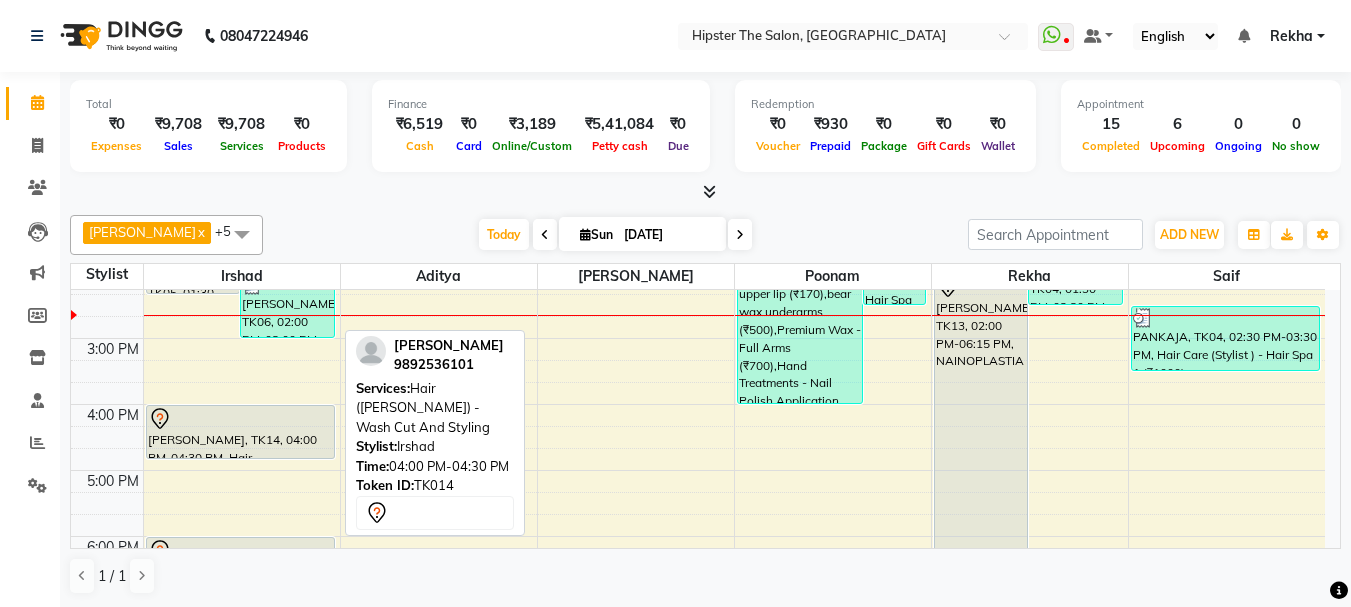 drag, startPoint x: 286, startPoint y: 433, endPoint x: 289, endPoint y: 468, distance: 35.128338 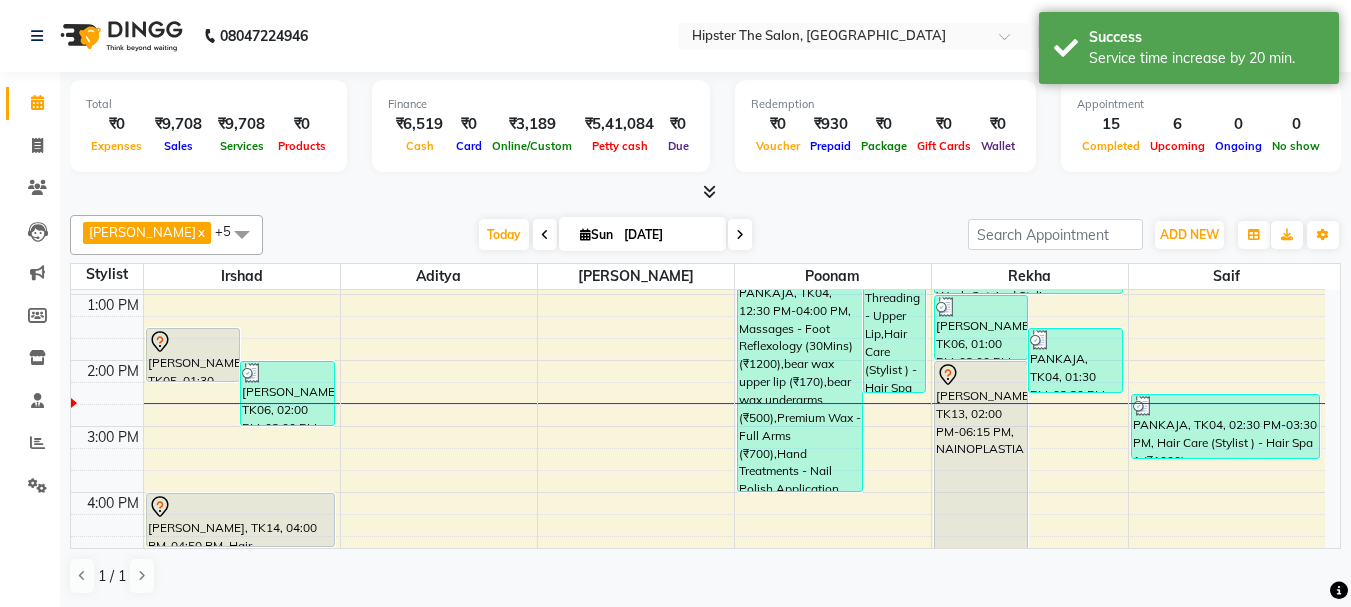 scroll, scrollTop: 313, scrollLeft: 0, axis: vertical 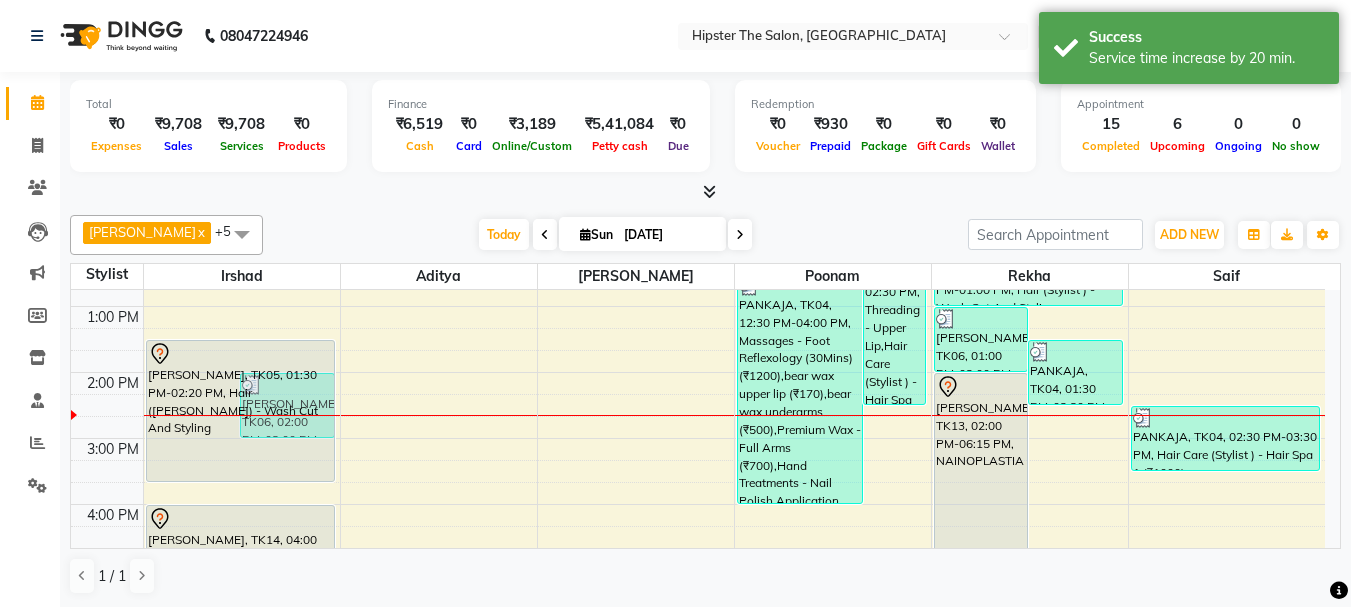 drag, startPoint x: 210, startPoint y: 392, endPoint x: 216, endPoint y: 467, distance: 75.23962 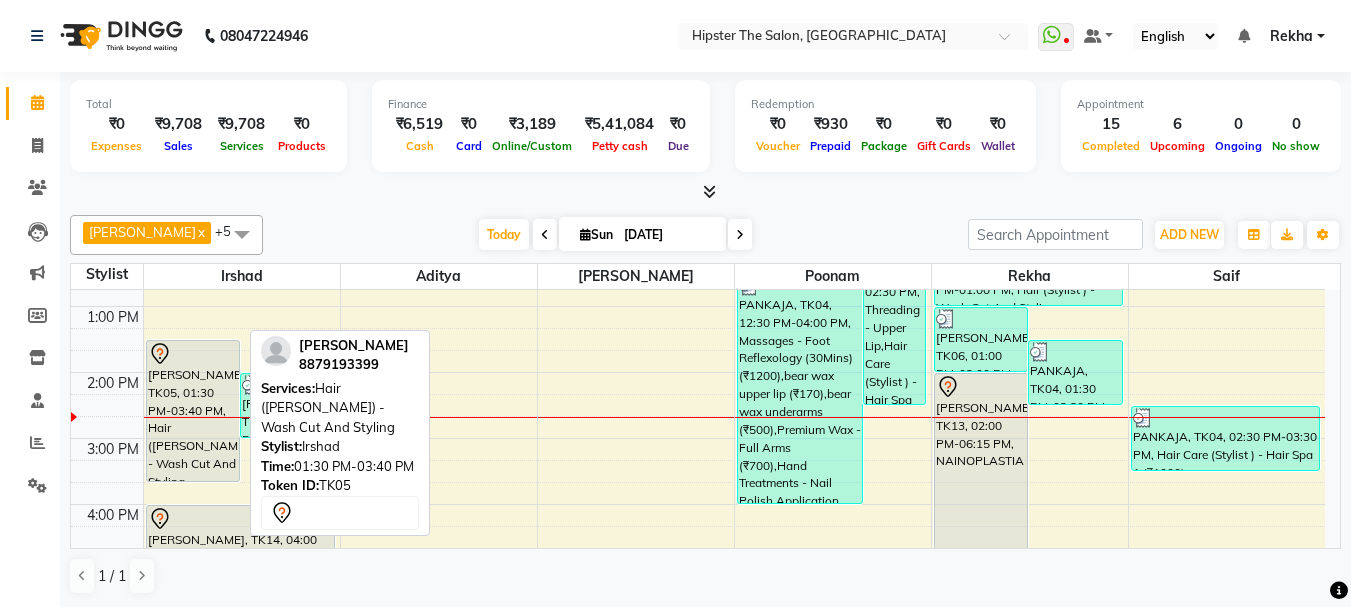 click on "[PERSON_NAME], TK05, 01:30 PM-03:40 PM, Hair ([PERSON_NAME]) - Wash Cut And Styling" at bounding box center [193, 411] 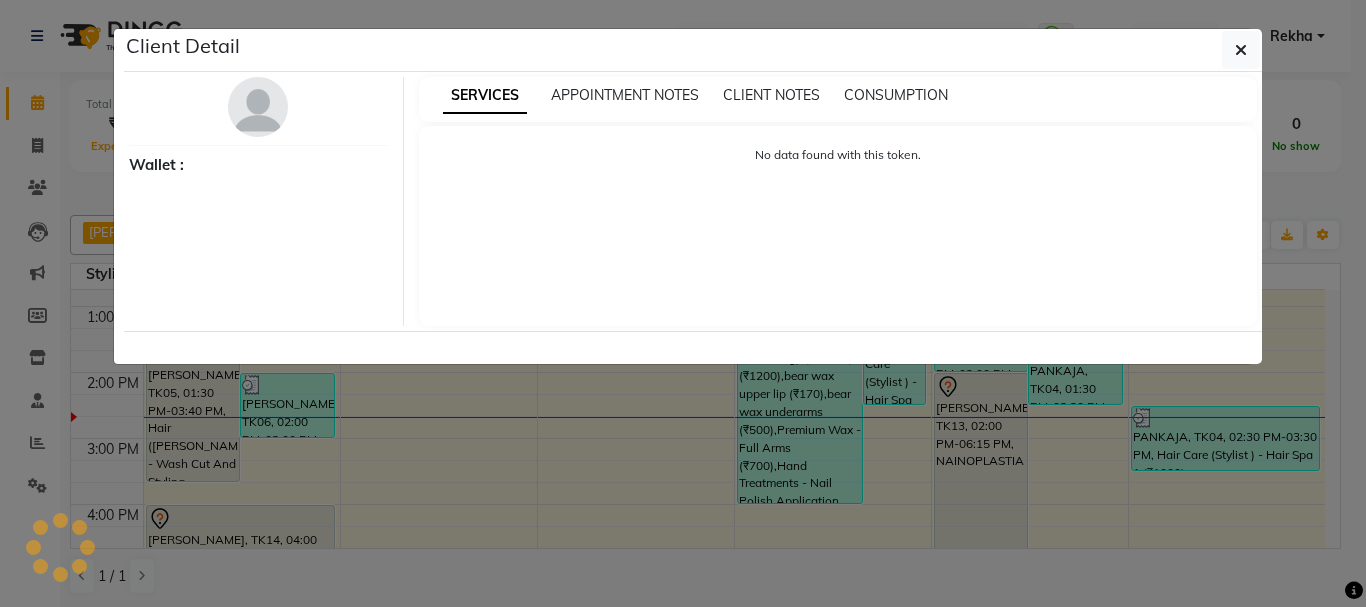 select on "7" 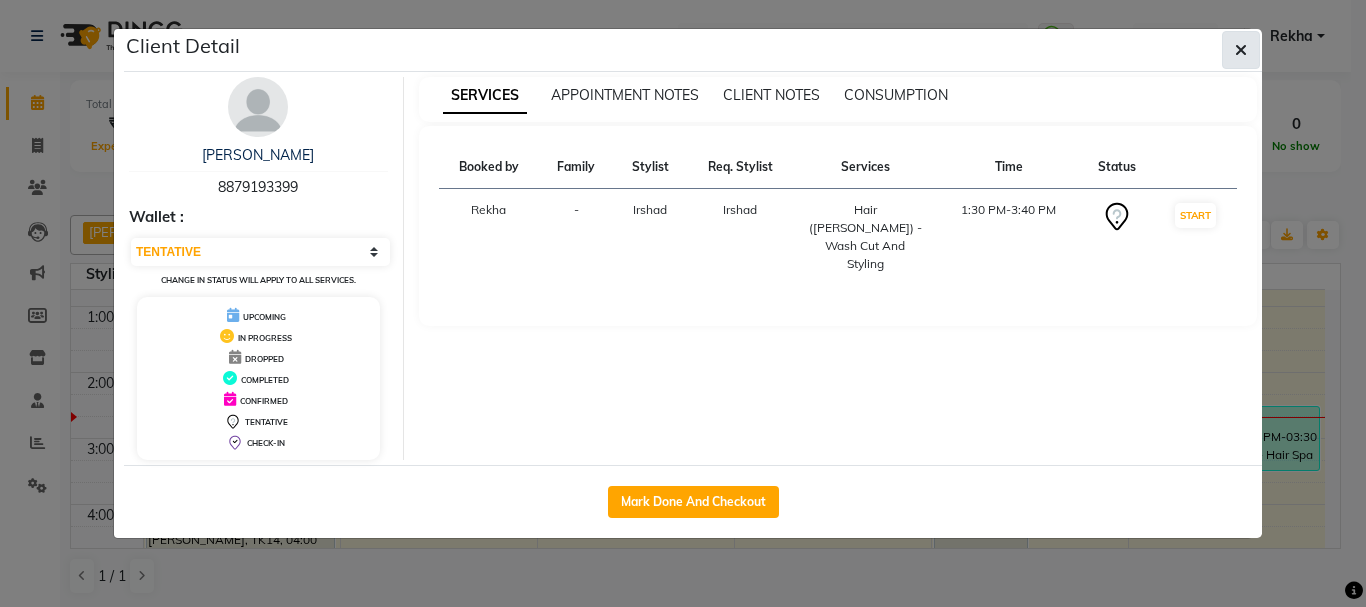 click 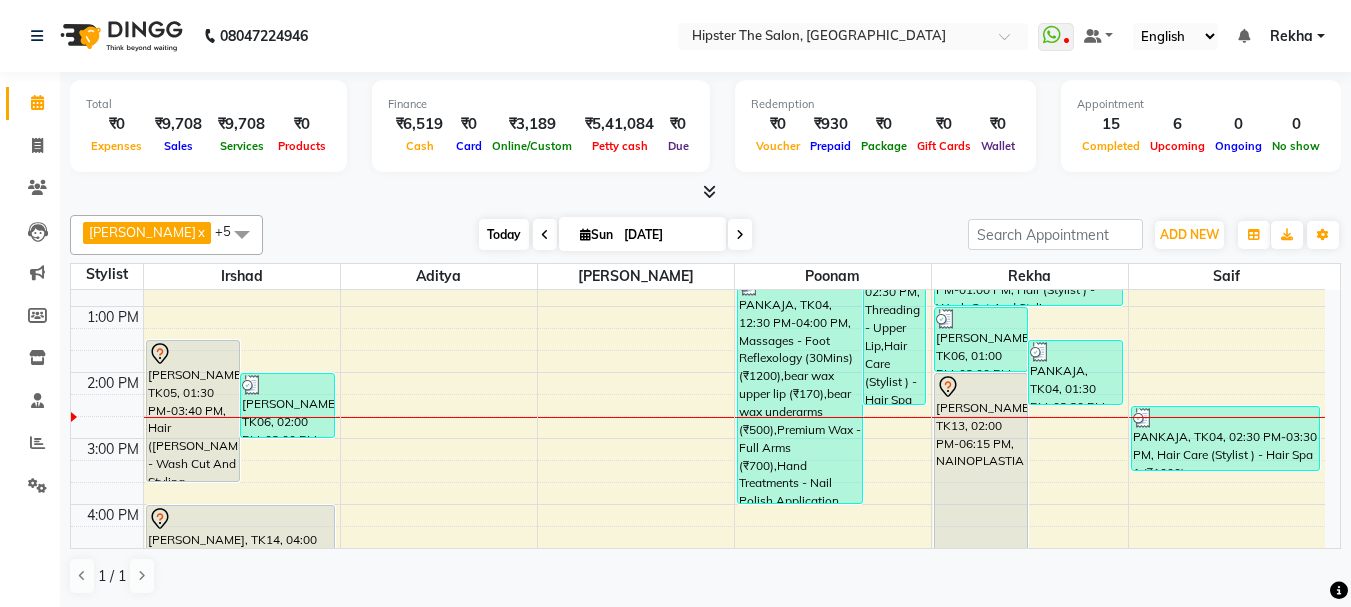 click on "Today" at bounding box center [504, 234] 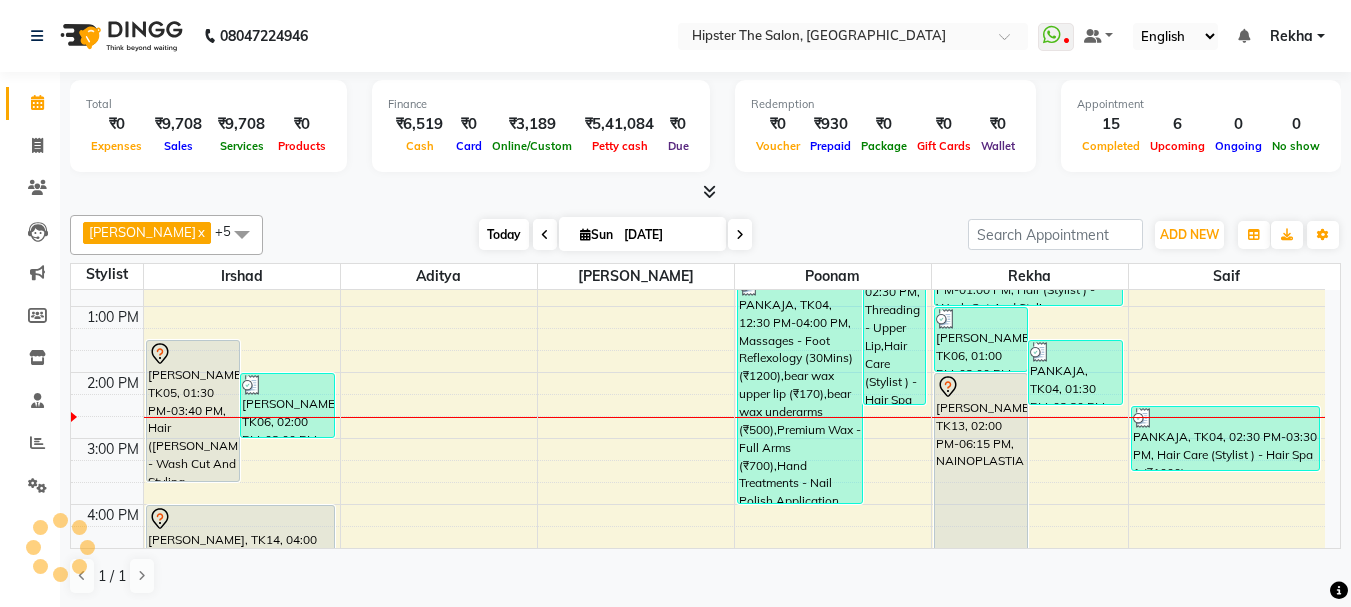scroll, scrollTop: 397, scrollLeft: 0, axis: vertical 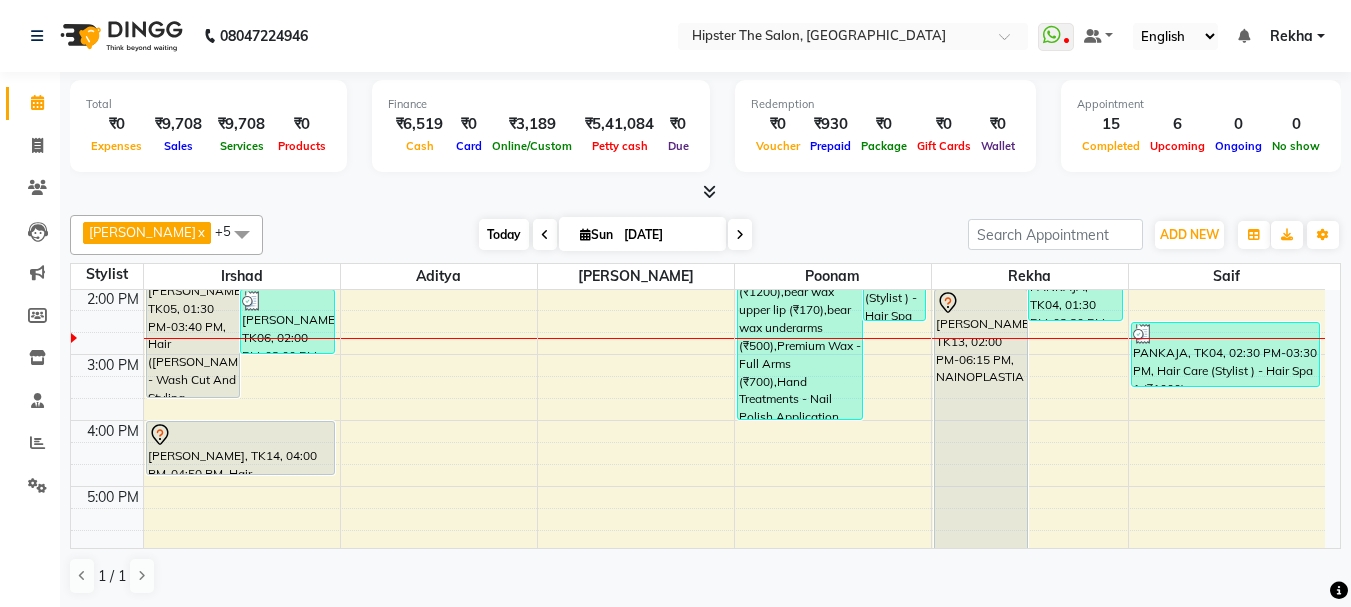 click on "Today" at bounding box center (504, 234) 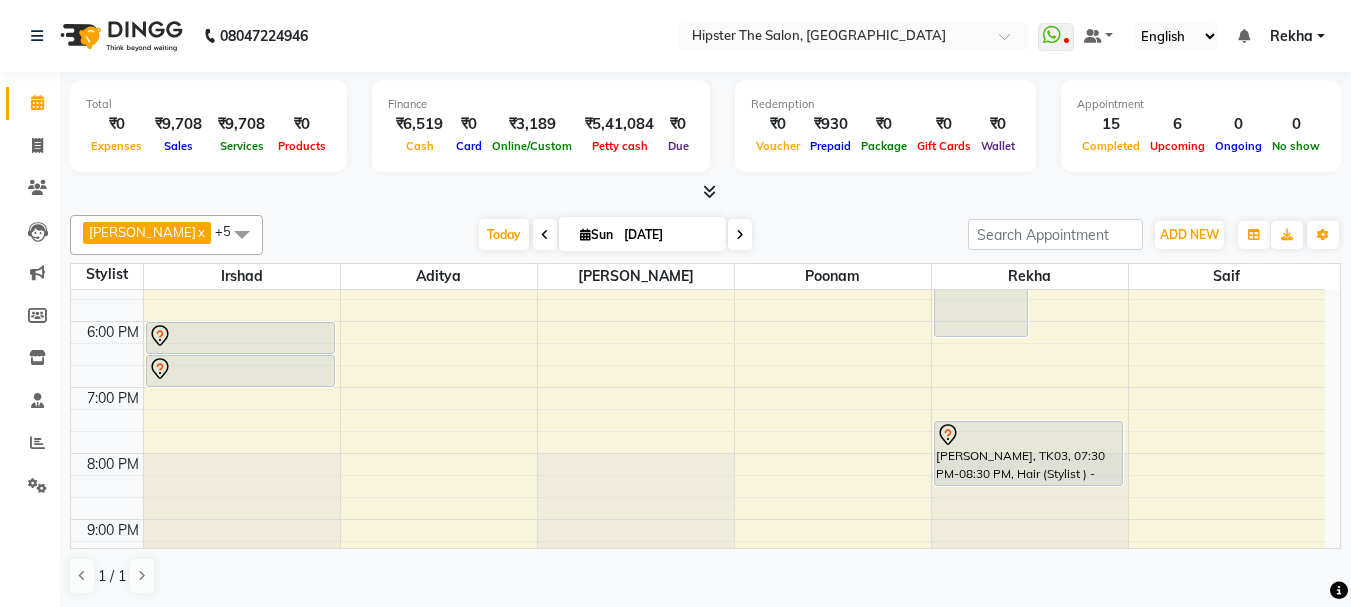 scroll, scrollTop: 631, scrollLeft: 0, axis: vertical 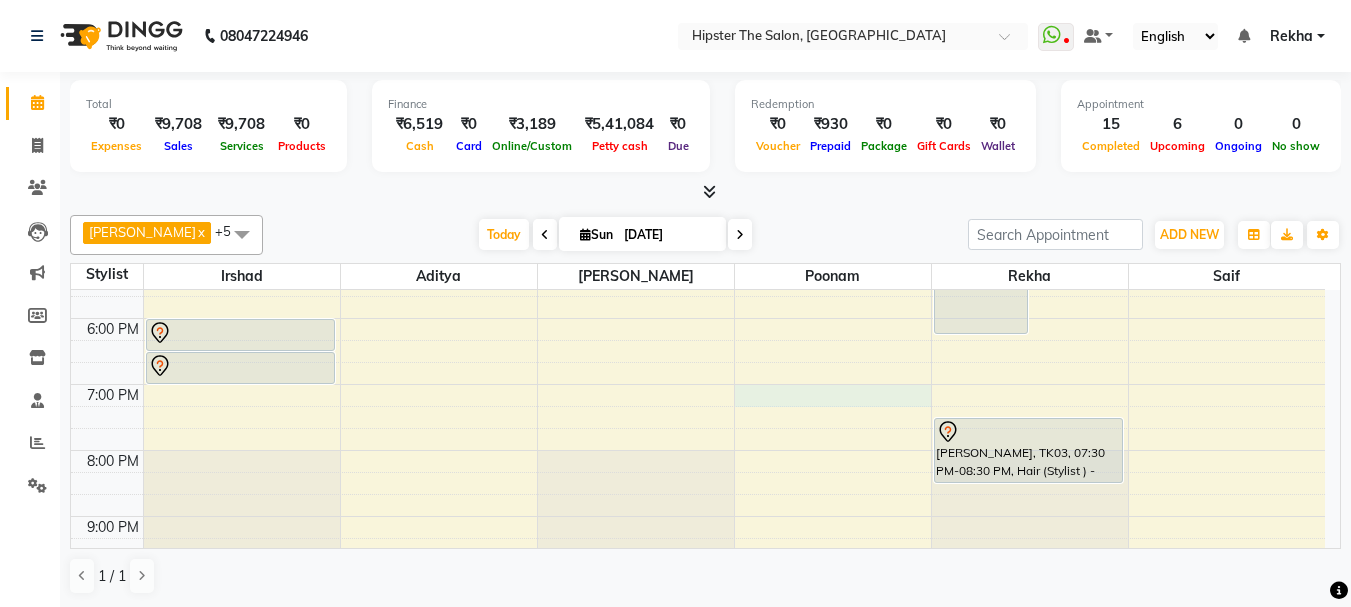 click on "8:00 AM 9:00 AM 10:00 AM 11:00 AM 12:00 PM 1:00 PM 2:00 PM 3:00 PM 4:00 PM 5:00 PM 6:00 PM 7:00 PM 8:00 PM 9:00 PM 10:00 PM             NIDDHI, TK05, 01:30 PM-03:40 PM, Hair (Barber) - Wash Cut And Styling     Anna Reji, TK06, 02:00 PM-03:00 PM, Hair Care (Stylist ) - Hair Spa (₹800)     Bhavin Chudasma, TK08, 10:00 AM-10:30 AM, Hair (Stylist ) - Styling With Wash 1     shweta, TK07, 10:30 AM-11:15 AM, Hair (Barber) - Wash Cut And Styling     Anmol k, TK11, 11:15 AM-11:45 AM, Hair (Barber) - Wash Cut And Styling             hardik, TK14, 04:00 PM-04:50 PM, Hair (Barber) - Wash Cut And Styling             avinash gharge, TK12, 06:00 PM-06:30 PM, Hair (Barber) - Wash Cut And Styling             avinash gharge, TK12, 06:30 PM-07:00 PM, Hair (Barber) - Shave     SHRADDHA SHAH, TK02, 11:00 AM-12:00 PM, Threading - Eyebrows     SHRADDHA SHAH, TK02, 11:15 AM-12:15 PM, Threading - Upper Lip             Anna Reji, TK06, 01:00 PM-02:00 PM, Hair (Stylist ) - Wash Cut And Styling" at bounding box center [698, 153] 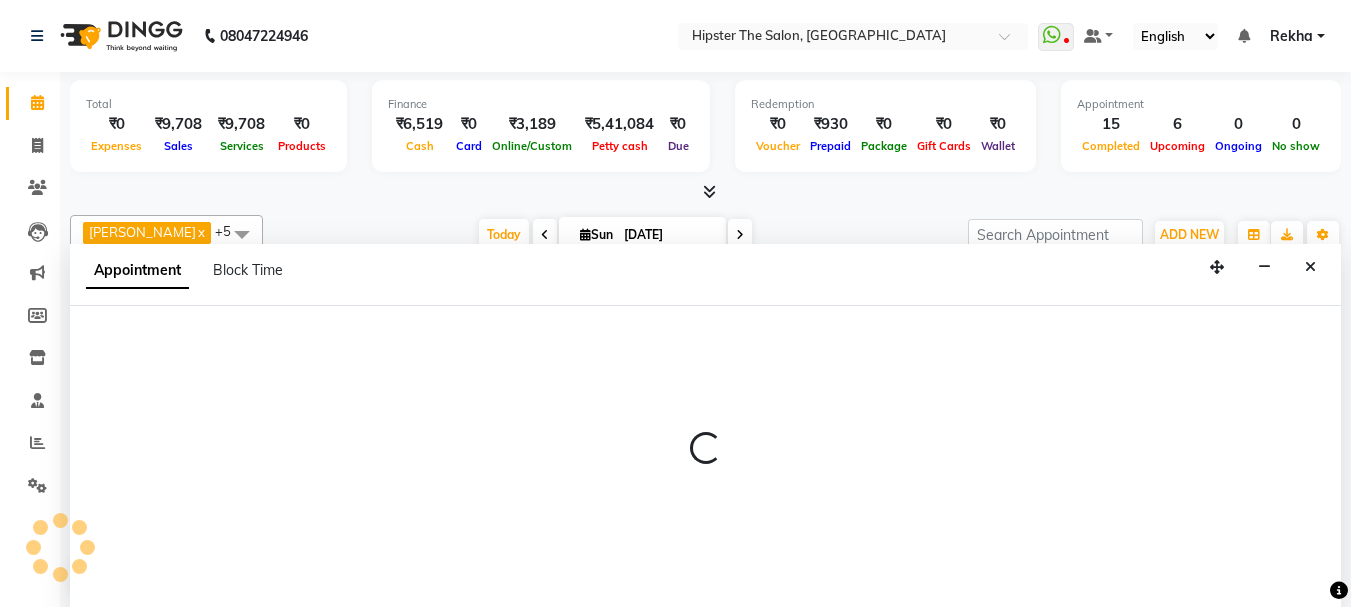 scroll, scrollTop: 1, scrollLeft: 0, axis: vertical 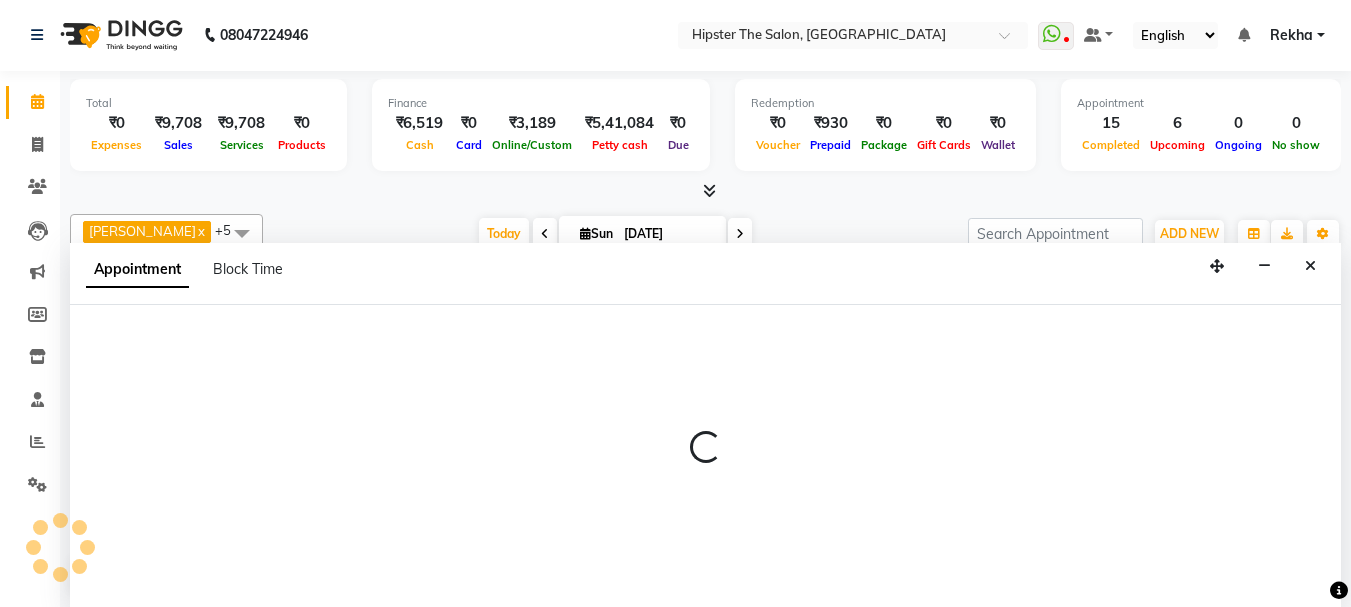 select on "50153" 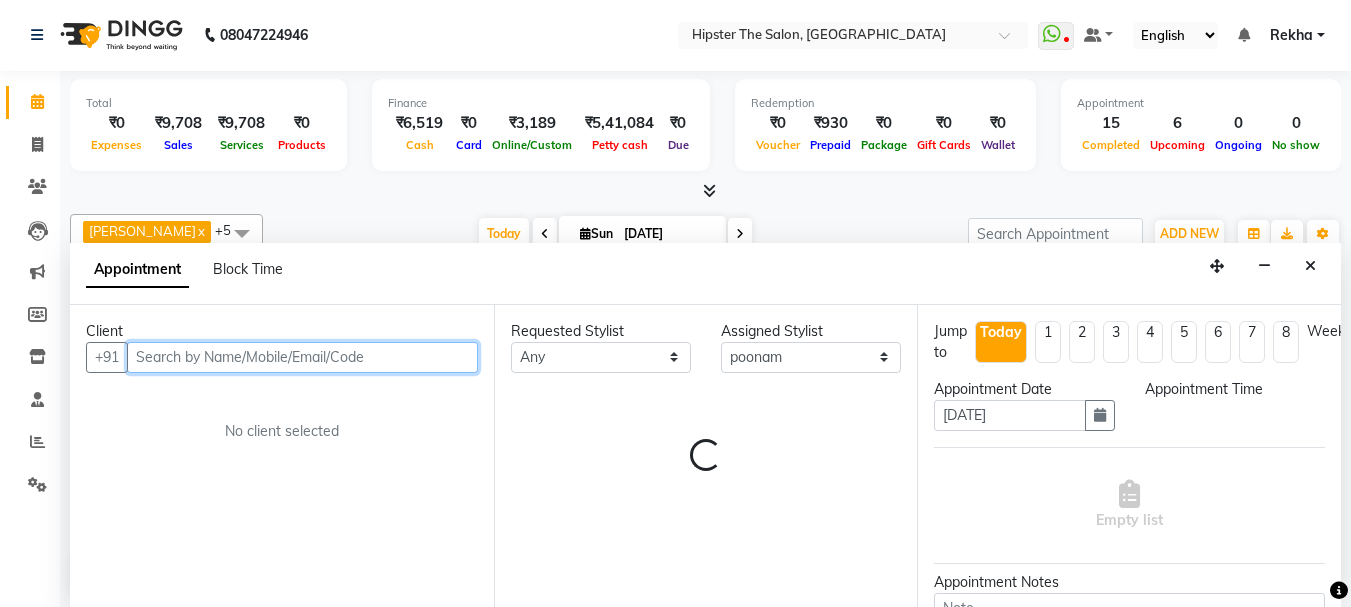 select on "1140" 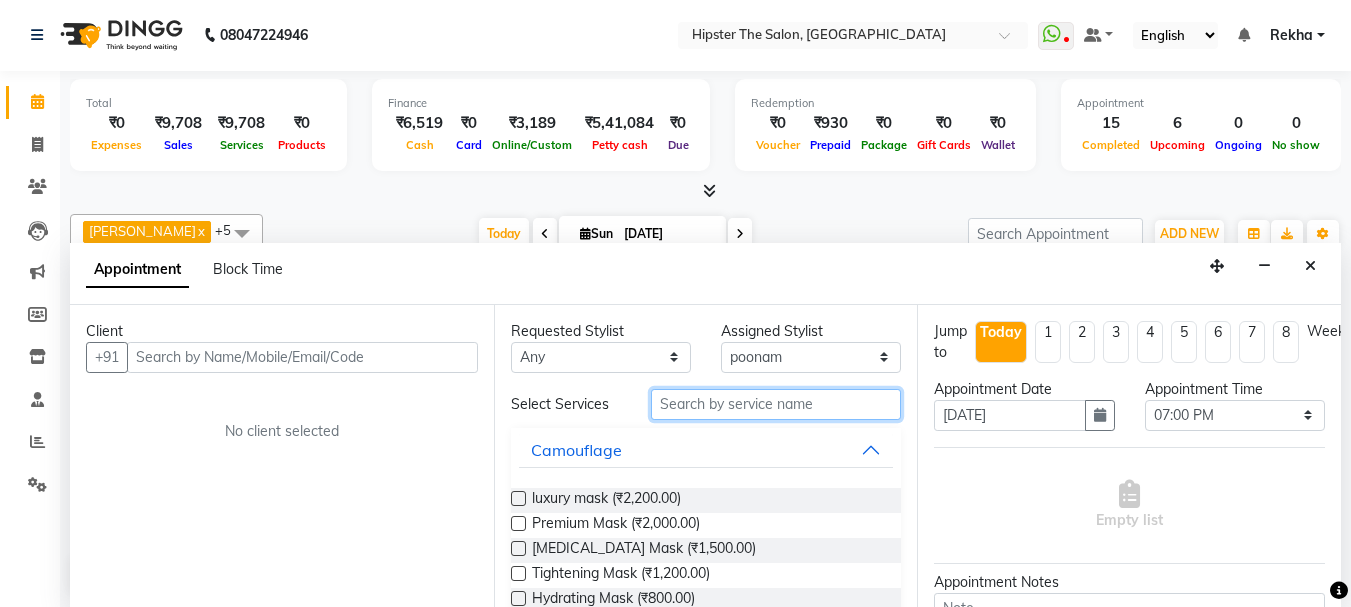 click at bounding box center [776, 404] 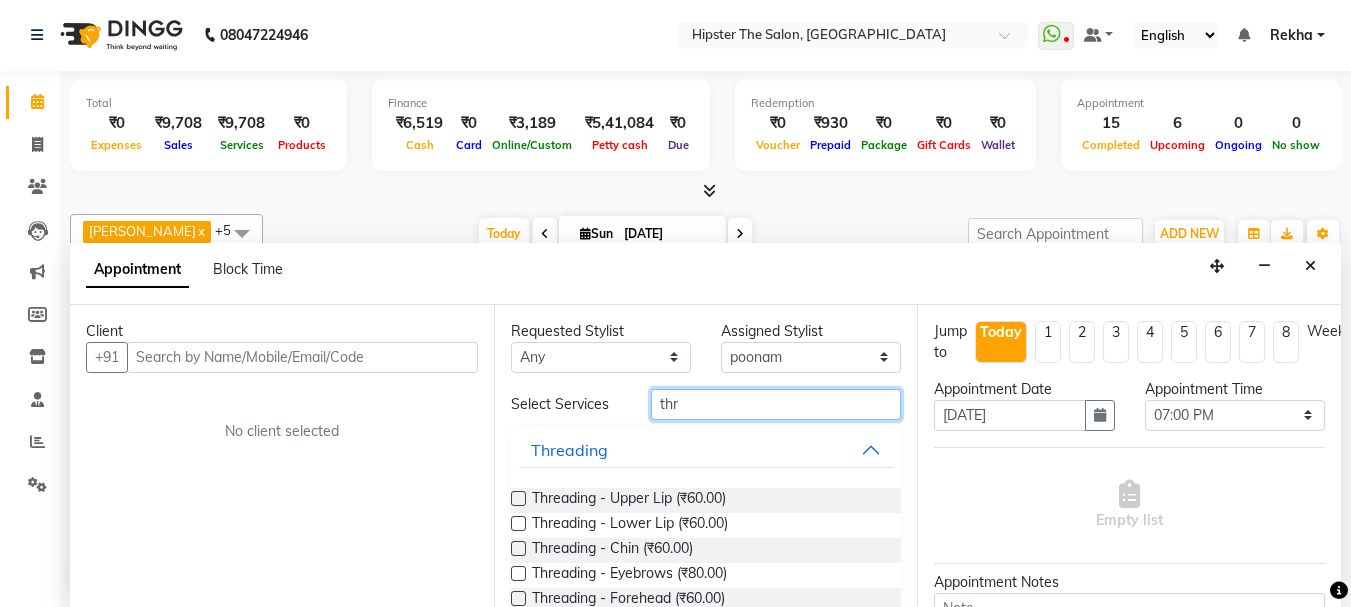 type on "thr" 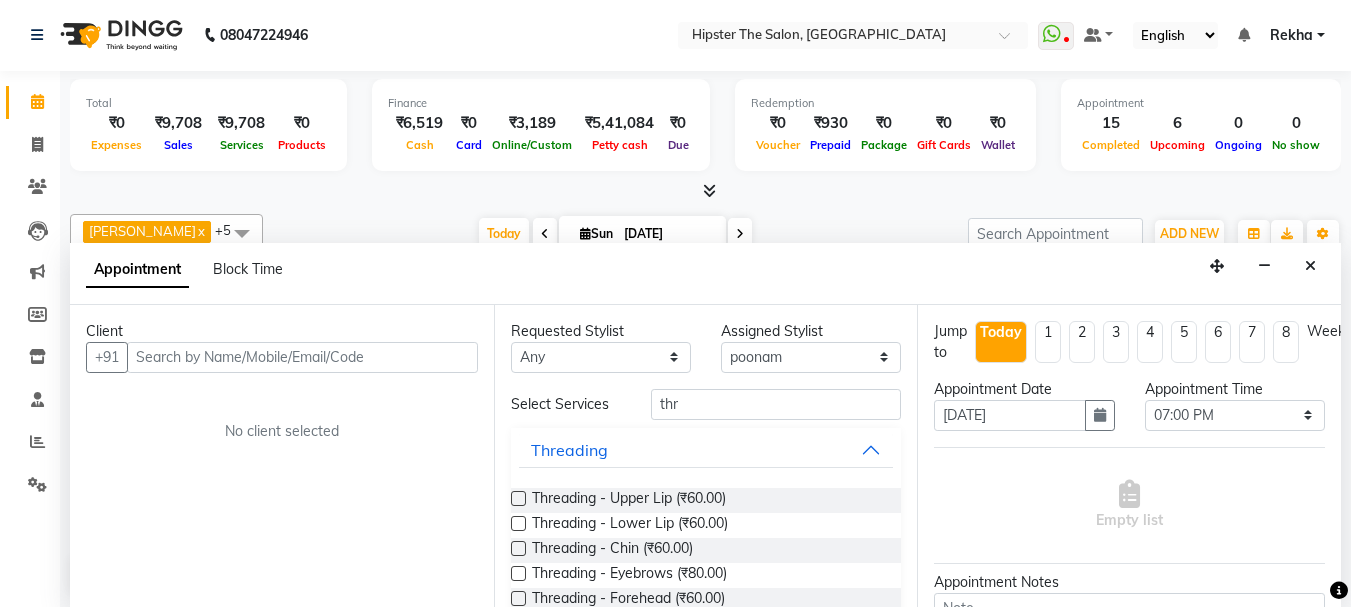 click at bounding box center [518, 573] 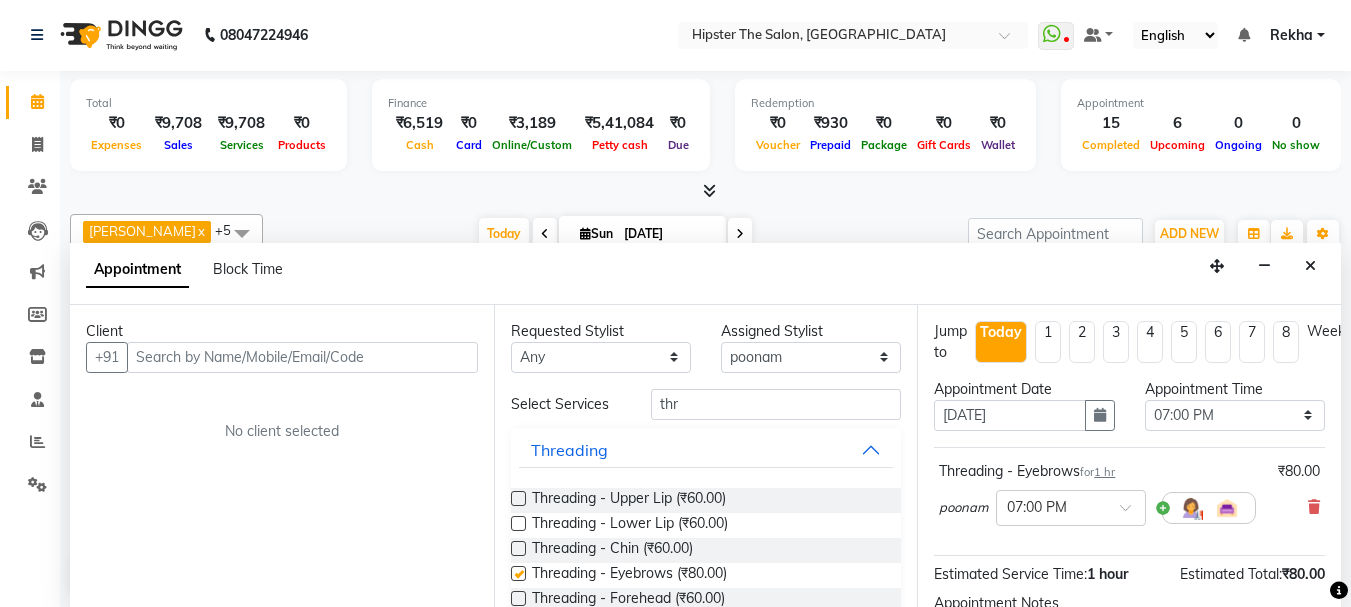 checkbox on "false" 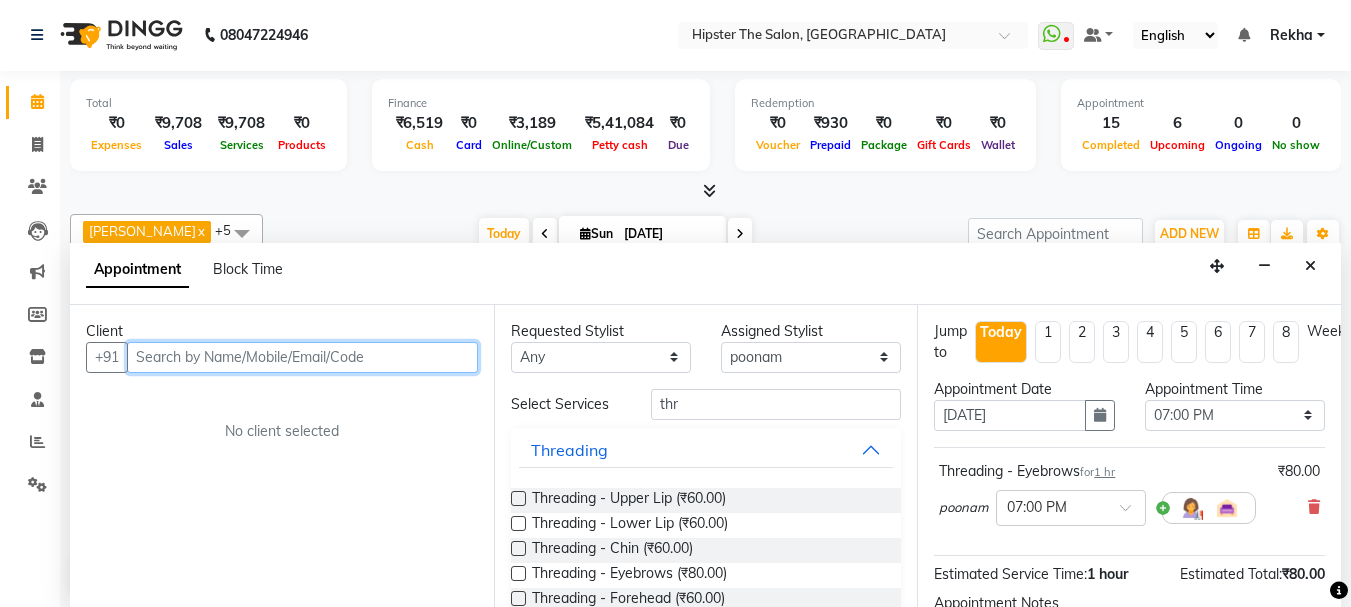 click at bounding box center [302, 357] 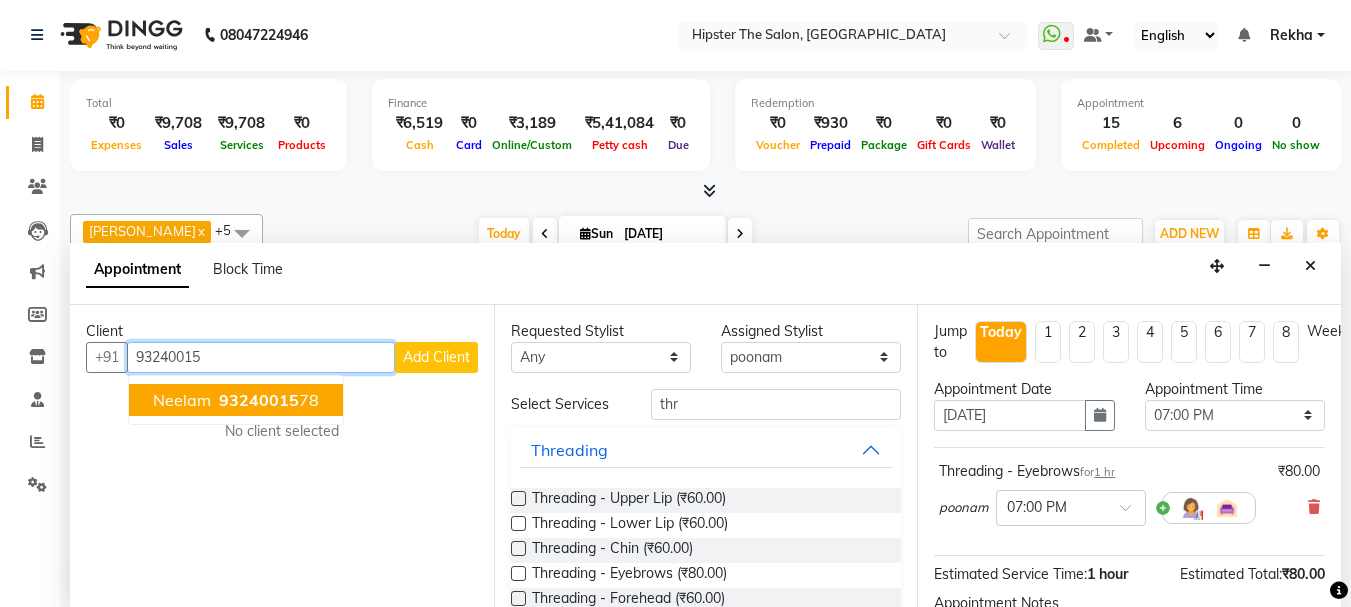 click on "93240015" at bounding box center [259, 400] 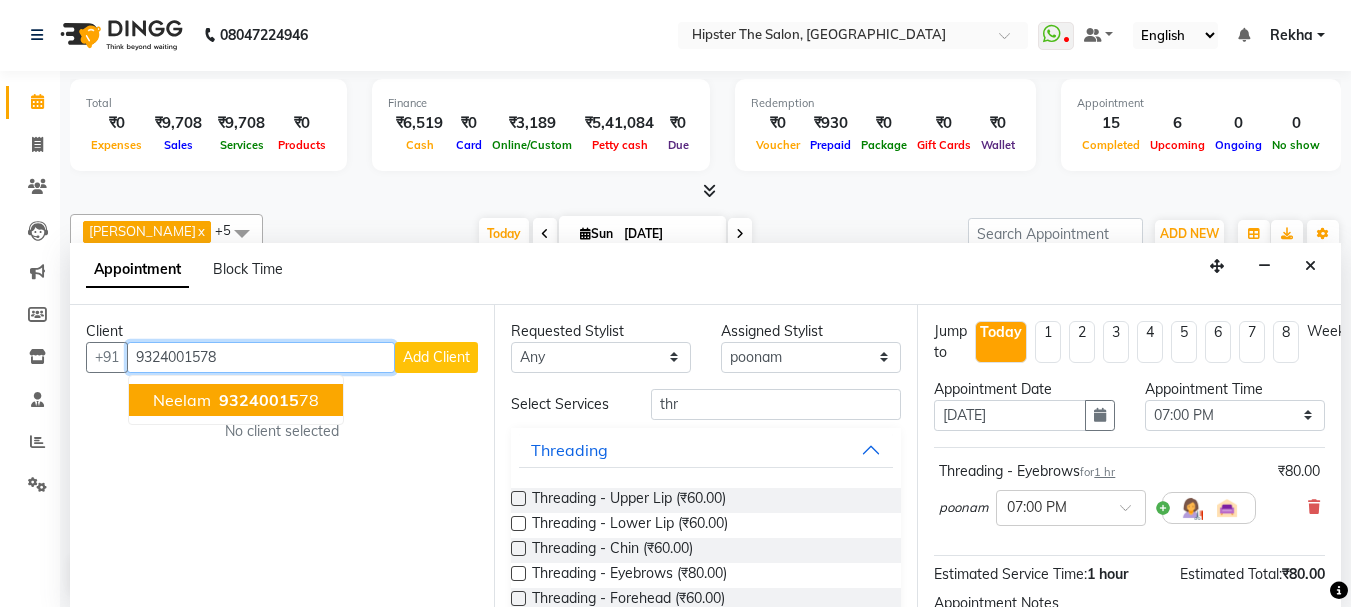 type on "9324001578" 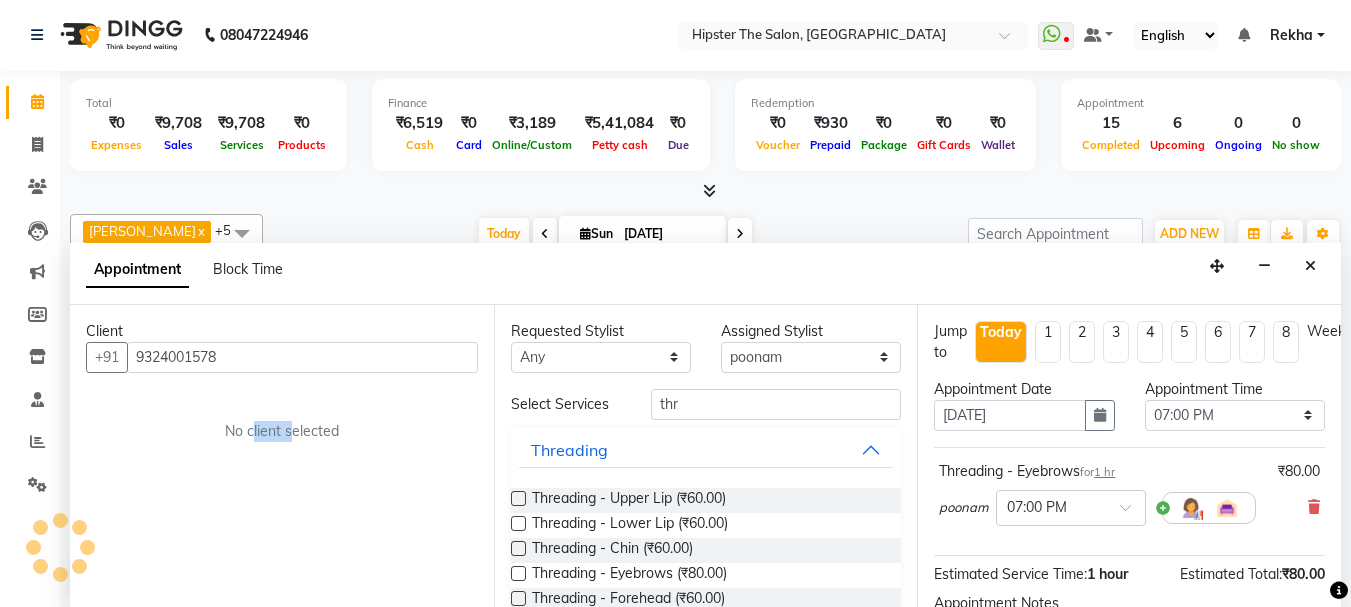 click on "Client +91 9324001578  No client selected" at bounding box center [282, 456] 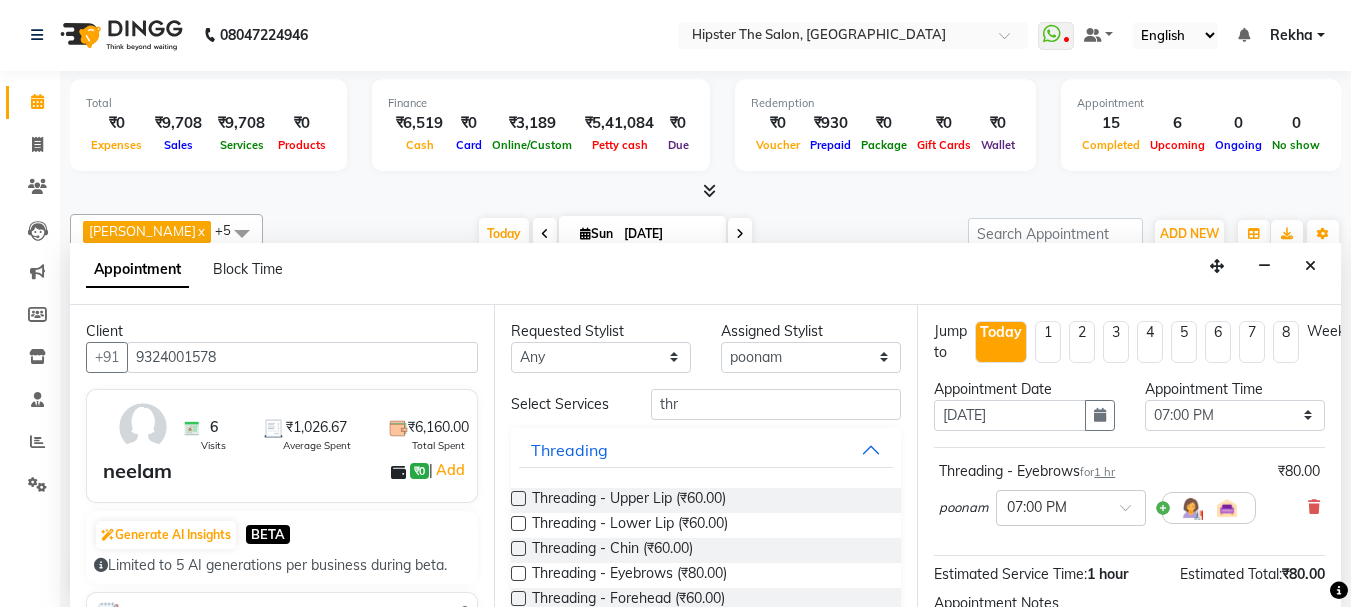 scroll, scrollTop: 239, scrollLeft: 0, axis: vertical 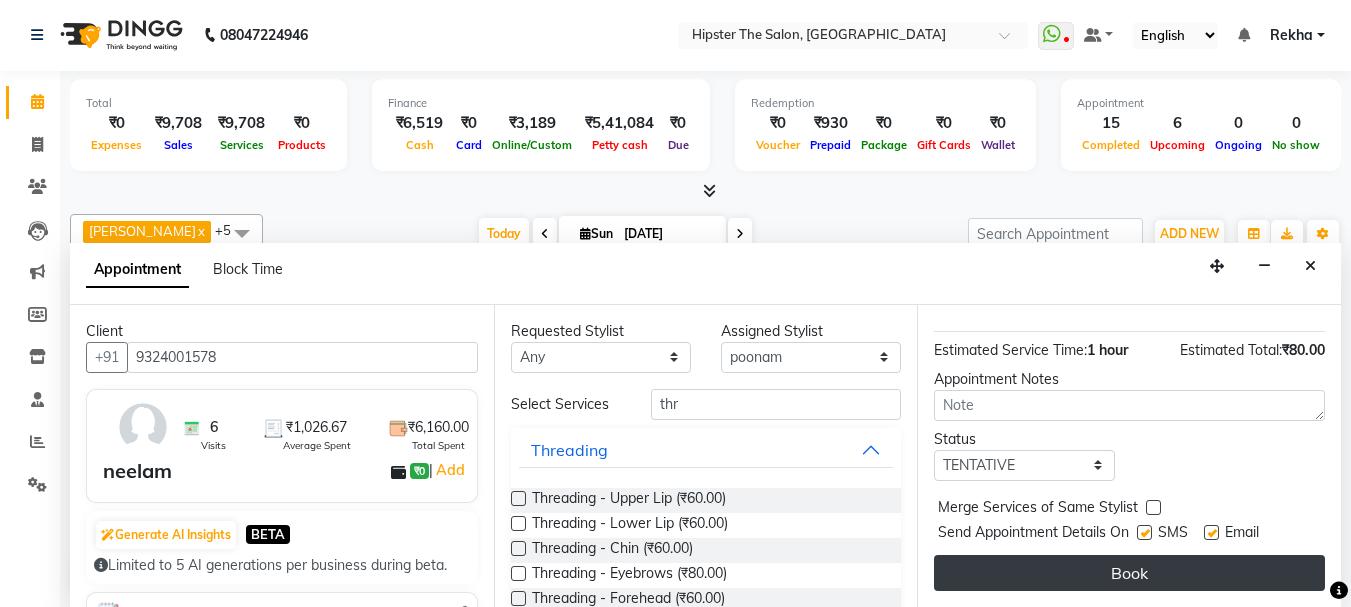 click on "Book" at bounding box center [1129, 573] 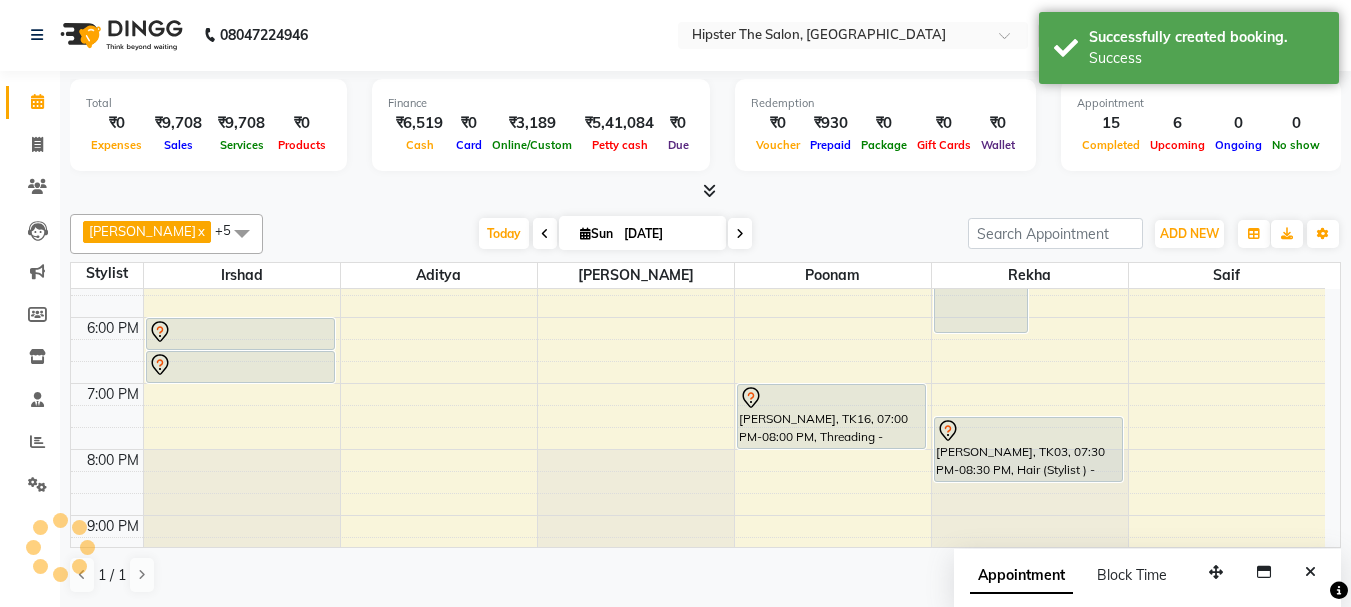 scroll, scrollTop: 0, scrollLeft: 0, axis: both 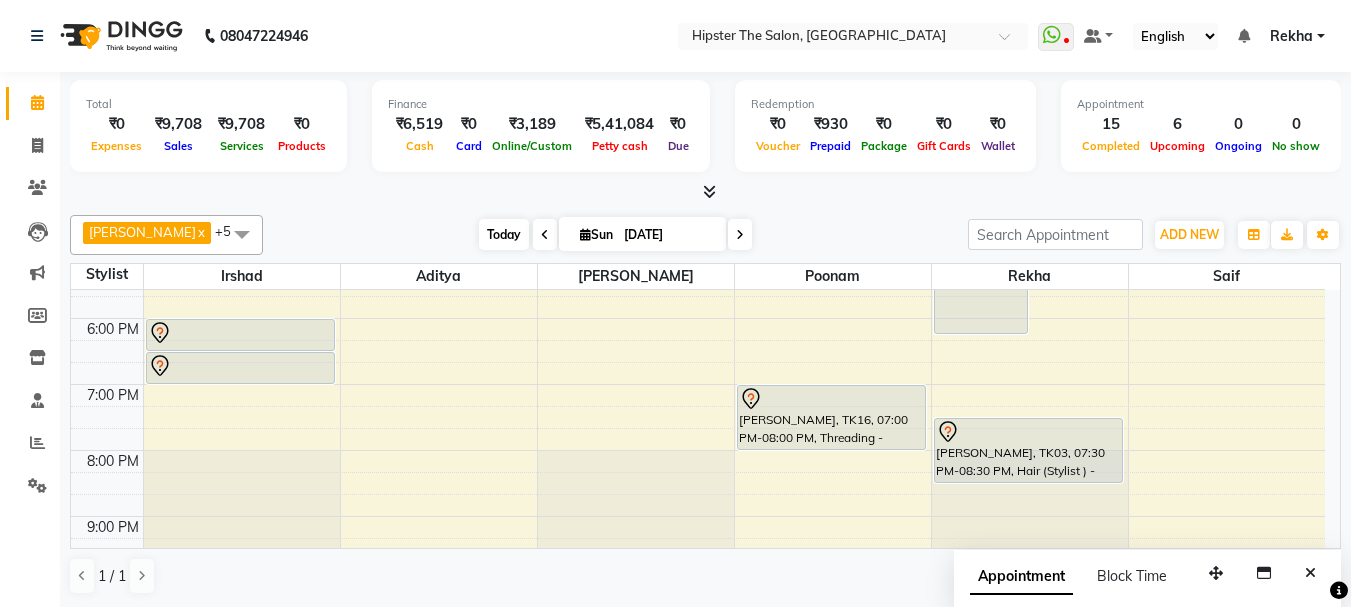 drag, startPoint x: 695, startPoint y: 515, endPoint x: 488, endPoint y: 227, distance: 354.6731 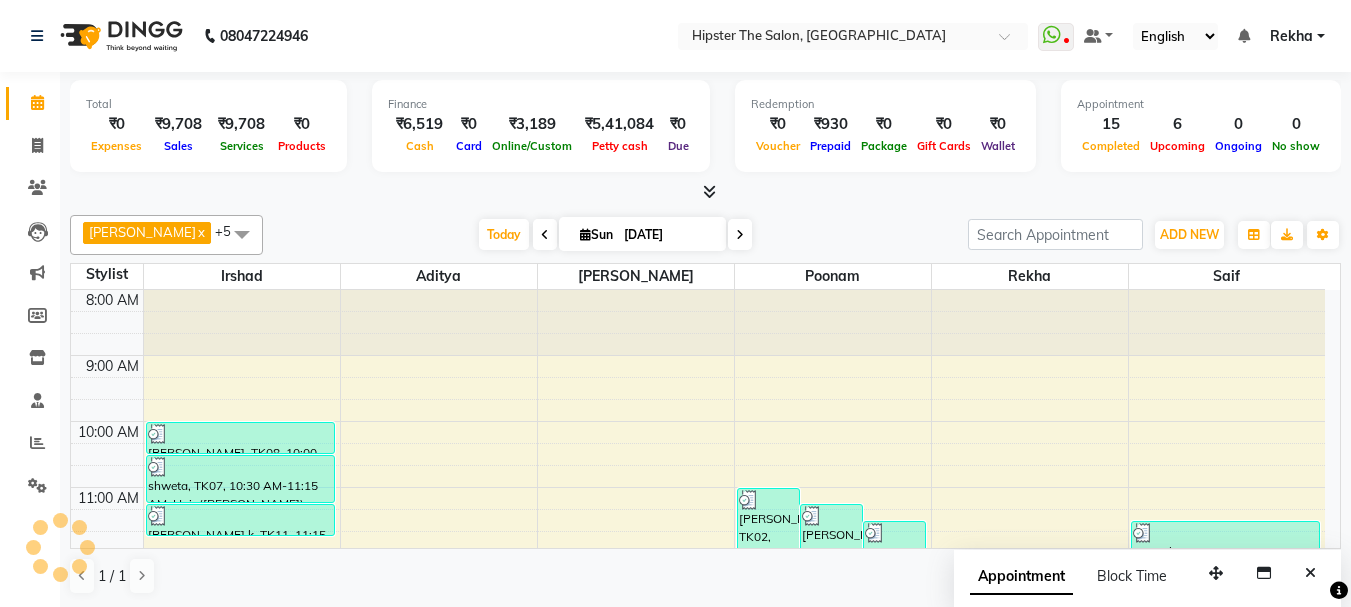 scroll, scrollTop: 463, scrollLeft: 0, axis: vertical 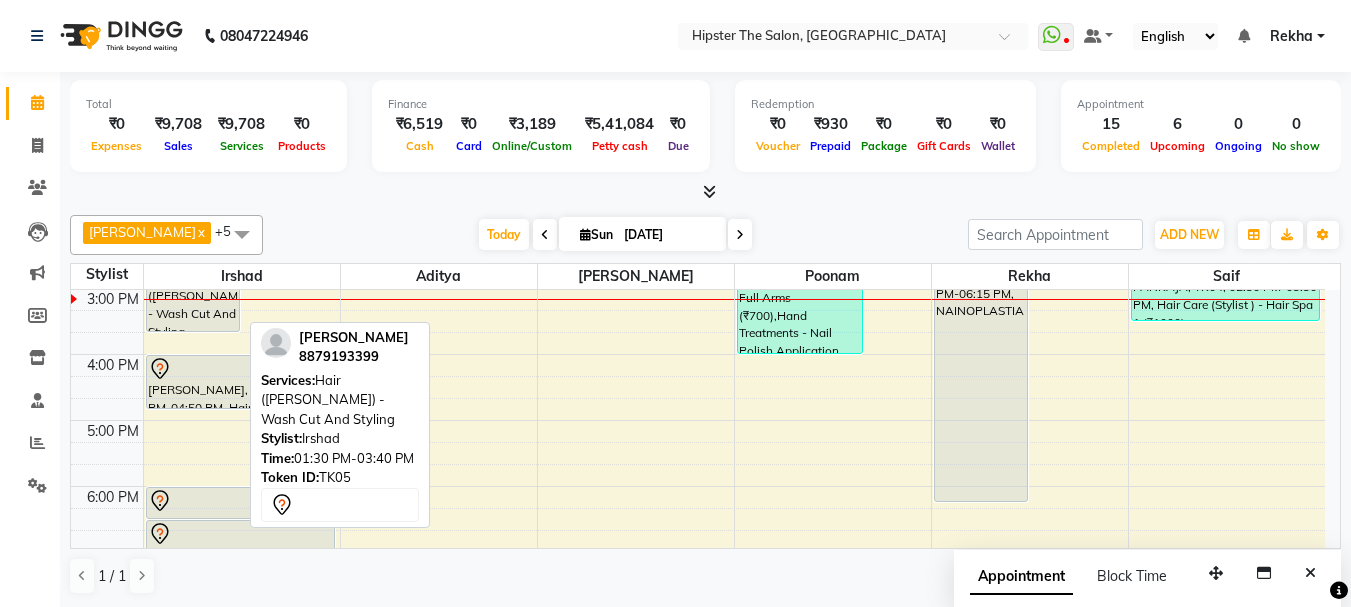 click on "[PERSON_NAME], TK05, 01:30 PM-03:40 PM, Hair ([PERSON_NAME]) - Wash Cut And Styling" at bounding box center [193, 261] 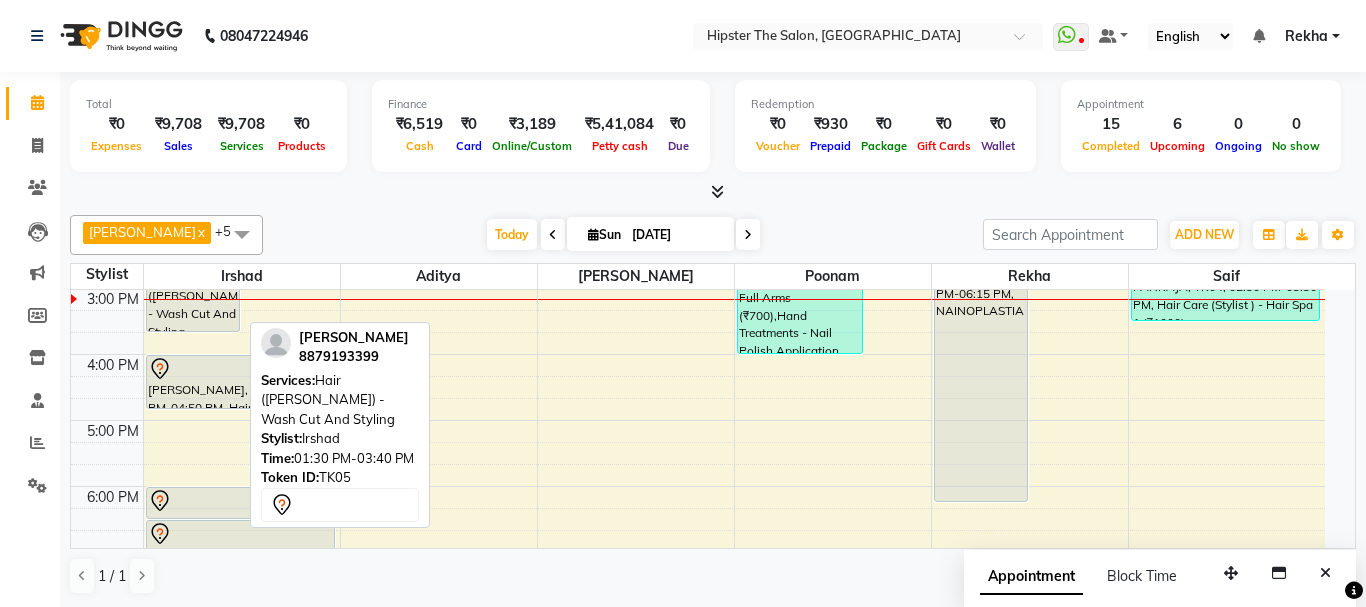 select on "7" 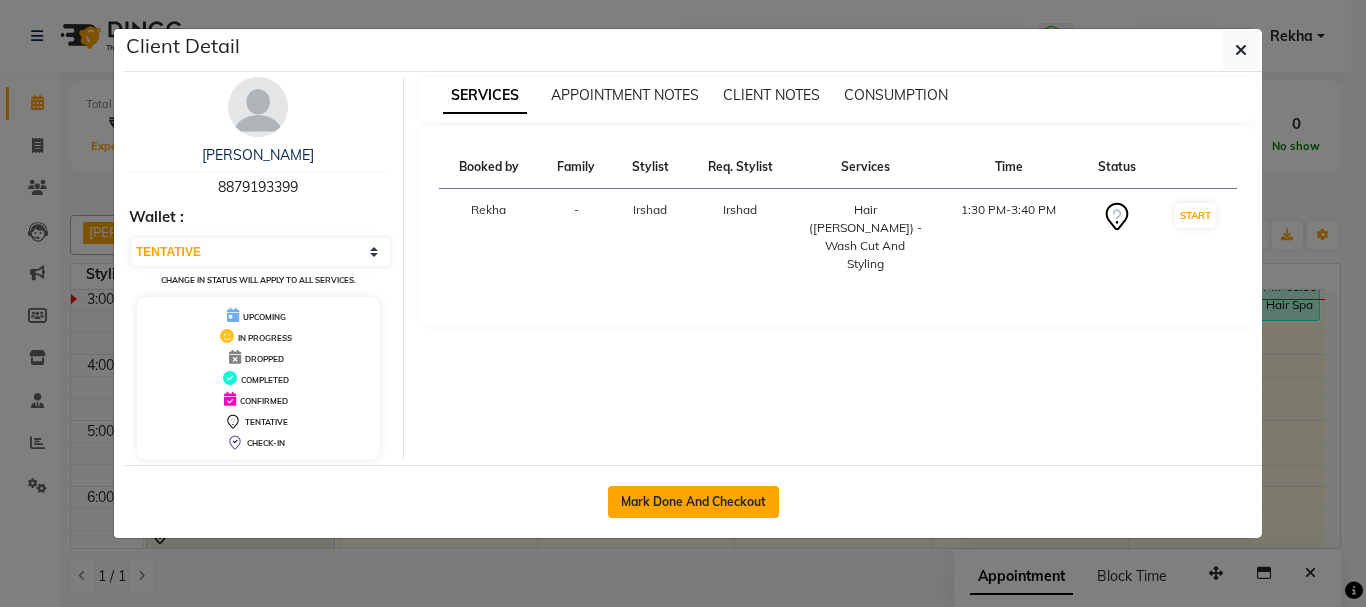 click on "Mark Done And Checkout" 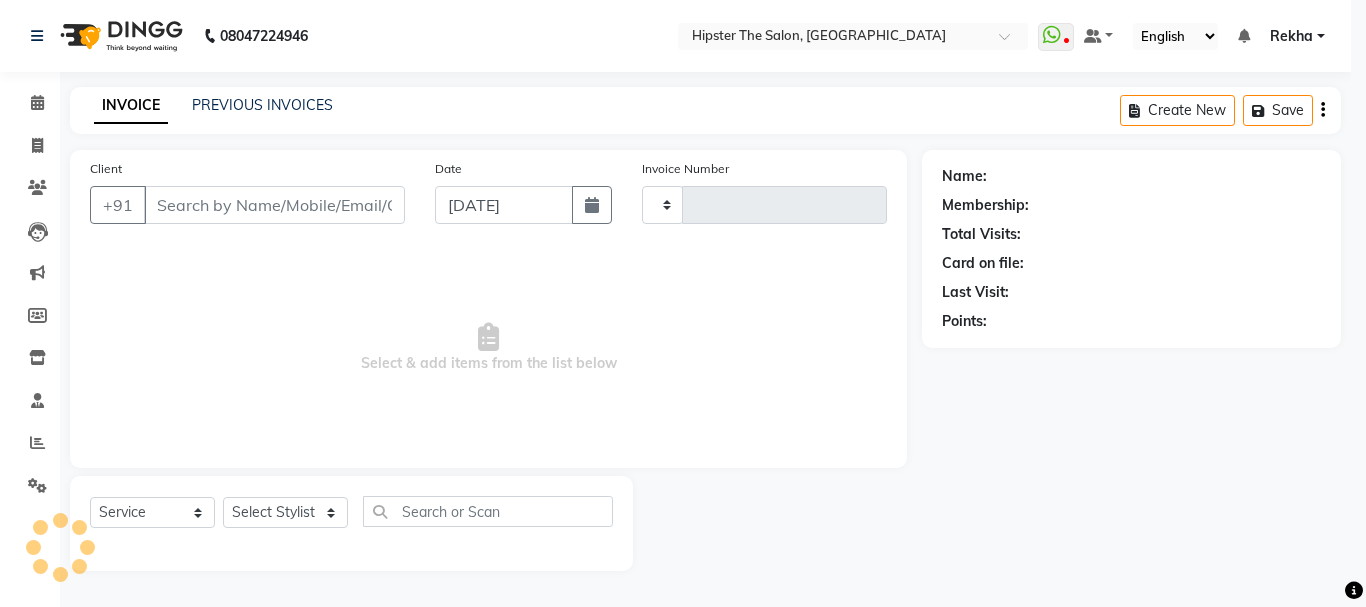 type on "1764" 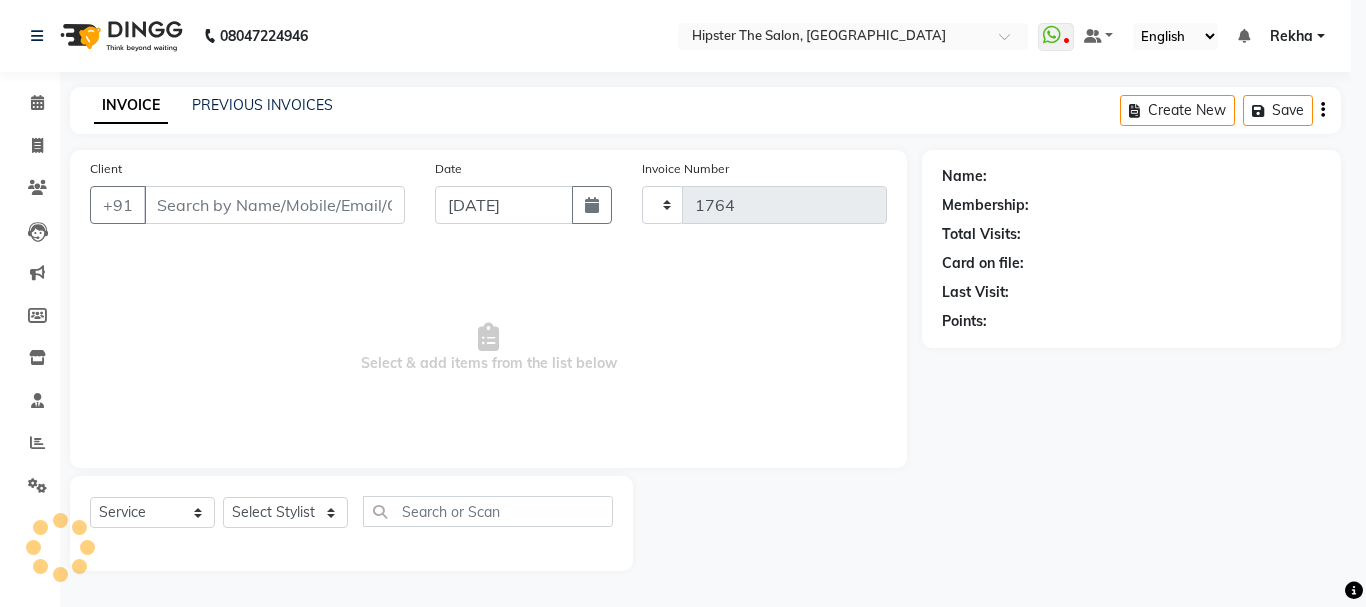 select on "5125" 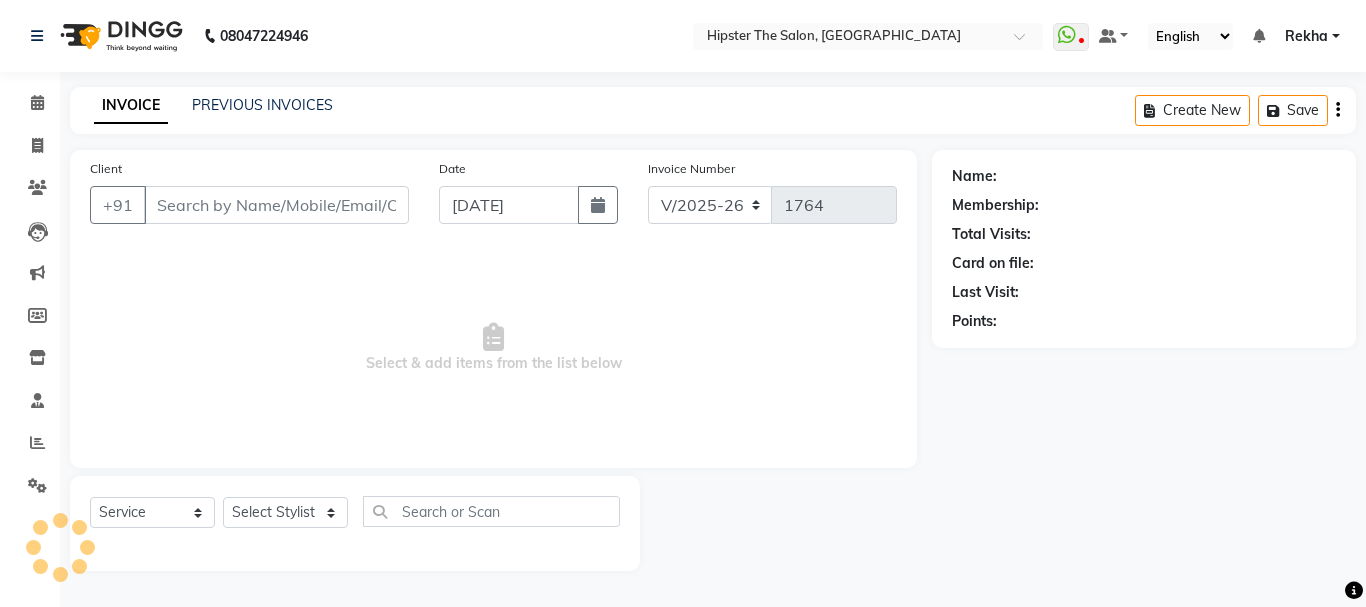 type on "8879193399" 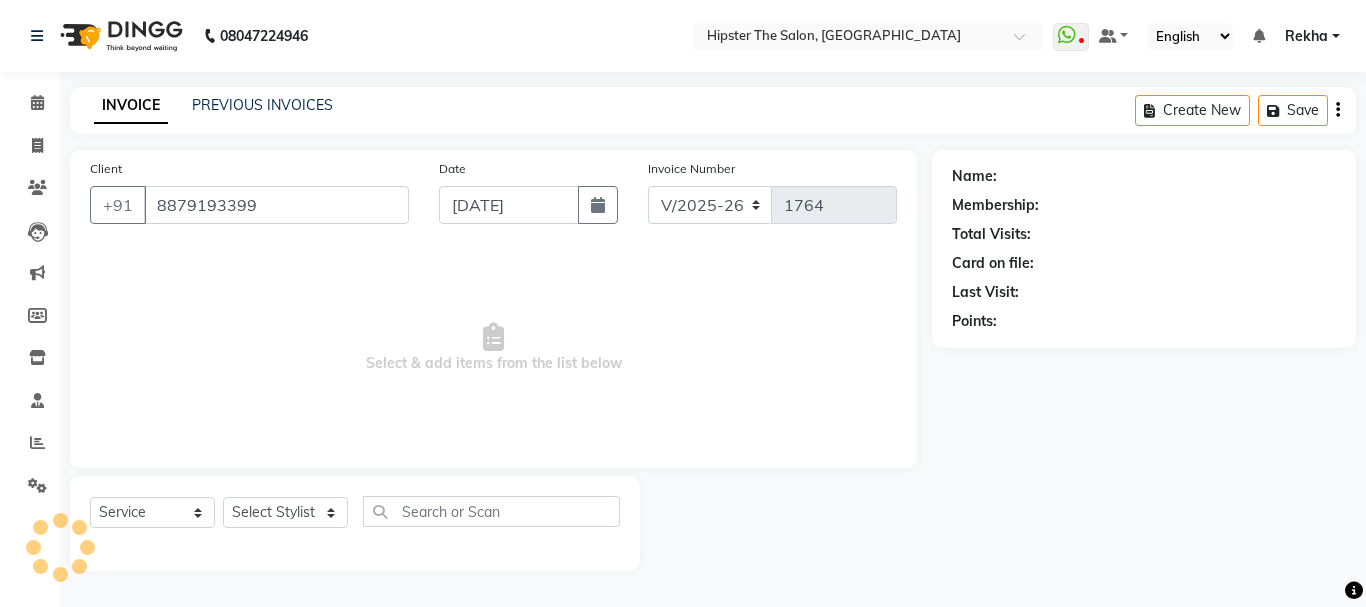 select on "32387" 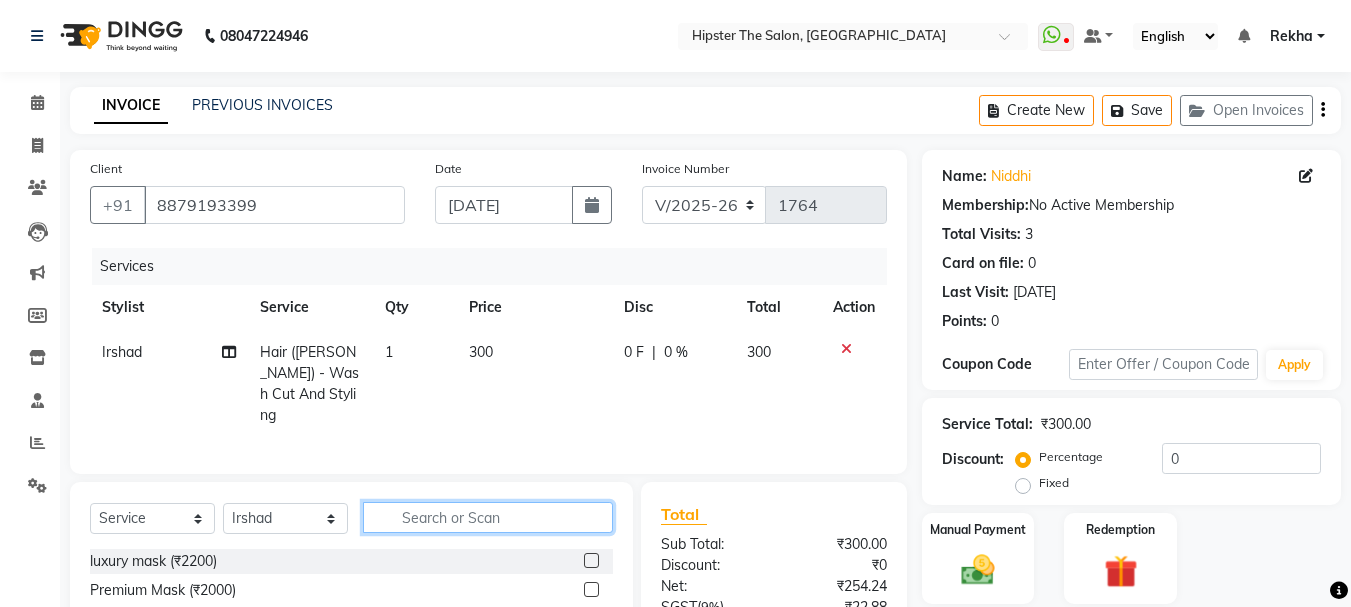click 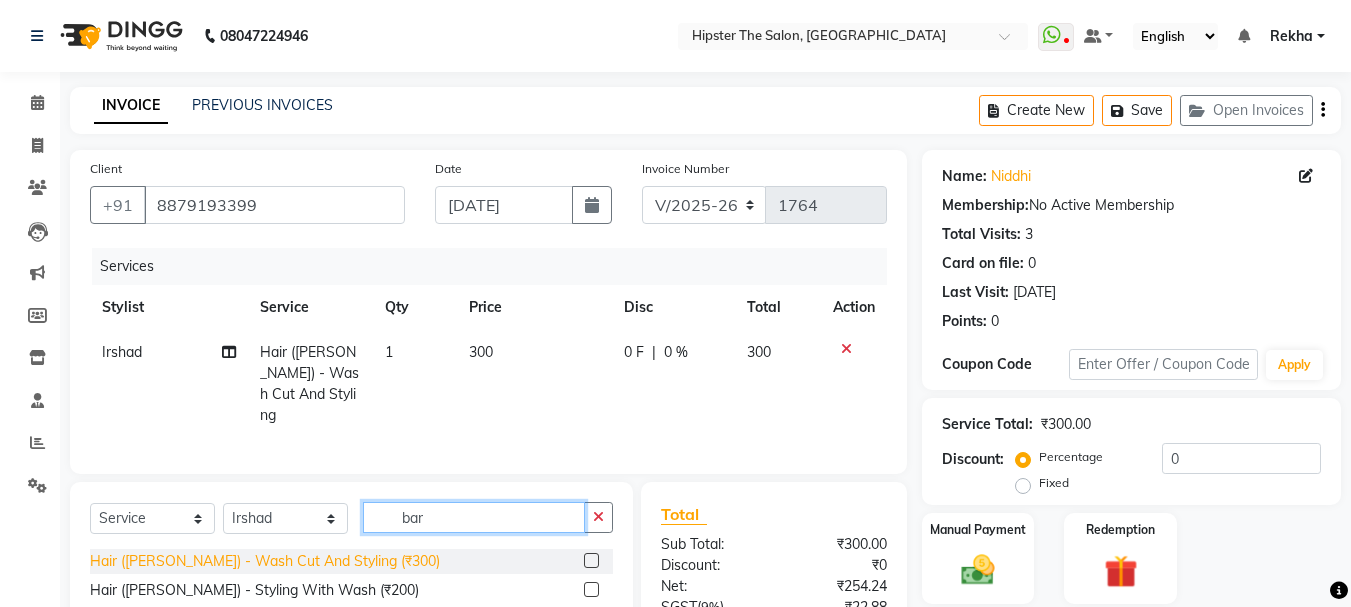 type on "bar" 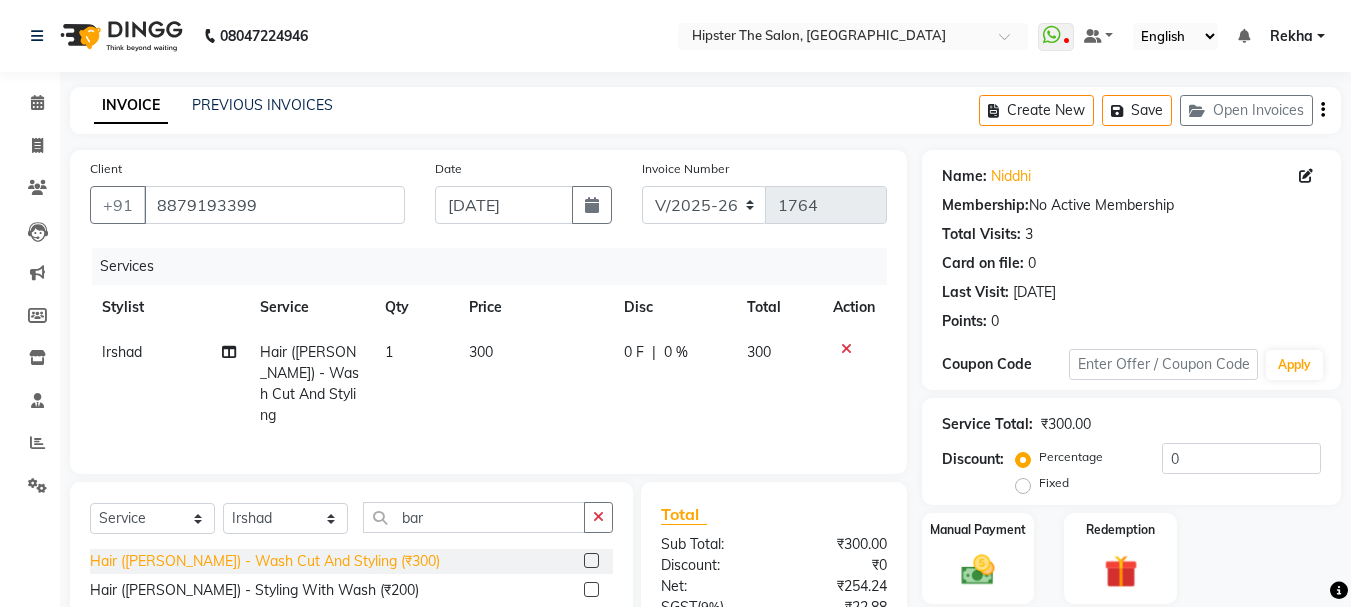 click on "Hair (Barber) - Wash Cut And Styling (₹300)" 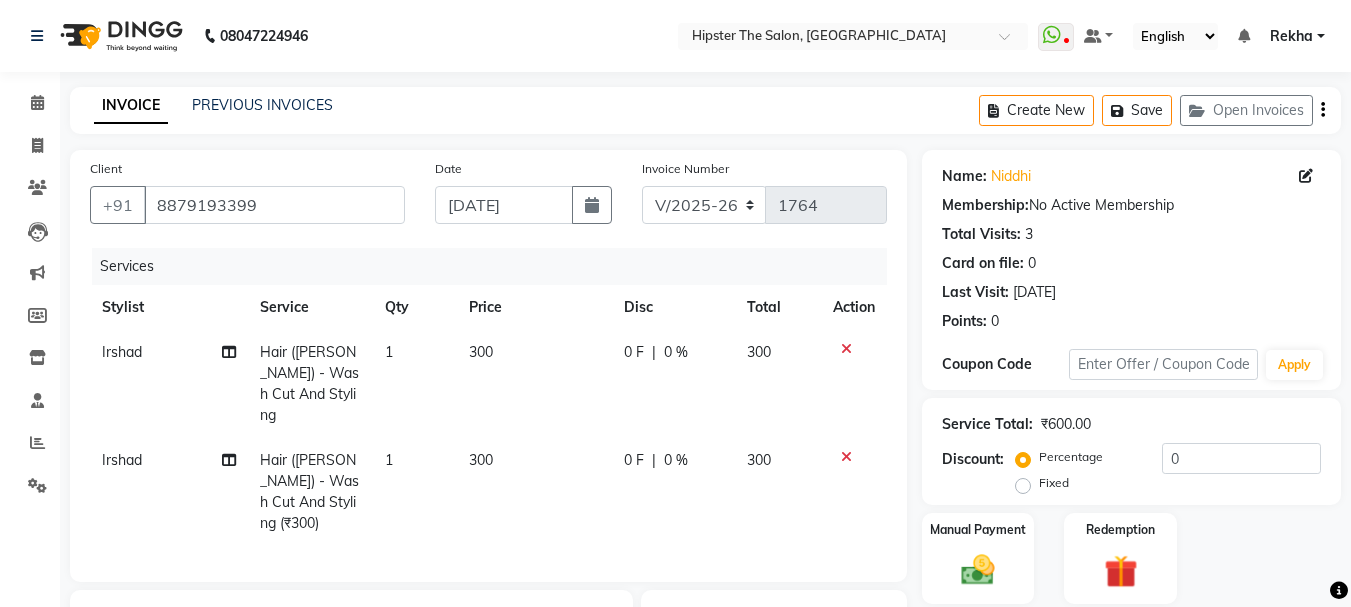 checkbox on "false" 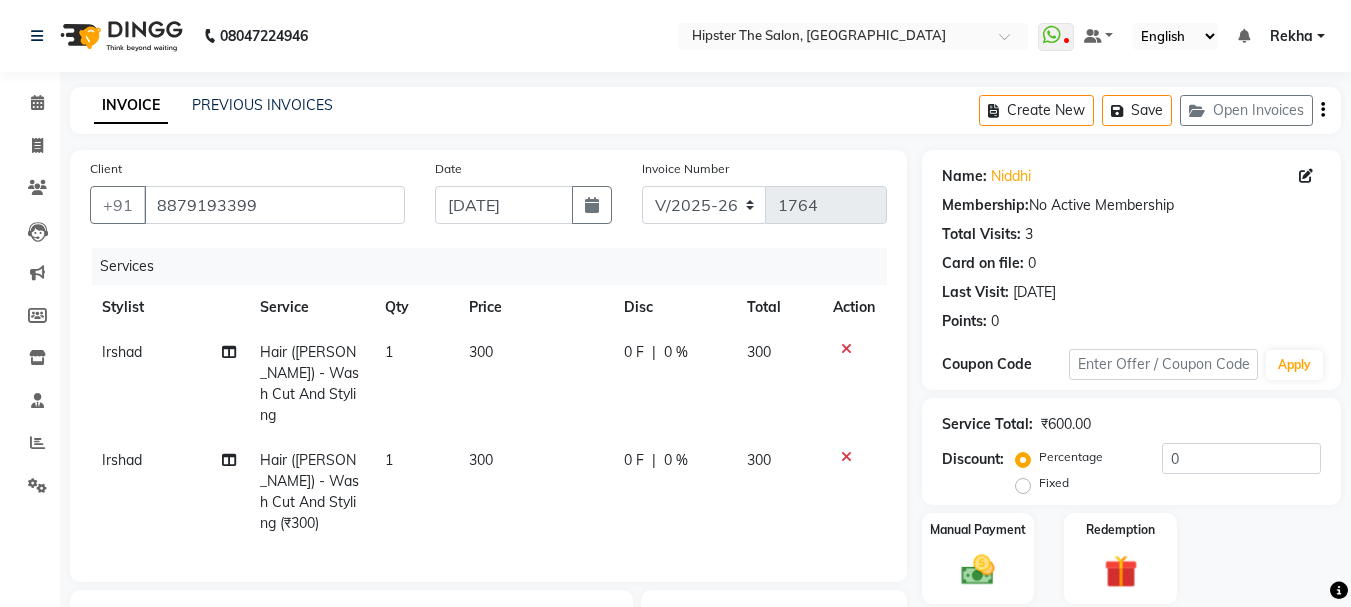 scroll, scrollTop: 280, scrollLeft: 0, axis: vertical 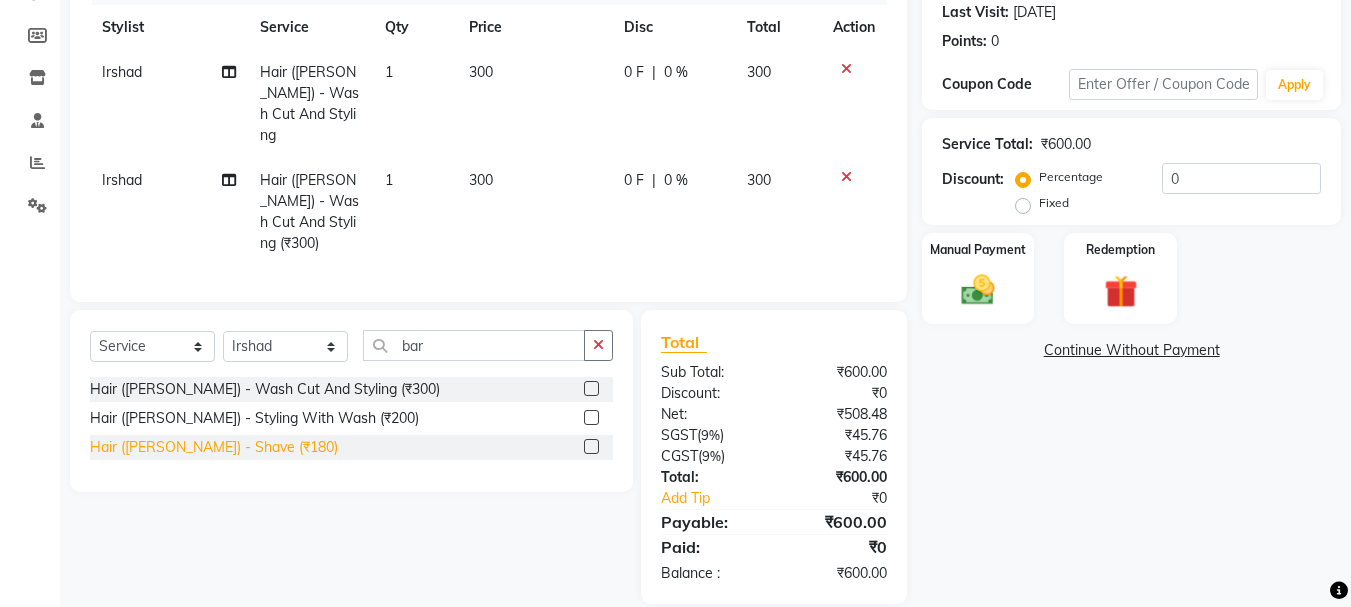 click on "Hair (Barber) - Shave (₹180)" 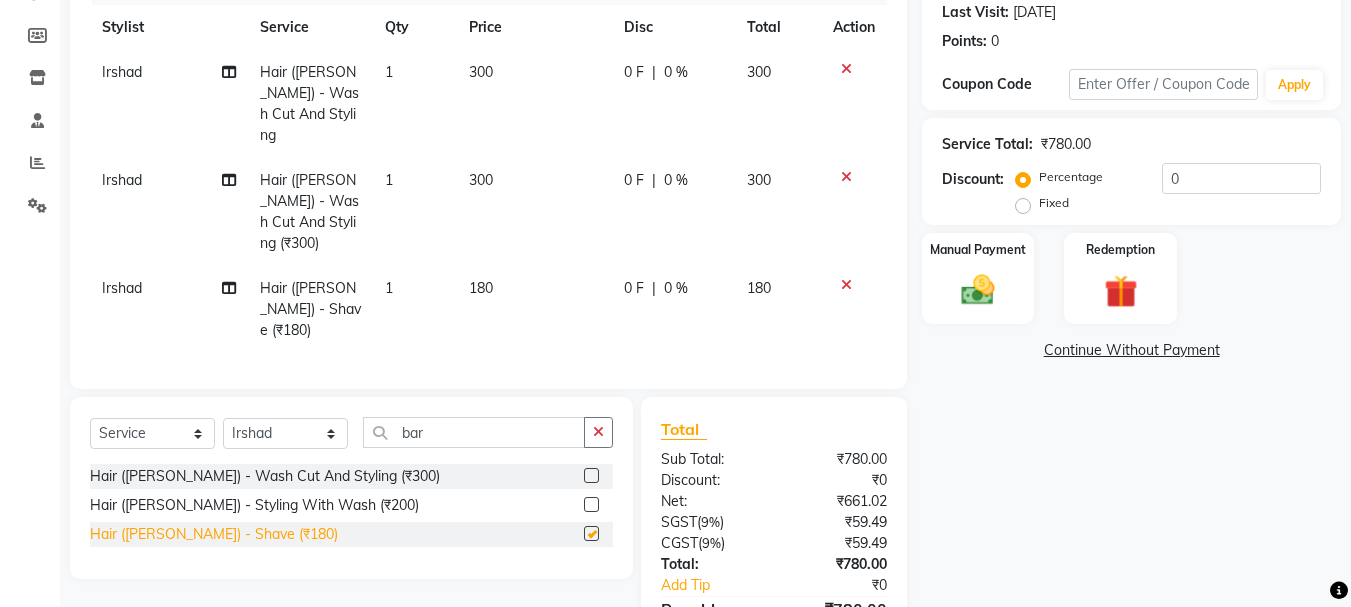 checkbox on "false" 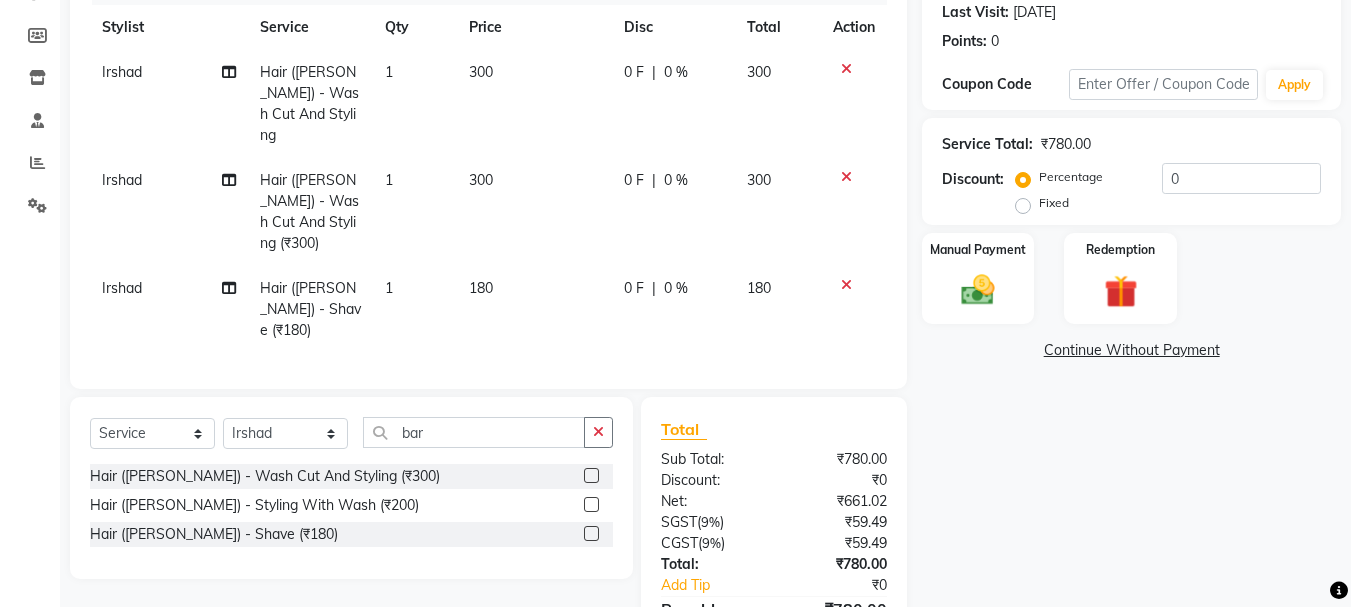 scroll, scrollTop: 100, scrollLeft: 0, axis: vertical 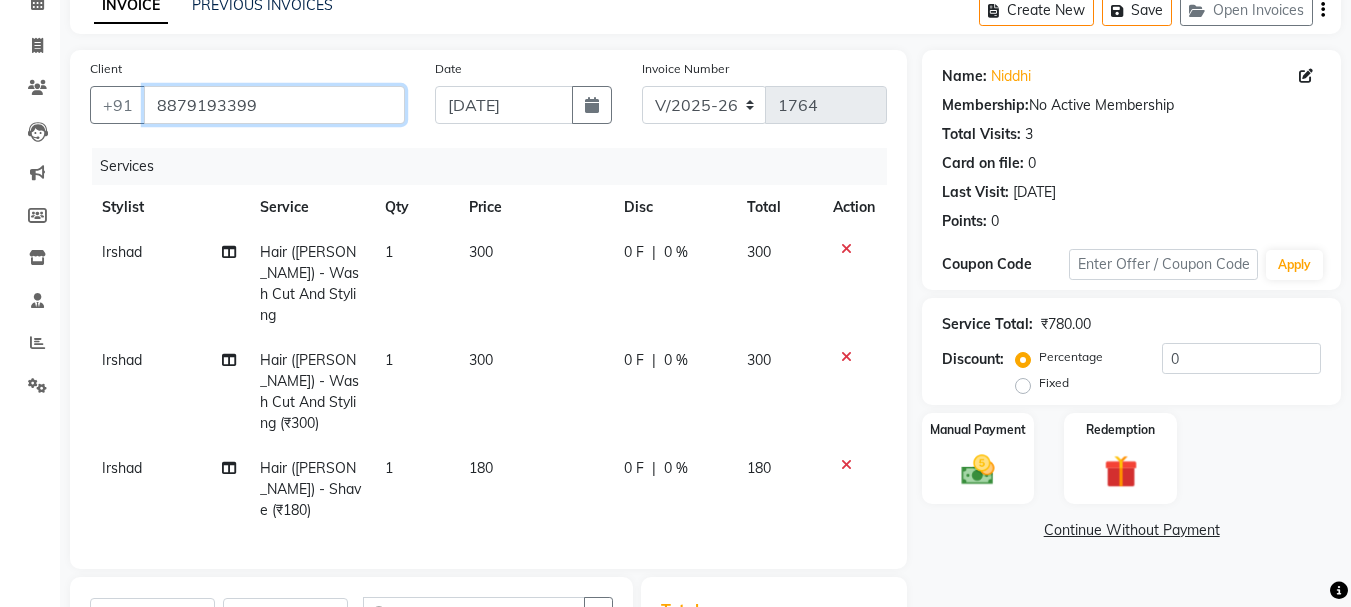 click on "8879193399" at bounding box center [274, 105] 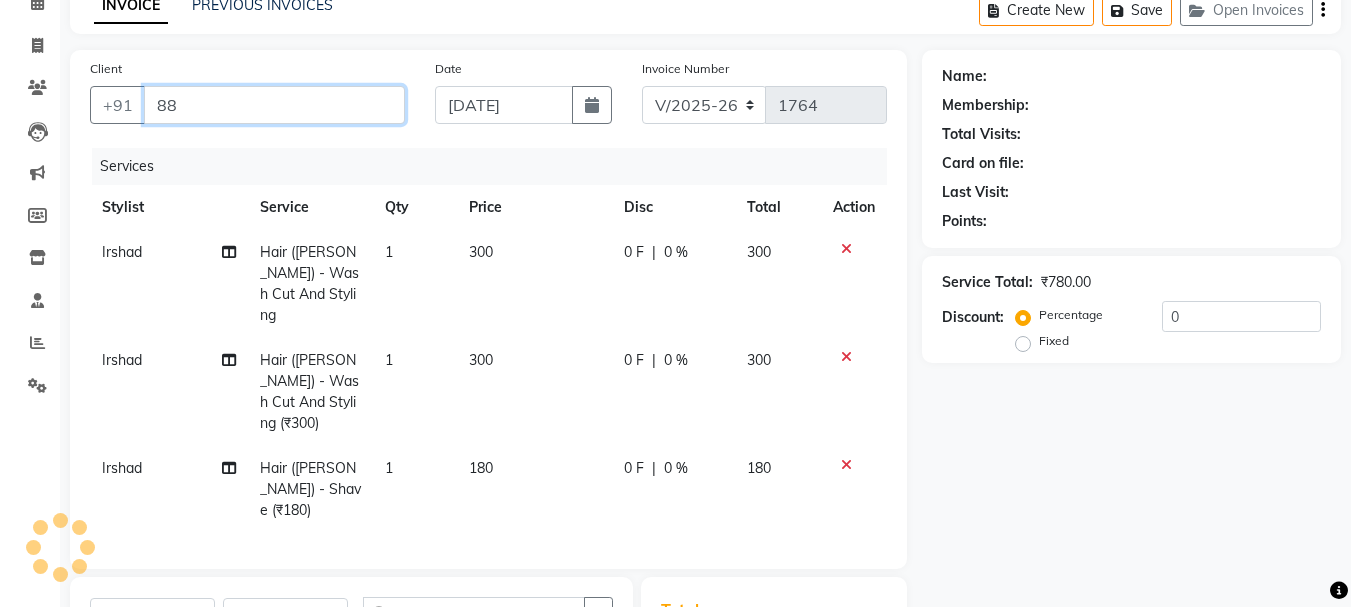 type on "8" 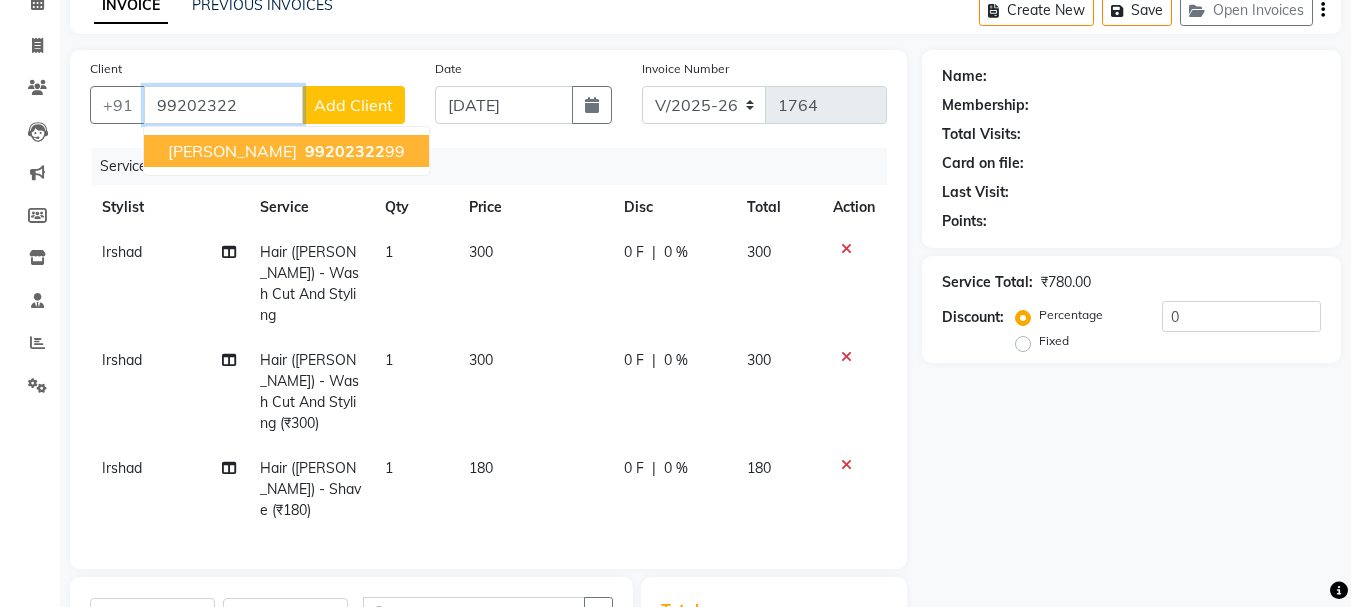 click on "raj ganatra" at bounding box center [232, 151] 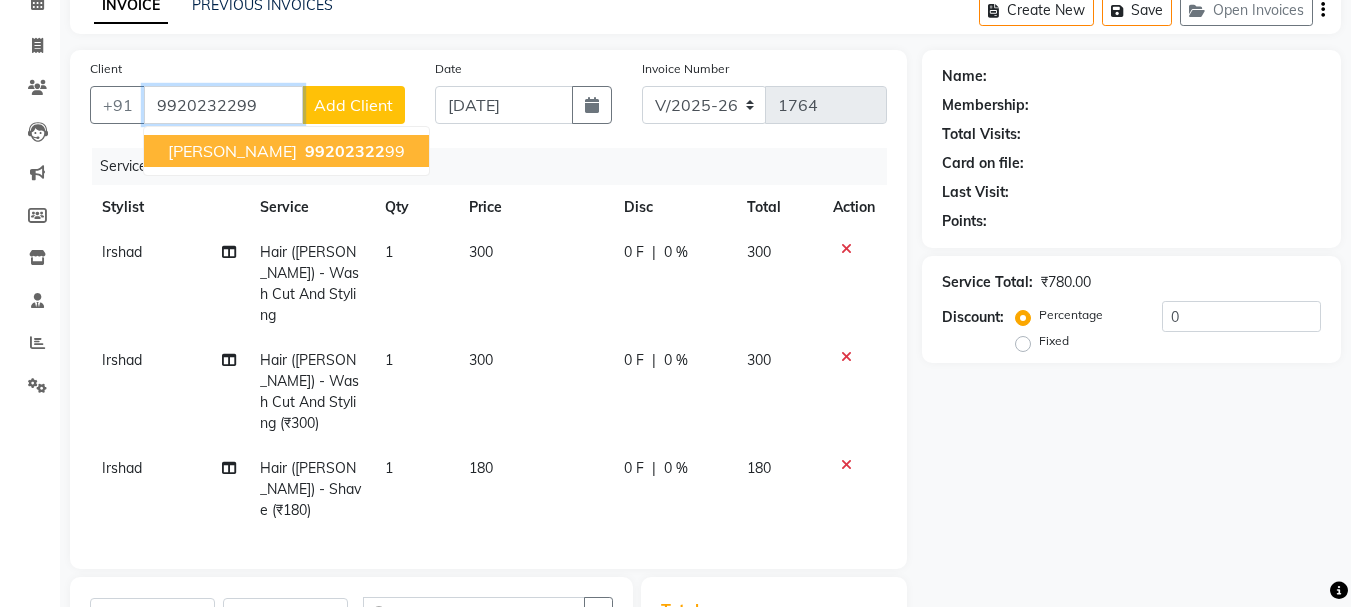 type on "9920232299" 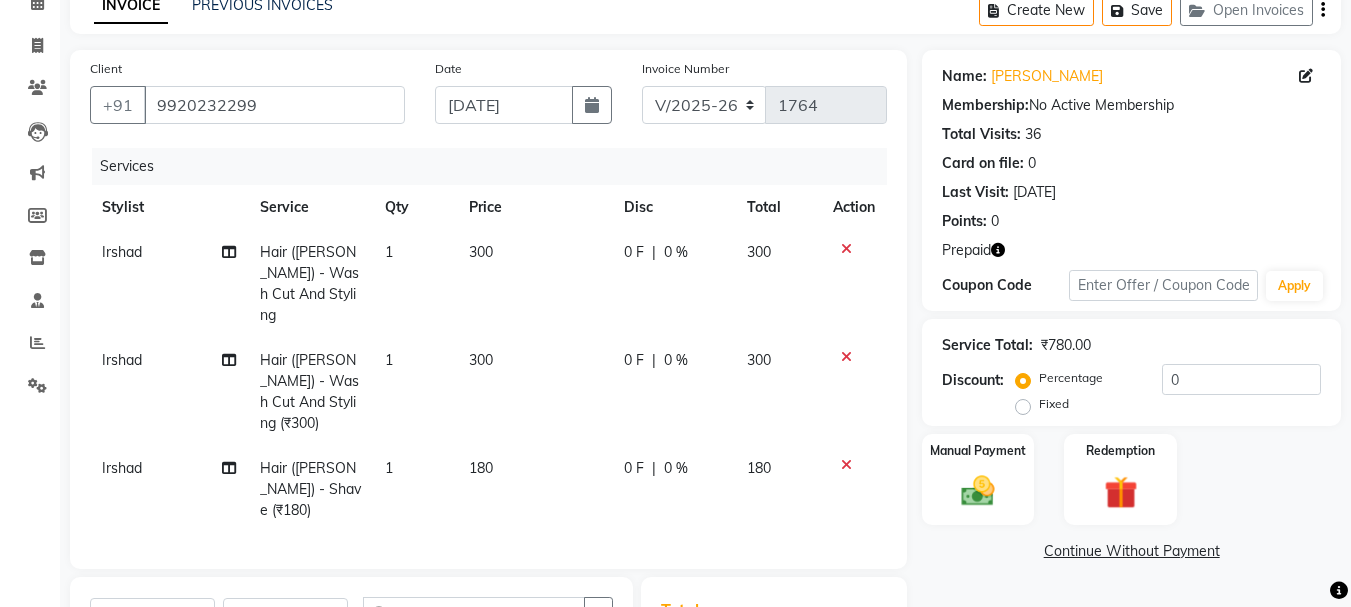 click 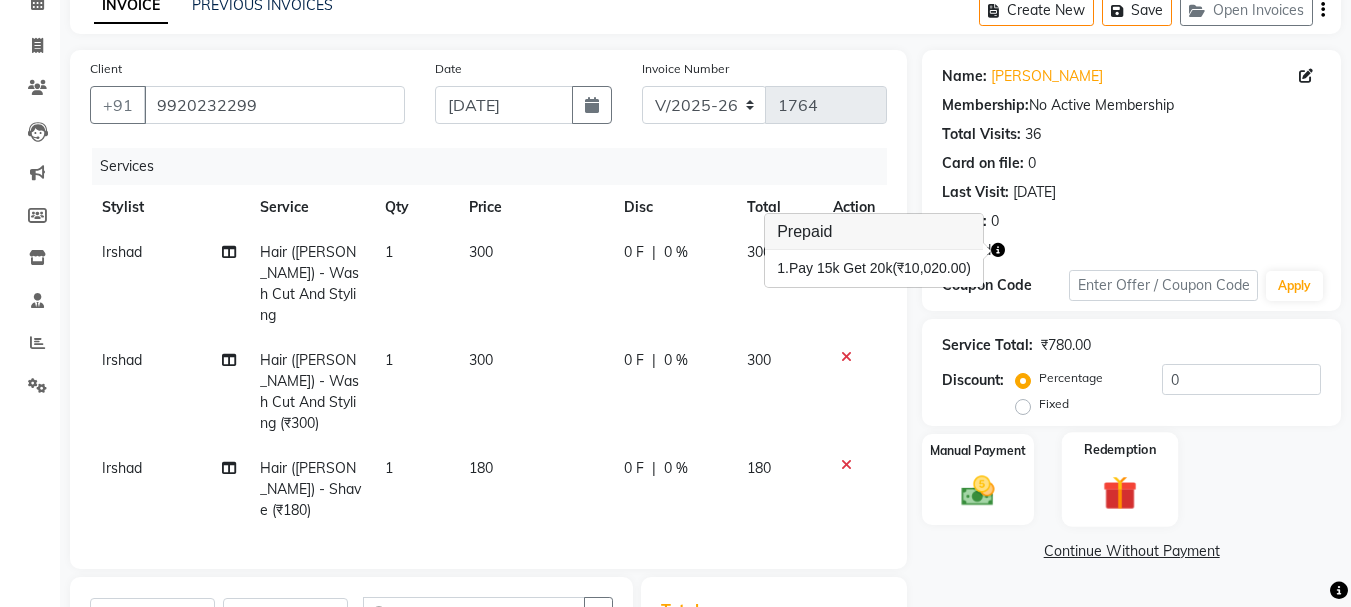 click on "Redemption" 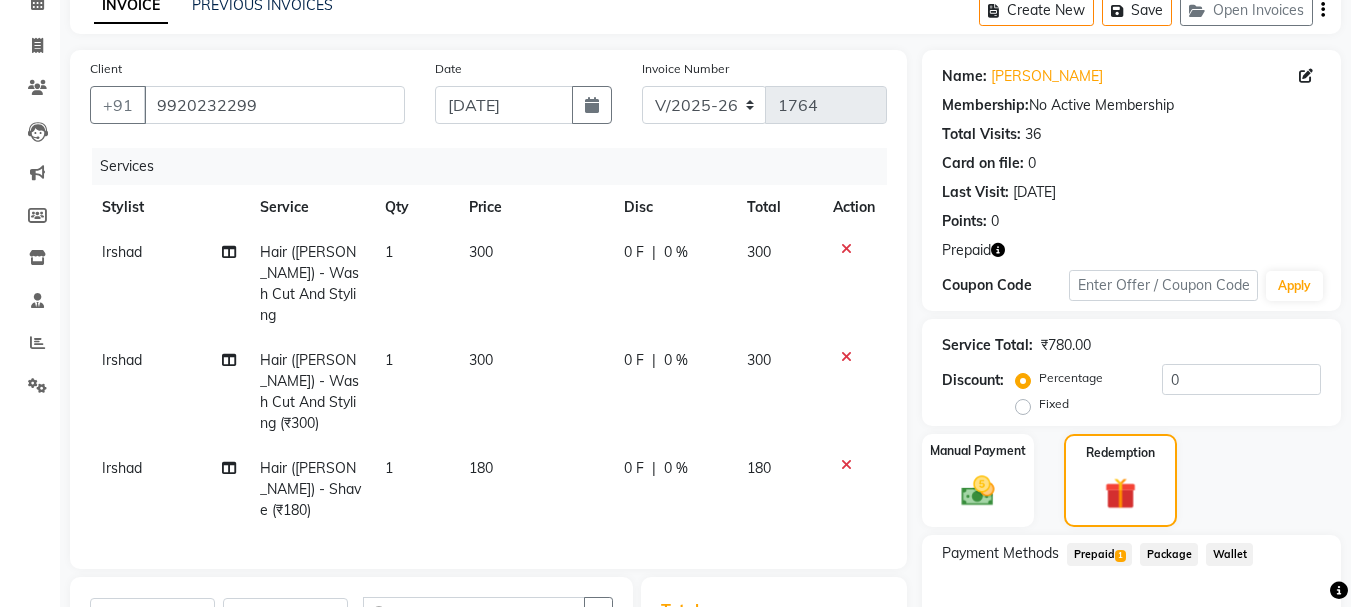 scroll, scrollTop: 346, scrollLeft: 0, axis: vertical 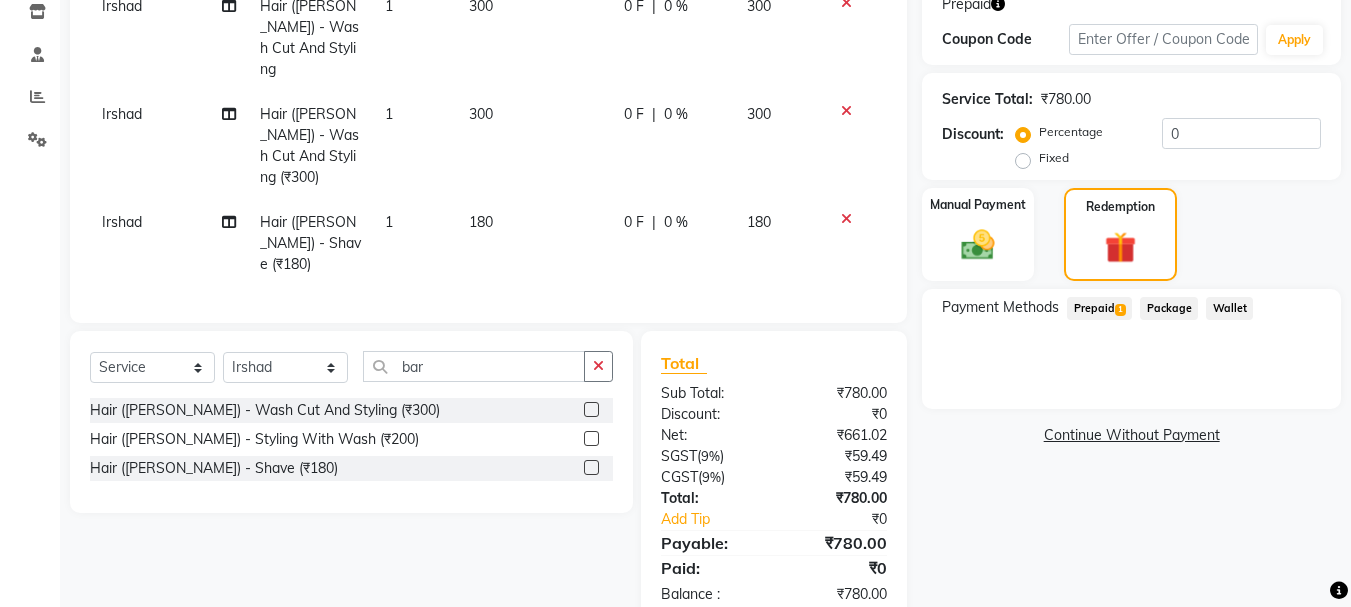 click on "Prepaid  1" 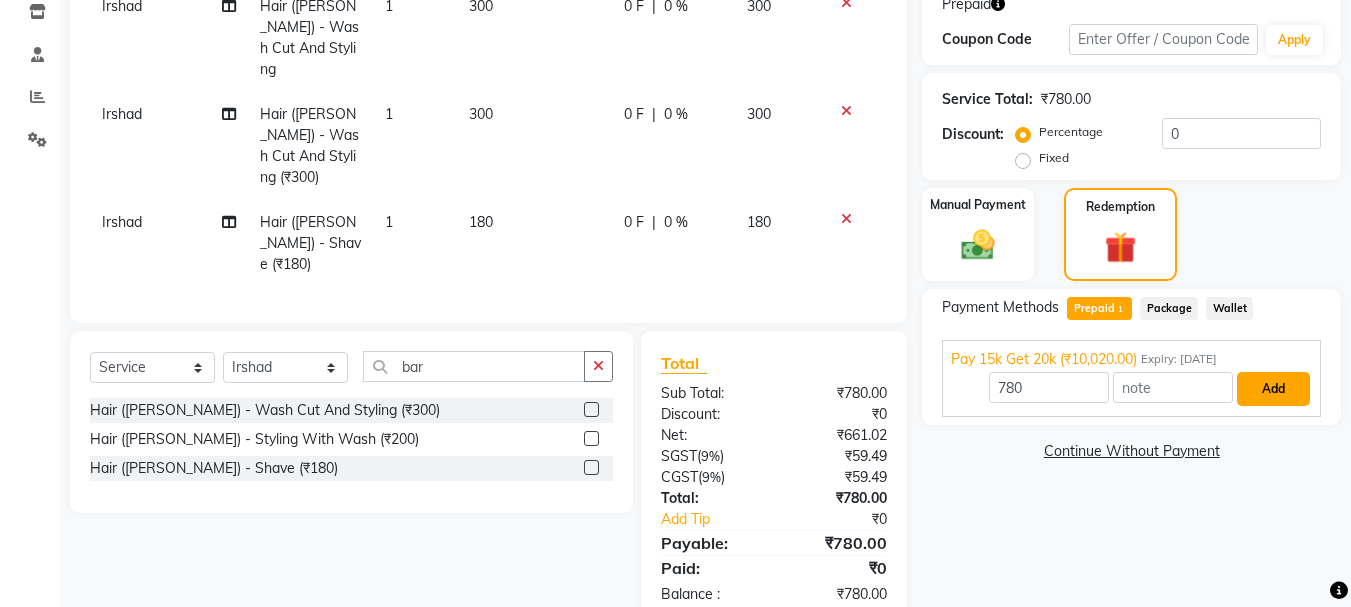 click on "Add" at bounding box center (1273, 389) 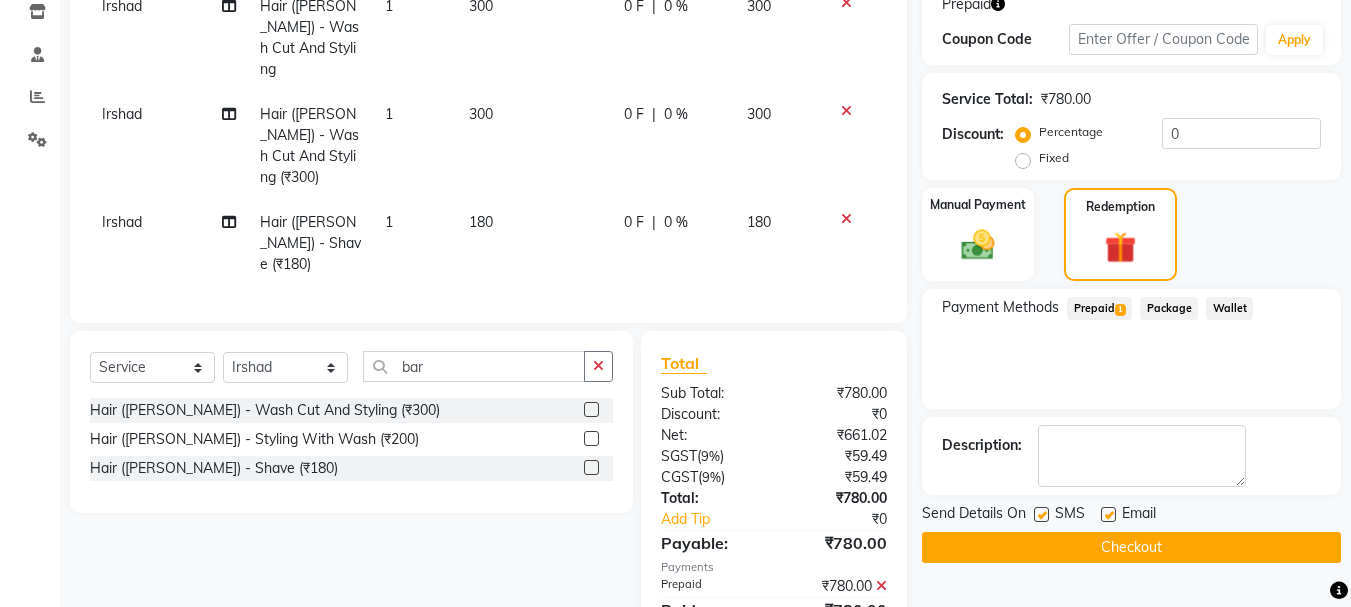scroll, scrollTop: 388, scrollLeft: 0, axis: vertical 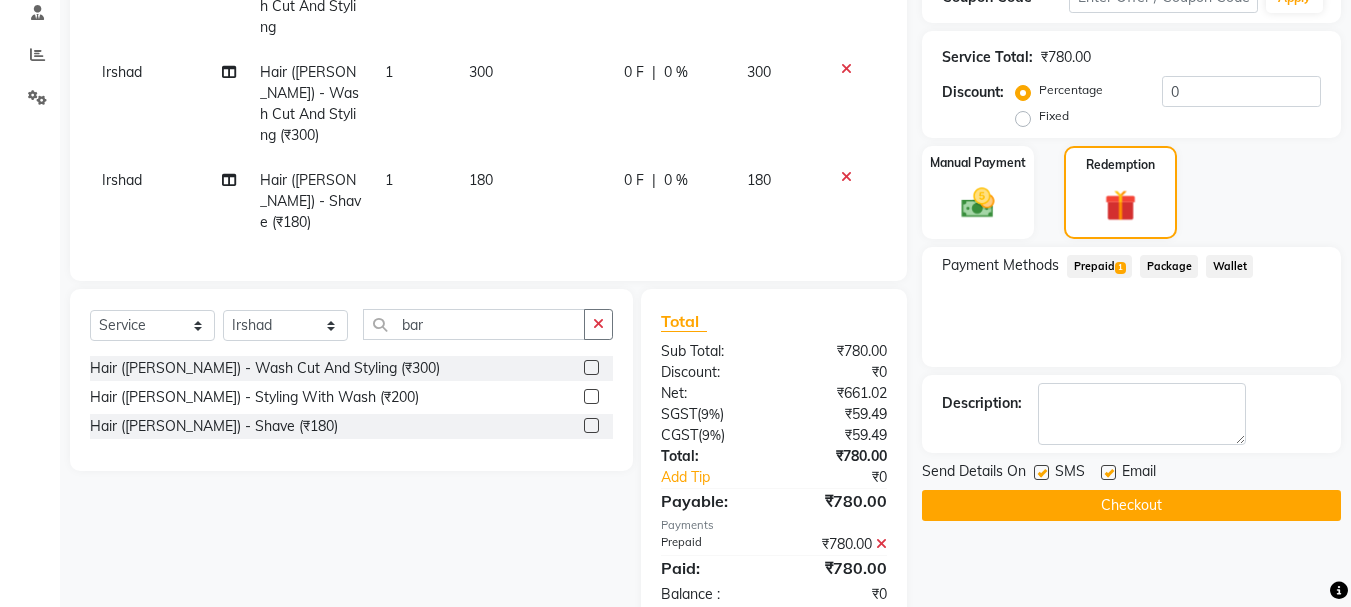 click on "Checkout" 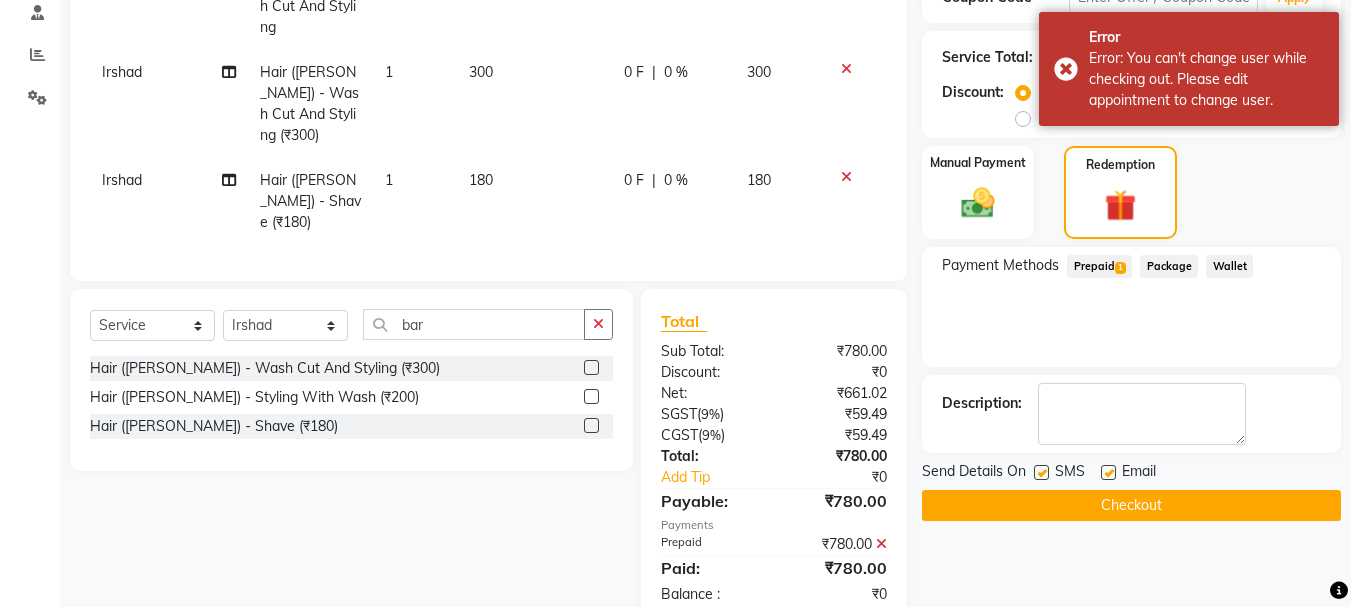 scroll, scrollTop: 41, scrollLeft: 0, axis: vertical 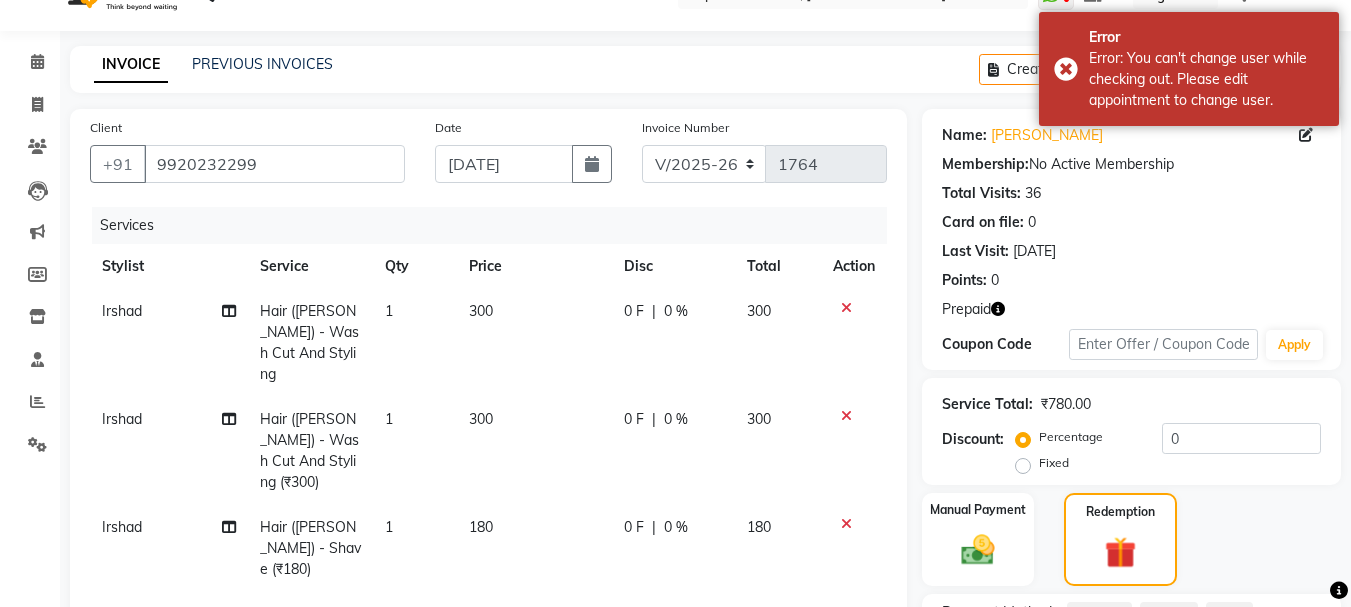 click 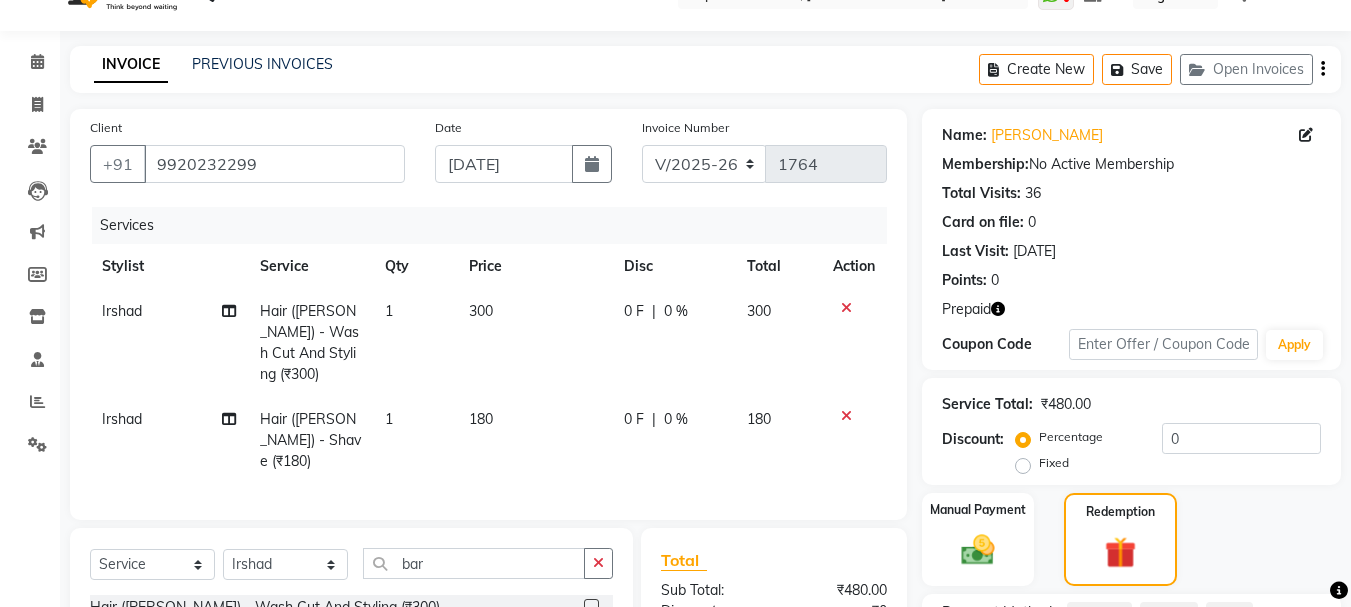 click 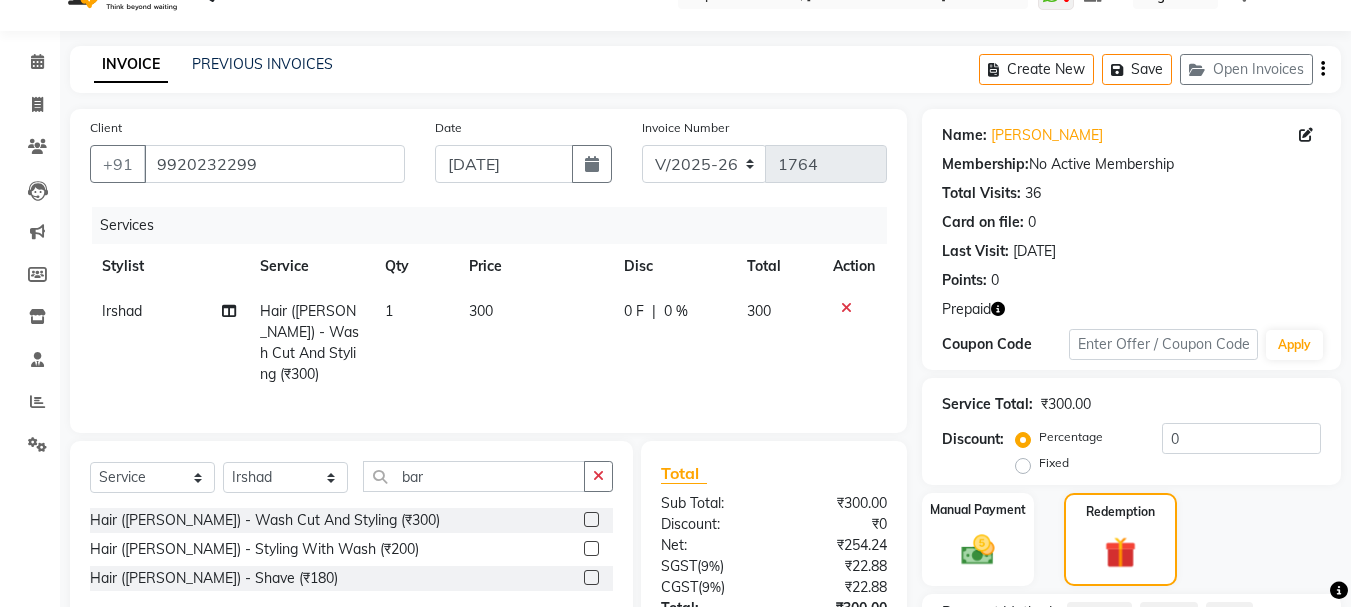 click 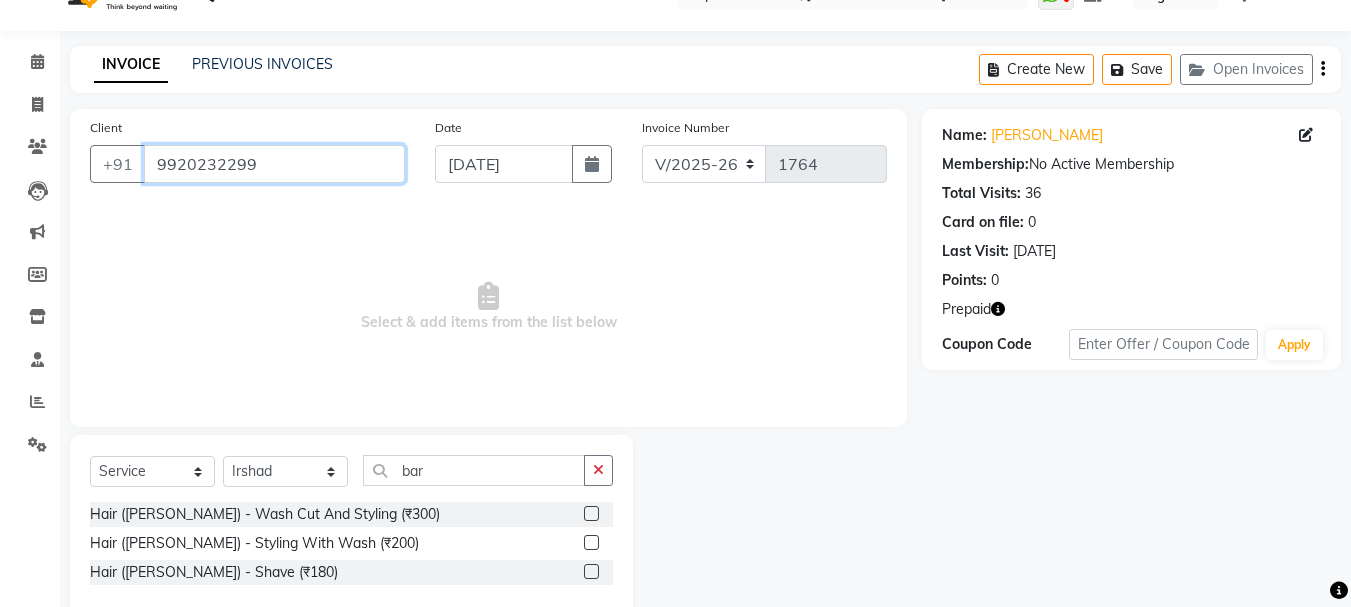 click on "9920232299" at bounding box center (274, 164) 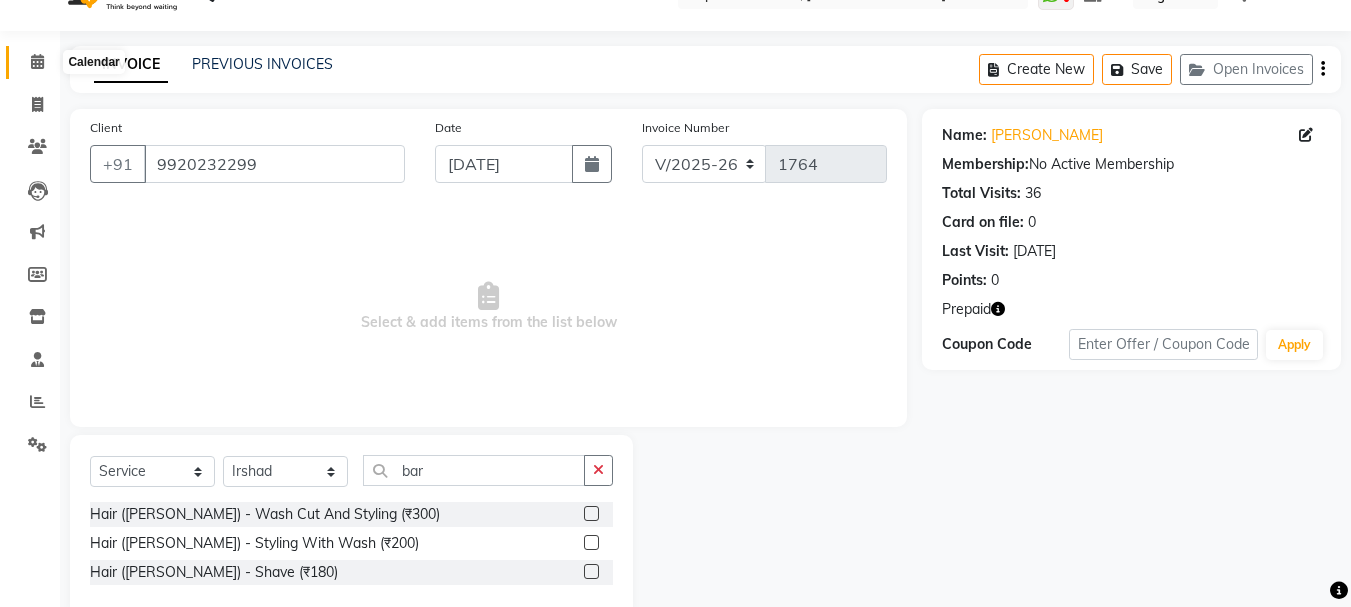 click 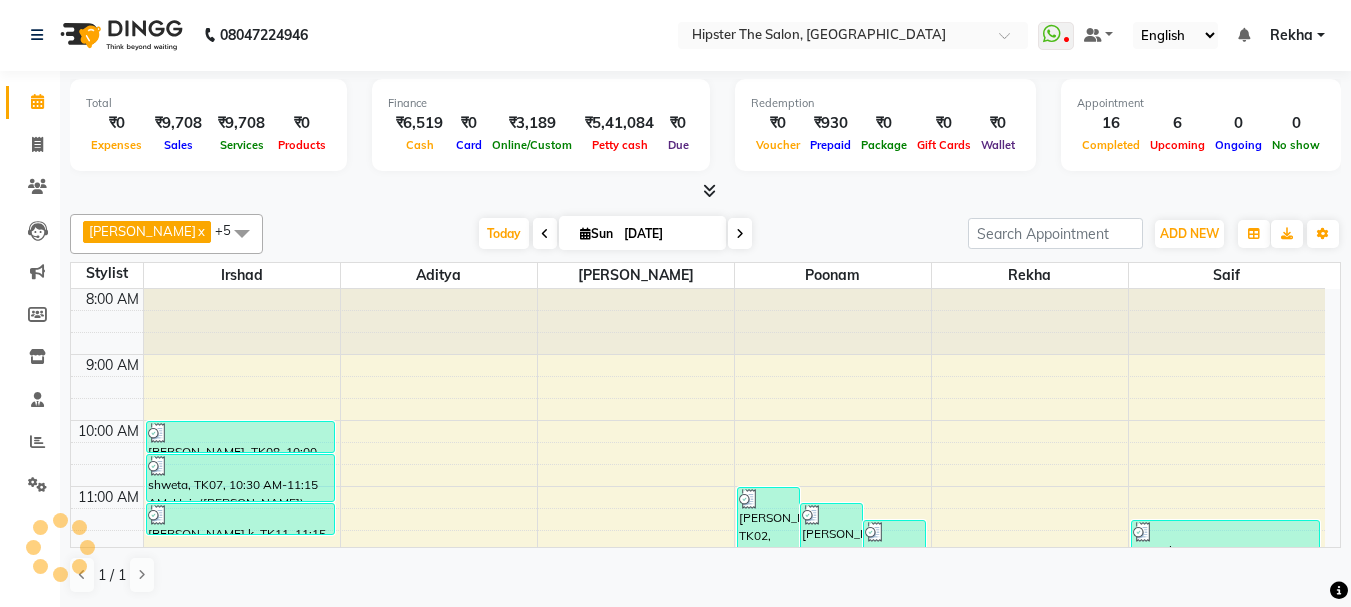 scroll, scrollTop: 0, scrollLeft: 0, axis: both 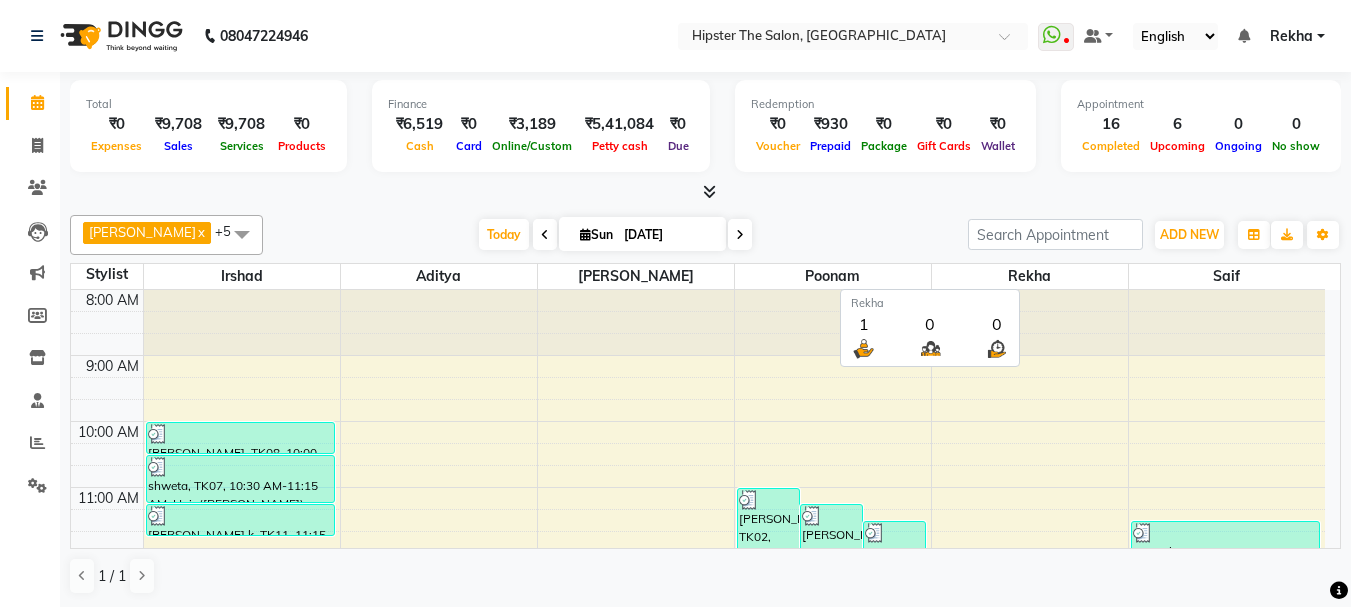 click on "Rekha" at bounding box center (1030, 276) 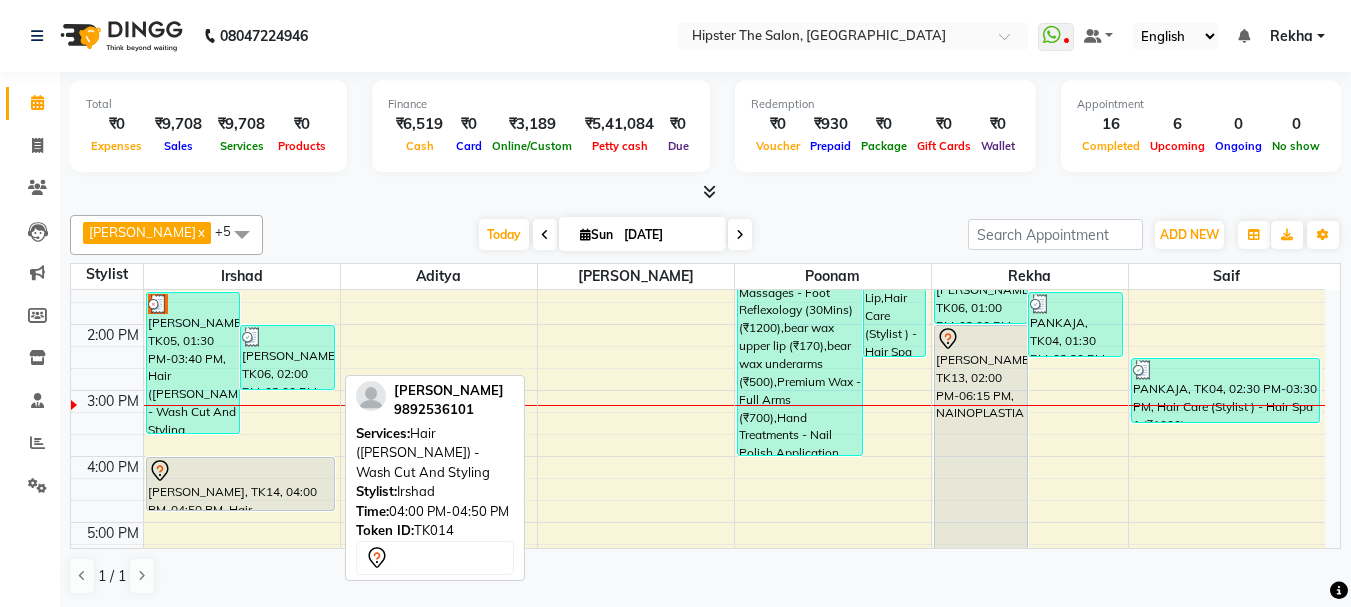 scroll, scrollTop: 347, scrollLeft: 0, axis: vertical 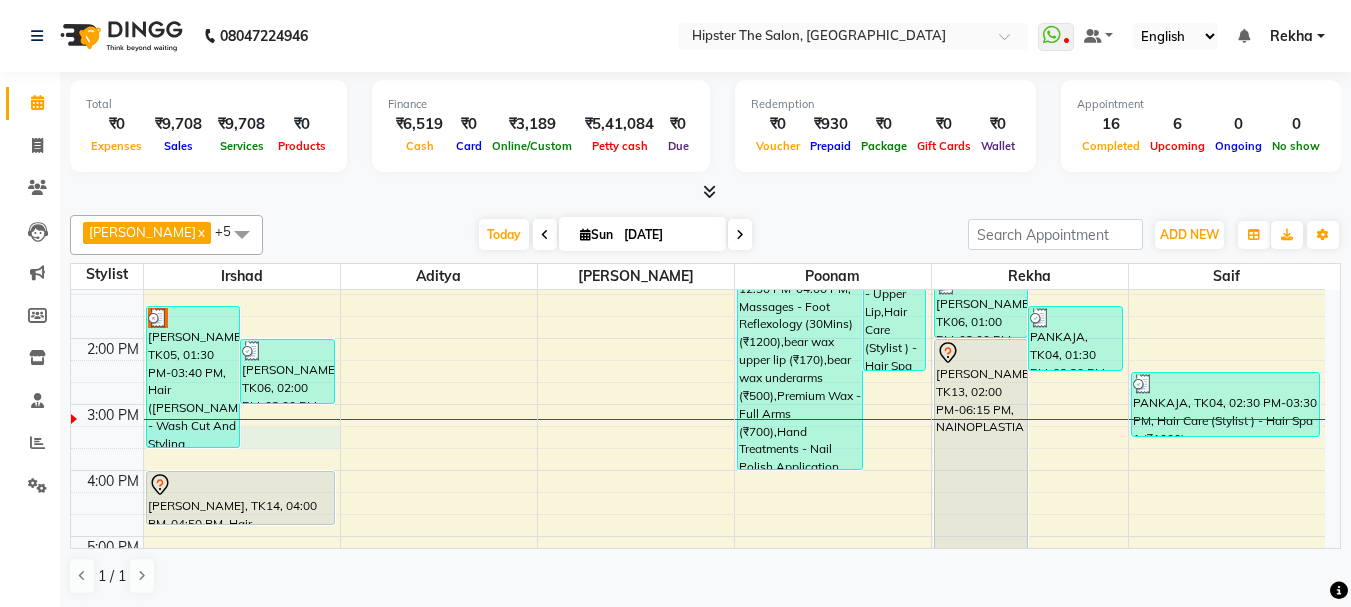 click on "8:00 AM 9:00 AM 10:00 AM 11:00 AM 12:00 PM 1:00 PM 2:00 PM 3:00 PM 4:00 PM 5:00 PM 6:00 PM 7:00 PM 8:00 PM 9:00 PM 10:00 PM     NIDDHI, TK05, 01:30 PM-03:40 PM, Hair (Barber) - Wash Cut And Styling     Anna Reji, TK06, 02:00 PM-03:00 PM, Hair Care (Stylist ) - Hair Spa (₹800)     Bhavin Chudasma, TK08, 10:00 AM-10:30 AM, Hair (Stylist ) - Styling With Wash 1     shweta, TK07, 10:30 AM-11:15 AM, Hair (Barber) - Wash Cut And Styling     Anmol k, TK11, 11:15 AM-11:45 AM, Hair (Barber) - Wash Cut And Styling             hardik, TK14, 04:00 PM-04:50 PM, Hair (Barber) - Wash Cut And Styling             avinash gharge, TK12, 06:00 PM-06:30 PM, Hair (Barber) - Wash Cut And Styling             avinash gharge, TK12, 06:30 PM-07:00 PM, Hair (Barber) - Shave     SHRADDHA SHAH, TK02, 11:00 AM-12:00 PM, Threading - Eyebrows     SHRADDHA SHAH, TK02, 11:15 AM-12:15 PM, Threading - Upper Lip                     neelam, TK16, 07:00 PM-08:00 PM, Threading - Eyebrows" at bounding box center [698, 437] 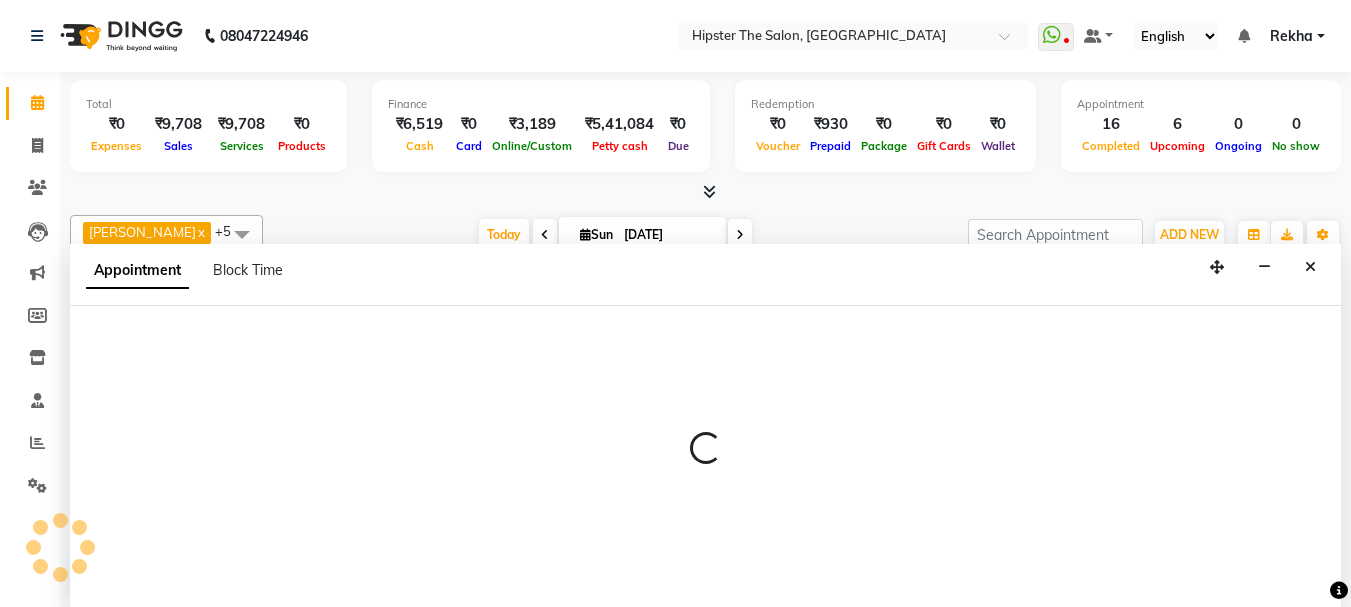scroll, scrollTop: 1, scrollLeft: 0, axis: vertical 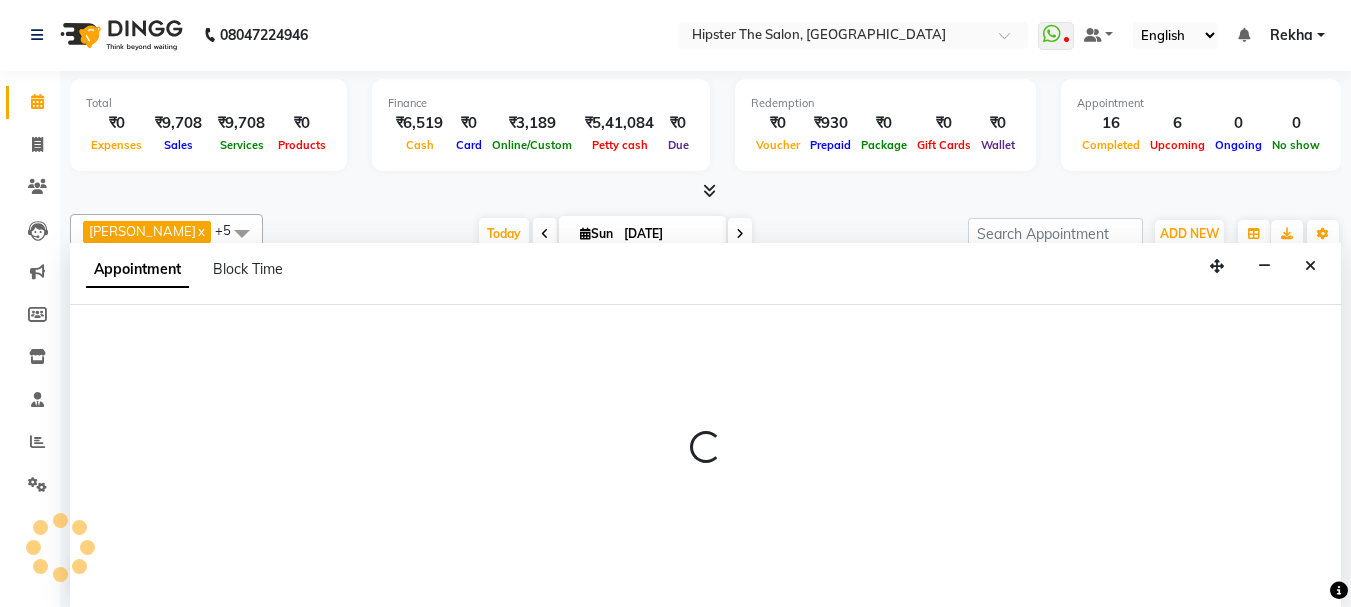 select on "32387" 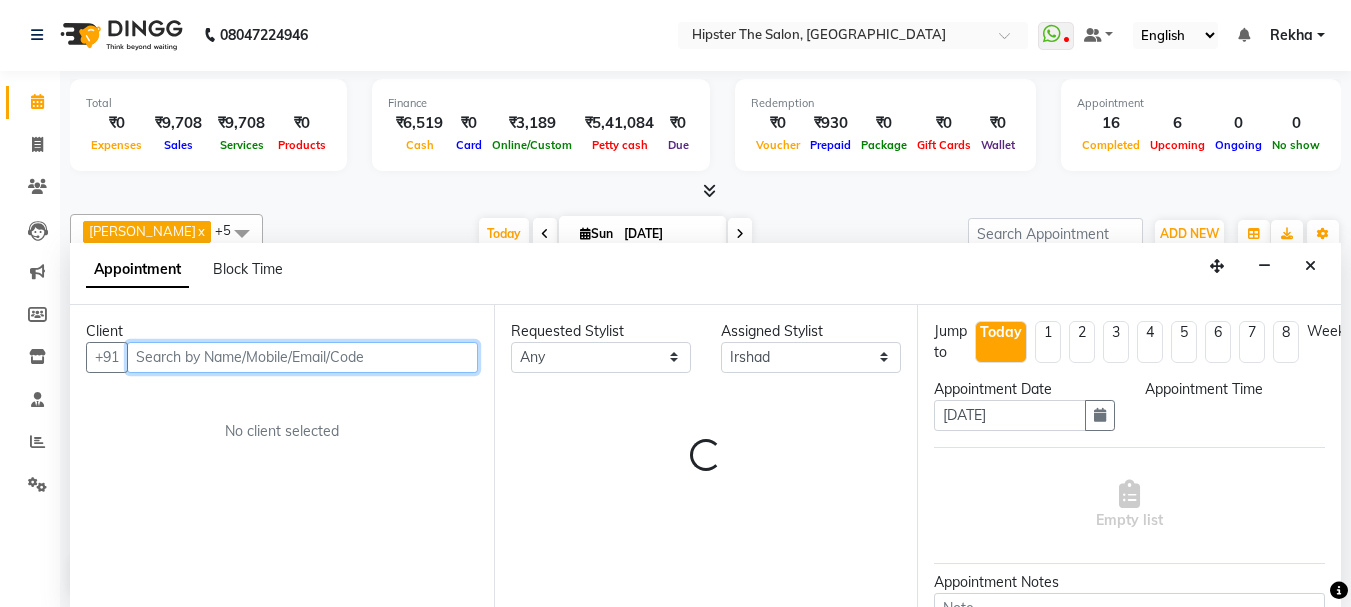 select on "915" 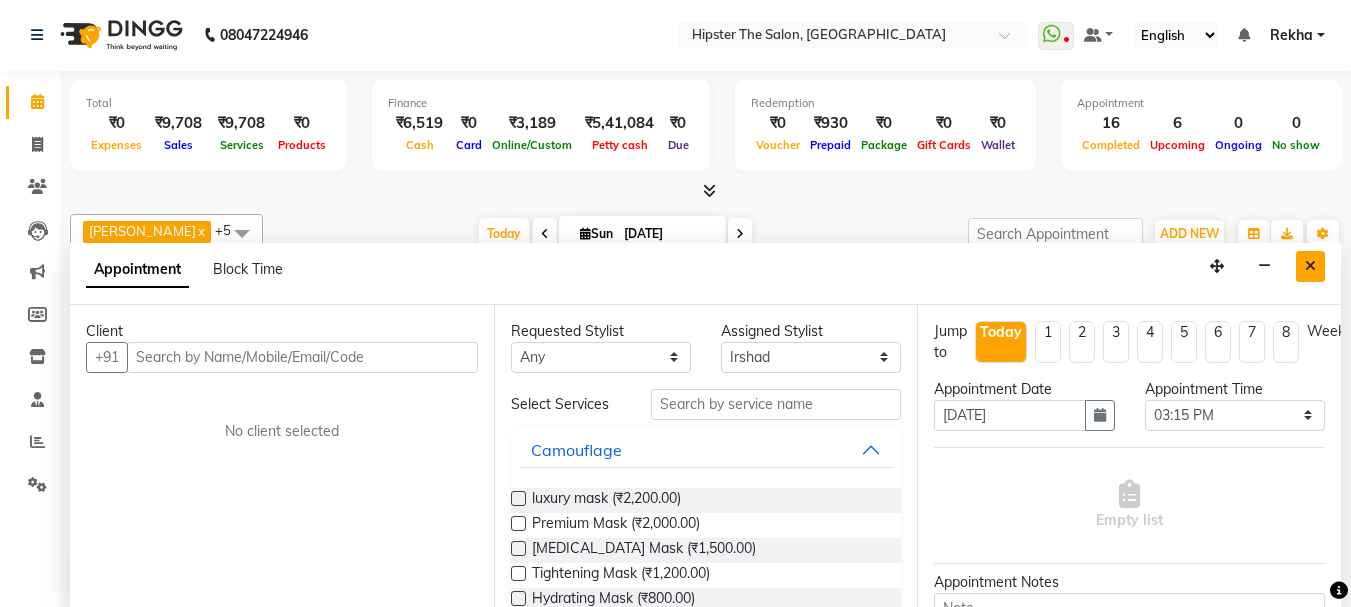click at bounding box center [1310, 266] 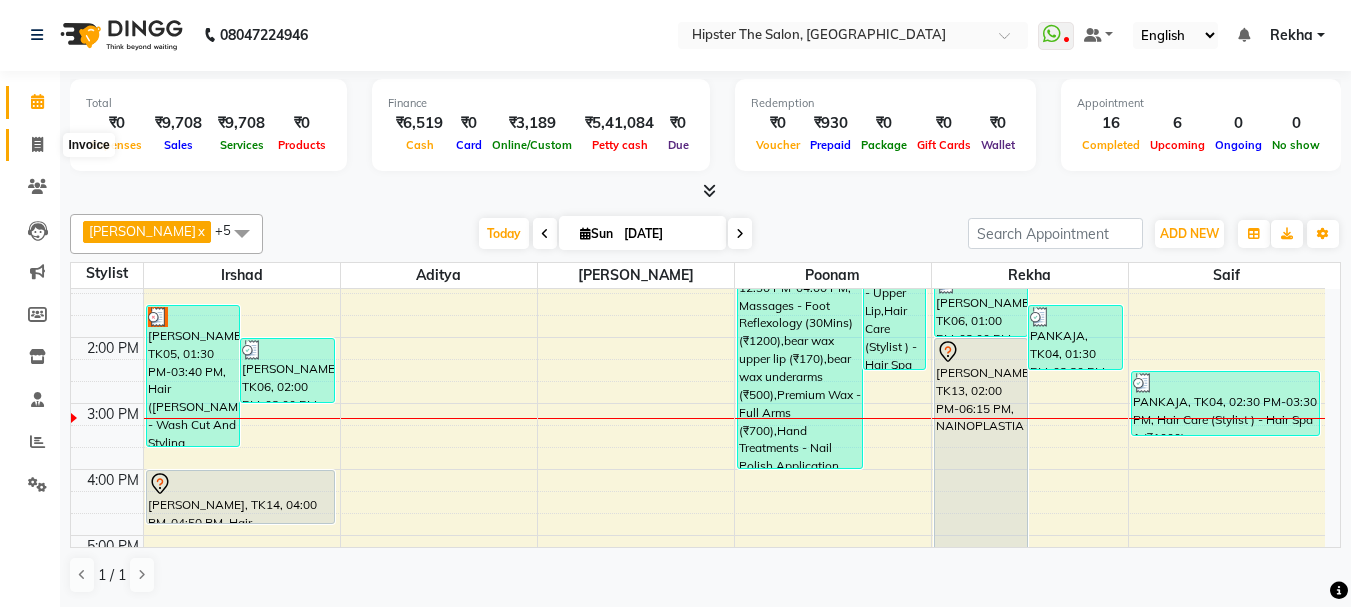 drag, startPoint x: 3, startPoint y: 299, endPoint x: 33, endPoint y: 146, distance: 155.91344 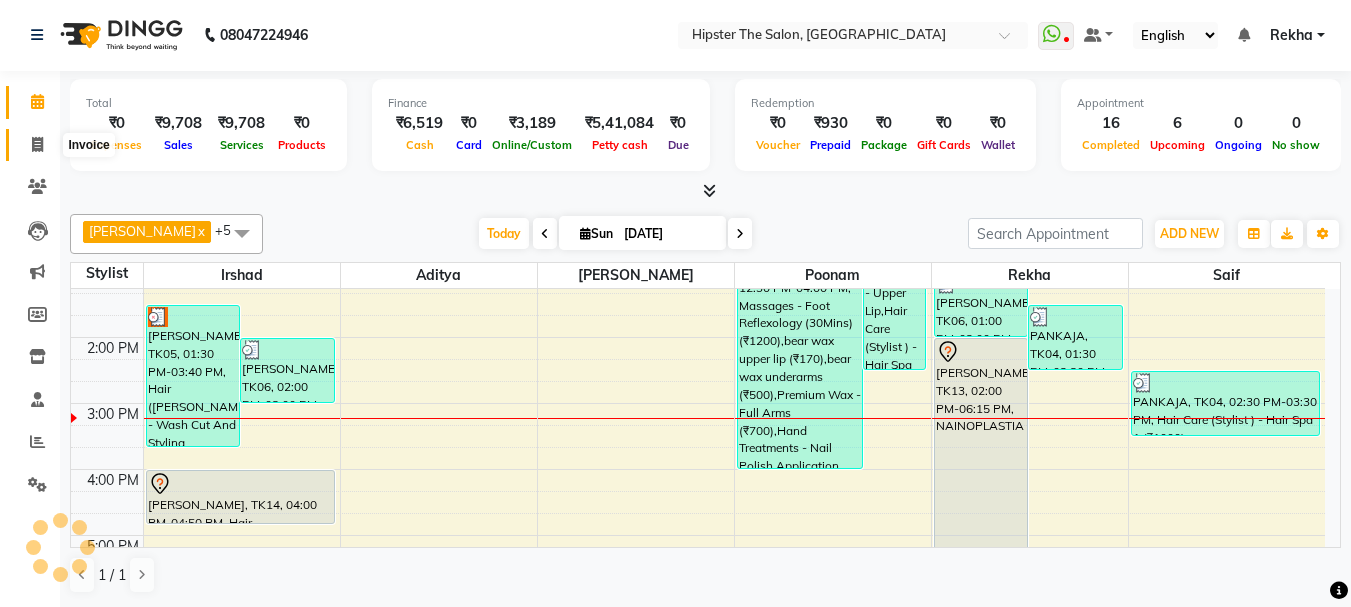 click 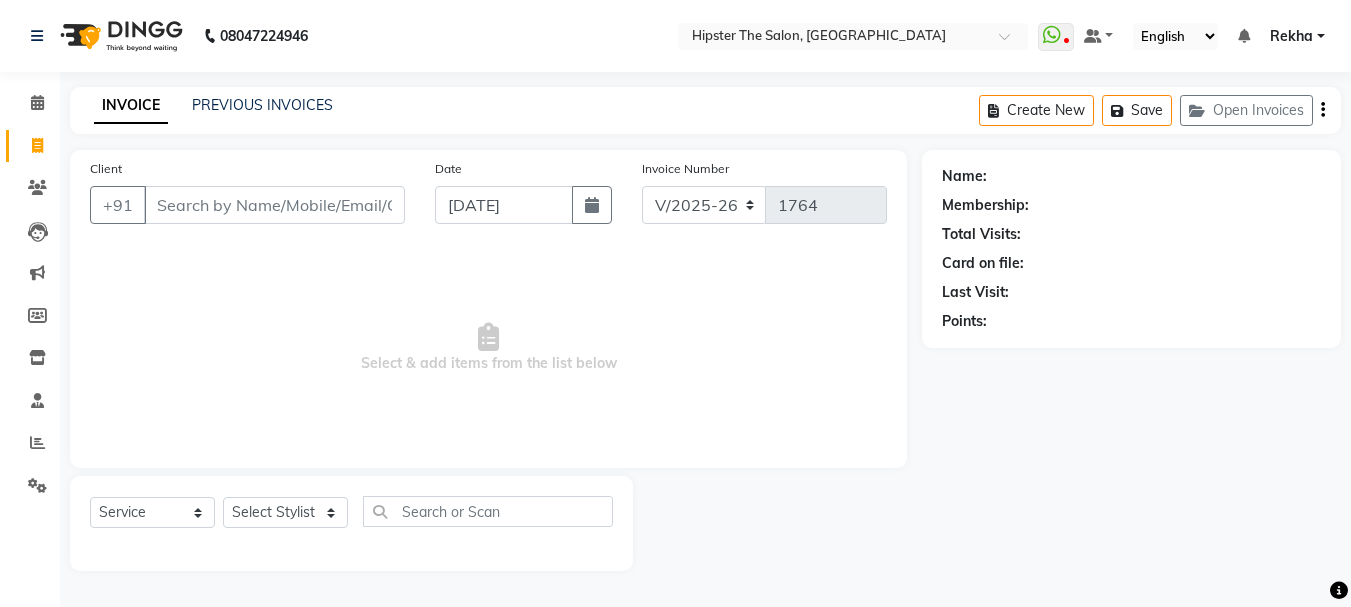 scroll, scrollTop: 0, scrollLeft: 0, axis: both 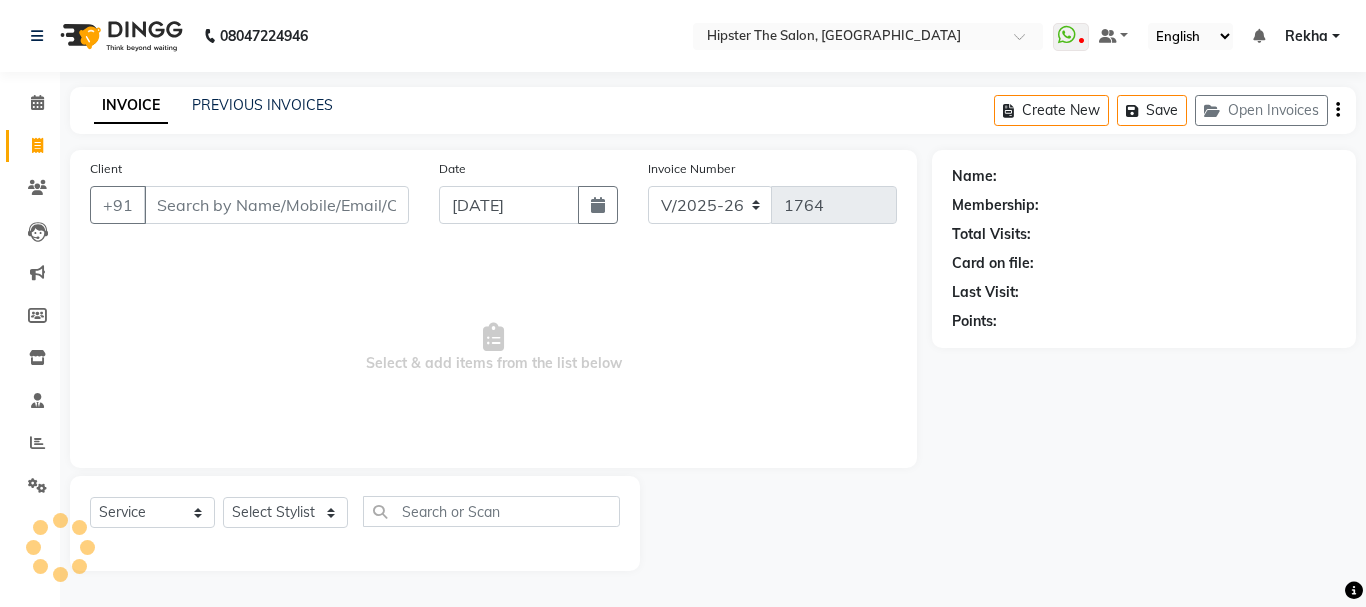 click on "Client" at bounding box center (276, 205) 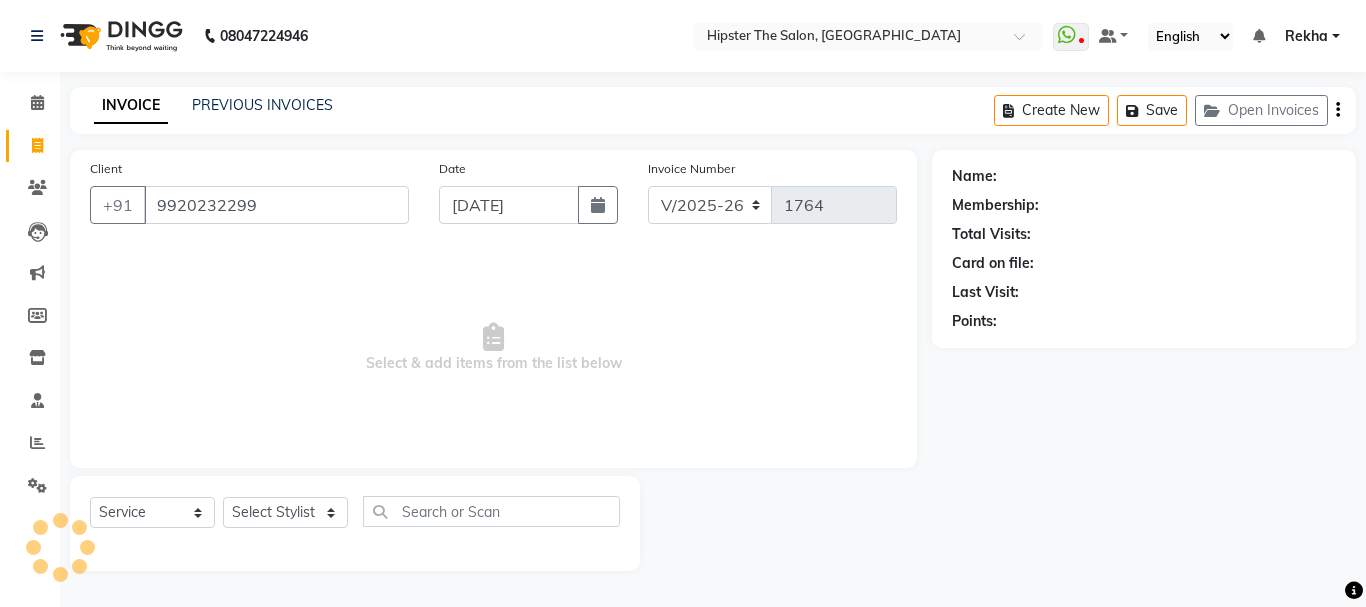 type on "9920232299" 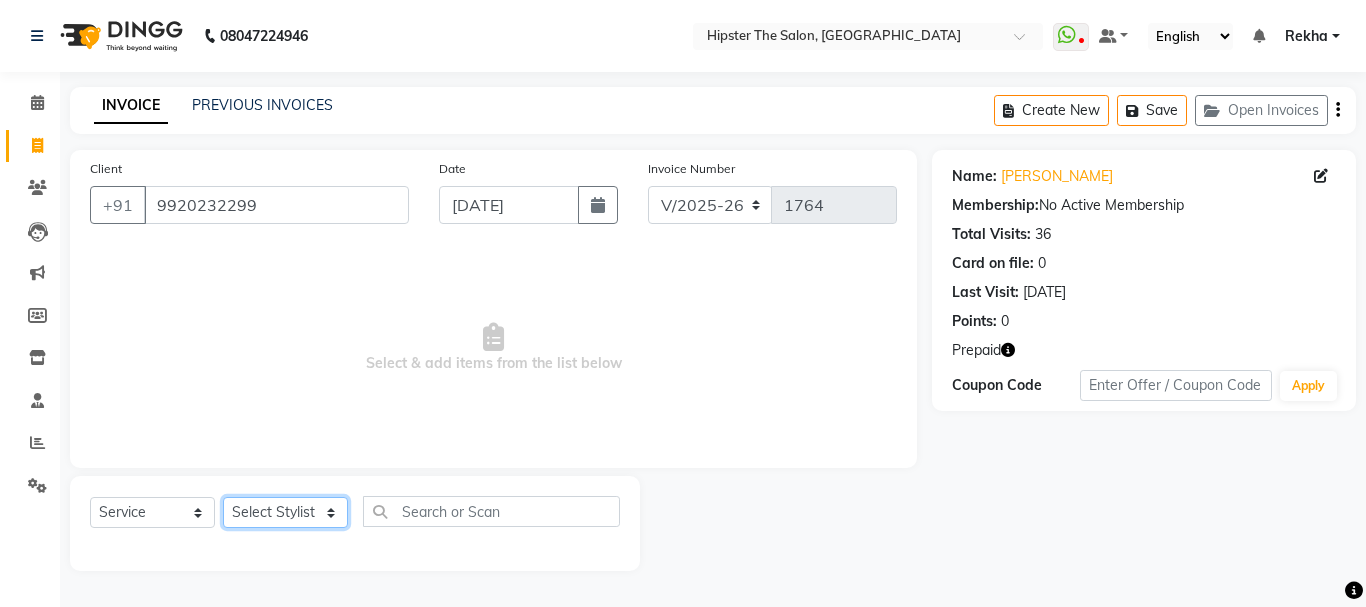 click on "Select Stylist Aditya aishu Akansha Altaf Anil Anup Ashik Bhavin Irshad Lucky meeth minaz  Namrata Neelam poonam Raju Rekha saif salman Saneef sweta  Vaibhav vicky" 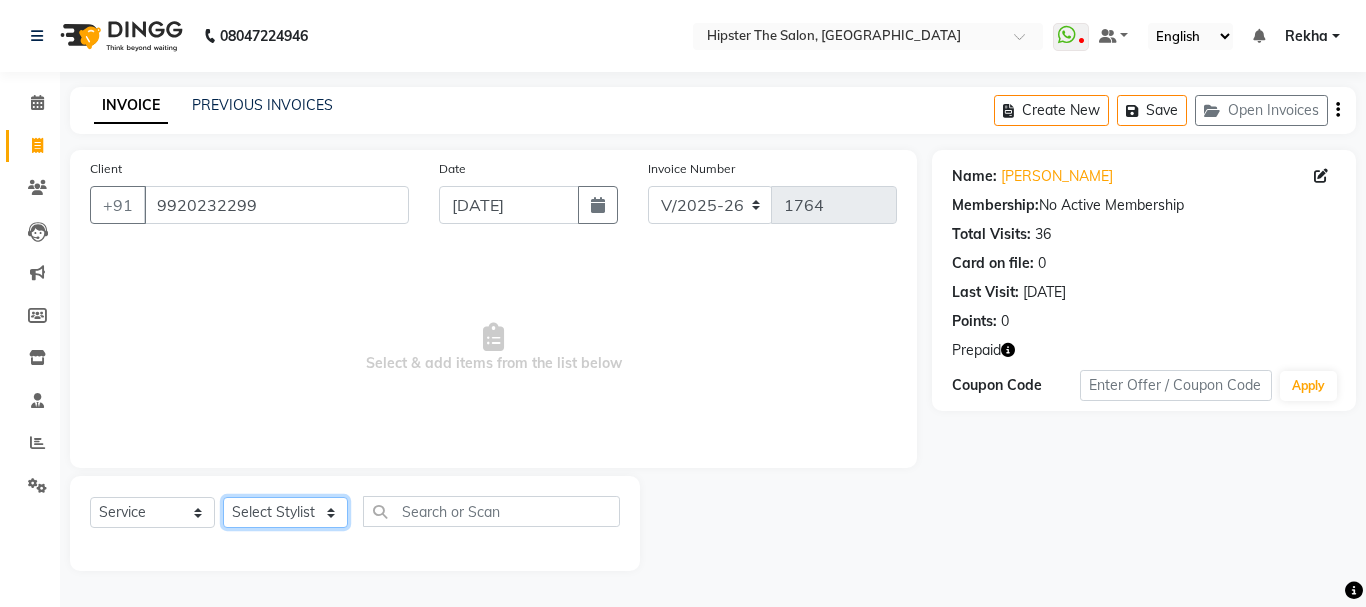 select on "32387" 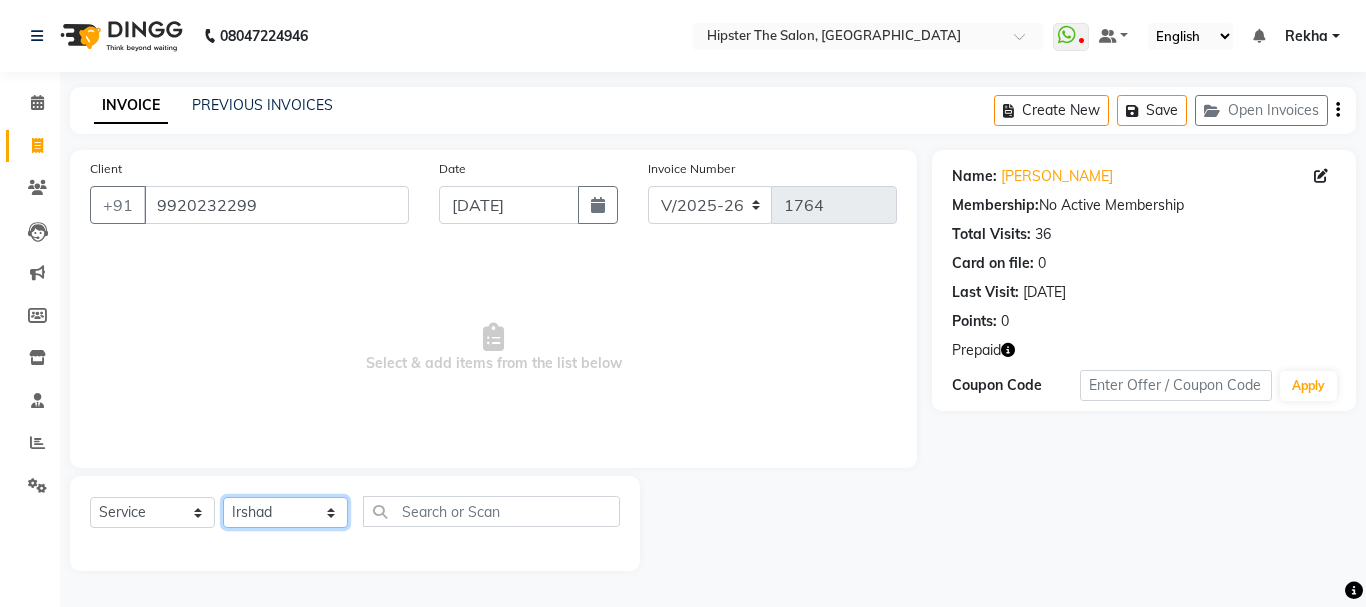 click on "Select Stylist Aditya aishu Akansha Altaf Anil Anup Ashik Bhavin Irshad Lucky meeth minaz  Namrata Neelam poonam Raju Rekha saif salman Saneef sweta  Vaibhav vicky" 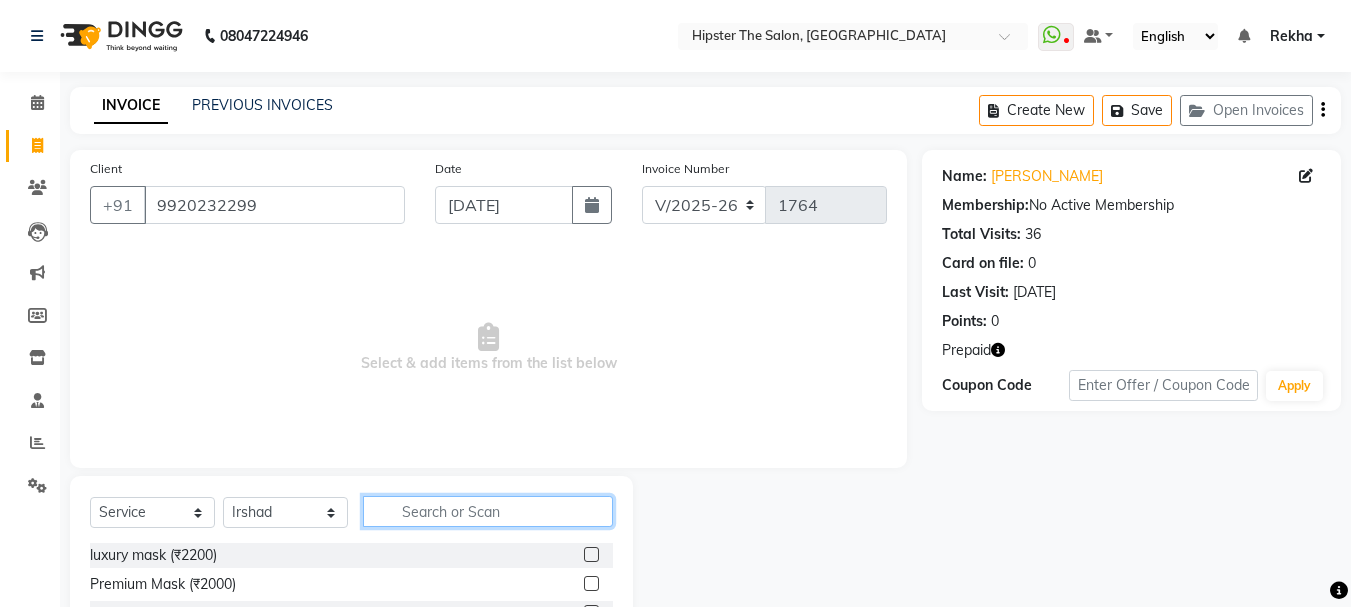 click 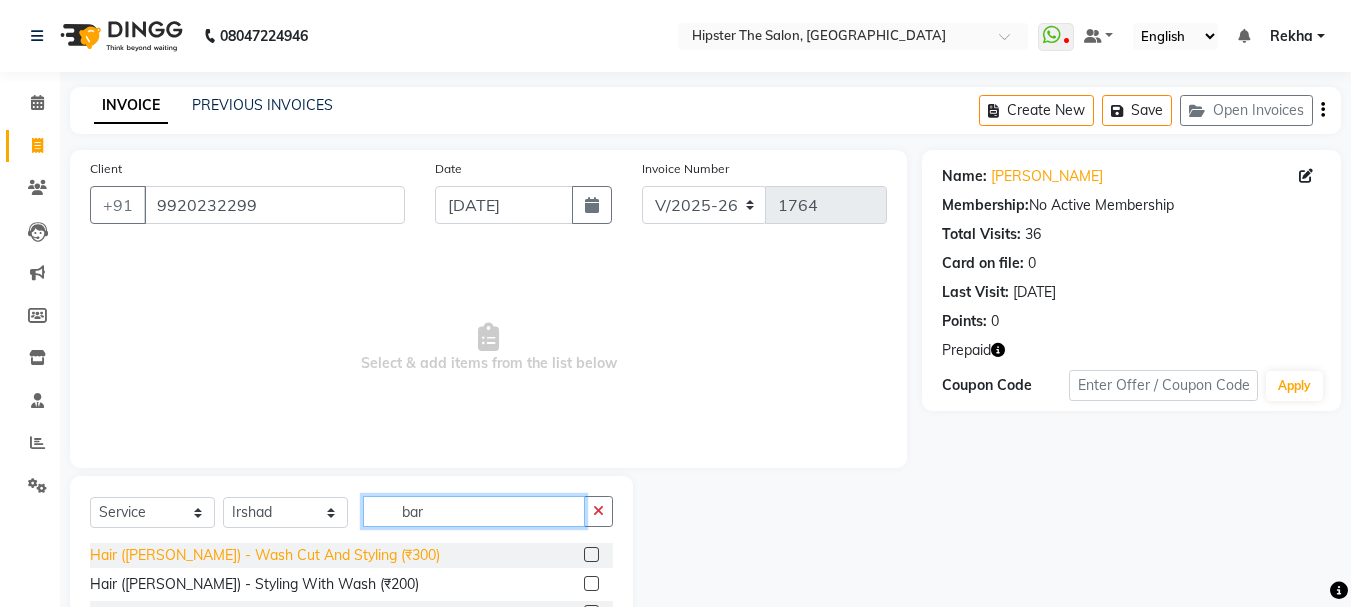 type on "bar" 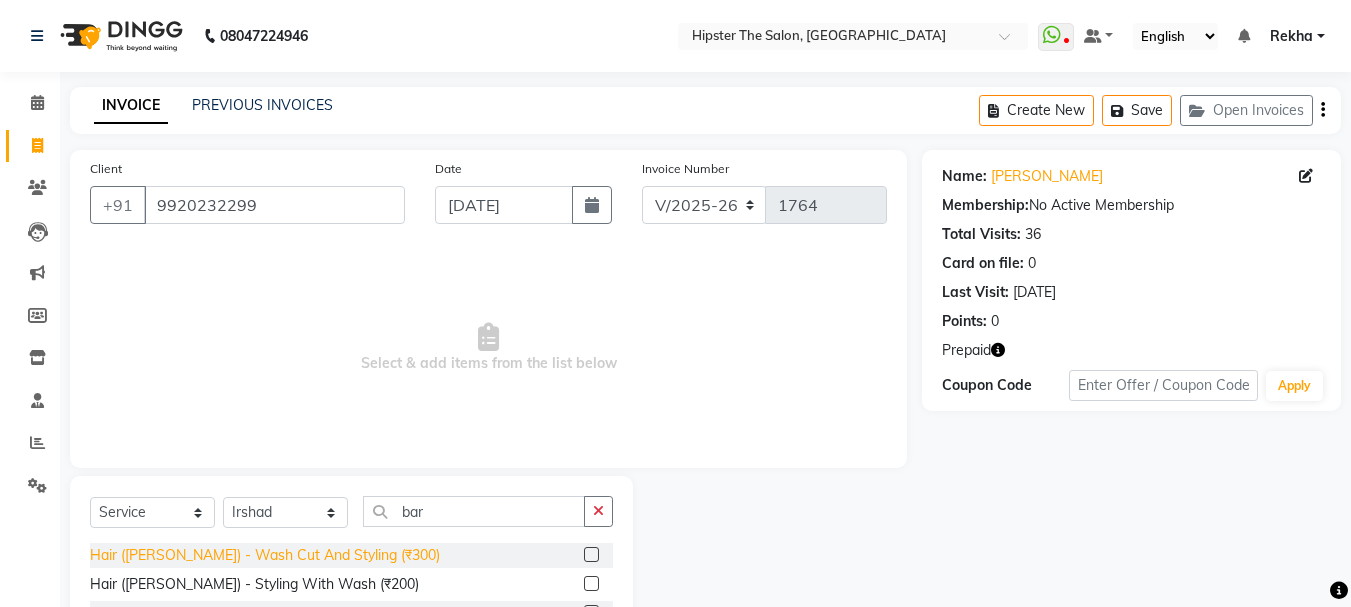 click on "Hair (Barber) - Wash Cut And Styling (₹300)" 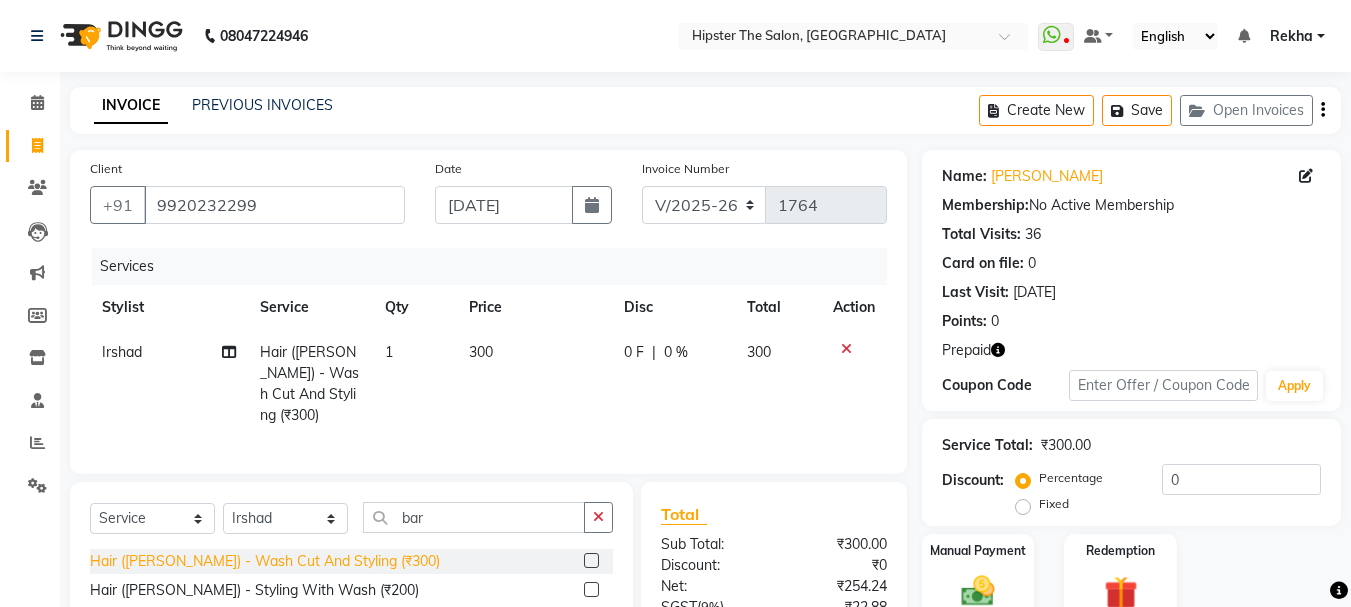 scroll, scrollTop: 193, scrollLeft: 0, axis: vertical 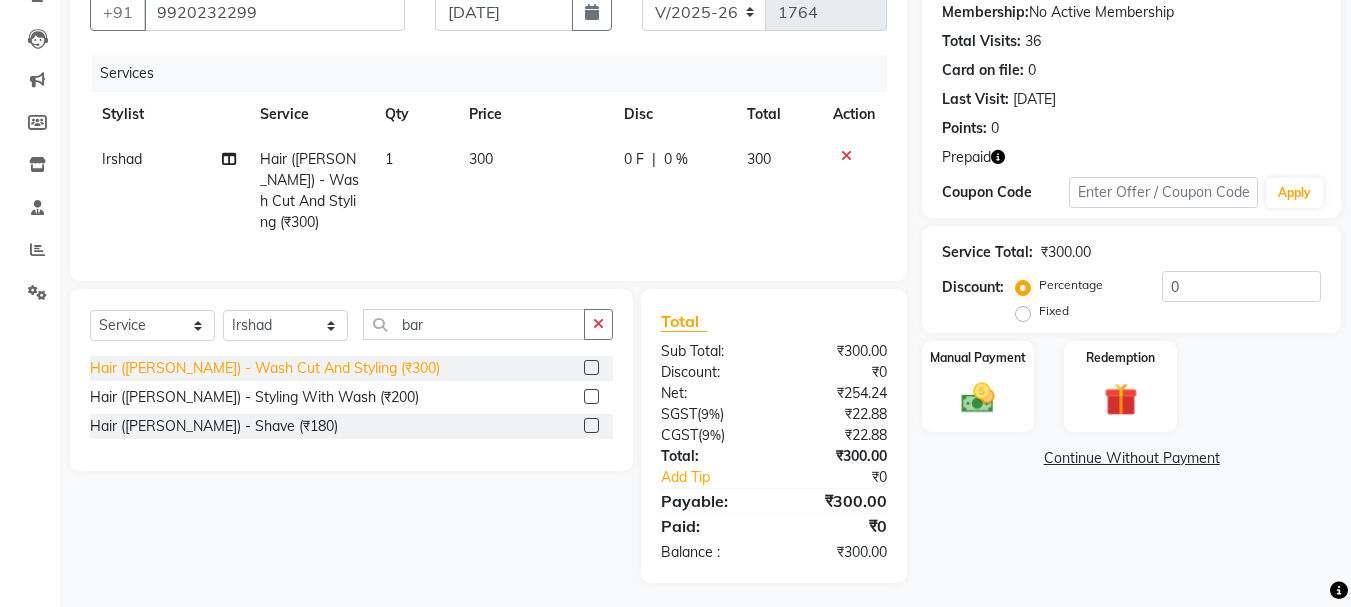 click on "Hair (Barber) - Wash Cut And Styling (₹300)" 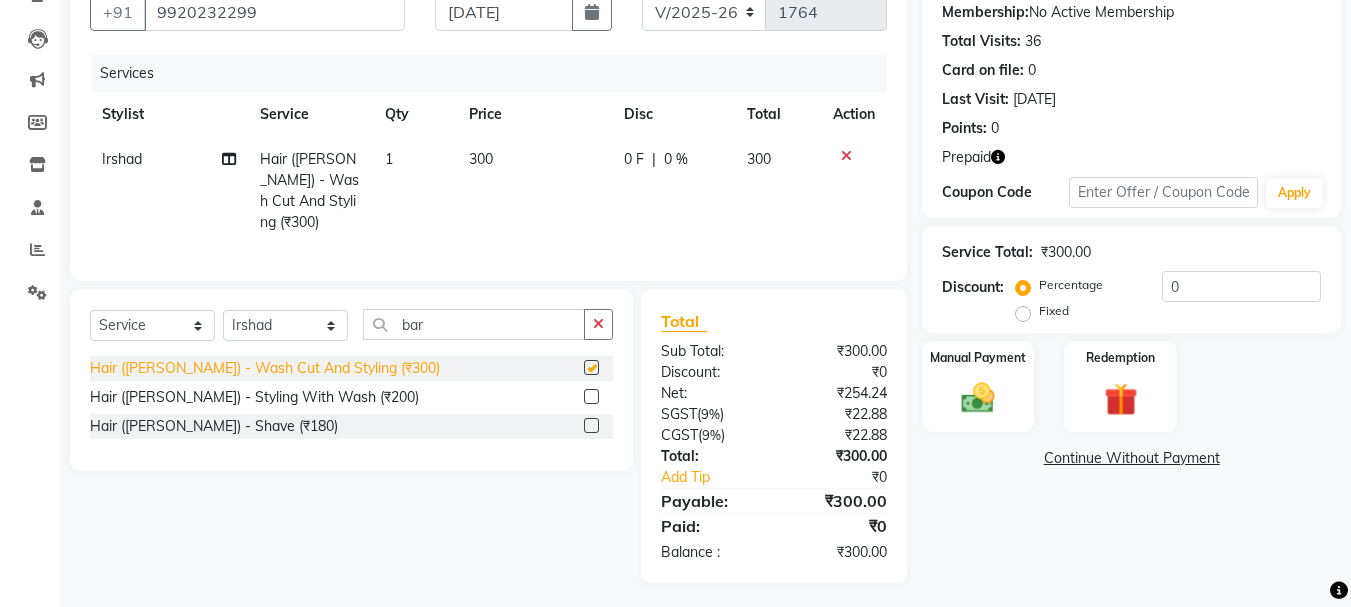 checkbox on "false" 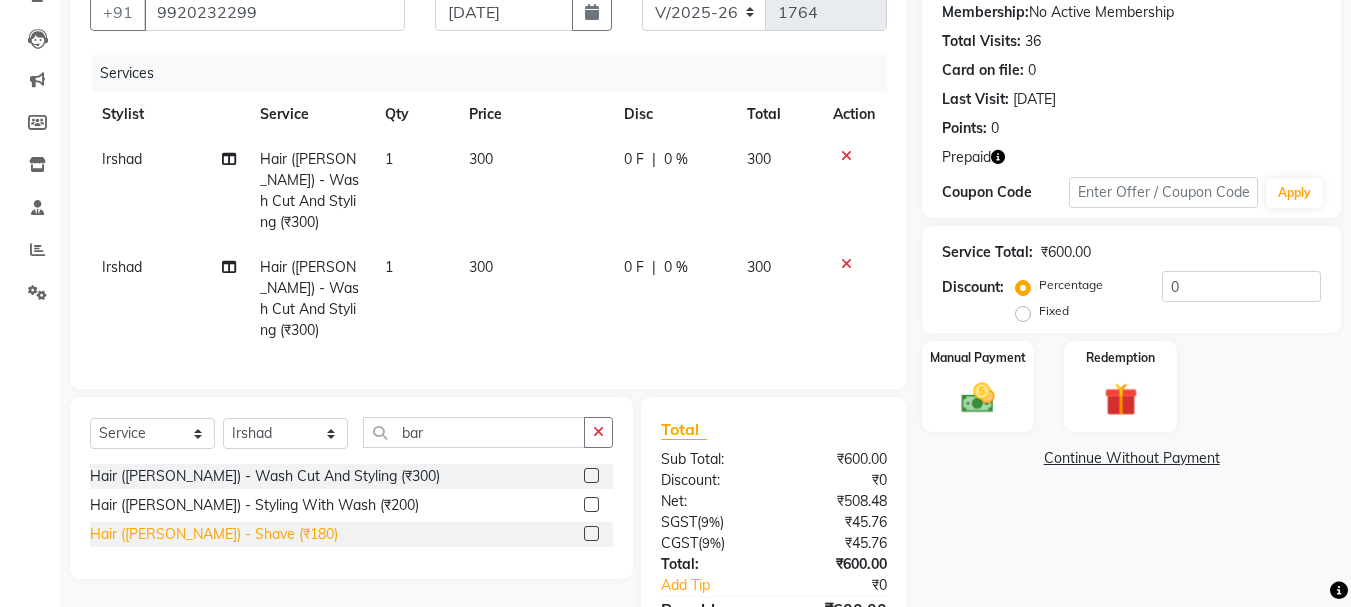 click on "Hair (Barber) - Shave (₹180)" 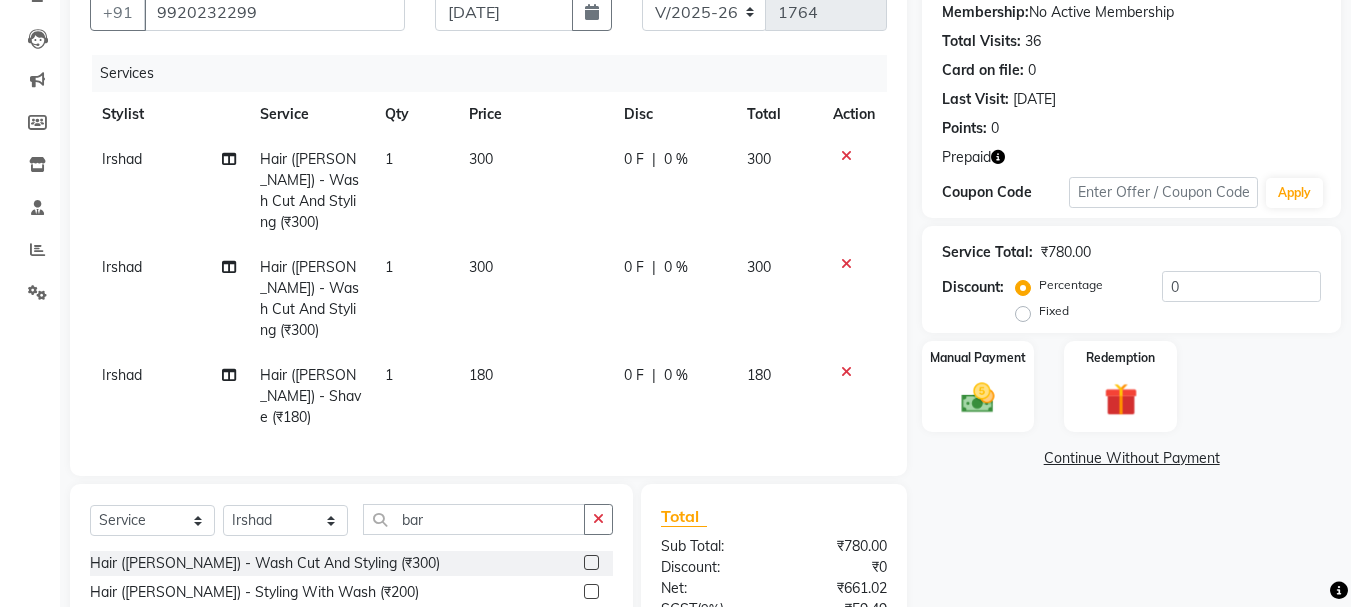 checkbox on "false" 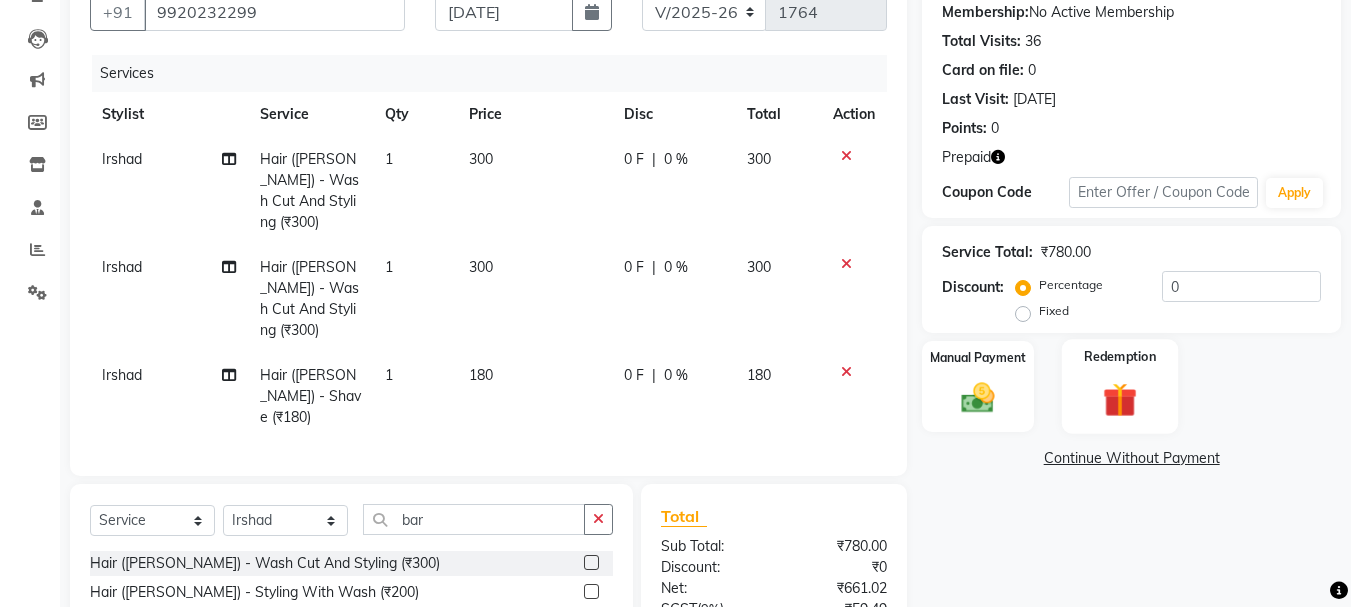 click 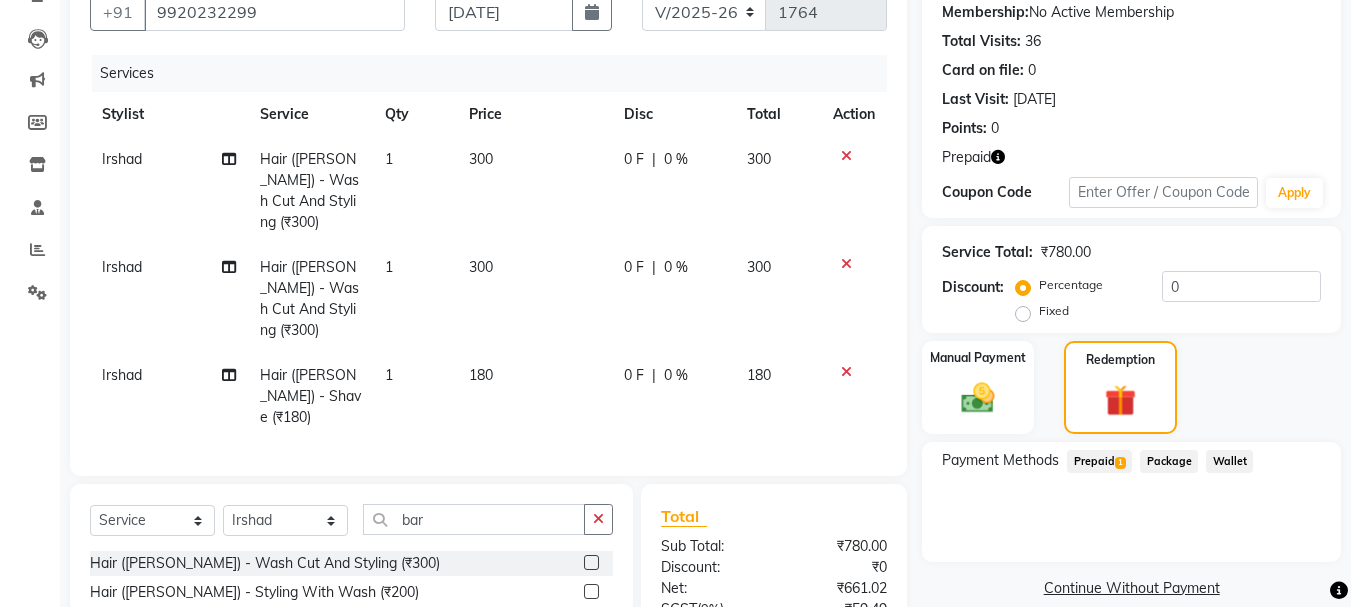click on "1" 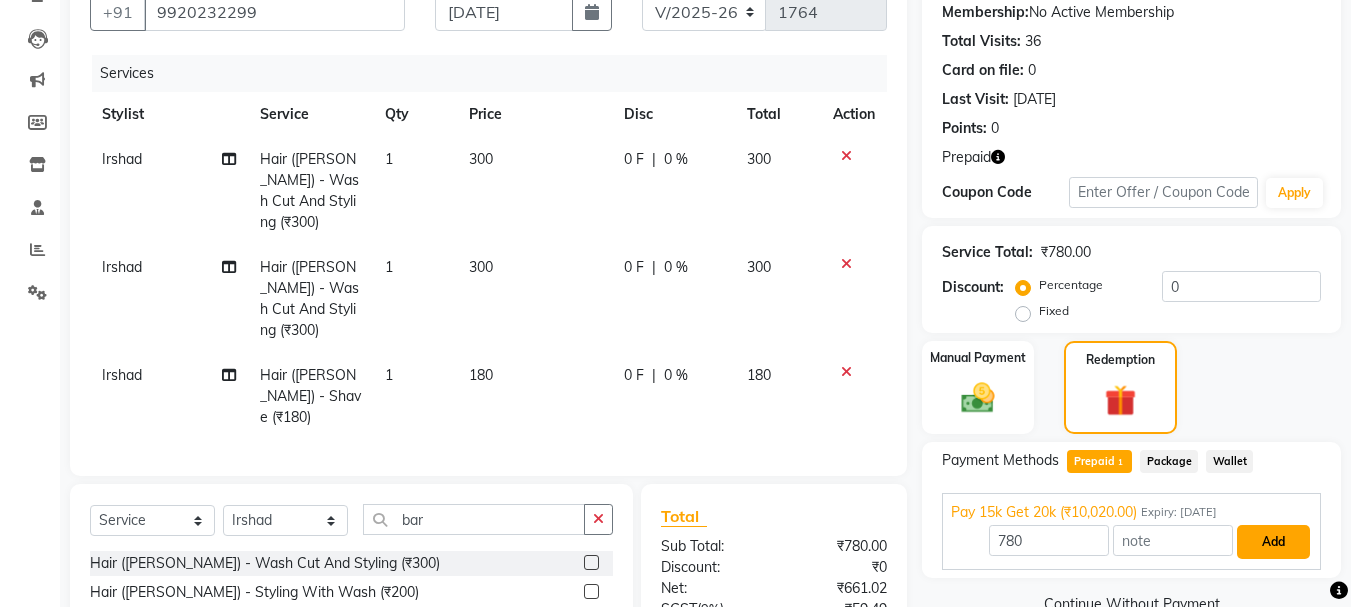 click on "Add" at bounding box center (1273, 542) 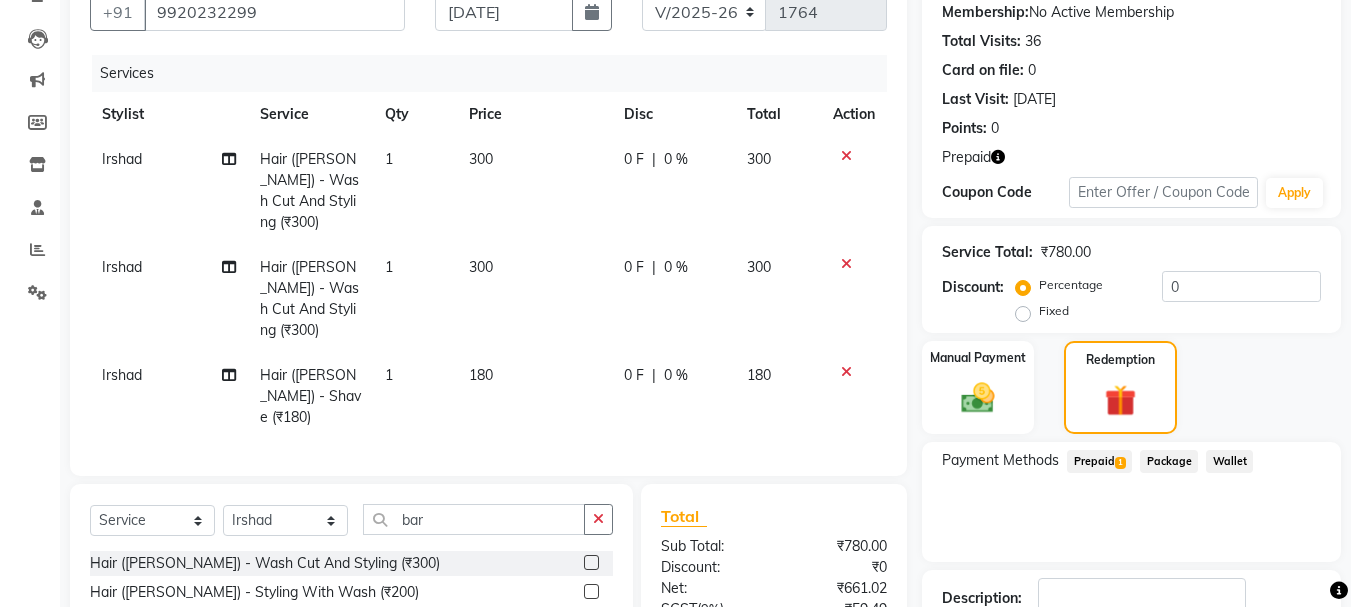 scroll, scrollTop: 388, scrollLeft: 0, axis: vertical 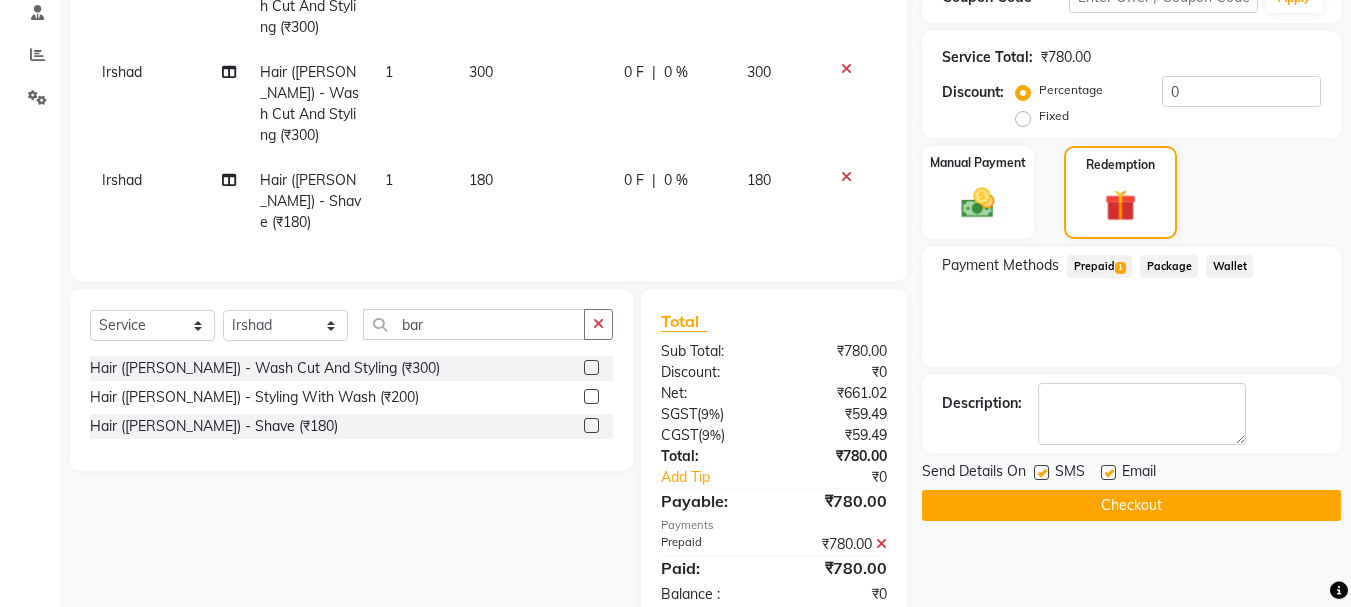 click on "Name: Raj Ganatra Membership:  No Active Membership  Total Visits:  36 Card on file:  0 Last Visit:   22-06-2025 Points:   0  Prepaid Coupon Code Apply Service Total:  ₹780.00  Discount:  Percentage   Fixed  0 Manual Payment Redemption Payment Methods  Prepaid  1  Package   Wallet  Description:                  Send Details On SMS Email  Checkout" 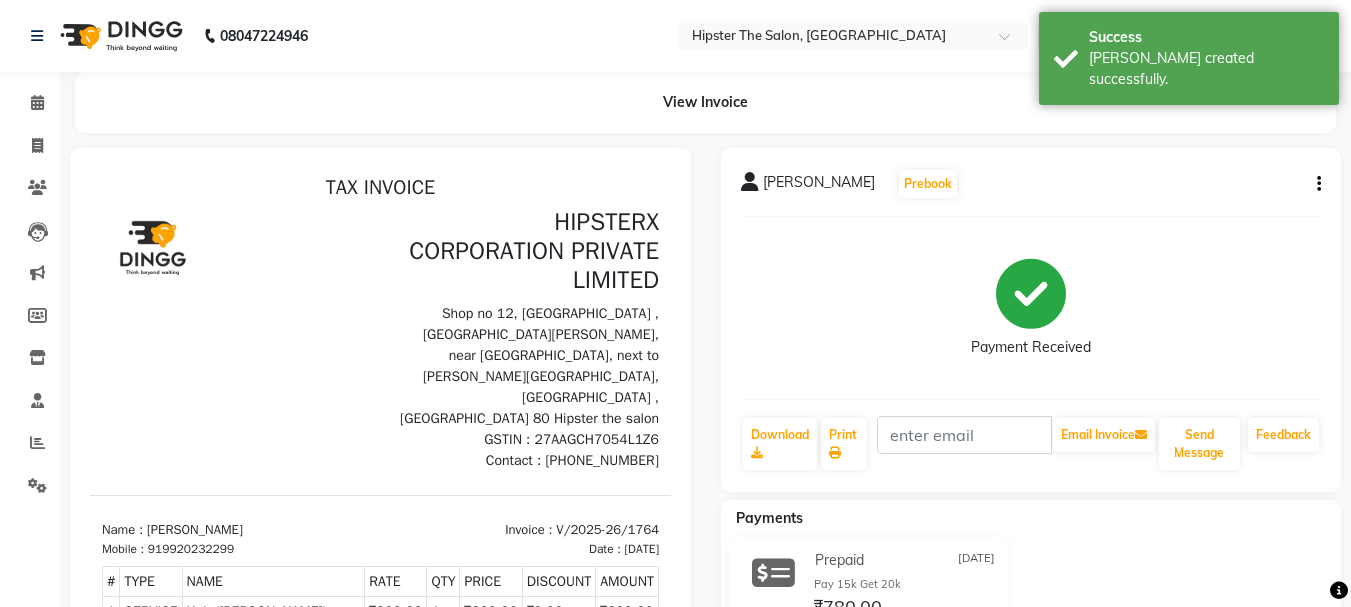 scroll, scrollTop: 0, scrollLeft: 0, axis: both 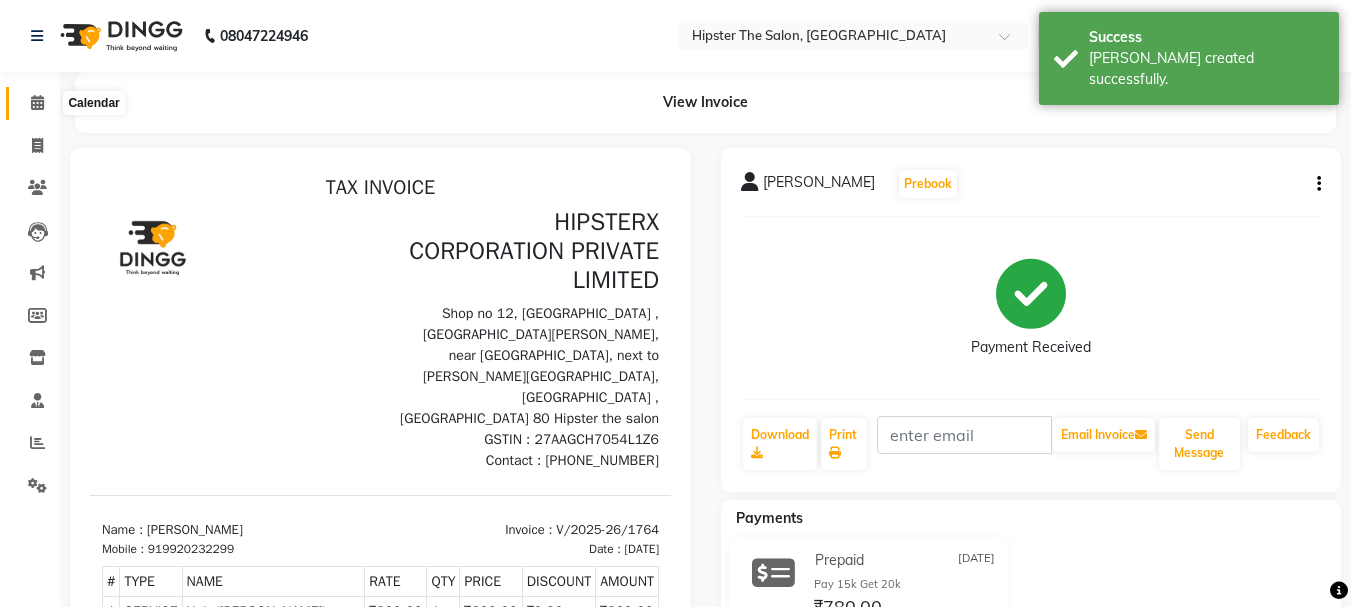 click 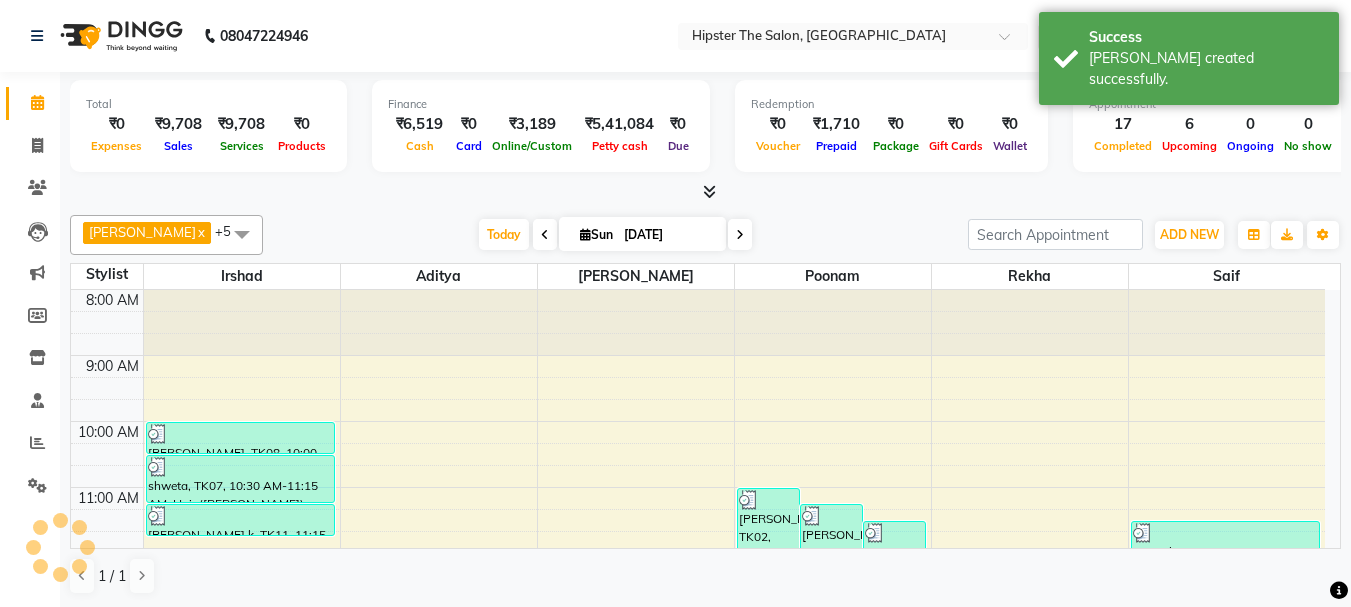 scroll, scrollTop: 463, scrollLeft: 0, axis: vertical 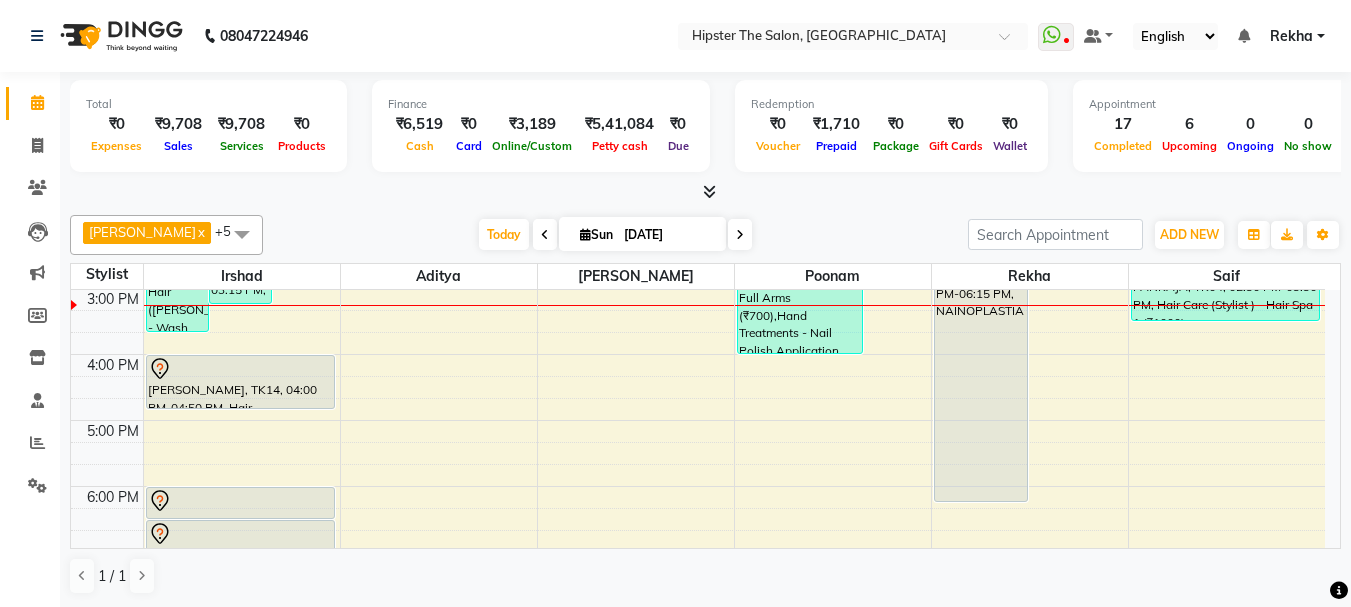 click at bounding box center [545, 234] 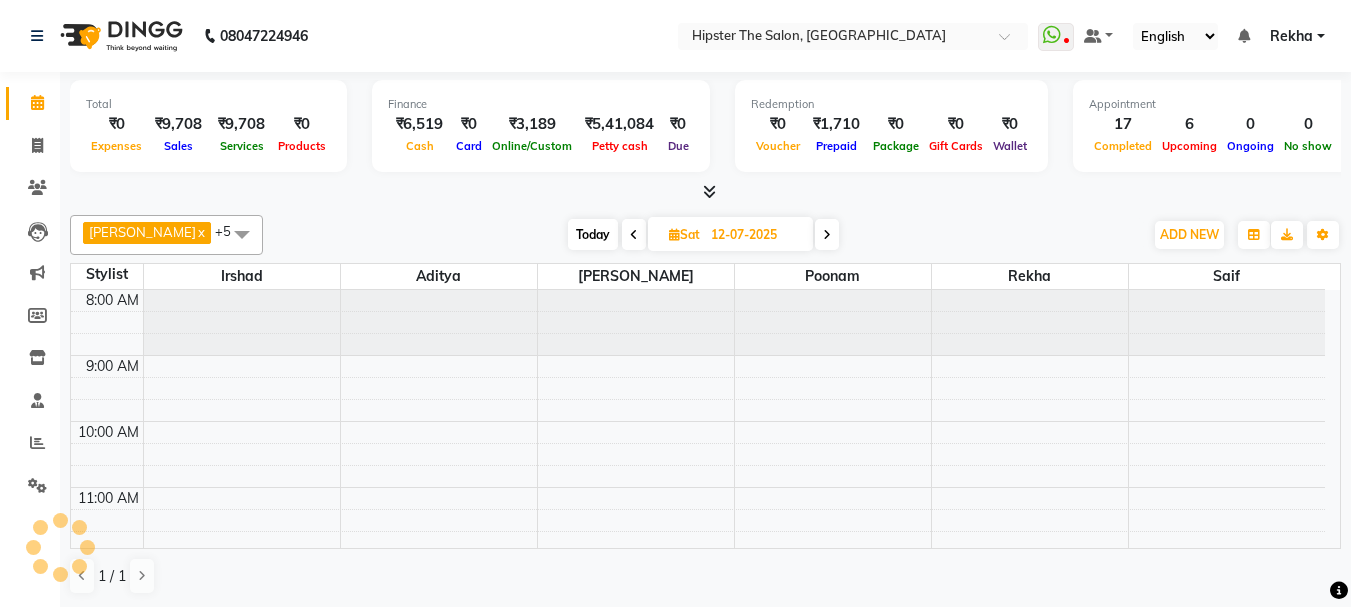 scroll, scrollTop: 463, scrollLeft: 0, axis: vertical 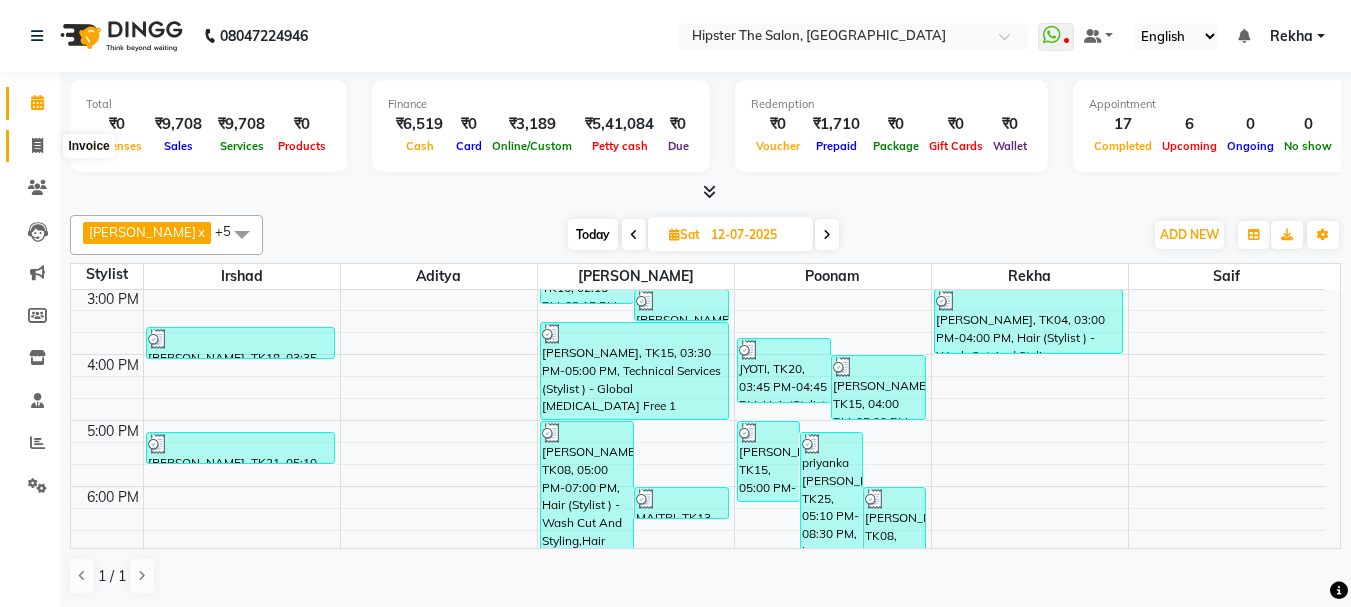 click 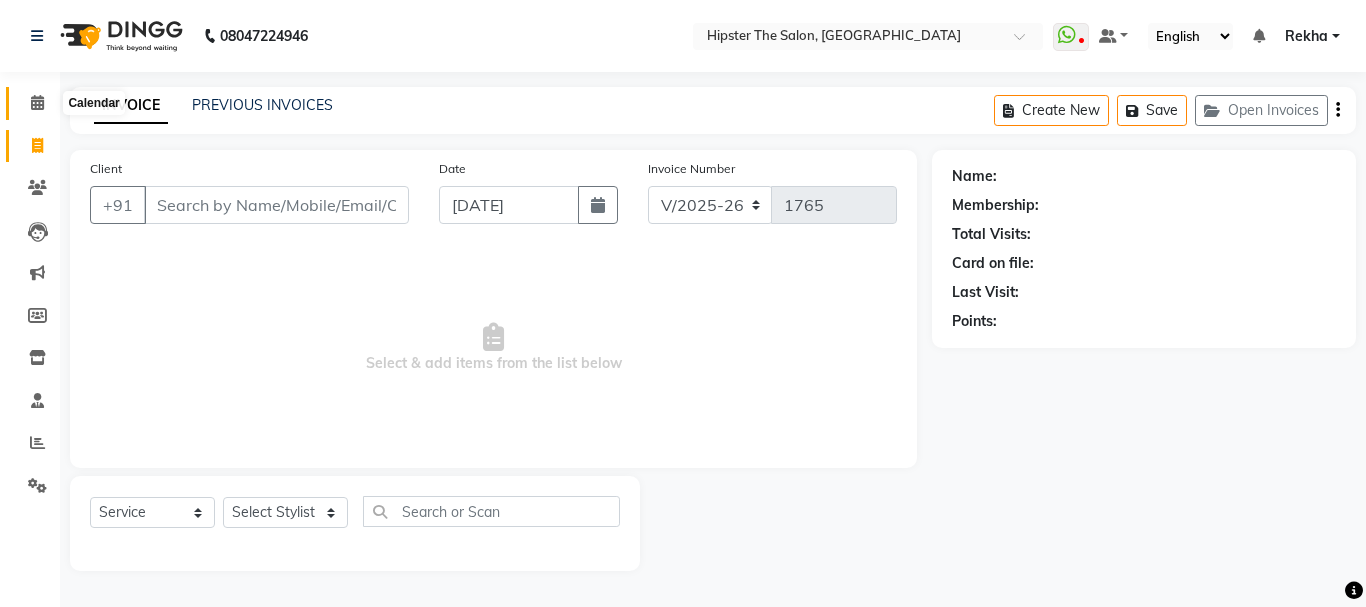 click 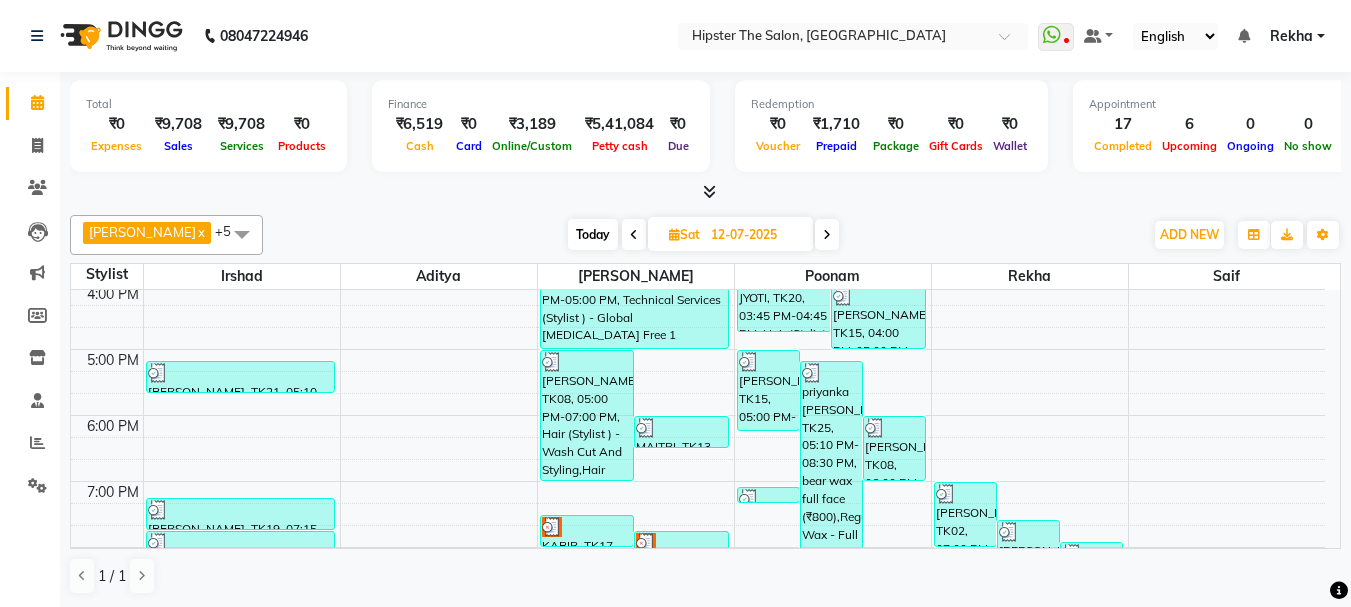 scroll, scrollTop: 573, scrollLeft: 0, axis: vertical 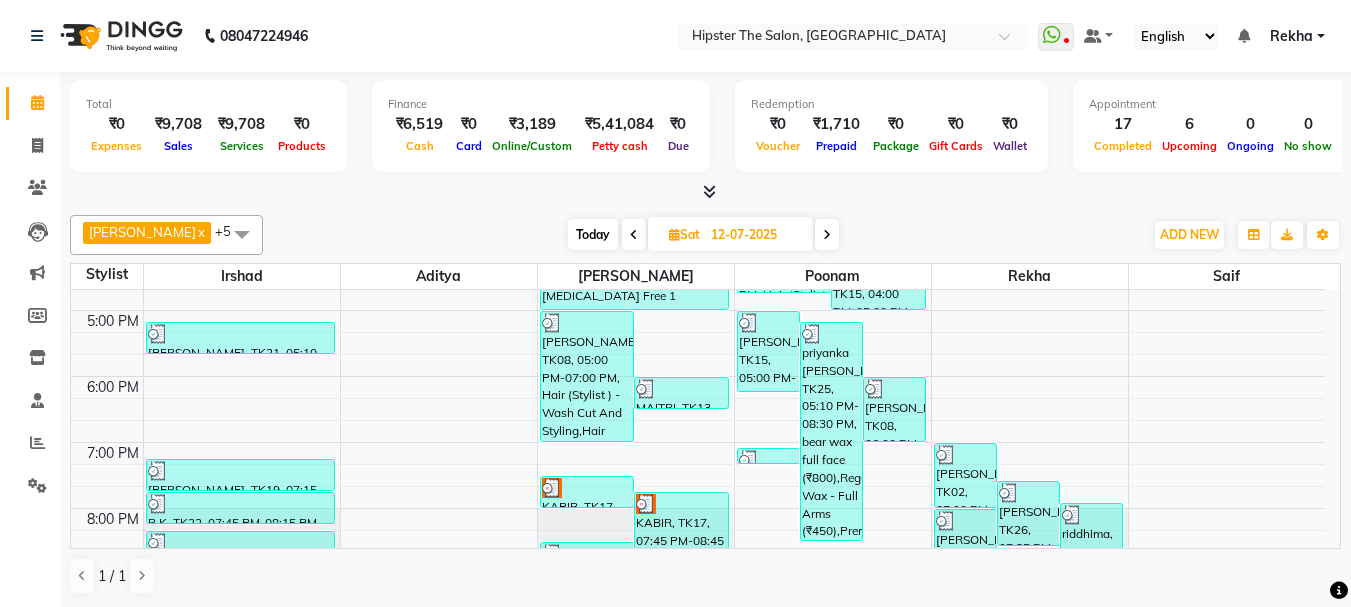 click at bounding box center (827, 234) 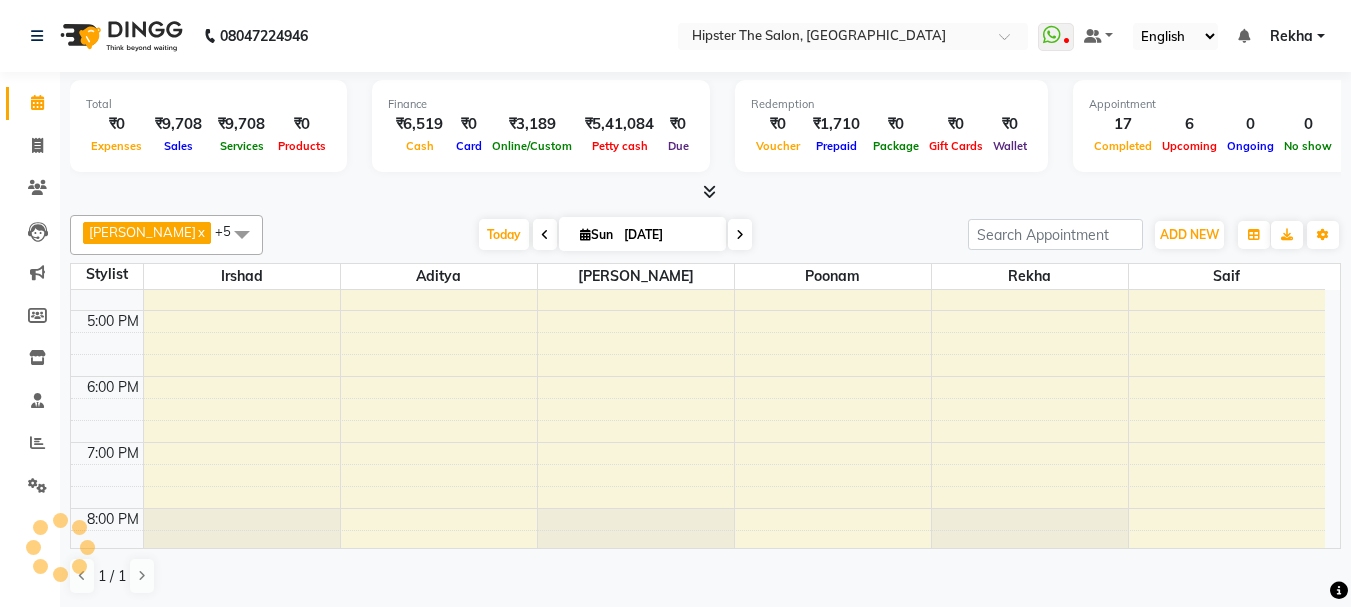 scroll, scrollTop: 463, scrollLeft: 0, axis: vertical 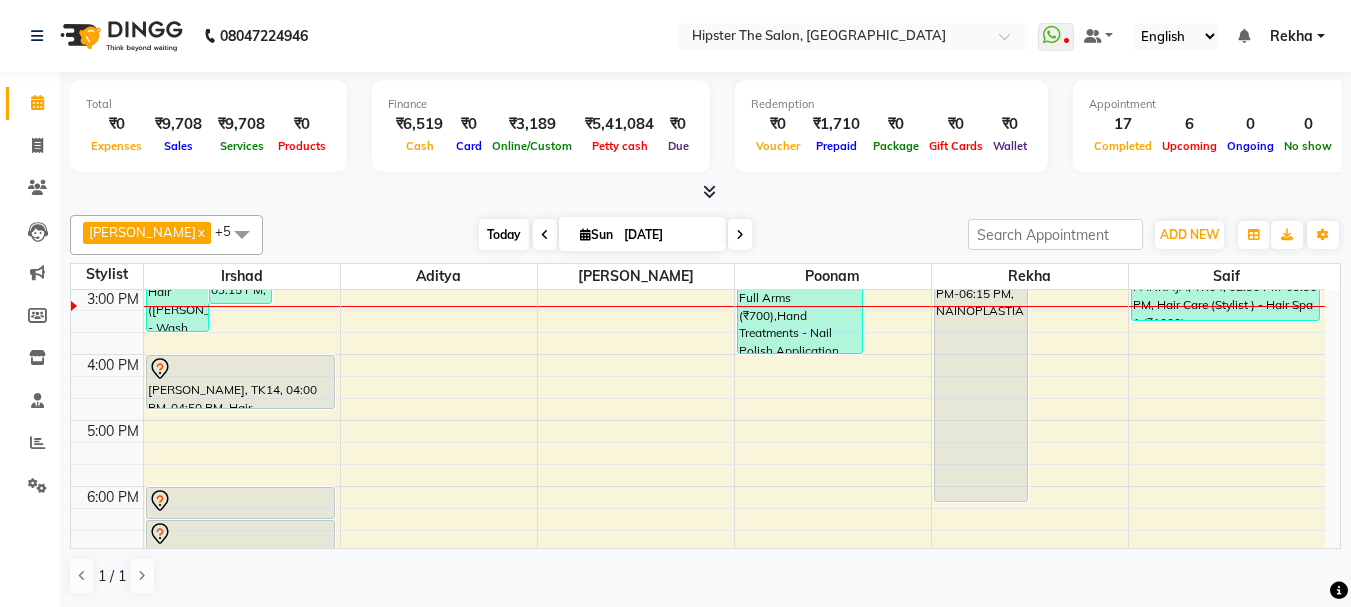 click on "Today" at bounding box center (504, 234) 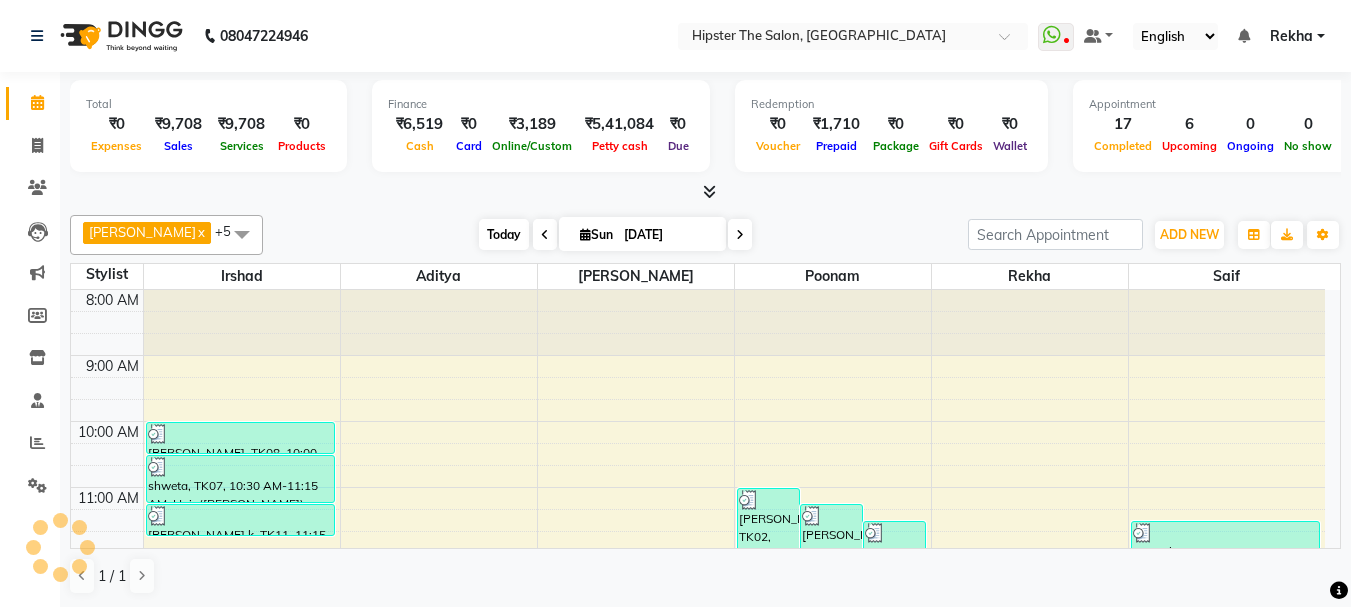 scroll, scrollTop: 463, scrollLeft: 0, axis: vertical 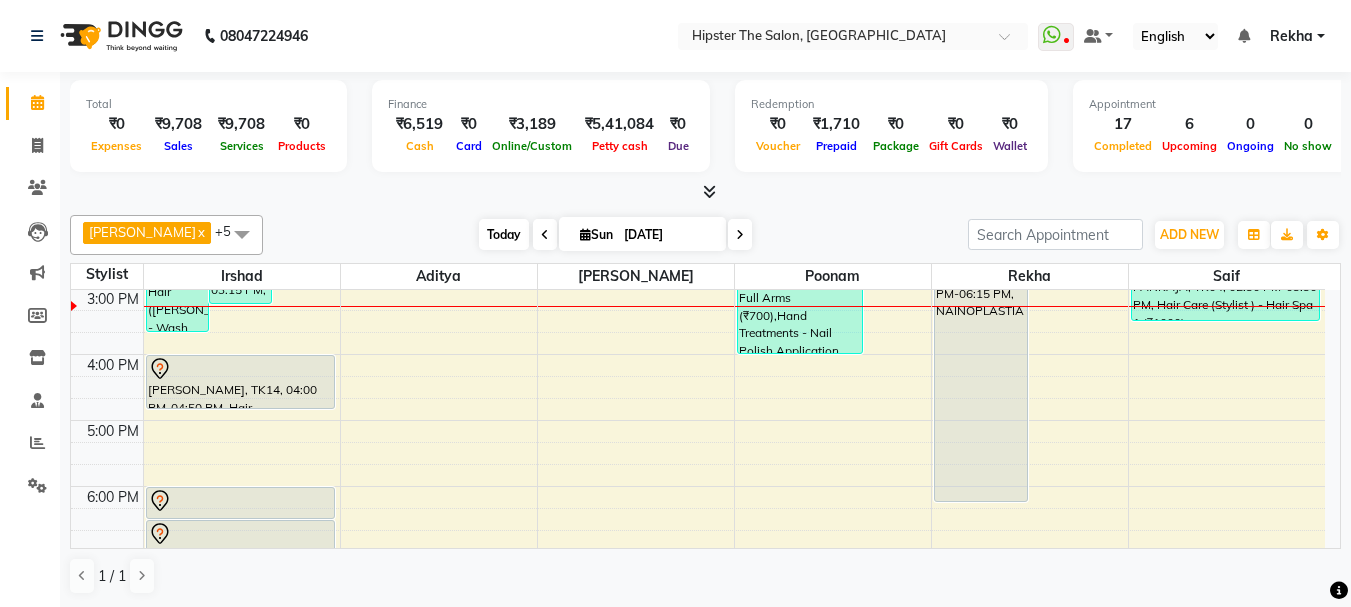 click on "Today" at bounding box center (504, 234) 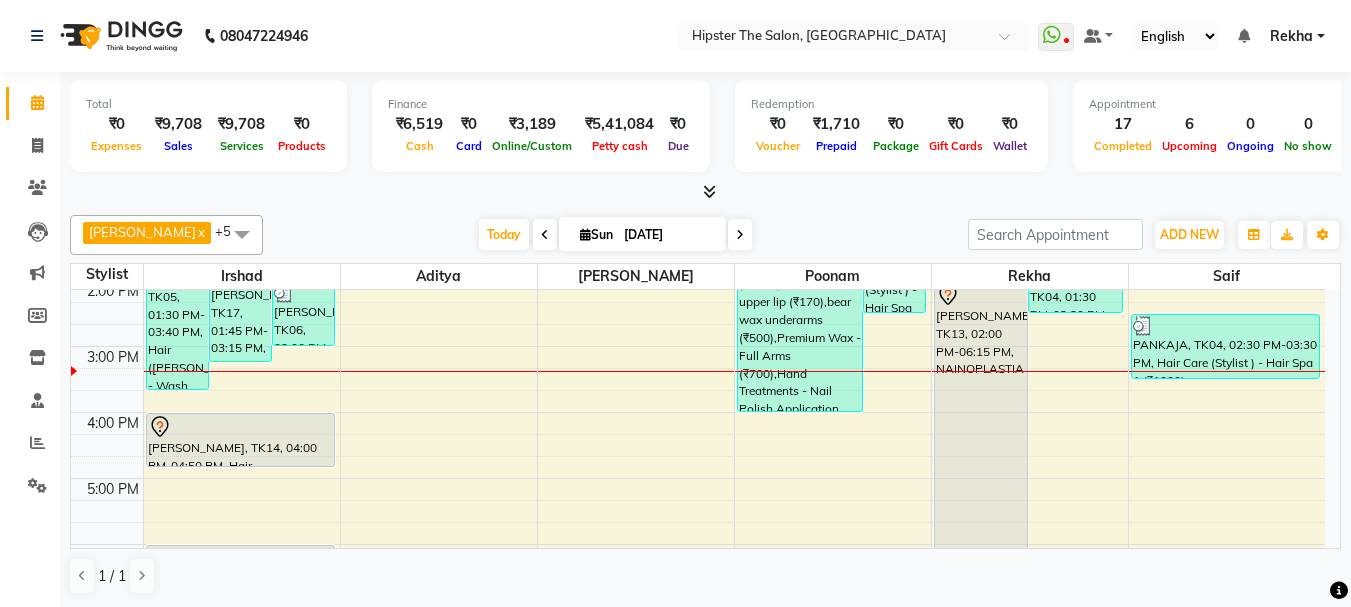 scroll, scrollTop: 403, scrollLeft: 0, axis: vertical 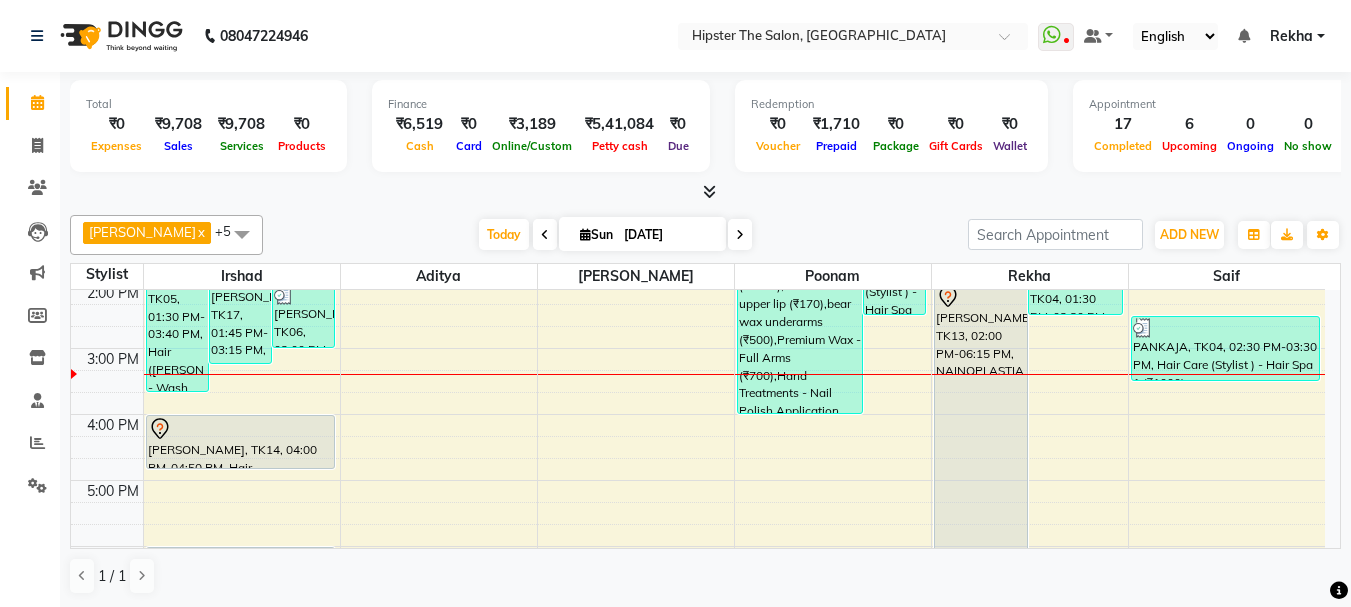click on "8:00 AM 9:00 AM 10:00 AM 11:00 AM 12:00 PM 1:00 PM 2:00 PM 3:00 PM 4:00 PM 5:00 PM 6:00 PM 7:00 PM 8:00 PM 9:00 PM 10:00 PM     NIDDHI, TK05, 01:30 PM-03:40 PM, Hair (Barber) - Wash Cut And Styling     raj ganatra, TK17, 01:45 PM-03:15 PM, Hair (Barber) - Wash Cut And Styling (₹300),Hair (Barber) - Wash Cut And Styling (₹300),Hair (Barber) - Shave (₹180)     Anna Reji, TK06, 02:00 PM-03:00 PM, Hair Care (Stylist ) - Hair Spa (₹800)     Bhavin Chudasma, TK08, 10:00 AM-10:30 AM, Hair (Stylist ) - Styling With Wash 1     shweta, TK07, 10:30 AM-11:15 AM, Hair (Barber) - Wash Cut And Styling     Anmol k, TK11, 11:15 AM-11:45 AM, Hair (Barber) - Wash Cut And Styling             hardik, TK14, 04:00 PM-04:50 PM, Hair (Barber) - Wash Cut And Styling             avinash gharge, TK12, 06:00 PM-06:30 PM, Hair (Barber) - Wash Cut And Styling             avinash gharge, TK12, 06:30 PM-07:00 PM, Hair (Barber) - Shave     SHRADDHA SHAH, TK02, 11:00 AM-12:00 PM, Threading - Eyebrows" at bounding box center [698, 381] 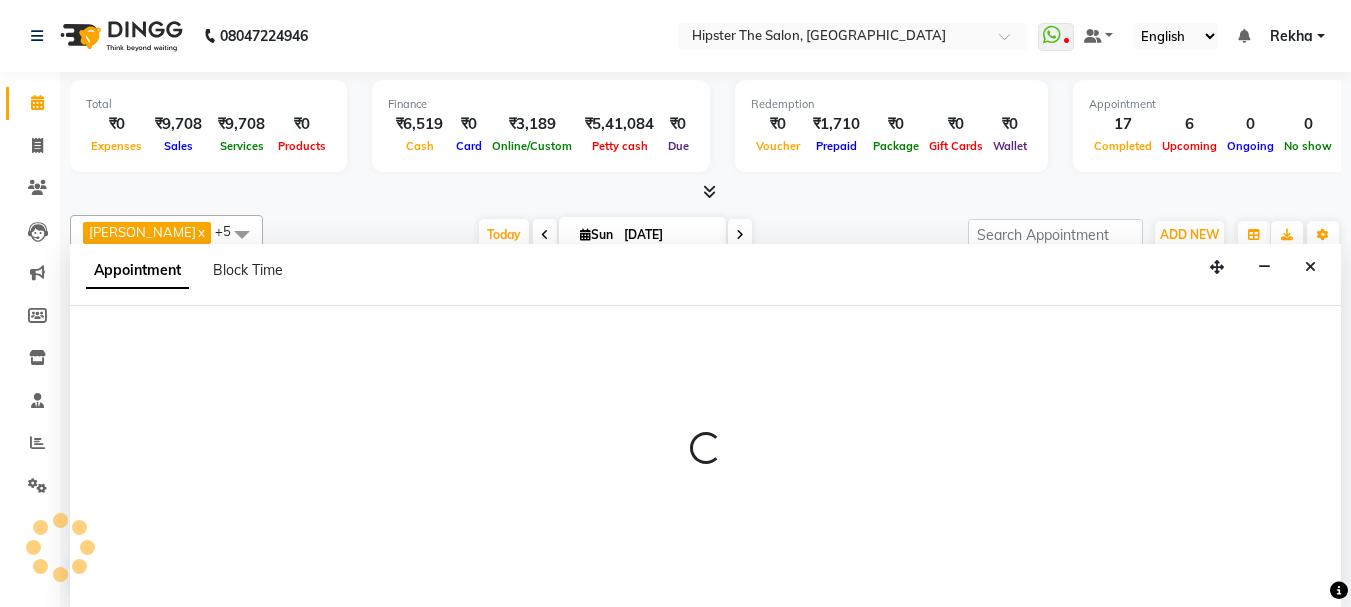 scroll, scrollTop: 1, scrollLeft: 0, axis: vertical 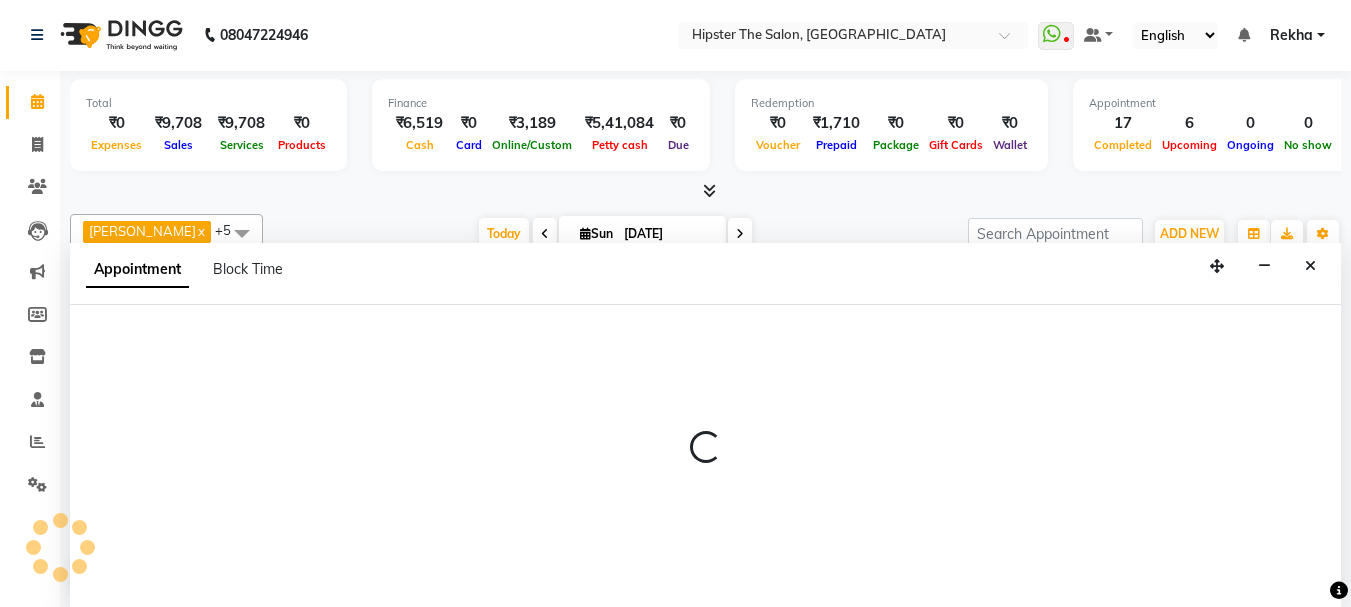 select on "85771" 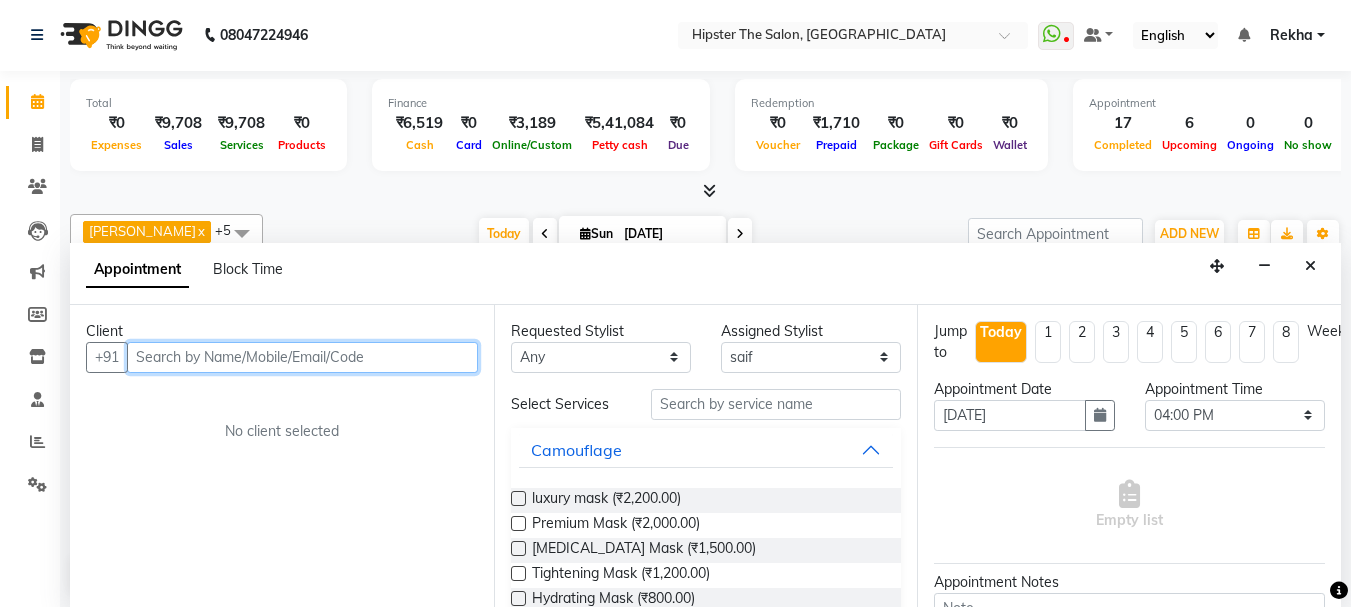 click at bounding box center (302, 357) 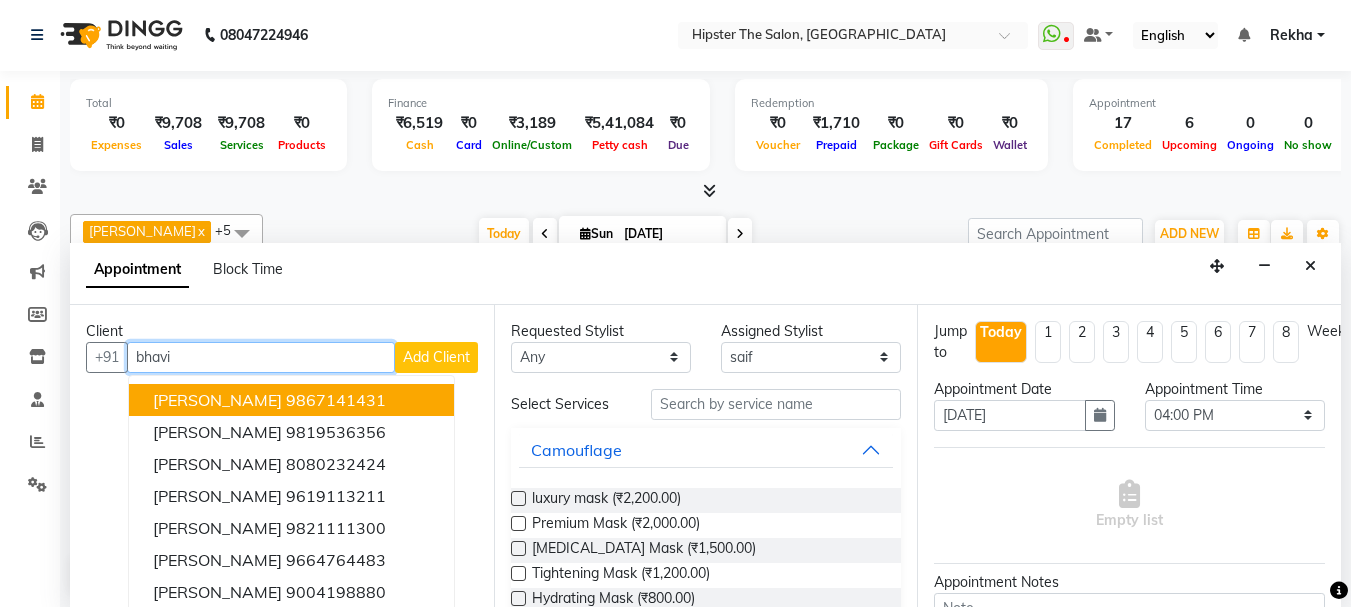 click on "Bhavin Chudasma  9867141431" at bounding box center [291, 400] 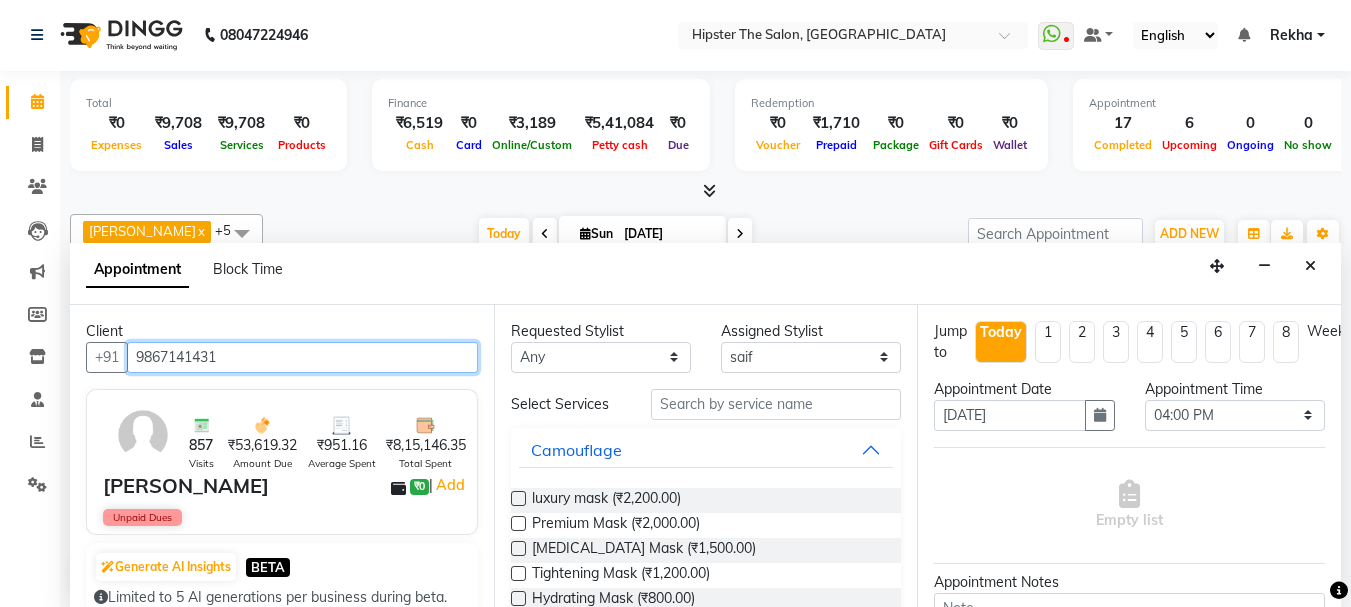 type on "9867141431" 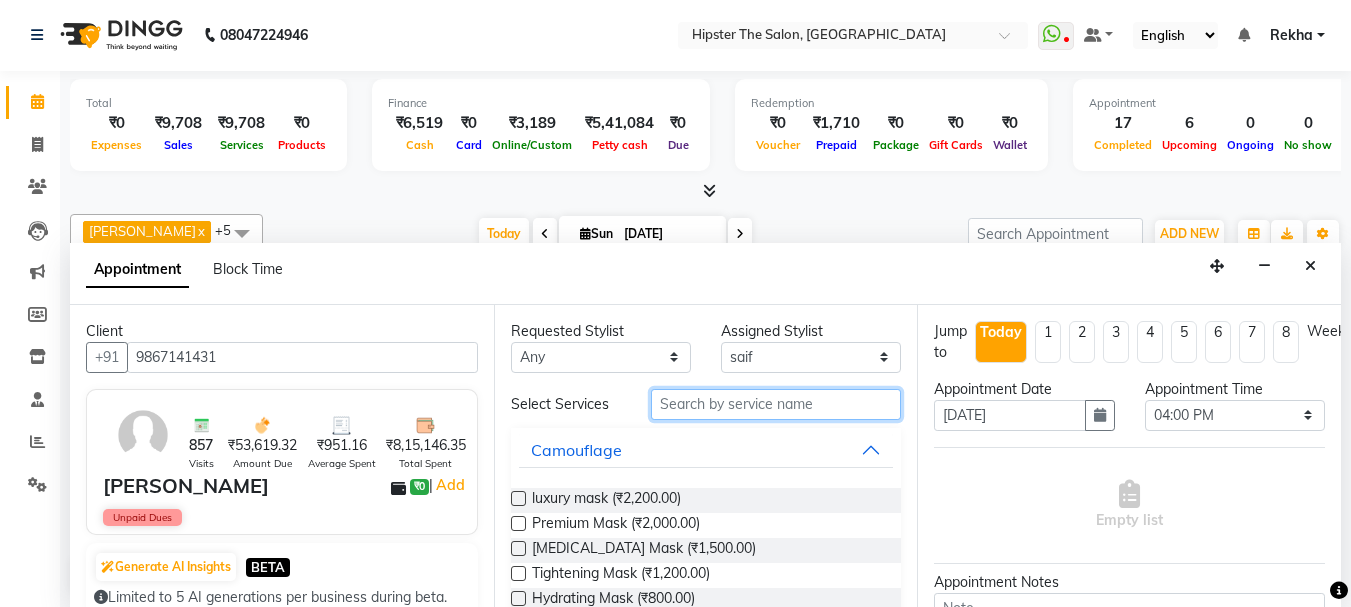click at bounding box center (776, 404) 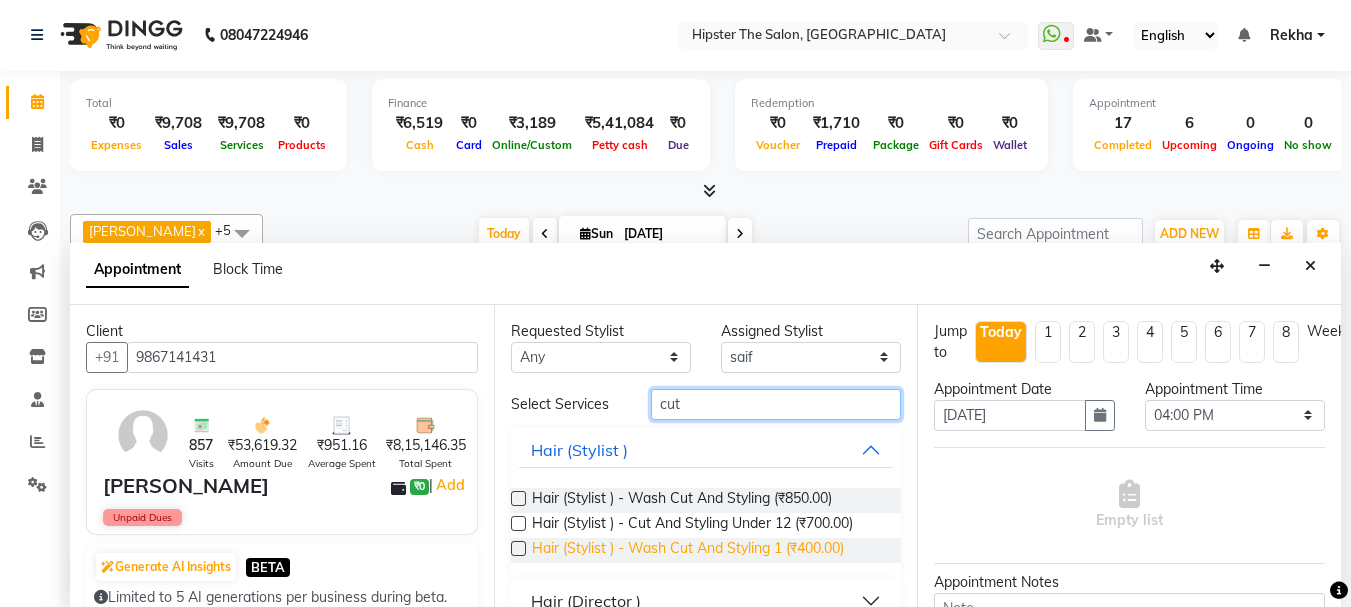 type on "cut" 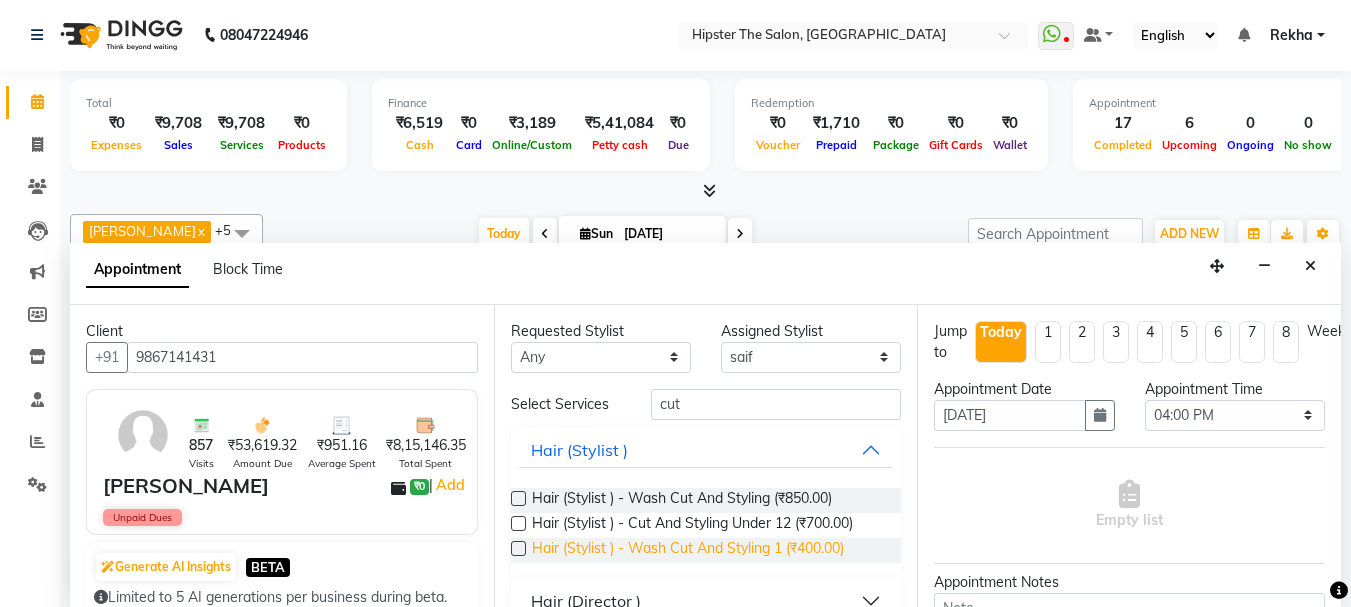 click on "Hair (Stylist ) - Wash Cut And Styling 1 (₹400.00)" at bounding box center [688, 550] 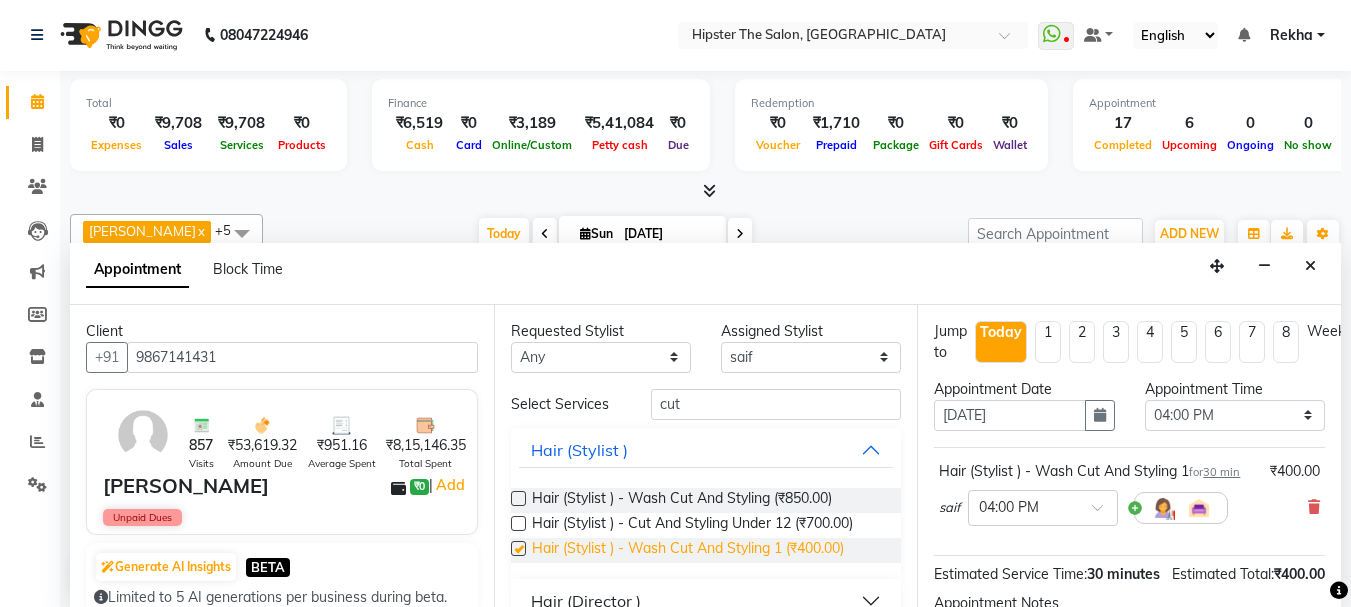 checkbox on "false" 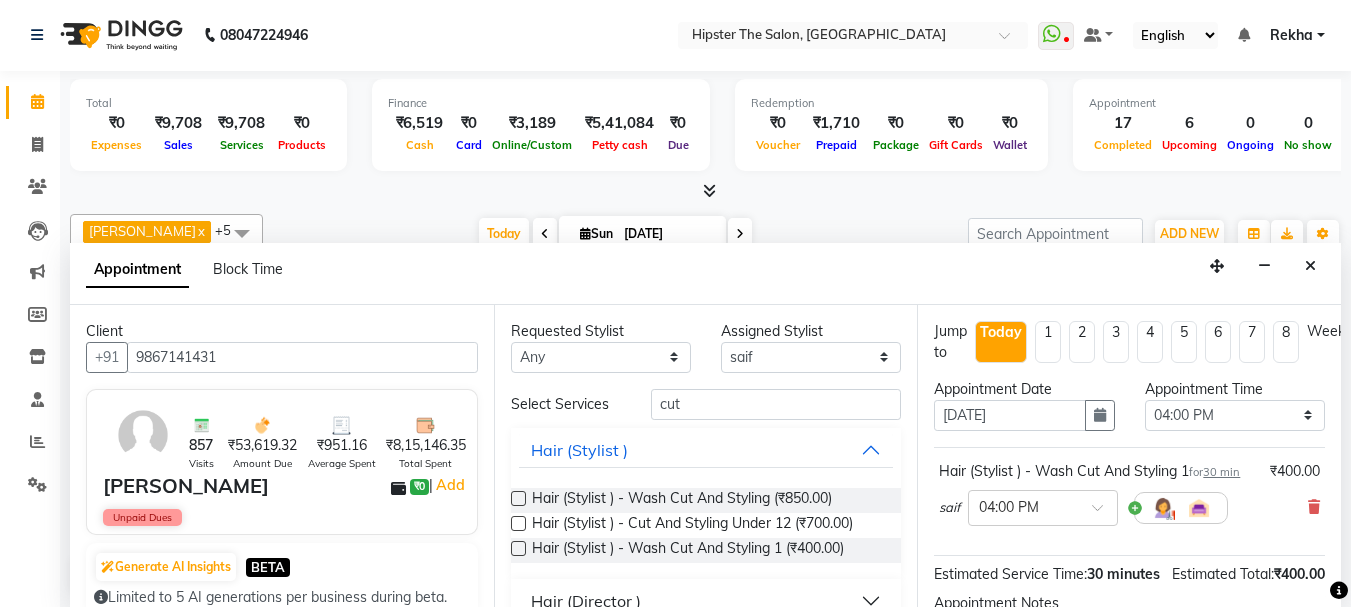 scroll, scrollTop: 281, scrollLeft: 0, axis: vertical 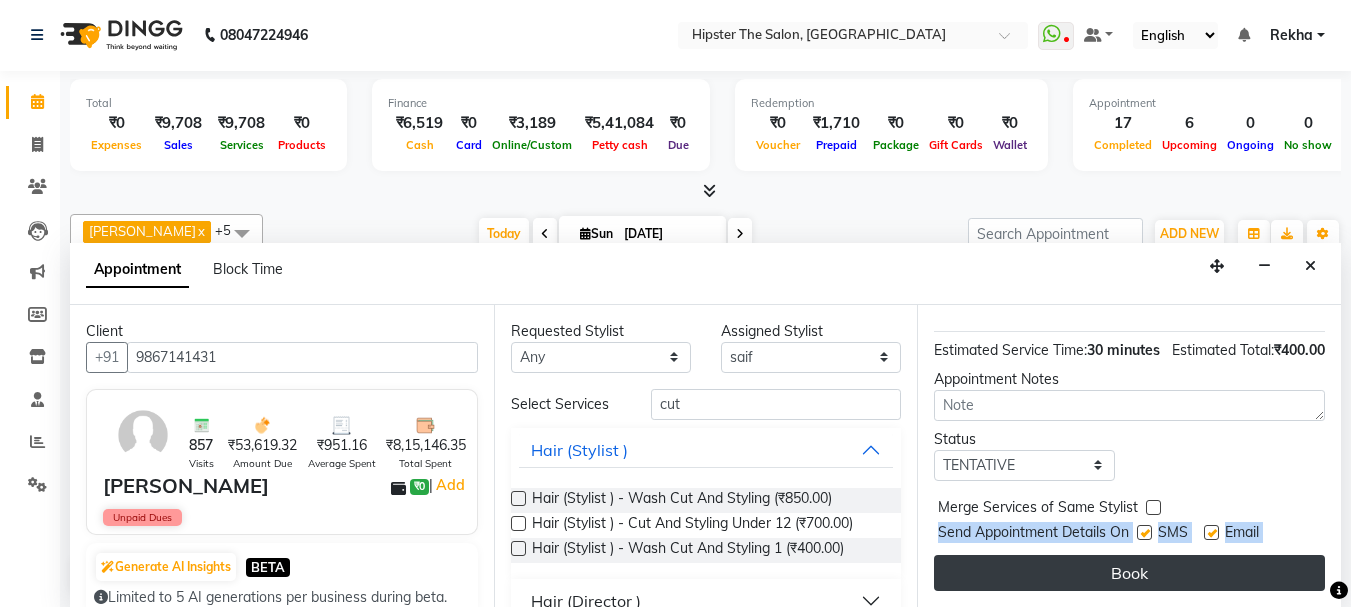 drag, startPoint x: 1137, startPoint y: 490, endPoint x: 1111, endPoint y: 541, distance: 57.245087 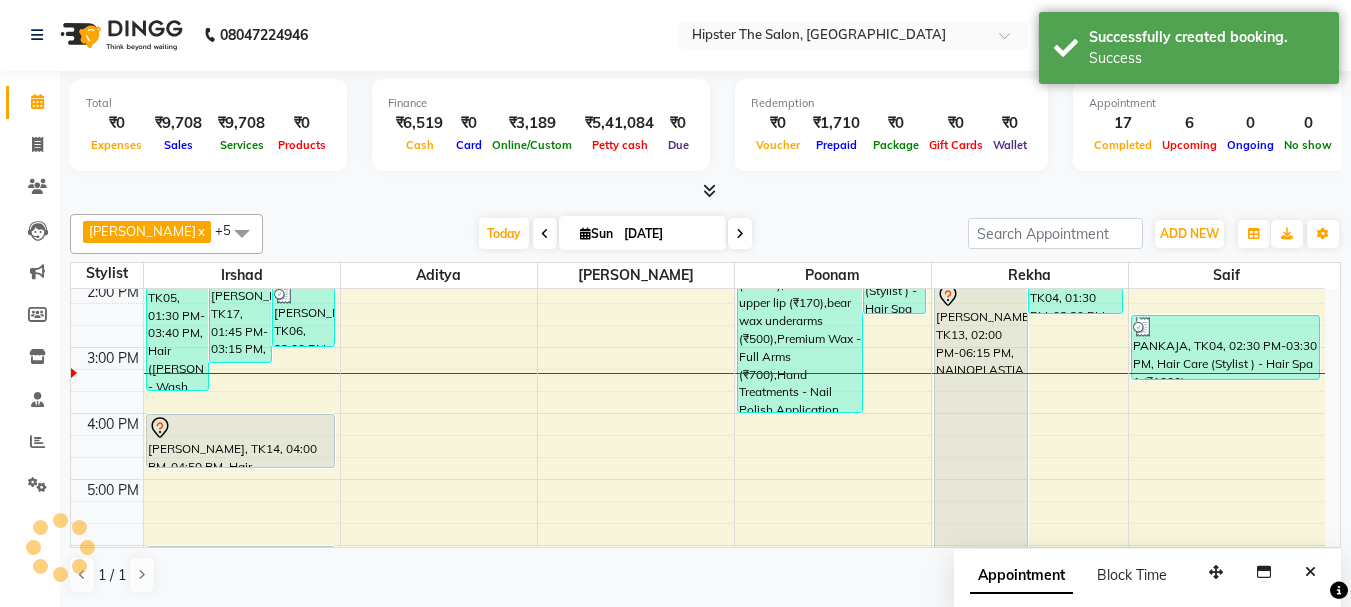 scroll, scrollTop: 0, scrollLeft: 0, axis: both 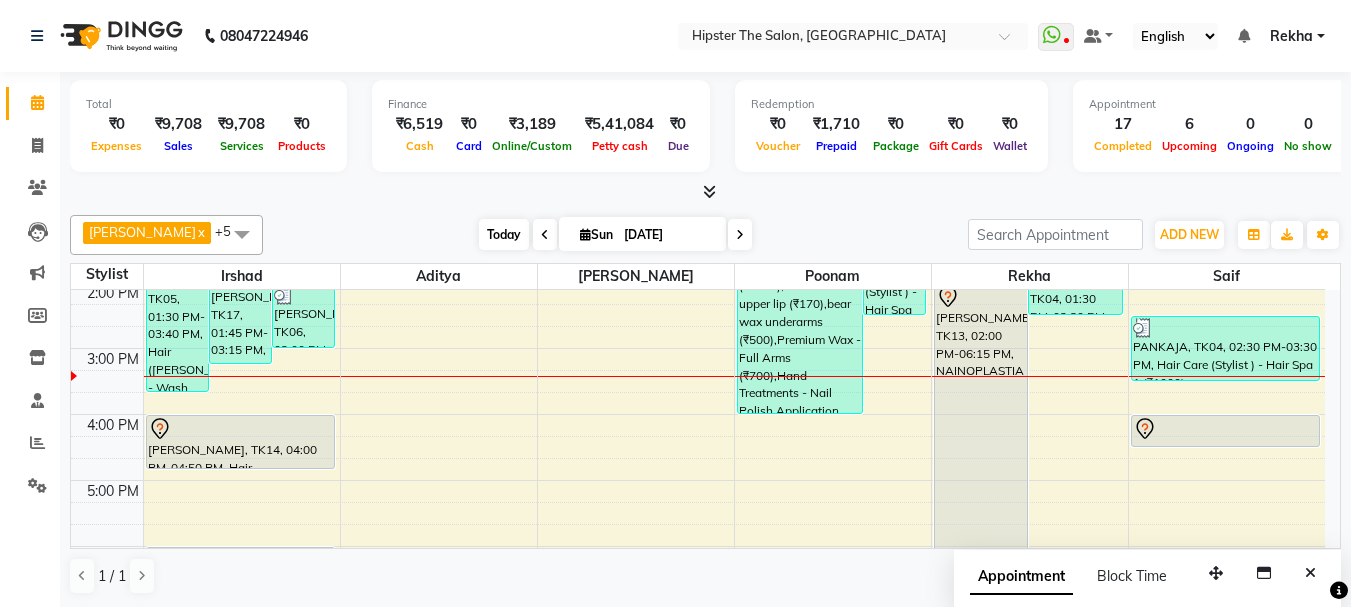 click on "Today" at bounding box center [504, 234] 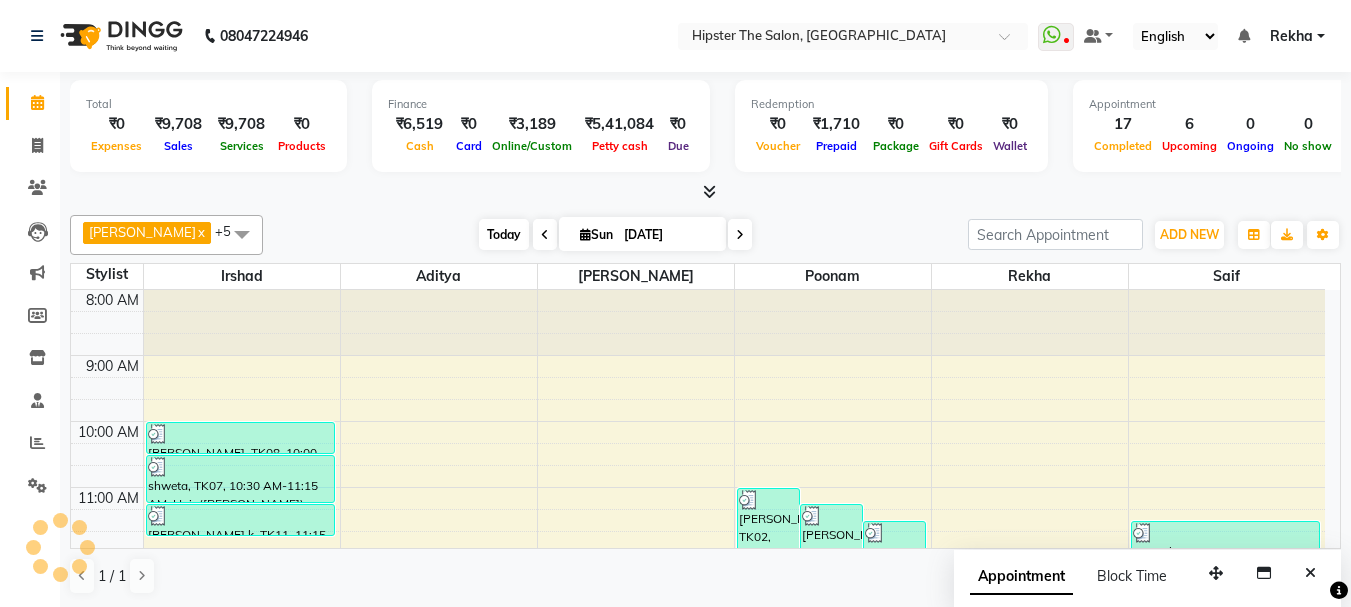 scroll, scrollTop: 463, scrollLeft: 0, axis: vertical 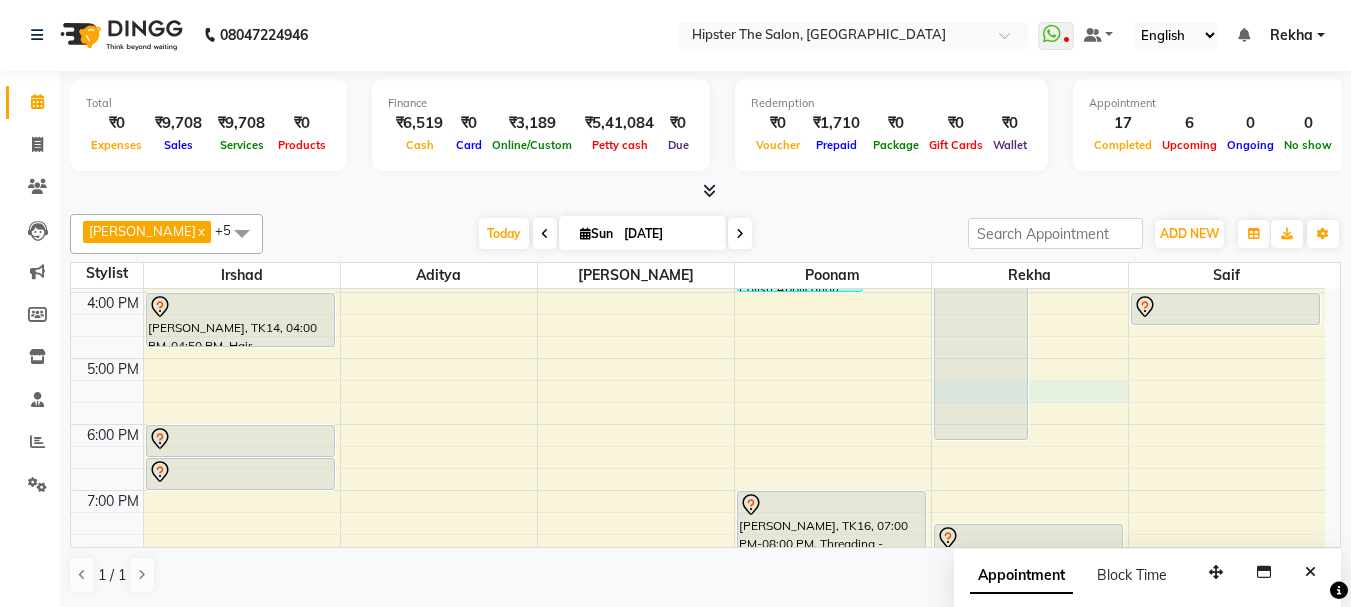 click on "8:00 AM 9:00 AM 10:00 AM 11:00 AM 12:00 PM 1:00 PM 2:00 PM 3:00 PM 4:00 PM 5:00 PM 6:00 PM 7:00 PM 8:00 PM 9:00 PM 10:00 PM     NIDDHI, TK05, 01:30 PM-03:40 PM, Hair (Barber) - Wash Cut And Styling     raj ganatra, TK17, 01:45 PM-03:15 PM, Hair (Barber) - Wash Cut And Styling (₹300),Hair (Barber) - Wash Cut And Styling (₹300),Hair (Barber) - Shave (₹180)     Anna Reji, TK06, 02:00 PM-03:00 PM, Hair Care (Stylist ) - Hair Spa (₹800)     Bhavin Chudasma, TK08, 10:00 AM-10:30 AM, Hair (Stylist ) - Styling With Wash 1     shweta, TK07, 10:30 AM-11:15 AM, Hair (Barber) - Wash Cut And Styling     Anmol k, TK11, 11:15 AM-11:45 AM, Hair (Barber) - Wash Cut And Styling             hardik, TK14, 04:00 PM-04:50 PM, Hair (Barber) - Wash Cut And Styling             avinash gharge, TK12, 06:00 PM-06:30 PM, Hair (Barber) - Wash Cut And Styling             avinash gharge, TK12, 06:30 PM-07:00 PM, Hair (Barber) - Shave     SHRADDHA SHAH, TK02, 11:00 AM-12:00 PM, Threading - Eyebrows" at bounding box center [698, 259] 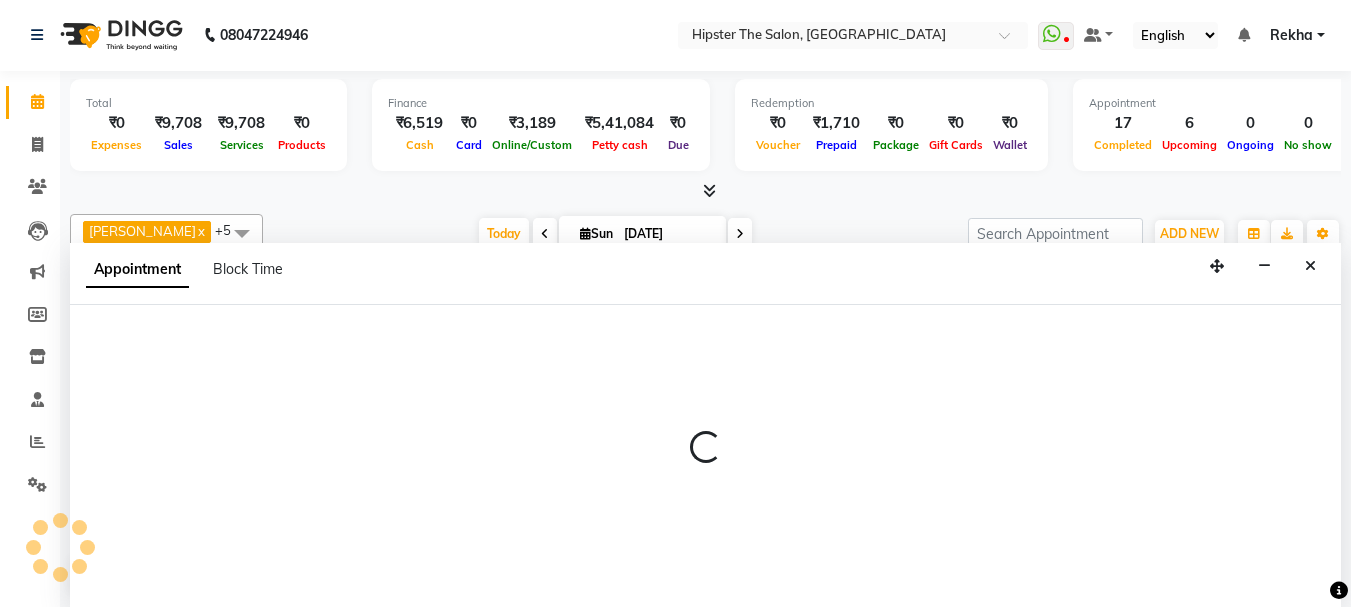 select on "32386" 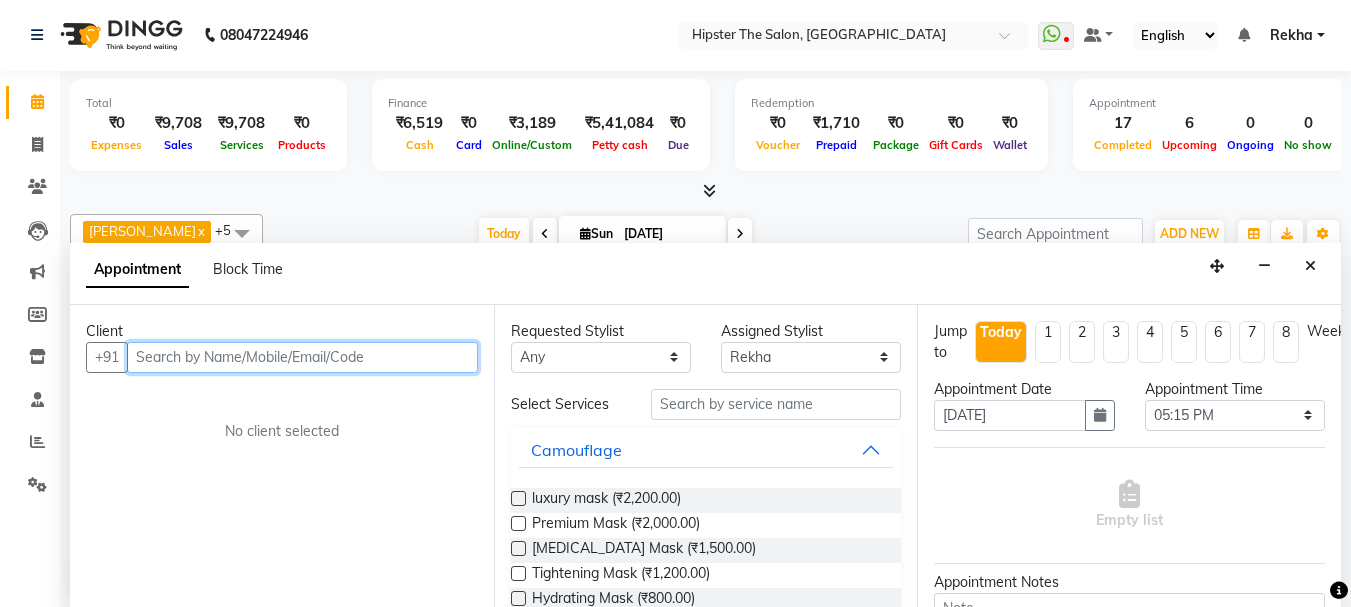 click at bounding box center (302, 357) 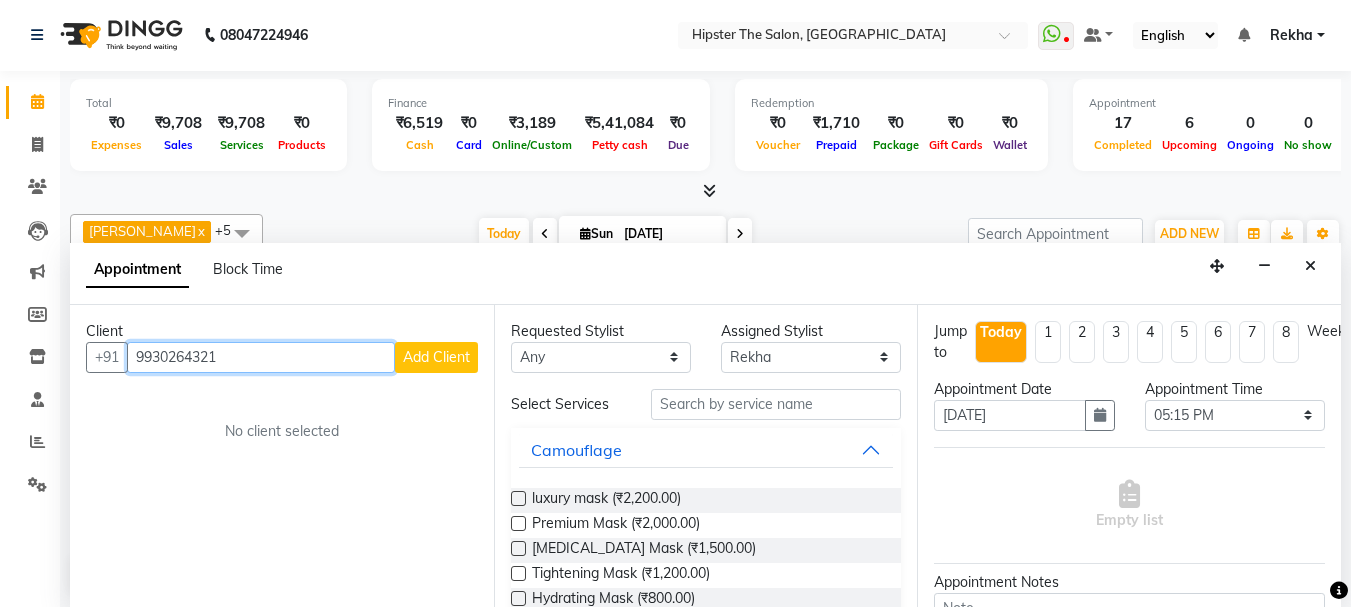 type on "9930264321" 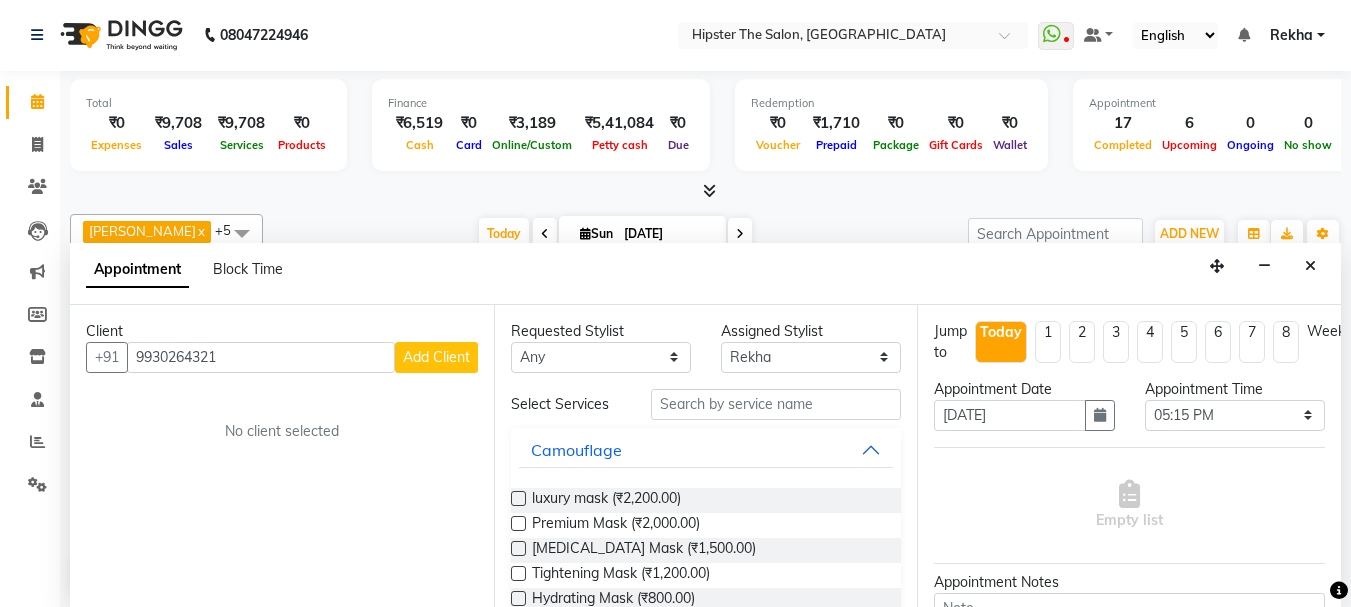 click on "Add Client" at bounding box center (436, 357) 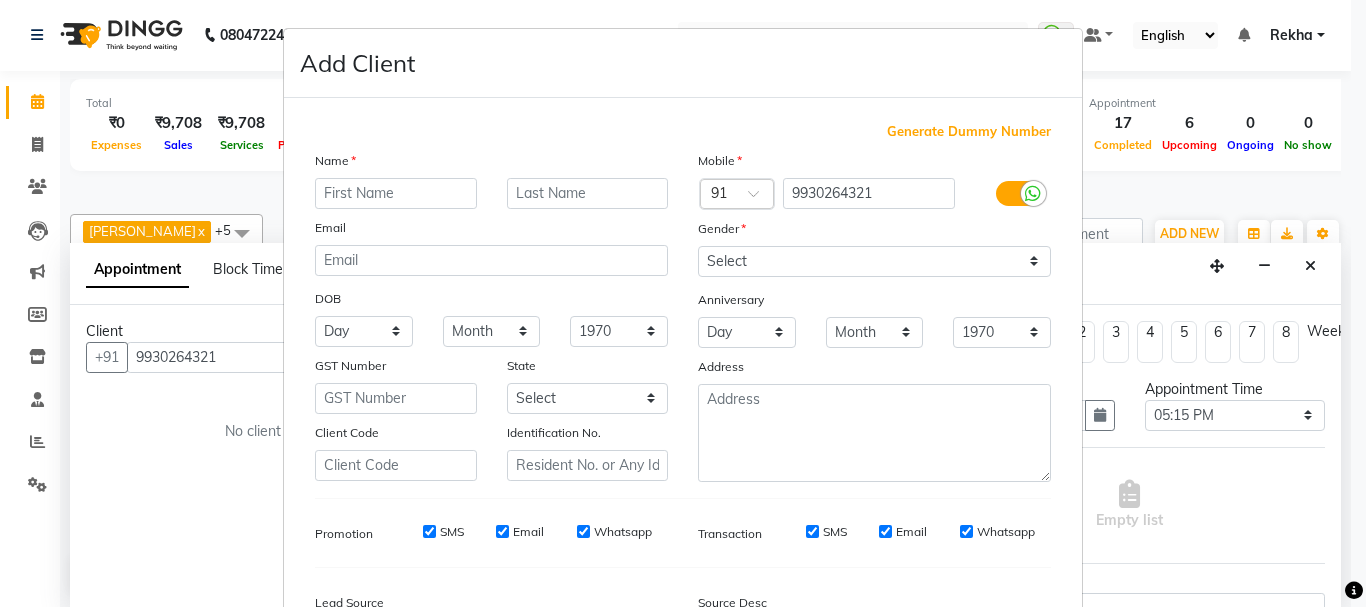 click on "Add Client Generate Dummy Number Name Email DOB Day 01 02 03 04 05 06 07 08 09 10 11 12 13 14 15 16 17 18 19 20 21 22 23 24 25 26 27 28 29 30 31 Month January February March April May June July August September October November December 1940 1941 1942 1943 1944 1945 1946 1947 1948 1949 1950 1951 1952 1953 1954 1955 1956 1957 1958 1959 1960 1961 1962 1963 1964 1965 1966 1967 1968 1969 1970 1971 1972 1973 1974 1975 1976 1977 1978 1979 1980 1981 1982 1983 1984 1985 1986 1987 1988 1989 1990 1991 1992 1993 1994 1995 1996 1997 1998 1999 2000 2001 2002 2003 2004 2005 2006 2007 2008 2009 2010 2011 2012 2013 2014 2015 2016 2017 2018 2019 2020 2021 2022 2023 2024 GST Number State Select Andaman and Nicobar Islands Andhra Pradesh Arunachal Pradesh Assam Bihar Chandigarh Chhattisgarh Dadra and Nagar Haveli Daman and Diu Delhi Goa Gujarat Haryana Himachal Pradesh Jammu and Kashmir Jharkhand Karnataka Kerala Lakshadweep Madhya Pradesh Maharashtra Manipur Meghalaya Mizoram Nagaland Odisha Pondicherry Punjab Rajasthan Sikkim" at bounding box center (683, 303) 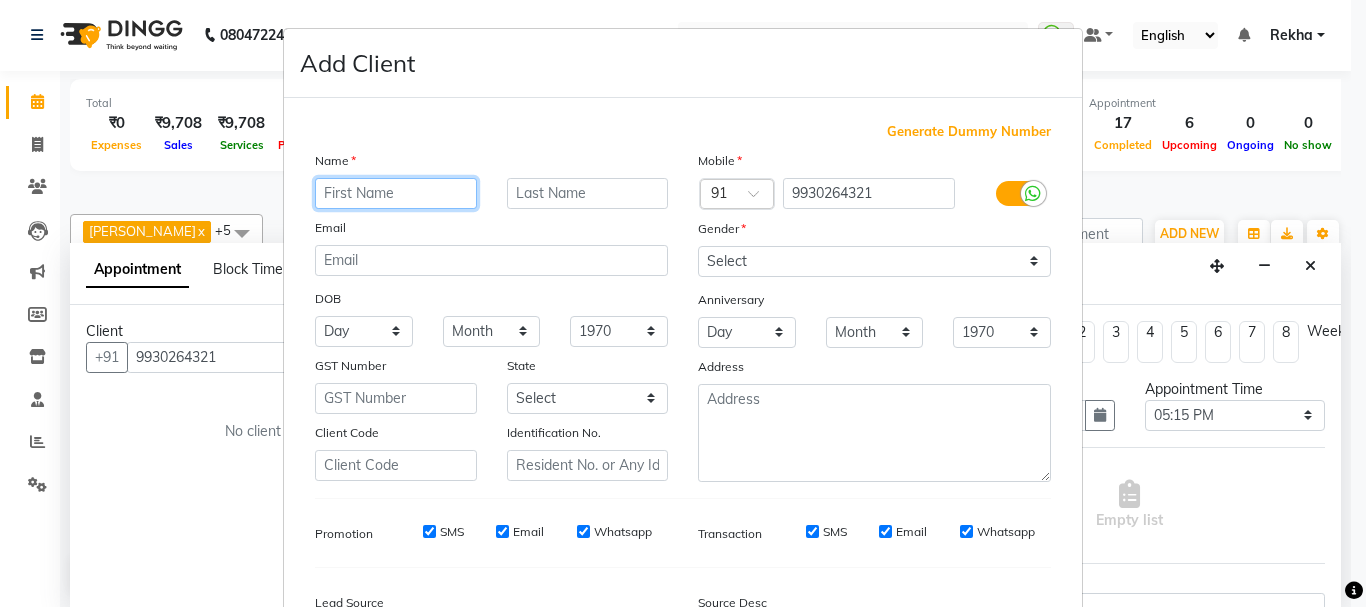 click at bounding box center (396, 193) 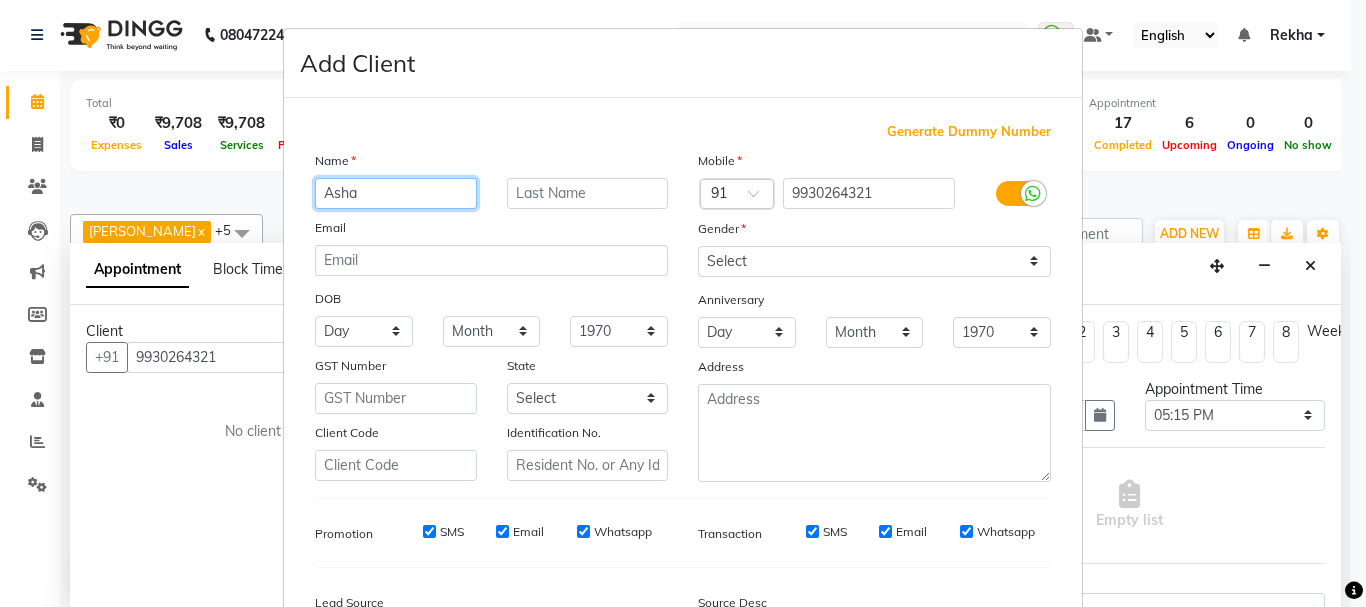 type on "Asha" 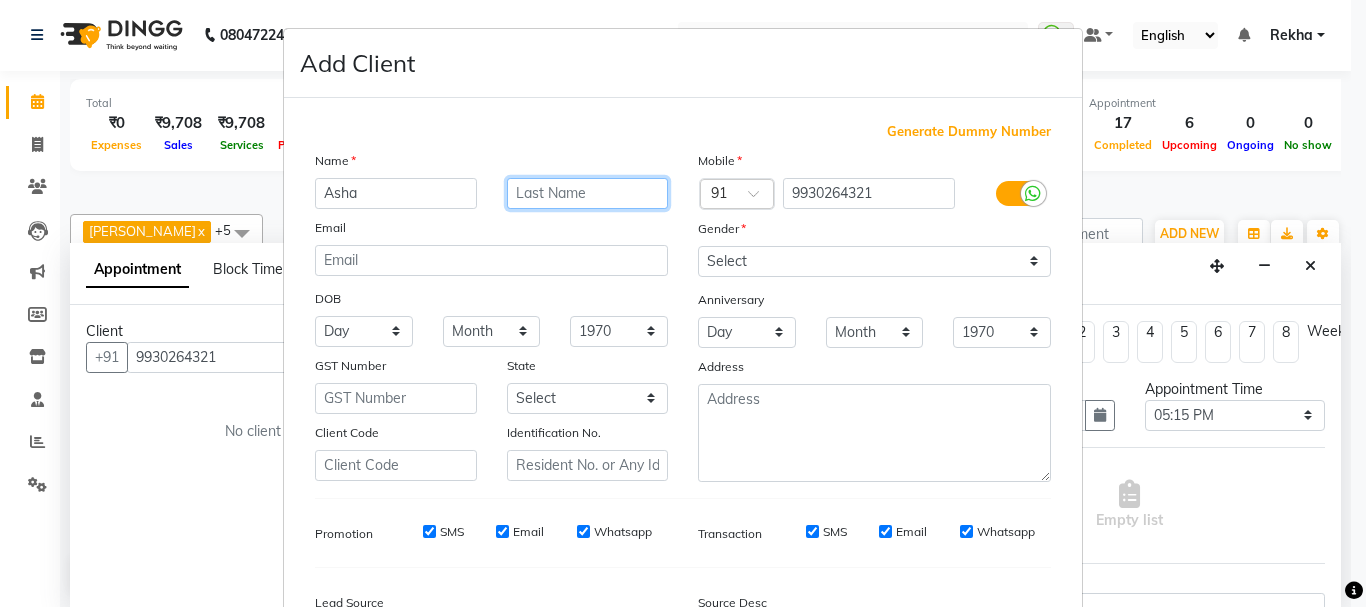 click at bounding box center (588, 193) 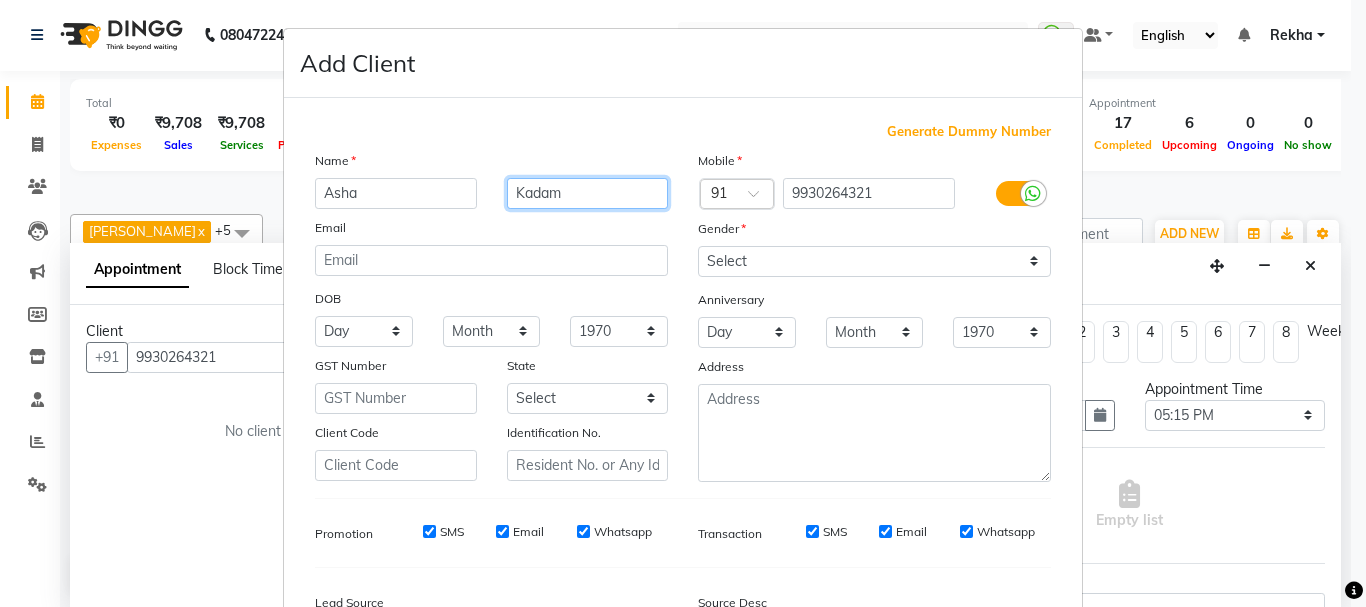 type on "Kadam" 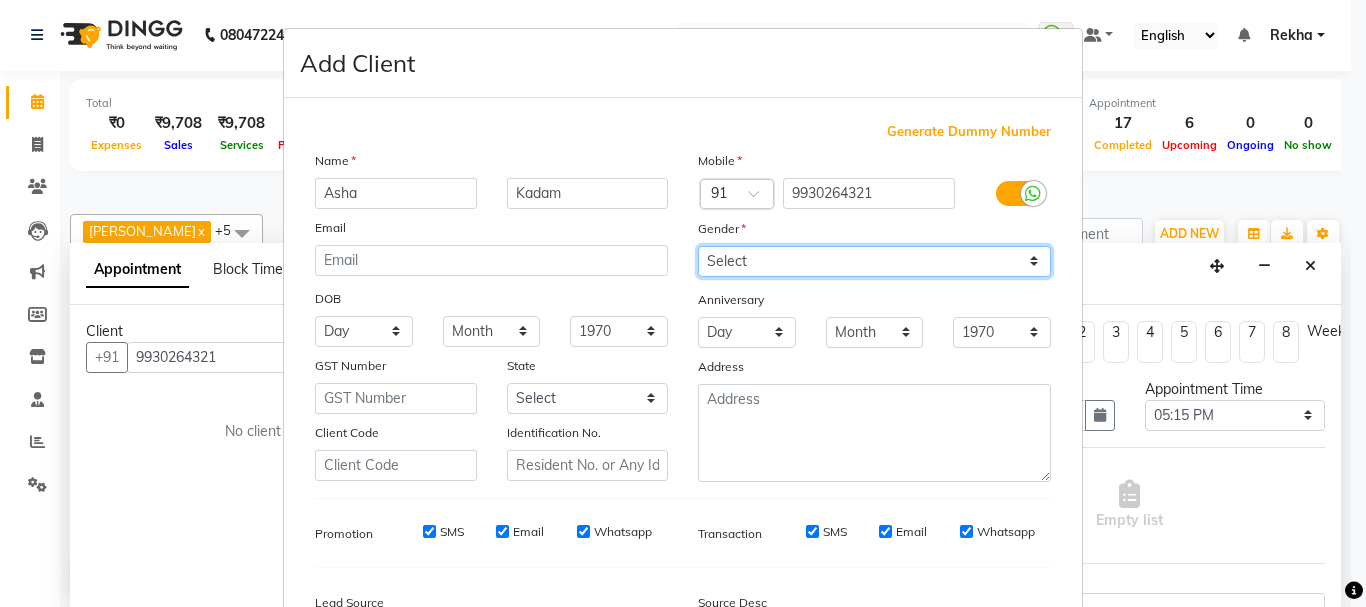 click on "Select Male Female Other Prefer Not To Say" at bounding box center [874, 261] 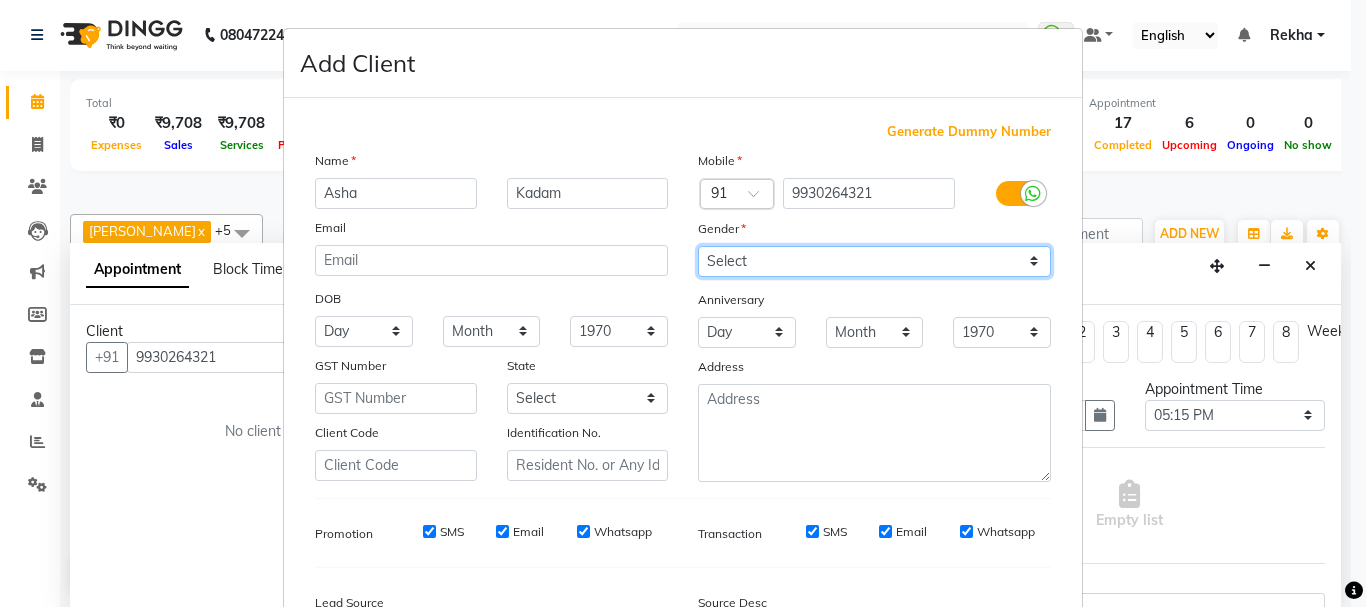 select on "female" 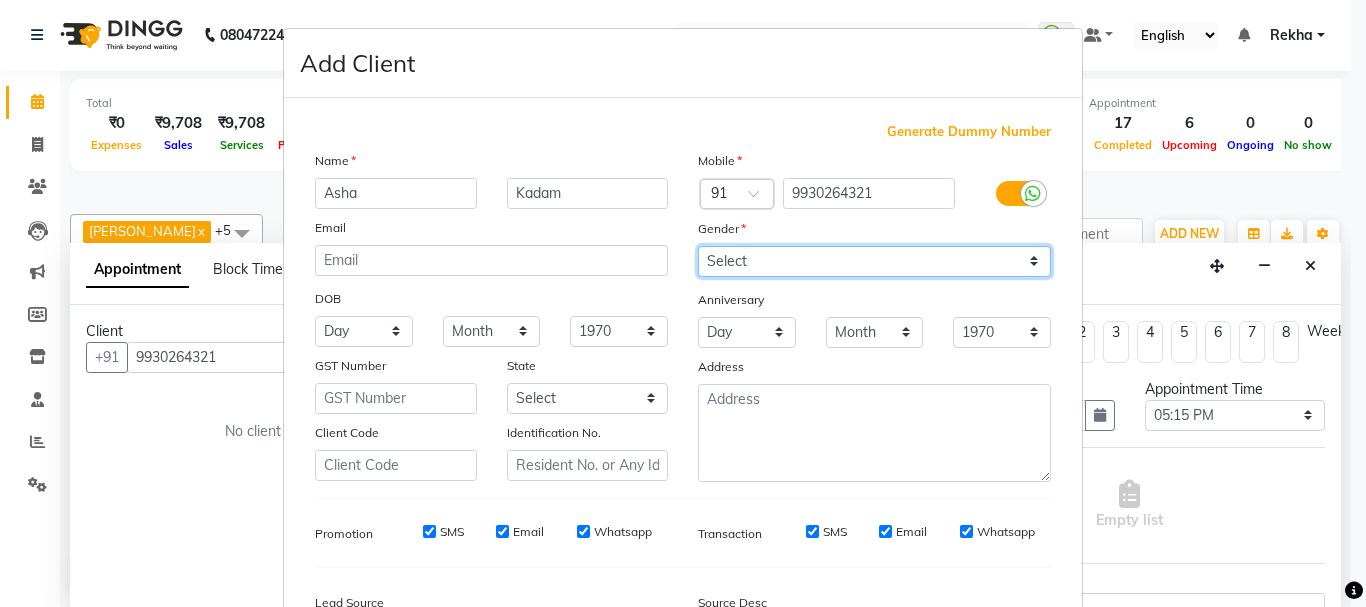 click on "Select Male Female Other Prefer Not To Say" at bounding box center [874, 261] 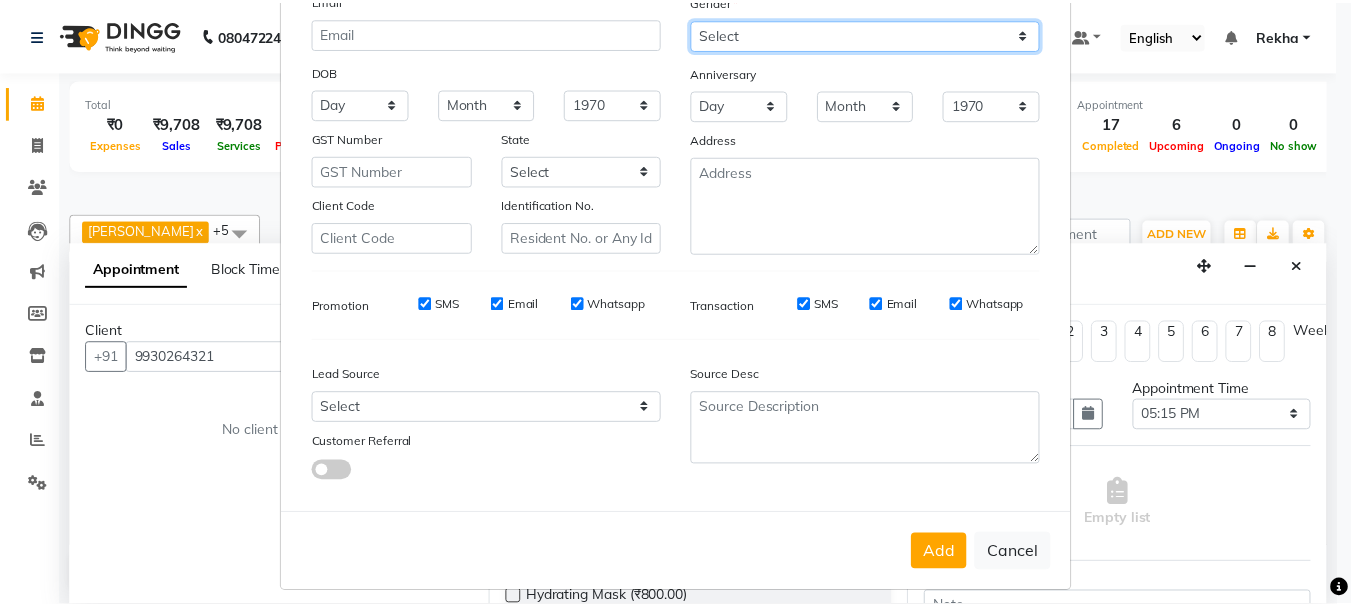 scroll, scrollTop: 242, scrollLeft: 0, axis: vertical 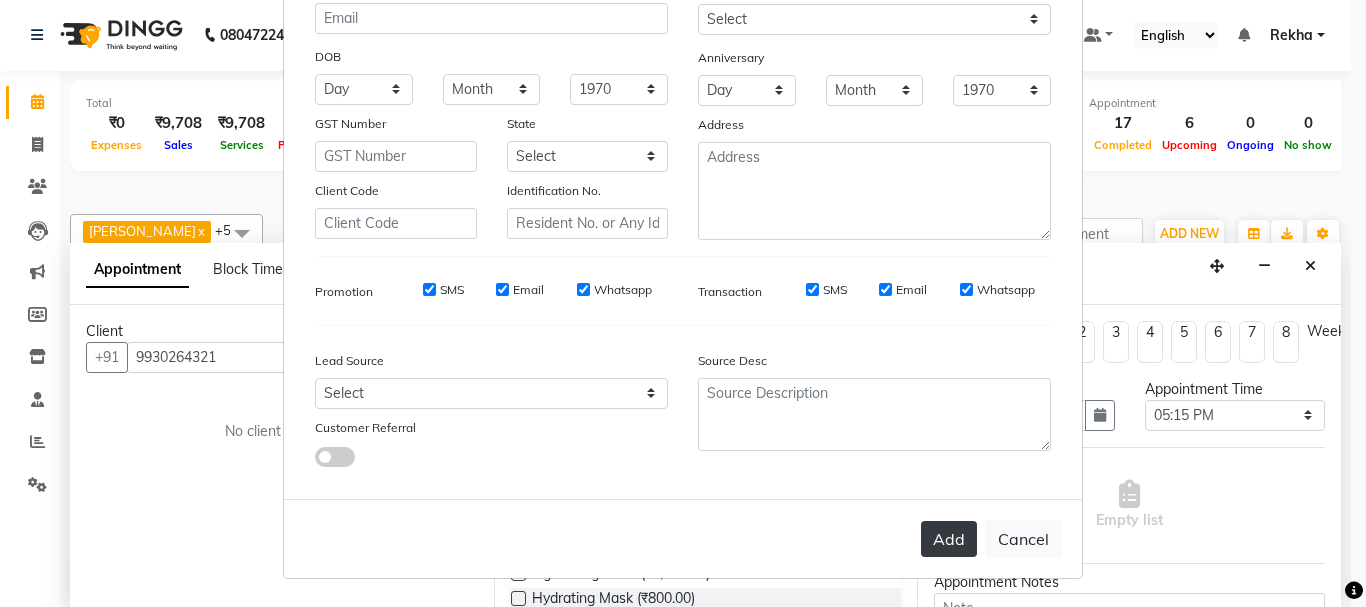 click on "Add" at bounding box center [949, 539] 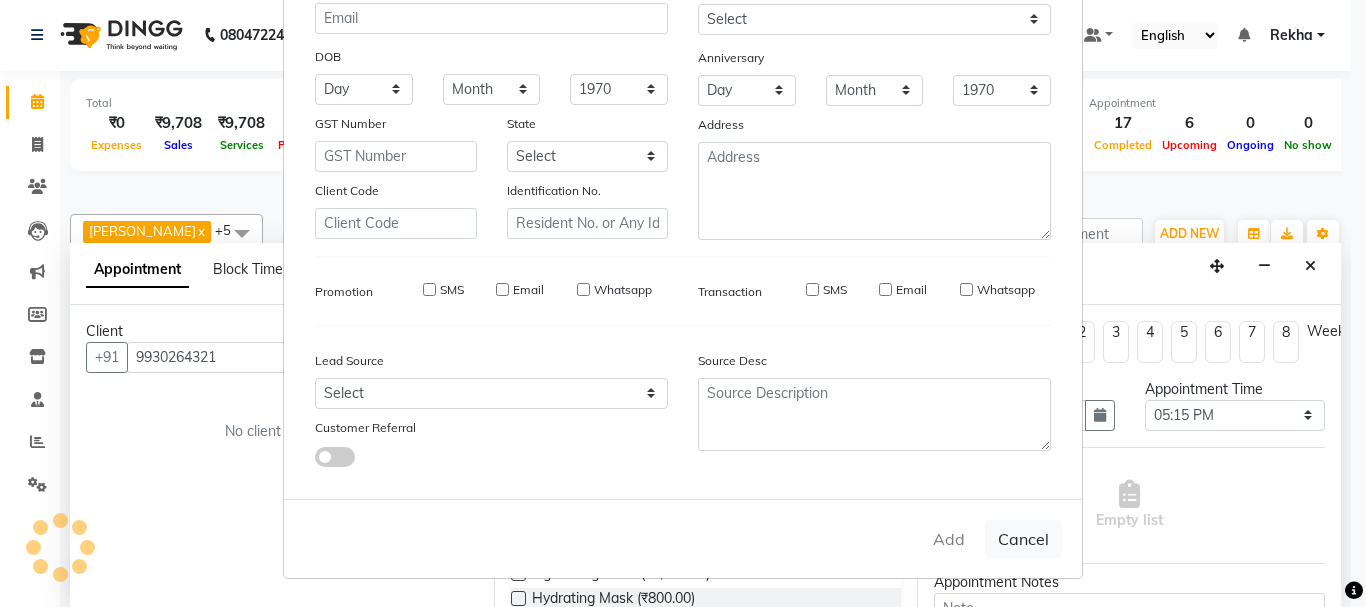 type 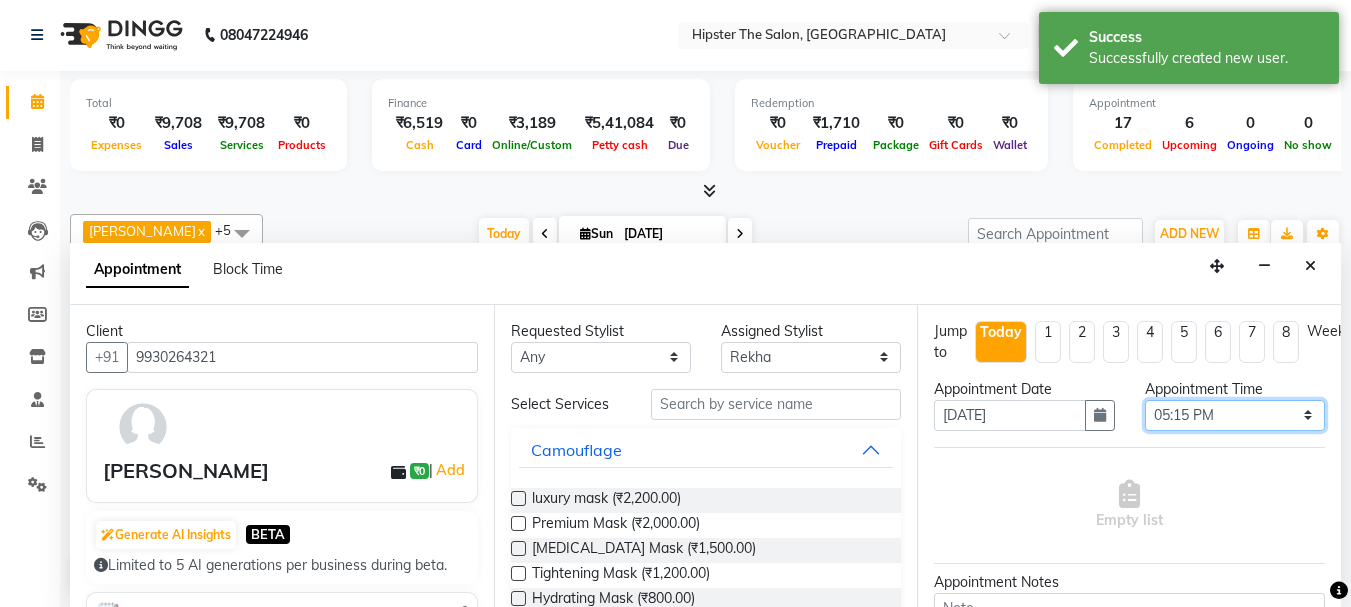 click on "Select 09:00 AM 09:15 AM 09:30 AM 09:45 AM 10:00 AM 10:15 AM 10:30 AM 10:45 AM 11:00 AM 11:15 AM 11:30 AM 11:45 AM 12:00 PM 12:15 PM 12:30 PM 12:45 PM 01:00 PM 01:15 PM 01:30 PM 01:45 PM 02:00 PM 02:15 PM 02:30 PM 02:45 PM 03:00 PM 03:15 PM 03:30 PM 03:45 PM 04:00 PM 04:15 PM 04:30 PM 04:45 PM 05:00 PM 05:15 PM 05:30 PM 05:45 PM 06:00 PM 06:15 PM 06:30 PM 06:45 PM 07:00 PM 07:15 PM 07:30 PM 07:45 PM 08:00 PM 08:15 PM 08:30 PM 08:45 PM 09:00 PM 09:15 PM 09:30 PM 09:45 PM 10:00 PM" at bounding box center (1235, 415) 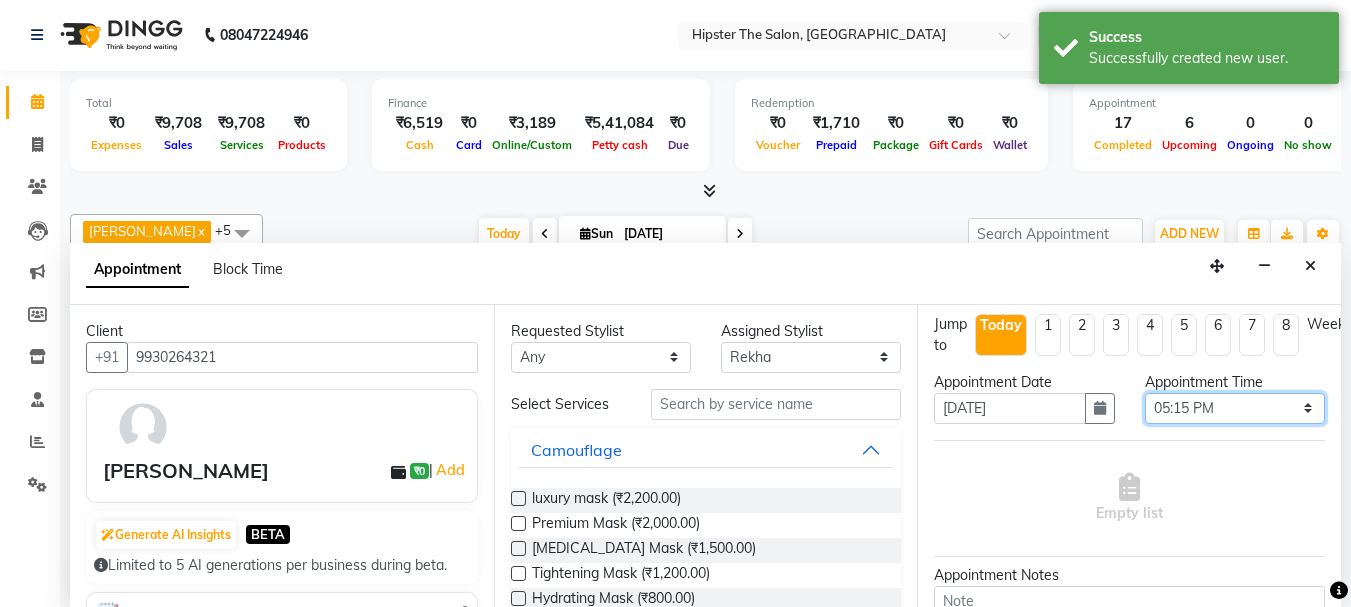 scroll, scrollTop: 0, scrollLeft: 0, axis: both 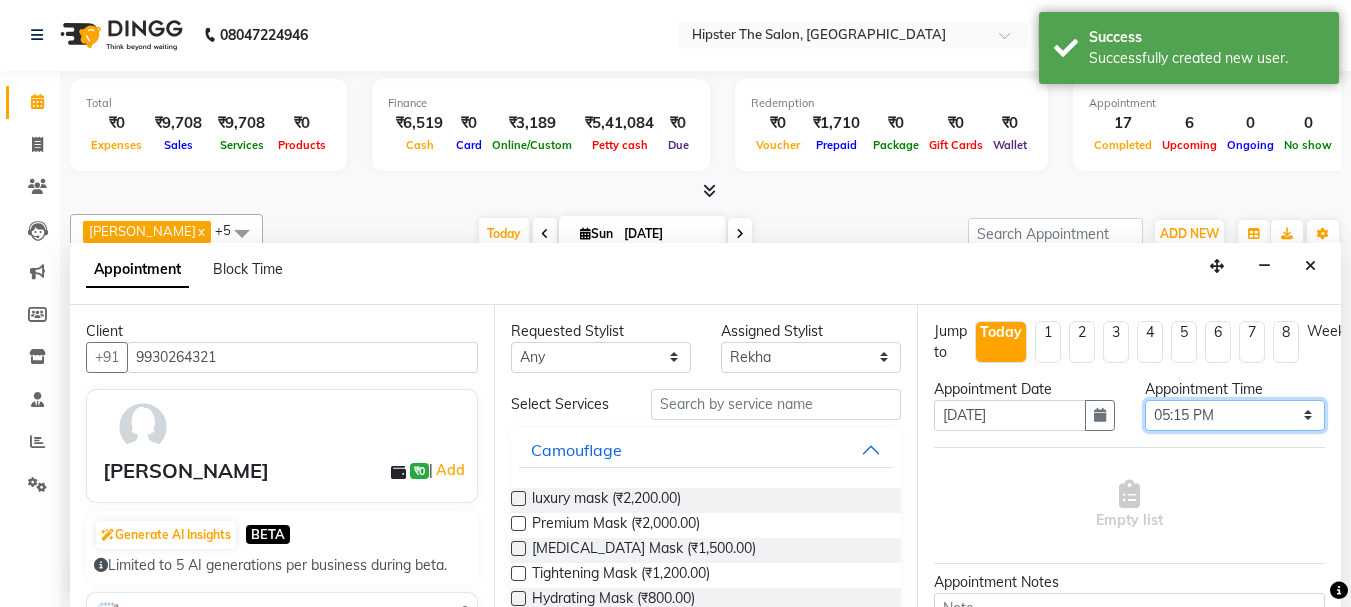 click on "Select 09:00 AM 09:15 AM 09:30 AM 09:45 AM 10:00 AM 10:15 AM 10:30 AM 10:45 AM 11:00 AM 11:15 AM 11:30 AM 11:45 AM 12:00 PM 12:15 PM 12:30 PM 12:45 PM 01:00 PM 01:15 PM 01:30 PM 01:45 PM 02:00 PM 02:15 PM 02:30 PM 02:45 PM 03:00 PM 03:15 PM 03:30 PM 03:45 PM 04:00 PM 04:15 PM 04:30 PM 04:45 PM 05:00 PM 05:15 PM 05:30 PM 05:45 PM 06:00 PM 06:15 PM 06:30 PM 06:45 PM 07:00 PM 07:15 PM 07:30 PM 07:45 PM 08:00 PM 08:15 PM 08:30 PM 08:45 PM 09:00 PM 09:15 PM 09:30 PM 09:45 PM 10:00 PM" at bounding box center (1235, 415) 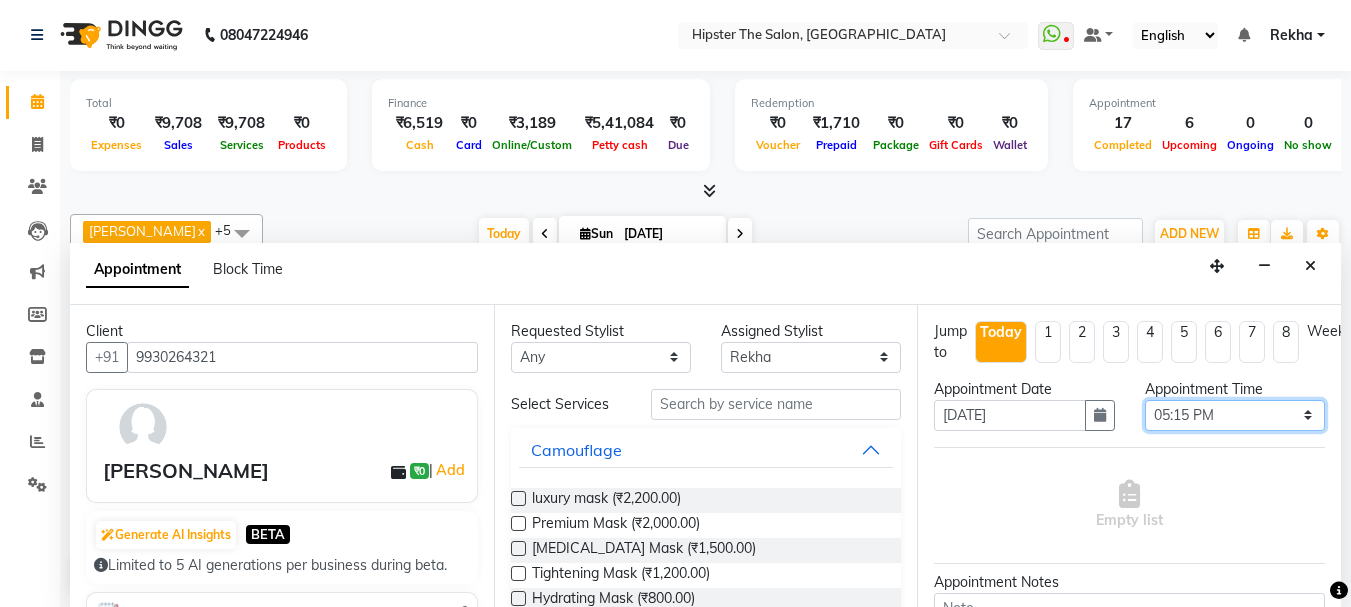 select on "1050" 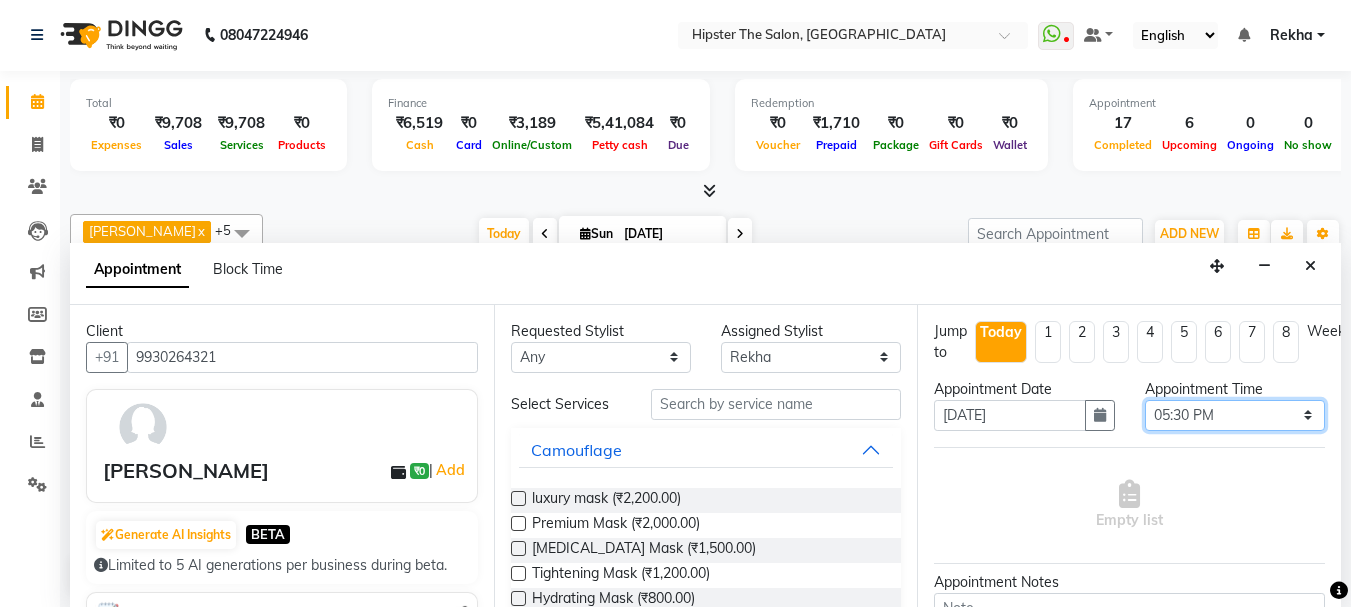 click on "Select 09:00 AM 09:15 AM 09:30 AM 09:45 AM 10:00 AM 10:15 AM 10:30 AM 10:45 AM 11:00 AM 11:15 AM 11:30 AM 11:45 AM 12:00 PM 12:15 PM 12:30 PM 12:45 PM 01:00 PM 01:15 PM 01:30 PM 01:45 PM 02:00 PM 02:15 PM 02:30 PM 02:45 PM 03:00 PM 03:15 PM 03:30 PM 03:45 PM 04:00 PM 04:15 PM 04:30 PM 04:45 PM 05:00 PM 05:15 PM 05:30 PM 05:45 PM 06:00 PM 06:15 PM 06:30 PM 06:45 PM 07:00 PM 07:15 PM 07:30 PM 07:45 PM 08:00 PM 08:15 PM 08:30 PM 08:45 PM 09:00 PM 09:15 PM 09:30 PM 09:45 PM 10:00 PM" at bounding box center [1235, 415] 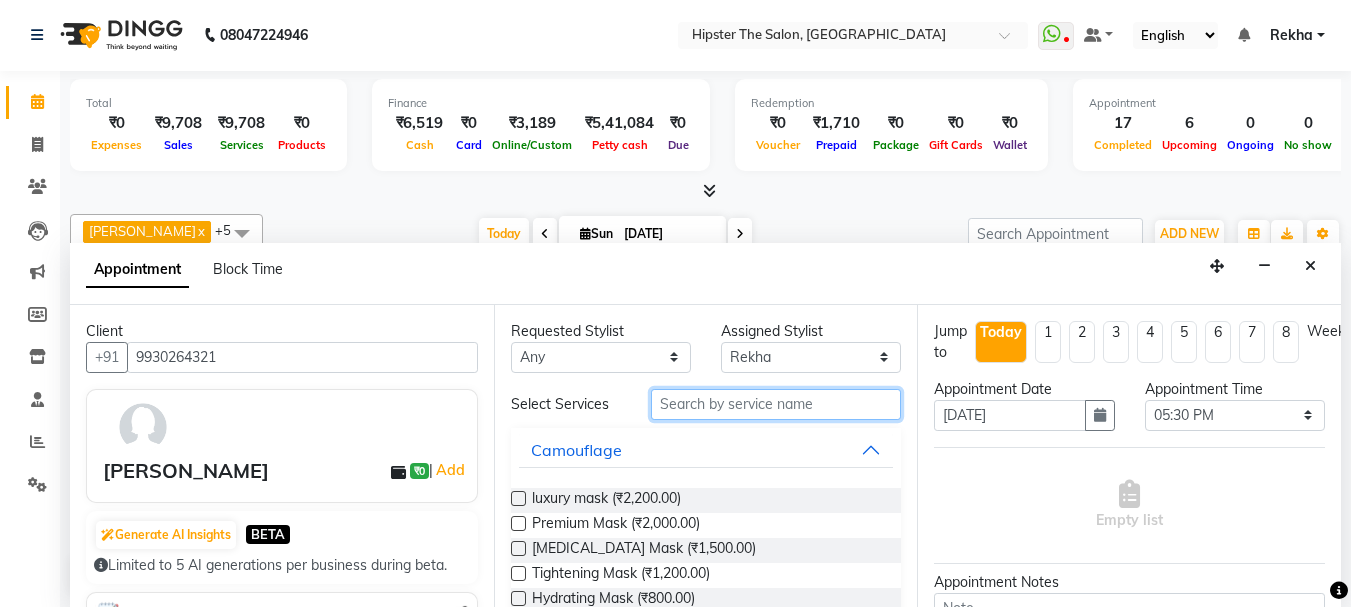 click at bounding box center (776, 404) 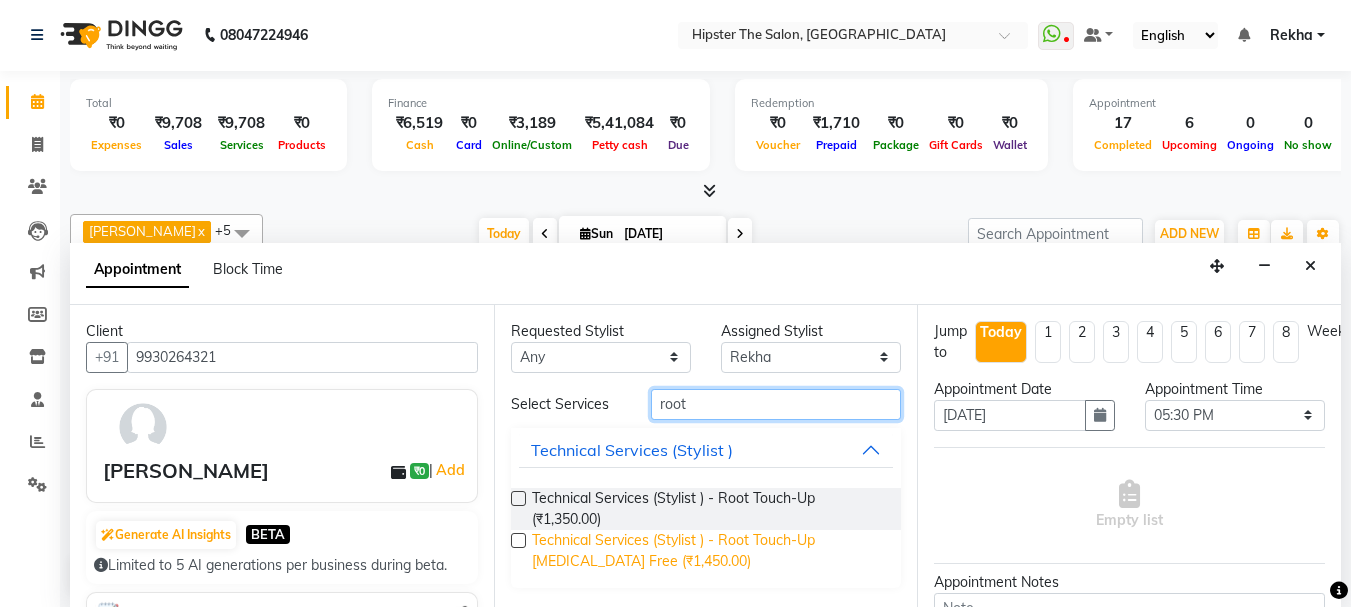type on "root" 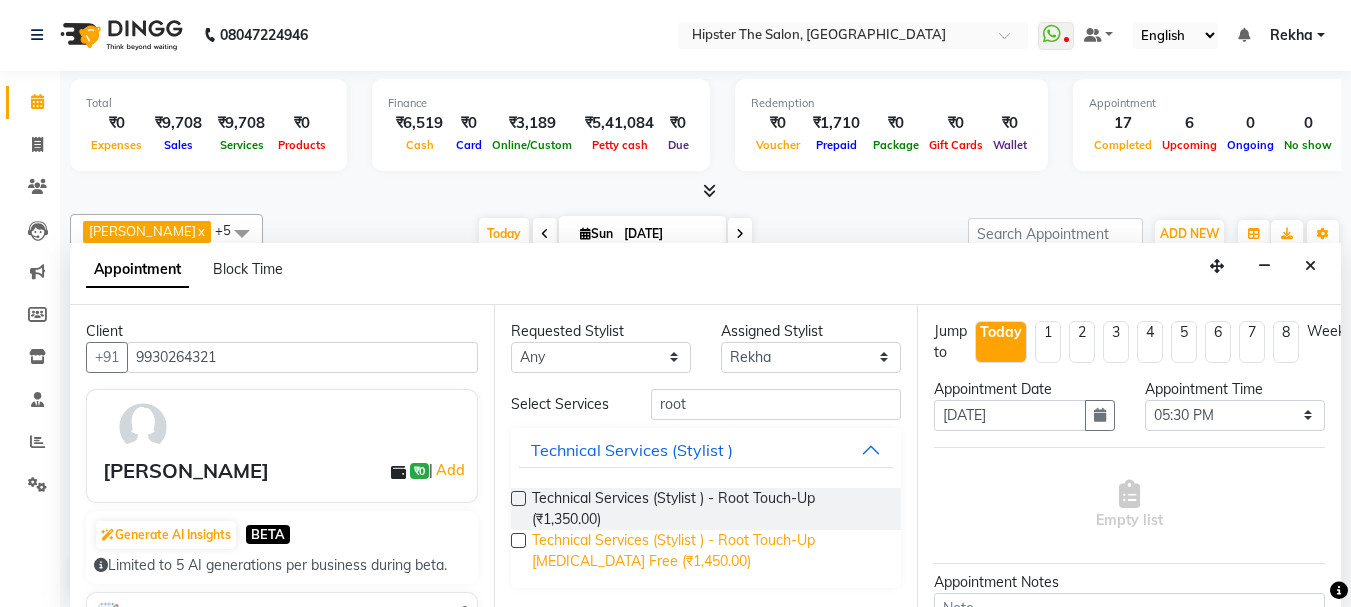 click on "Technical Services (Stylist ) - Root Touch-Up Ammonia Free (₹1,450.00)" at bounding box center [709, 551] 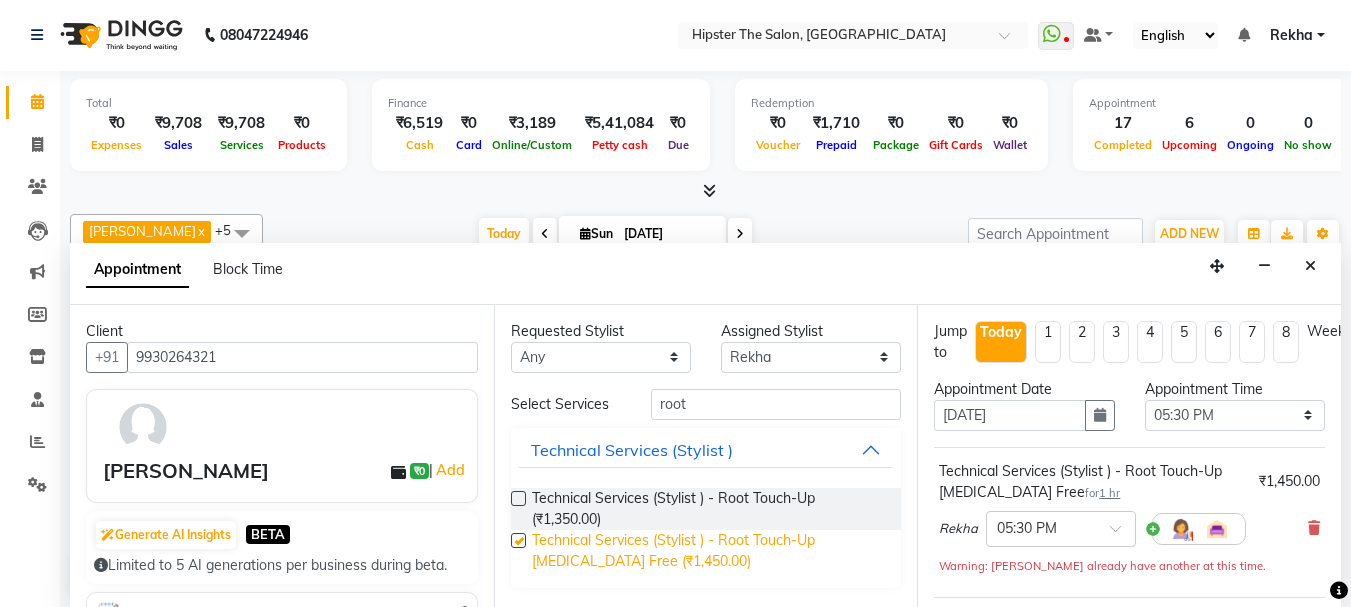 checkbox on "false" 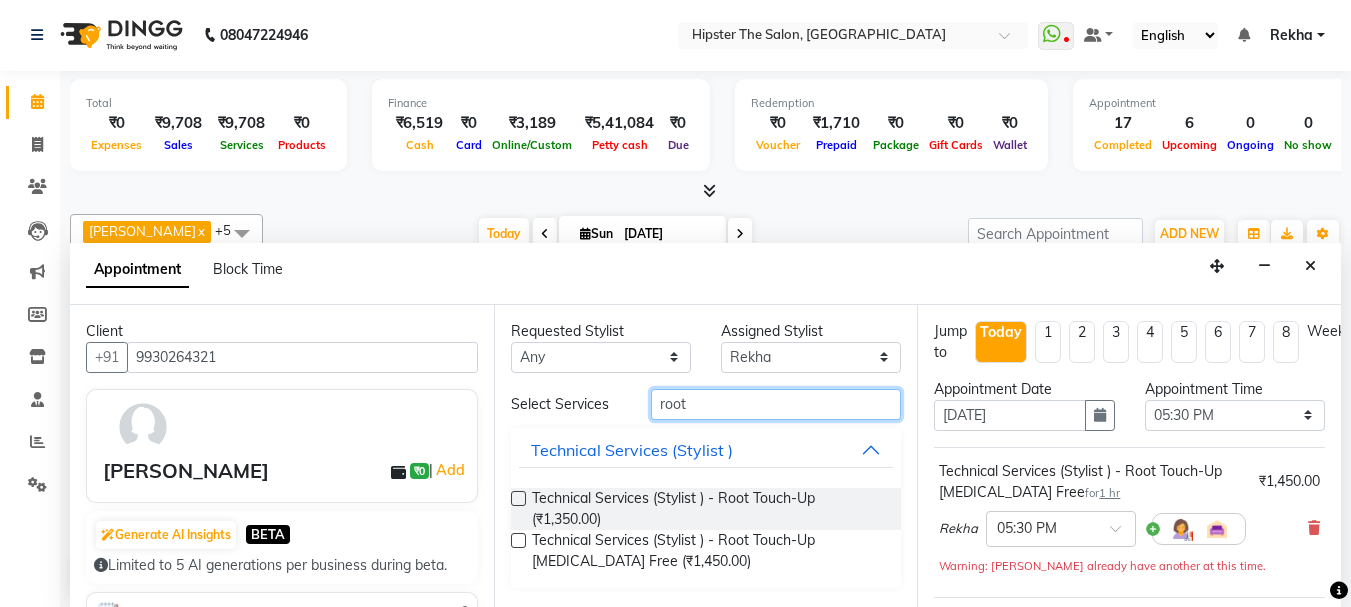 click on "root" at bounding box center [776, 404] 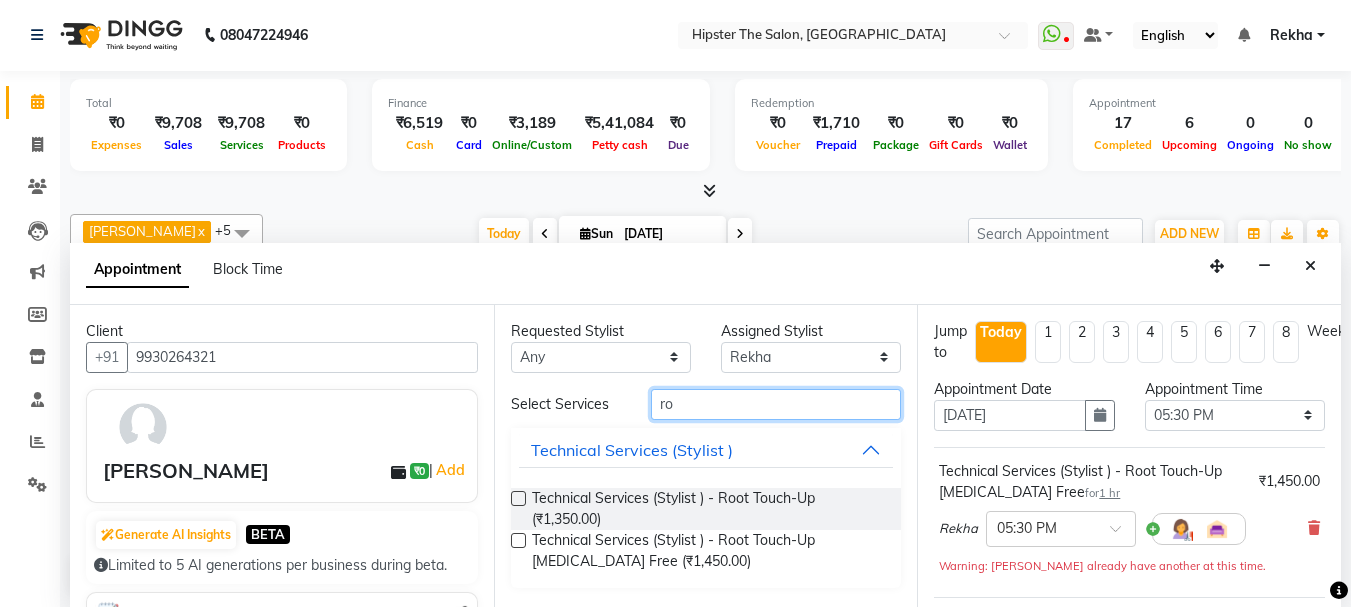 type on "r" 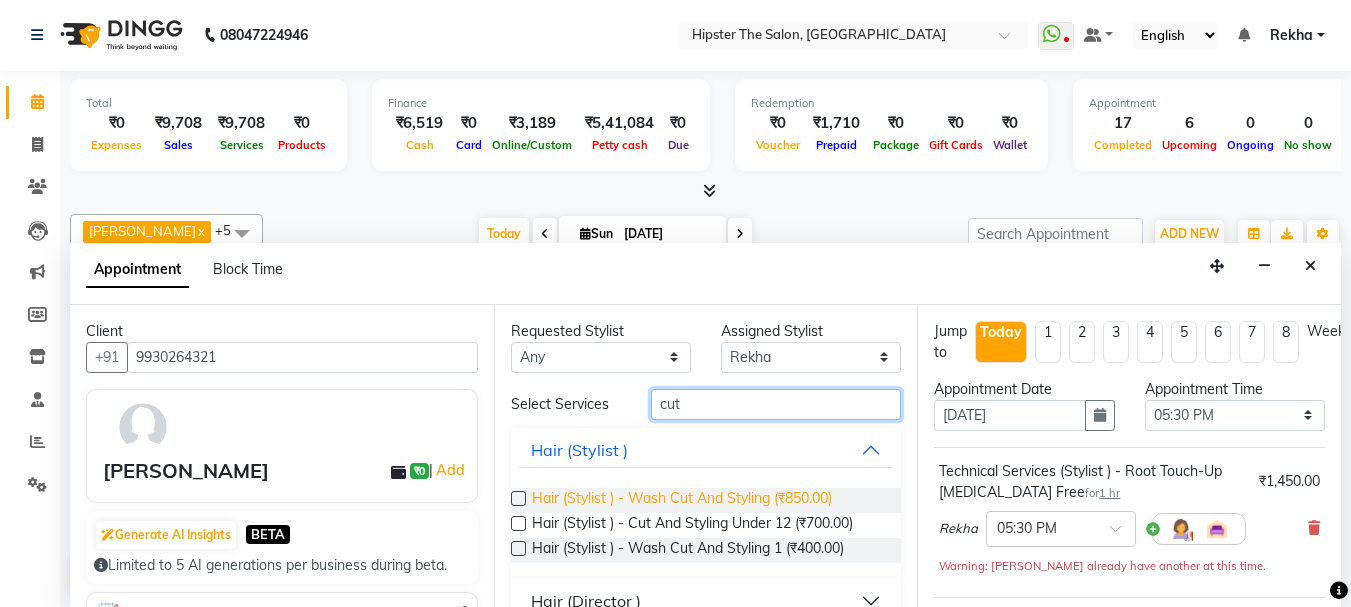 type on "cut" 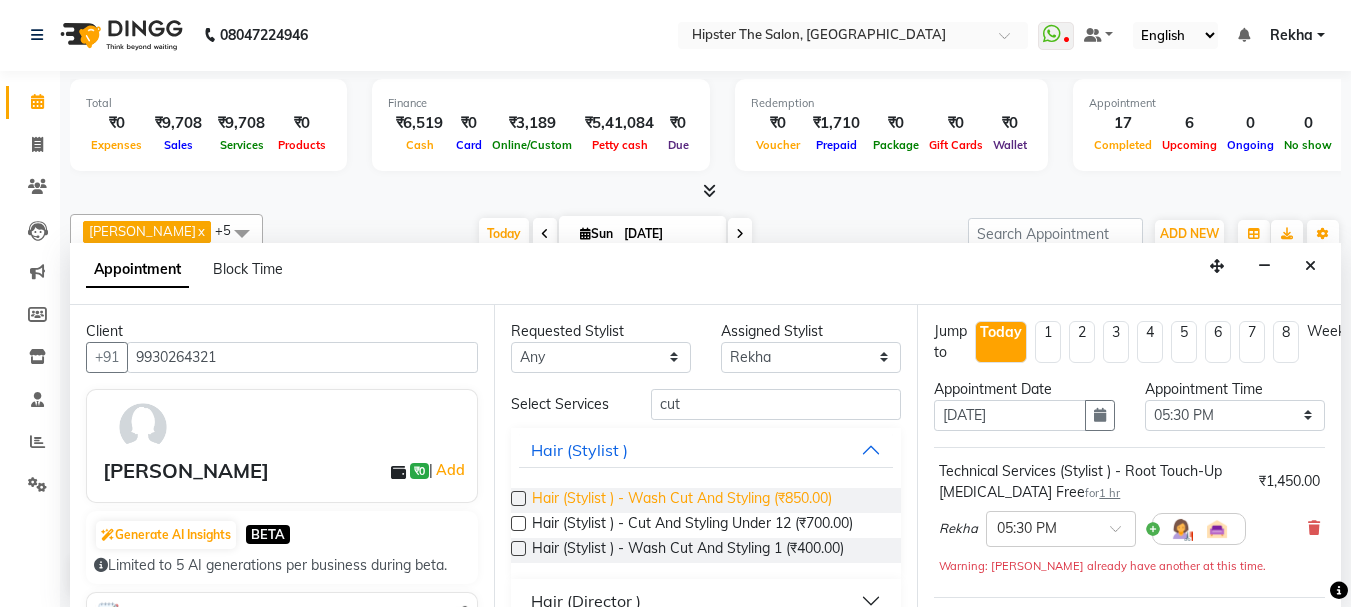 click on "Hair (Stylist ) - Wash Cut And Styling (₹850.00)" at bounding box center [682, 500] 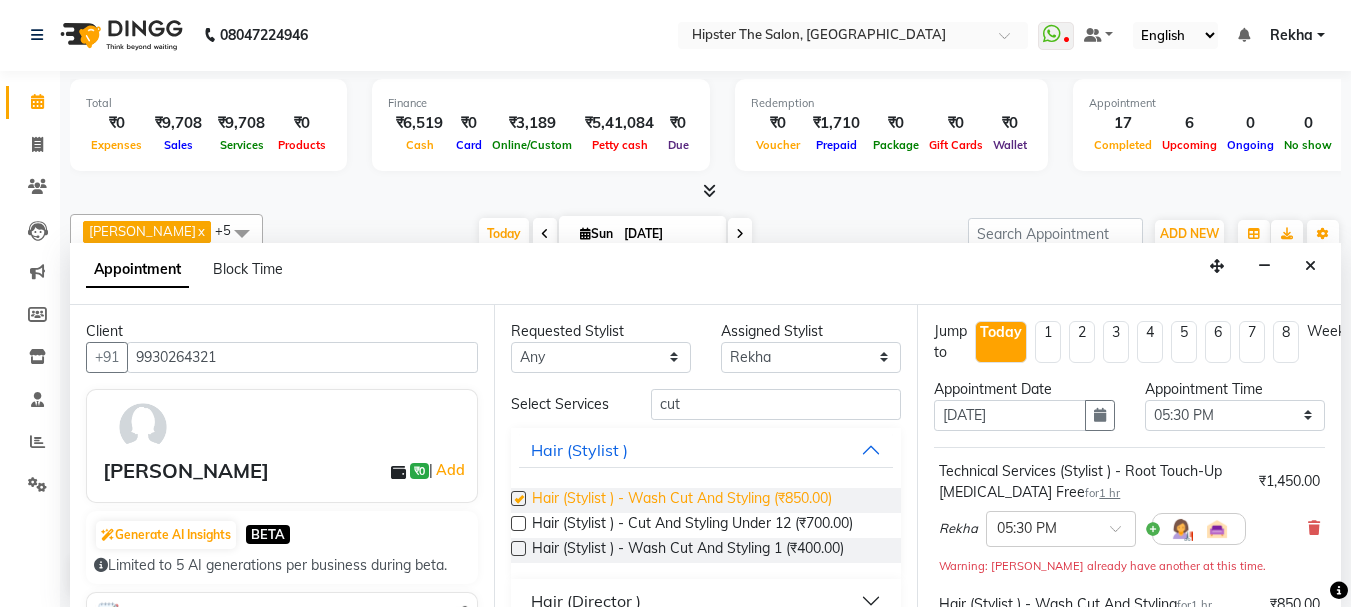 checkbox on "false" 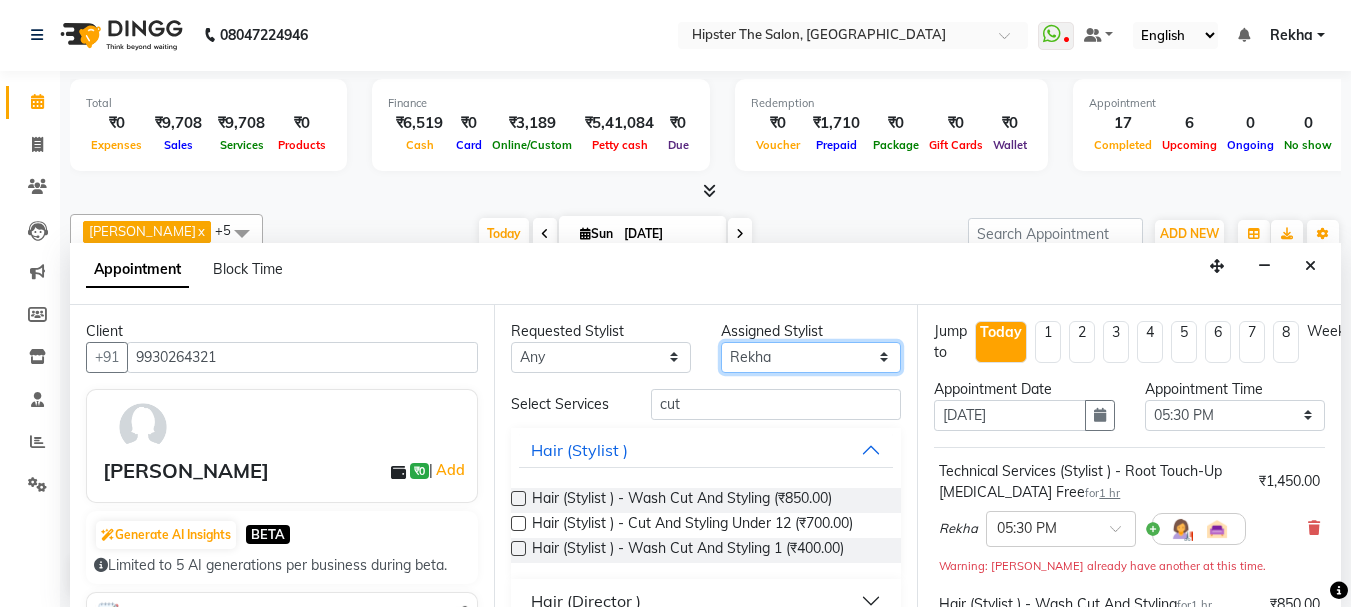 click on "Select Aditya aishu Akansha Altaf Anil Anup Ashik Bhavin Irshad Lucky meeth minaz  Namrata Neelam poonam Raju Rekha saif salman Saneef sweta  Vaibhav vicky" at bounding box center [811, 357] 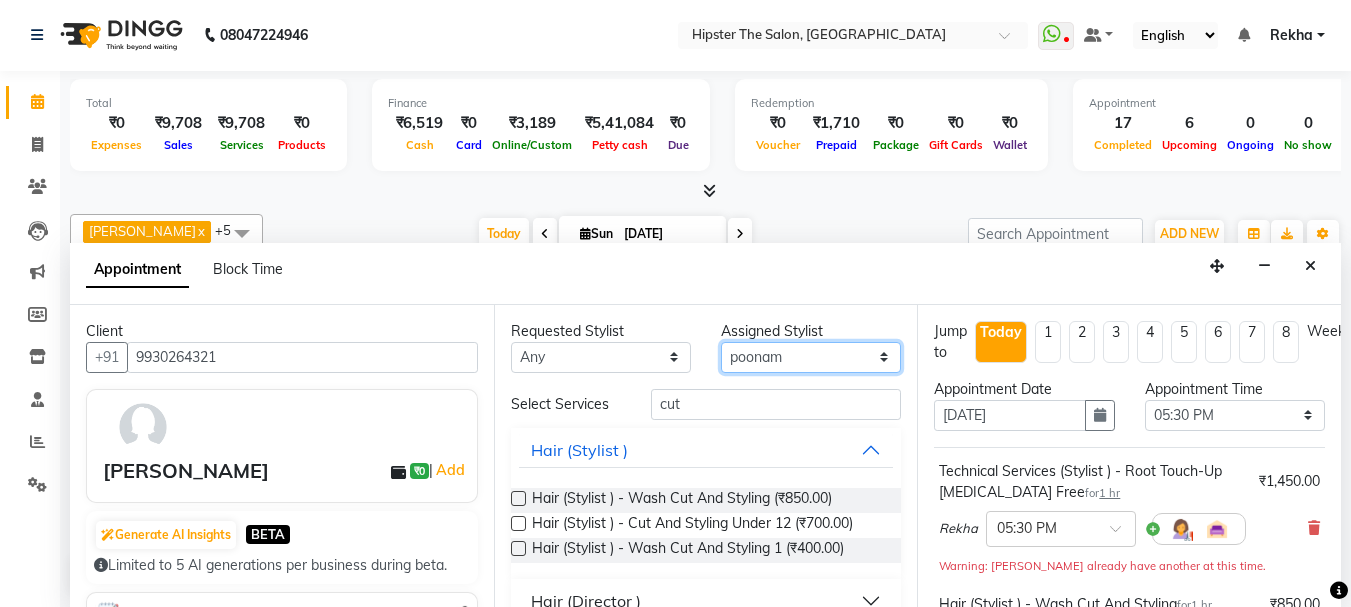 click on "Select Aditya aishu Akansha Altaf Anil Anup Ashik Bhavin Irshad Lucky meeth minaz  Namrata Neelam poonam Raju Rekha saif salman Saneef sweta  Vaibhav vicky" at bounding box center (811, 357) 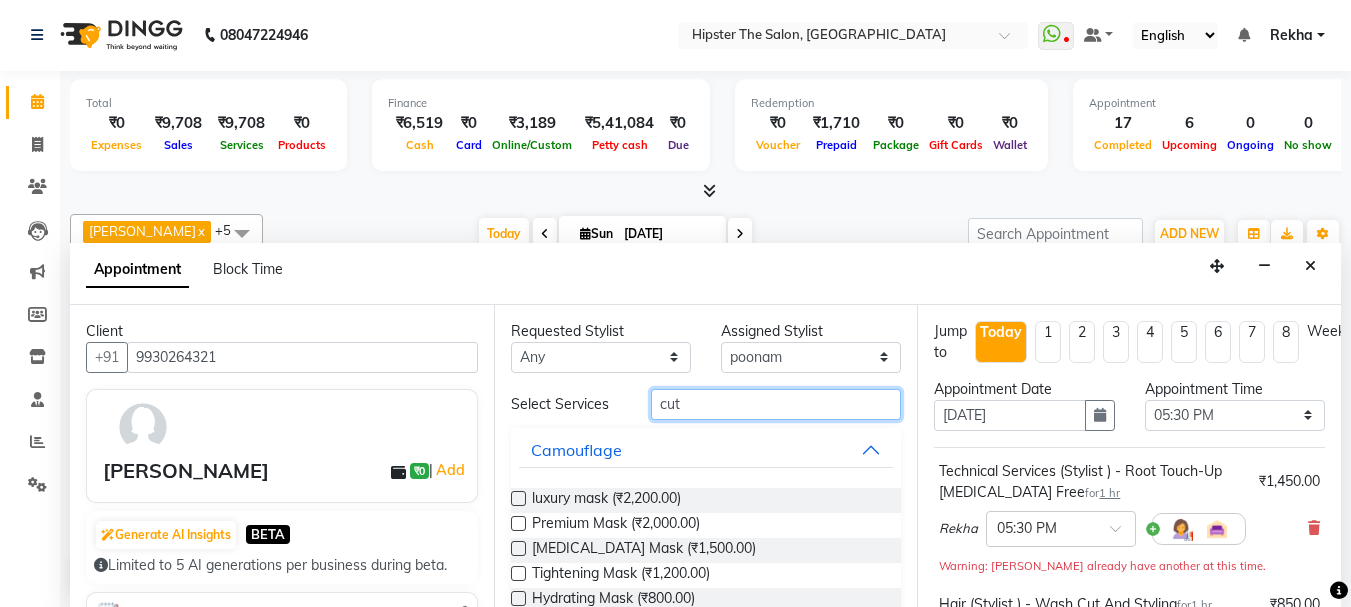 click on "cut" at bounding box center (776, 404) 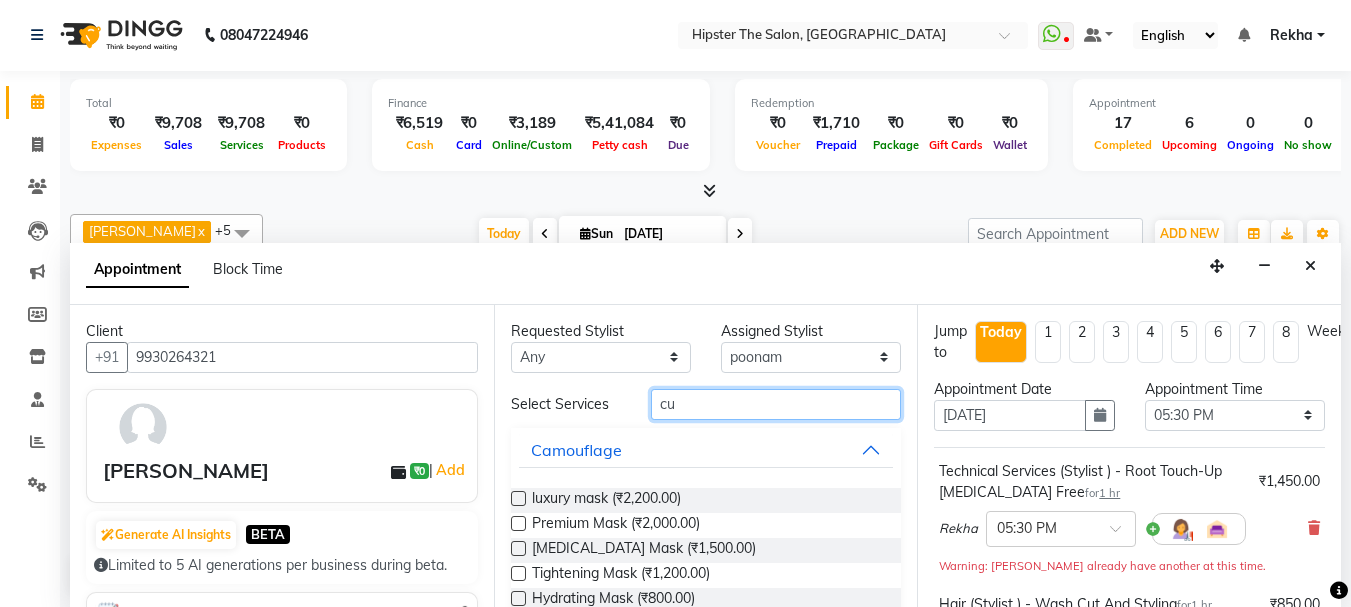 type on "c" 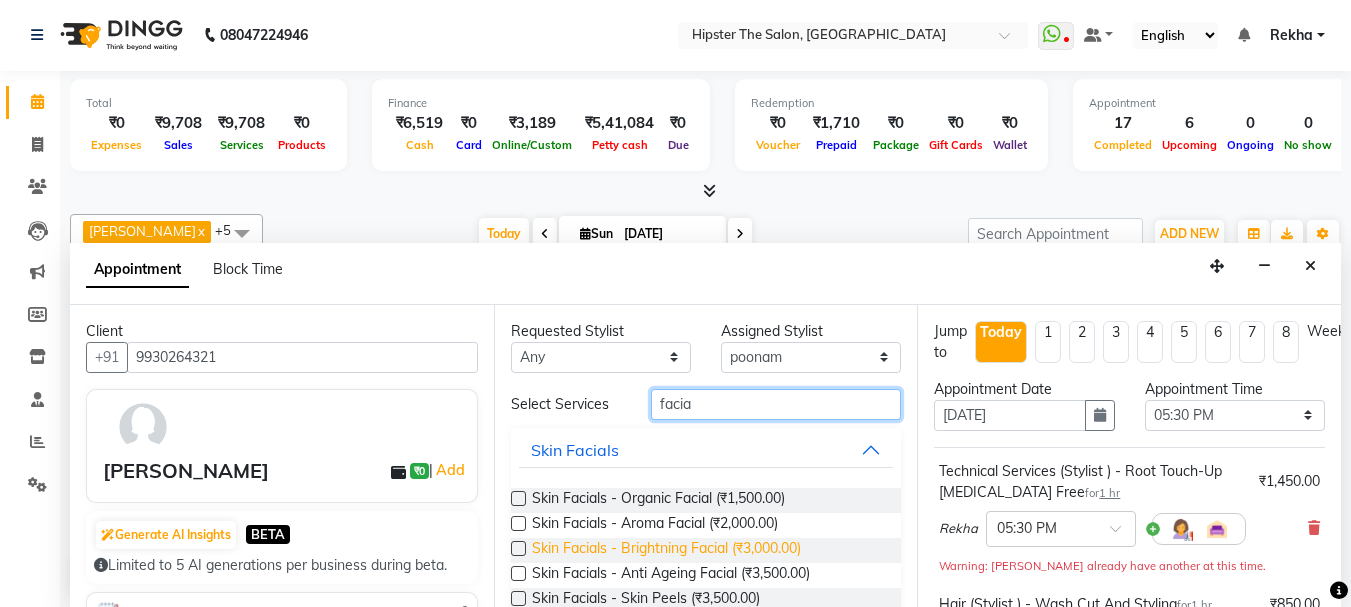 type on "facia" 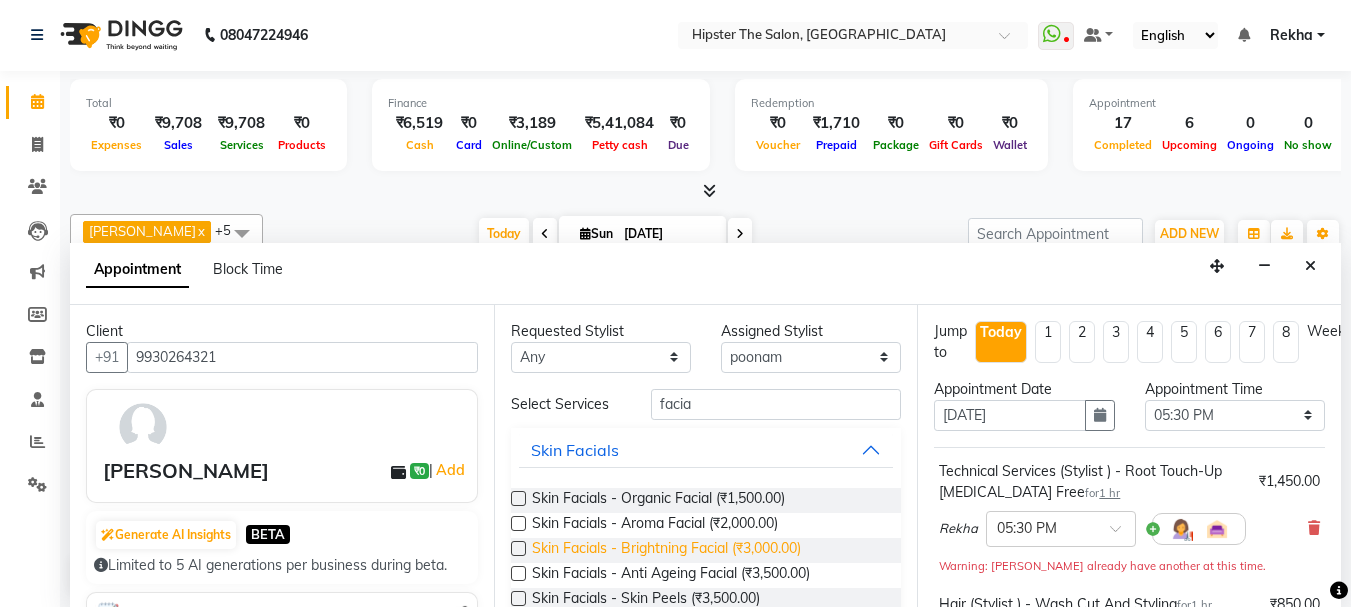 click on "Skin Facials - Brightning Facial (₹3,000.00)" at bounding box center [666, 550] 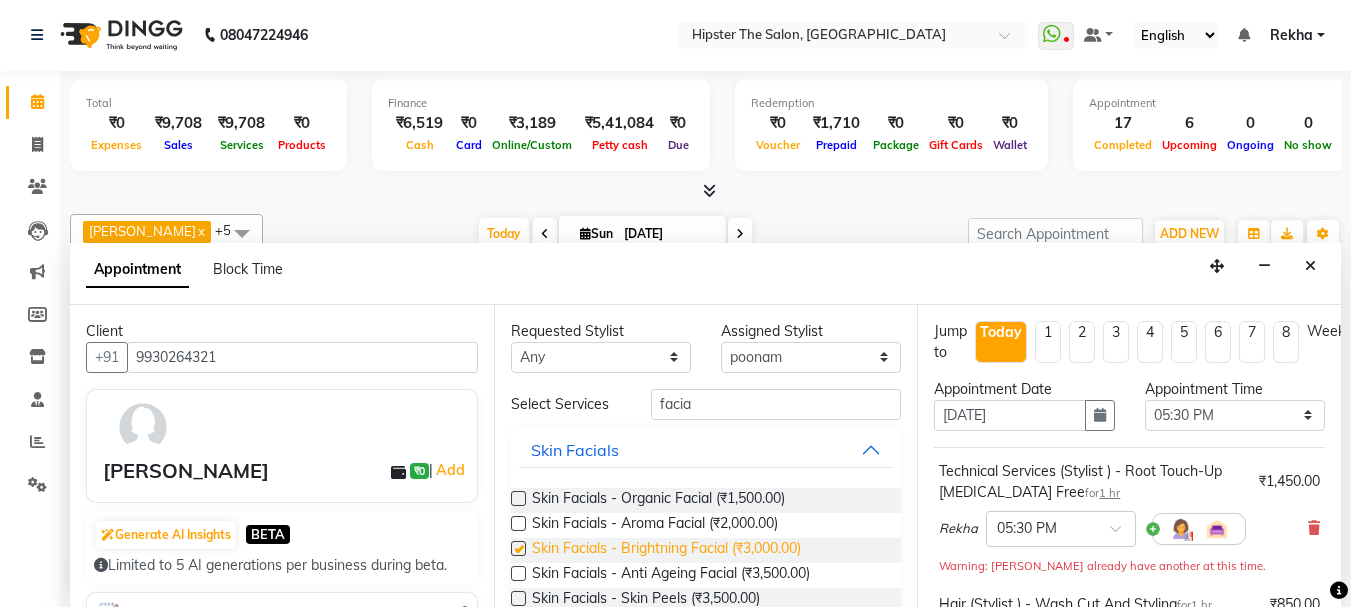 checkbox on "false" 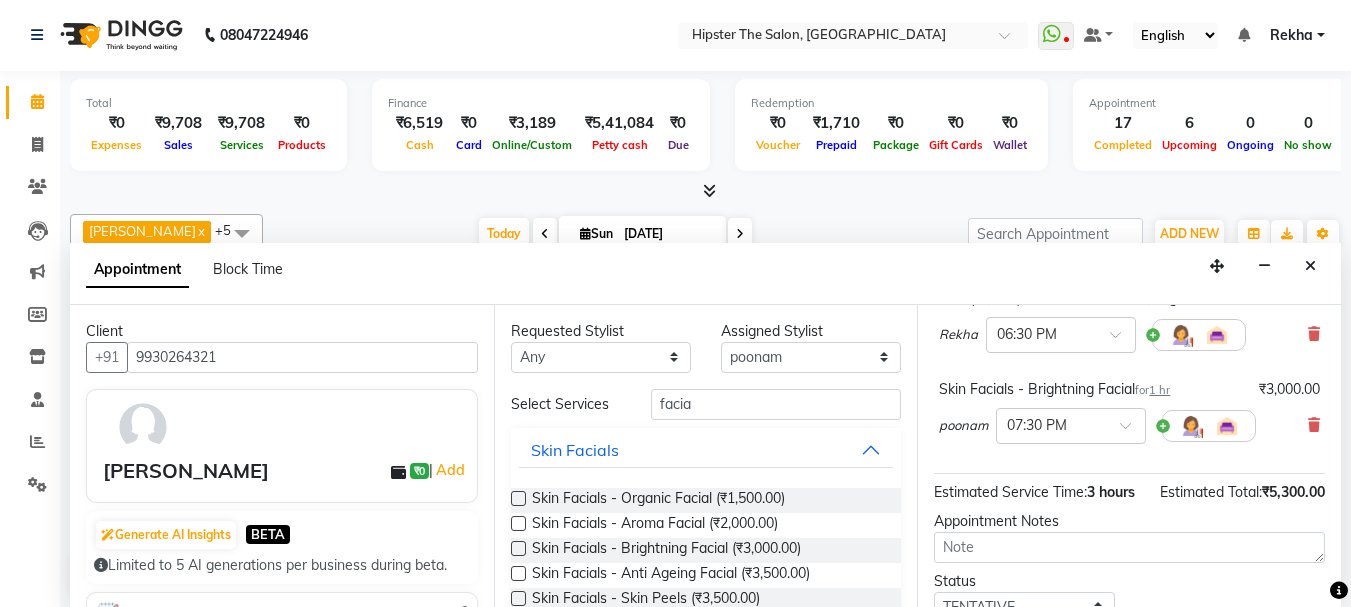 scroll, scrollTop: 284, scrollLeft: 0, axis: vertical 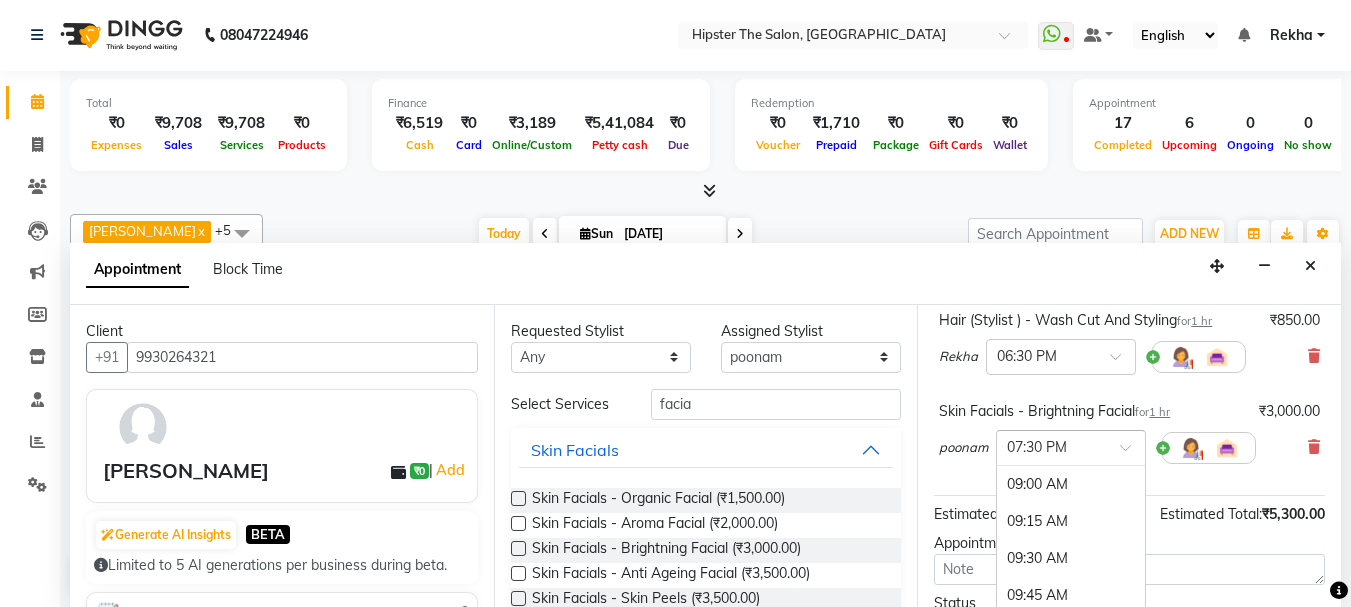 click at bounding box center (1132, 453) 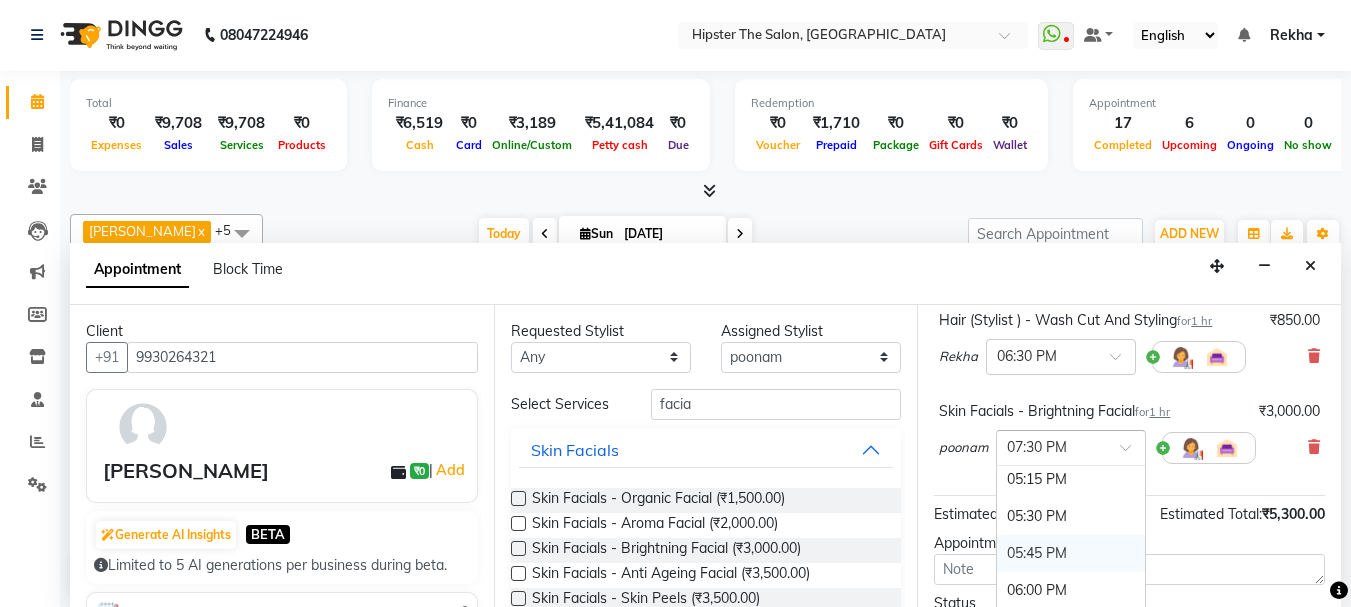 scroll, scrollTop: 1231, scrollLeft: 0, axis: vertical 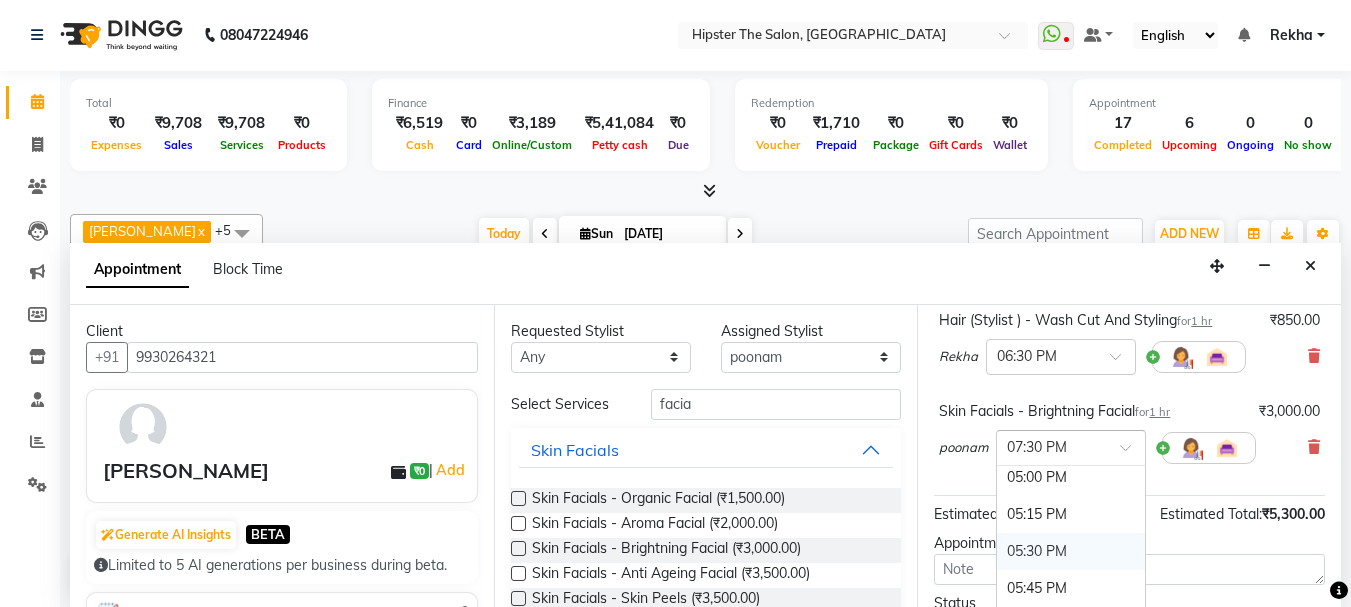 click on "05:30 PM" at bounding box center [1071, 551] 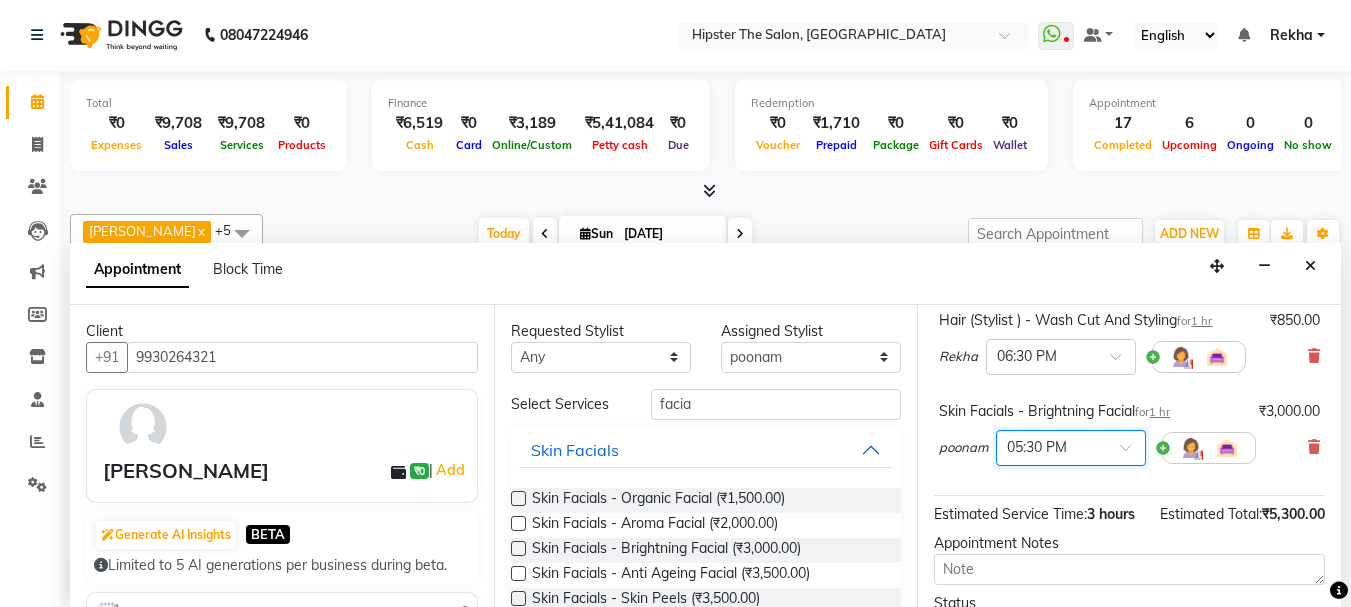 scroll, scrollTop: 505, scrollLeft: 0, axis: vertical 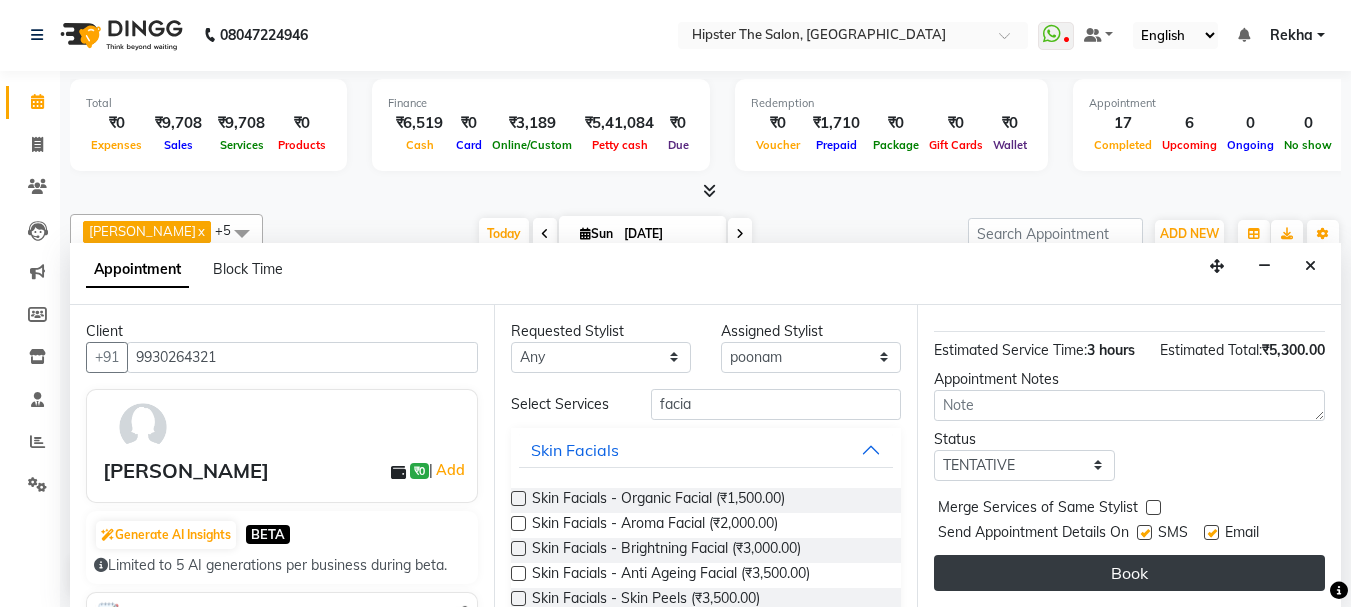 click on "Book" at bounding box center (1129, 573) 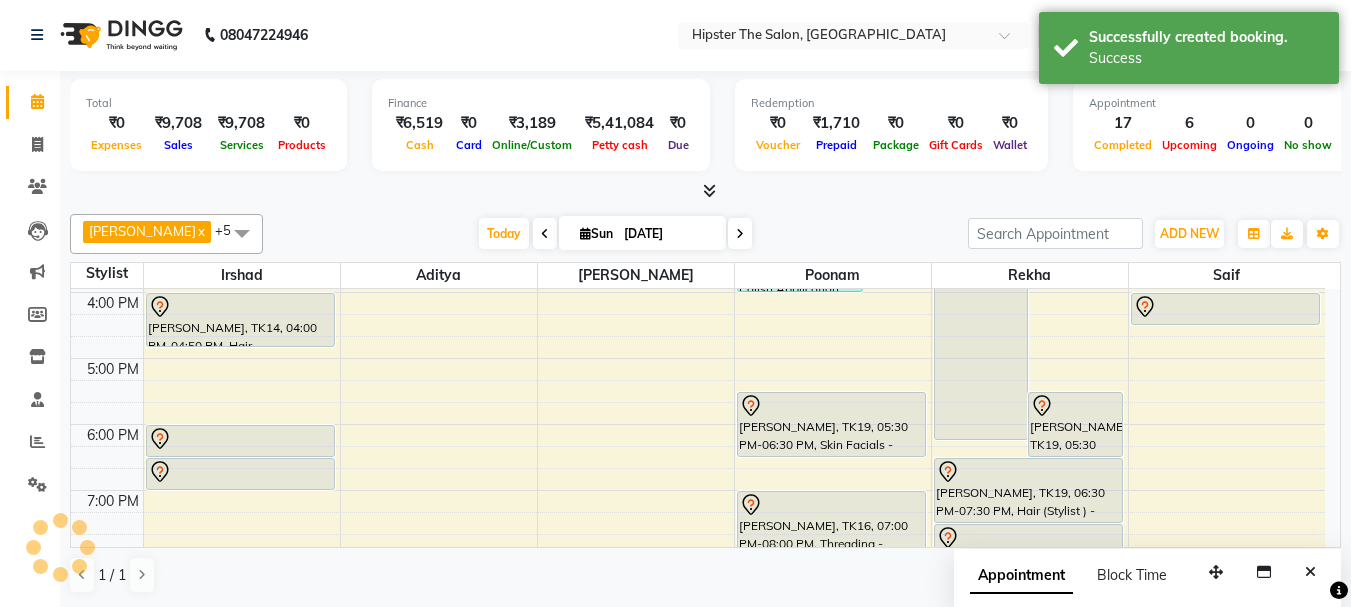 scroll, scrollTop: 0, scrollLeft: 0, axis: both 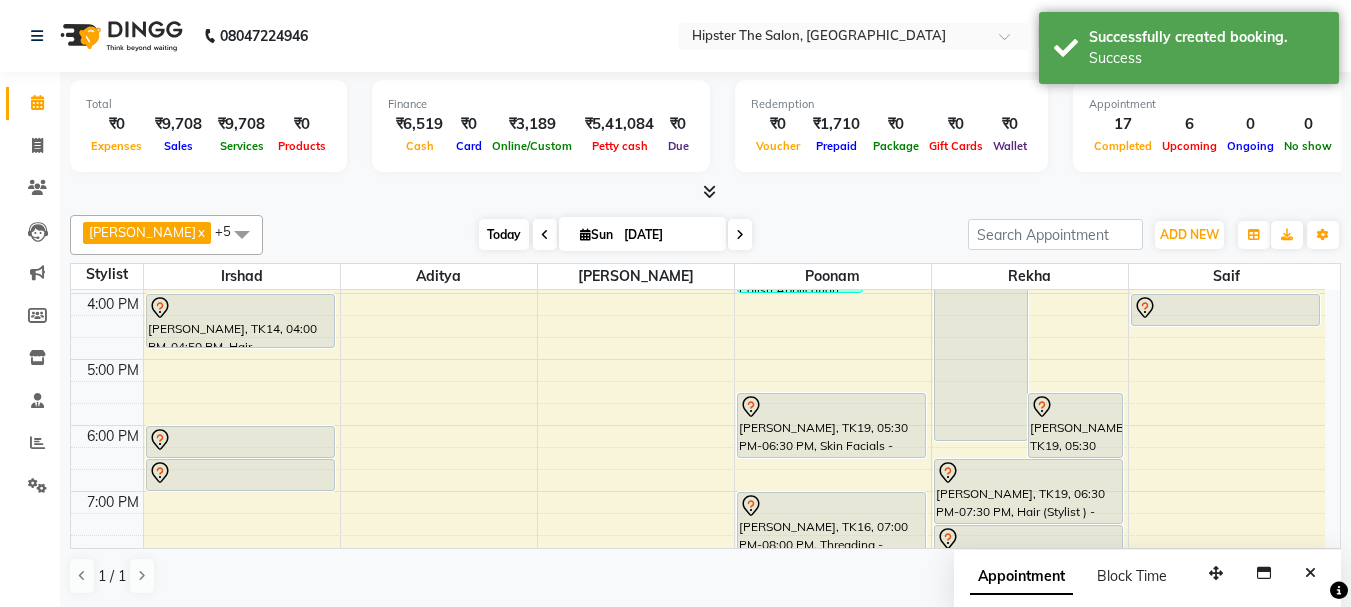 click on "Today" at bounding box center [504, 234] 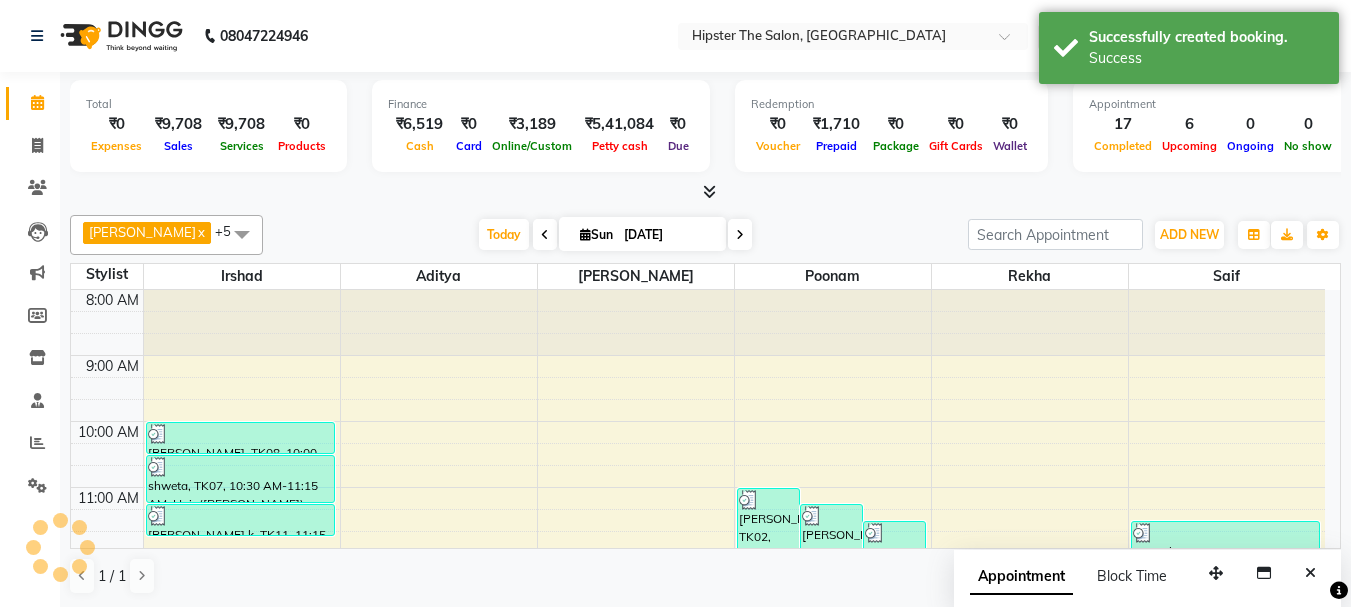 scroll, scrollTop: 463, scrollLeft: 0, axis: vertical 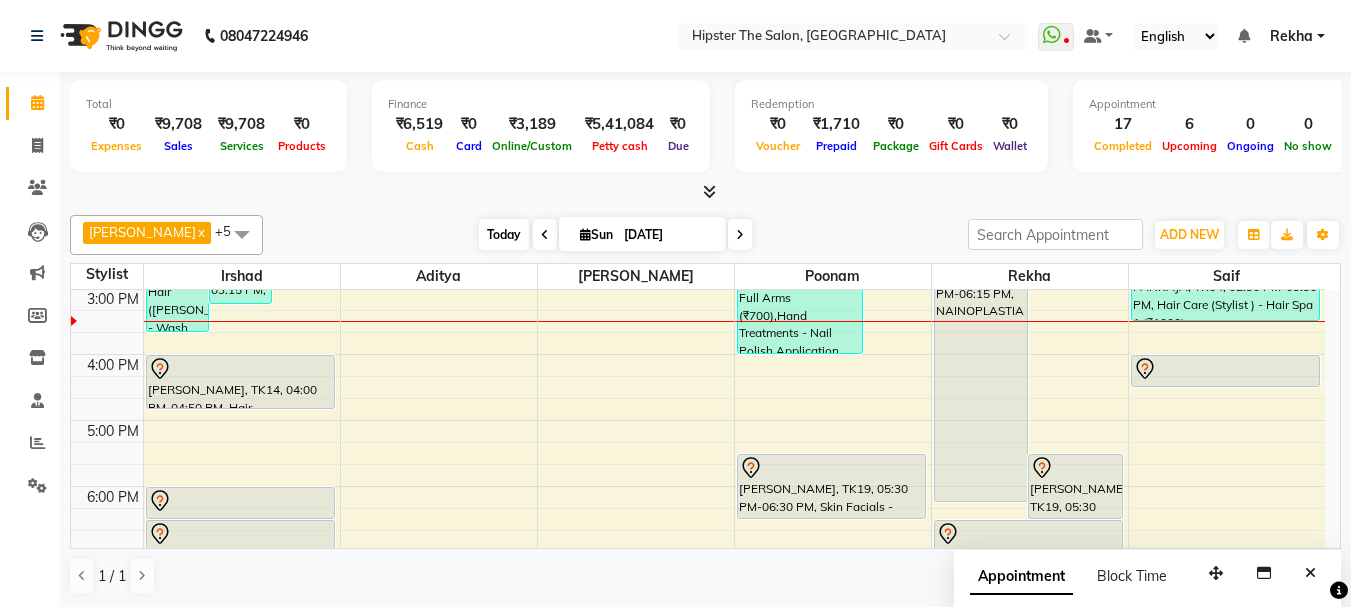 click on "Today" at bounding box center [504, 234] 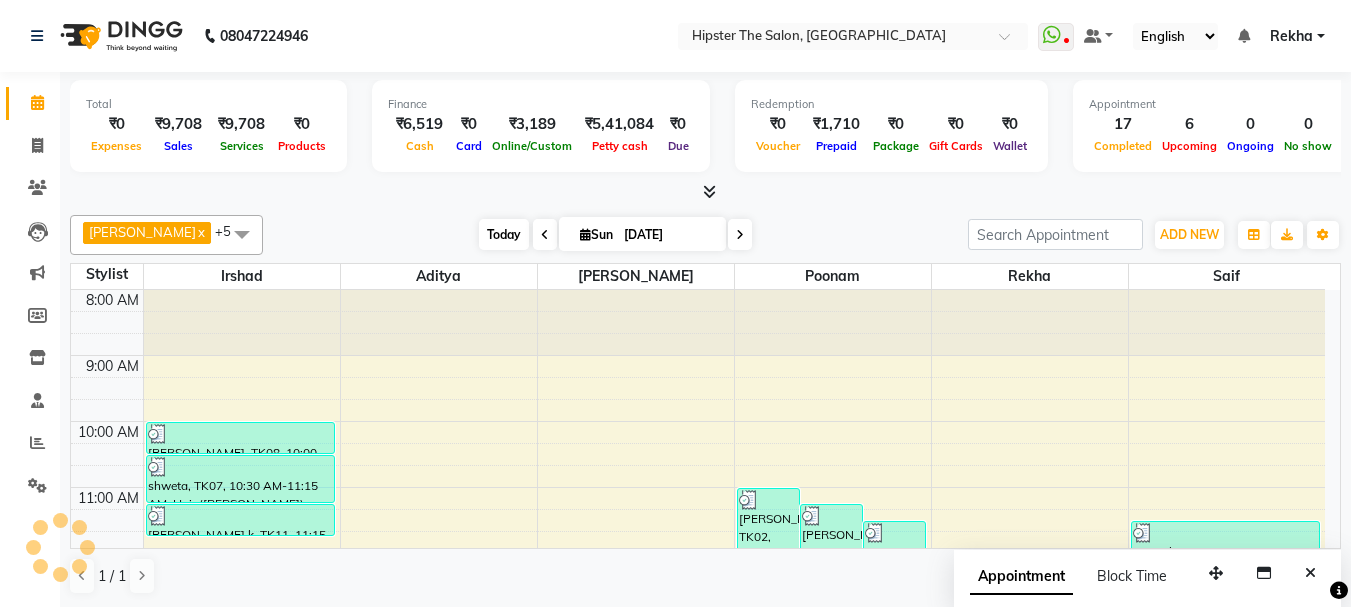 scroll, scrollTop: 463, scrollLeft: 0, axis: vertical 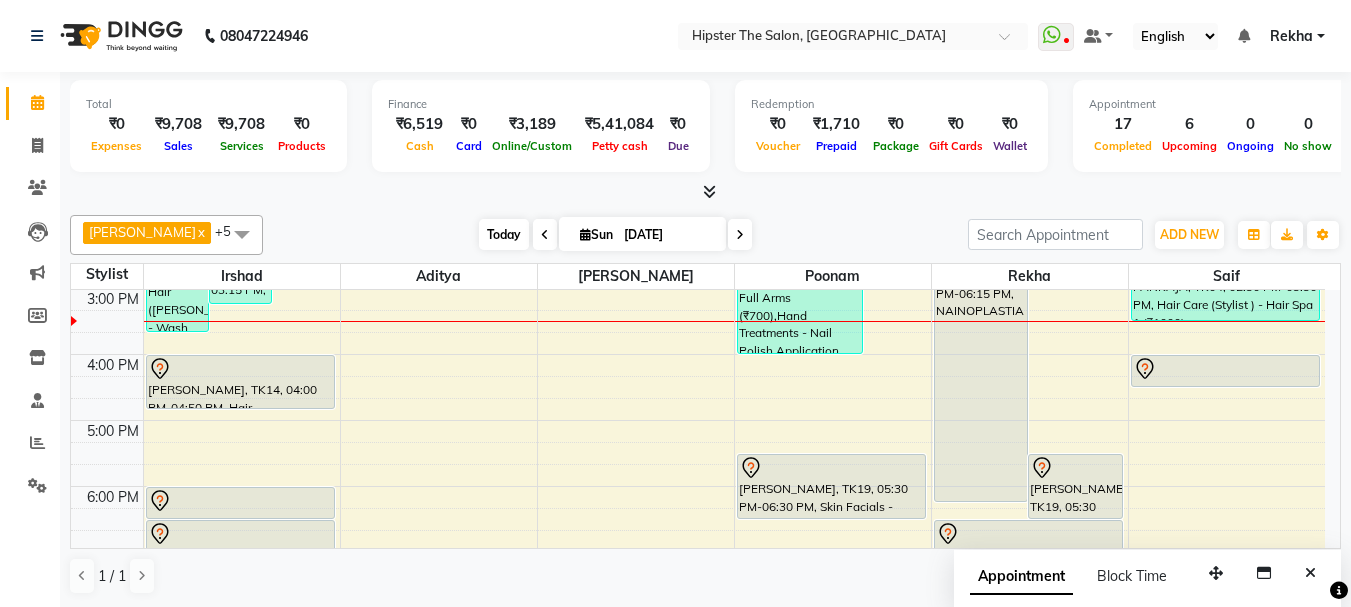 click on "Today" at bounding box center [504, 234] 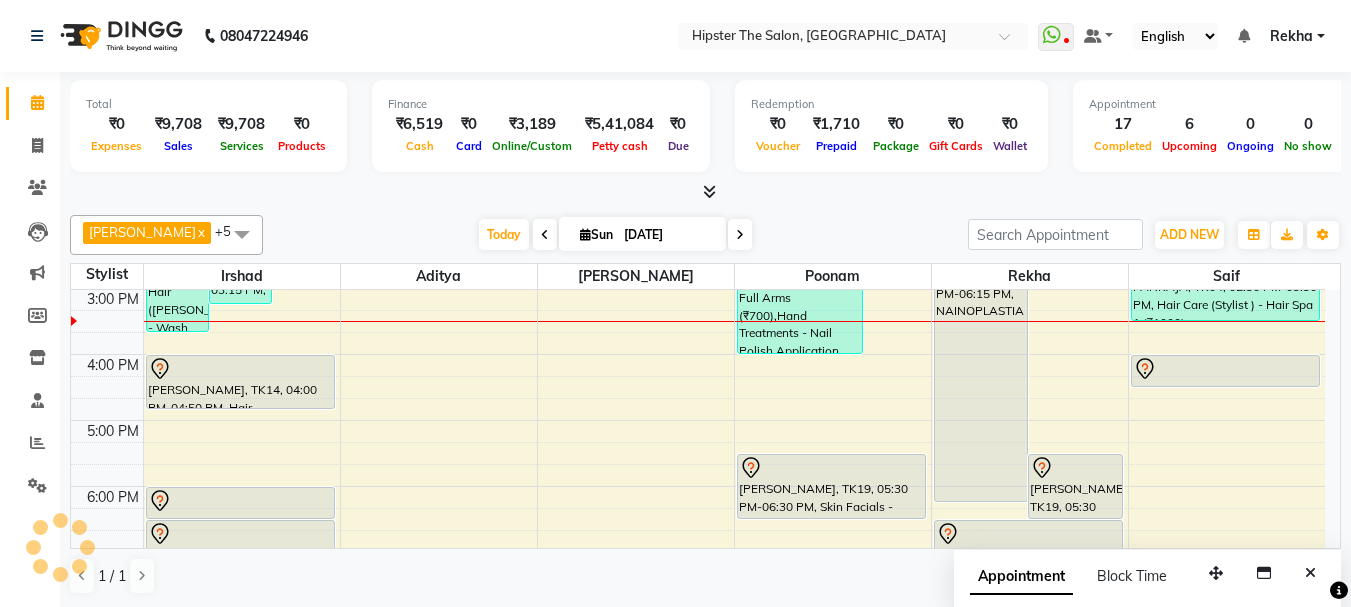 scroll, scrollTop: 463, scrollLeft: 0, axis: vertical 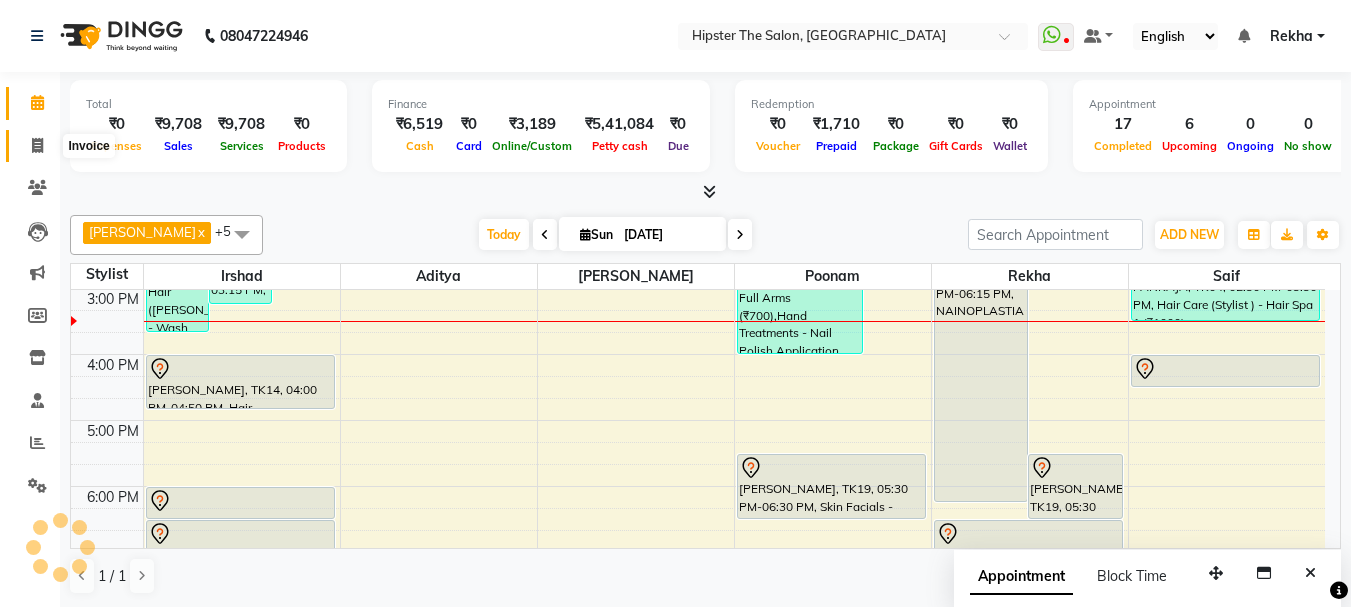 click 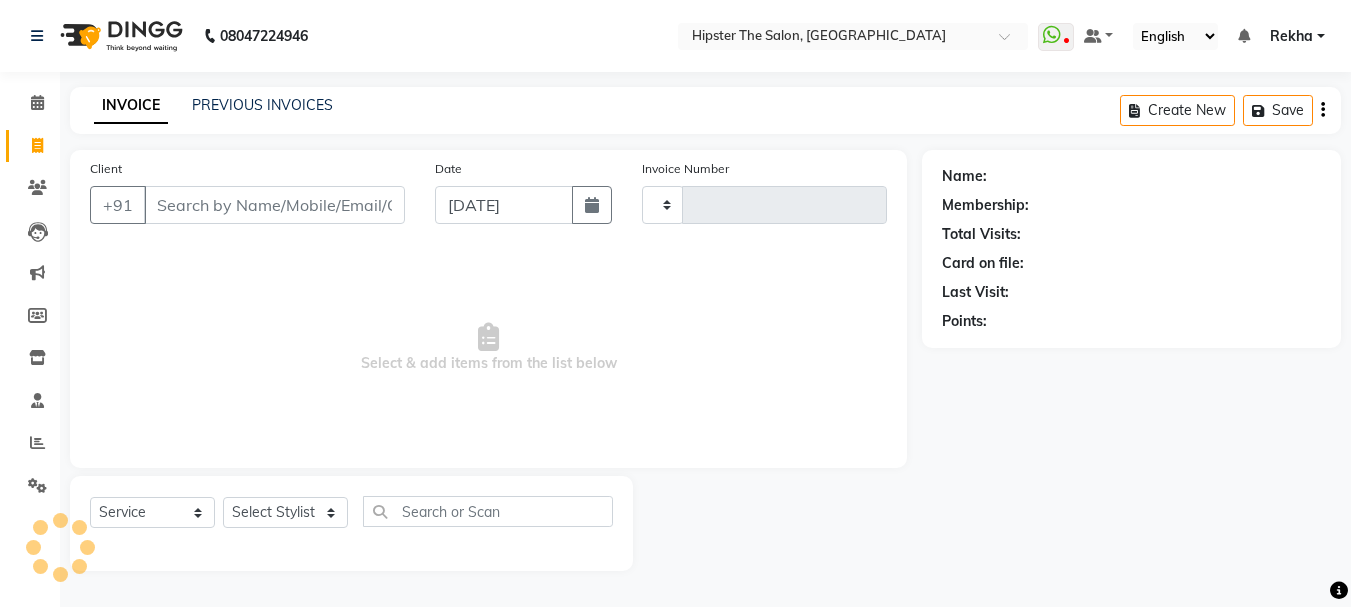 type on "1765" 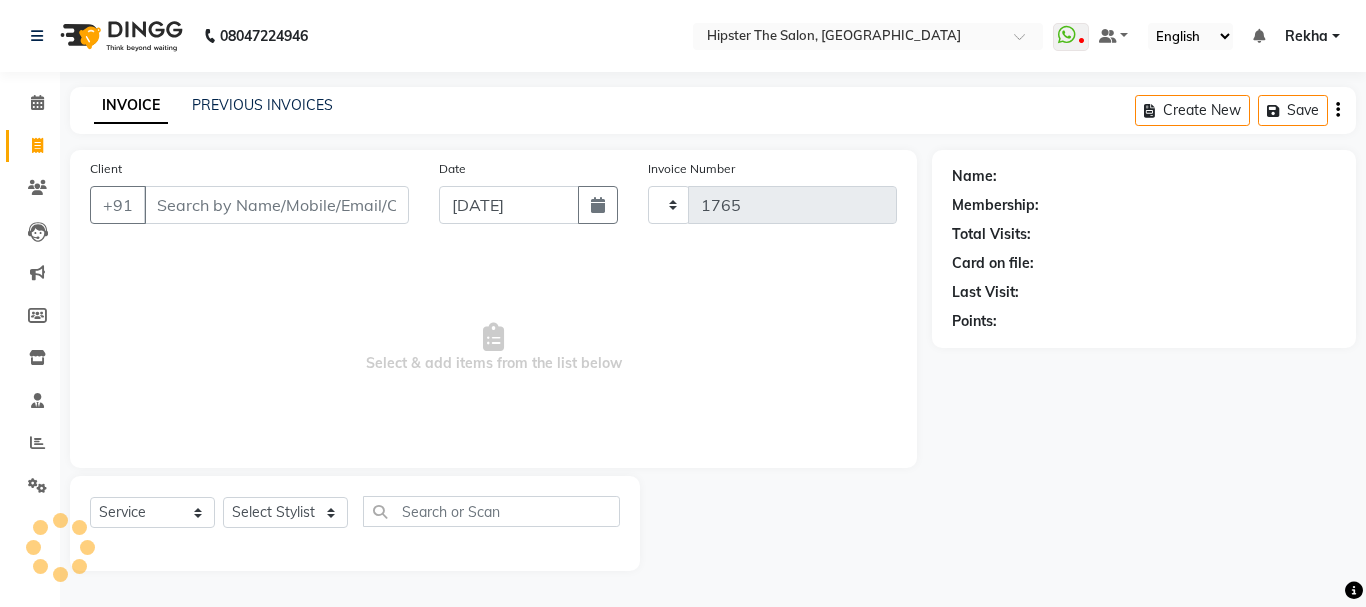 select on "5125" 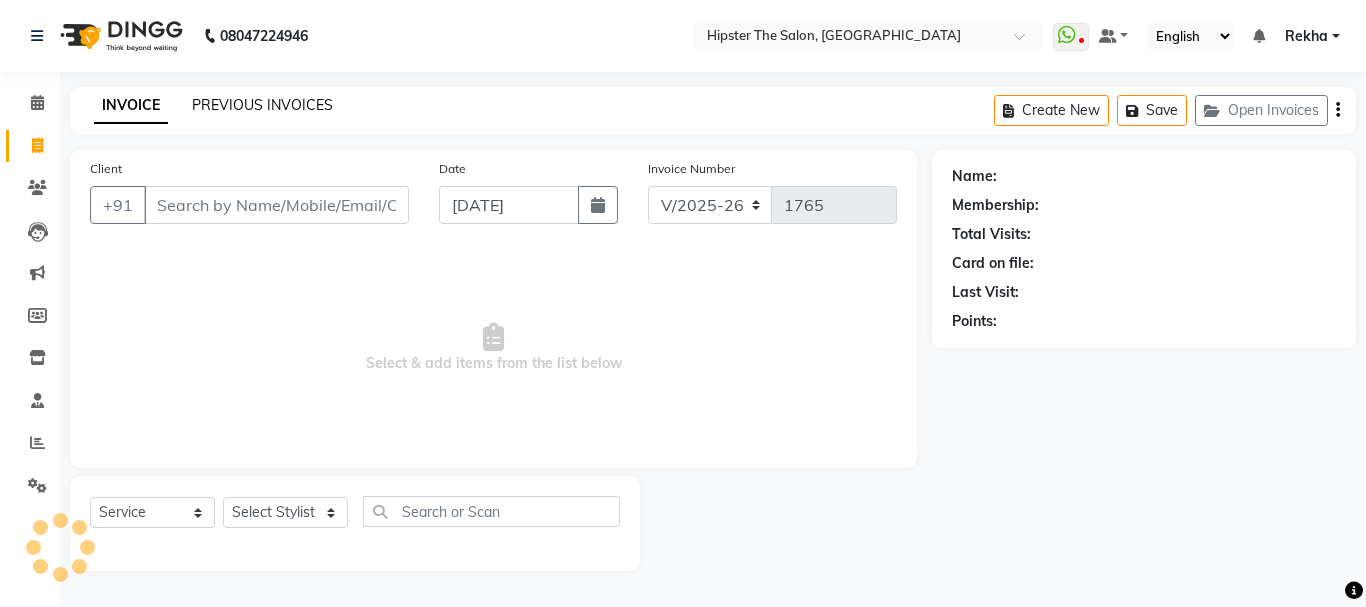 click on "PREVIOUS INVOICES" 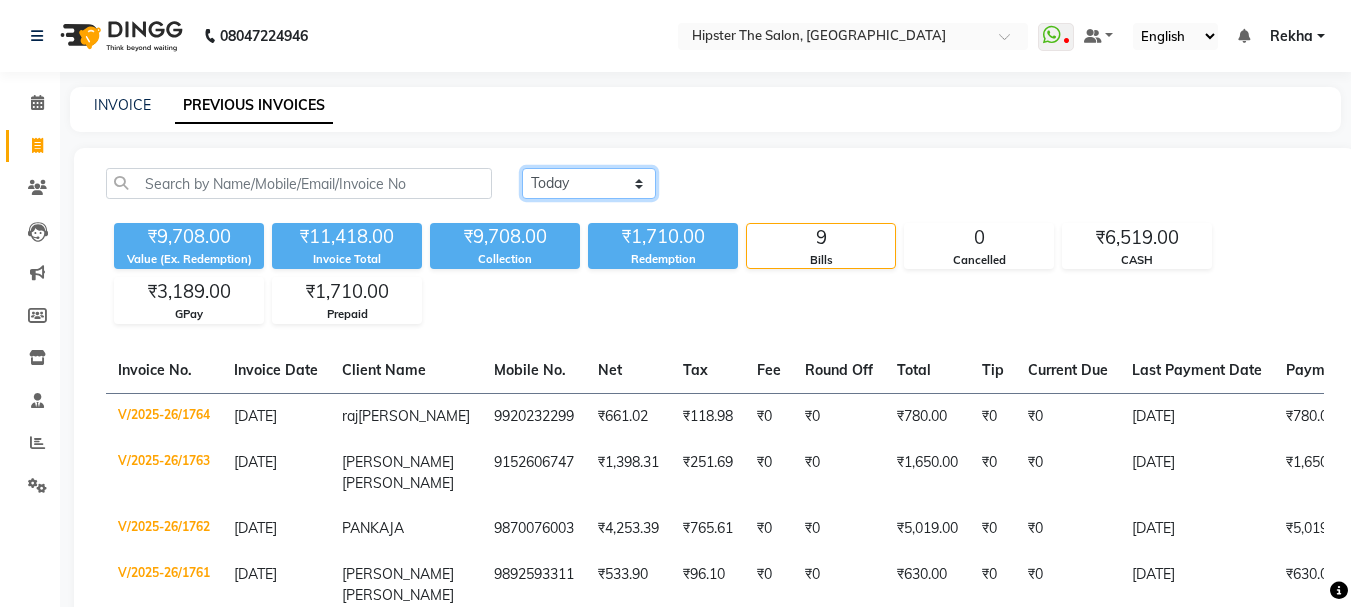 click on "Today Yesterday Custom Range" 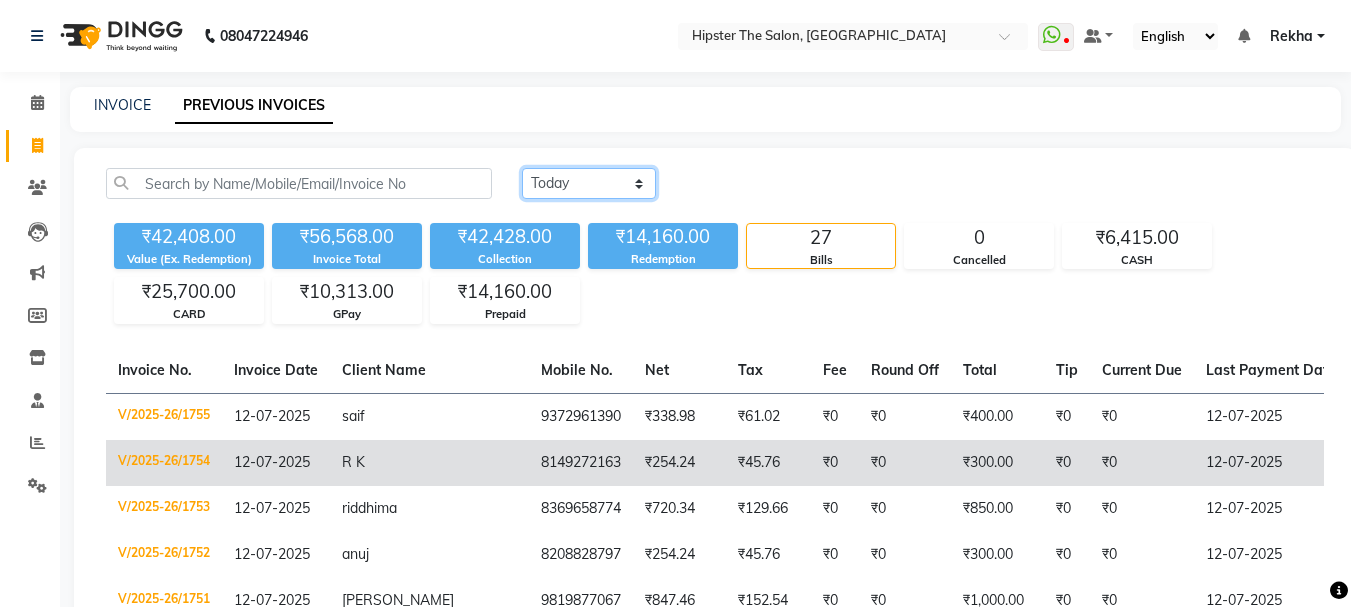 scroll, scrollTop: 200, scrollLeft: 0, axis: vertical 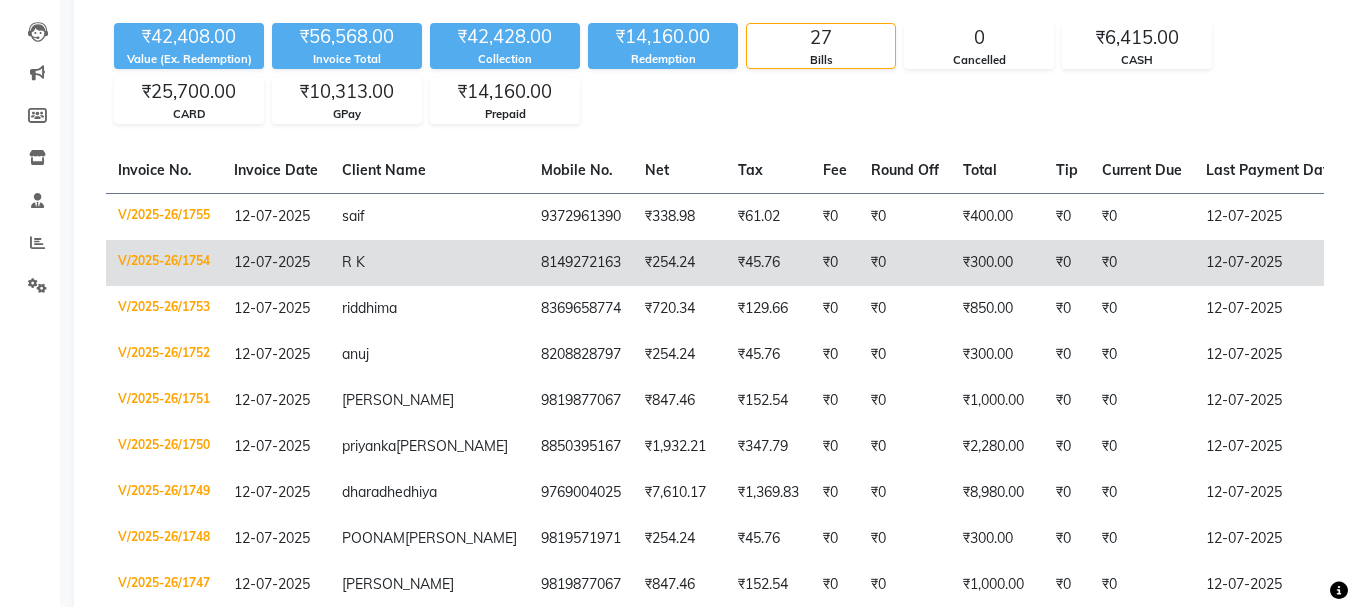click on "V/2025-26/1754" 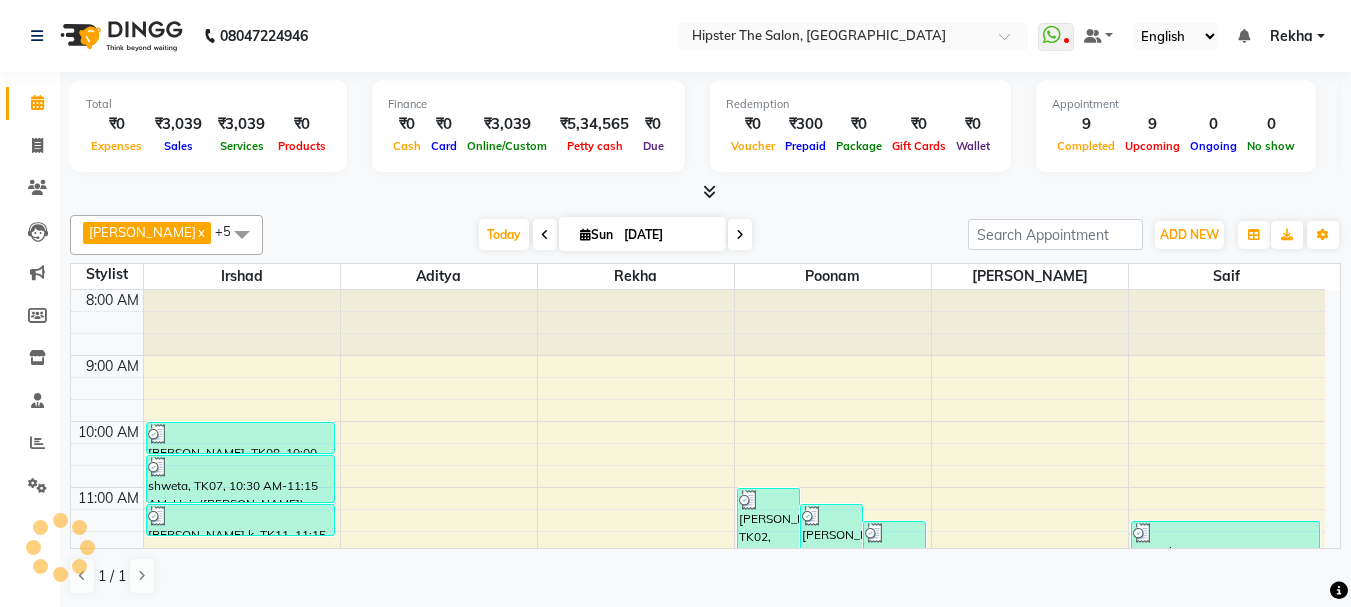 scroll, scrollTop: 0, scrollLeft: 0, axis: both 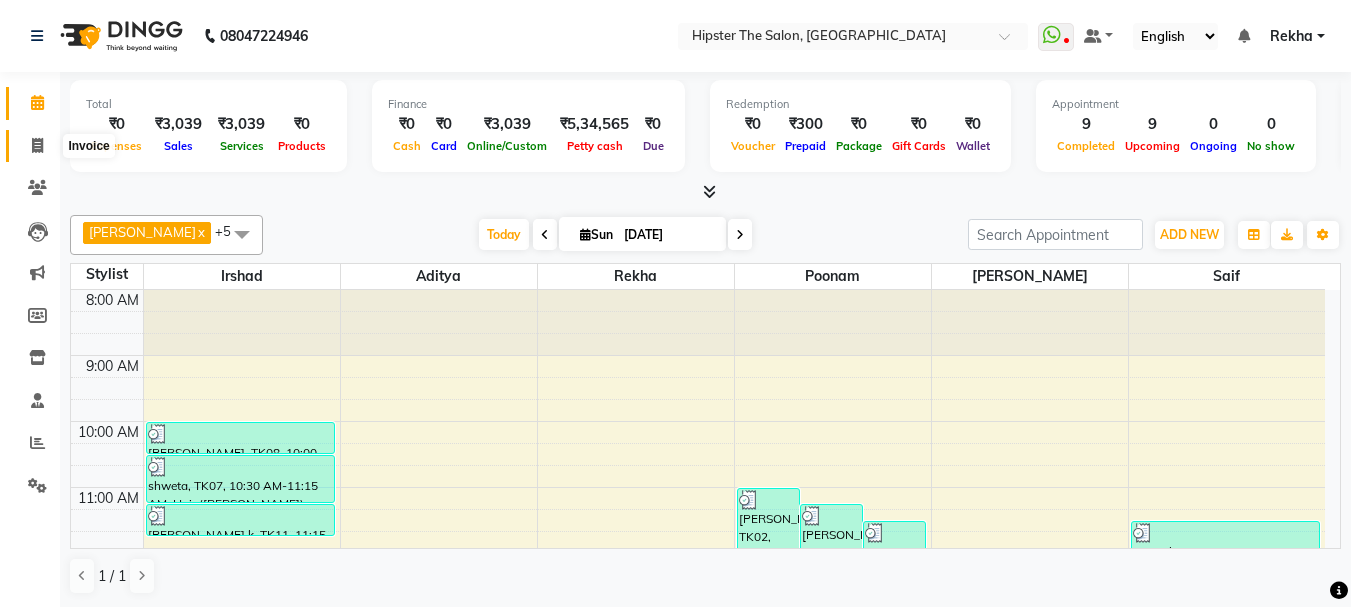 click 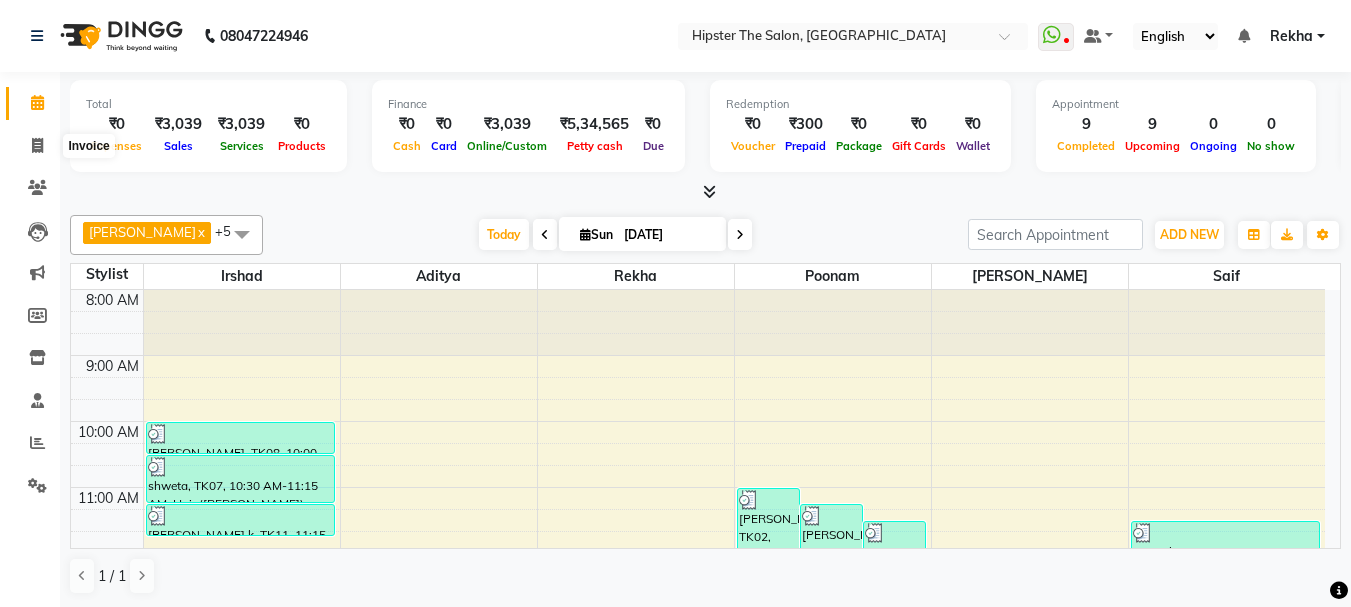 select on "5125" 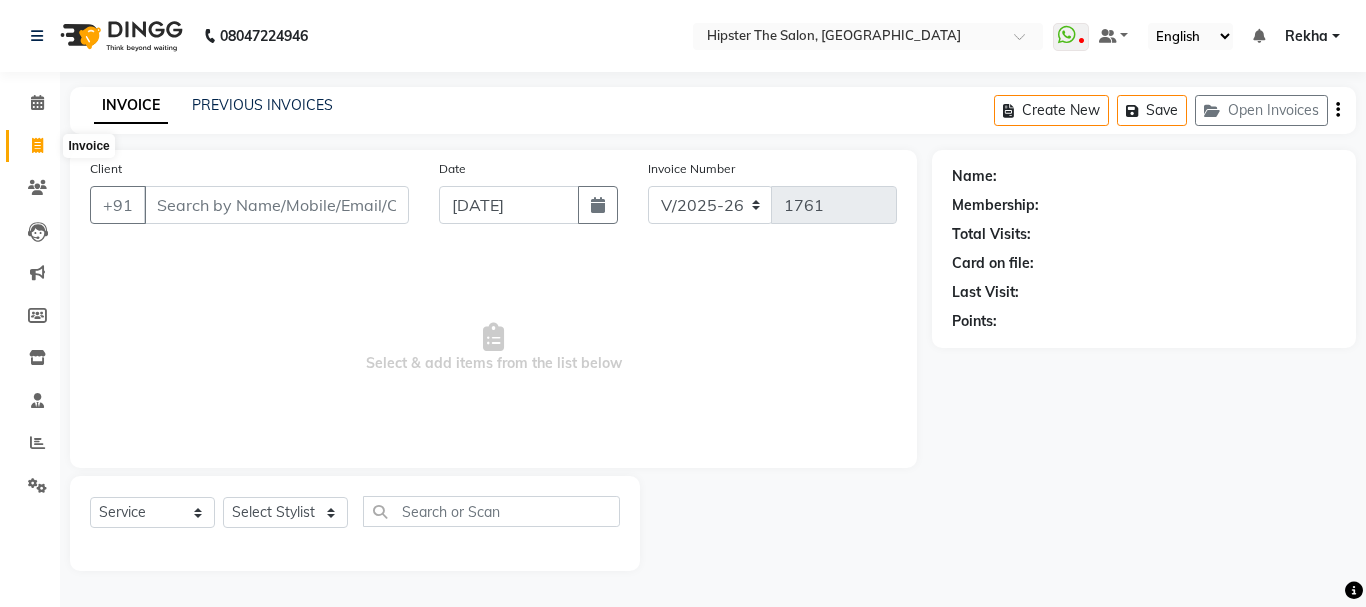 click 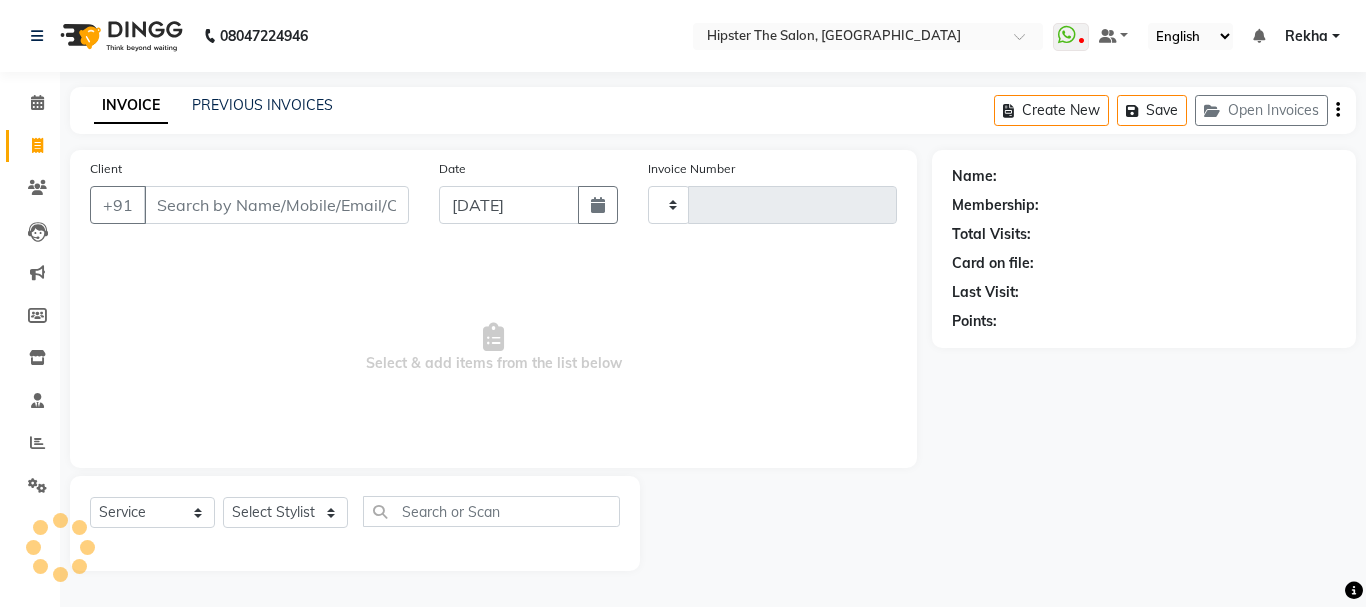 type on "1761" 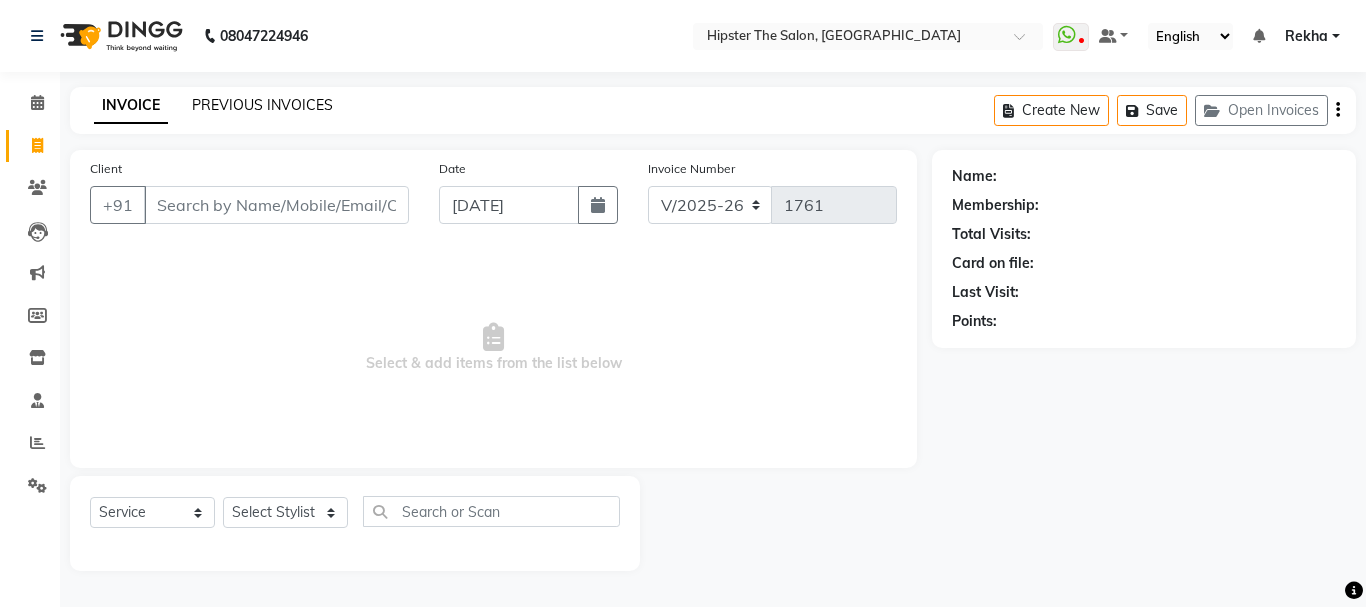 click on "PREVIOUS INVOICES" 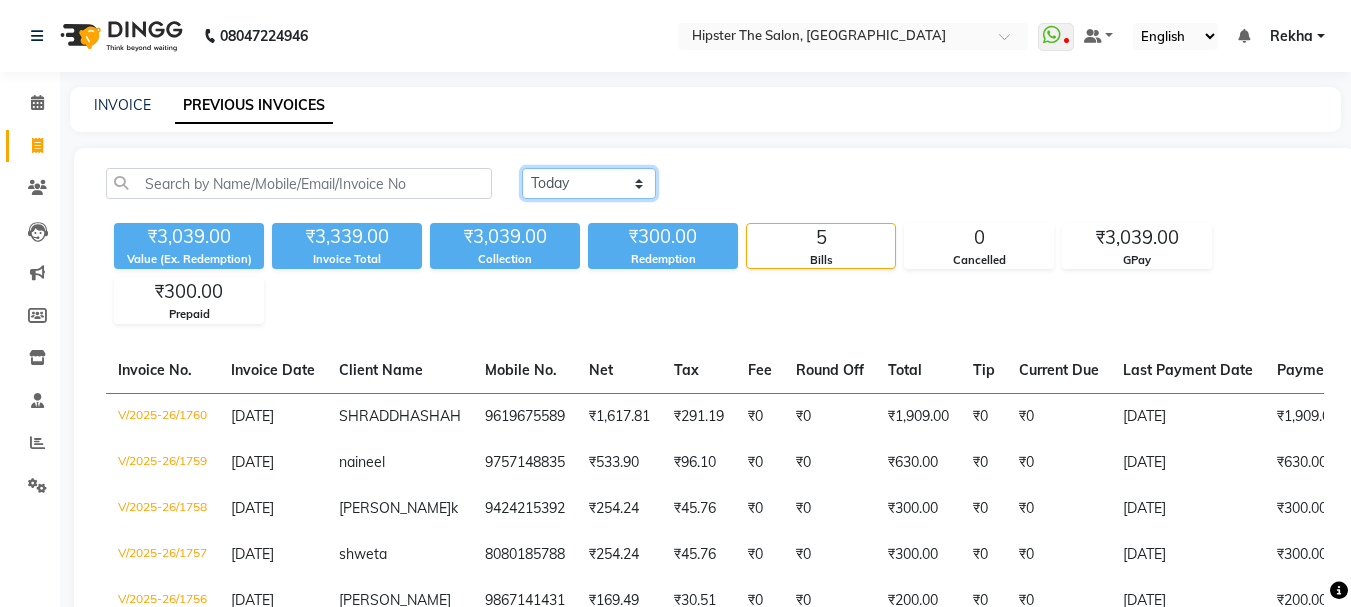 click on "[DATE] [DATE] Custom Range" 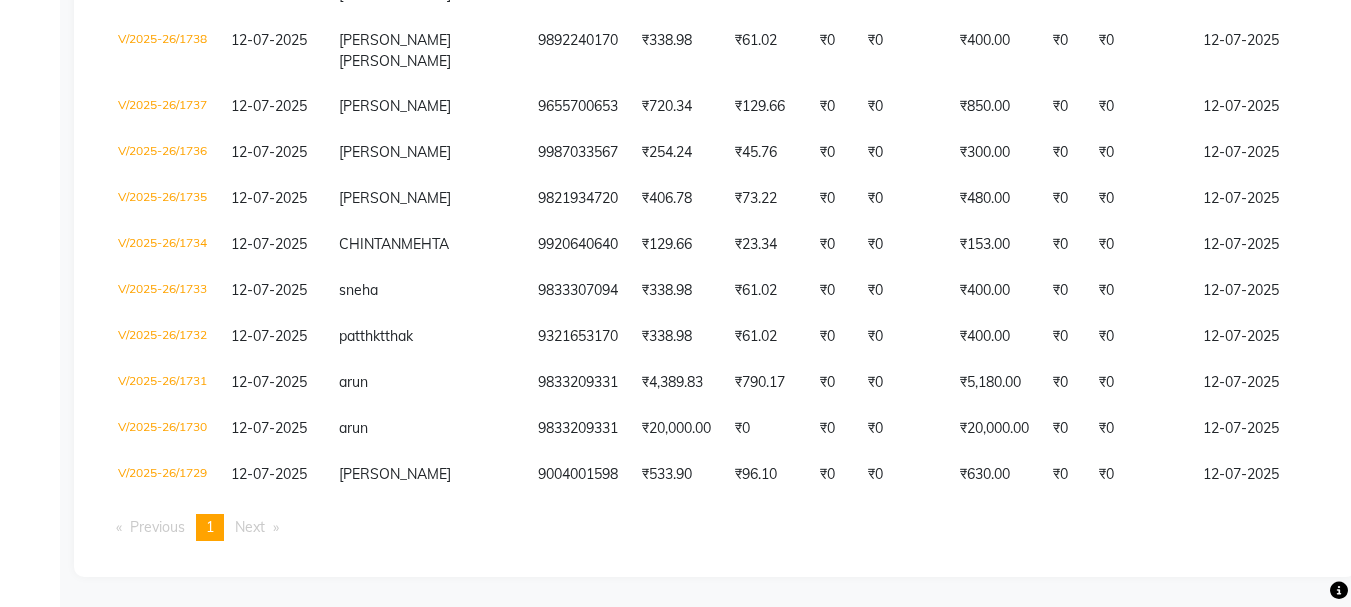 scroll, scrollTop: 1293, scrollLeft: 0, axis: vertical 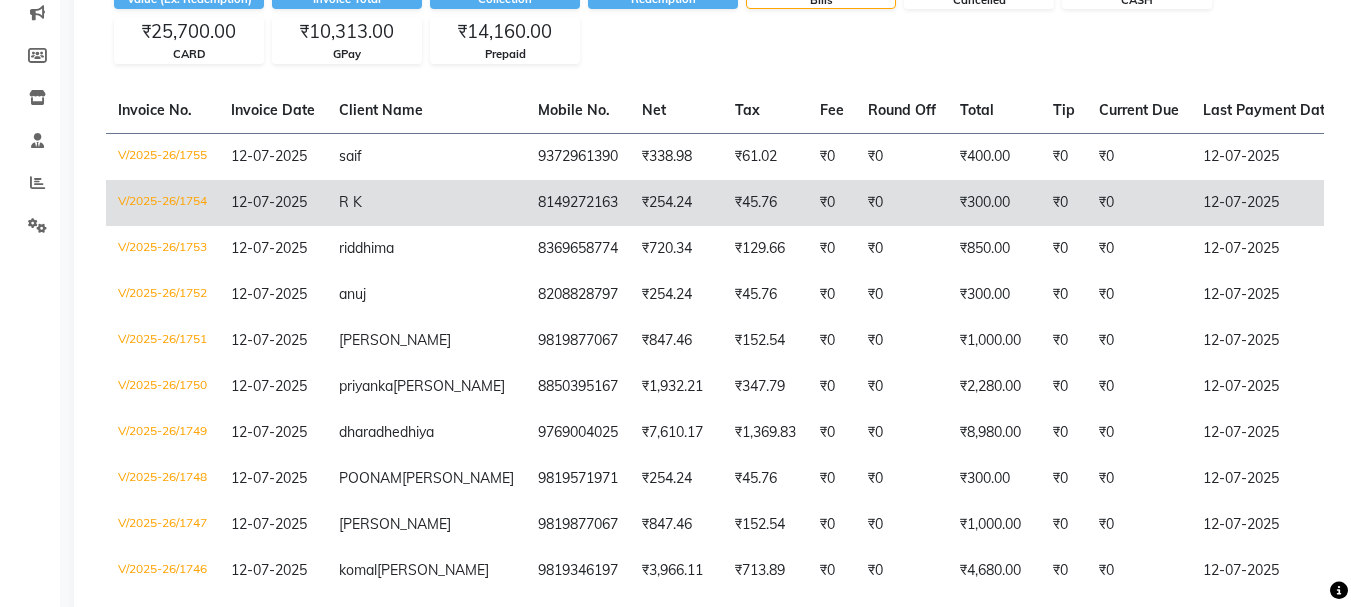 click on "V/2025-26/1754" 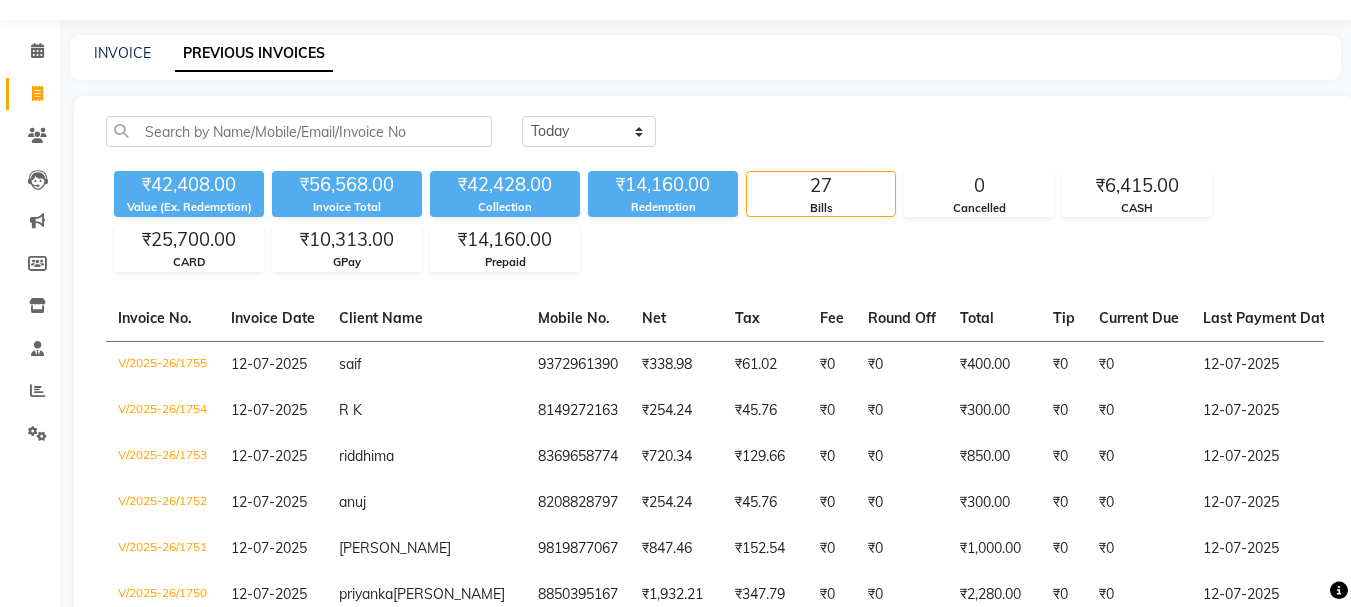 scroll, scrollTop: 0, scrollLeft: 0, axis: both 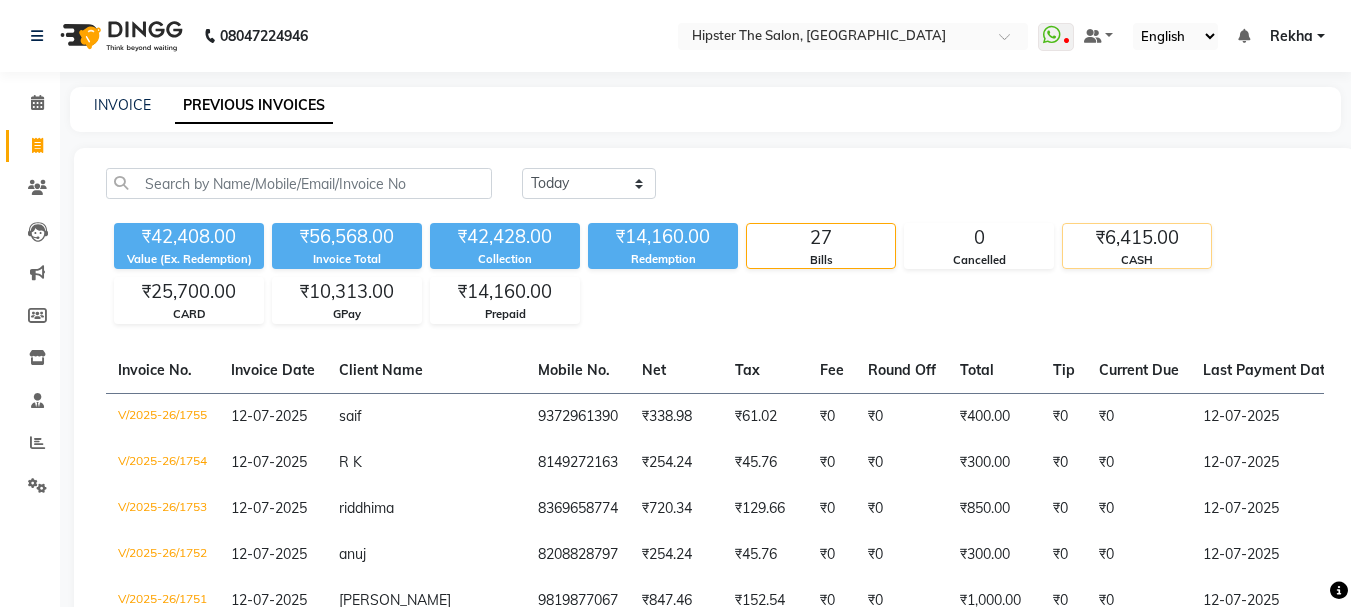 click on "CASH" 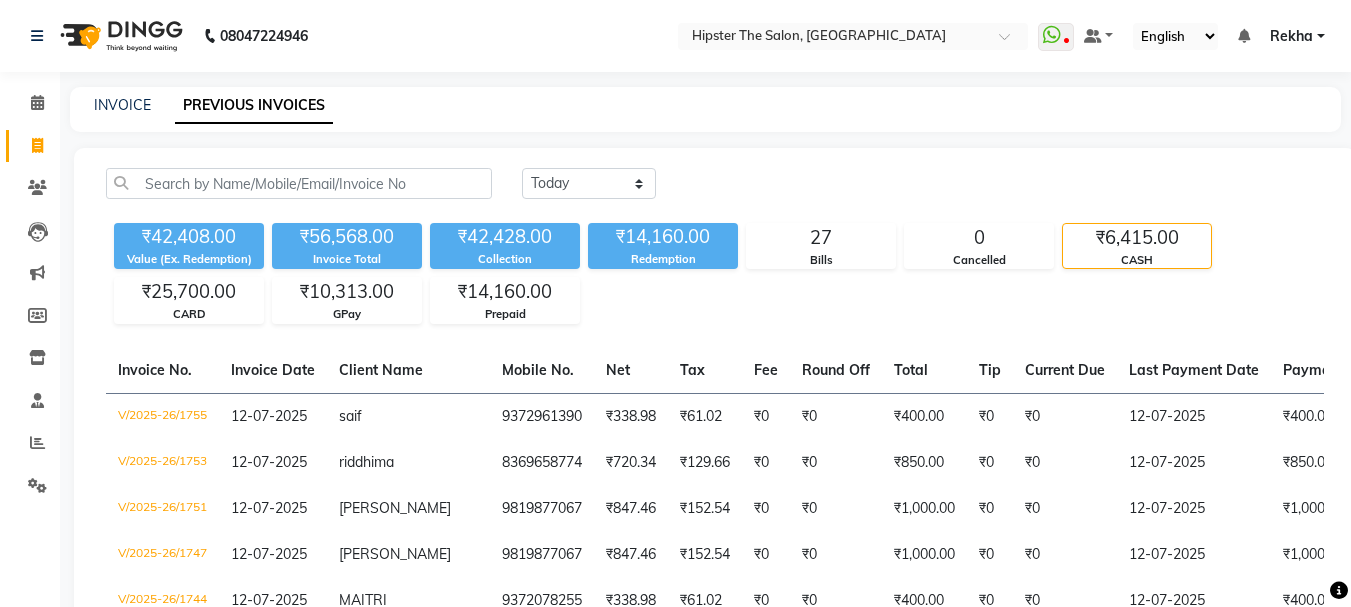 click on "CASH" 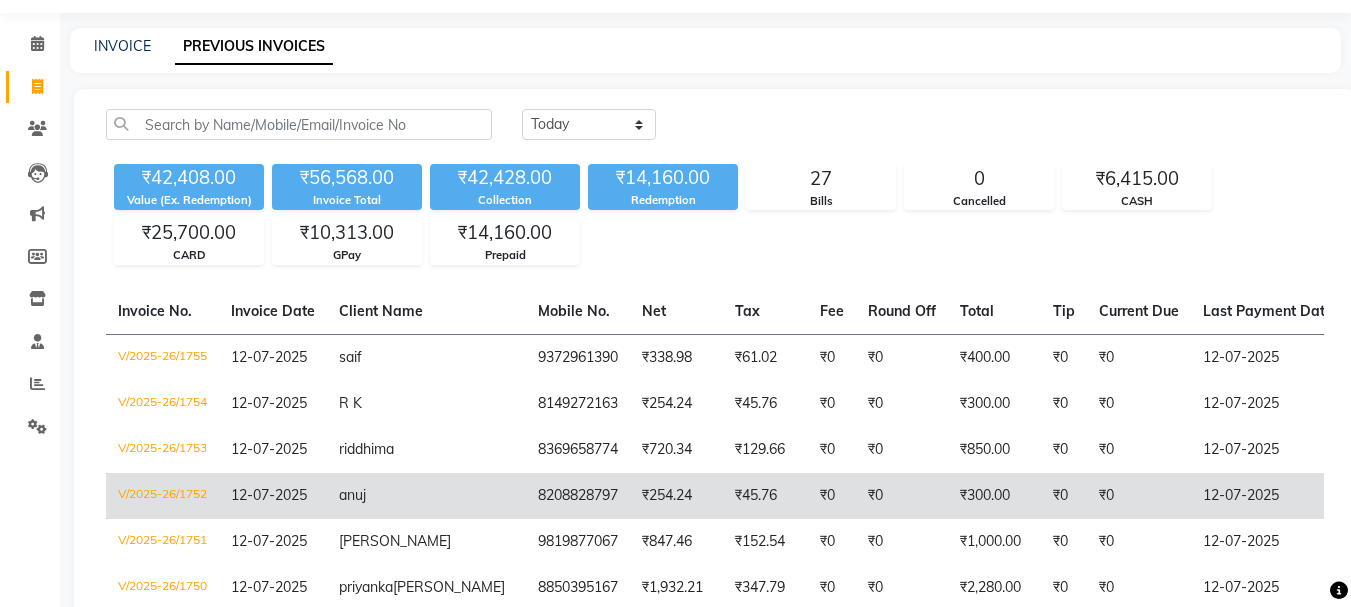 scroll, scrollTop: 67, scrollLeft: 0, axis: vertical 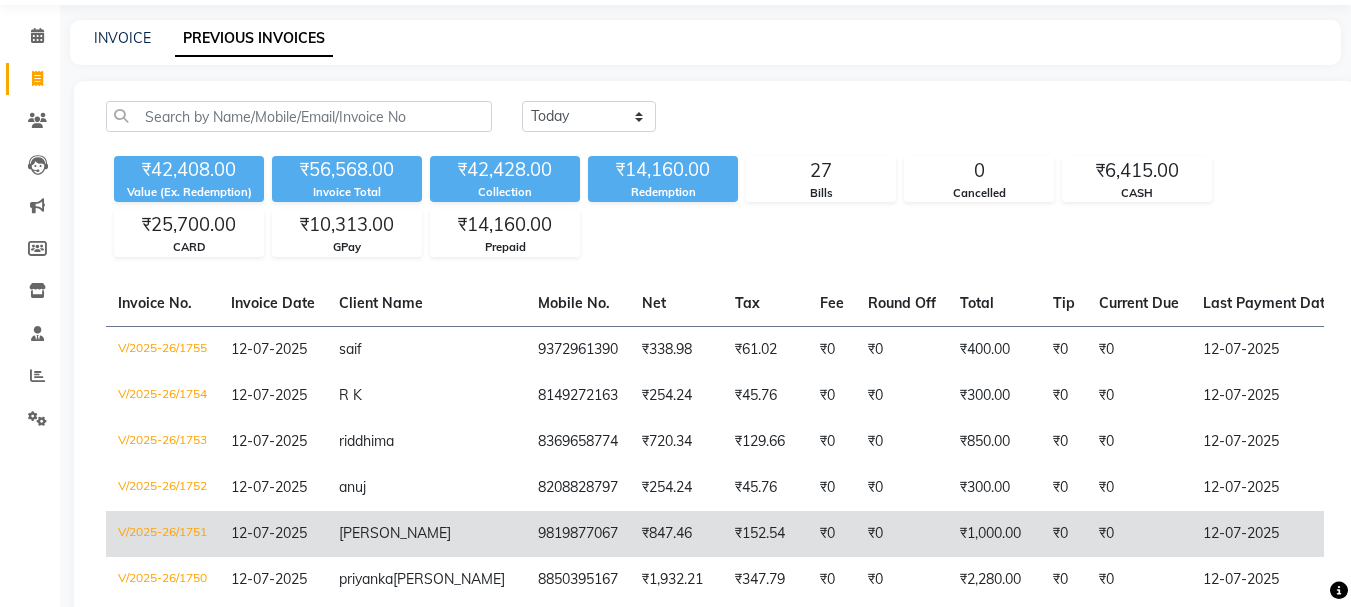 click on "9819877067" 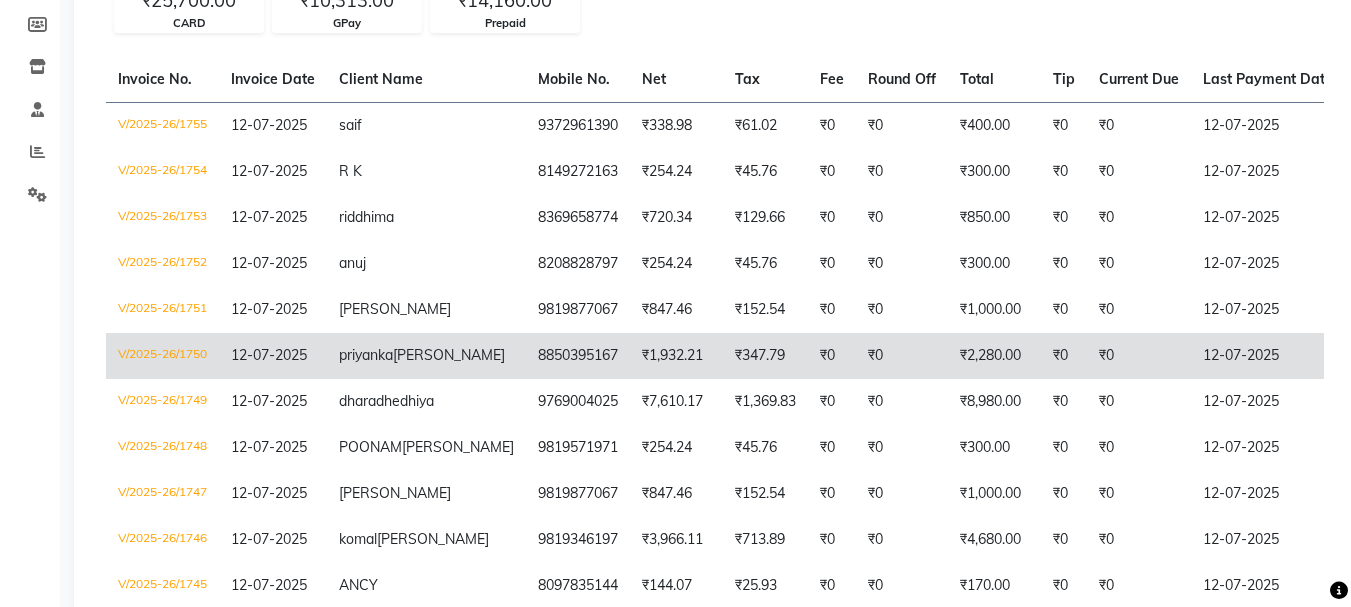scroll, scrollTop: 307, scrollLeft: 0, axis: vertical 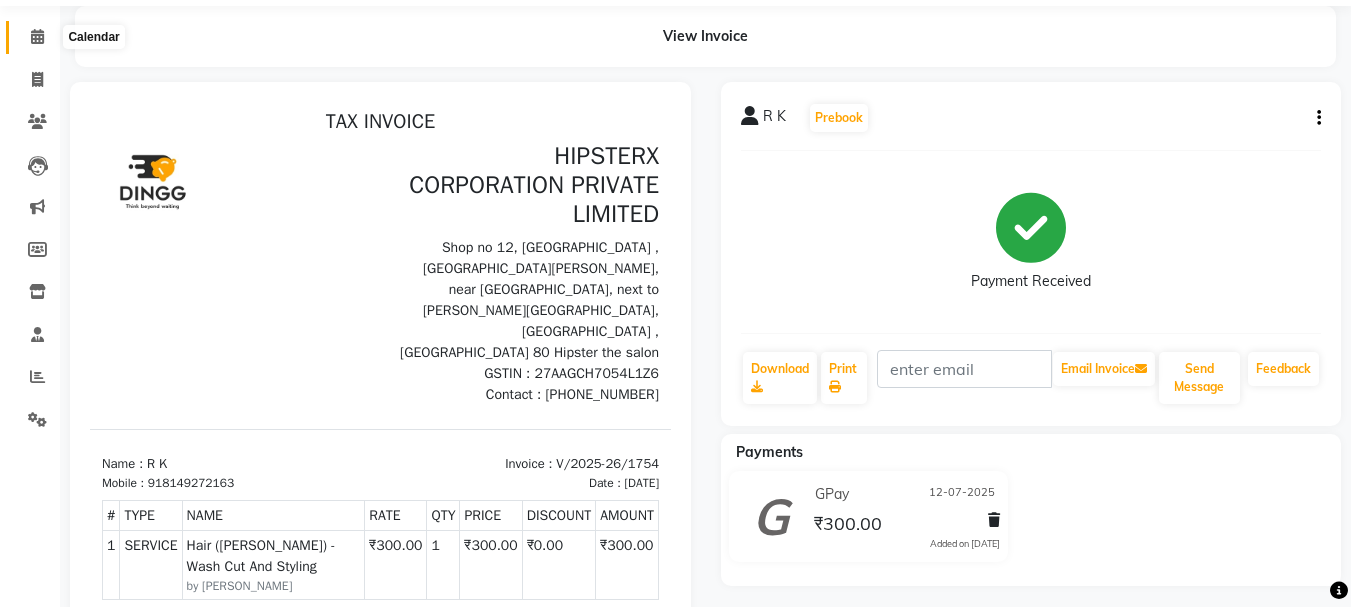 click 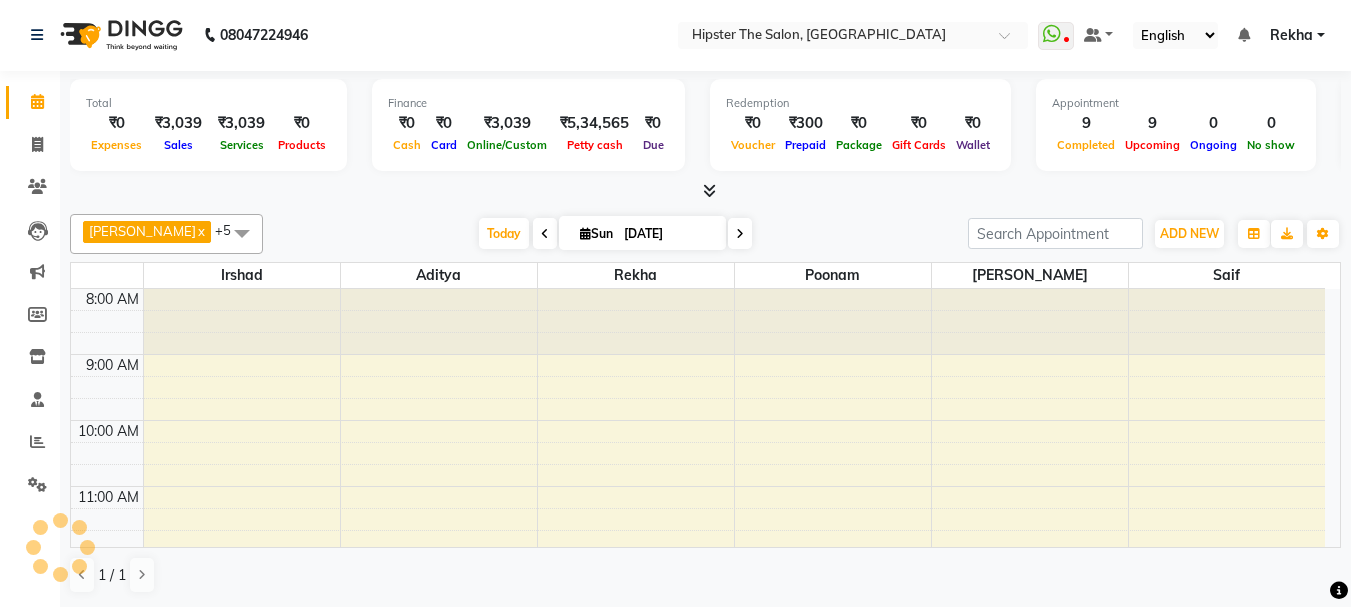 scroll, scrollTop: 0, scrollLeft: 0, axis: both 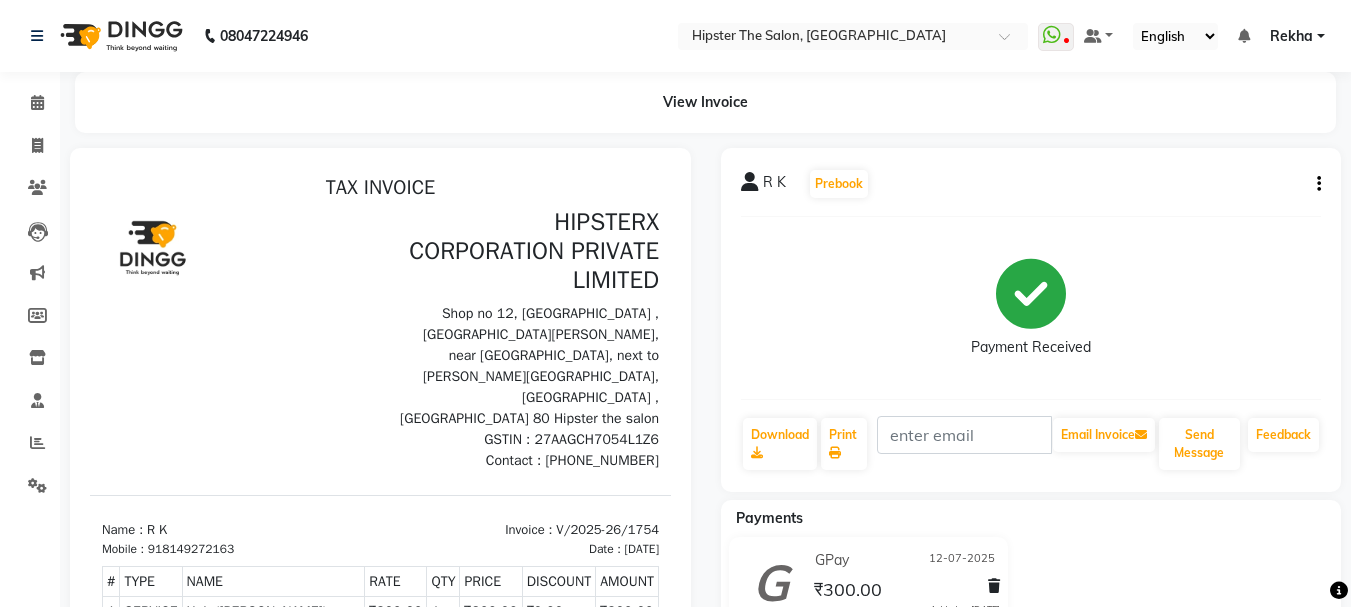 click 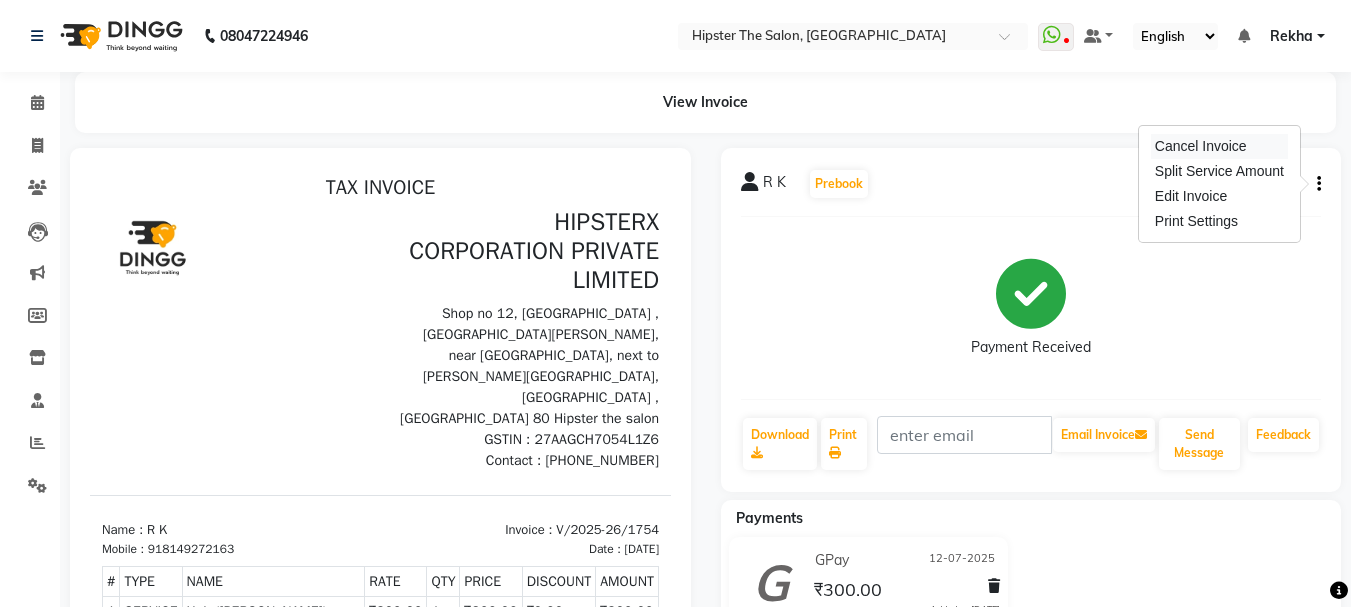 click on "Cancel Invoice" at bounding box center (1219, 146) 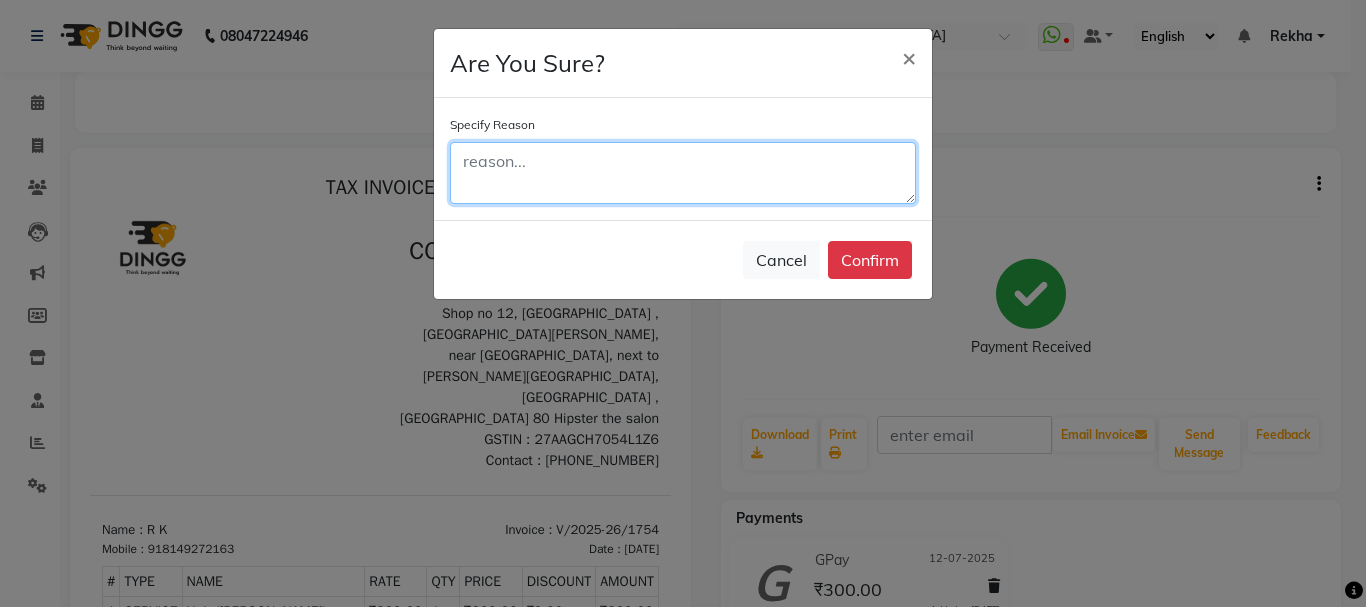 click 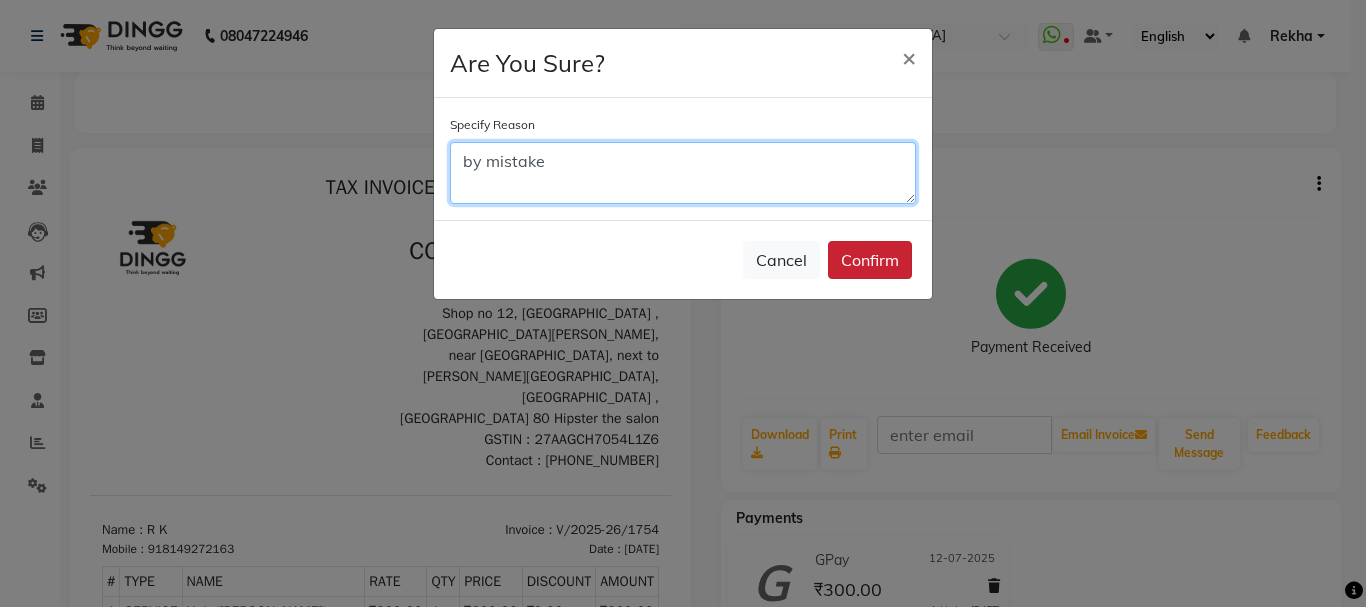 type on "by mistake" 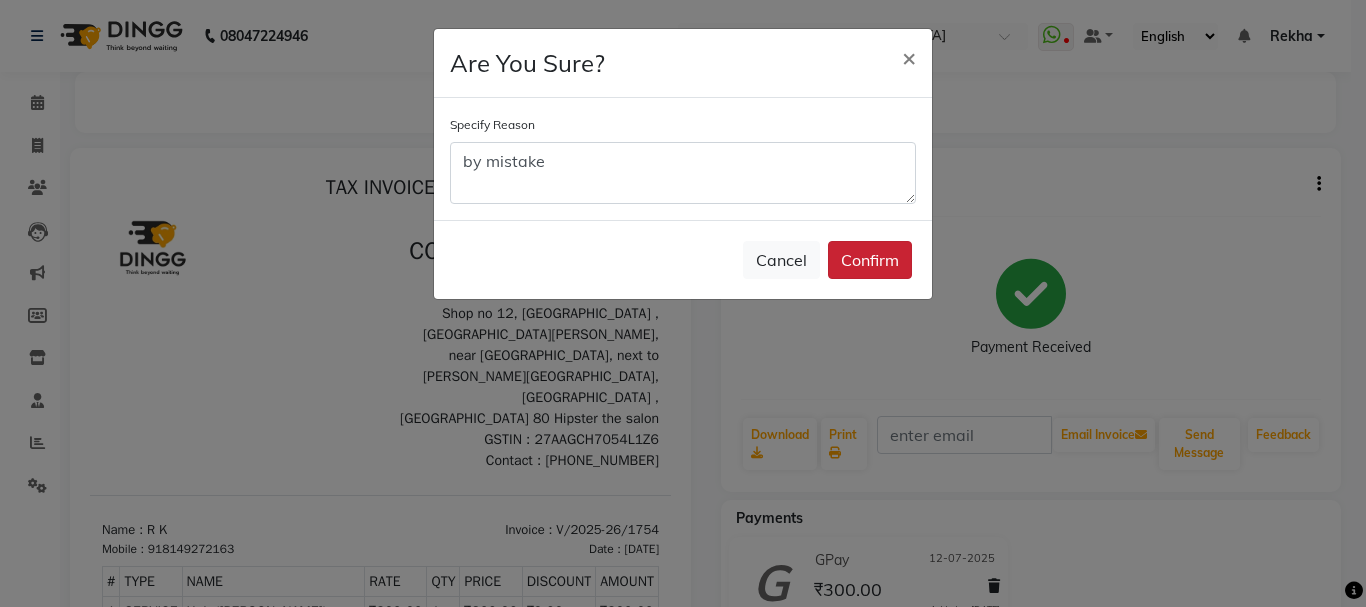 click on "Confirm" 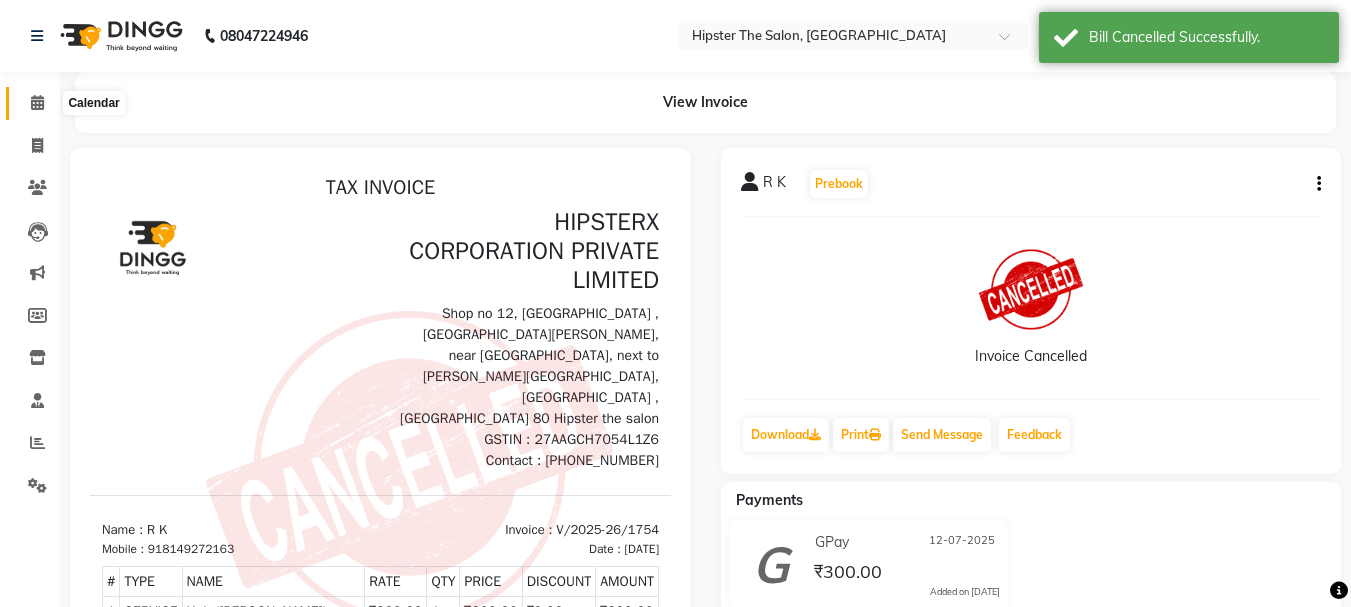 click 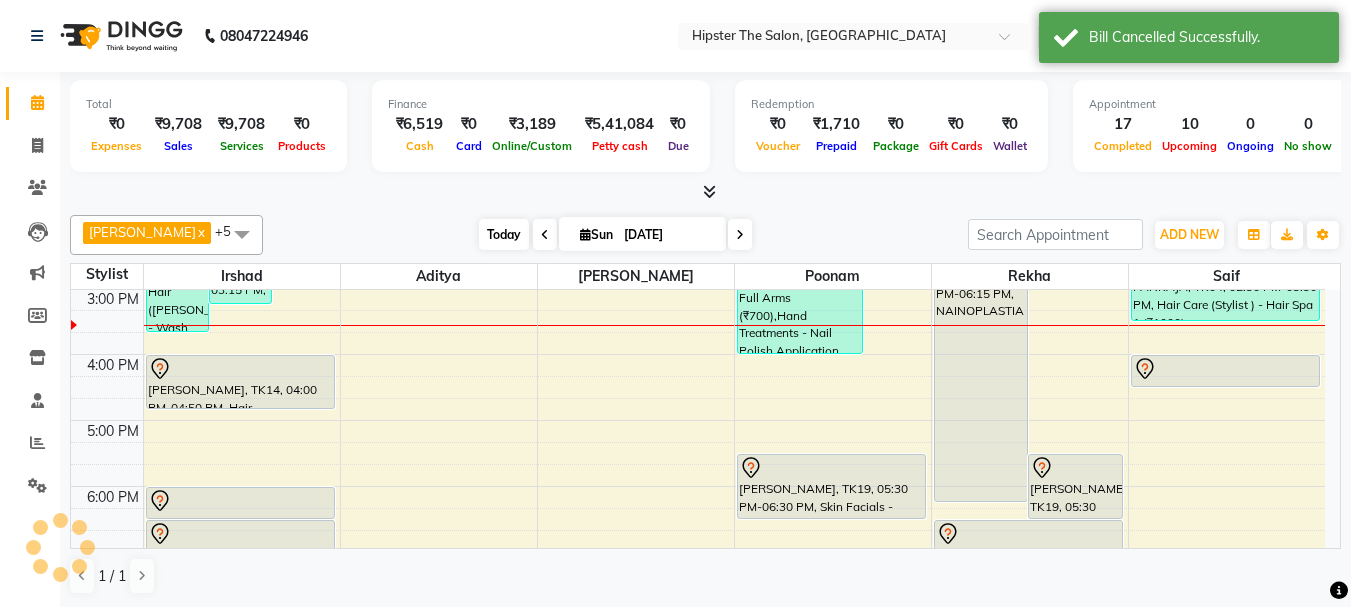 click on "Today" at bounding box center [504, 234] 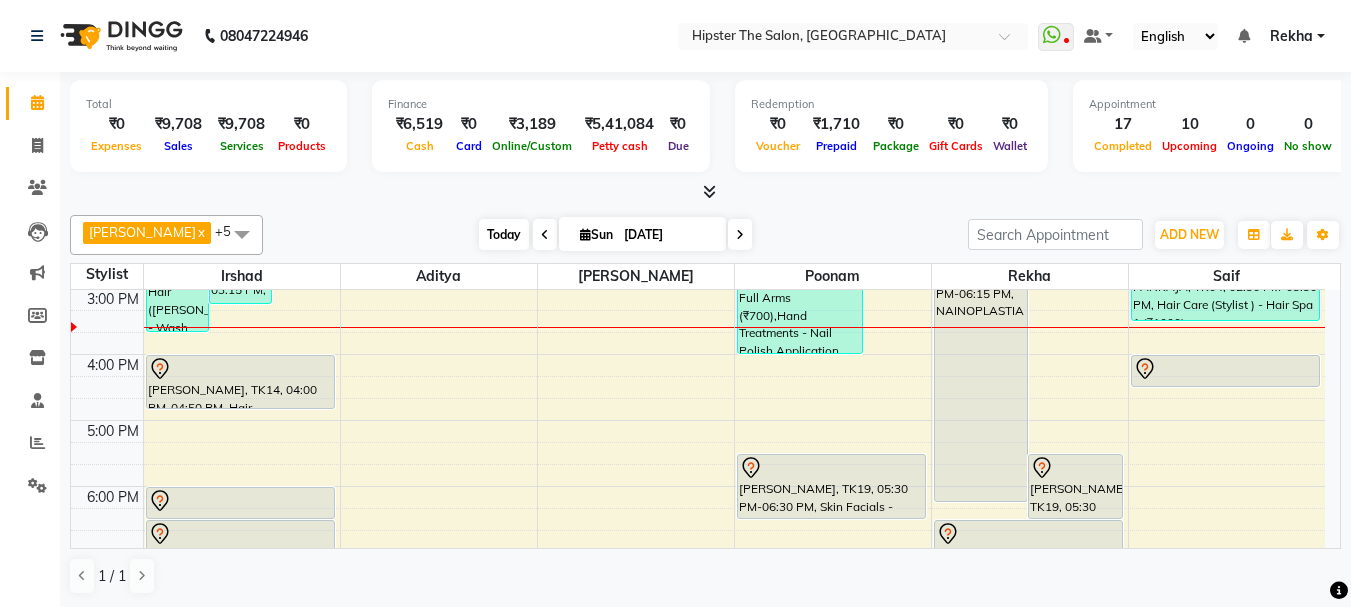 click on "Today" at bounding box center (504, 234) 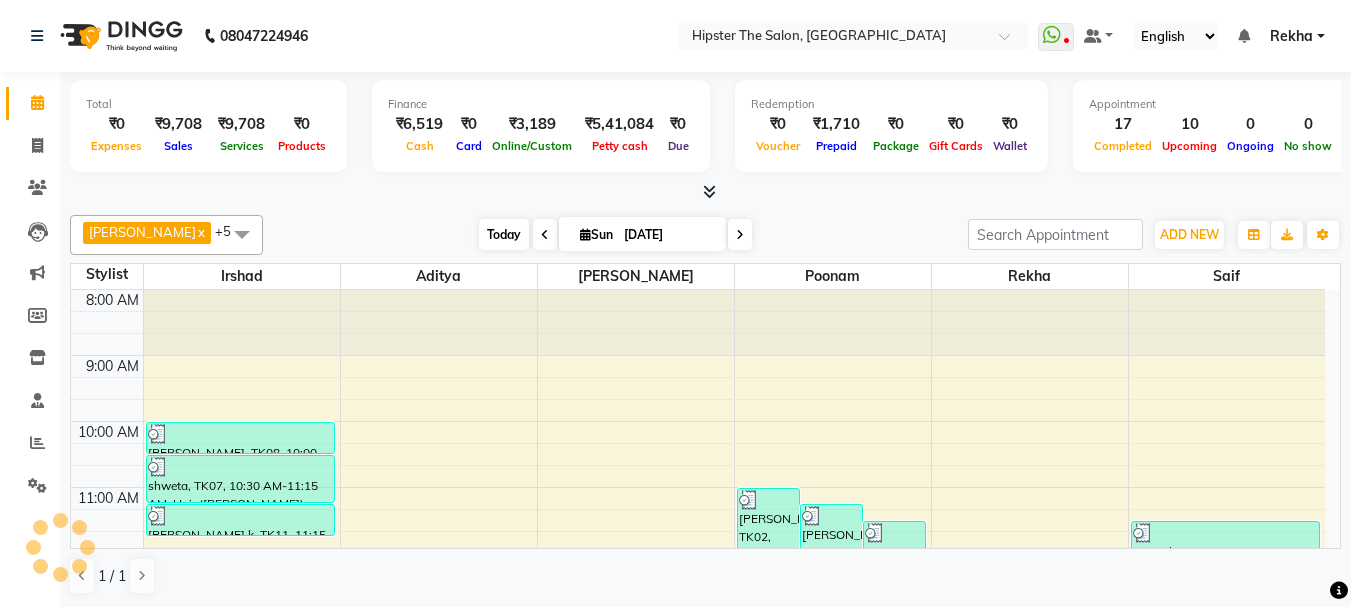 scroll, scrollTop: 463, scrollLeft: 0, axis: vertical 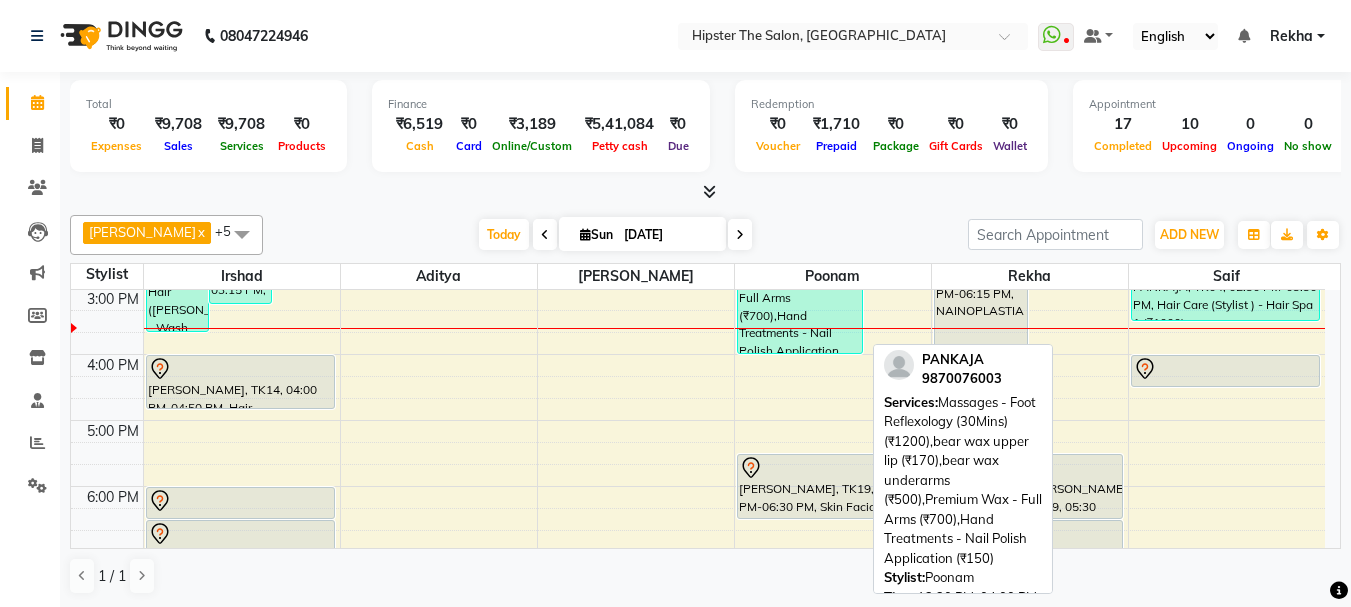 click on "PANKAJA, TK04, 12:30 PM-04:00 PM, Massages - Foot Reflexology (30Mins) (₹1200),bear wax upper lip (₹170),bear wax underarms (₹500),Premium Wax - Full Arms (₹700),Hand Treatments - Nail Polish Application (₹150)" at bounding box center [800, 239] 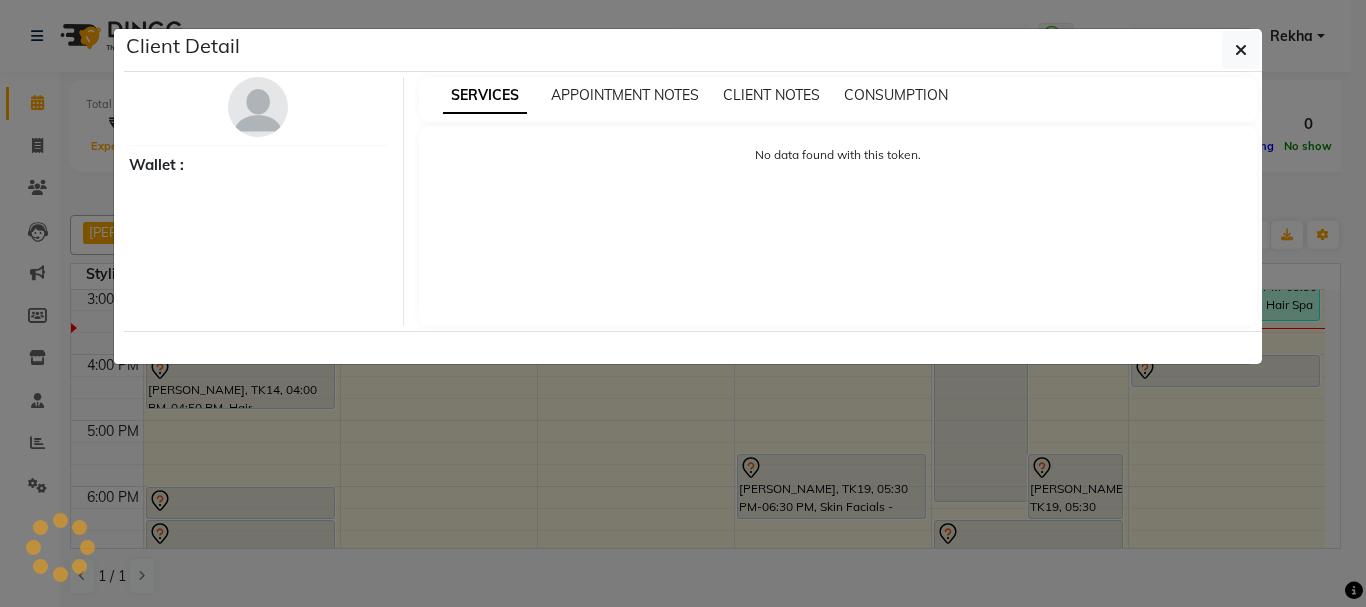 select on "3" 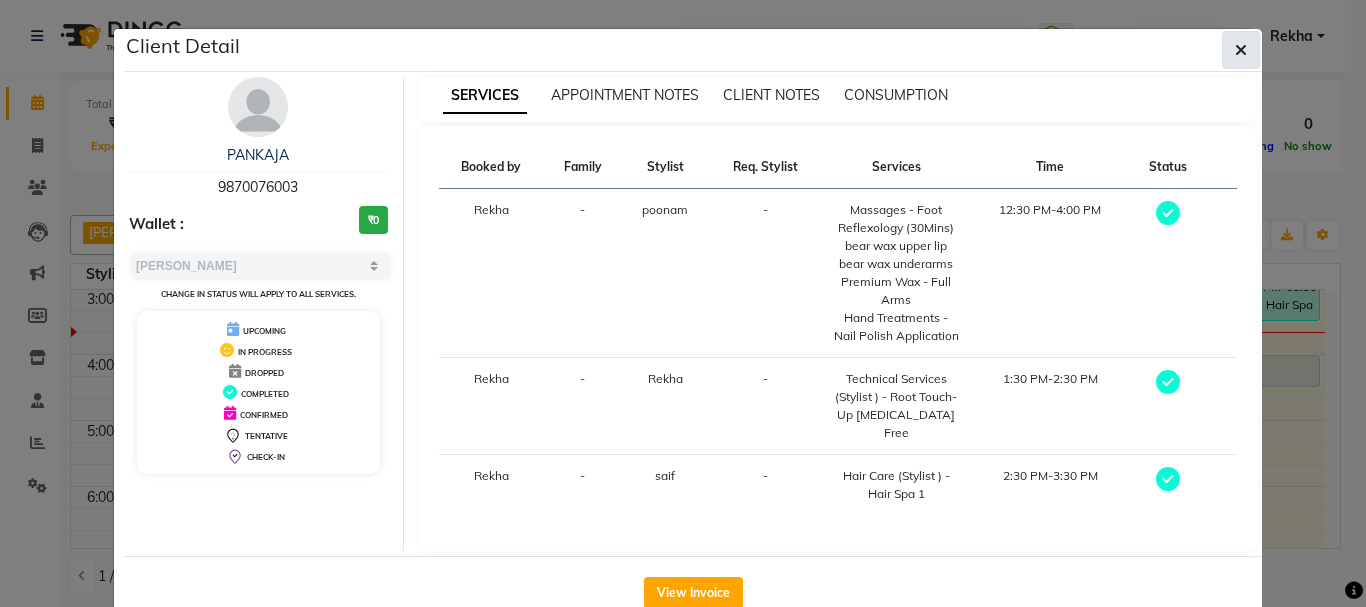 click 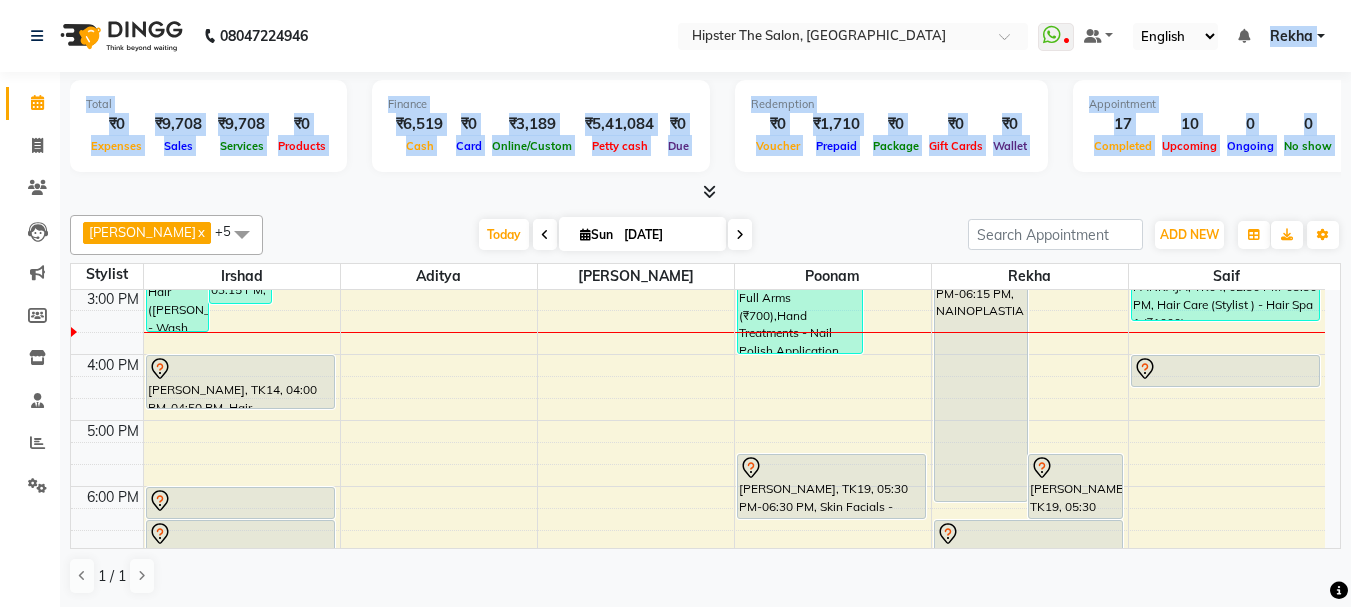 drag, startPoint x: 1231, startPoint y: 49, endPoint x: 816, endPoint y: 201, distance: 441.96042 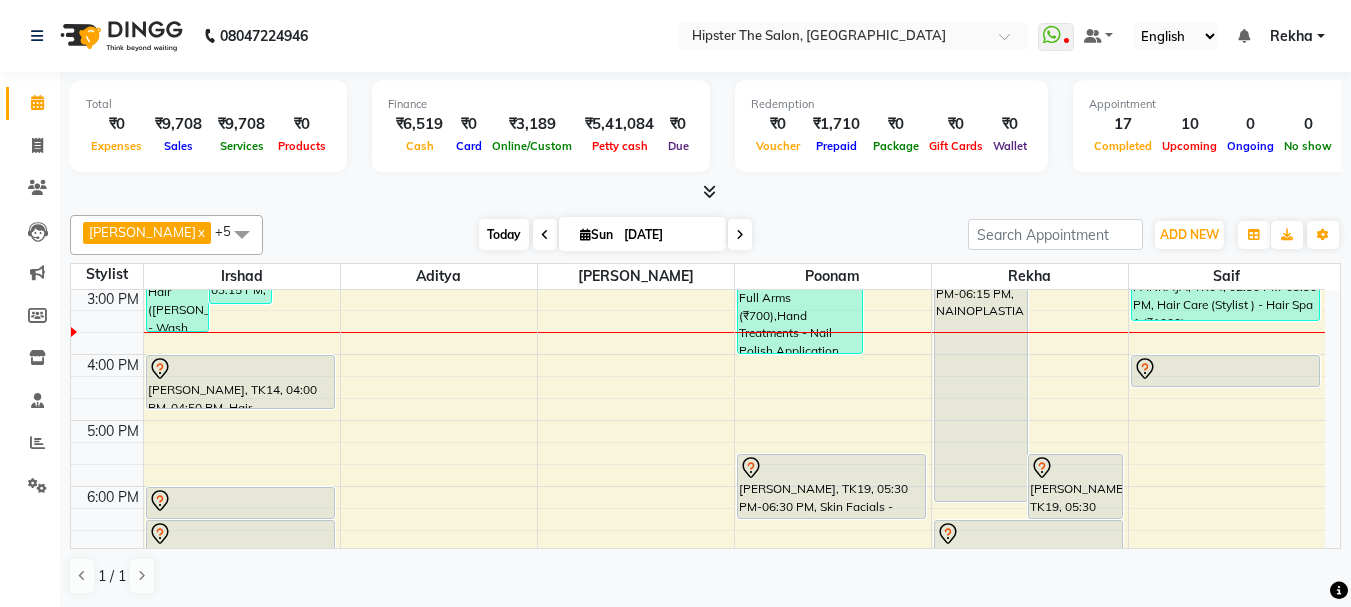 click on "Today" at bounding box center [504, 234] 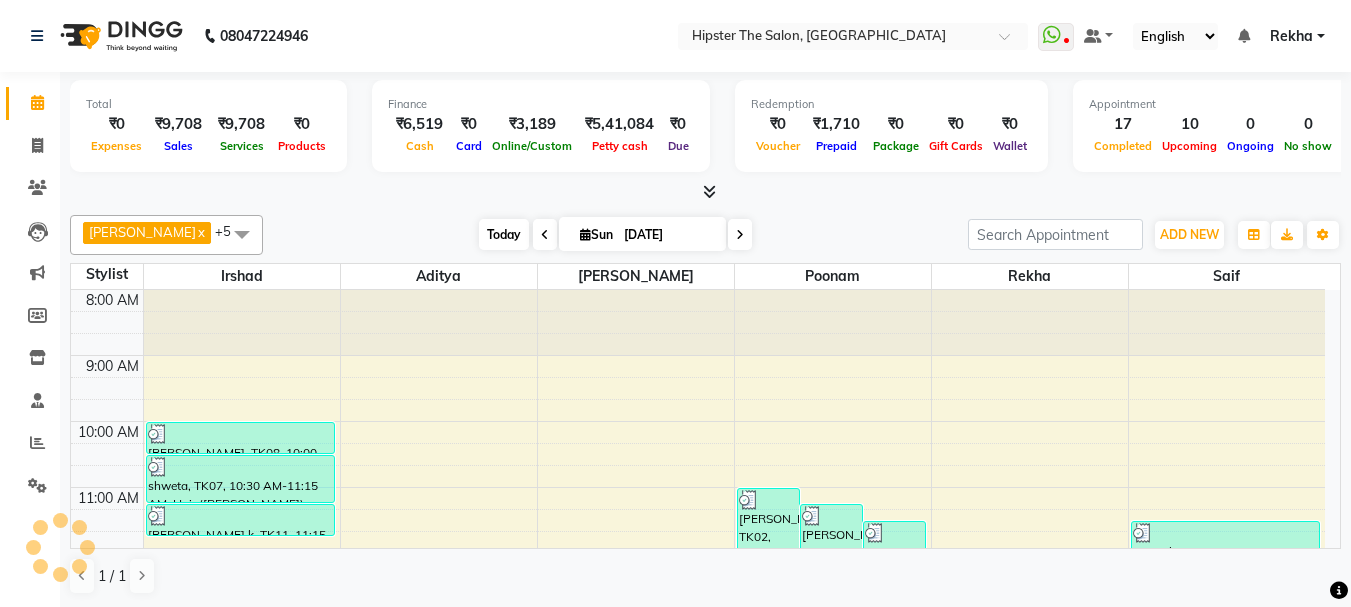 scroll, scrollTop: 463, scrollLeft: 0, axis: vertical 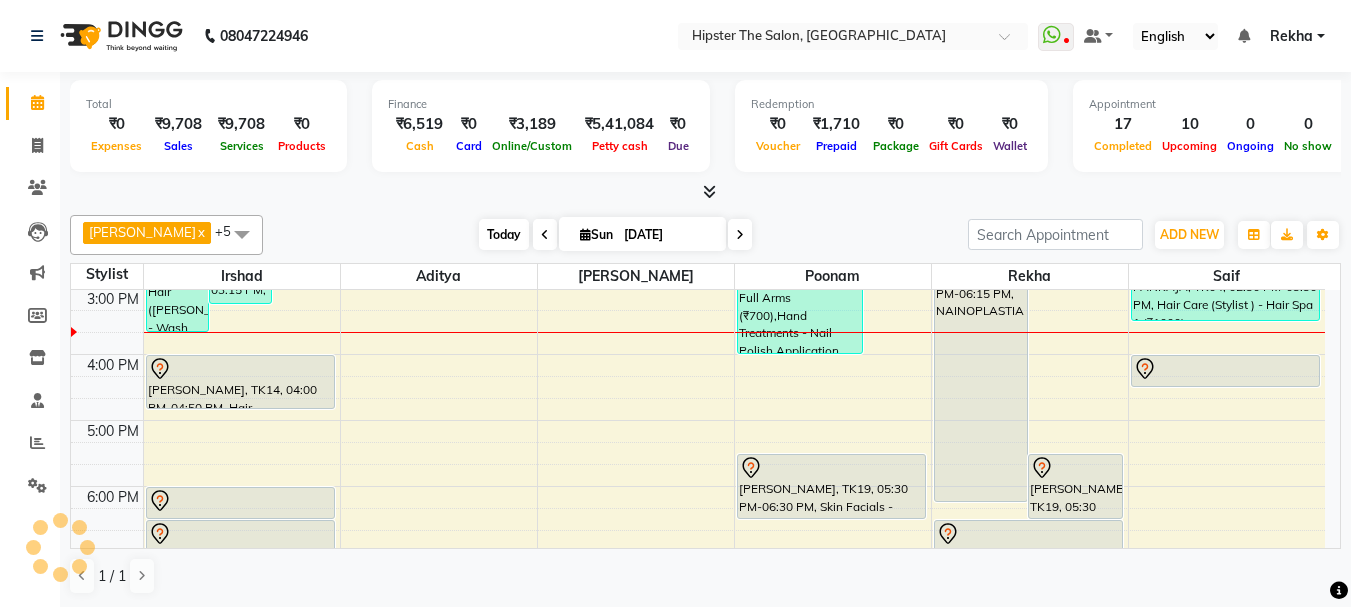 click on "Today" at bounding box center [504, 234] 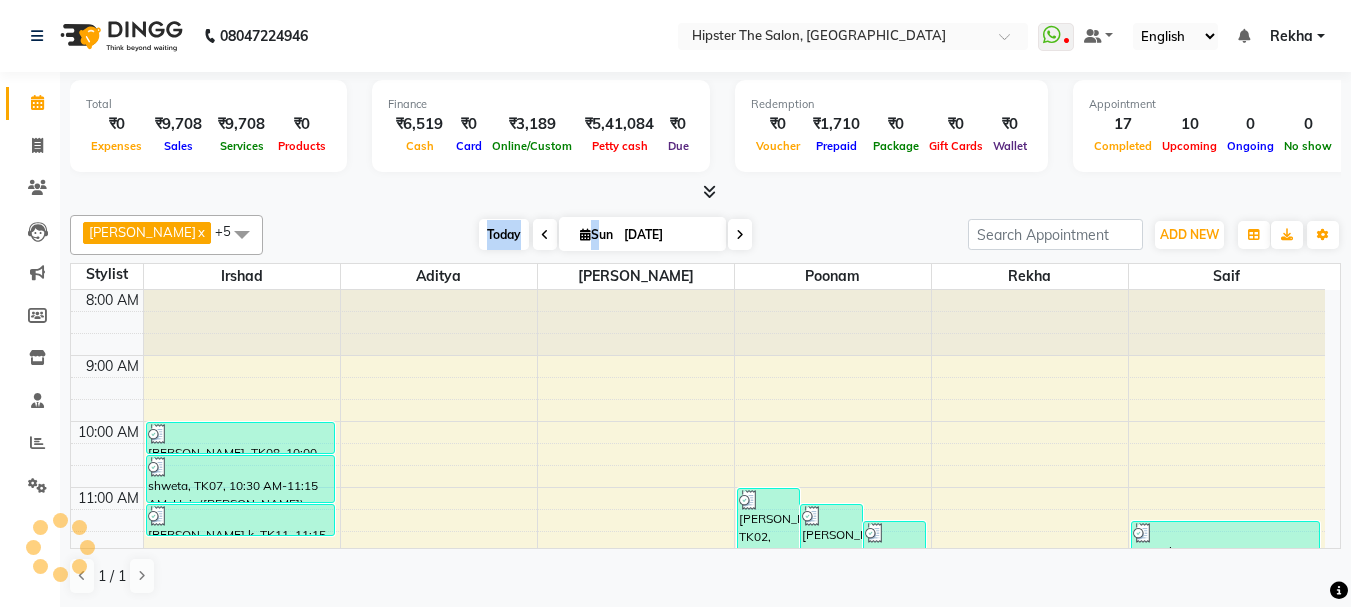 click on "Today" at bounding box center (504, 234) 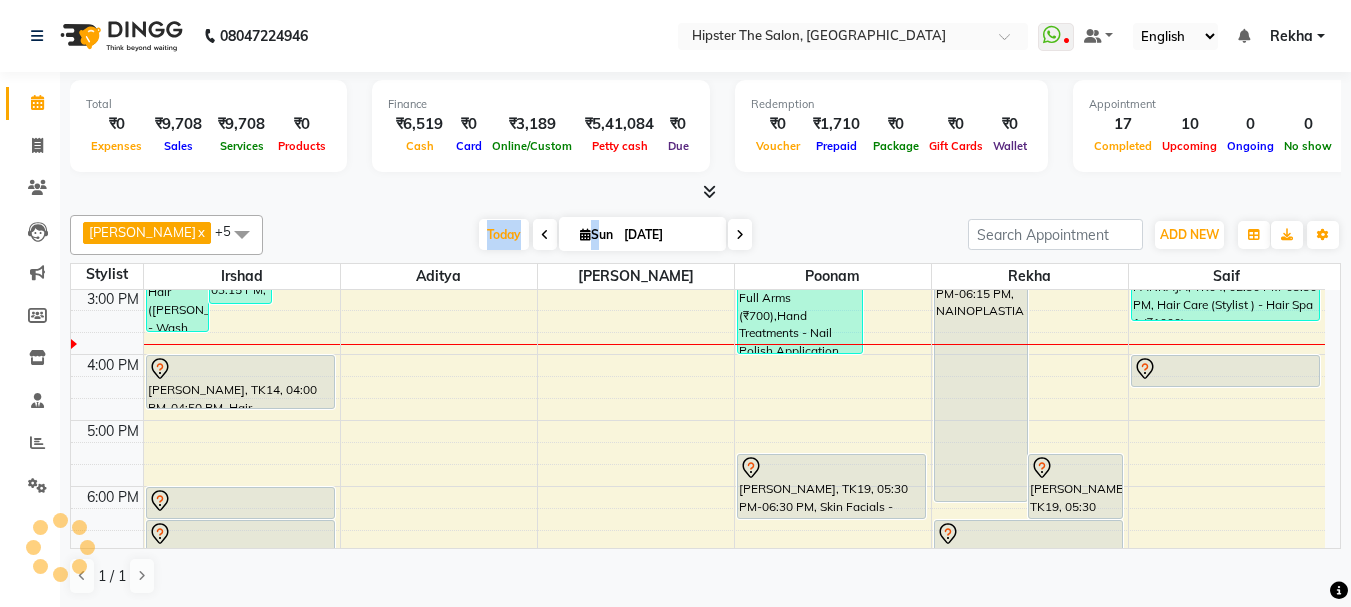 click on "[PERSON_NAME]  x Rekha  x poonam  x Irshad  x Aditya  x saif  x +5 Select All Aditya aishu [PERSON_NAME] [PERSON_NAME] [PERSON_NAME] [PERSON_NAME] Lucky [PERSON_NAME]  [PERSON_NAME] [PERSON_NAME] [PERSON_NAME] Rekha saif [PERSON_NAME] [PERSON_NAME]  [PERSON_NAME] [PERSON_NAME]  [DATE]  [DATE] Toggle Dropdown Add Appointment Add Invoice Add Expense Add Attendance Add Client Add Transaction Toggle Dropdown Add Appointment Add Invoice Add Expense Add Attendance Add Client ADD NEW Toggle Dropdown Add Appointment Add Invoice Add Expense Add Attendance Add Client Add Transaction [PERSON_NAME]  x Rekha  x poonam  x Irshad  x Aditya  x saif  x +5 Select All Aditya aishu [PERSON_NAME] [PERSON_NAME] [PERSON_NAME] [PERSON_NAME] Lucky [PERSON_NAME]  [PERSON_NAME] [PERSON_NAME] [PERSON_NAME] Rekha saif [PERSON_NAME] [PERSON_NAME]  [PERSON_NAME] [PERSON_NAME]  Group By  Staff View   Room View  View as Vertical  Vertical - Week View  Horizontal  Horizontal - Week View  List  Toggle Dropdown Calendar Settings Manage Tags   Arrange Stylists   Reset Stylists  Full Screen Appointment Form Zoom 75% Staff/Room Display Count 7" at bounding box center (705, 235) 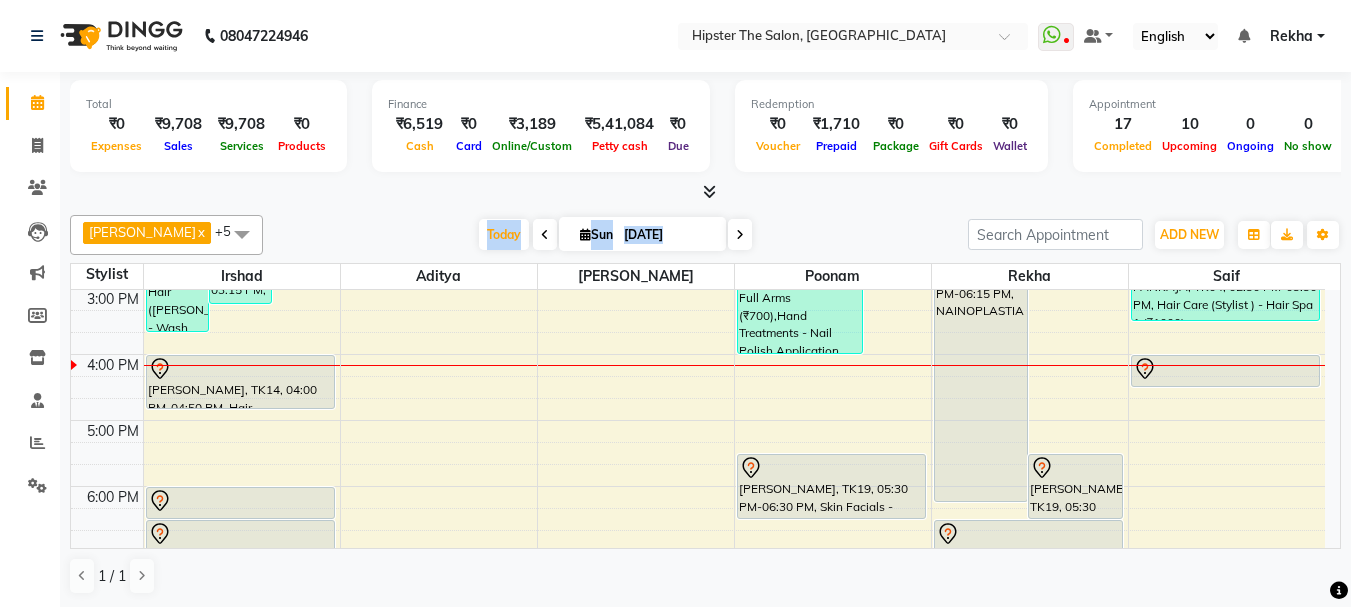 click on "8:00 AM 9:00 AM 10:00 AM 11:00 AM 12:00 PM 1:00 PM 2:00 PM 3:00 PM 4:00 PM 5:00 PM 6:00 PM 7:00 PM 8:00 PM 9:00 PM 10:00 PM     [PERSON_NAME], TK05, 01:30 PM-03:40 PM, Hair ([PERSON_NAME]) - Wash Cut And Styling     [PERSON_NAME], TK17, 01:45 PM-03:15 PM, Hair ([PERSON_NAME]) - Wash Cut And Styling (₹300),Hair ([PERSON_NAME]) - Wash Cut And Styling (₹300),Hair ([PERSON_NAME]) - Shave (₹180)     [PERSON_NAME], TK06, 02:00 PM-03:00 PM, Hair Care (Stylist ) - Hair Spa (₹800)     [PERSON_NAME], TK08, 10:00 AM-10:30 AM, Hair (Stylist ) - Styling With Wash 1     shweta, TK07, 10:30 AM-11:15 AM, Hair ([PERSON_NAME]) - Wash Cut And Styling     [PERSON_NAME] k, TK11, 11:15 AM-11:45 AM, Hair ([PERSON_NAME]) - Wash Cut And Styling             [PERSON_NAME], TK14, 04:00 PM-04:50 PM, Hair ([PERSON_NAME]) - Wash Cut And Styling             [PERSON_NAME], TK12, 06:00 PM-06:30 PM, Hair ([PERSON_NAME]) - Wash Cut And Styling             [PERSON_NAME], TK12, 06:30 PM-07:00 PM, Hair ([PERSON_NAME]) - Shave     [PERSON_NAME], TK02, 11:00 AM-12:00 PM, Threading - Eyebrows" at bounding box center [698, 321] 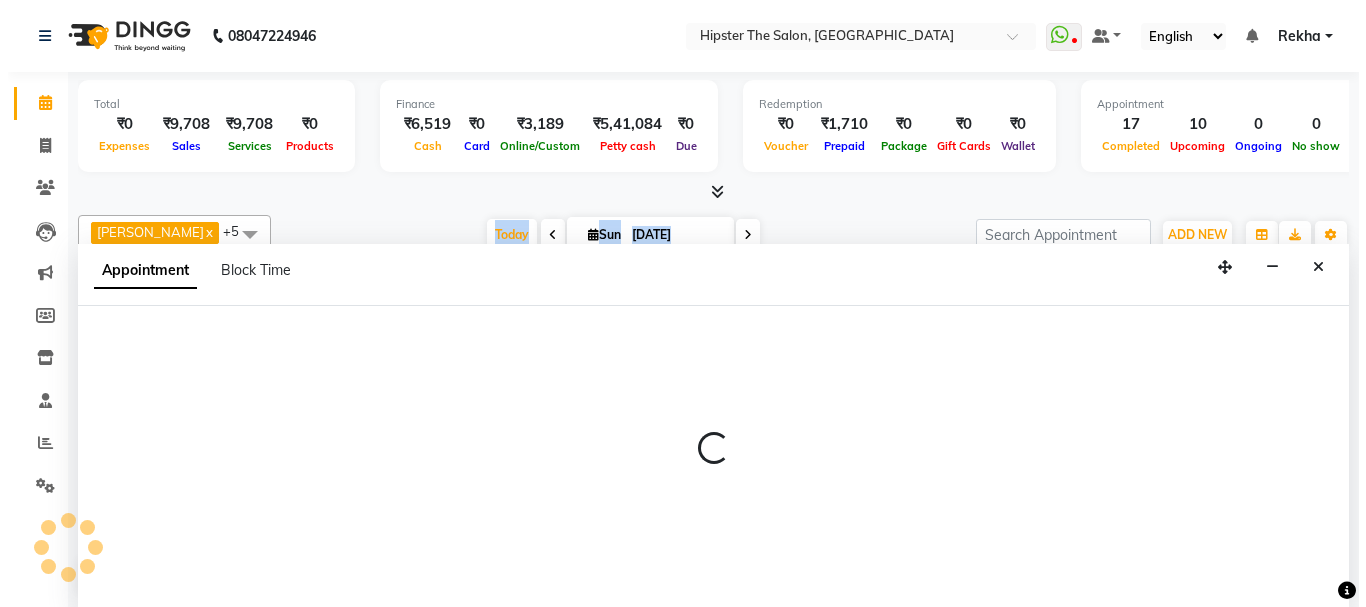 scroll, scrollTop: 1, scrollLeft: 0, axis: vertical 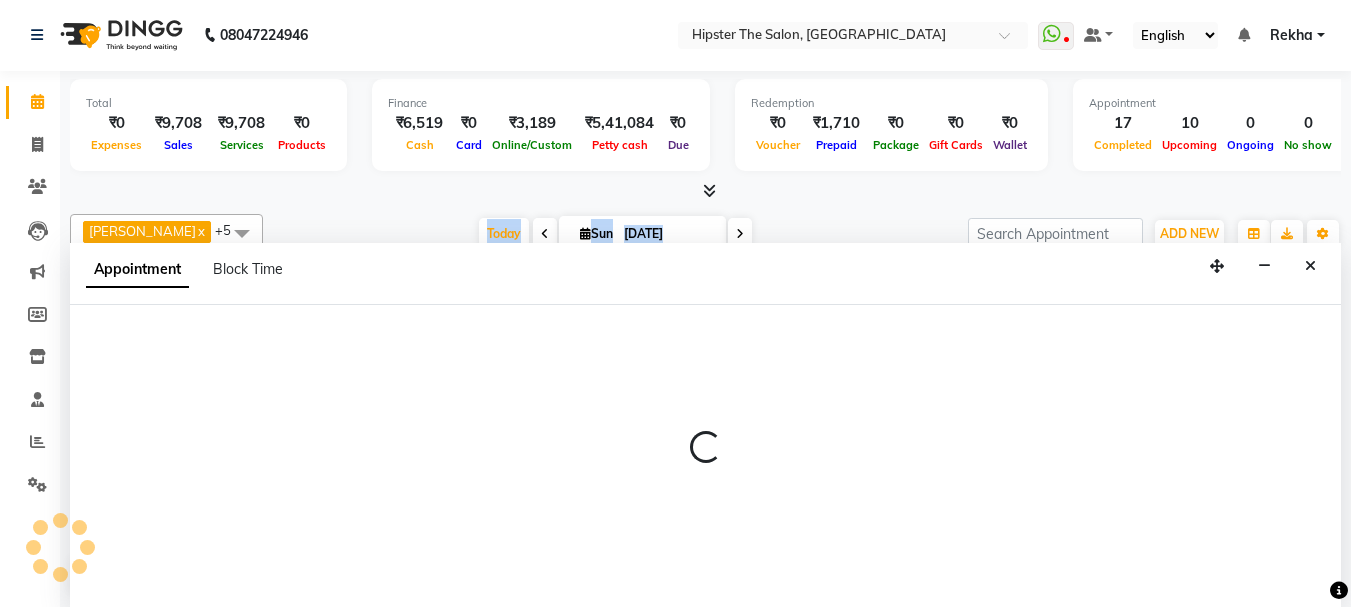 select on "85771" 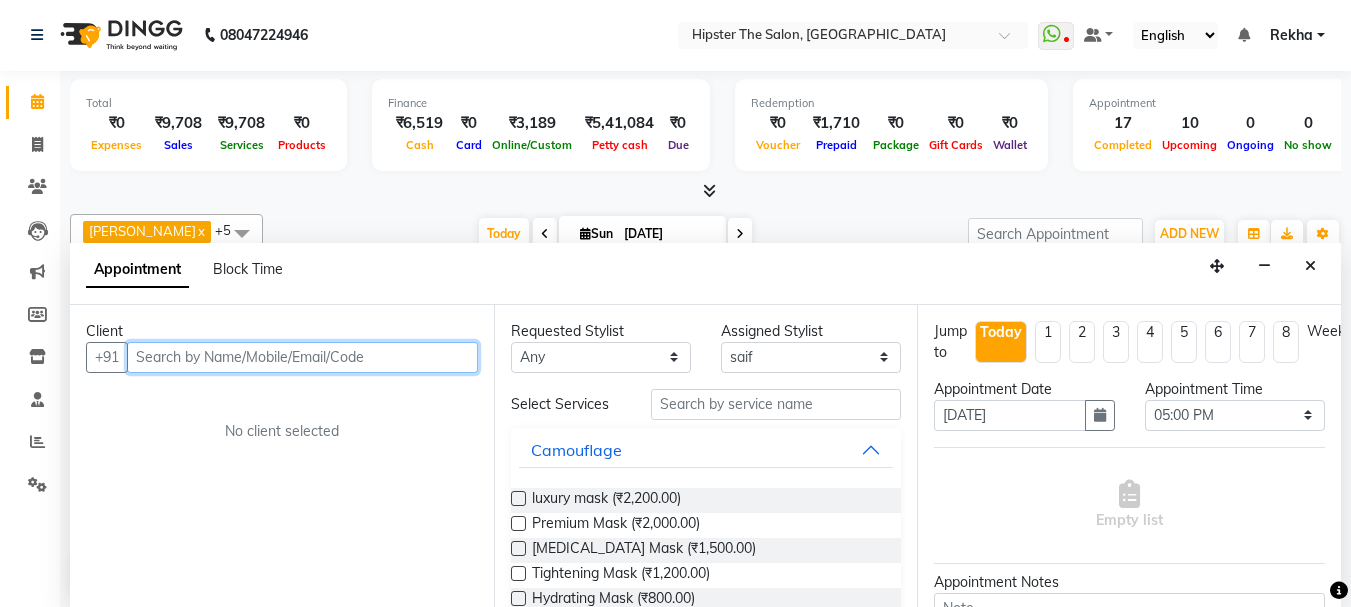 click at bounding box center (302, 357) 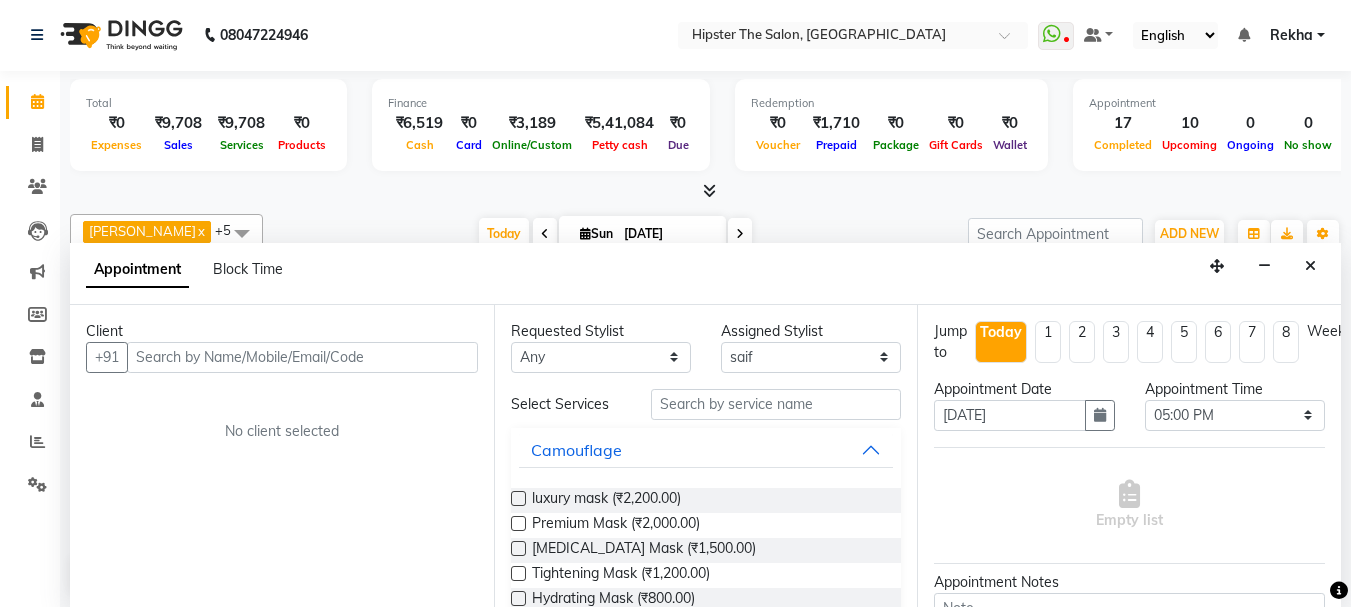 click on "Client +91  No client selected" at bounding box center (282, 456) 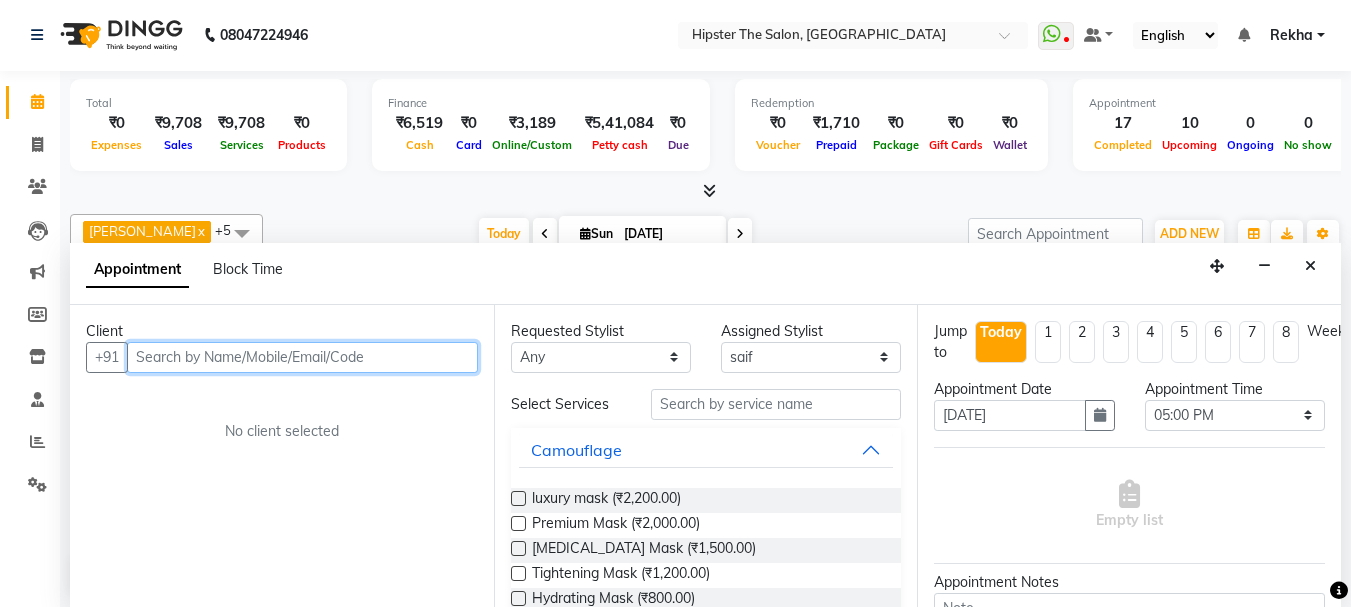 click at bounding box center (302, 357) 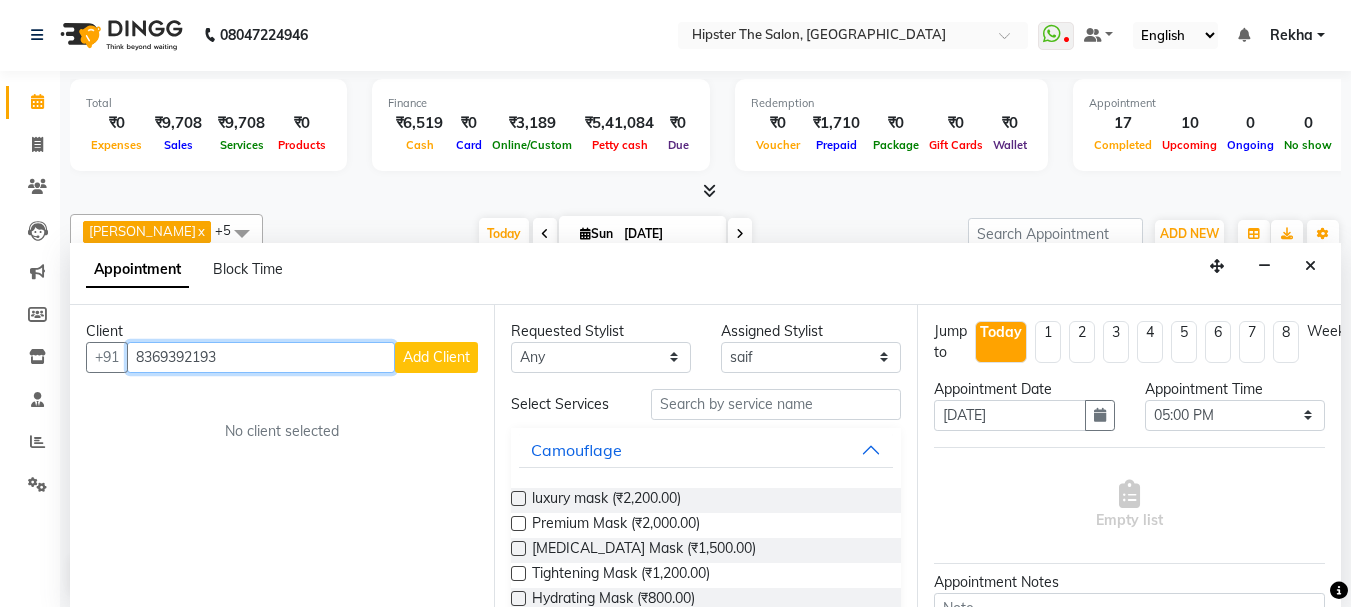 type on "8369392193" 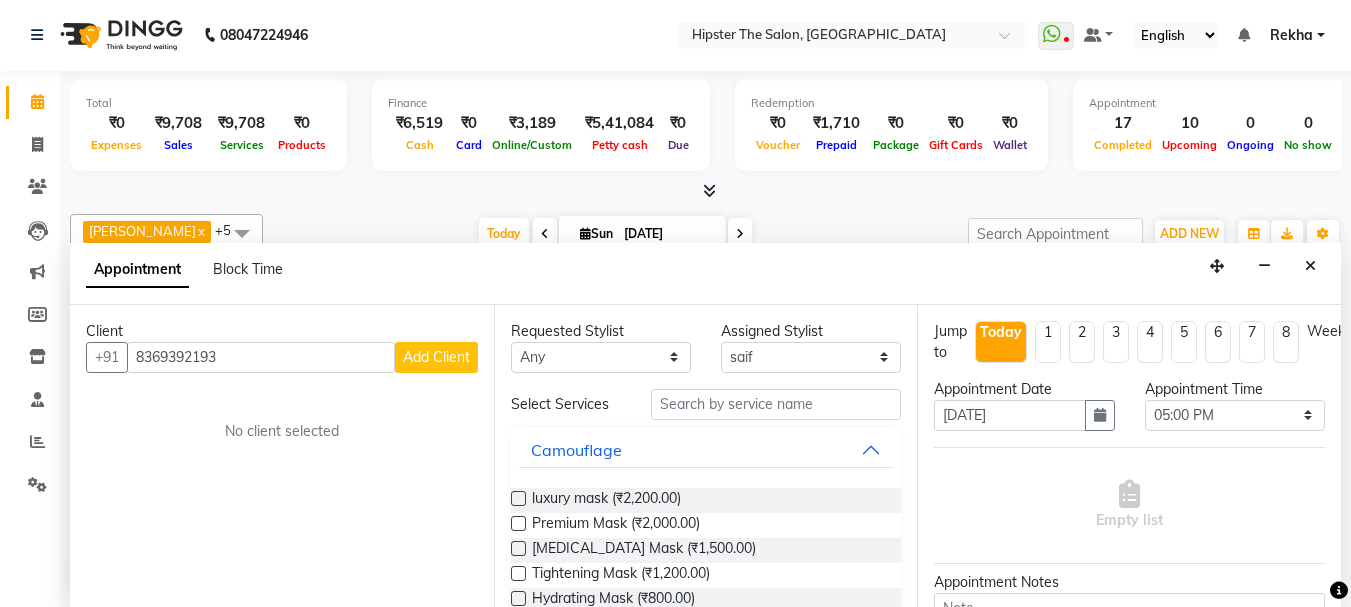 click on "Add Client" at bounding box center [436, 357] 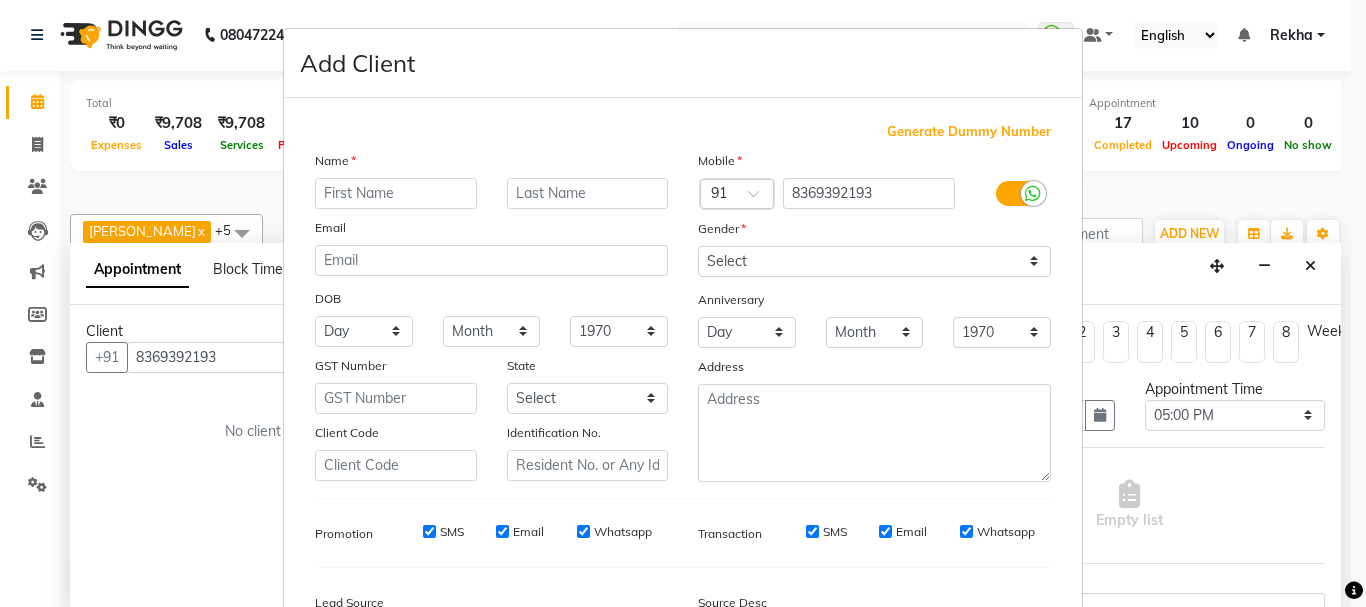 click at bounding box center (396, 193) 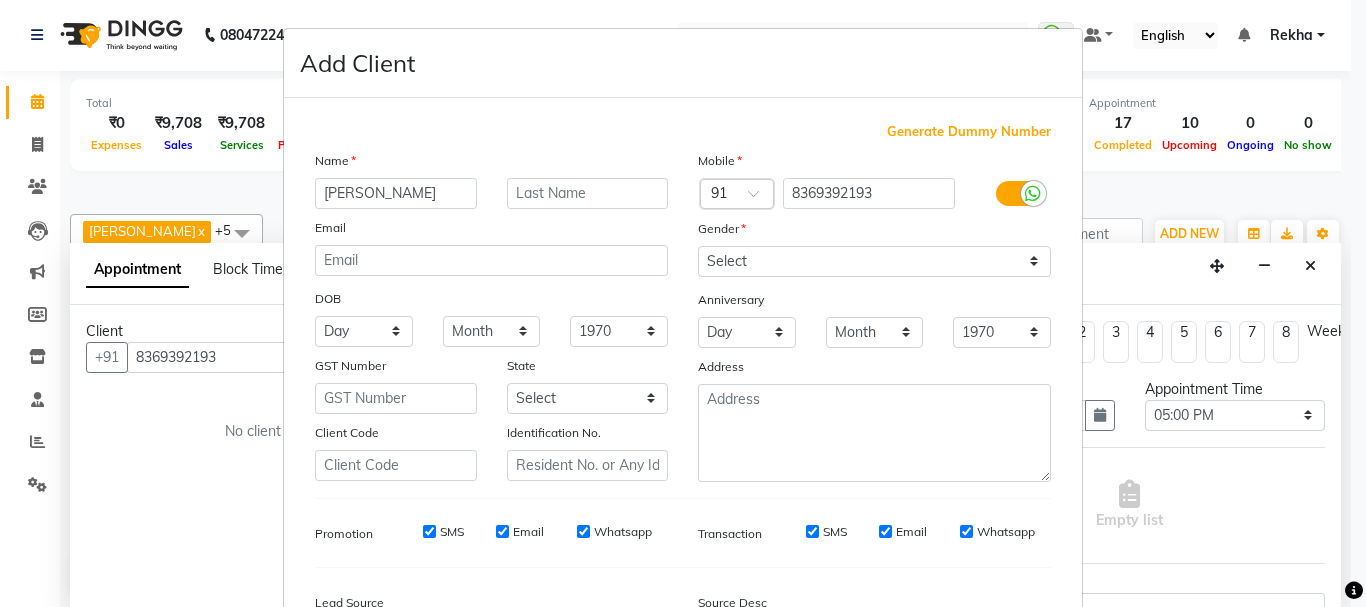 type on "[PERSON_NAME]" 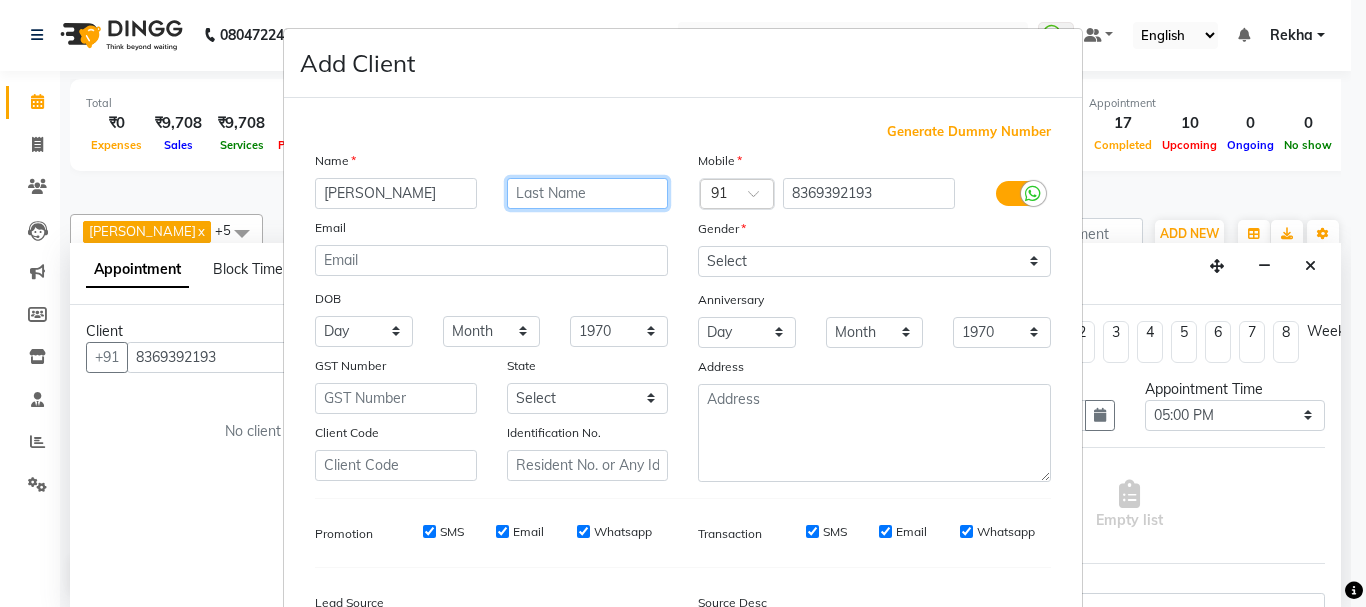 click at bounding box center [588, 193] 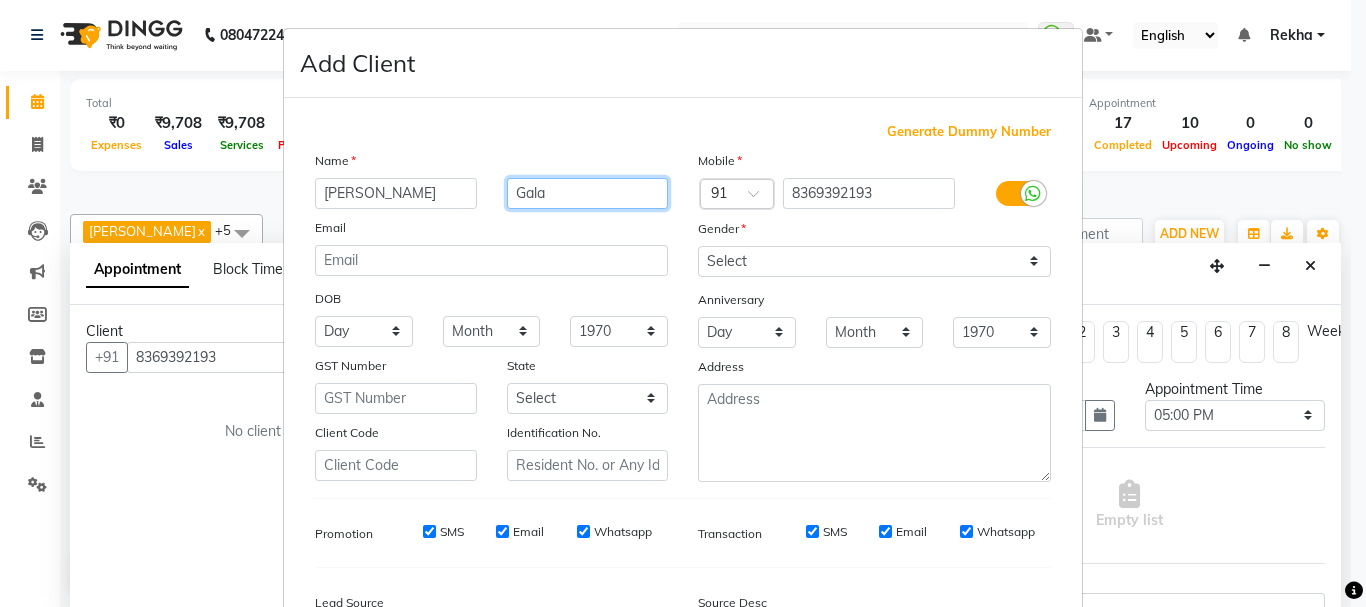 type on "Gala" 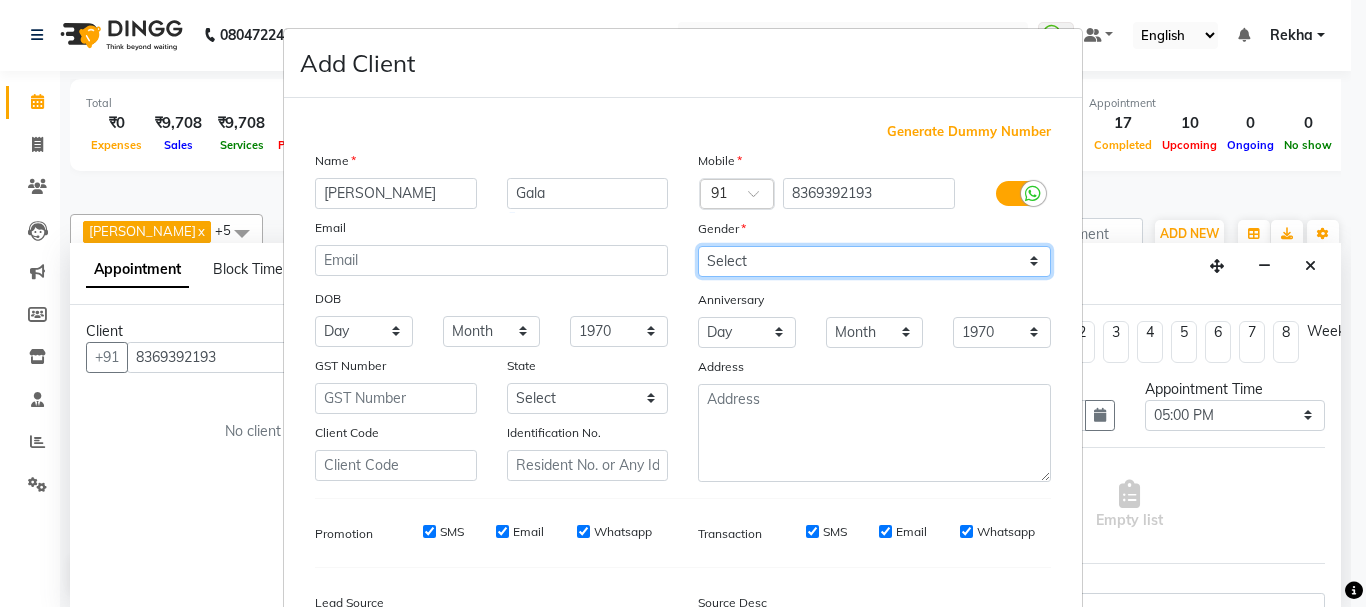 click on "Select [DEMOGRAPHIC_DATA] [DEMOGRAPHIC_DATA] Other Prefer Not To Say" at bounding box center [874, 261] 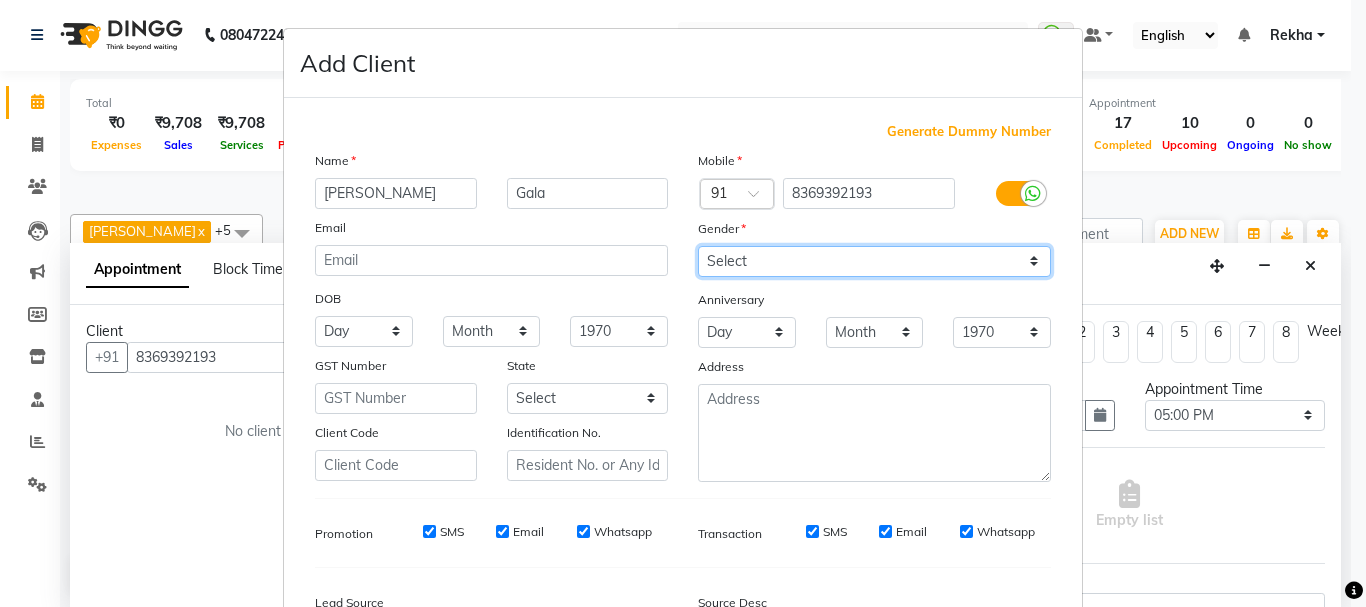 select on "[DEMOGRAPHIC_DATA]" 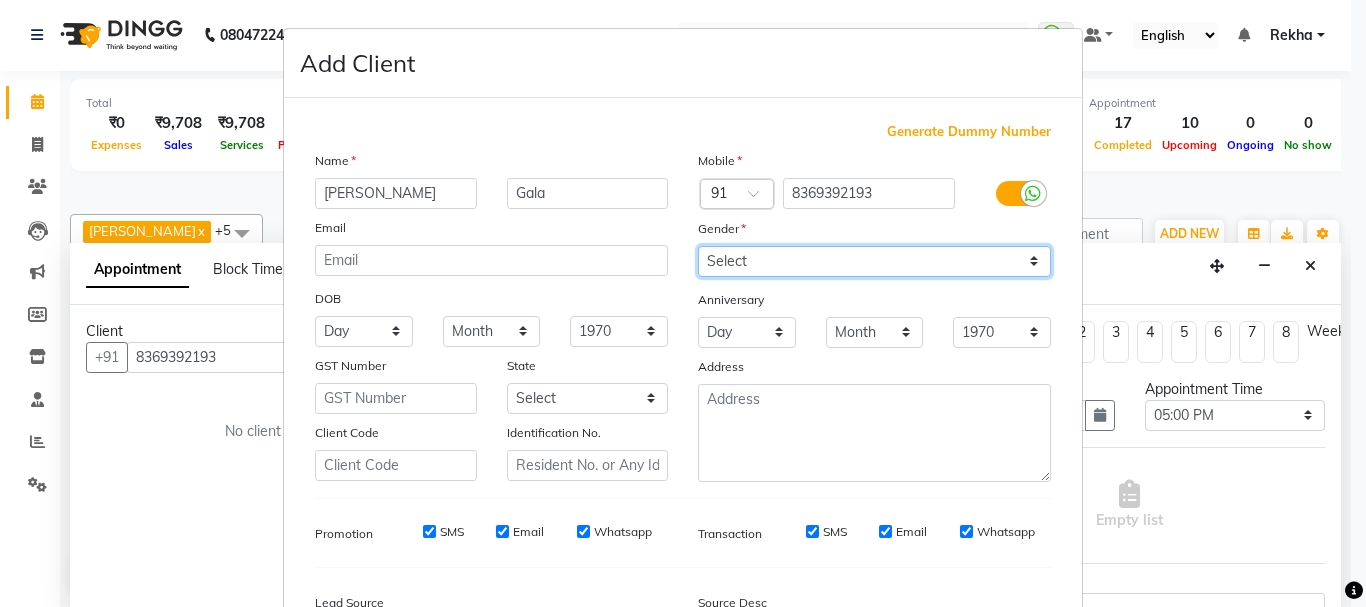 click on "Select [DEMOGRAPHIC_DATA] [DEMOGRAPHIC_DATA] Other Prefer Not To Say" at bounding box center (874, 261) 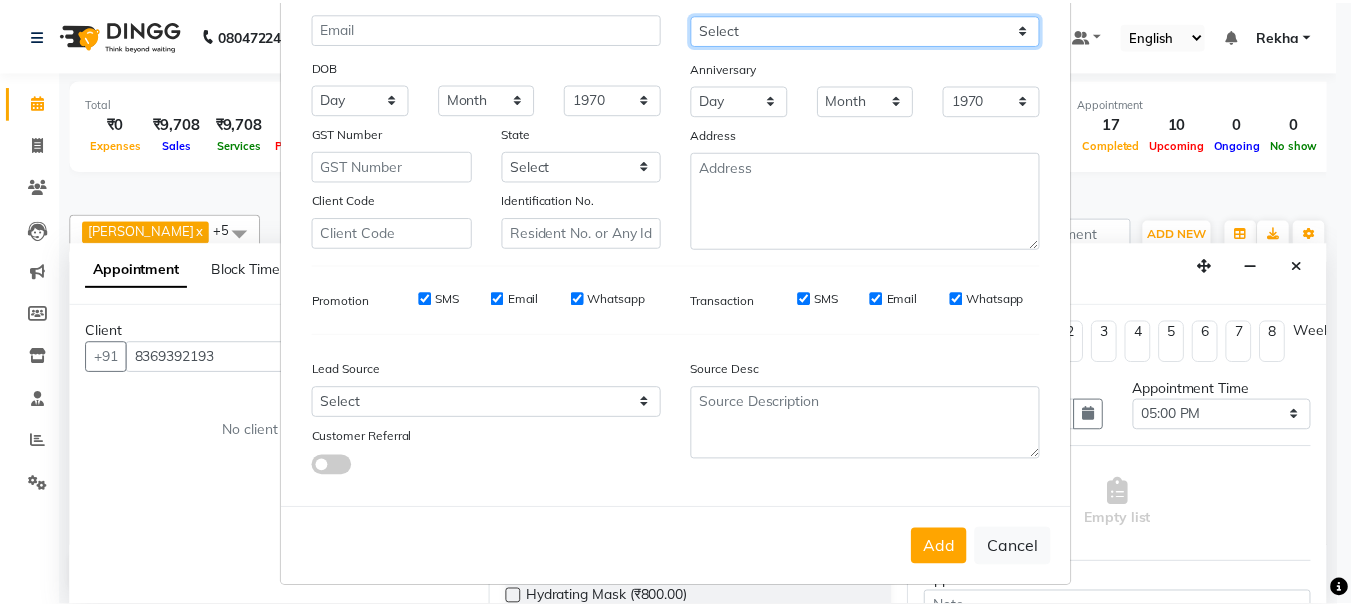 scroll, scrollTop: 242, scrollLeft: 0, axis: vertical 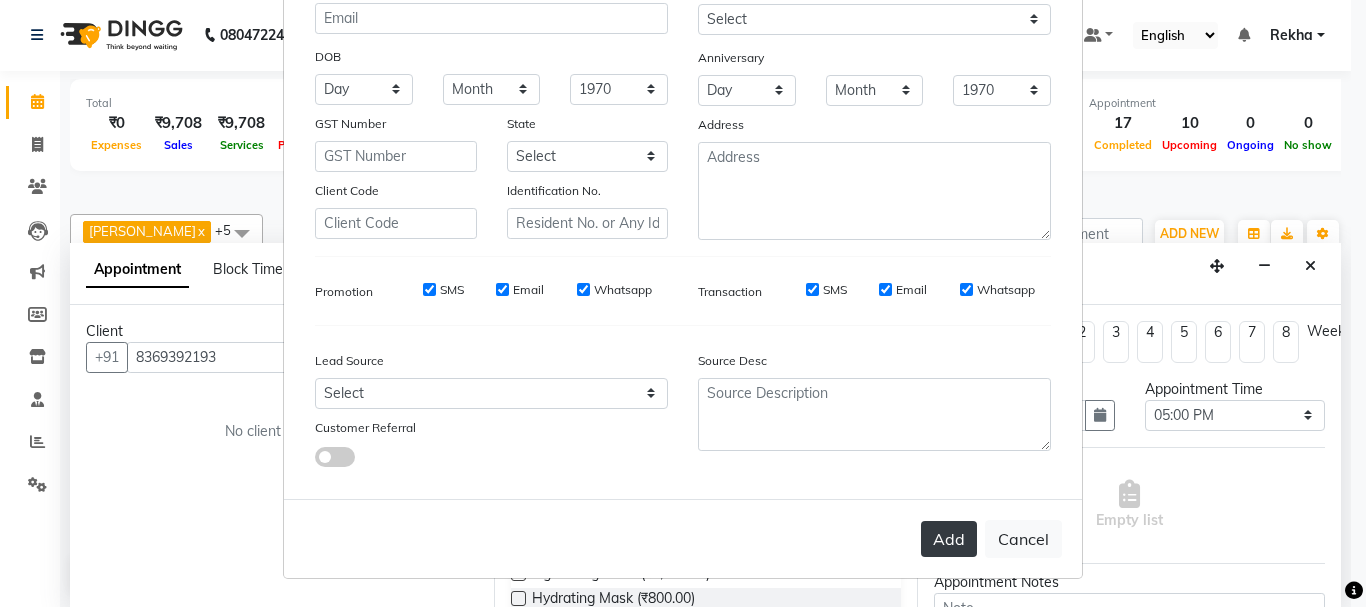 click on "Add" at bounding box center (949, 539) 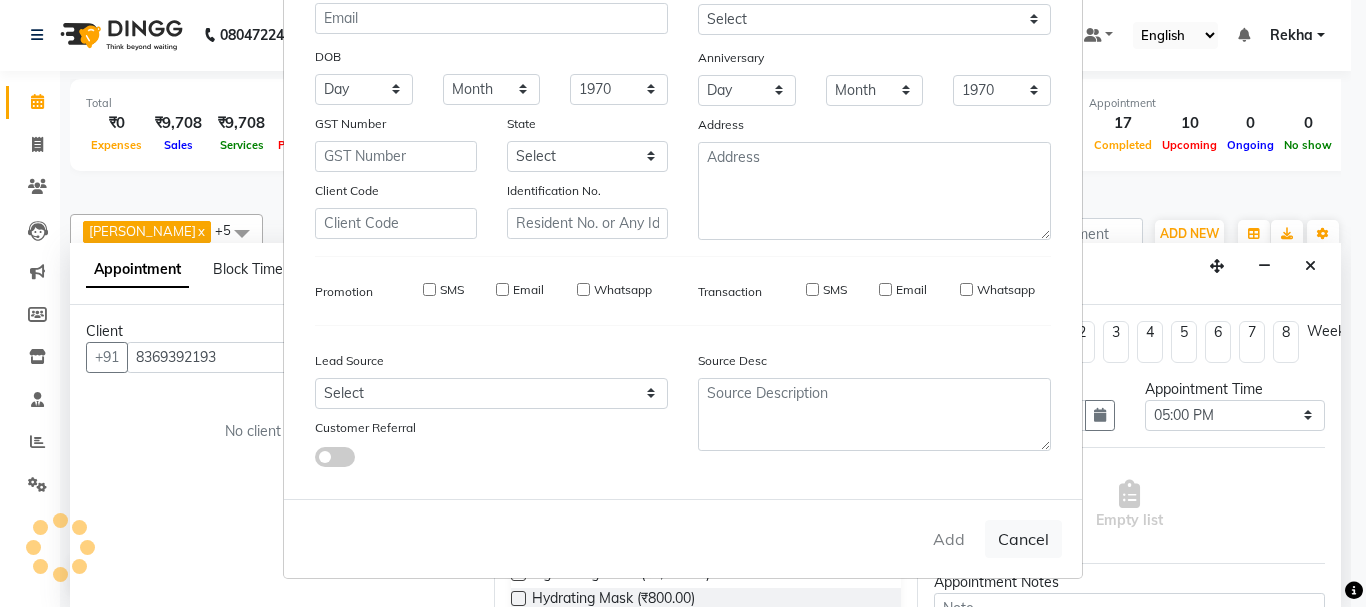type 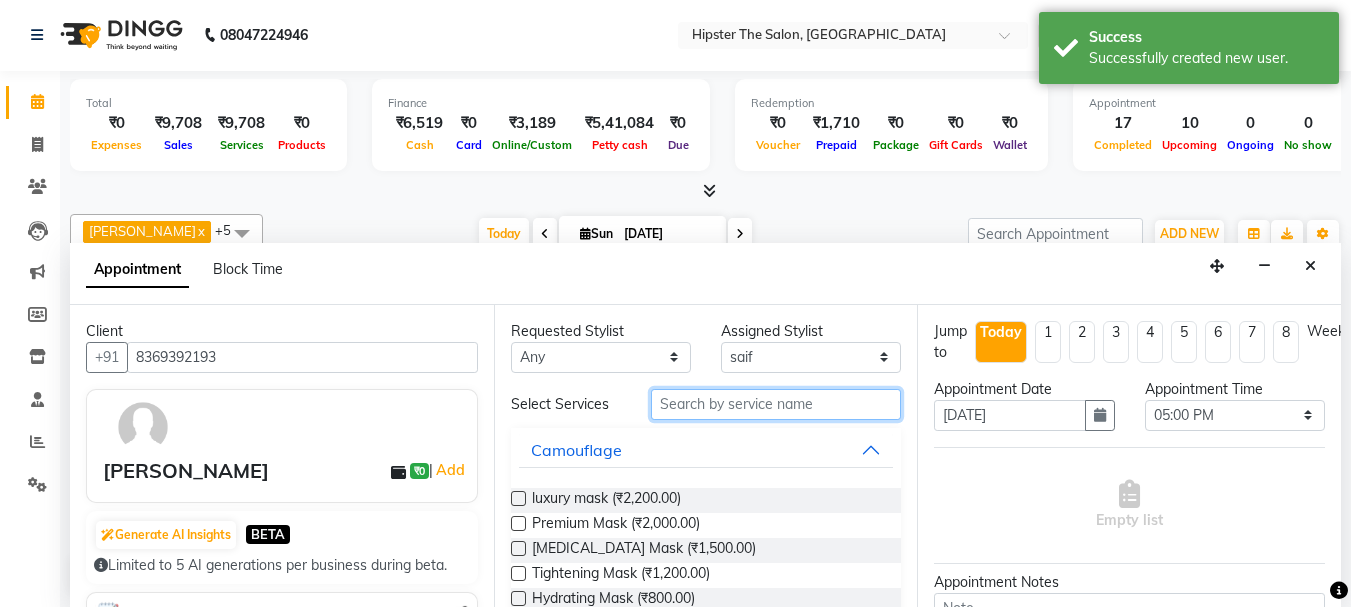 click at bounding box center (776, 404) 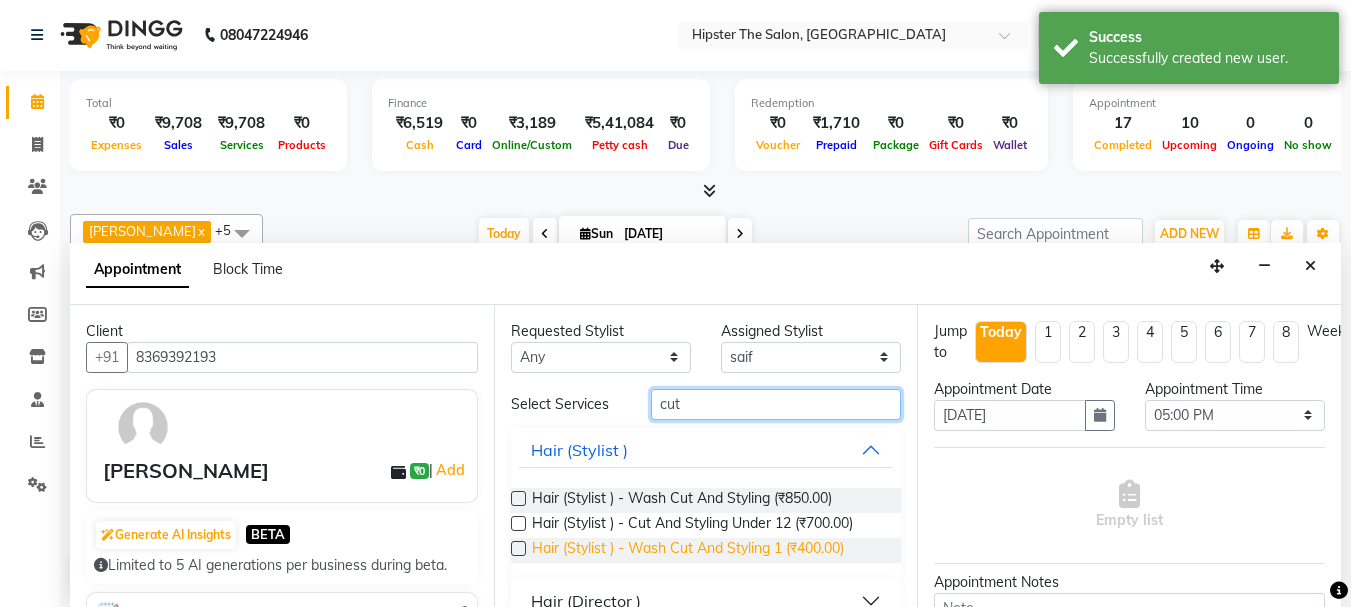 type on "cut" 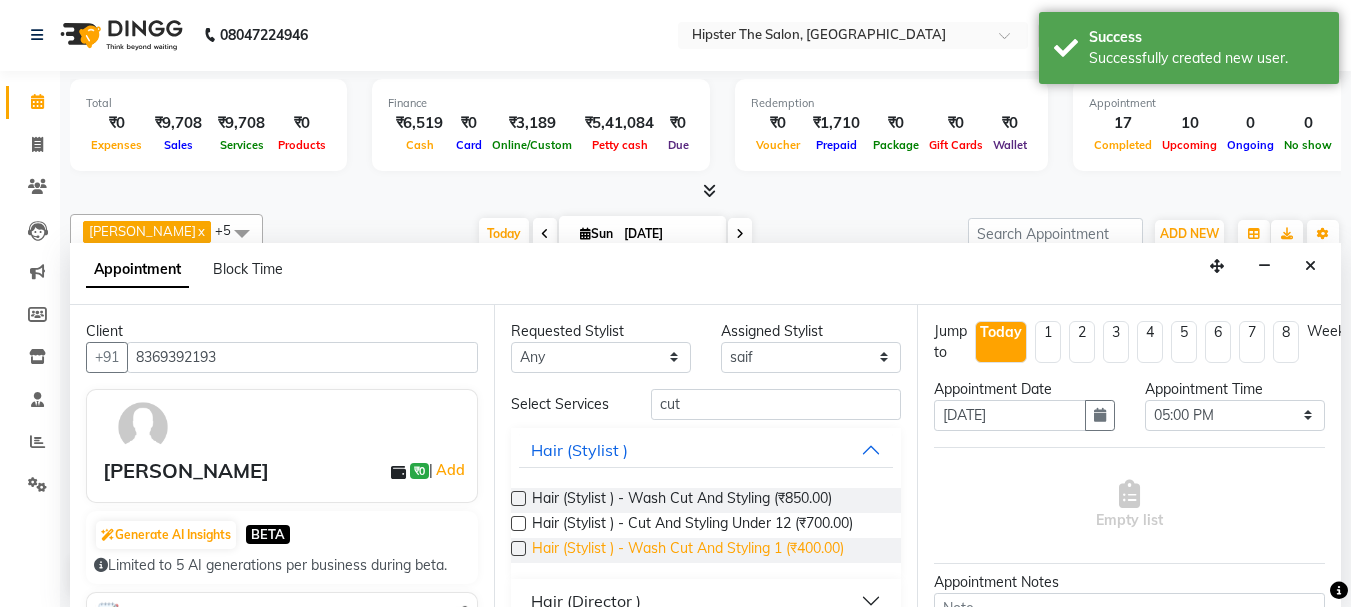 click on "Hair (Stylist ) - Wash Cut And Styling 1 (₹400.00)" at bounding box center (688, 550) 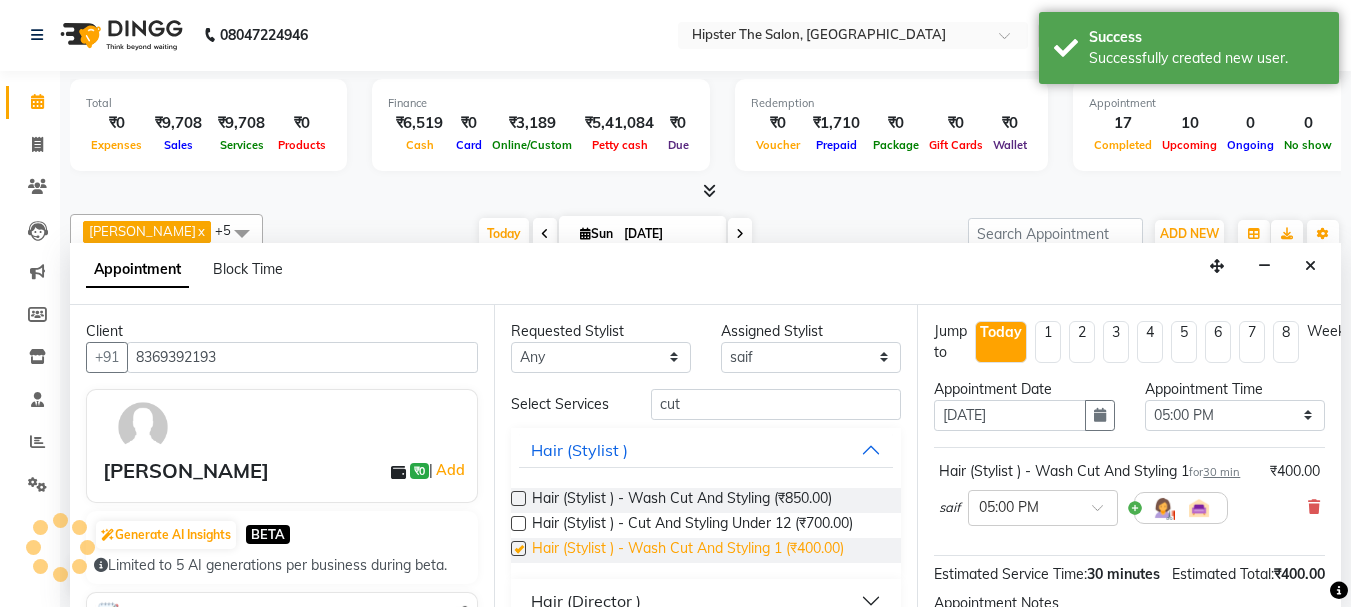 checkbox on "false" 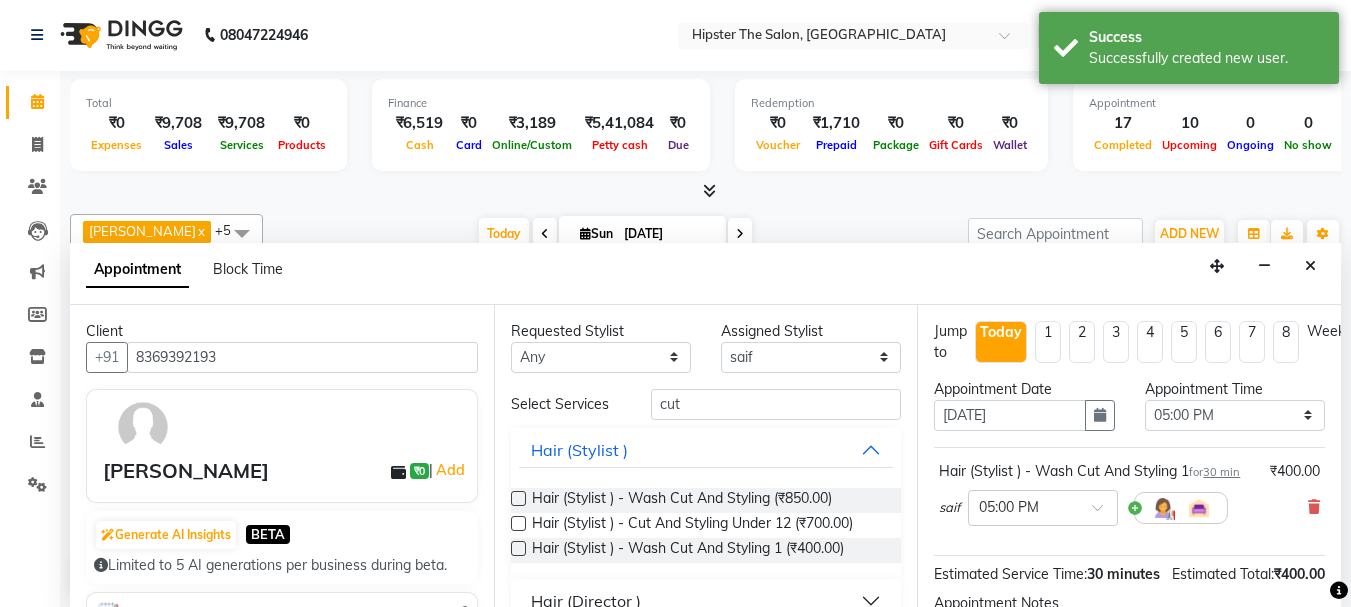 scroll, scrollTop: 281, scrollLeft: 0, axis: vertical 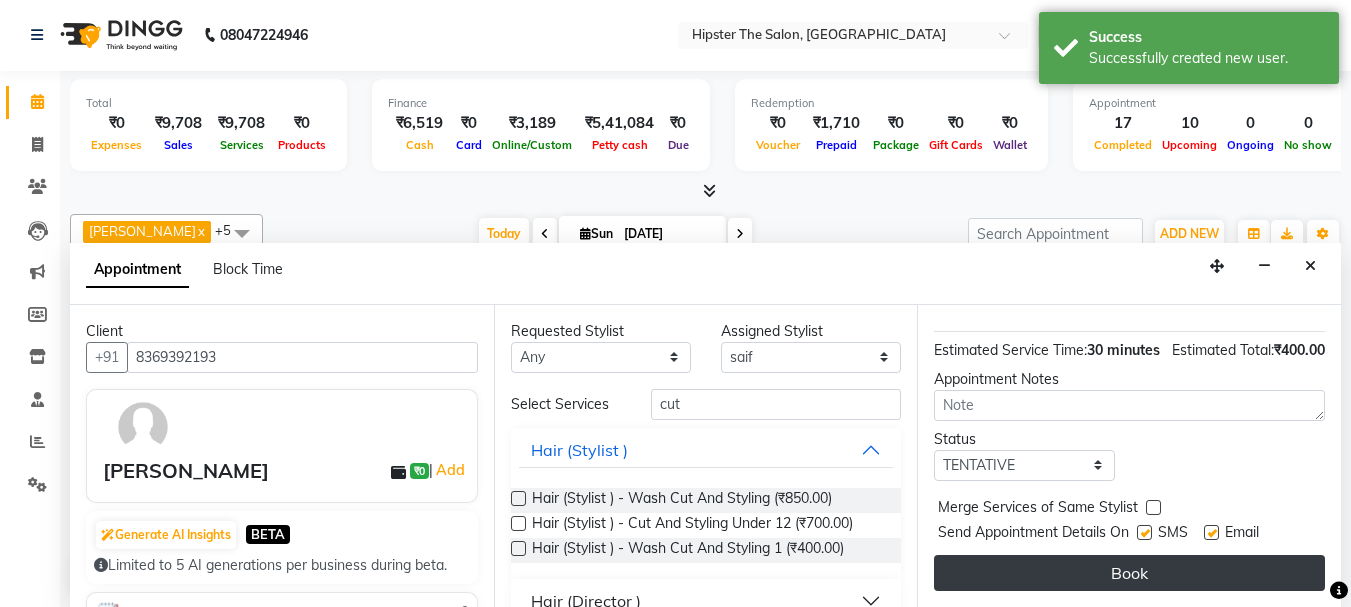 click on "Book" at bounding box center (1129, 573) 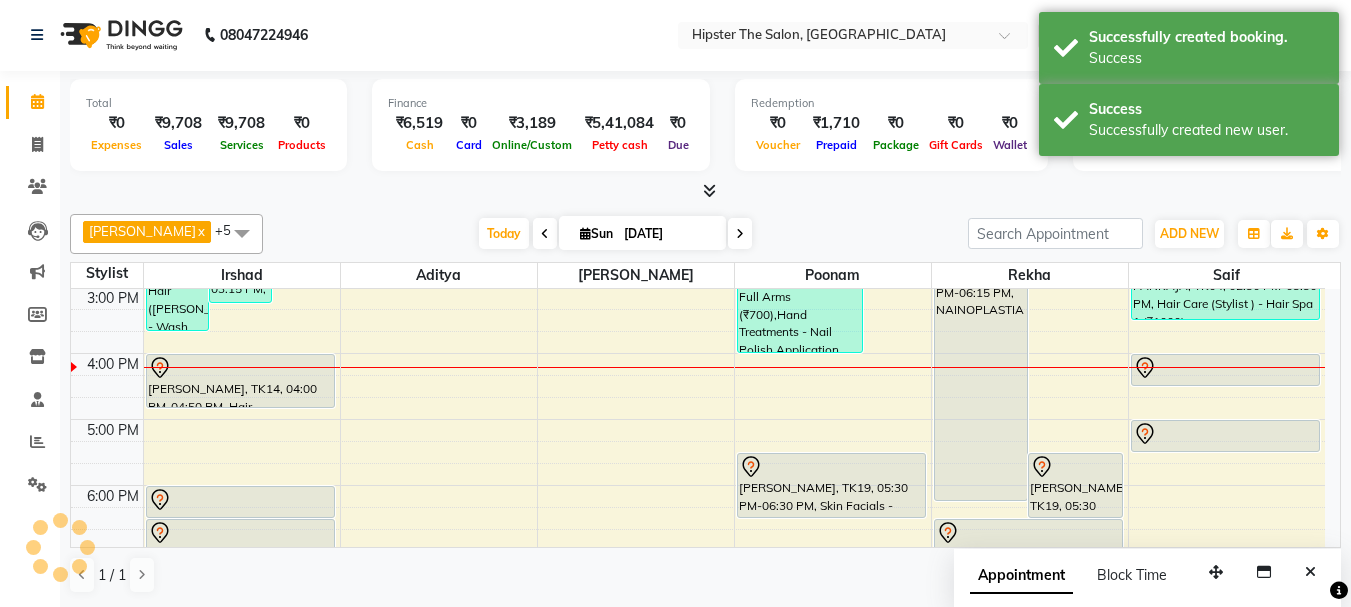 scroll, scrollTop: 0, scrollLeft: 0, axis: both 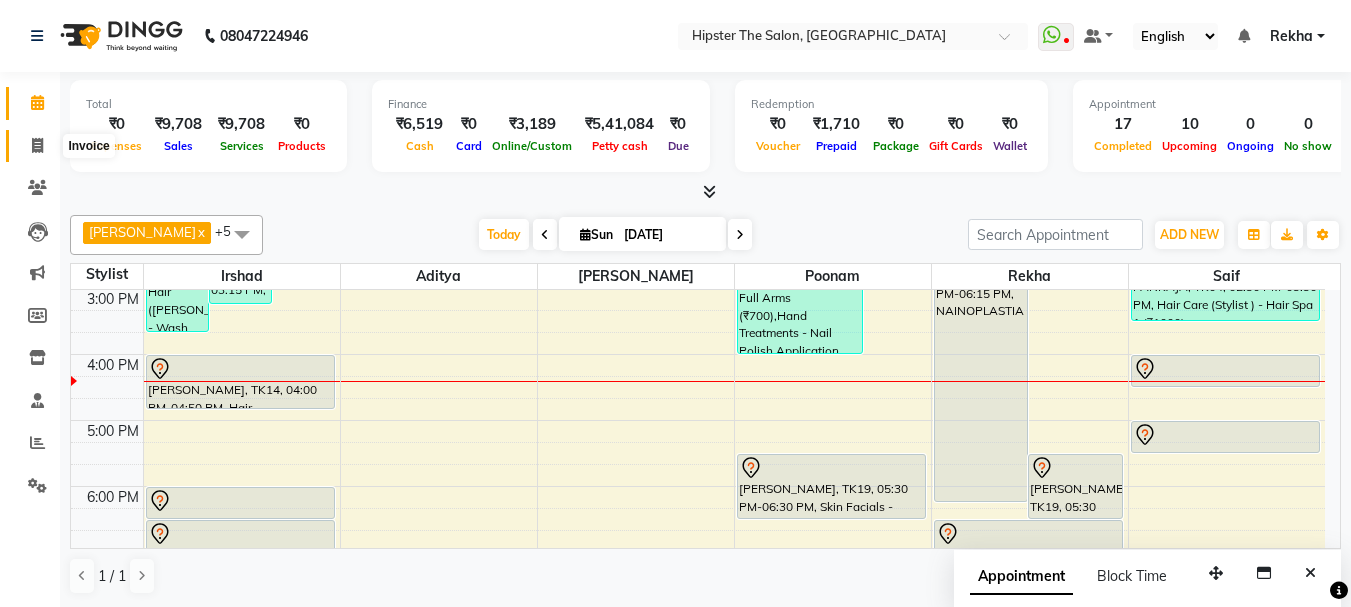 click 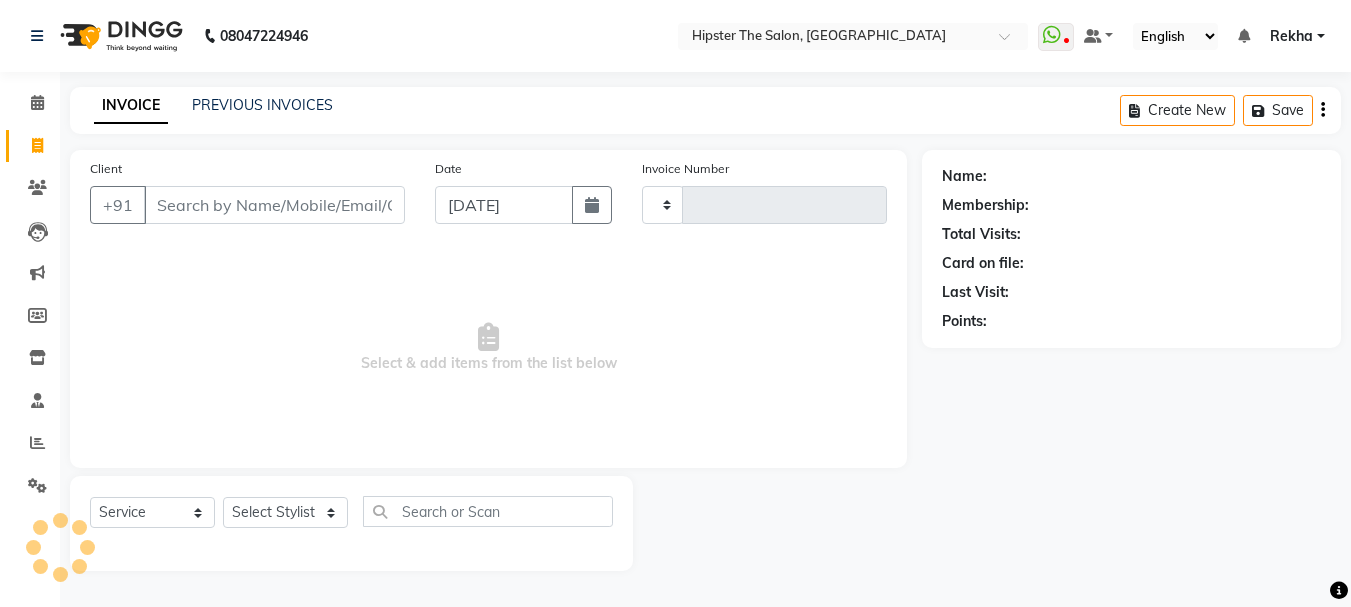 type on "1765" 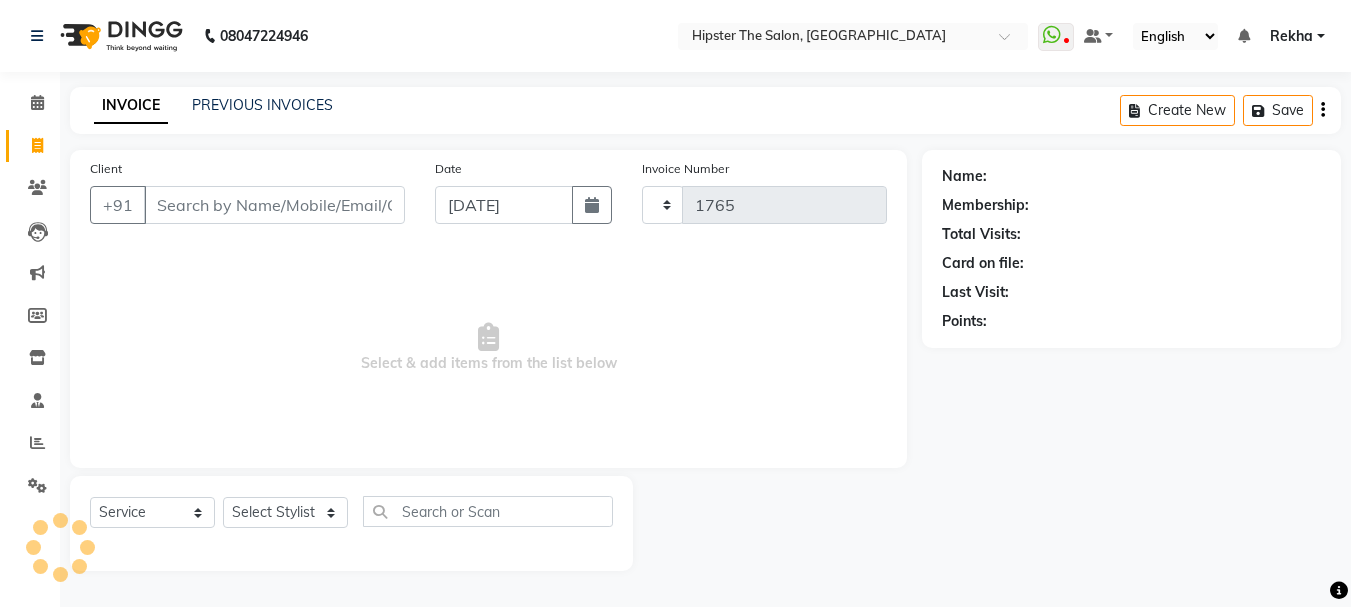 select on "5125" 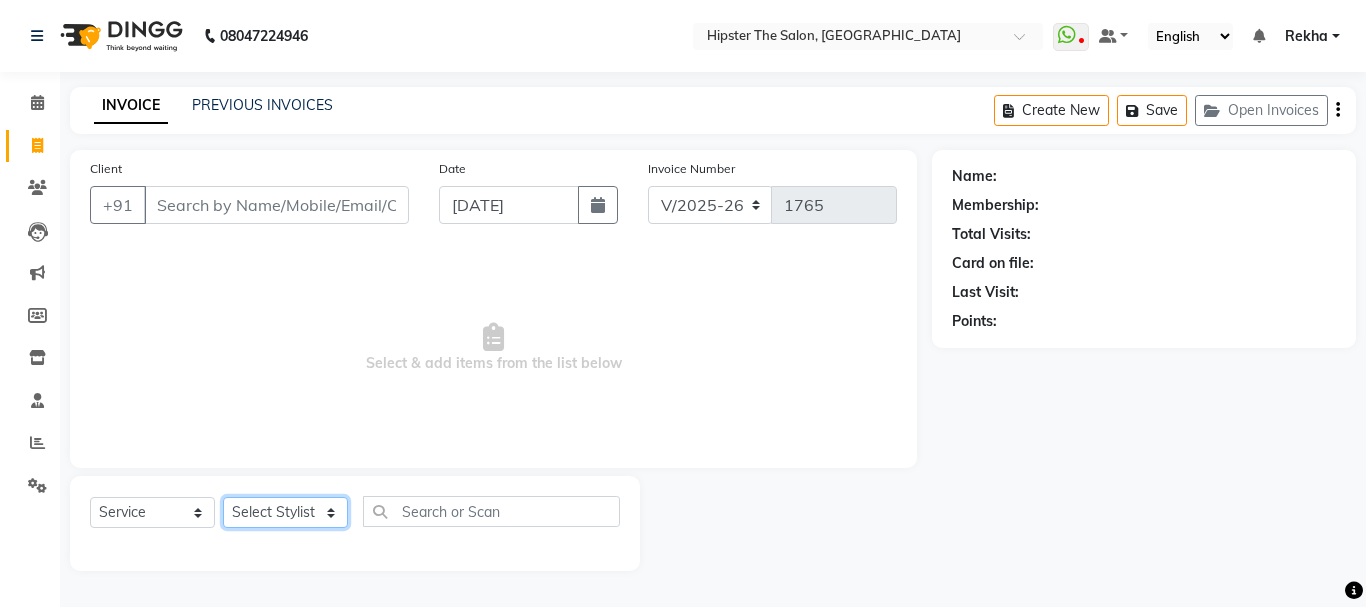 click on "Select Stylist" 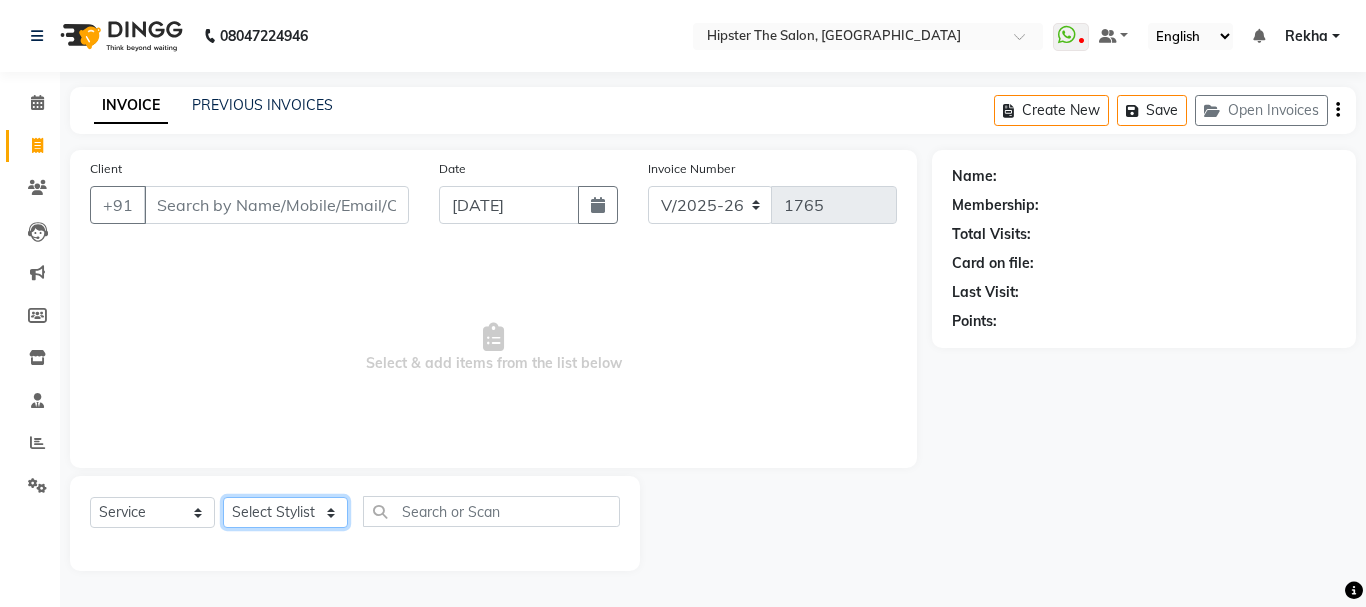 select on "50153" 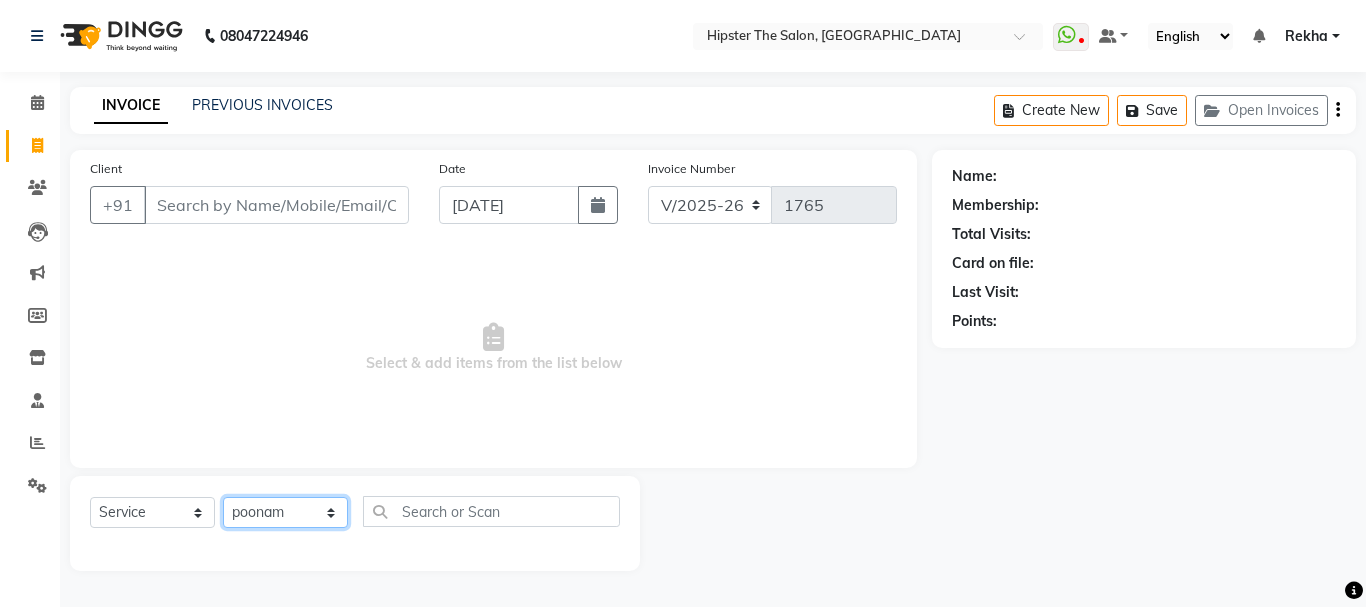 click on "Select Stylist [PERSON_NAME] [PERSON_NAME] [PERSON_NAME] [PERSON_NAME] Lucky [PERSON_NAME]  [PERSON_NAME] [PERSON_NAME] [PERSON_NAME] Rekha saif [PERSON_NAME] [PERSON_NAME]  [PERSON_NAME] [PERSON_NAME]" 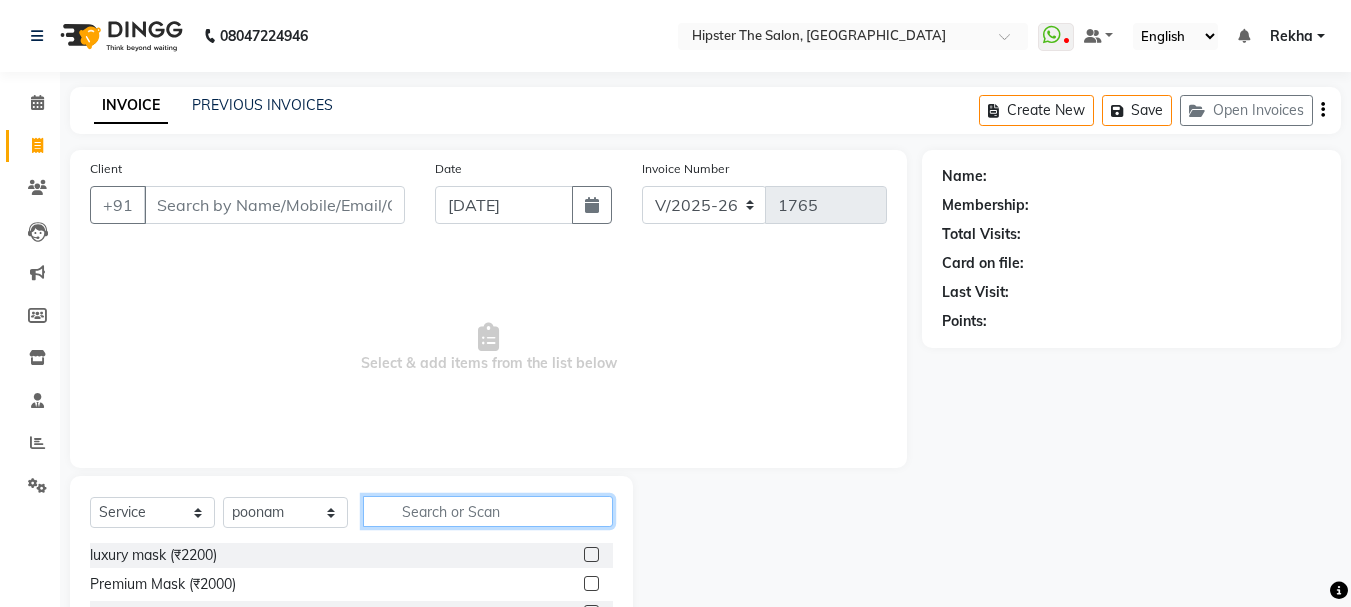 click 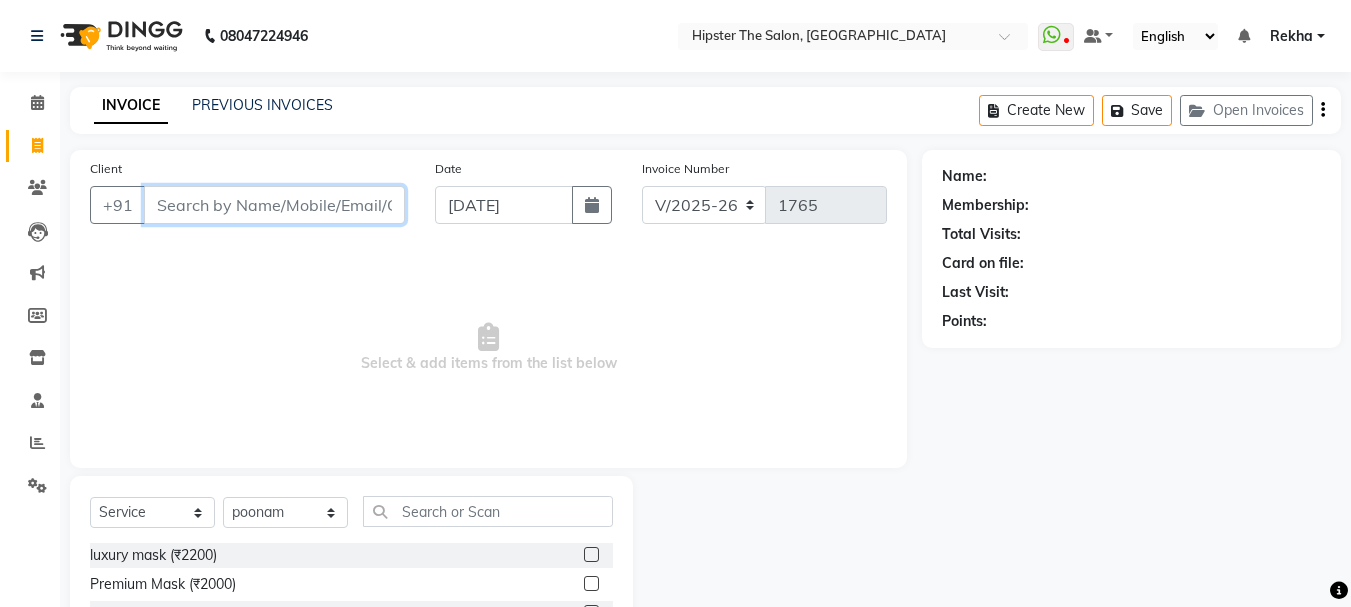 click on "Client" at bounding box center [274, 205] 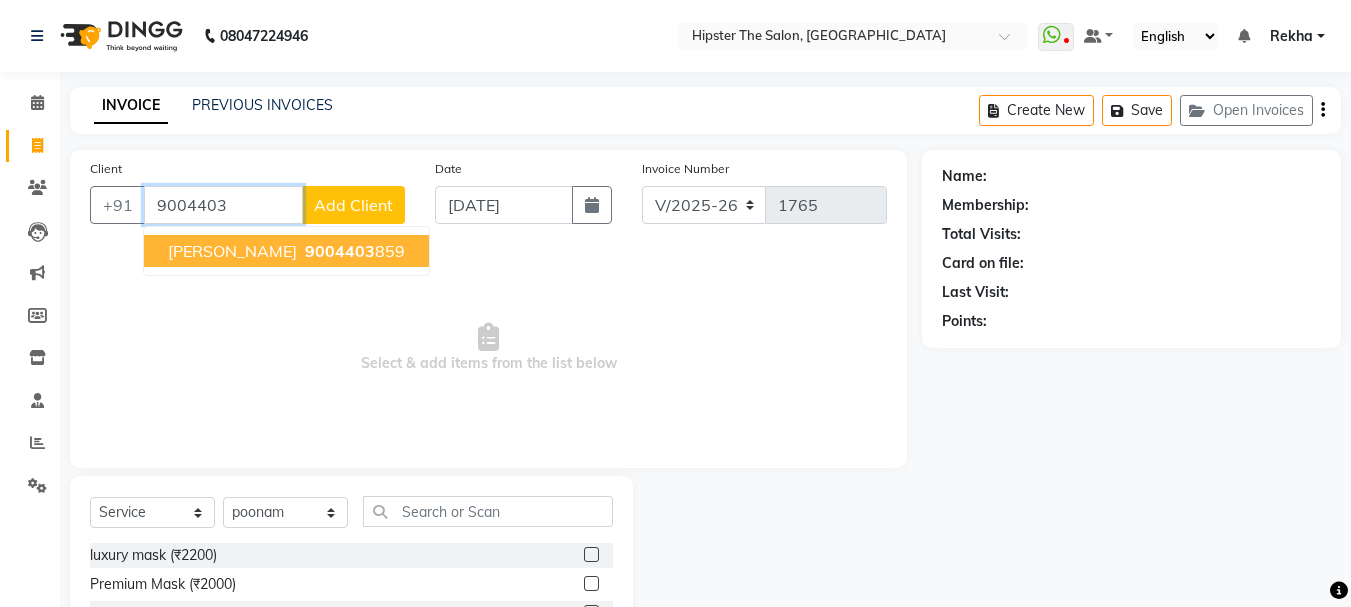 click on "9004403" at bounding box center [340, 251] 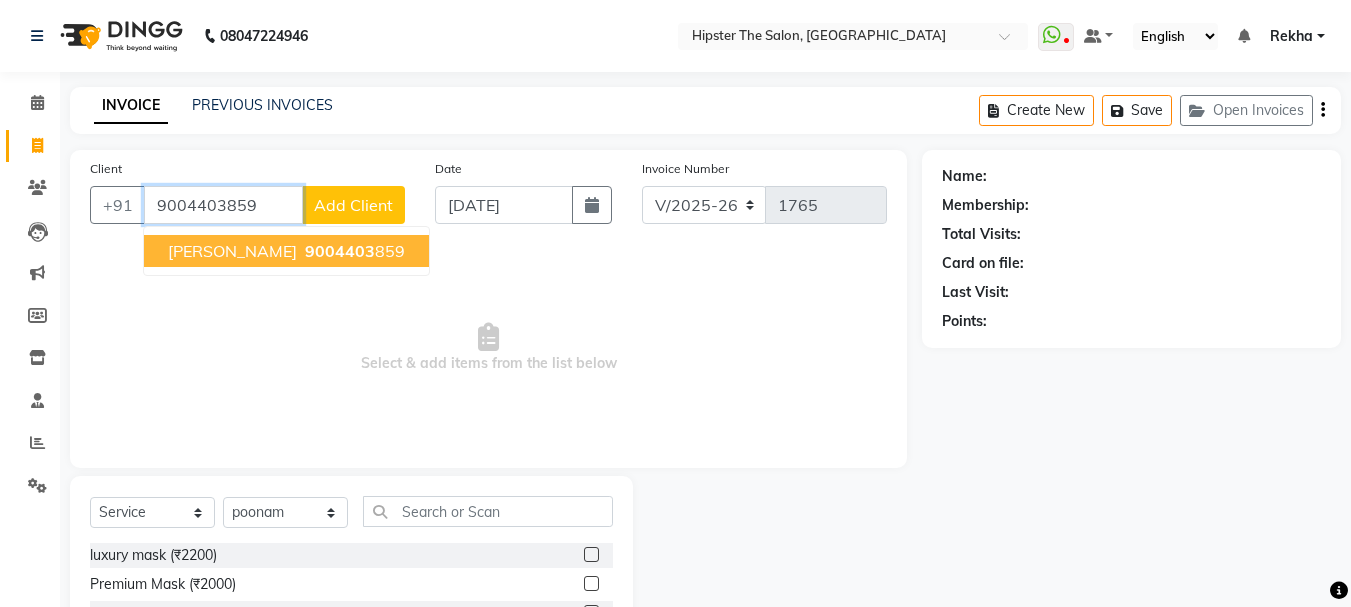 type on "9004403859" 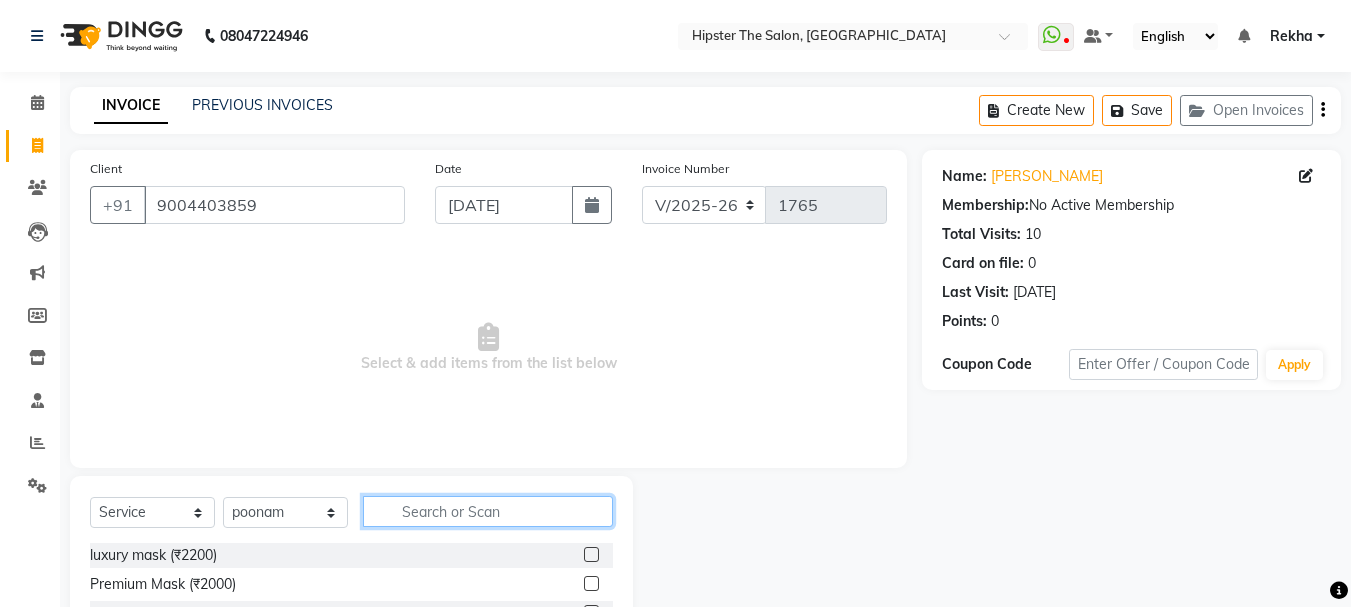 click 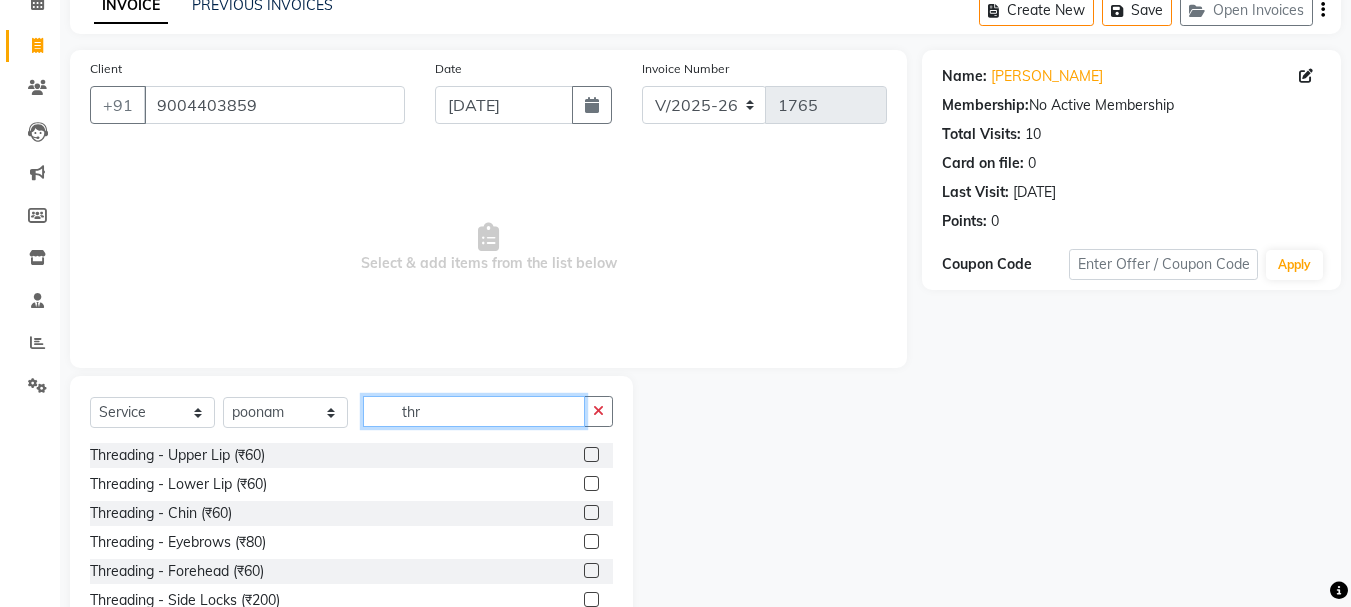 scroll, scrollTop: 133, scrollLeft: 0, axis: vertical 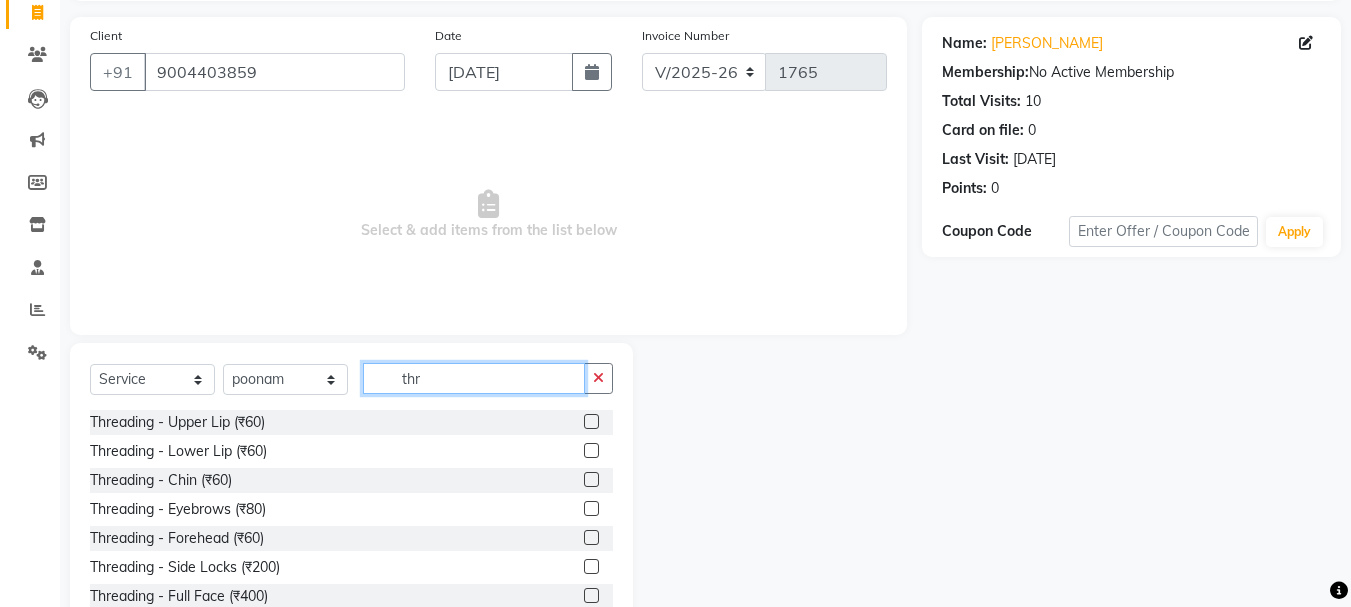 type on "thr" 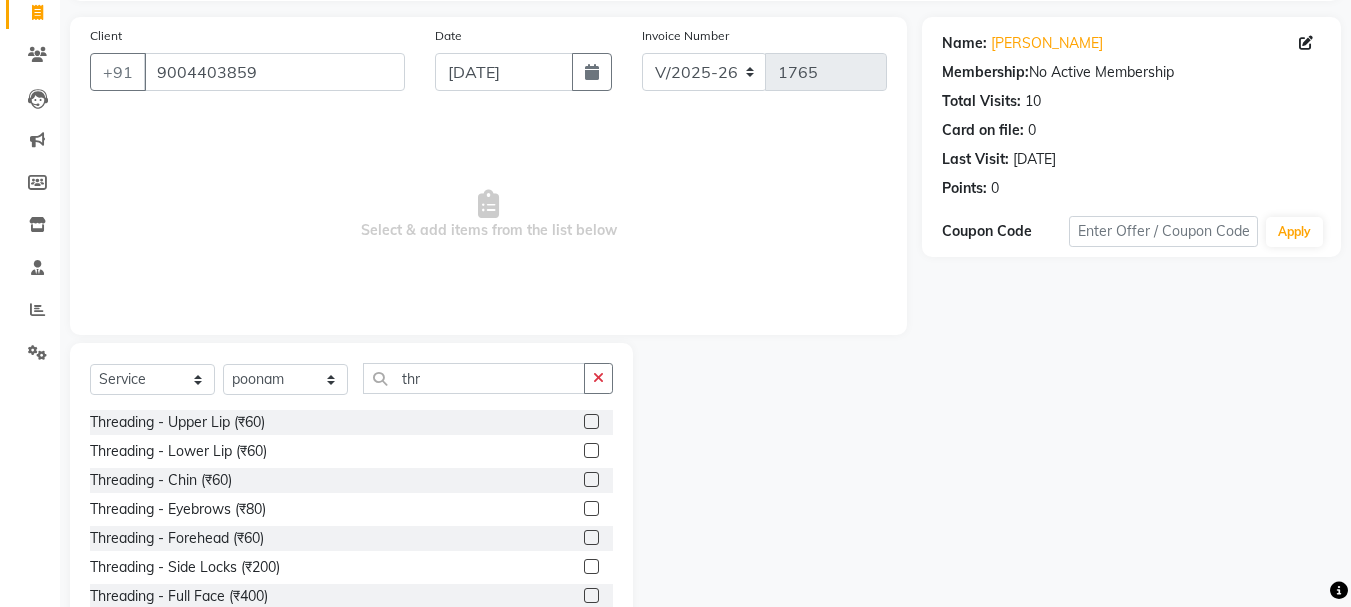 click 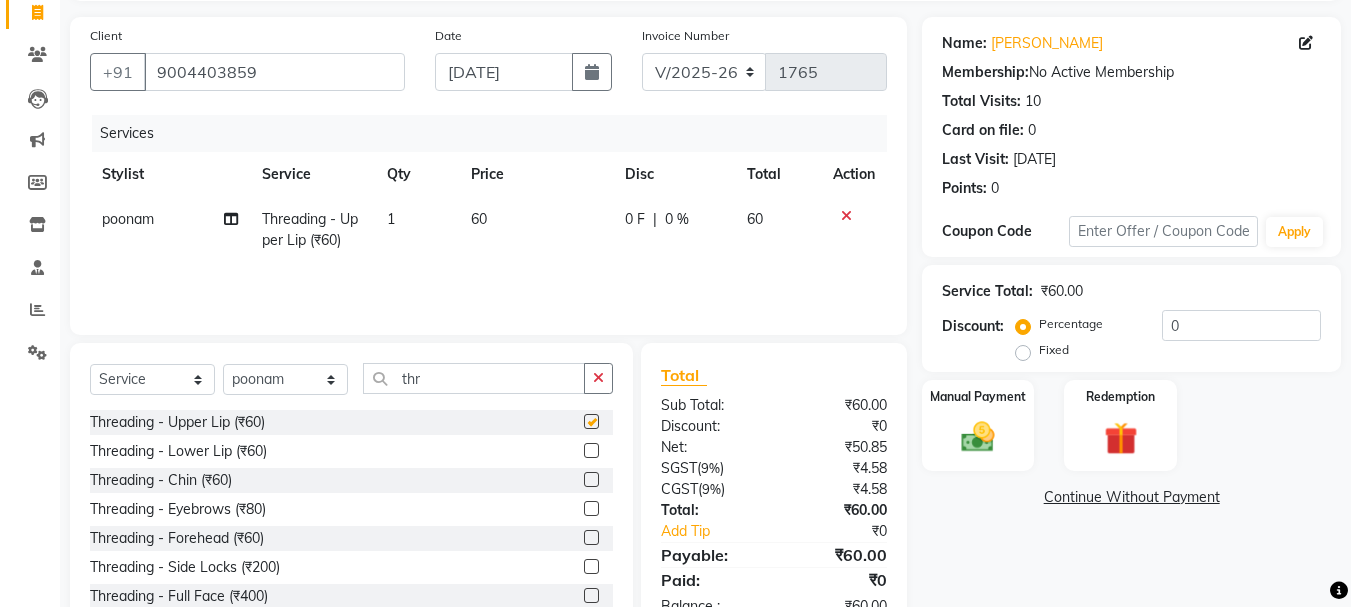 checkbox on "false" 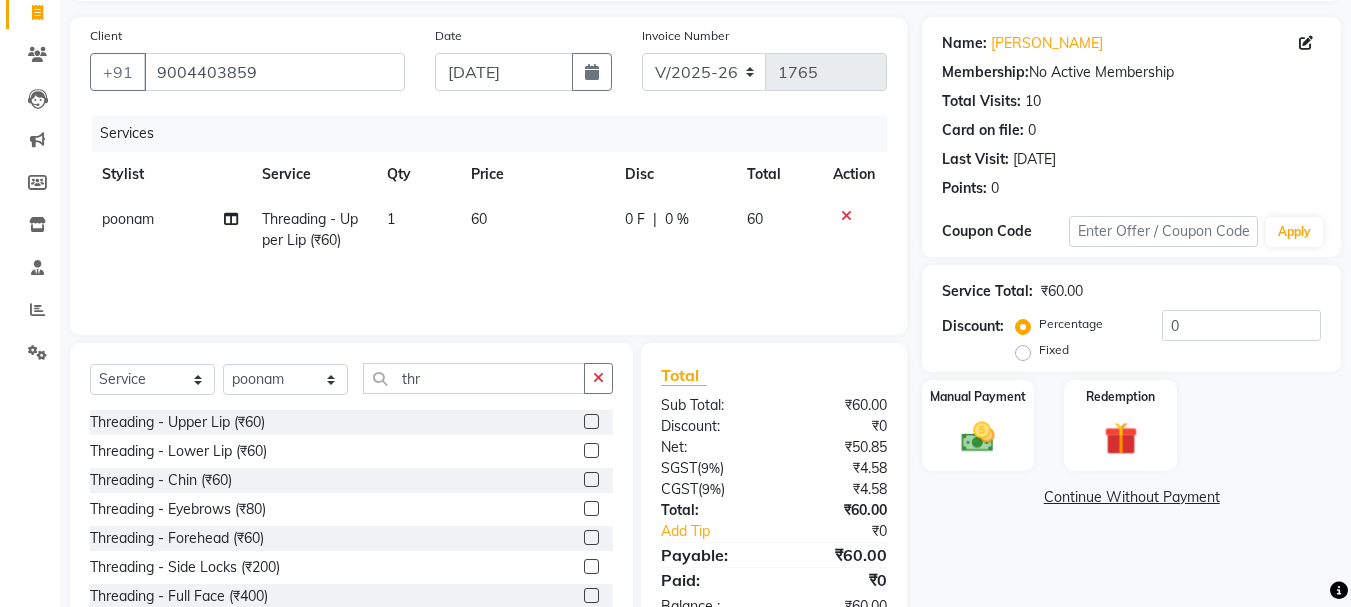 scroll, scrollTop: 3, scrollLeft: 0, axis: vertical 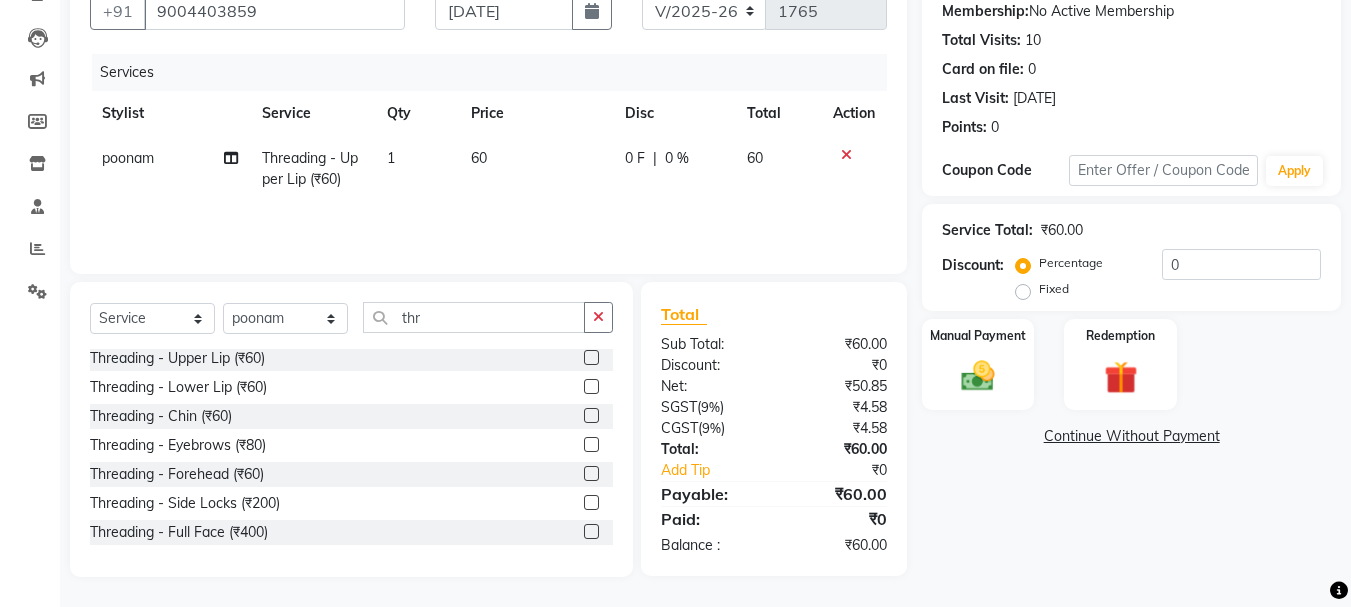 click 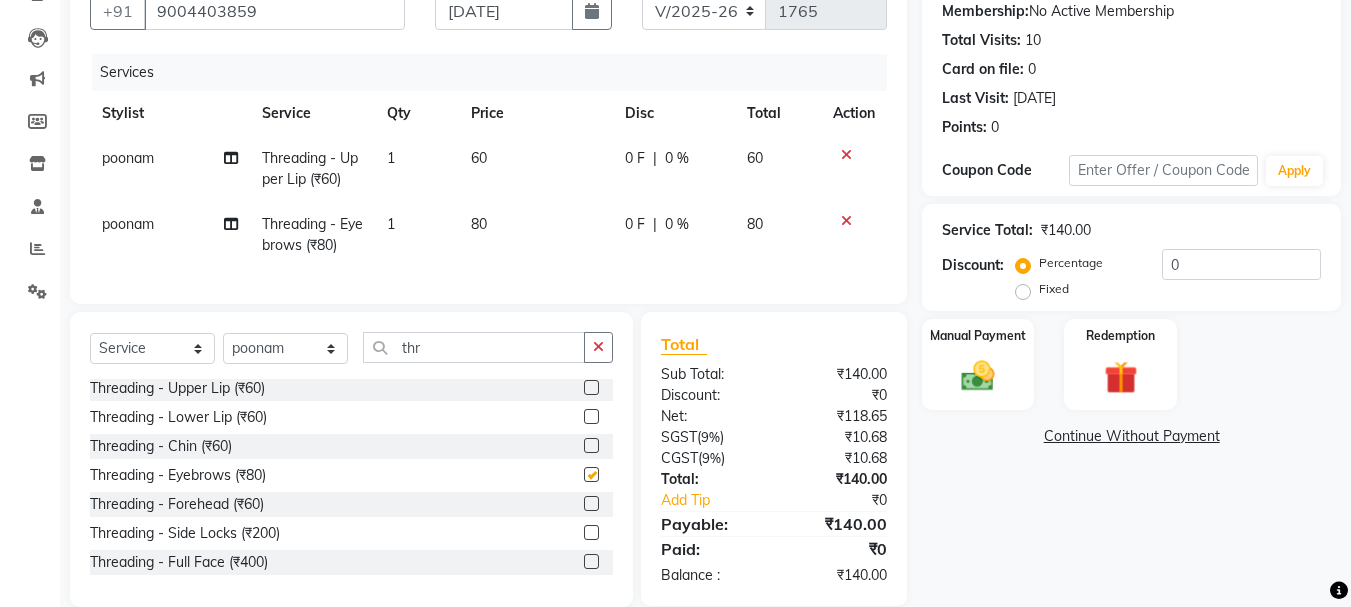 checkbox on "false" 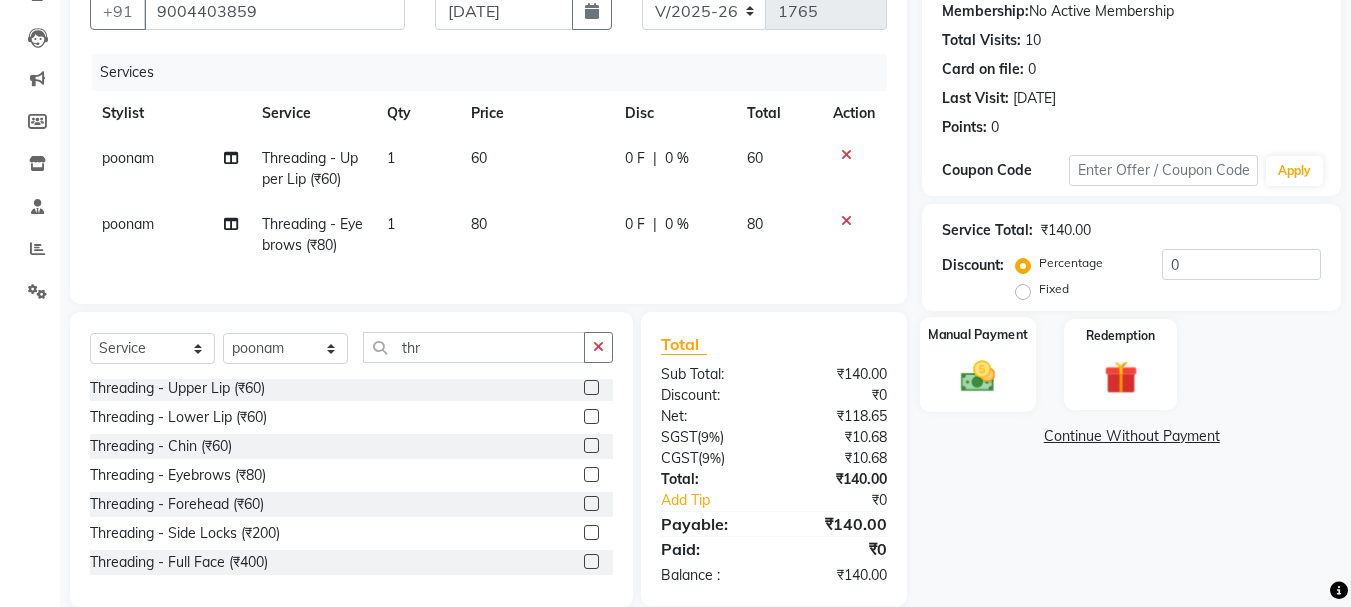 click on "Manual Payment" 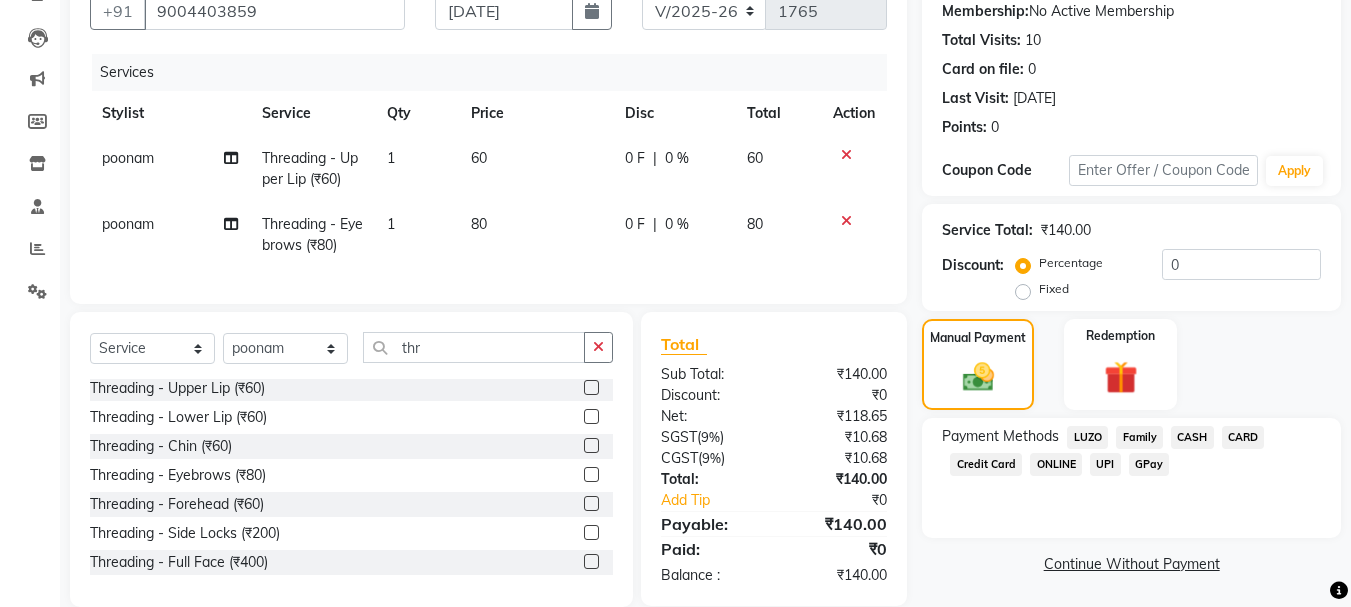 click on "GPay" 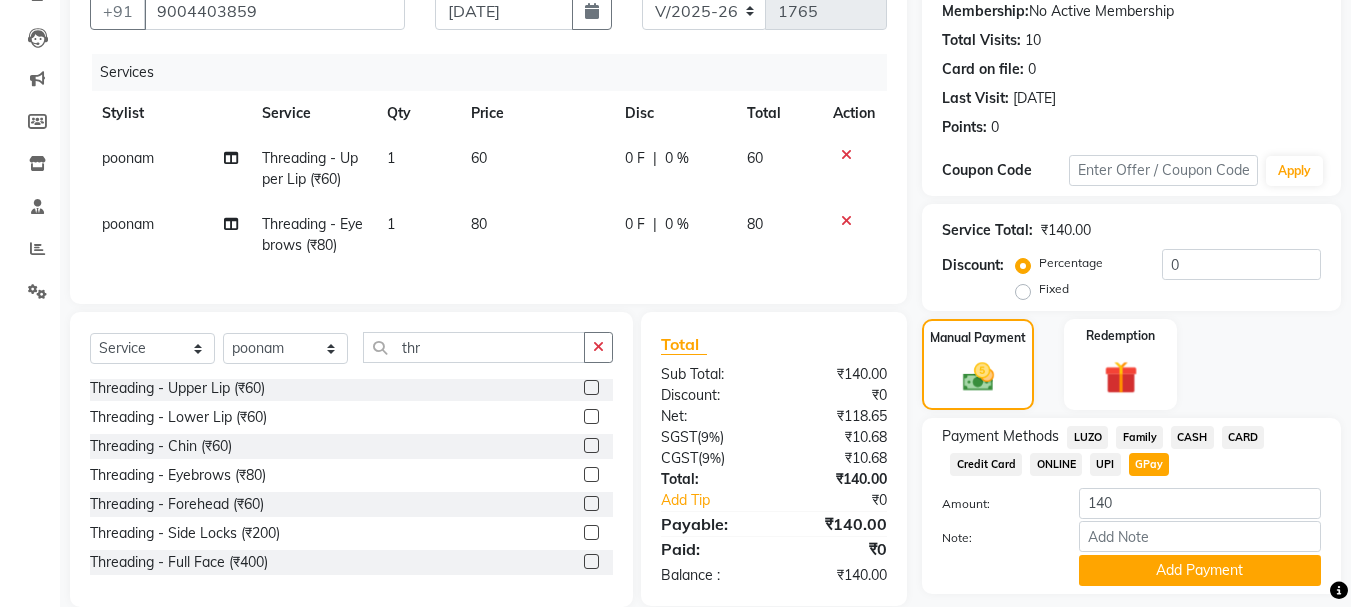 scroll, scrollTop: 252, scrollLeft: 0, axis: vertical 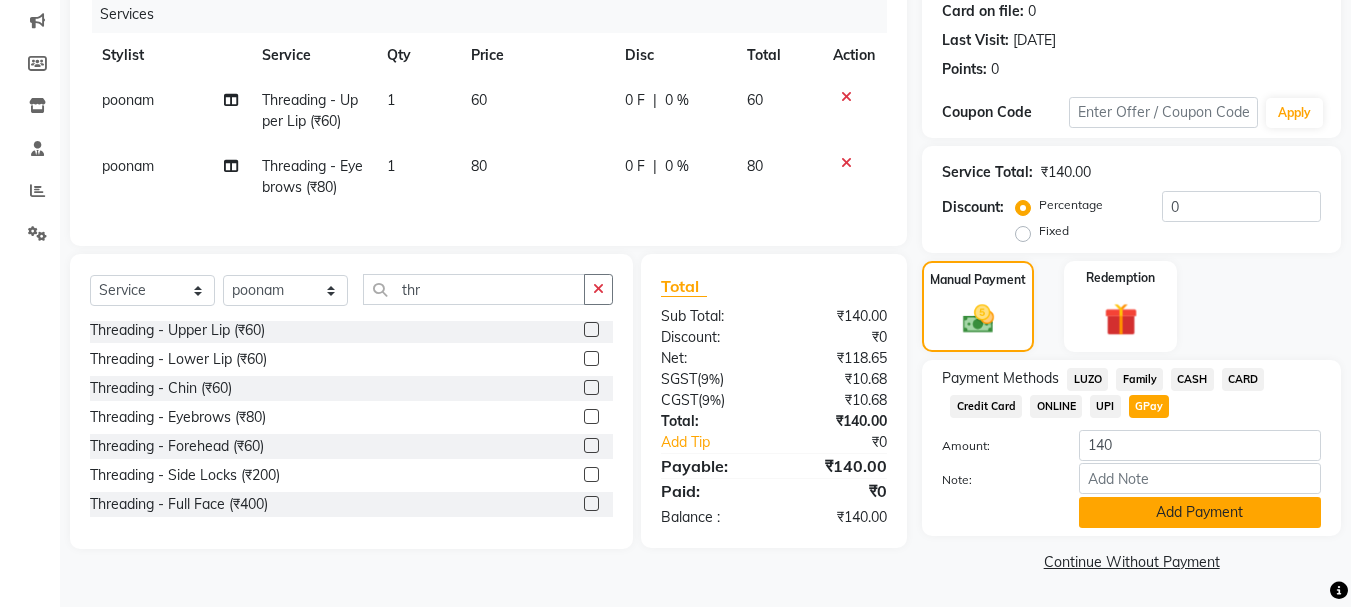 click on "Add Payment" 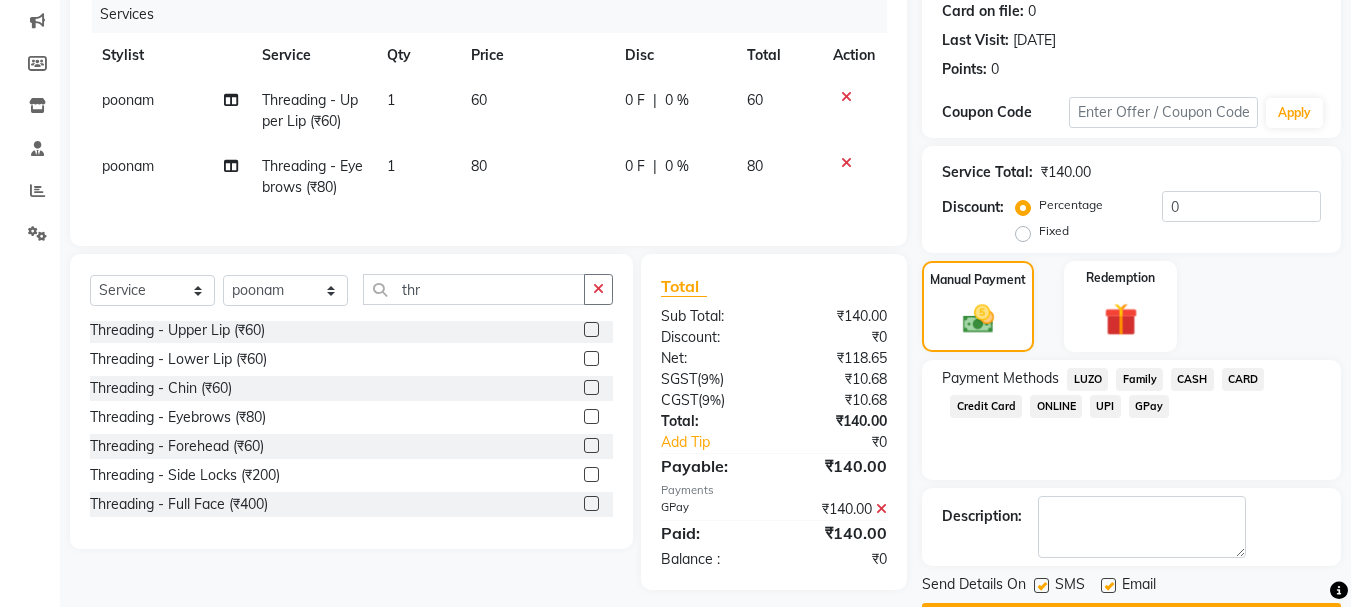 scroll, scrollTop: 309, scrollLeft: 0, axis: vertical 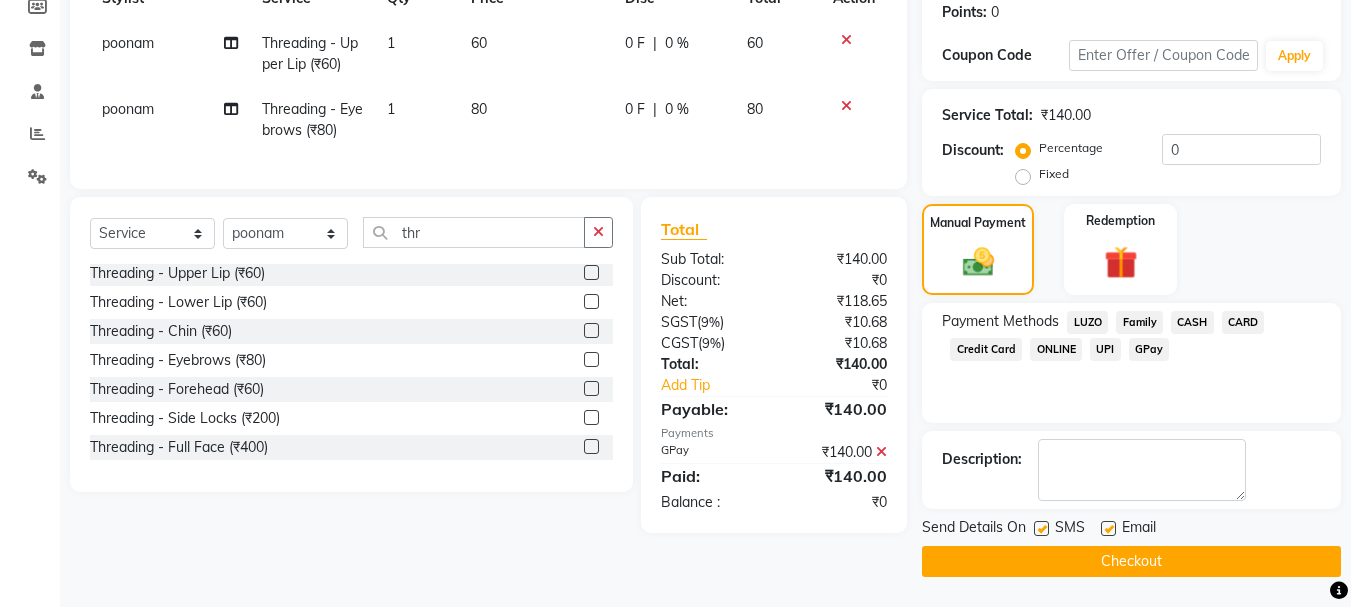 click on "Checkout" 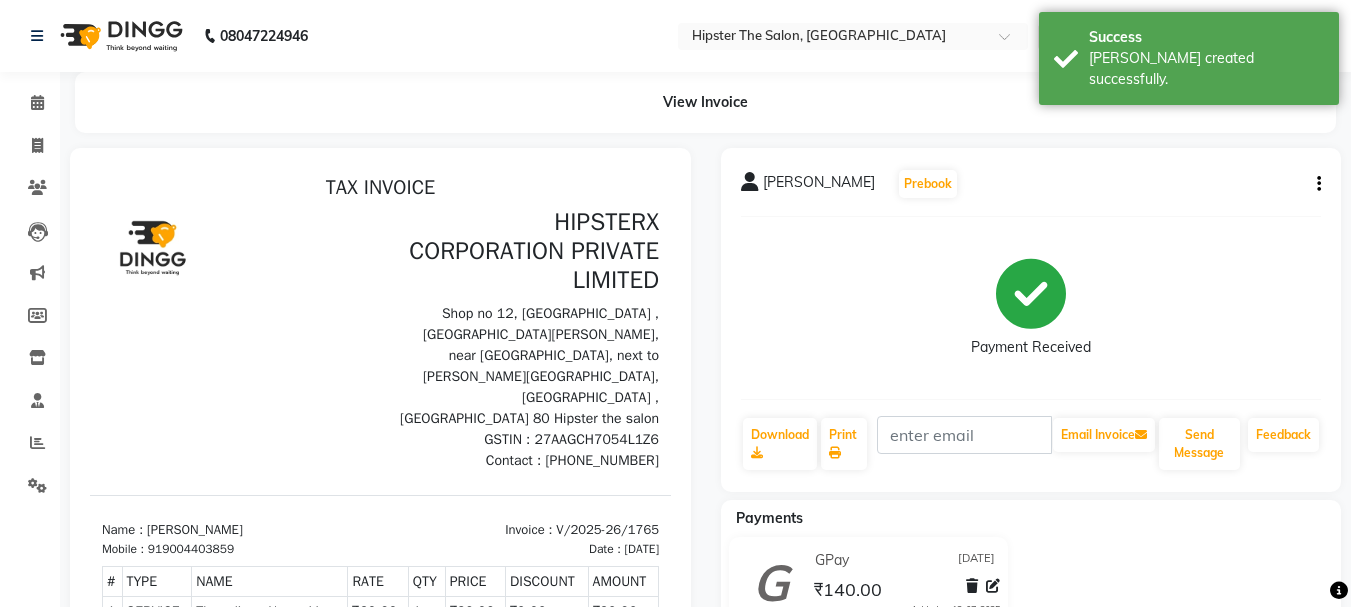 scroll, scrollTop: 0, scrollLeft: 0, axis: both 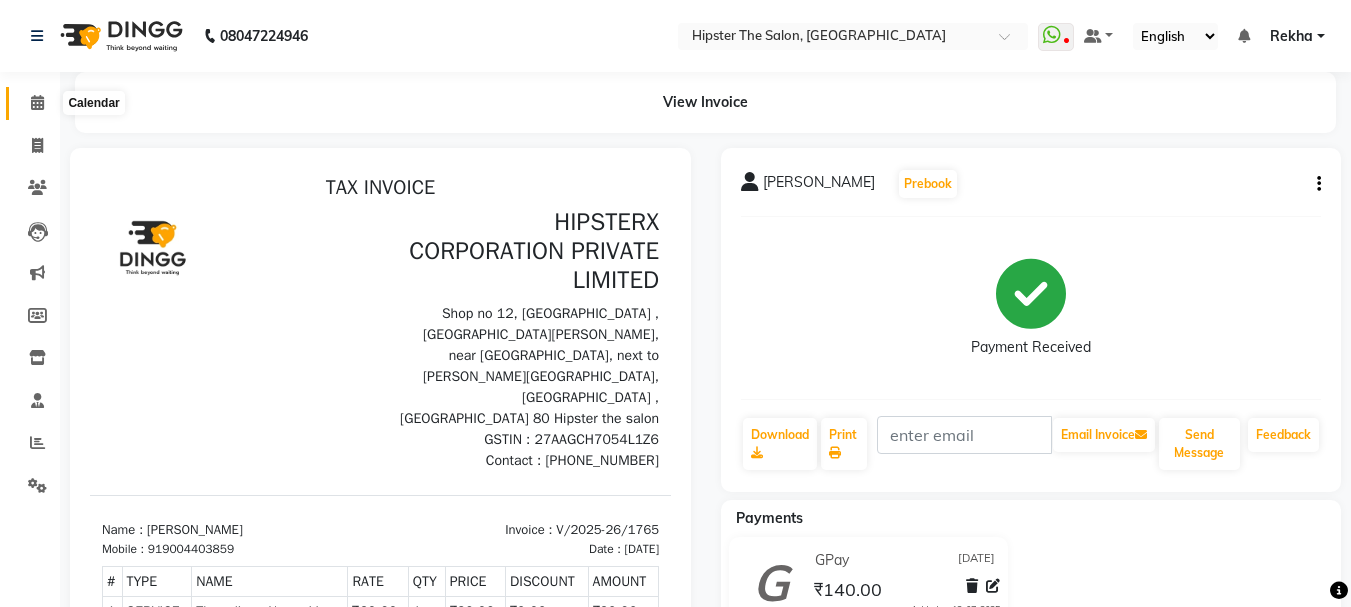 click 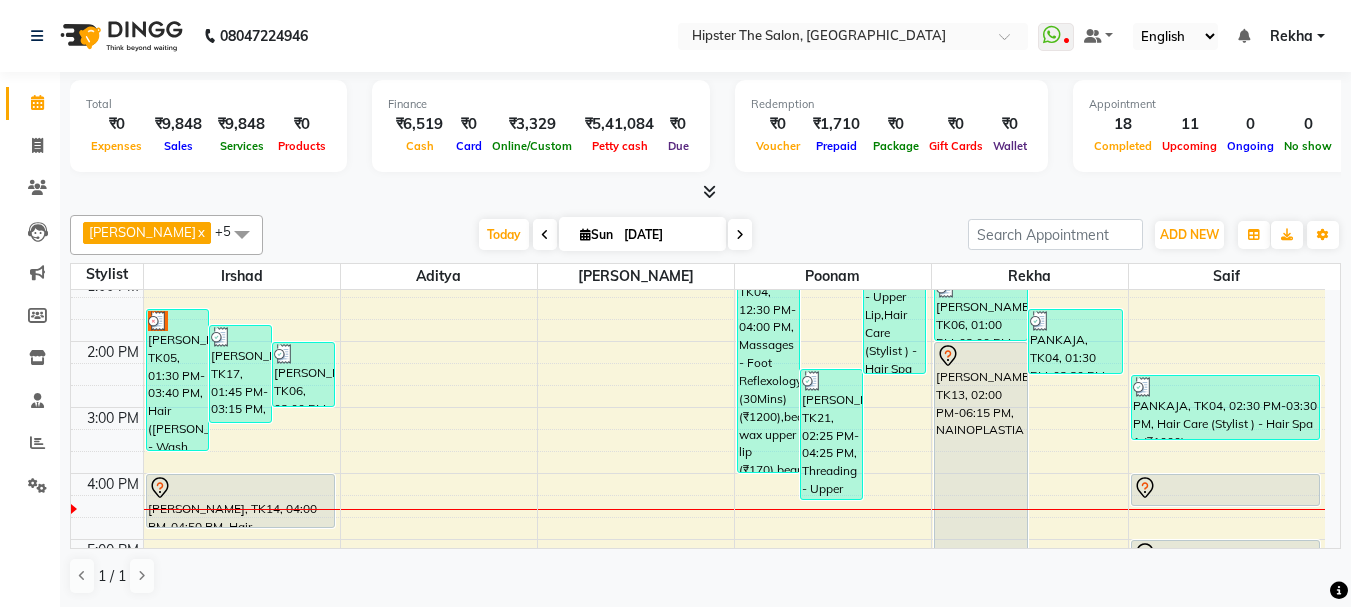 scroll, scrollTop: 378, scrollLeft: 0, axis: vertical 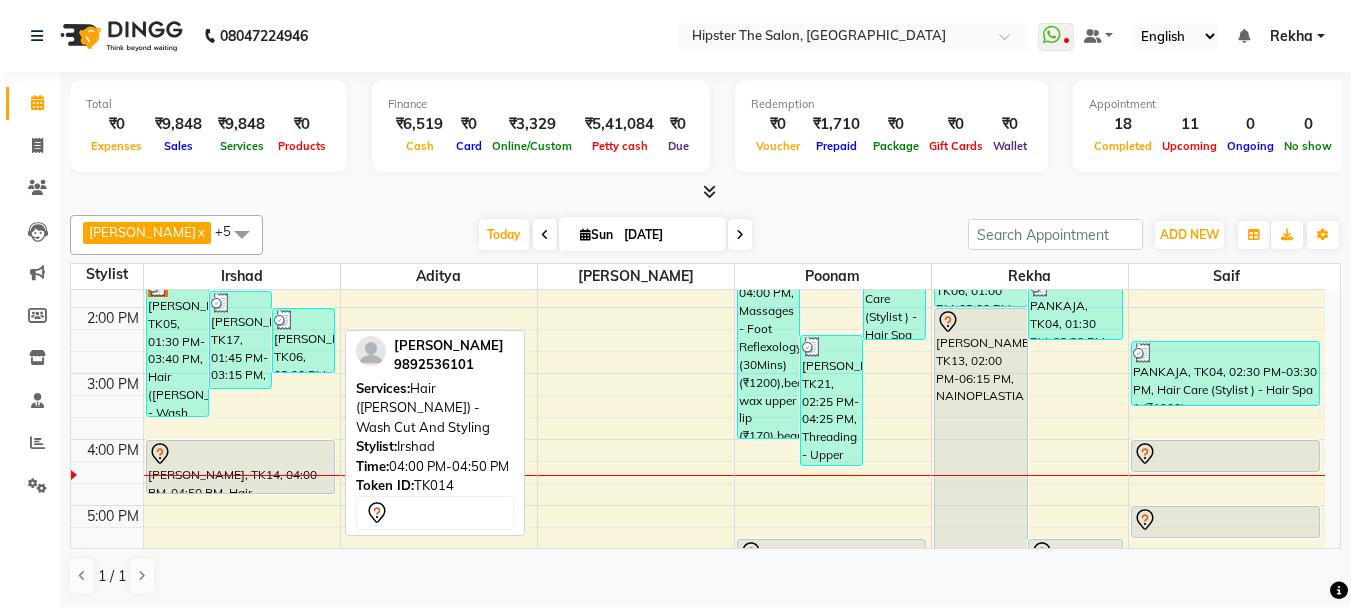 click on "[PERSON_NAME], TK14, 04:00 PM-04:50 PM, Hair ([PERSON_NAME]) - Wash Cut And Styling" at bounding box center [240, 467] 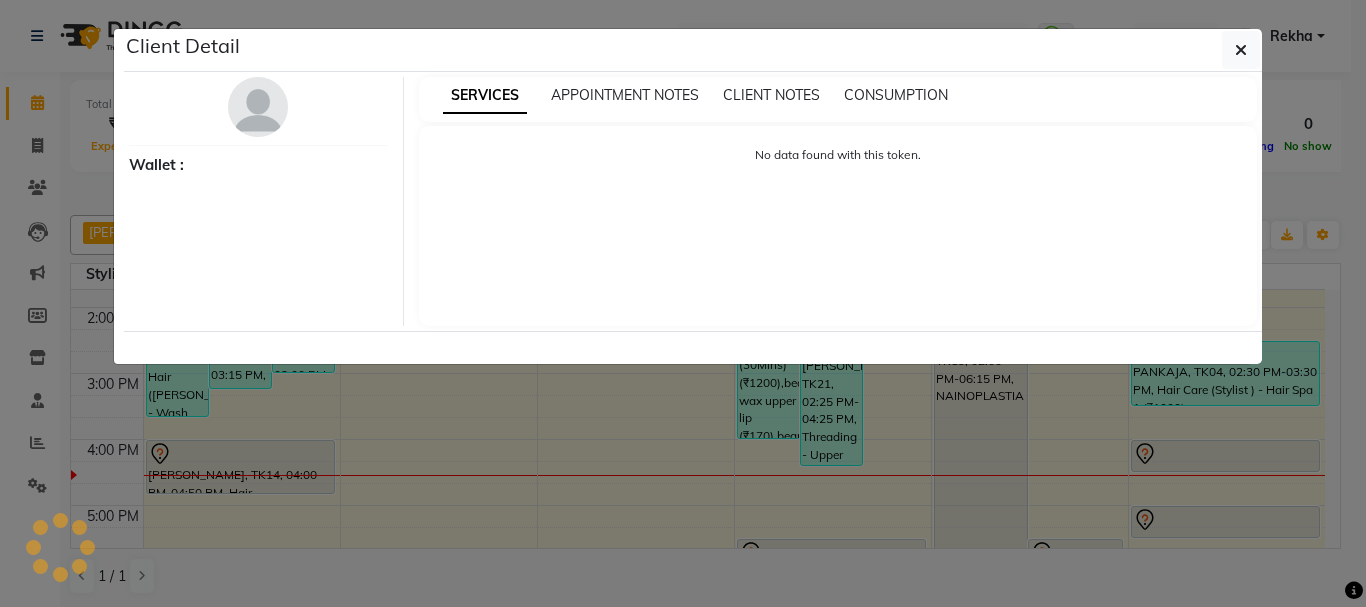 select on "7" 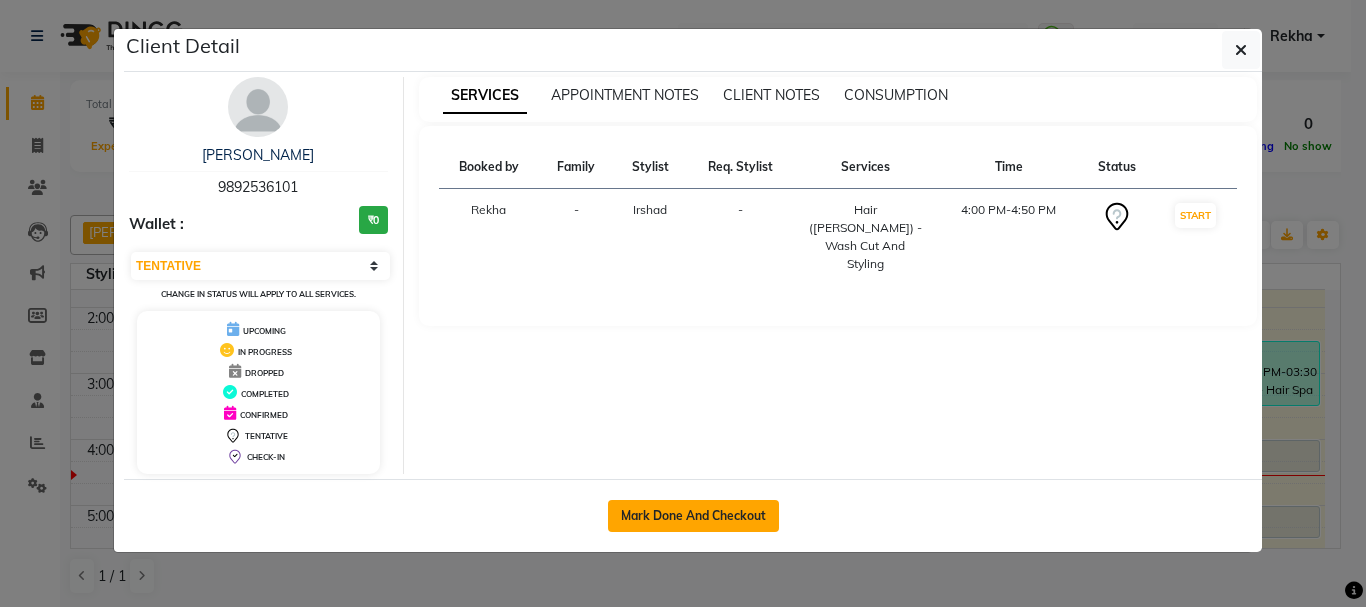 click on "Mark Done And Checkout" 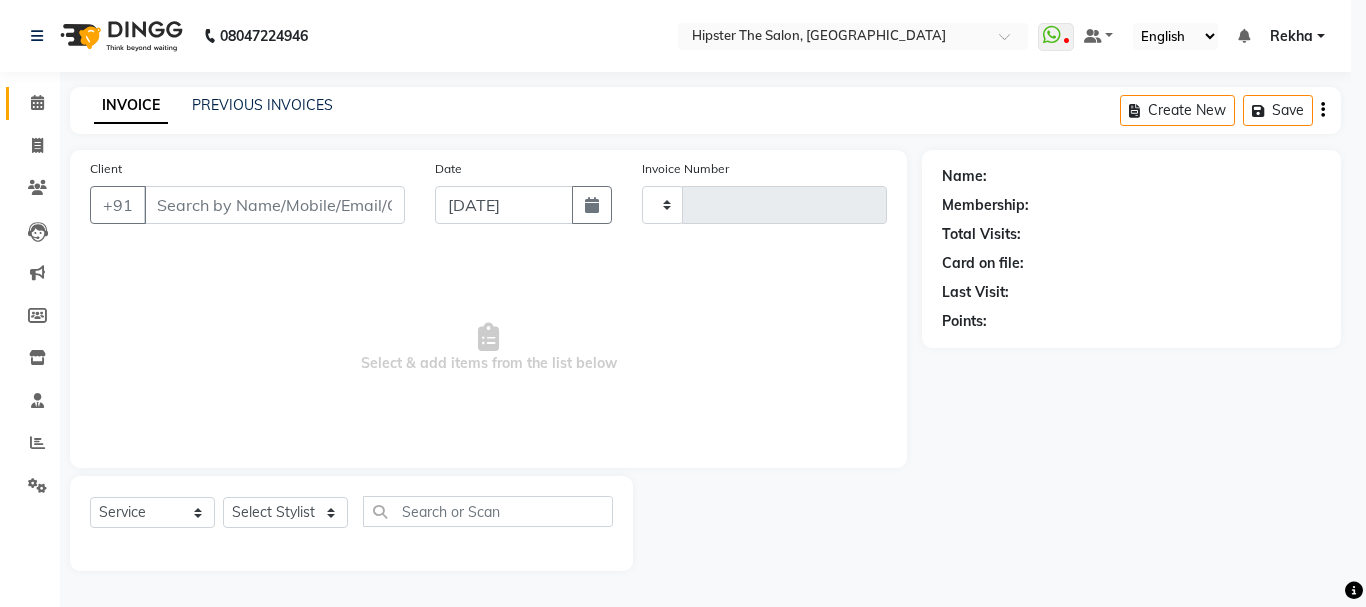 type on "1766" 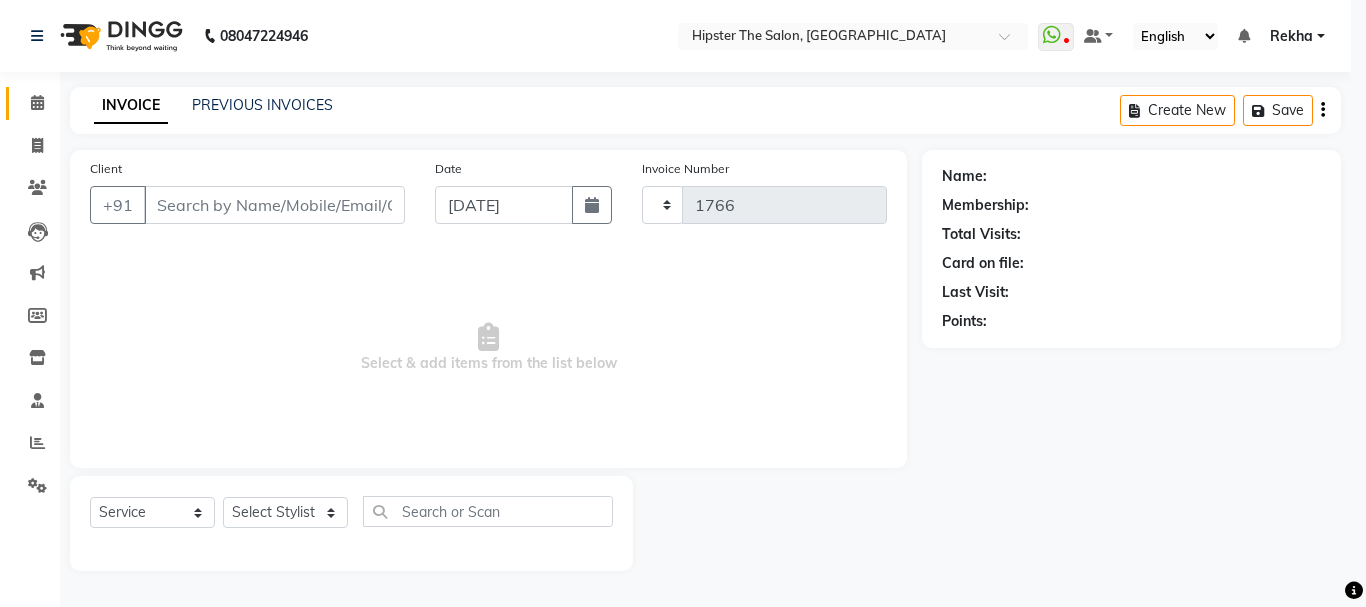 select on "5125" 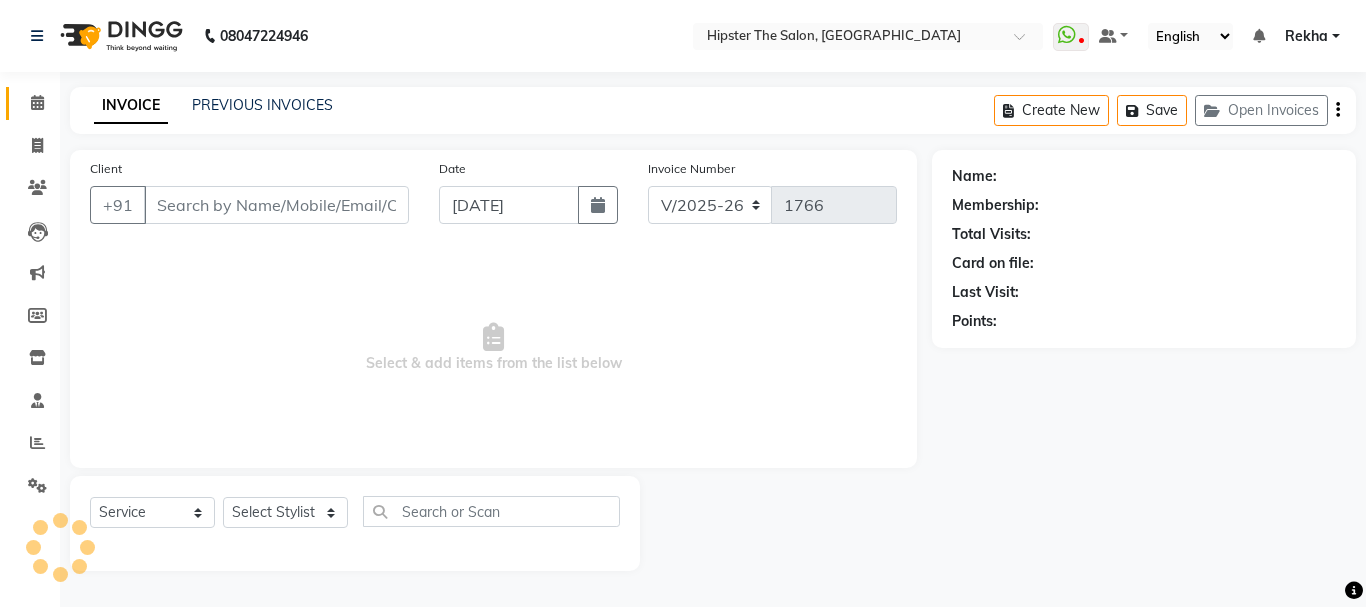 type on "9892536101" 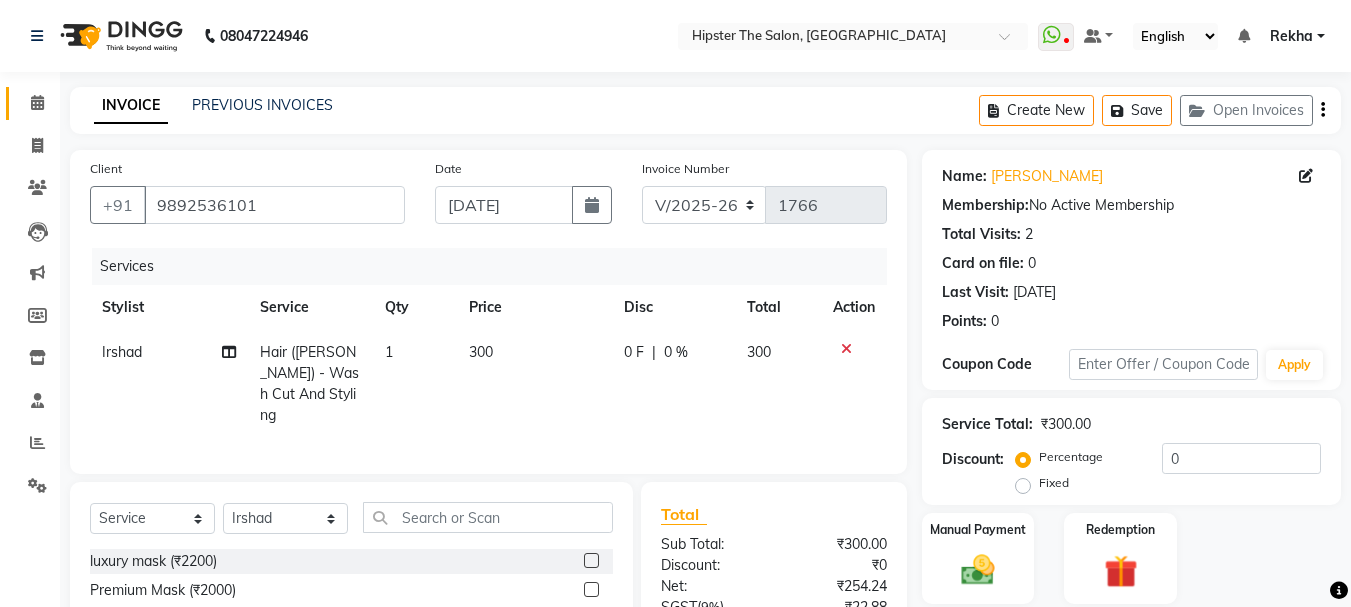 scroll, scrollTop: 194, scrollLeft: 0, axis: vertical 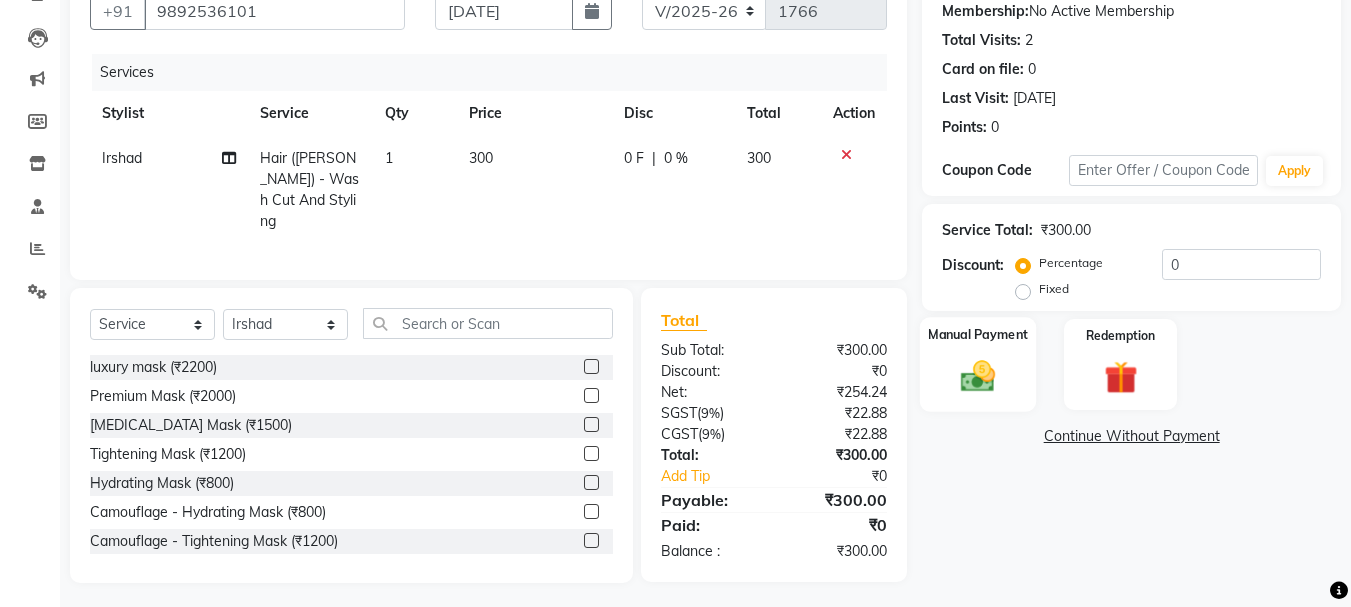 click 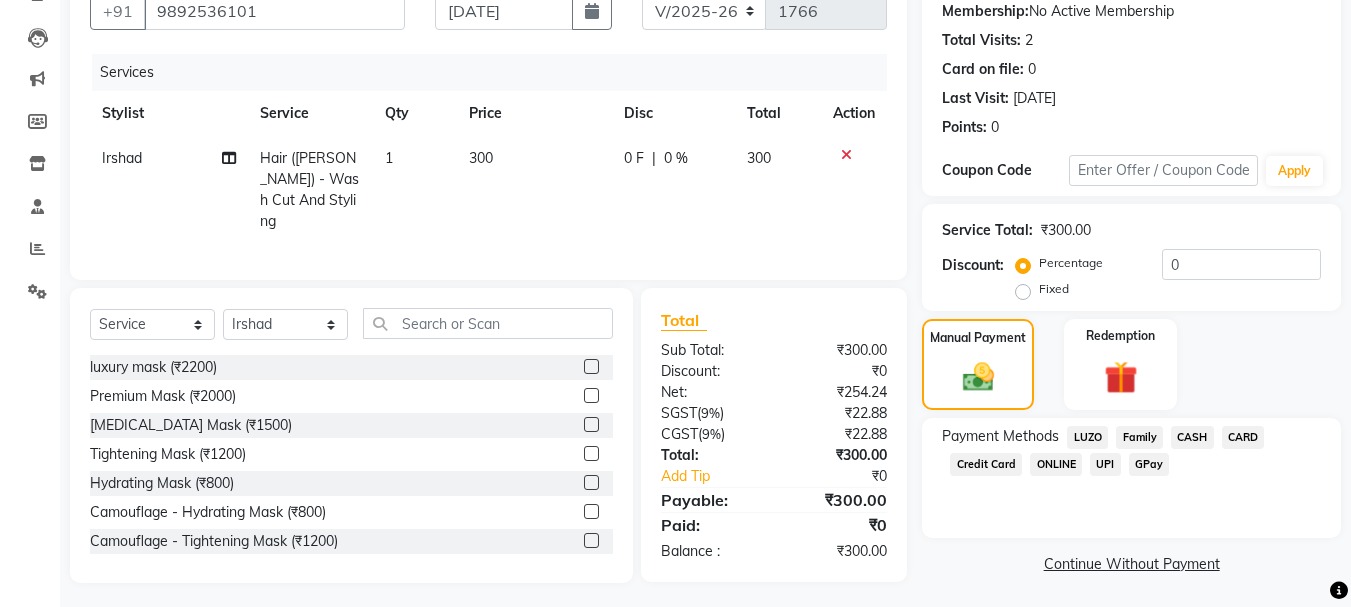 click on "GPay" 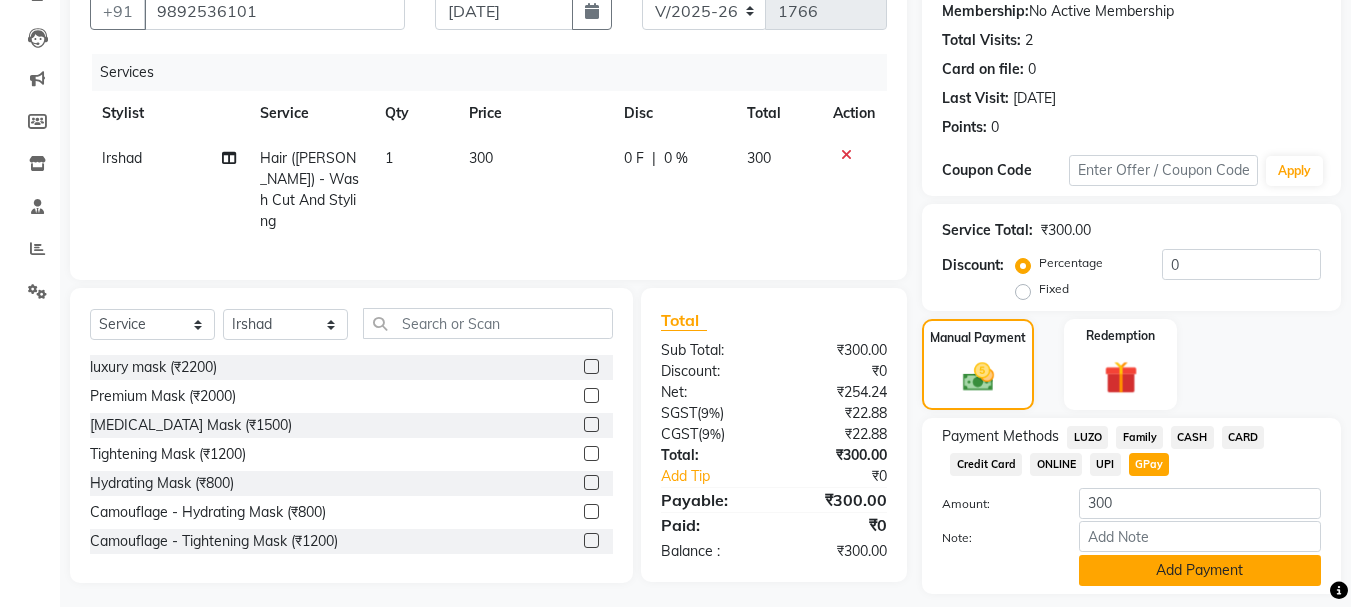 click on "Add Payment" 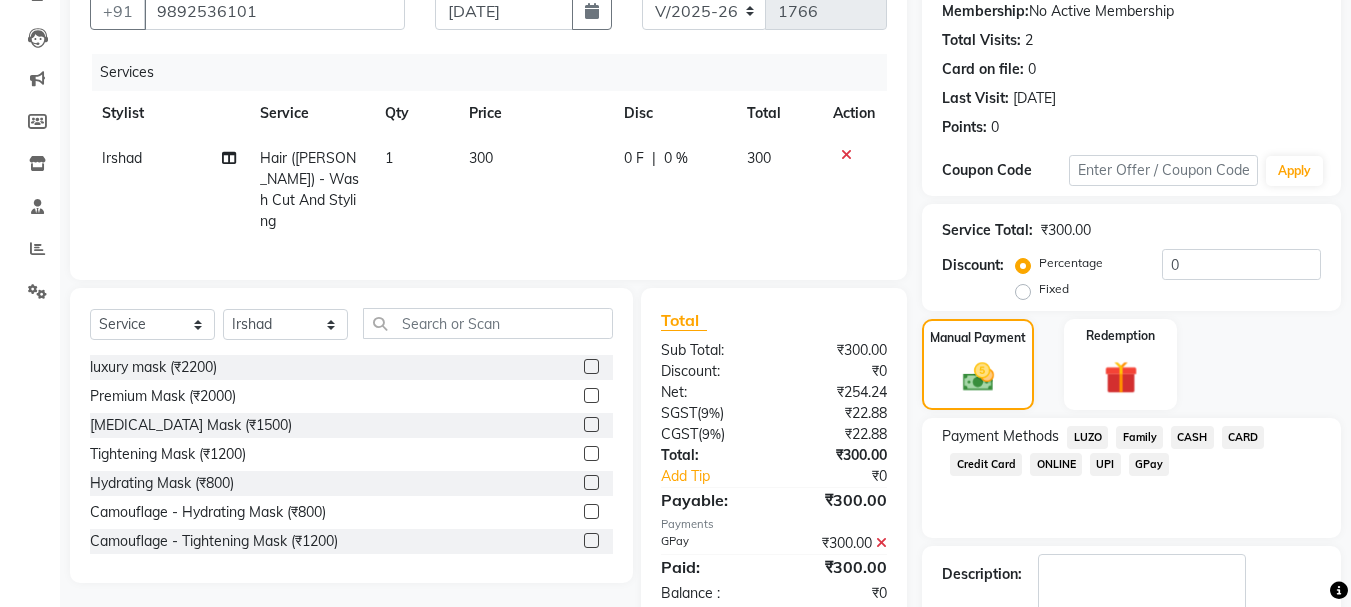 scroll, scrollTop: 309, scrollLeft: 0, axis: vertical 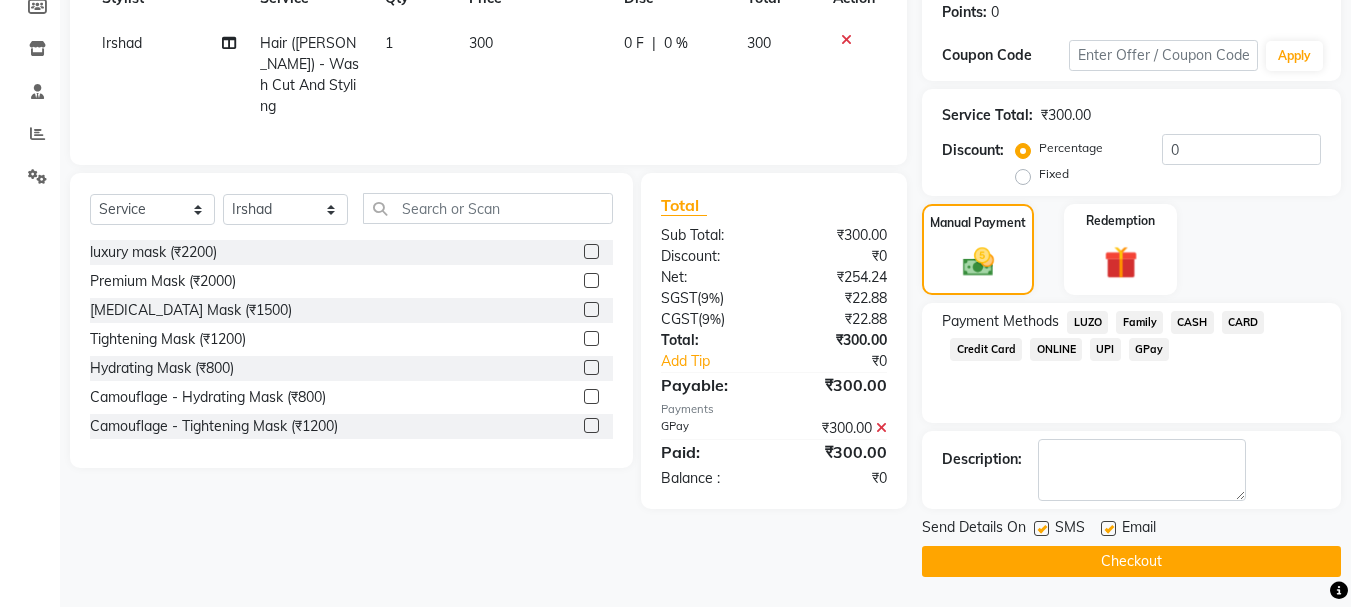 click on "Checkout" 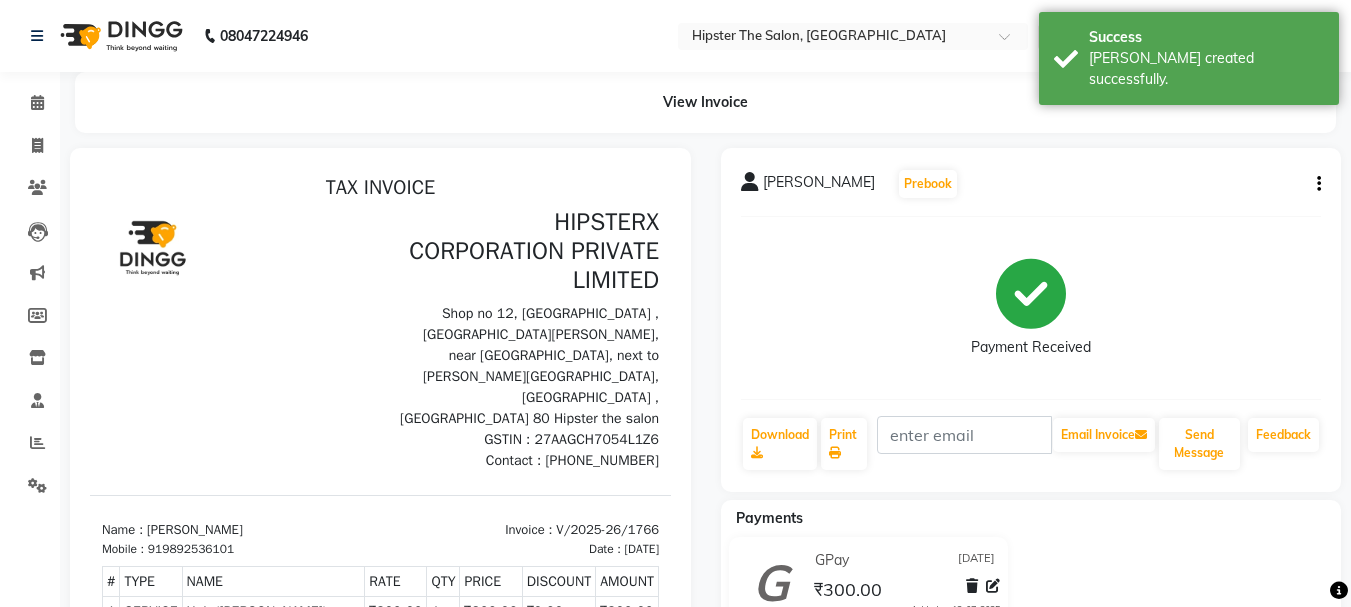 scroll, scrollTop: 0, scrollLeft: 0, axis: both 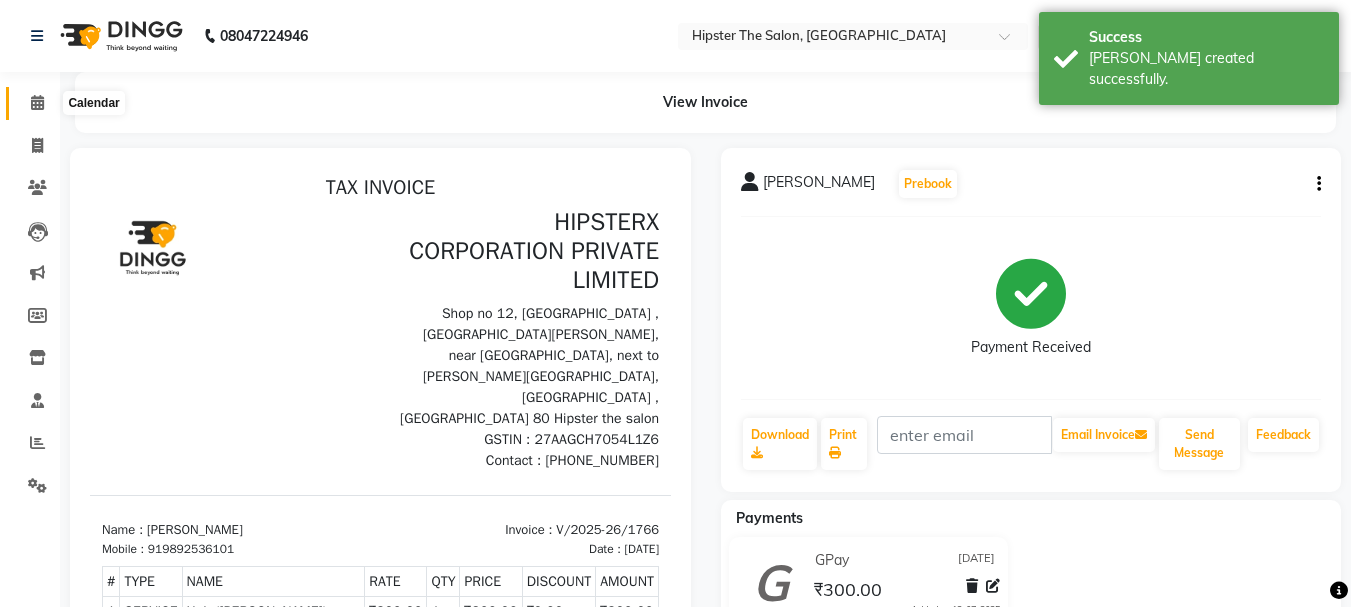 click 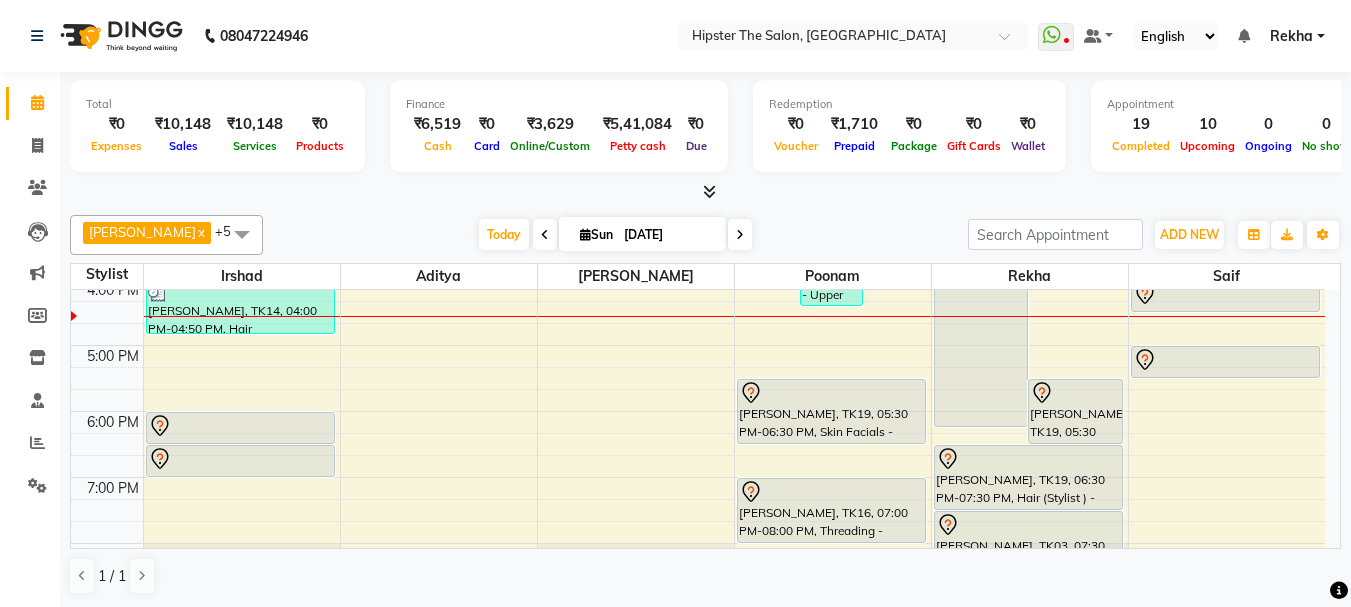 scroll, scrollTop: 504, scrollLeft: 0, axis: vertical 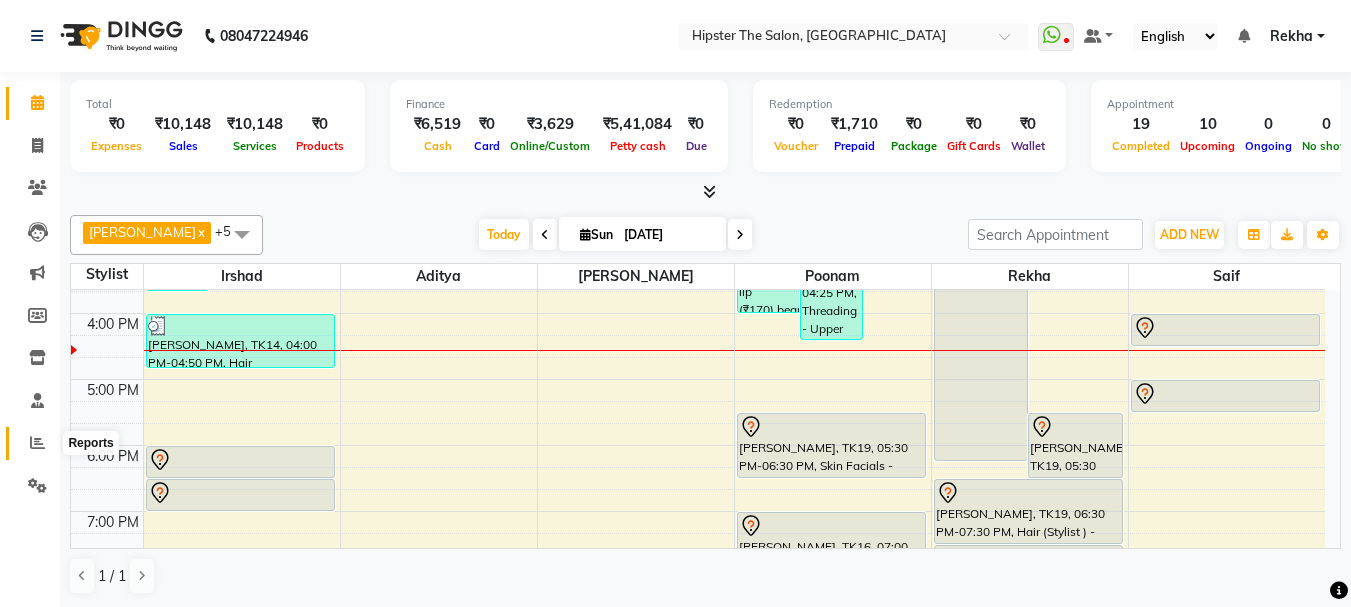 click 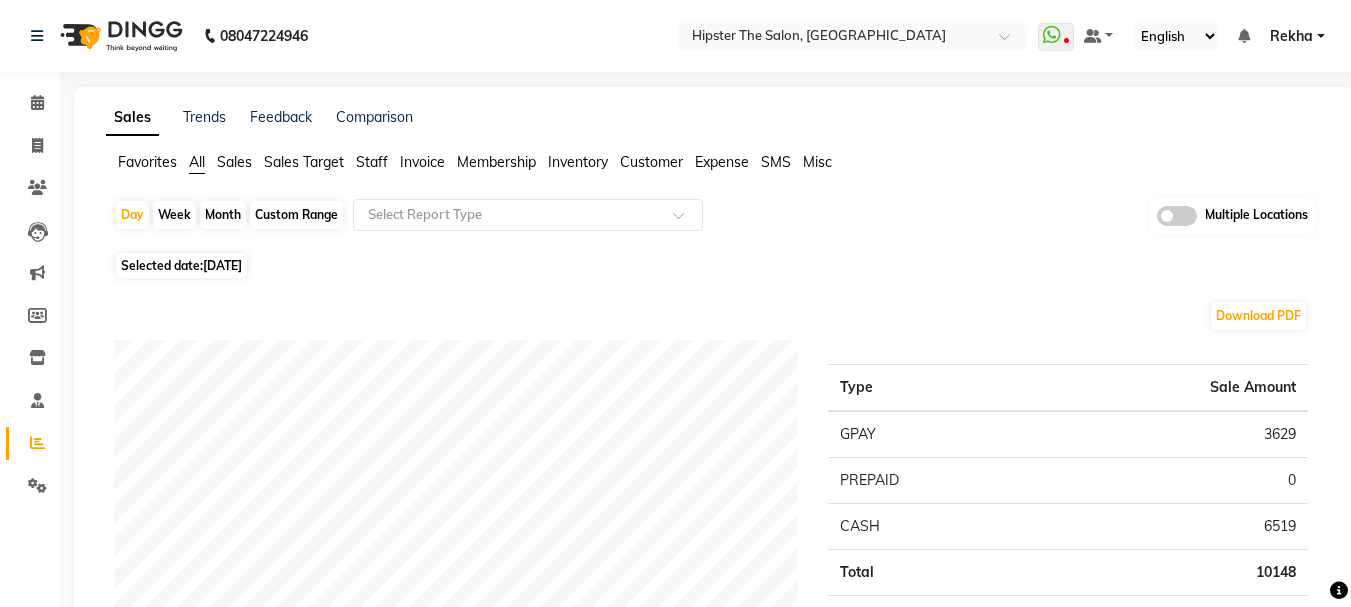 click on "Staff" 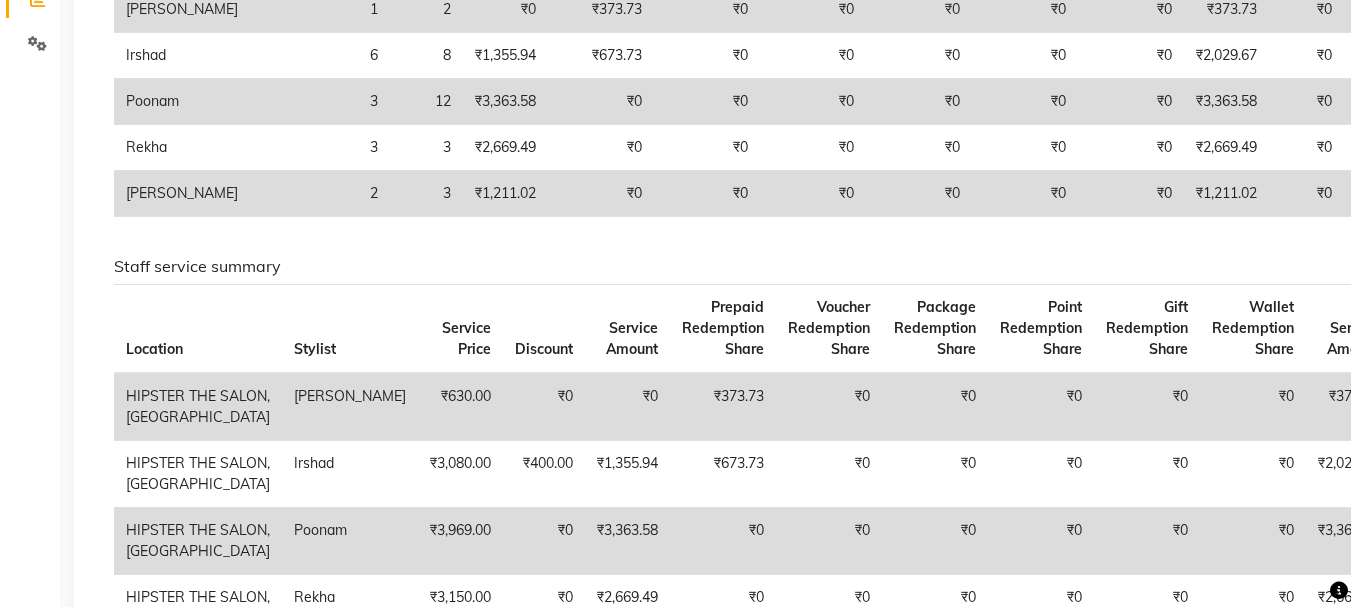 scroll, scrollTop: 0, scrollLeft: 0, axis: both 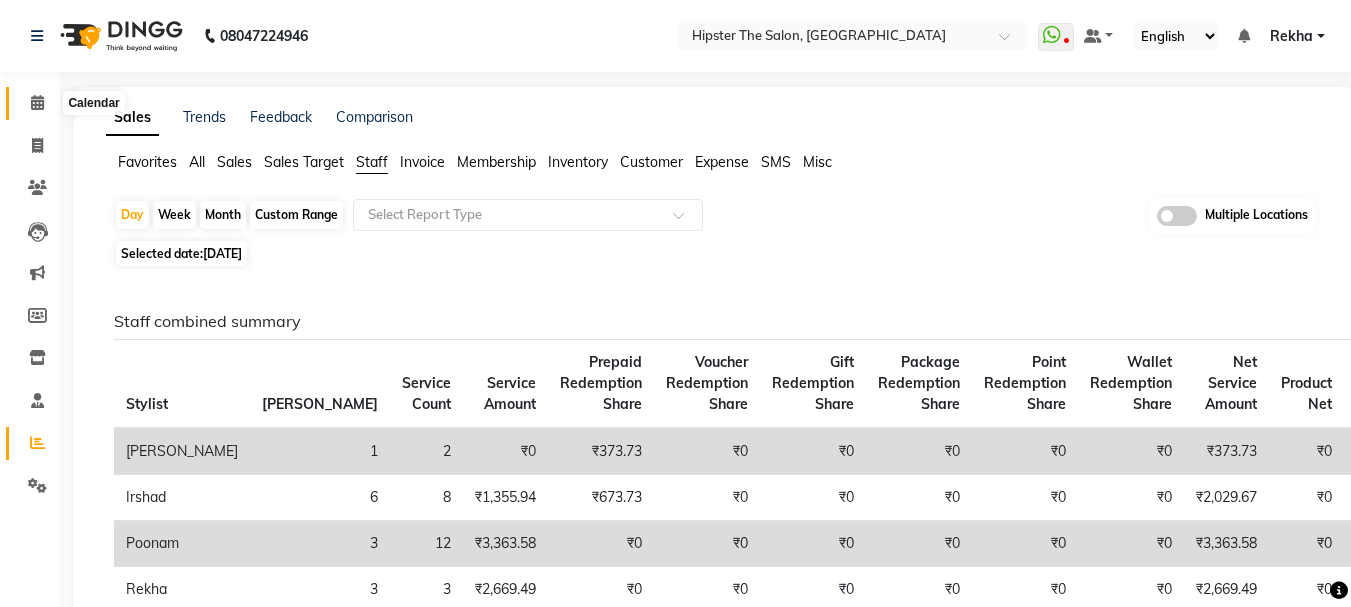 click 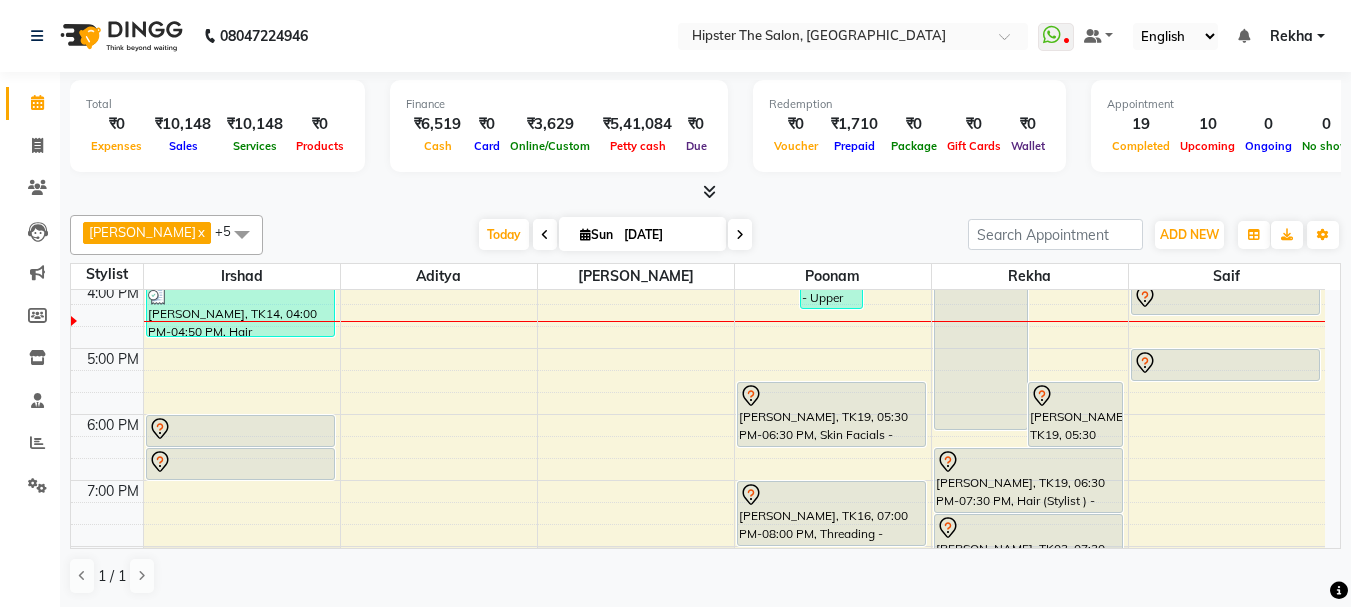 scroll, scrollTop: 524, scrollLeft: 0, axis: vertical 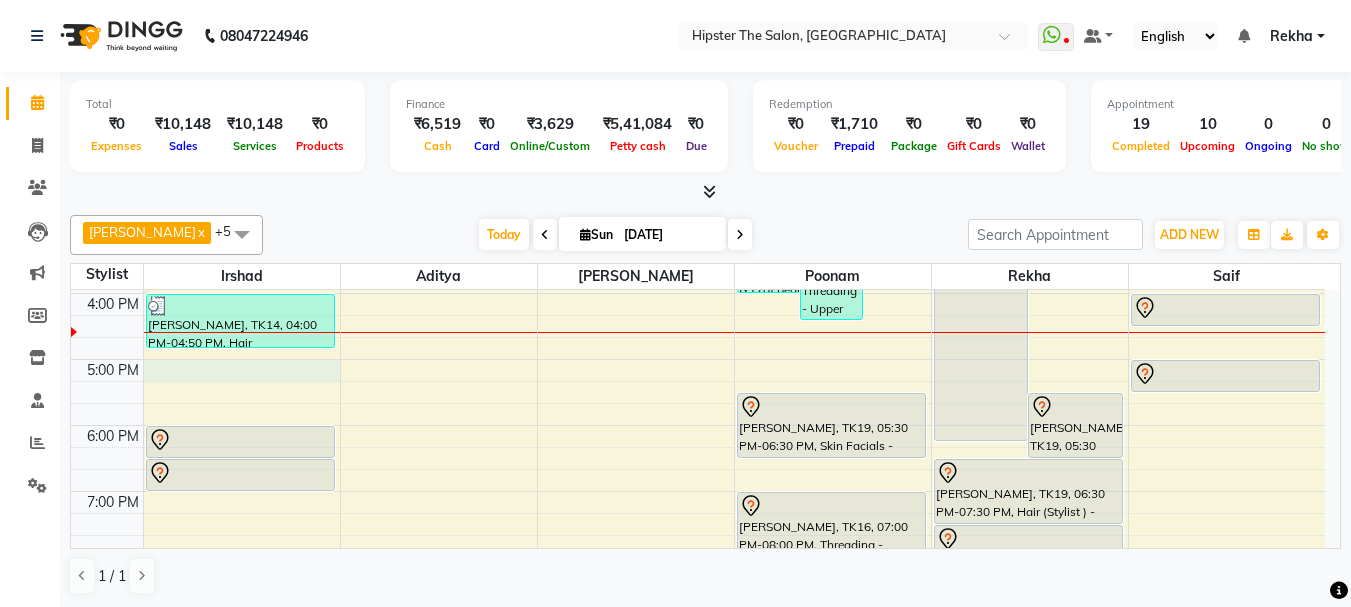 click on "8:00 AM 9:00 AM 10:00 AM 11:00 AM 12:00 PM 1:00 PM 2:00 PM 3:00 PM 4:00 PM 5:00 PM 6:00 PM 7:00 PM 8:00 PM 9:00 PM 10:00 PM     NIDDHI, TK05, 01:30 PM-03:40 PM, Hair (Barber) - Wash Cut And Styling     raj ganatra, TK17, 01:45 PM-03:15 PM, Hair (Barber) - Wash Cut And Styling (₹300),Hair (Barber) - Wash Cut And Styling (₹300),Hair (Barber) - Shave (₹180)     Anna Reji, TK06, 02:00 PM-03:00 PM, Hair Care (Stylist ) - Hair Spa (₹800)     Bhavin Chudasma, TK08, 10:00 AM-10:30 AM, Hair (Stylist ) - Styling With Wash 1     shweta, TK07, 10:30 AM-11:15 AM, Hair (Barber) - Wash Cut And Styling     Anmol k, TK11, 11:15 AM-11:45 AM, Hair (Barber) - Wash Cut And Styling     hardik, TK14, 04:00 PM-04:50 PM, Hair (Barber) - Wash Cut And Styling             avinash gharge, TK12, 06:00 PM-06:30 PM, Hair (Barber) - Wash Cut And Styling             avinash gharge, TK12, 06:30 PM-07:00 PM, Hair (Barber) - Shave     SHRADDHA SHAH, TK02, 11:00 AM-12:00 PM, Threading - Eyebrows" at bounding box center (698, 260) 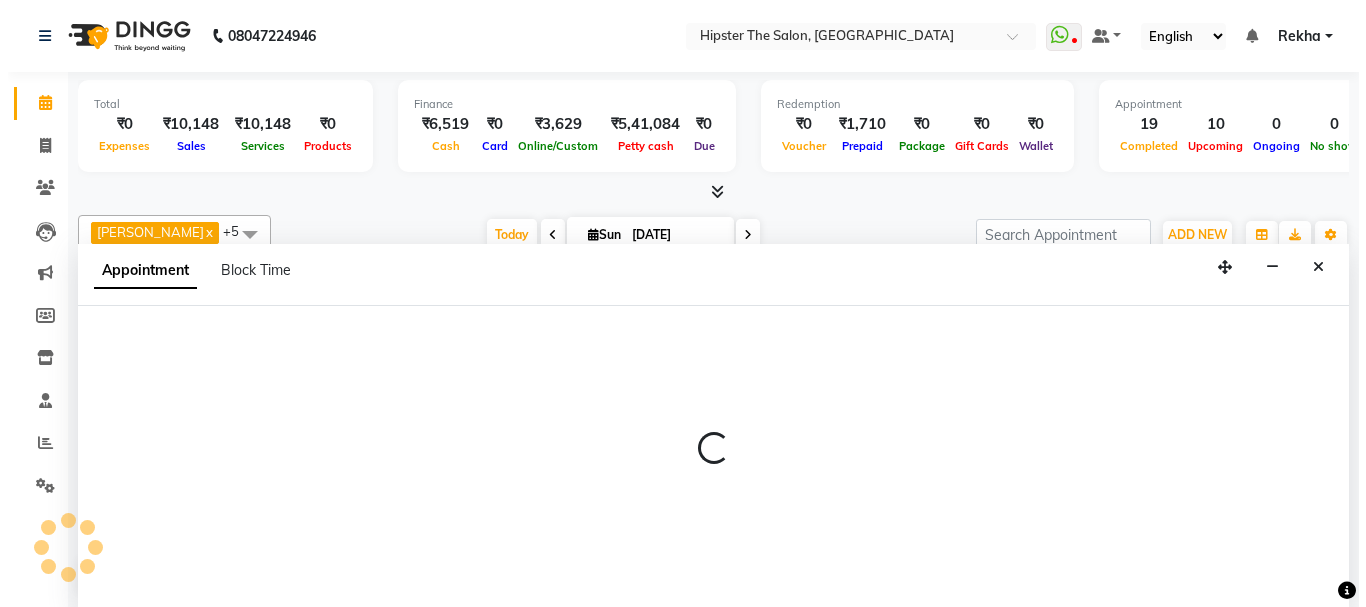 scroll, scrollTop: 1, scrollLeft: 0, axis: vertical 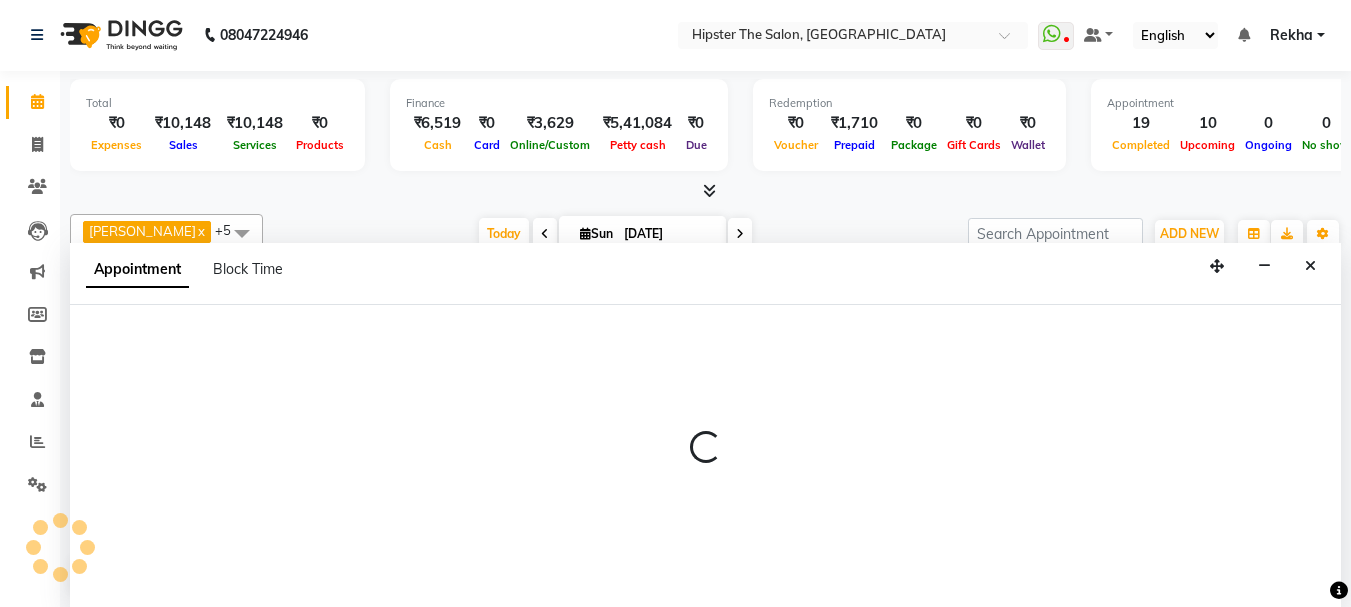 select on "32387" 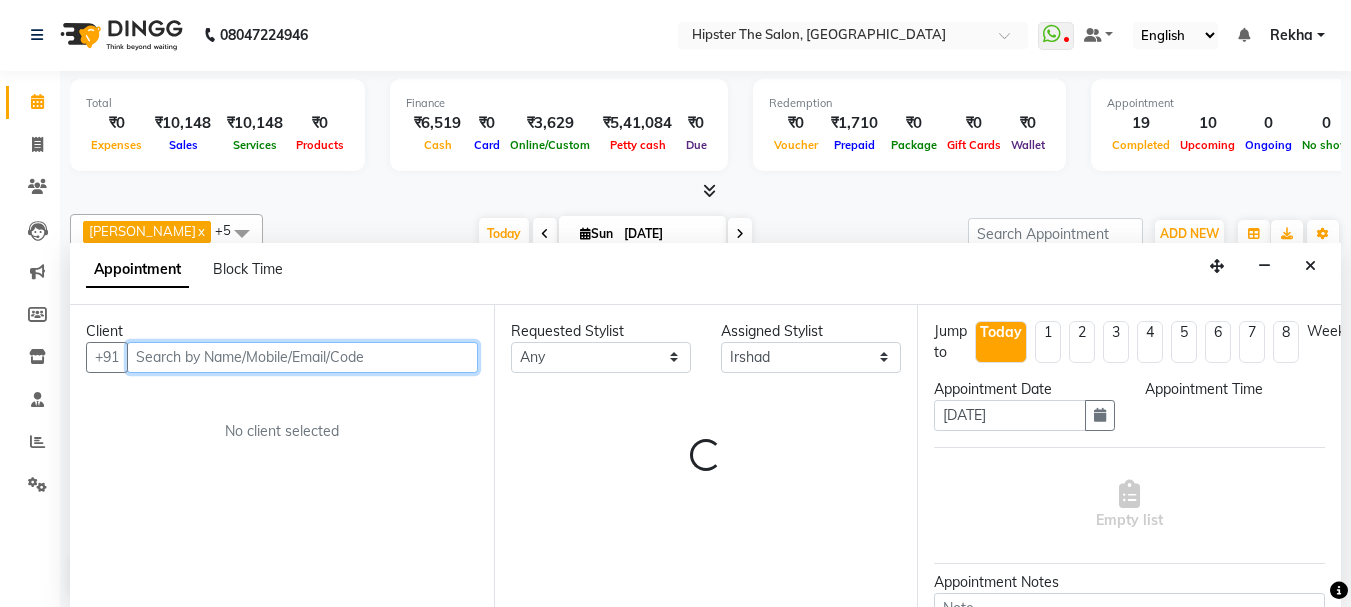 select on "1020" 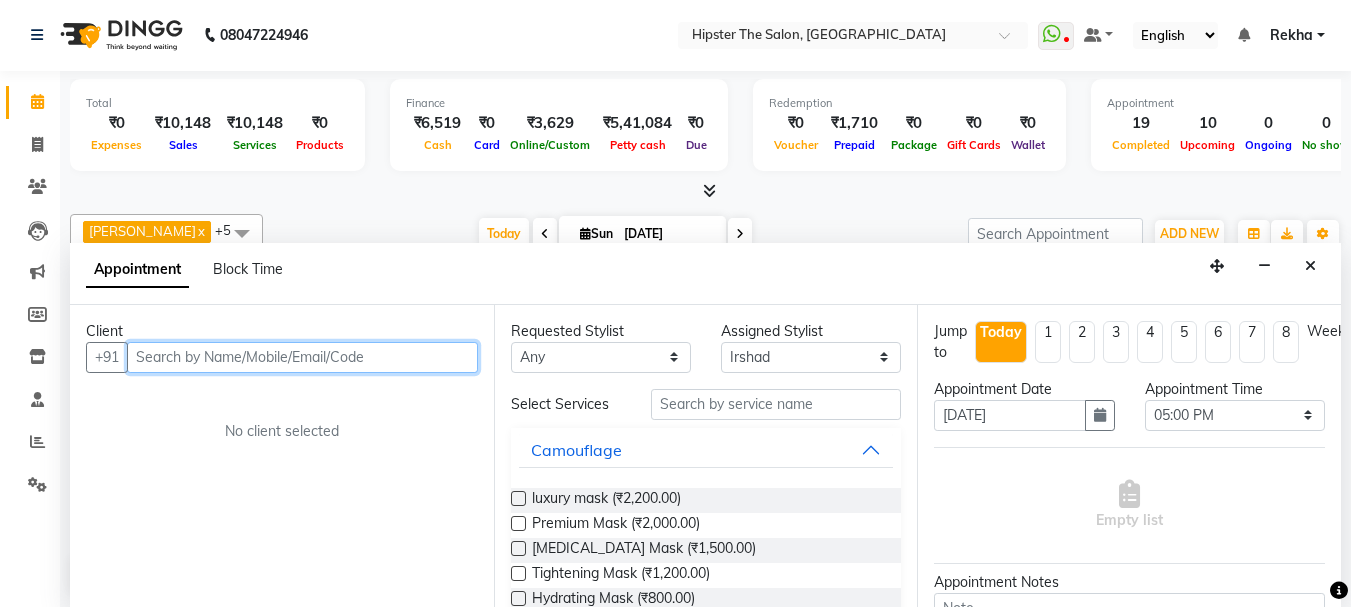 click at bounding box center (302, 357) 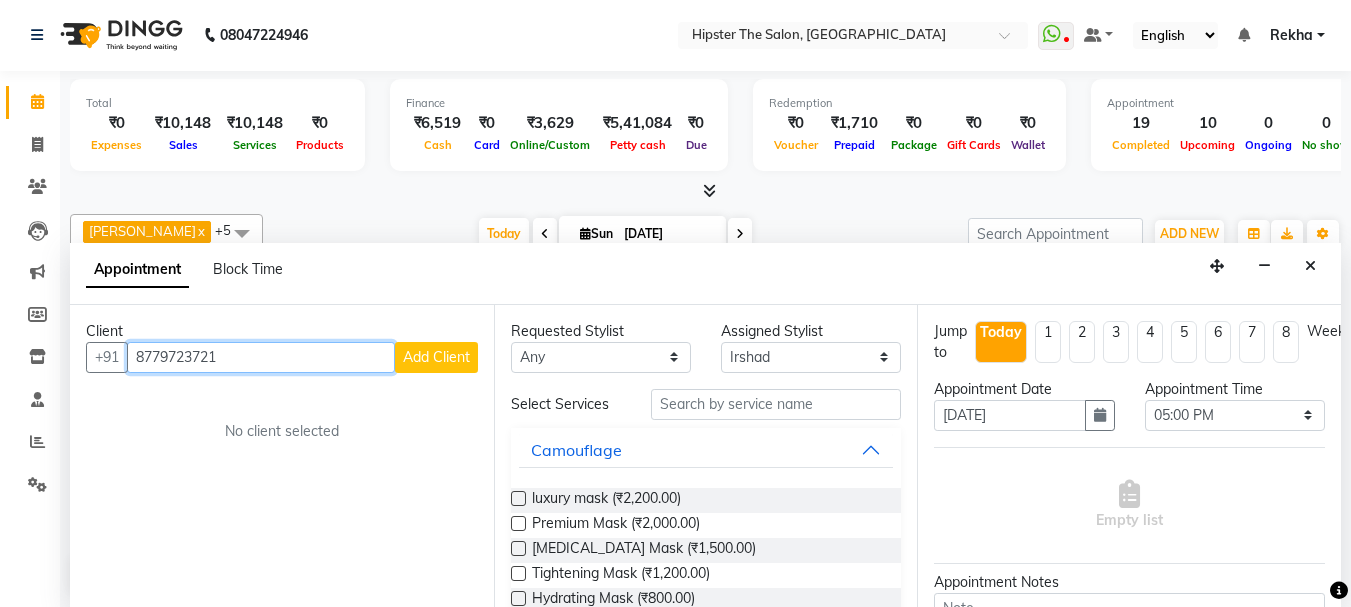 type on "8779723721" 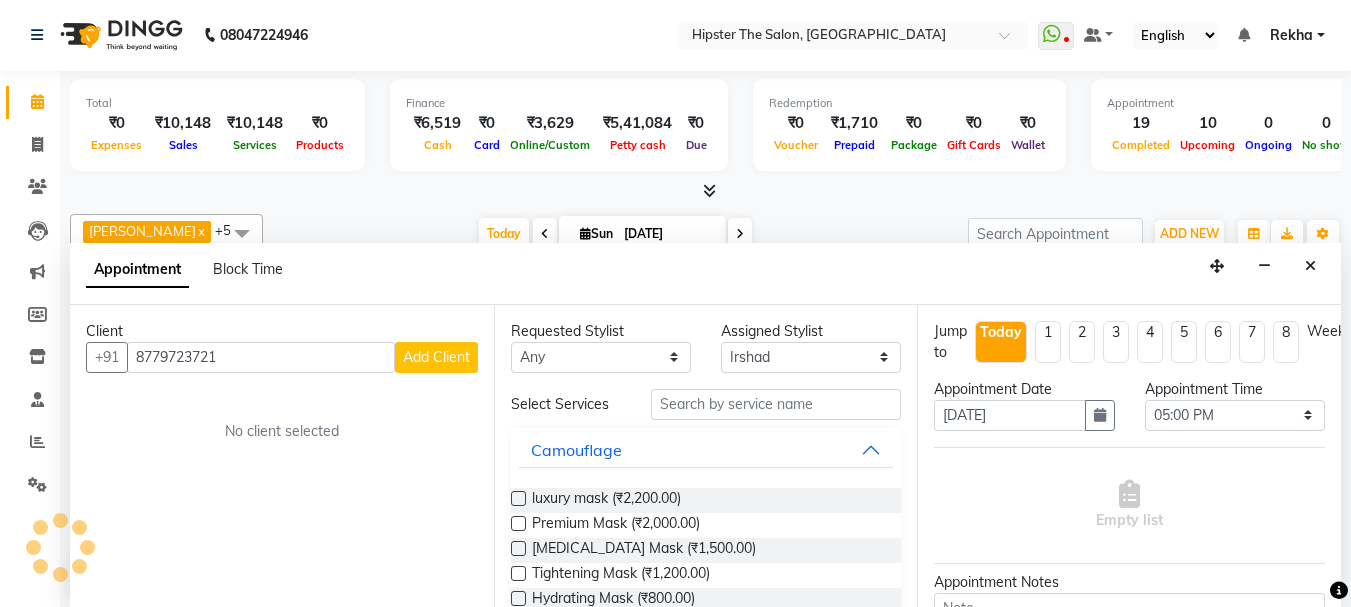 click on "Add Client" at bounding box center (436, 357) 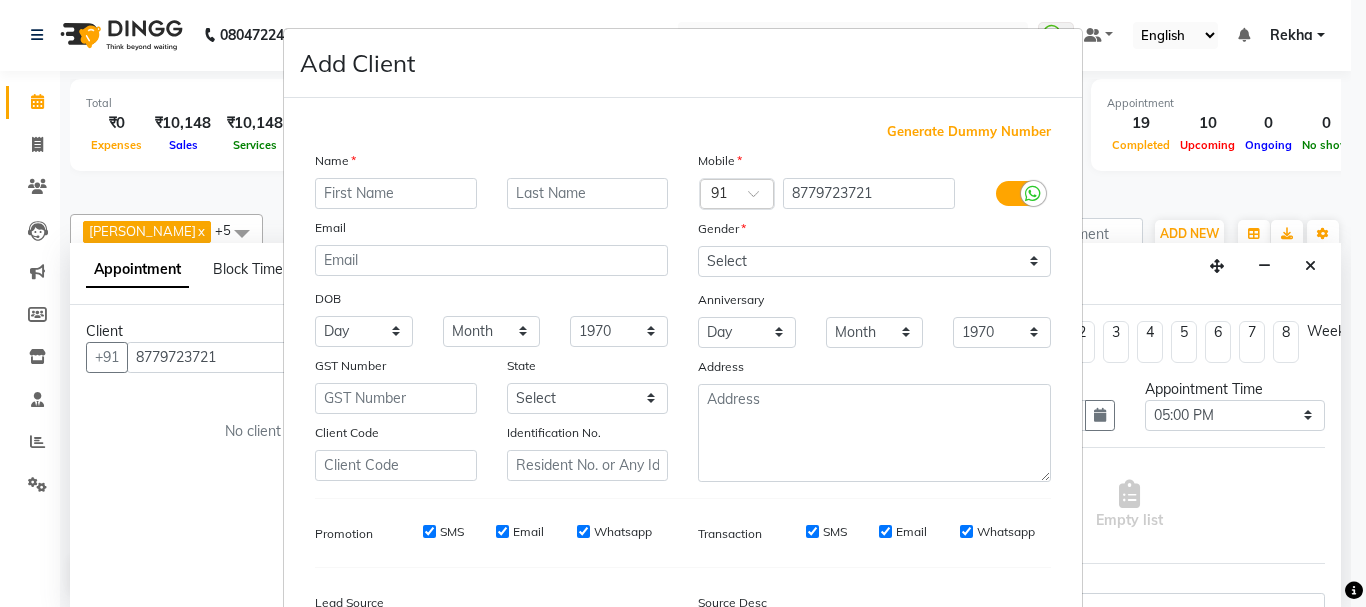 click at bounding box center [396, 193] 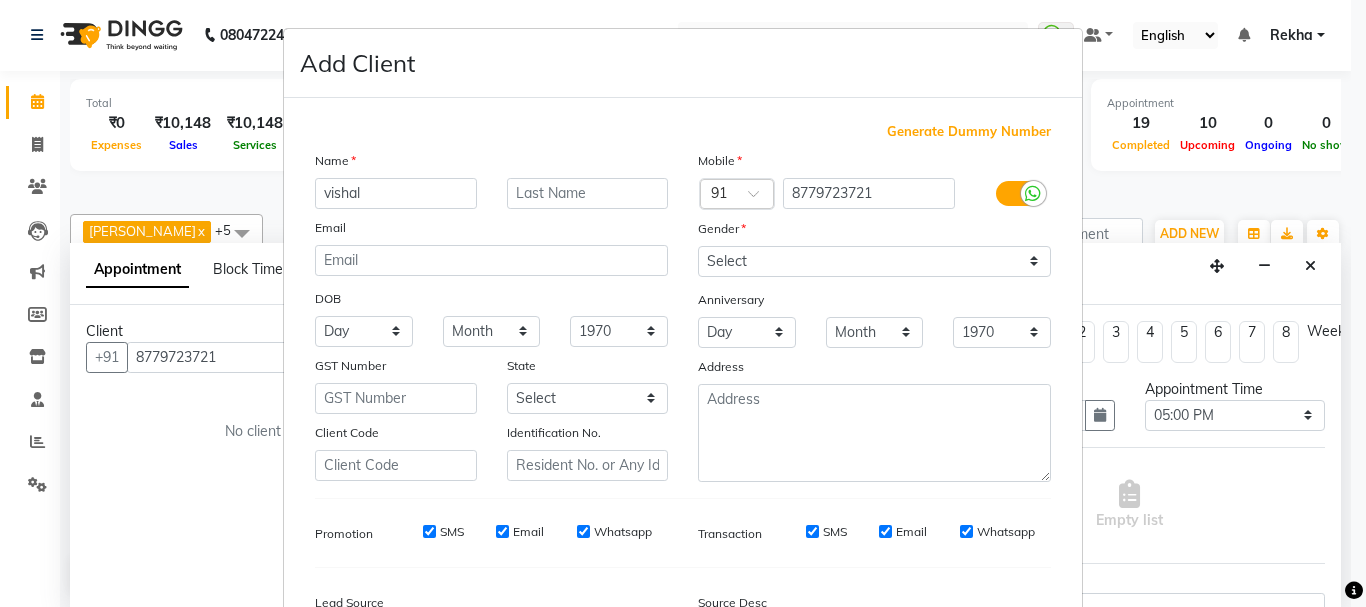 type on "vishal" 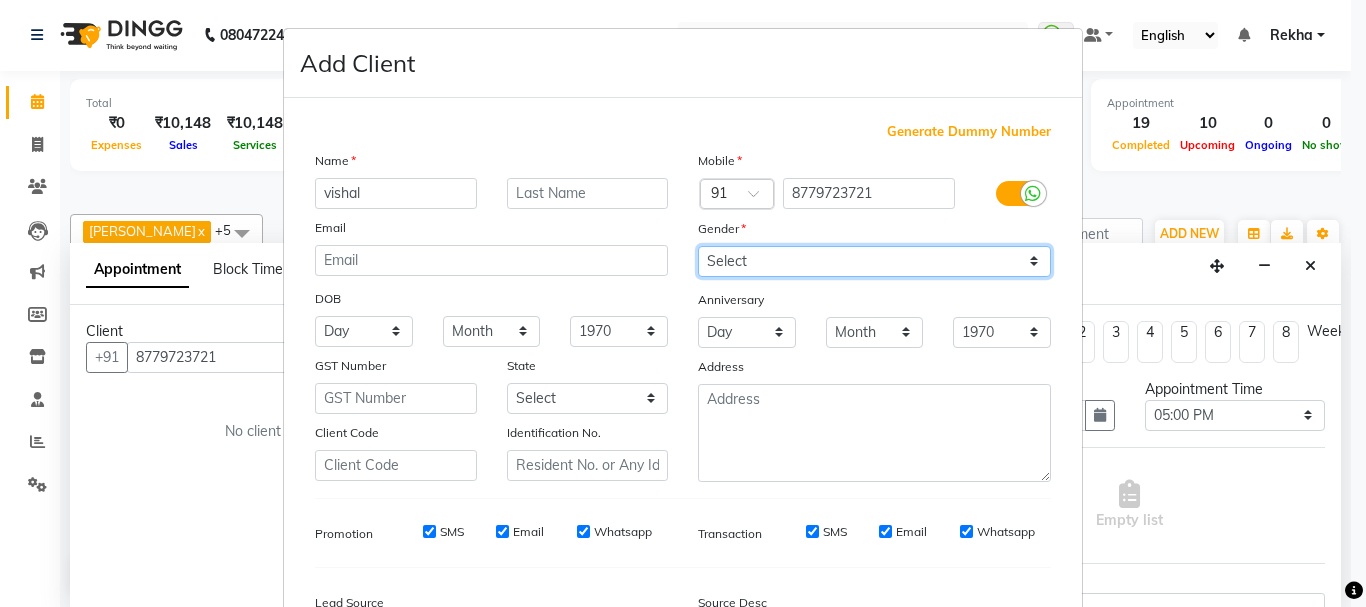 click on "Select Male Female Other Prefer Not To Say" at bounding box center [874, 261] 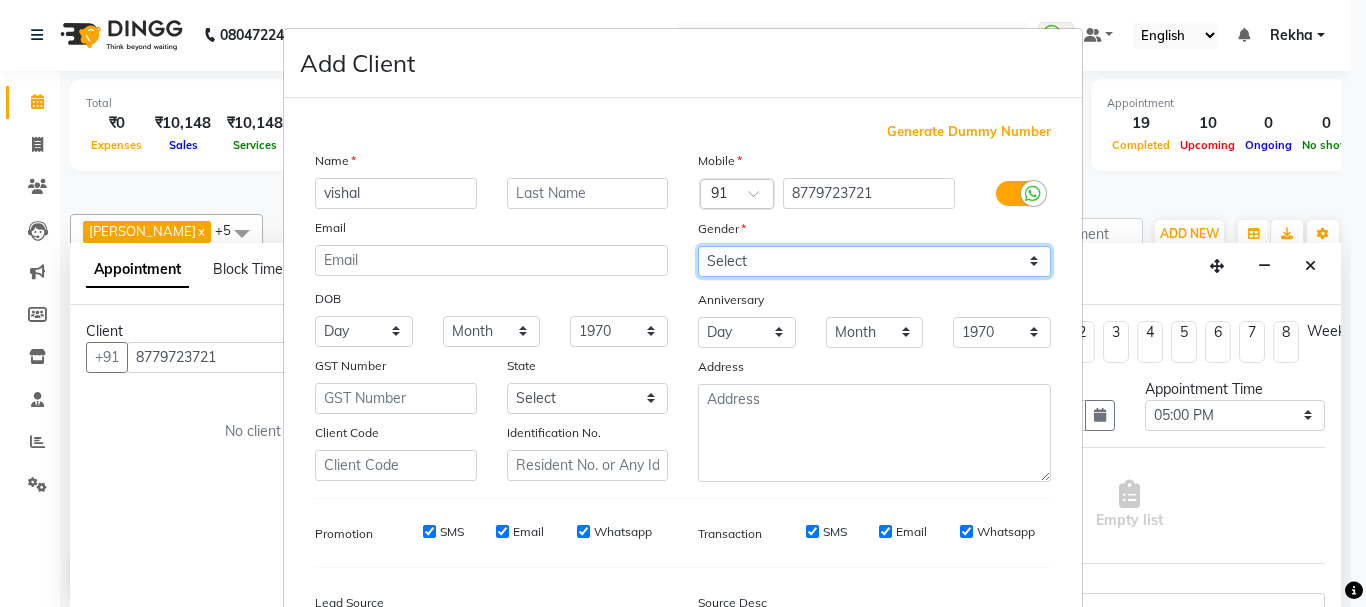 select on "male" 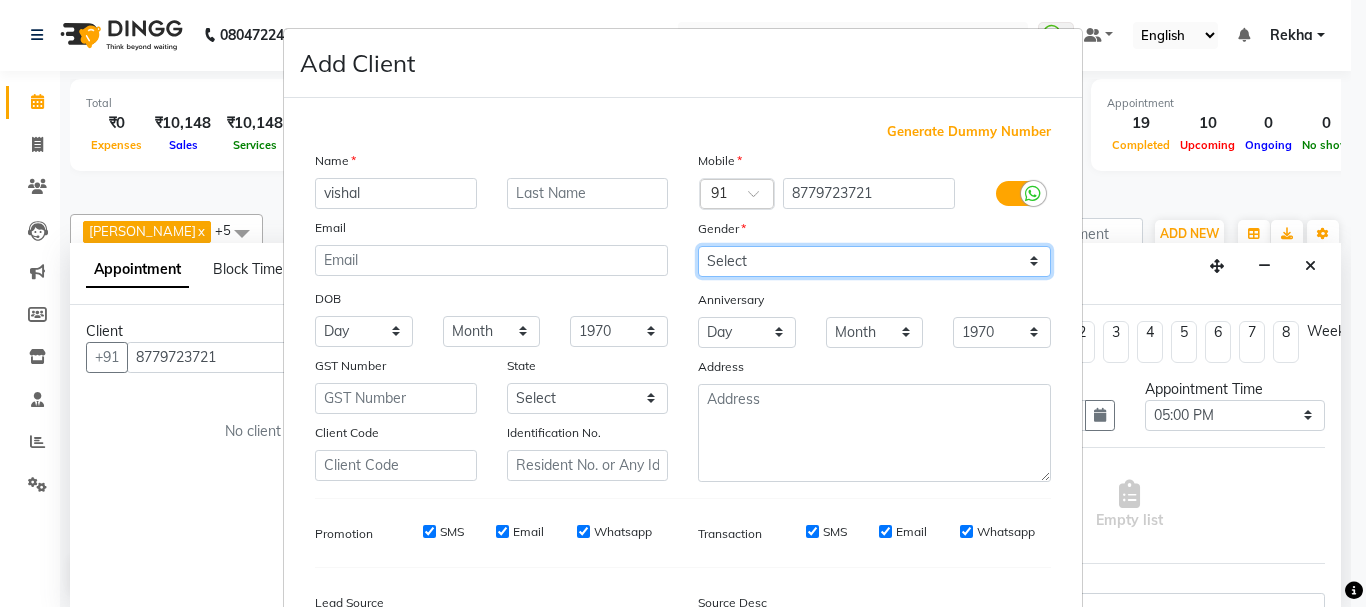 click on "Select Male Female Other Prefer Not To Say" at bounding box center [874, 261] 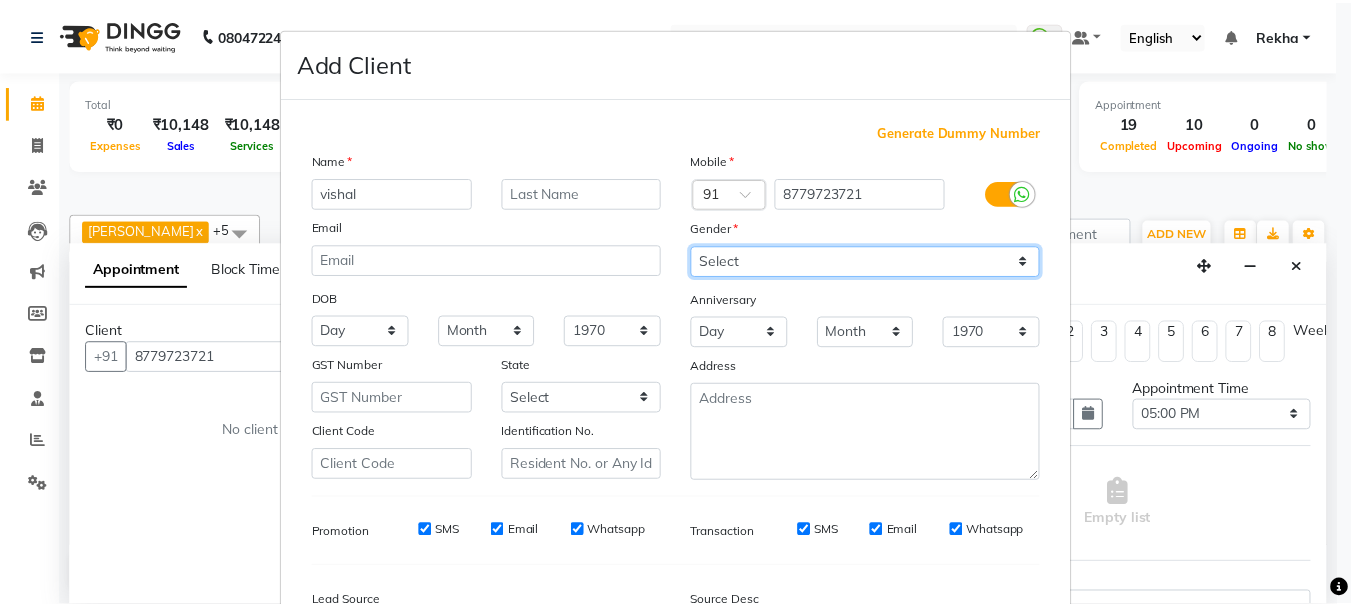 scroll, scrollTop: 242, scrollLeft: 0, axis: vertical 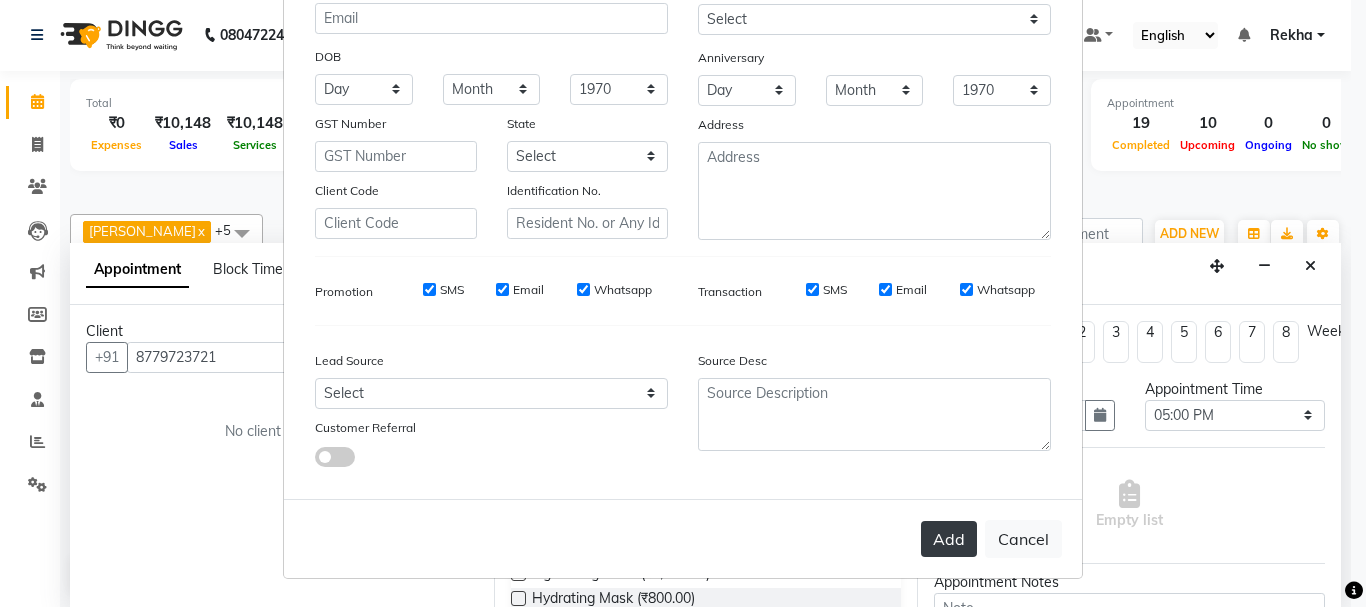 click on "Add" at bounding box center [949, 539] 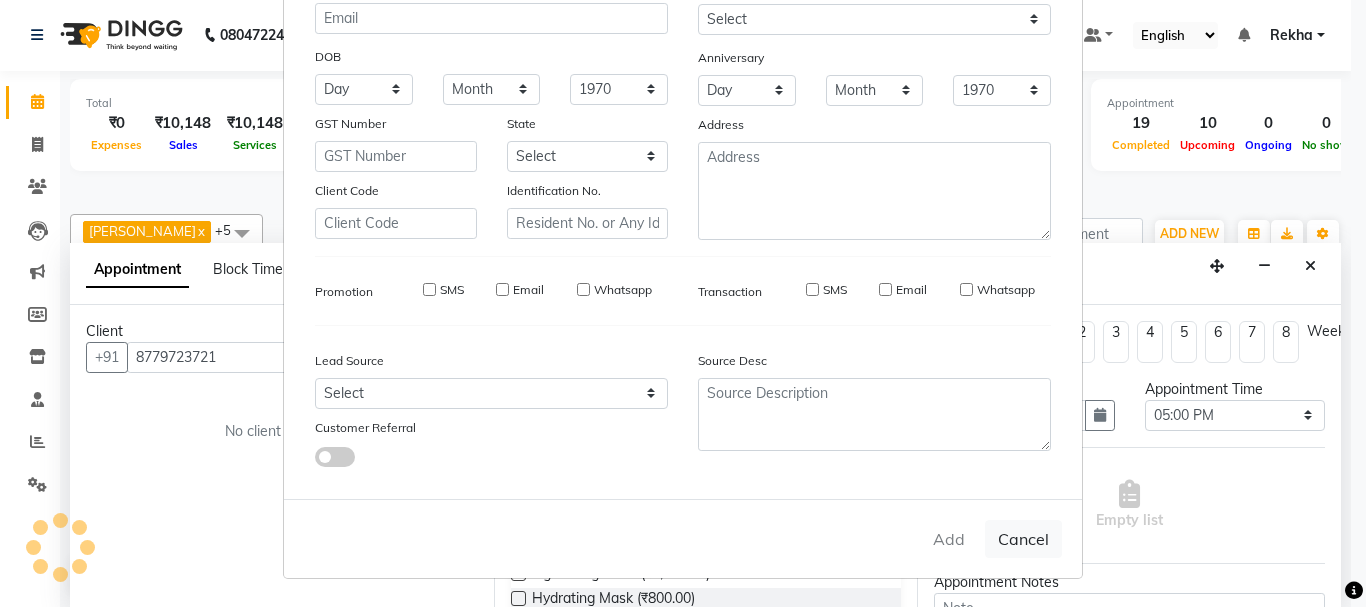 type 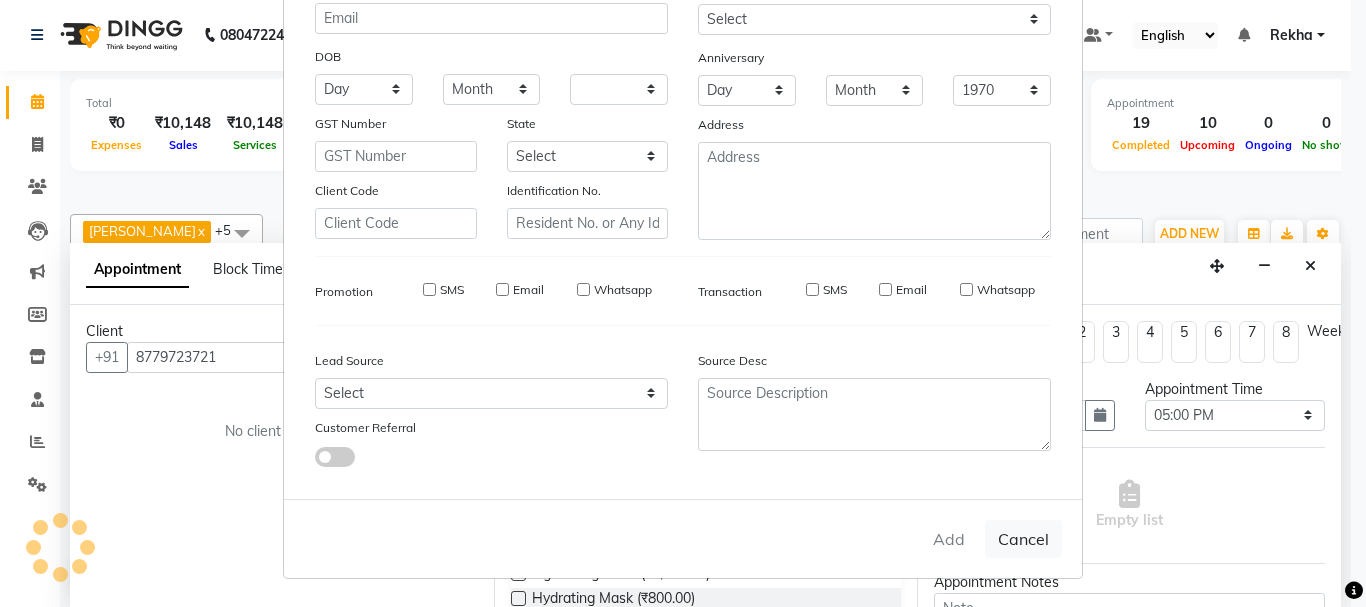 type 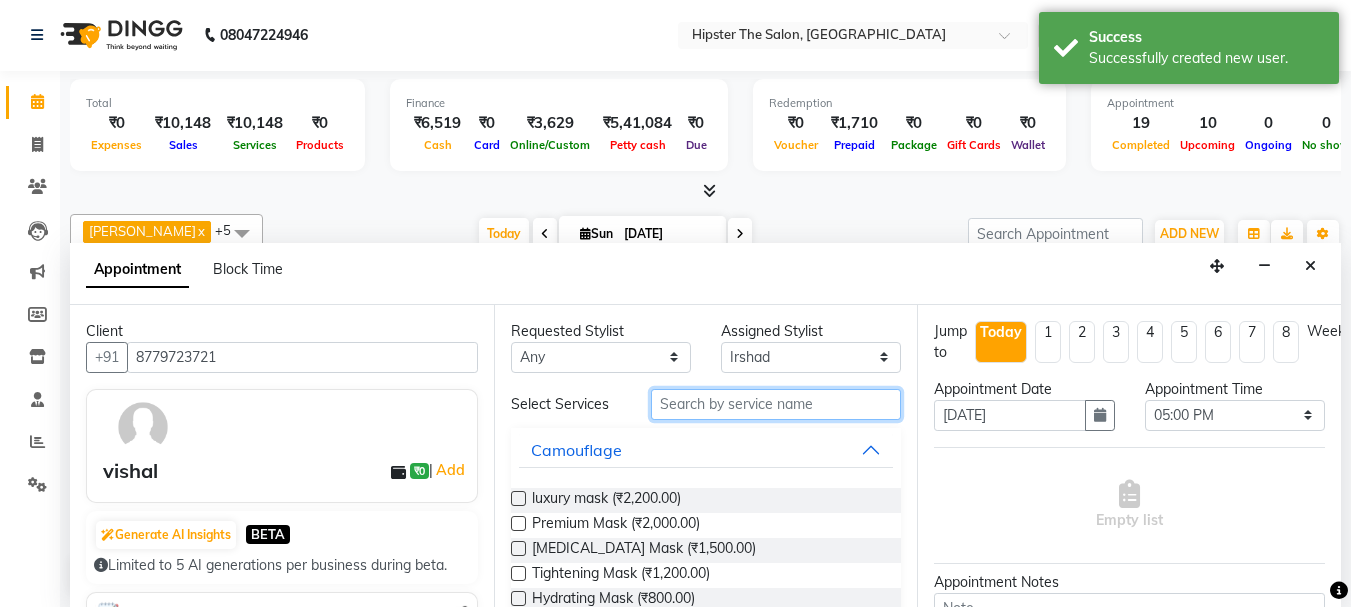 click at bounding box center (776, 404) 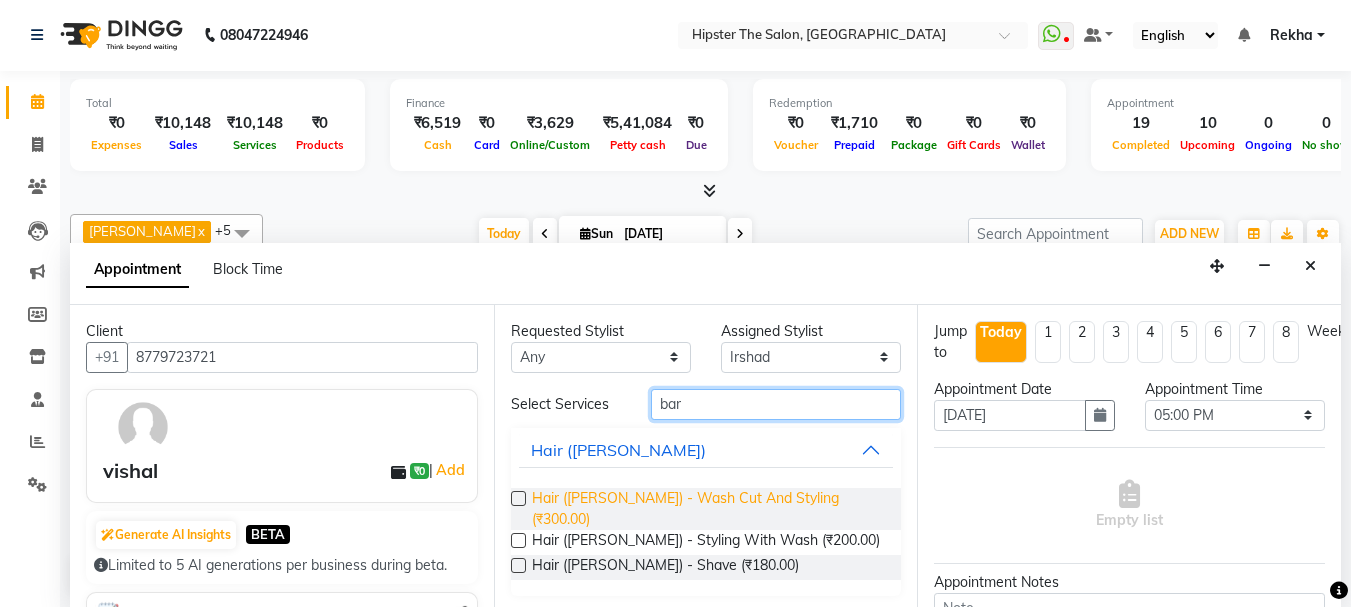 type on "bar" 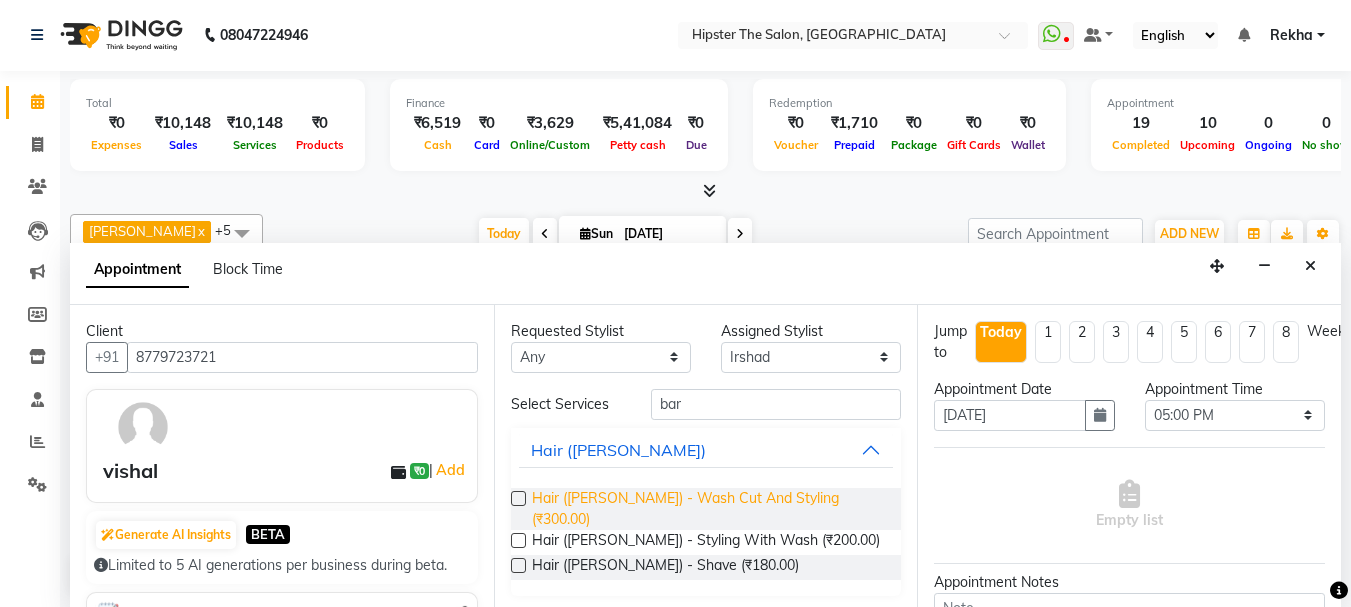 click on "Hair (Barber) - Wash Cut And Styling (₹300.00)" at bounding box center [709, 509] 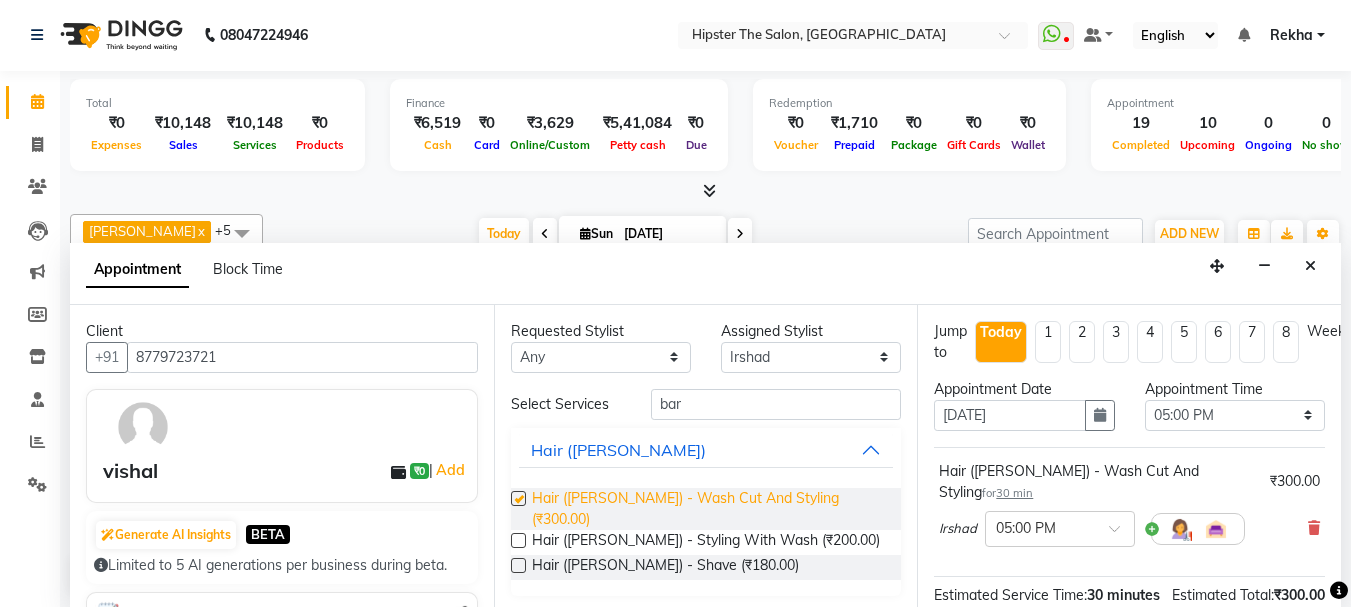checkbox on "false" 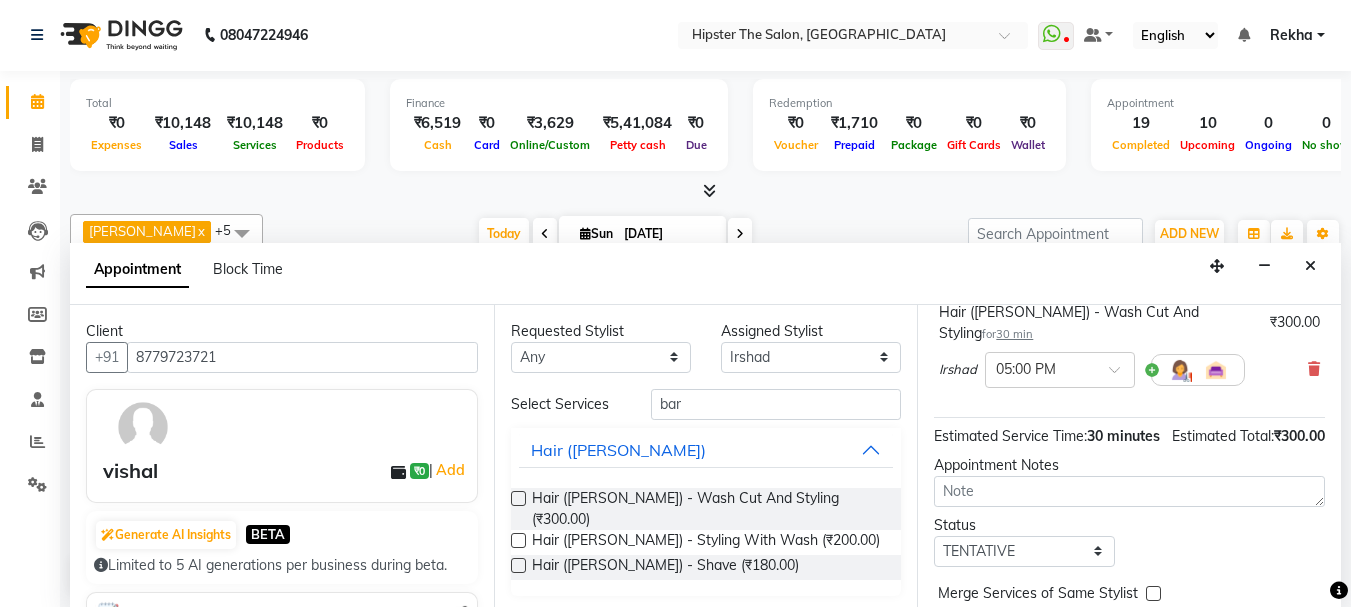 scroll, scrollTop: 260, scrollLeft: 0, axis: vertical 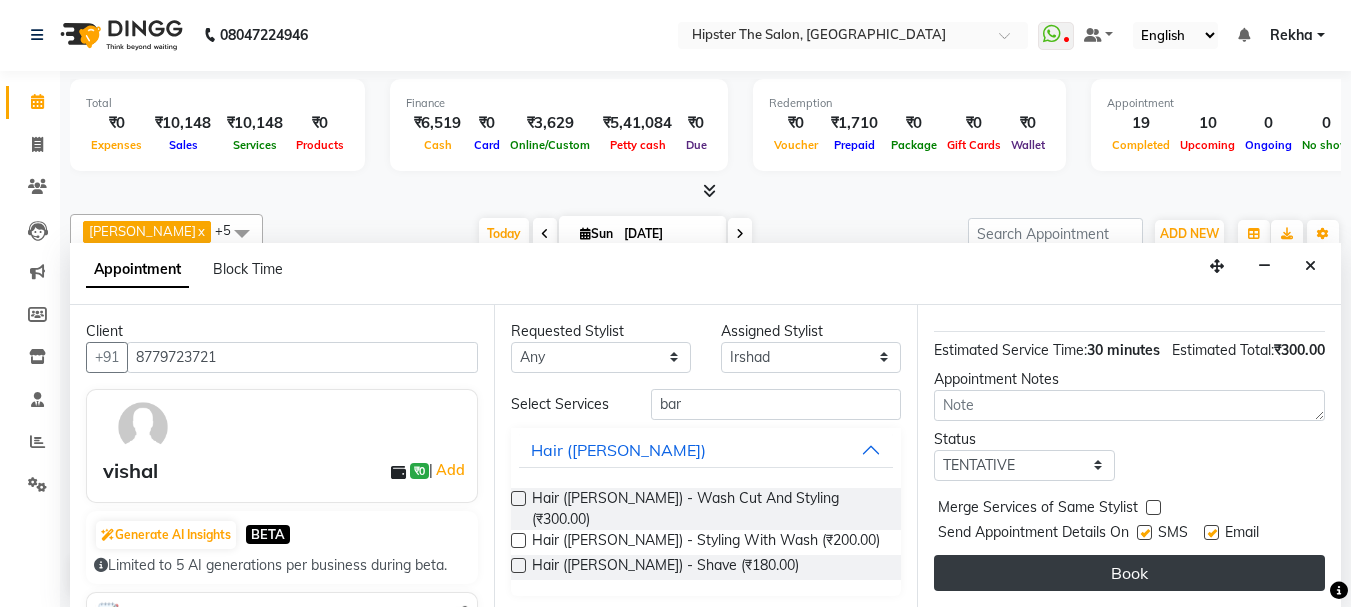 click on "Book" at bounding box center [1129, 573] 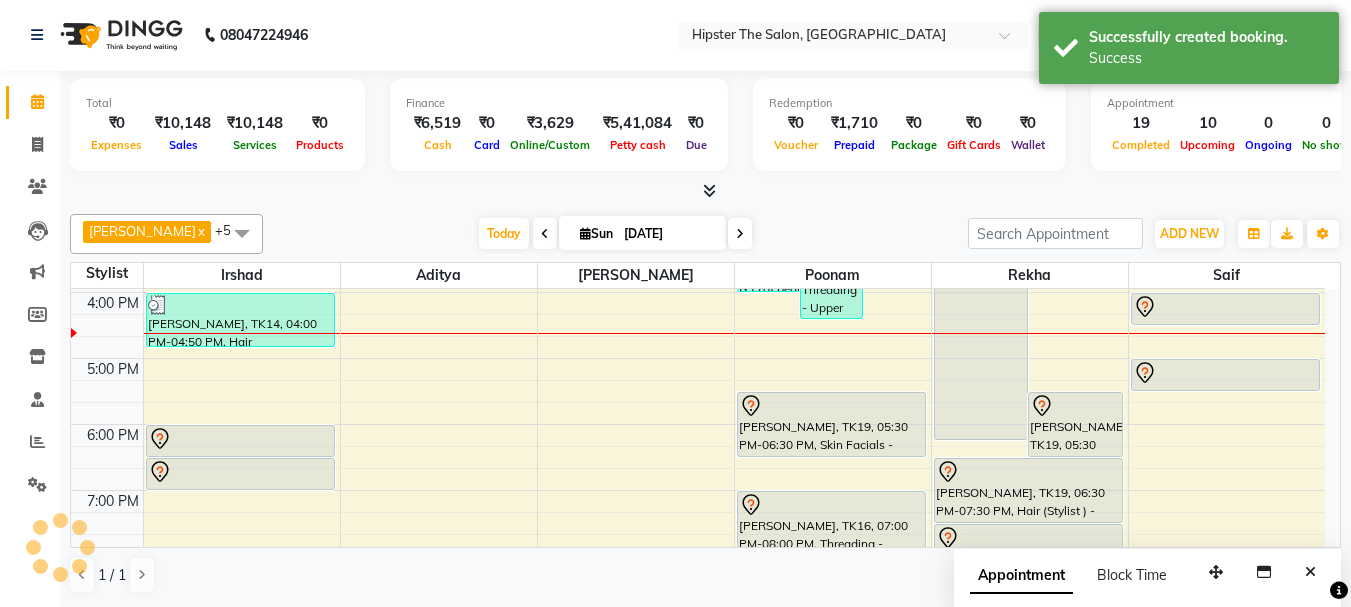 scroll, scrollTop: 0, scrollLeft: 0, axis: both 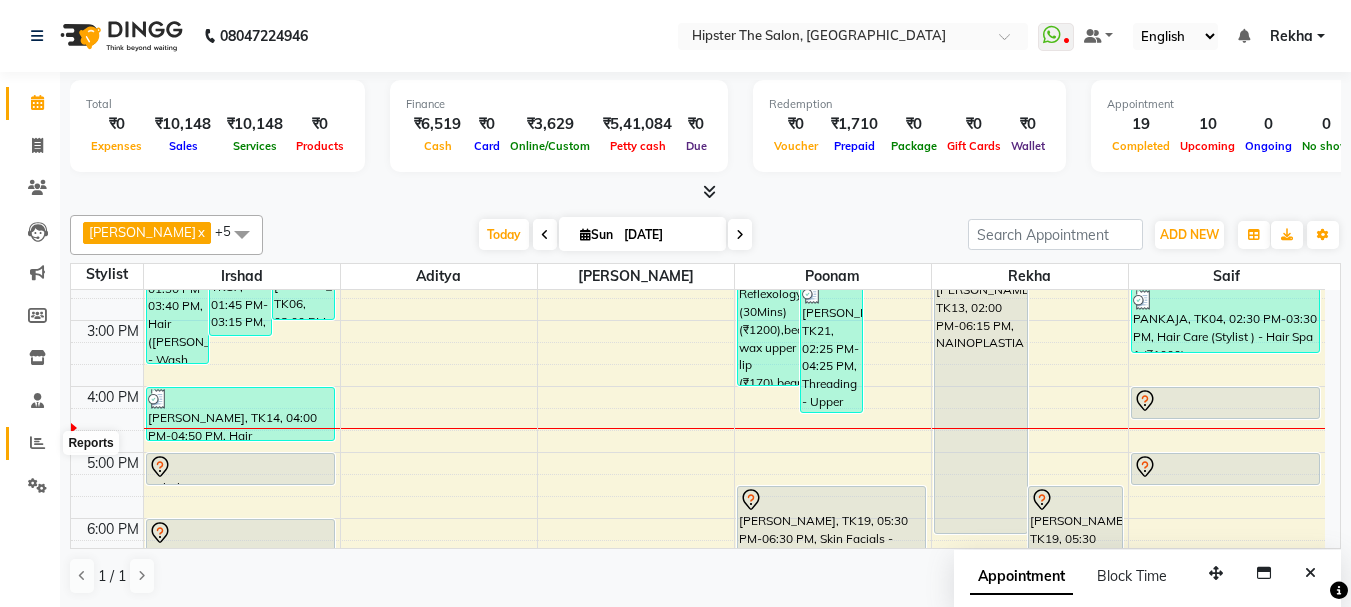 click 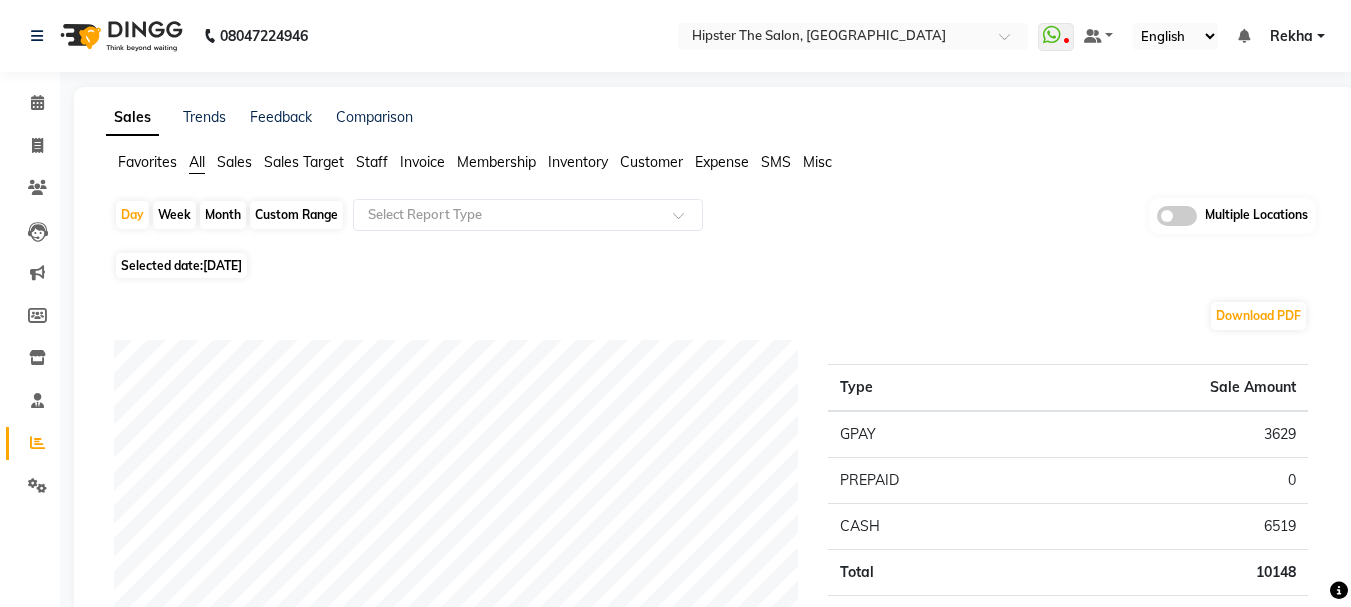 click on "Staff" 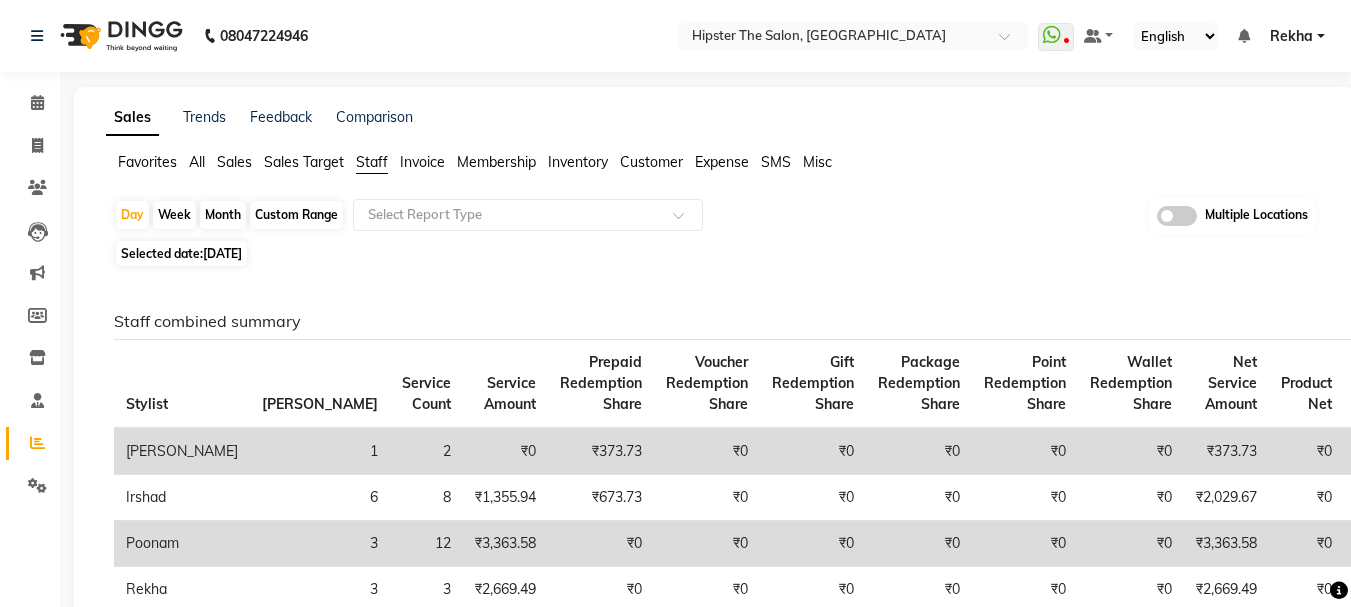 click on "Staff combined summary" 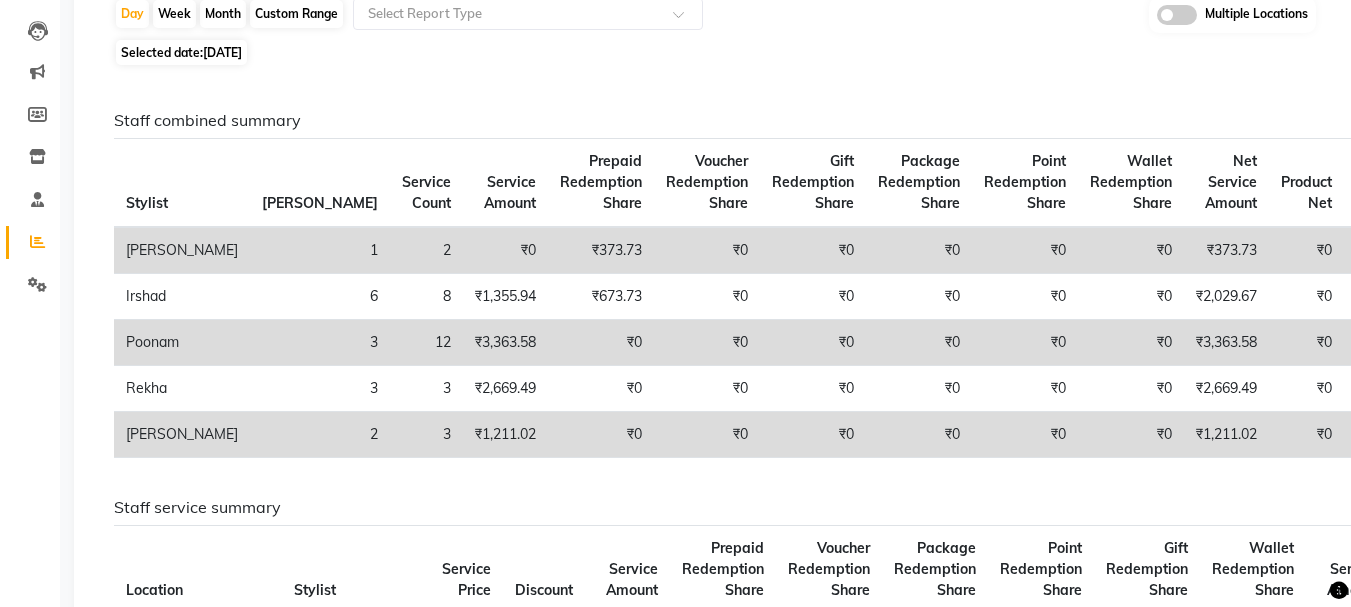 scroll, scrollTop: 240, scrollLeft: 0, axis: vertical 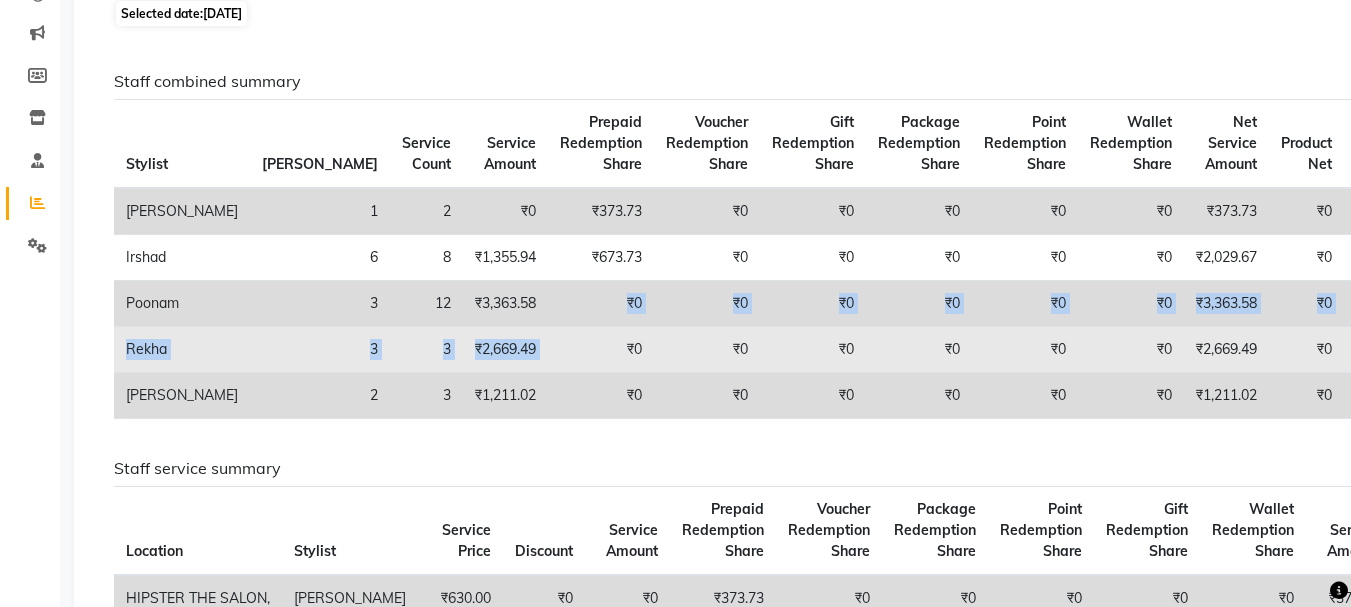 drag, startPoint x: 474, startPoint y: 314, endPoint x: 478, endPoint y: 340, distance: 26.305893 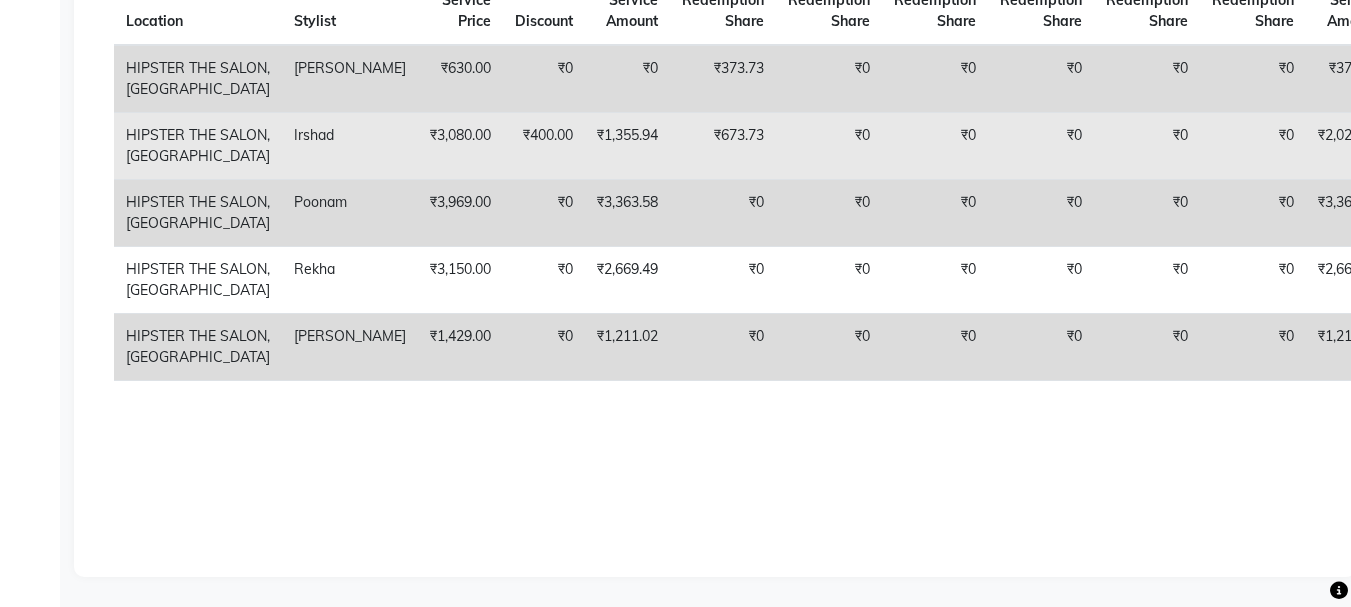 scroll, scrollTop: 0, scrollLeft: 0, axis: both 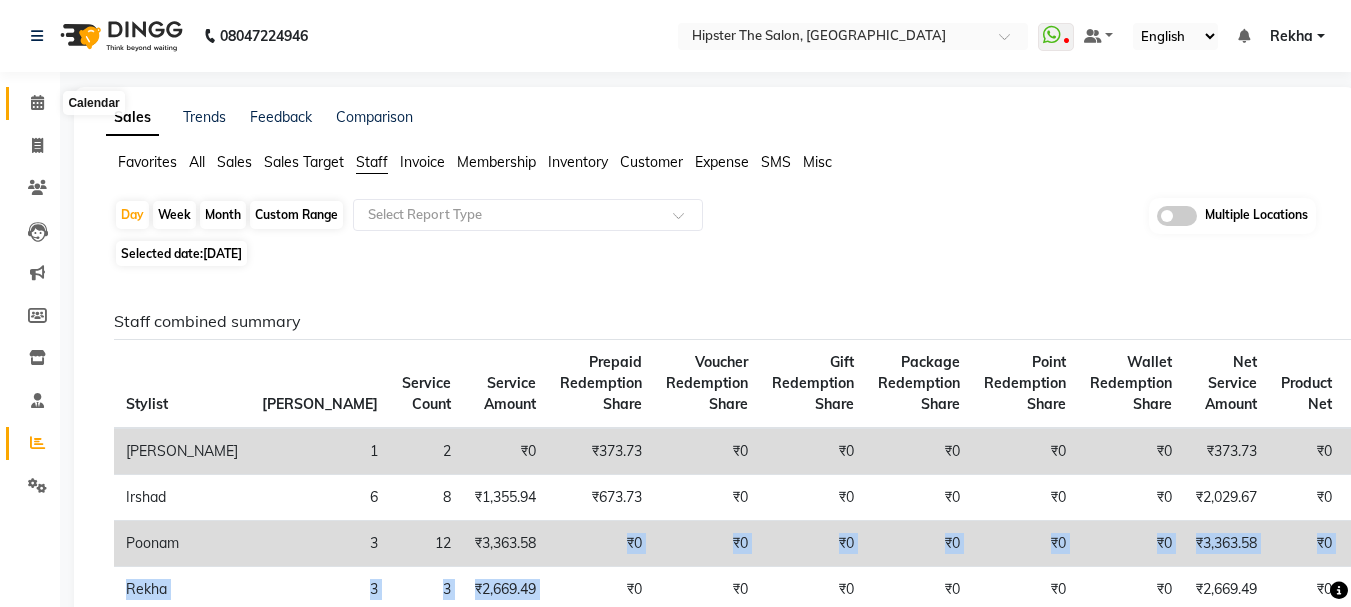 click 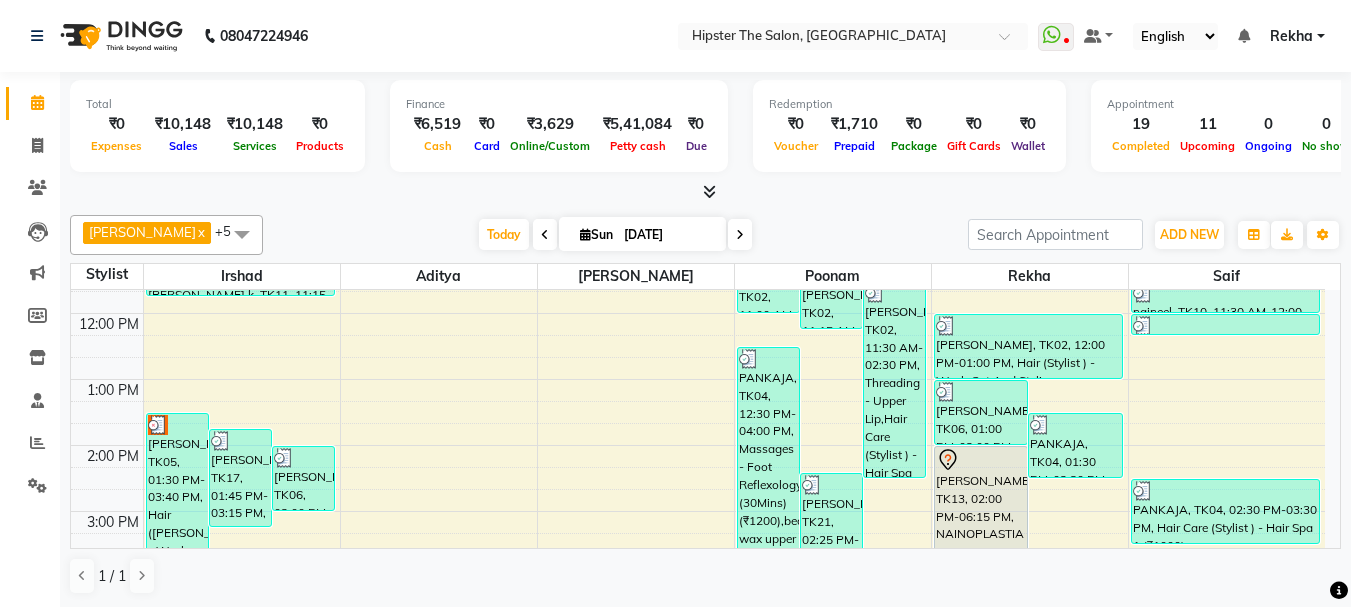 scroll, scrollTop: 233, scrollLeft: 0, axis: vertical 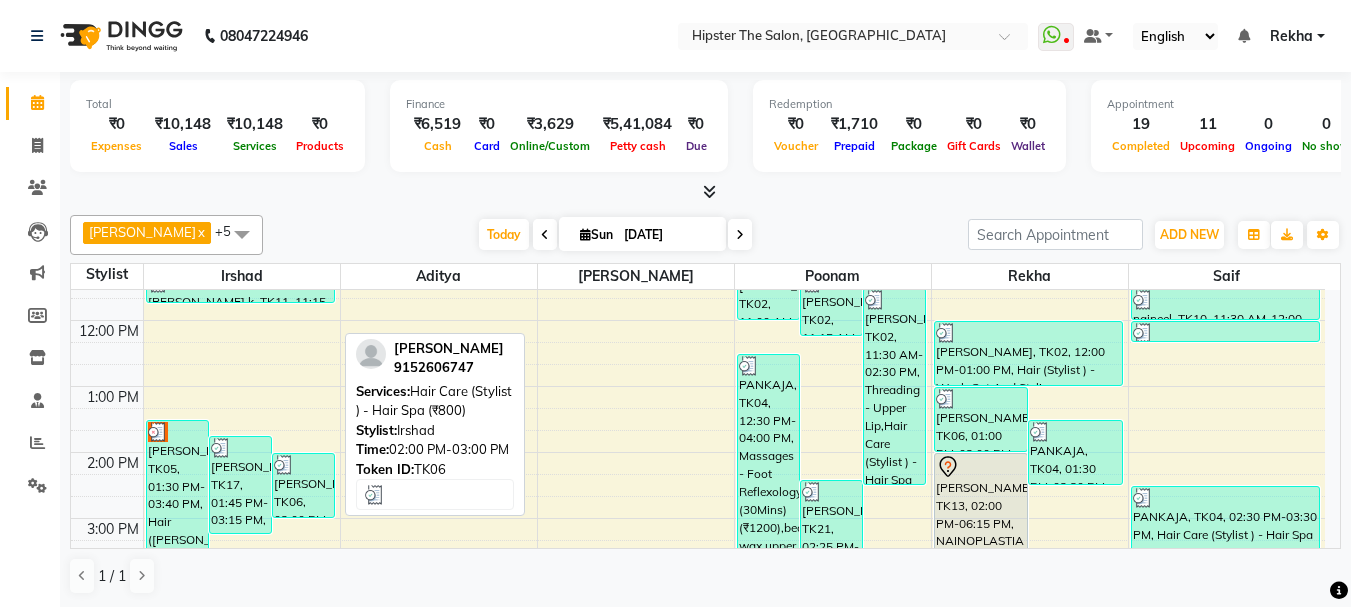 click on "[PERSON_NAME], TK06, 02:00 PM-03:00 PM, Hair Care (Stylist ) - Hair Spa (₹800)" at bounding box center [303, 485] 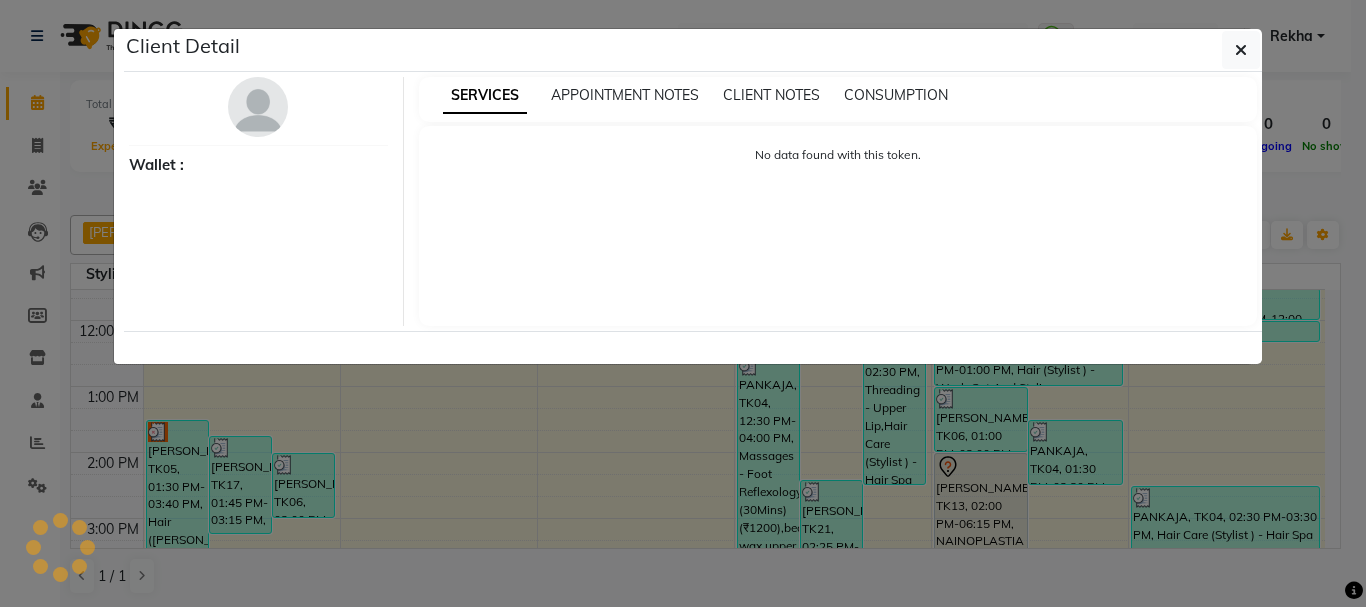 select on "3" 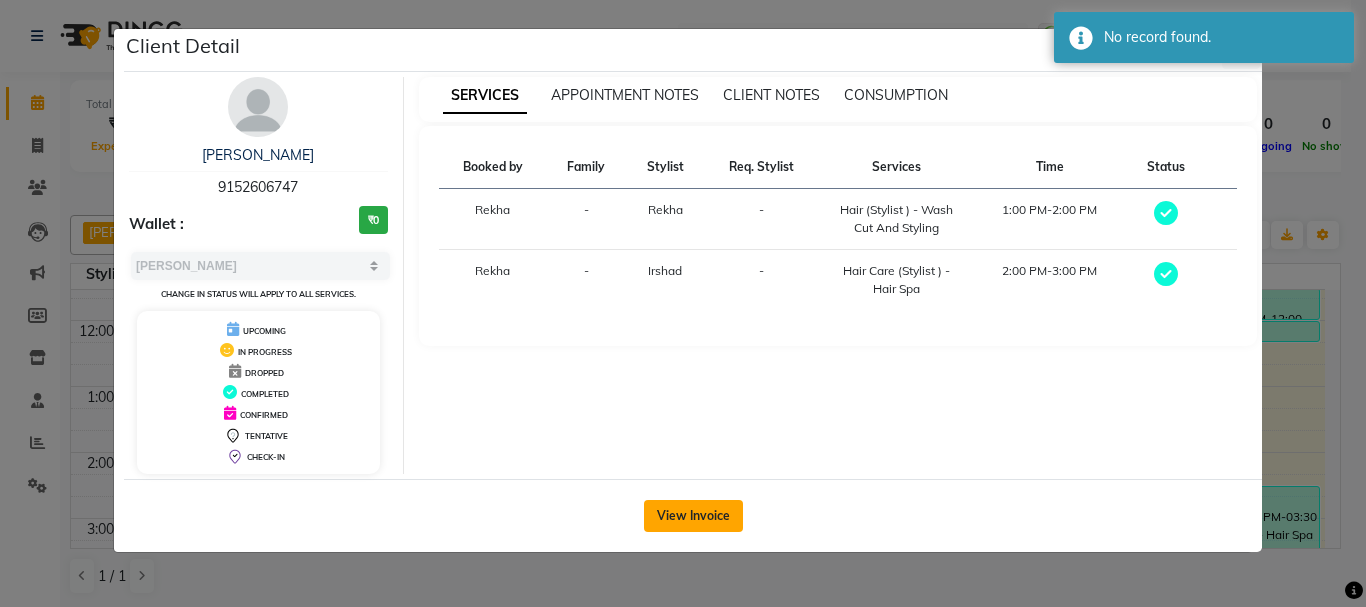click on "View Invoice" 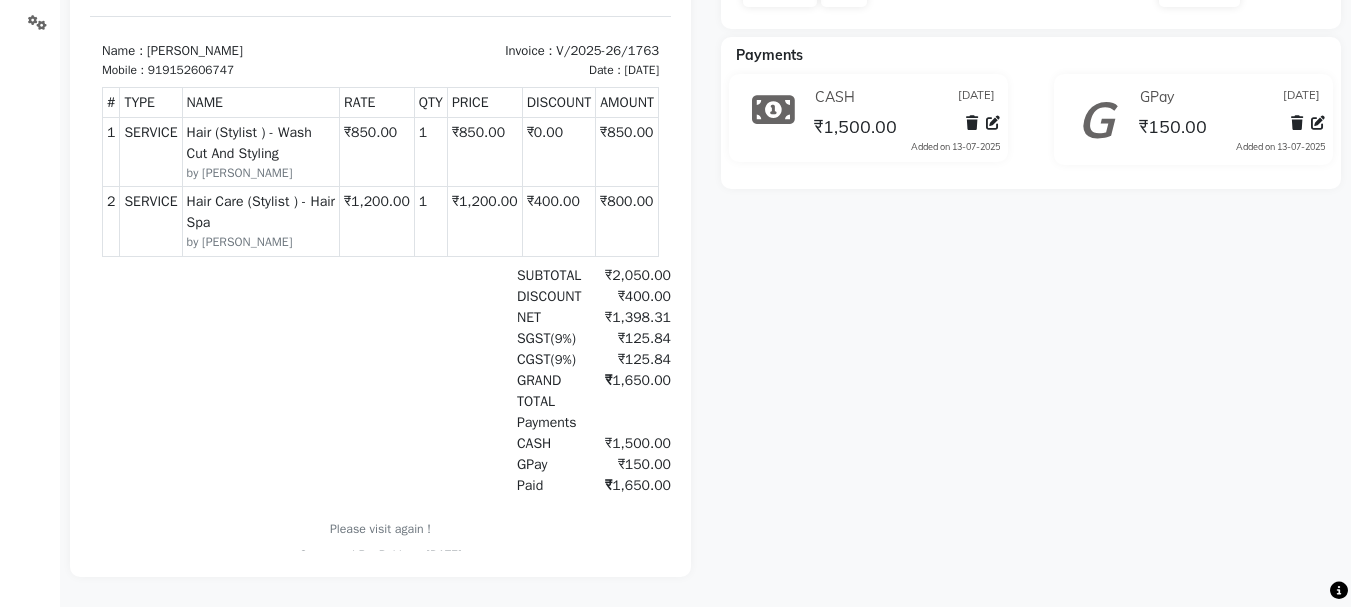scroll, scrollTop: 0, scrollLeft: 0, axis: both 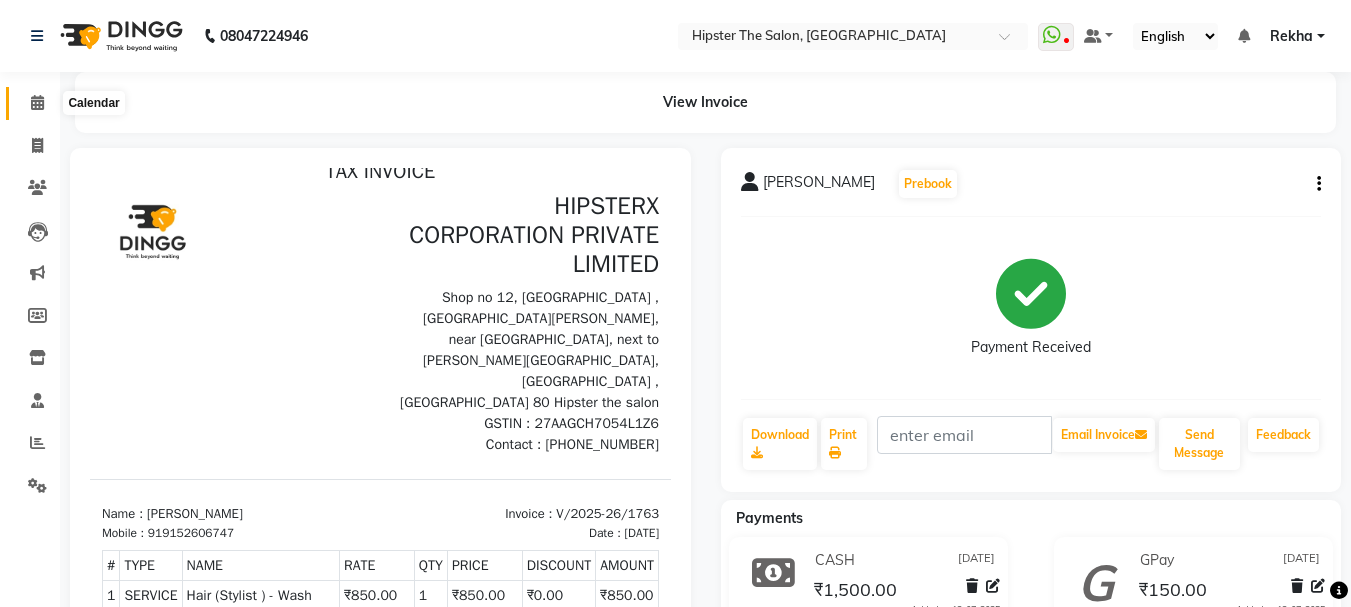 click 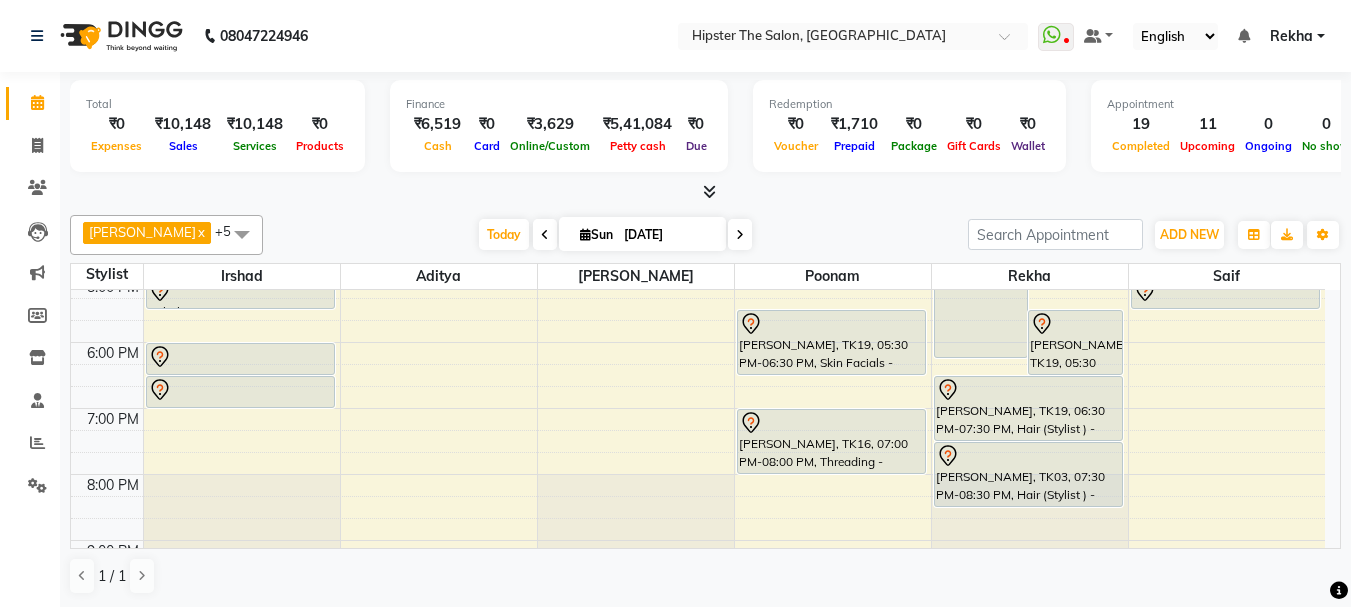 scroll, scrollTop: 640, scrollLeft: 0, axis: vertical 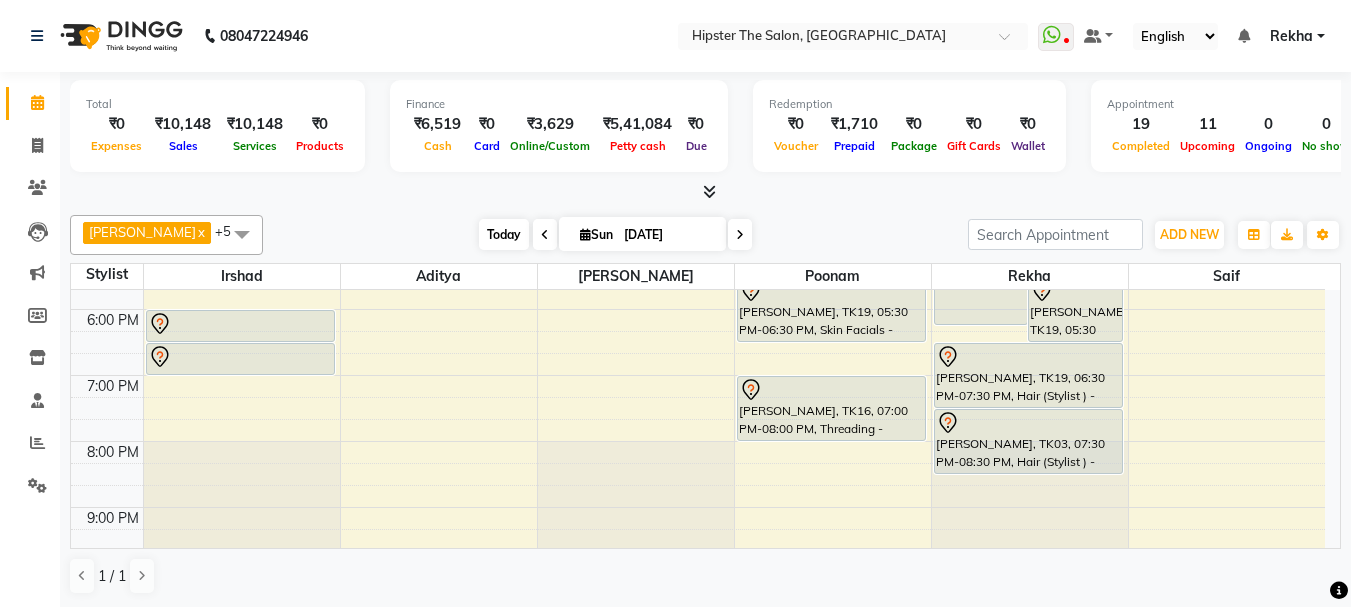 click on "Today" at bounding box center [504, 234] 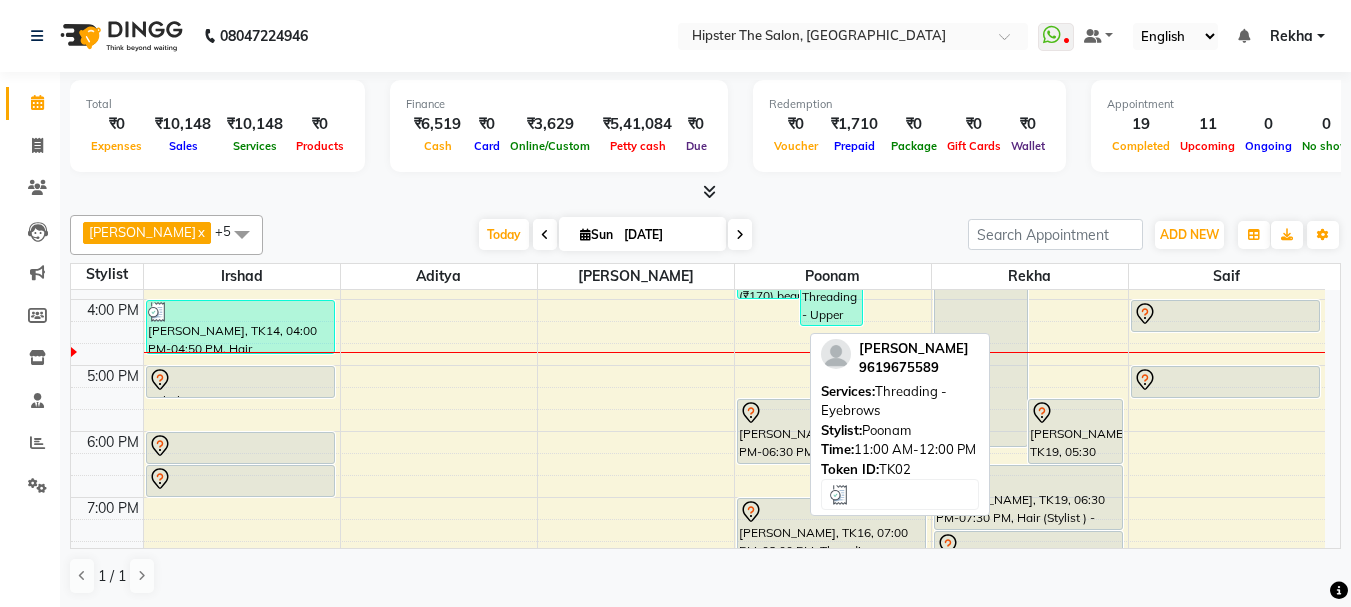 scroll, scrollTop: 529, scrollLeft: 0, axis: vertical 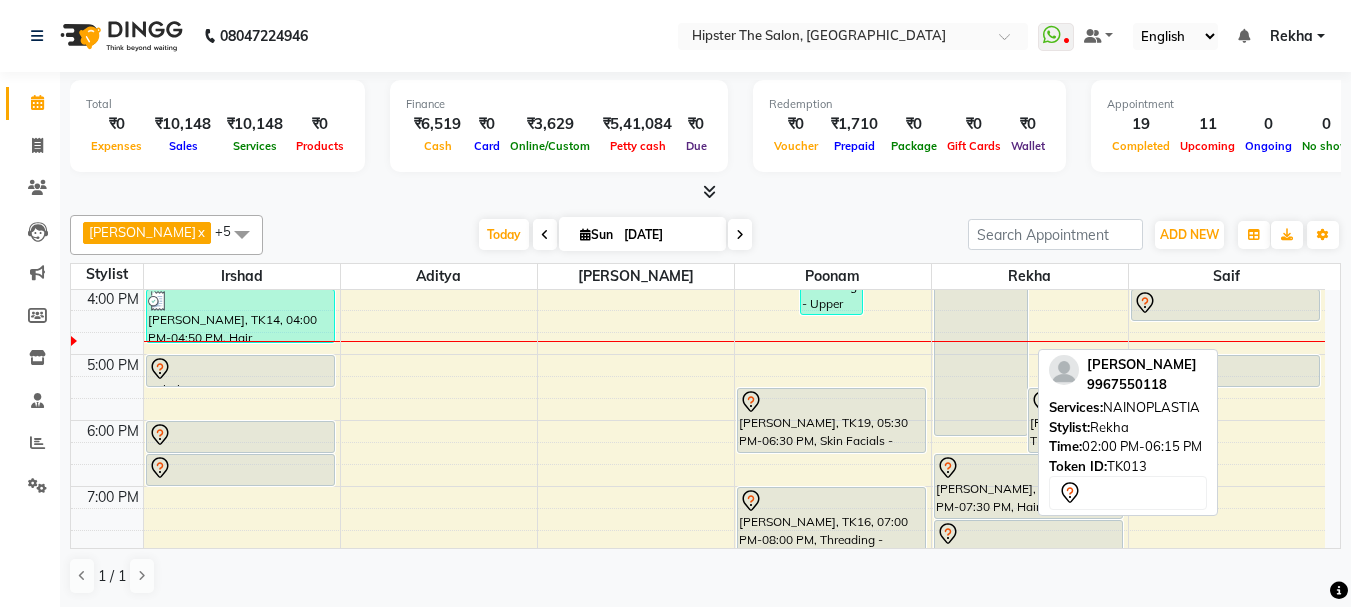 click on "[PERSON_NAME], TK13, 02:00 PM-06:15 PM, NAINOPLASTIA" at bounding box center [981, 296] 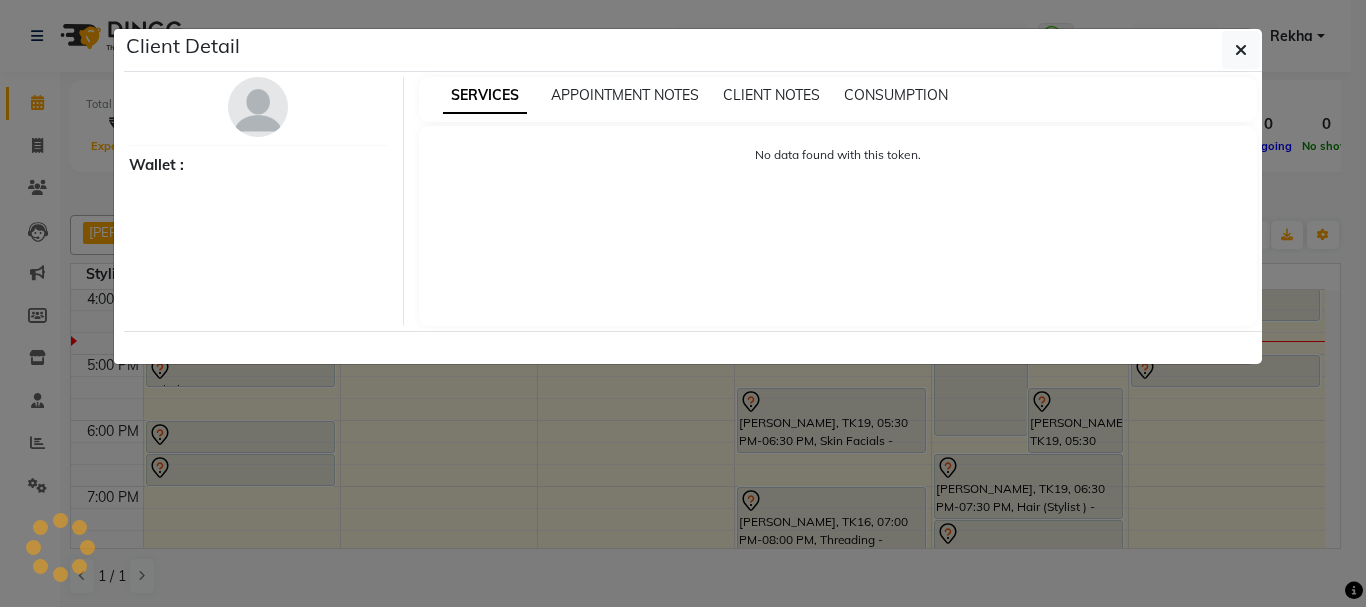 select on "7" 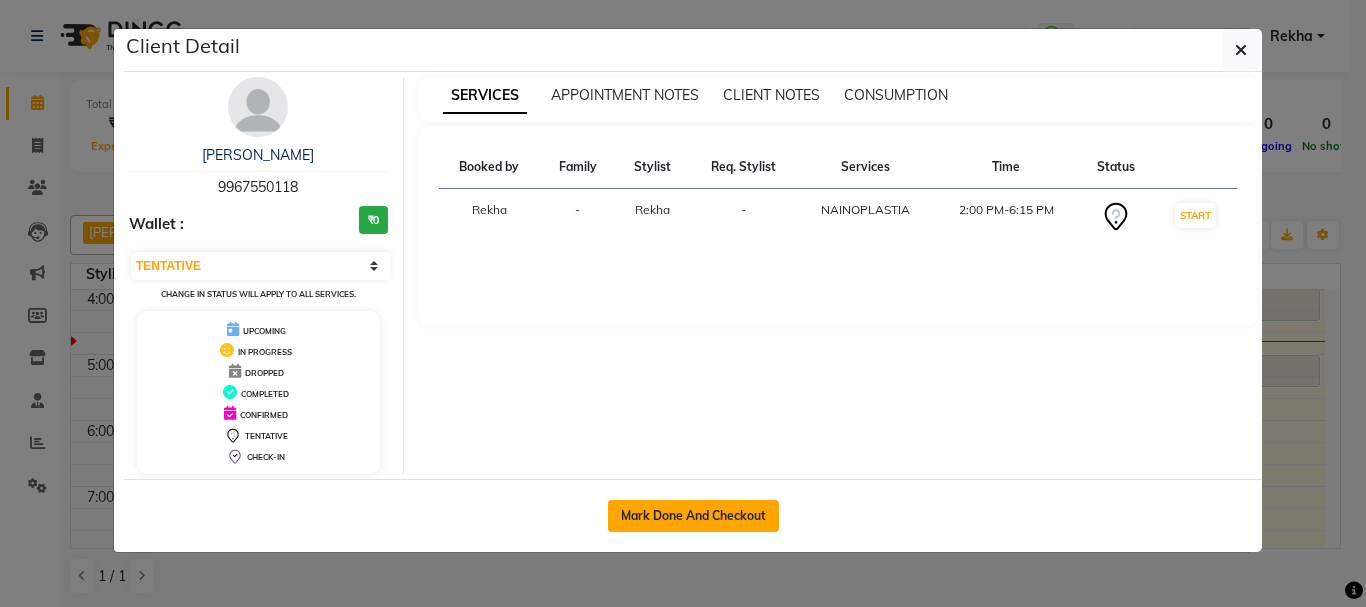 click on "Mark Done And Checkout" 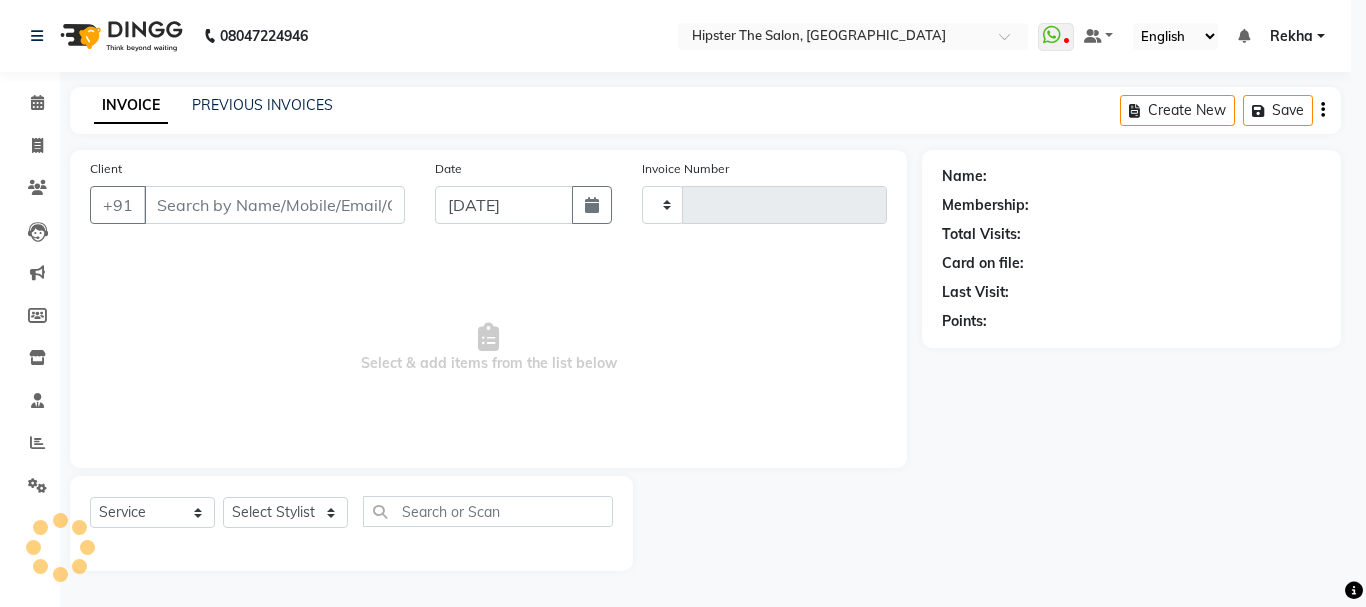 type on "1767" 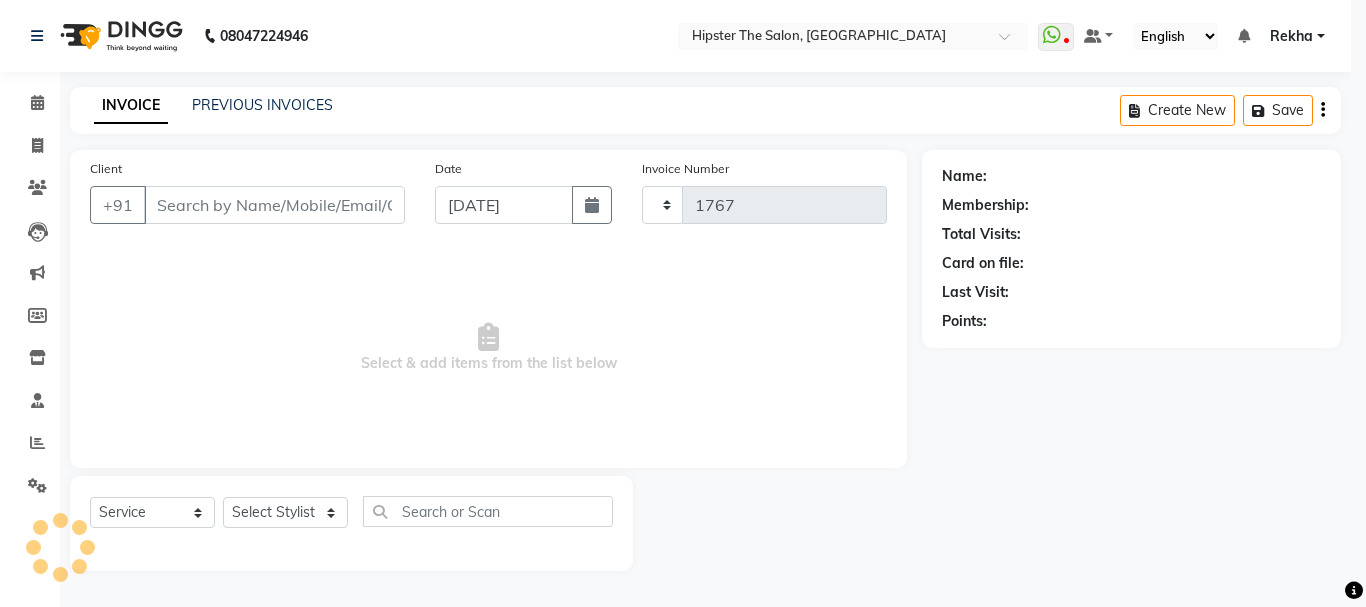 select on "5125" 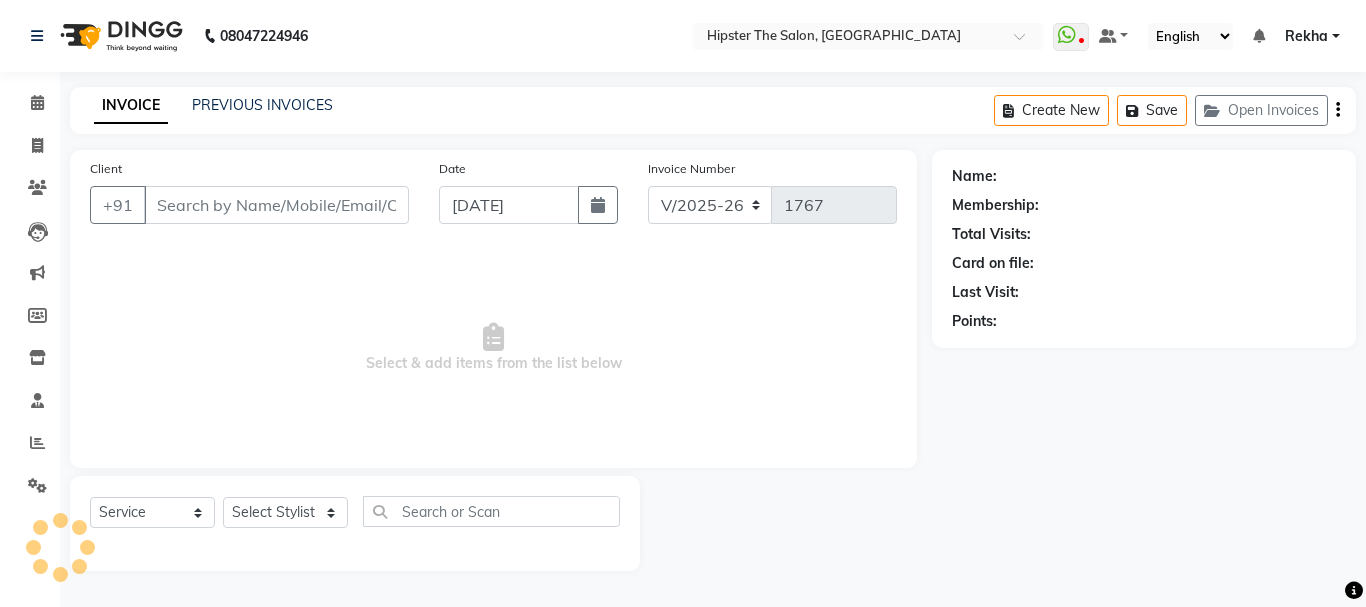type on "9967550118" 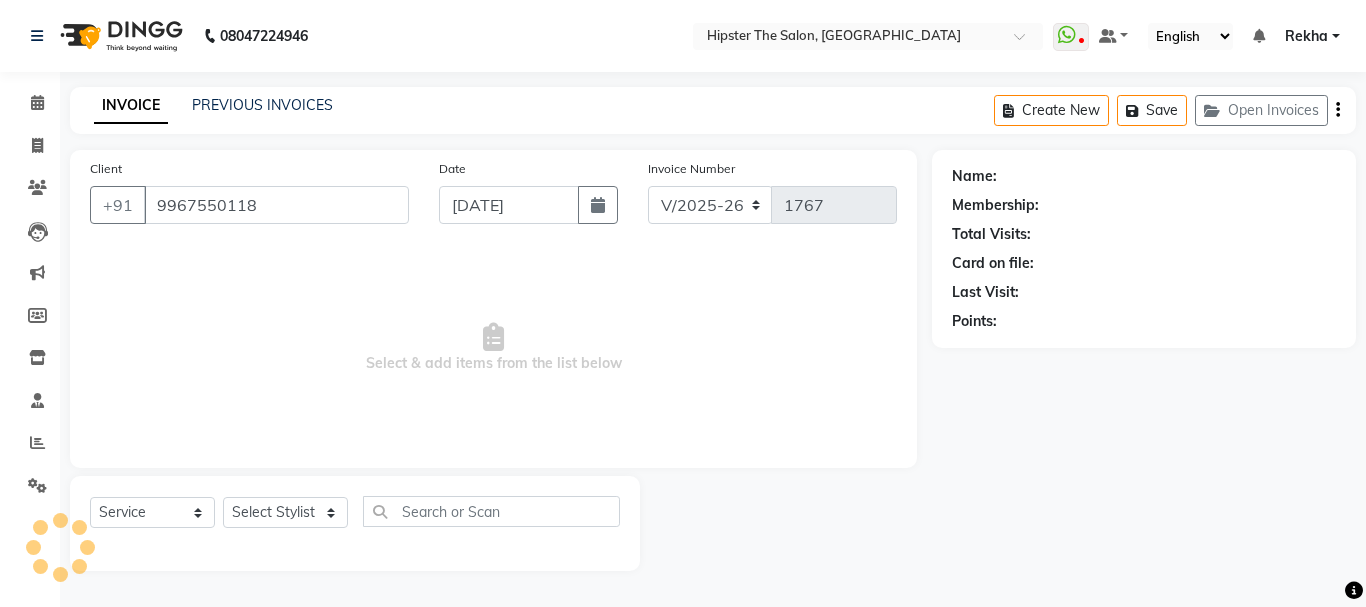 select on "32386" 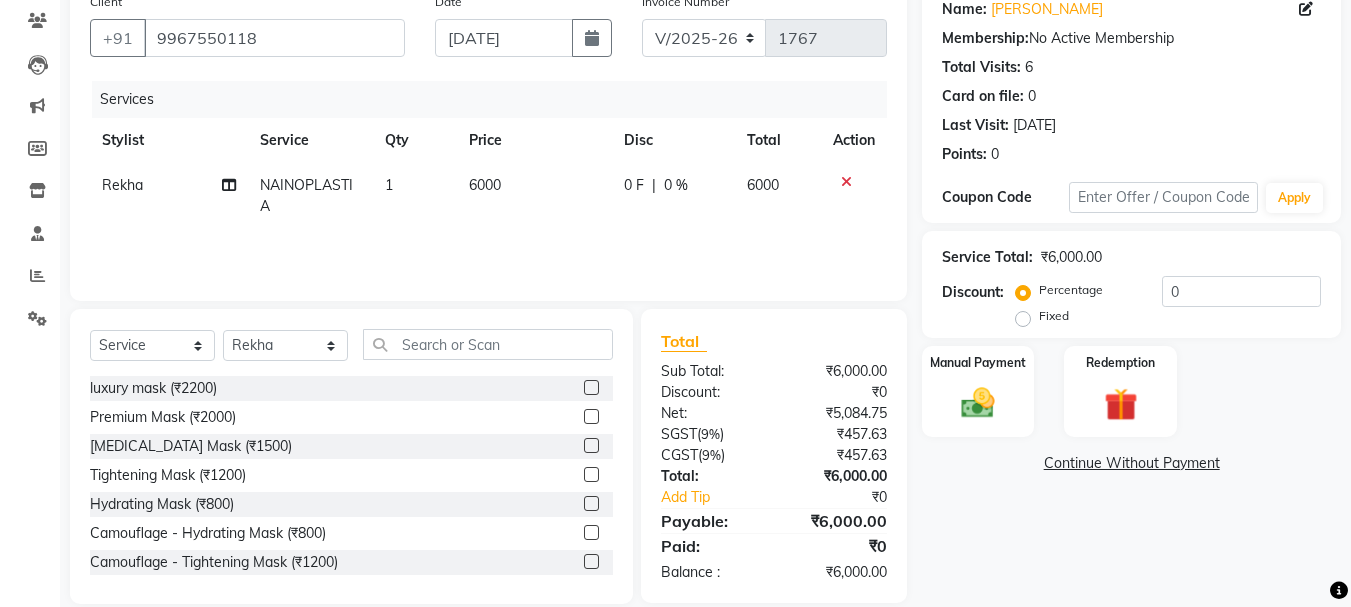 scroll, scrollTop: 194, scrollLeft: 0, axis: vertical 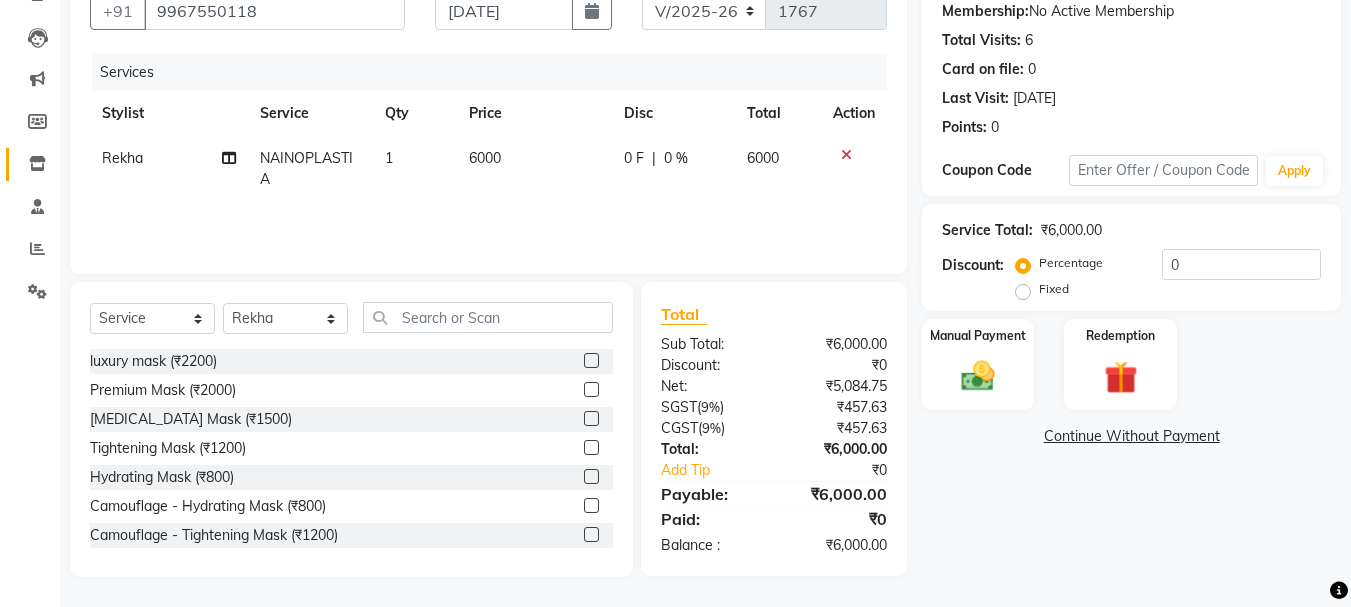 click on "Inventory" 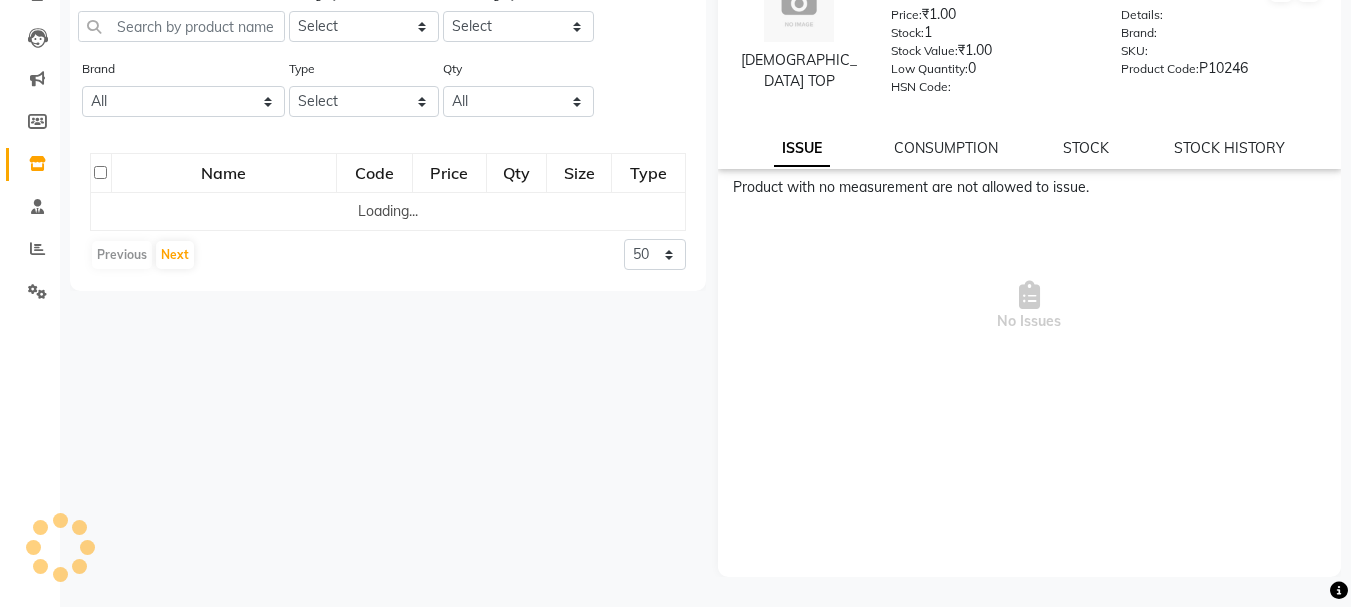 scroll, scrollTop: 0, scrollLeft: 0, axis: both 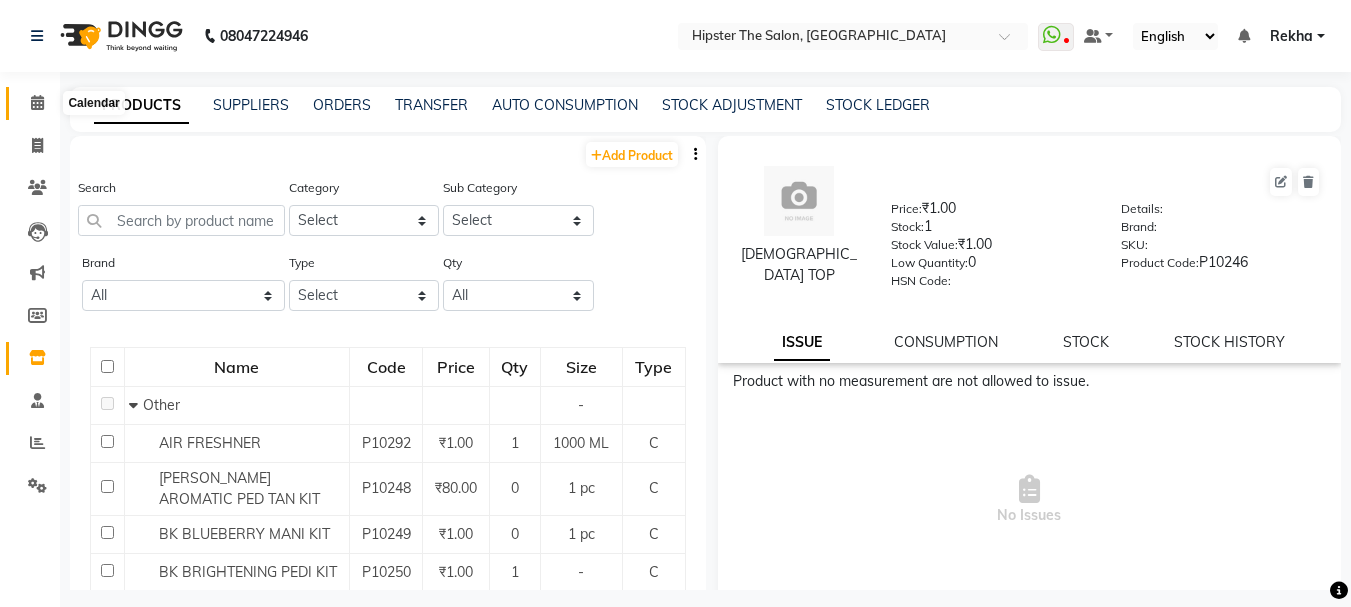 click 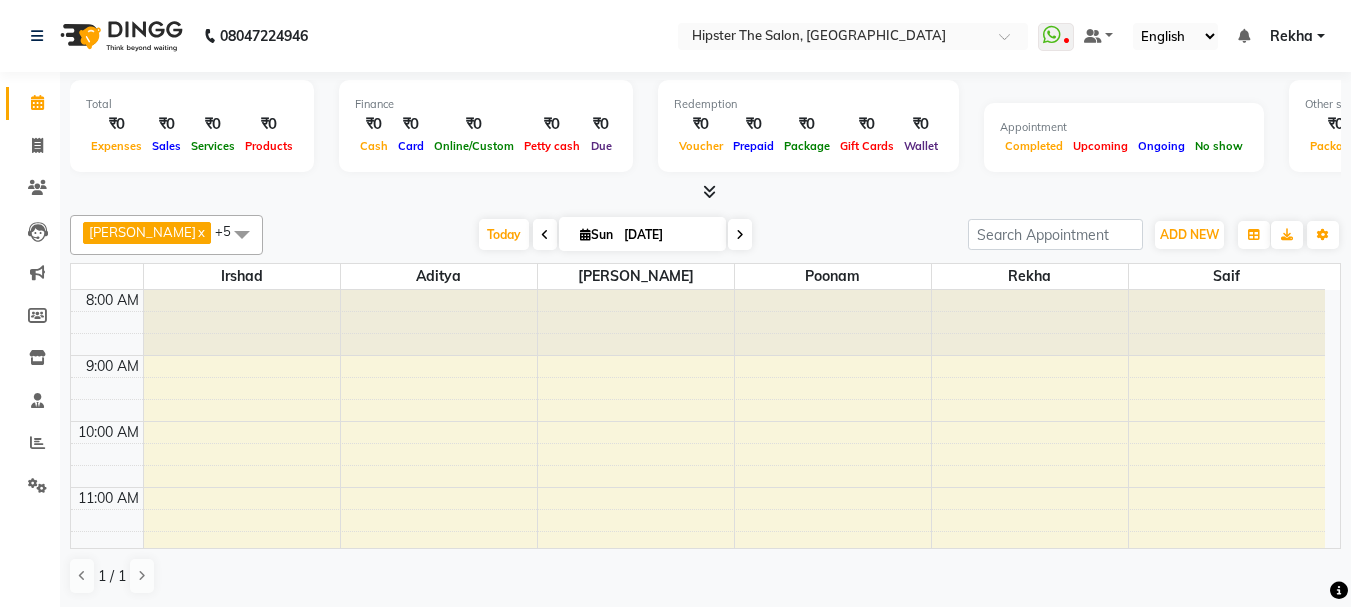 click 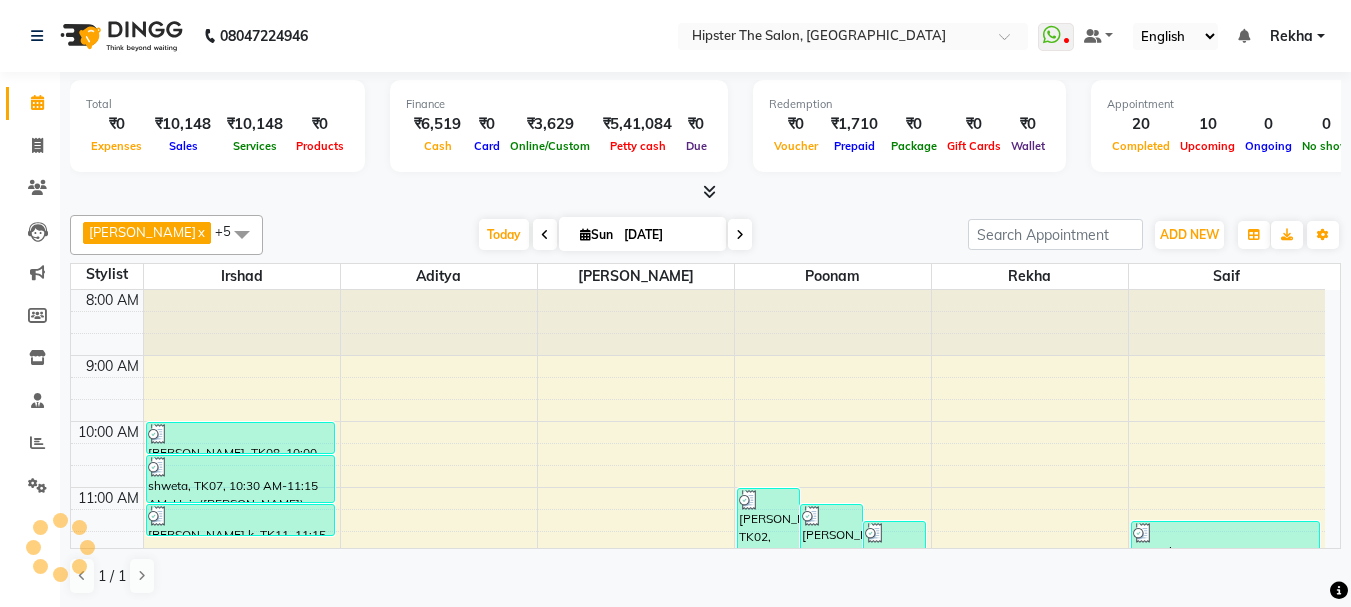 click 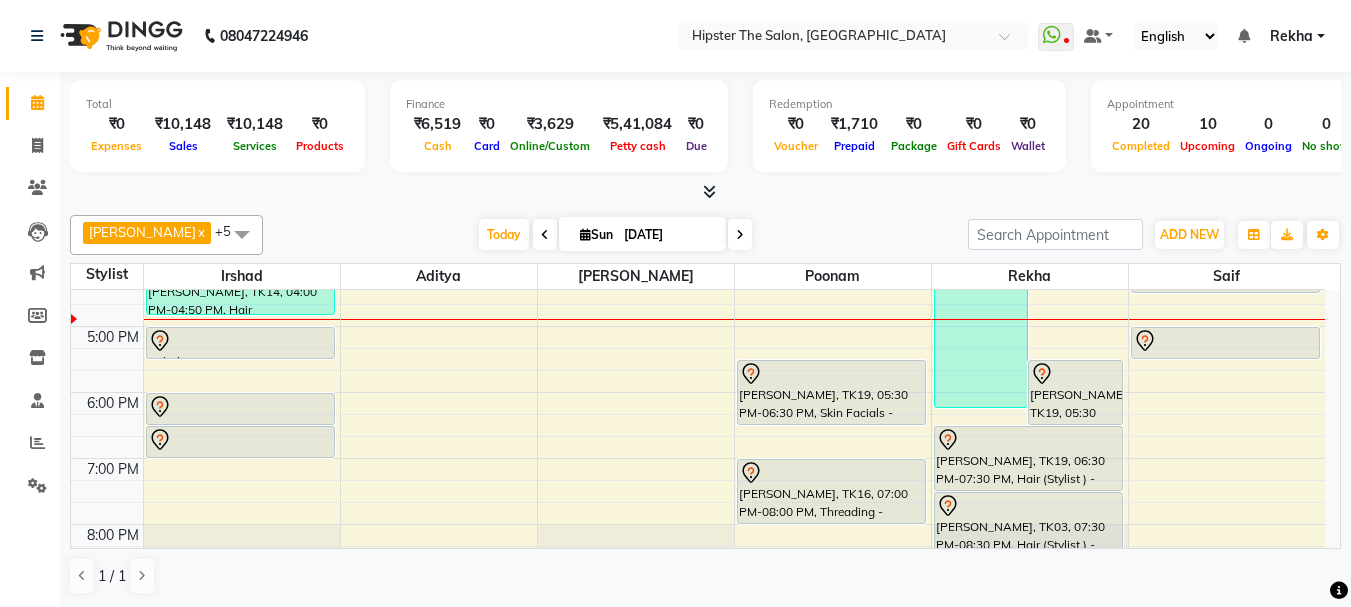 scroll, scrollTop: 587, scrollLeft: 0, axis: vertical 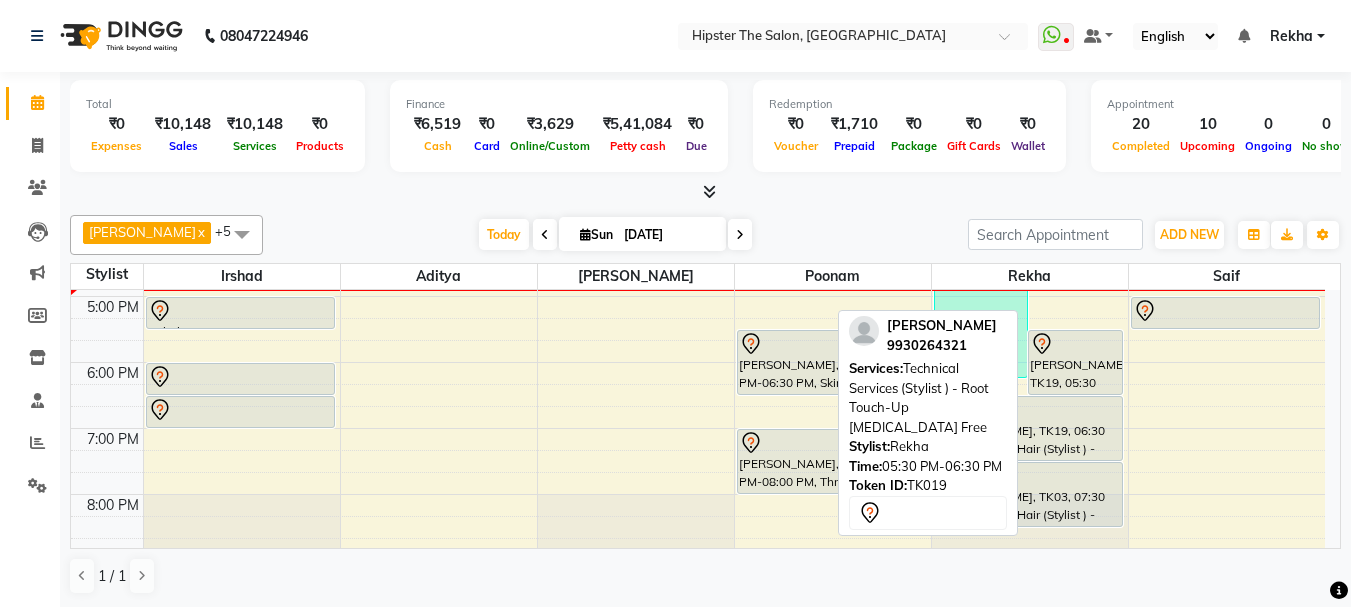 click on "[PERSON_NAME], TK19, 05:30 PM-06:30 PM, Technical Services (Stylist ) - Root Touch-Up [MEDICAL_DATA] Free" at bounding box center (1075, 362) 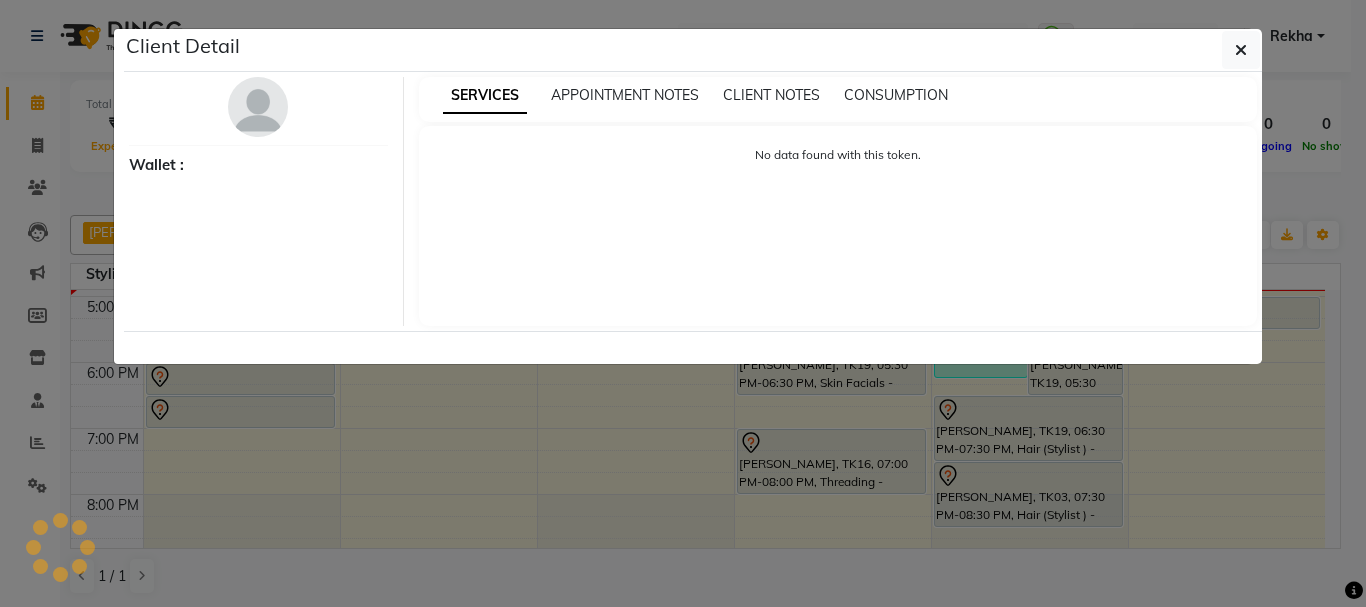 select on "7" 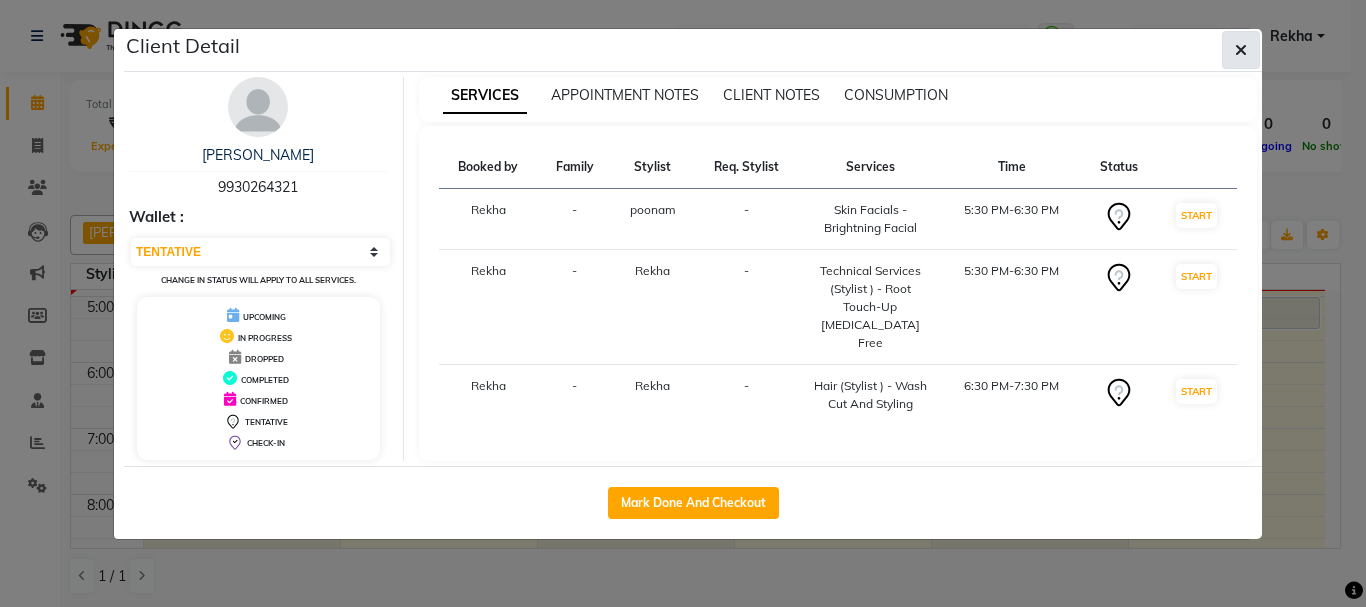 click 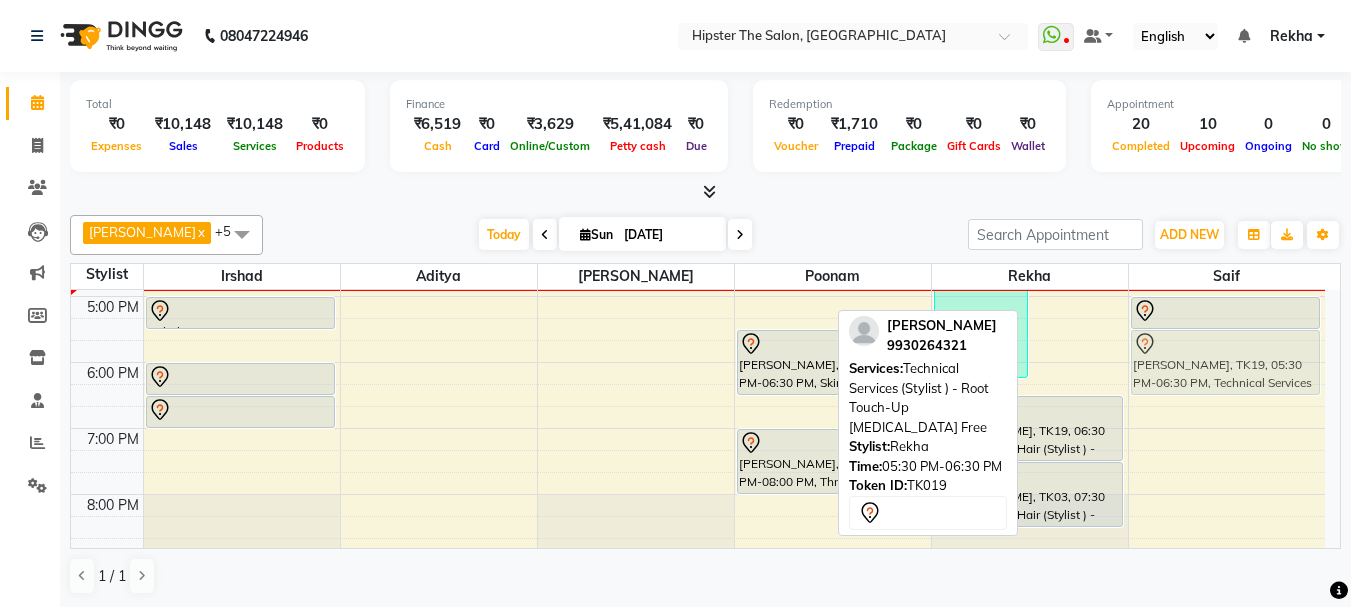 drag, startPoint x: 1069, startPoint y: 369, endPoint x: 1155, endPoint y: 378, distance: 86.46965 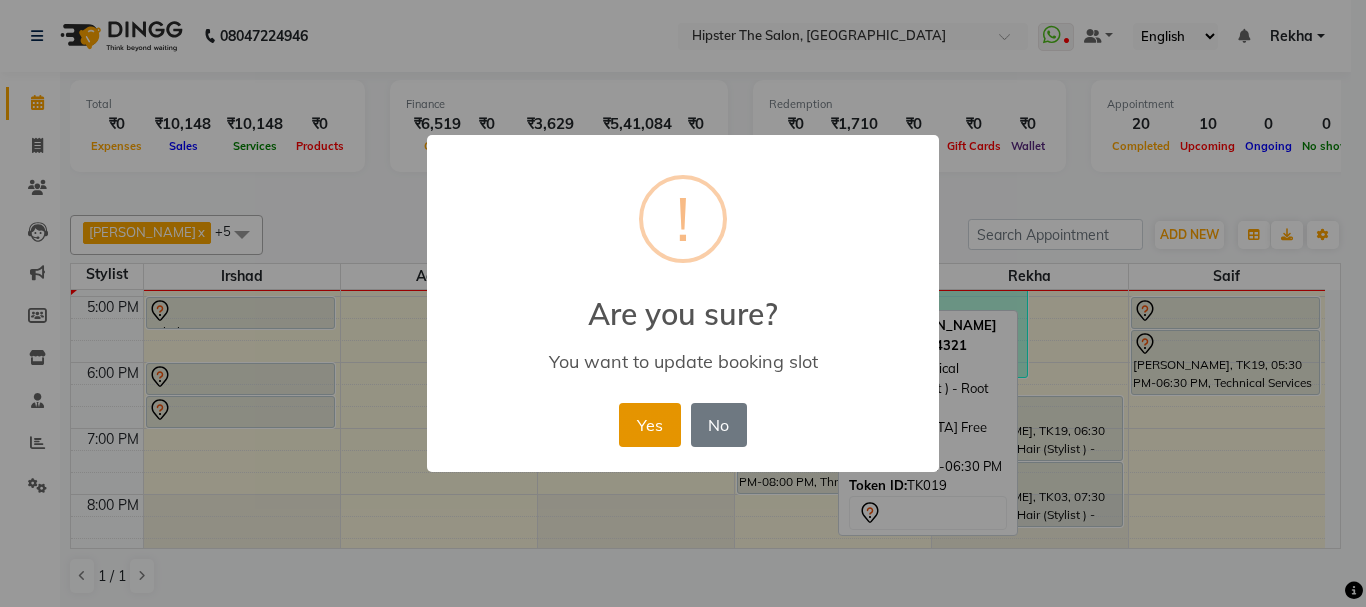 click on "Yes" at bounding box center (649, 425) 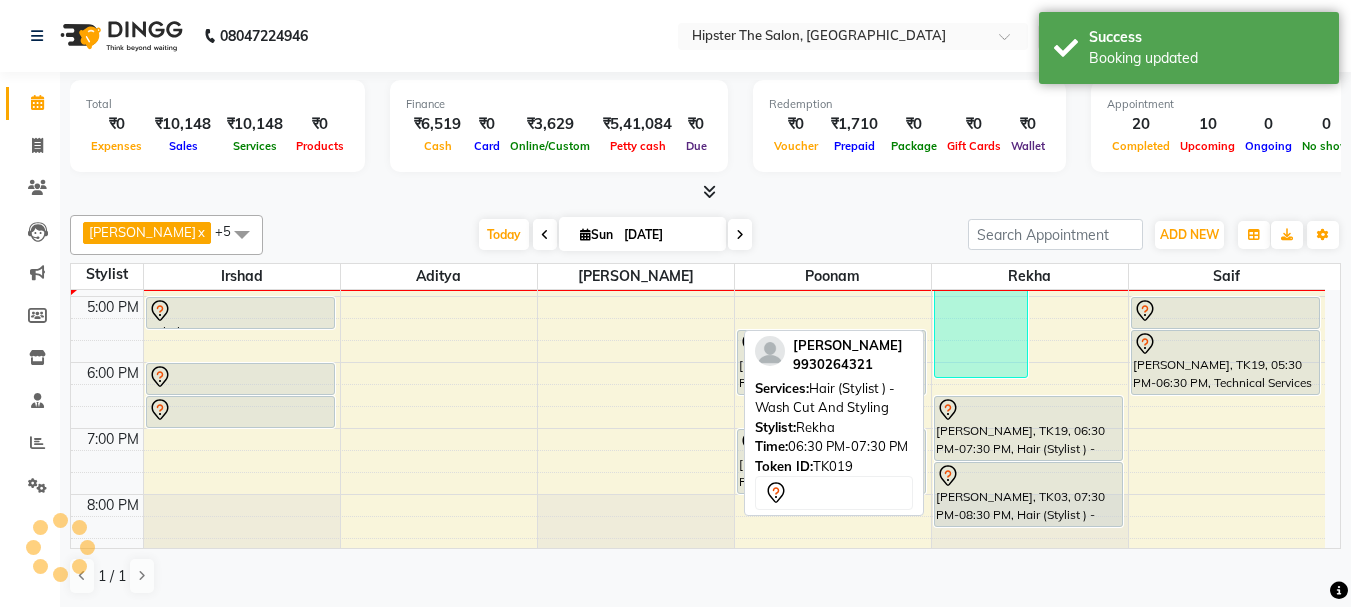 click on "[PERSON_NAME], TK19, 06:30 PM-07:30 PM, Hair (Stylist ) - Wash Cut And Styling" at bounding box center [1028, 428] 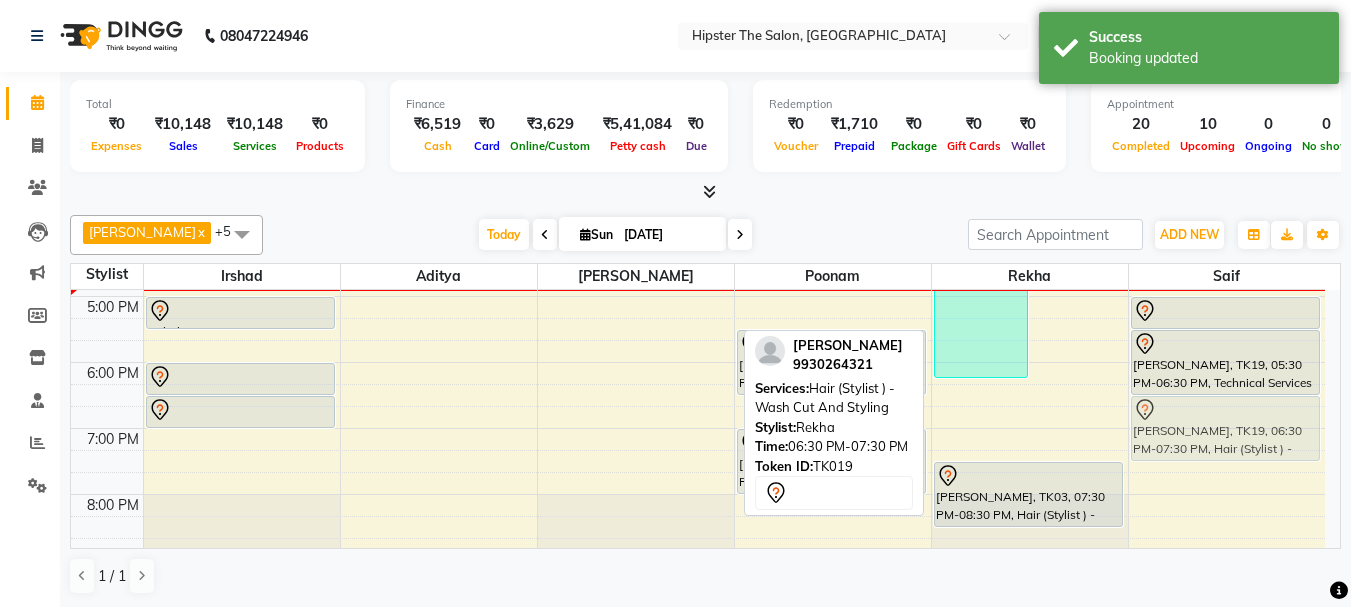 drag, startPoint x: 1060, startPoint y: 421, endPoint x: 1204, endPoint y: 419, distance: 144.01389 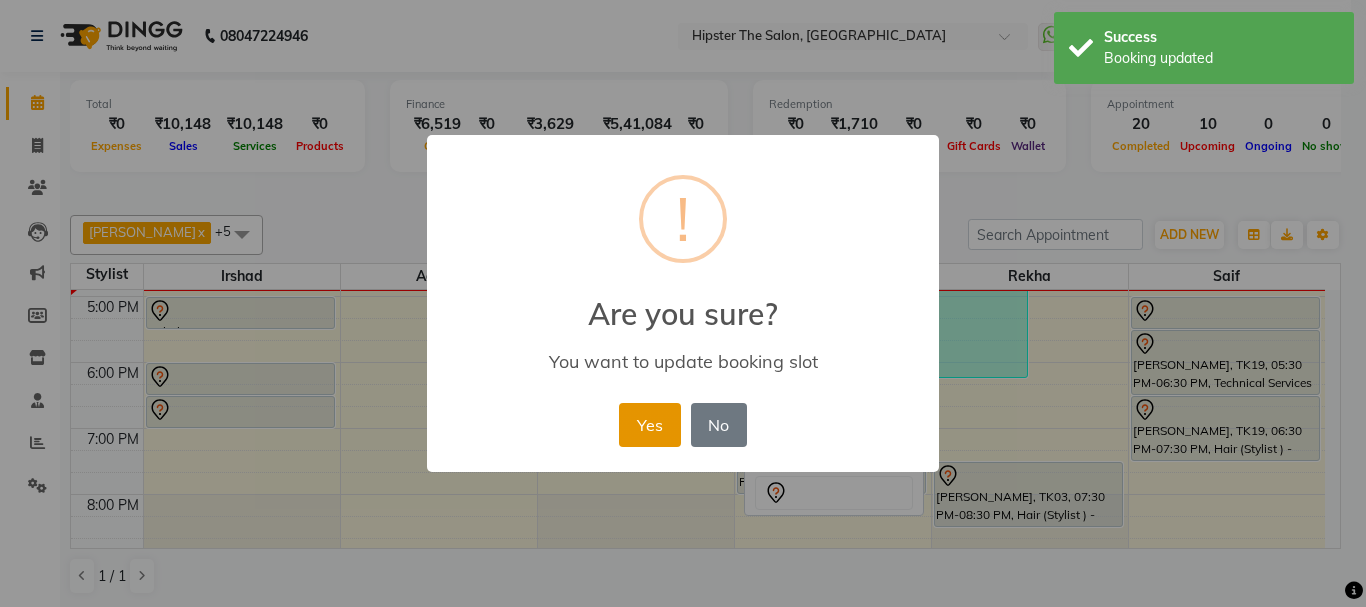 click on "Yes" at bounding box center [649, 425] 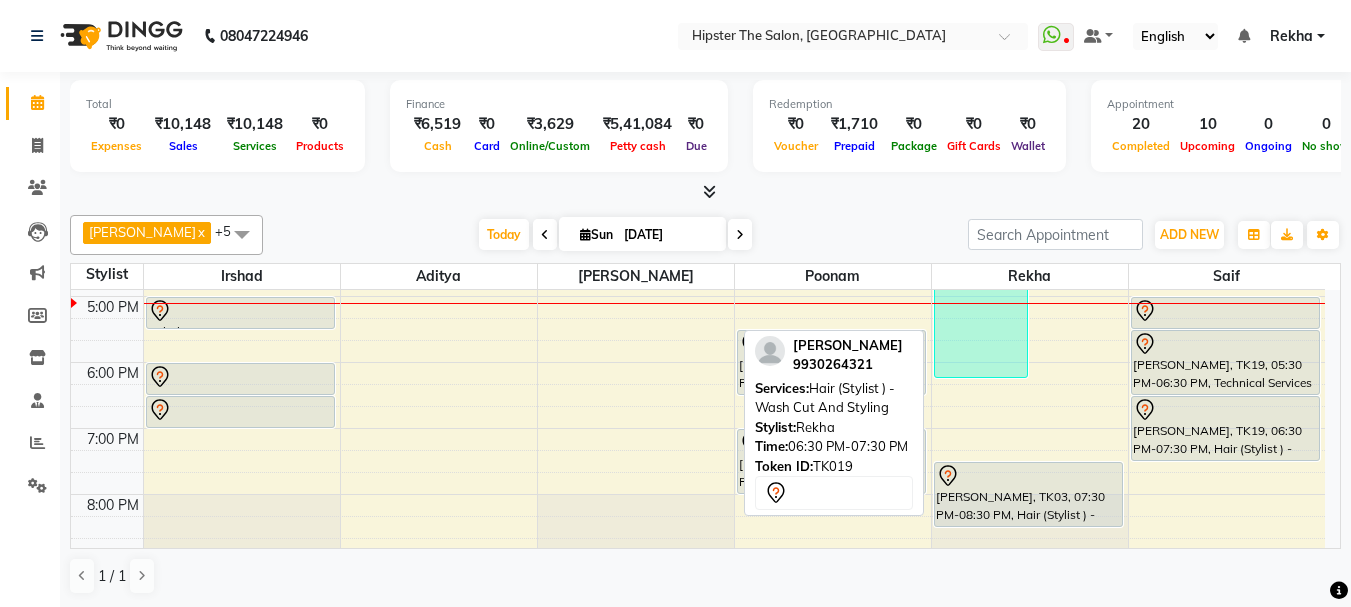 click at bounding box center [834, 493] 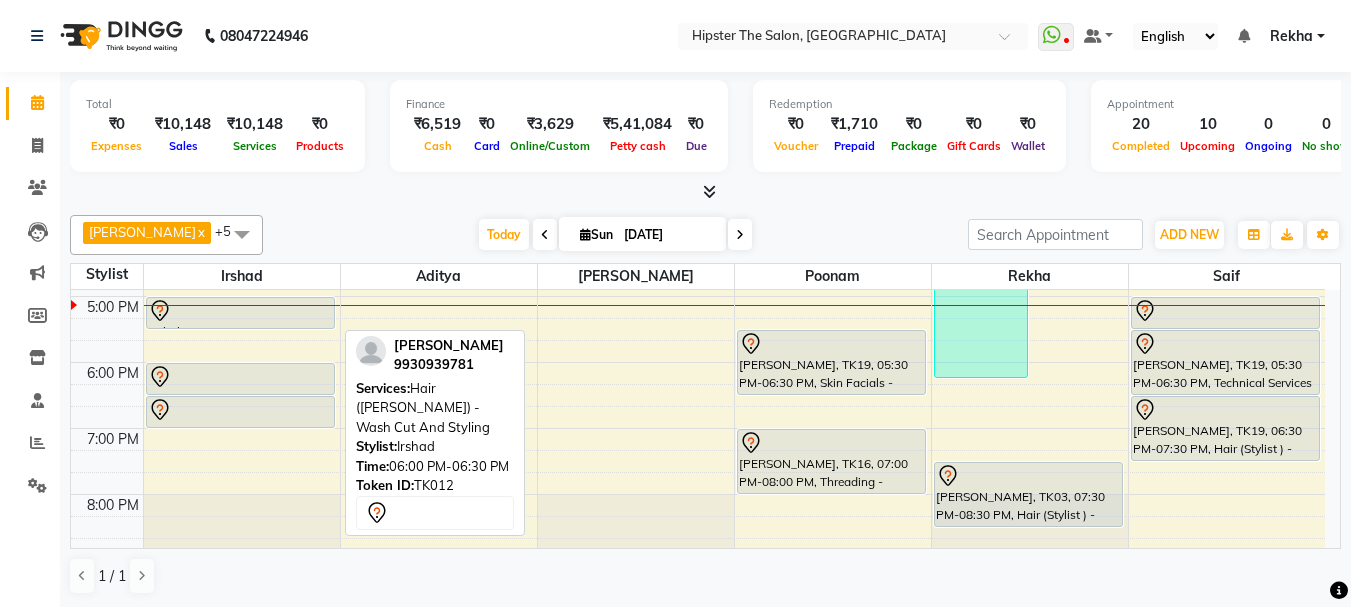 click at bounding box center [240, 377] 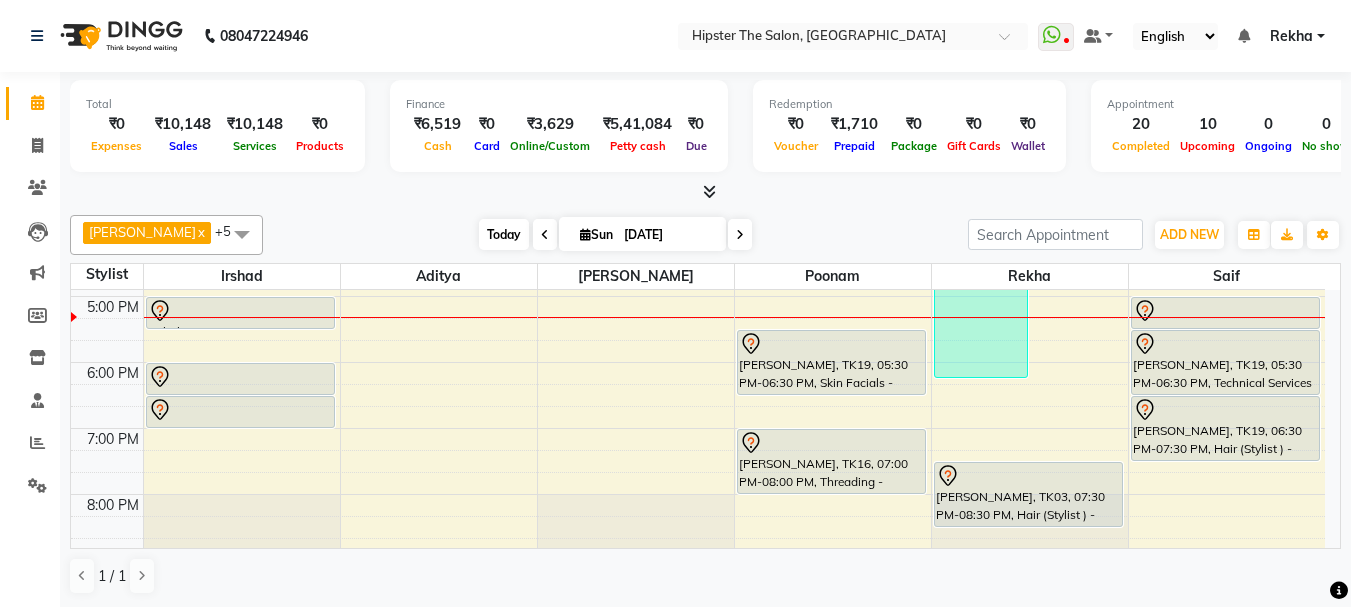 click on "Today" at bounding box center (504, 234) 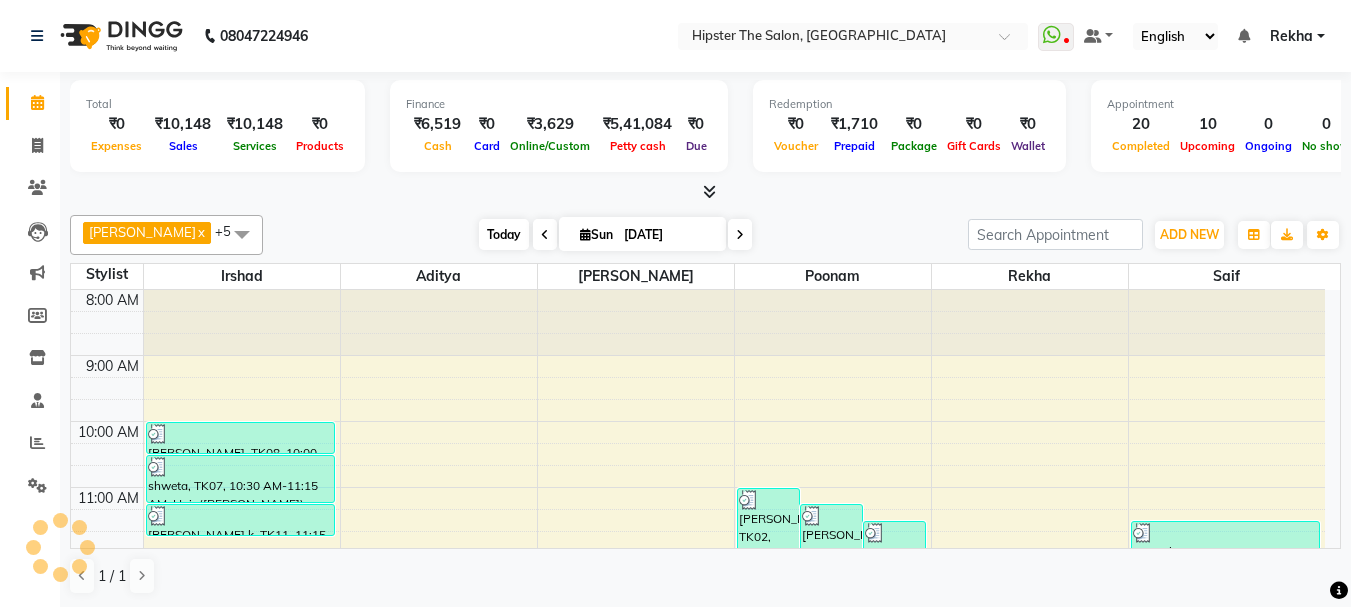 scroll, scrollTop: 595, scrollLeft: 0, axis: vertical 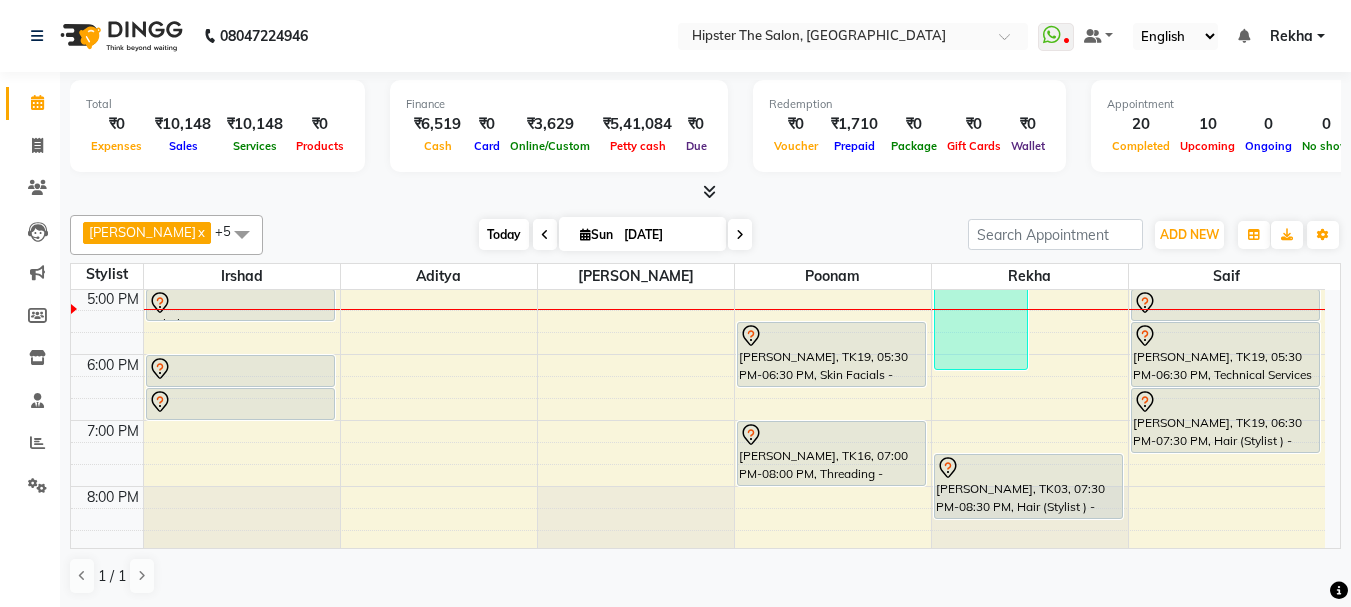 click on "Today" at bounding box center (504, 234) 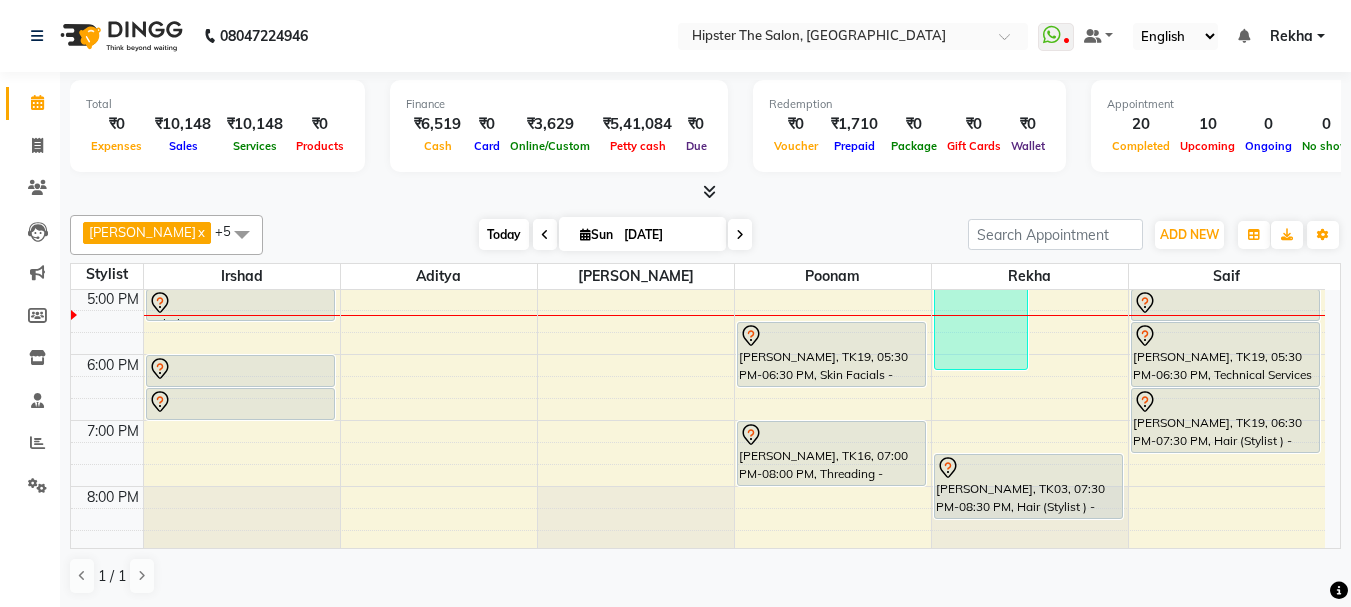 click on "Today" at bounding box center (504, 234) 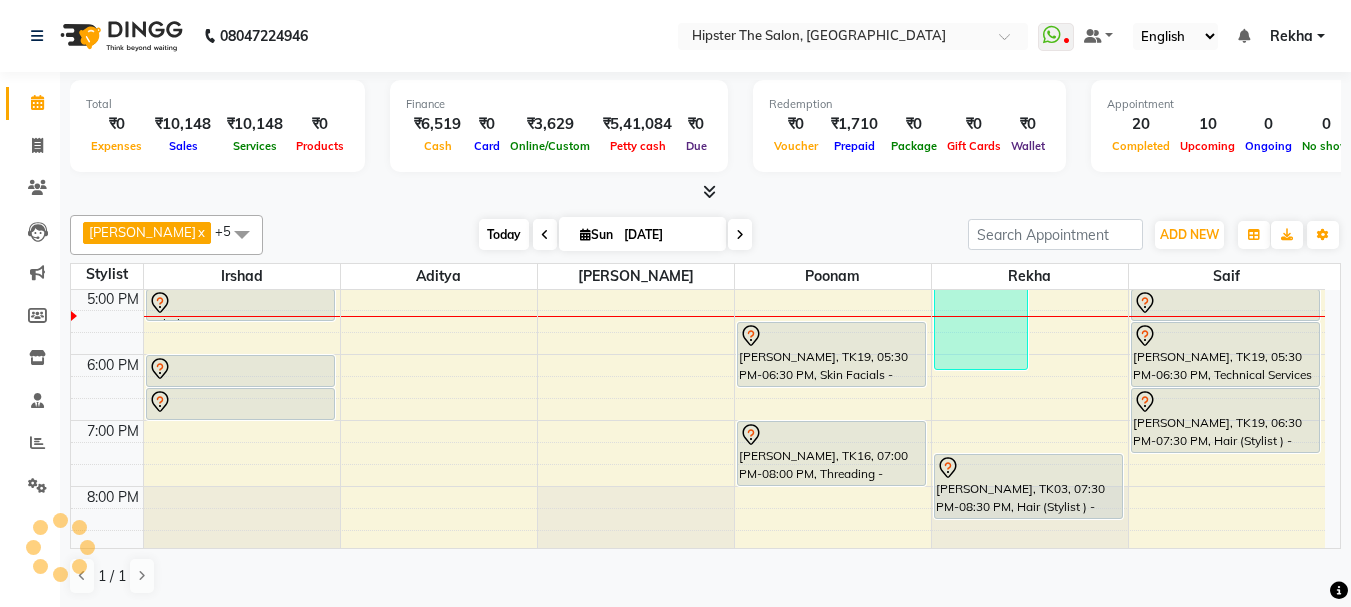 scroll, scrollTop: 595, scrollLeft: 0, axis: vertical 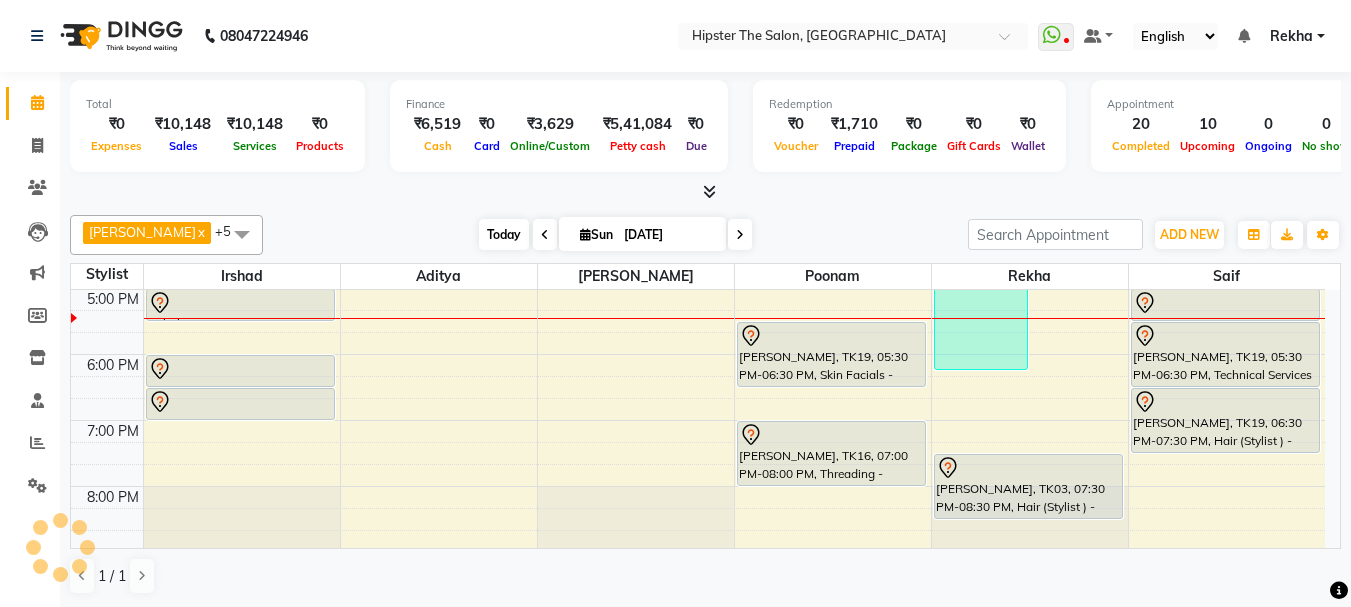 click on "Today" at bounding box center (504, 234) 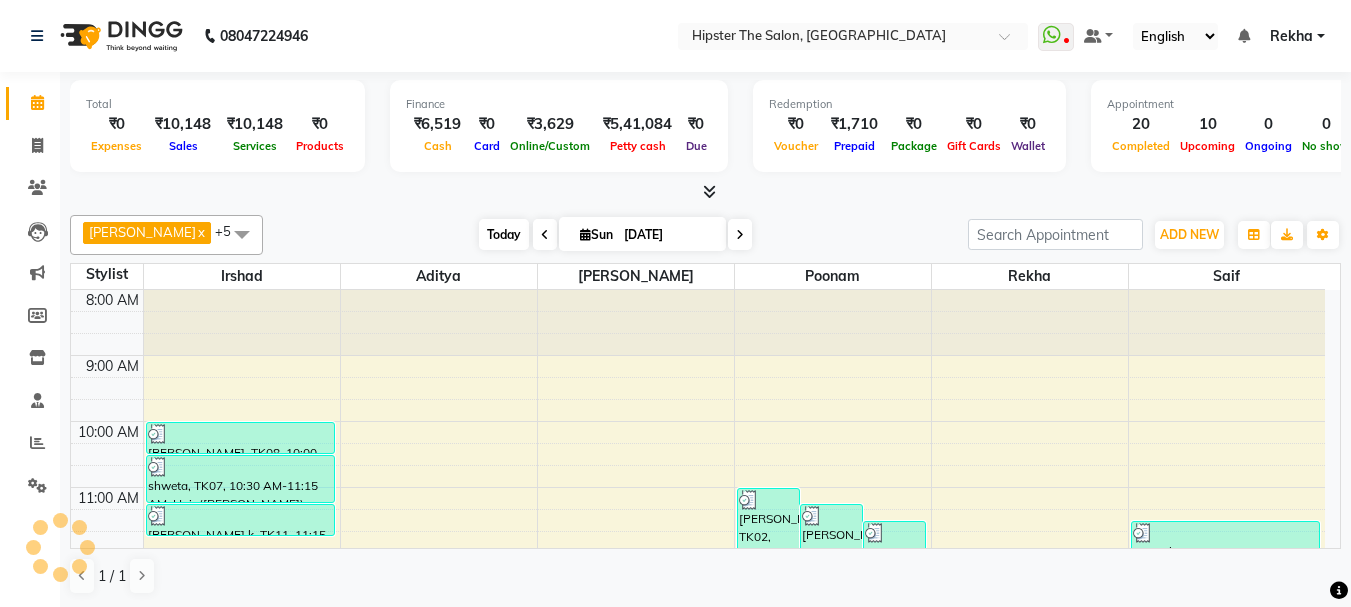 scroll, scrollTop: 595, scrollLeft: 0, axis: vertical 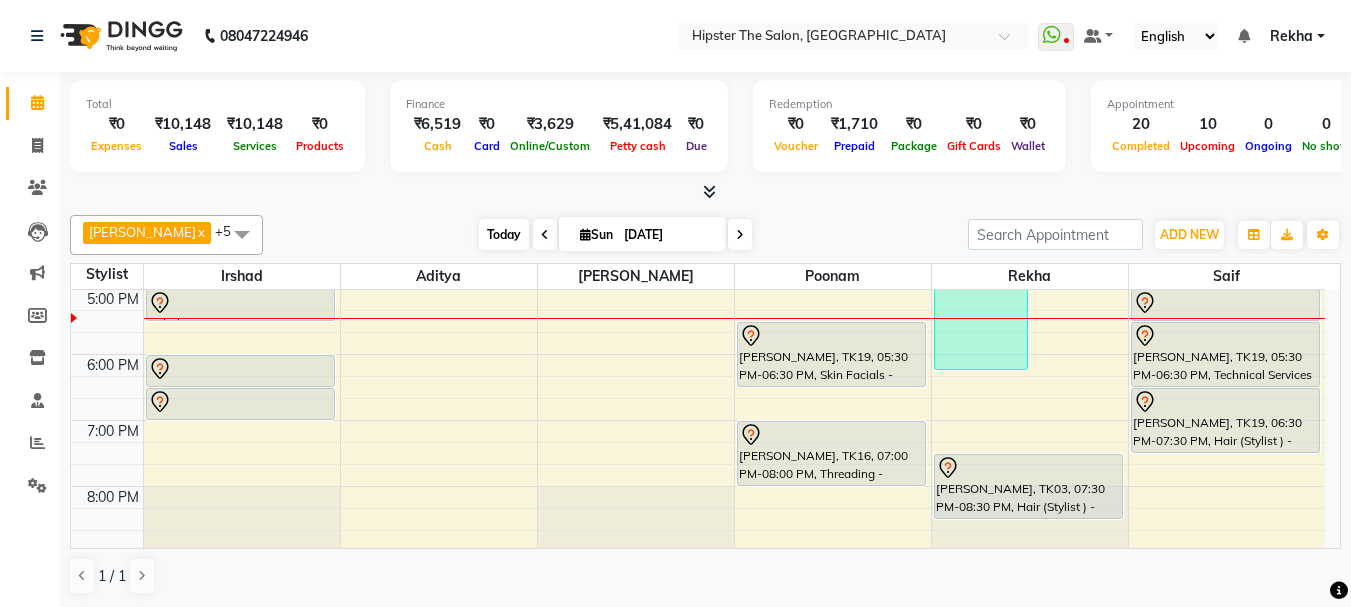 click on "Today" at bounding box center [504, 234] 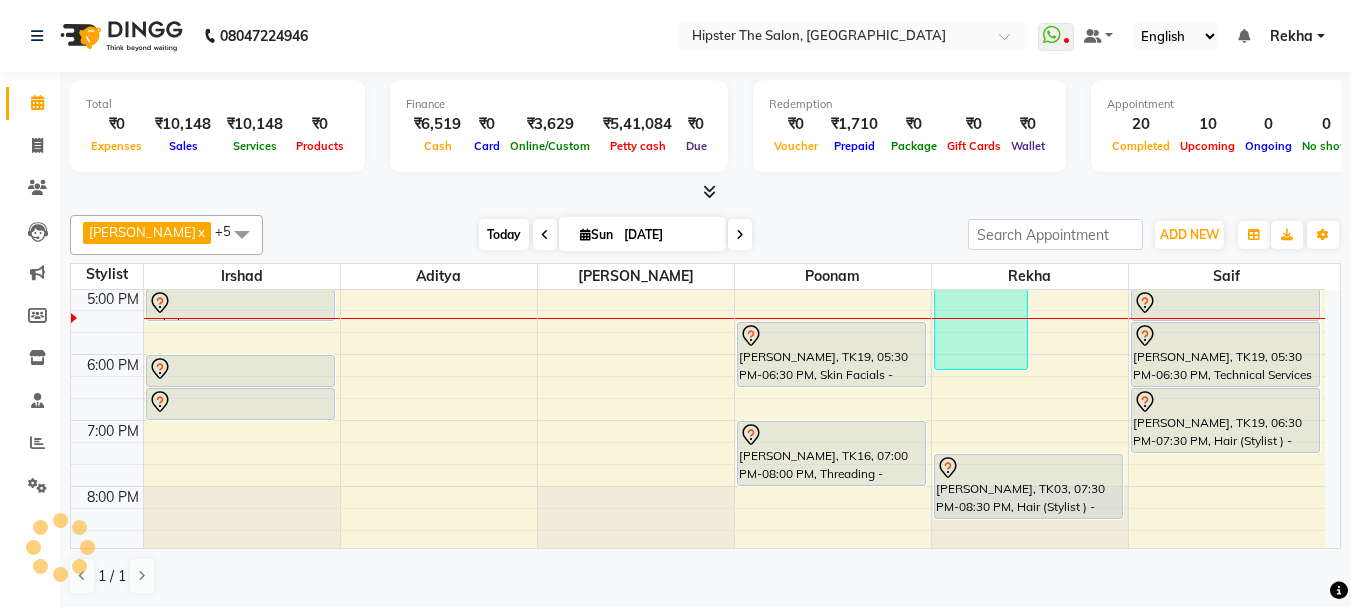 click on "Today" at bounding box center (504, 234) 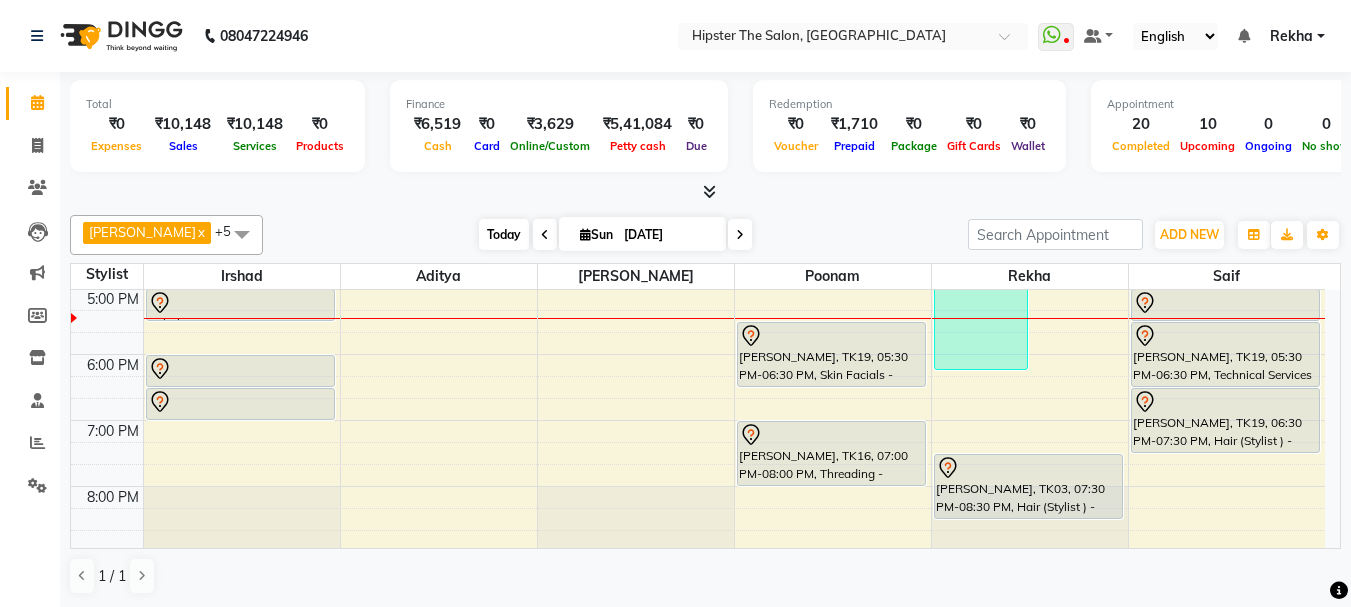 click on "Today" at bounding box center (504, 234) 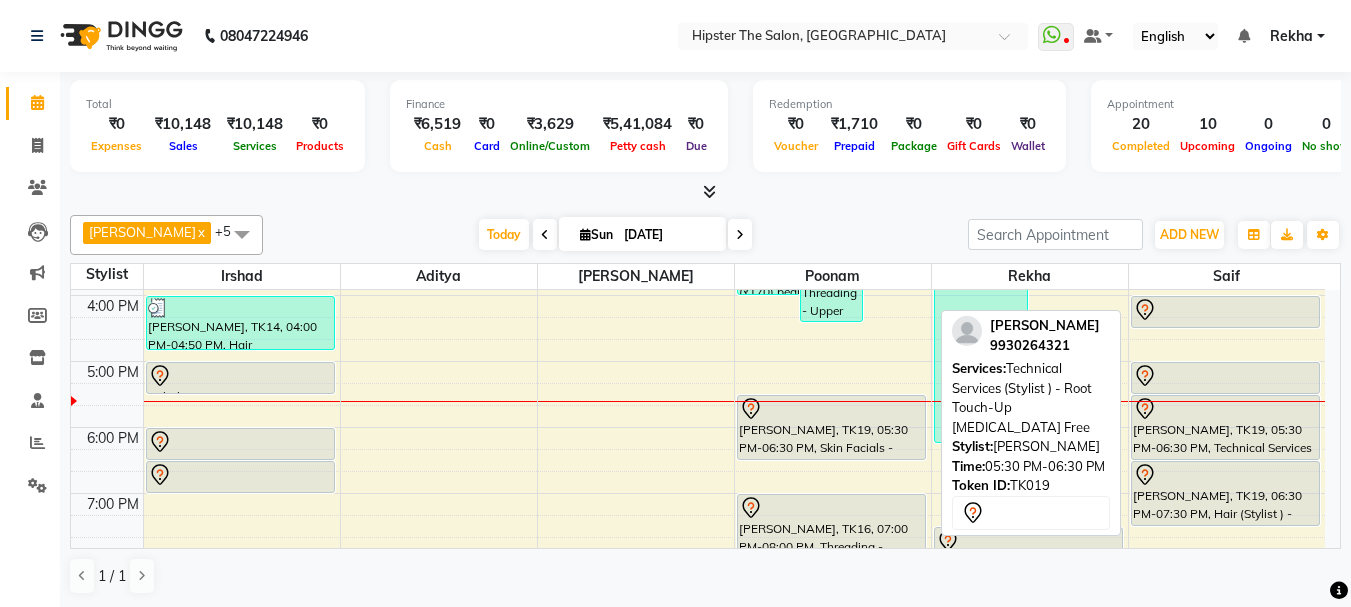 scroll, scrollTop: 495, scrollLeft: 0, axis: vertical 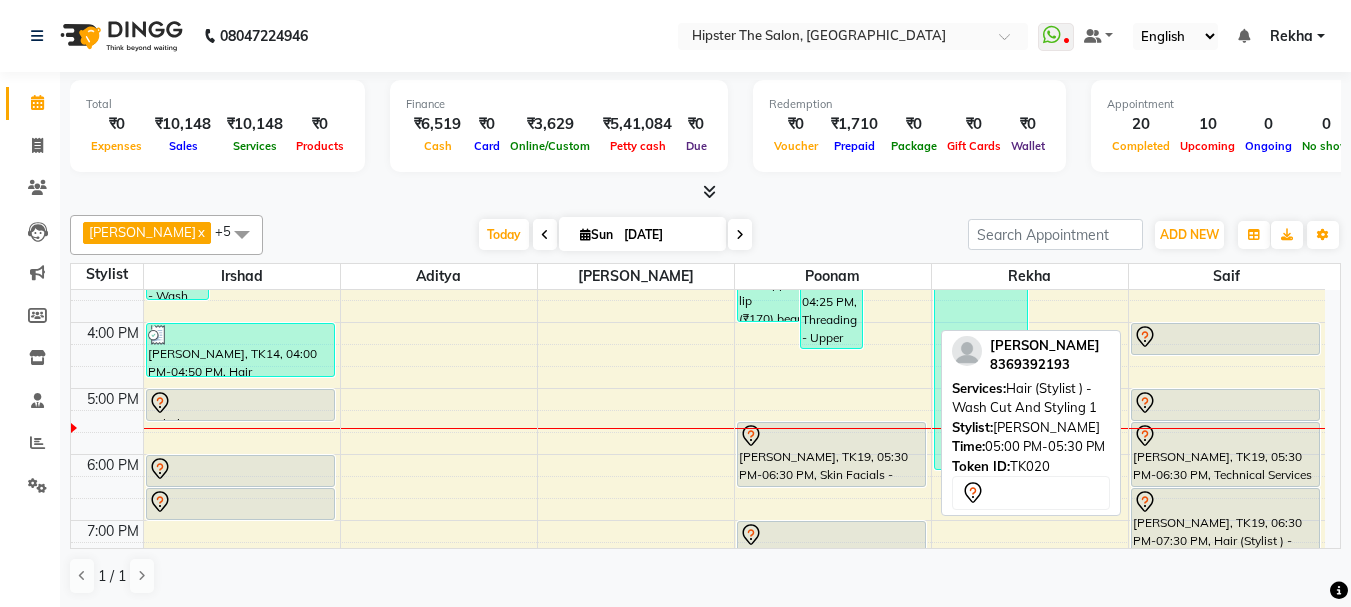 click at bounding box center (1226, 403) 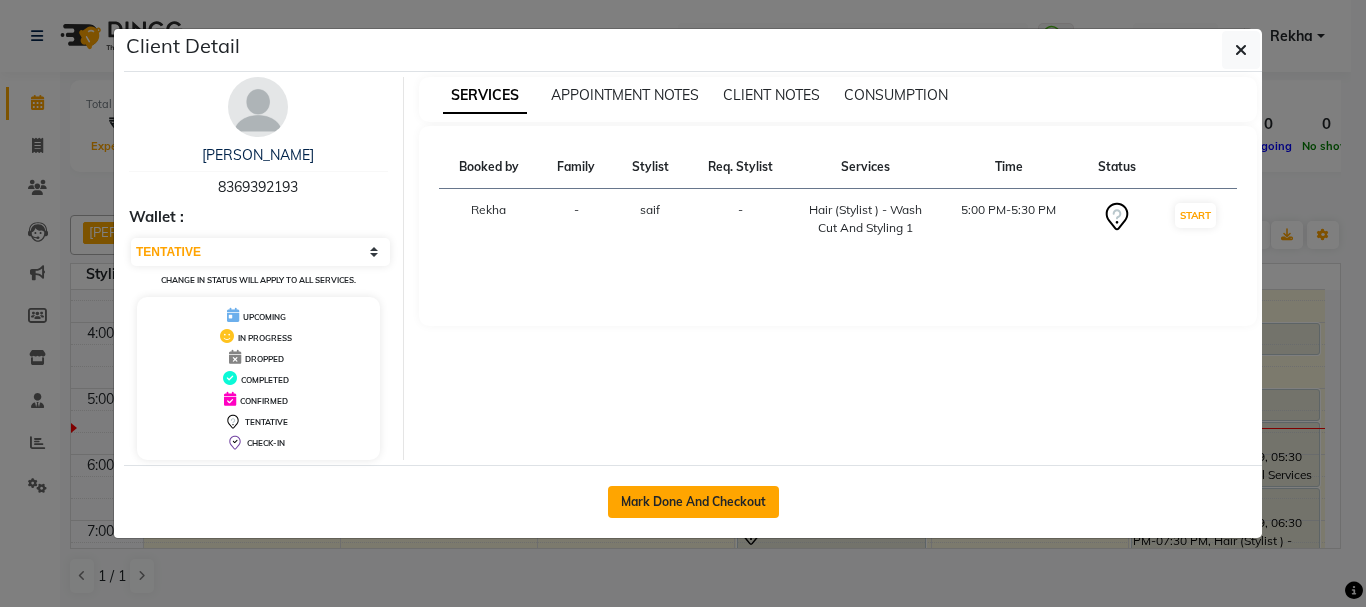 click on "Mark Done And Checkout" 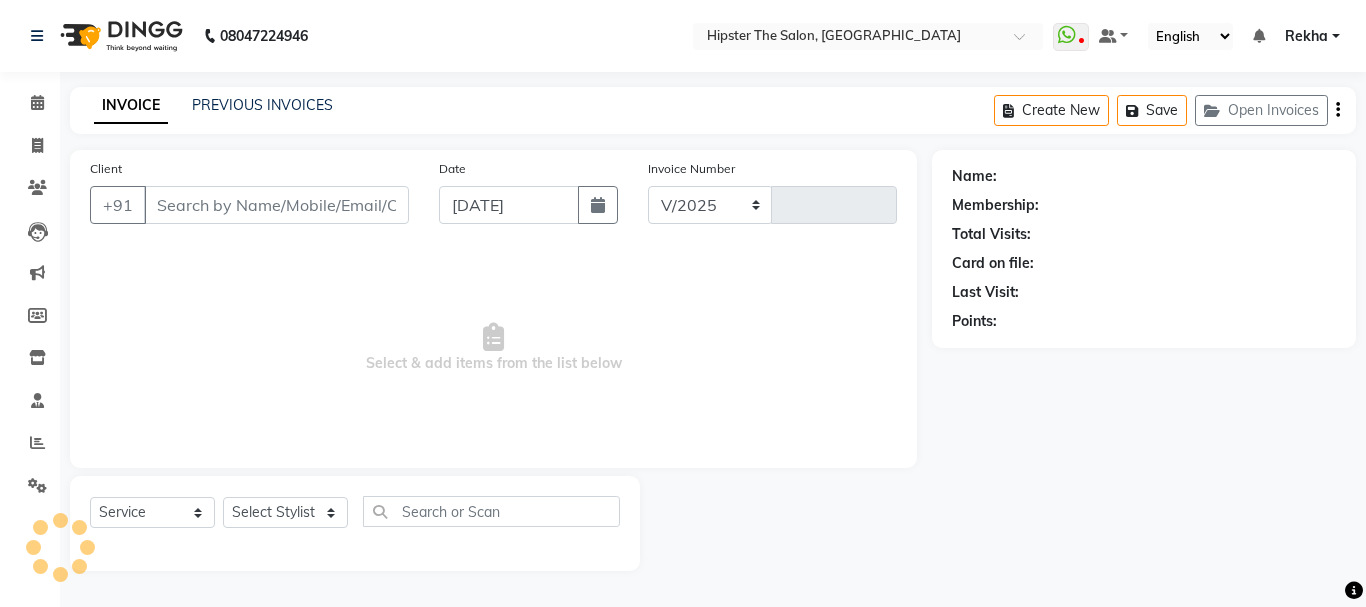 select on "5125" 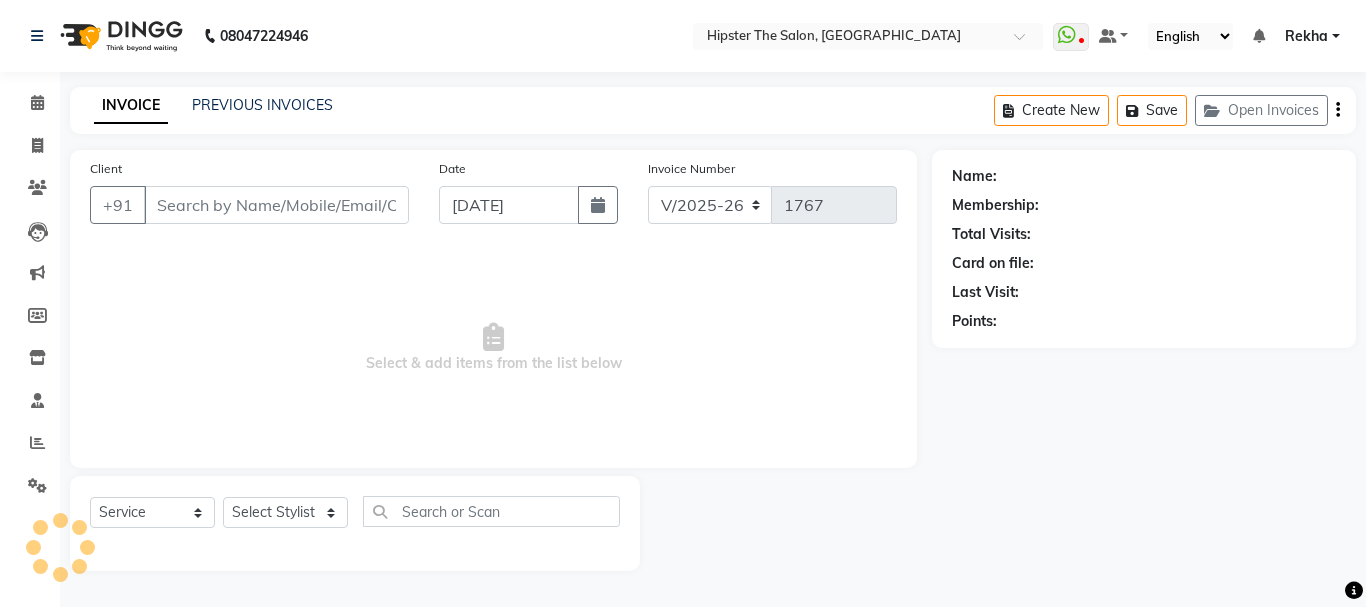 type on "8369392193" 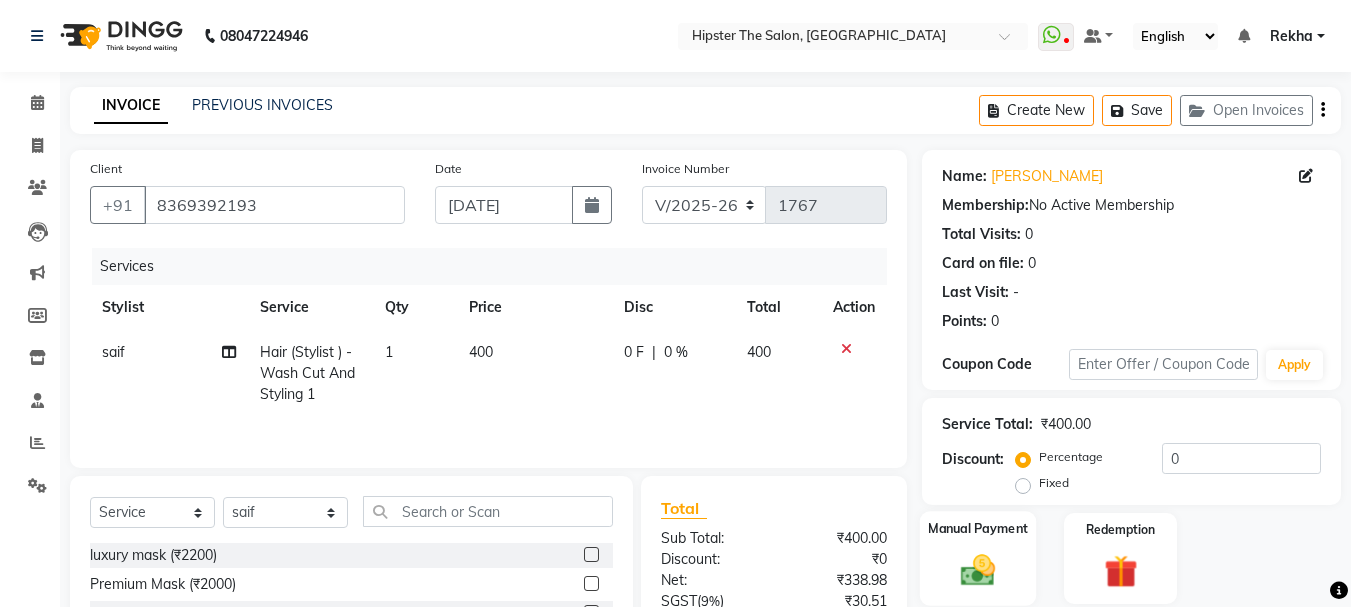 click 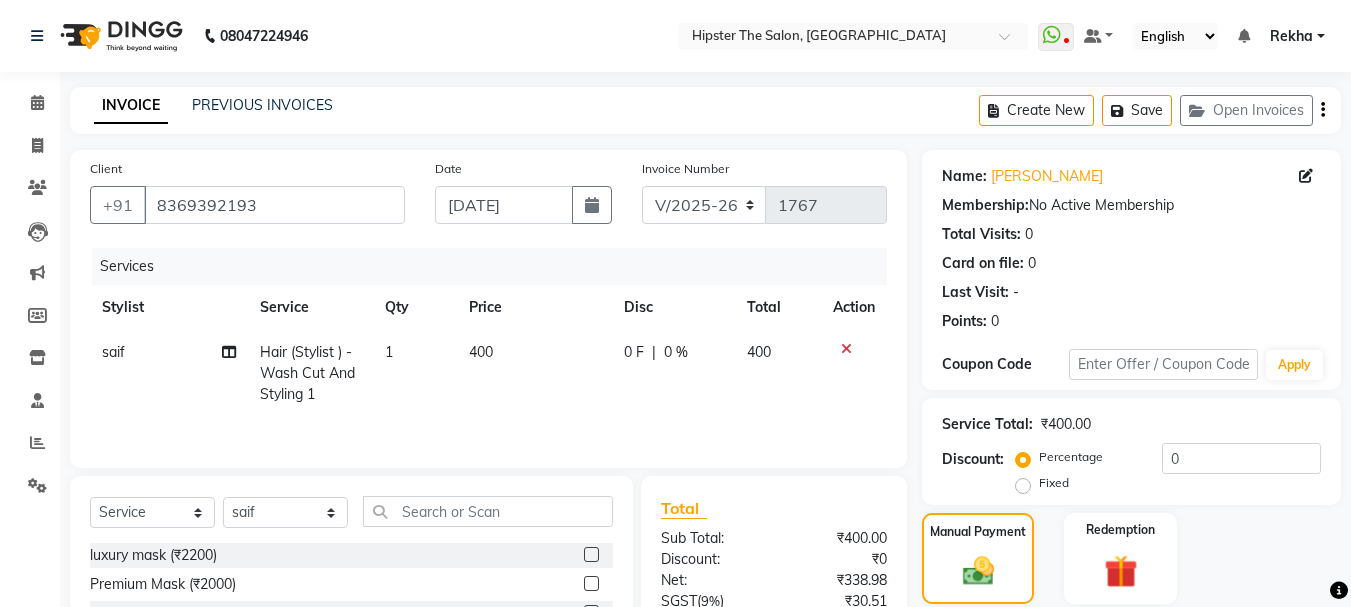 scroll, scrollTop: 196, scrollLeft: 0, axis: vertical 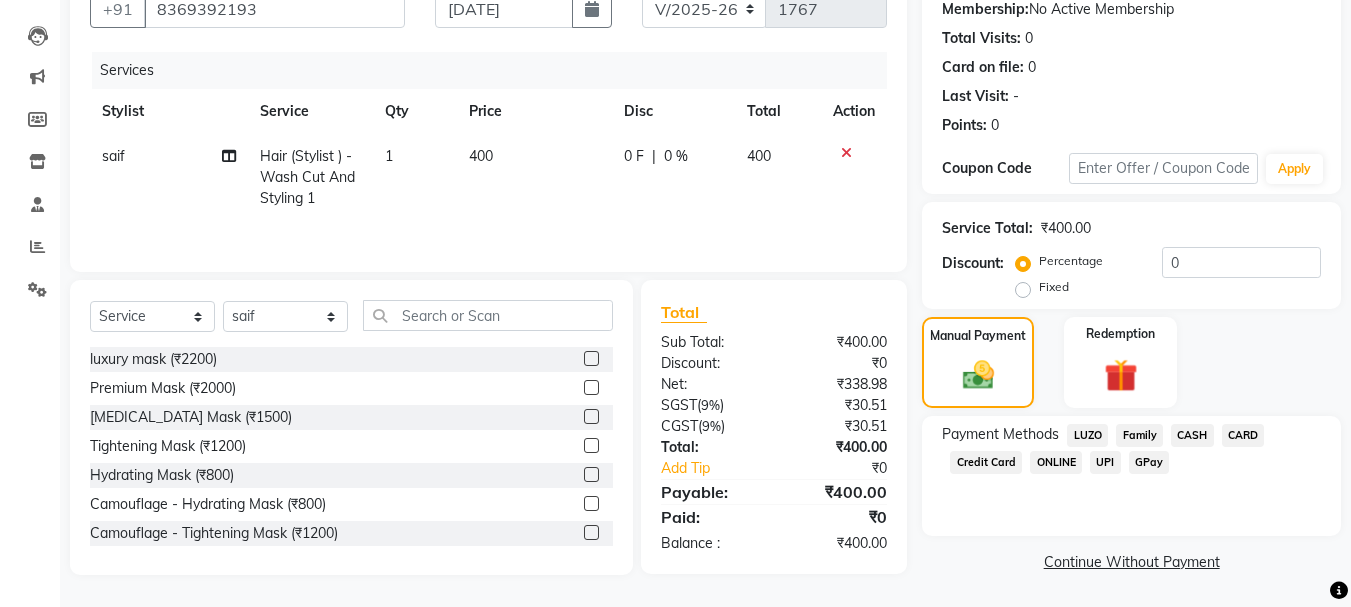 click on "GPay" 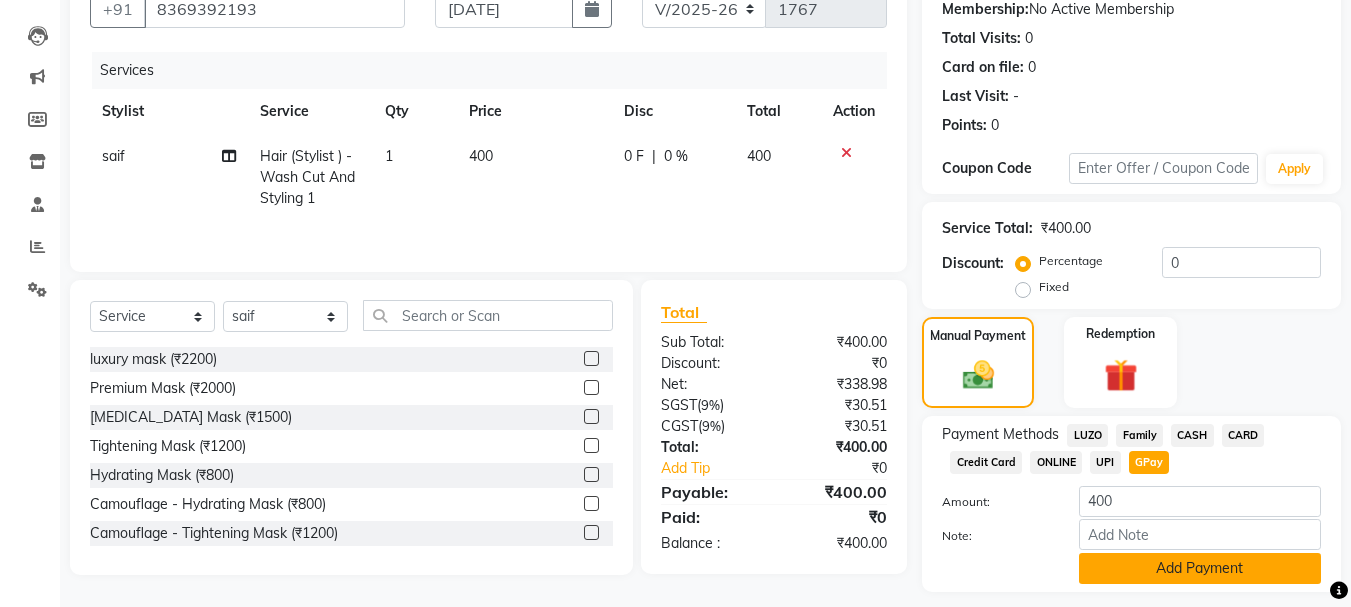 click on "Add Payment" 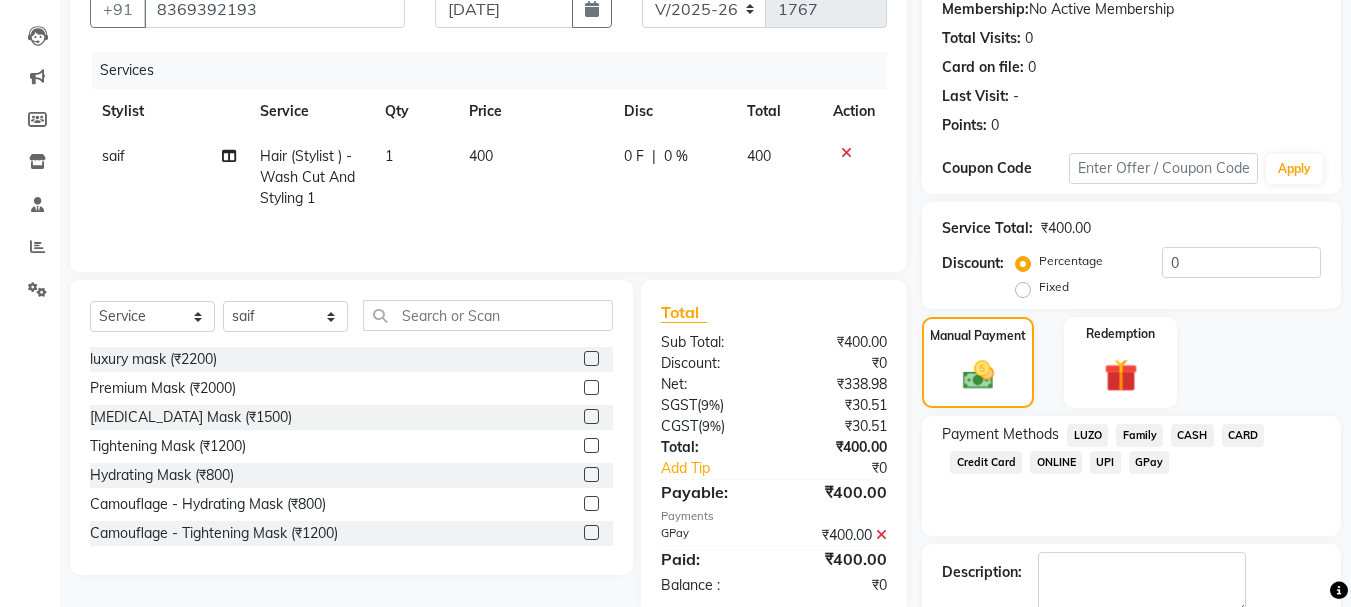 scroll, scrollTop: 309, scrollLeft: 0, axis: vertical 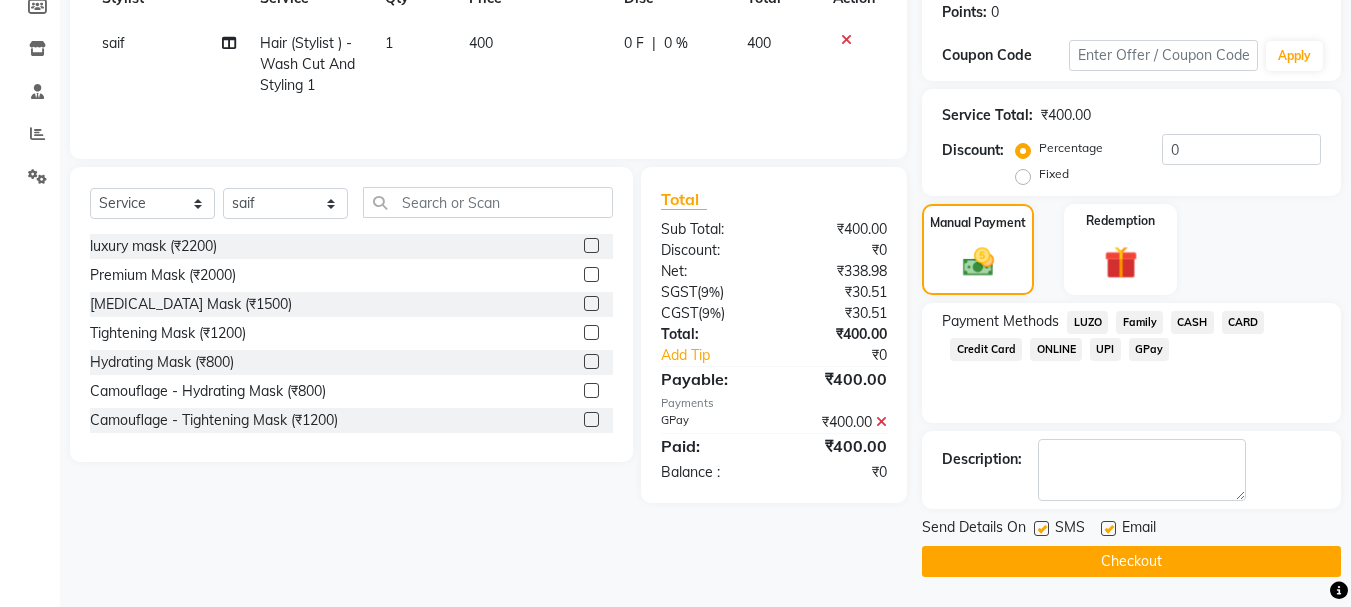 click on "Checkout" 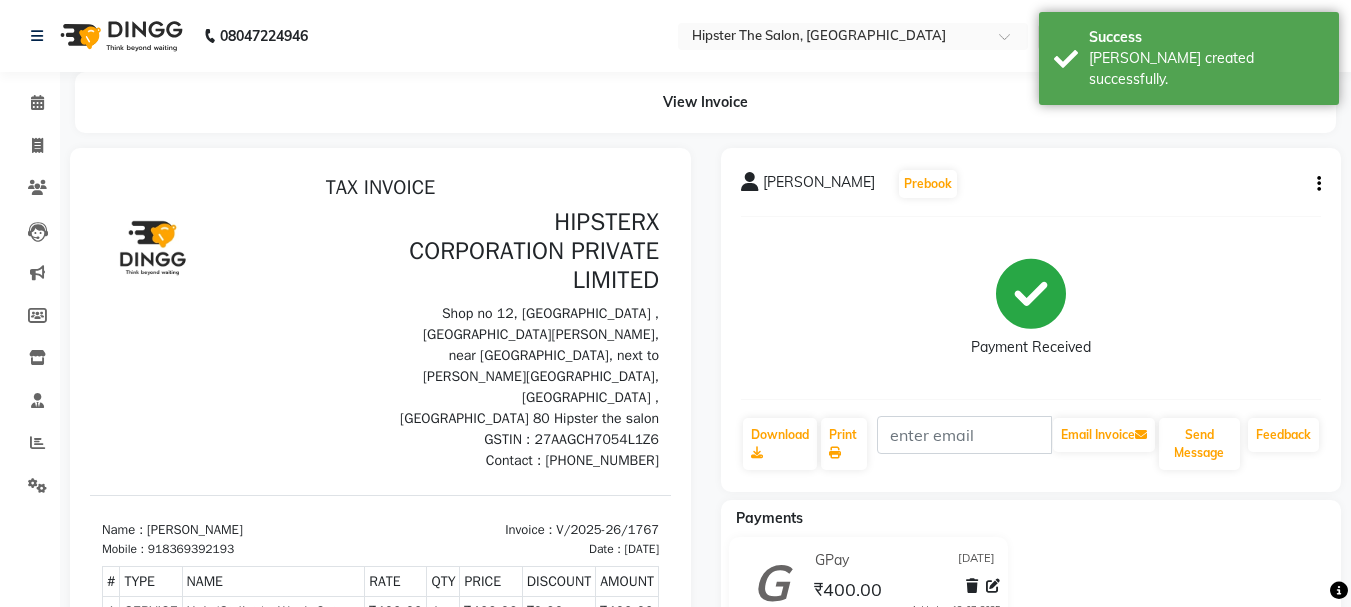 scroll, scrollTop: 0, scrollLeft: 0, axis: both 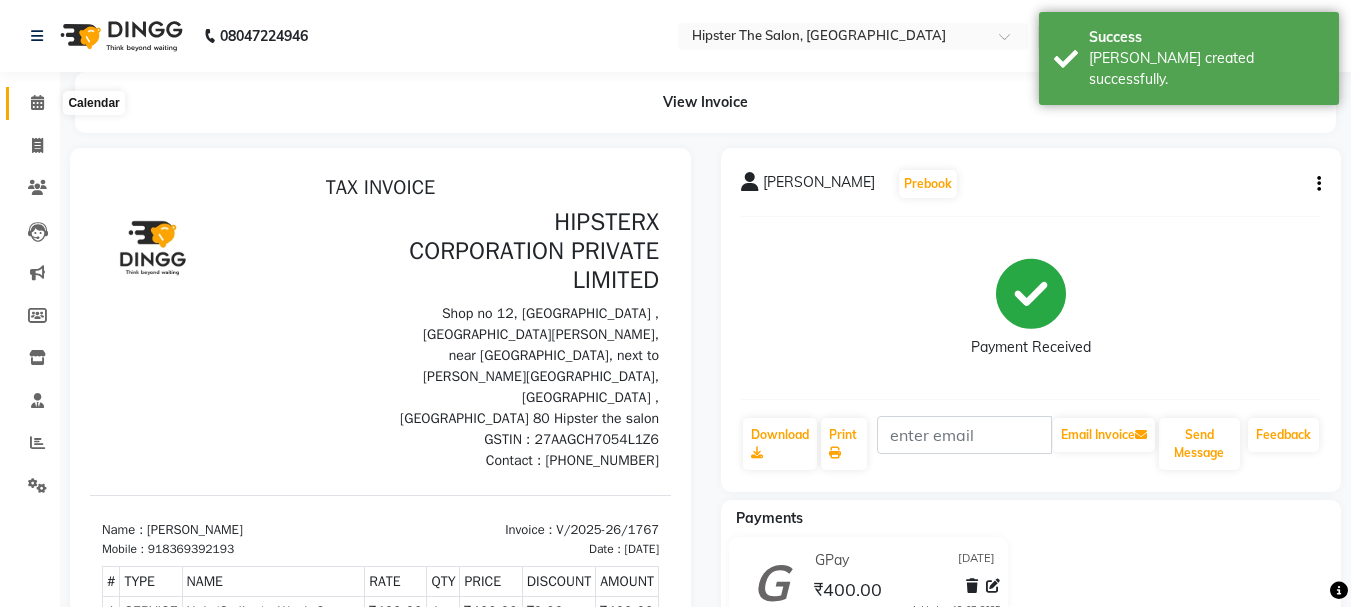 click 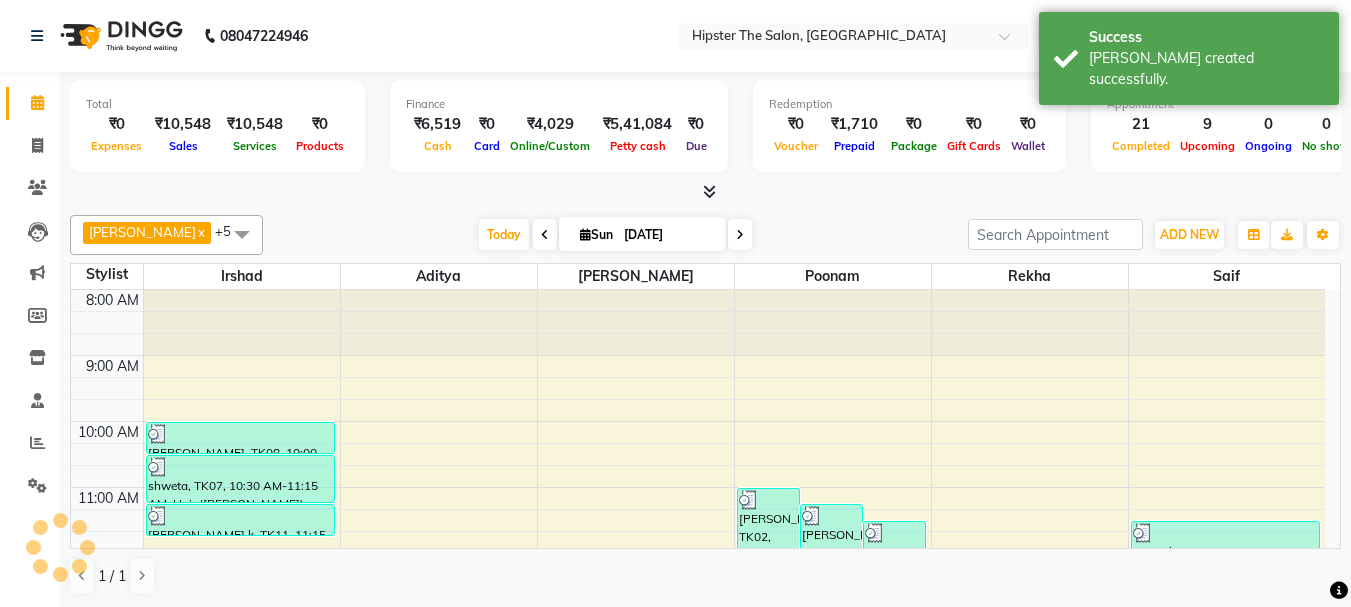 scroll, scrollTop: 595, scrollLeft: 0, axis: vertical 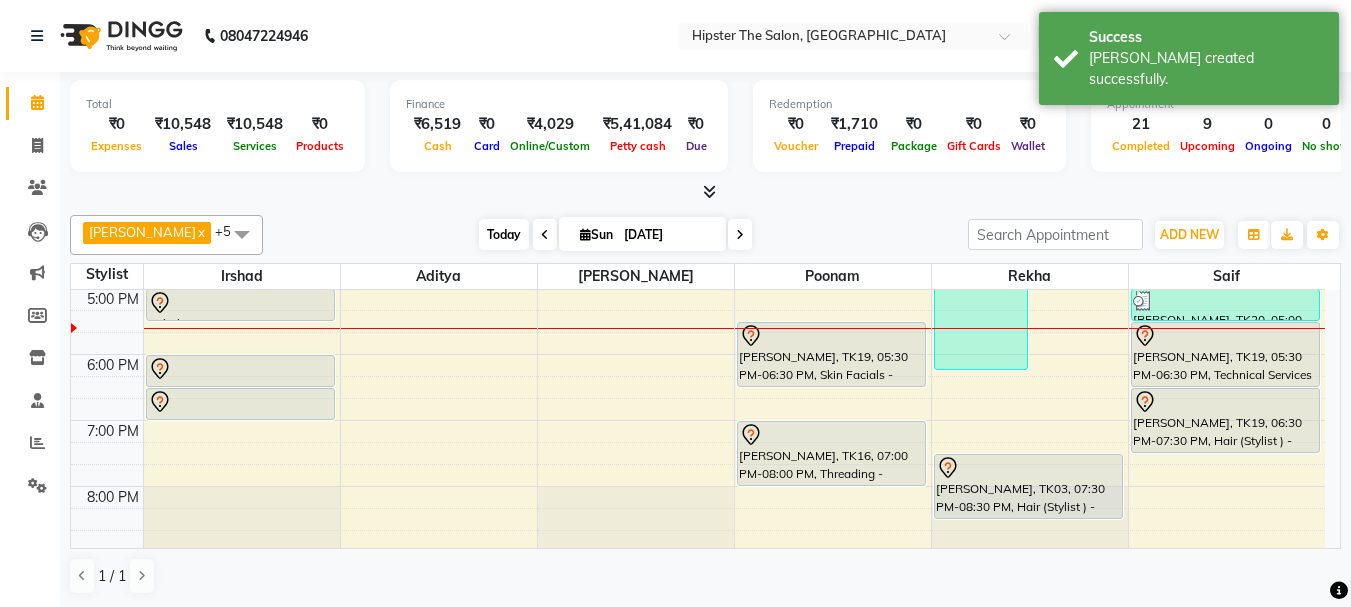 click on "Today" at bounding box center [504, 234] 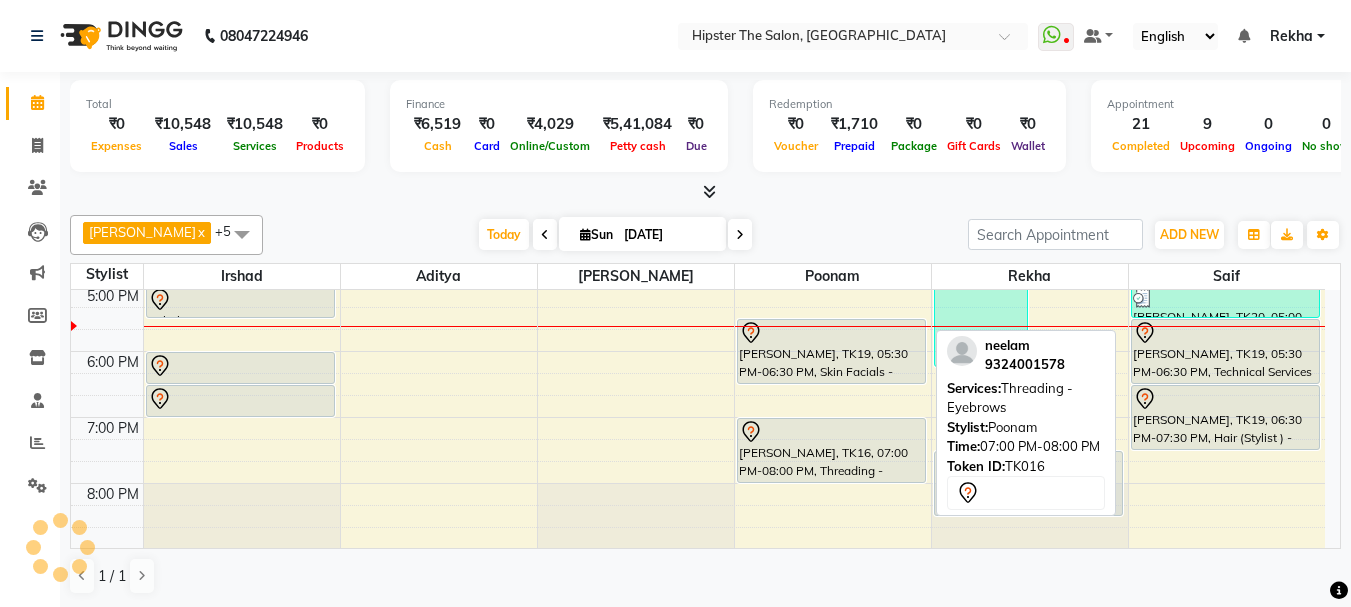 scroll, scrollTop: 555, scrollLeft: 0, axis: vertical 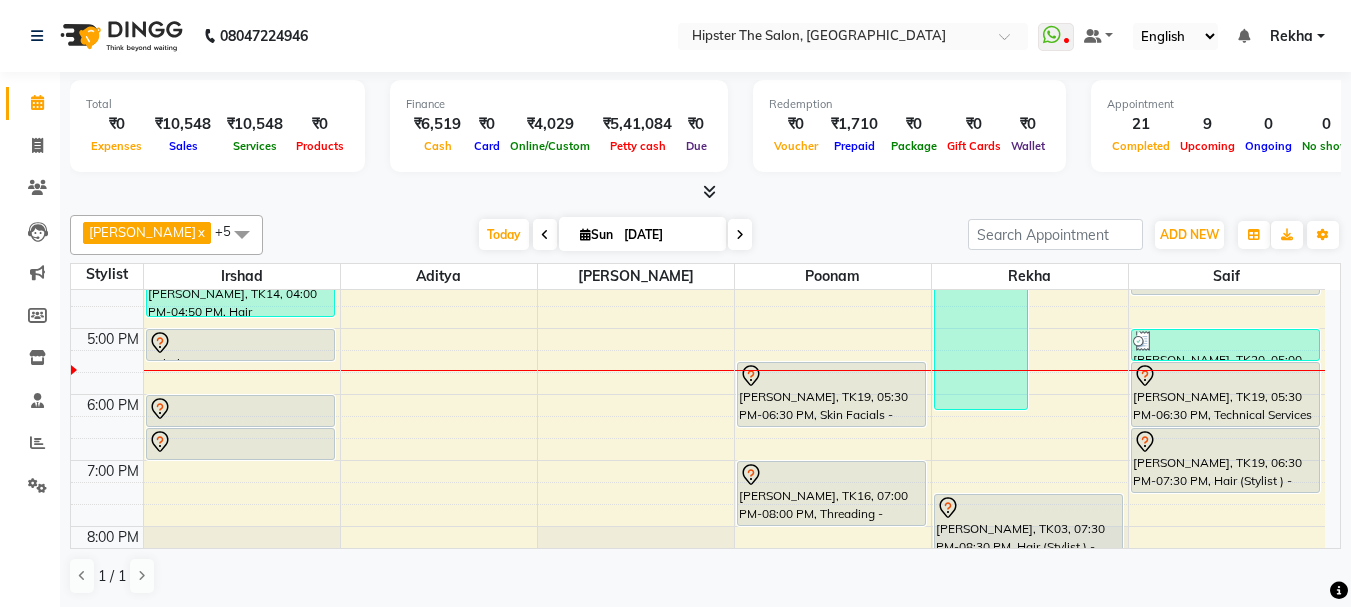 drag, startPoint x: 0, startPoint y: 15, endPoint x: 43, endPoint y: 127, distance: 119.97083 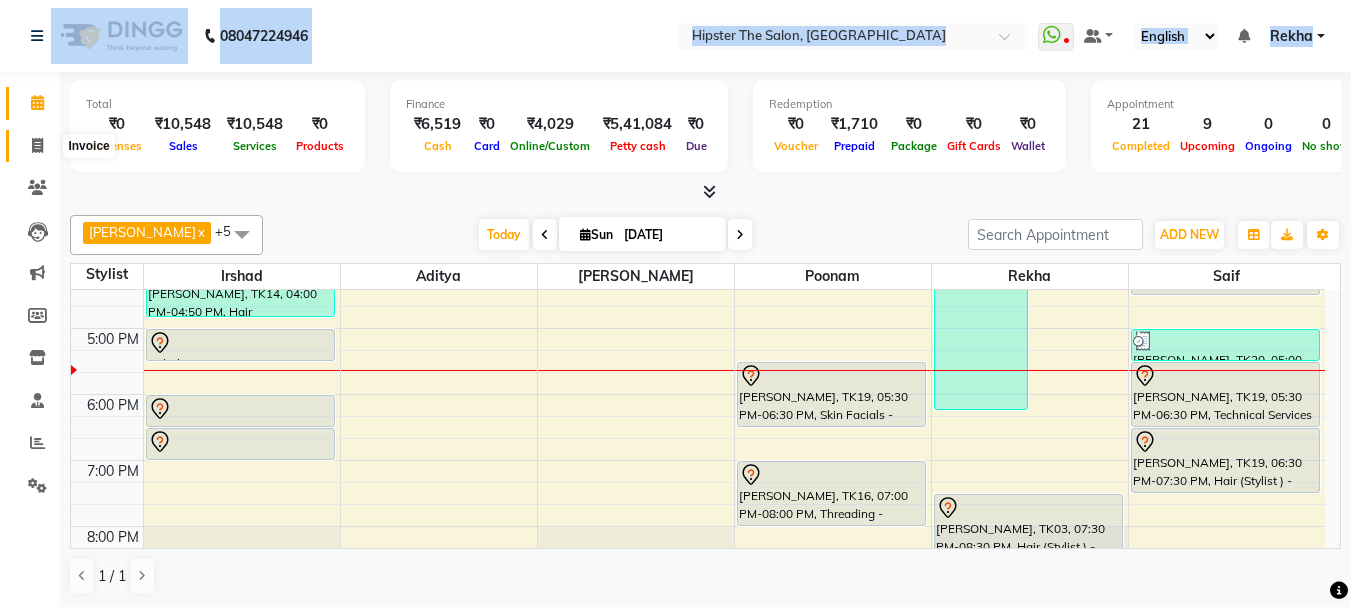 click 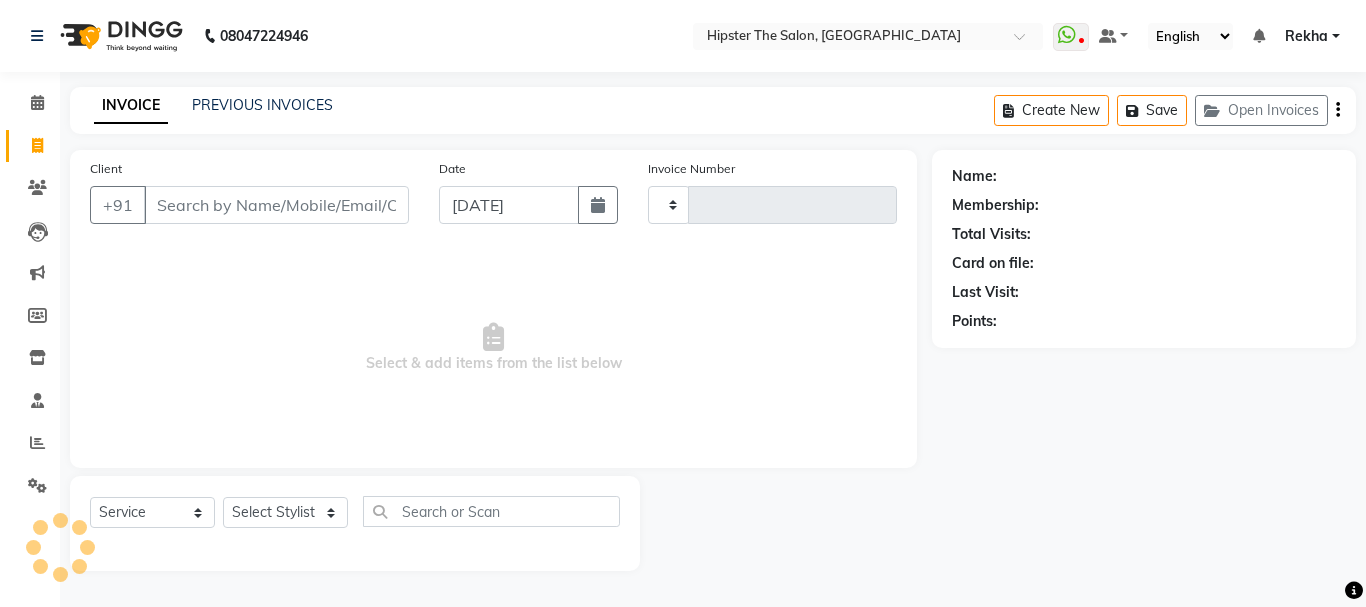 type on "1768" 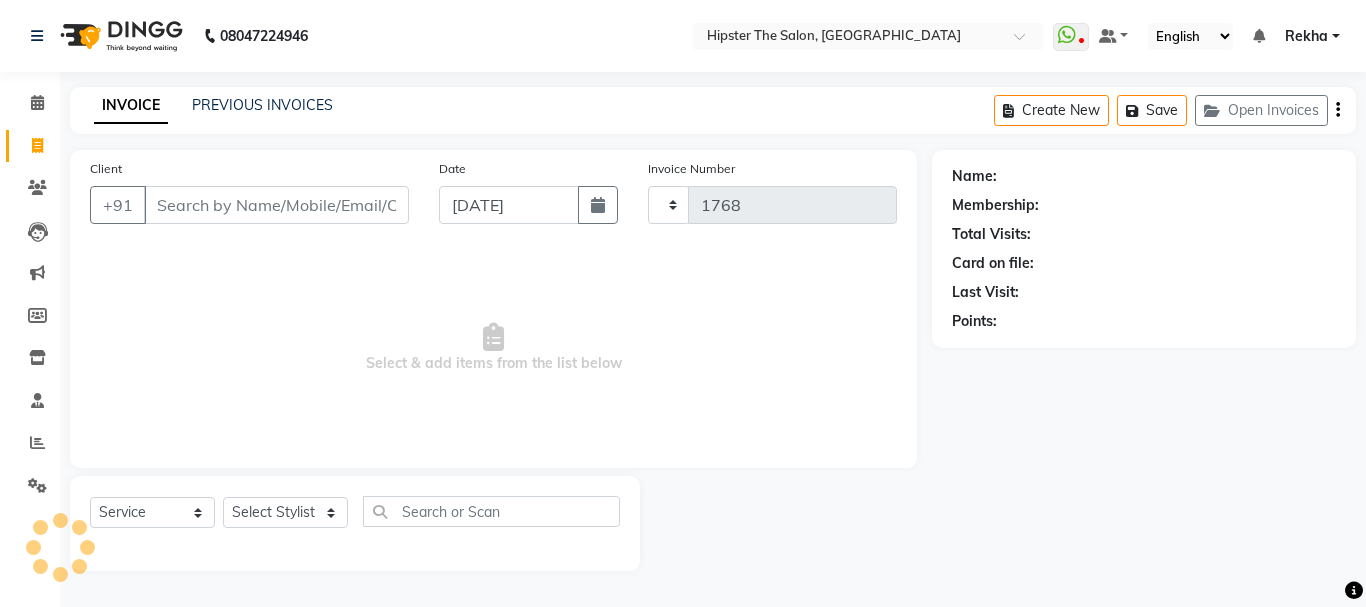 select on "5125" 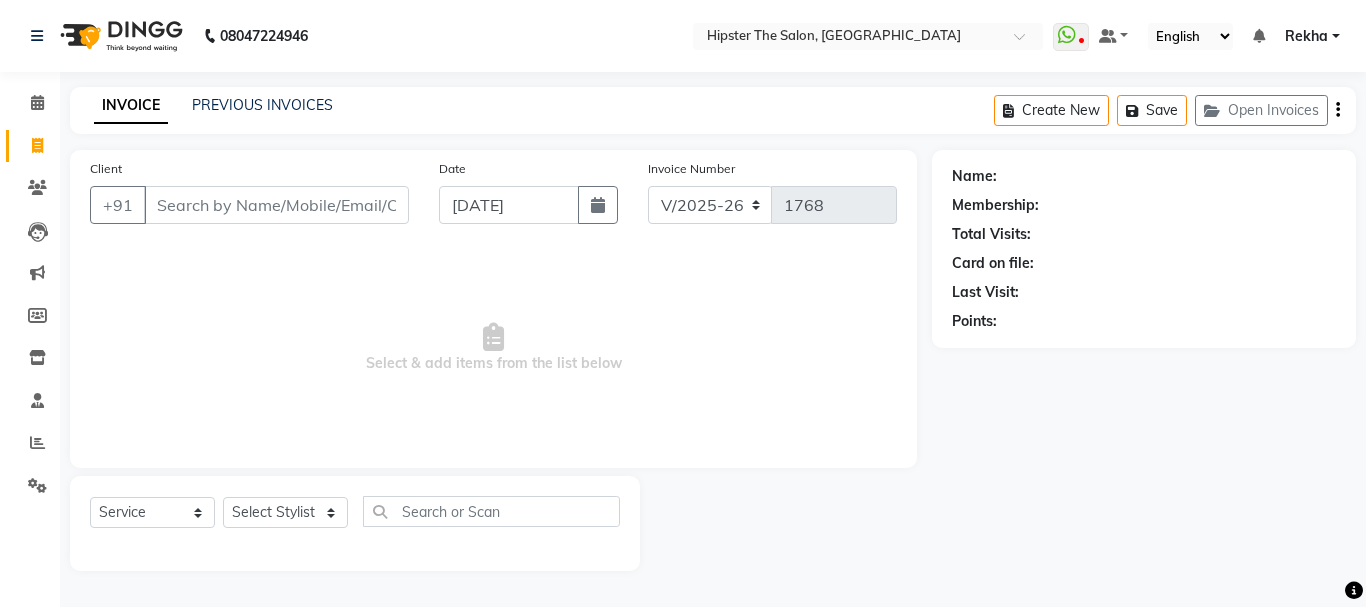 click on "INVOICE PREVIOUS INVOICES Create New   Save   Open Invoices" 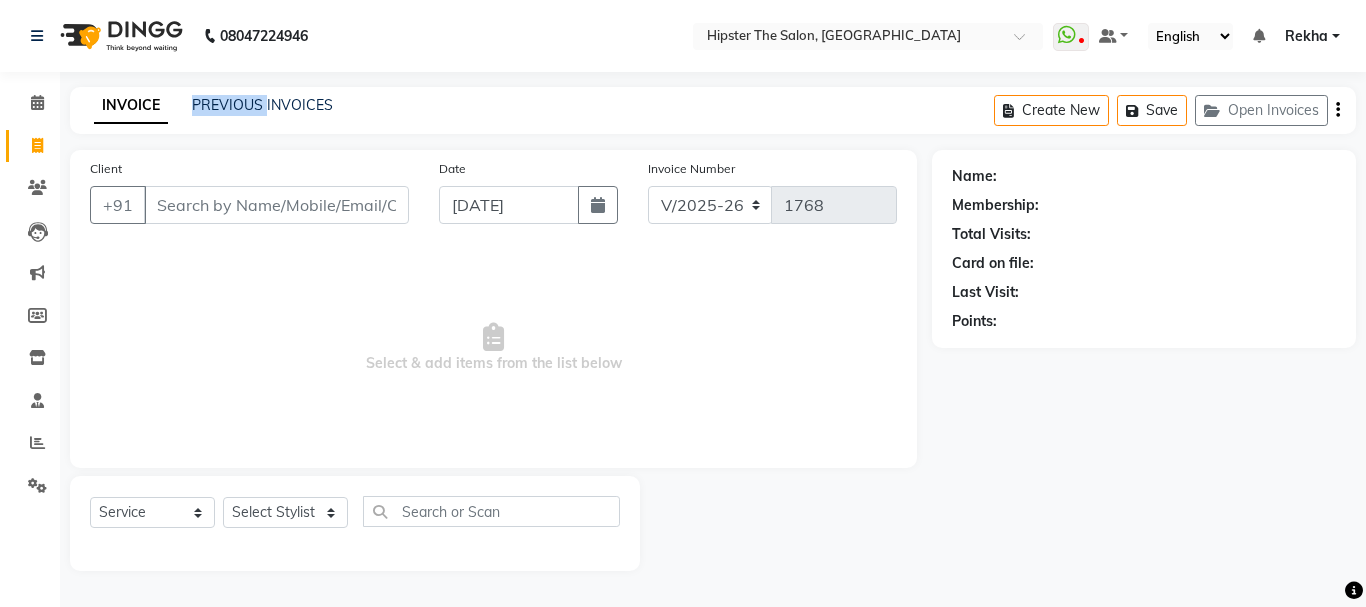 click on "INVOICE PREVIOUS INVOICES Create New   Save   Open Invoices" 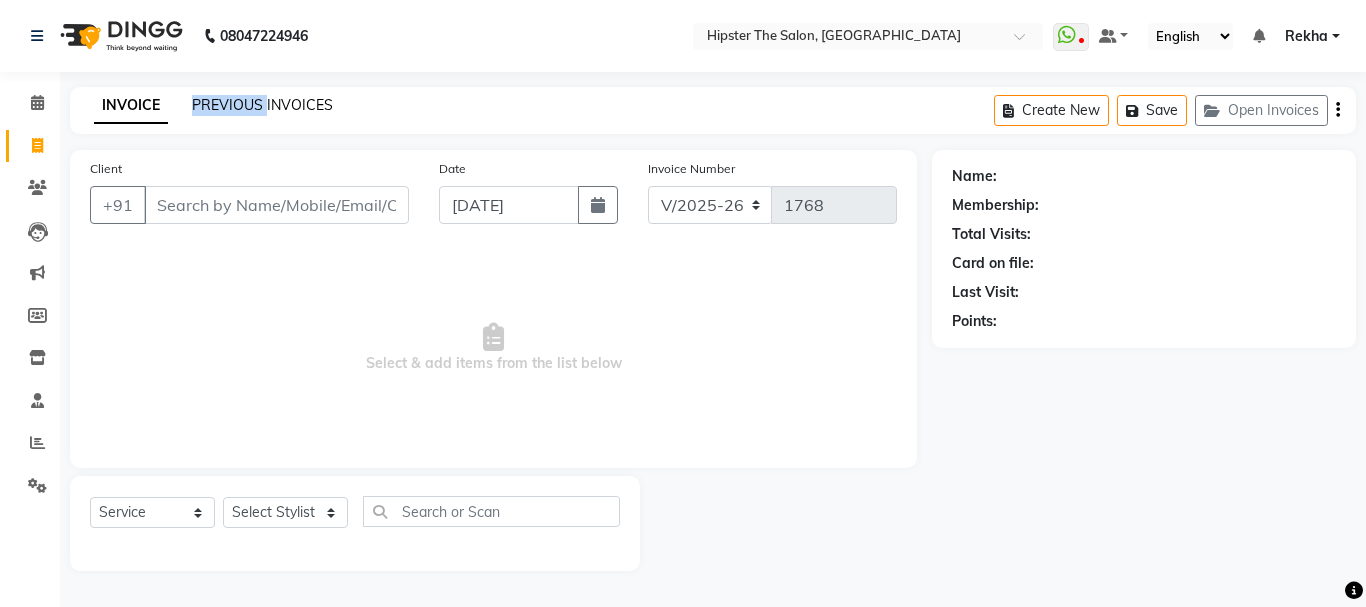 click on "PREVIOUS INVOICES" 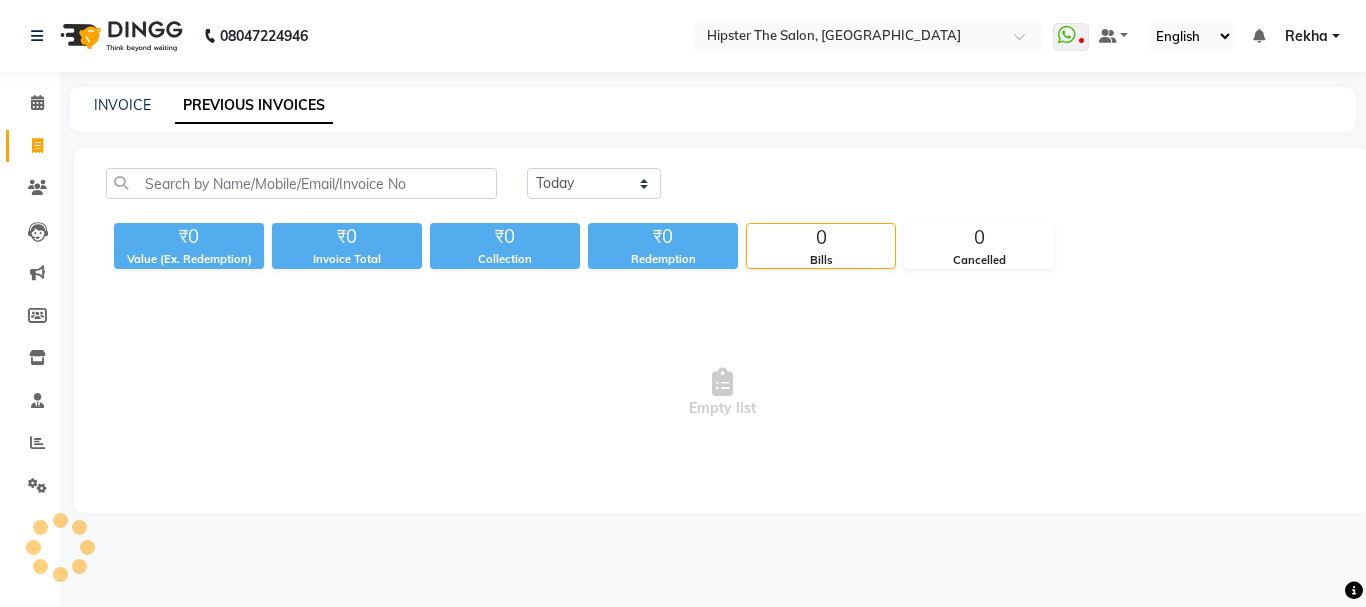 click on "PREVIOUS INVOICES" 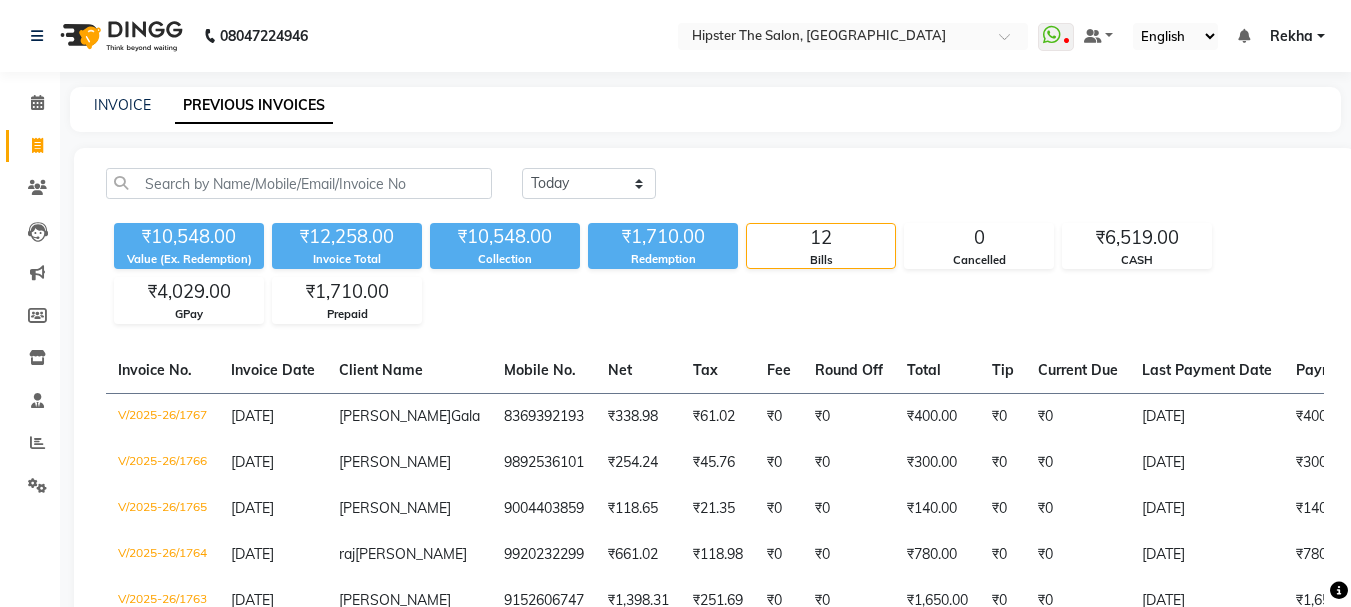 scroll, scrollTop: 240, scrollLeft: 0, axis: vertical 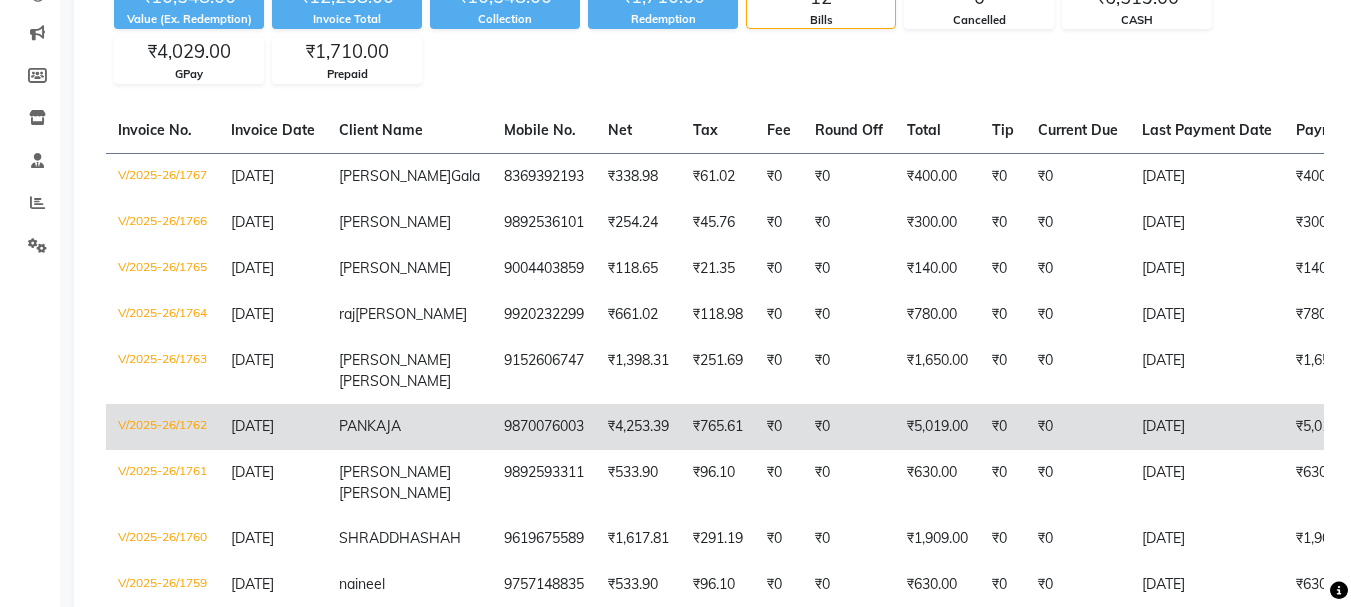 click on "PANKAJA" 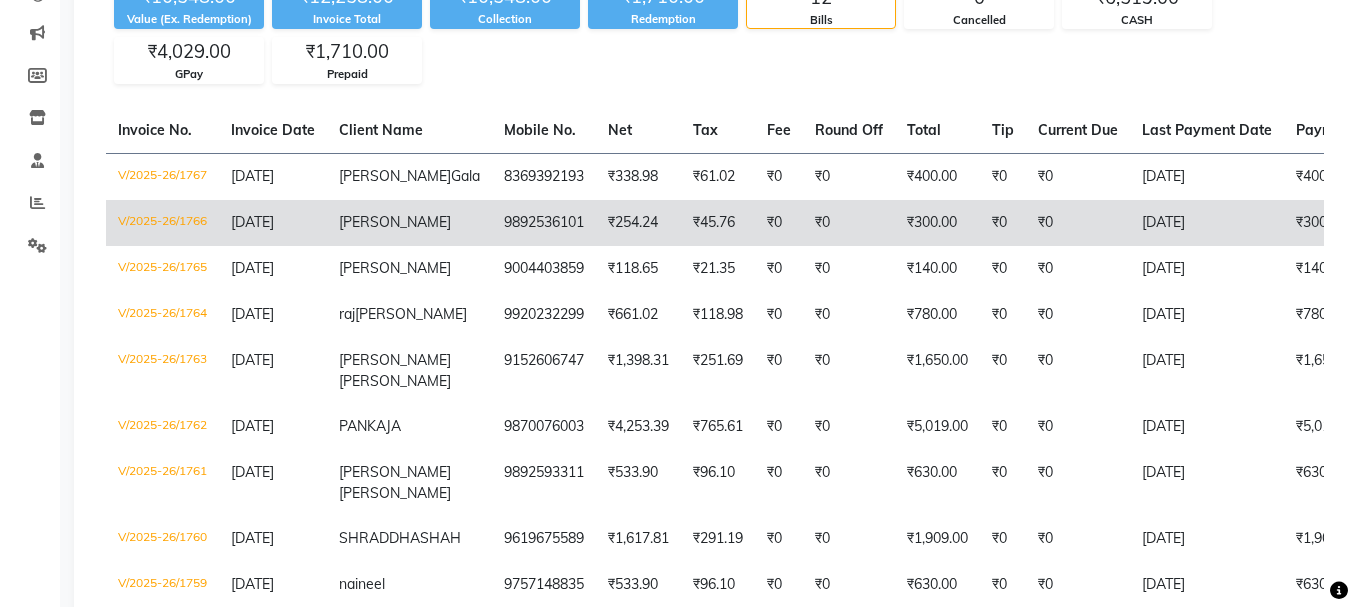 scroll, scrollTop: 0, scrollLeft: 0, axis: both 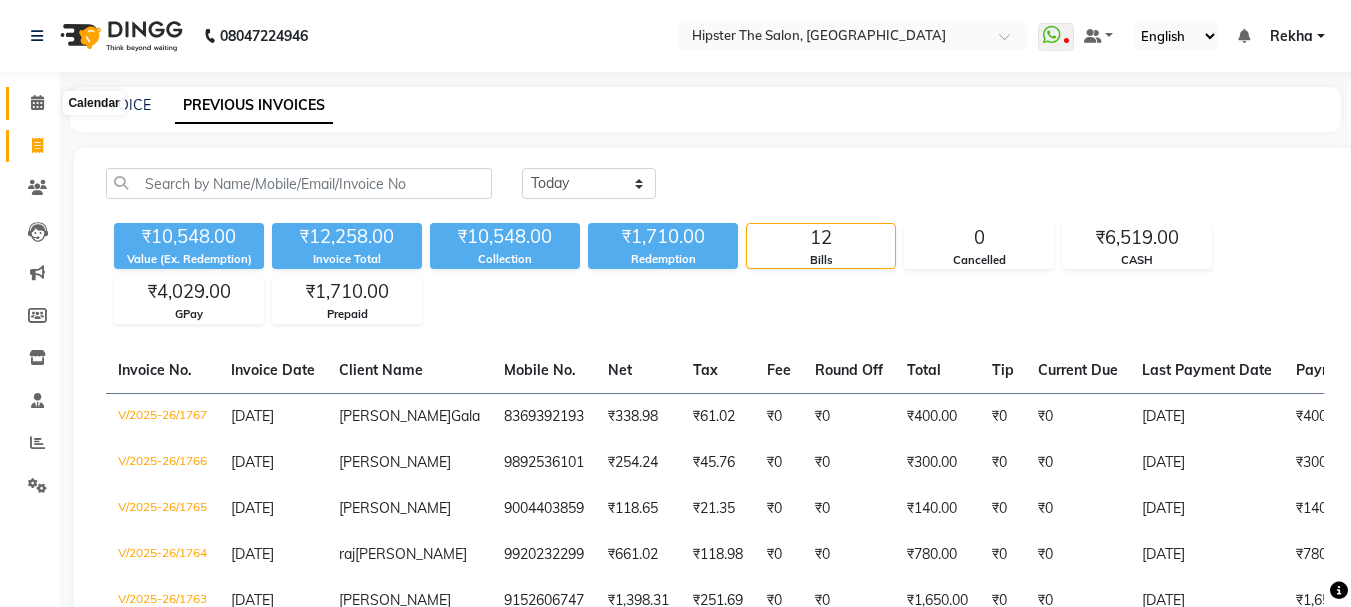 click 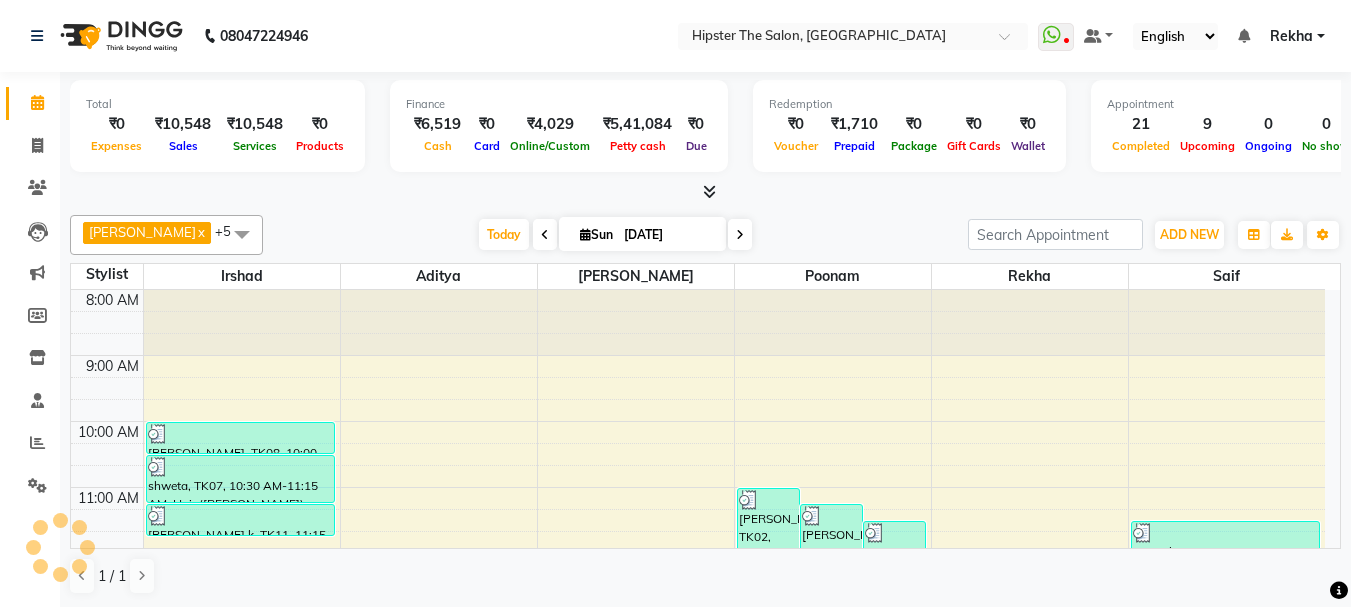 scroll, scrollTop: 0, scrollLeft: 0, axis: both 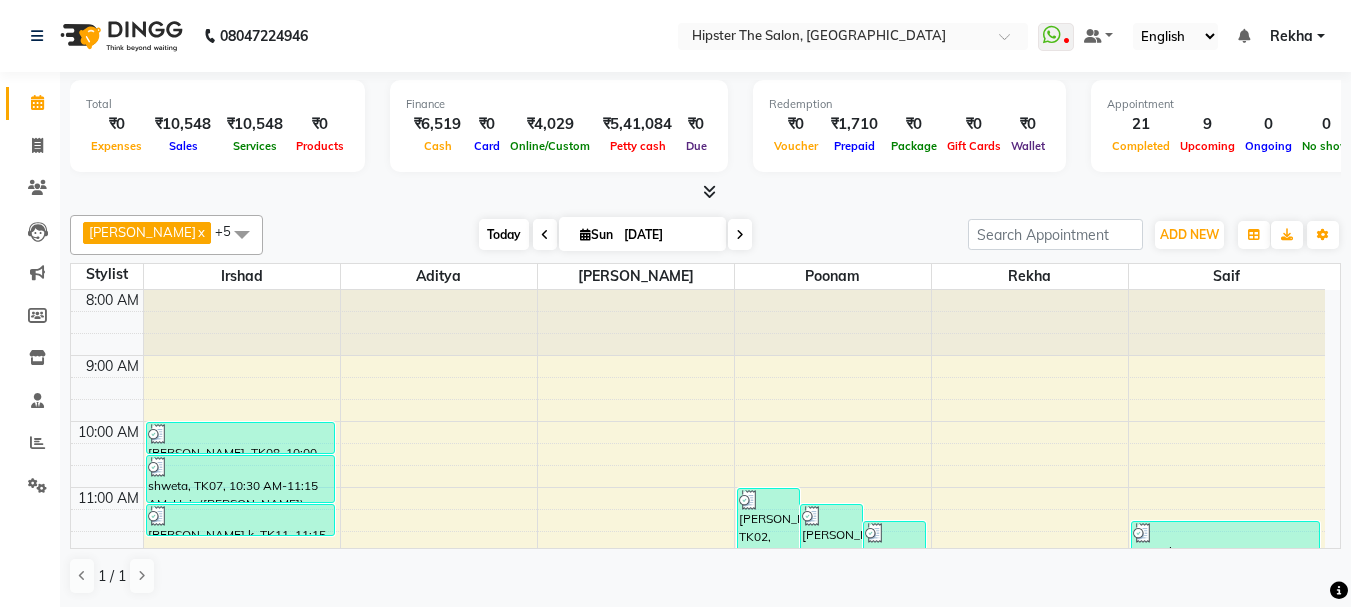 click on "Today" at bounding box center (504, 234) 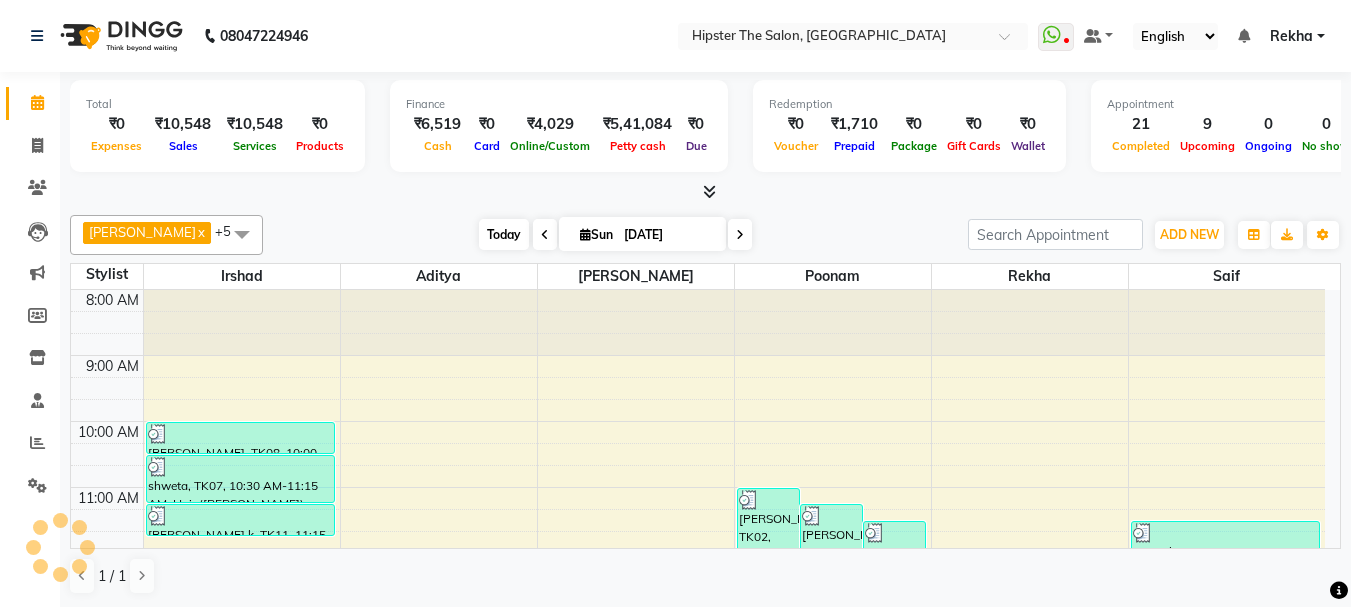 scroll, scrollTop: 595, scrollLeft: 0, axis: vertical 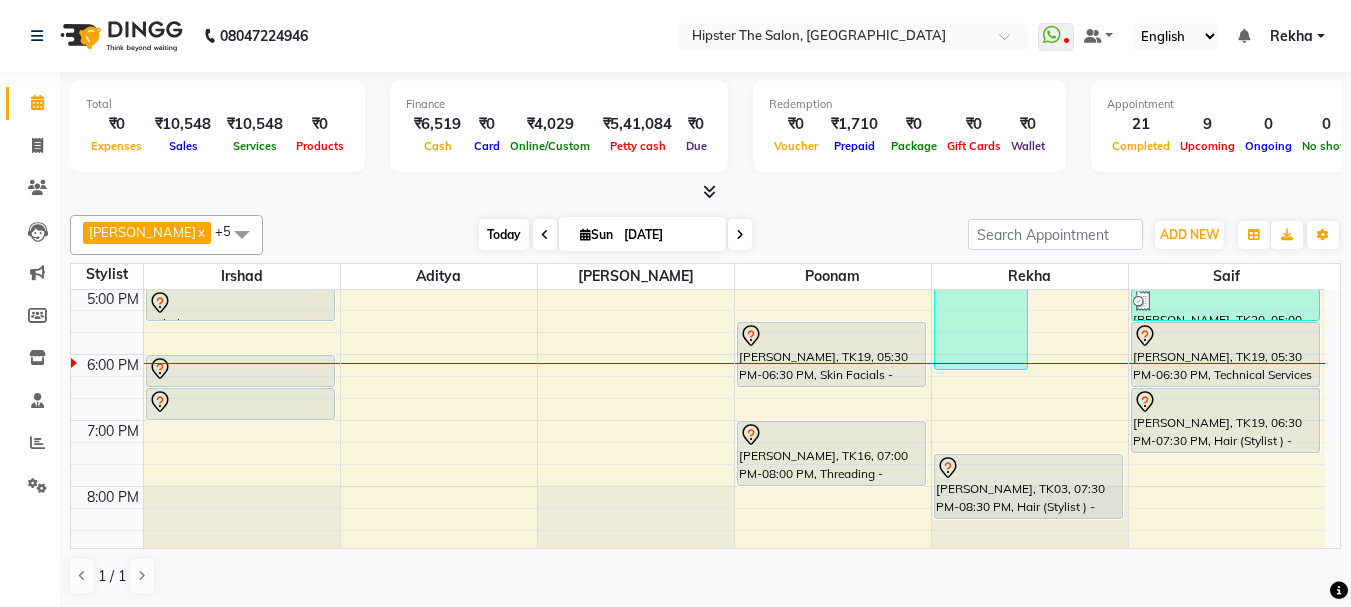 click on "Today" at bounding box center [504, 234] 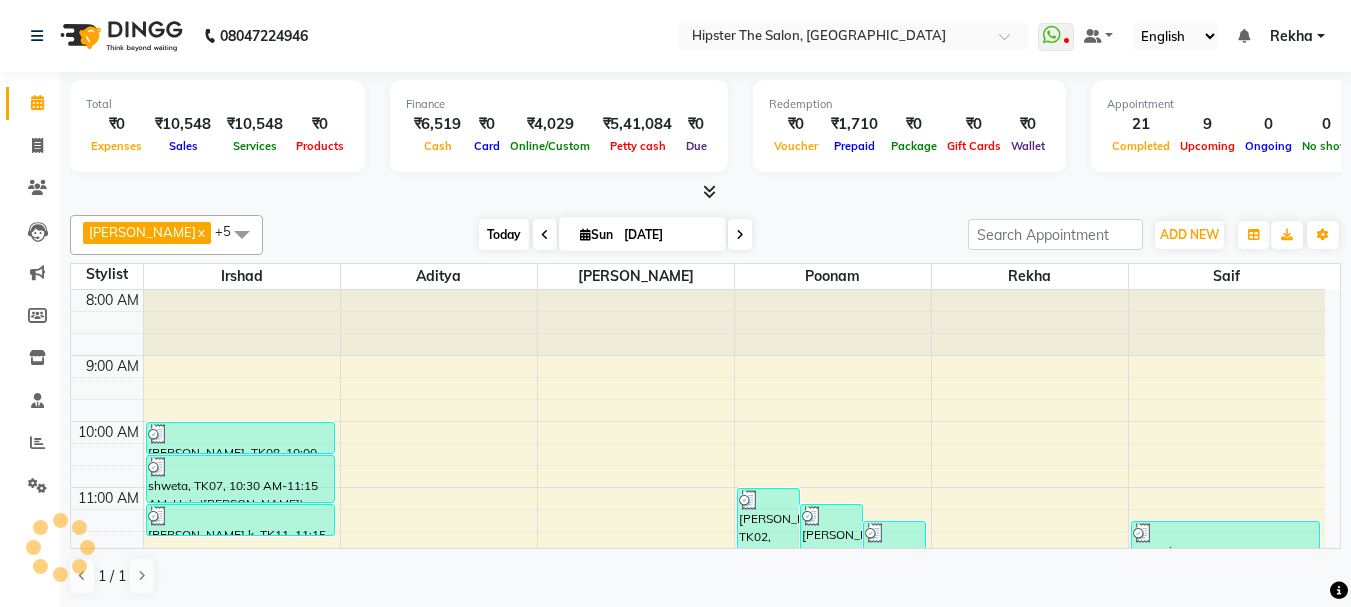scroll, scrollTop: 661, scrollLeft: 0, axis: vertical 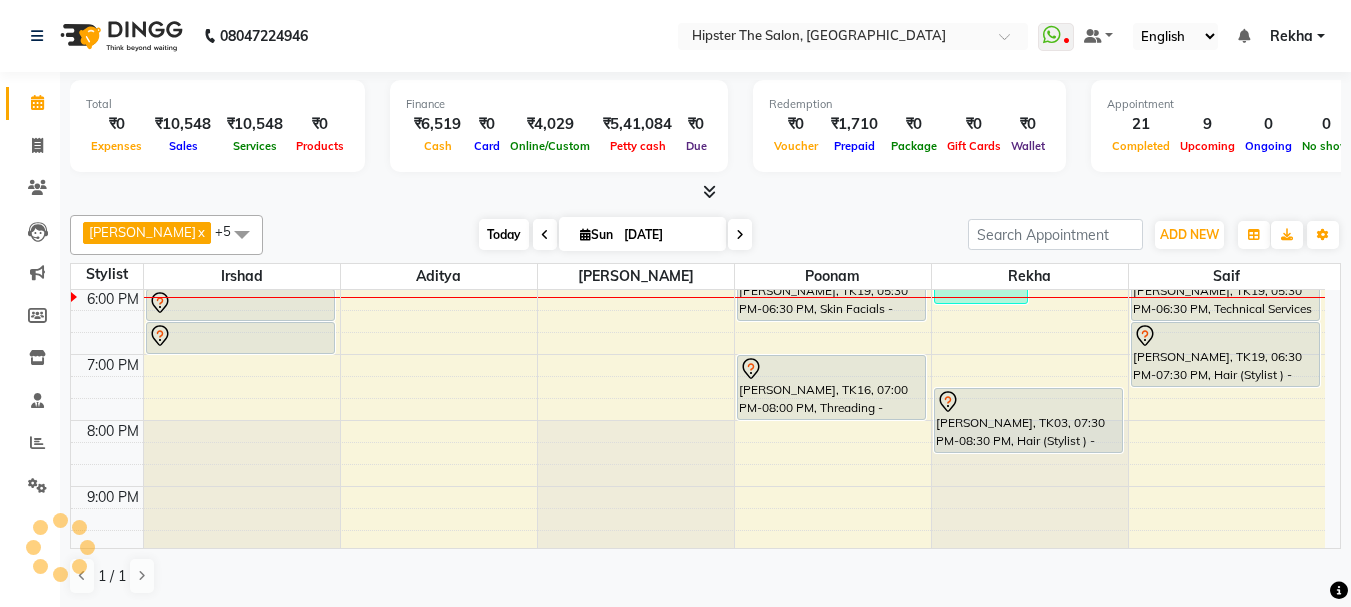 click on "Today" at bounding box center [504, 234] 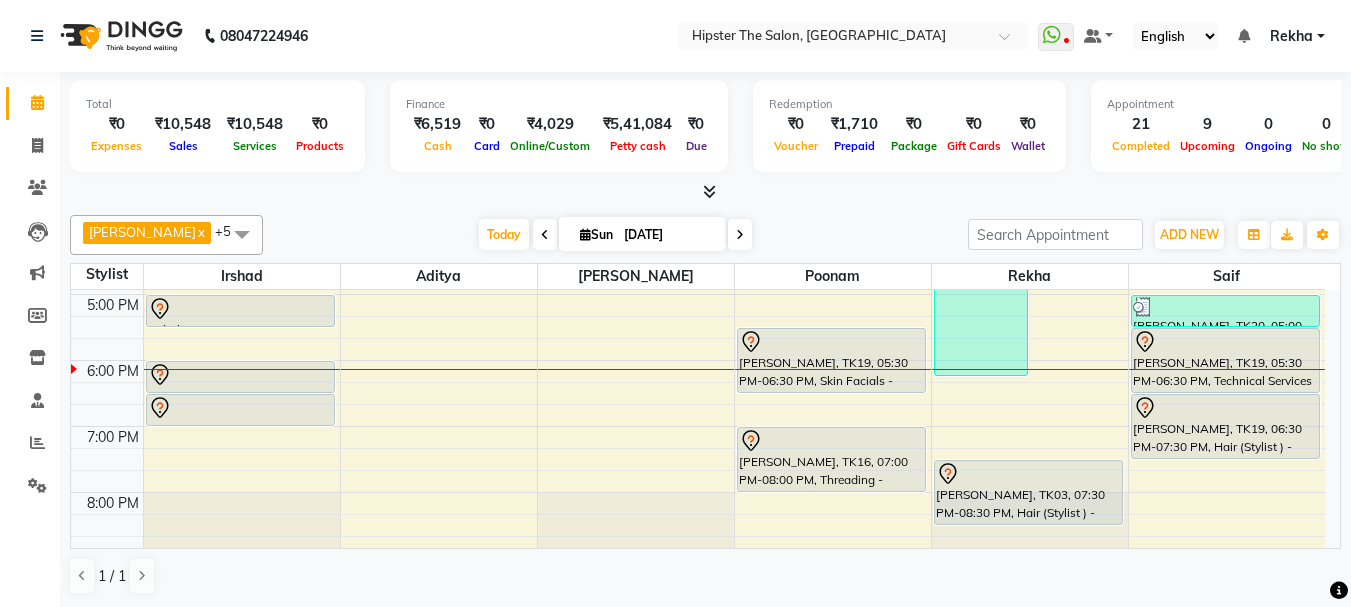 scroll, scrollTop: 558, scrollLeft: 0, axis: vertical 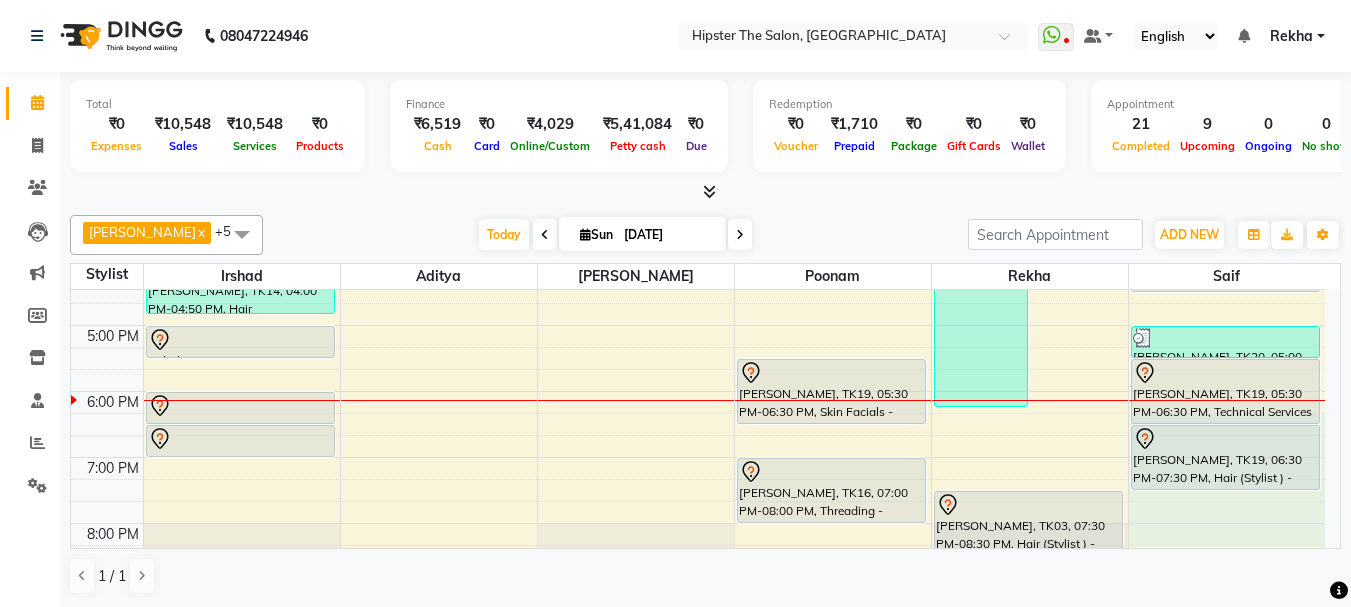 drag, startPoint x: 1154, startPoint y: 527, endPoint x: 1002, endPoint y: 430, distance: 180.31361 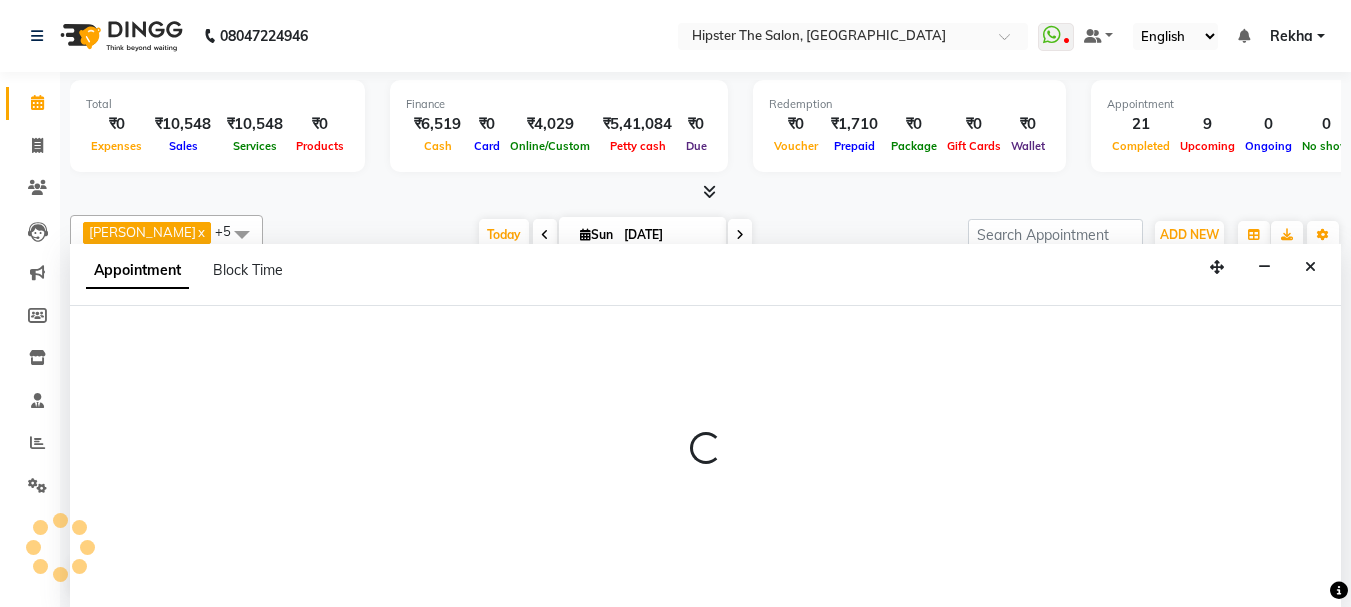 scroll, scrollTop: 1, scrollLeft: 0, axis: vertical 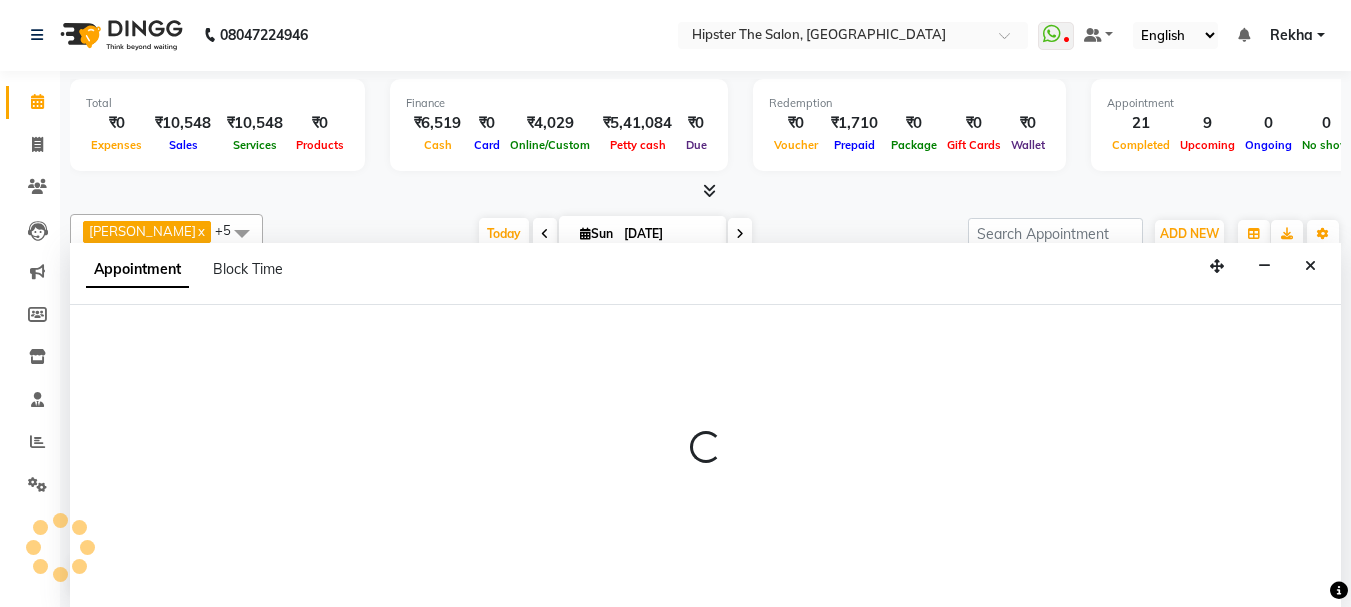 select on "85771" 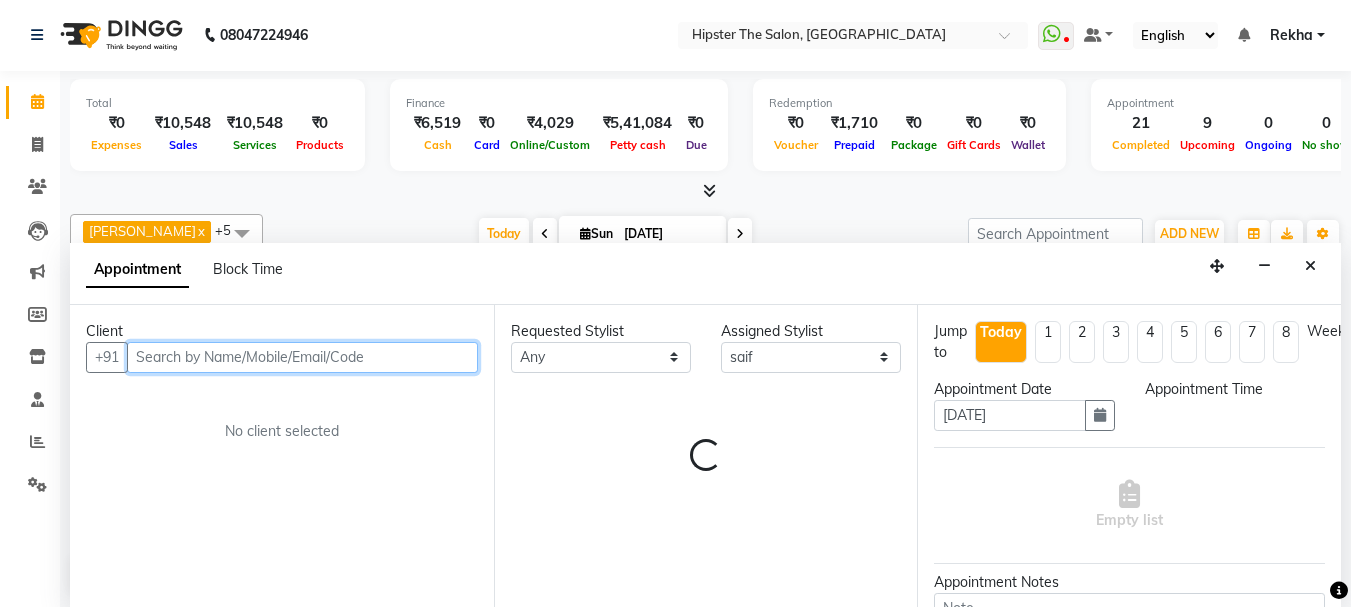 select on "1095" 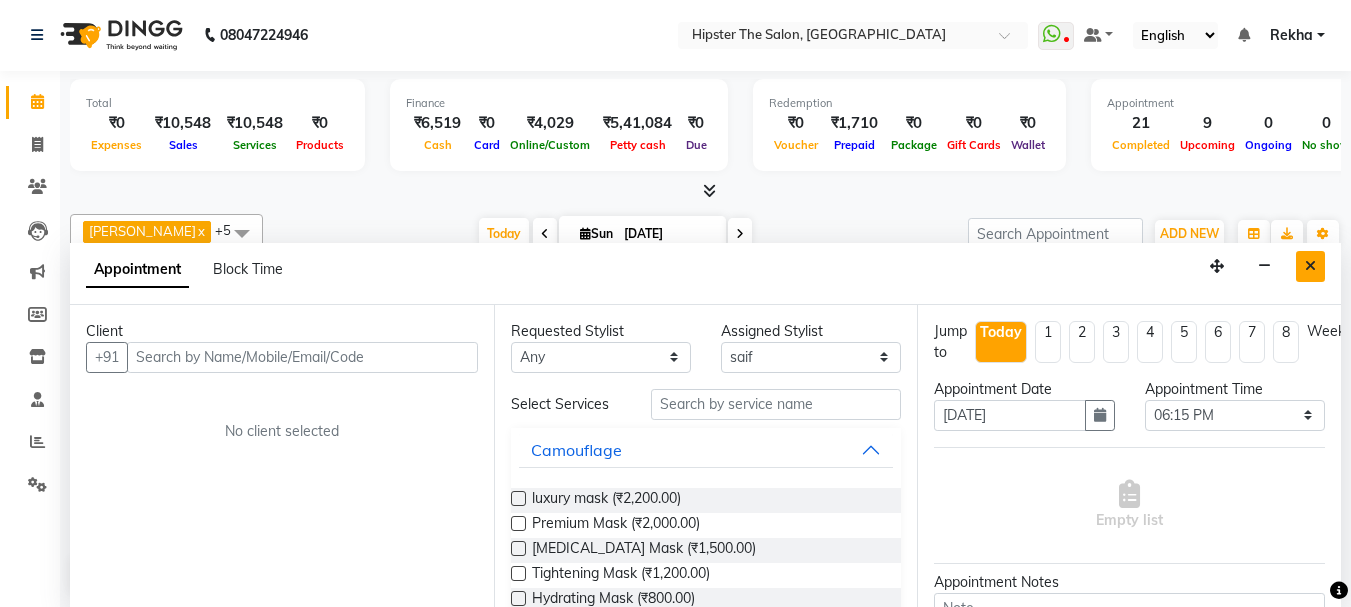 click at bounding box center [1310, 266] 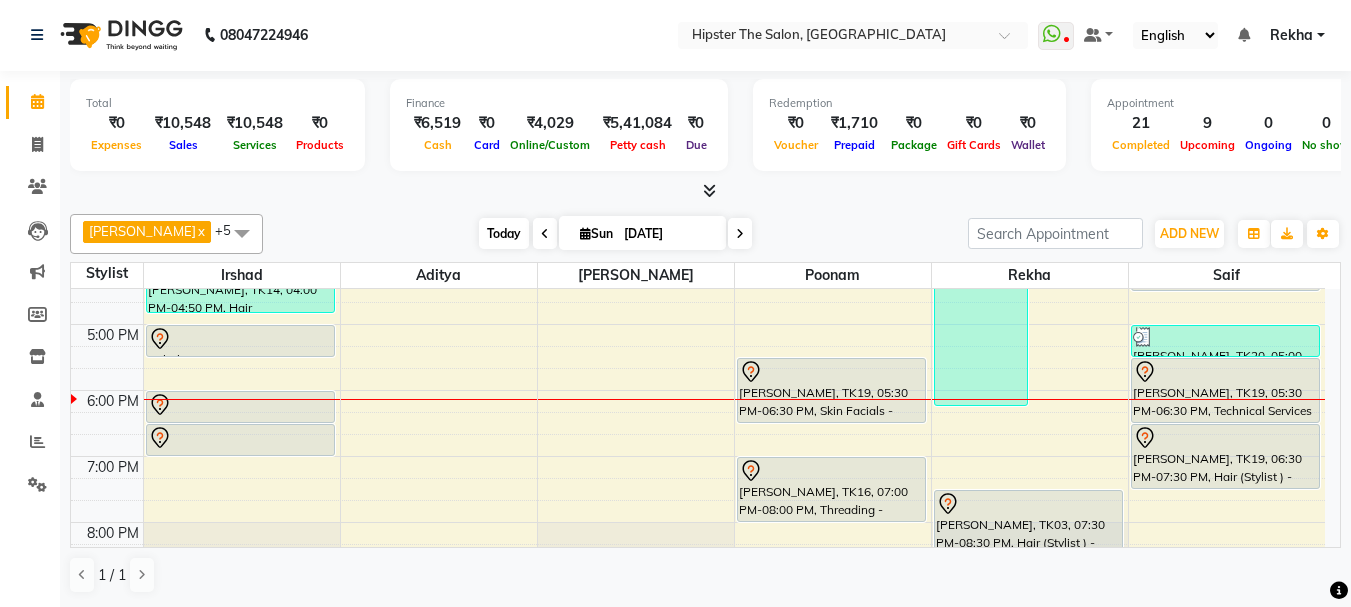 click on "Today" at bounding box center [504, 233] 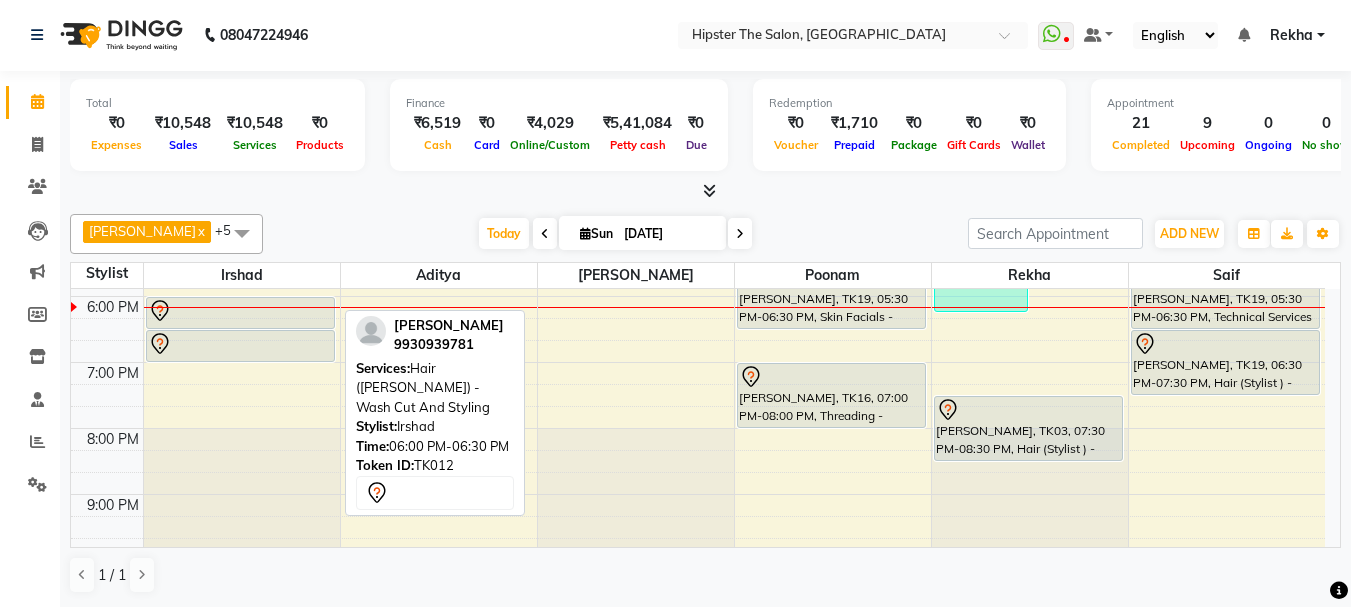 scroll, scrollTop: 654, scrollLeft: 0, axis: vertical 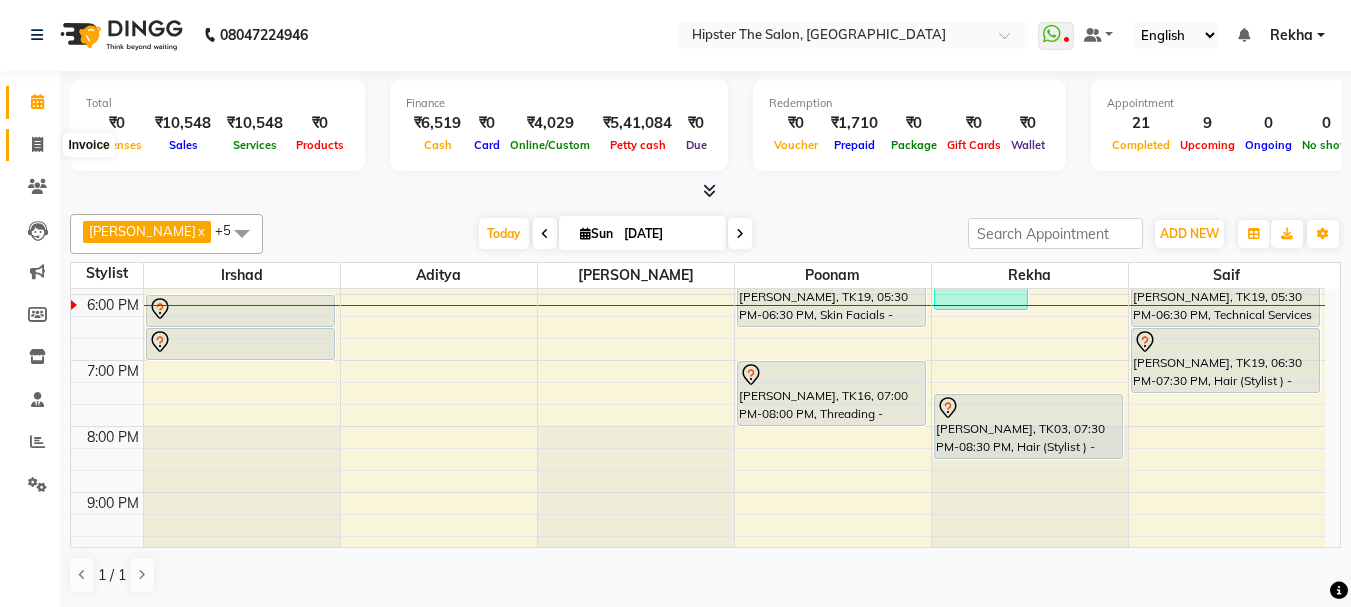 click 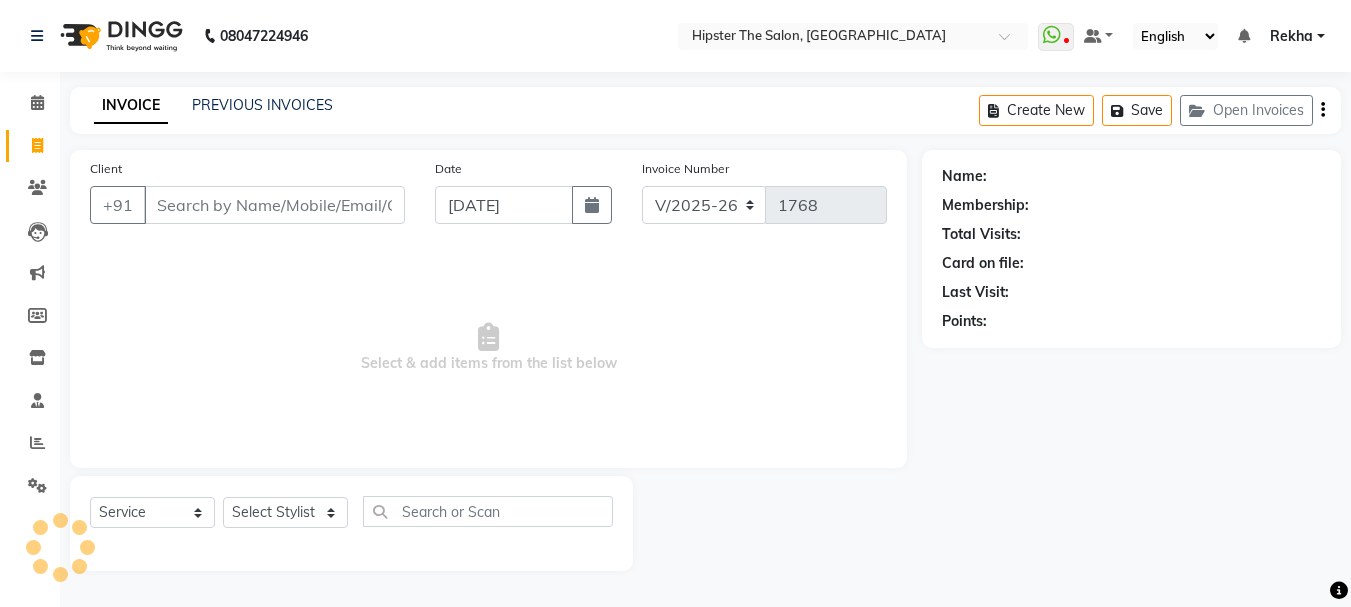 scroll, scrollTop: 0, scrollLeft: 0, axis: both 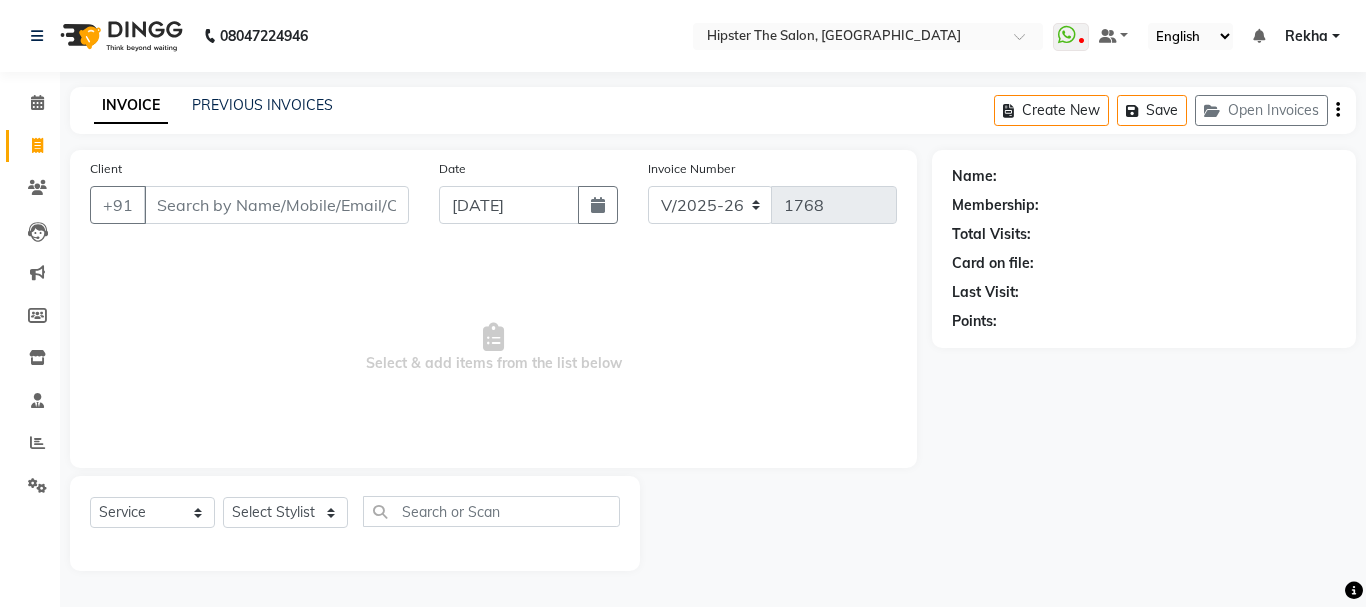 click on "Client" at bounding box center (276, 205) 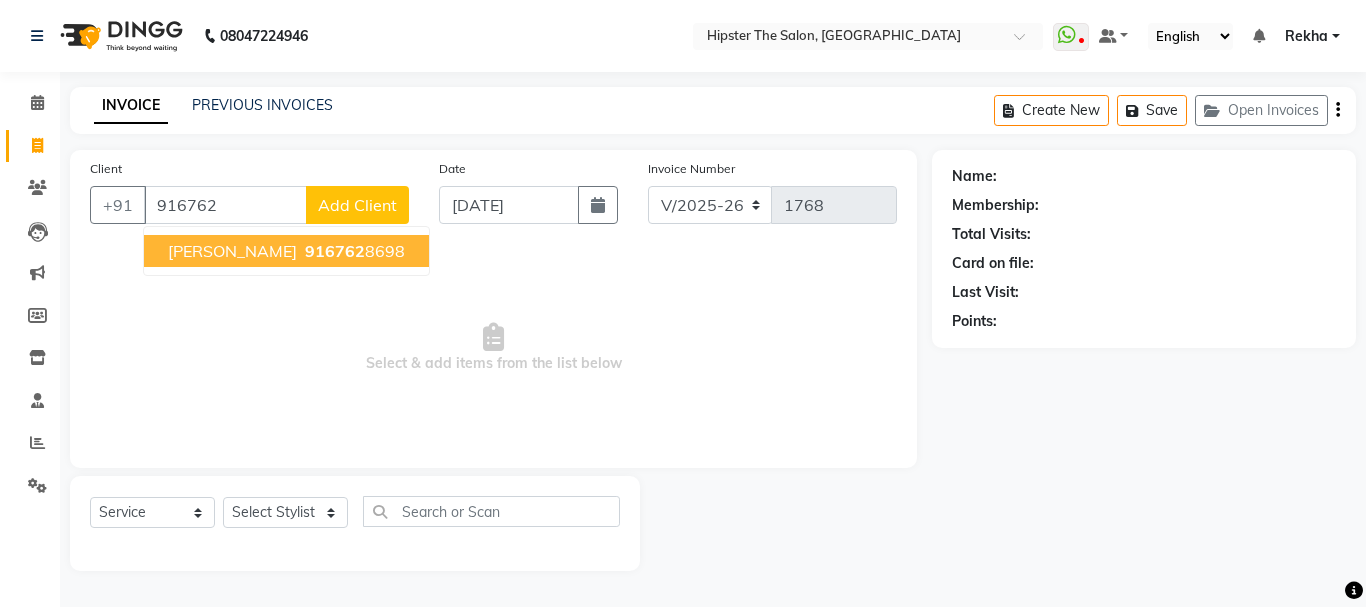click on "916762" at bounding box center (335, 251) 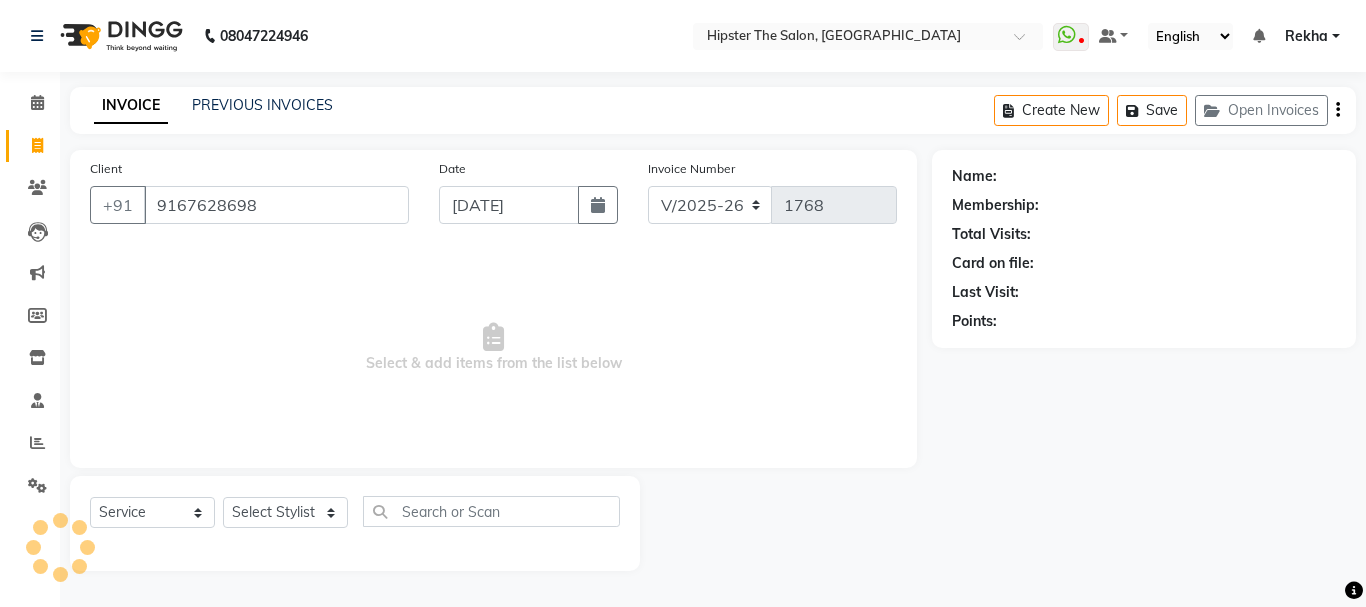 type on "9167628698" 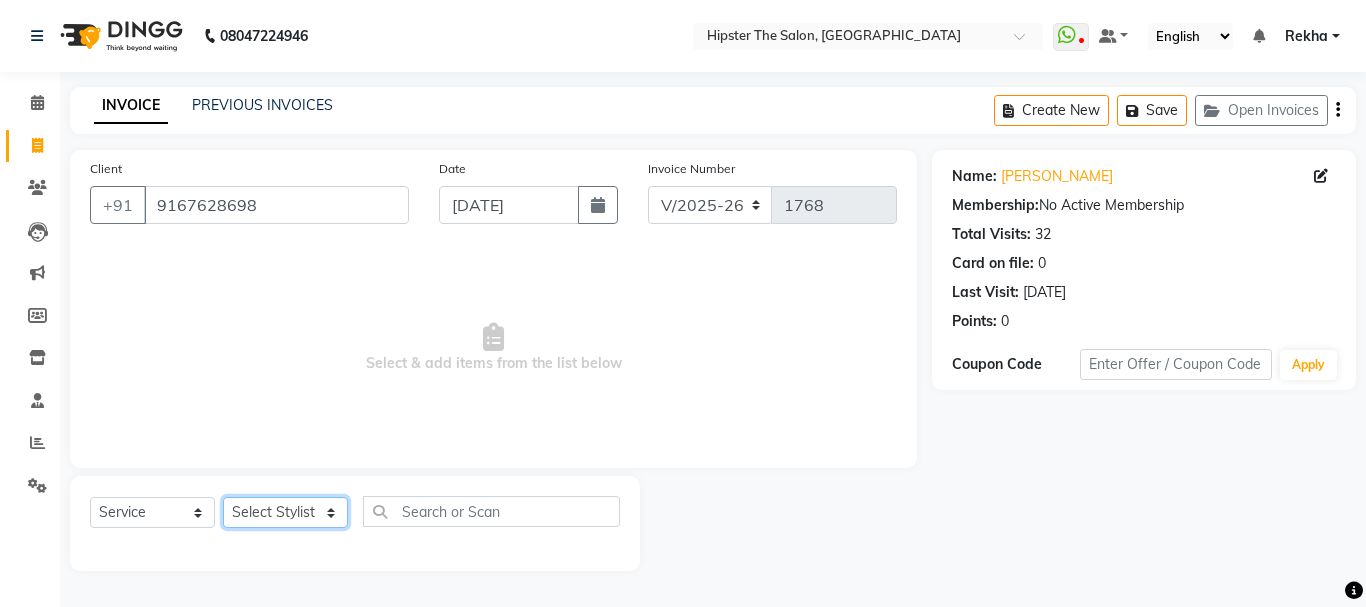 click on "Select Stylist Aditya aishu Akansha Altaf Anil Anup Ashik Bhavin Irshad Lucky meeth minaz  Namrata Neelam poonam Raju Rekha saif salman Saneef sweta  Vaibhav vicky" 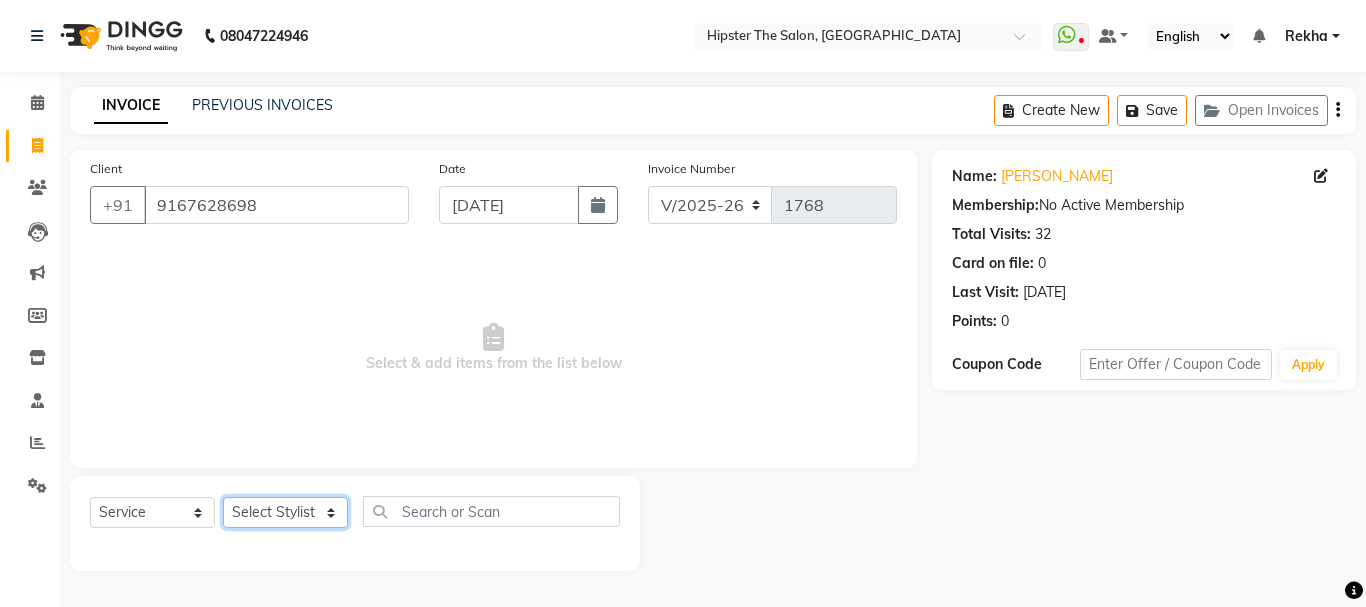 select on "32387" 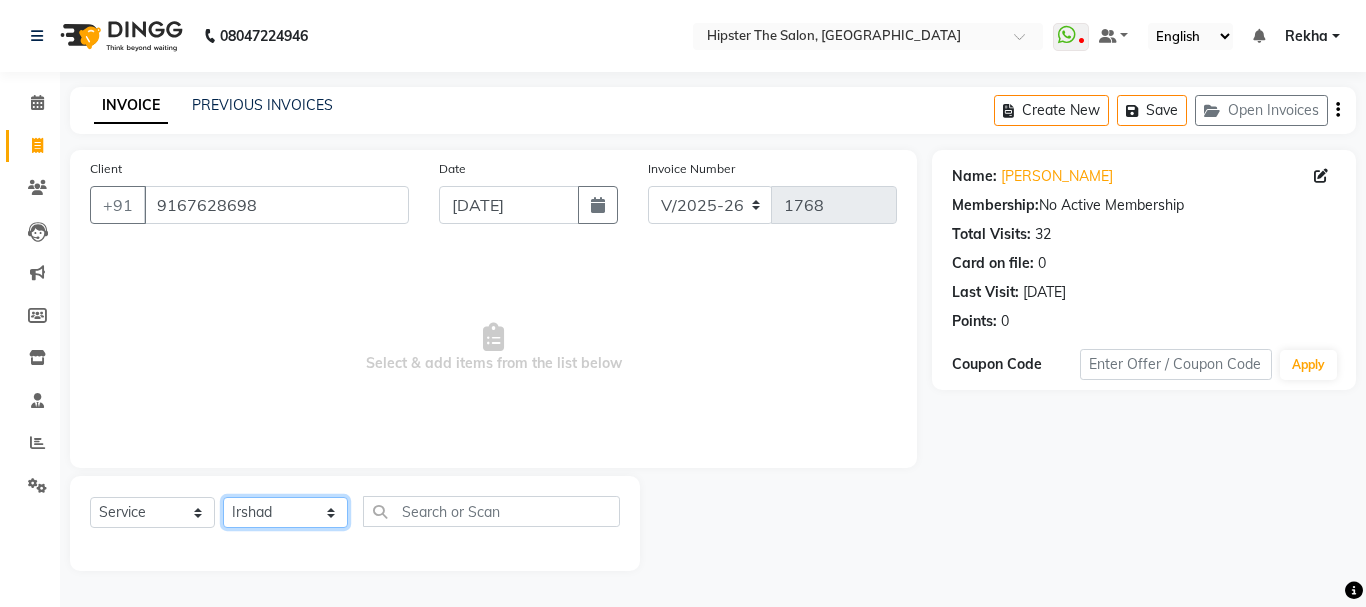 click on "Select Stylist Aditya aishu Akansha Altaf Anil Anup Ashik Bhavin Irshad Lucky meeth minaz  Namrata Neelam poonam Raju Rekha saif salman Saneef sweta  Vaibhav vicky" 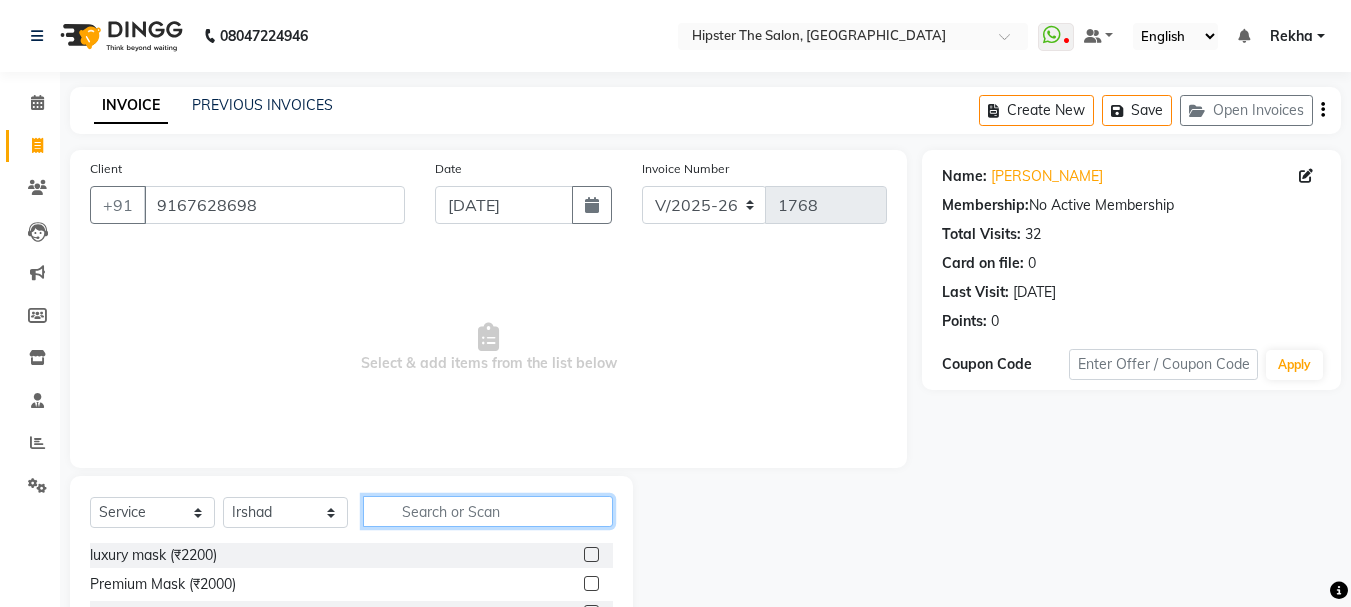 click 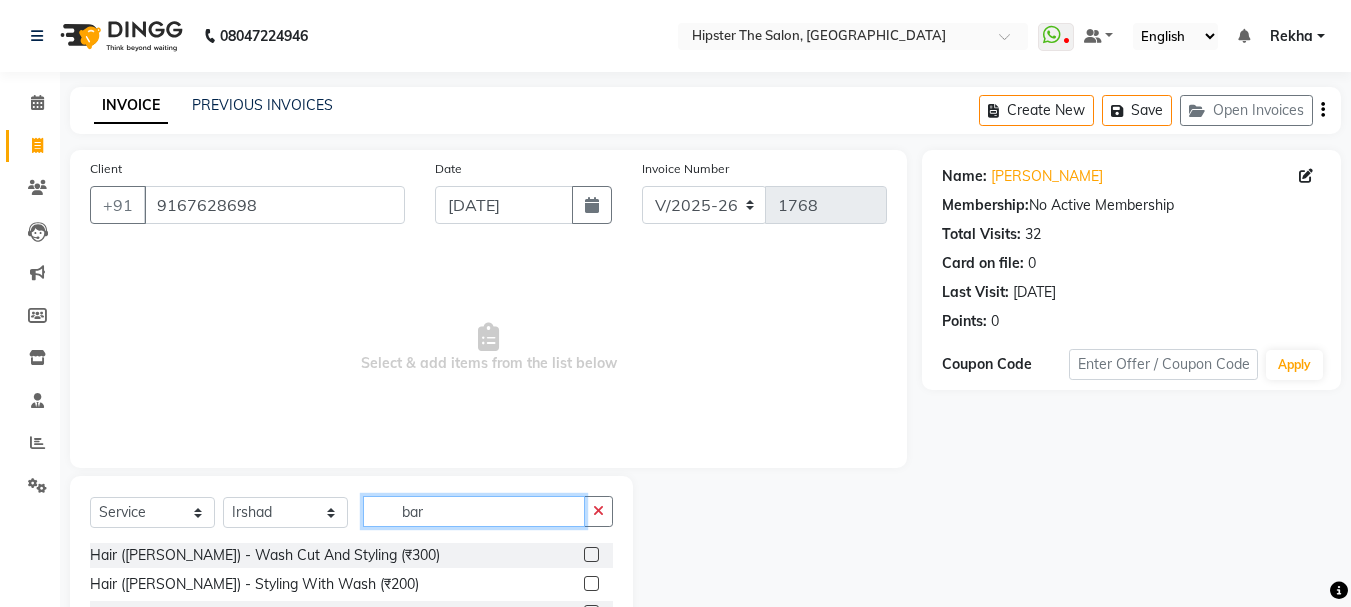 scroll, scrollTop: 81, scrollLeft: 0, axis: vertical 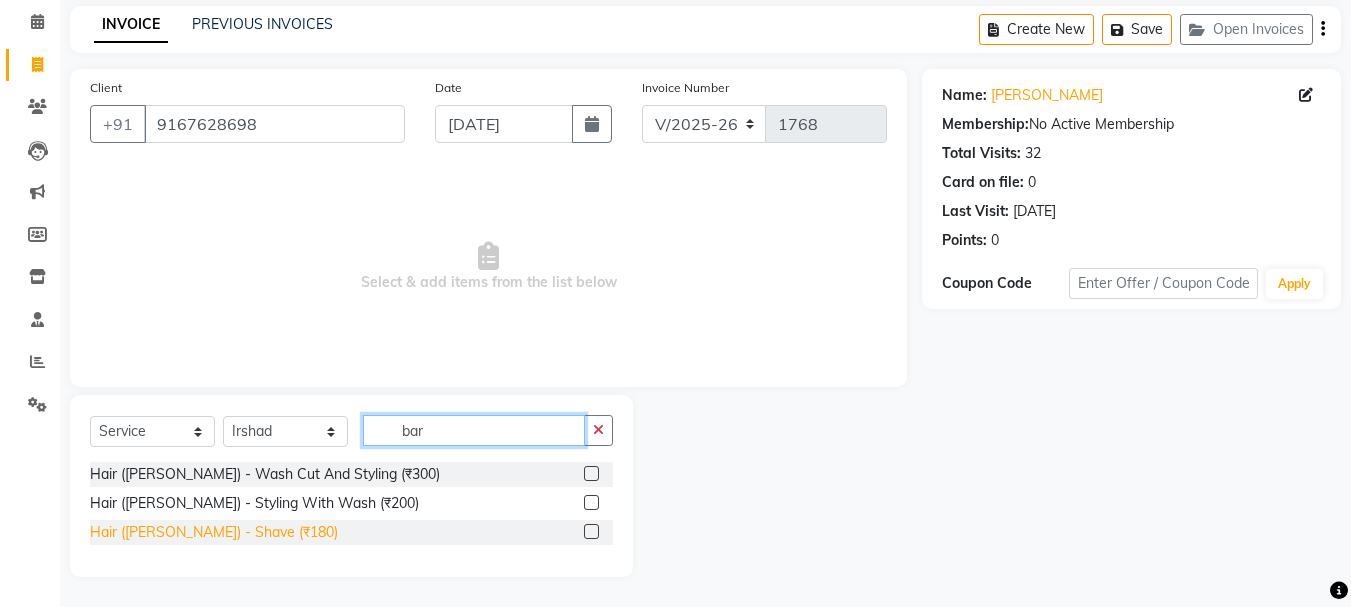 type on "bar" 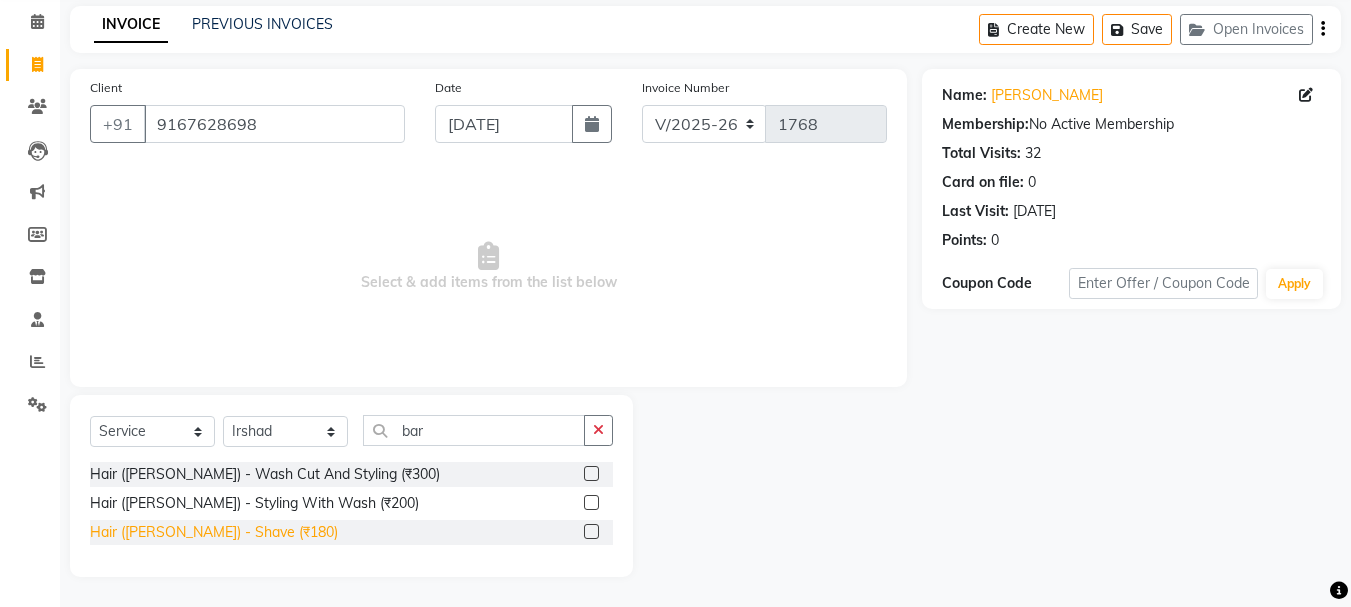 click on "Hair (Barber) - Shave (₹180)" 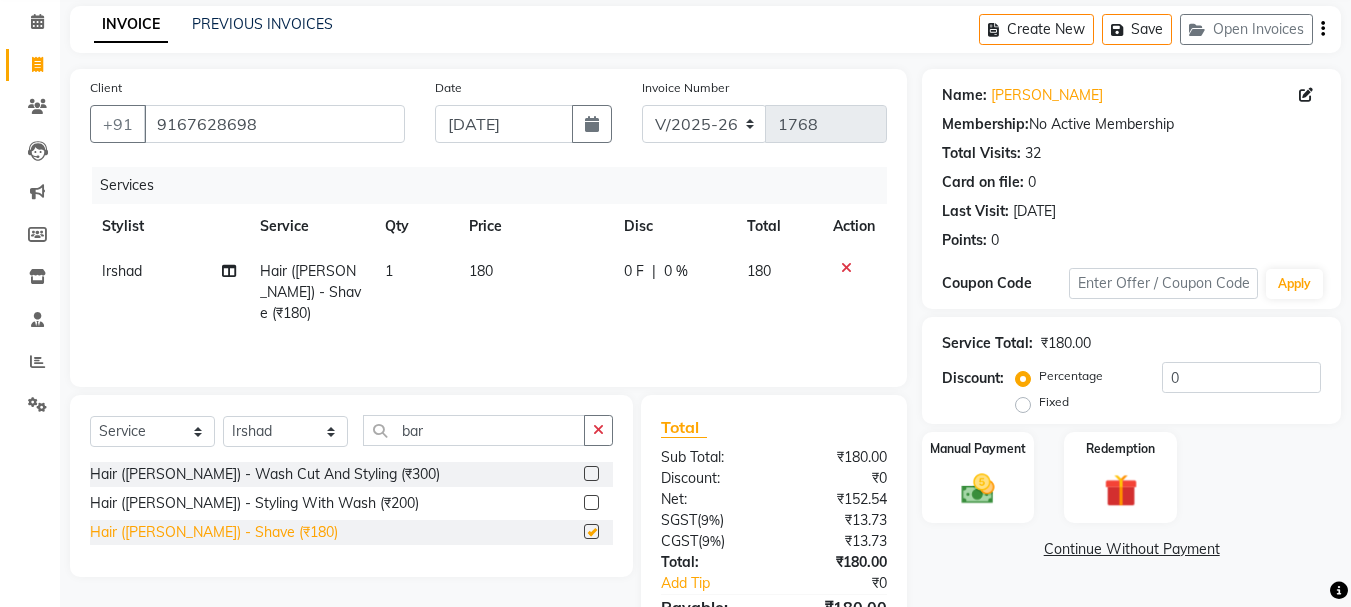 checkbox on "false" 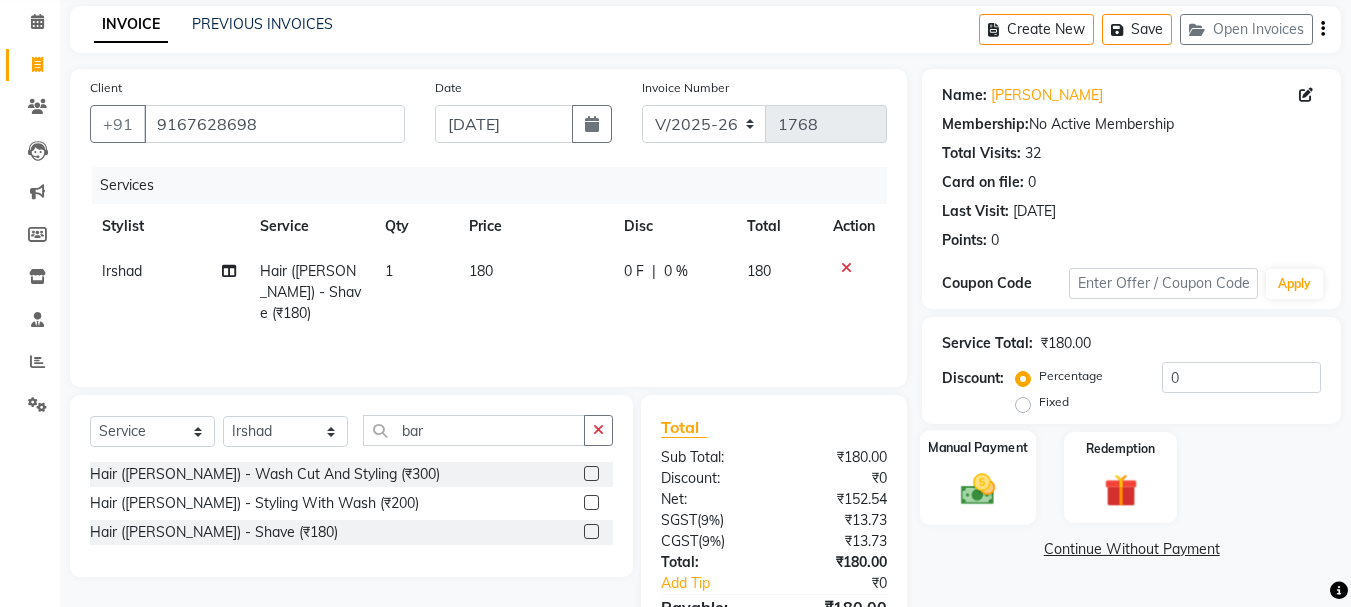 click 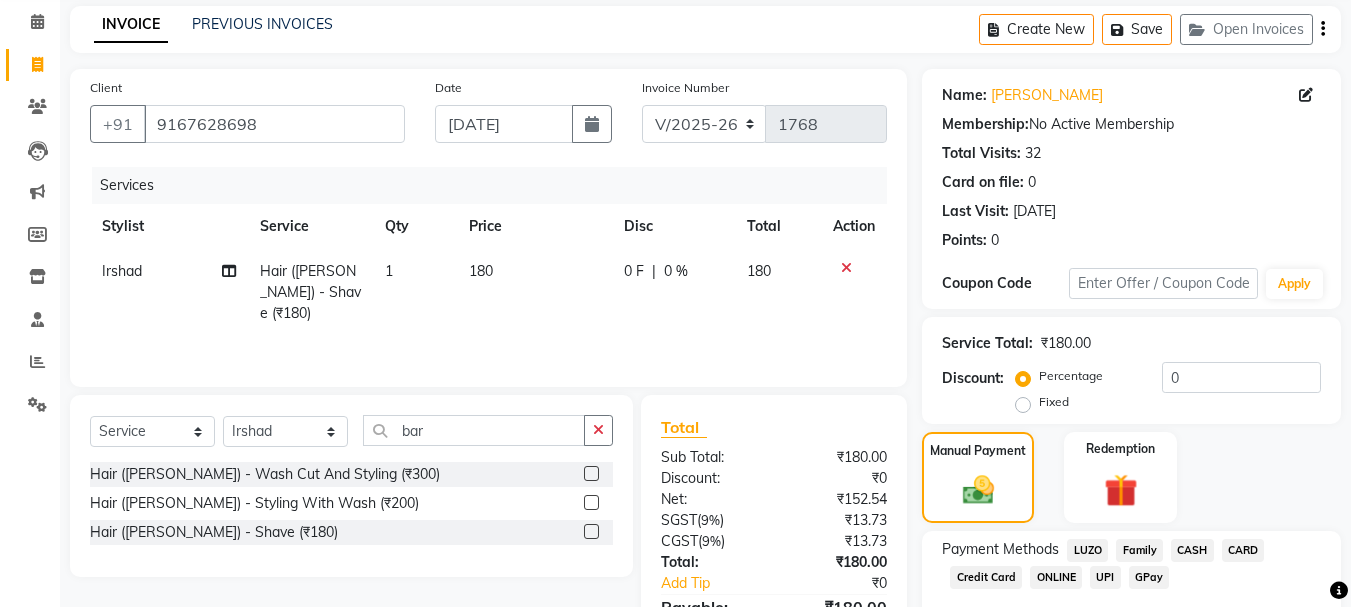 click on "GPay" 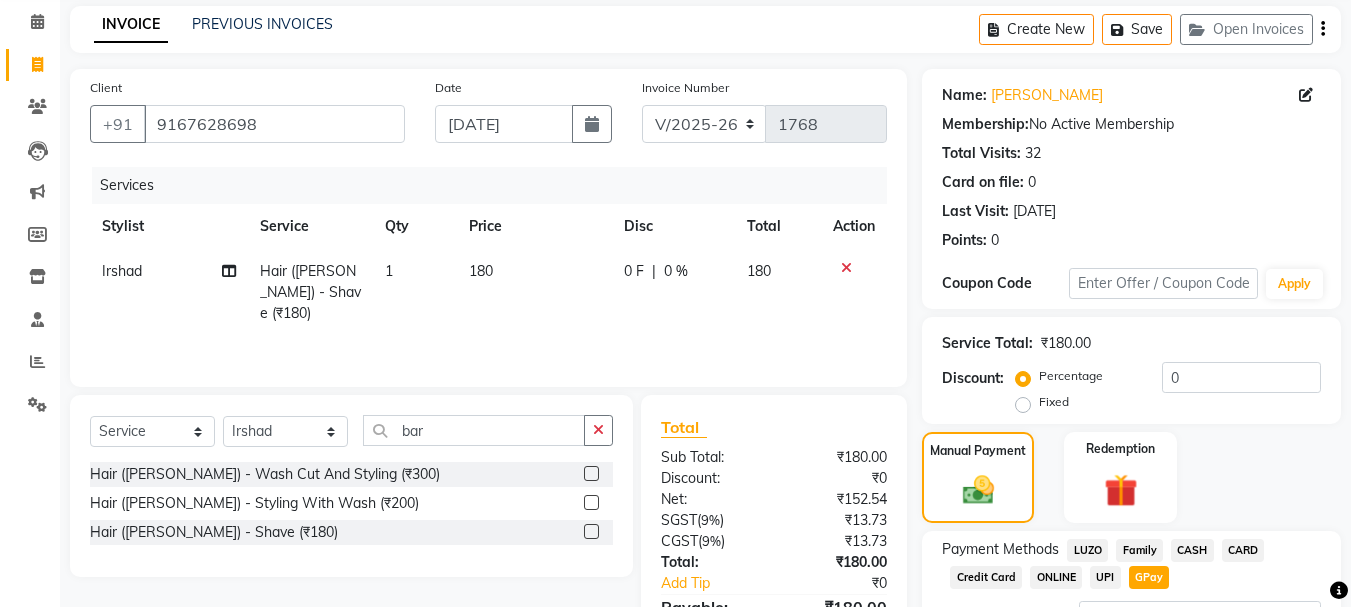 scroll, scrollTop: 252, scrollLeft: 0, axis: vertical 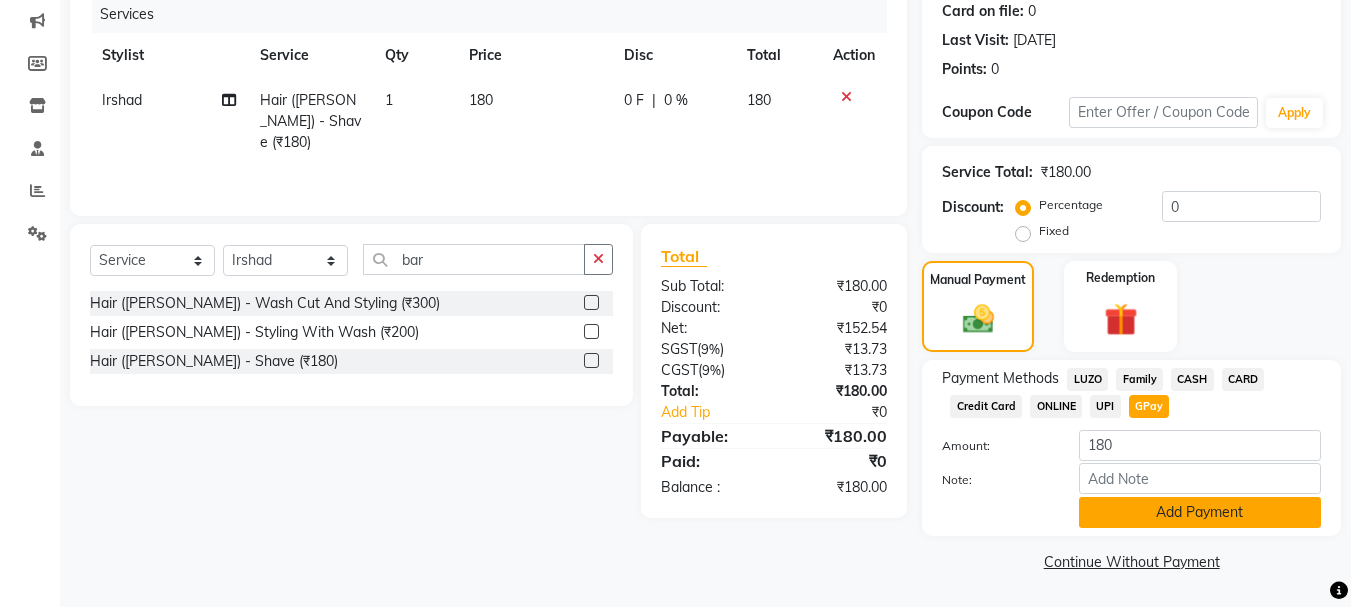 click on "Add Payment" 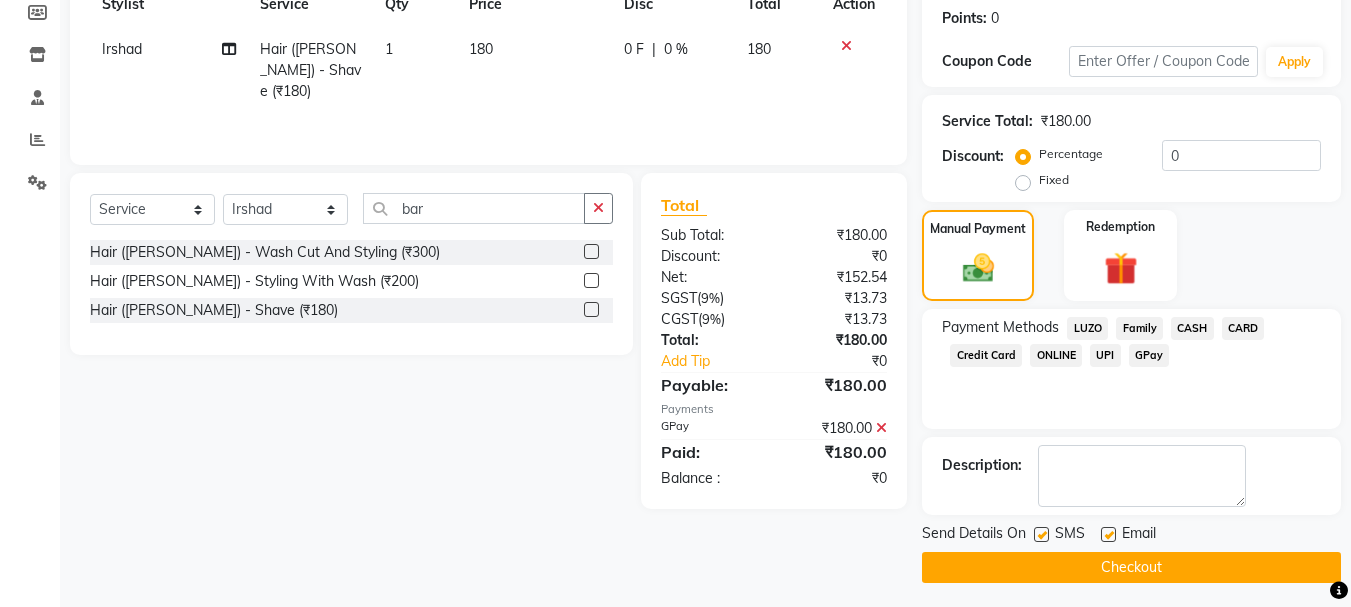 scroll, scrollTop: 309, scrollLeft: 0, axis: vertical 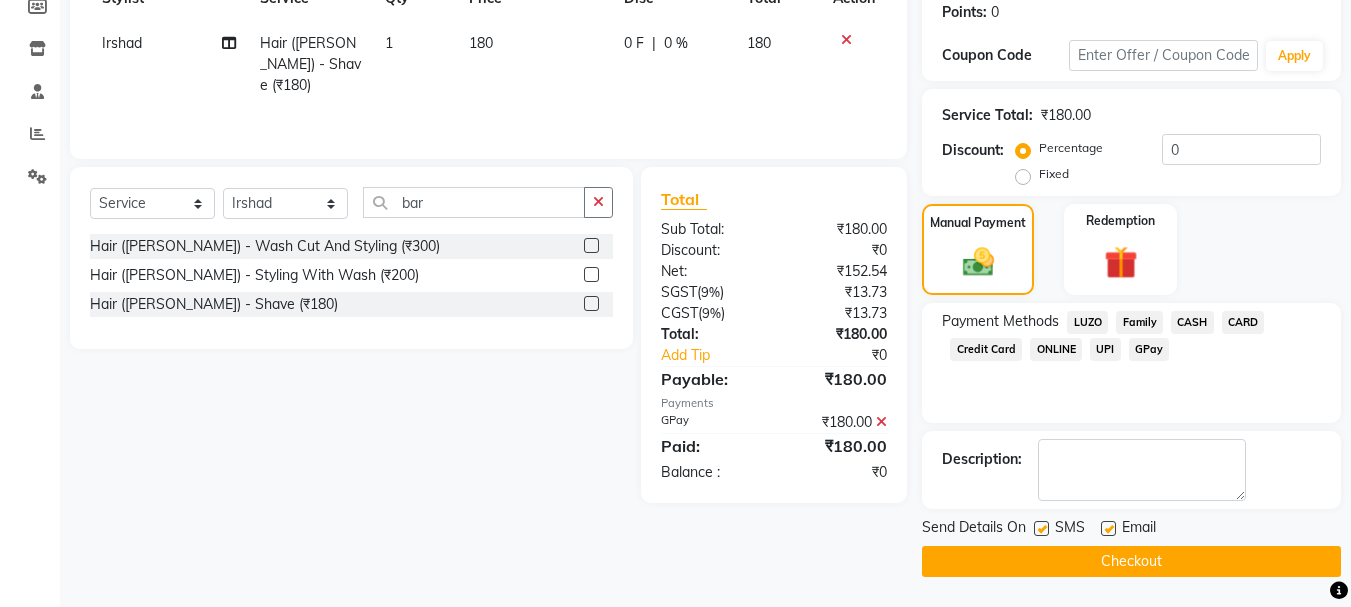click on "Checkout" 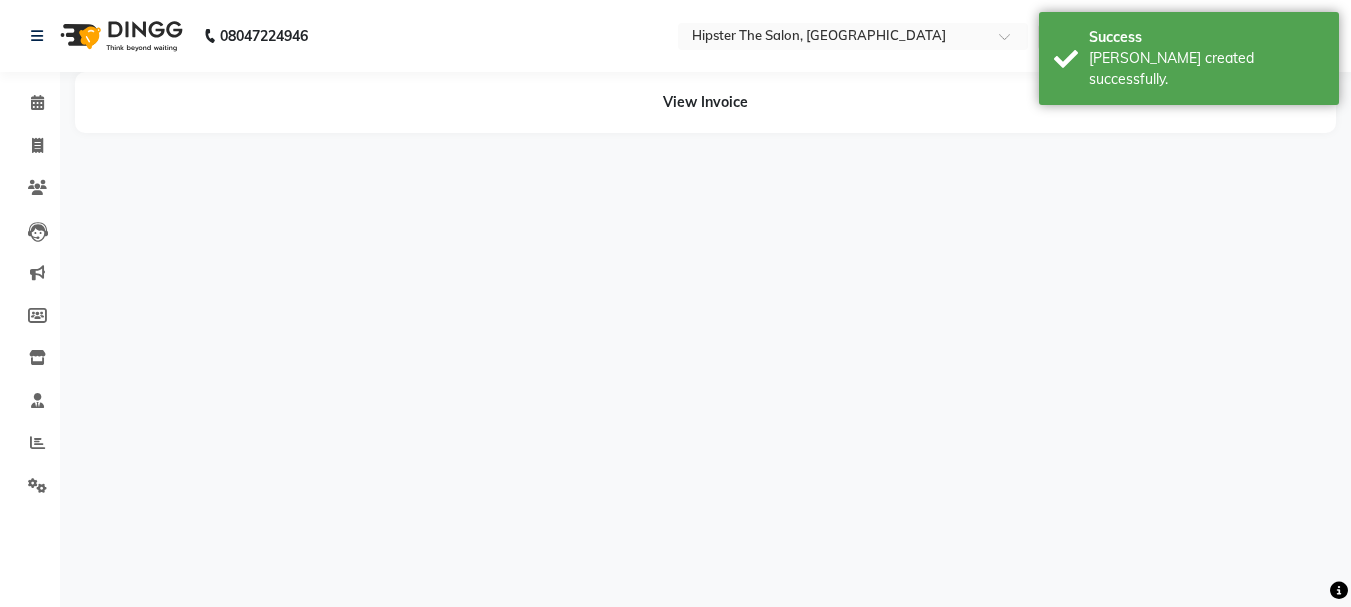 scroll, scrollTop: 0, scrollLeft: 0, axis: both 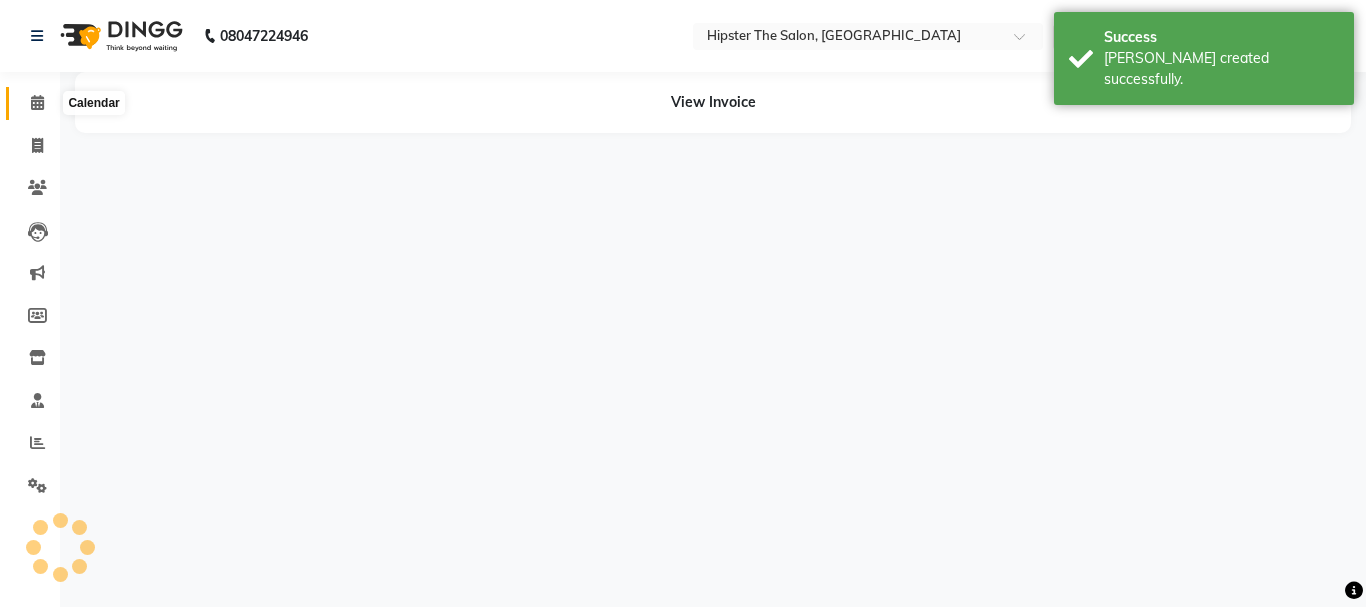 click 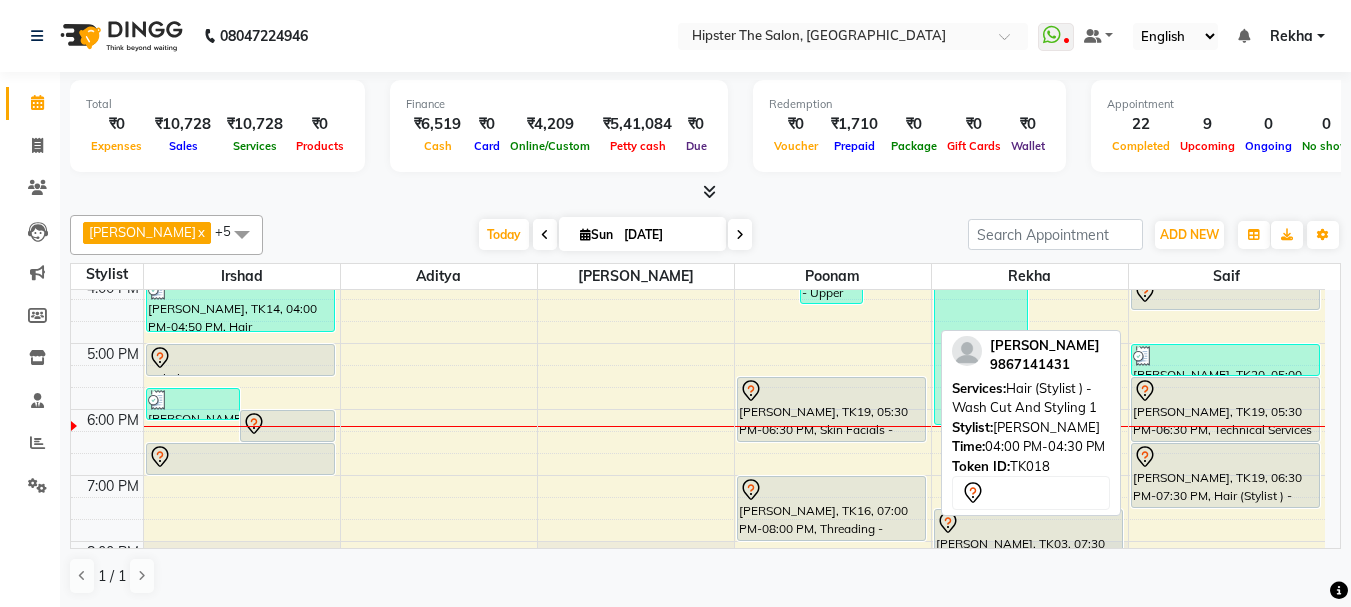 scroll, scrollTop: 544, scrollLeft: 0, axis: vertical 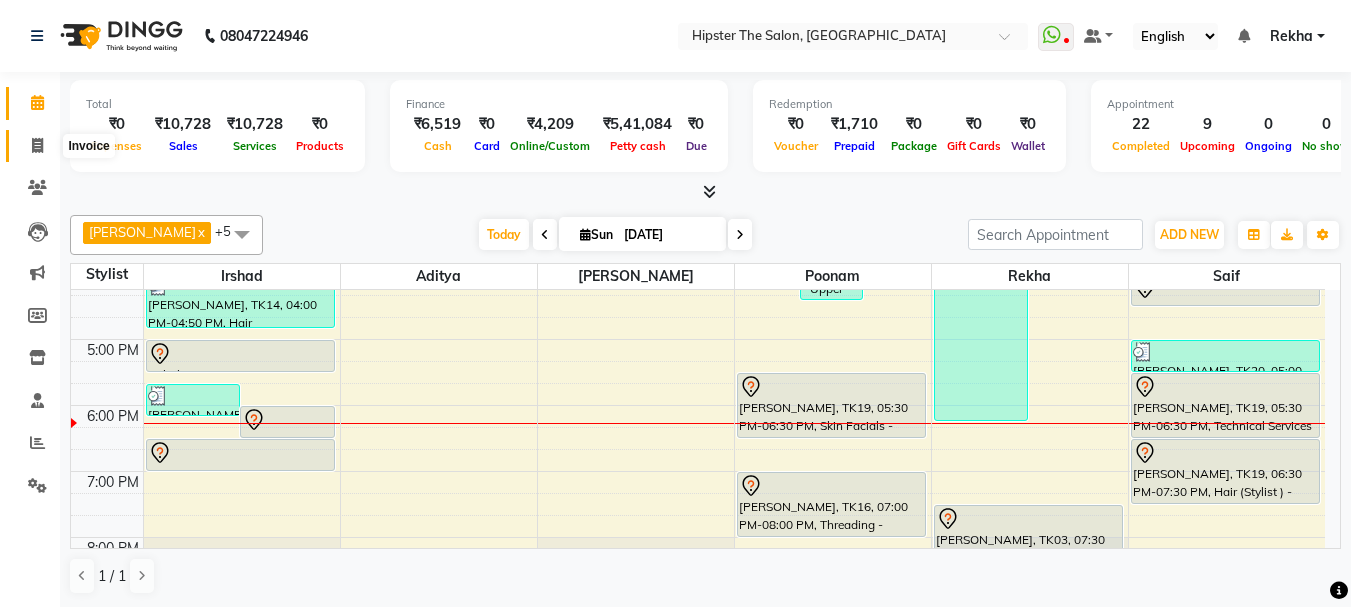 click 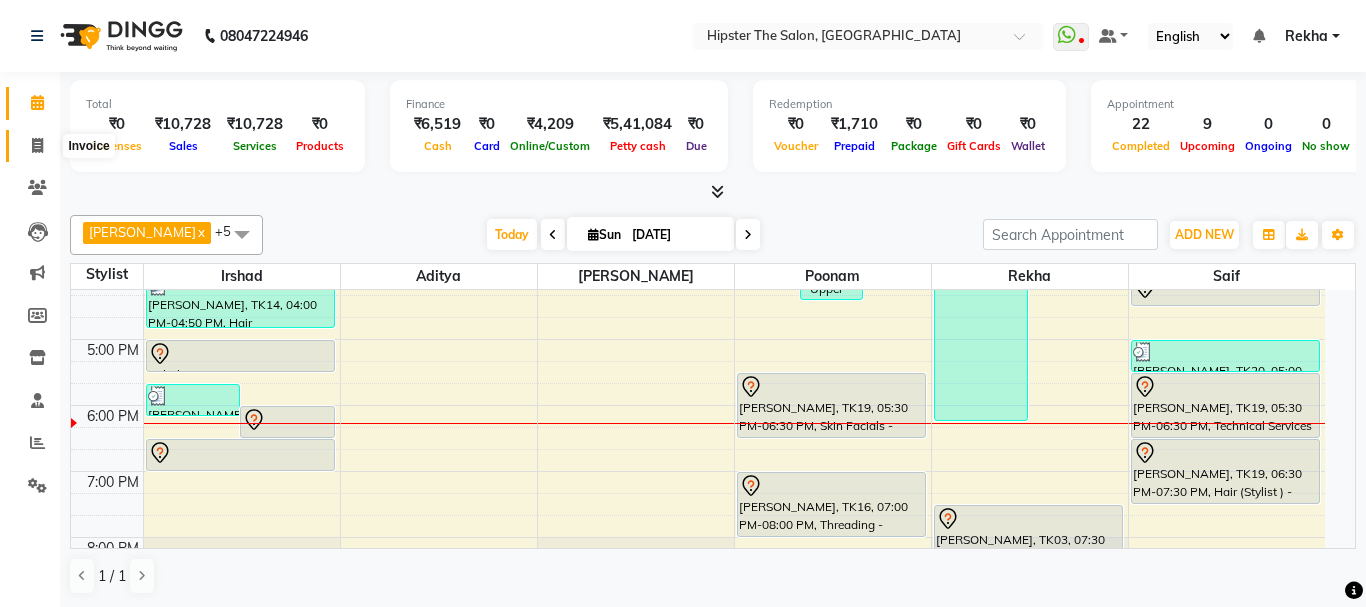 select on "5125" 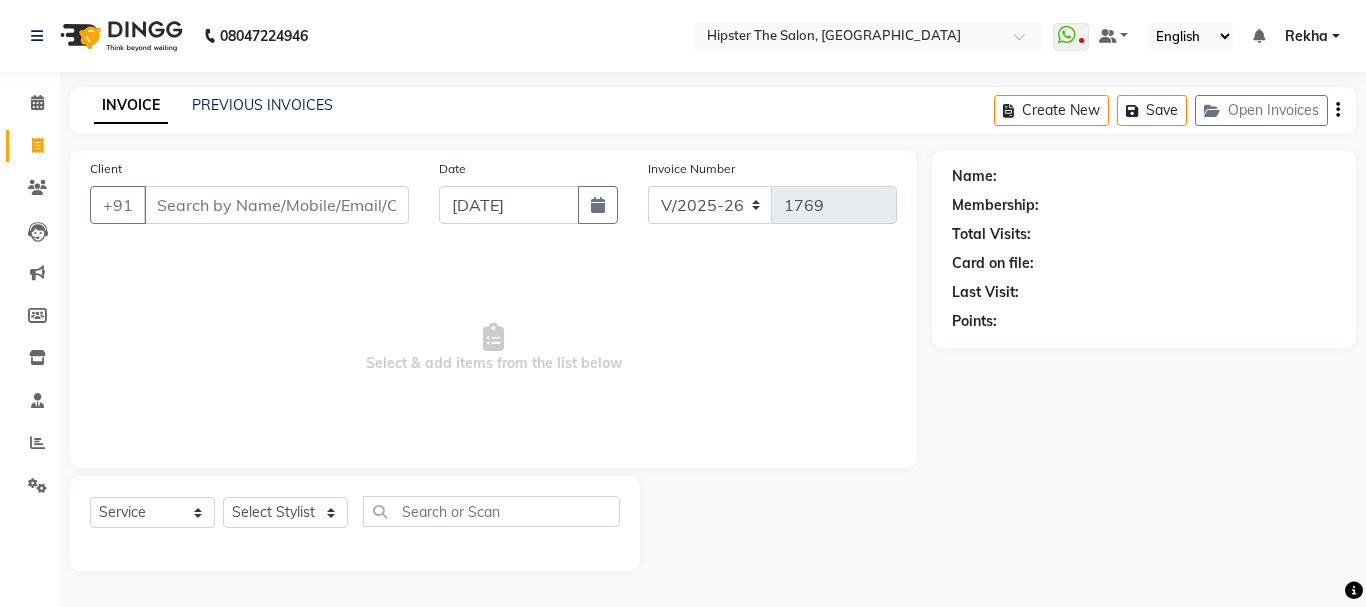 click on "Client" at bounding box center [276, 205] 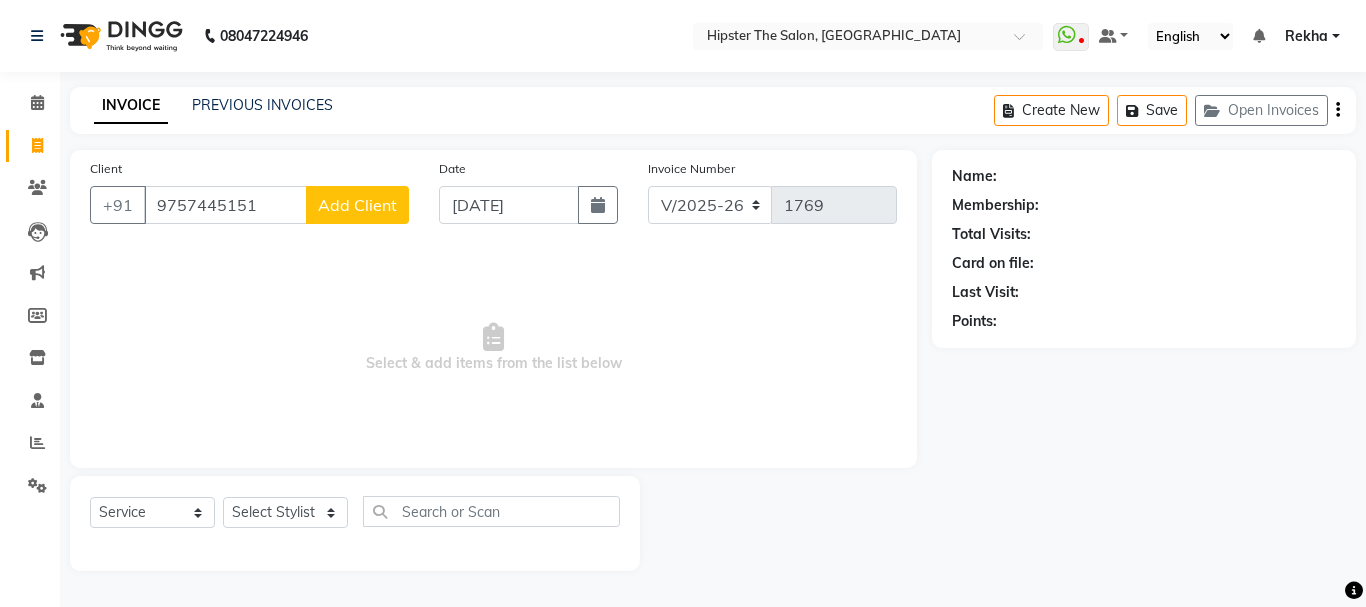 click on "Select & add items from the list below" at bounding box center [493, 348] 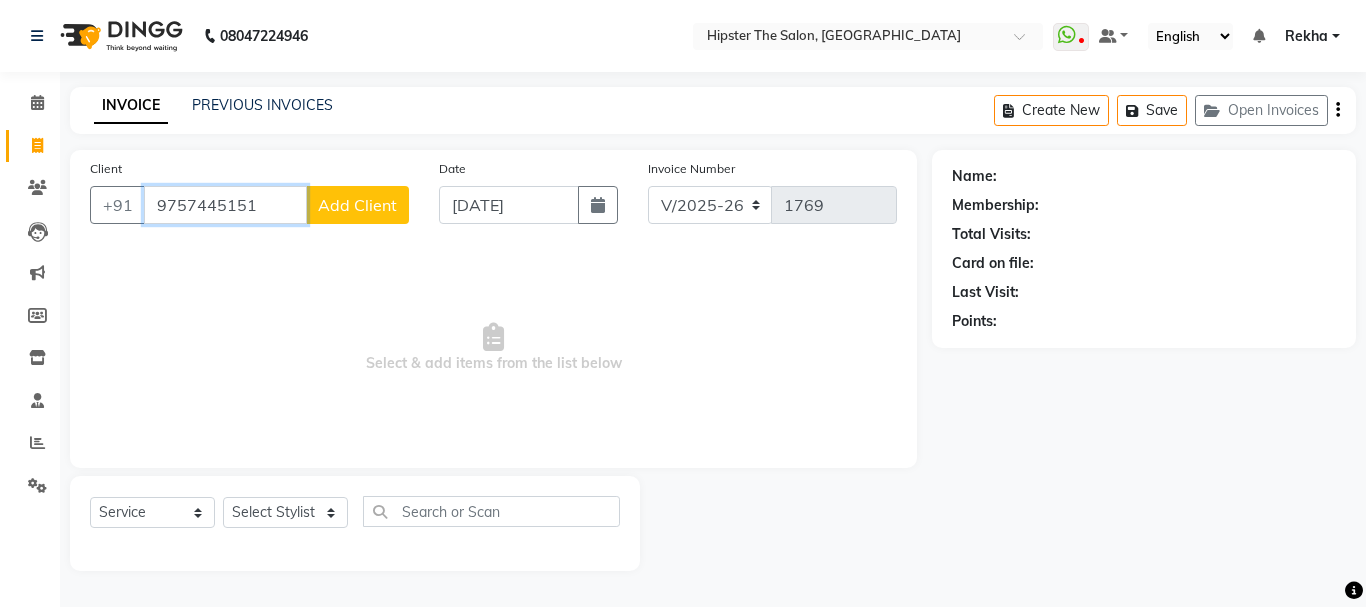click on "9757445151" at bounding box center (225, 205) 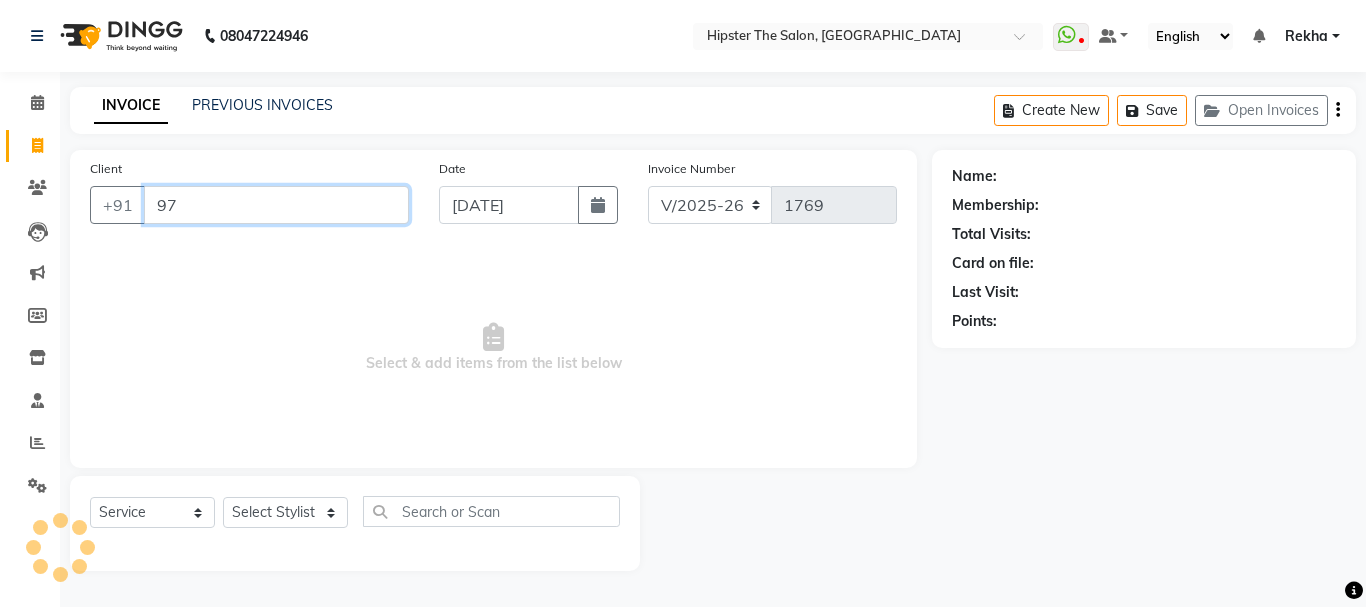 type on "9" 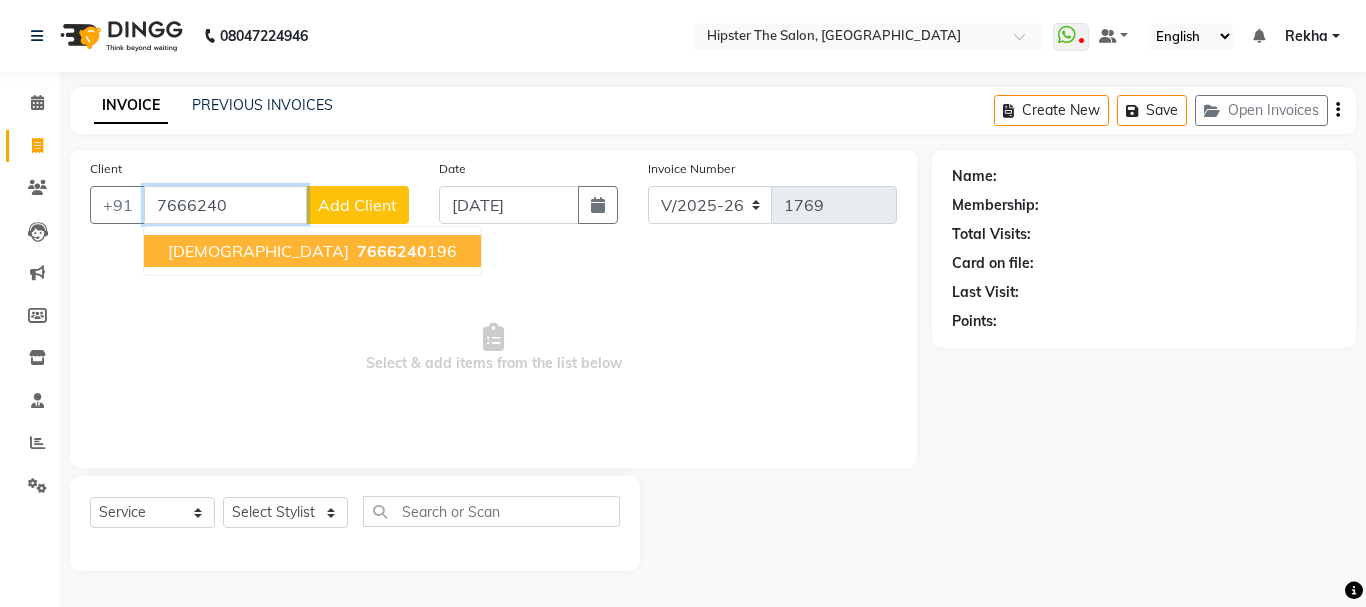 click on "7666240" at bounding box center (392, 251) 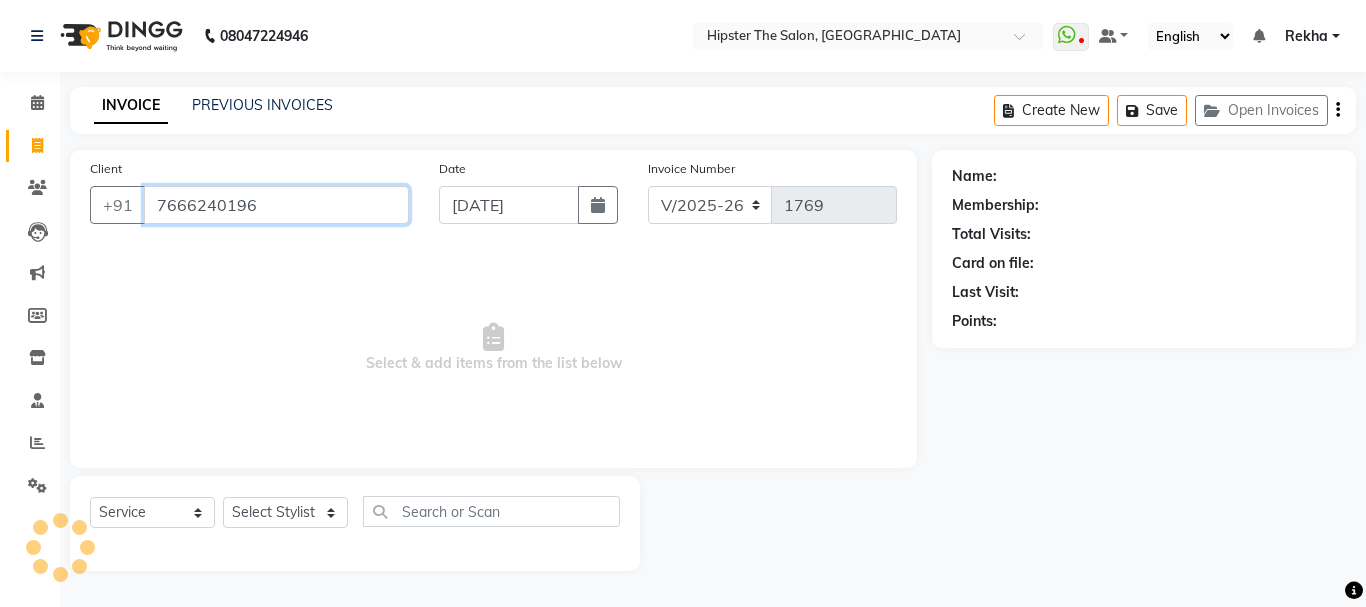 type on "7666240196" 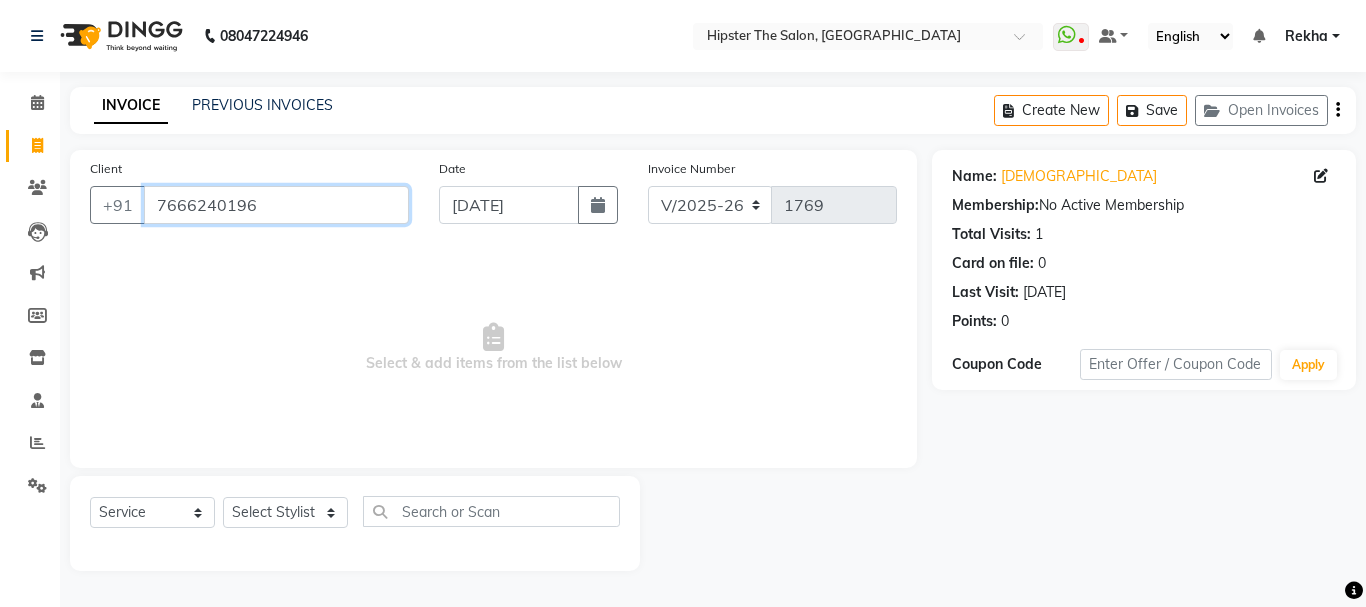 click on "7666240196" at bounding box center (276, 205) 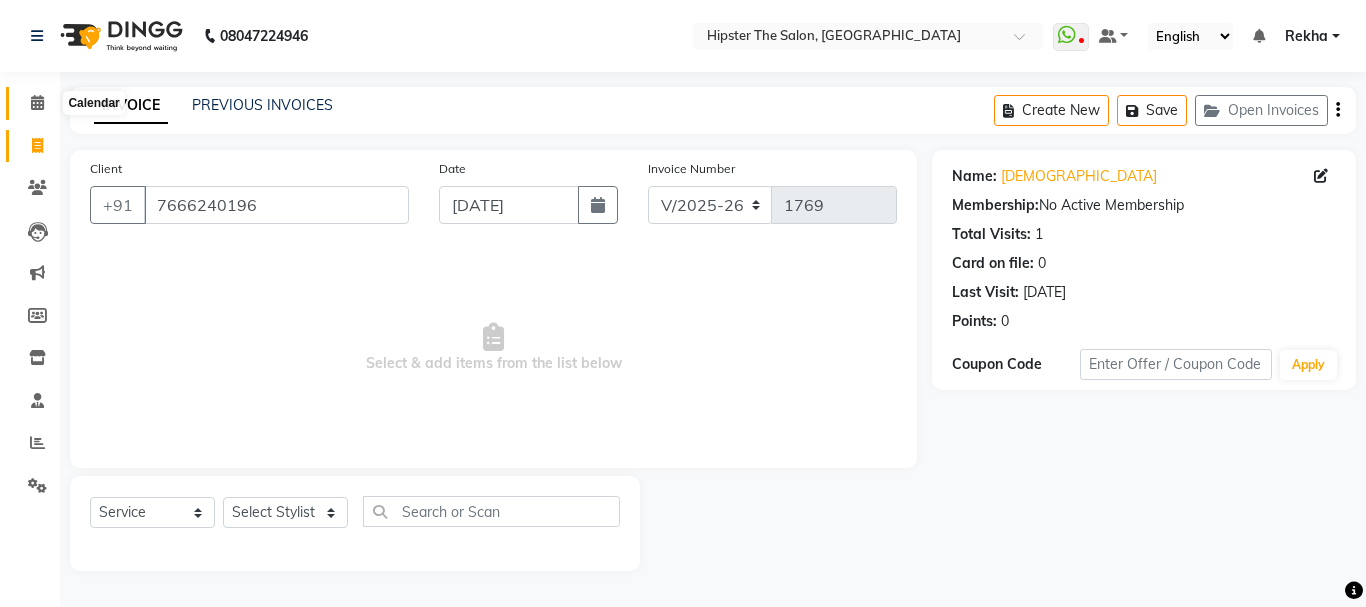click 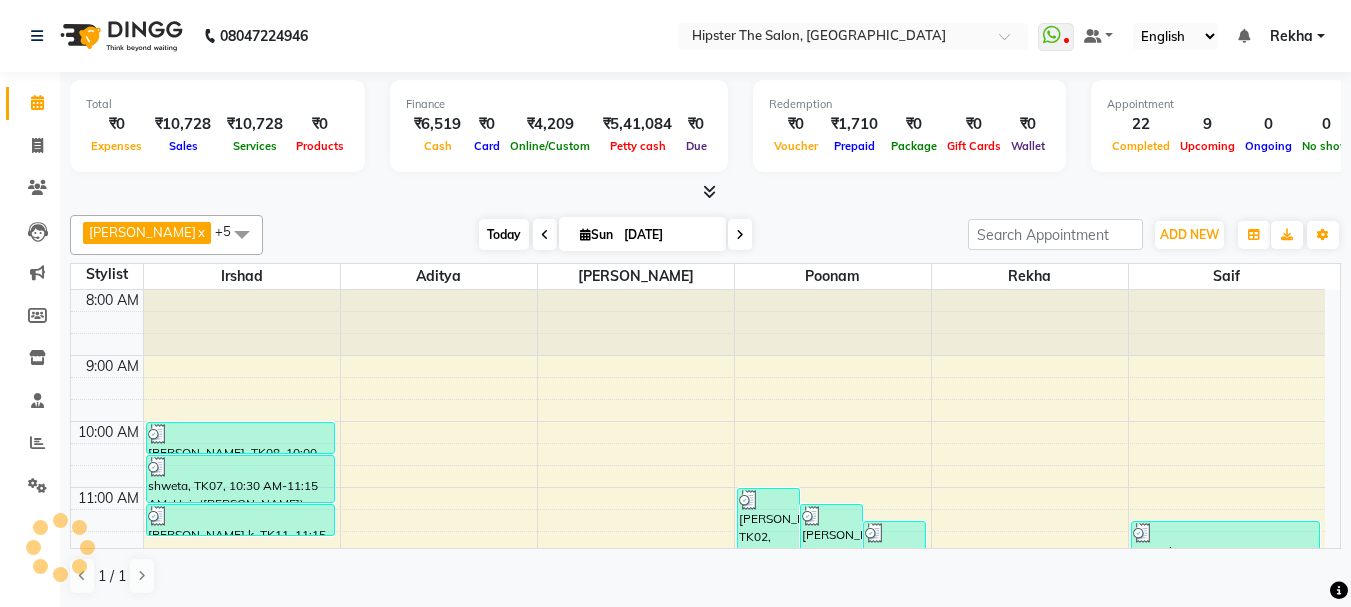 scroll, scrollTop: 0, scrollLeft: 0, axis: both 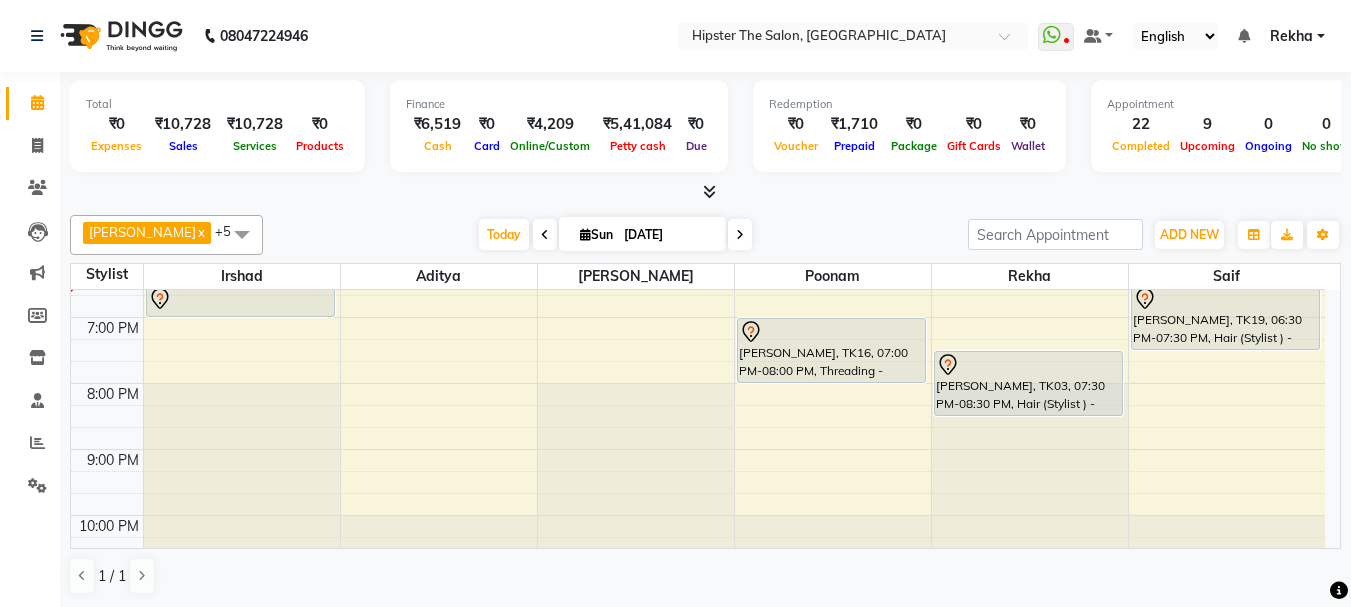 click on "8:00 AM 9:00 AM 10:00 AM 11:00 AM 12:00 PM 1:00 PM 2:00 PM 3:00 PM 4:00 PM 5:00 PM 6:00 PM 7:00 PM 8:00 PM 9:00 PM 10:00 PM     NIDDHI, TK05, 01:30 PM-03:40 PM, Hair (Barber) - Wash Cut And Styling     raj ganatra, TK17, 01:45 PM-03:15 PM, Hair (Barber) - Wash Cut And Styling (₹300),Hair (Barber) - Wash Cut And Styling (₹300),Hair (Barber) - Shave (₹180)     Anna Reji, TK06, 02:00 PM-03:00 PM, Hair Care (Stylist ) - Hair Spa (₹800)     JAY, TK23, 05:40 PM-06:10 PM, Hair (Barber) - Shave (₹180)             avinash gharge, TK12, 06:00 PM-06:30 PM, Hair (Barber) - Wash Cut And Styling     Bhavin Chudasma, TK08, 10:00 AM-10:30 AM, Hair (Stylist ) - Styling With Wash 1     shweta, TK07, 10:30 AM-11:15 AM, Hair (Barber) - Wash Cut And Styling     Anmol k, TK11, 11:15 AM-11:45 AM, Hair (Barber) - Wash Cut And Styling     hardik, TK14, 04:00 PM-04:50 PM, Hair (Barber) - Wash Cut And Styling             vishal, TK22, 05:00 PM-05:30 PM, Hair (Barber) - Wash Cut And Styling" at bounding box center (698, 86) 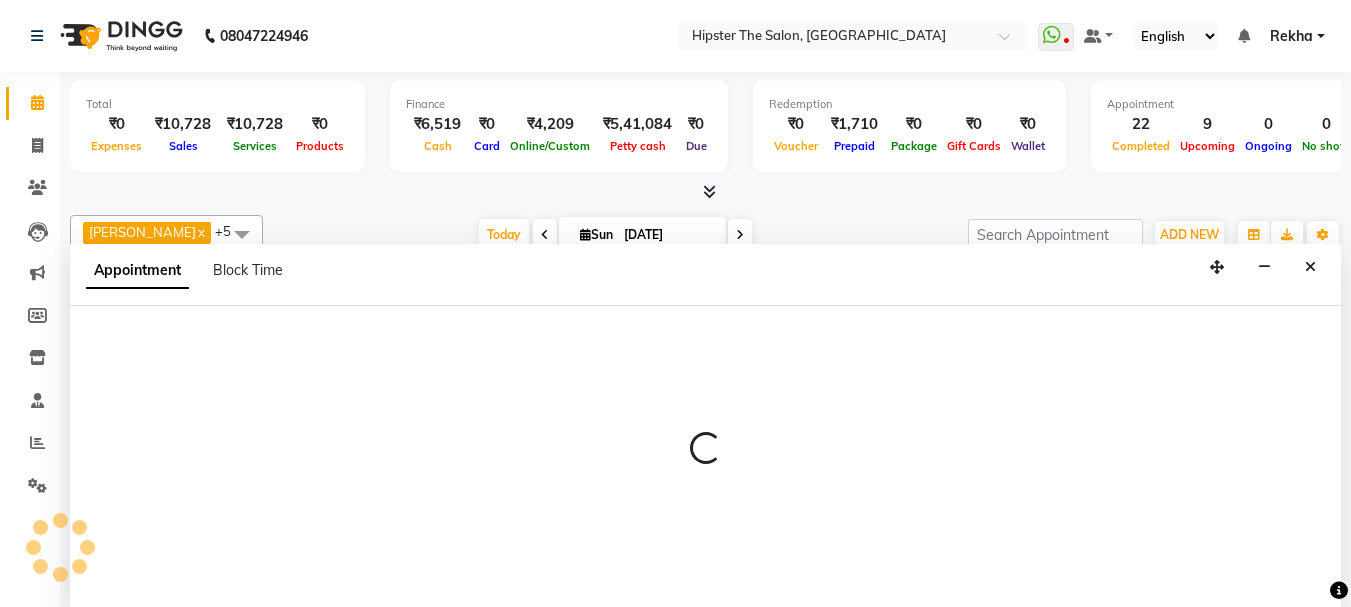 scroll, scrollTop: 1, scrollLeft: 0, axis: vertical 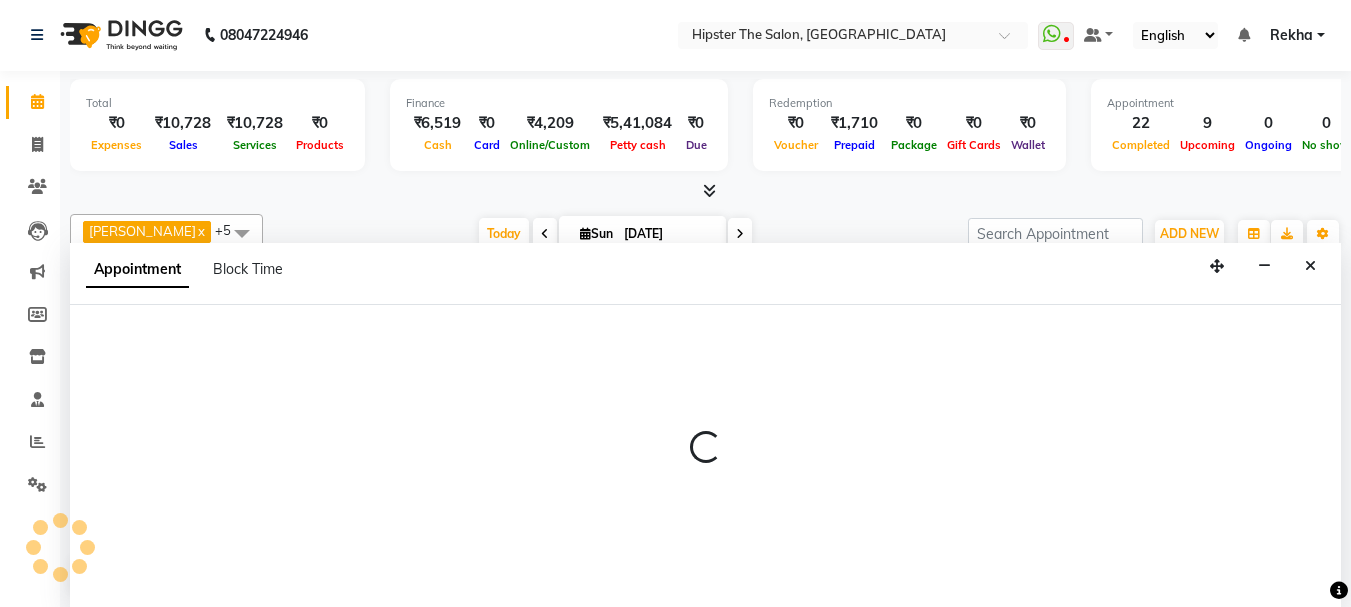 select on "32386" 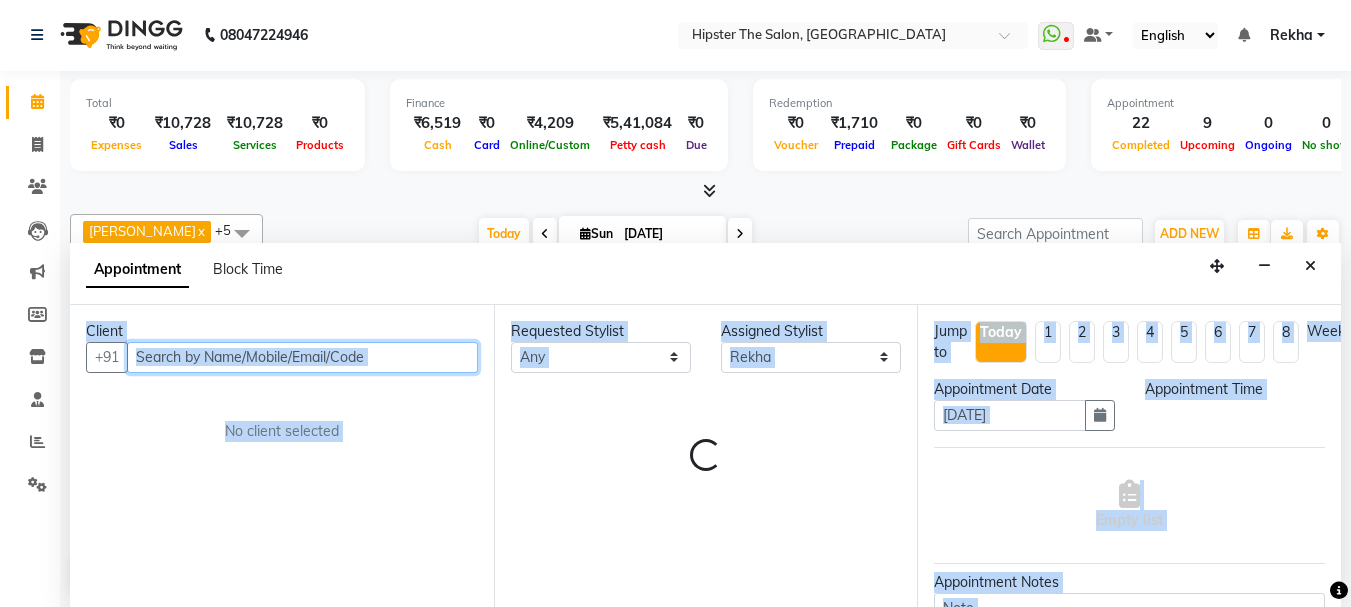select on "1125" 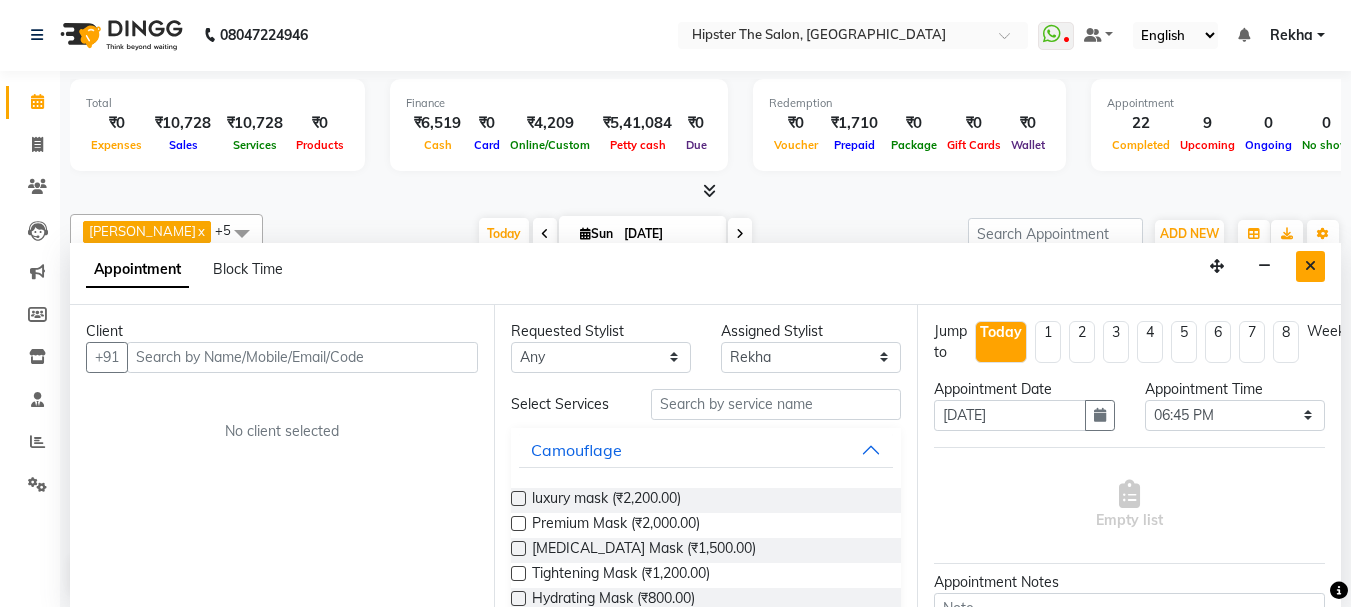 click at bounding box center [1310, 266] 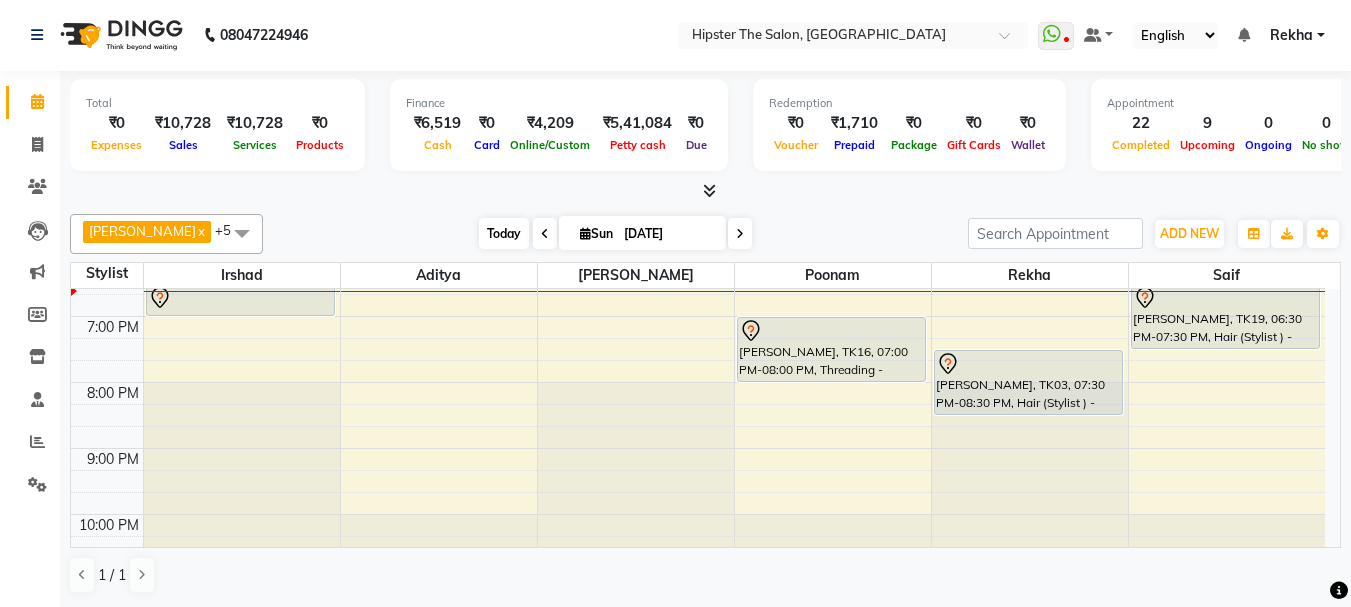 click on "Today" at bounding box center (504, 233) 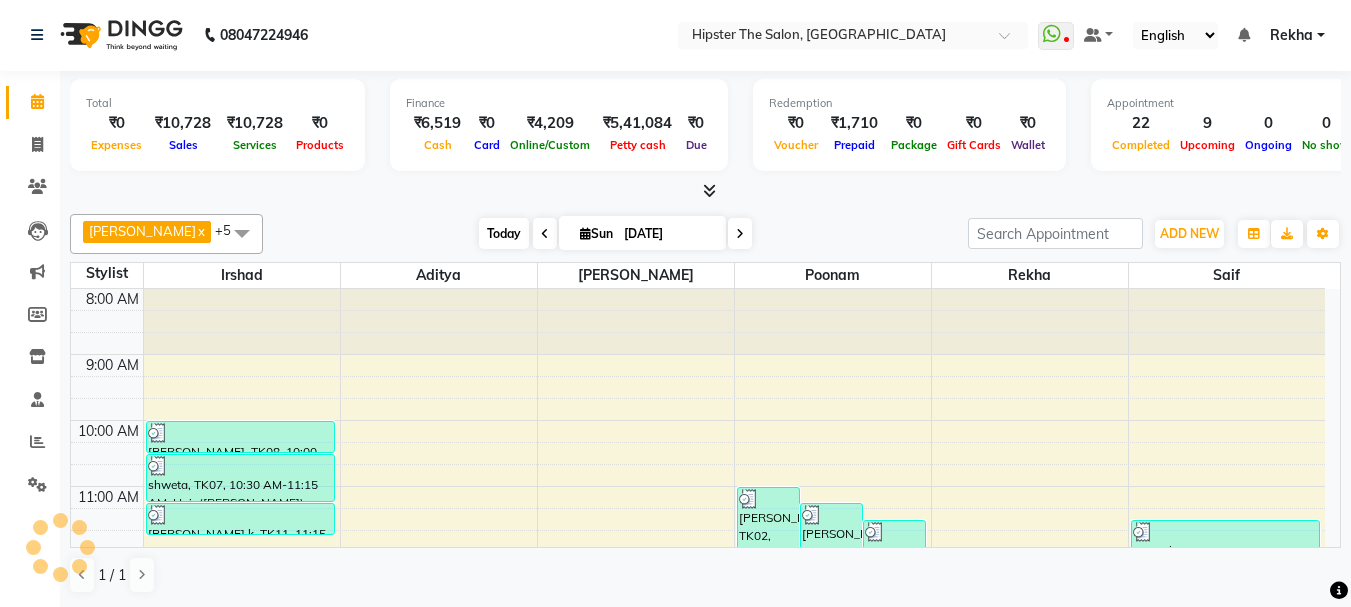 scroll, scrollTop: 661, scrollLeft: 0, axis: vertical 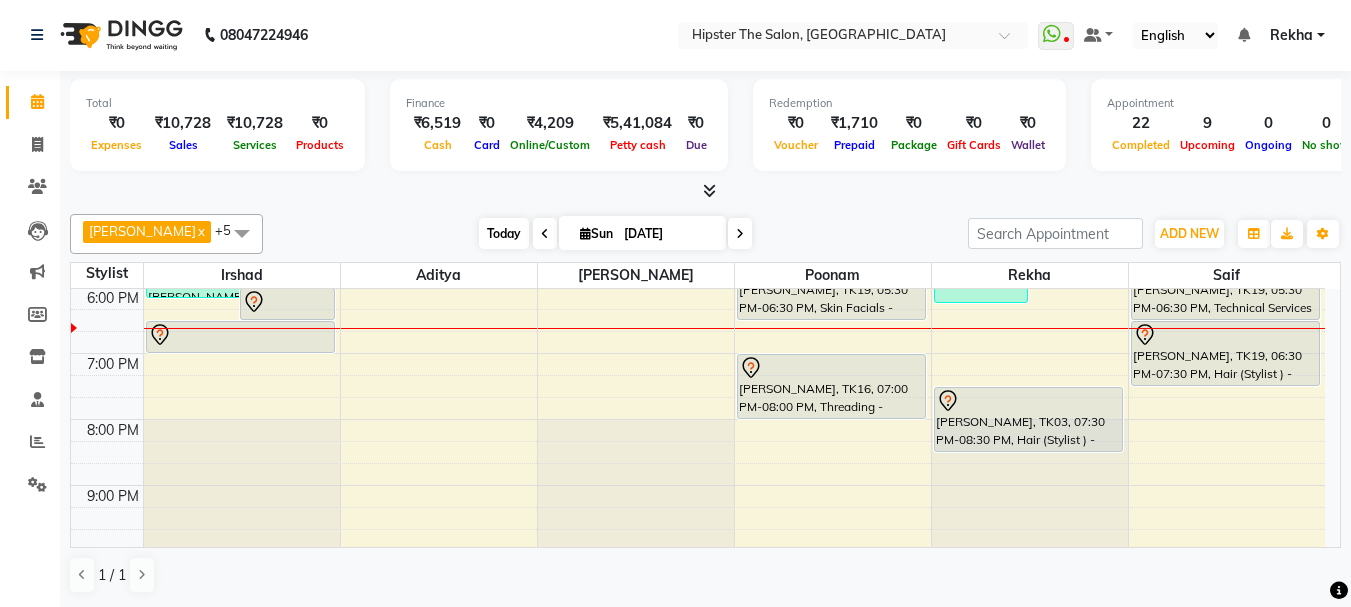 click on "Today" at bounding box center [504, 233] 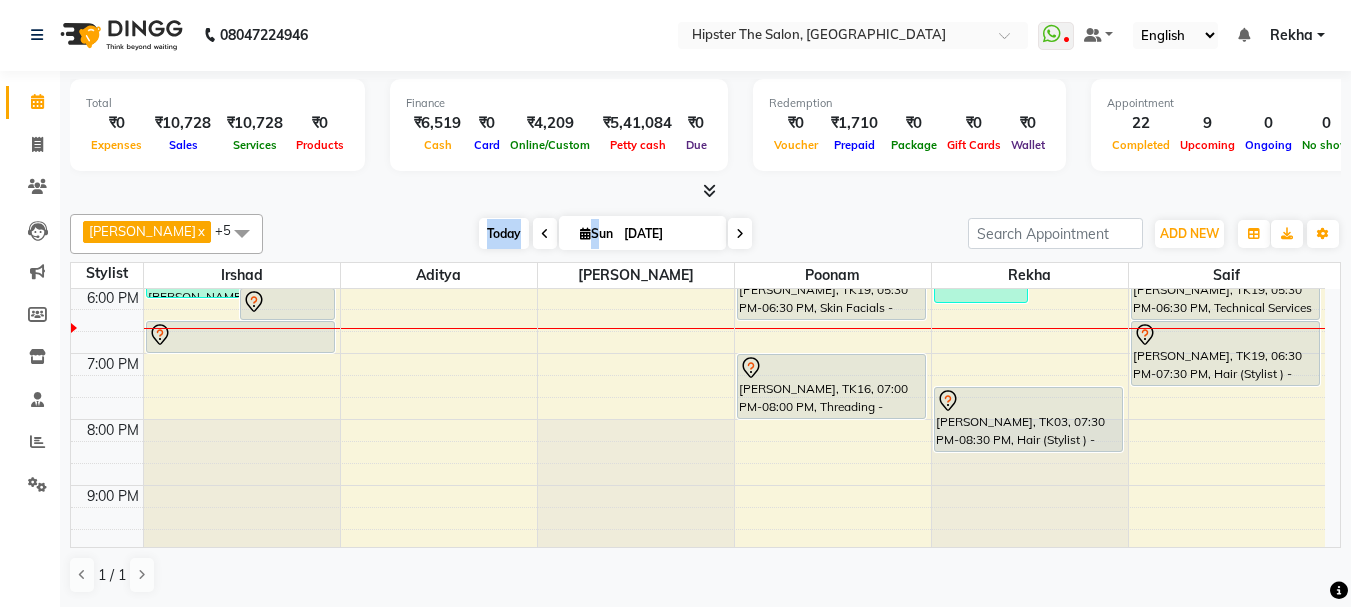 click on "Today" at bounding box center [504, 233] 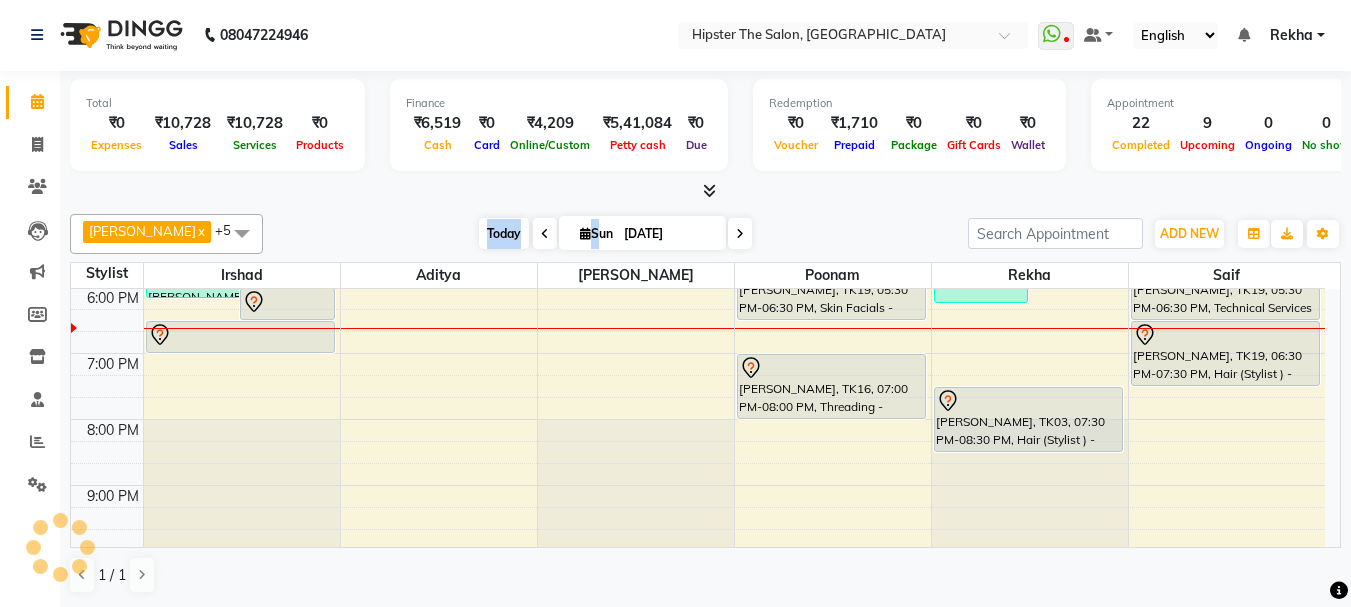 scroll, scrollTop: 0, scrollLeft: 0, axis: both 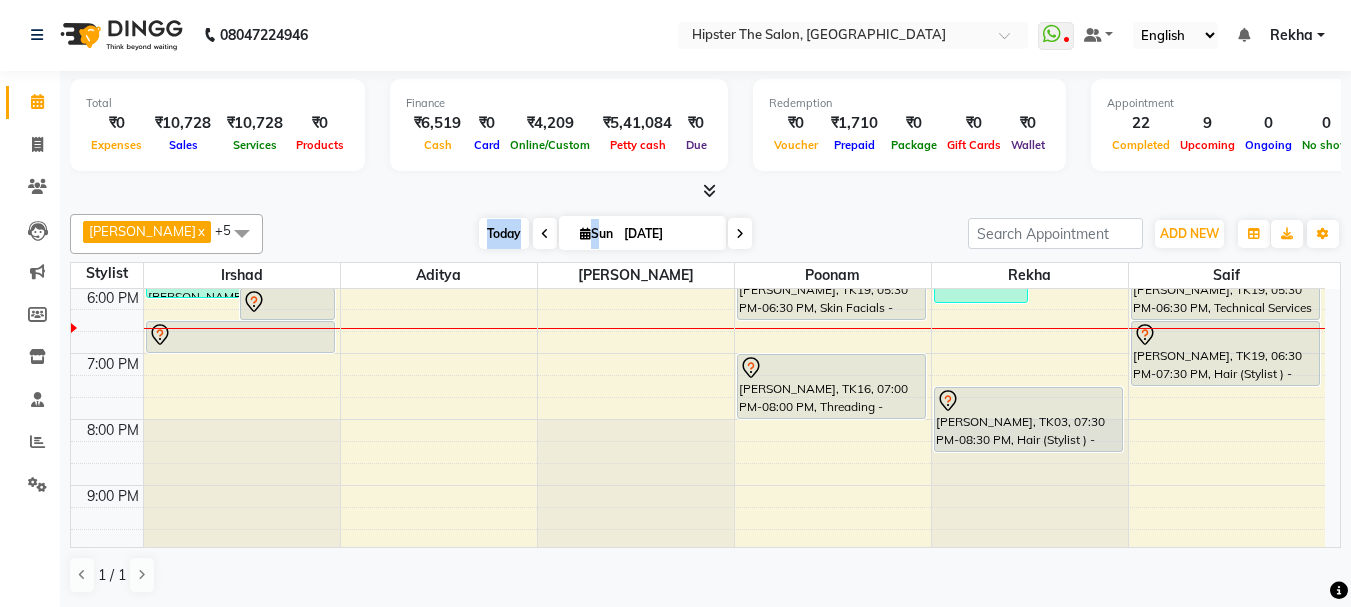 click on "Today" at bounding box center [504, 233] 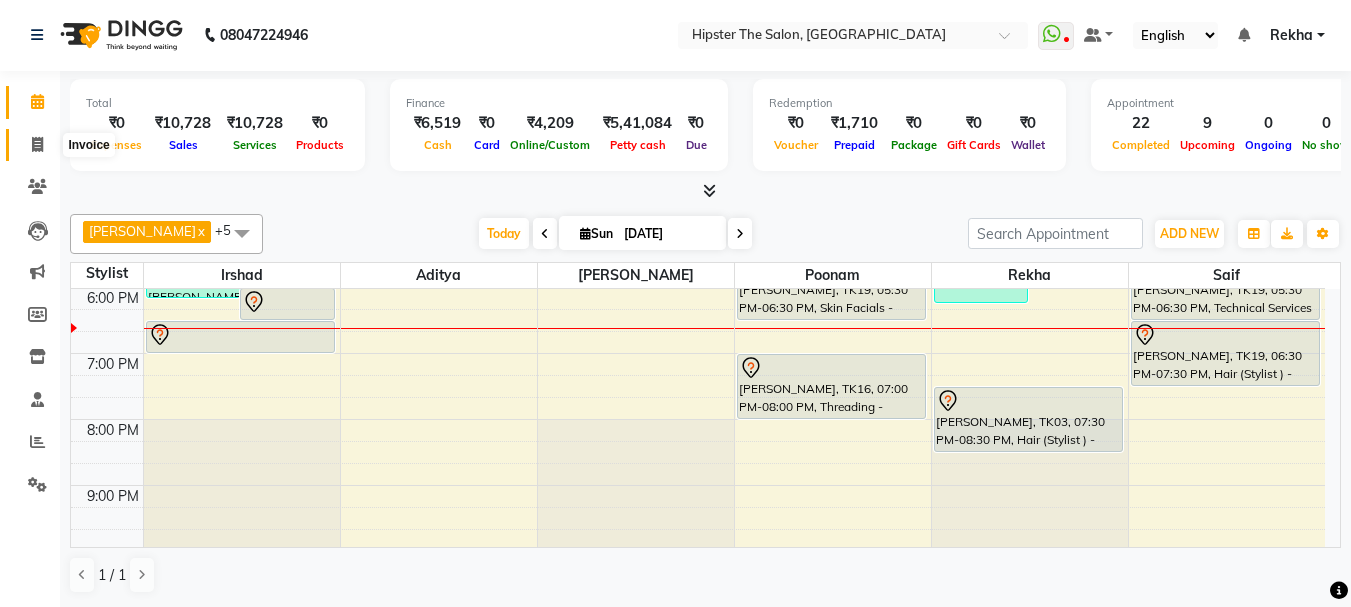 click 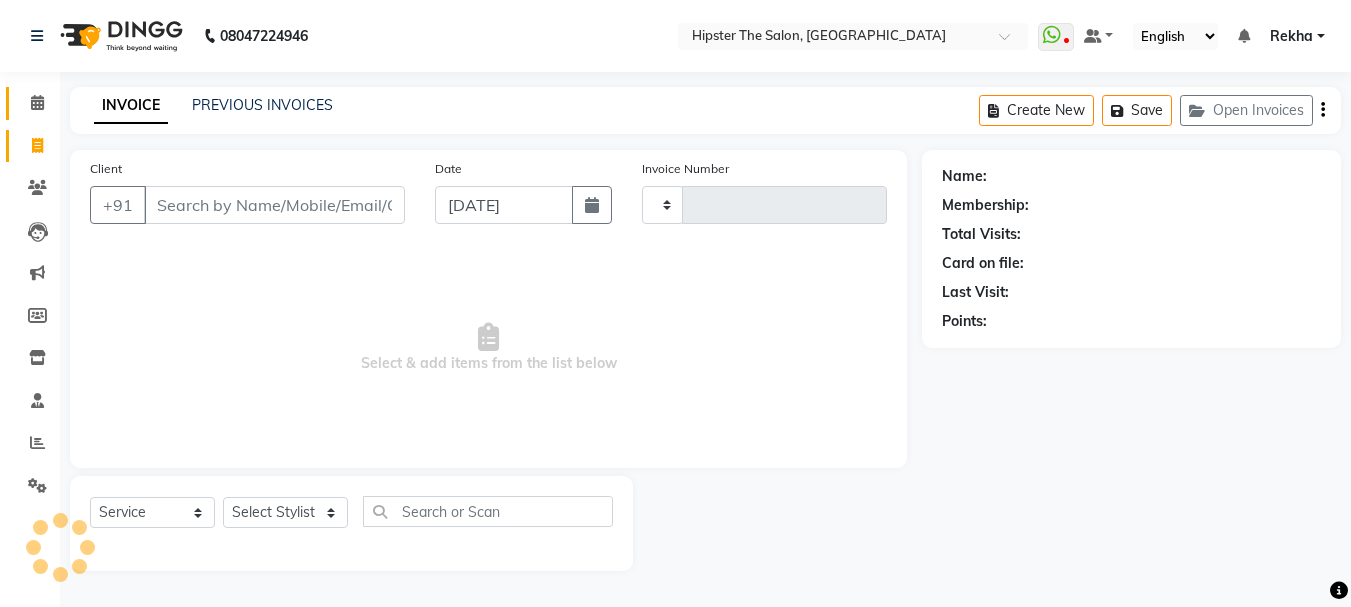 type on "1769" 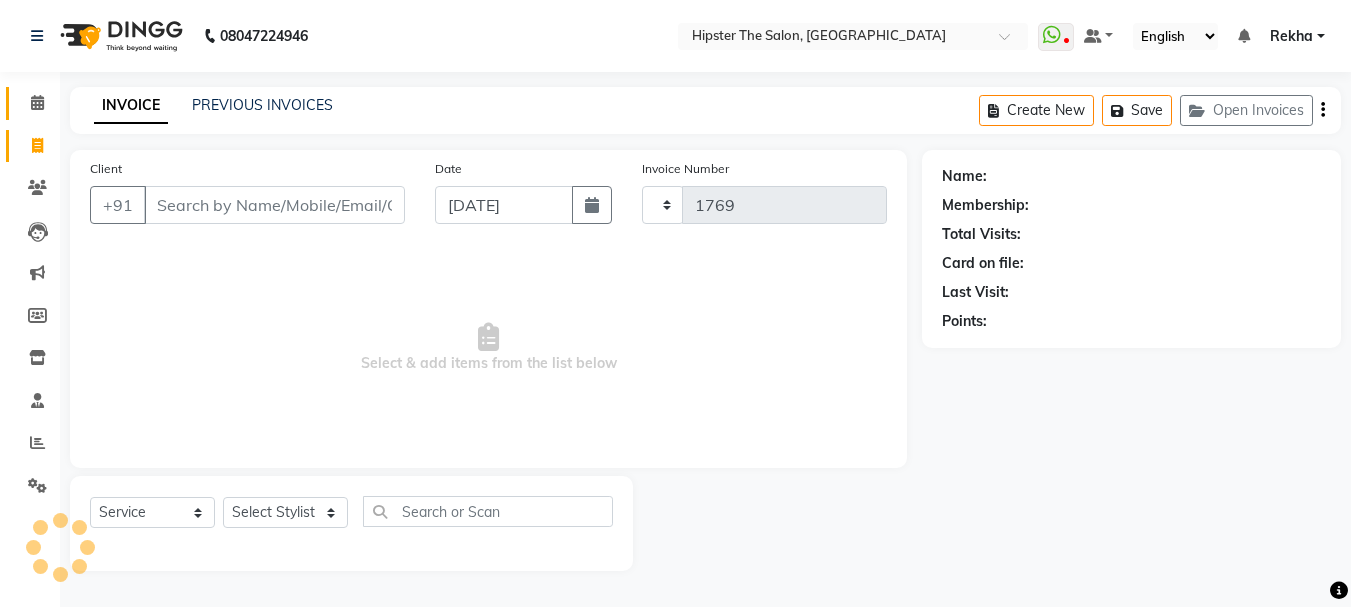 select on "5125" 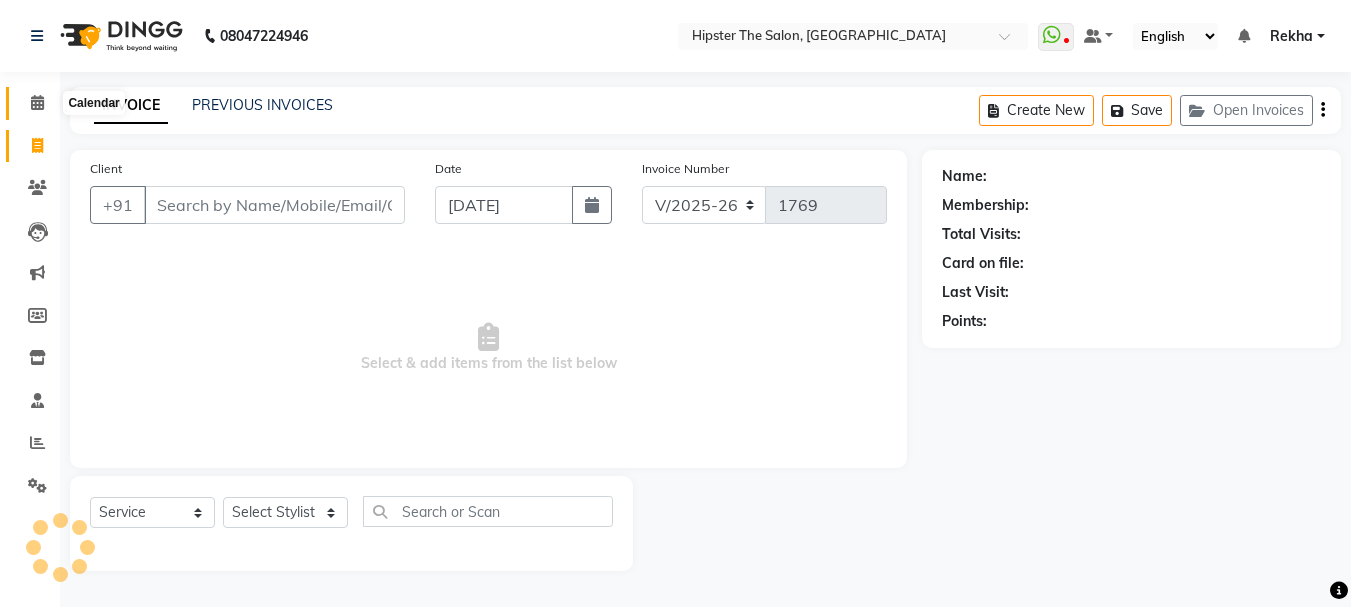 scroll, scrollTop: 0, scrollLeft: 0, axis: both 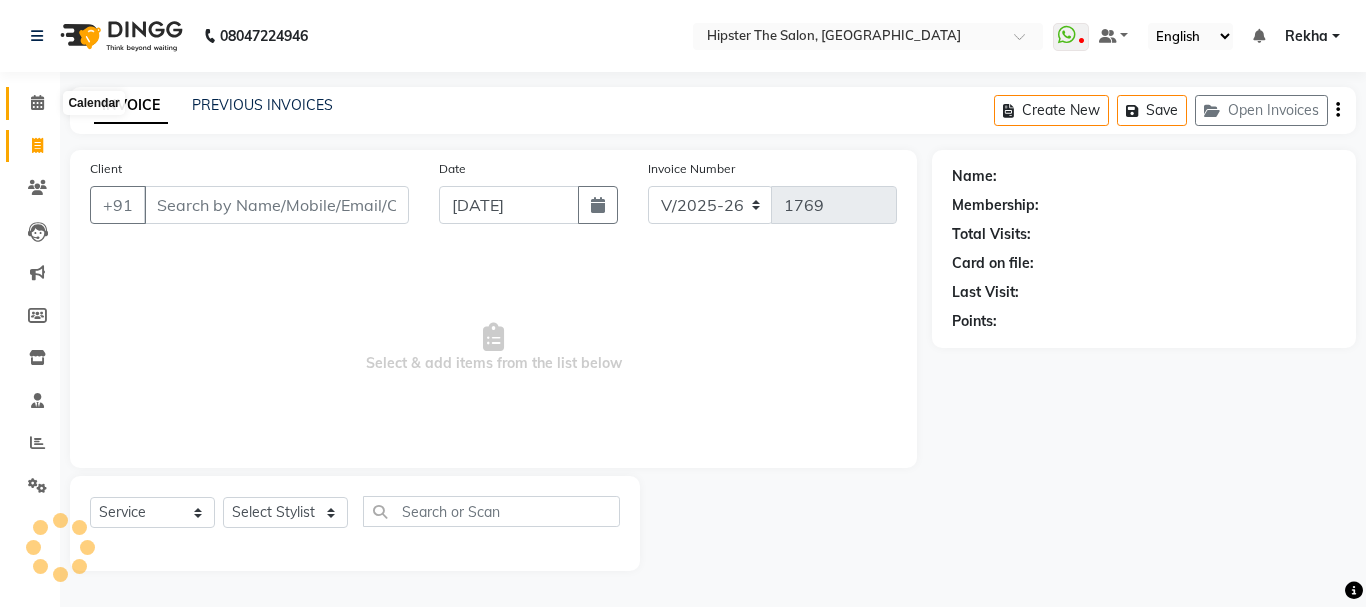 click 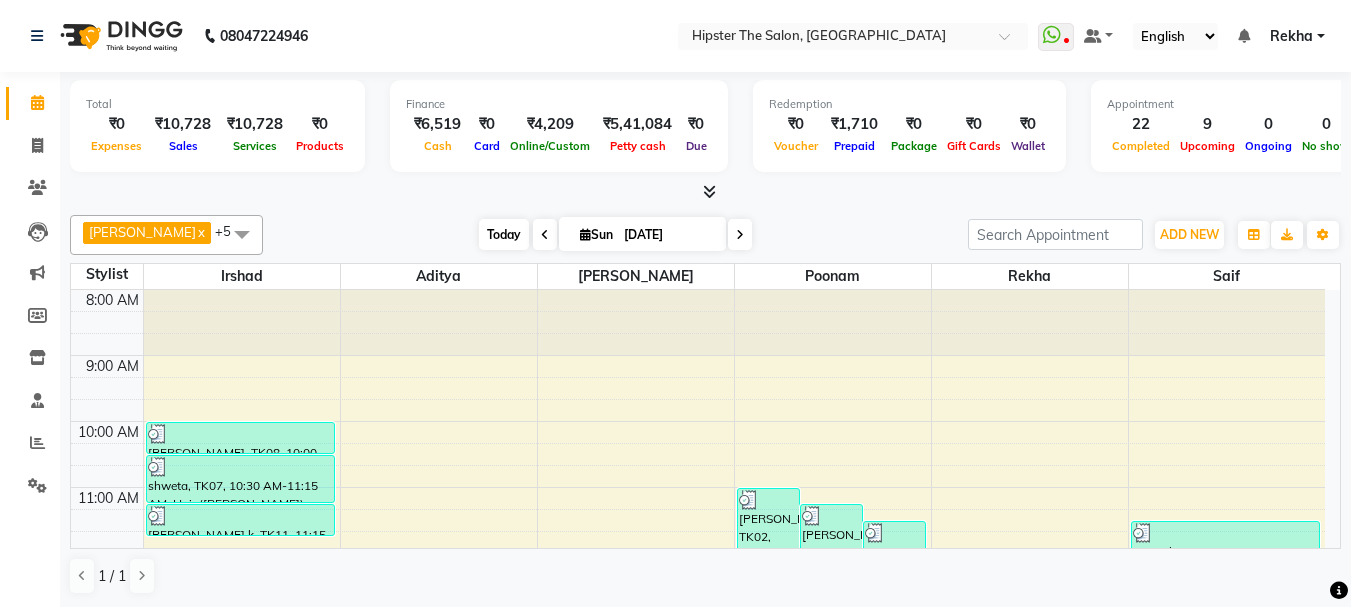 click on "Today" at bounding box center [504, 234] 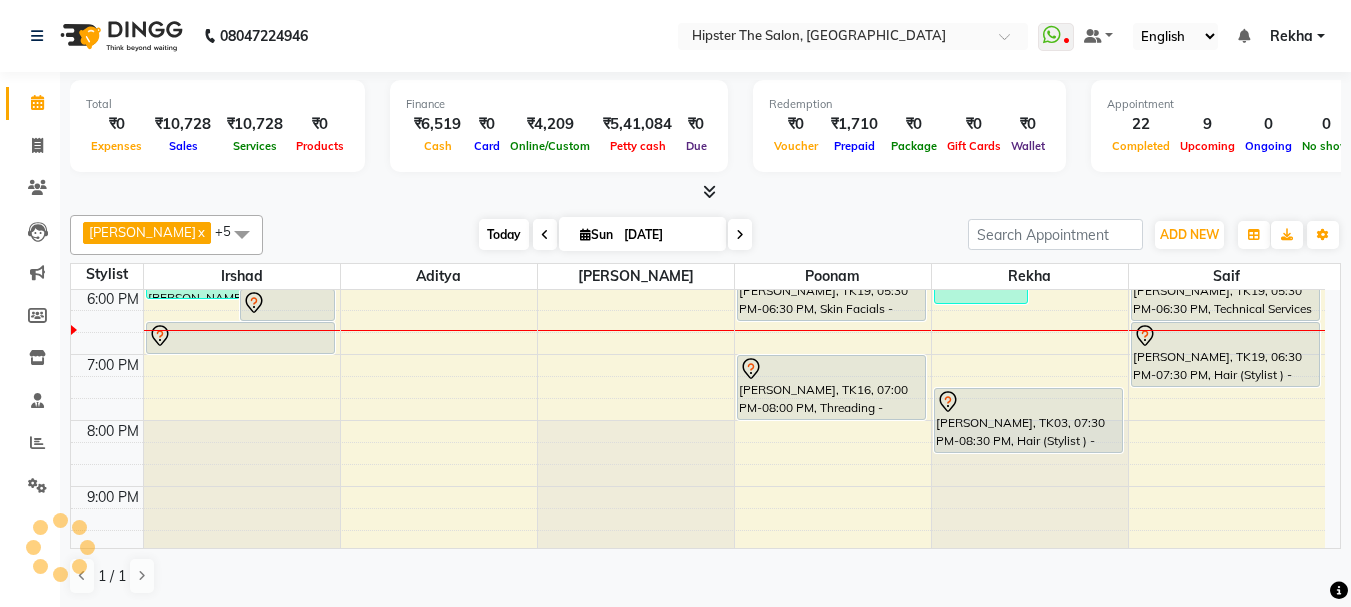 click on "Today" at bounding box center (504, 234) 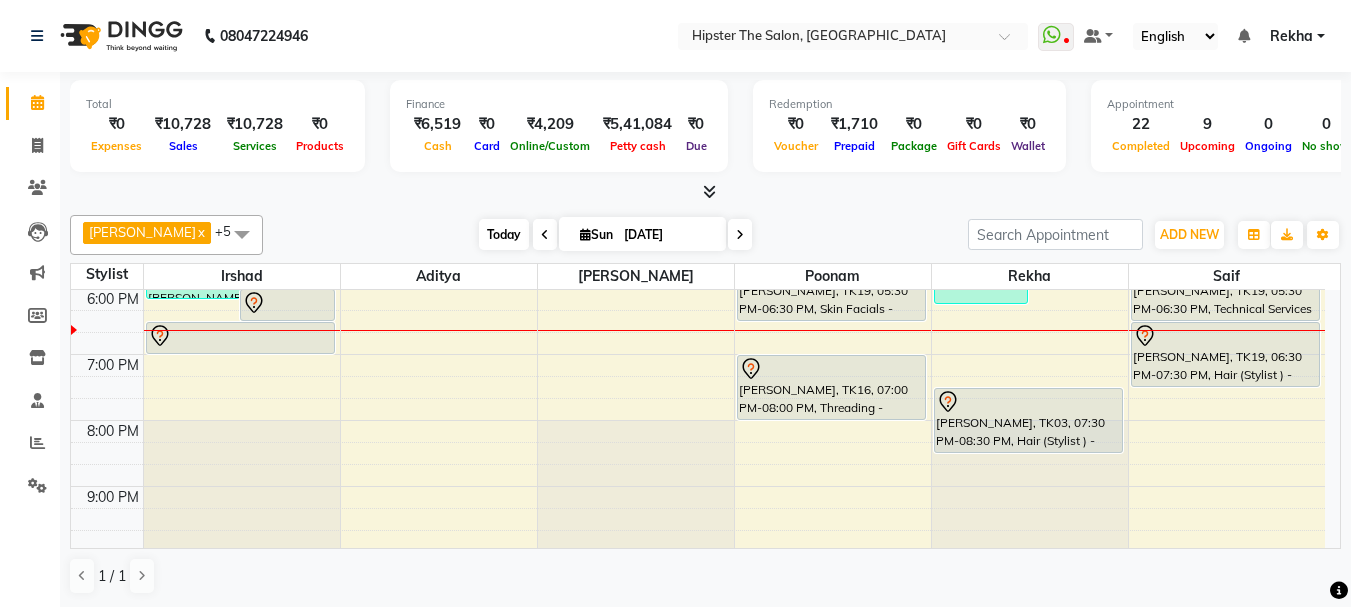 click on "Today" at bounding box center [504, 234] 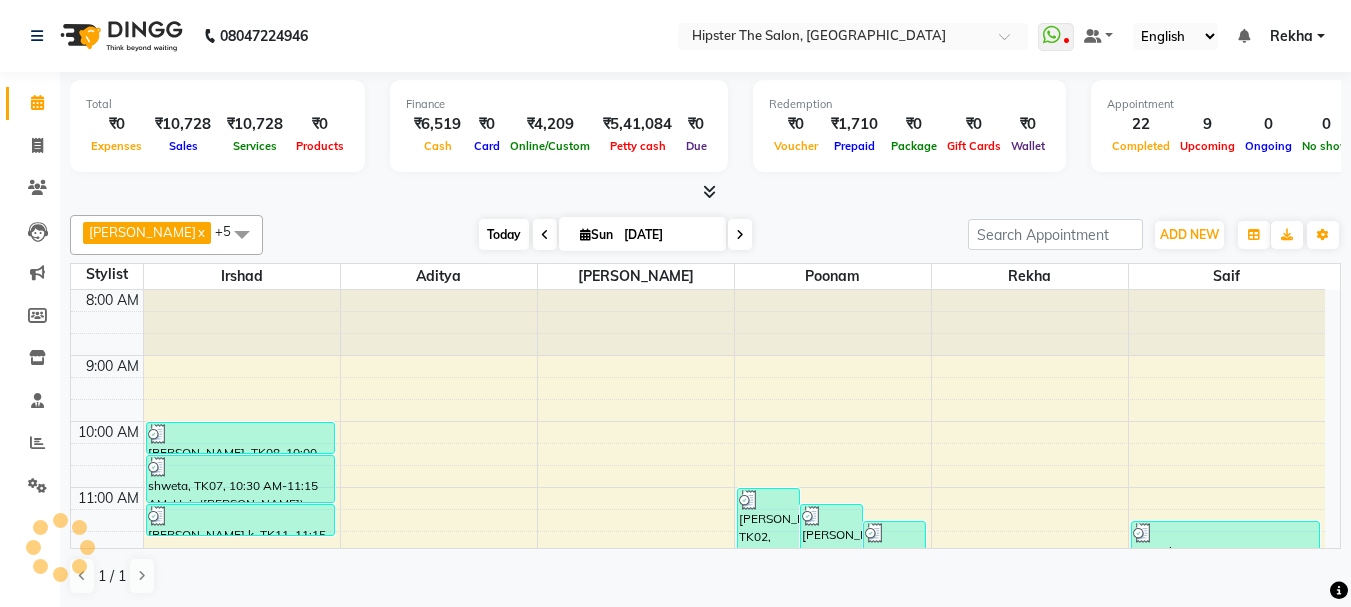 scroll, scrollTop: 661, scrollLeft: 0, axis: vertical 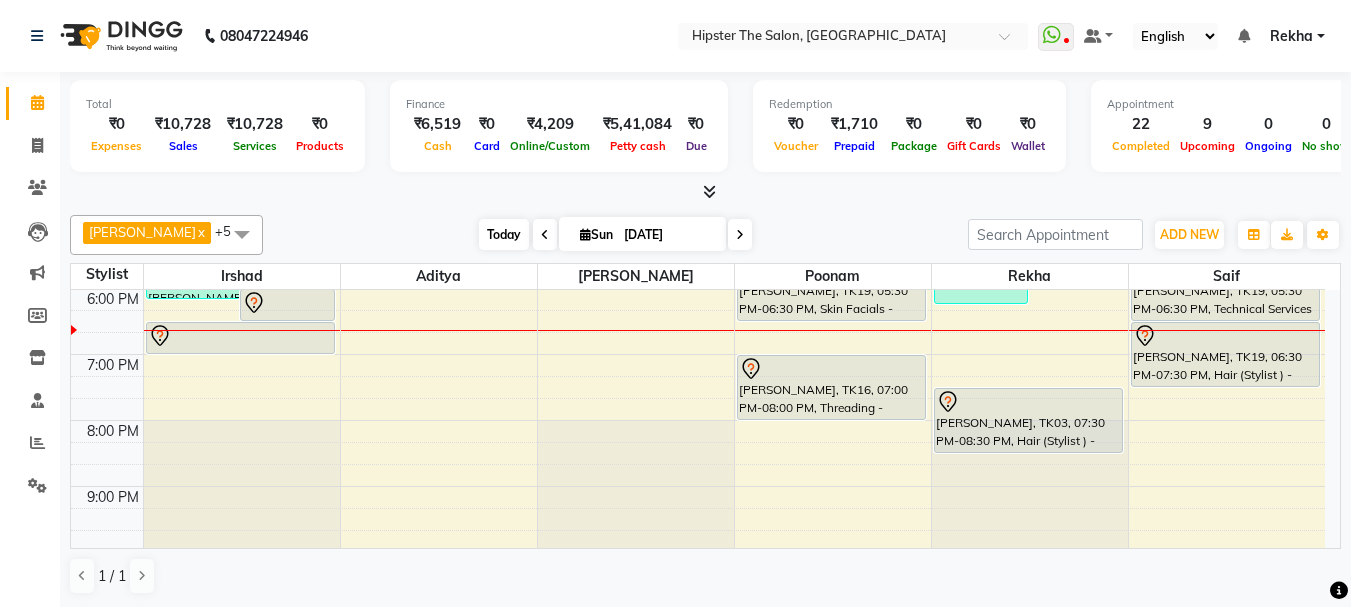 click on "Today" at bounding box center [504, 234] 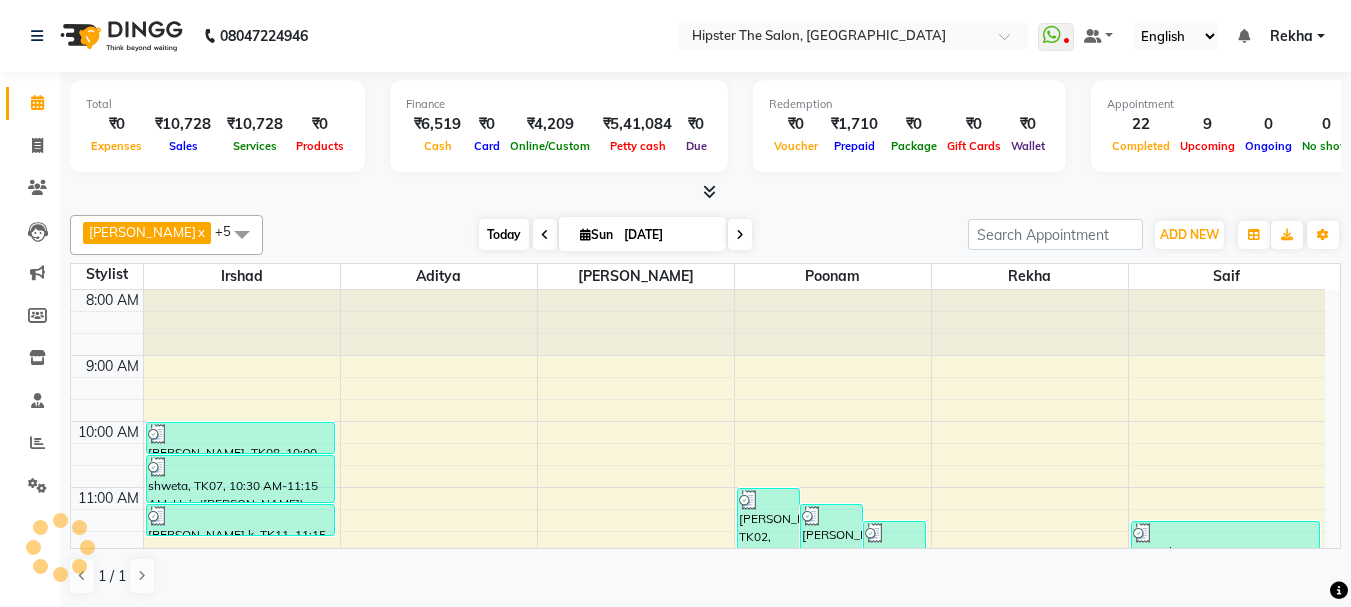 scroll, scrollTop: 661, scrollLeft: 0, axis: vertical 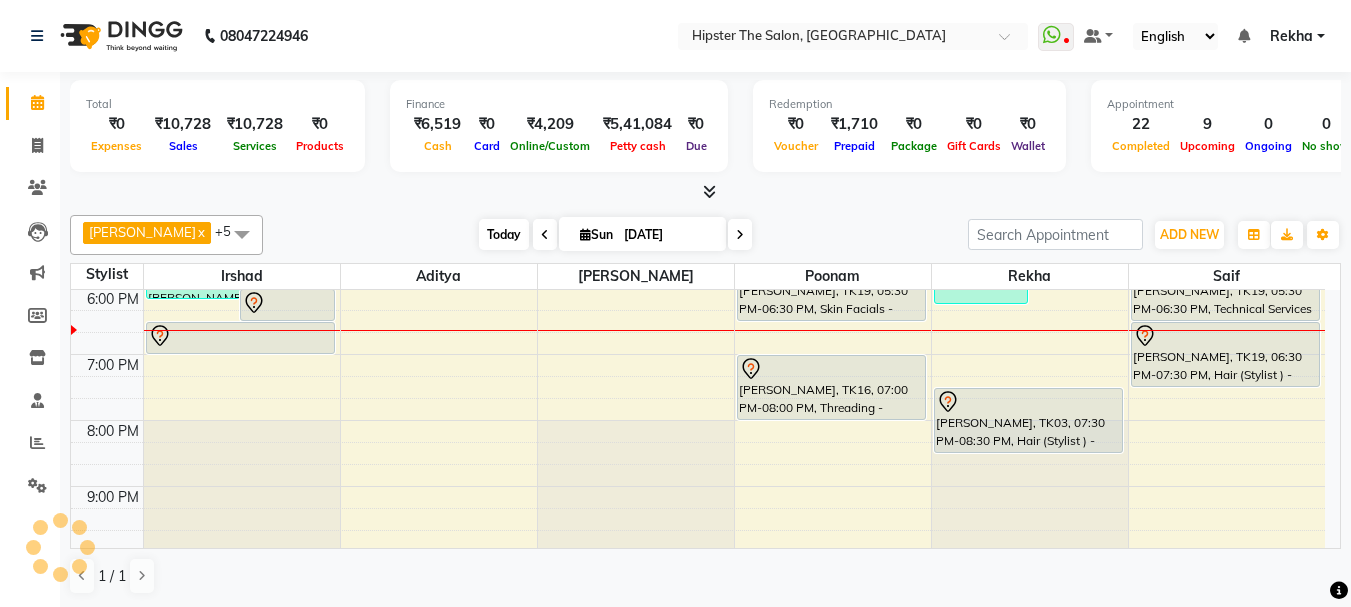 click on "Today" at bounding box center (504, 234) 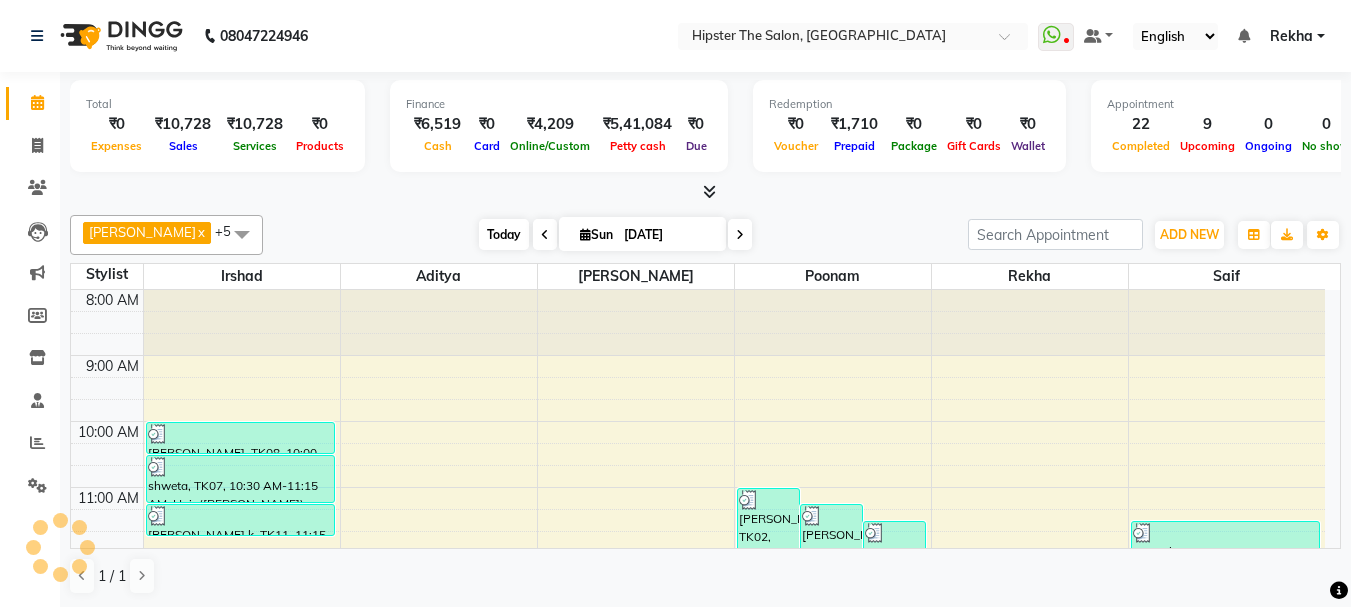 scroll, scrollTop: 661, scrollLeft: 0, axis: vertical 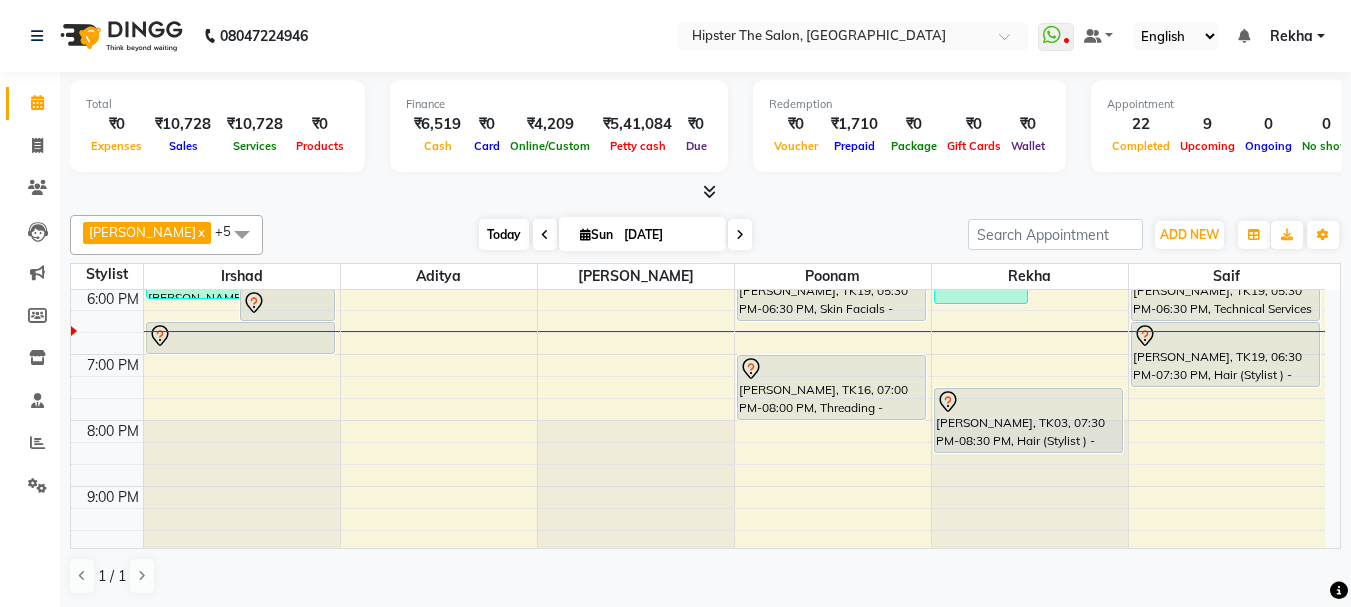 click on "Today" at bounding box center [504, 234] 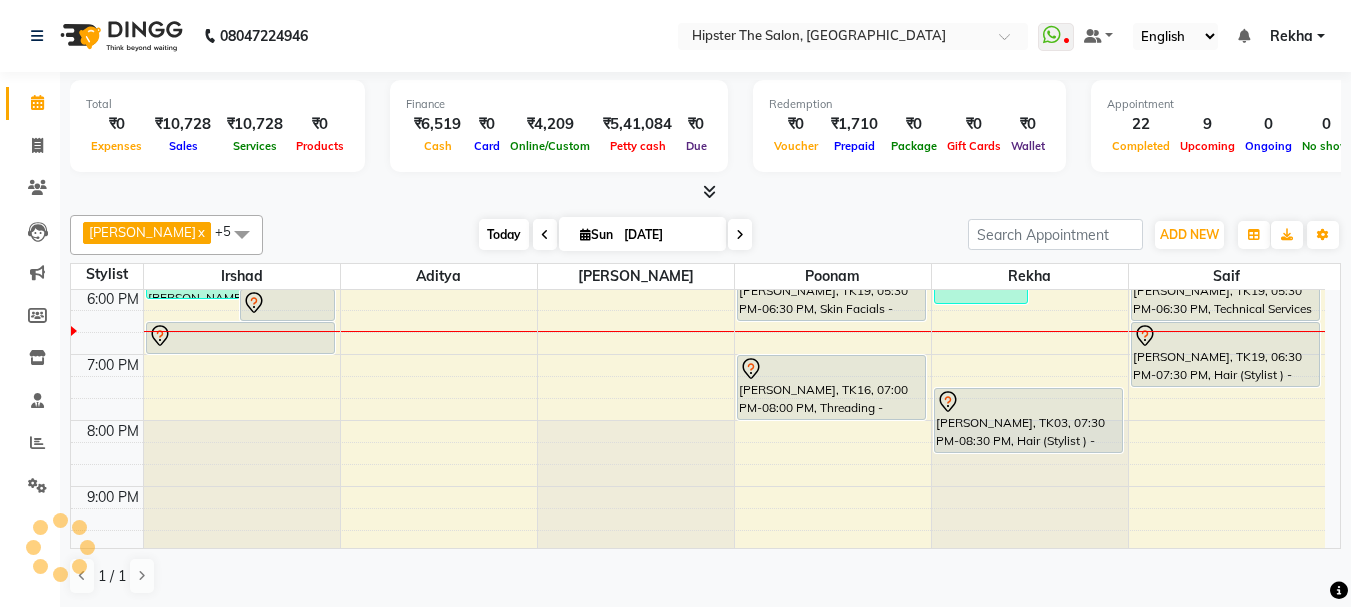 scroll, scrollTop: 661, scrollLeft: 0, axis: vertical 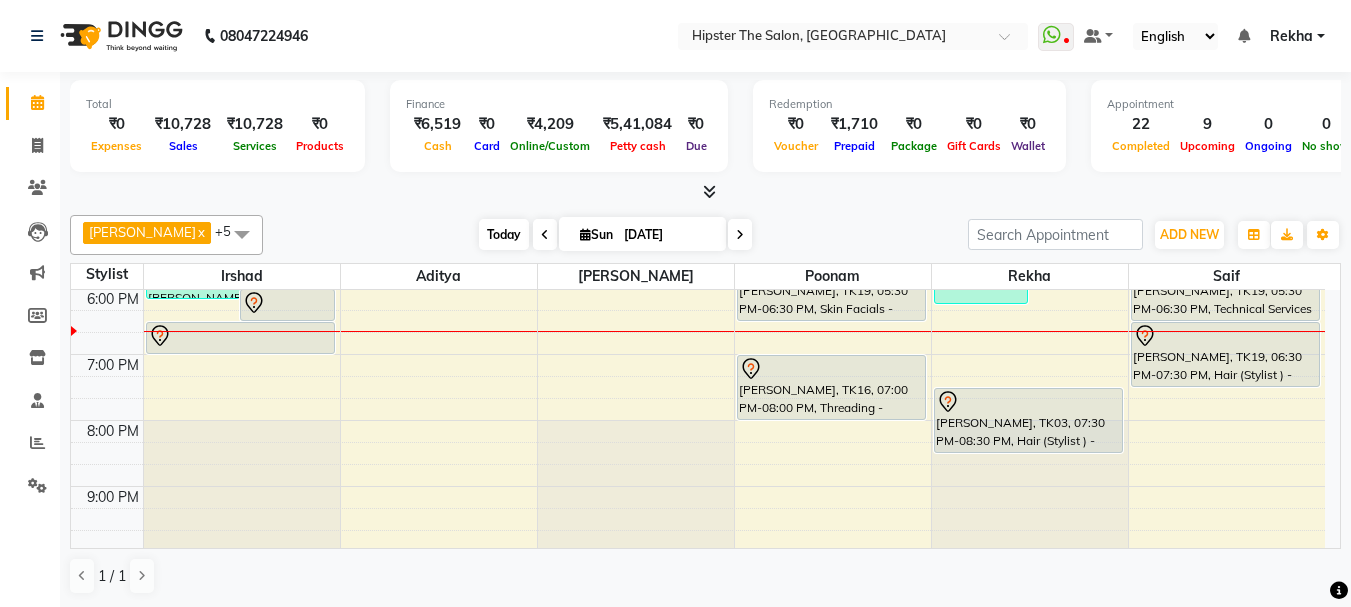 click on "Today" at bounding box center [504, 234] 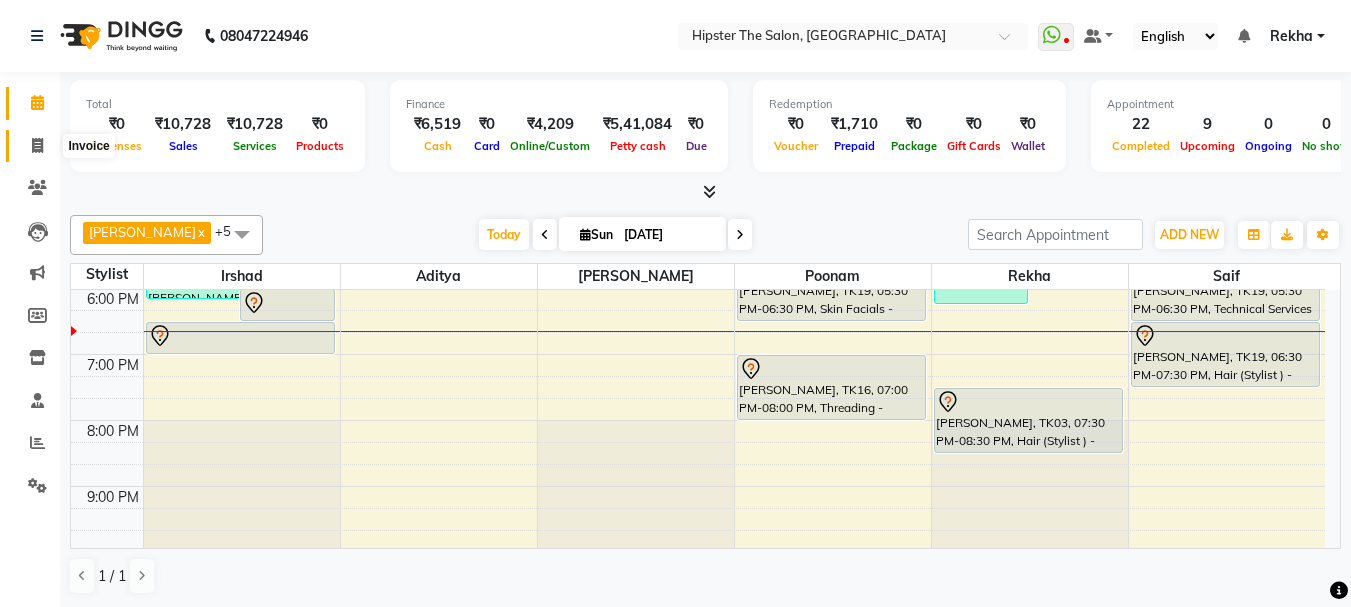 click 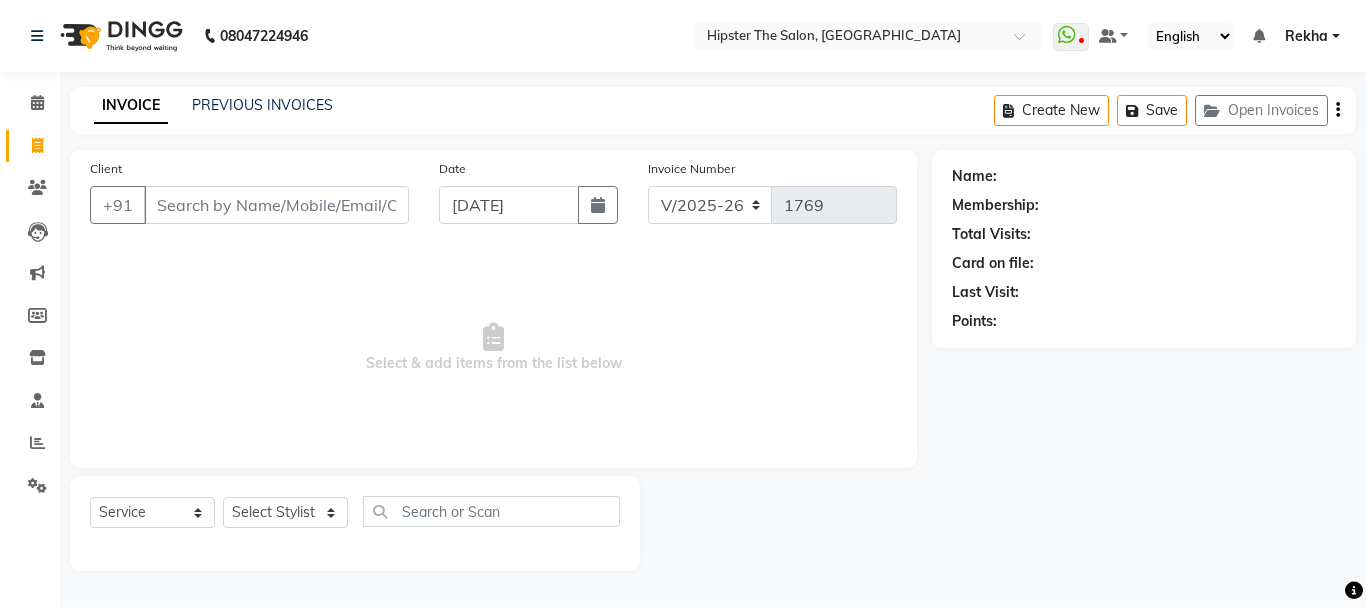 click on "Client" at bounding box center [276, 205] 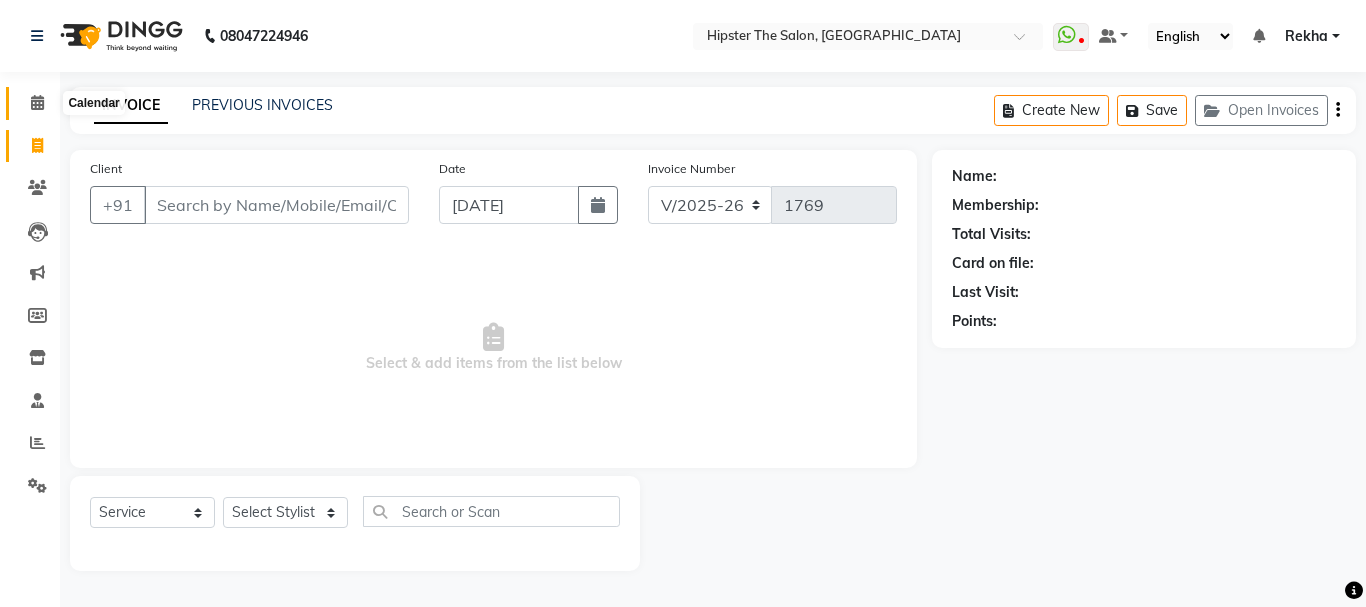 click 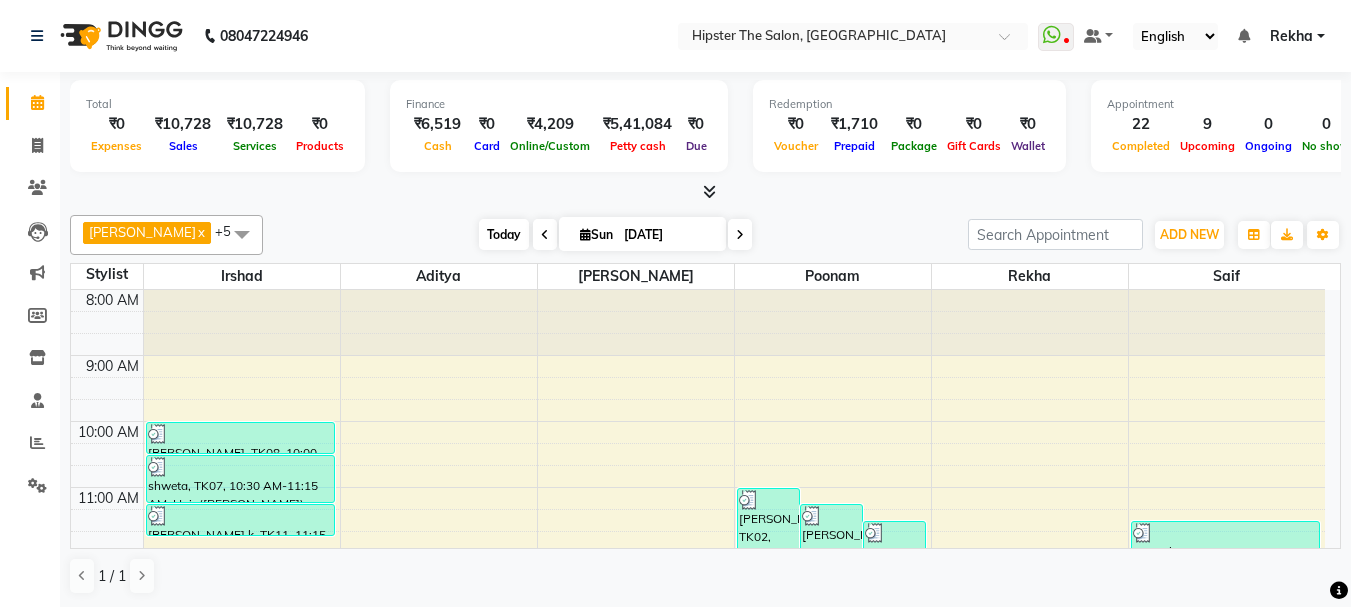 click on "Today" at bounding box center (504, 234) 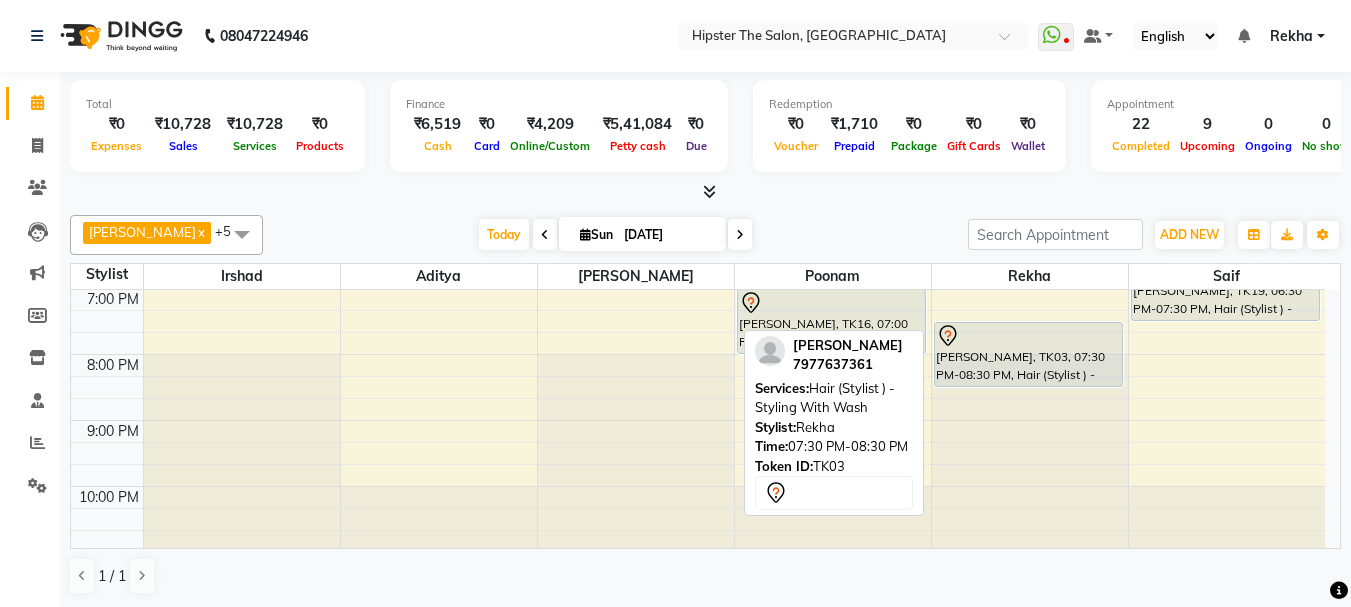 scroll, scrollTop: 731, scrollLeft: 0, axis: vertical 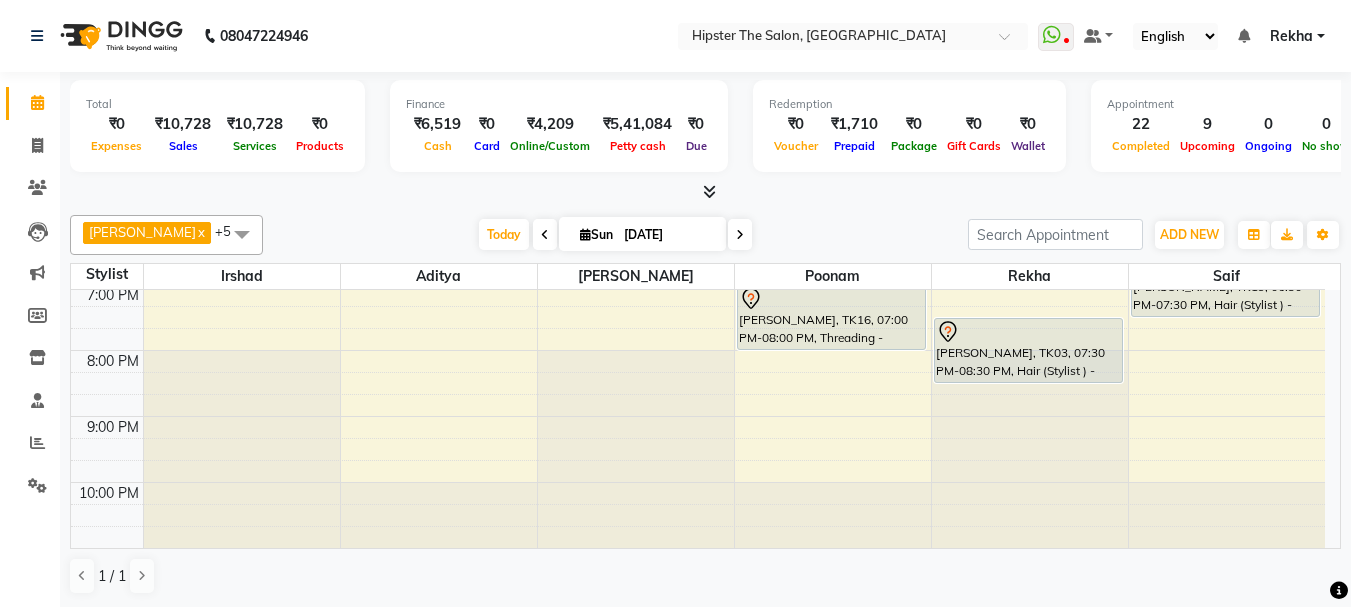 click at bounding box center [740, 234] 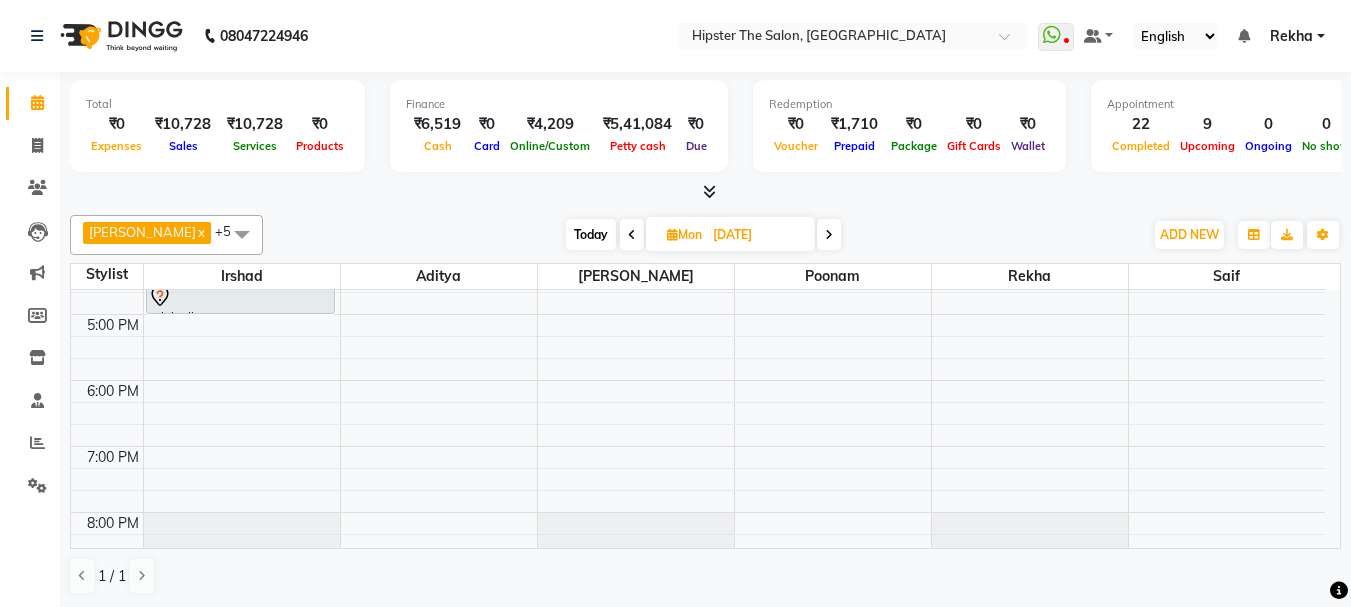 scroll, scrollTop: 564, scrollLeft: 0, axis: vertical 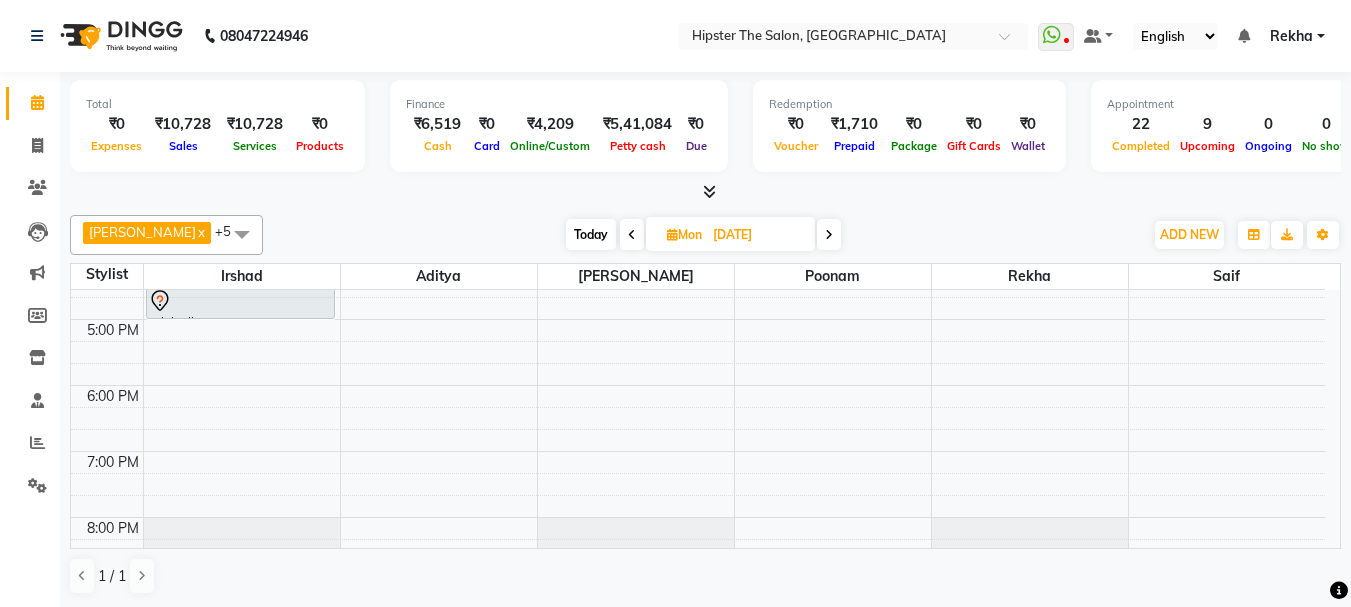 click on "8:00 AM 9:00 AM 10:00 AM 11:00 AM 12:00 PM 1:00 PM 2:00 PM 3:00 PM 4:00 PM 5:00 PM 6:00 PM 7:00 PM 8:00 PM 9:00 PM 10:00 PM             sahilnull, 04:00 PM-04:30 PM, Hair (Barber) - Wash Cut And Styling             sahilnull, 04:30 PM-05:00 PM, Hair (Barber) - Shave" at bounding box center [698, 220] 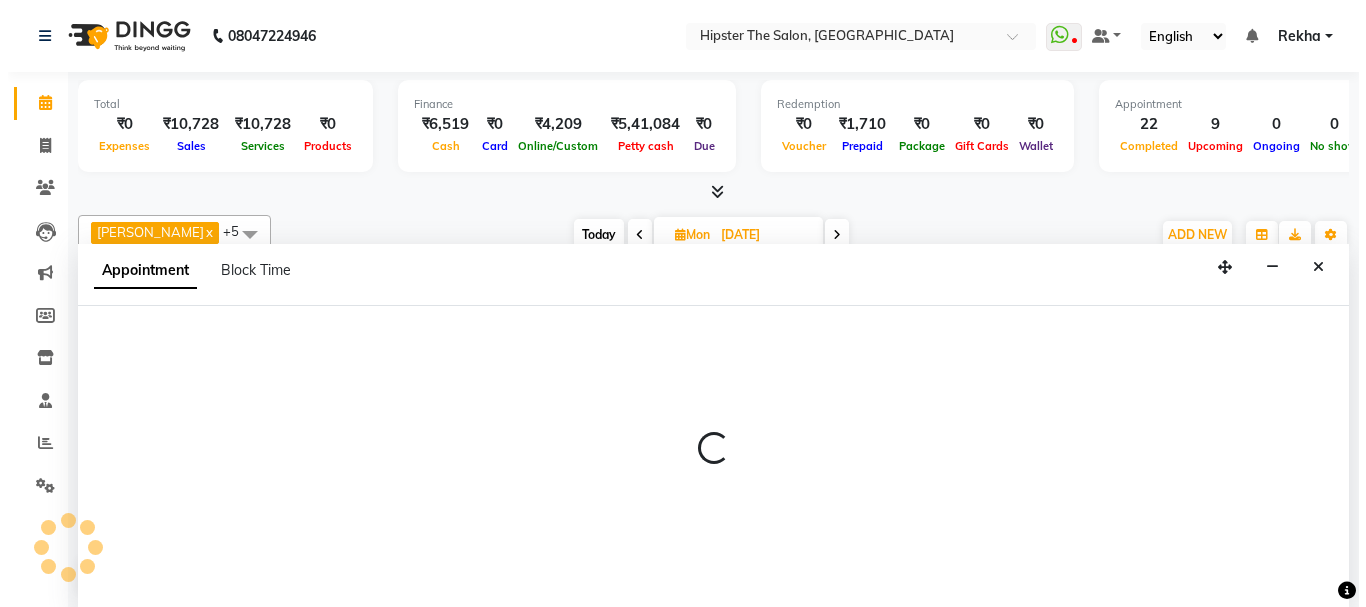 scroll, scrollTop: 1, scrollLeft: 0, axis: vertical 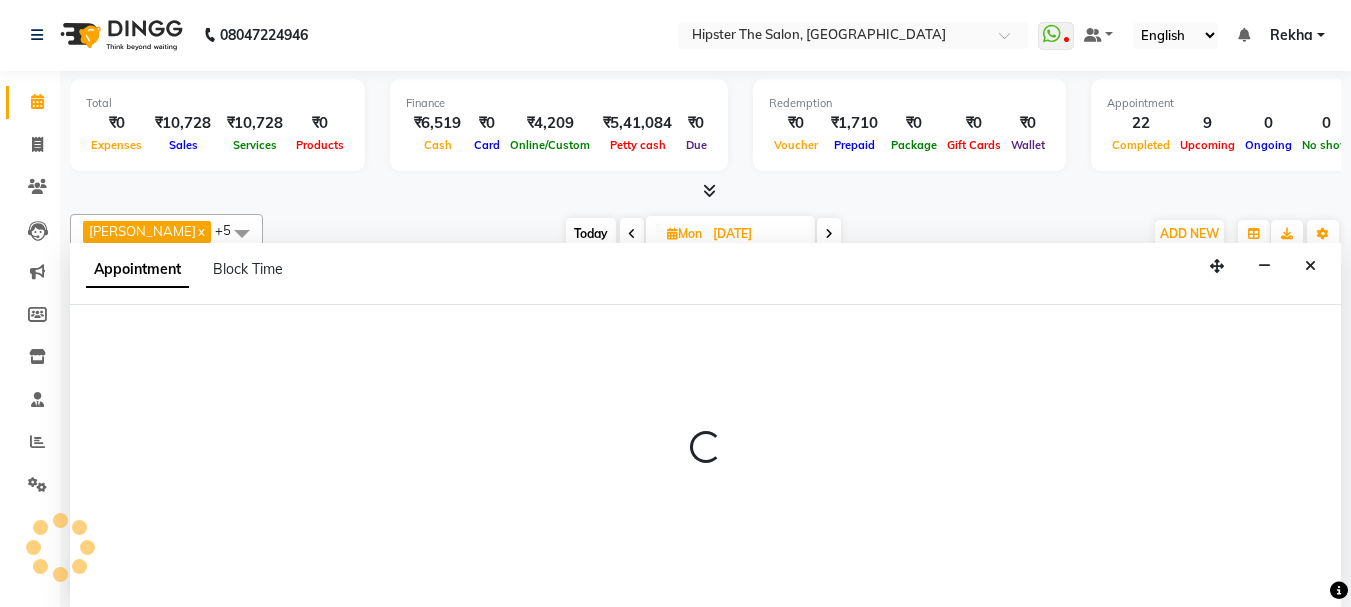 select on "32386" 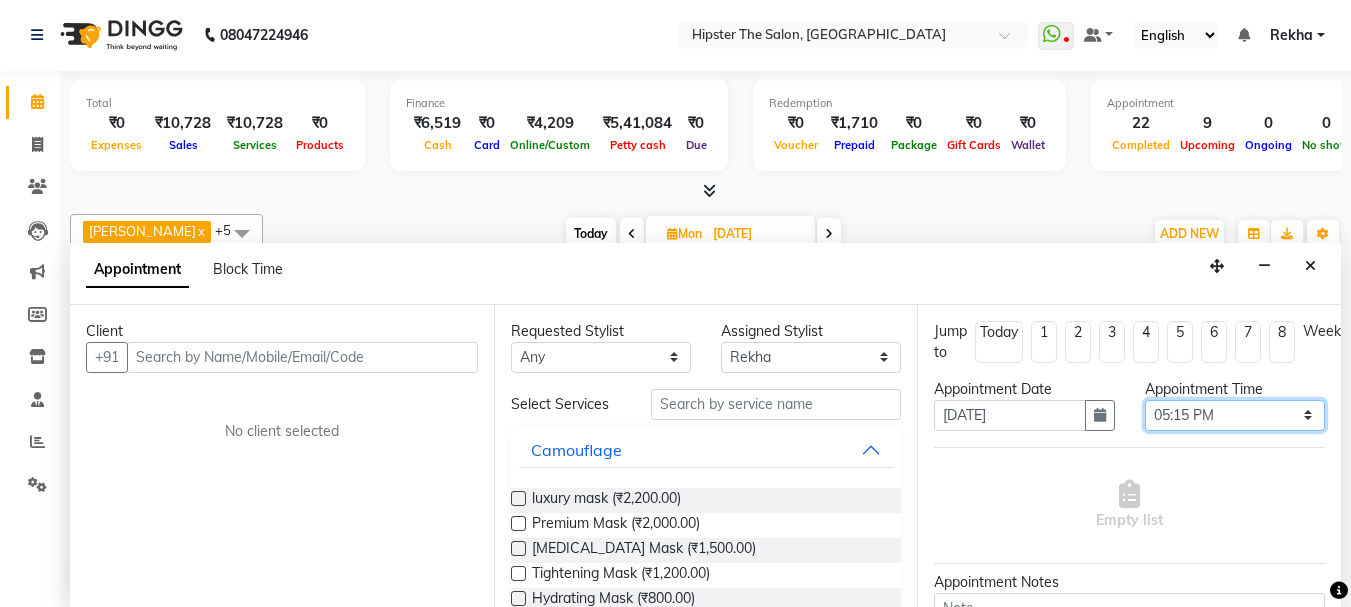 click on "Select 09:00 AM 09:15 AM 09:30 AM 09:45 AM 10:00 AM 10:15 AM 10:30 AM 10:45 AM 11:00 AM 11:15 AM 11:30 AM 11:45 AM 12:00 PM 12:15 PM 12:30 PM 12:45 PM 01:00 PM 01:15 PM 01:30 PM 01:45 PM 02:00 PM 02:15 PM 02:30 PM 02:45 PM 03:00 PM 03:15 PM 03:30 PM 03:45 PM 04:00 PM 04:15 PM 04:30 PM 04:45 PM 05:00 PM 05:15 PM 05:30 PM 05:45 PM 06:00 PM 06:15 PM 06:30 PM 06:45 PM 07:00 PM 07:15 PM 07:30 PM 07:45 PM 08:00 PM 08:15 PM 08:30 PM 08:45 PM 09:00 PM 09:15 PM 09:30 PM 09:45 PM 10:00 PM" at bounding box center (1235, 415) 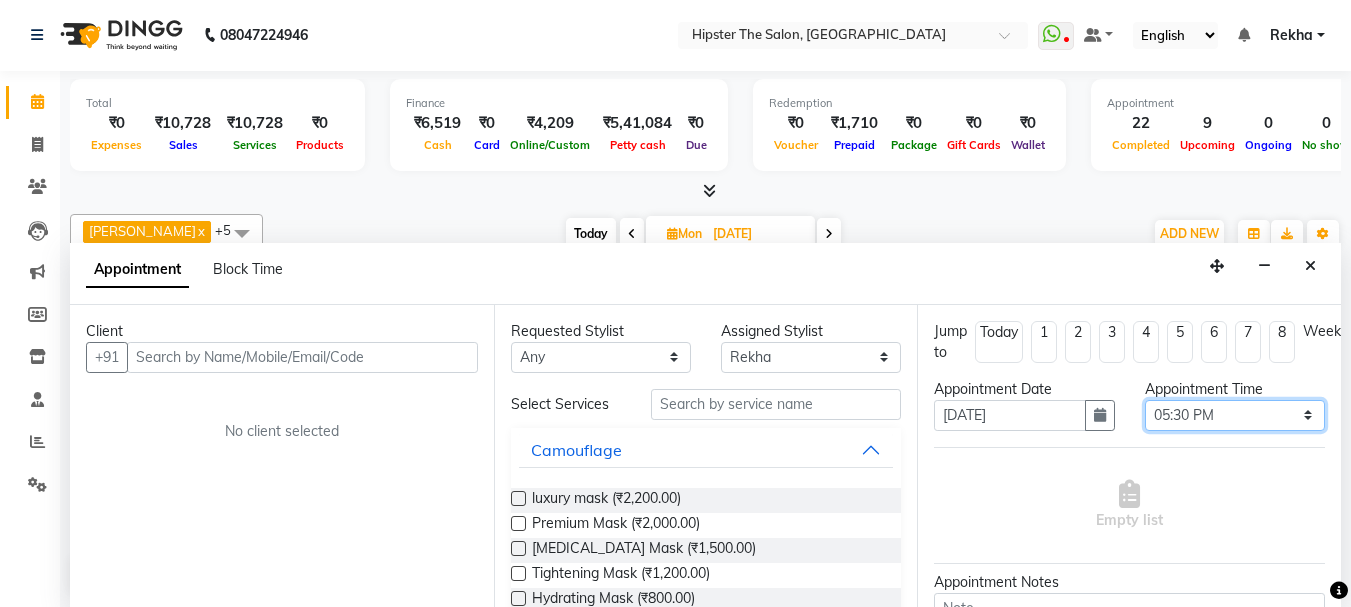 click on "Select 09:00 AM 09:15 AM 09:30 AM 09:45 AM 10:00 AM 10:15 AM 10:30 AM 10:45 AM 11:00 AM 11:15 AM 11:30 AM 11:45 AM 12:00 PM 12:15 PM 12:30 PM 12:45 PM 01:00 PM 01:15 PM 01:30 PM 01:45 PM 02:00 PM 02:15 PM 02:30 PM 02:45 PM 03:00 PM 03:15 PM 03:30 PM 03:45 PM 04:00 PM 04:15 PM 04:30 PM 04:45 PM 05:00 PM 05:15 PM 05:30 PM 05:45 PM 06:00 PM 06:15 PM 06:30 PM 06:45 PM 07:00 PM 07:15 PM 07:30 PM 07:45 PM 08:00 PM 08:15 PM 08:30 PM 08:45 PM 09:00 PM 09:15 PM 09:30 PM 09:45 PM 10:00 PM" at bounding box center (1235, 415) 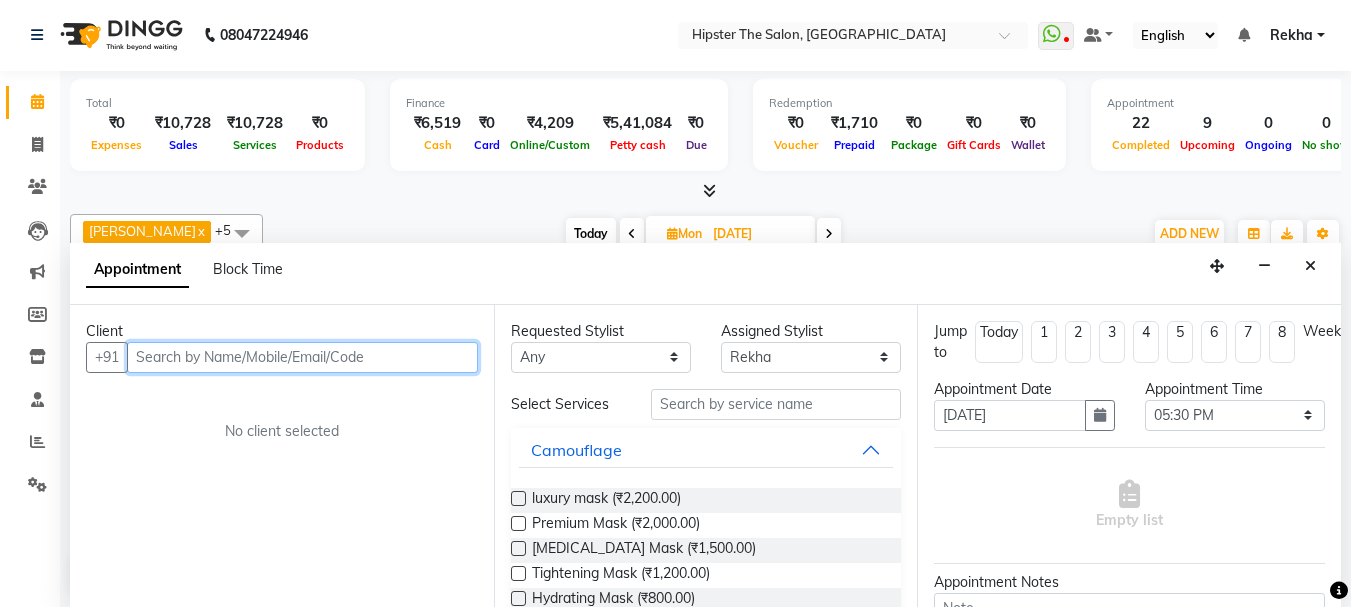 click at bounding box center [302, 357] 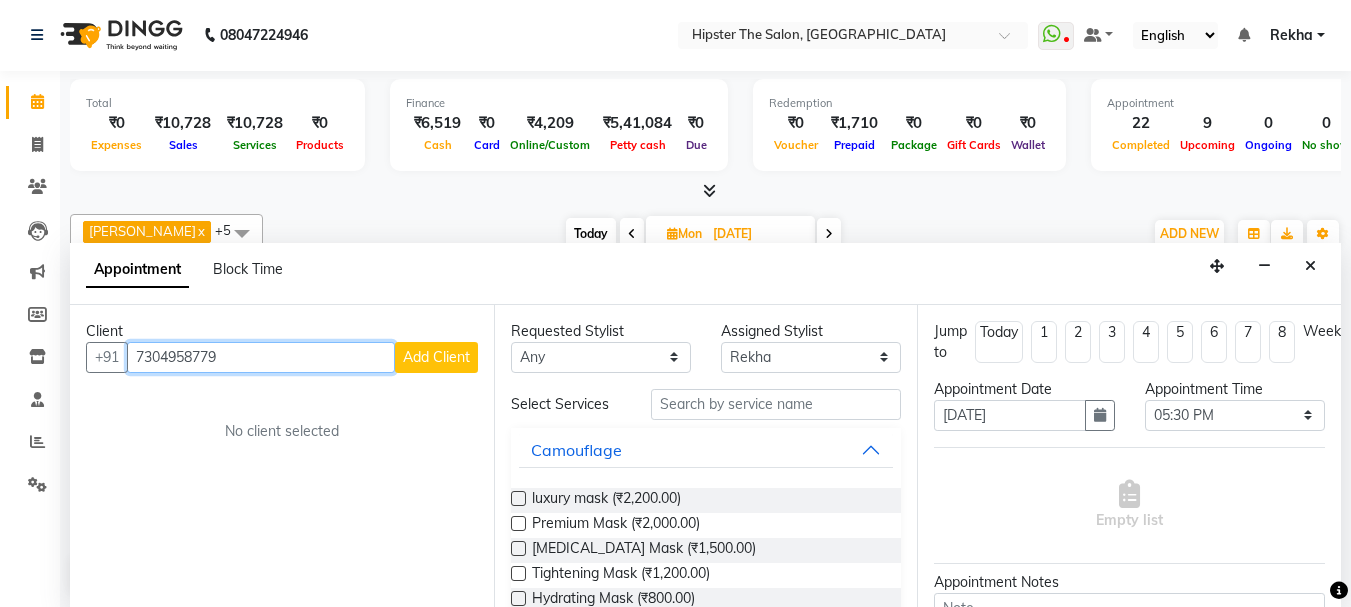click on "7304958779" at bounding box center (261, 357) 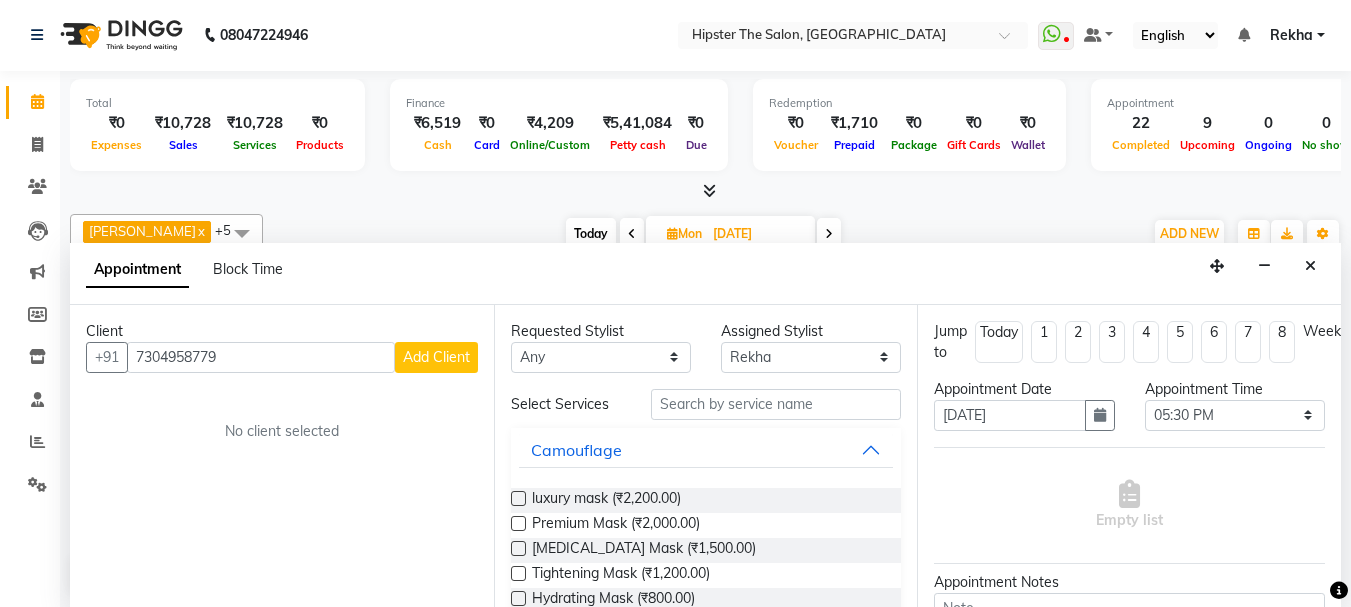 click on "Add Client" at bounding box center (436, 357) 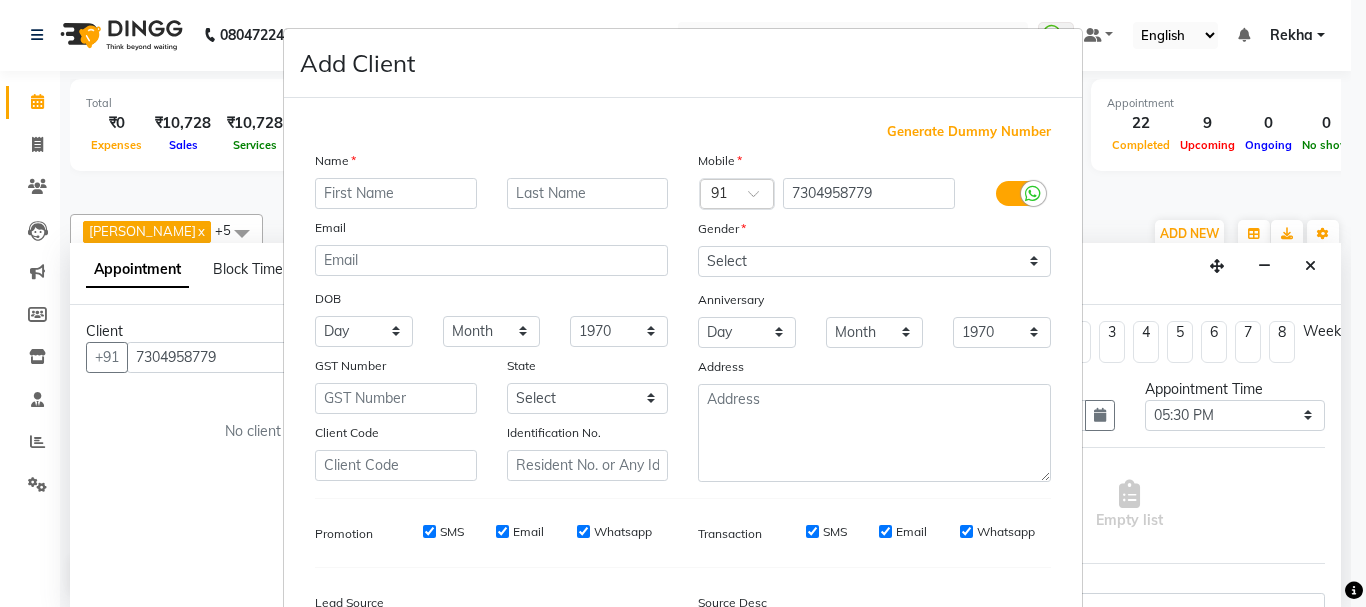 click at bounding box center [396, 193] 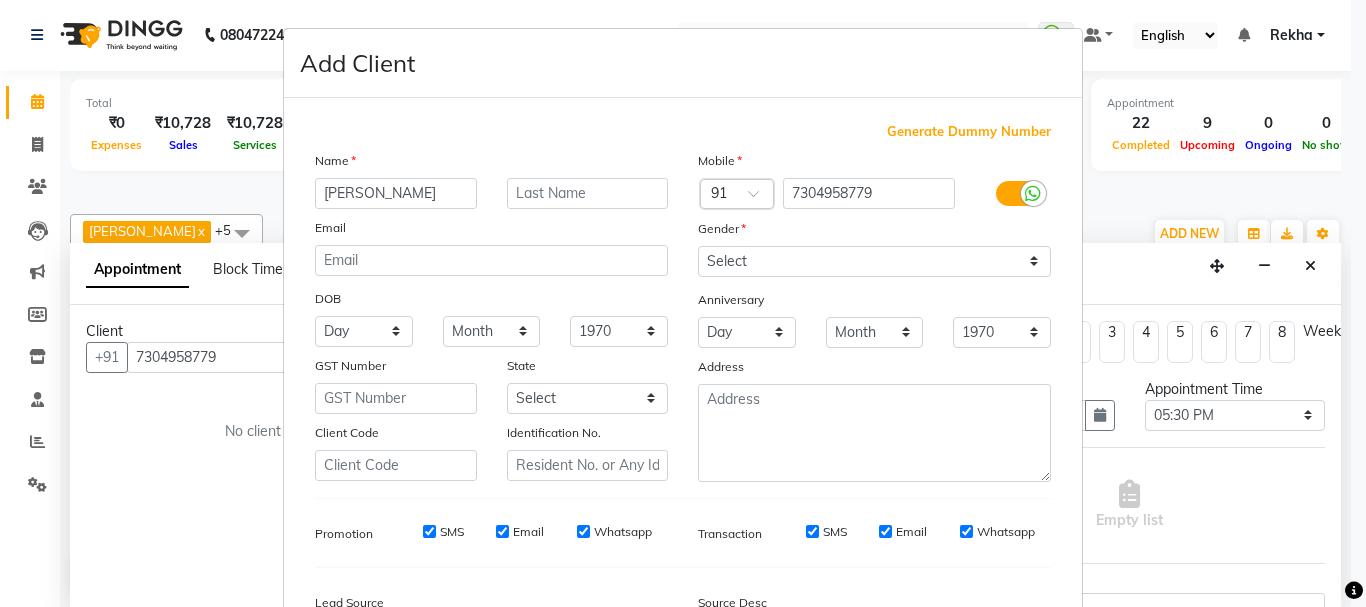 type on "Harshita" 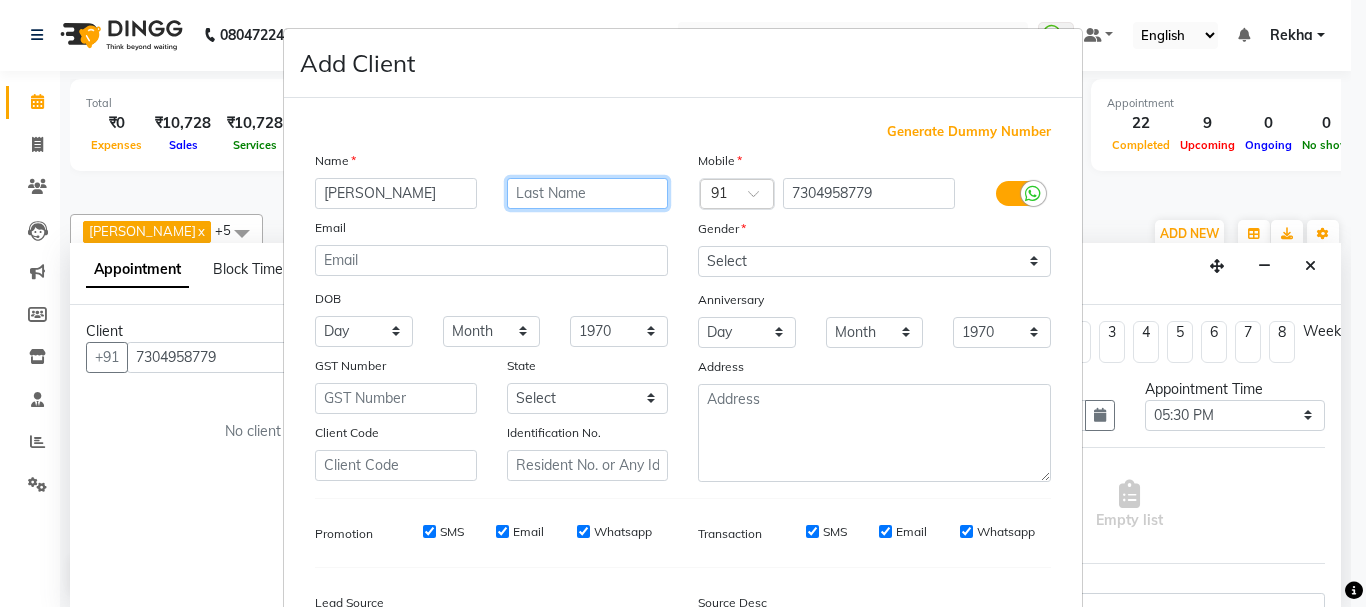 click at bounding box center (588, 193) 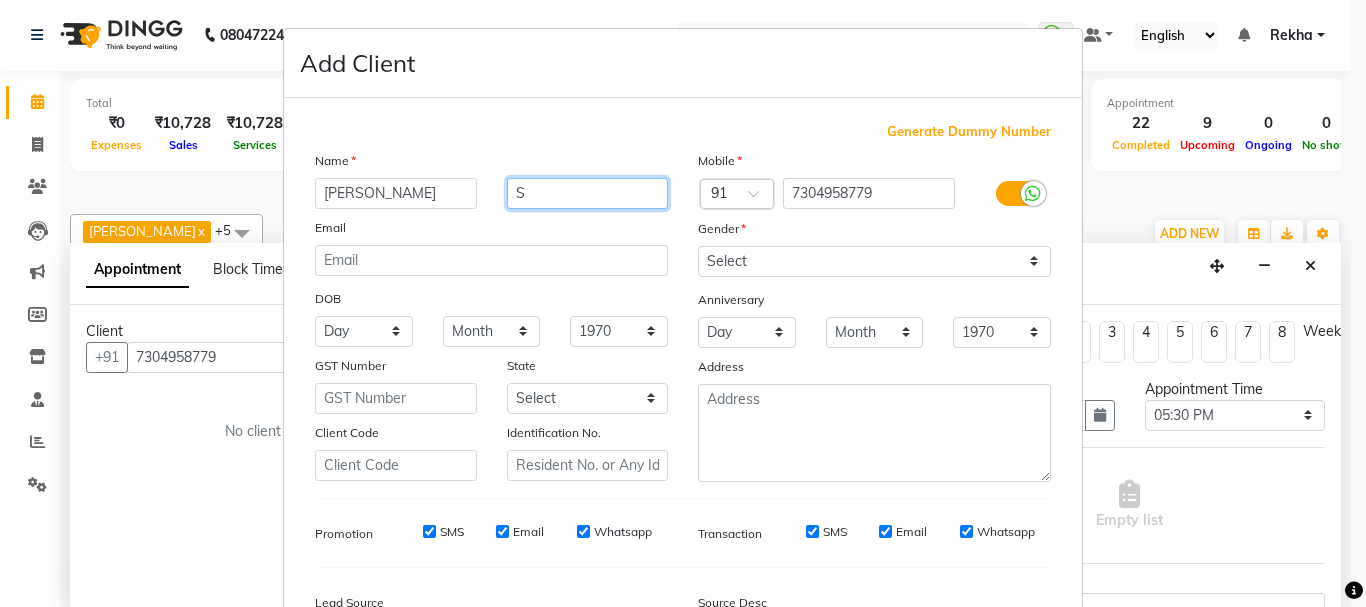 type on "S" 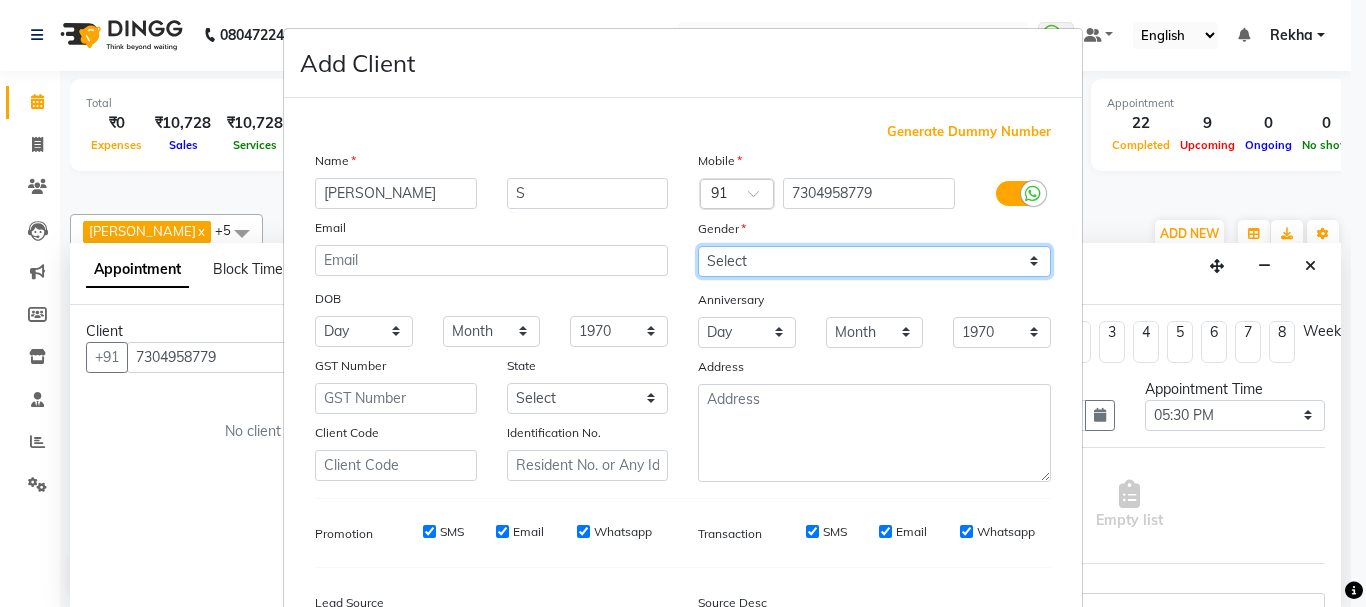 click on "Select Male Female Other Prefer Not To Say" at bounding box center [874, 261] 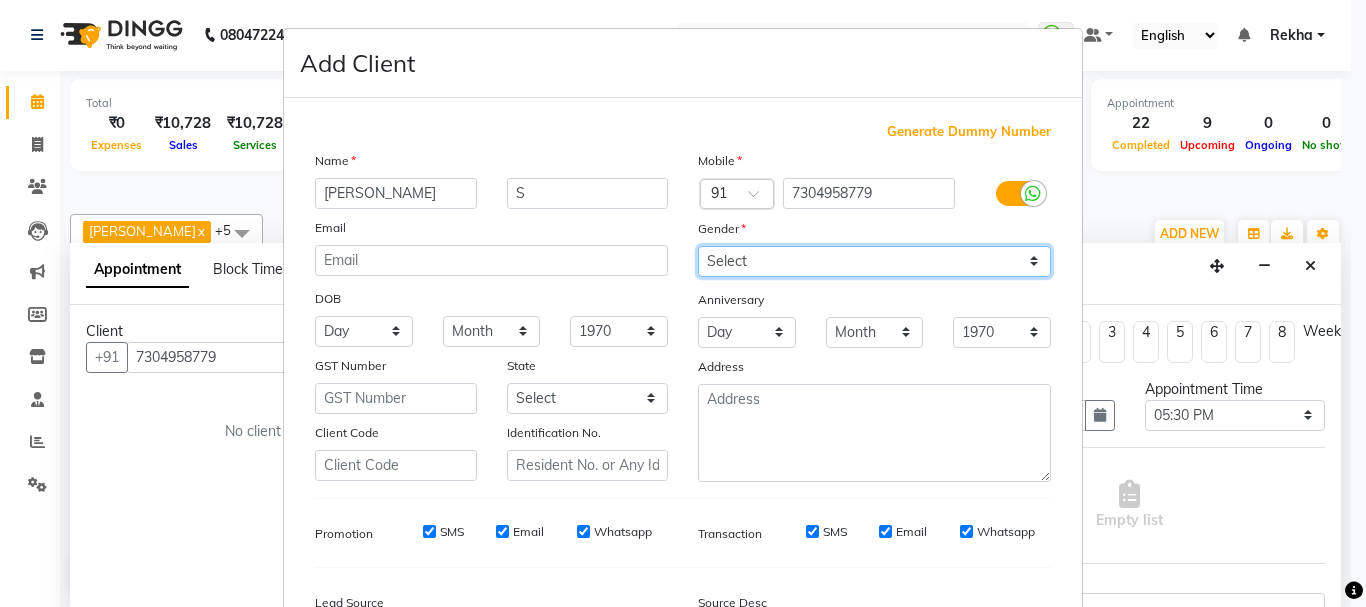 select on "female" 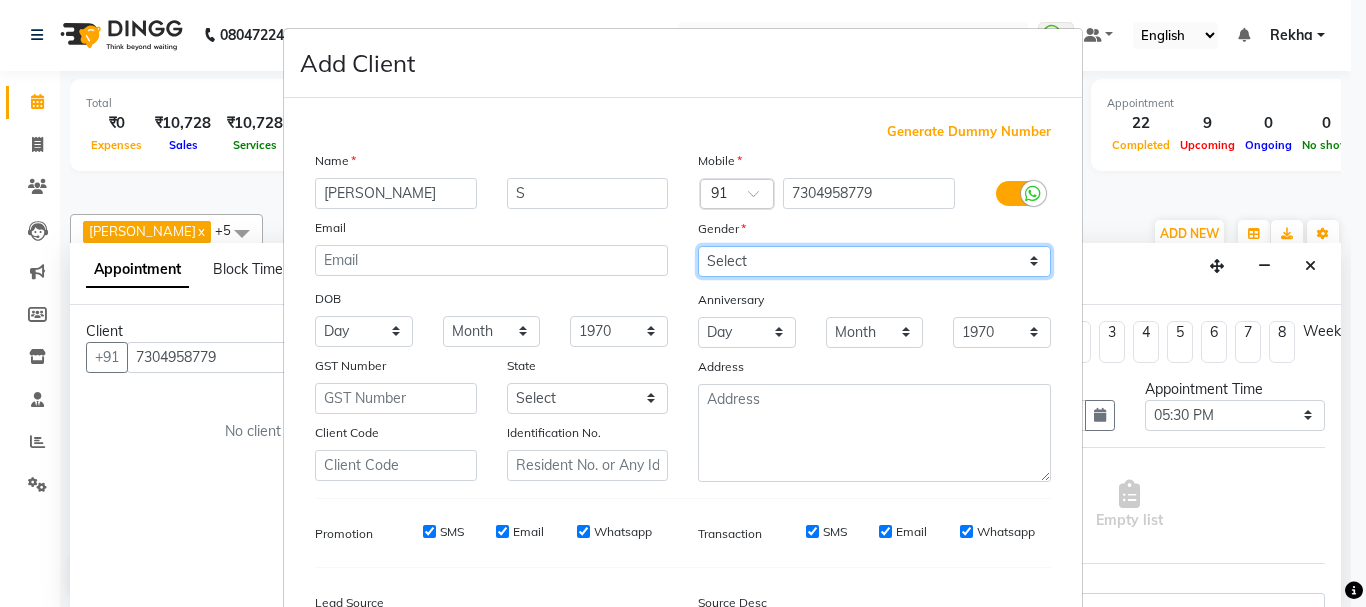click on "Select Male Female Other Prefer Not To Say" at bounding box center [874, 261] 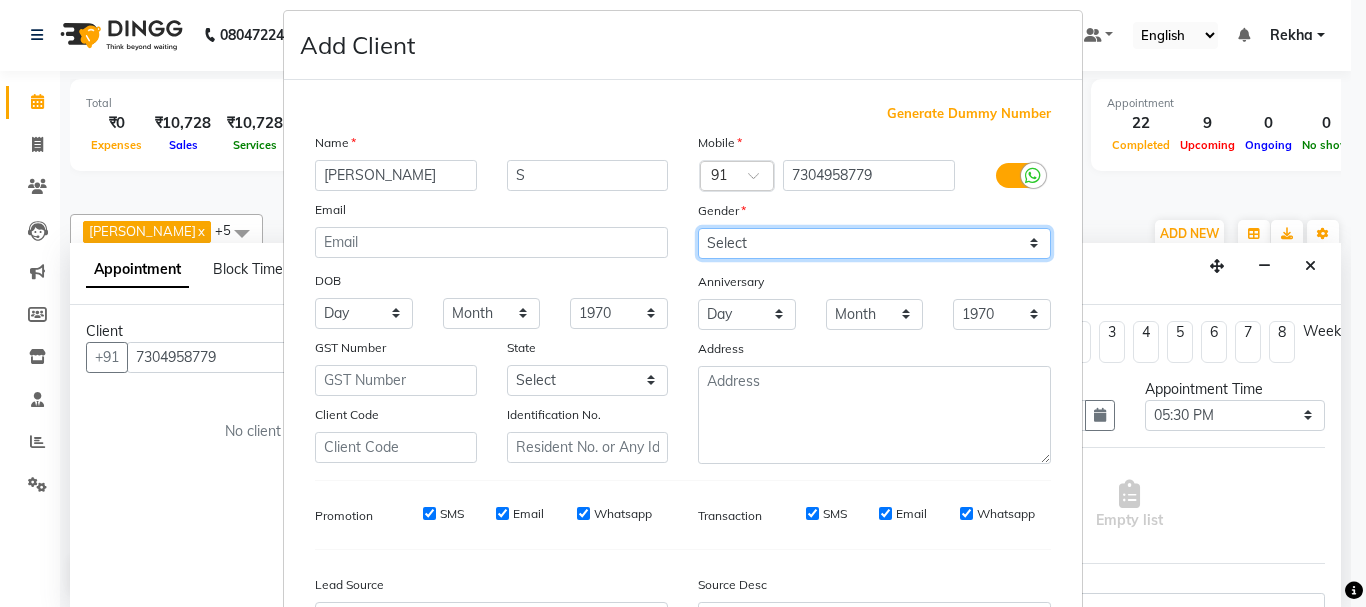 scroll, scrollTop: 0, scrollLeft: 0, axis: both 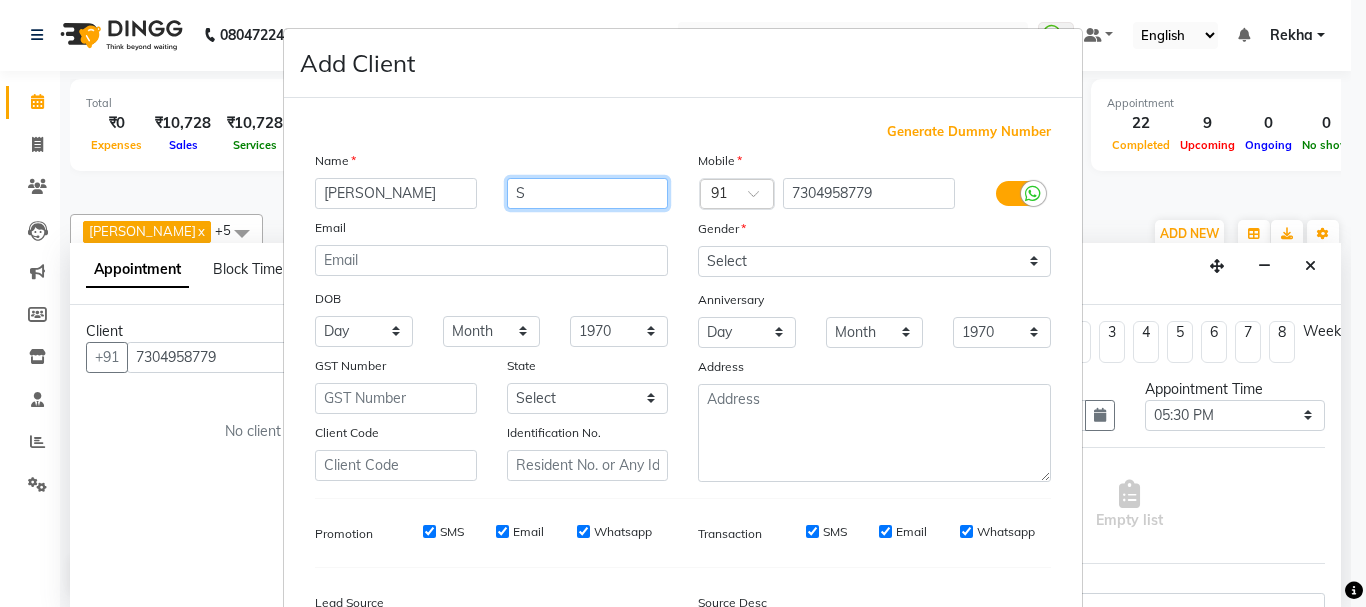 click on "S" at bounding box center (588, 193) 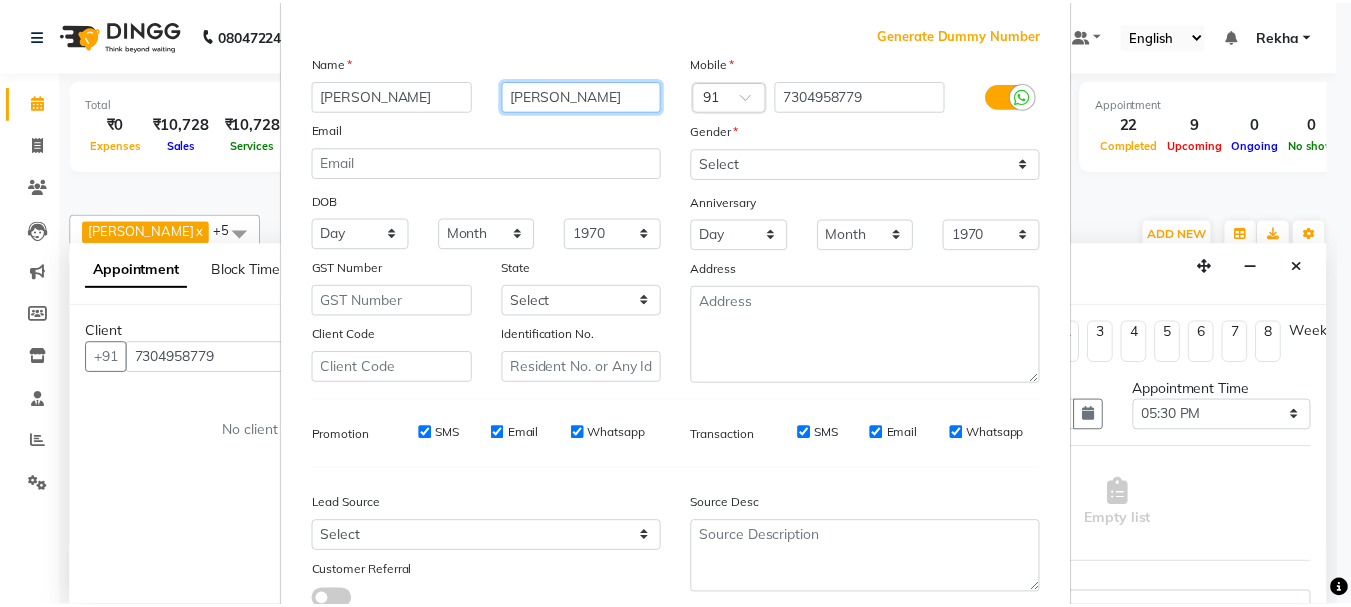 scroll, scrollTop: 242, scrollLeft: 0, axis: vertical 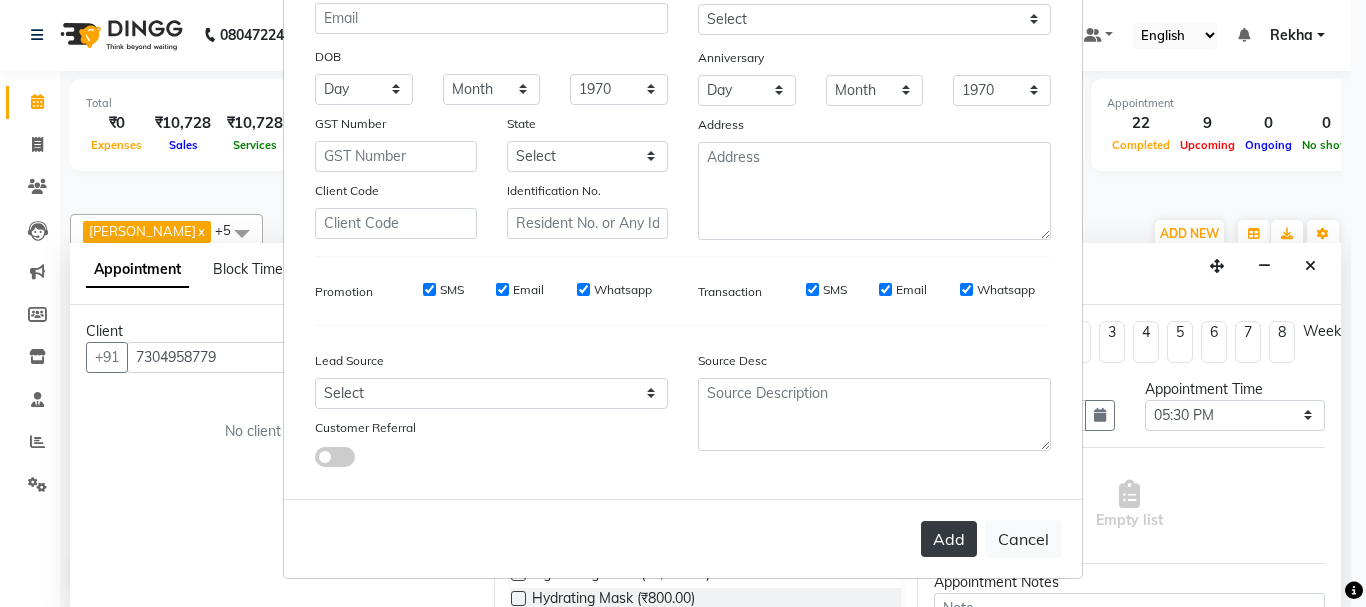 type on "Shrma" 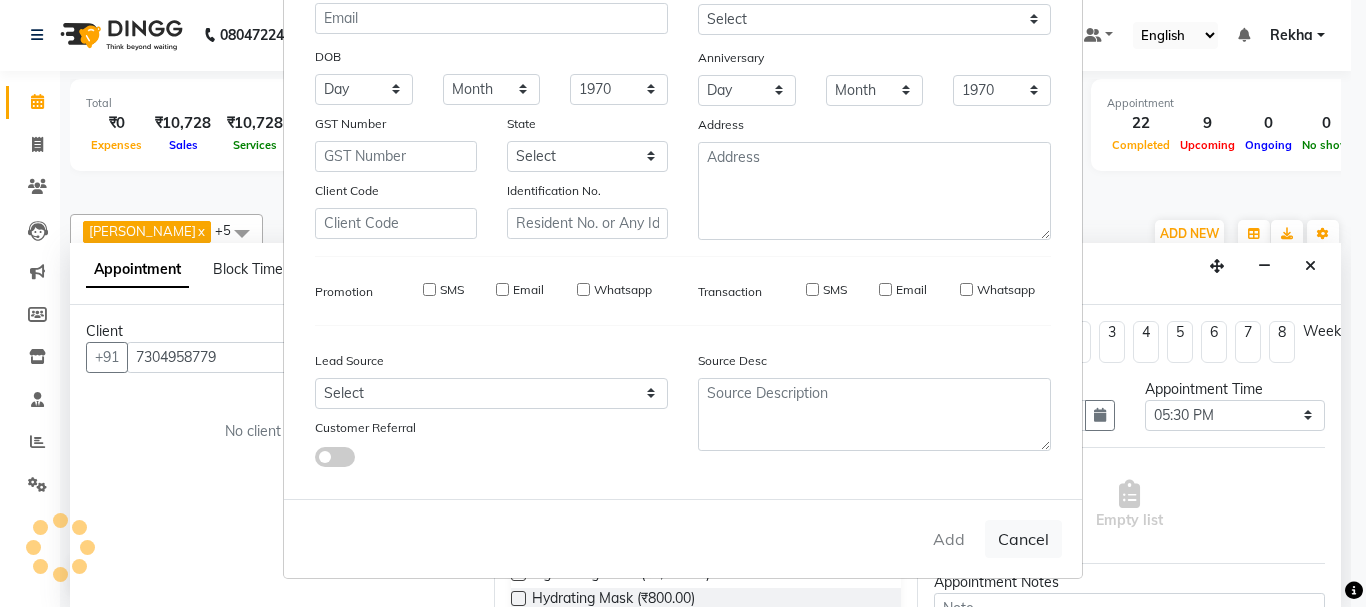 type 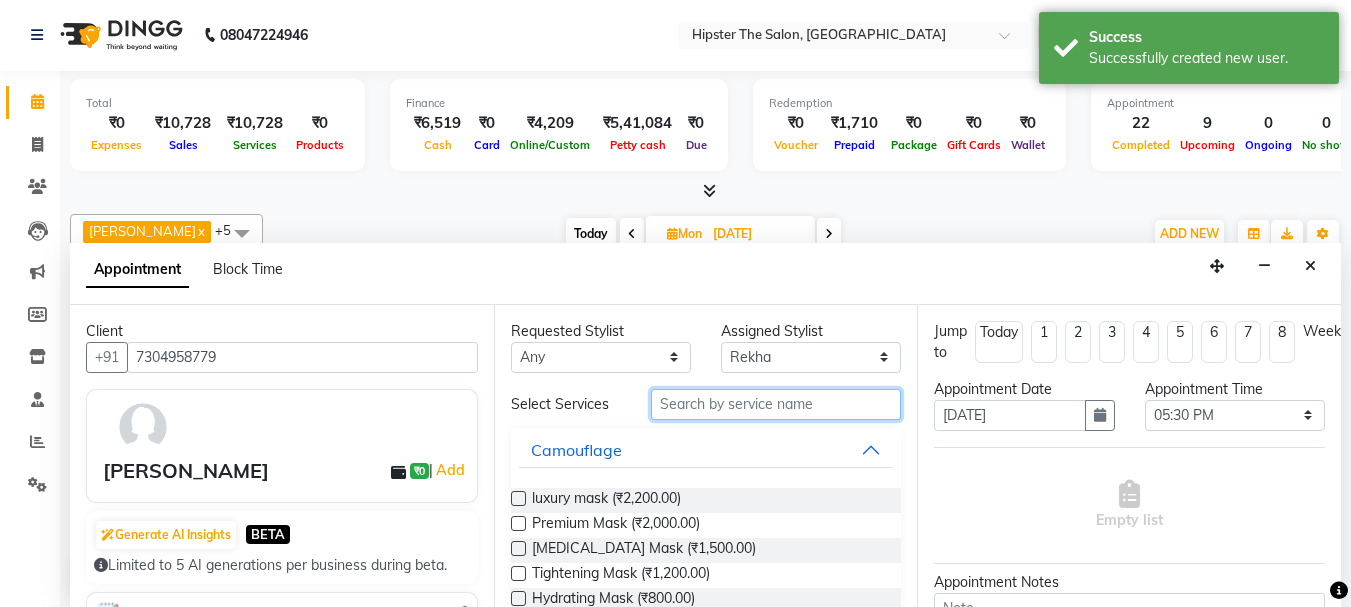 click at bounding box center (776, 404) 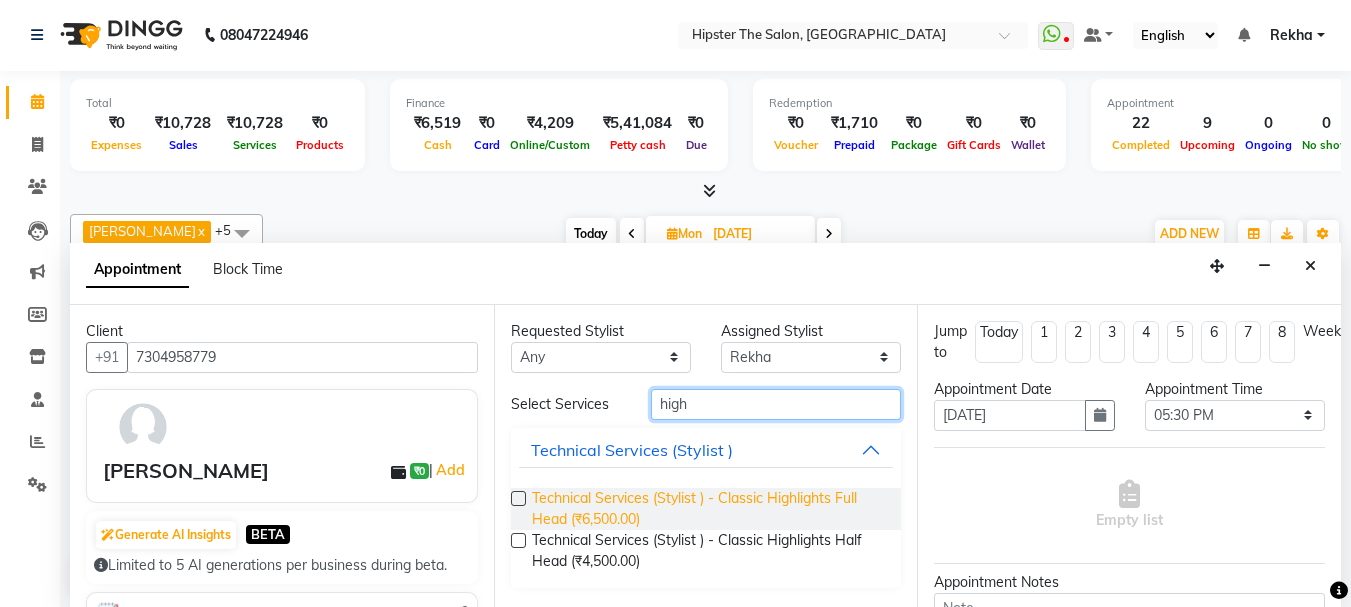 type on "high" 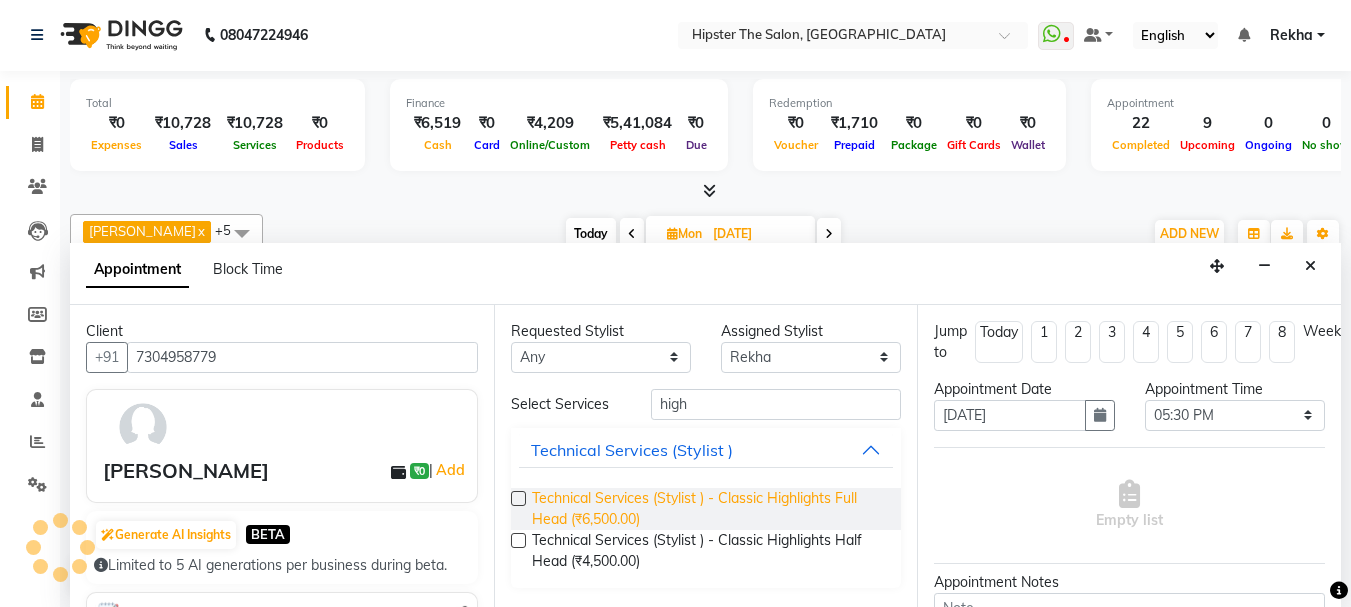 click on "Technical Services (Stylist ) - Classic Highlights Full Head (₹6,500.00)" at bounding box center (709, 509) 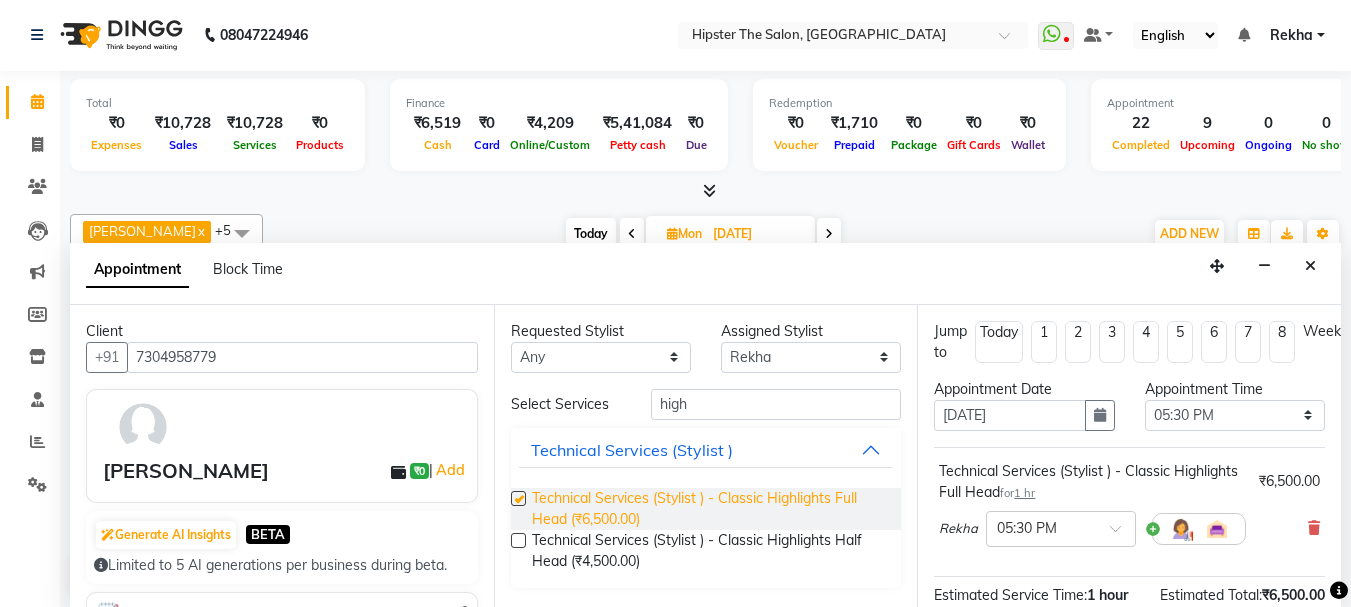 checkbox on "false" 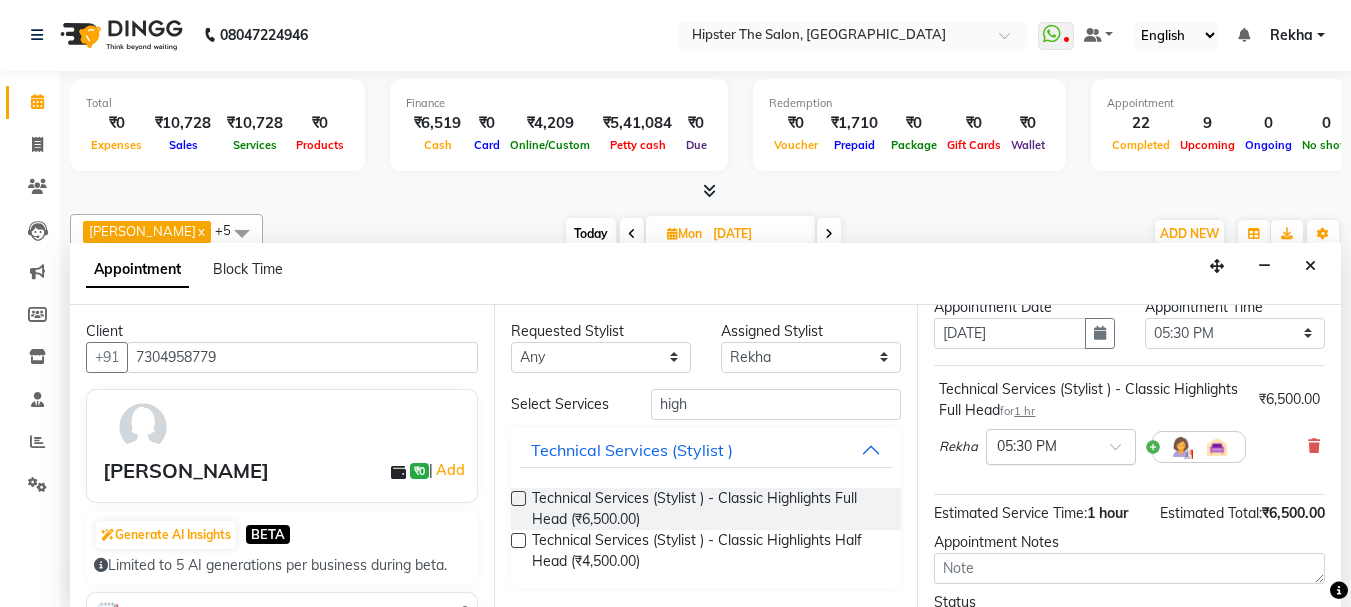 scroll, scrollTop: 260, scrollLeft: 0, axis: vertical 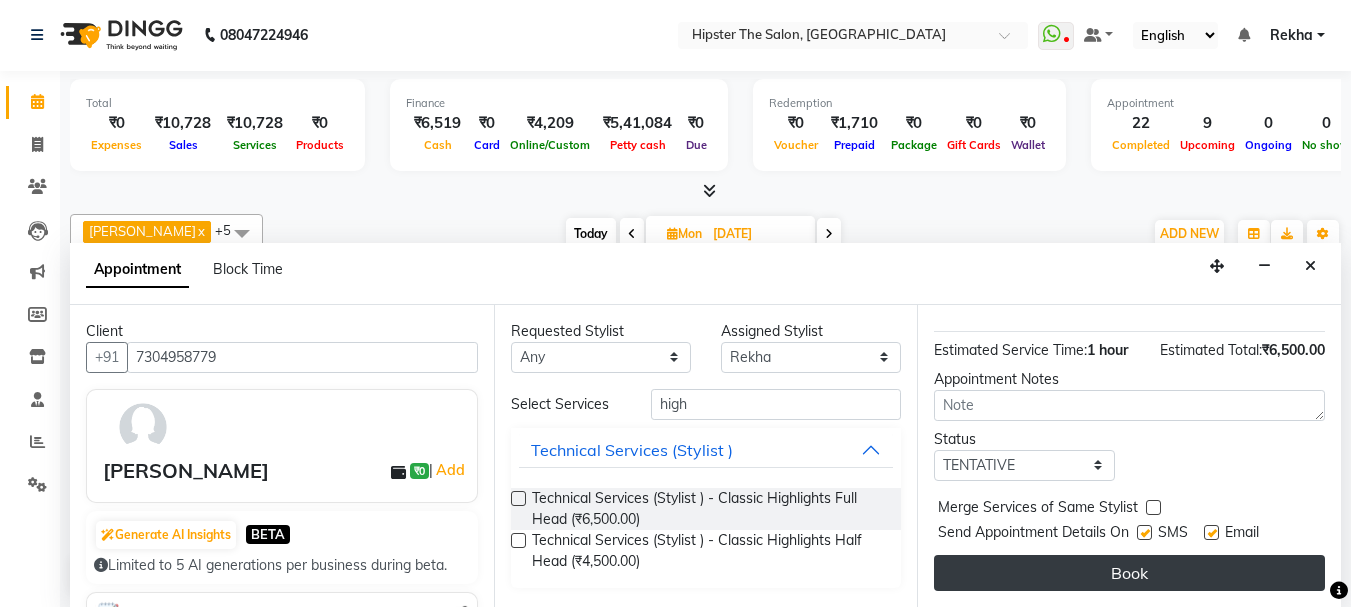 click on "Book" at bounding box center [1129, 573] 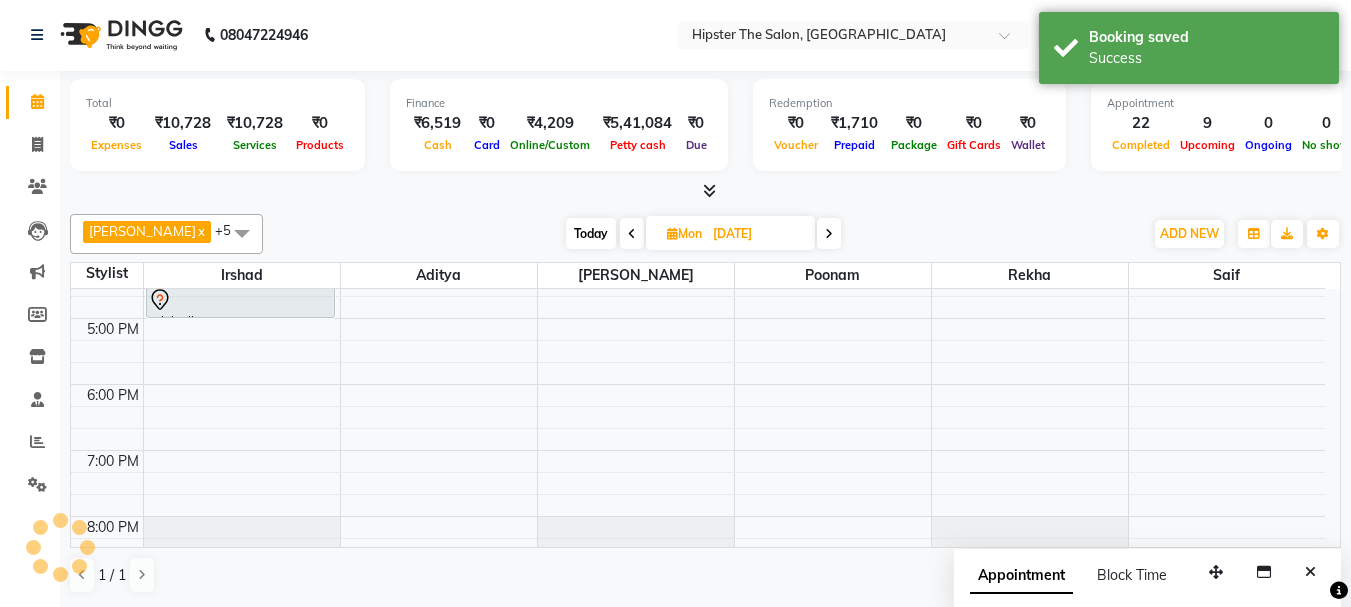 scroll, scrollTop: 0, scrollLeft: 0, axis: both 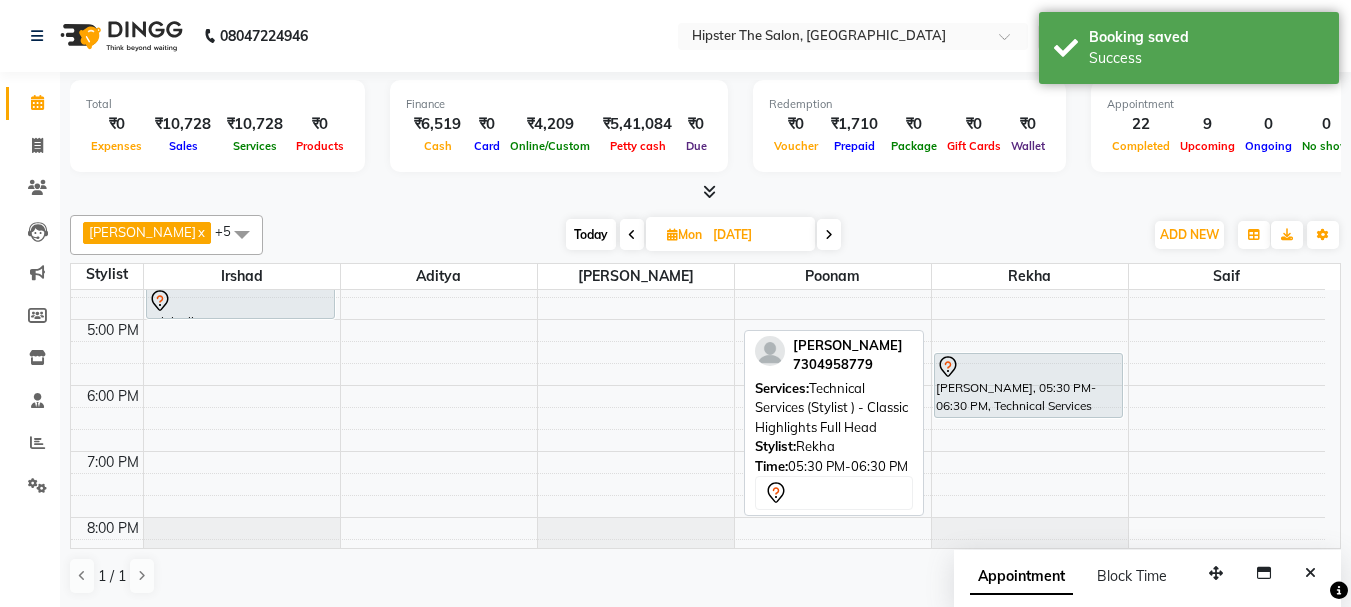 click at bounding box center (1028, 417) 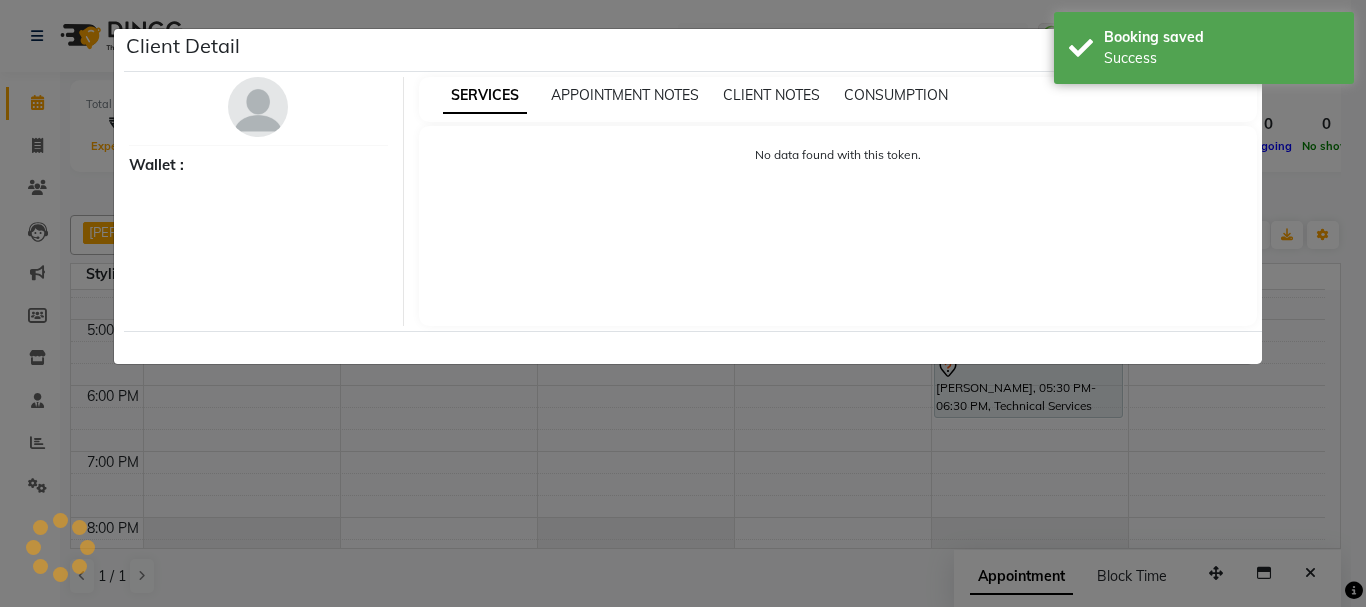 select on "7" 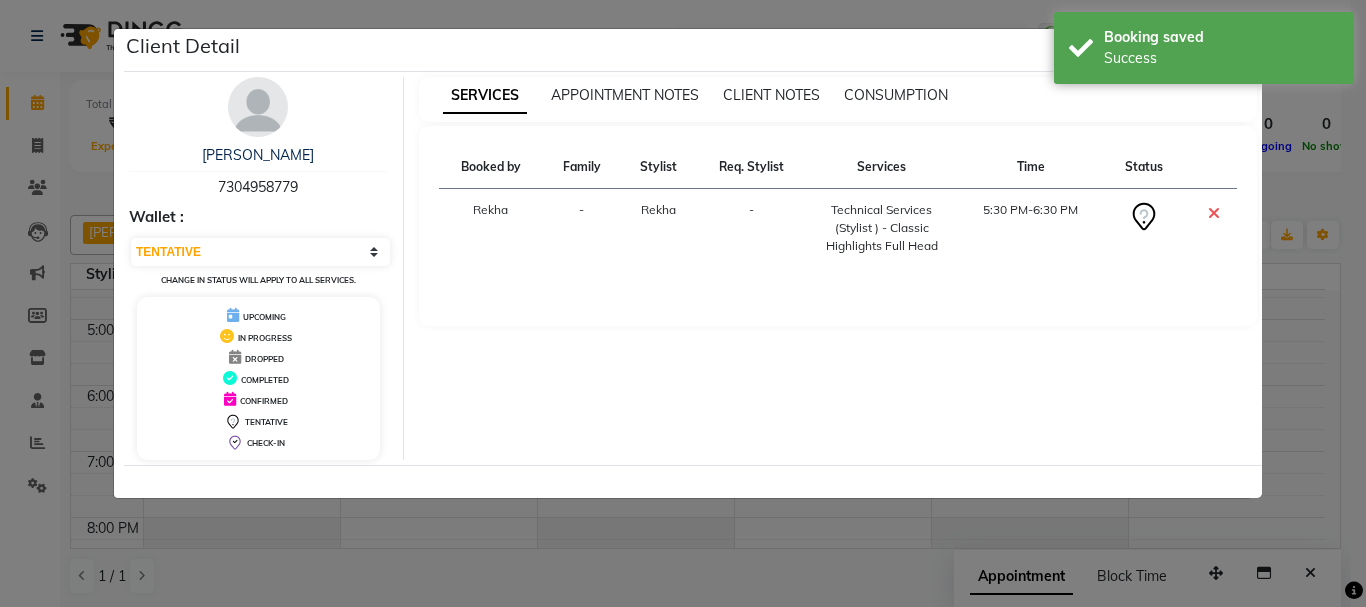 click on "Client Detail  Harshita Shrma   7304958779 Wallet : Select CONFIRMED TENTATIVE Change in status will apply to all services. UPCOMING IN PROGRESS DROPPED COMPLETED CONFIRMED TENTATIVE CHECK-IN SERVICES APPOINTMENT NOTES CLIENT NOTES CONSUMPTION Booked by Family Stylist Req. Stylist Services Time Status  Rekha  - Rekha -  Technical Services (Stylist ) - Classic Highlights Full Head   5:30 PM-6:30 PM" 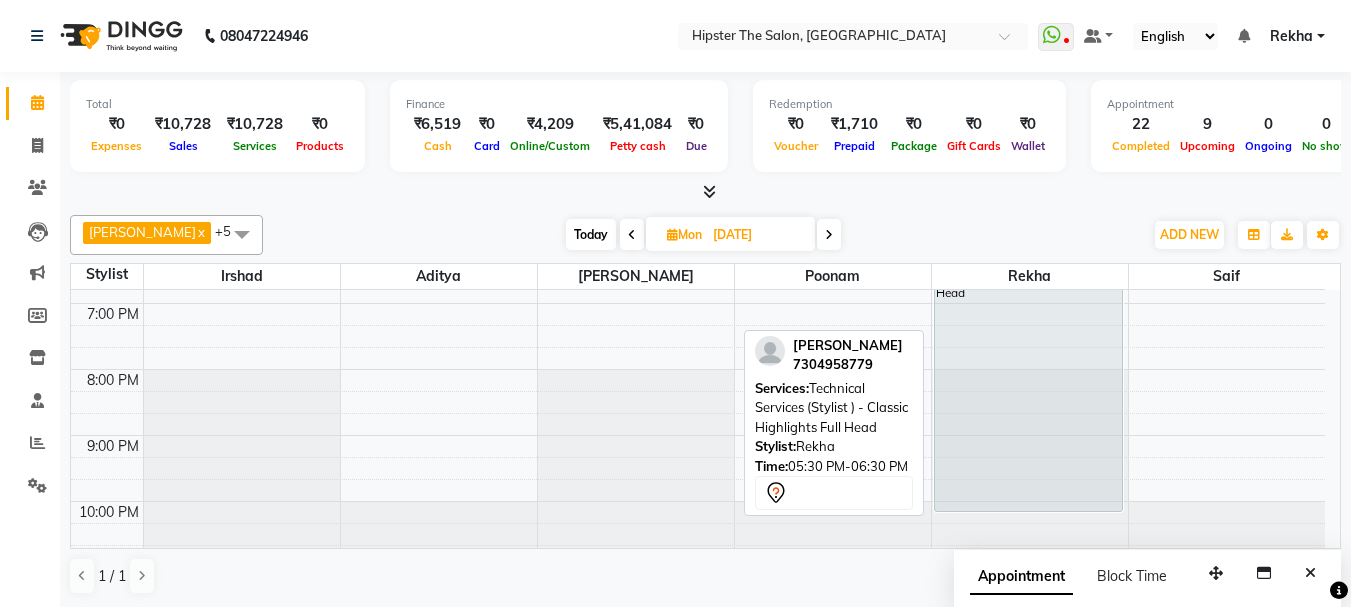 scroll, scrollTop: 731, scrollLeft: 0, axis: vertical 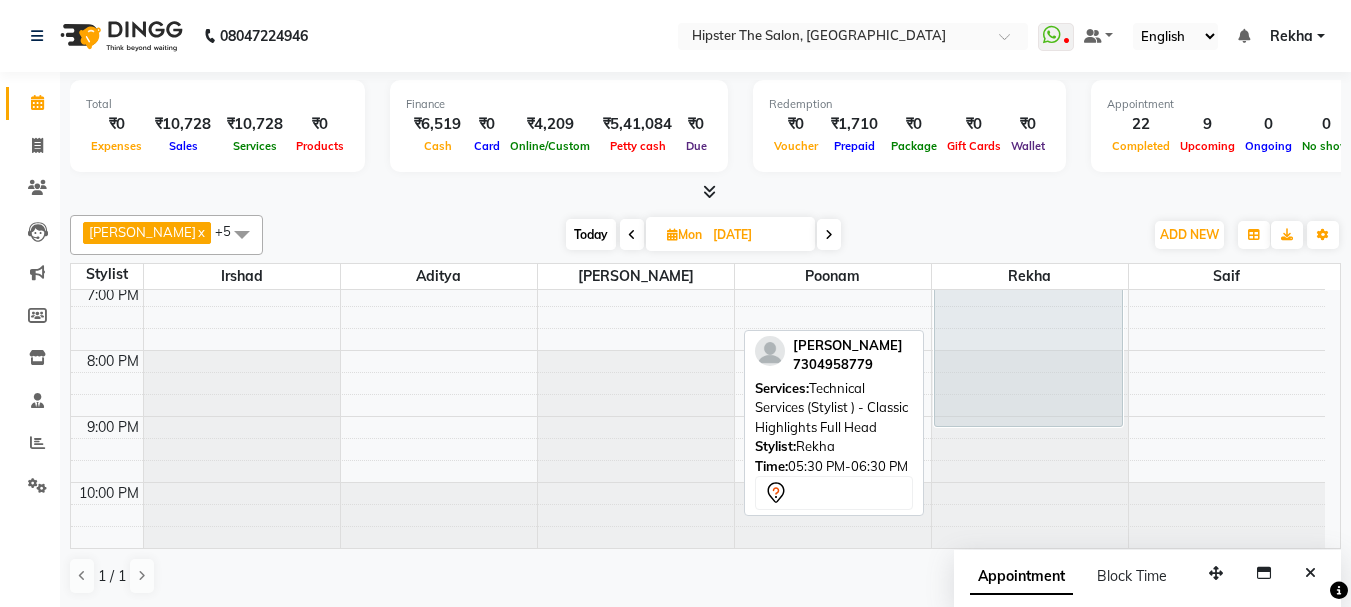 drag, startPoint x: 1116, startPoint y: 414, endPoint x: 1098, endPoint y: 426, distance: 21.633308 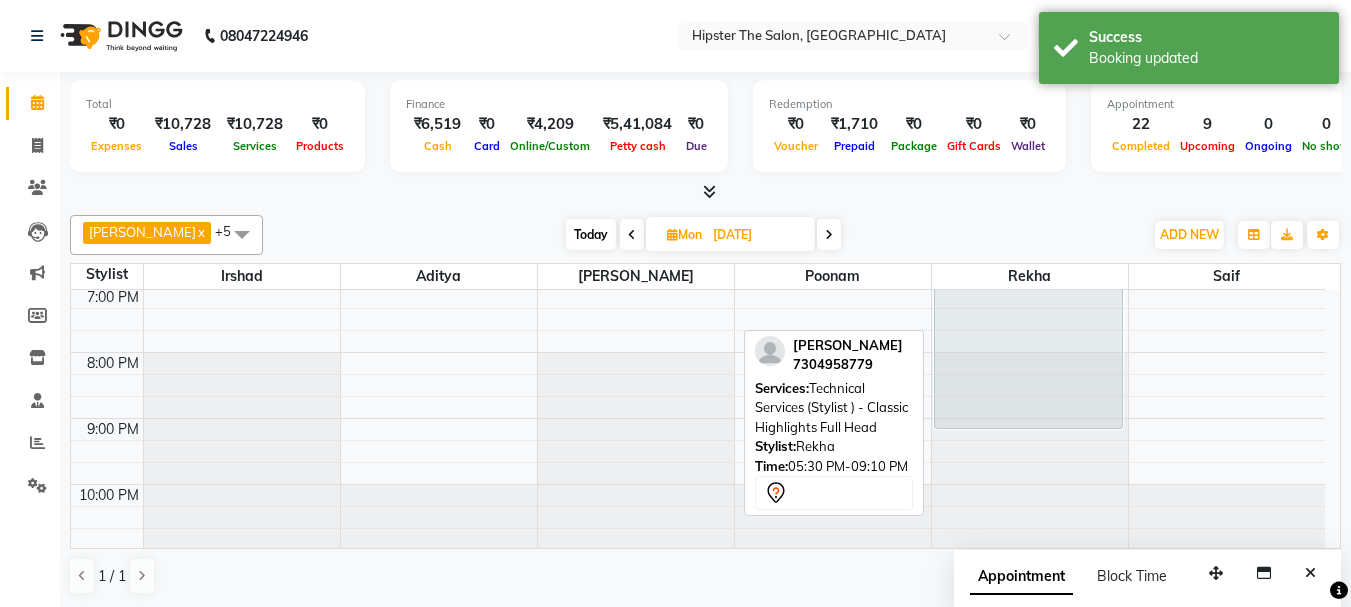 scroll, scrollTop: 731, scrollLeft: 0, axis: vertical 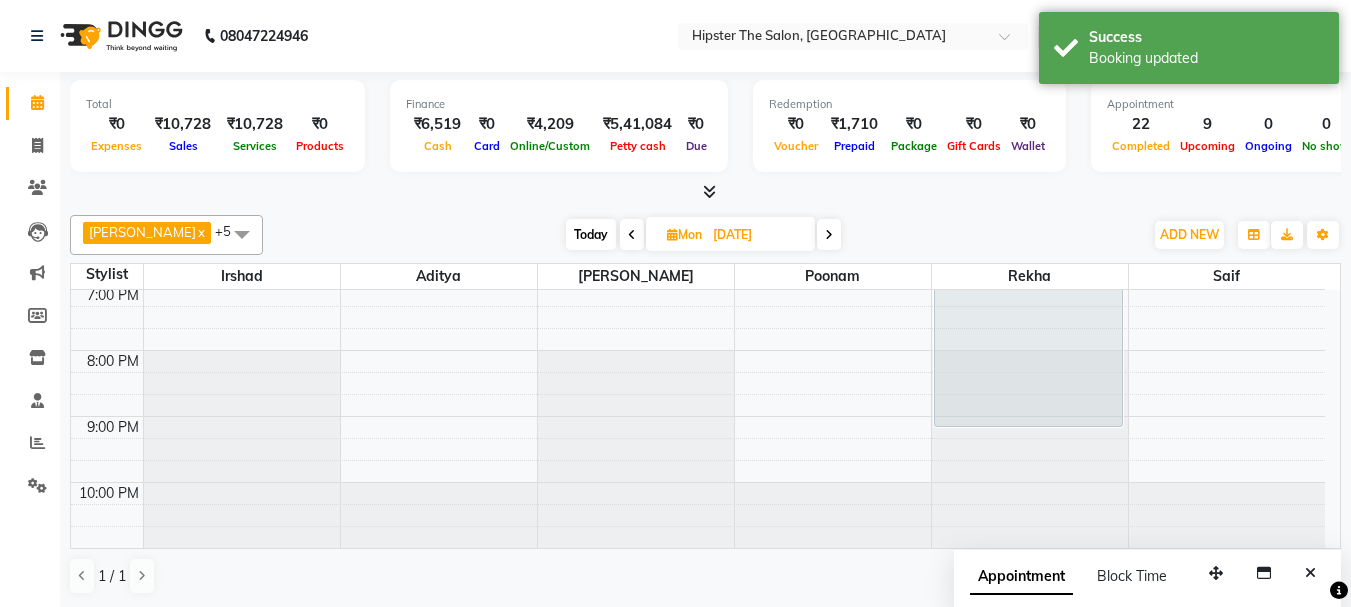 click on "Today" at bounding box center (591, 234) 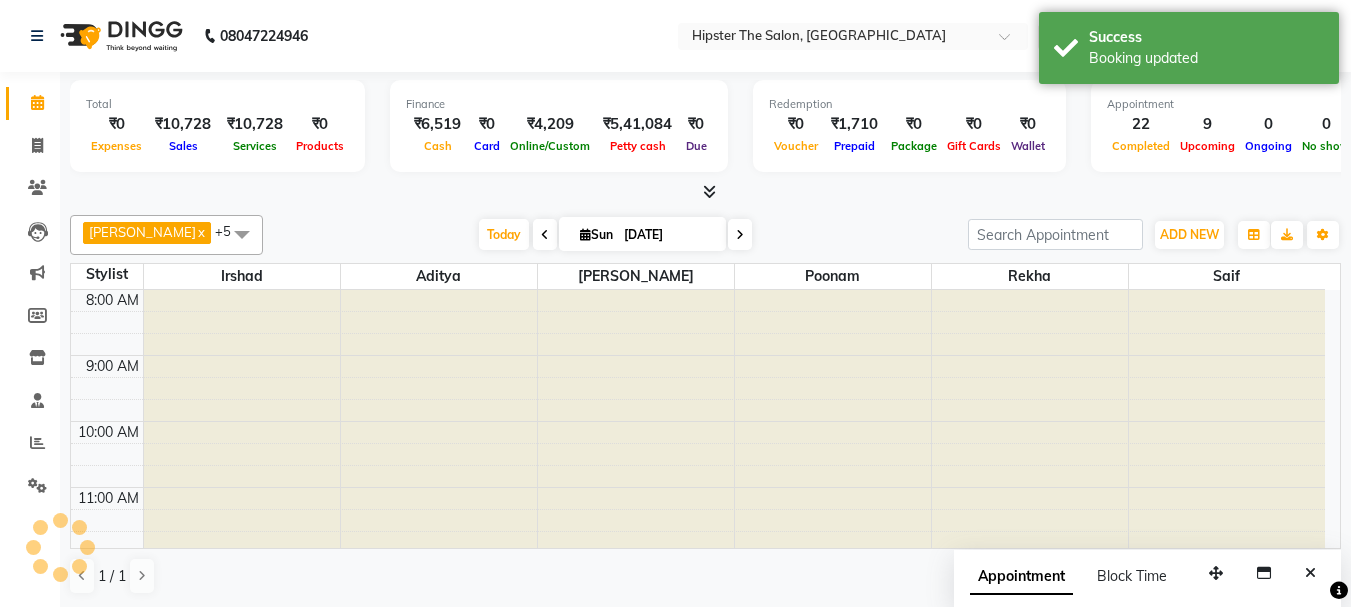 click on "Sun" at bounding box center (596, 234) 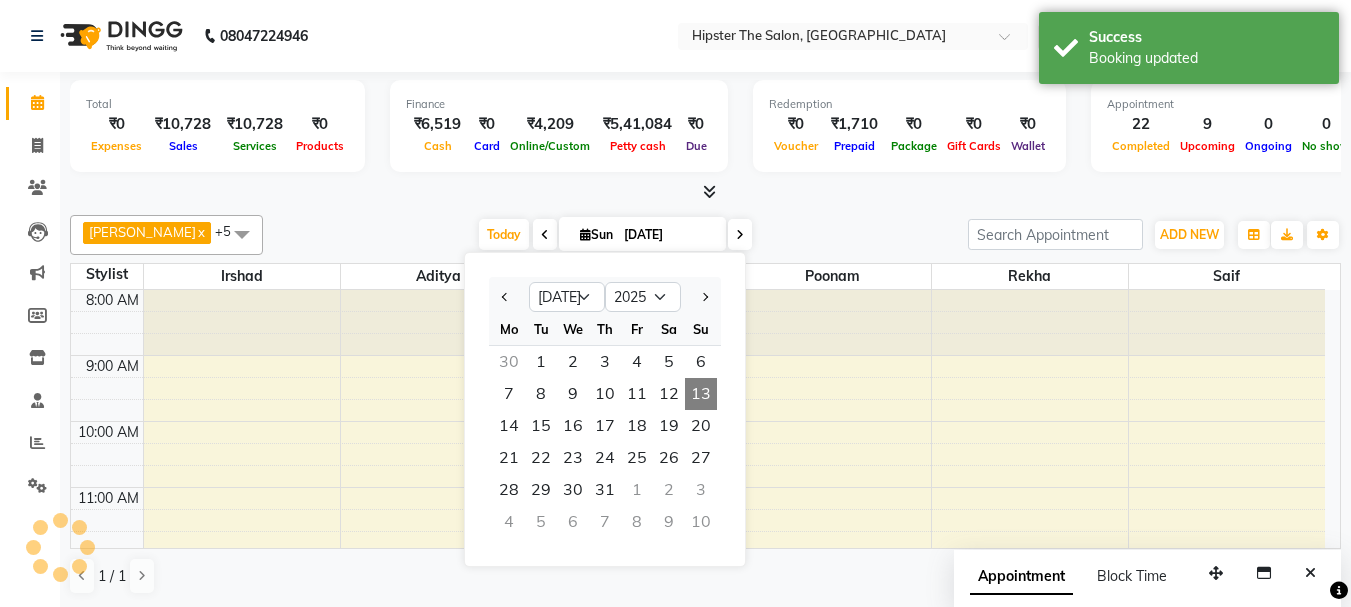scroll, scrollTop: 661, scrollLeft: 0, axis: vertical 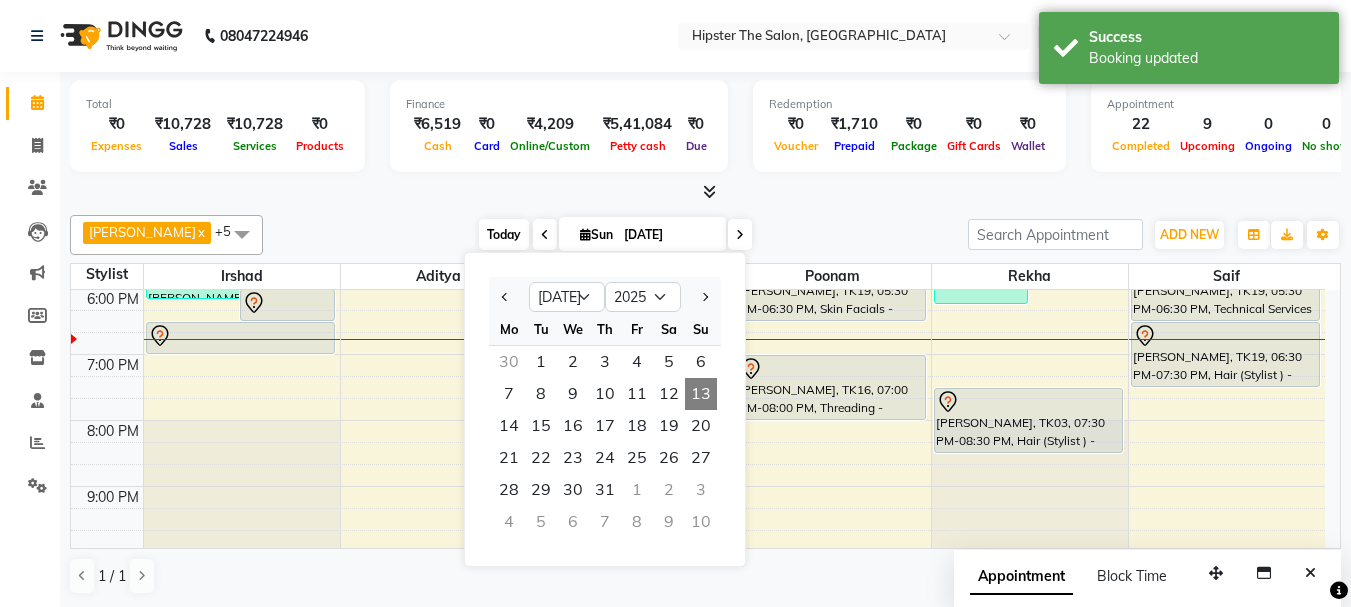 click on "Today" at bounding box center [504, 234] 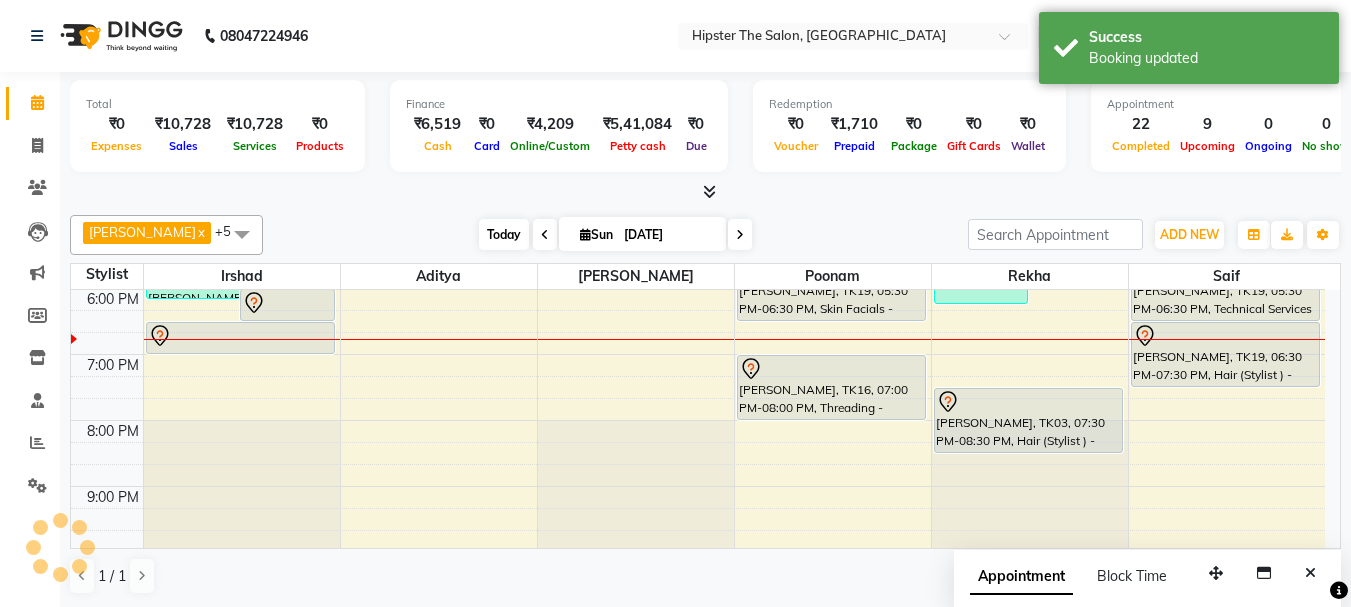 scroll, scrollTop: 661, scrollLeft: 0, axis: vertical 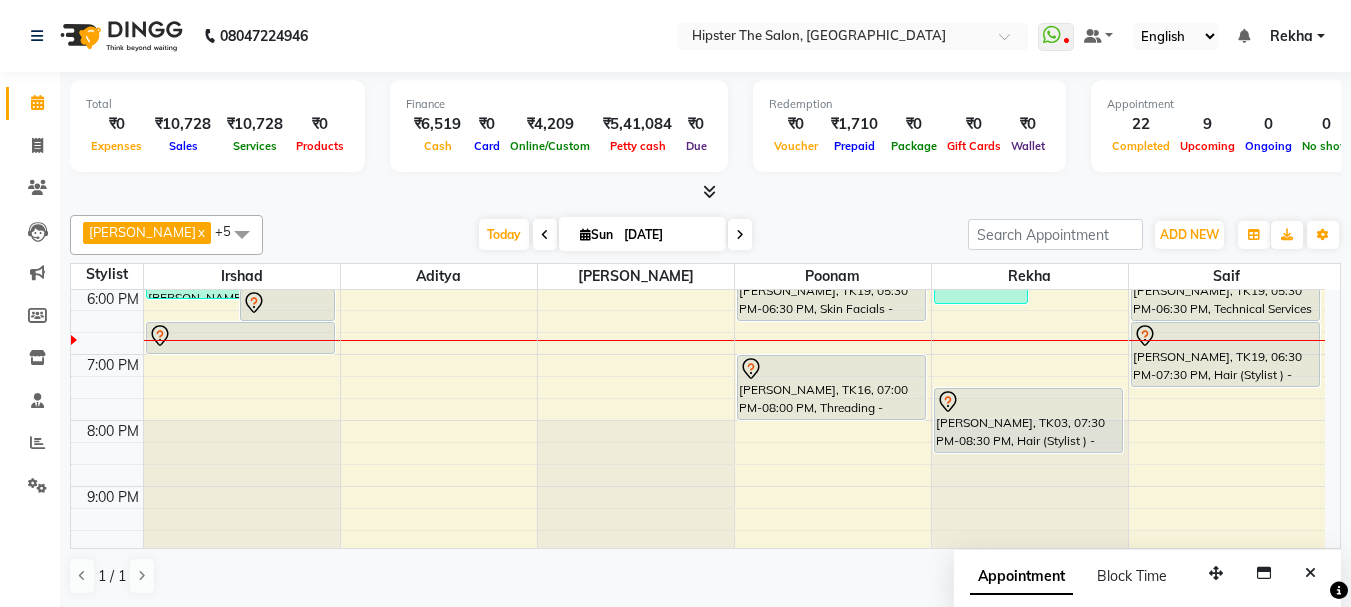 click at bounding box center (740, 234) 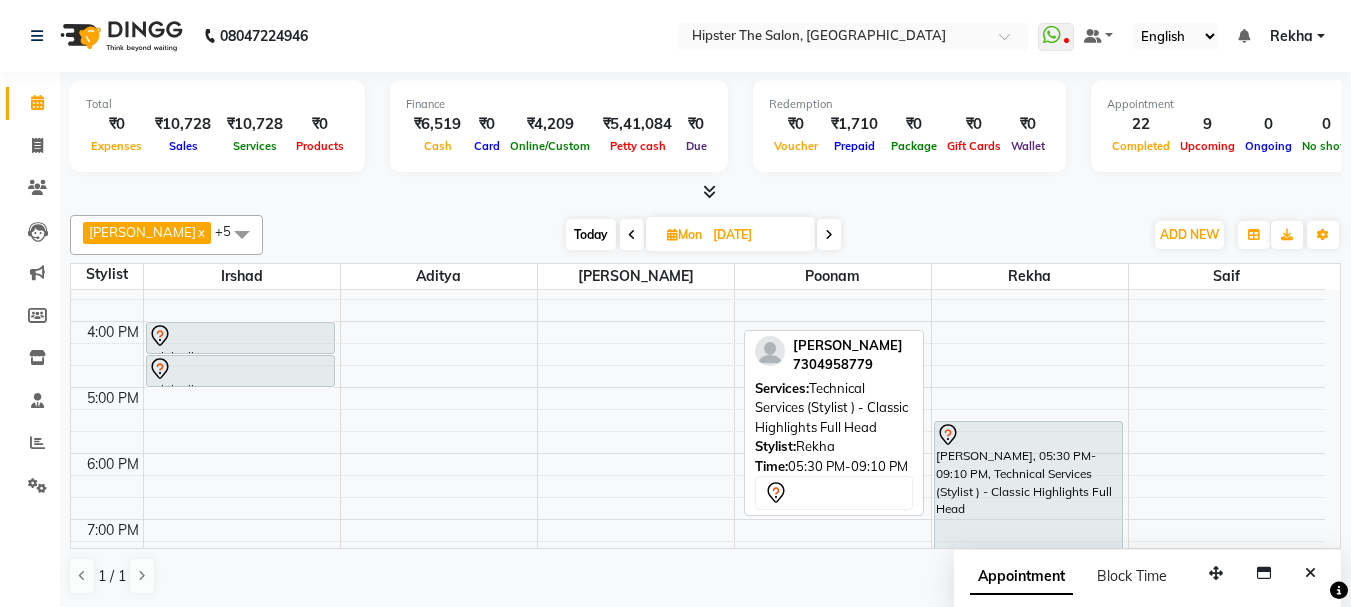 scroll, scrollTop: 494, scrollLeft: 0, axis: vertical 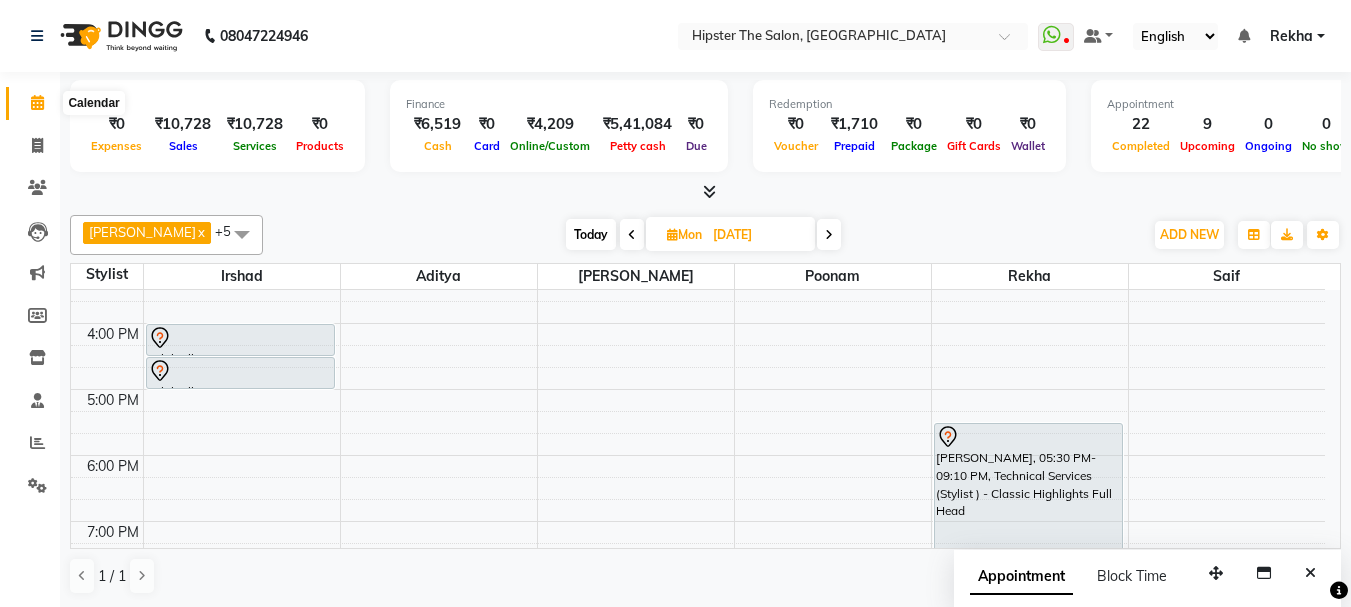 click 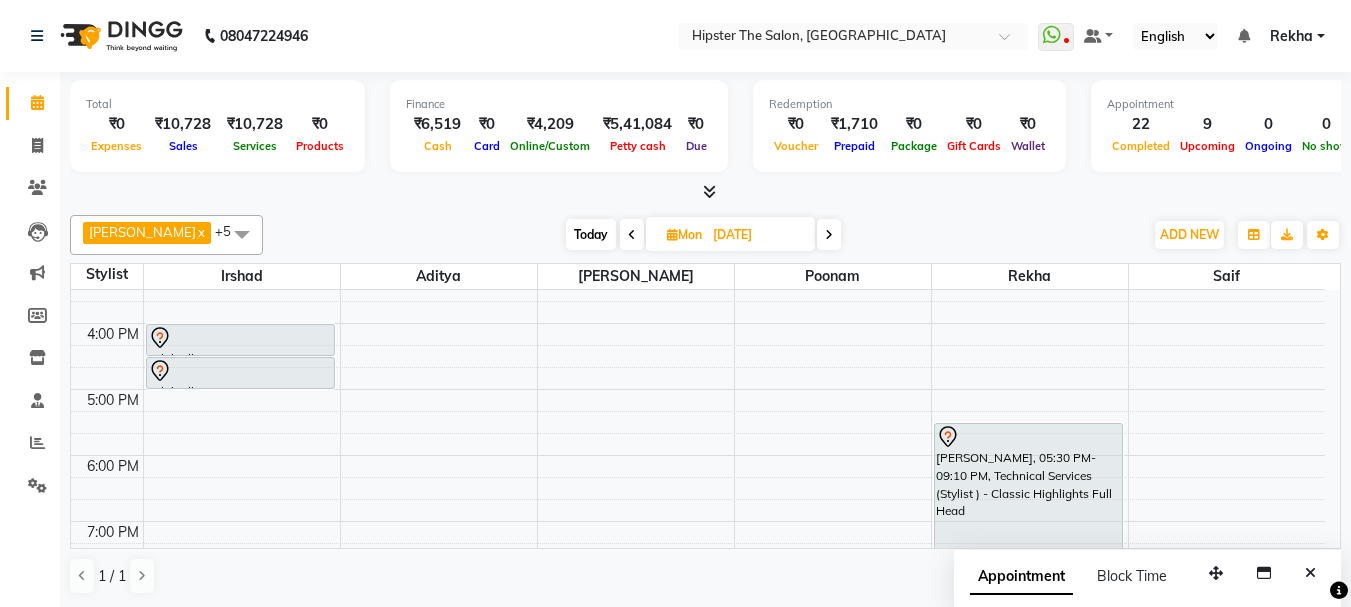 click on "Today" at bounding box center (591, 234) 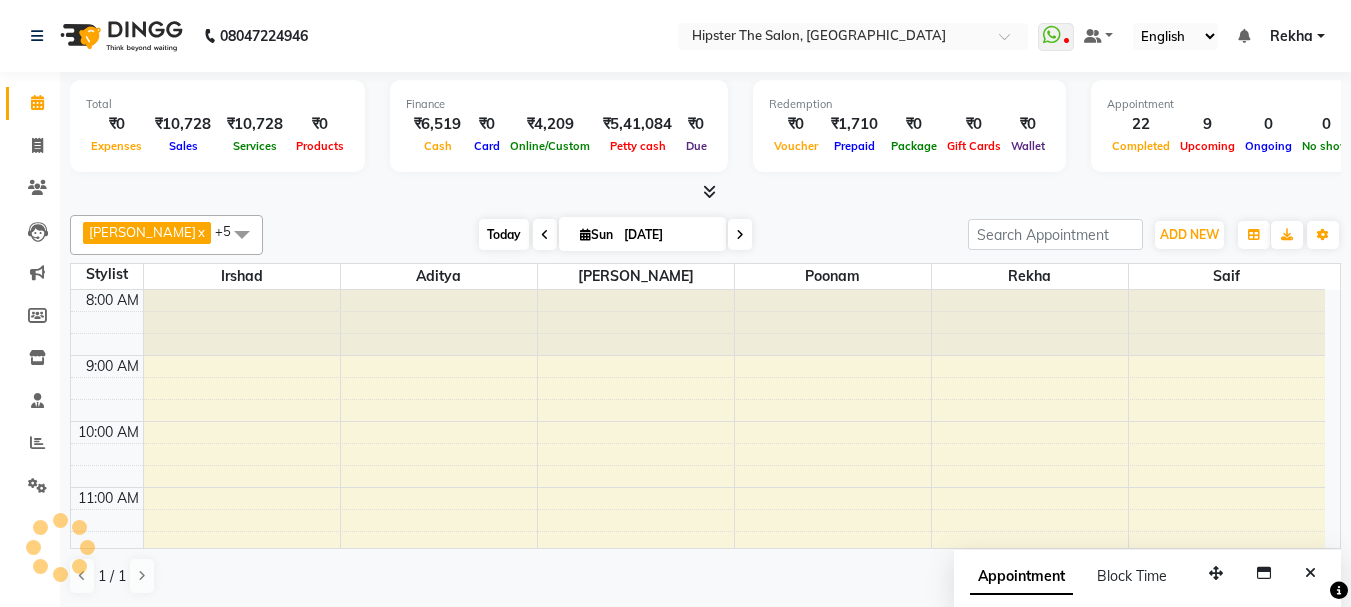 scroll, scrollTop: 661, scrollLeft: 0, axis: vertical 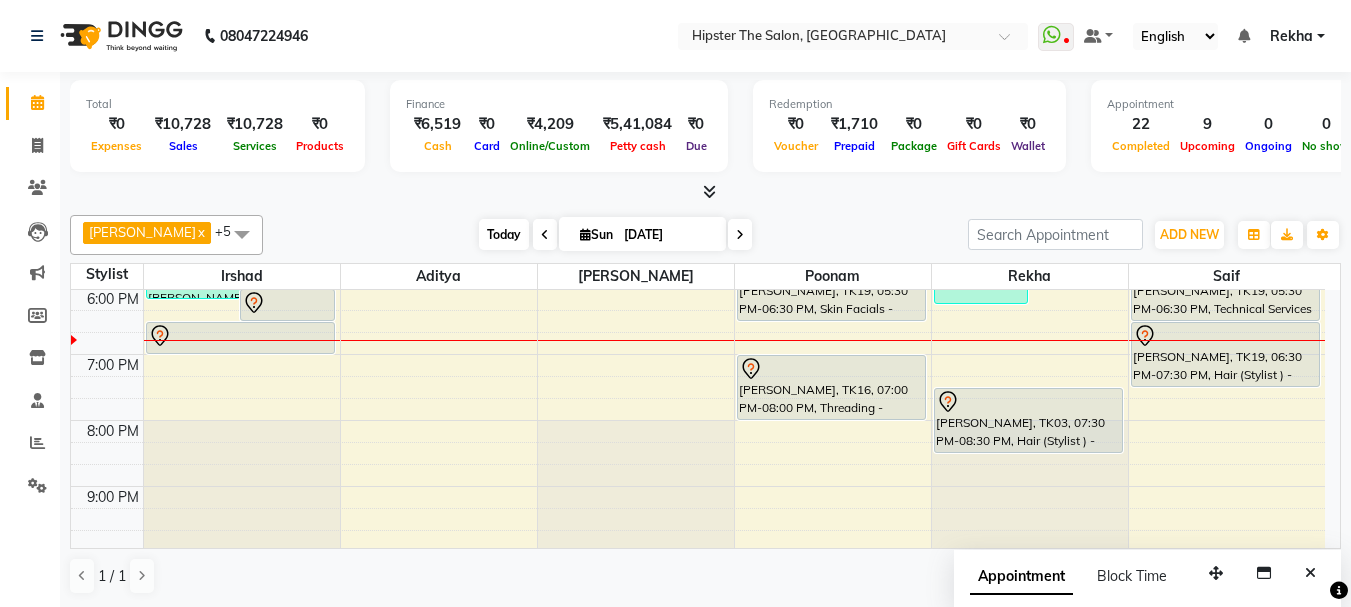 click on "Sun" at bounding box center (596, 234) 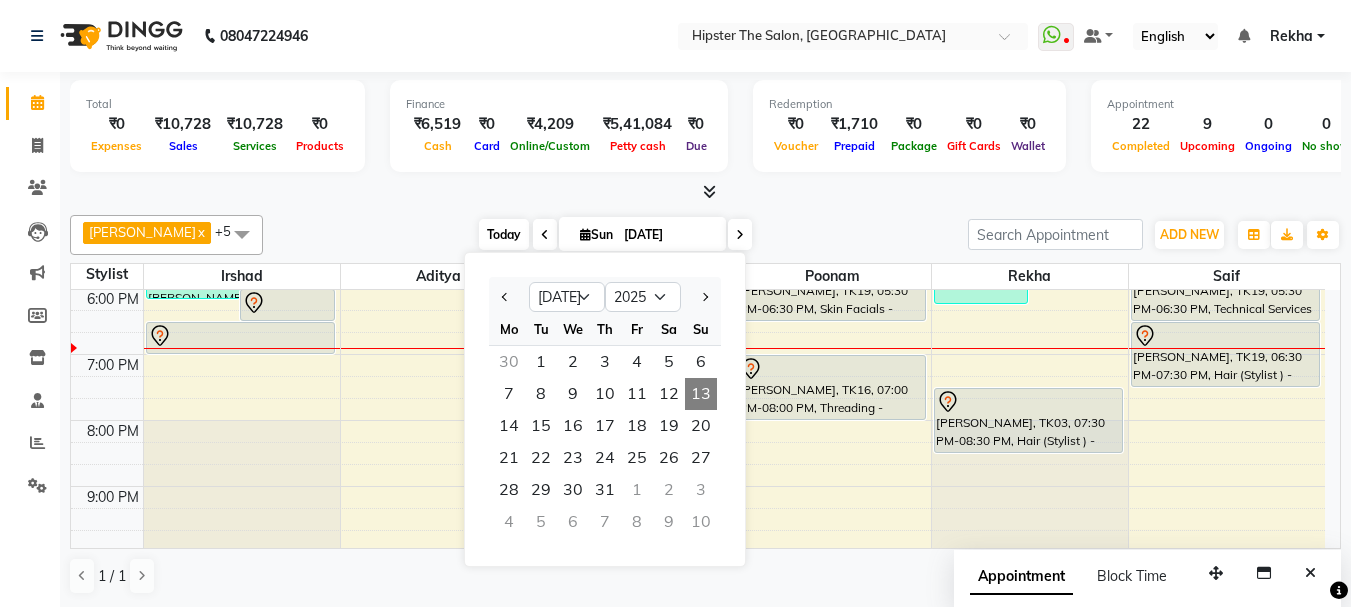click on "Sun" at bounding box center [596, 234] 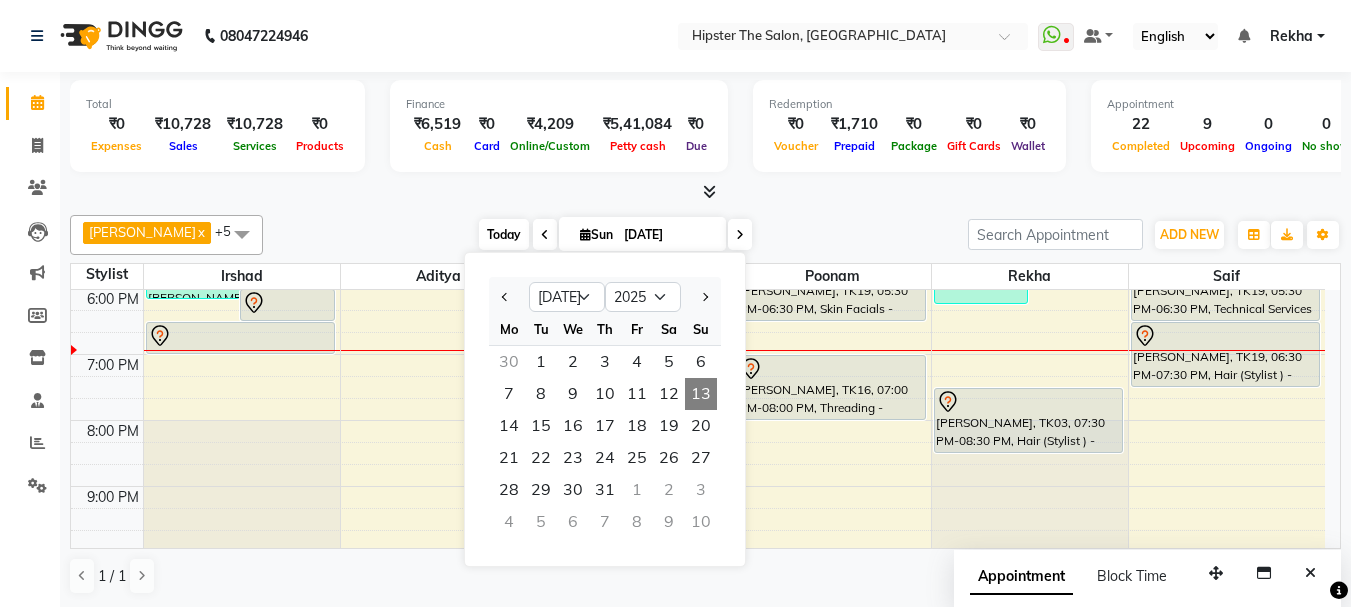 click on "Today" at bounding box center (504, 234) 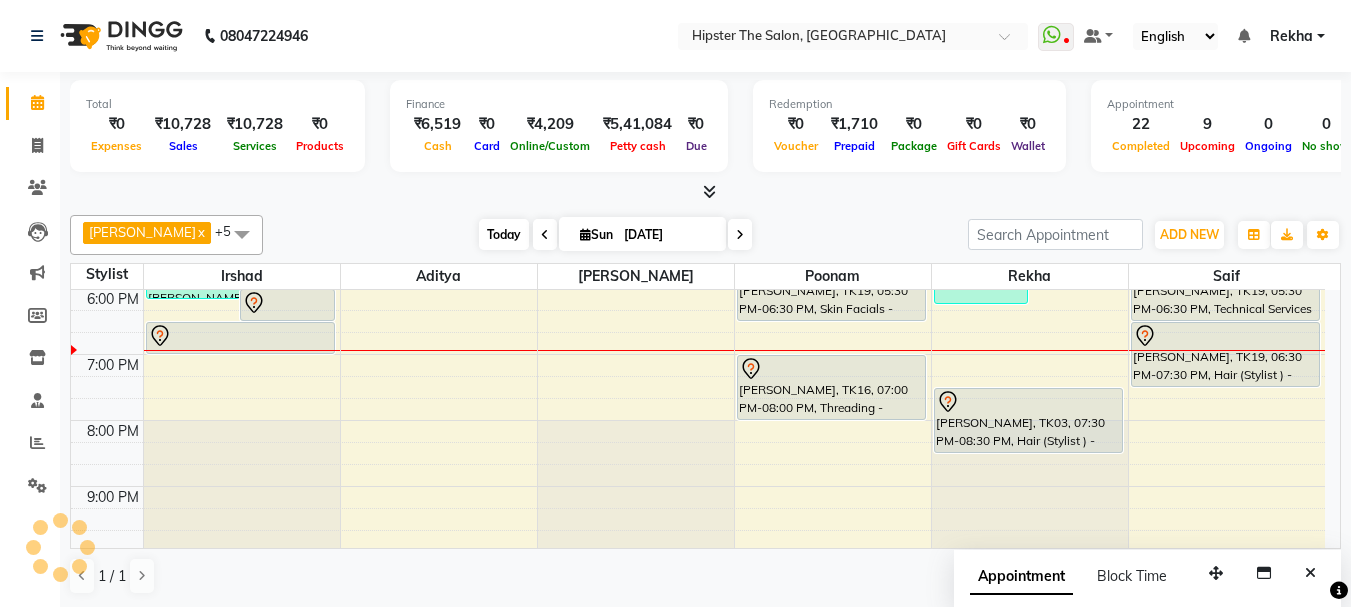 scroll, scrollTop: 661, scrollLeft: 0, axis: vertical 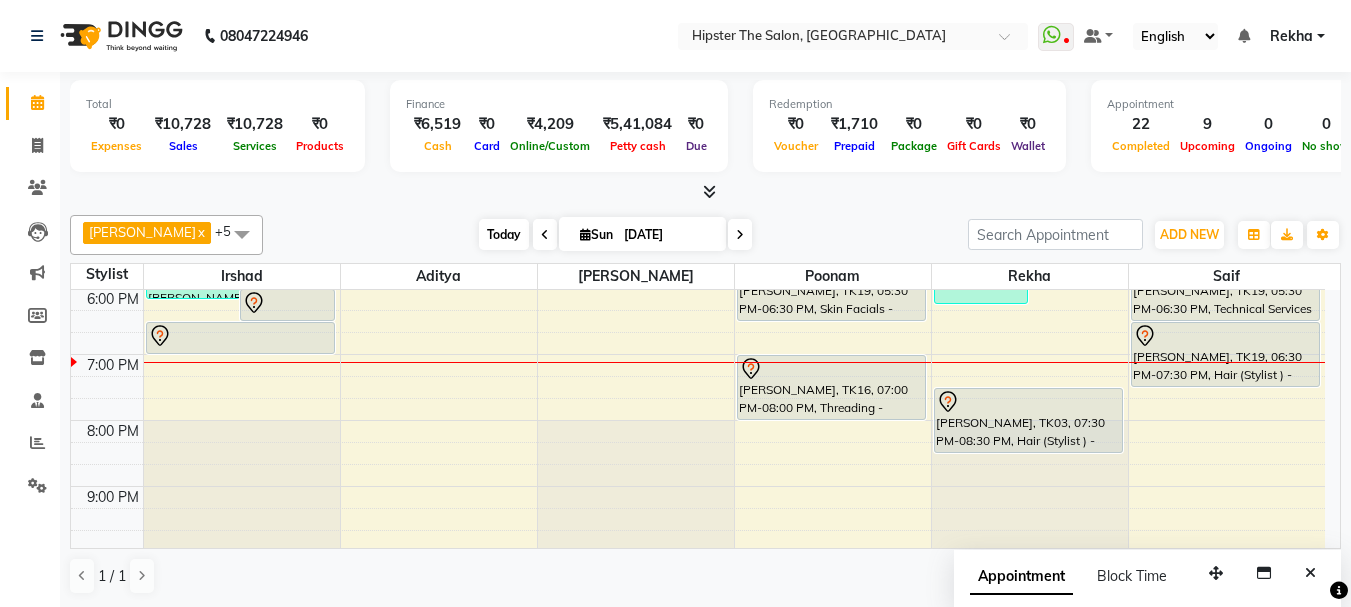 click on "Aditya" at bounding box center (439, 276) 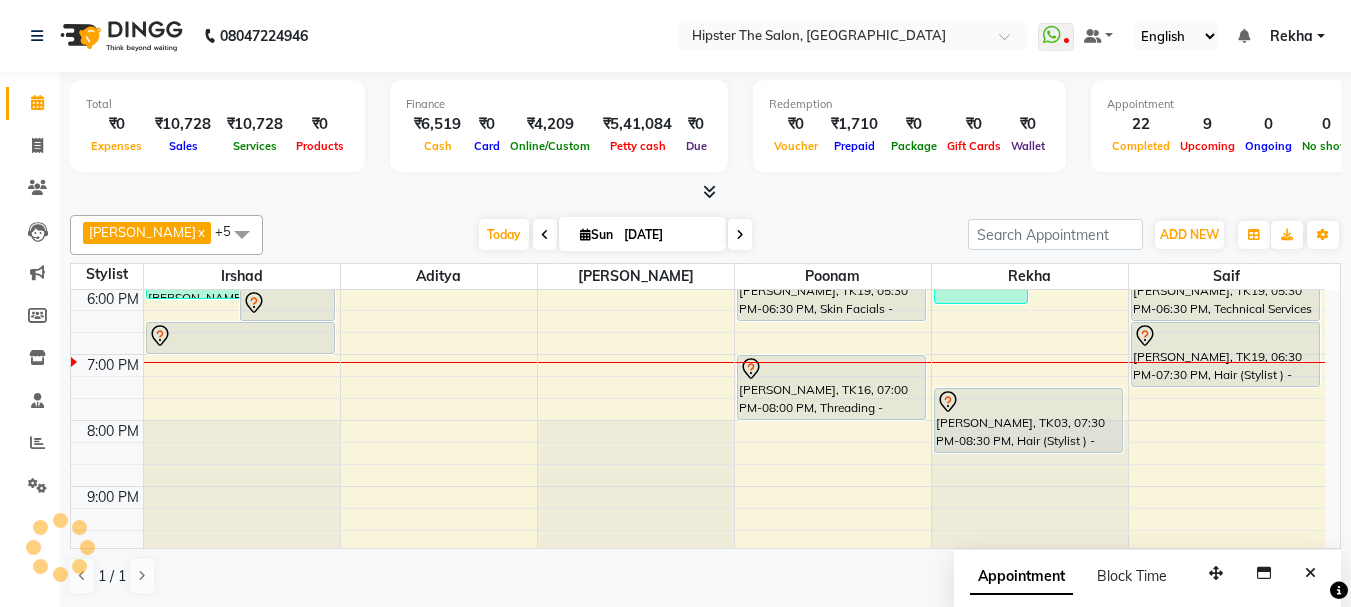 drag, startPoint x: 1343, startPoint y: 308, endPoint x: 910, endPoint y: 447, distance: 454.76367 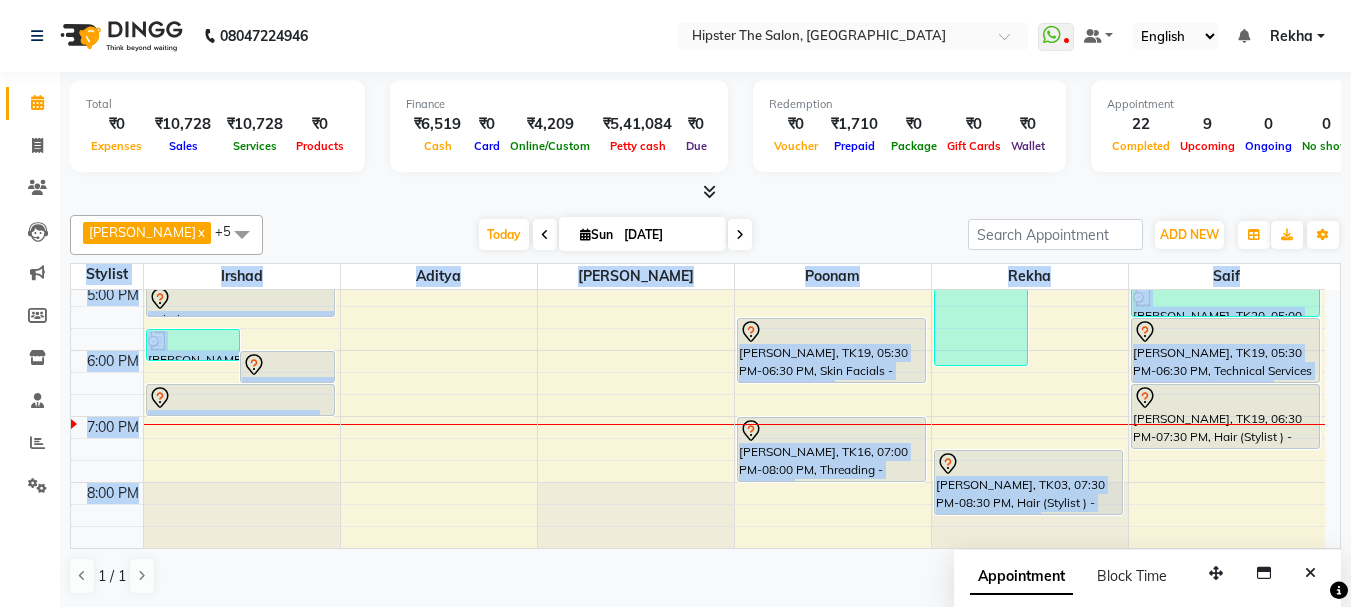 scroll, scrollTop: 593, scrollLeft: 0, axis: vertical 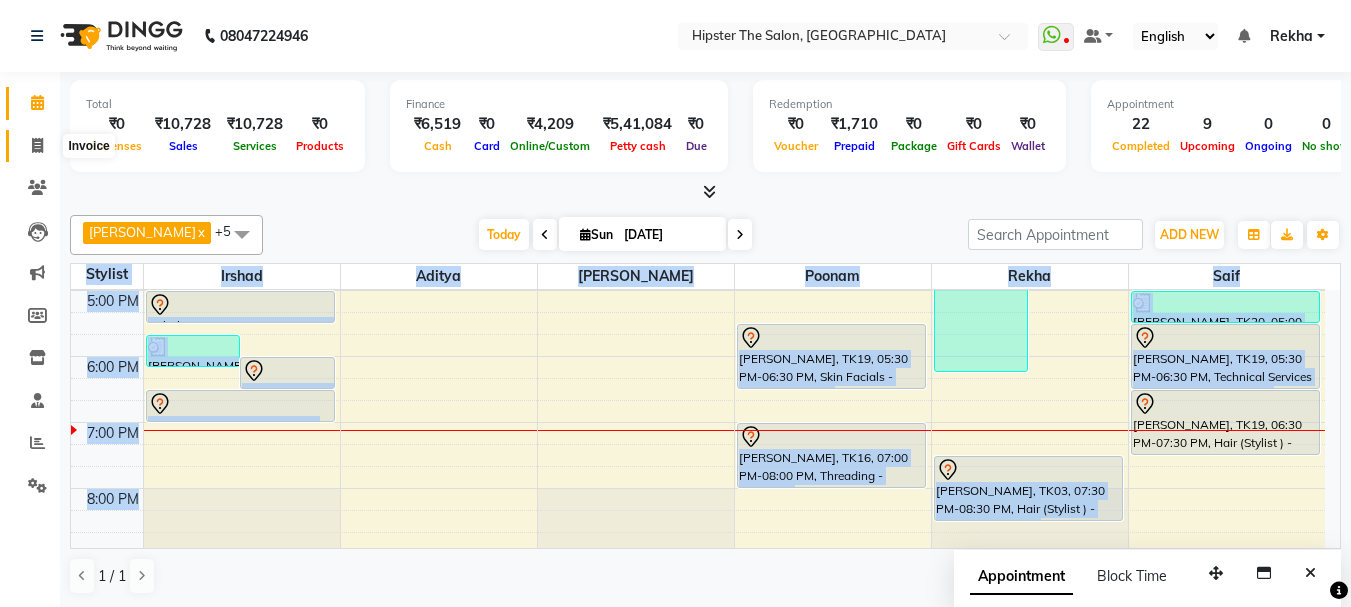 click 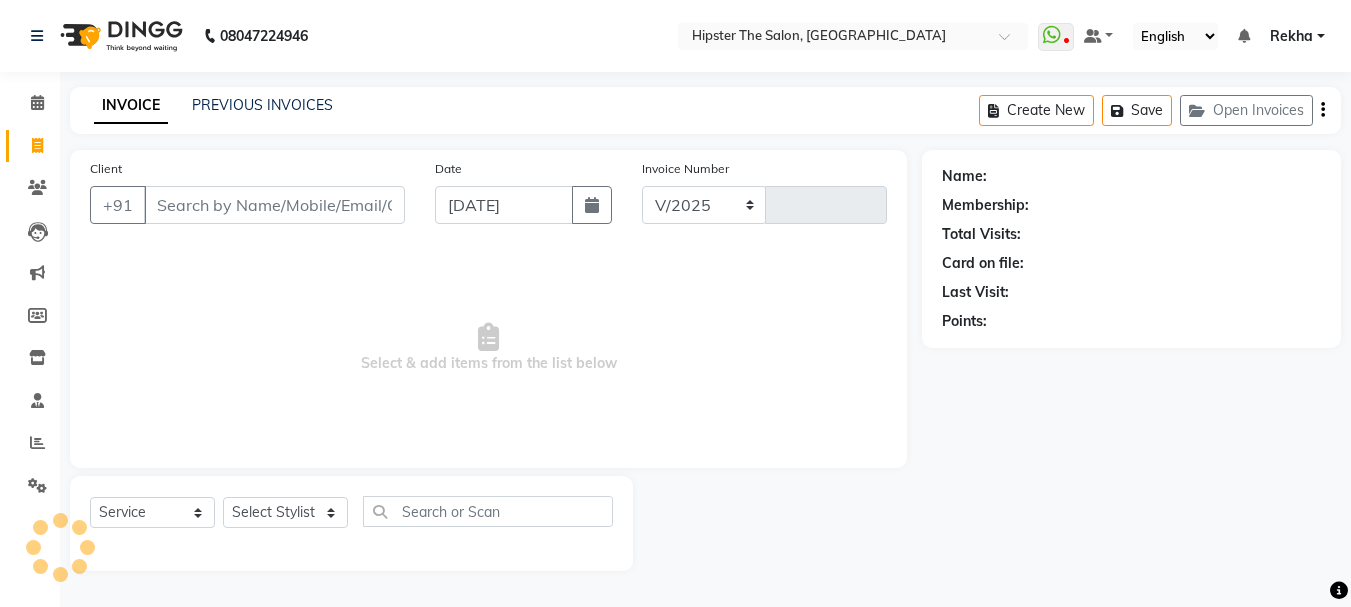 select on "5125" 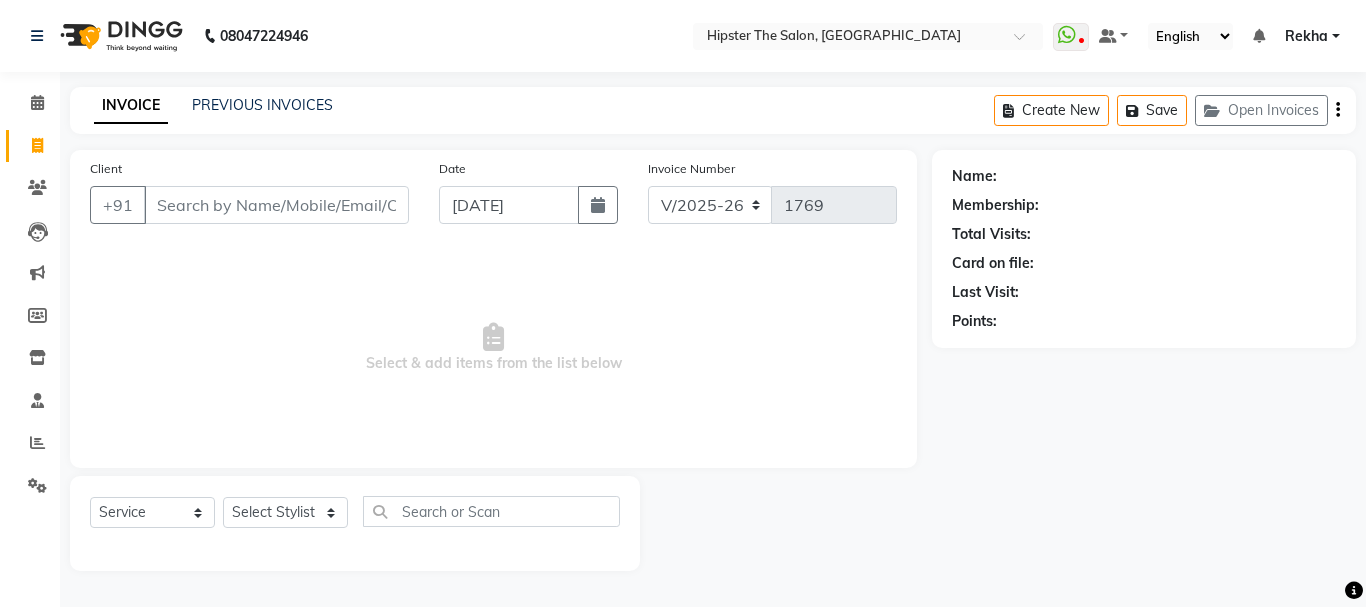click on "Client" at bounding box center [276, 205] 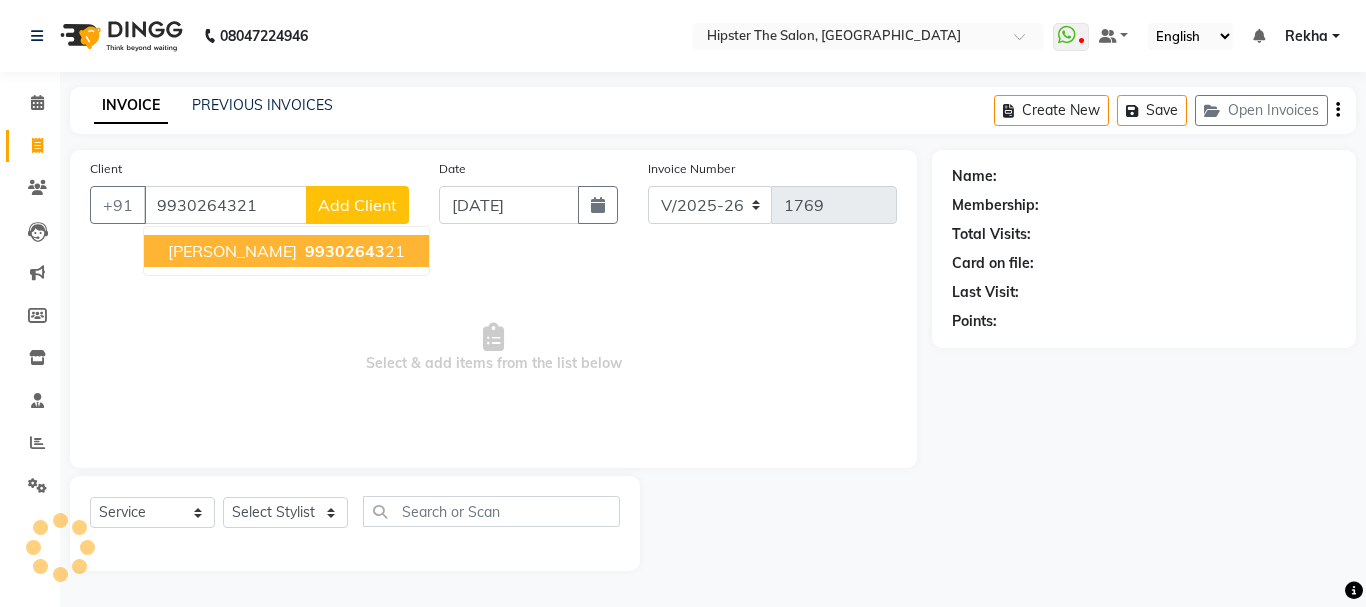 type on "9930264321" 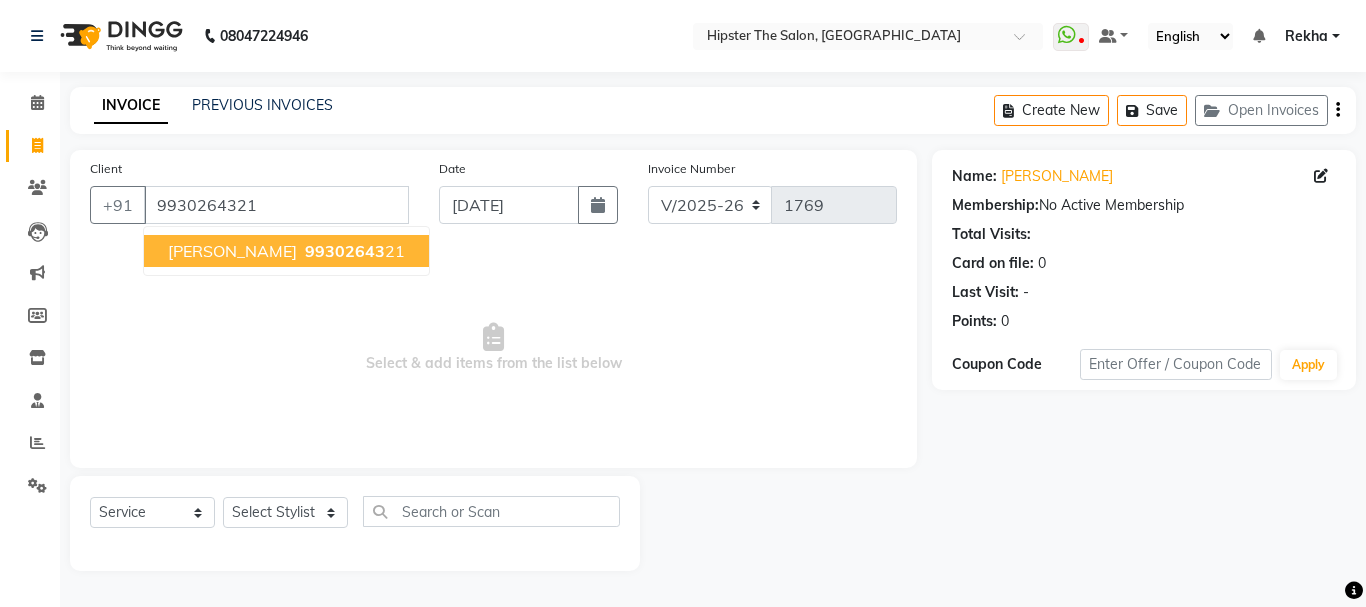 click on "Asha Kadam" at bounding box center [232, 251] 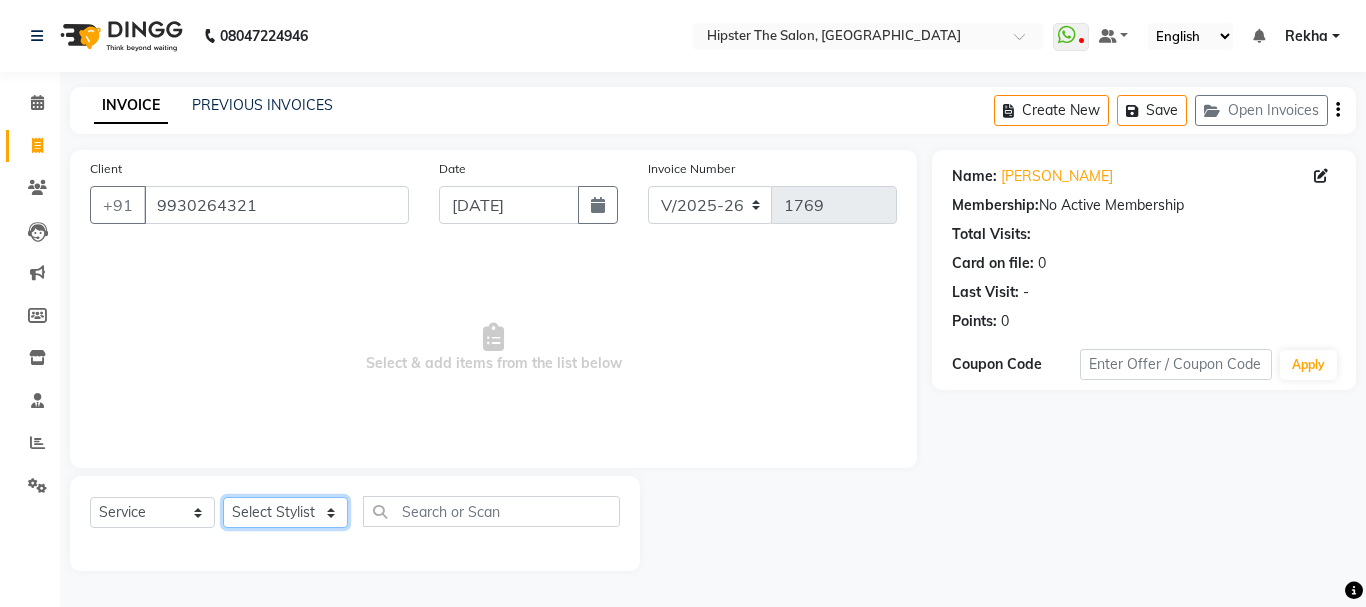 click on "Select Stylist Aditya aishu Akansha Altaf Anil Anup Ashik Bhavin Irshad Lucky meeth minaz  Namrata Neelam poonam Raju Rekha saif salman Saneef sweta  Vaibhav vicky" 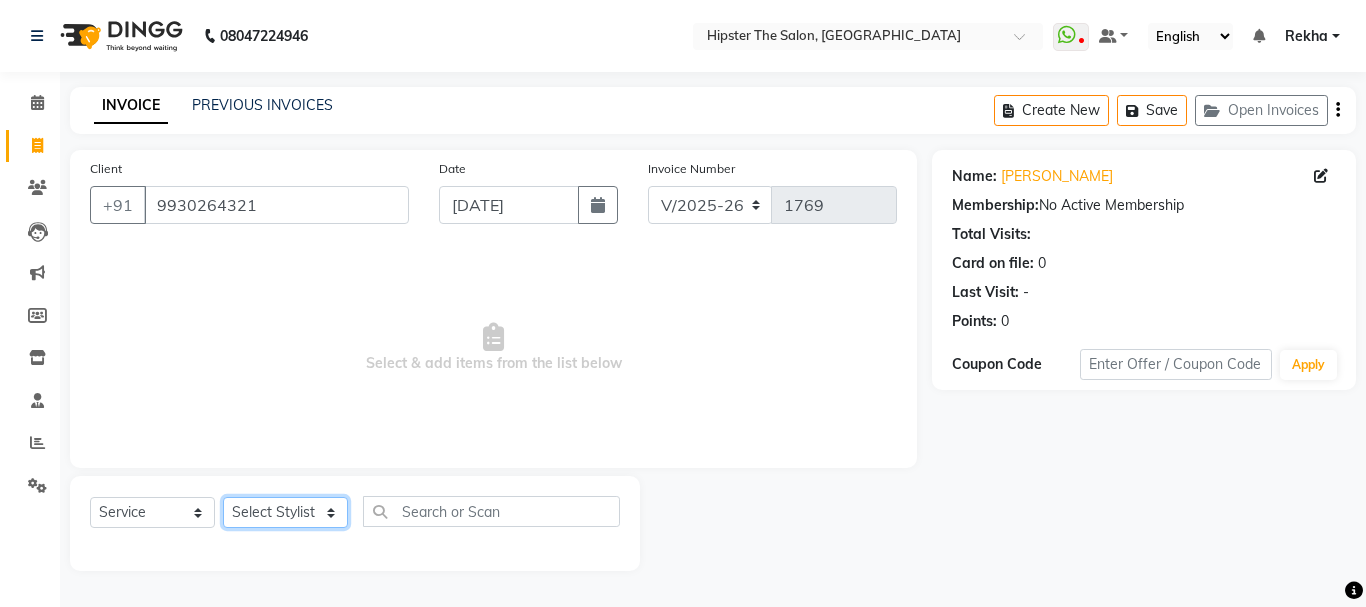 select on "84448" 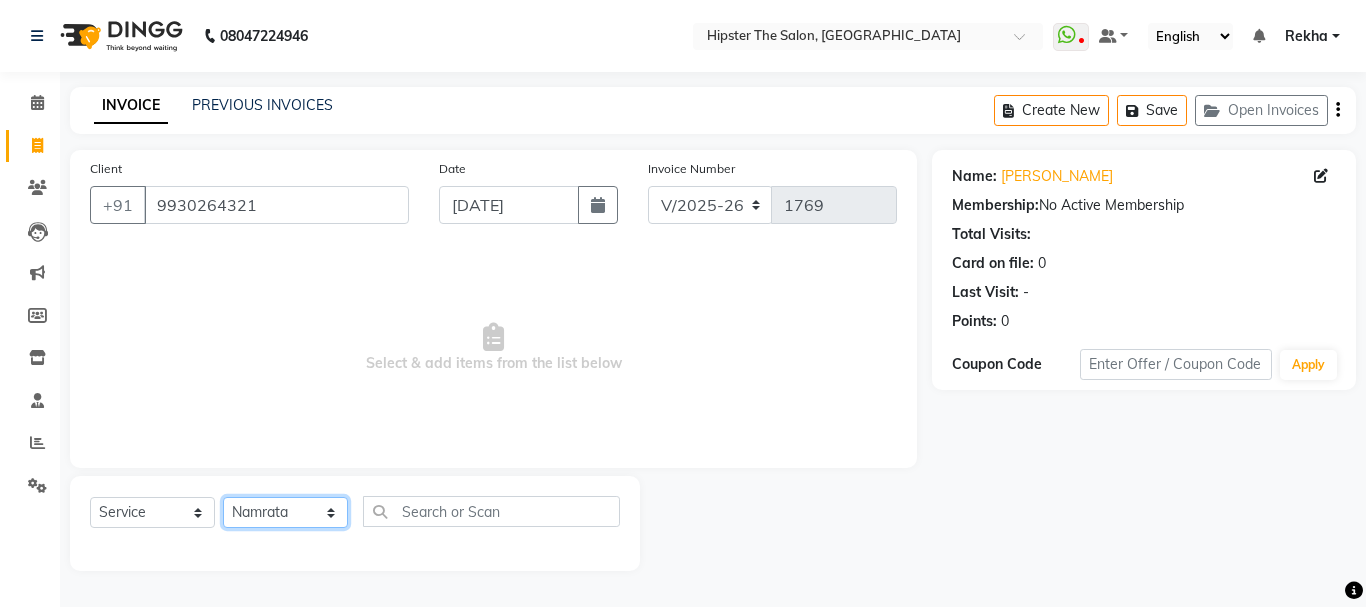 click on "Select Stylist Aditya aishu Akansha Altaf Anil Anup Ashik Bhavin Irshad Lucky meeth minaz  Namrata Neelam poonam Raju Rekha saif salman Saneef sweta  Vaibhav vicky" 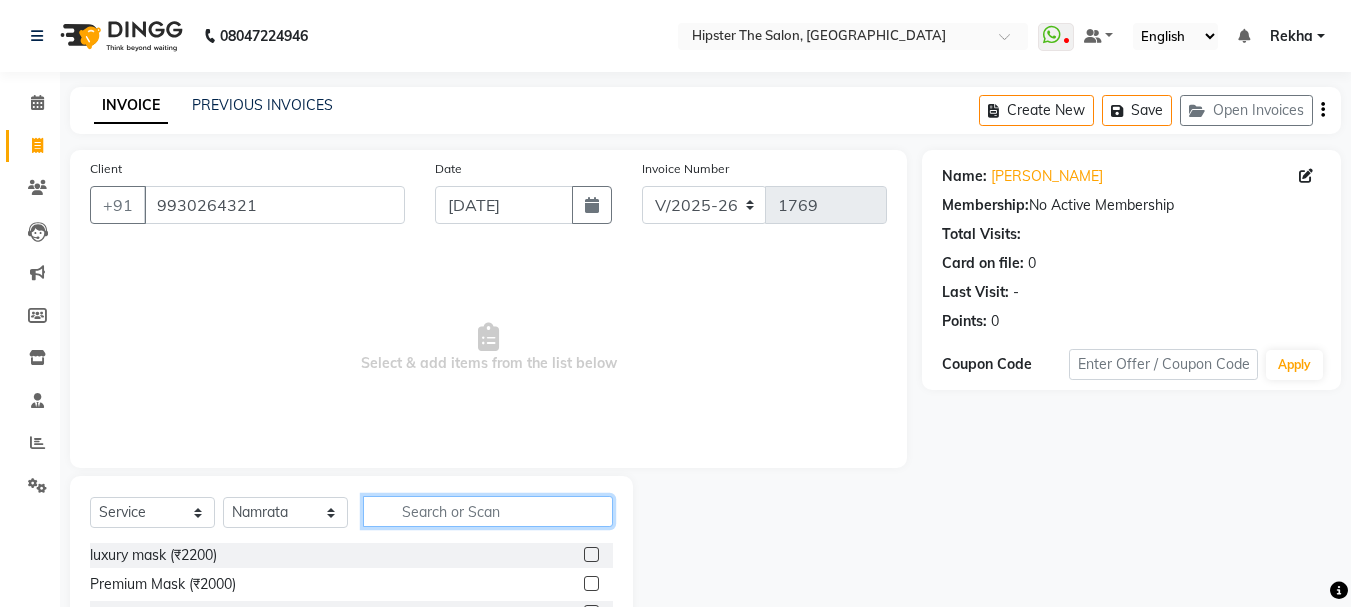 click 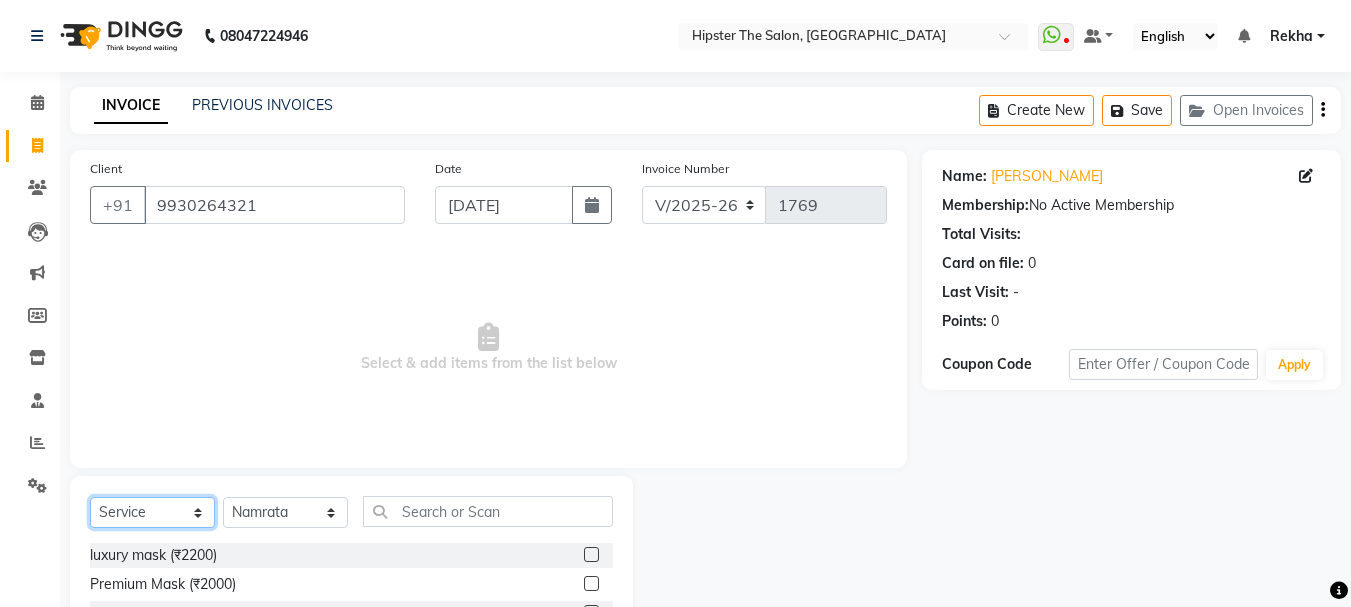 click on "Select  Service  Product  Membership  Package Voucher Prepaid Gift Card" 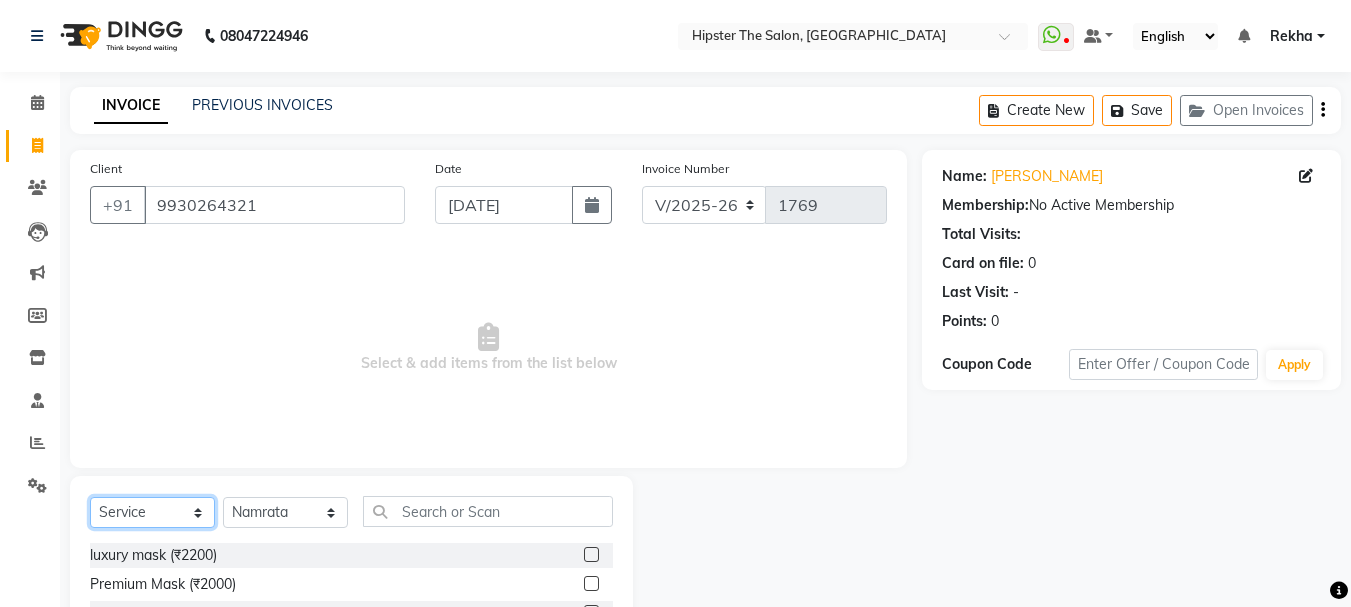 select on "P" 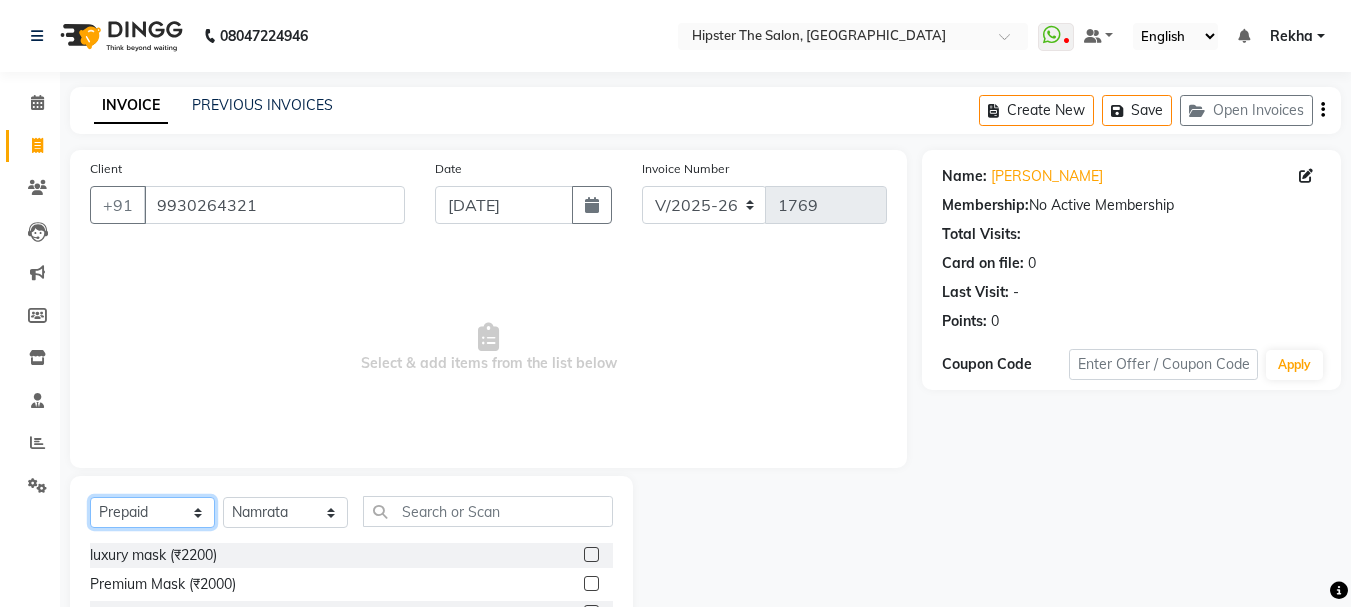 click on "Select  Service  Product  Membership  Package Voucher Prepaid Gift Card" 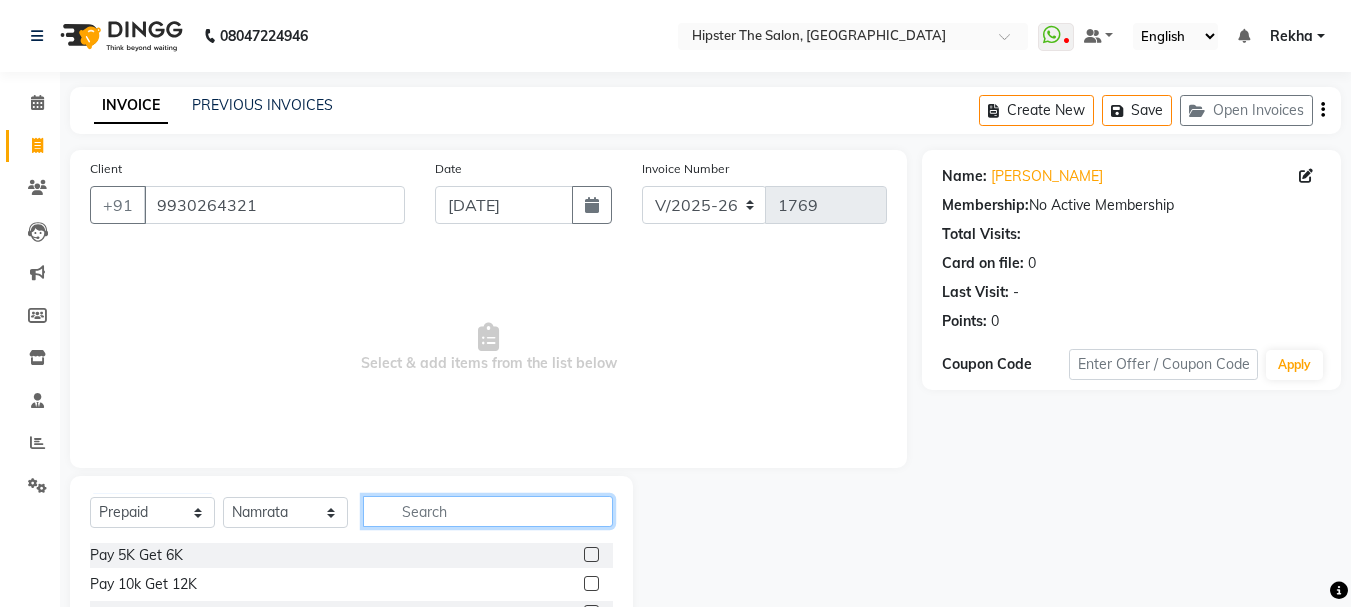 click 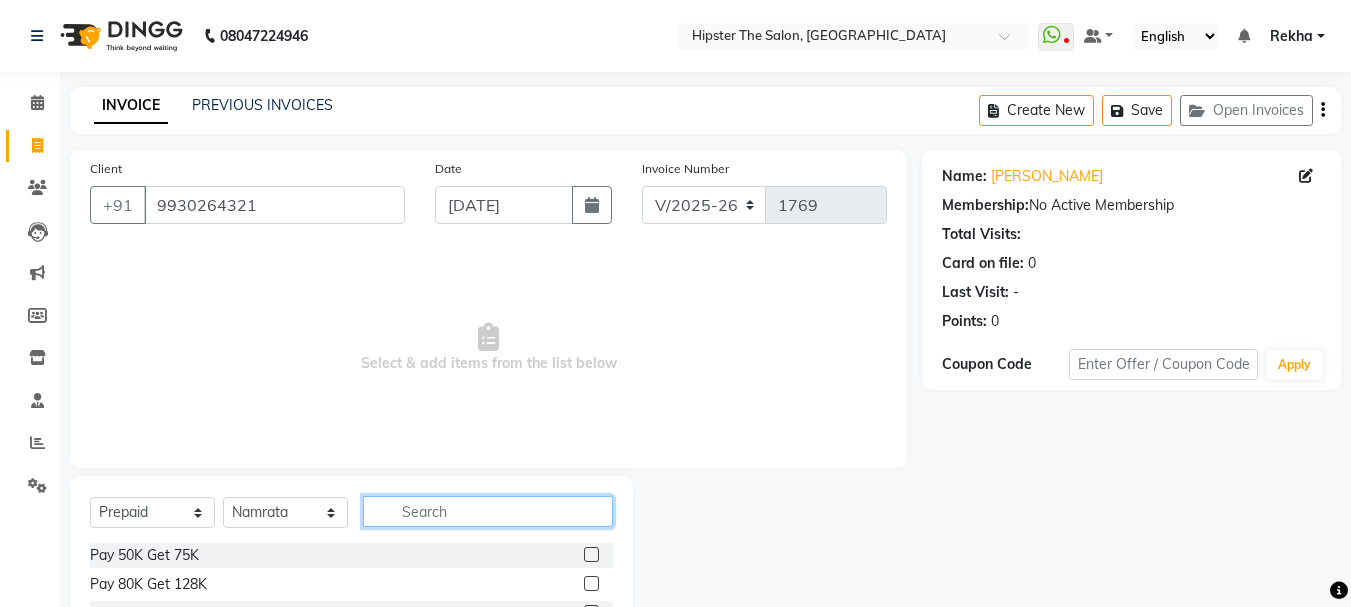 scroll, scrollTop: 67, scrollLeft: 0, axis: vertical 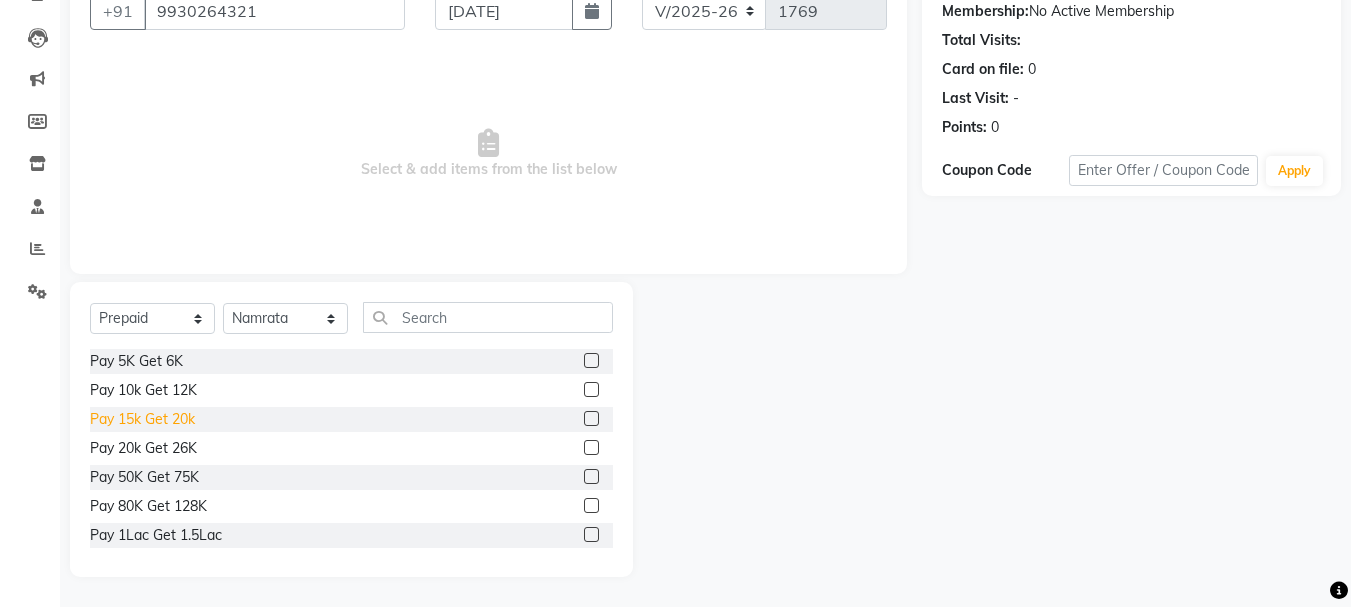 click on "Pay 15k Get 20k" 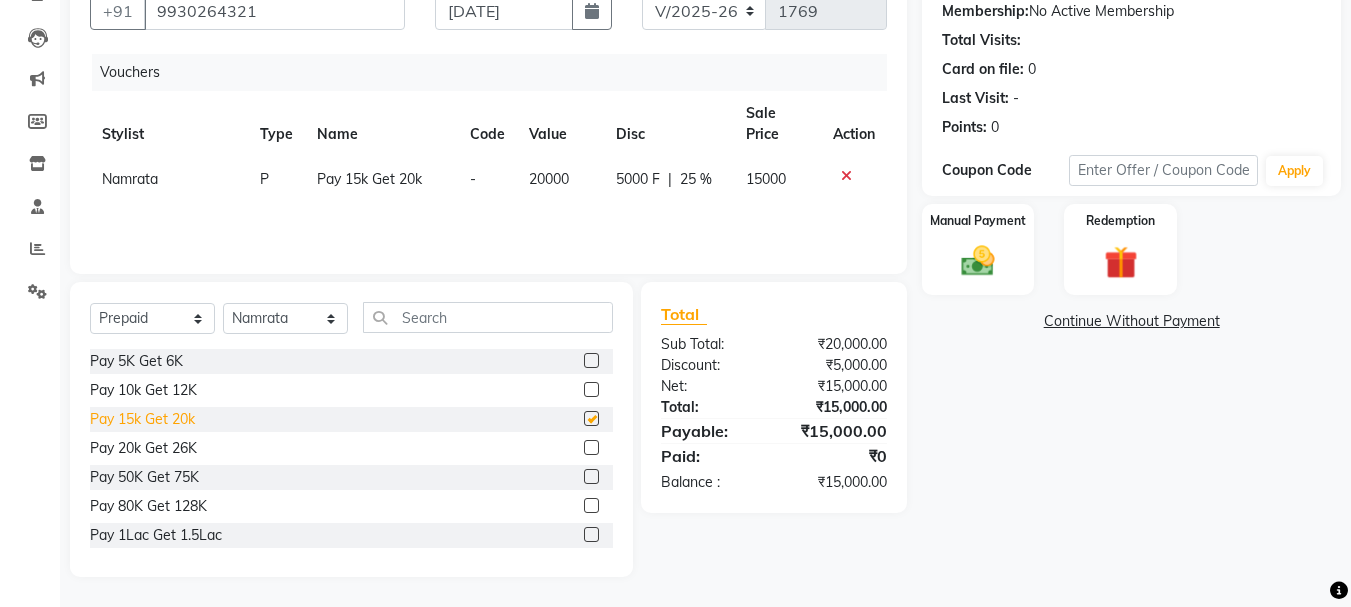 checkbox on "false" 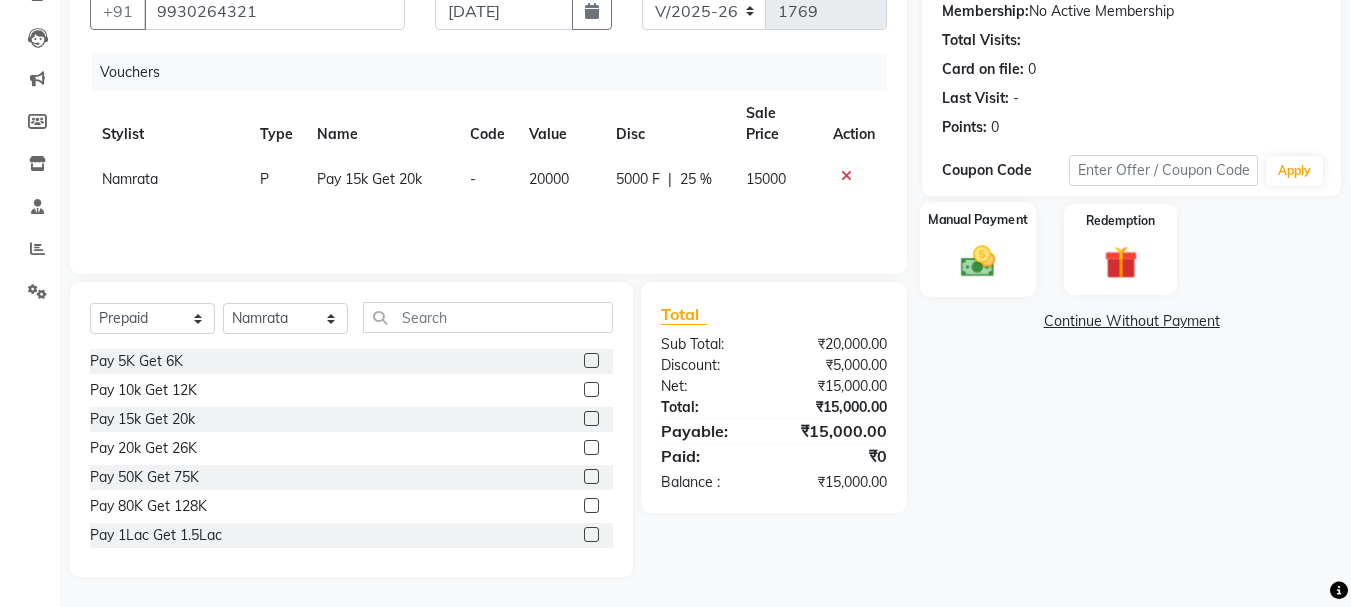 click 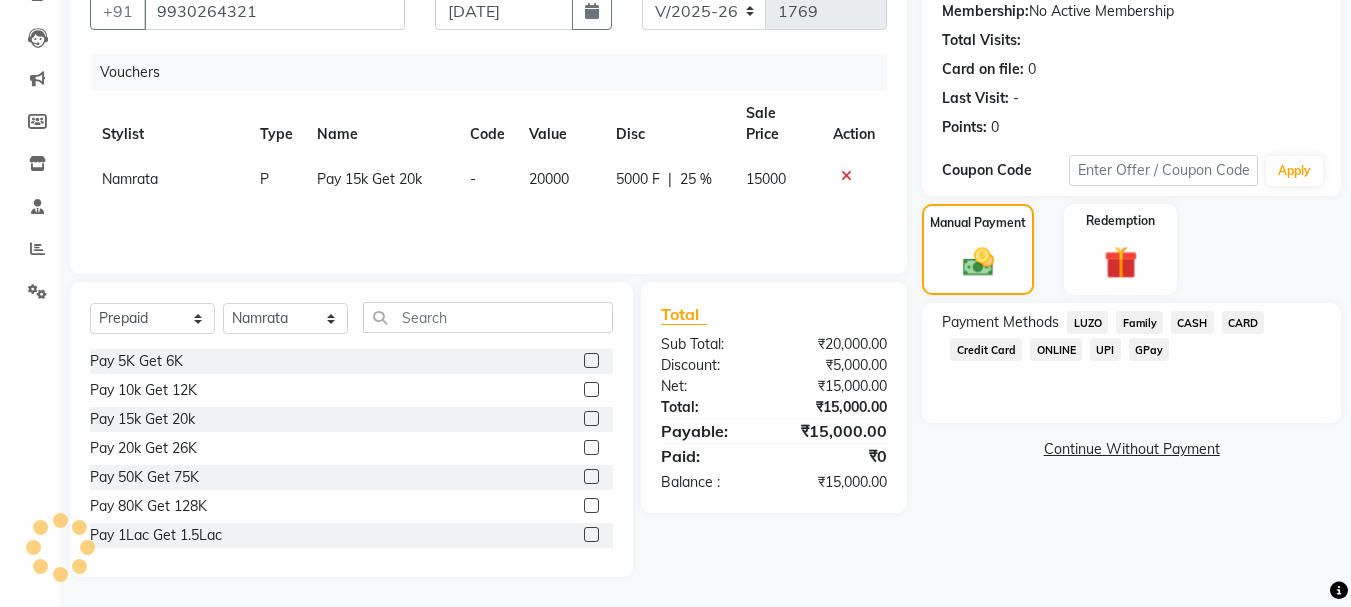 click on "GPay" 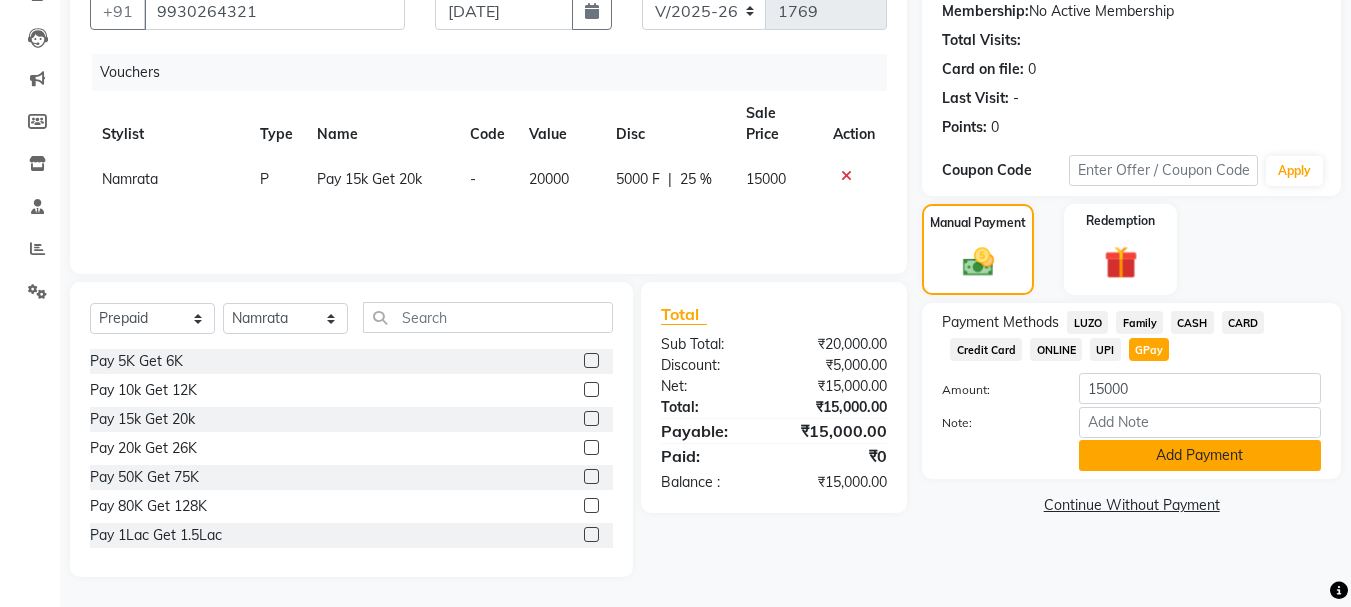 click on "Add Payment" 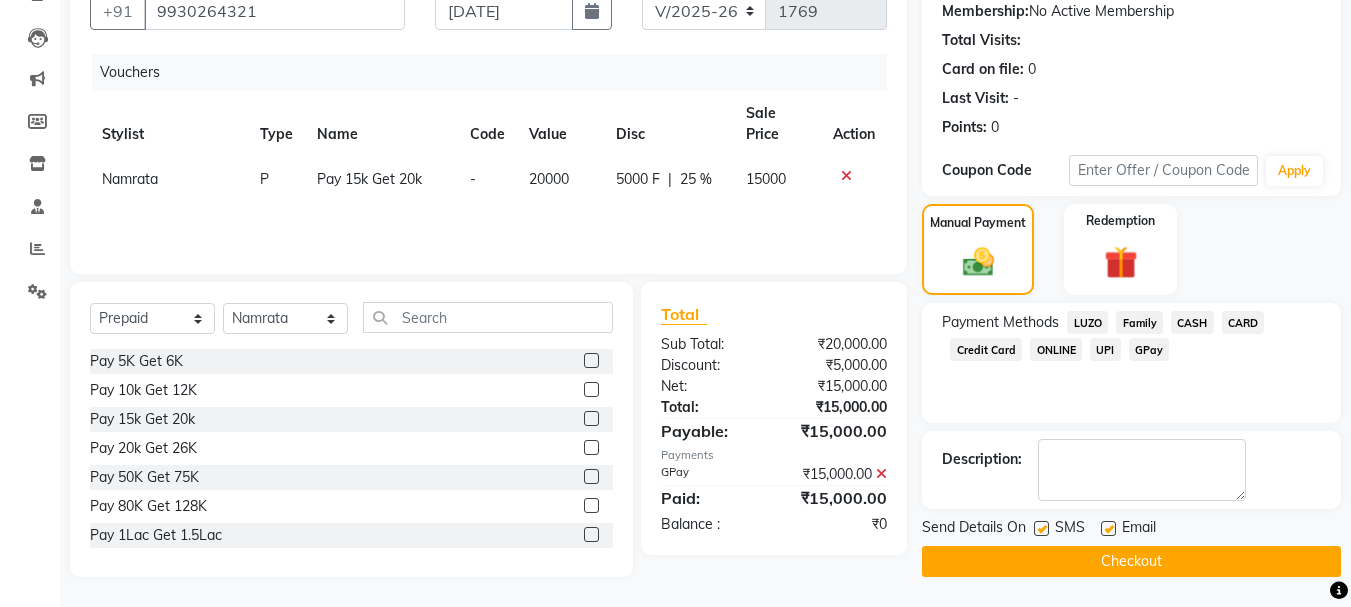click on "Checkout" 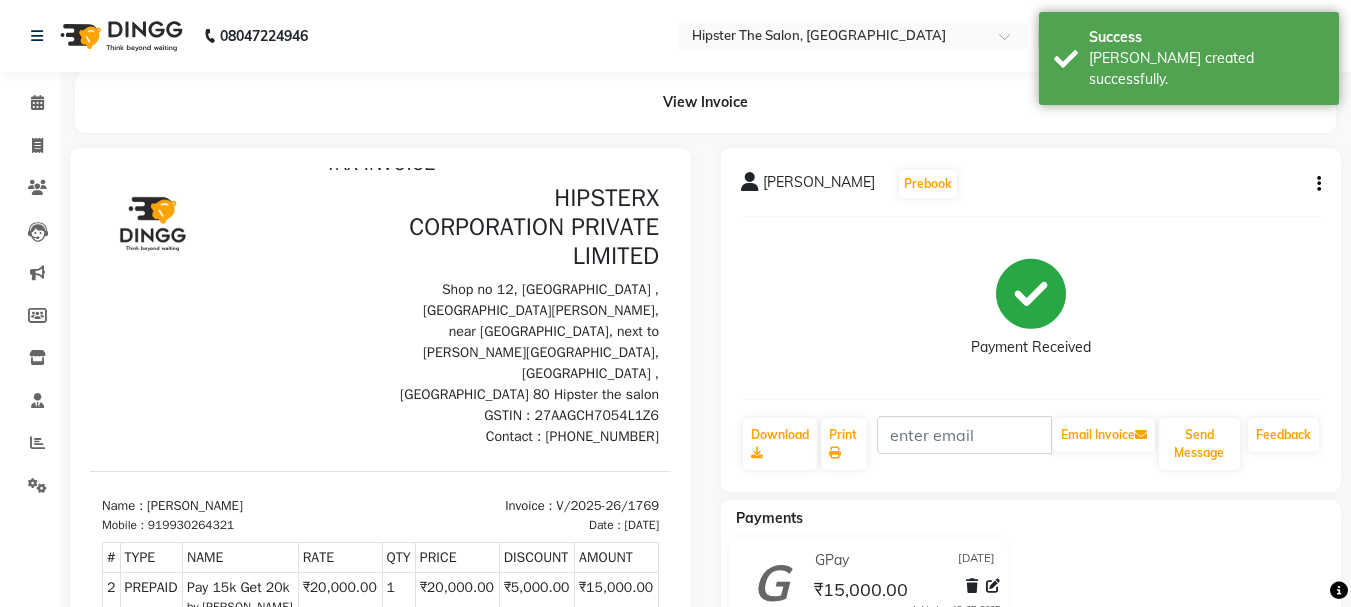 scroll, scrollTop: 31, scrollLeft: 0, axis: vertical 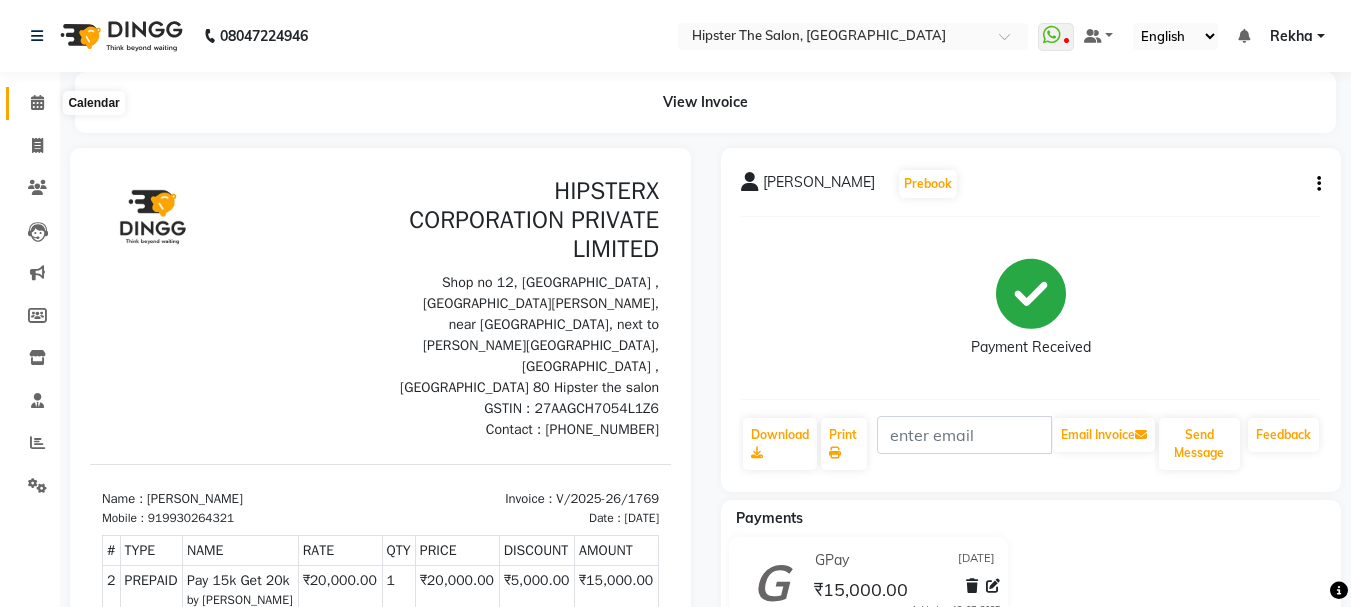click 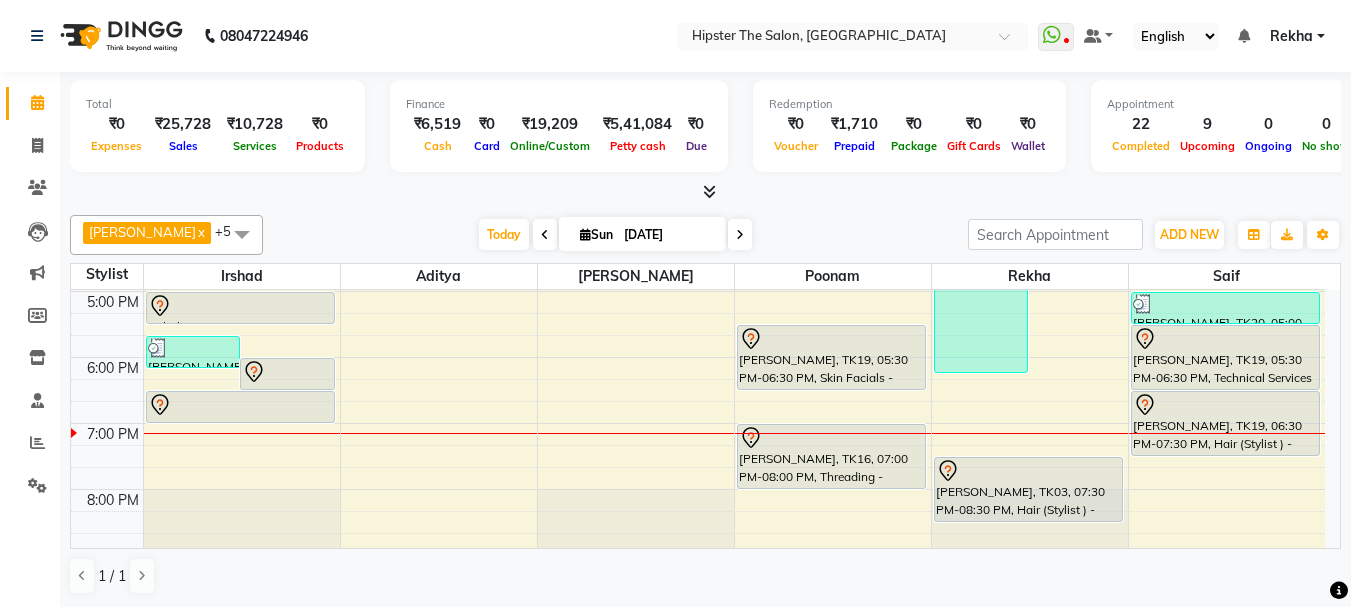 scroll, scrollTop: 567, scrollLeft: 0, axis: vertical 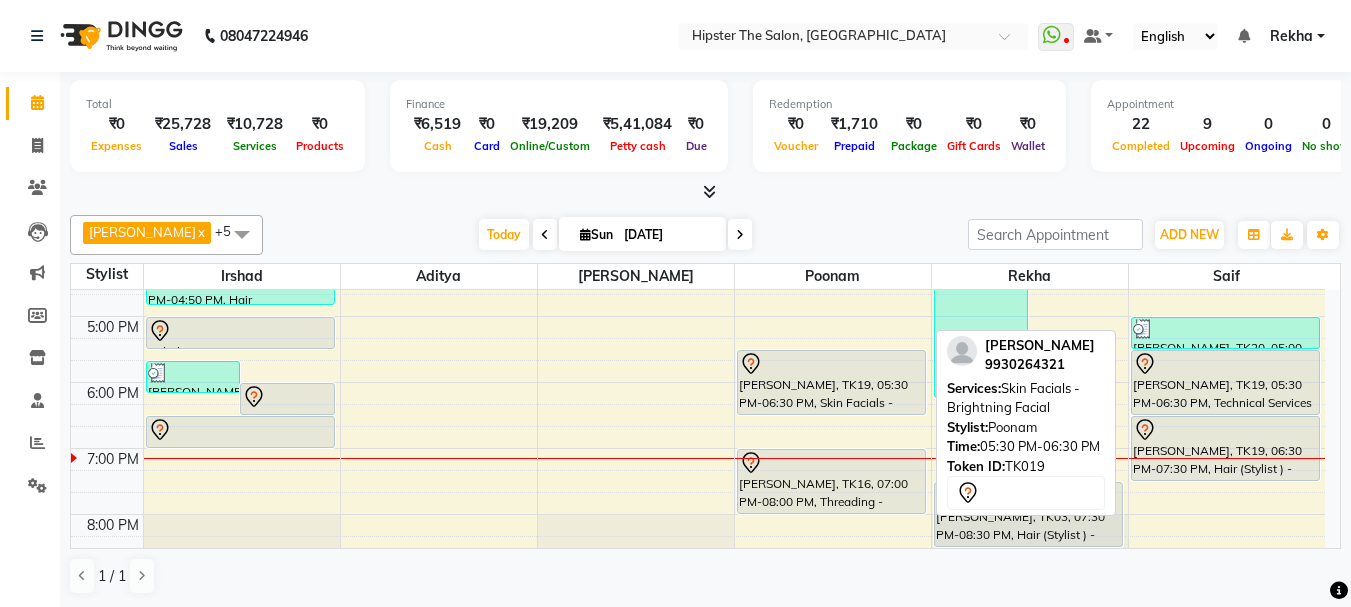 click on "[PERSON_NAME], TK19, 05:30 PM-06:30 PM, Skin Facials - Brightning Facial" at bounding box center (831, 382) 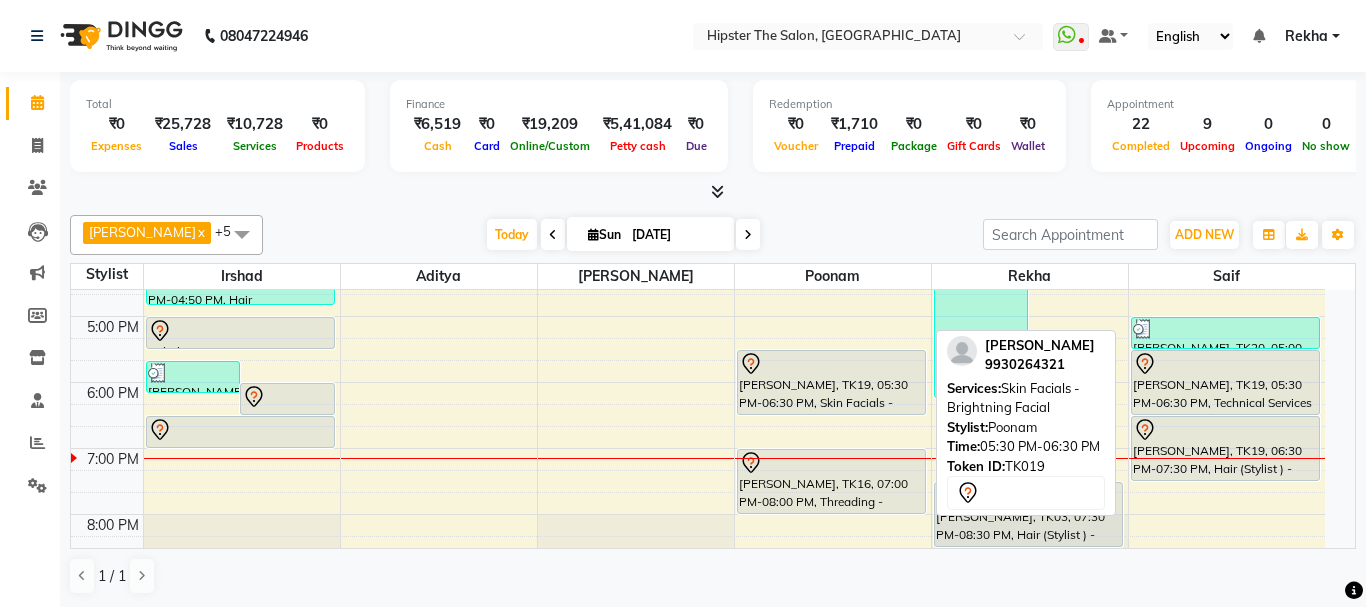 select on "7" 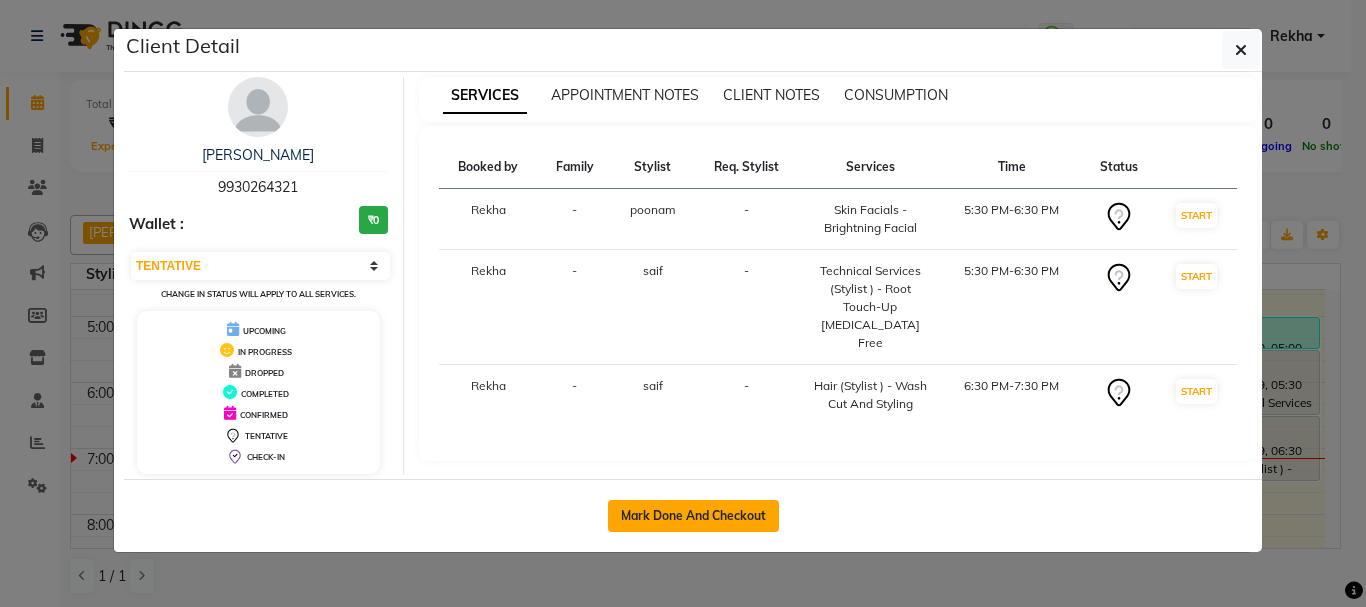 click on "Mark Done And Checkout" 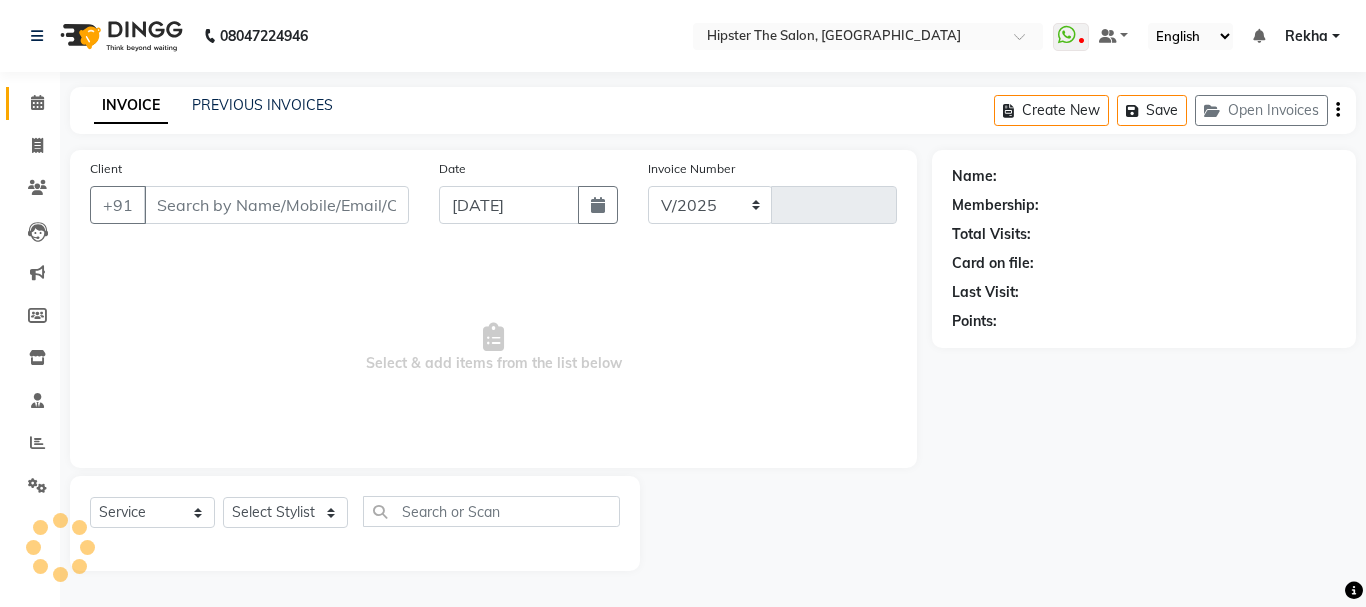 select on "5125" 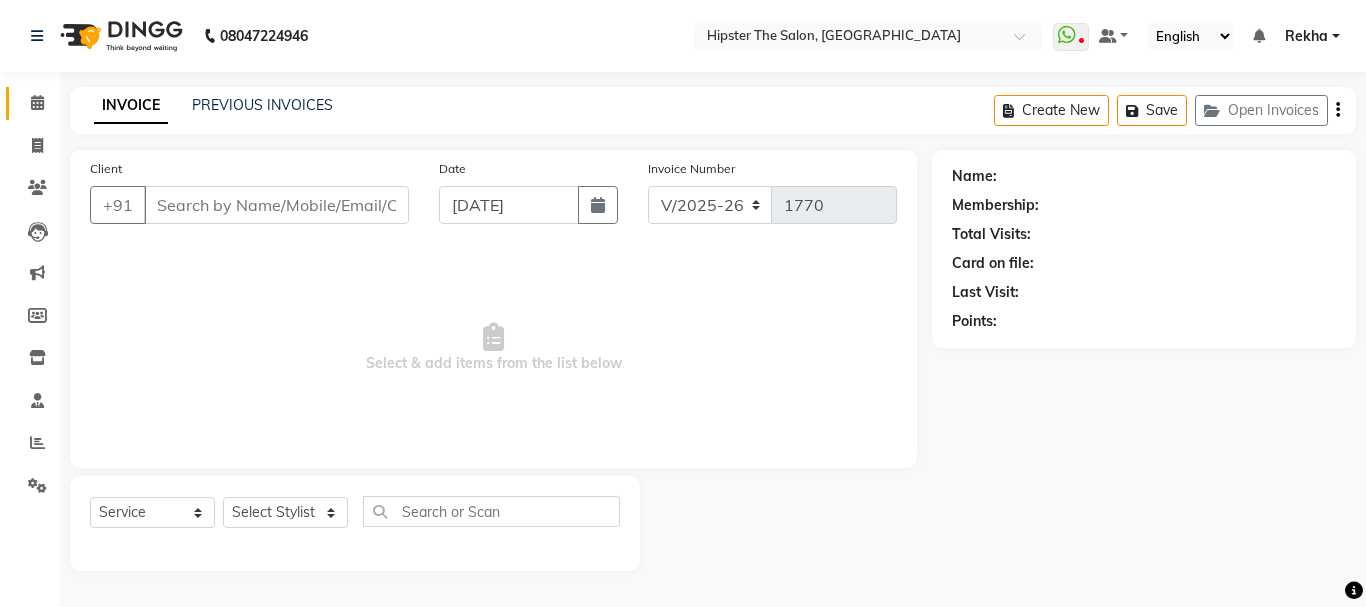 type on "9930264321" 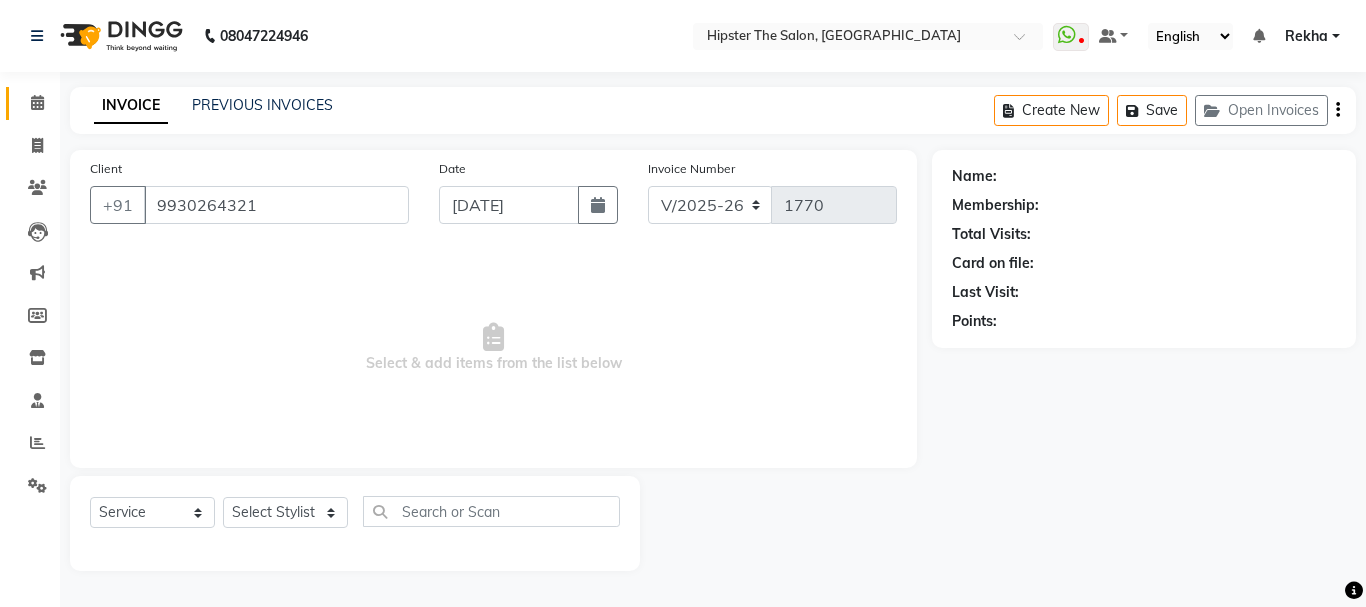 select on "50153" 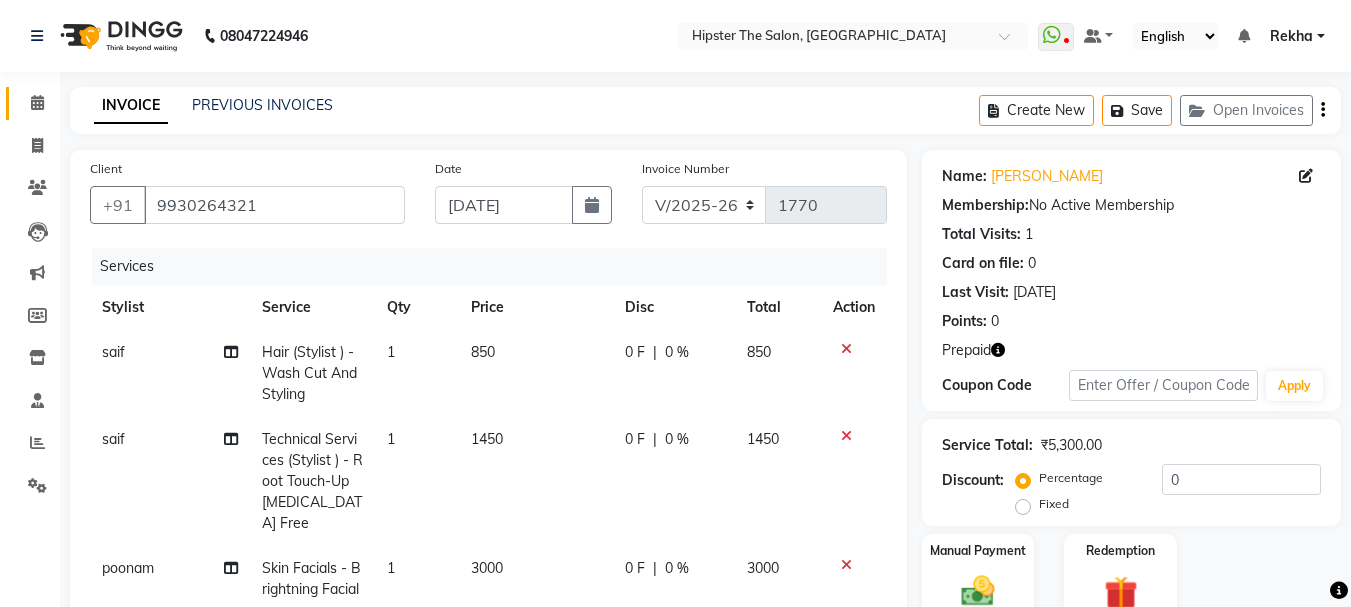 scroll, scrollTop: 133, scrollLeft: 0, axis: vertical 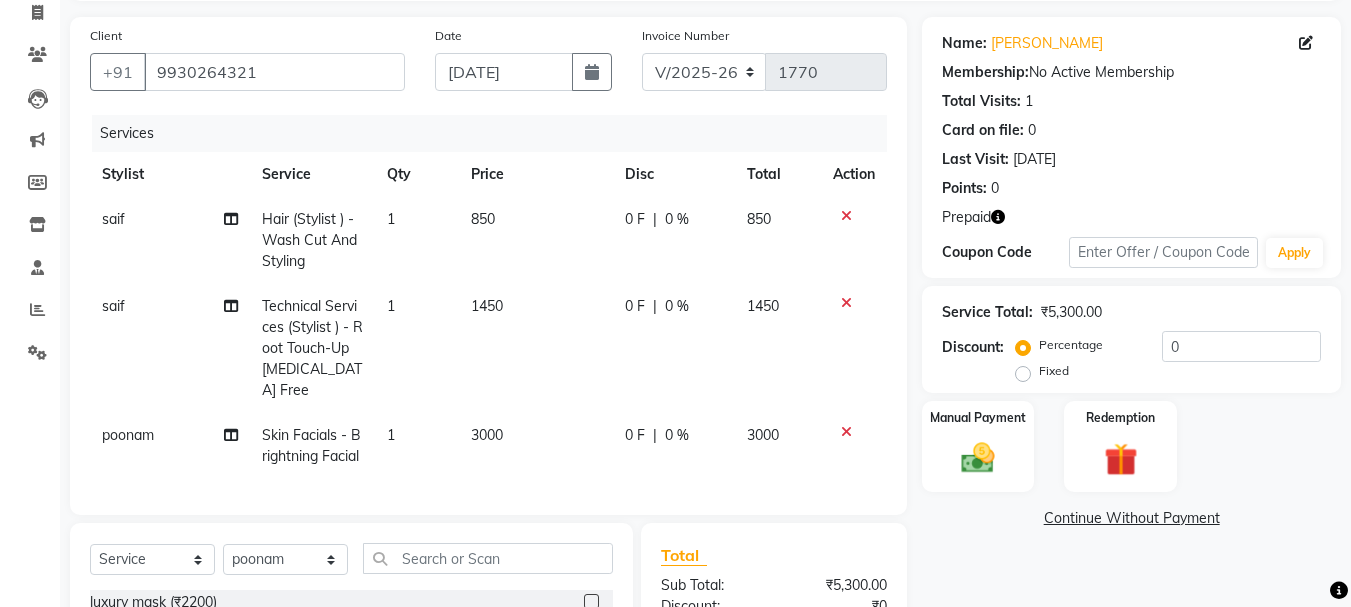 click on "1450" 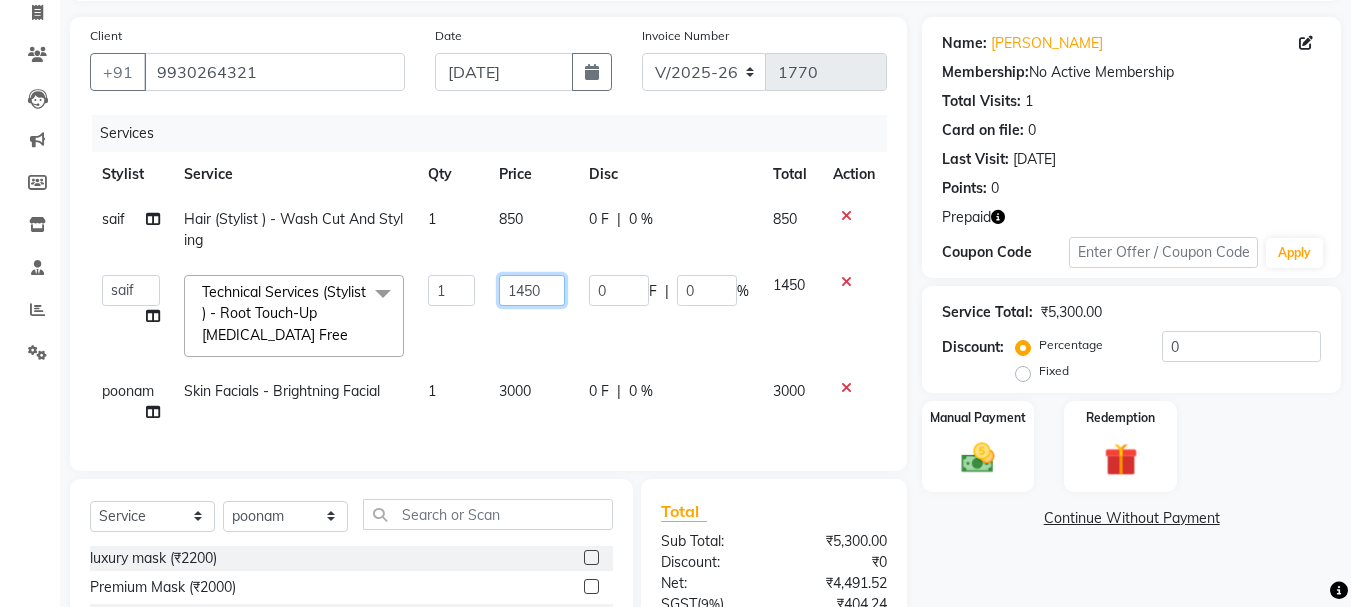 click on "1450" 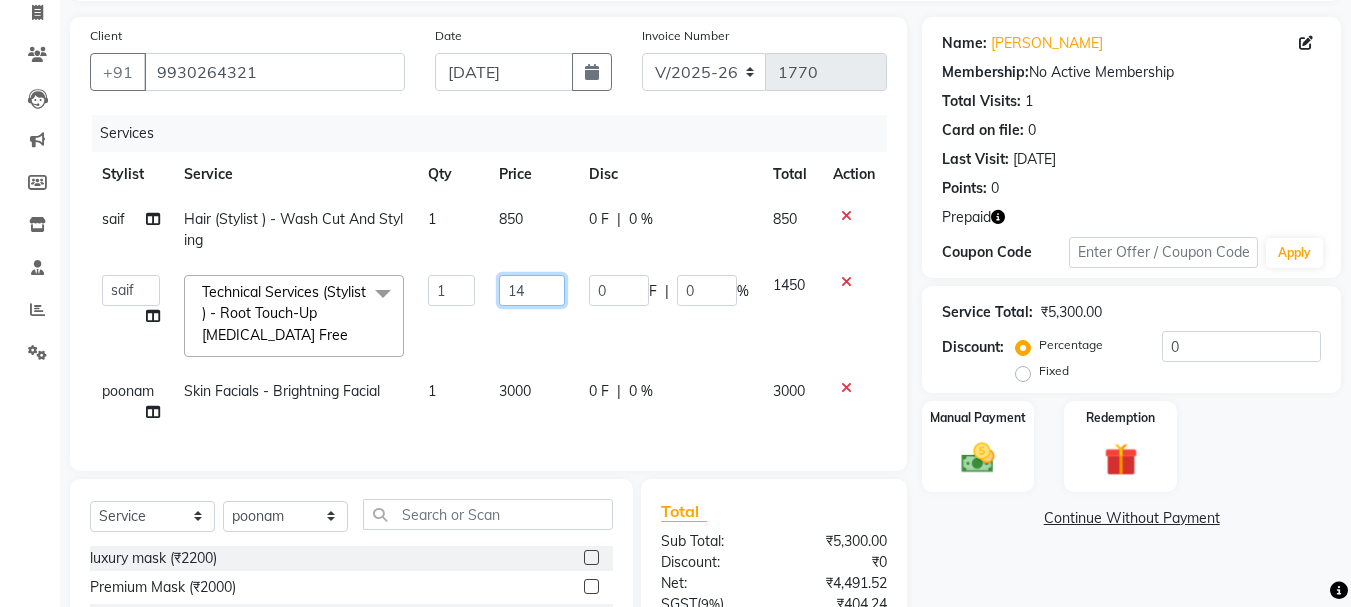 type on "1" 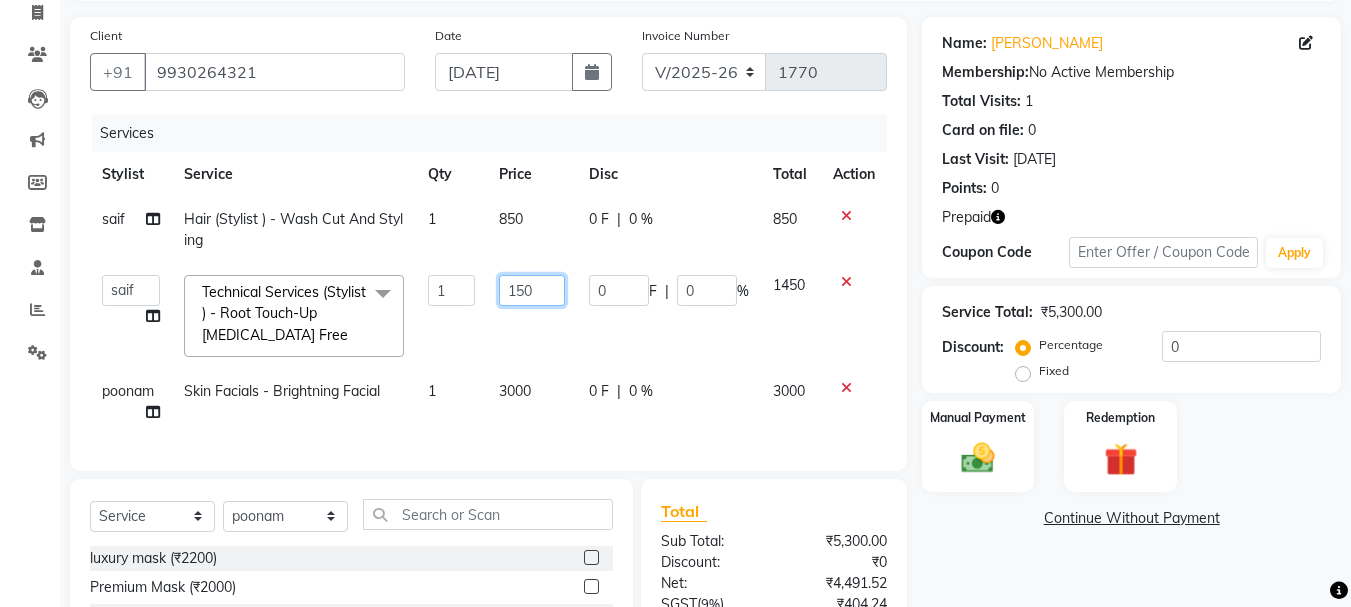 type on "1500" 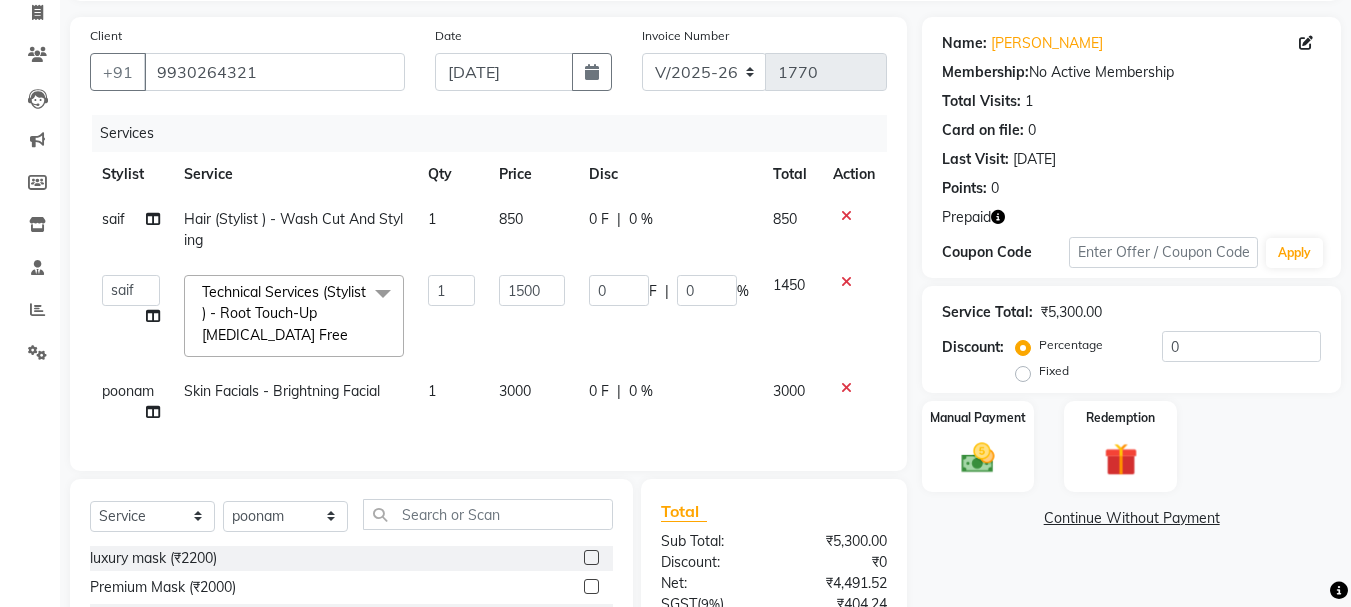 click on "saif Hair (Stylist ) - Wash Cut And Styling 1 850 0 F | 0 % 850  Aditya   aishu   Akansha   Altaf   Anil   Anup   Ashik   Bhavin   Irshad   Lucky   meeth   minaz    Namrata   Neelam   poonam   Raju   Rekha   saif   salman   Saneef   sweta    Vaibhav   vicky   Technical Services (Stylist ) - Root Touch-Up Ammonia Free  x luxury mask (₹2200) Premium Mask (₹2000) Whitening Mask (₹1500) Tightening Mask (₹1200) Hydrating Mask (₹800) Camouflage - Hydrating Mask (₹800) Camouflage - Tightening Mask (₹1200) Camouflage - Whitening Mask (₹1500) Camouflage - Premium Mask (₹2000) Bead wax nose  (₹200) bear wax full nose (₹400) bear wax upper lip (₹170) bear wax chin (₹170) bear wax lower lip (₹170) bear wax forehead (₹170) bear wax side locks (₹400) bear wax full face (₹800) bear wax underarms (₹500) bear wax brazilian line (₹1000) bear wax brazilian  (₹2000) bear wax ear (₹300) bear wax neck (₹300) bear wax eyebrow (₹200) bear wax buttocks (₹1000) Threading - Chin (₹60)" 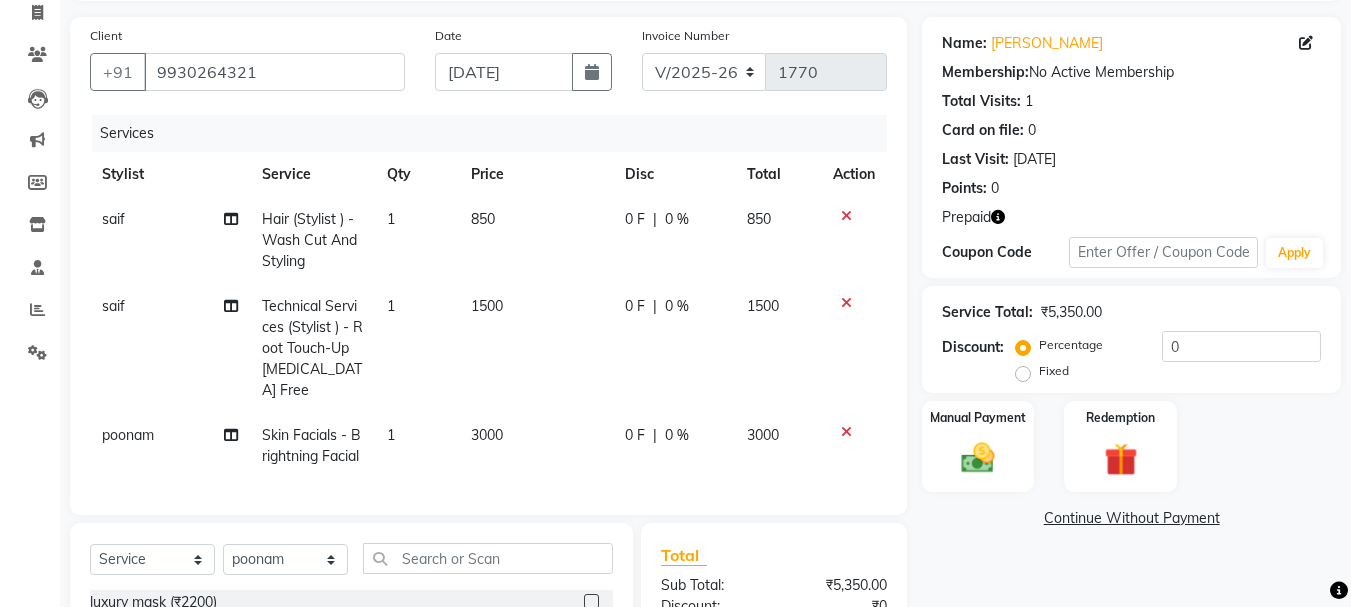click on "3000" 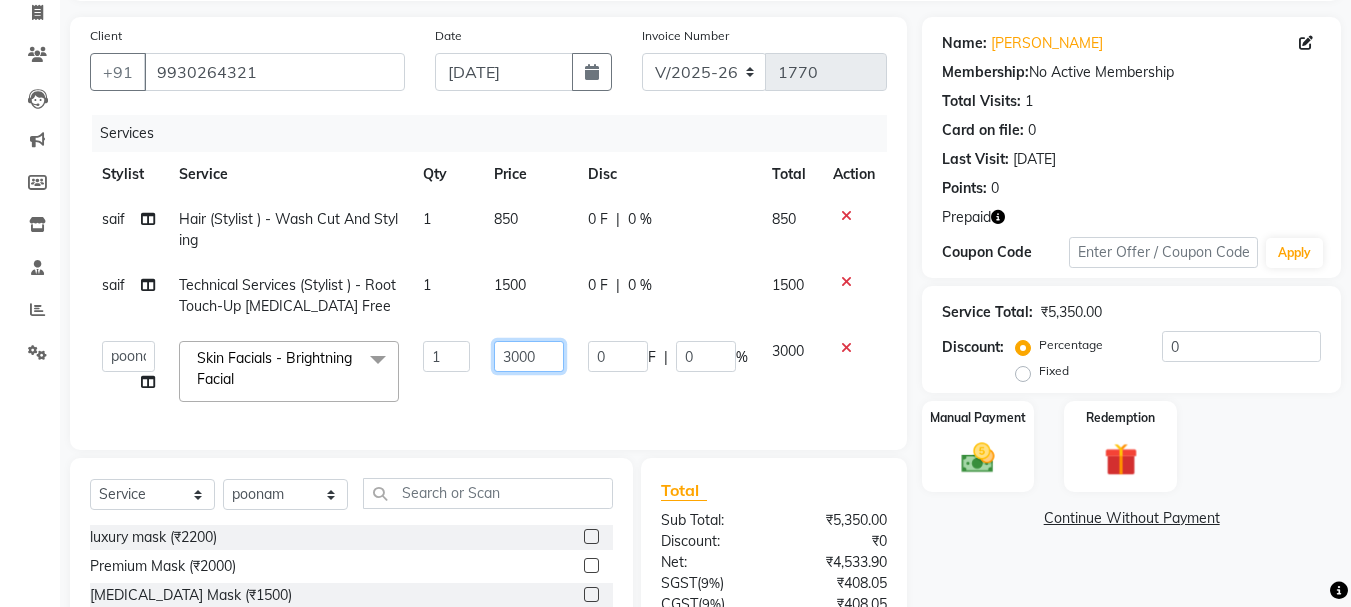 click on "3000" 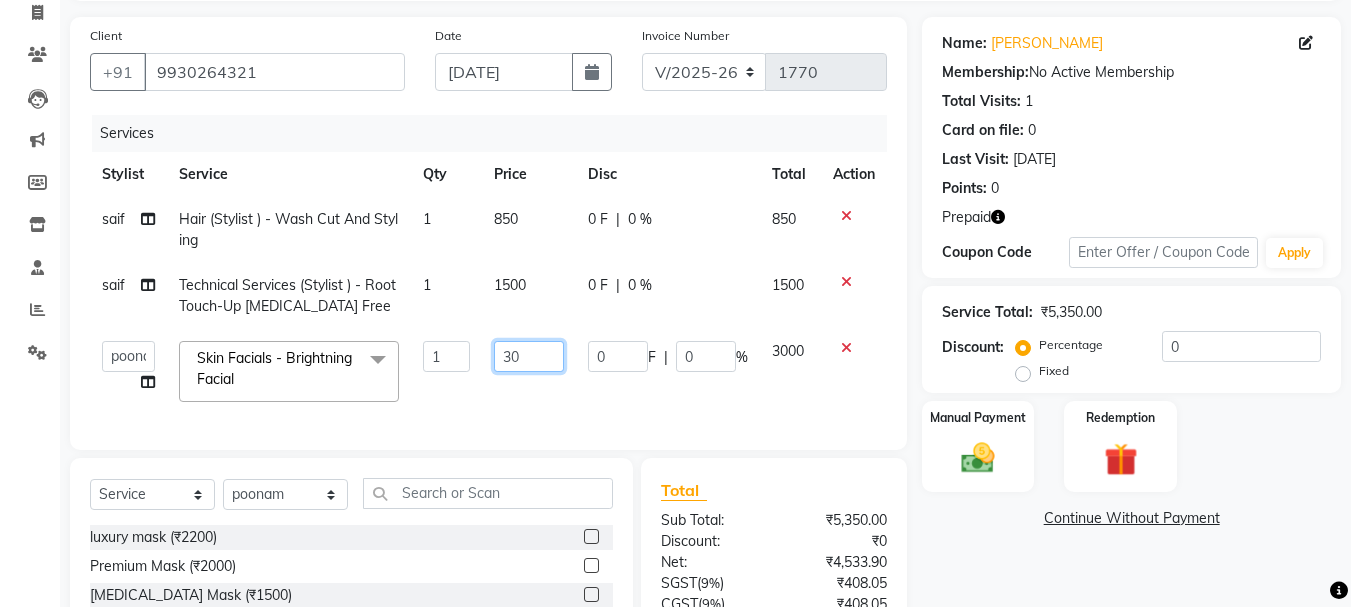 type on "3" 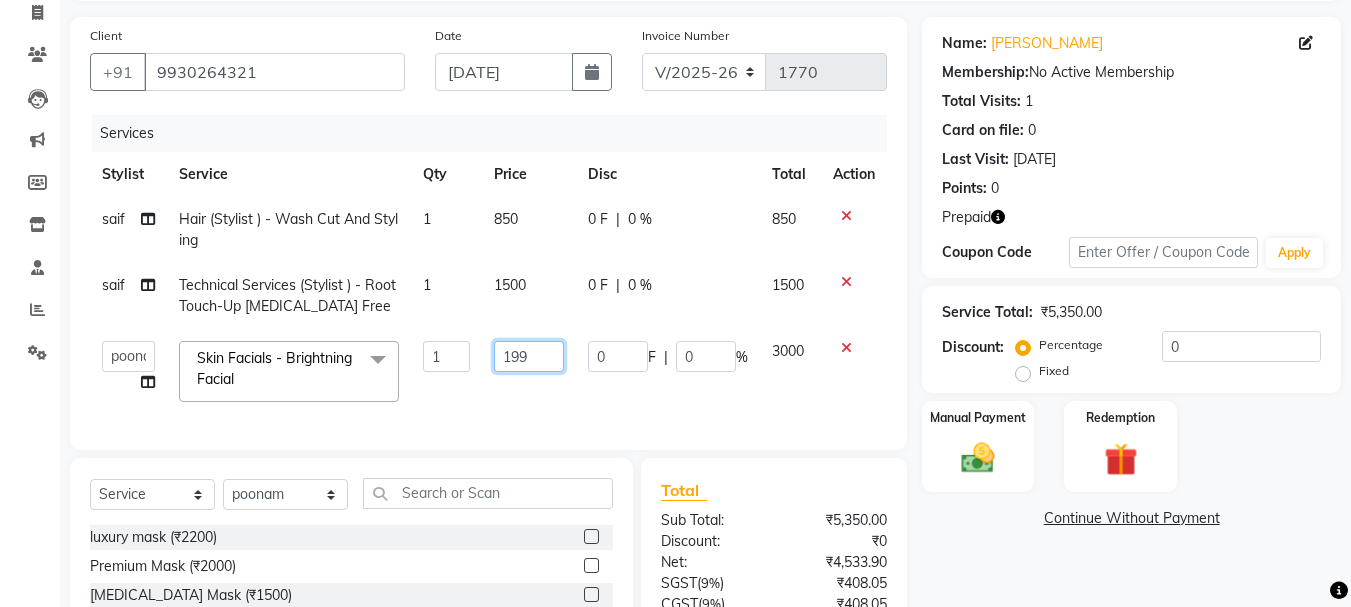 type on "1999" 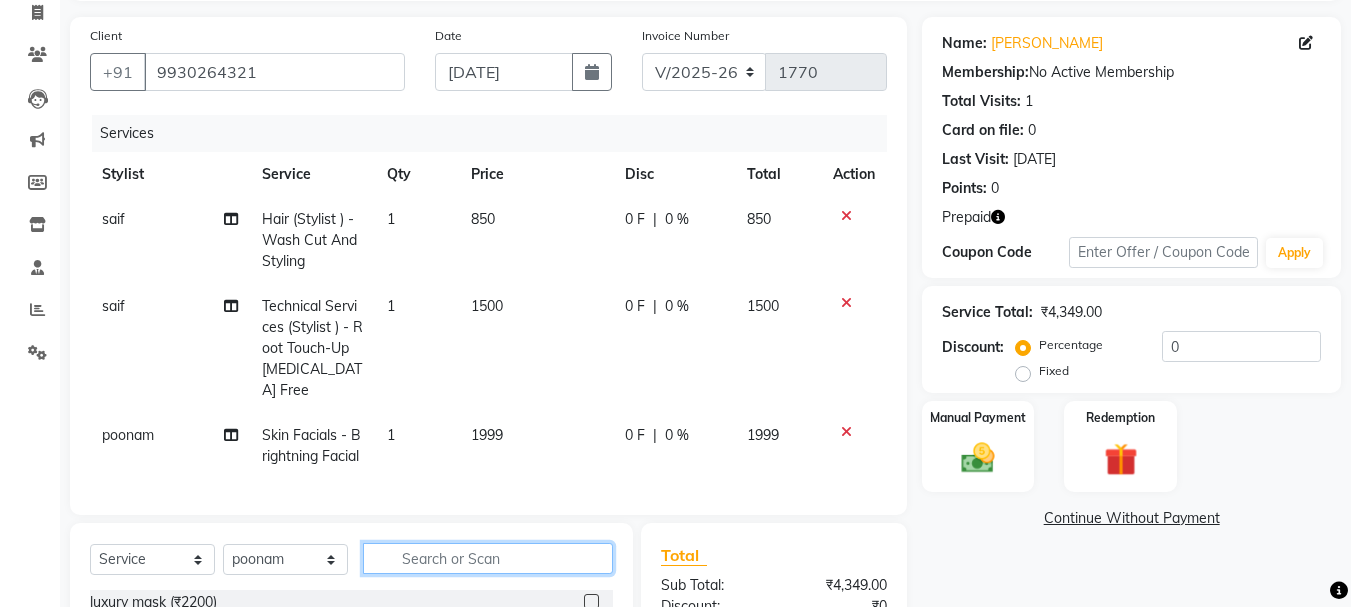 click 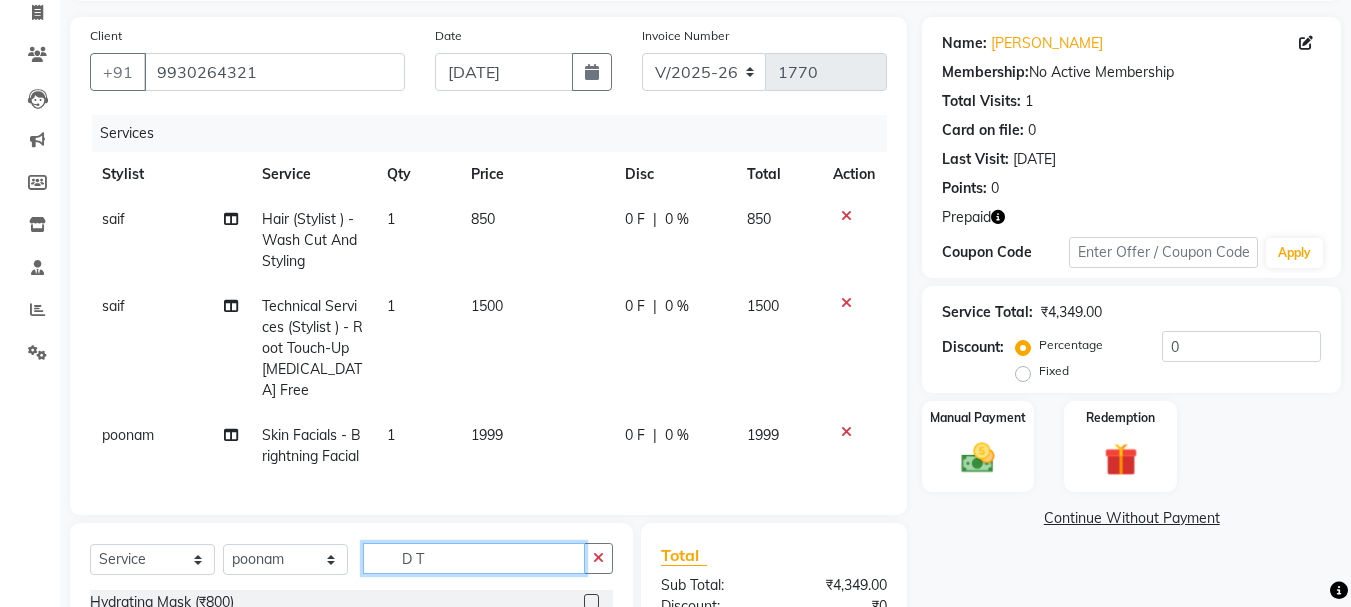 scroll, scrollTop: 368, scrollLeft: 0, axis: vertical 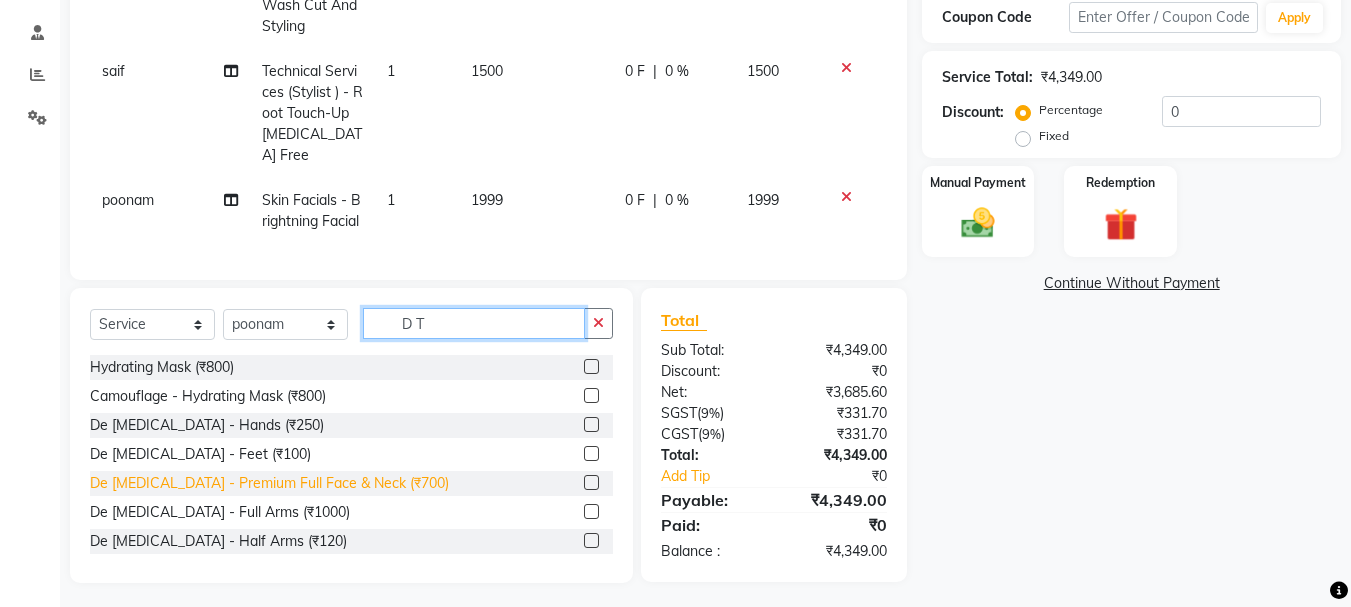 type on "D T" 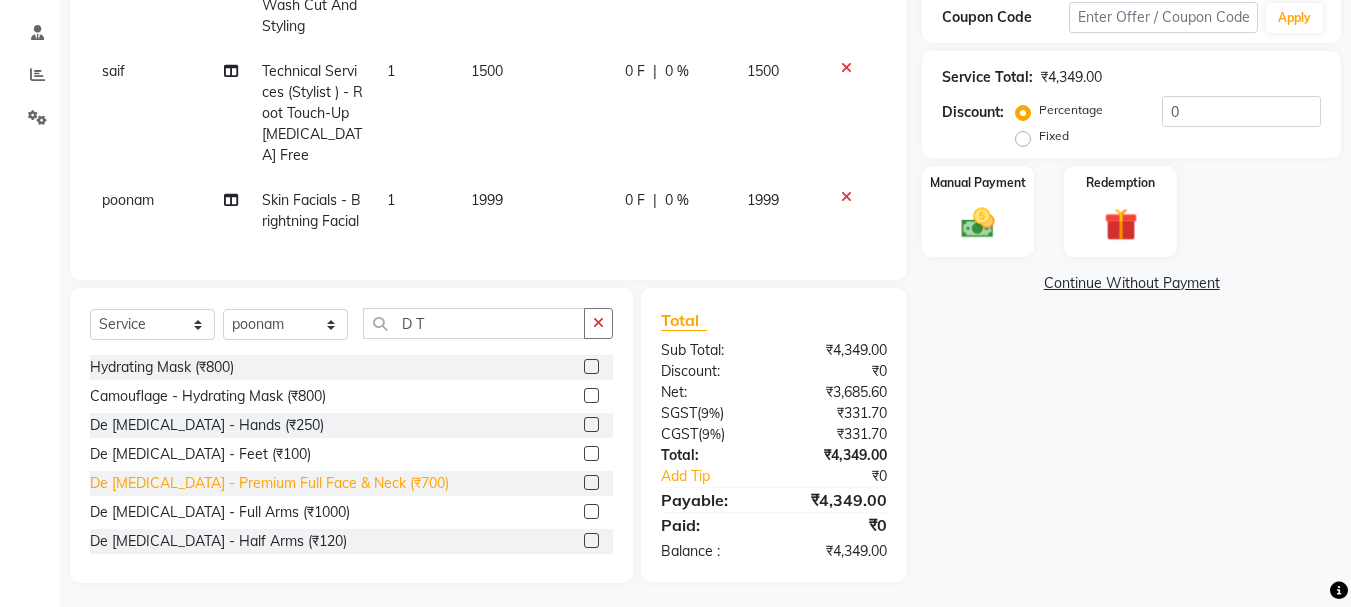 click on "De Tanning - Premium Full Face & Neck (₹700)" 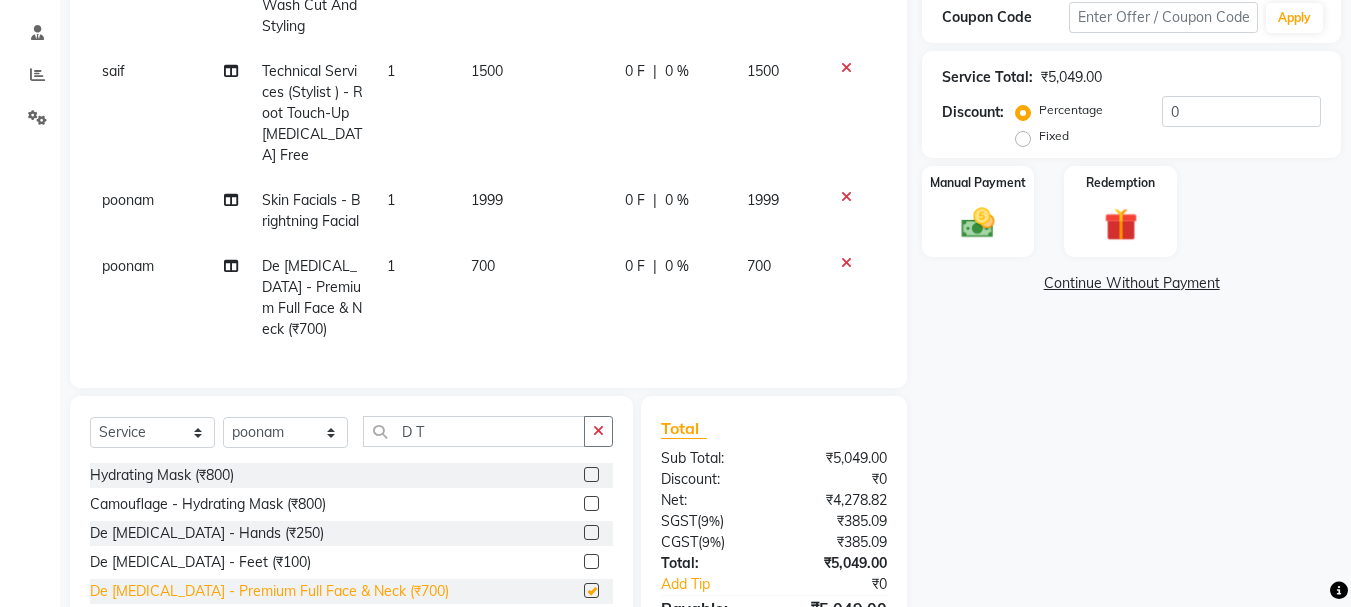 checkbox on "false" 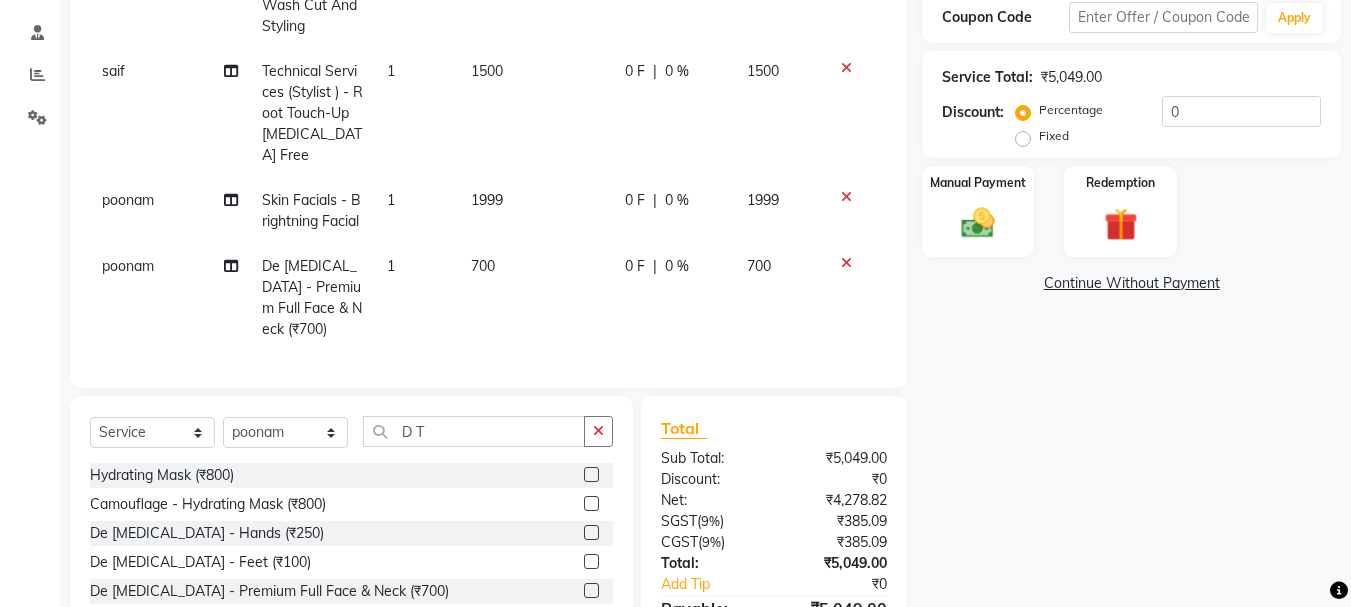 click on "700" 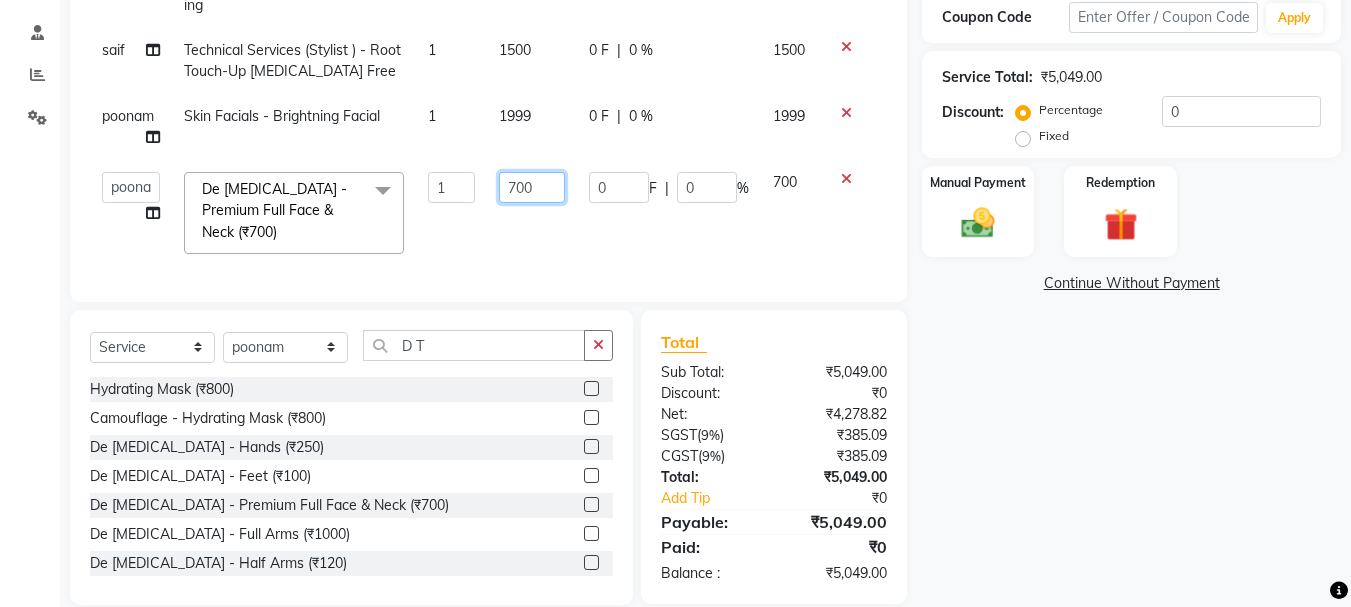 click on "700" 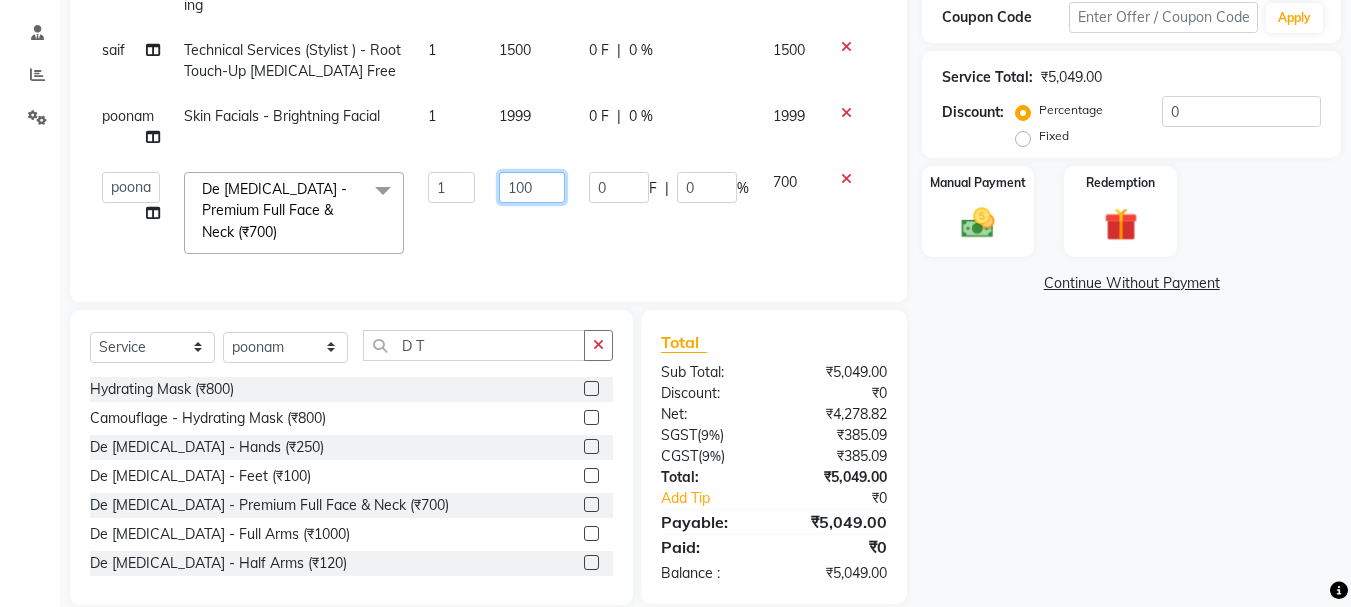 type on "1000" 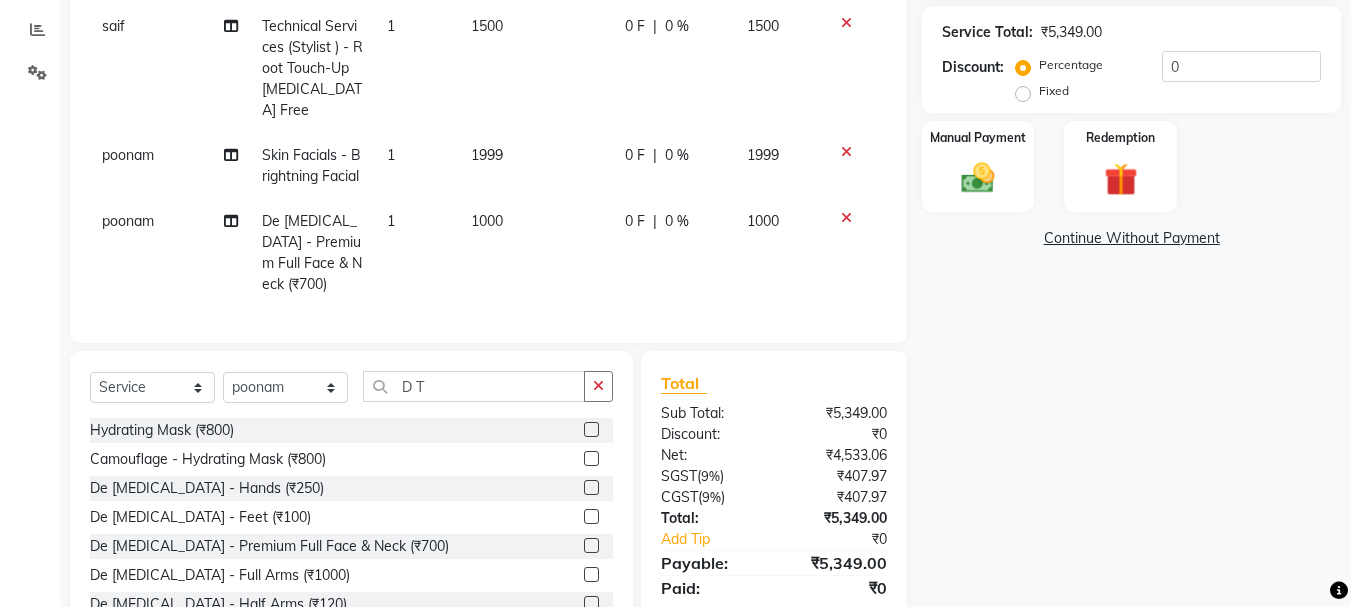 scroll, scrollTop: 127, scrollLeft: 0, axis: vertical 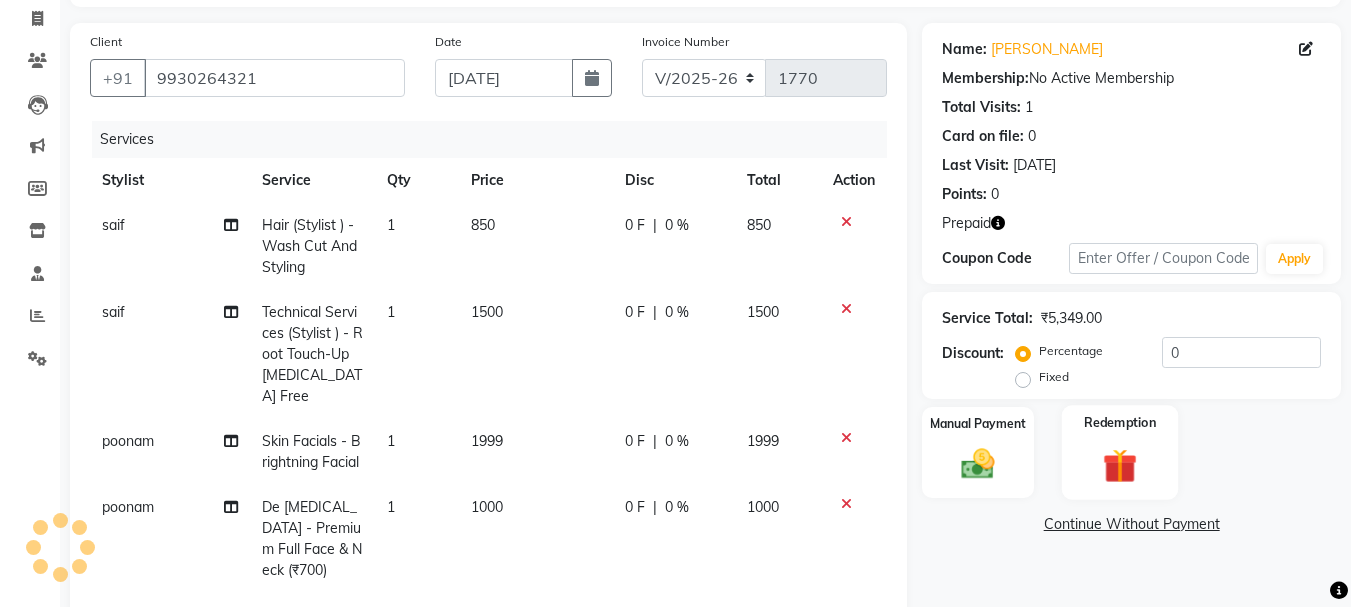 click 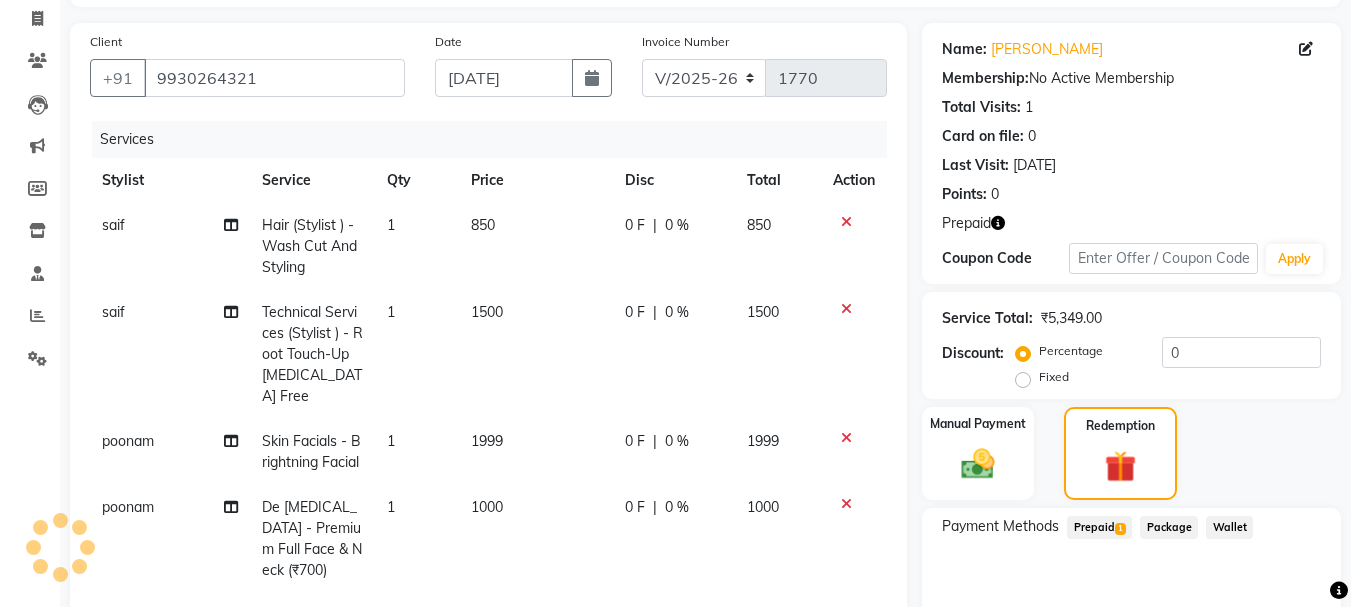 scroll, scrollTop: 476, scrollLeft: 0, axis: vertical 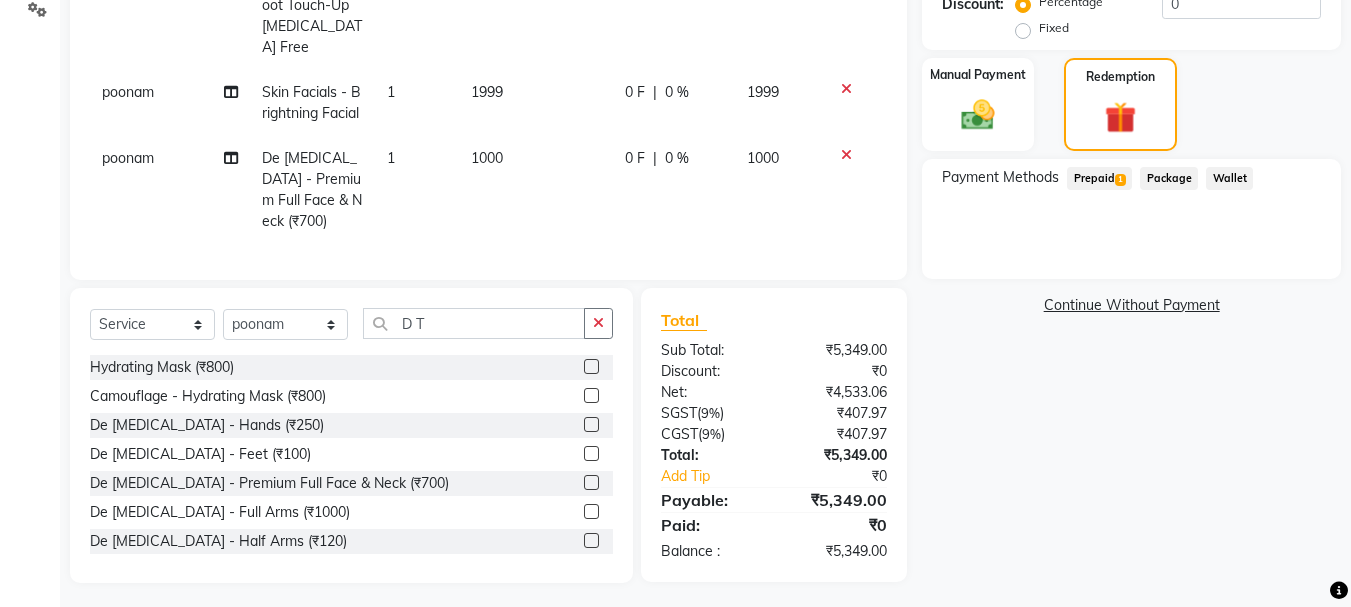 click on "Prepaid  1" 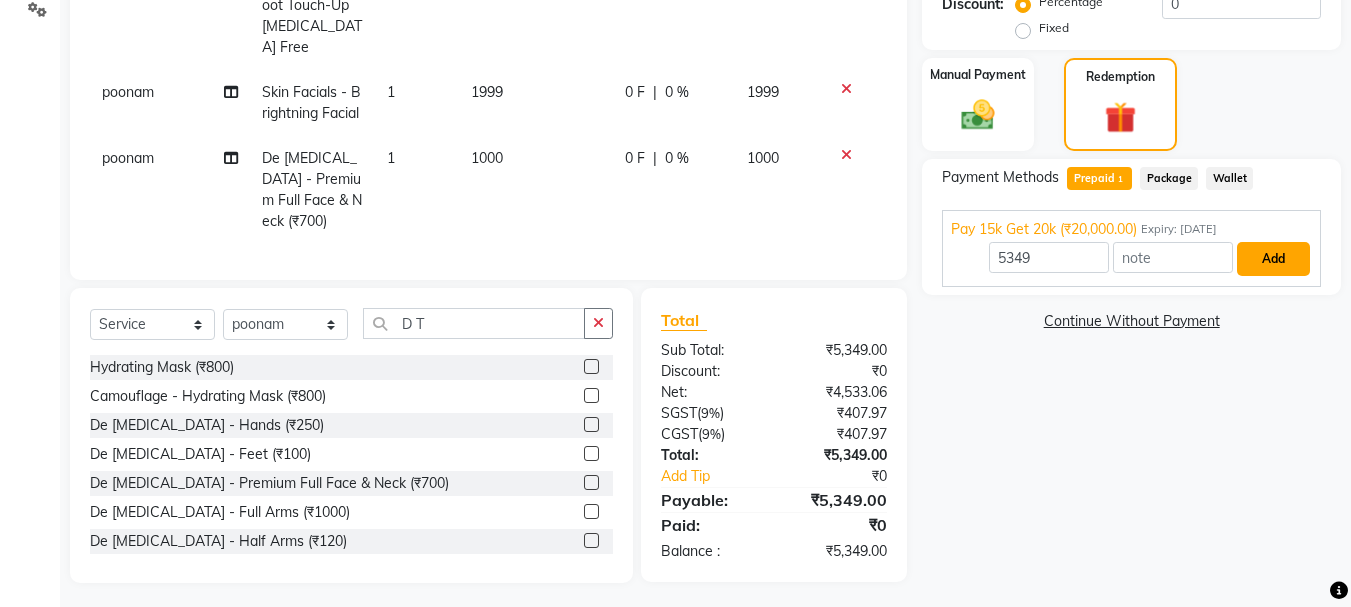 click on "Add" at bounding box center (1273, 259) 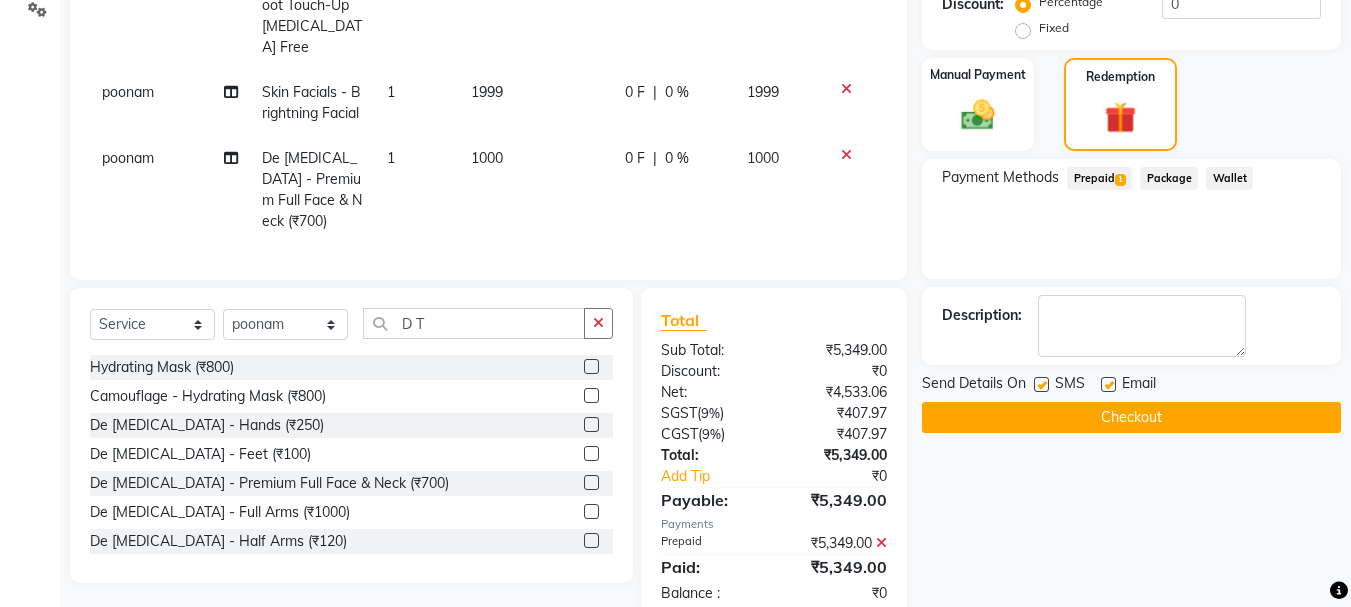 scroll, scrollTop: 517, scrollLeft: 0, axis: vertical 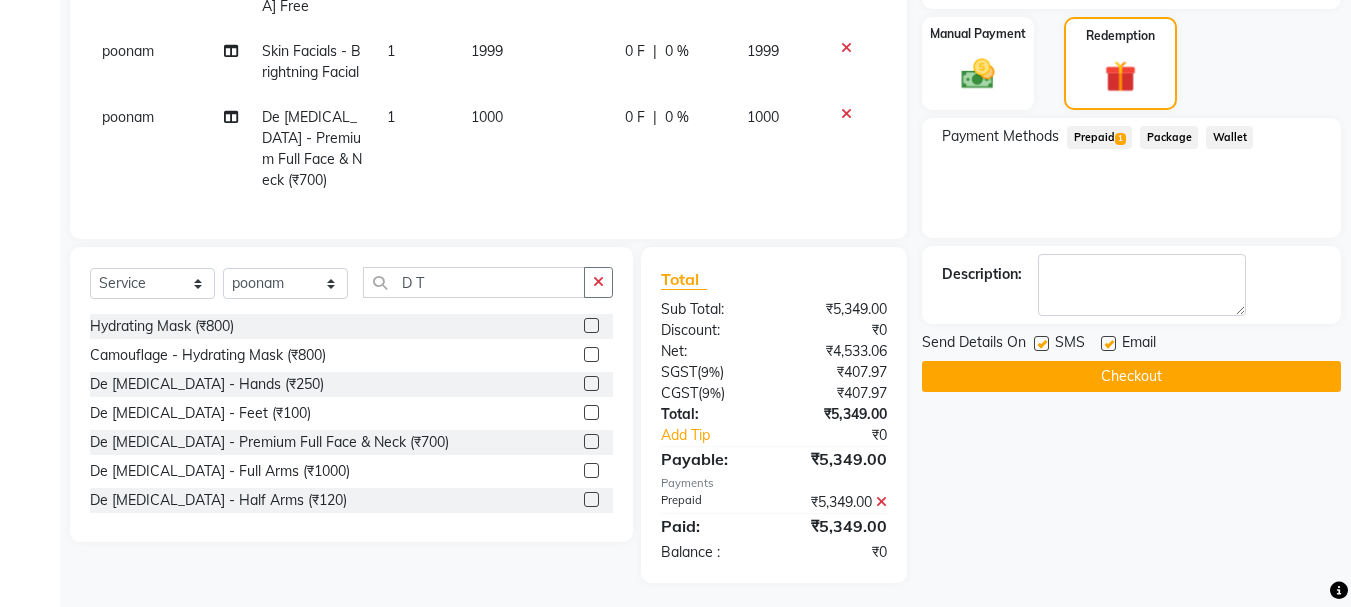 click on "Checkout" 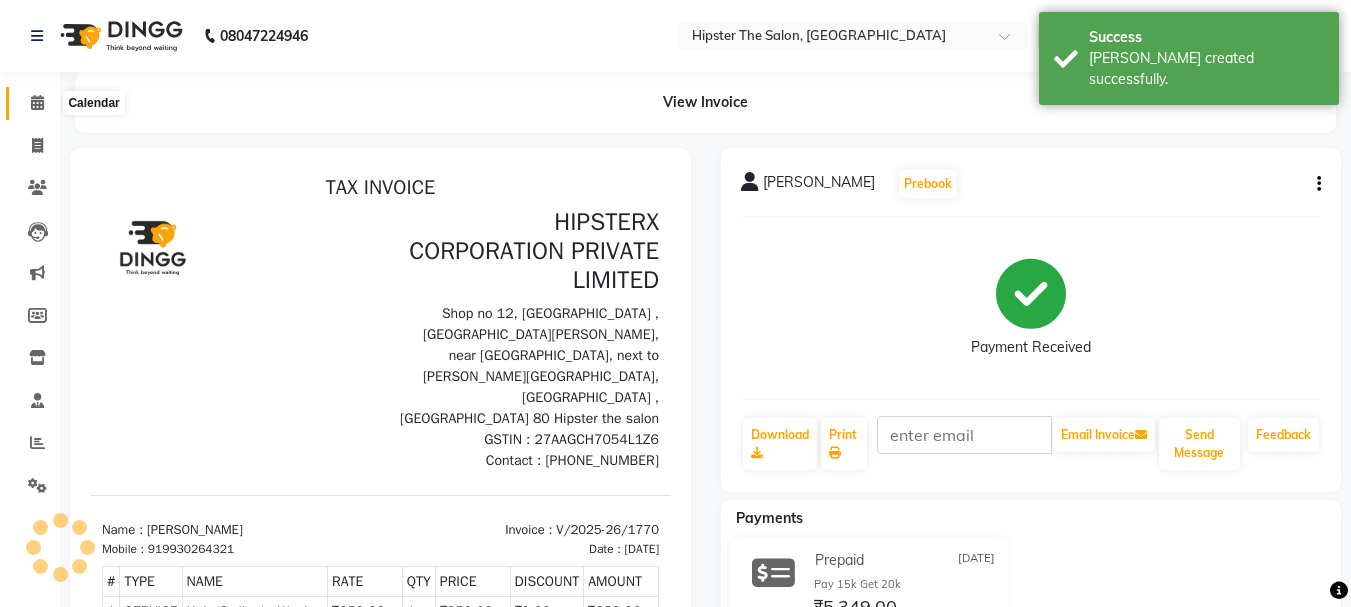 scroll, scrollTop: 0, scrollLeft: 0, axis: both 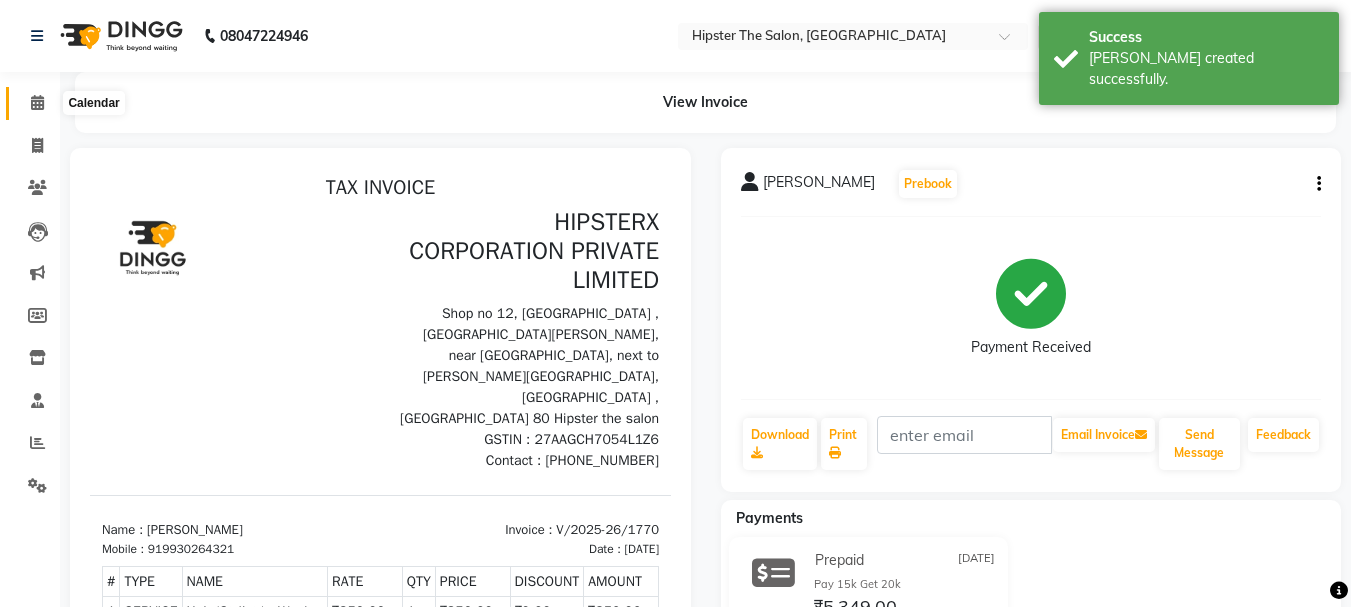 click 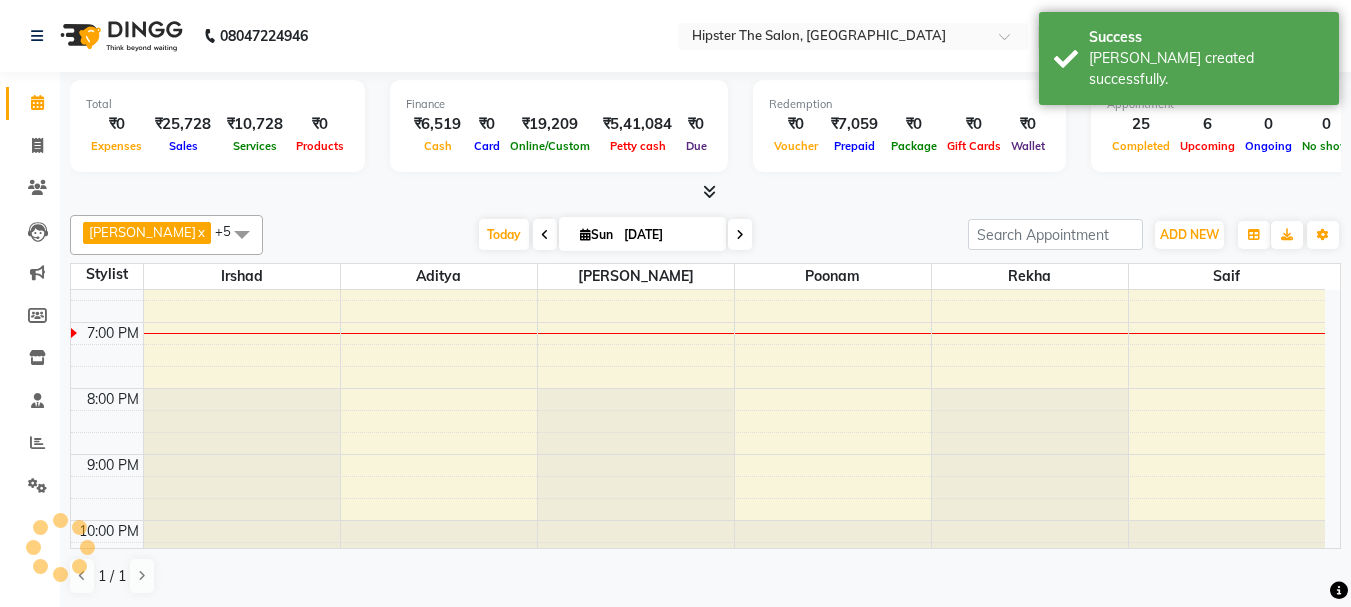 scroll, scrollTop: 693, scrollLeft: 0, axis: vertical 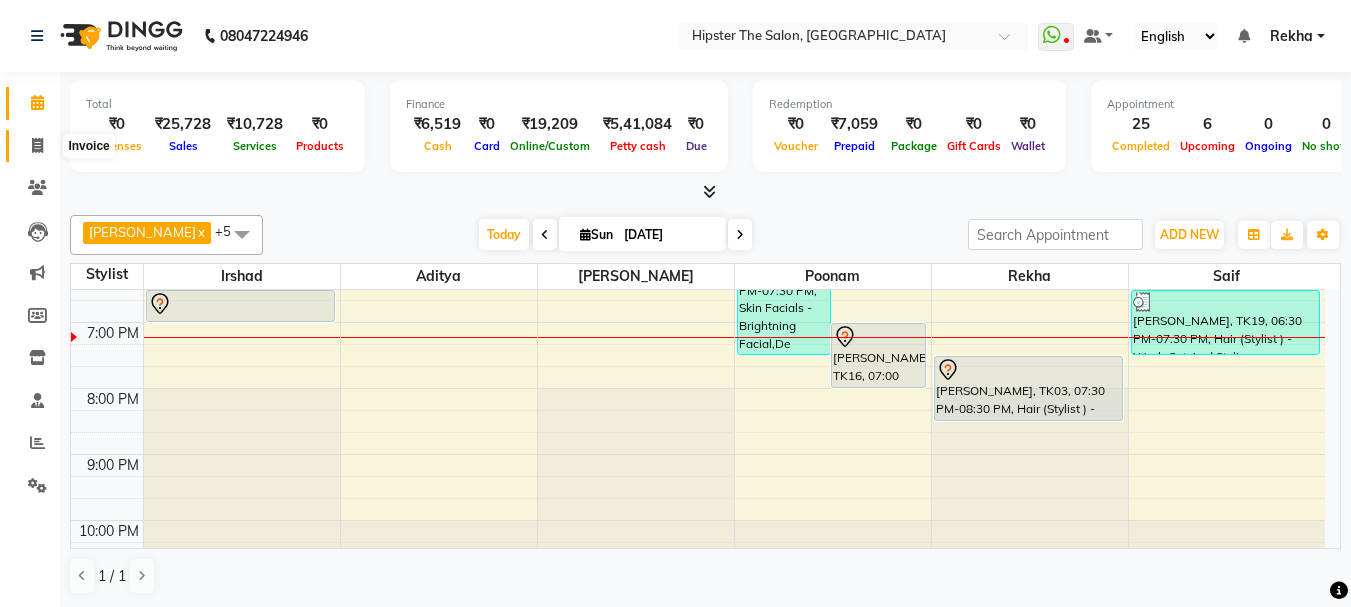click 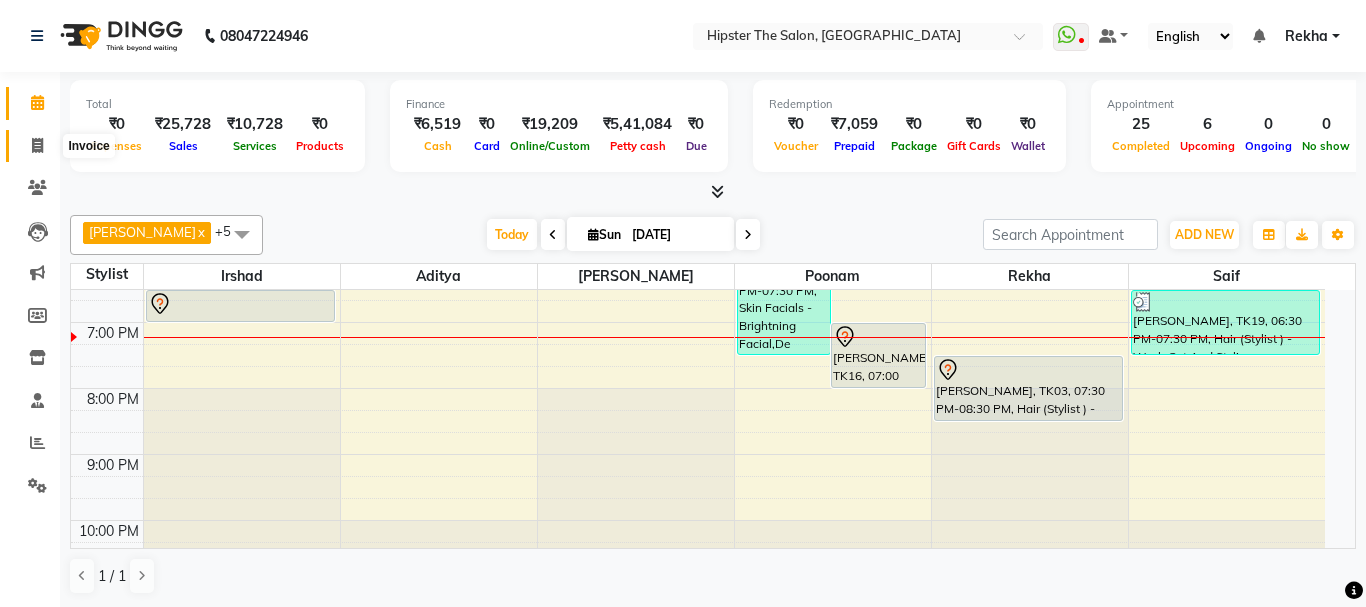 select on "5125" 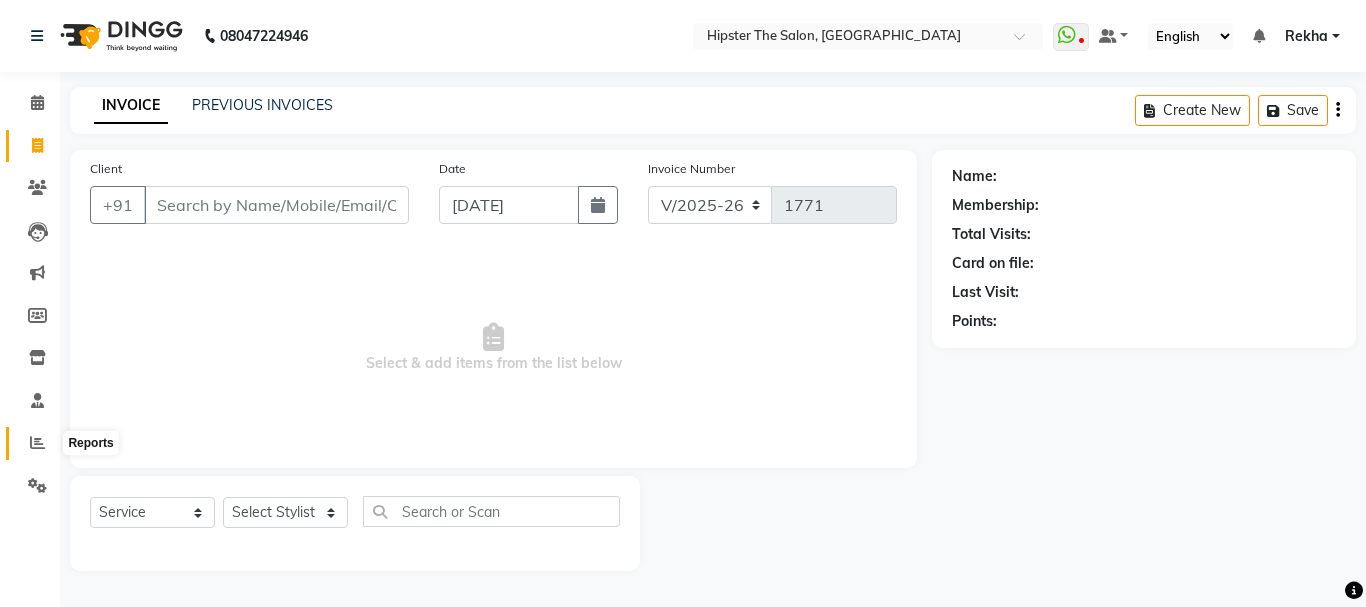 click 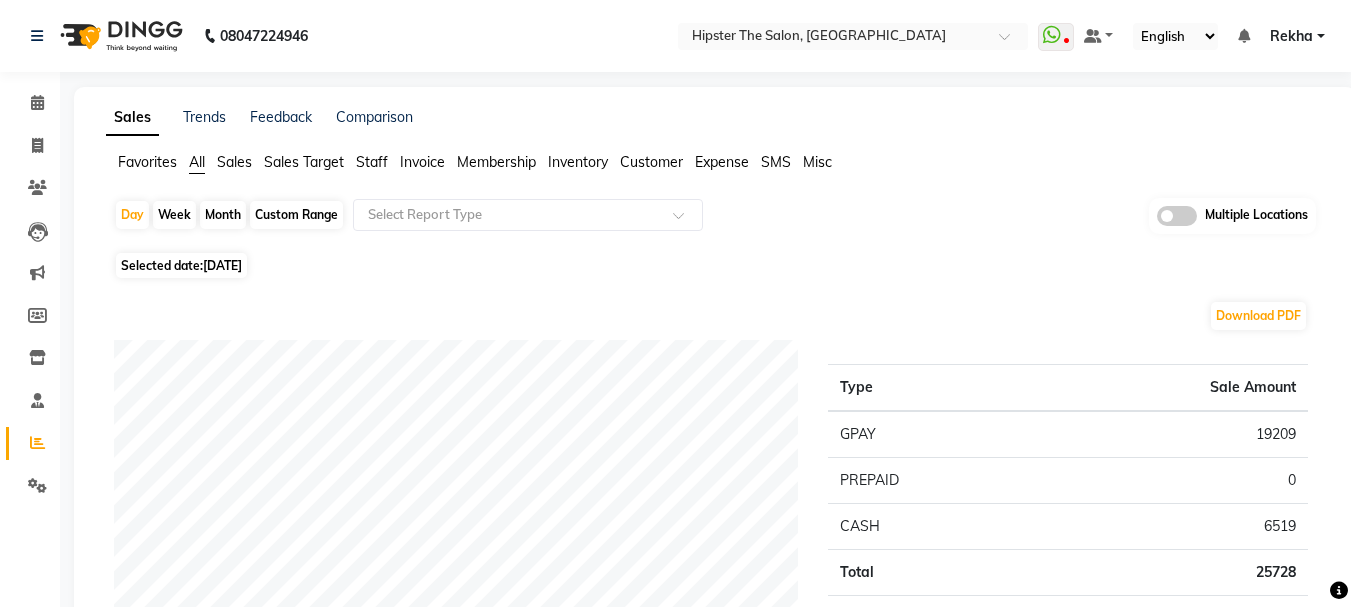 click on "Custom Range" 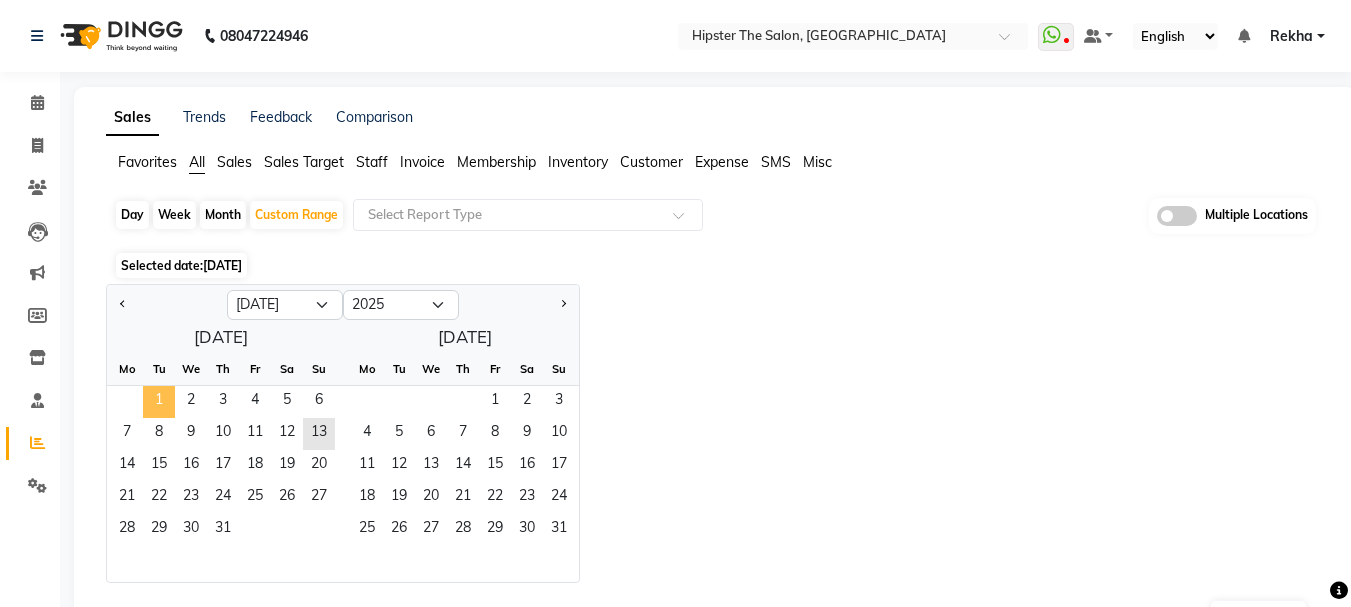 click on "1" 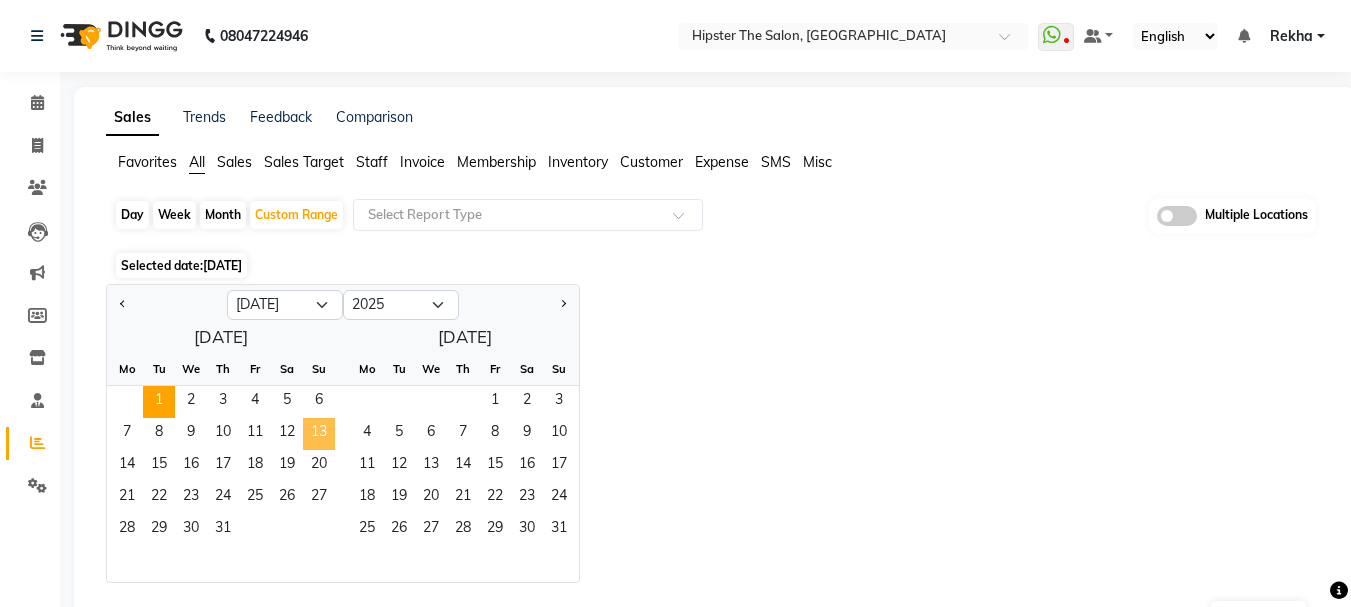 click on "13" 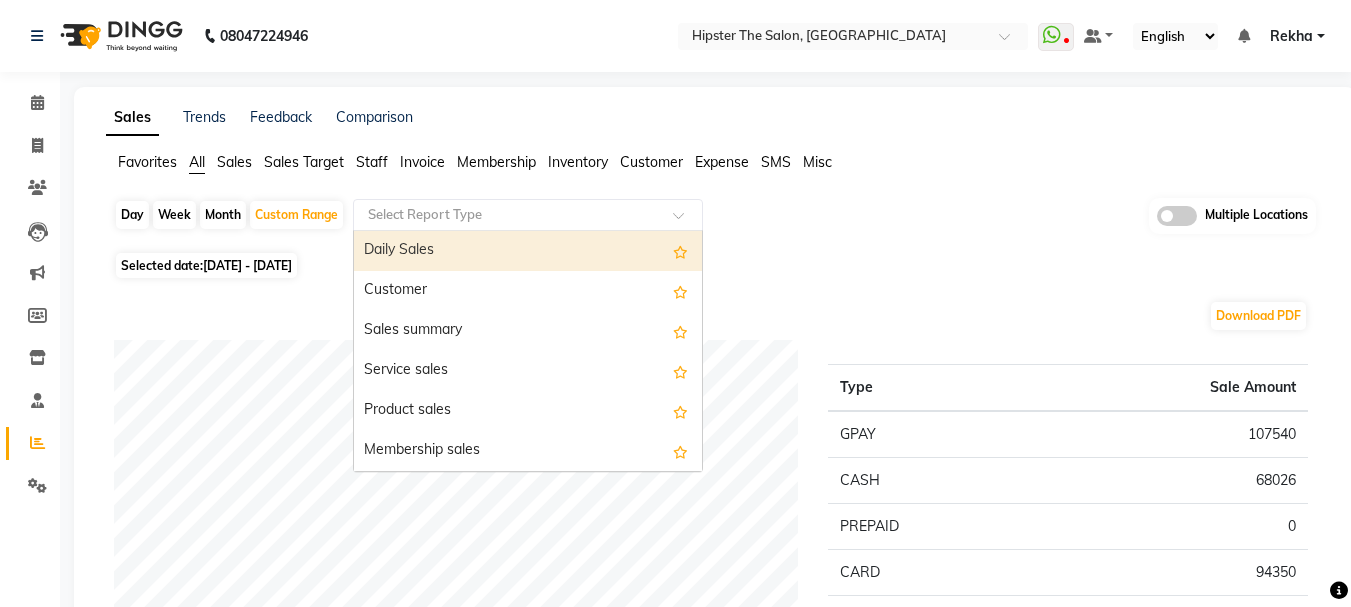 click 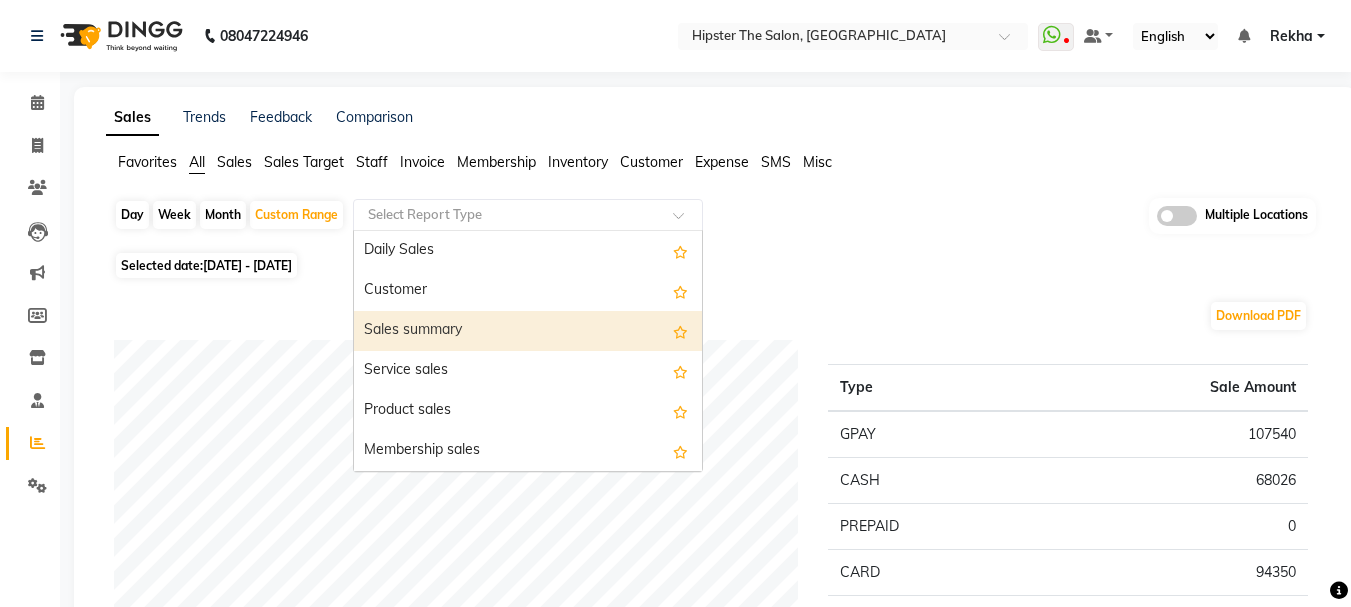 click on "Sales summary" at bounding box center [528, 331] 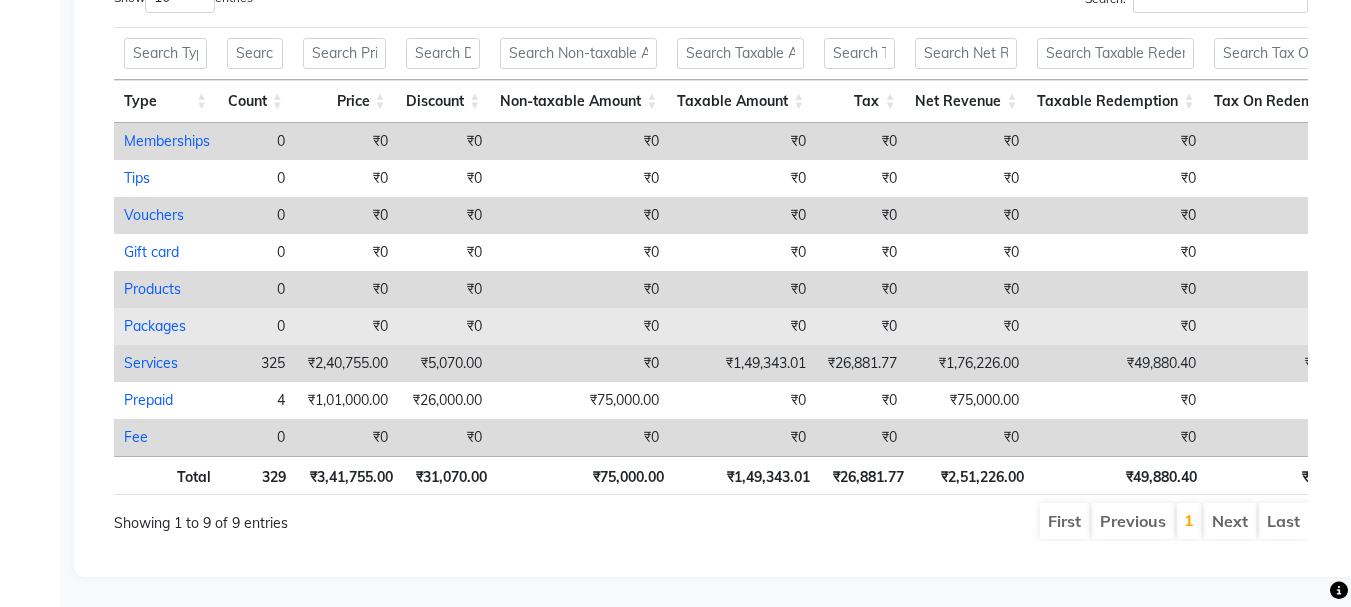scroll, scrollTop: 110, scrollLeft: 0, axis: vertical 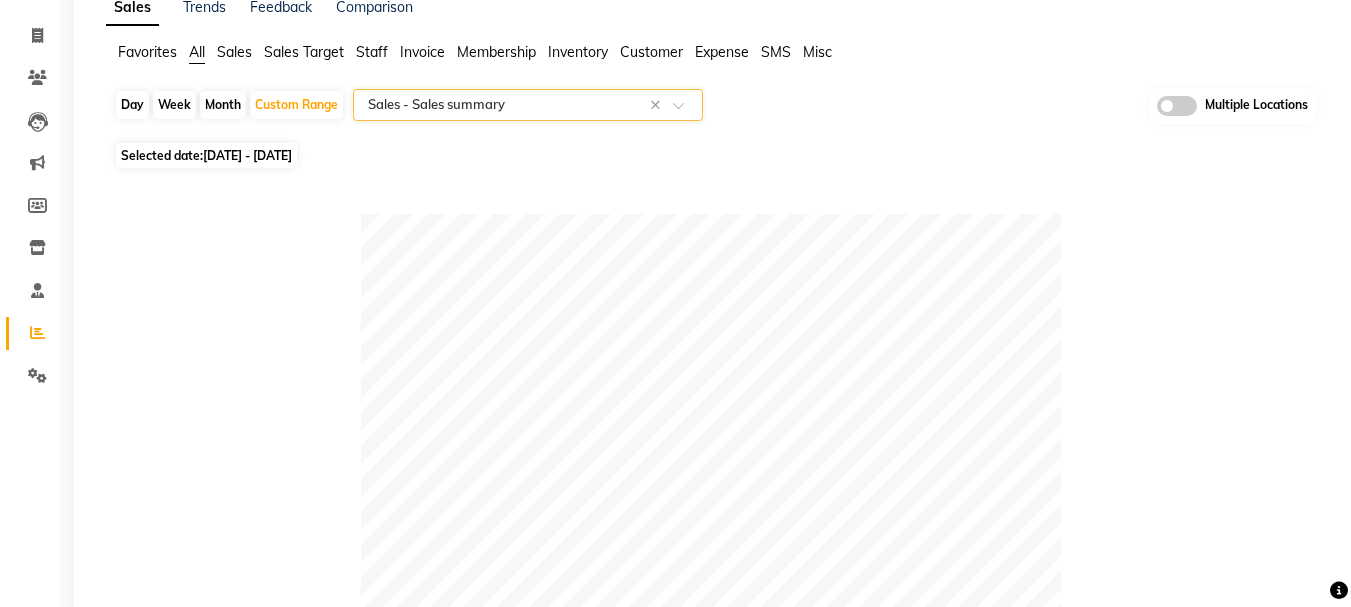 click on "Staff" 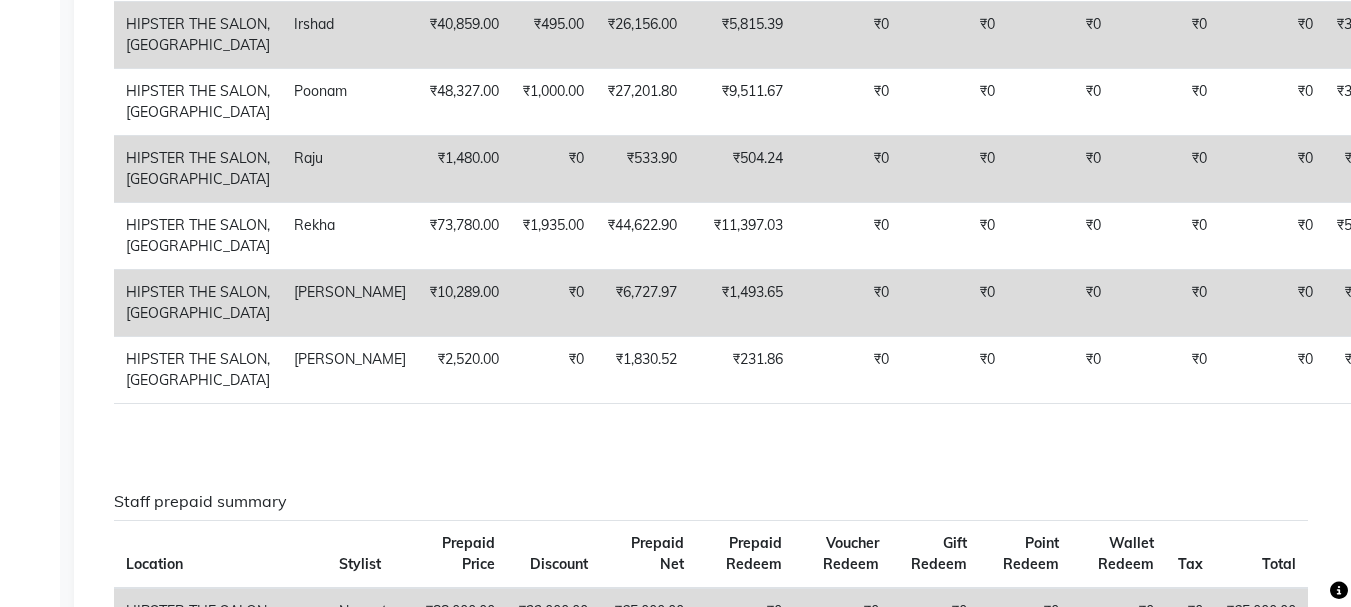 scroll, scrollTop: 0, scrollLeft: 0, axis: both 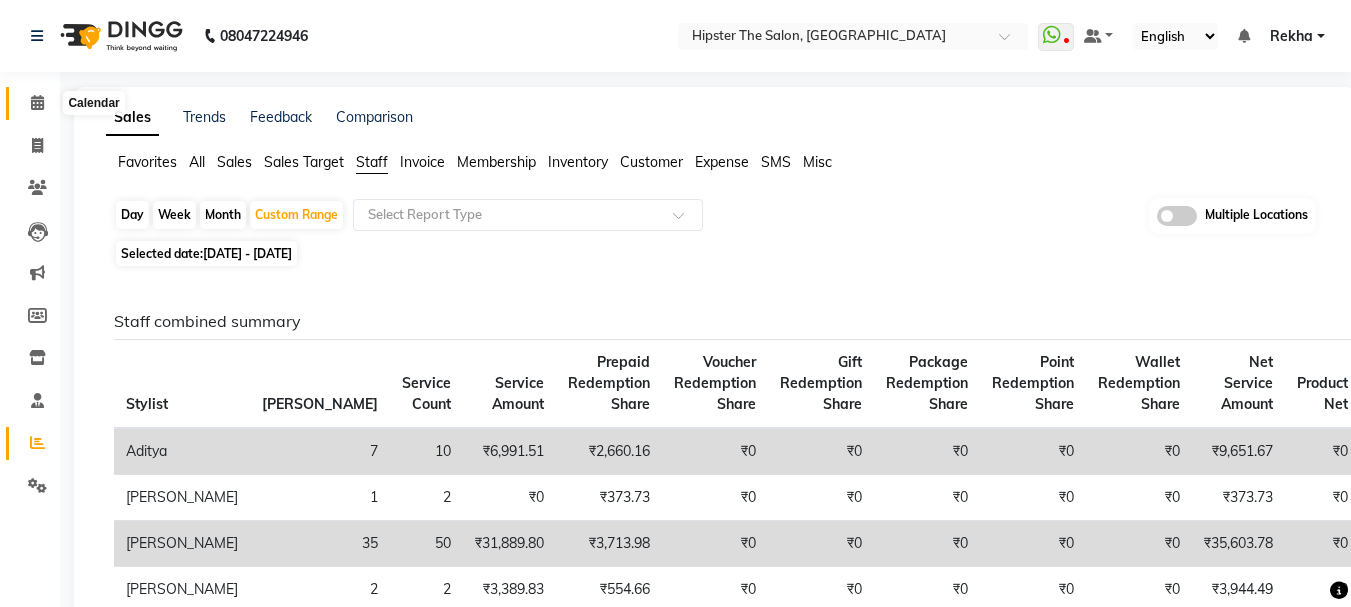 click 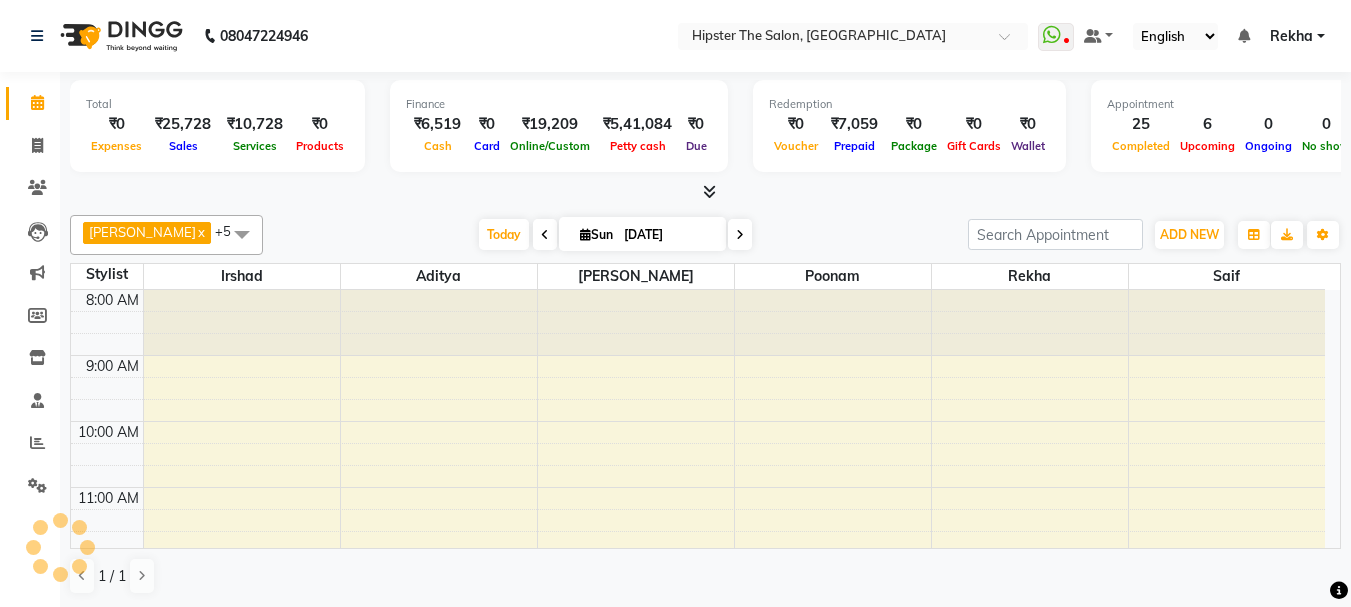 scroll, scrollTop: 0, scrollLeft: 0, axis: both 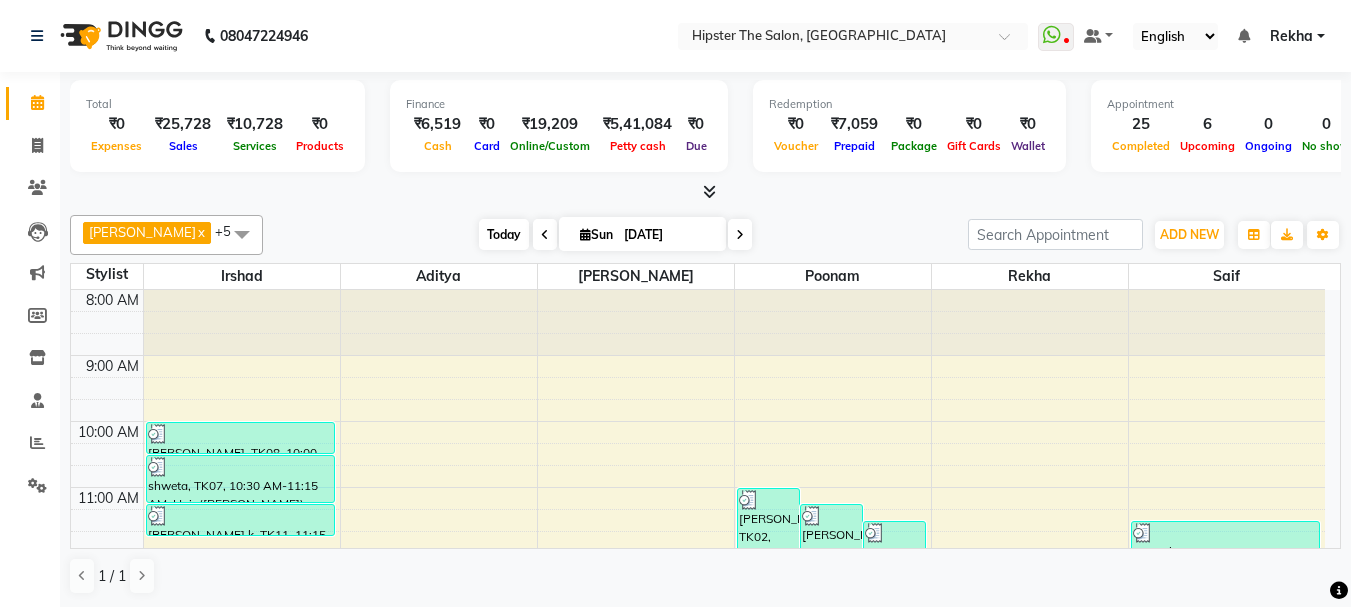 click on "Today" at bounding box center (504, 234) 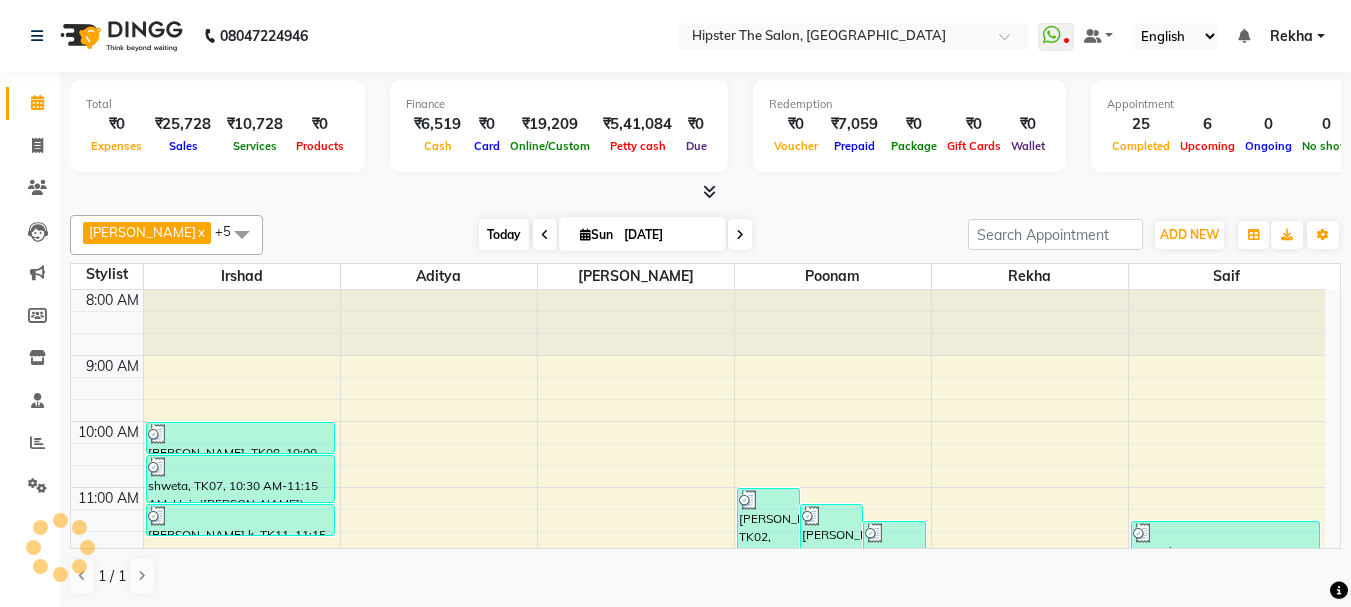 scroll, scrollTop: 727, scrollLeft: 0, axis: vertical 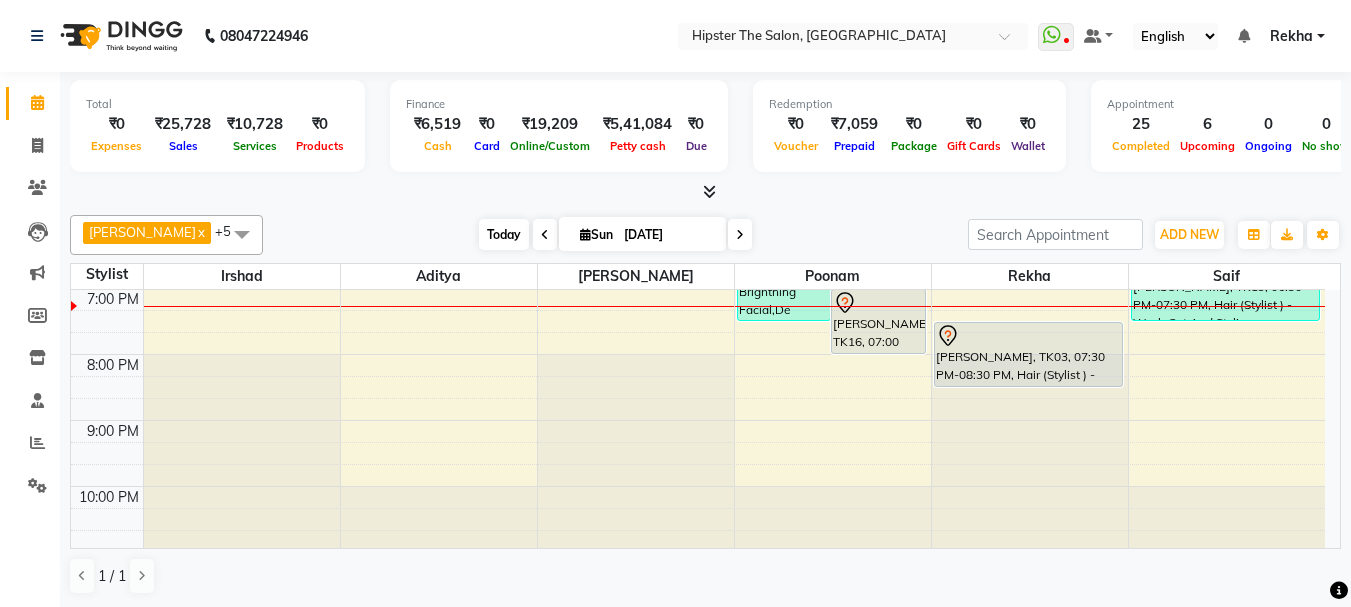 click on "Today" at bounding box center (504, 234) 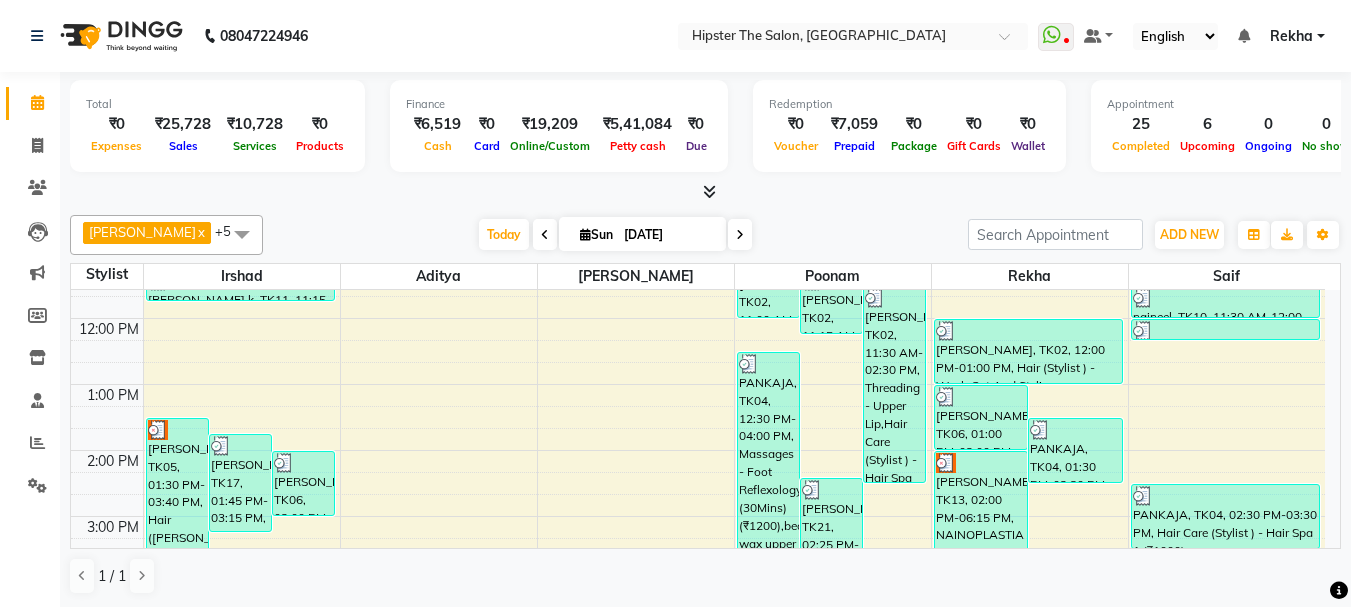 scroll, scrollTop: 274, scrollLeft: 0, axis: vertical 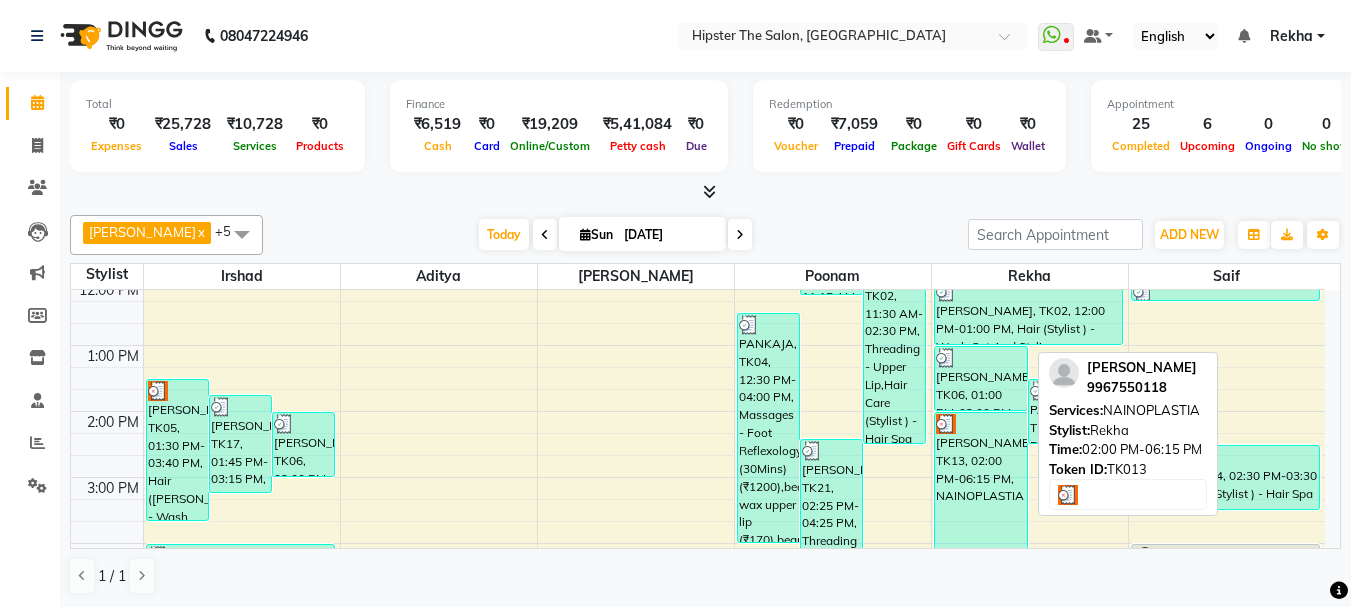 click on "[PERSON_NAME], TK13, 02:00 PM-06:15 PM, NAINOPLASTIA" at bounding box center (981, 551) 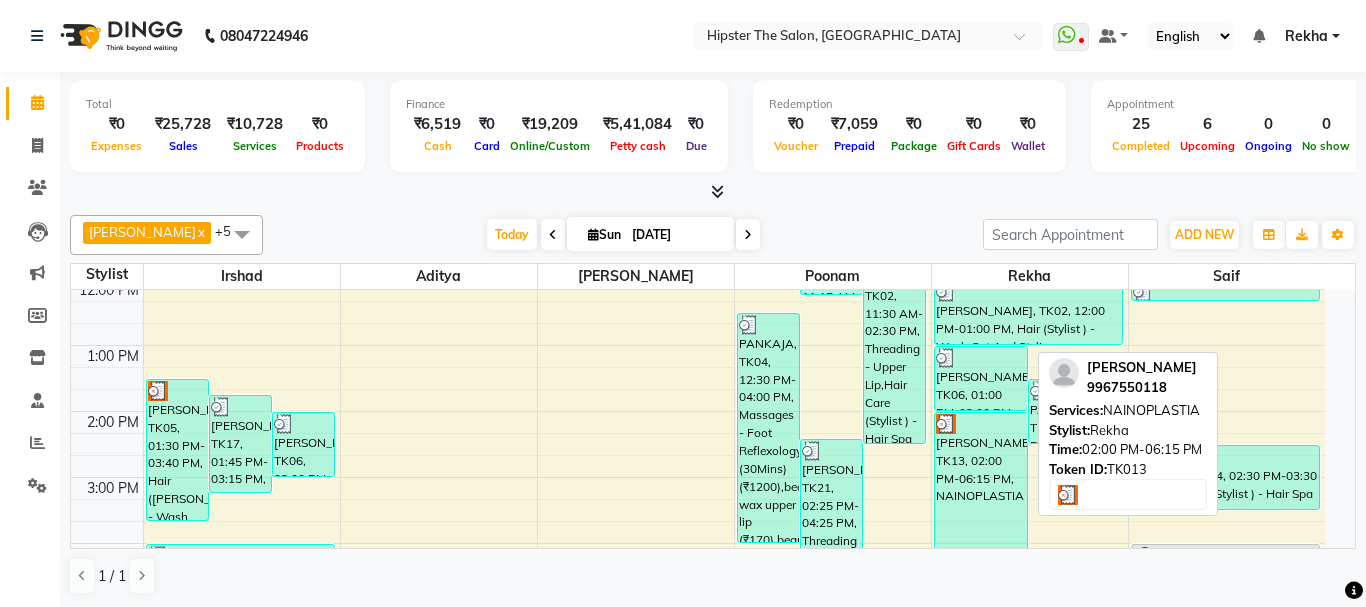 select on "3" 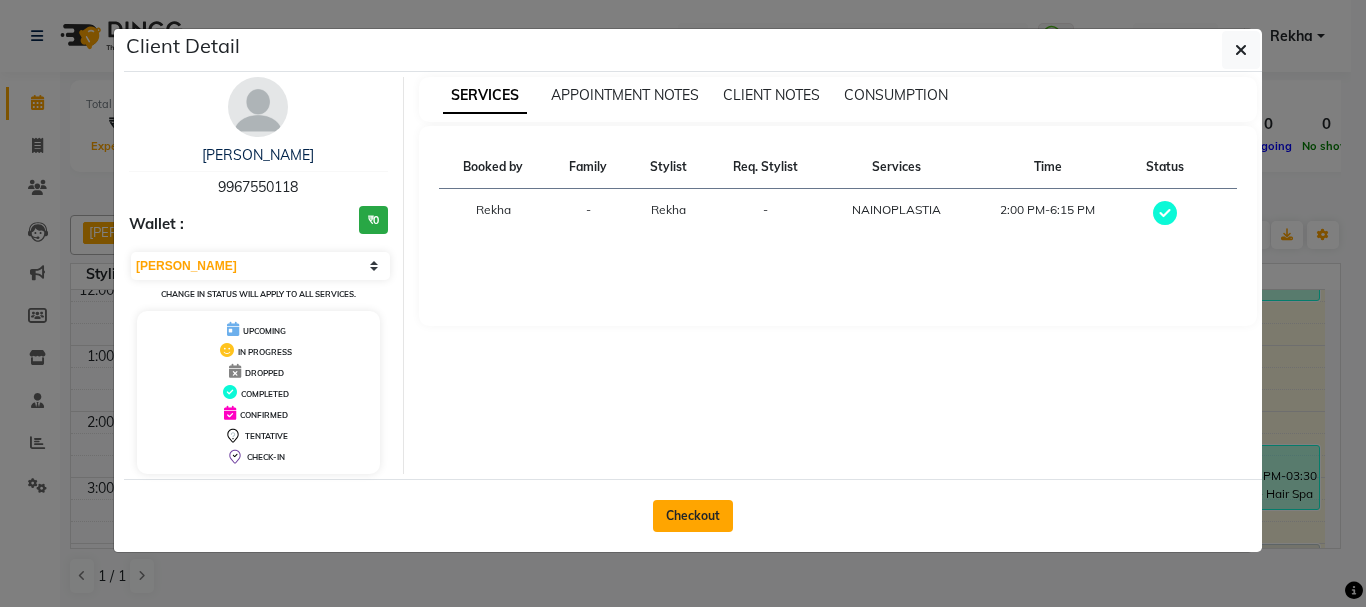 click on "Checkout" 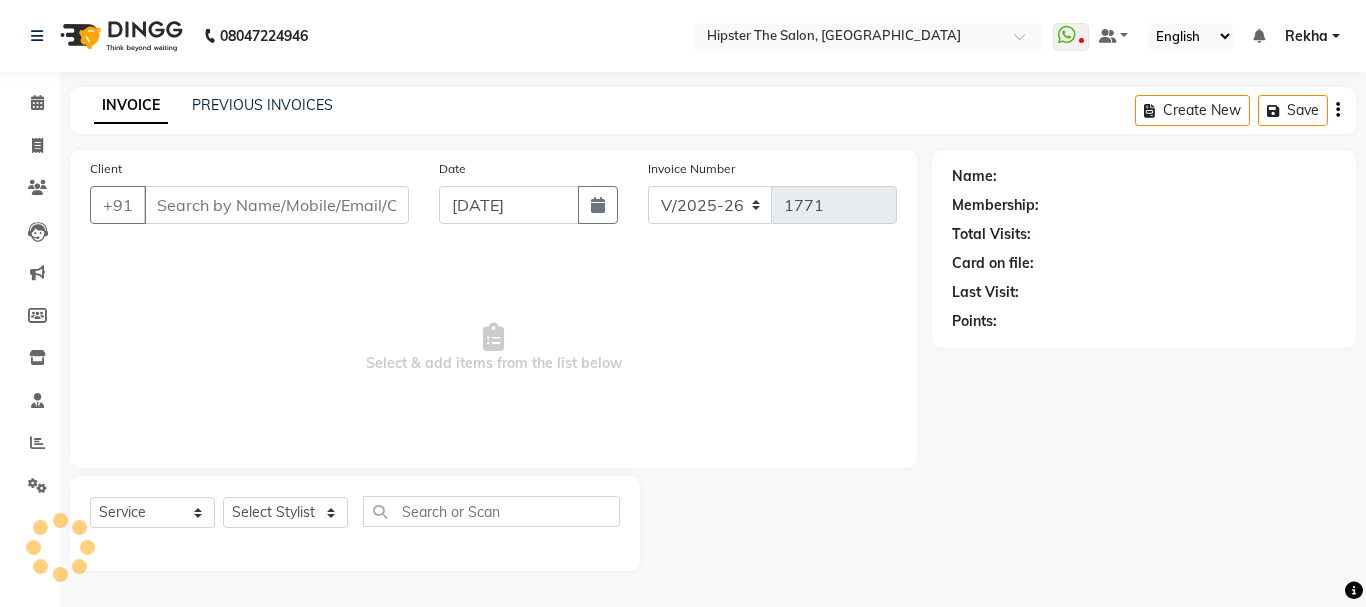 type on "9967550118" 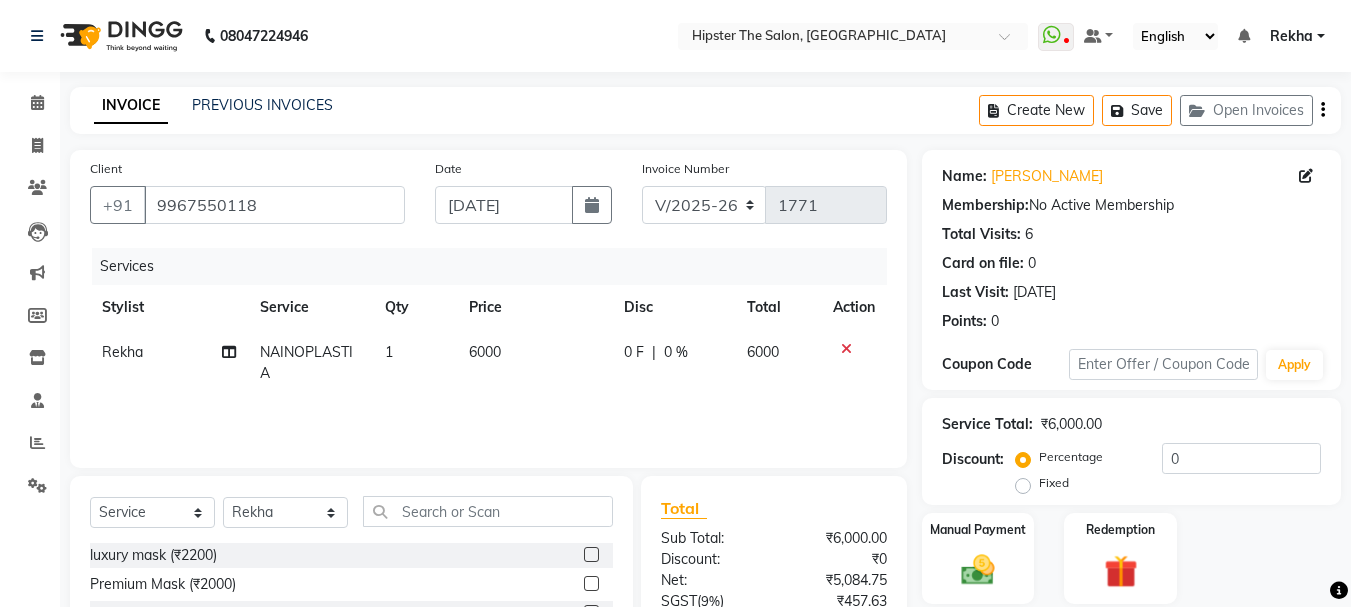 click on "6000" 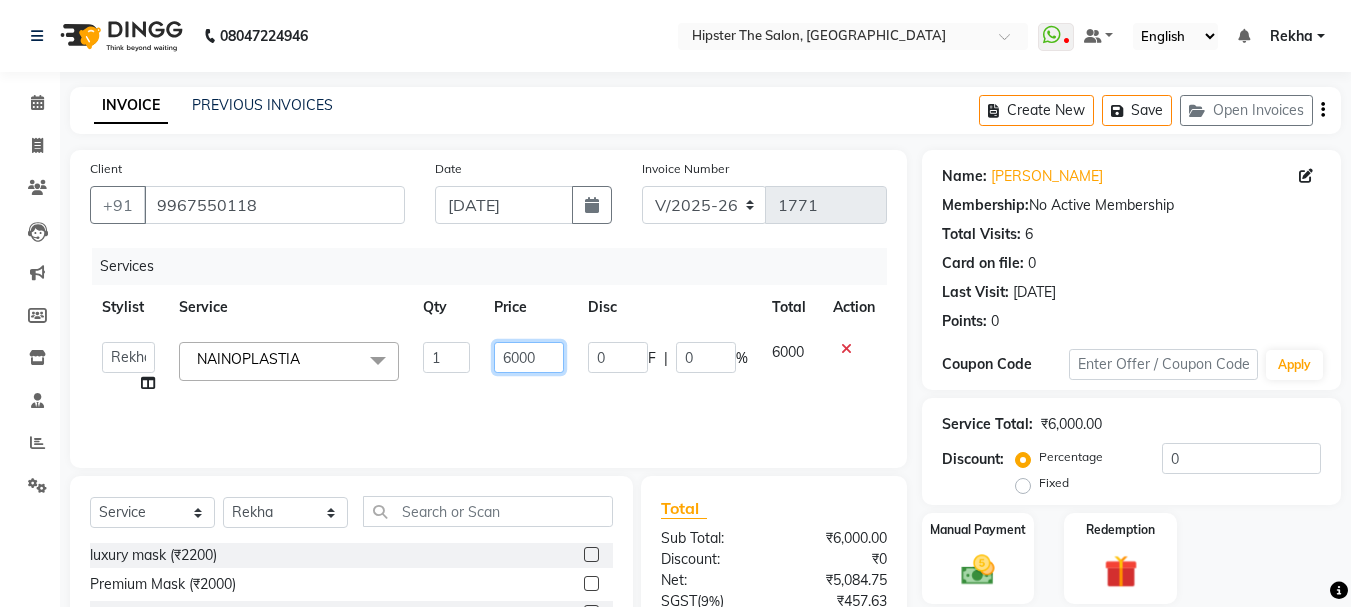 click on "6000" 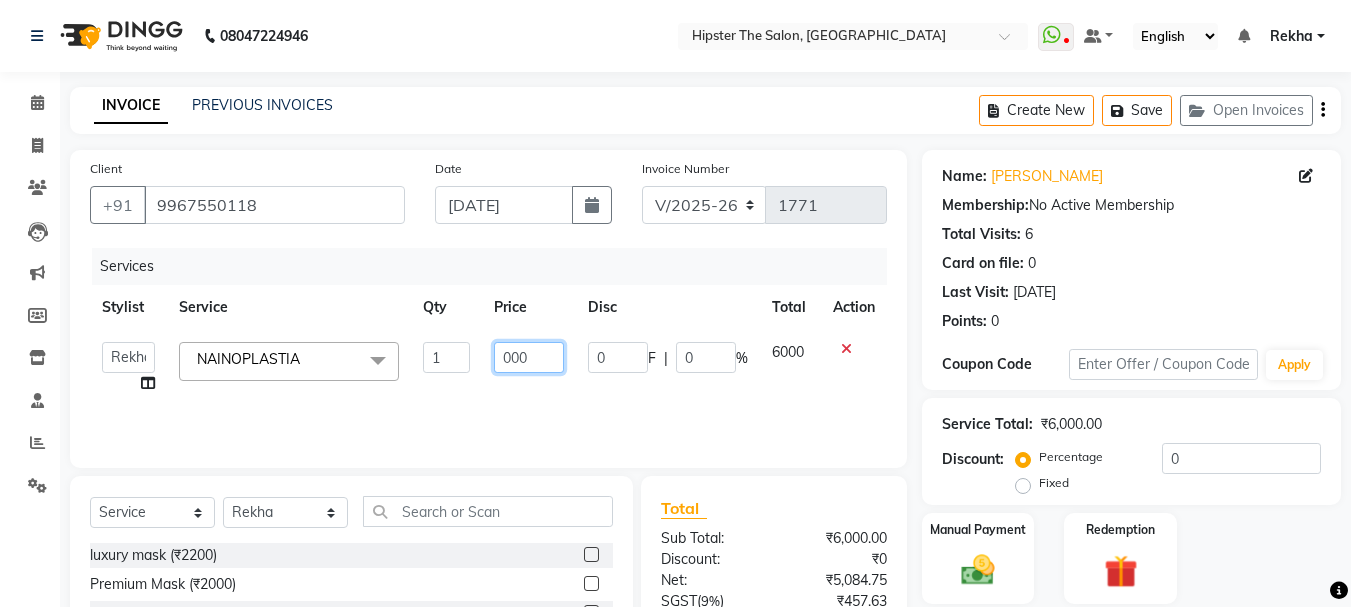 type on "7000" 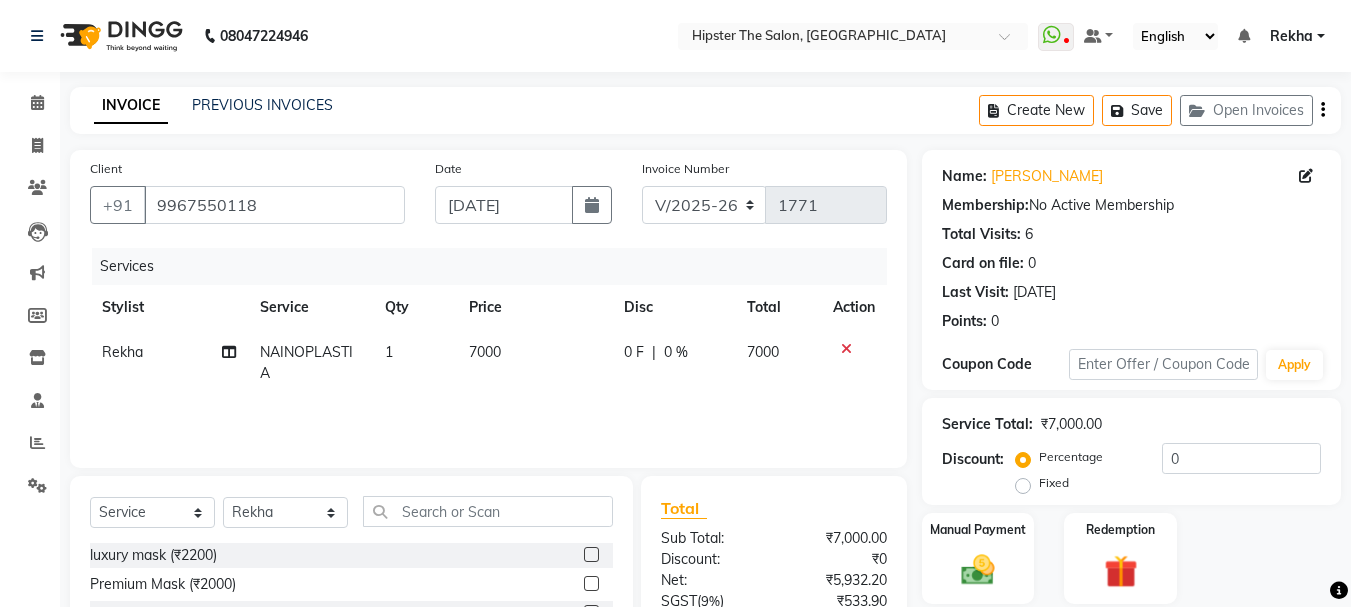 scroll, scrollTop: 67, scrollLeft: 0, axis: vertical 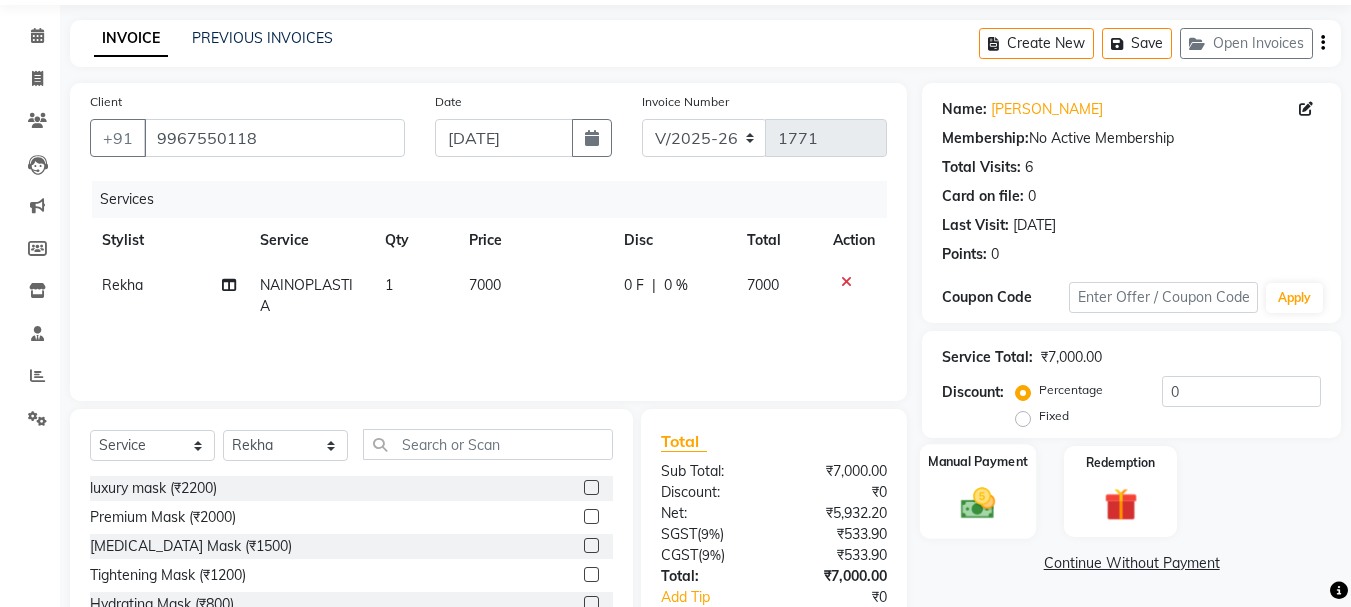 click 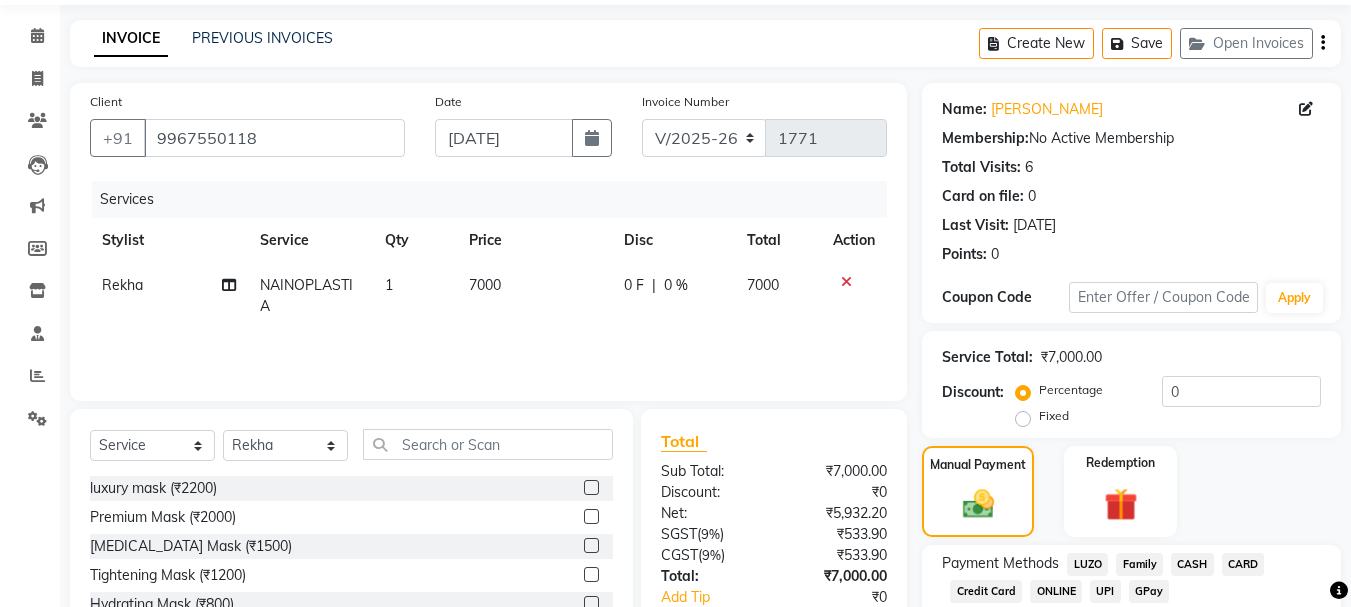 scroll, scrollTop: 196, scrollLeft: 0, axis: vertical 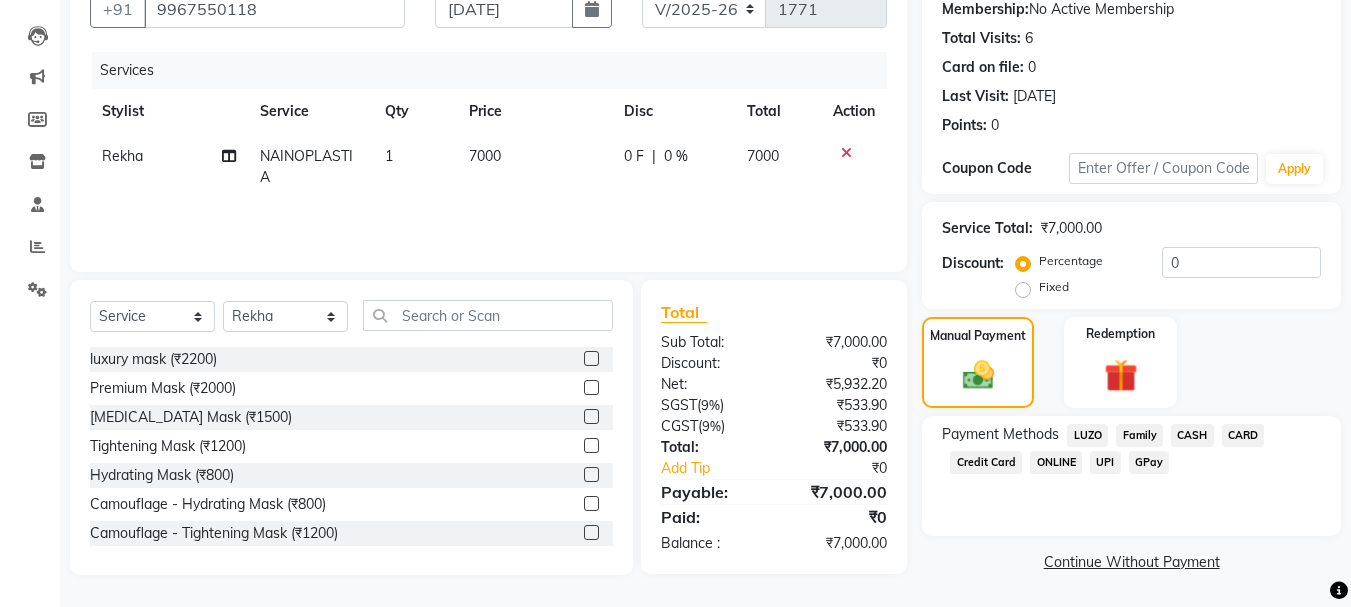 click on "GPay" 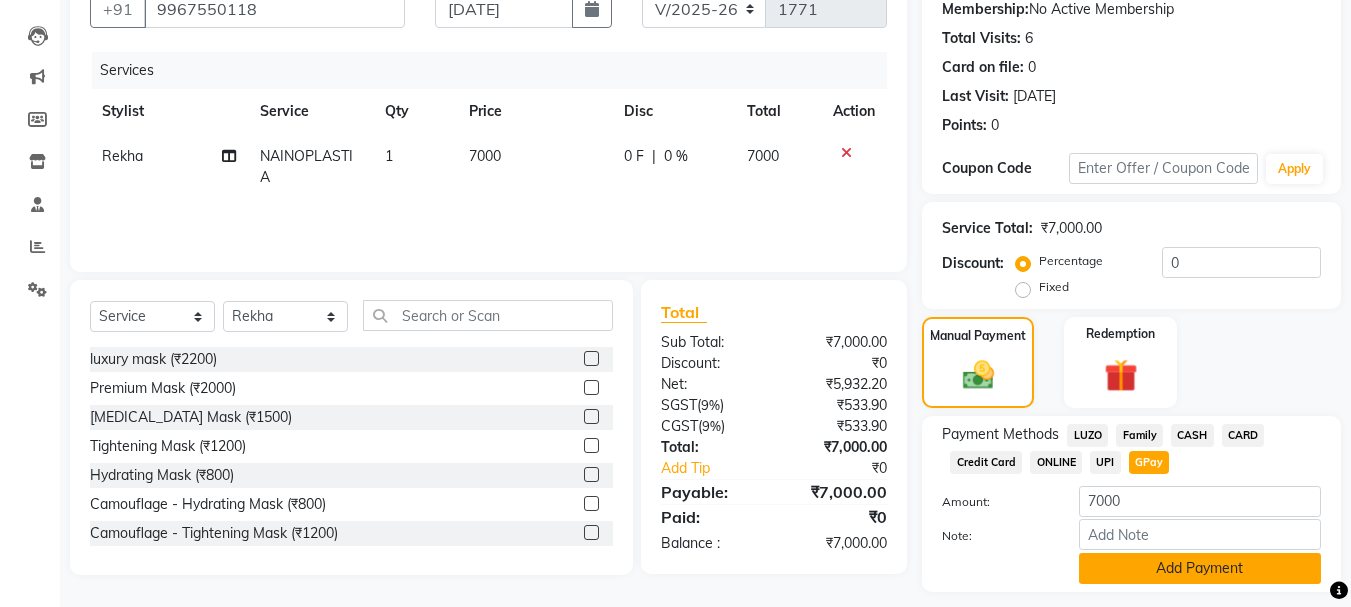 click on "Add Payment" 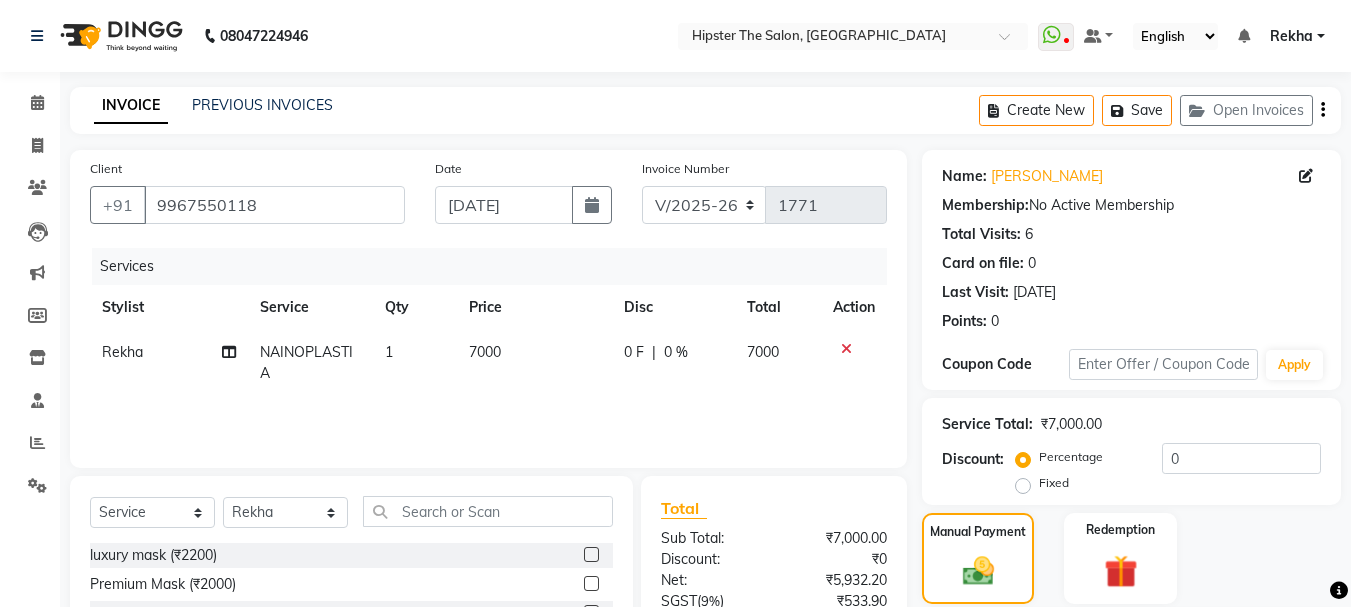 scroll, scrollTop: 309, scrollLeft: 0, axis: vertical 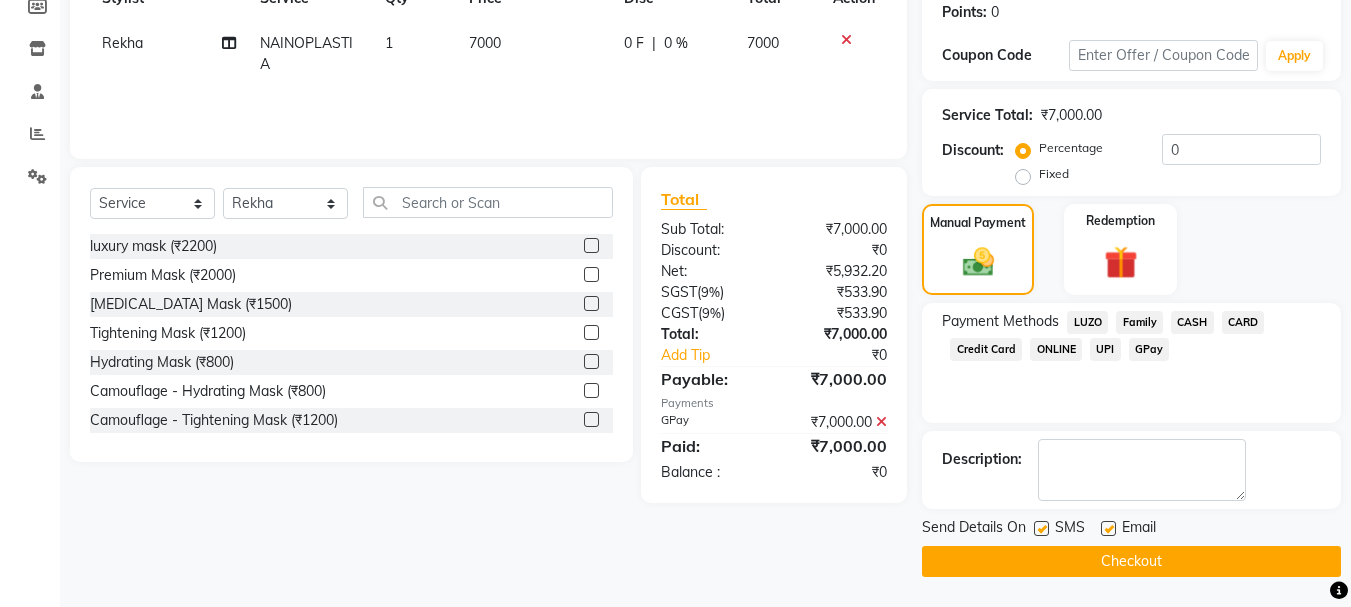 click on "Checkout" 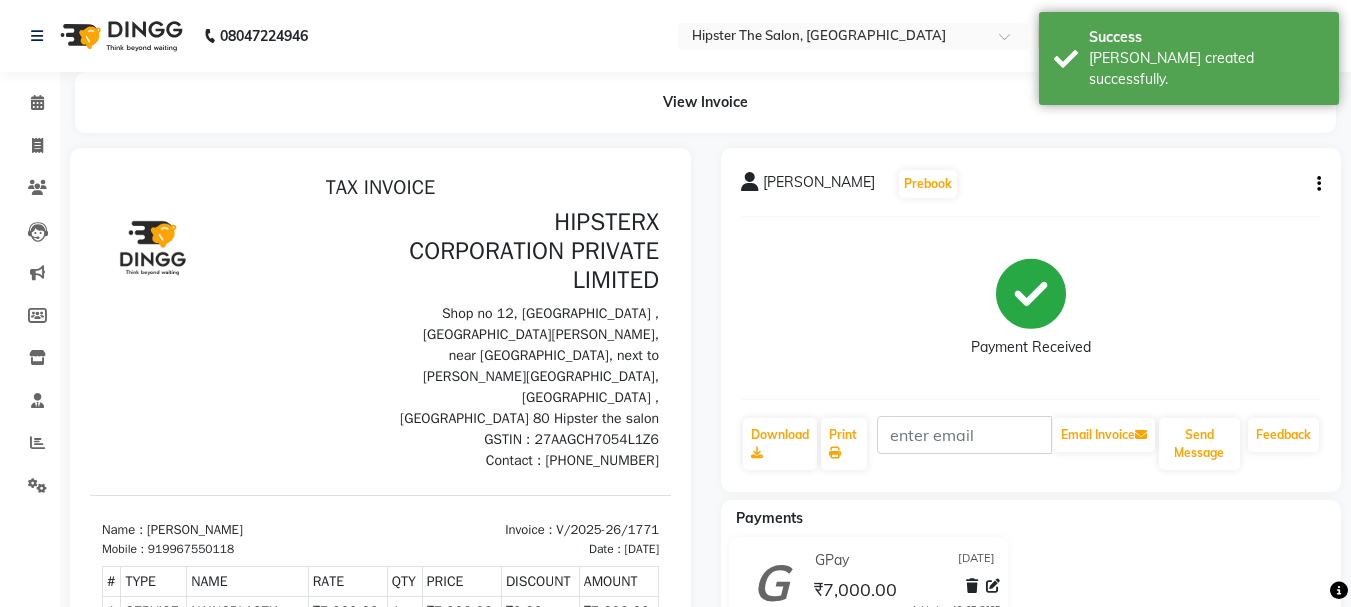 scroll, scrollTop: 0, scrollLeft: 0, axis: both 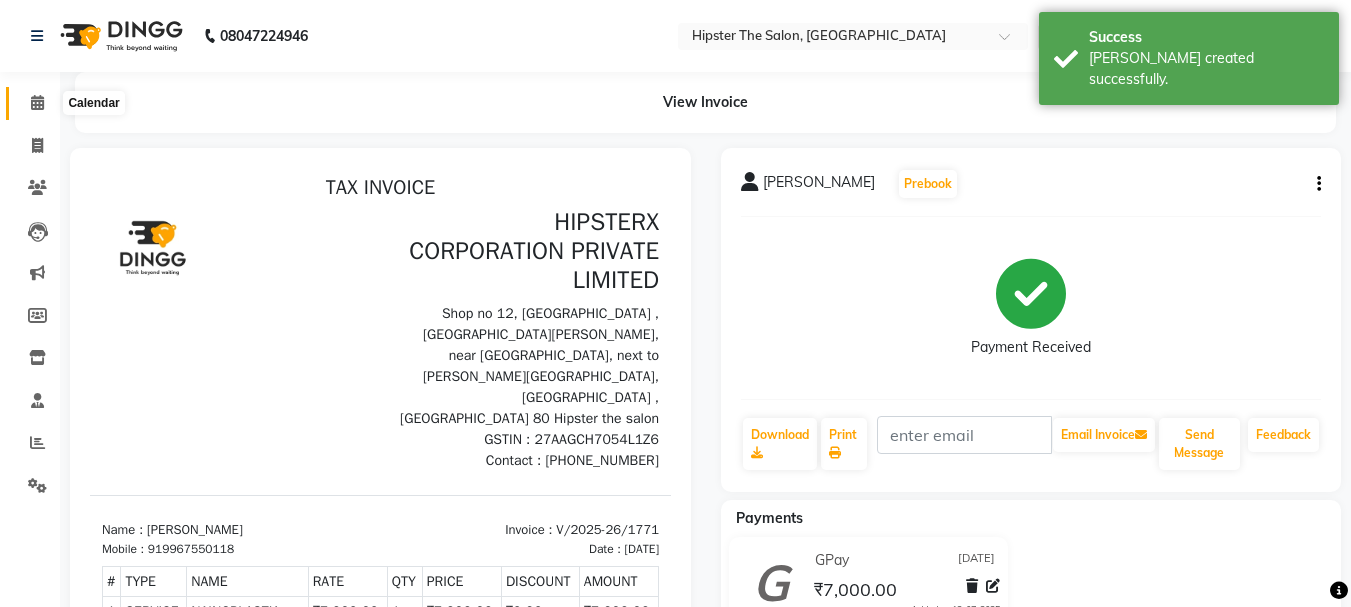 click 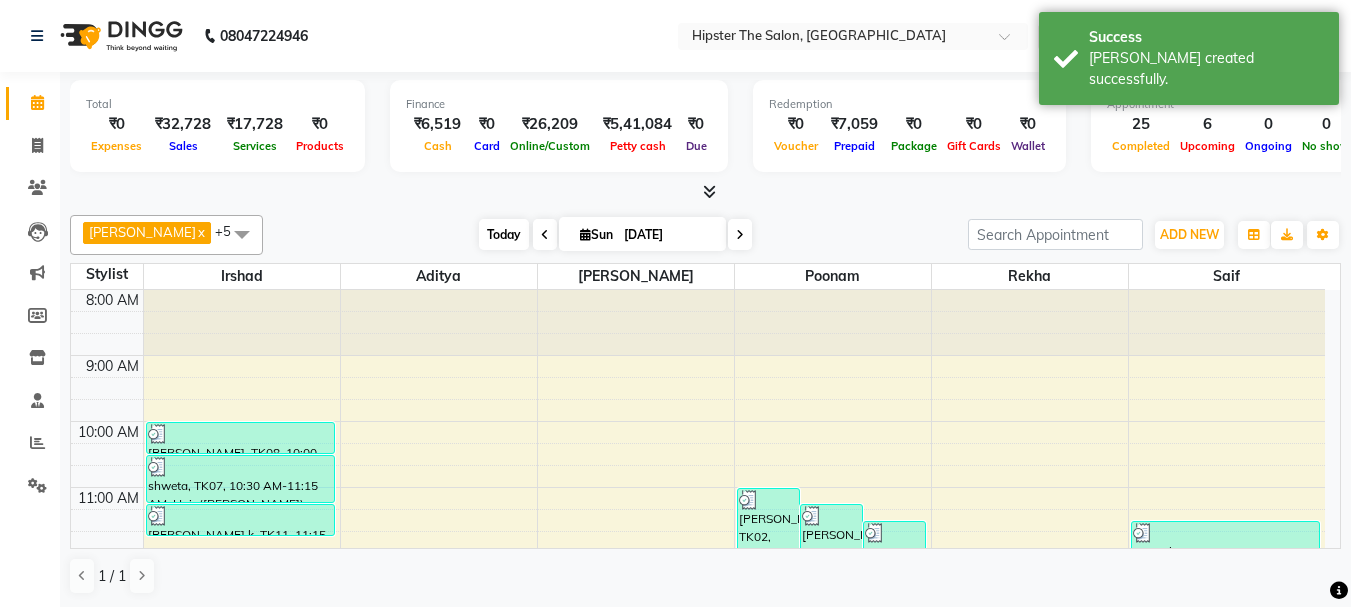 click on "Today" at bounding box center [504, 234] 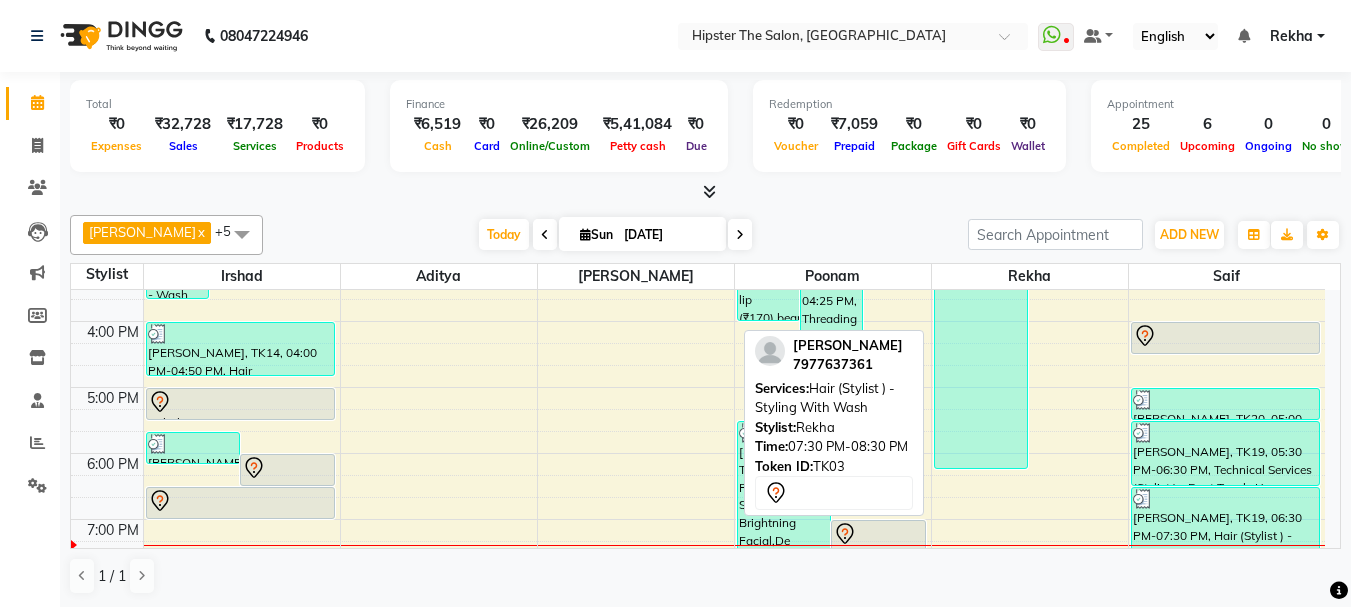 scroll, scrollTop: 344, scrollLeft: 0, axis: vertical 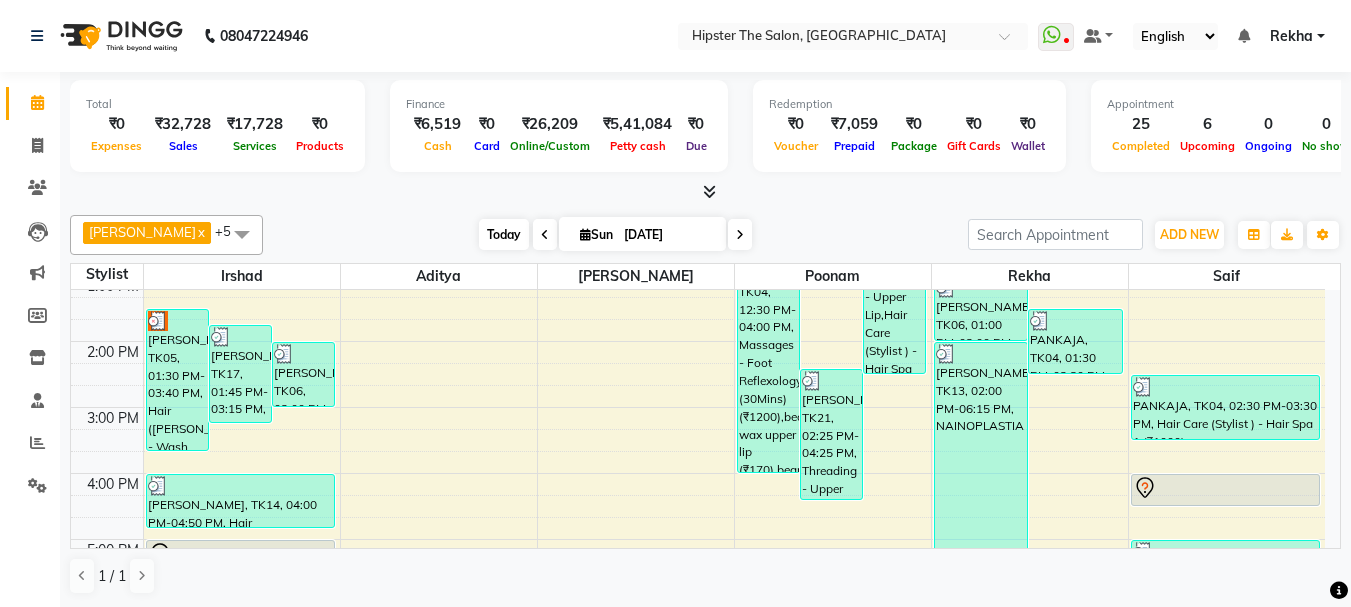 click on "Today" at bounding box center [504, 234] 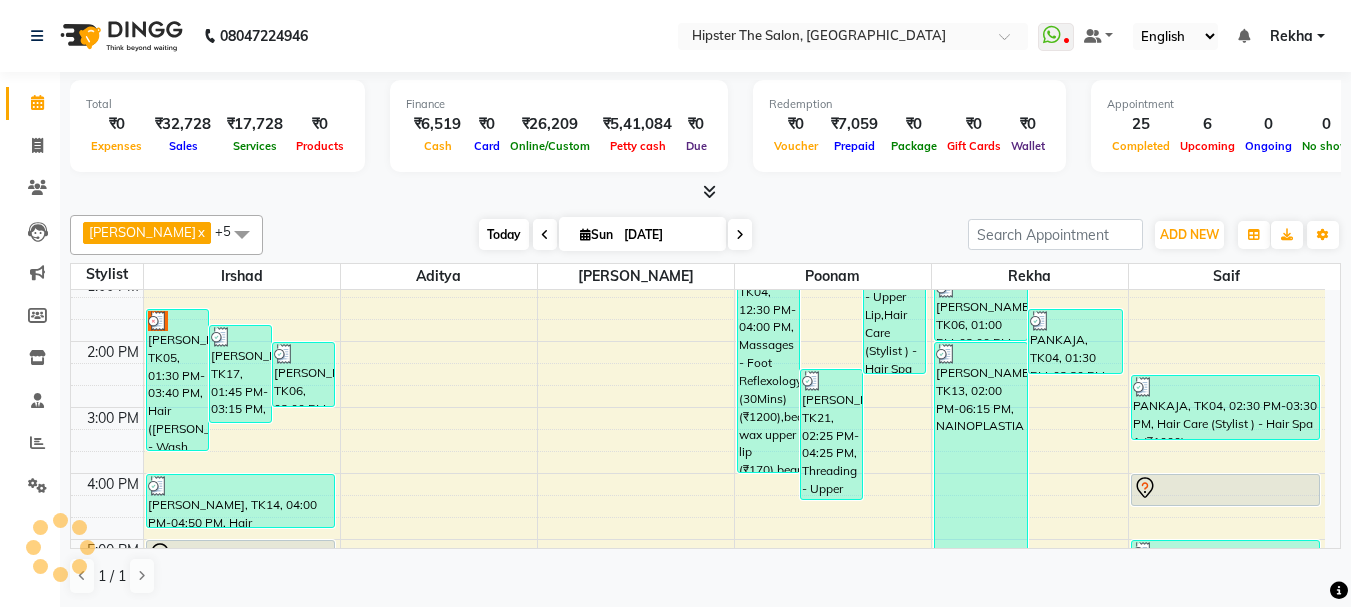 scroll, scrollTop: 727, scrollLeft: 0, axis: vertical 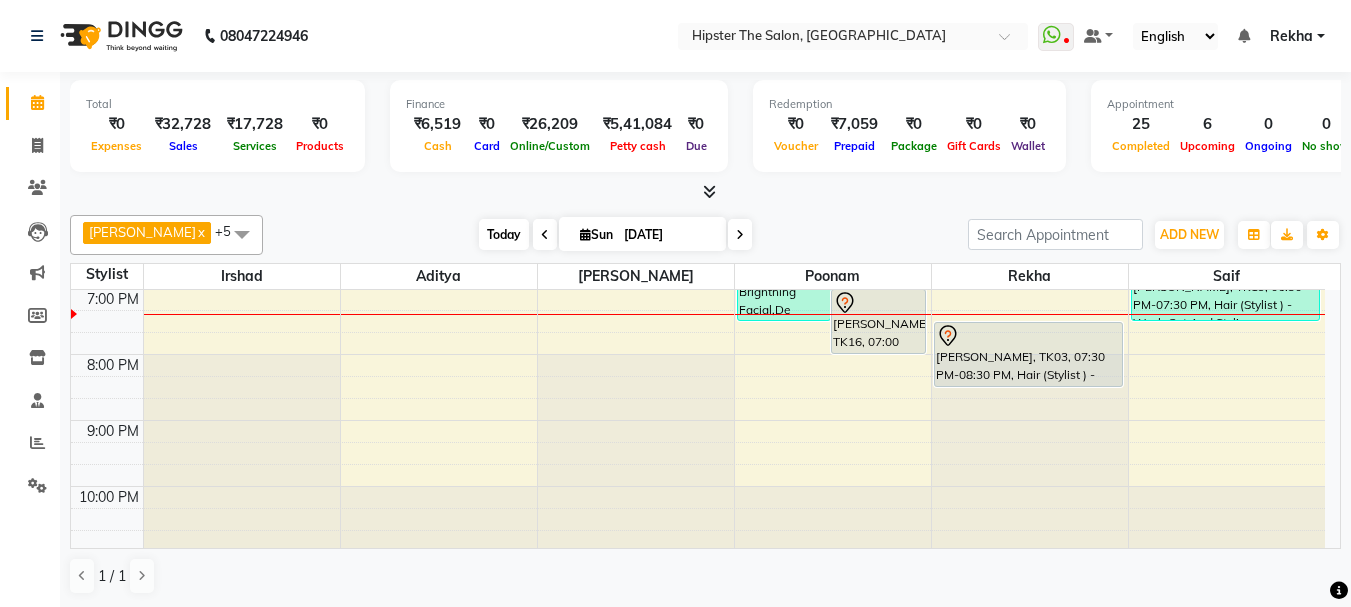 click on "Today" at bounding box center (504, 234) 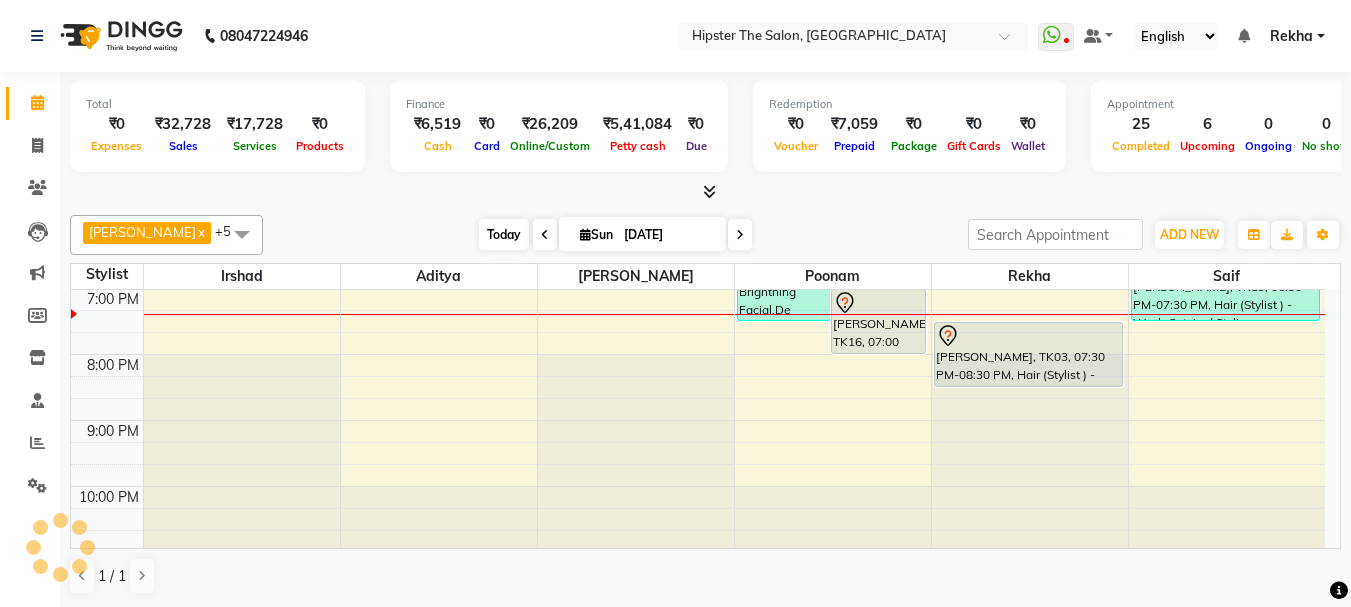 scroll, scrollTop: 727, scrollLeft: 0, axis: vertical 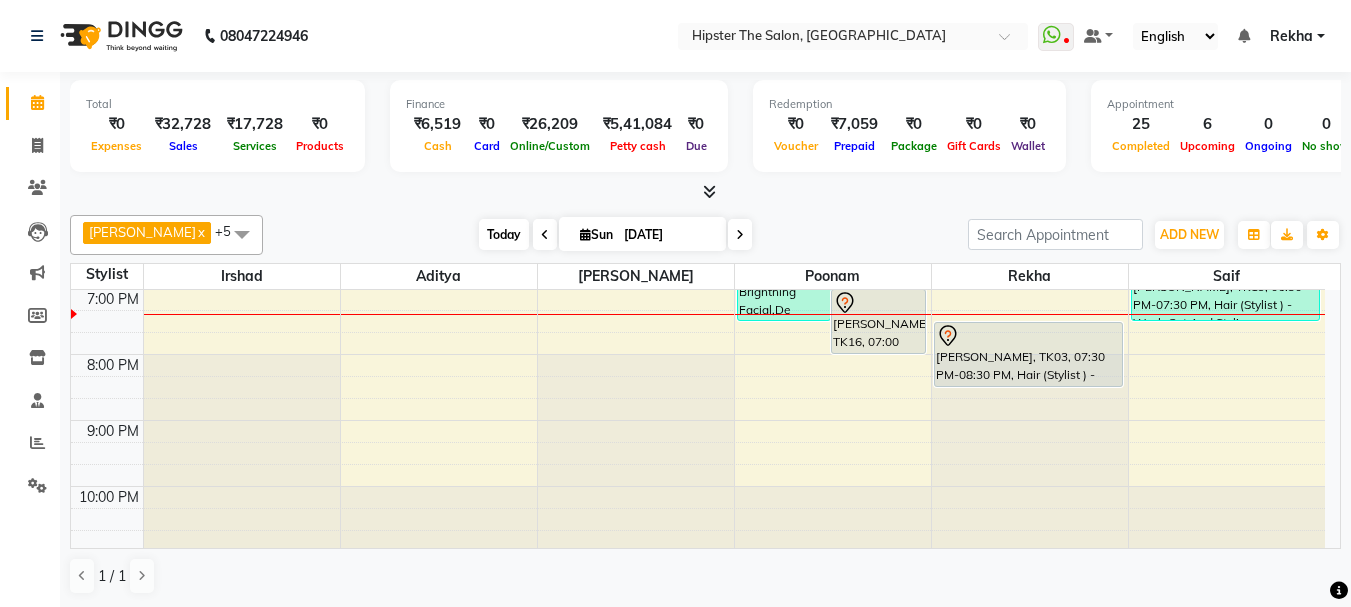 click on "Today" at bounding box center (504, 234) 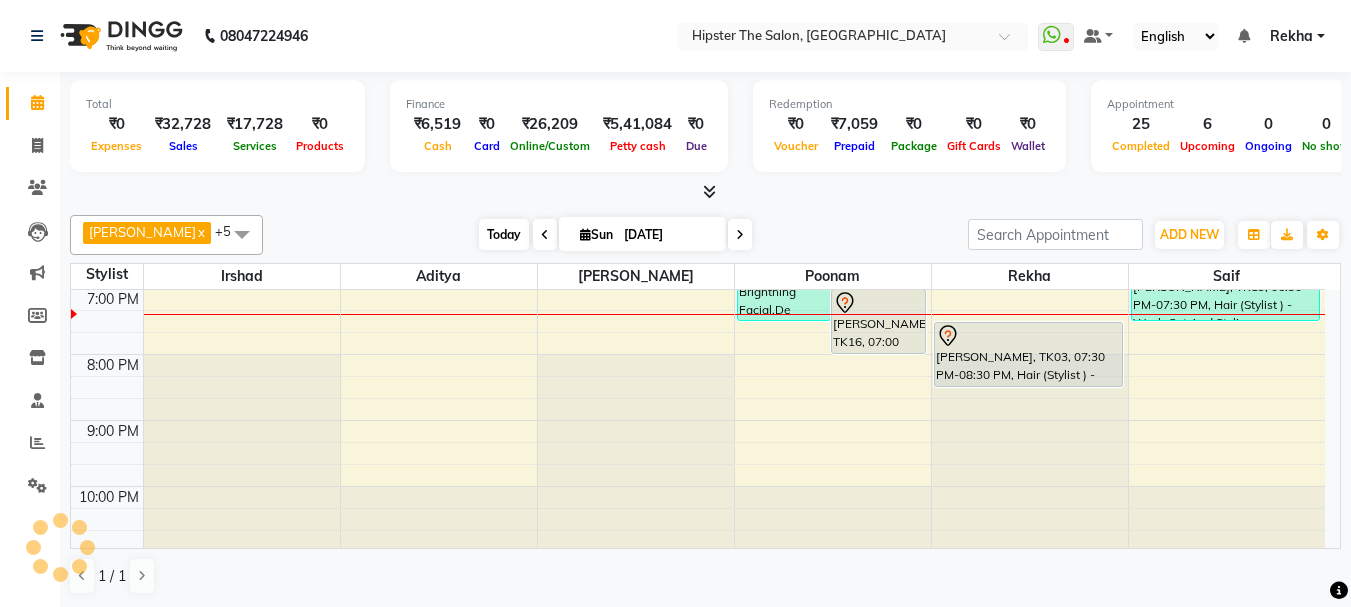 scroll, scrollTop: 727, scrollLeft: 0, axis: vertical 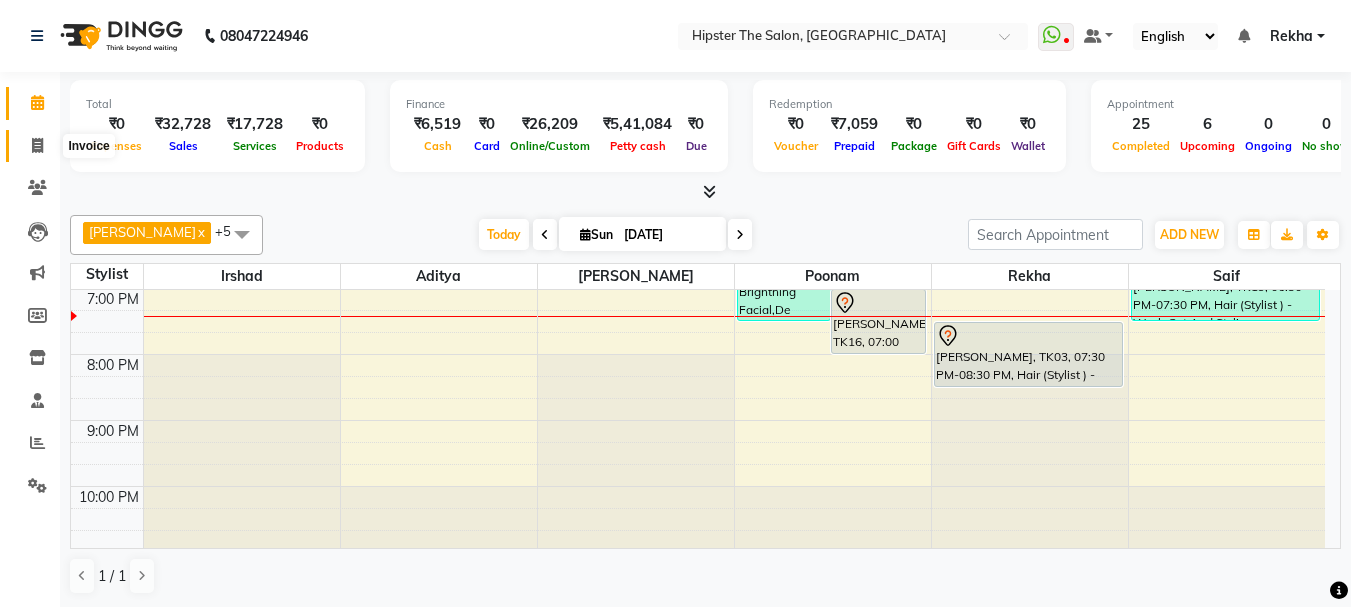 click 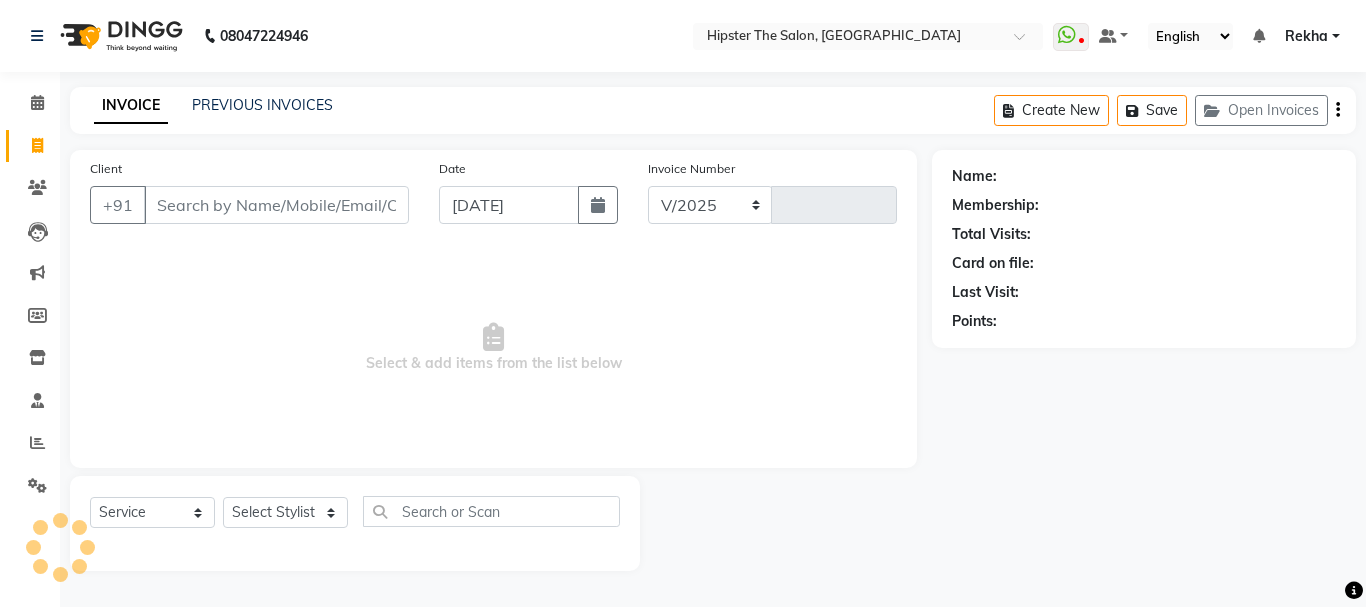 select on "5125" 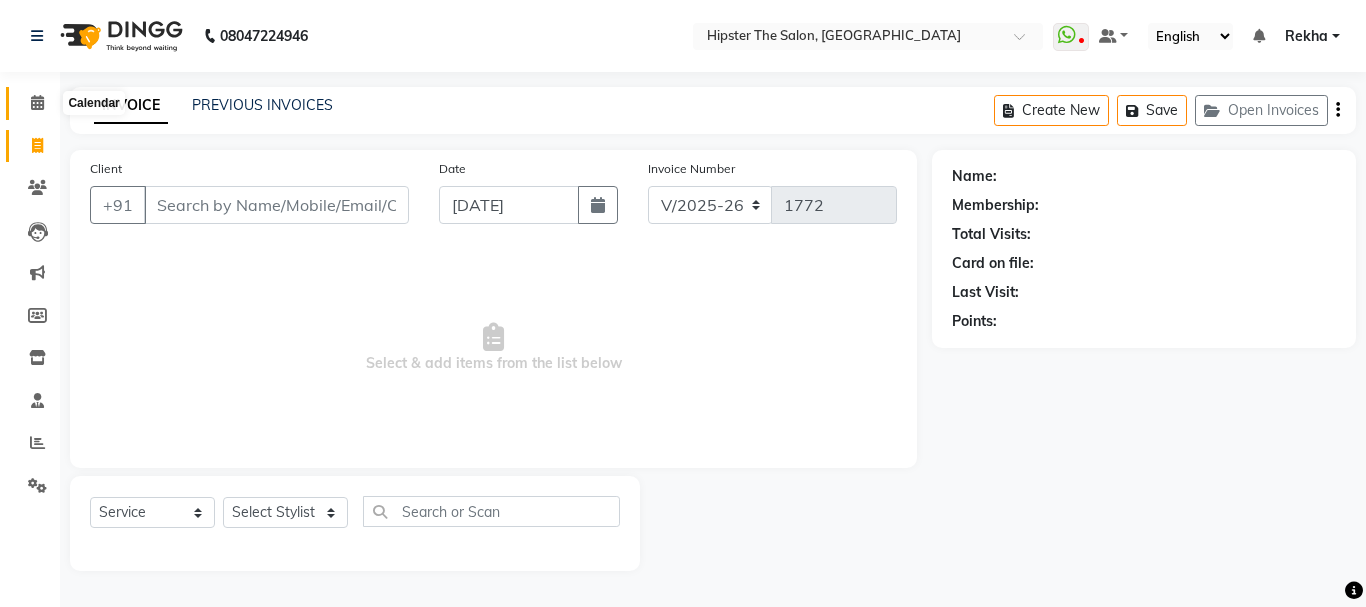 click 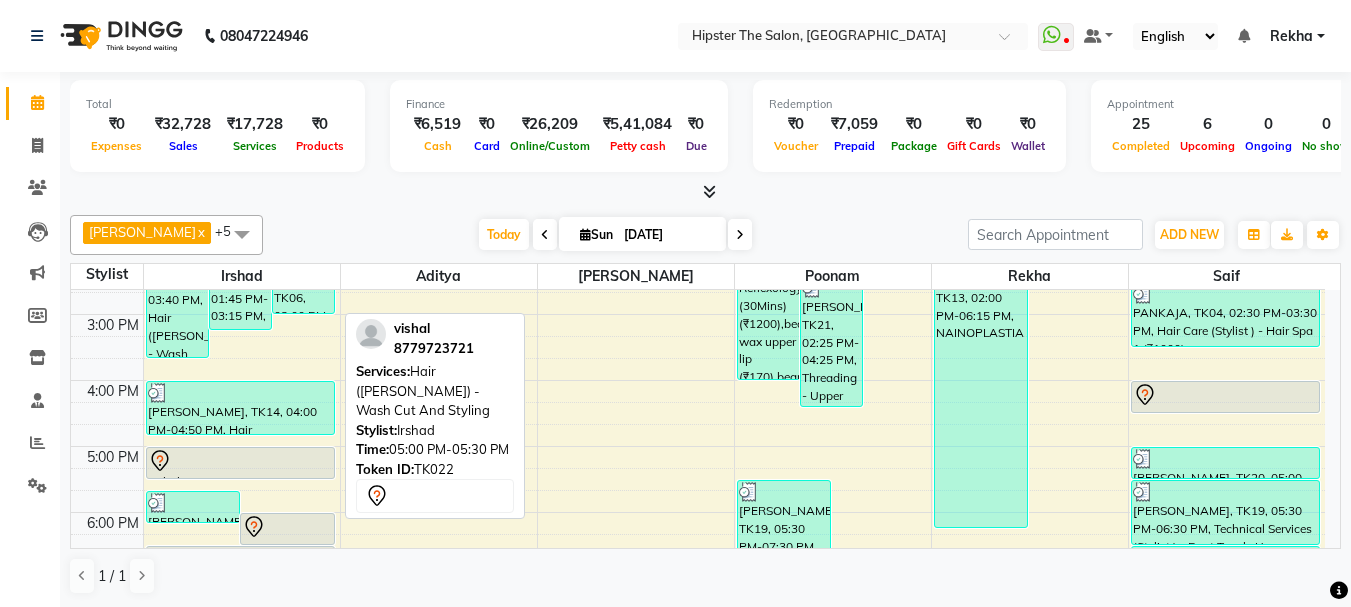 scroll, scrollTop: 467, scrollLeft: 0, axis: vertical 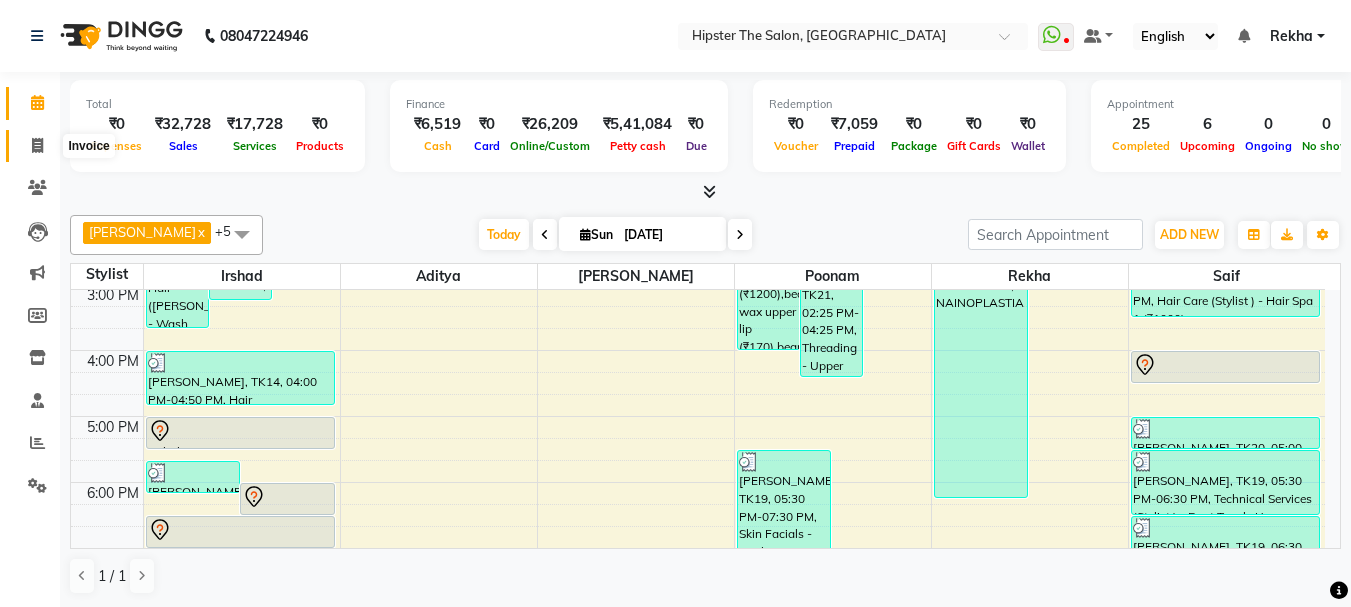 click 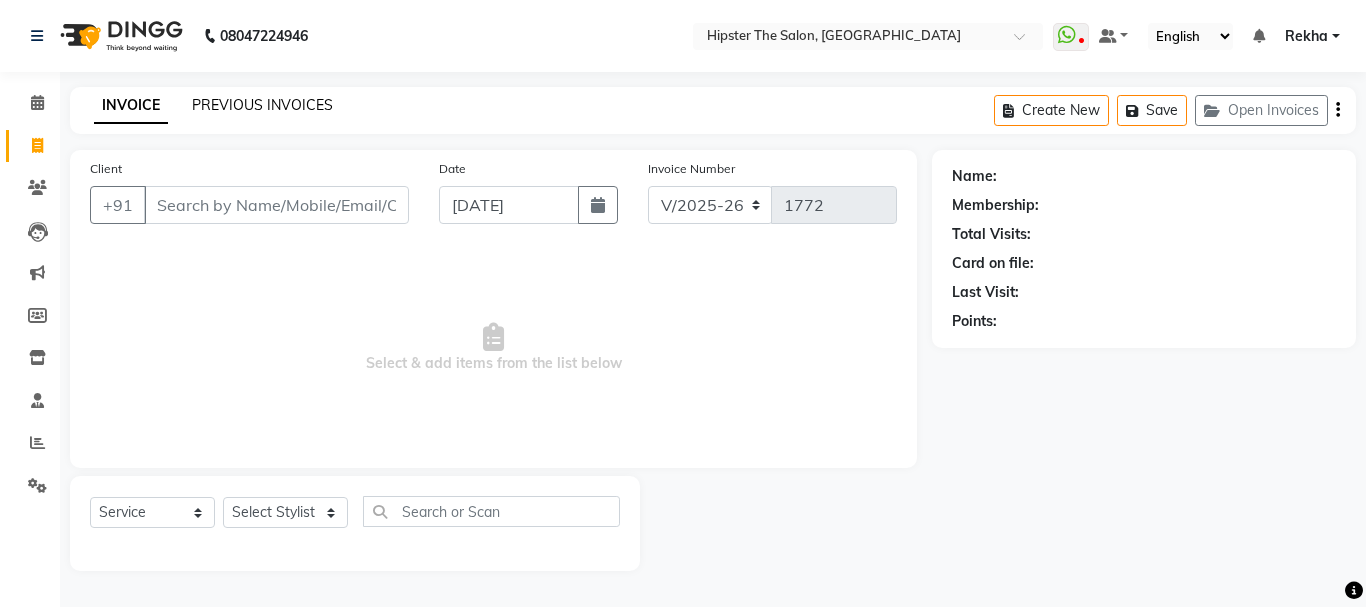 click on "PREVIOUS INVOICES" 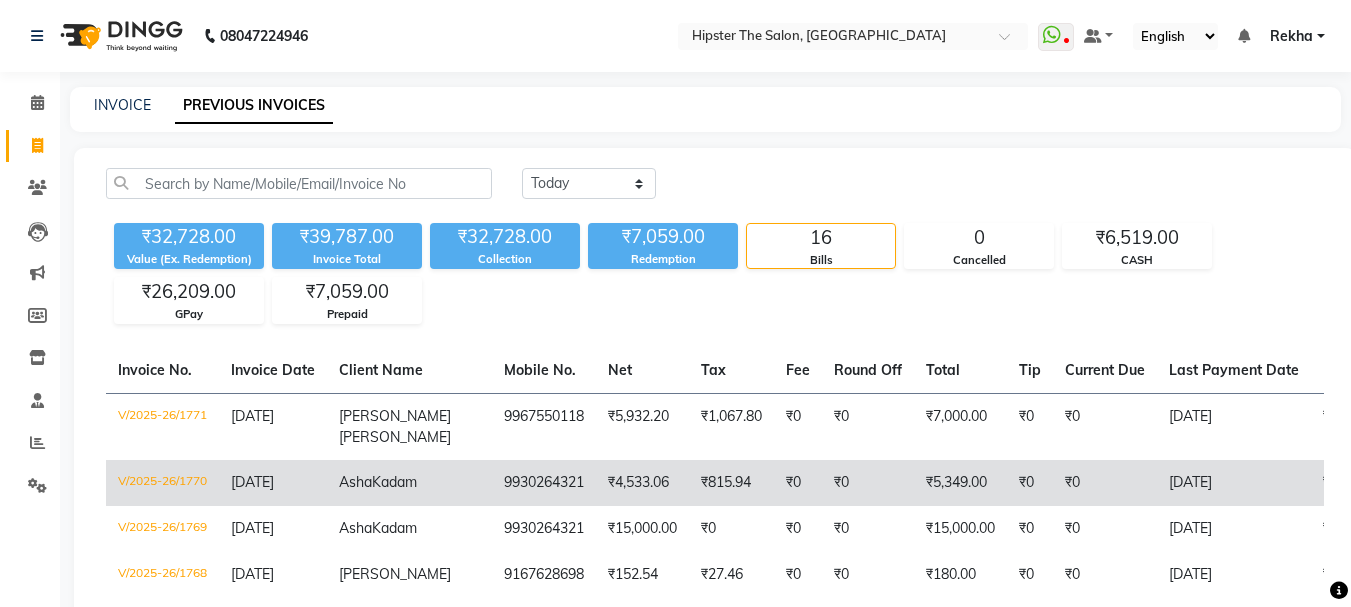 scroll, scrollTop: 787, scrollLeft: 0, axis: vertical 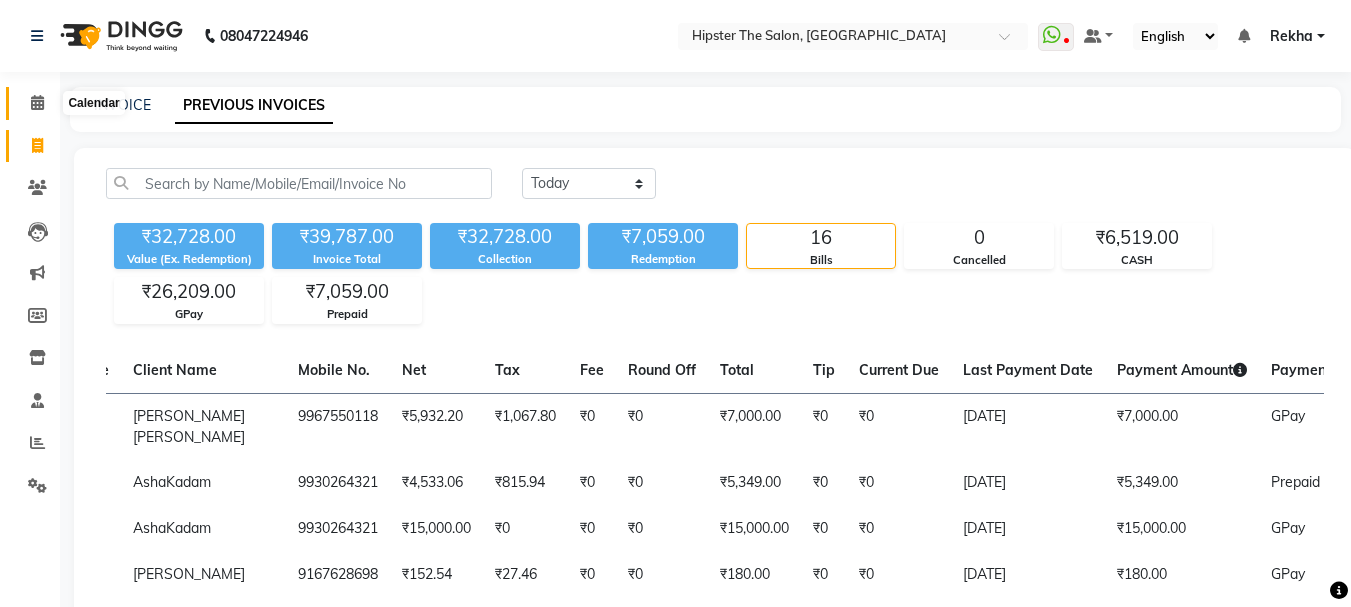 click 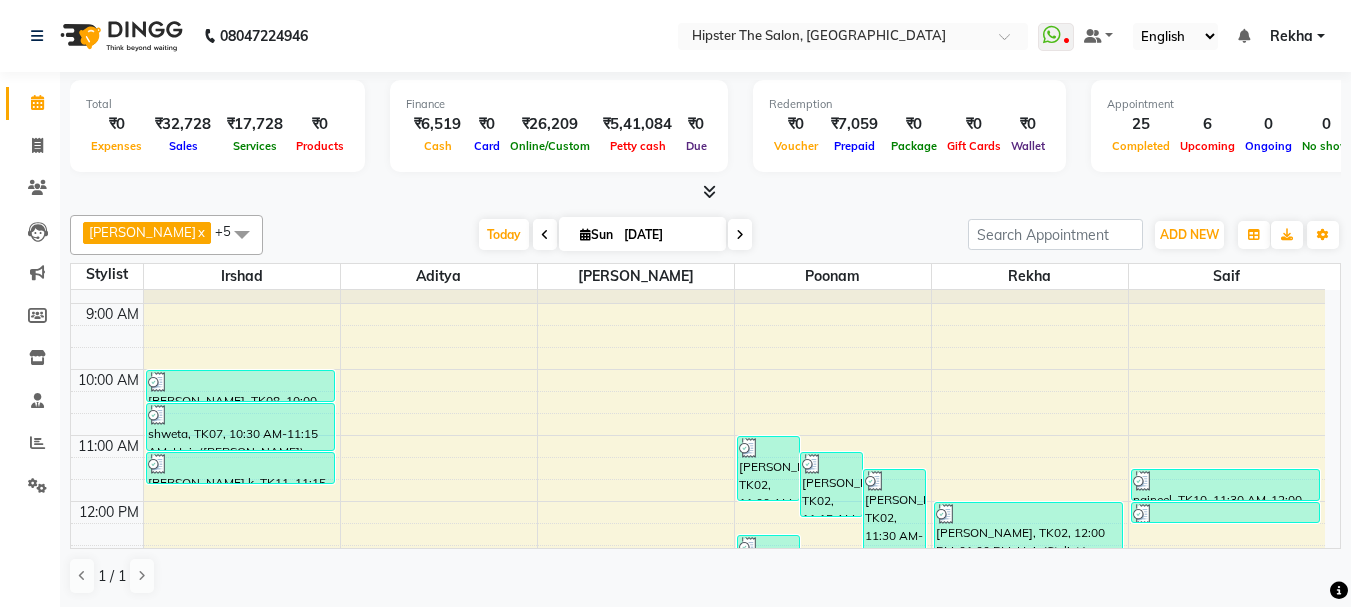 scroll, scrollTop: 51, scrollLeft: 0, axis: vertical 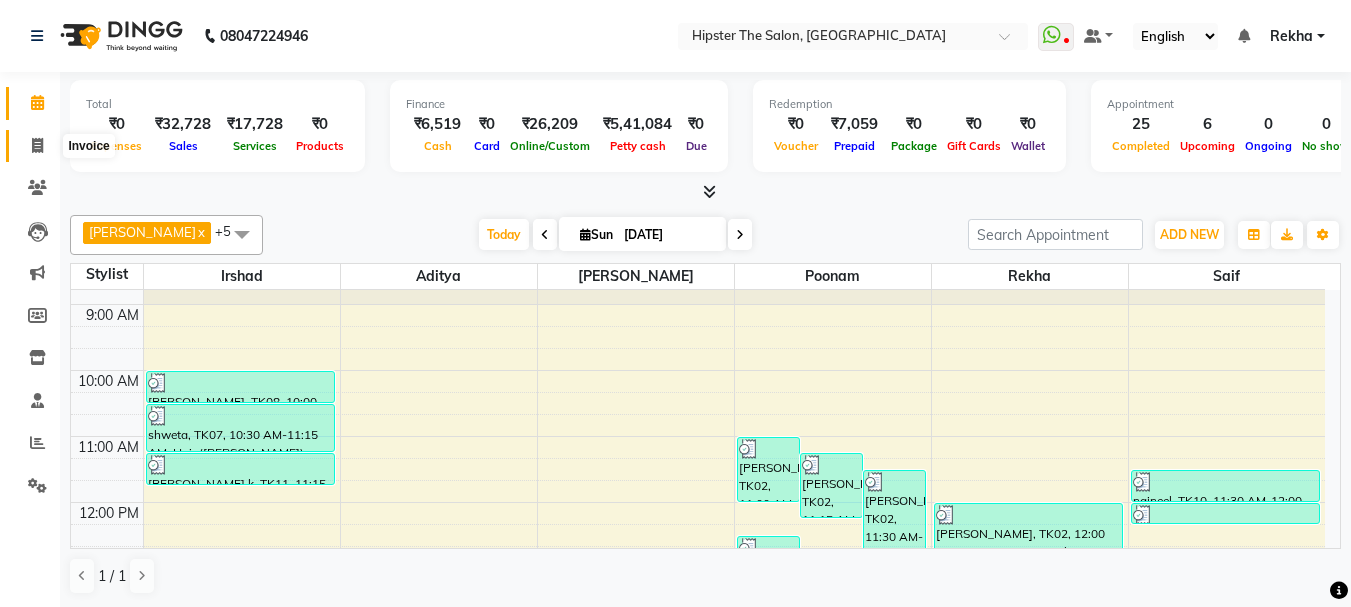 click 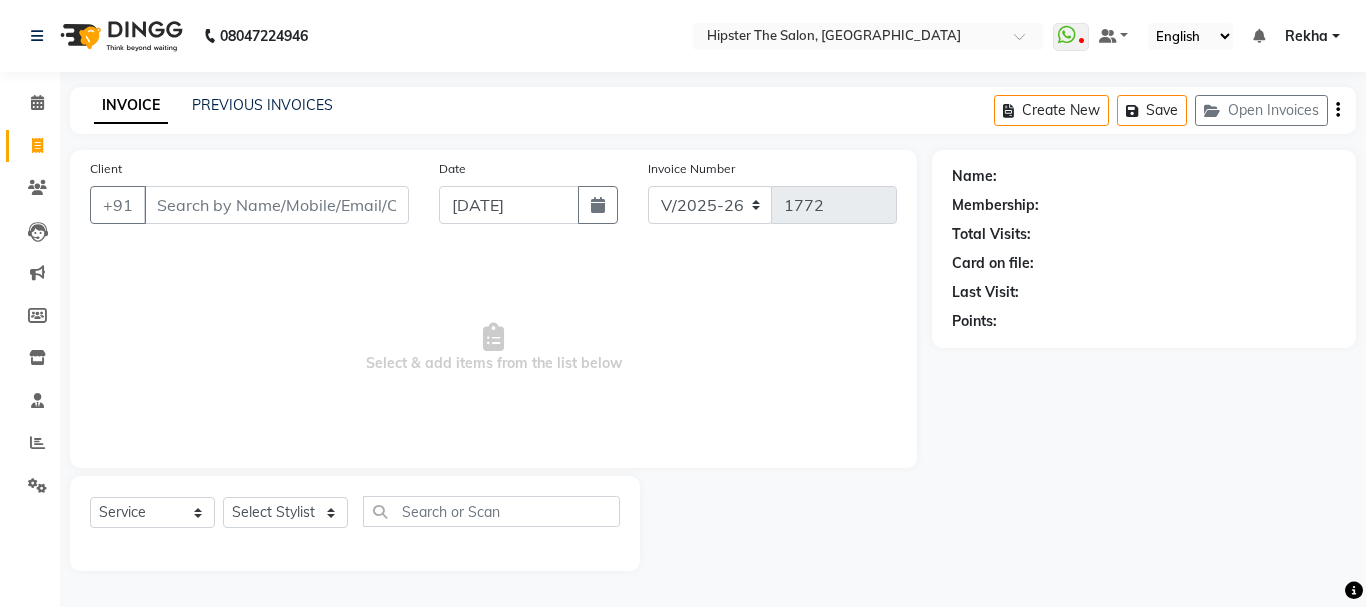 click on "PREVIOUS INVOICES" 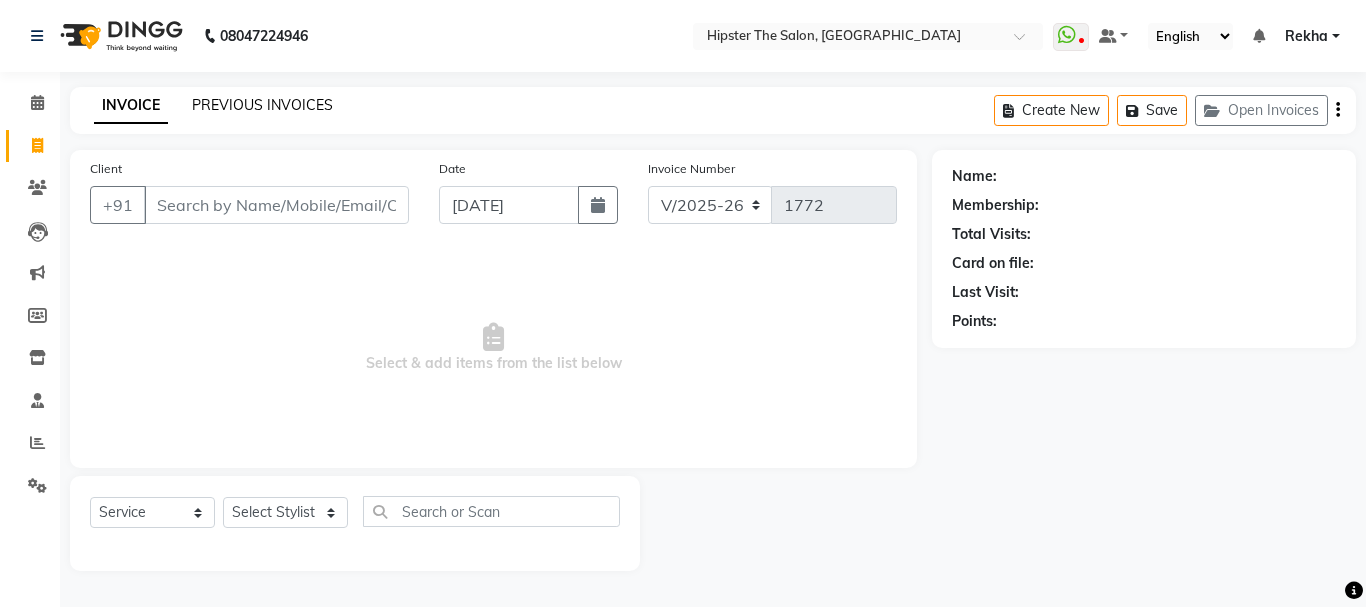 click on "PREVIOUS INVOICES" 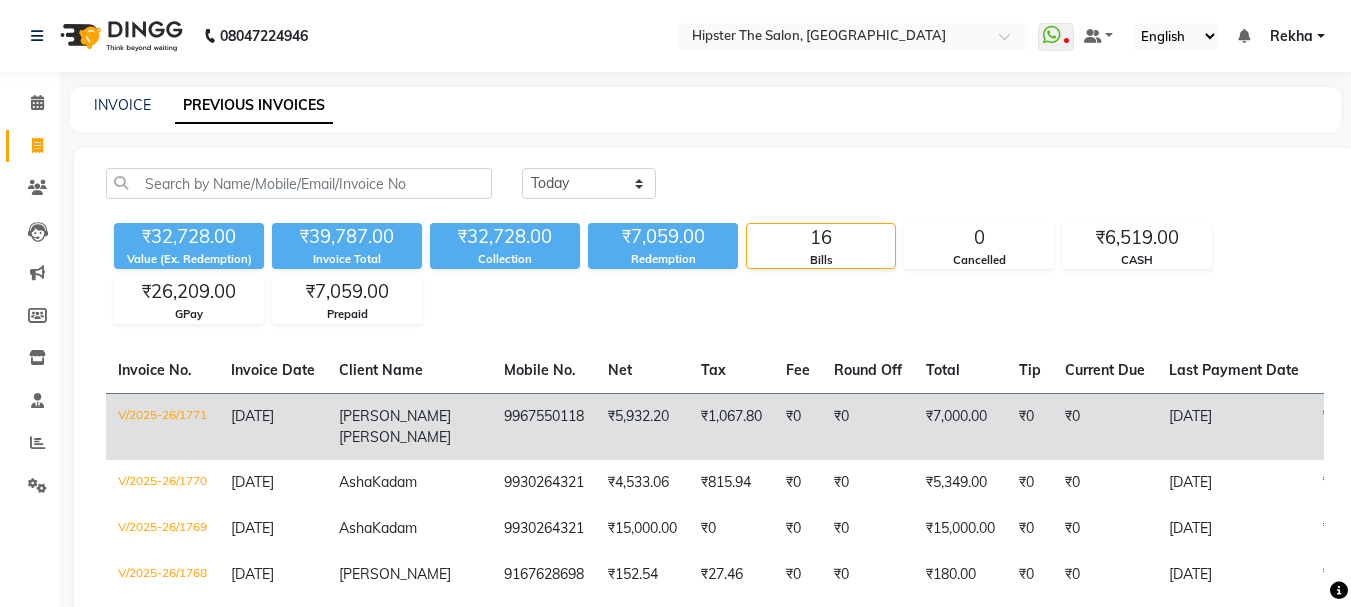 scroll, scrollTop: 787, scrollLeft: 0, axis: vertical 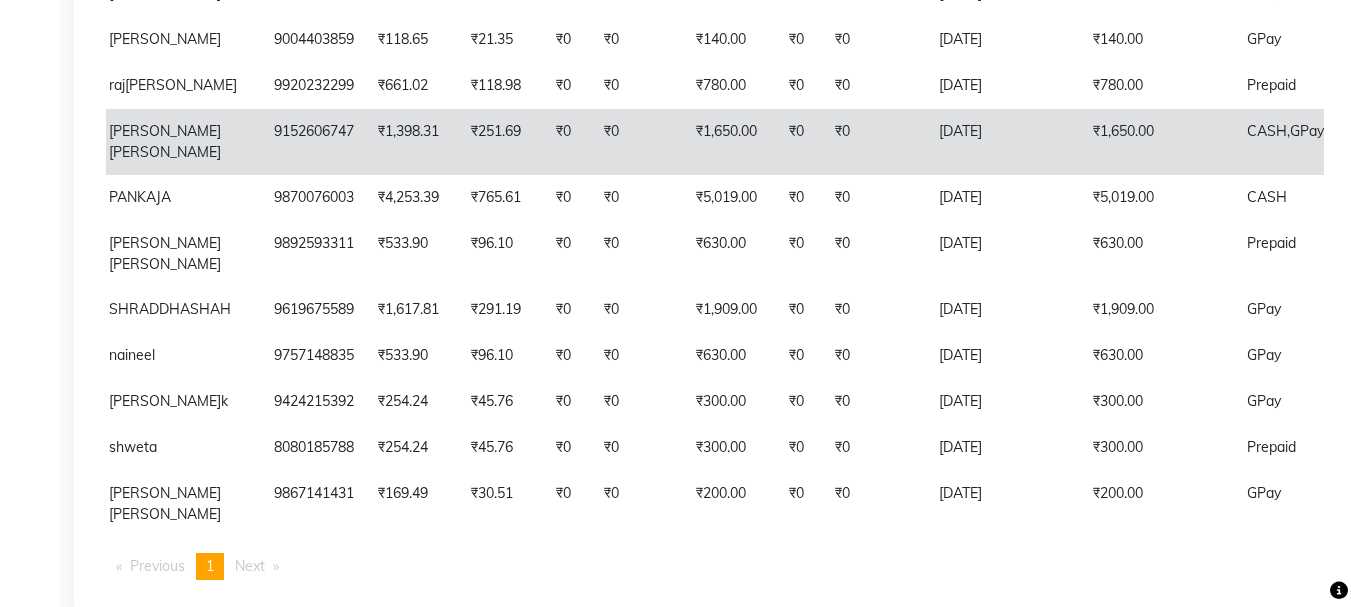 click on "Reji" 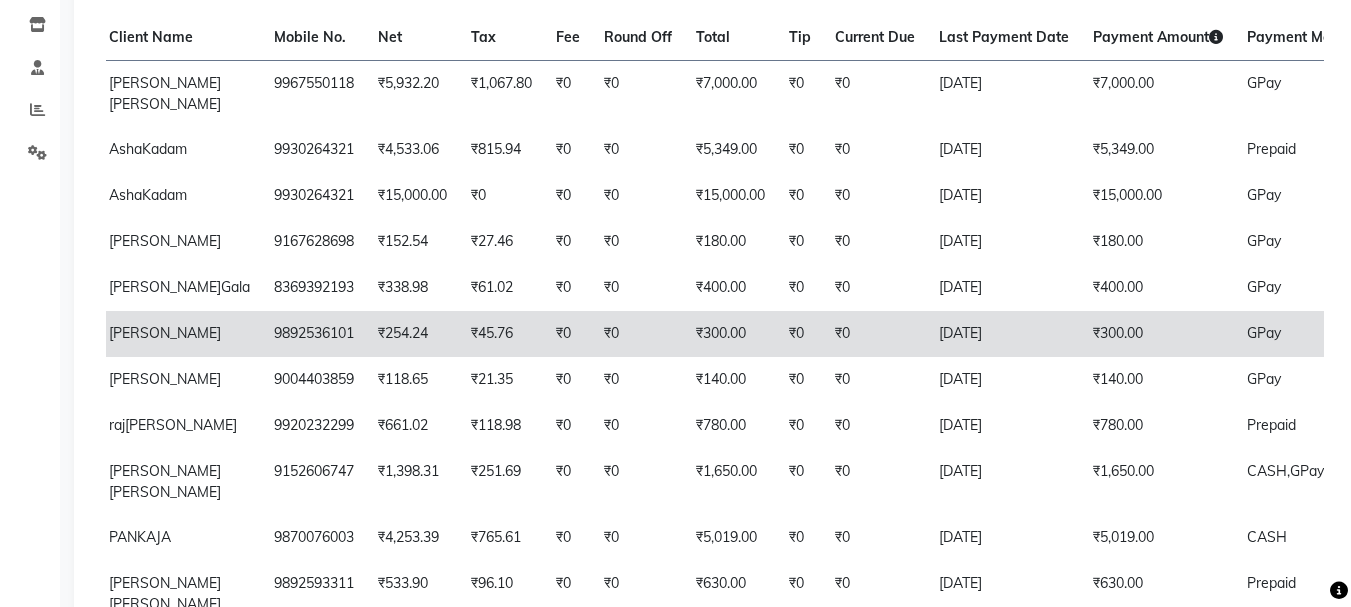 scroll, scrollTop: 0, scrollLeft: 0, axis: both 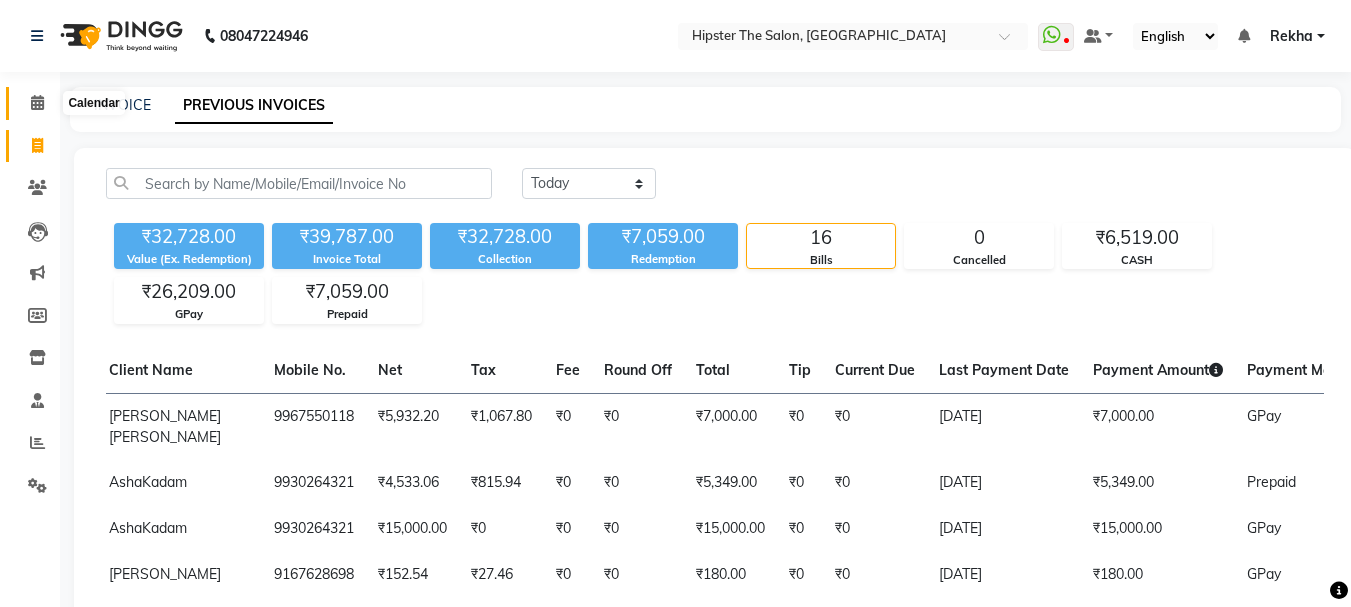 click 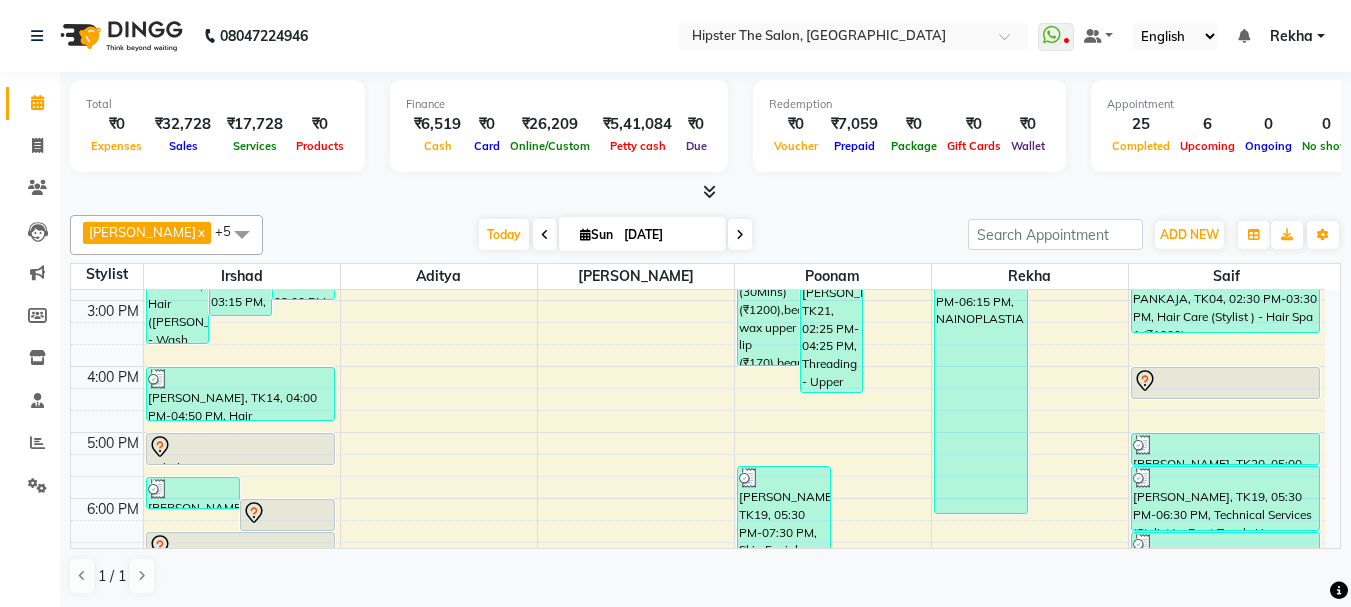 scroll, scrollTop: 507, scrollLeft: 0, axis: vertical 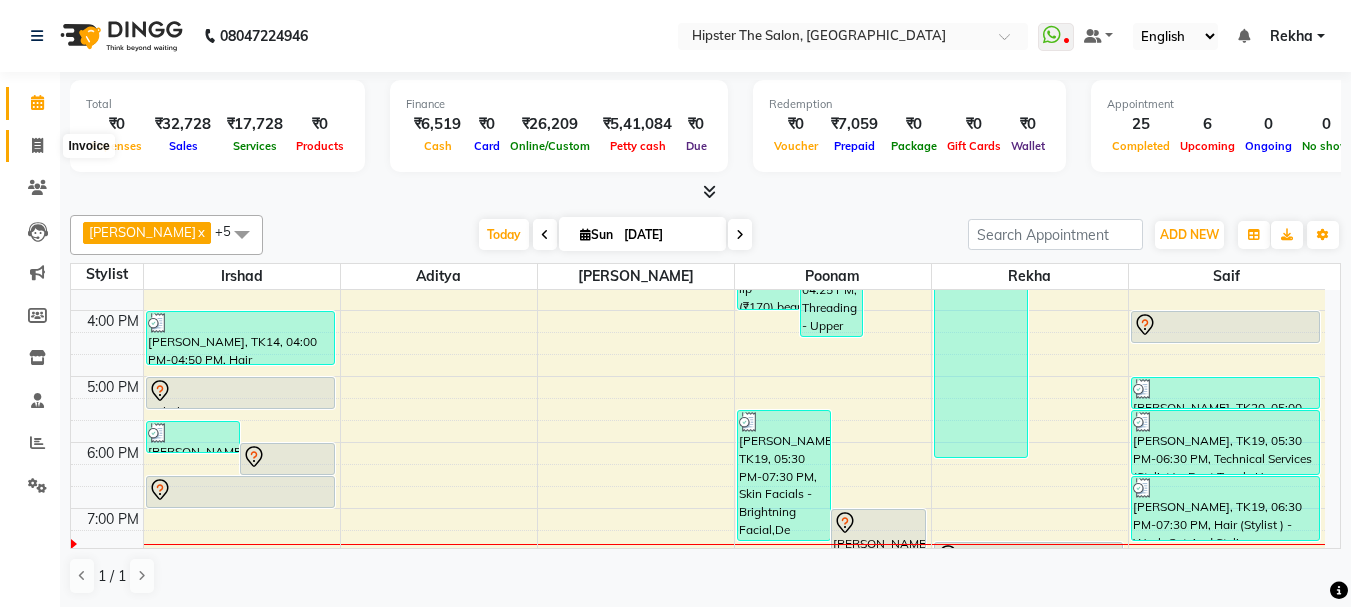 click 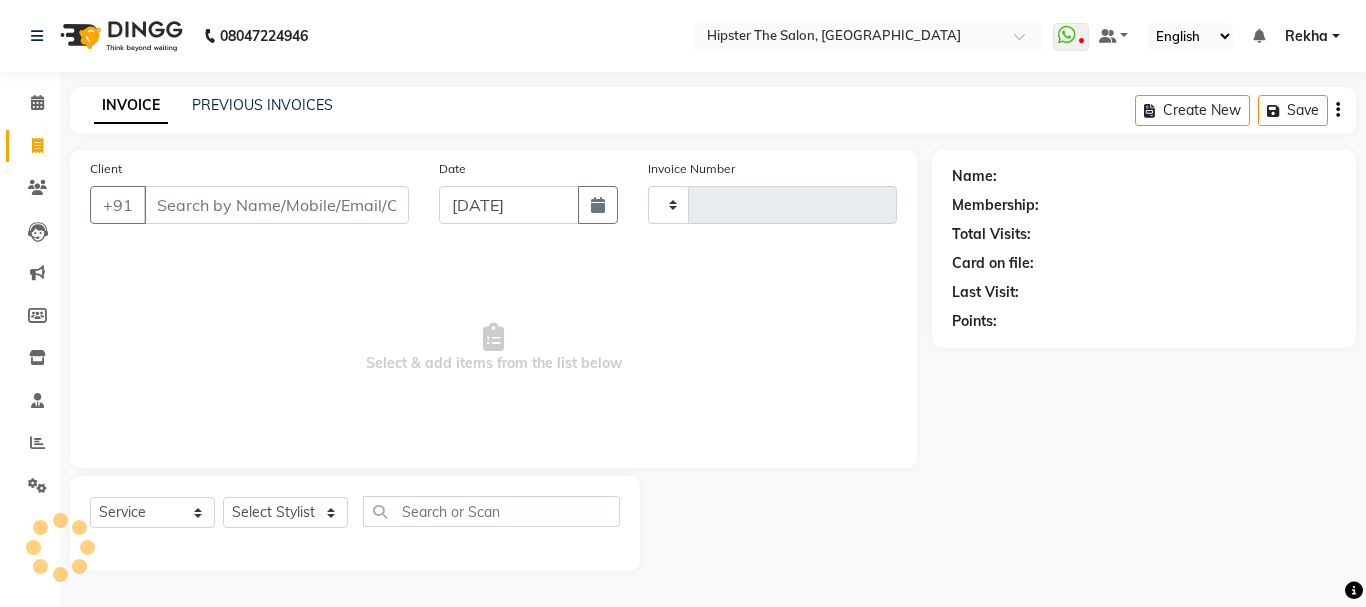 type on "1772" 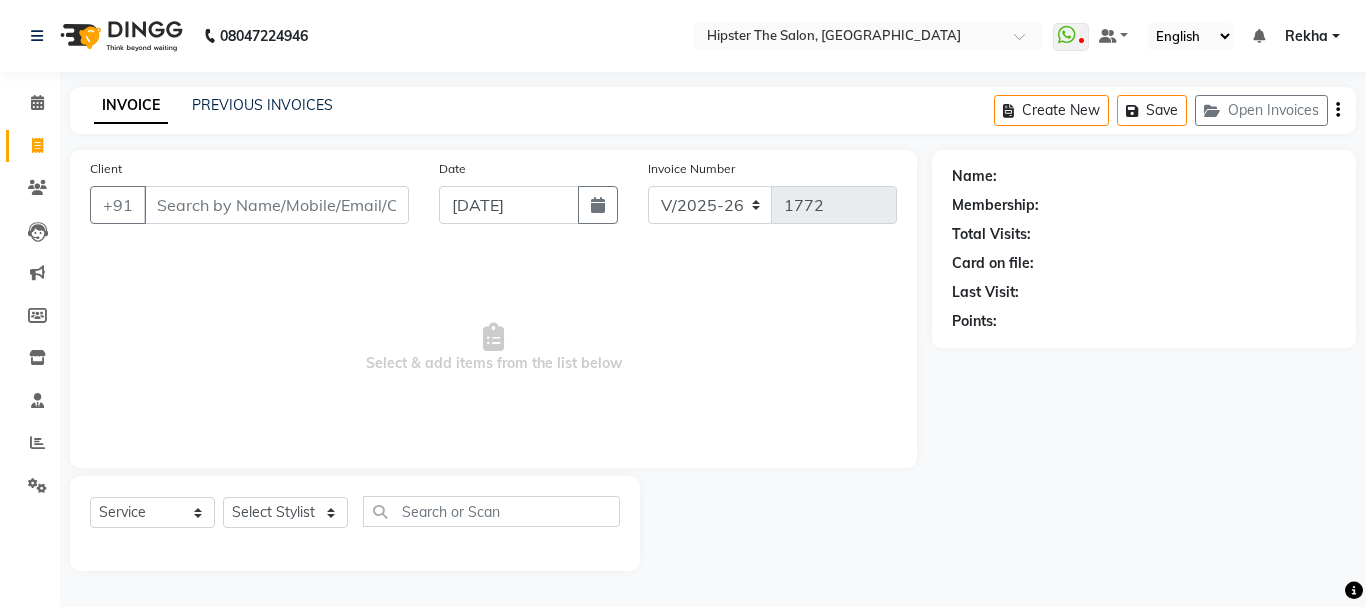 click on "Client" at bounding box center [276, 205] 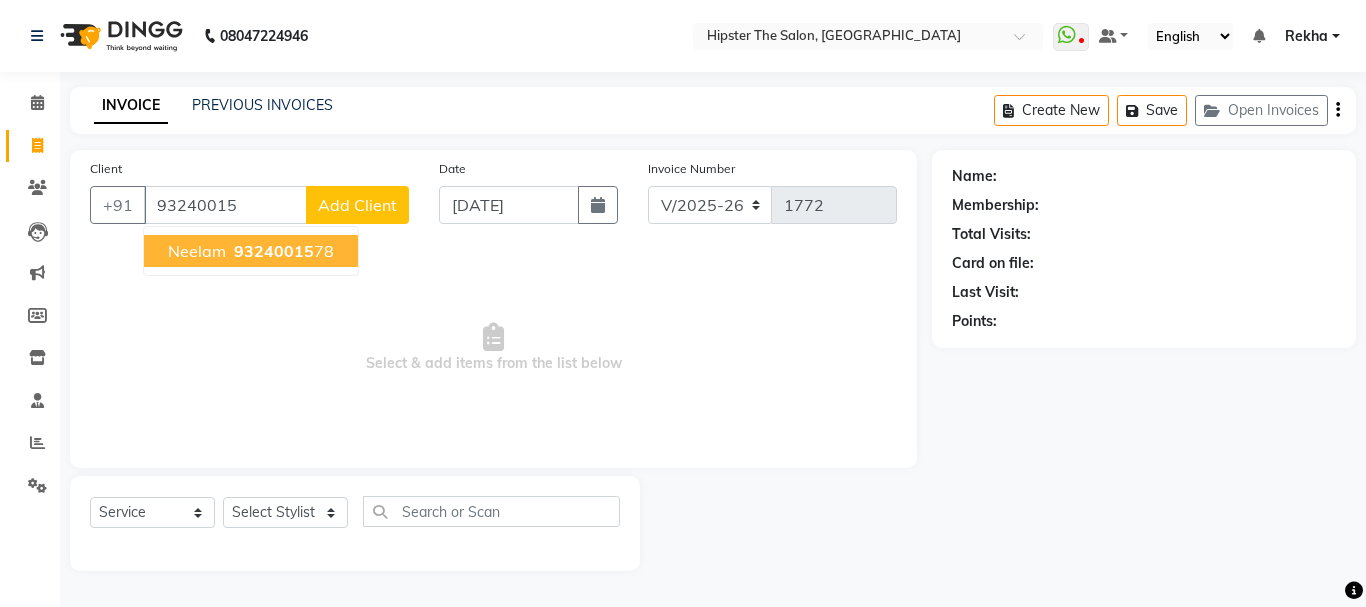 click on "93240015" at bounding box center [274, 251] 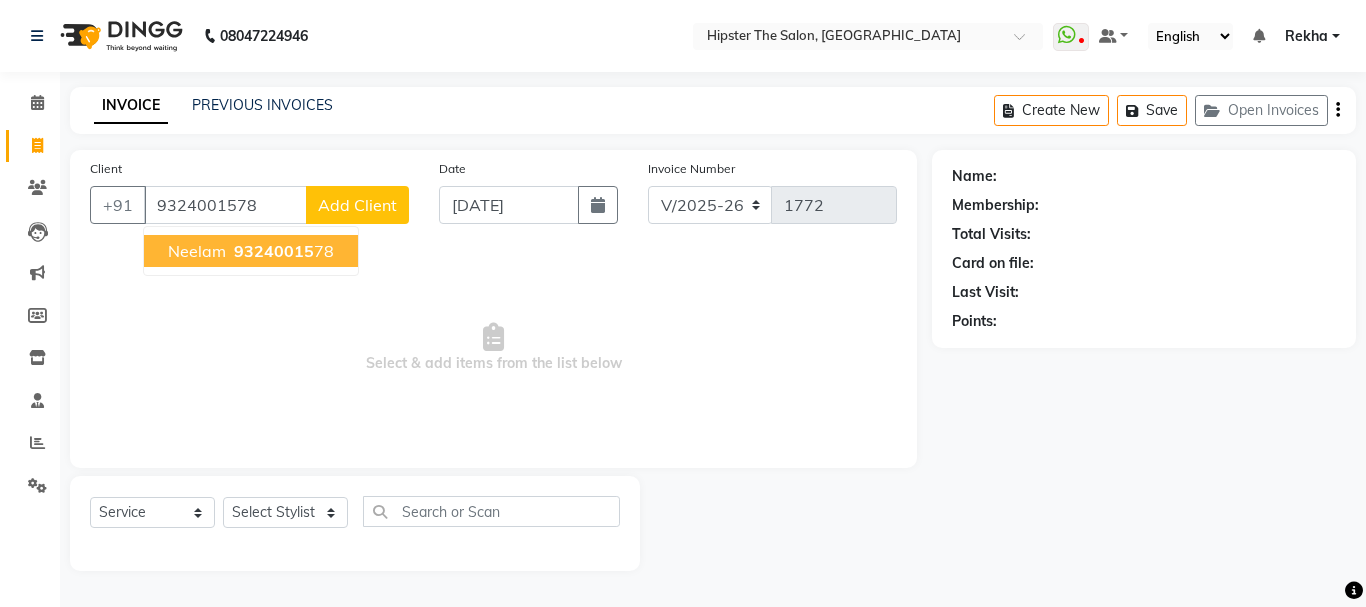 type on "9324001578" 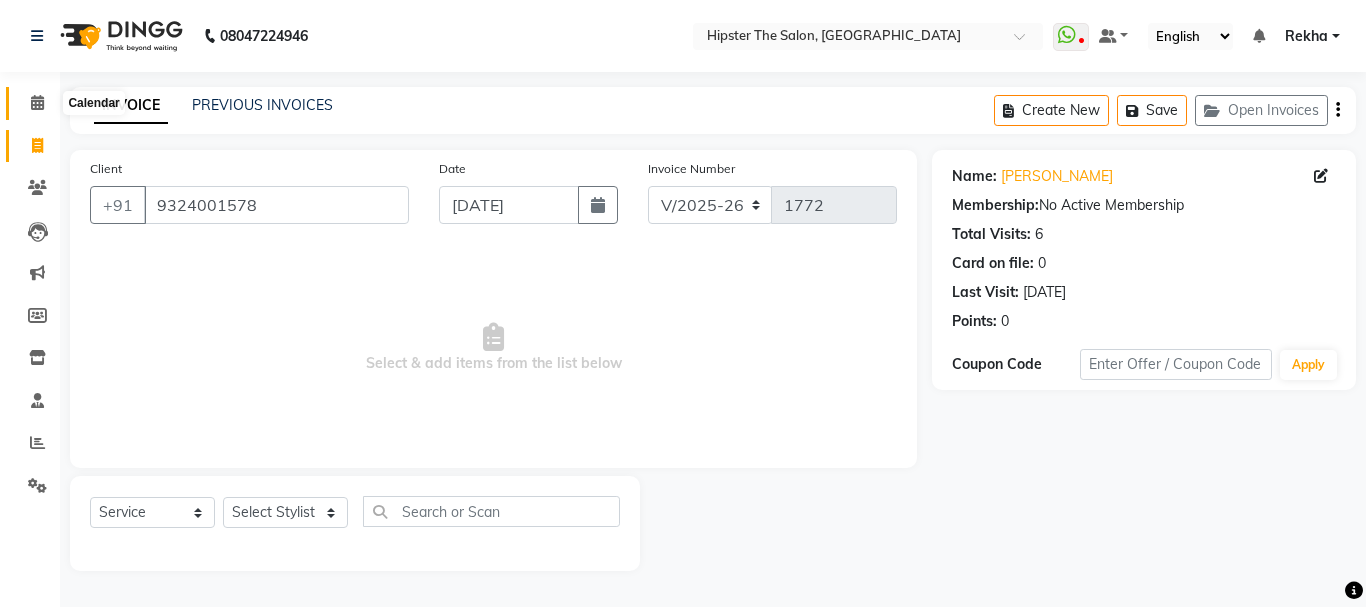 click 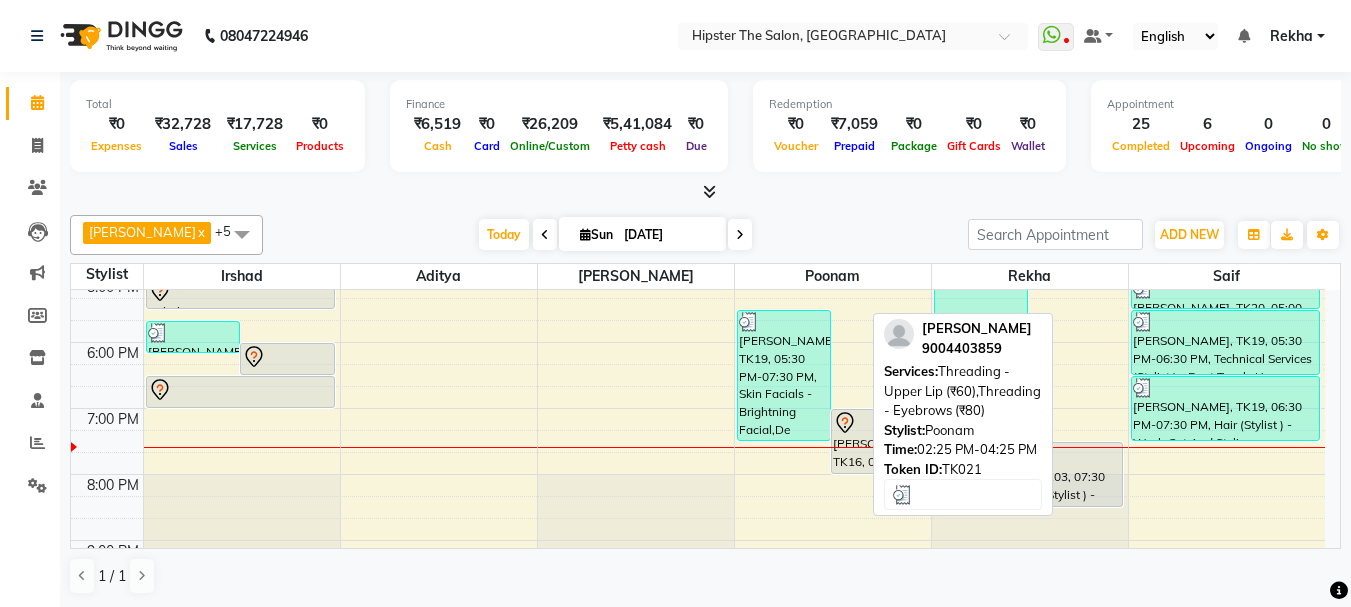 scroll, scrollTop: 600, scrollLeft: 0, axis: vertical 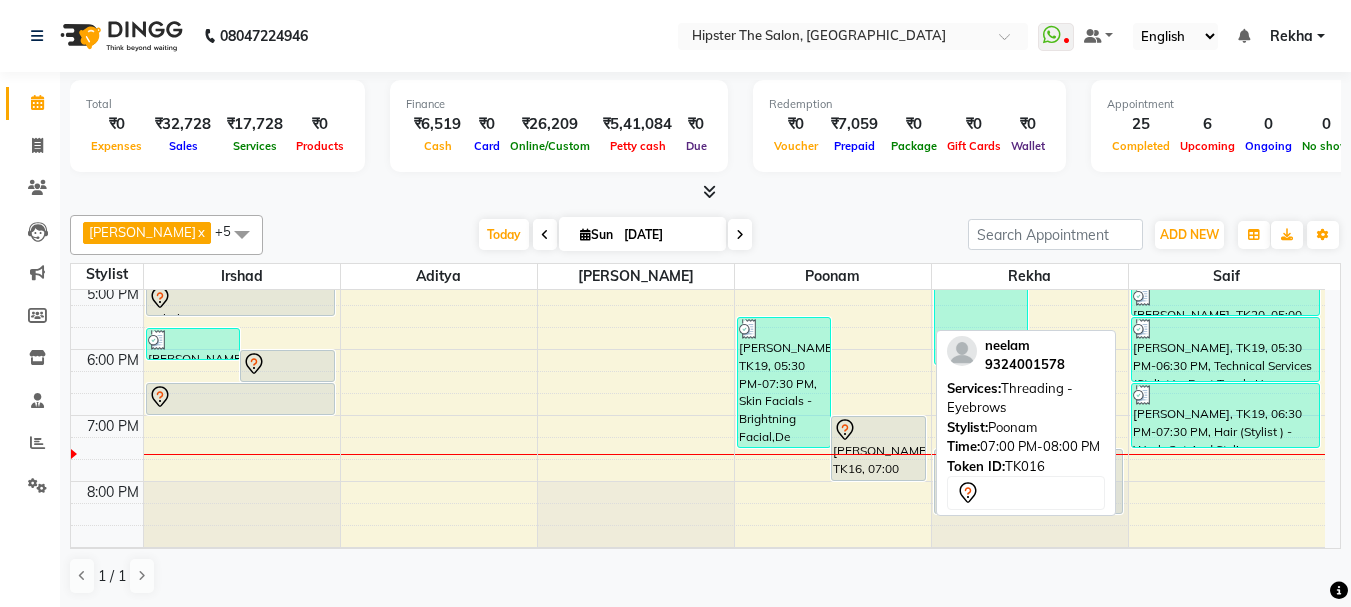 click at bounding box center (878, 430) 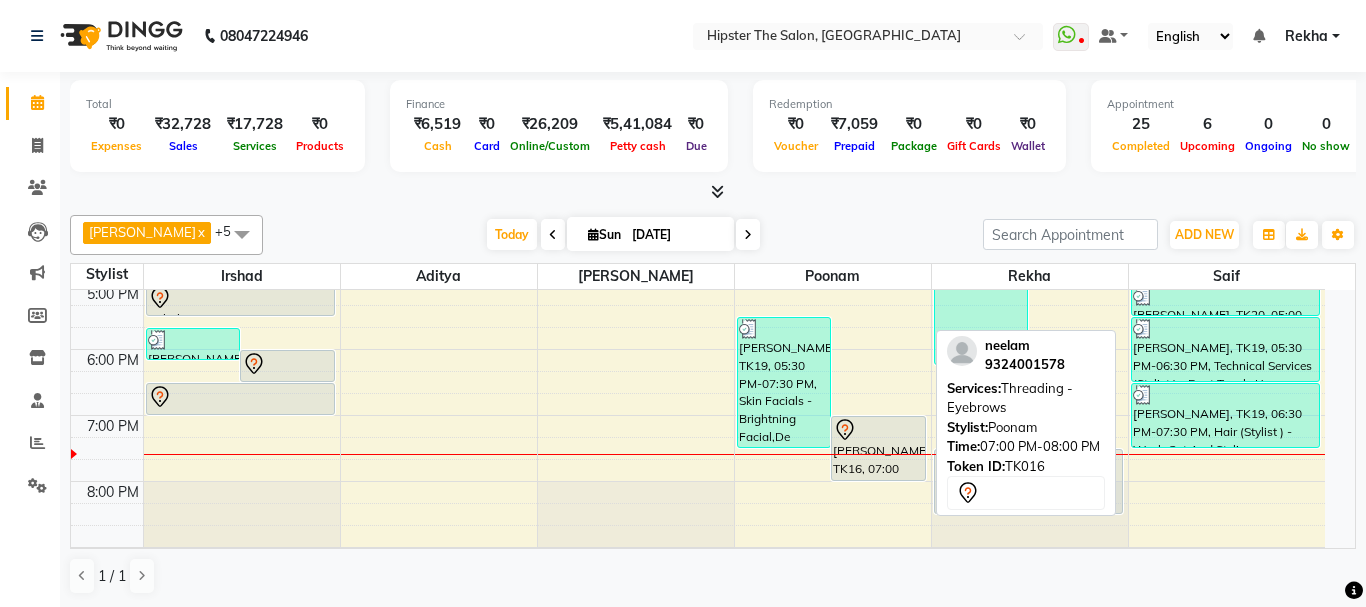 select on "7" 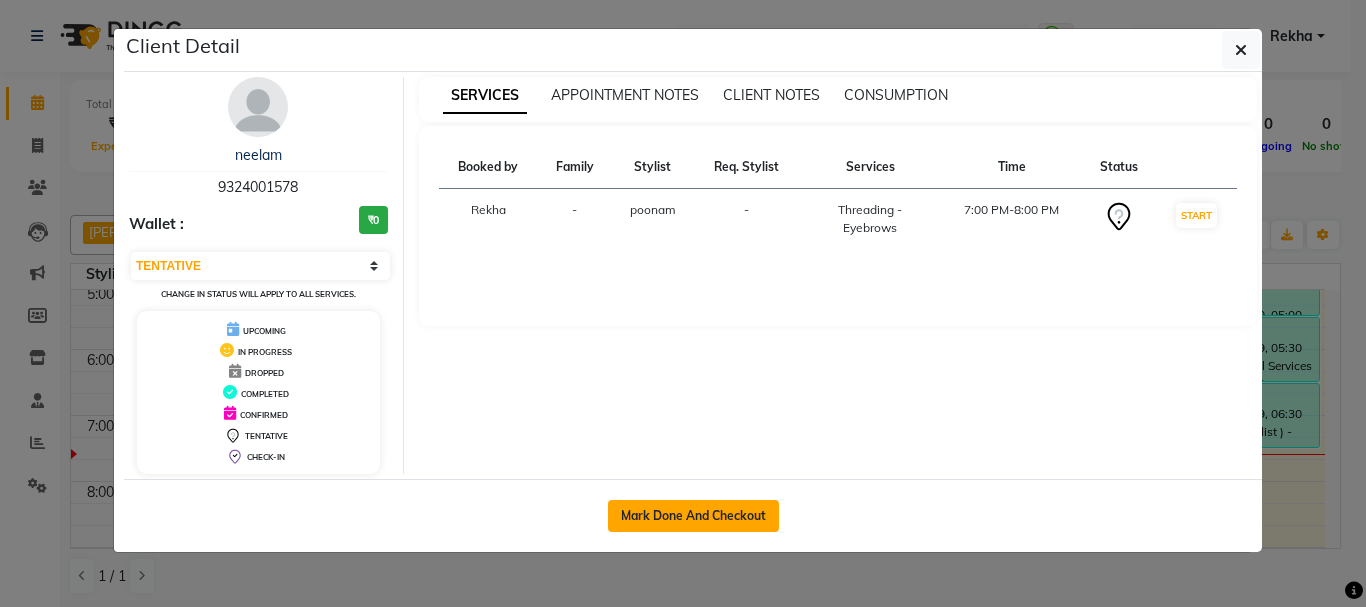 click on "Mark Done And Checkout" 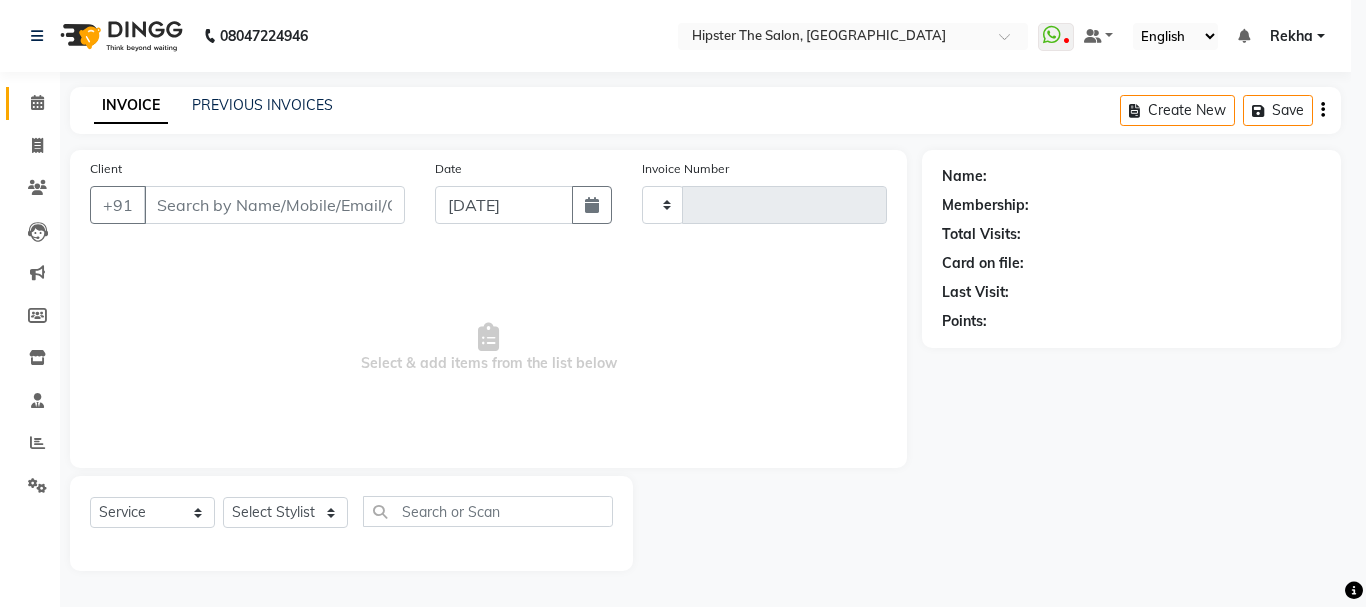 type on "1772" 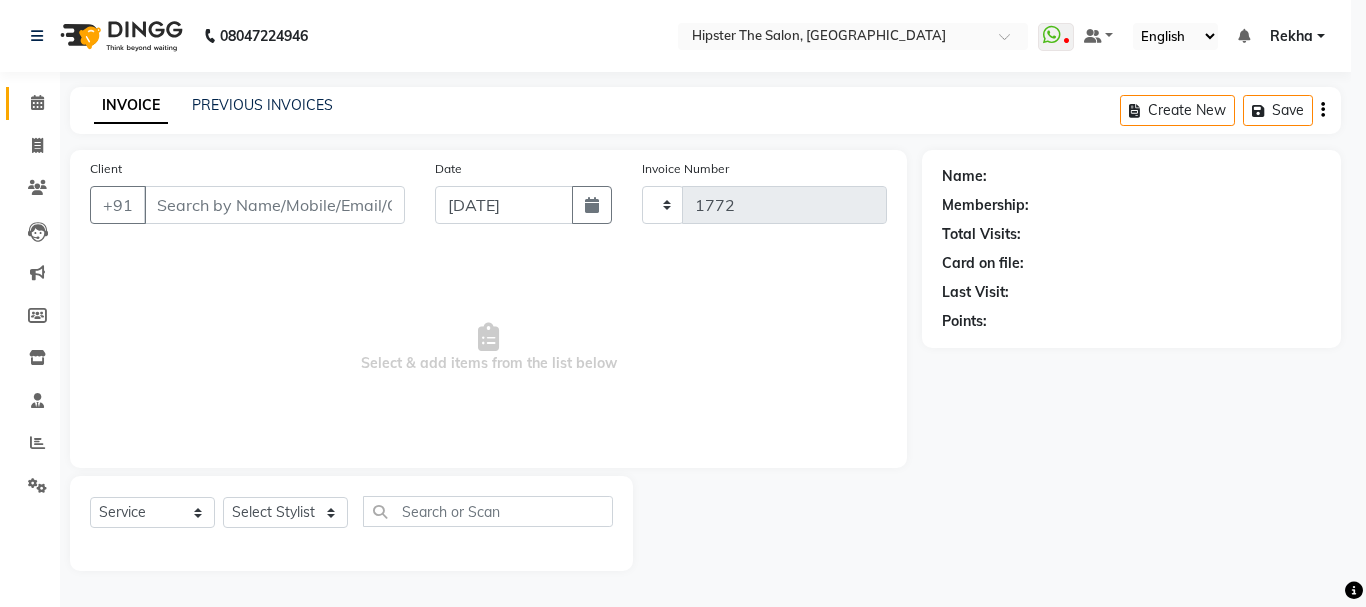 select on "5125" 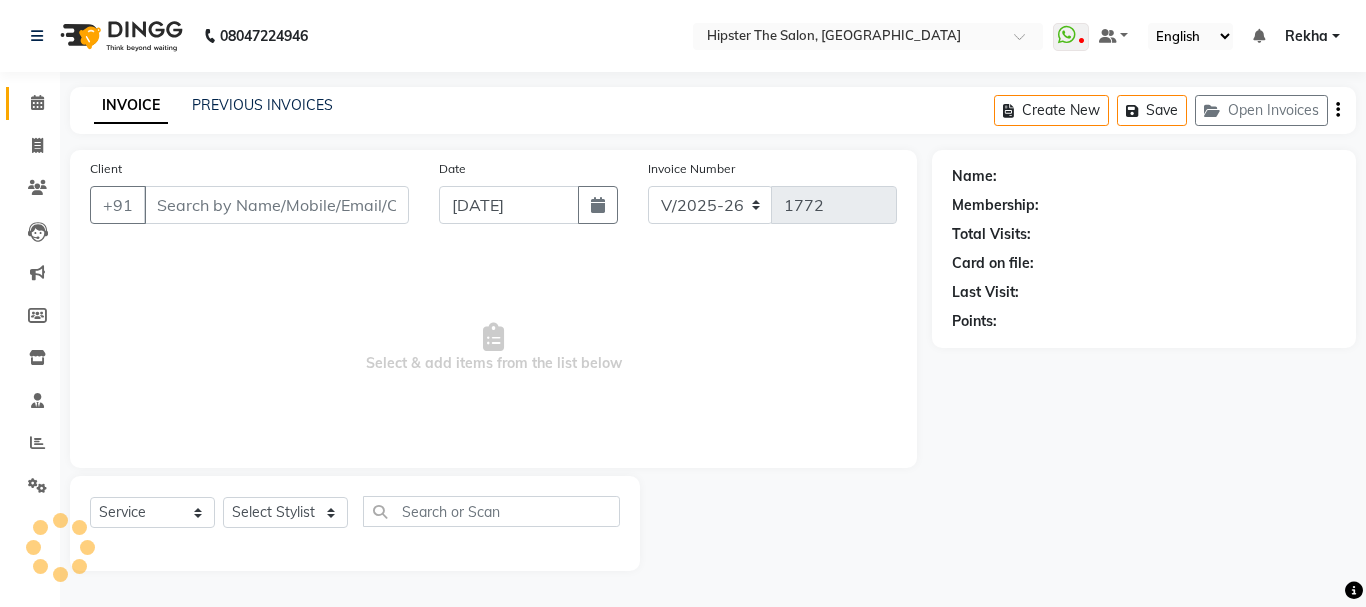 type on "9324001578" 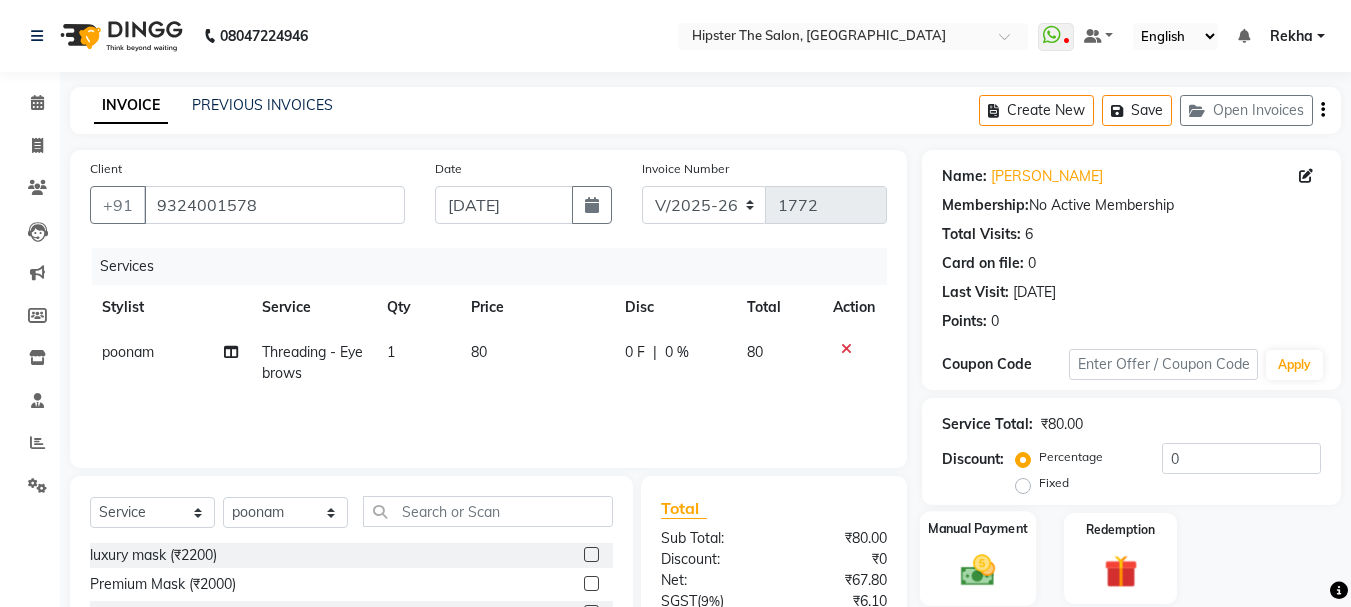 click on "Manual Payment" 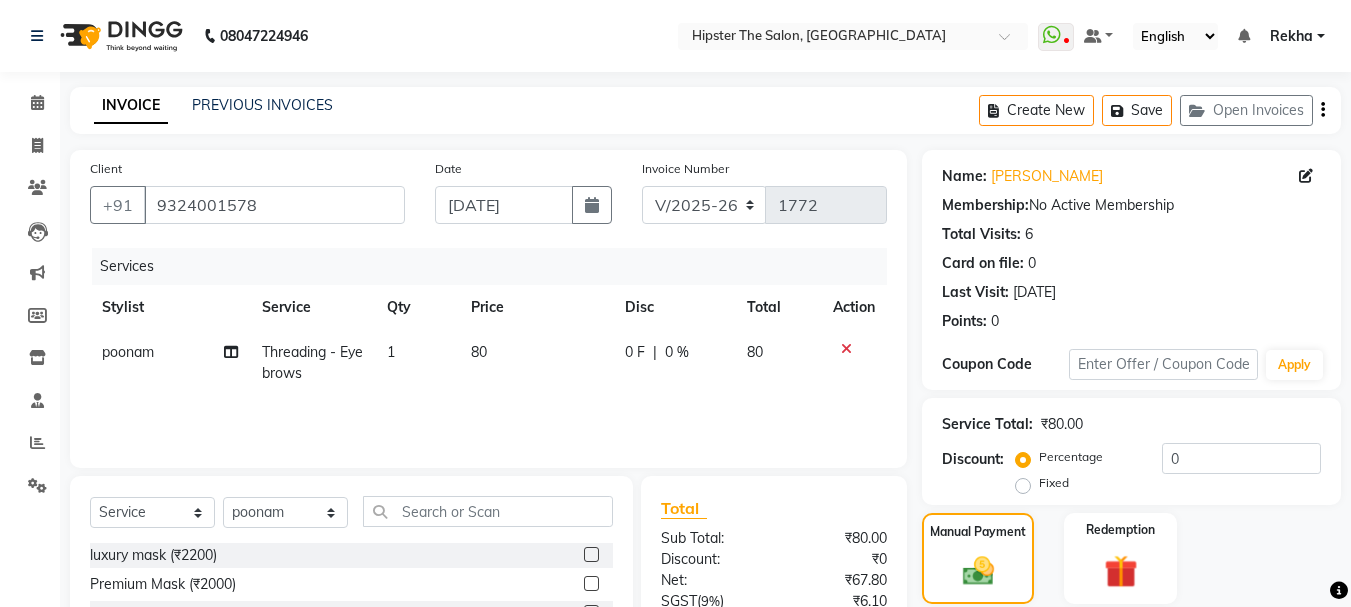 scroll, scrollTop: 196, scrollLeft: 0, axis: vertical 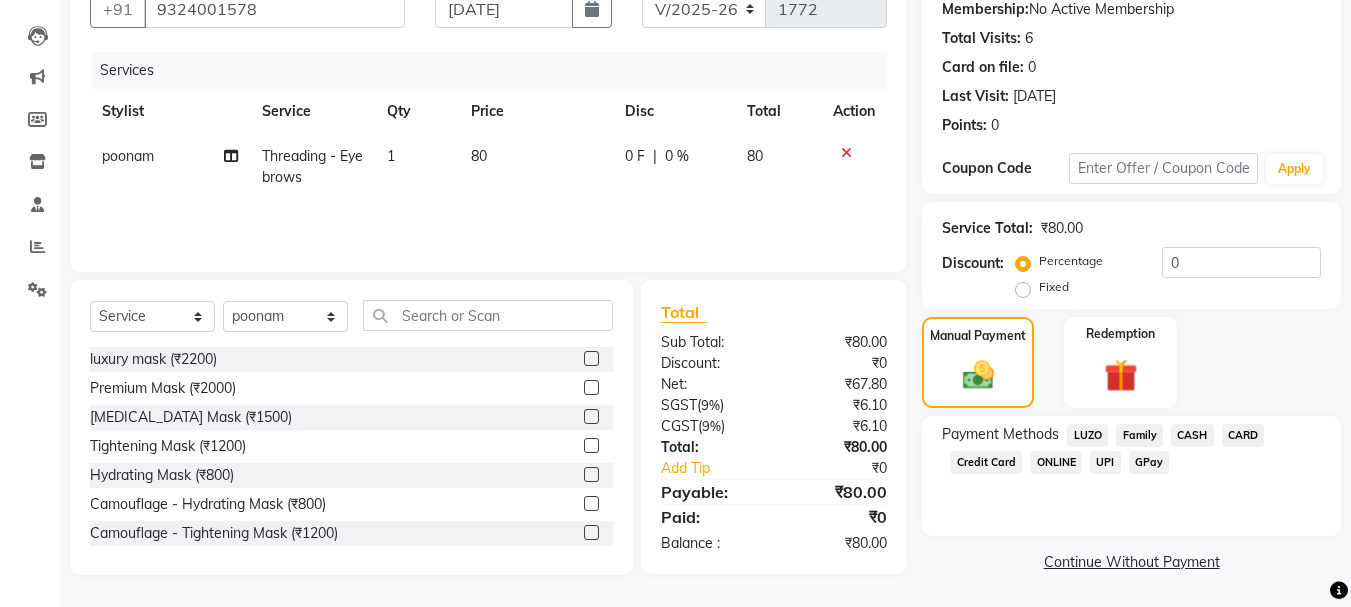 click on "GPay" 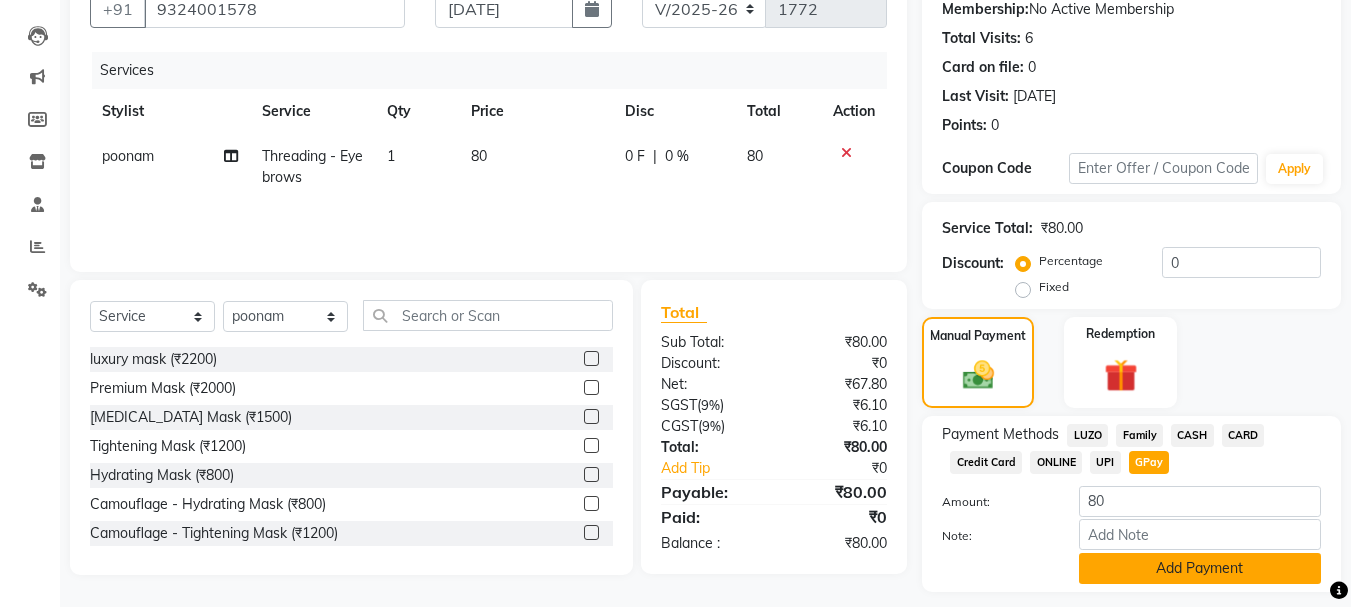 click on "Add Payment" 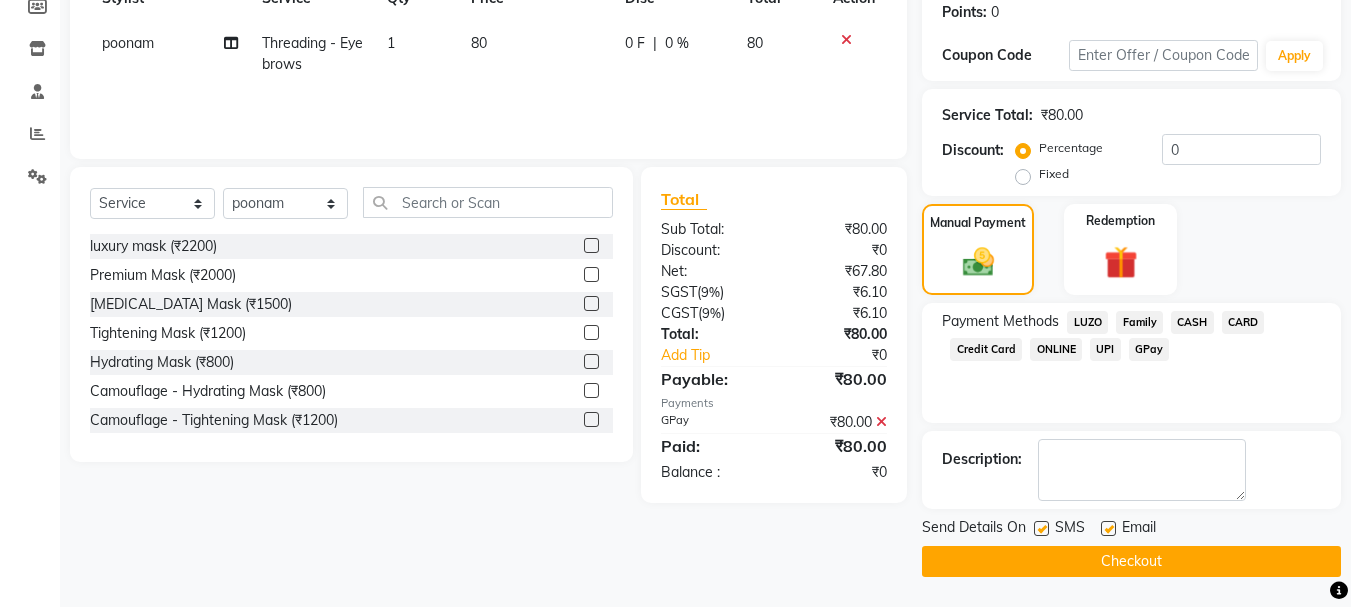 scroll, scrollTop: 0, scrollLeft: 0, axis: both 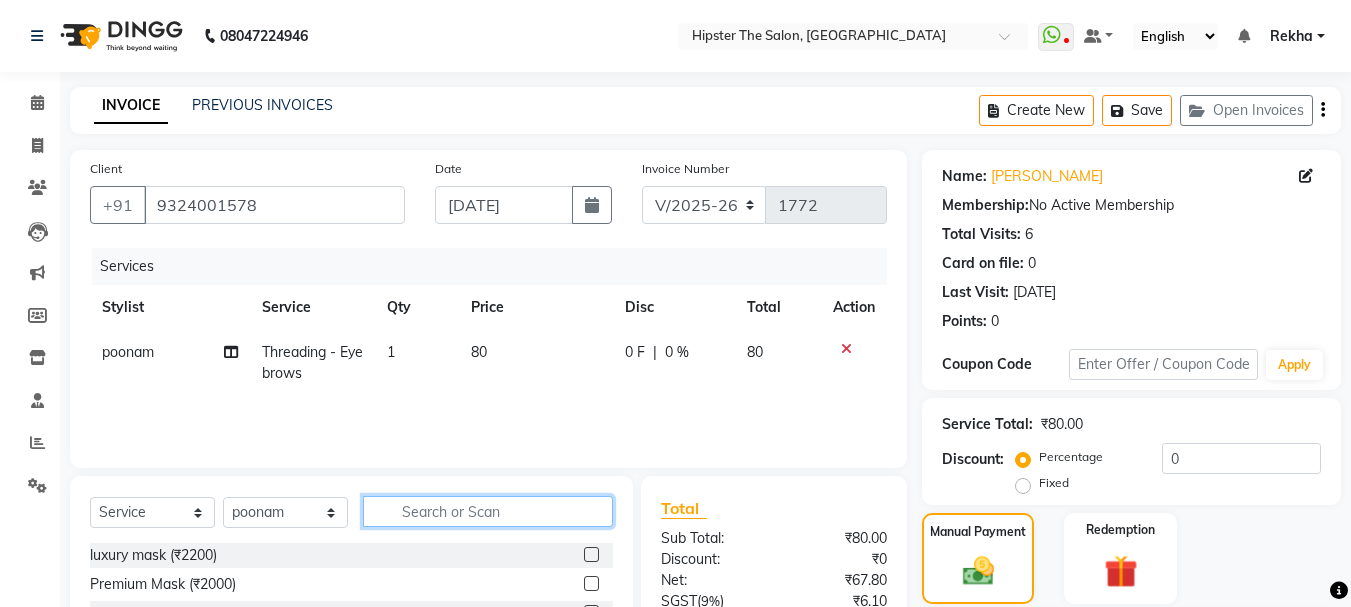 click 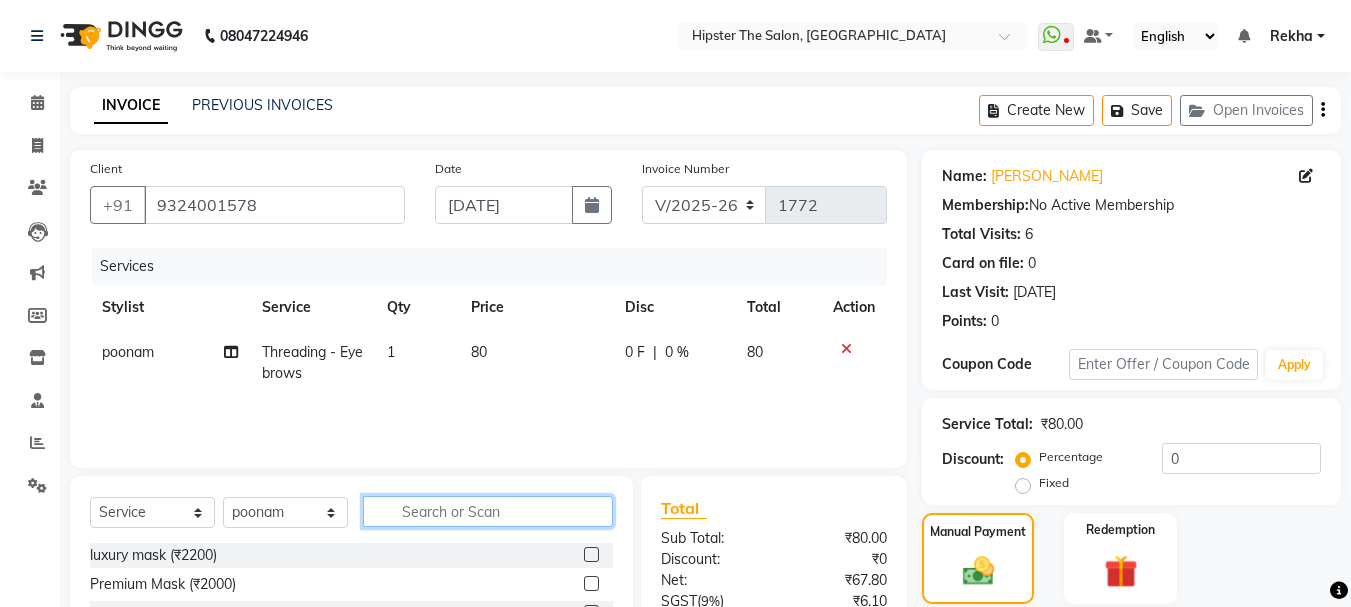 click 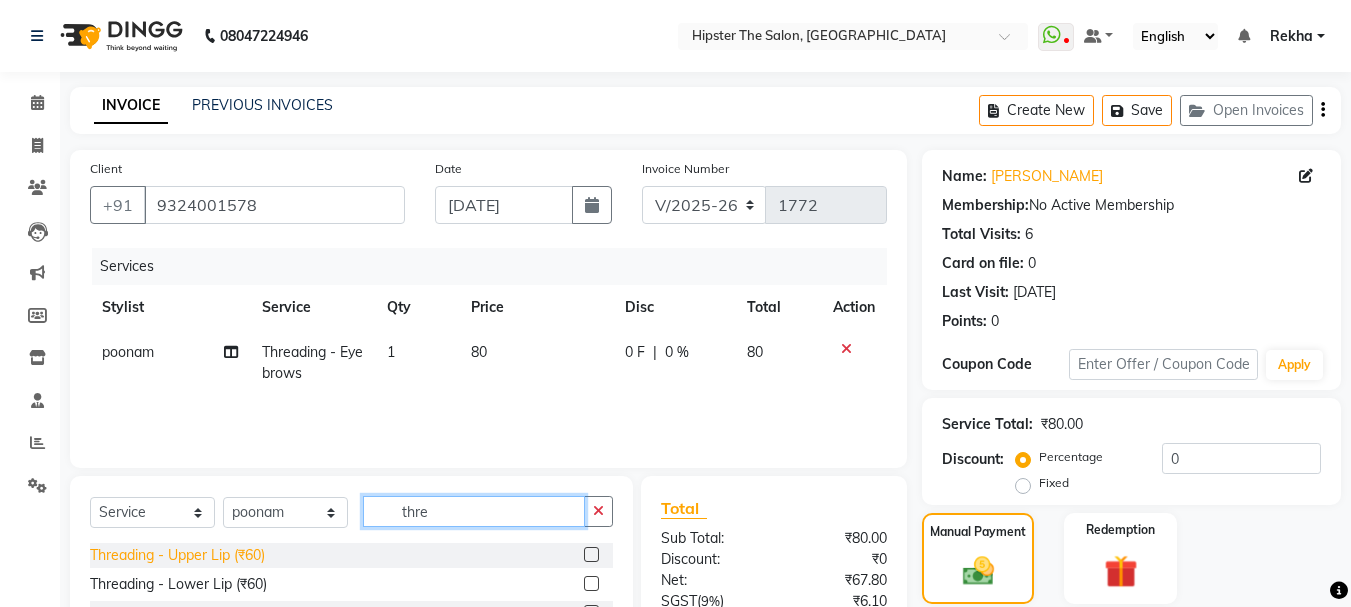 type on "thre" 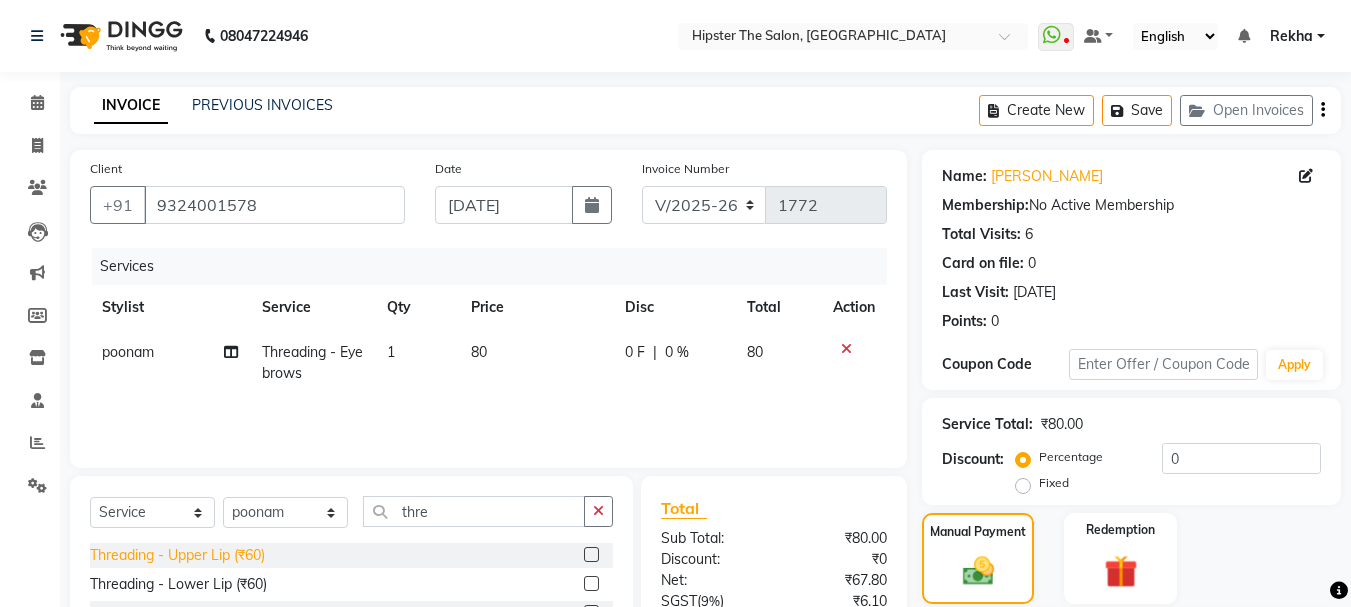 click on "Threading - Upper Lip (₹60)" 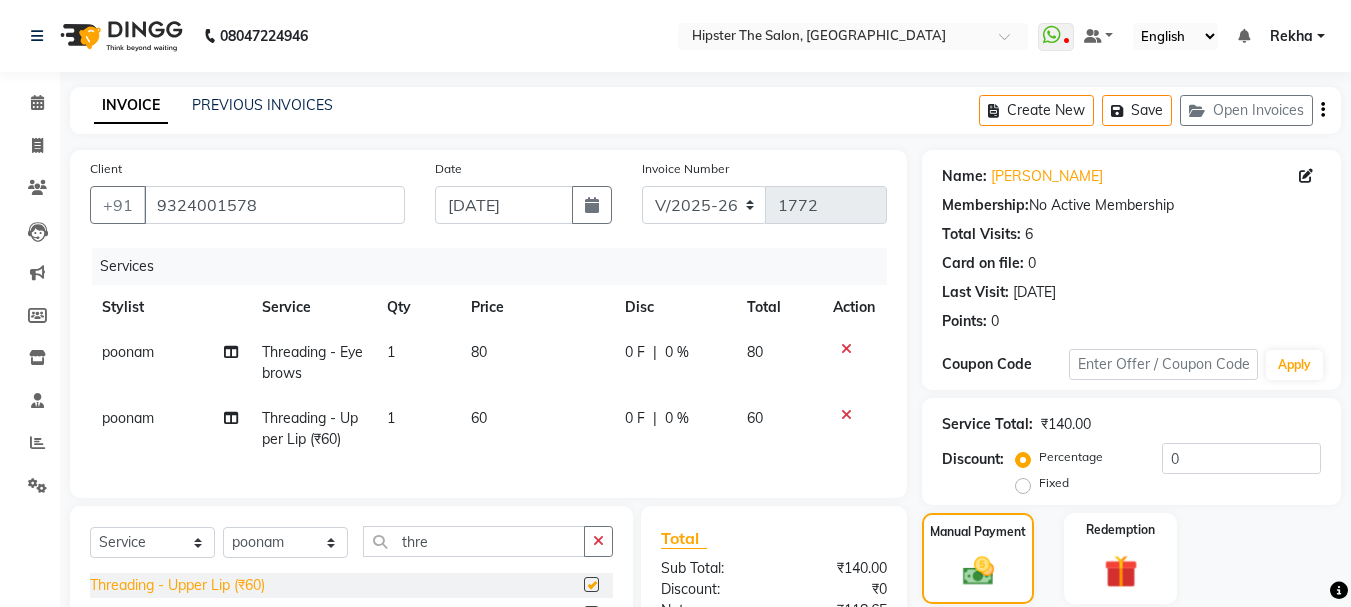 checkbox on "false" 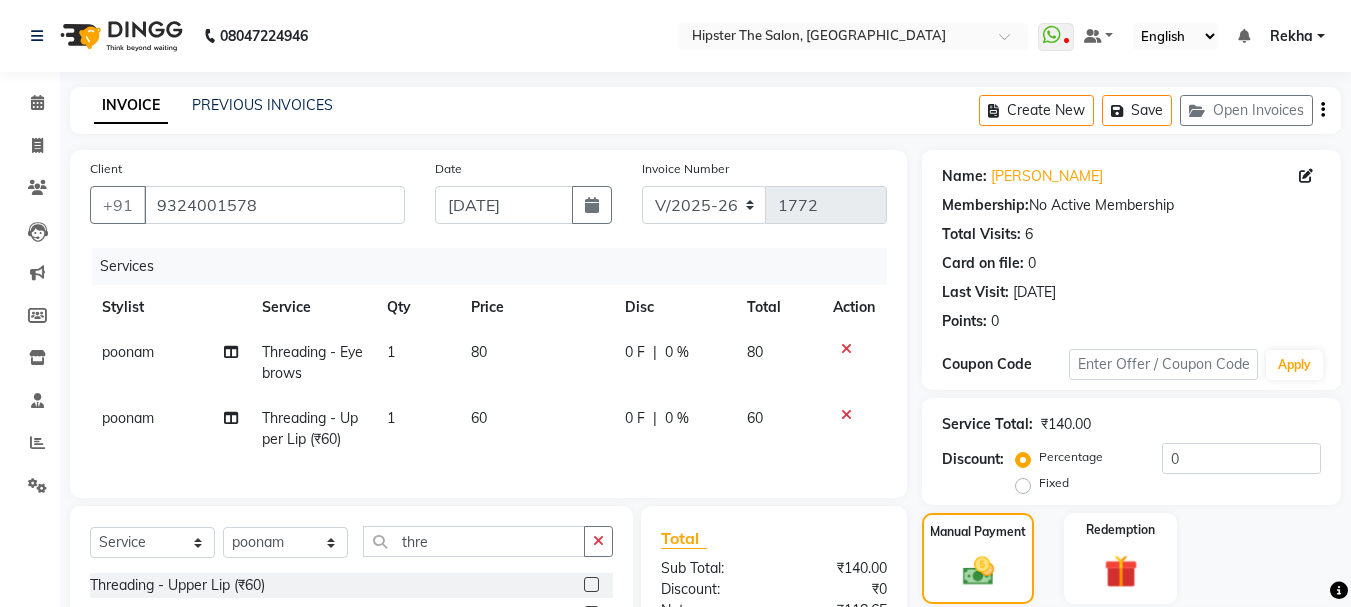 scroll, scrollTop: 309, scrollLeft: 0, axis: vertical 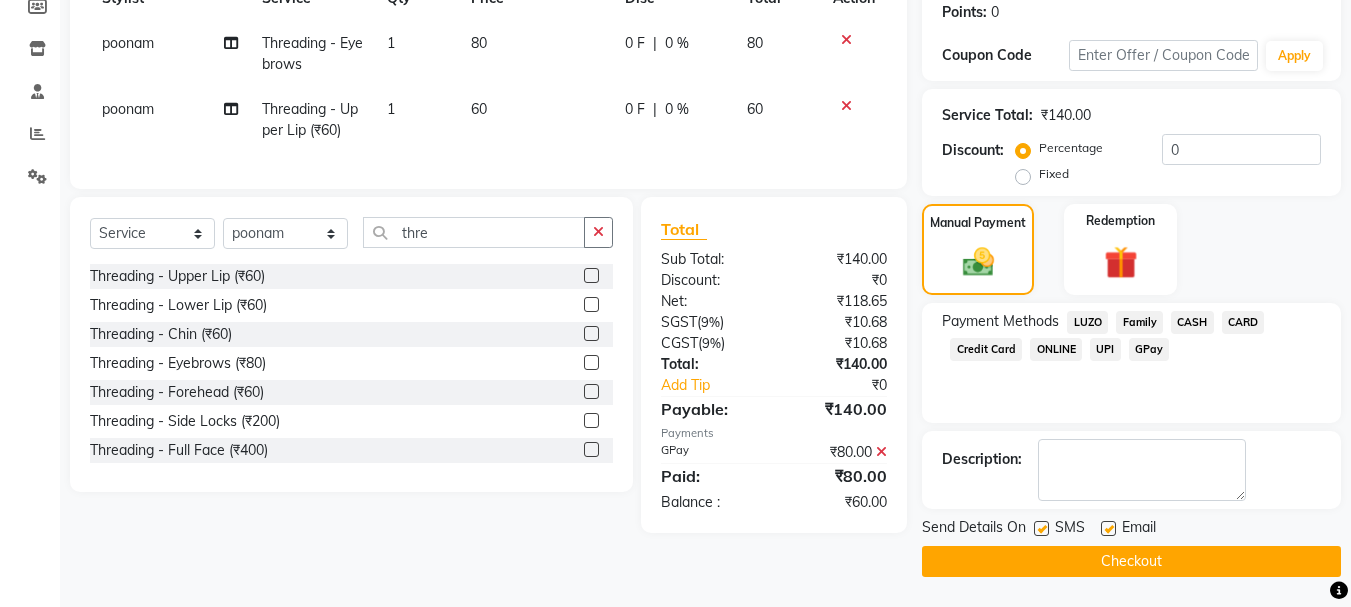 click 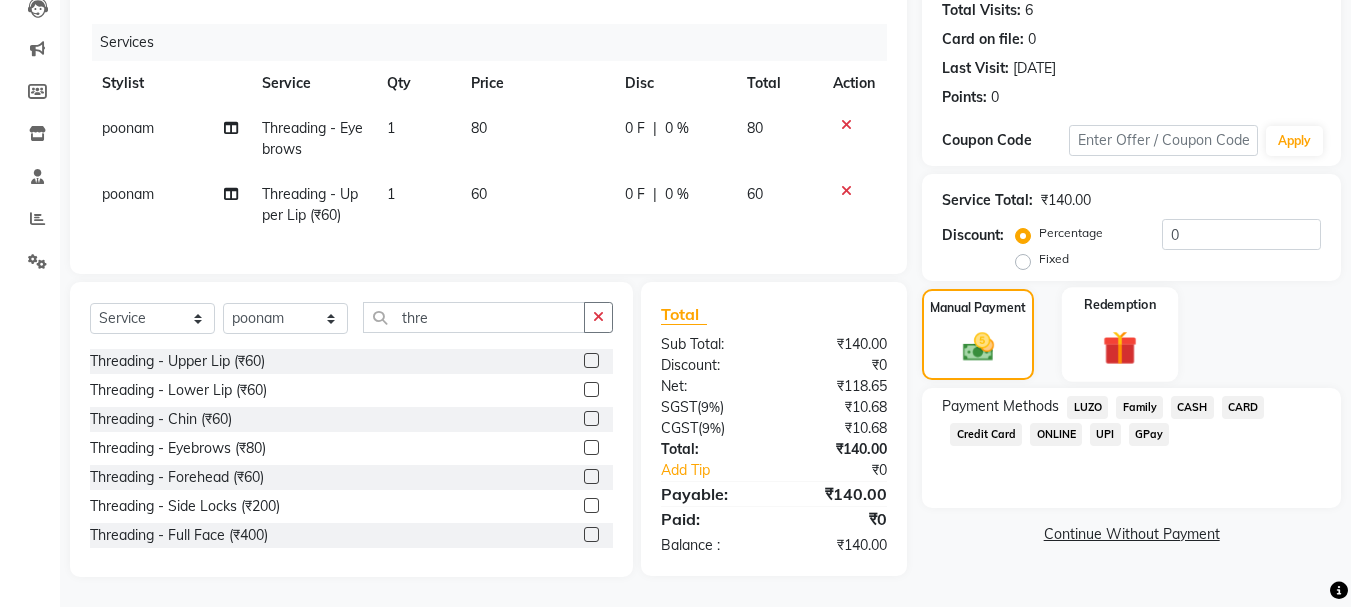 click on "Redemption" 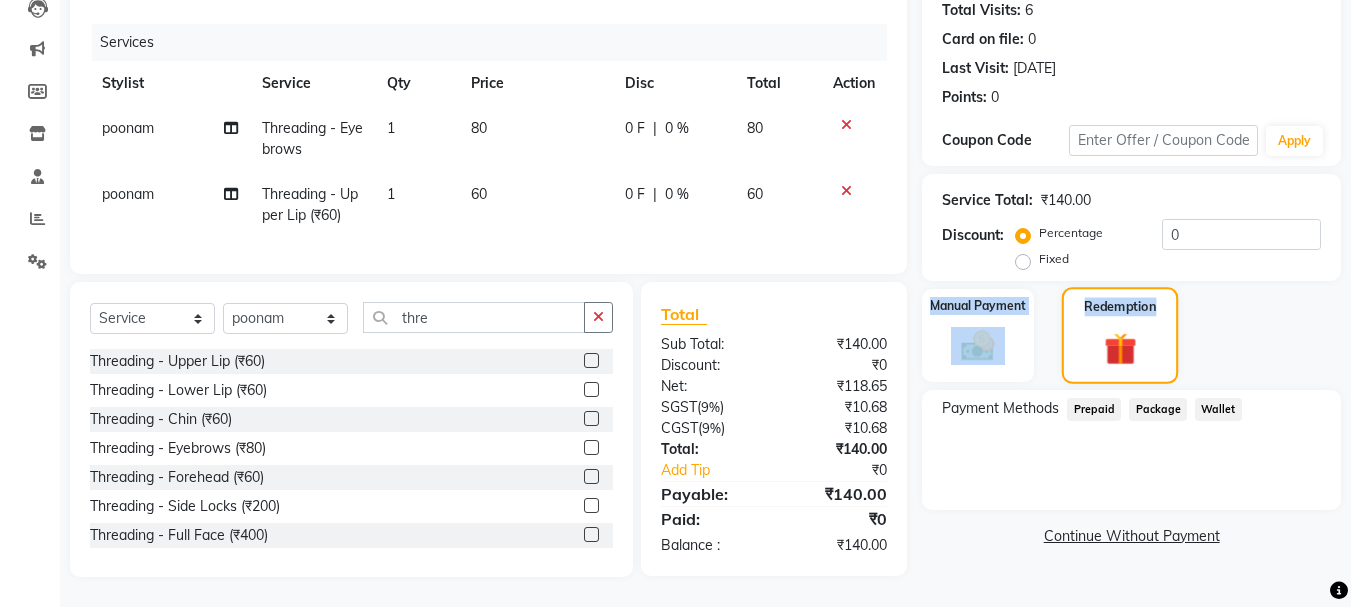 click on "Redemption" 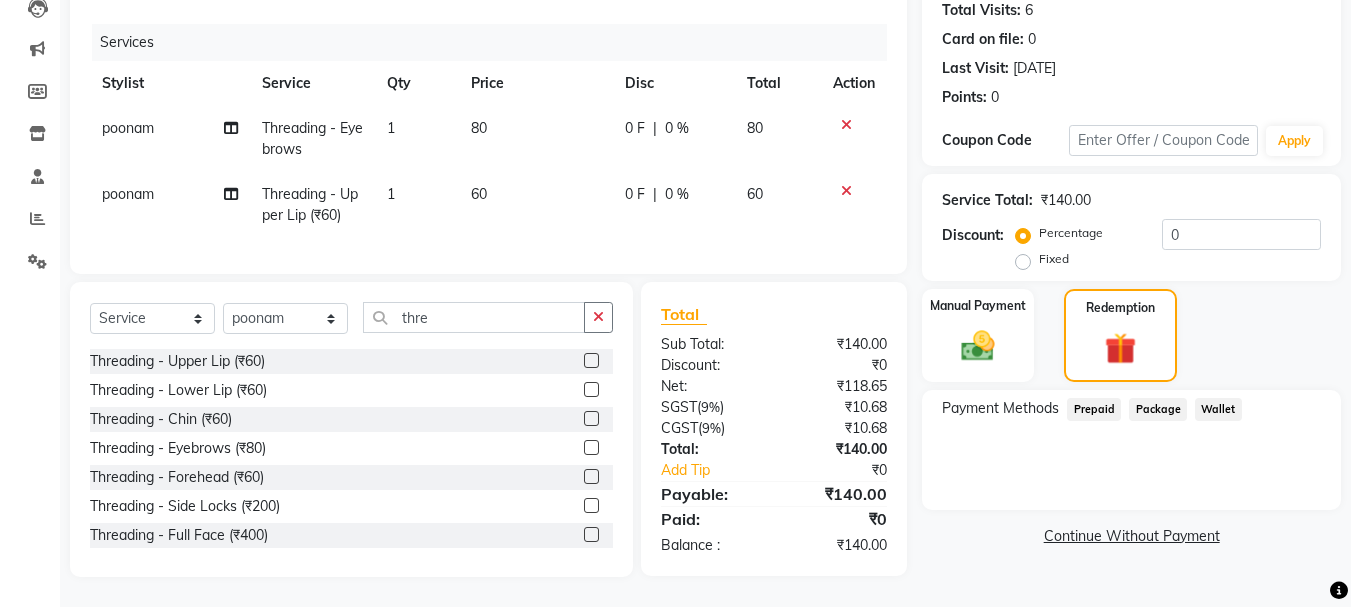 click on "Prepaid" 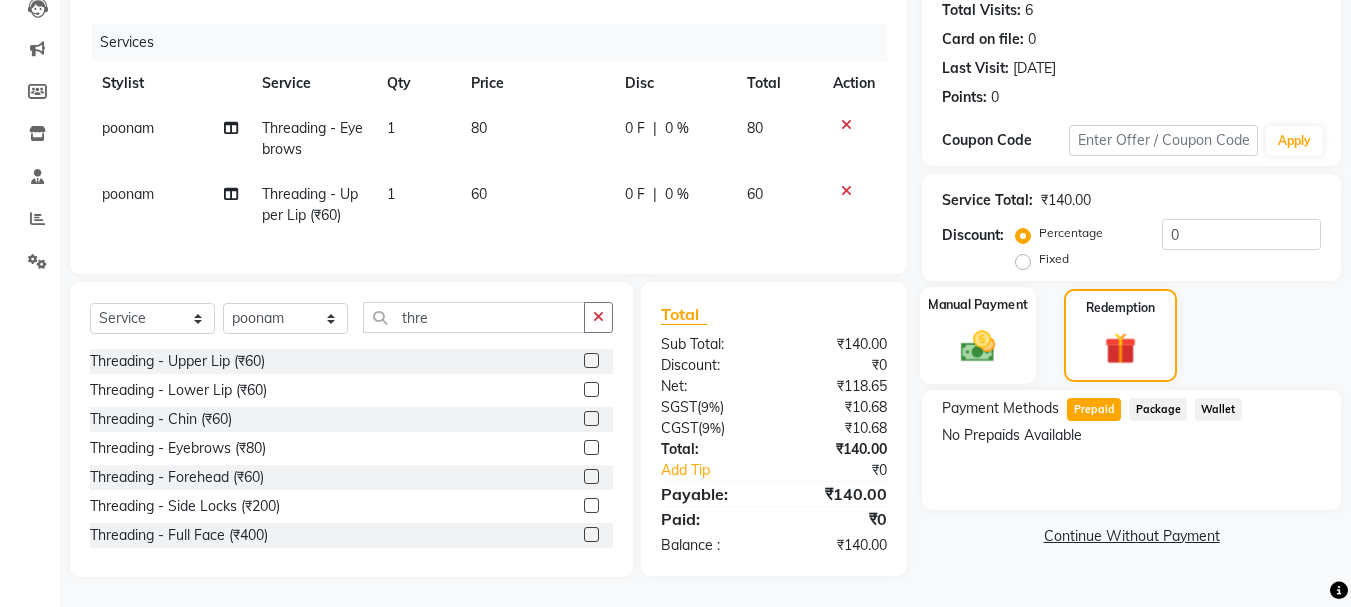 click on "Manual Payment" 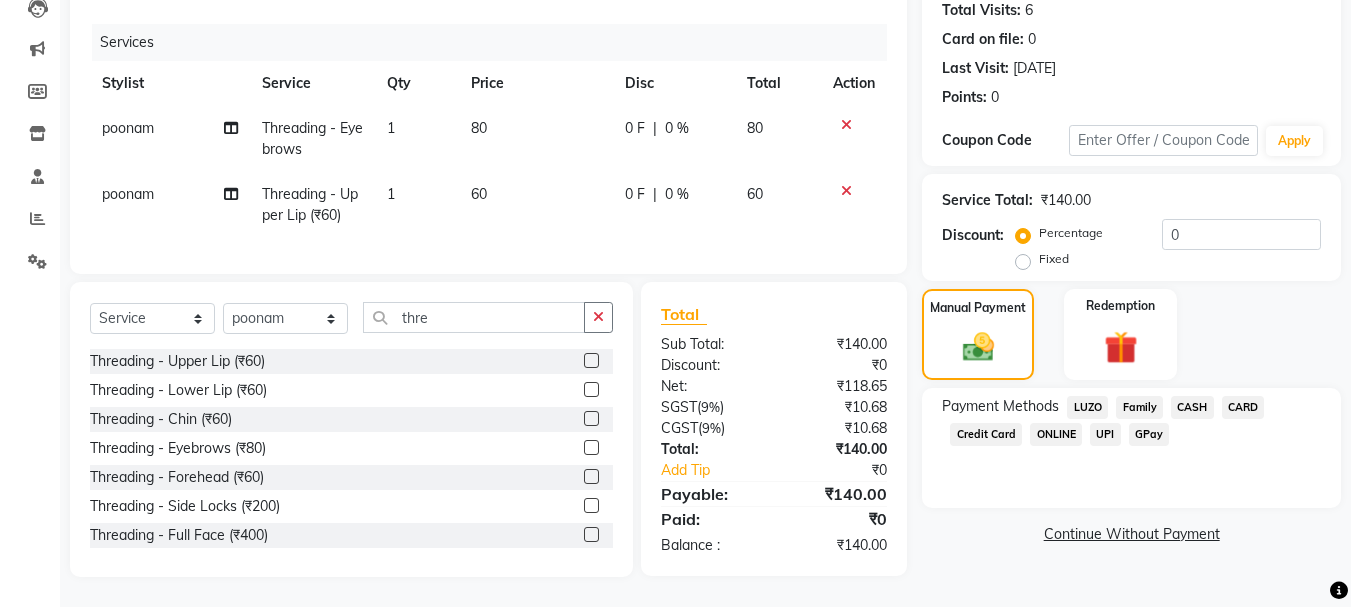 click on "GPay" 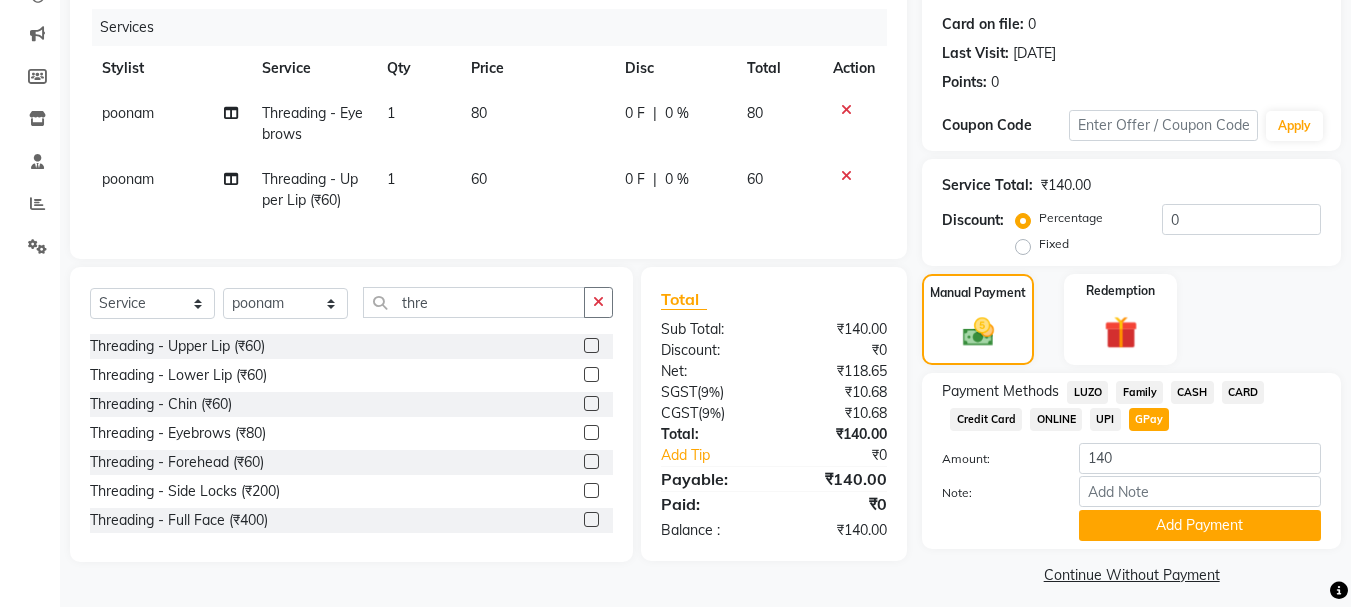 scroll, scrollTop: 252, scrollLeft: 0, axis: vertical 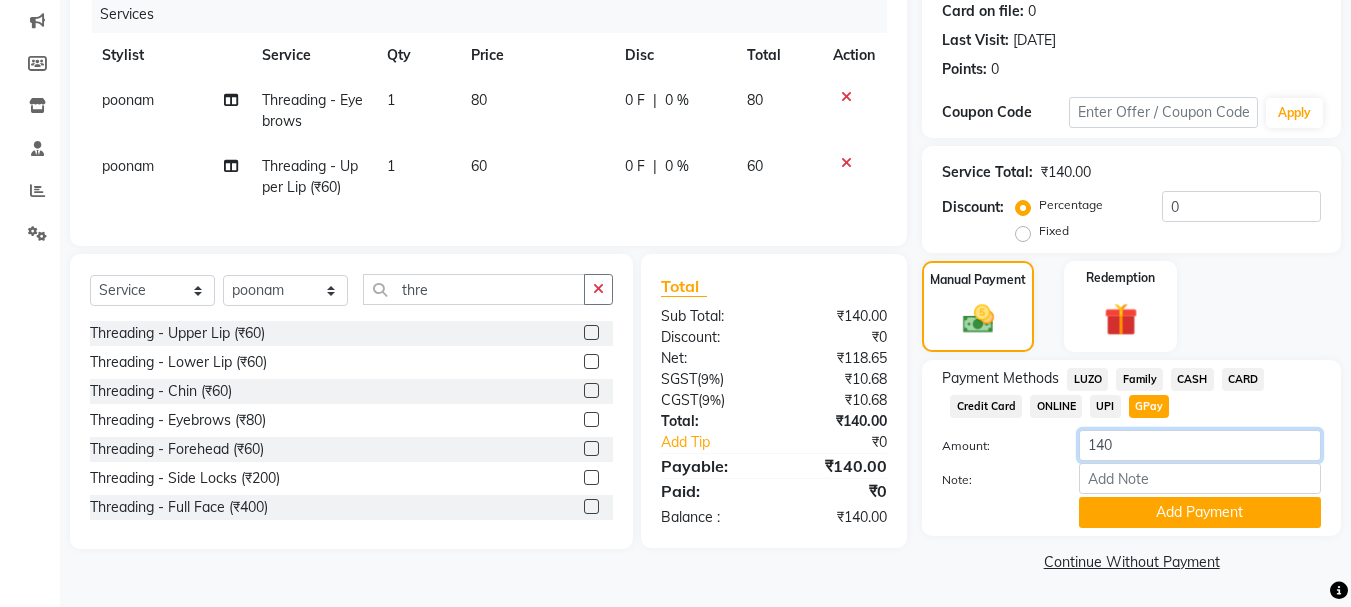 click on "140" 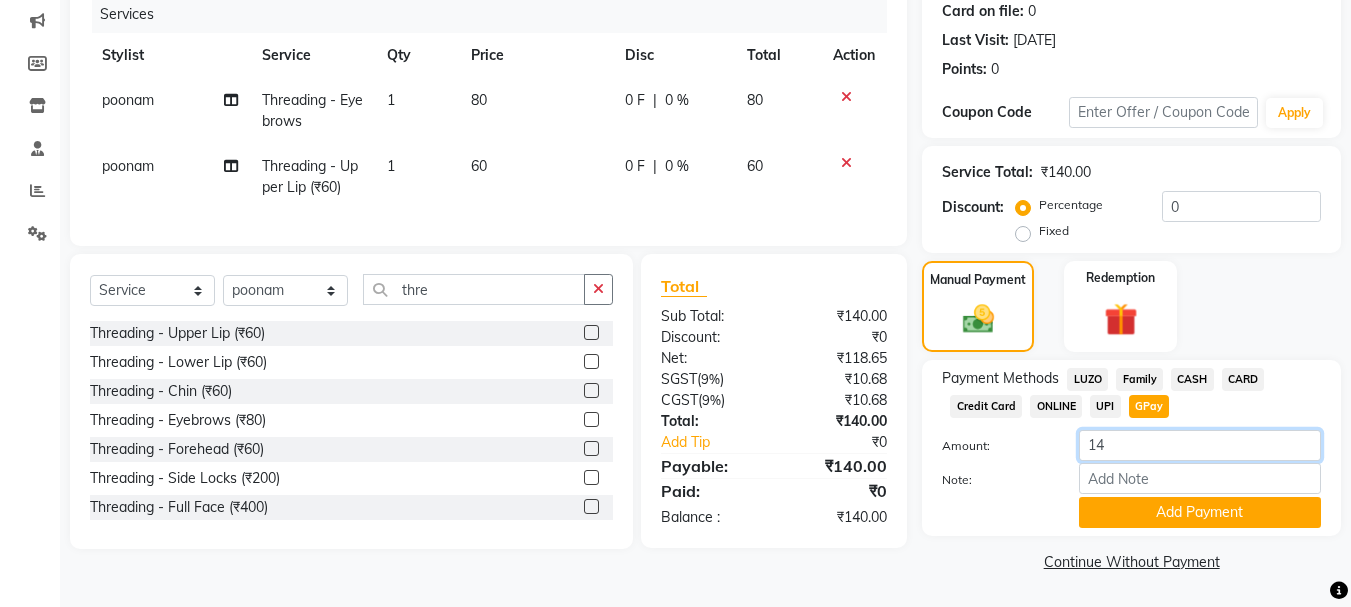 type on "1" 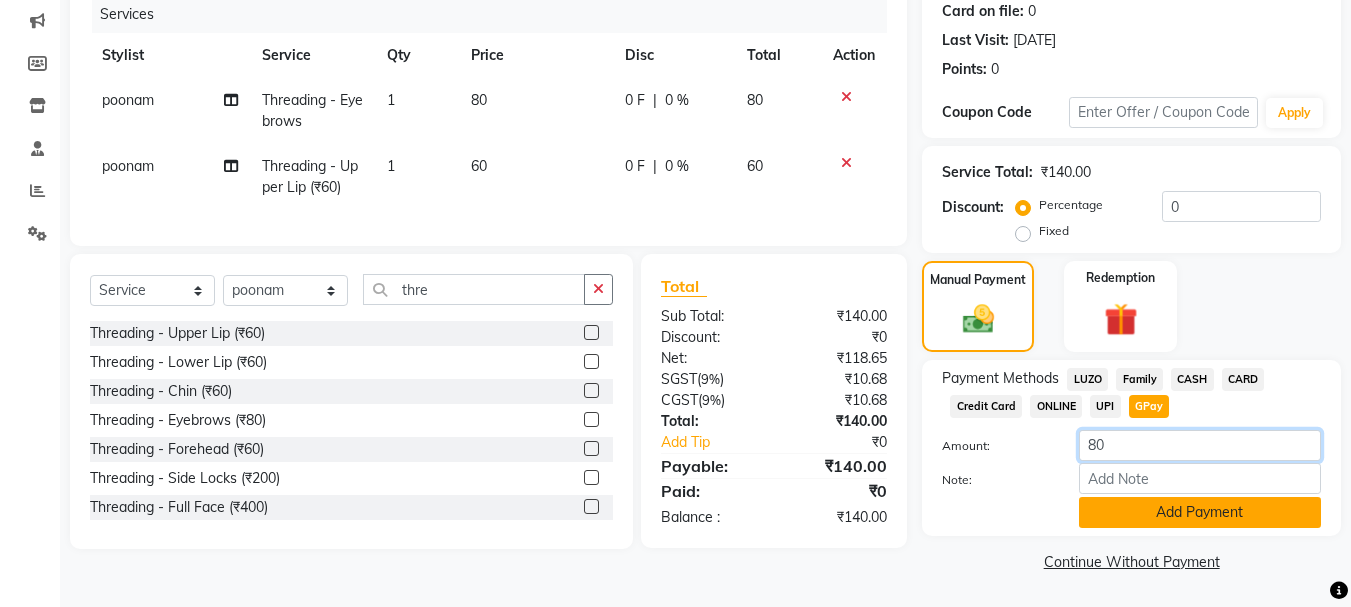 type on "80" 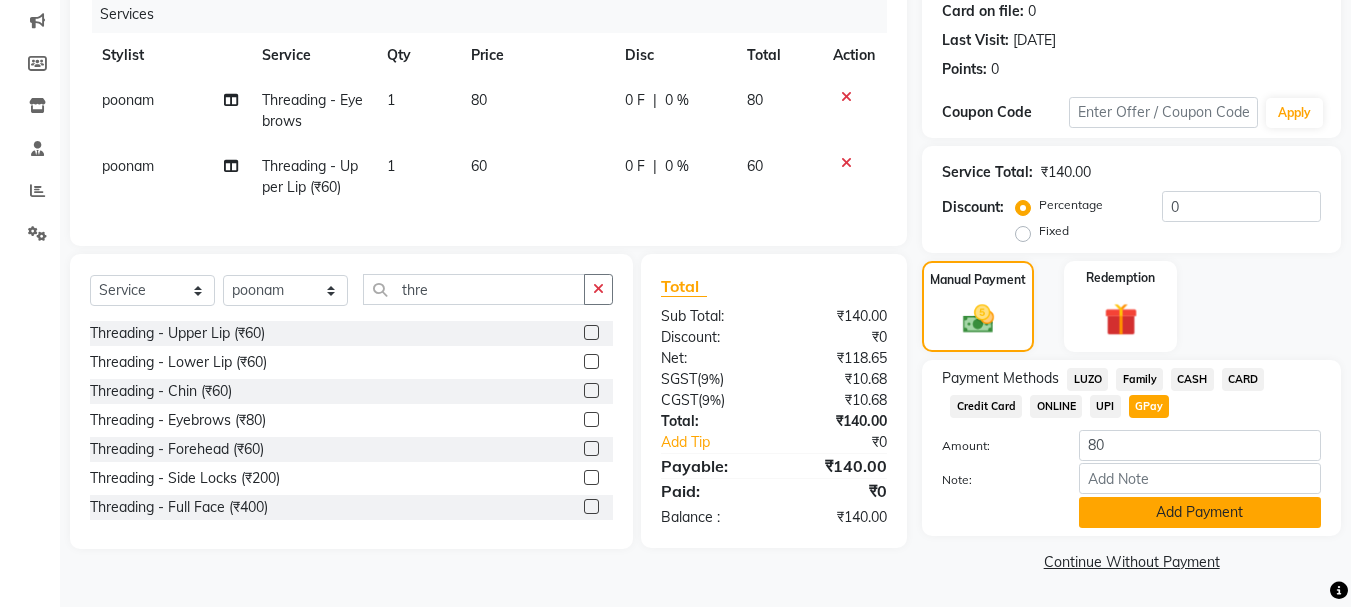 click on "Add Payment" 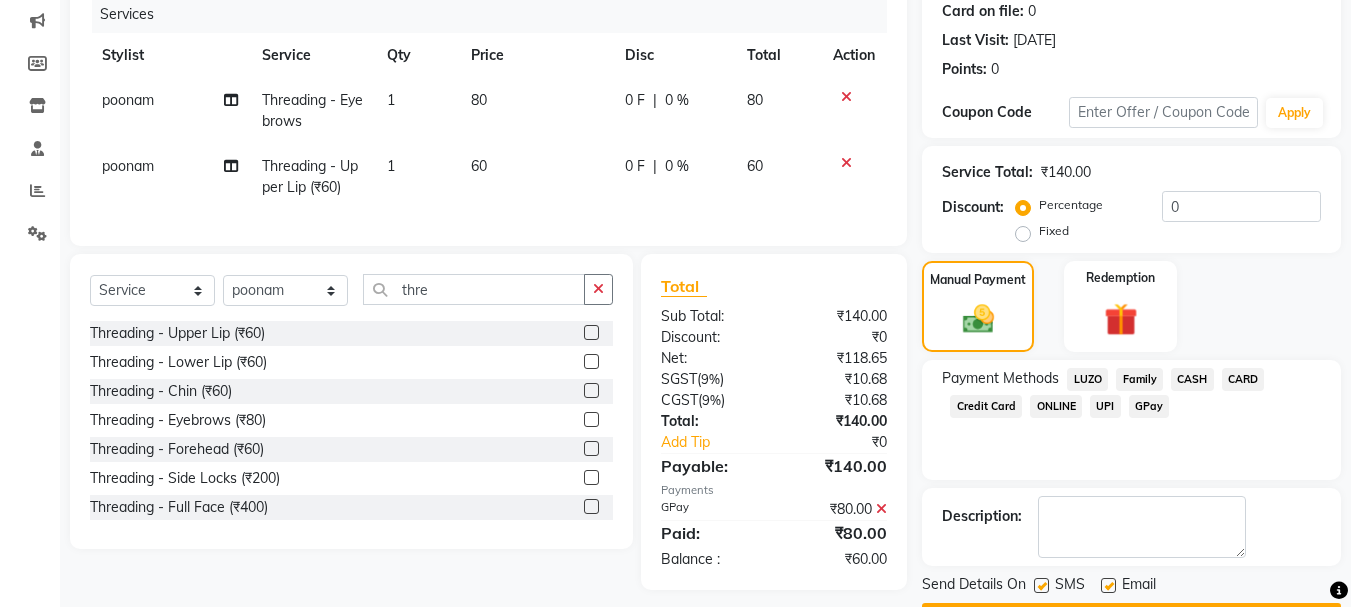 scroll, scrollTop: 309, scrollLeft: 0, axis: vertical 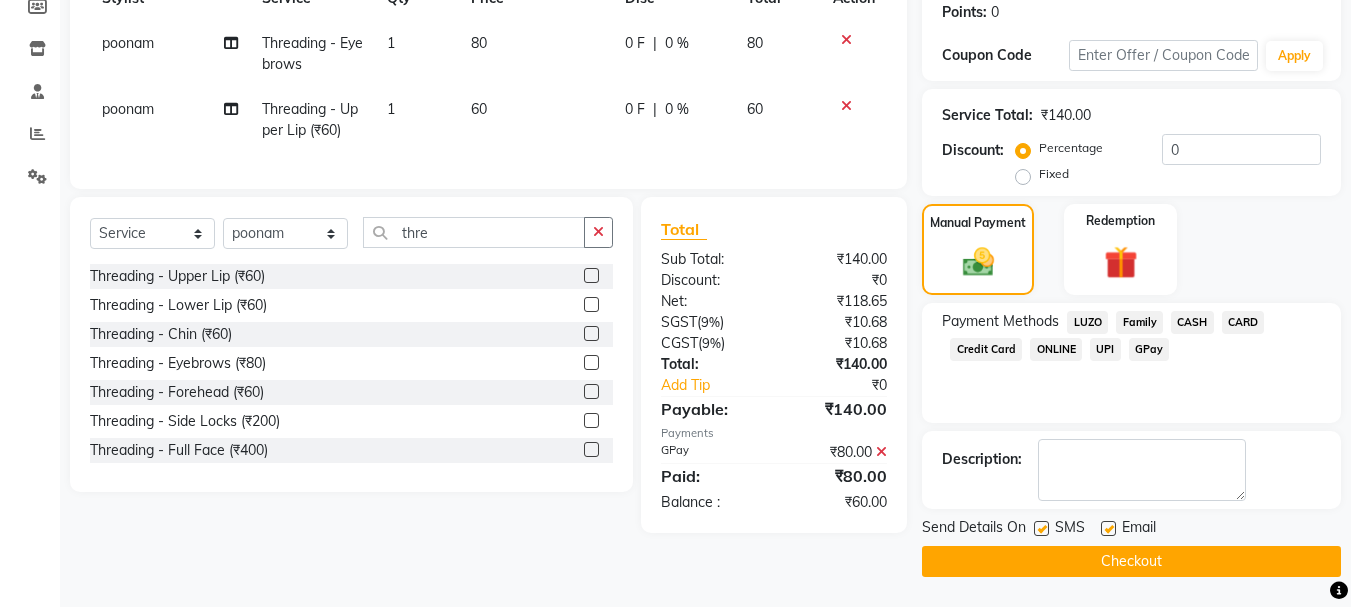 click on "Checkout" 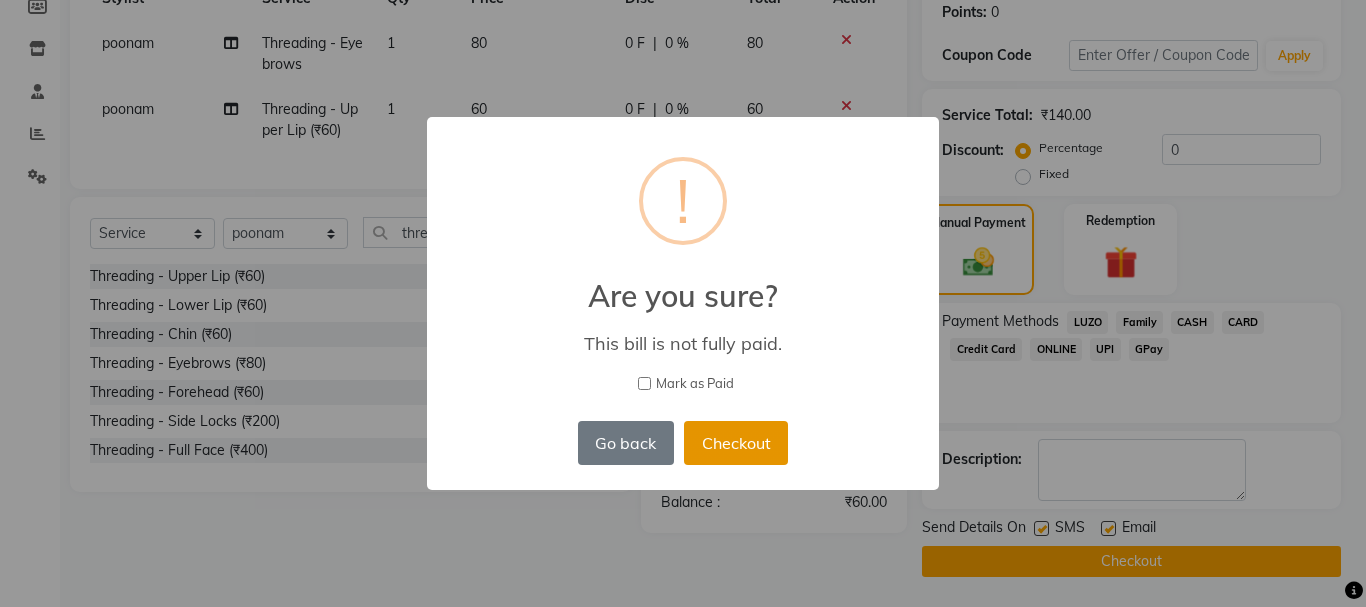 click on "Checkout" at bounding box center (736, 443) 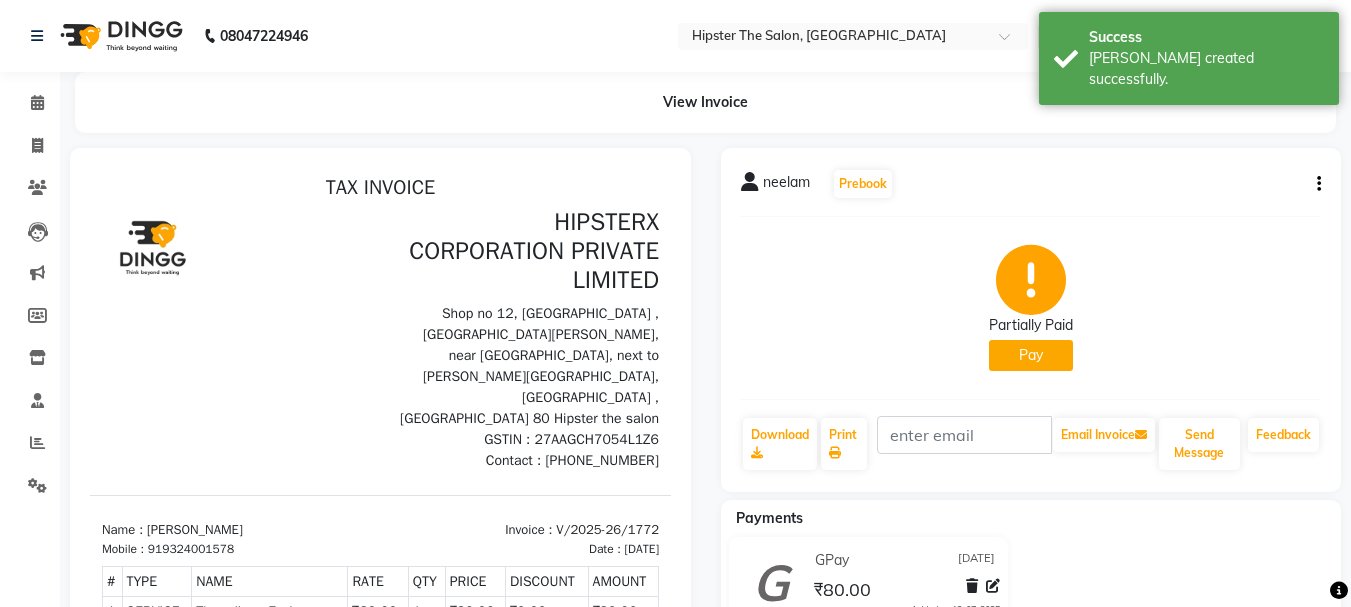 scroll, scrollTop: 0, scrollLeft: 0, axis: both 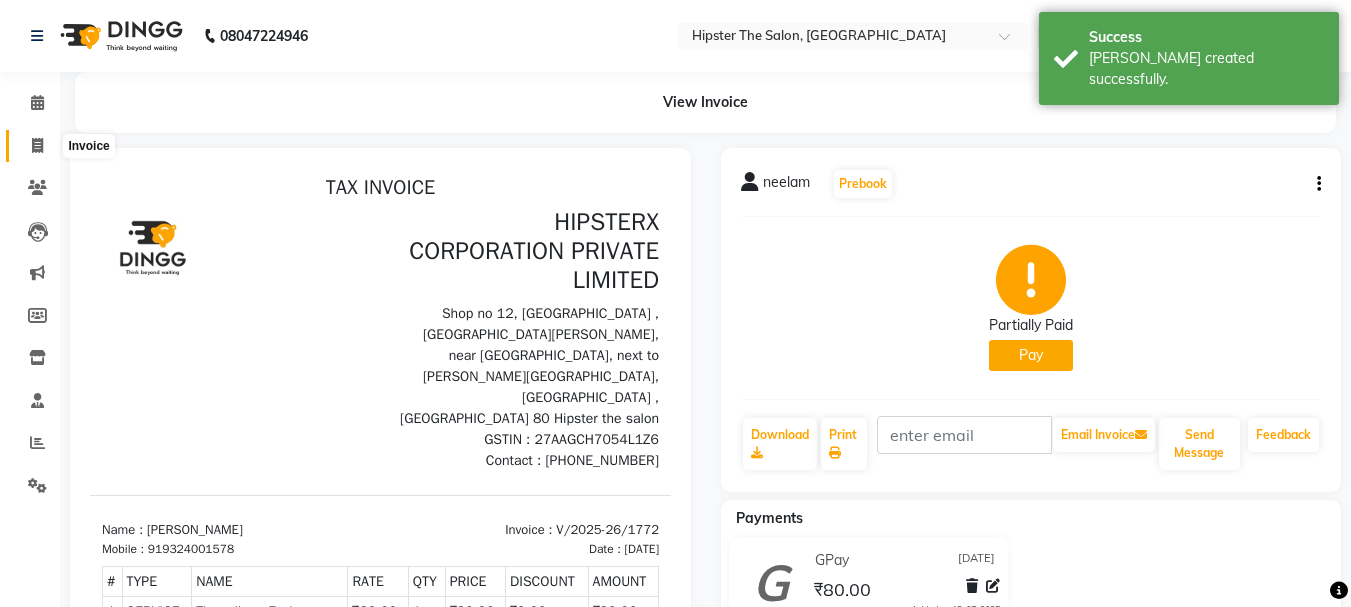 click 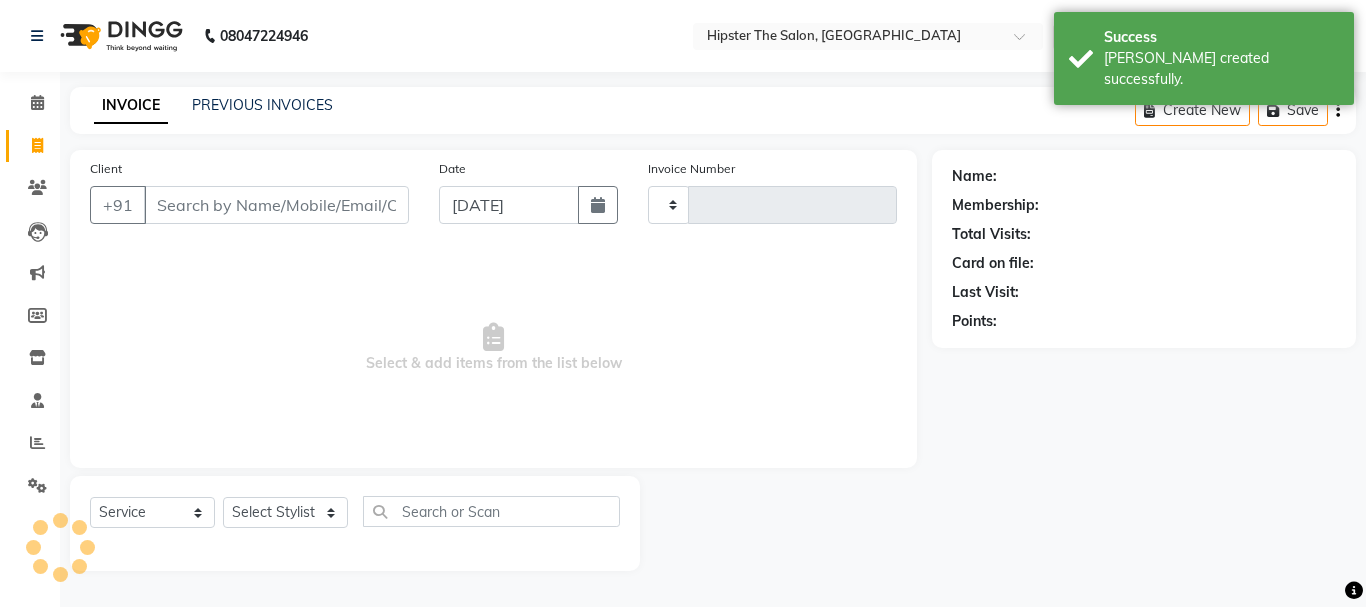 type on "1773" 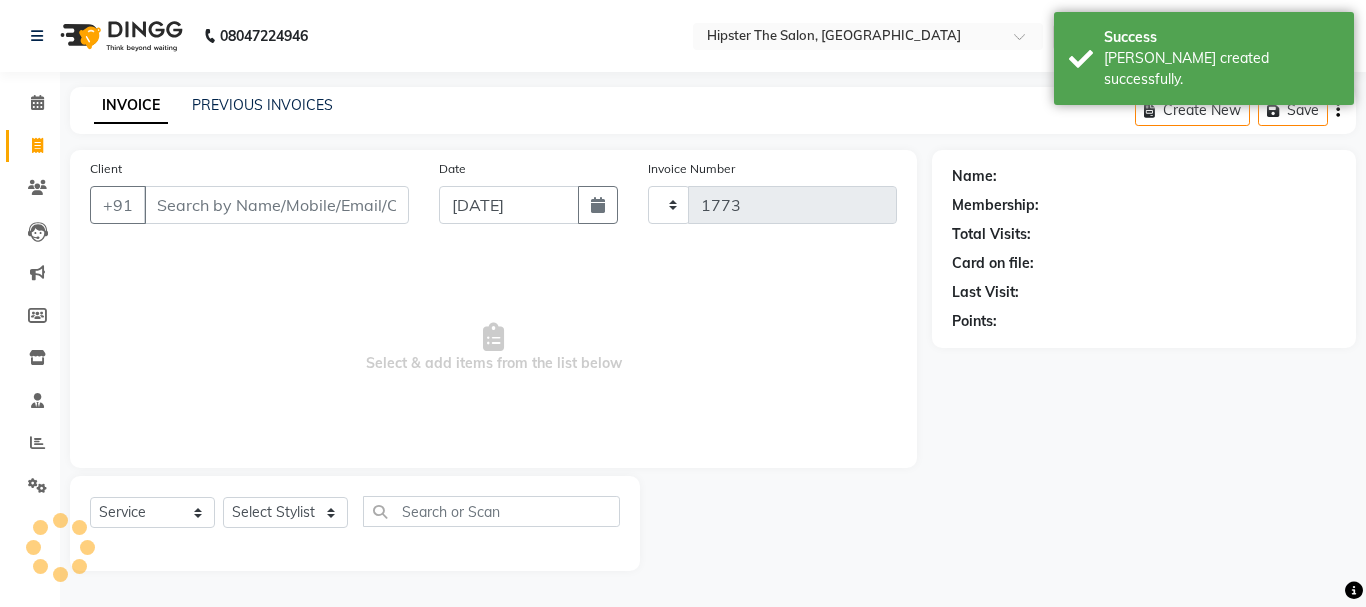 select on "5125" 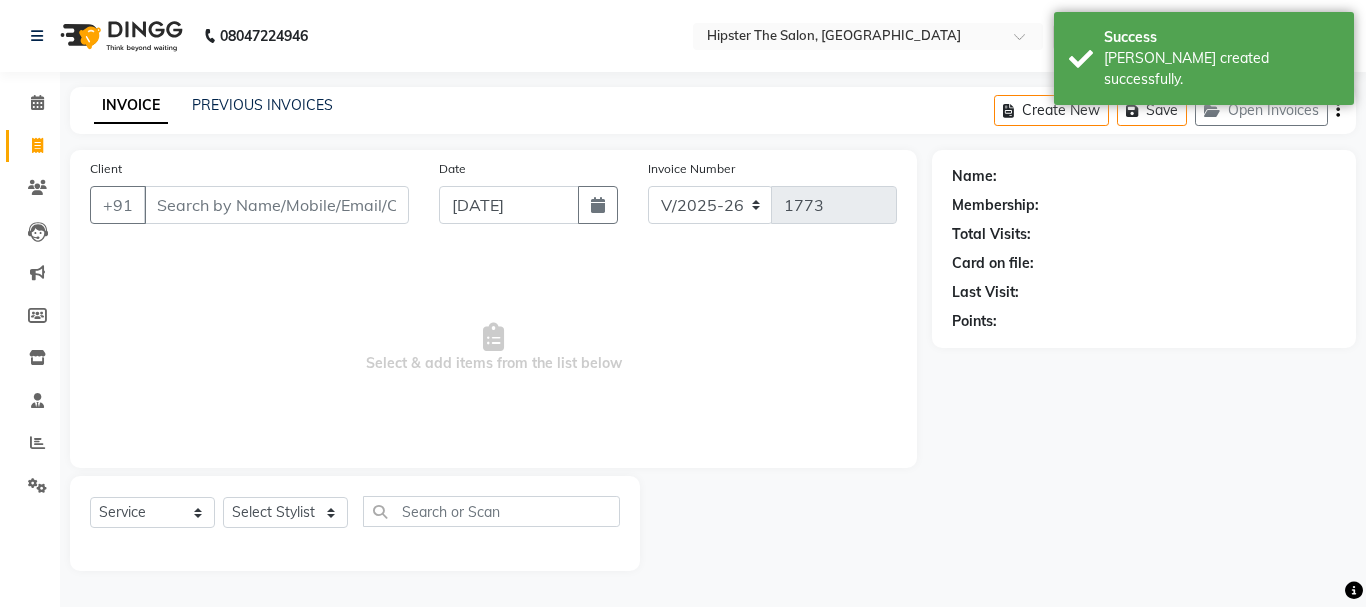 click on "Client" at bounding box center [276, 205] 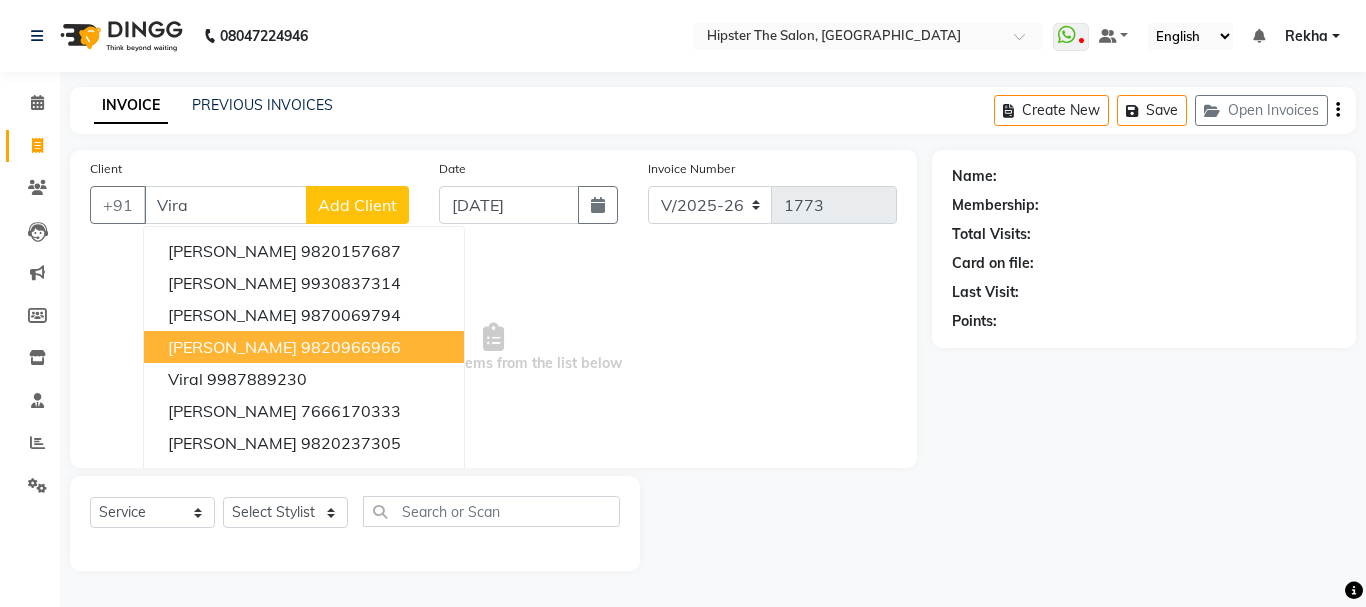 click on "viraj dula" at bounding box center [232, 347] 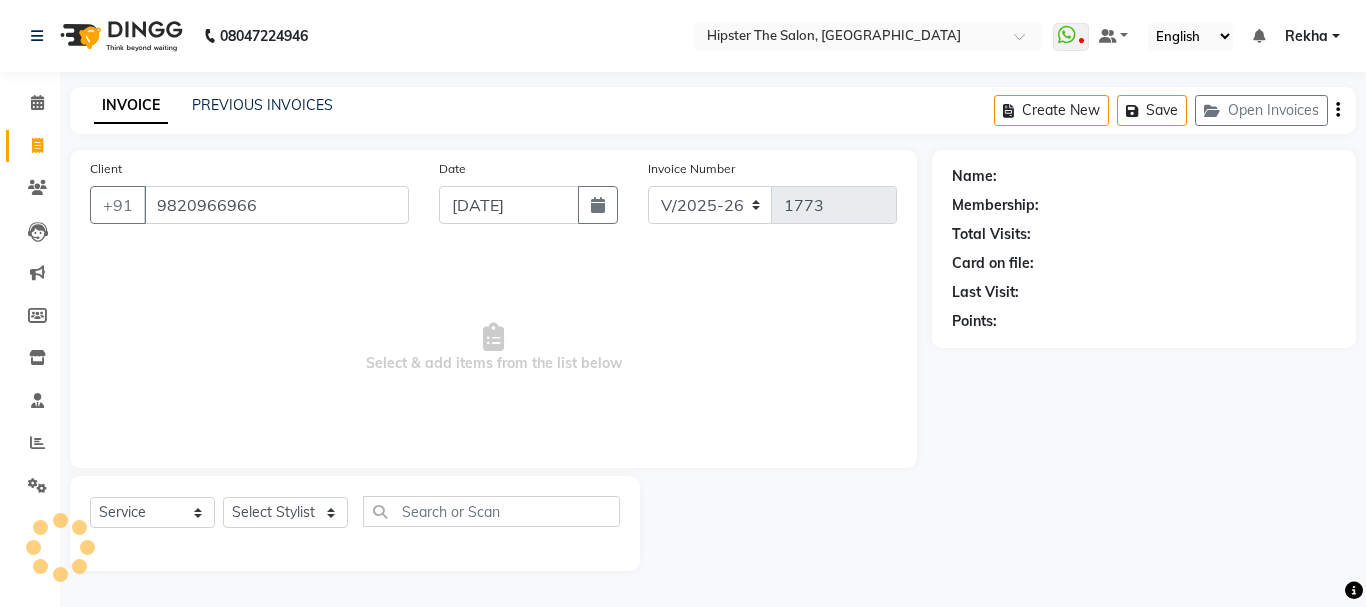 type on "9820966966" 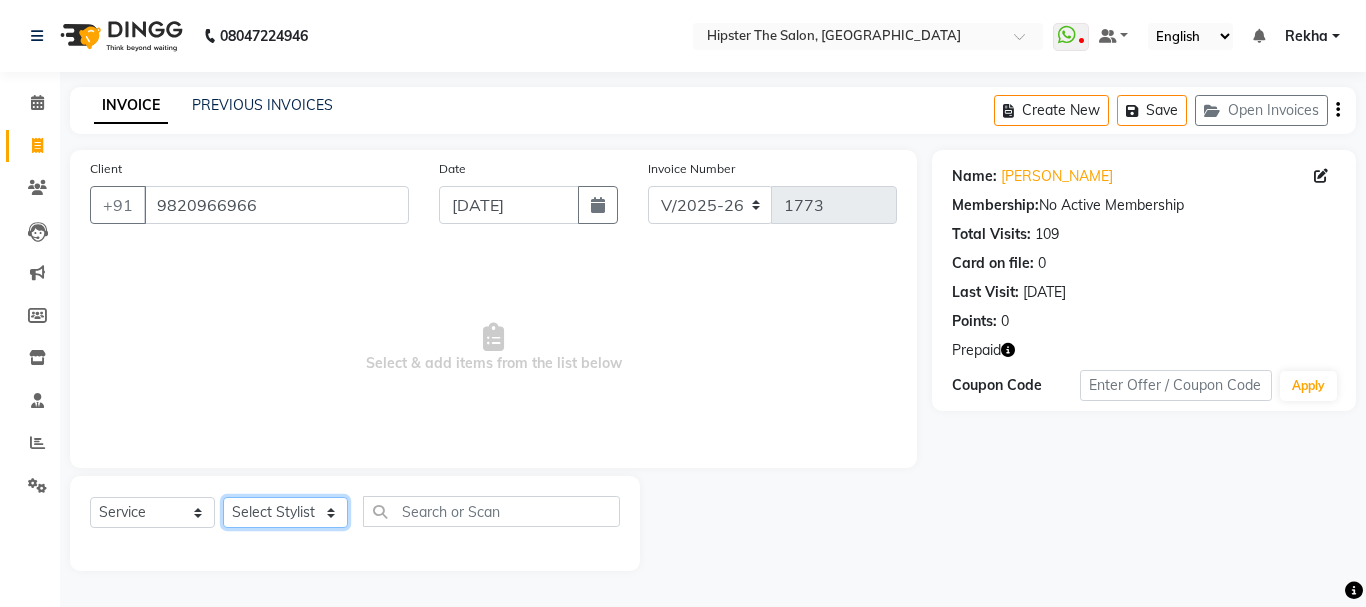 click on "Select Stylist Aditya aishu Akansha Altaf Anil Anup Ashik Bhavin Irshad Lucky meeth minaz  Namrata Neelam poonam Raju Rekha saif salman Saneef sweta  Vaibhav vicky" 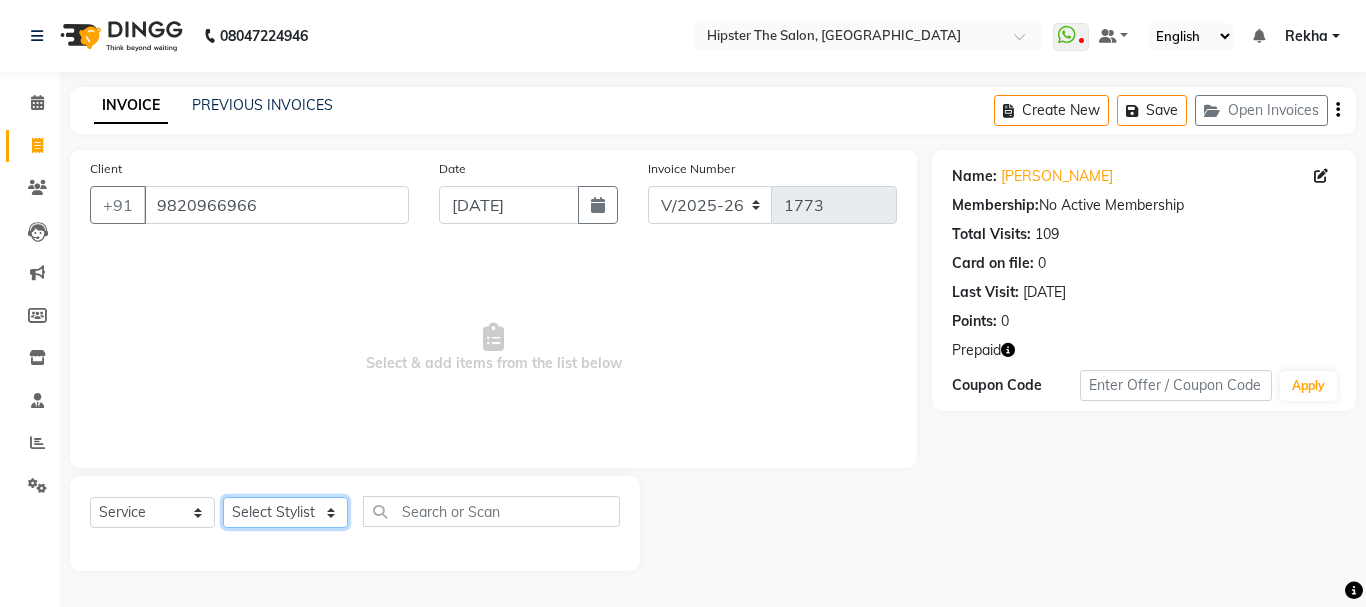 select on "50153" 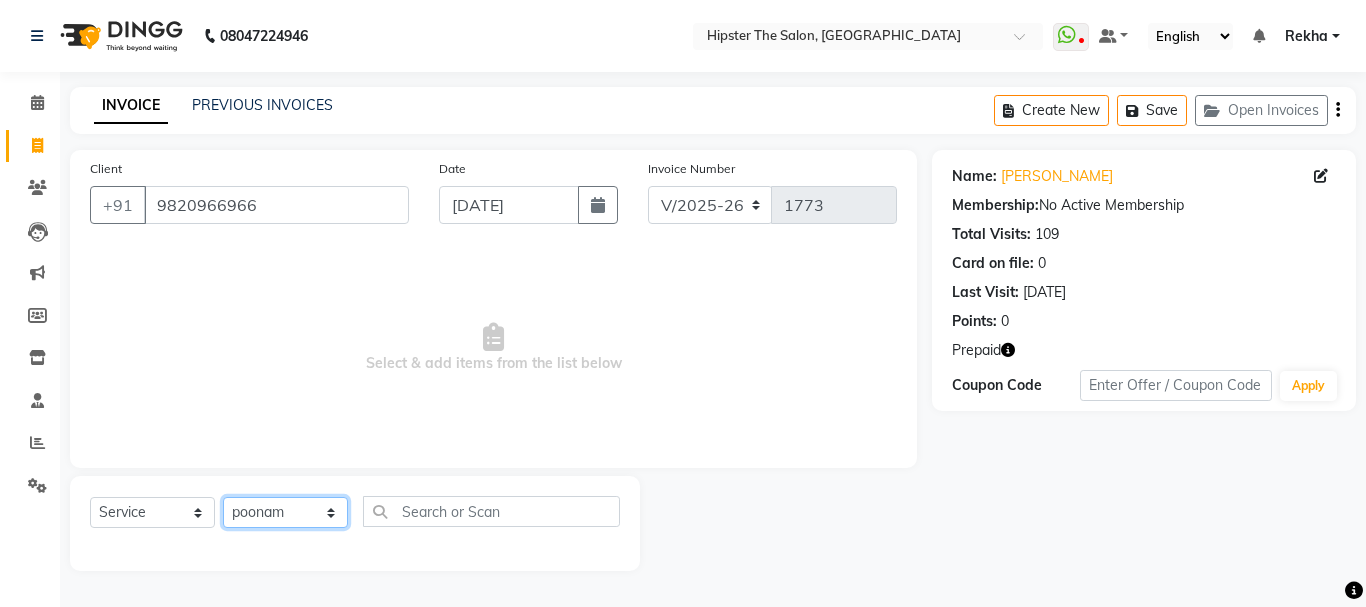click on "Select Stylist Aditya aishu Akansha Altaf Anil Anup Ashik Bhavin Irshad Lucky meeth minaz  Namrata Neelam poonam Raju Rekha saif salman Saneef sweta  Vaibhav vicky" 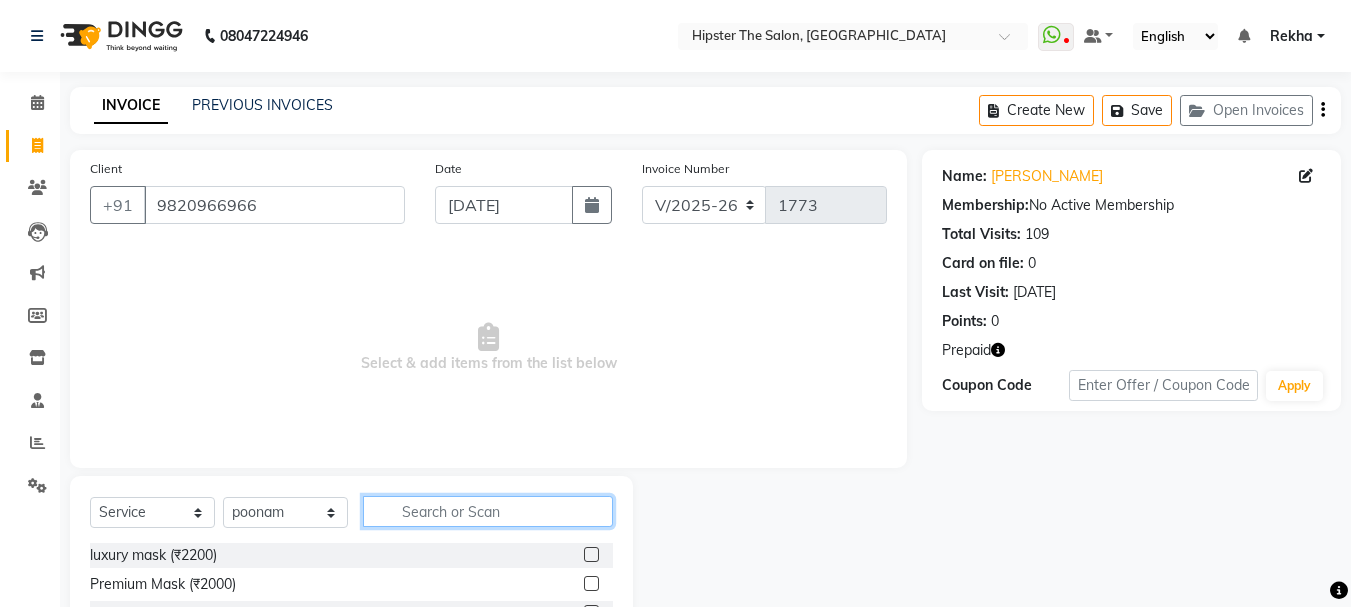 click 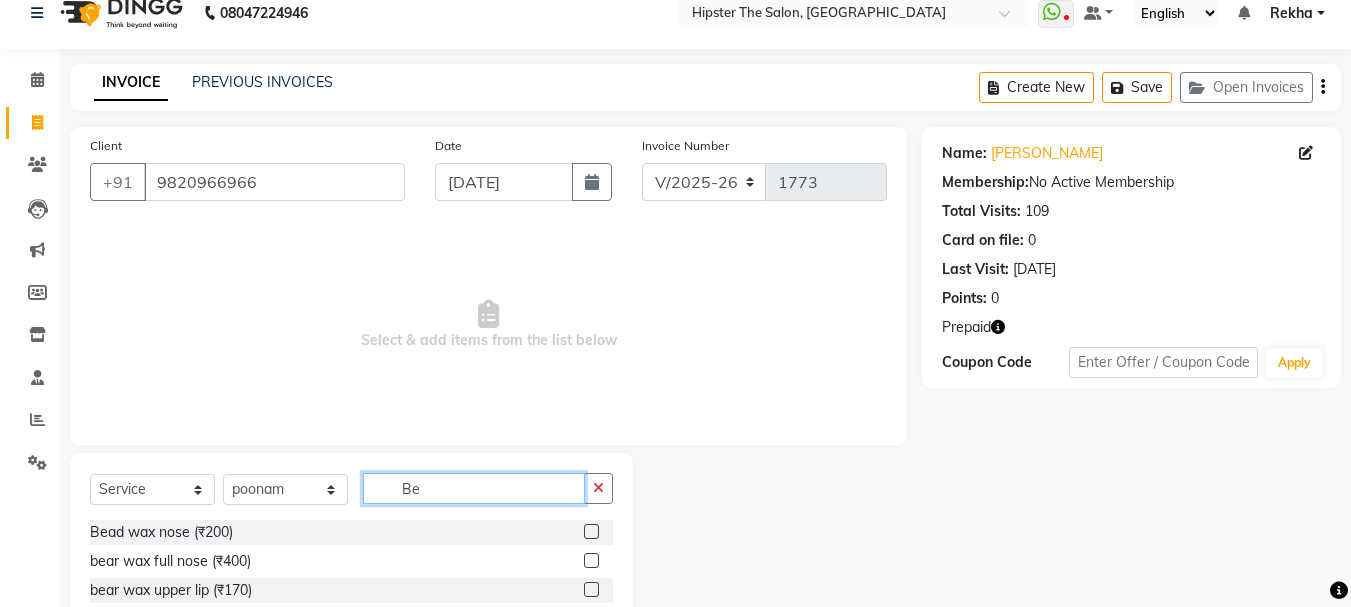 scroll, scrollTop: 194, scrollLeft: 0, axis: vertical 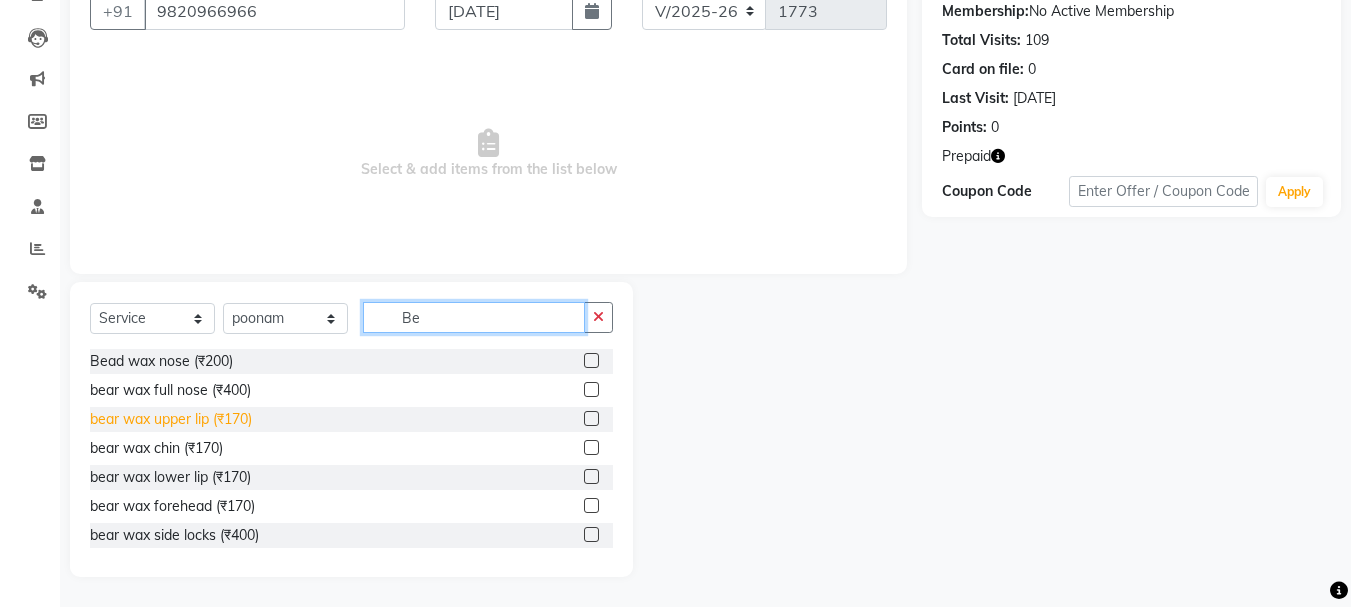 type on "Be" 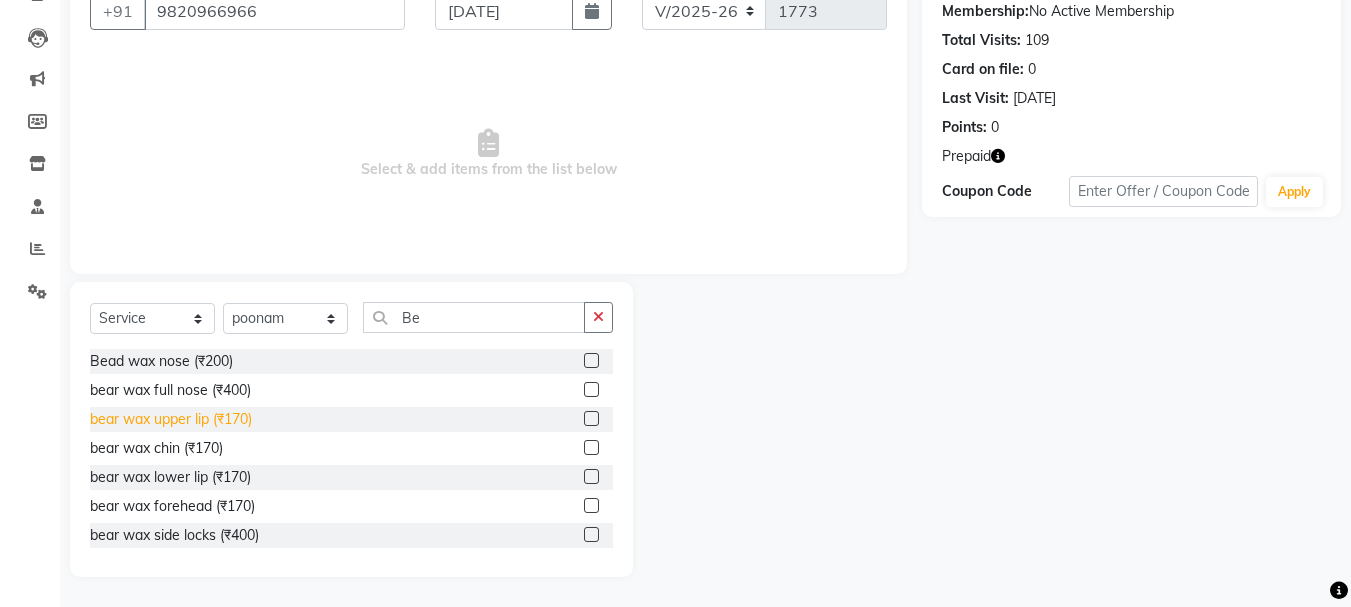 click on "bear wax upper lip (₹170)" 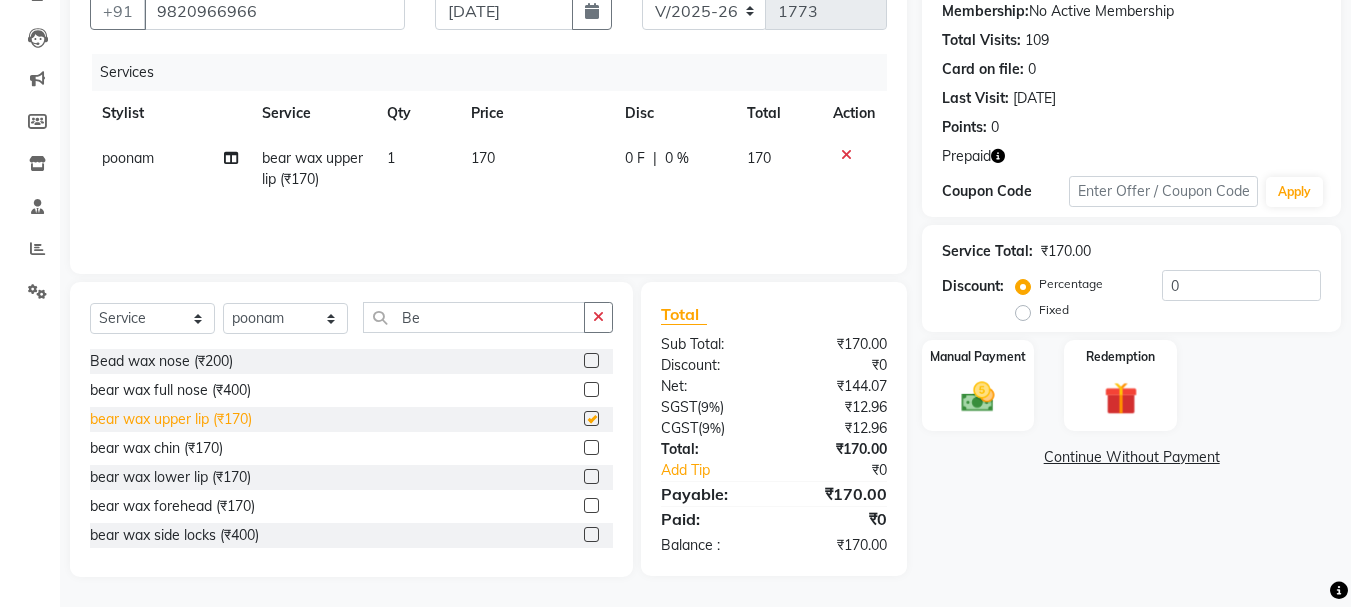 checkbox on "false" 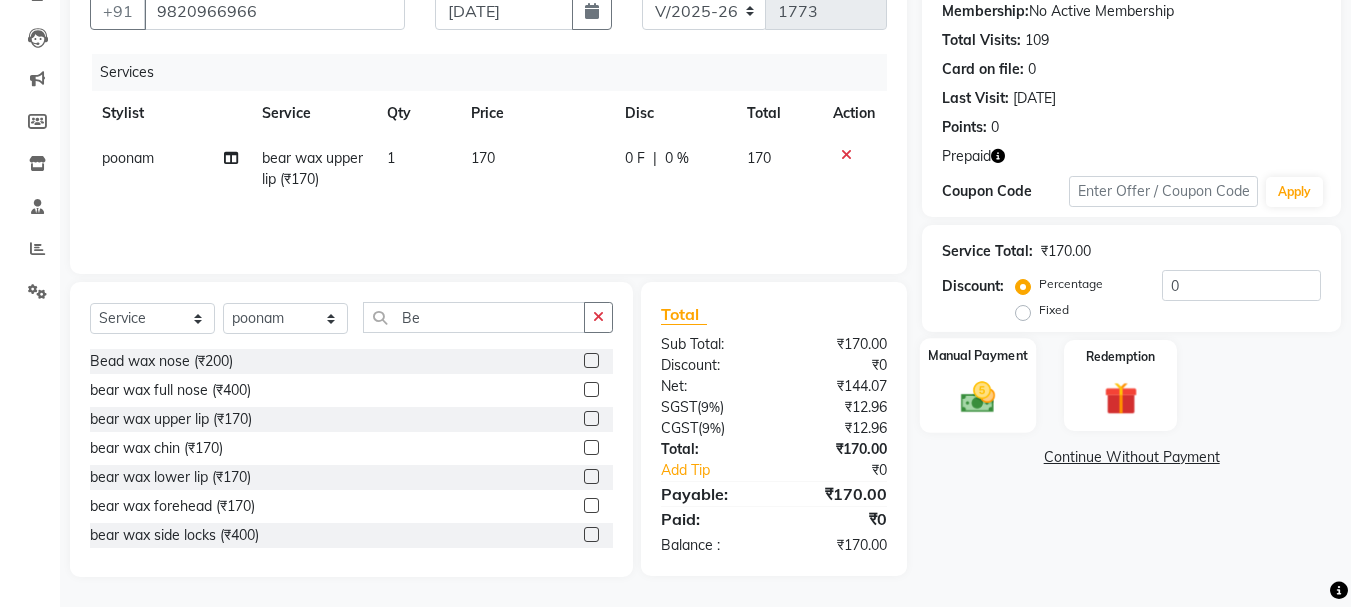 click on "Manual Payment" 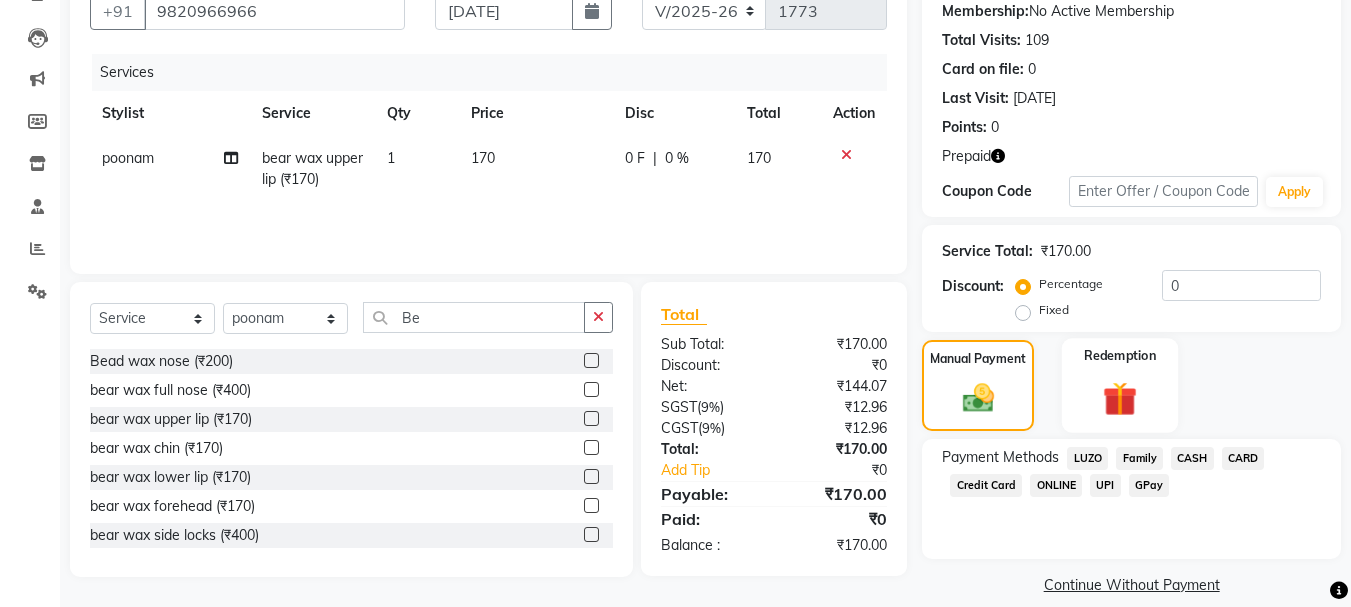 click 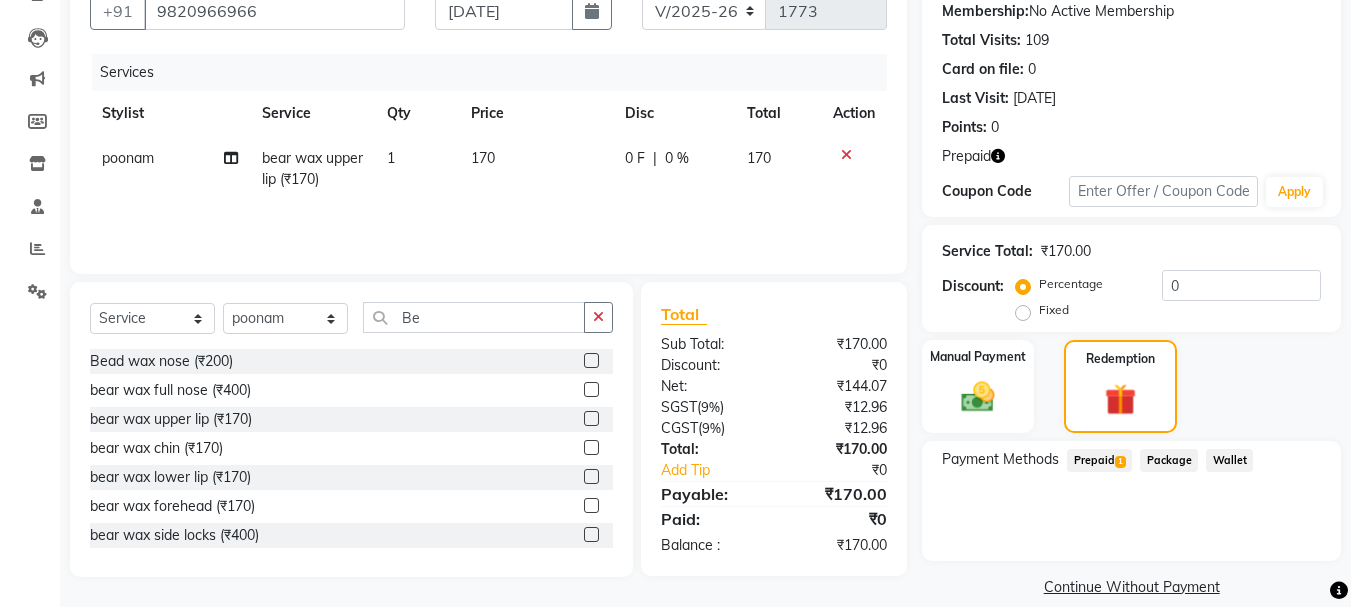 click on "Prepaid  1" 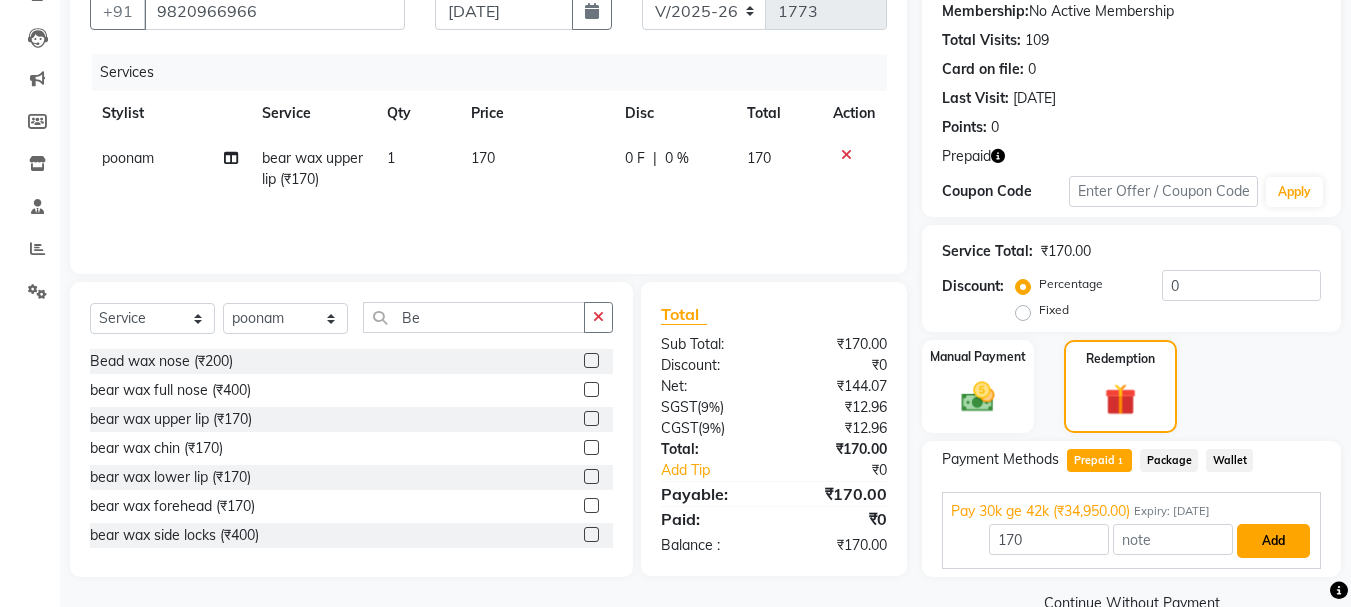 click on "Add" at bounding box center [1273, 541] 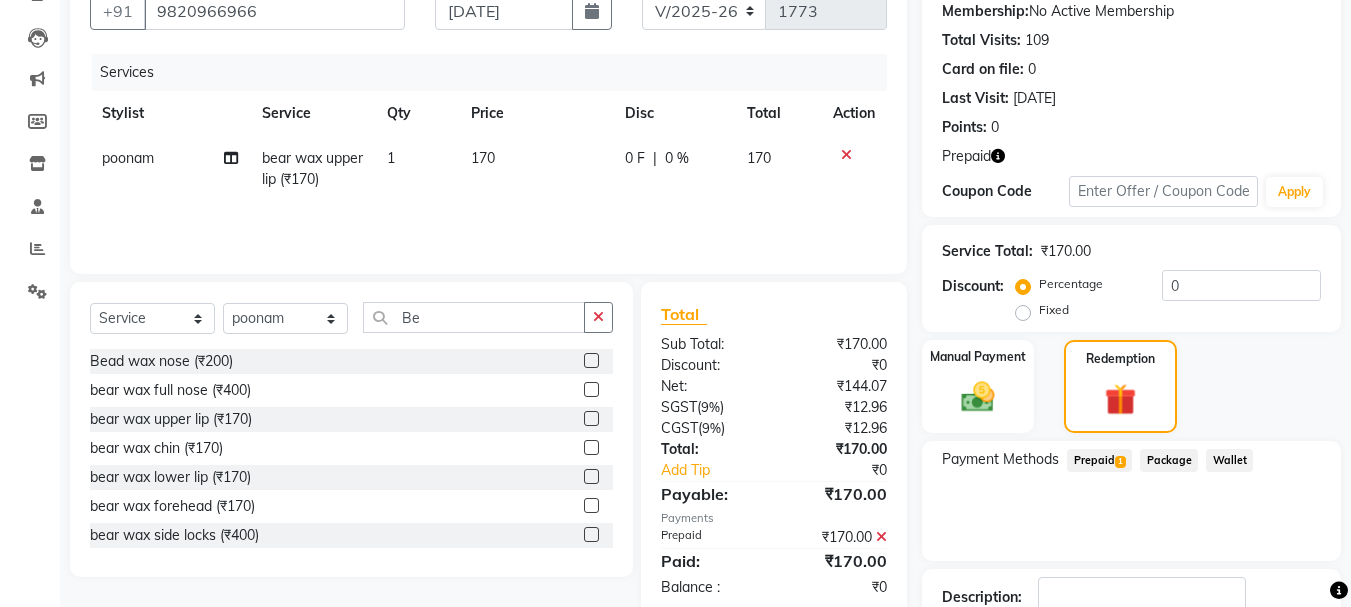 scroll, scrollTop: 332, scrollLeft: 0, axis: vertical 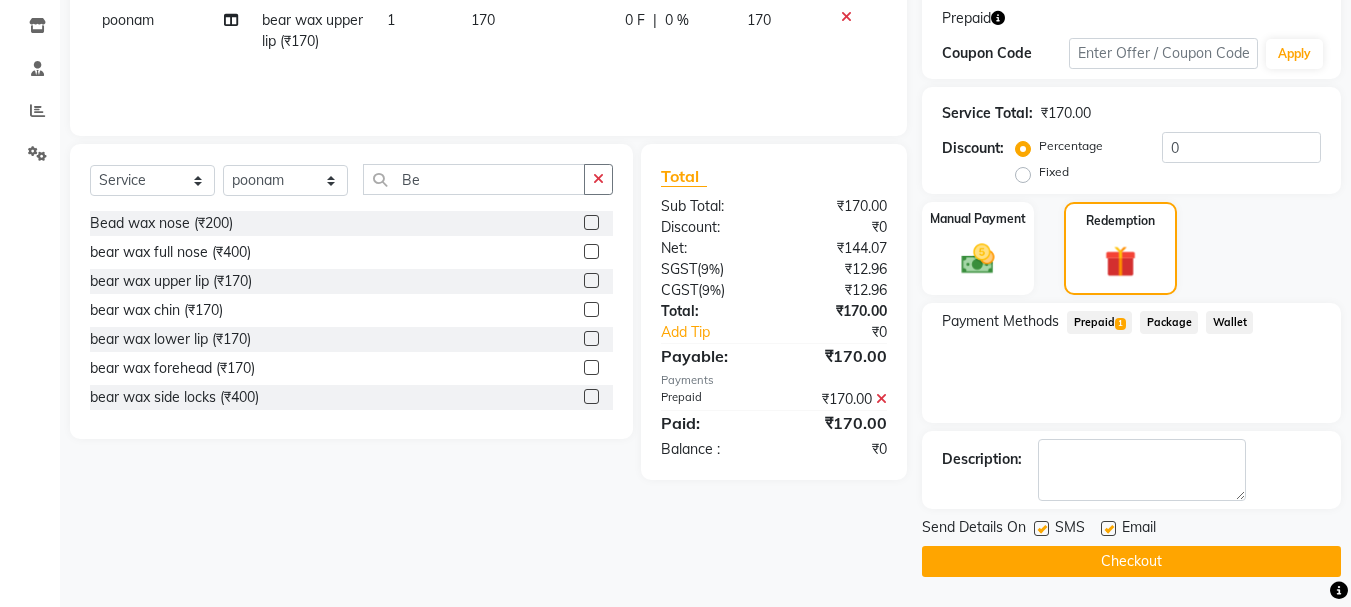 click on "Checkout" 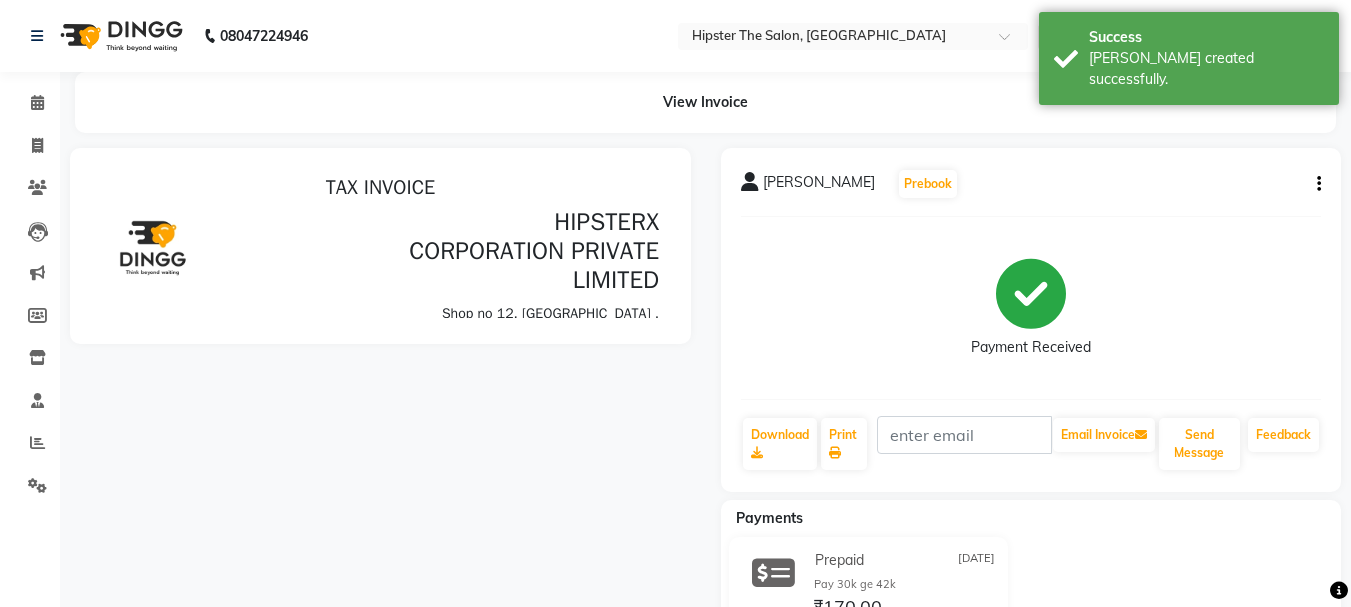 scroll, scrollTop: 0, scrollLeft: 0, axis: both 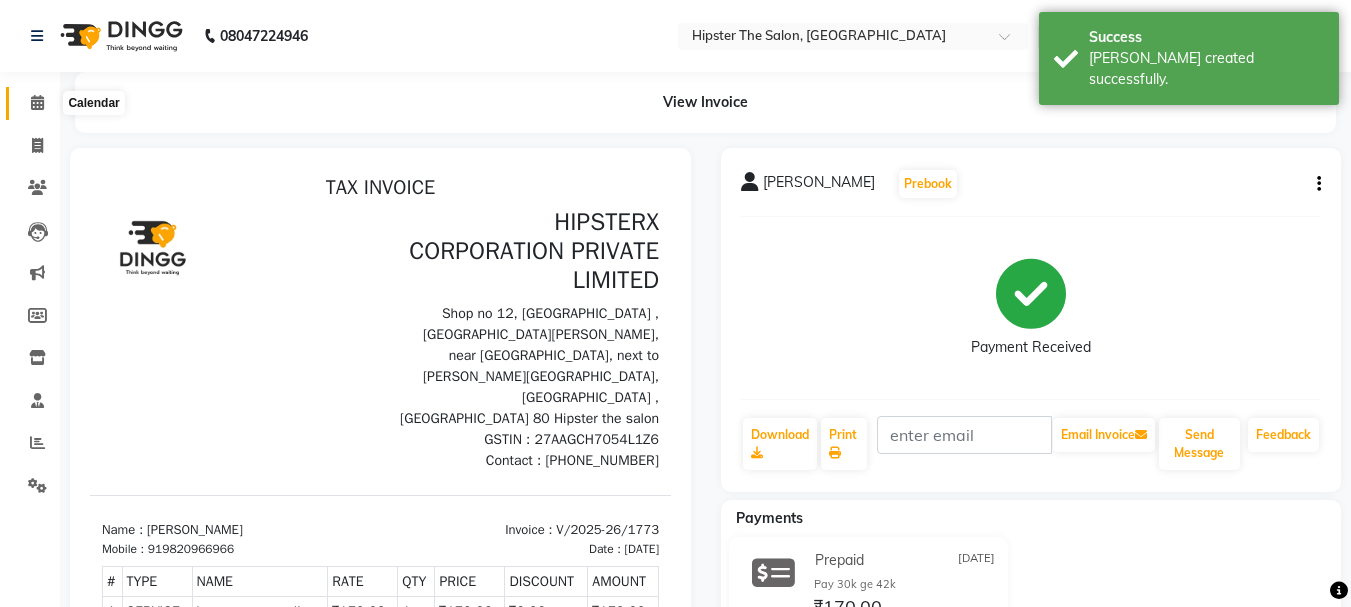 click 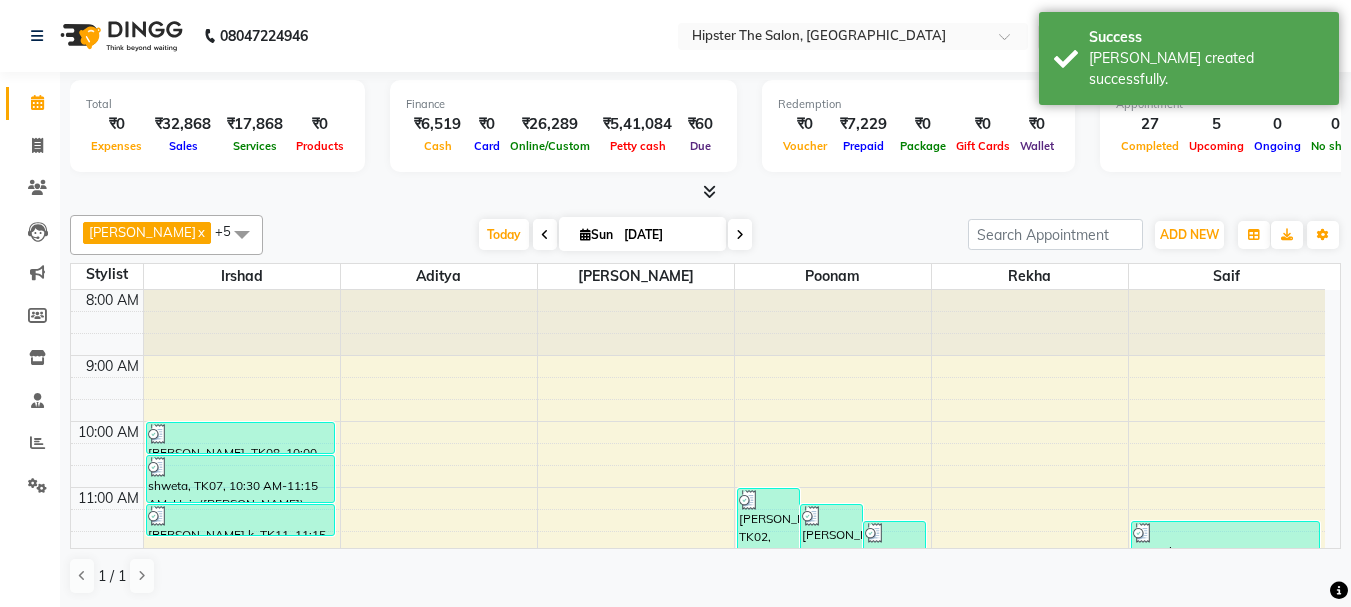 scroll, scrollTop: 731, scrollLeft: 0, axis: vertical 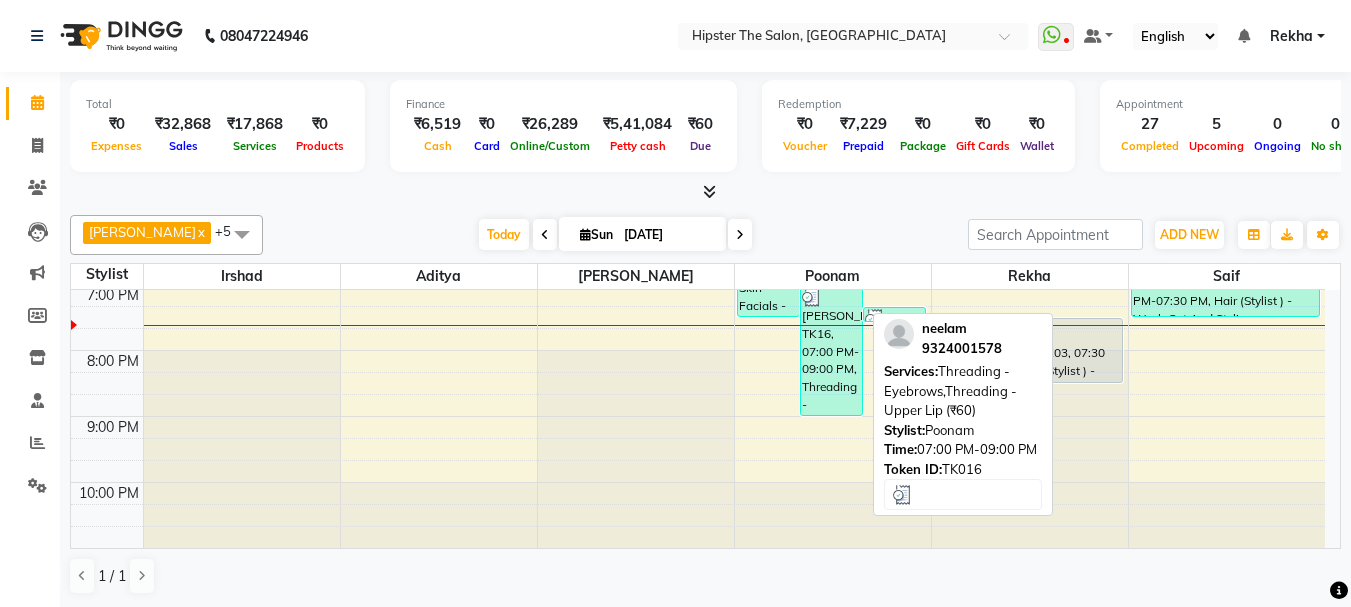 click on "neelam, TK16, 07:00 PM-09:00 PM, Threading - Eyebrows,Threading - Upper Lip (₹60)" at bounding box center [831, 350] 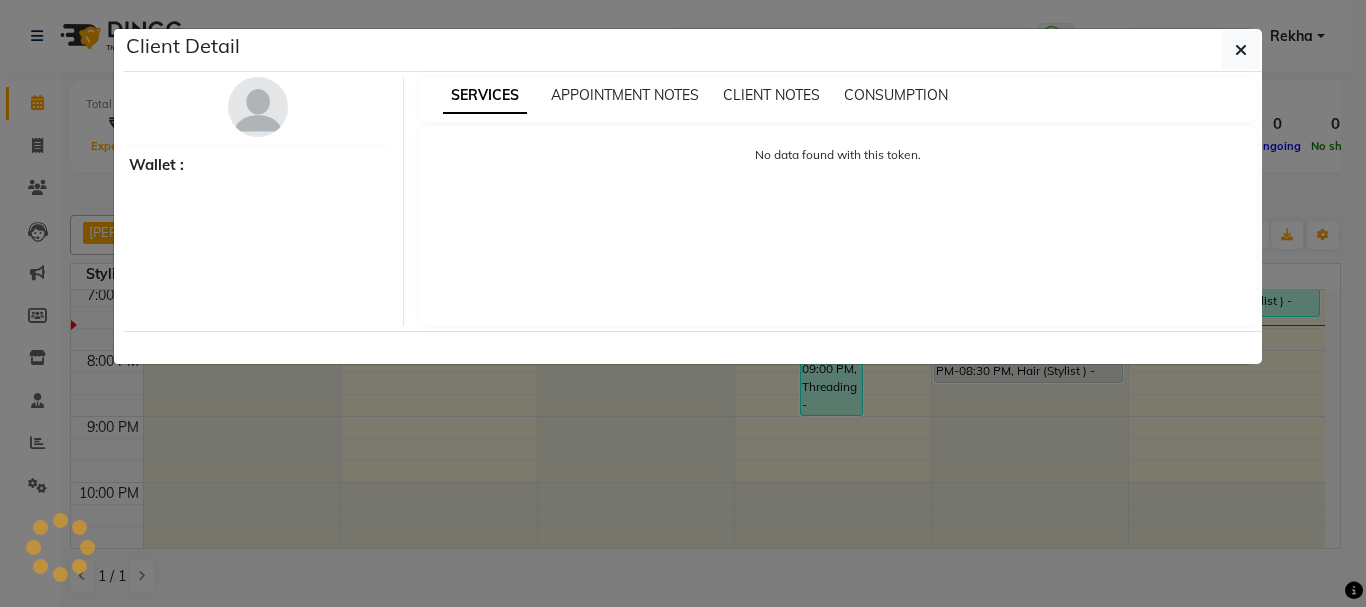 select on "3" 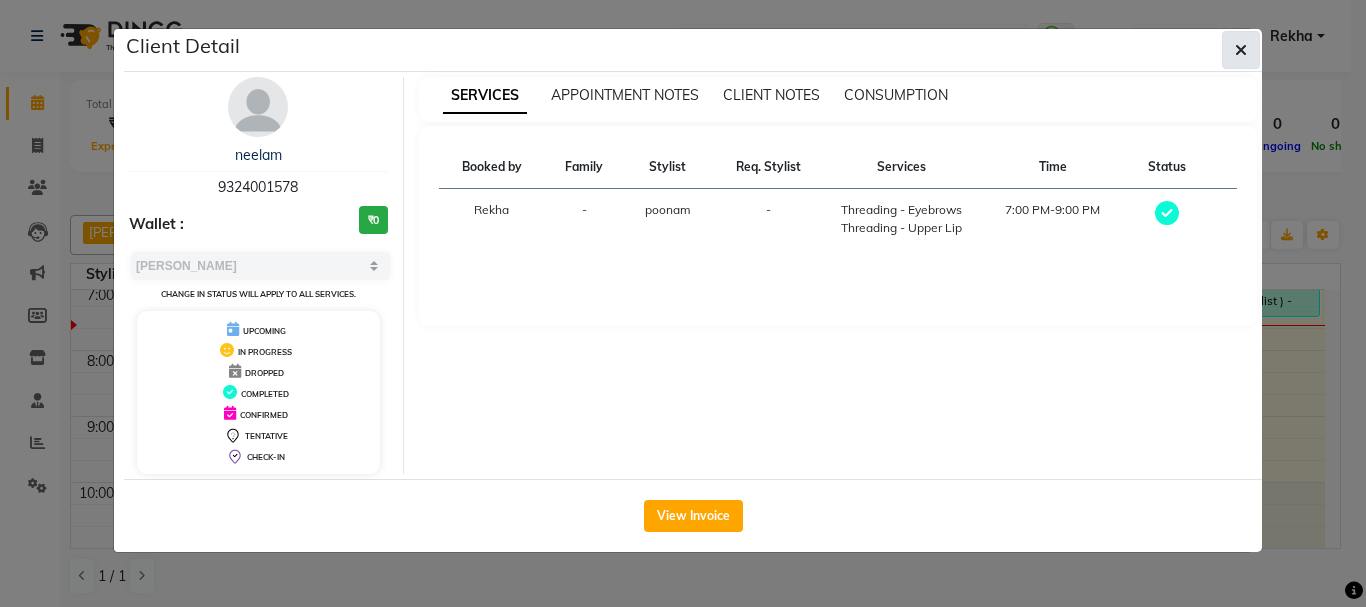 click 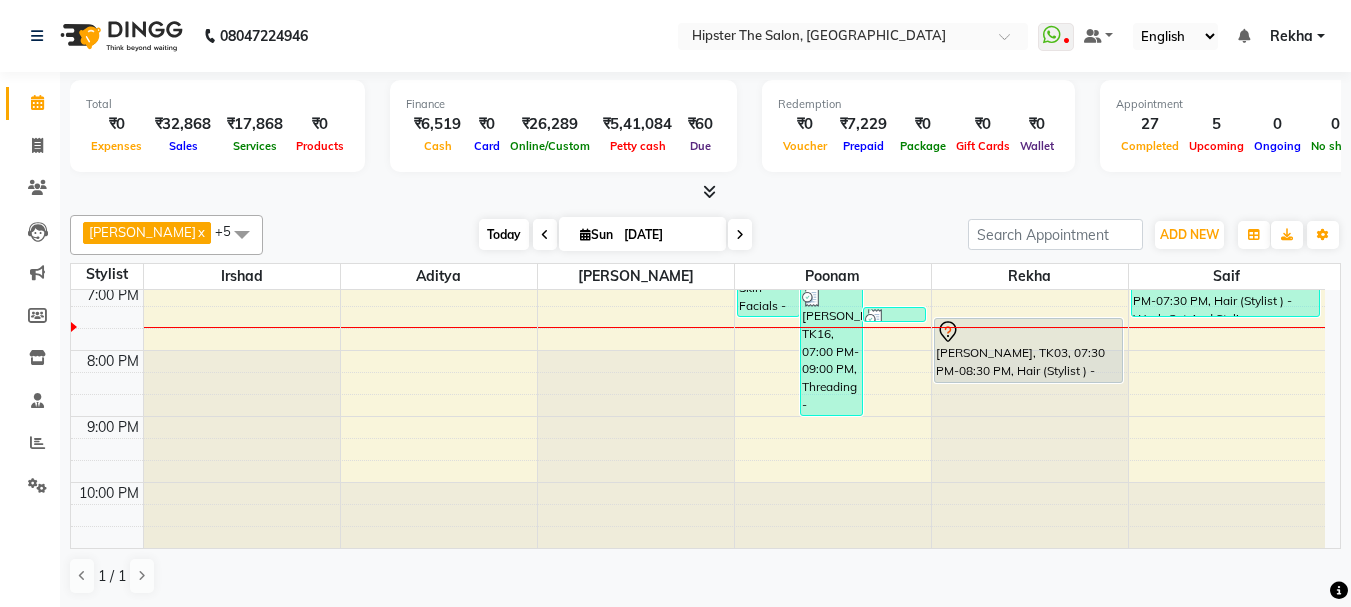 click on "Today" at bounding box center (504, 234) 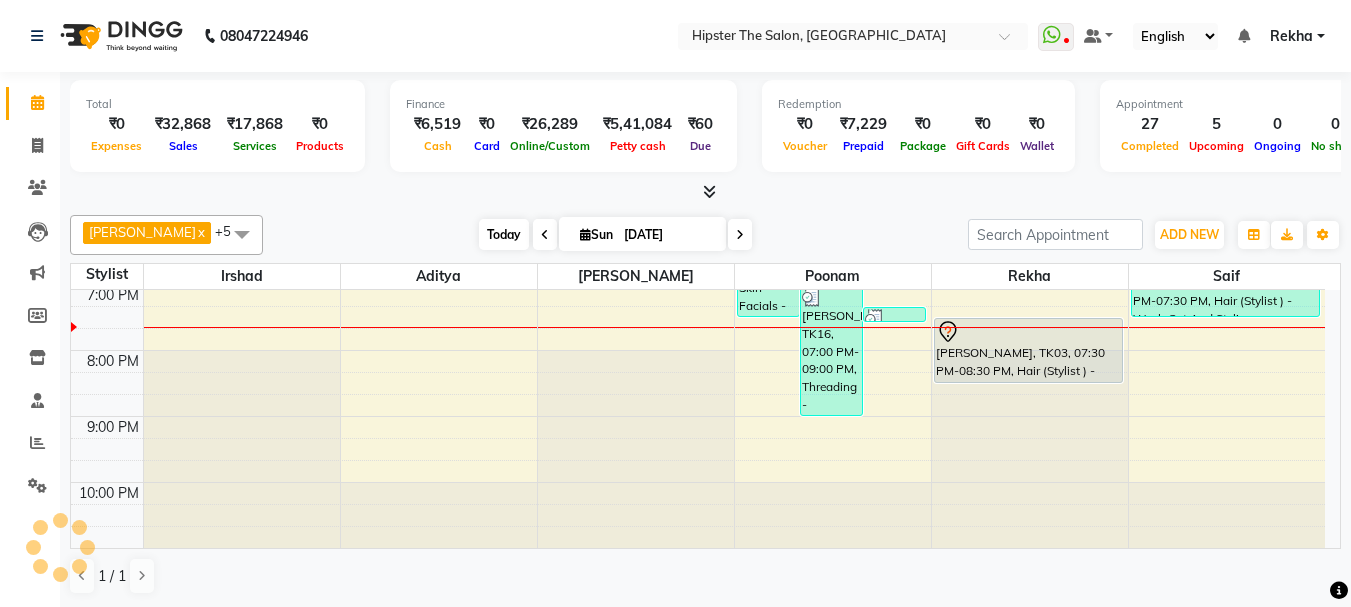 scroll, scrollTop: 727, scrollLeft: 0, axis: vertical 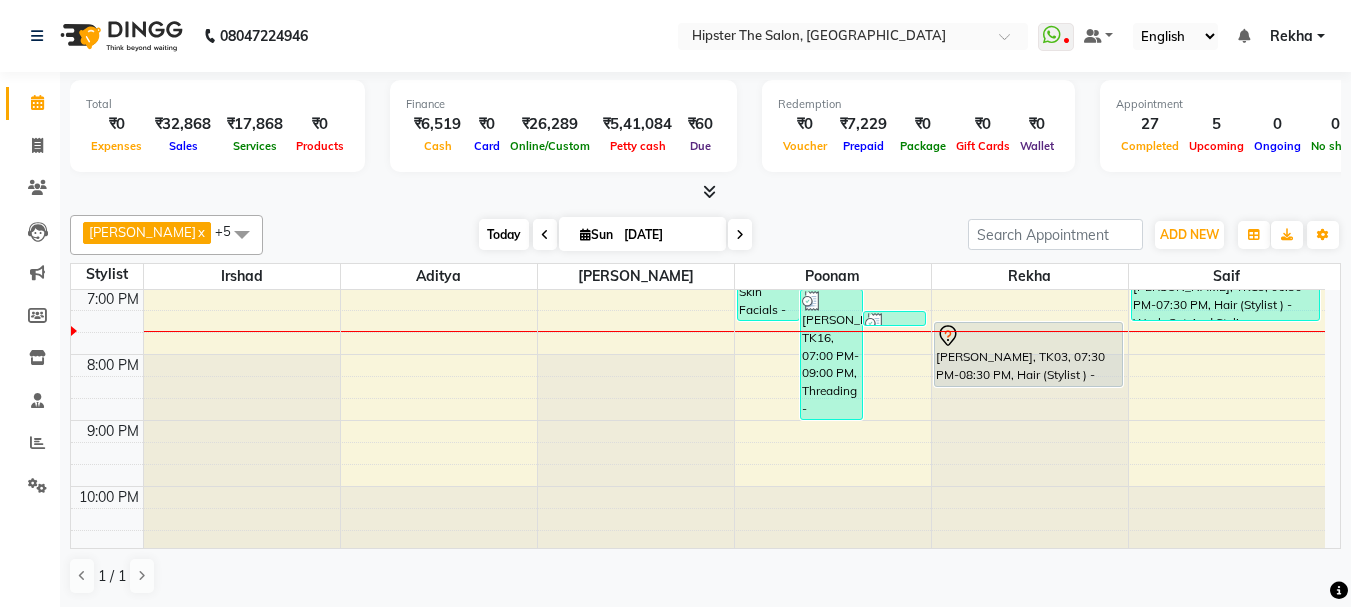 click on "Today" at bounding box center (504, 234) 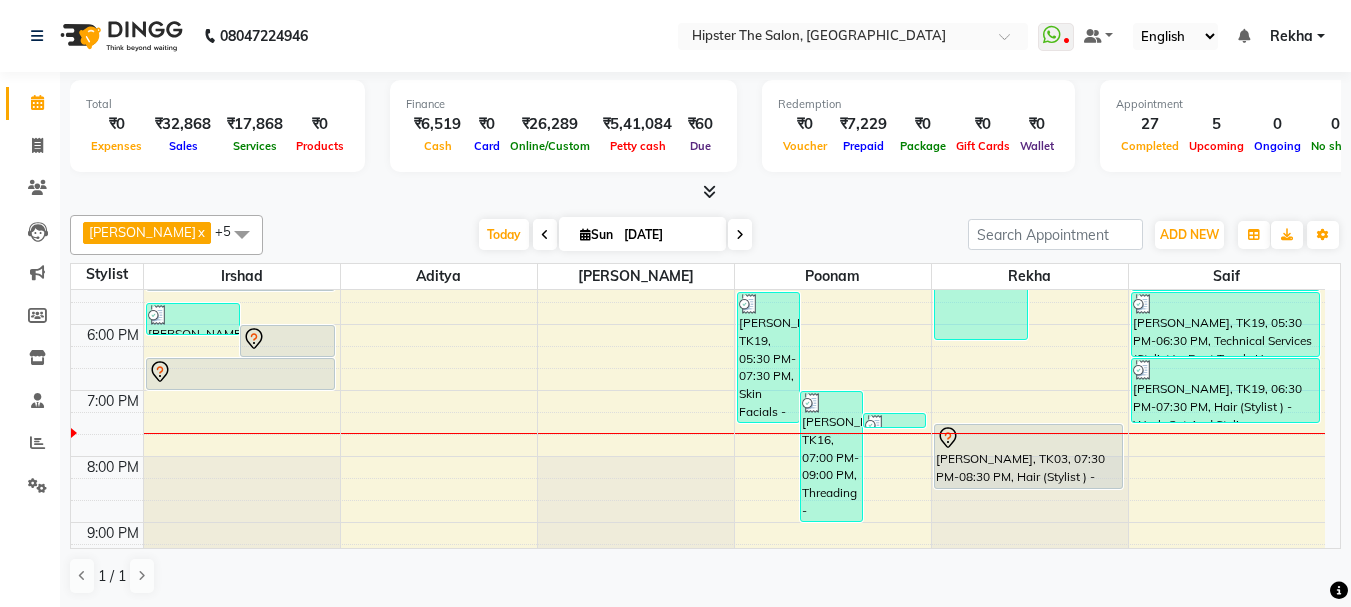 scroll, scrollTop: 591, scrollLeft: 0, axis: vertical 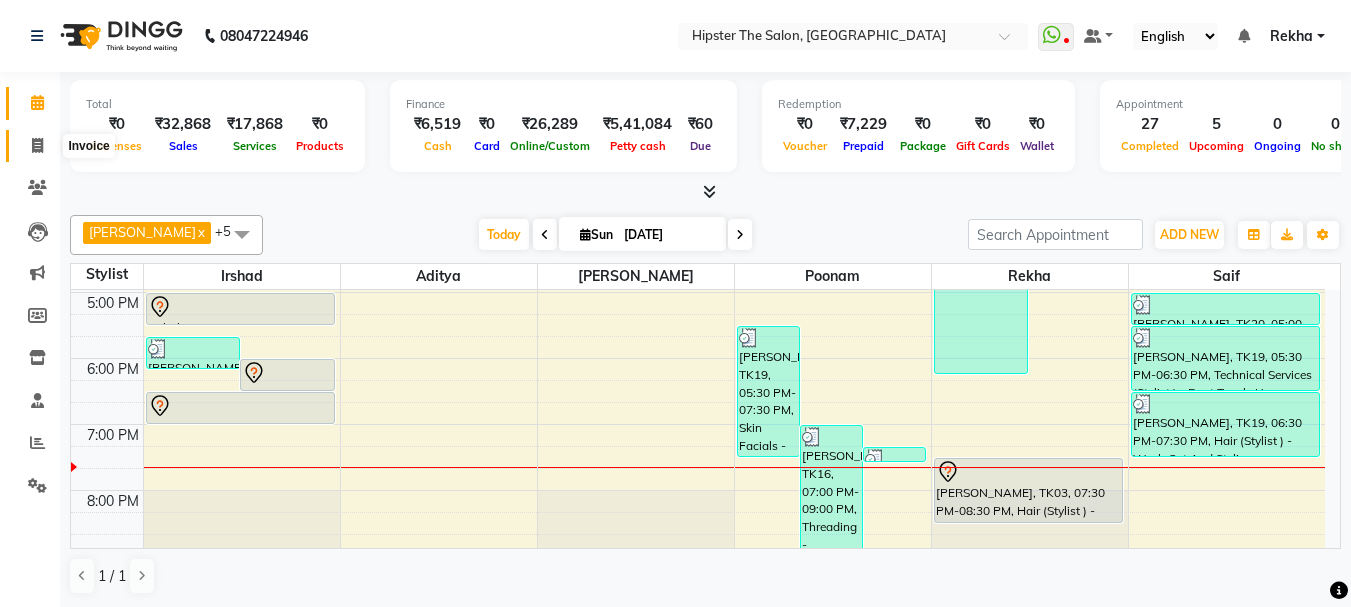 click 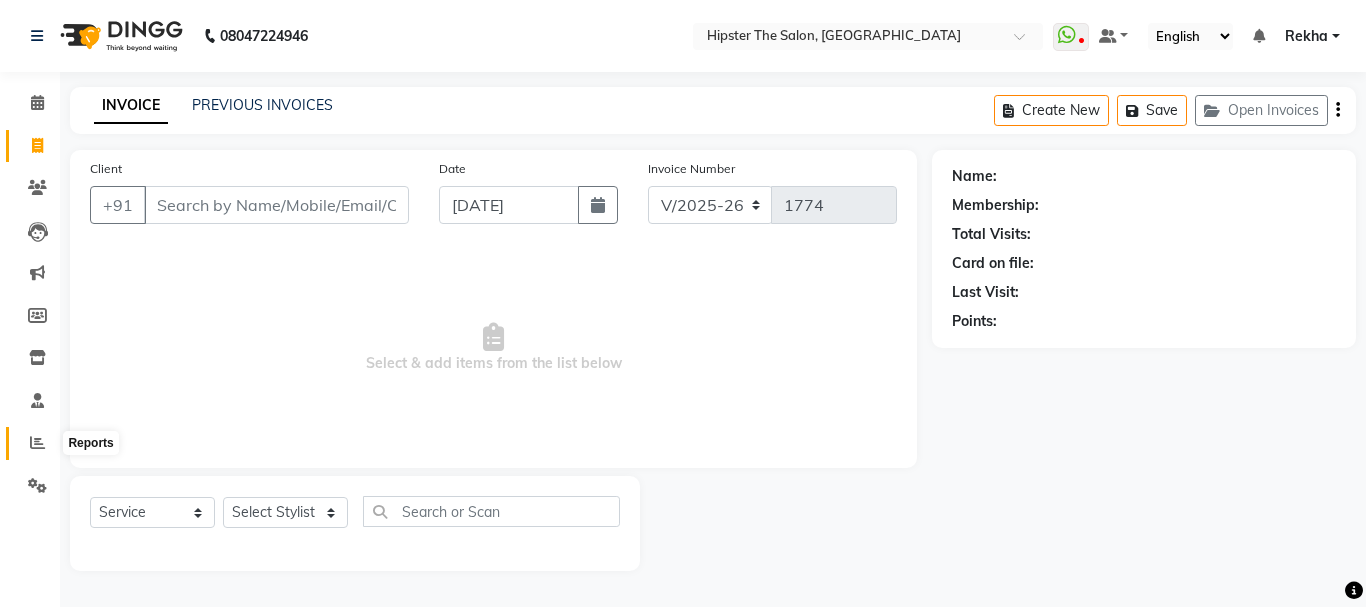 click 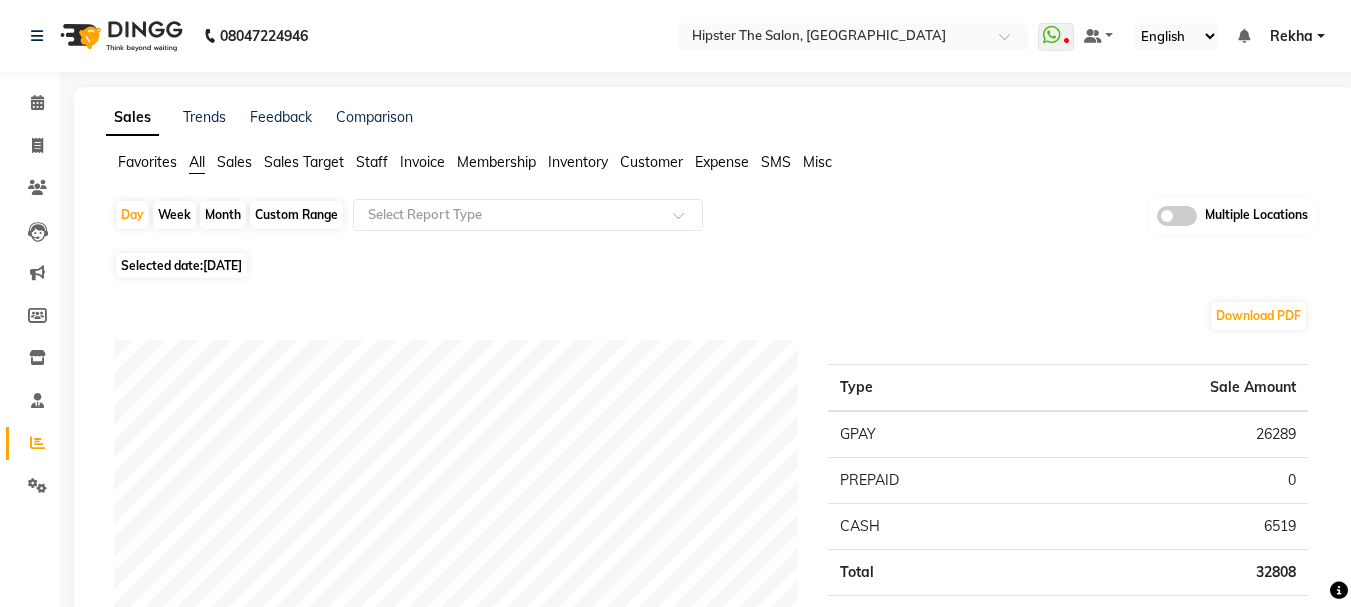 click on "Custom Range" 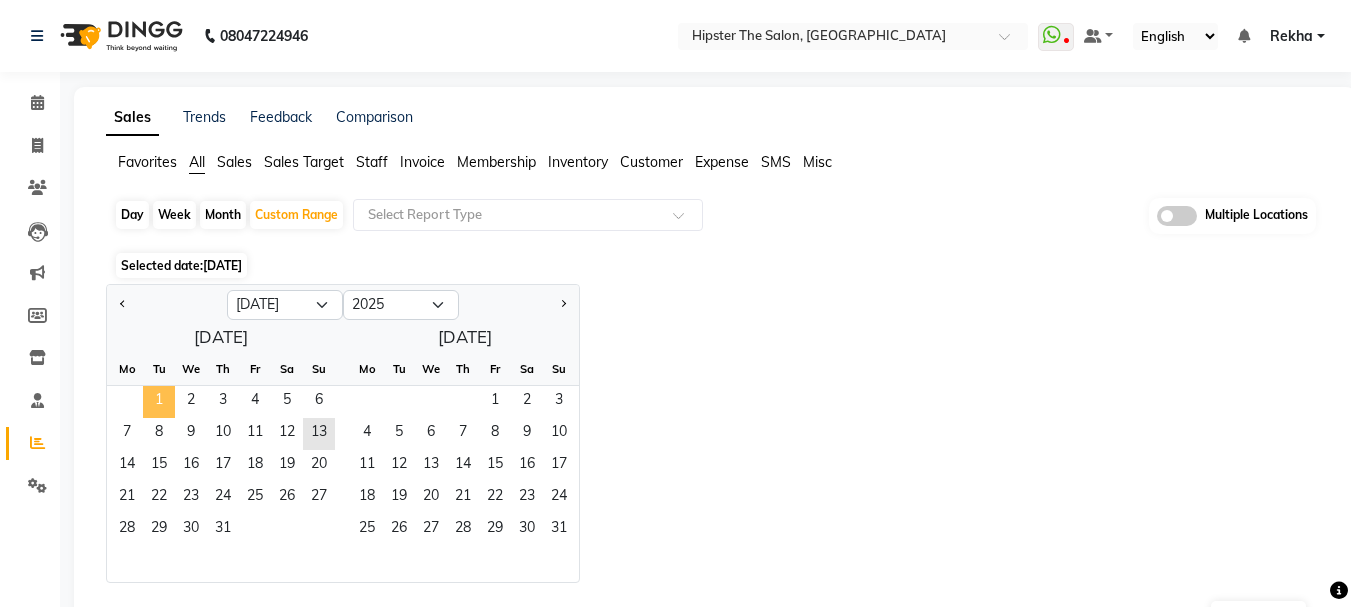 click on "1" 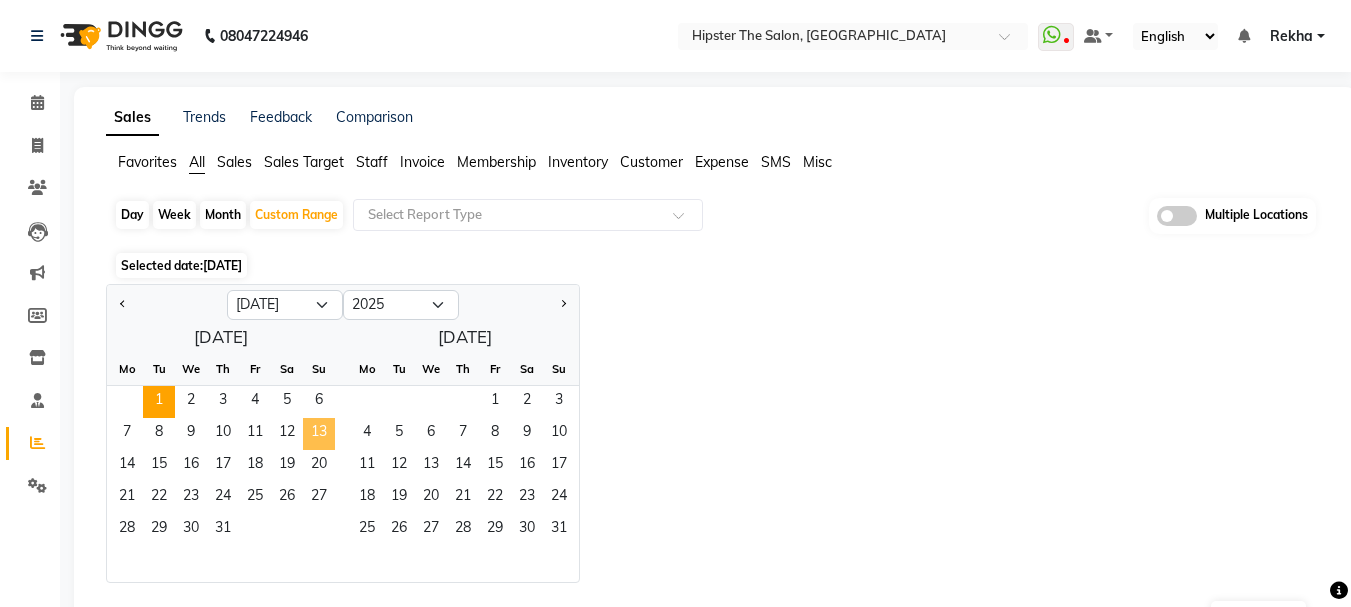 click on "13" 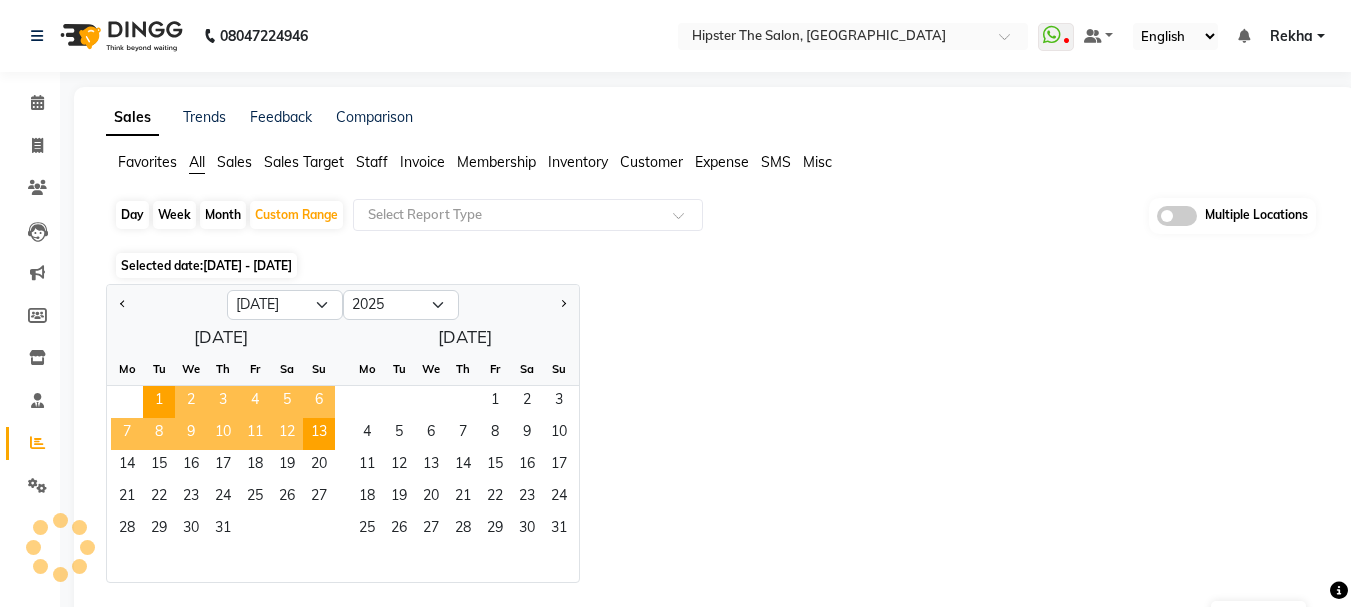 click on "Staff" 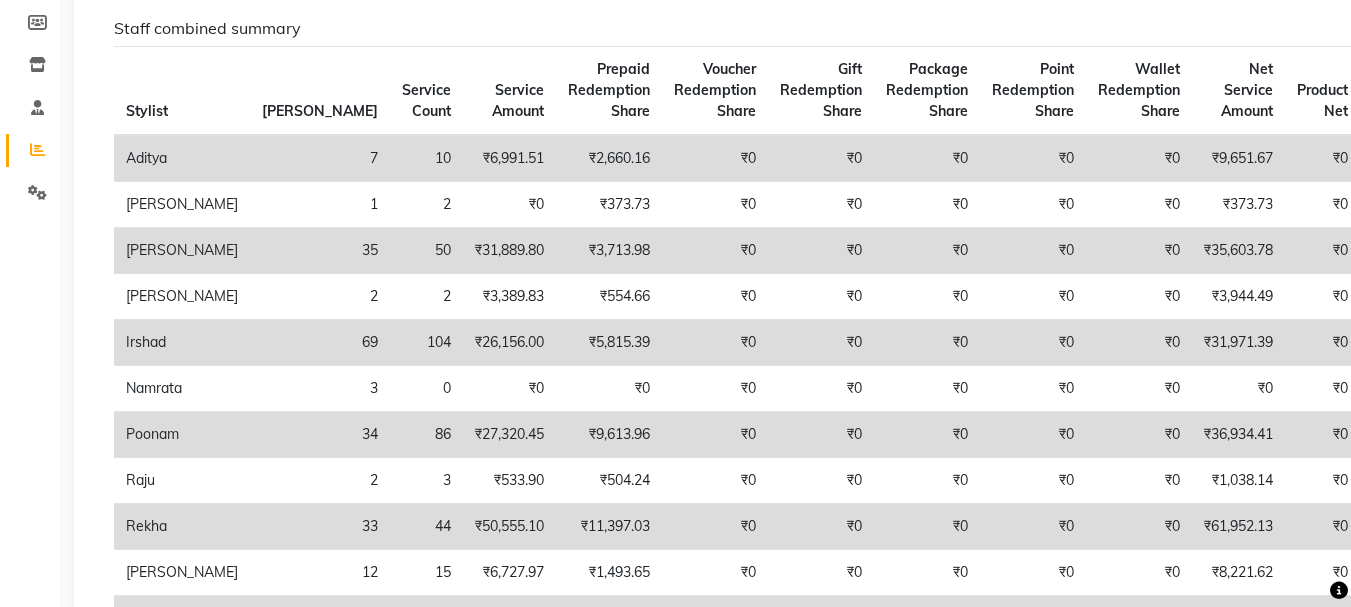 scroll, scrollTop: 167, scrollLeft: 0, axis: vertical 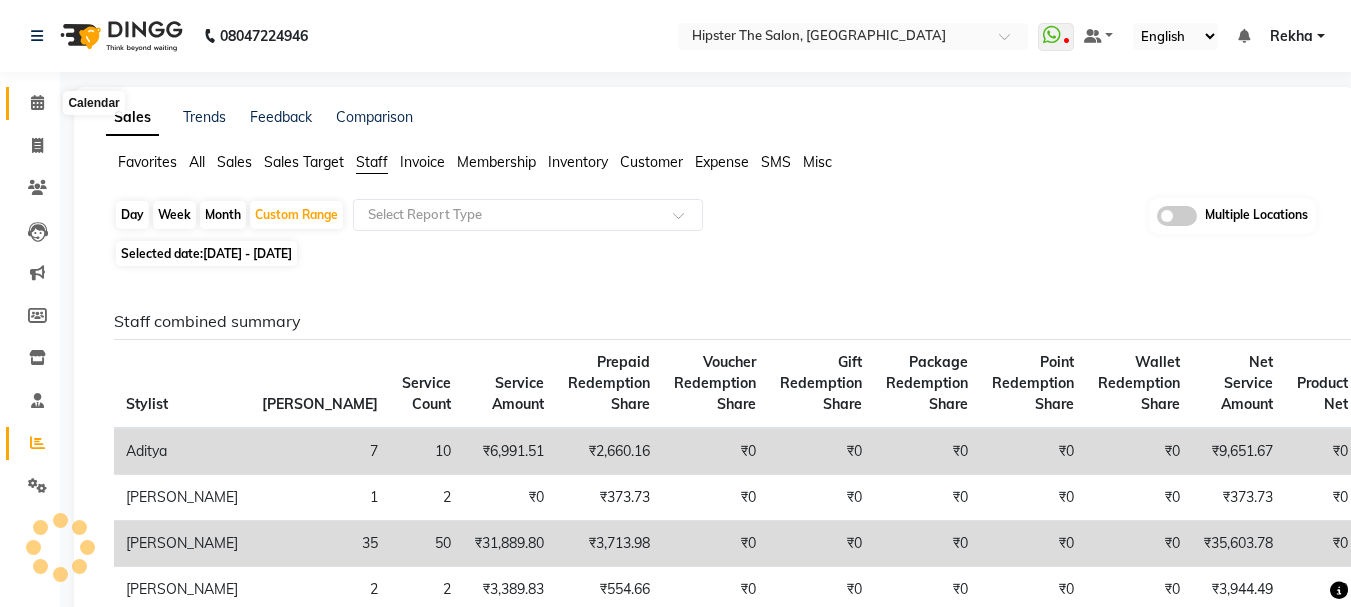 click 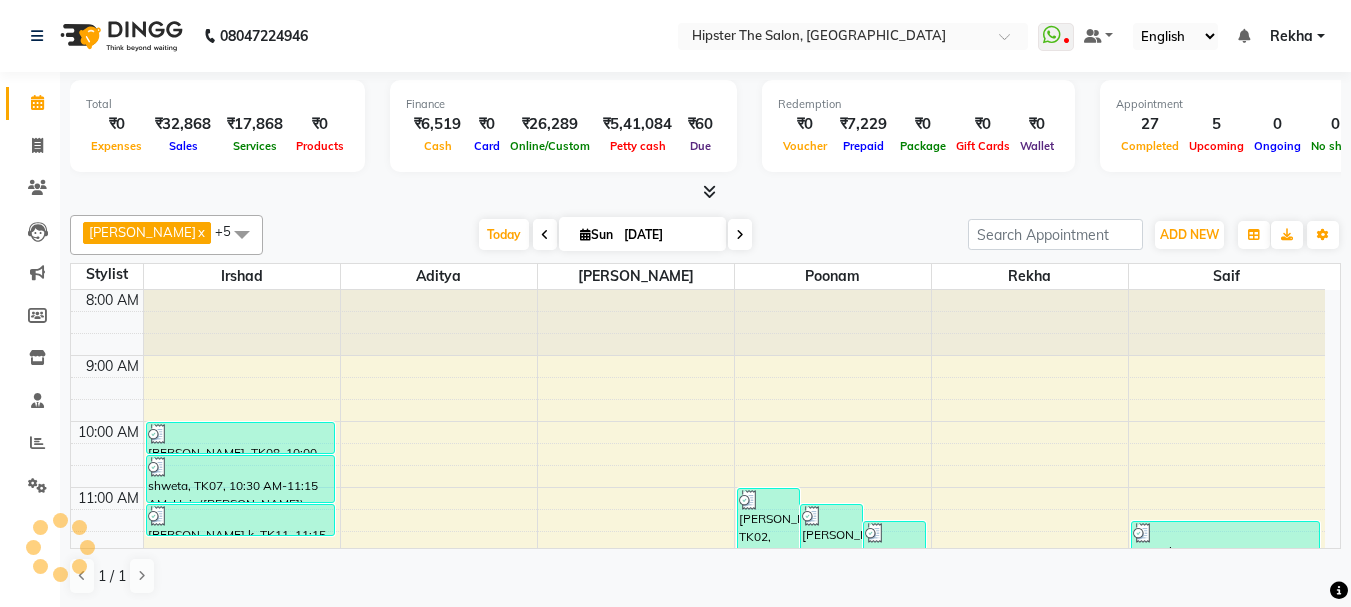 scroll, scrollTop: 0, scrollLeft: 0, axis: both 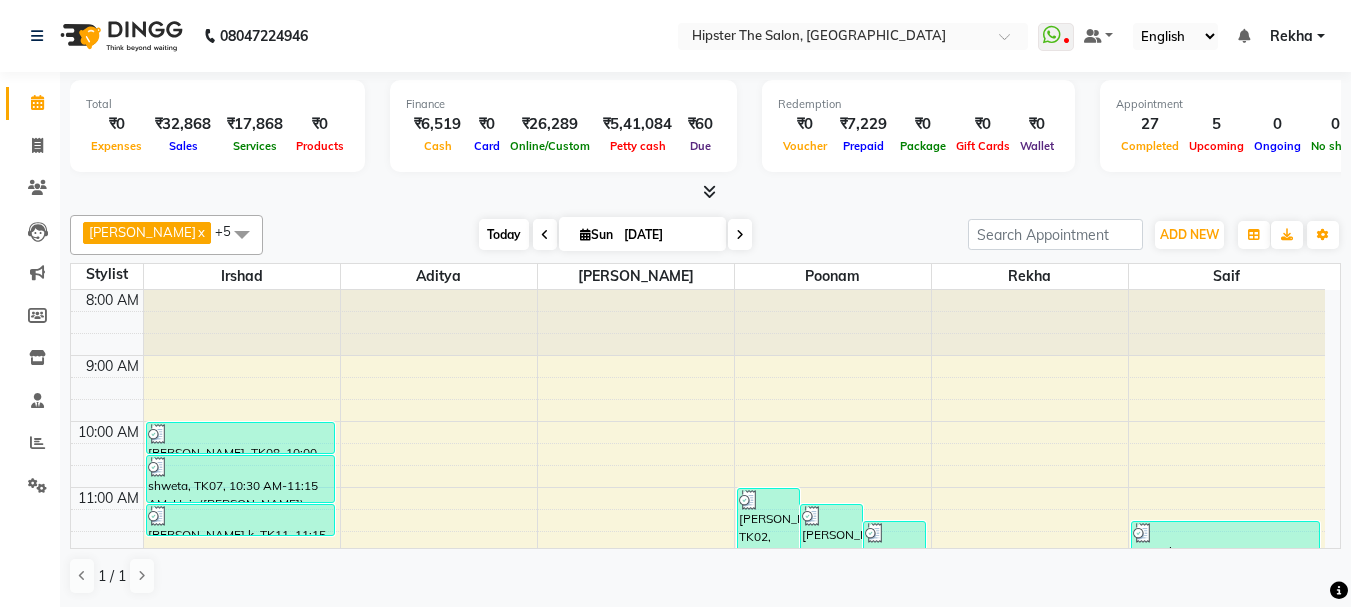 click on "Today" at bounding box center (504, 234) 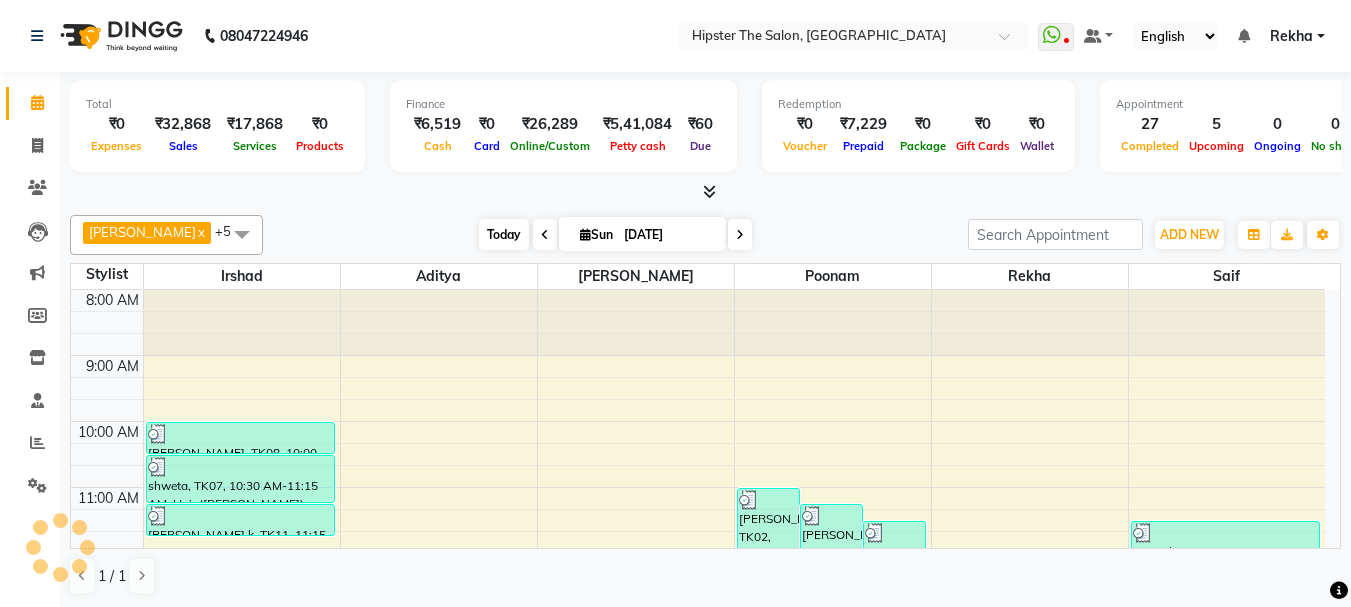 scroll, scrollTop: 727, scrollLeft: 0, axis: vertical 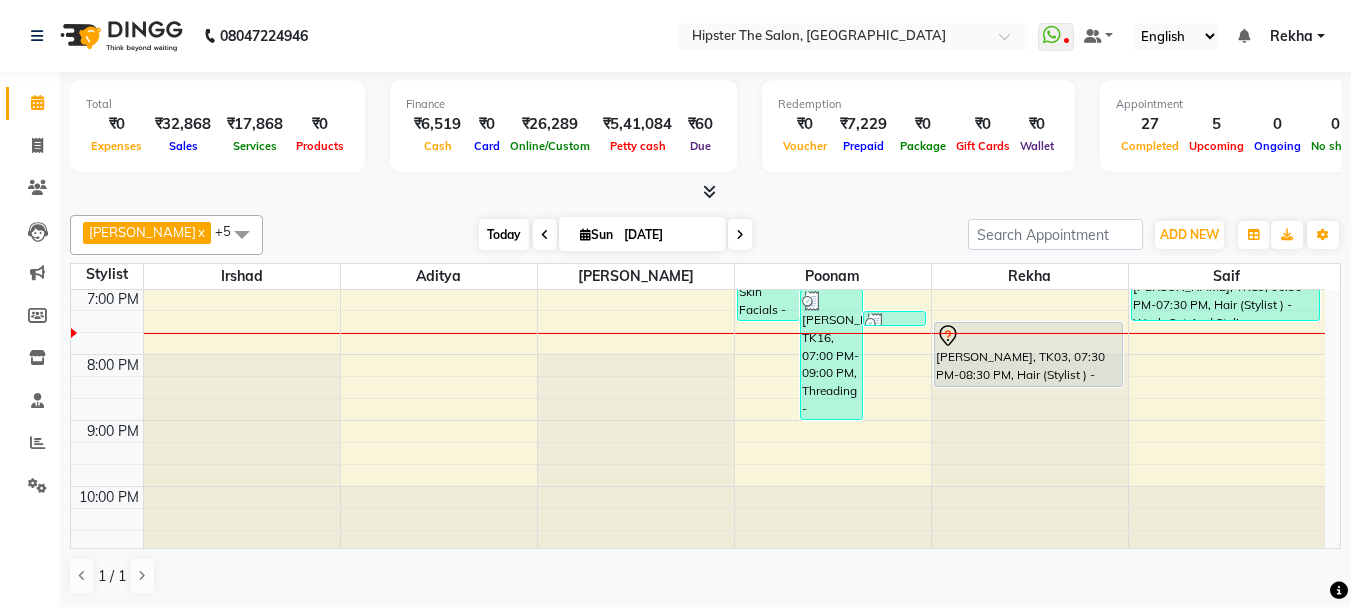 click on "Today" at bounding box center [504, 234] 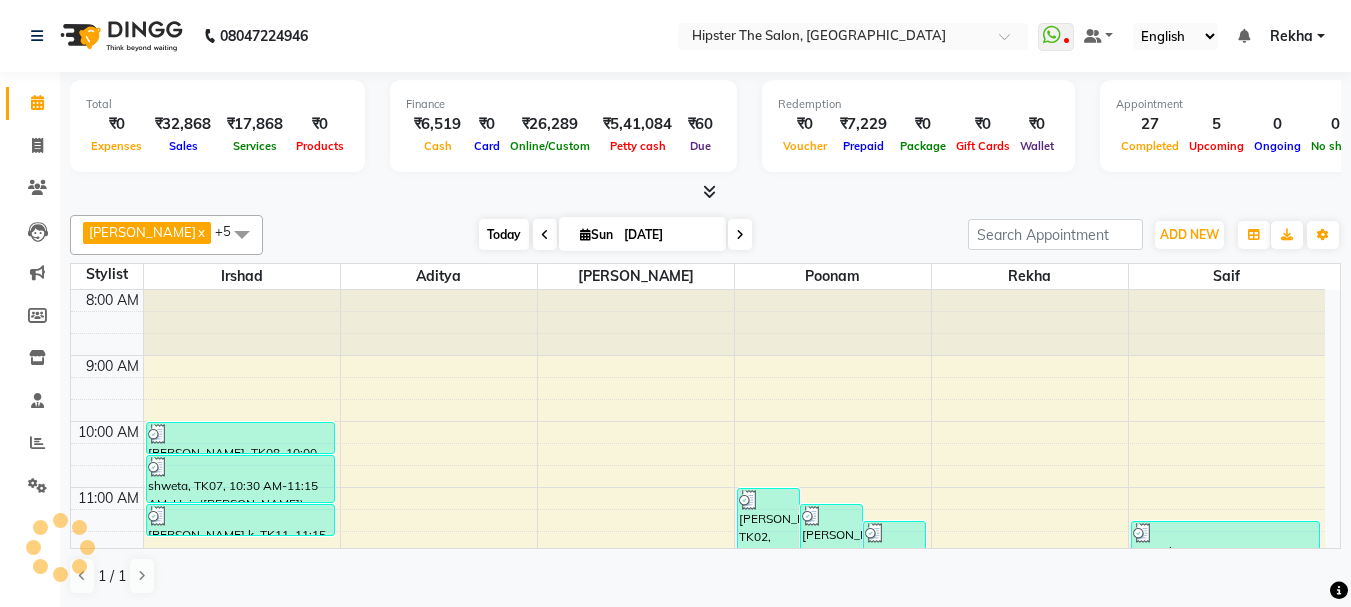 scroll, scrollTop: 727, scrollLeft: 0, axis: vertical 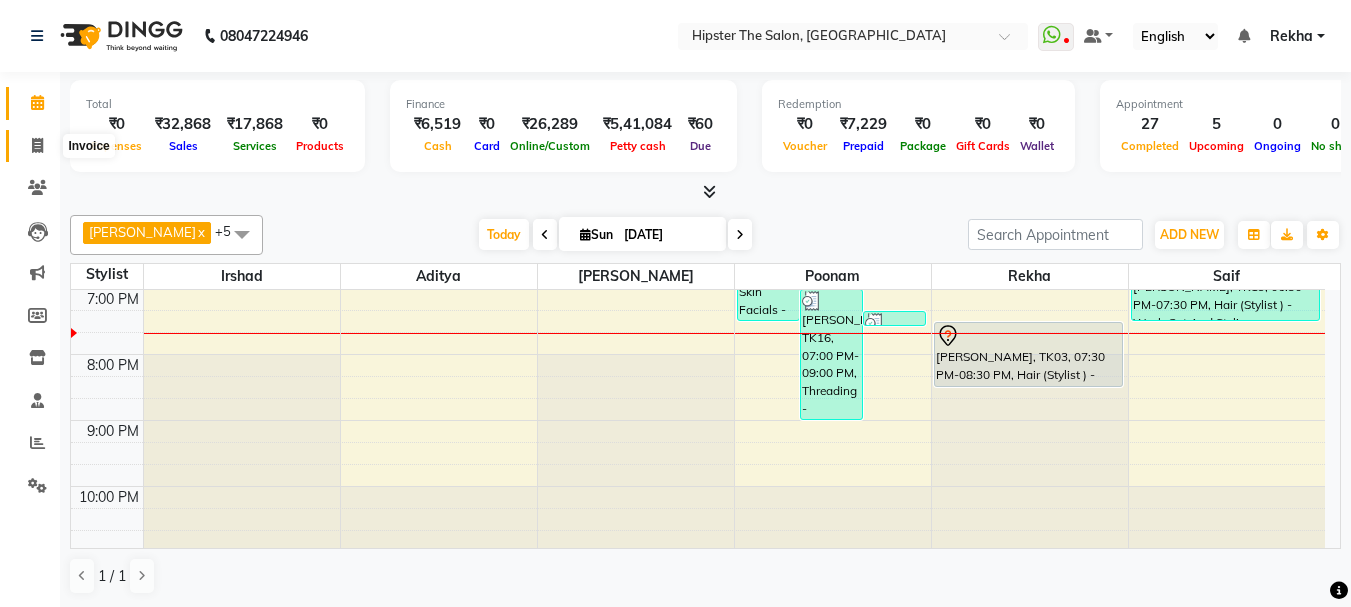 click 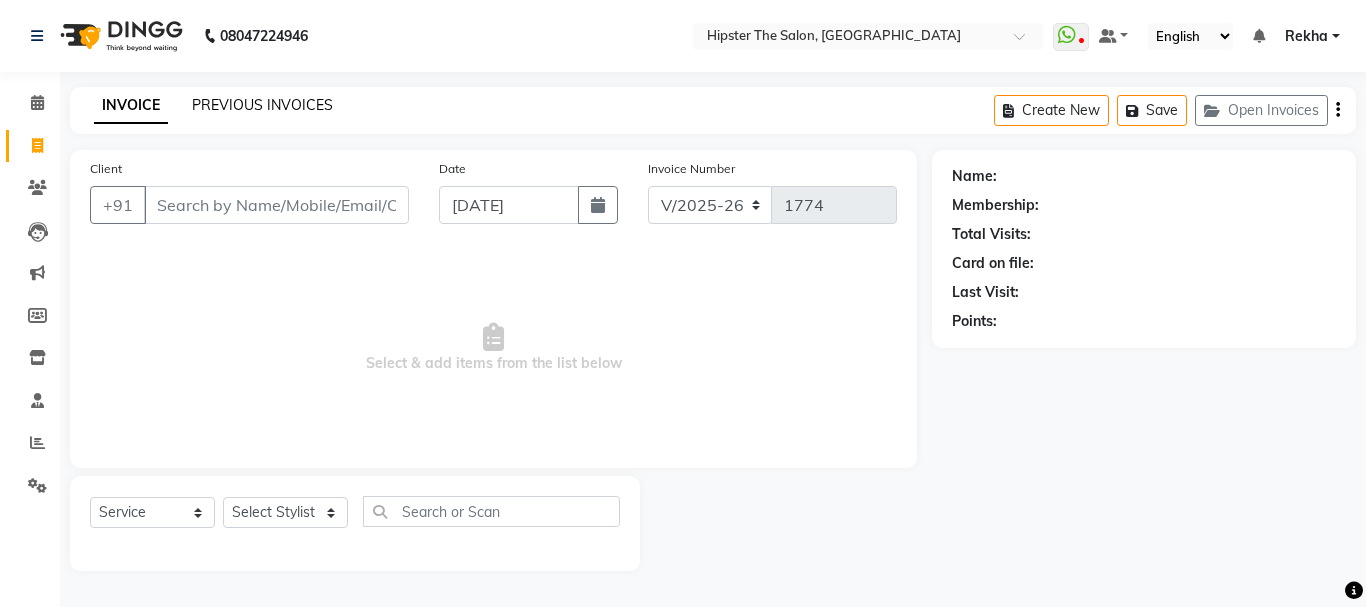 click on "PREVIOUS INVOICES" 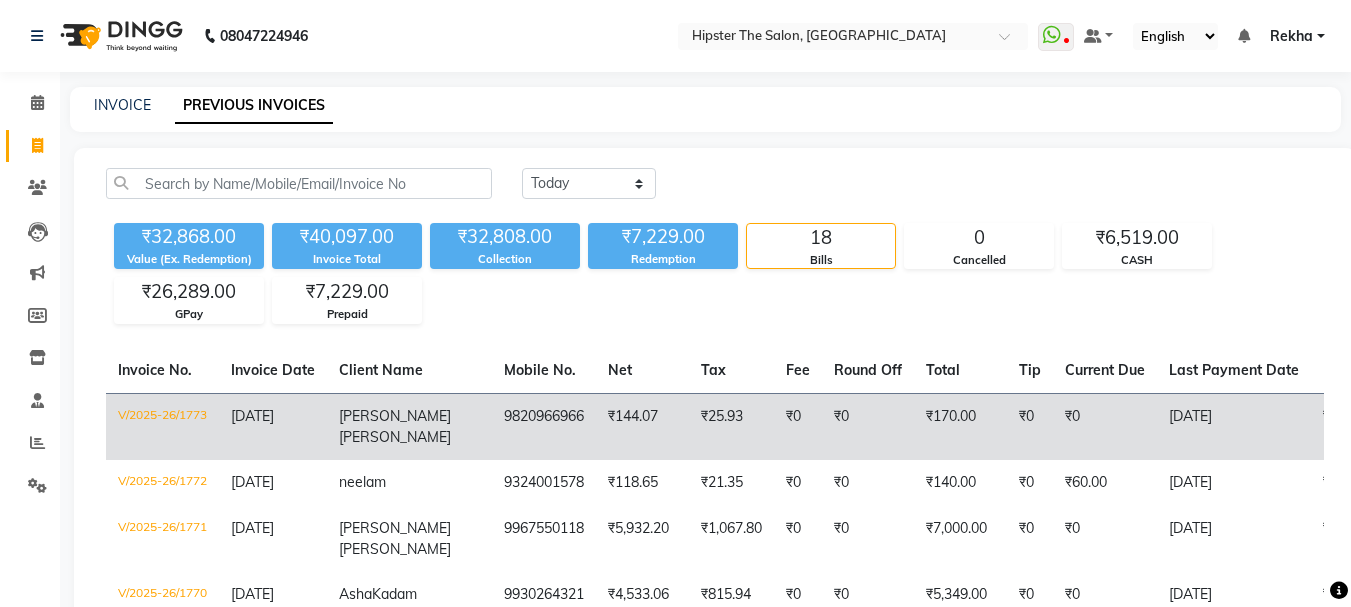 scroll, scrollTop: 879, scrollLeft: 0, axis: vertical 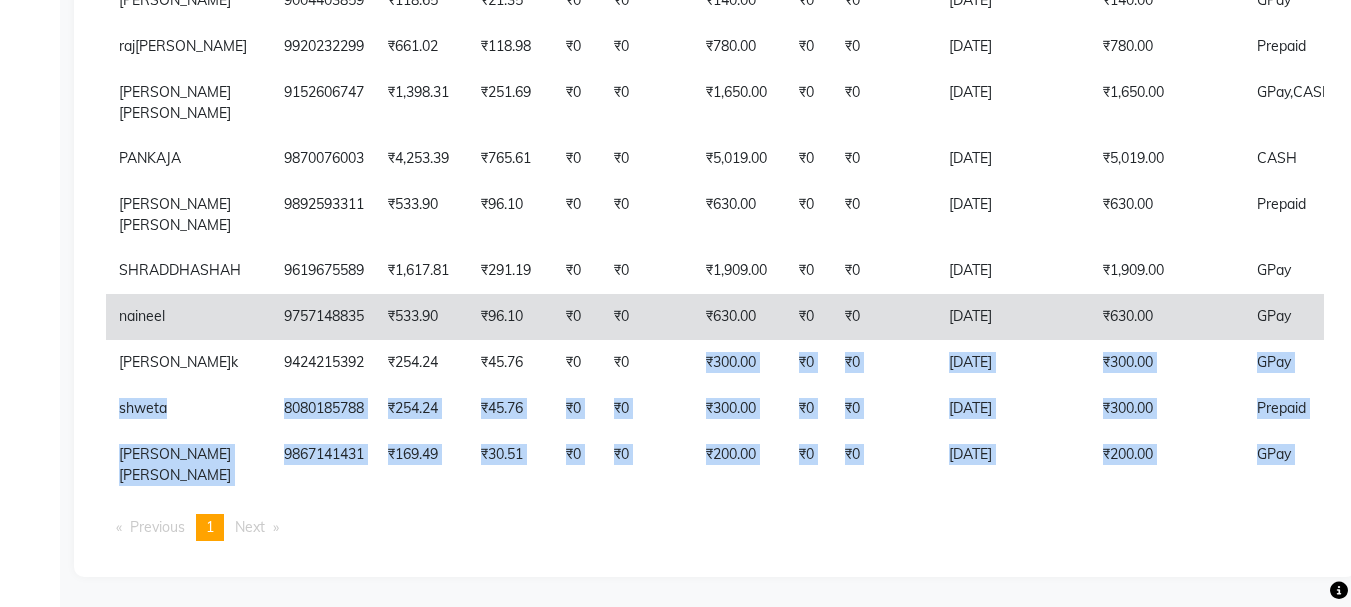 drag, startPoint x: 632, startPoint y: 527, endPoint x: 610, endPoint y: 321, distance: 207.17143 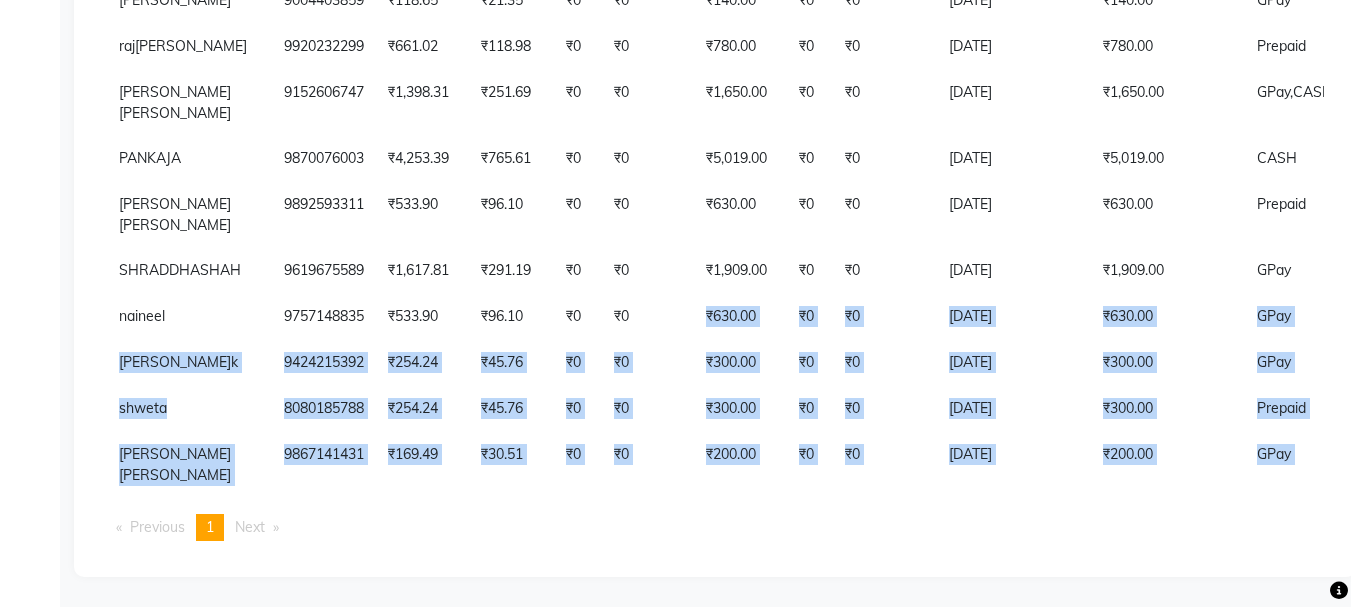 click on "Previous  page  1 / 1  You're on page  1  Next  page" at bounding box center [715, 527] 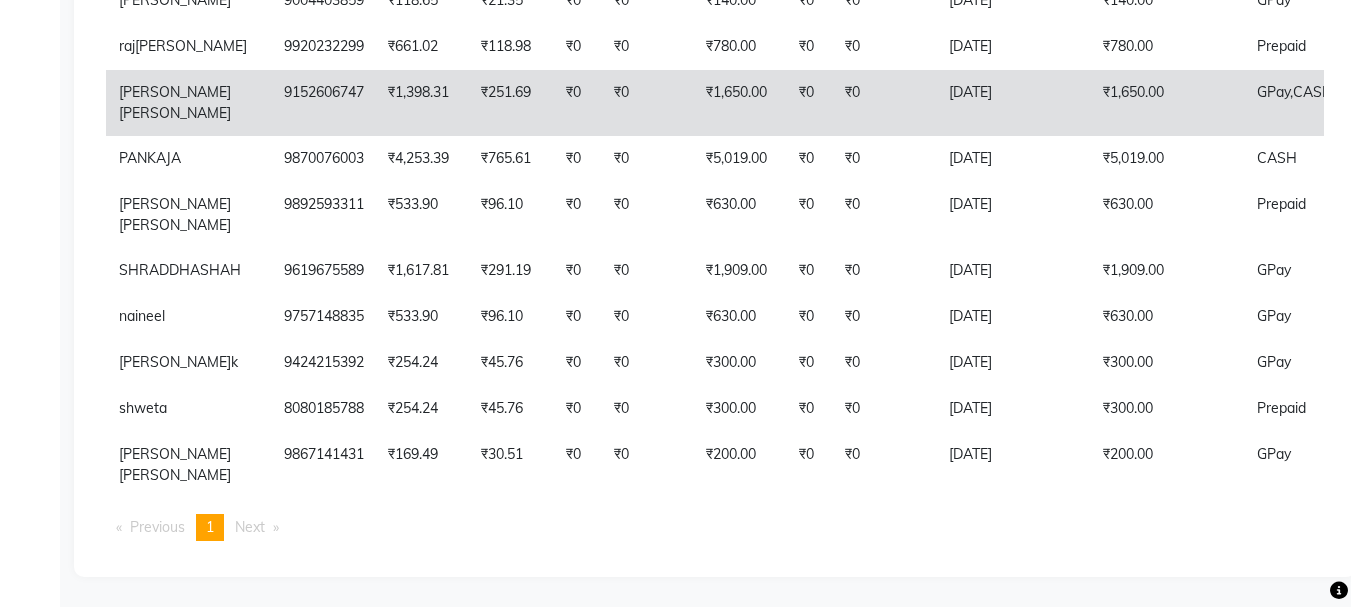 scroll, scrollTop: 486, scrollLeft: 0, axis: vertical 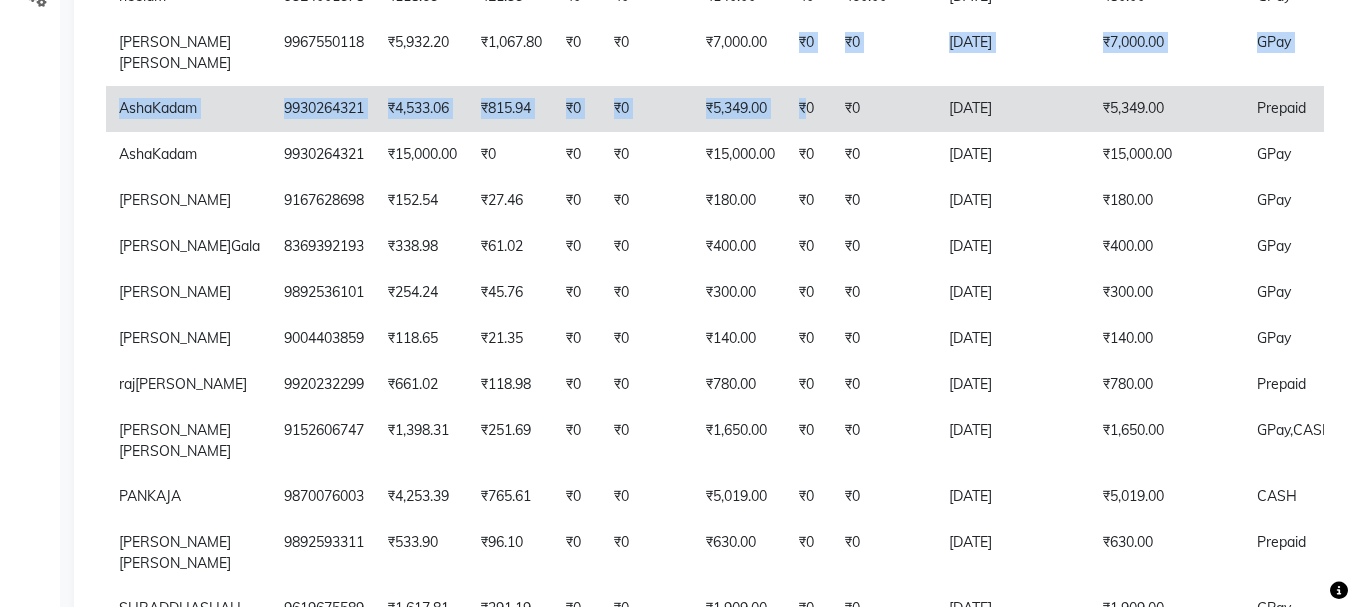 drag, startPoint x: 745, startPoint y: 59, endPoint x: 765, endPoint y: 103, distance: 48.332184 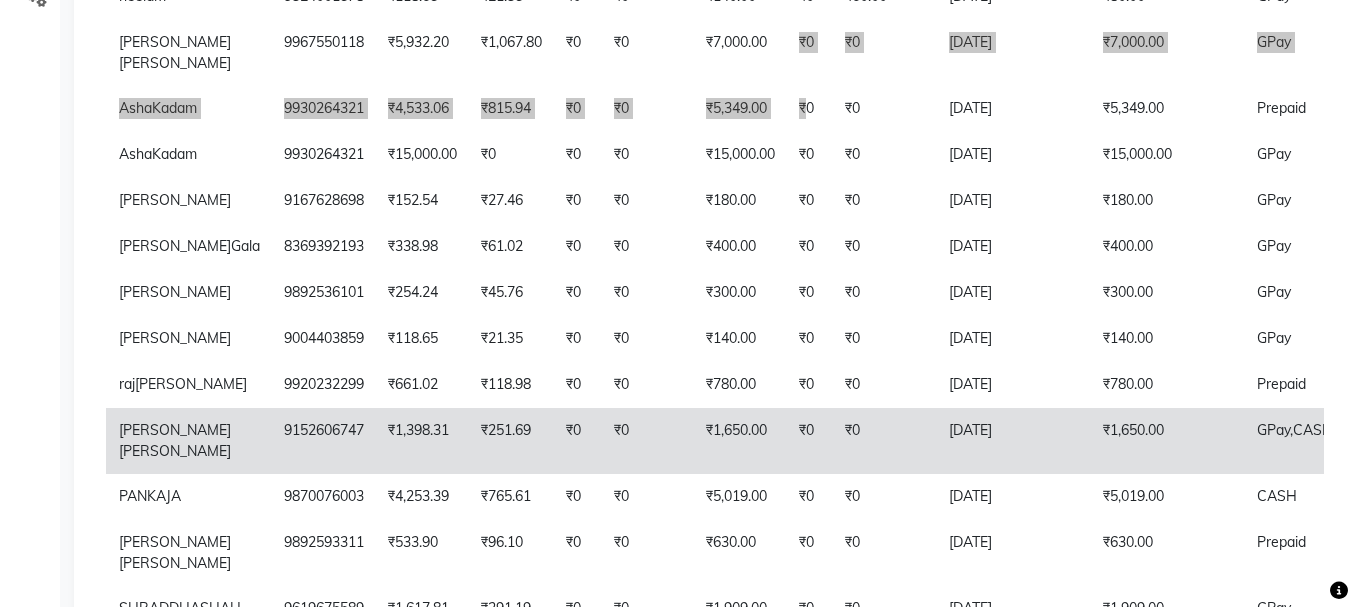 scroll, scrollTop: 879, scrollLeft: 0, axis: vertical 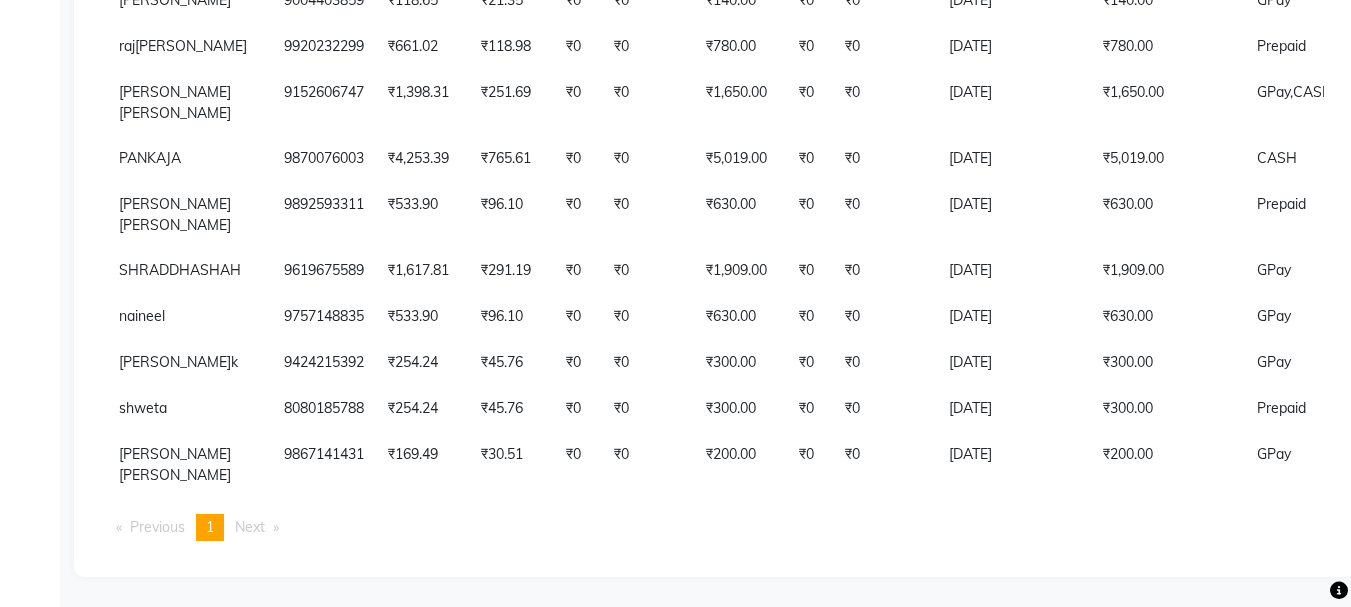 click on "Today Yesterday Custom Range ₹32,868.00 Value (Ex. Redemption) ₹40,097.00 Invoice Total  ₹32,808.00 Collection ₹7,229.00 Redemption 18 Bills 0 Cancelled ₹6,519.00 CASH ₹26,289.00 GPay ₹7,229.00 Prepaid  Invoice No.   Invoice Date   Client Name   Mobile No.   Net   Tax   Fee   Round Off   Total   Tip   Current Due   Last Payment Date   Payment Amount   Payment Methods   Cancel Reason   Status   V/2025-26/1773  13-07-2025 viraj  dula 9820966966 ₹144.07 ₹25.93  ₹0  ₹0 ₹170.00 ₹0 ₹0 13-07-2025 ₹170.00  Prepaid - PAID  V/2025-26/1772  13-07-2025 neelam   9324001578 ₹118.65 ₹21.35  ₹0  ₹0 ₹140.00 ₹0 ₹60.00 13-07-2025 ₹80.00  GPay - PARTIAL PAID  V/2025-26/1771  13-07-2025 pradnya  bhogale 9967550118 ₹5,932.20 ₹1,067.80  ₹0  ₹0 ₹7,000.00 ₹0 ₹0 13-07-2025 ₹7,000.00  GPay - PAID  V/2025-26/1770  13-07-2025 Asha  Kadam 9930264321 ₹4,533.06 ₹815.94  ₹0  ₹0 ₹5,349.00 ₹0 ₹0 13-07-2025 ₹5,349.00  Prepaid - PAID  V/2025-26/1769  13-07-2025 Asha -" 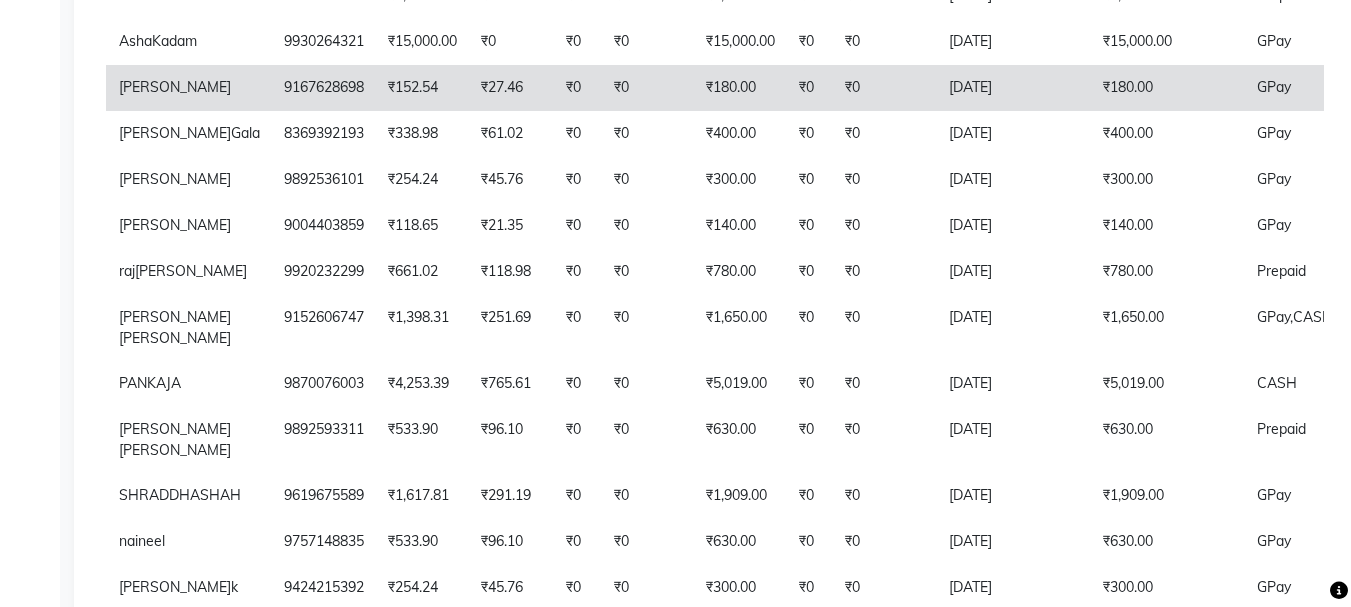 scroll, scrollTop: 0, scrollLeft: 0, axis: both 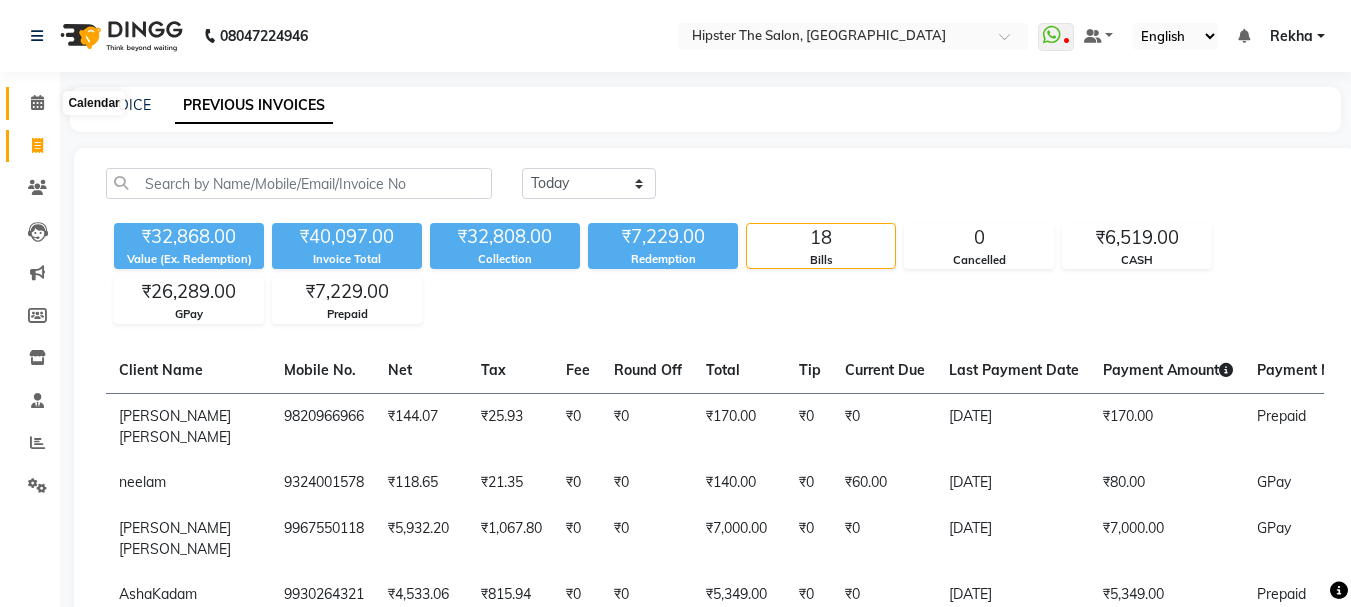 click 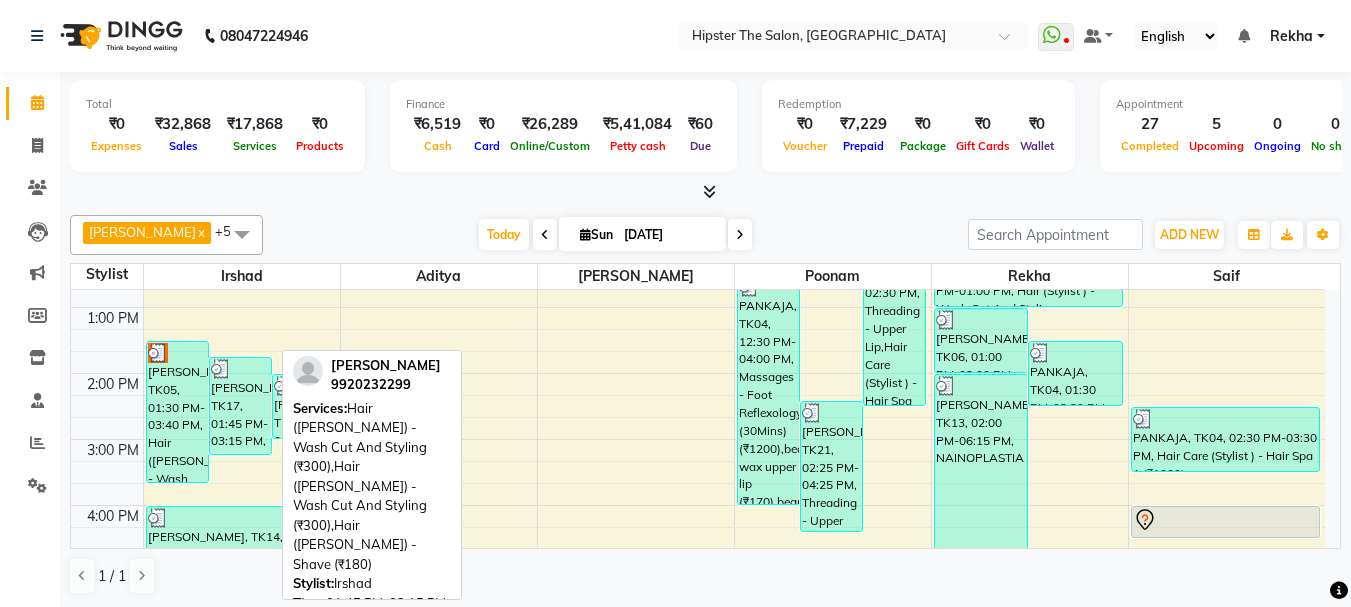 scroll, scrollTop: 300, scrollLeft: 0, axis: vertical 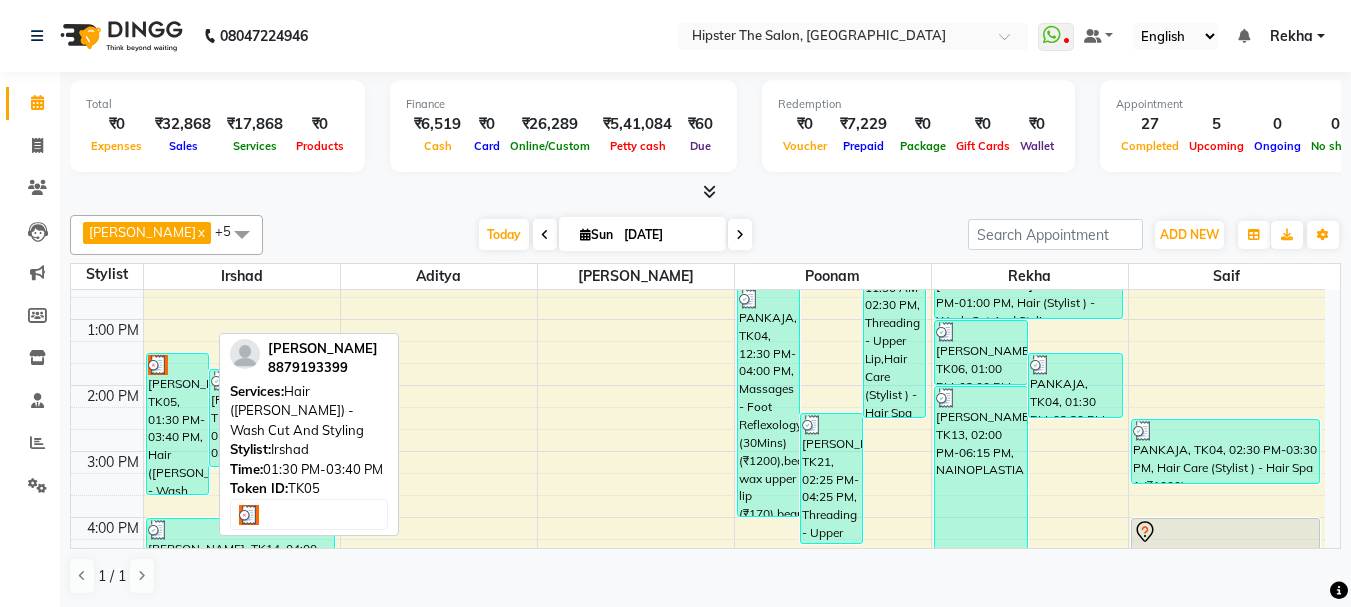 click on "[PERSON_NAME], TK05, 01:30 PM-03:40 PM, Hair ([PERSON_NAME]) - Wash Cut And Styling" at bounding box center (177, 424) 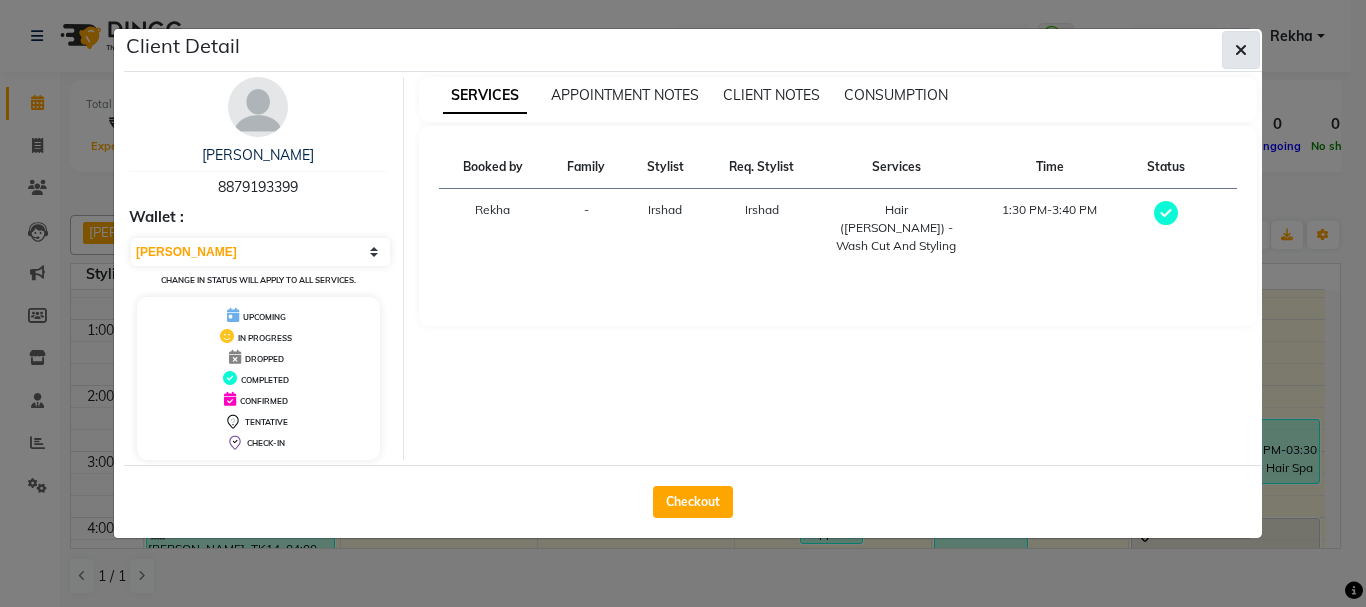 click 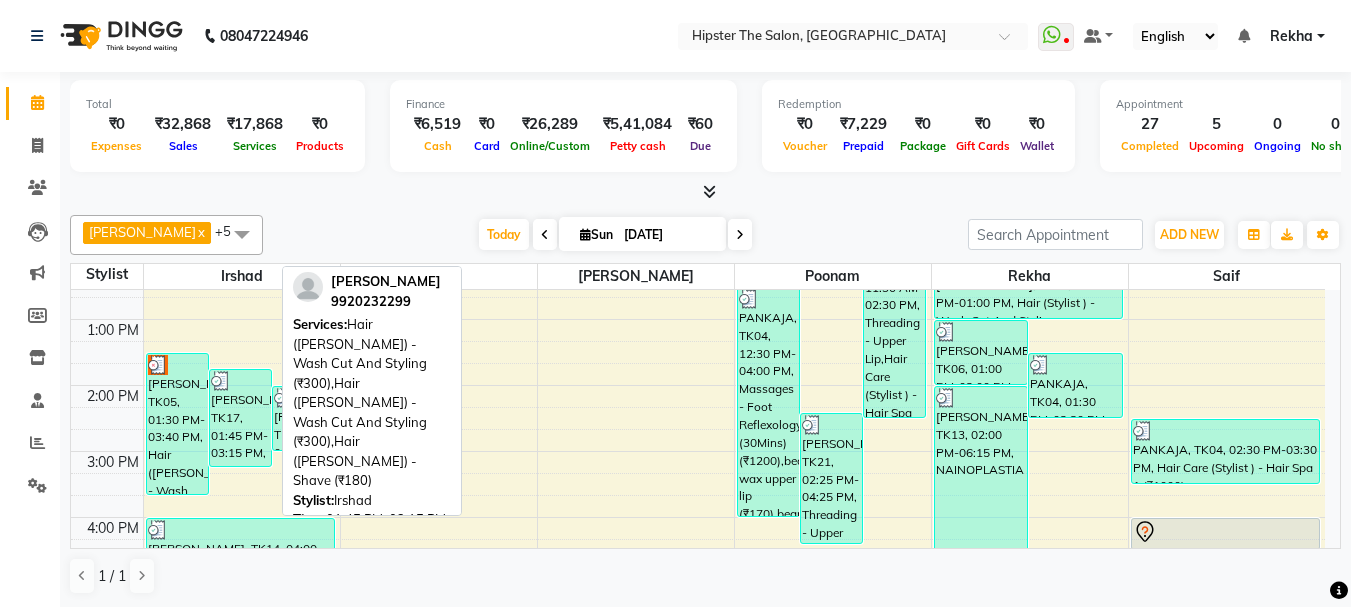 click on "[PERSON_NAME], TK17, 01:45 PM-03:15 PM, Hair ([PERSON_NAME]) - Wash Cut And Styling (₹300),Hair ([PERSON_NAME]) - Wash Cut And Styling (₹300),Hair ([PERSON_NAME]) - Shave (₹180)" at bounding box center (240, 418) 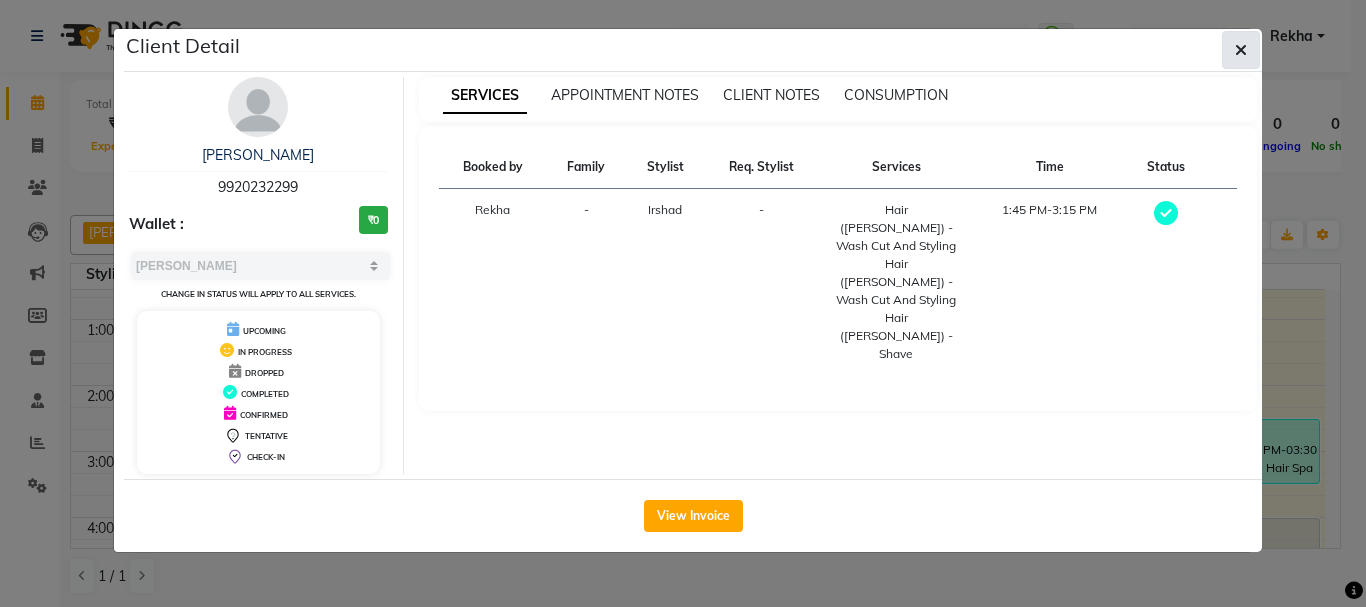 click 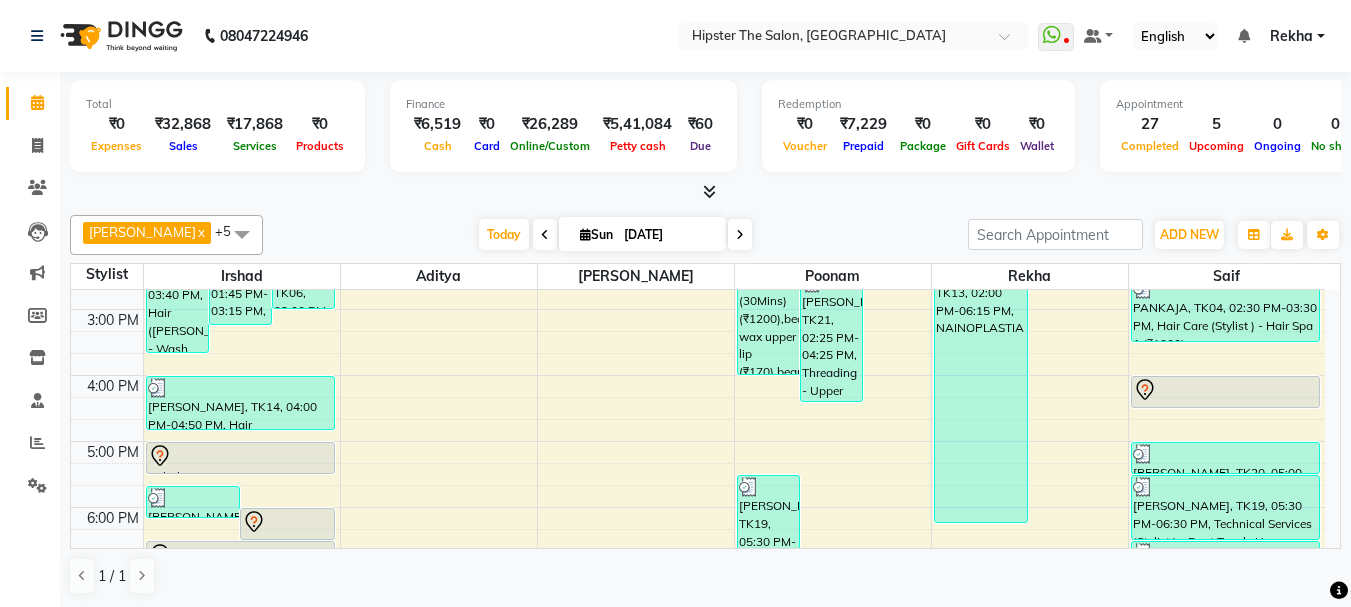 scroll, scrollTop: 567, scrollLeft: 0, axis: vertical 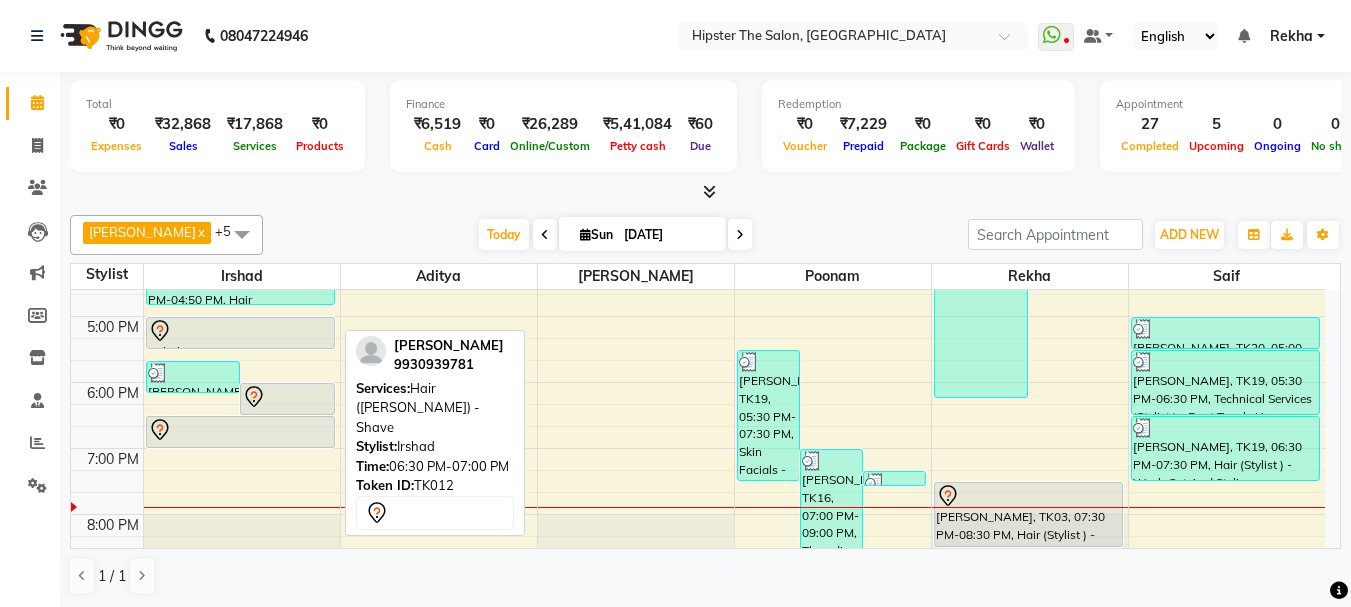 click at bounding box center [240, 430] 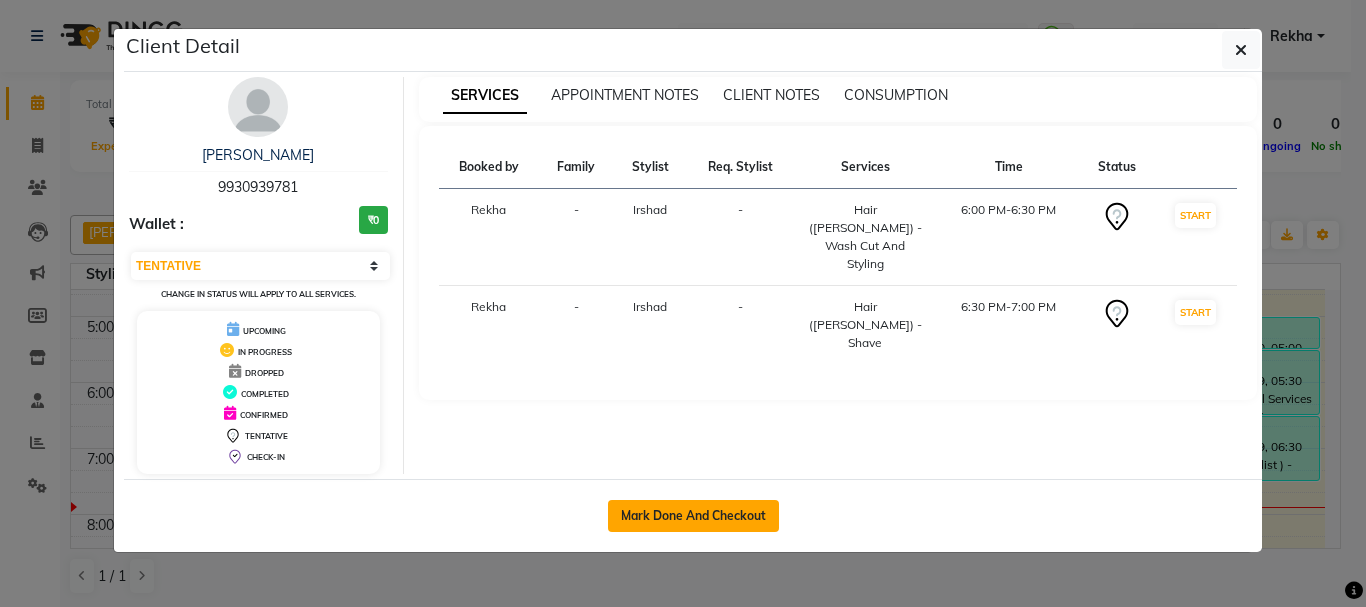 click on "Mark Done And Checkout" 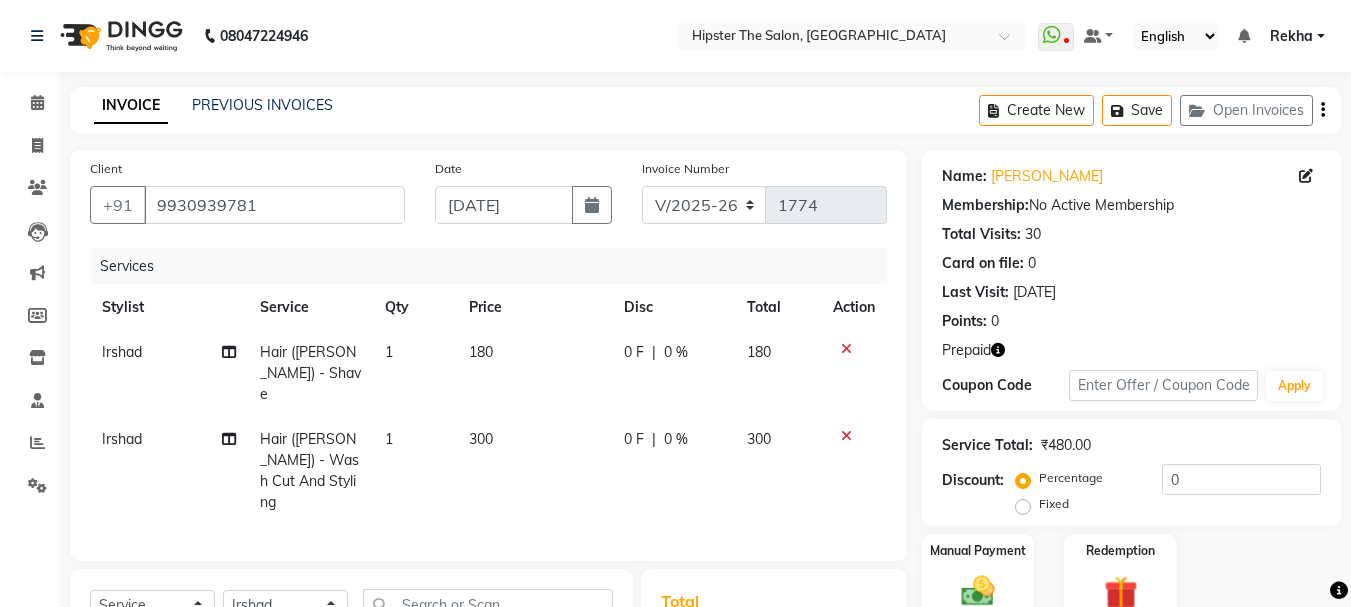 click 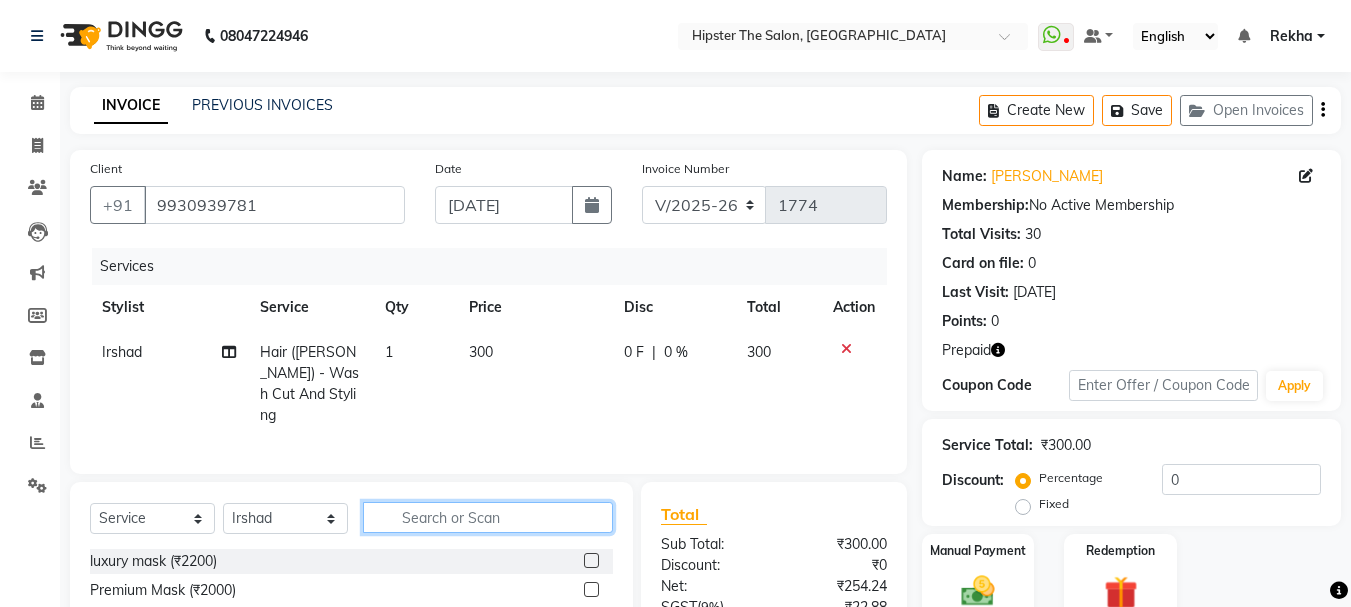 click 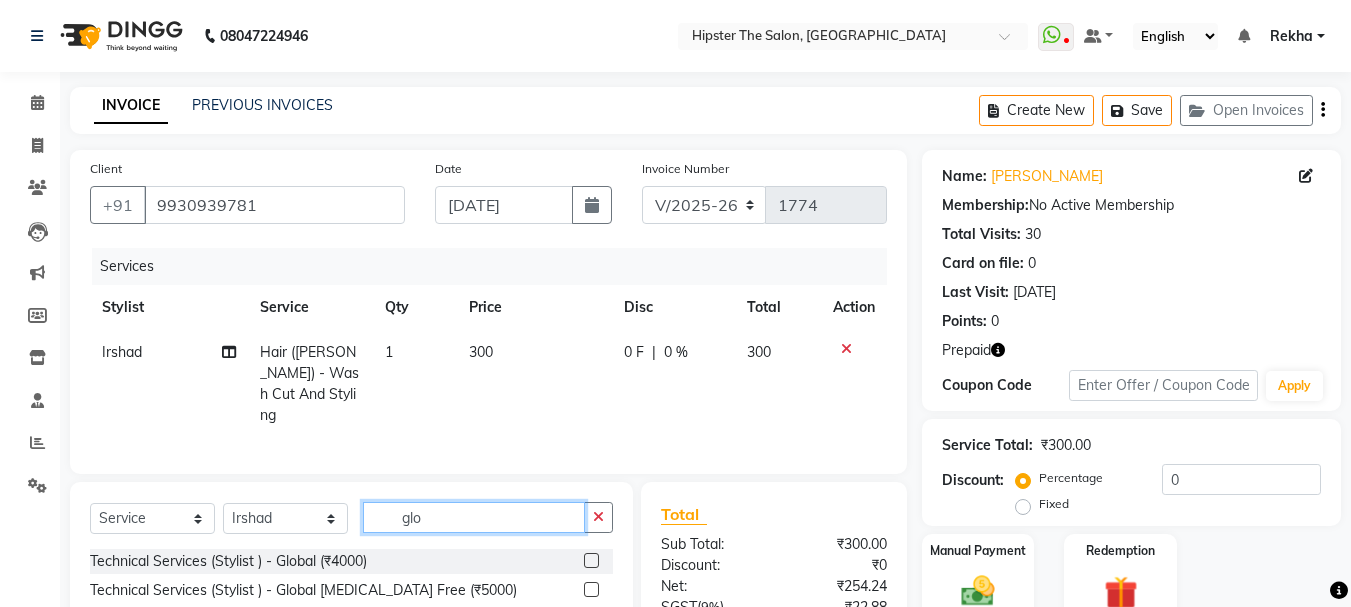 scroll, scrollTop: 193, scrollLeft: 0, axis: vertical 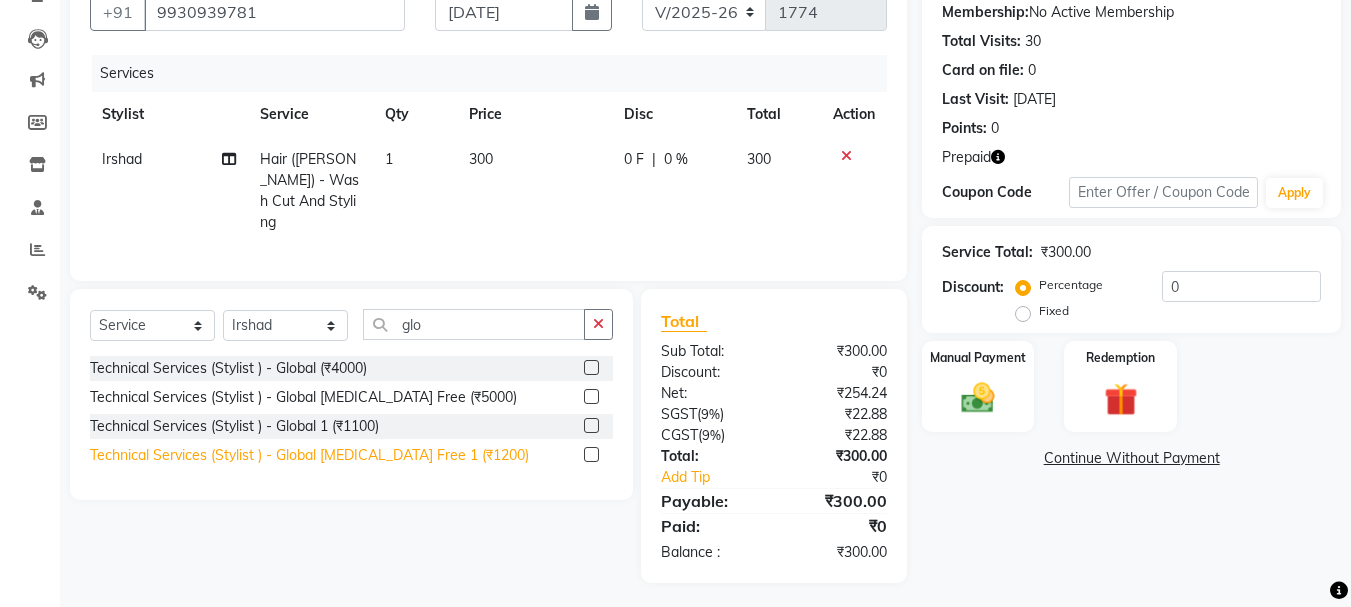 click on "Technical Services (Stylist ) - Global Ammonia Free 1 (₹1200)" 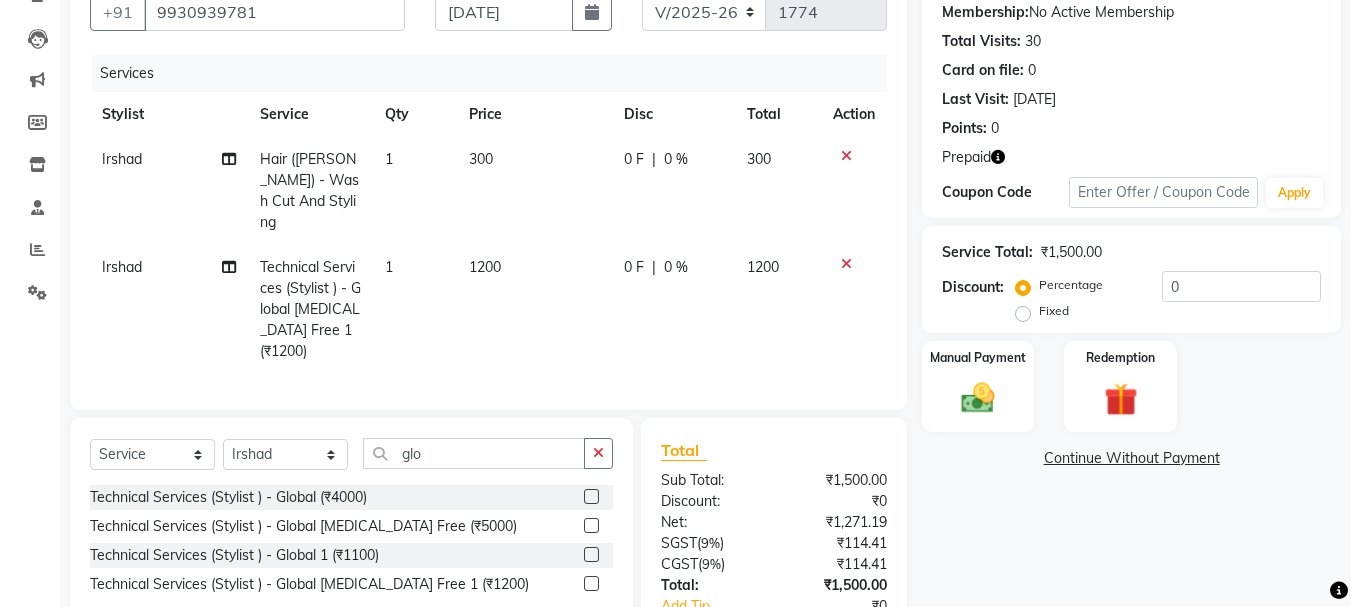 click 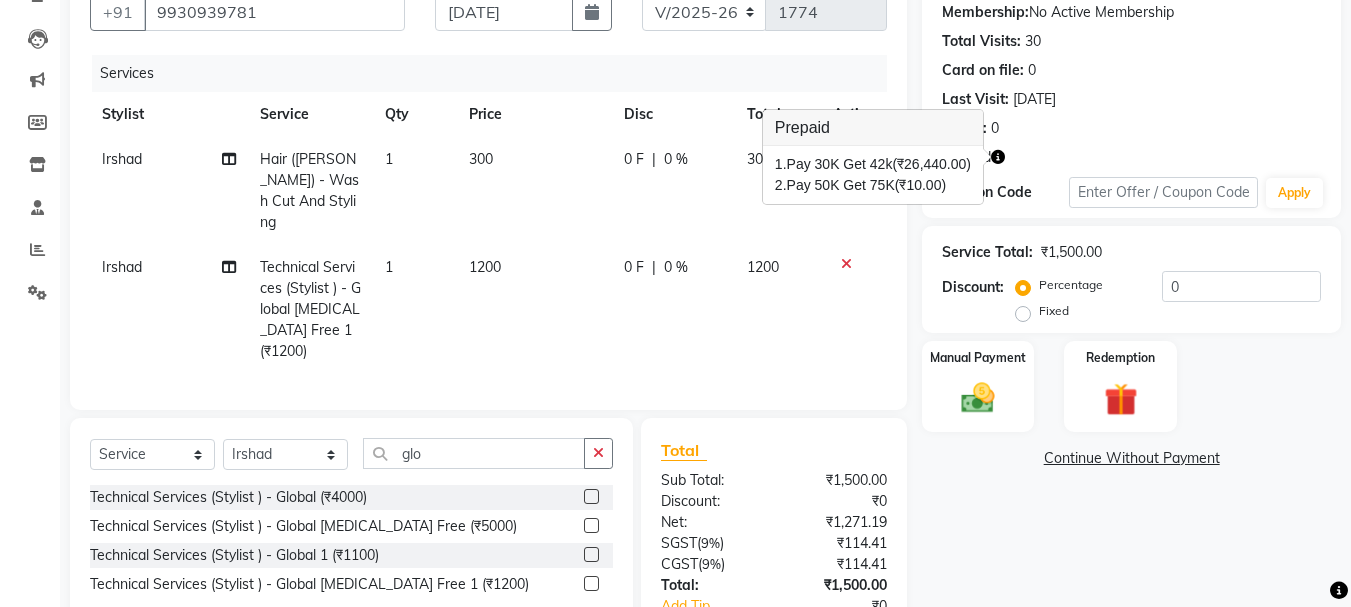 click on "0 F | 0 %" 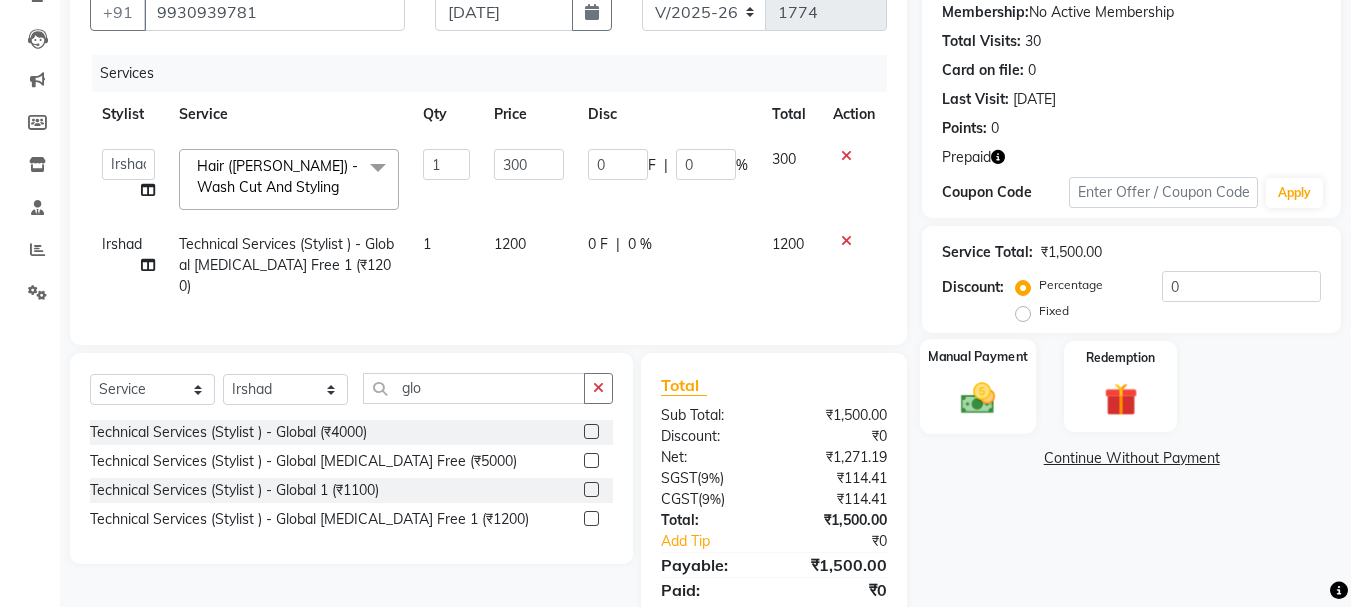 click 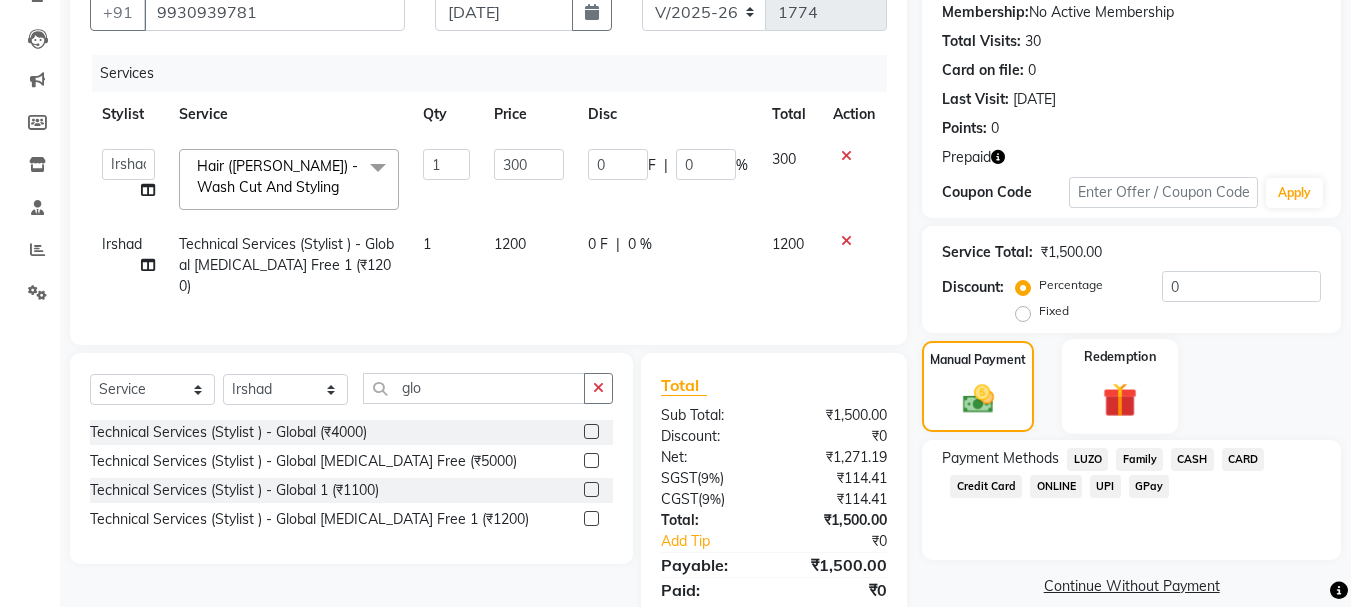 click 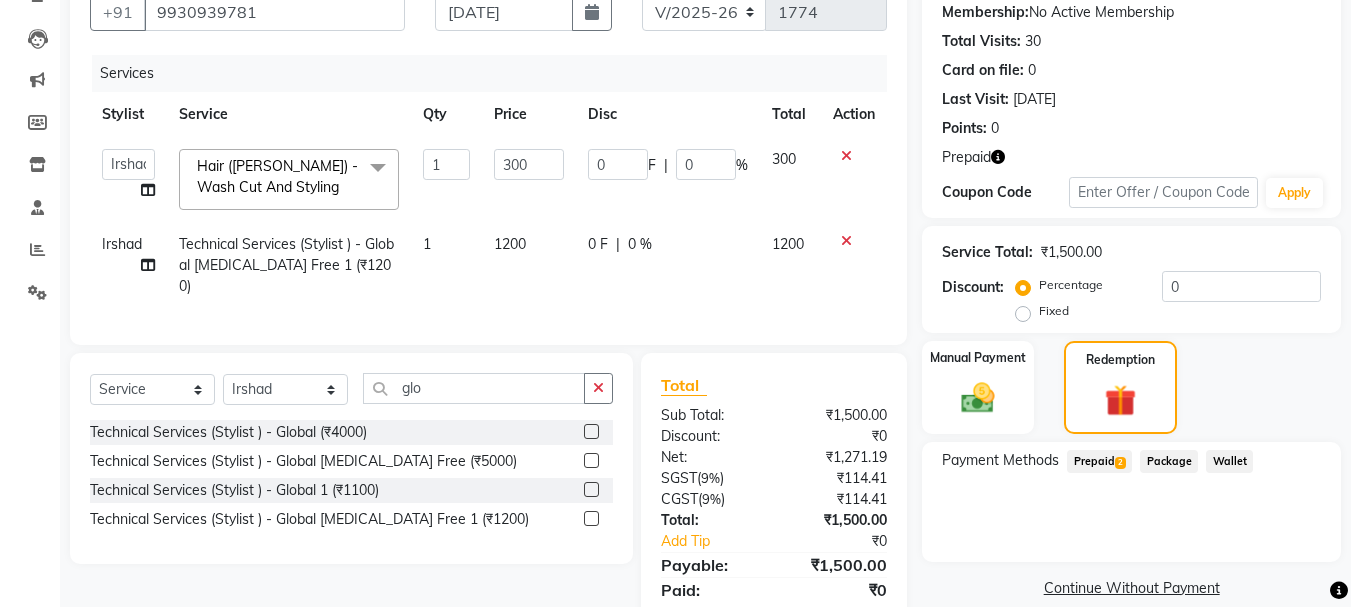 scroll, scrollTop: 257, scrollLeft: 0, axis: vertical 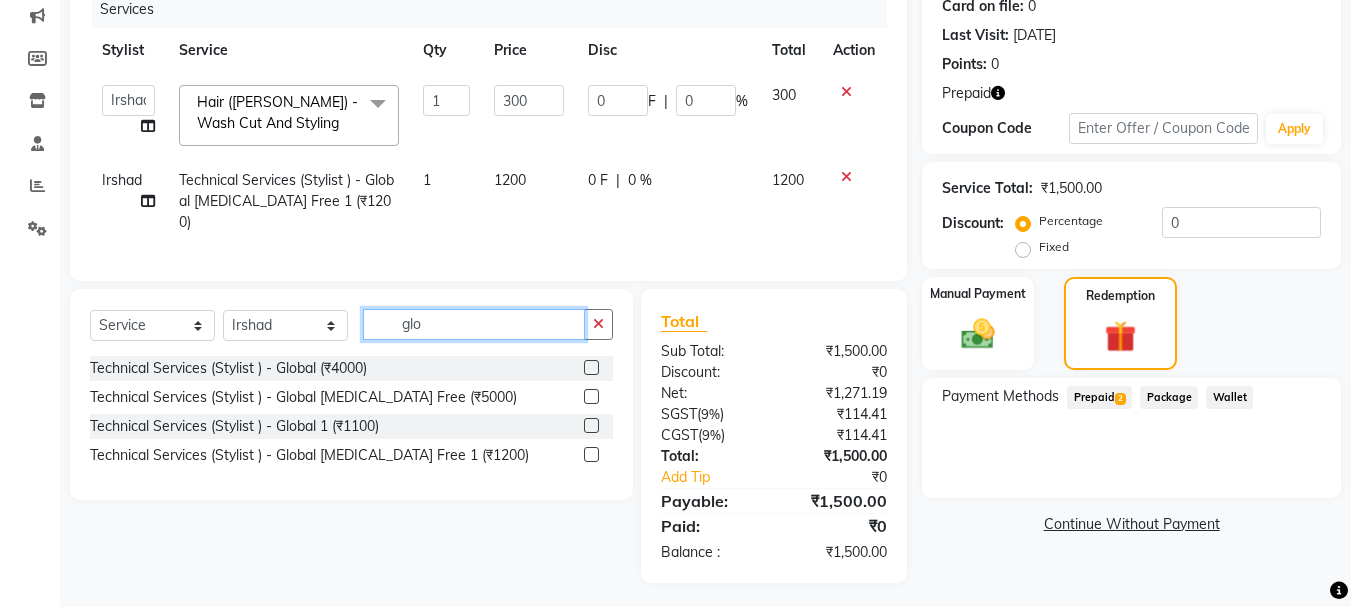 click on "glo" 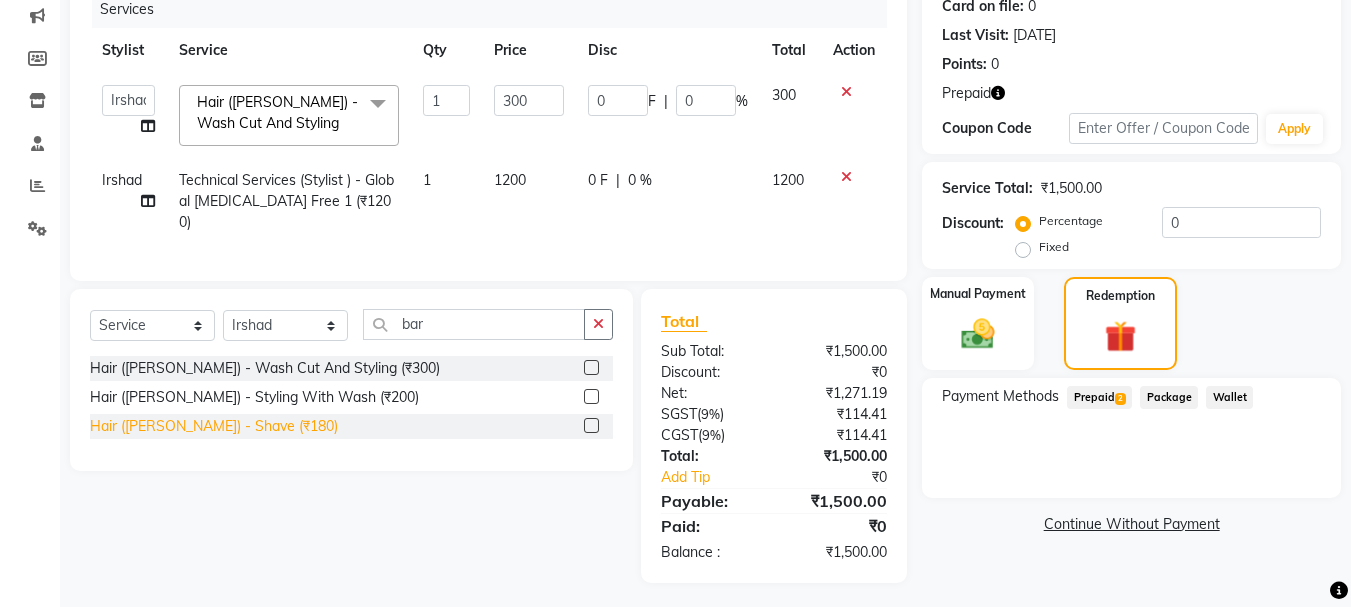 click on "Hair (Barber) - Shave (₹180)" 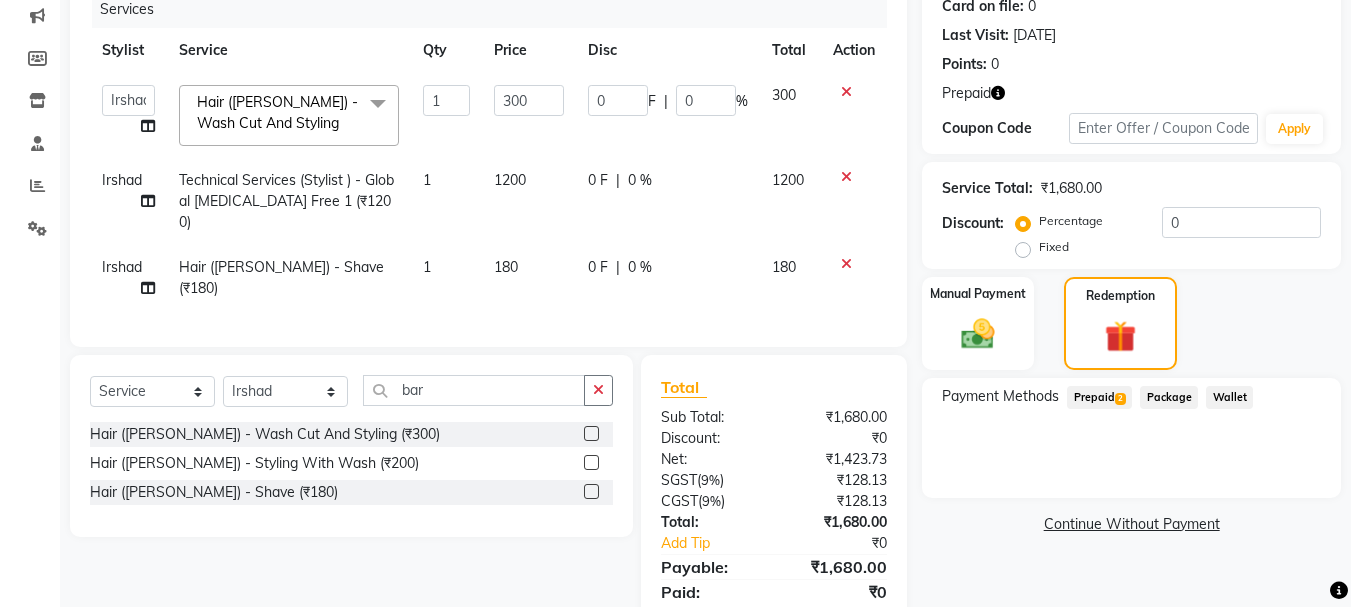 click on "180" 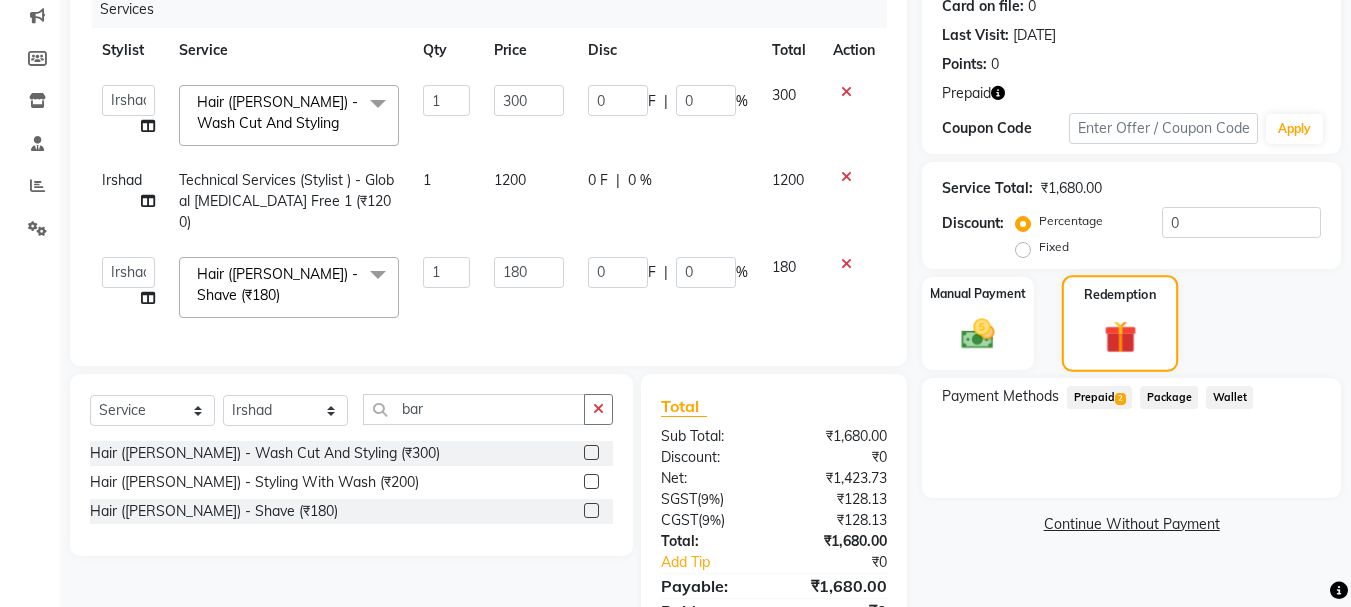 click 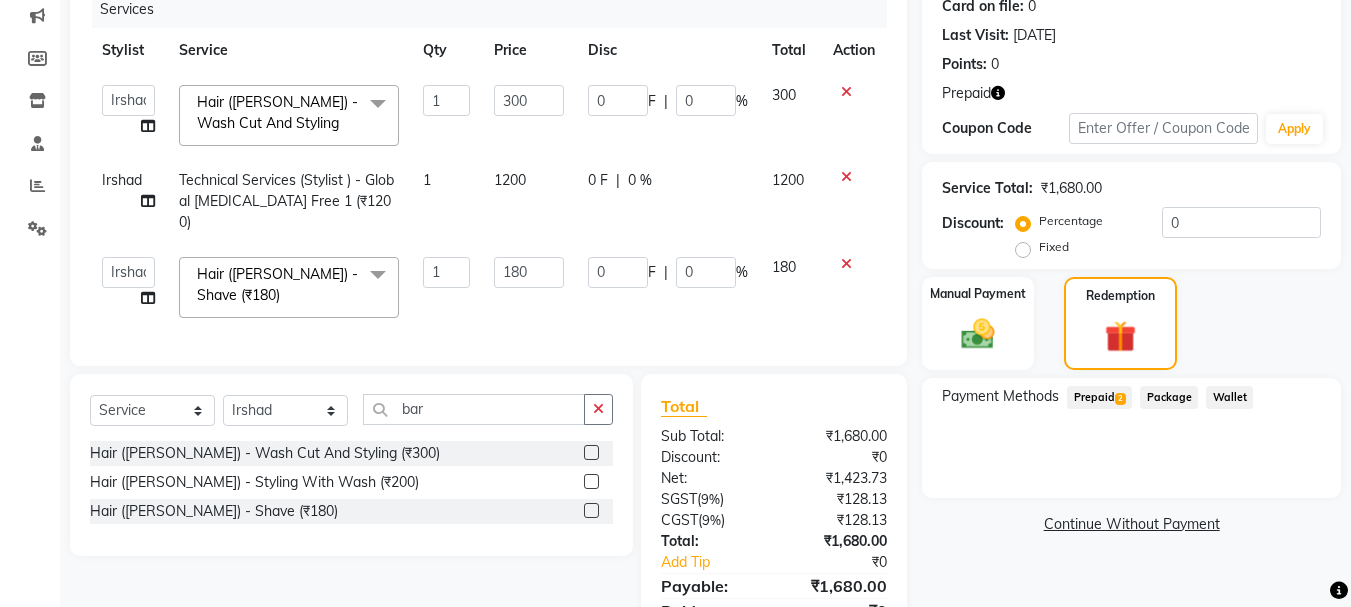 click on "Prepaid  2" 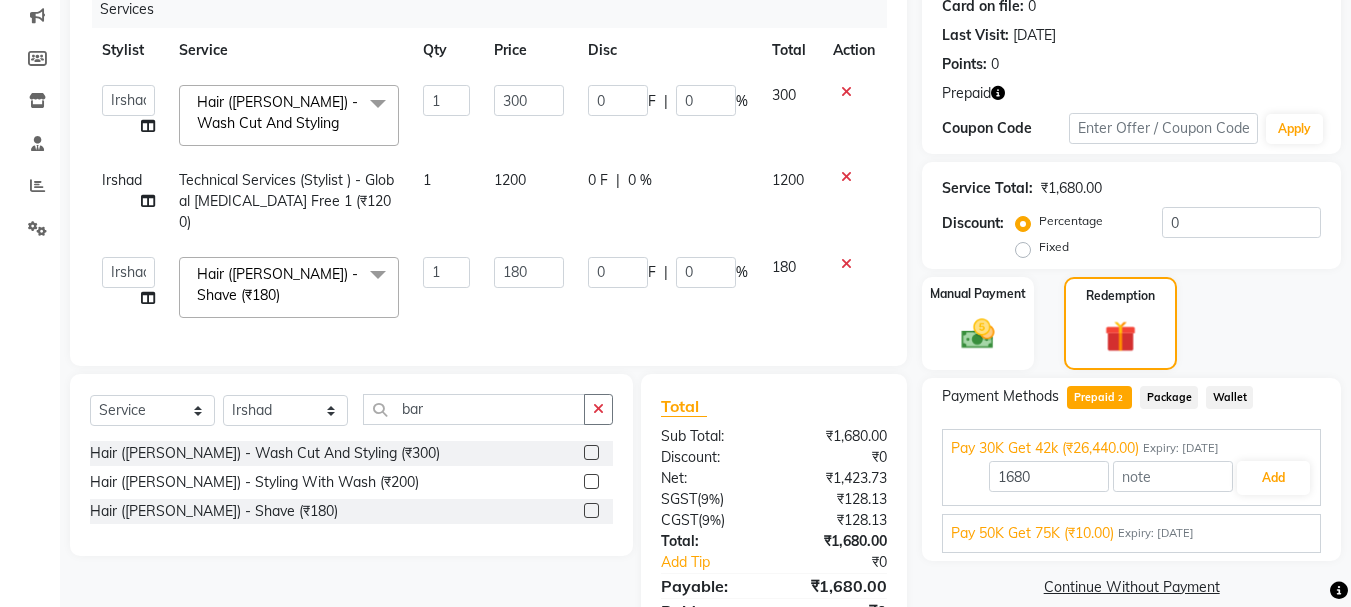 scroll, scrollTop: 342, scrollLeft: 0, axis: vertical 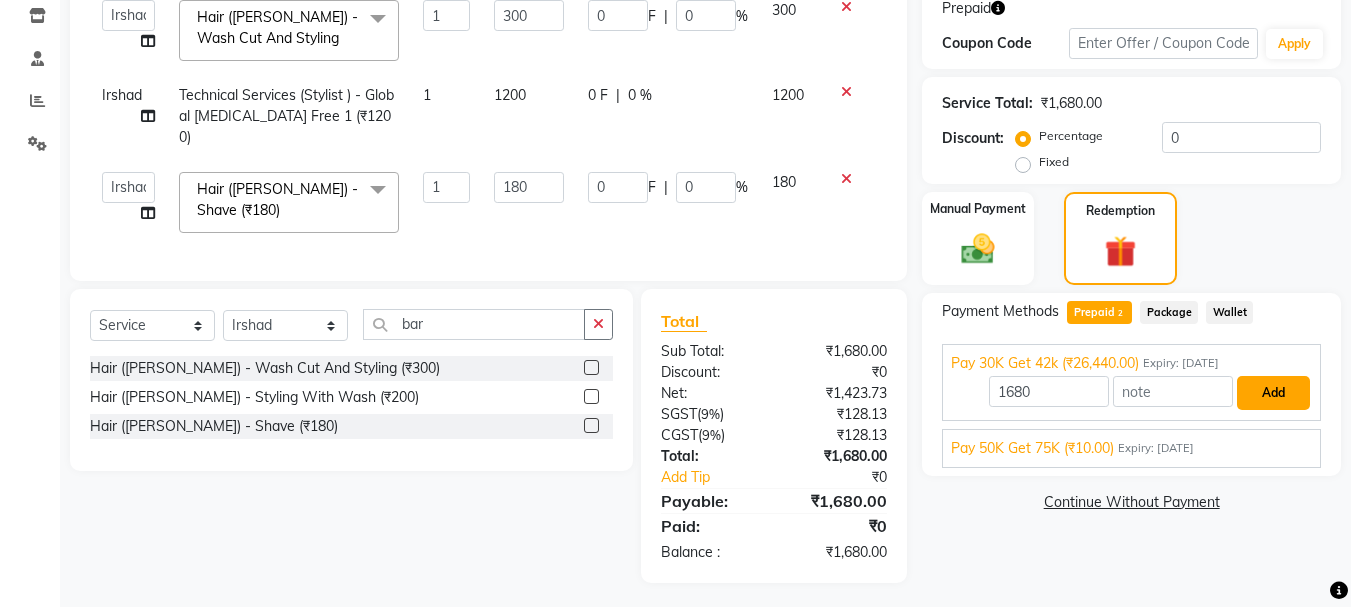 click on "Add" at bounding box center [1273, 393] 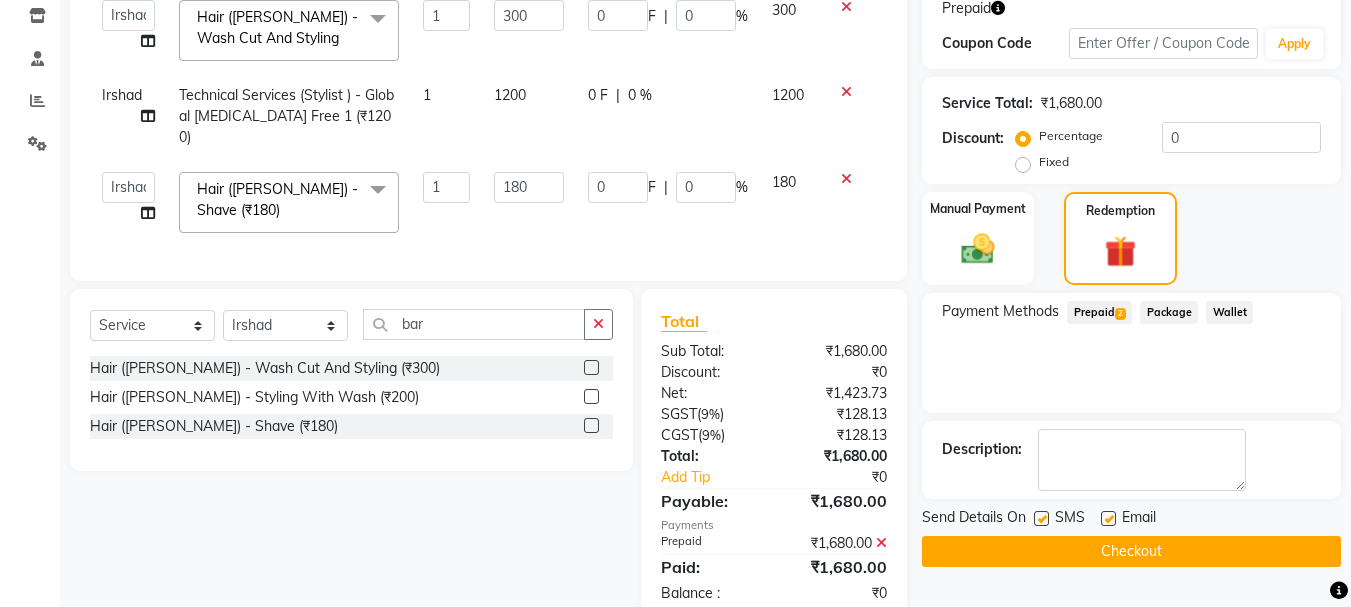 click on "Checkout" 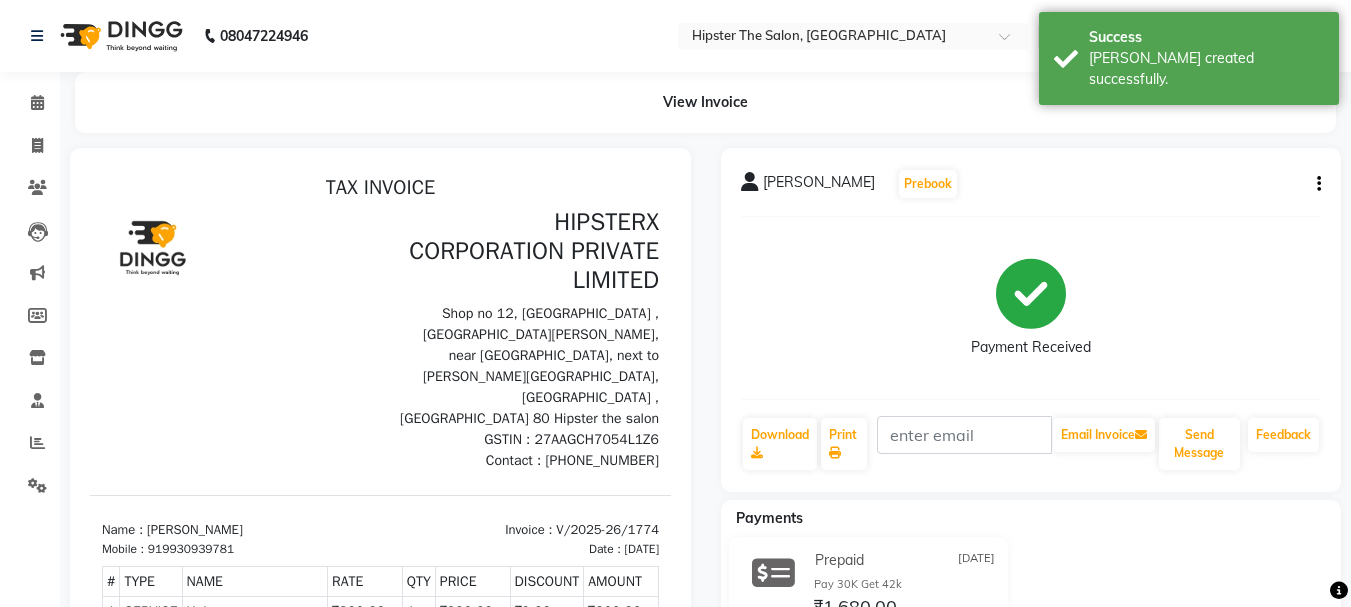 scroll, scrollTop: 0, scrollLeft: 0, axis: both 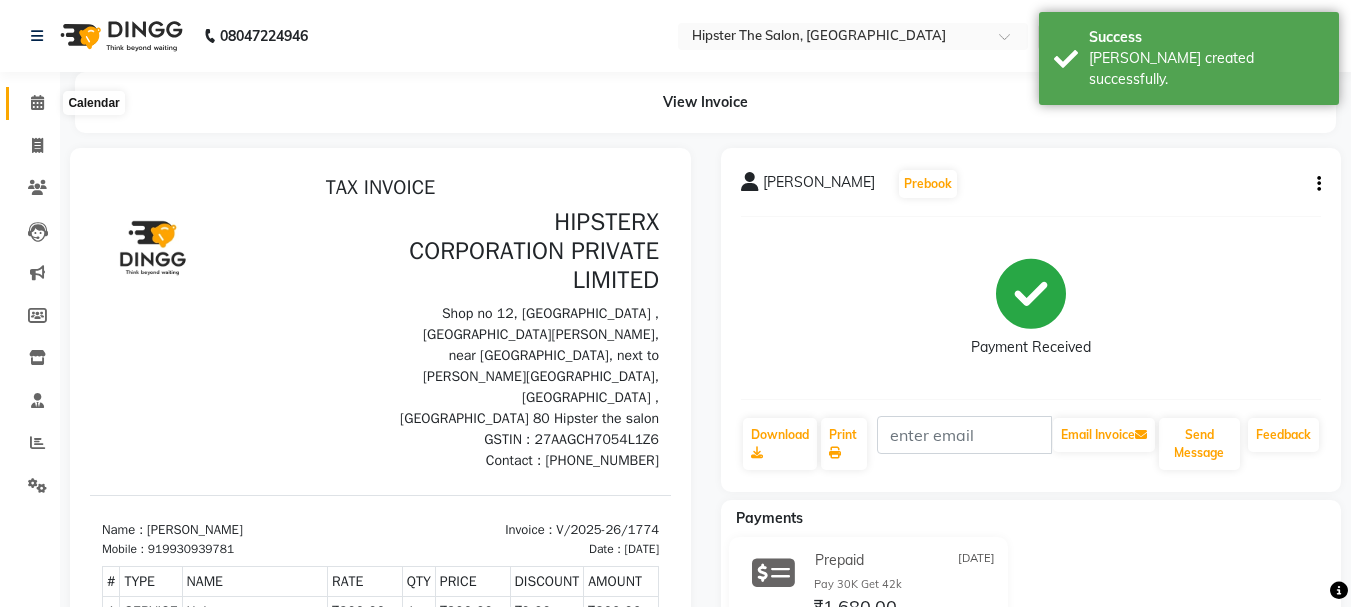 click 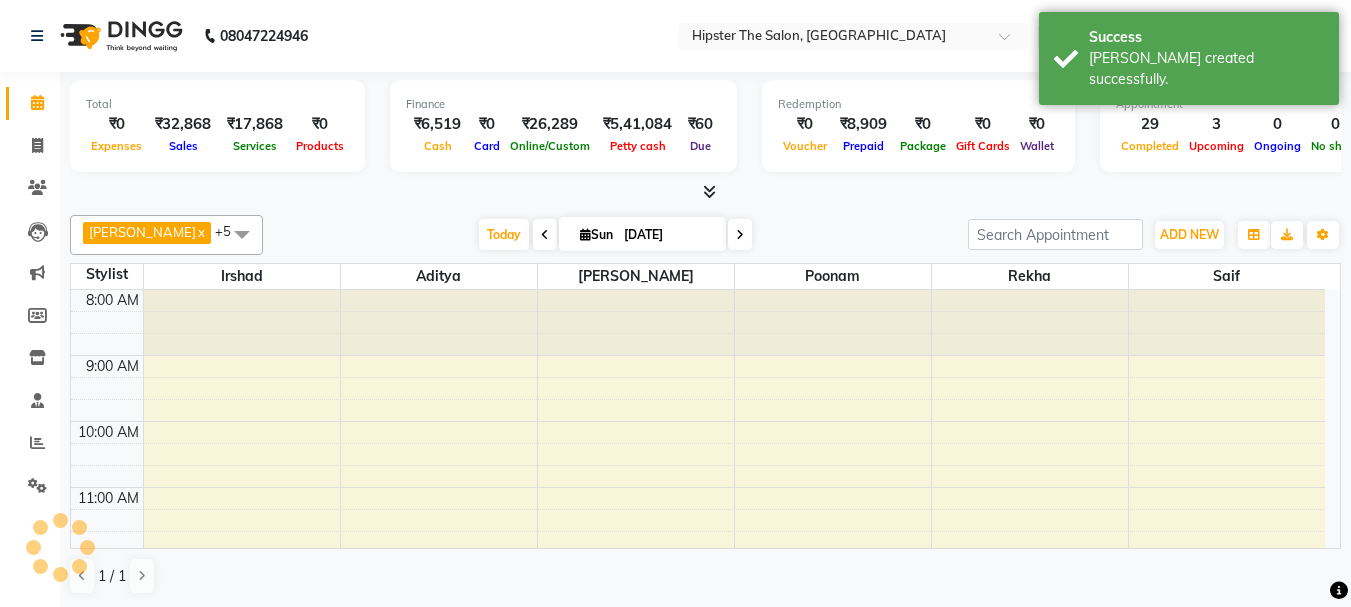 scroll, scrollTop: 693, scrollLeft: 0, axis: vertical 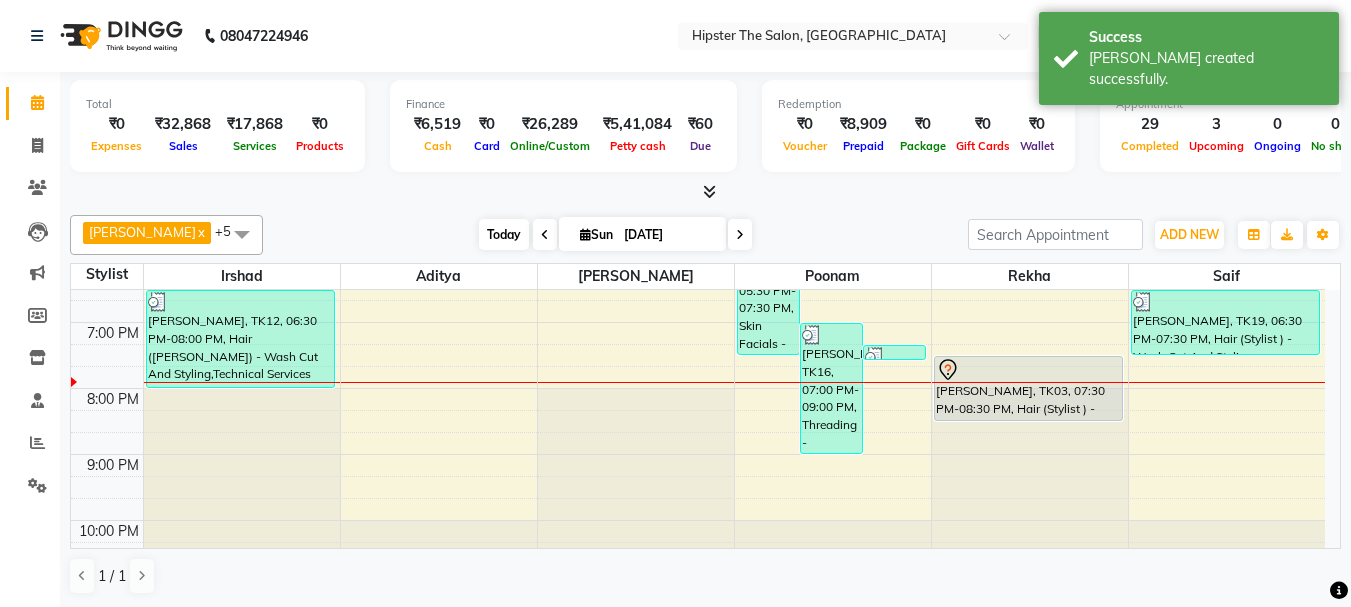click on "Today" at bounding box center [504, 234] 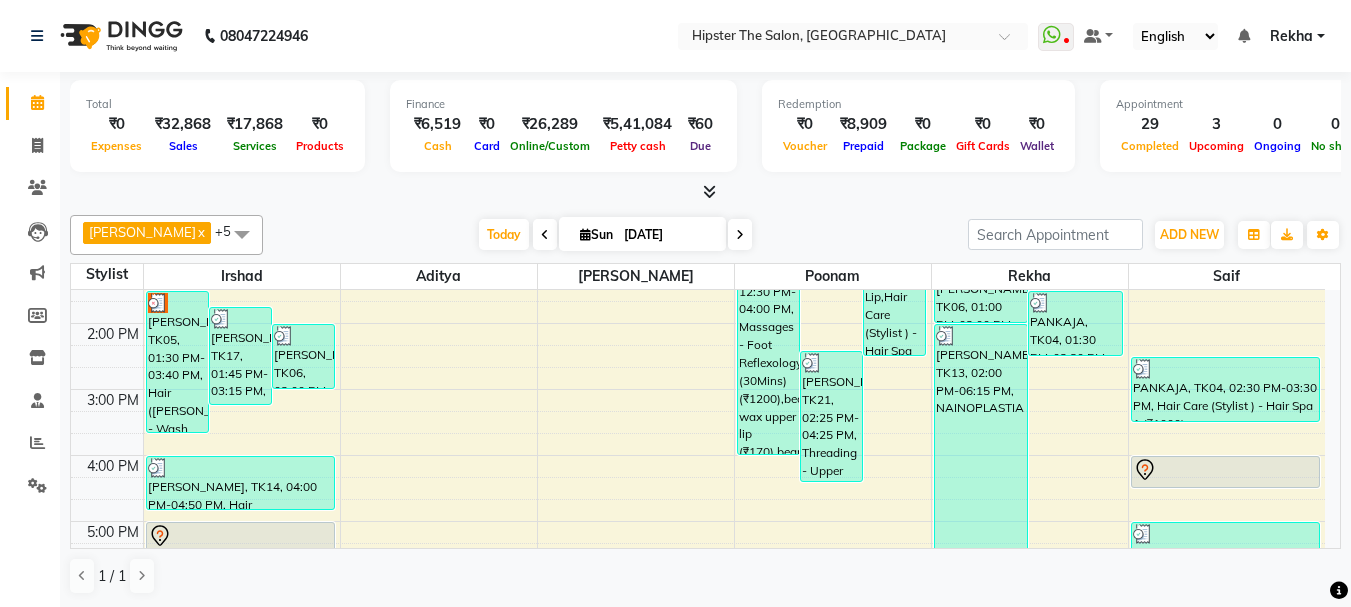 scroll, scrollTop: 344, scrollLeft: 0, axis: vertical 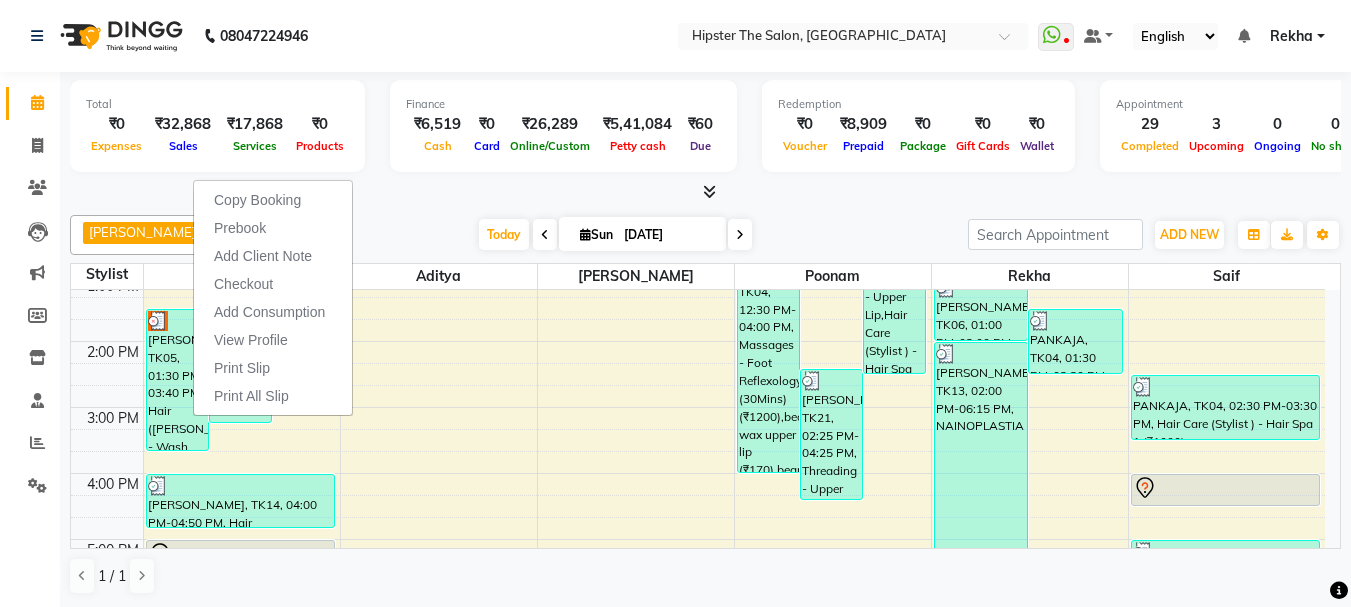 click at bounding box center [705, 192] 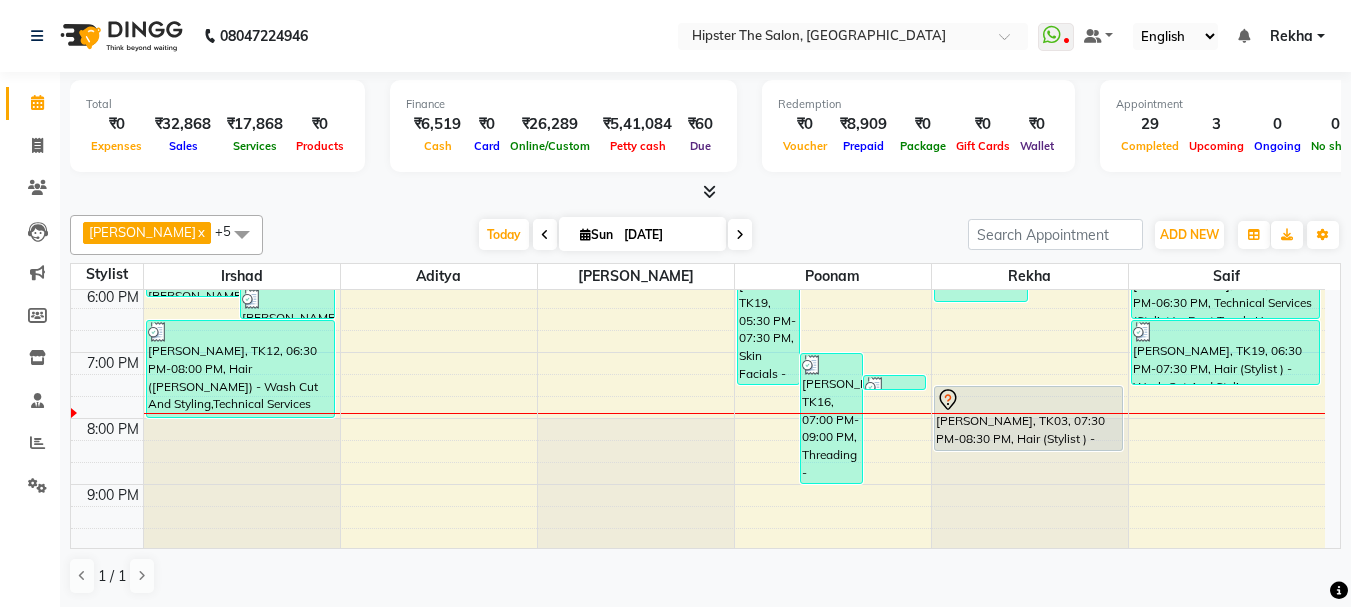 scroll, scrollTop: 731, scrollLeft: 0, axis: vertical 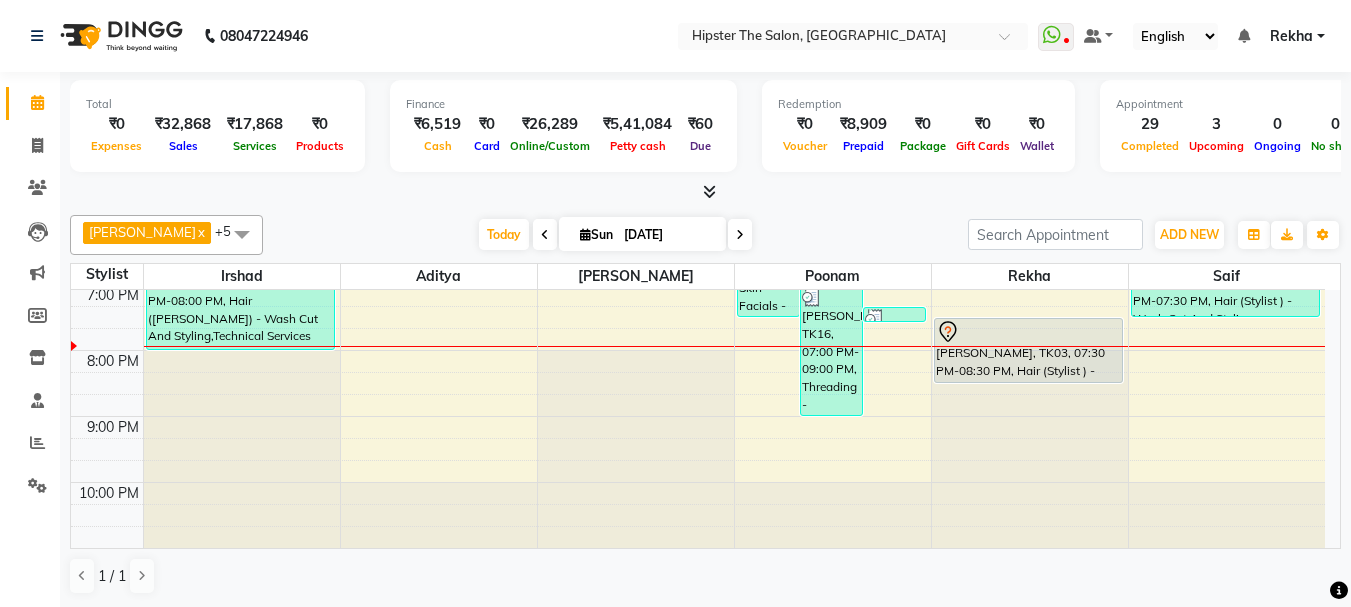 drag, startPoint x: 322, startPoint y: 471, endPoint x: 447, endPoint y: 474, distance: 125.035995 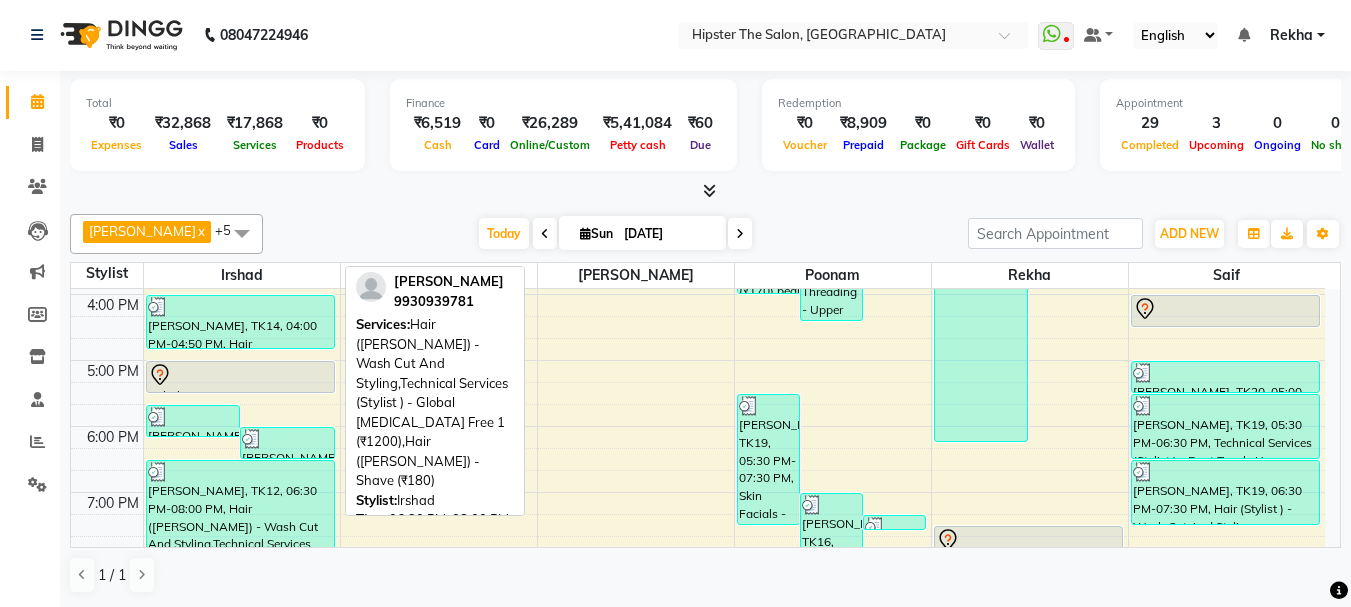 scroll, scrollTop: 458, scrollLeft: 0, axis: vertical 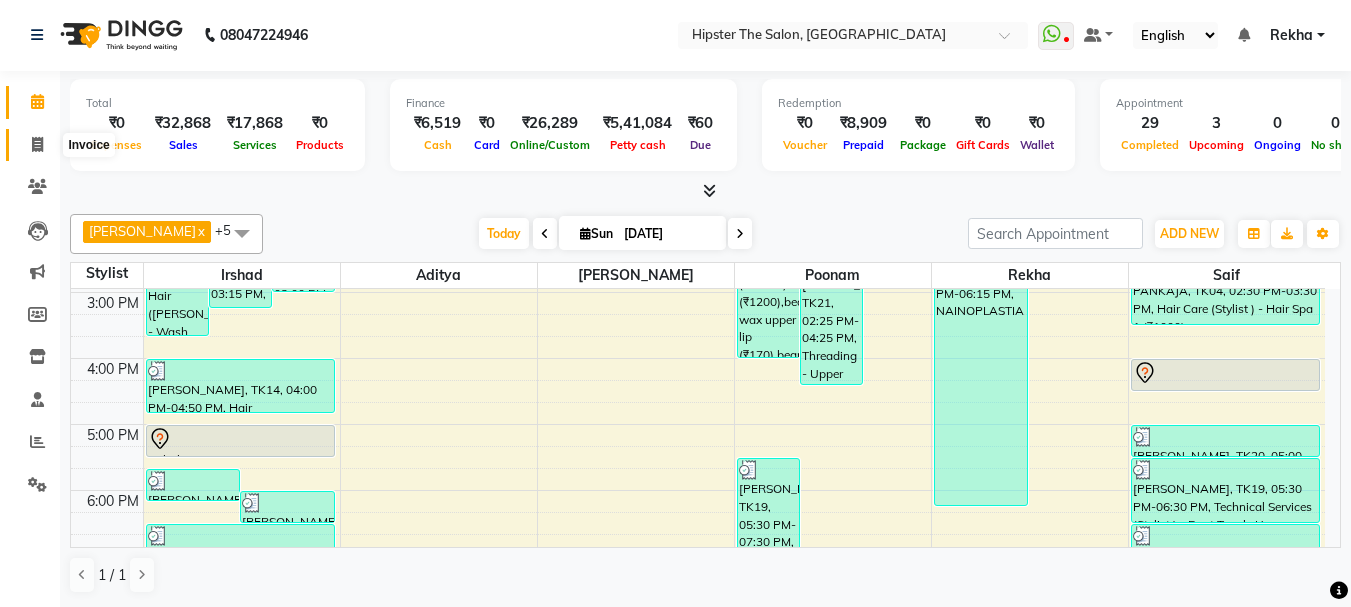 click 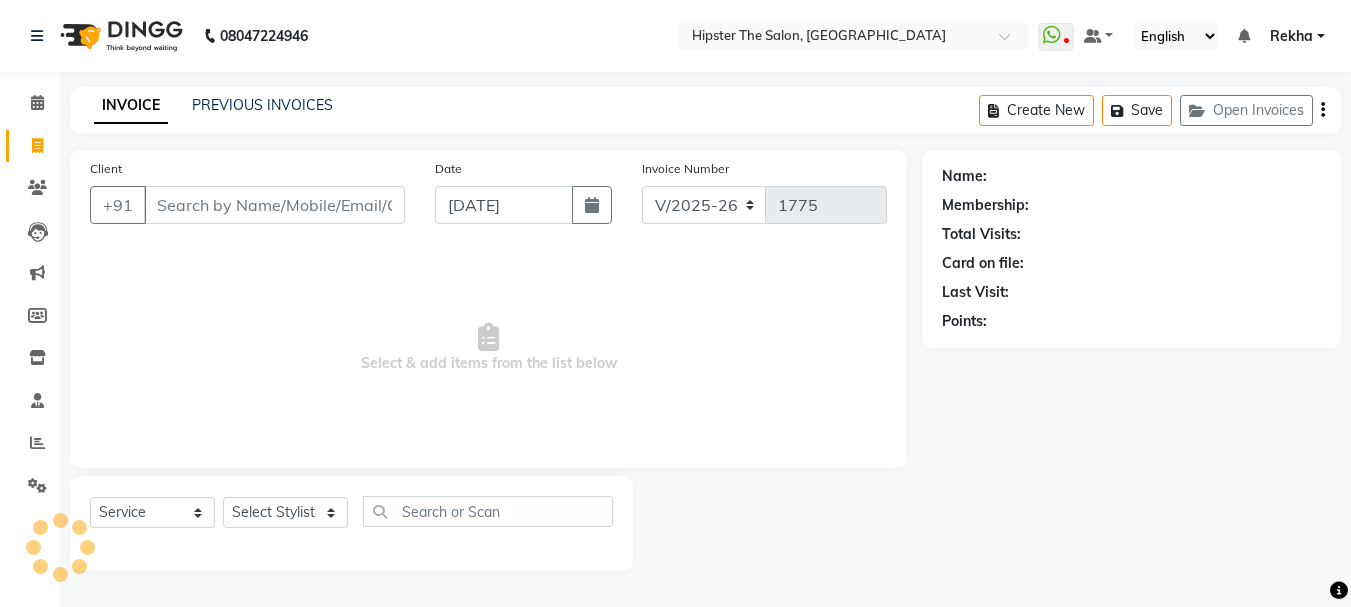 scroll, scrollTop: 0, scrollLeft: 0, axis: both 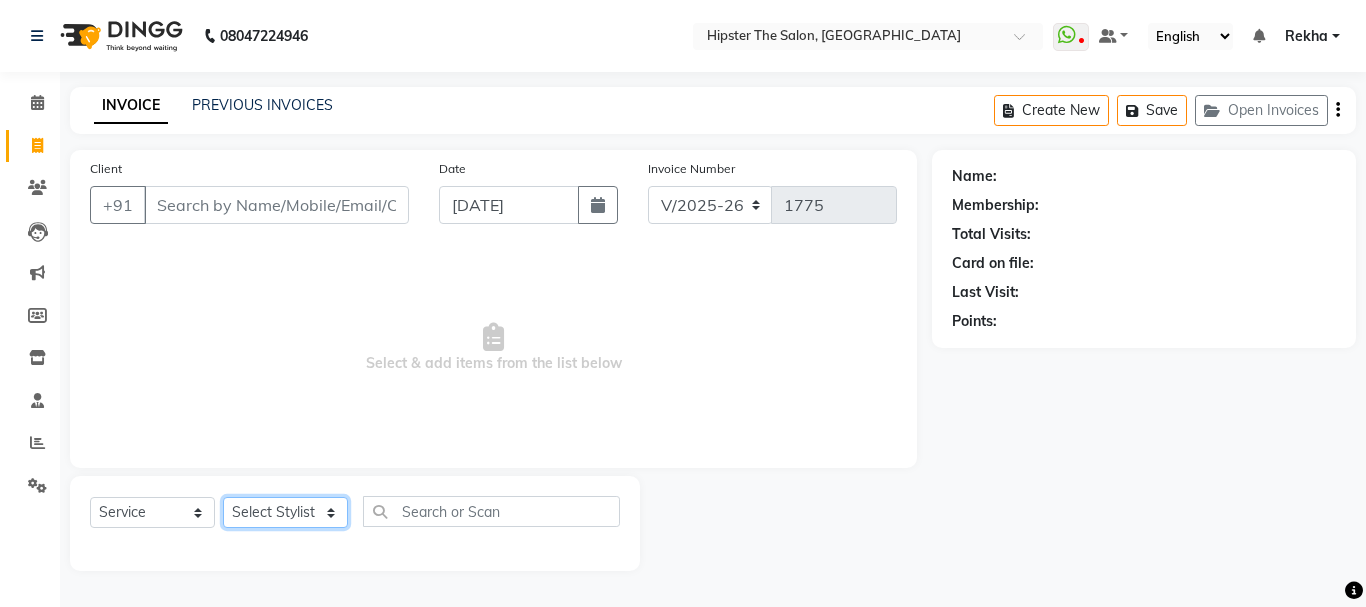 click on "Select Stylist Aditya aishu Akansha Altaf Anil Anup Ashik Bhavin Irshad Lucky meeth minaz  Namrata Neelam poonam Raju Rekha saif salman Saneef sweta  Vaibhav vicky" 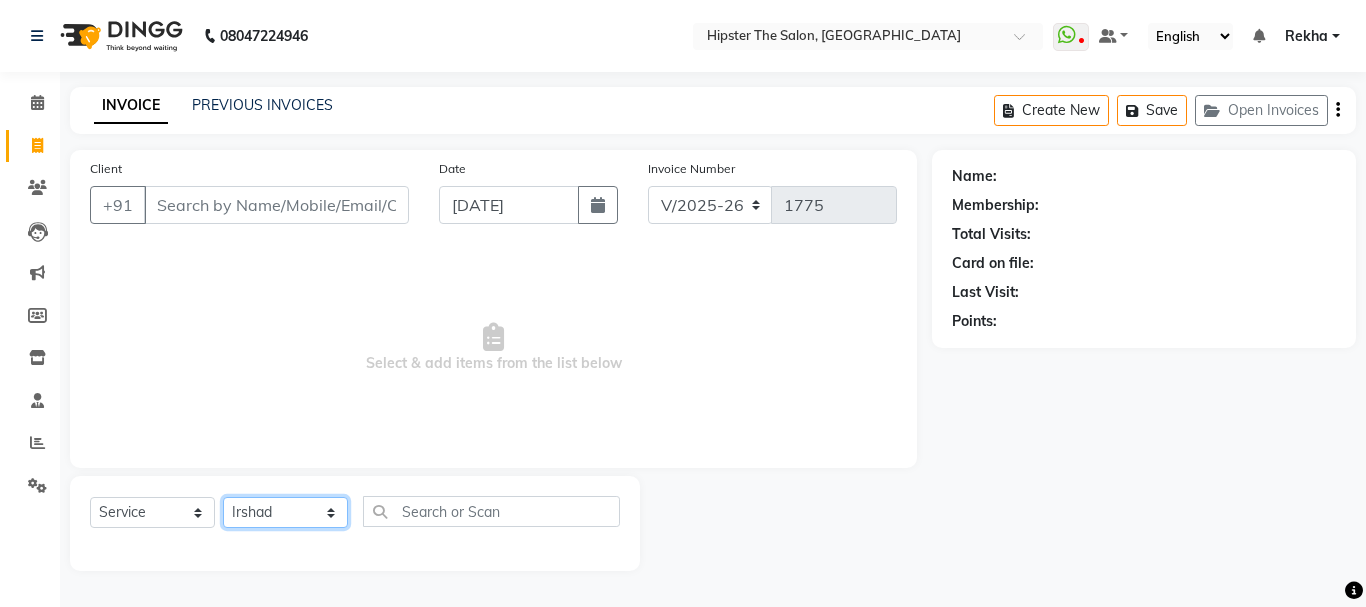 click on "Select Stylist Aditya aishu Akansha Altaf Anil Anup Ashik Bhavin Irshad Lucky meeth minaz  Namrata Neelam poonam Raju Rekha saif salman Saneef sweta  Vaibhav vicky" 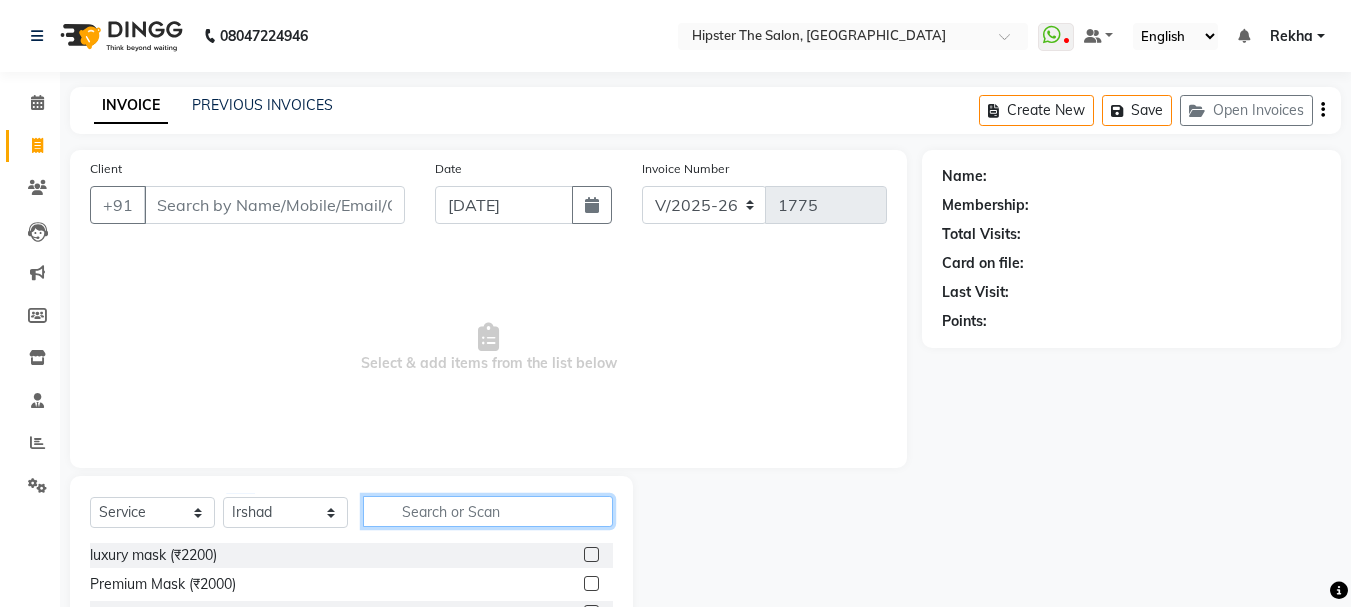 click 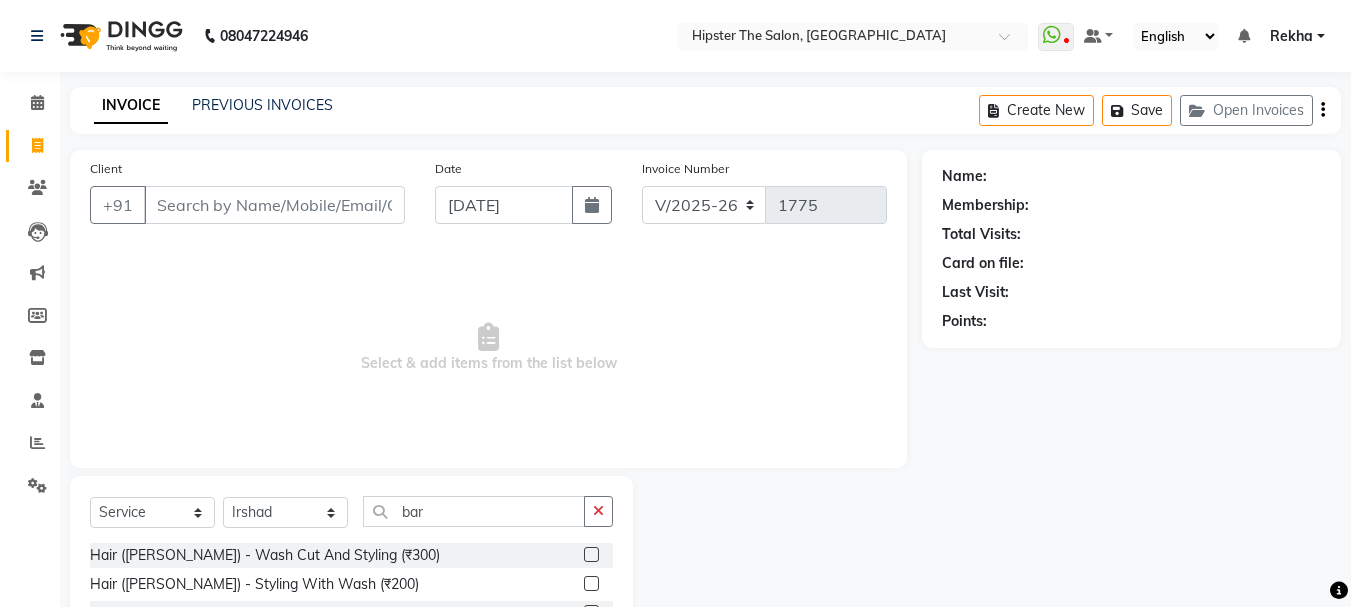 click 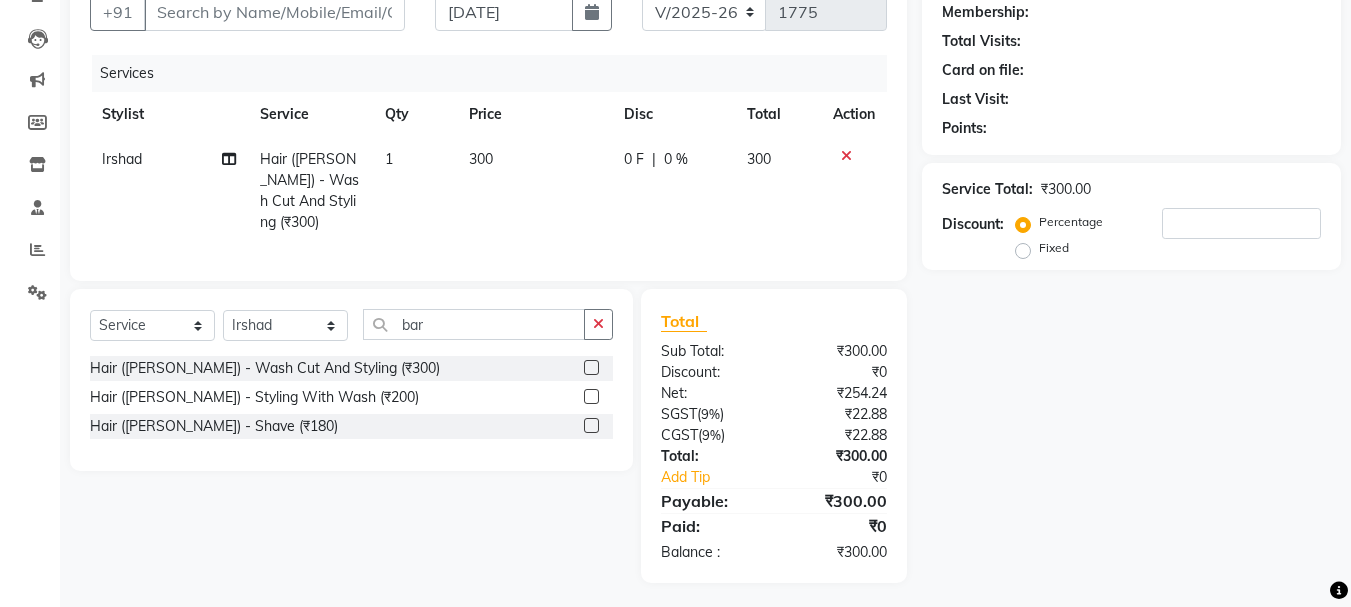 scroll, scrollTop: 0, scrollLeft: 0, axis: both 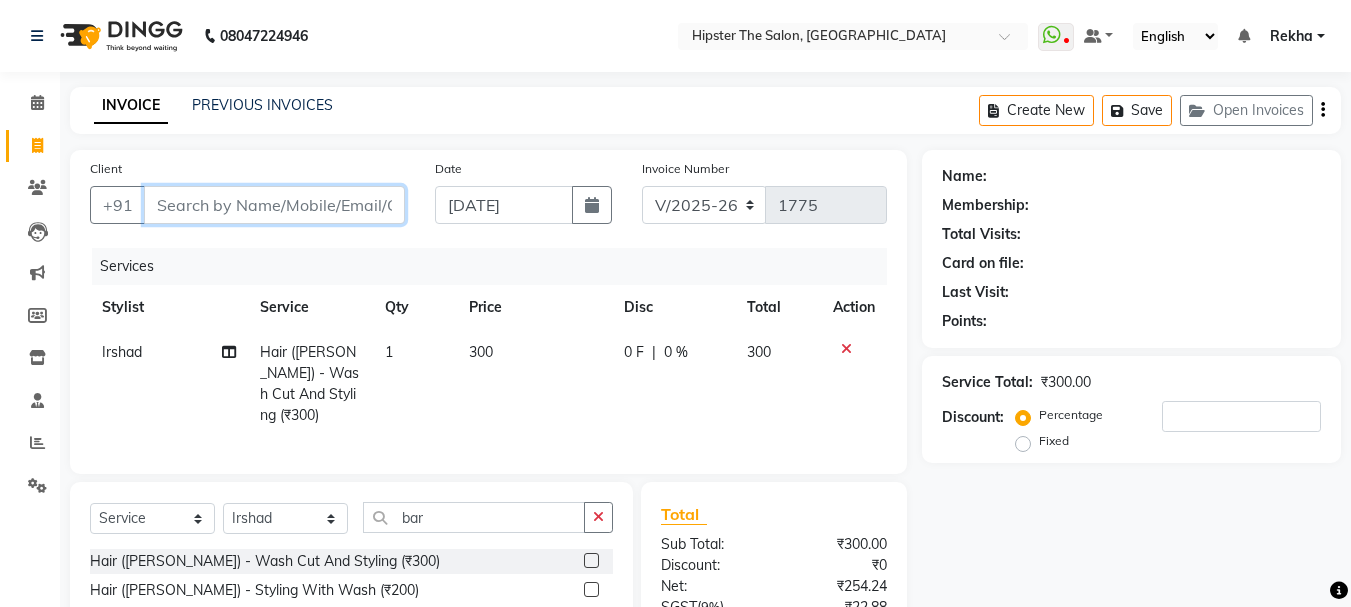 click on "Client" at bounding box center (274, 205) 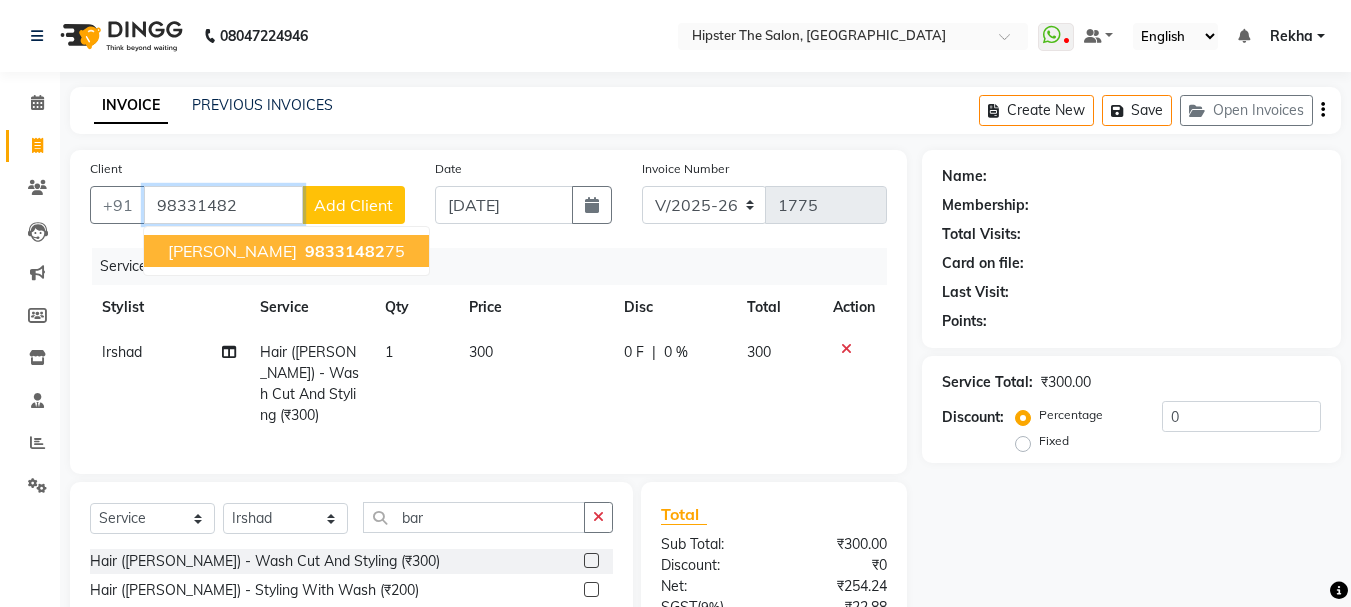 click on "98331482" at bounding box center [345, 251] 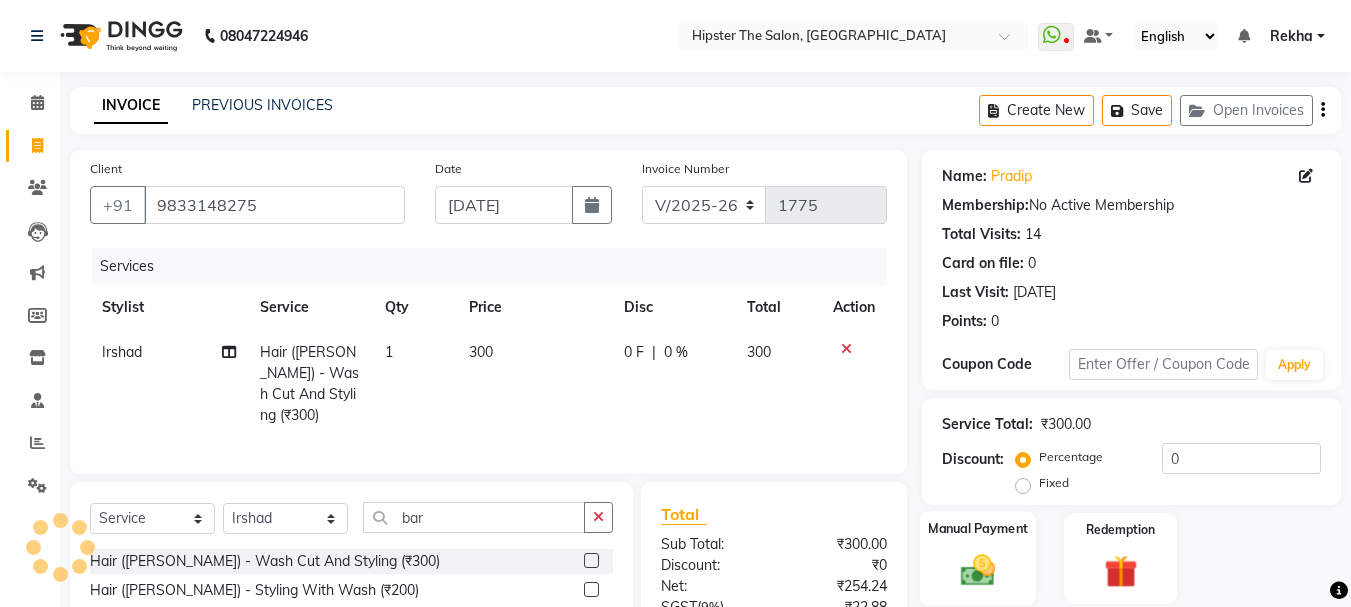 scroll, scrollTop: 193, scrollLeft: 0, axis: vertical 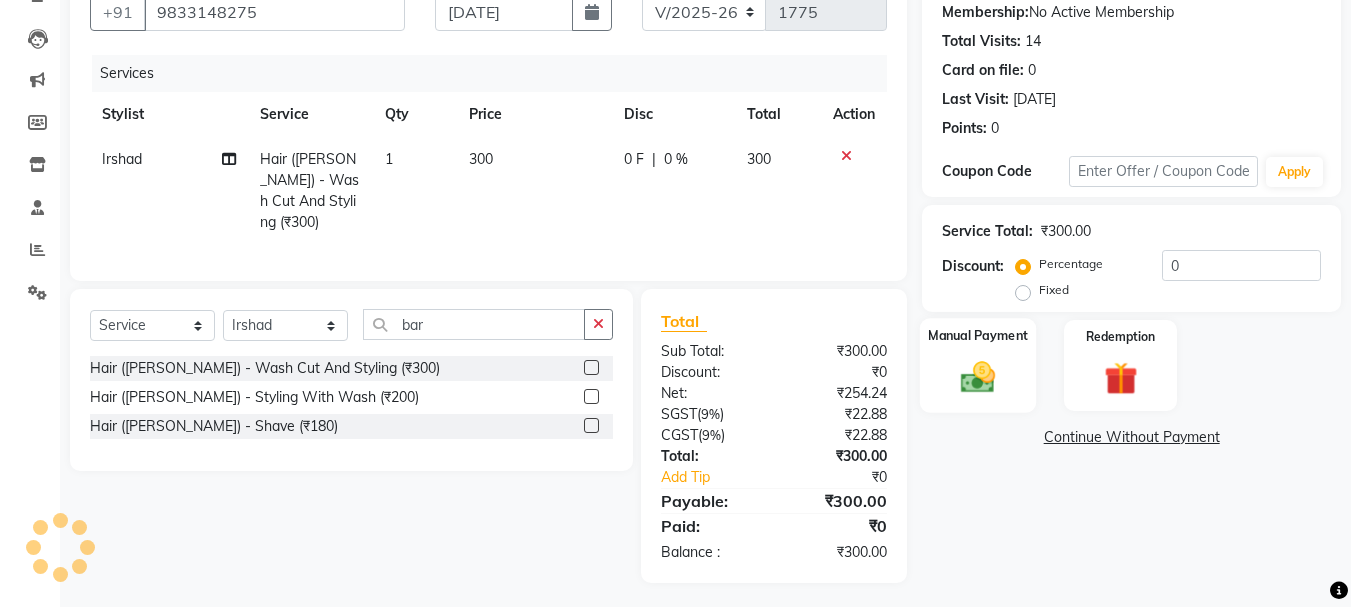click 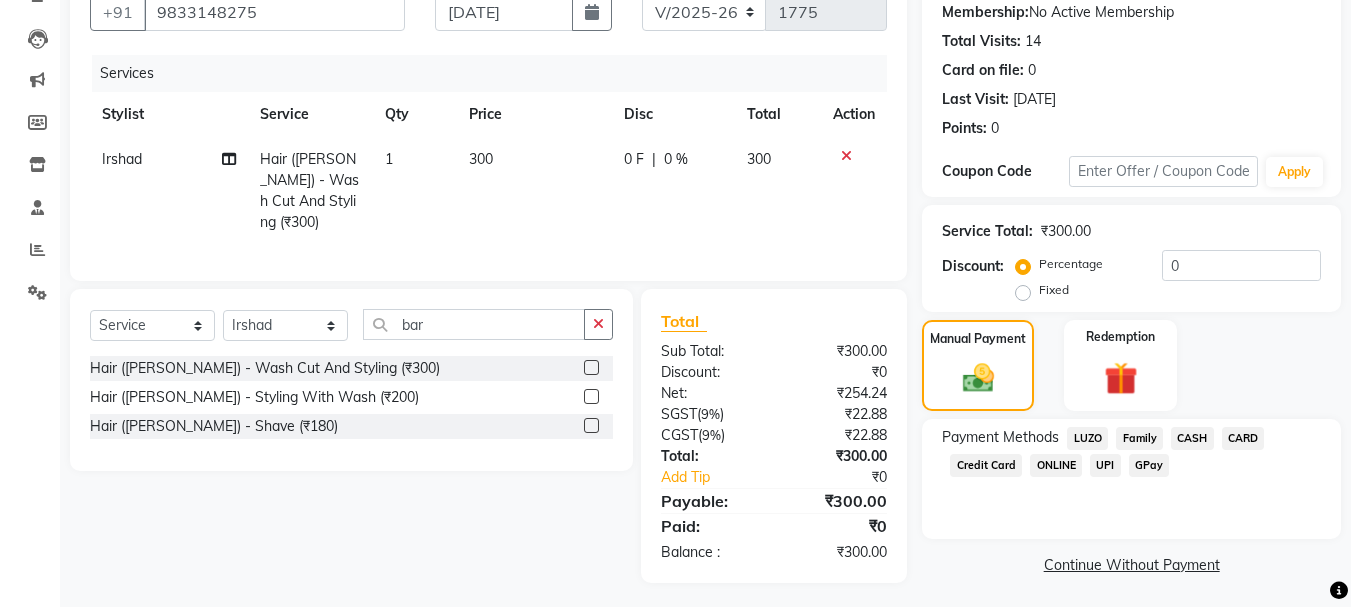 click on "CASH" 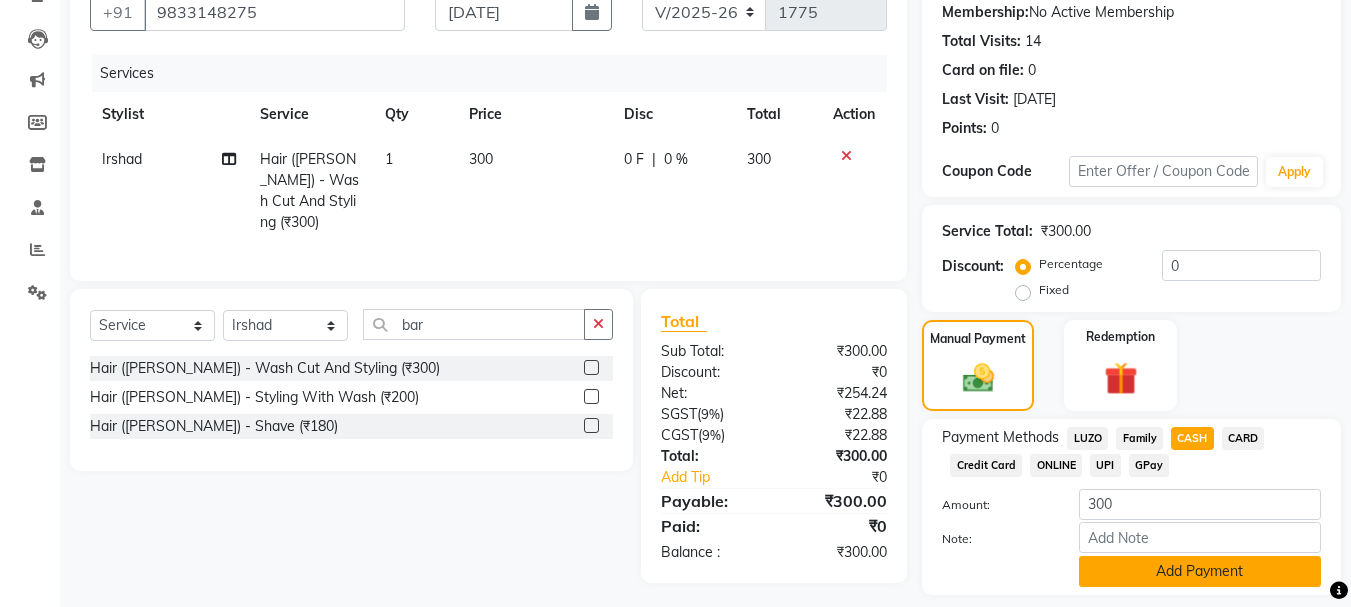 click on "Add Payment" 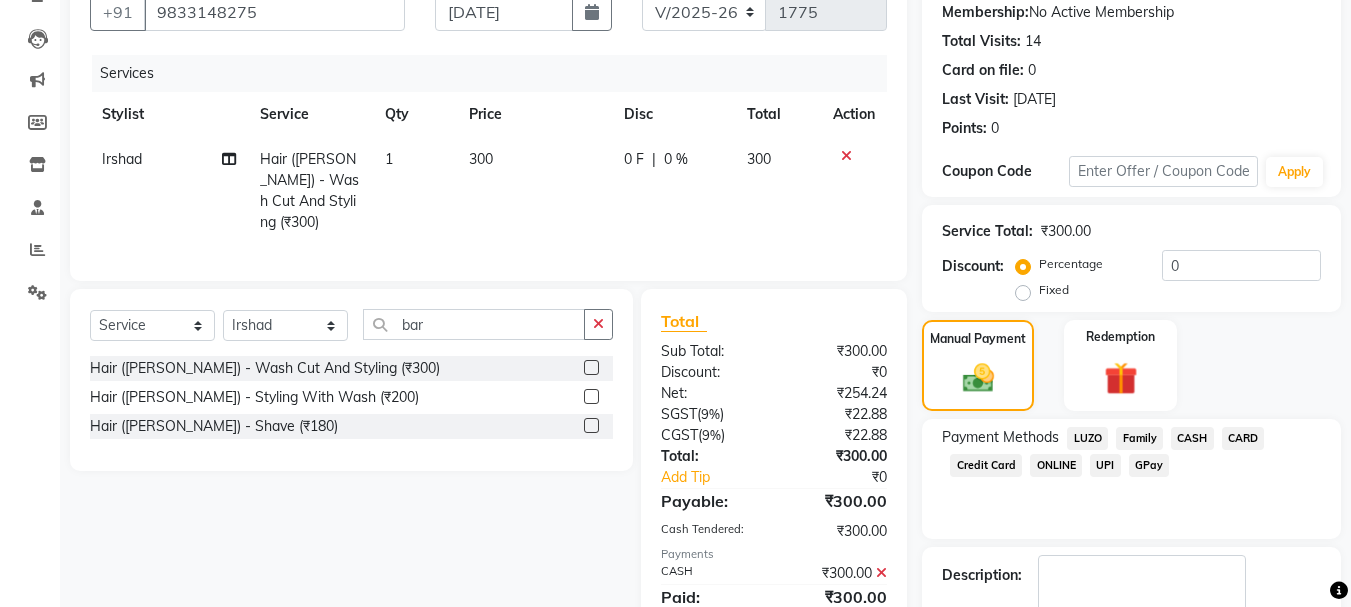 scroll, scrollTop: 309, scrollLeft: 0, axis: vertical 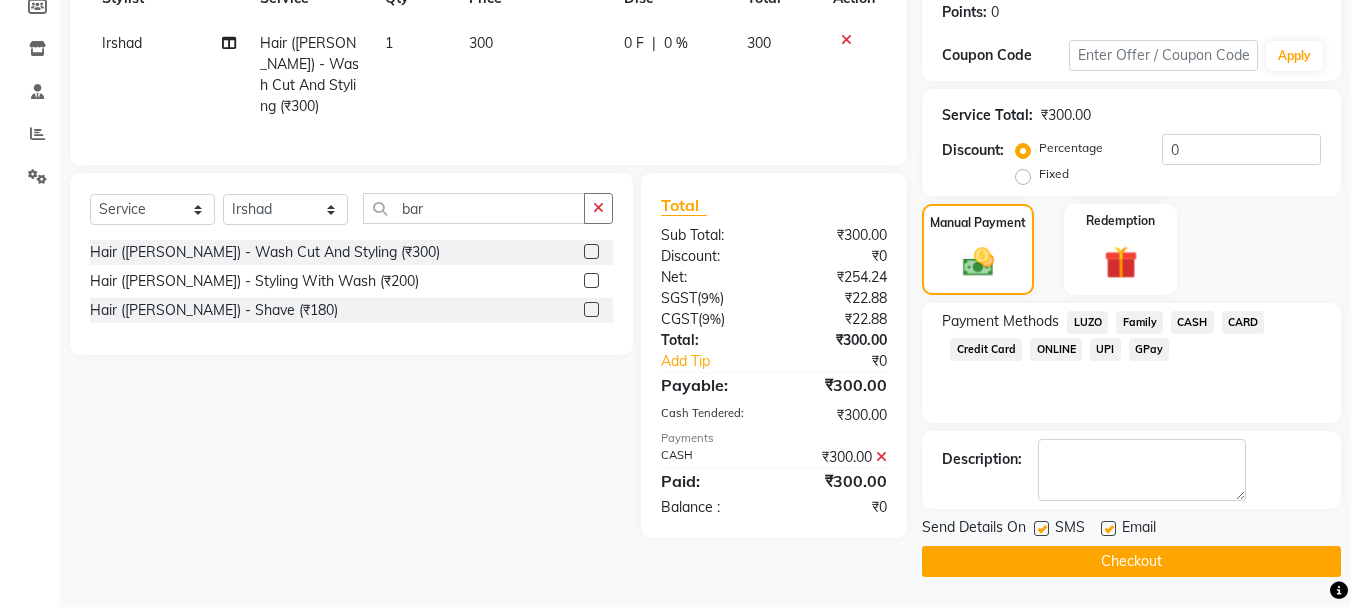 click on "Checkout" 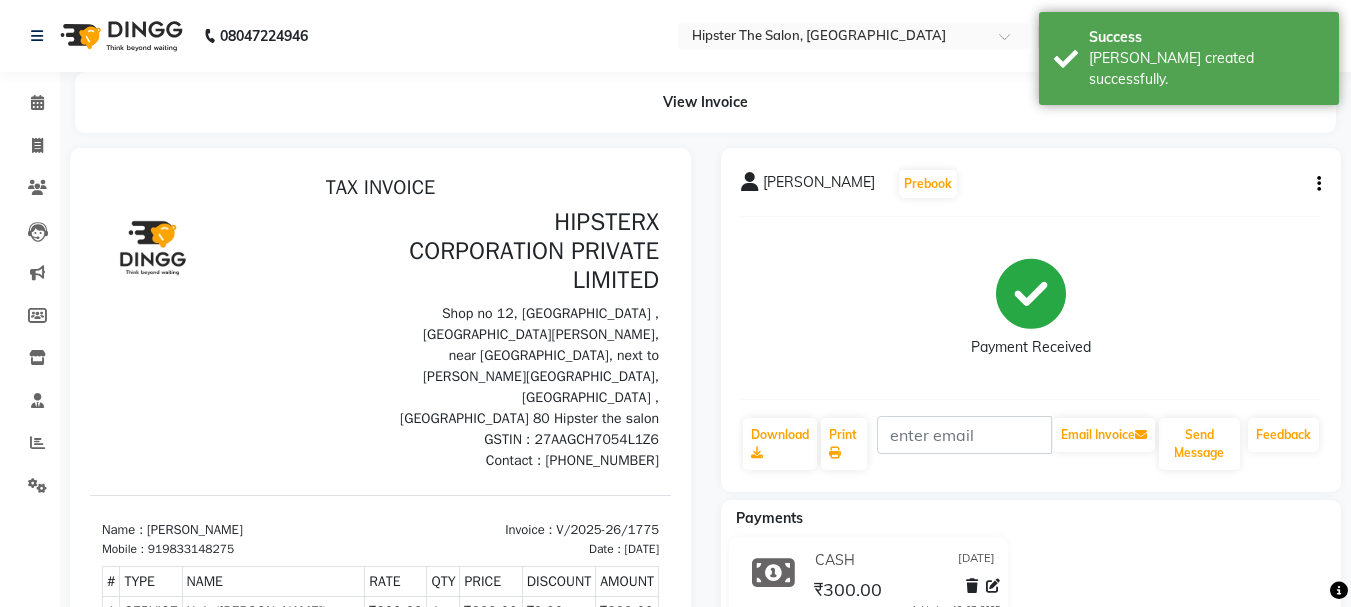scroll, scrollTop: 0, scrollLeft: 0, axis: both 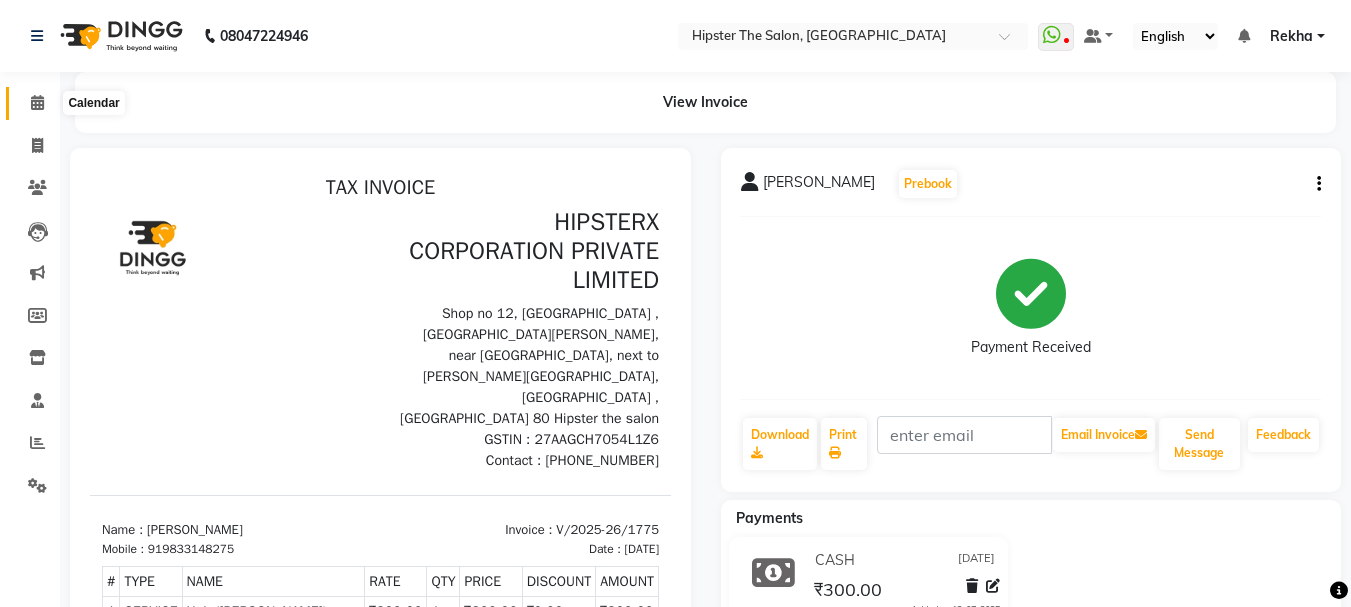 click 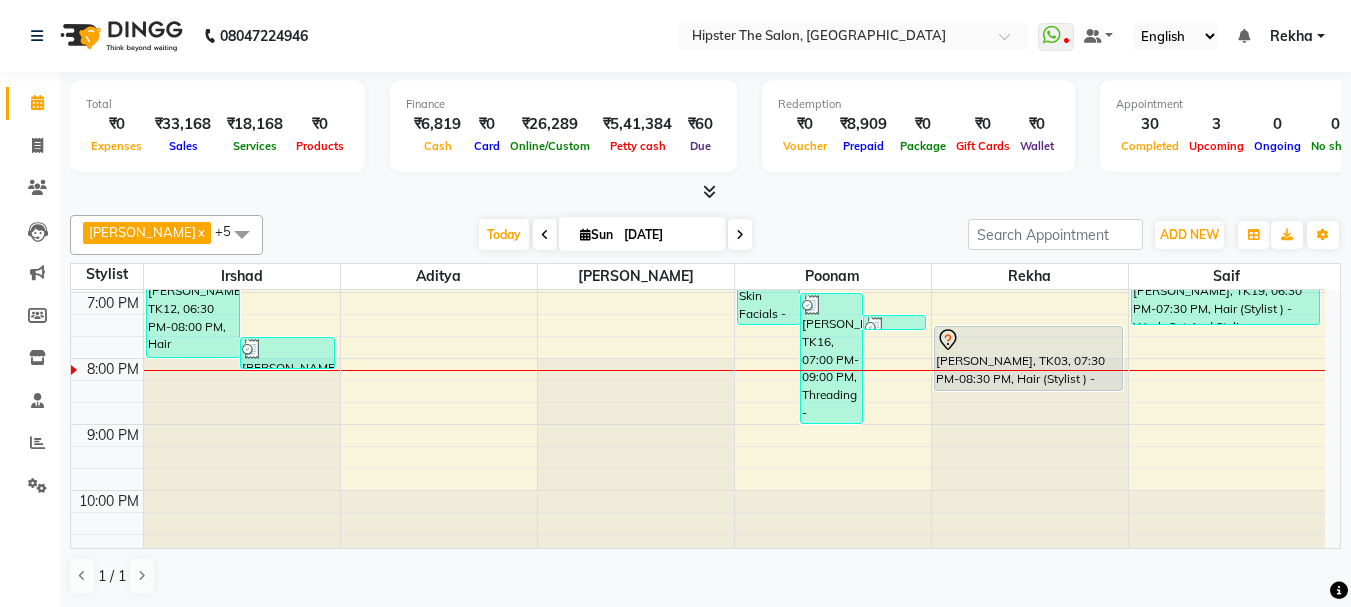 scroll, scrollTop: 731, scrollLeft: 0, axis: vertical 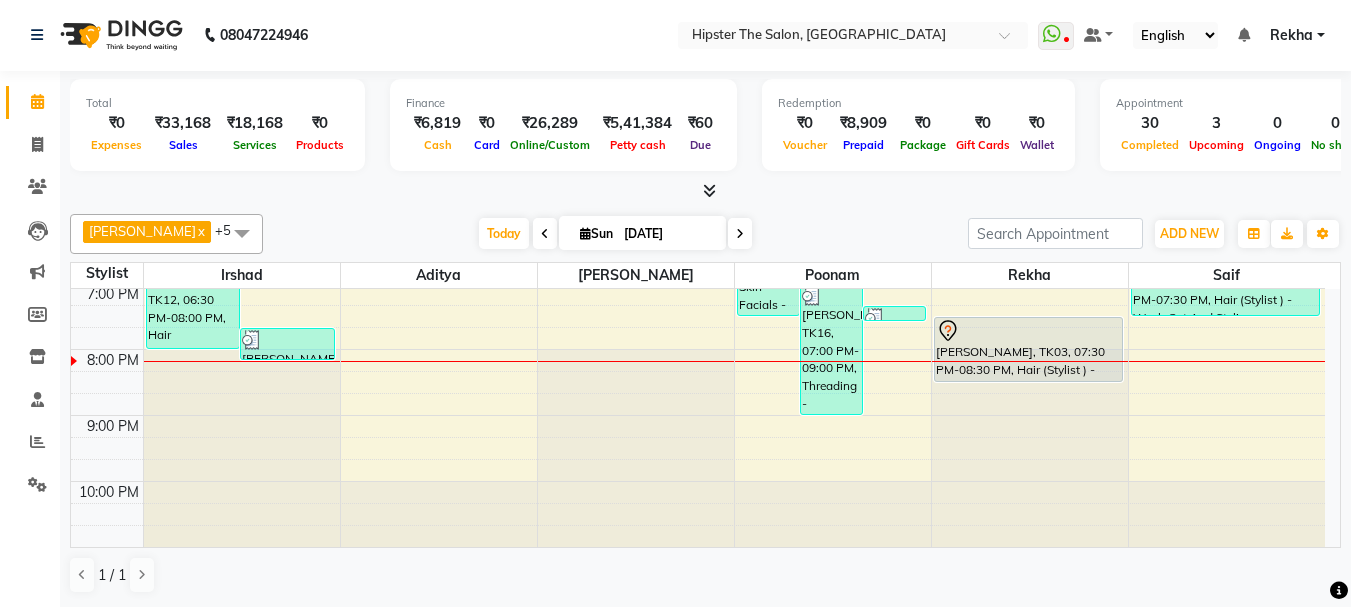 click at bounding box center [740, 233] 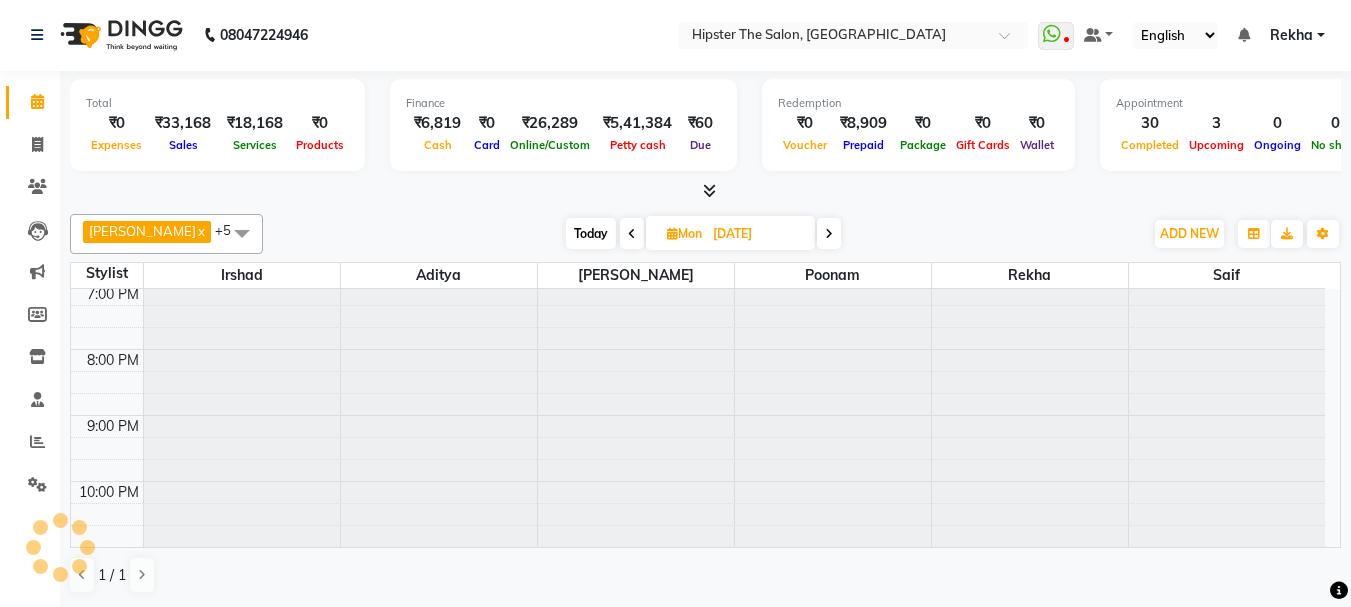 scroll, scrollTop: 0, scrollLeft: 0, axis: both 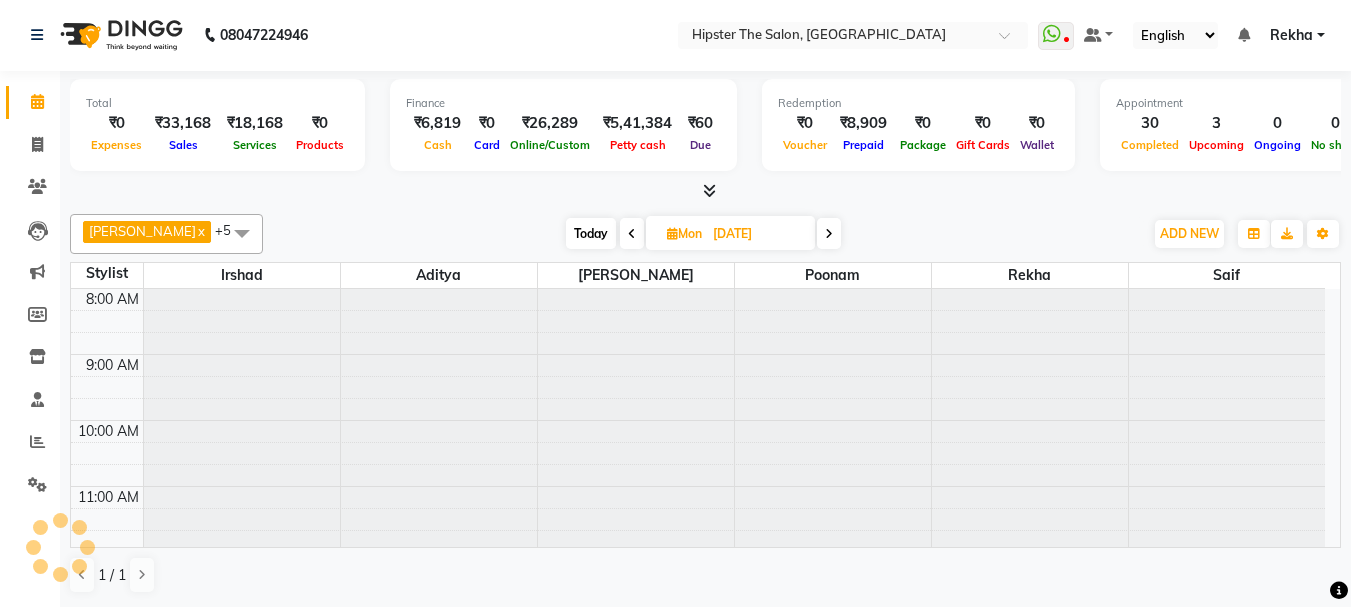 click on "14-07-2025" at bounding box center (757, 234) 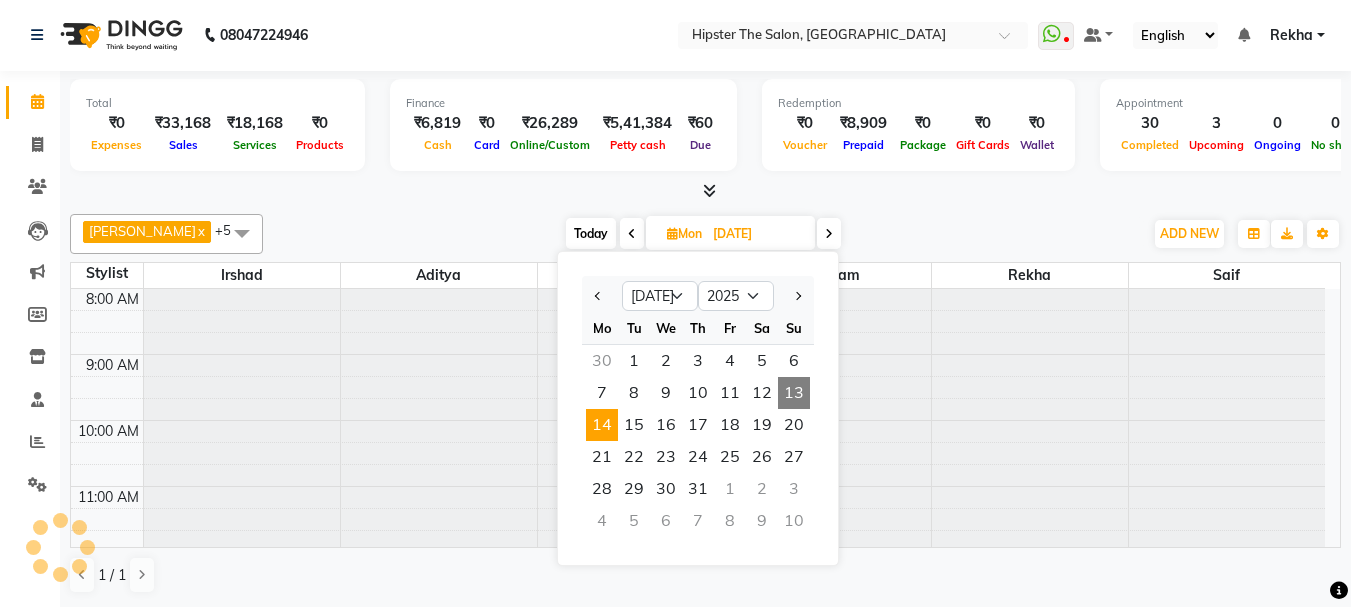 scroll, scrollTop: 731, scrollLeft: 0, axis: vertical 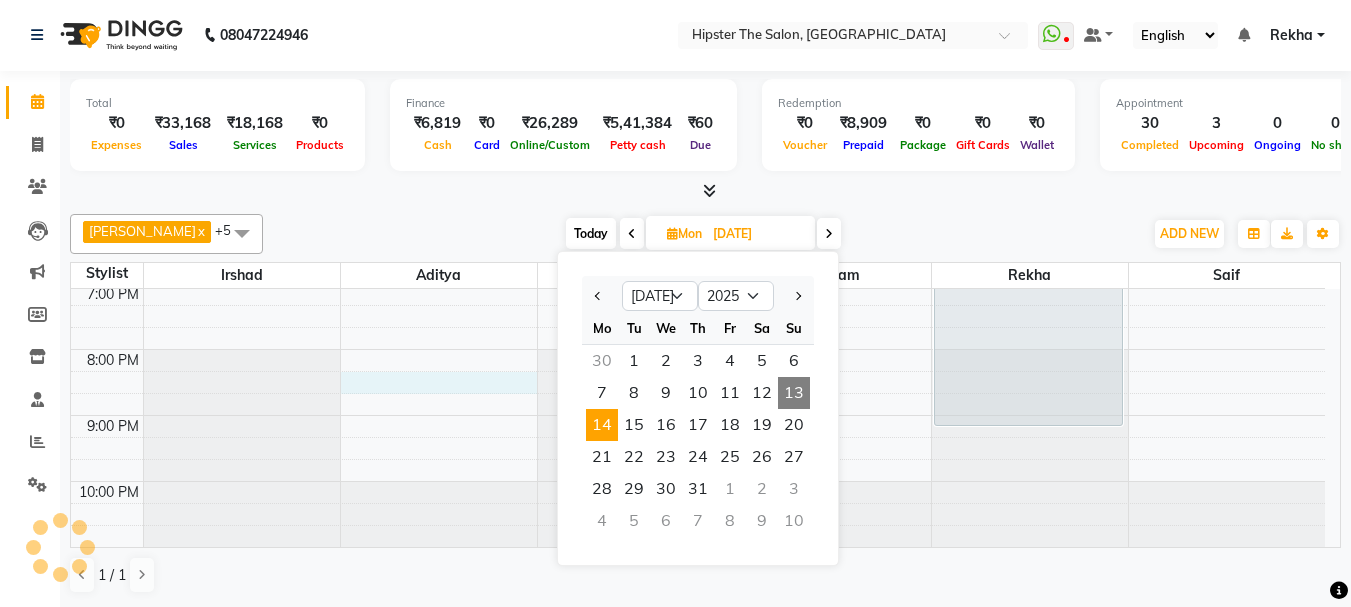click on "8:00 AM 9:00 AM 10:00 AM 11:00 AM 12:00 PM 1:00 PM 2:00 PM 3:00 PM 4:00 PM 5:00 PM 6:00 PM 7:00 PM 8:00 PM 9:00 PM 10:00 PM             sahilnull, 04:00 PM-04:30 PM, Hair (Barber) - Wash Cut And Styling             sahilnull, 04:30 PM-05:00 PM, Hair (Barber) - Shave             Harshita Shrma, 05:30 PM-09:10 PM, Technical Services (Stylist ) - Classic Highlights Full Head" at bounding box center (698, 52) 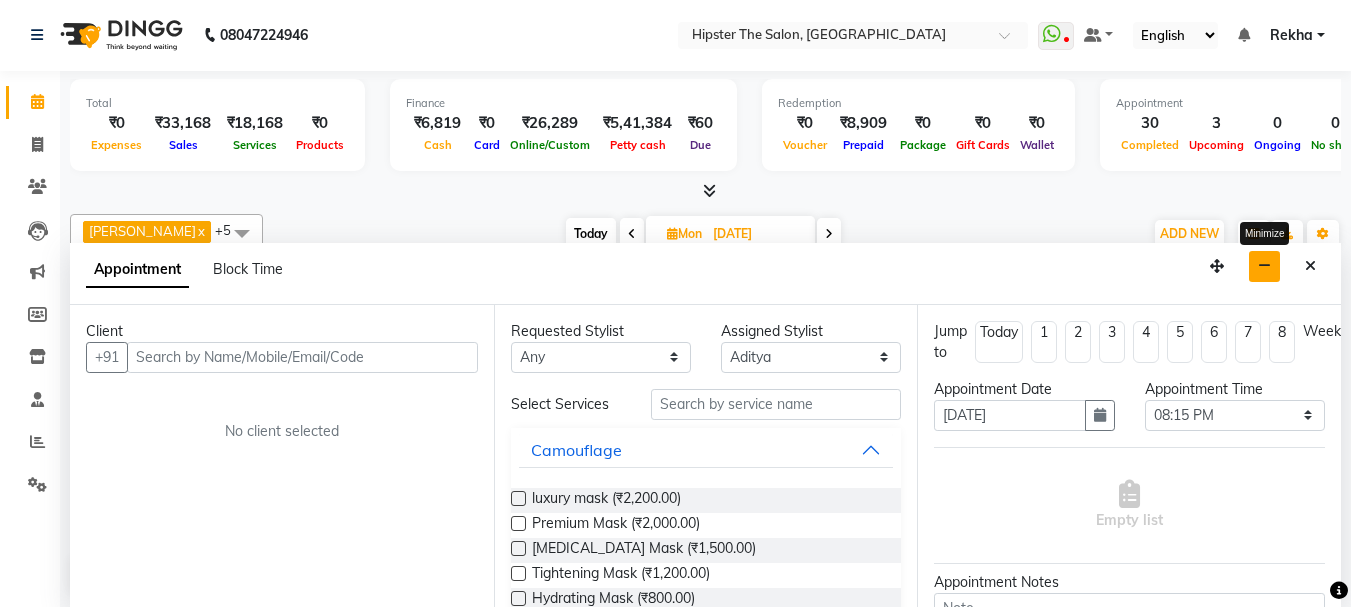 click at bounding box center [1264, 266] 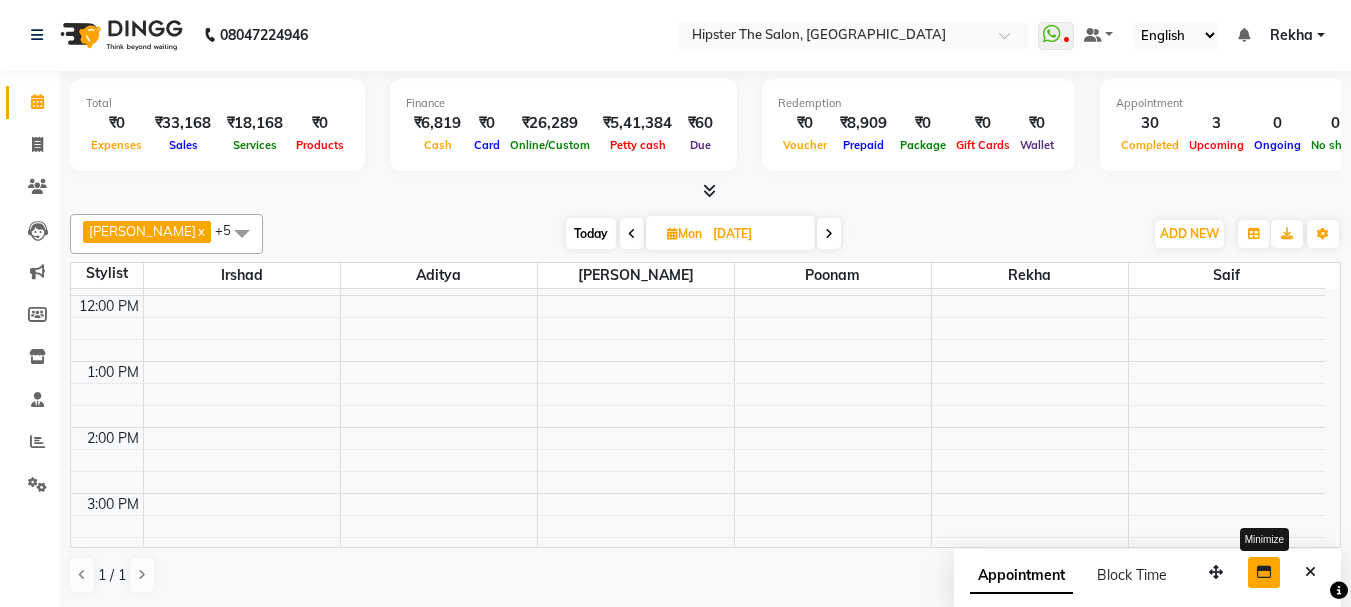 scroll, scrollTop: 198, scrollLeft: 0, axis: vertical 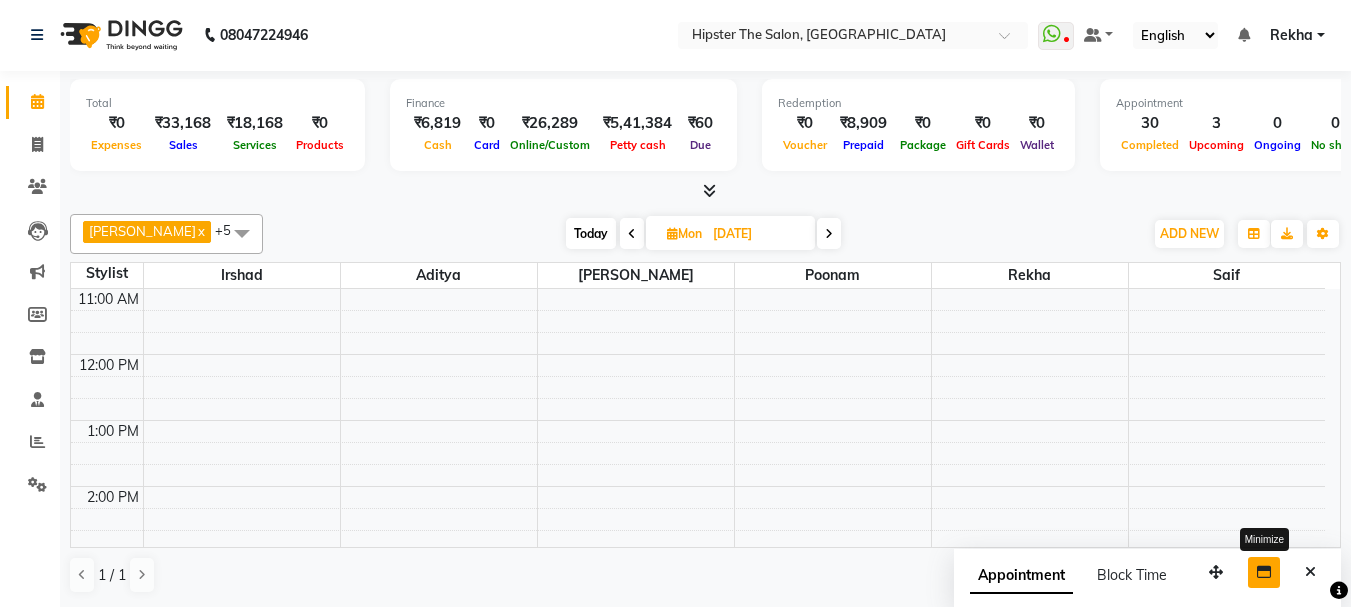 click on "Today" at bounding box center (591, 233) 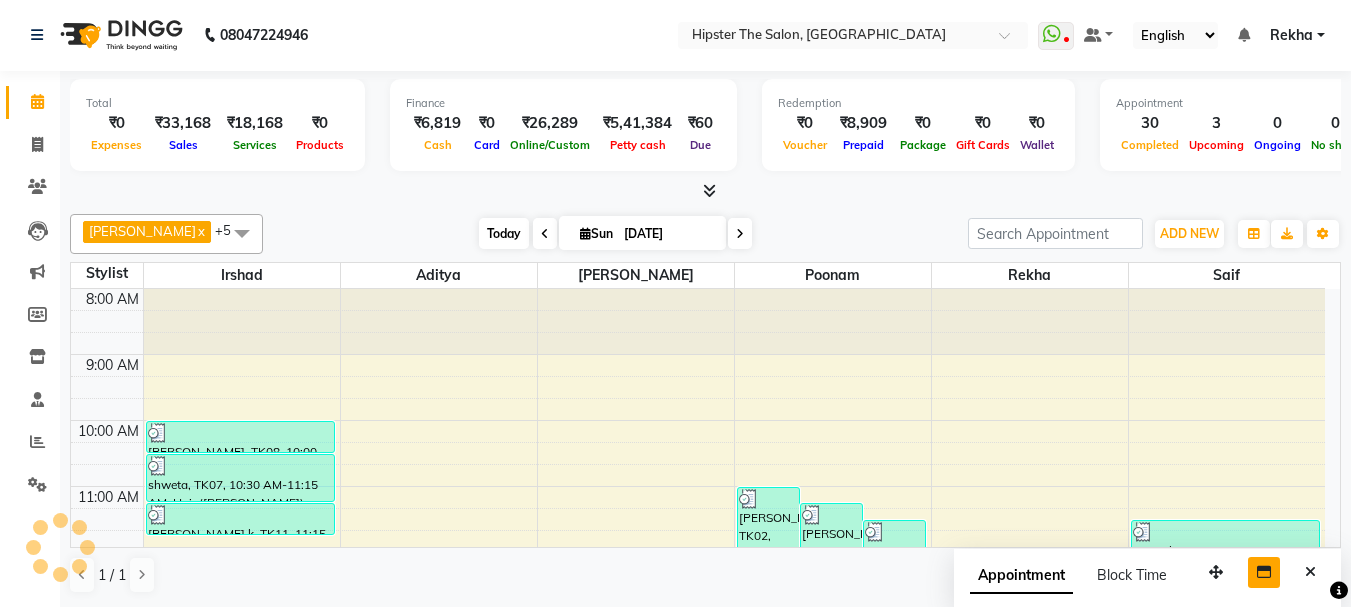 scroll, scrollTop: 731, scrollLeft: 0, axis: vertical 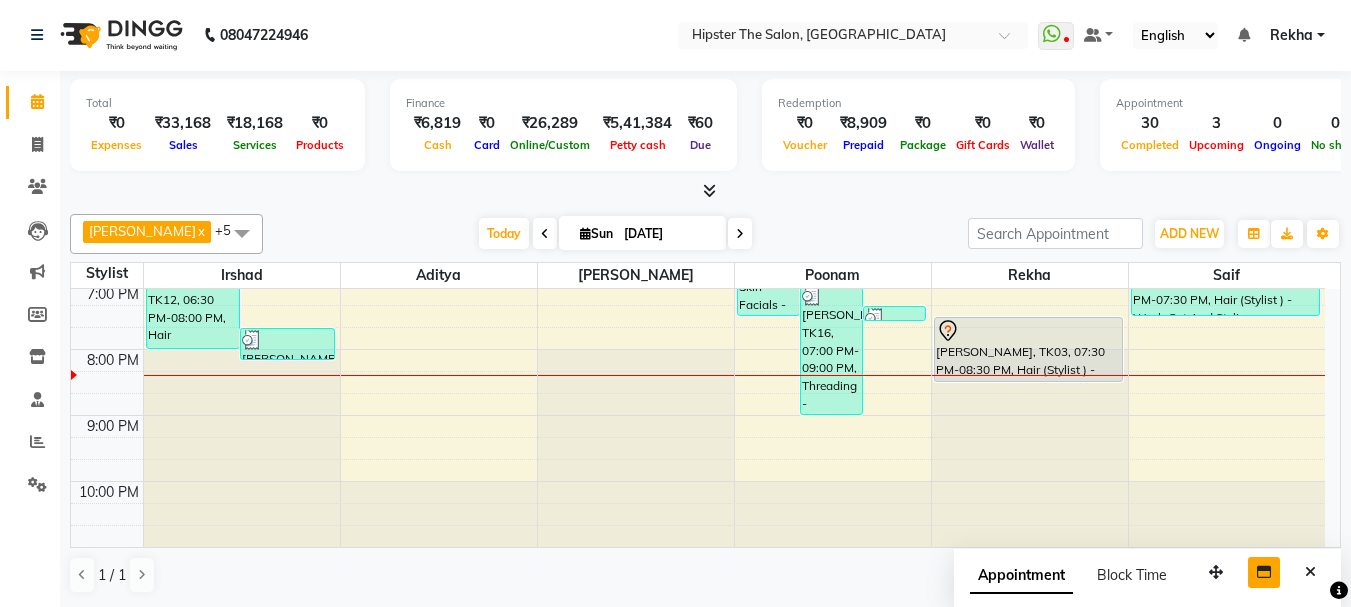 click at bounding box center (636, -442) 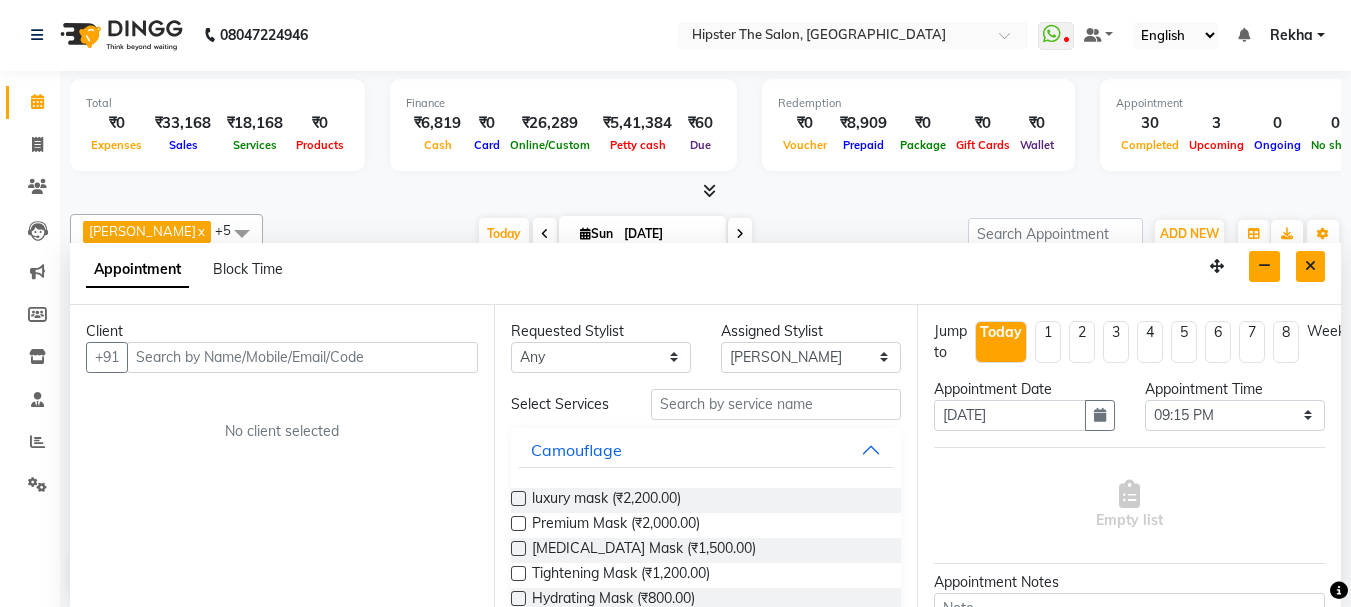 click at bounding box center (1310, 266) 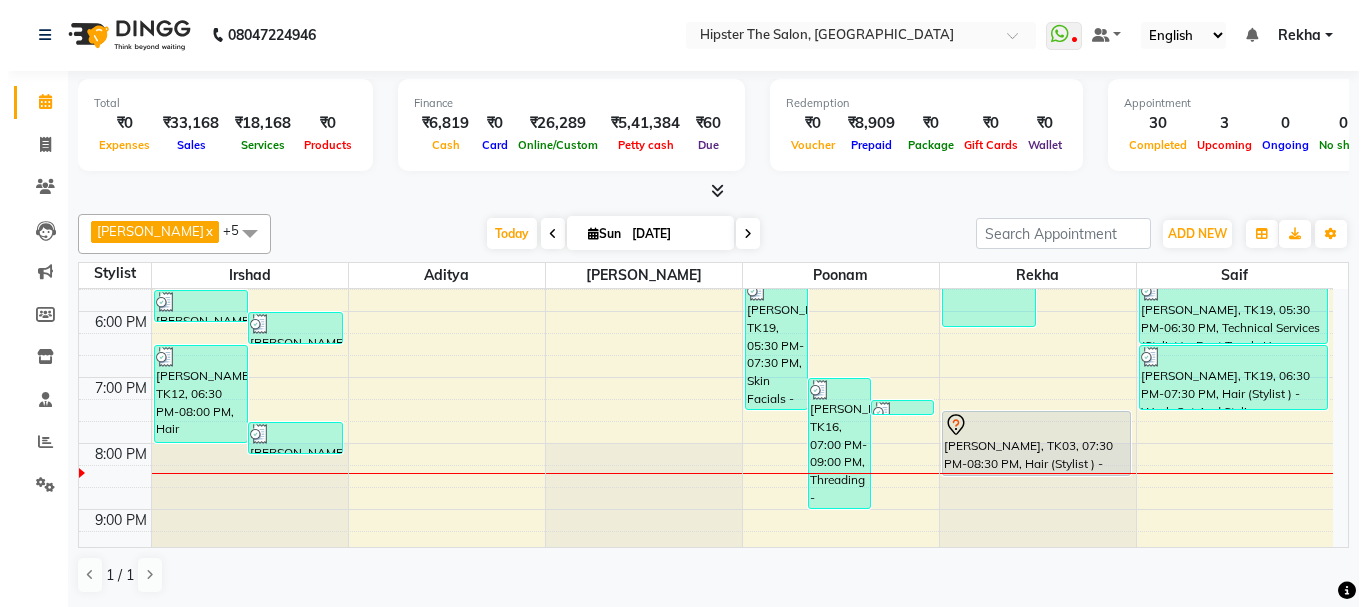 scroll, scrollTop: 591, scrollLeft: 0, axis: vertical 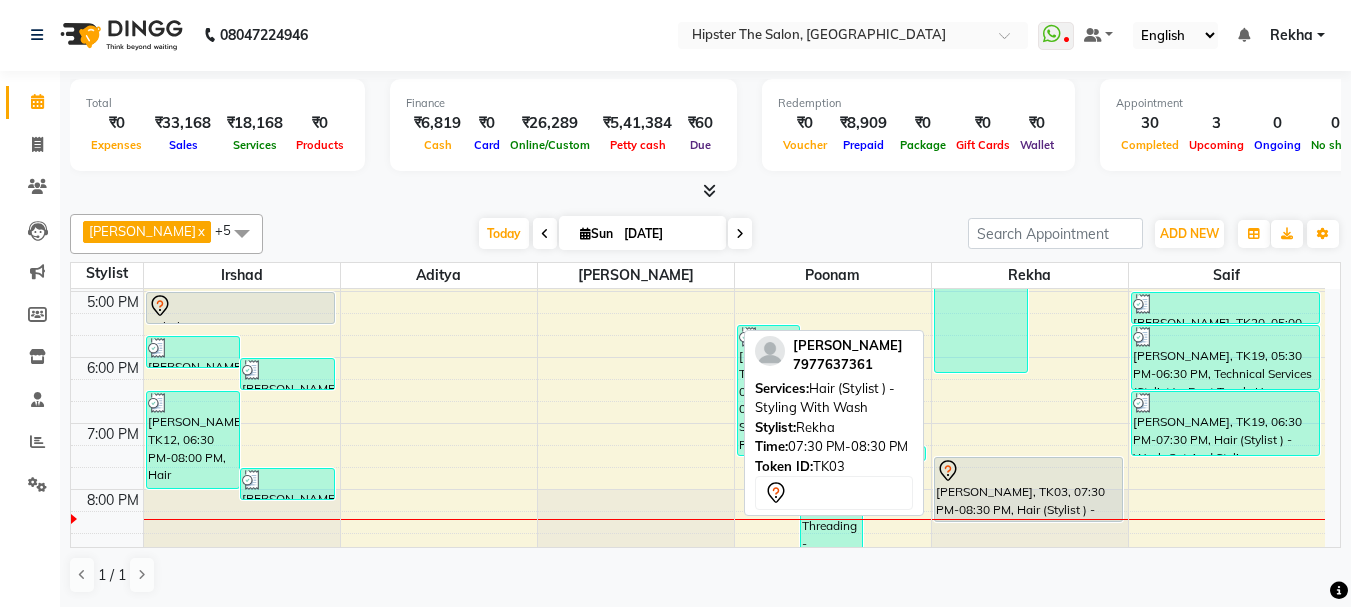 click on "[PERSON_NAME], TK03, 07:30 PM-08:30 PM, Hair (Stylist ) - Styling With Wash" at bounding box center (1028, 489) 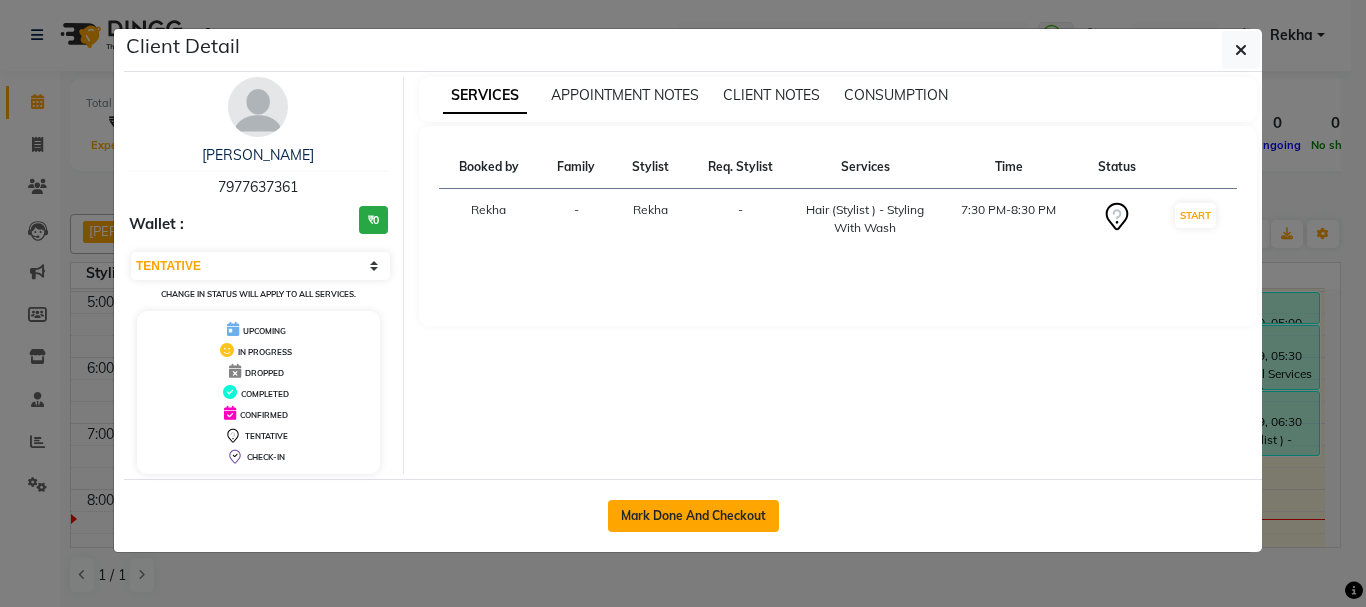 click on "Mark Done And Checkout" 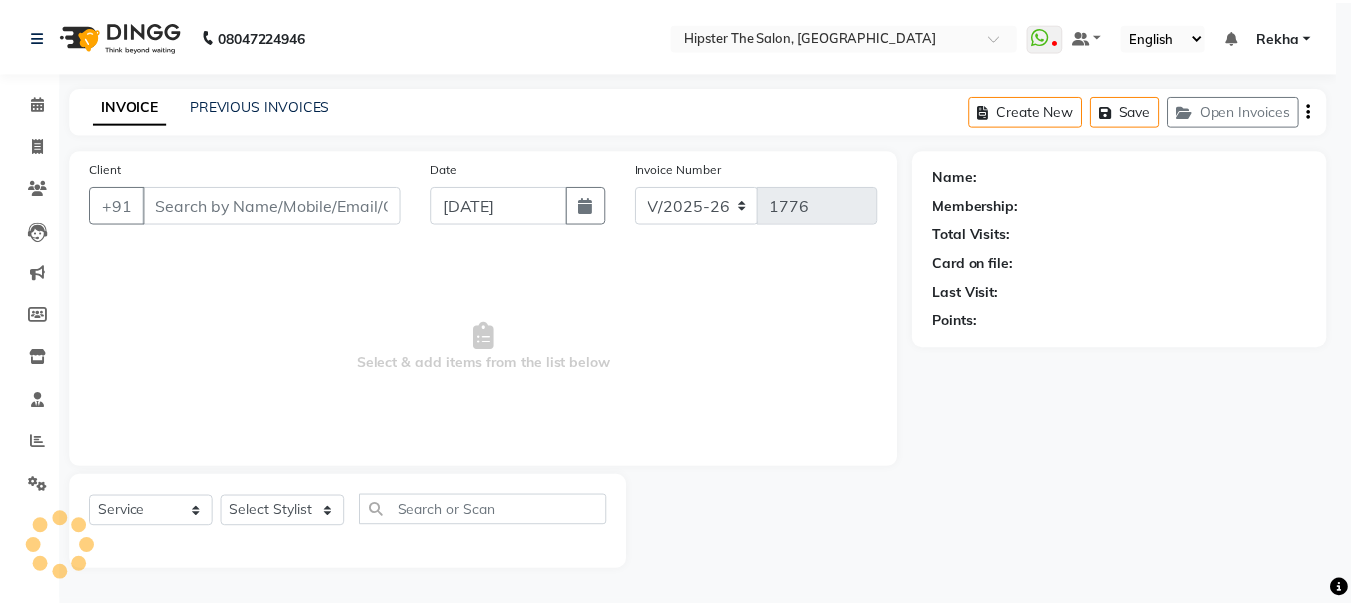 scroll, scrollTop: 0, scrollLeft: 0, axis: both 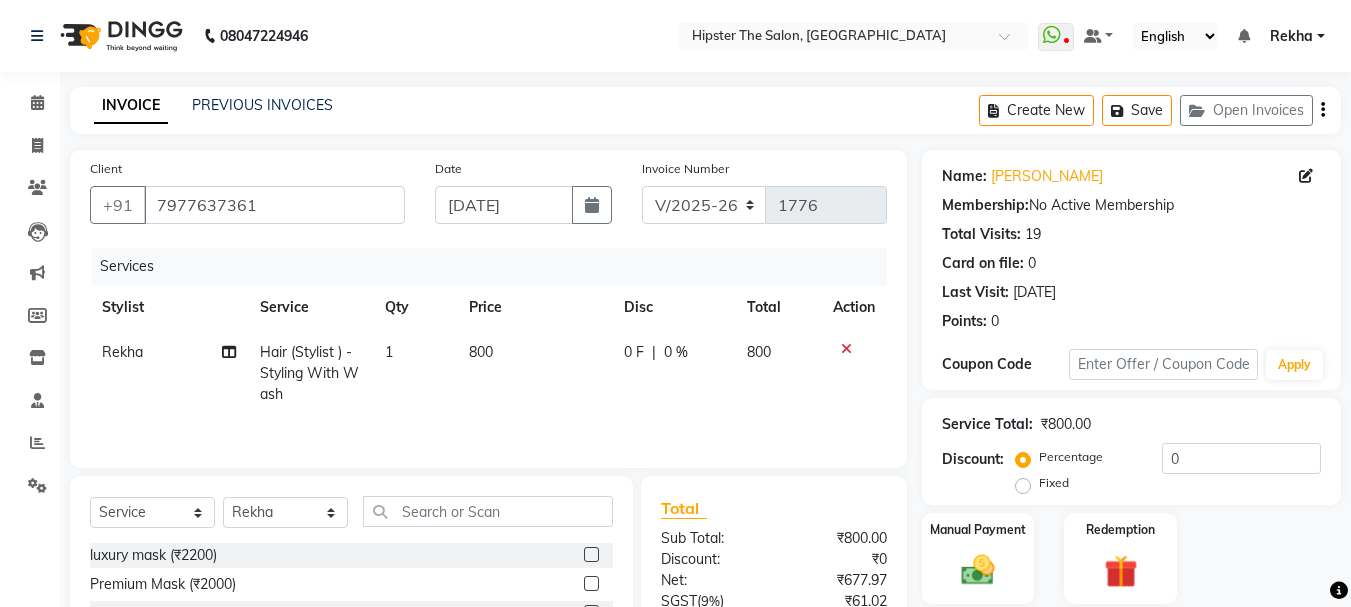 click 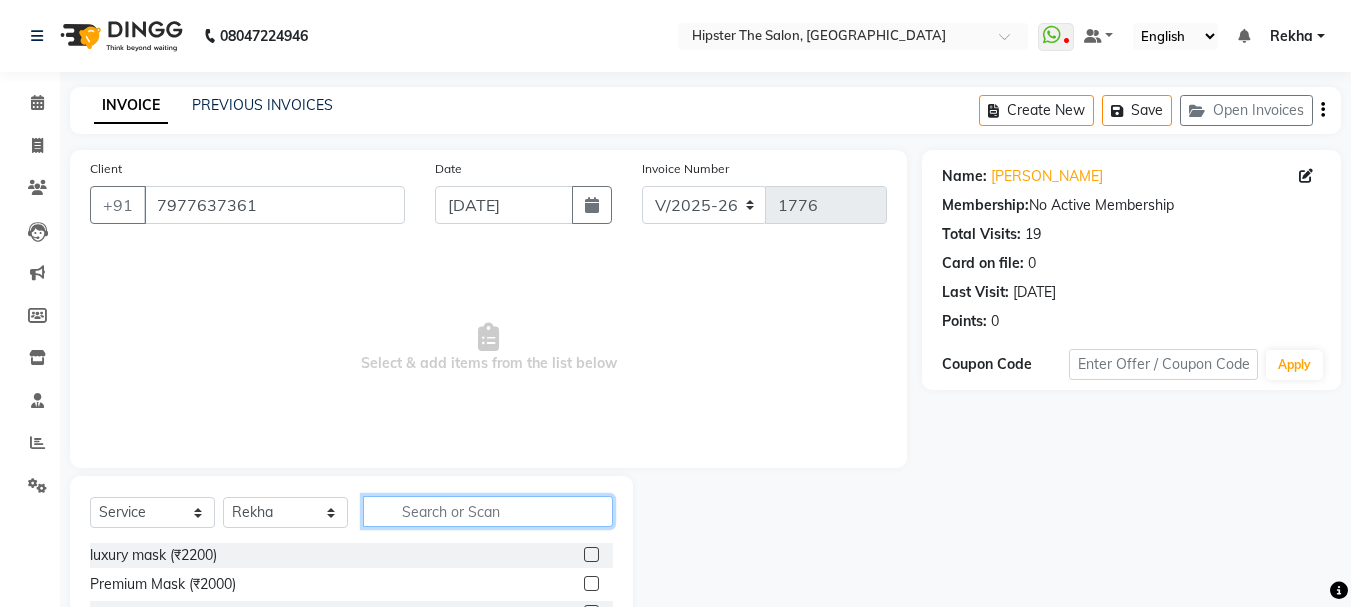 click 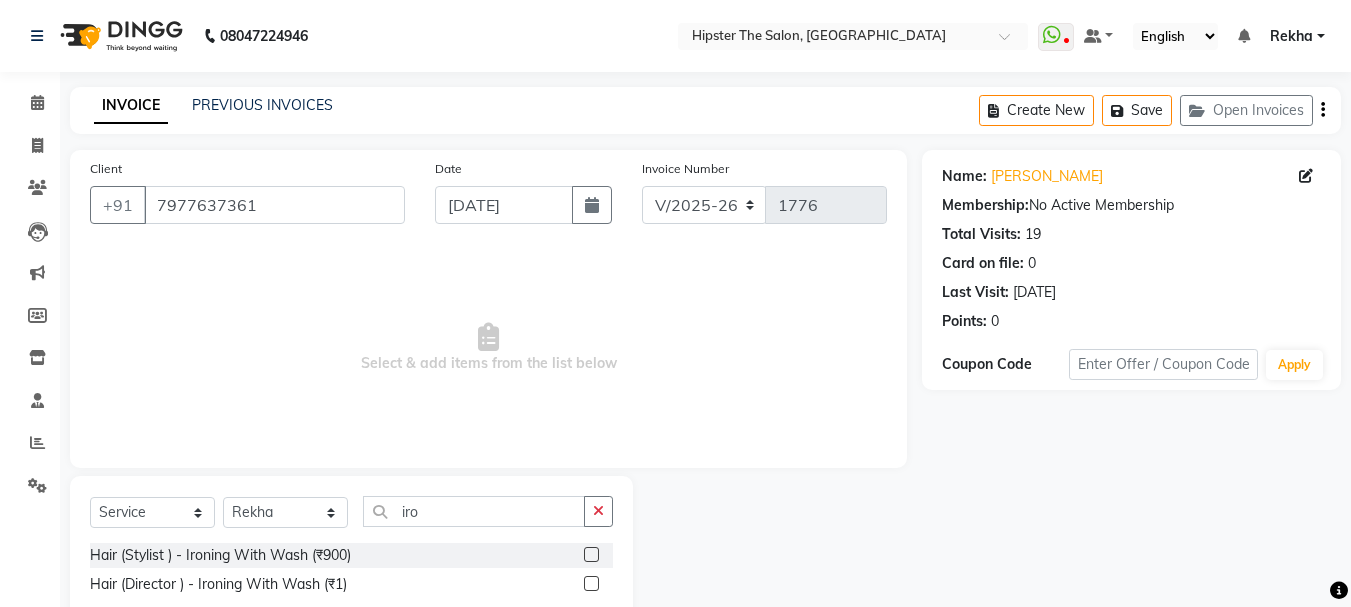 click 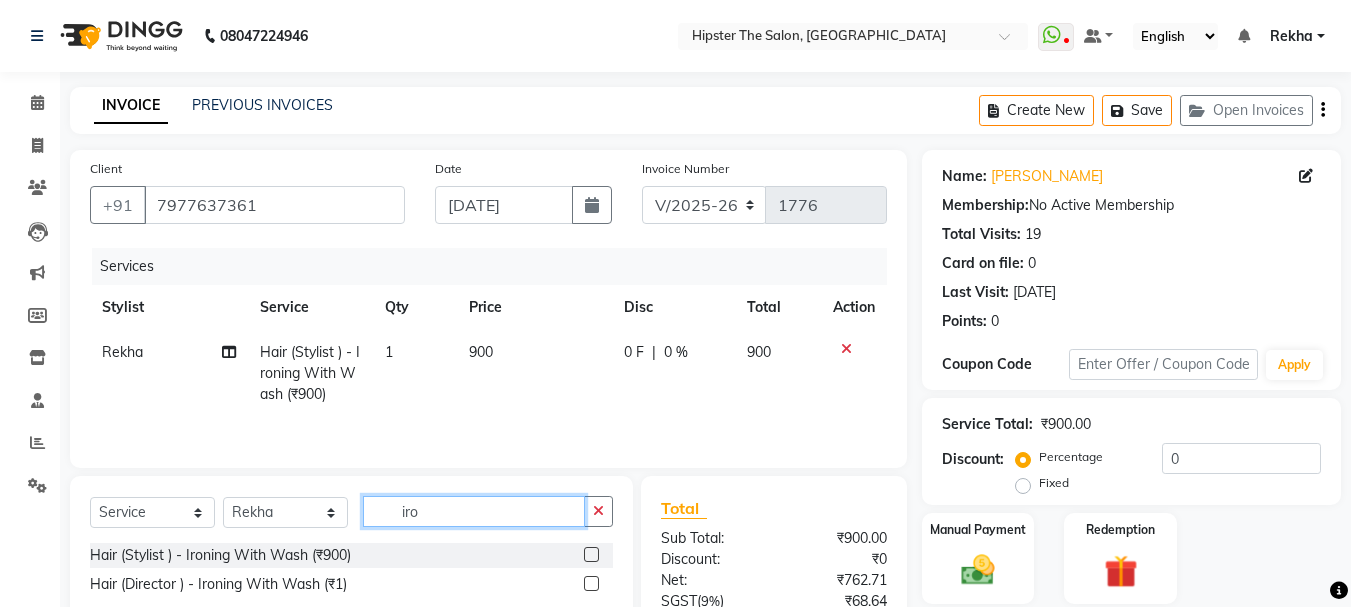 click on "iro" 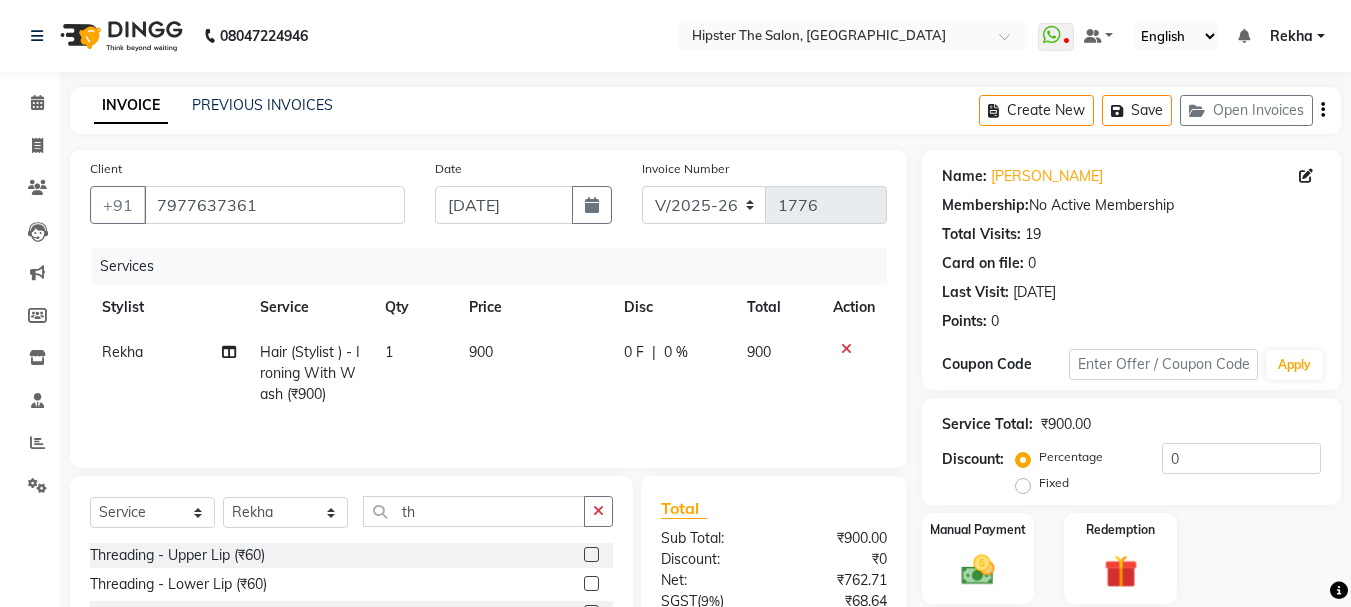 click on "Rekha" 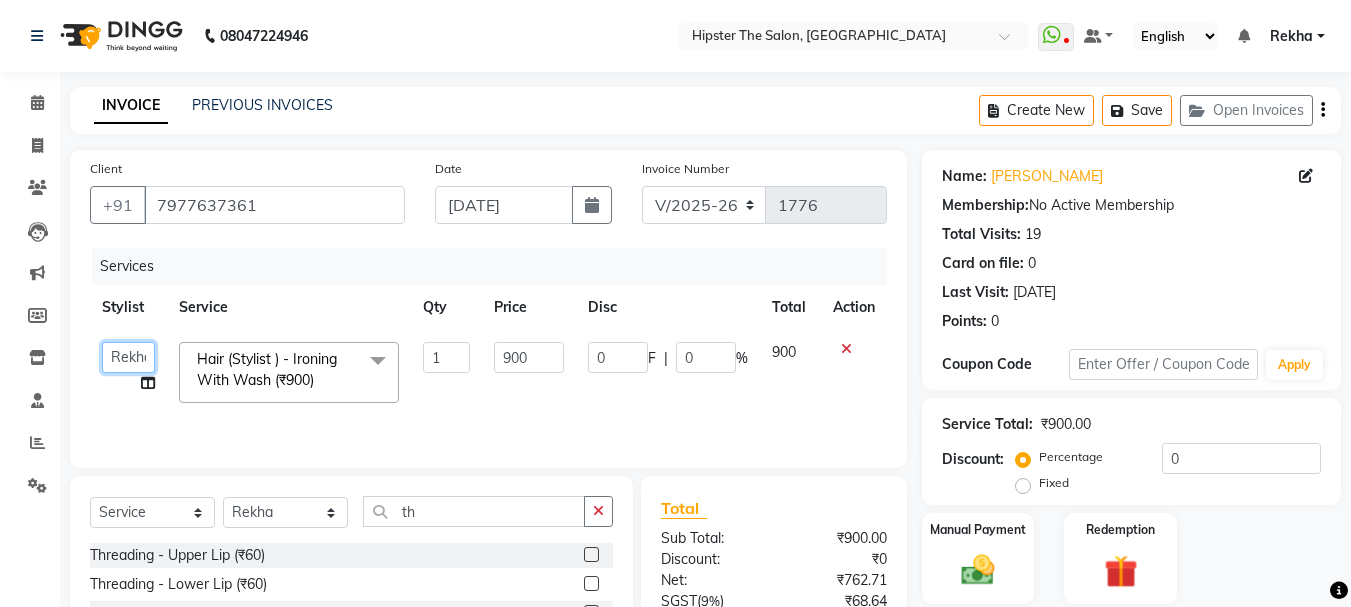 click on "Aditya   aishu   Akansha   Altaf   Anil   Anup   Ashik   Bhavin   Irshad   Lucky   meeth   minaz    Namrata   Neelam   poonam   Raju   Rekha   saif   salman   Saneef   sweta    Vaibhav   vicky" 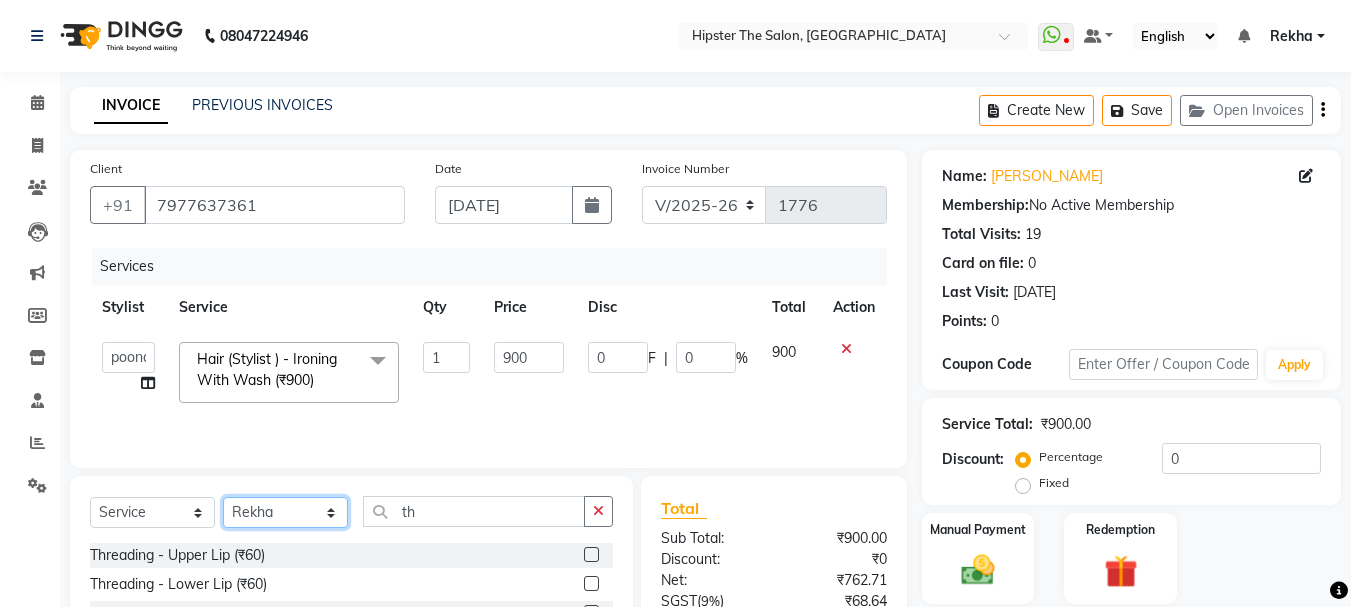 click on "Select Stylist Aditya aishu Akansha Altaf Anil Anup Ashik Bhavin Irshad Lucky meeth minaz  Namrata Neelam poonam Raju Rekha saif salman Saneef sweta  Vaibhav vicky" 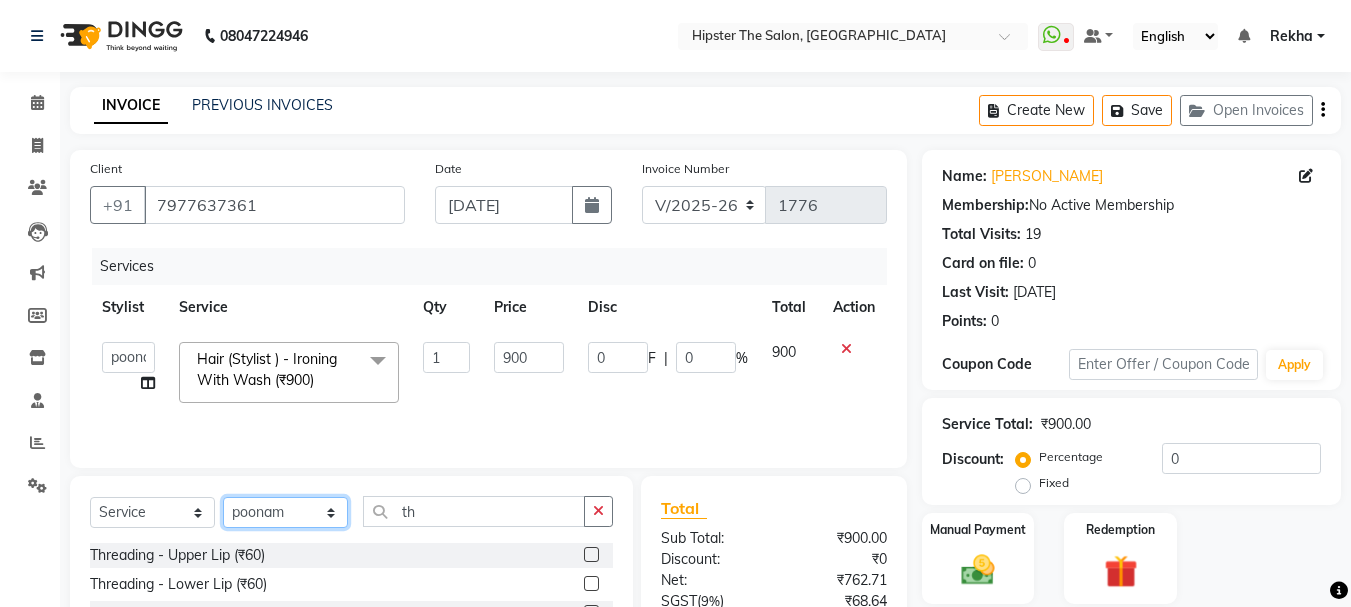 click on "Select Stylist Aditya aishu Akansha Altaf Anil Anup Ashik Bhavin Irshad Lucky meeth minaz  Namrata Neelam poonam Raju Rekha saif salman Saneef sweta  Vaibhav vicky" 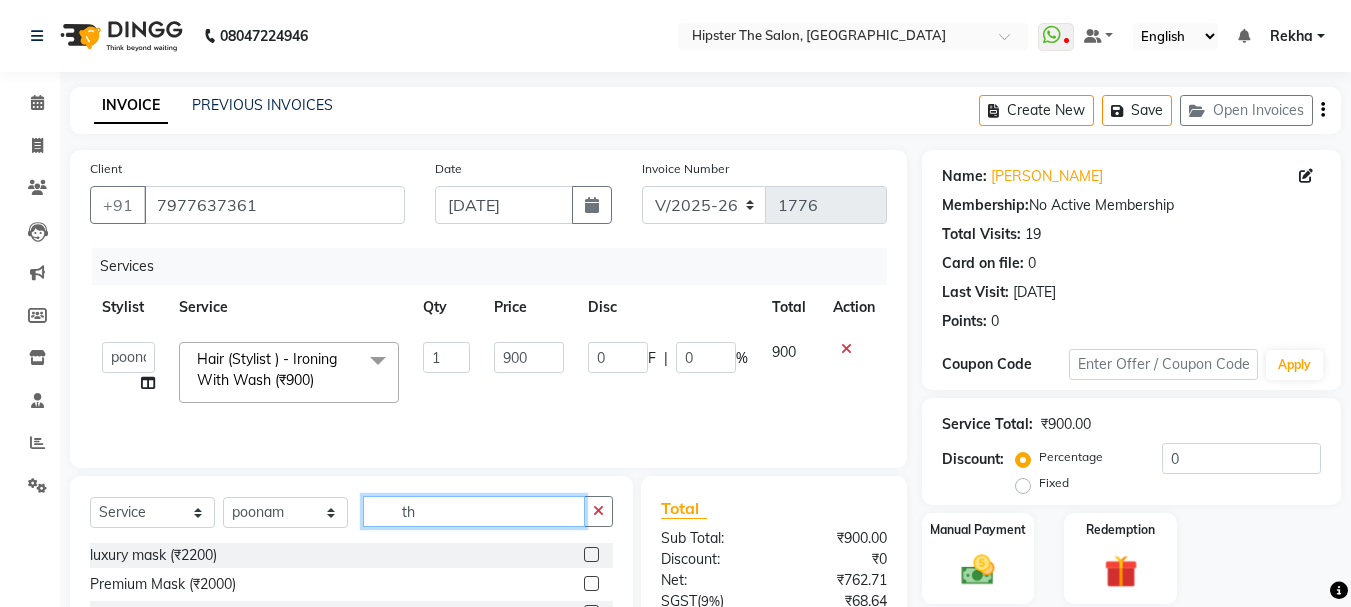 click on "th" 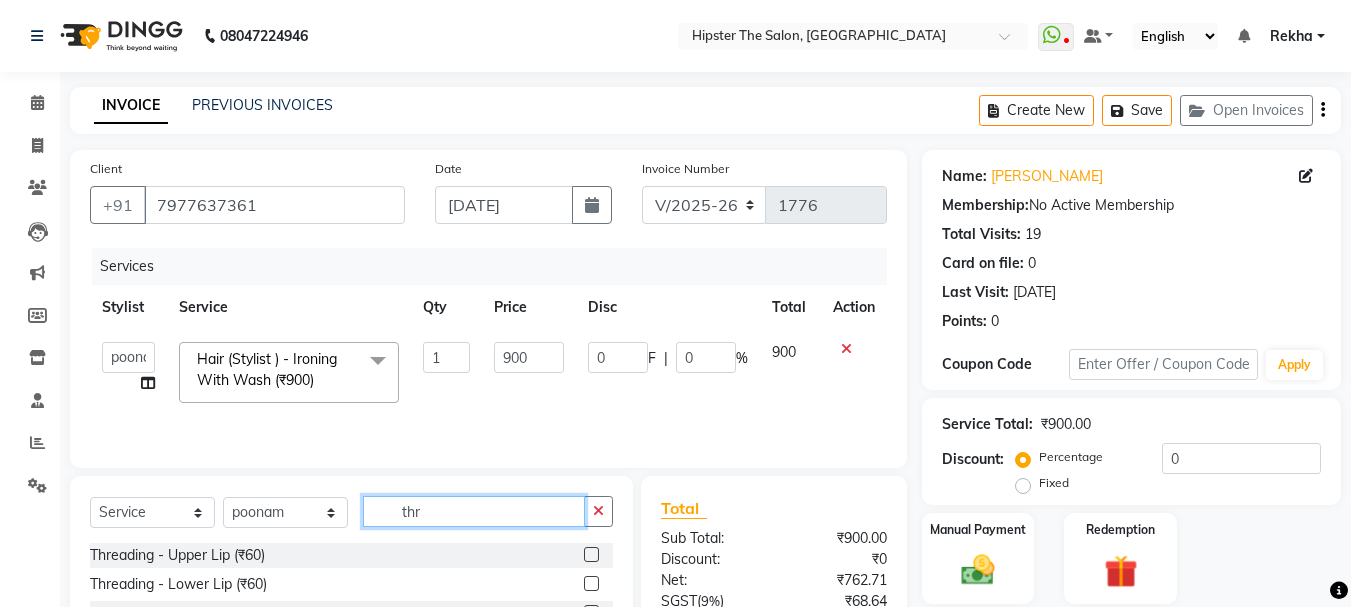 scroll, scrollTop: 194, scrollLeft: 0, axis: vertical 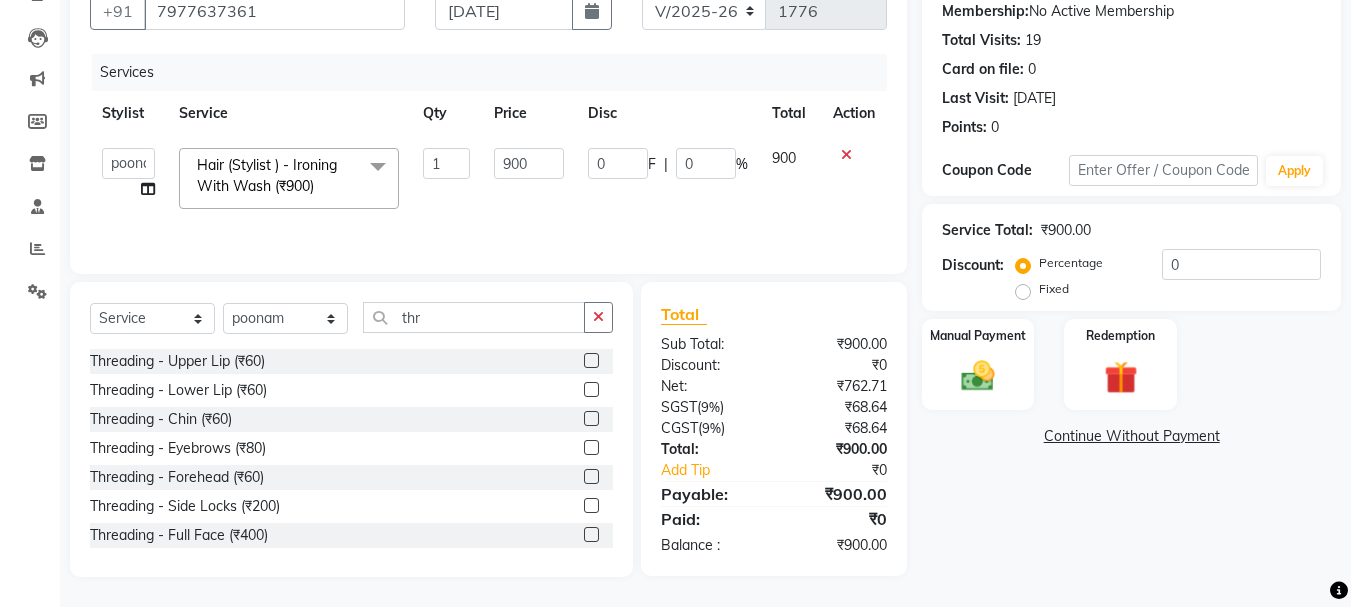 click 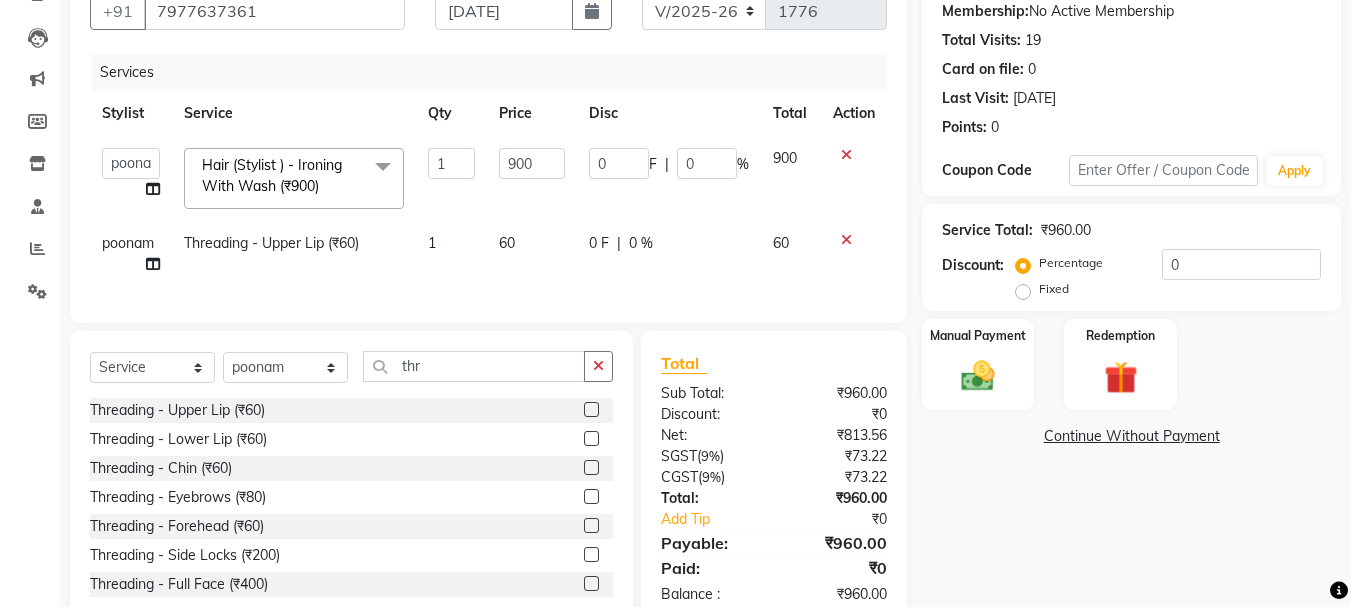 click 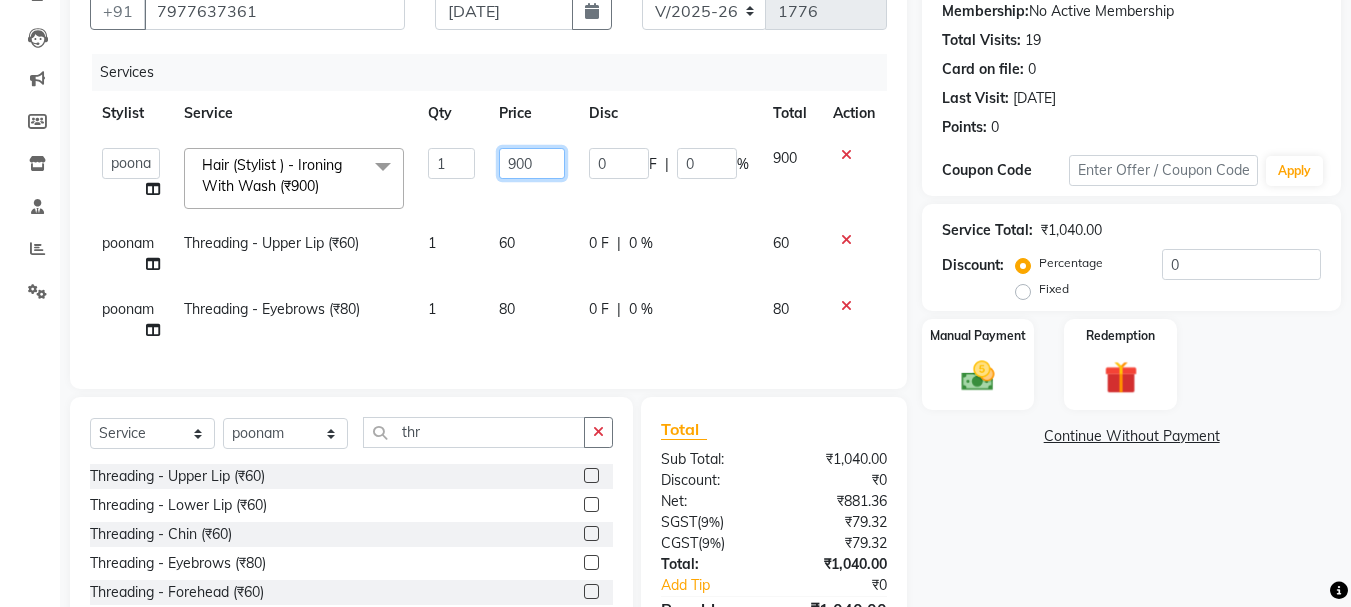 click on "900" 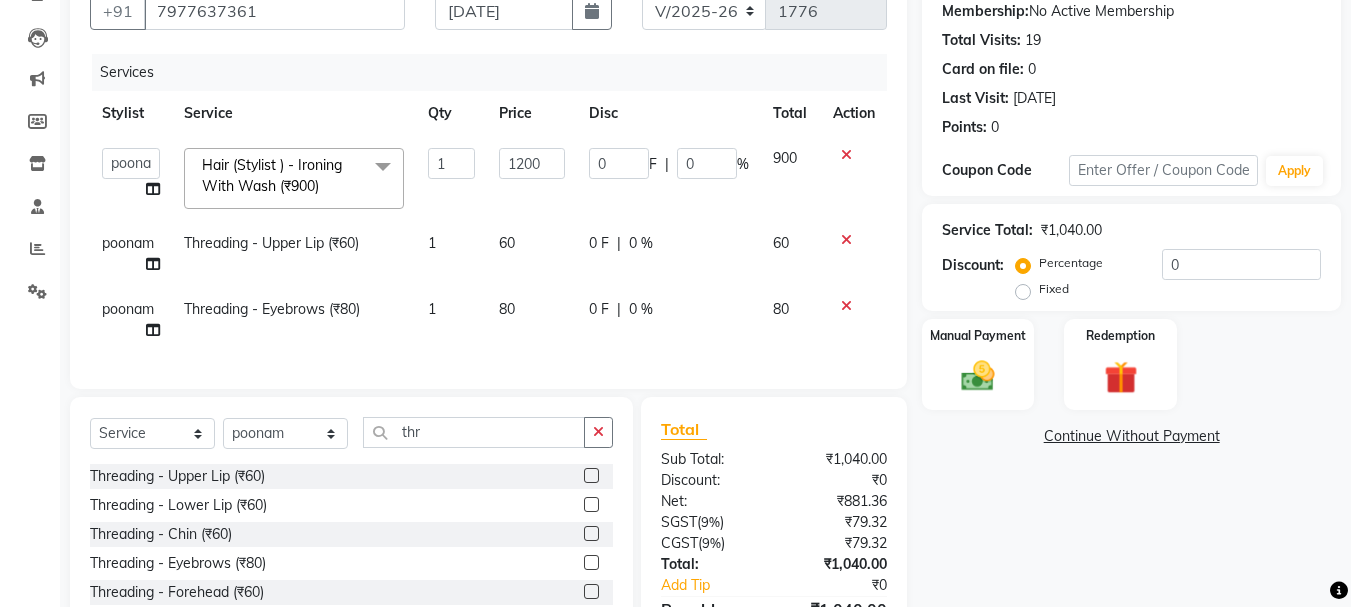 click on "Name: Ramneet  Membership:  No Active Membership  Total Visits:  19 Card on file:  0 Last Visit:   06-07-2025 Points:   0  Coupon Code Apply Service Total:  ₹1,040.00  Discount:  Percentage   Fixed  0 Manual Payment Redemption  Continue Without Payment" 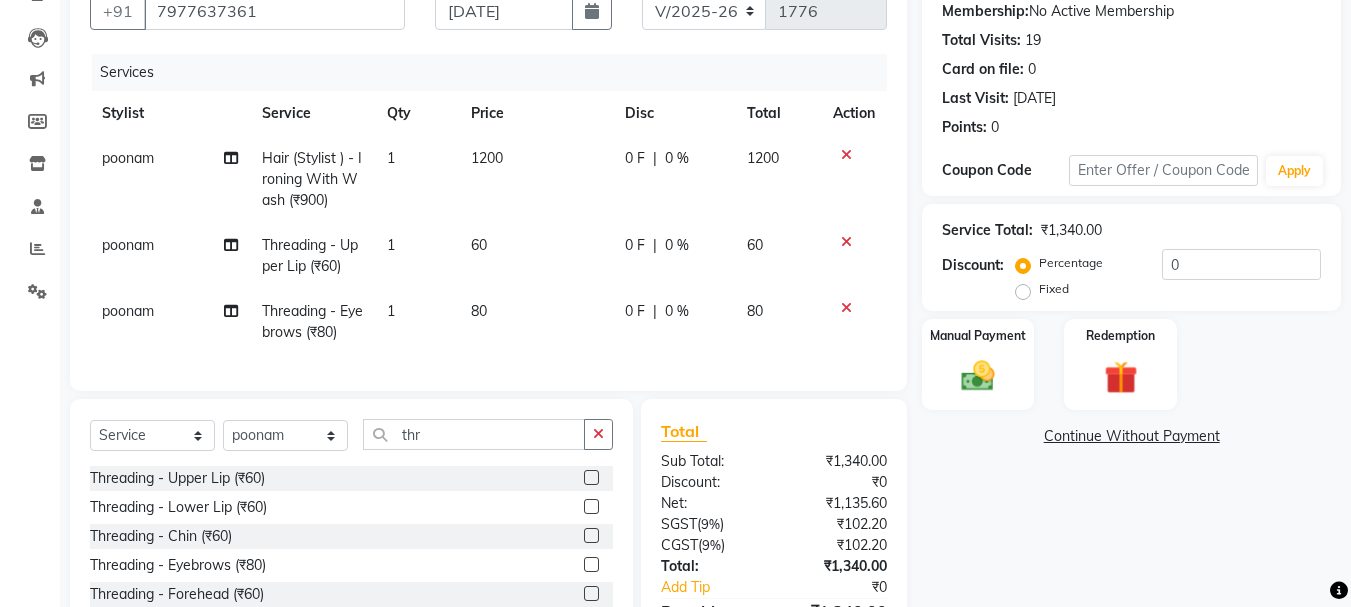 scroll, scrollTop: 314, scrollLeft: 0, axis: vertical 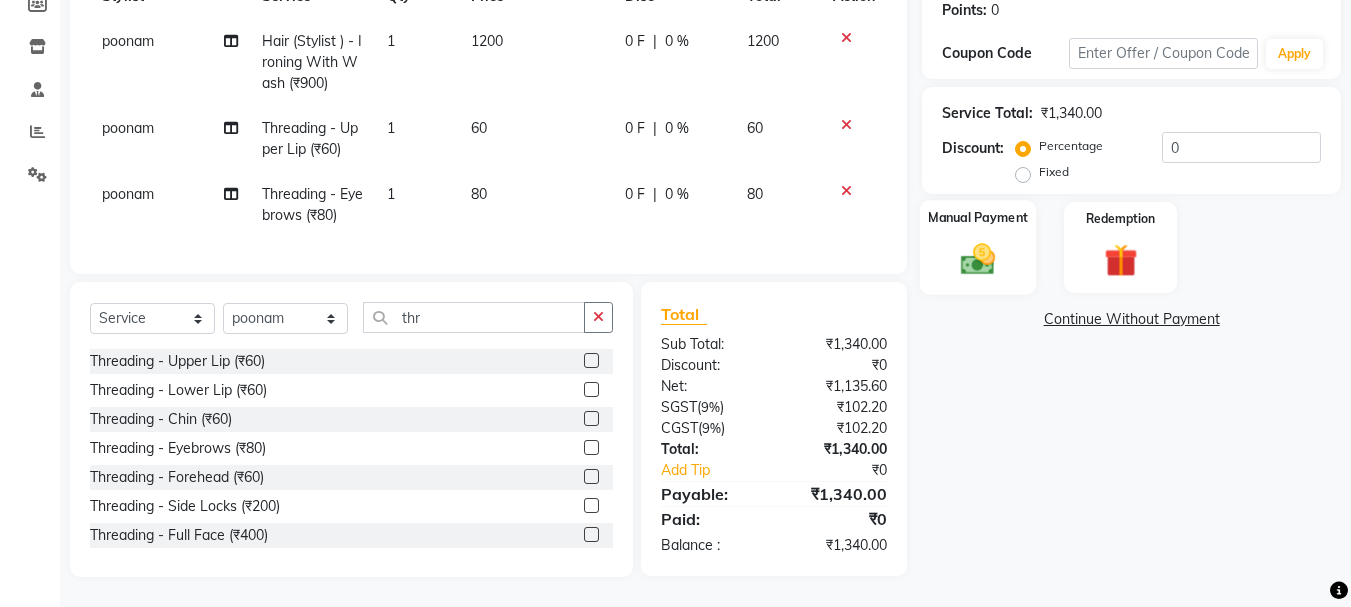 click 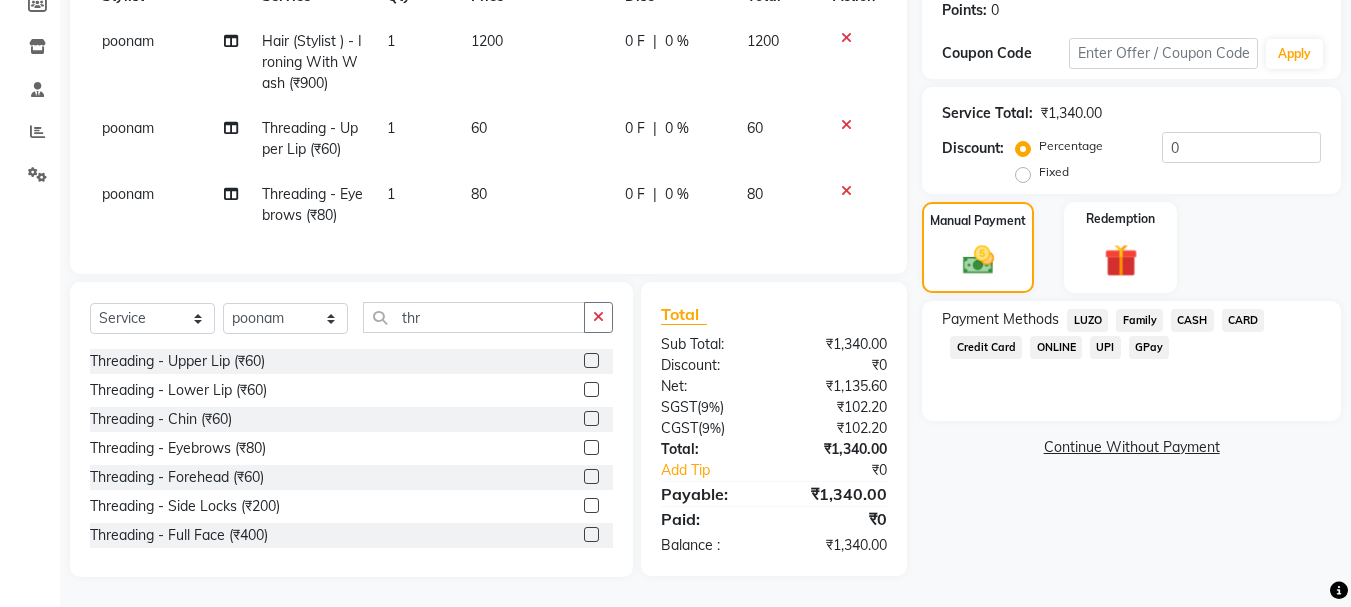 click on "GPay" 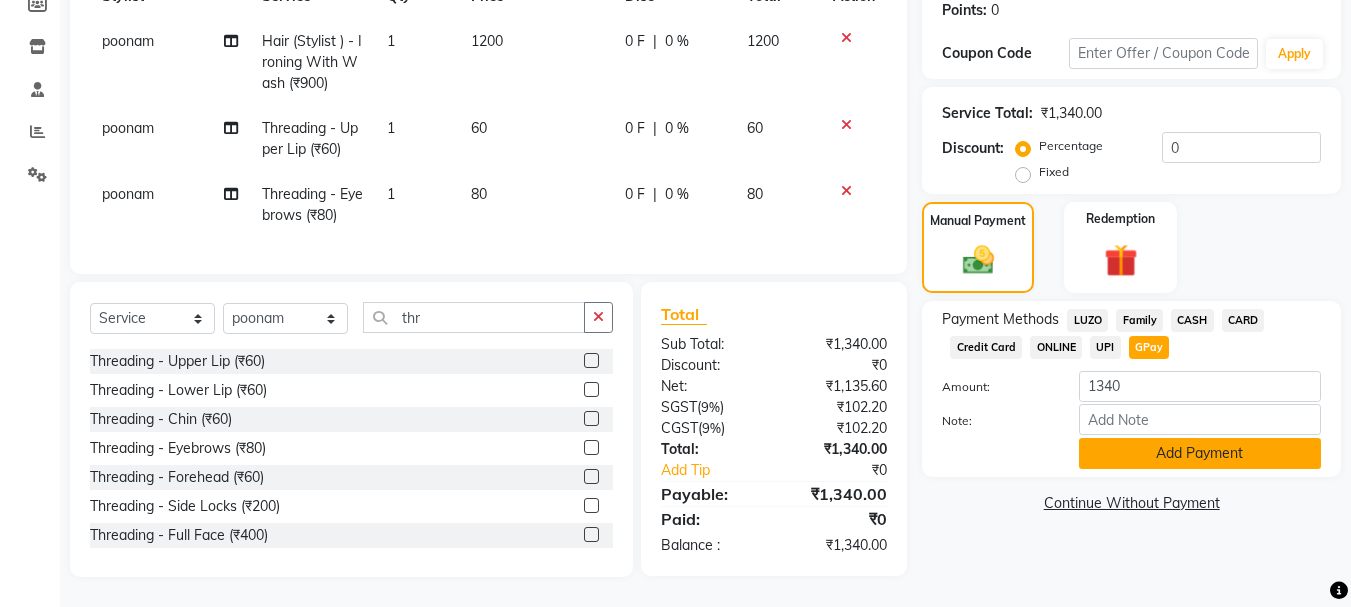 click on "Add Payment" 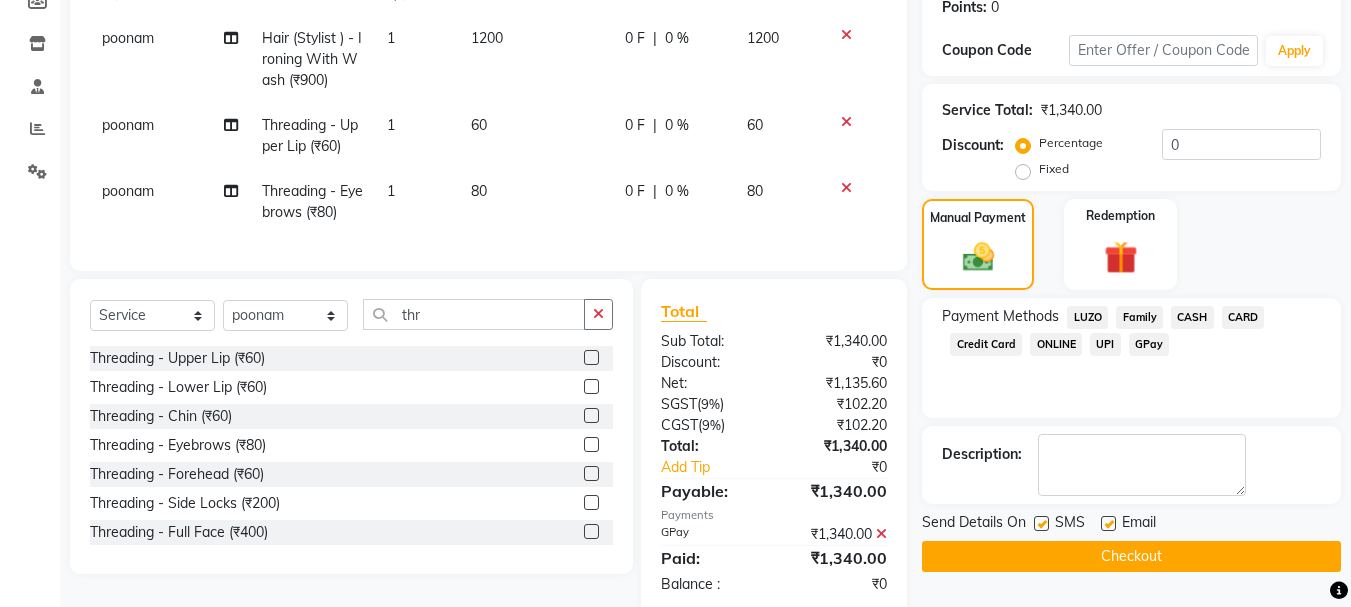 click on "Checkout" 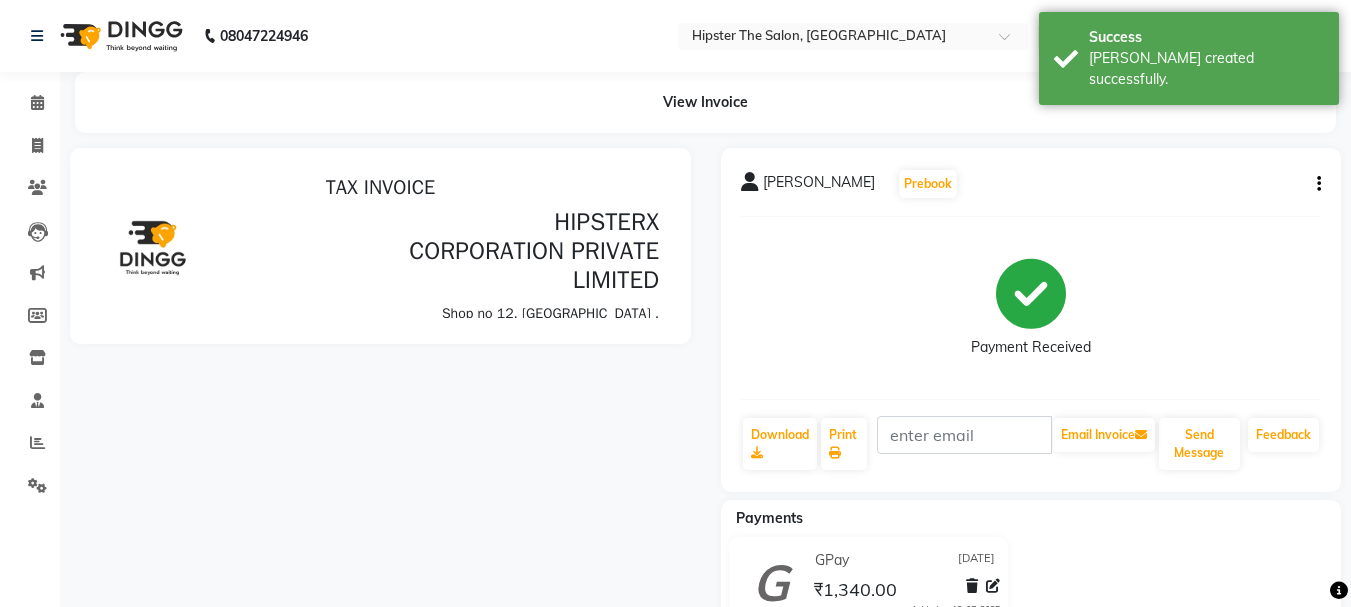 scroll, scrollTop: 0, scrollLeft: 0, axis: both 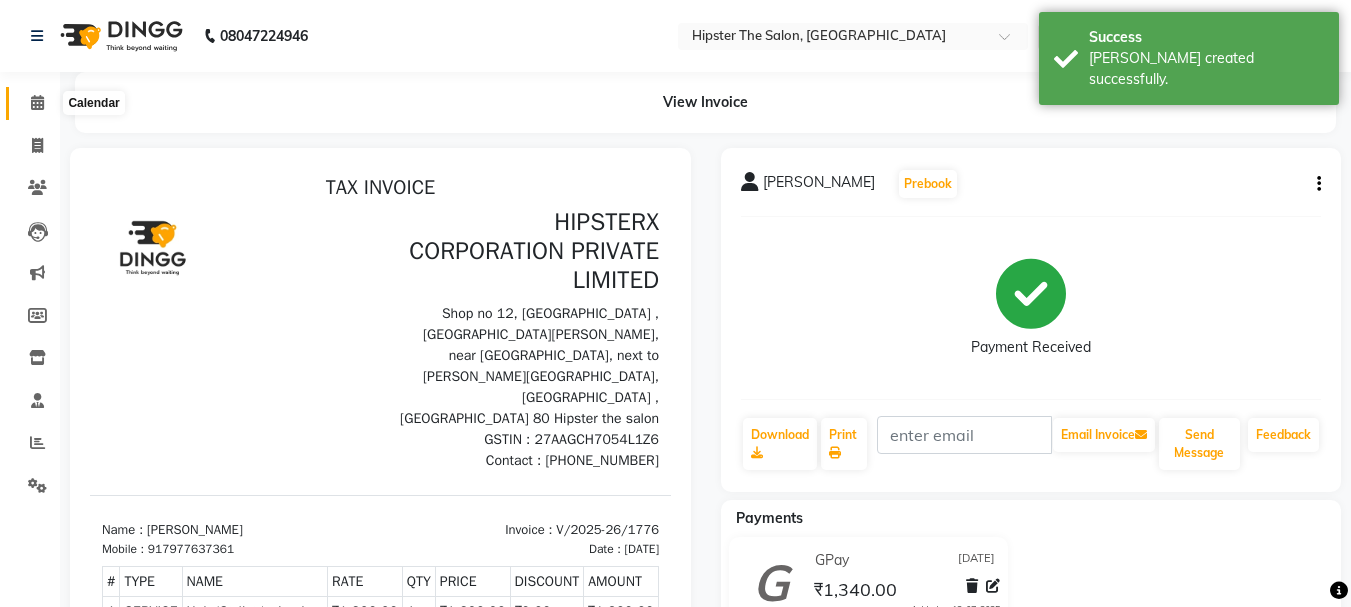 click 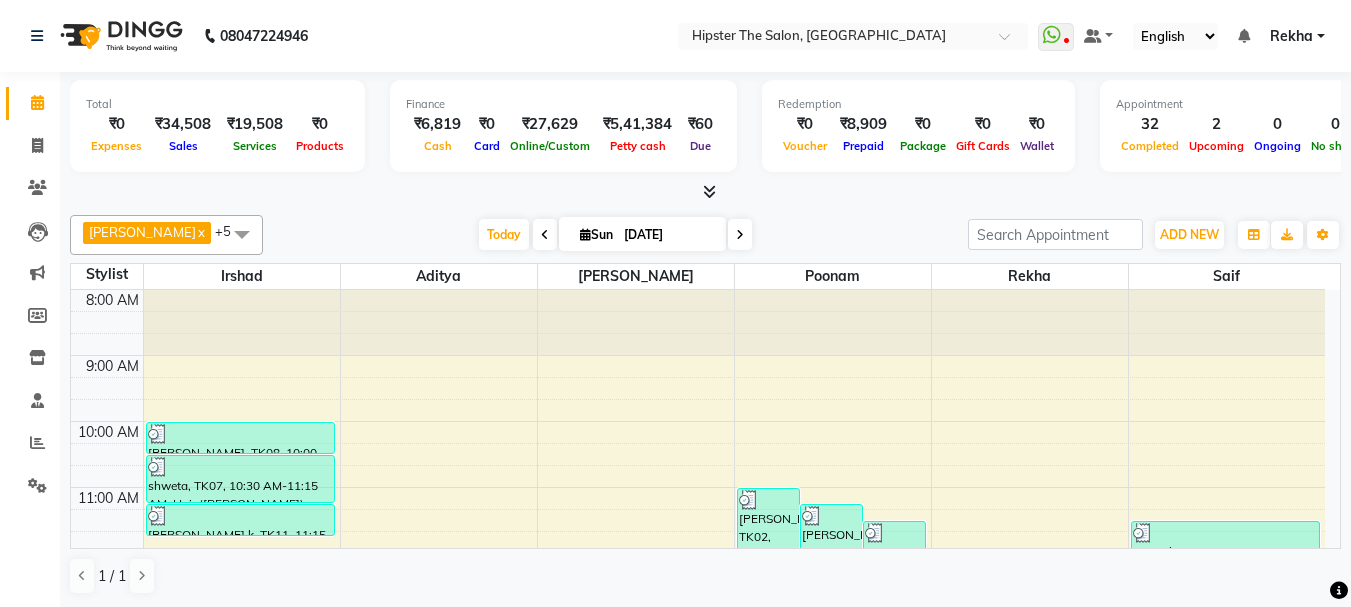 click on "₹0" at bounding box center [320, 124] 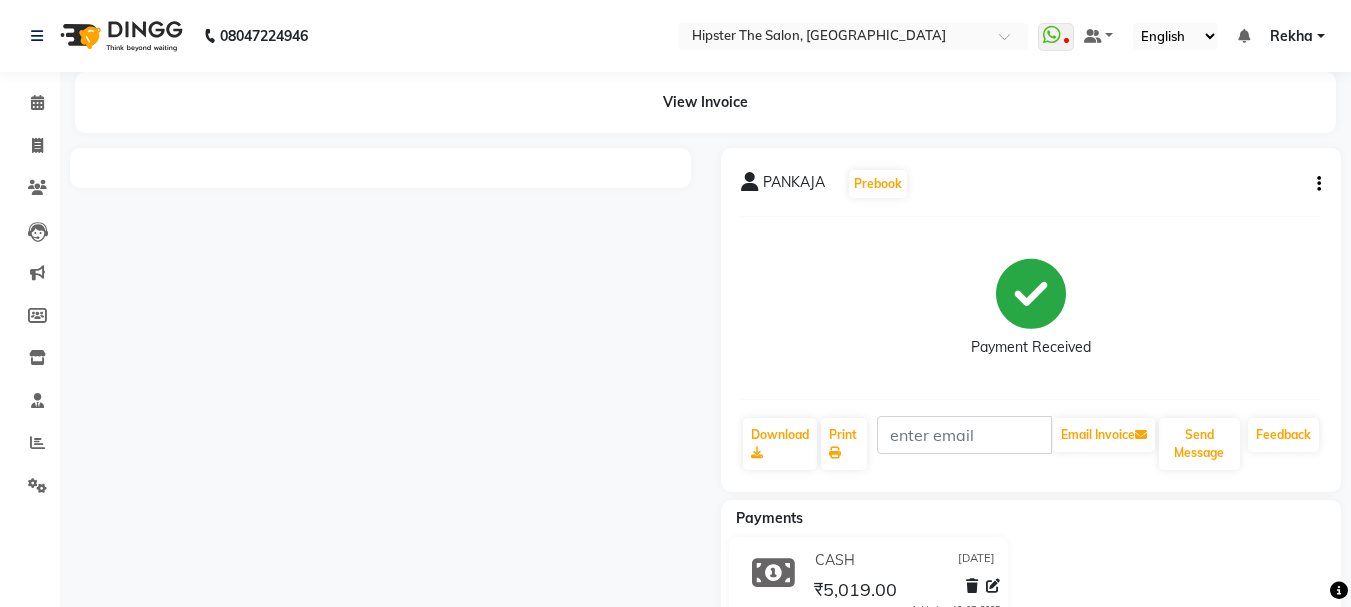 scroll, scrollTop: 71, scrollLeft: 0, axis: vertical 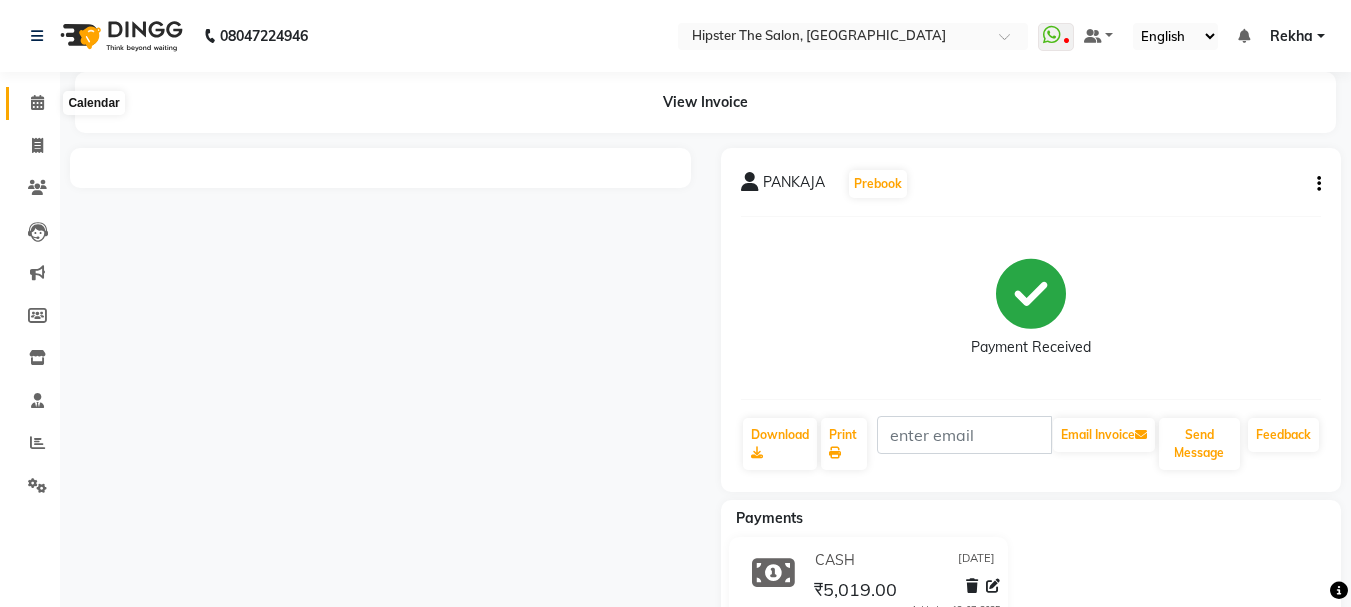 click 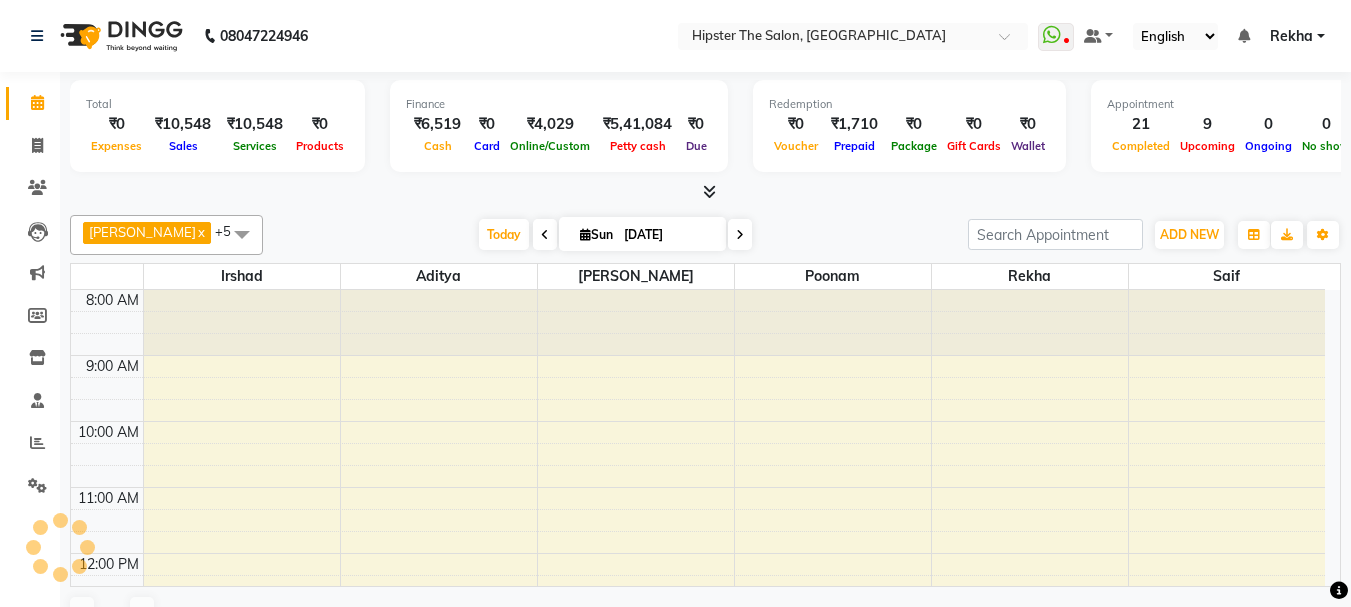 click 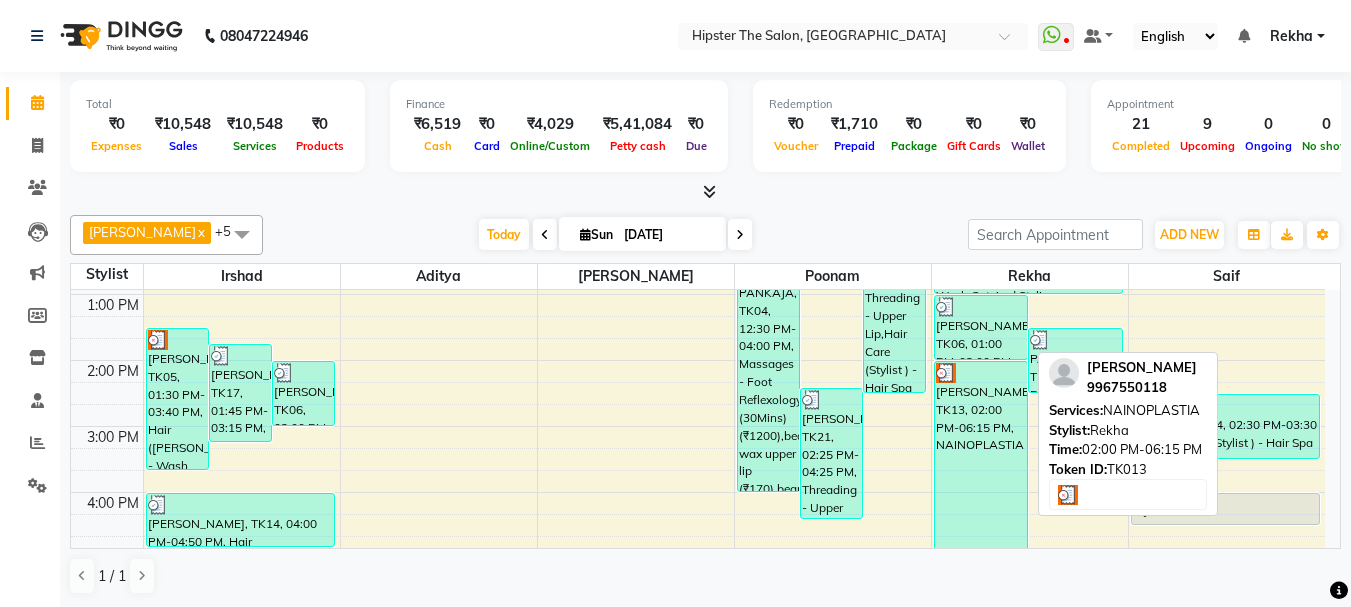 scroll, scrollTop: 313, scrollLeft: 0, axis: vertical 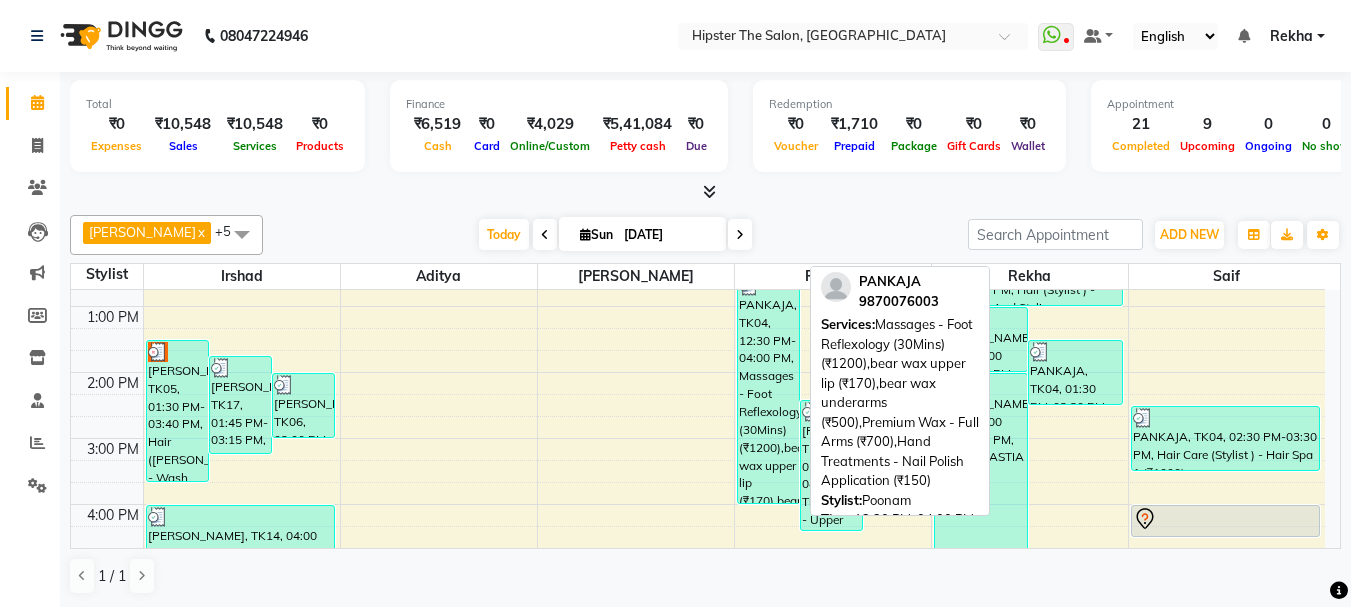 click on "PANKAJA, TK04, 12:30 PM-04:00 PM, Massages - Foot Reflexology (30Mins) (₹1200),bear wax upper lip (₹170),bear wax underarms (₹500),Premium Wax - Full Arms (₹700),Hand Treatments - Nail Polish Application (₹150)" at bounding box center (768, 389) 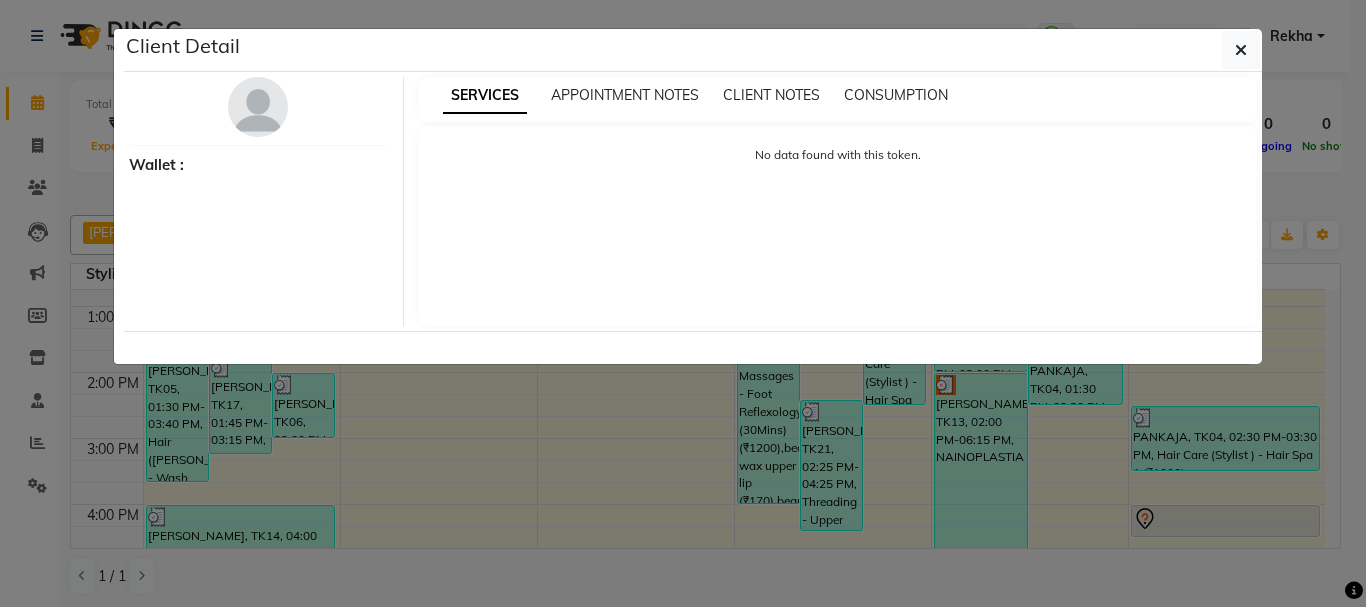 select on "3" 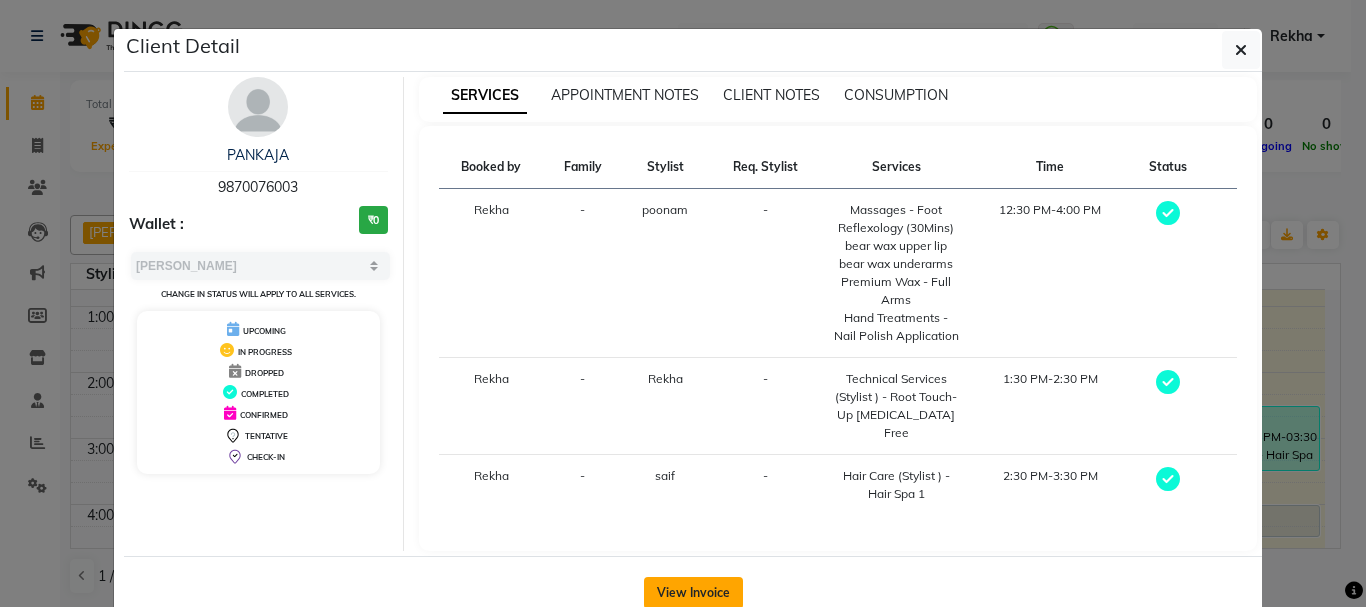 click on "View Invoice" 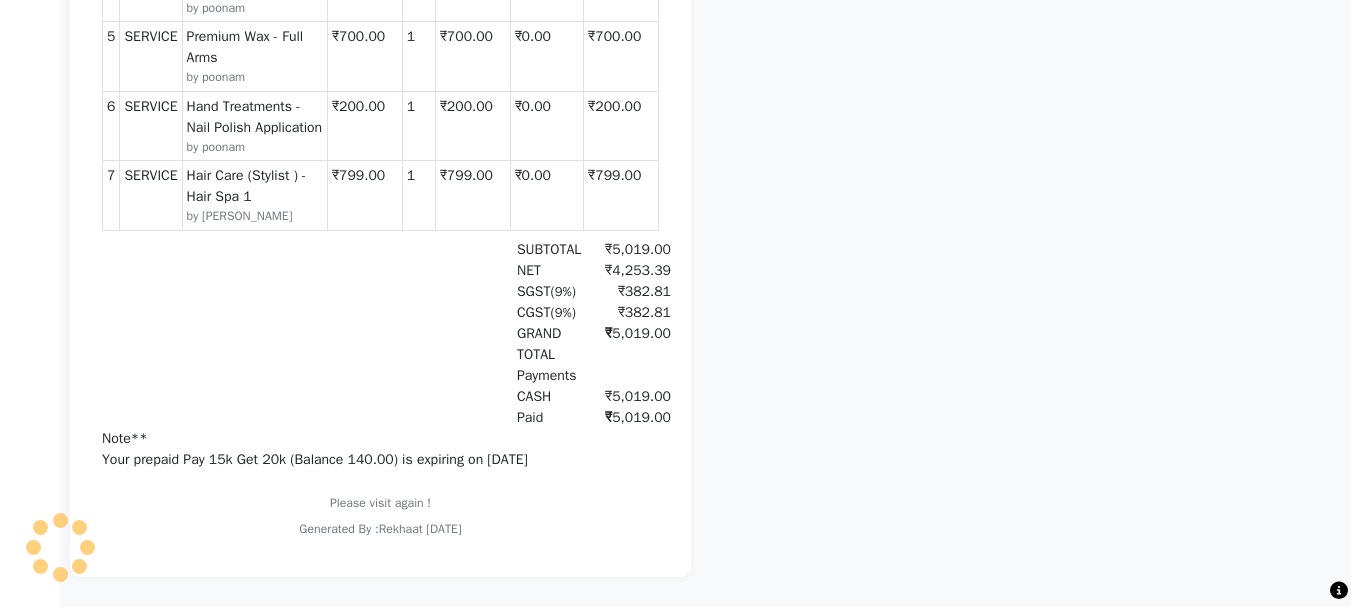 scroll, scrollTop: 0, scrollLeft: 0, axis: both 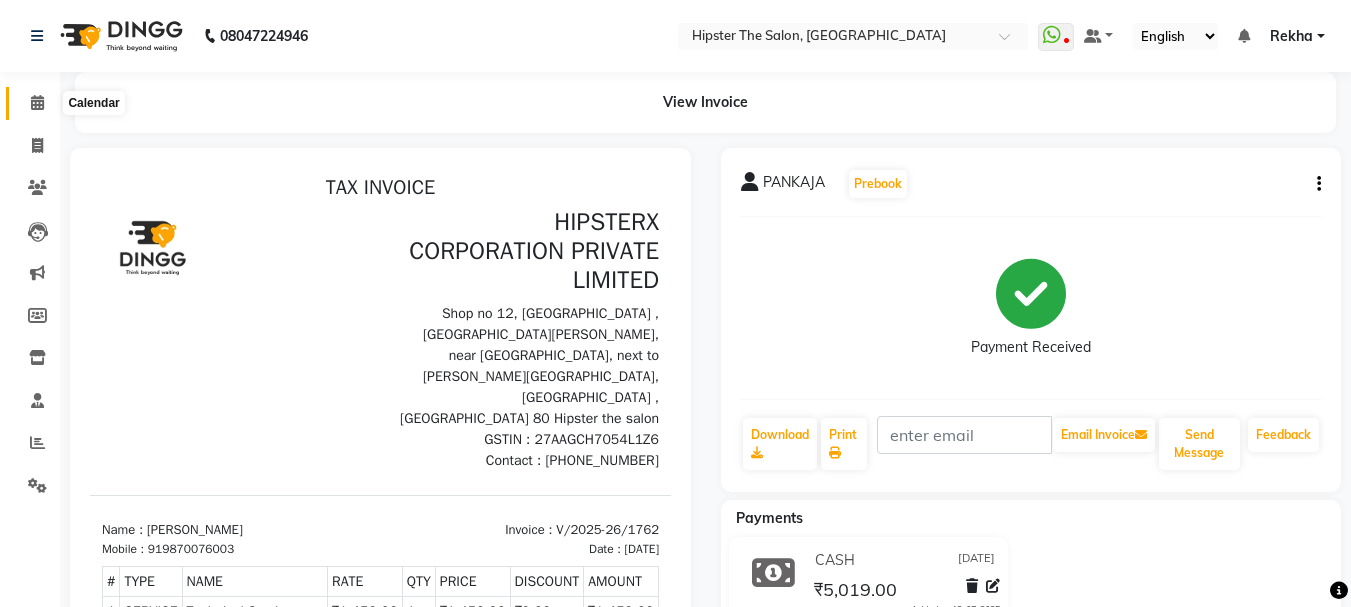 click 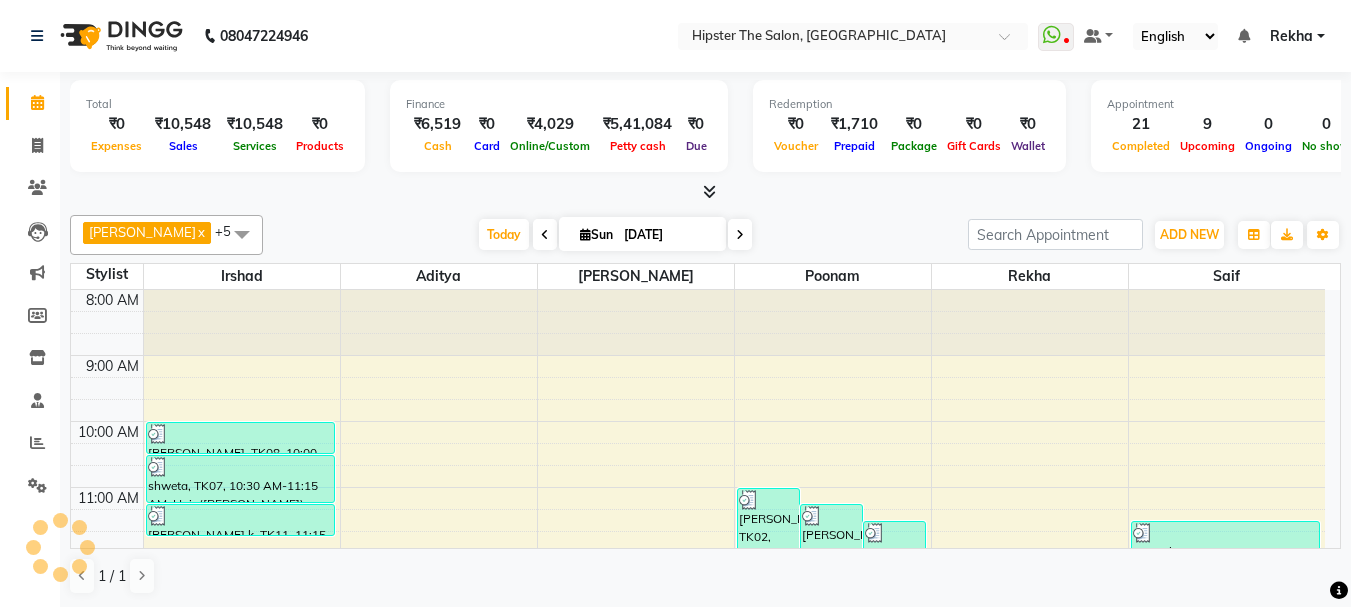 scroll, scrollTop: 0, scrollLeft: 0, axis: both 